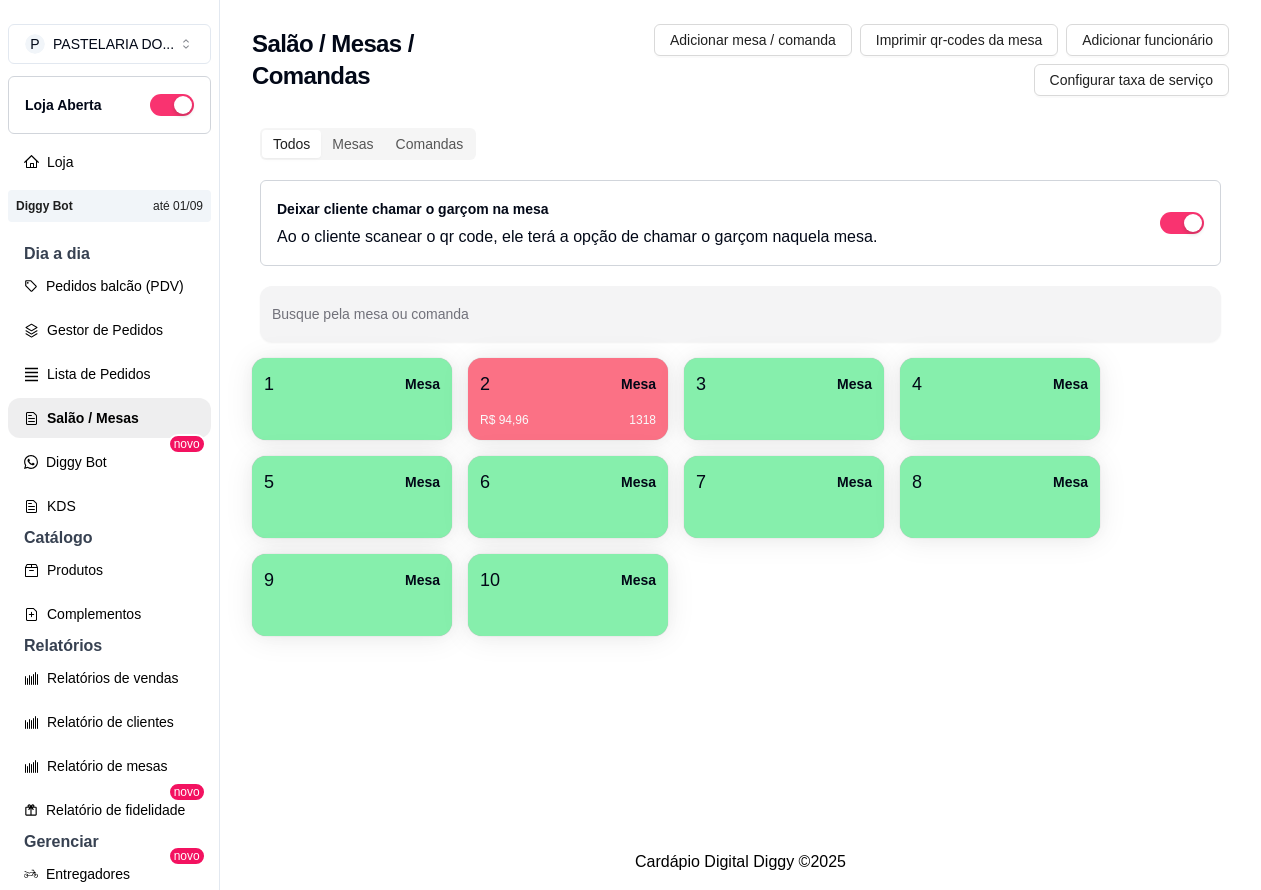 scroll, scrollTop: 0, scrollLeft: 0, axis: both 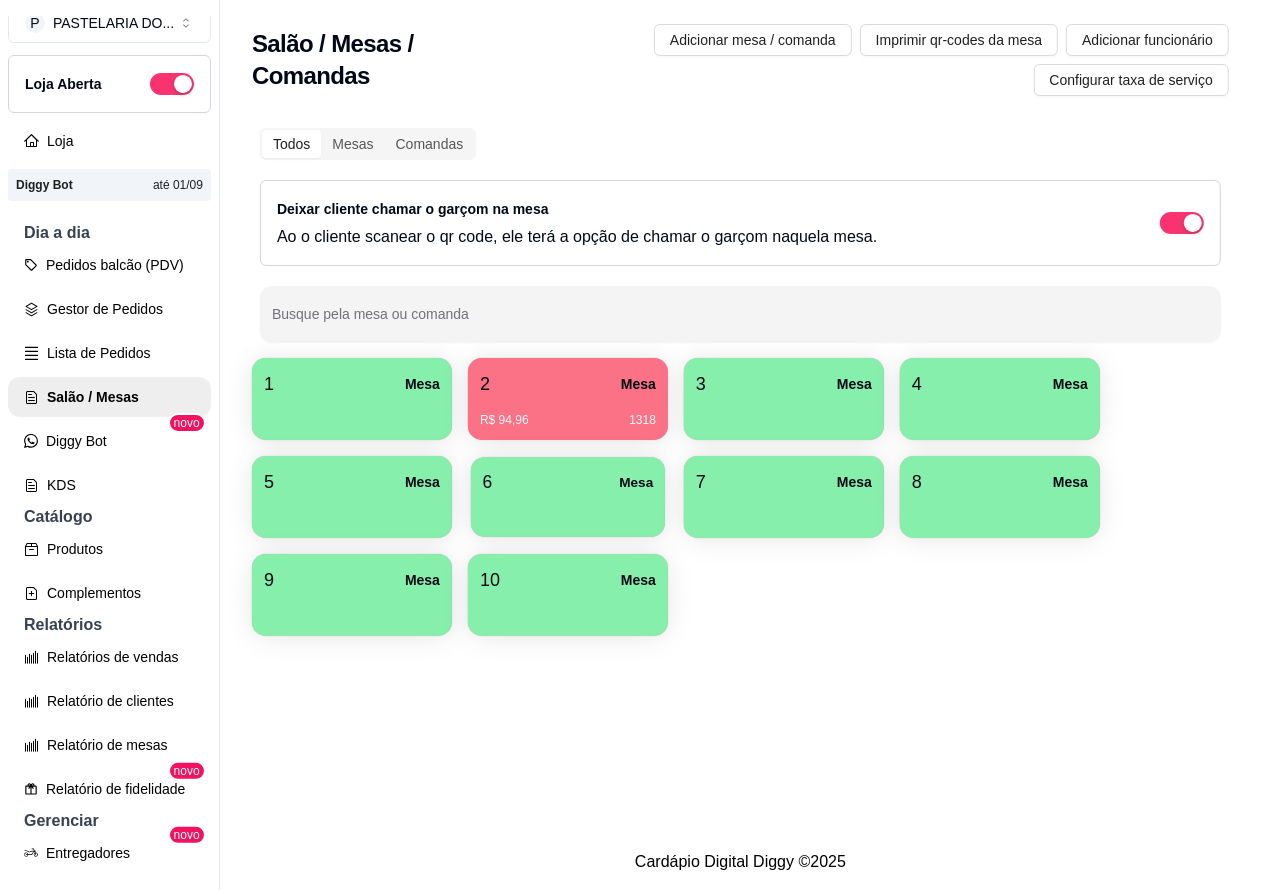 click at bounding box center (568, 510) 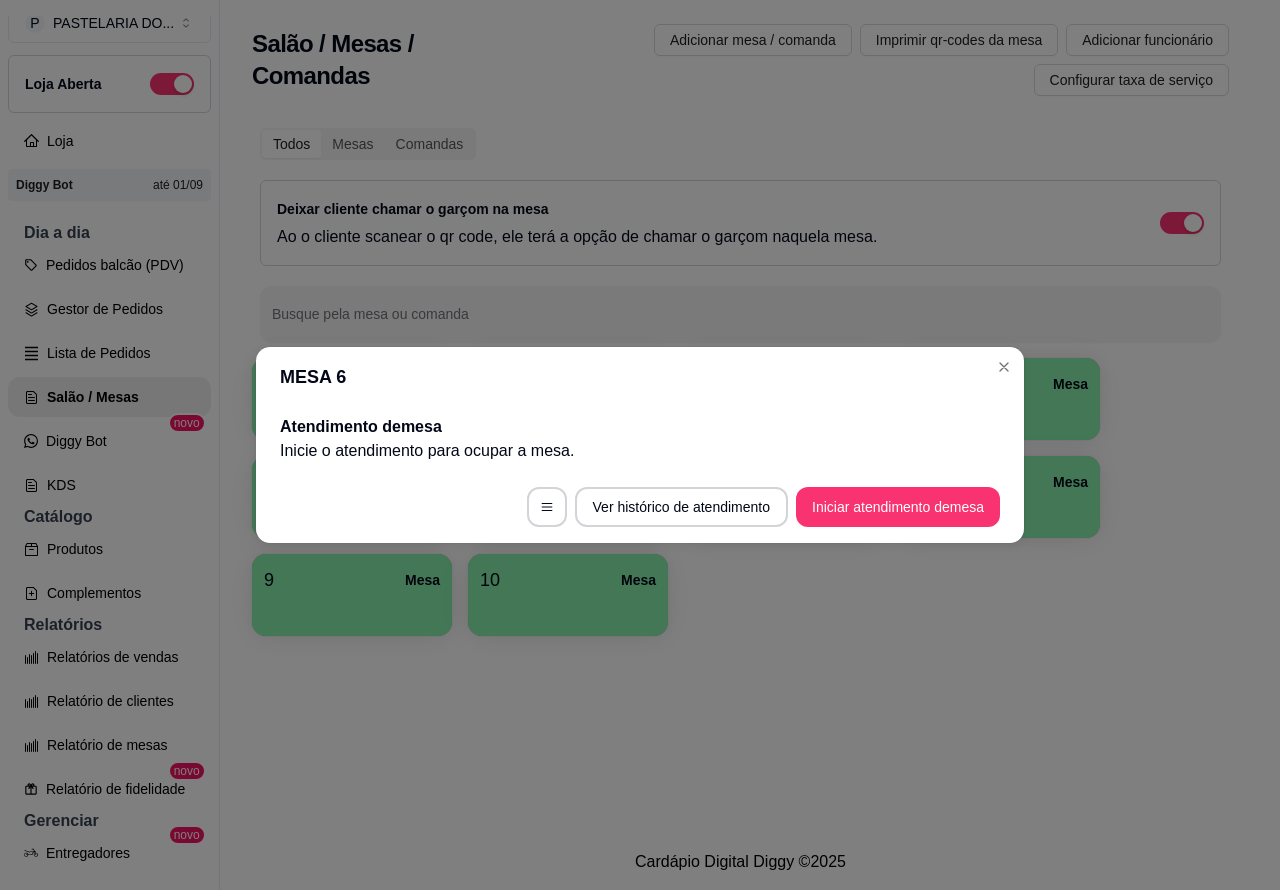 click on "Iniciar atendimento de  mesa" at bounding box center [898, 507] 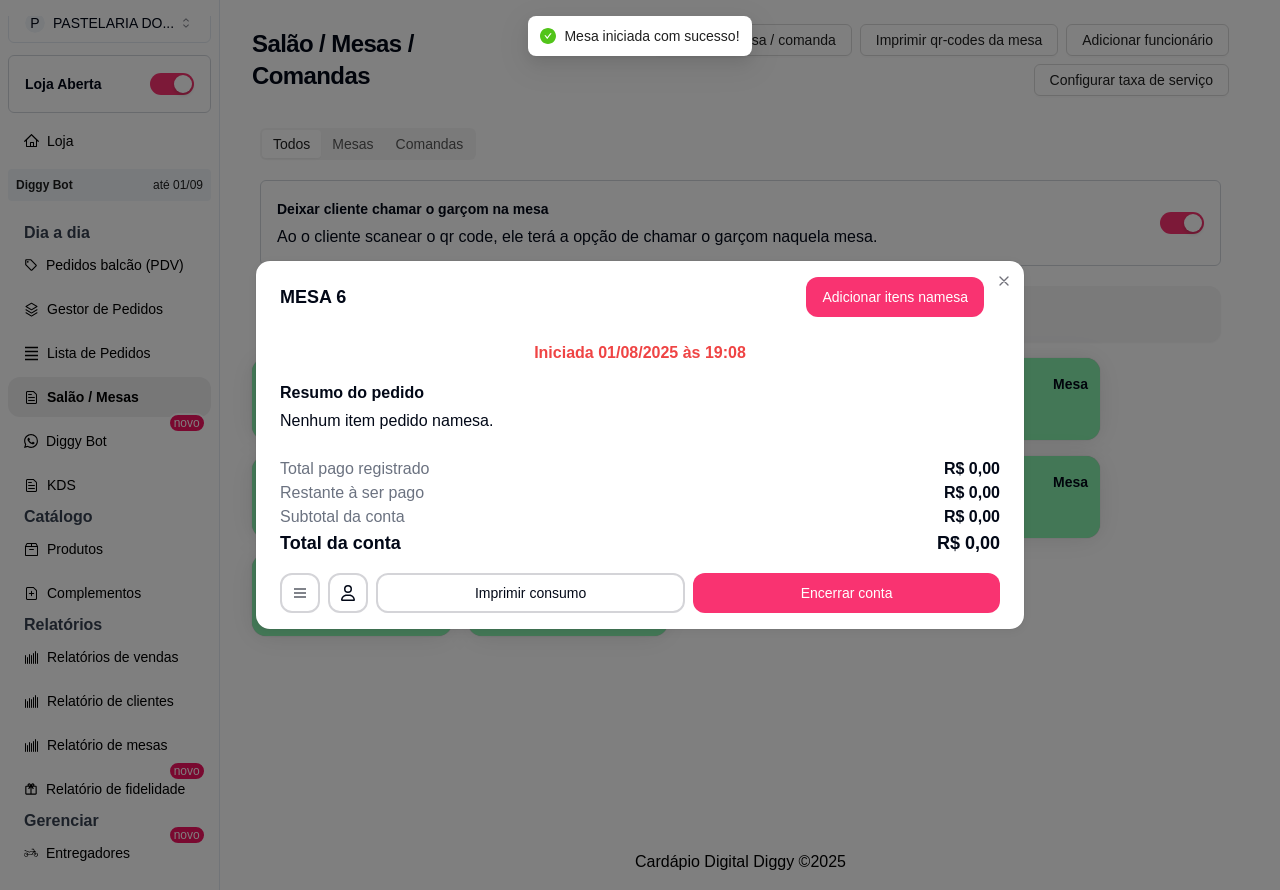 click on "Nenhum produto adicionado" at bounding box center (1057, 286) 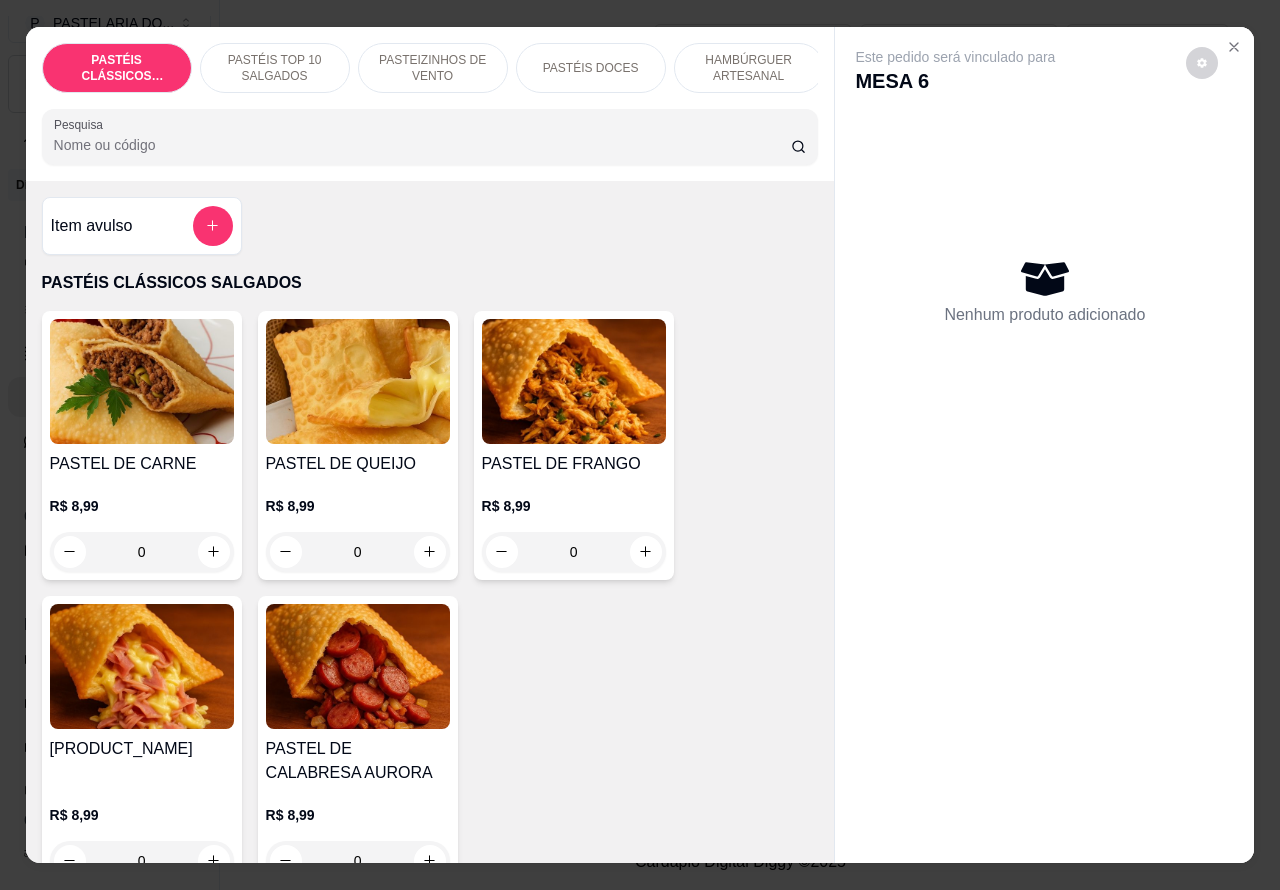 click on "PASTEIZINHOS DE VENTO" at bounding box center [433, 68] 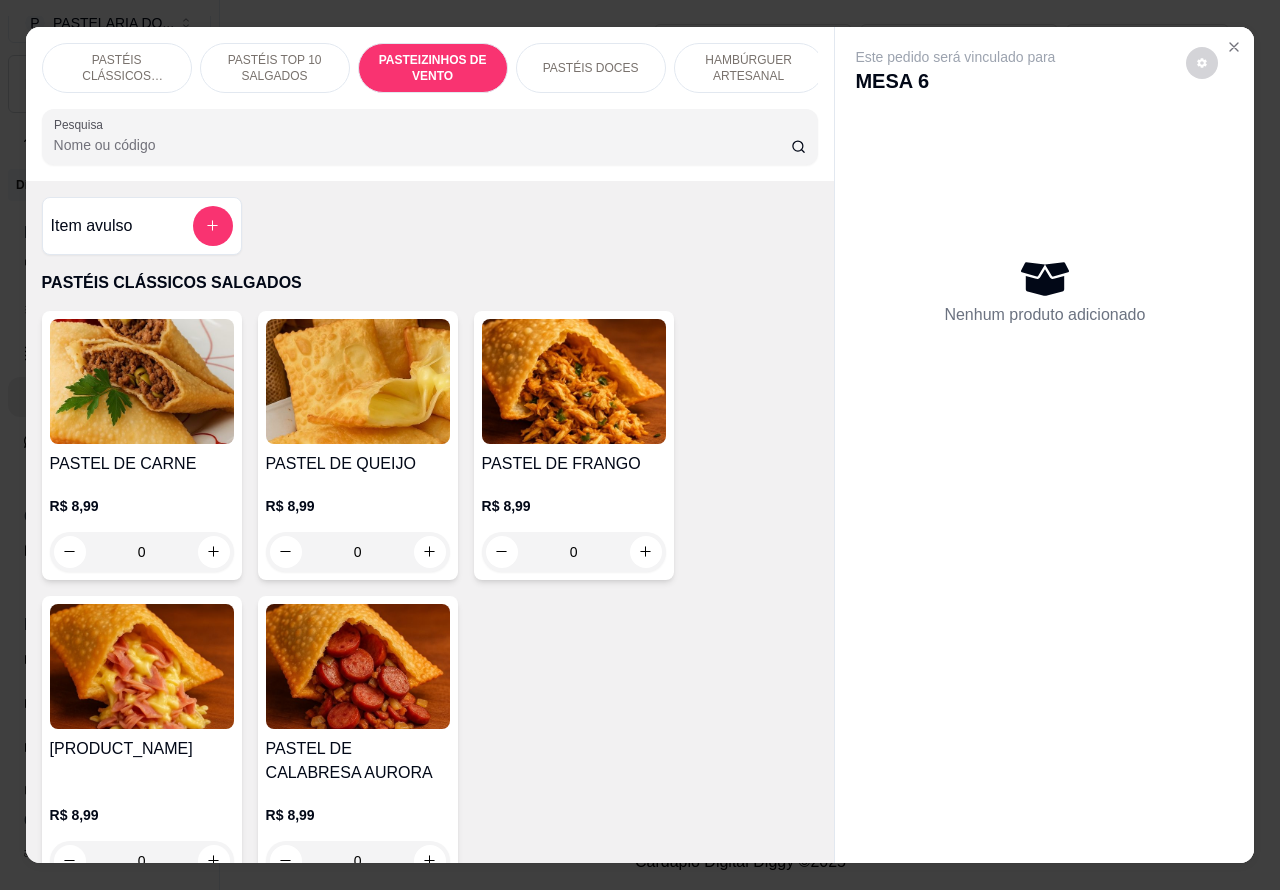 scroll, scrollTop: 2926, scrollLeft: 0, axis: vertical 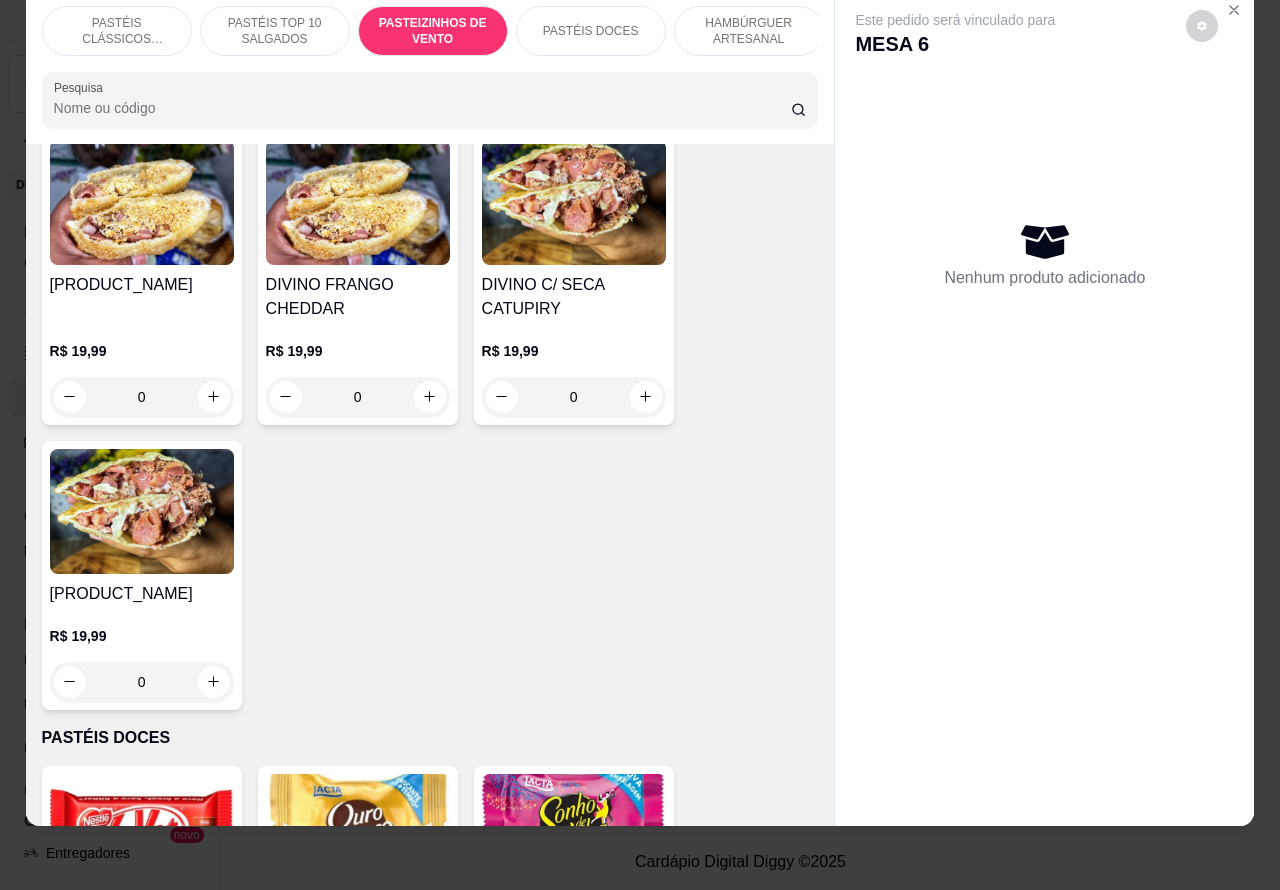 click on "0" at bounding box center (574, 397) 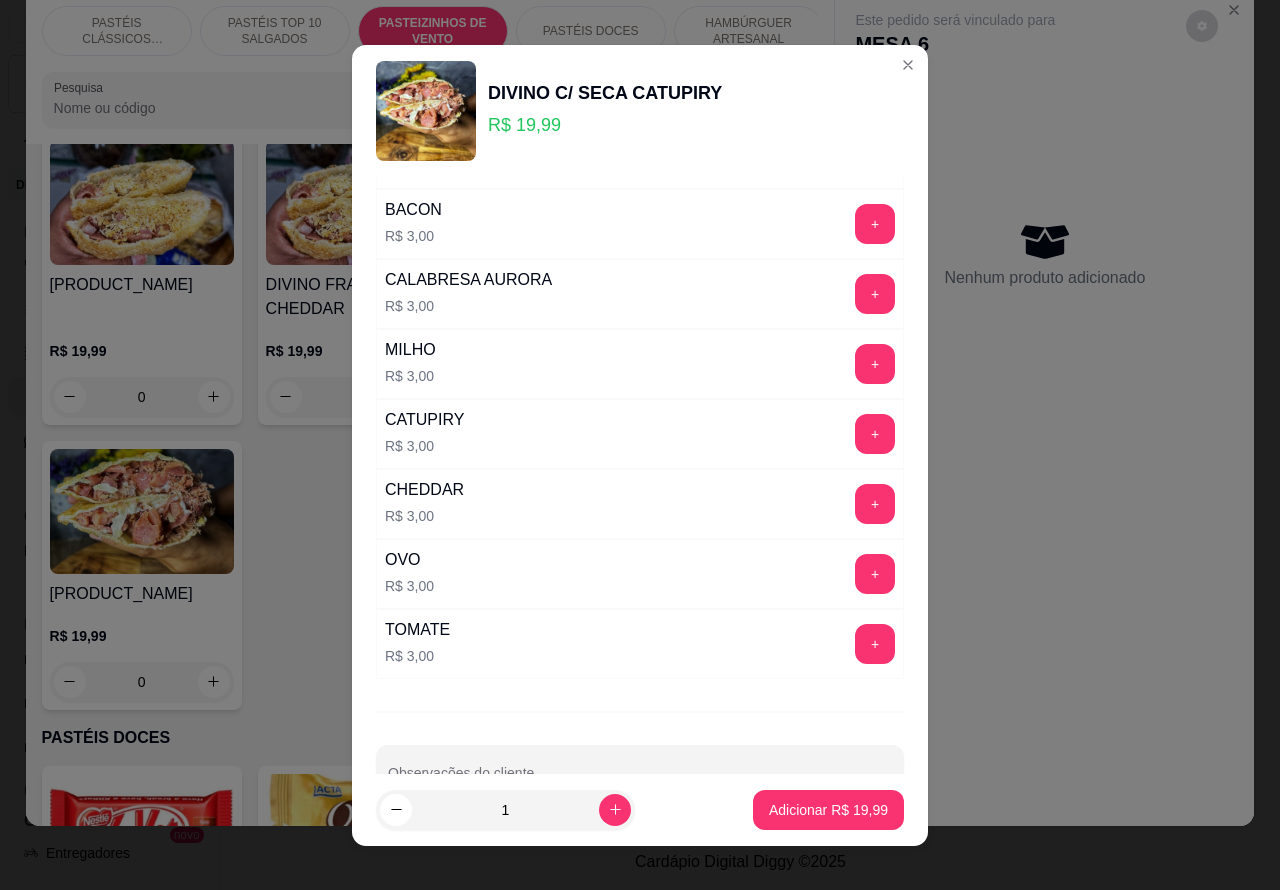 scroll, scrollTop: 261, scrollLeft: 0, axis: vertical 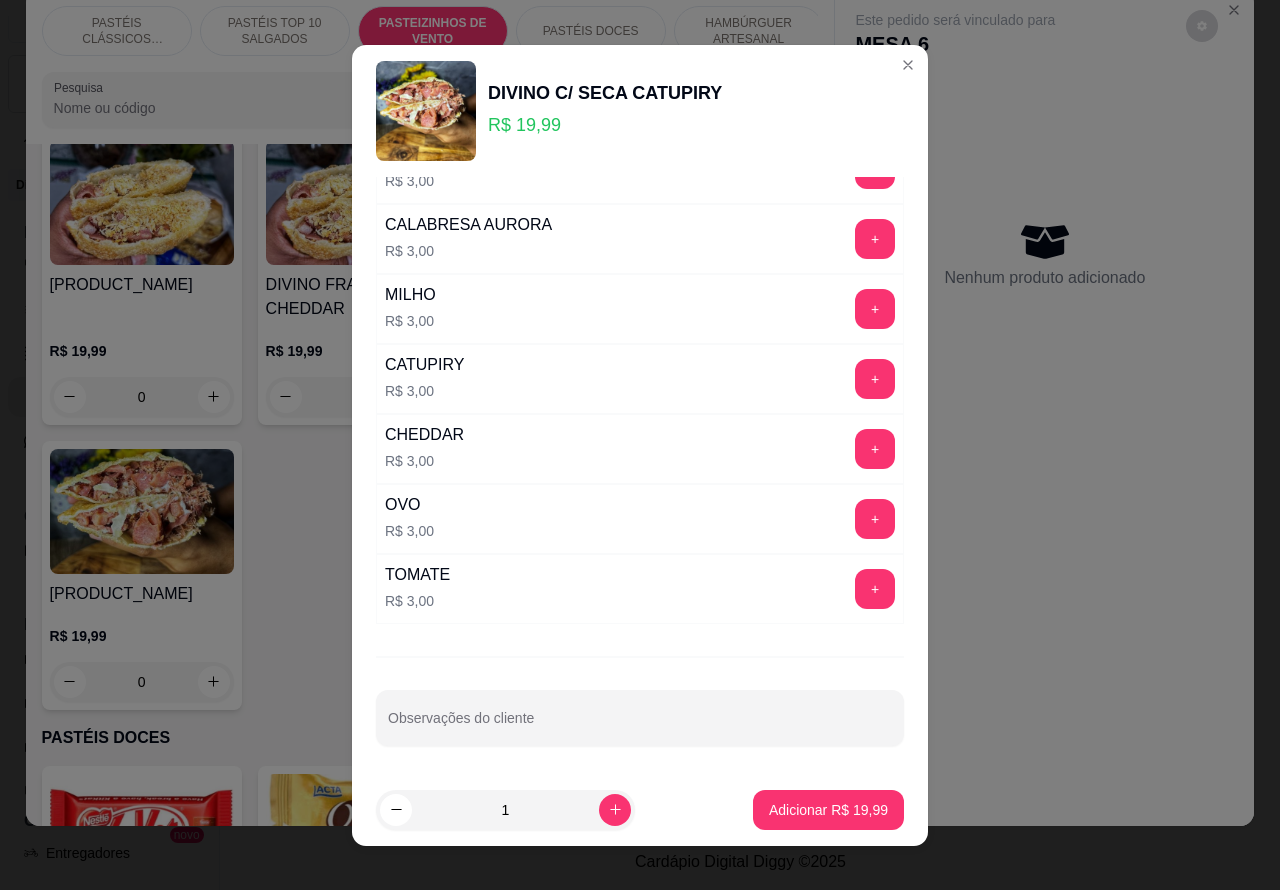 click on "Observações do cliente" at bounding box center (640, 726) 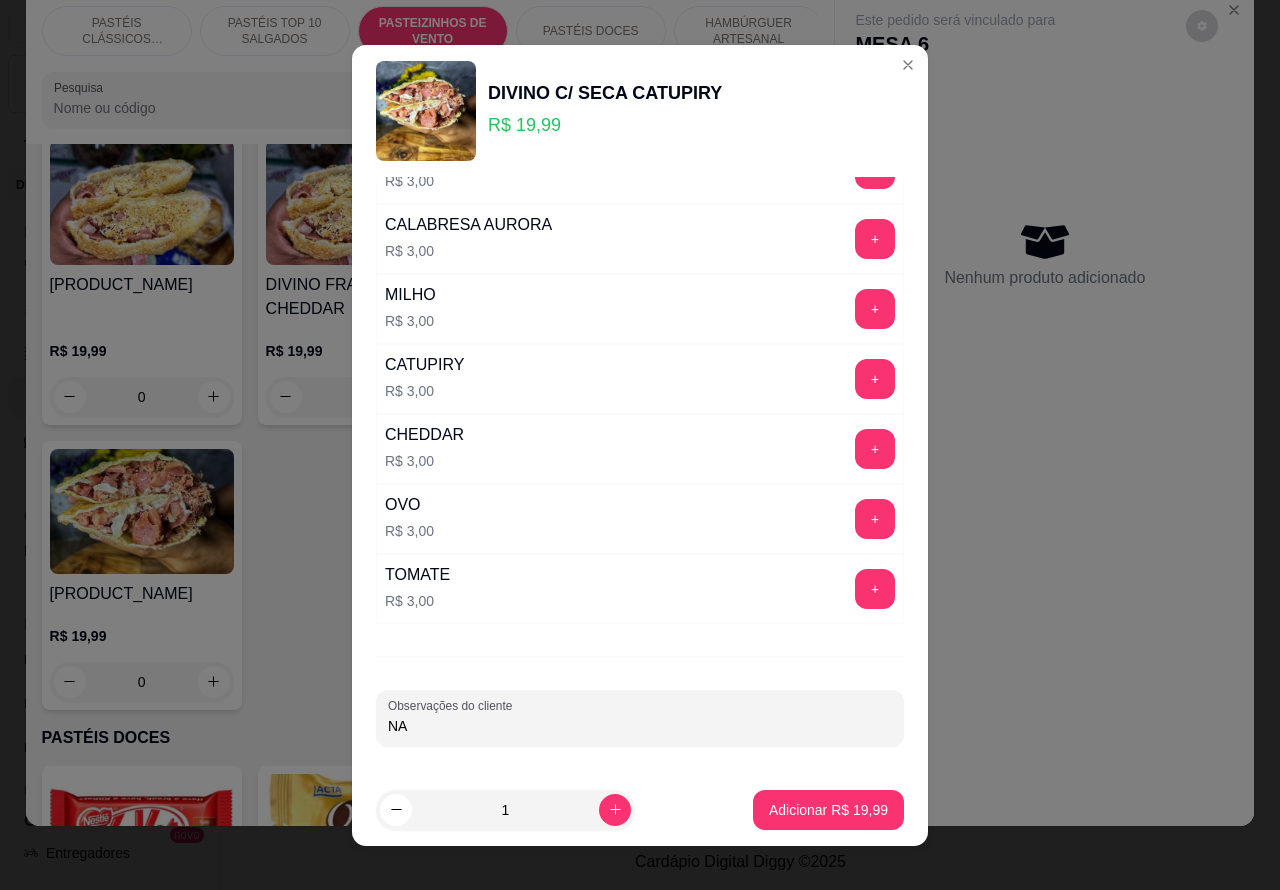 type on "N" 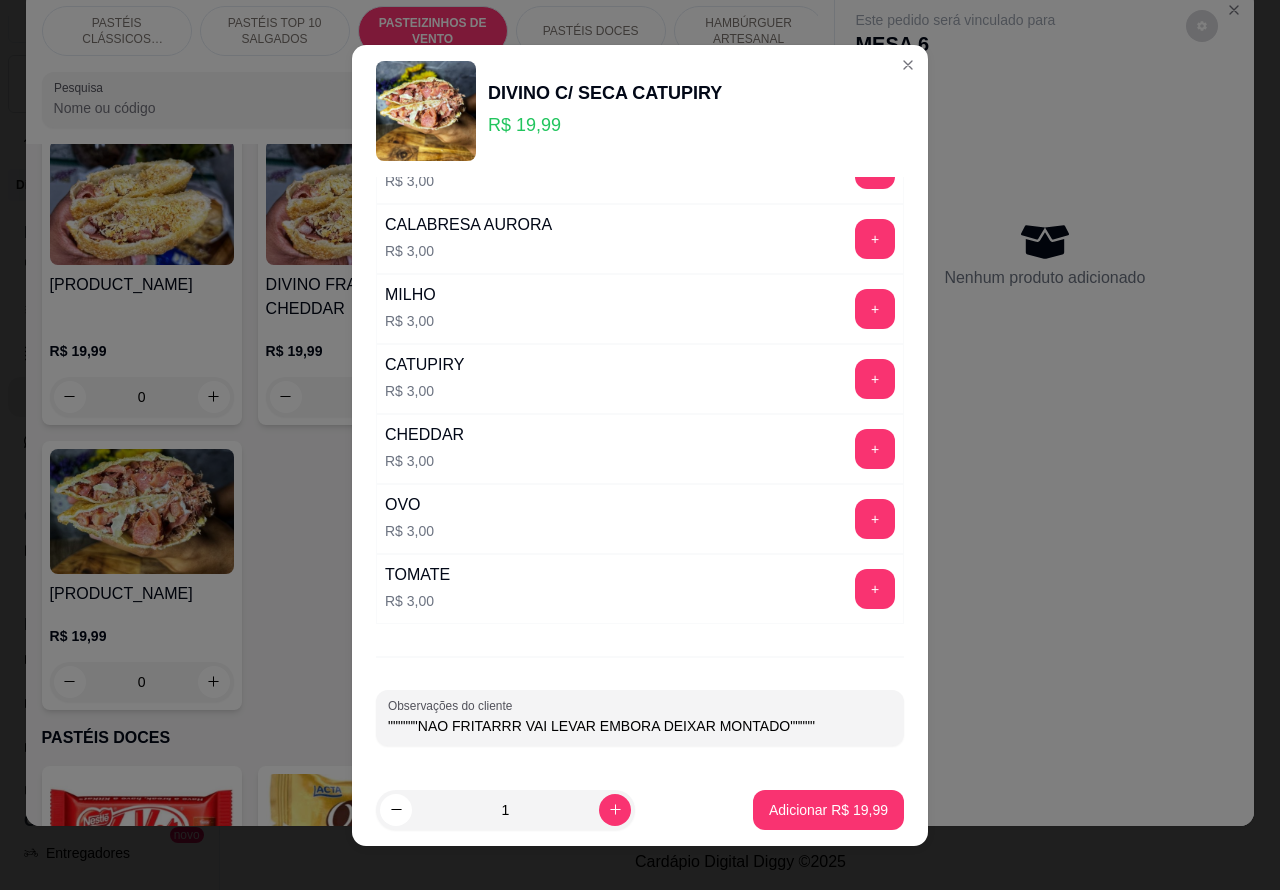 type on """""""NAO FRITARRR VAI LEVAR EMBORA DEIXAR MONTADO"""""" 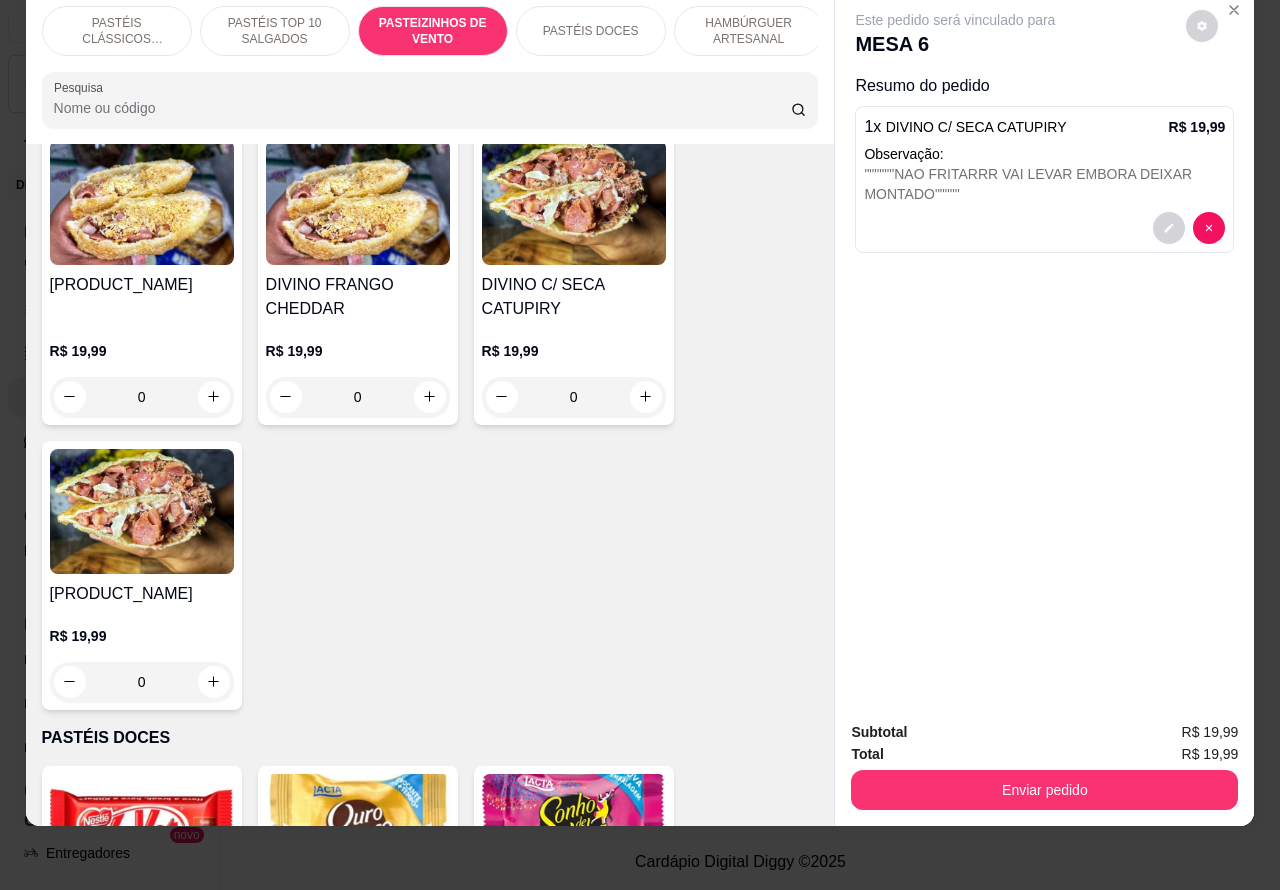 click on "PASTÉIS TOP 10 SALGADOS" at bounding box center (275, 31) 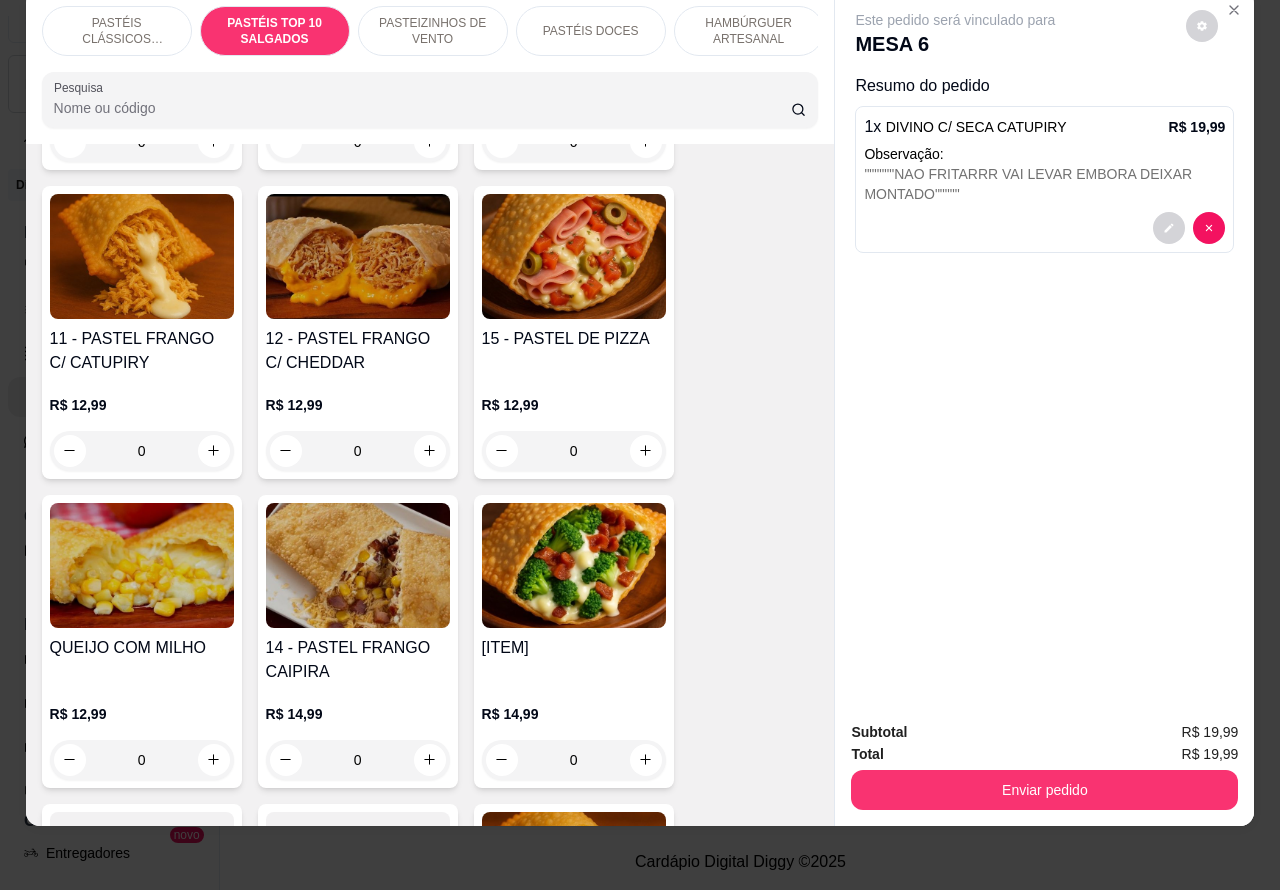scroll, scrollTop: 1995, scrollLeft: 0, axis: vertical 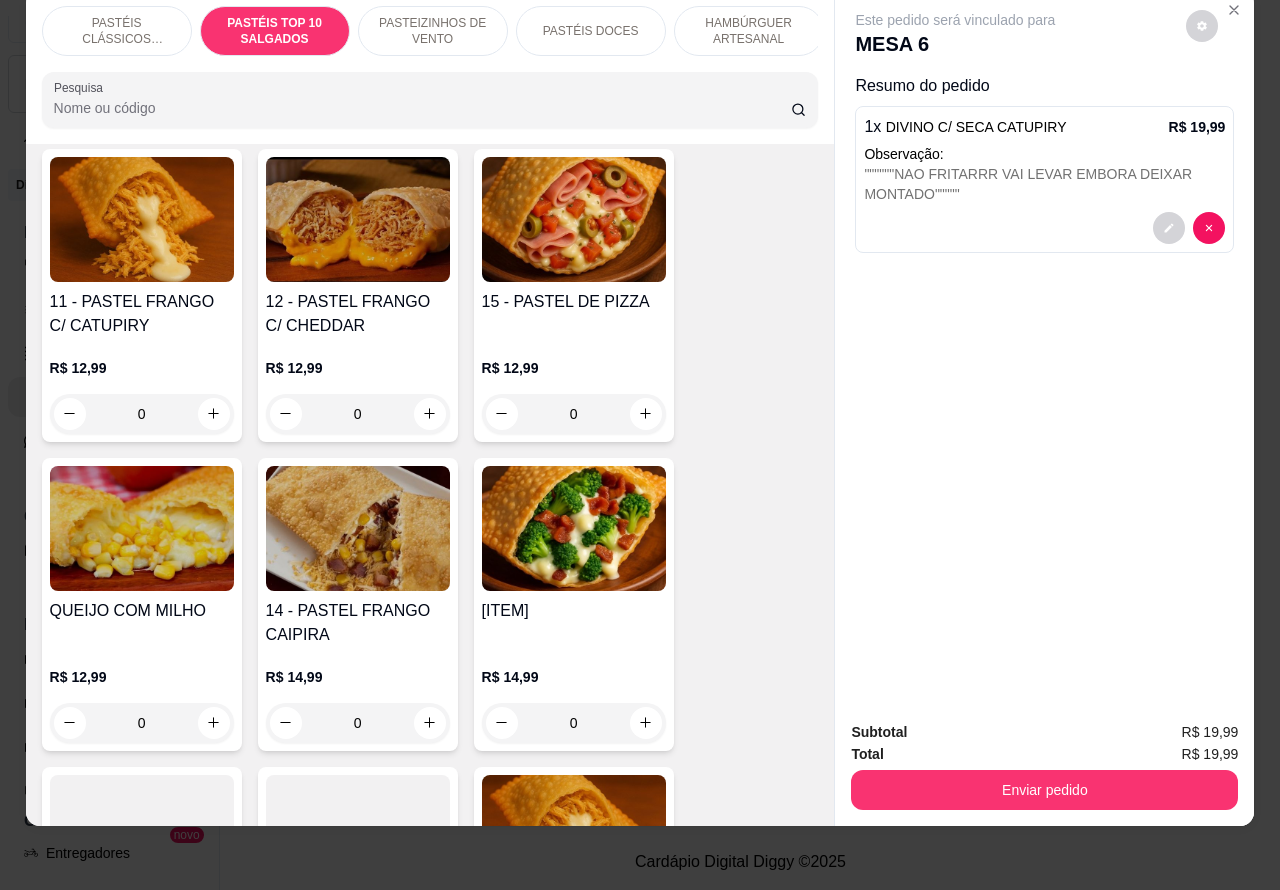 click on "0" at bounding box center [574, 414] 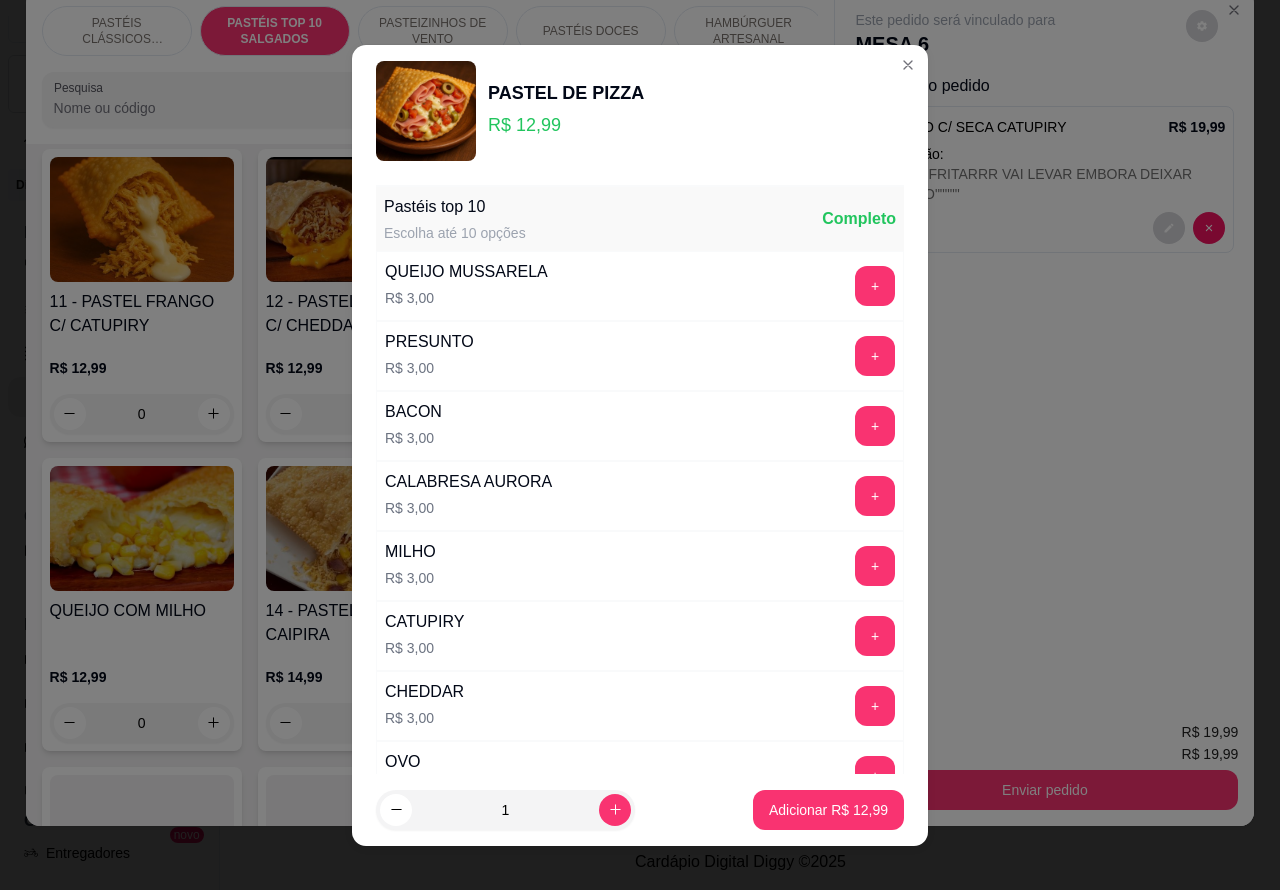 click on "Adicionar   R$ 12,99" at bounding box center (828, 810) 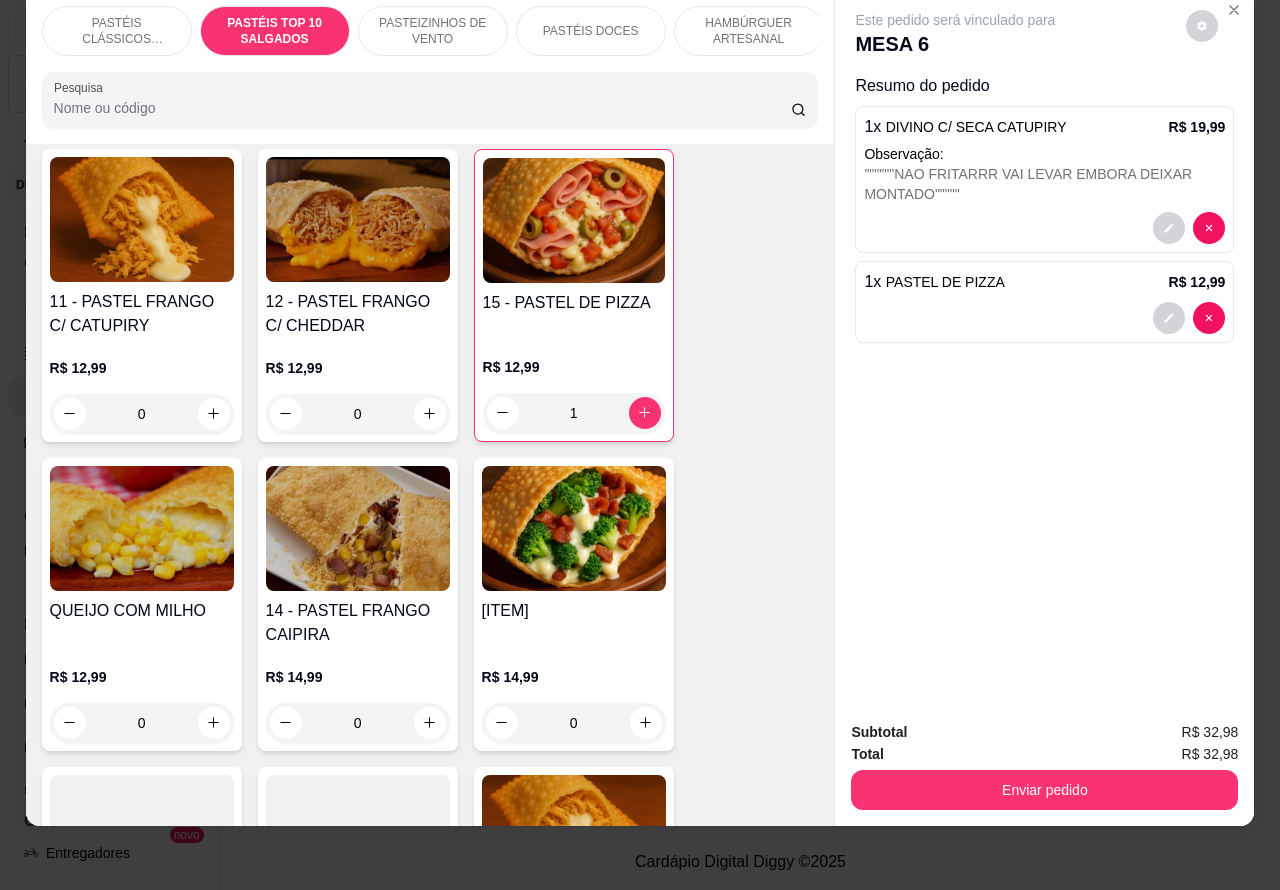 click on "PASTÉIS CLÁSSICOS SALGADOS" at bounding box center (117, 31) 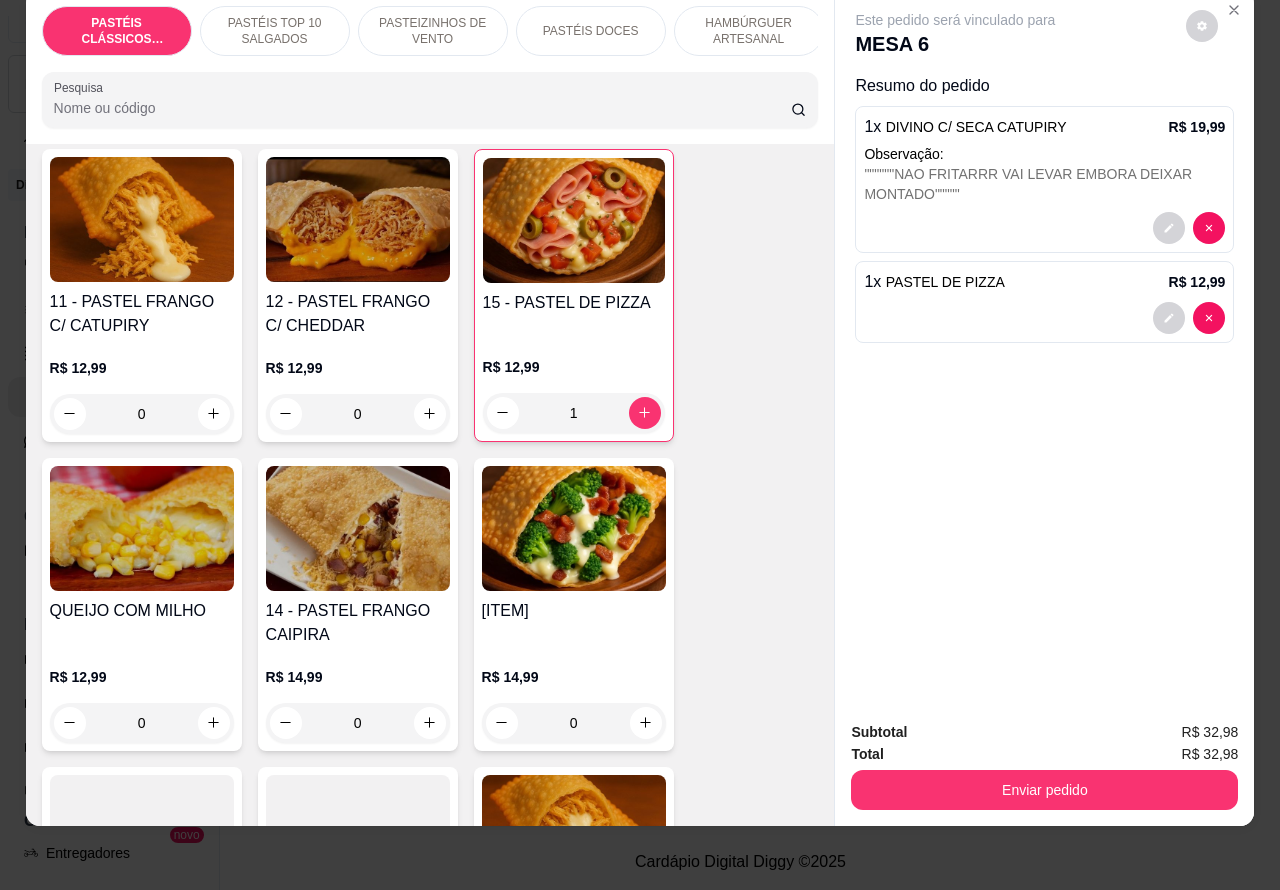 scroll, scrollTop: 90, scrollLeft: 0, axis: vertical 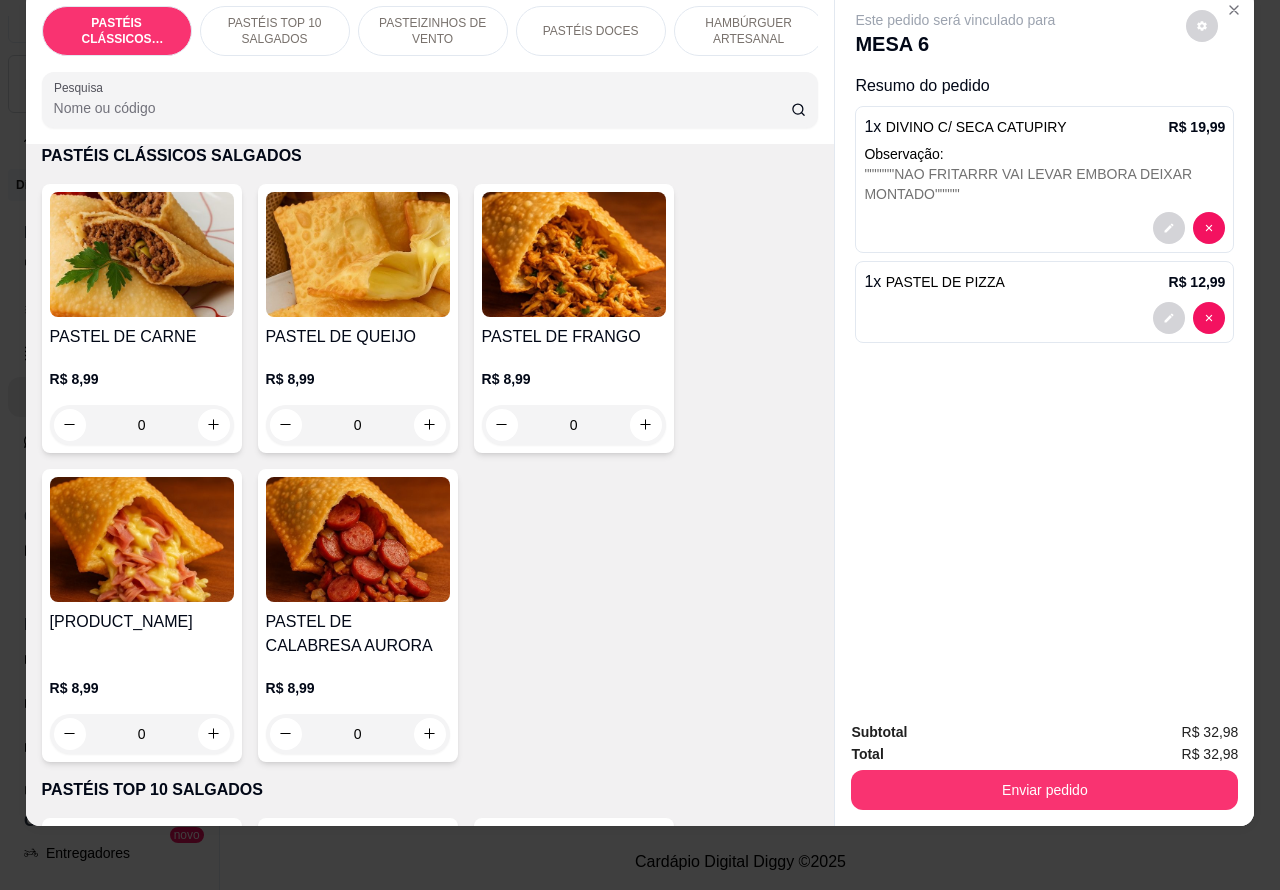 click at bounding box center (430, 425) 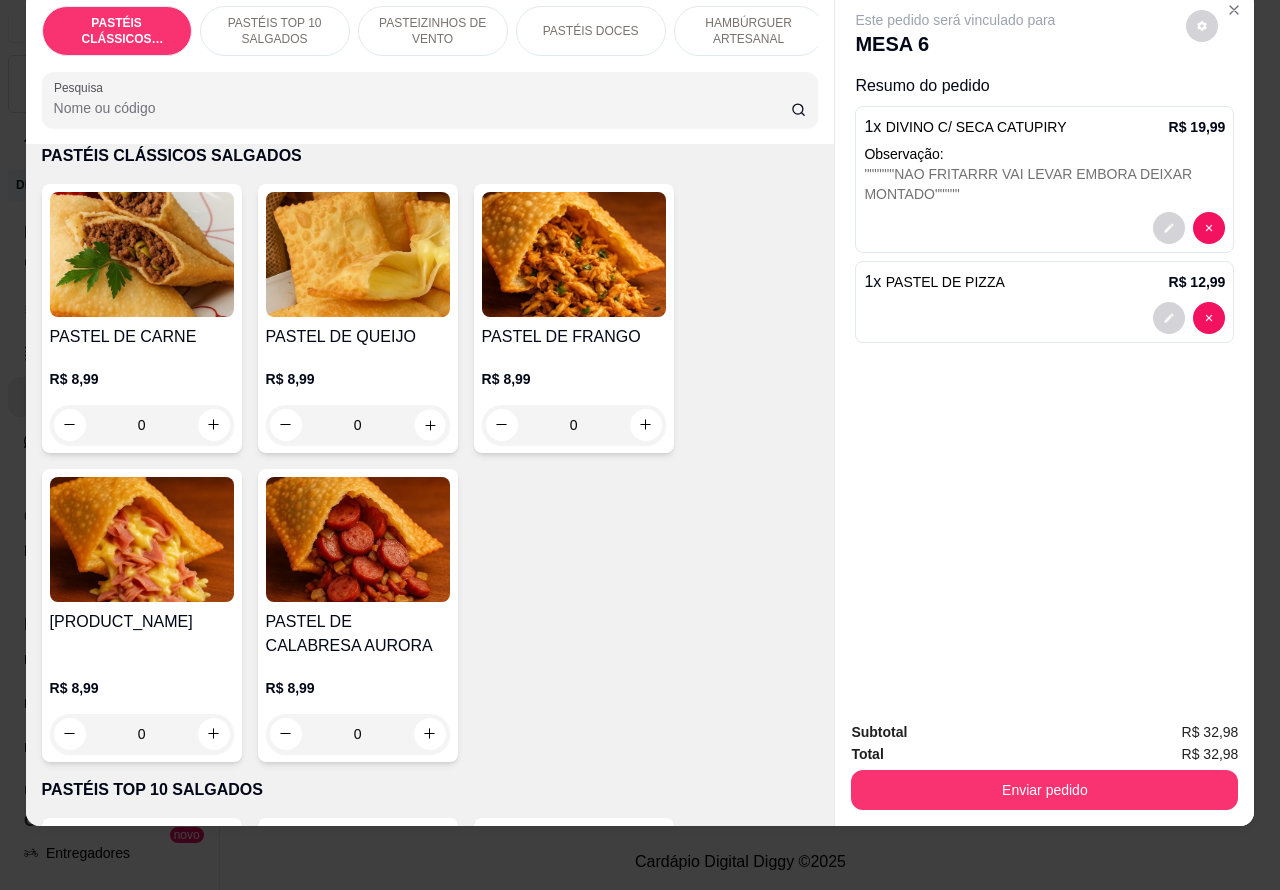 click 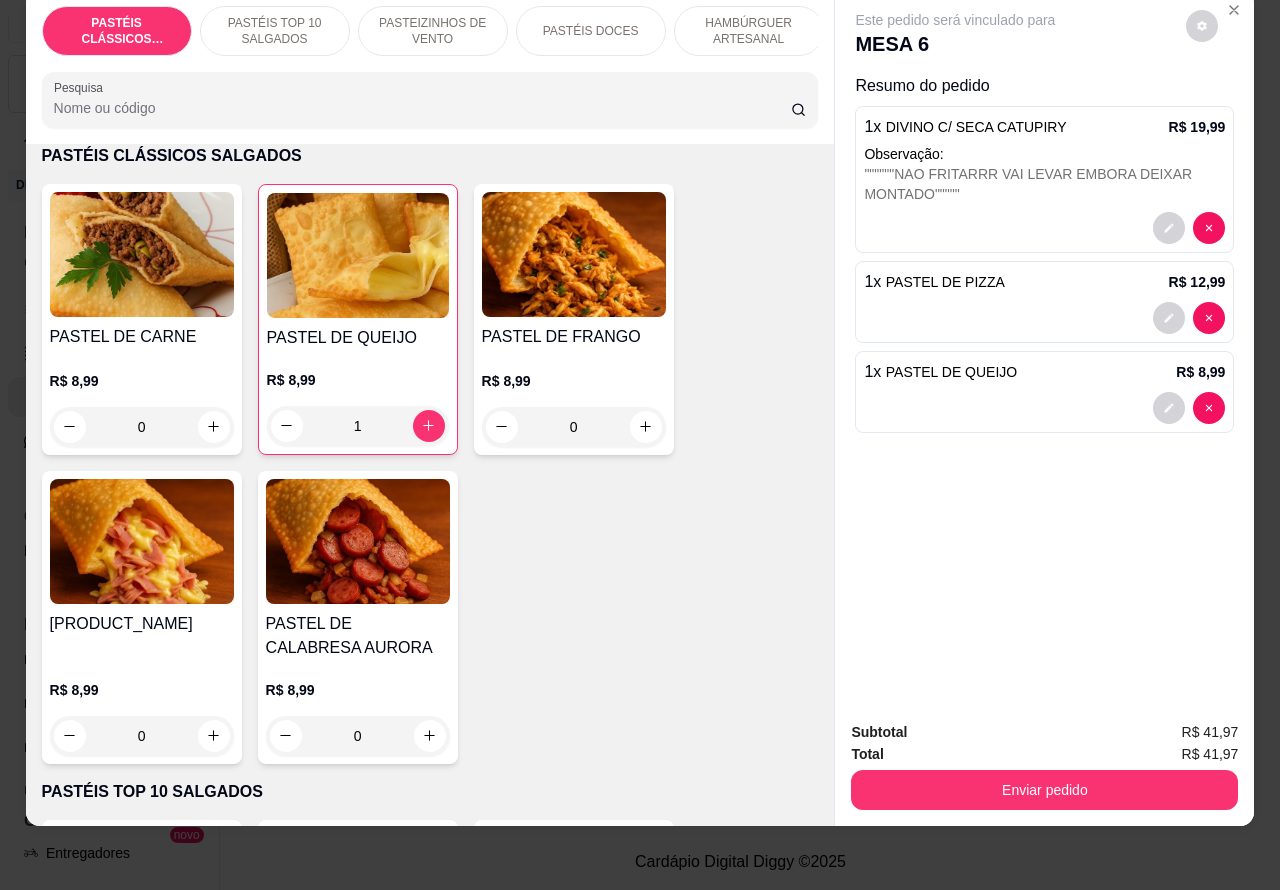 click on "PASTÉIS TOP 10 SALGADOS" at bounding box center (275, 31) 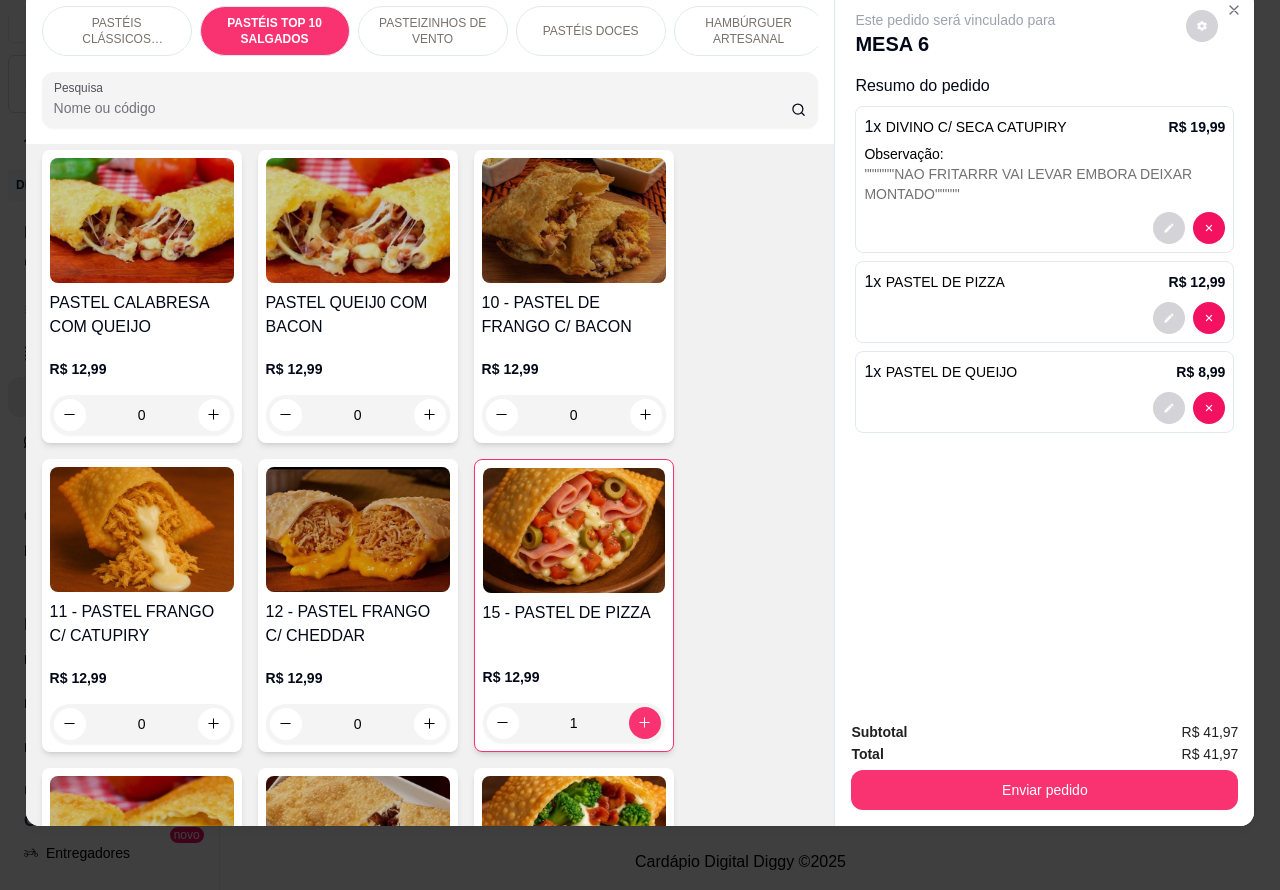 scroll, scrollTop: 1768, scrollLeft: 0, axis: vertical 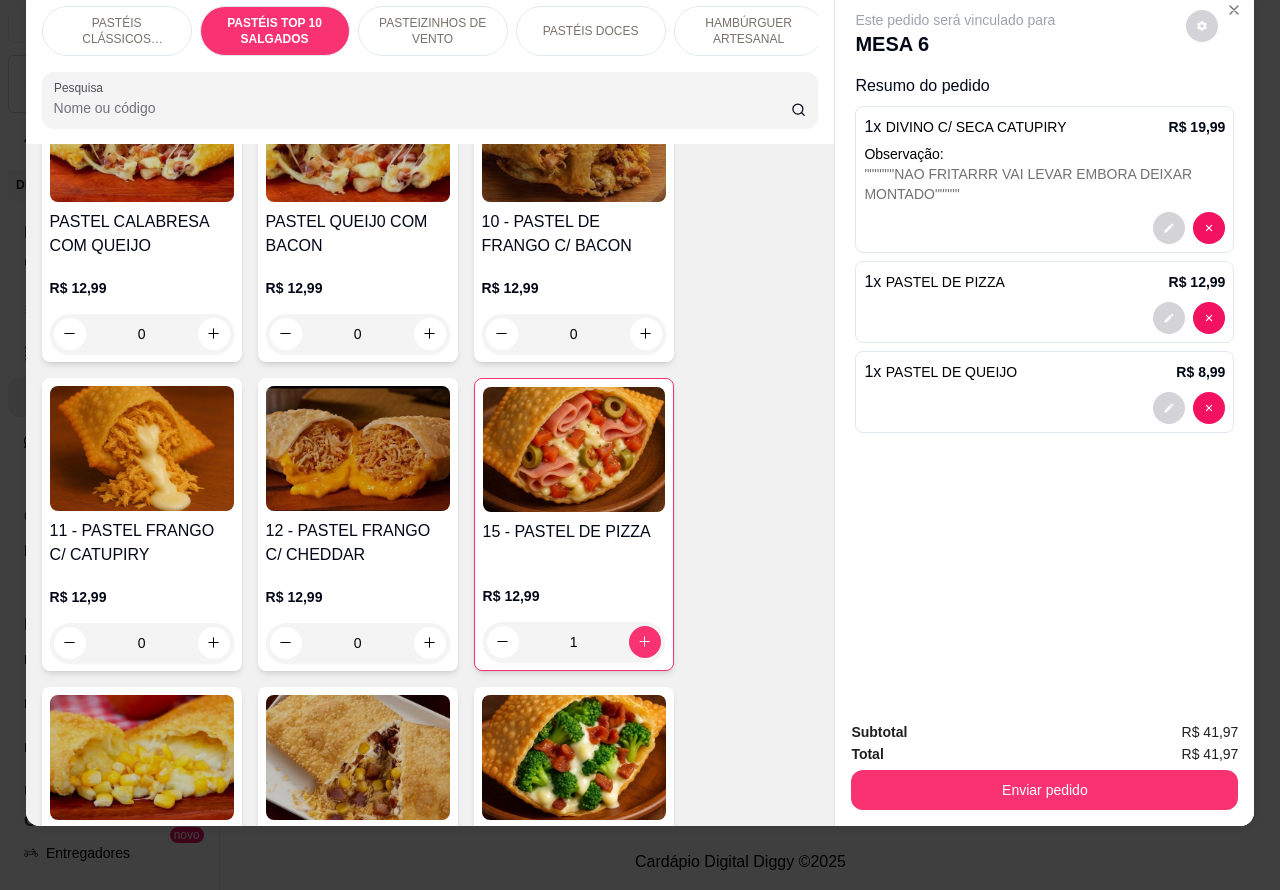 click on "0" at bounding box center [142, 643] 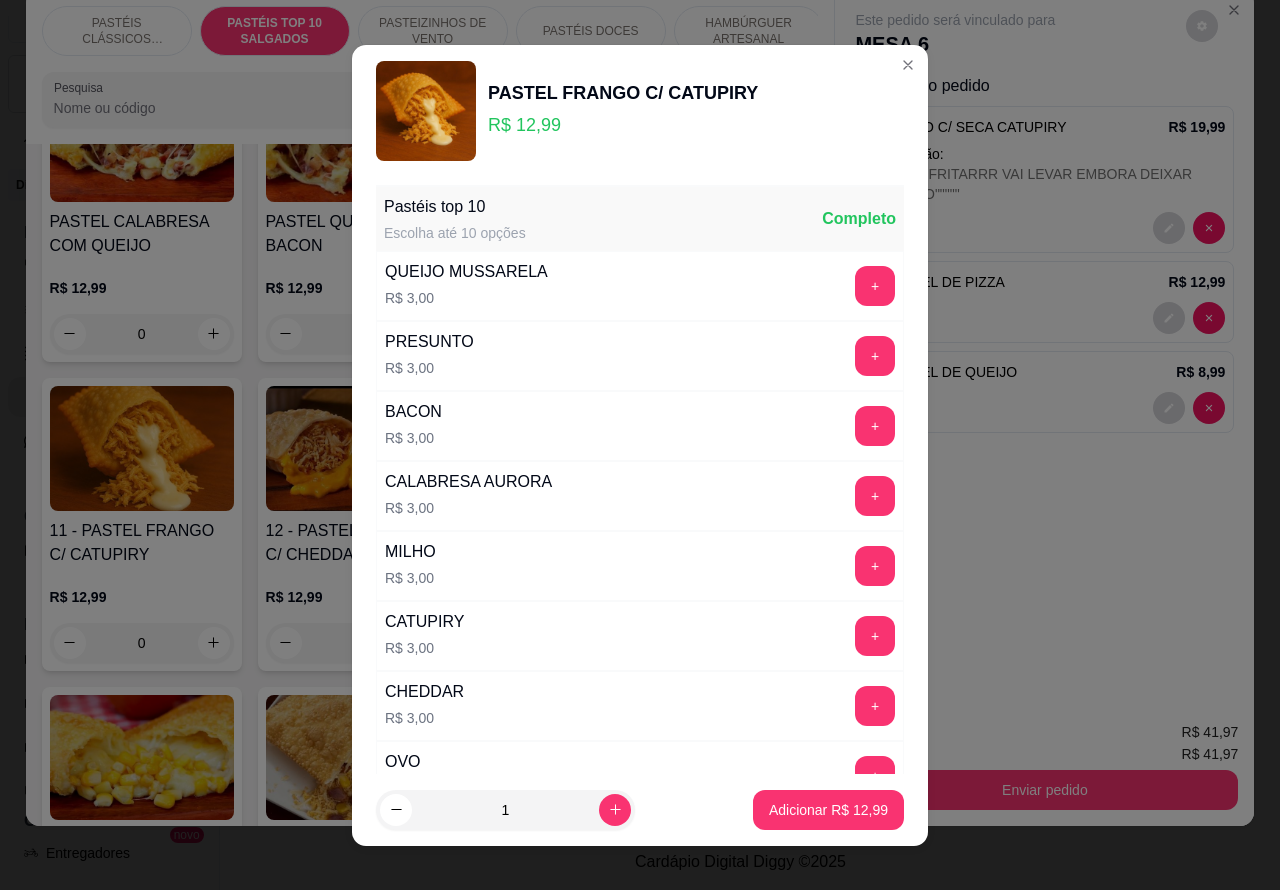 click on "Adicionar   R$ 12,99" at bounding box center [828, 810] 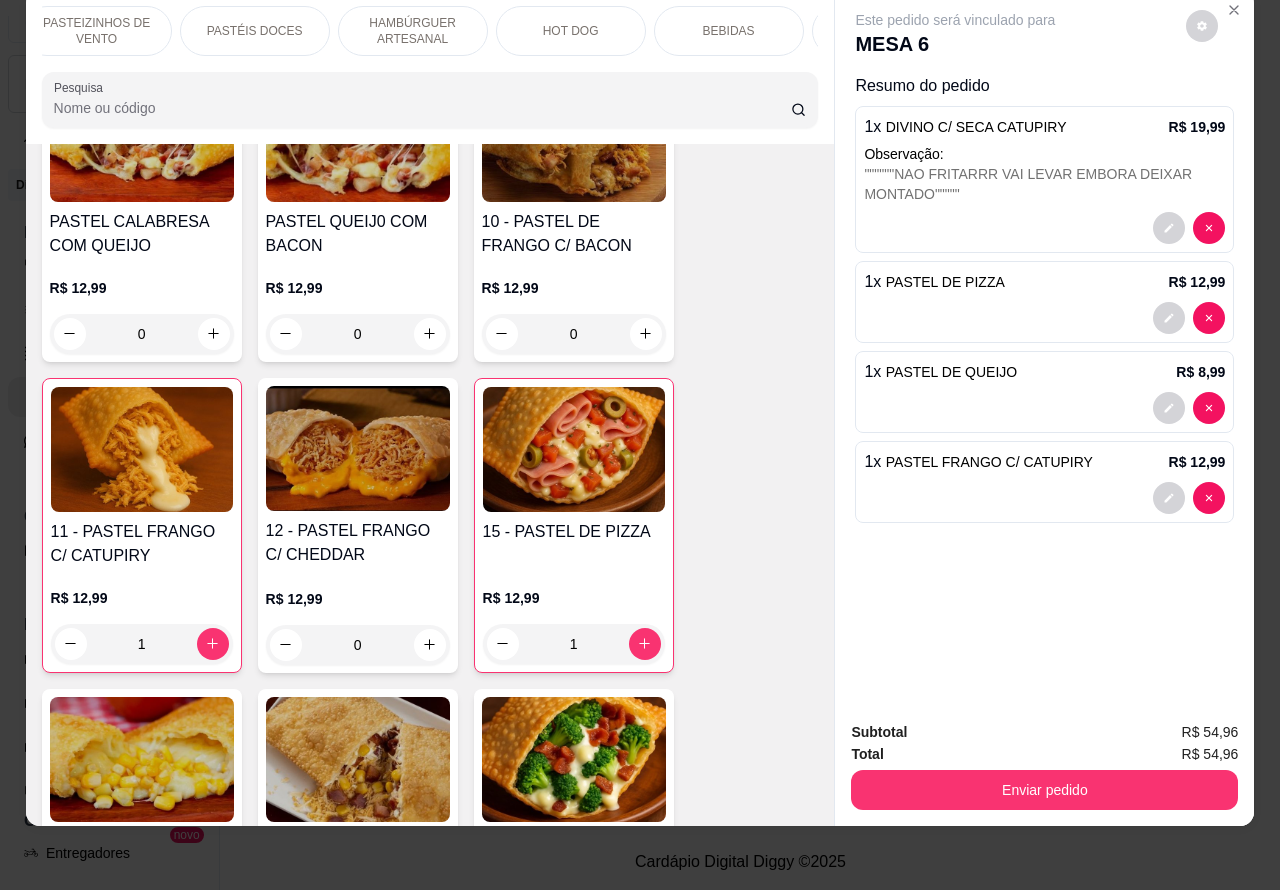 scroll, scrollTop: 0, scrollLeft: 351, axis: horizontal 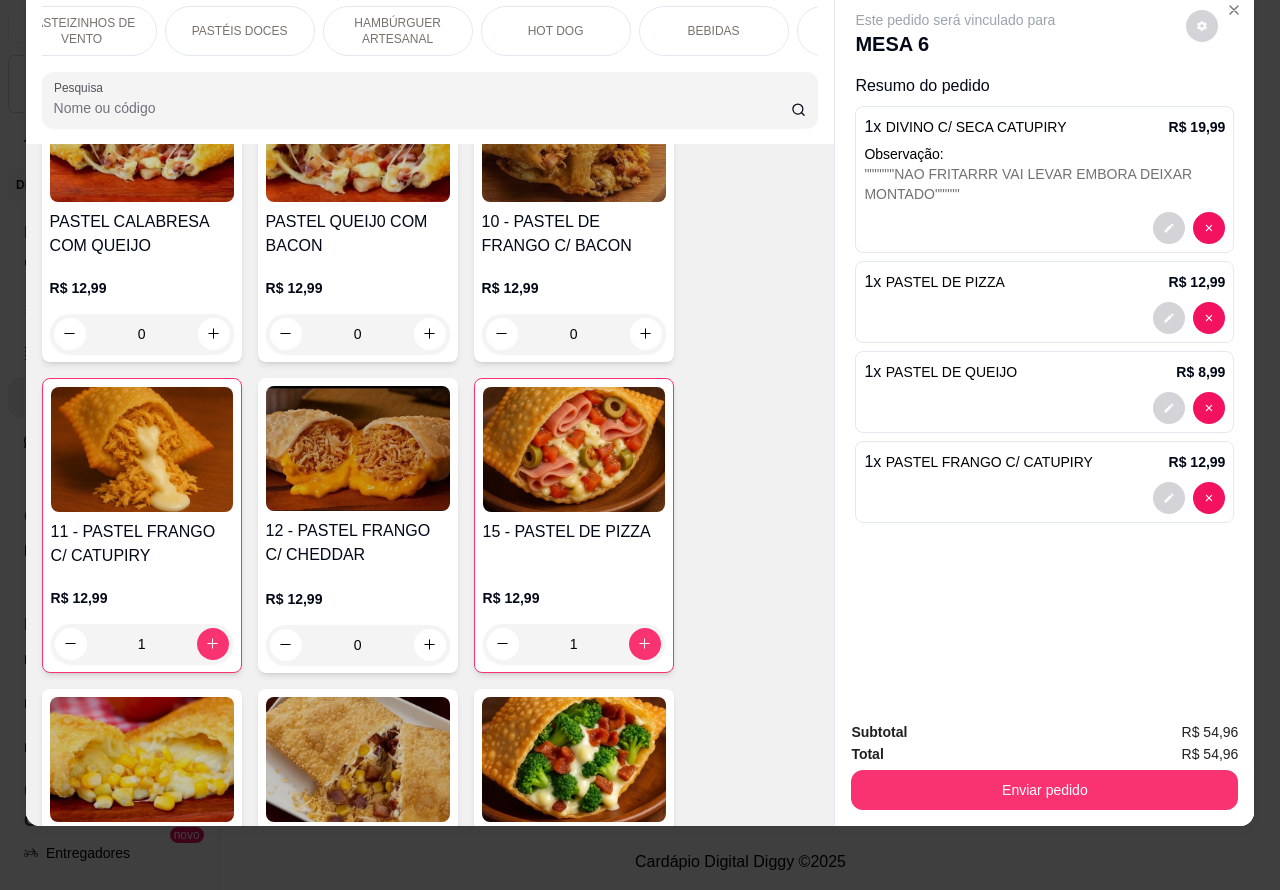 click on "BEBIDAS" at bounding box center (714, 31) 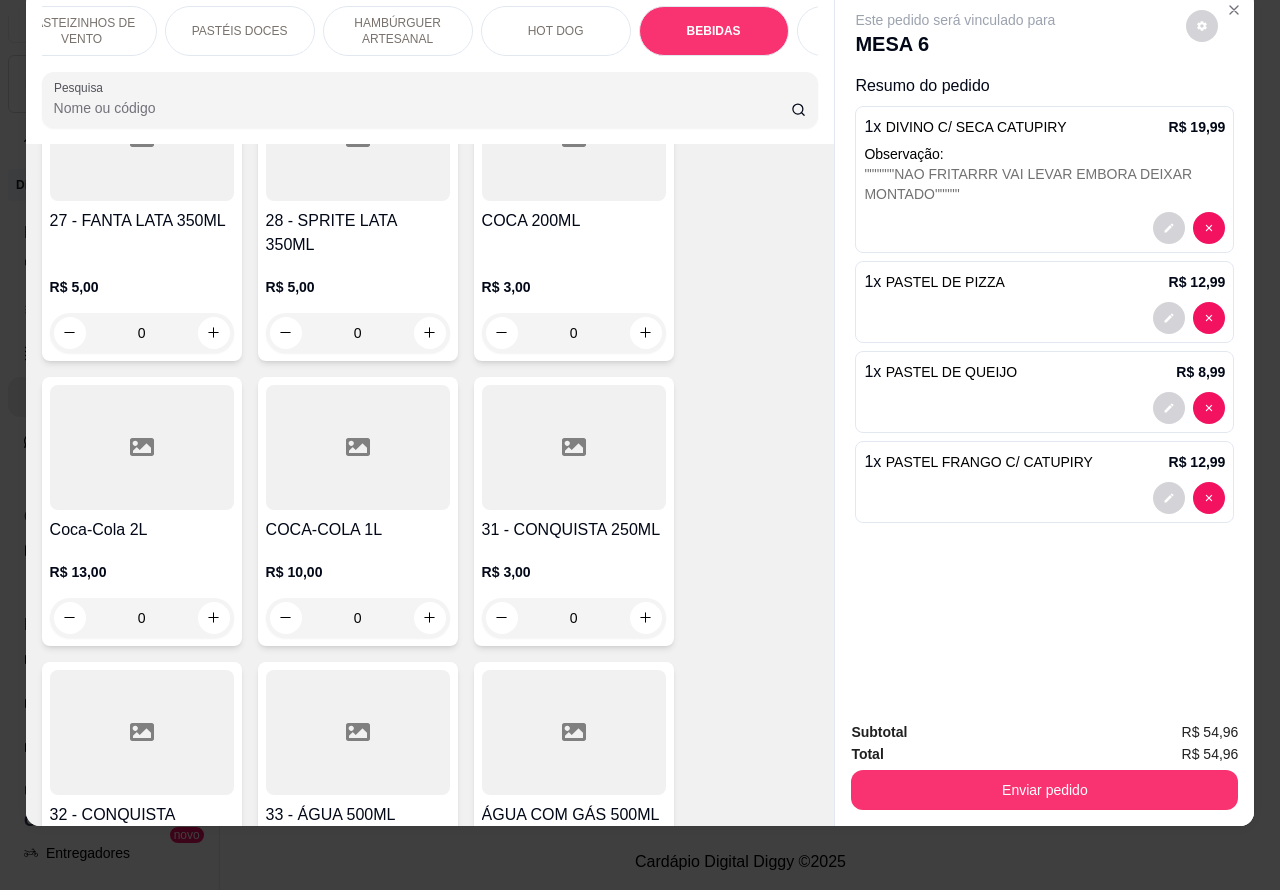 scroll, scrollTop: 7131, scrollLeft: 0, axis: vertical 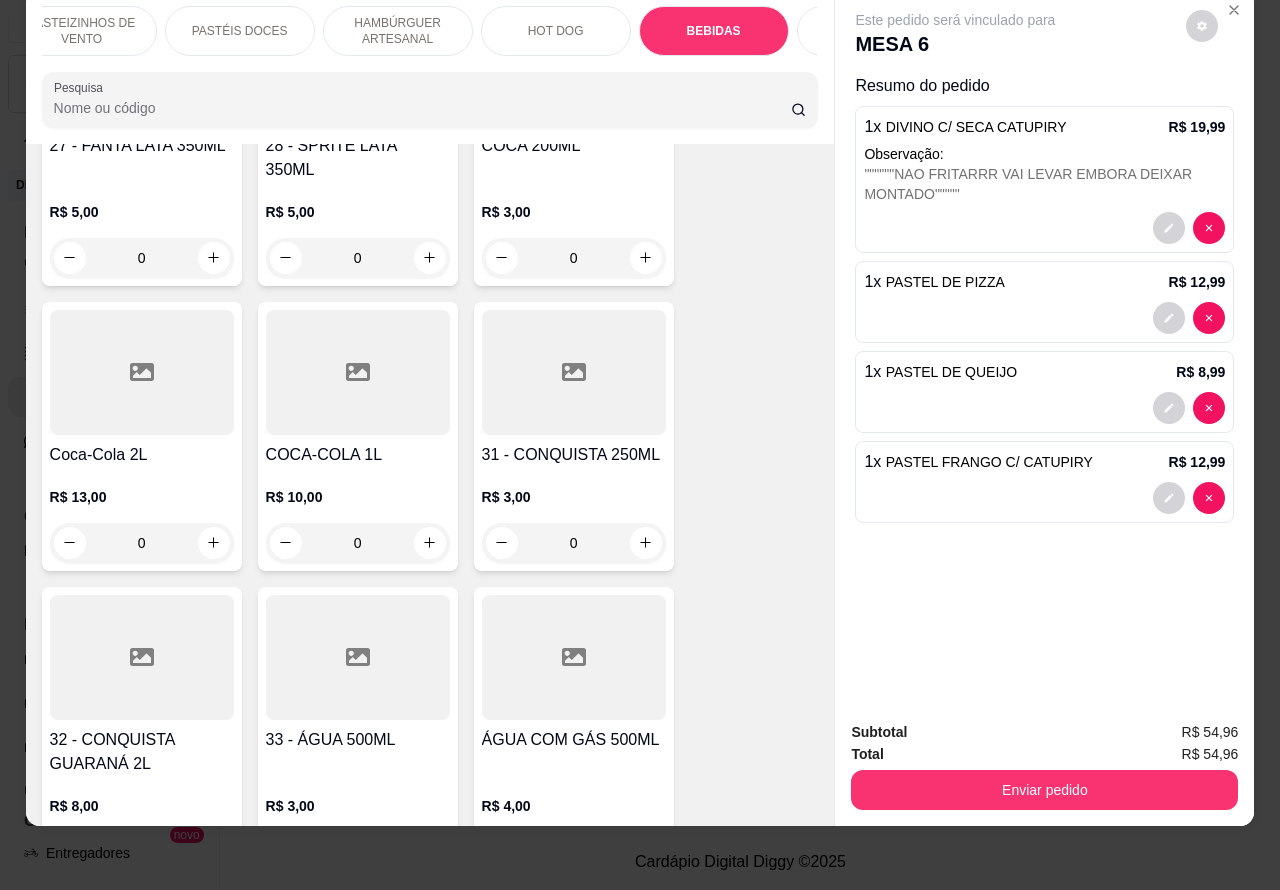 click 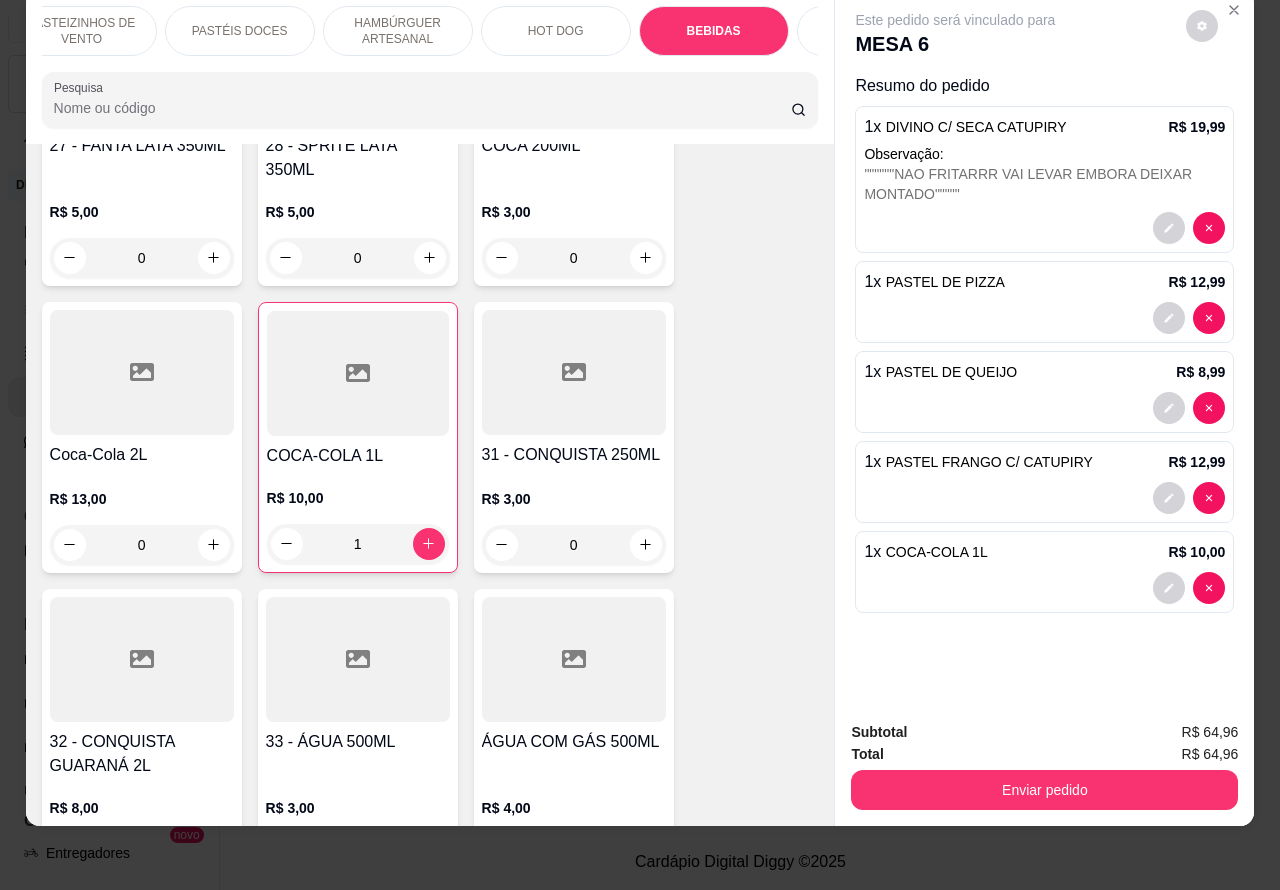 click on "Enviar pedido" at bounding box center [1044, 790] 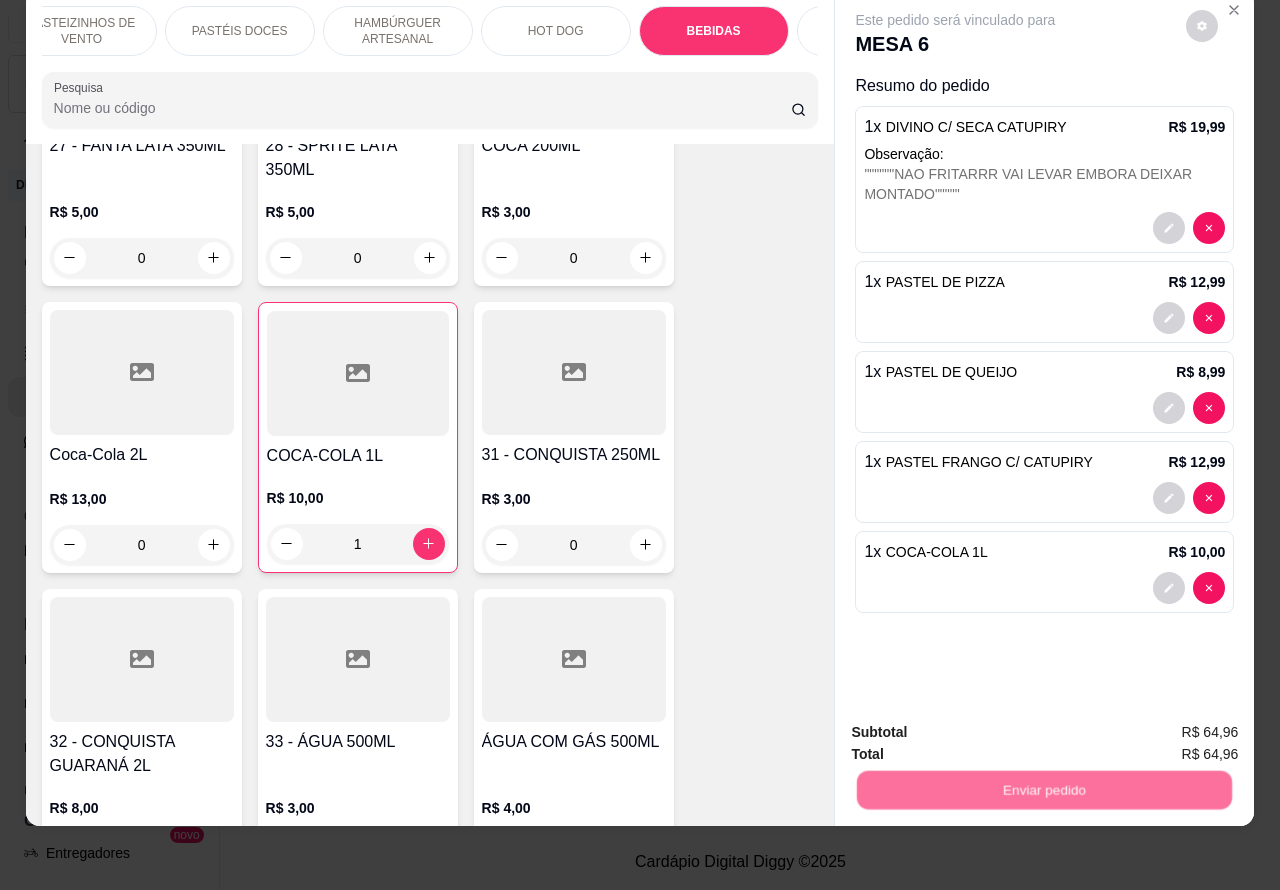 click on "Não registrar e enviar pedido" at bounding box center [977, 723] 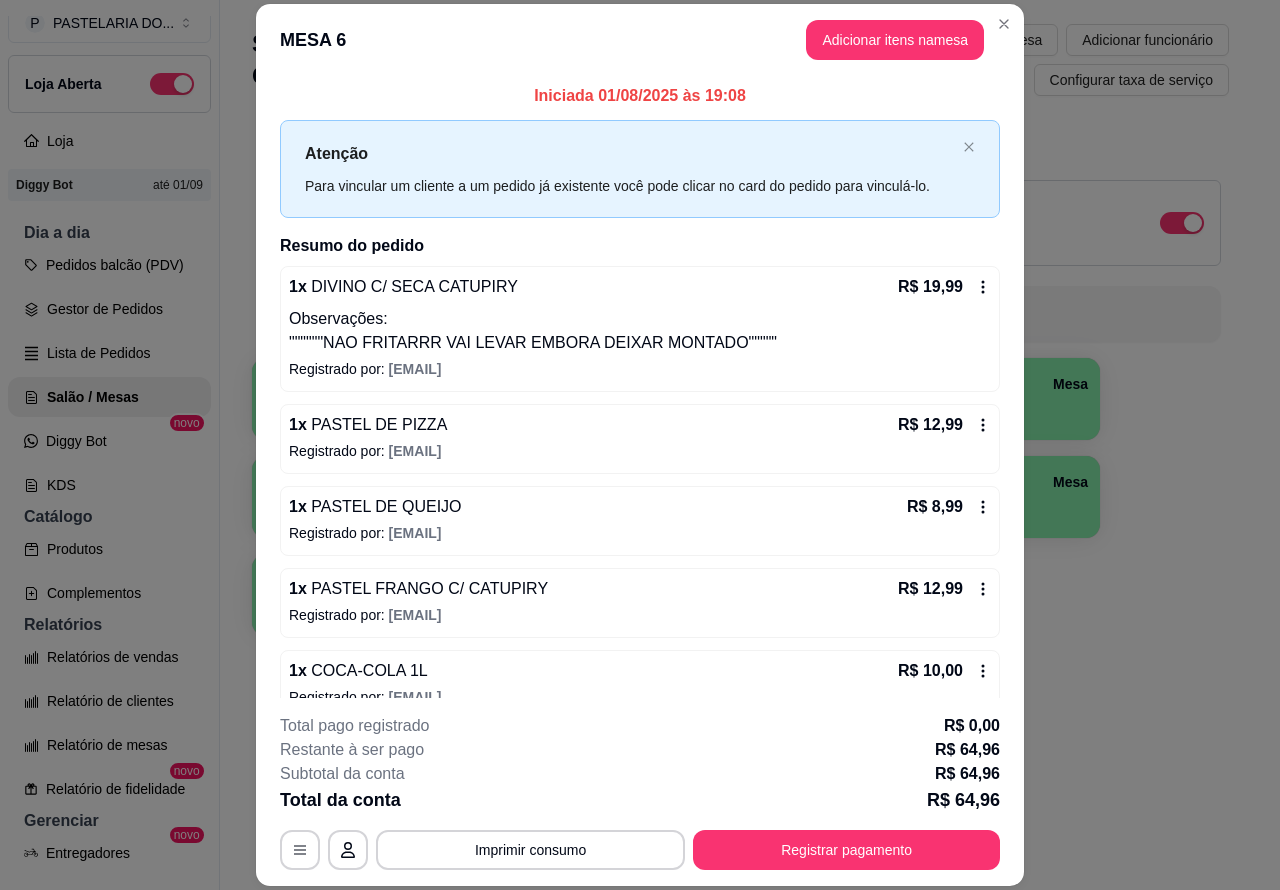 click on "Salão / Mesas / Comandas Adicionar mesa / comanda Imprimir qr-codes da mesa Adicionar funcionário Configurar taxa de serviço Todos Mesas Comandas Deixar cliente chamar o garçom na mesa Ao o cliente scanear o qr code, ele terá a opção de chamar o garçom naquela mesa. Busque pela mesa ou comanda
1 Mesa 2 Mesa R$ 94,96 1318 3 Mesa 4 Mesa 5 Mesa 6 Mesa R$ 0,00 0 7 Mesa 8 Mesa 9 Mesa 10 Mesa" at bounding box center (740, 417) 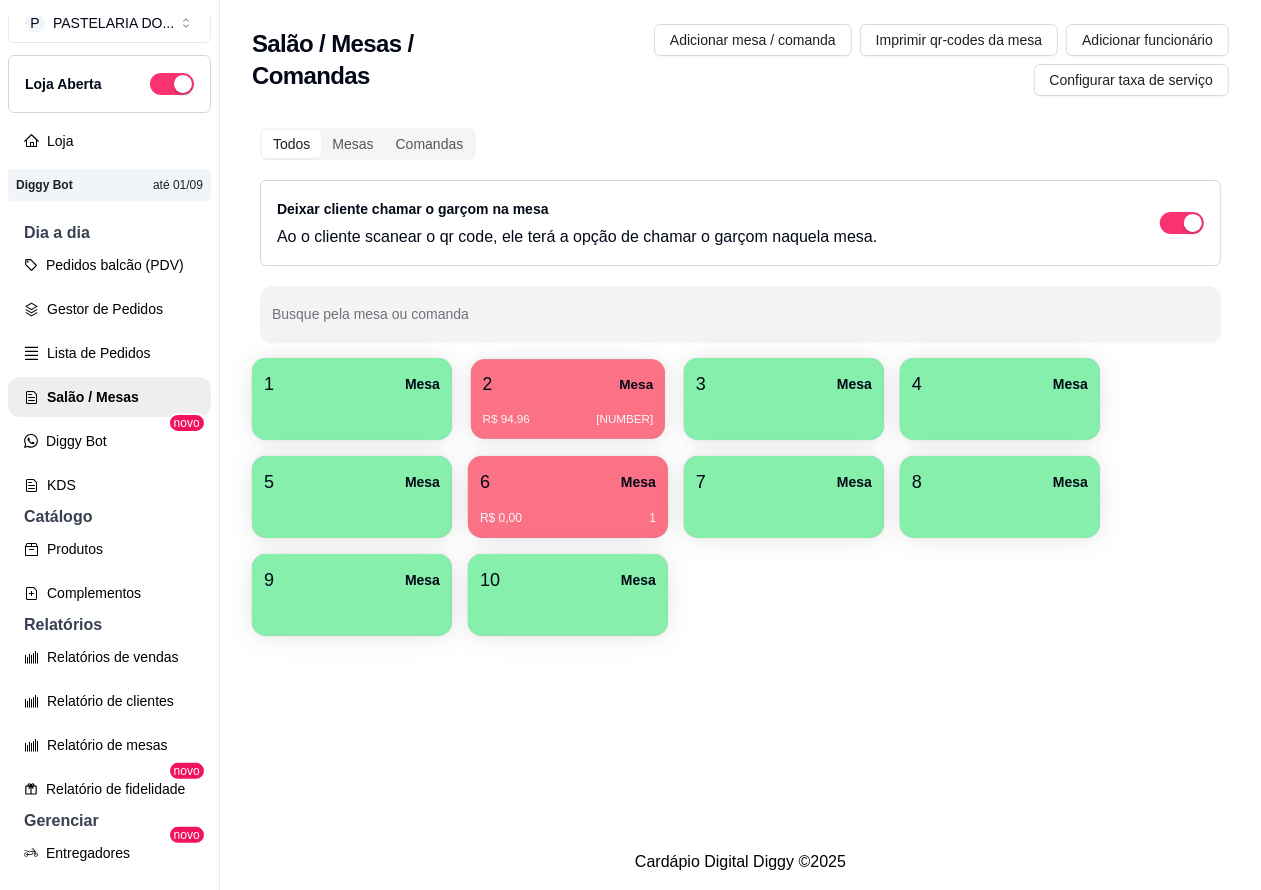click on "R$ 94,96 [NUMBER]" at bounding box center (568, 412) 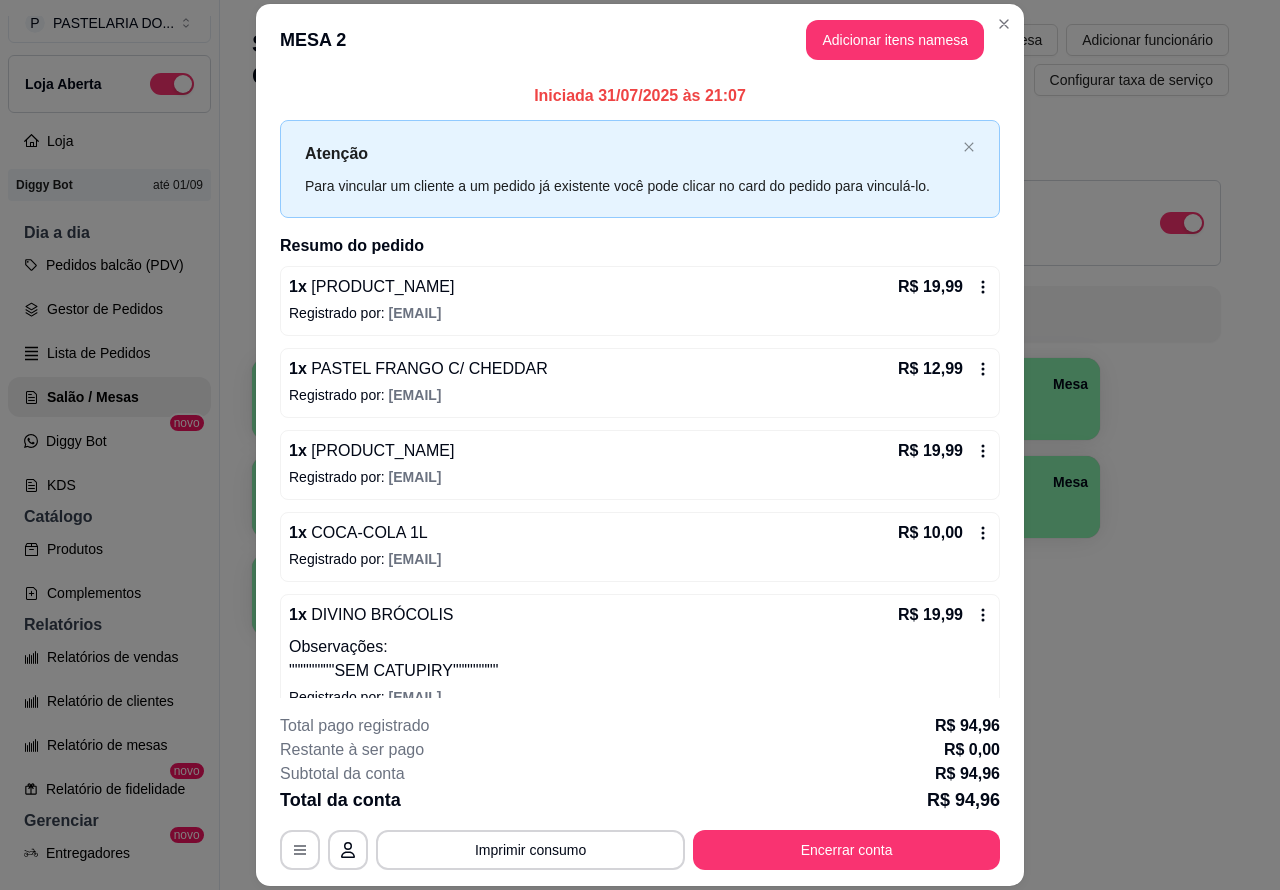 scroll, scrollTop: 60, scrollLeft: 0, axis: vertical 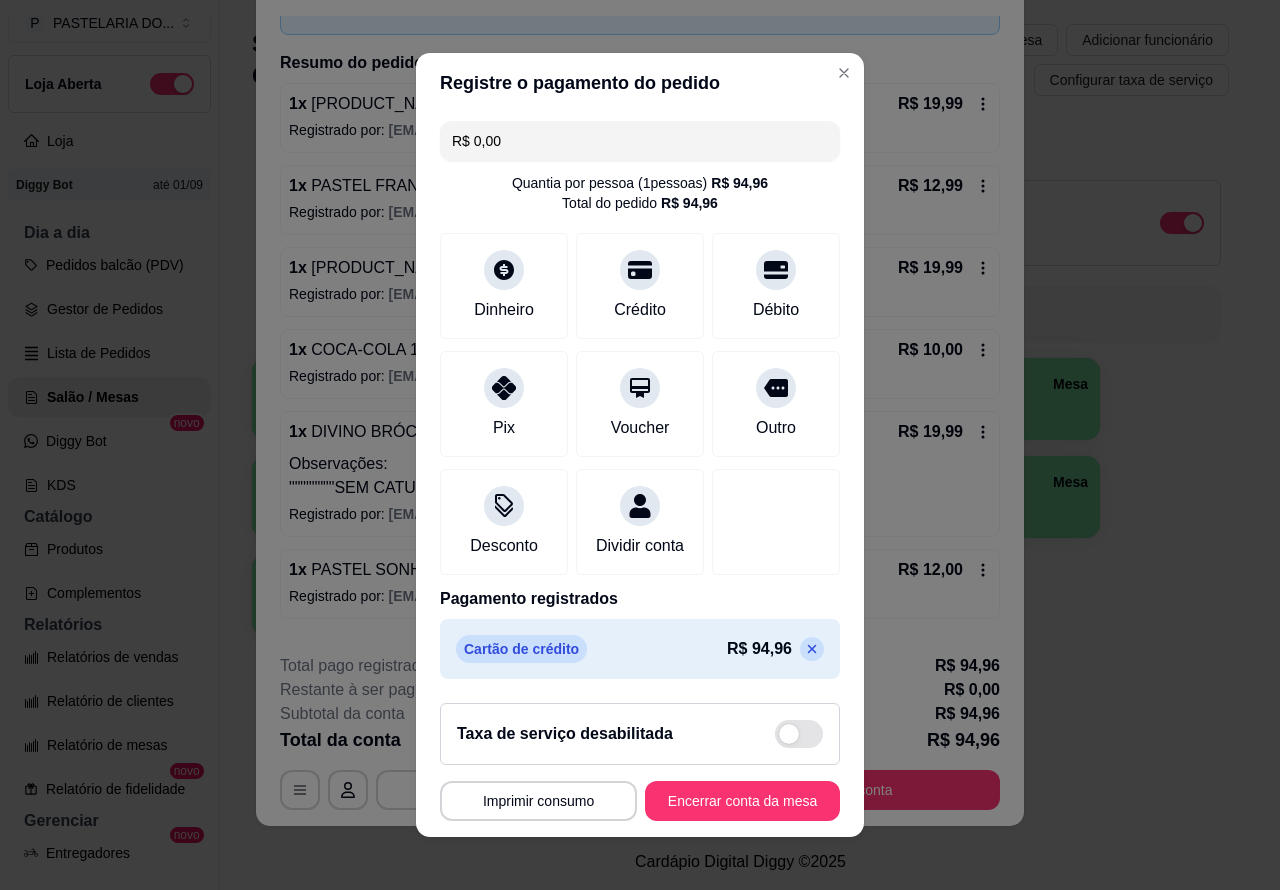 click on "Encerrar conta da mesa" at bounding box center (742, 801) 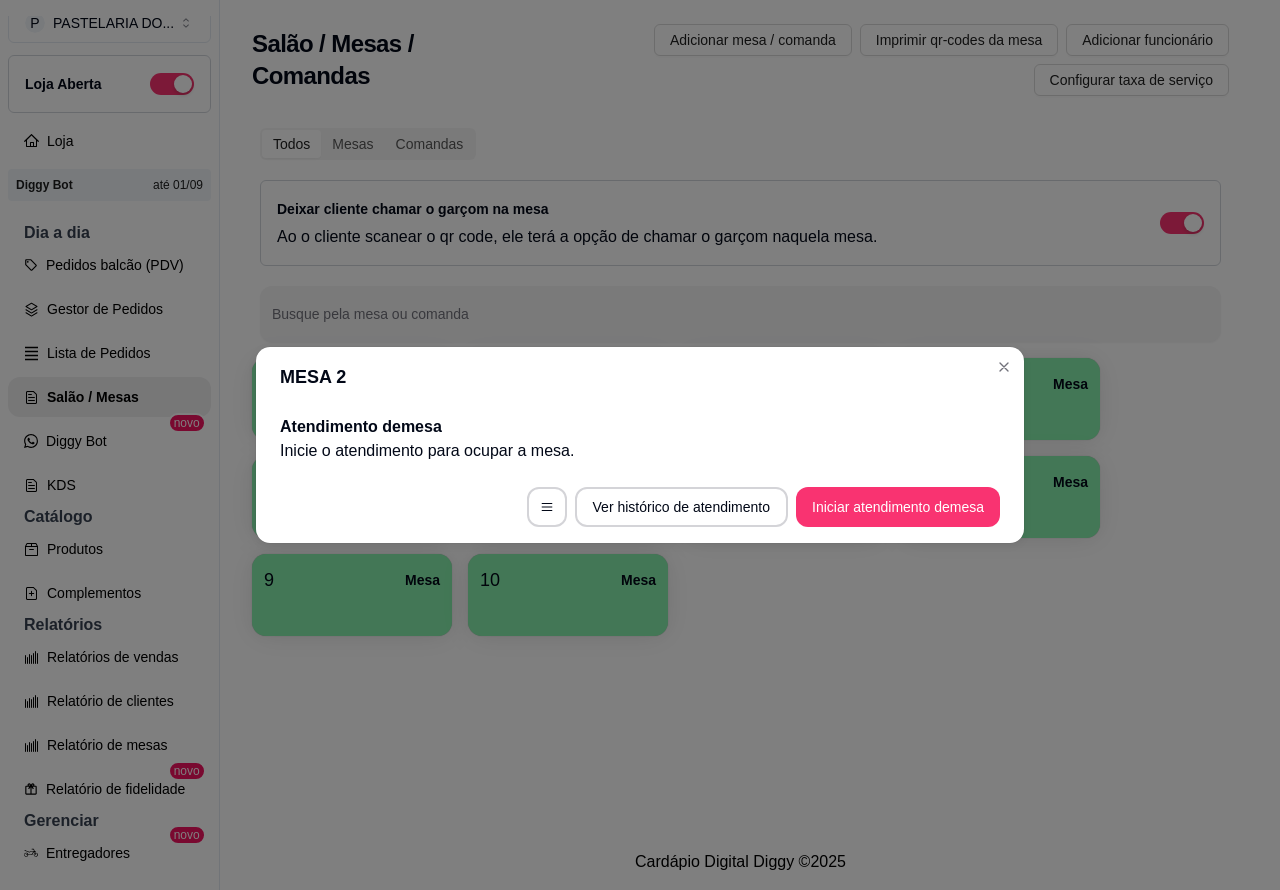 scroll, scrollTop: 0, scrollLeft: 0, axis: both 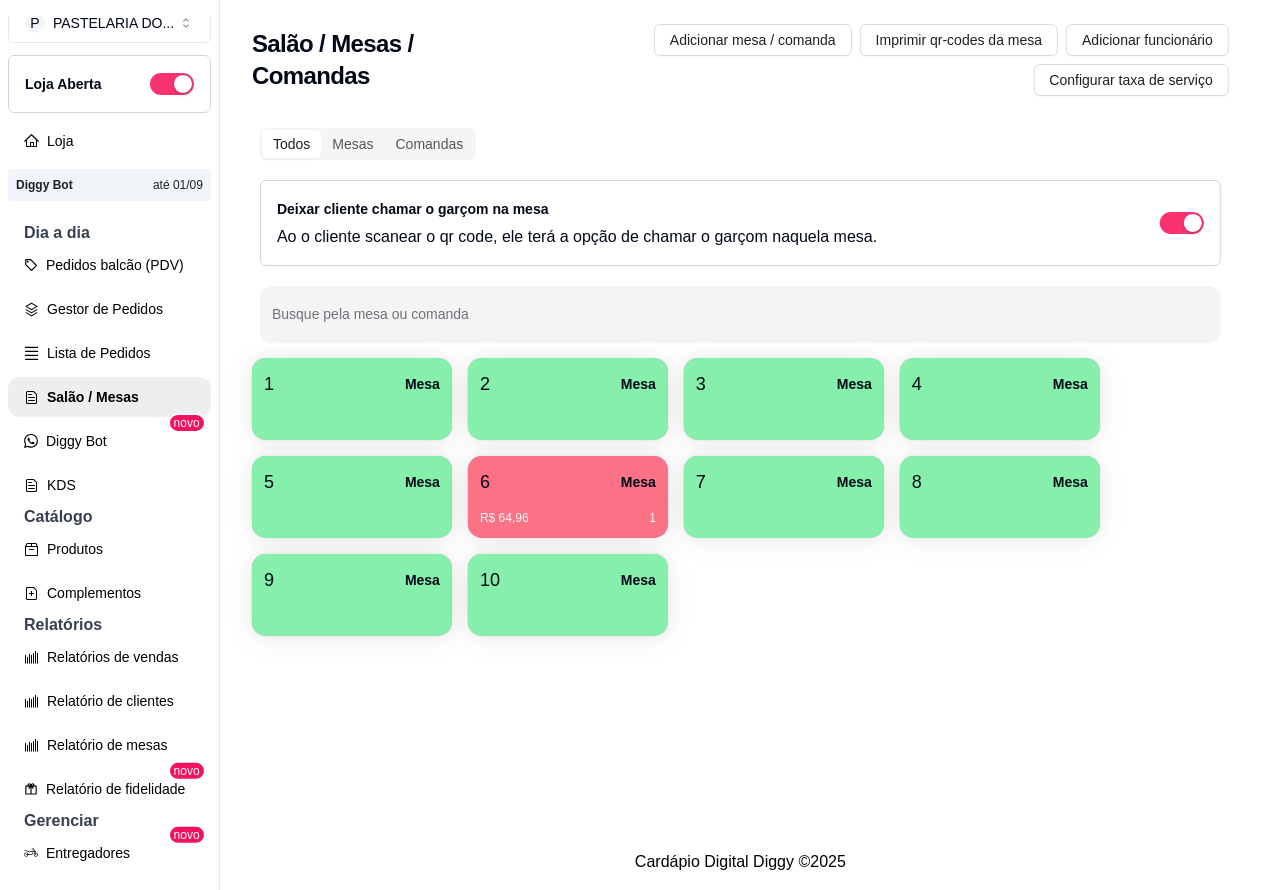 click on "6 Mesa" at bounding box center (568, 482) 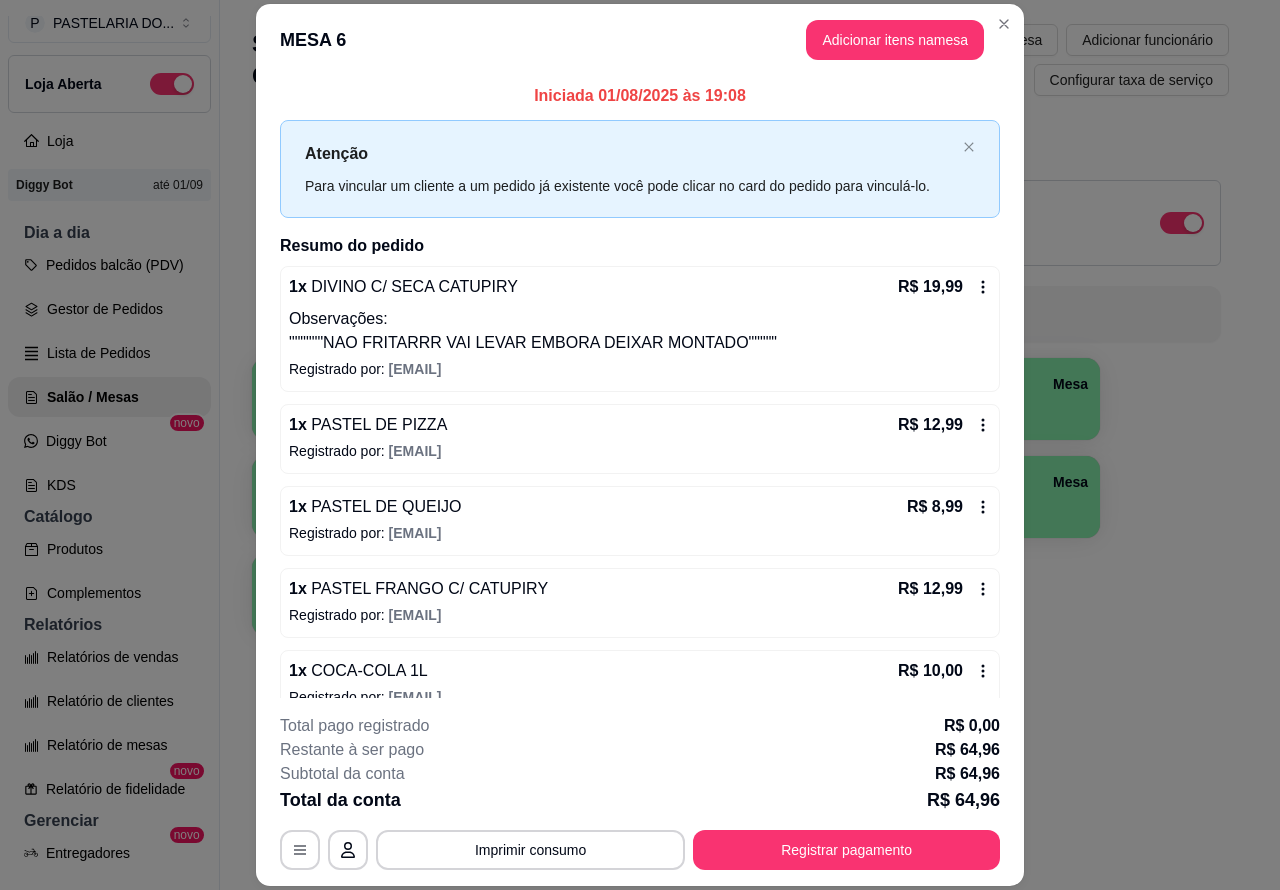 scroll, scrollTop: 32, scrollLeft: 0, axis: vertical 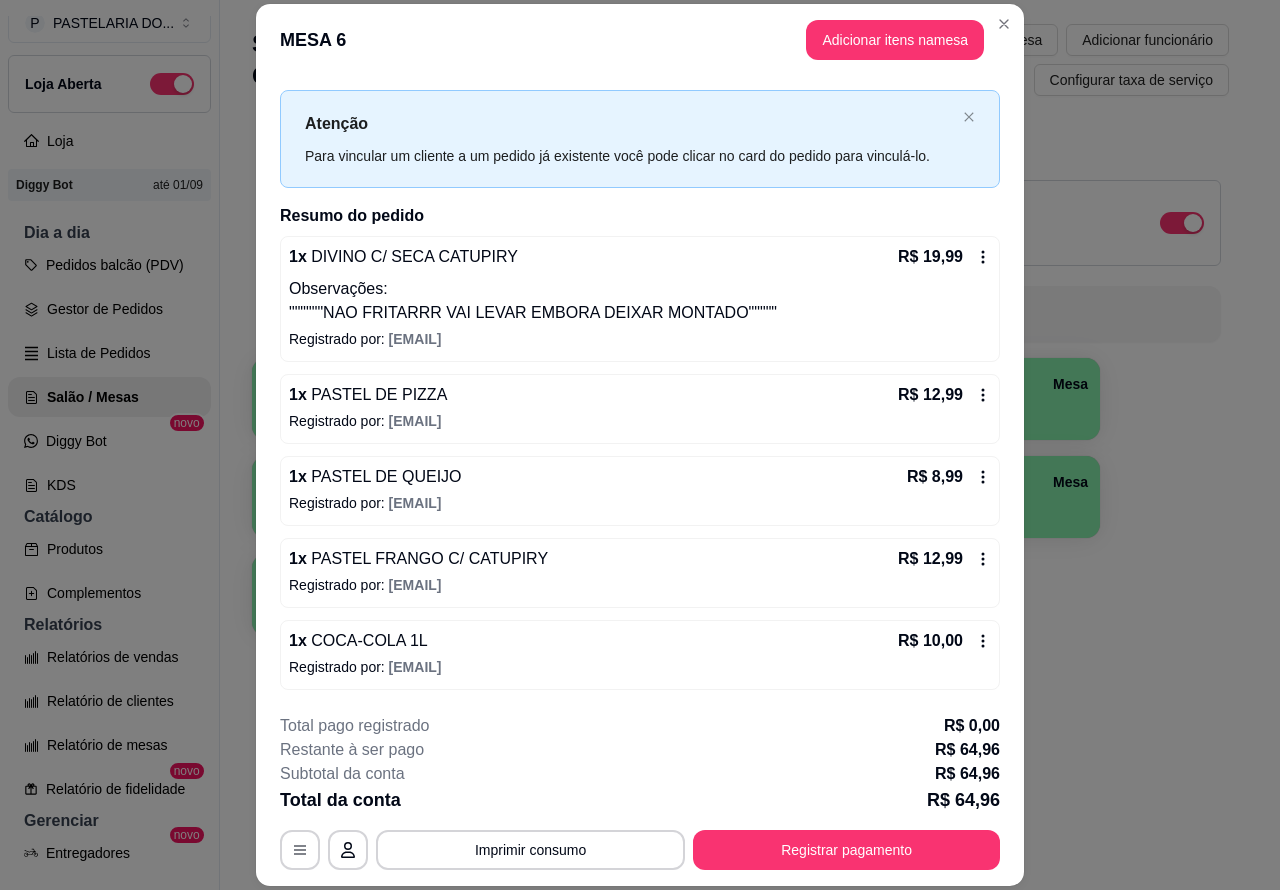 click on "Salão / Mesas / Comandas Adicionar mesa / comanda Imprimir qr-codes da mesa Adicionar funcionário Configurar taxa de serviço Todos Mesas Comandas Deixar cliente chamar o garçom na mesa Ao o cliente scanear o qr code, ele terá a opção de chamar o garçom naquela mesa. Busque pela mesa ou comanda 1 Mesa 2 Mesa 3 Mesa 4 Mesa 5 Mesa 6 Mesa R$ 64,96 1 7 Mesa 8 Mesa 9 Mesa 10 Mesa" at bounding box center (740, 417) 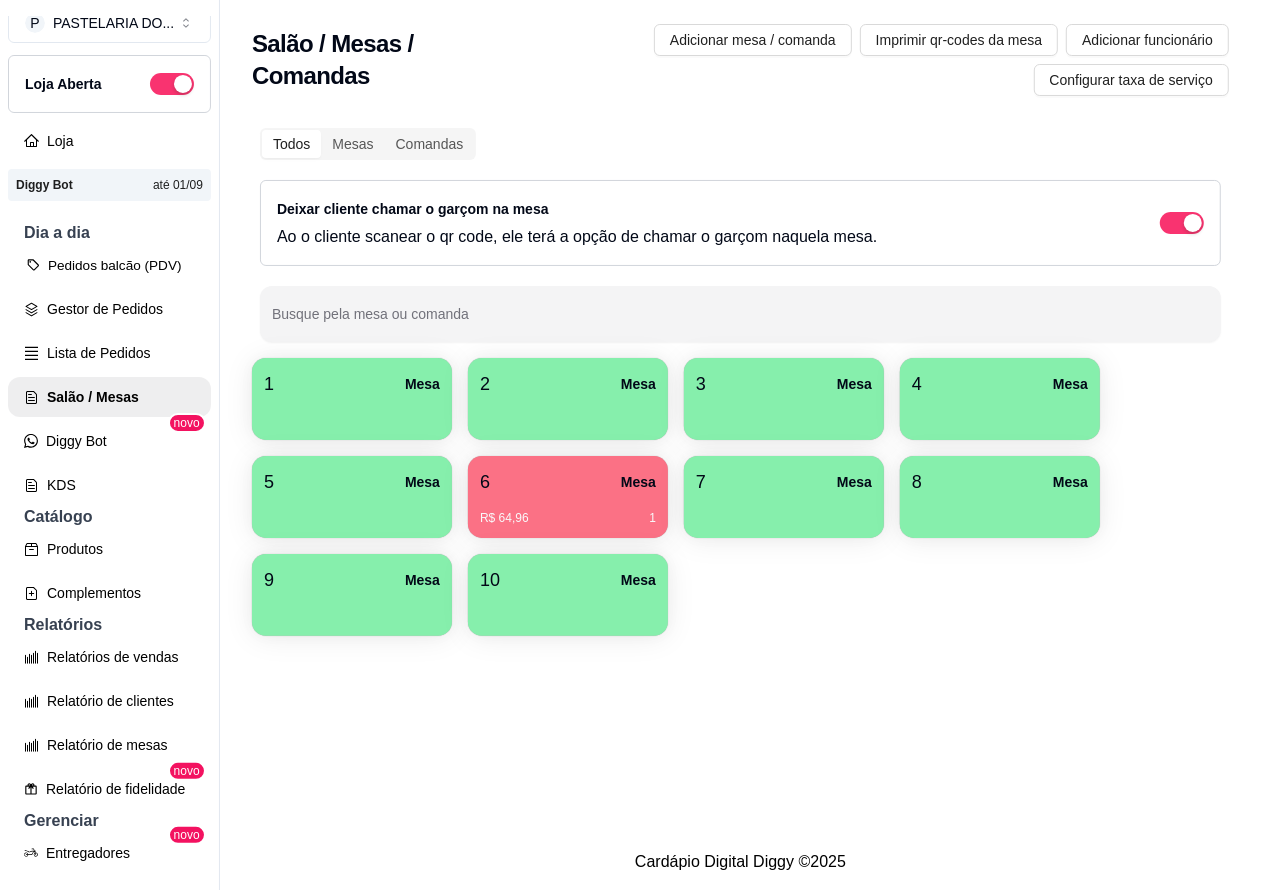 click on "Pedidos balcão (PDV)" at bounding box center (109, 265) 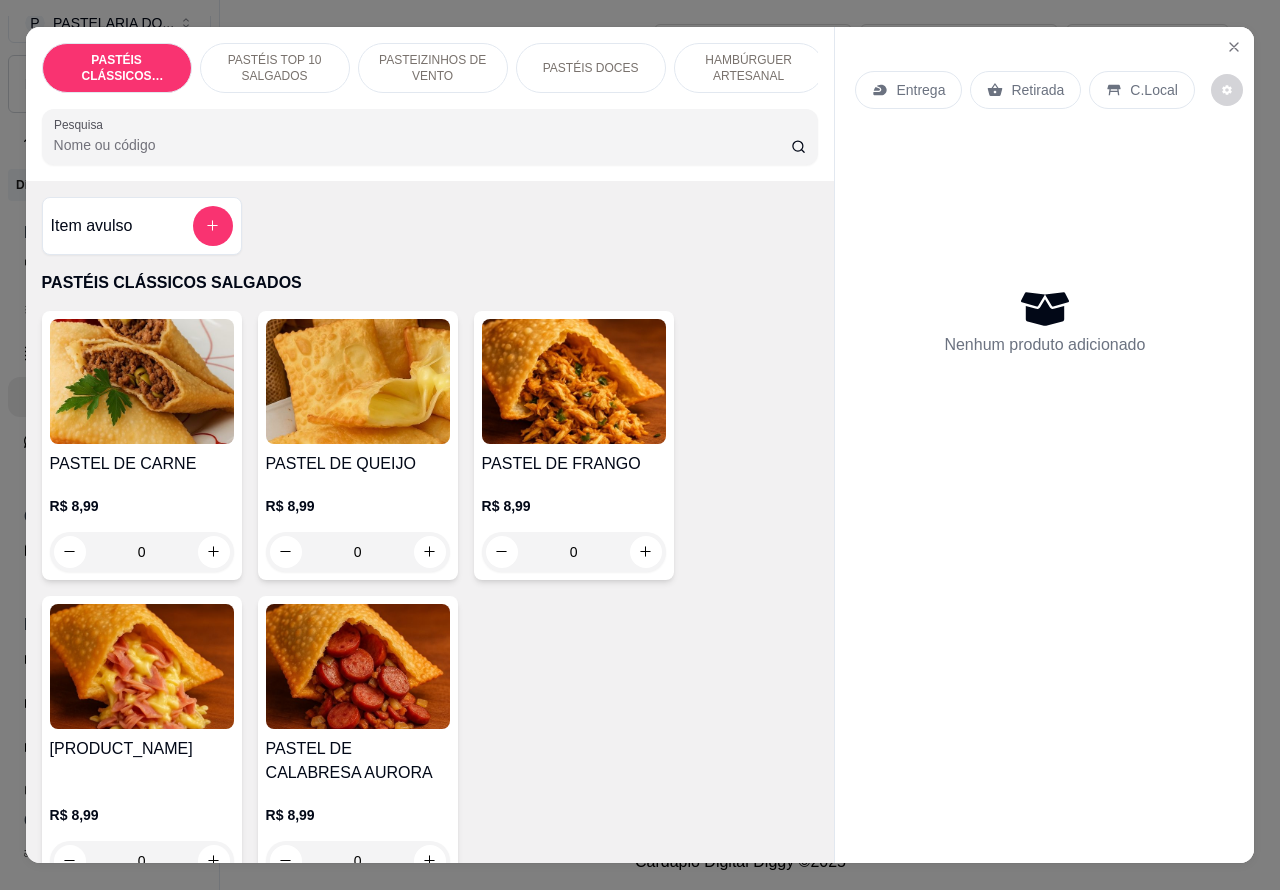 click on "Entrega" at bounding box center [920, 90] 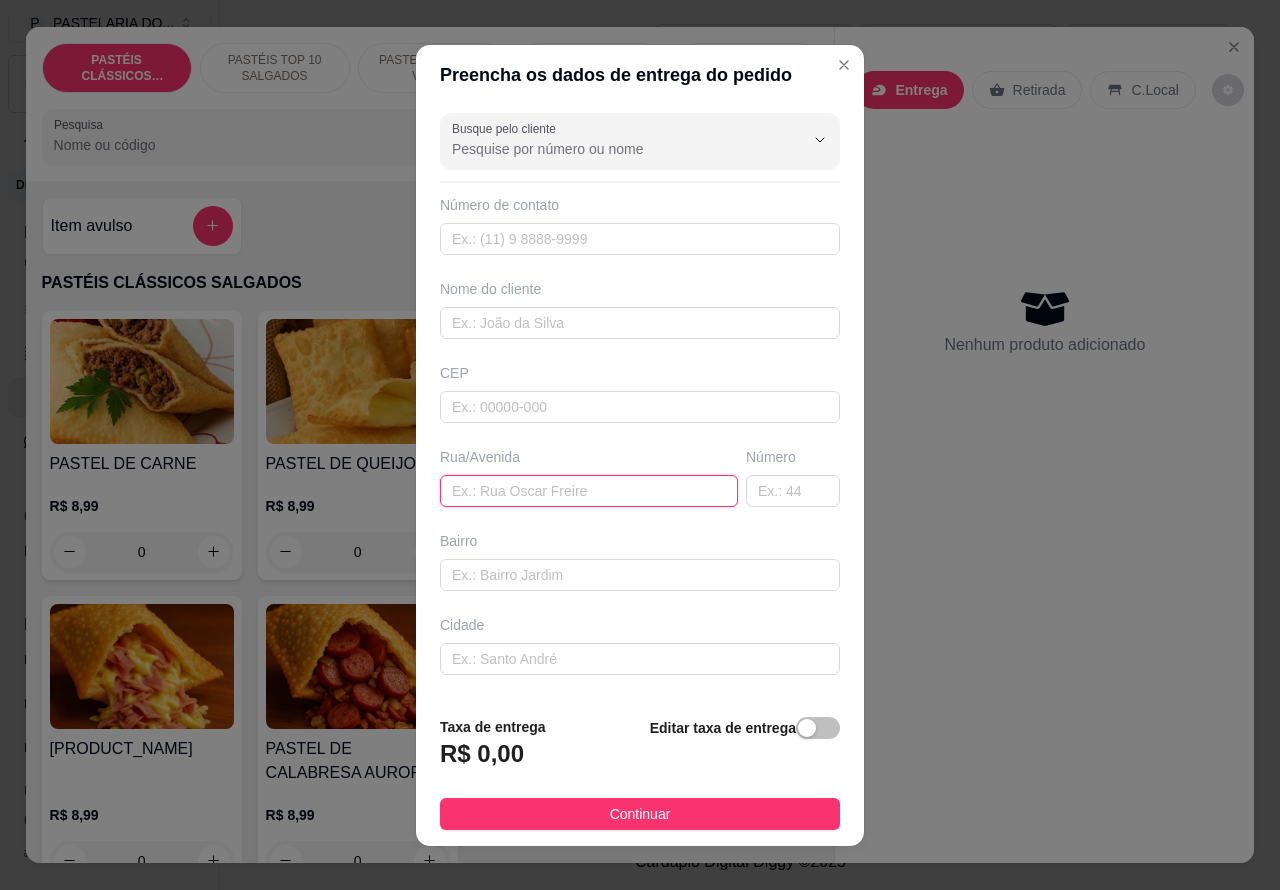 paste on "[FIRST] [LAST] [NUMBER]" 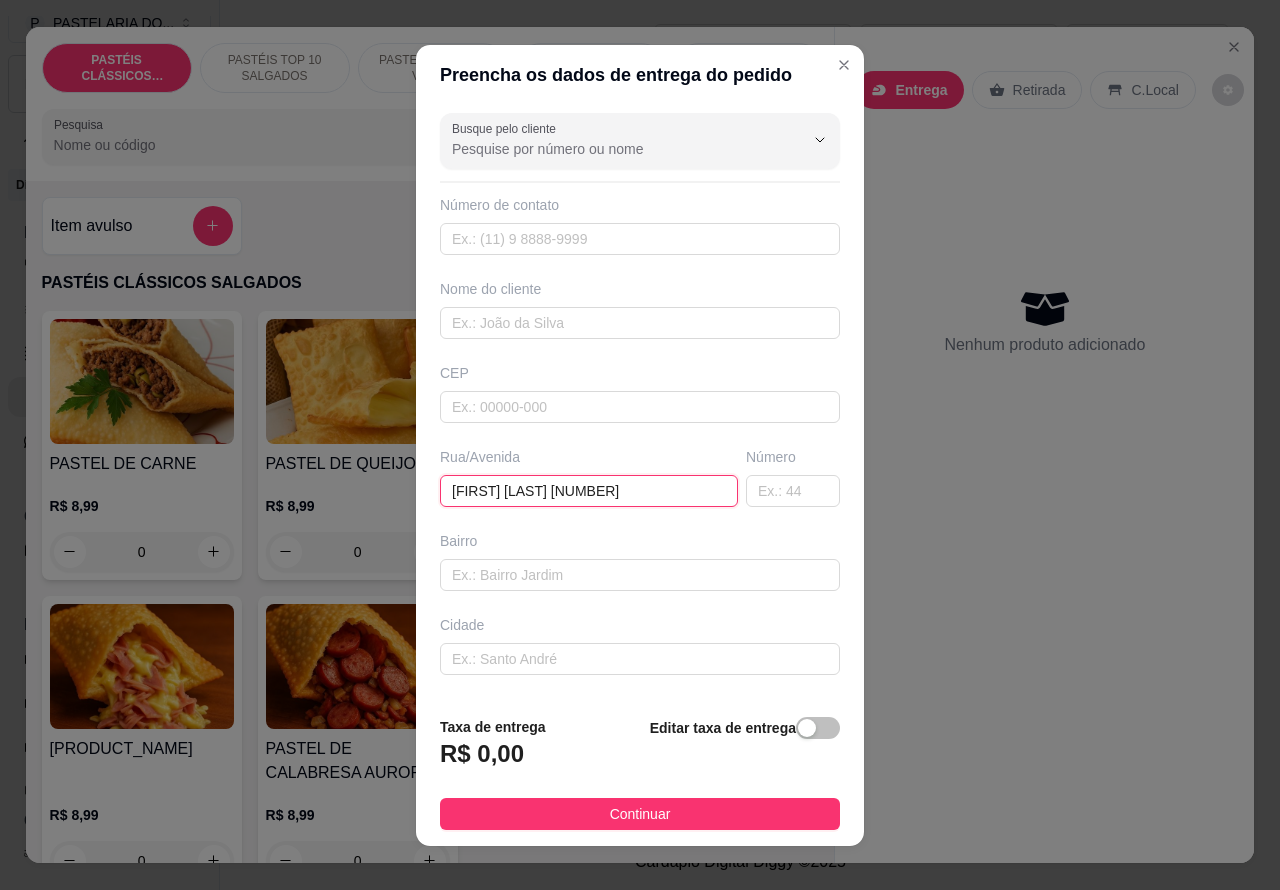 type on "[FIRST] [LAST] [NUMBER]" 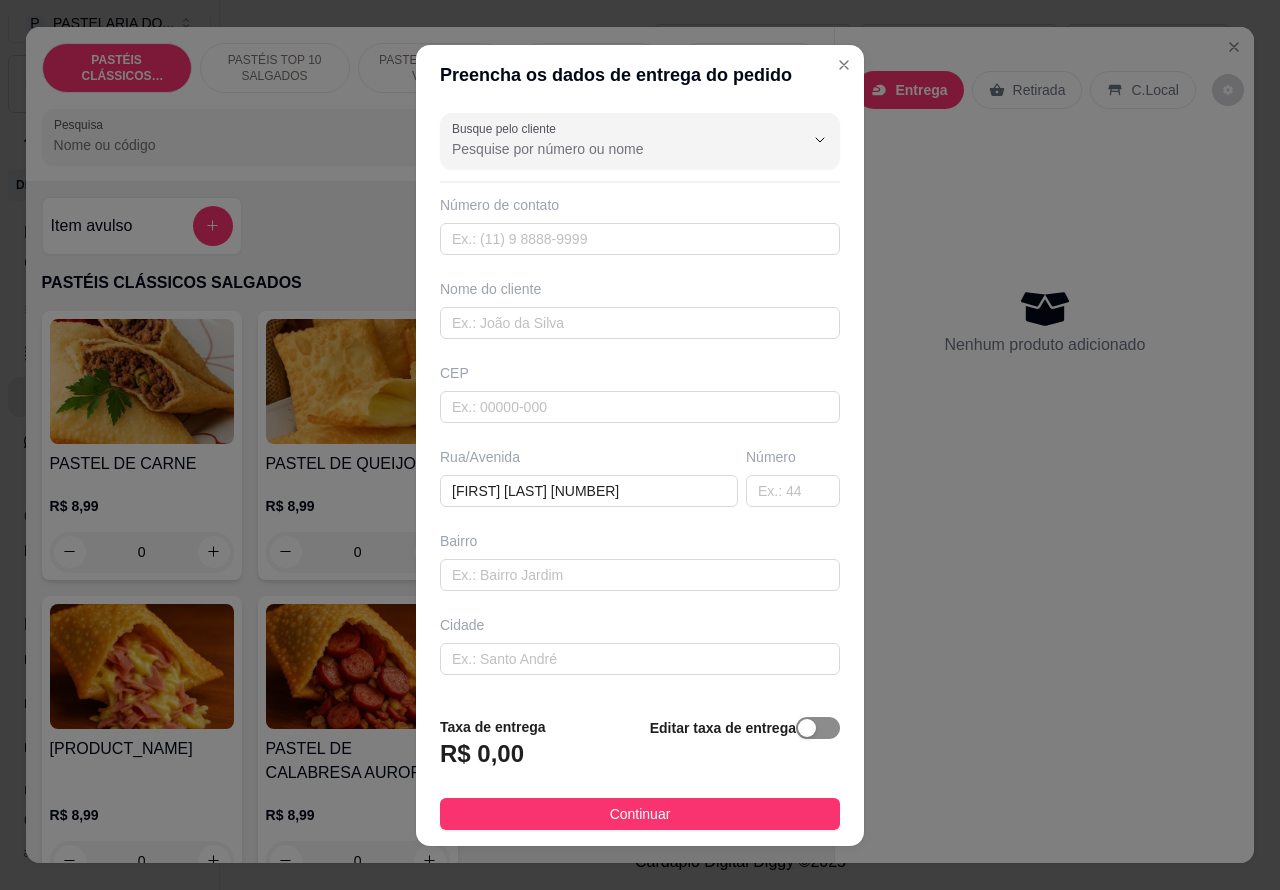 click at bounding box center [807, 728] 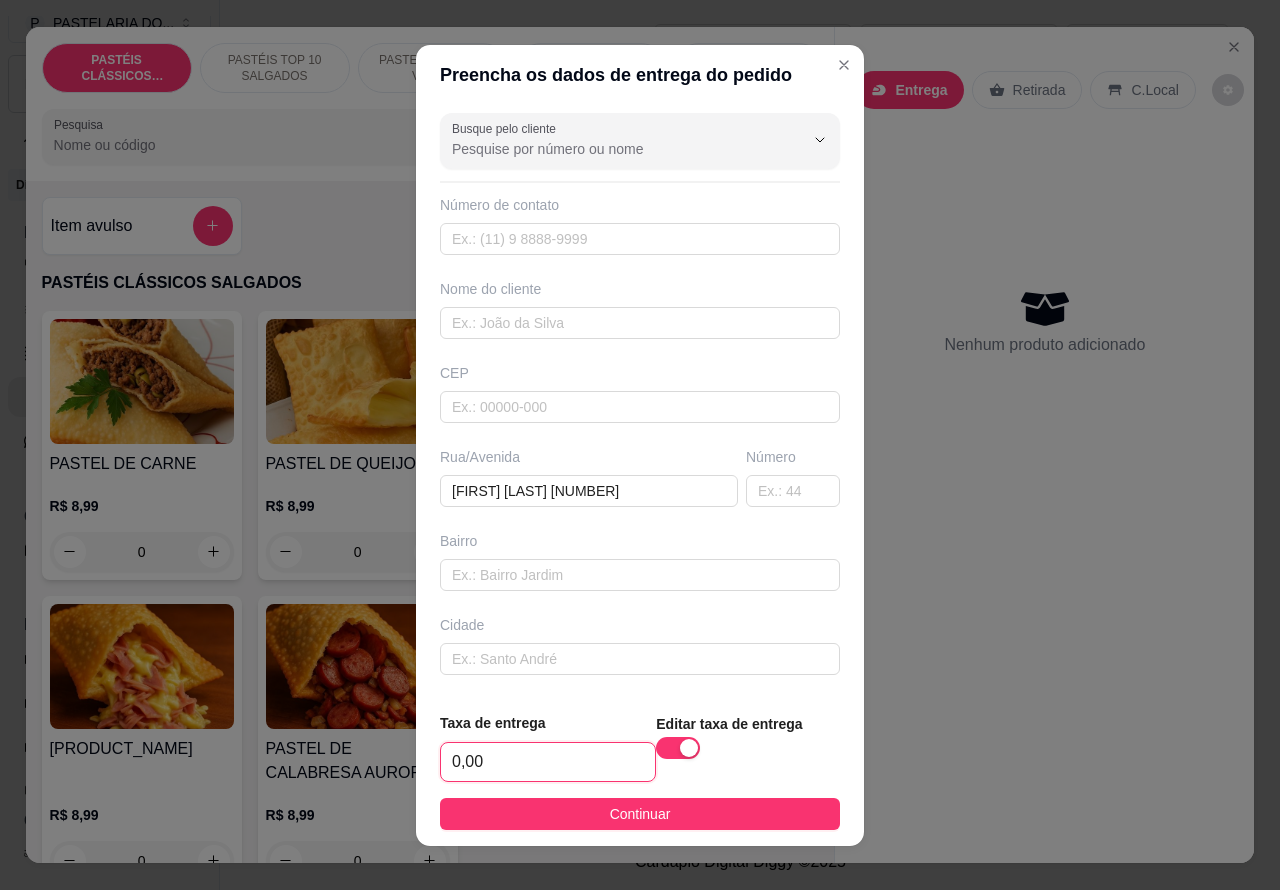 click on "0,00" at bounding box center (548, 762) 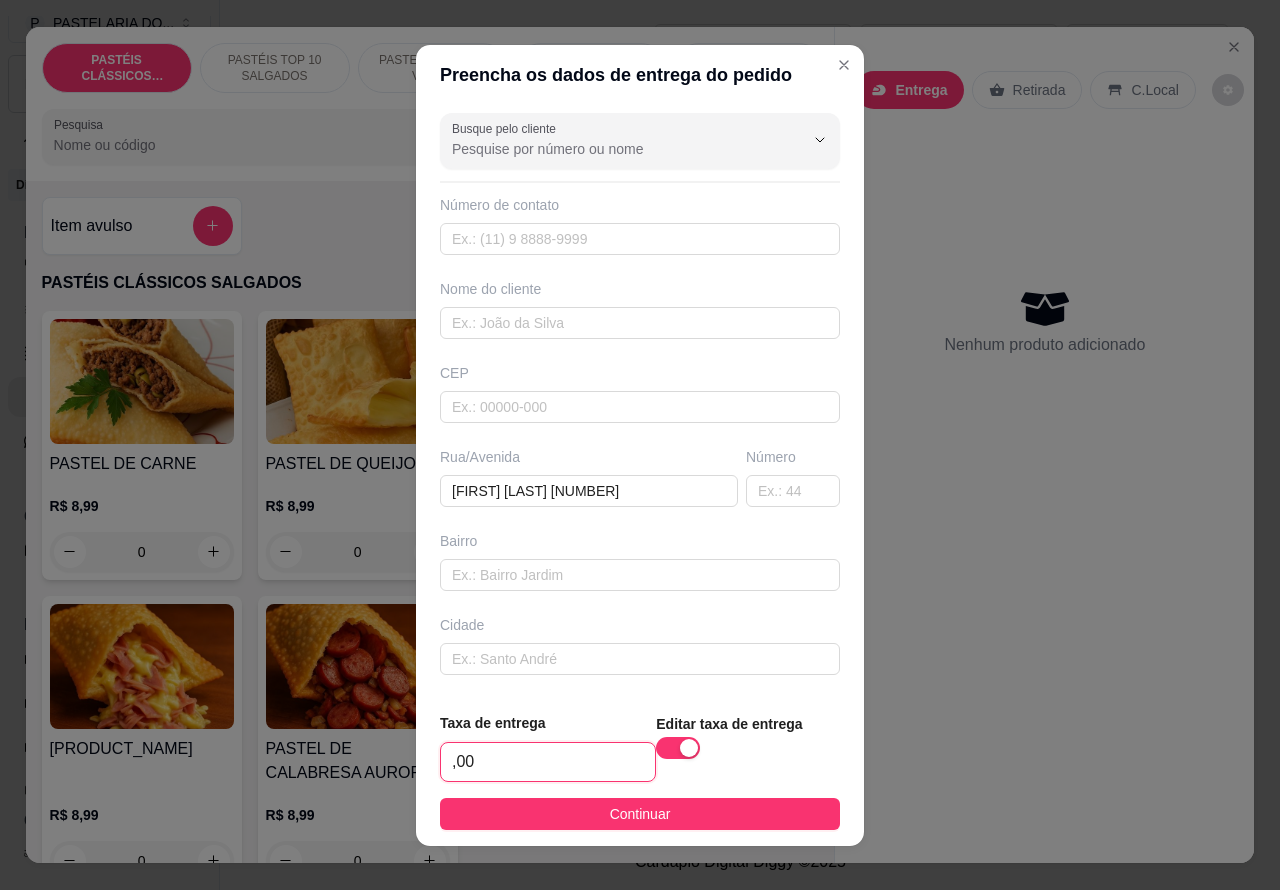 type on "1,00" 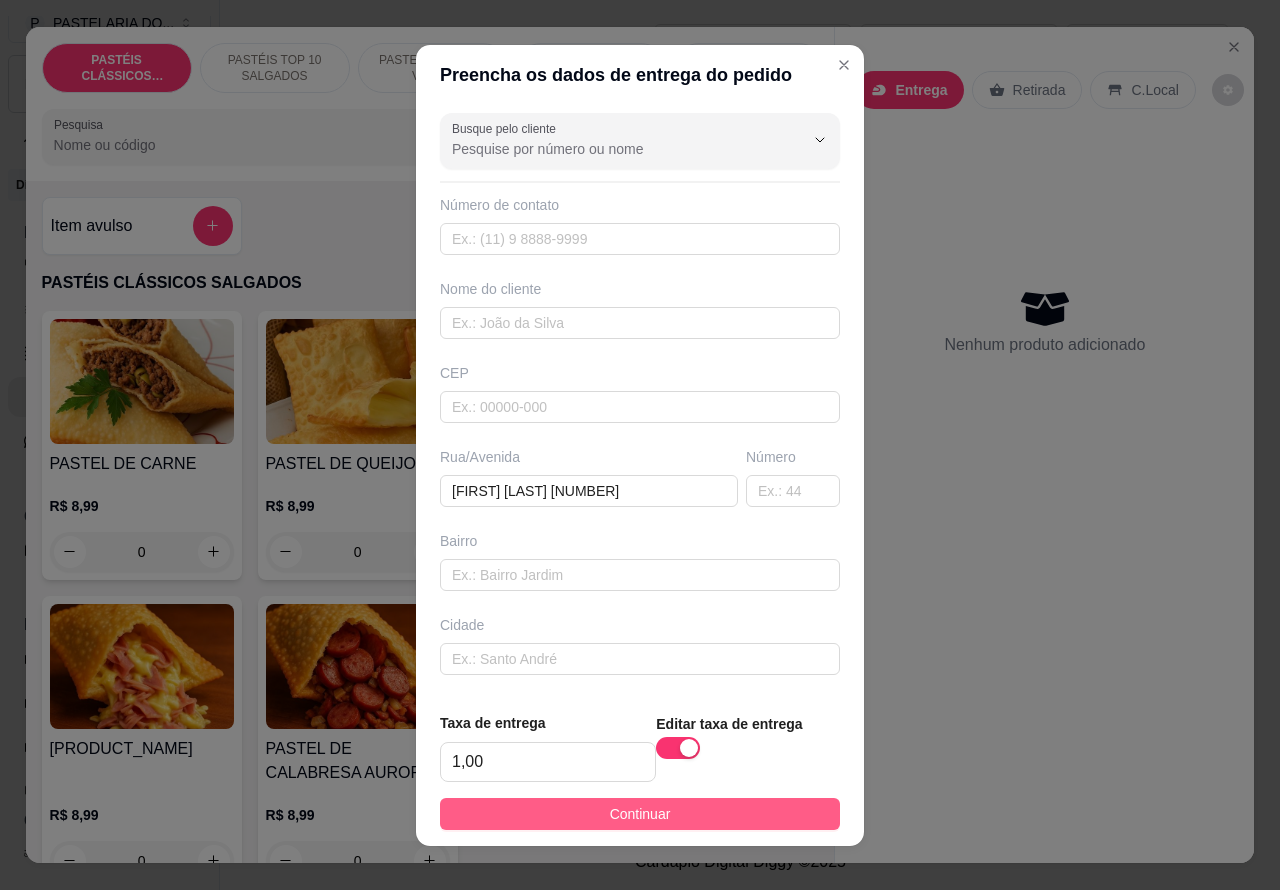 click on "Continuar" at bounding box center (640, 814) 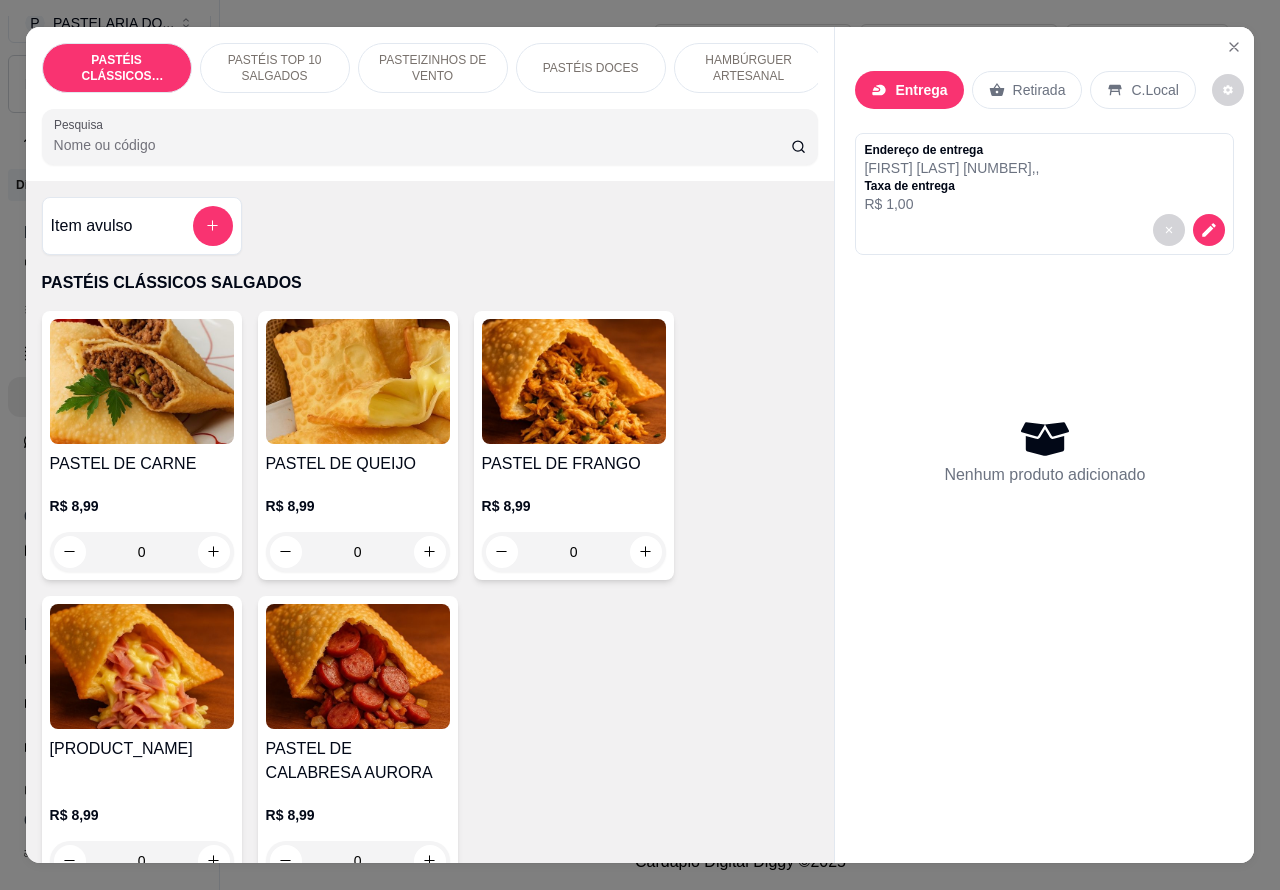 scroll, scrollTop: 147, scrollLeft: 0, axis: vertical 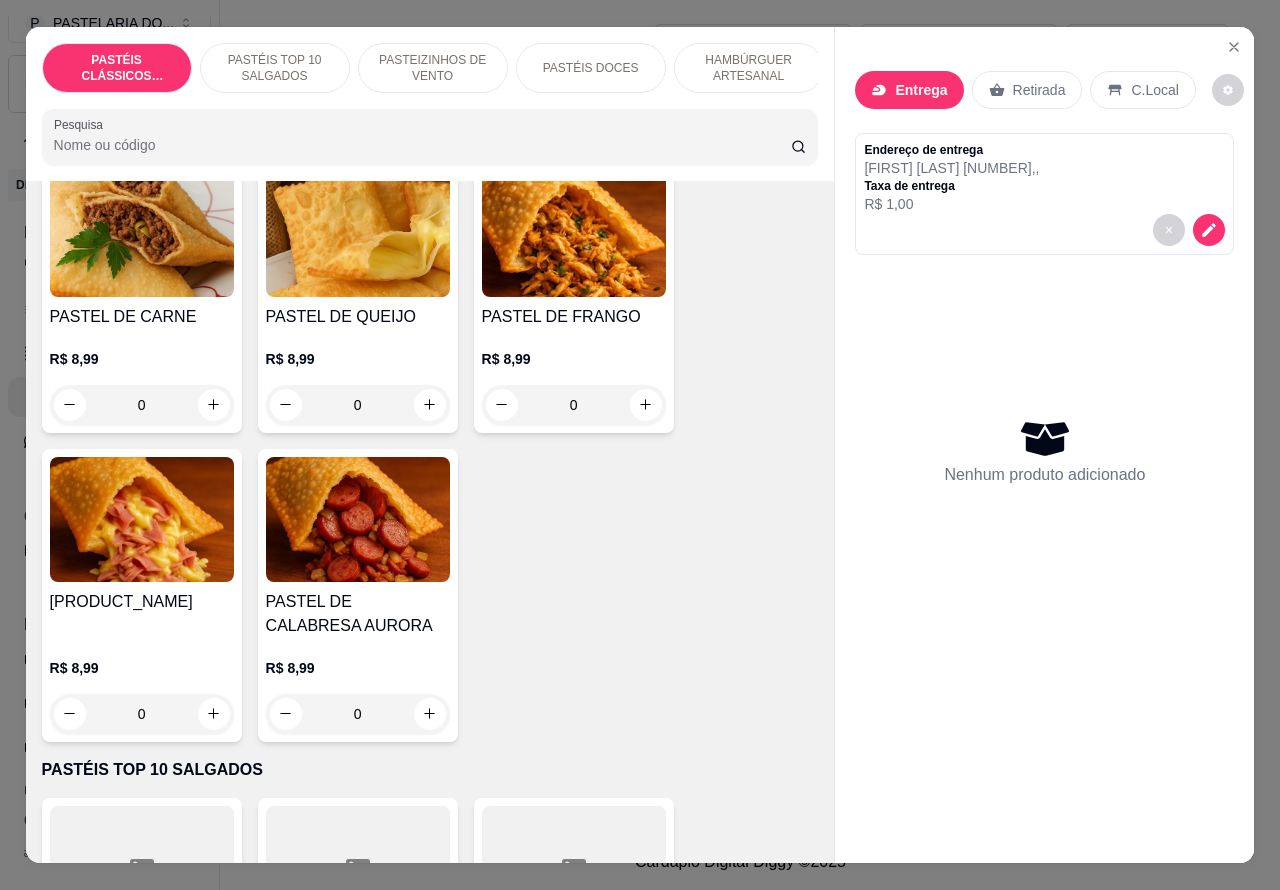 click 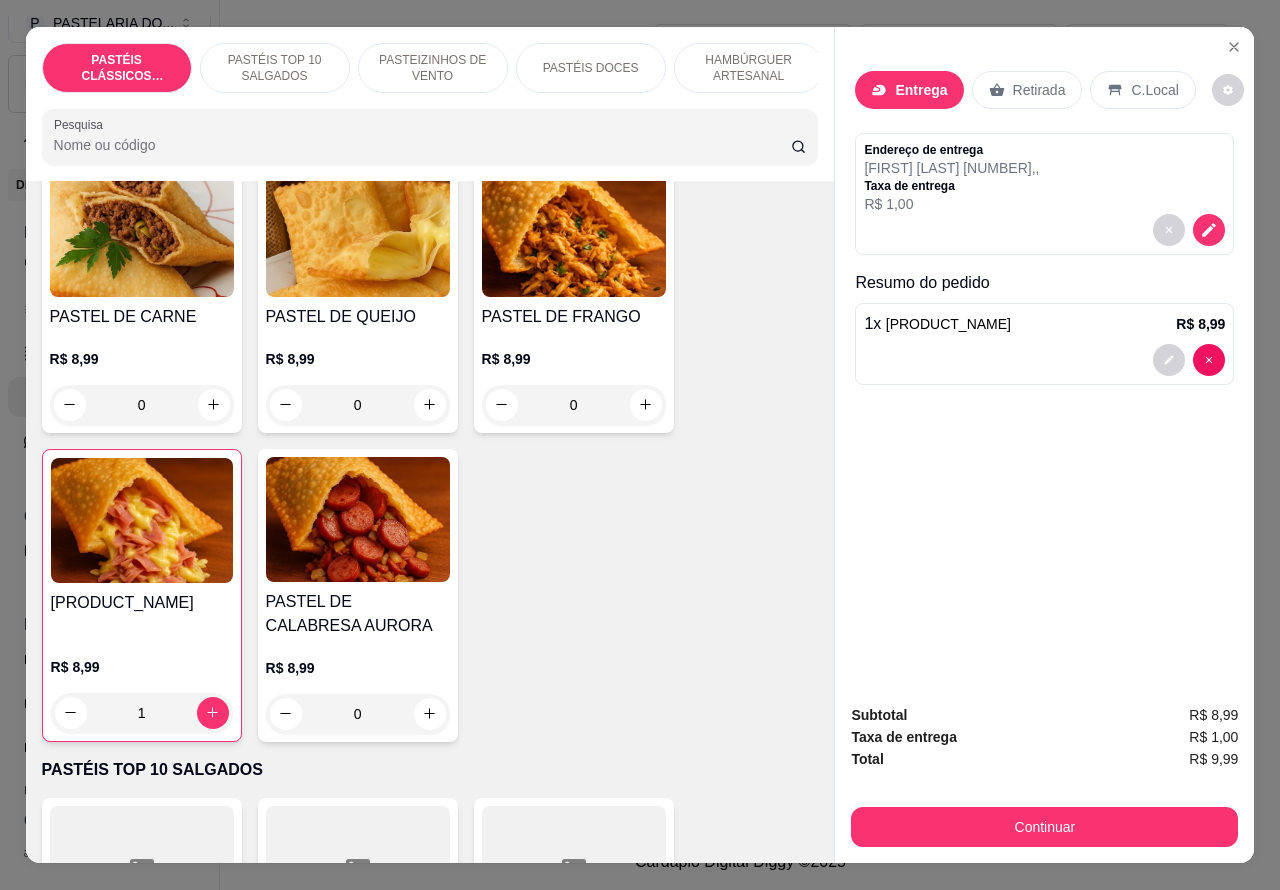 click on "Continuar" at bounding box center (1044, 827) 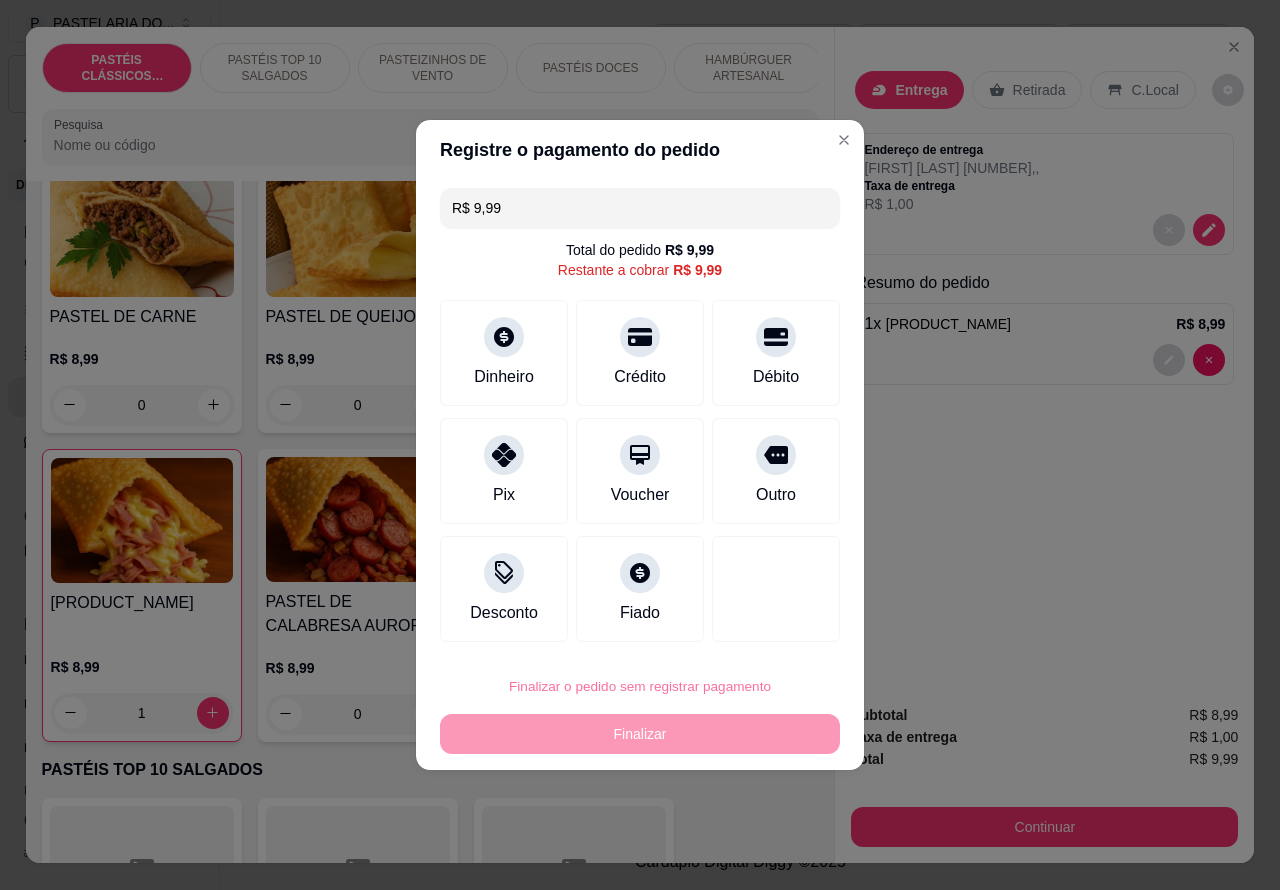 click on "Confirmar" at bounding box center (759, 630) 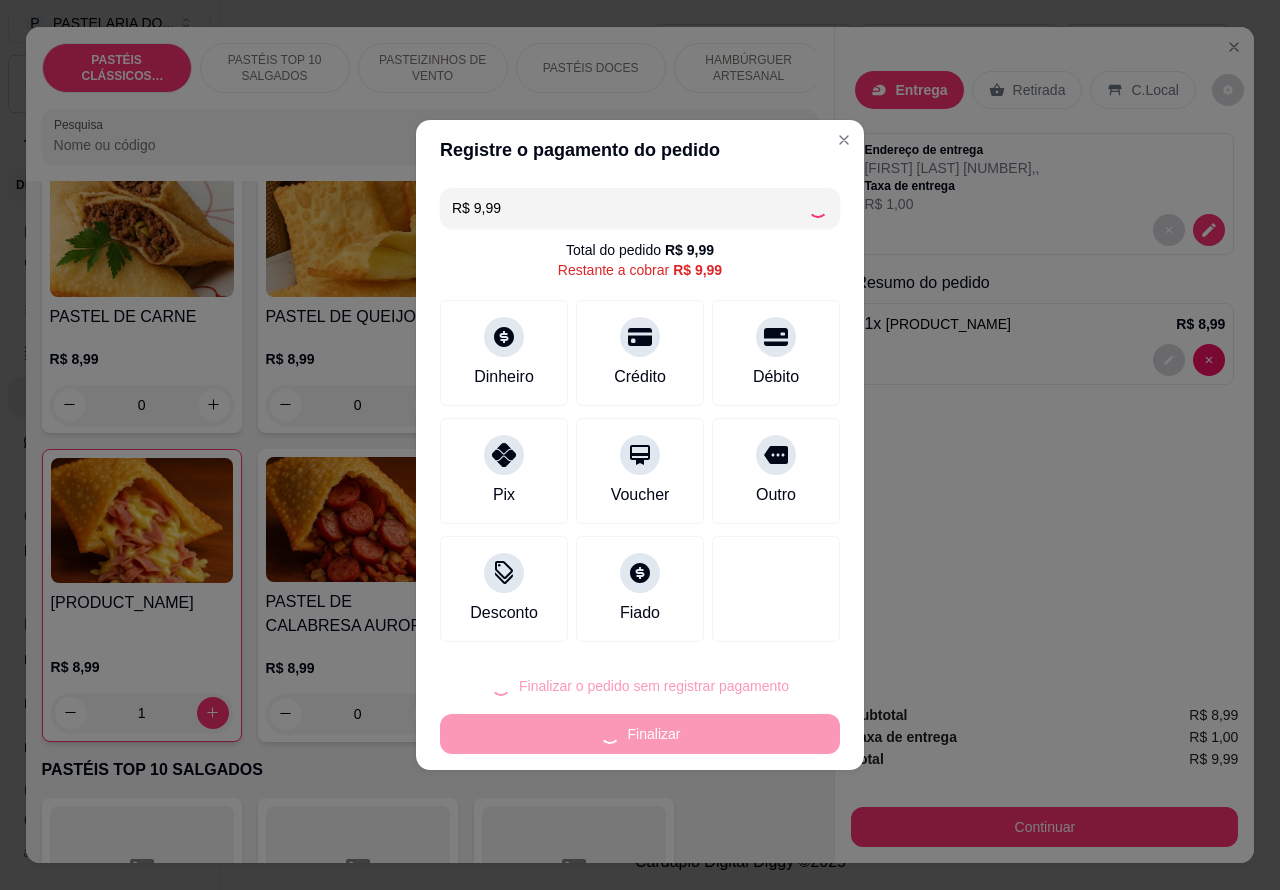 type on "0" 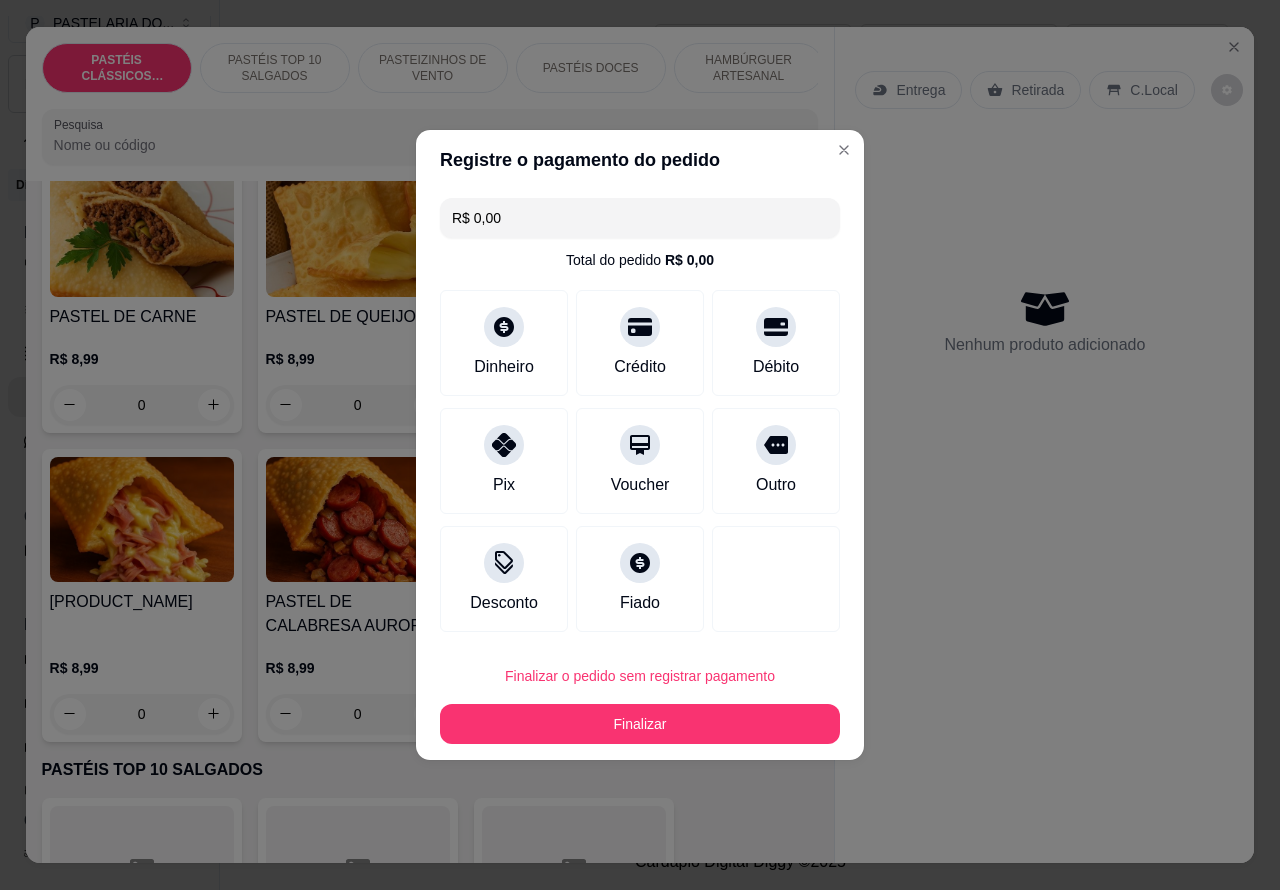 type on "R$ 0,00" 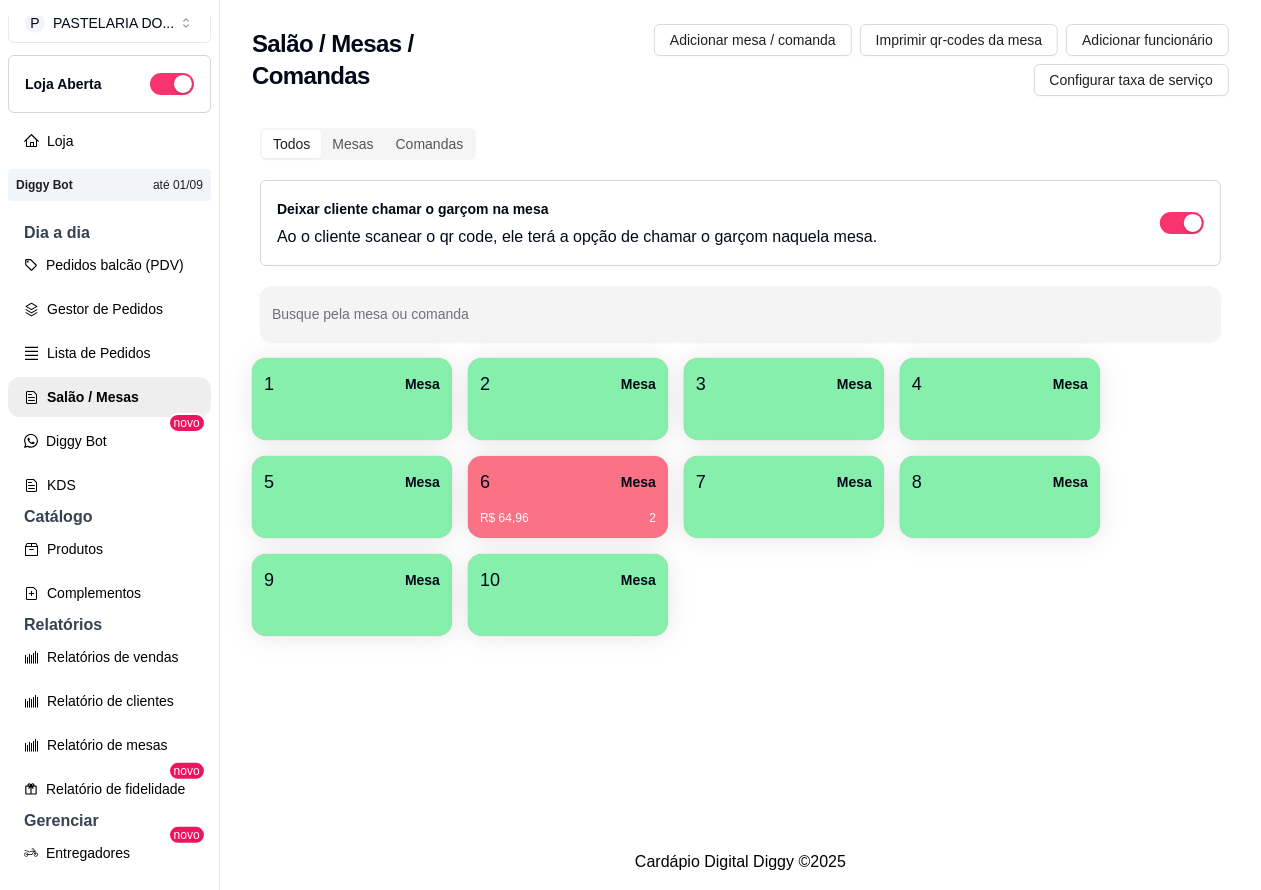 click on "Pedidos balcão (PDV)" at bounding box center [109, 265] 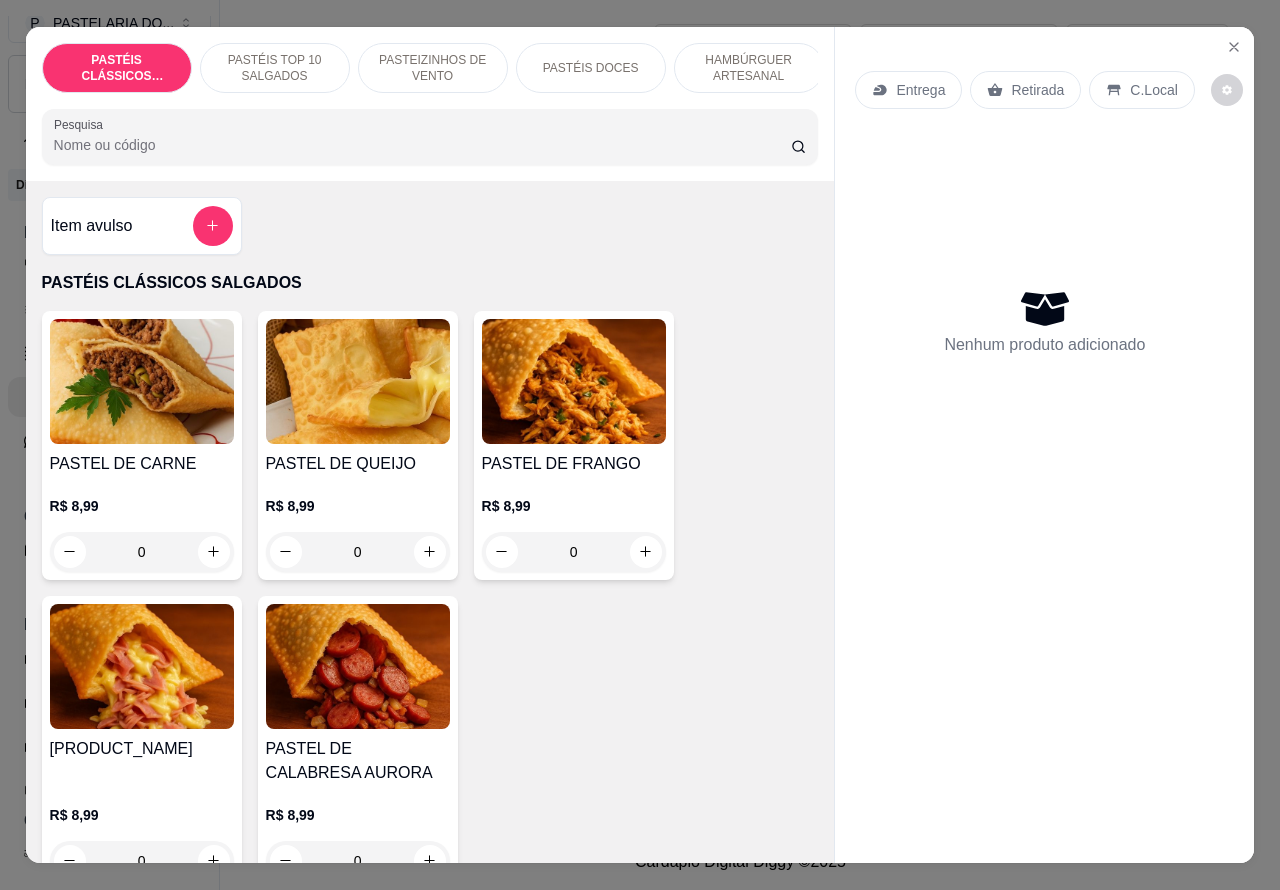 scroll, scrollTop: 0, scrollLeft: 240, axis: horizontal 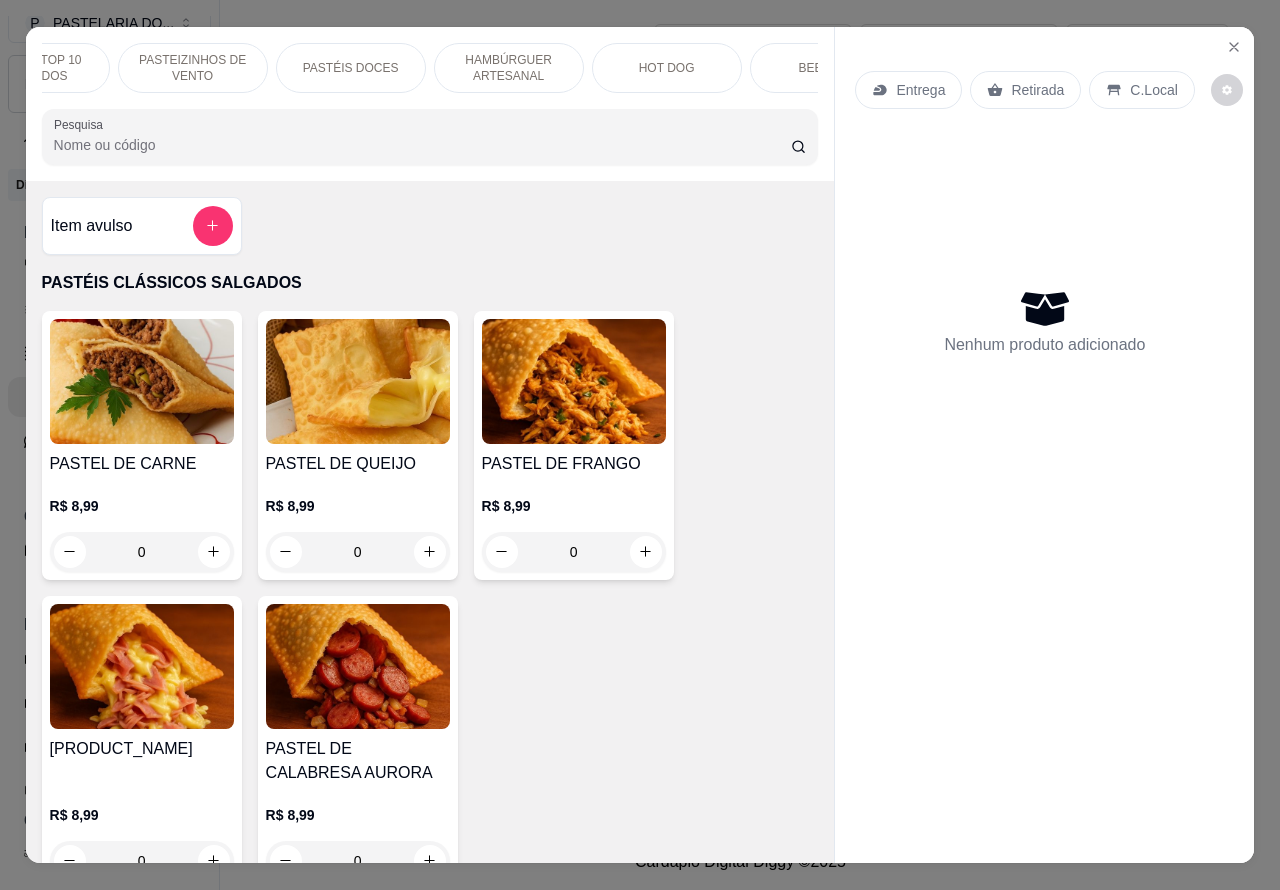 click on "HOT DOG" at bounding box center (667, 68) 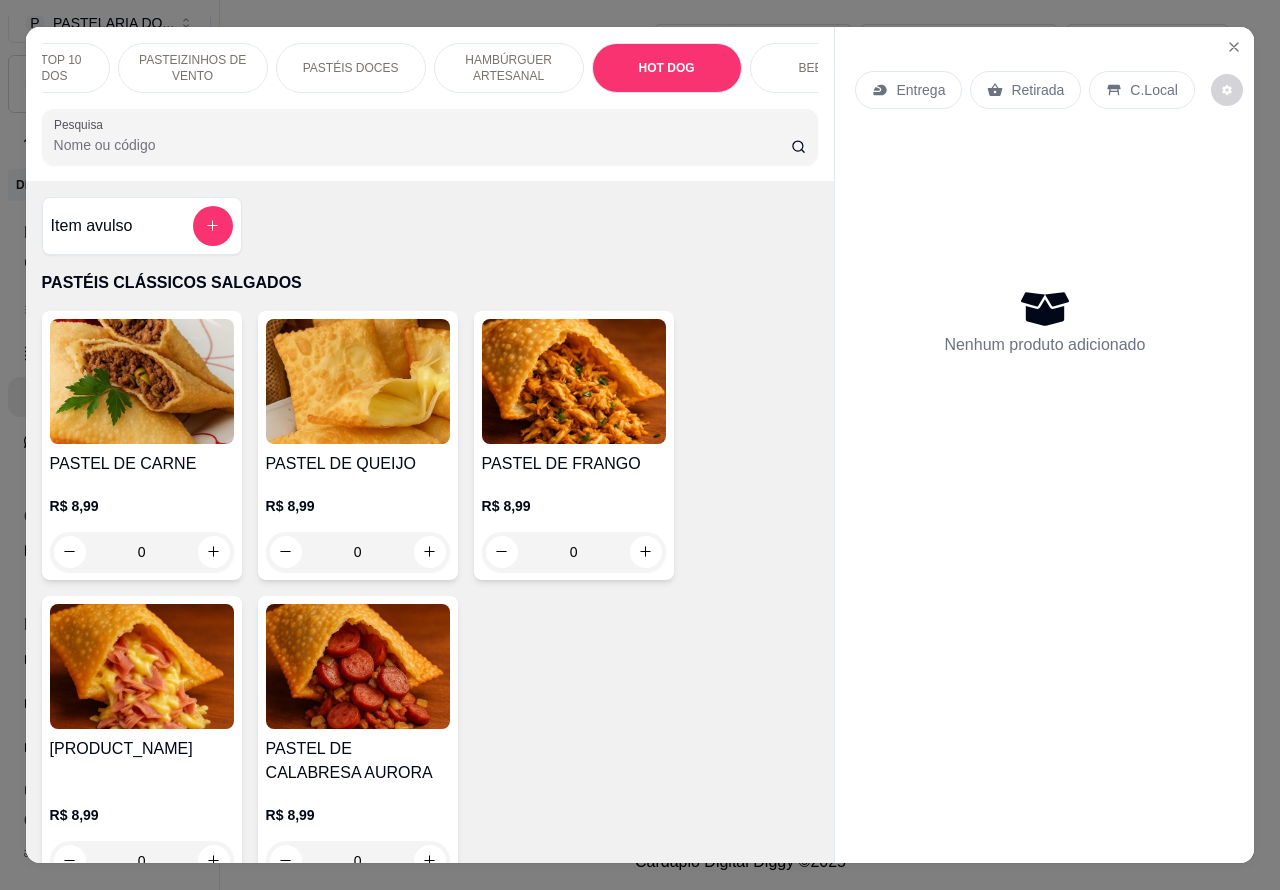 scroll, scrollTop: 6301, scrollLeft: 0, axis: vertical 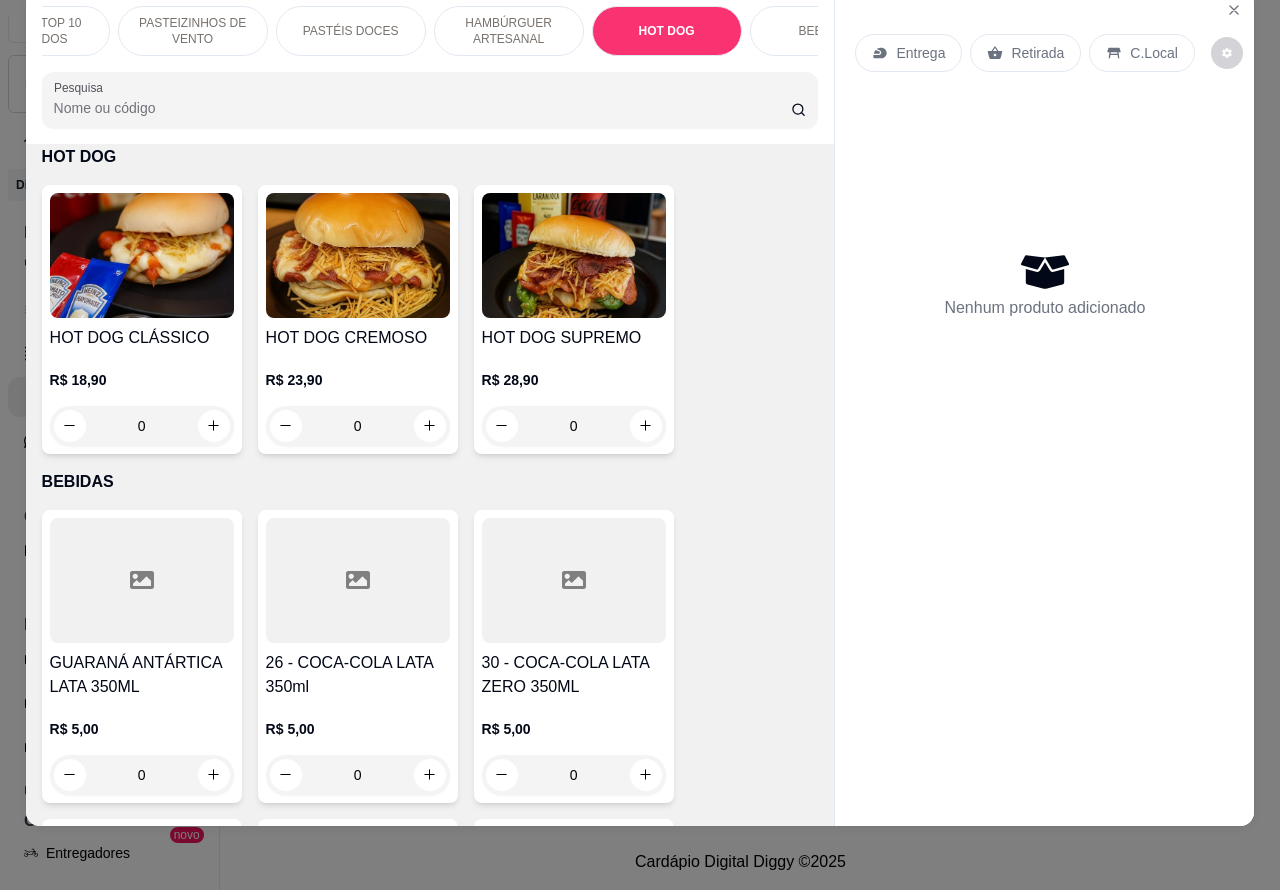 click on "0" at bounding box center [142, 426] 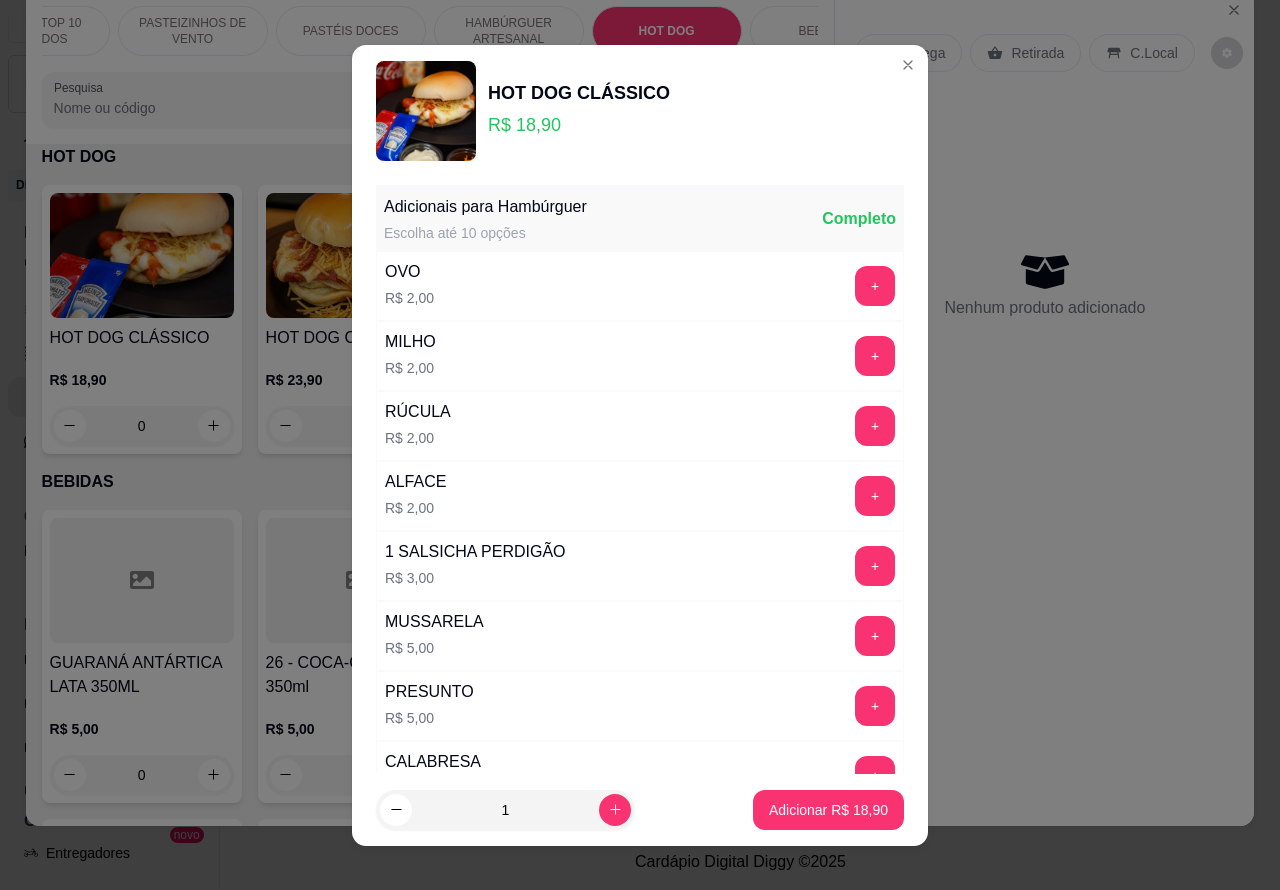 click 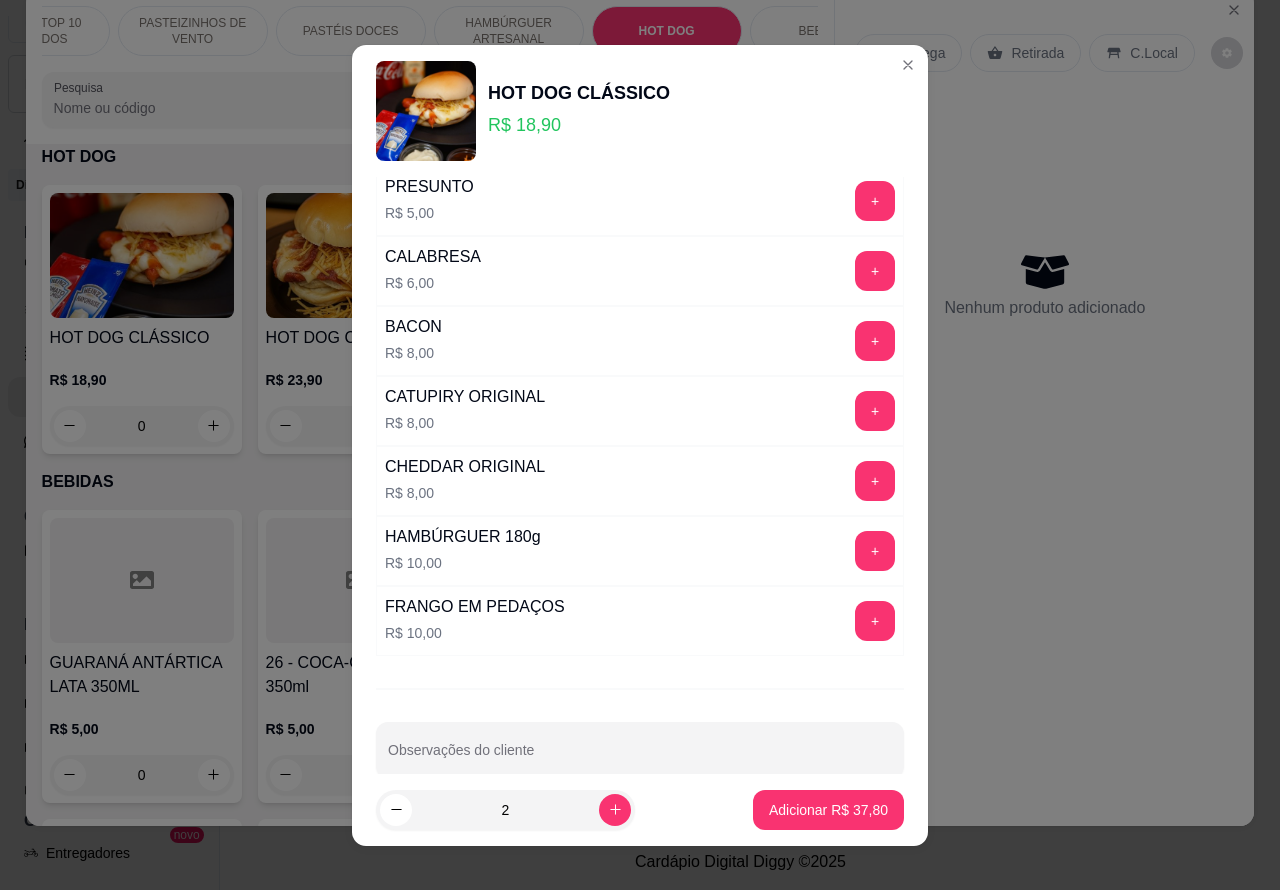 scroll, scrollTop: 542, scrollLeft: 0, axis: vertical 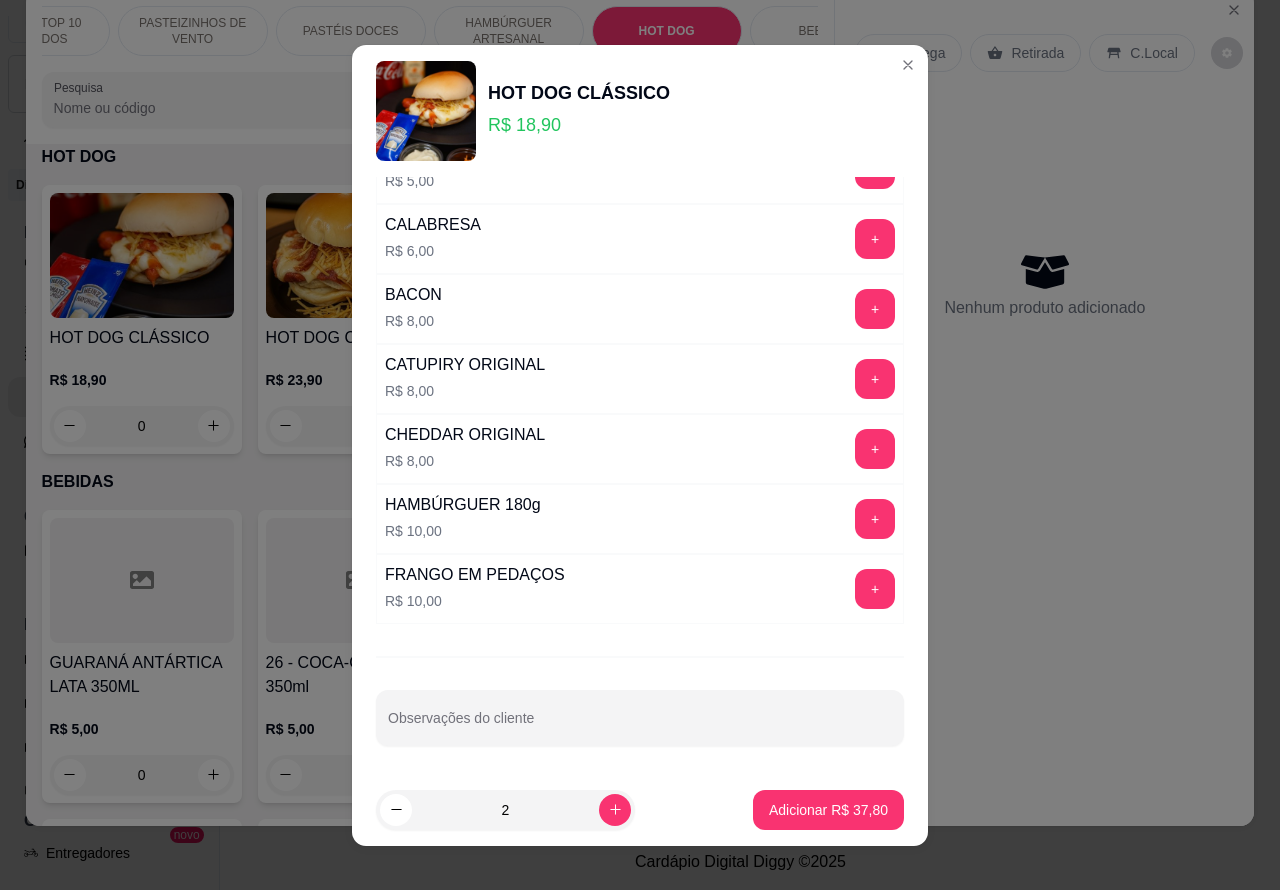click on "Observações do cliente" at bounding box center (640, 718) 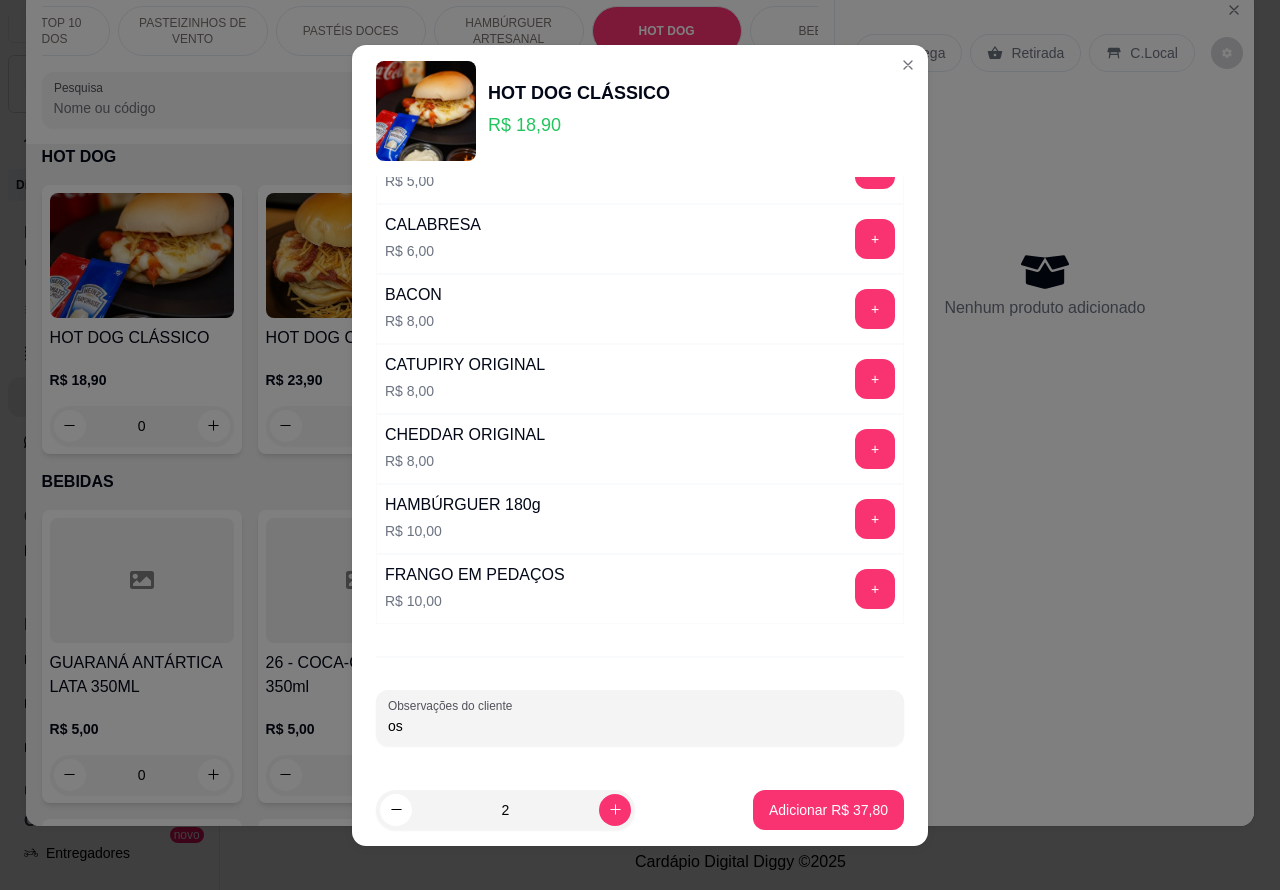 type on "o" 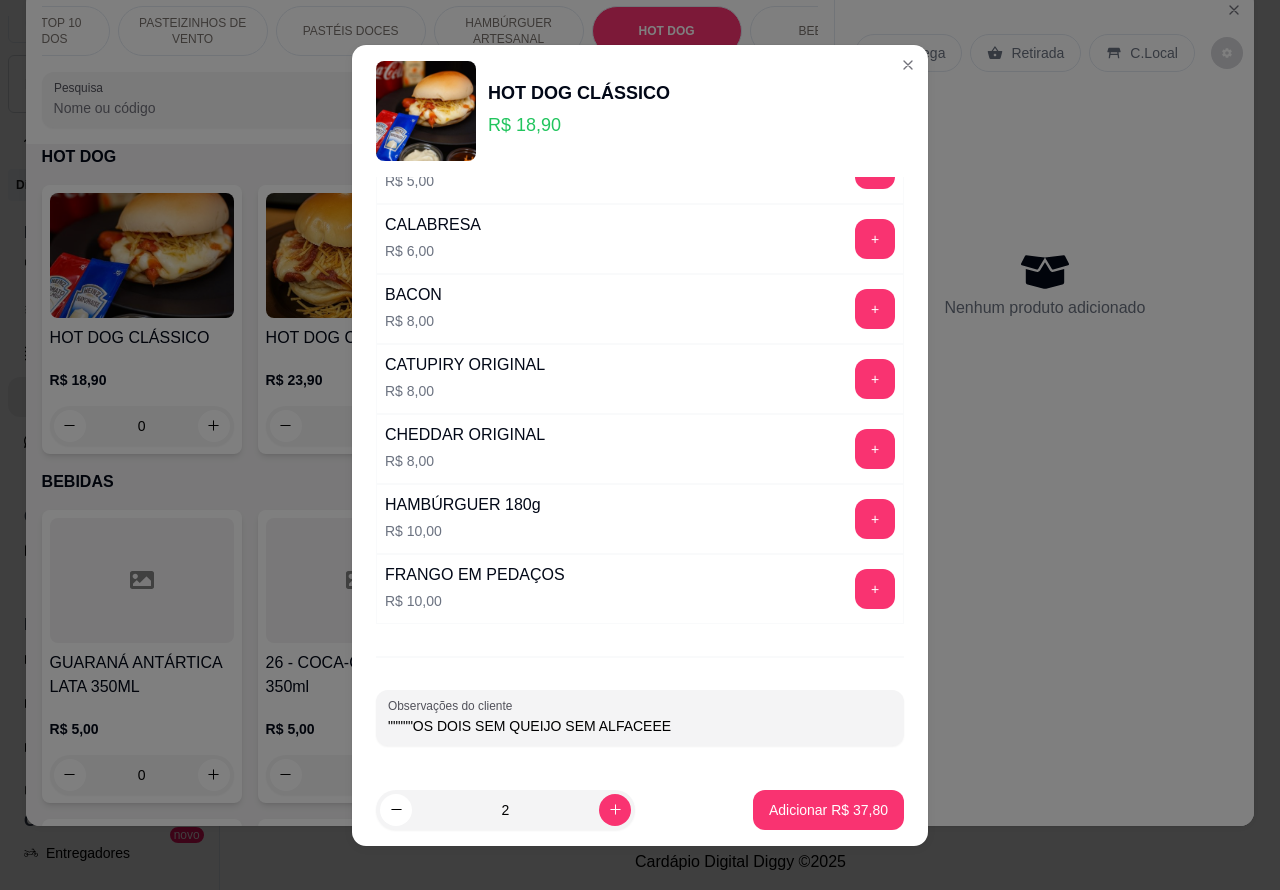 click on """"""OS DOIS SEM QUEIJO SEM ALFACEEE" at bounding box center [640, 726] 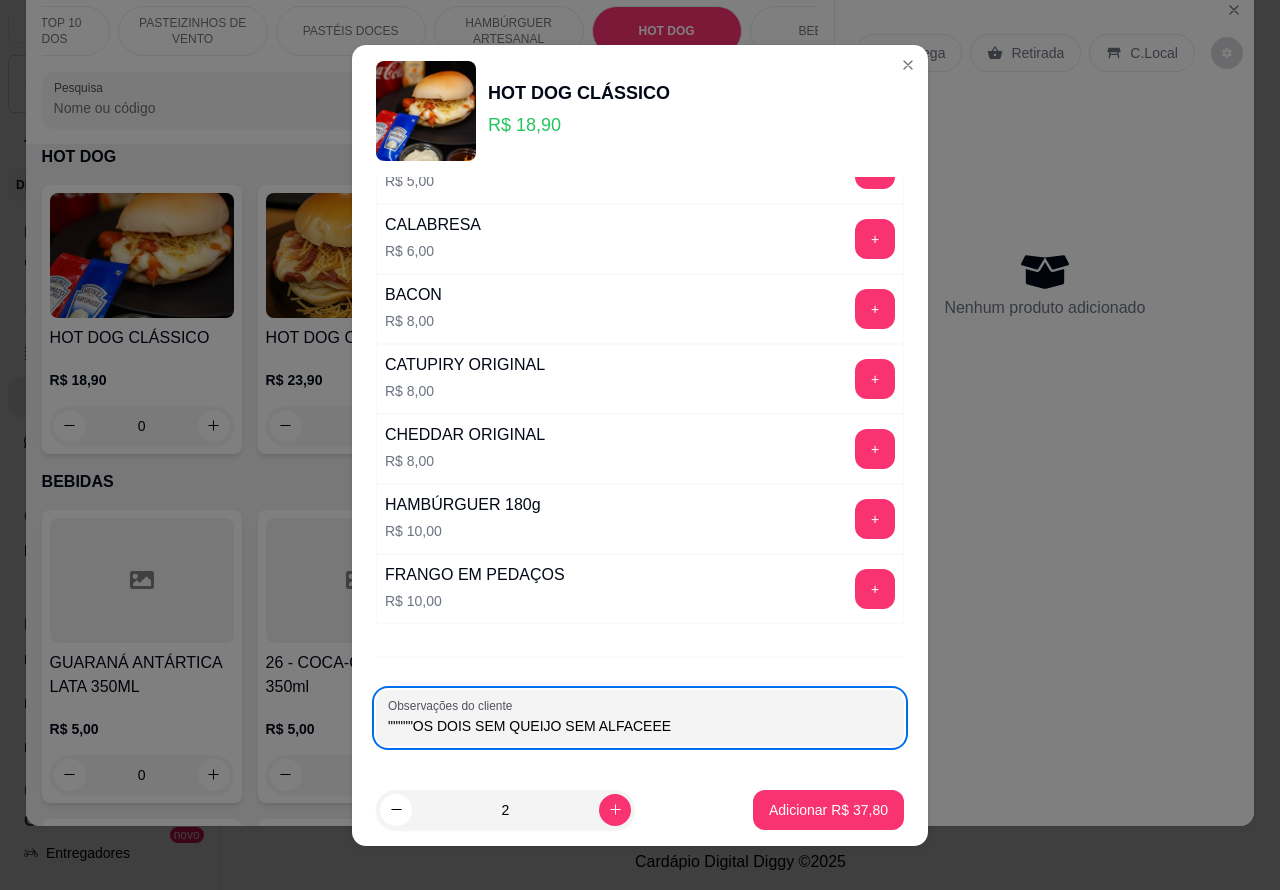 click on """"""OS DOIS SEM QUEIJO SEM ALFACEEE" at bounding box center (640, 726) 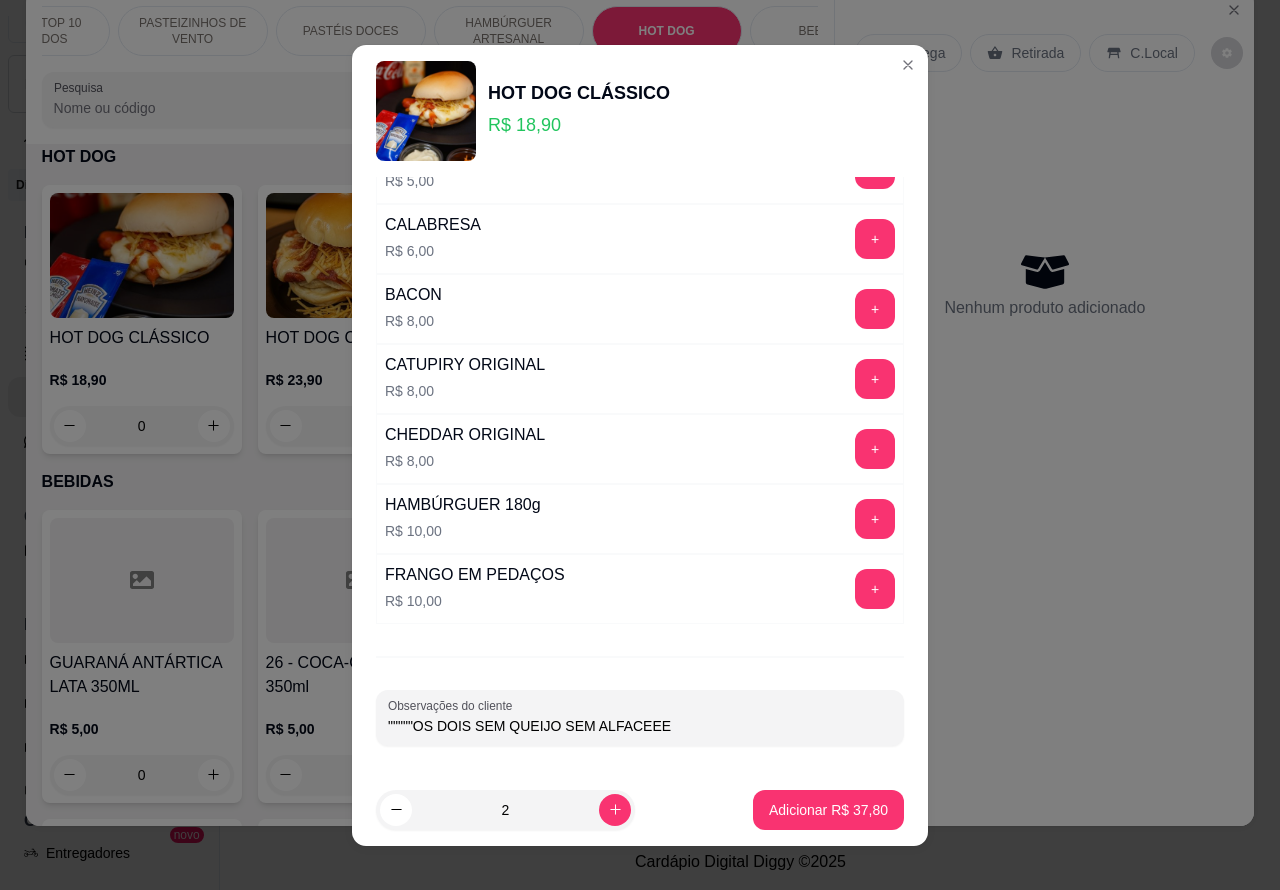 click on """"""OS DOIS SEM QUEIJO SEM ALFACEEE" at bounding box center (640, 726) 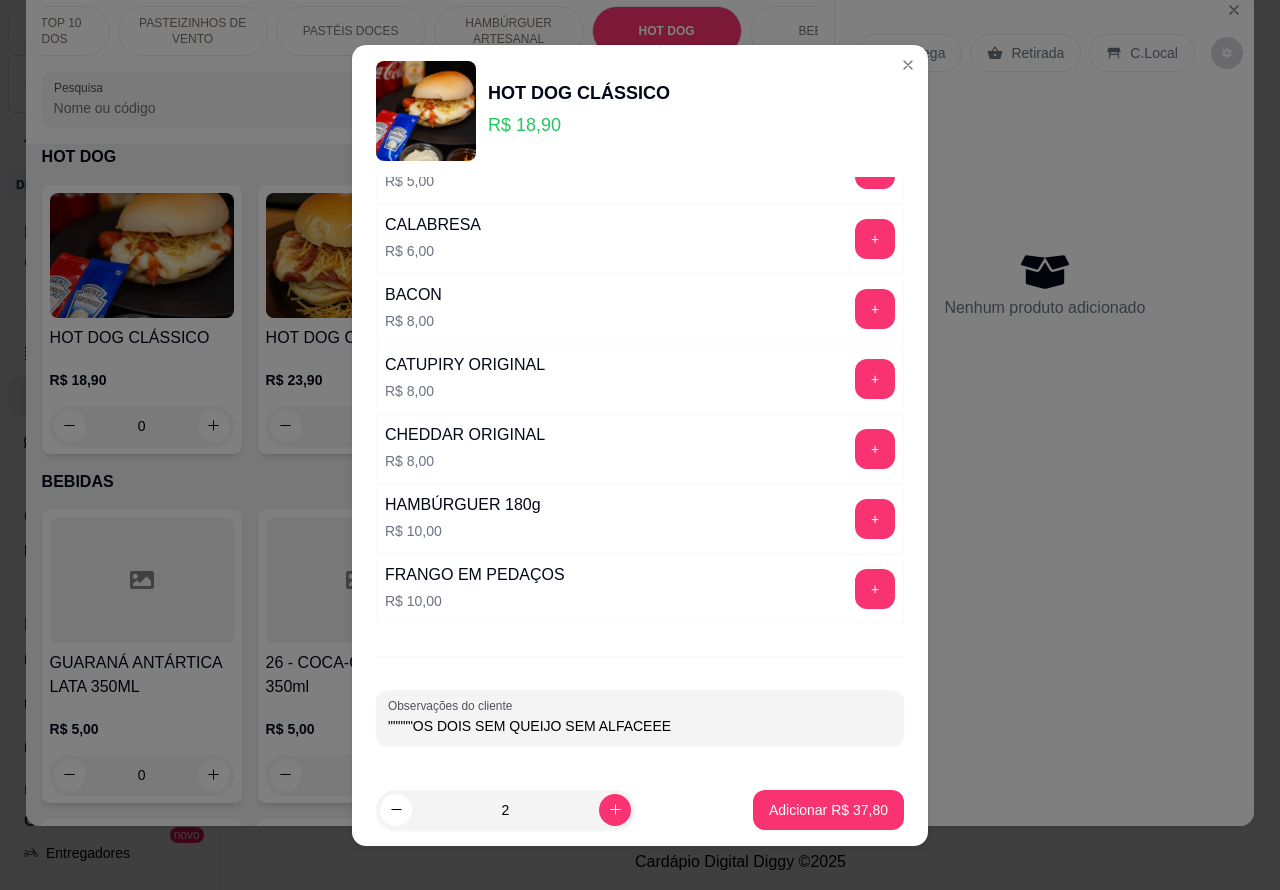 click on """"""OS DOIS SEM QUEIJO SEM ALFACEEE" at bounding box center [640, 726] 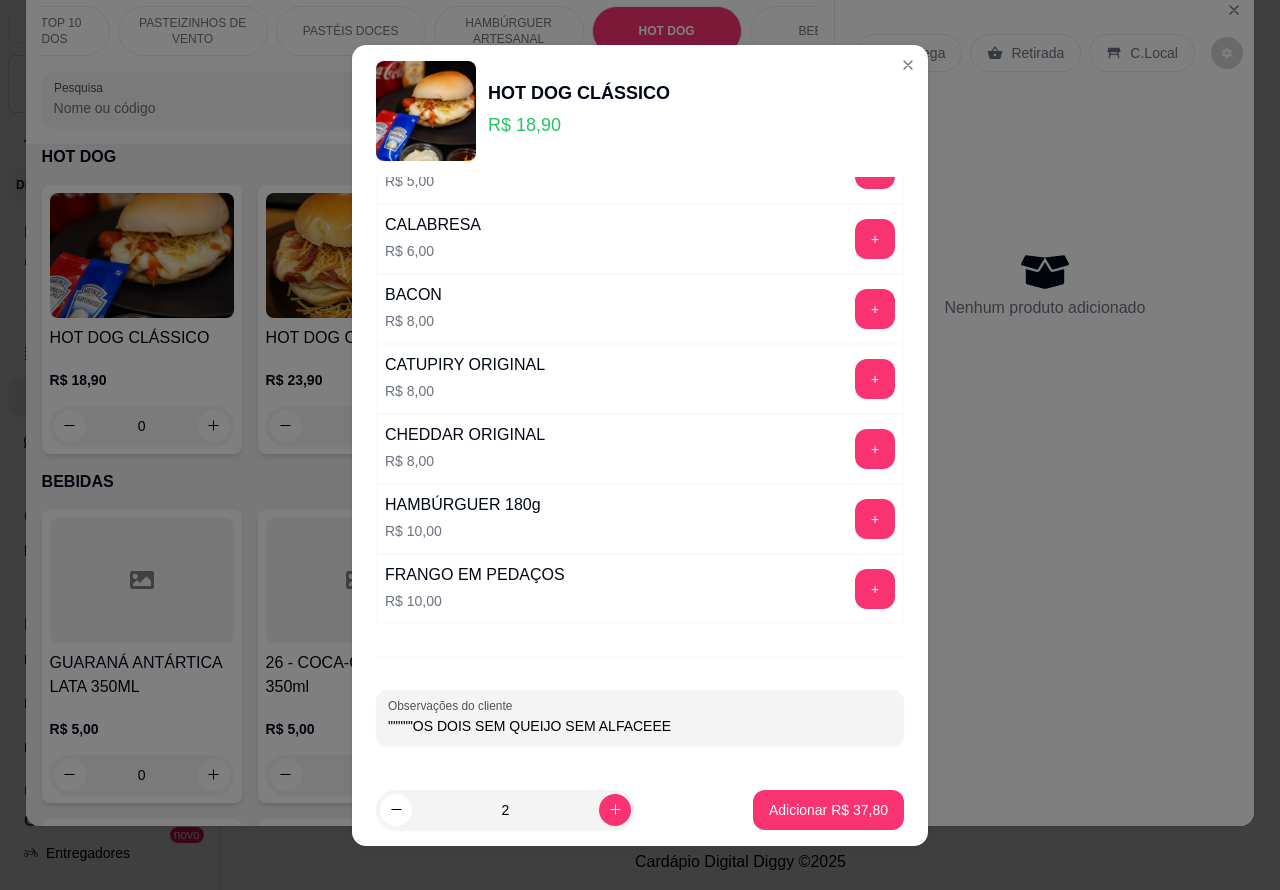 click on """"""OS DOIS SEM QUEIJO SEM ALFACEEE" at bounding box center (640, 726) 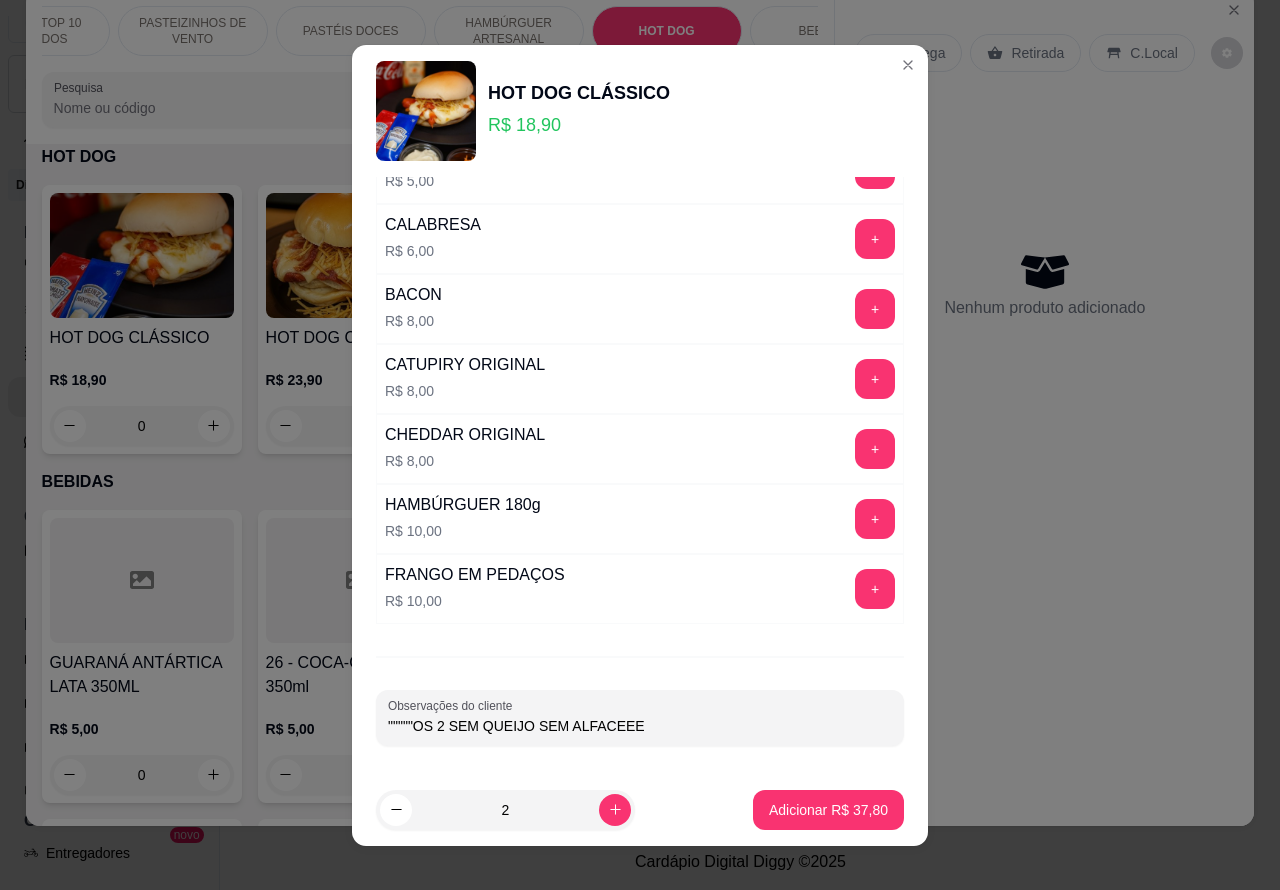 type on """"""OS 2 SEM QUEIJO SEM ALFACEEE" 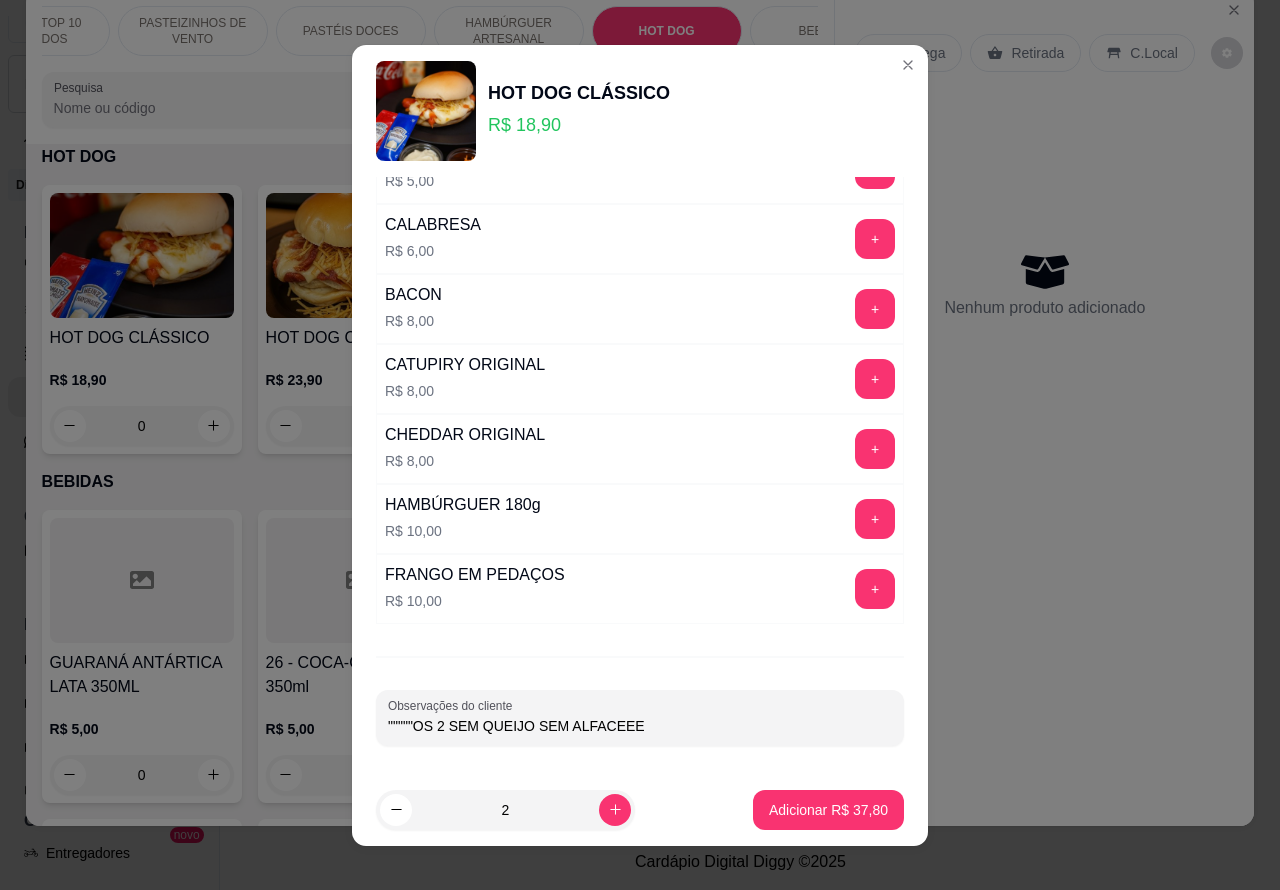 click on "Adicionar R$ 37,80" at bounding box center [828, 810] 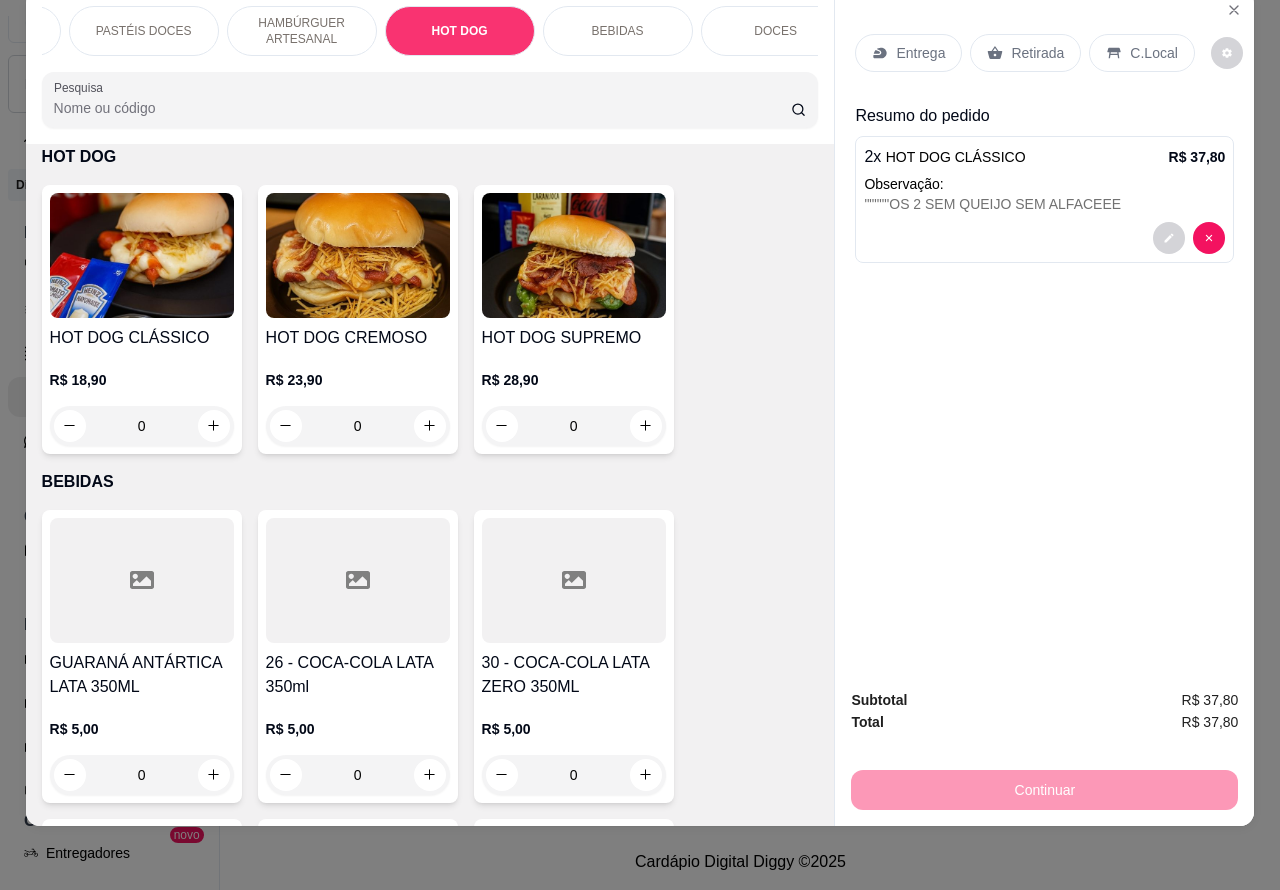 scroll, scrollTop: 0, scrollLeft: 450, axis: horizontal 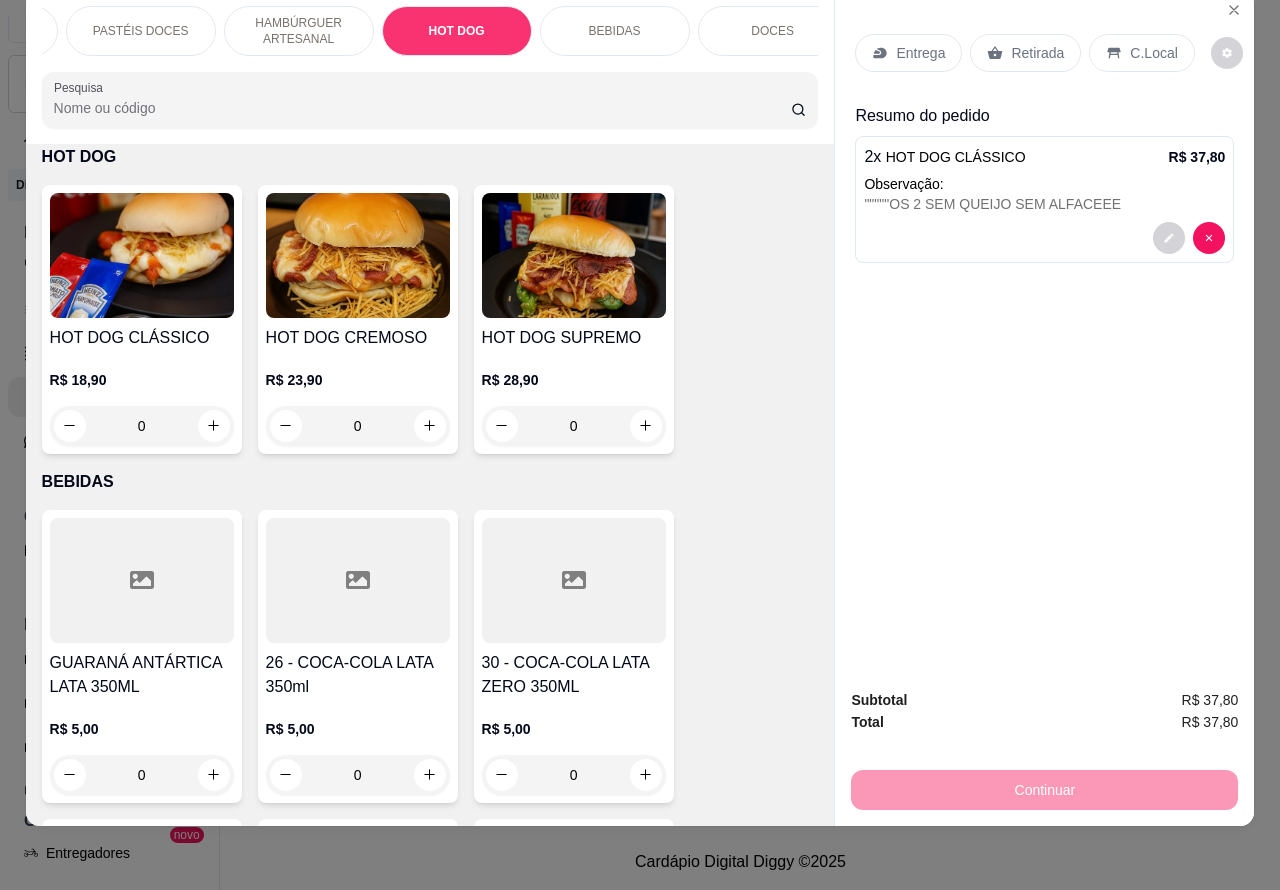 click on "HAMBÚRGUER ARTESANAL" at bounding box center [299, 31] 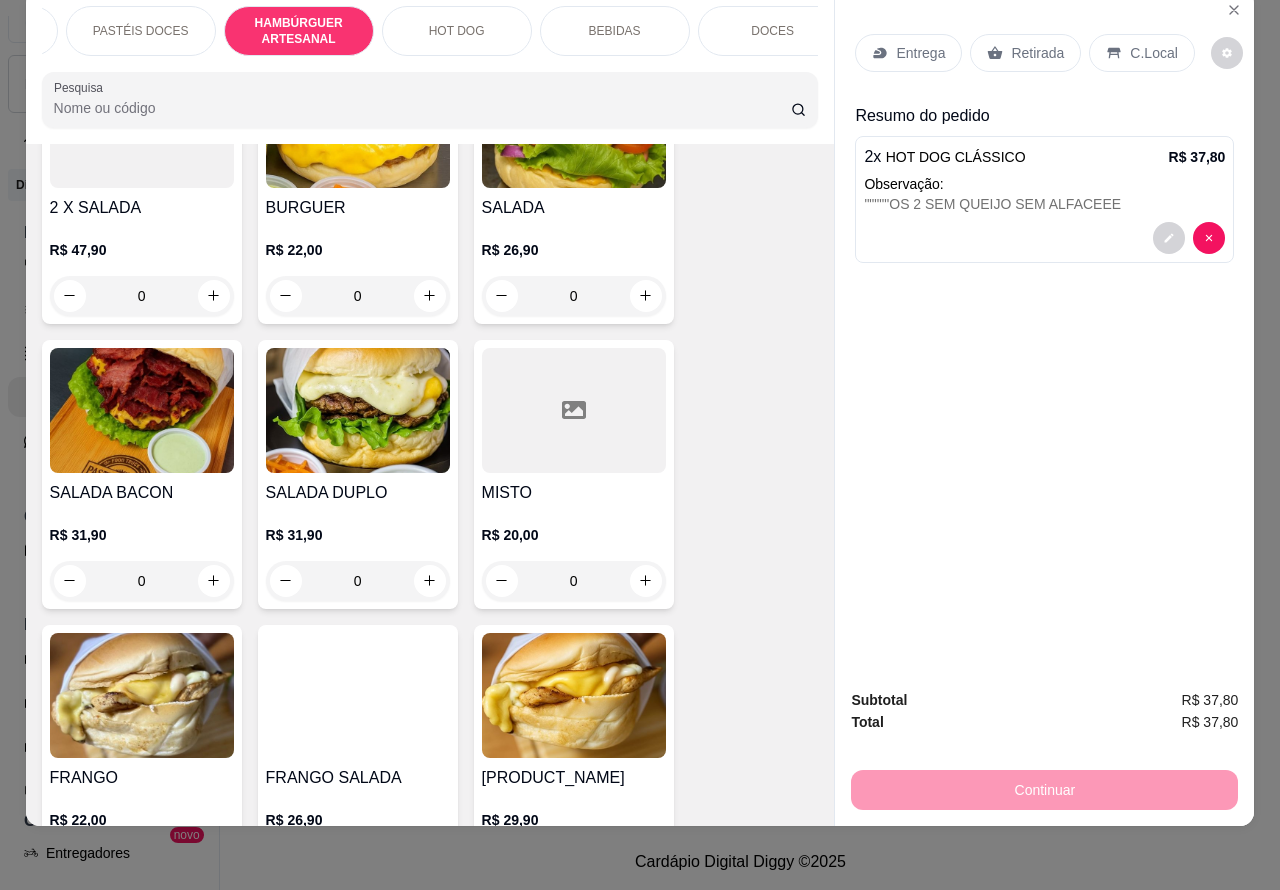 scroll, scrollTop: 5088, scrollLeft: 0, axis: vertical 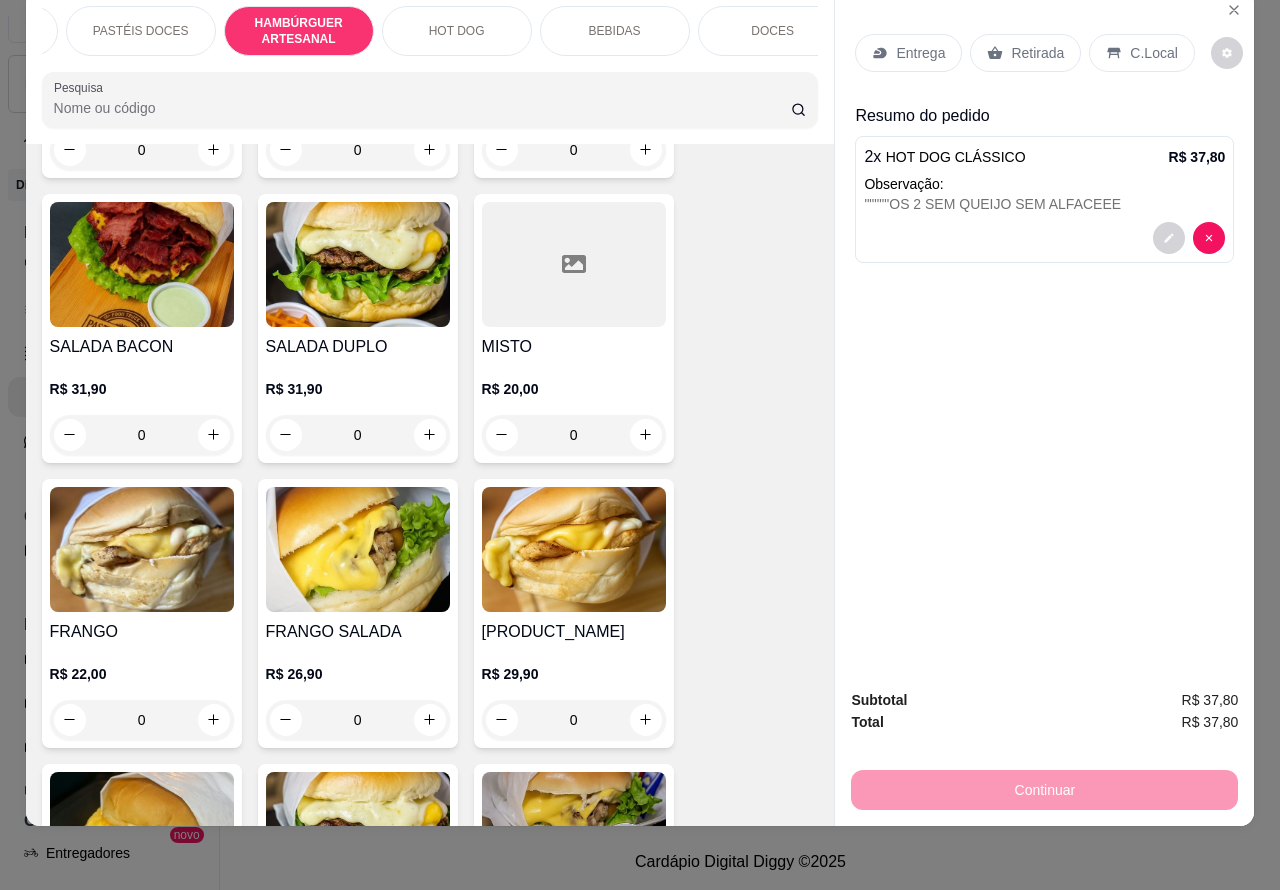 click on "0" at bounding box center (142, 435) 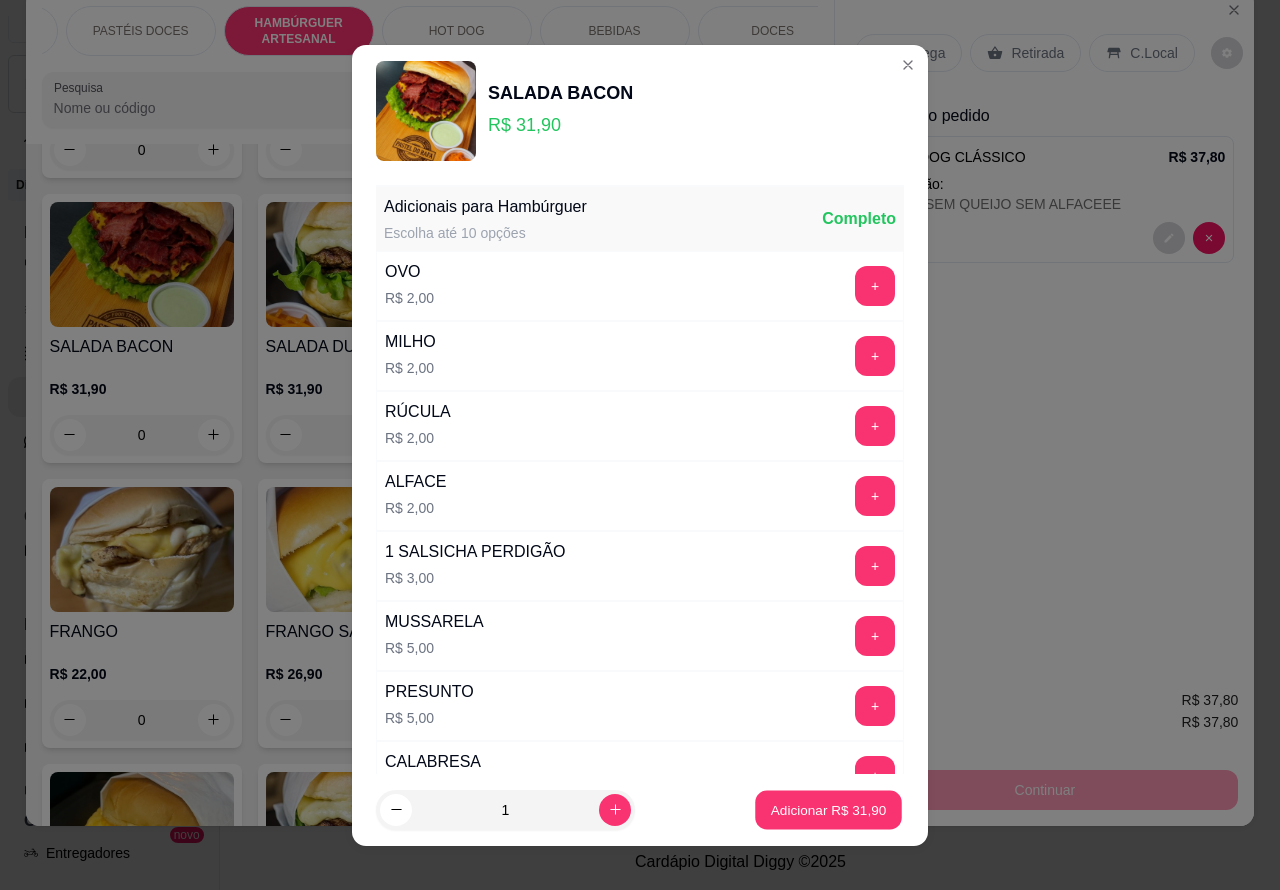 click on "Adicionar   R$ 31,90" at bounding box center [829, 809] 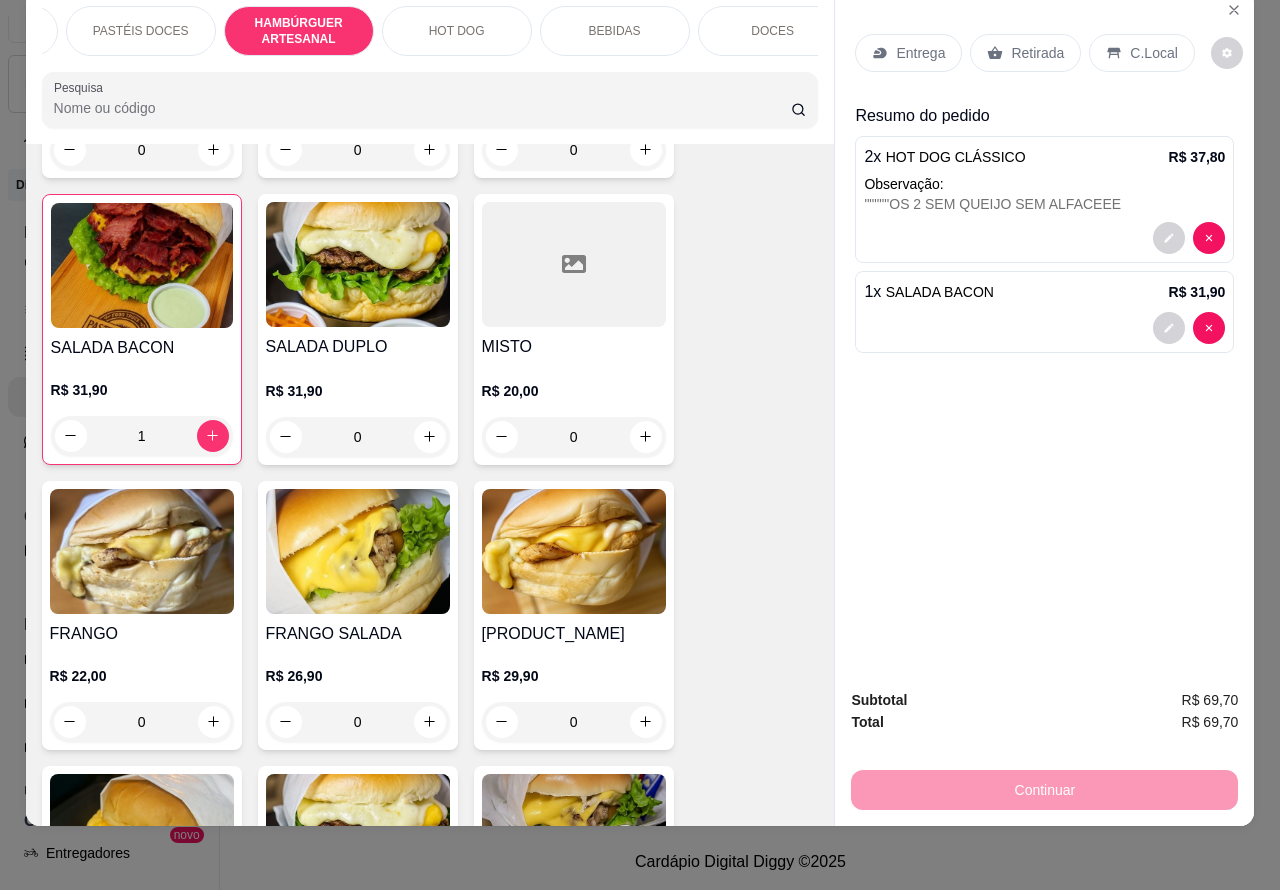 scroll, scrollTop: 0, scrollLeft: 0, axis: both 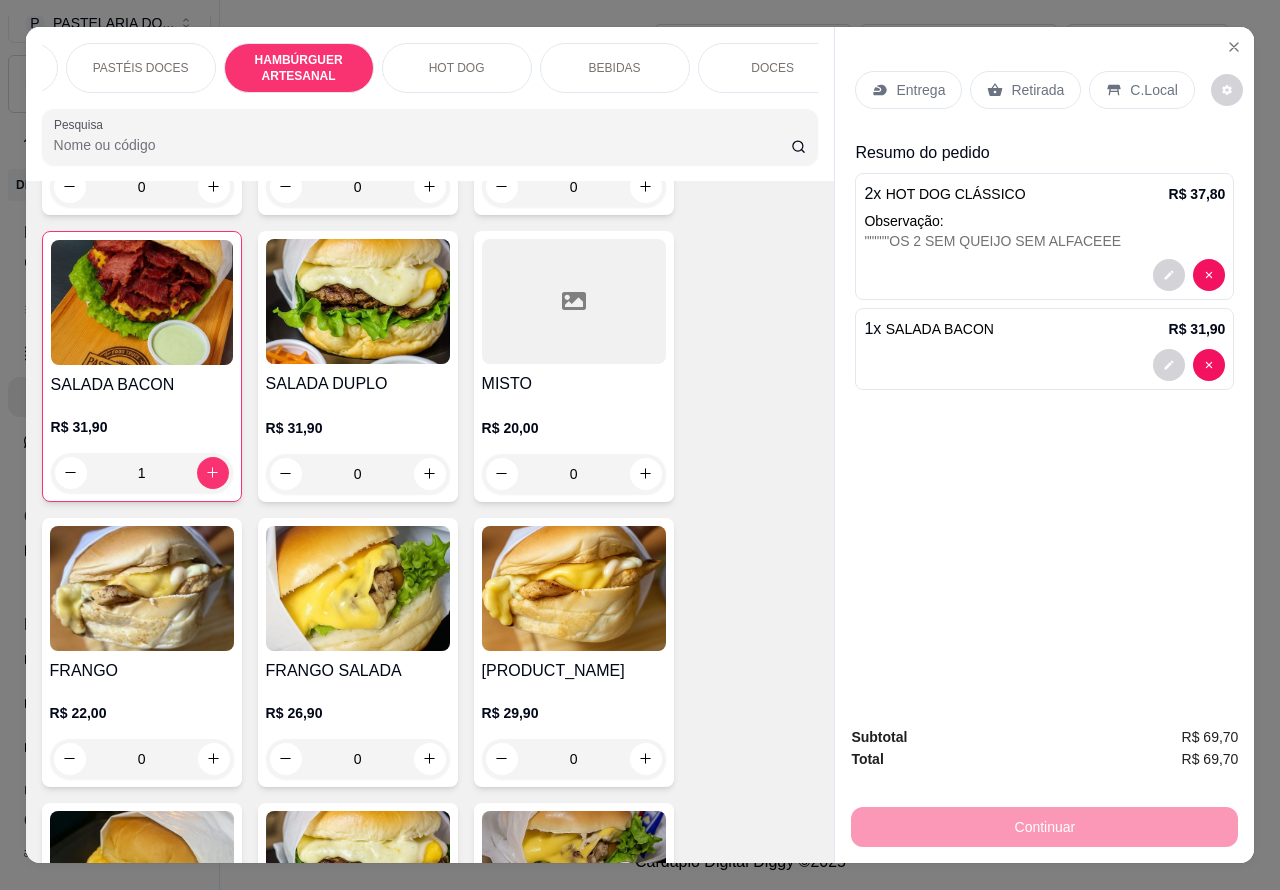 click on "Continuar" at bounding box center (1044, 824) 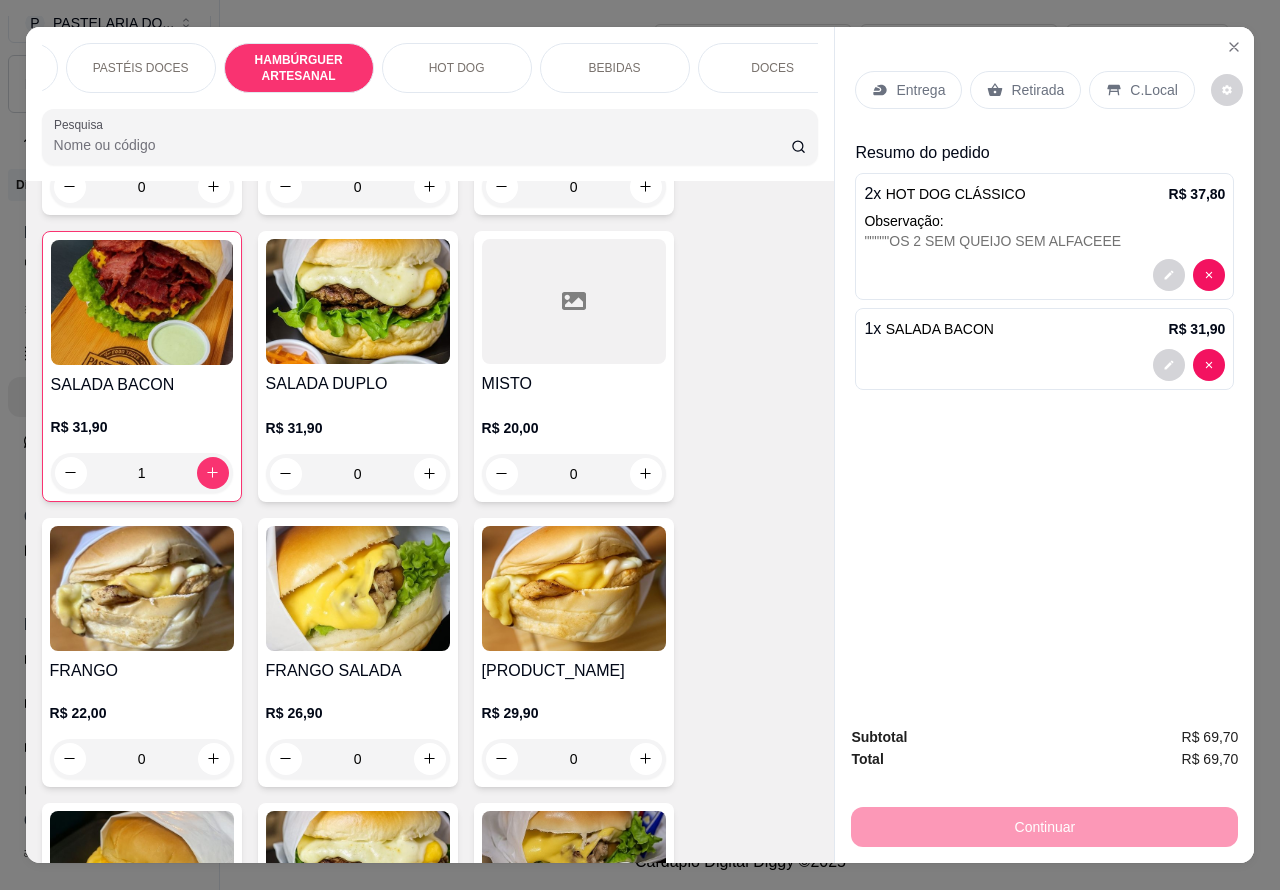 click on "Retirada" at bounding box center (1037, 90) 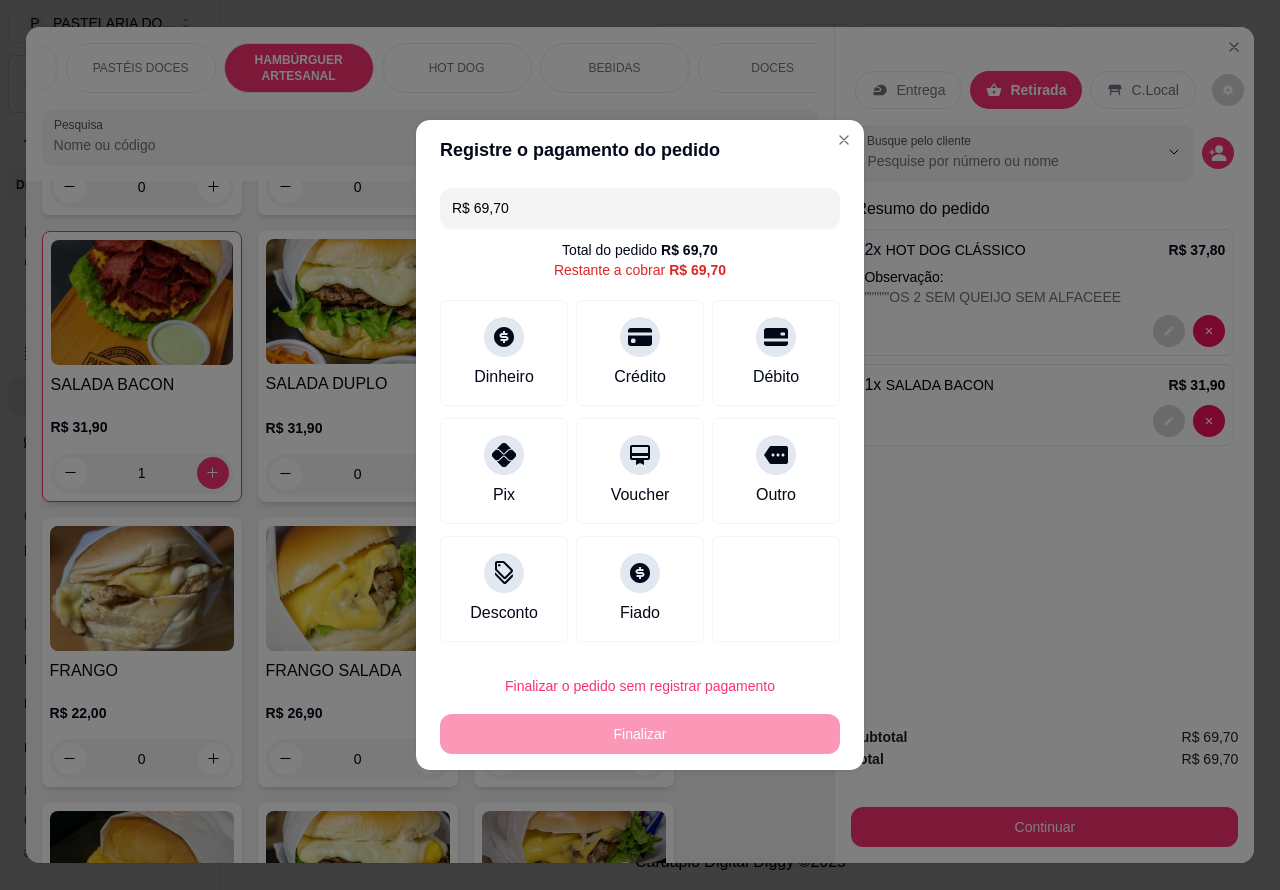 click on "Resumo do pedido 2 x HOT DOG CLÁSSICO R$ 37,80 Observação: """""OS 2 SEM QUEIJO SEM ALFACEEE 1 x SALADA BACON R$ 31,90" at bounding box center (1044, 369) 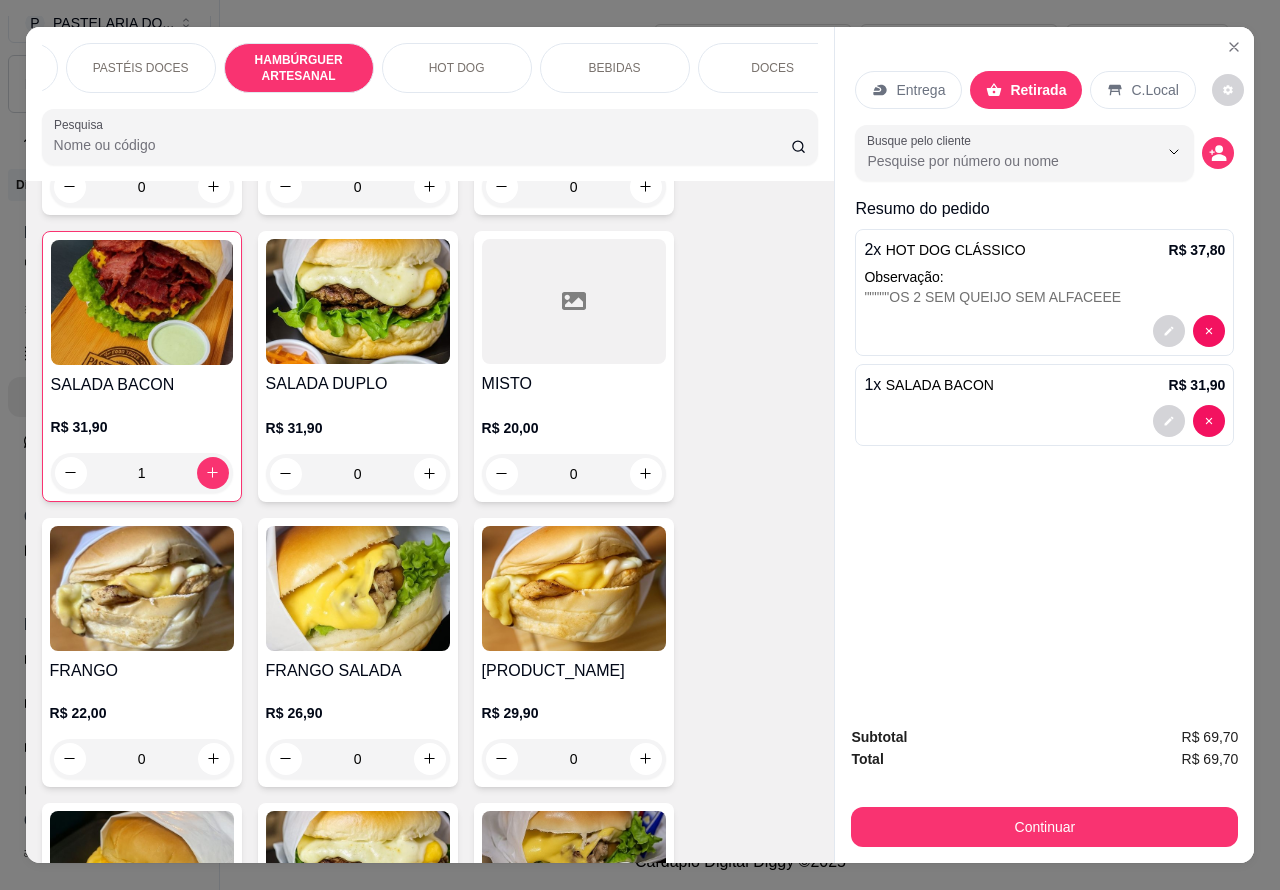 click at bounding box center [1044, 421] 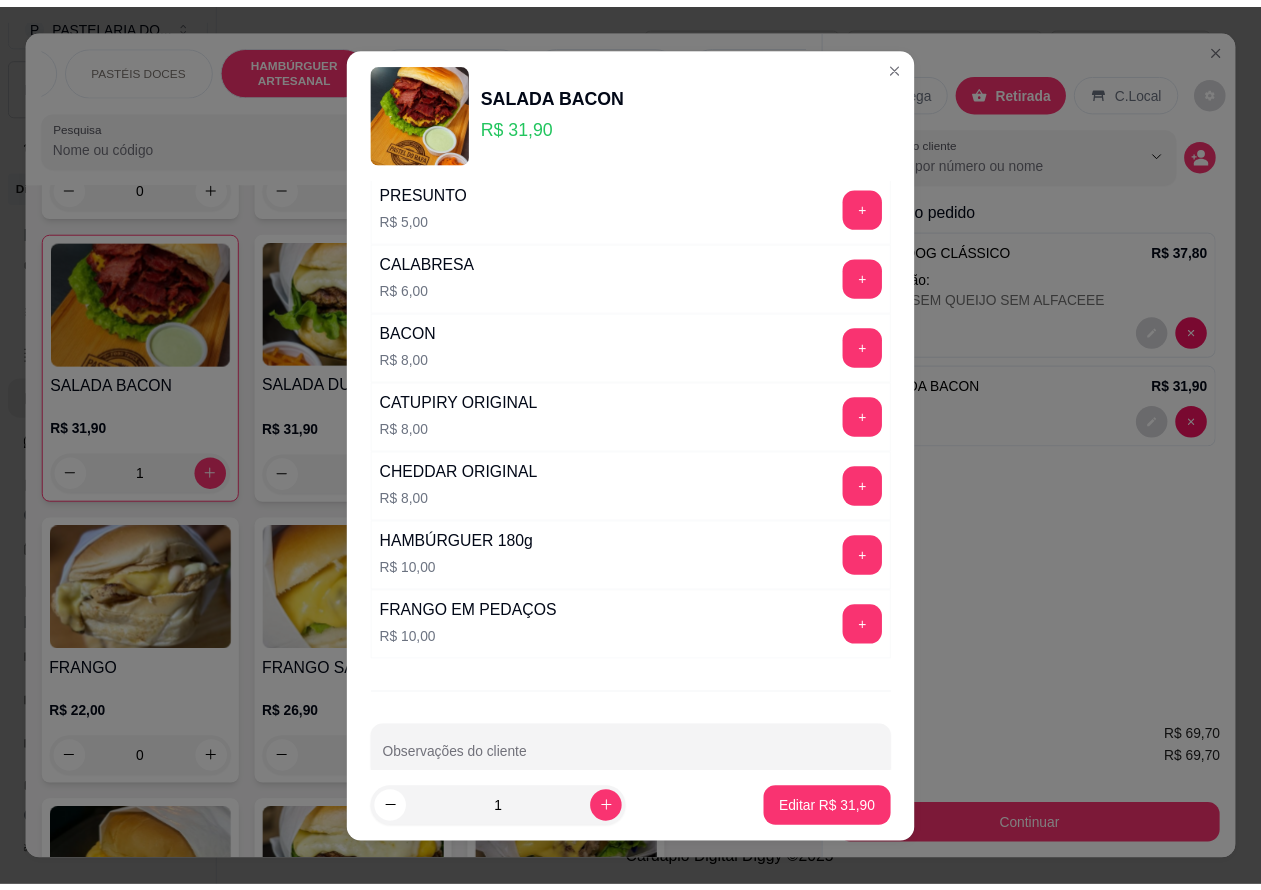 scroll, scrollTop: 542, scrollLeft: 0, axis: vertical 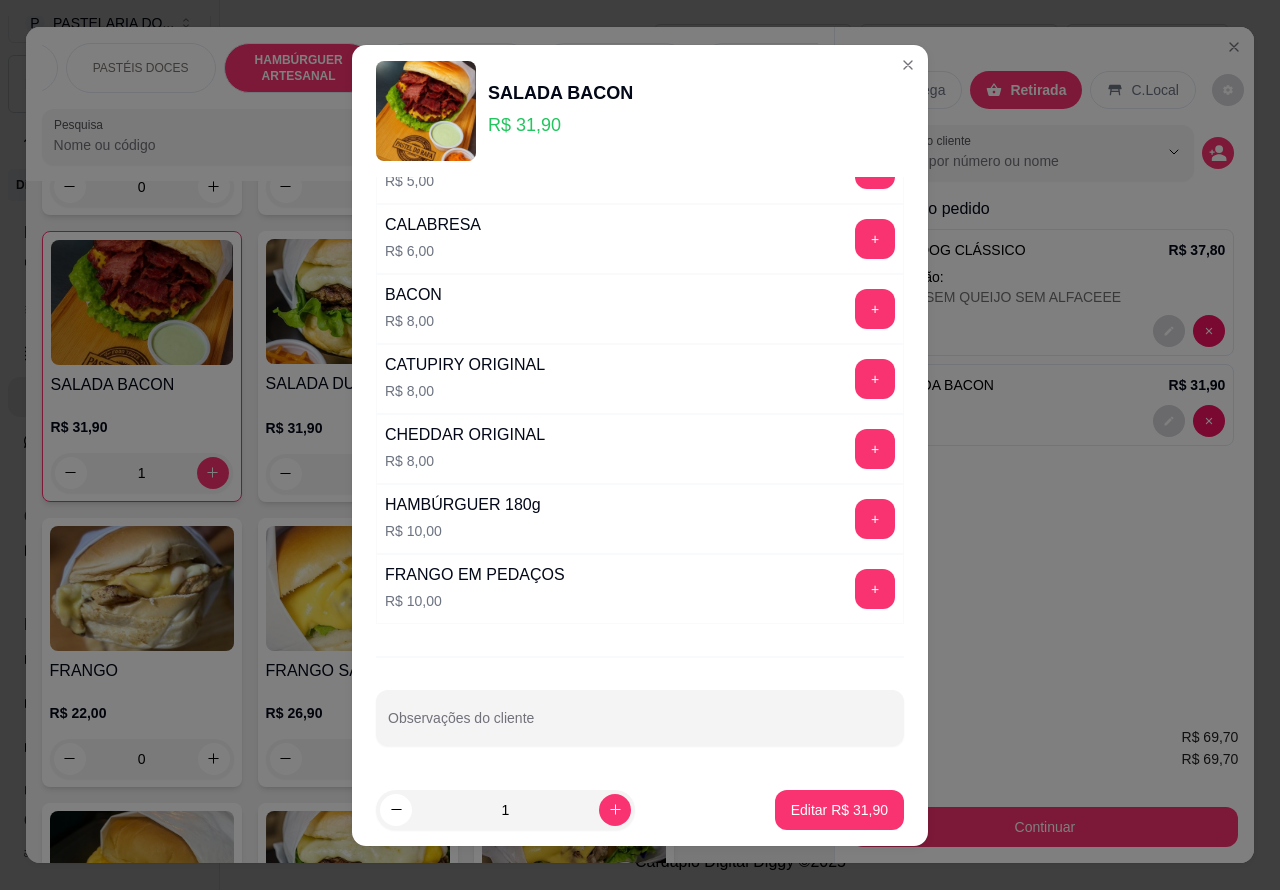 click on "Observações do cliente" at bounding box center (640, 726) 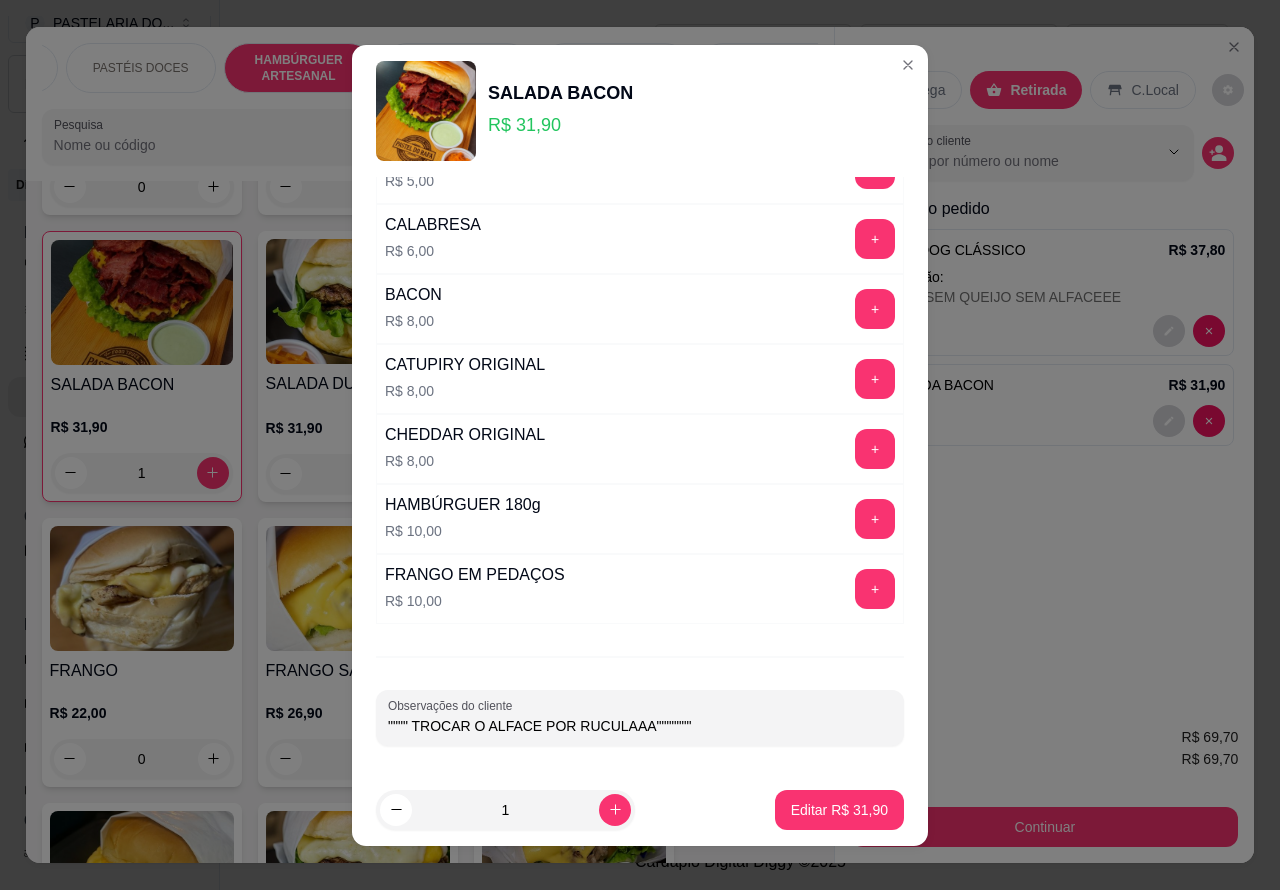type on """"" TROCAR O ALFACE POR RUCULAAA"""""""" 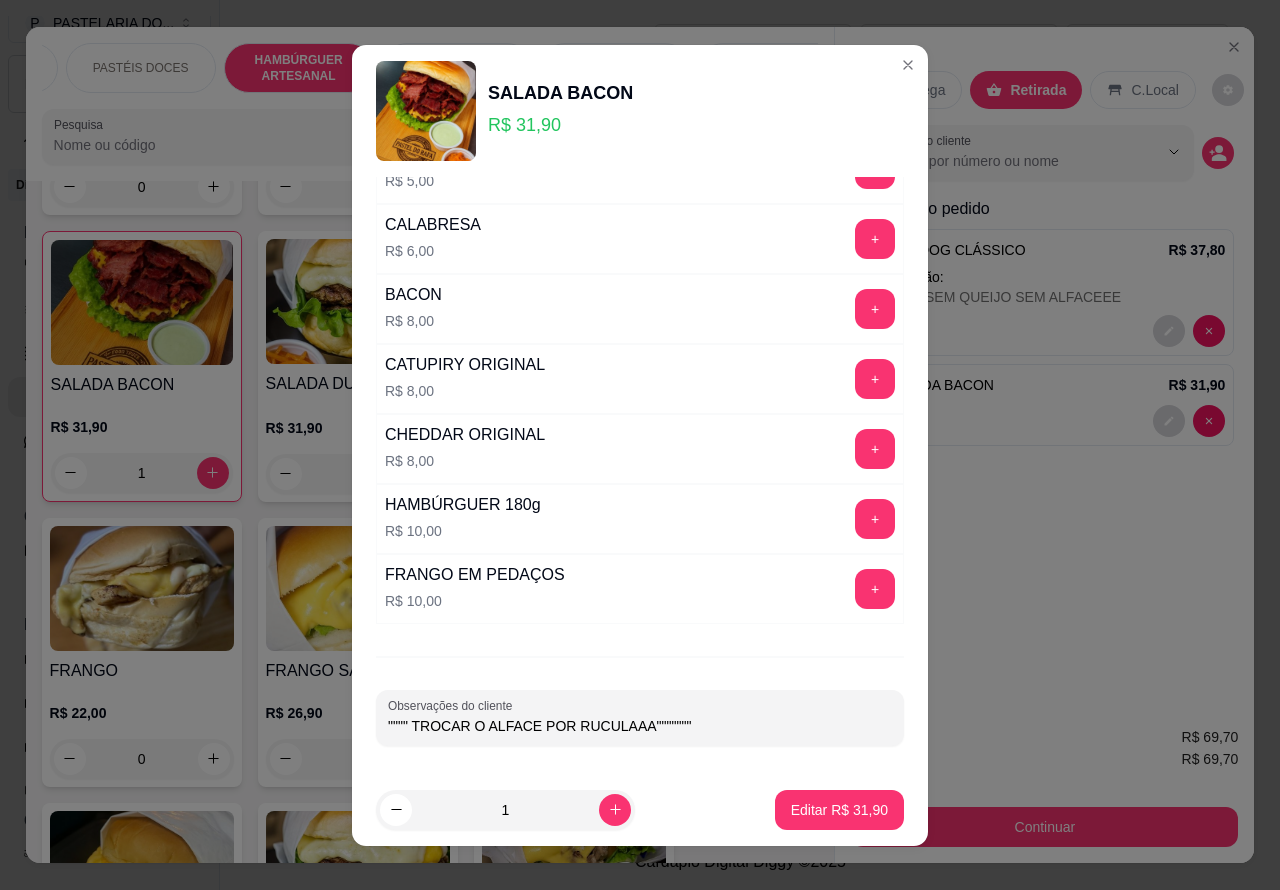 click on "Editar   R$ 31,90" at bounding box center [839, 810] 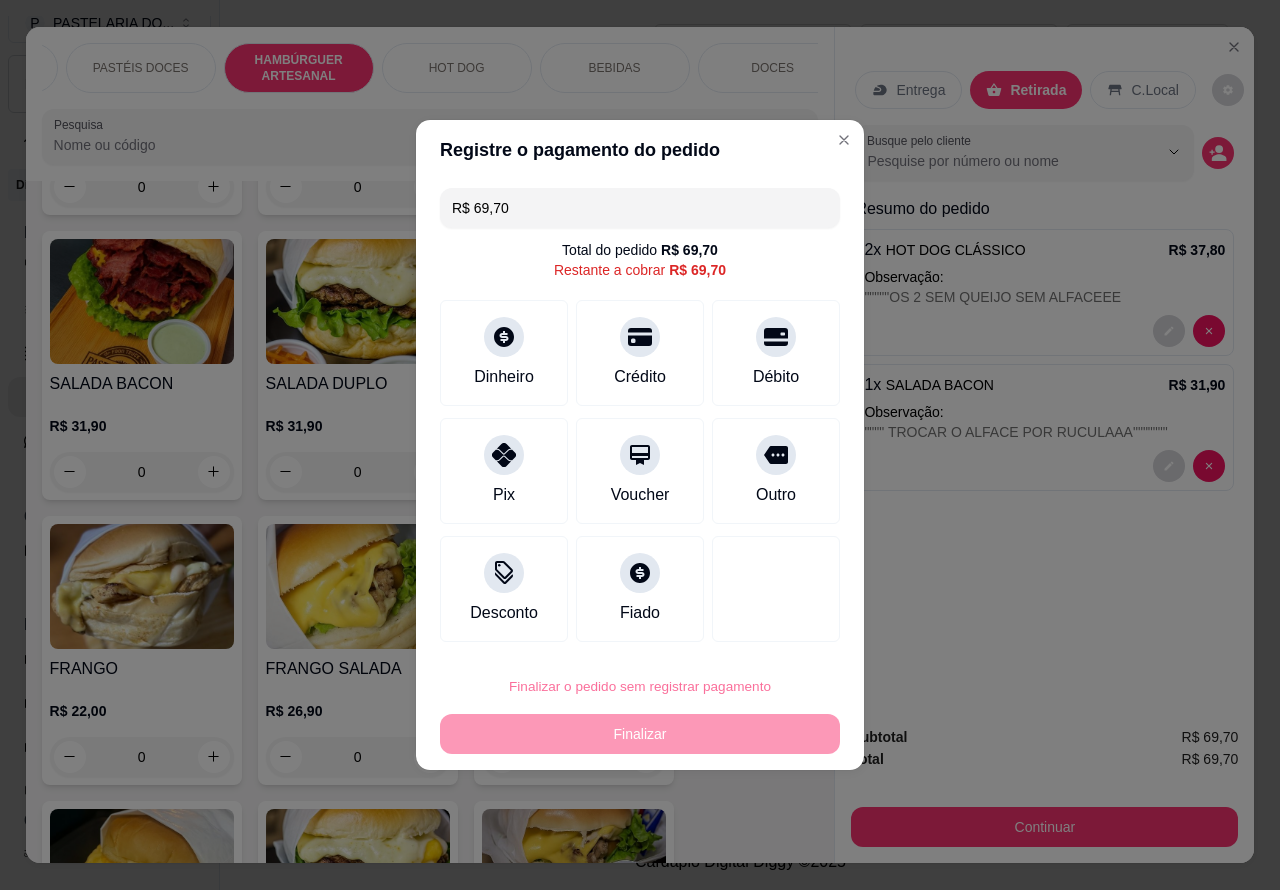 click on "Confirmar" at bounding box center [759, 630] 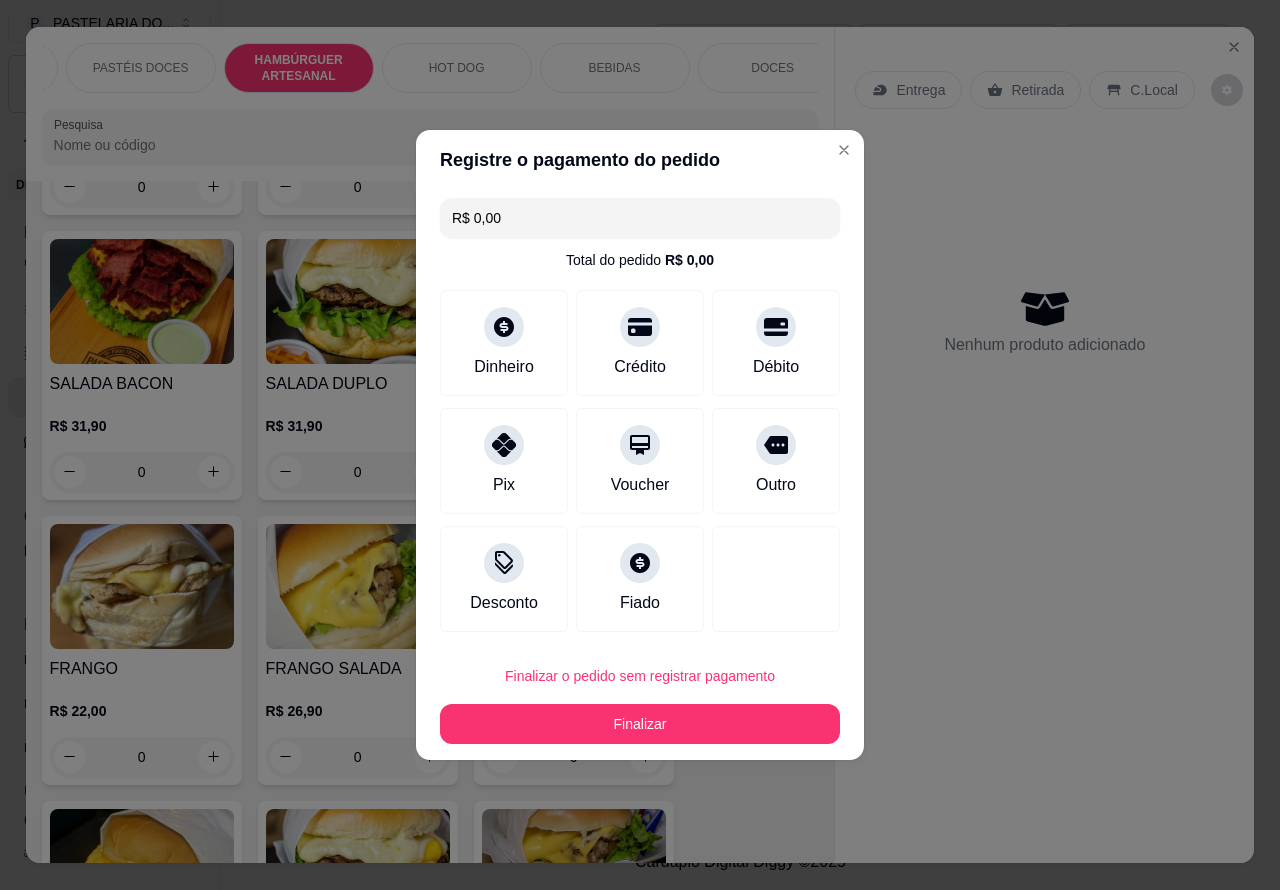 type on "R$ 0,00" 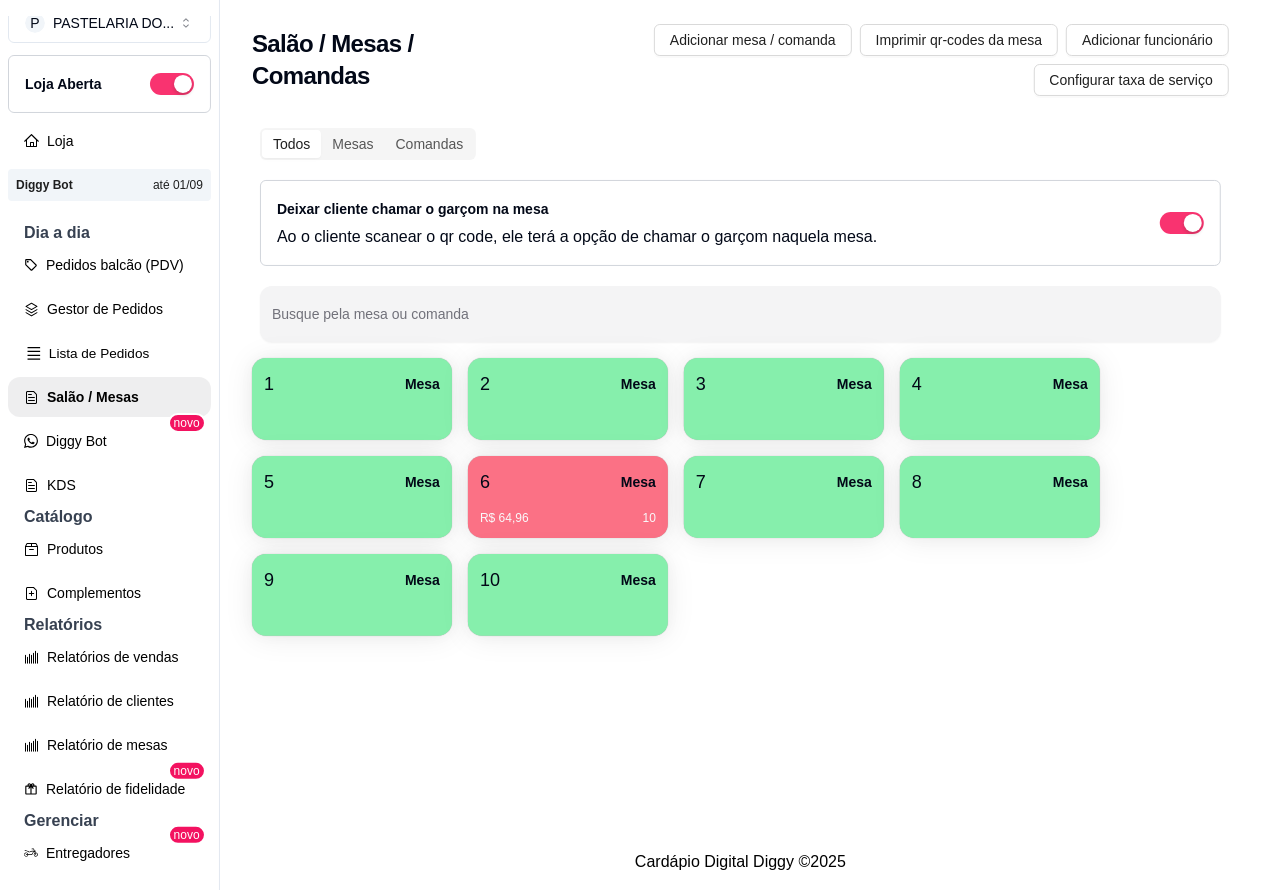 click on "Lista de Pedidos" at bounding box center (109, 353) 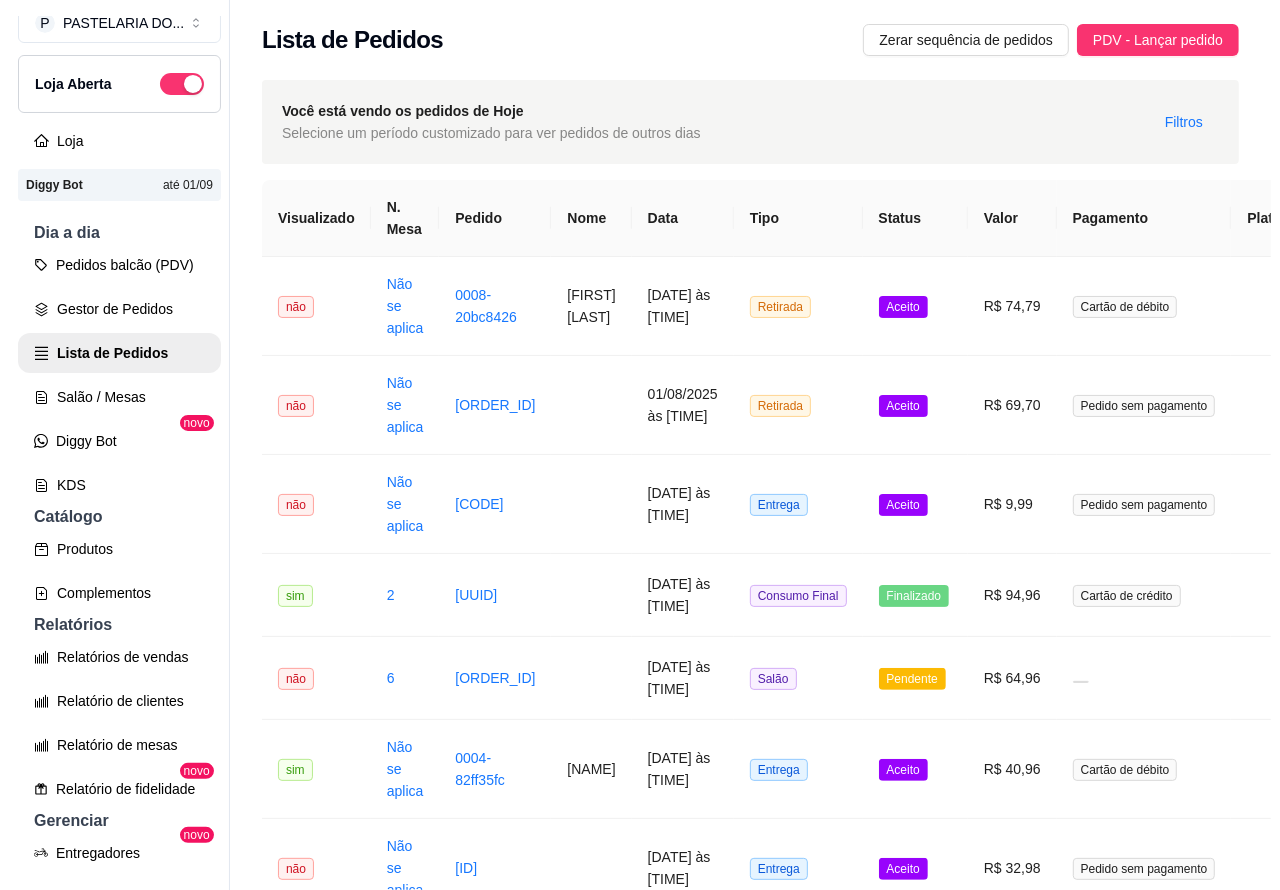scroll, scrollTop: 0, scrollLeft: 186, axis: horizontal 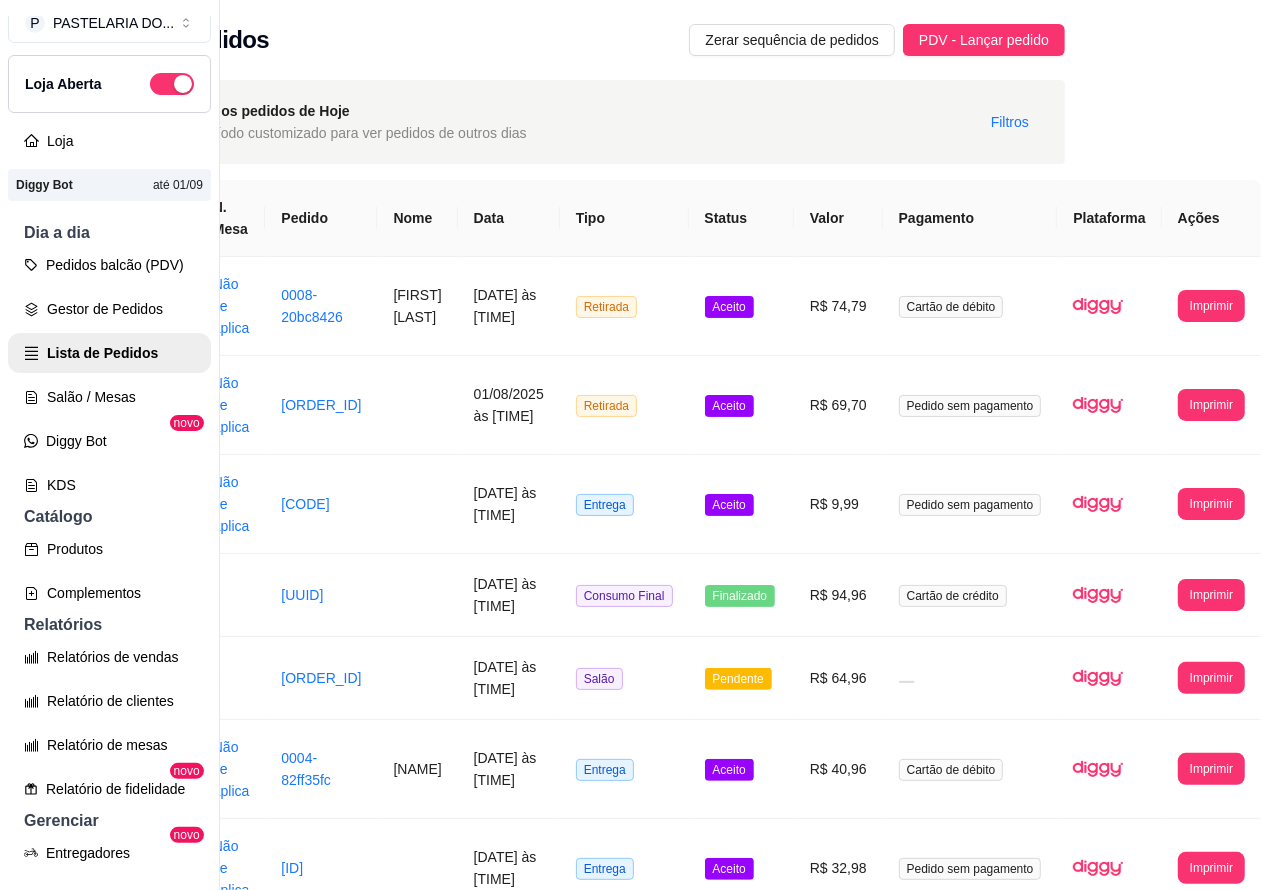 click on "Imprimir" at bounding box center (1211, 306) 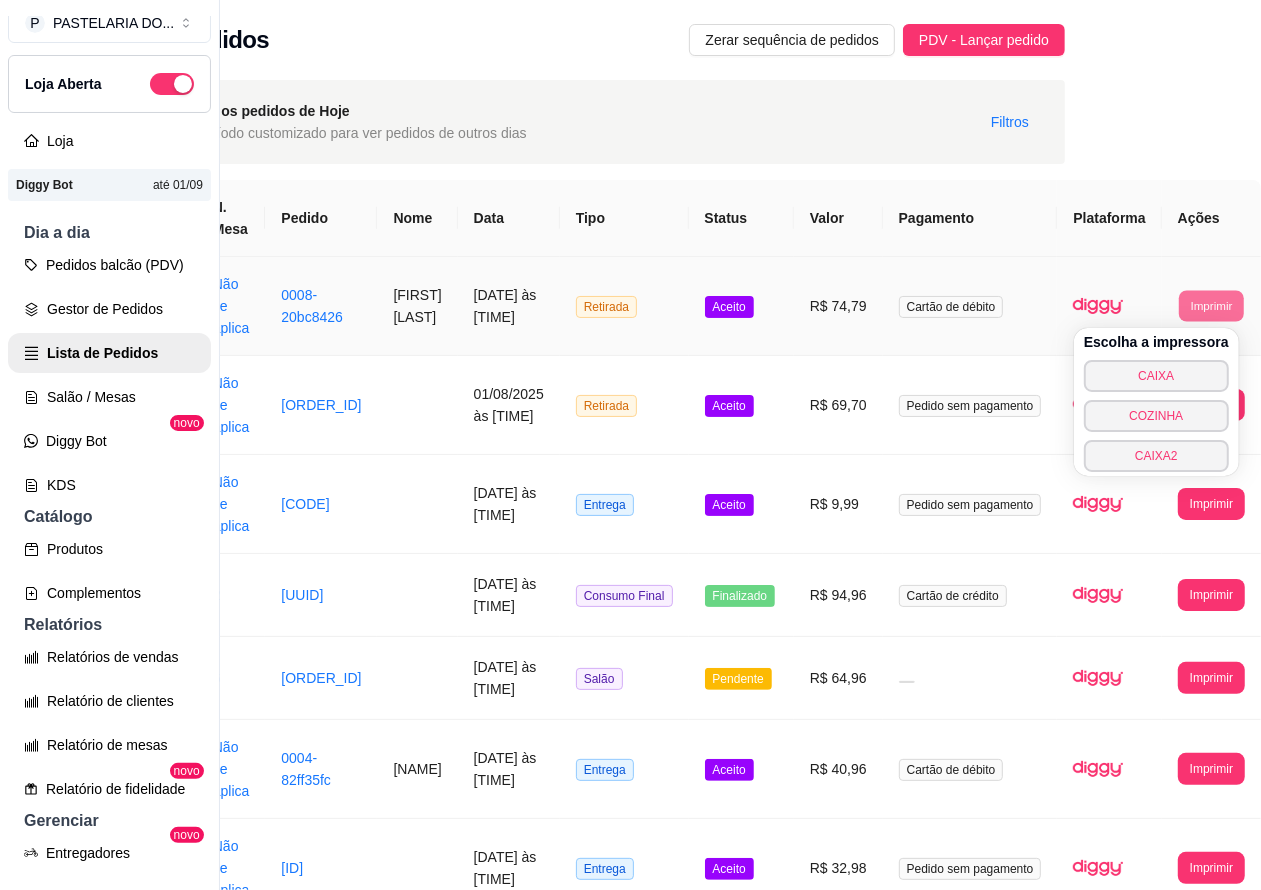 click on "COZINHA" at bounding box center [1156, 416] 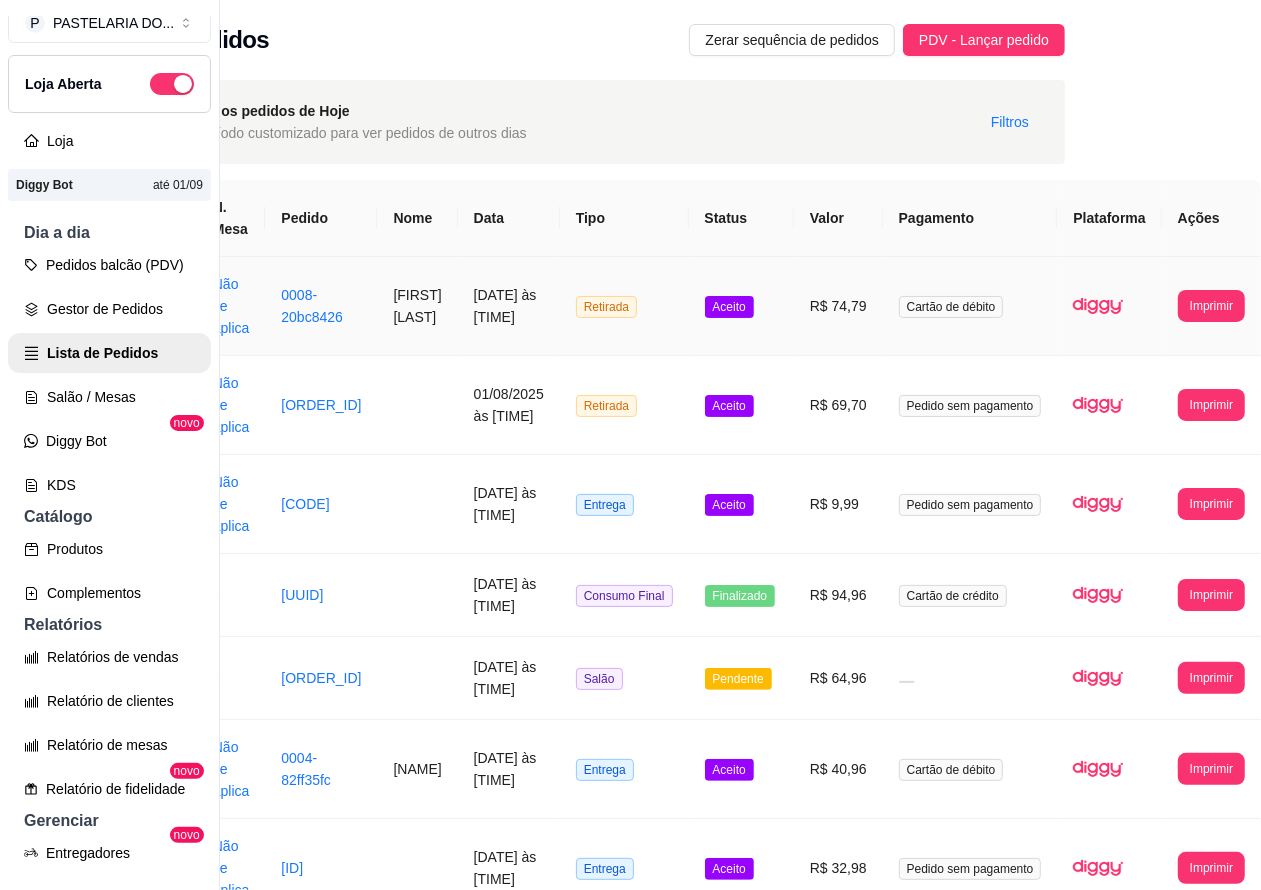 click on "Pedidos balcão (PDV)" at bounding box center (109, 265) 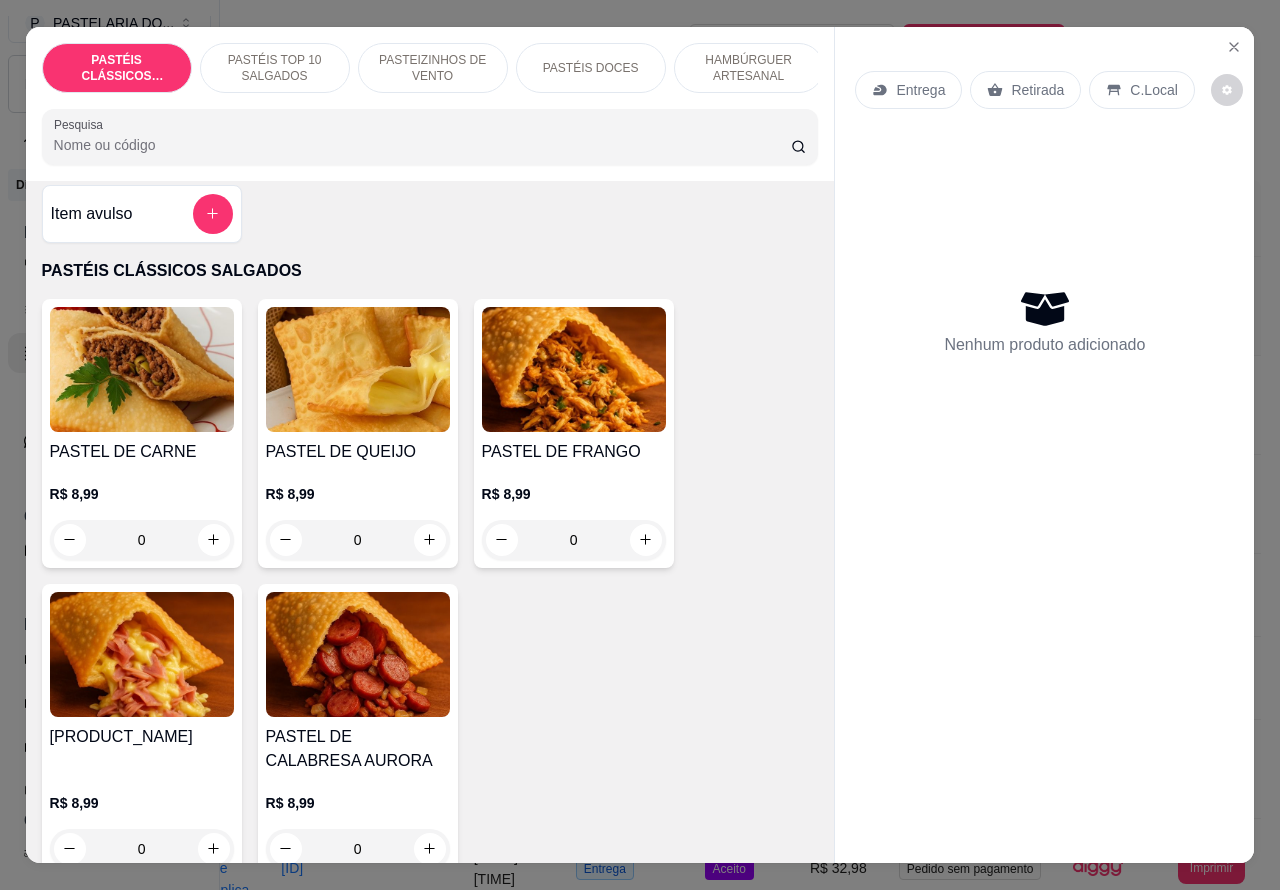scroll, scrollTop: 0, scrollLeft: 0, axis: both 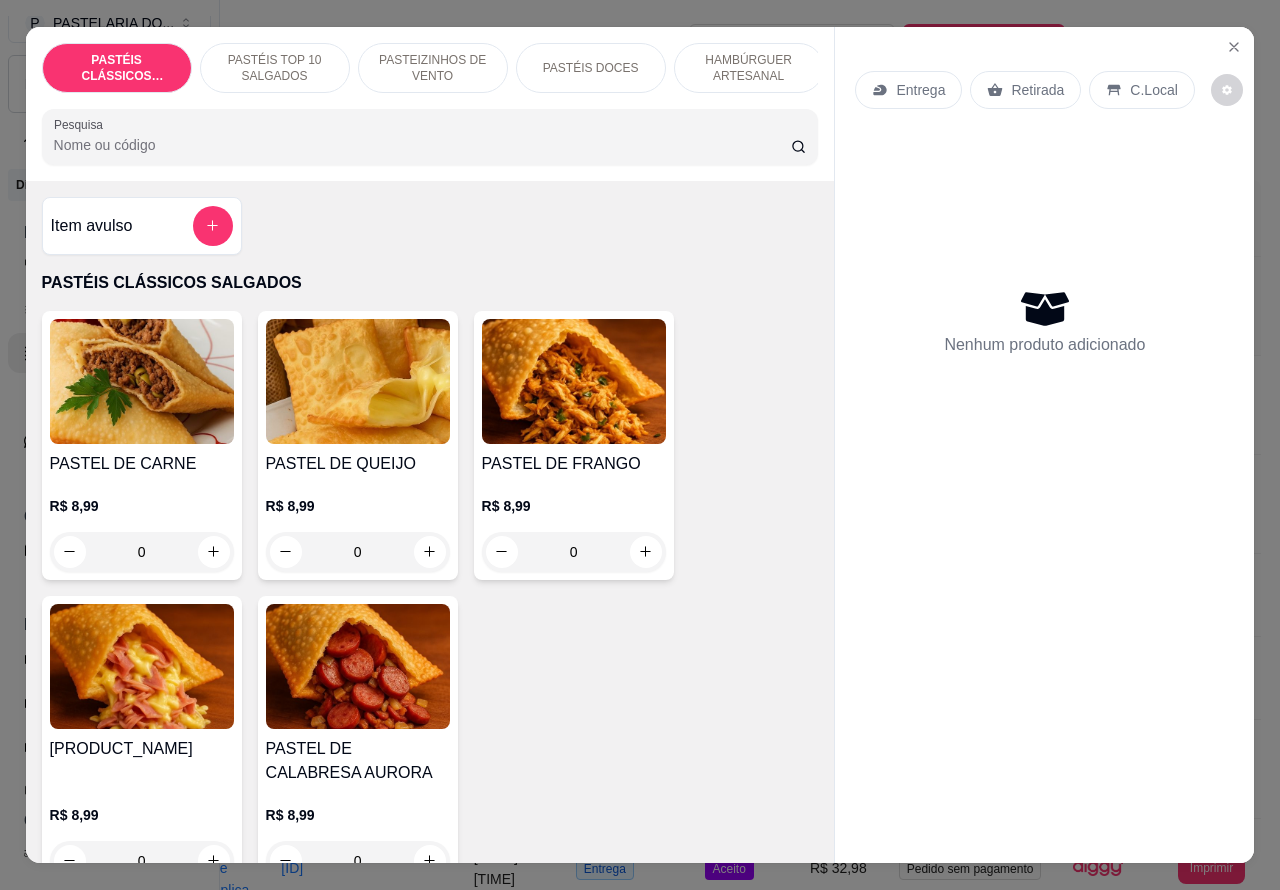 click 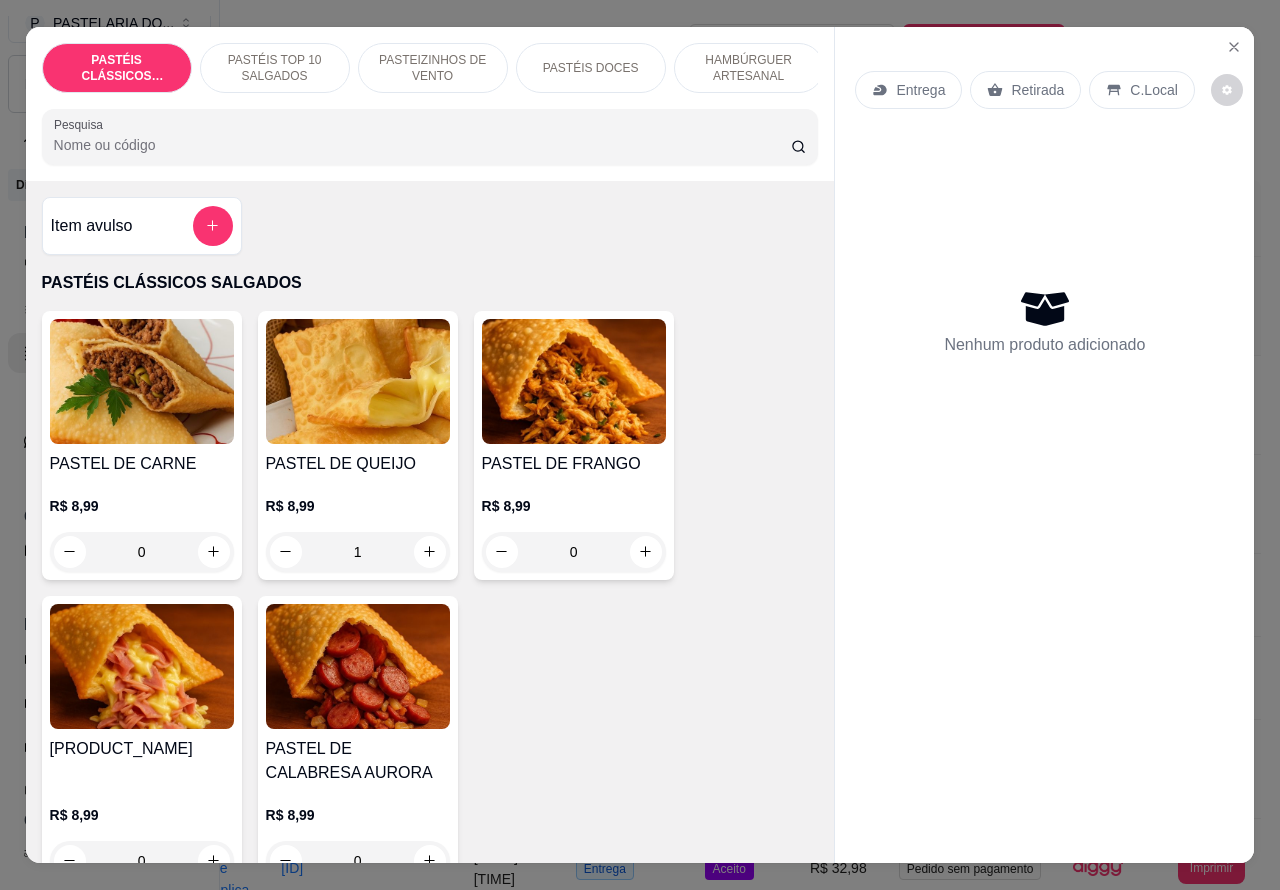 type on "0" 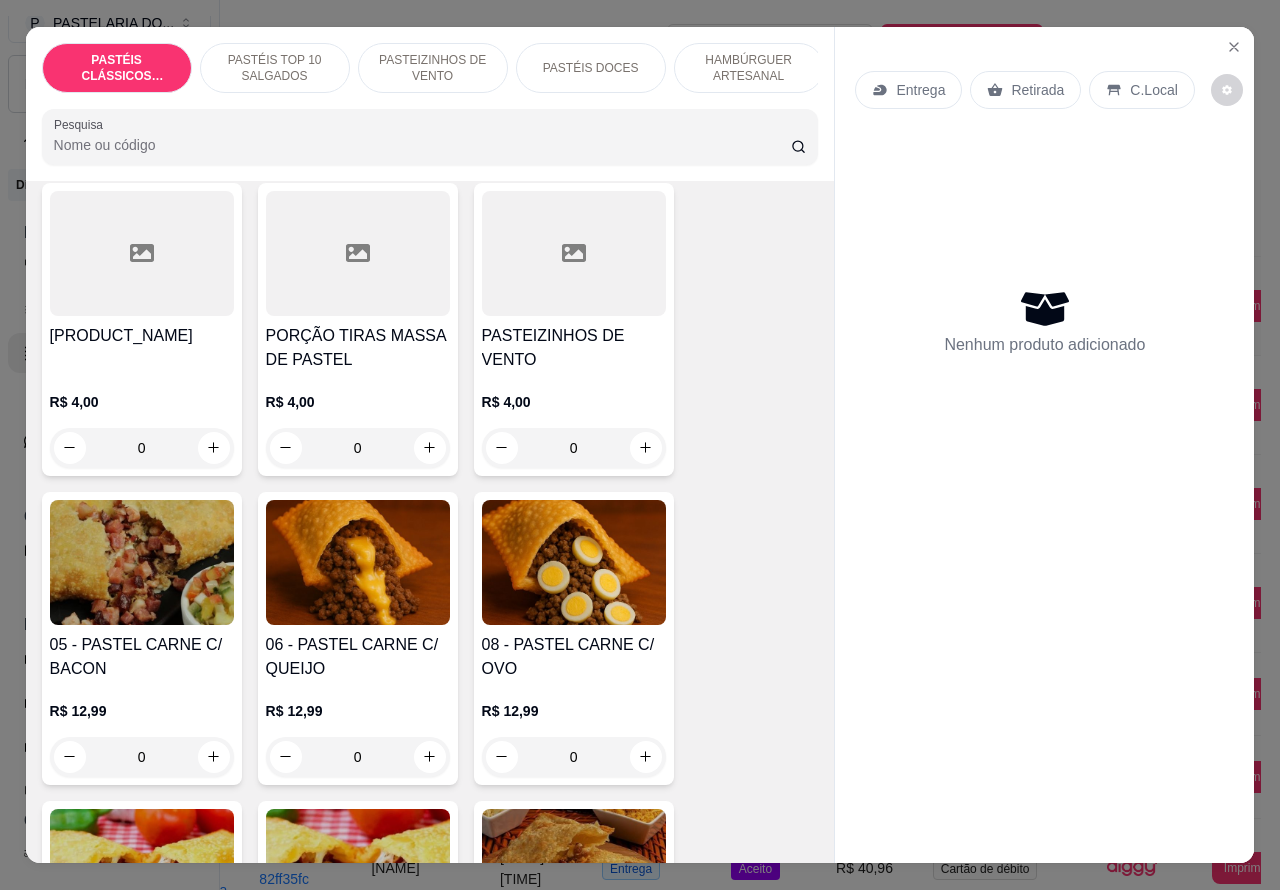 scroll, scrollTop: 1075, scrollLeft: 0, axis: vertical 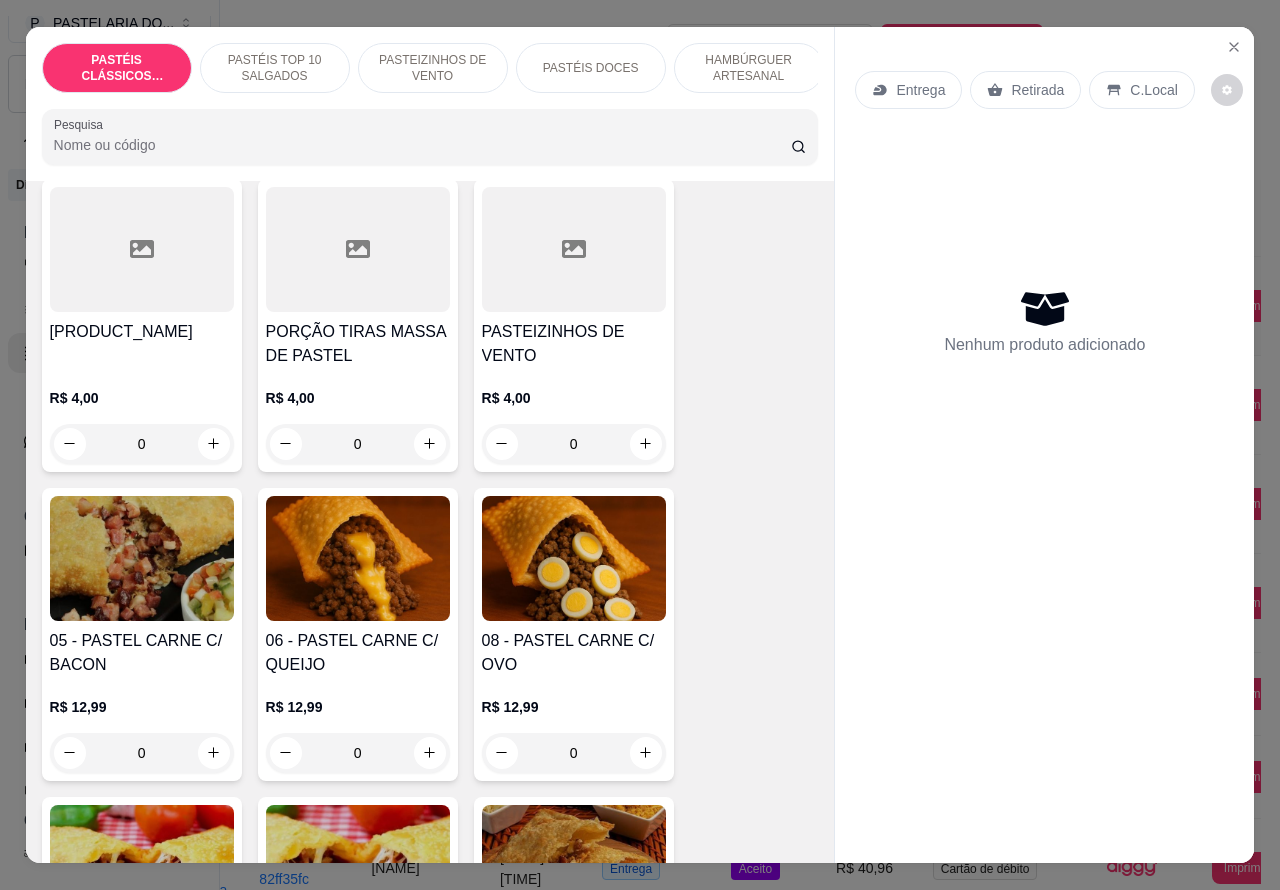 click on "0" at bounding box center (358, 753) 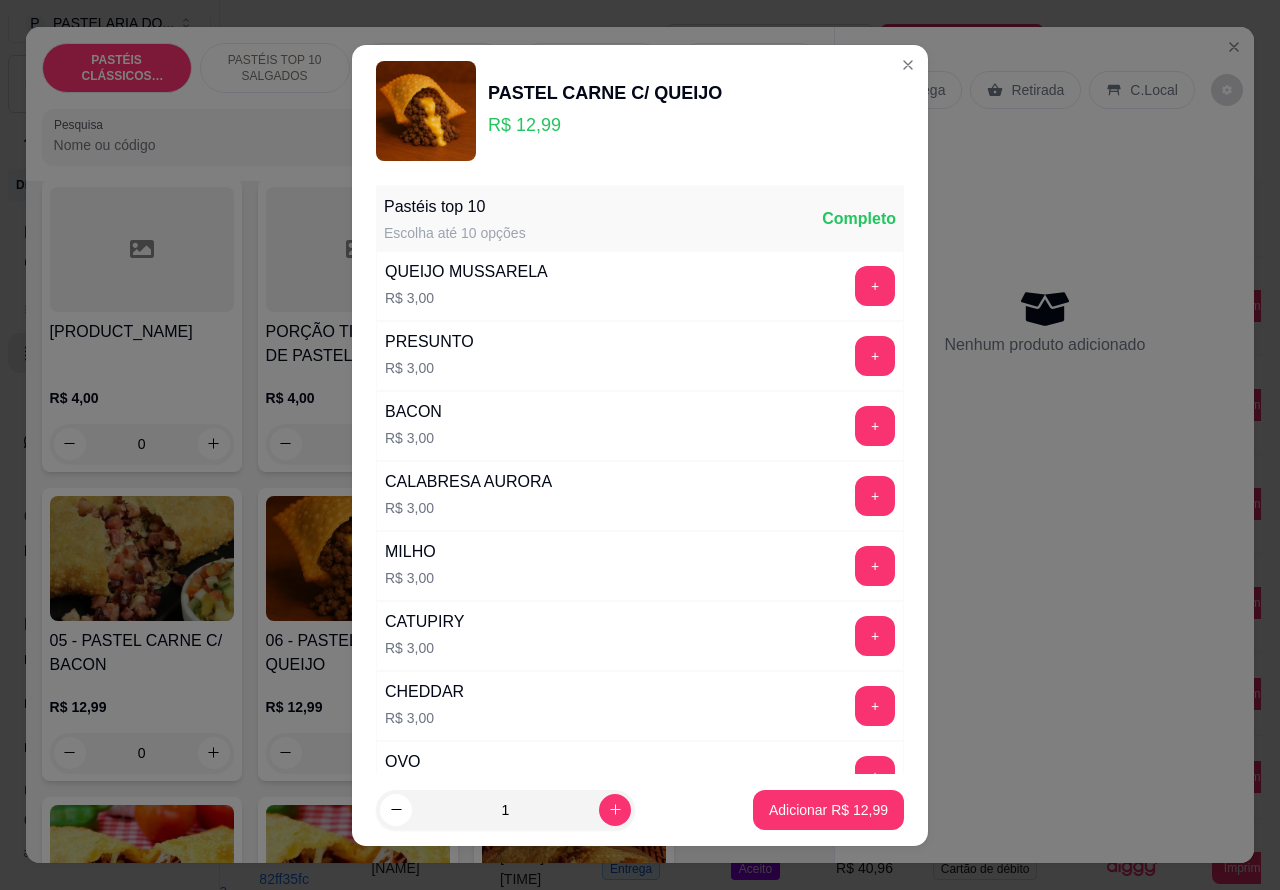 click on "Adicionar   R$ 12,99" at bounding box center [828, 810] 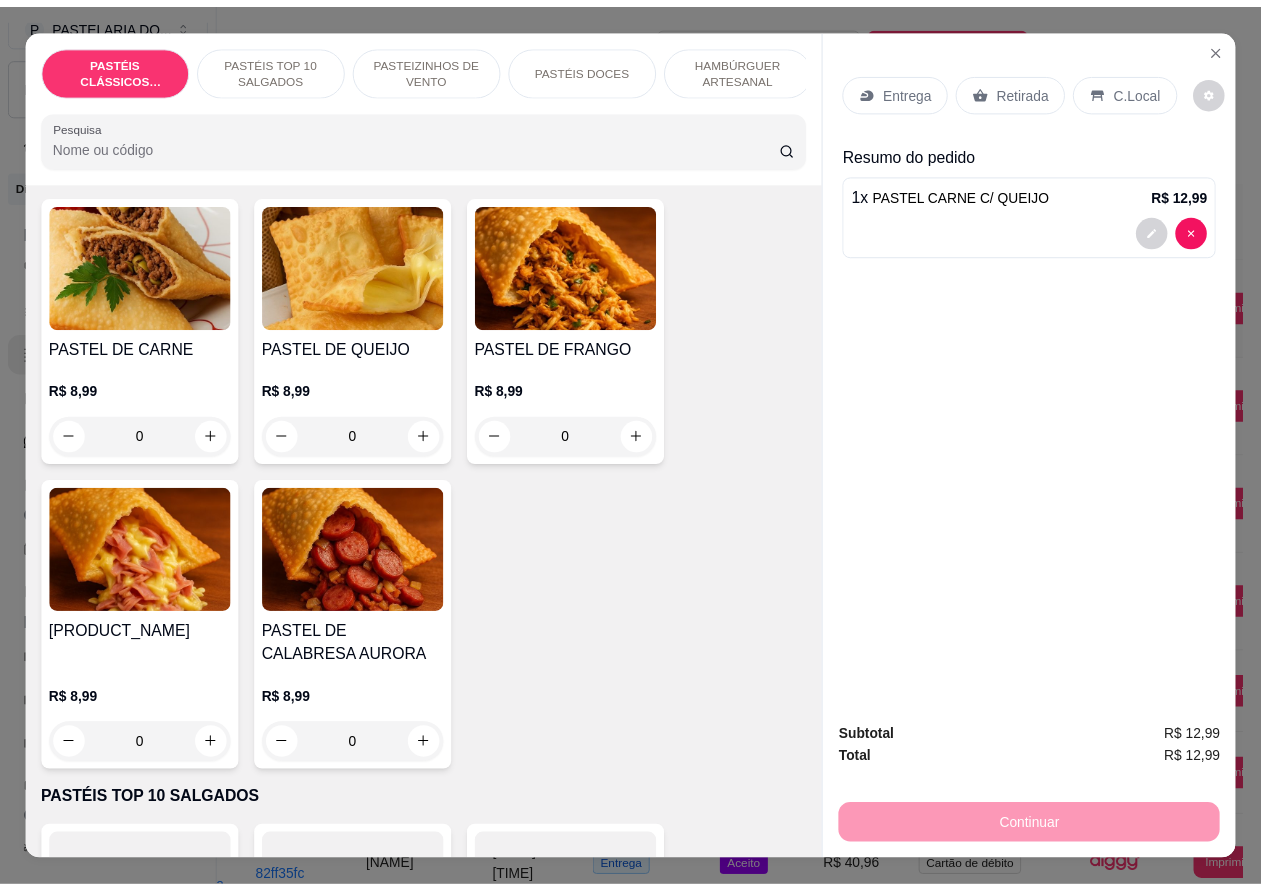 scroll, scrollTop: 0, scrollLeft: 0, axis: both 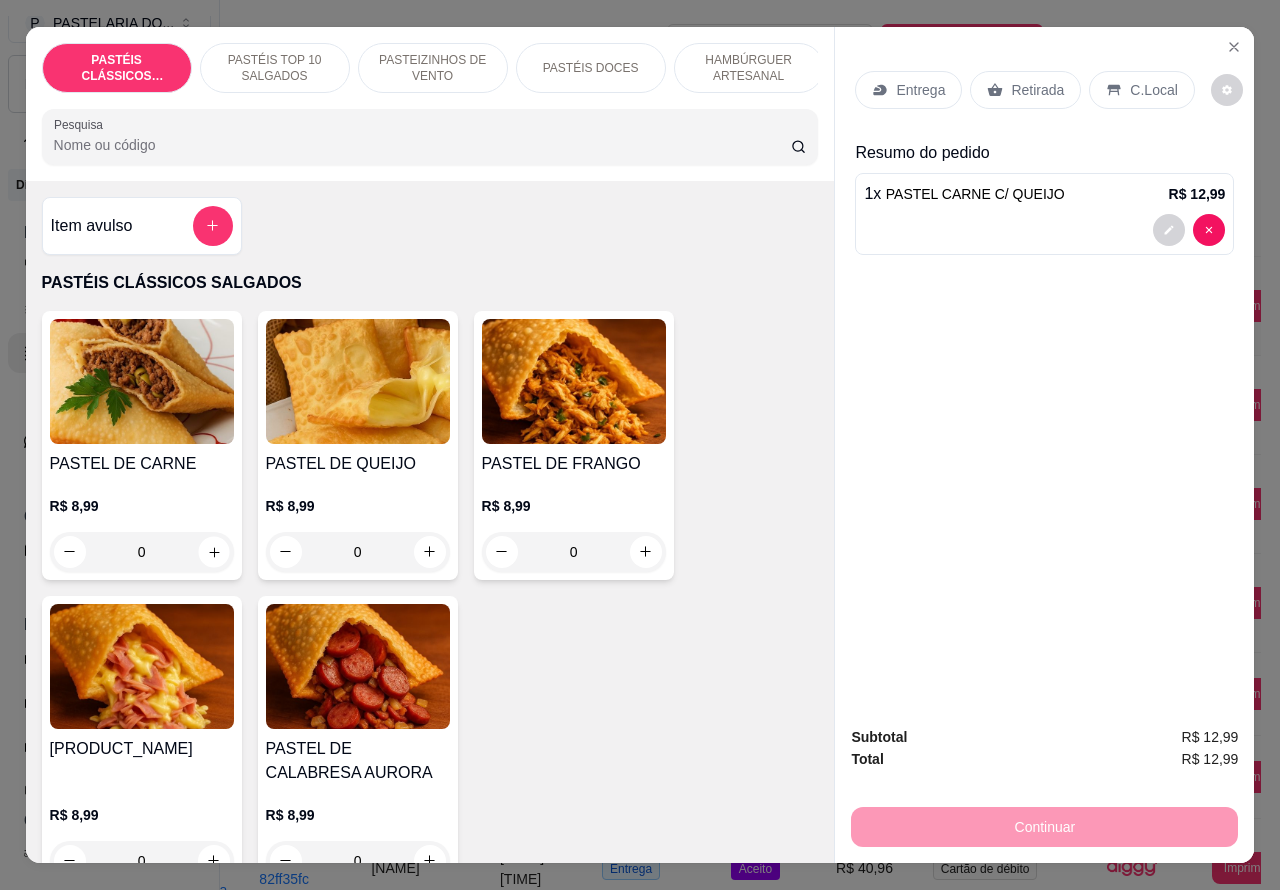 click 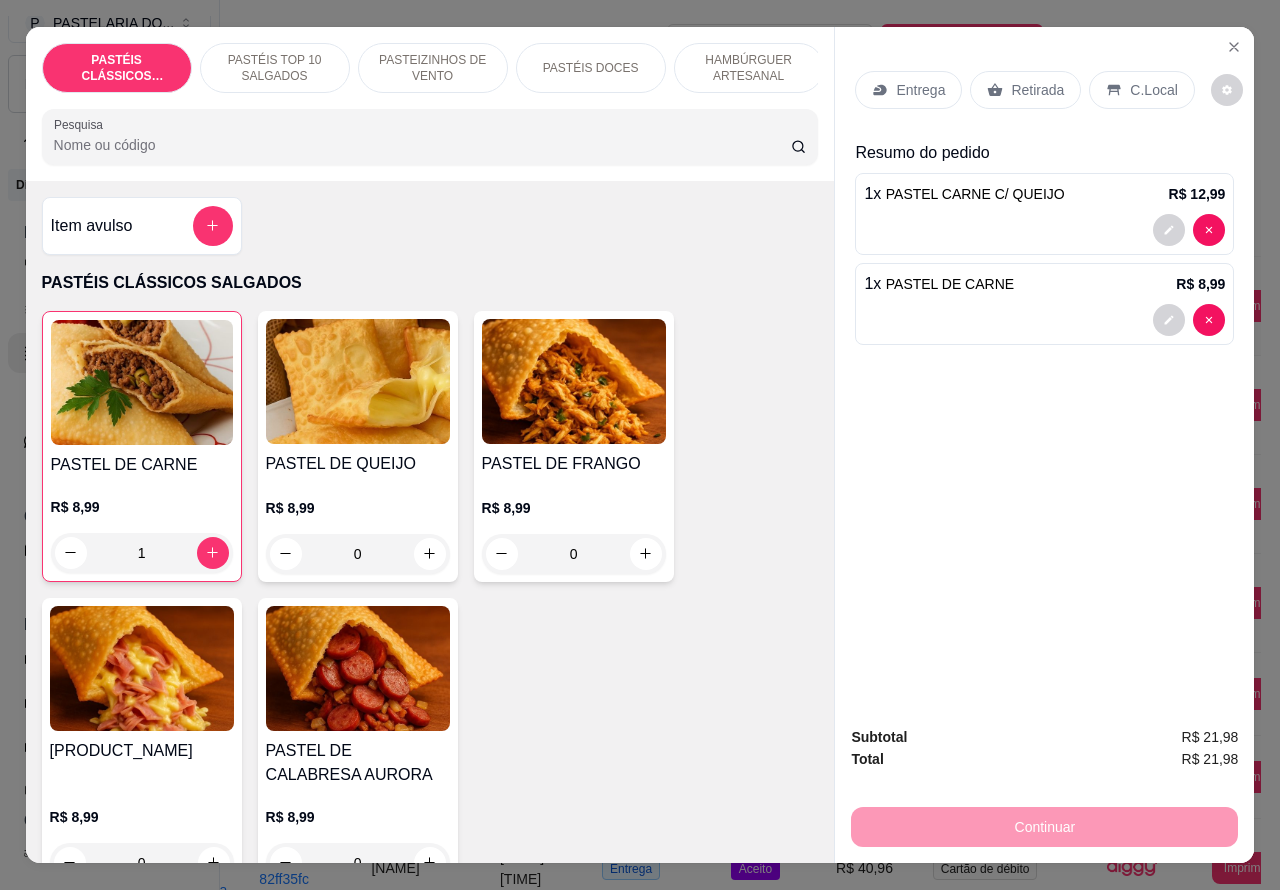 click 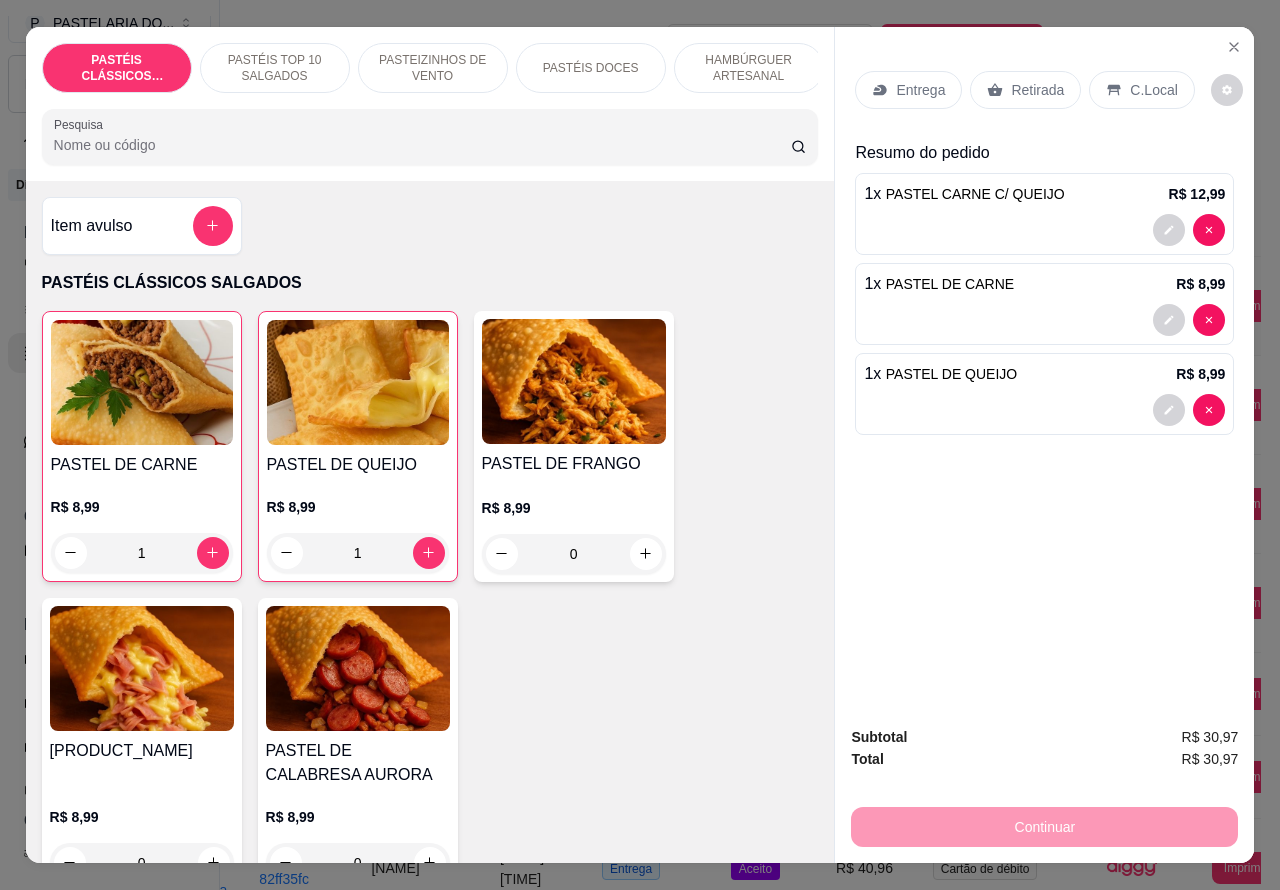 click on "Retirada" at bounding box center [1037, 90] 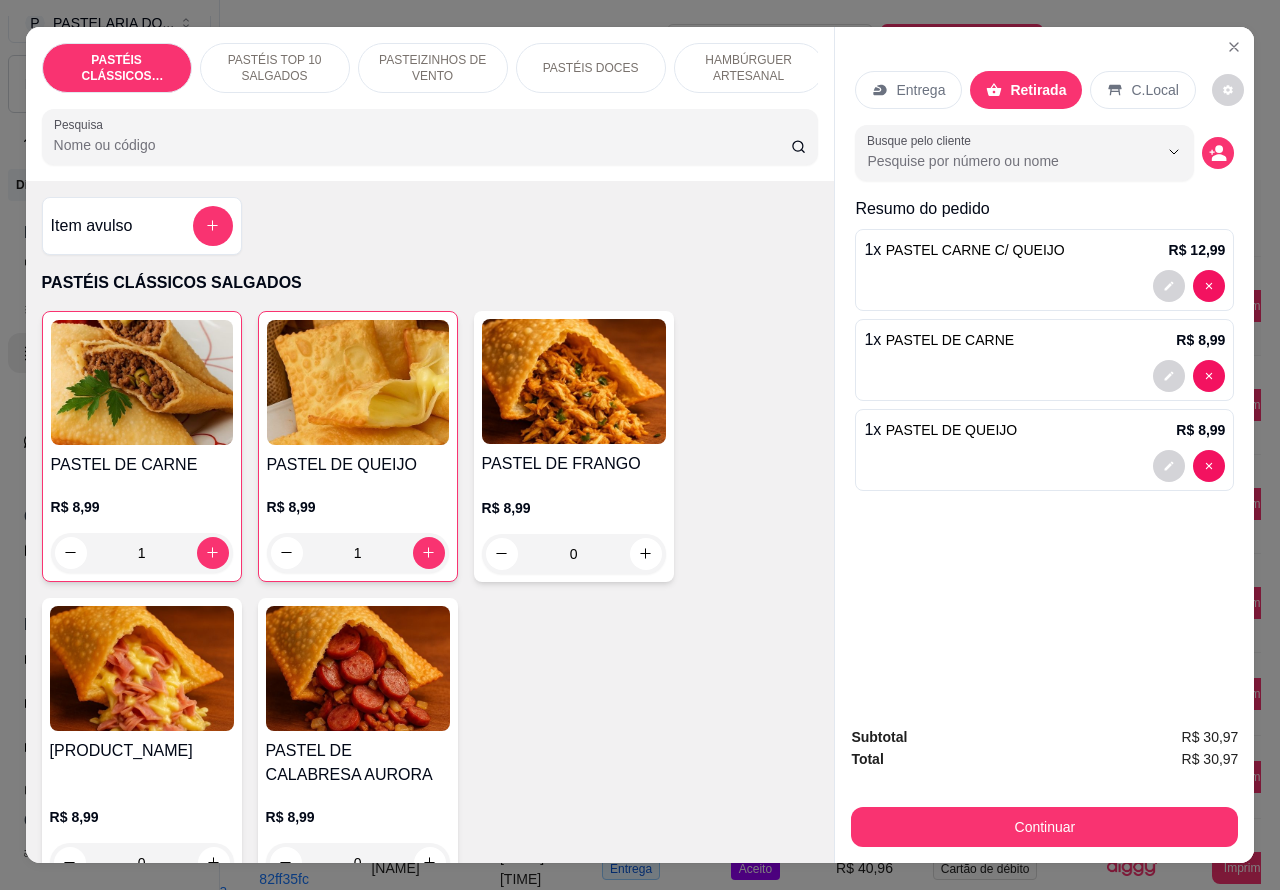 click at bounding box center (1044, 466) 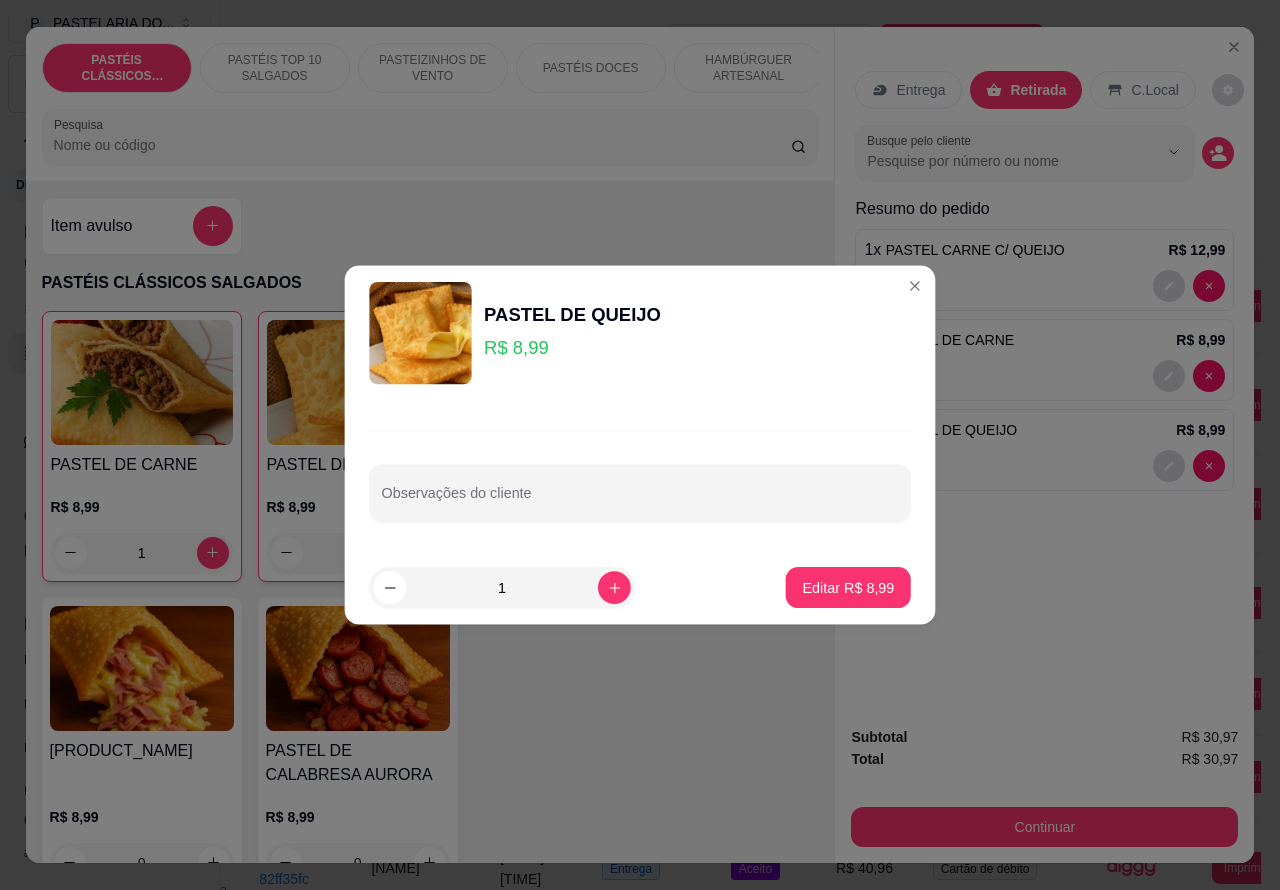 click on "Observações do cliente" at bounding box center [640, 501] 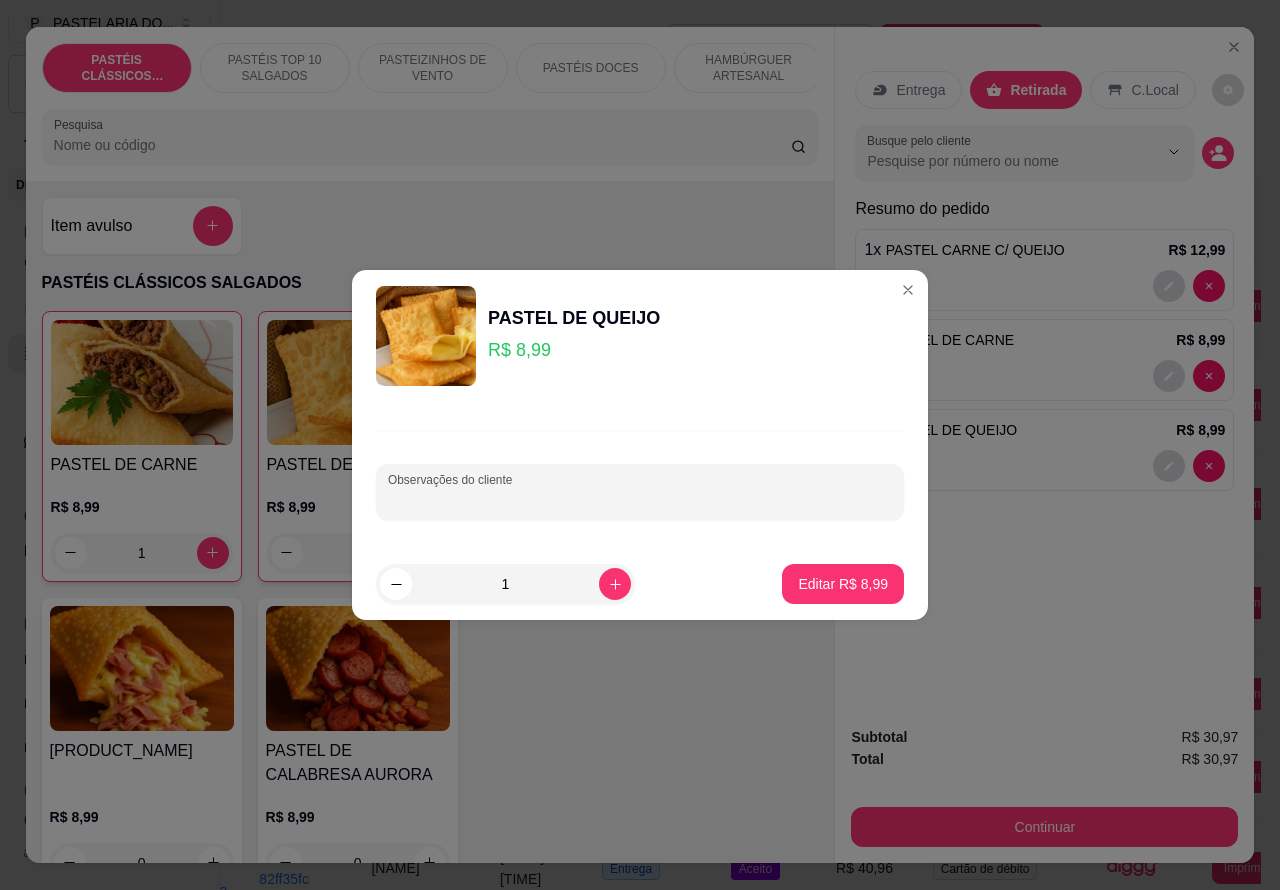 click at bounding box center (1044, 466) 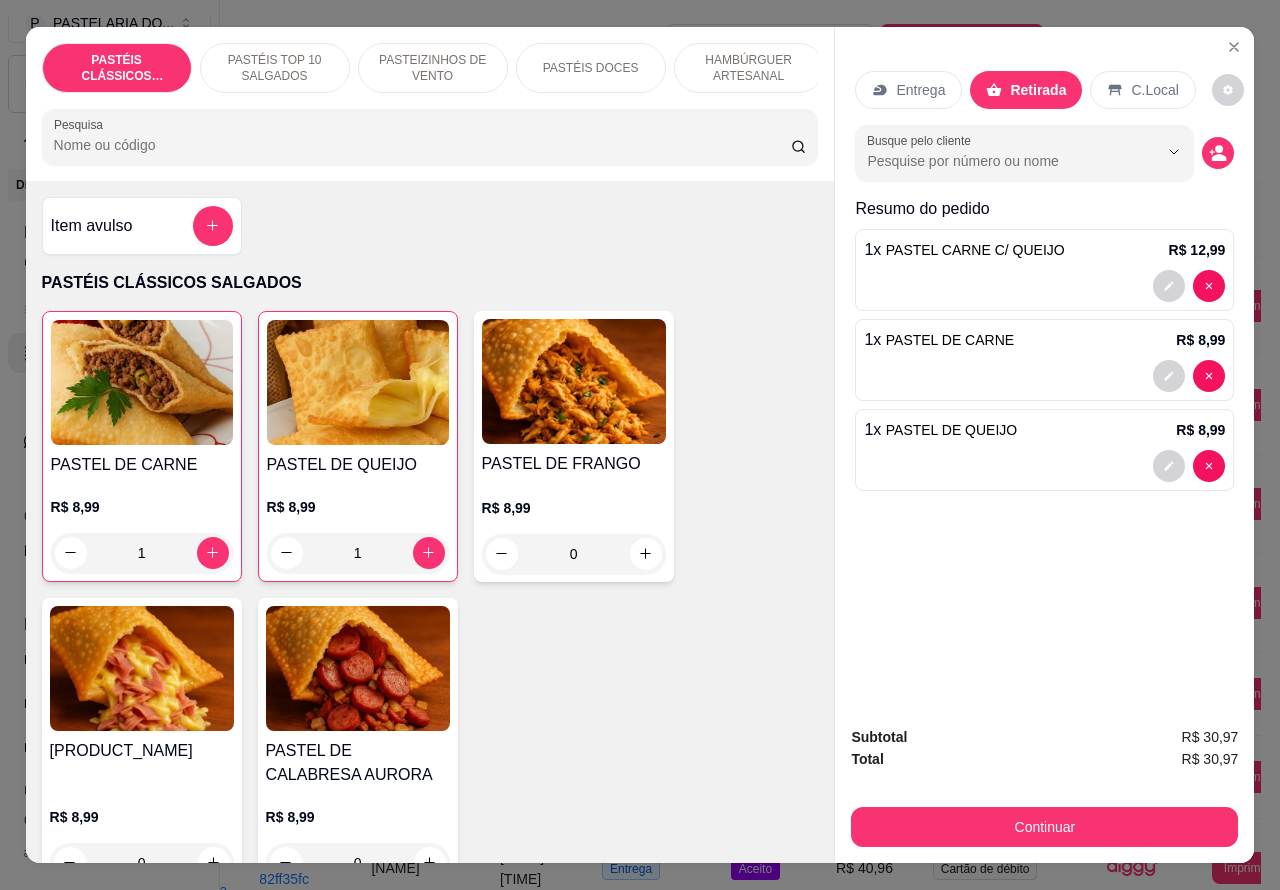 click at bounding box center [1044, 466] 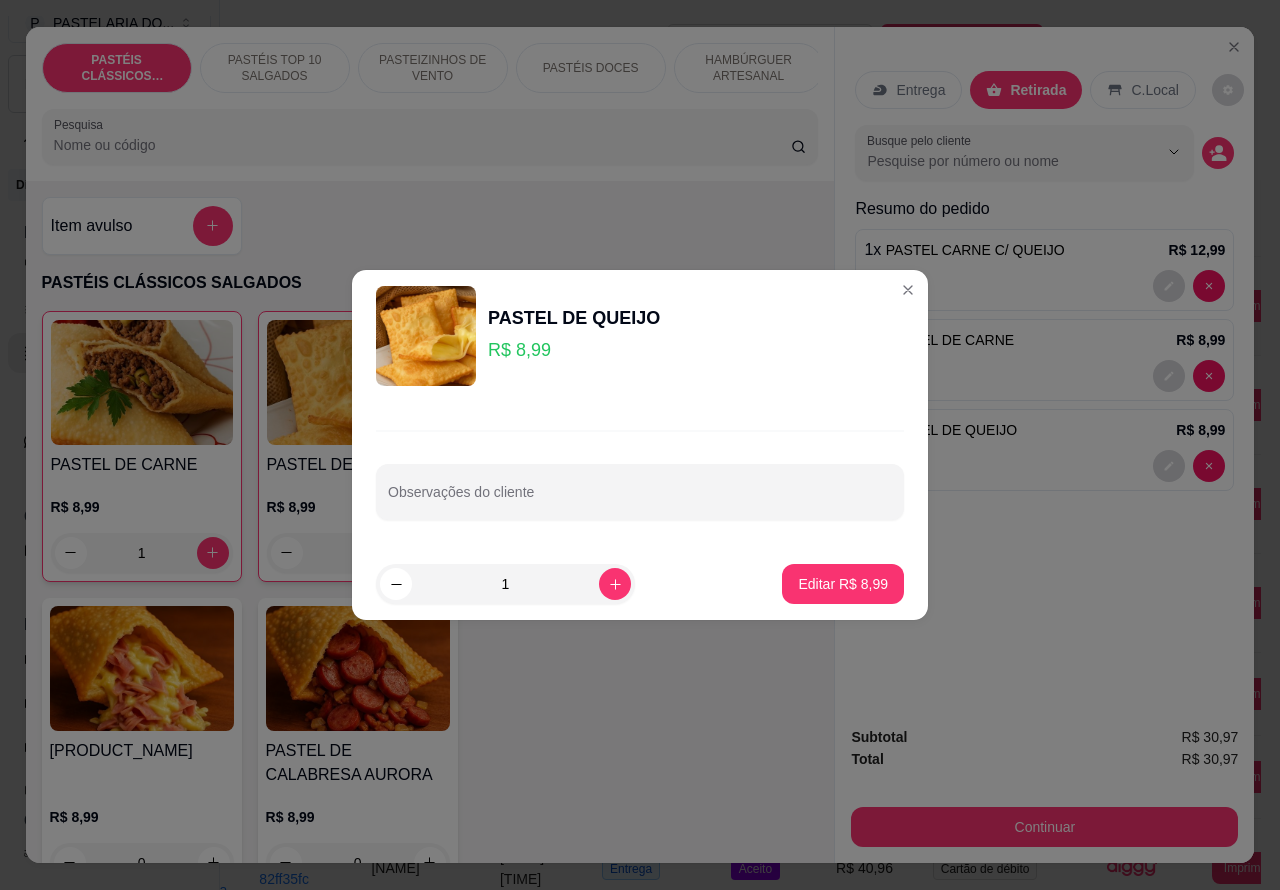 click on "PASTEL DE CARNE R$ 8,99 1 PASTEL DE QUEIJO R$ 8,99 1 PASTEL DE FRANGO R$ 8,99 0 PASTEL DE PRESUNTO E QUEIJO R$ 8,99 0 PASTEL DE CALABRESA AURORA R$ 8,99 0" at bounding box center (430, 601) 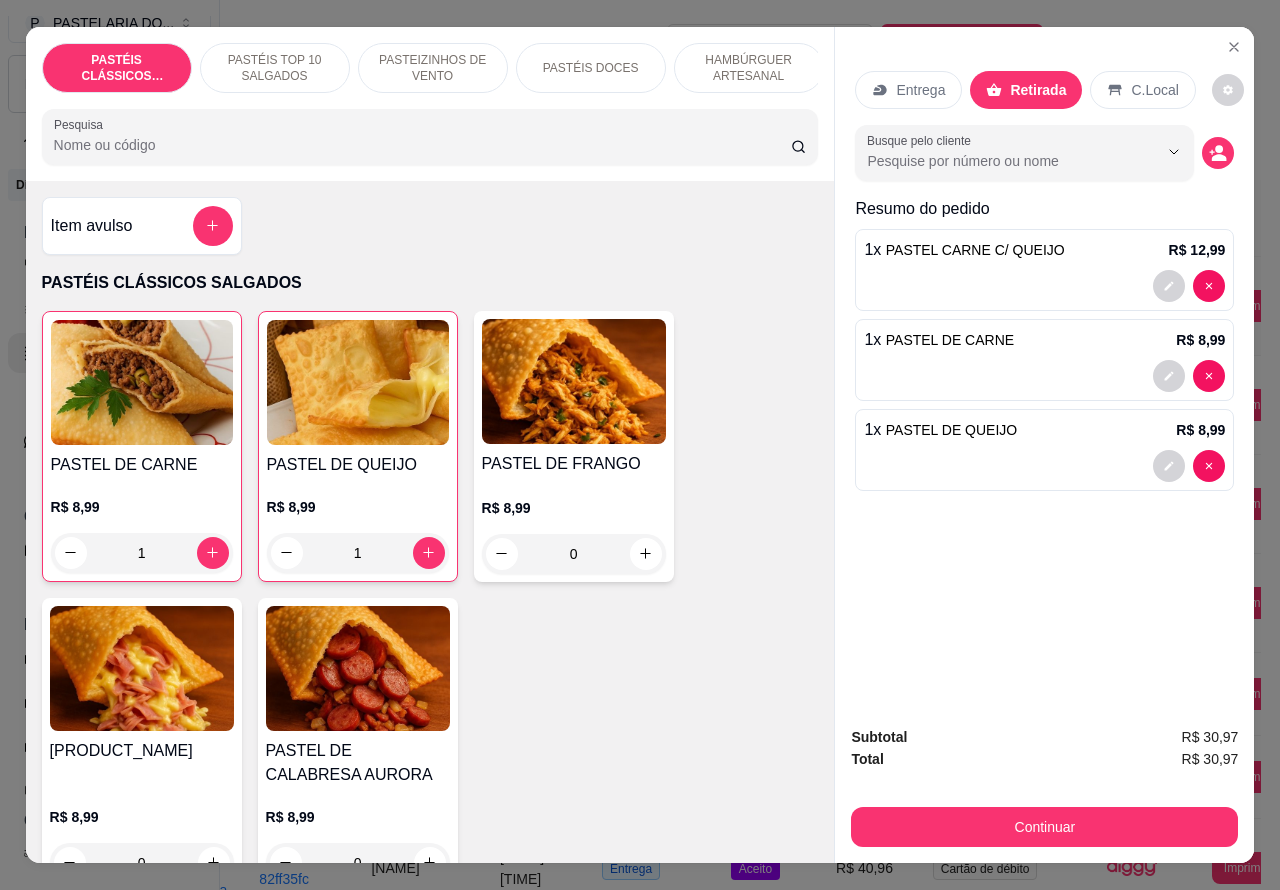 click on "1 x   PASTEL DE QUEIJO  R$ 8,99" at bounding box center (1044, 450) 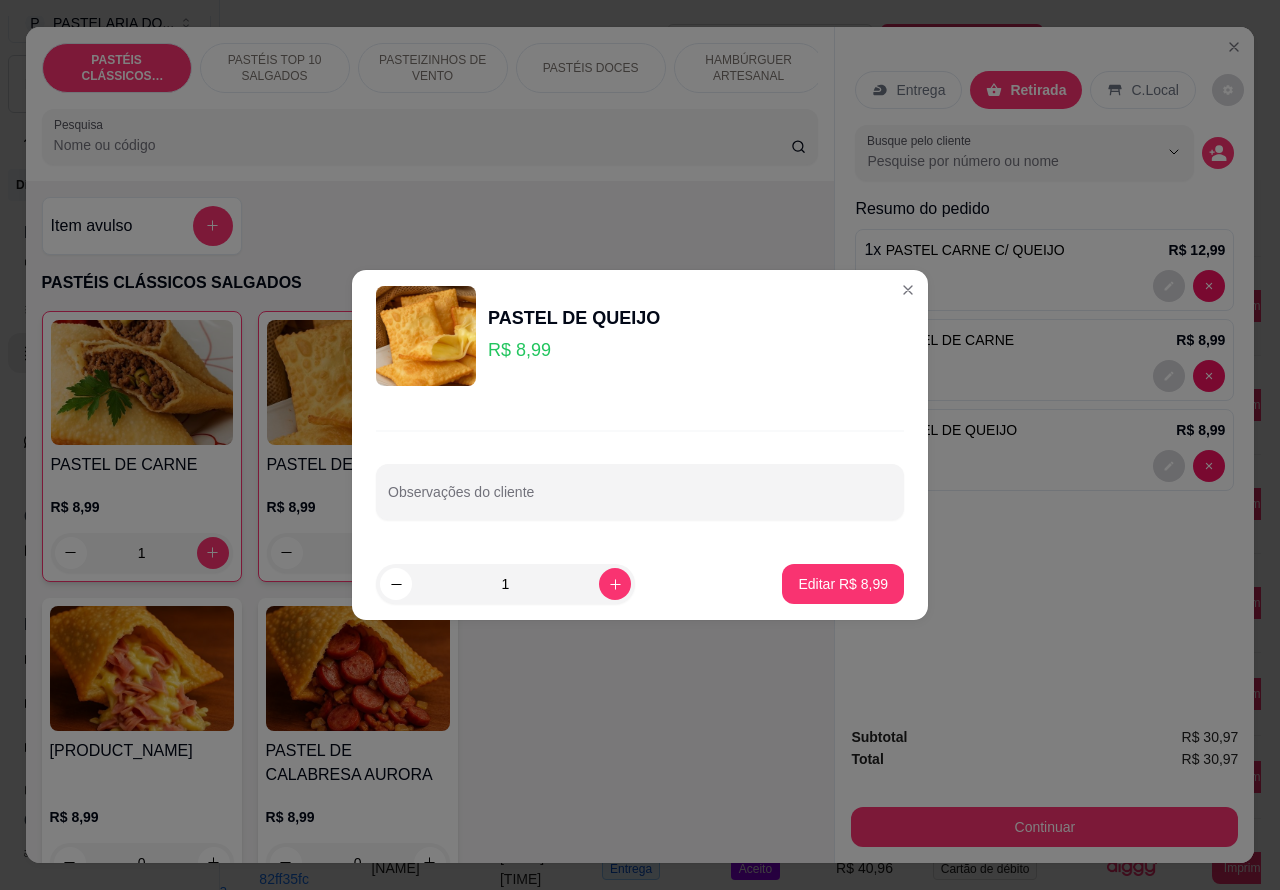 click on "Observações do cliente" at bounding box center (640, 500) 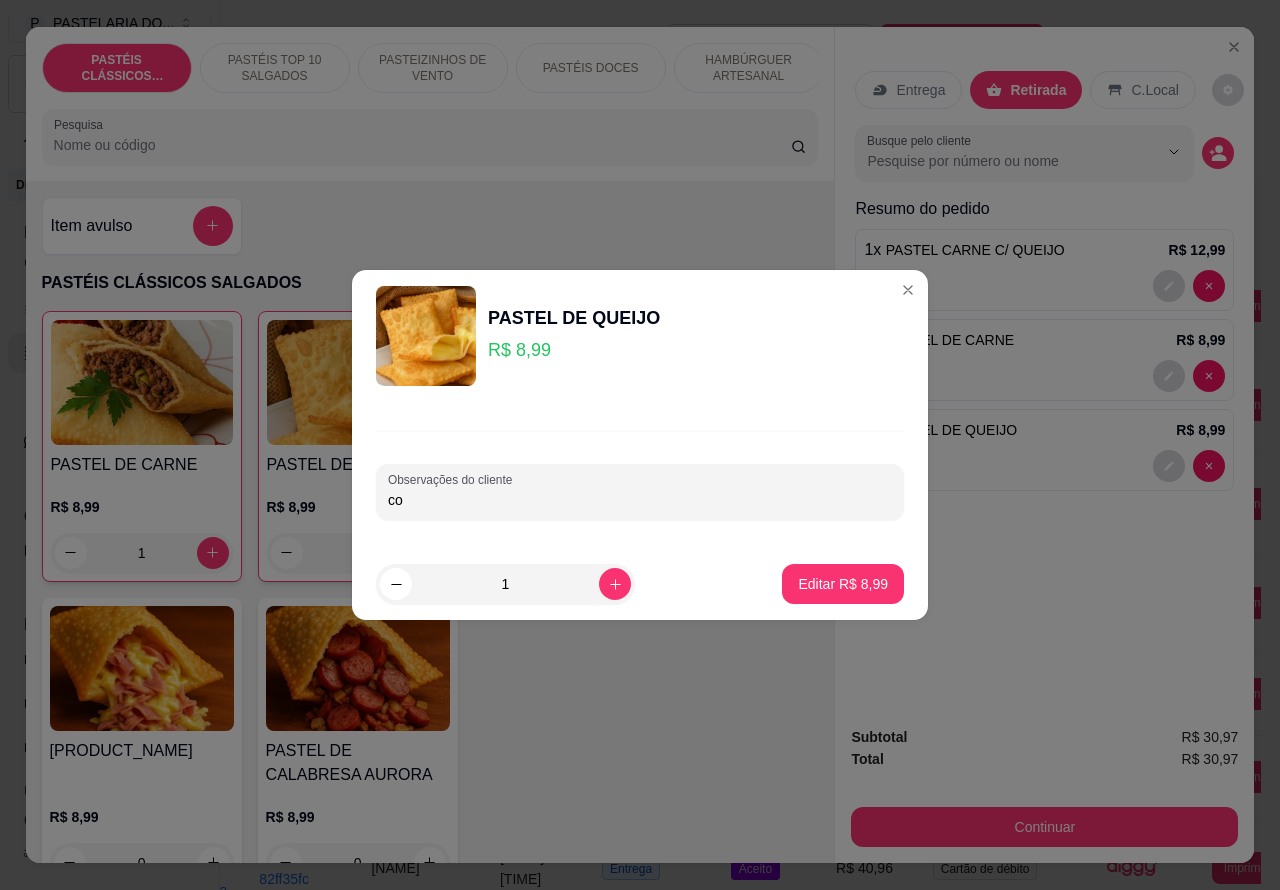 type on "c" 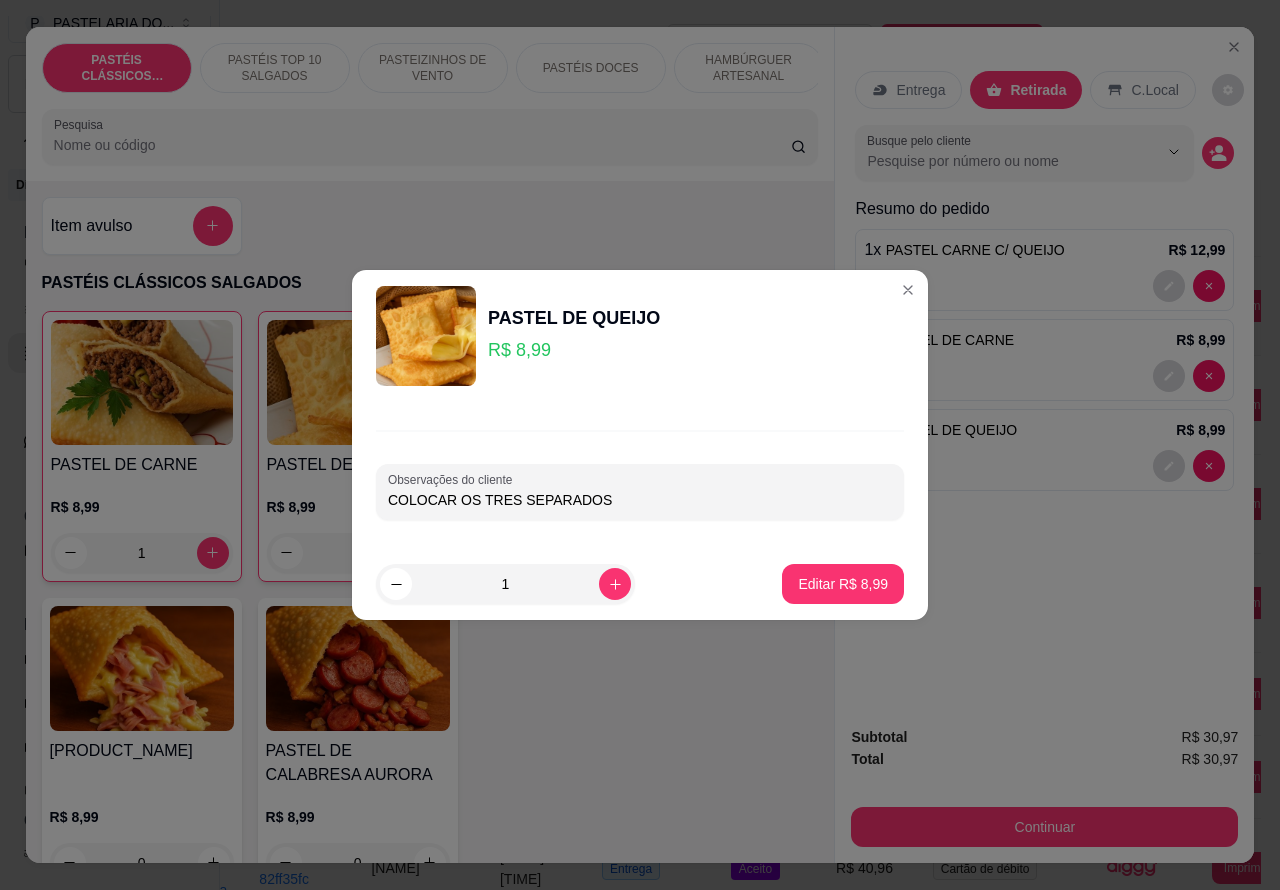 type on "COLOCAR OS TRES SEPARADOS" 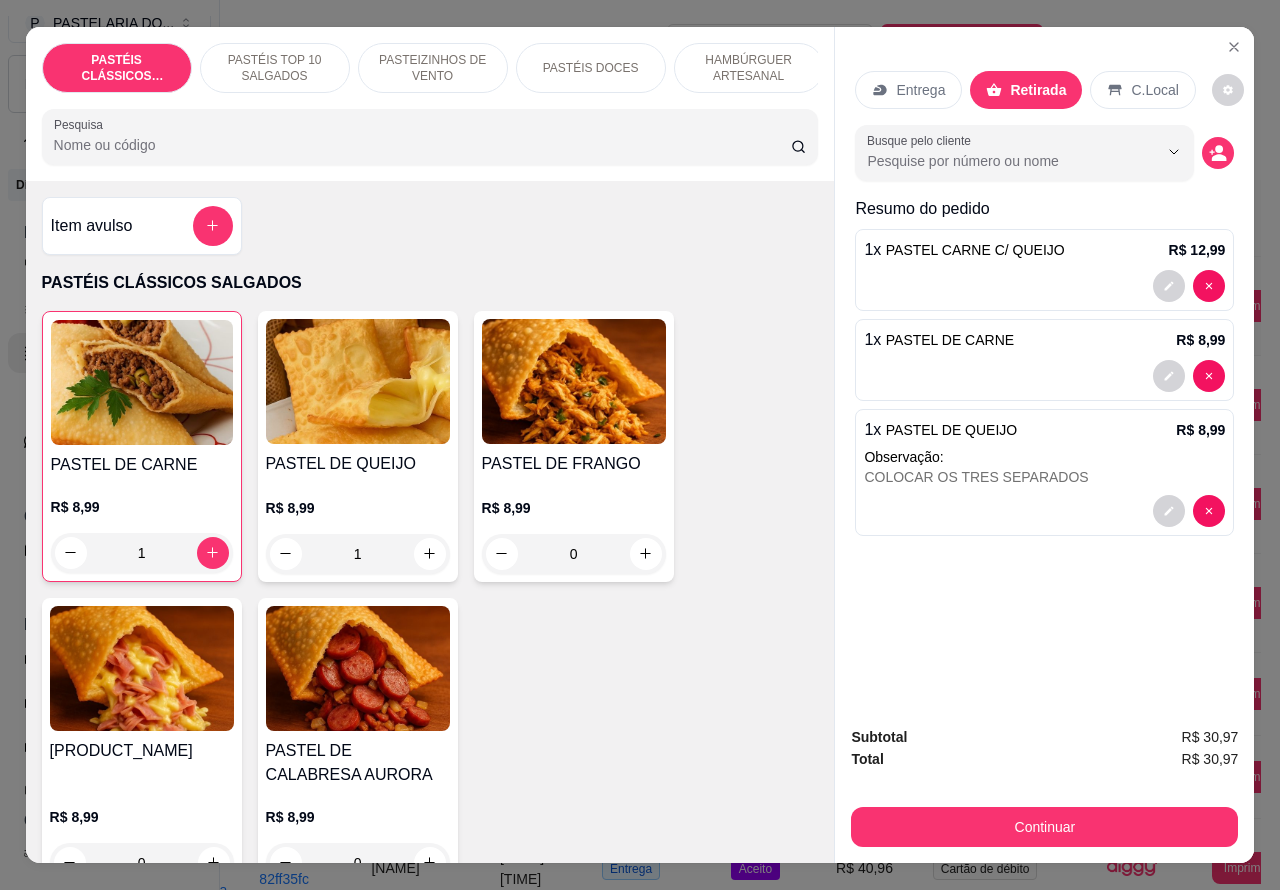 type on "0" 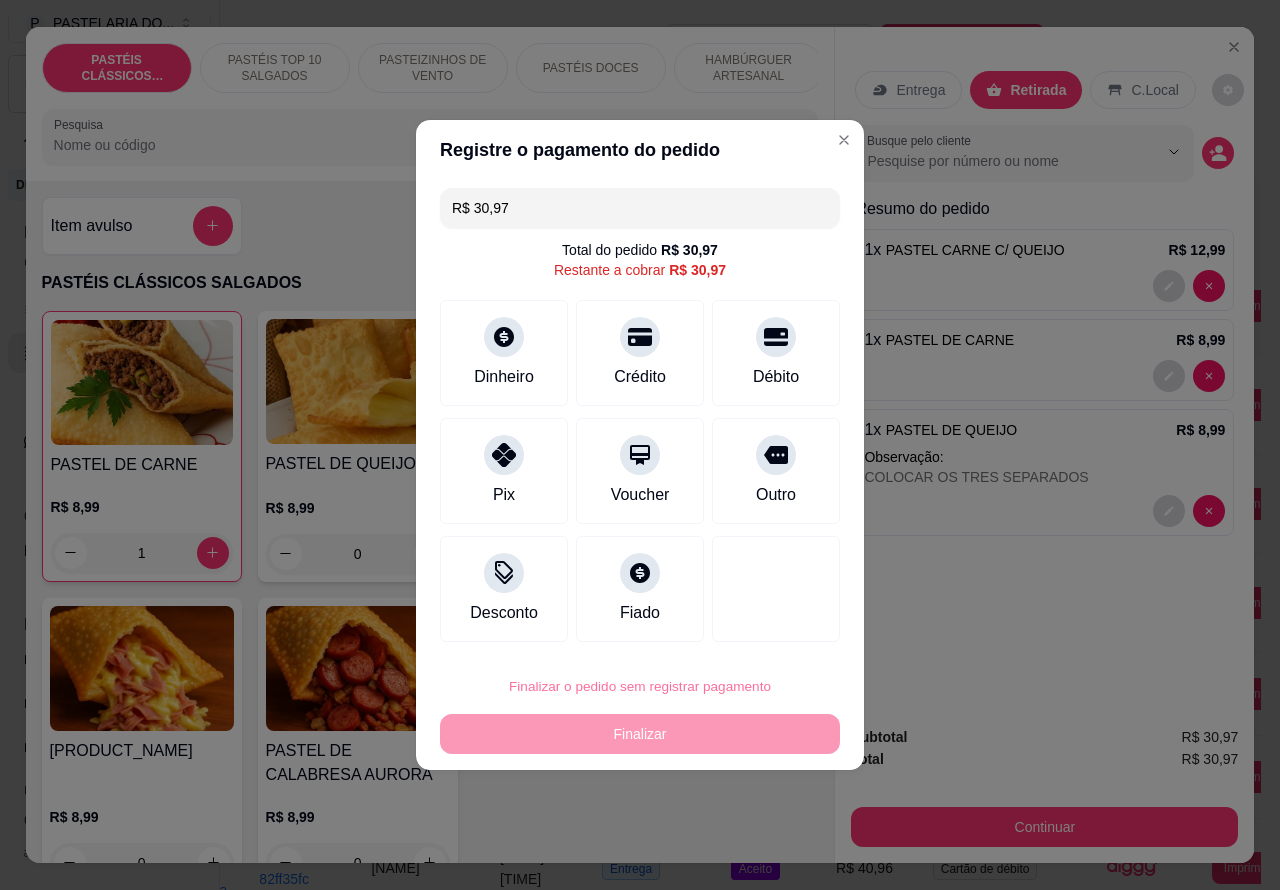 click on "Confirmar" at bounding box center (759, 630) 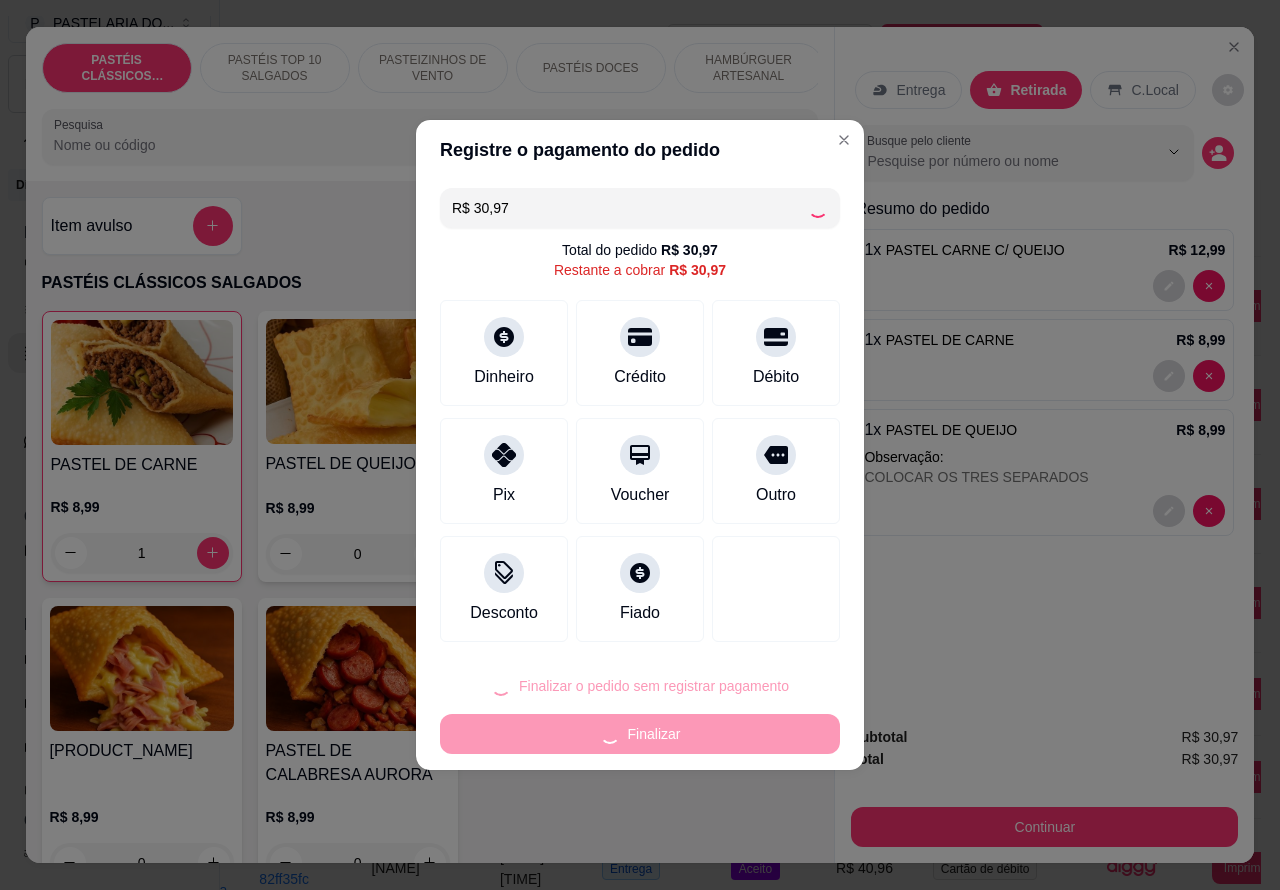 type on "0" 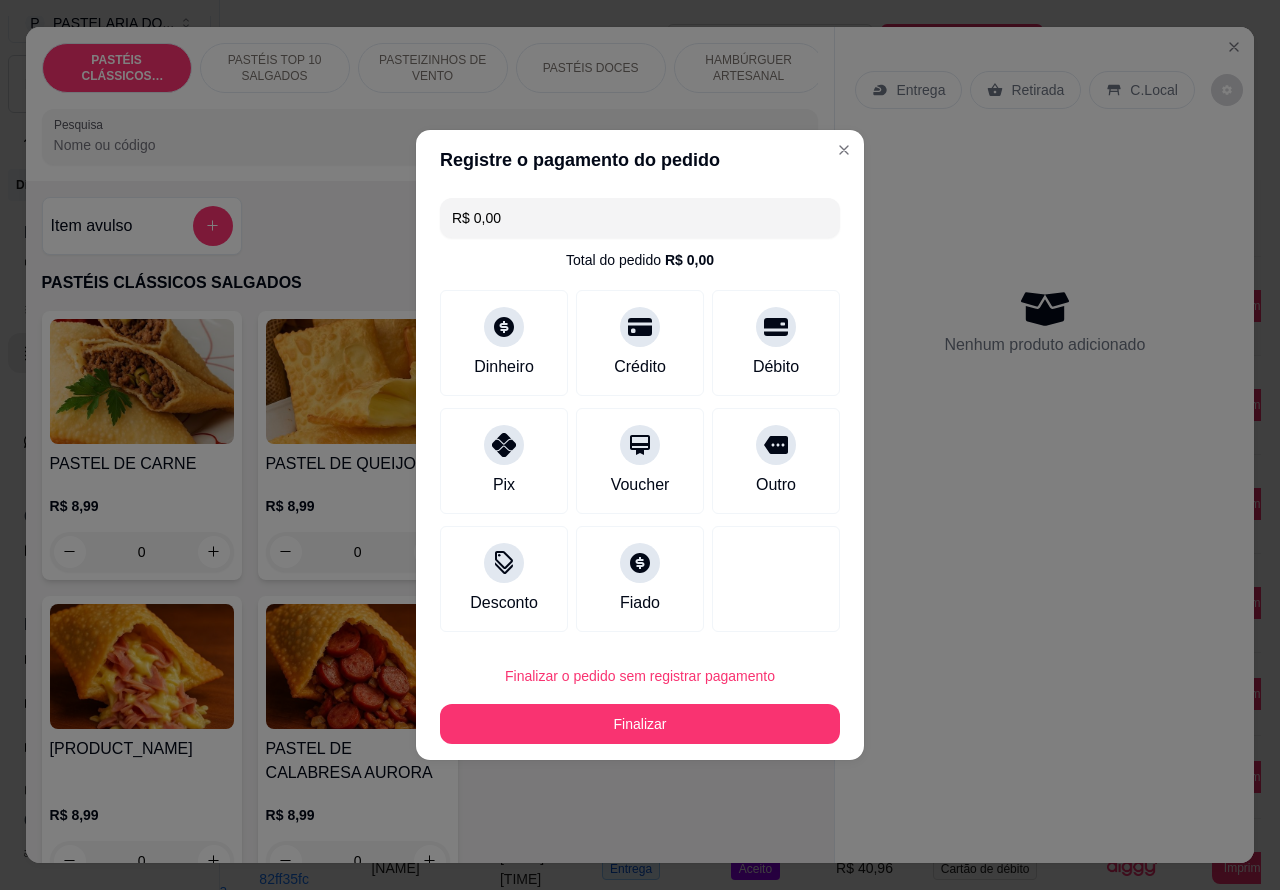 type on "R$ 0,00" 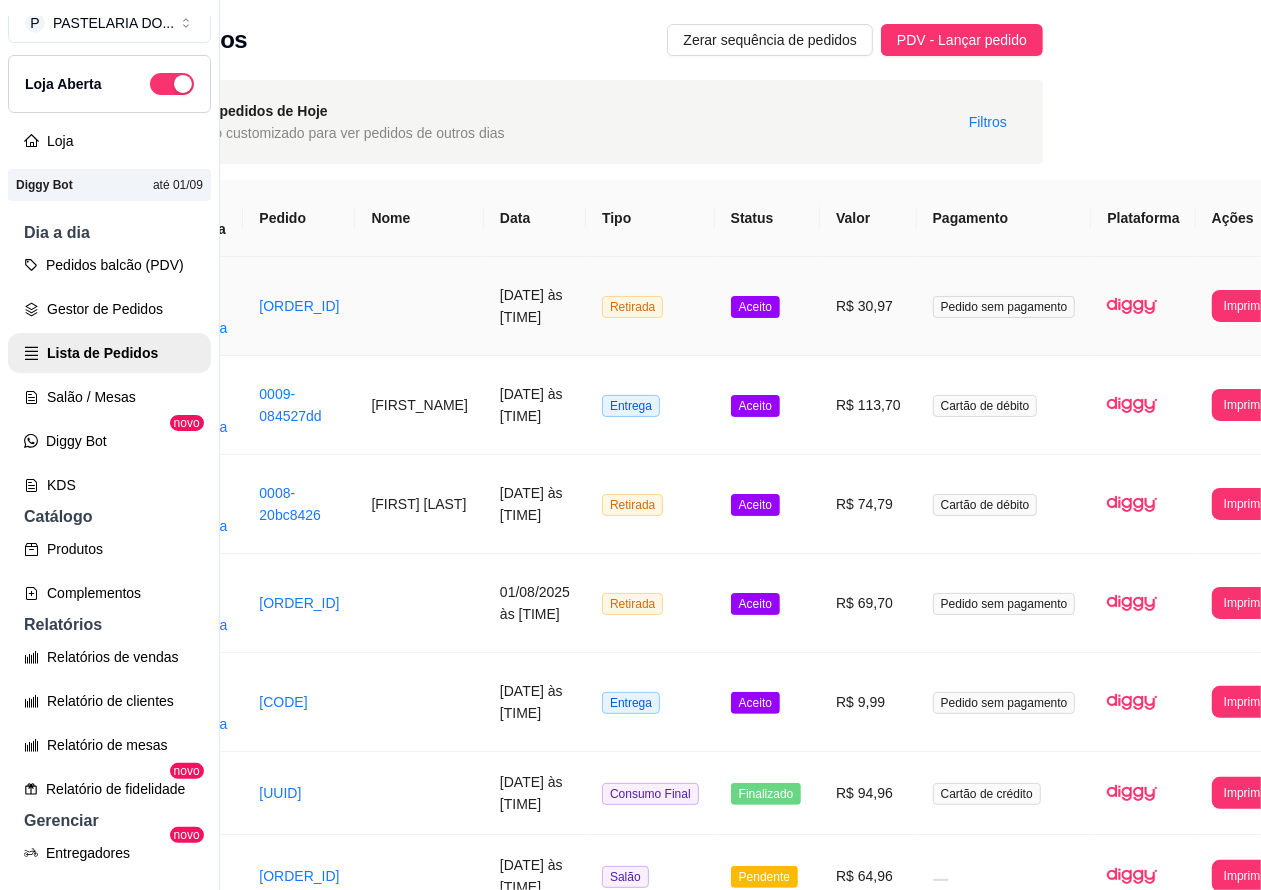 scroll, scrollTop: 0, scrollLeft: 180, axis: horizontal 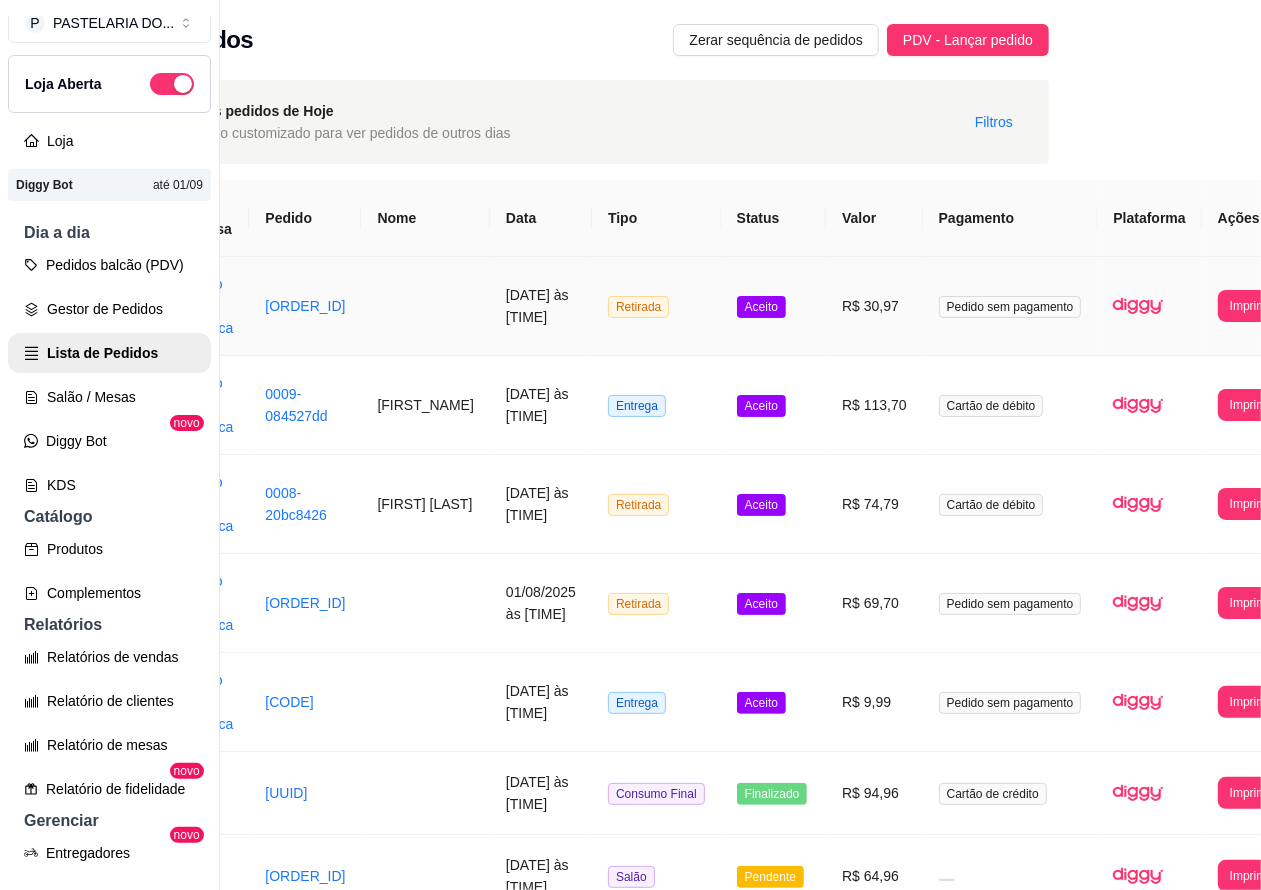 click on "Pedidos balcão (PDV)" at bounding box center (109, 265) 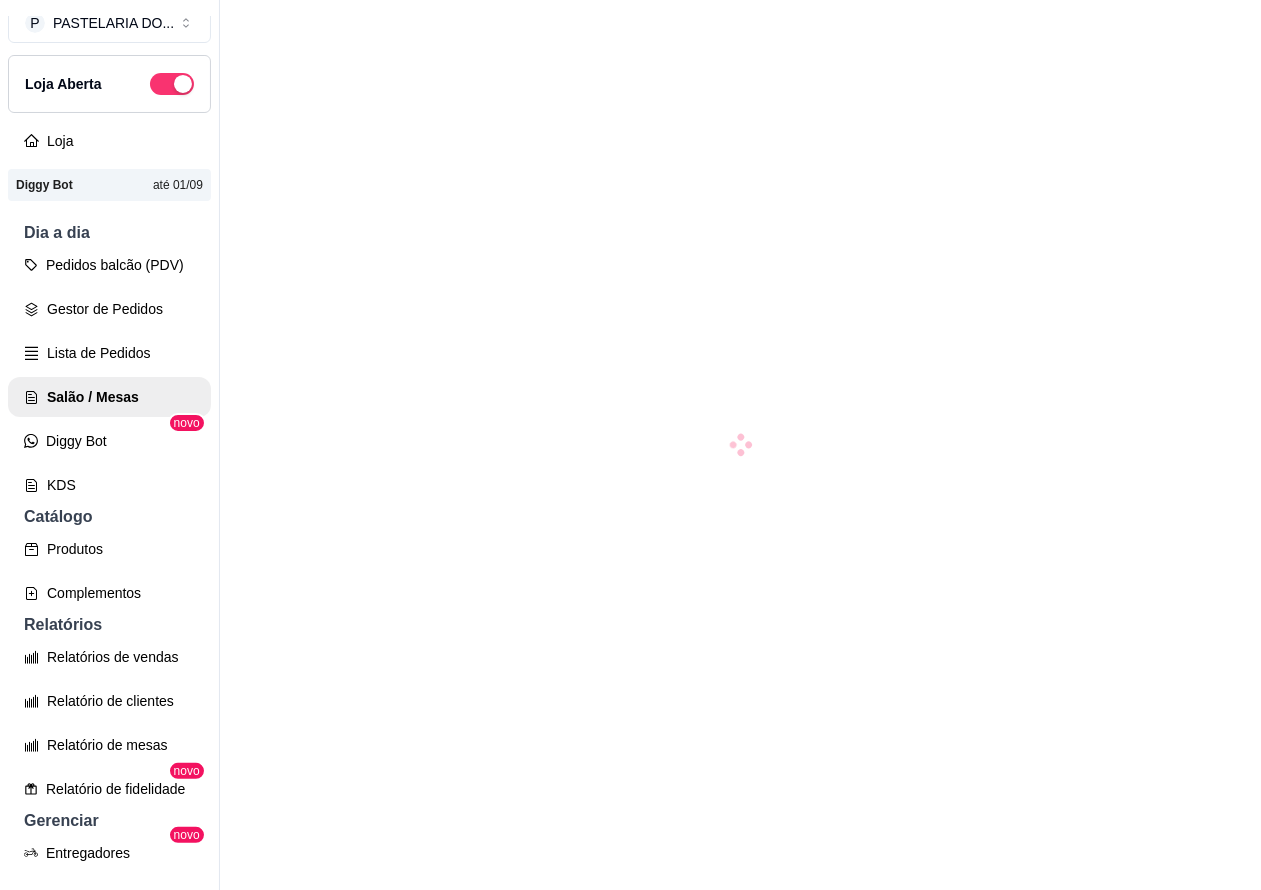 scroll, scrollTop: 0, scrollLeft: 0, axis: both 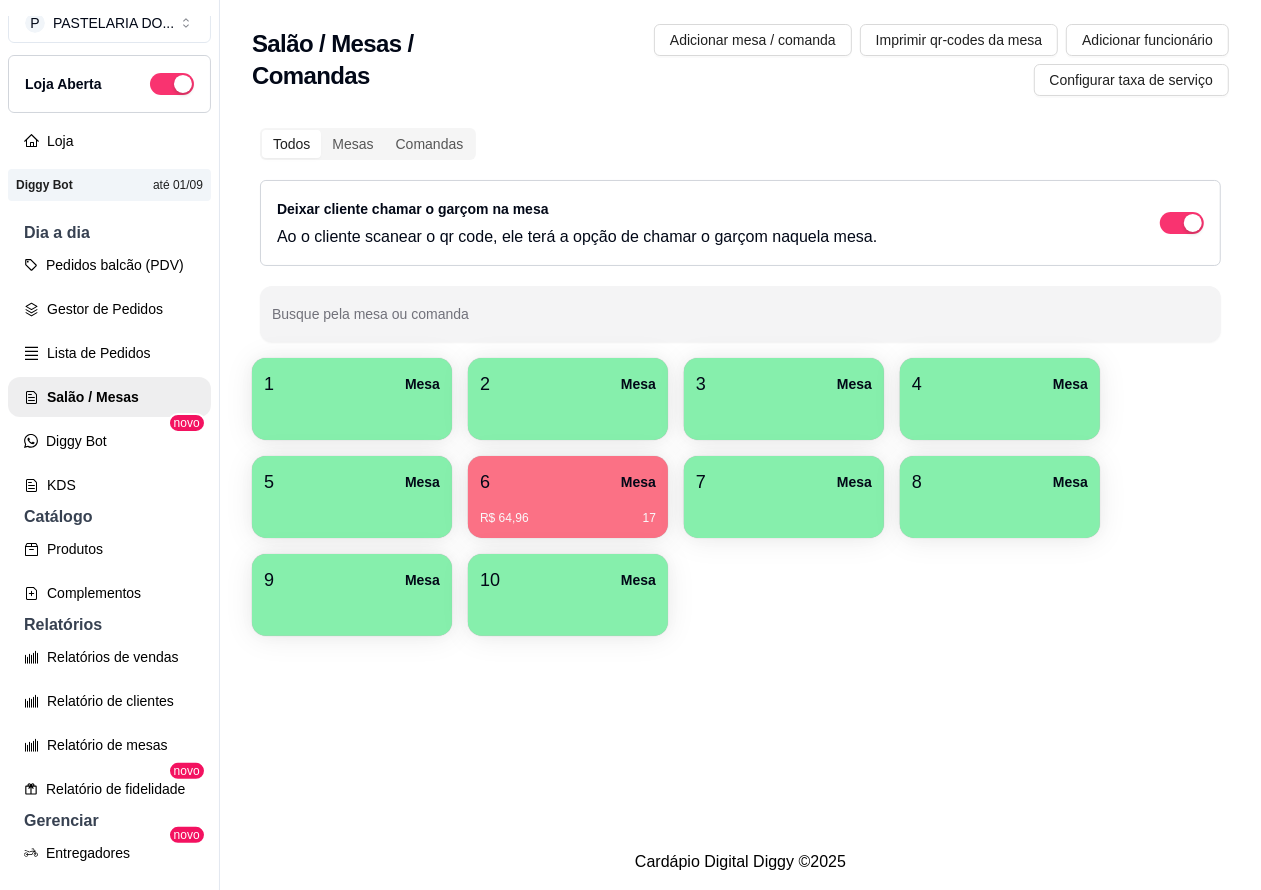 click on "Lista de Pedidos" at bounding box center (109, 353) 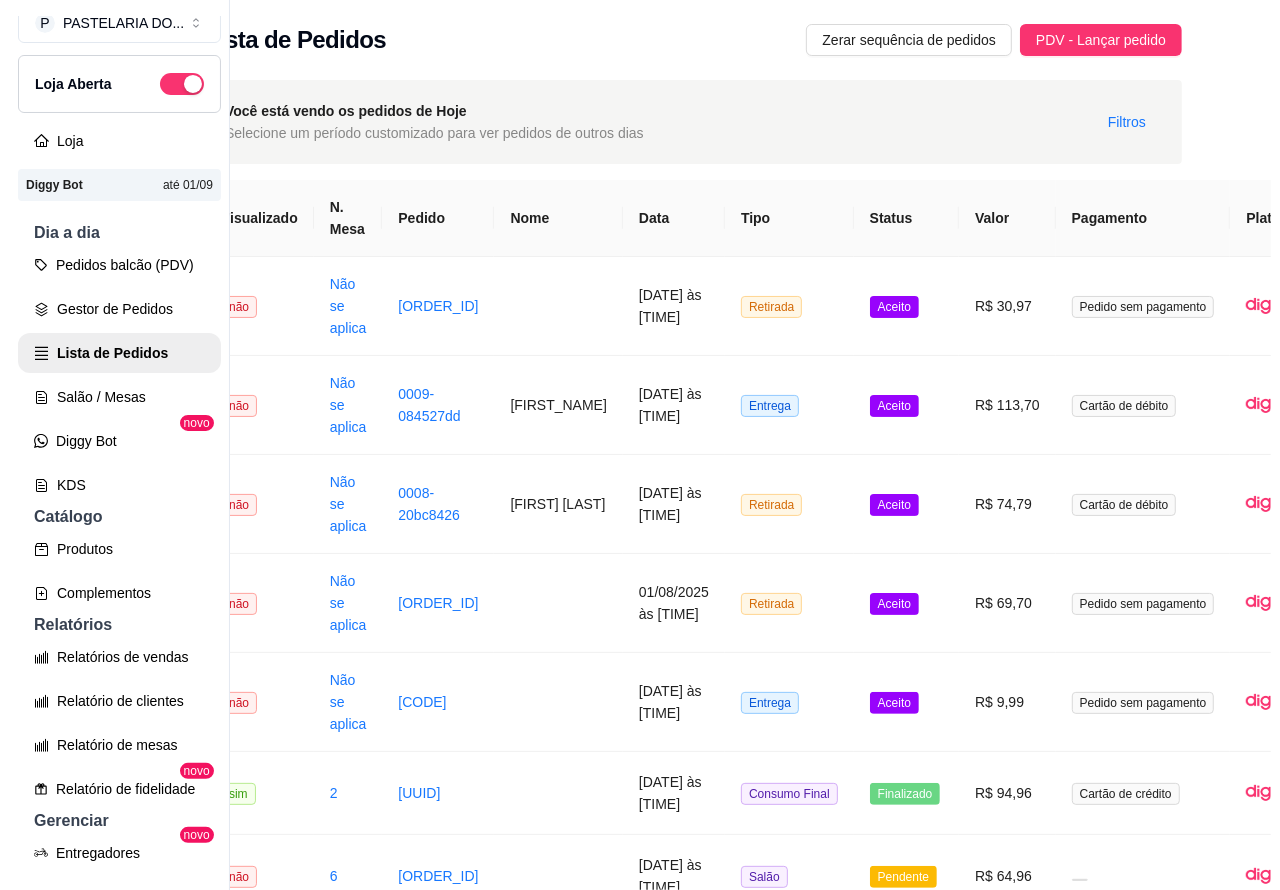 scroll, scrollTop: 0, scrollLeft: 198, axis: horizontal 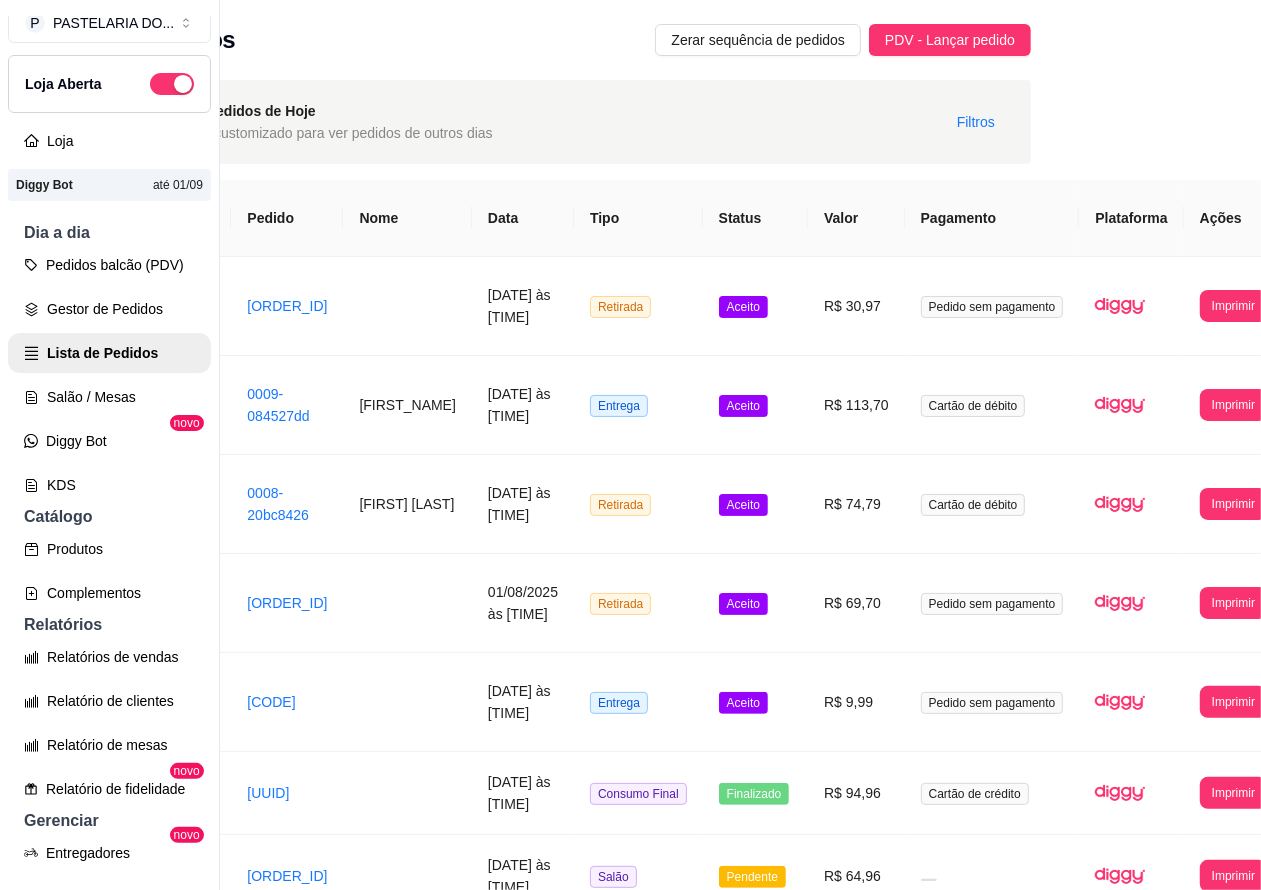 click on "[DATE] às [TIME]" at bounding box center (523, 306) 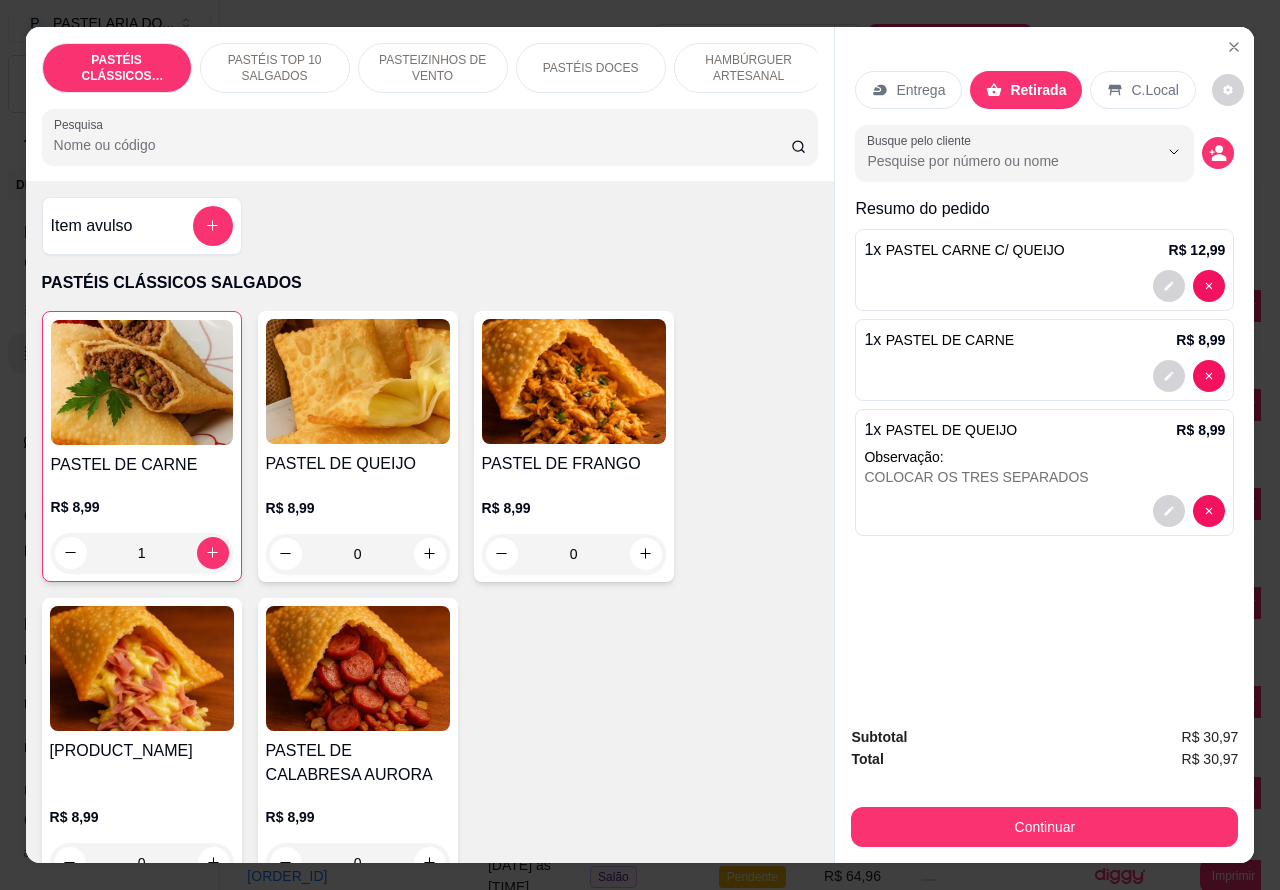 click 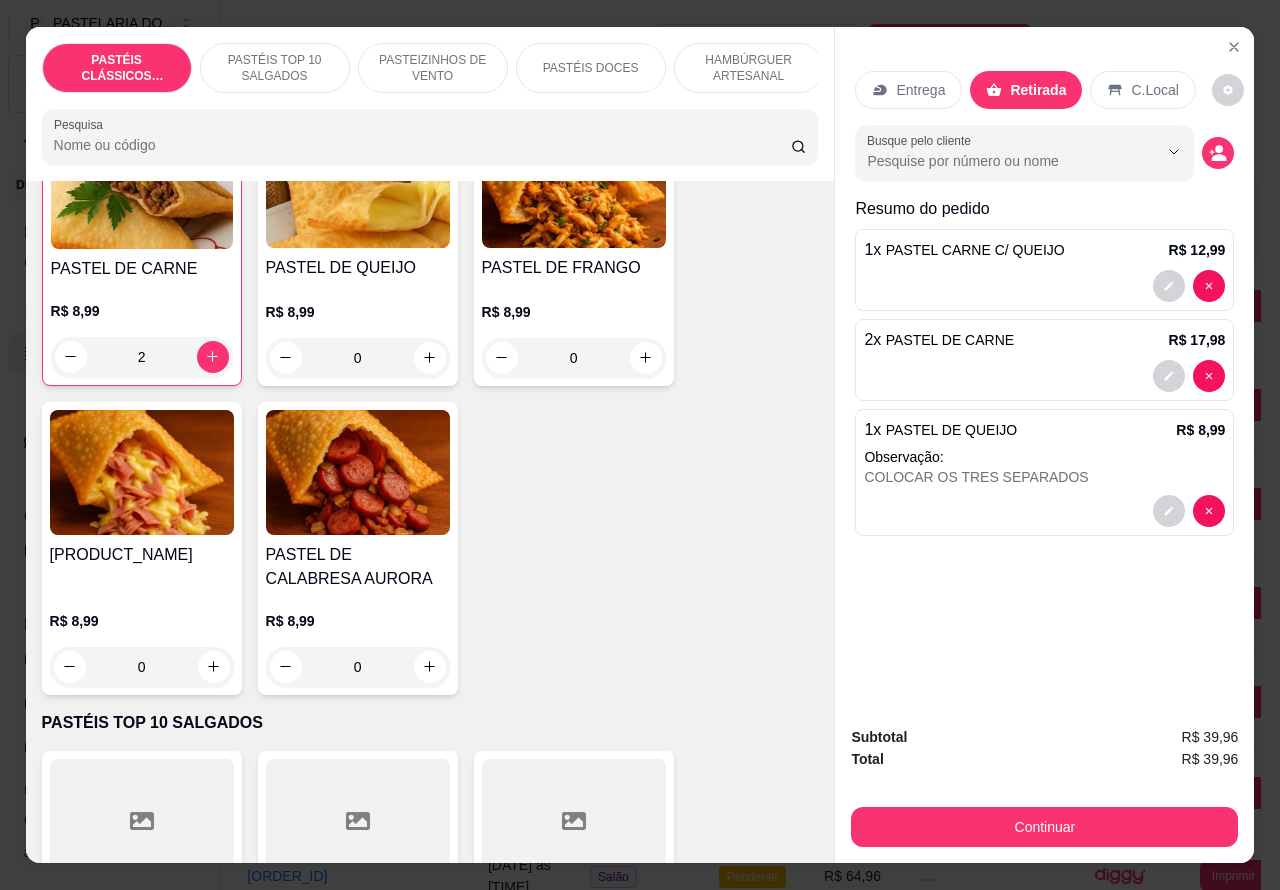 scroll, scrollTop: 245, scrollLeft: 0, axis: vertical 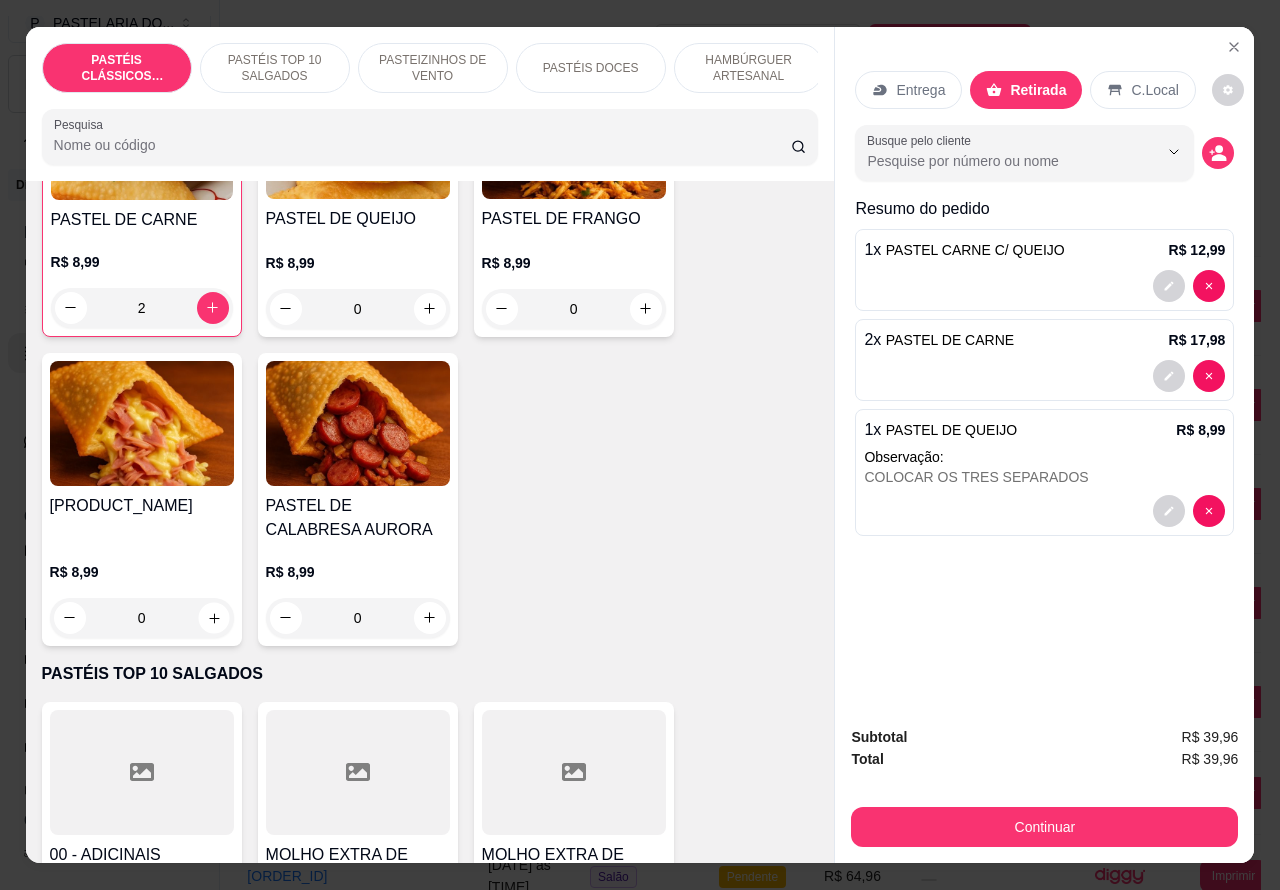 click 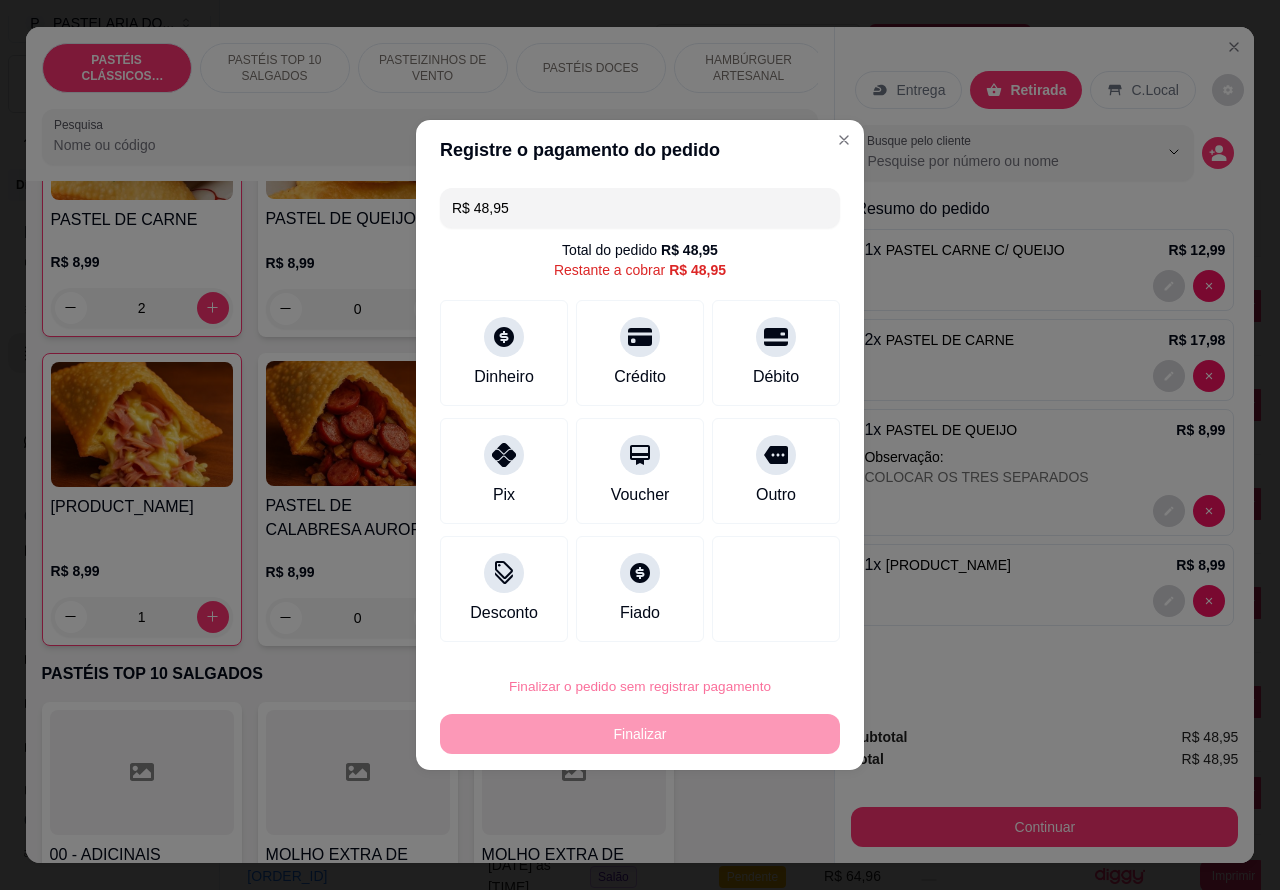click on "Confirmar" at bounding box center (759, 630) 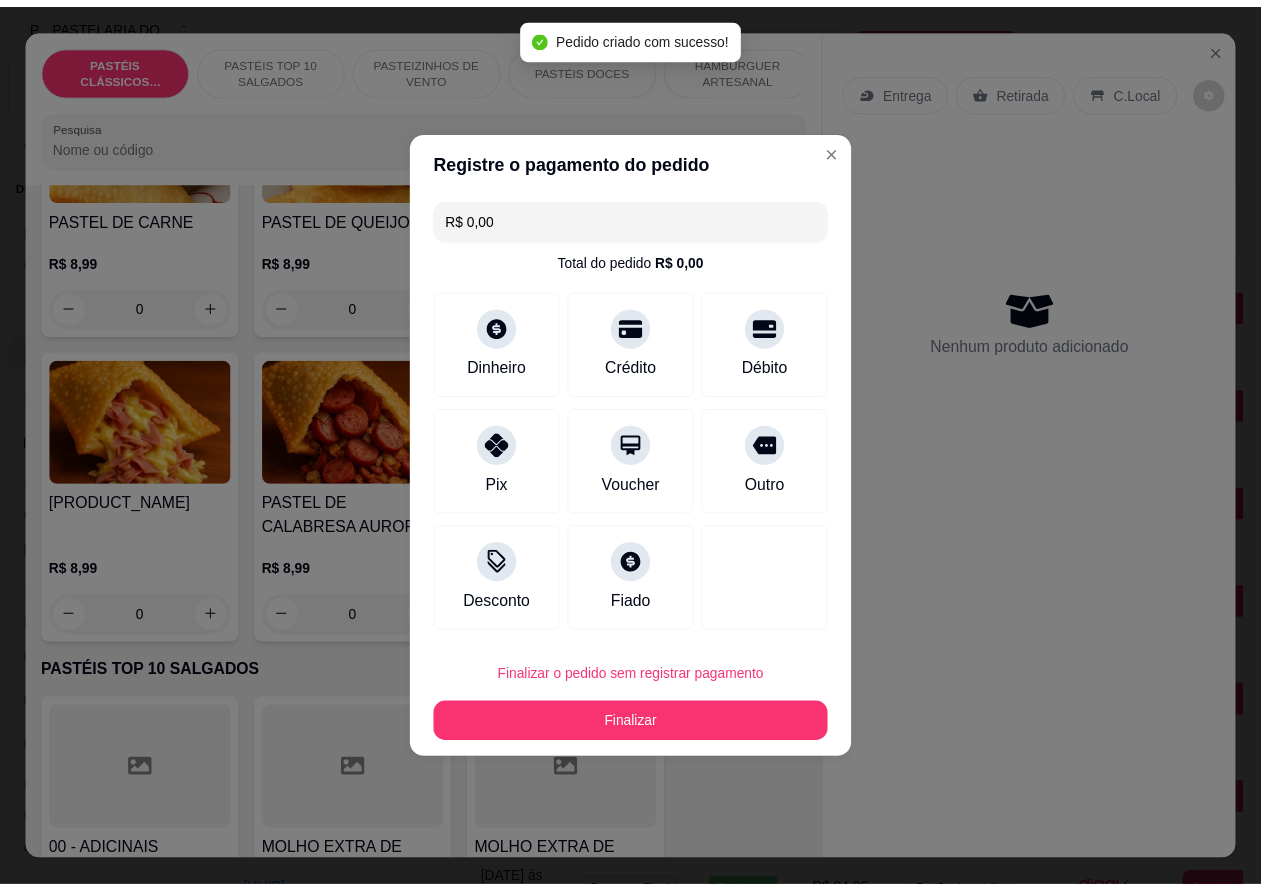 scroll, scrollTop: 0, scrollLeft: 0, axis: both 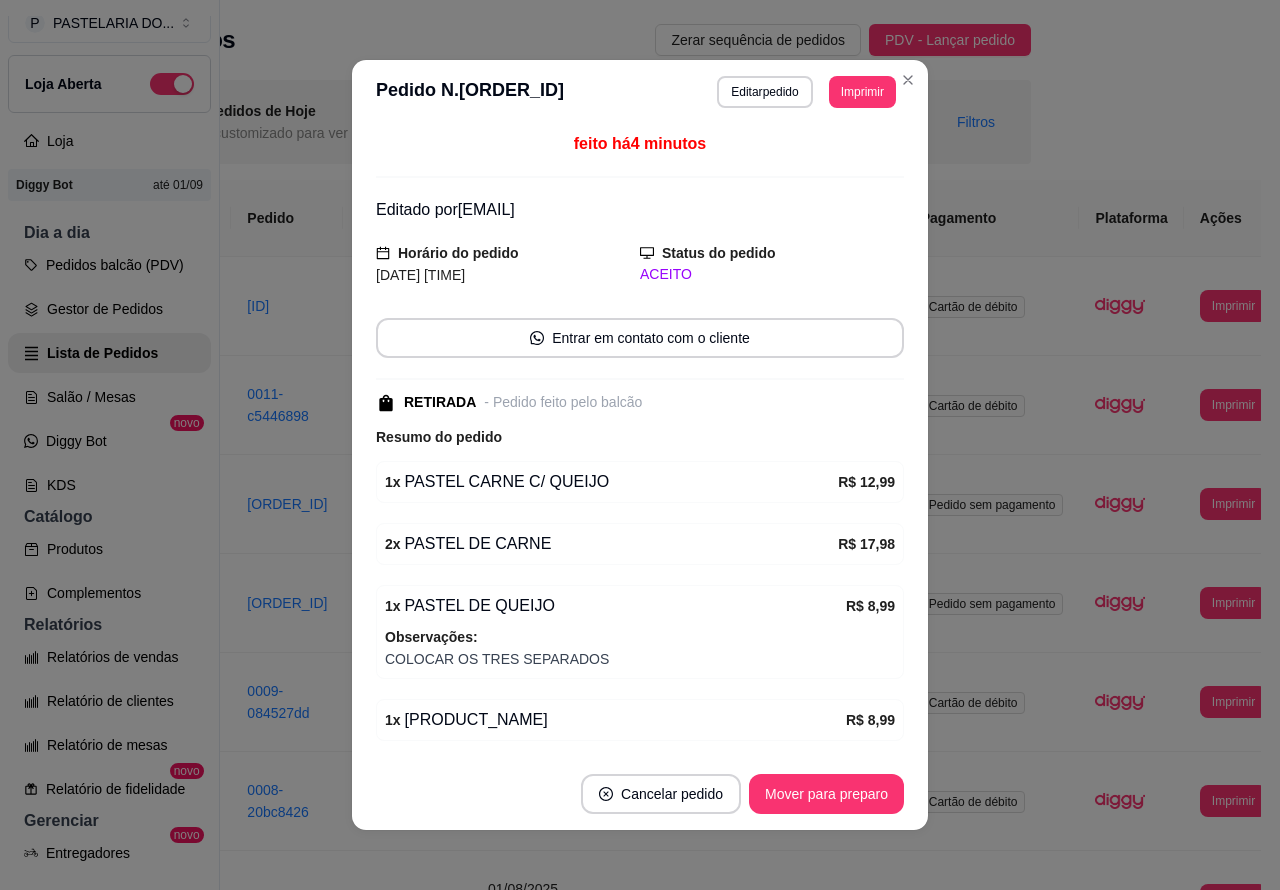click on "Pedidos balcão (PDV)" at bounding box center [109, 265] 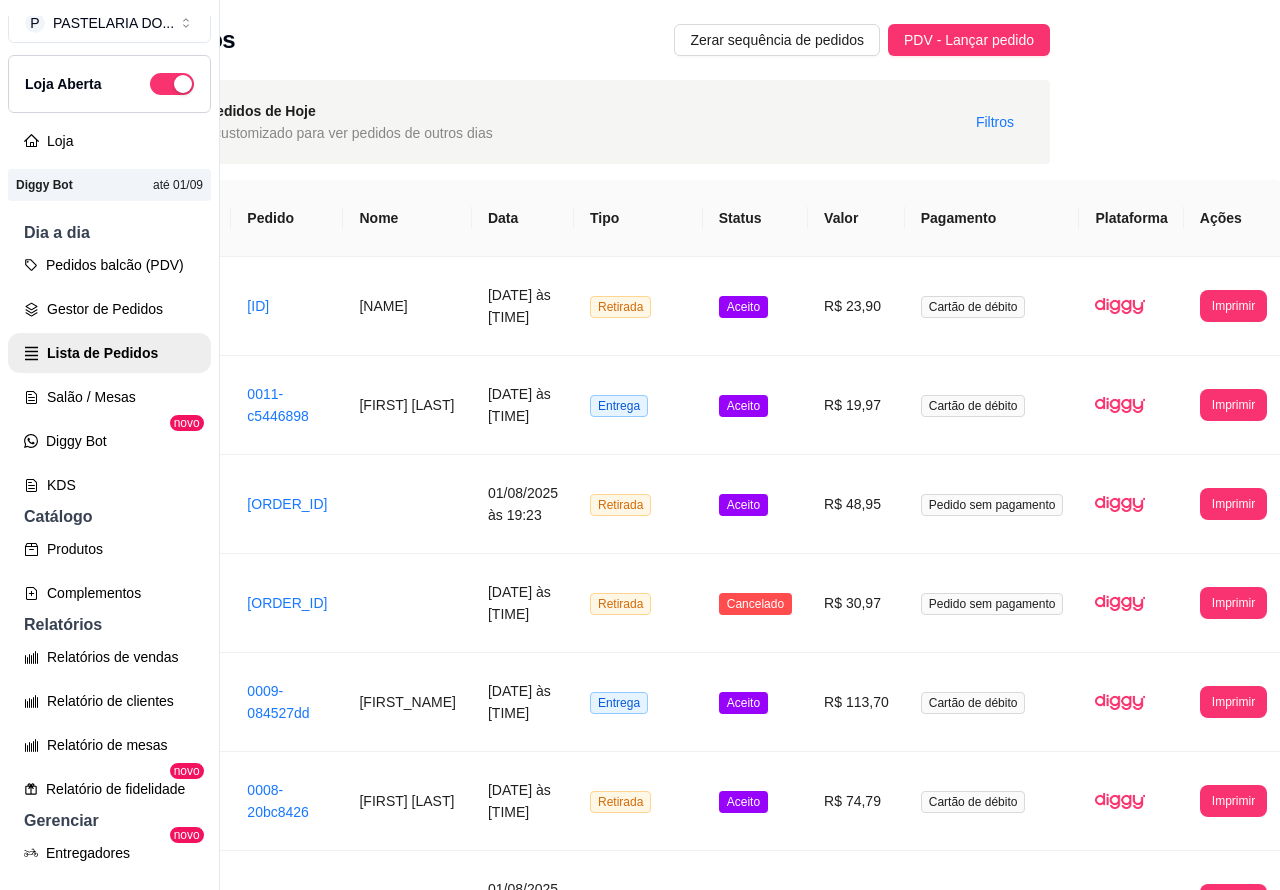 scroll, scrollTop: 0, scrollLeft: 180, axis: horizontal 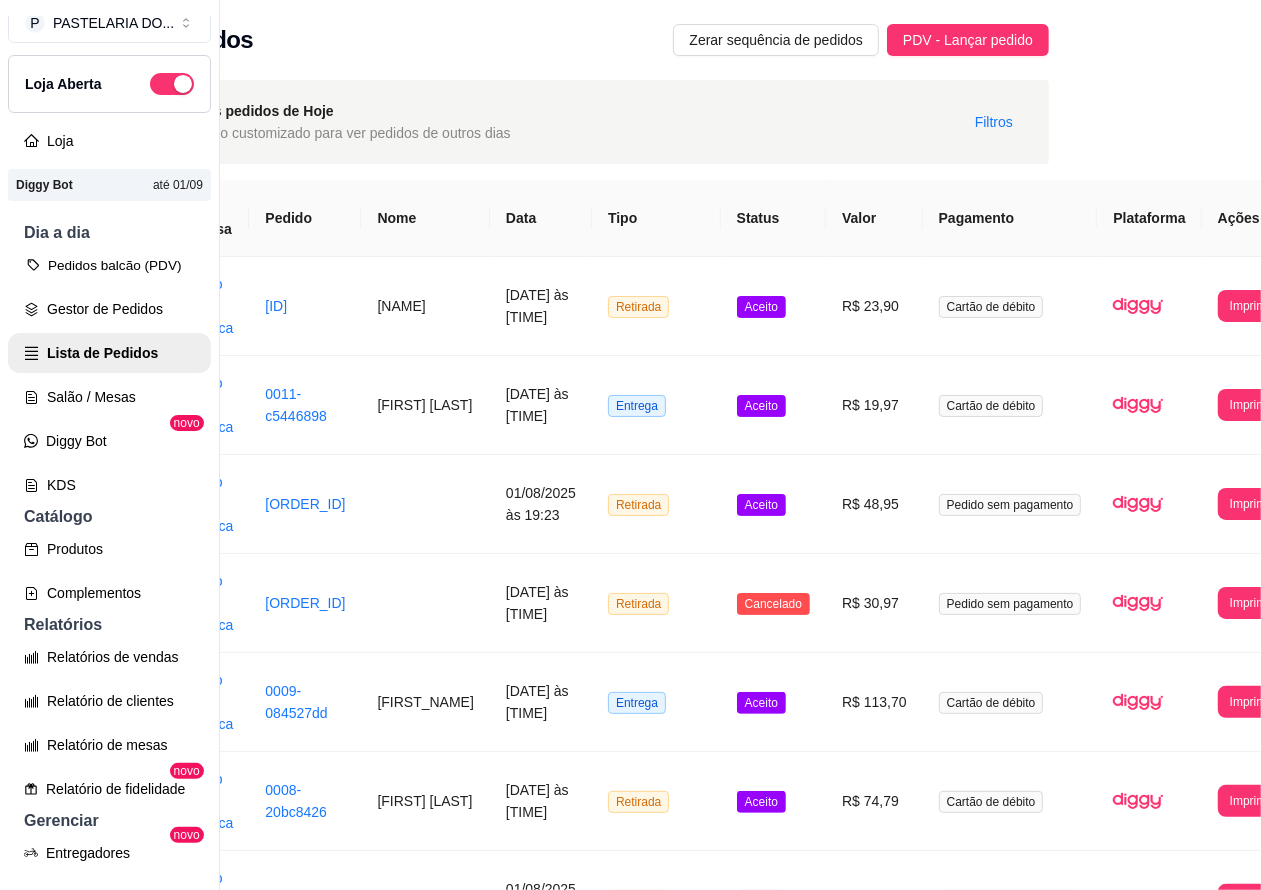 click on "Pedidos balcão (PDV)" at bounding box center (109, 265) 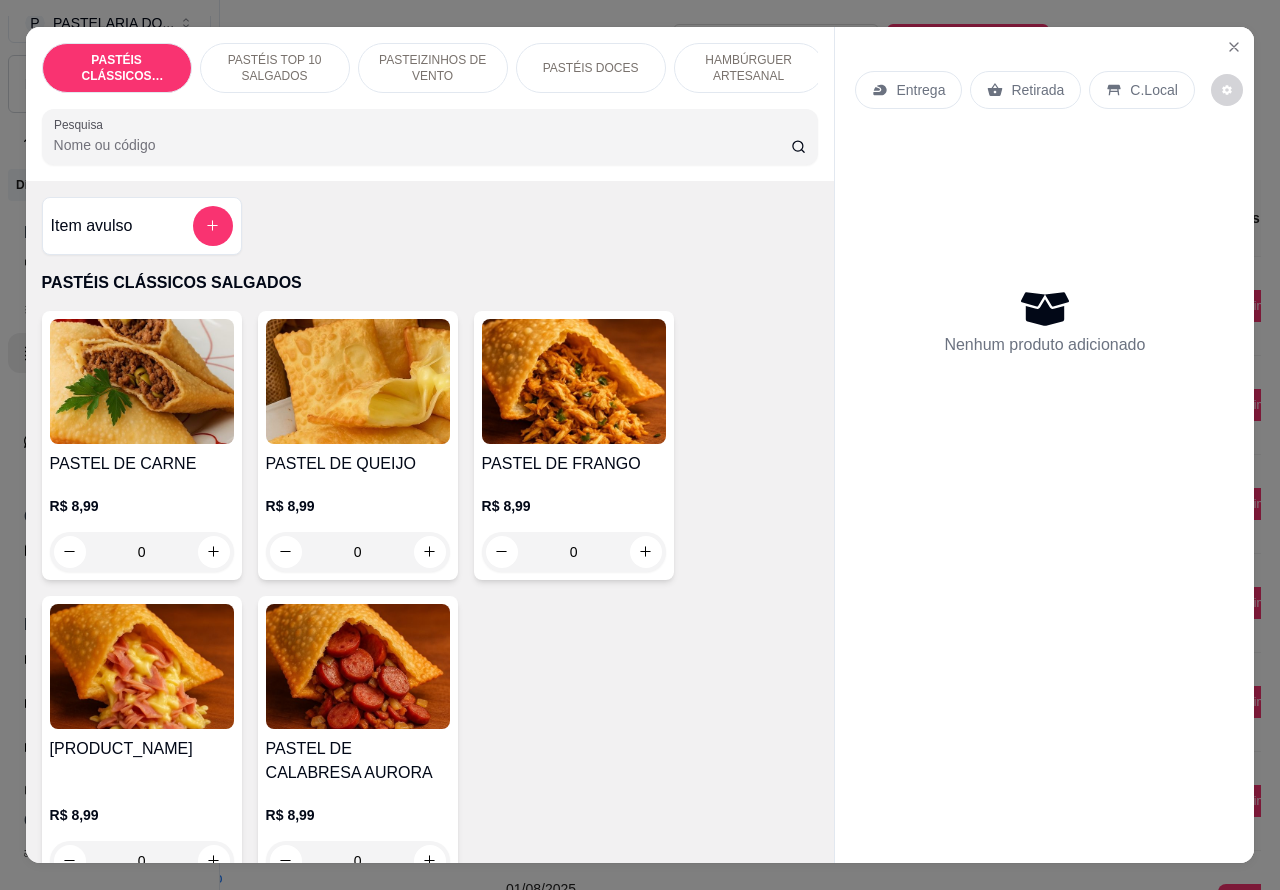 click on "Entrega" at bounding box center (920, 90) 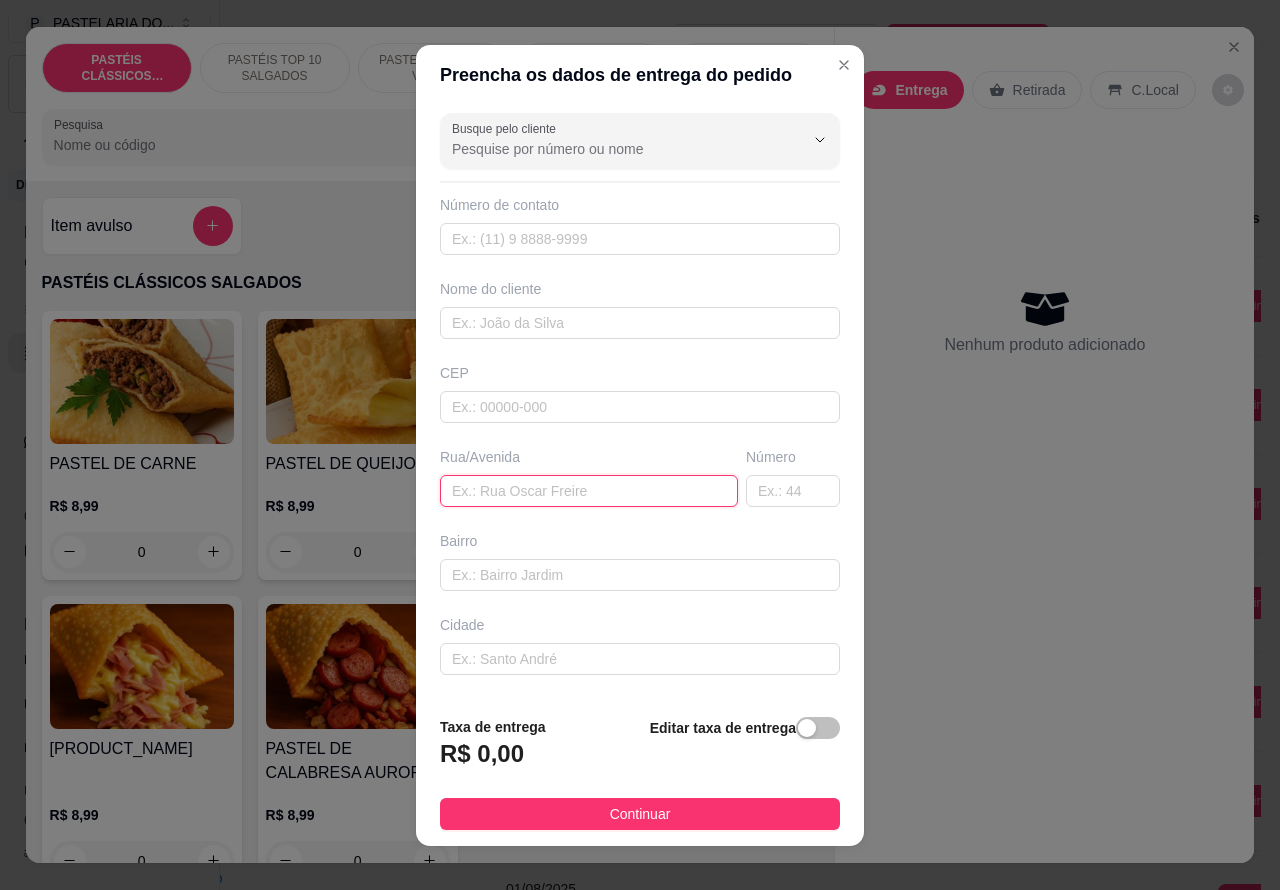paste on "Rua [NAME] , [NUMBER]" 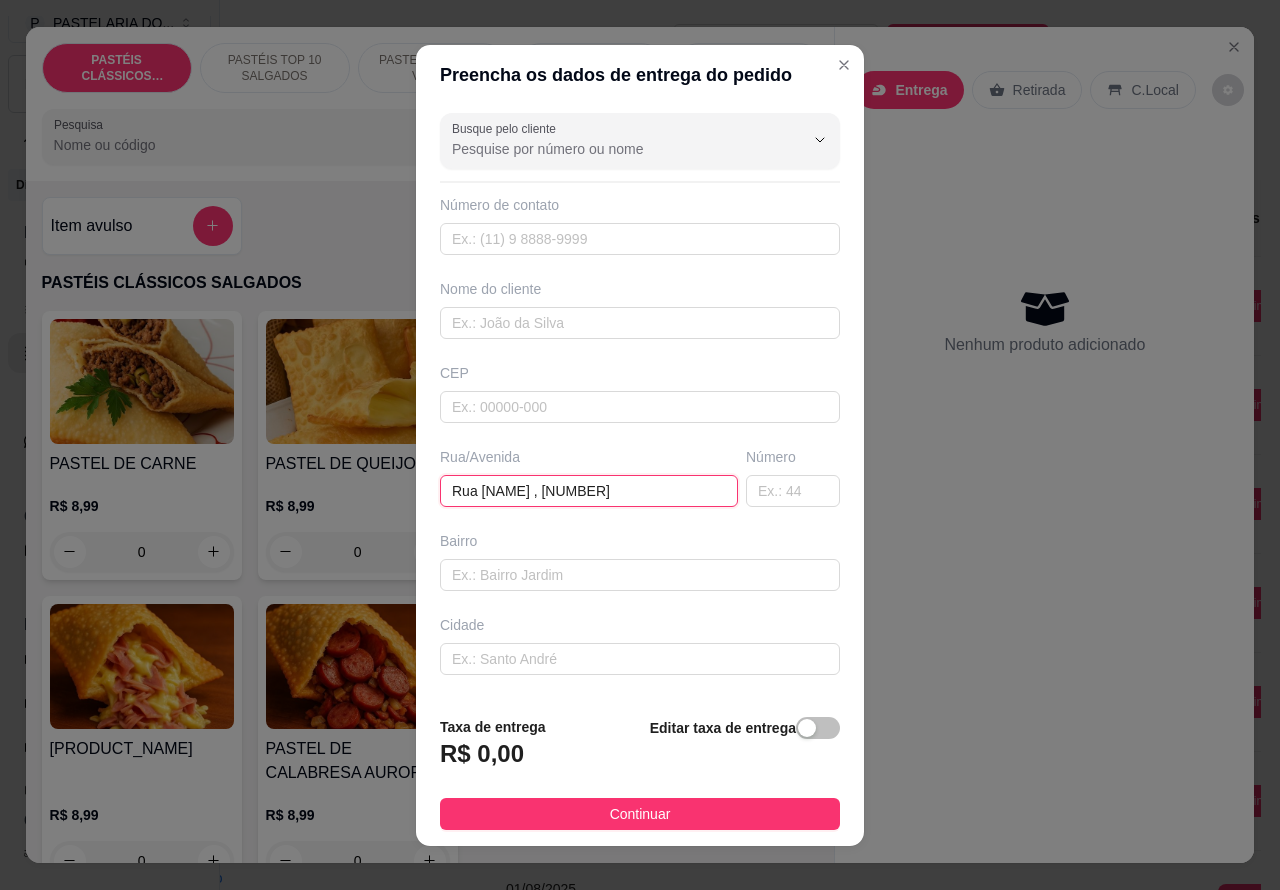 type on "Rua [NAME] , [NUMBER]" 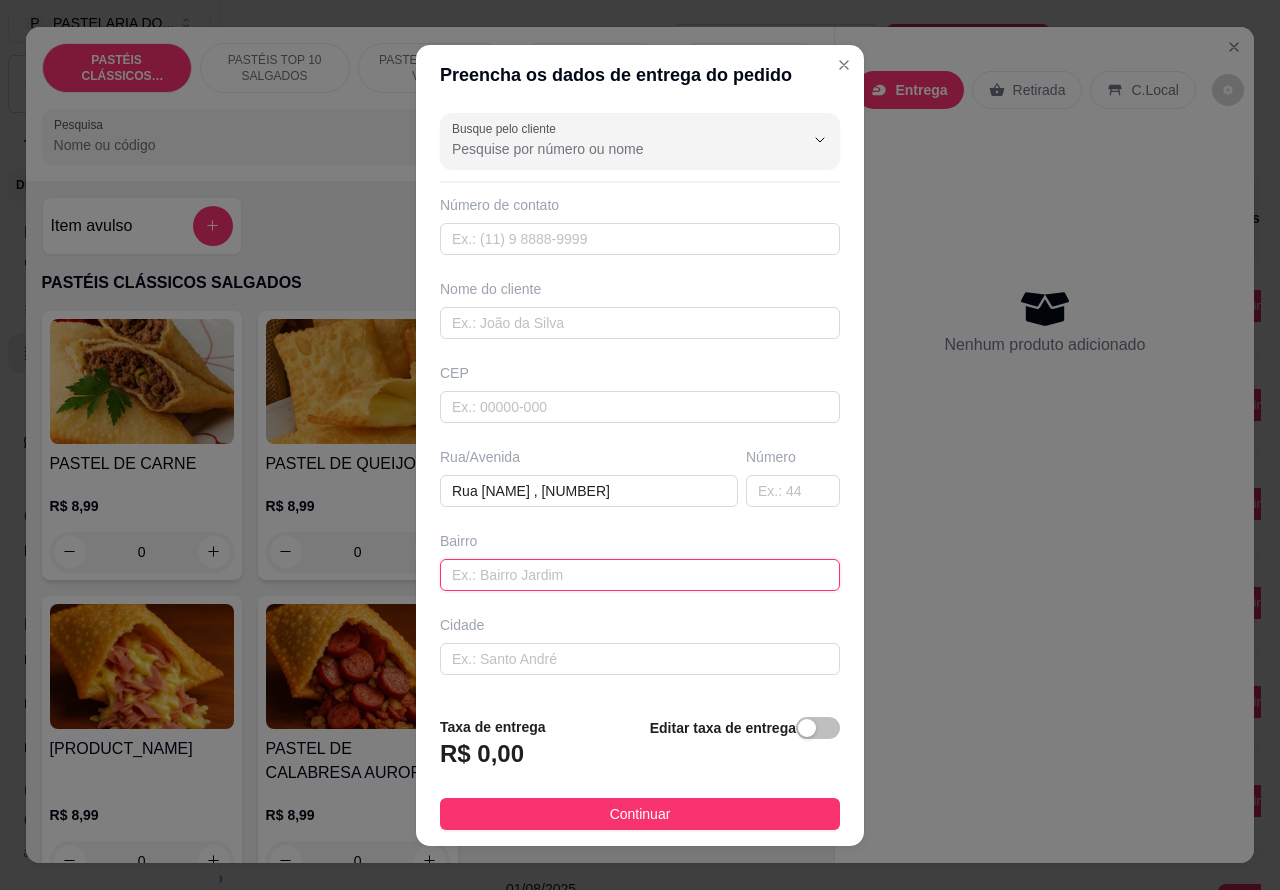 paste on "Perto do pesqueiro sol nascente" 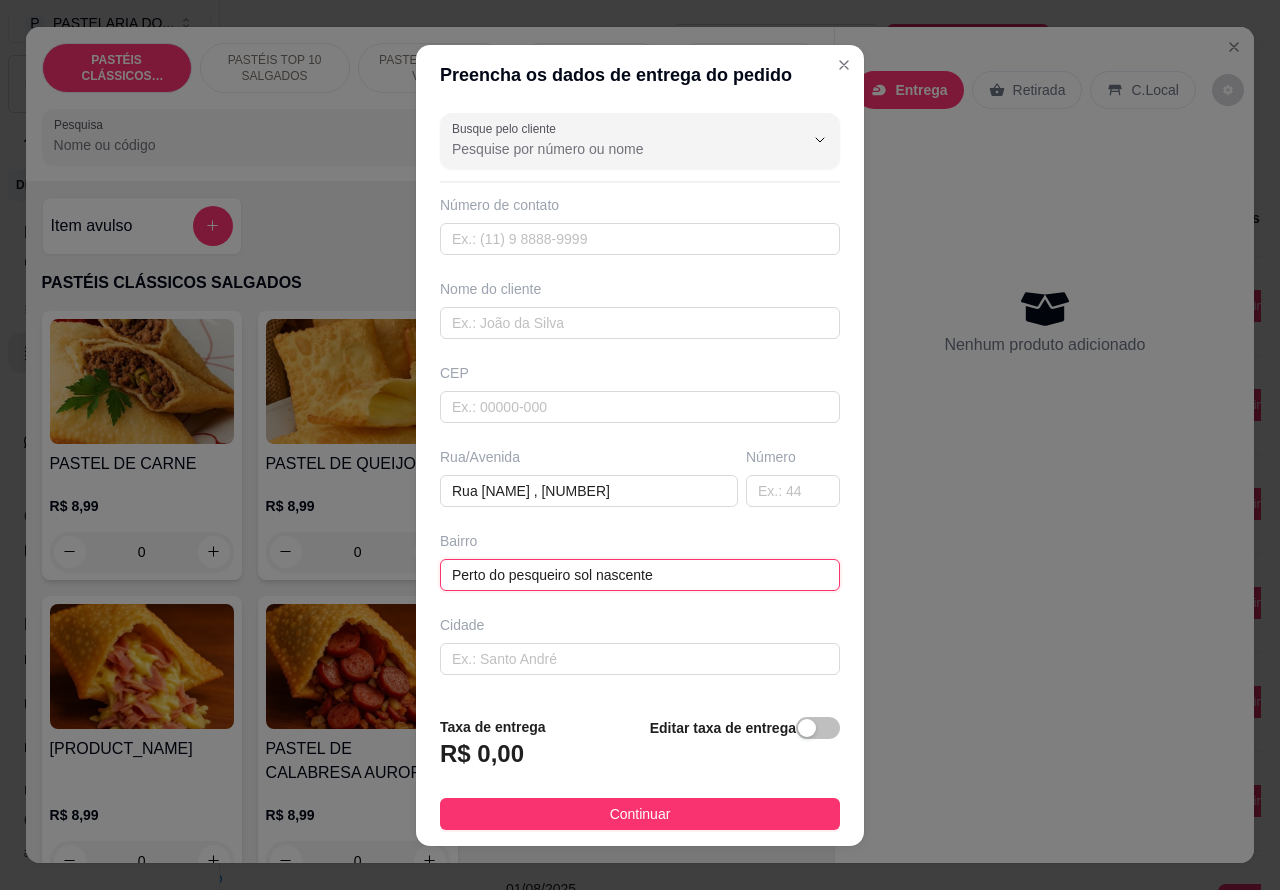 type on "Perto do pesqueiro sol nascente" 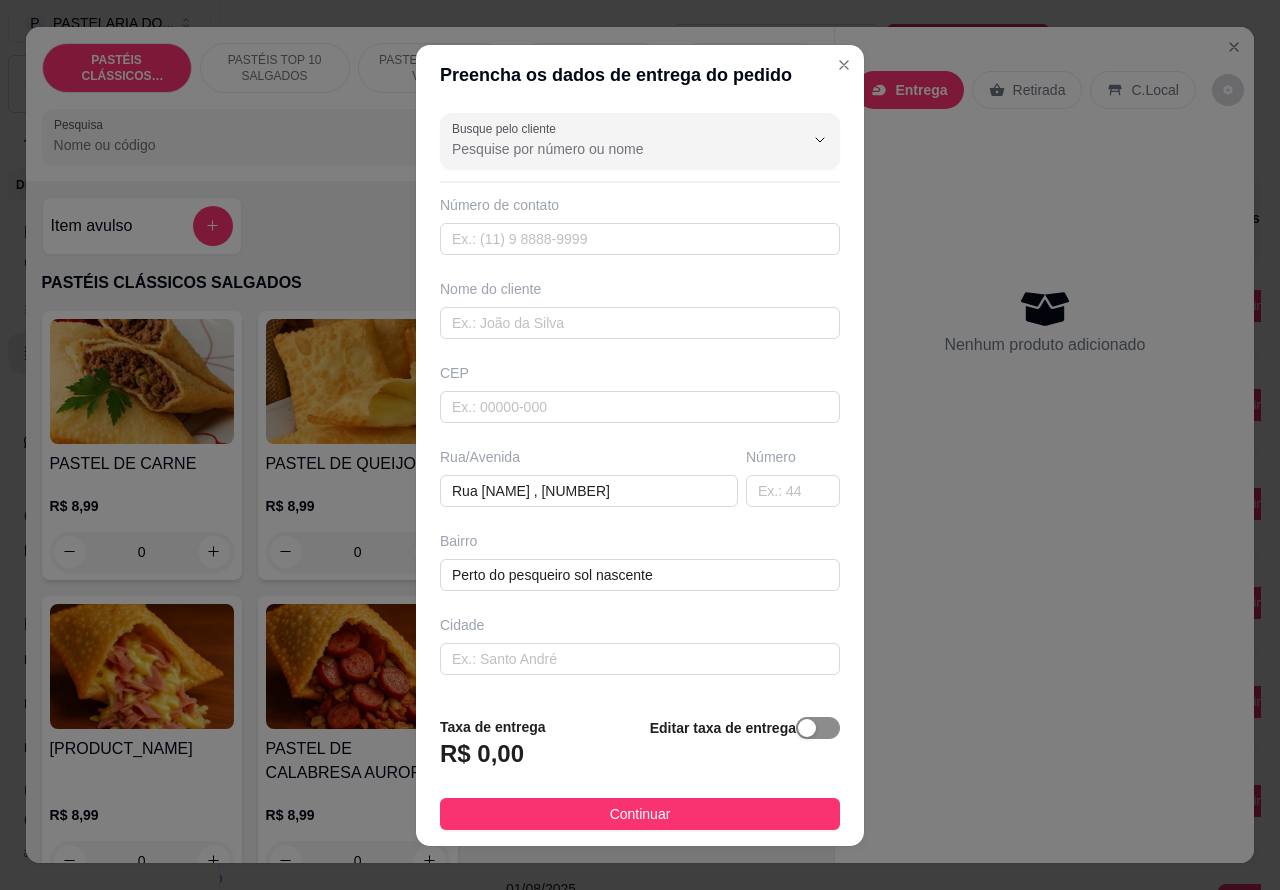 click at bounding box center [807, 728] 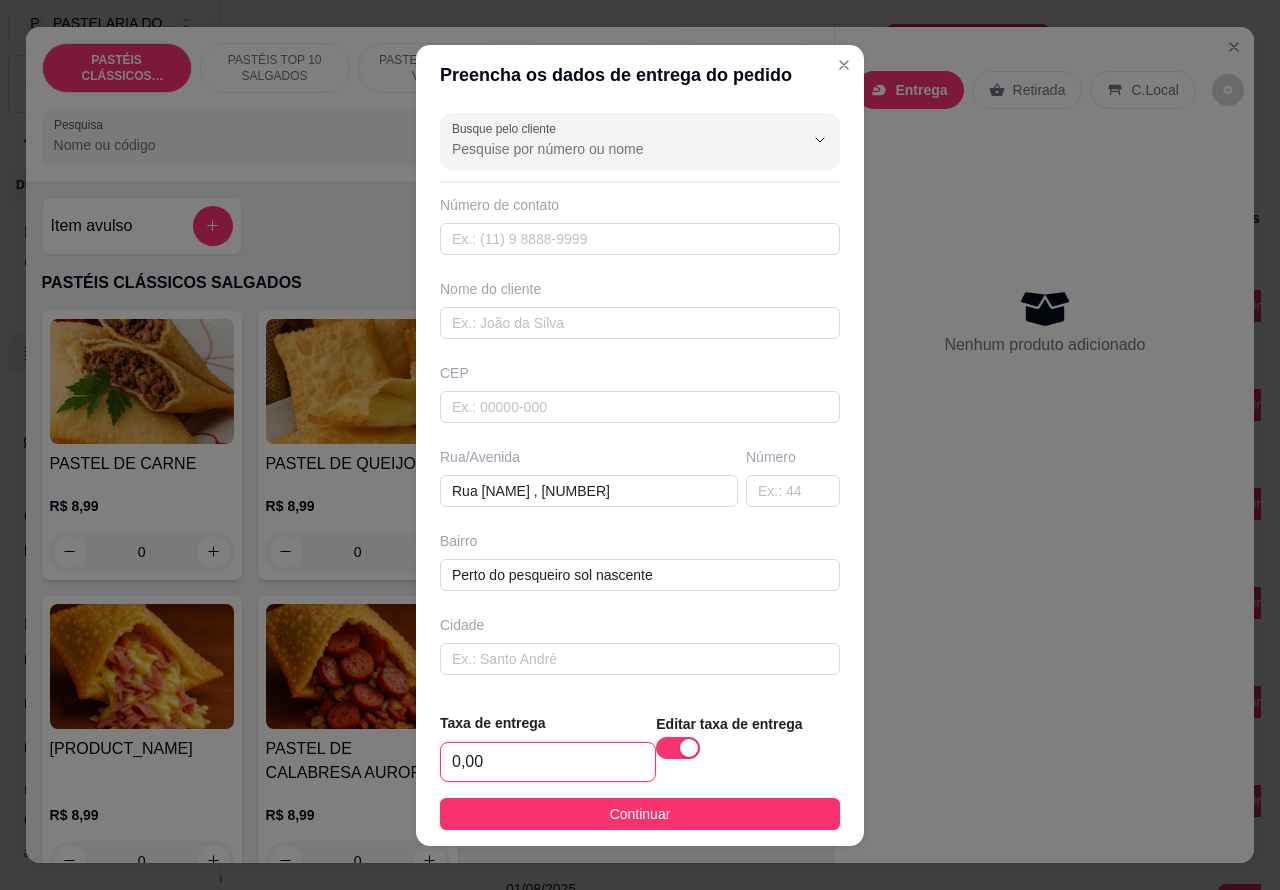 click on "0,00" at bounding box center (548, 762) 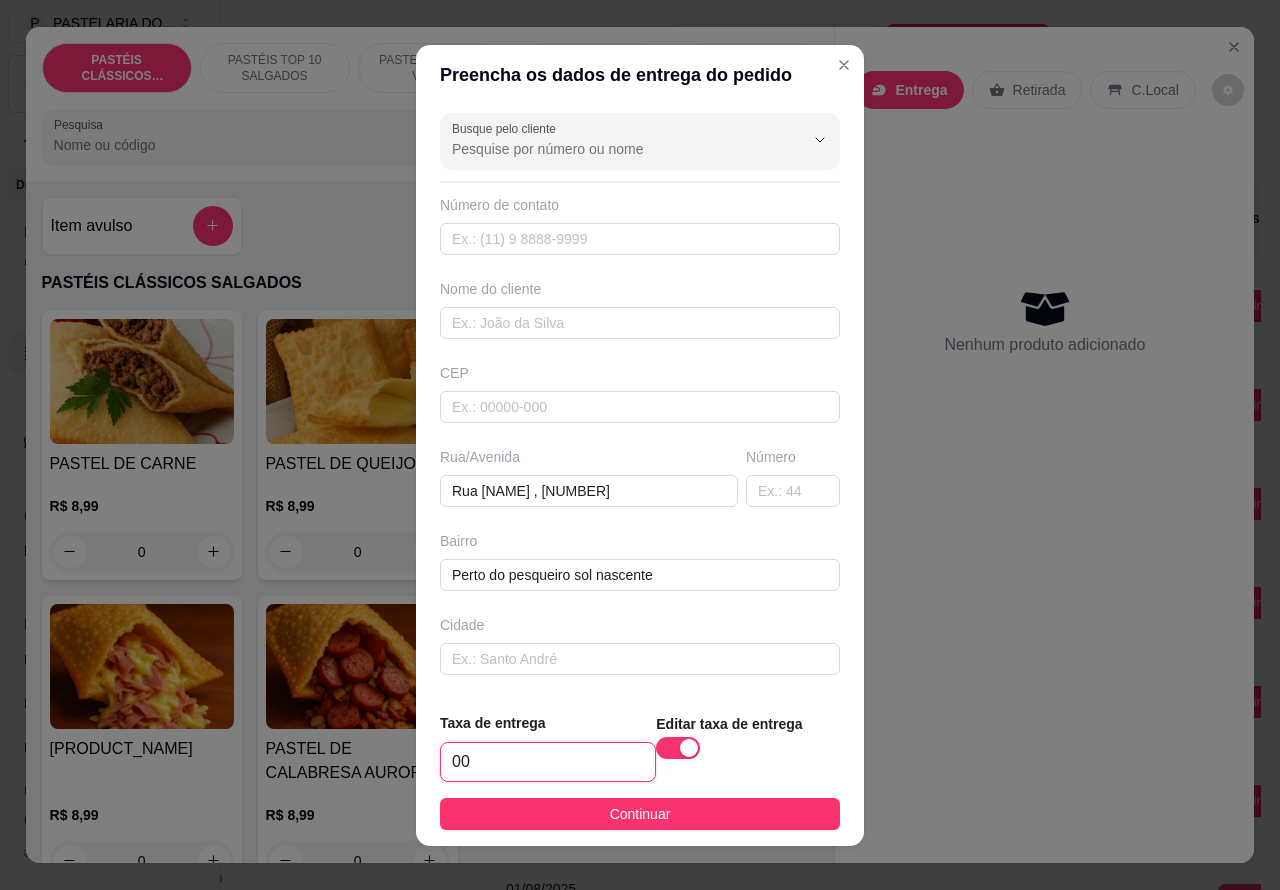 type on "7,00" 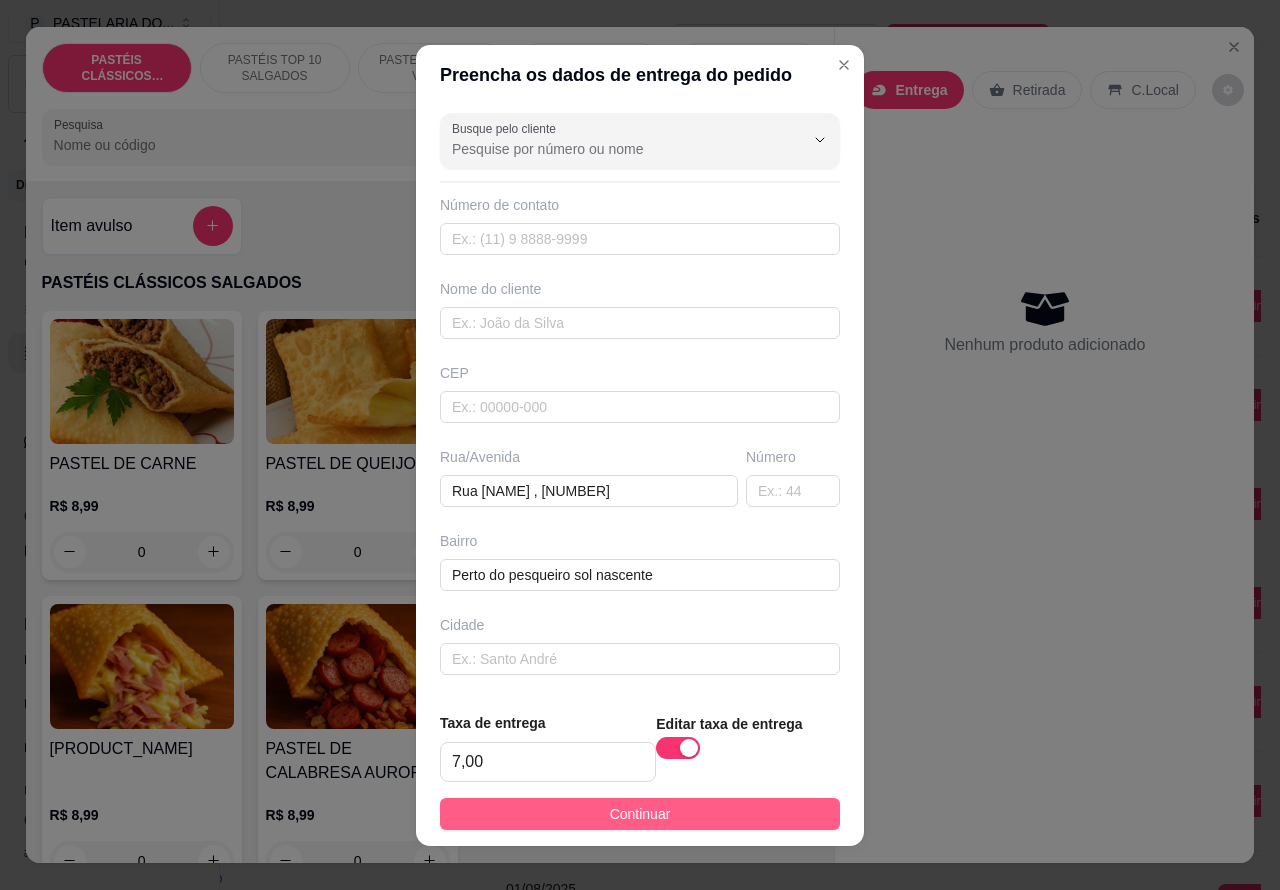 click on "Continuar" at bounding box center (640, 814) 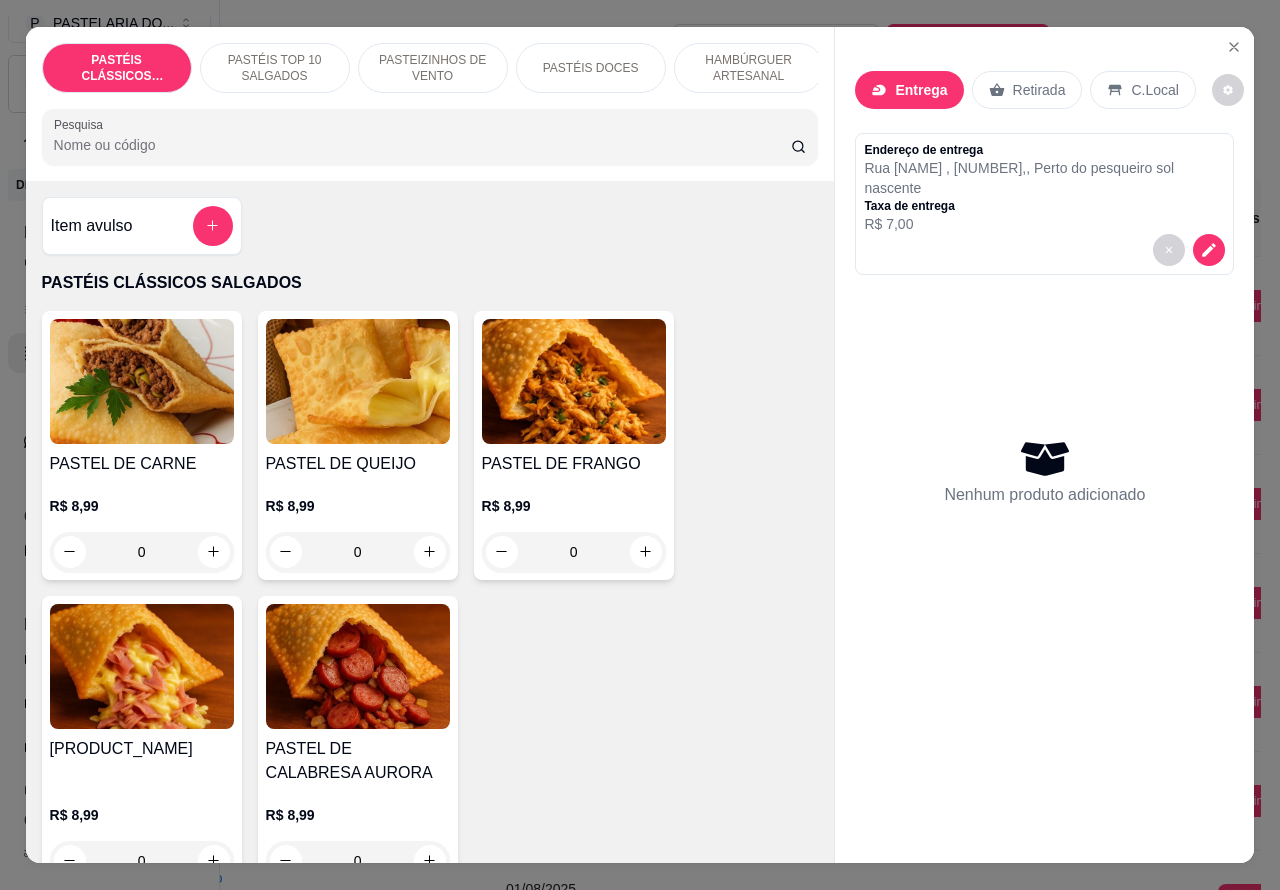 click on "HAMBÚRGUER ARTESANAL" at bounding box center (749, 68) 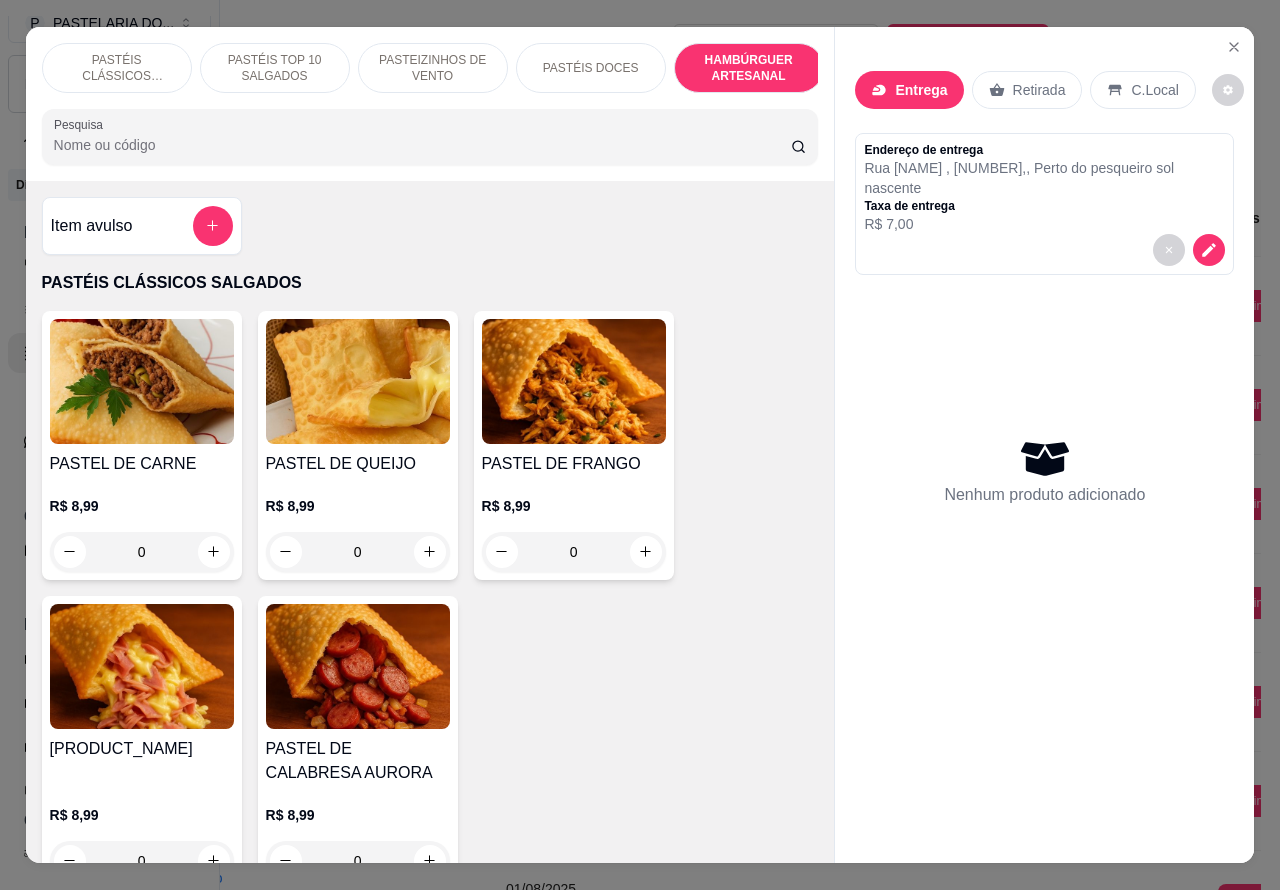 scroll, scrollTop: 4812, scrollLeft: 0, axis: vertical 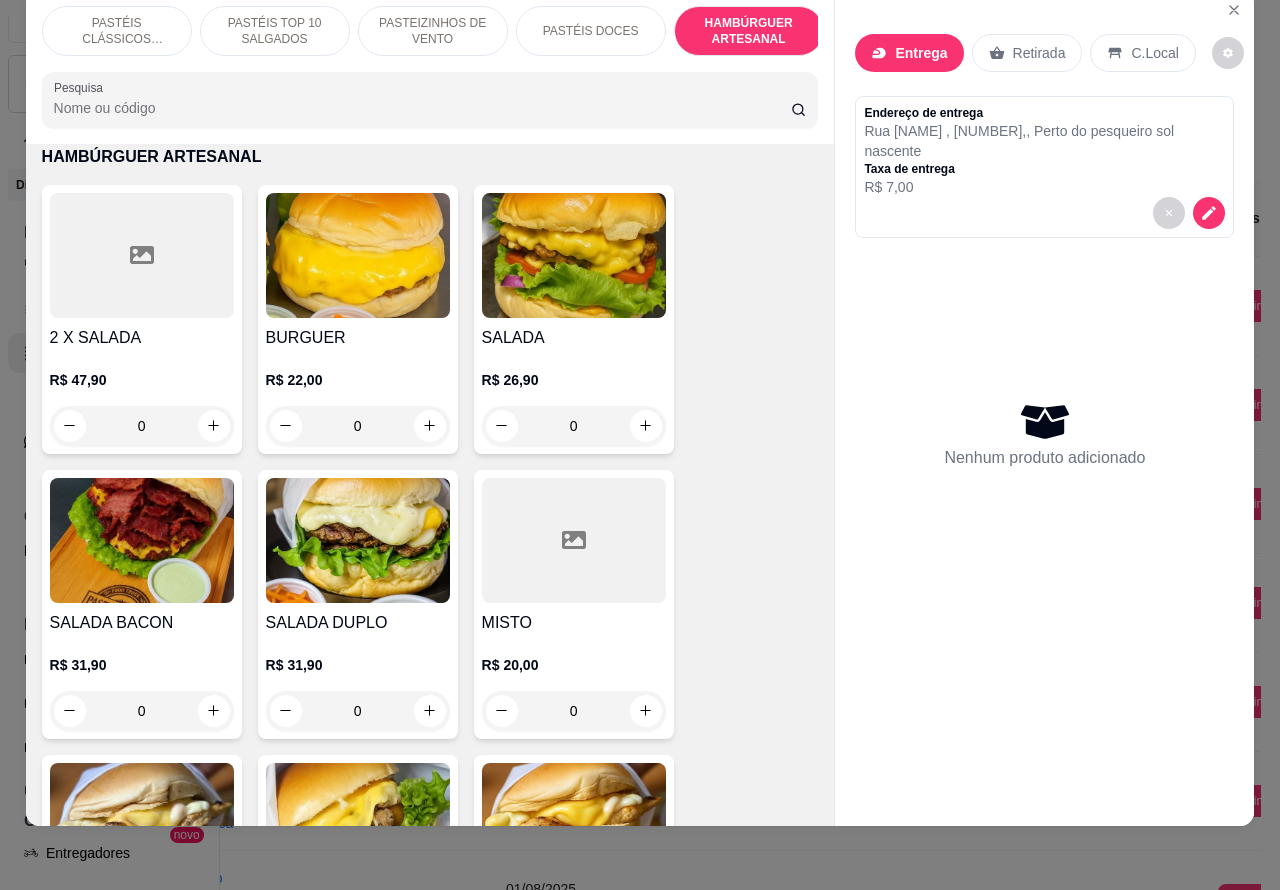click on "0" at bounding box center [358, 426] 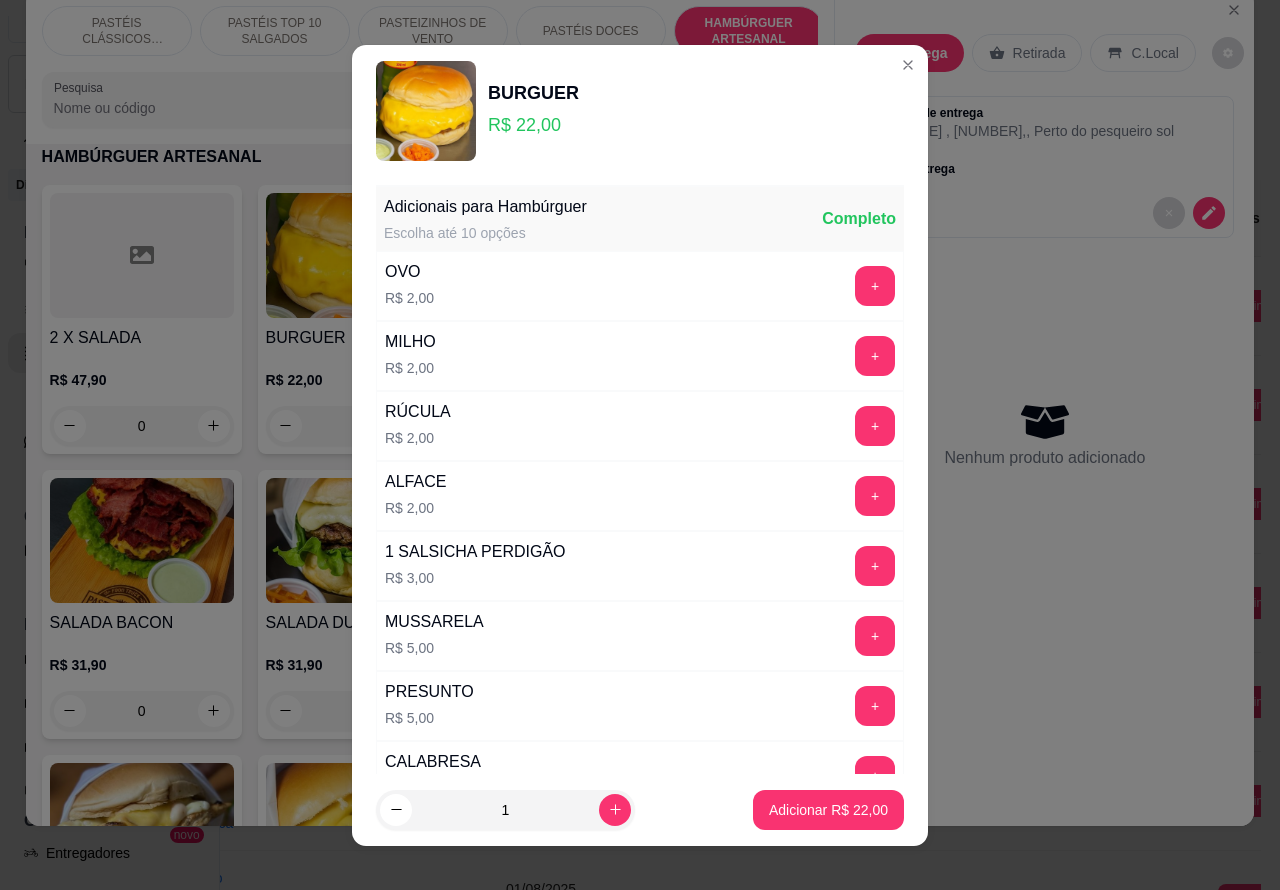 click on "Adicionar   R$ 22,00" at bounding box center (828, 810) 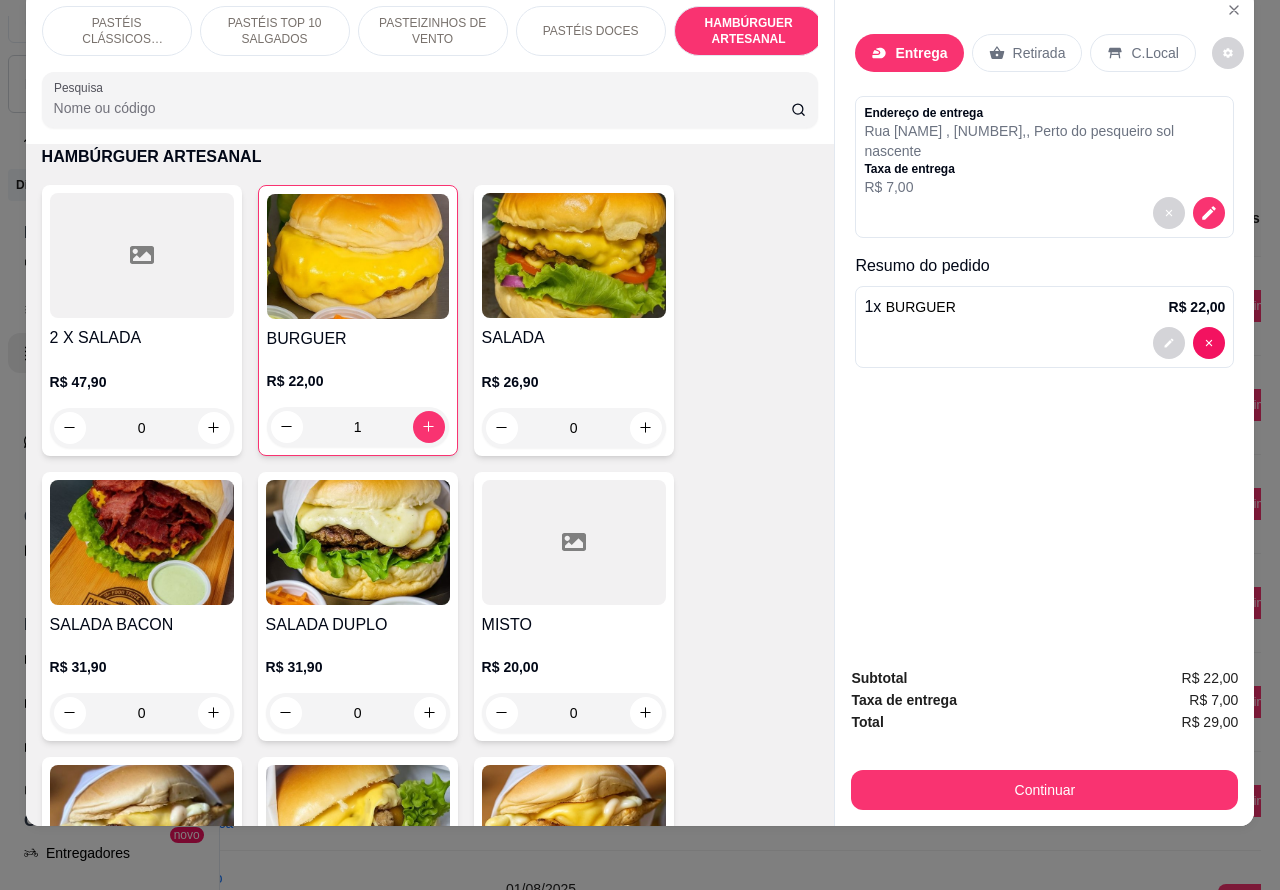 click on "0" at bounding box center (574, 428) 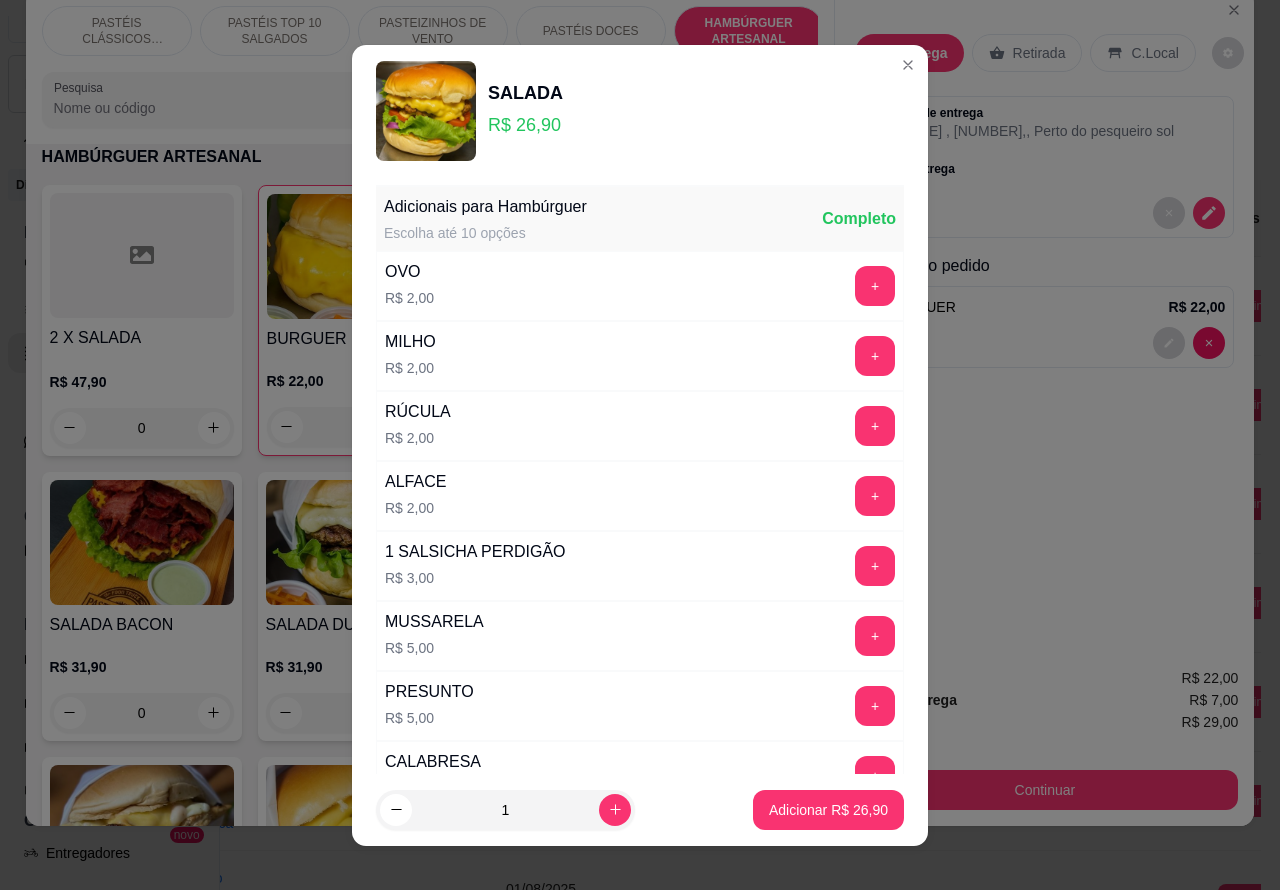 click on "Adicionar   R$ 26,90" at bounding box center [828, 810] 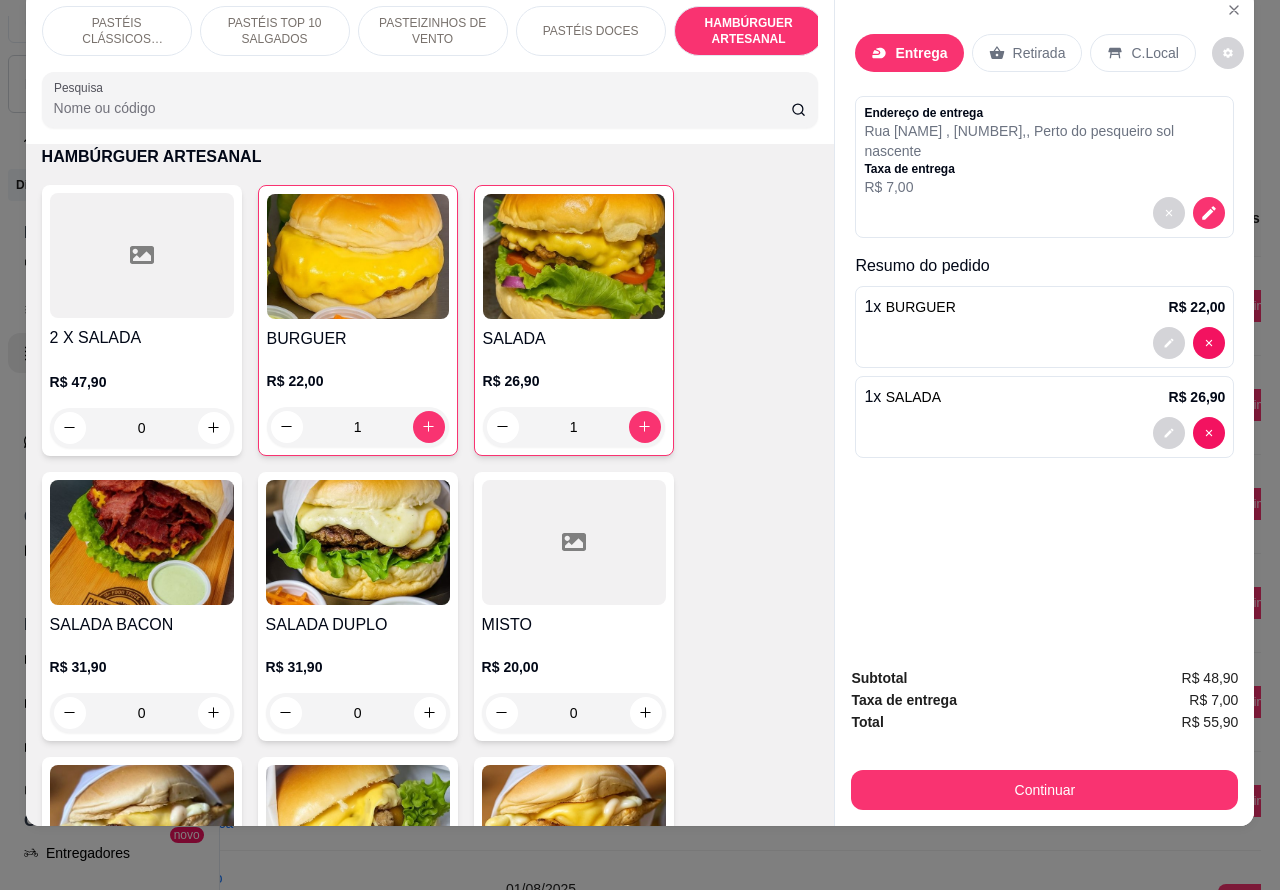 scroll, scrollTop: 4945, scrollLeft: 0, axis: vertical 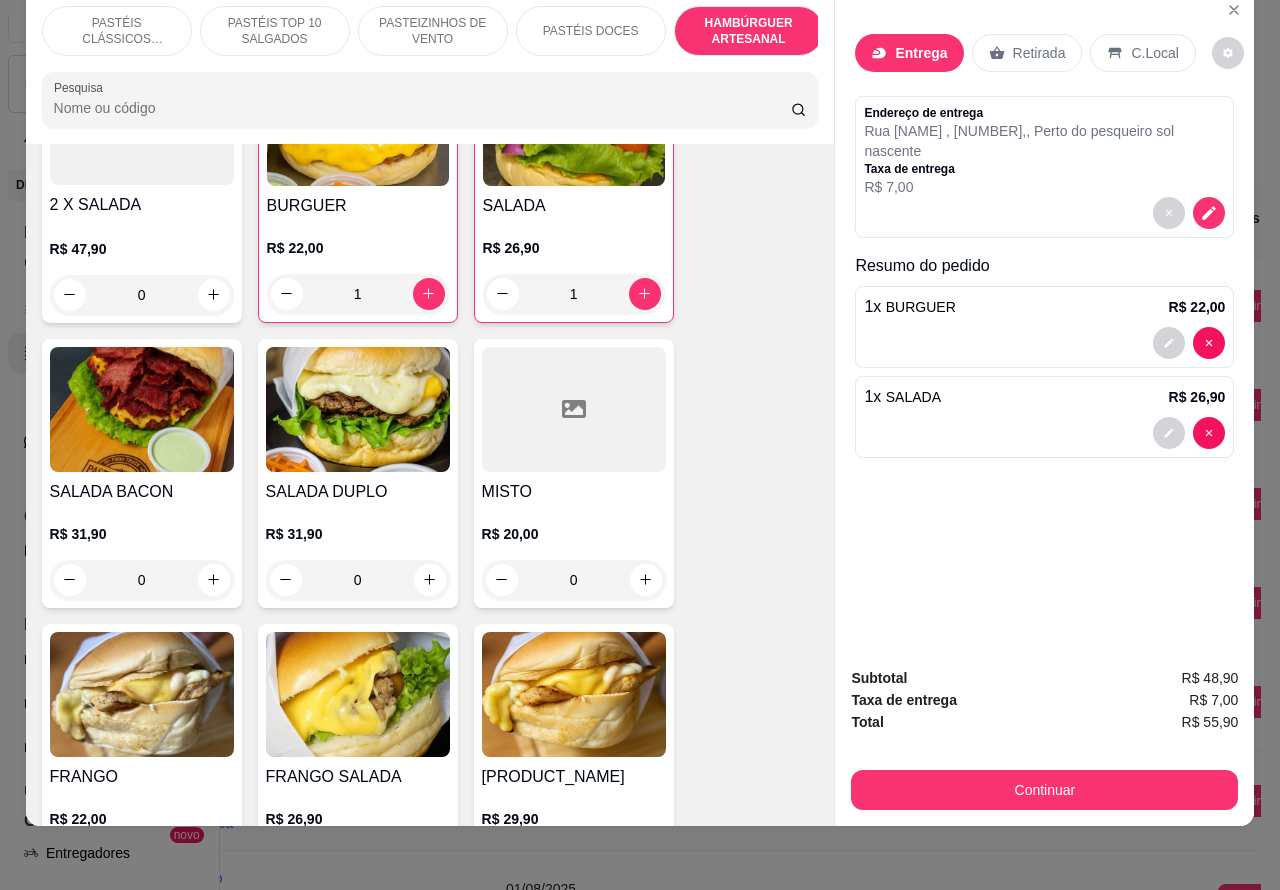 click on "0" at bounding box center (142, 580) 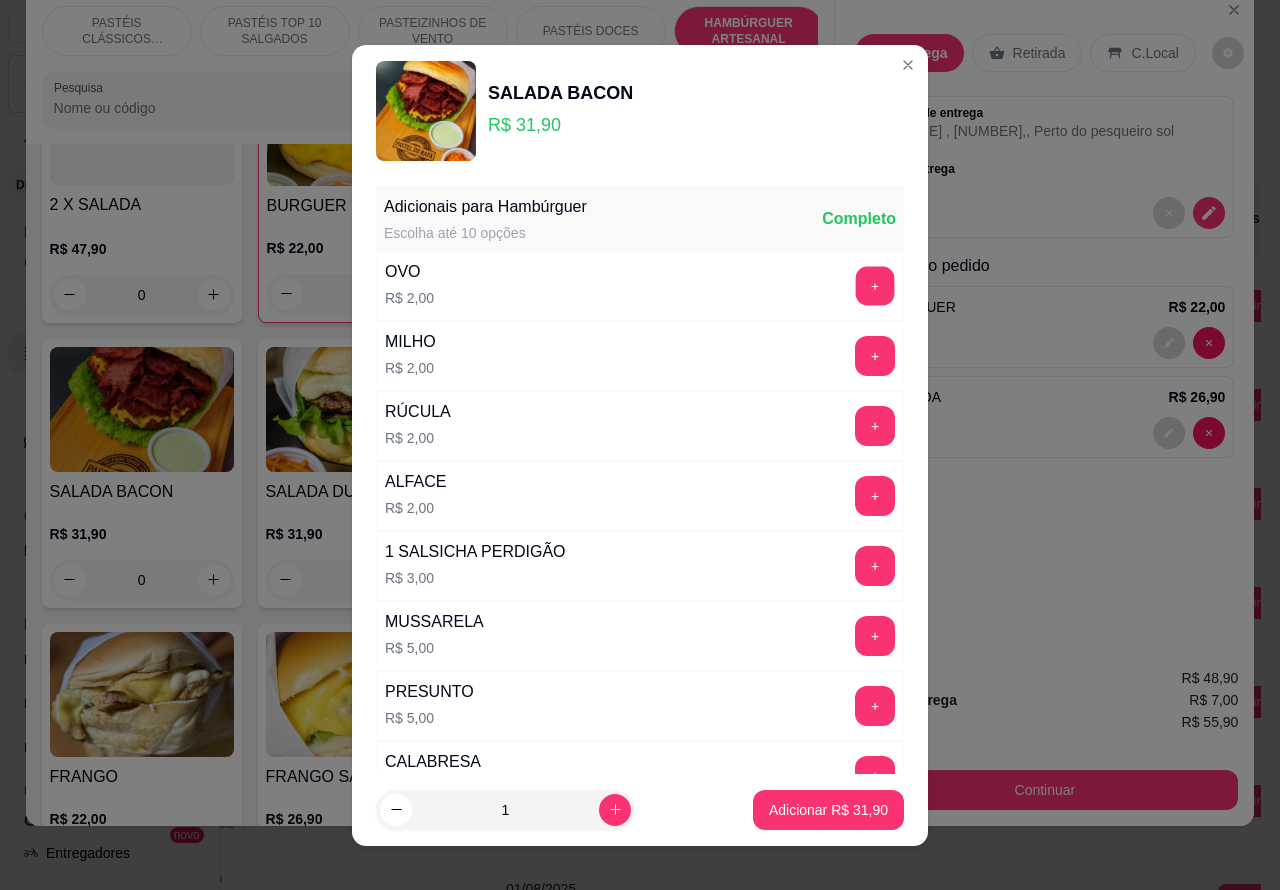 click on "+" at bounding box center [875, 285] 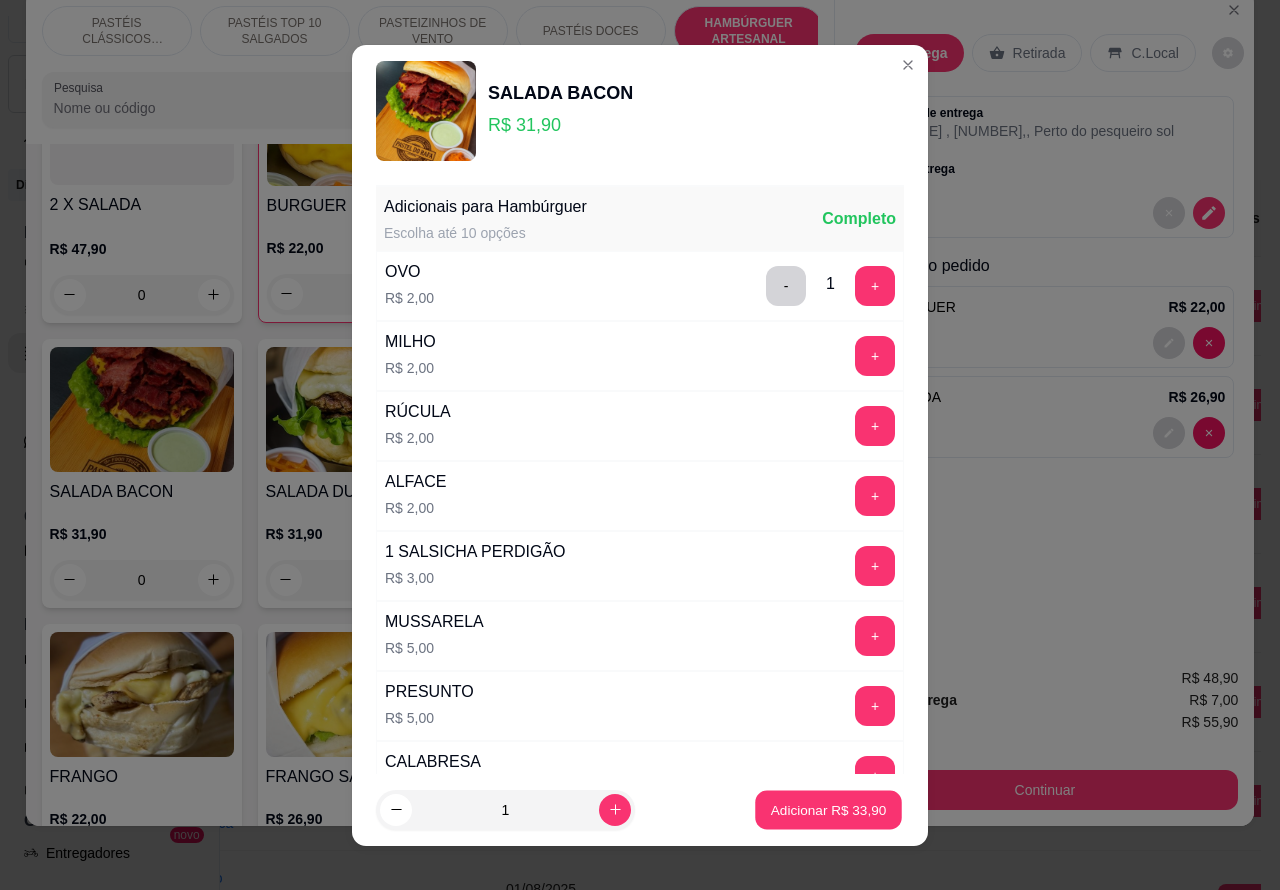 click on "Adicionar R$ 33,90" at bounding box center (829, 809) 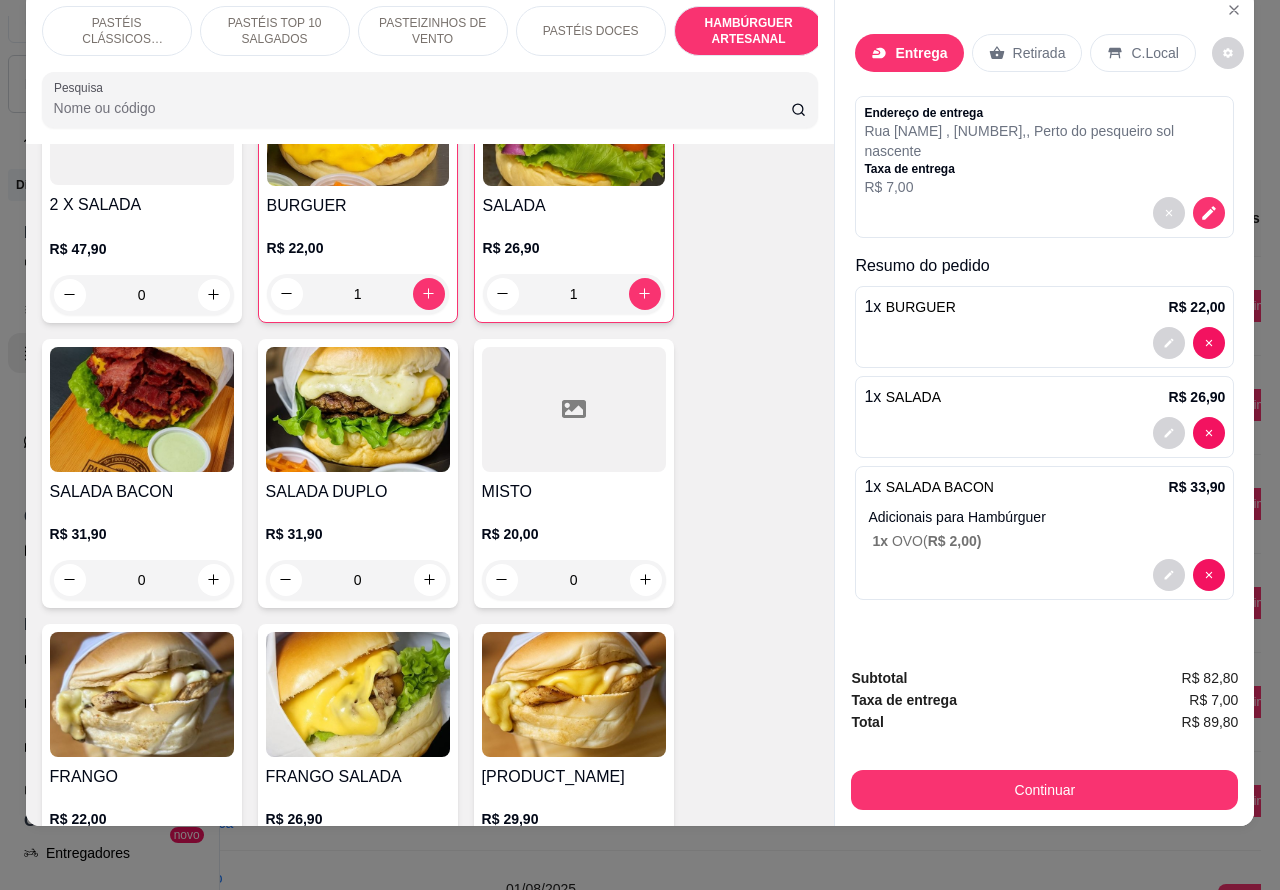 scroll, scrollTop: 0, scrollLeft: 0, axis: both 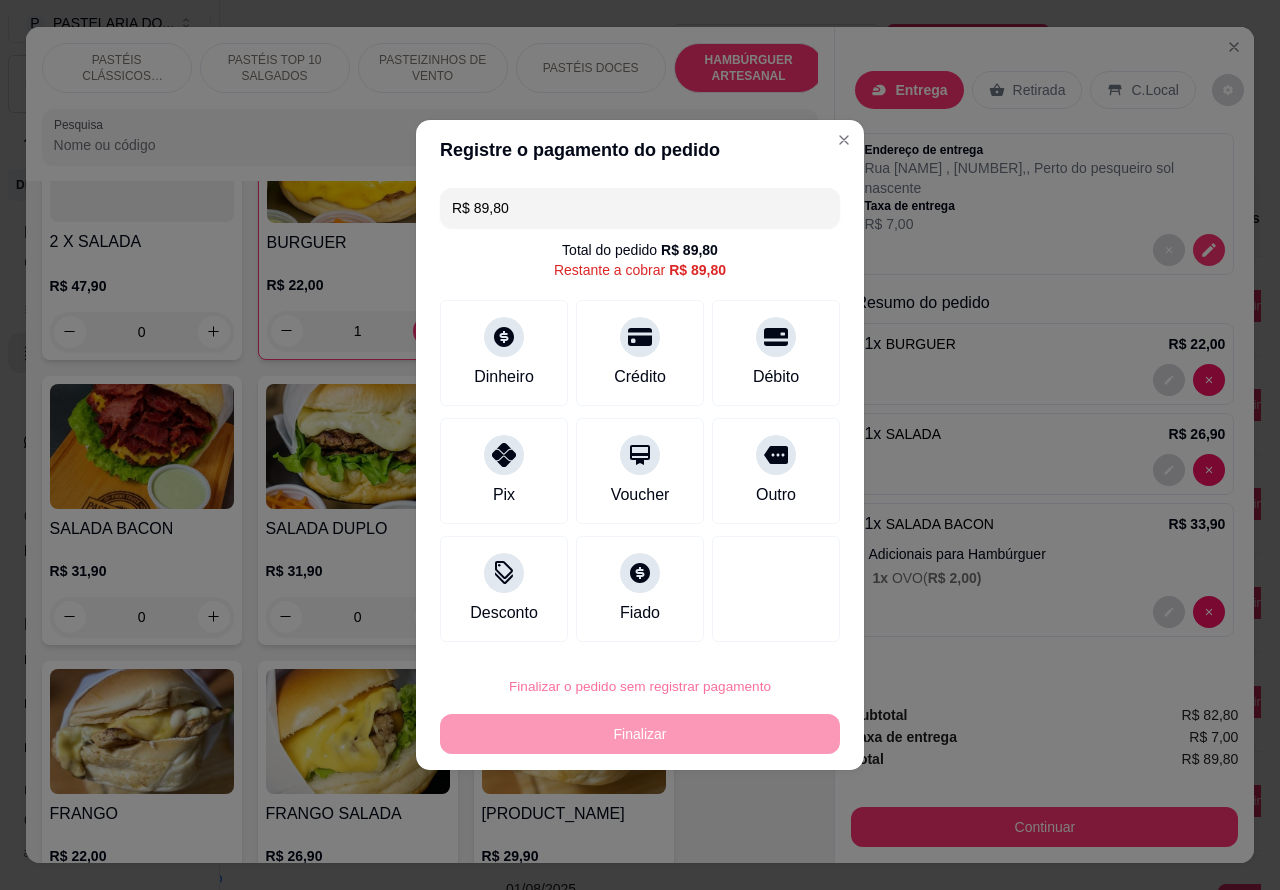 click on "Confirmar" at bounding box center [758, 630] 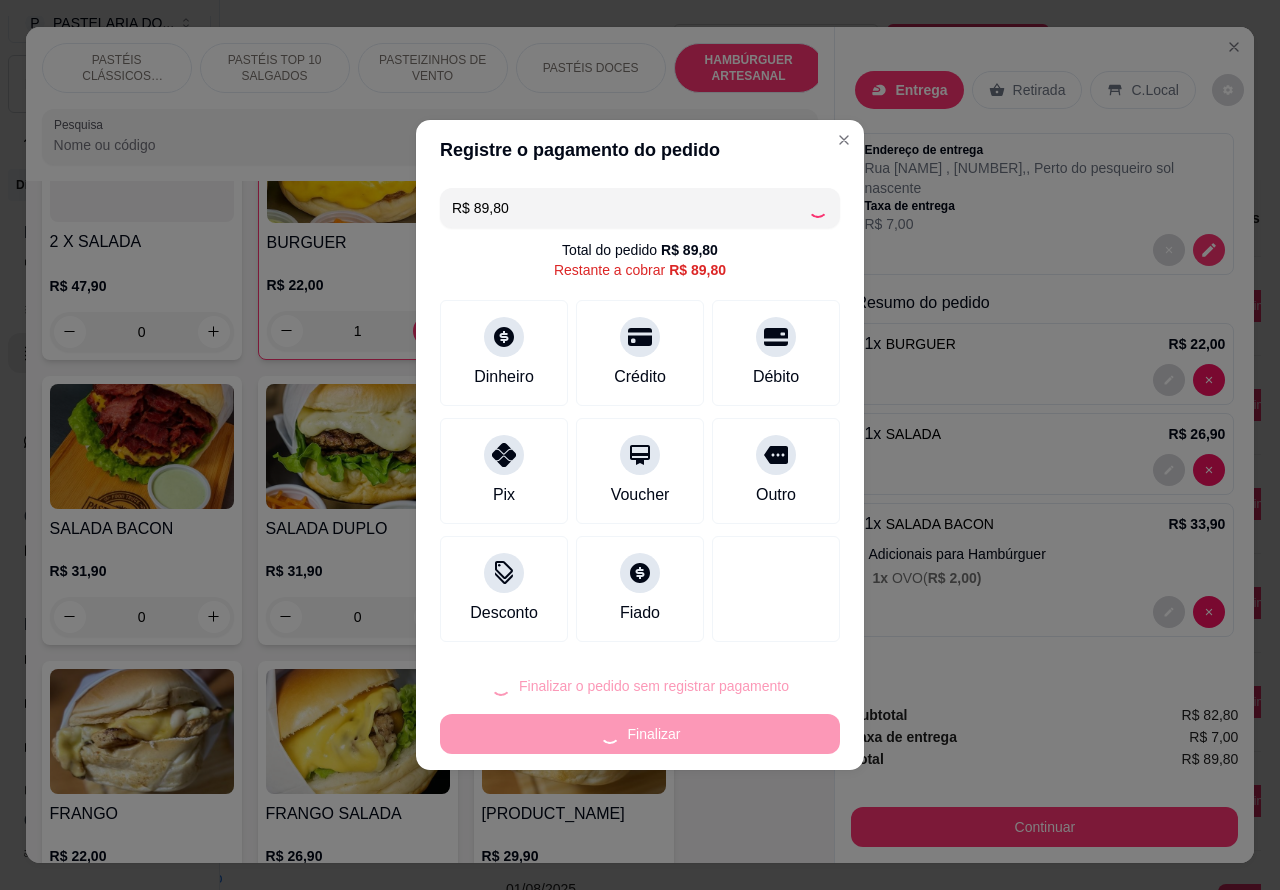 type on "0" 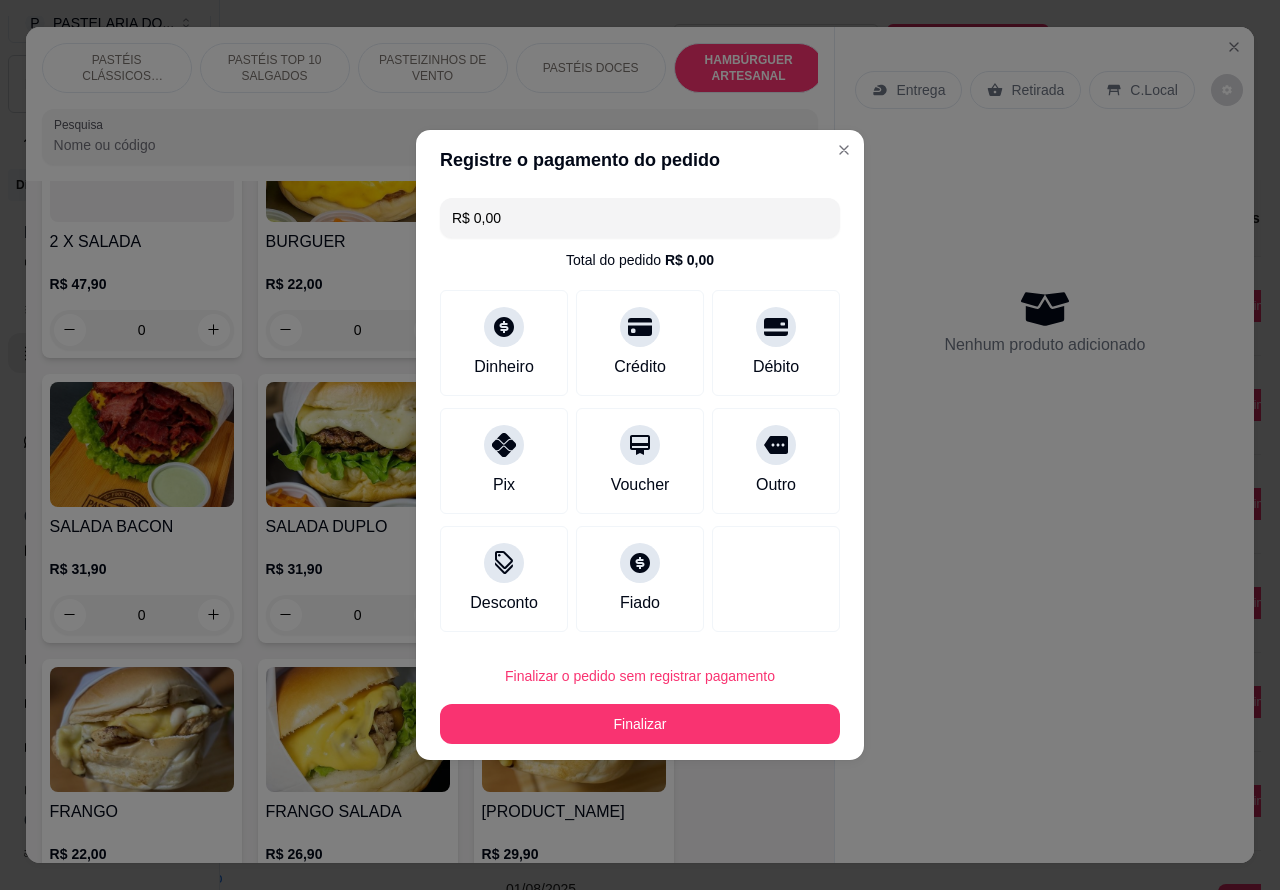 type on "R$ 0,00" 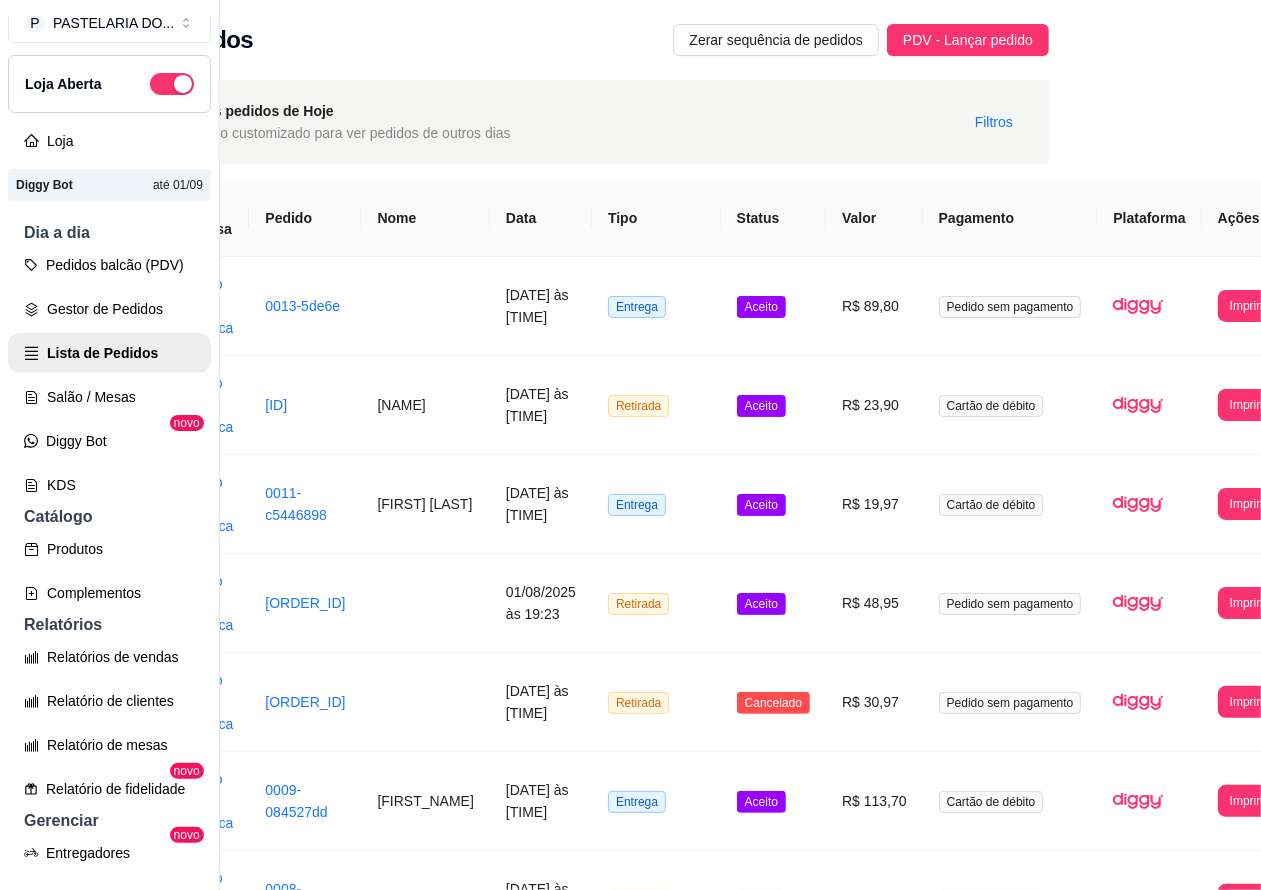 click on "Pedidos balcão (PDV)" at bounding box center (109, 265) 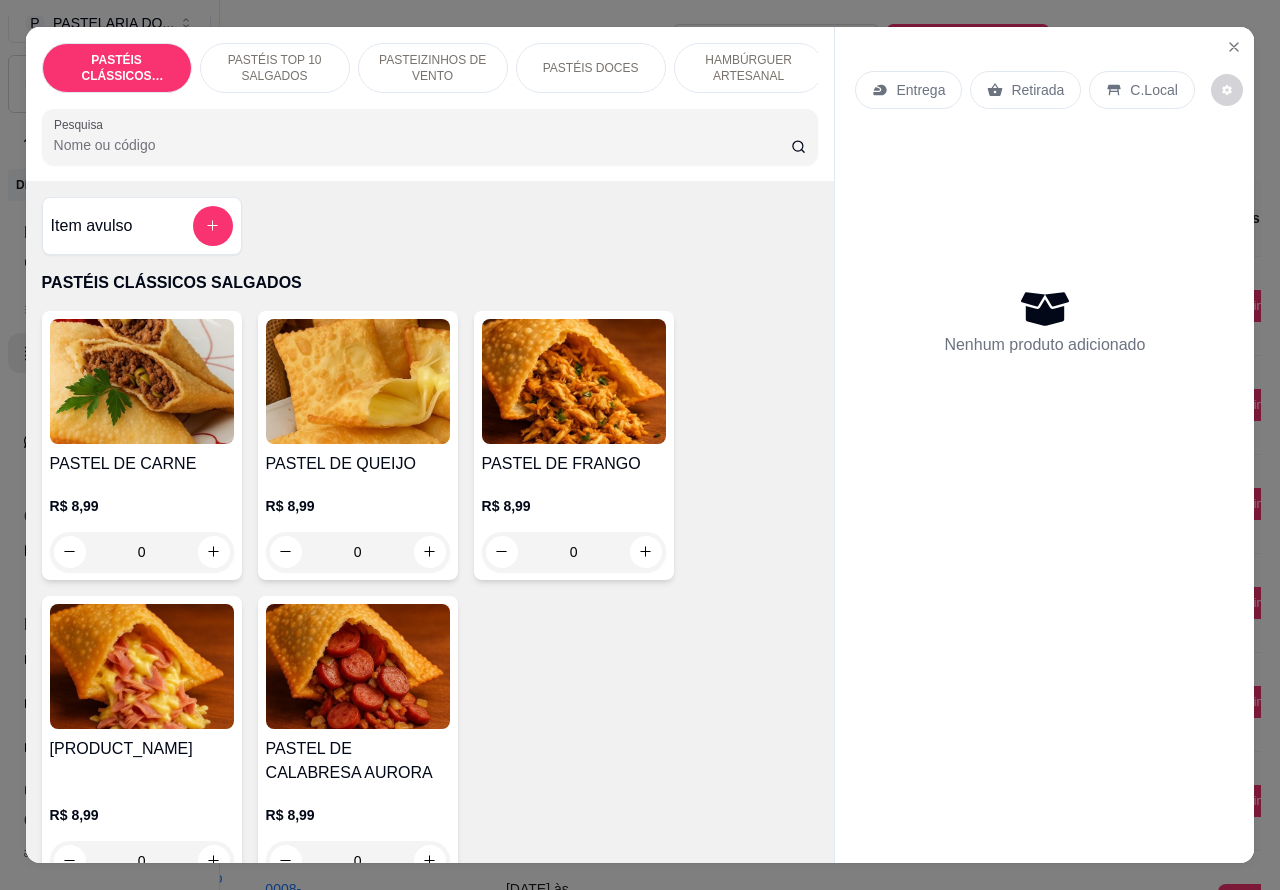 click on "HAMBÚRGUER ARTESANAL" at bounding box center (749, 68) 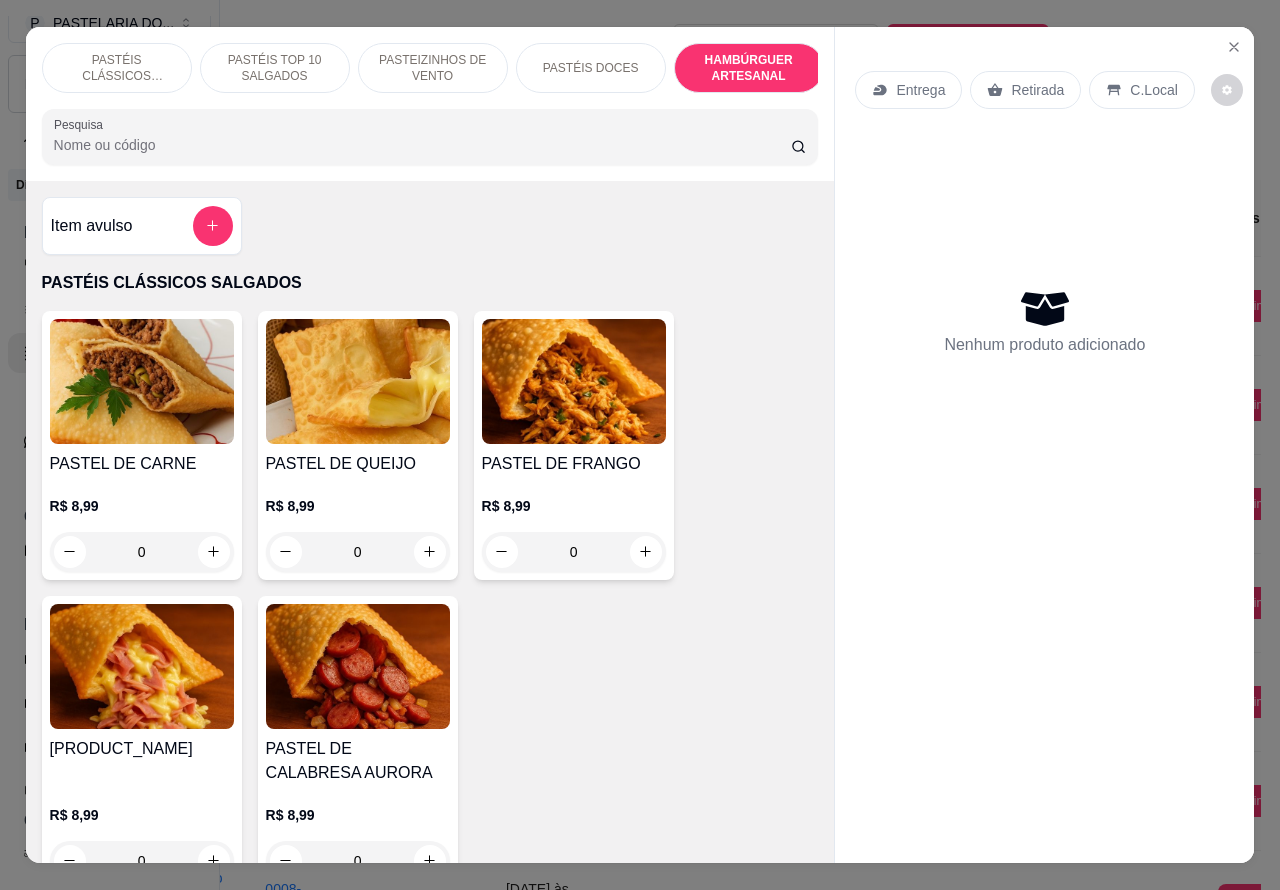 scroll, scrollTop: 4812, scrollLeft: 0, axis: vertical 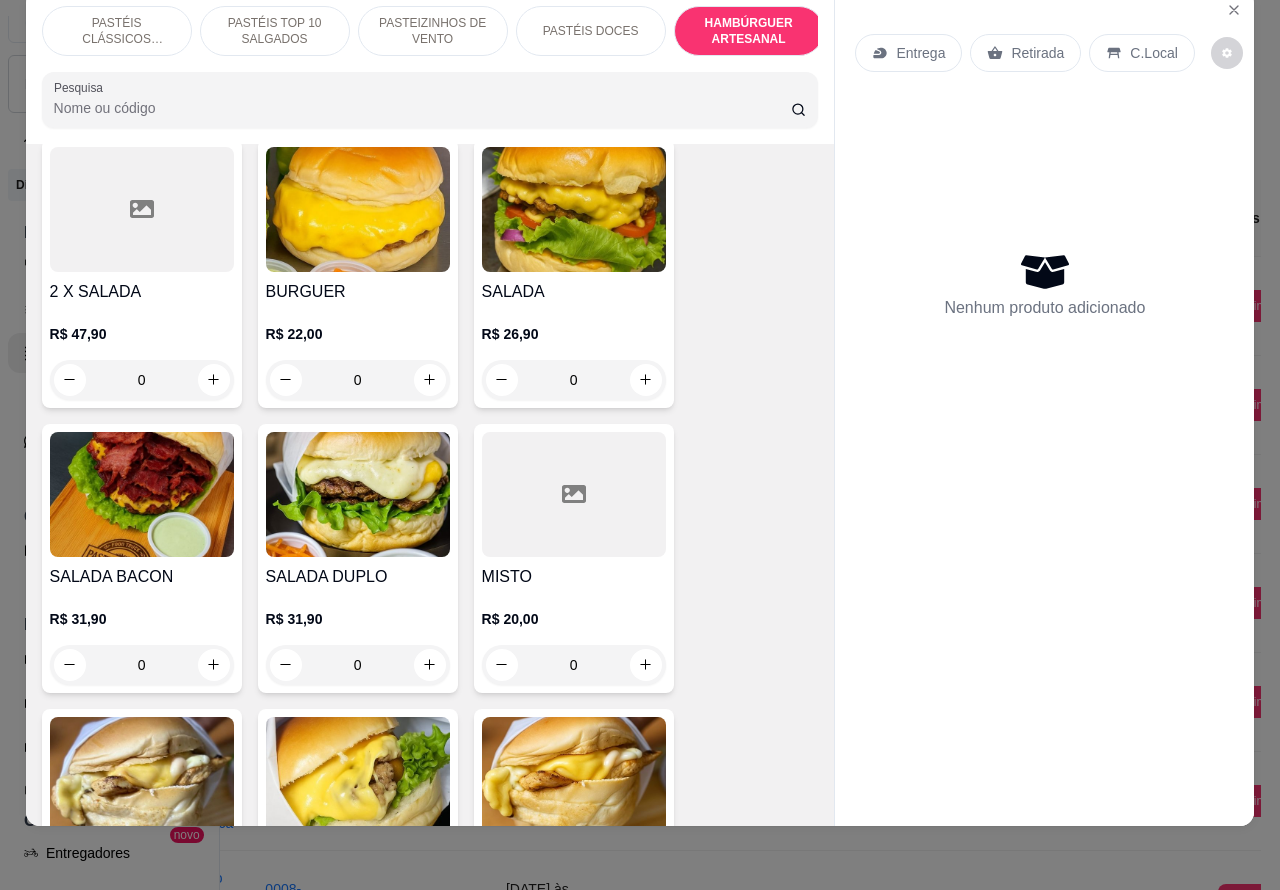 click on "0" at bounding box center (574, 380) 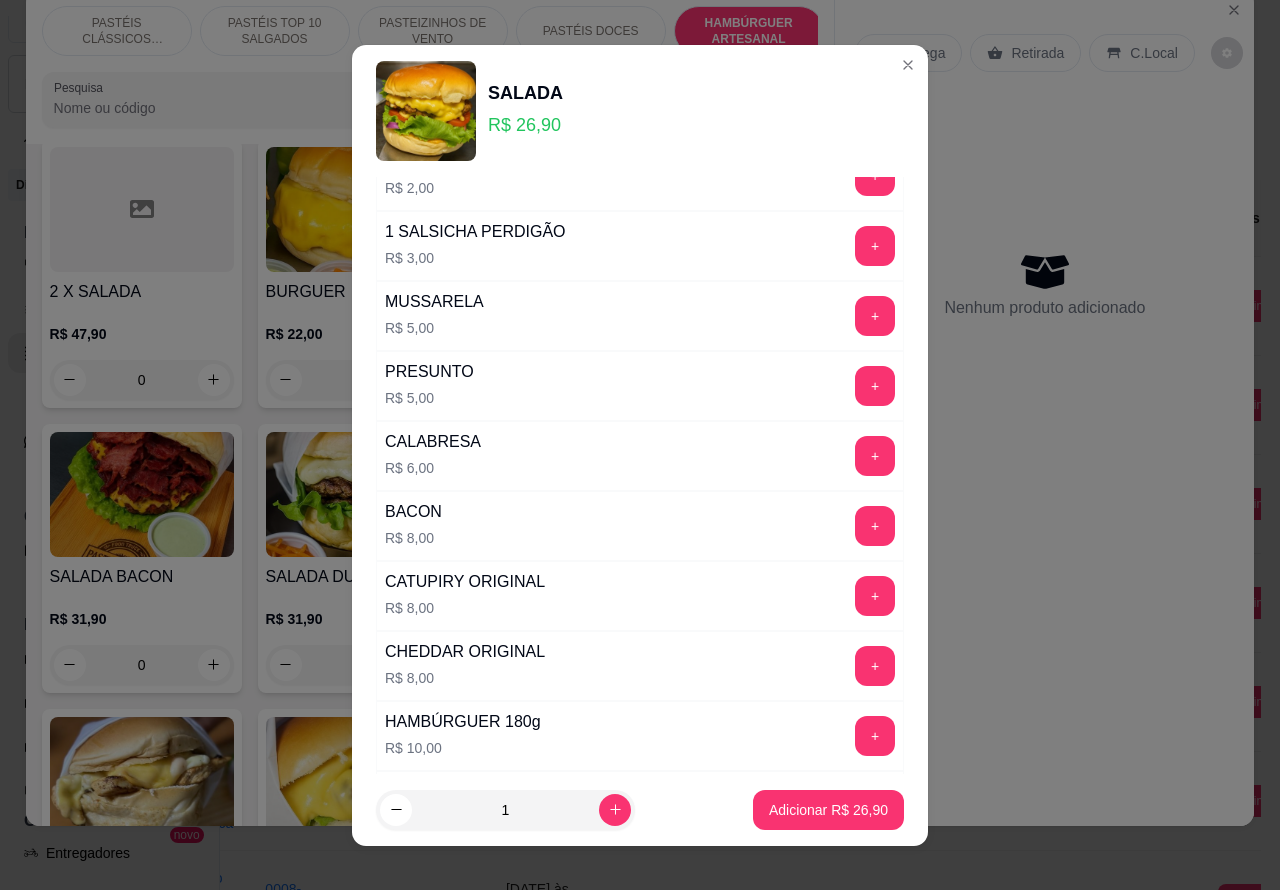 scroll, scrollTop: 325, scrollLeft: 0, axis: vertical 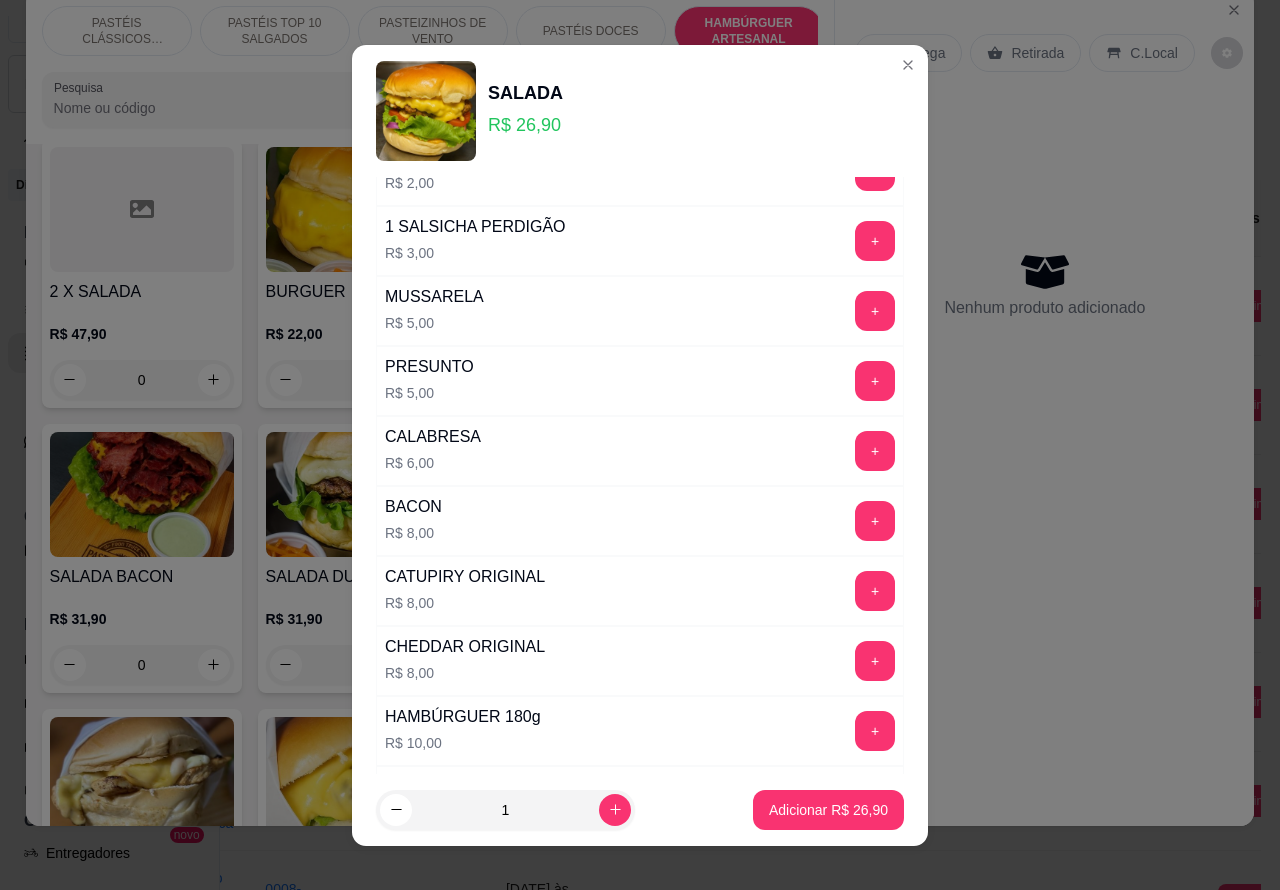 click on "Adicionar   R$ 26,90" at bounding box center (828, 810) 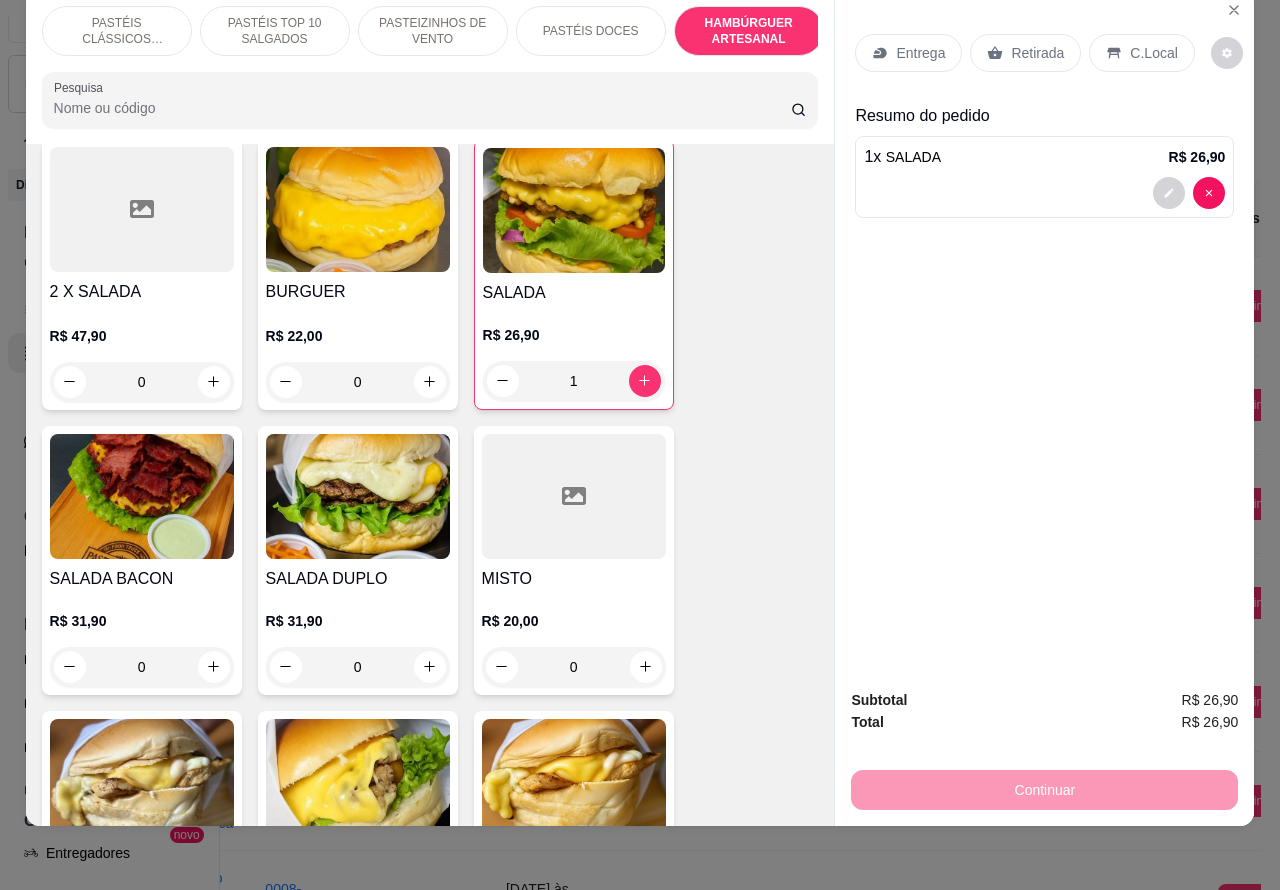 click on "0" at bounding box center [142, 667] 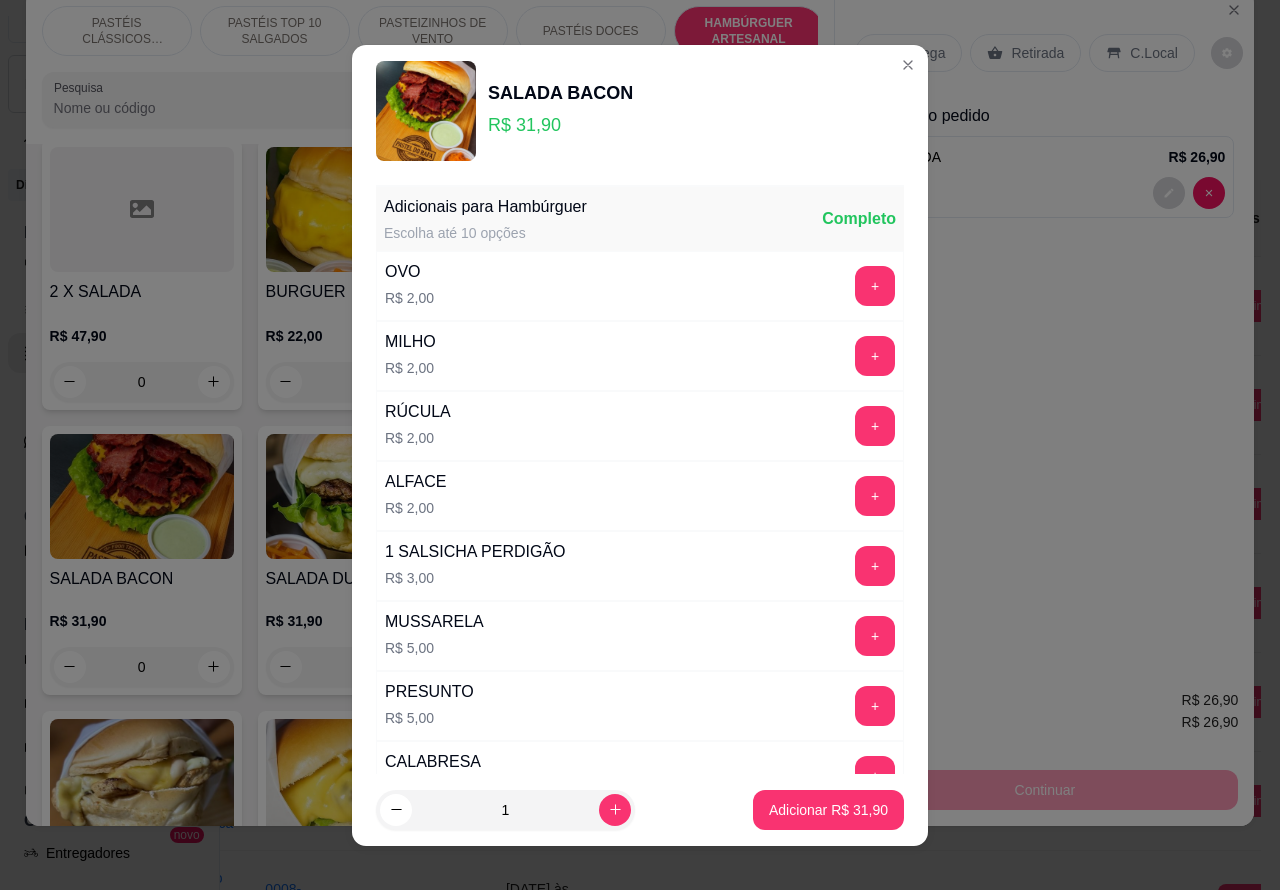 click on "Adicionar   R$ 31,90" at bounding box center (828, 810) 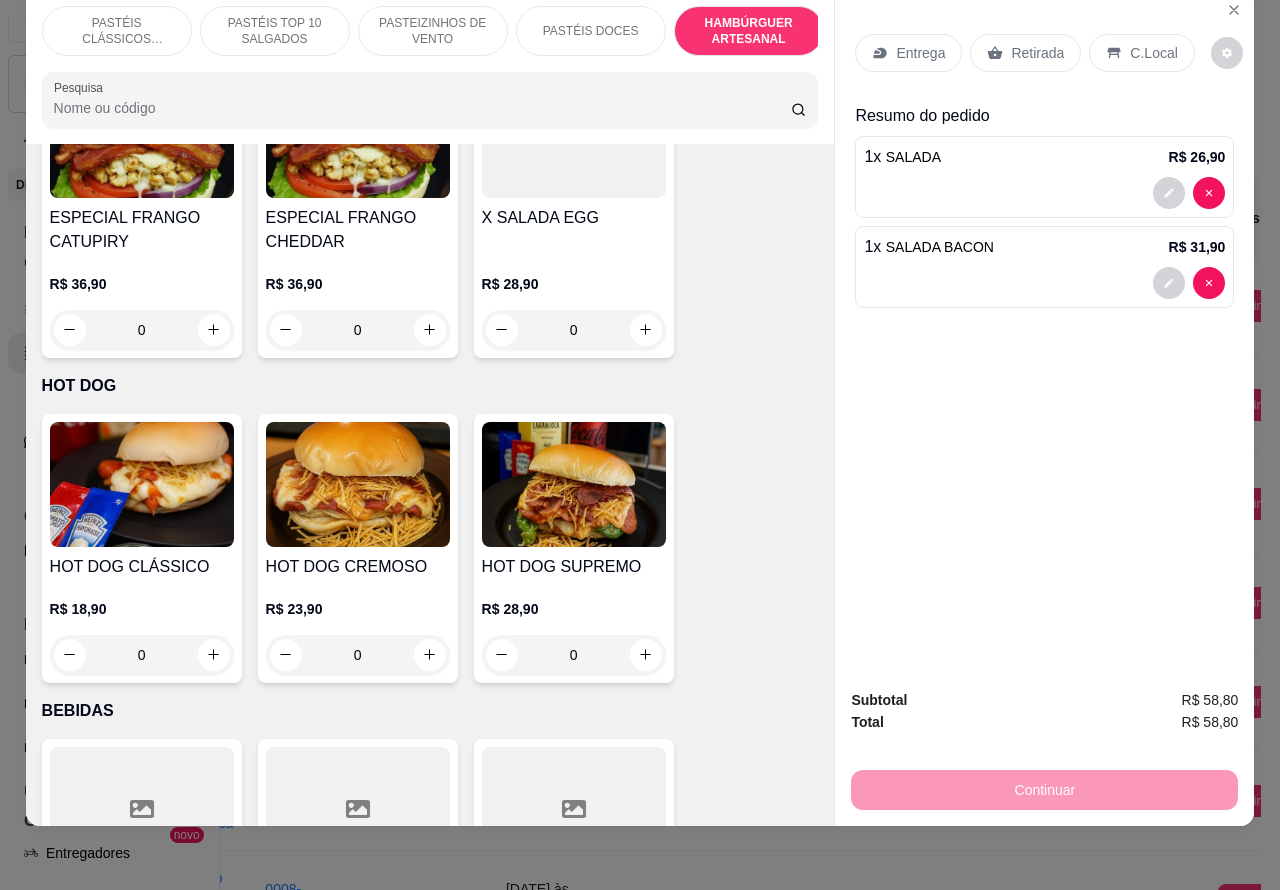 scroll, scrollTop: 6077, scrollLeft: 0, axis: vertical 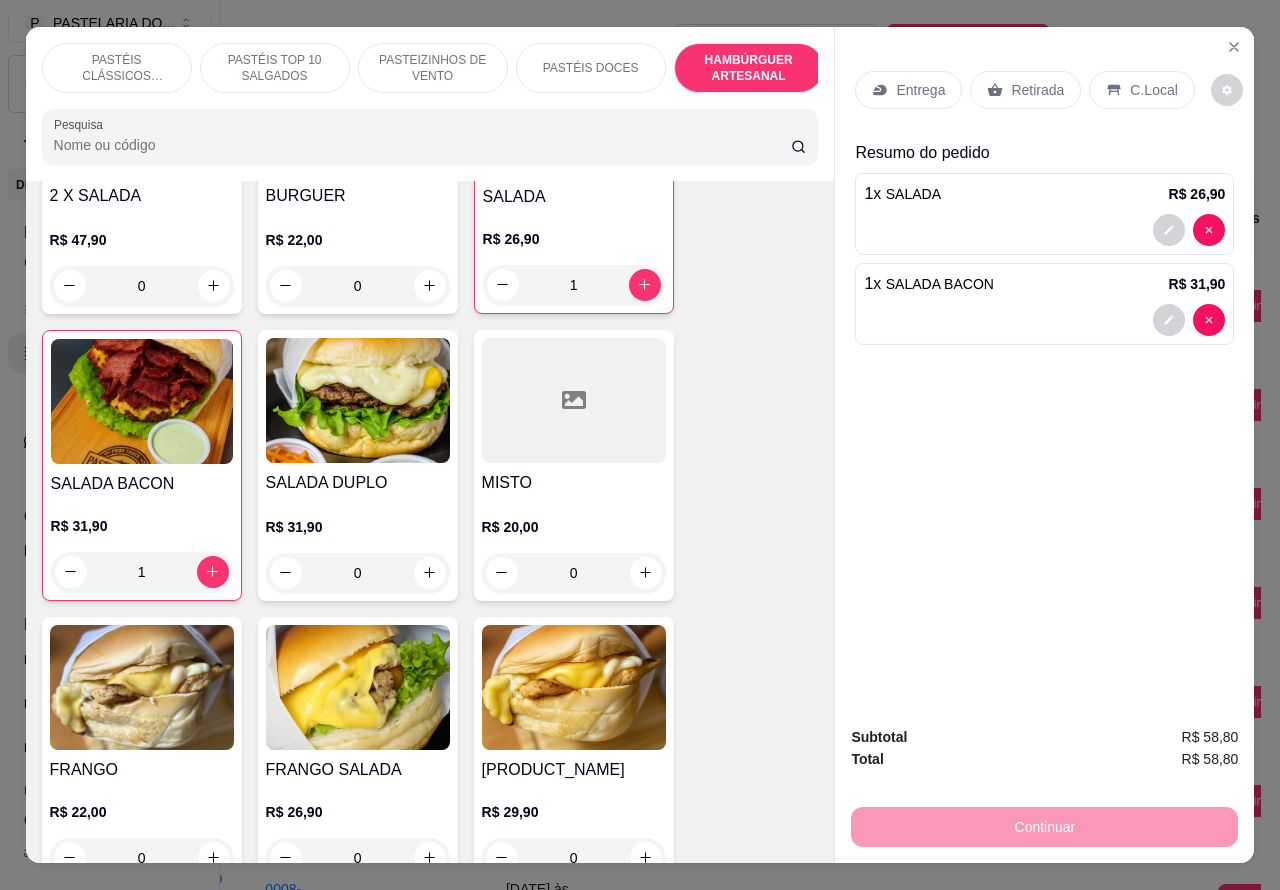 click at bounding box center (1044, 320) 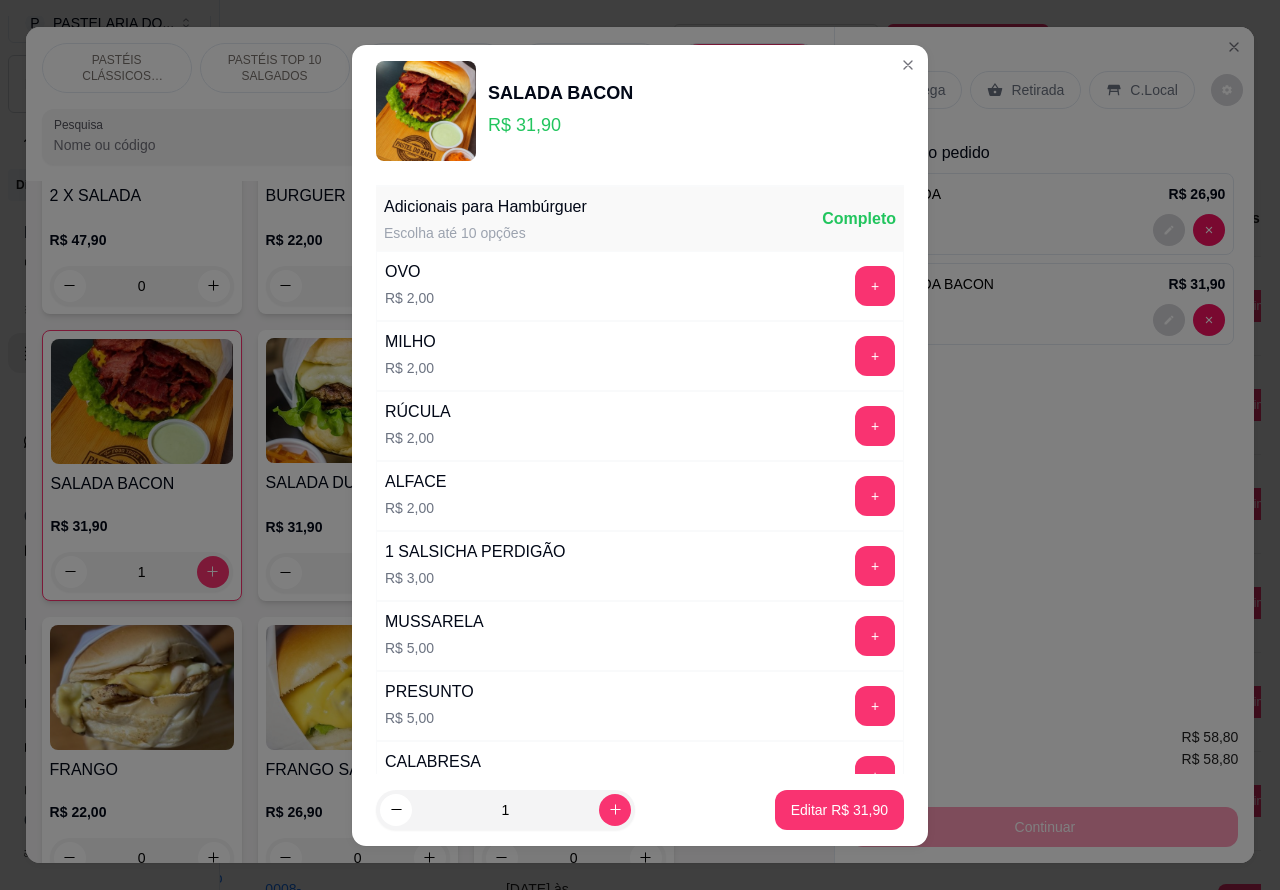 click on "+" at bounding box center (875, 286) 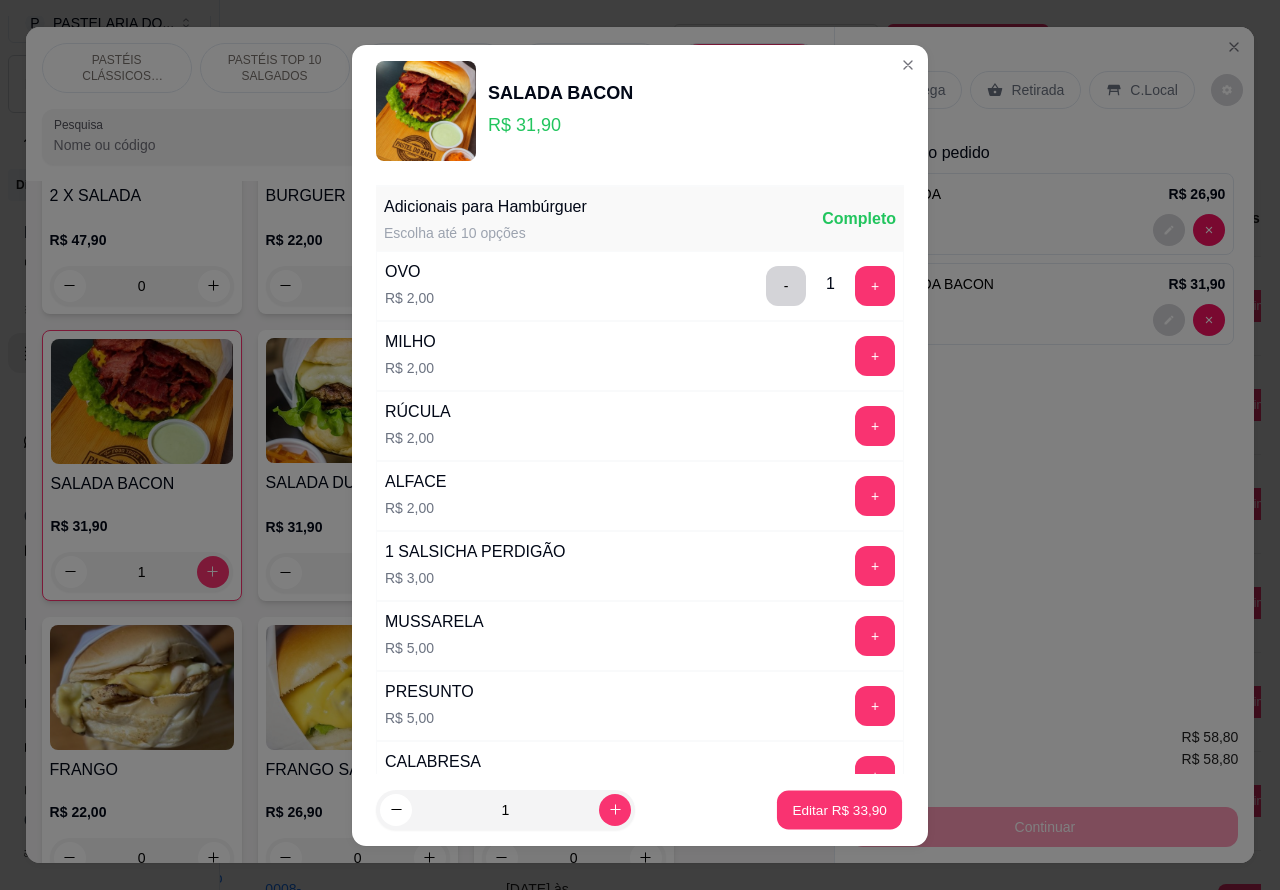 click on "Editar   R$ 33,90" at bounding box center (839, 809) 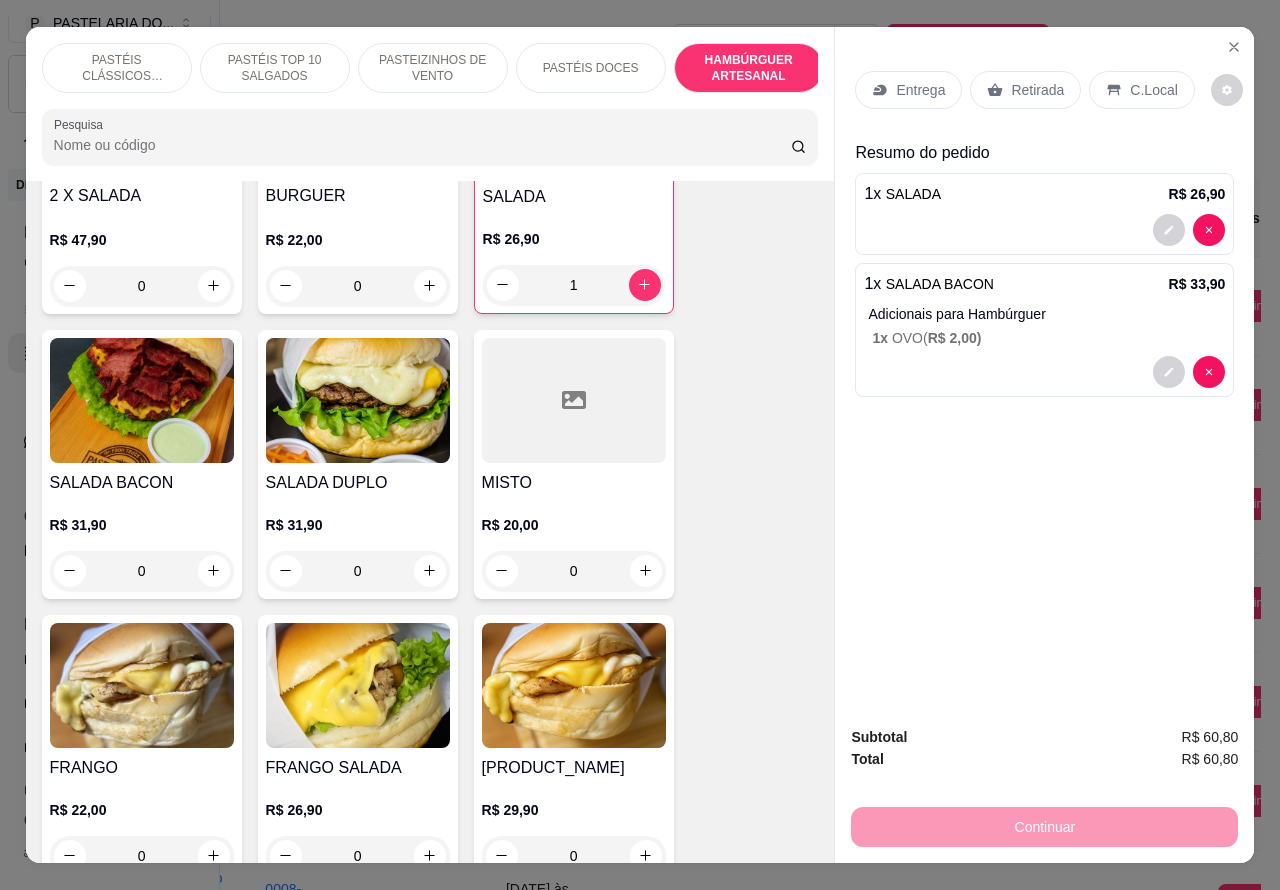 click on "0" at bounding box center (142, 571) 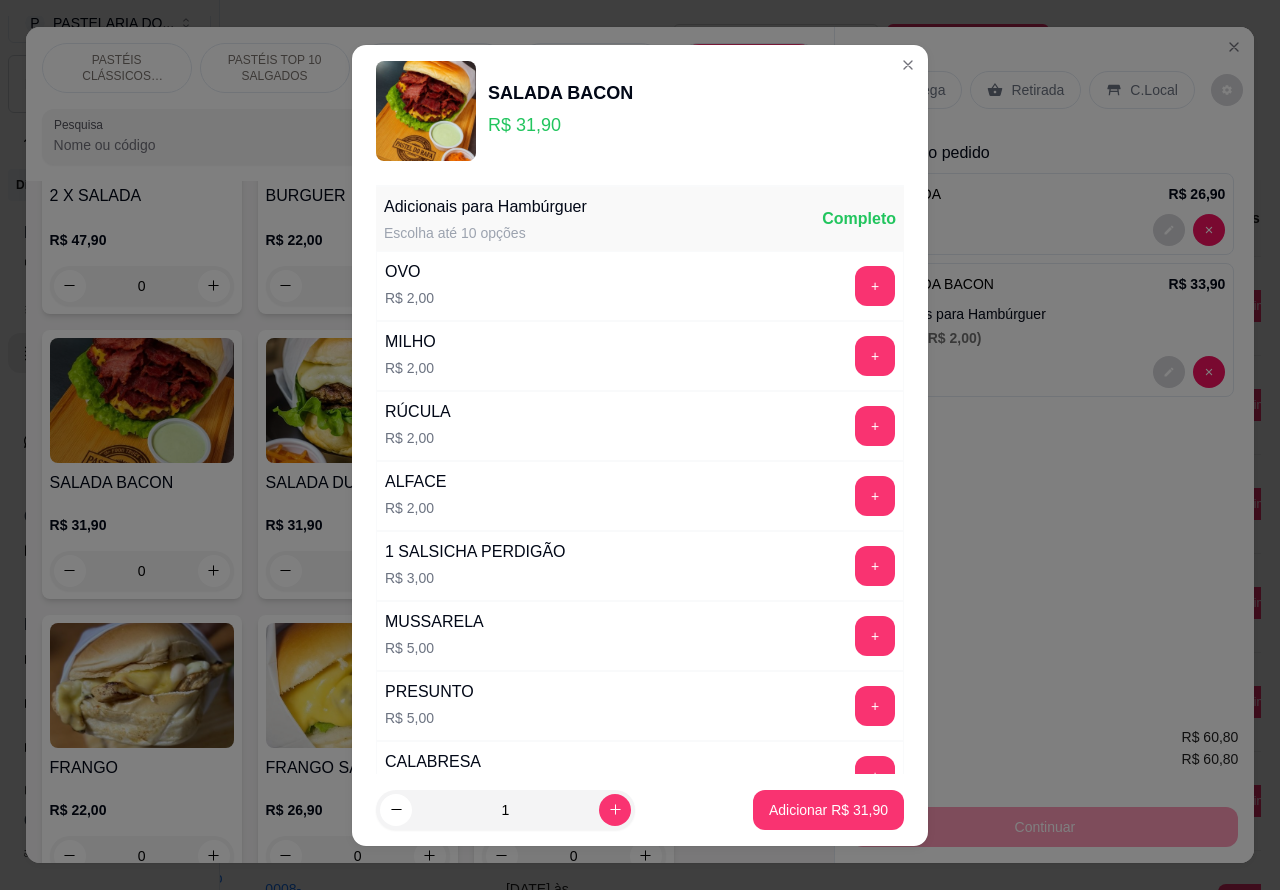 click 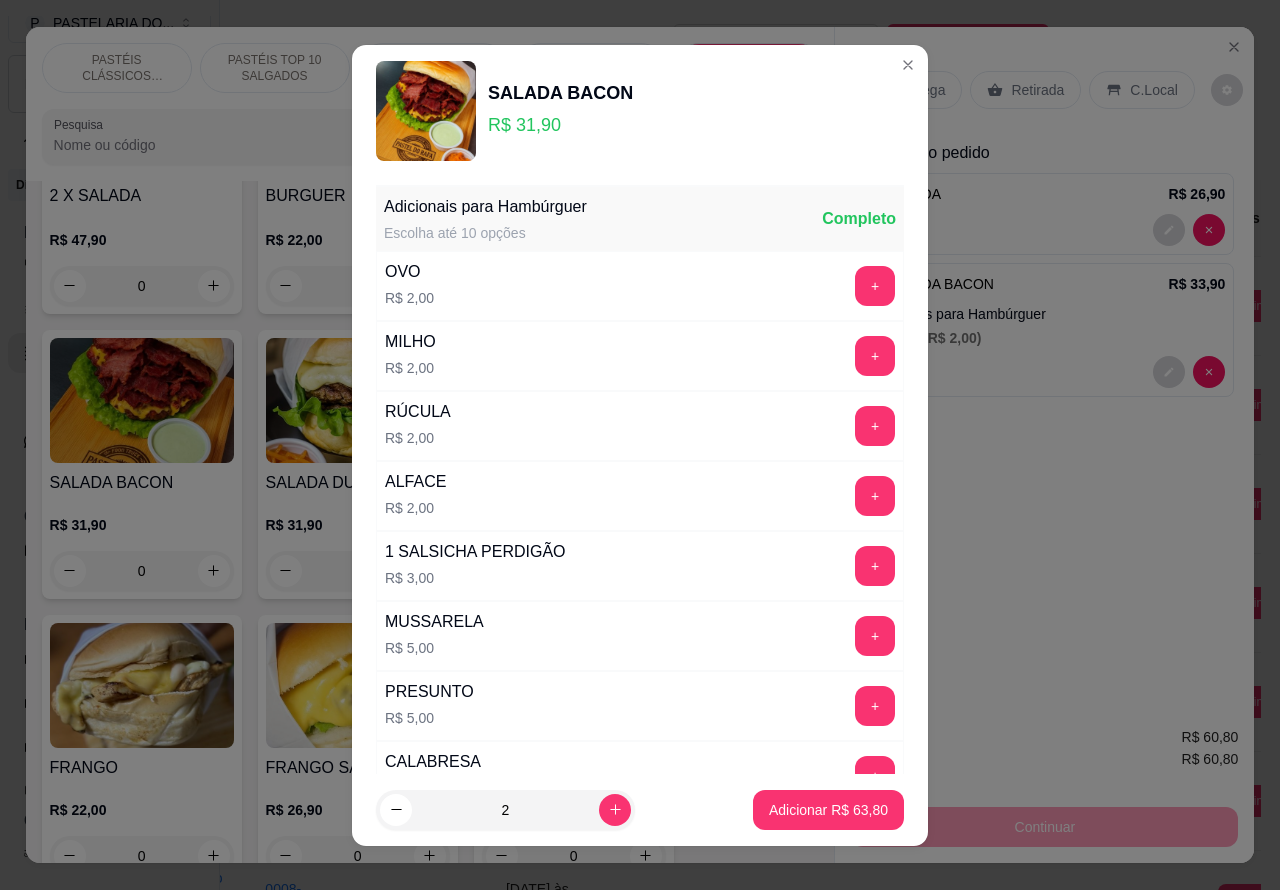 click on "Adicionar   R$ 63,80" at bounding box center (828, 810) 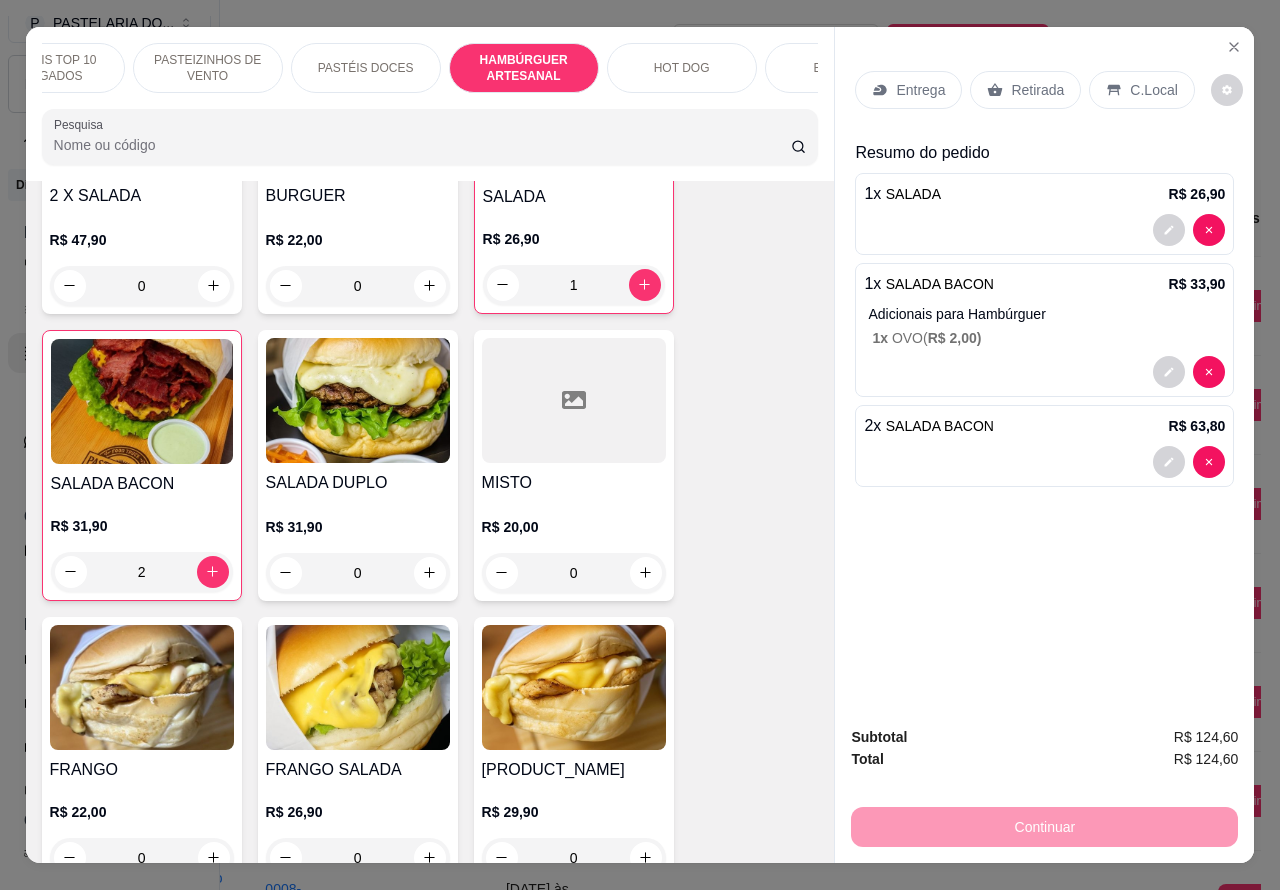 scroll, scrollTop: 0, scrollLeft: 236, axis: horizontal 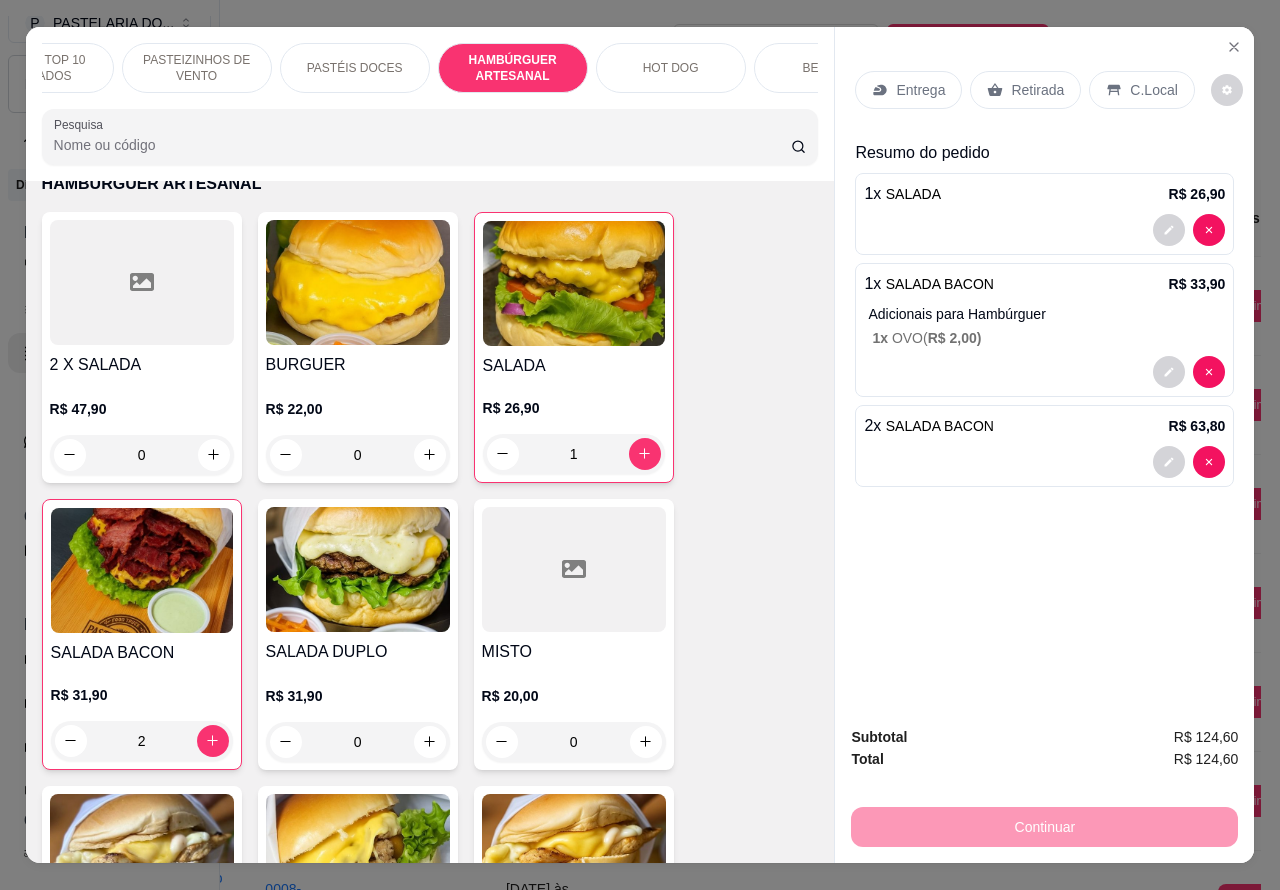 click on "0" at bounding box center [358, 455] 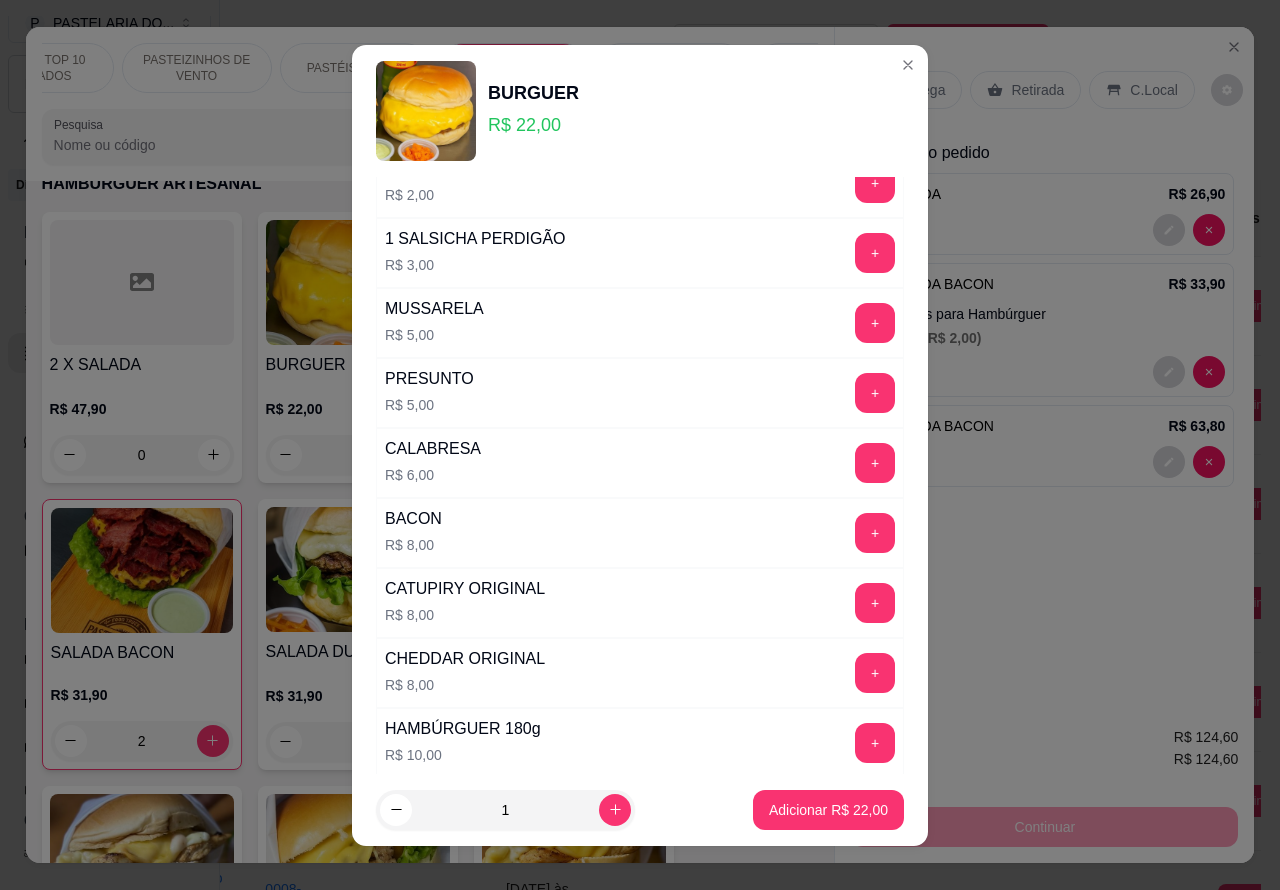 scroll, scrollTop: 303, scrollLeft: 0, axis: vertical 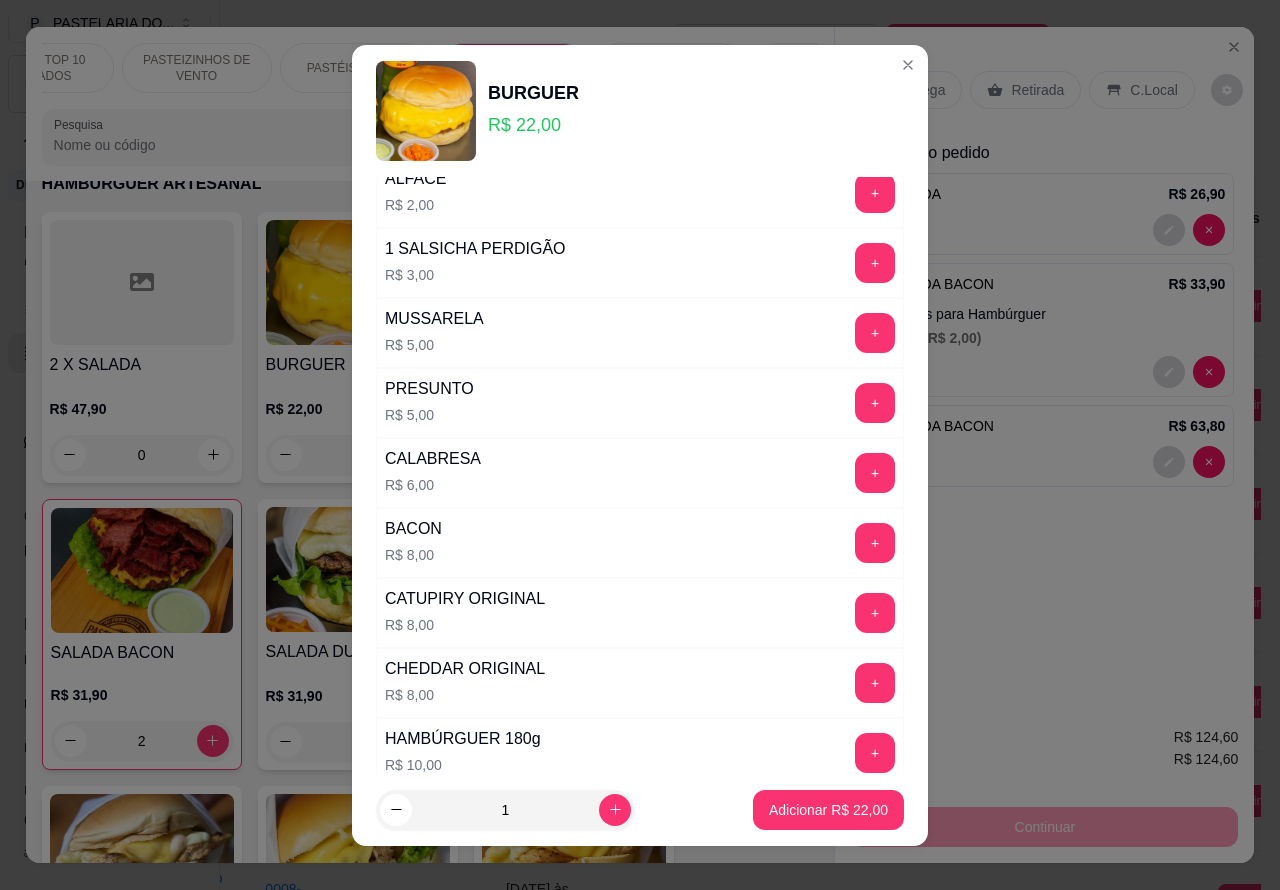 click on "+" at bounding box center [875, 543] 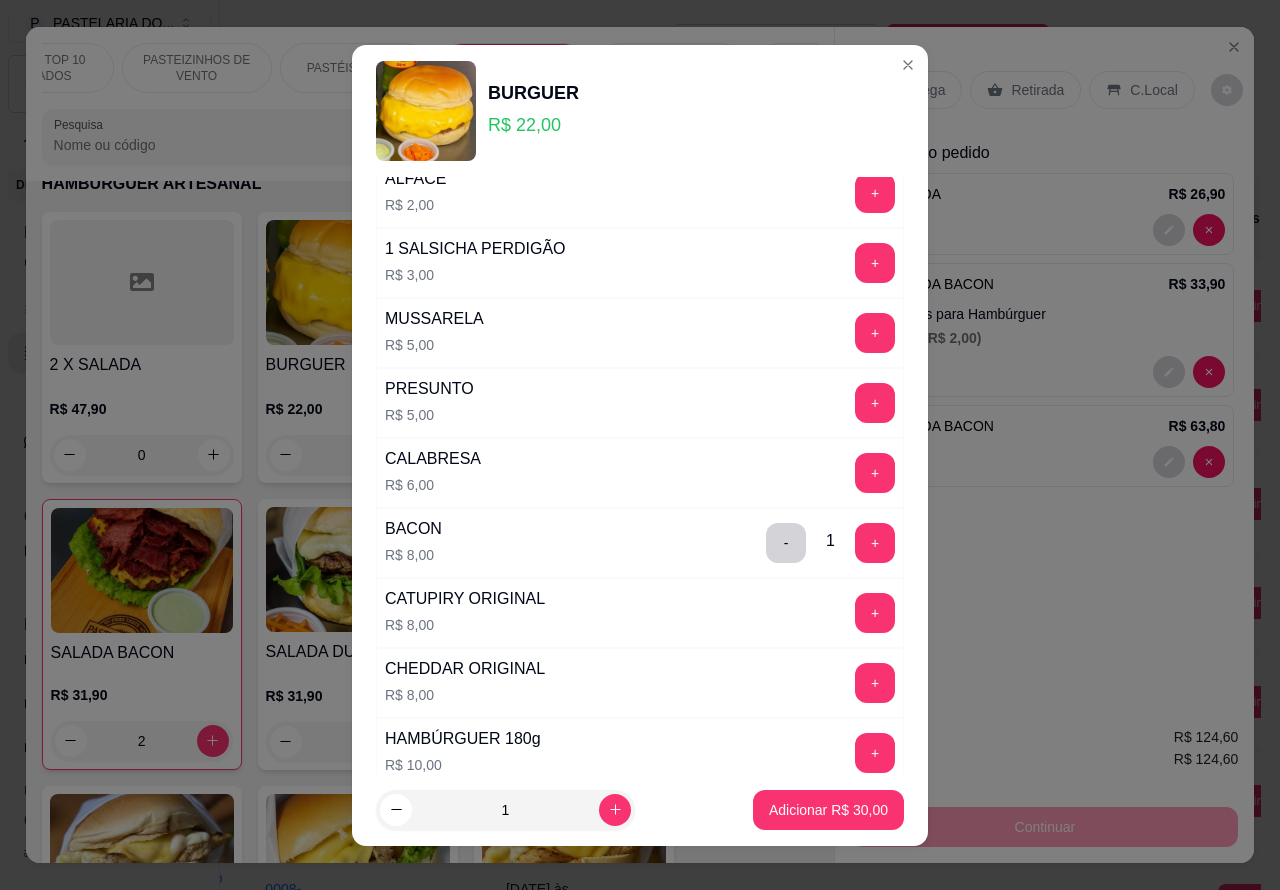 click on "Adicionar   R$ 30,00" at bounding box center (828, 810) 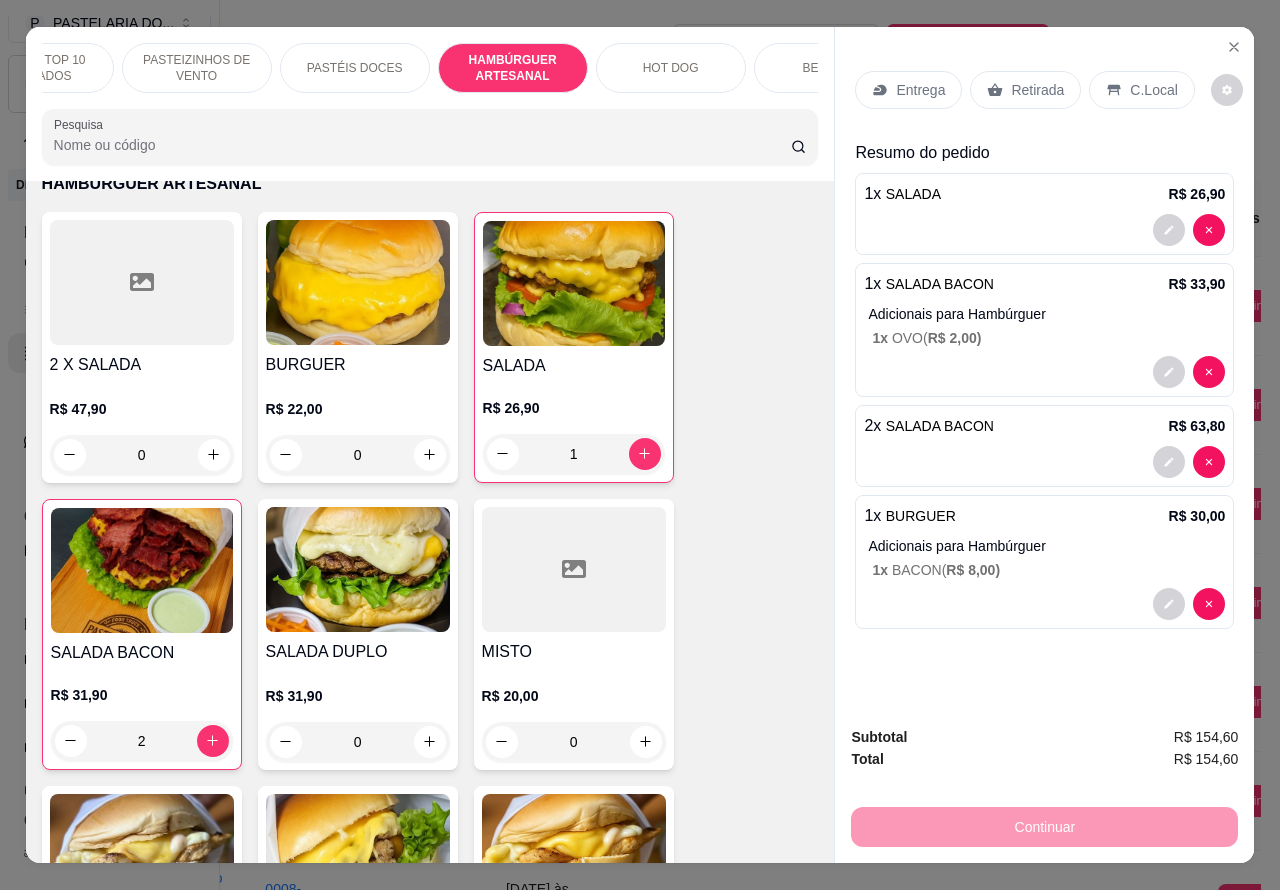 click at bounding box center [1044, 462] 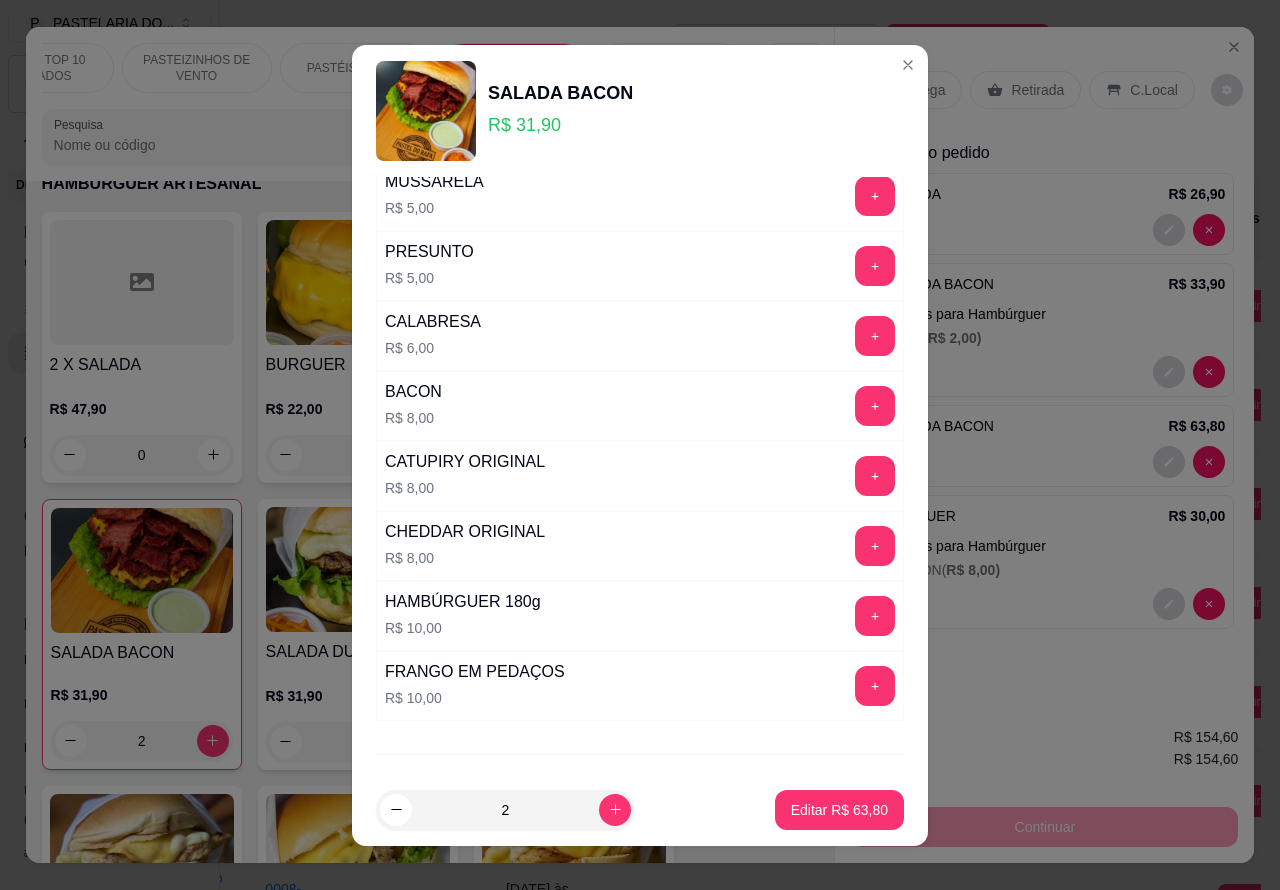 scroll, scrollTop: 542, scrollLeft: 0, axis: vertical 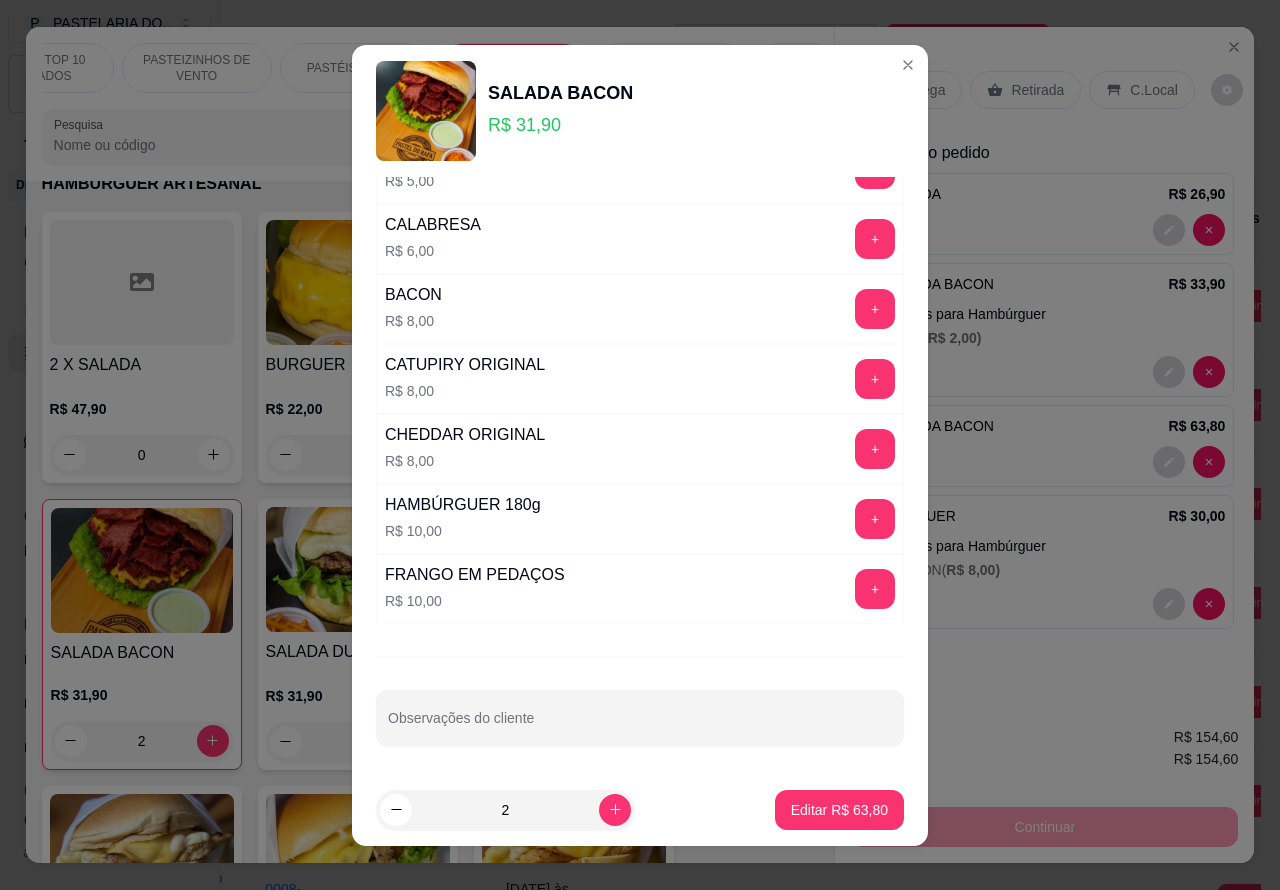 click on "Subtotal R$ 154,60 Total R$ 154,60 Continuar" at bounding box center (1044, 786) 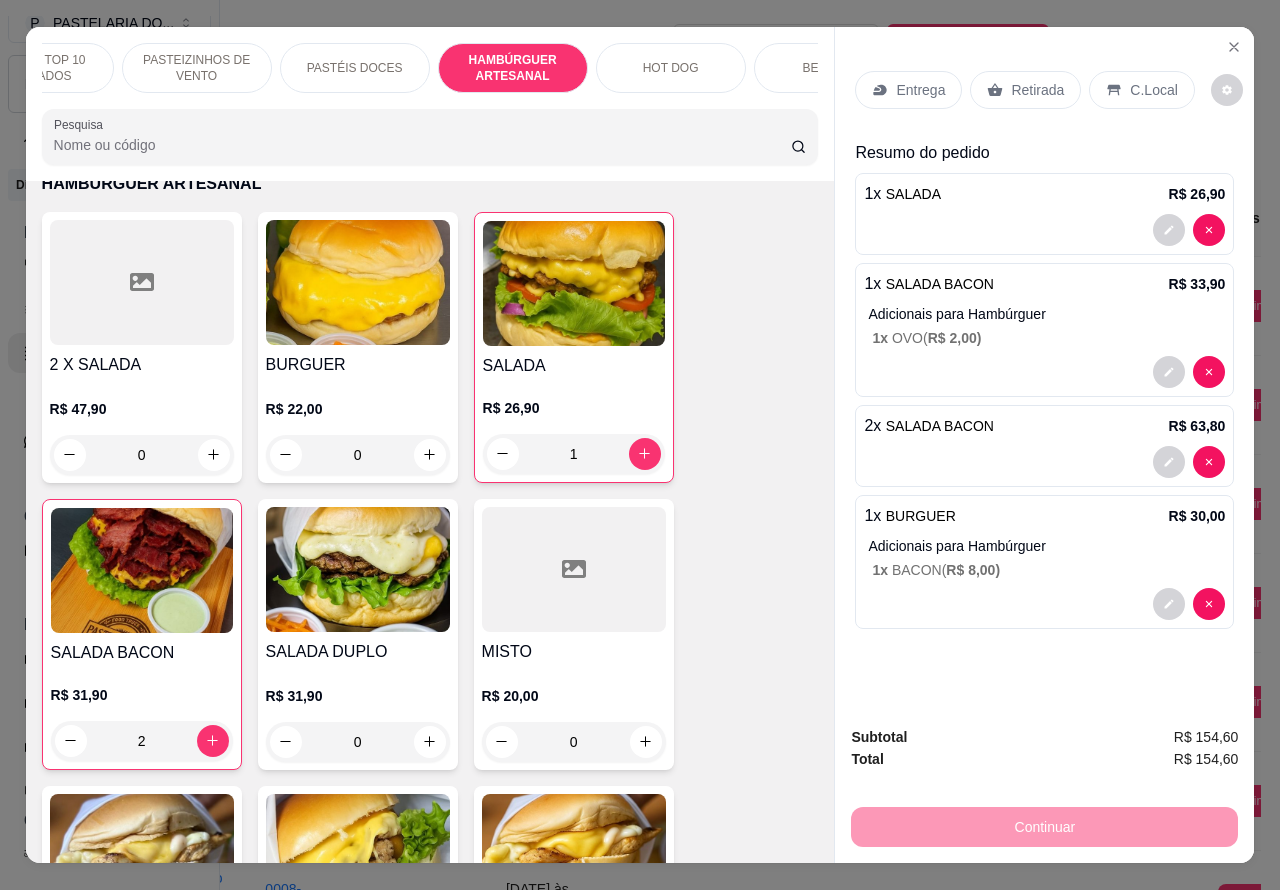 click on "Adicionais para Hambúrguer" at bounding box center [1046, 546] 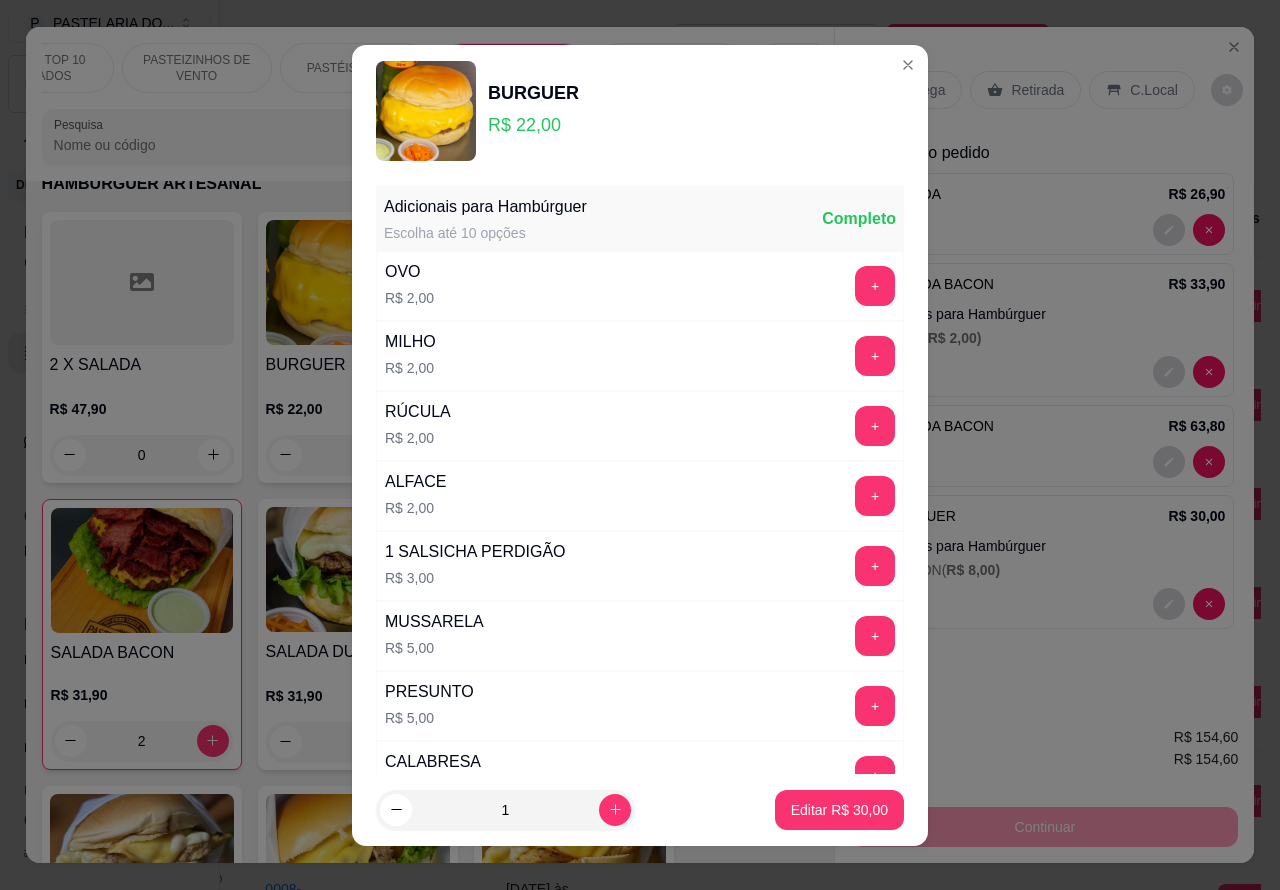 scroll, scrollTop: 542, scrollLeft: 0, axis: vertical 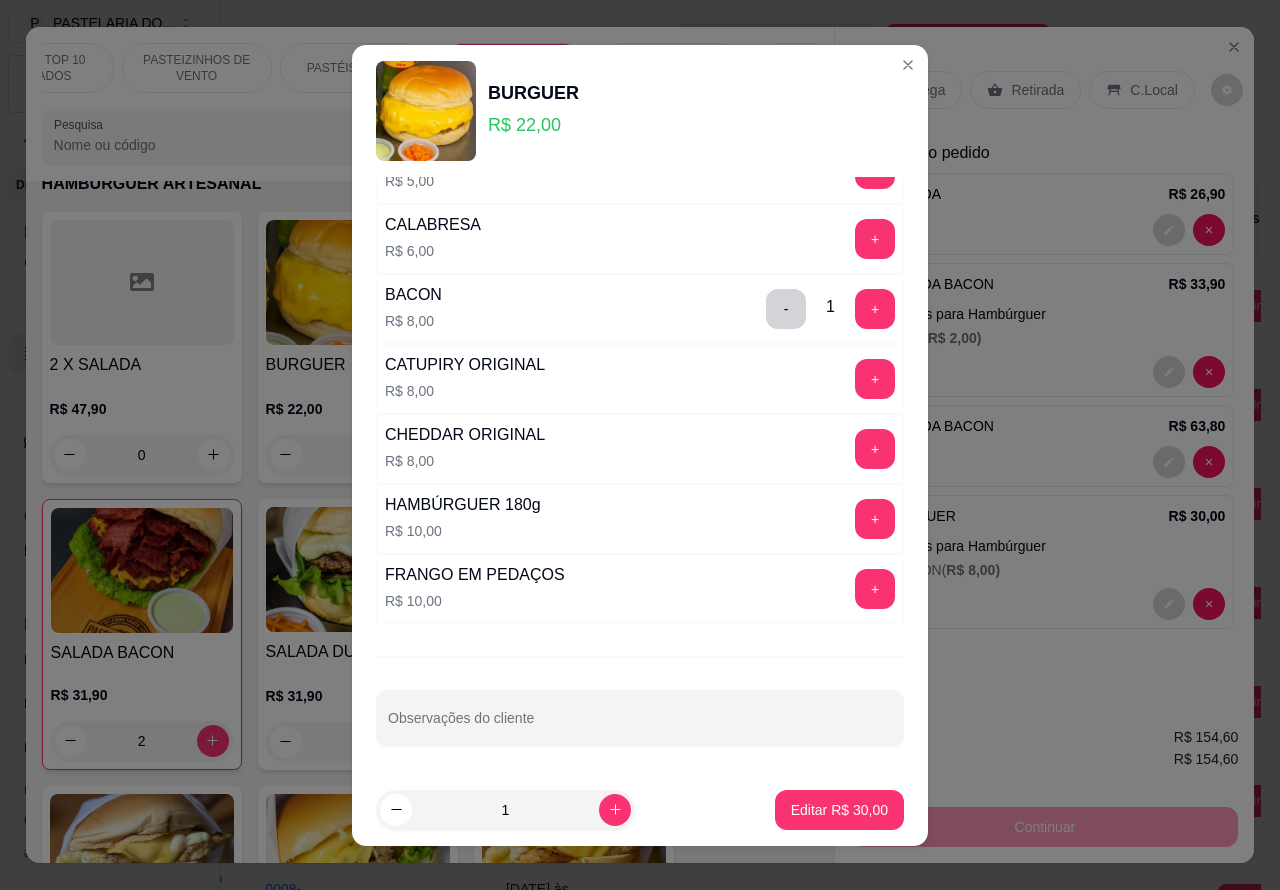 click on "1" at bounding box center (505, 810) 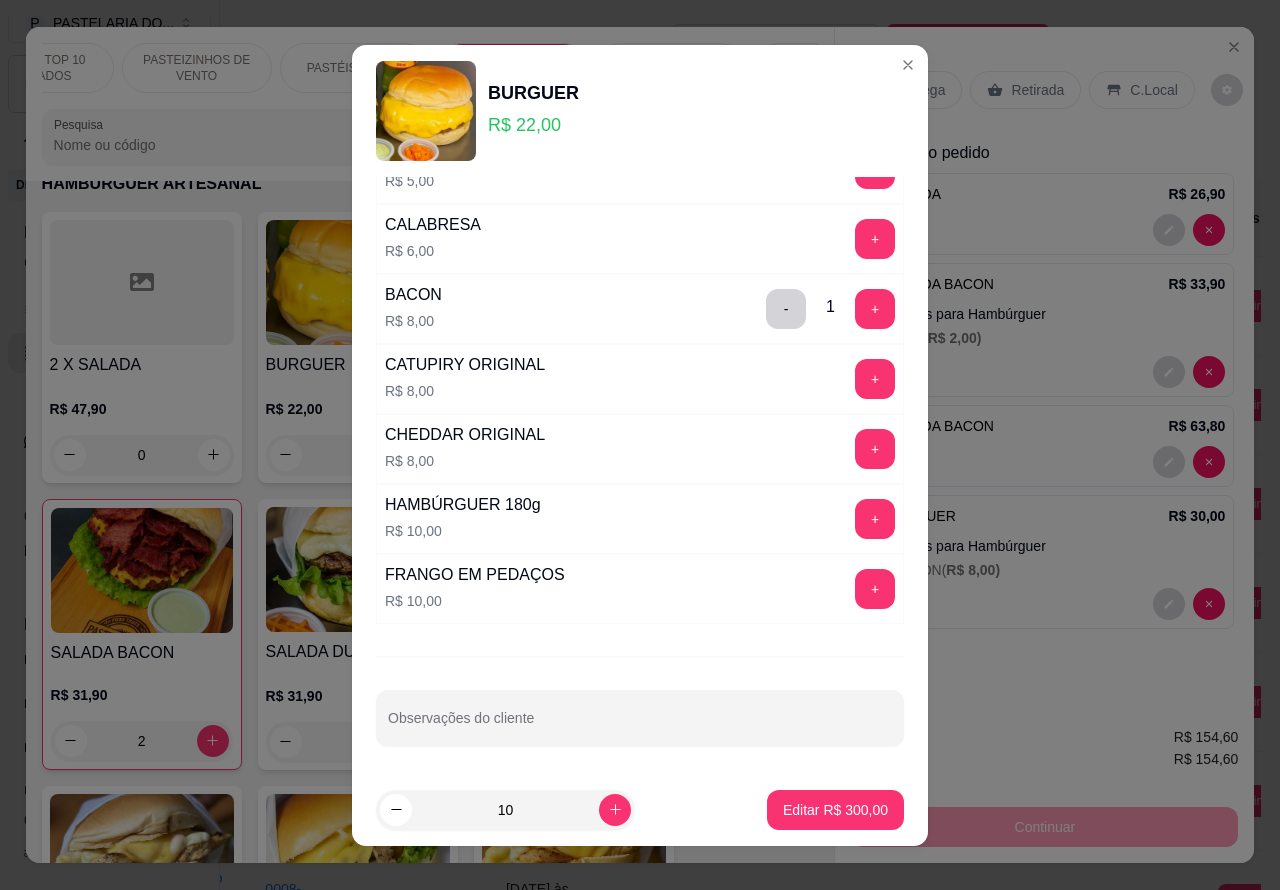 click at bounding box center (615, 810) 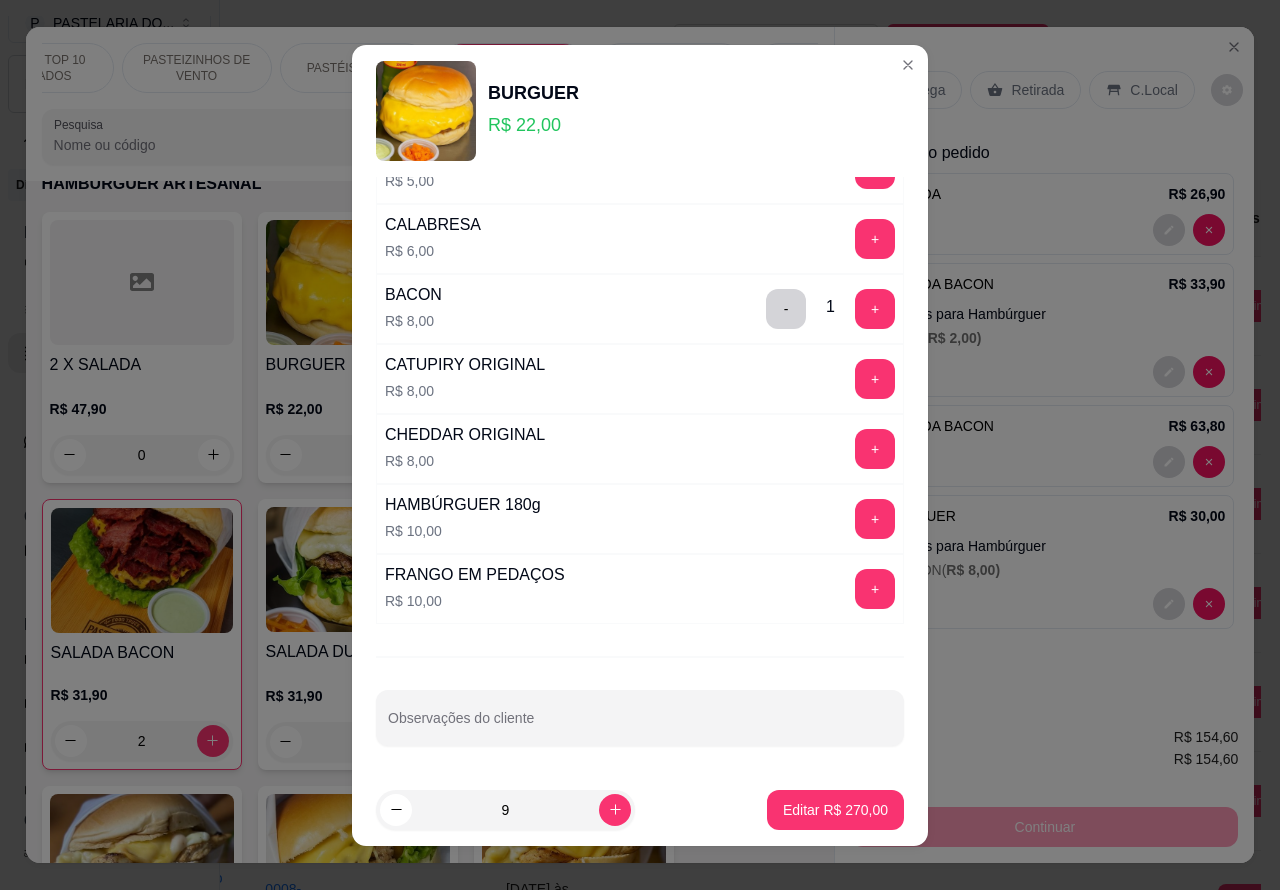 click 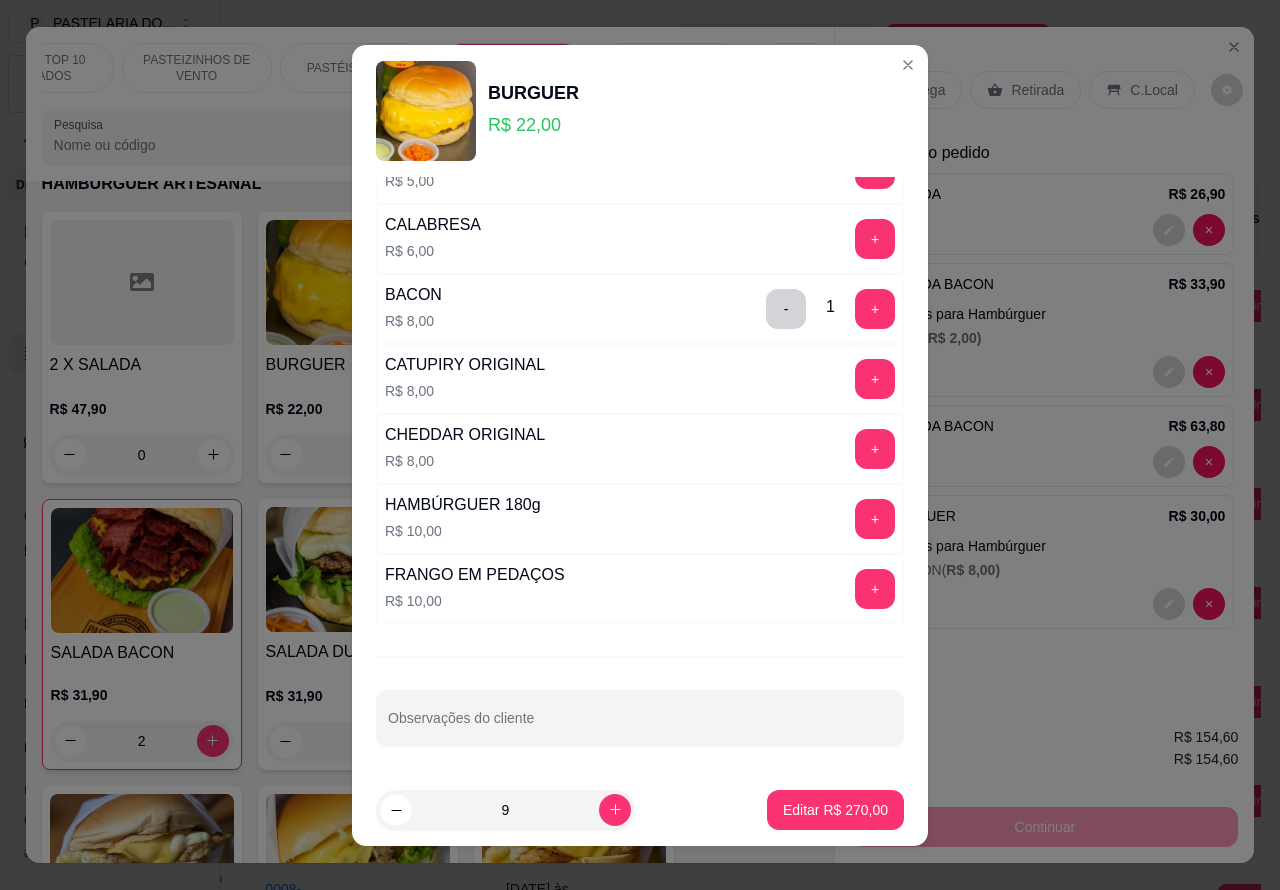 click 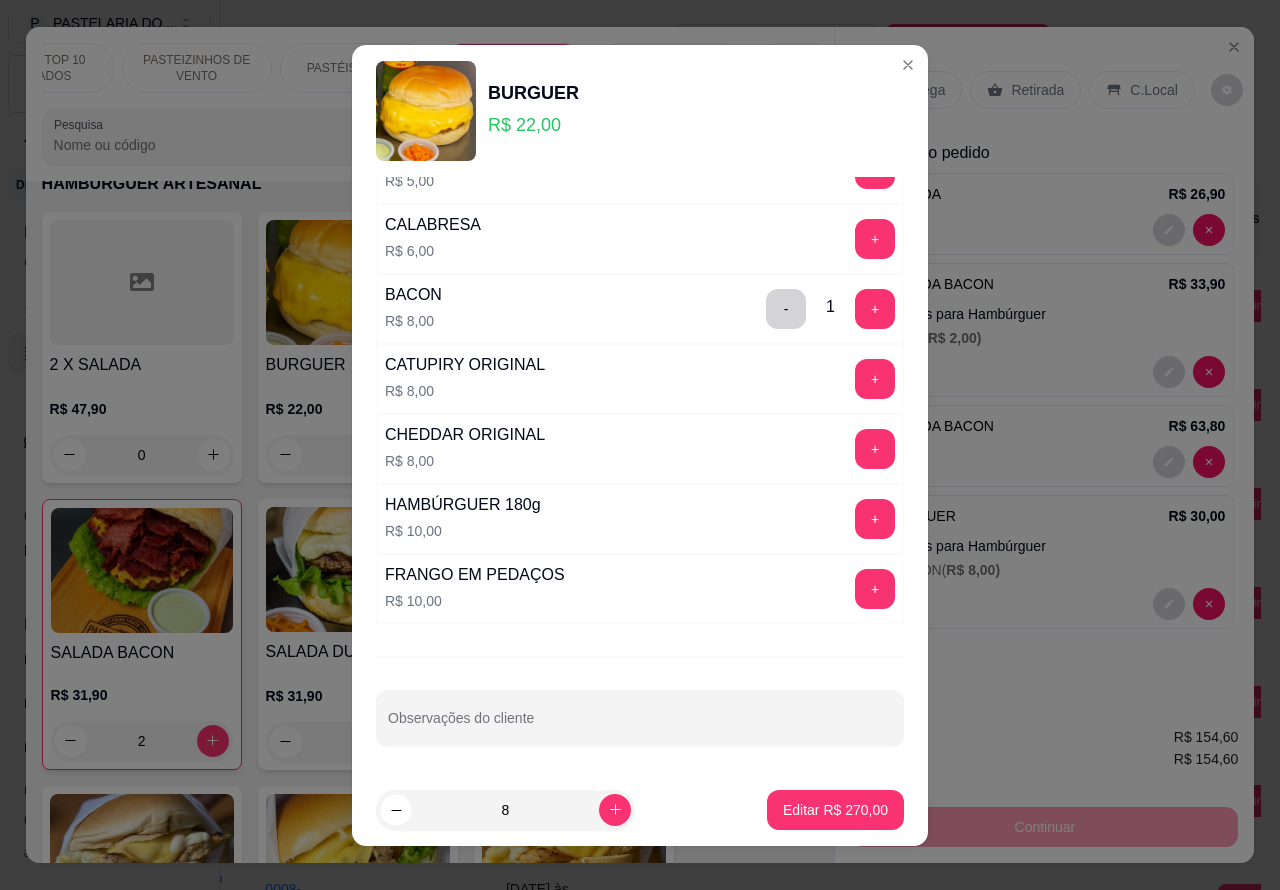 click 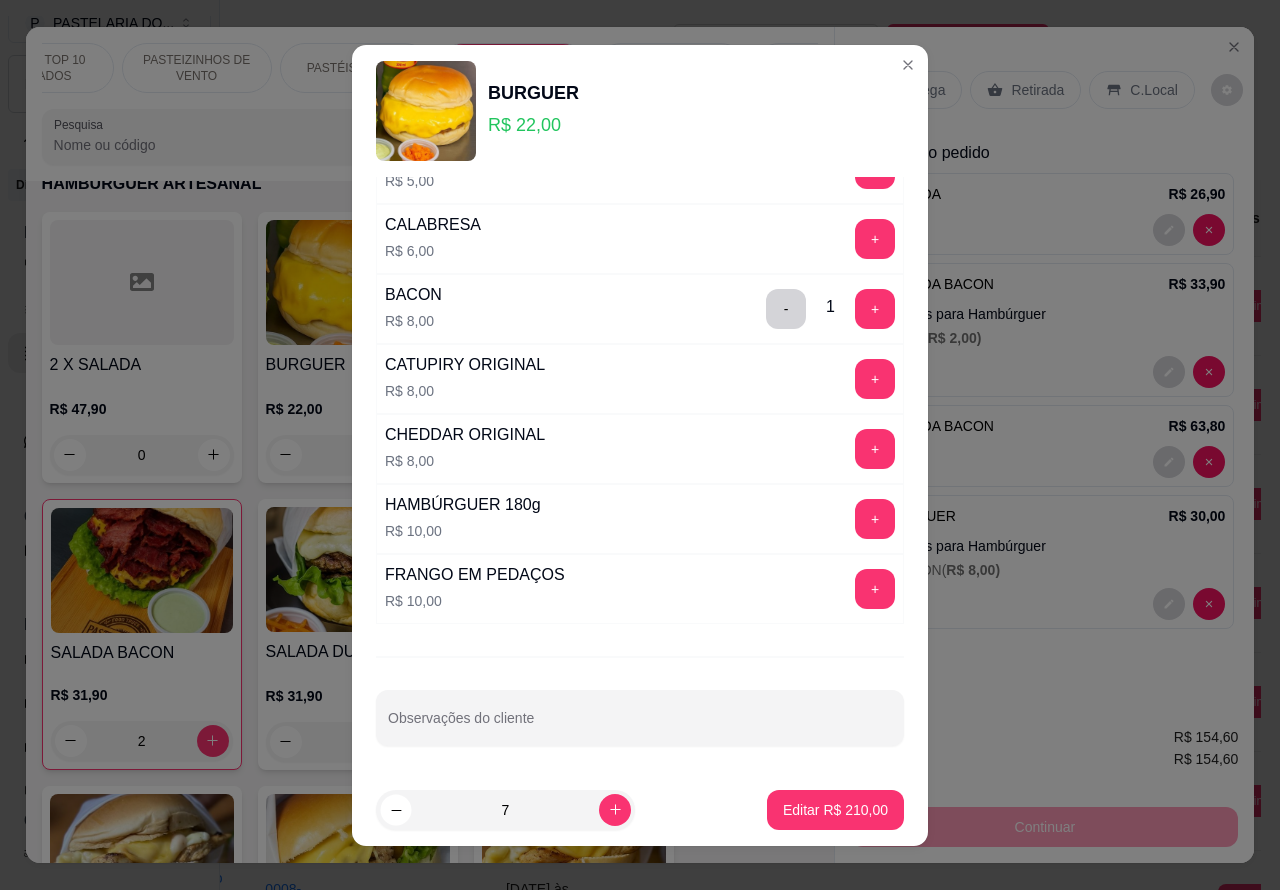 click 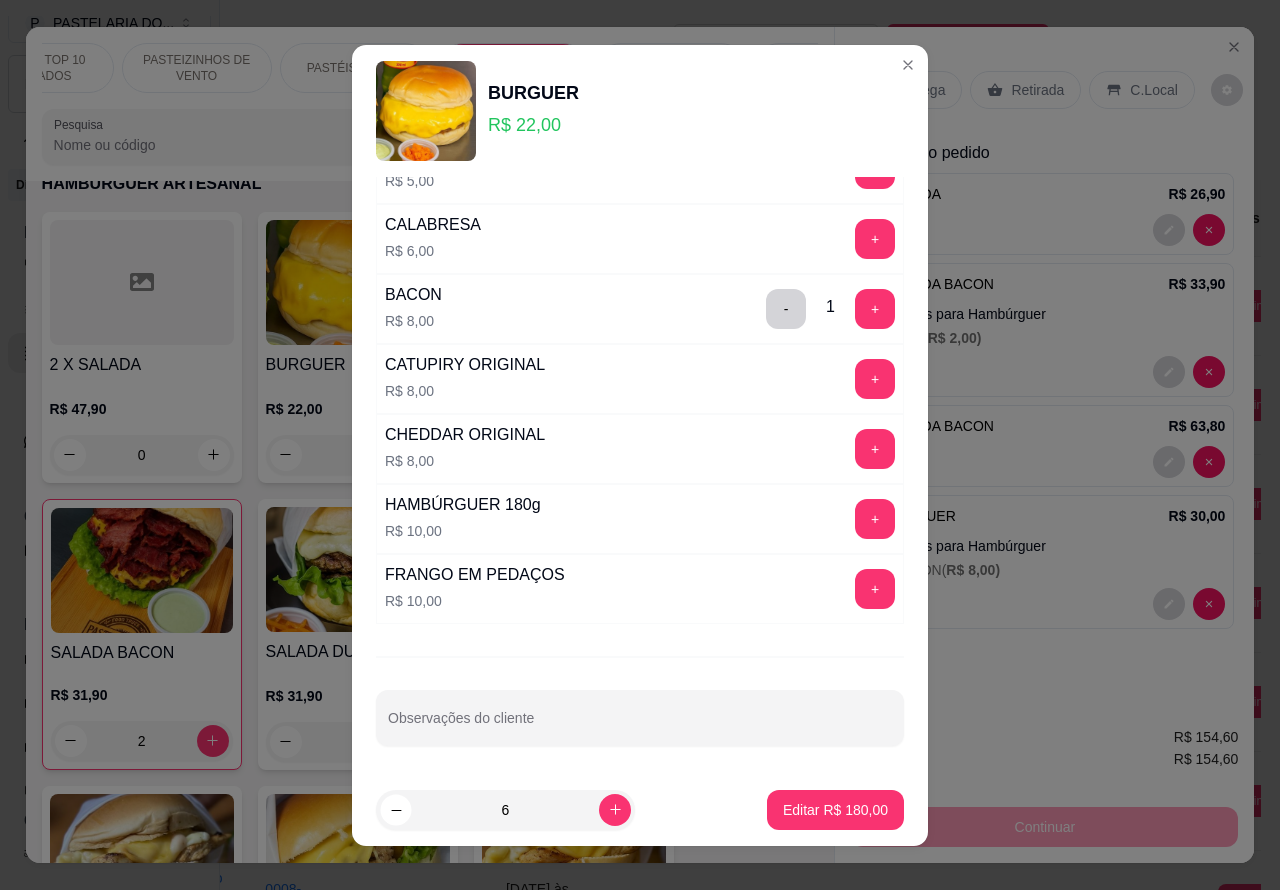 click at bounding box center [395, 809] 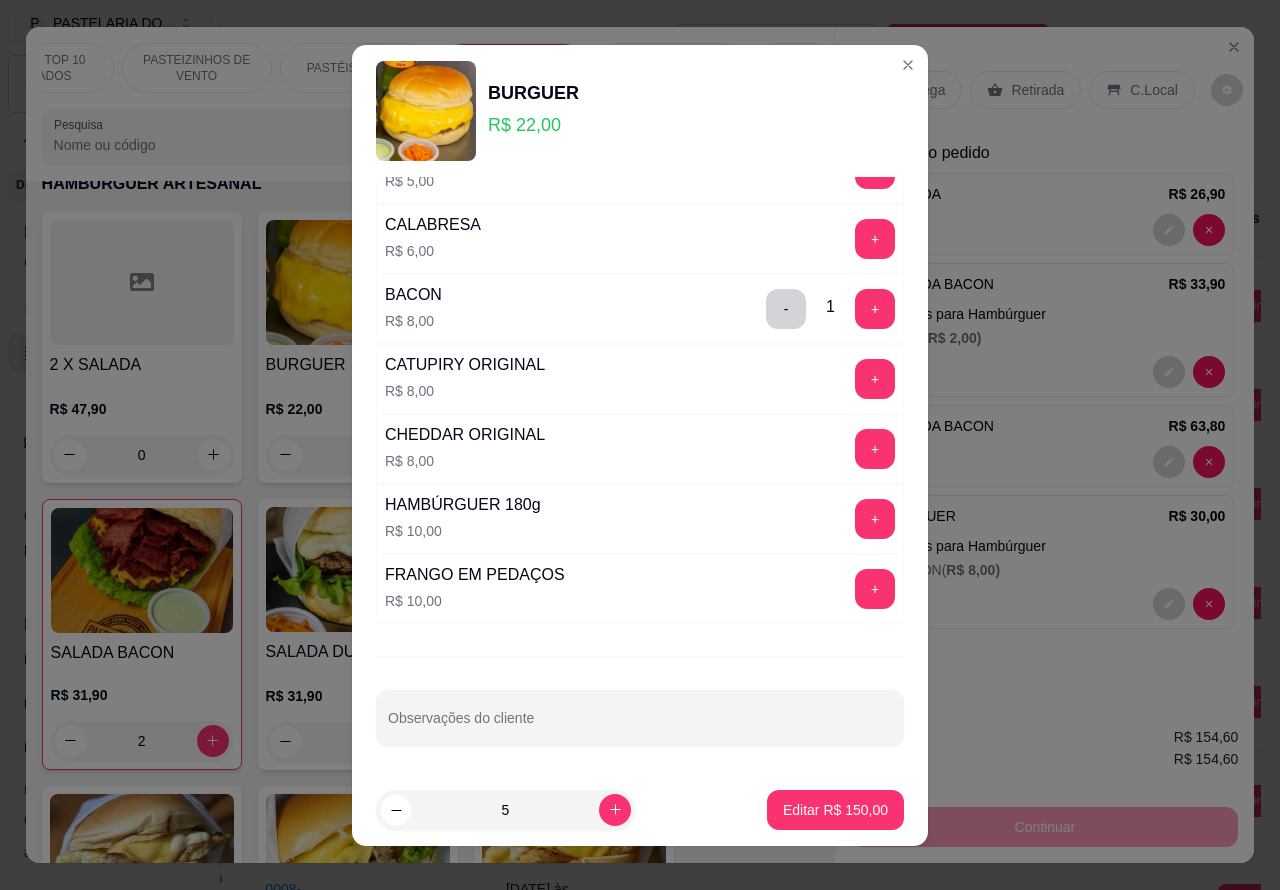 click 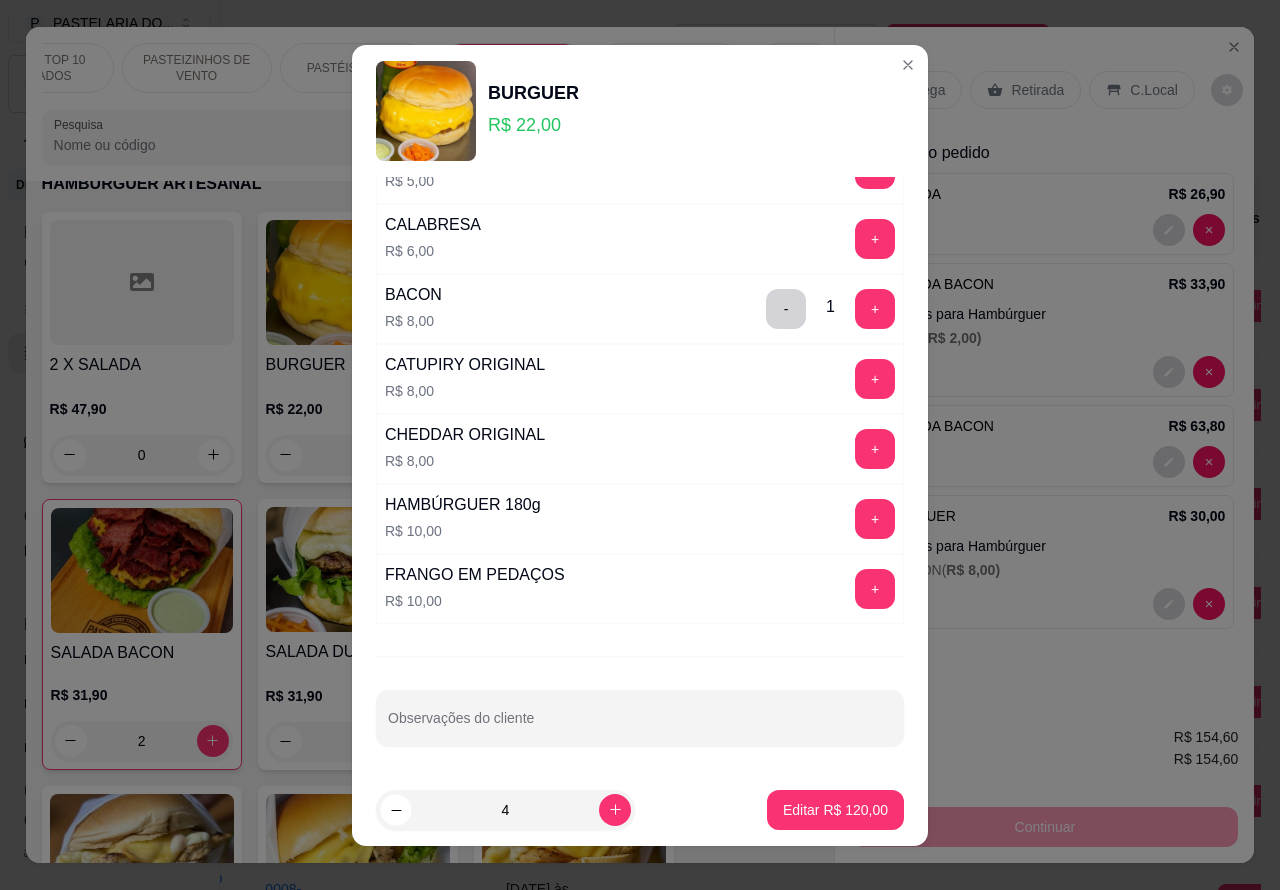 click 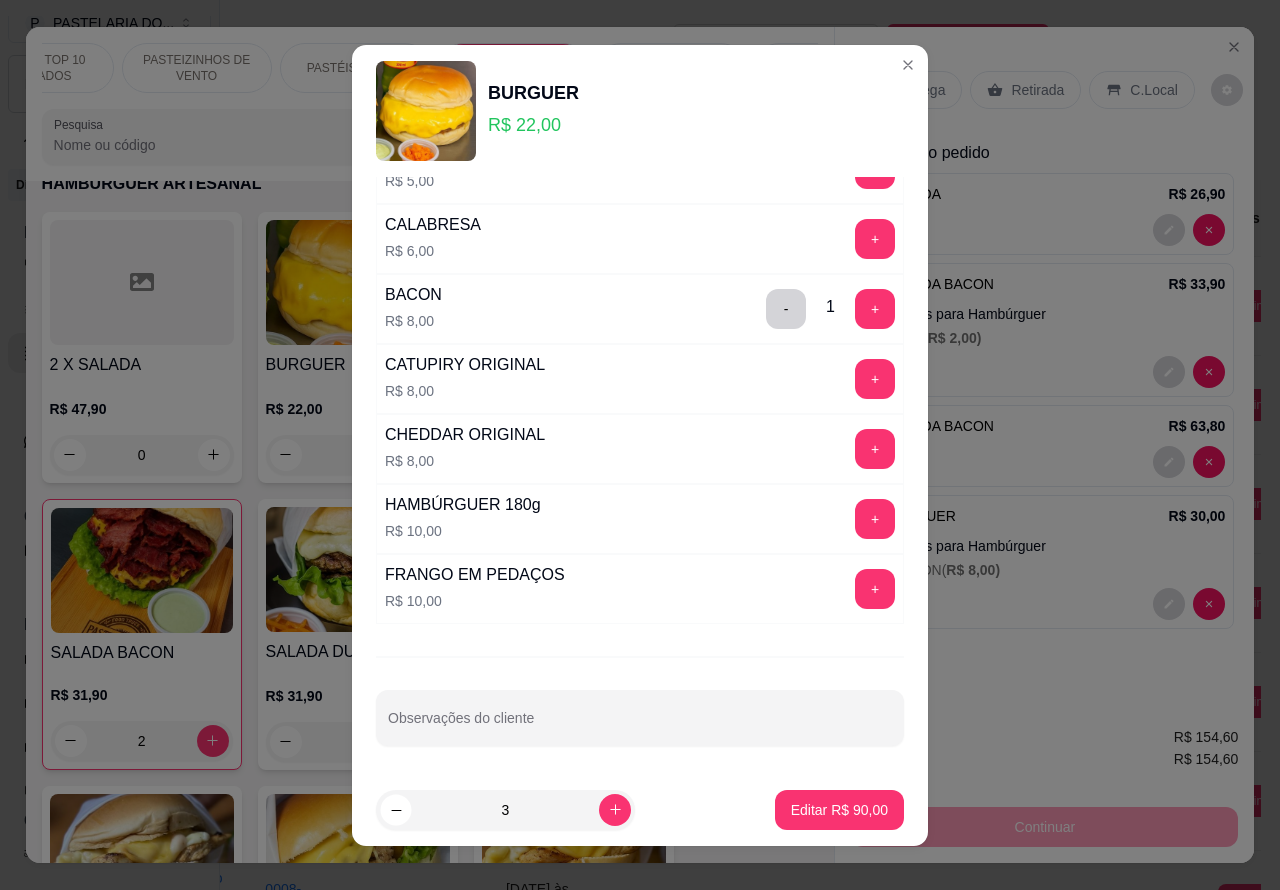 click 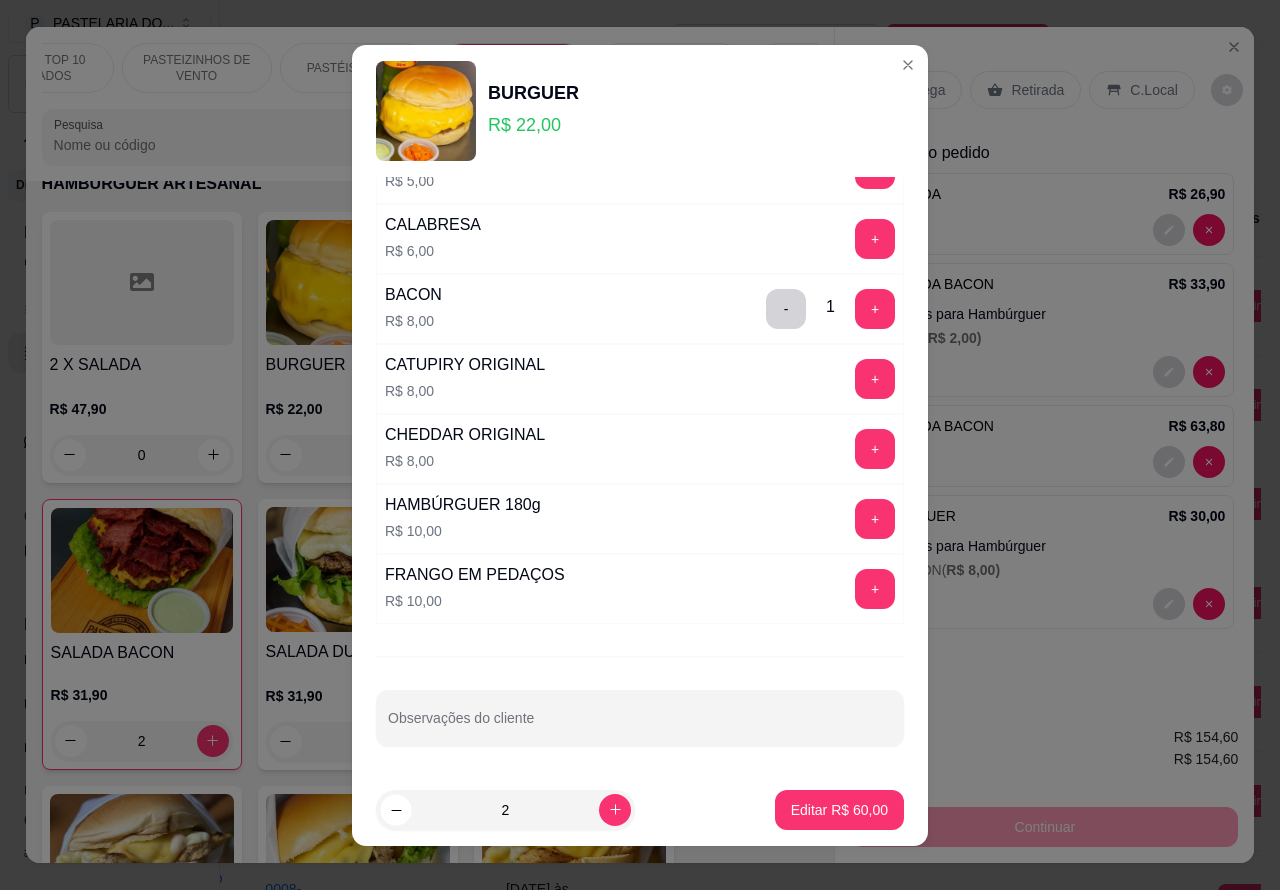 click 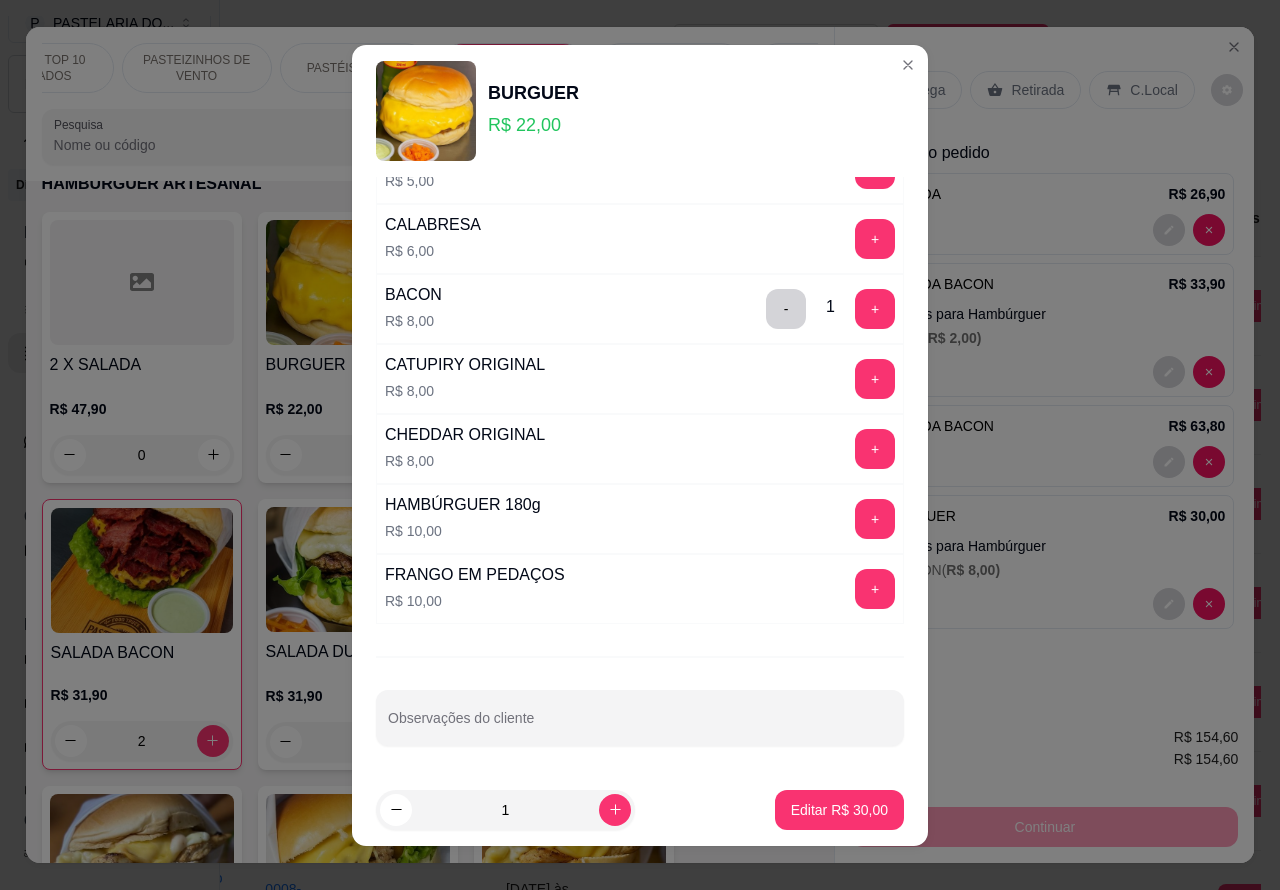 click on "Adicionais para Hambúrguer  Escolha até 10 opções Completo OVO R$ 2,00 + MILHO  R$ 2,00 + RÚCULA  R$ 2,00 + ALFACE  R$ 2,00 + 1 SALSICHA PERDIGÃO  R$ 3,00 + MUSSARELA  R$ 5,00 + PRESUNTO  R$ 5,00 + CALABRESA  R$ 6,00 + BACON R$ 8,00 - 1 + CATUPIRY ORIGINAL  R$ 8,00 + CHEDDAR ORIGINAL  R$ 8,00 + HAMBÚRGUER 180g  R$ 10,00 + FRANGO EM PEDAÇOS  R$ 10,00 + Observações do cliente" at bounding box center (640, 475) 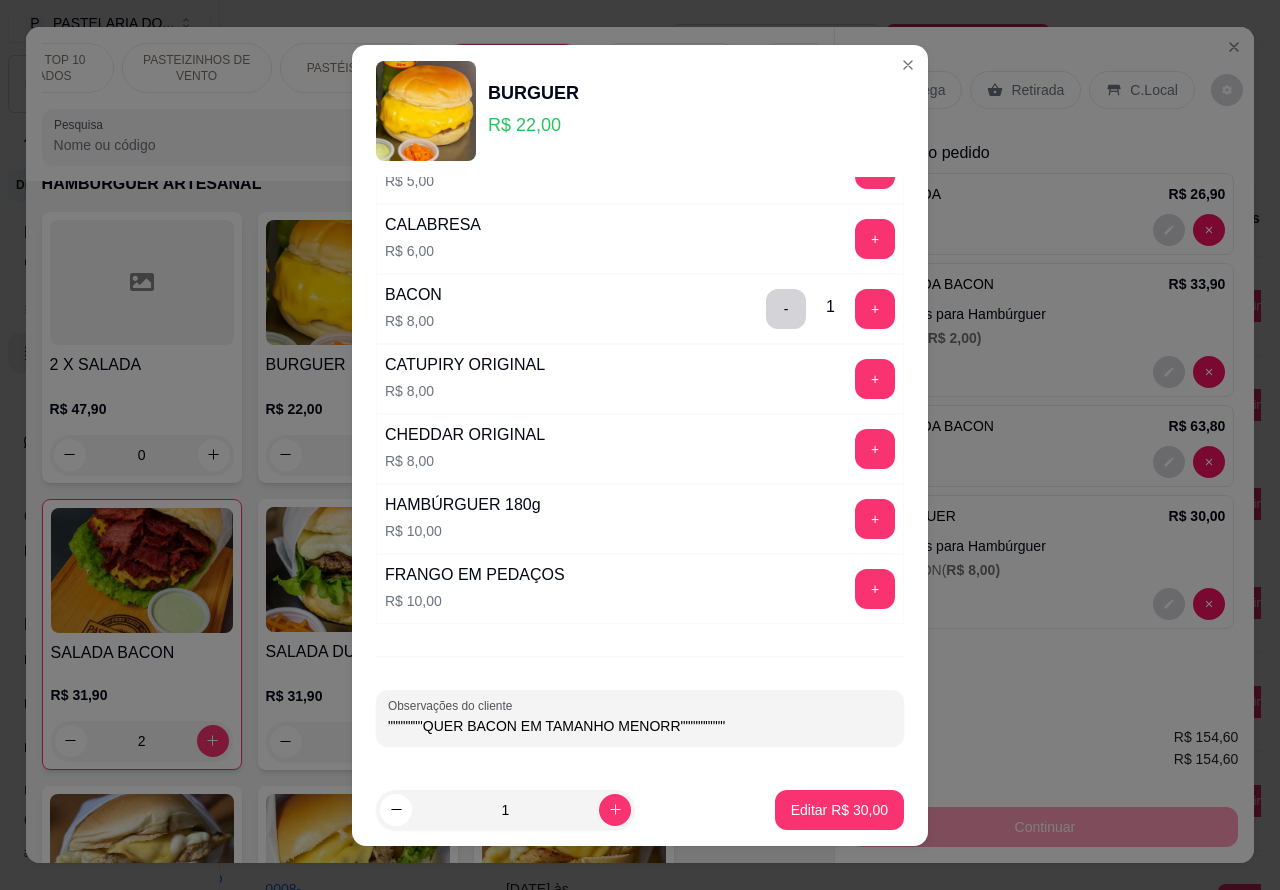type on """"""""QUER BACON EM TAMANHO MENORR"""""""""" 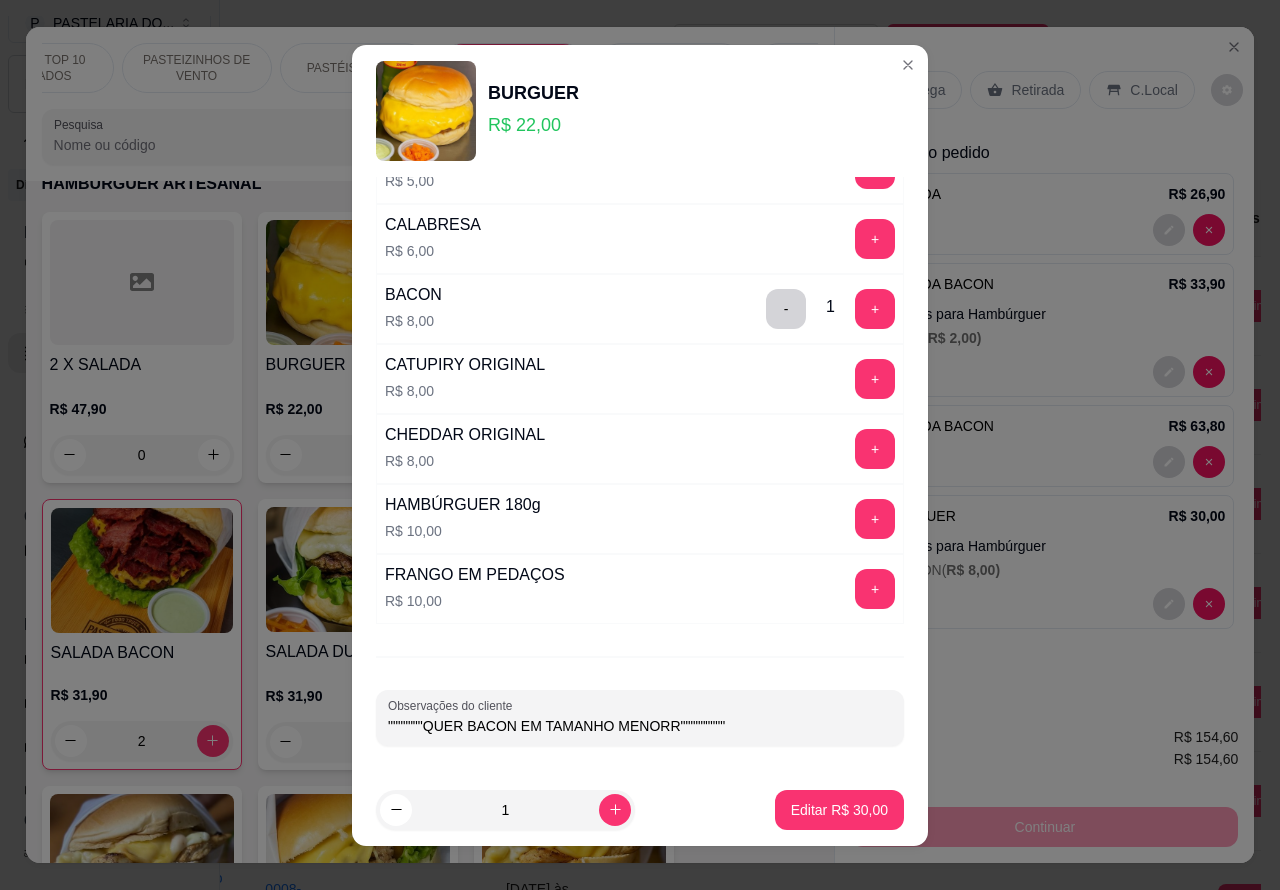 click on "Editar   R$ 30,00" at bounding box center [839, 810] 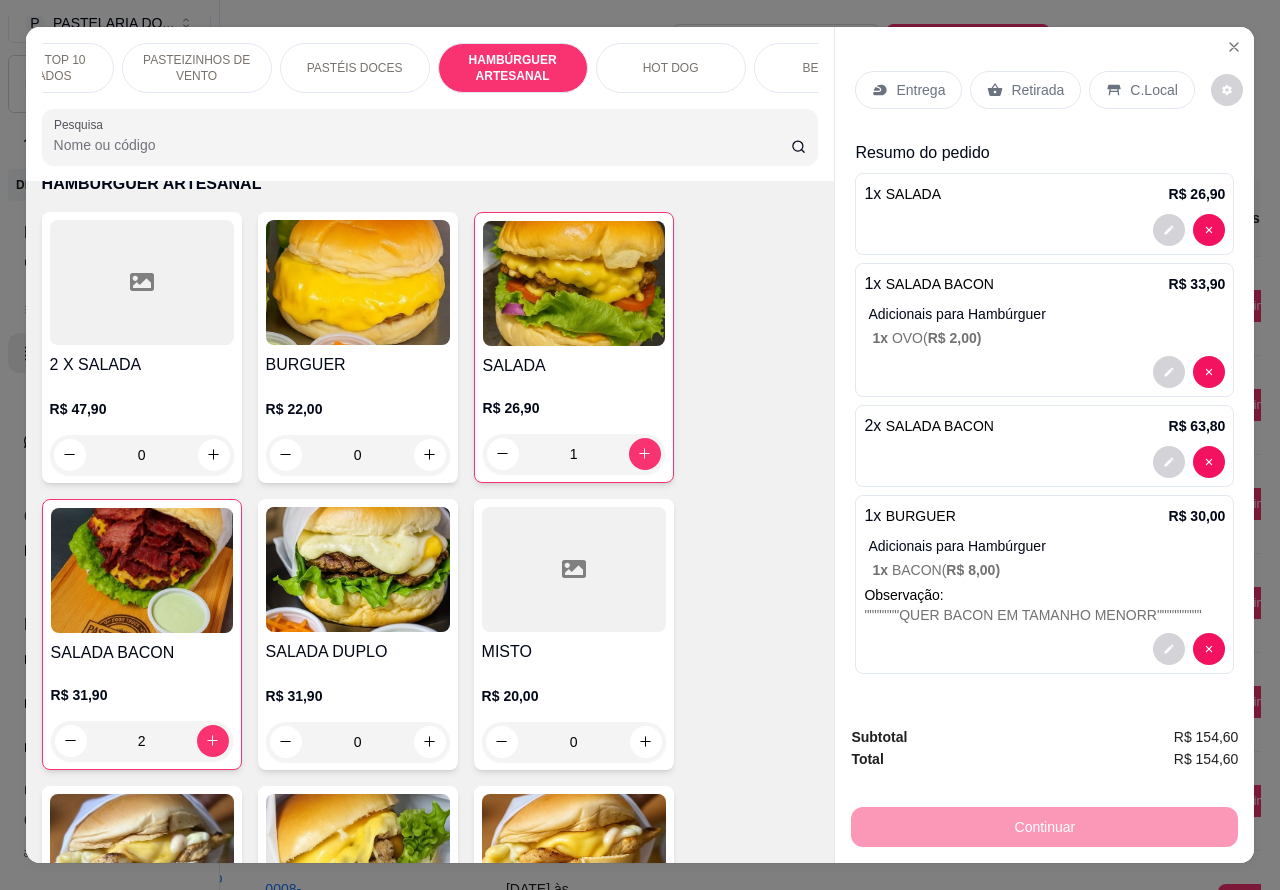 click on "1 x BURGUER R$ 30,00 Adicionais para Hambúrguer 1 x BACON ( R$ 8,00 ) Observação: """""""QUER BACON EM TAMANHO MENORR"""""""""" at bounding box center [1044, 584] 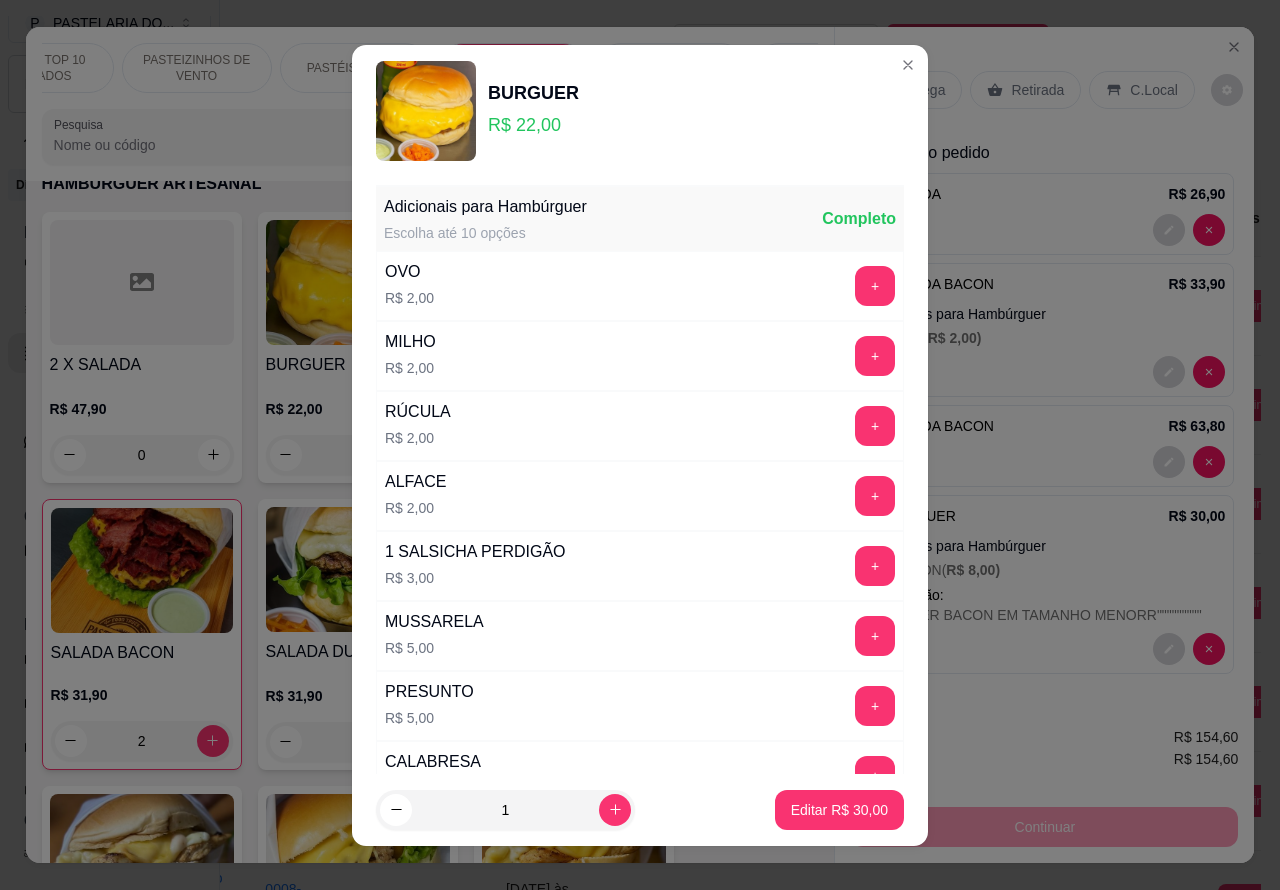 scroll, scrollTop: 542, scrollLeft: 0, axis: vertical 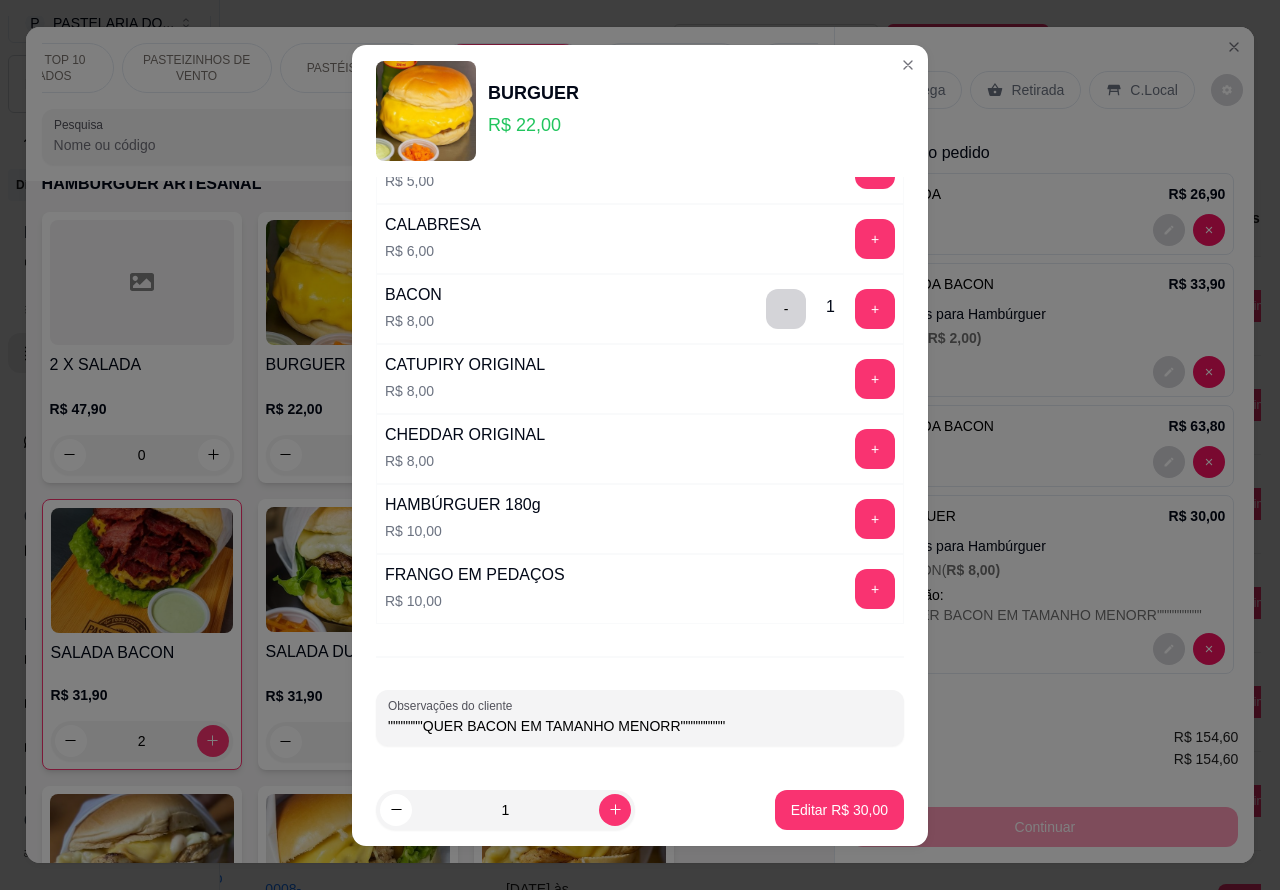 click on "Subtotal R$ 154,60" at bounding box center (1044, 737) 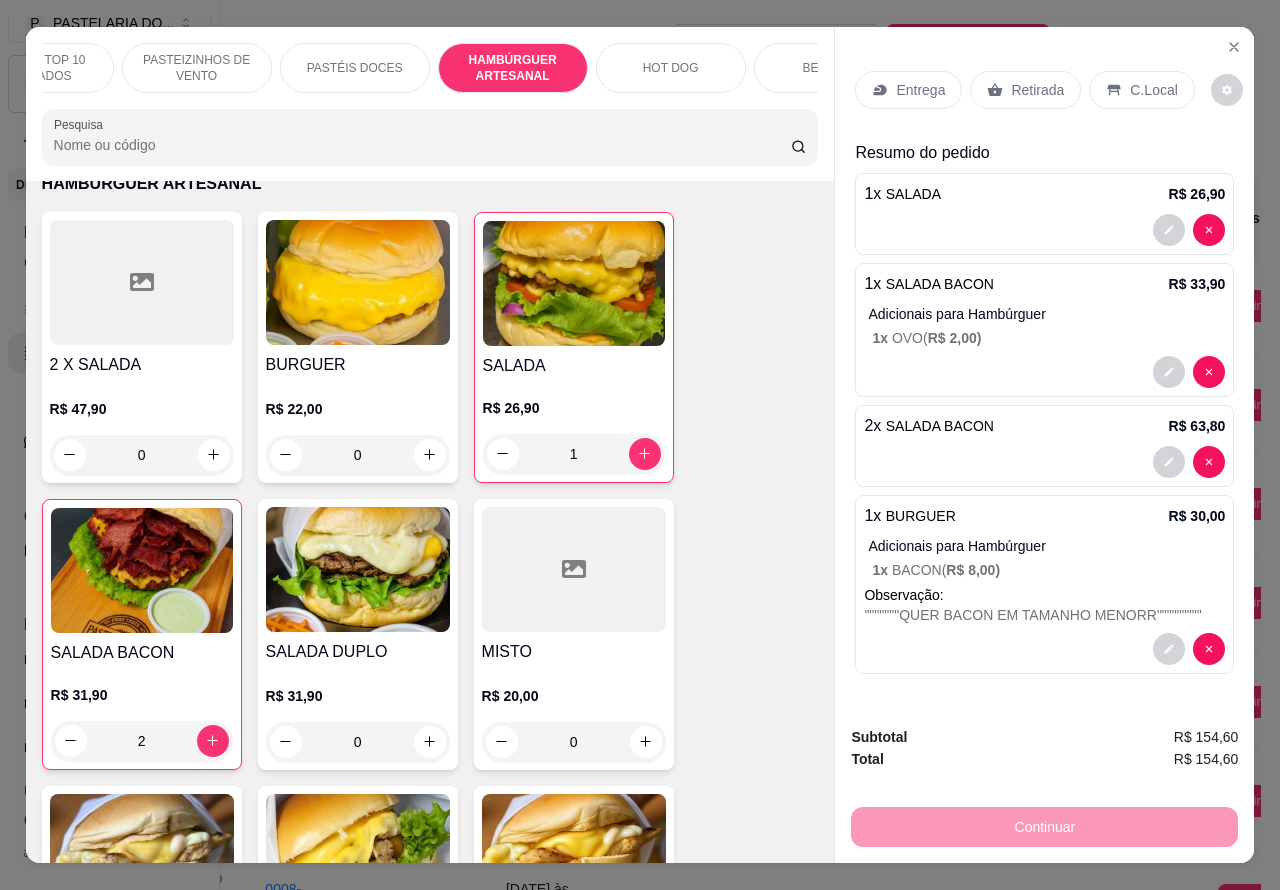 click on "1 x   SALADA R$ 26,90" at bounding box center (1044, 214) 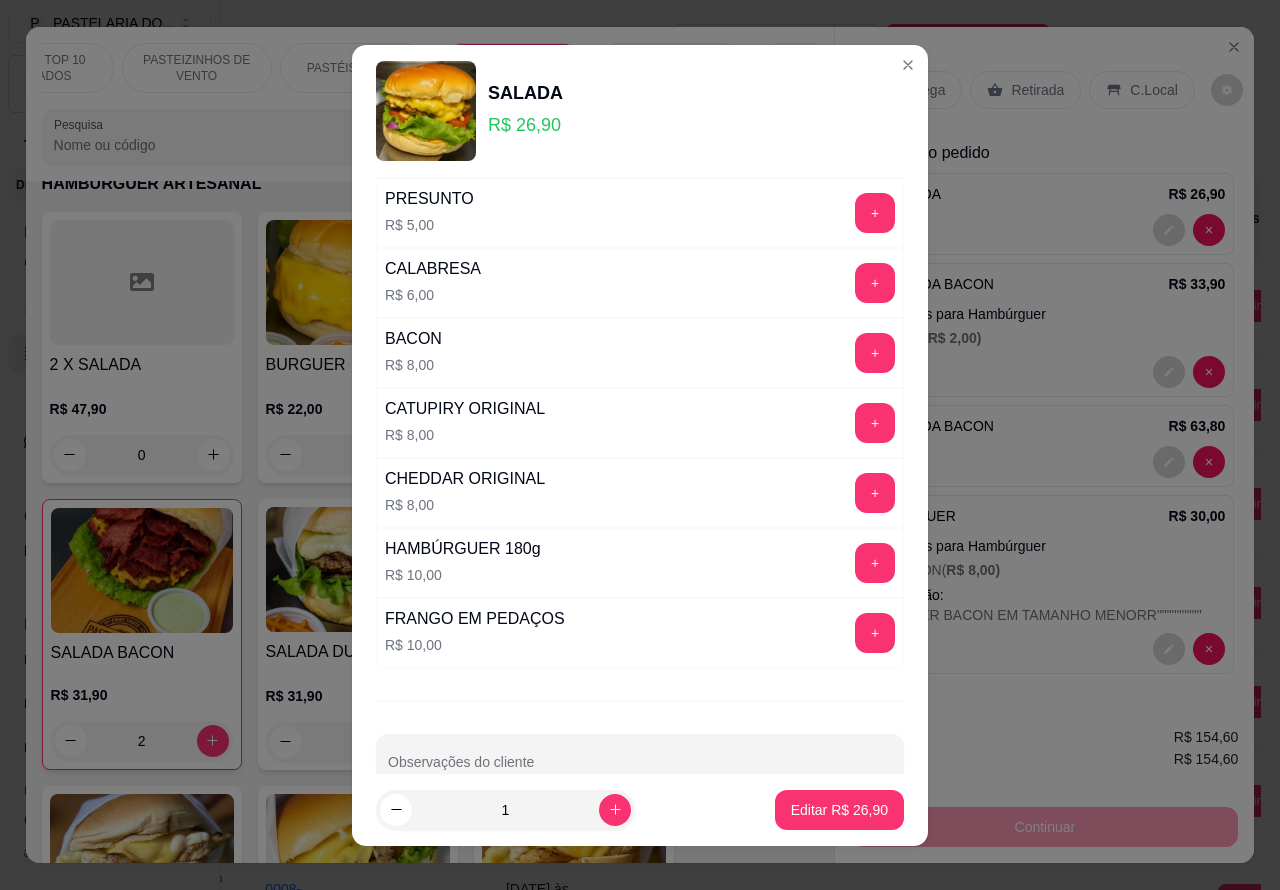 scroll, scrollTop: 542, scrollLeft: 0, axis: vertical 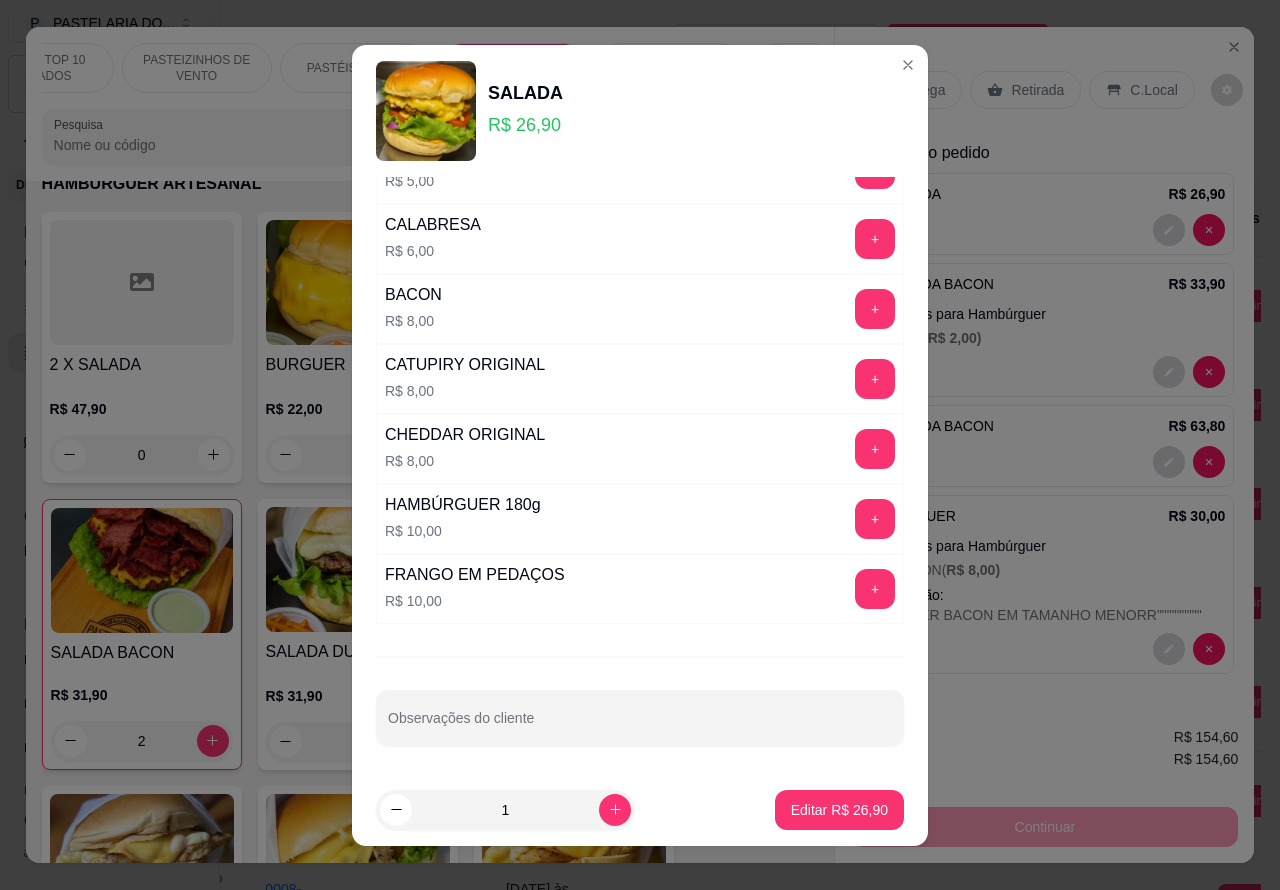 click on "Observações do cliente" at bounding box center (640, 726) 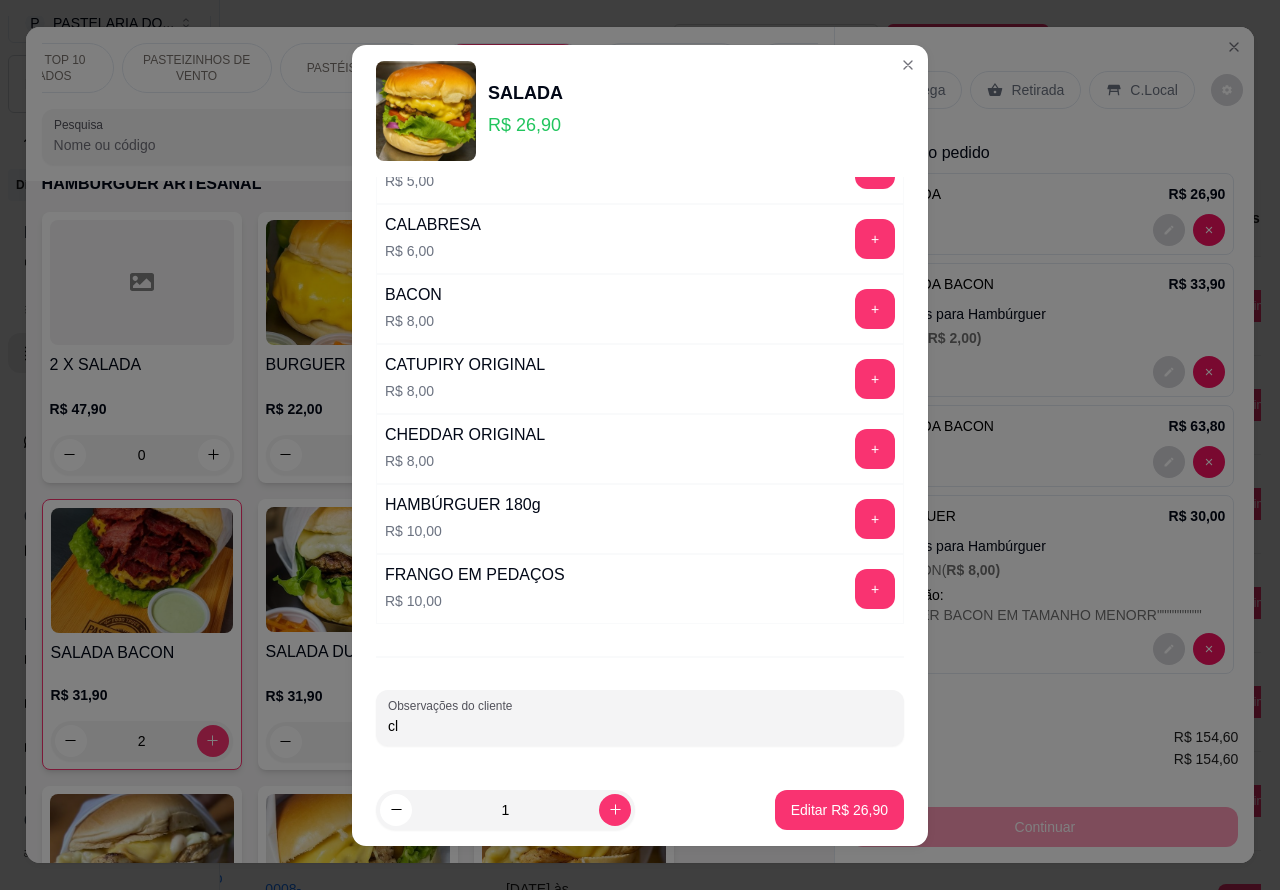 type on "c" 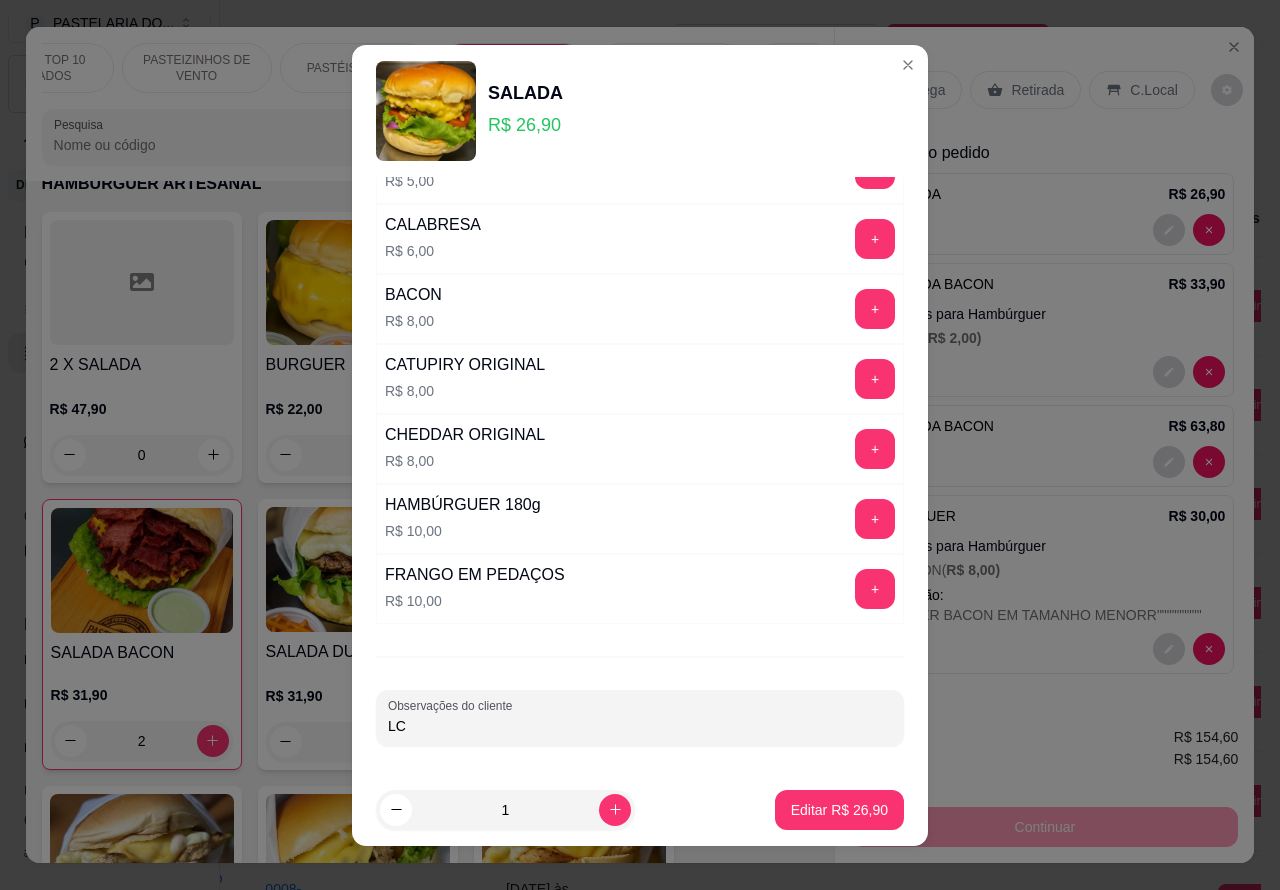 type on "L" 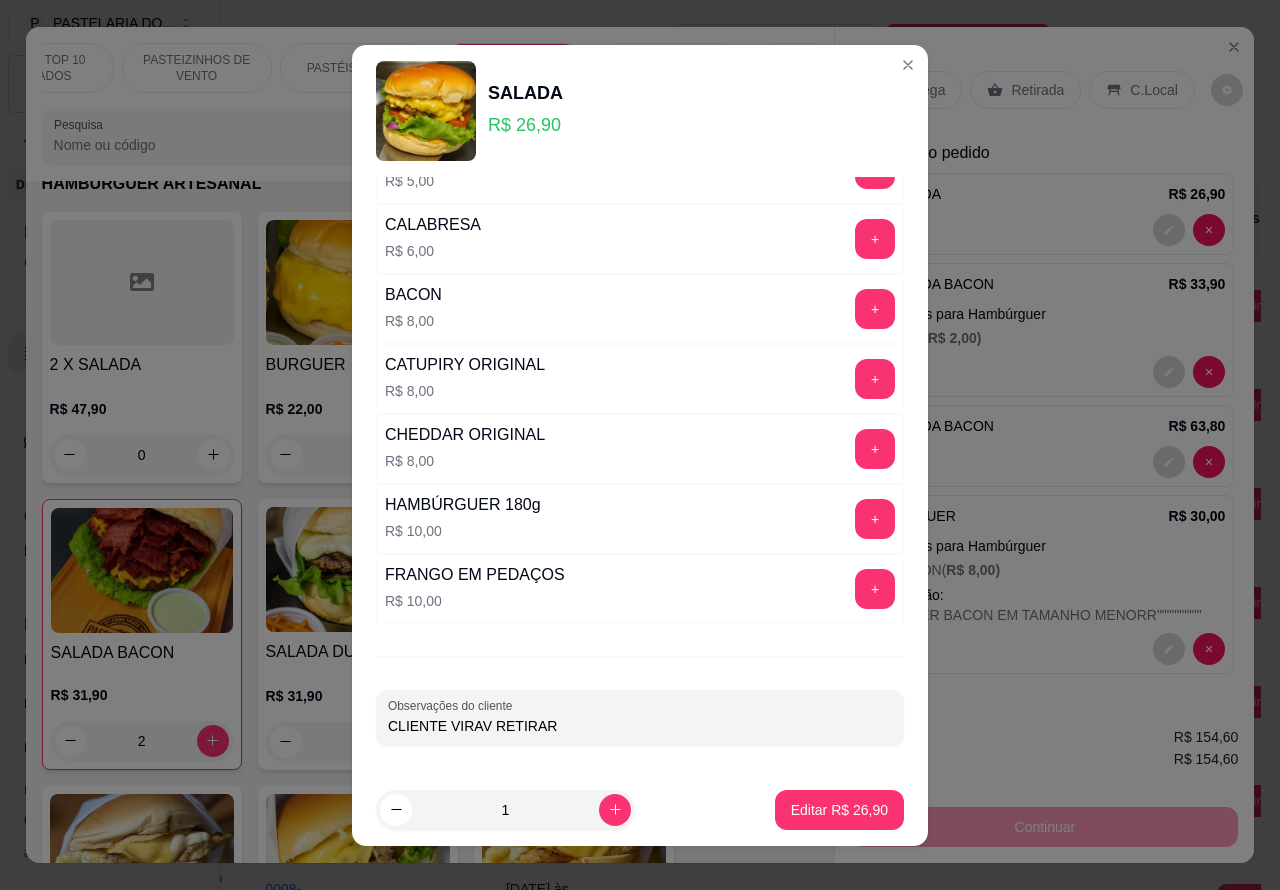 click on "CLIENTE VIRAV RETIRAR" at bounding box center (640, 726) 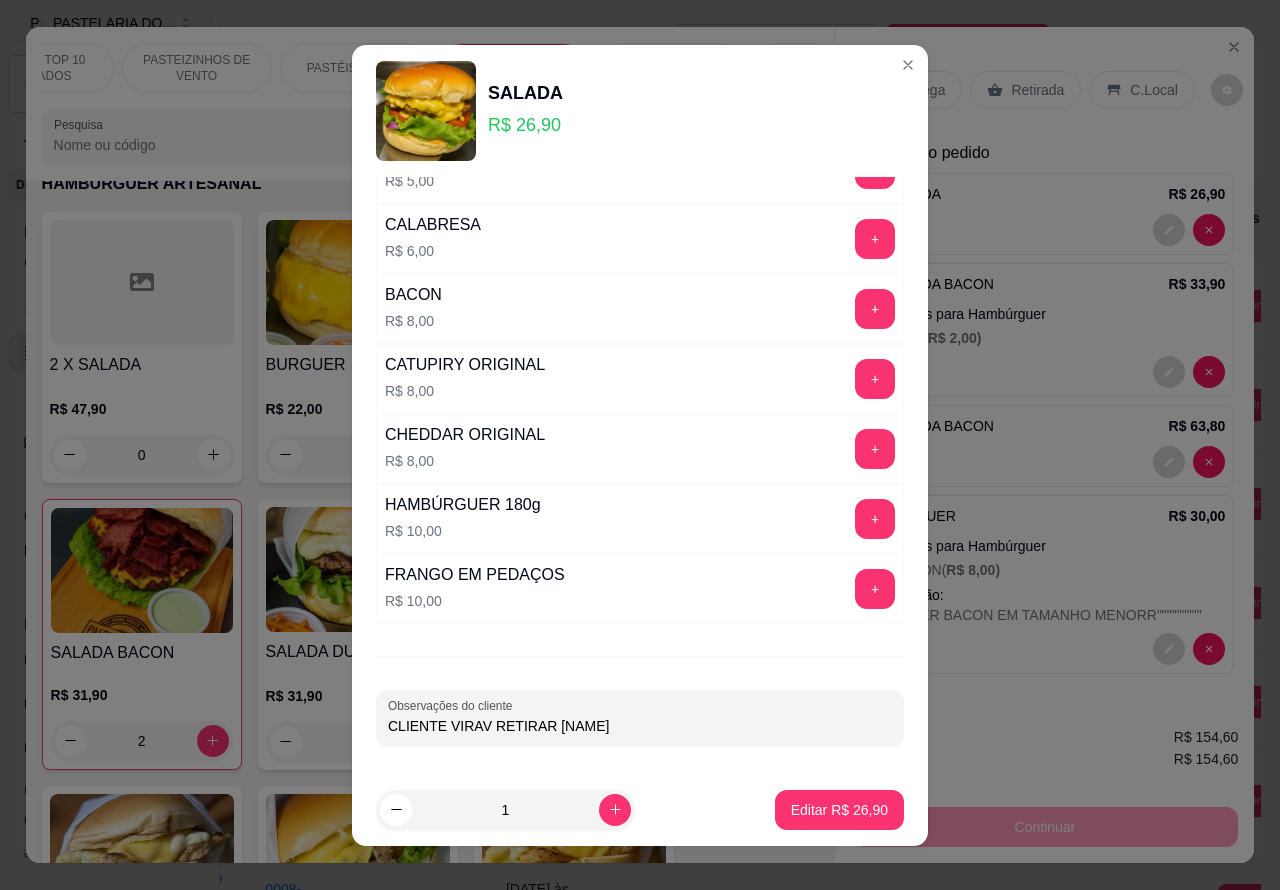 click on "CLIENTE VIRAV RETIRAR [NAME]" at bounding box center [640, 726] 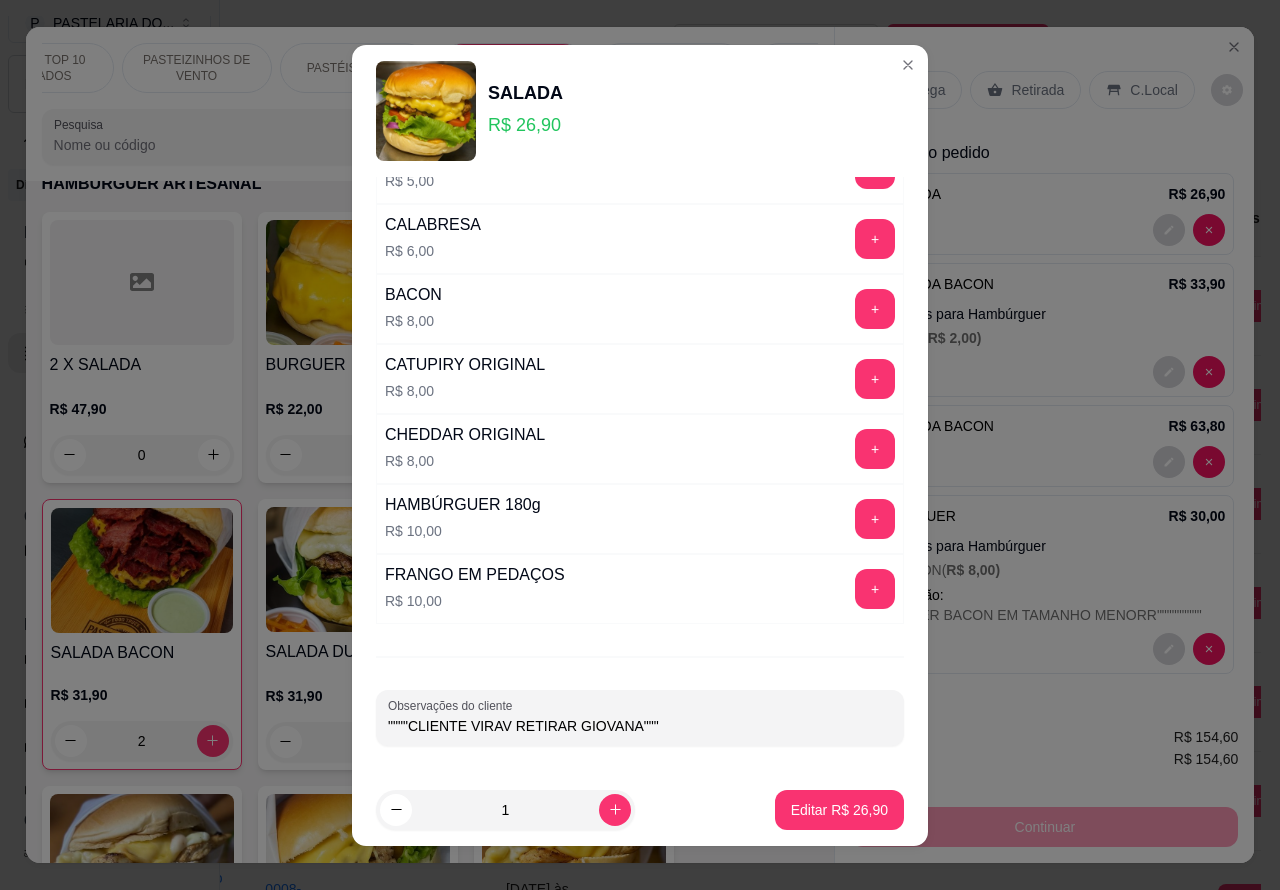 type on """""CLIENTE VIRAV RETIRAR GIOVANA"""" 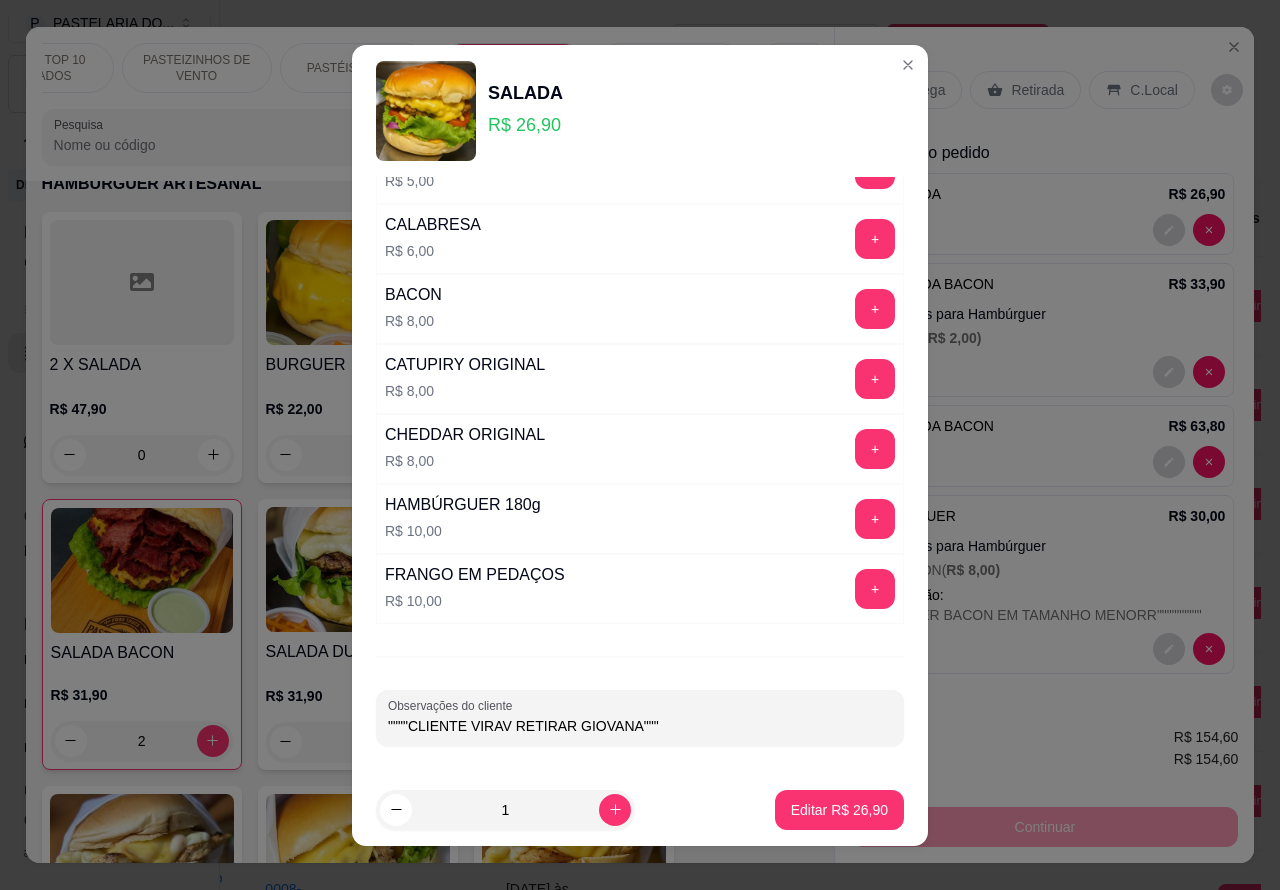 click on "Editar   R$ 26,90" at bounding box center [839, 810] 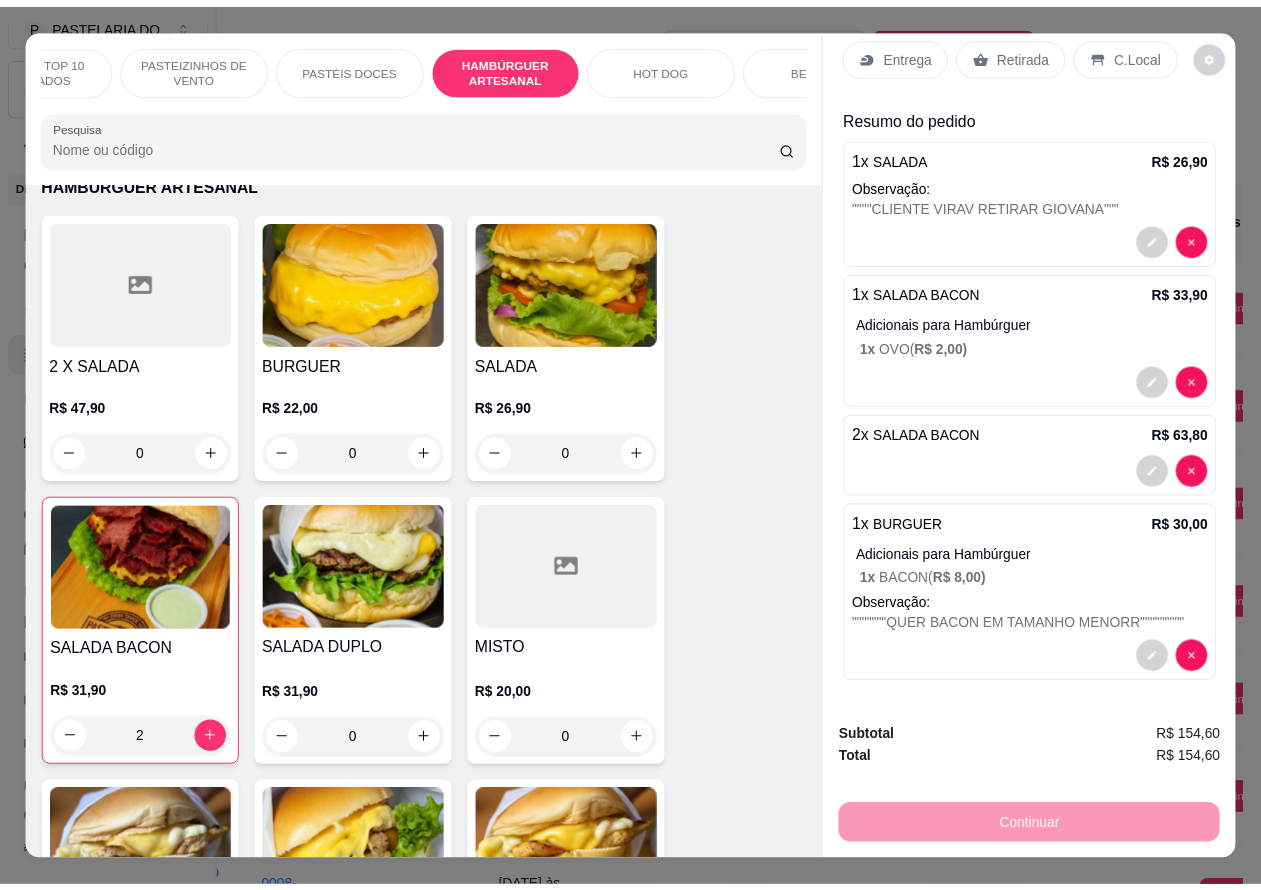 scroll, scrollTop: 0, scrollLeft: 0, axis: both 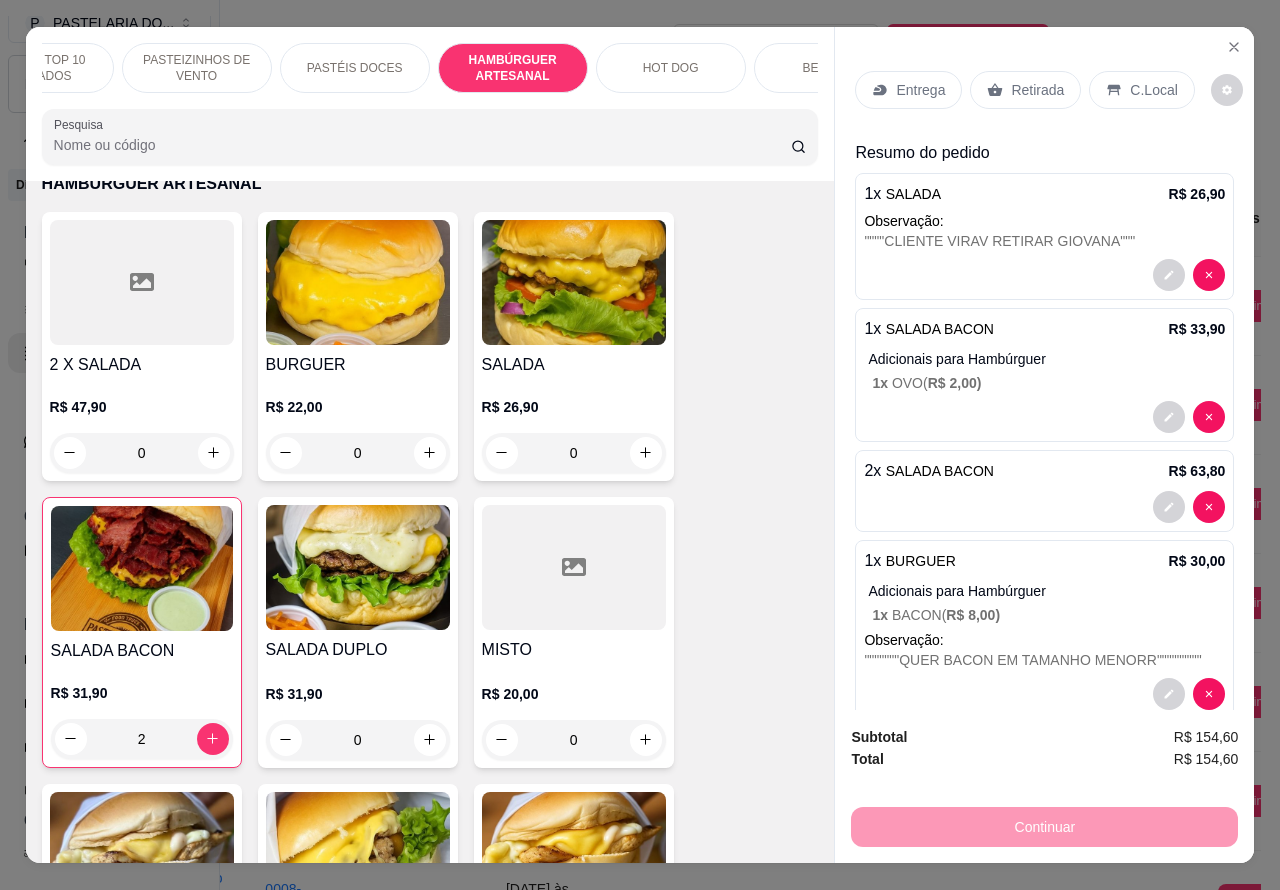 click on "Retirada" at bounding box center [1037, 90] 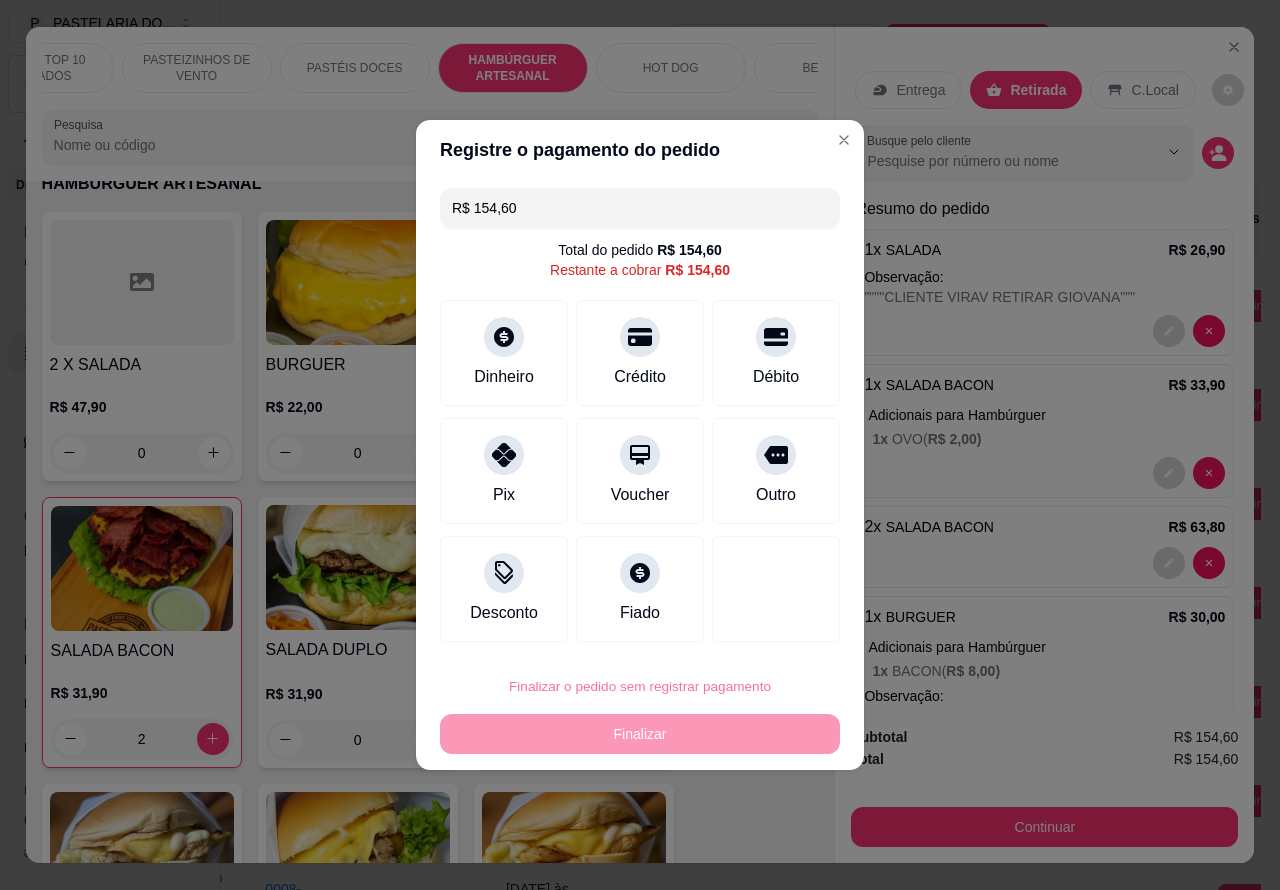 click on "Confirmar" at bounding box center (759, 630) 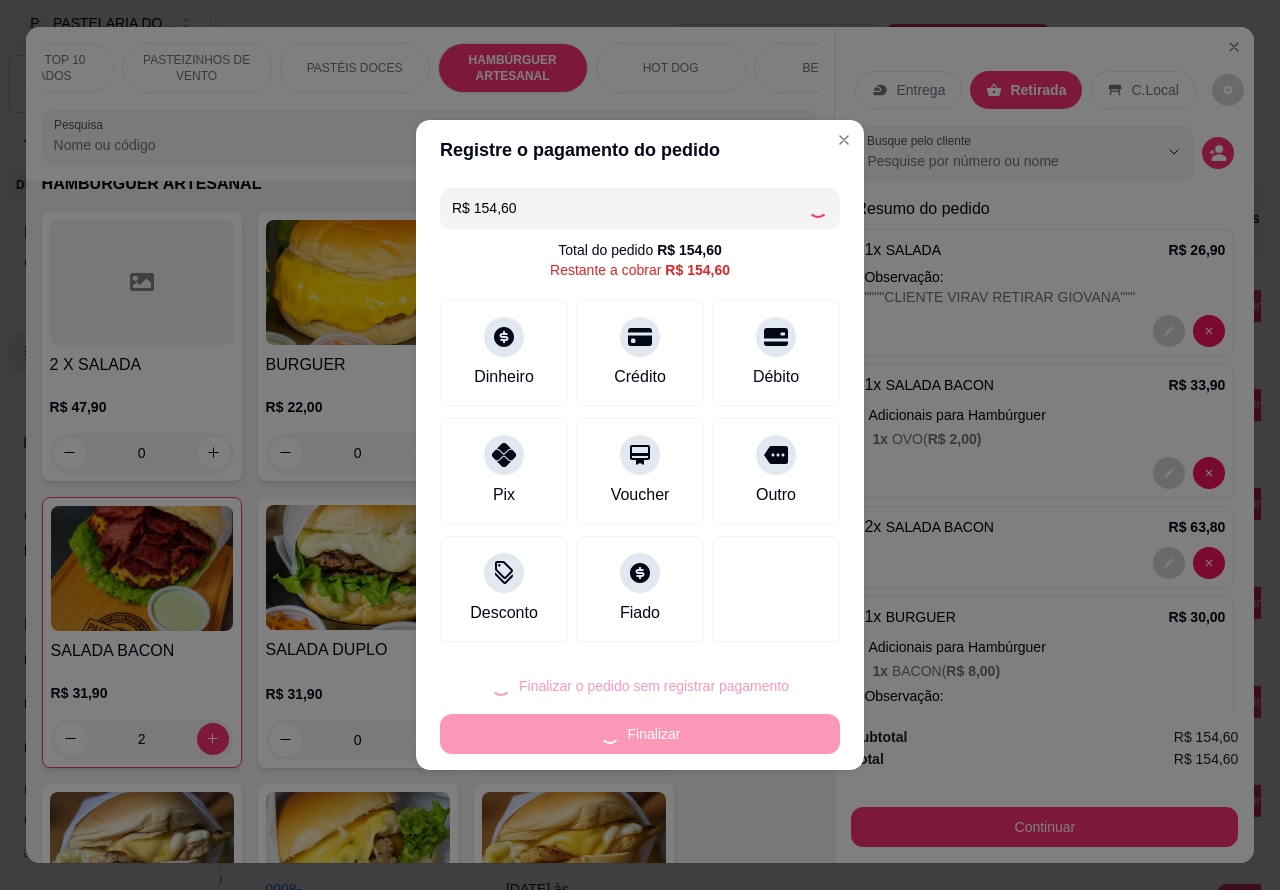 type on "0" 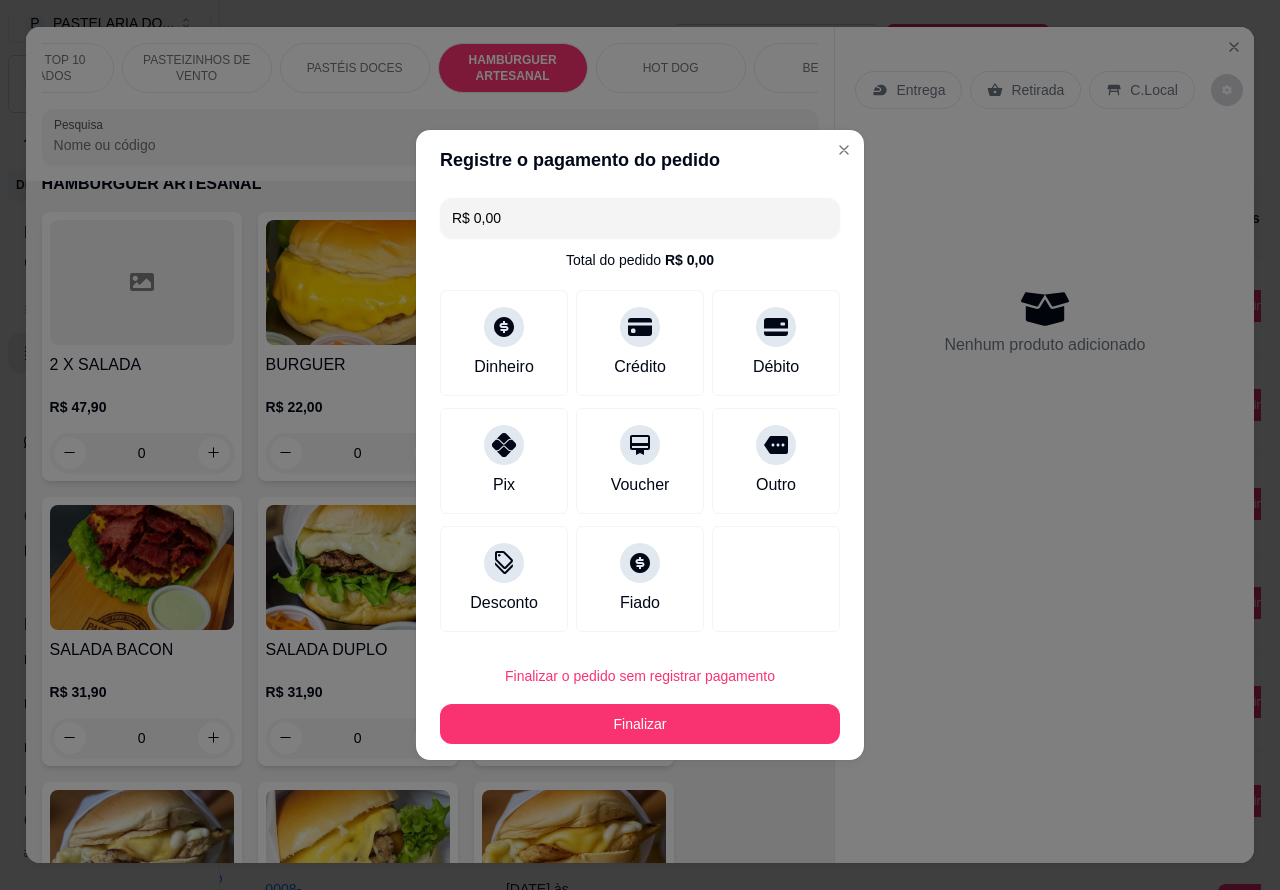 type on "R$ 0,00" 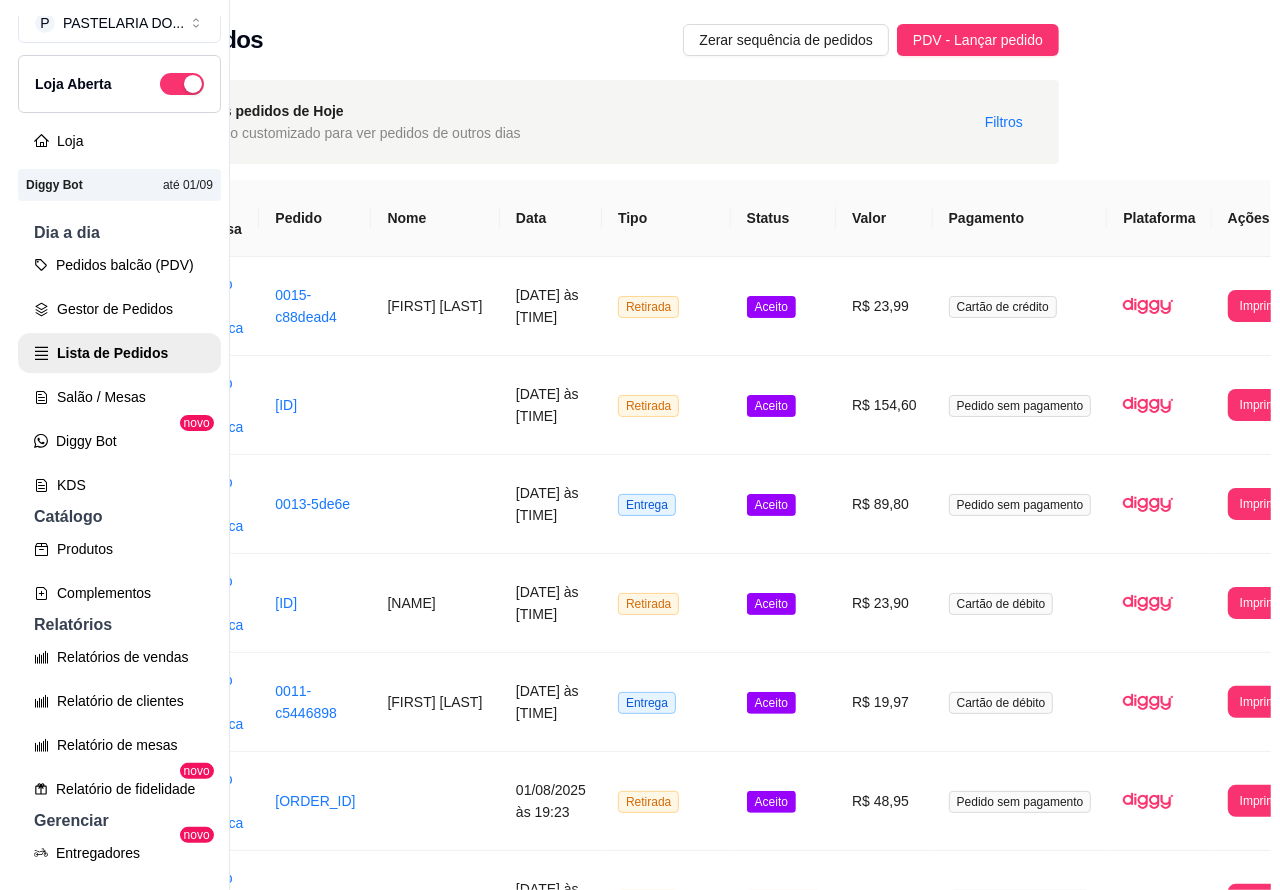scroll, scrollTop: 0, scrollLeft: 0, axis: both 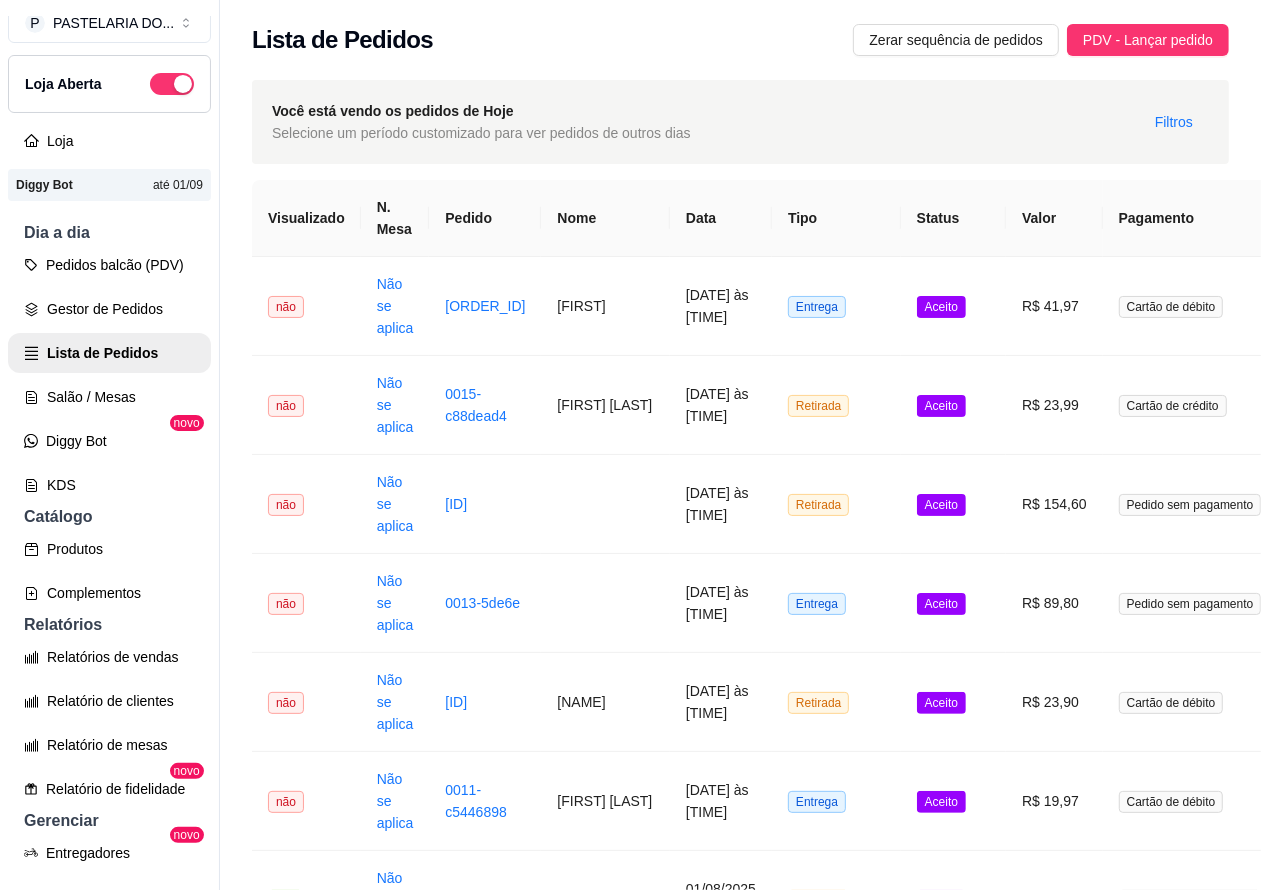 click on "Pedidos balcão (PDV)" at bounding box center (109, 265) 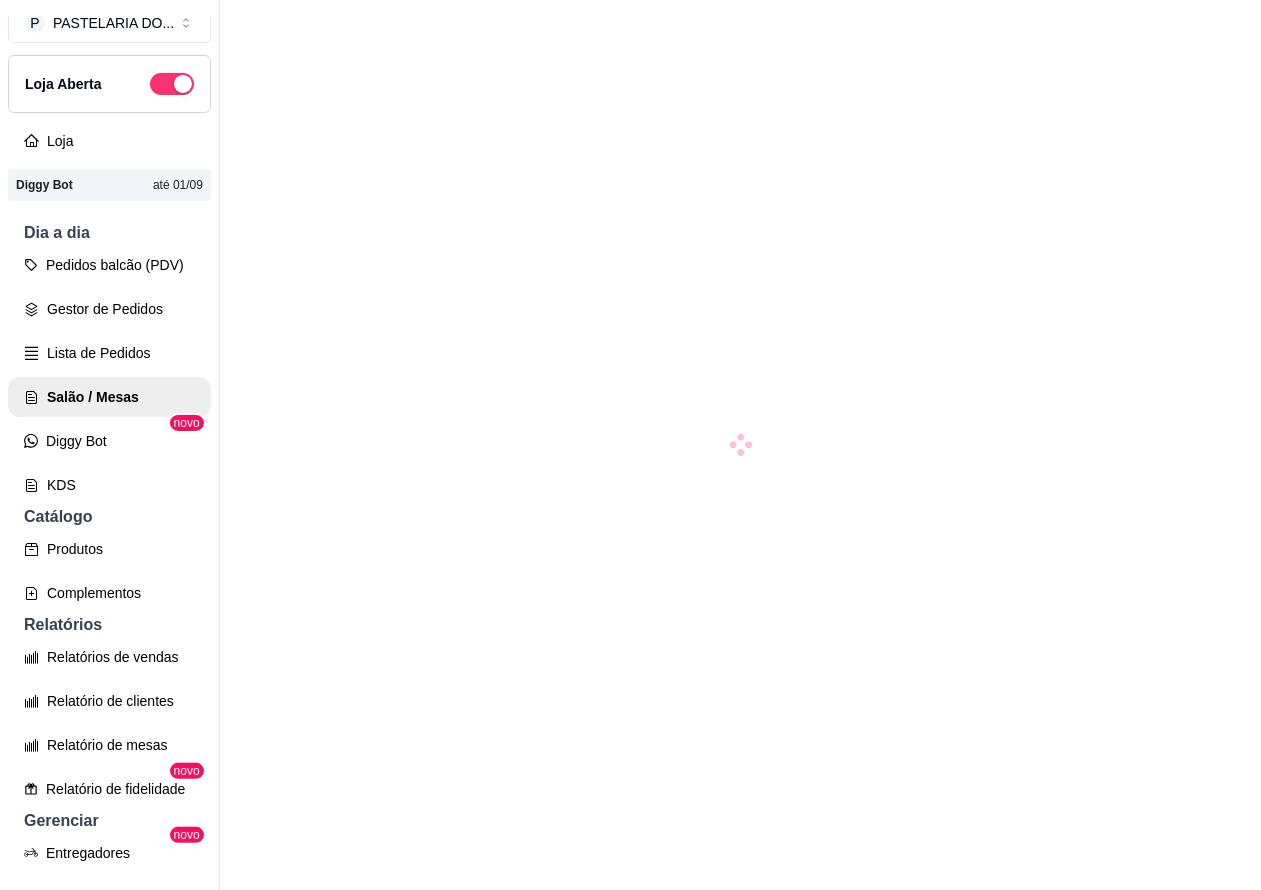 click on "Salão / Mesas" at bounding box center [109, 397] 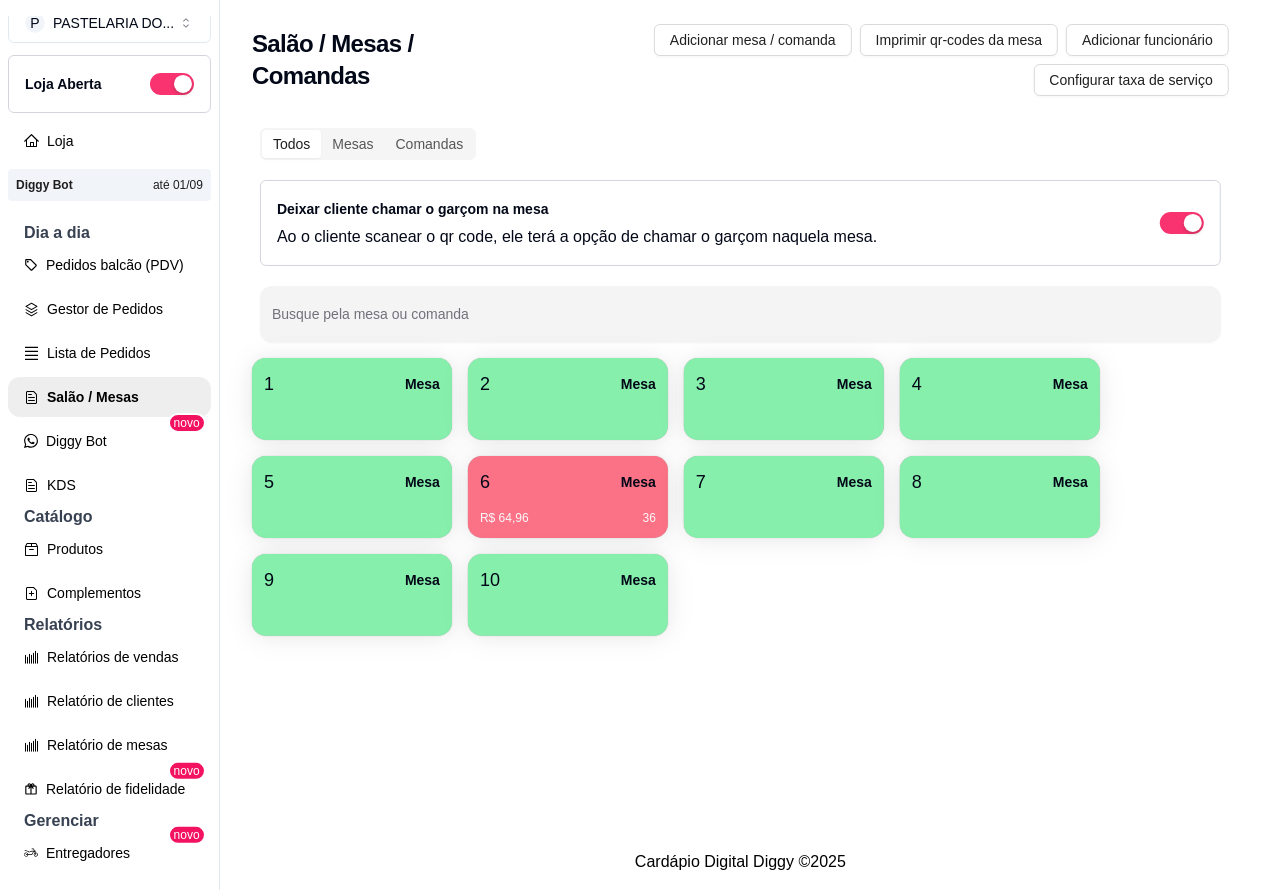 click on "R$ 64,96 36" at bounding box center (568, 511) 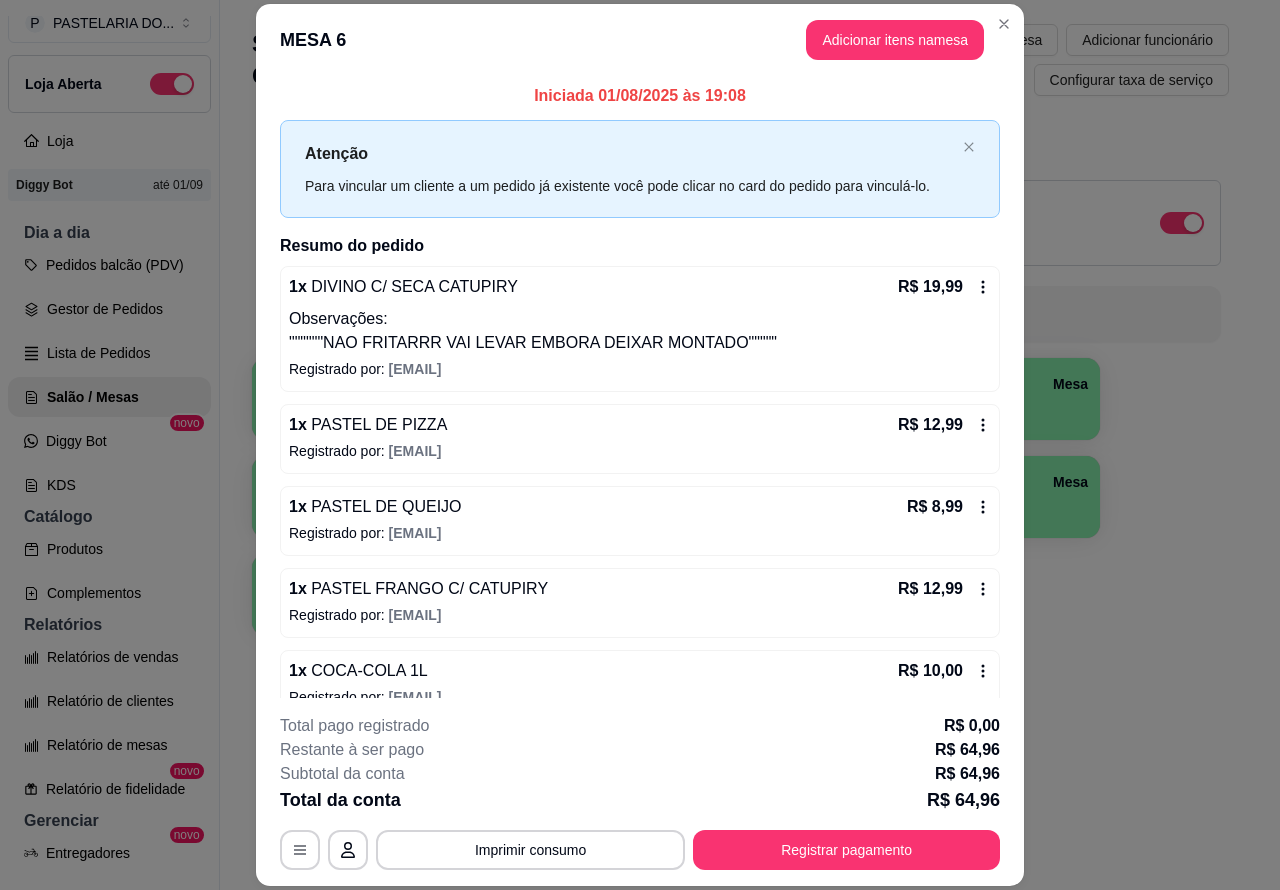 click on "Salão / Mesas / Comandas Adicionar mesa / comanda Imprimir qr-codes da mesa Adicionar funcionário Configurar taxa de serviço Todos Mesas Comandas Deixar cliente chamar o garçom na mesa Ao o cliente scanear o qr code, ele terá a opção de chamar o garçom naquela mesa. Busque pela mesa ou comanda 1 Mesa 2 Mesa 3 Mesa 4 Mesa 5 Mesa 6 Mesa R$ 64,96 36 7 Mesa 8 Mesa 9 Mesa 10 Mesa" at bounding box center (740, 417) 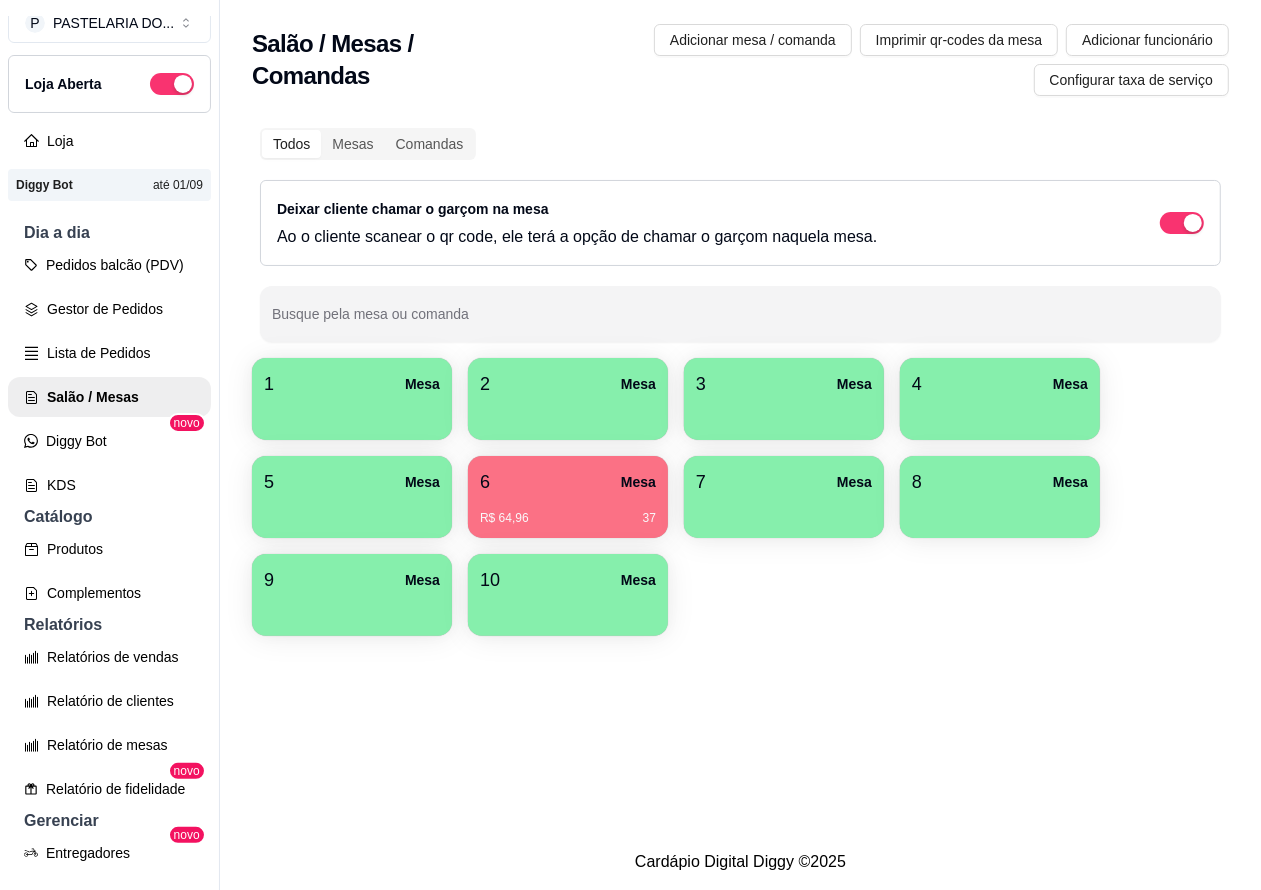 click on "6 Mesa" at bounding box center [568, 482] 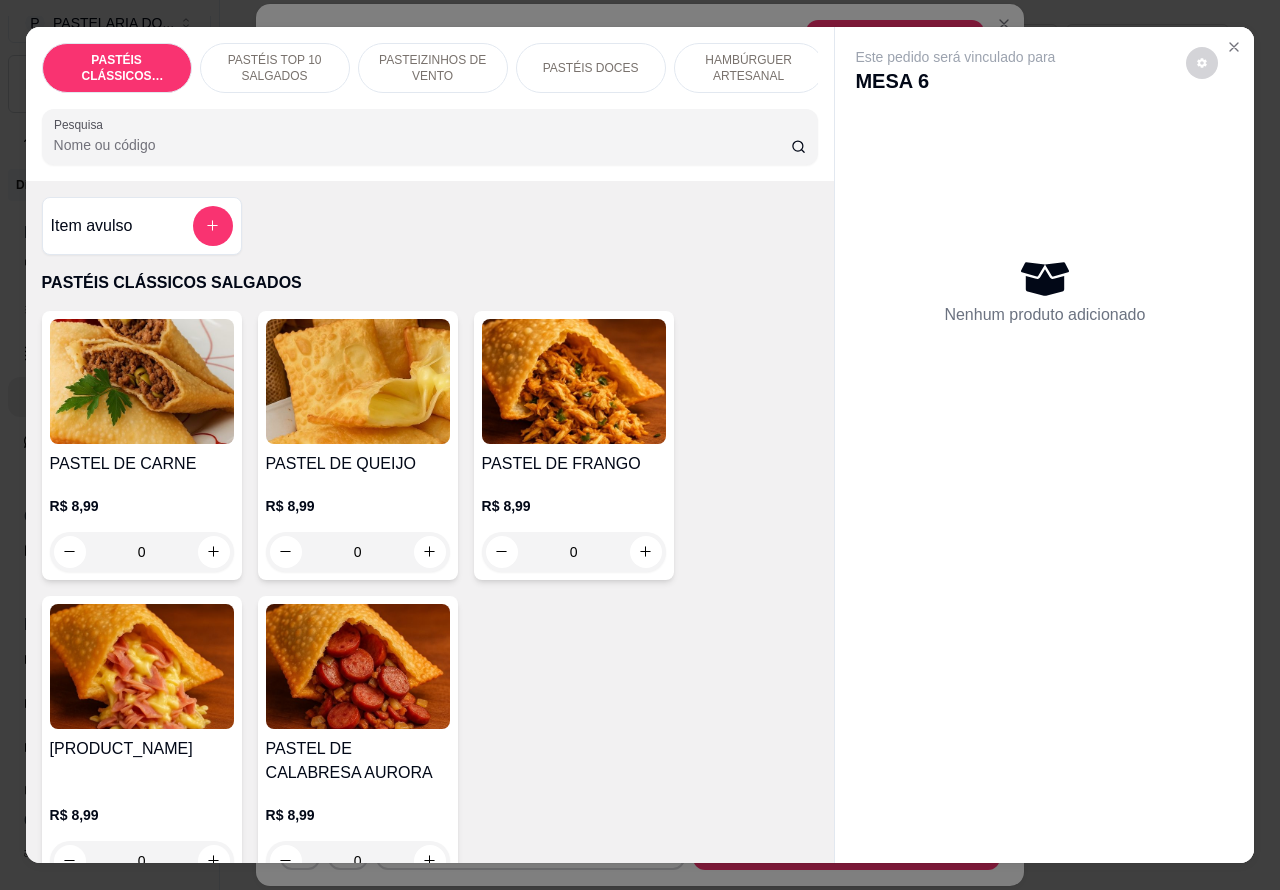 click 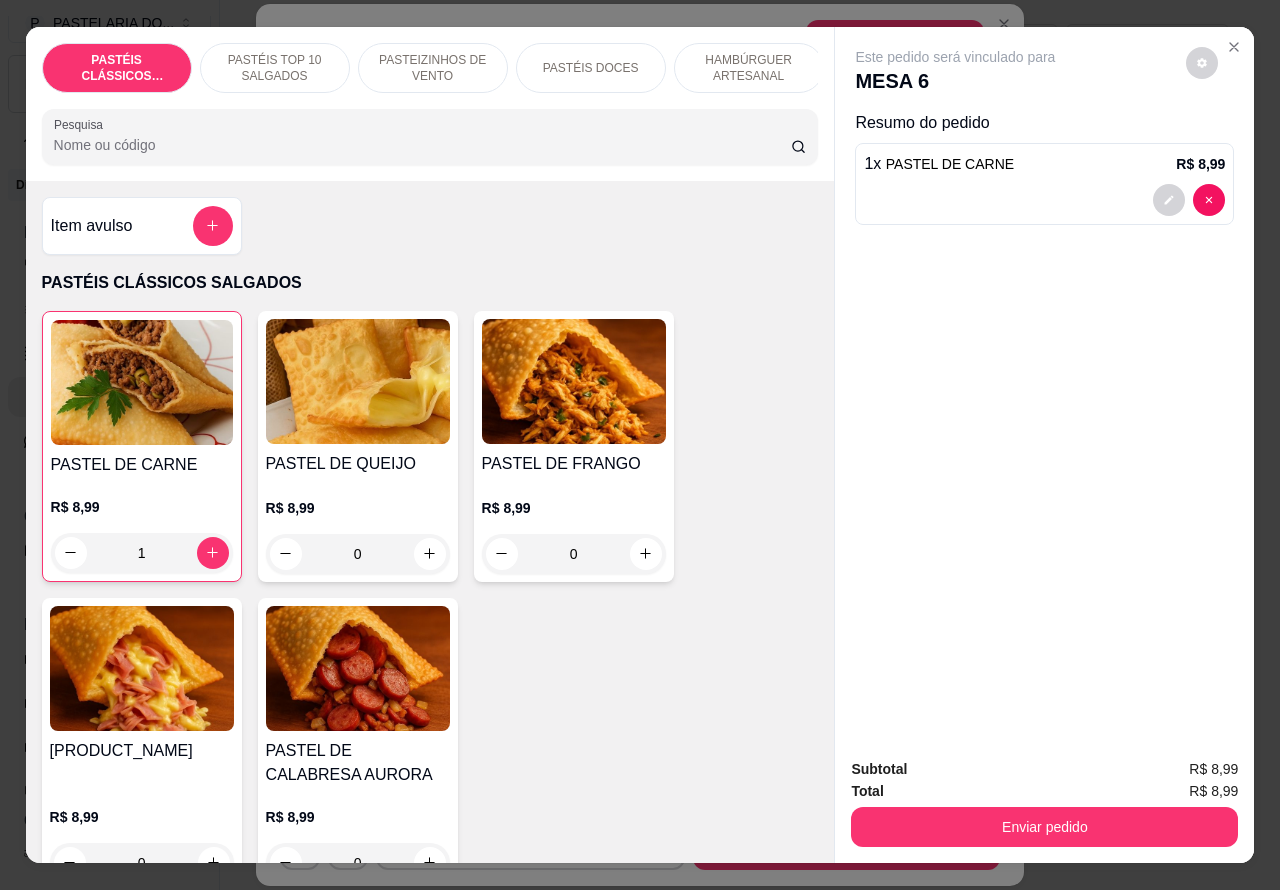 click on "Enviar pedido" at bounding box center (1044, 827) 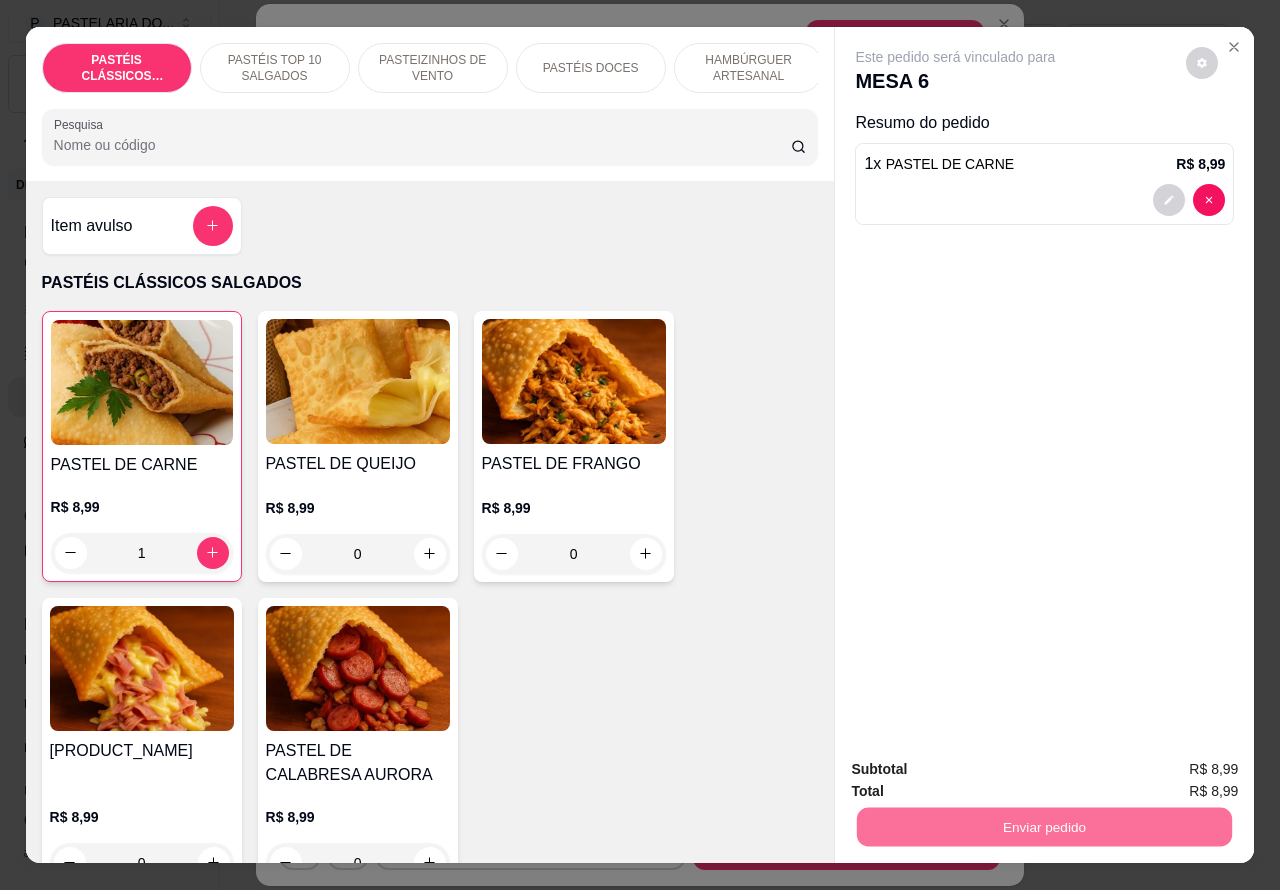 click on "Não registrar e enviar pedido" at bounding box center [977, 769] 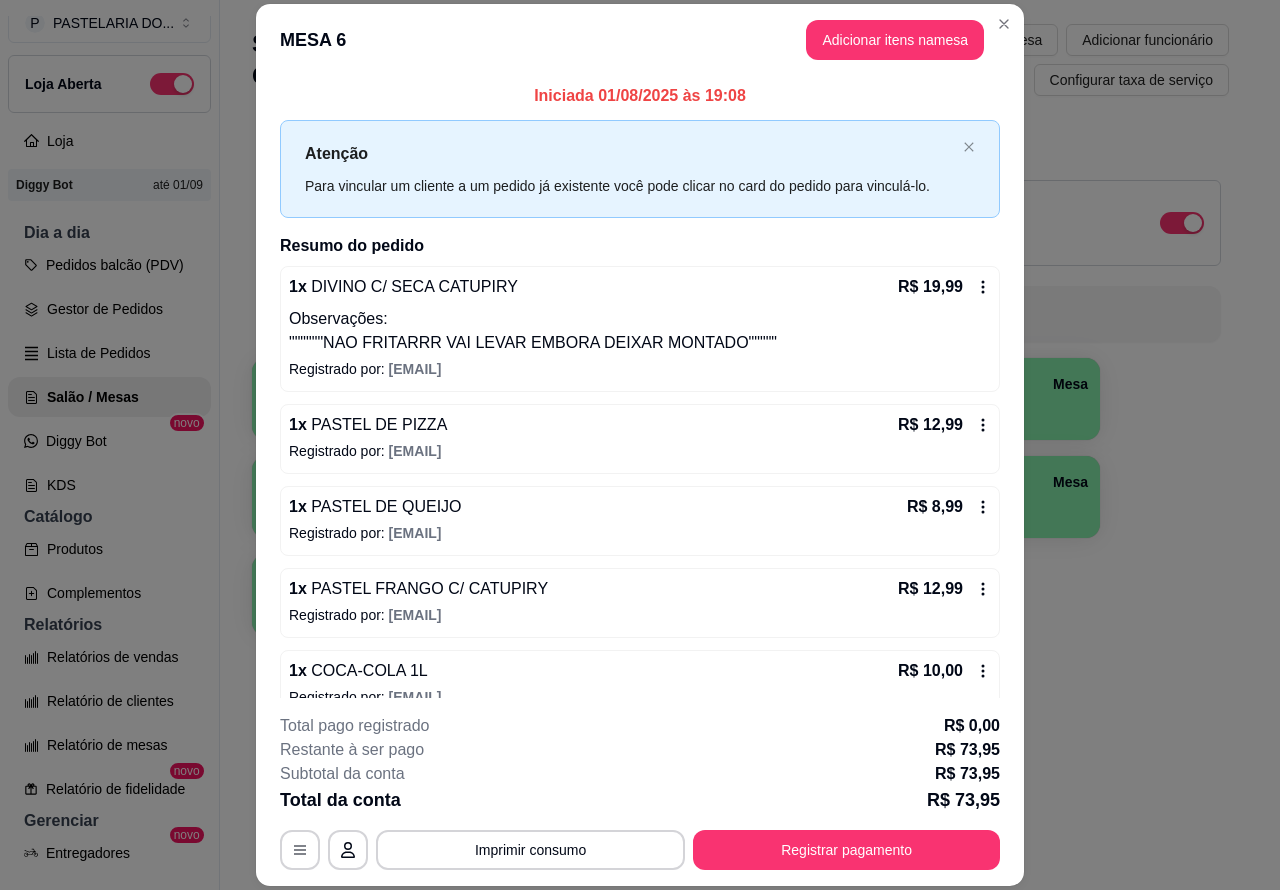 click on "Imprimir qr-codes da mesa" at bounding box center (959, 40) 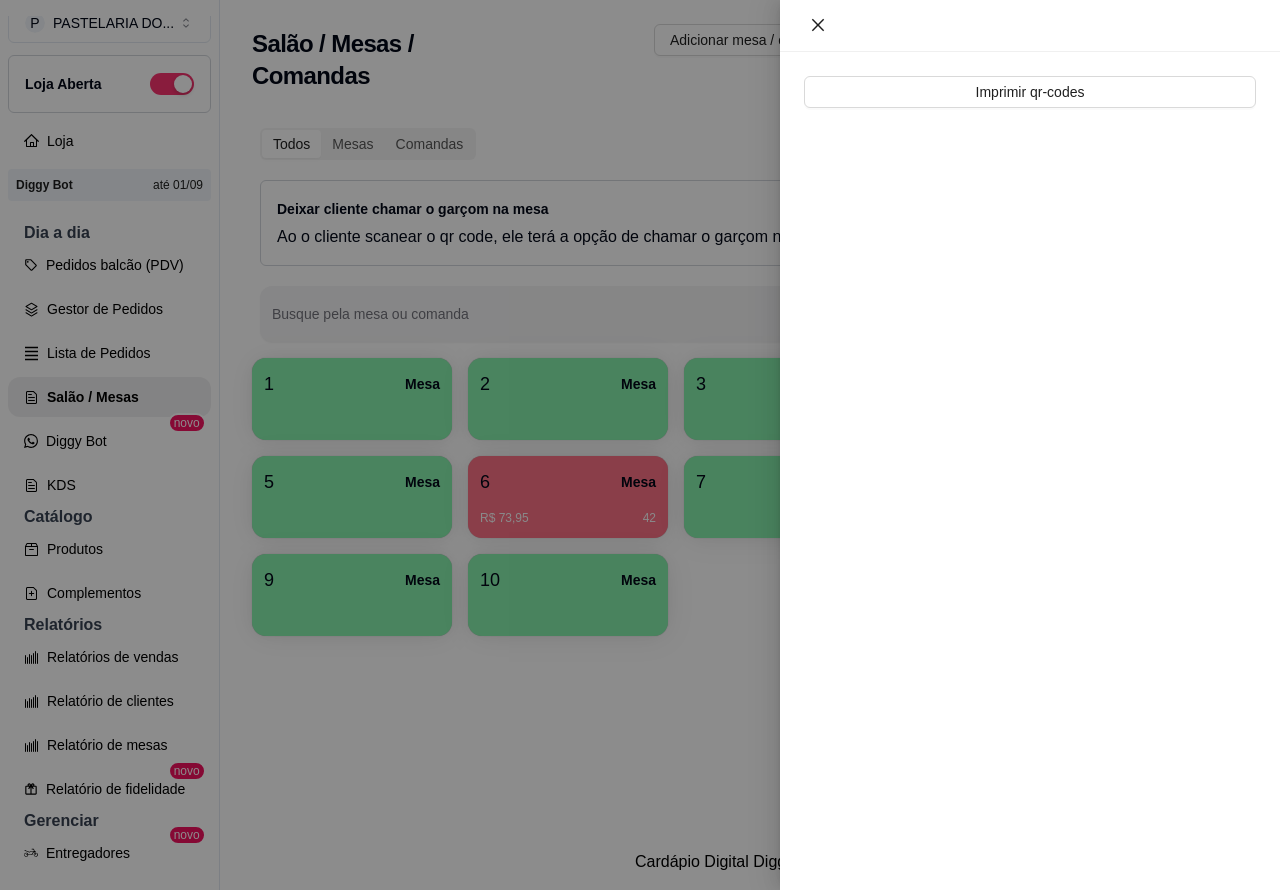 click 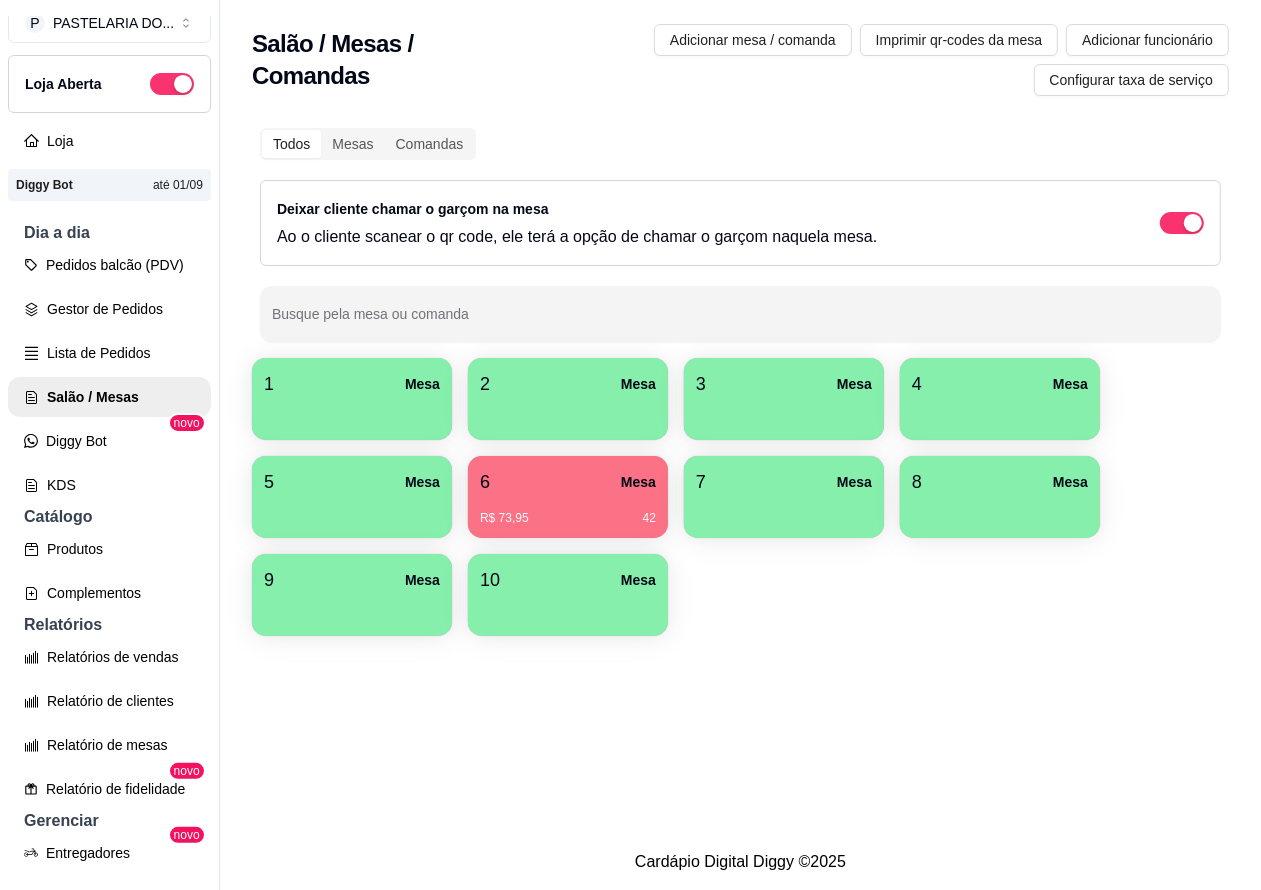 click on "Lista de Pedidos" at bounding box center [109, 353] 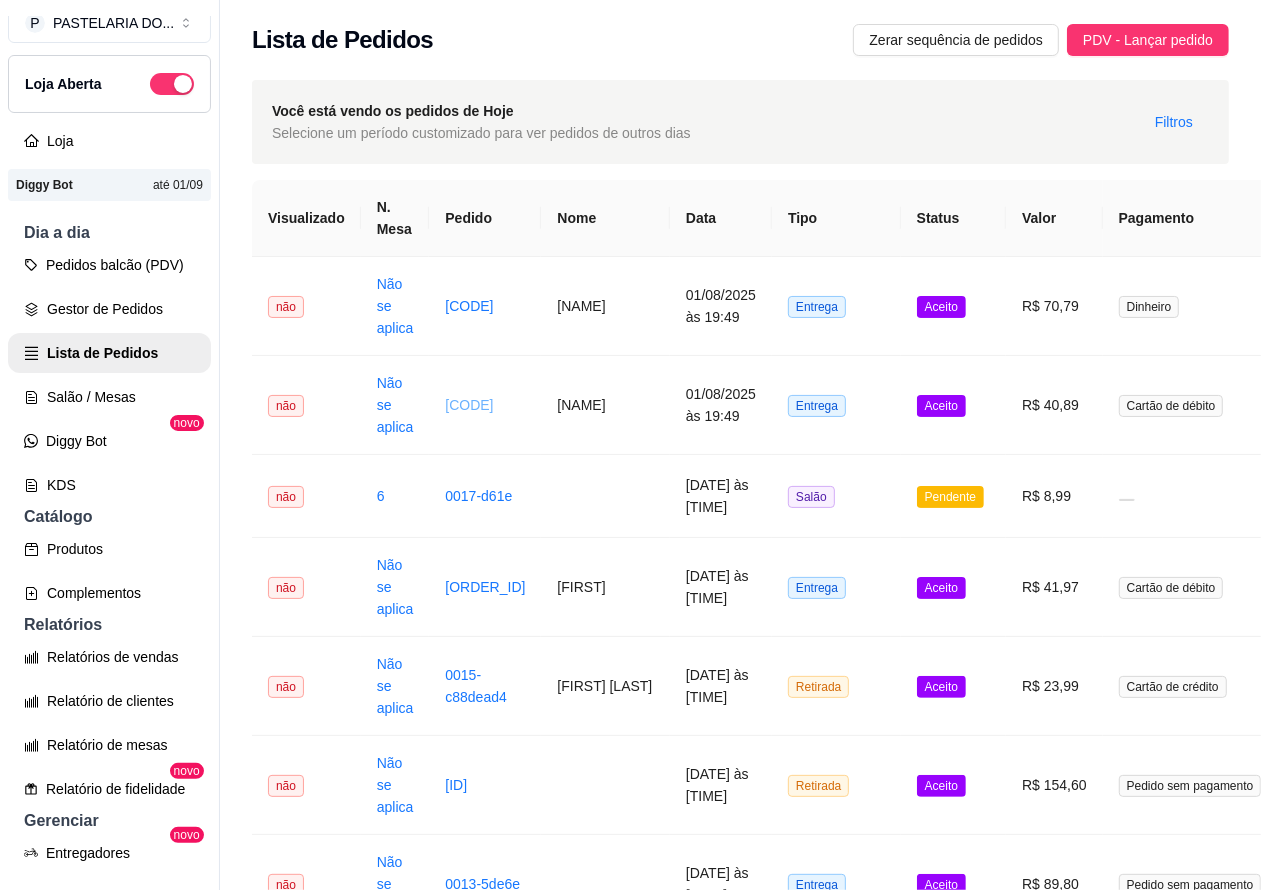 click on "[CODE]" at bounding box center (469, 405) 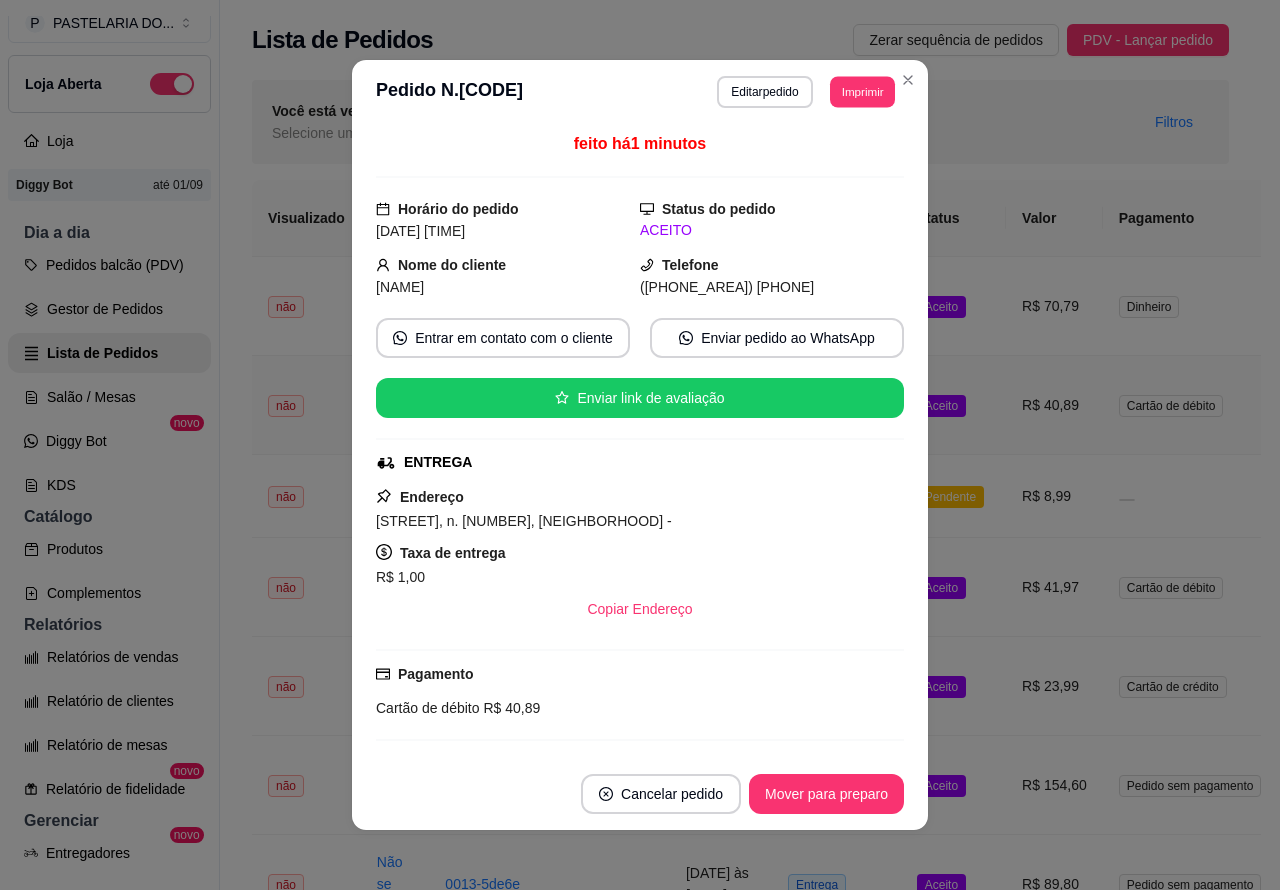 click on "Imprimir" at bounding box center (862, 91) 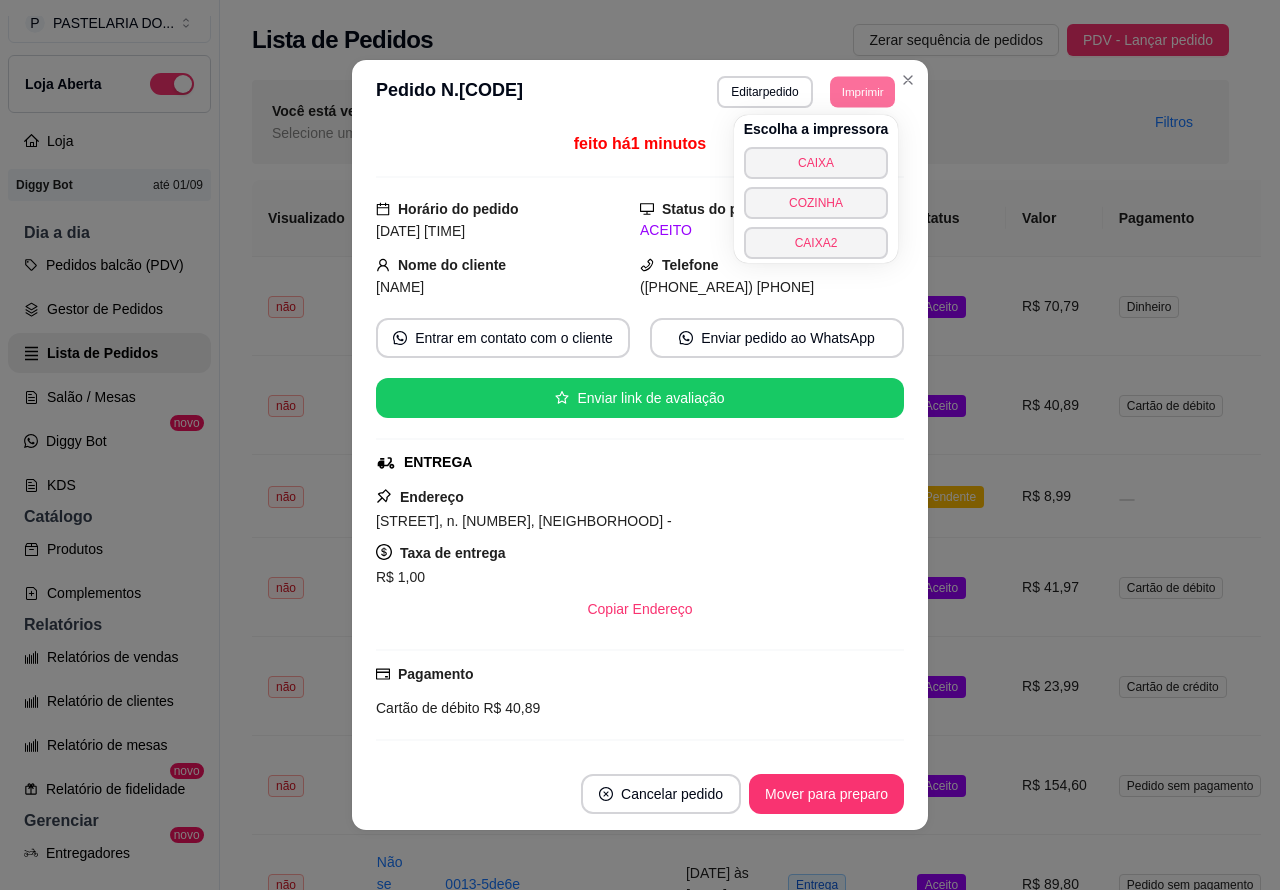 click on "CAIXA2" at bounding box center [816, 243] 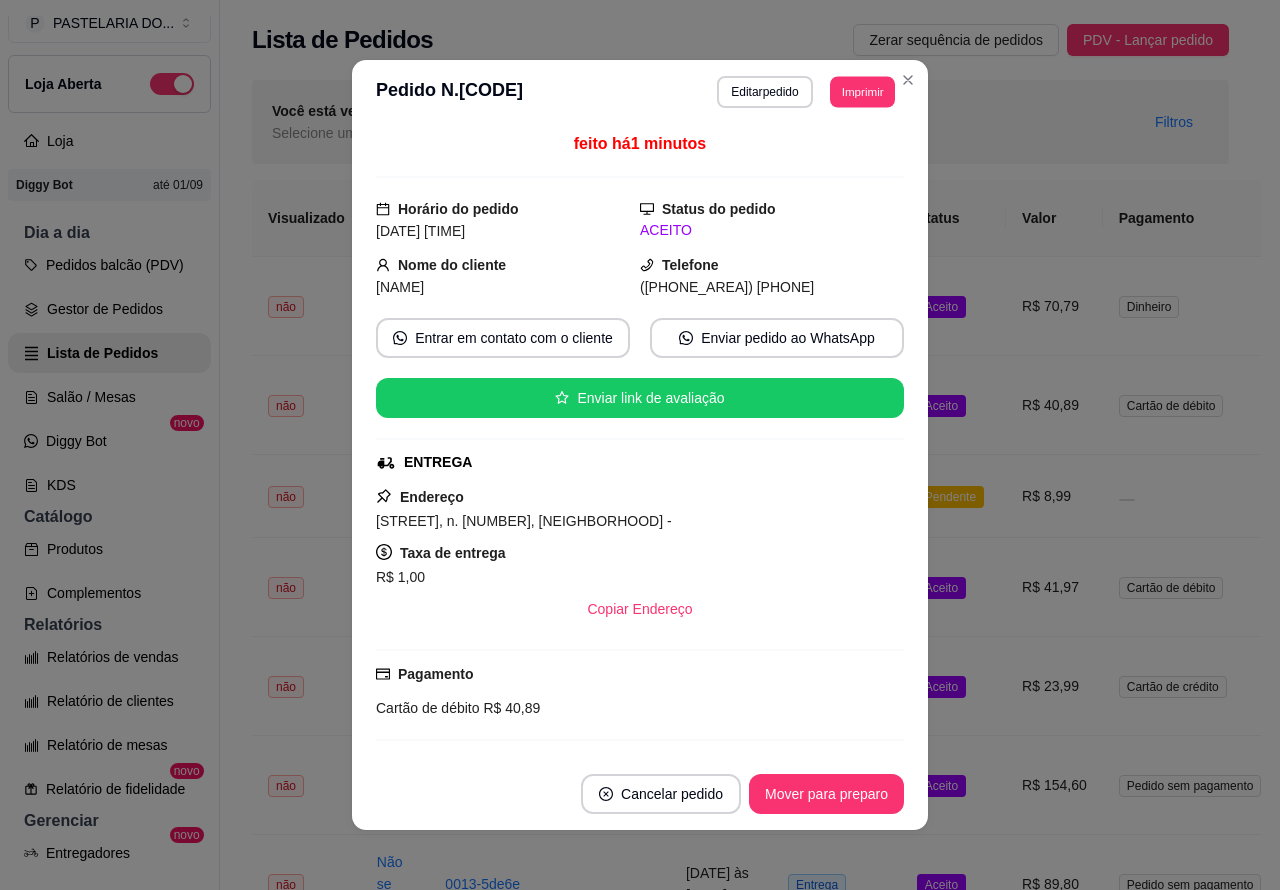 click on "Imprimir" at bounding box center (862, 91) 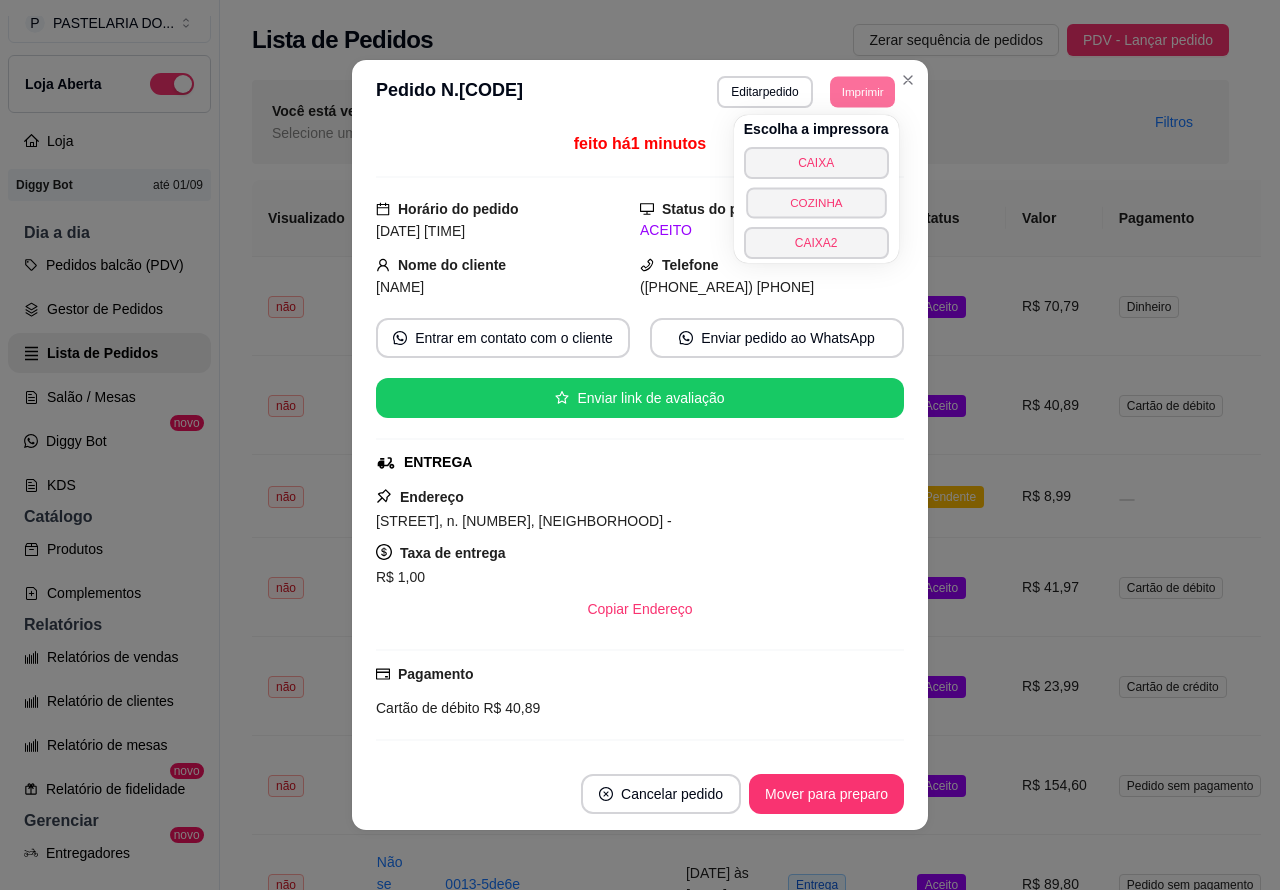 click on "COZINHA" at bounding box center [816, 202] 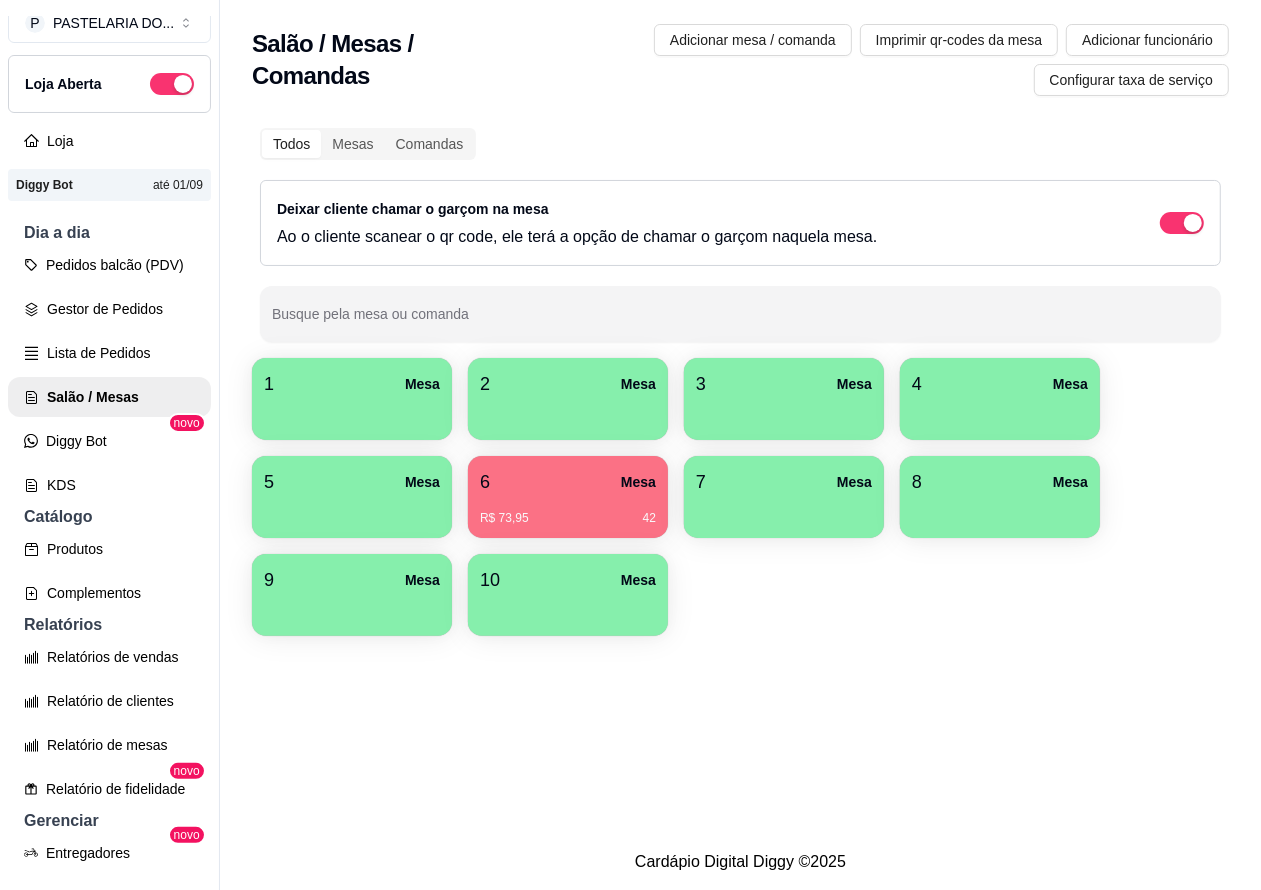 click on "6 Mesa" at bounding box center (568, 482) 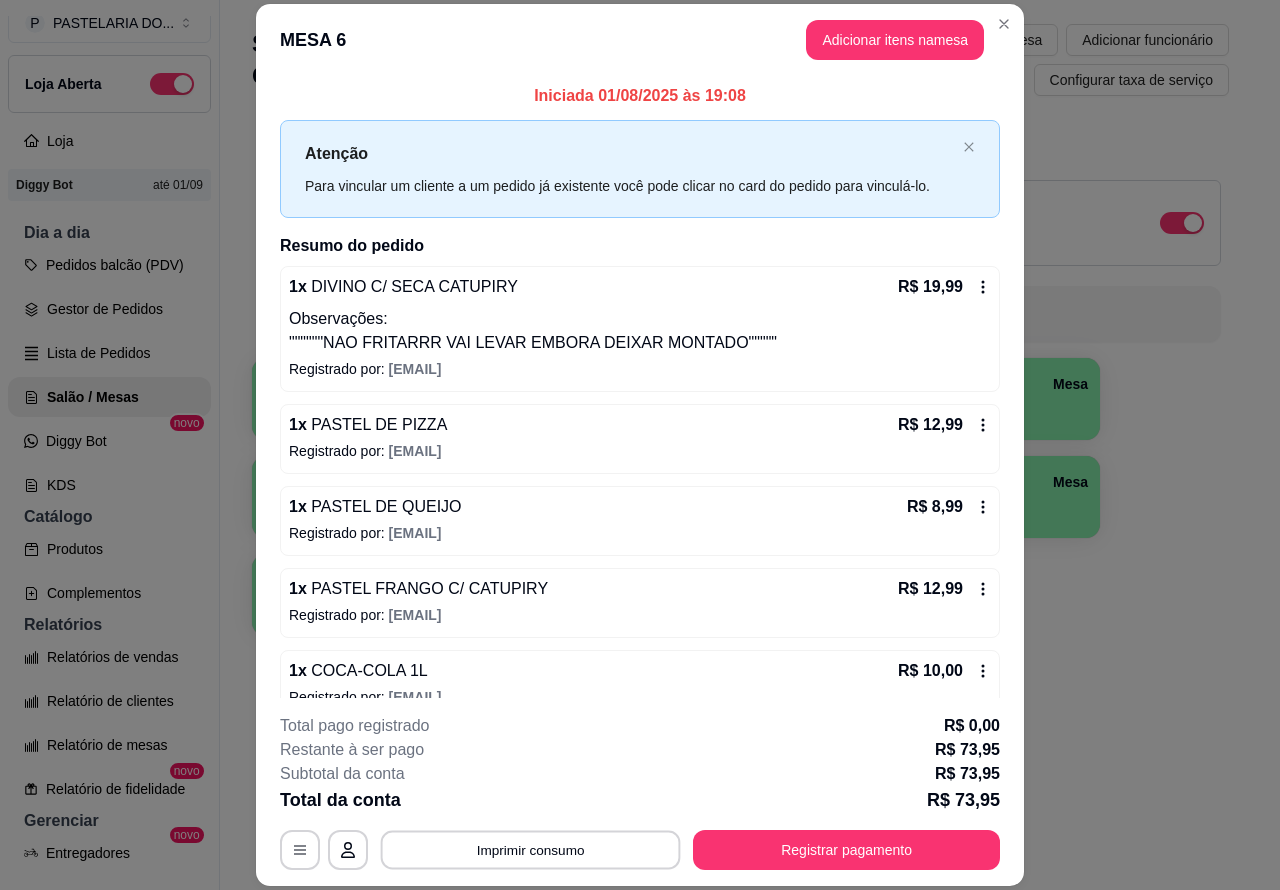 click on "Imprimir consumo" at bounding box center [531, 849] 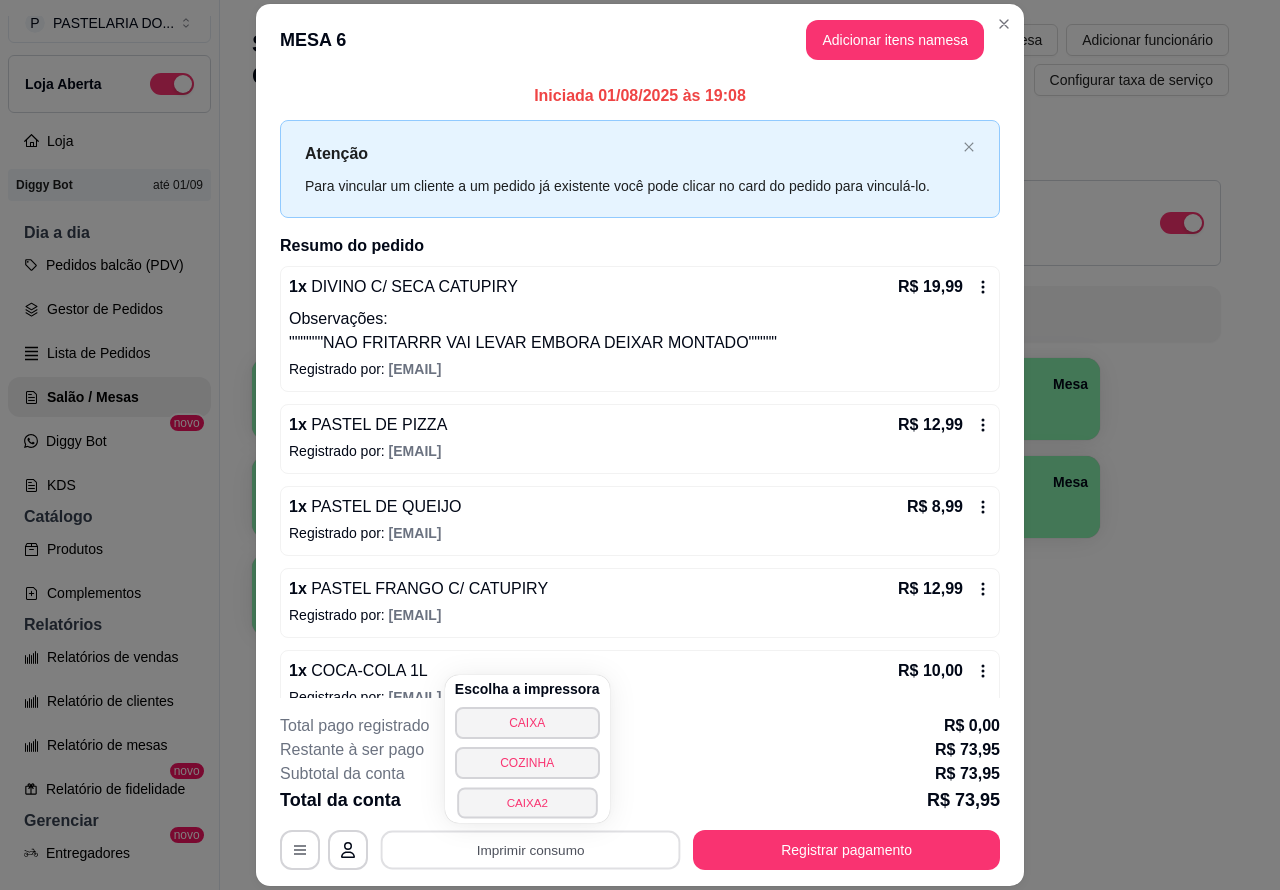 click on "CAIXA2" at bounding box center [527, 802] 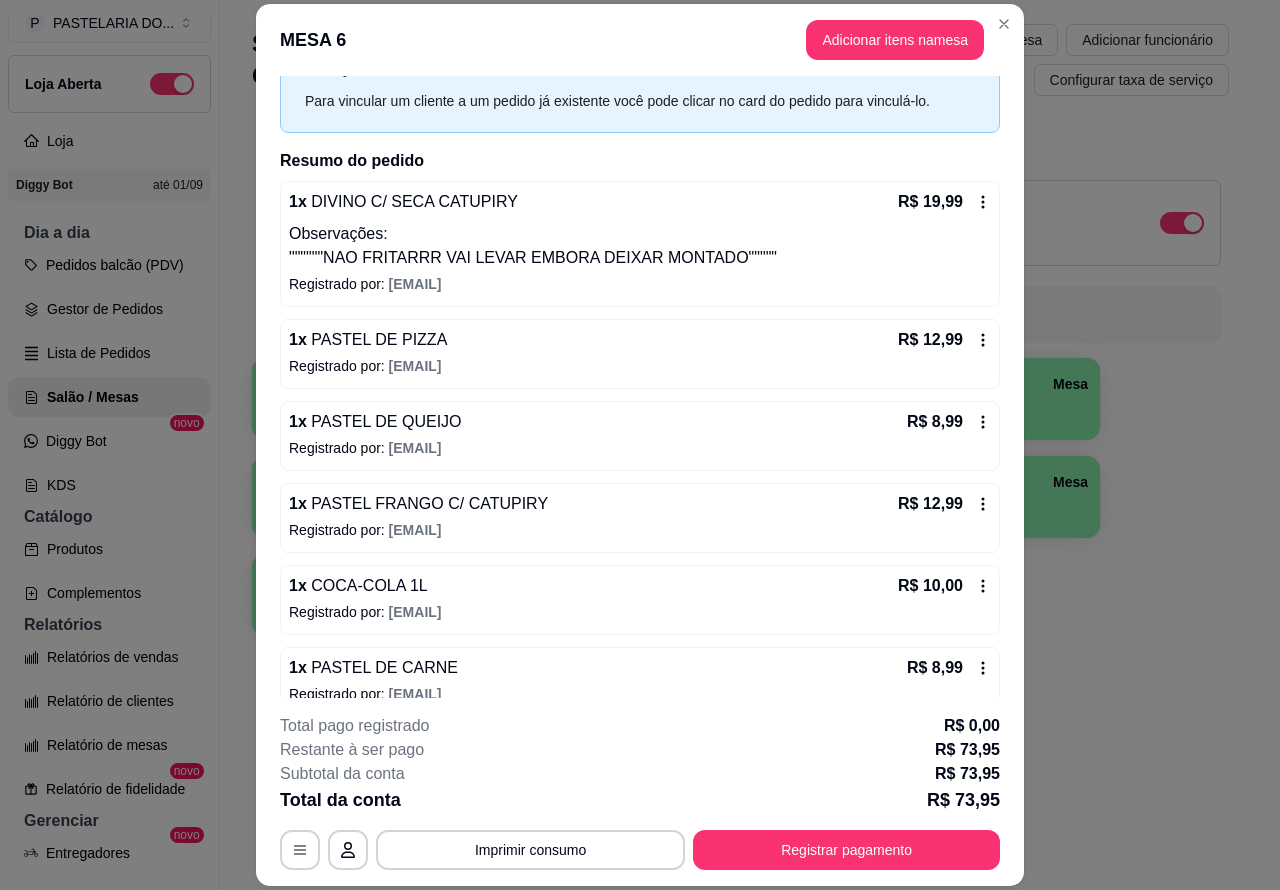 scroll, scrollTop: 86, scrollLeft: 0, axis: vertical 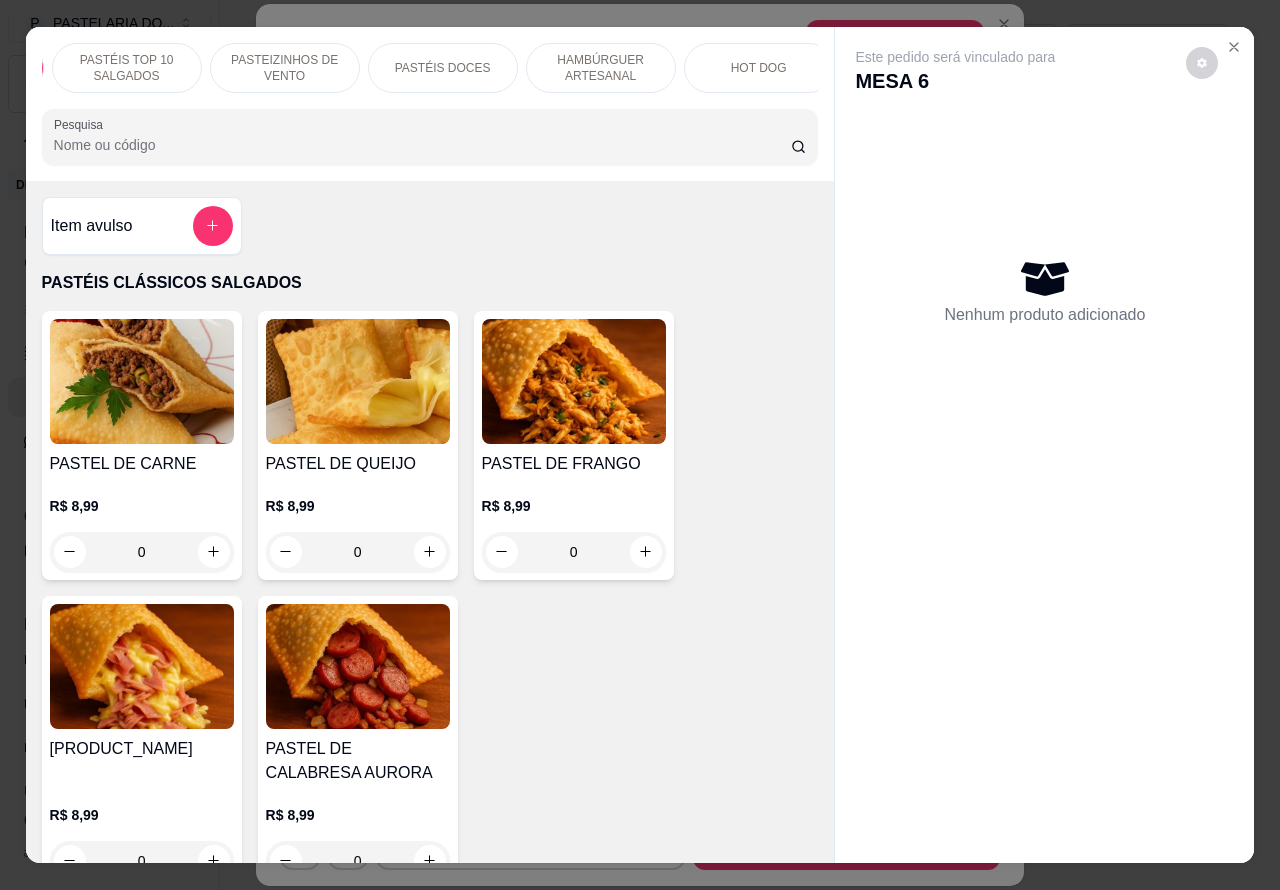 click 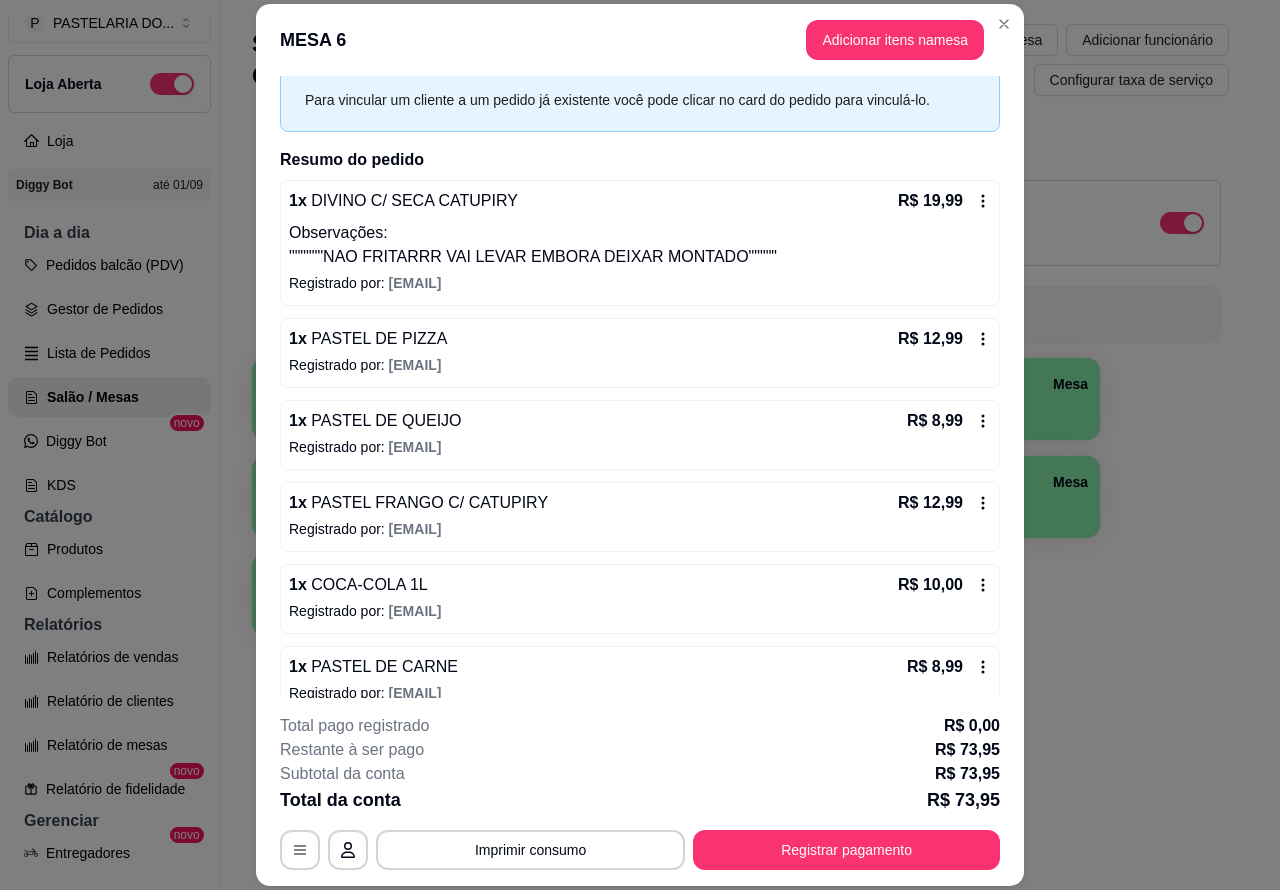 scroll, scrollTop: 60, scrollLeft: 0, axis: vertical 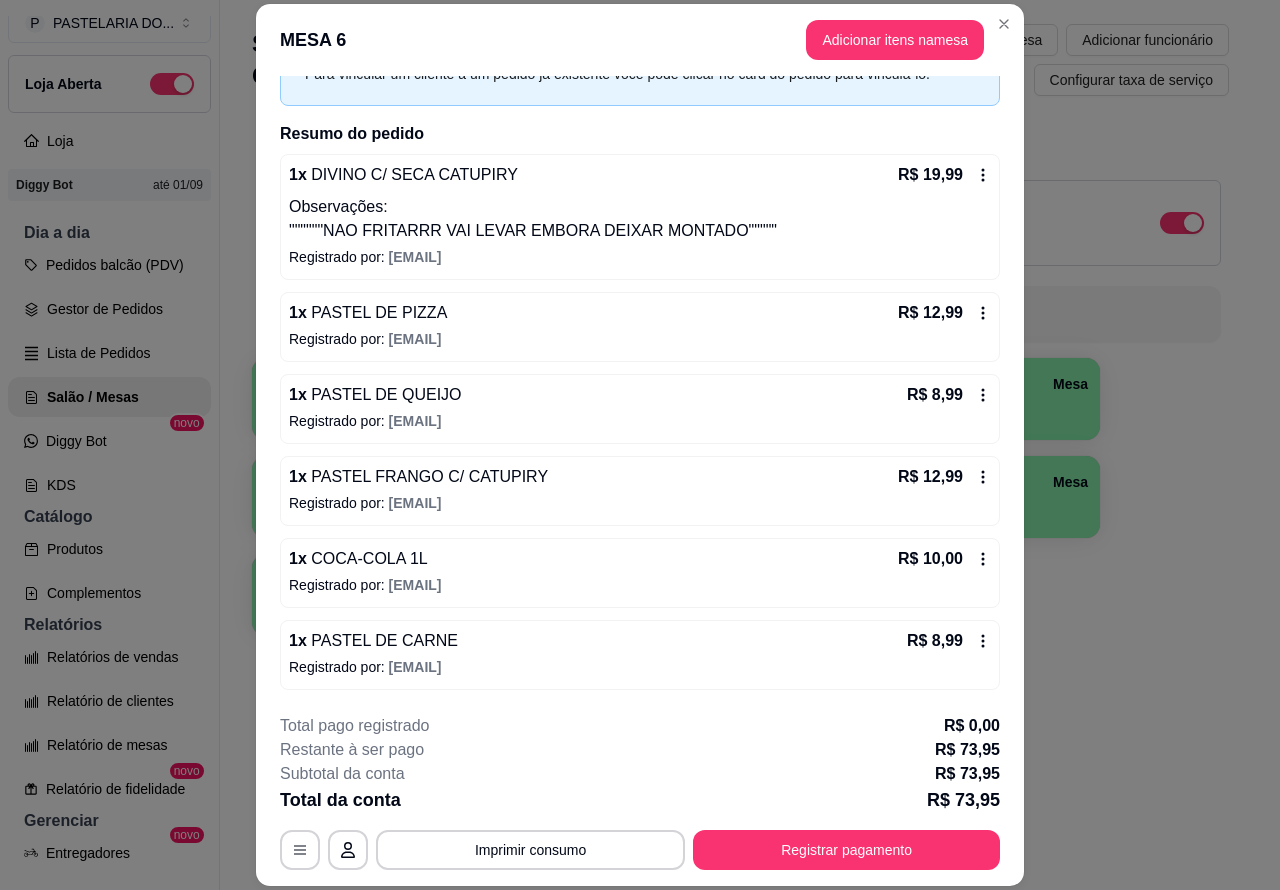 click 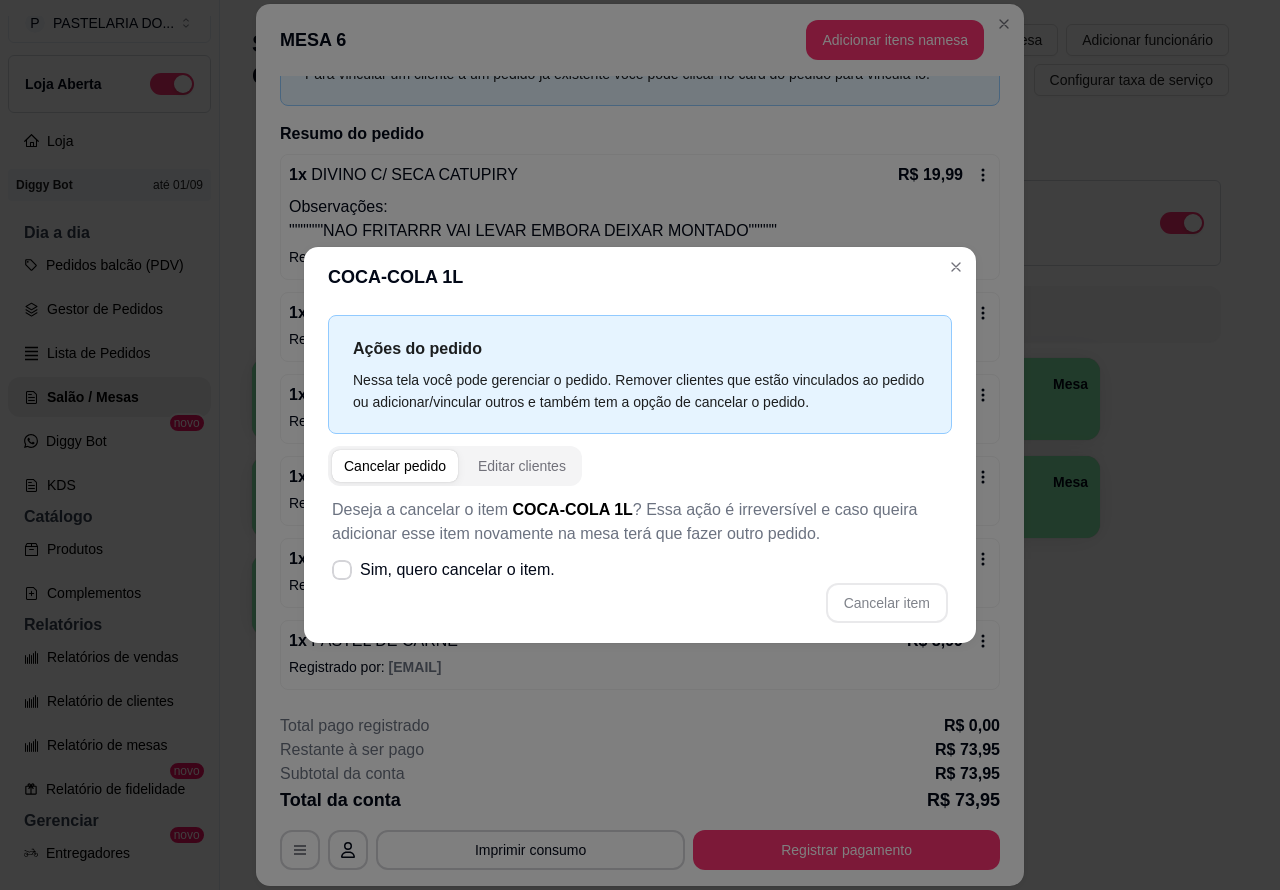 click on "Sim, quero cancelar o item." at bounding box center [443, 570] 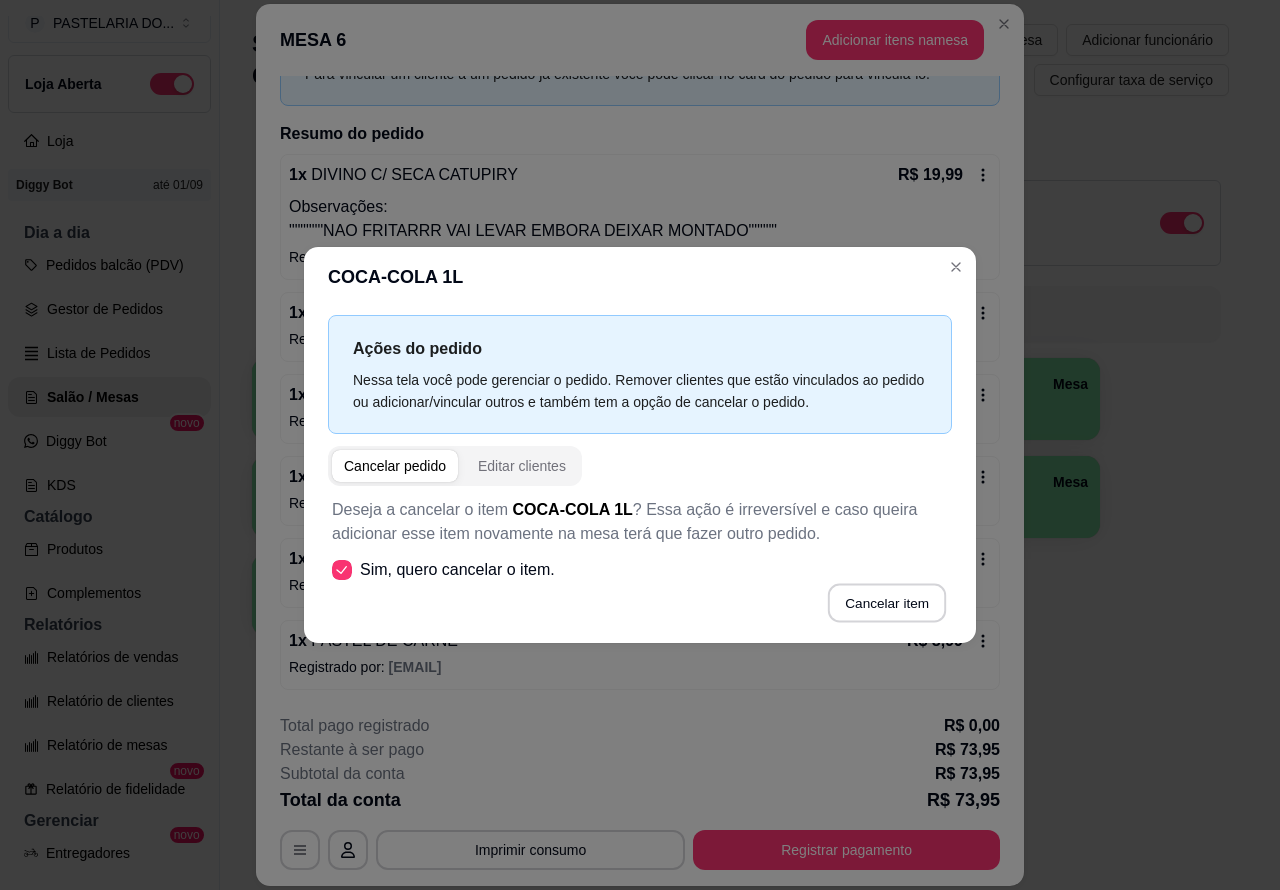 click on "Cancelar item" at bounding box center (886, 603) 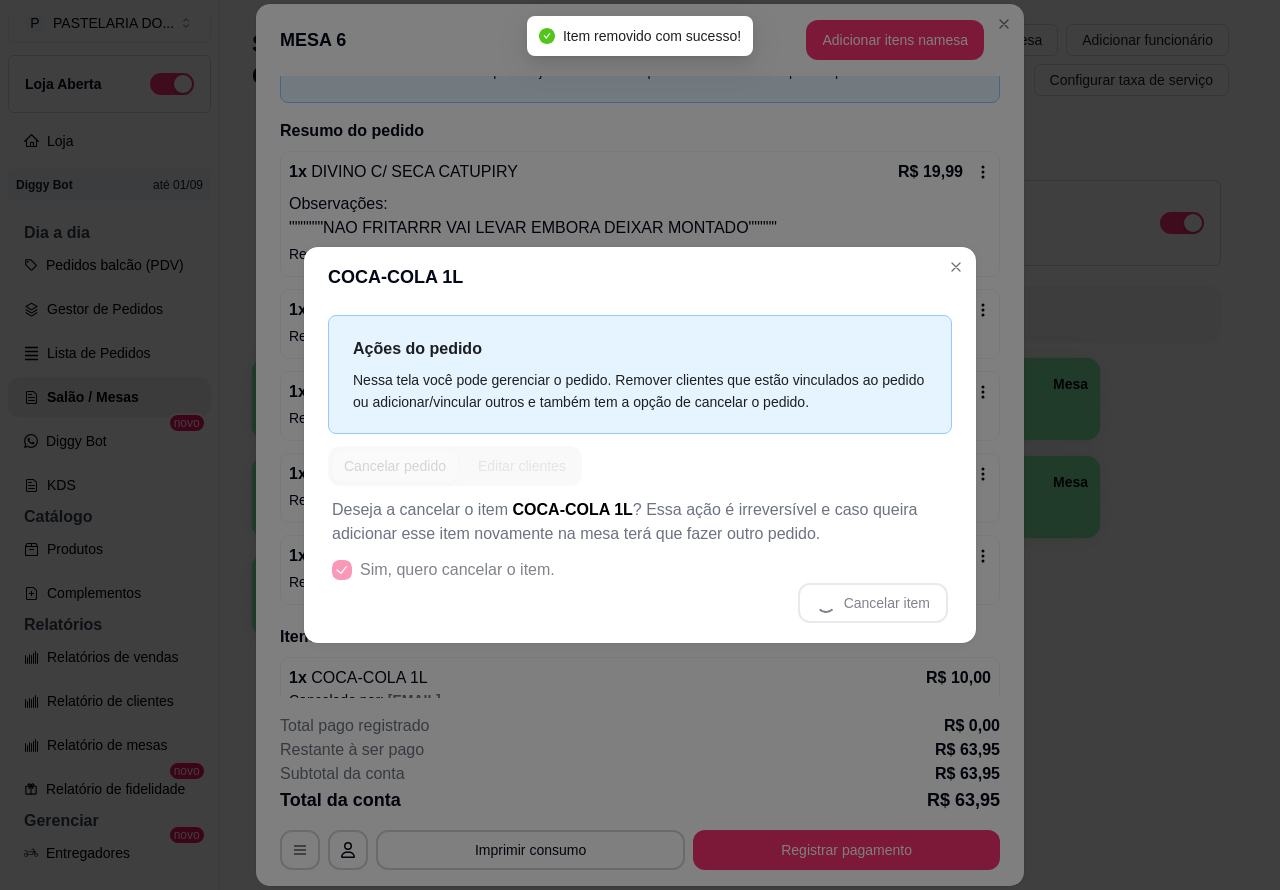 click on "Adicionar itens na  mesa" at bounding box center [895, 40] 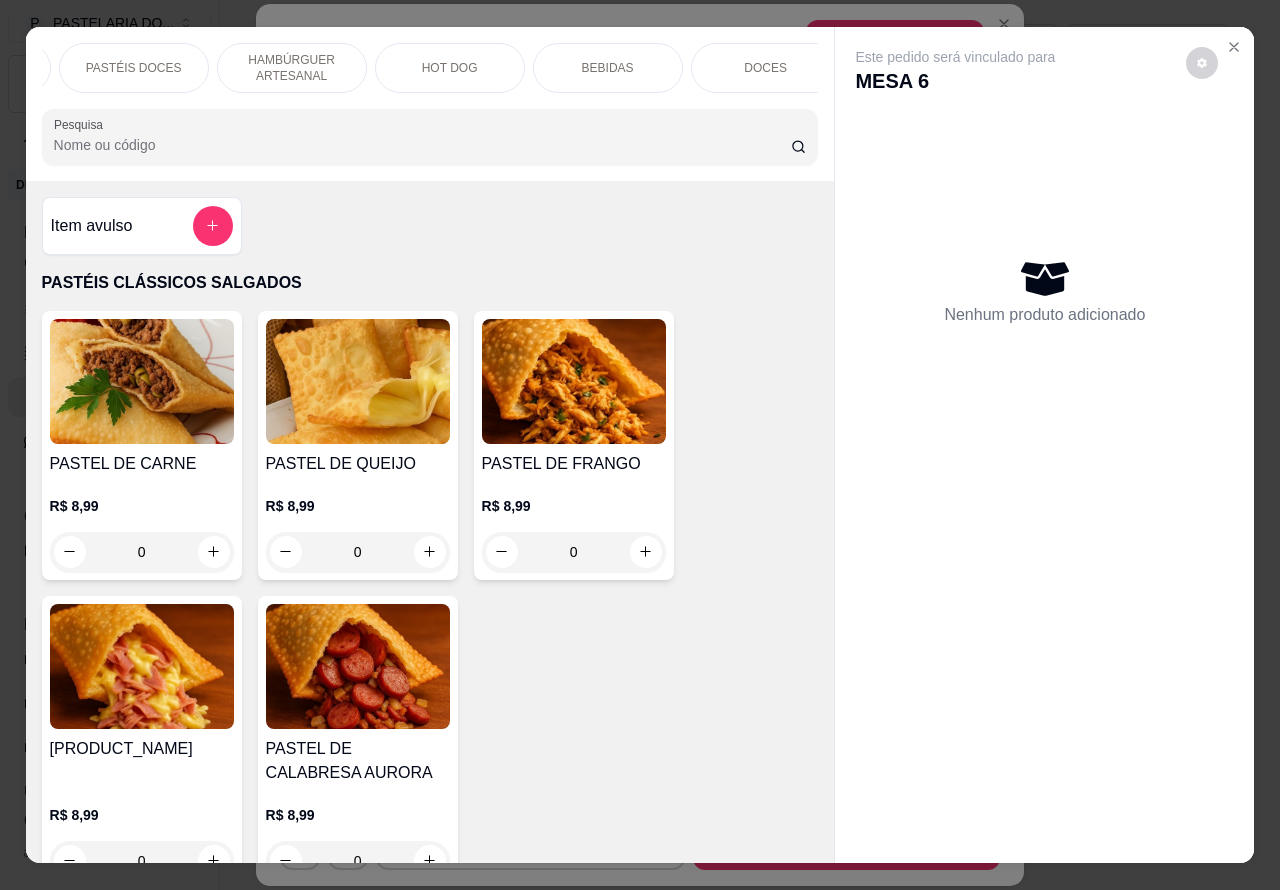 scroll, scrollTop: 0, scrollLeft: 480, axis: horizontal 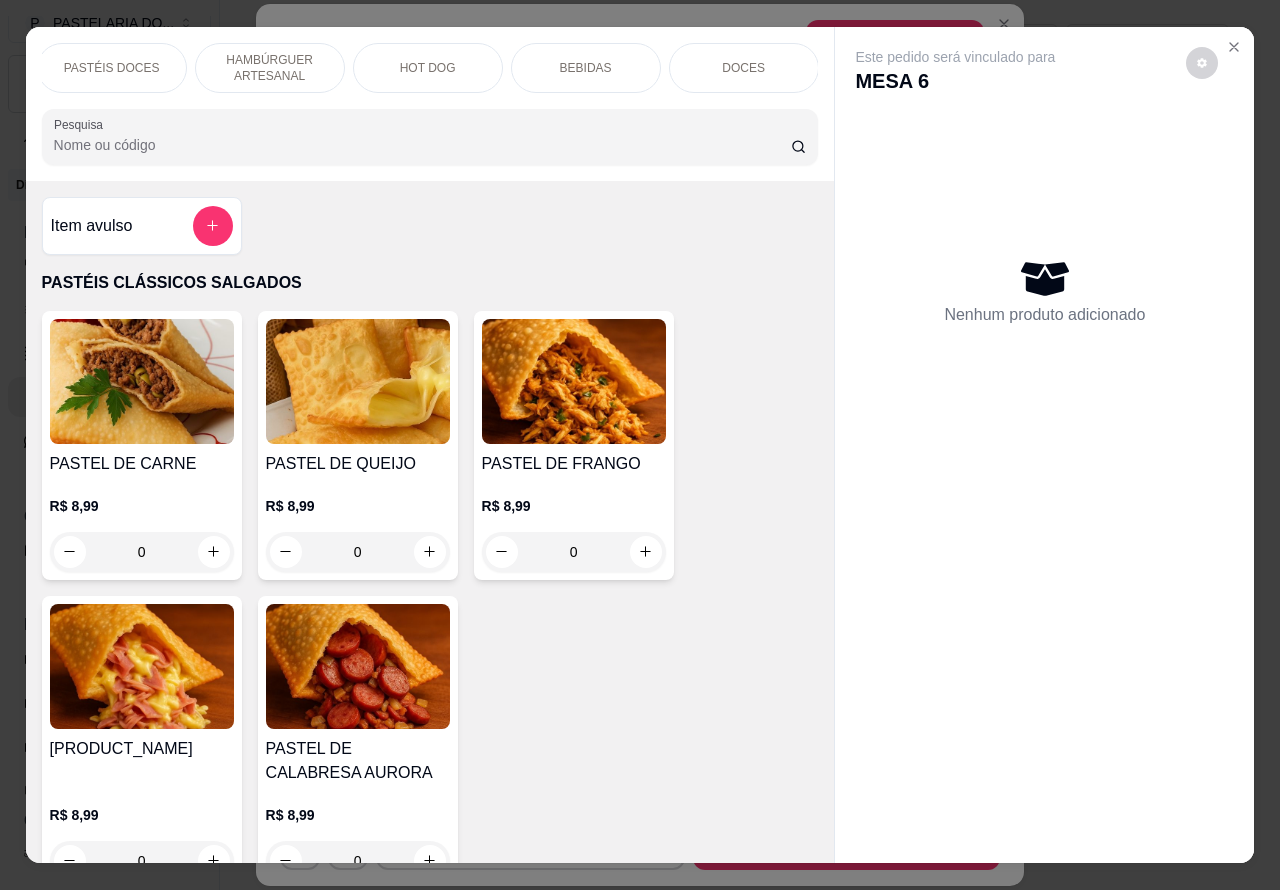 click on "BEBIDAS" at bounding box center [586, 68] 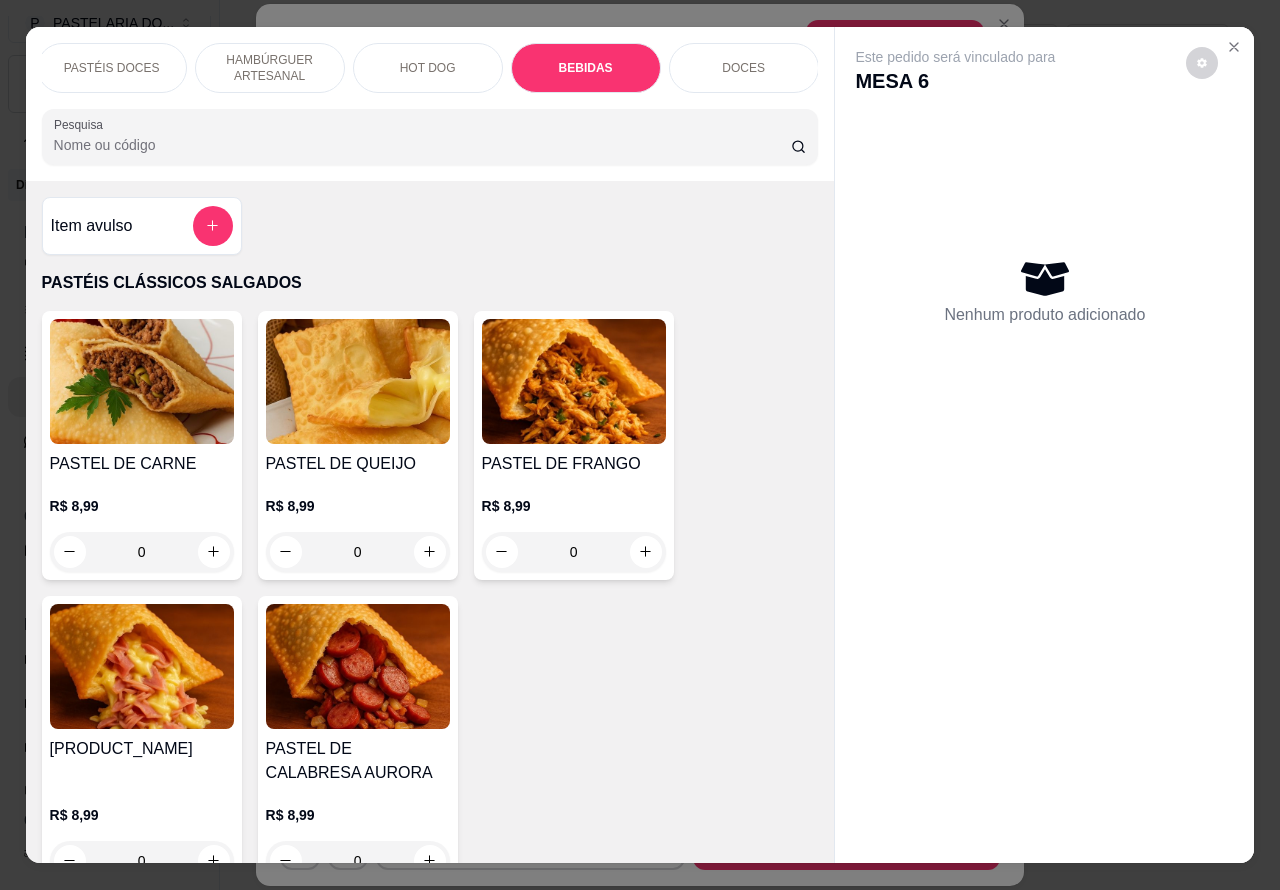 scroll, scrollTop: 6626, scrollLeft: 0, axis: vertical 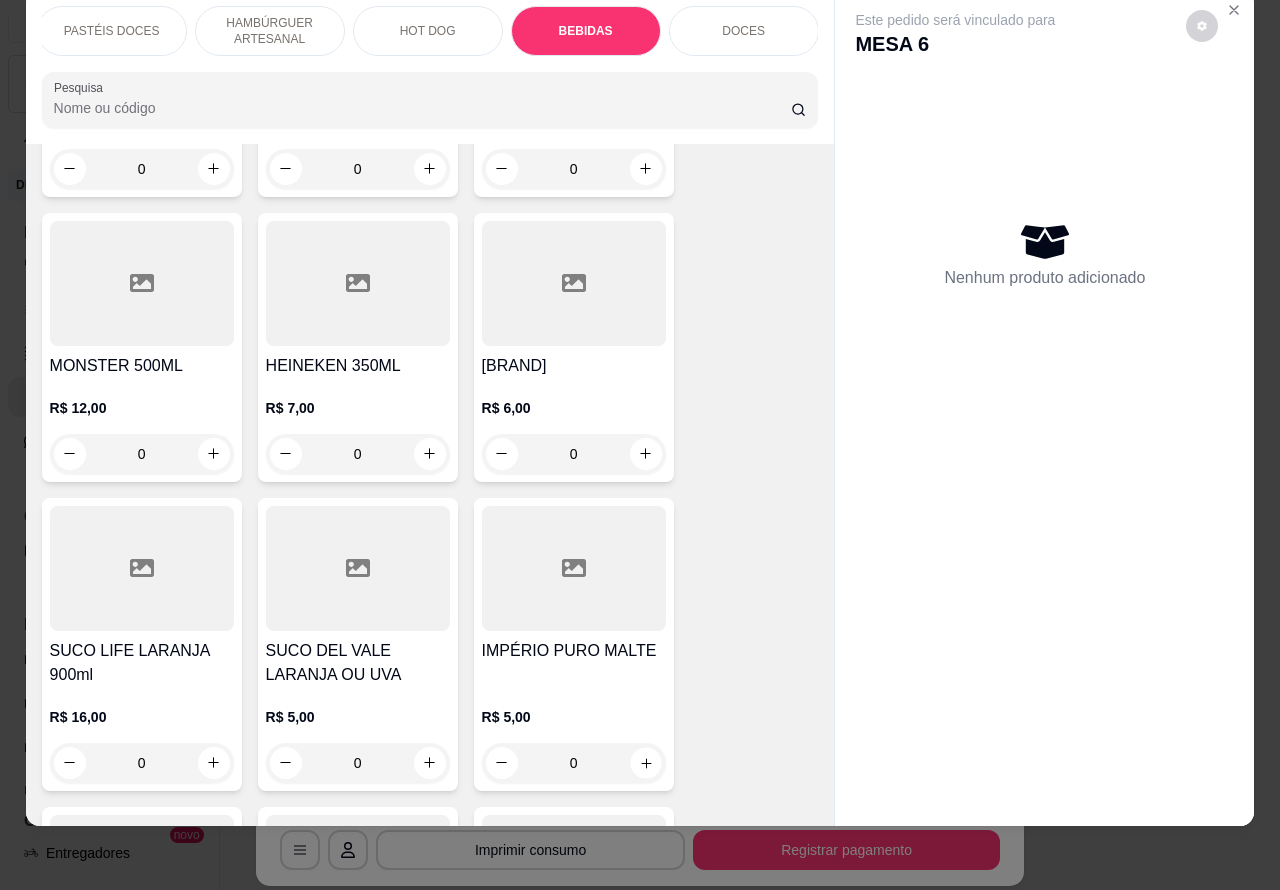 click 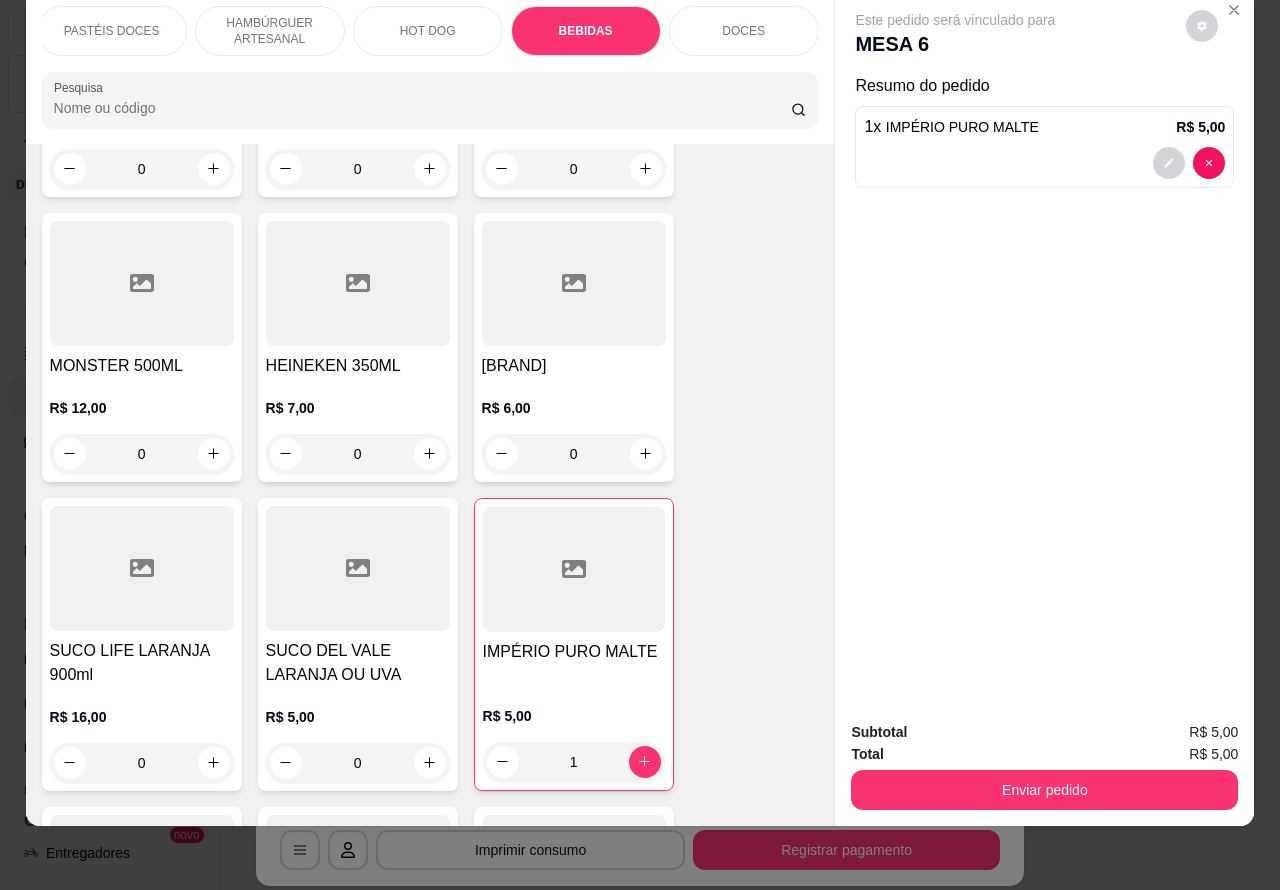 click 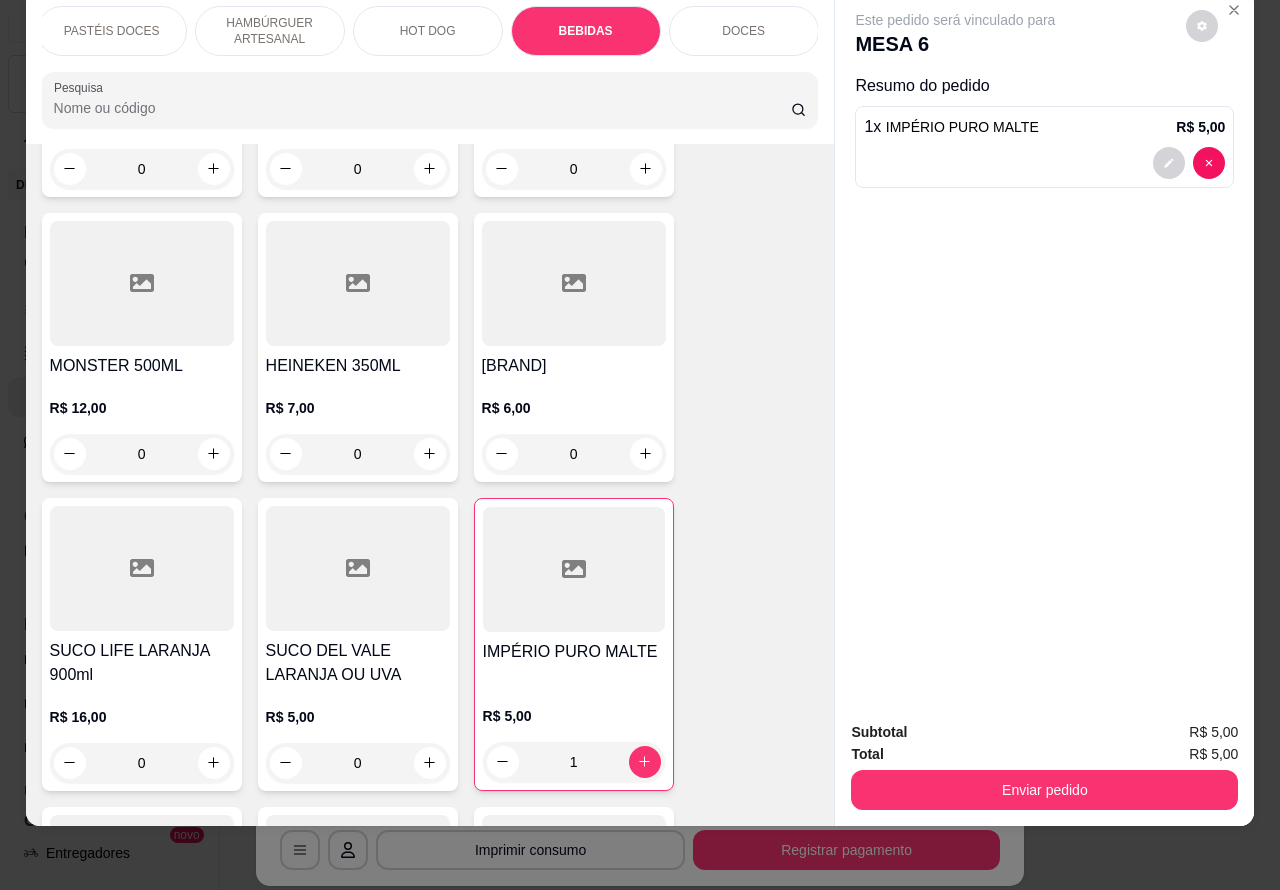 type on "2" 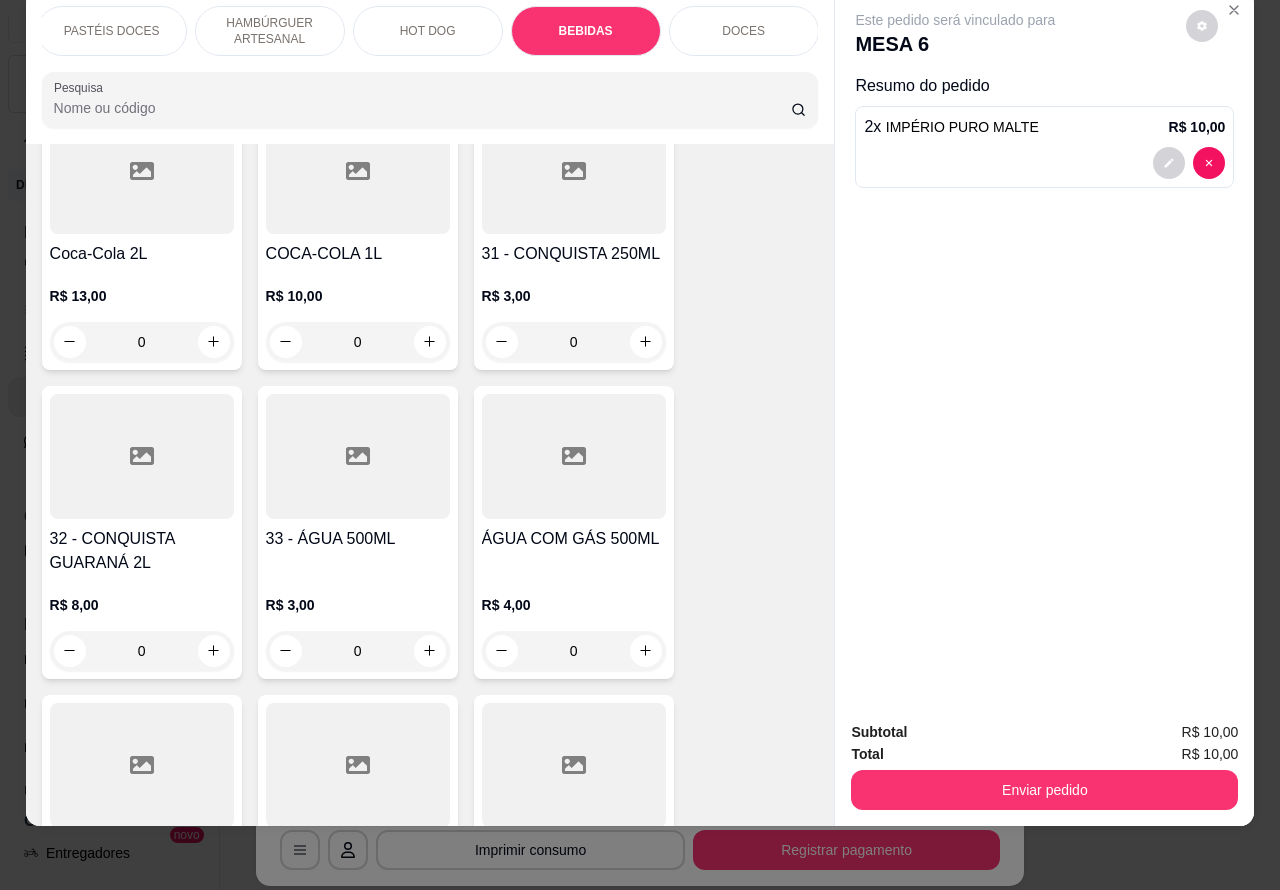 scroll, scrollTop: 7285, scrollLeft: 0, axis: vertical 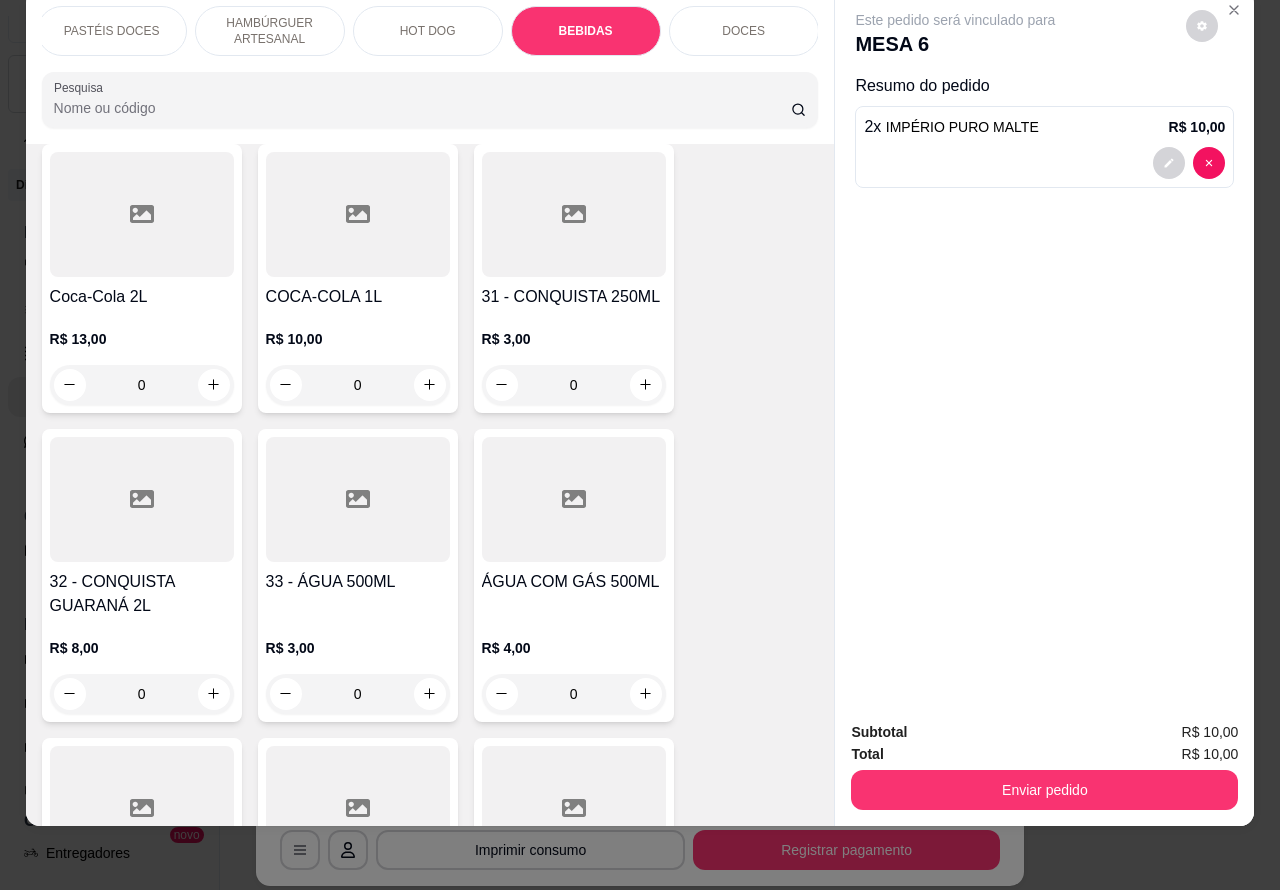click 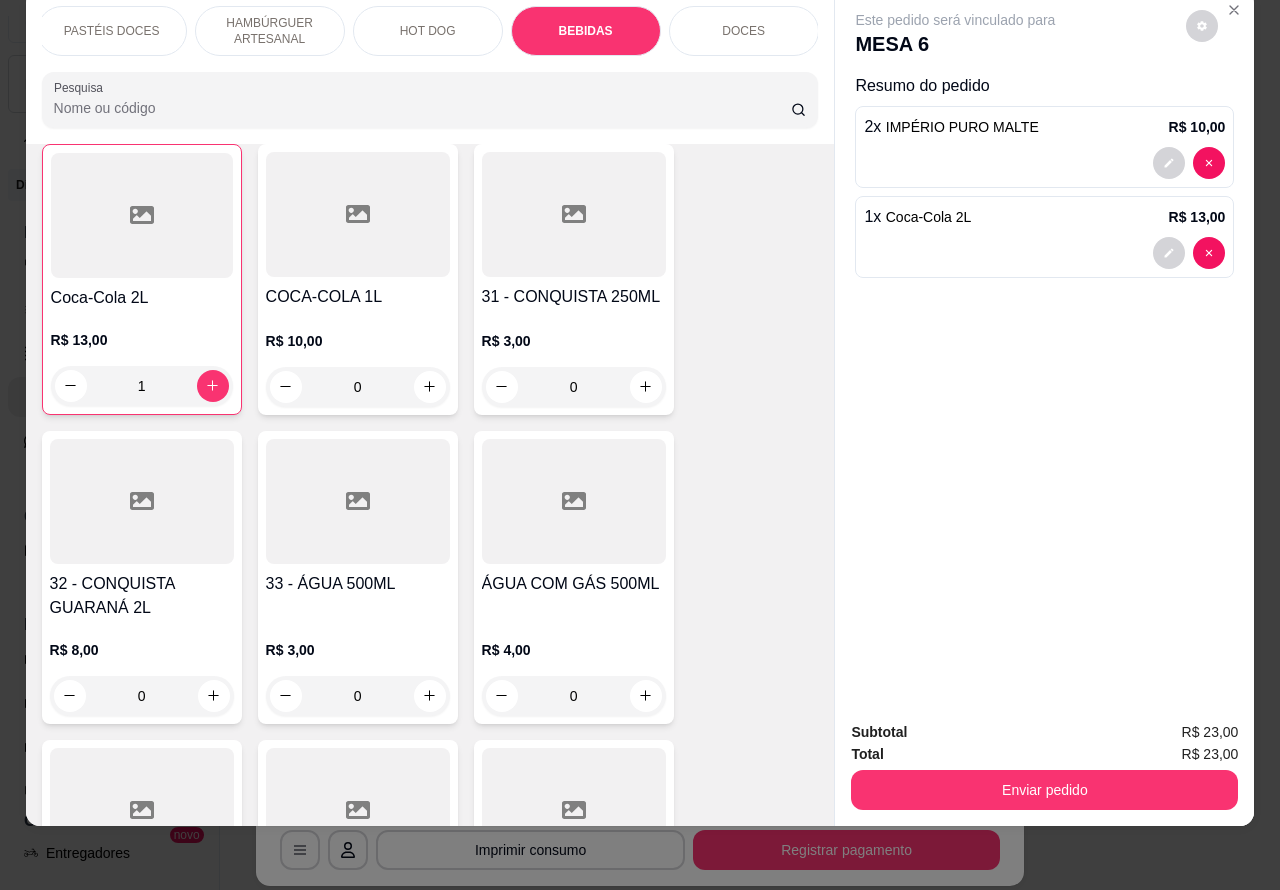 type on "1" 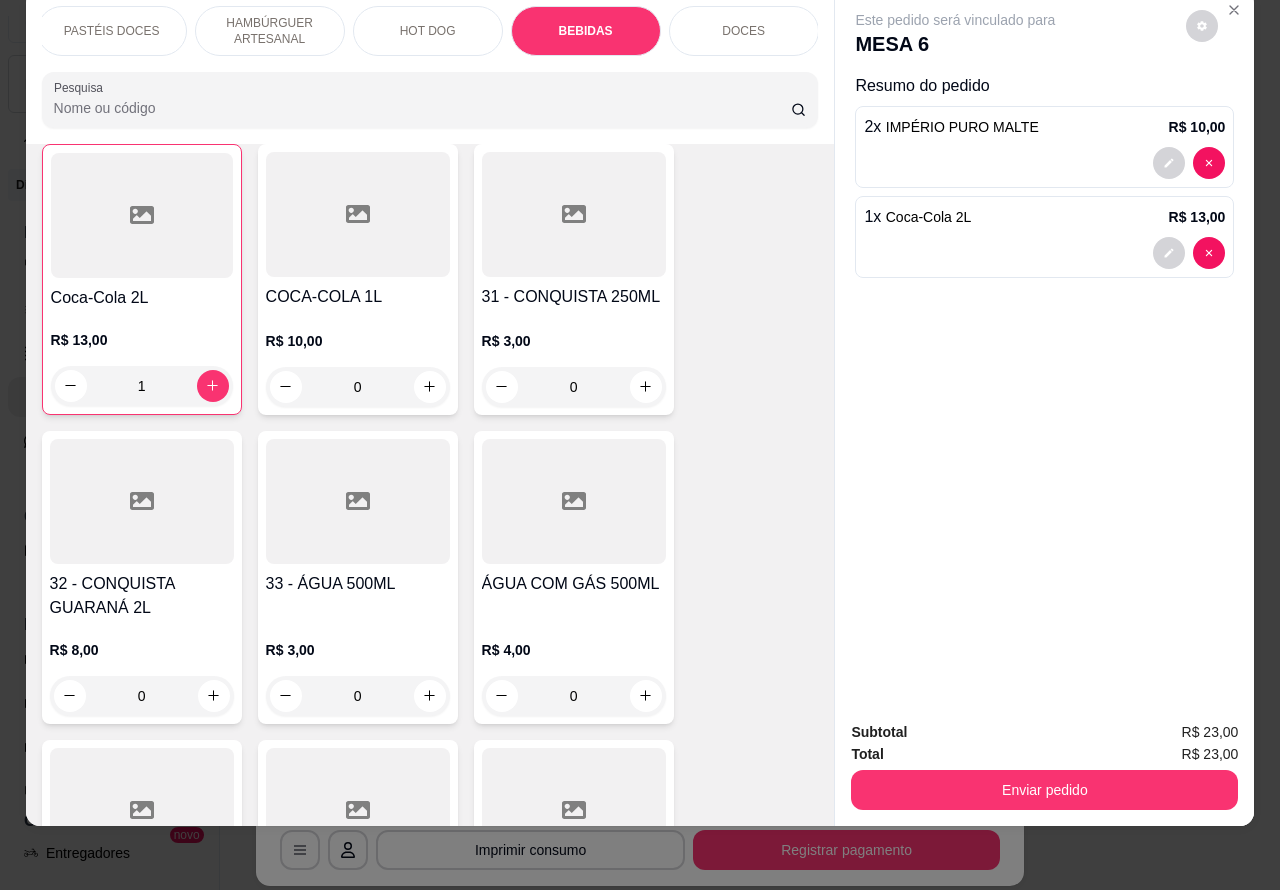 scroll, scrollTop: 7286, scrollLeft: 0, axis: vertical 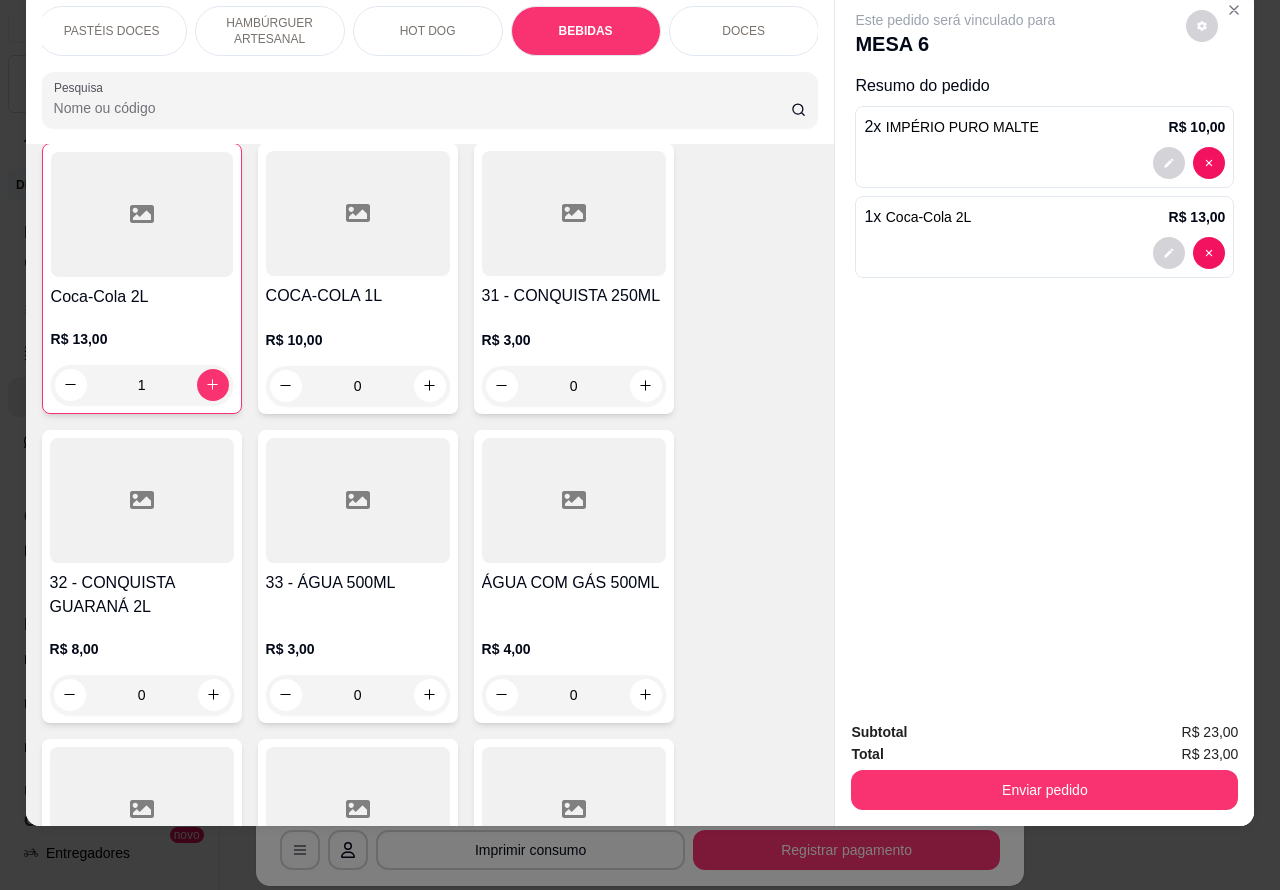 click on "Enviar pedido" at bounding box center [1044, 790] 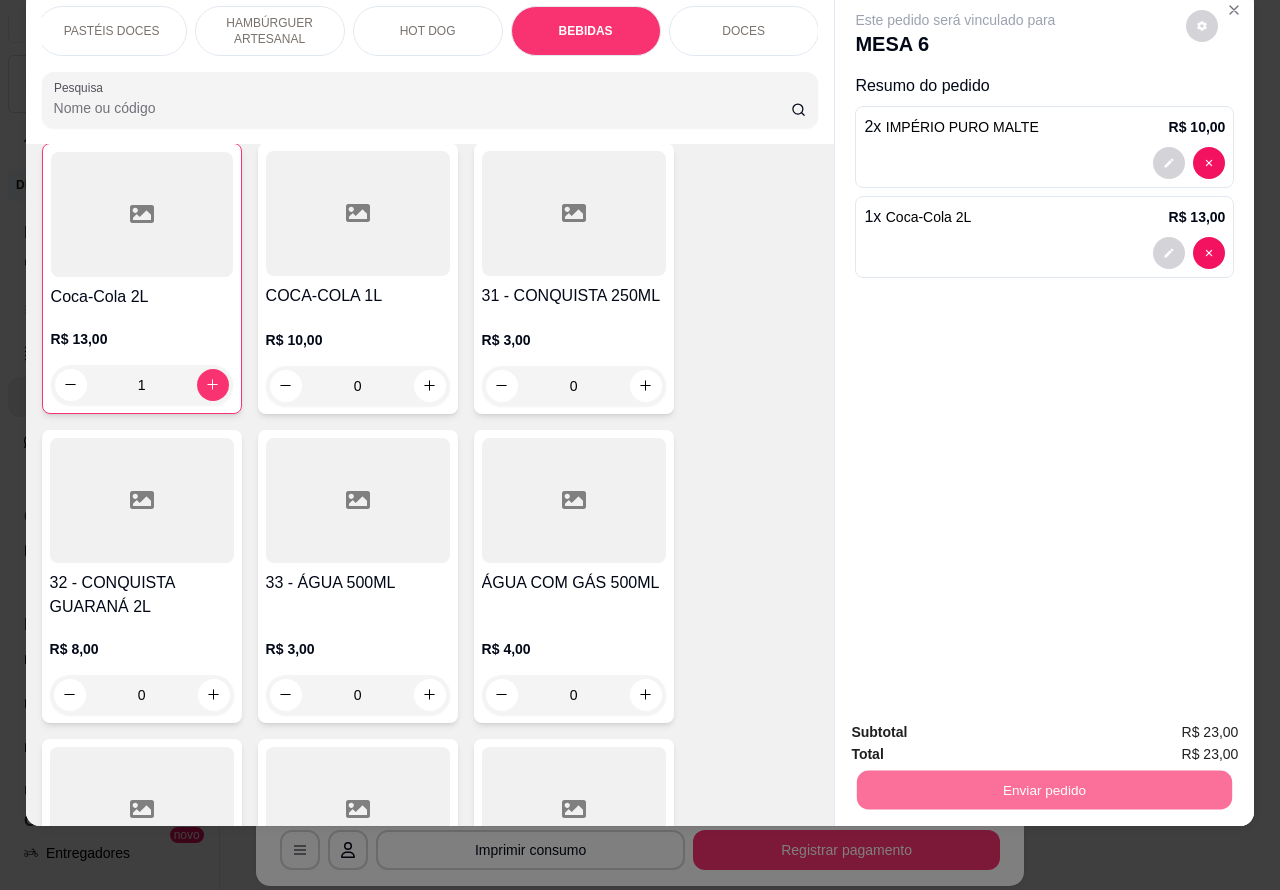 click on "Não registrar e enviar pedido" at bounding box center (977, 723) 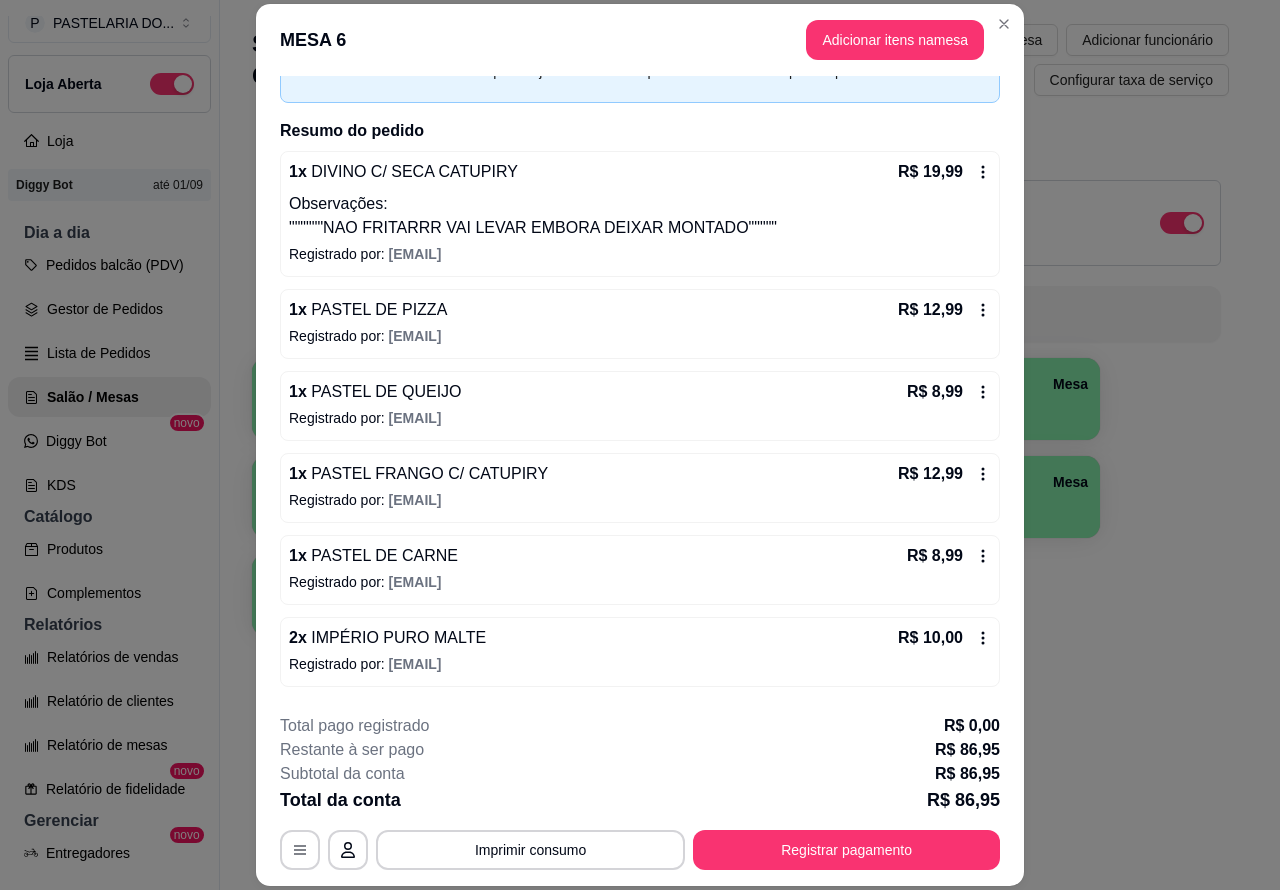 click on "Imprimir consumo" at bounding box center [530, 850] 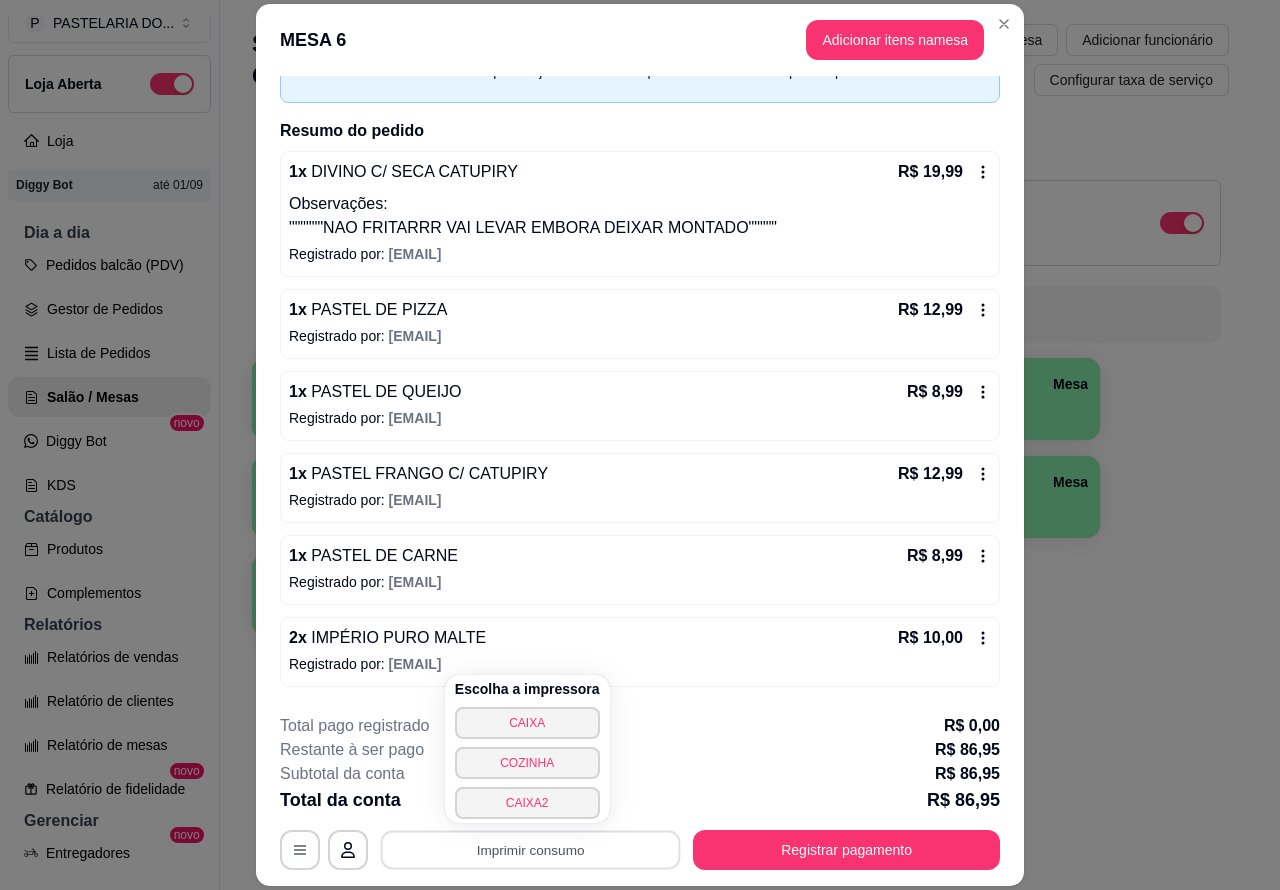 click on "CAIXA2" at bounding box center (527, 803) 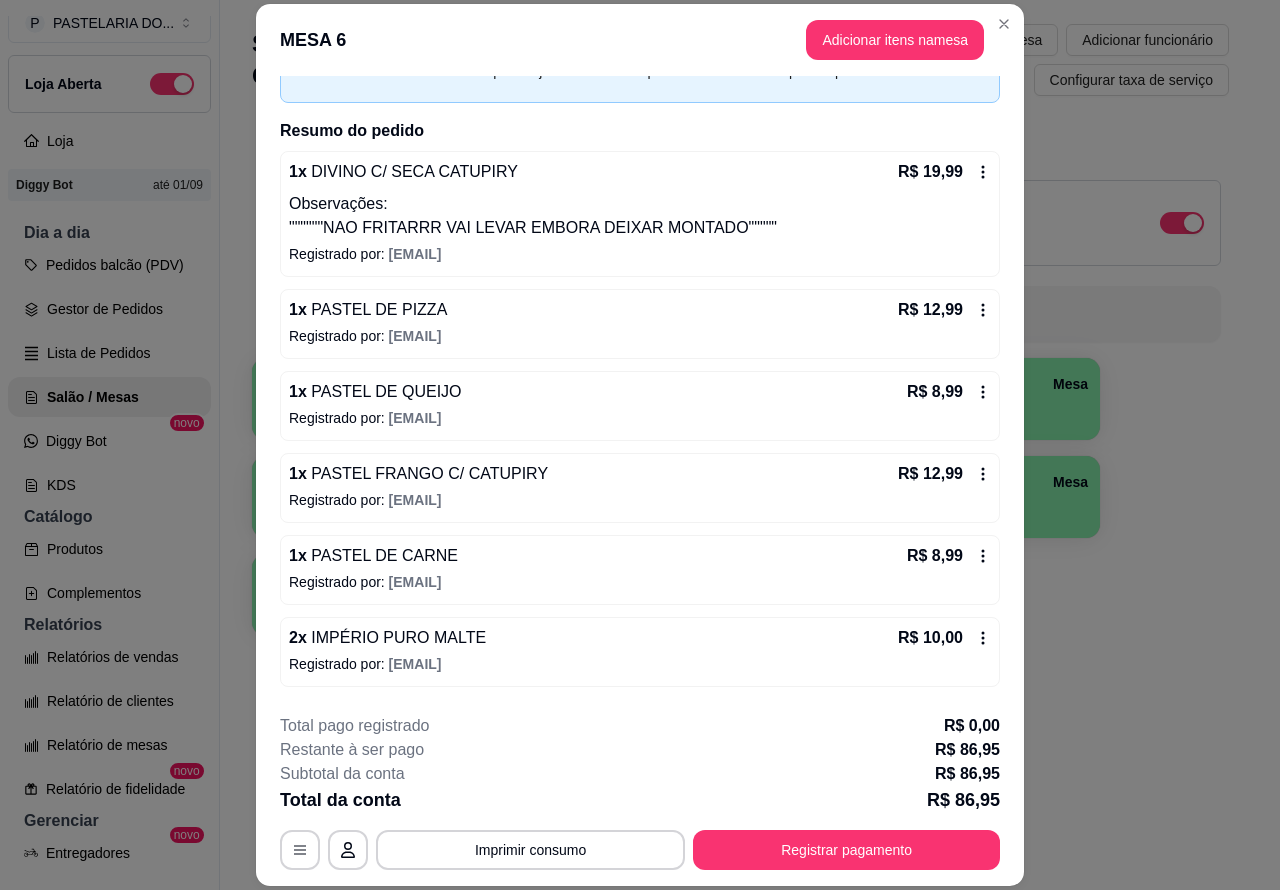 click on "Imprimir qr-codes da mesa" at bounding box center [959, 40] 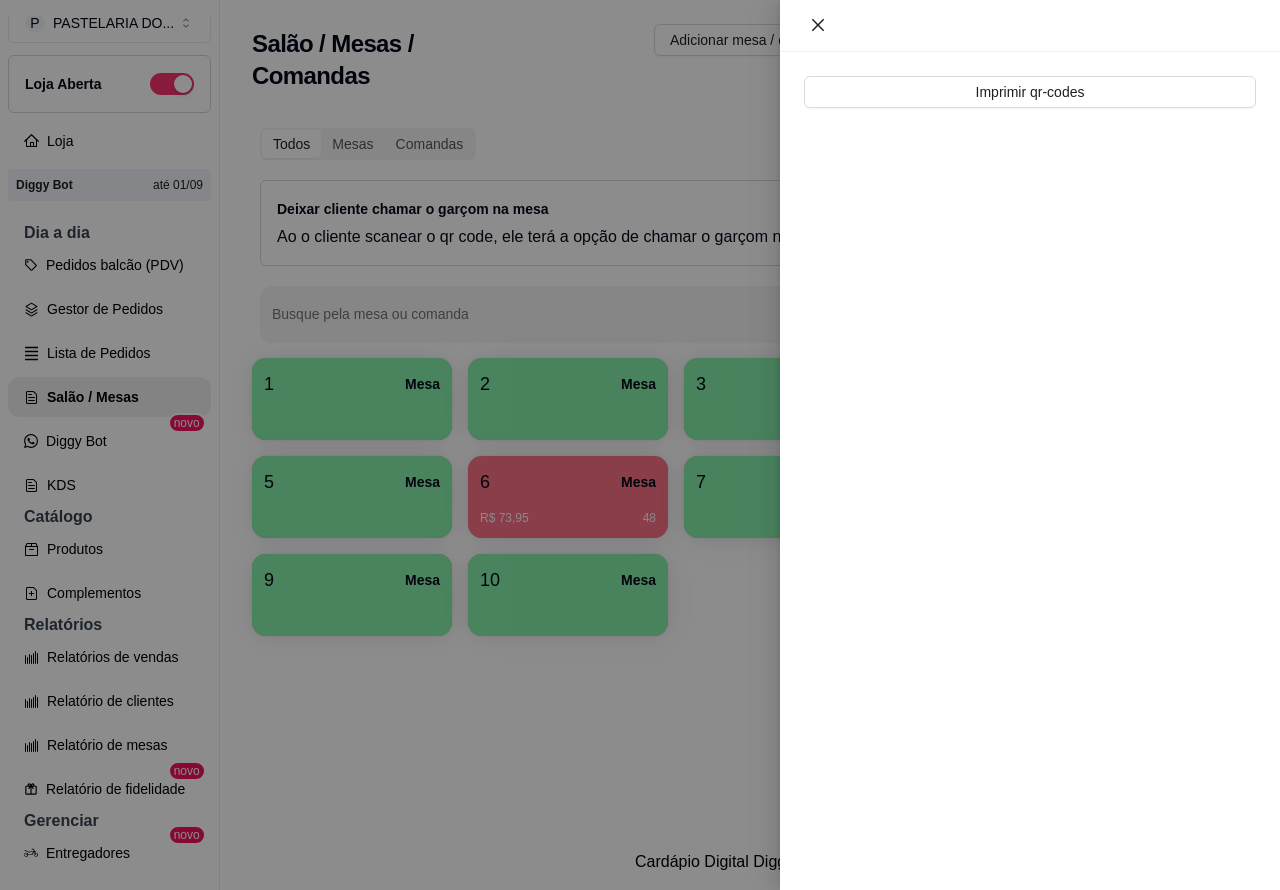 click 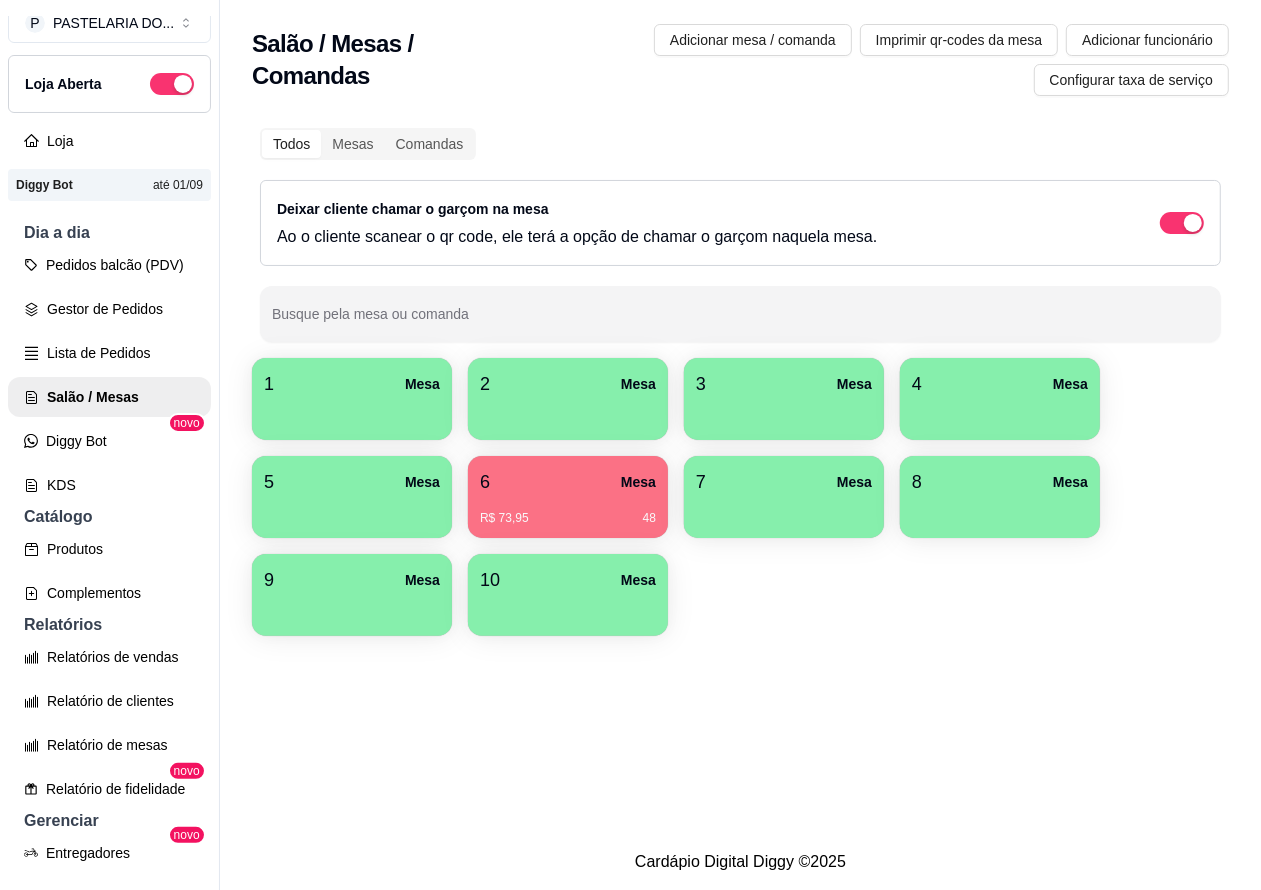 click on "2 Mesa" at bounding box center (568, 384) 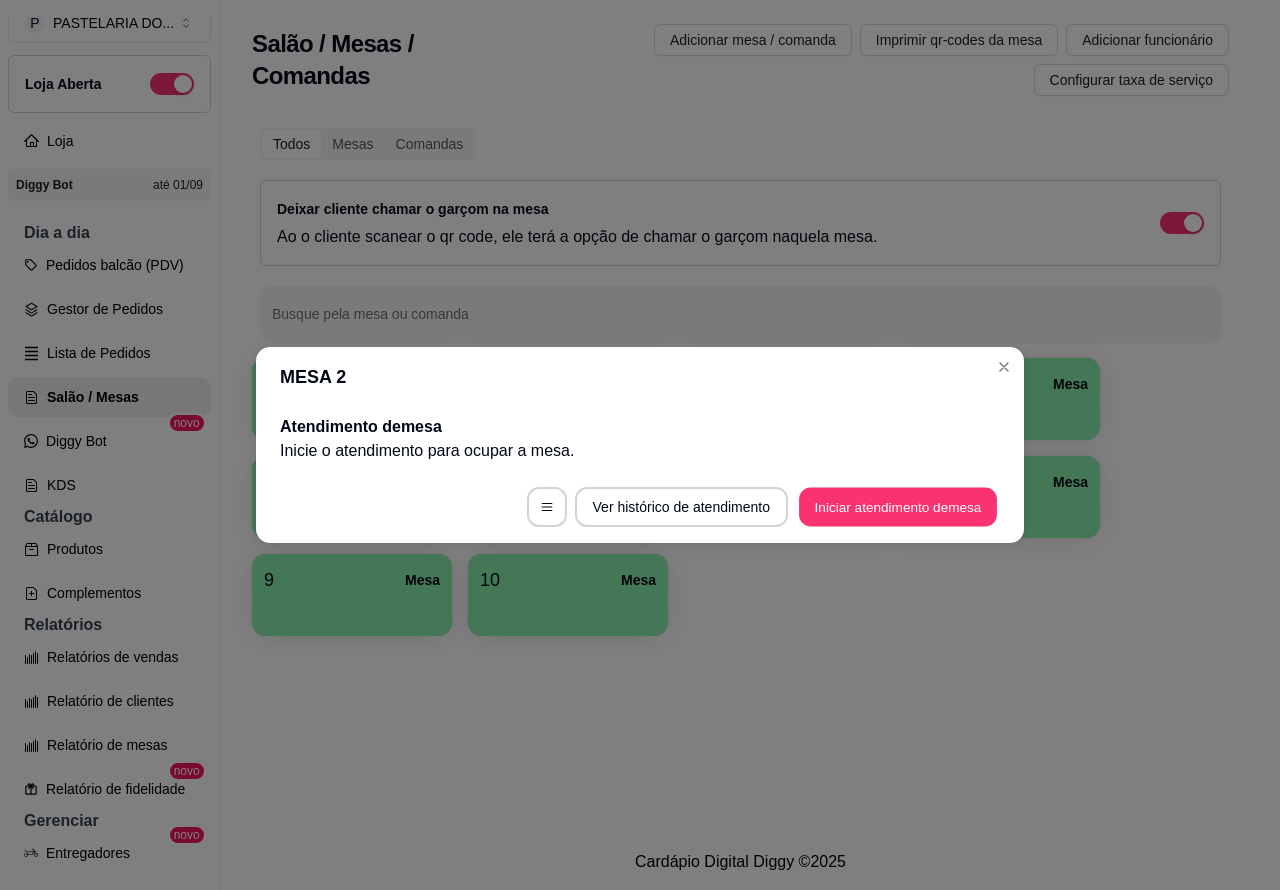 click on "Iniciar atendimento de  mesa" at bounding box center [898, 507] 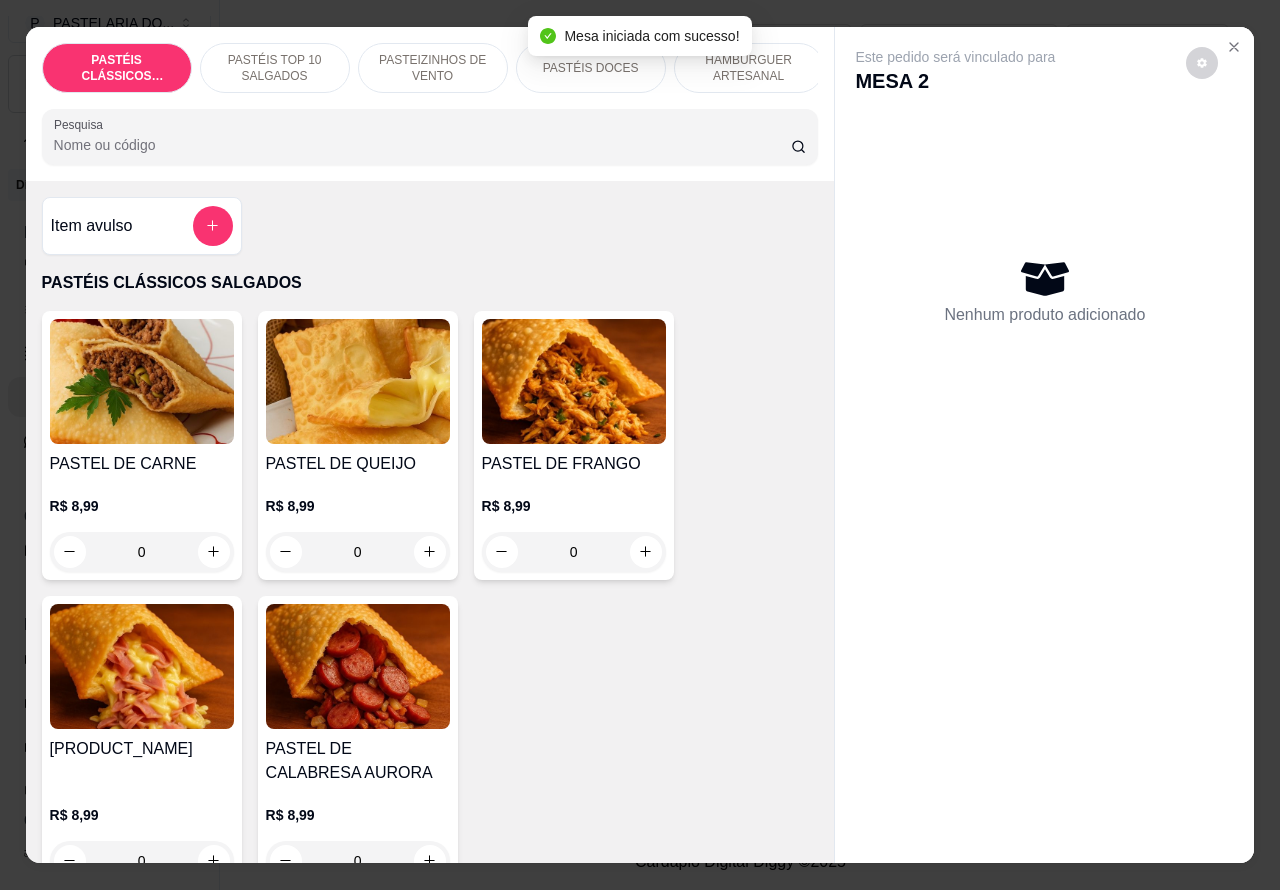 click at bounding box center (430, 552) 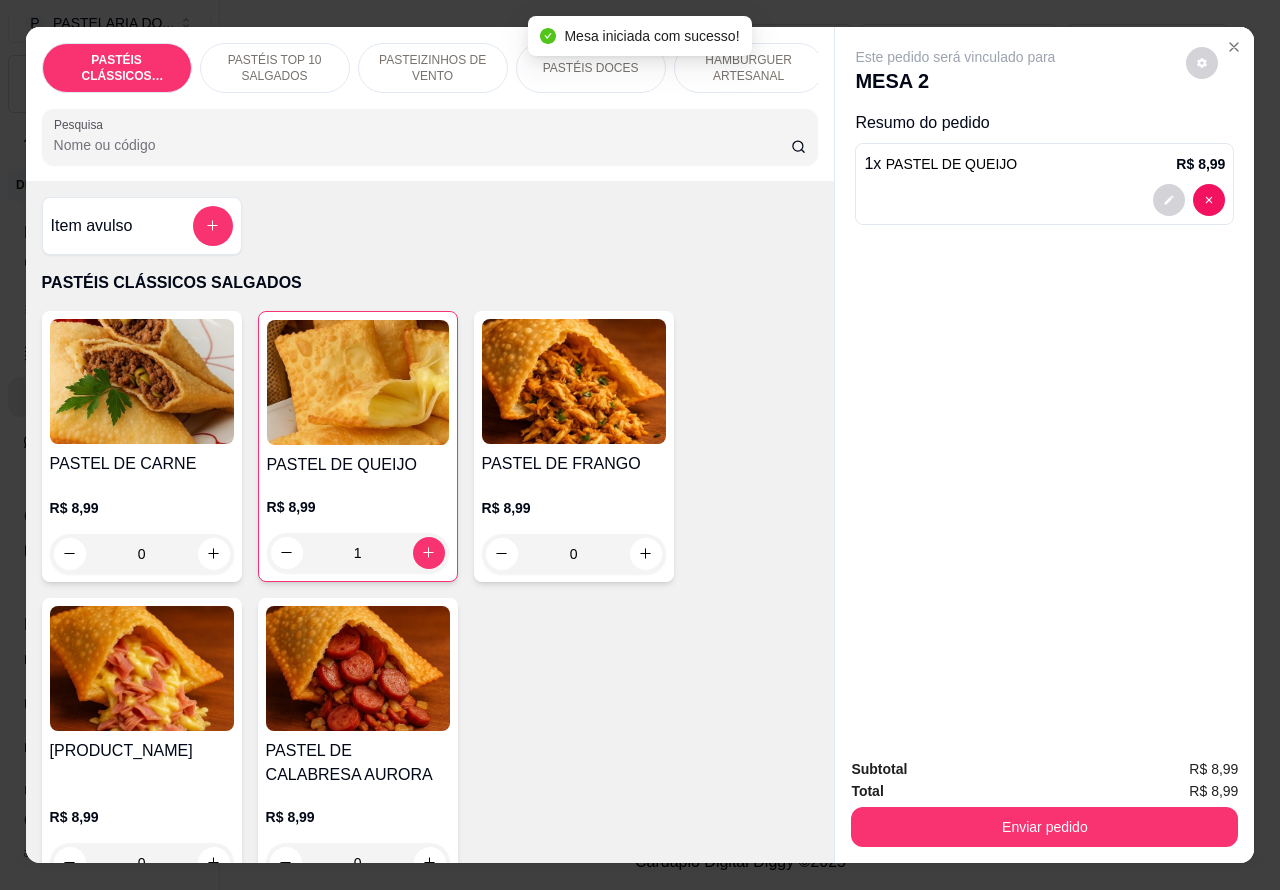 type on "1" 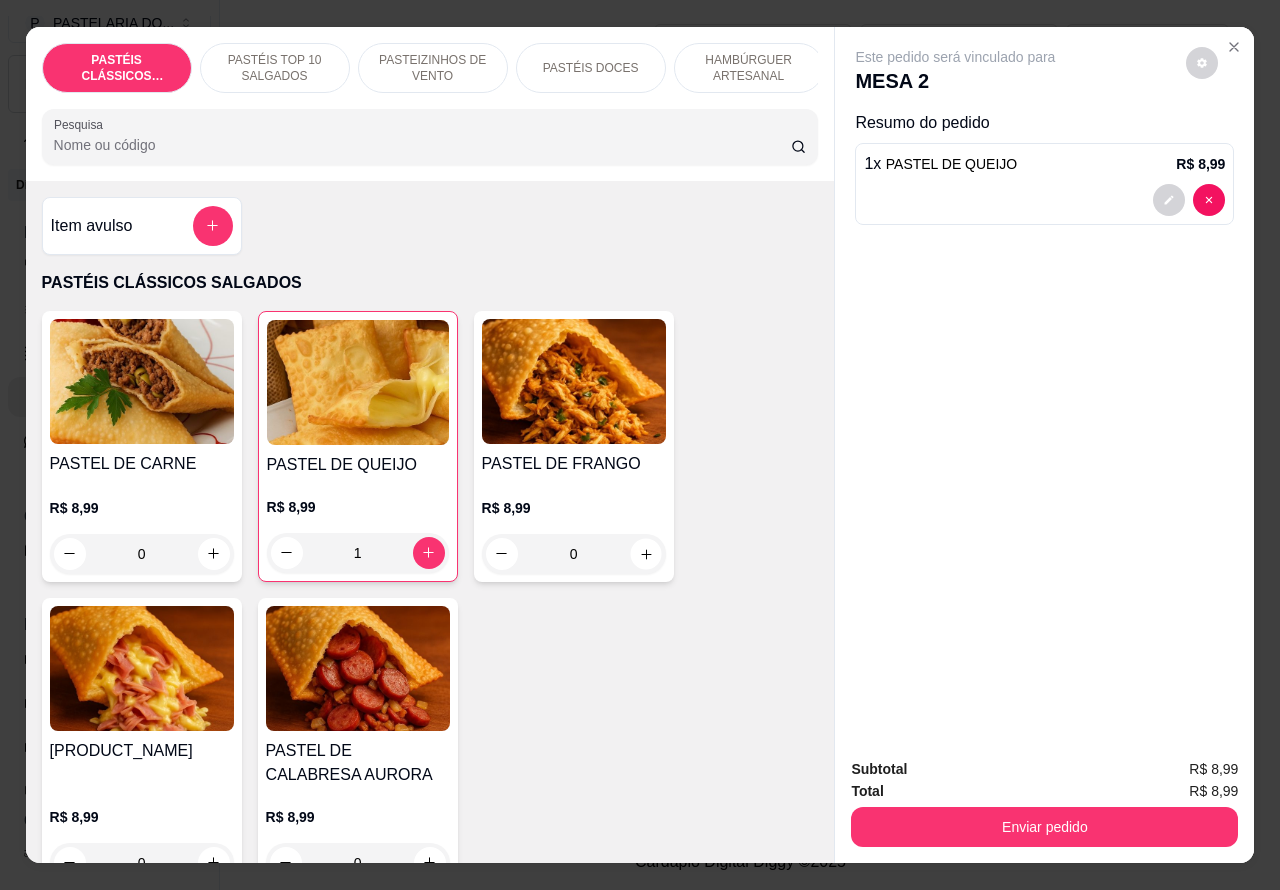 click 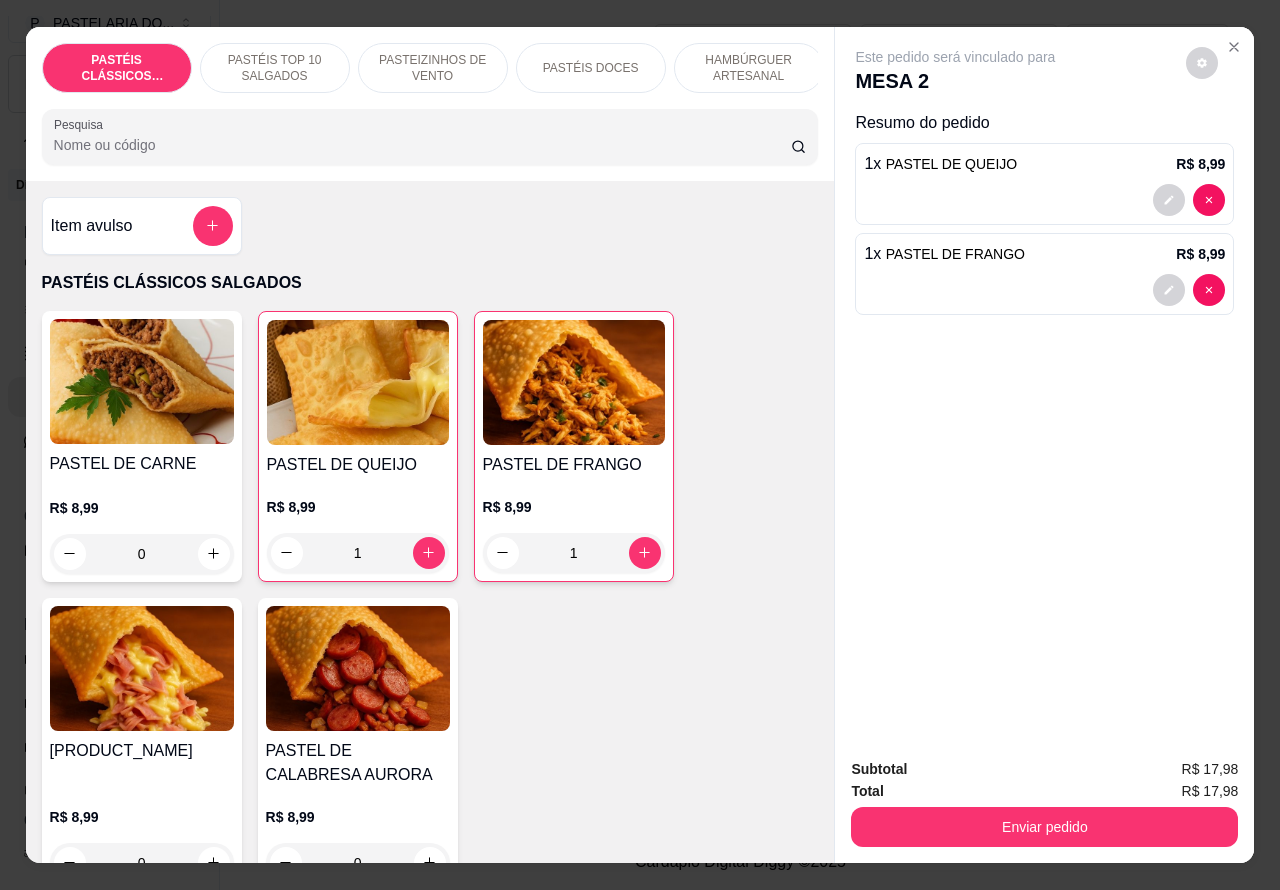 scroll, scrollTop: 77, scrollLeft: 0, axis: vertical 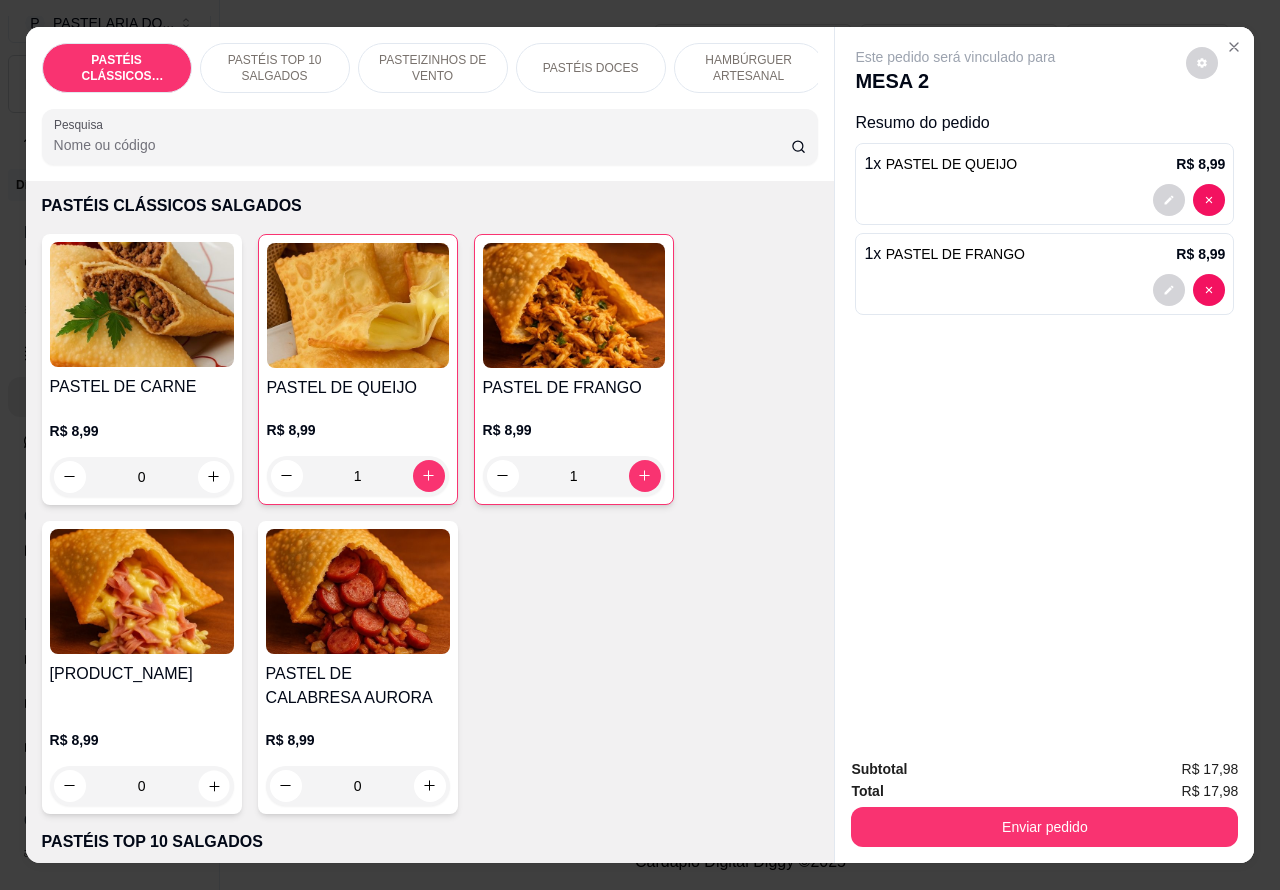 click 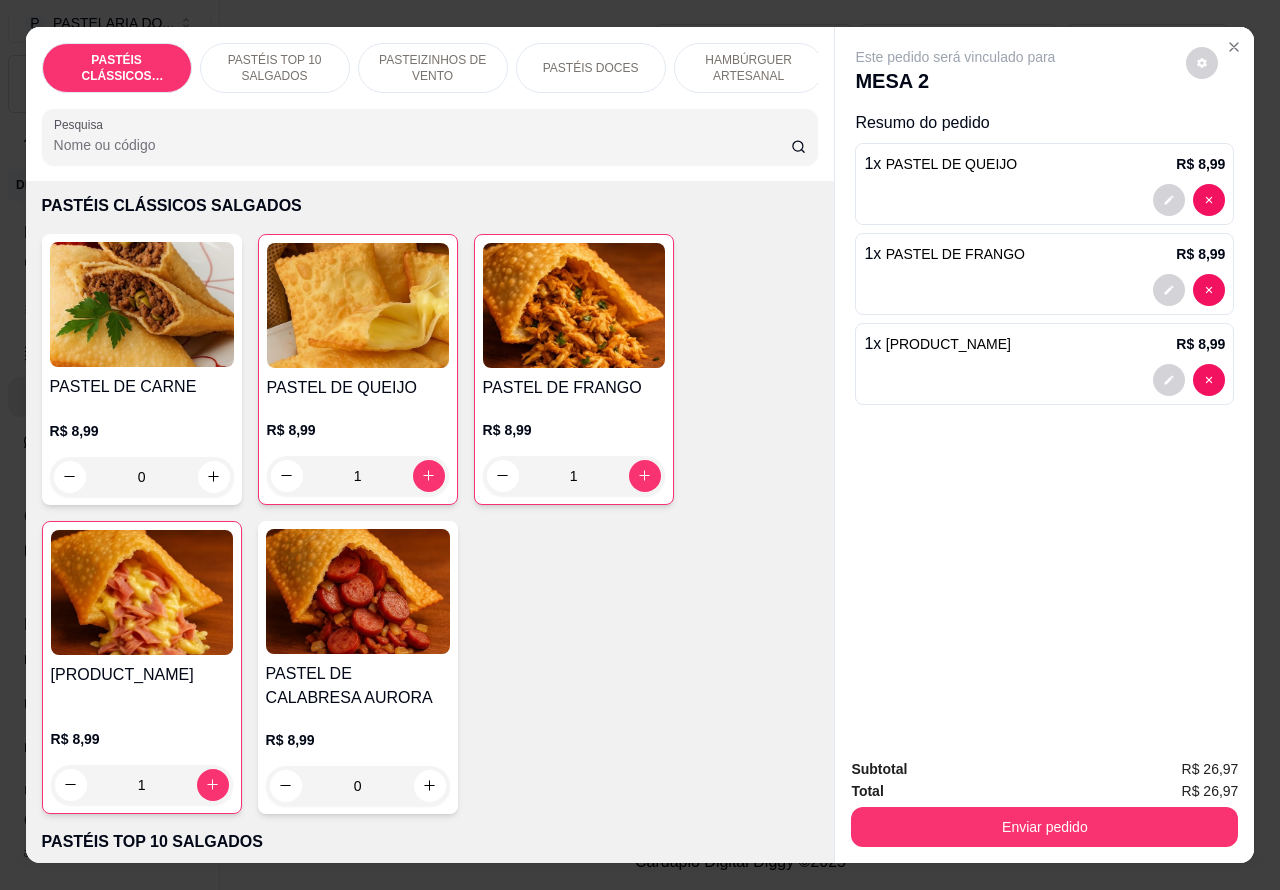 click on "Enviar pedido" at bounding box center [1044, 827] 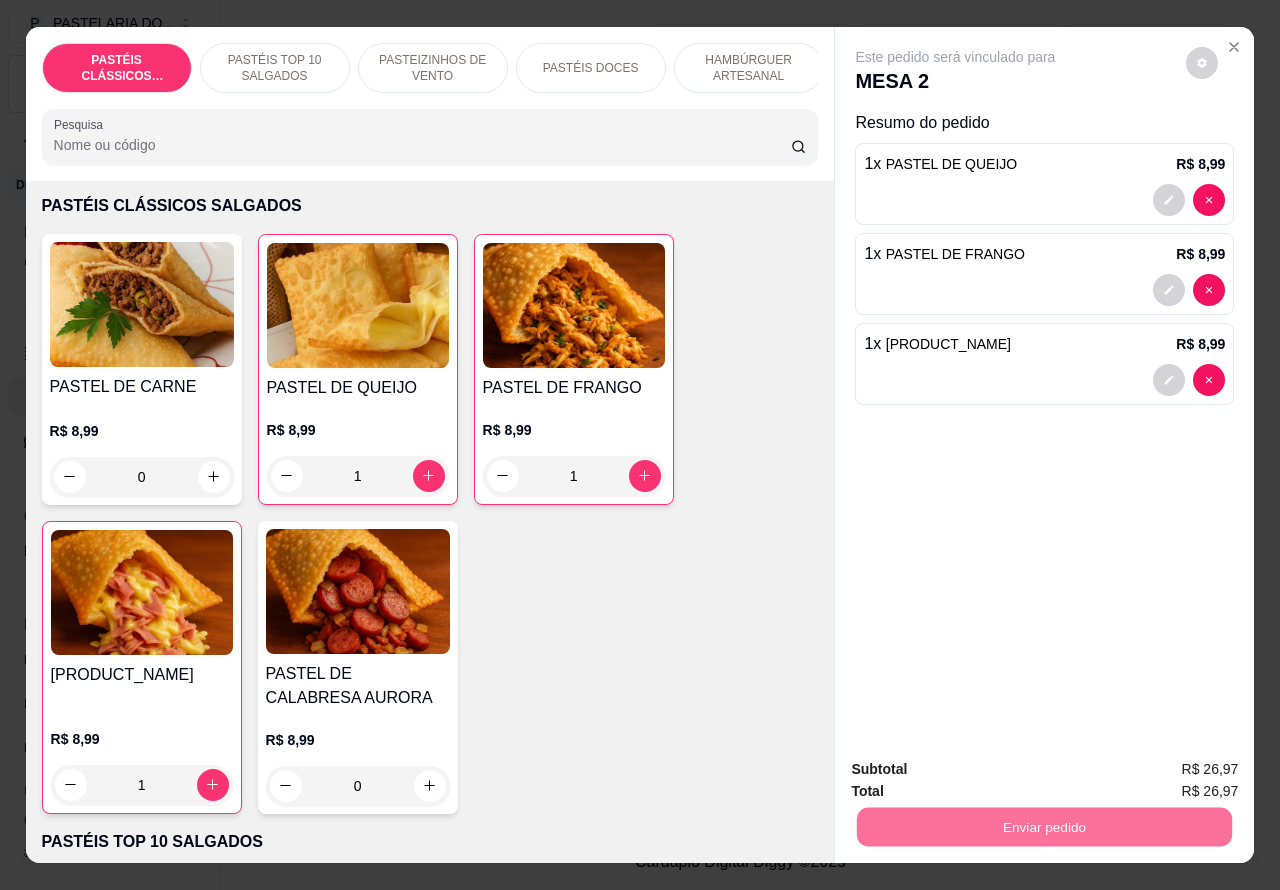 click on "Não registrar e enviar pedido" at bounding box center [977, 769] 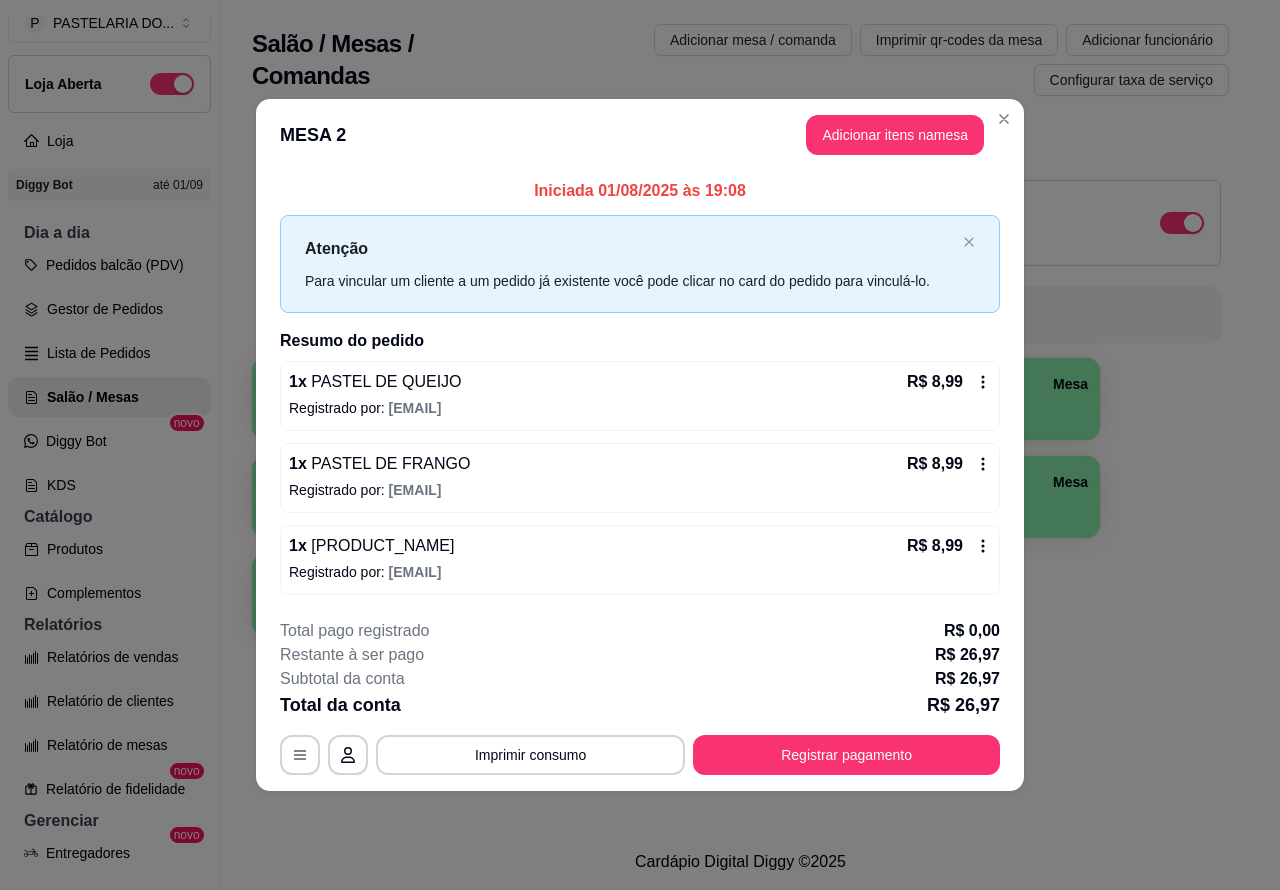 click on "Salão / Mesas / Comandas Adicionar mesa / comanda Imprimir qr-codes da mesa Adicionar funcionário Configurar taxa de serviço Todos Mesas Comandas Deixar cliente chamar o garçom na mesa Ao o cliente scanear o qr code, ele terá a opção de chamar o garçom naquela mesa. Busque pela mesa ou comanda
1 Mesa 2 Mesa R$ 26,97 19 3 Mesa 4 Mesa 5 Mesa 6 Mesa R$ 86,95 67 7 Mesa 8 Mesa 9 Mesa 10 Mesa" at bounding box center (740, 417) 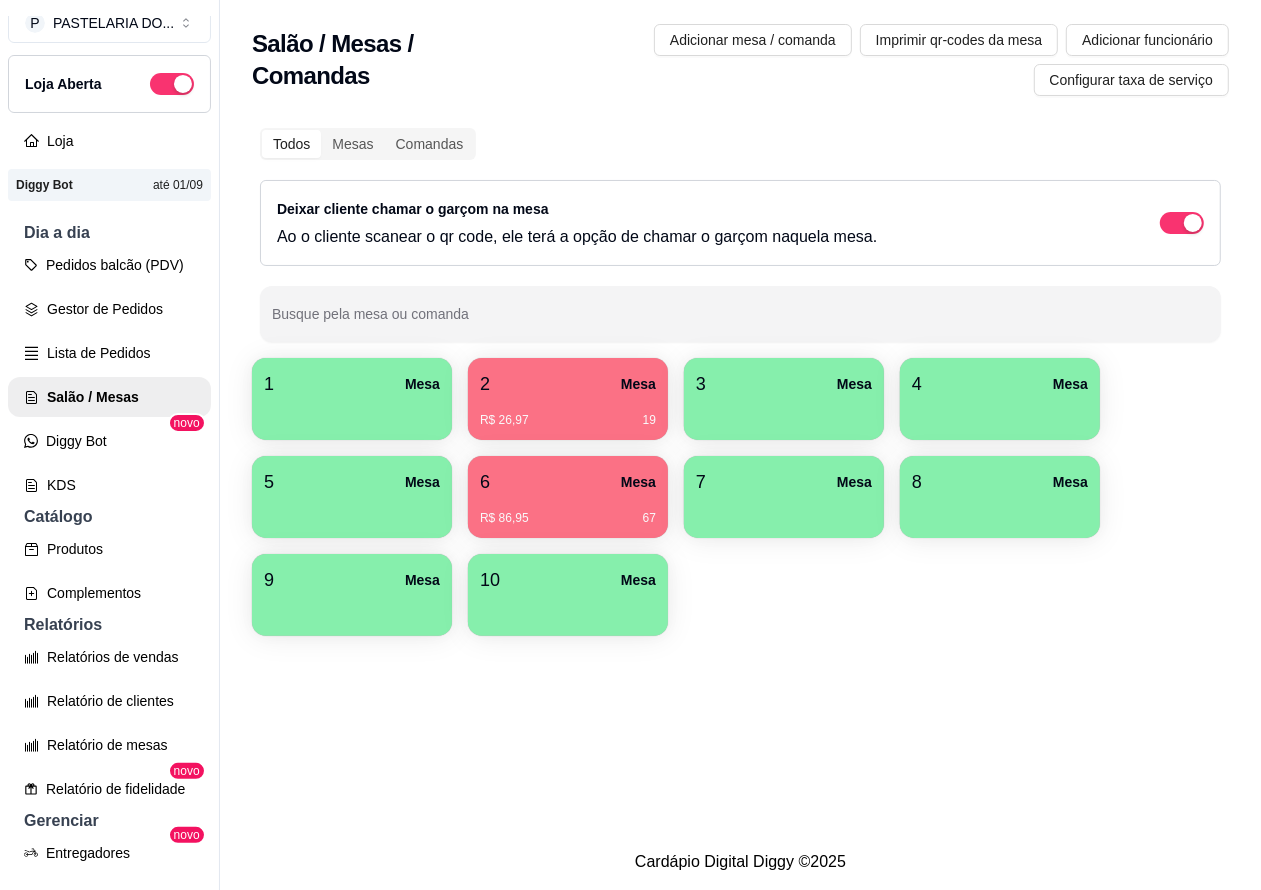 click on "R$ 86,95 67" at bounding box center (568, 511) 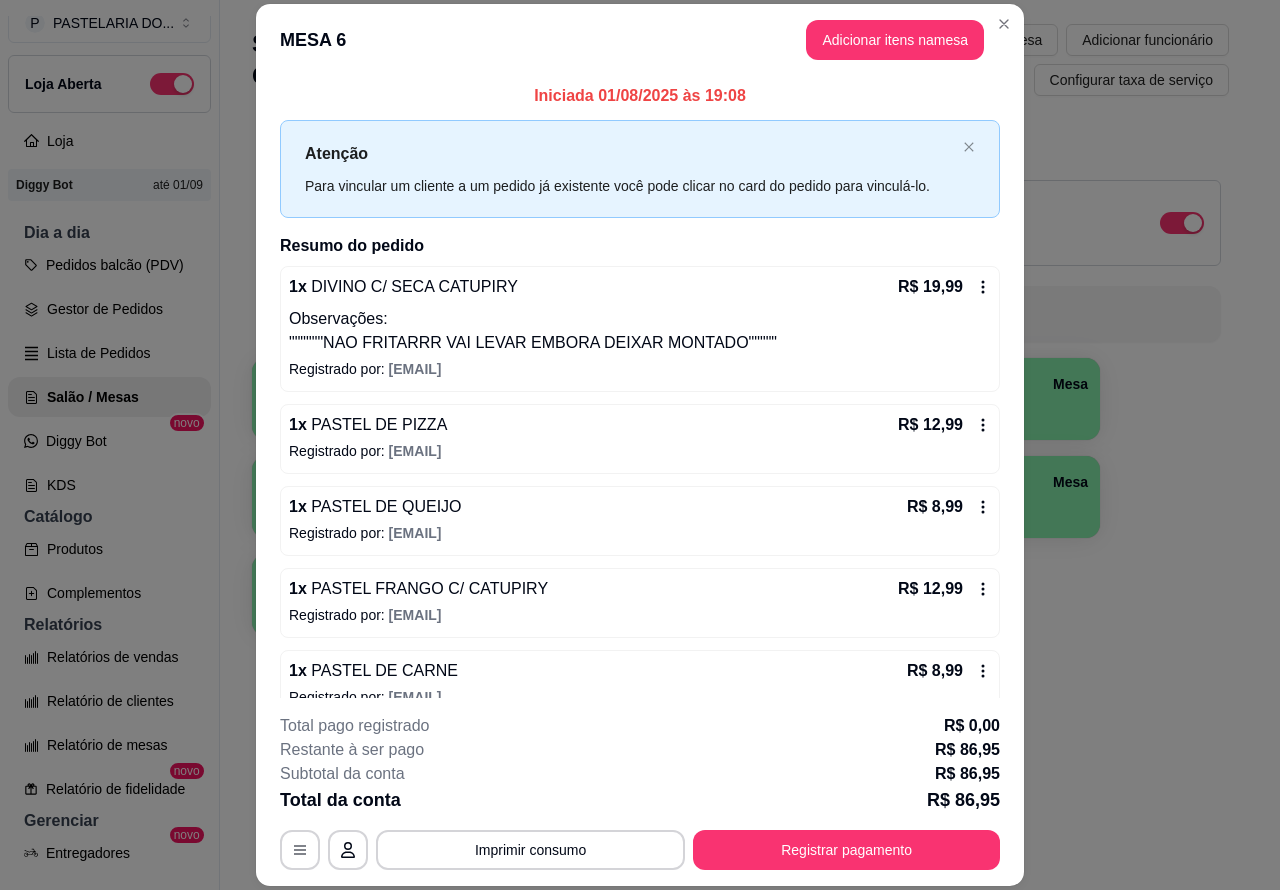 click on "Salão / Mesas / Comandas Adicionar mesa / comanda Imprimir qr-codes da mesa Adicionar funcionário Configurar taxa de serviço Todos Mesas Comandas Deixar cliente chamar o garçom na mesa Ao o cliente scanear o qr code, ele terá a opção de chamar o garçom naquela mesa. Busque pela mesa ou comanda
1 Mesa 2 Mesa R$ 26,97 19 3 Mesa 4 Mesa 5 Mesa 6 Mesa R$ 86,95 67 7 Mesa 8 Mesa 9 Mesa 10 Mesa" at bounding box center [740, 417] 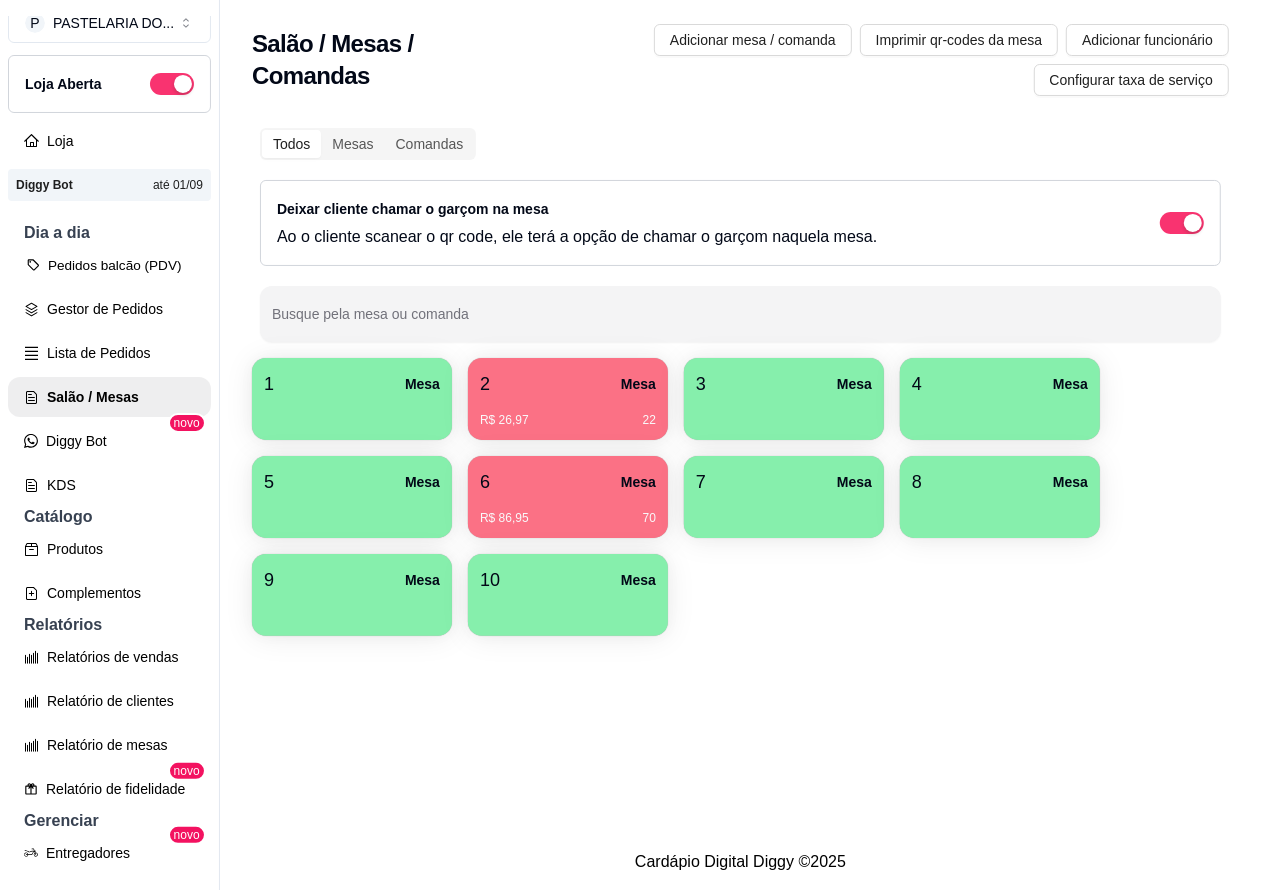 click on "Pedidos balcão (PDV)" at bounding box center (109, 265) 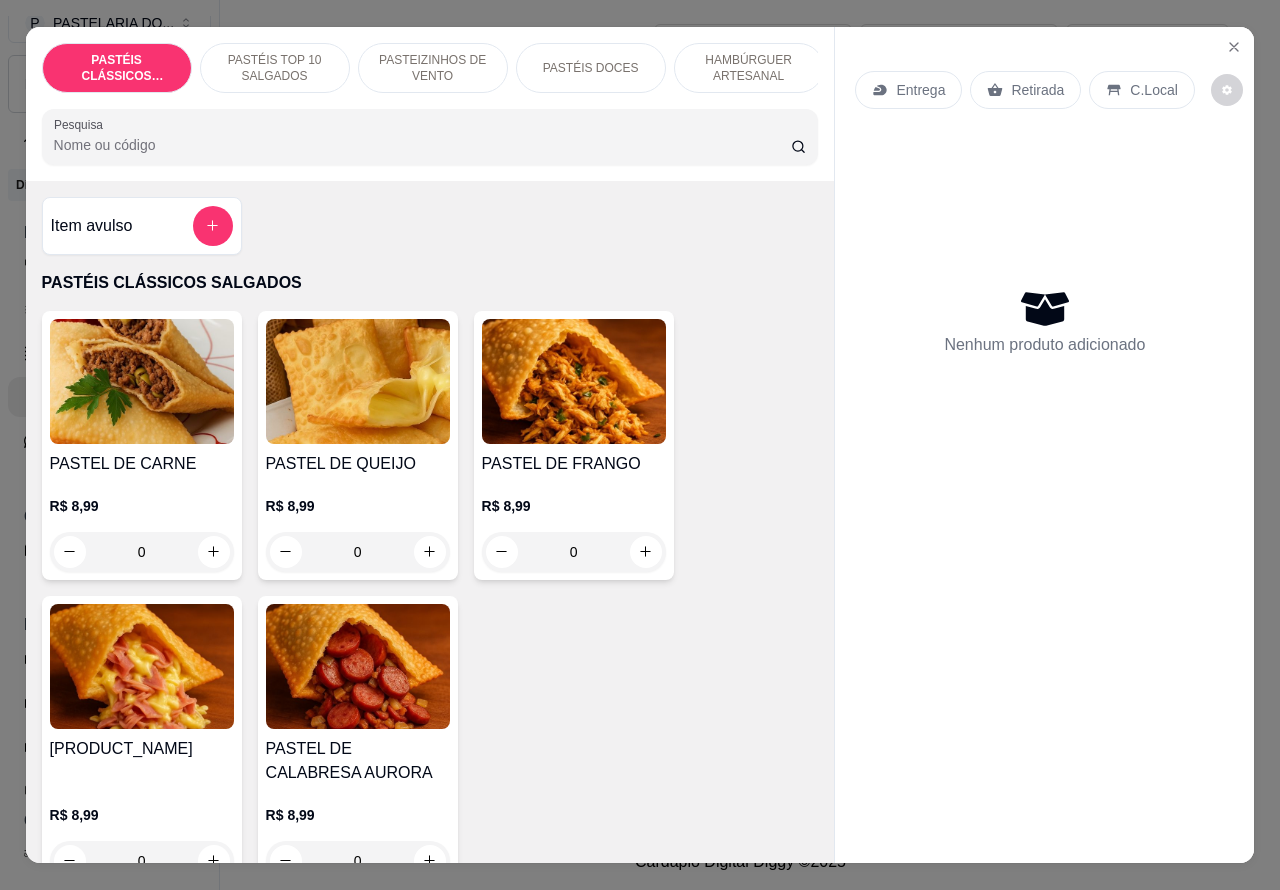 click on "HAMBÚRGUER ARTESANAL" at bounding box center (749, 68) 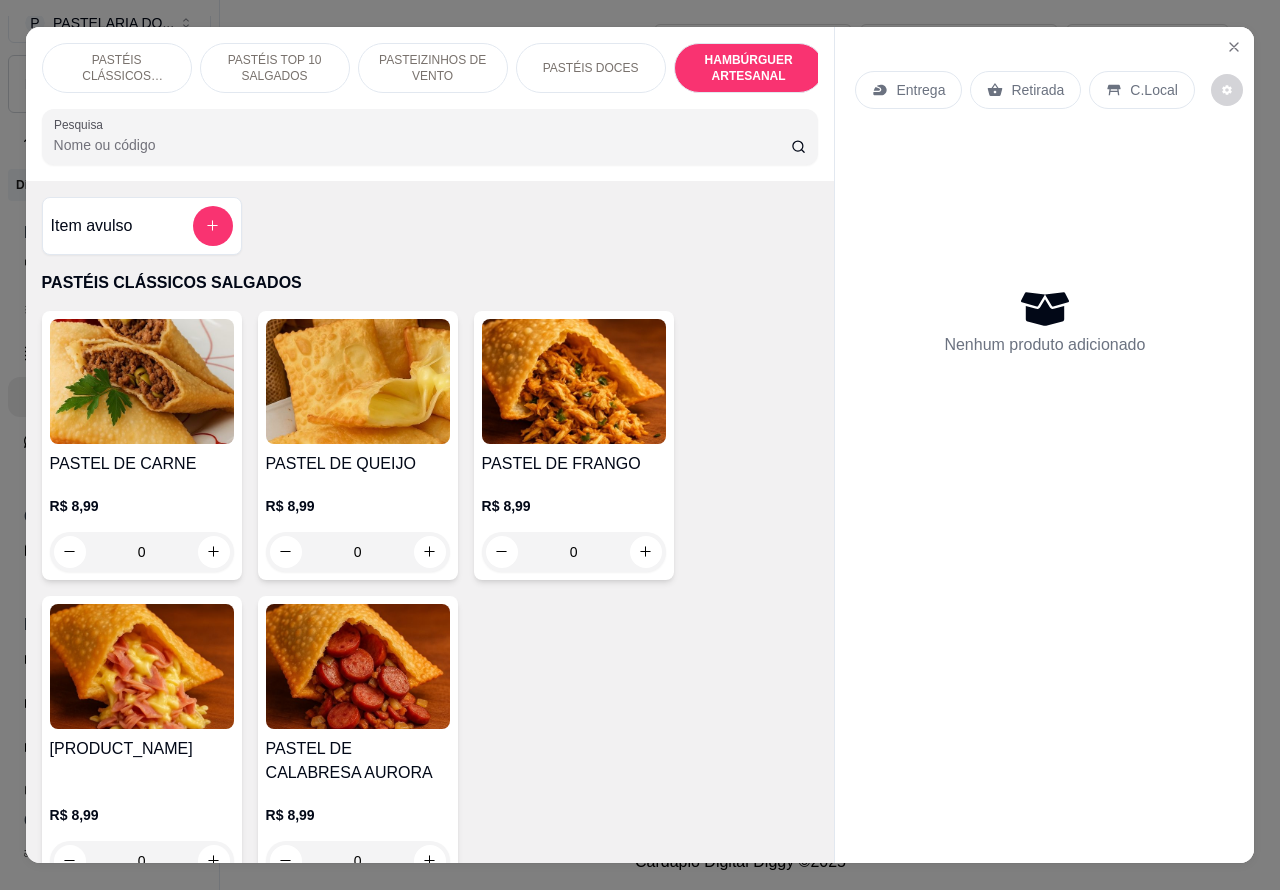 scroll, scrollTop: 4812, scrollLeft: 0, axis: vertical 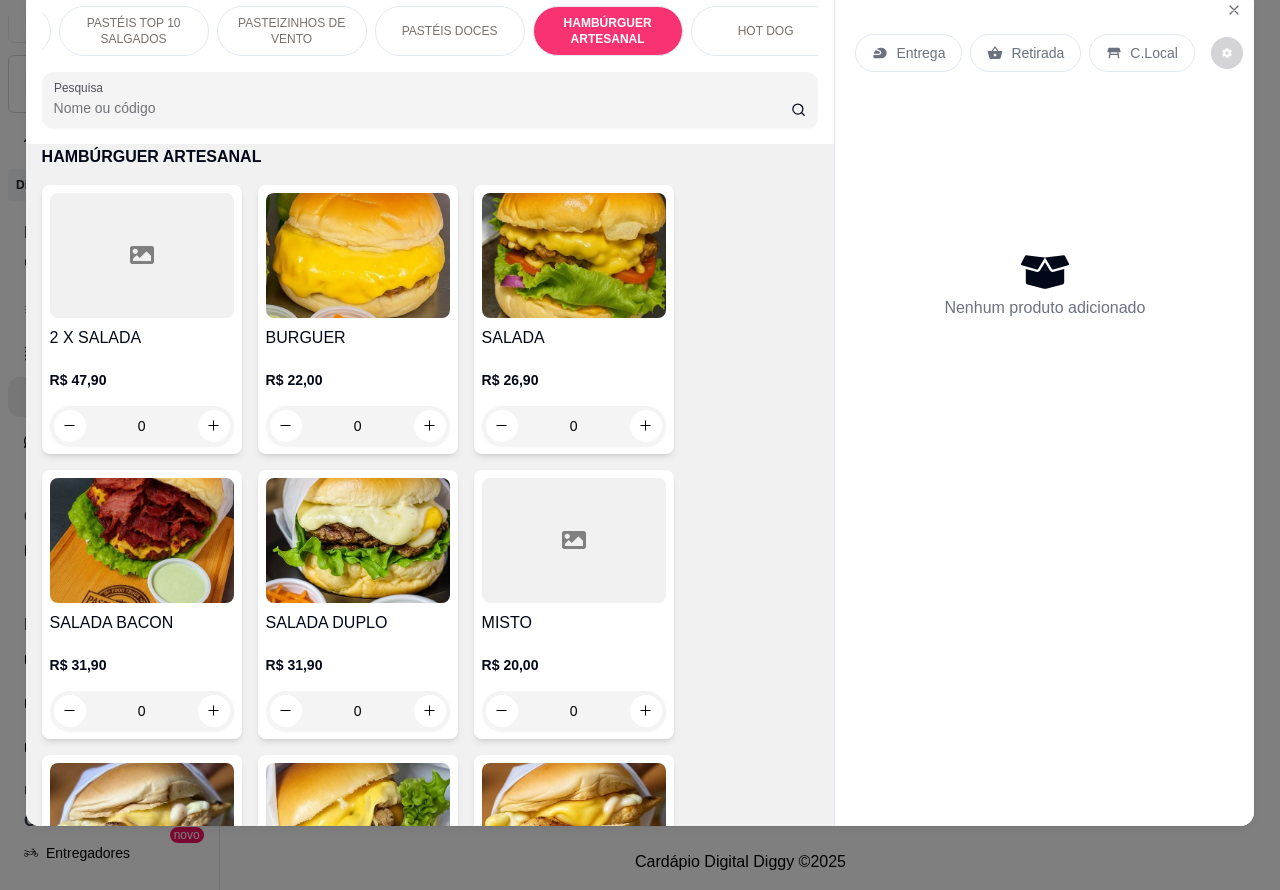 click on "HOT DOG" at bounding box center [766, 31] 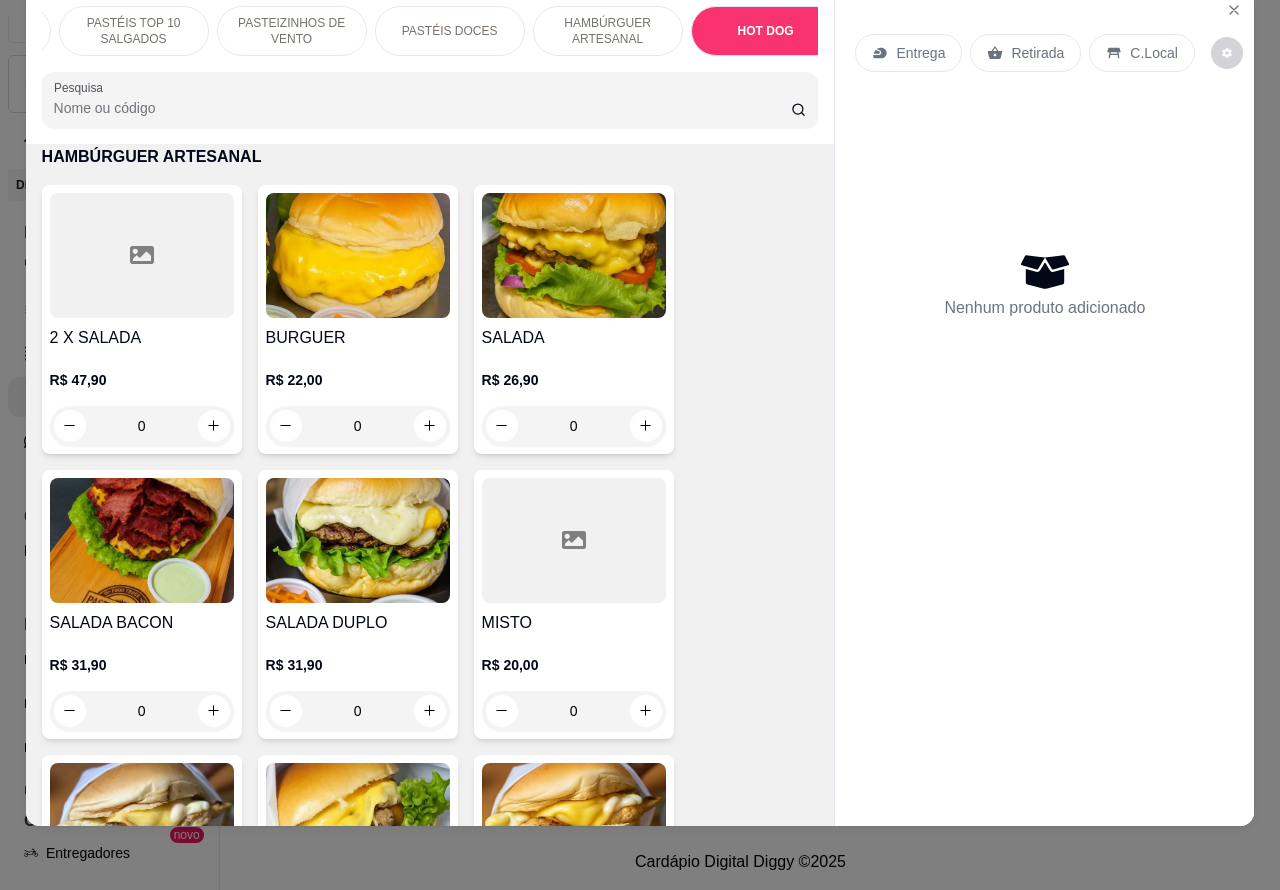 scroll, scrollTop: 6301, scrollLeft: 0, axis: vertical 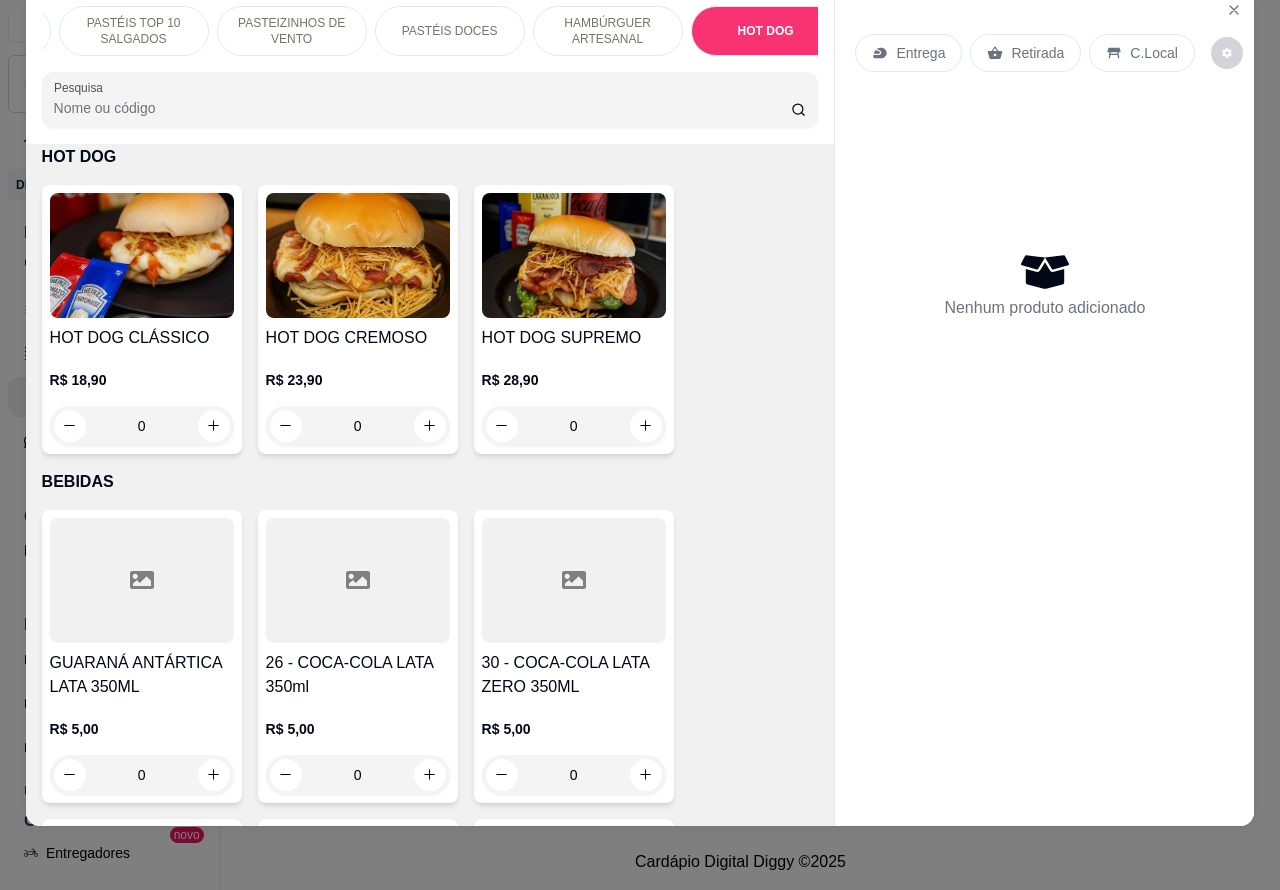 click on "0" at bounding box center (574, 426) 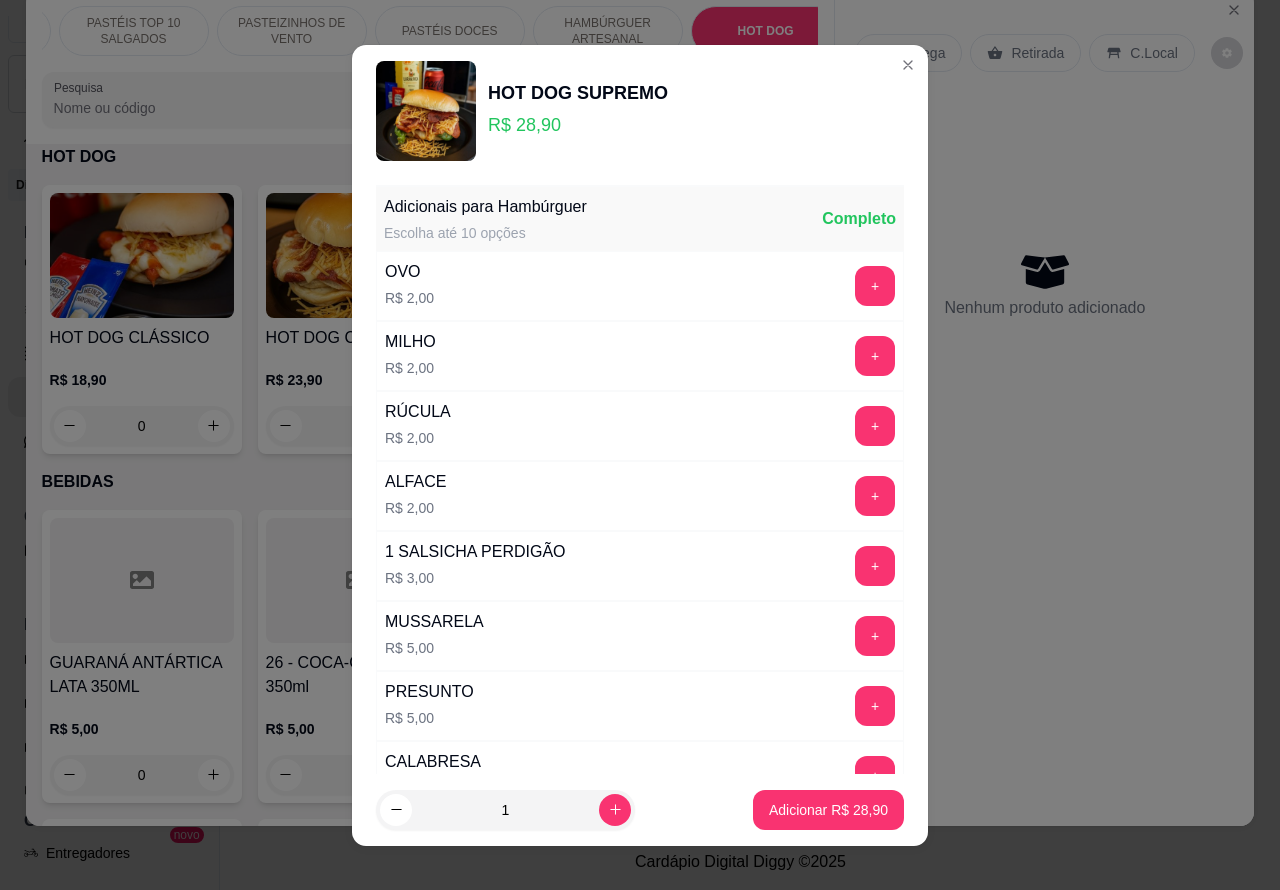 click on "Adicionar   R$ 28,90" at bounding box center [828, 810] 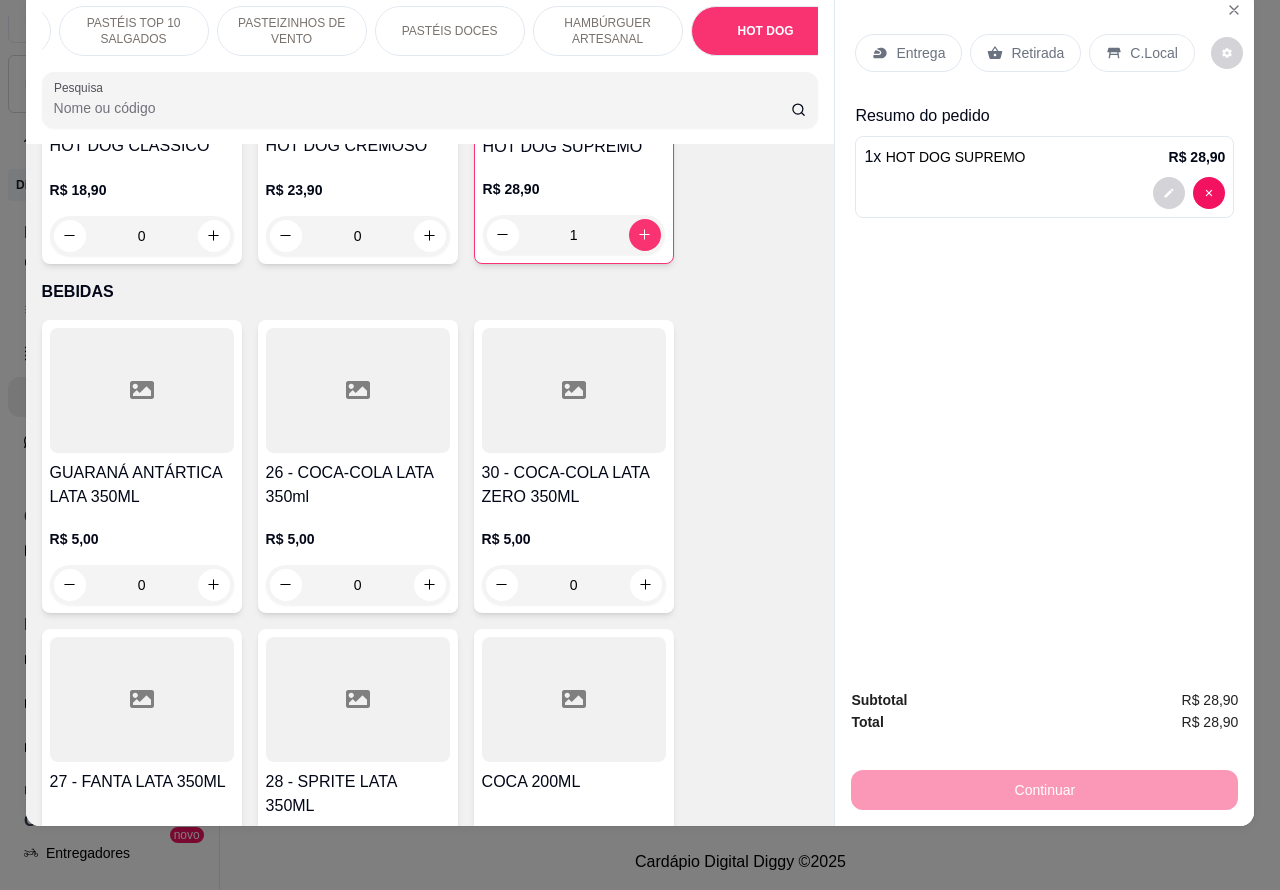 scroll, scrollTop: 6555, scrollLeft: 0, axis: vertical 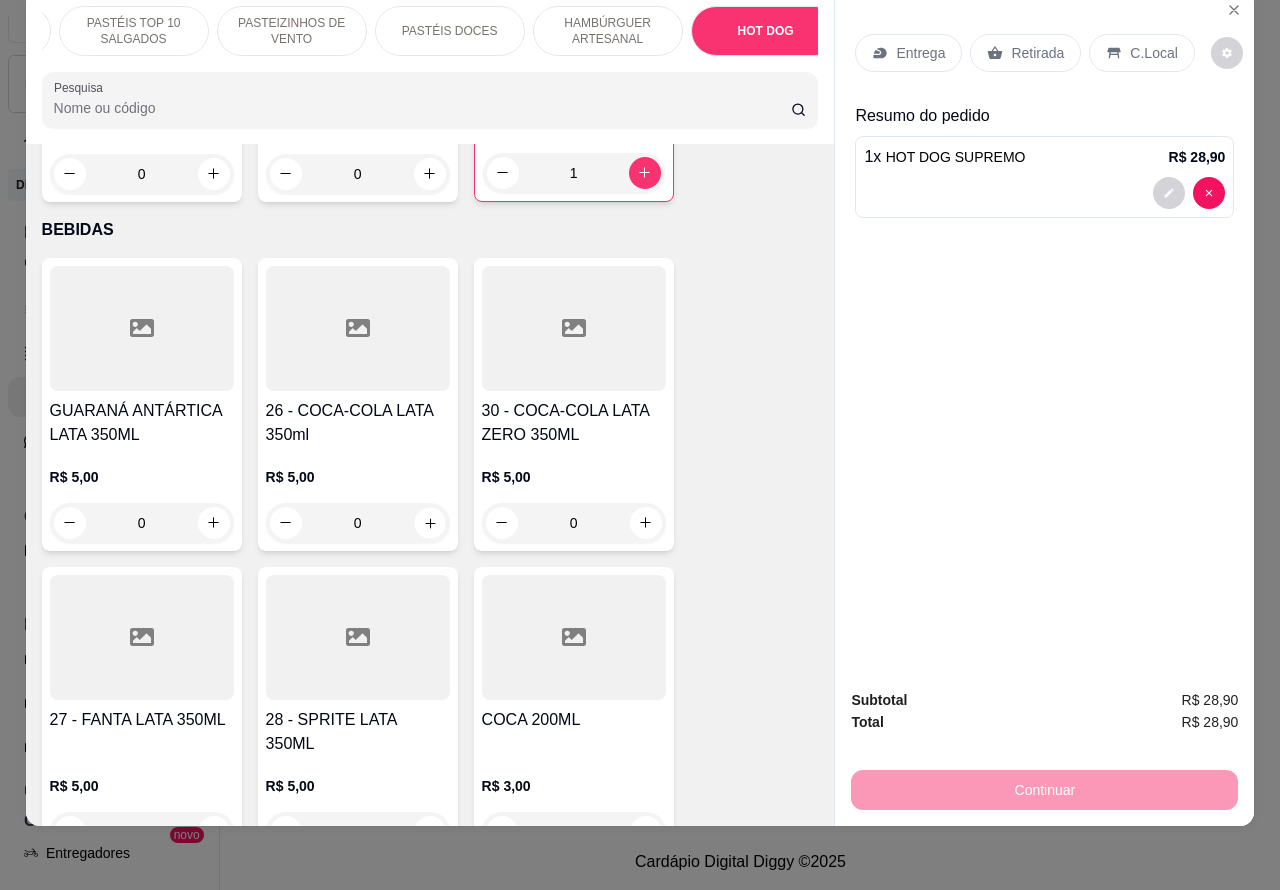 click at bounding box center [429, 522] 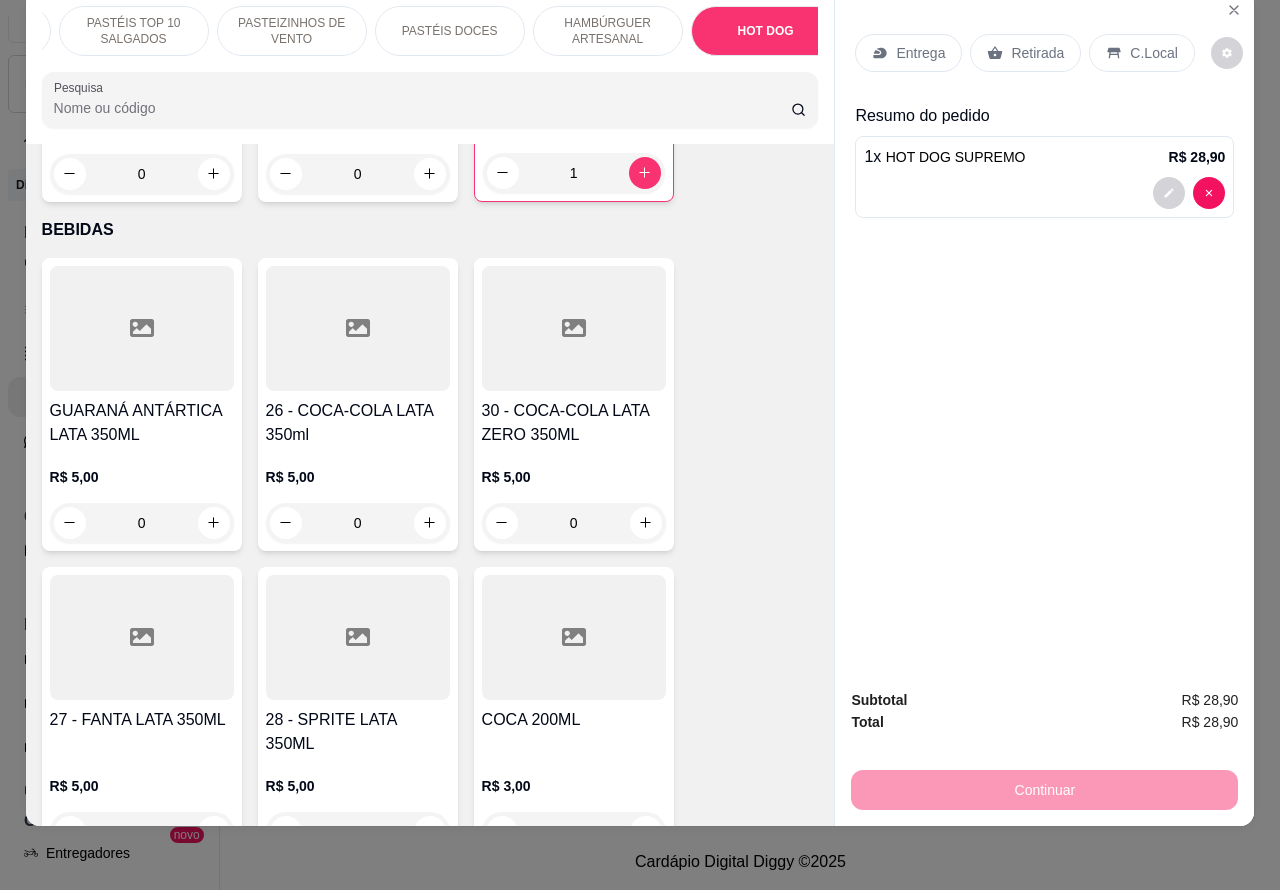click 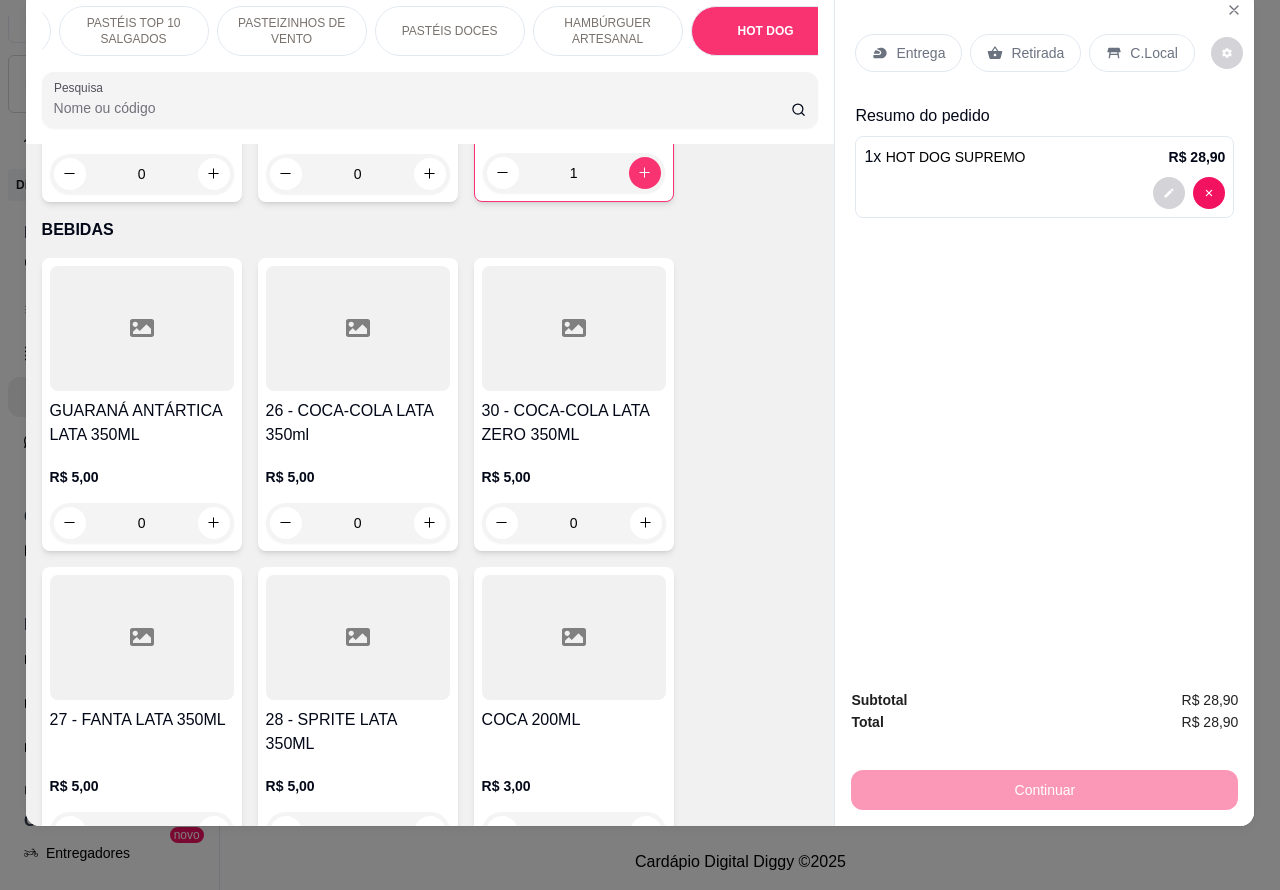 type on "1" 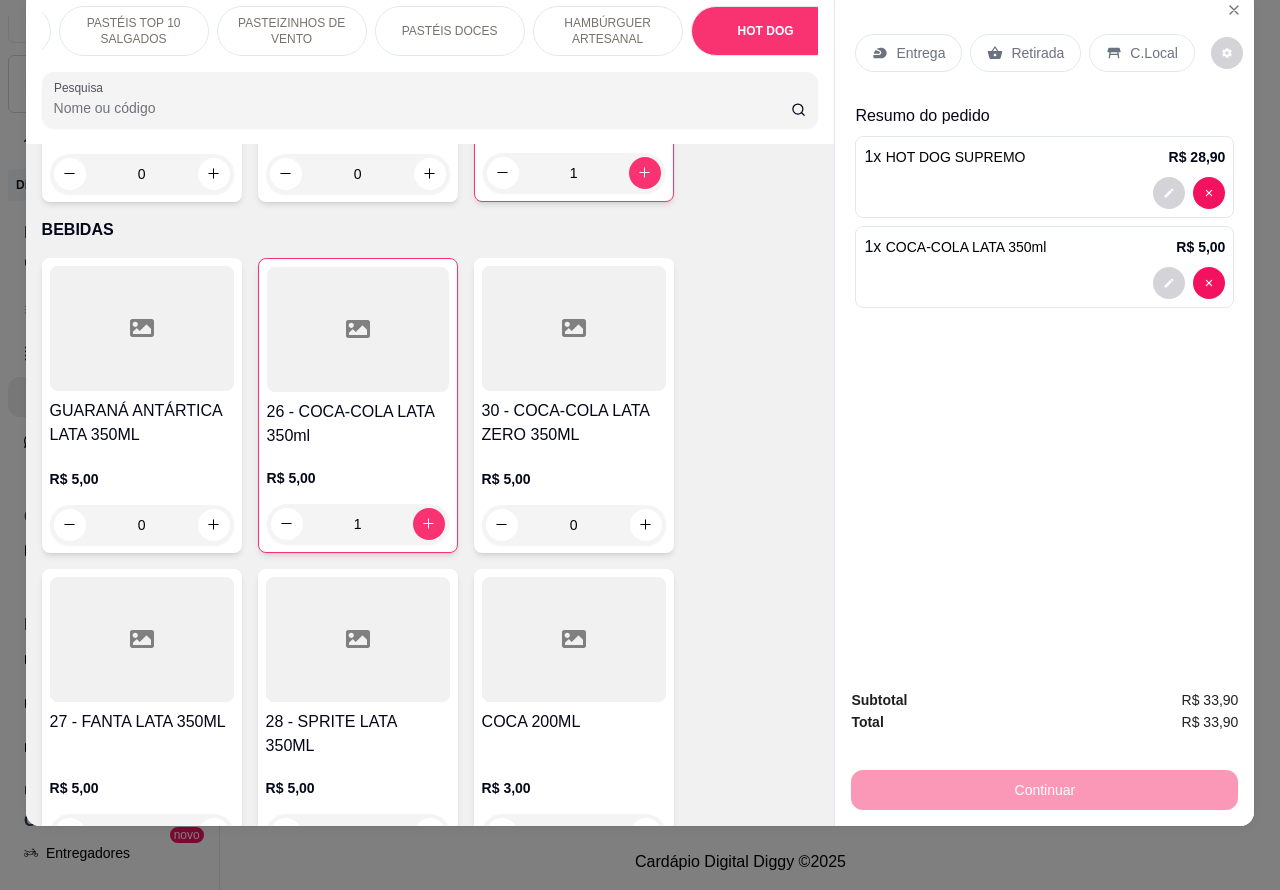 click at bounding box center (1044, 283) 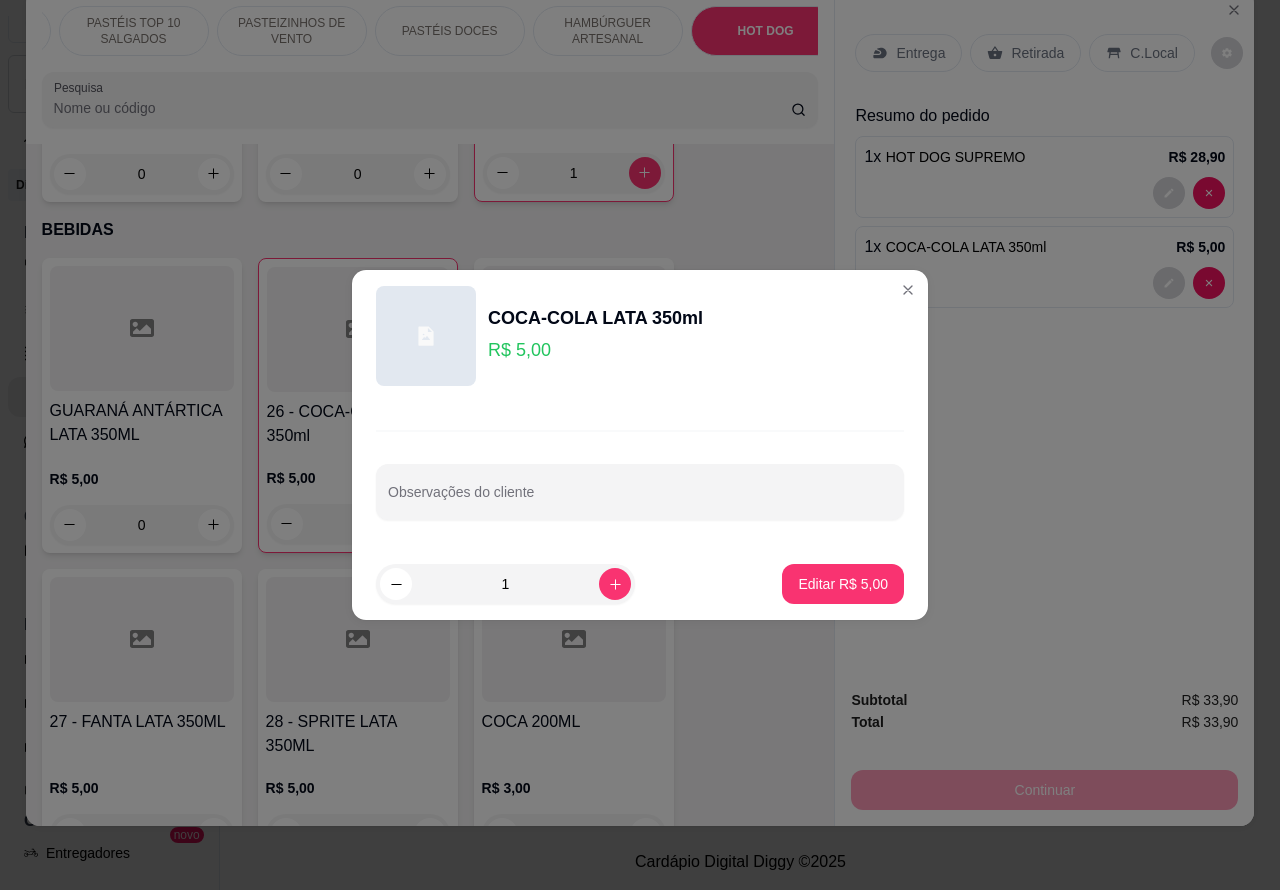 click on "Observações do cliente" at bounding box center (640, 500) 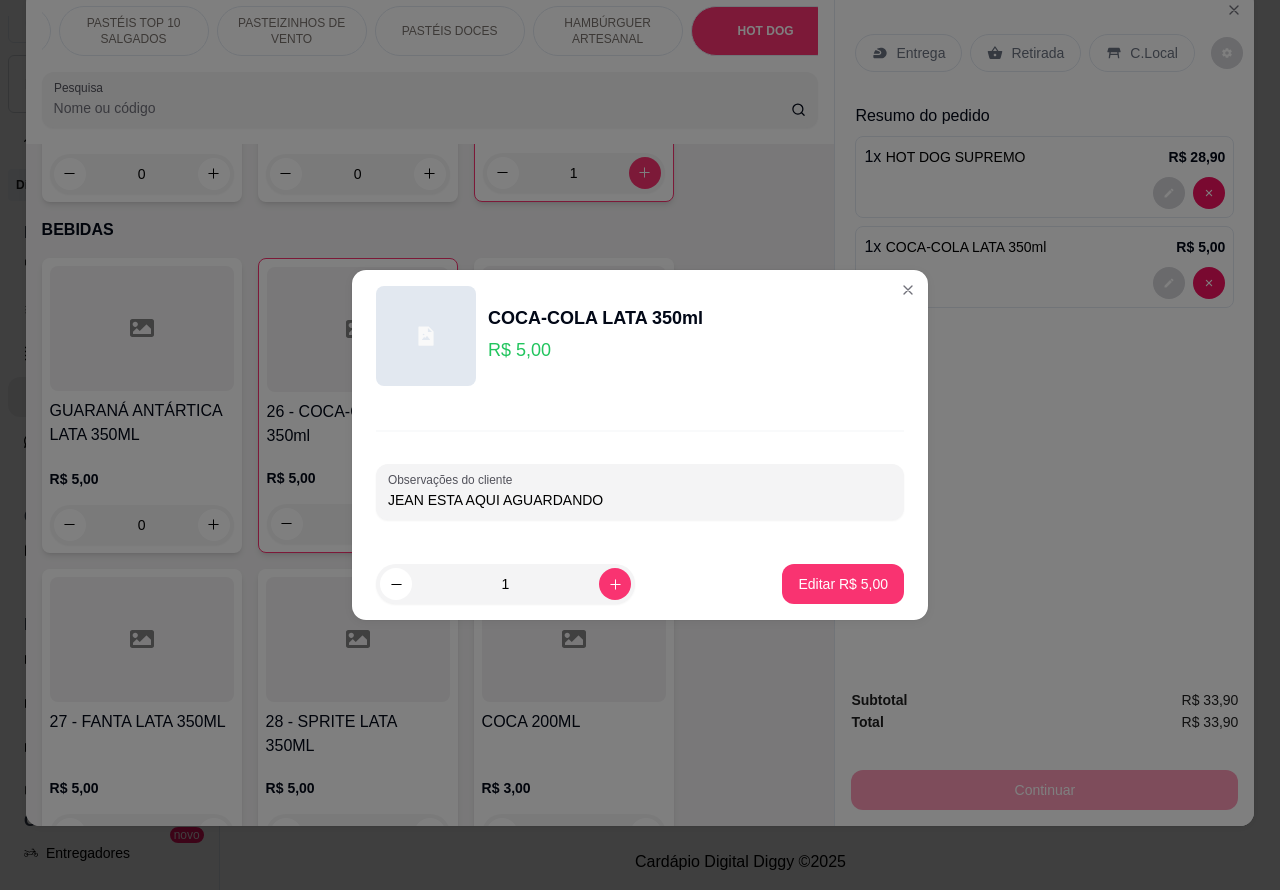 type on "JEAN ESTA AQUI AGUARDANDO" 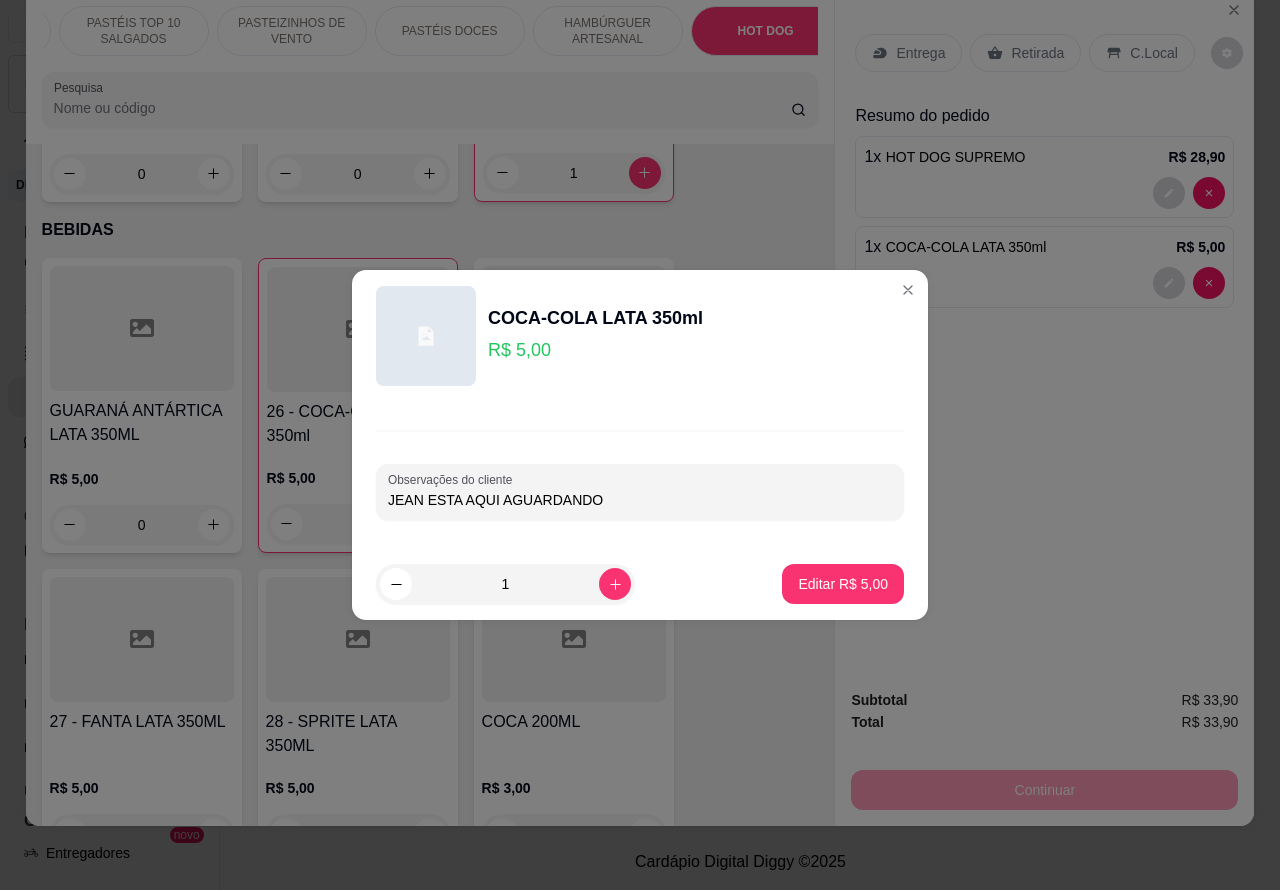 click on "Editar R$ 5,00" at bounding box center [843, 584] 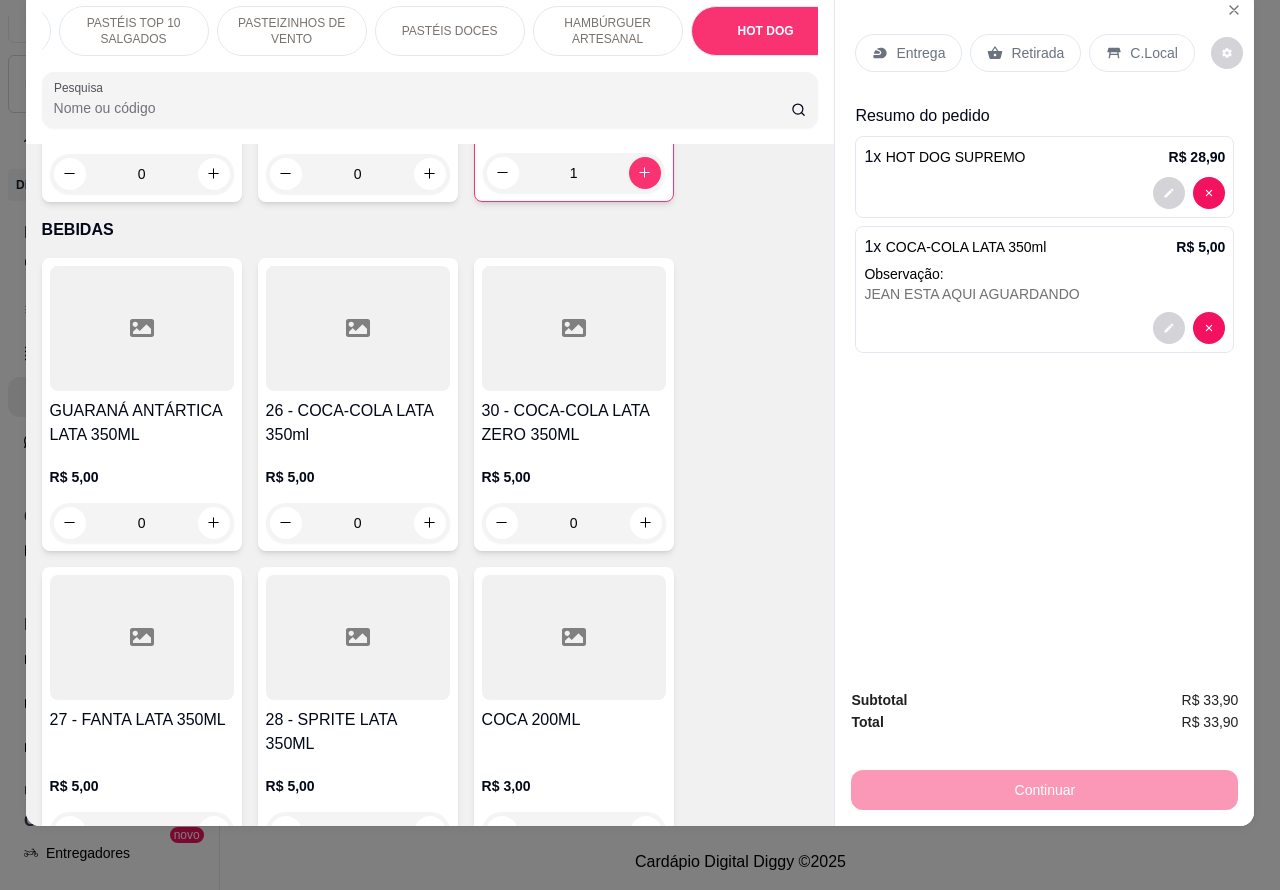 click on "Retirada" at bounding box center [1037, 53] 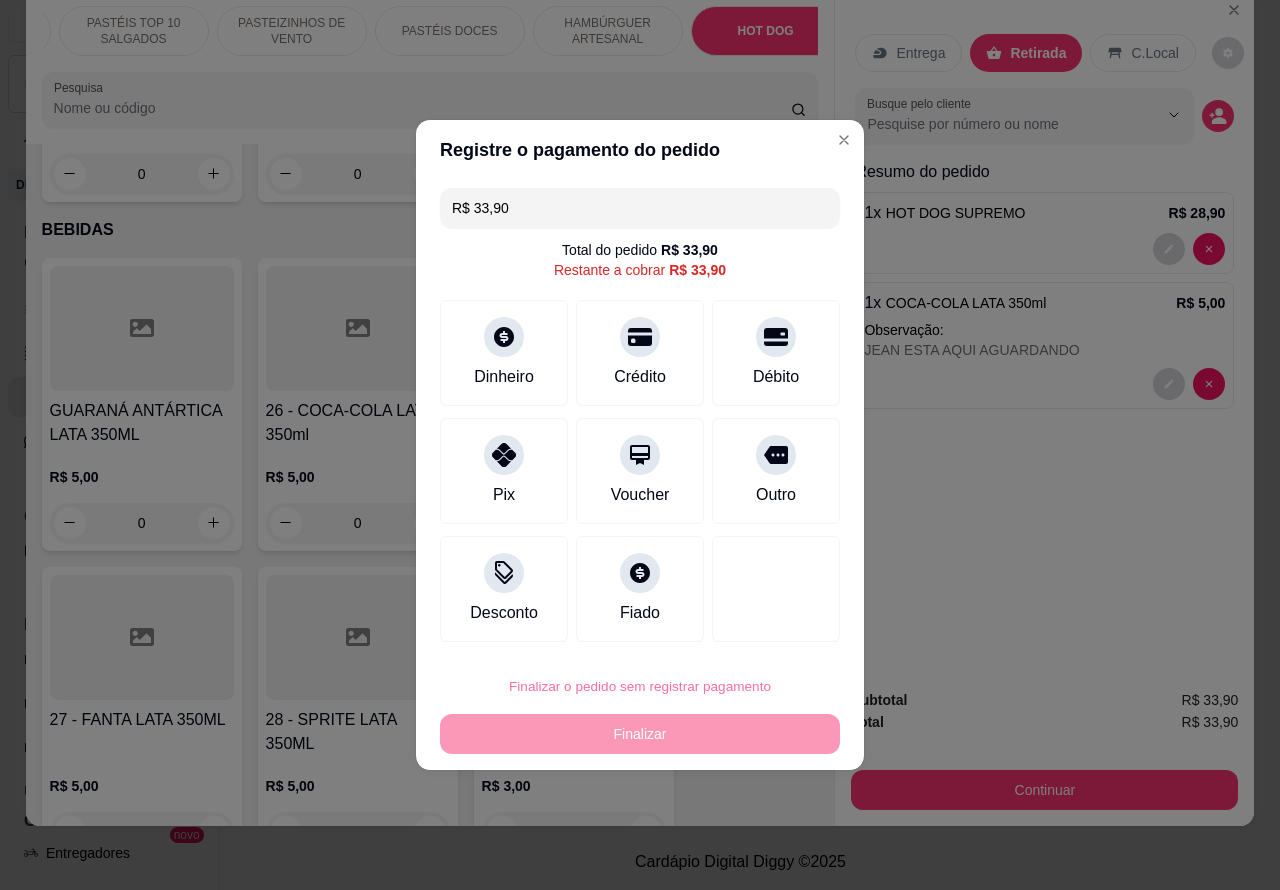click on "Confirmar" at bounding box center (758, 630) 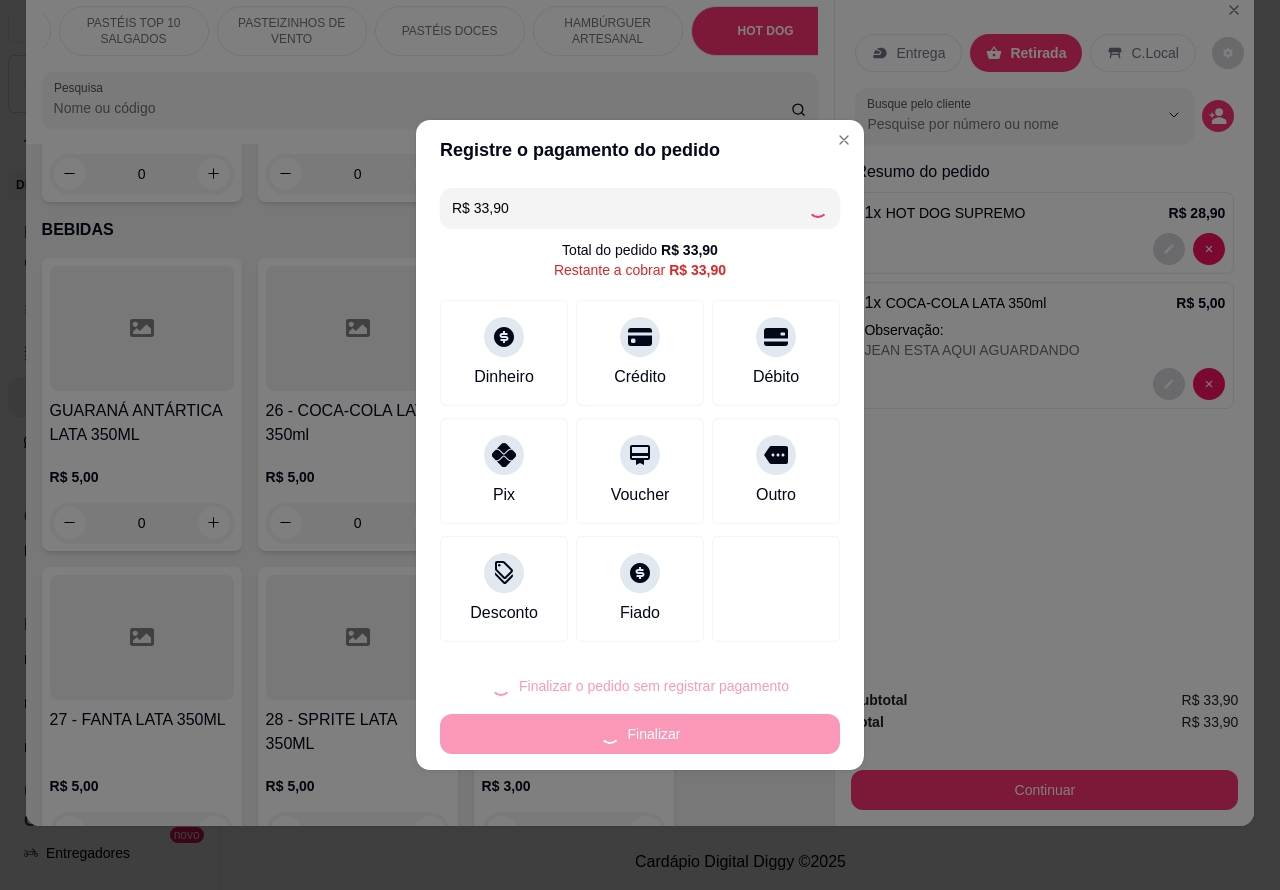 type on "0" 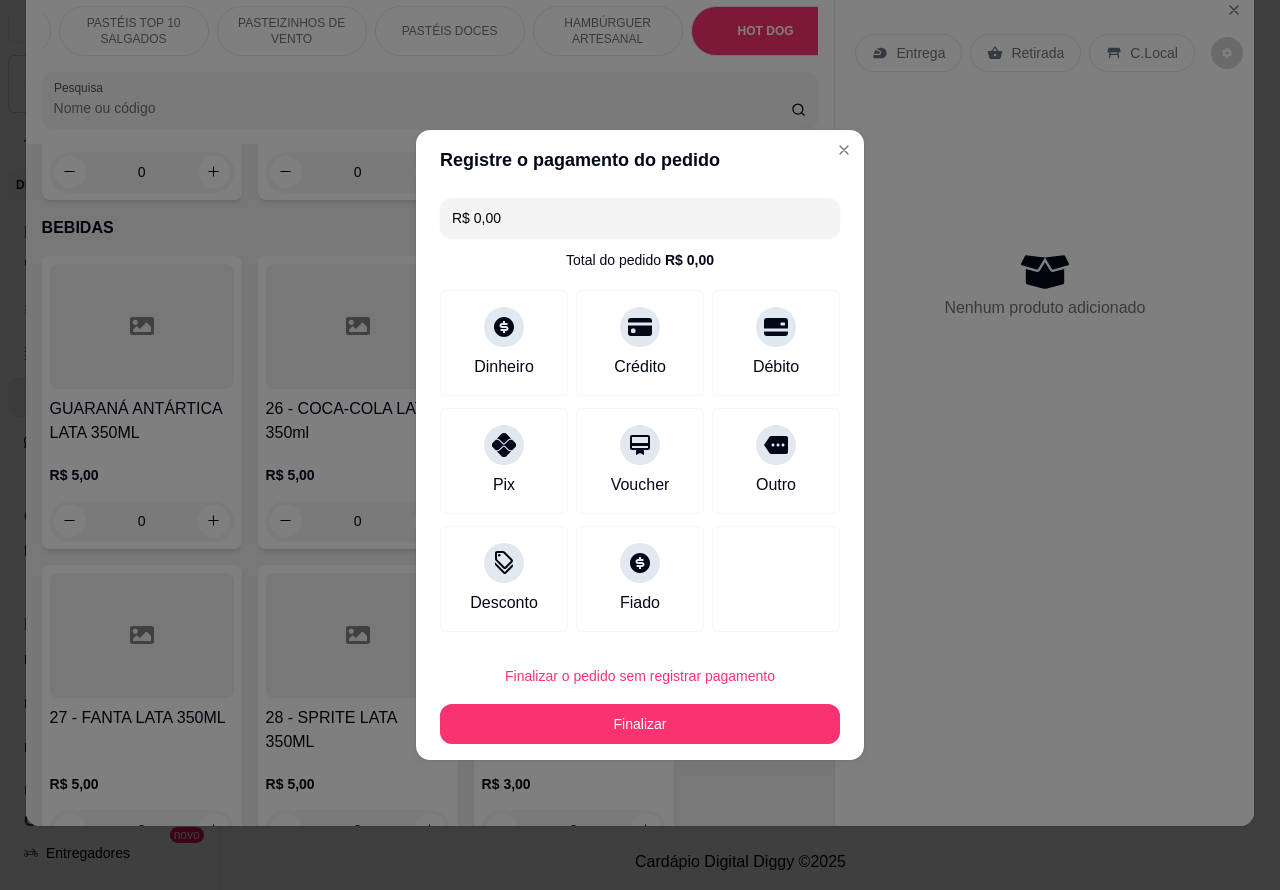 type on "R$ 0,00" 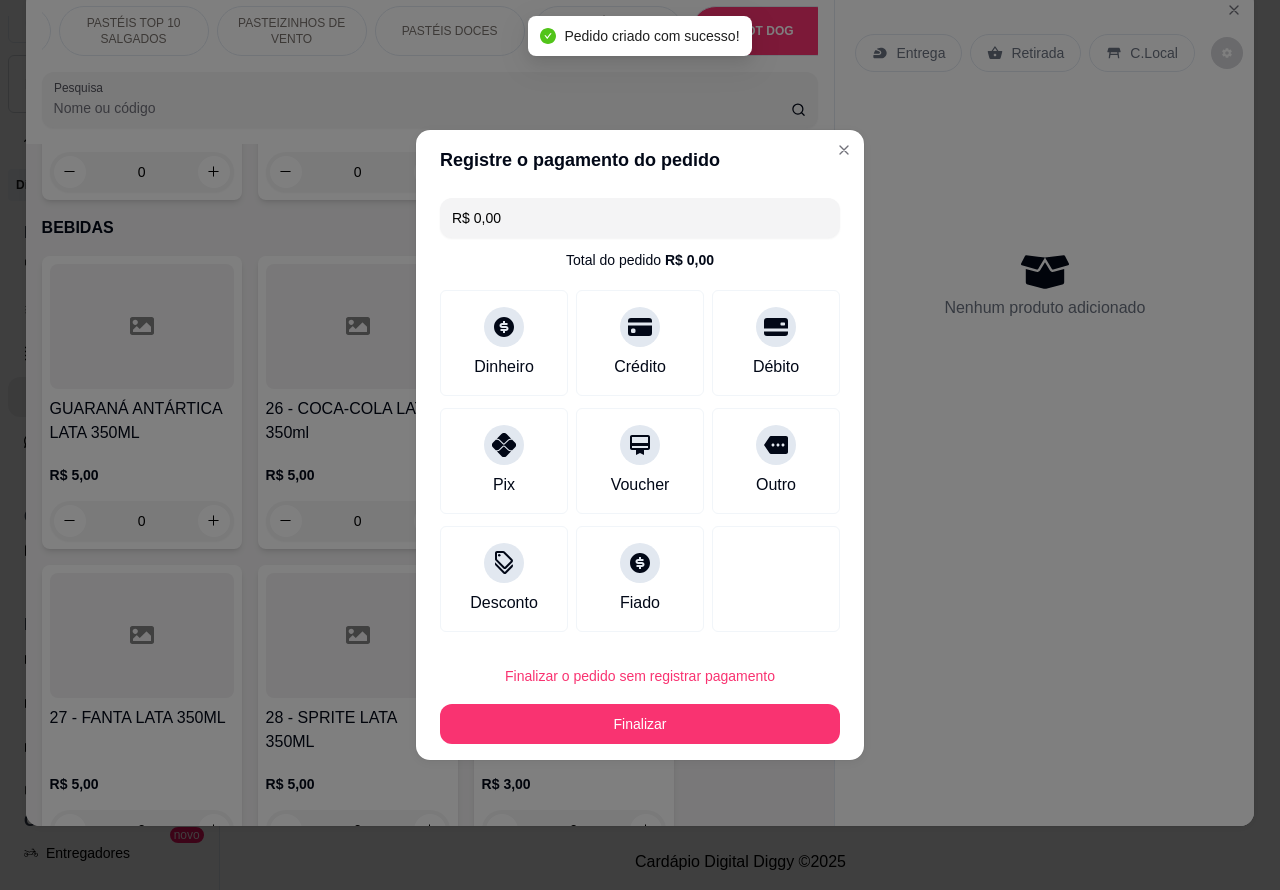 scroll, scrollTop: 6552, scrollLeft: 0, axis: vertical 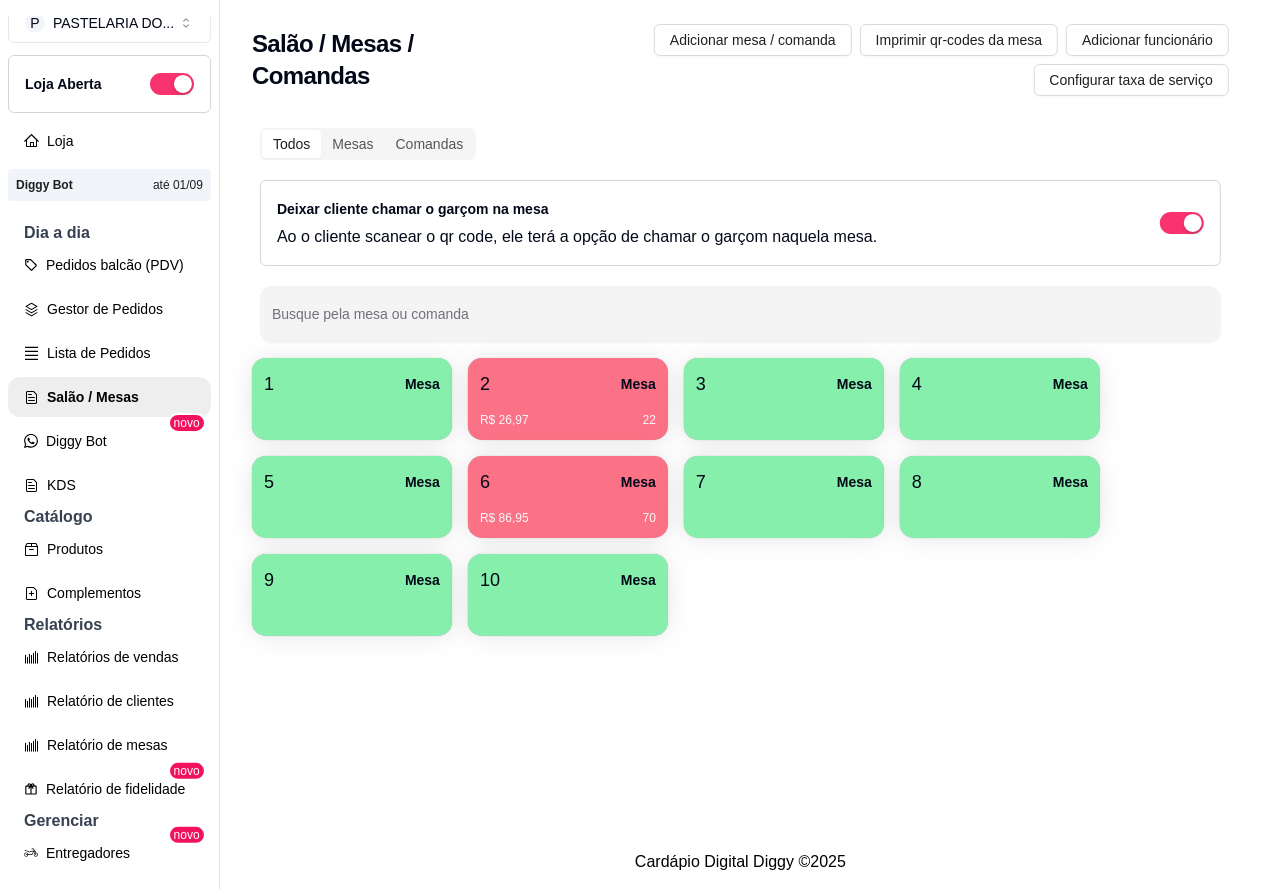 click on "Pedidos balcão (PDV)" at bounding box center [109, 265] 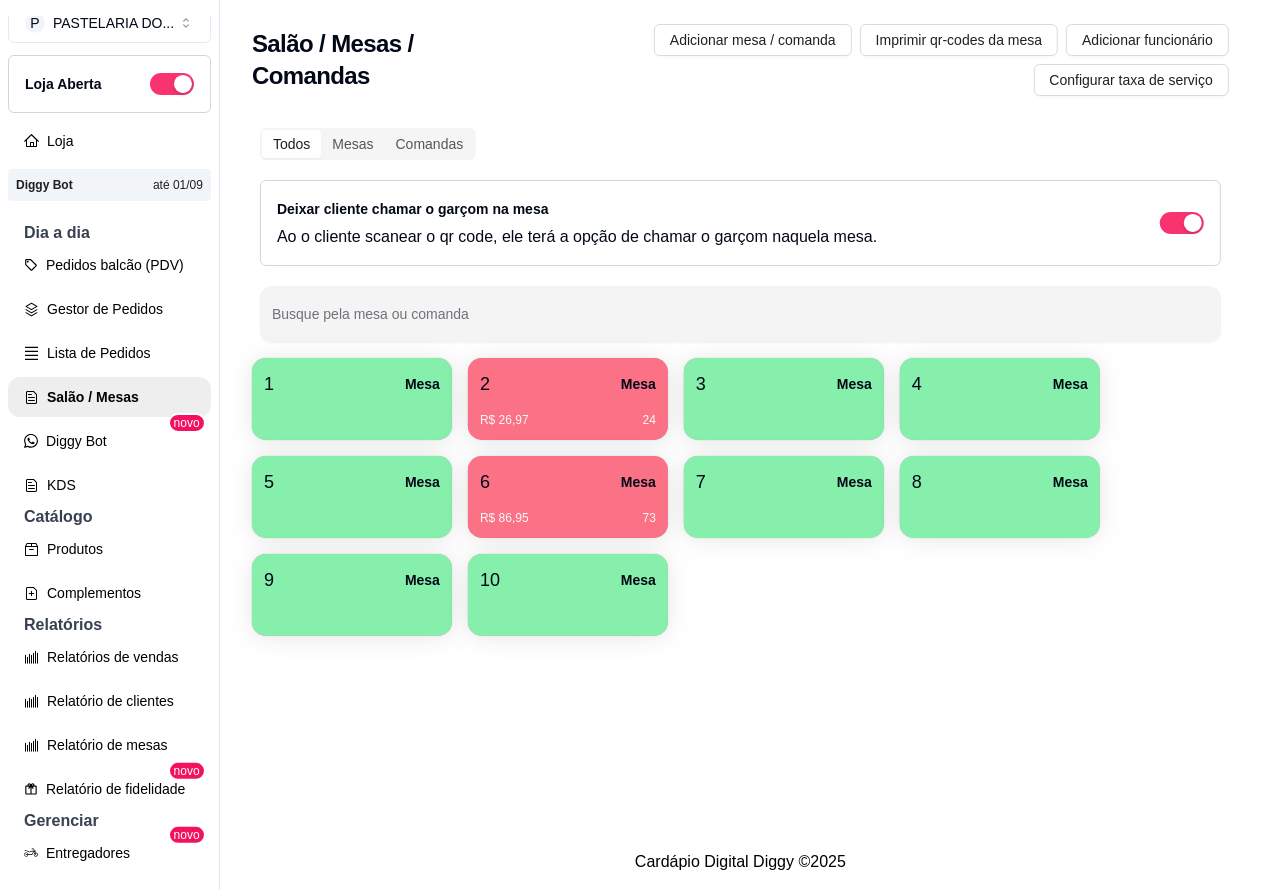 click on "Lista de Pedidos" at bounding box center [109, 353] 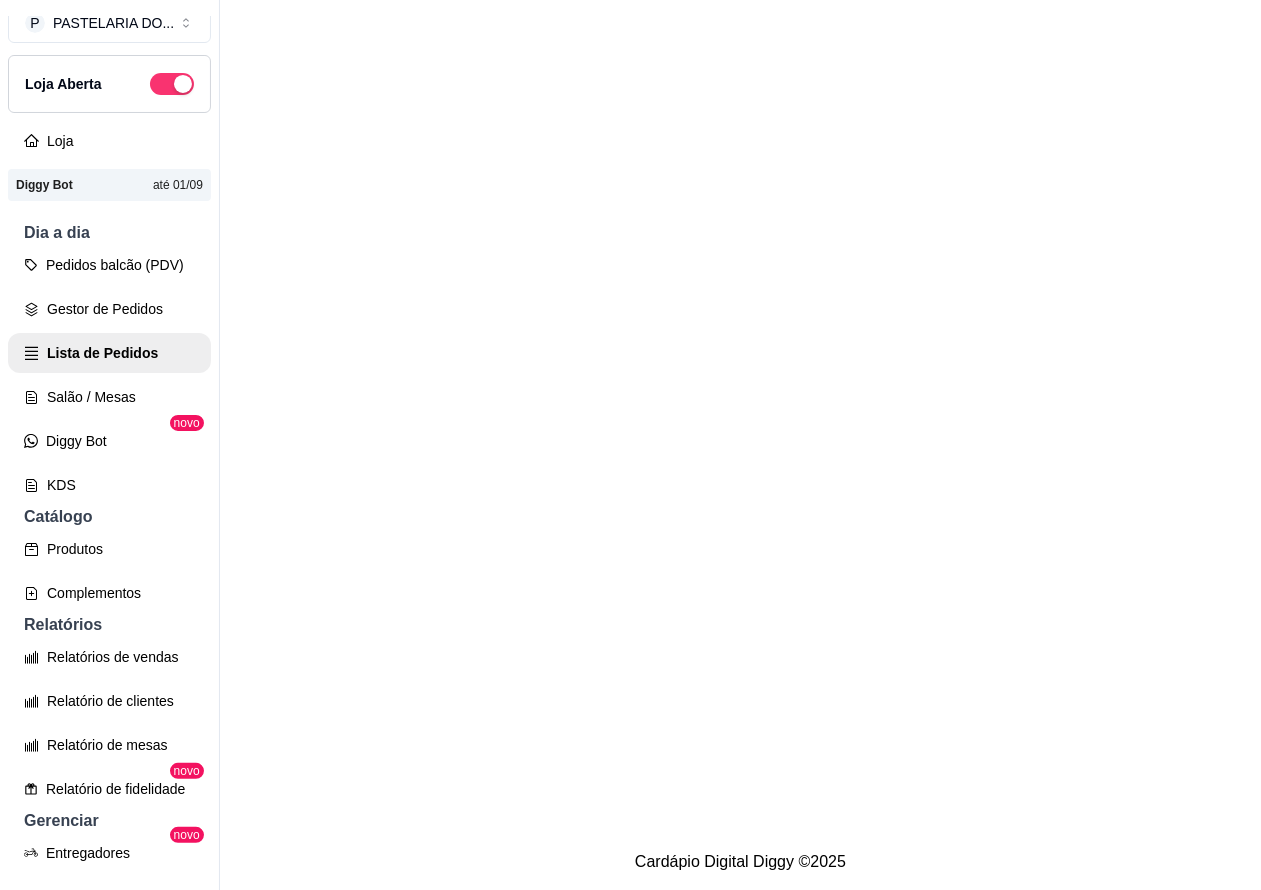 click on "Salão / Mesas" at bounding box center [109, 397] 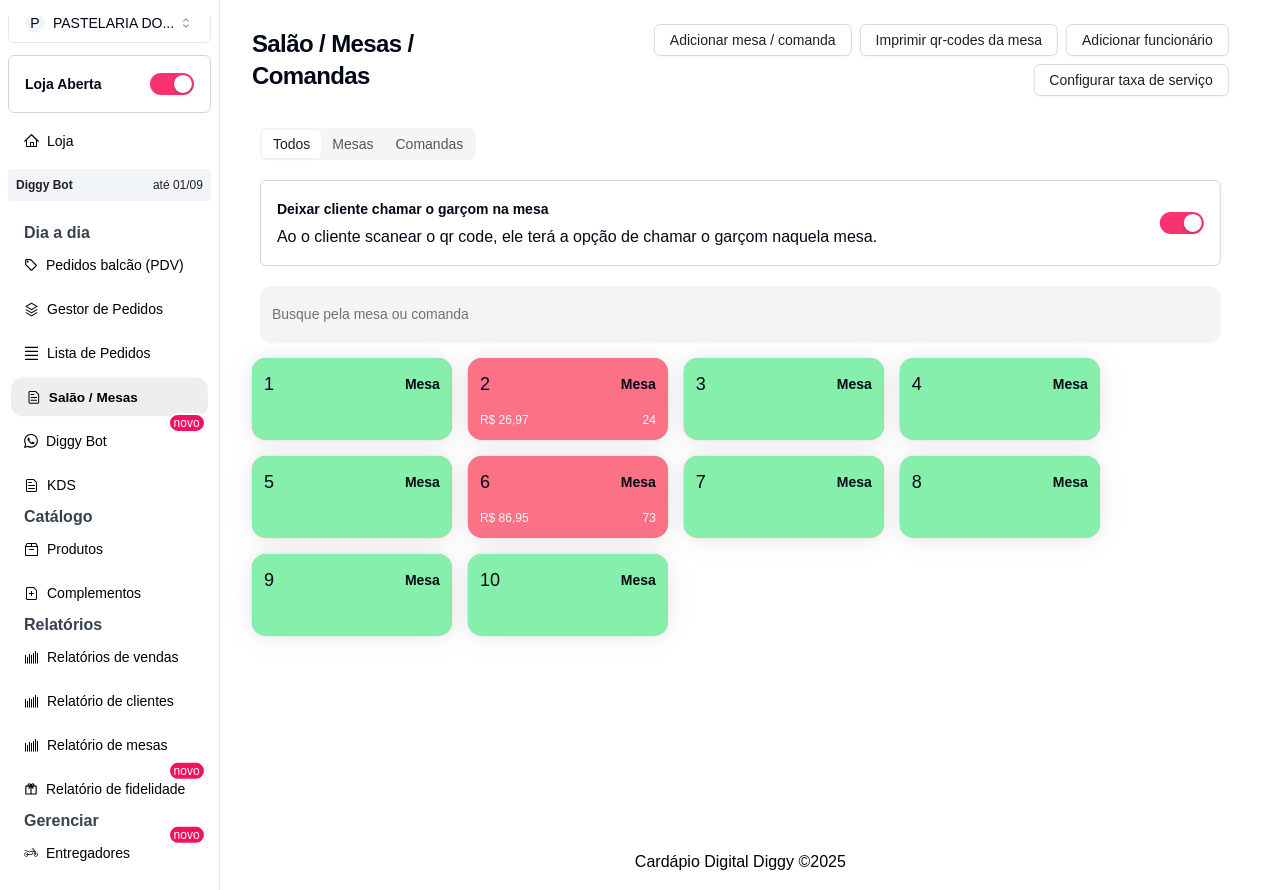 click on "Salão / Mesas" at bounding box center [109, 397] 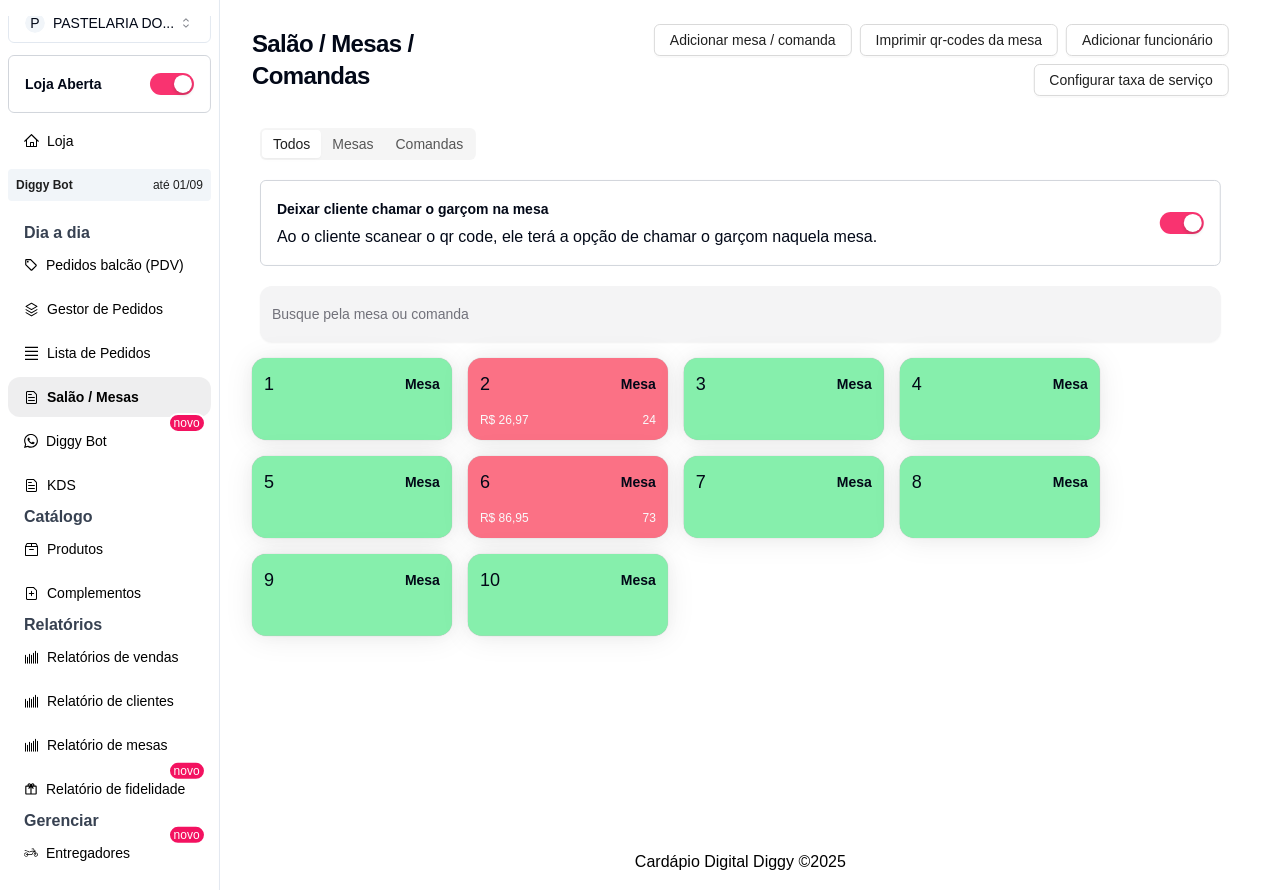 click on "5 Mesa" at bounding box center (352, 482) 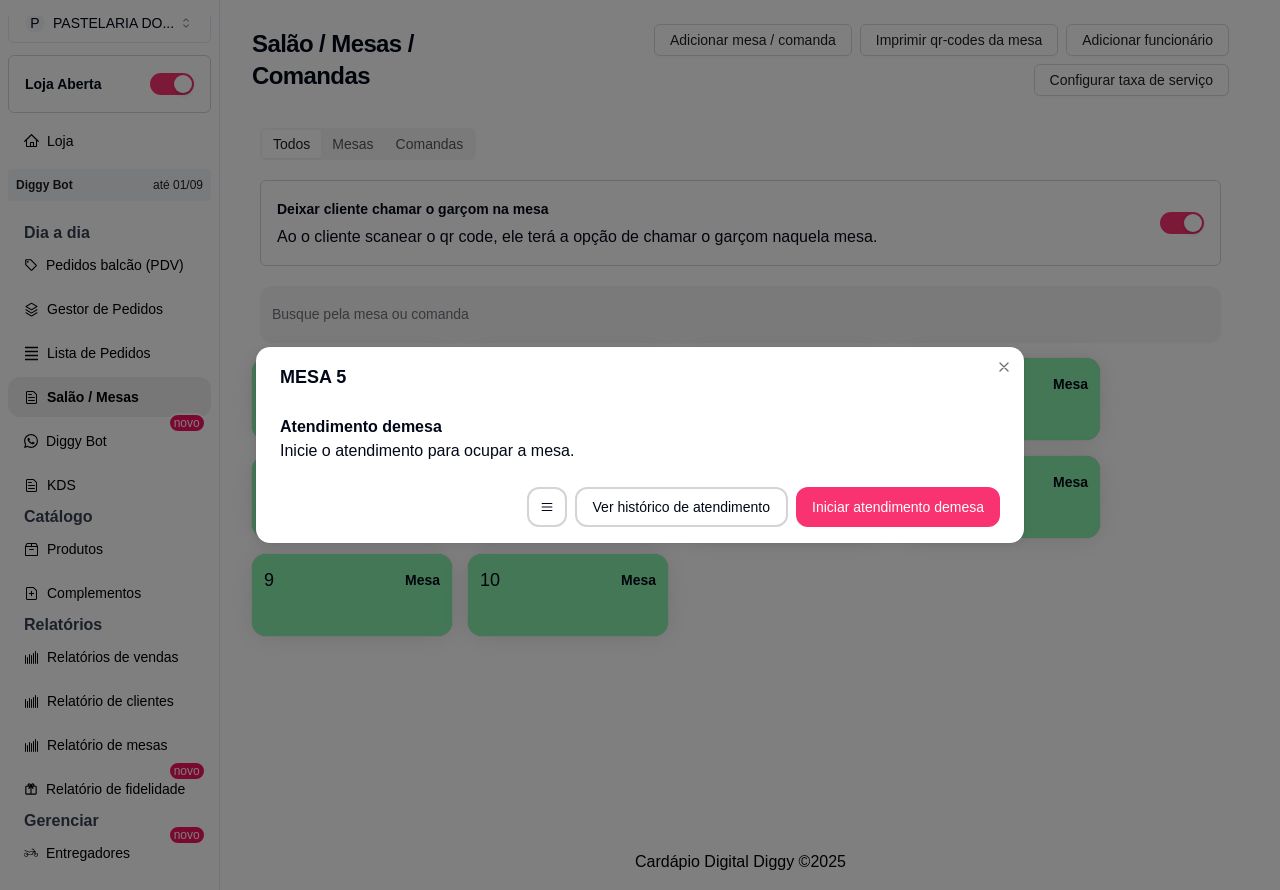 click on "Iniciar atendimento de  mesa" at bounding box center (898, 507) 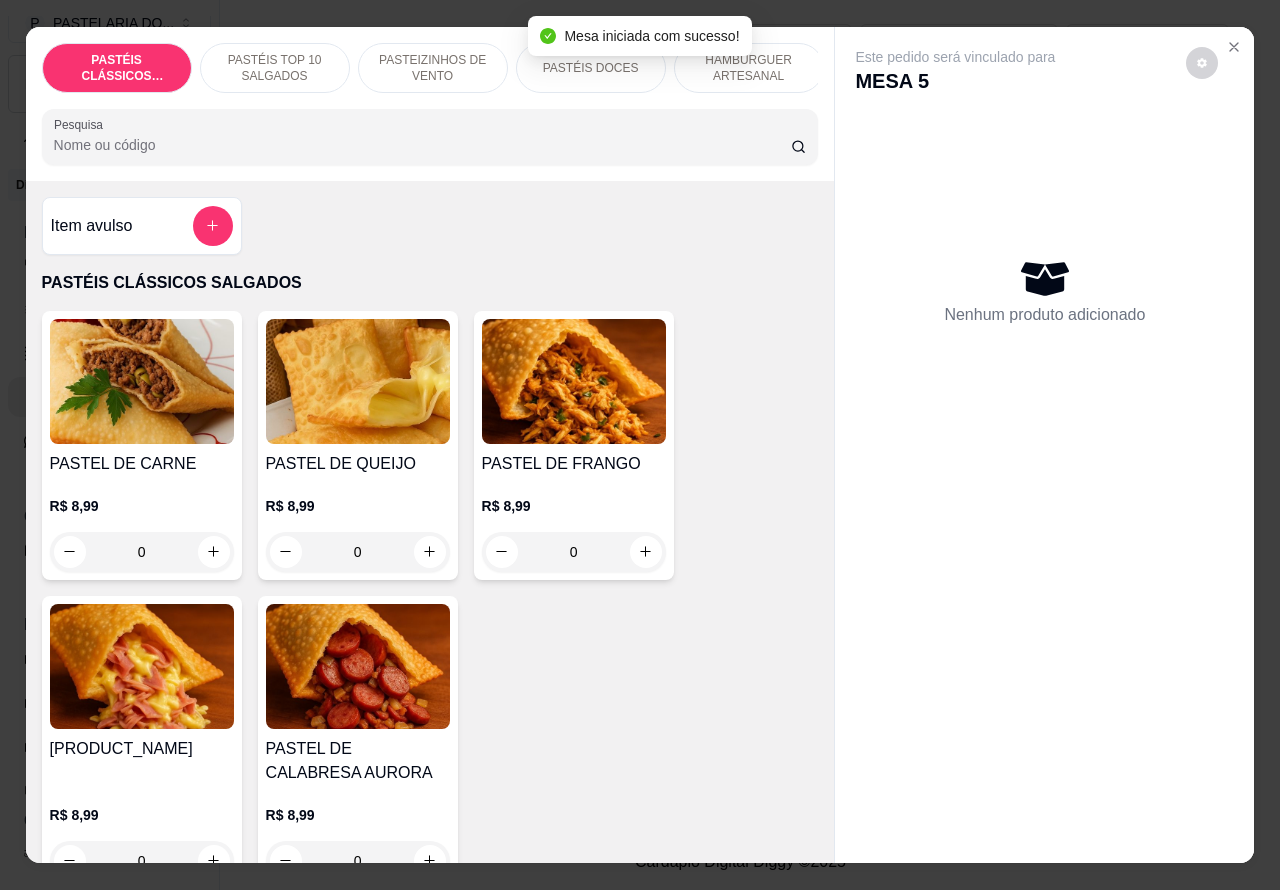 click on "PASTÉIS TOP 10 SALGADOS" at bounding box center [275, 68] 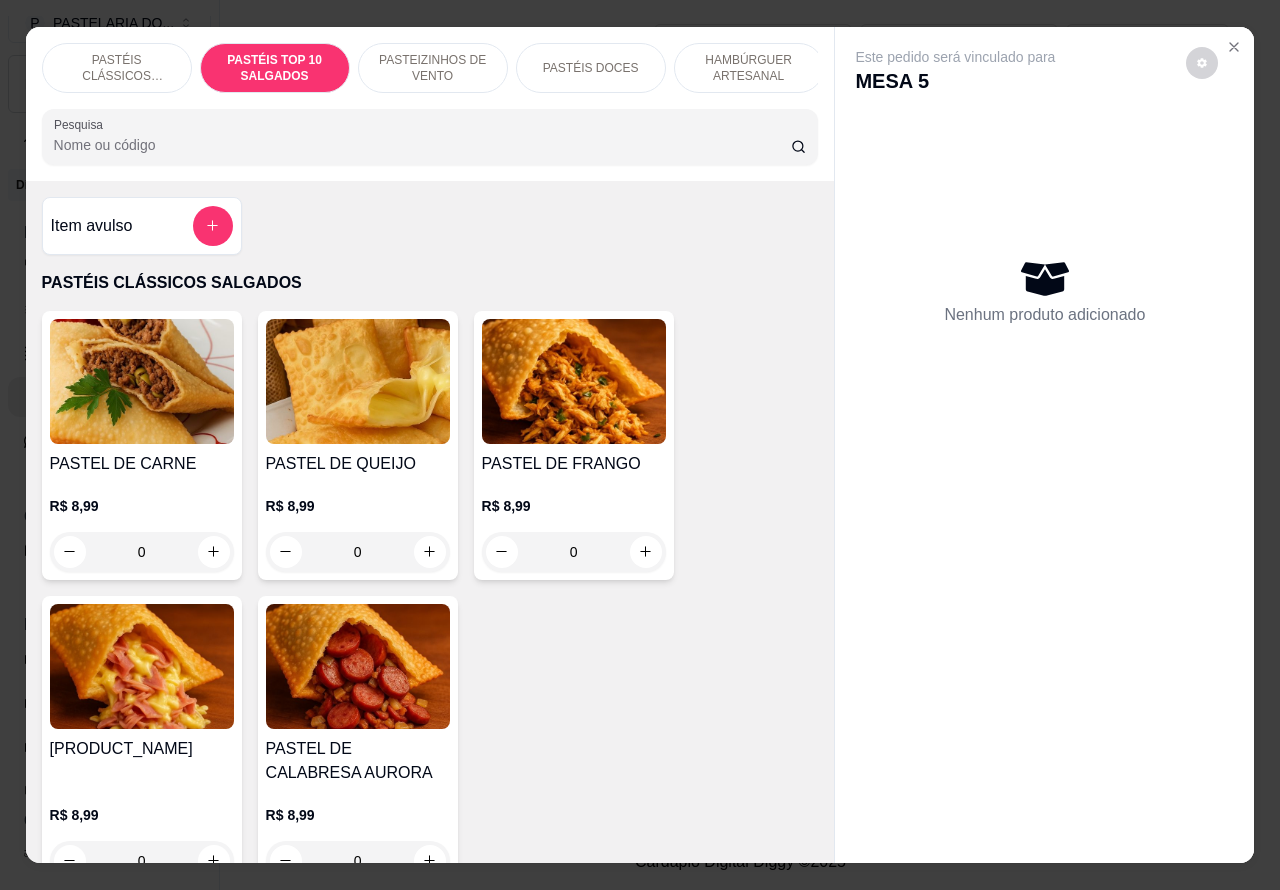 scroll, scrollTop: 723, scrollLeft: 0, axis: vertical 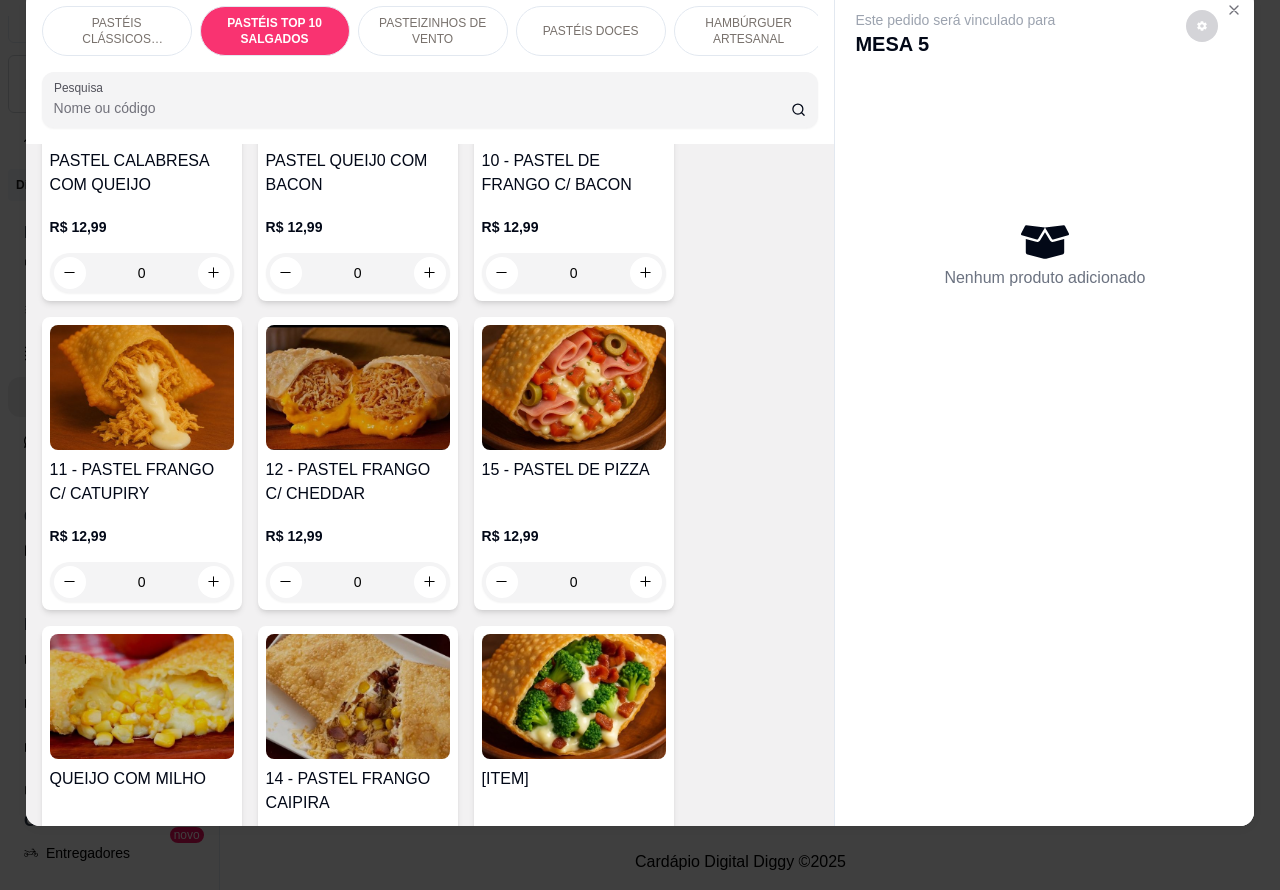 click on "0" at bounding box center [142, 582] 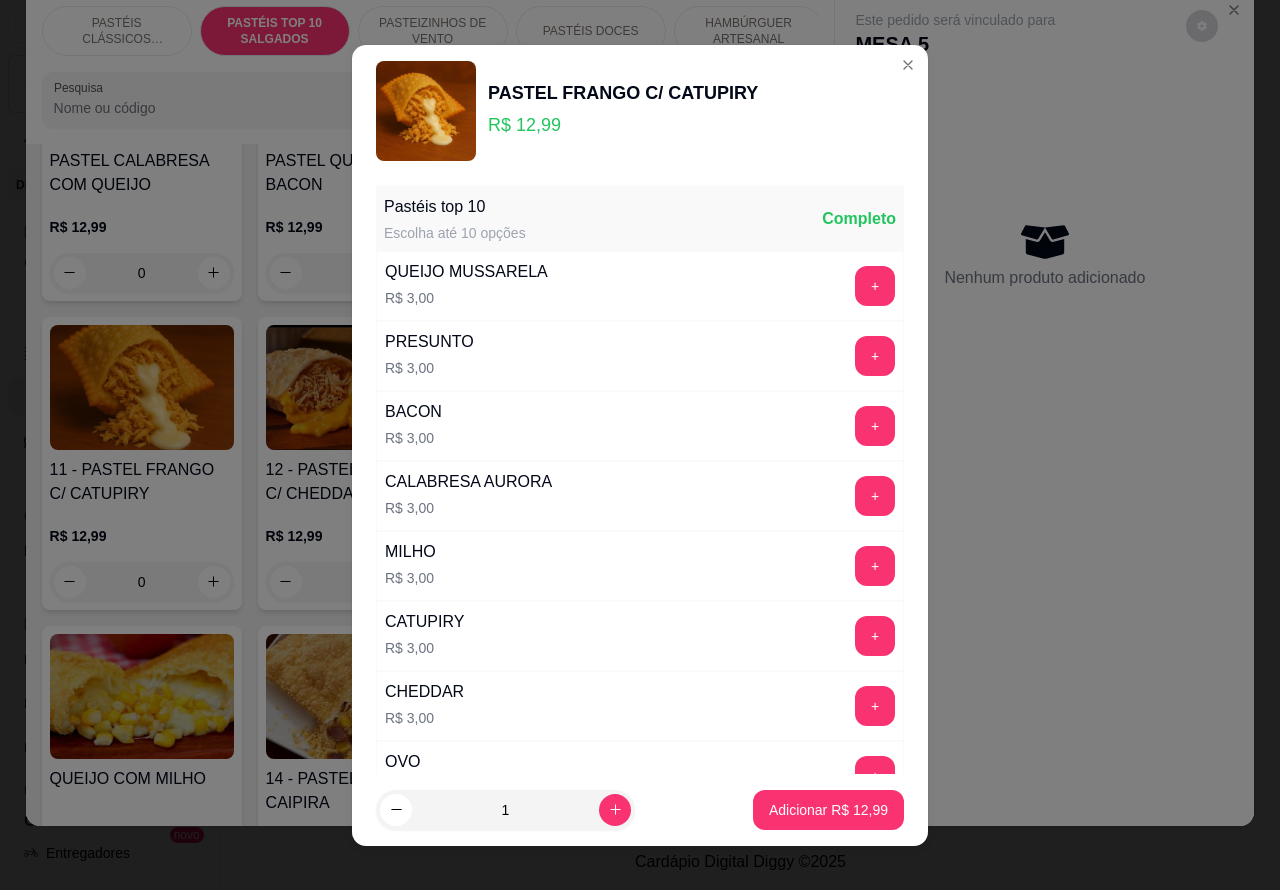 click on "Adicionar   R$ 12,99" at bounding box center [828, 810] 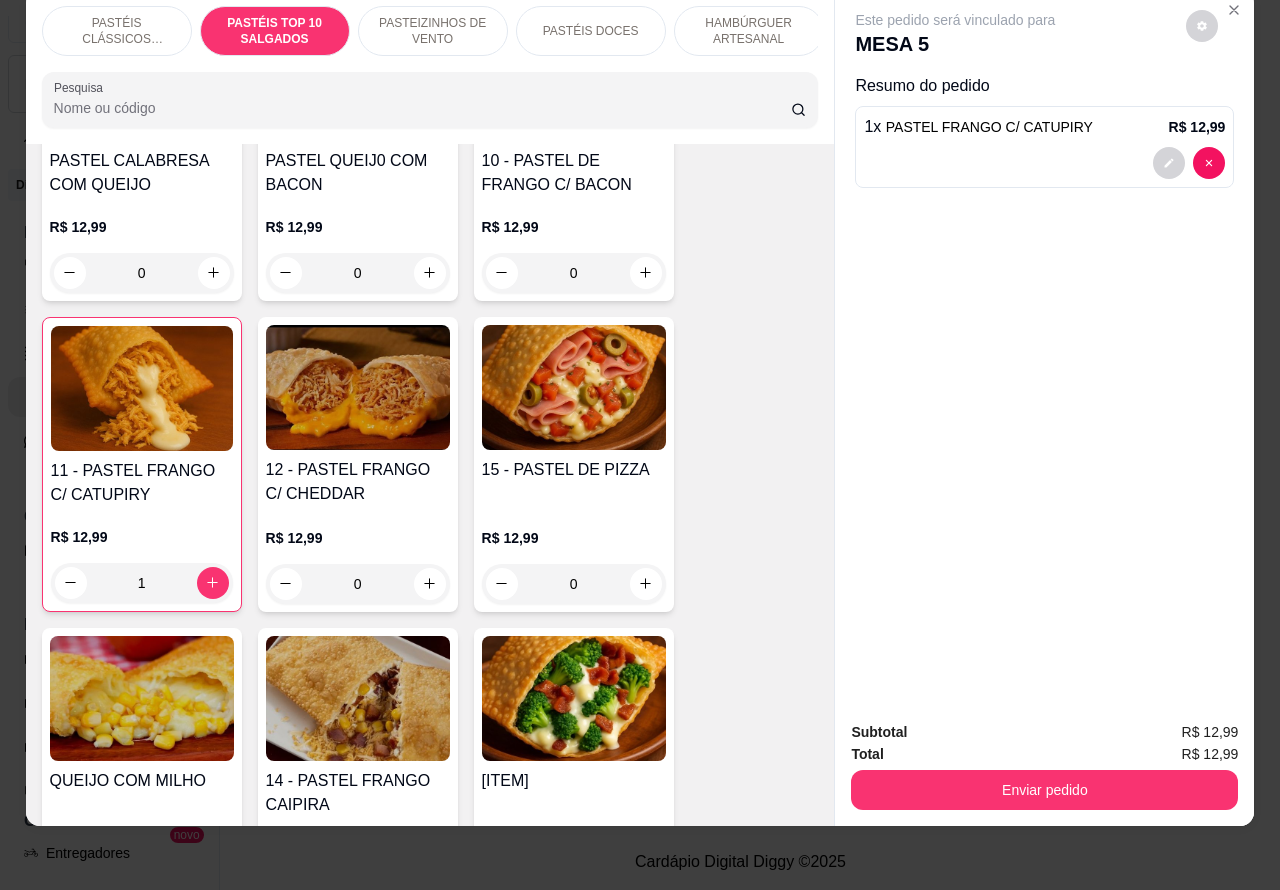 click on "PASTEIZINHOS DE VENTO" at bounding box center (433, 31) 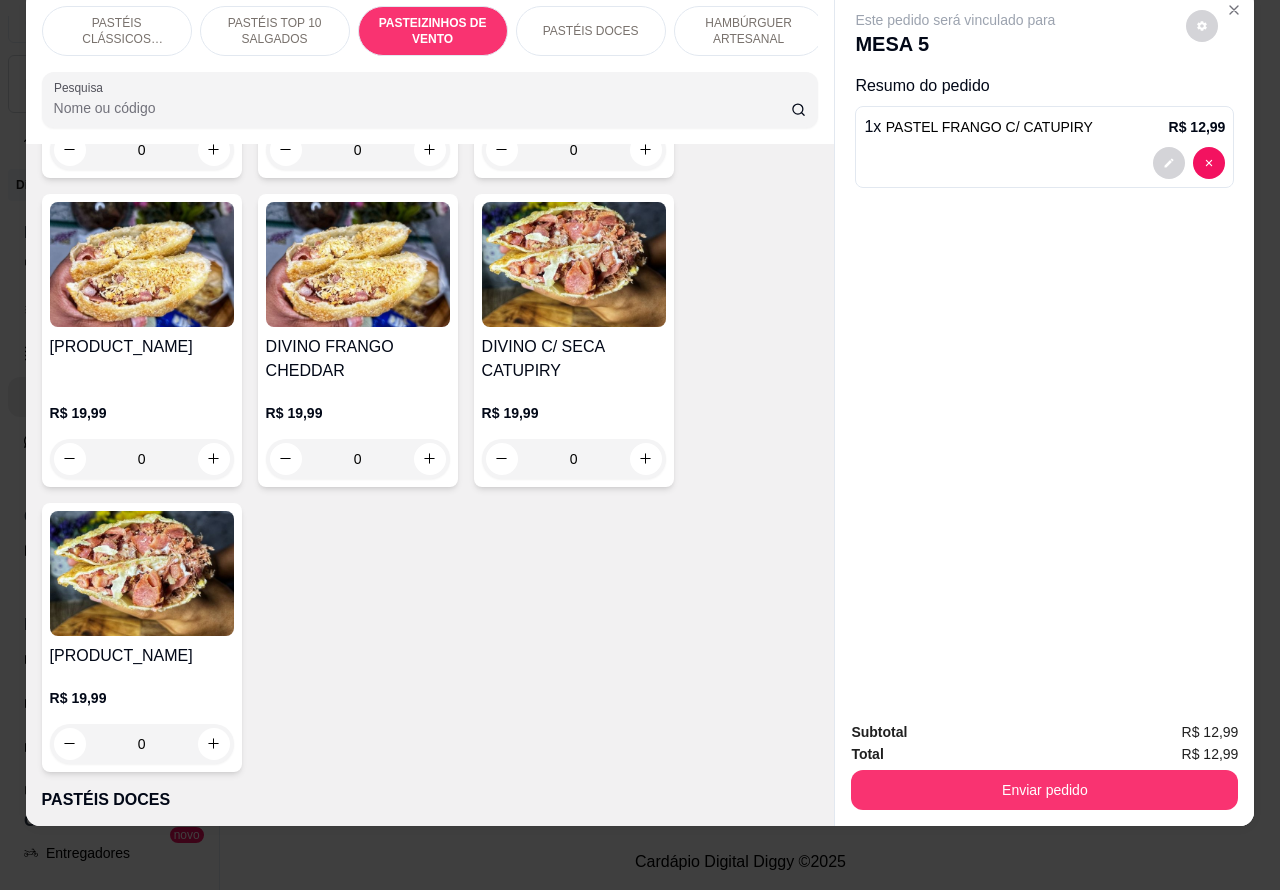 scroll, scrollTop: 3312, scrollLeft: 0, axis: vertical 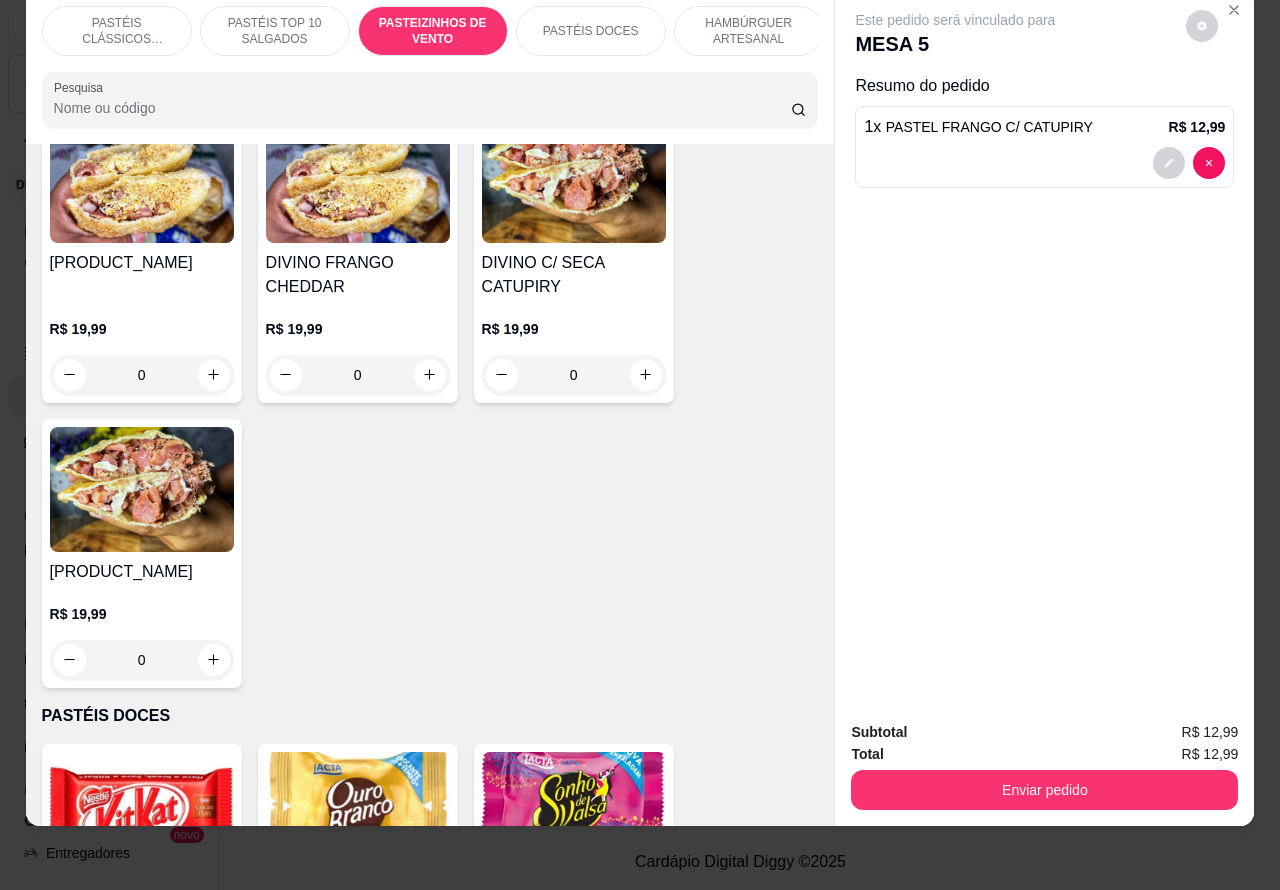 click on "0" at bounding box center [142, 375] 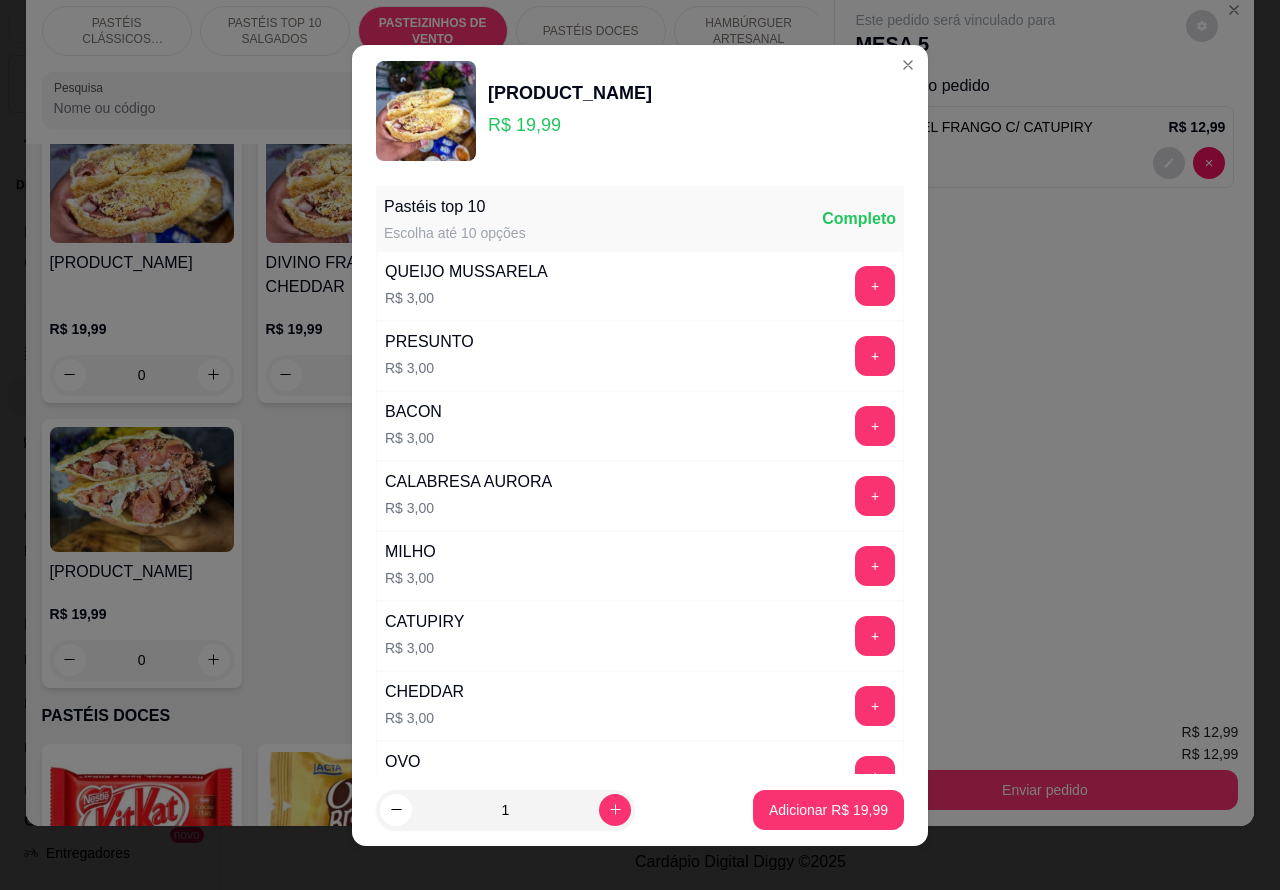 click on "Adicionar   R$ 19,99" at bounding box center [828, 810] 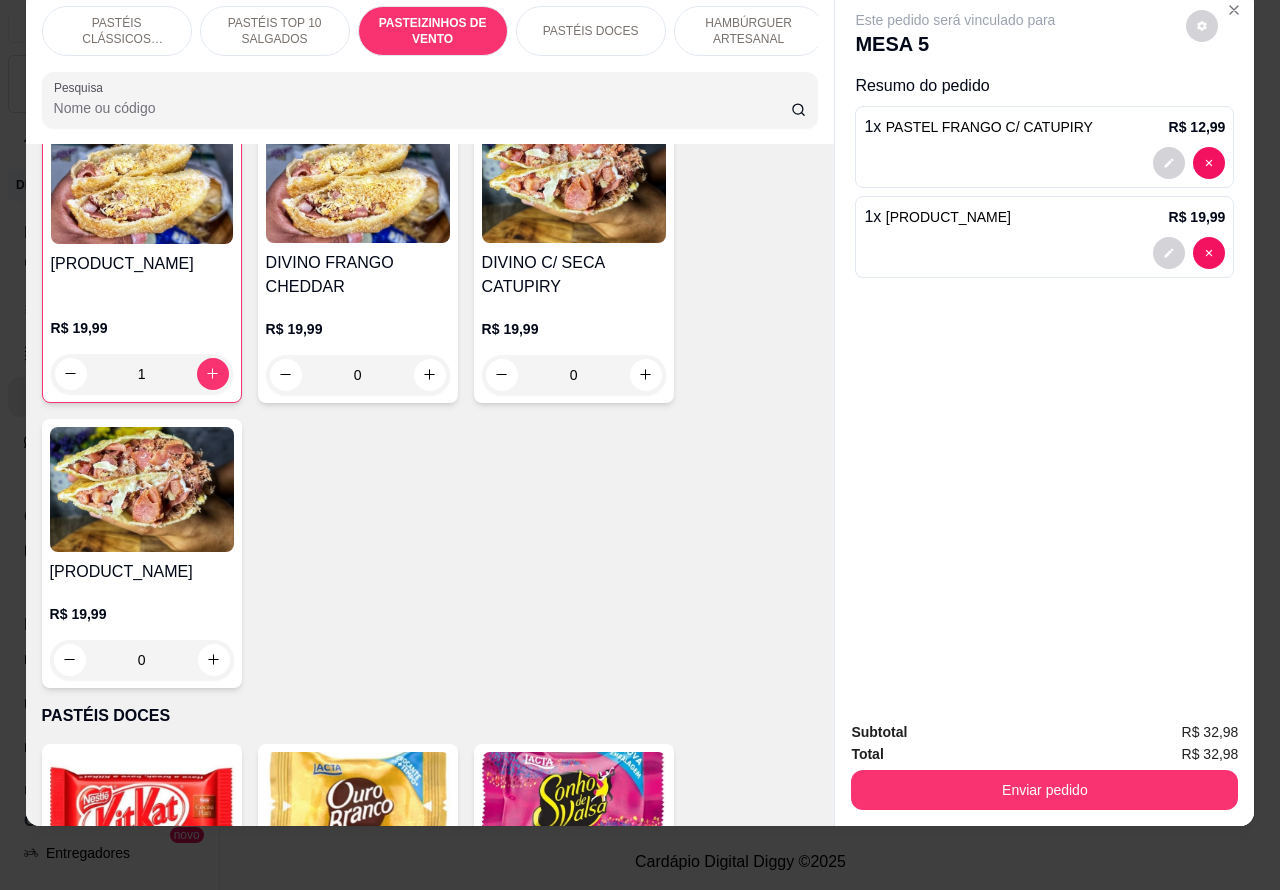 scroll, scrollTop: 3313, scrollLeft: 0, axis: vertical 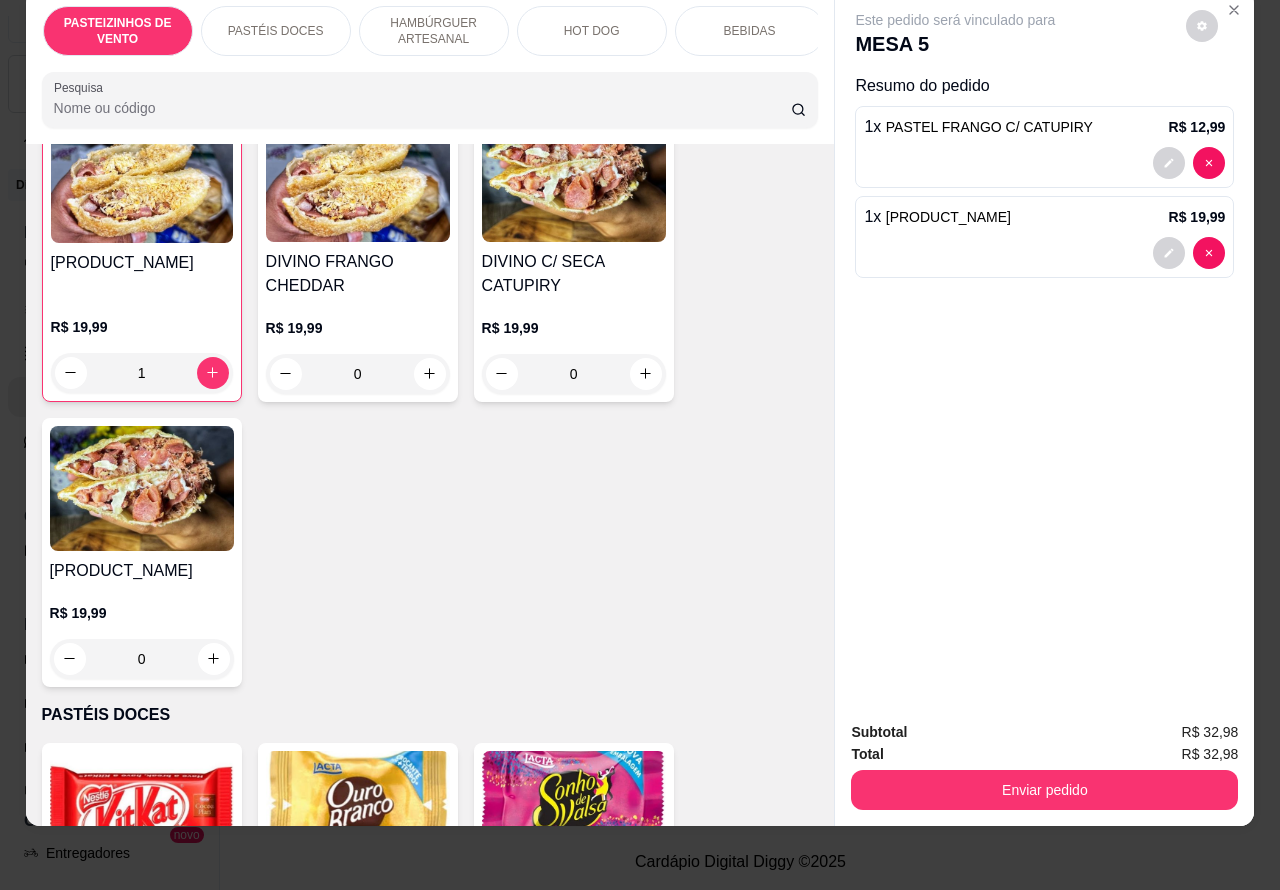 click on "BEBIDAS" at bounding box center [750, 31] 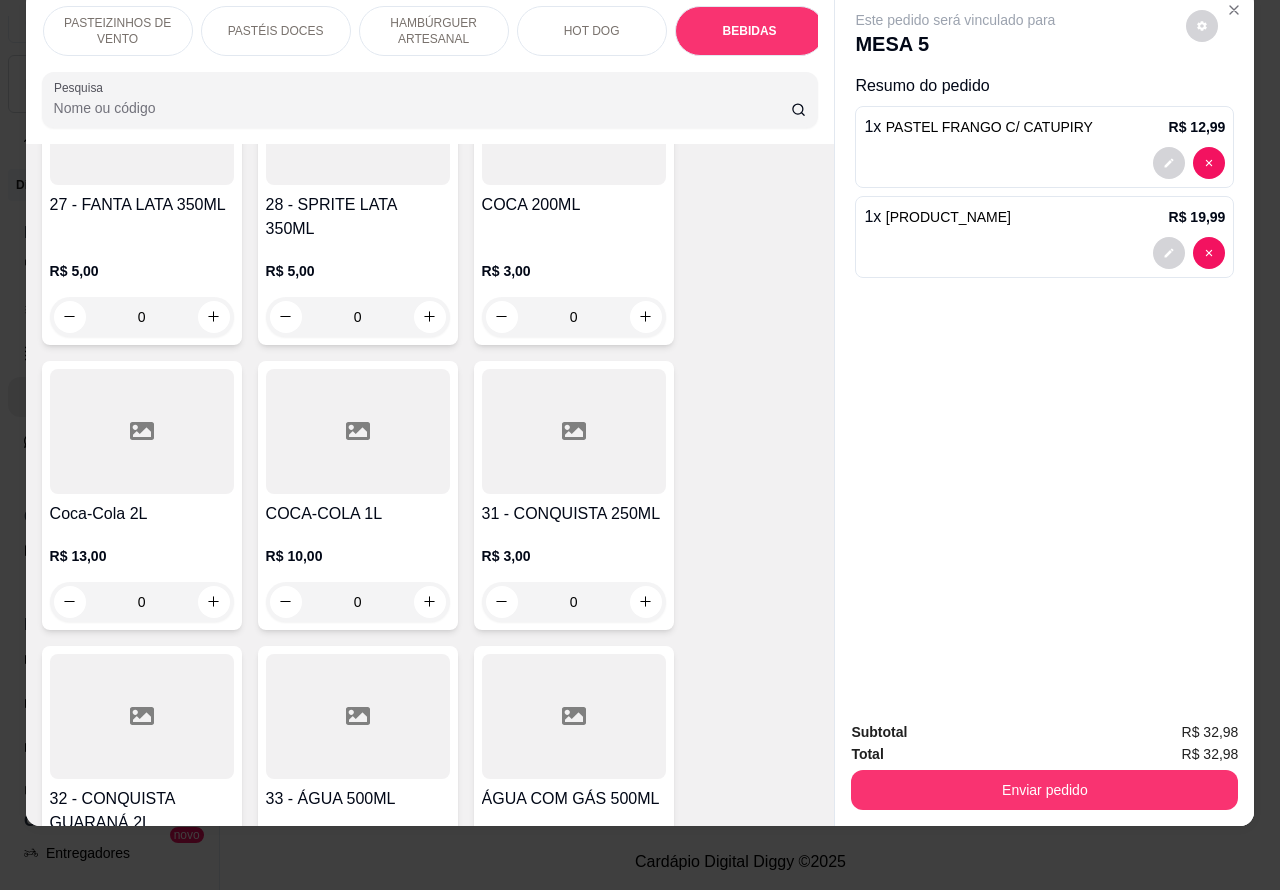 scroll, scrollTop: 7118, scrollLeft: 0, axis: vertical 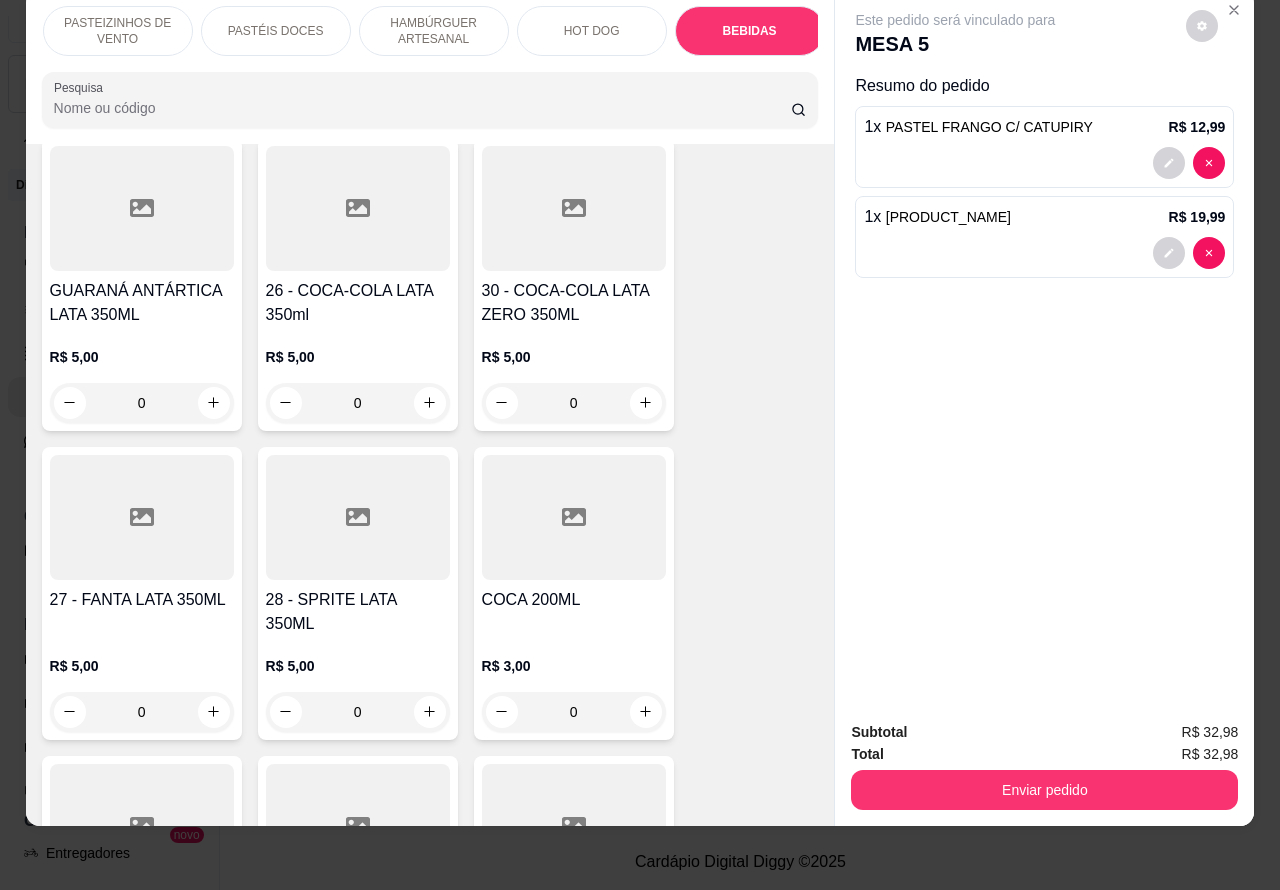 click on "26 - COCA-COLA LATA 350ml" at bounding box center (358, 303) 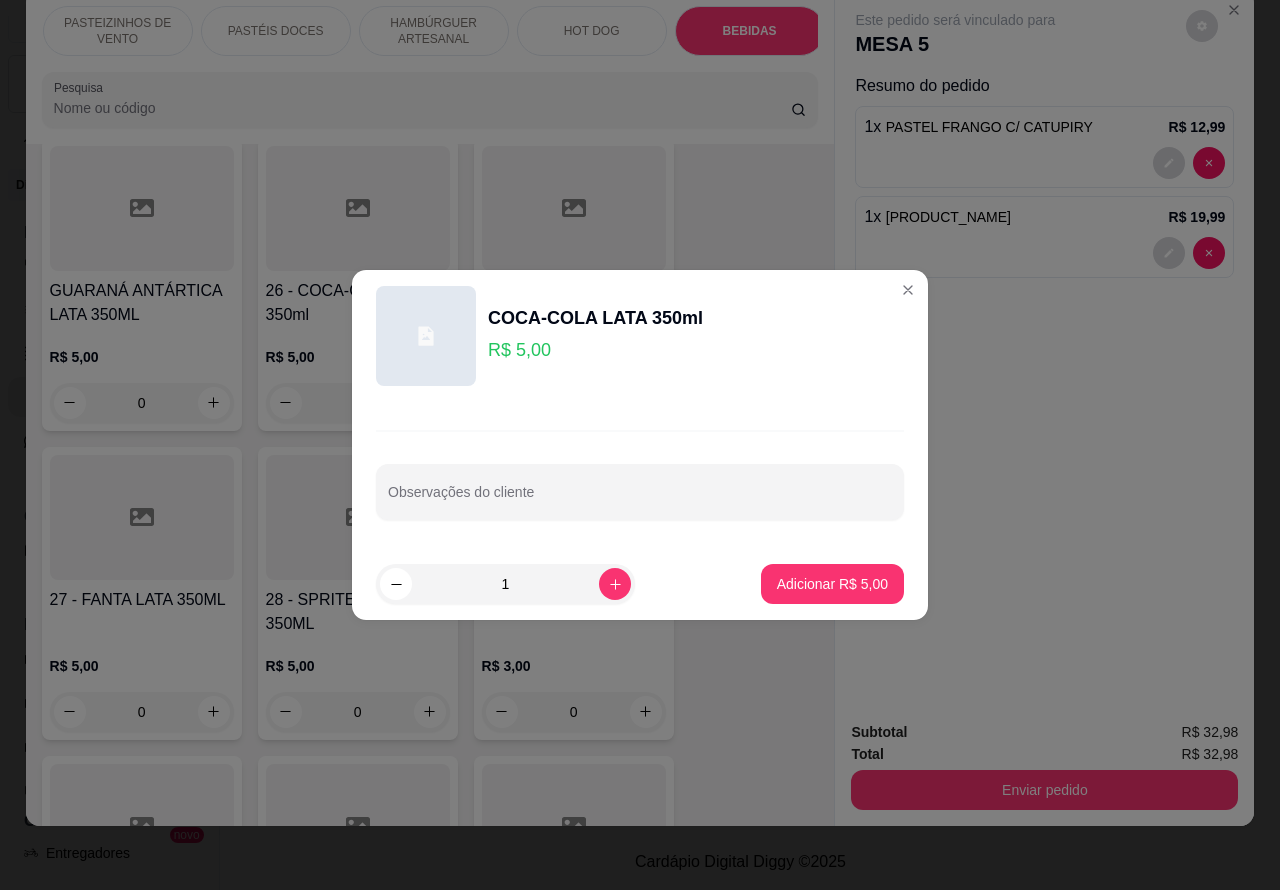 click on "Este pedido será vinculado para MESA 5 Resumo do pedido 1 x PASTEL FRANGO C/ CATUPIRY R$ 12,99 1 x DIVINO FRANGO CATUPIRY R$ 19,99" at bounding box center (1044, 348) 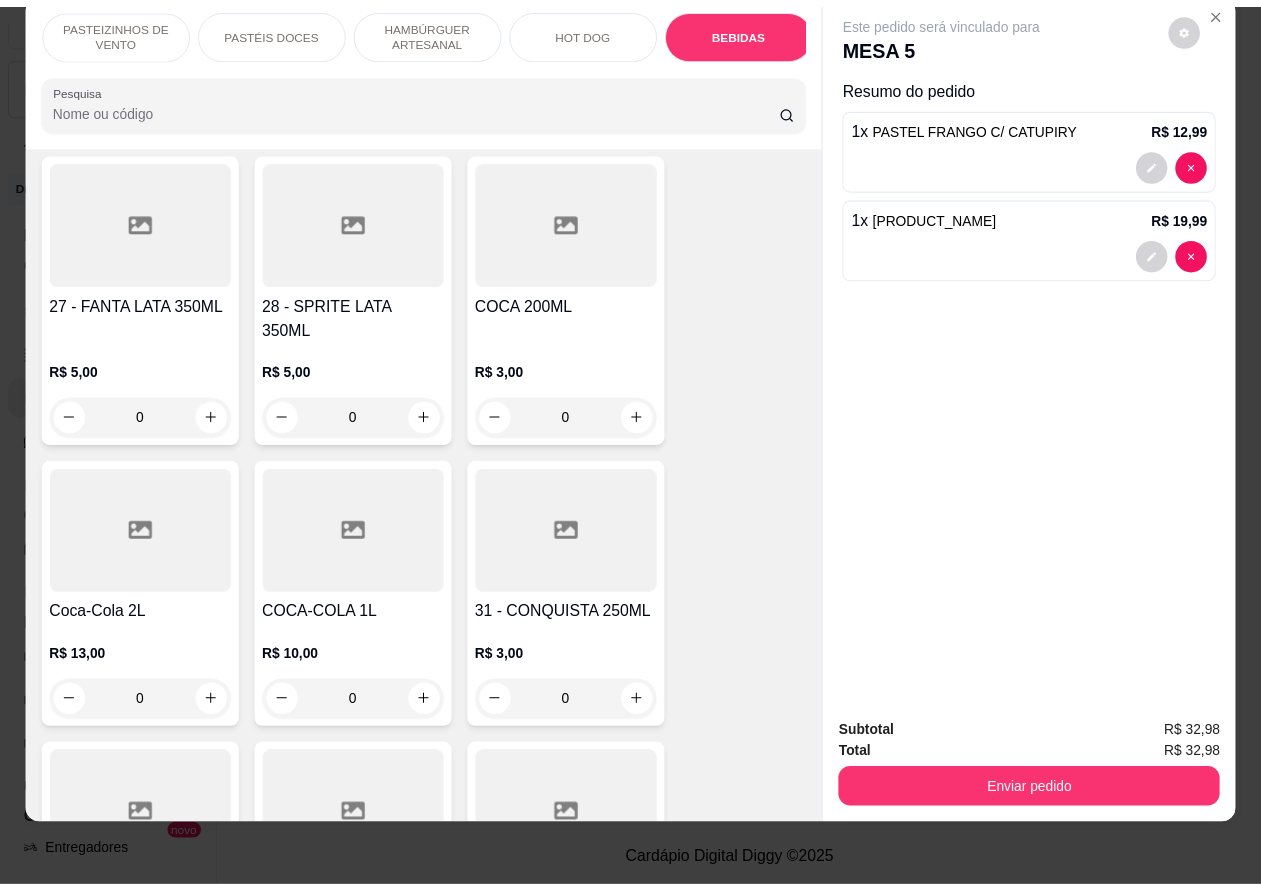scroll, scrollTop: 7128, scrollLeft: 0, axis: vertical 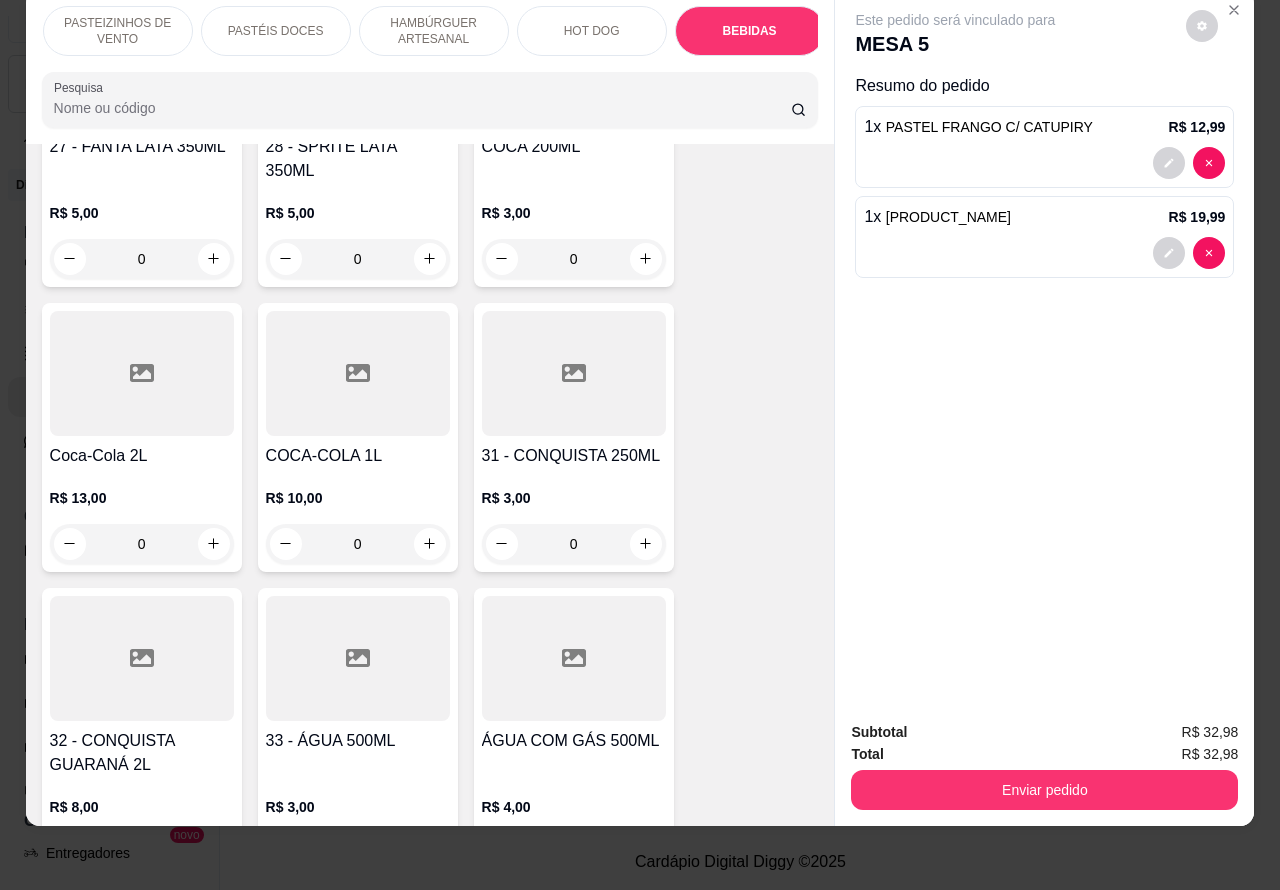 click at bounding box center (358, 373) 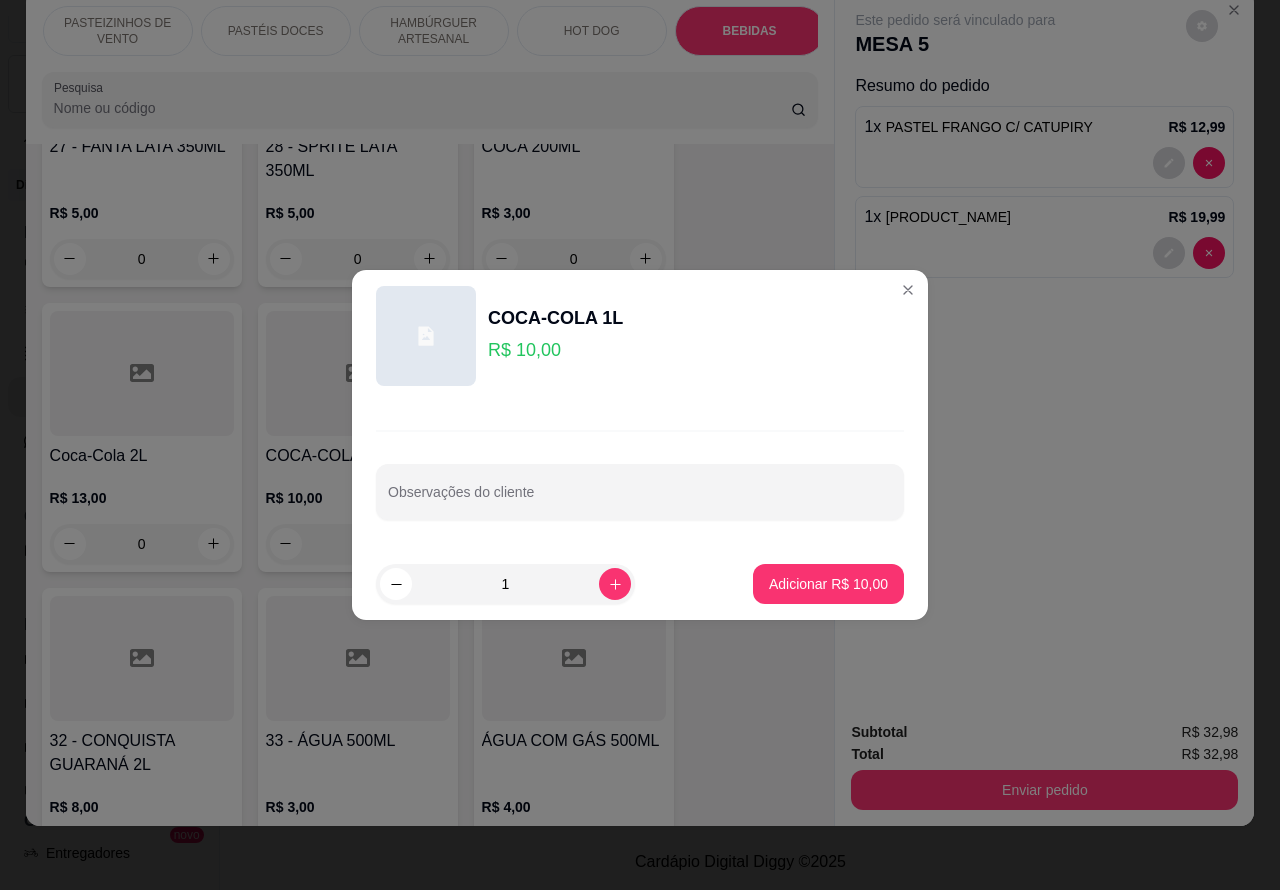 click on "Observações do cliente" at bounding box center [640, 500] 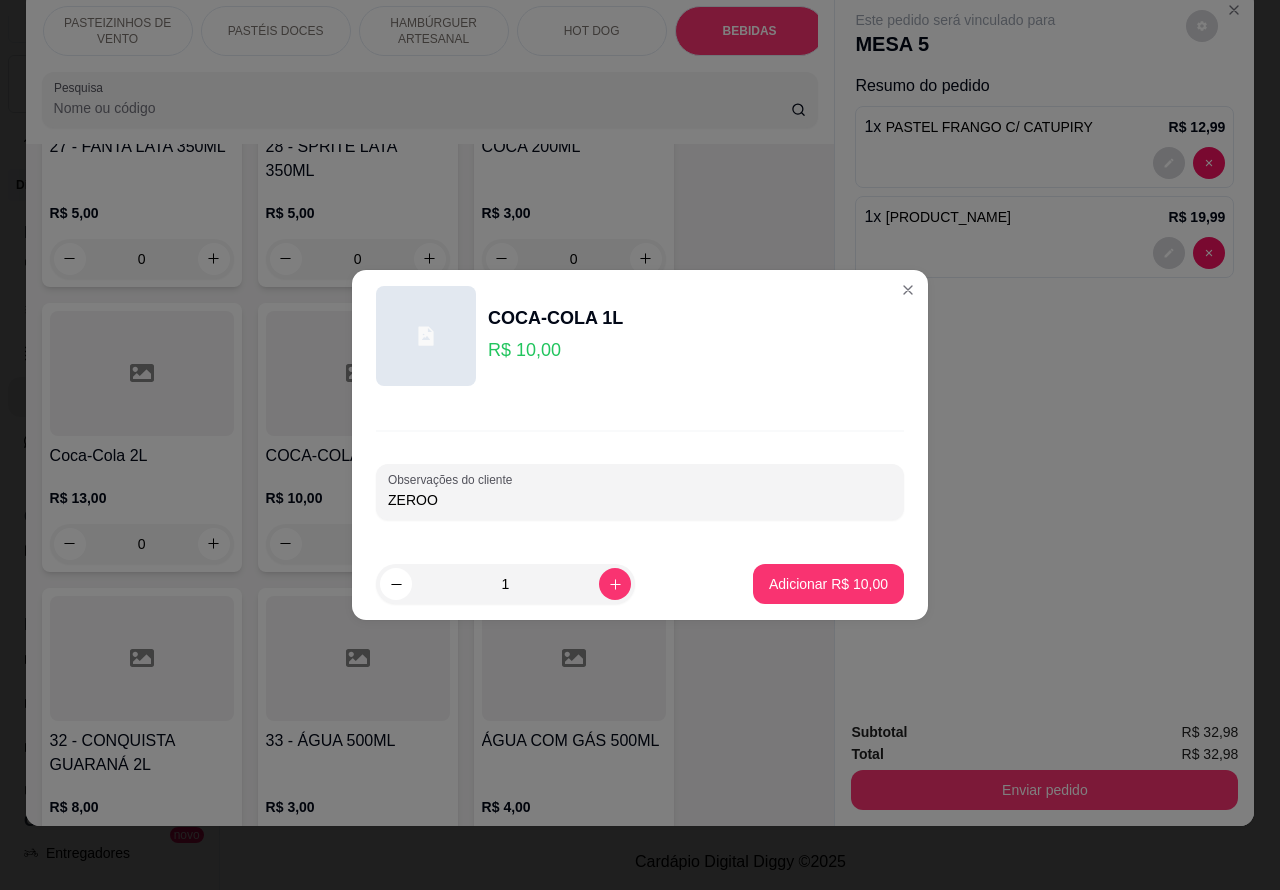 type on "ZEROO" 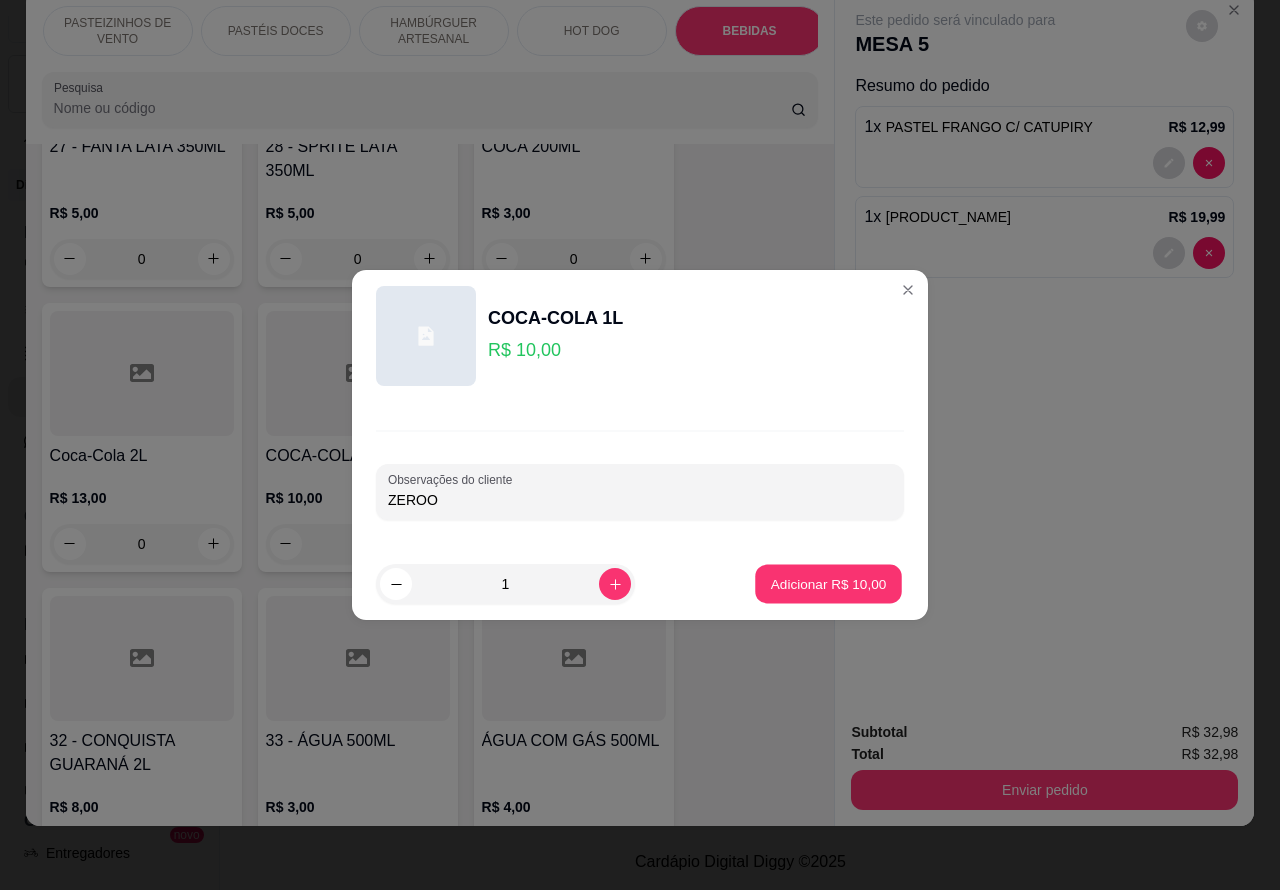 click on "Adicionar   R$ 10,00" at bounding box center [829, 583] 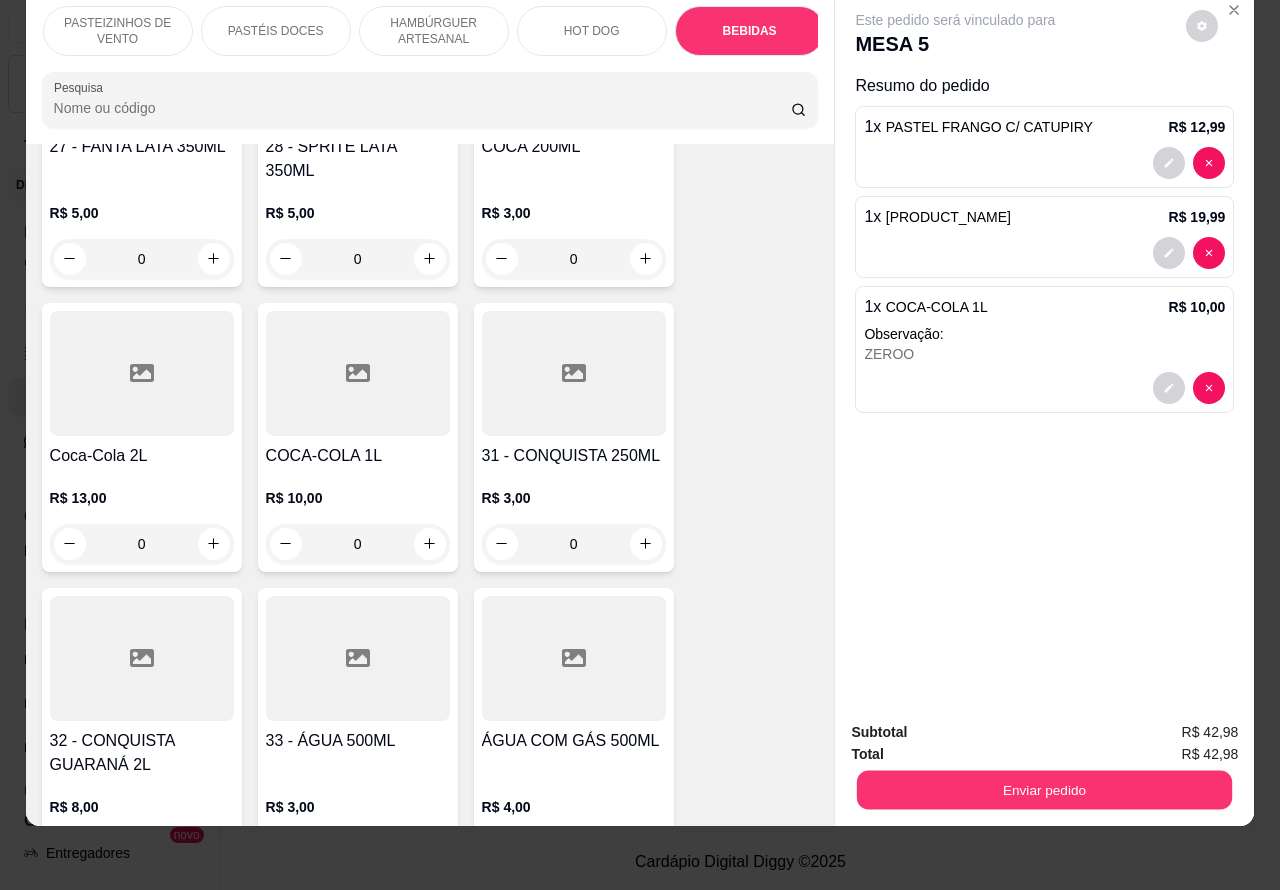 click on "Enviar pedido" at bounding box center [1044, 790] 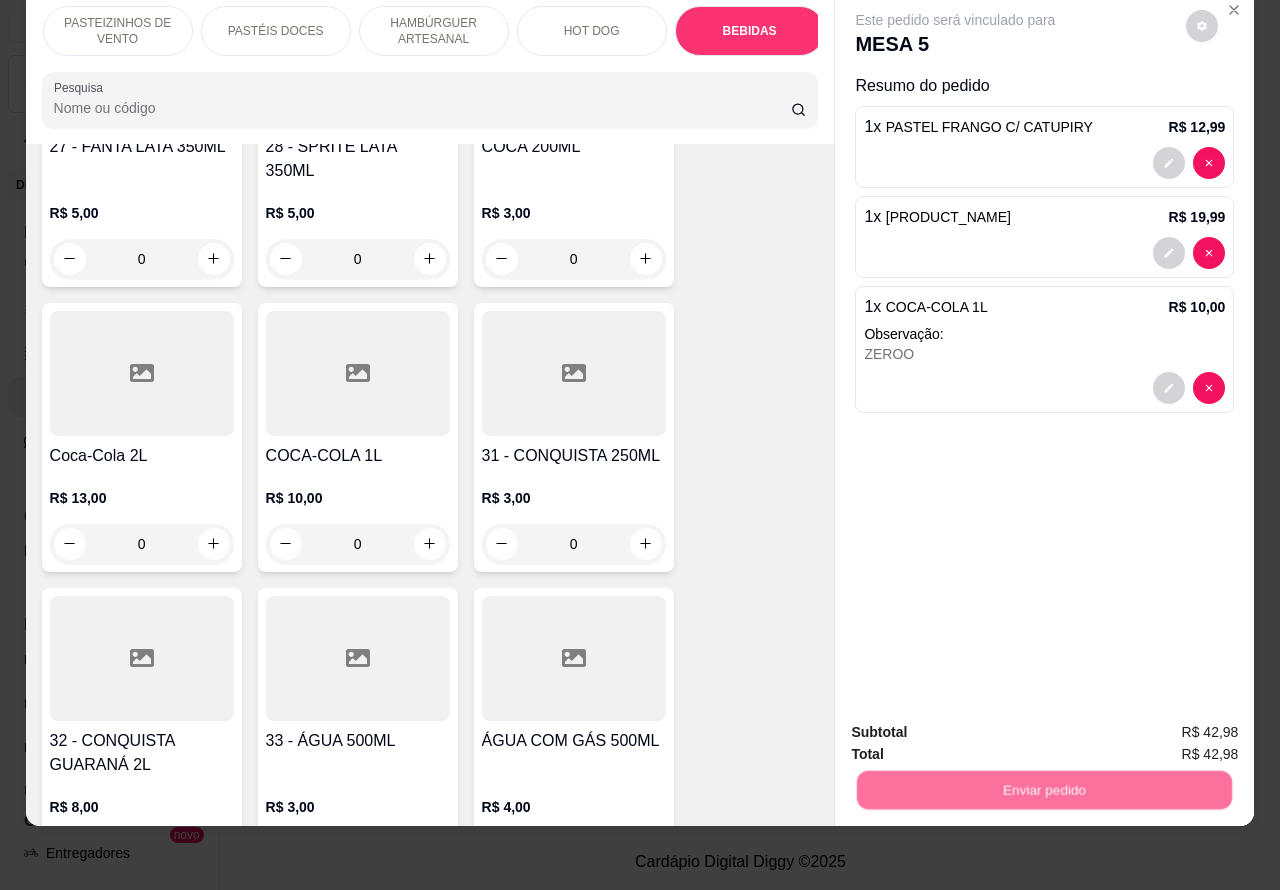 click on "Não registrar e enviar pedido" at bounding box center (977, 722) 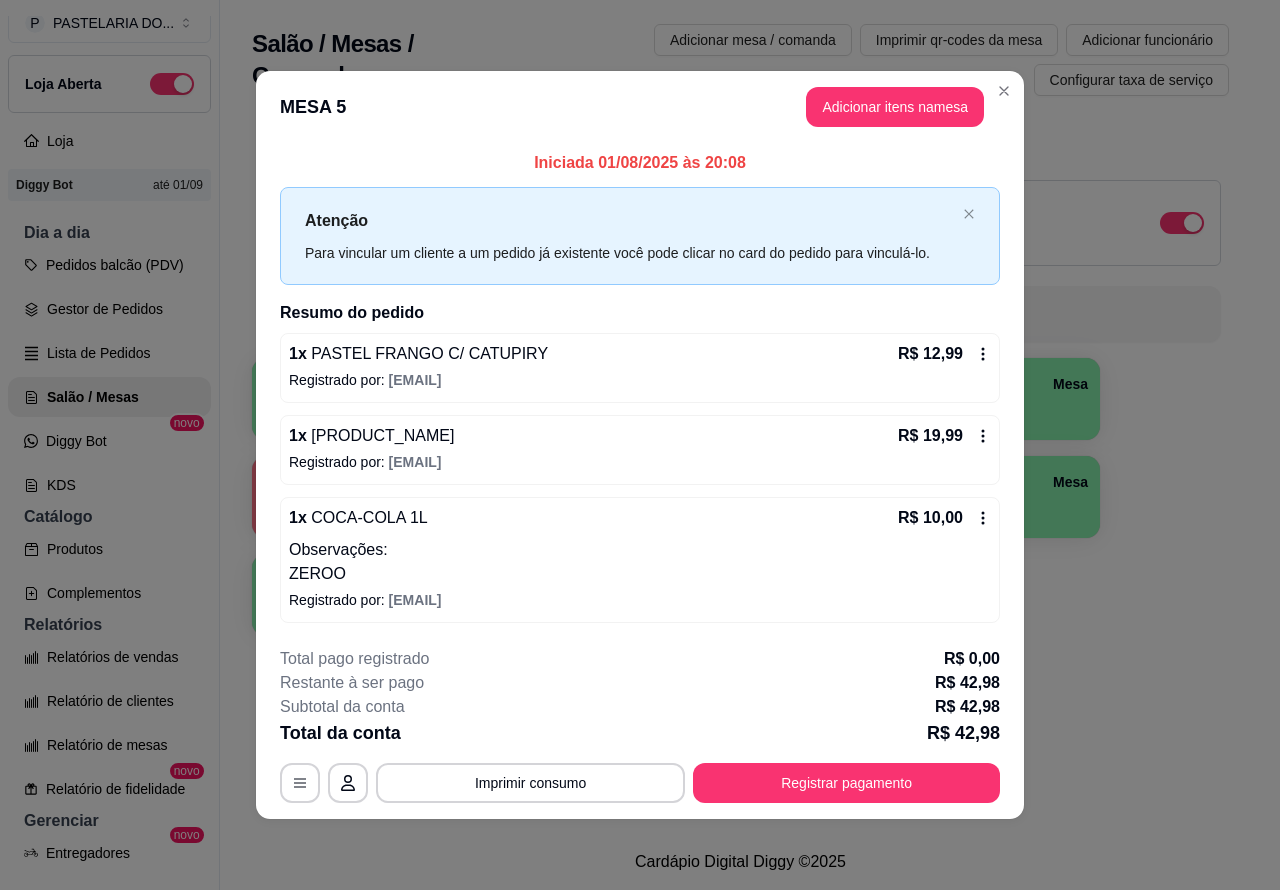 click on "Adicionar mesa / comanda Imprimir qr-codes da mesa Adicionar funcionário Configurar taxa de serviço" at bounding box center [877, 60] 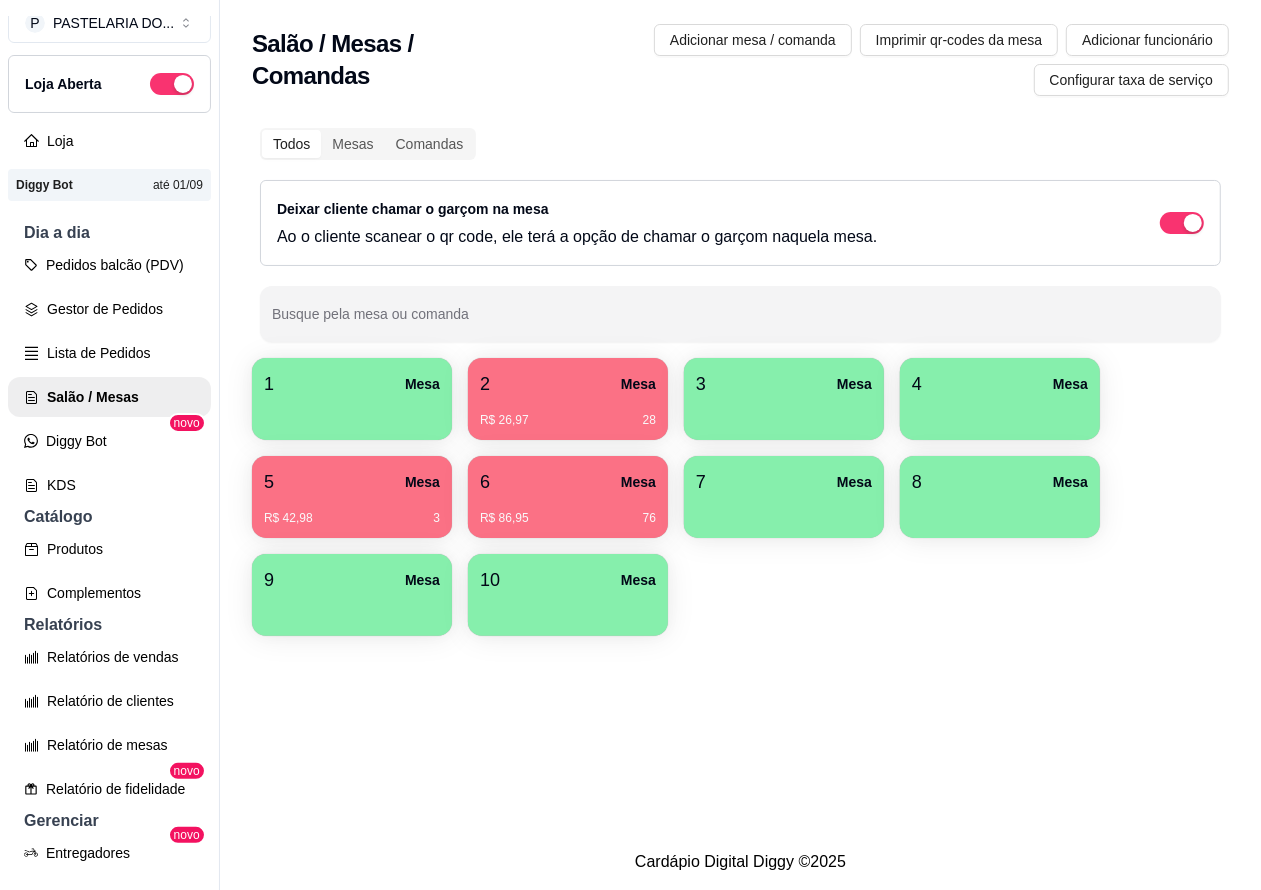 click on "Pedidos balcão (PDV)" at bounding box center [109, 265] 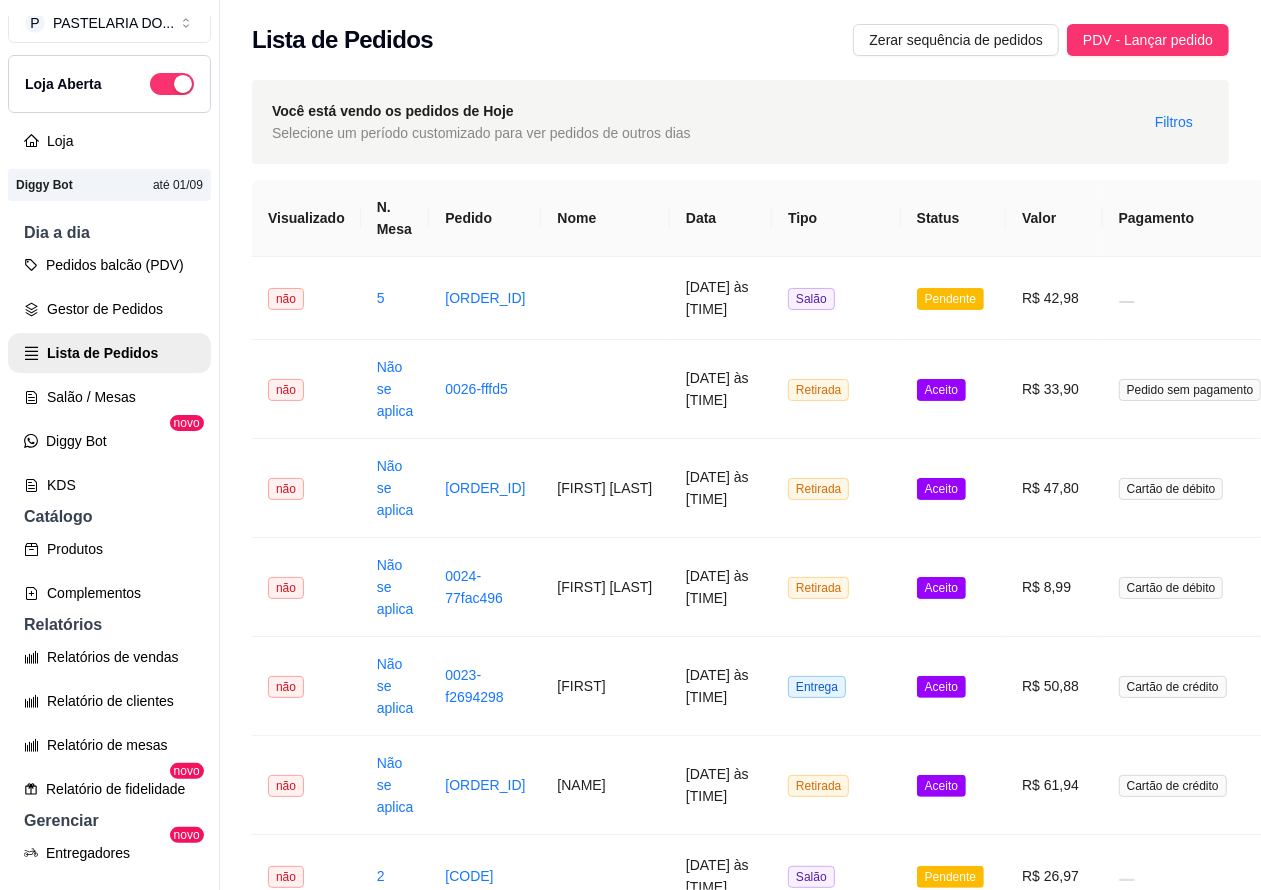 click on "Salão / Mesas" at bounding box center (109, 397) 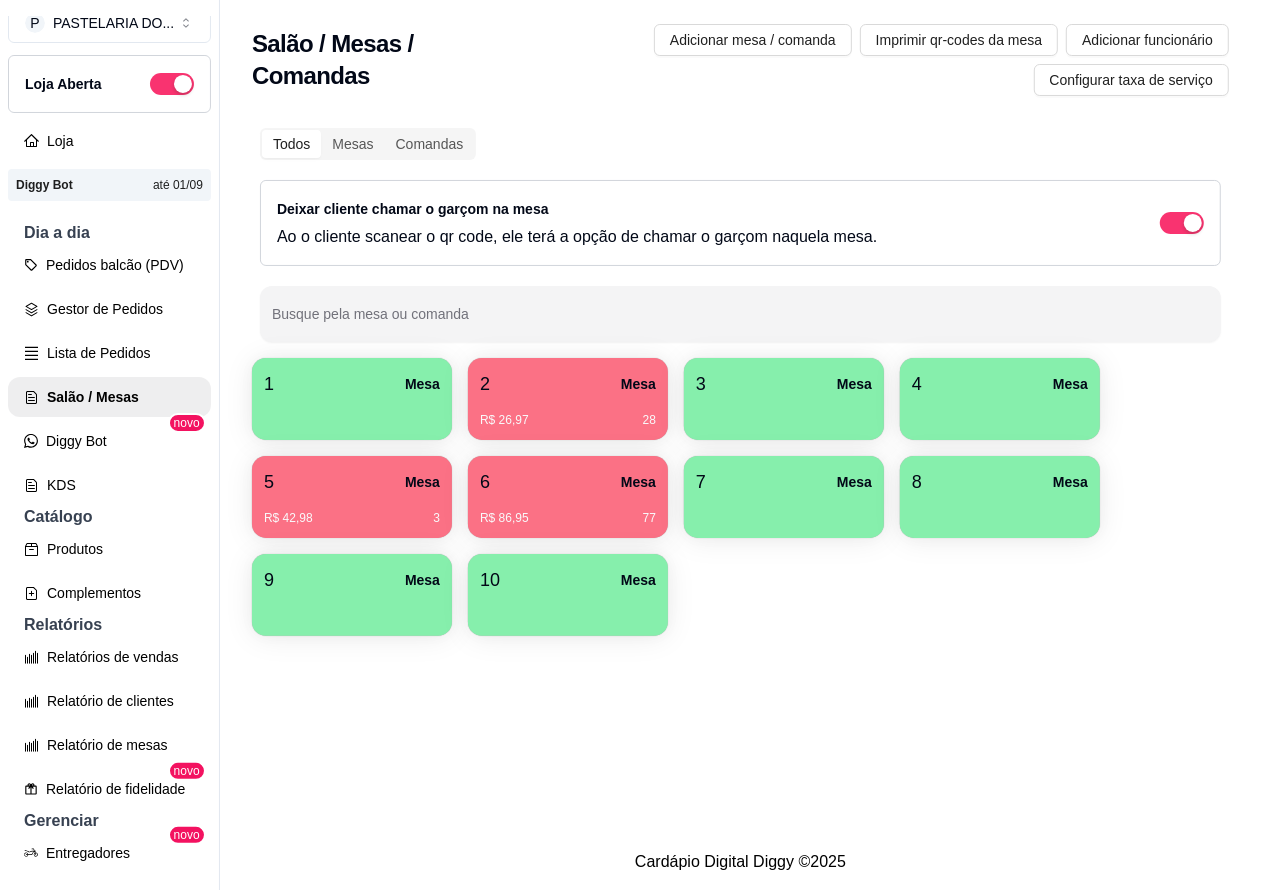 click on "2 Mesa" at bounding box center [568, 384] 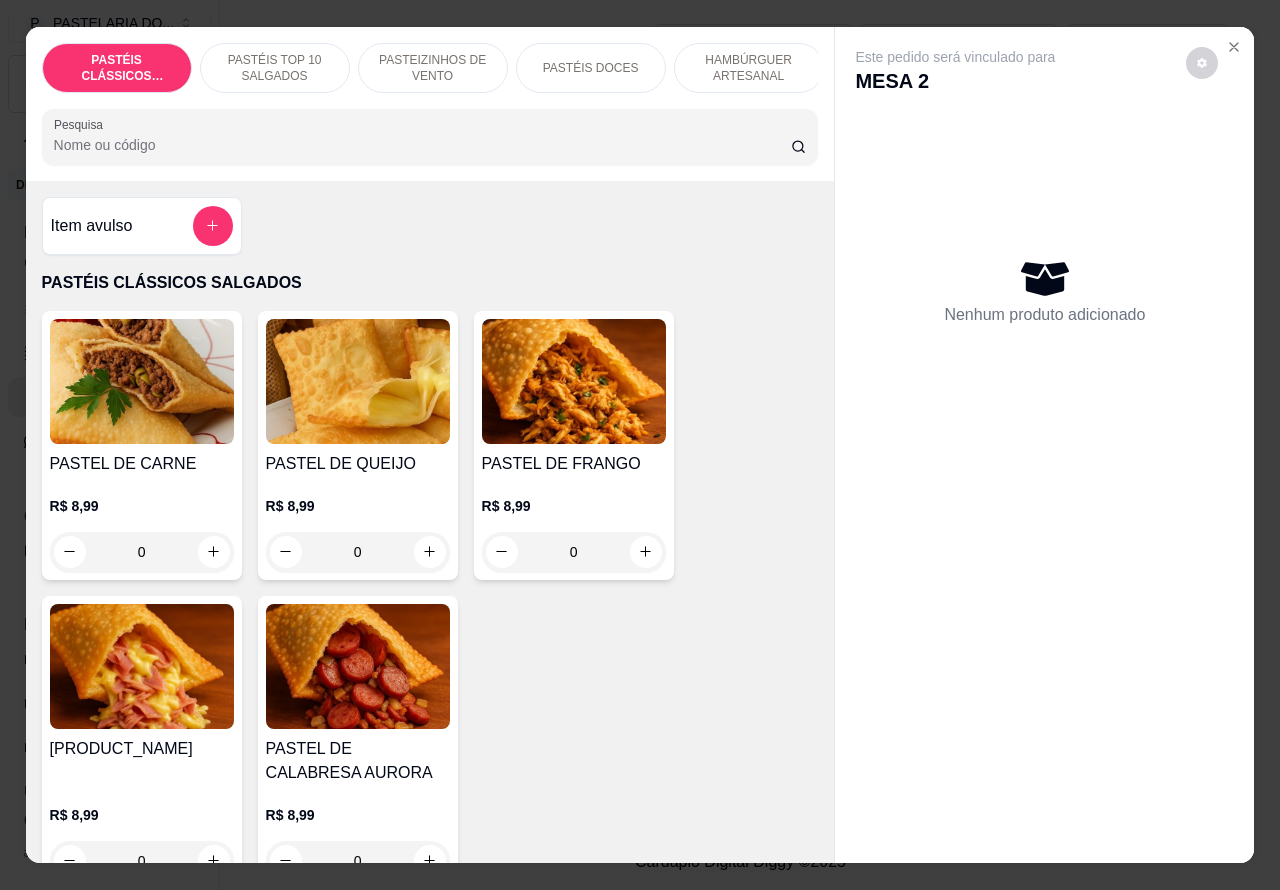 click 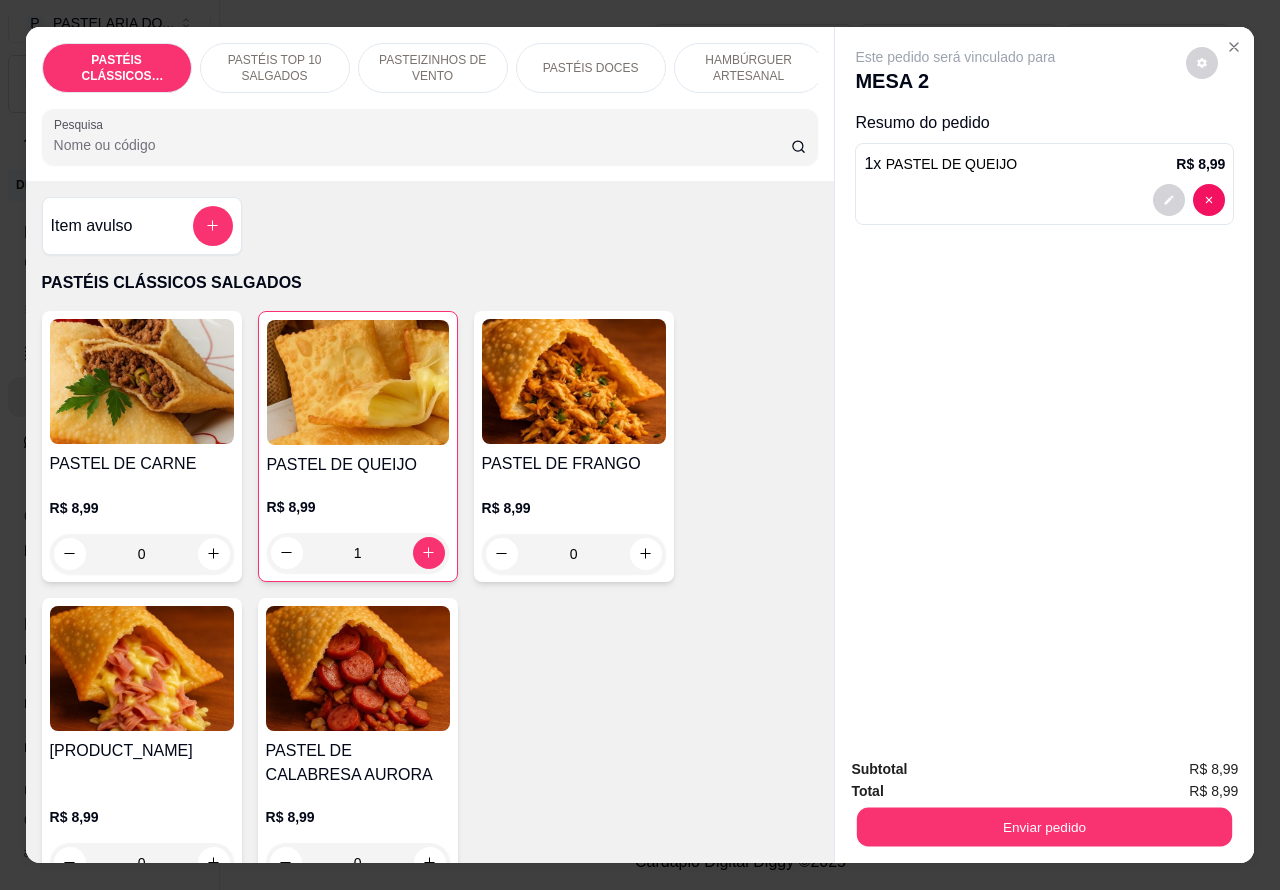 click on "Enviar pedido" at bounding box center (1044, 827) 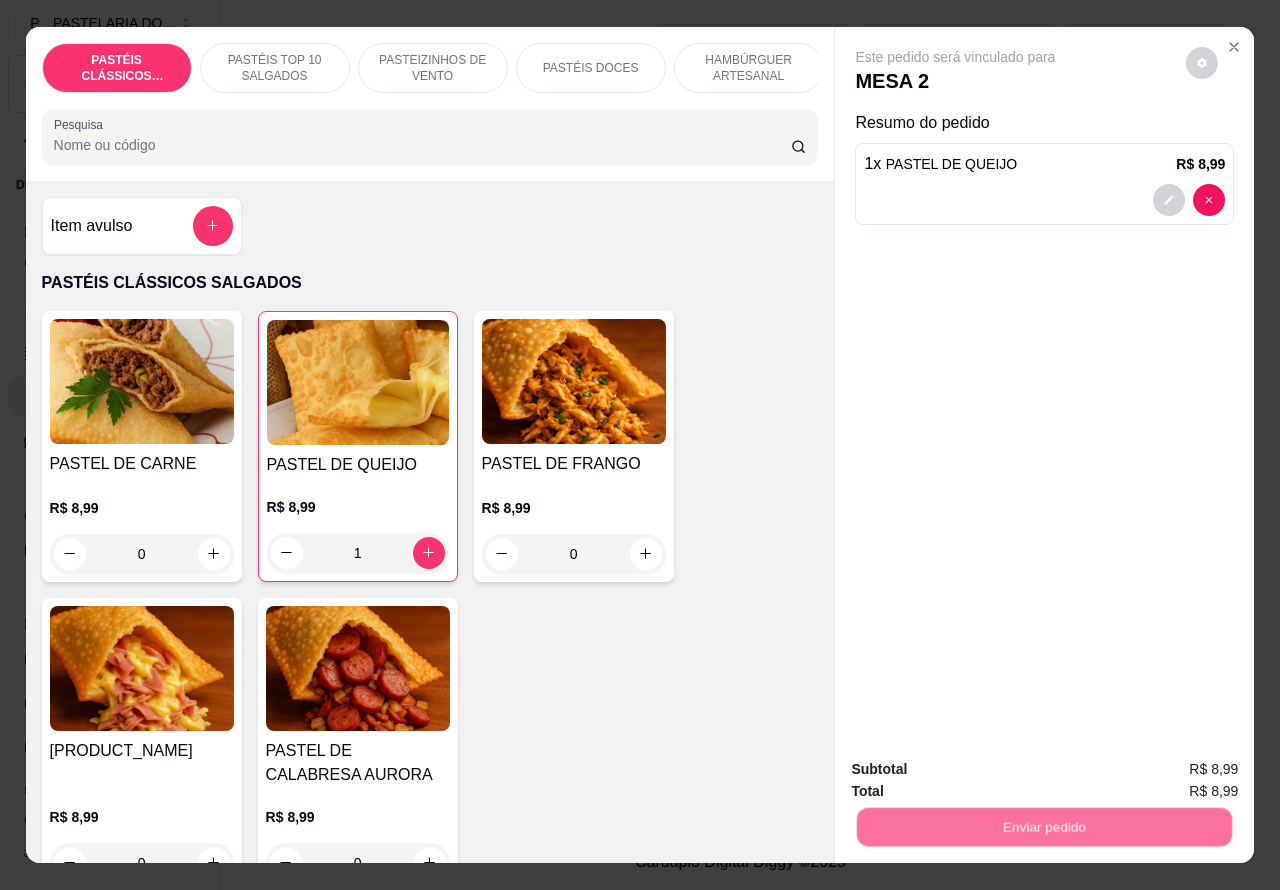 click on "Não registrar e enviar pedido" at bounding box center [977, 768] 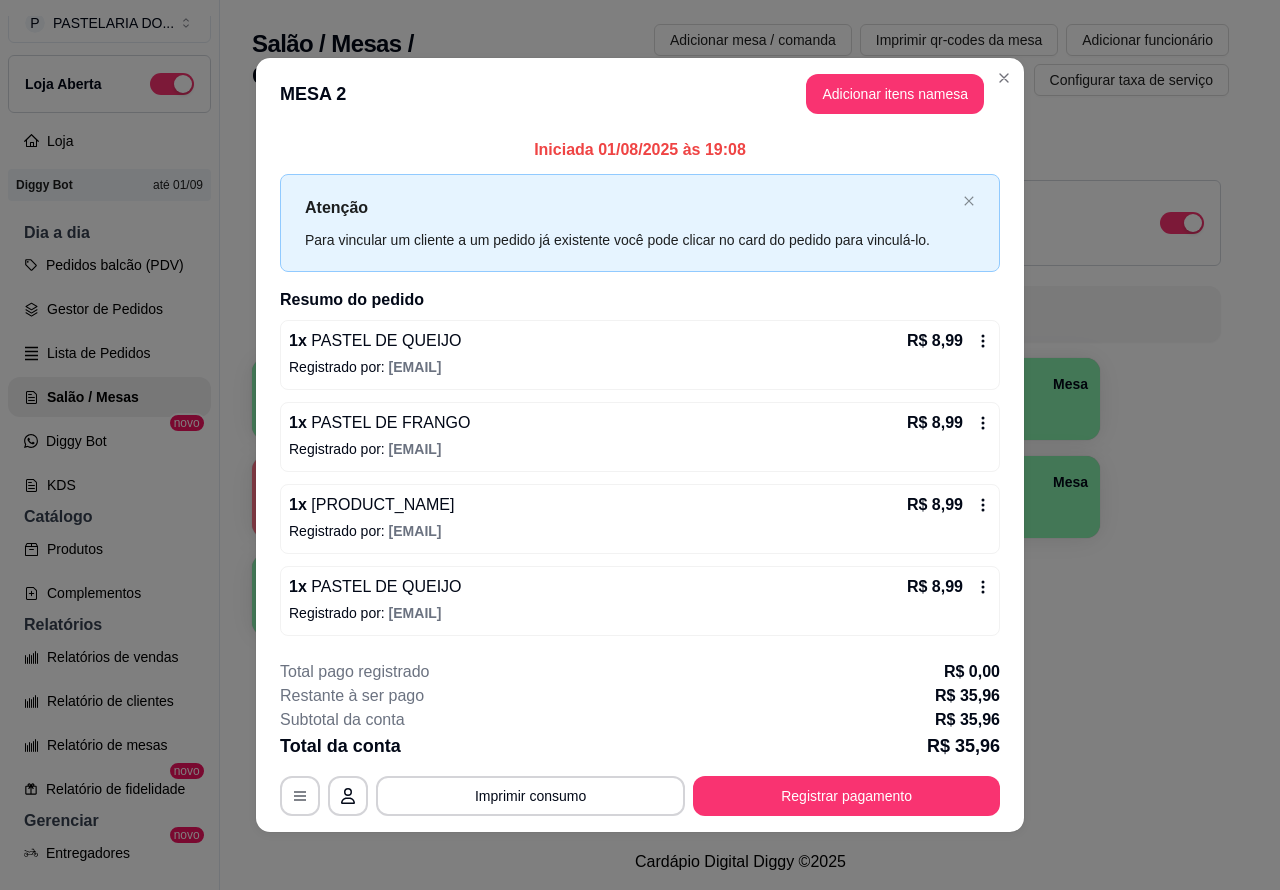 click on "Gestor de Pedidos" at bounding box center [109, 309] 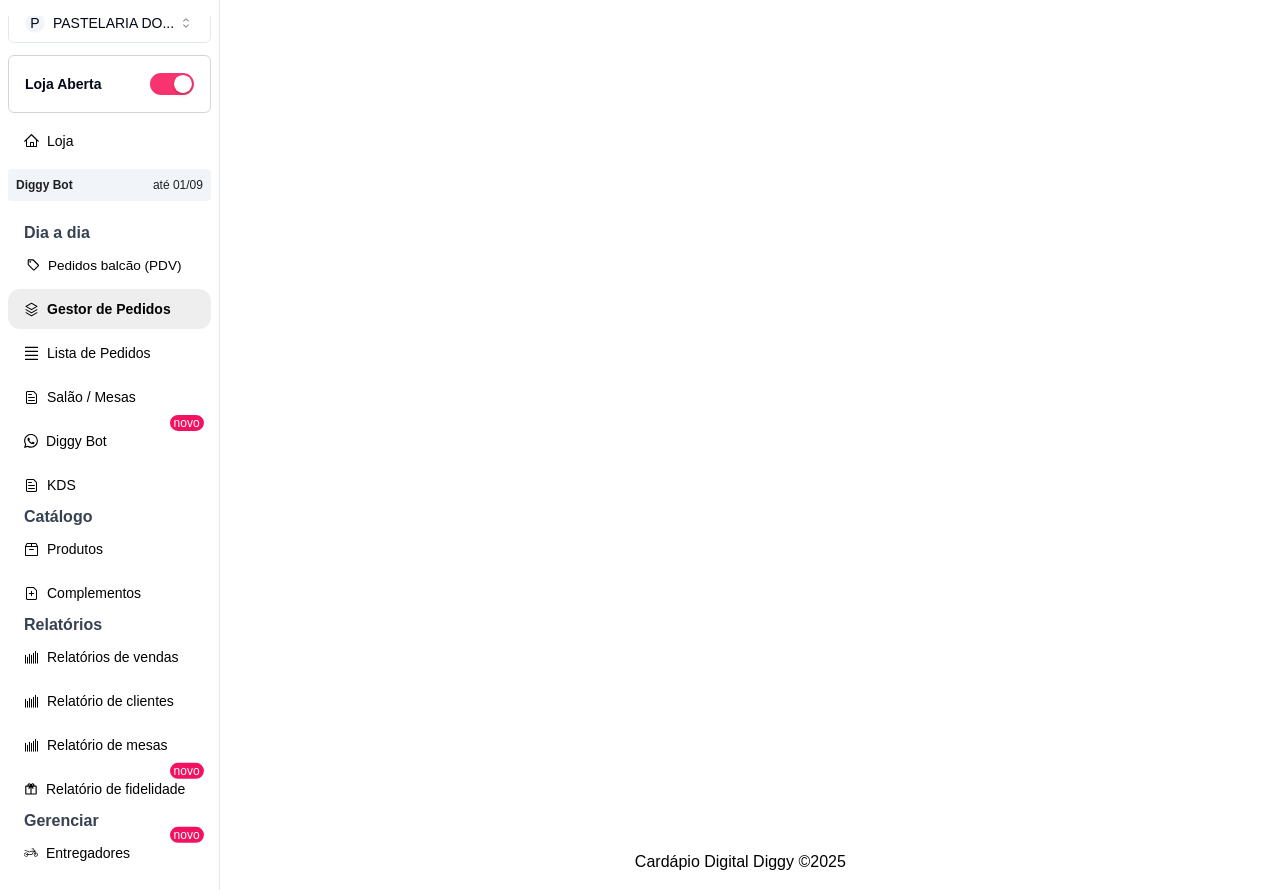 click on "Pedidos balcão (PDV)" at bounding box center [109, 265] 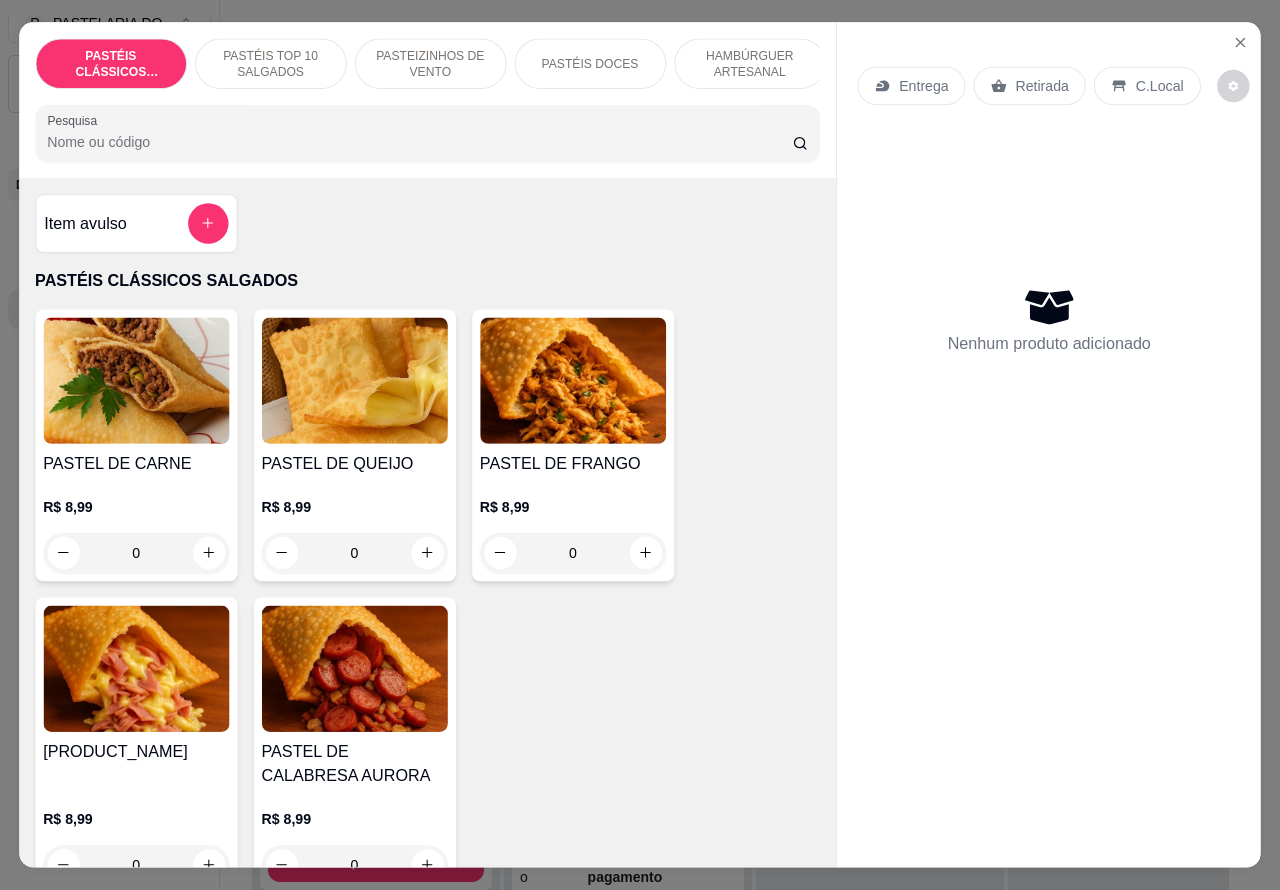 click at bounding box center [136, 380] 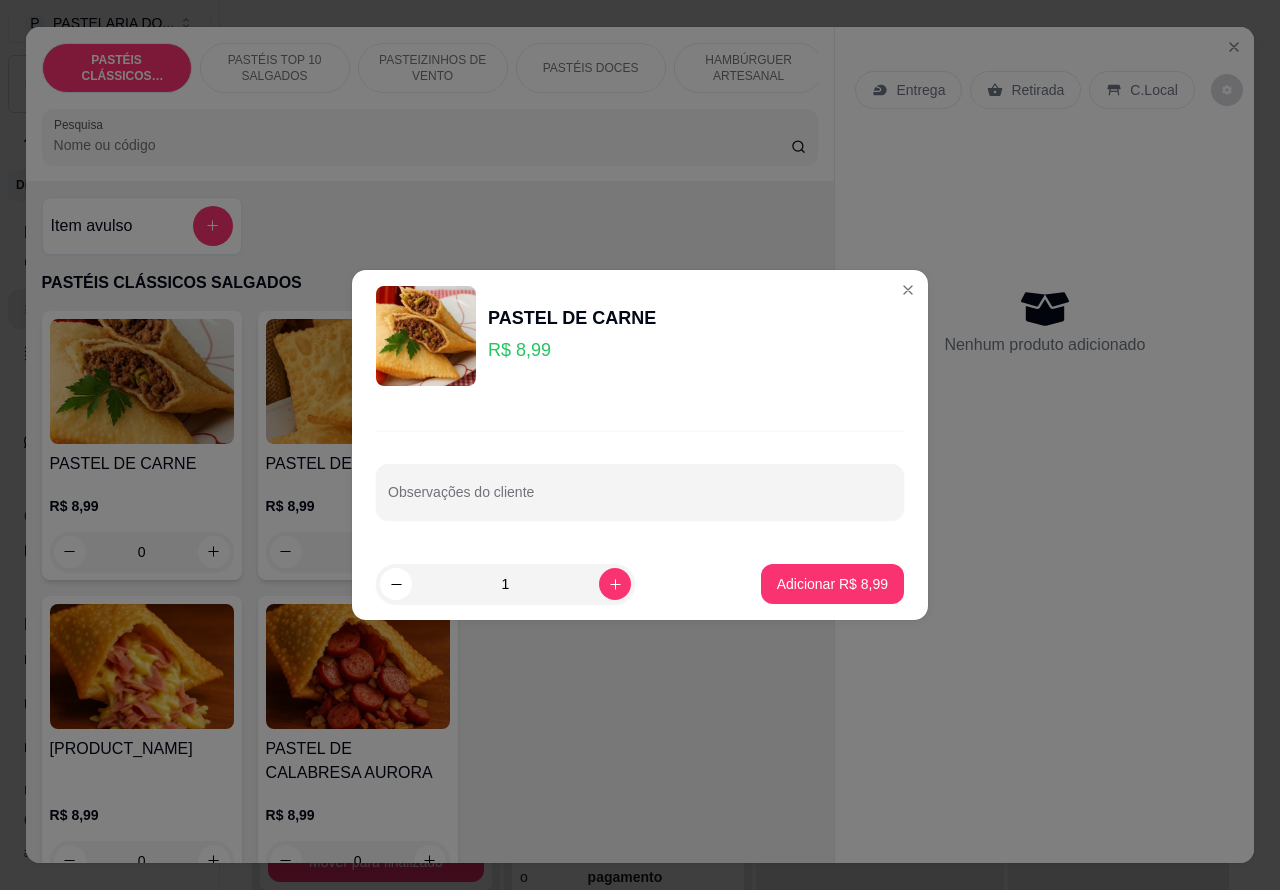 click on "Nenhum produto adicionado" at bounding box center (1044, 321) 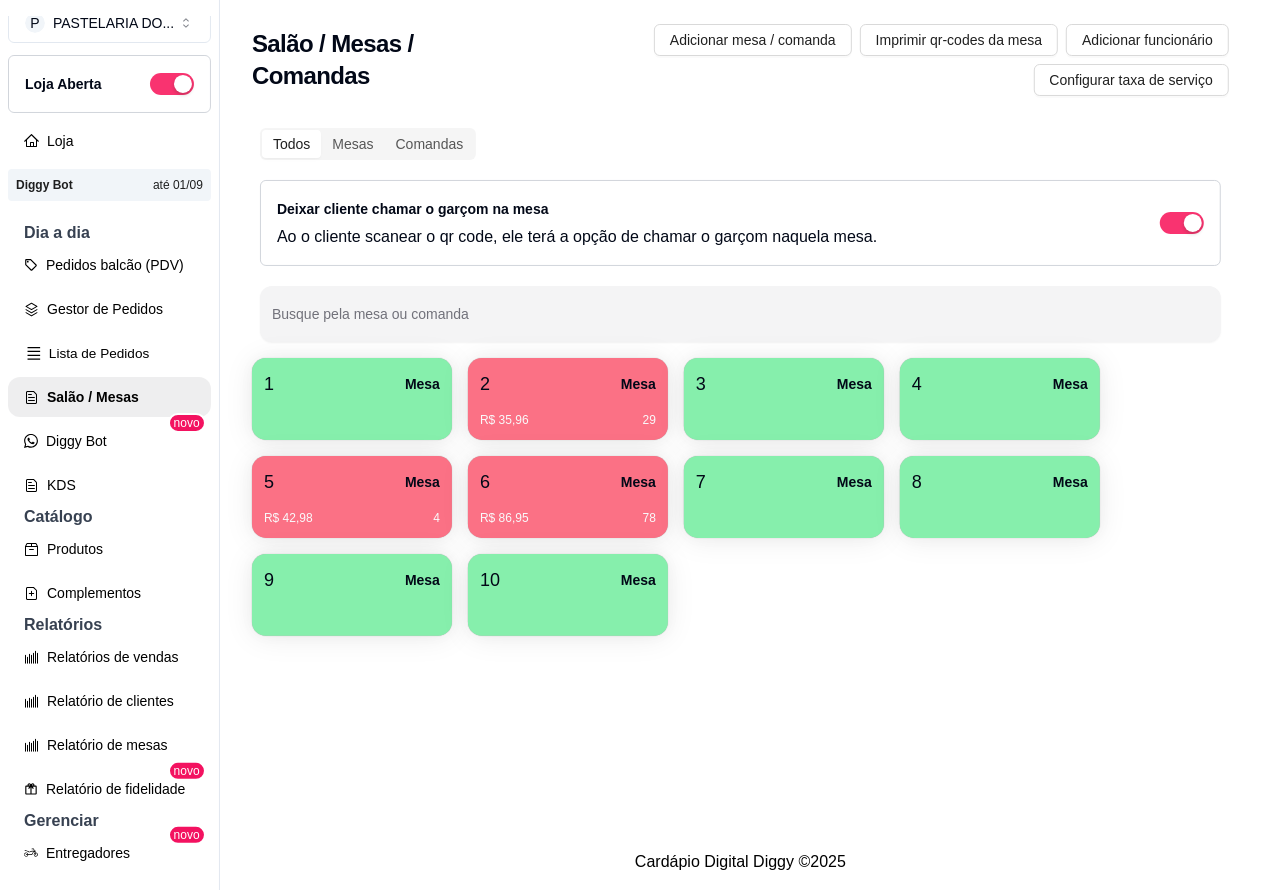 click on "Lista de Pedidos" at bounding box center [109, 353] 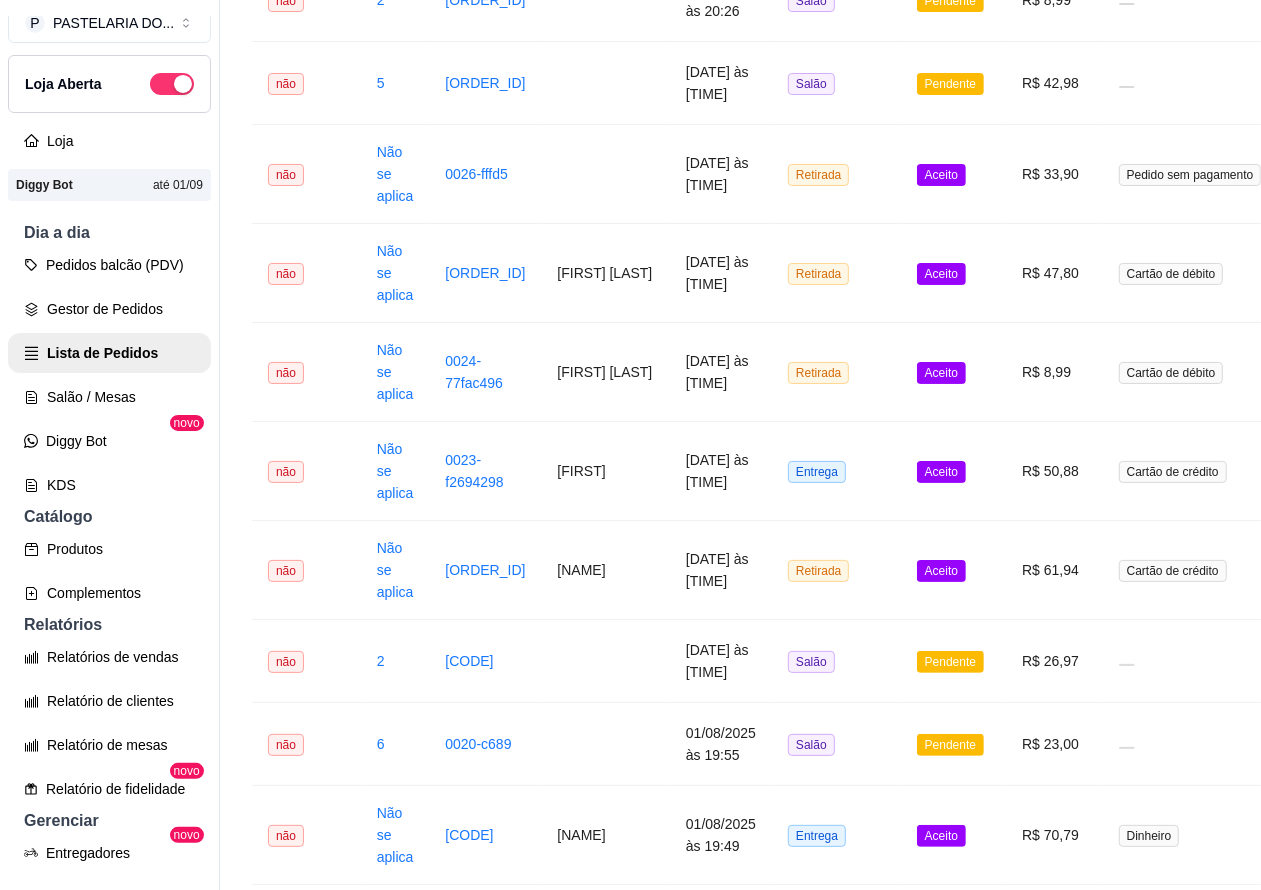 scroll, scrollTop: 298, scrollLeft: 201, axis: both 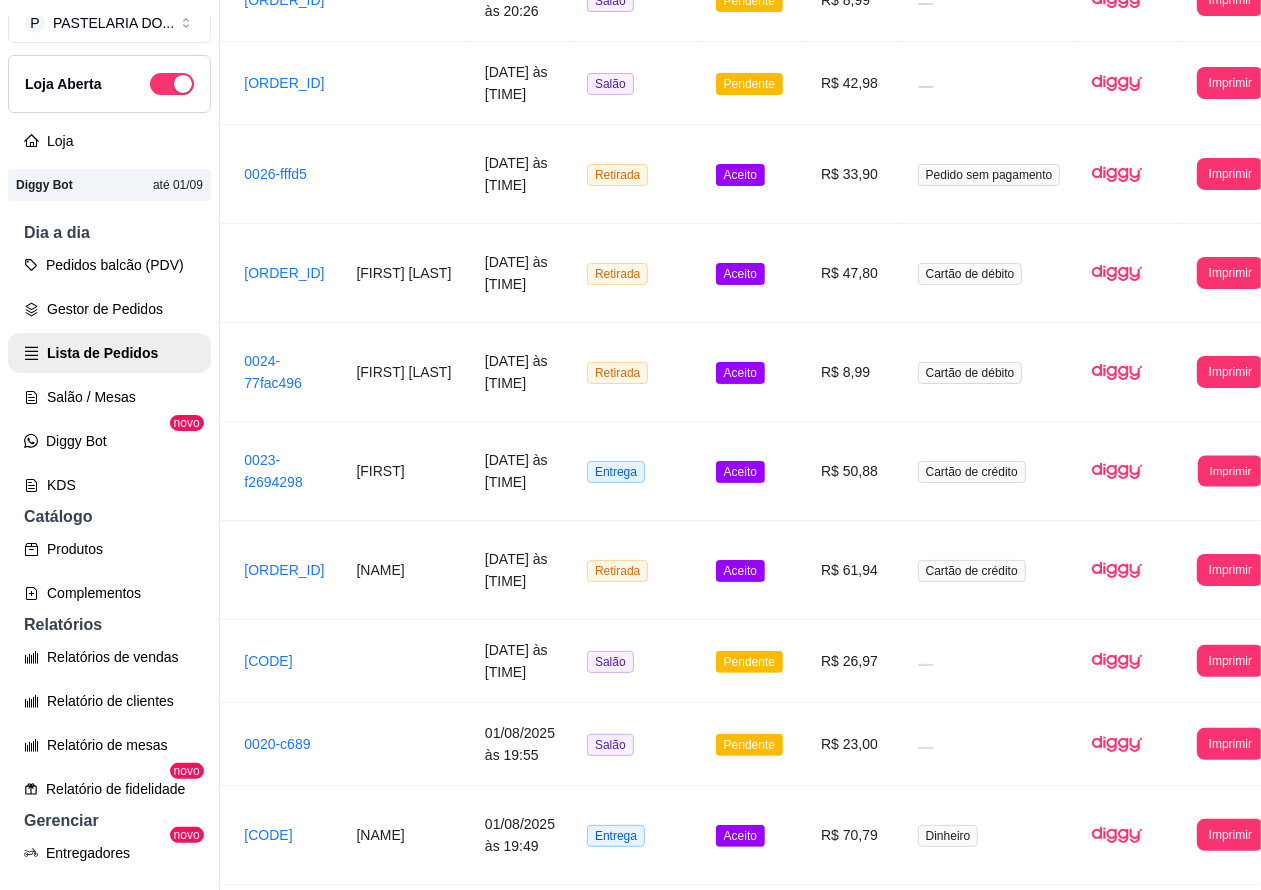 click on "Imprimir" at bounding box center (1230, 470) 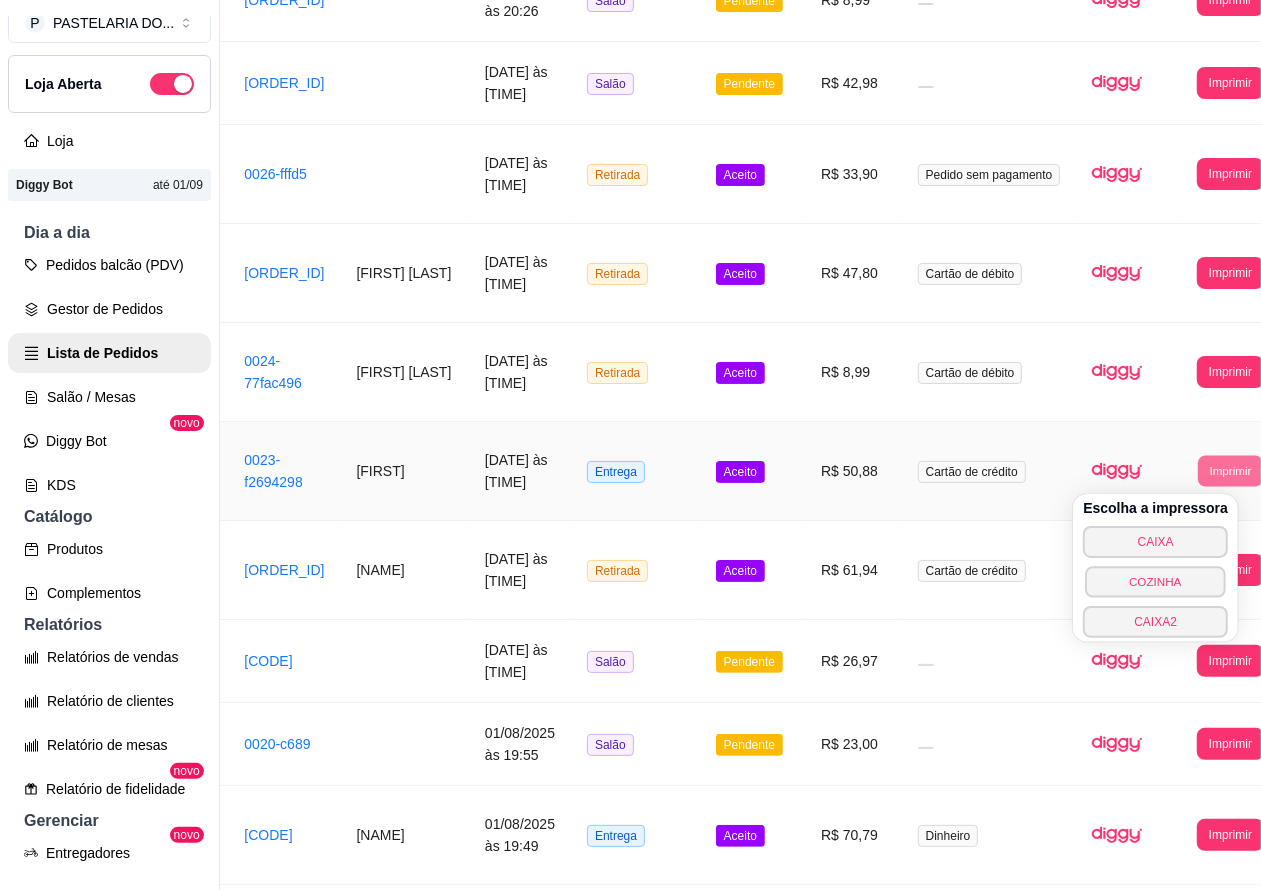 click on "COZINHA" at bounding box center (1156, 581) 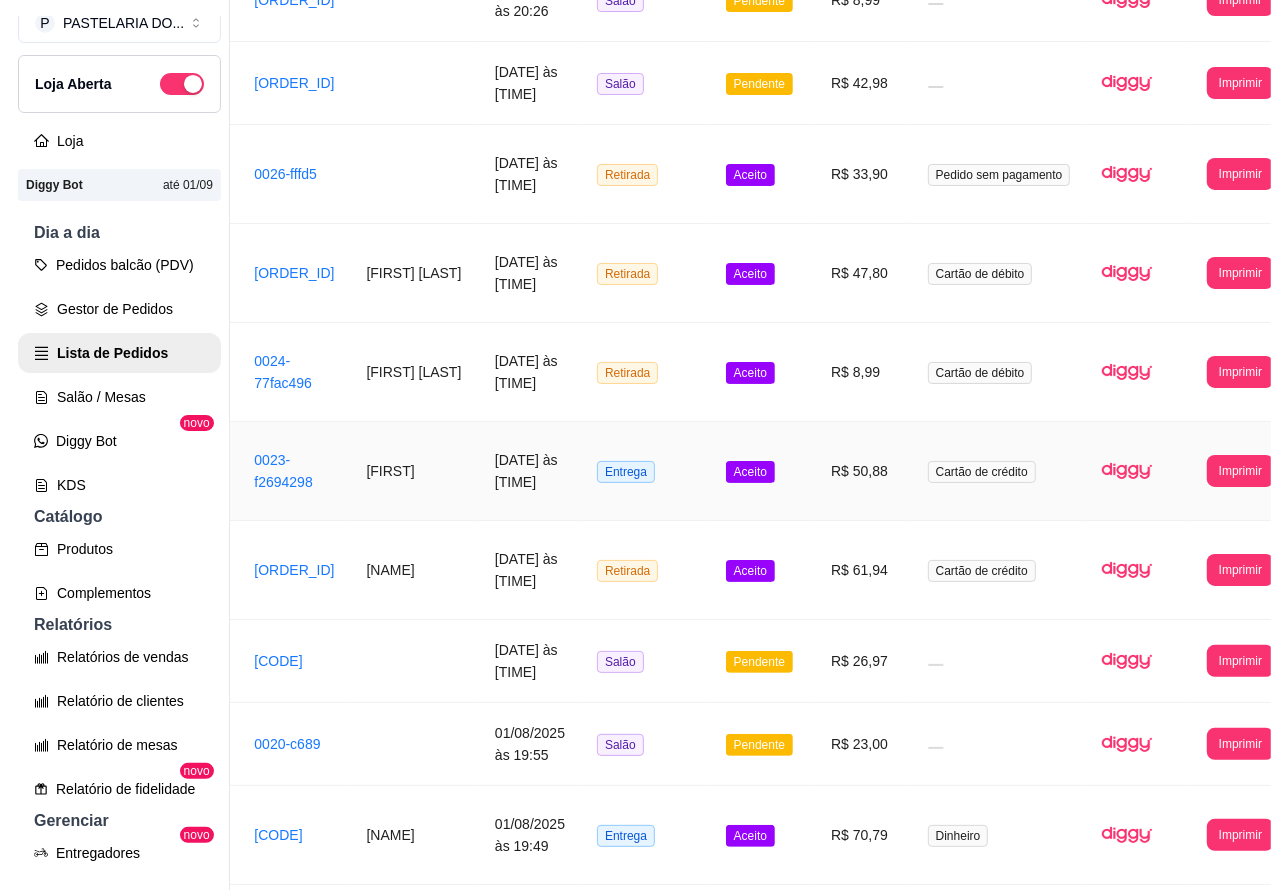 scroll, scrollTop: 298, scrollLeft: 0, axis: vertical 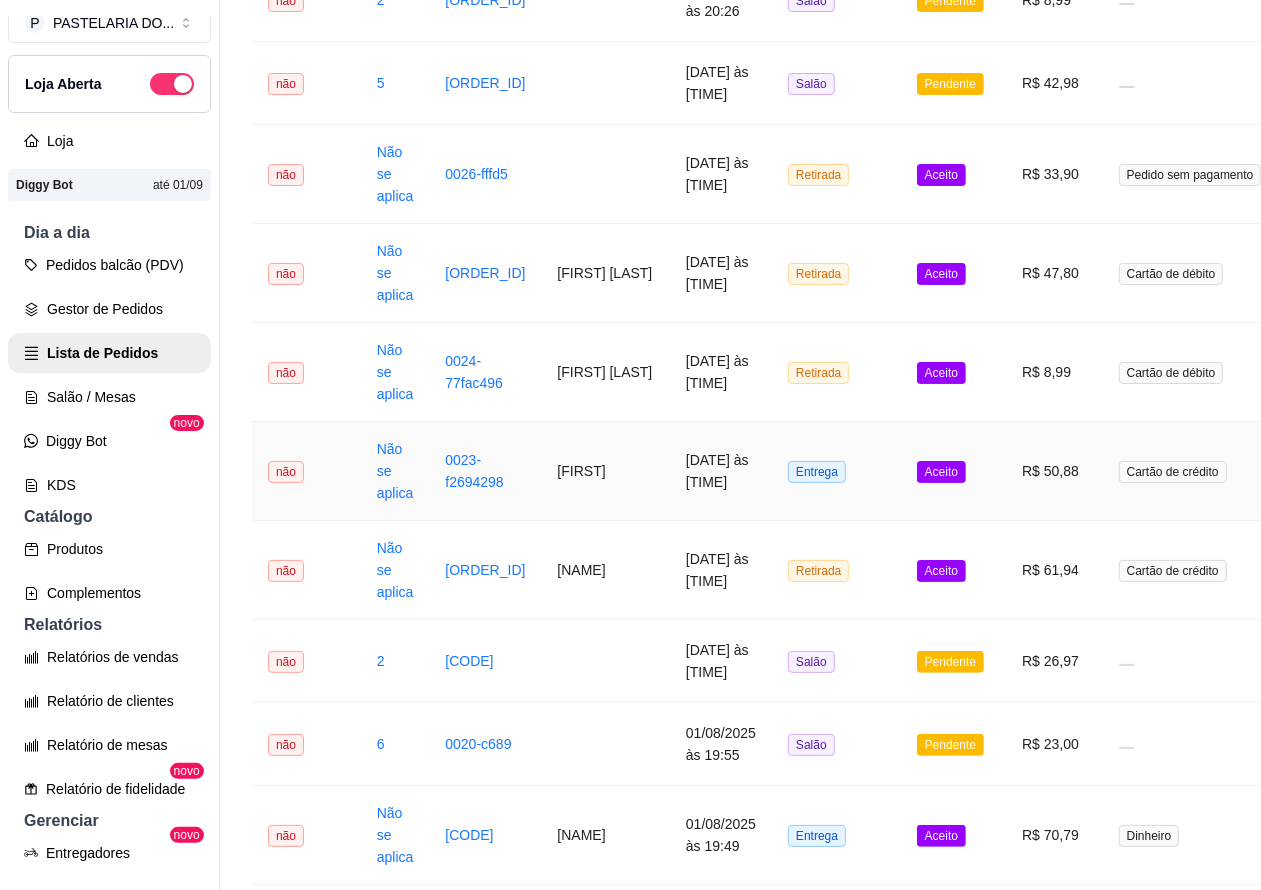 click on "Pedidos balcão (PDV)" at bounding box center [109, 265] 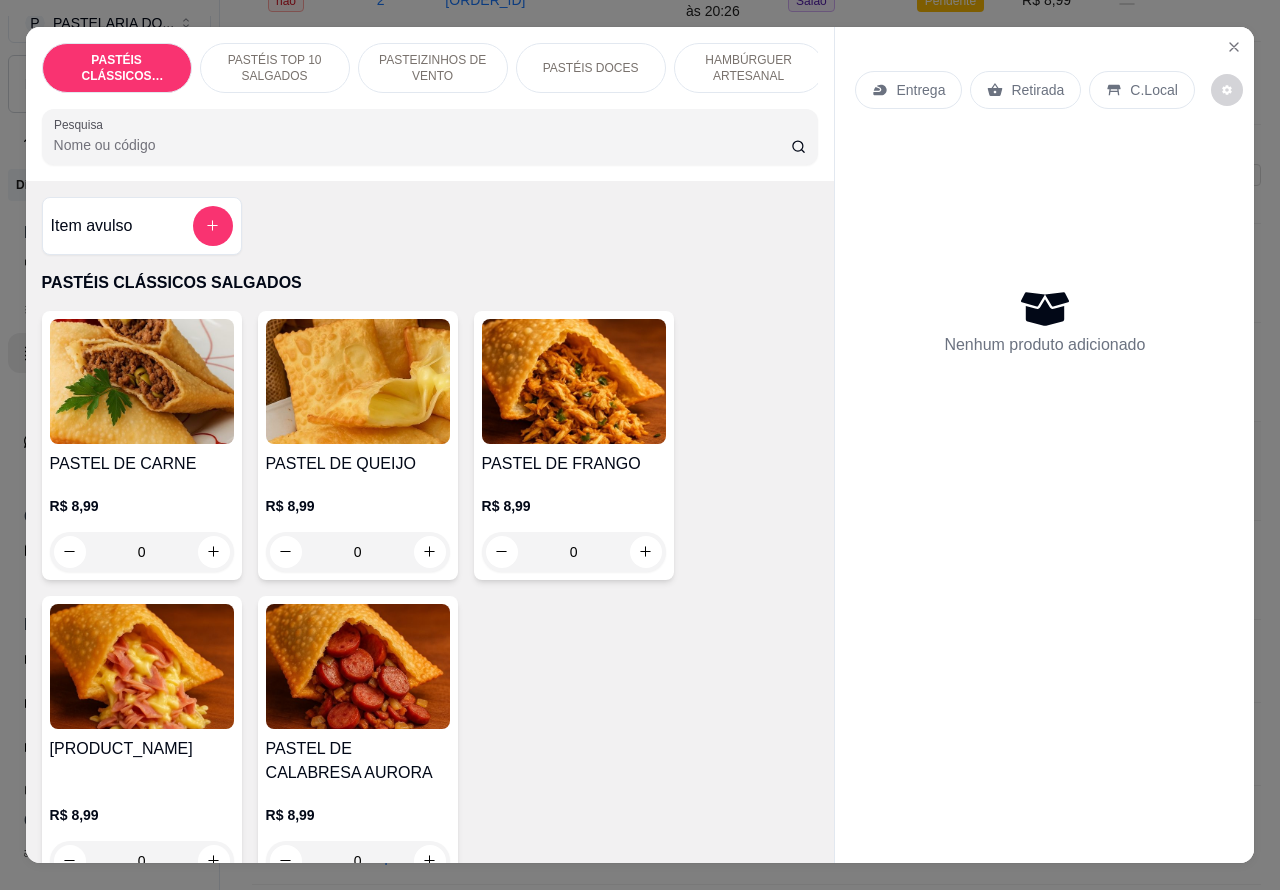 click on "HAMBÚRGUER ARTESANAL" at bounding box center [749, 68] 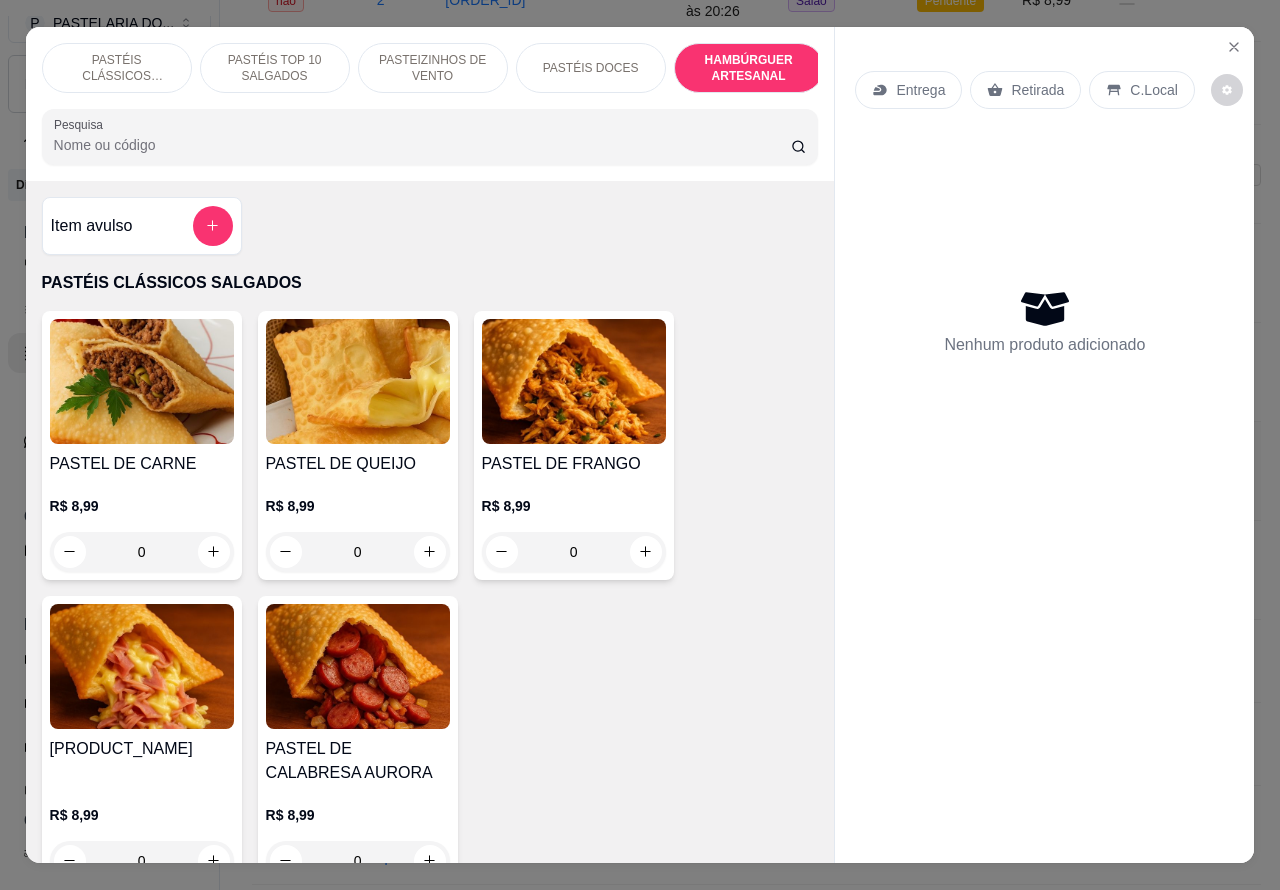 scroll, scrollTop: 4812, scrollLeft: 0, axis: vertical 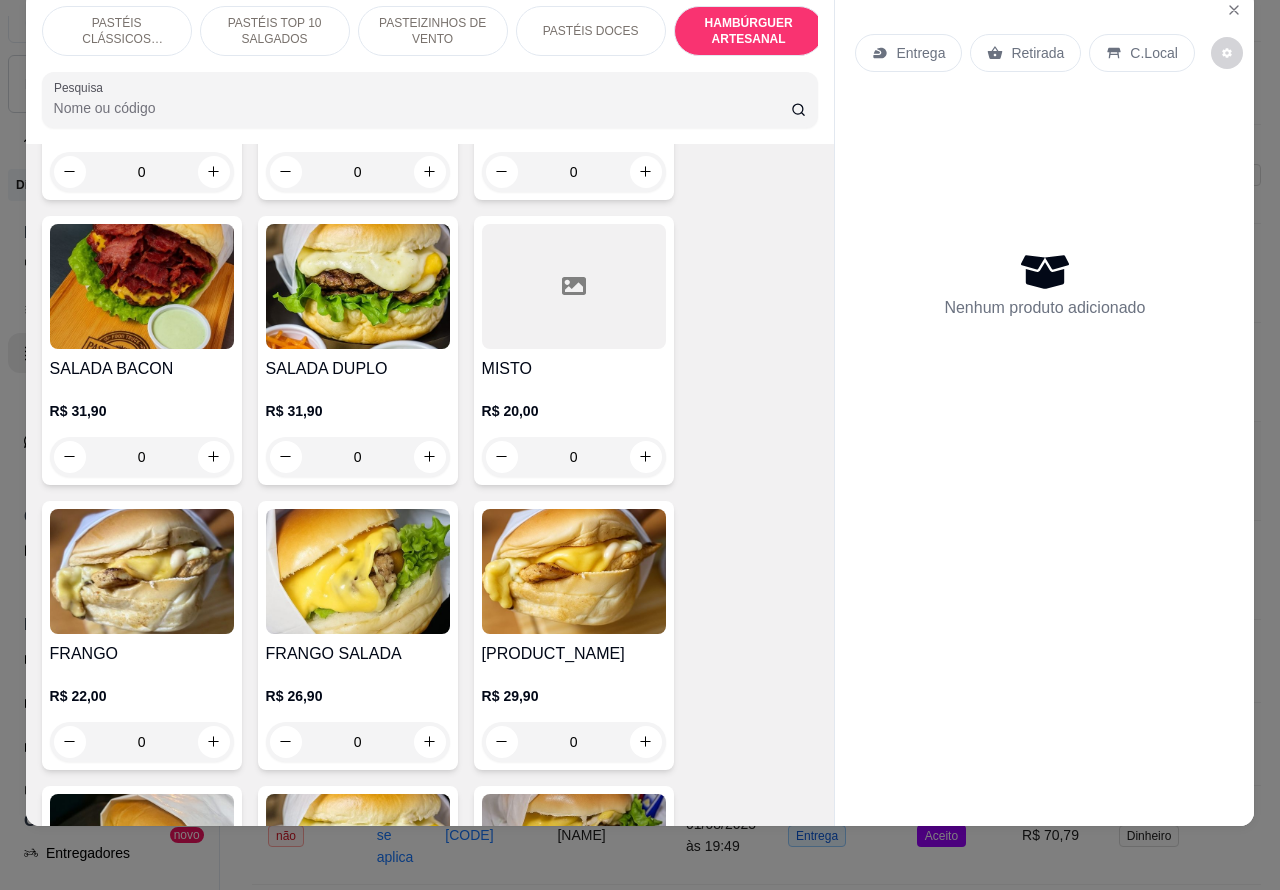 click on "0" at bounding box center (142, 457) 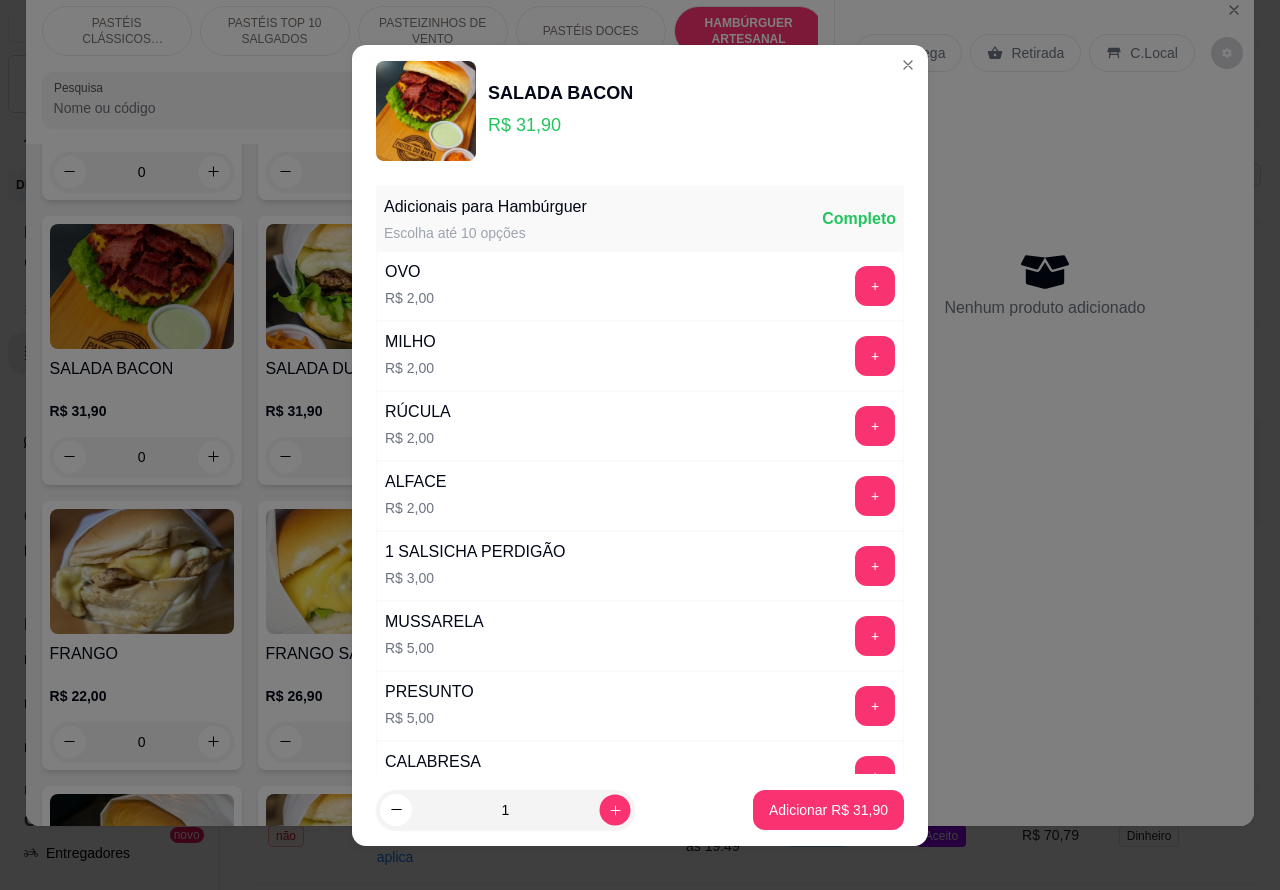 click 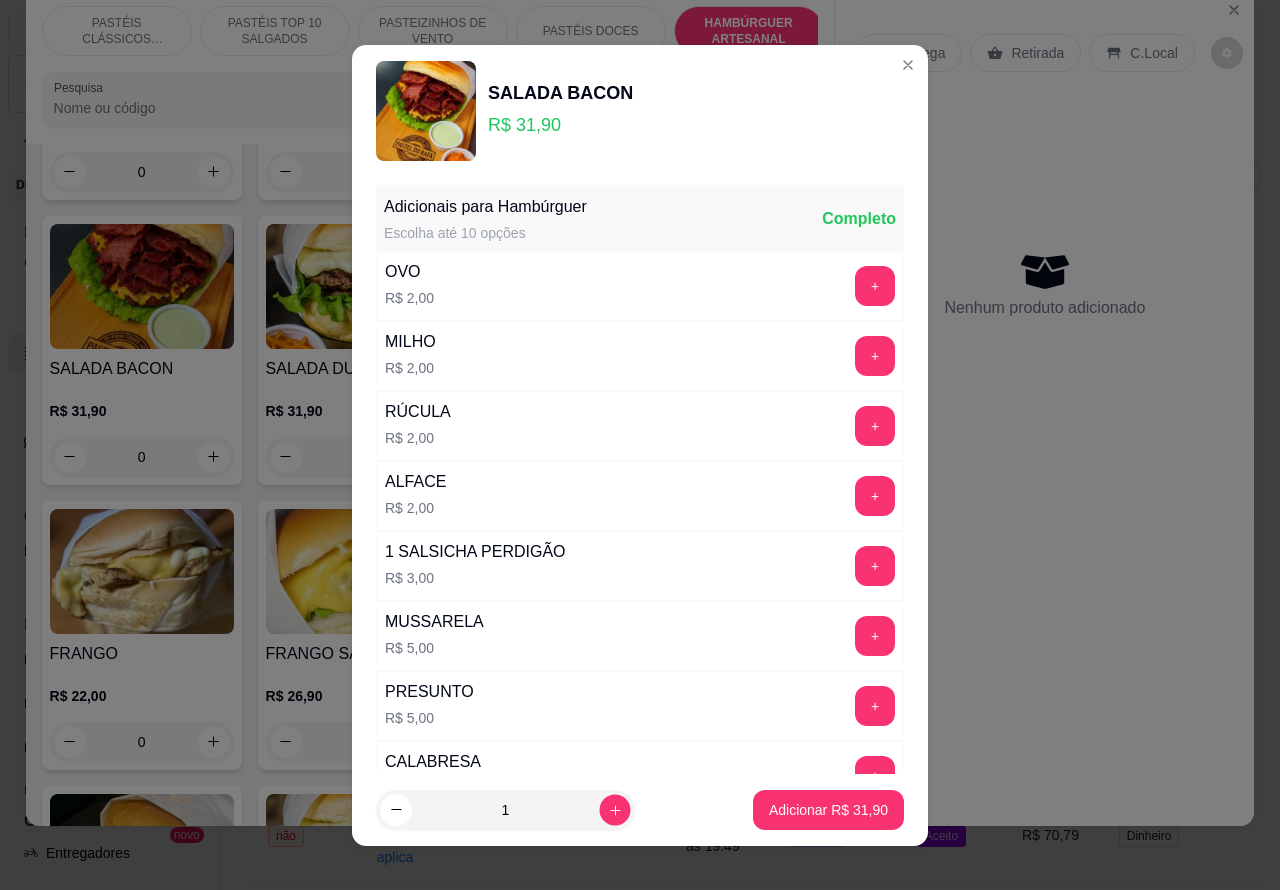 type on "2" 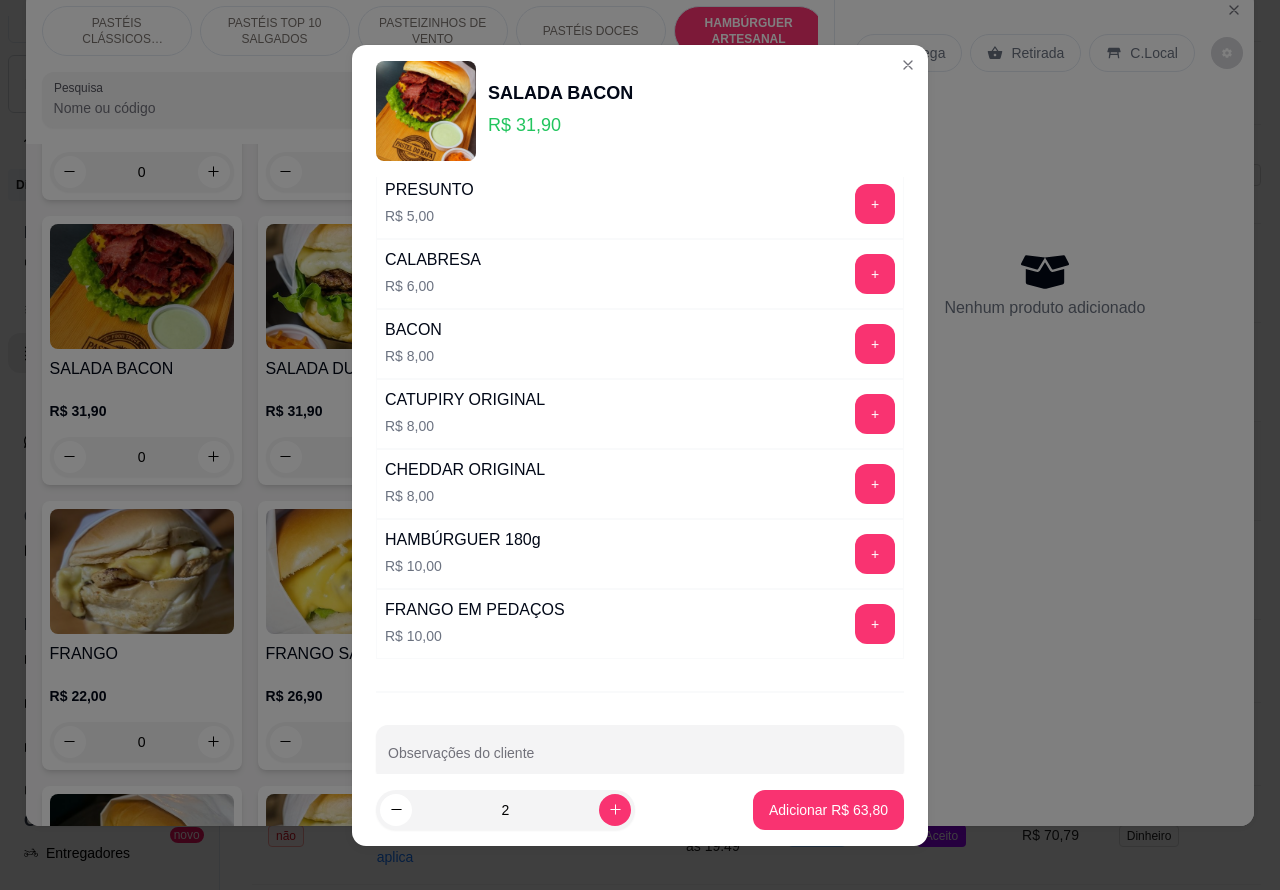 scroll, scrollTop: 542, scrollLeft: 0, axis: vertical 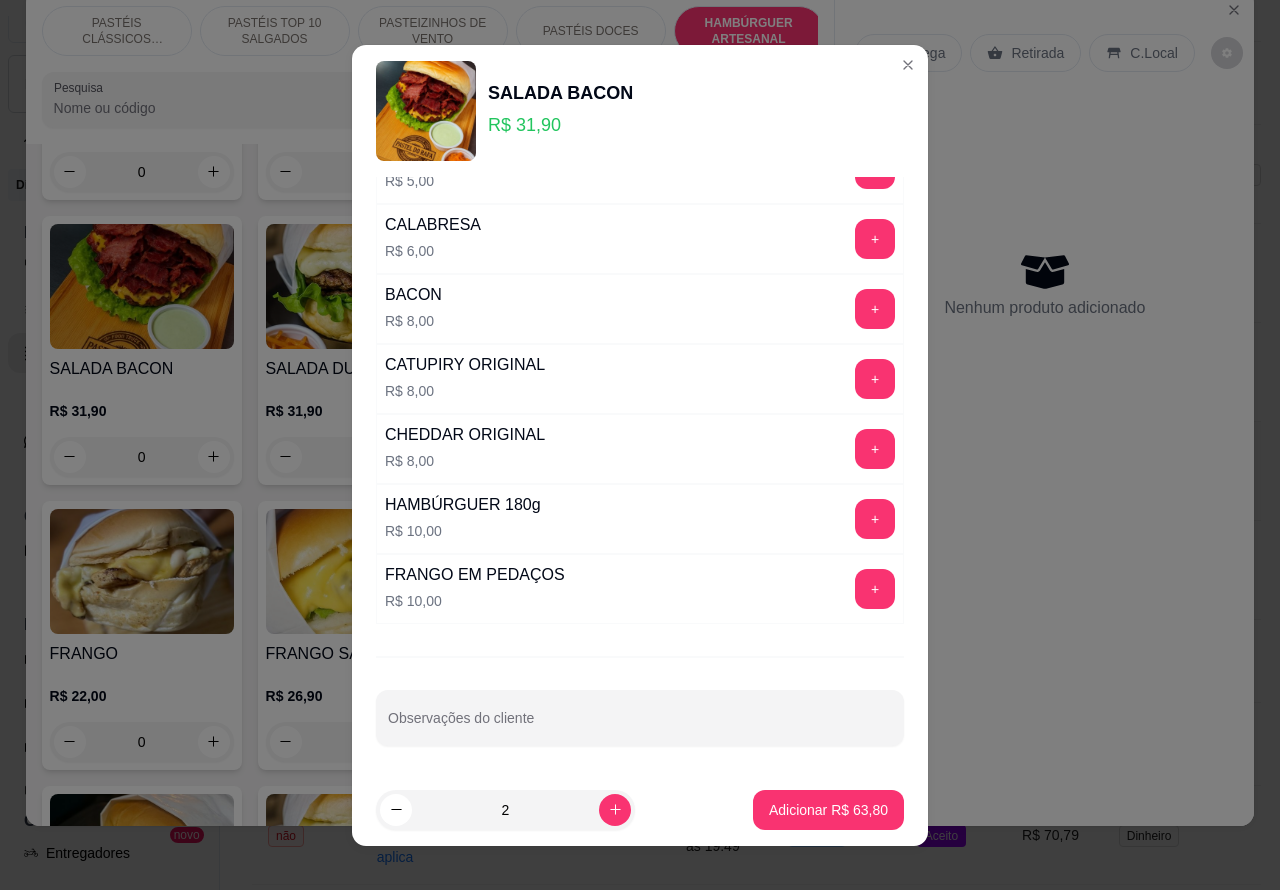 click on "Observações do cliente" at bounding box center (640, 726) 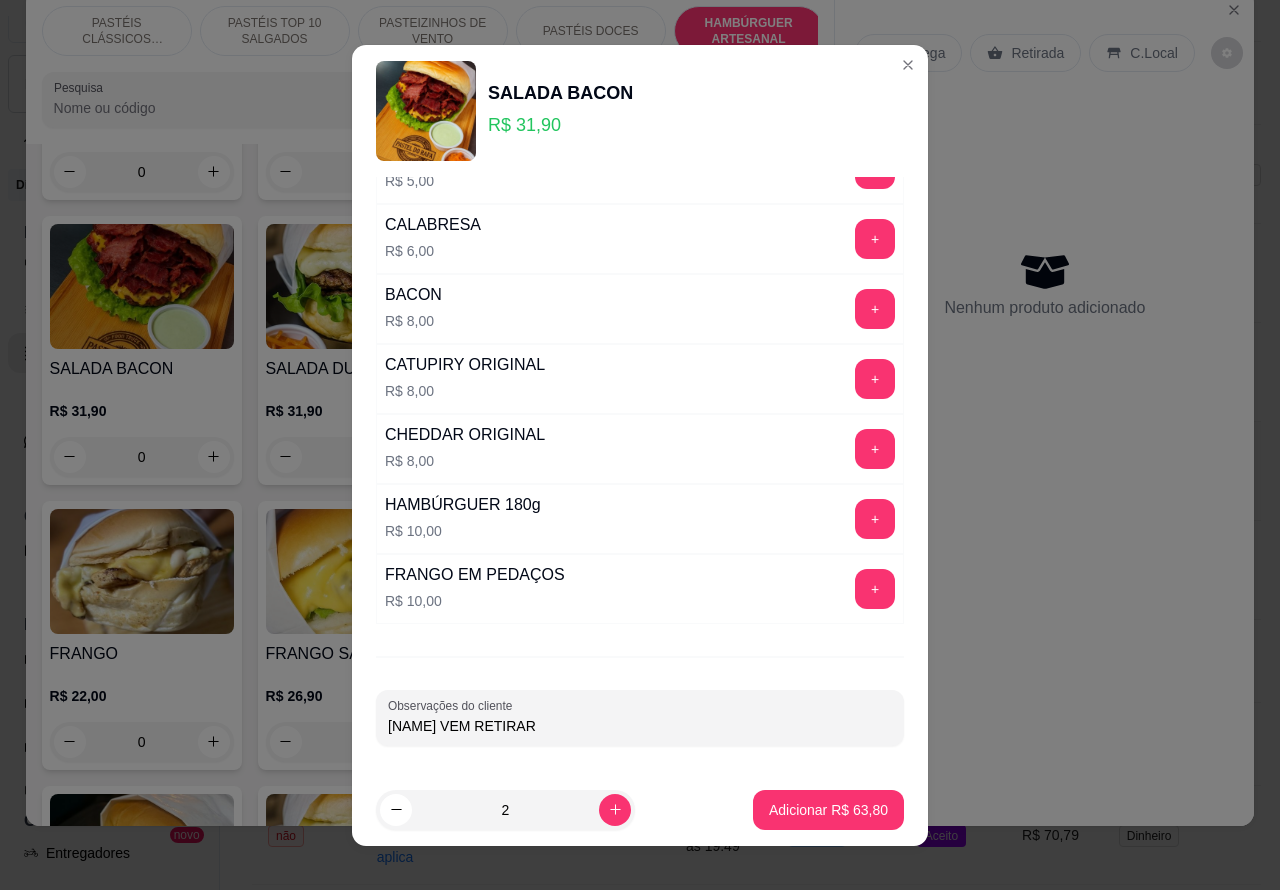 type on "[NAME] VEM RETIRAR" 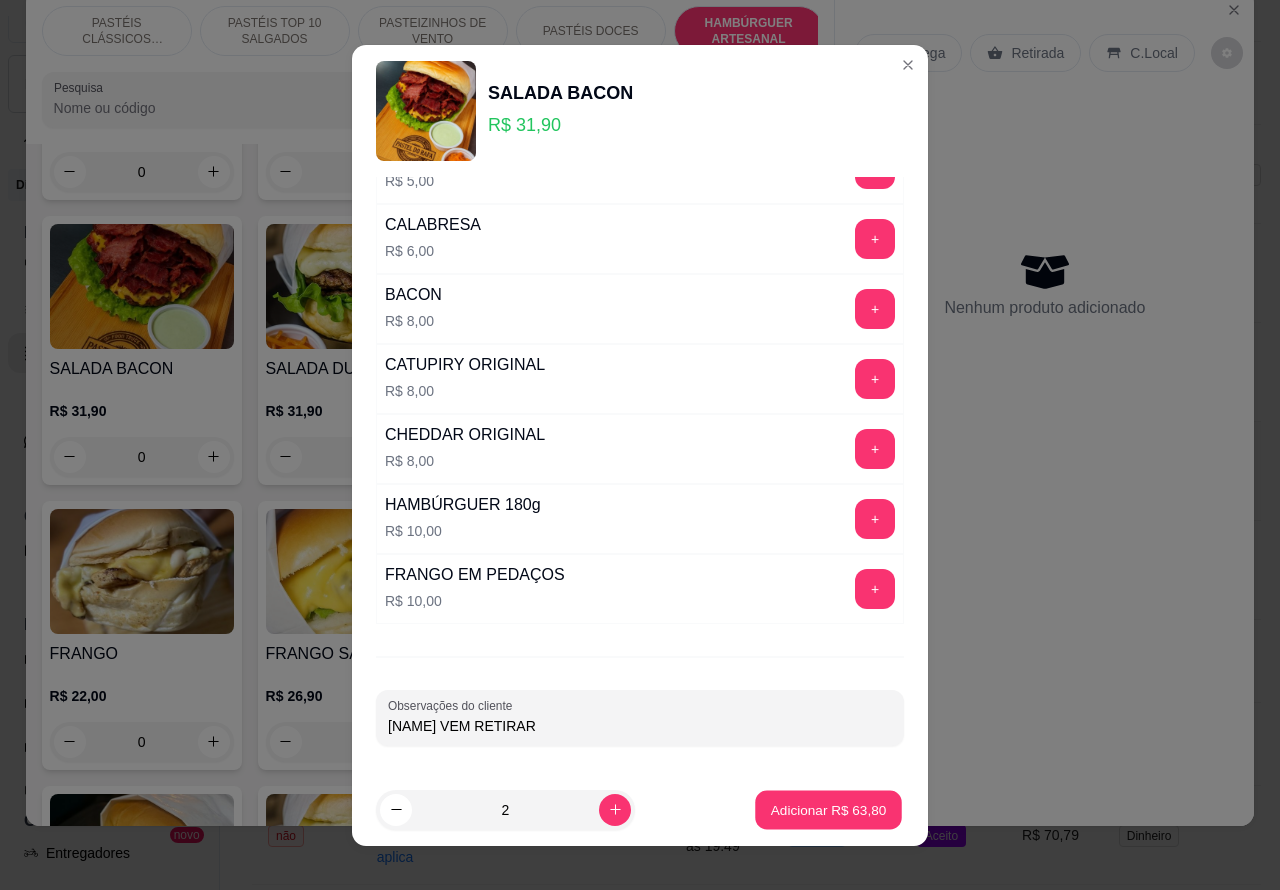 click on "Adicionar   R$ 63,80" at bounding box center [829, 809] 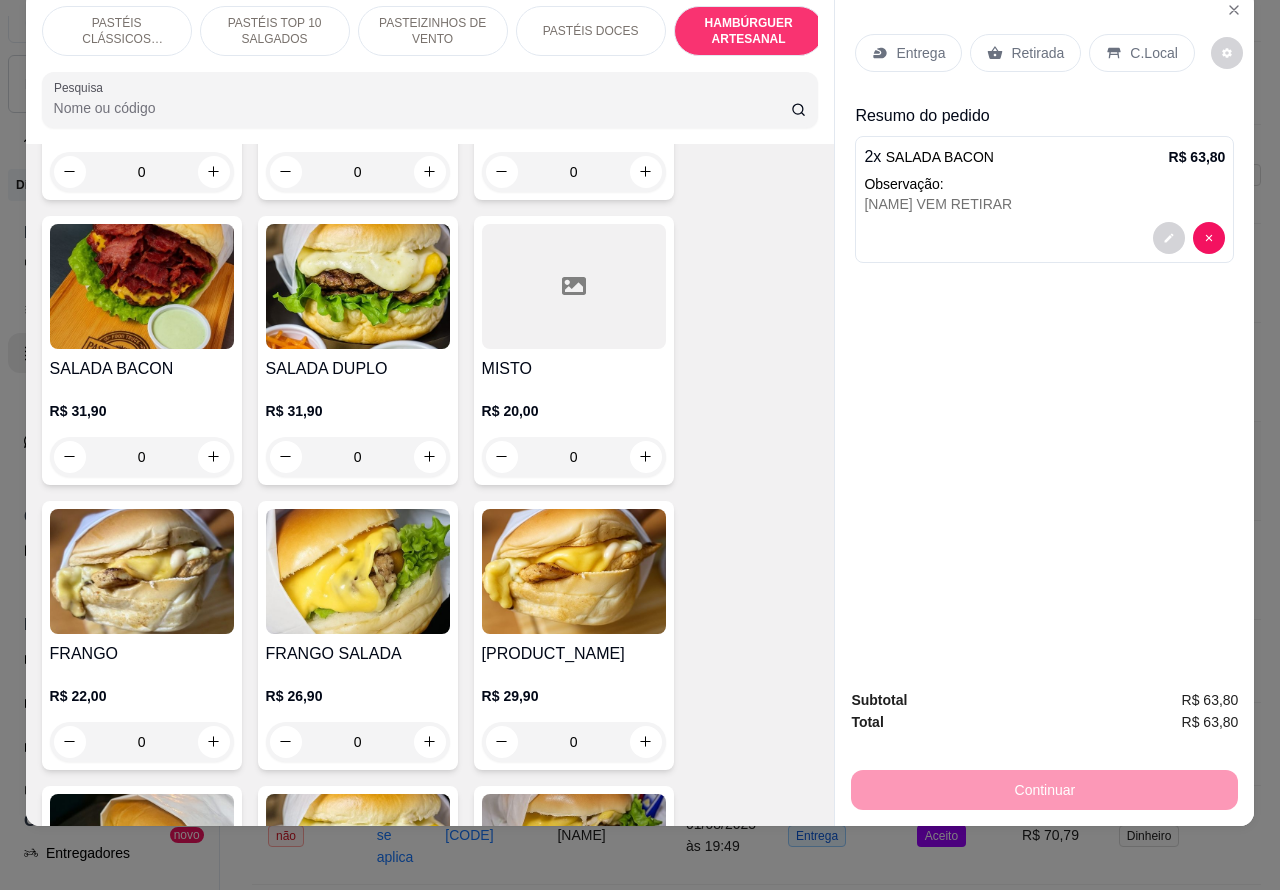 click at bounding box center (1044, 238) 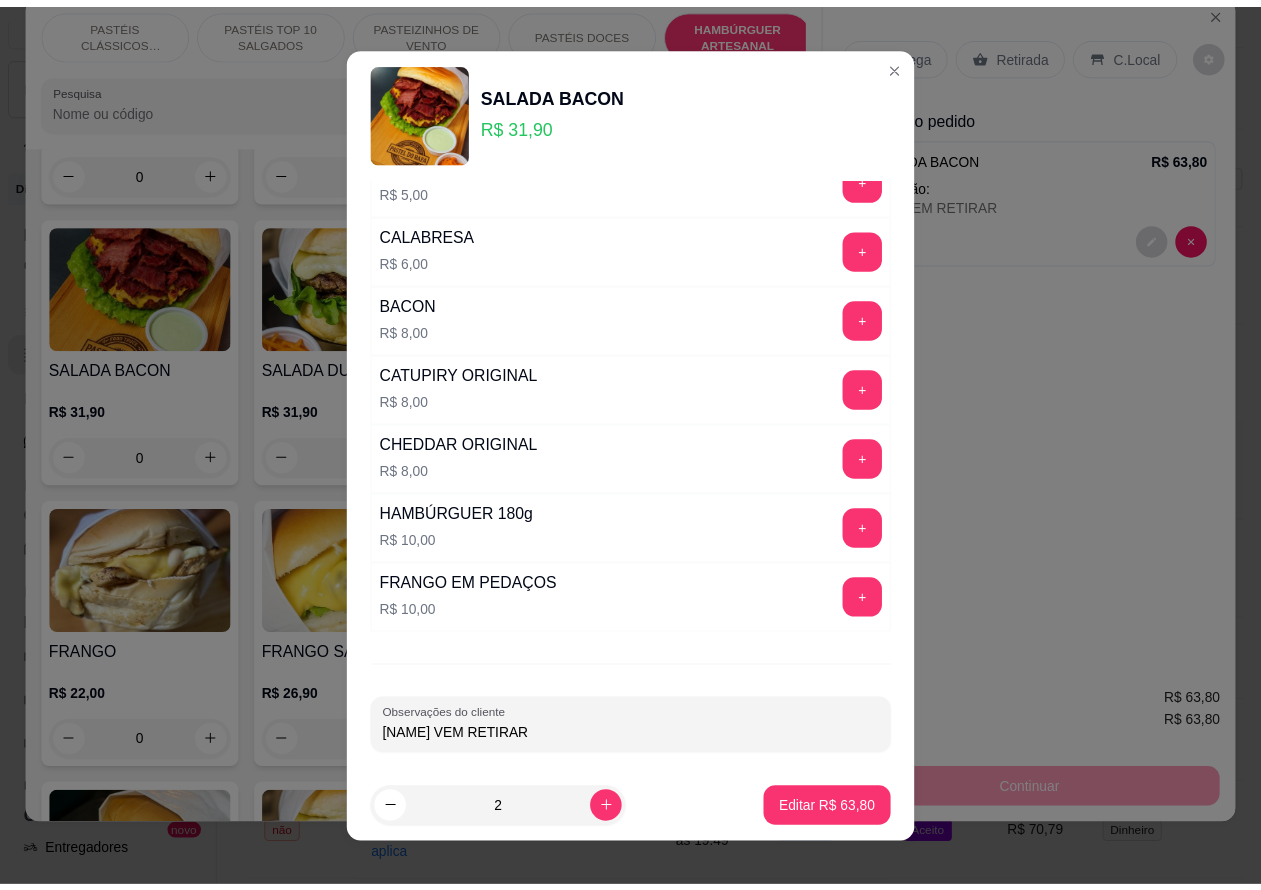scroll, scrollTop: 542, scrollLeft: 0, axis: vertical 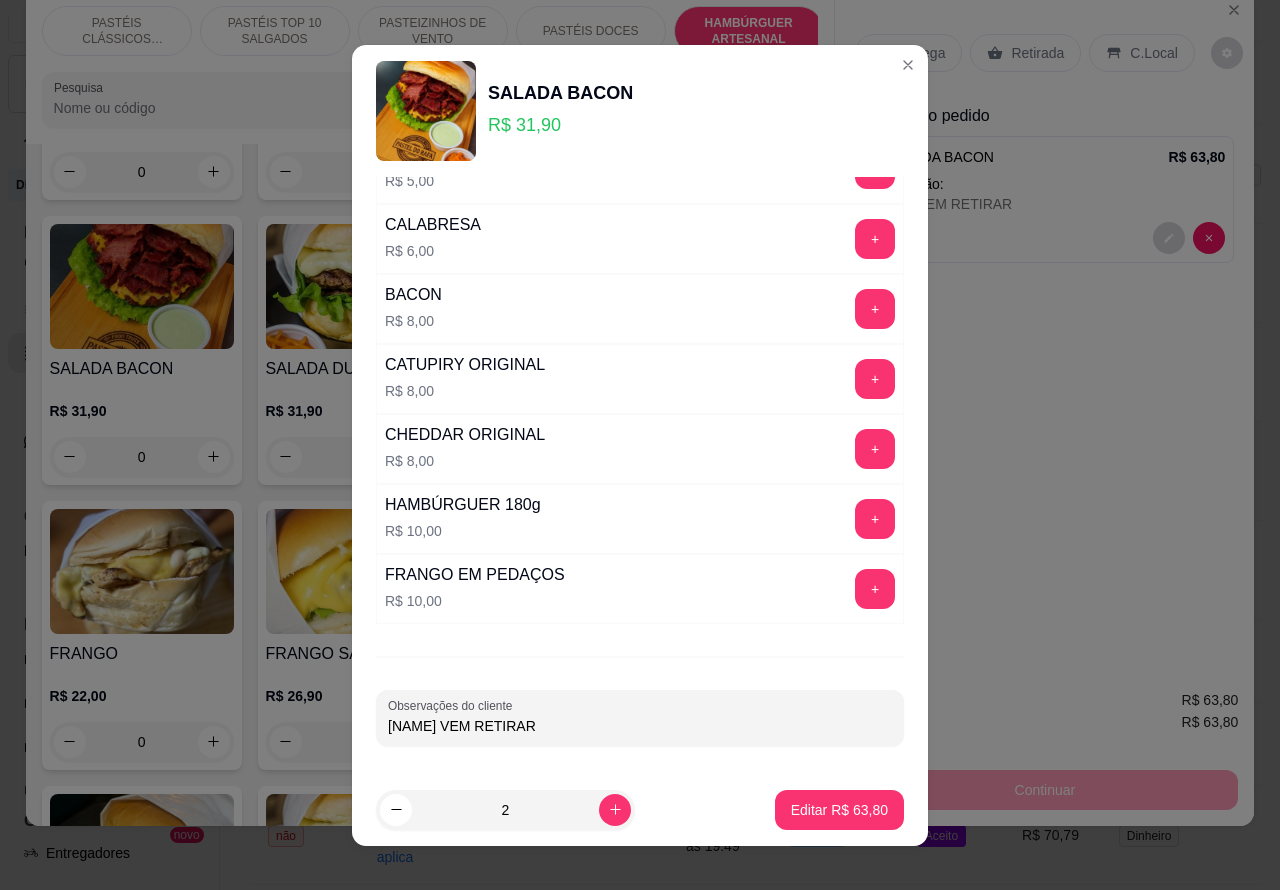 click on "[NAME] VEM RETIRAR" at bounding box center (640, 726) 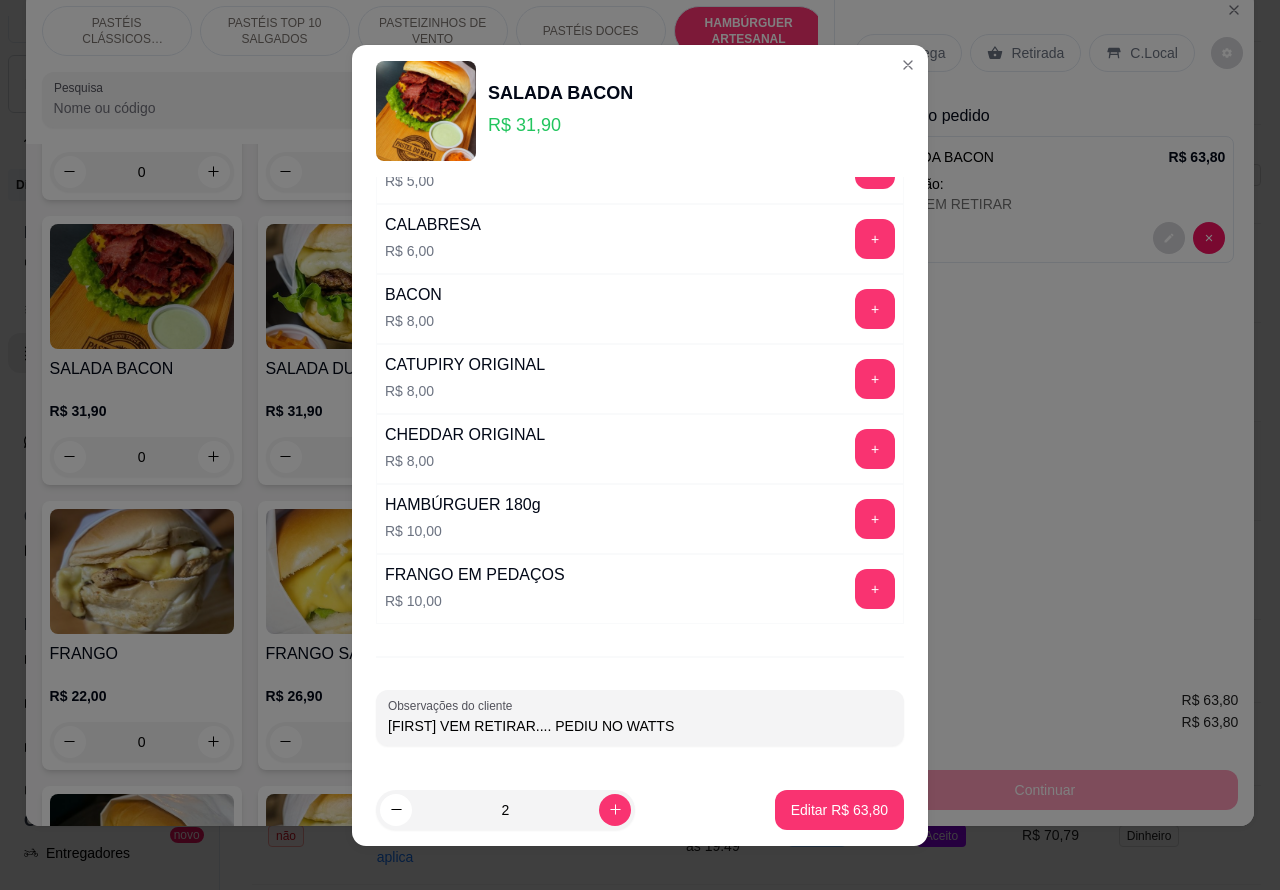 type on "[FIRST] VEM RETIRAR.... PEDIU NO WATTS" 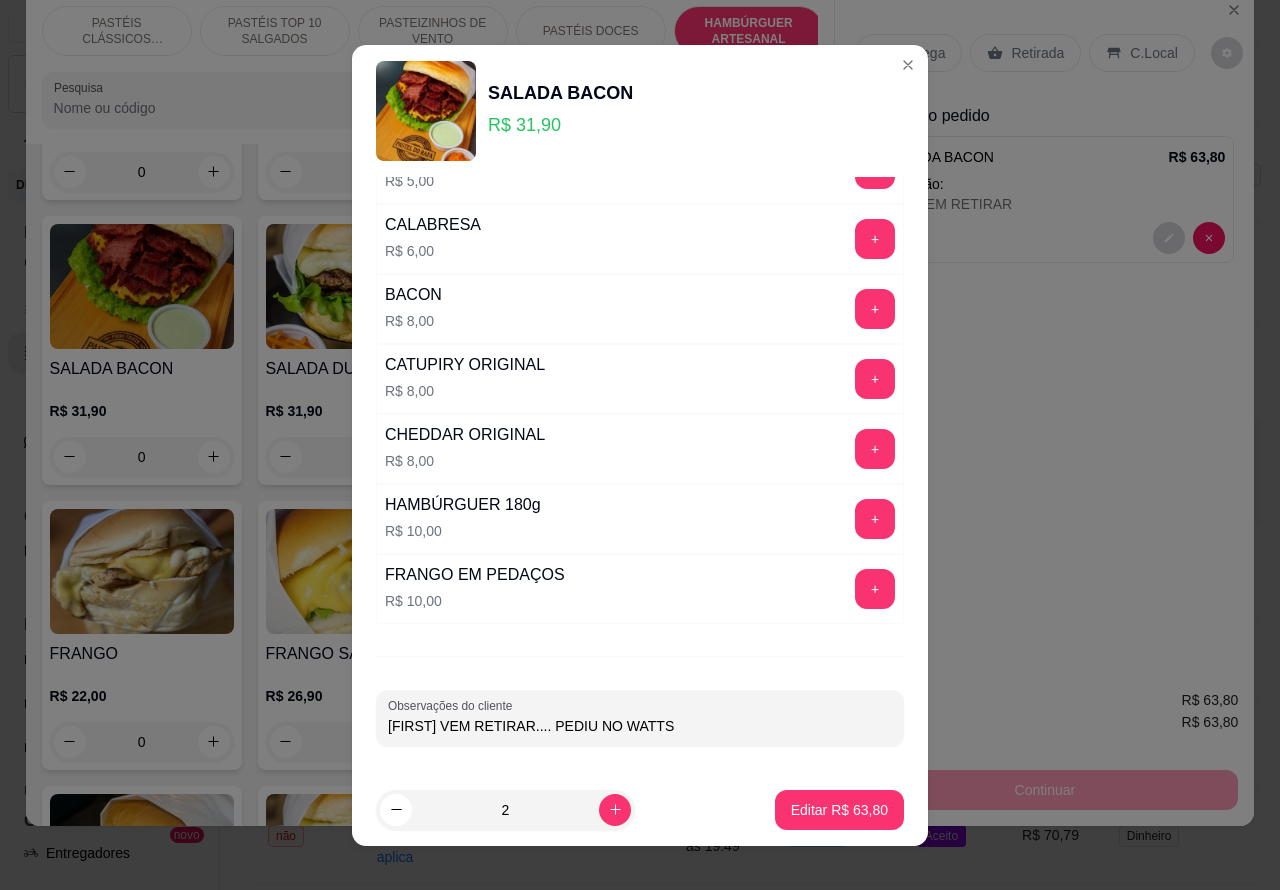 click on "Editar   R$ 63,80" at bounding box center [839, 810] 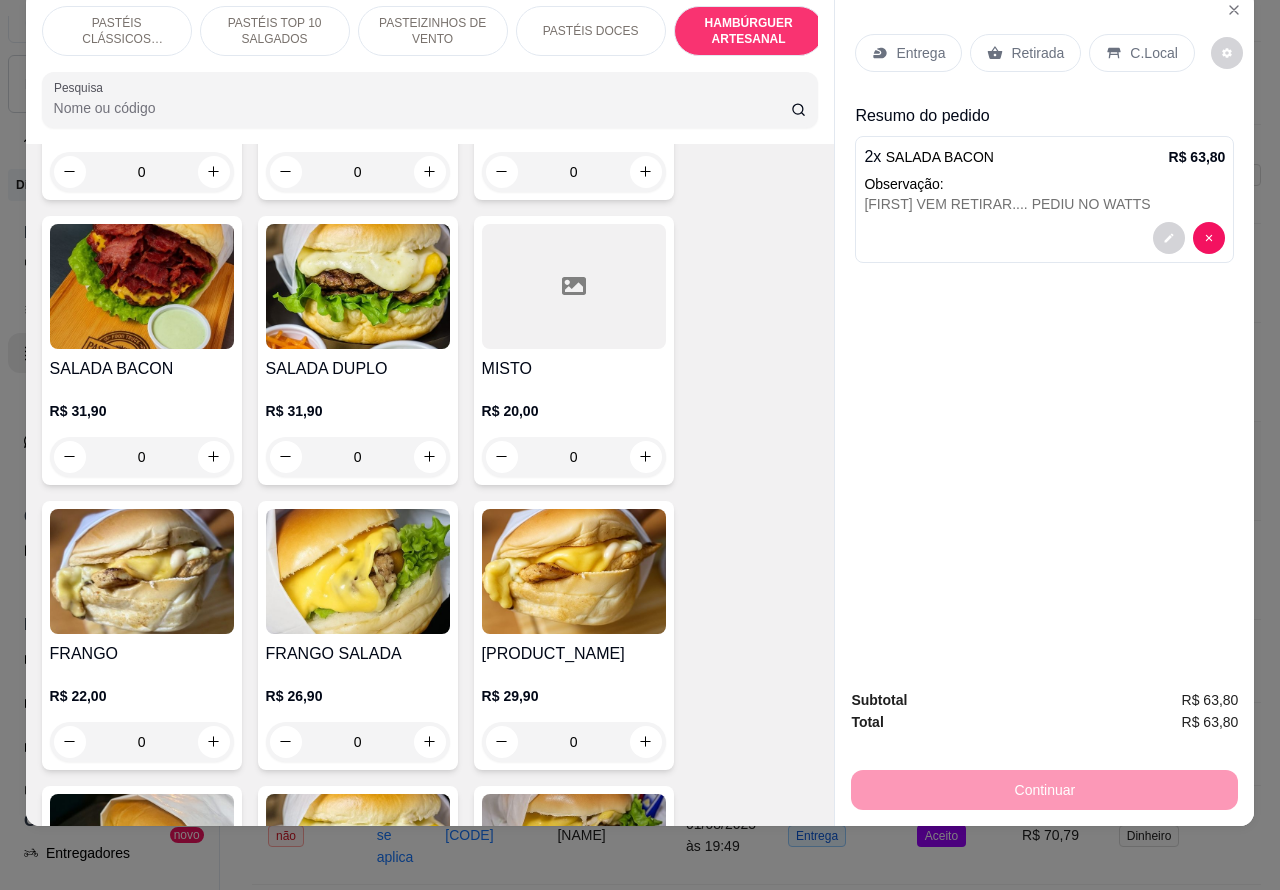 click on "Retirada" at bounding box center (1037, 53) 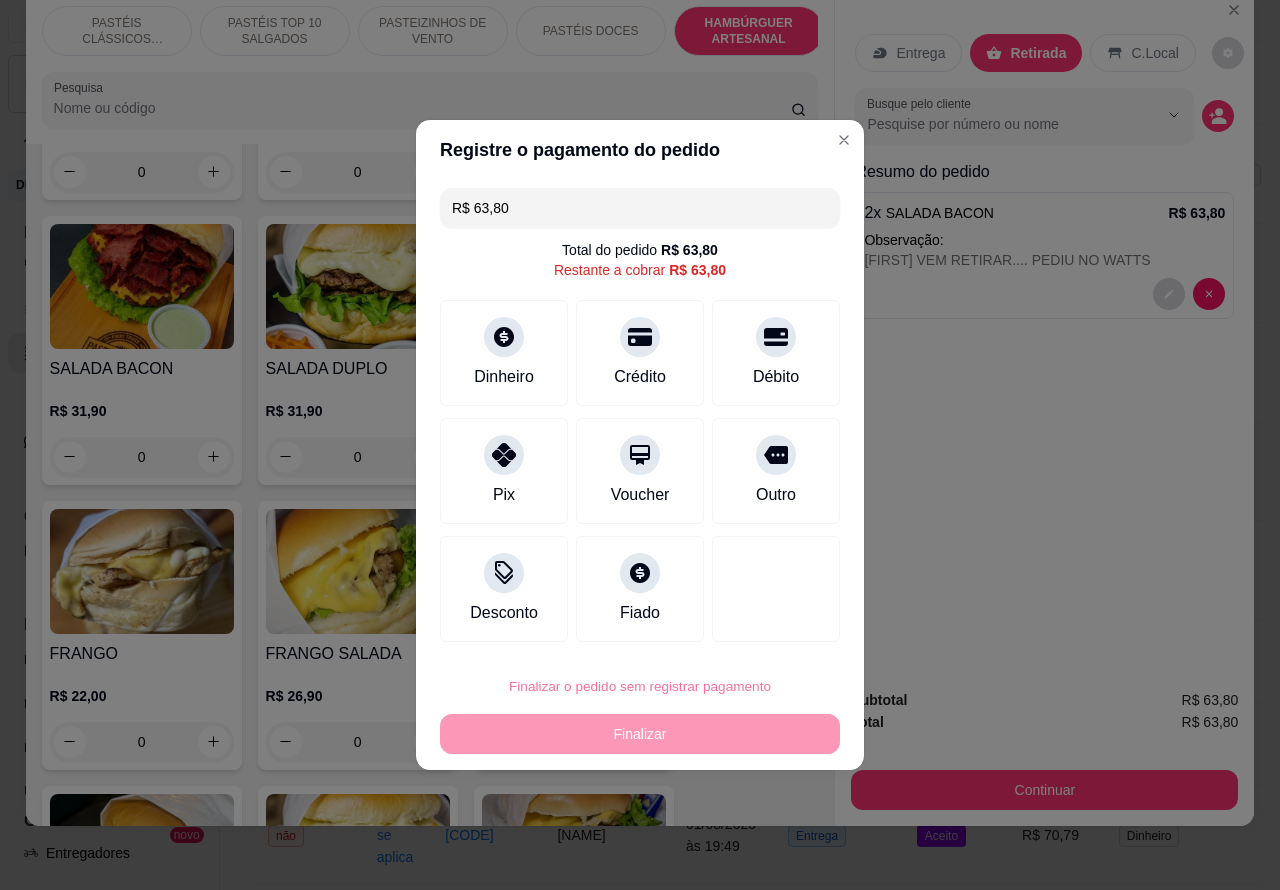 click on "Confirmar" at bounding box center [759, 630] 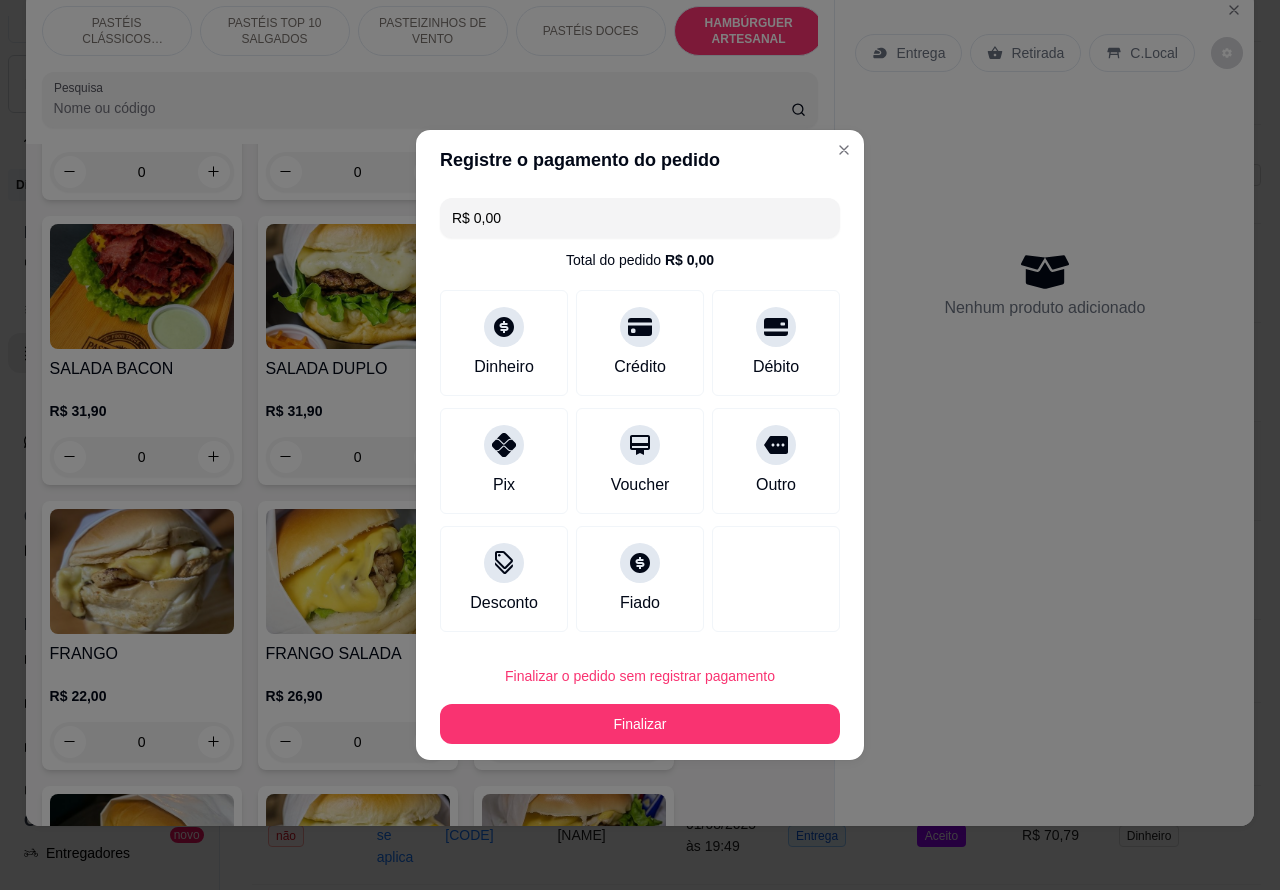 type on "R$ 0,00" 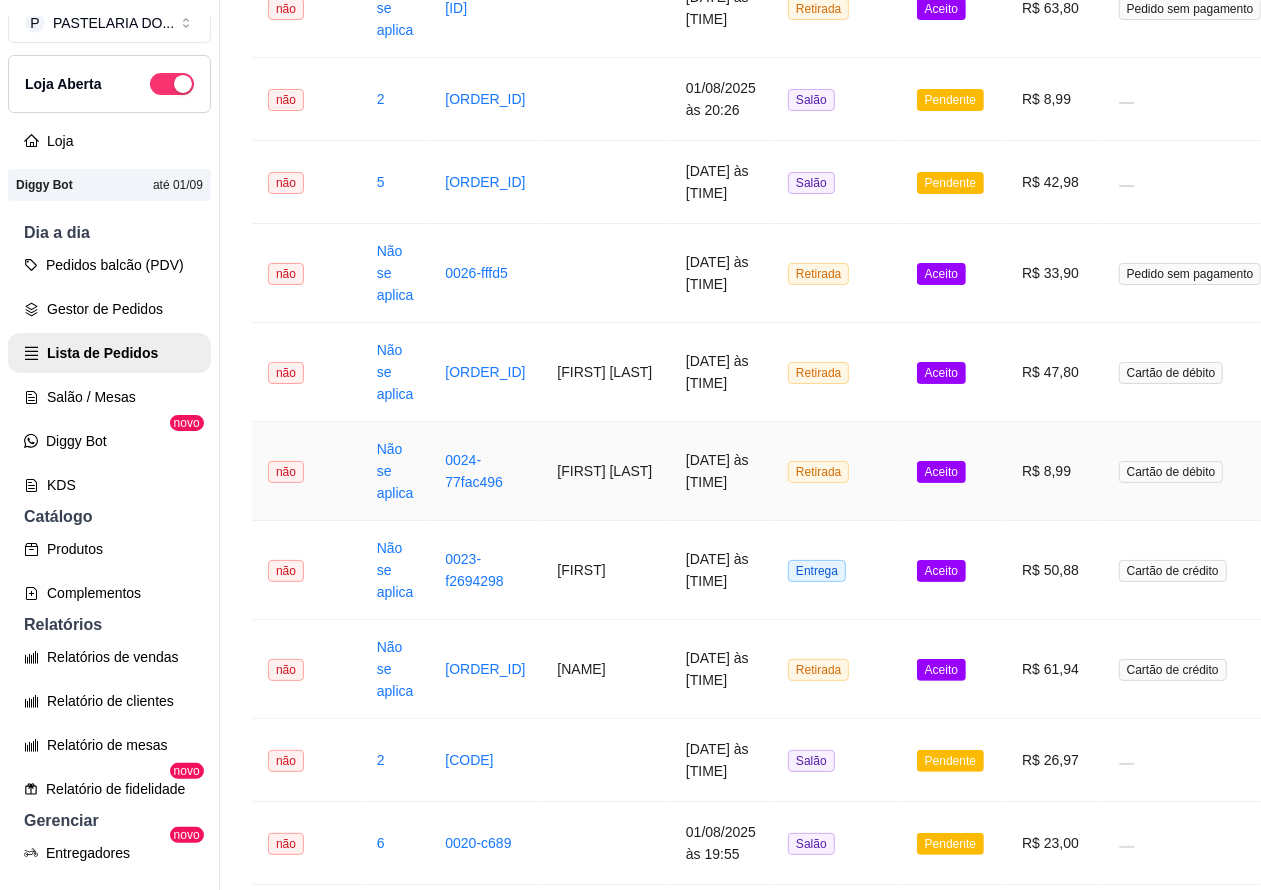 click on "Pedidos balcão (PDV)" at bounding box center [109, 265] 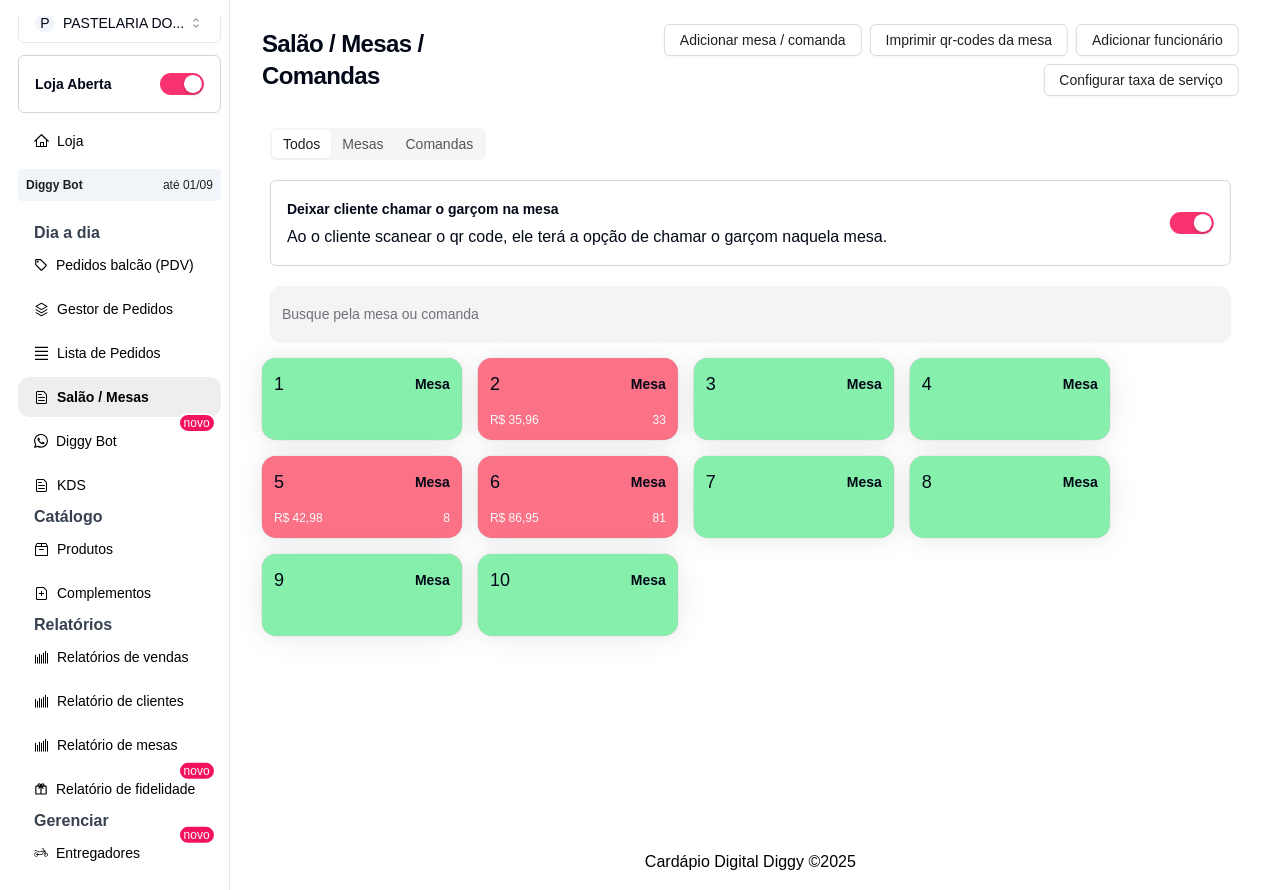 scroll, scrollTop: 0, scrollLeft: 0, axis: both 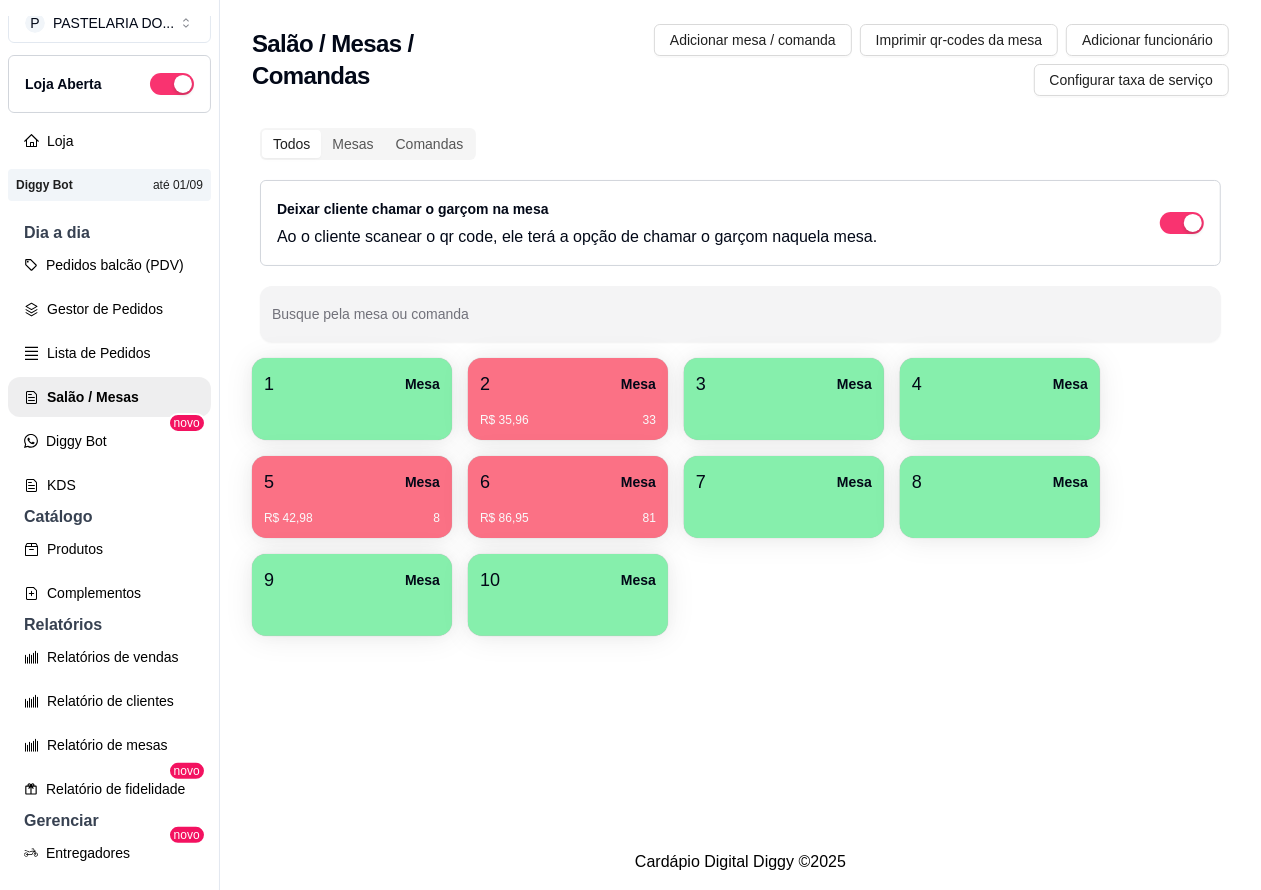click on "4 Mesa" at bounding box center [1000, 384] 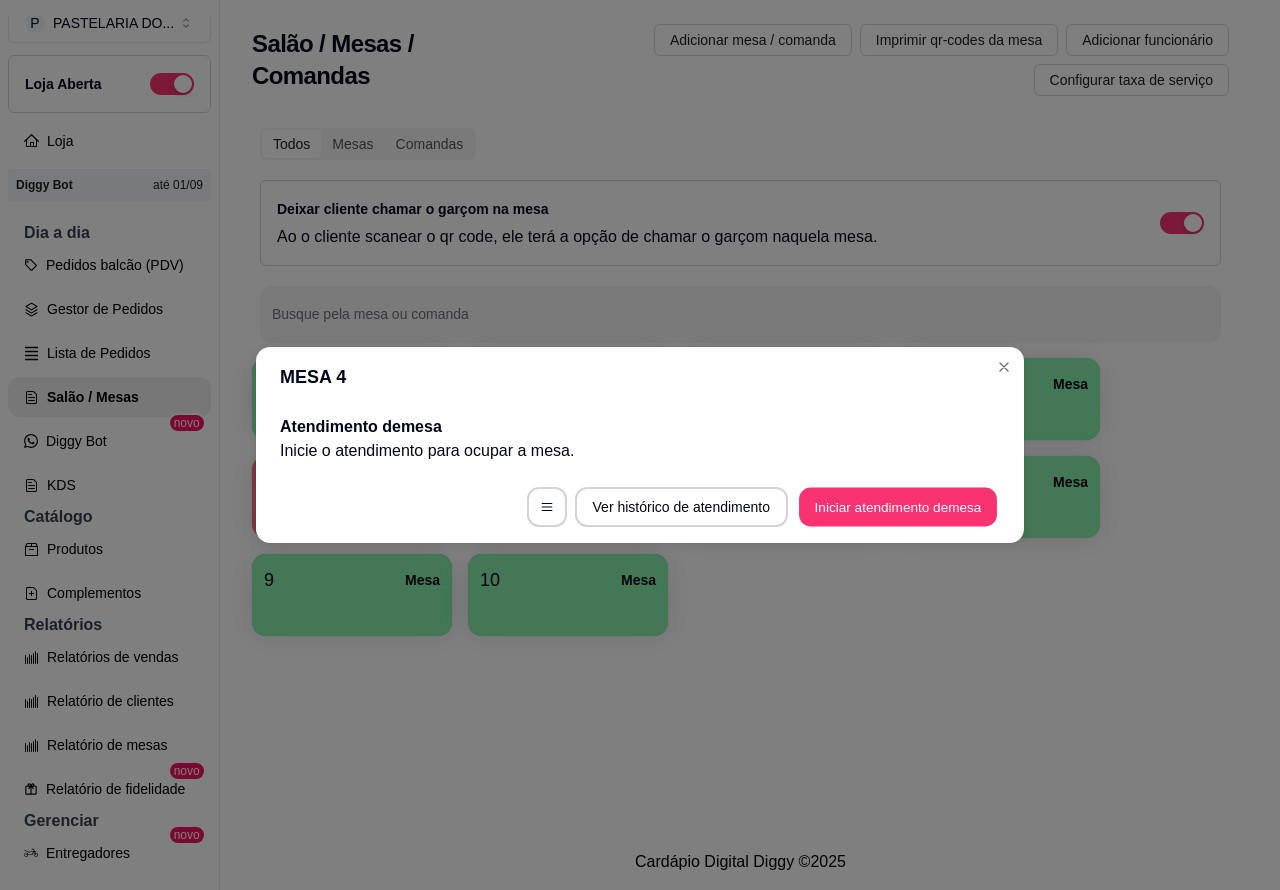 click on "Iniciar atendimento de  mesa" at bounding box center [898, 507] 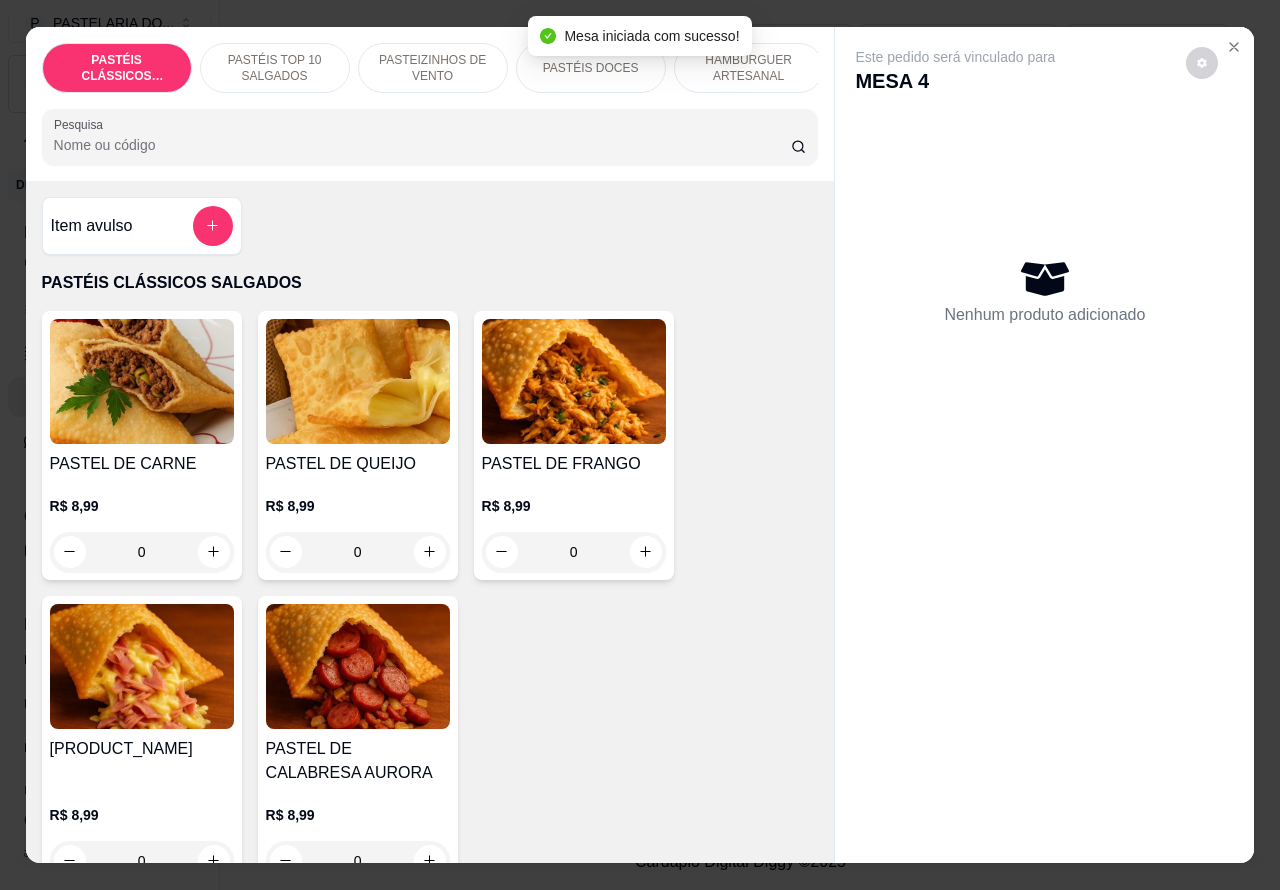 click 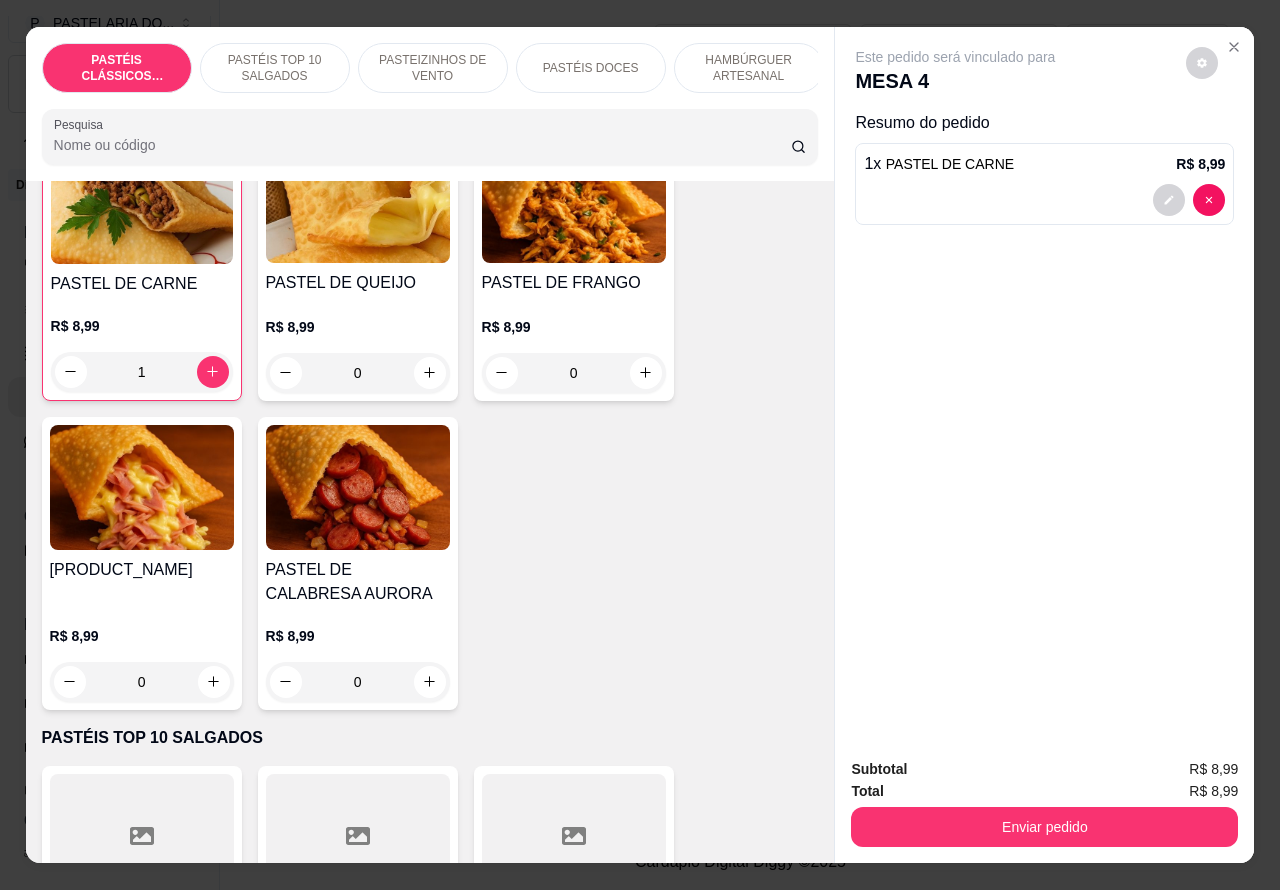 scroll, scrollTop: 118, scrollLeft: 0, axis: vertical 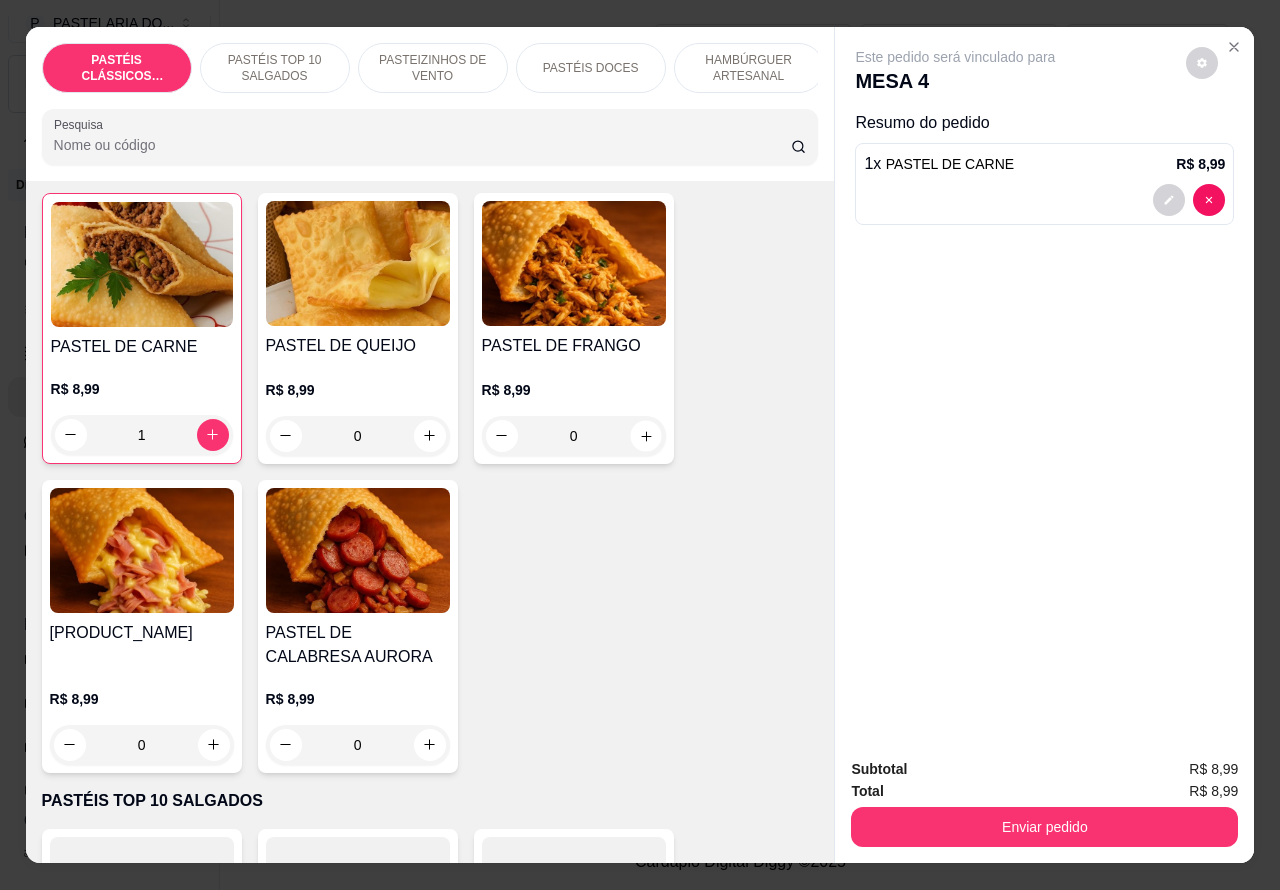 click 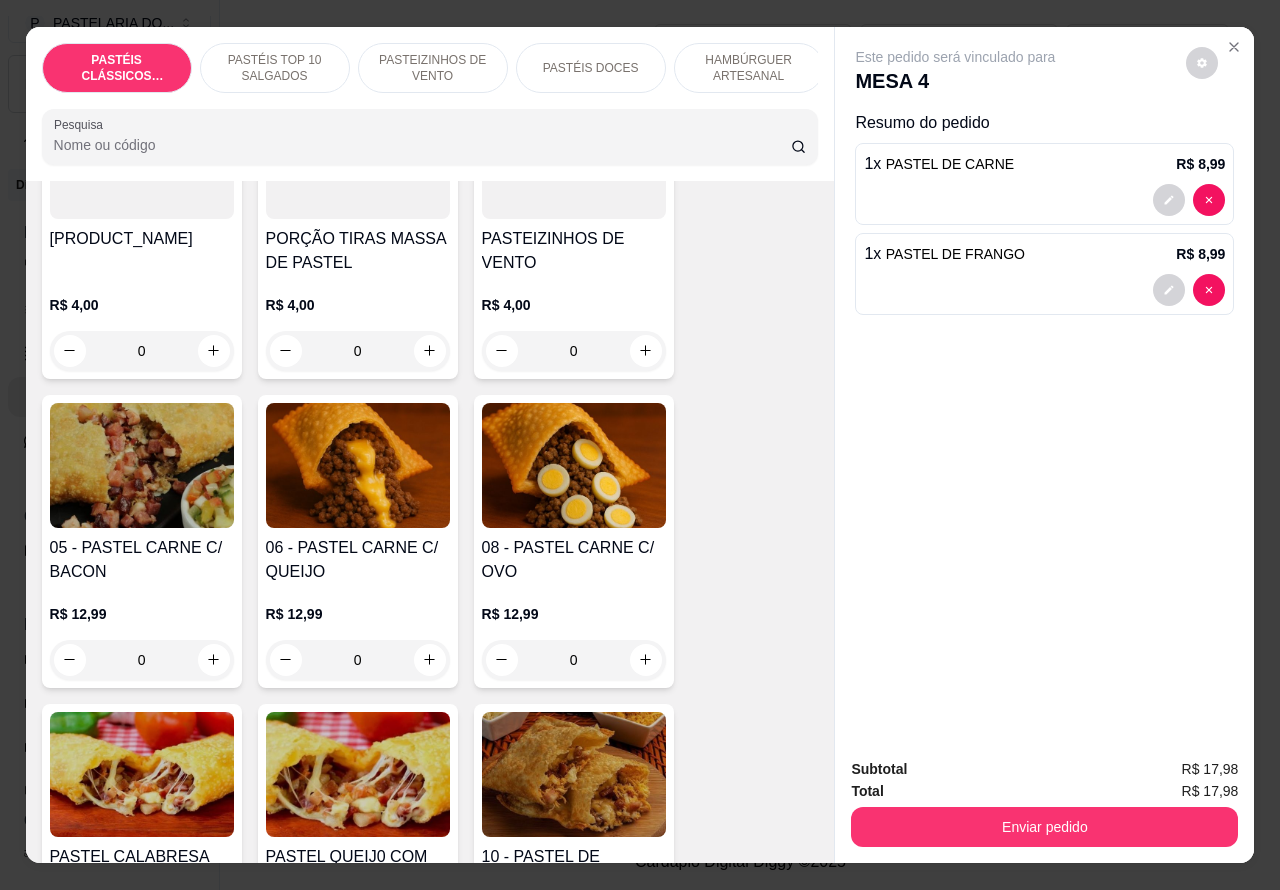scroll, scrollTop: 1185, scrollLeft: 0, axis: vertical 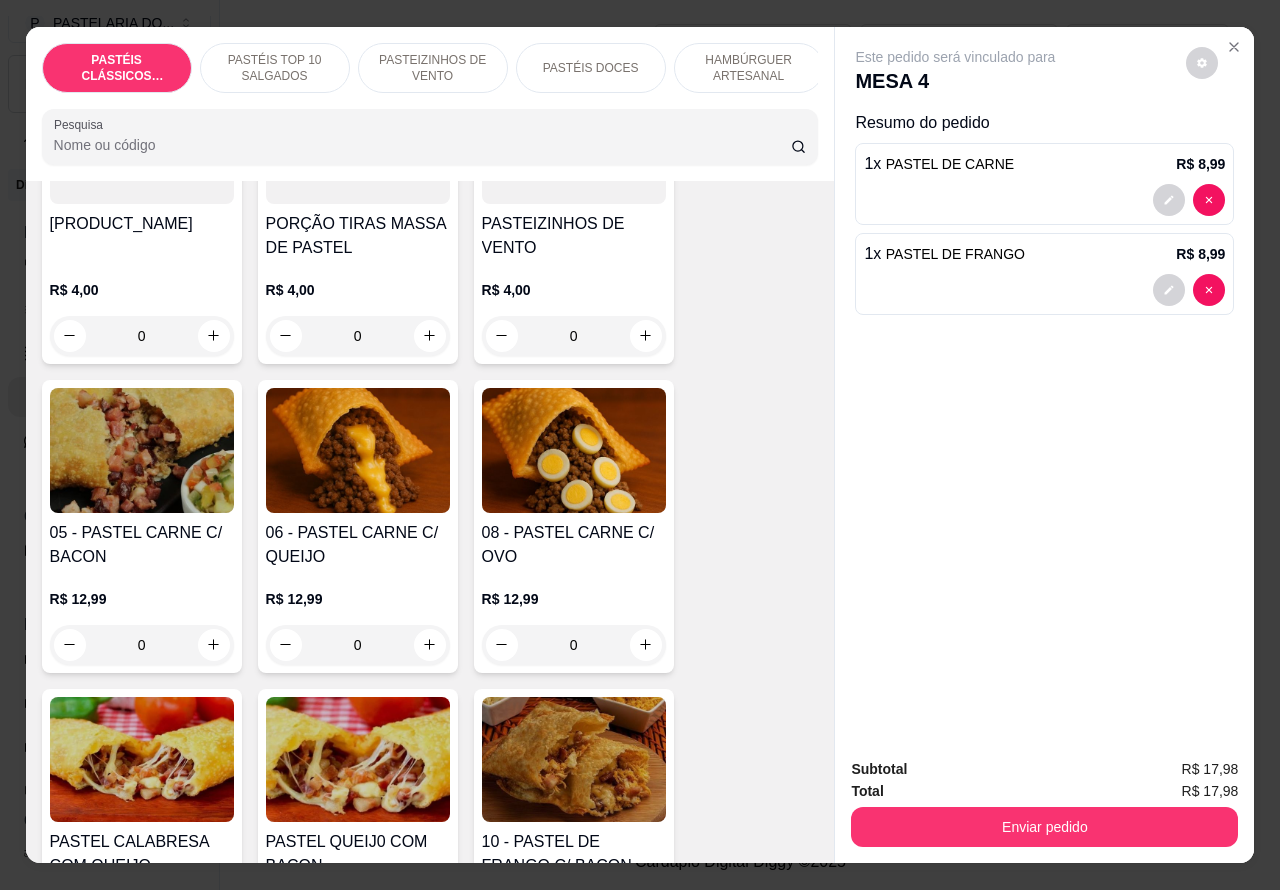 click on "0" at bounding box center [574, 645] 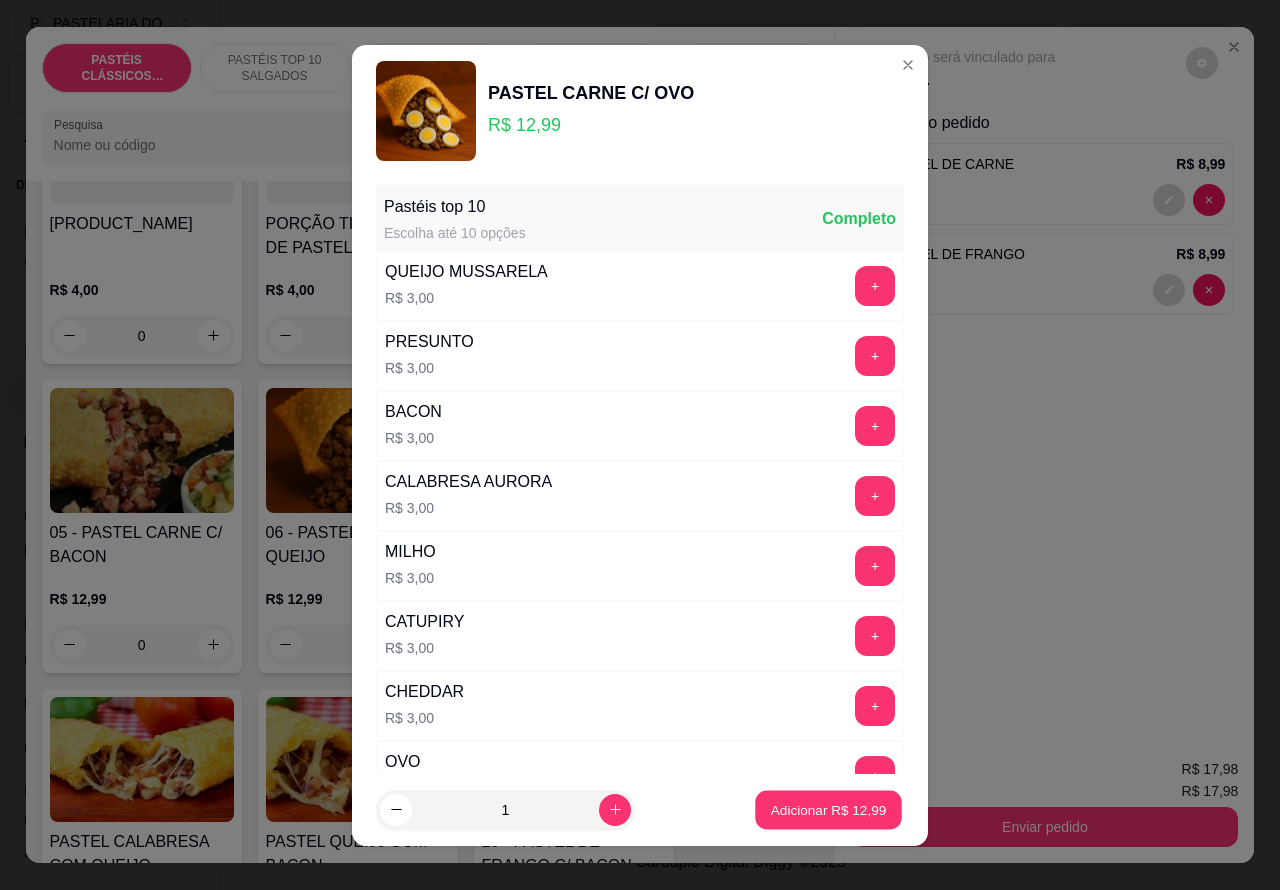 click on "Adicionar   R$ 12,99" at bounding box center (829, 809) 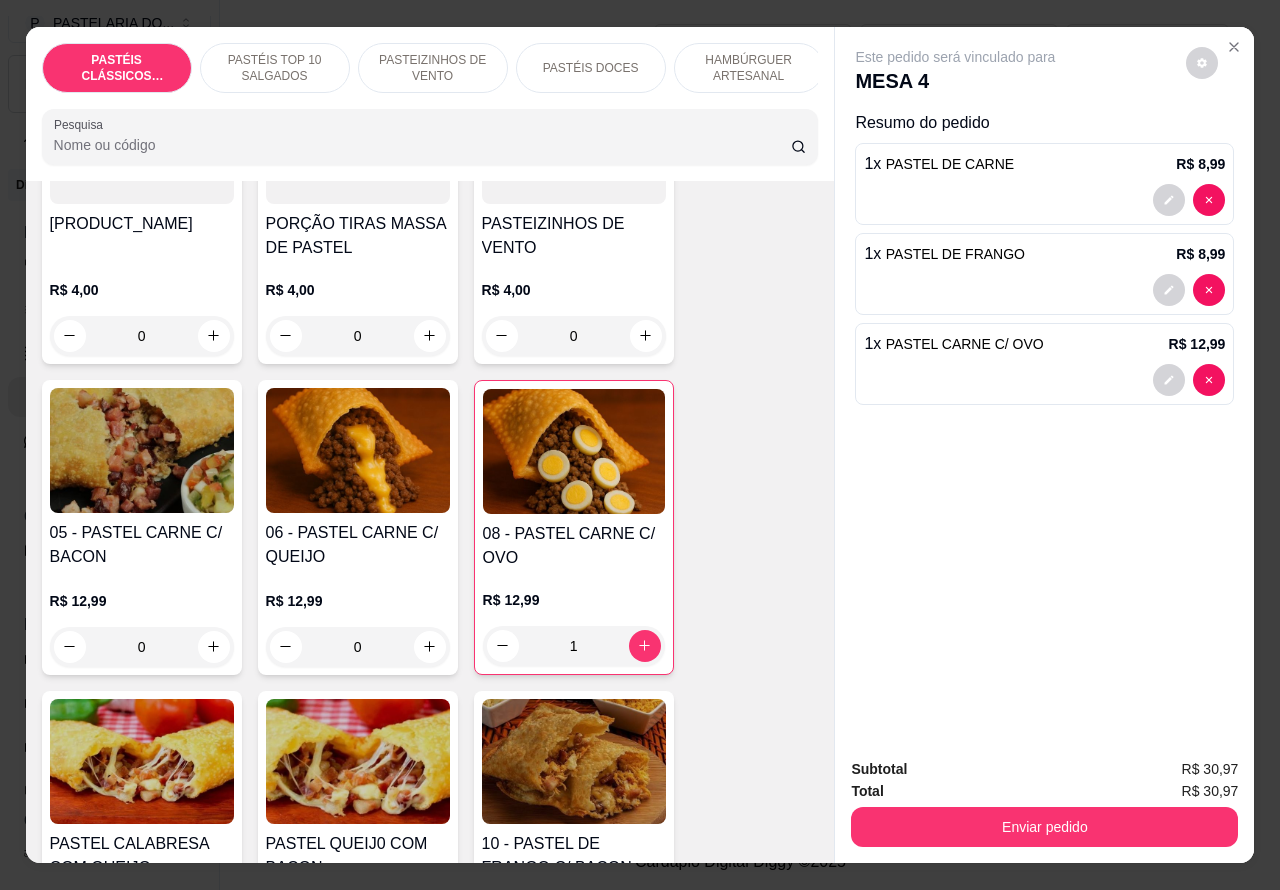 click on "Este pedido será vinculado para   MESA 4 Resumo do pedido 1 x   PASTEL DE CARNE  R$ 8,99 1 x   PASTEL DE FRANGO R$ 8,99 1 x   PASTEL CARNE C/ OVO R$ 12,99" at bounding box center [1044, 385] 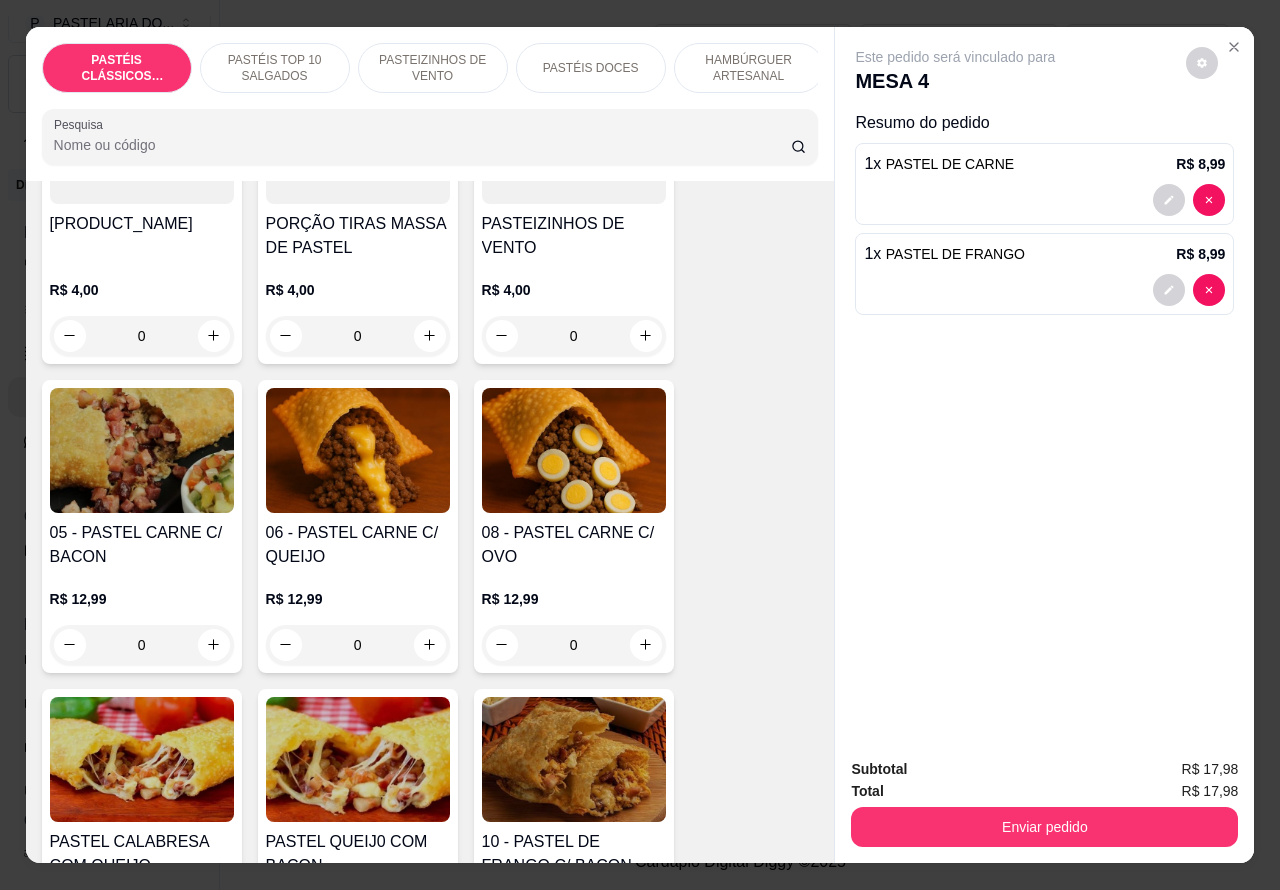 click on "0" at bounding box center (142, 645) 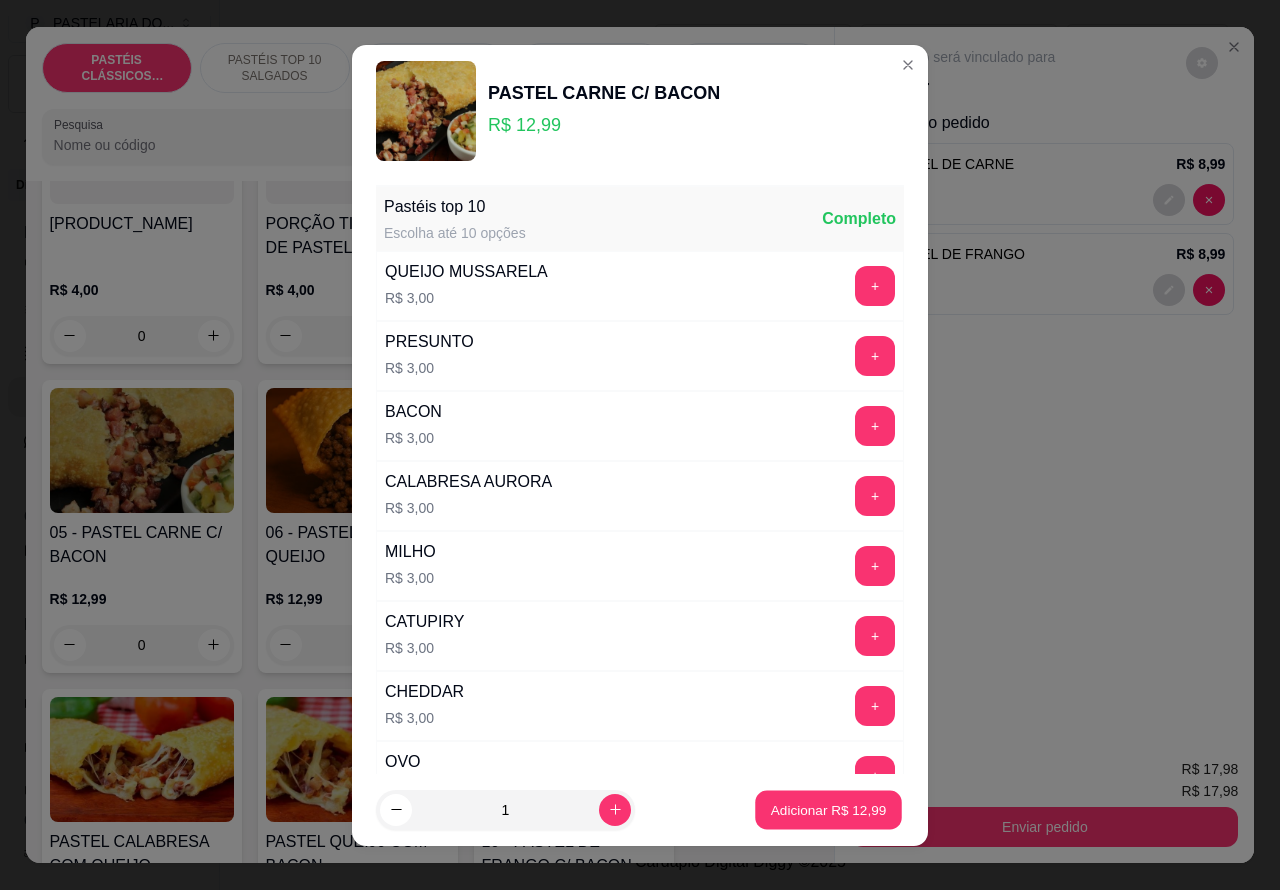 click on "Adicionar   R$ 12,99" at bounding box center [829, 809] 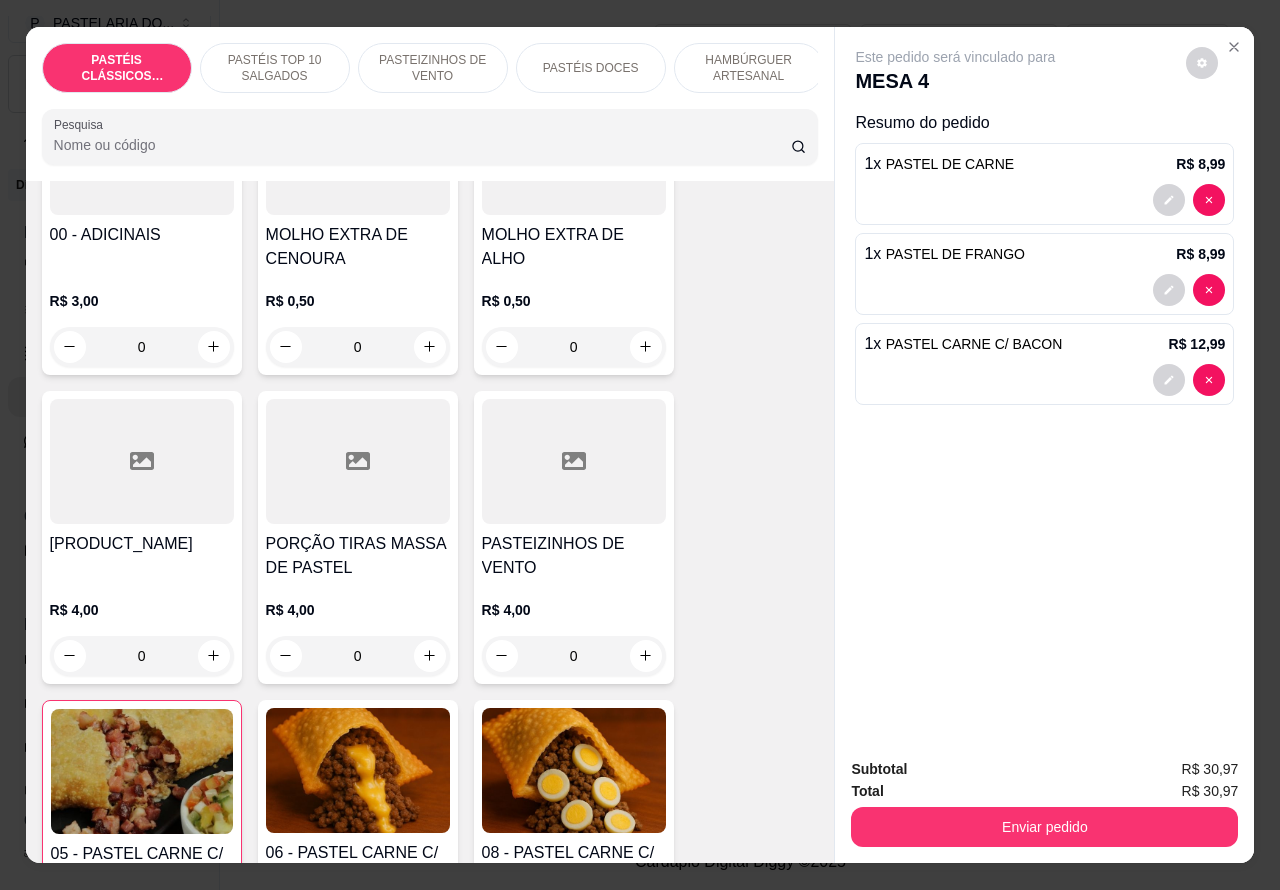 scroll, scrollTop: 855, scrollLeft: 0, axis: vertical 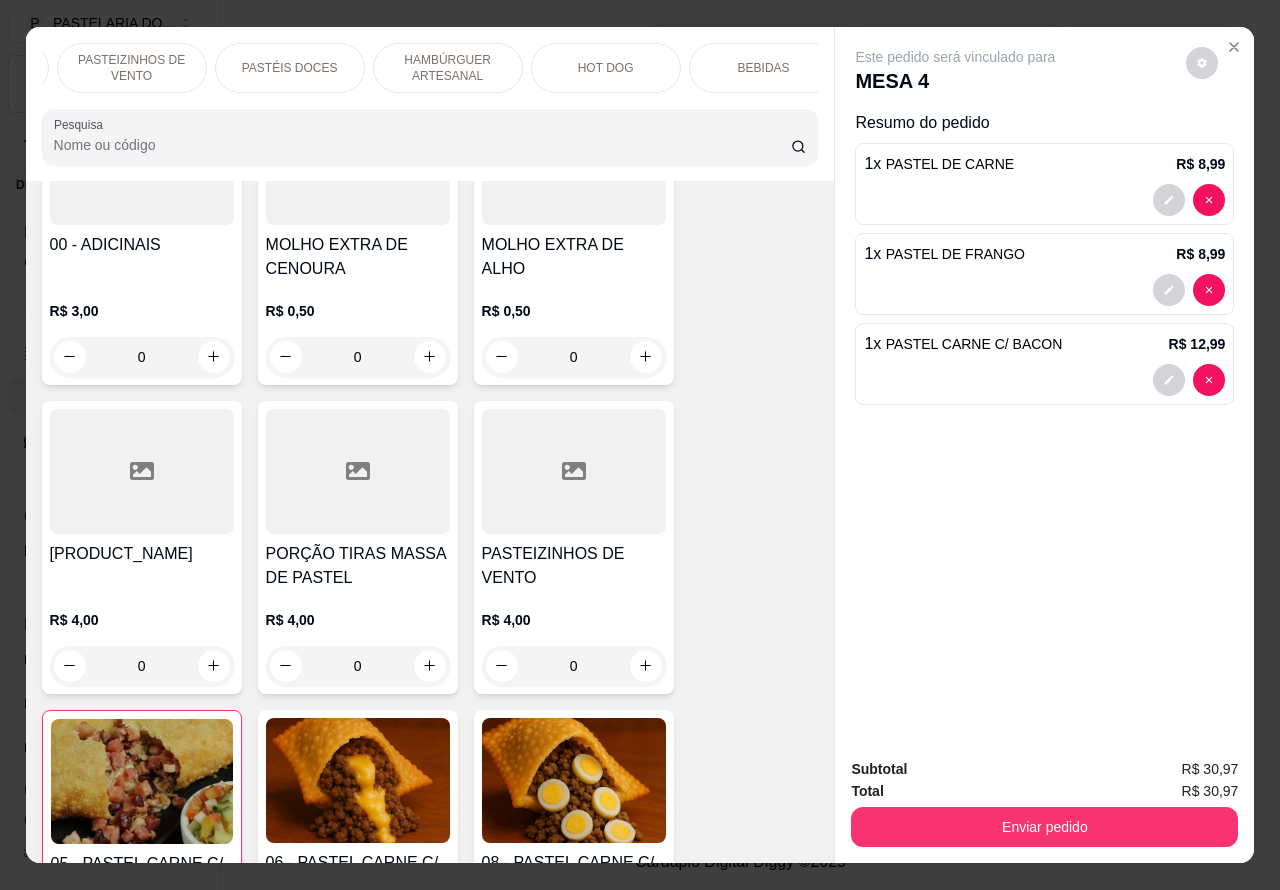 click on "Enviar pedido" at bounding box center (1044, 827) 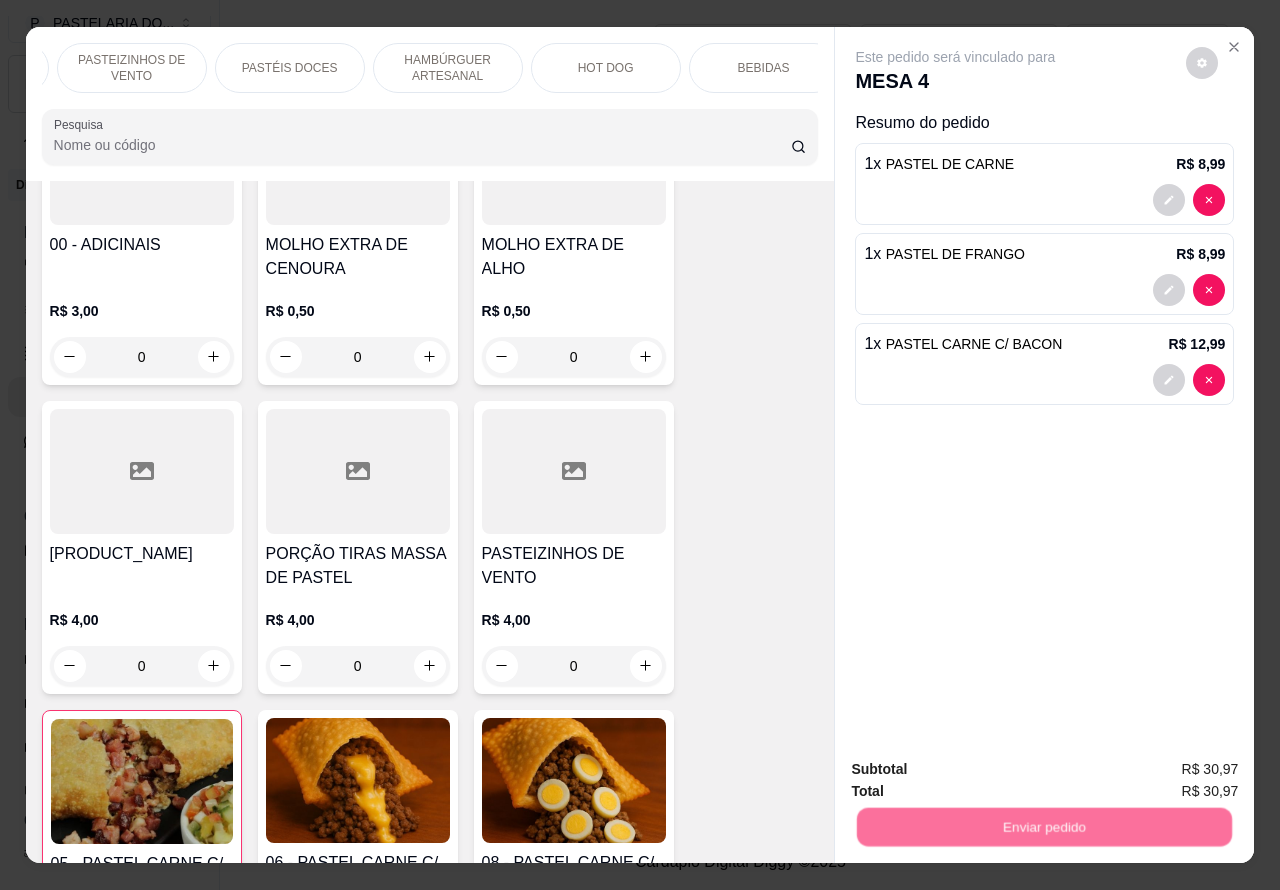 click on "Não registrar e enviar pedido" at bounding box center (977, 769) 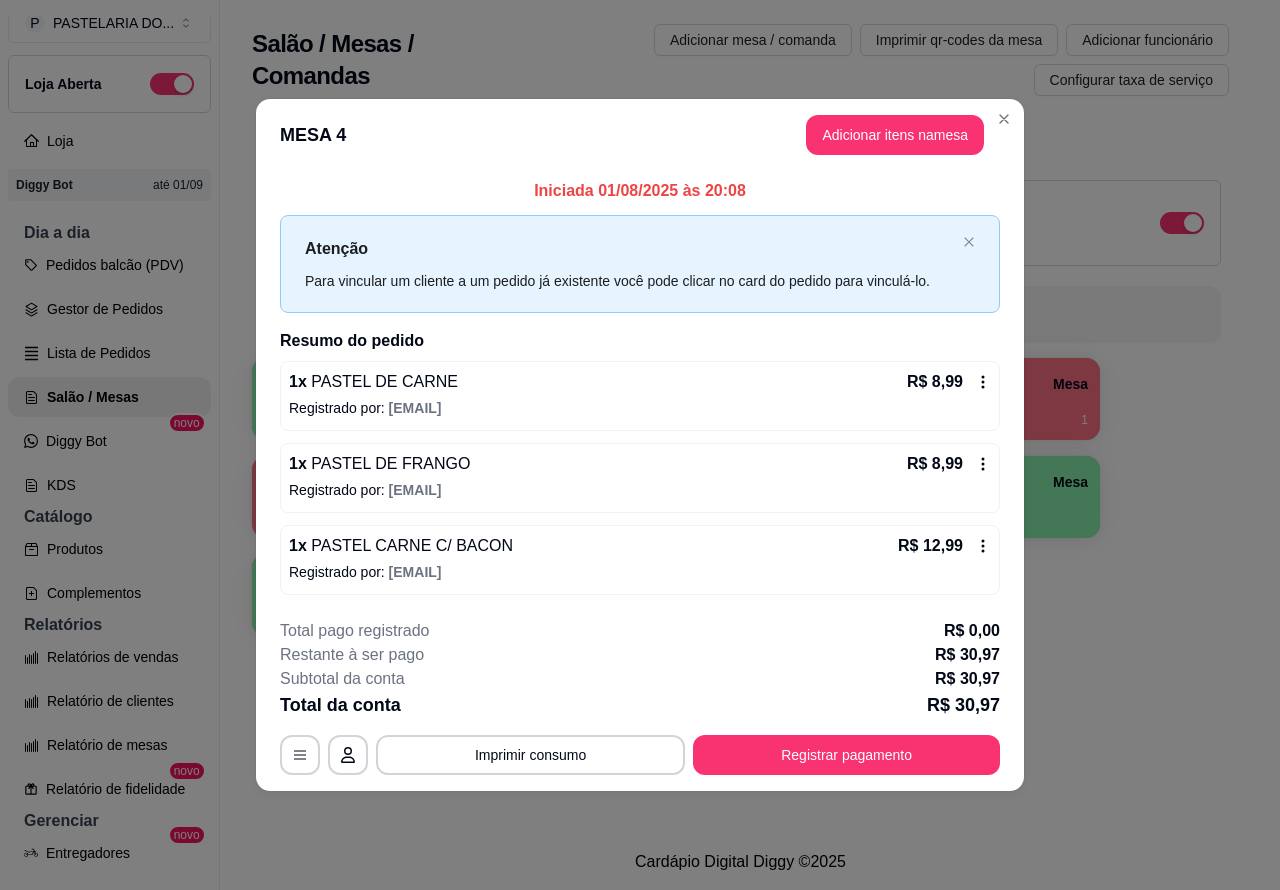 click on "Todos Mesas Comandas Deixar cliente chamar o garçom na mesa Ao o cliente scanear o qr code, ele terá a opção de chamar o garçom naquela mesa. Busque pela mesa ou comanda
1 Mesa 2 Mesa R$ 35,96 34 3 Mesa 4 Mesa R$ 30,97 1 5 Mesa R$ 42,98 9 6 Mesa R$ 86,95 82 7 Mesa 8 Mesa 9 Mesa 10 Mesa" at bounding box center (740, 384) 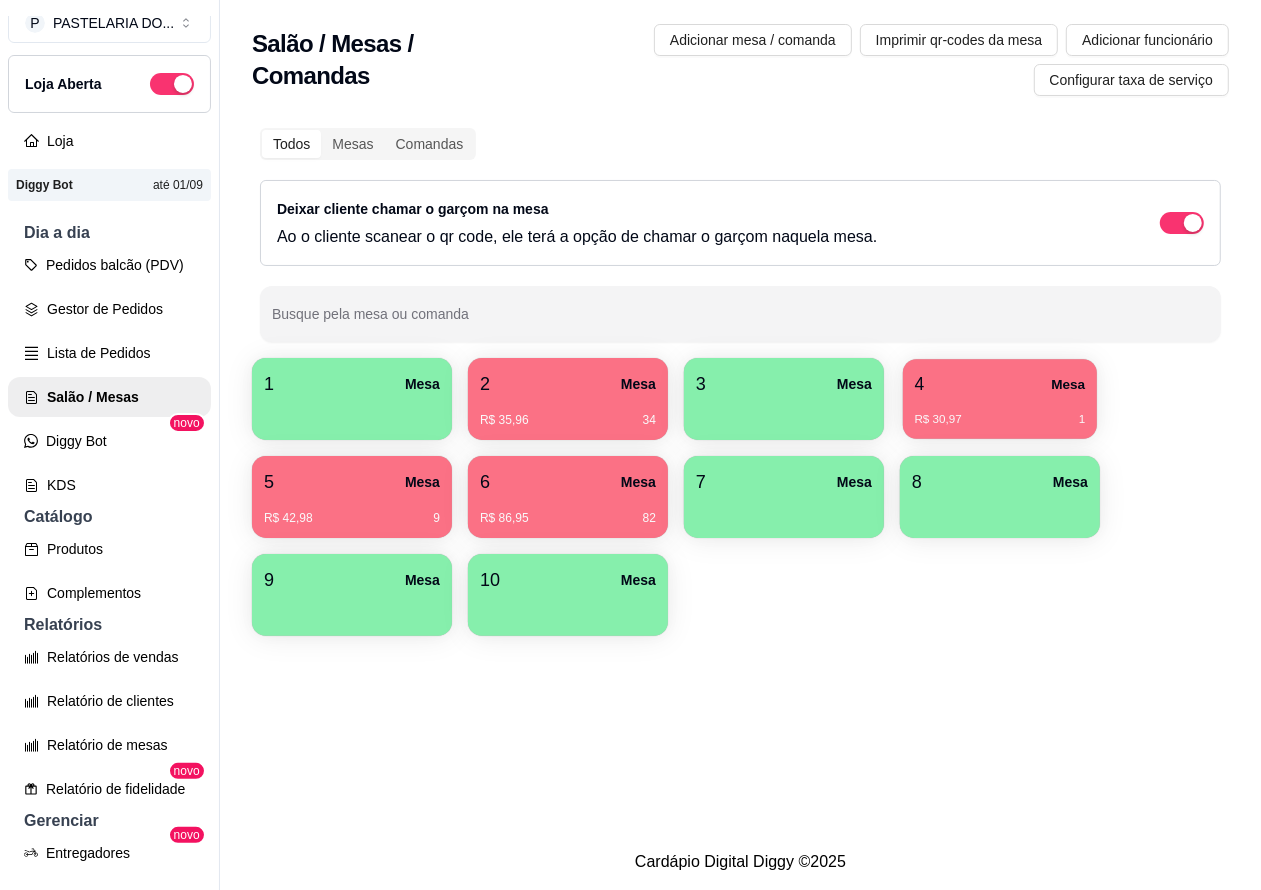 click on "4 Mesa" at bounding box center (1000, 384) 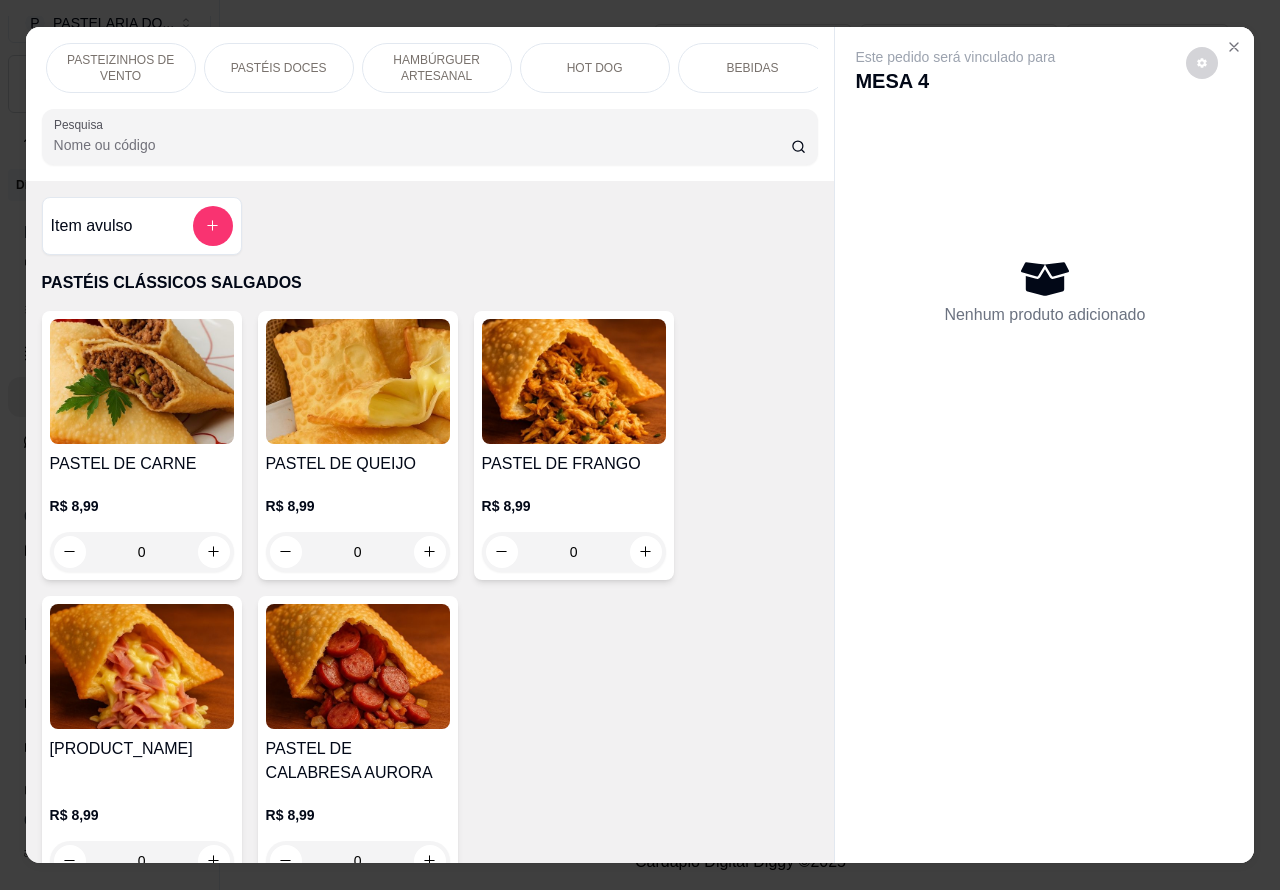 scroll, scrollTop: 0, scrollLeft: 316, axis: horizontal 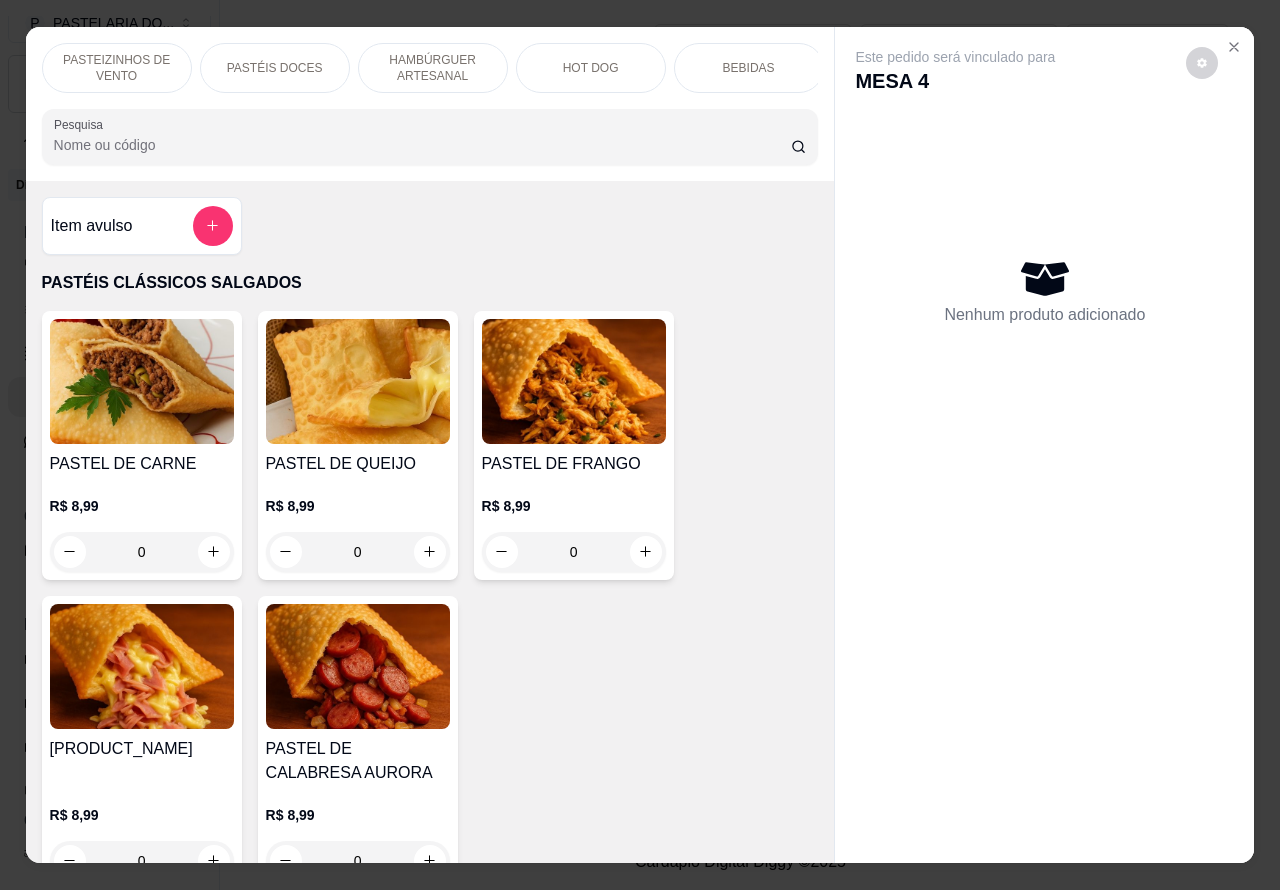 click on "BEBIDAS" at bounding box center [749, 68] 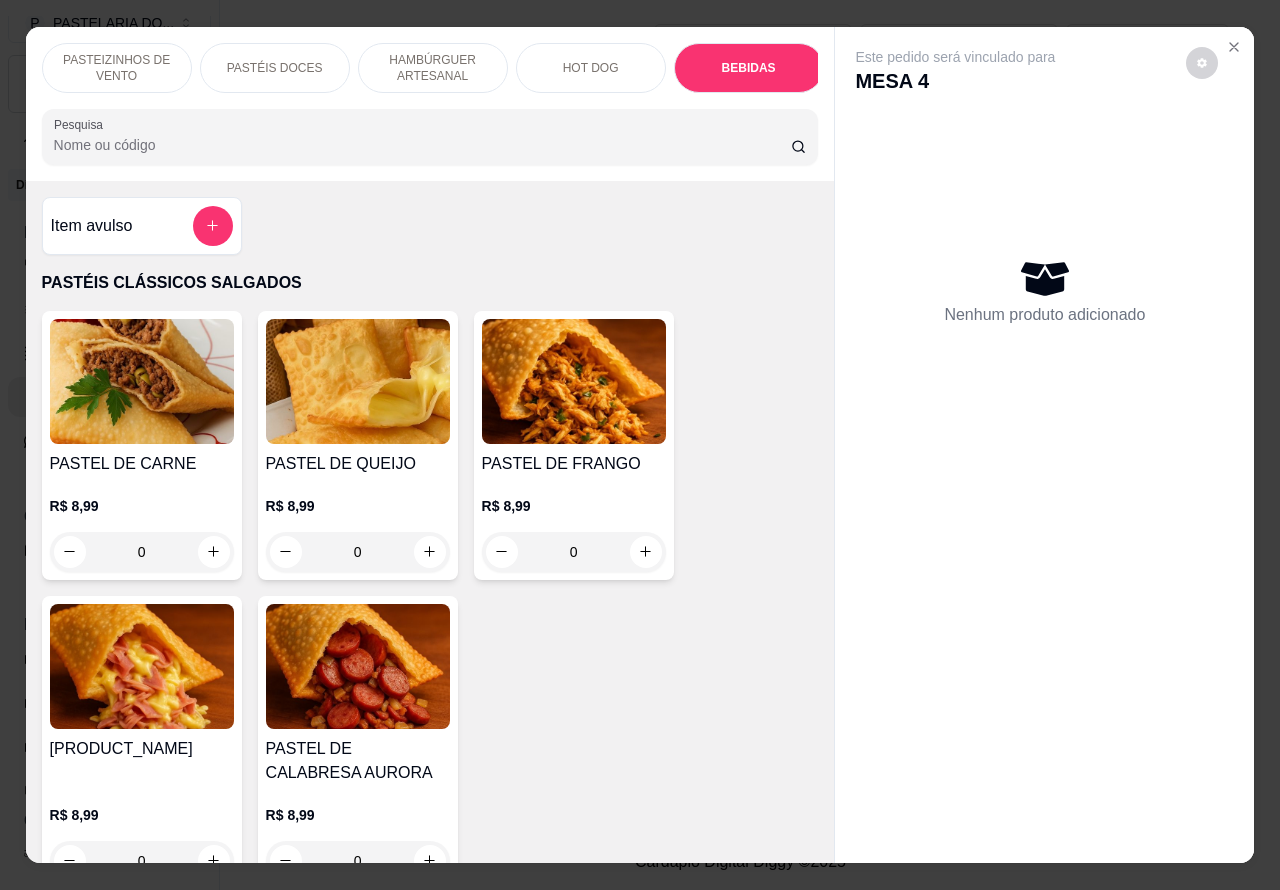 scroll, scrollTop: 6626, scrollLeft: 0, axis: vertical 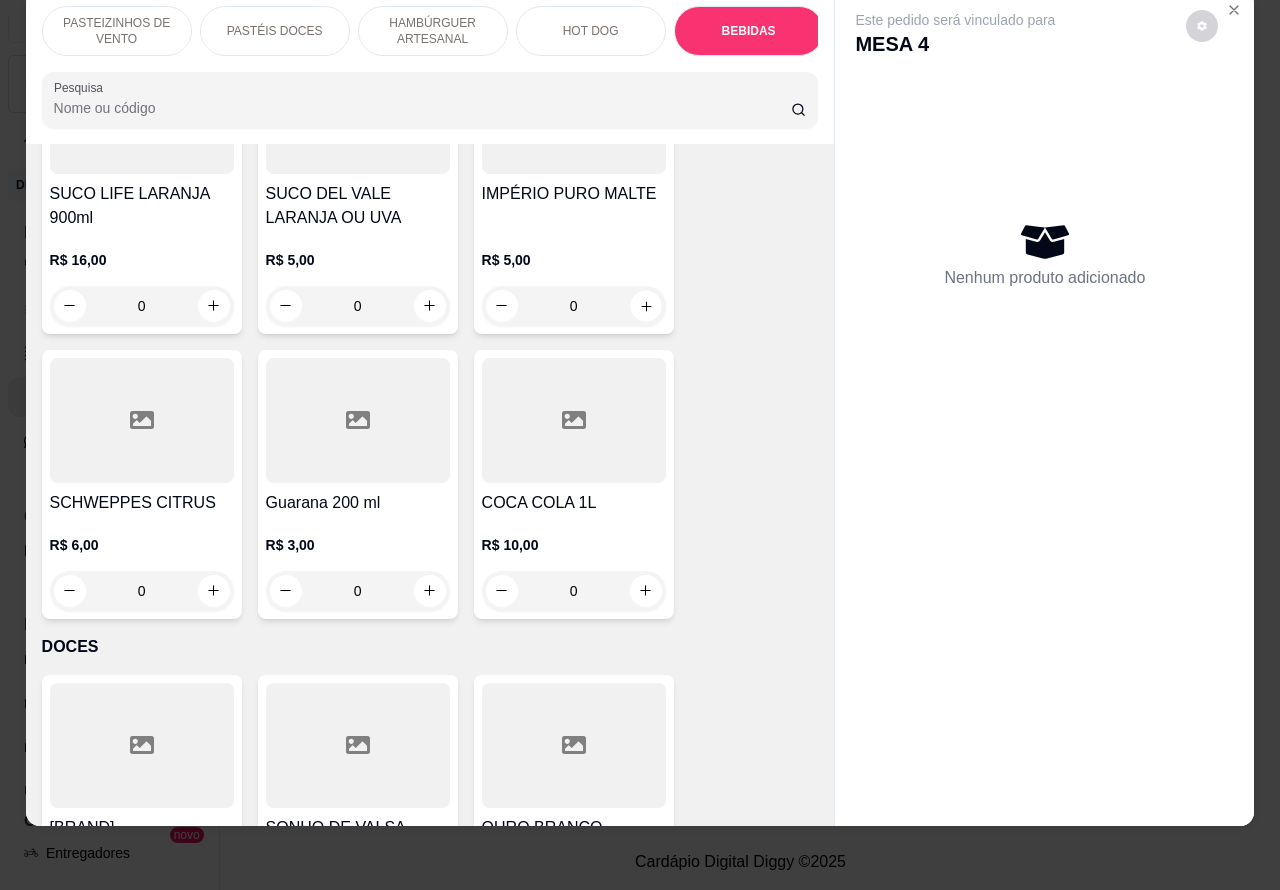 click 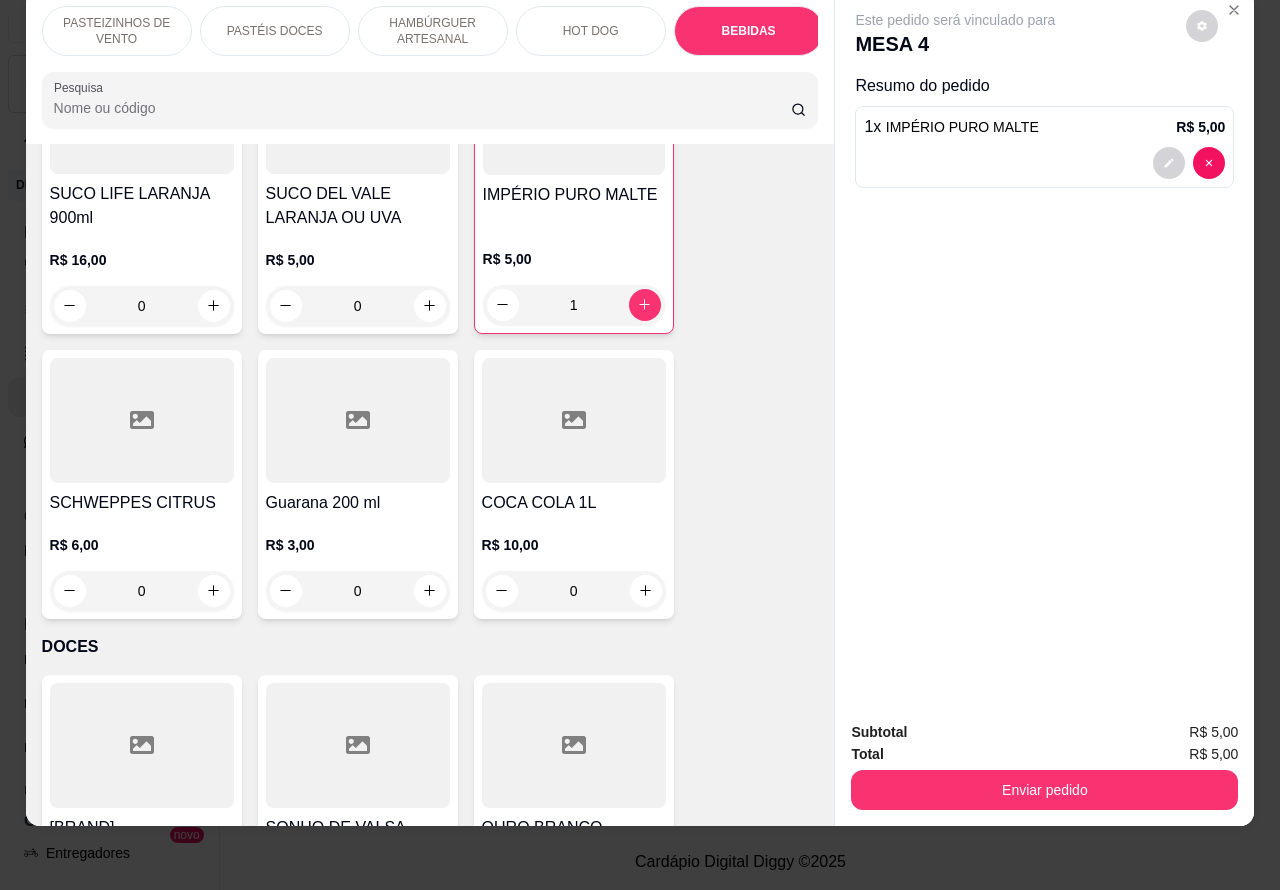 click on "Enviar pedido" at bounding box center [1044, 790] 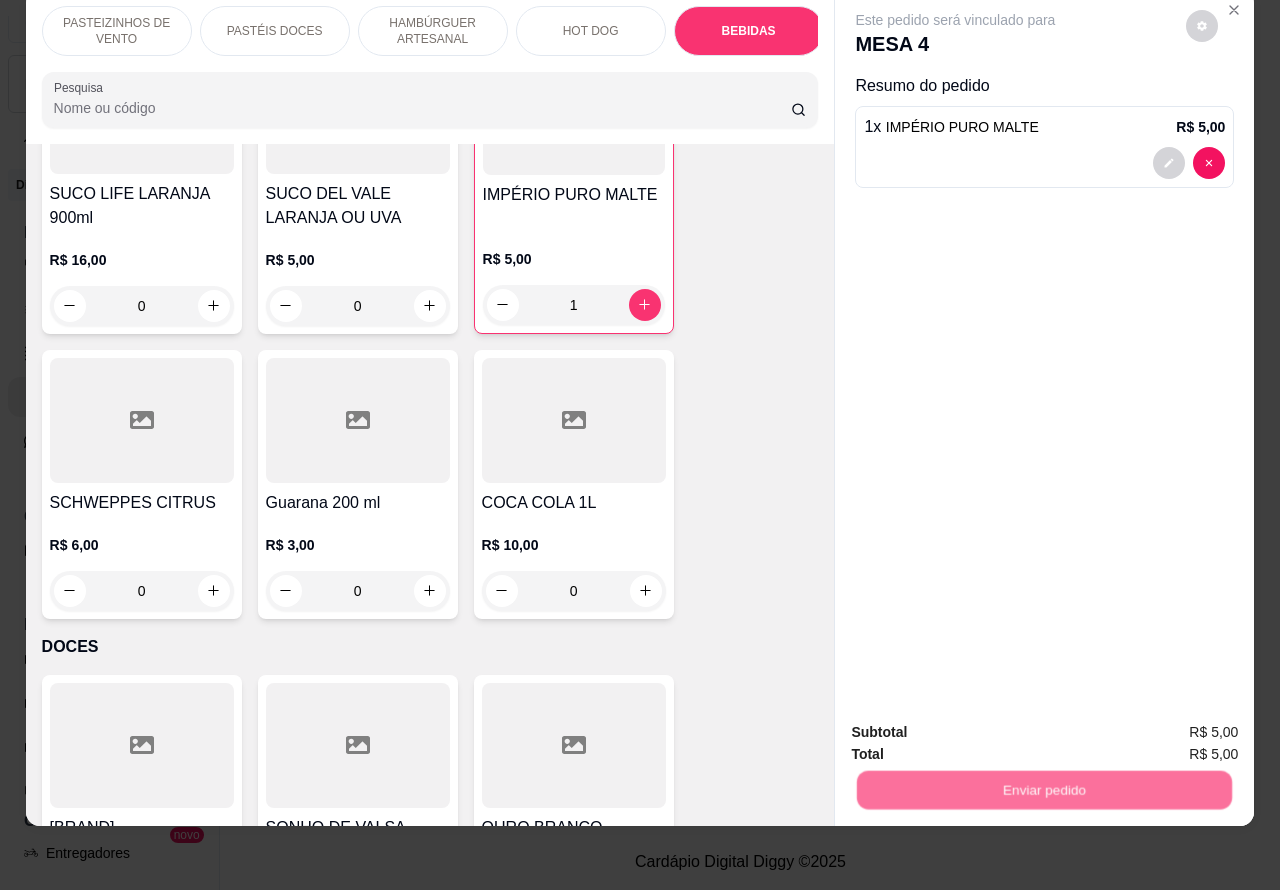 click on "Não registrar e enviar pedido" at bounding box center (977, 723) 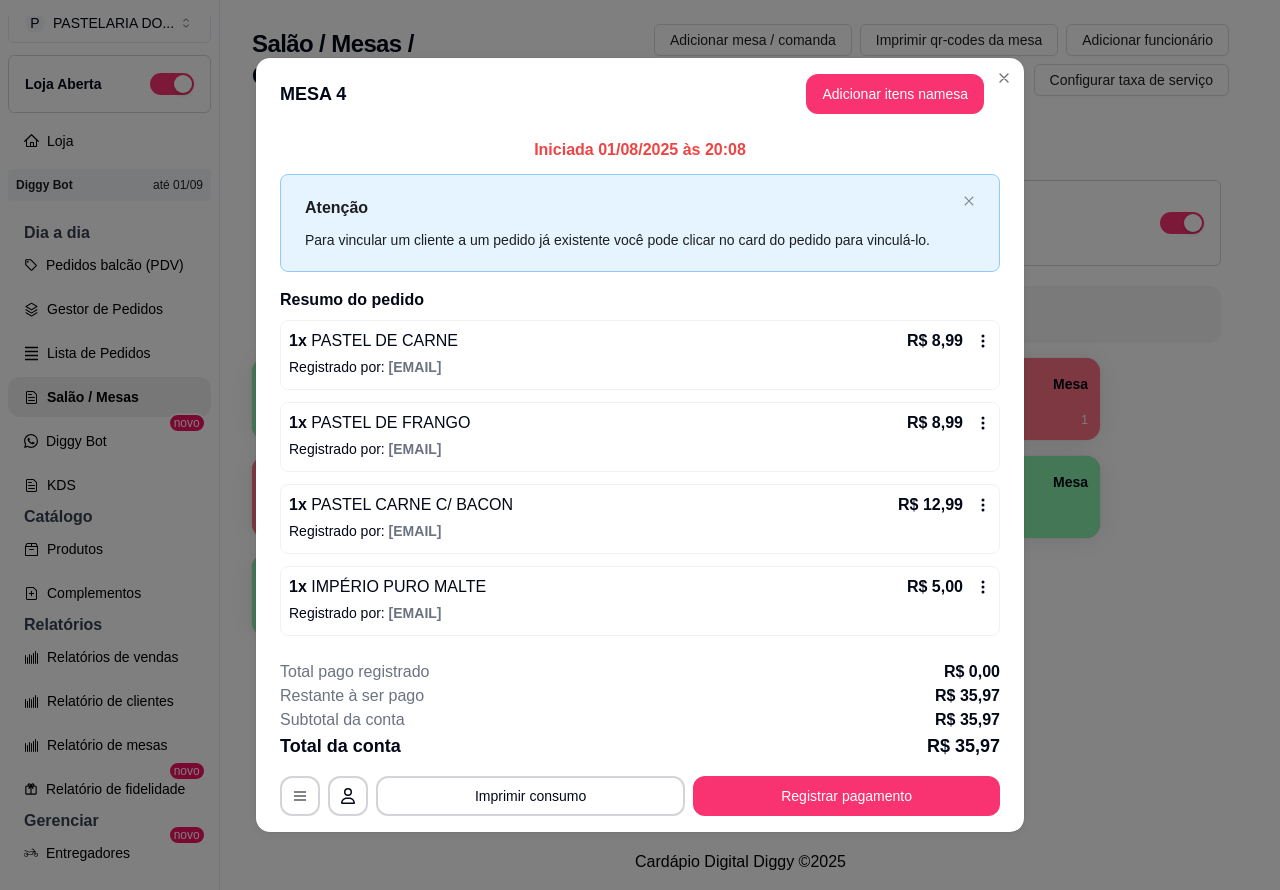 click on "Salão / Mesas / Comandas Adicionar mesa / comanda Imprimir qr-codes da mesa Adicionar funcionário Configurar taxa de serviço Todos Mesas Comandas Deixar cliente chamar o garçom na mesa Ao o cliente scanear o qr code, ele terá a opção de chamar o garçom naquela mesa. Busque pela mesa ou comanda
1 Mesa 2 Mesa R$ 35,96 34 3 Mesa 4 Mesa R$ 30,97 1 5 Mesa R$ 42,98 9 6 Mesa R$ 86,95 82 7 Mesa 8 Mesa 9 Mesa 10 Mesa" at bounding box center (740, 417) 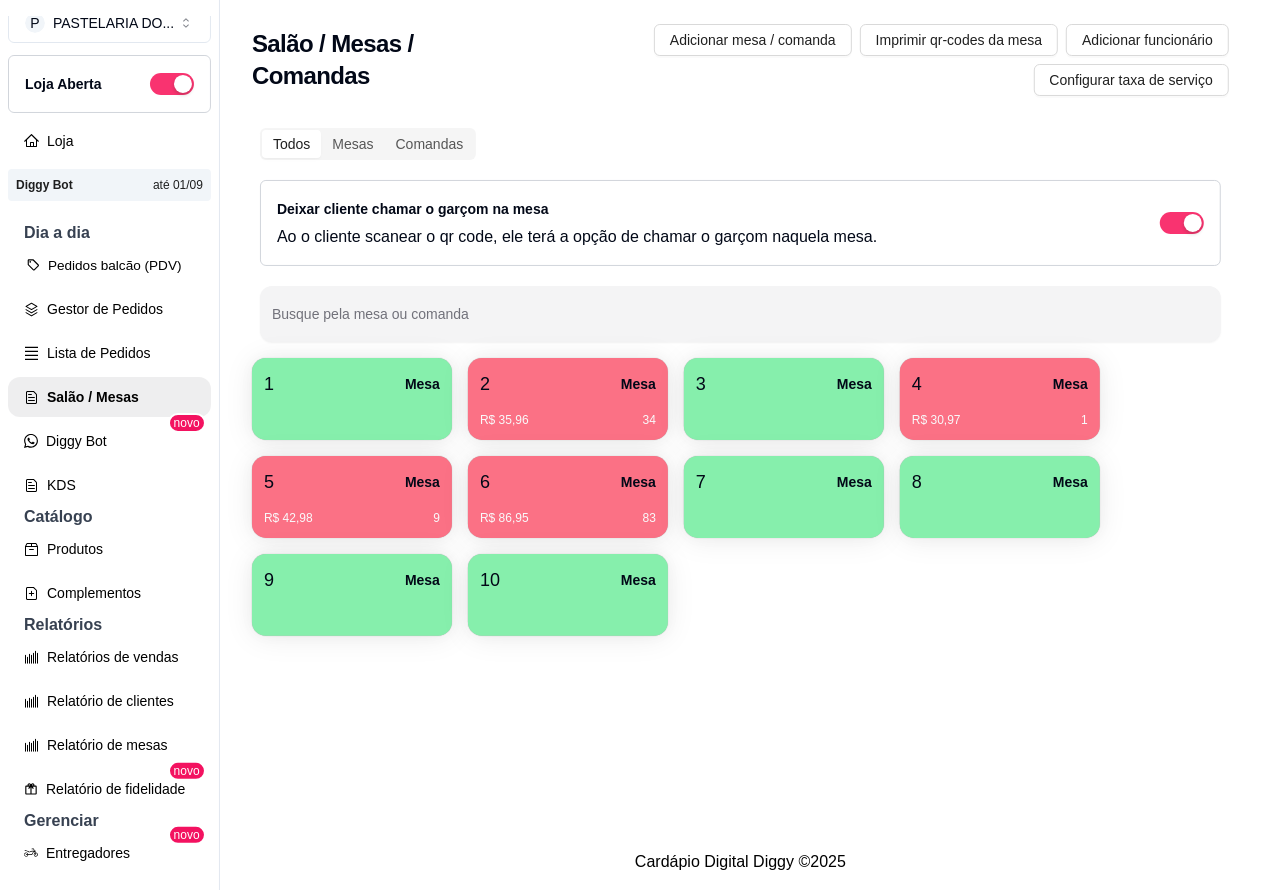 click on "Pedidos balcão (PDV)" at bounding box center (109, 265) 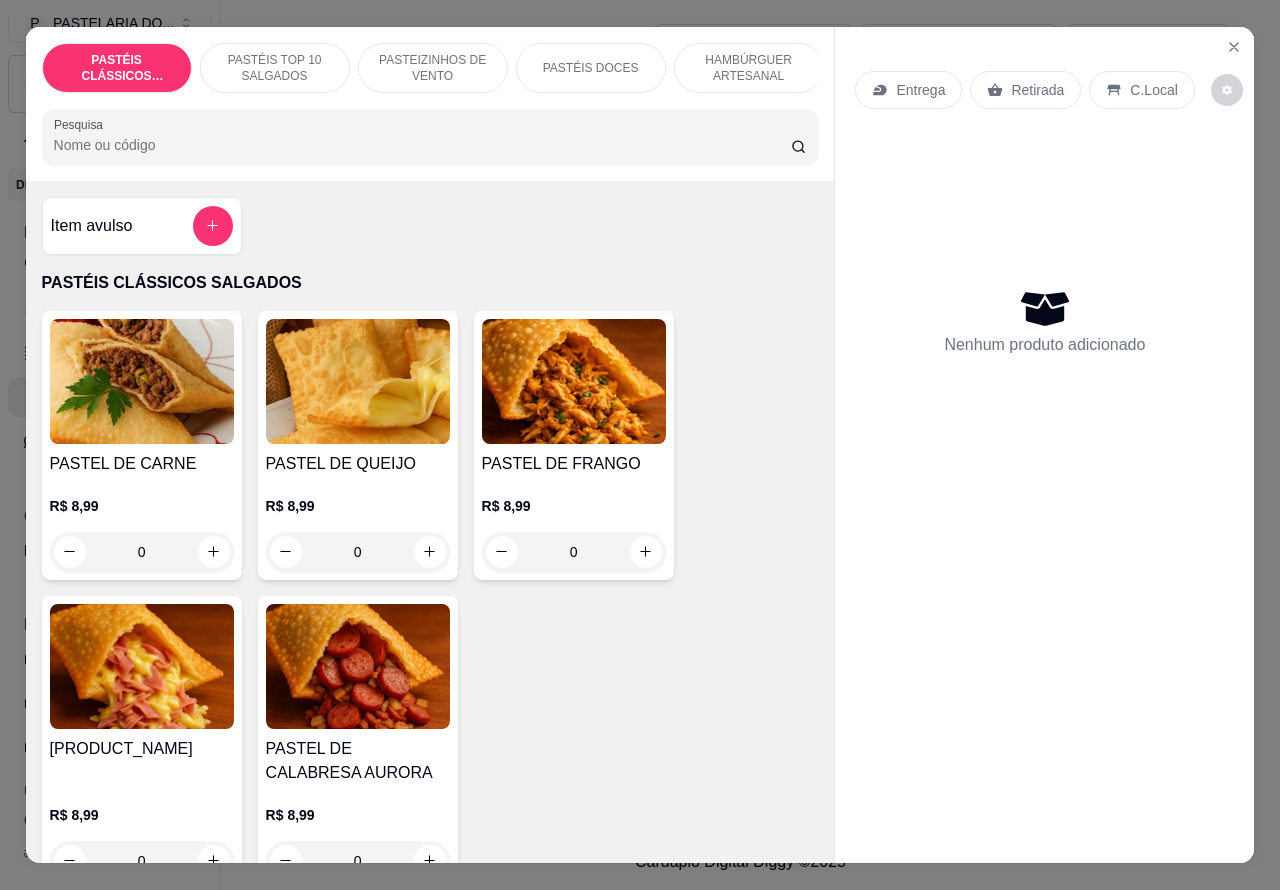 click on "Retirada" at bounding box center (1037, 90) 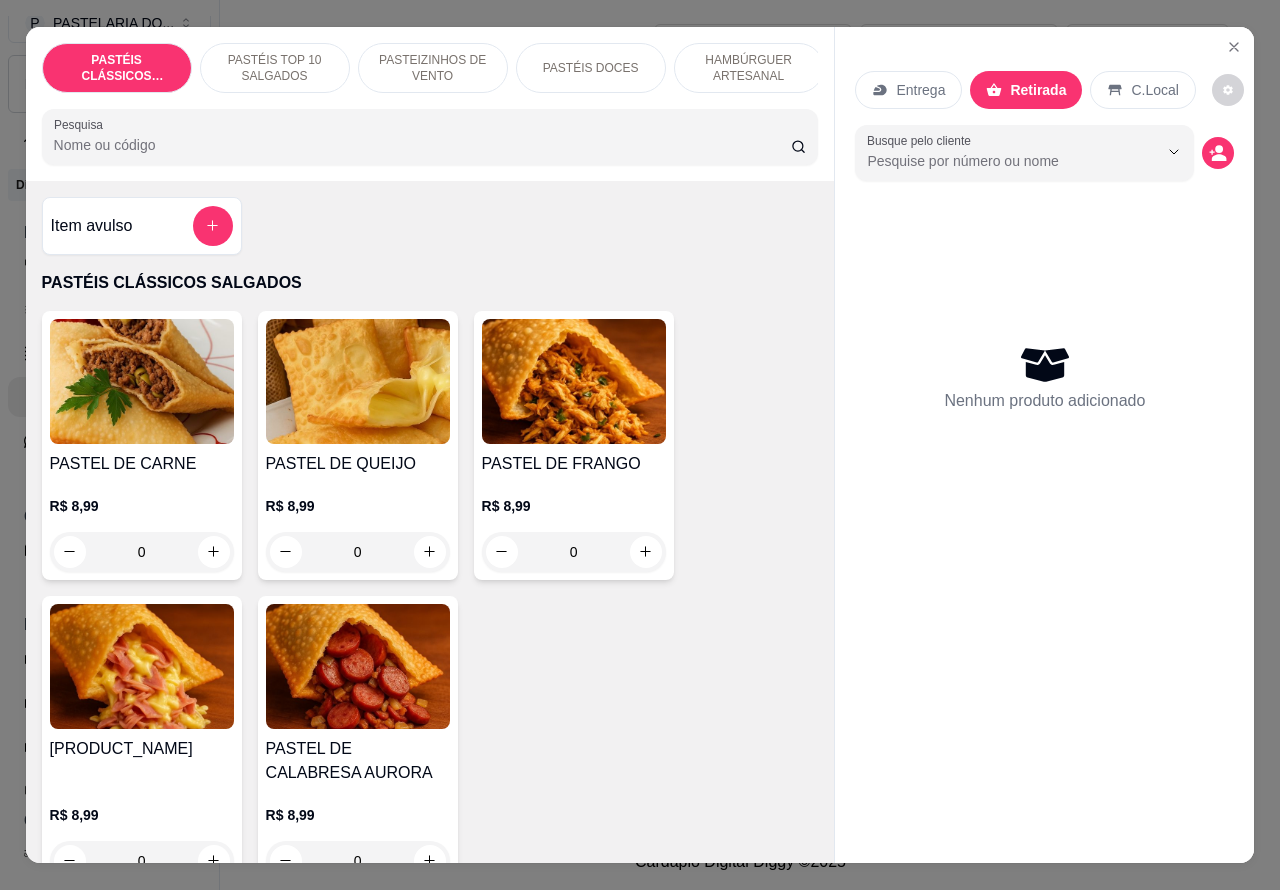 click on "Retirada" at bounding box center [1038, 90] 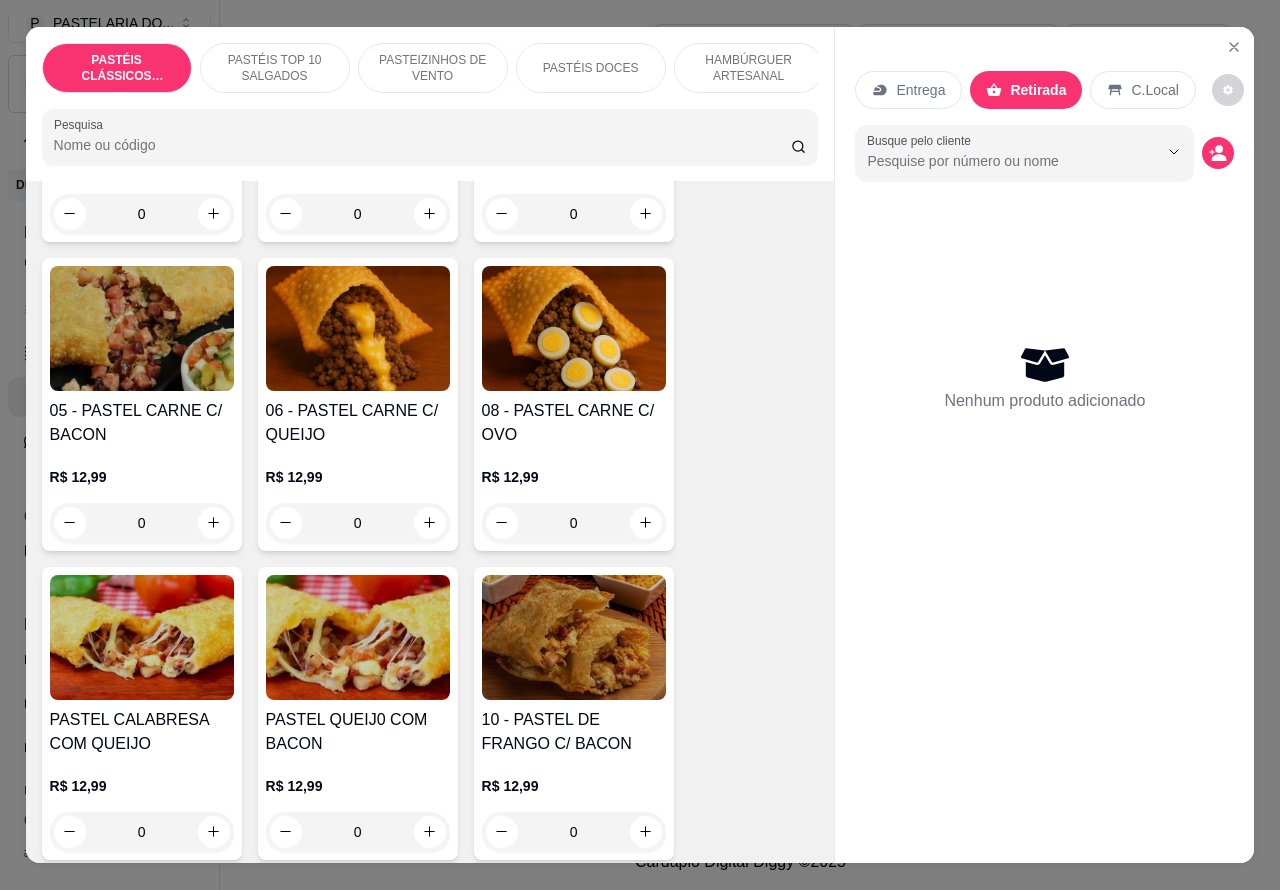 scroll, scrollTop: 1337, scrollLeft: 0, axis: vertical 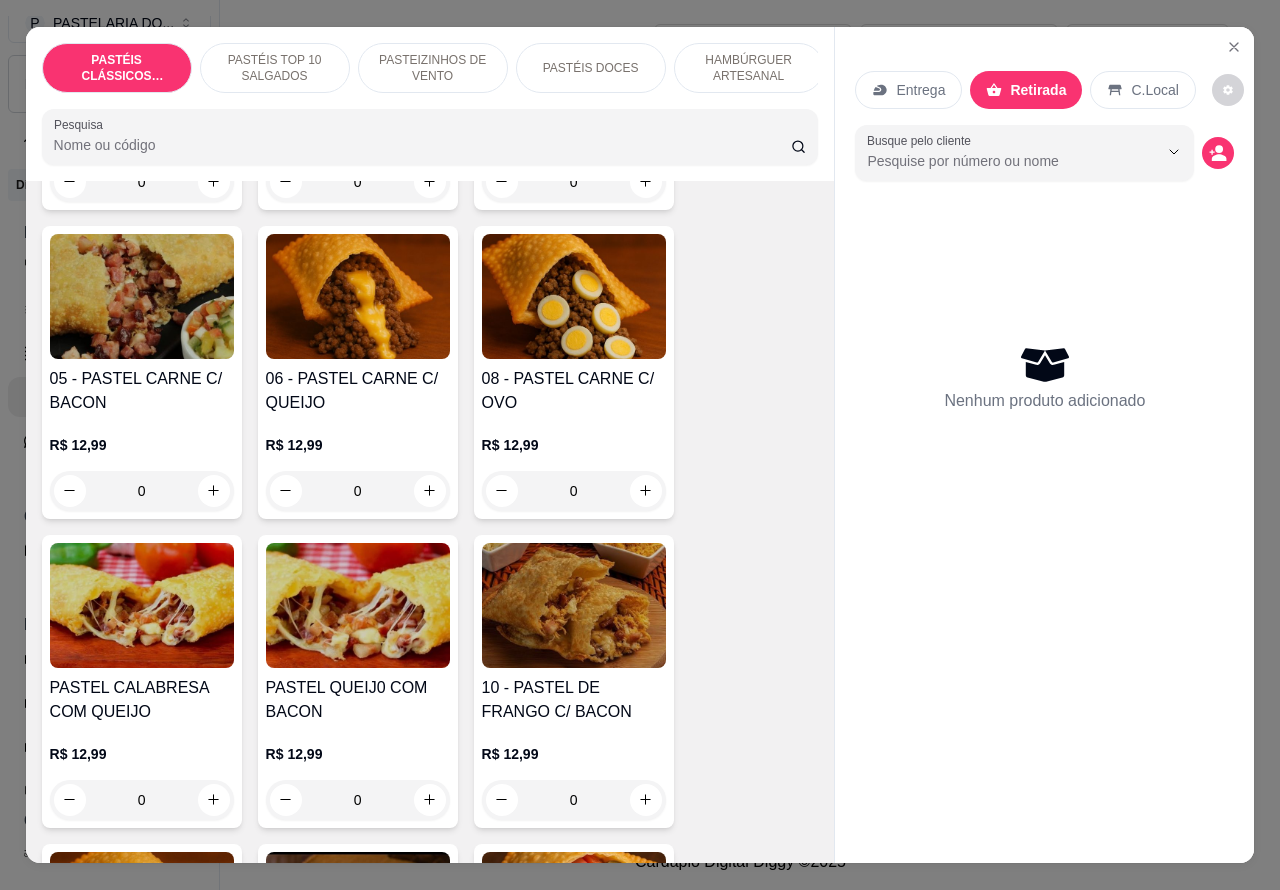 click on "0" at bounding box center [358, 491] 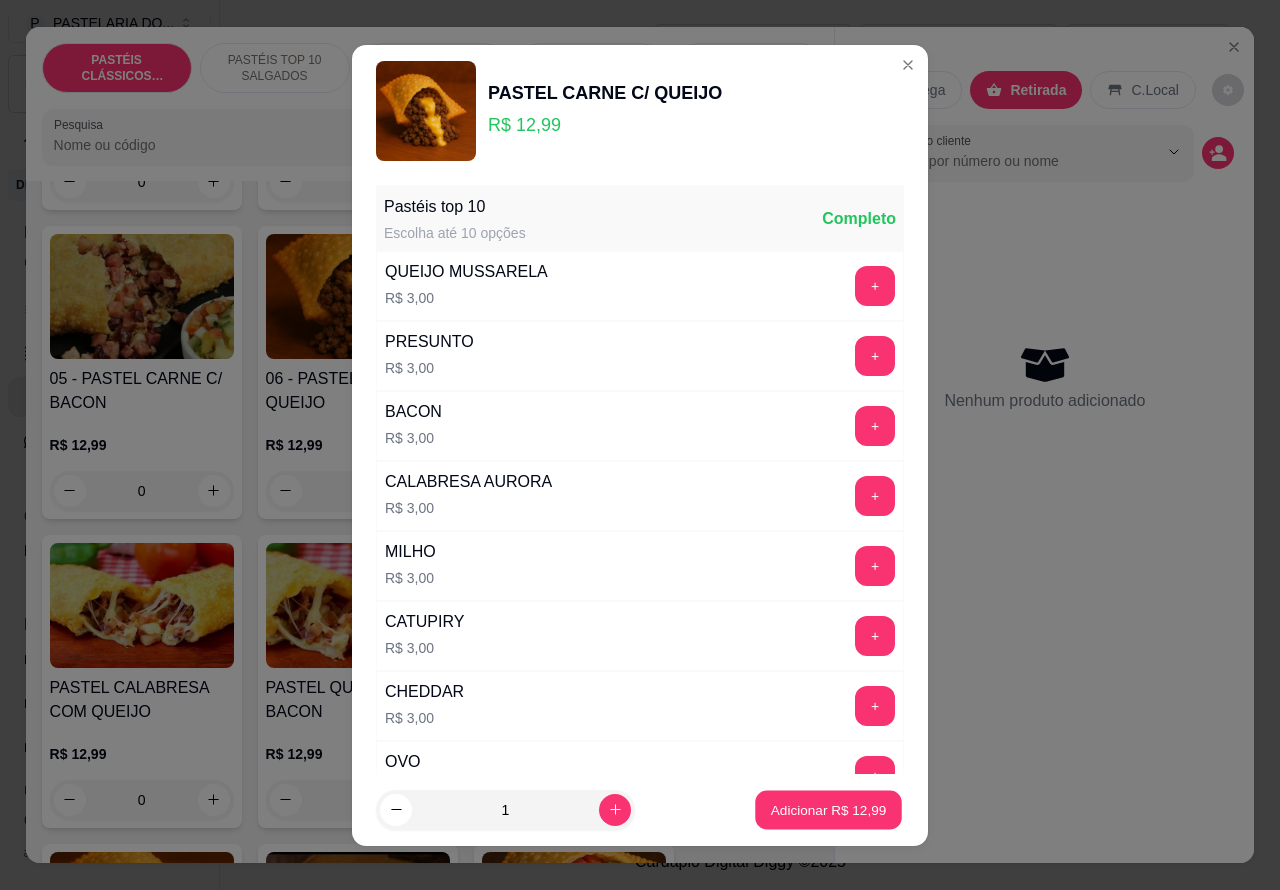 click on "Adicionar   R$ 12,99" at bounding box center (829, 809) 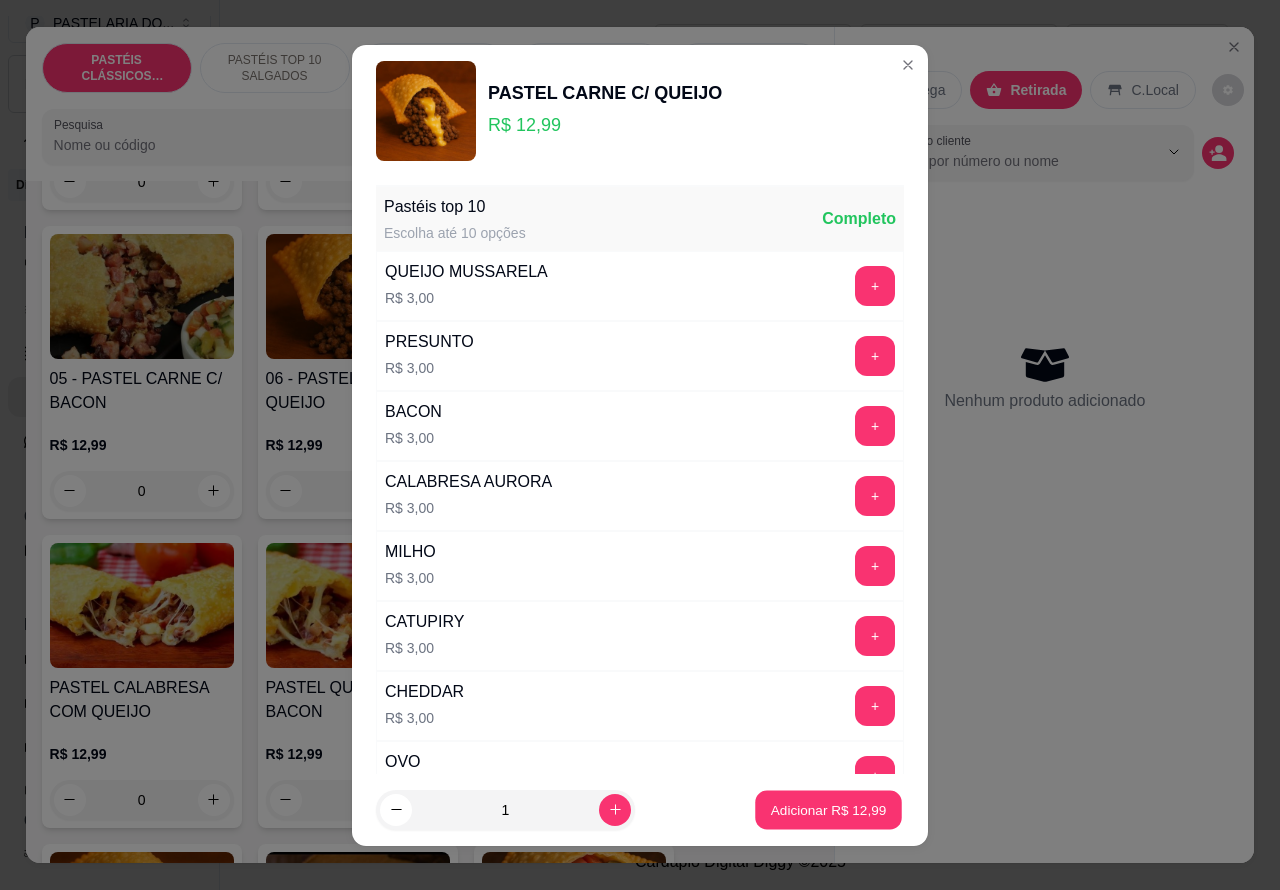 type on "1" 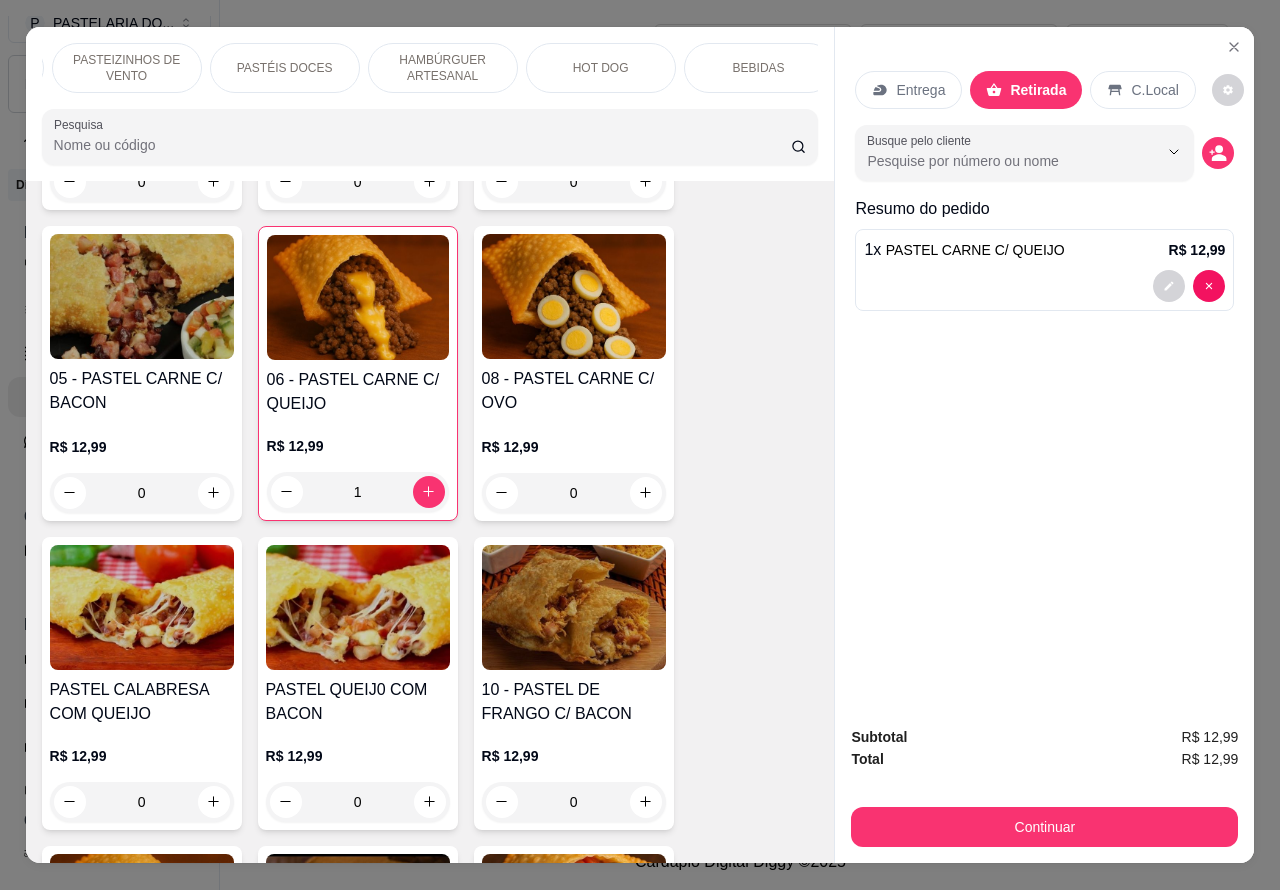 scroll, scrollTop: 0, scrollLeft: 315, axis: horizontal 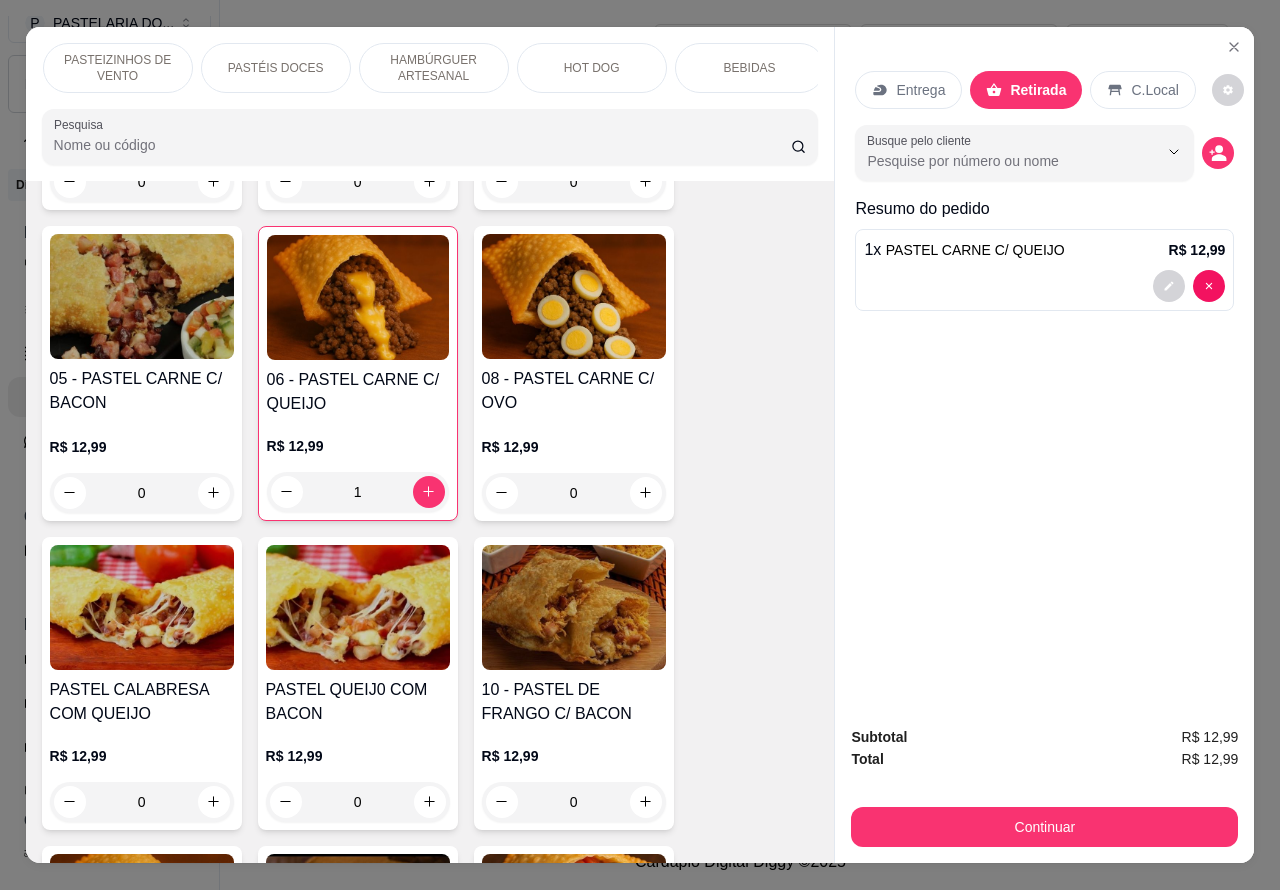 click on "BEBIDAS" at bounding box center (750, 68) 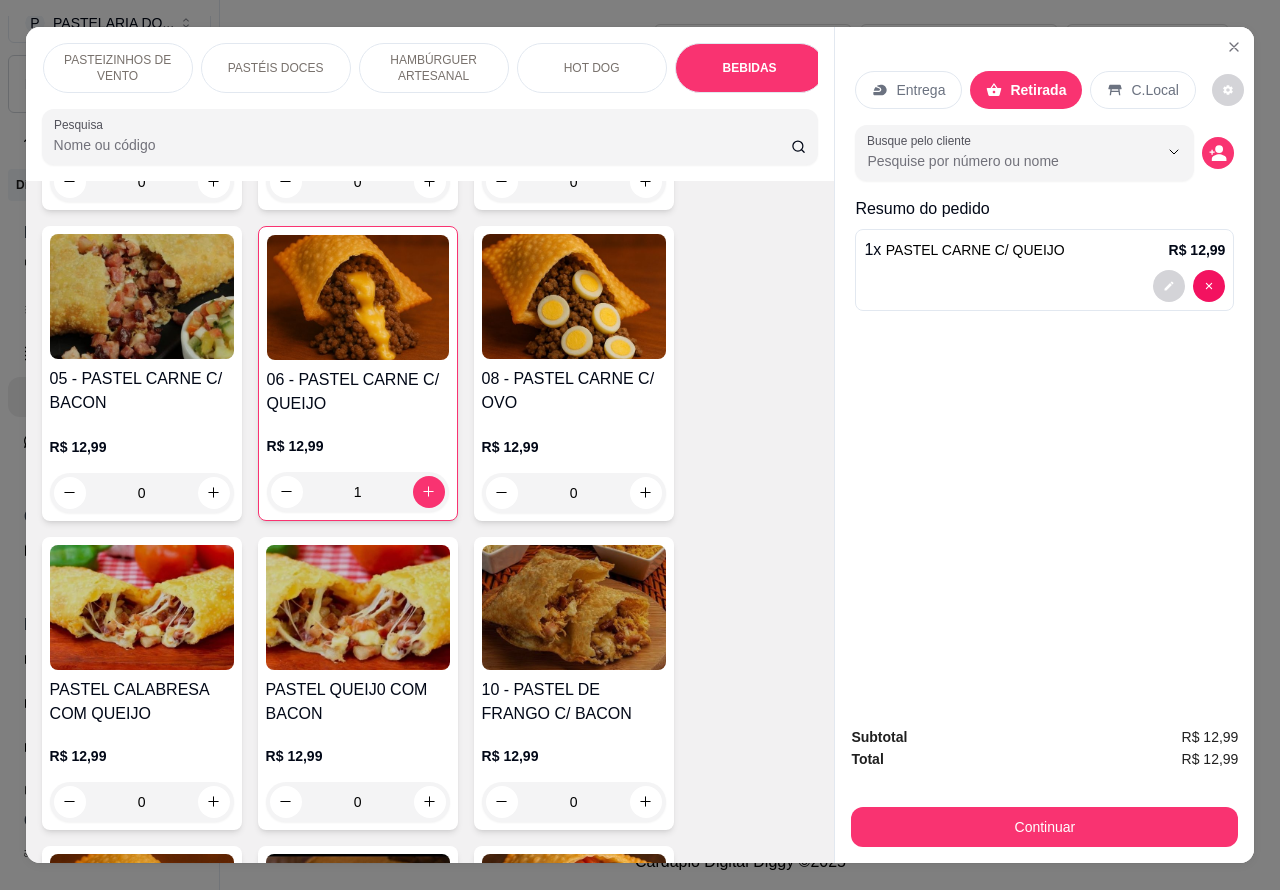 scroll, scrollTop: 6628, scrollLeft: 0, axis: vertical 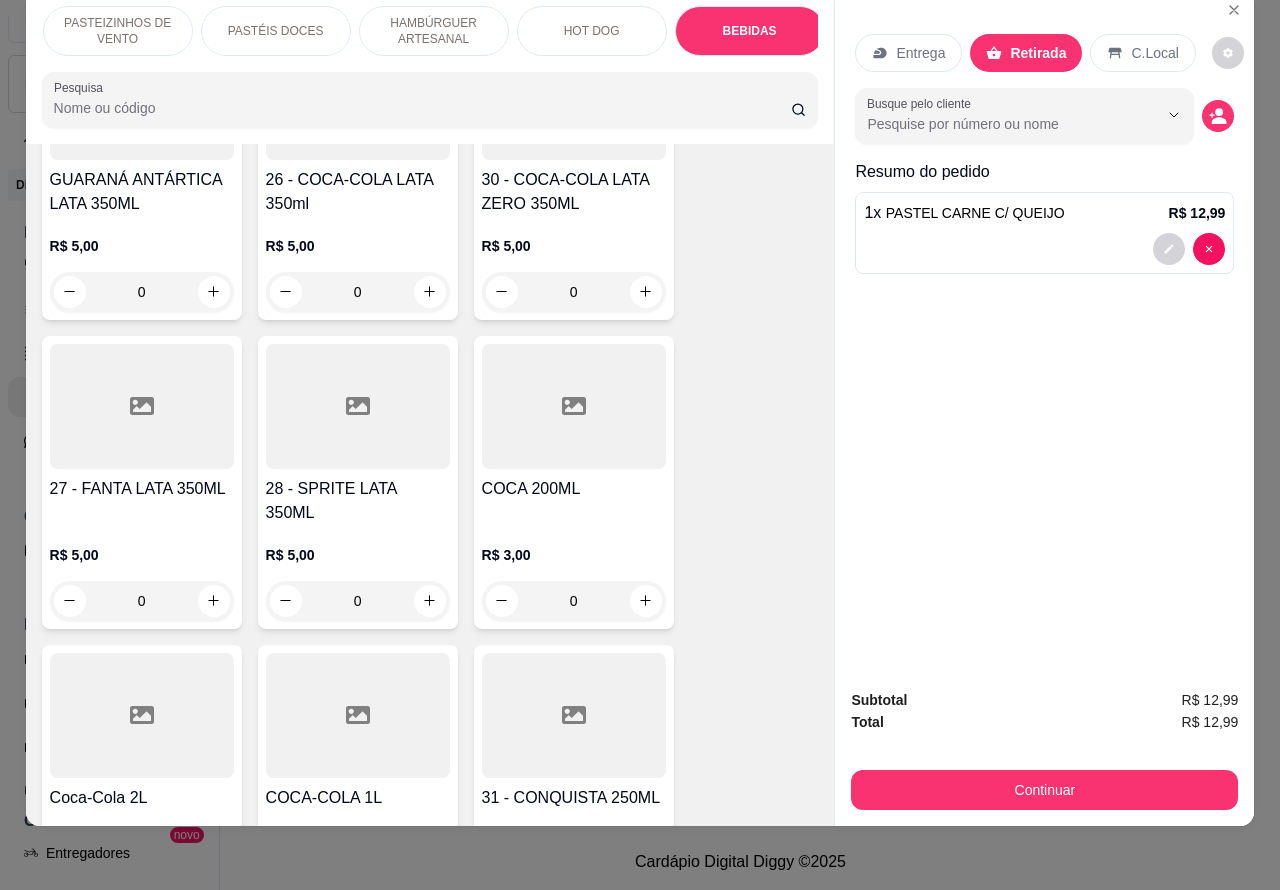 click 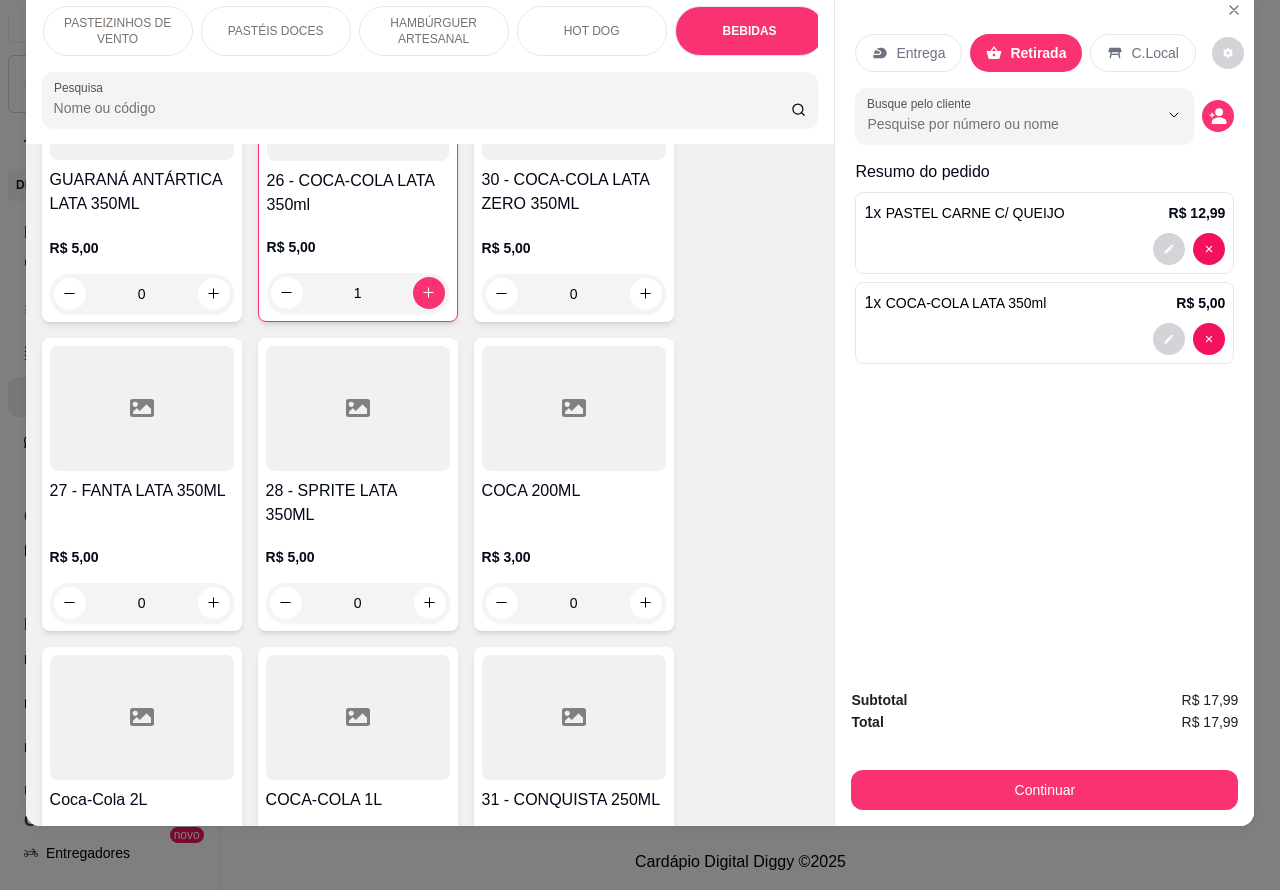 click at bounding box center [1044, 339] 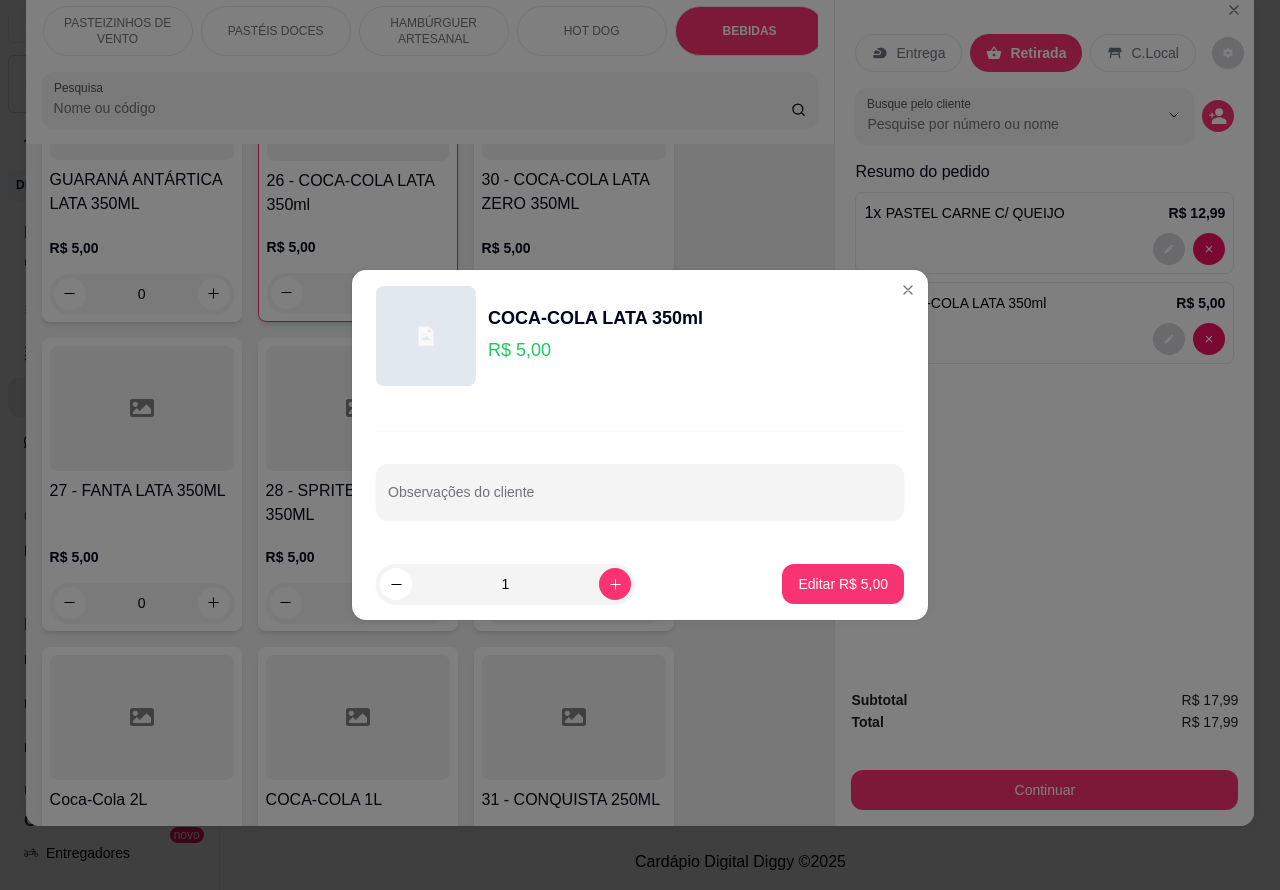 click on "Observações do cliente" at bounding box center [640, 500] 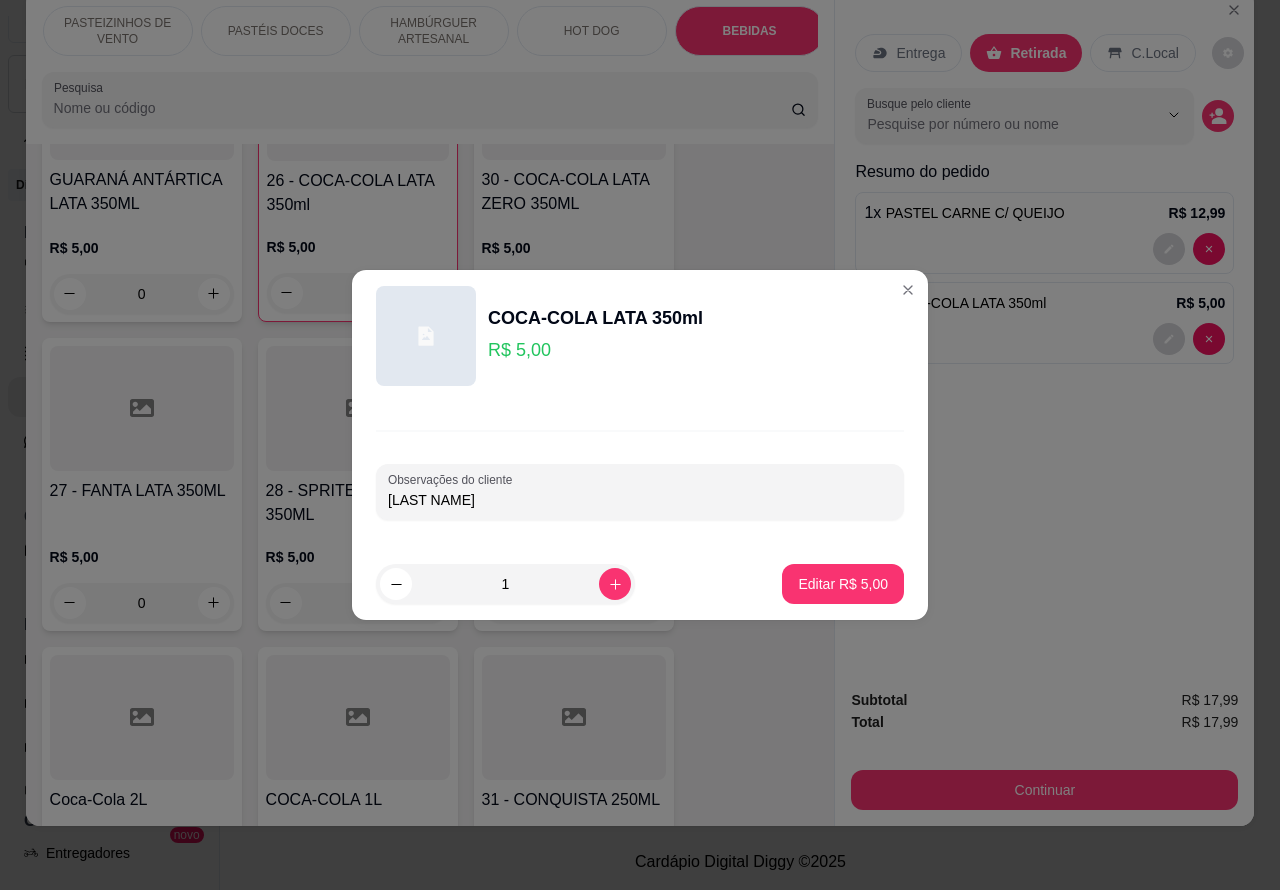 type on "[LAST NAME]" 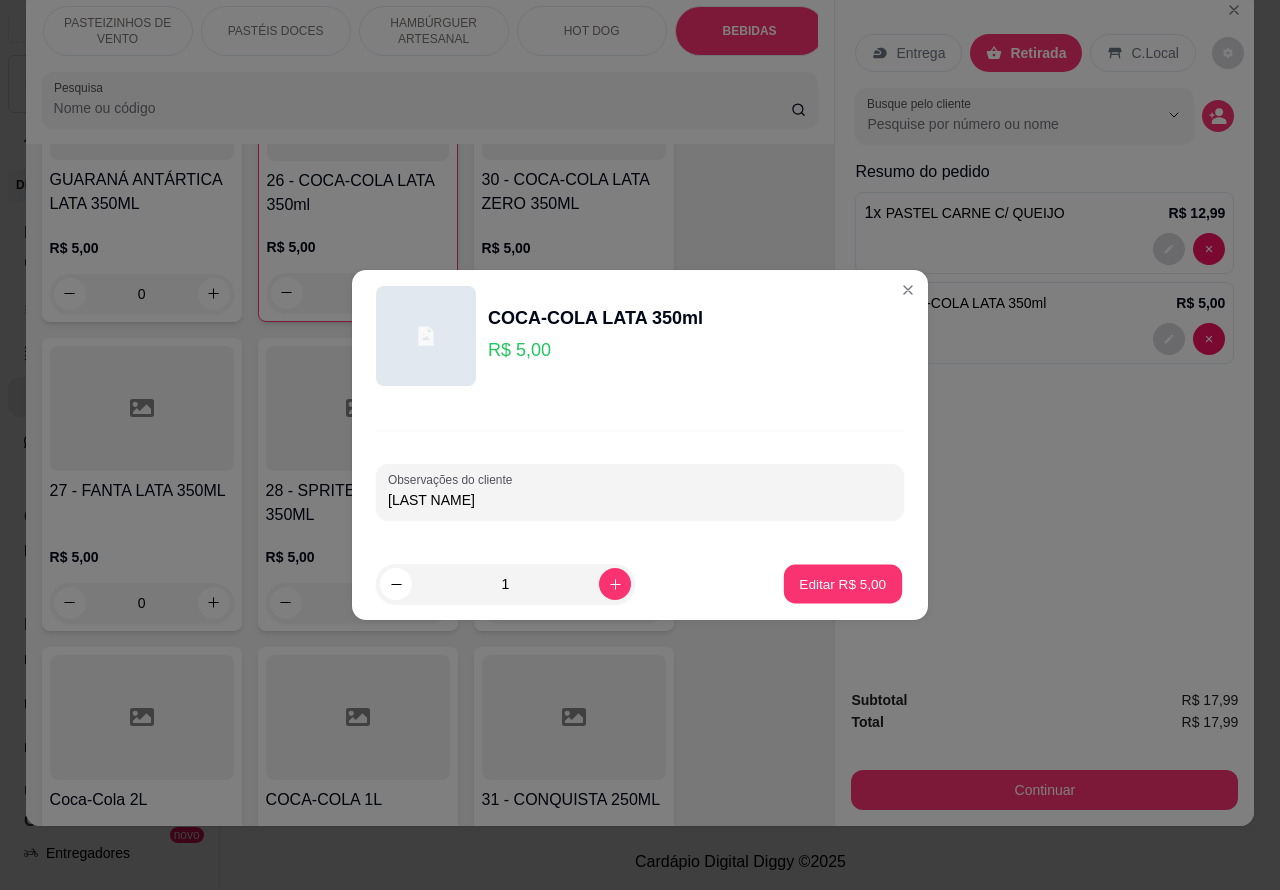 click on "Editar R$ 5,00" at bounding box center [843, 583] 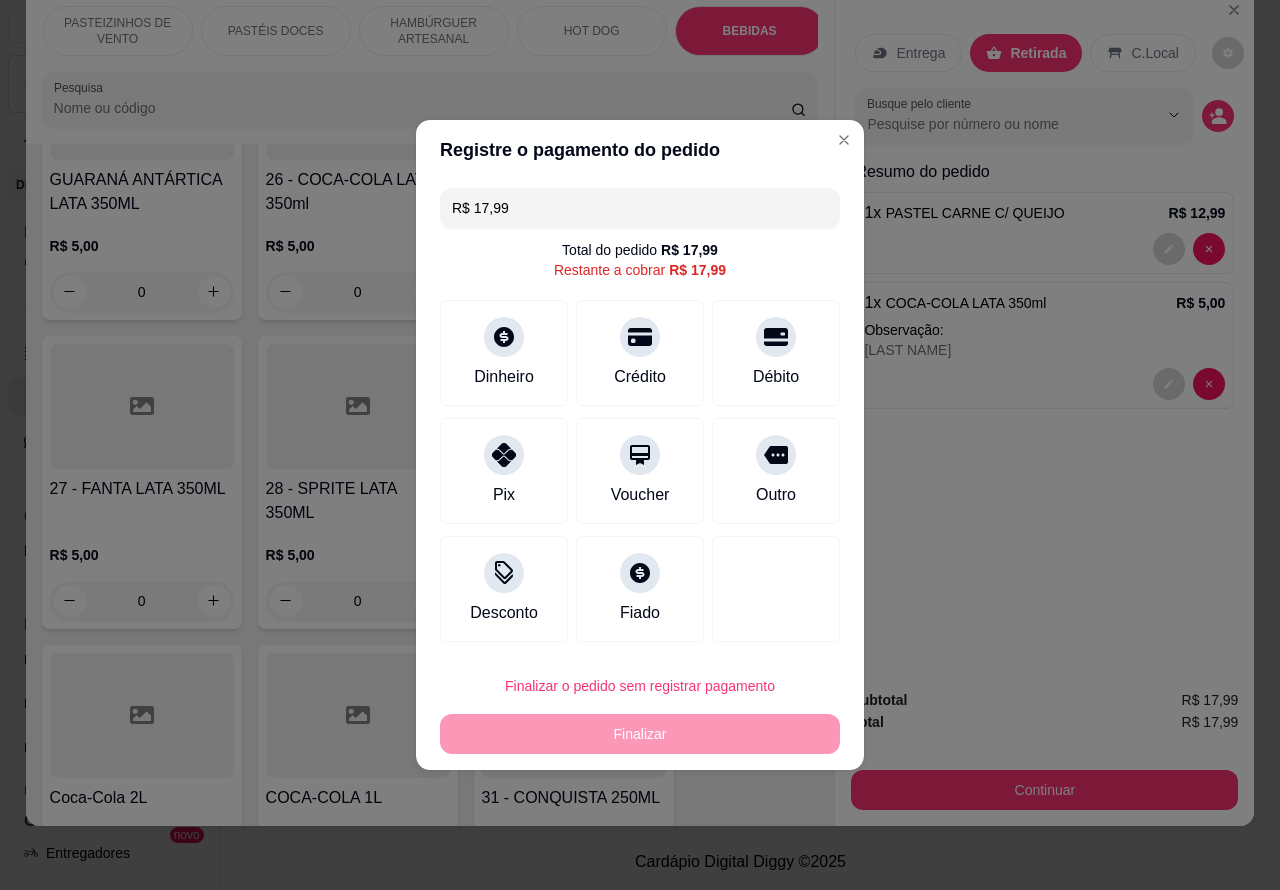 click on "1 x COCA-COLA LATA 350ml R$ 5,00 Observação: ARAS" at bounding box center (1044, 345) 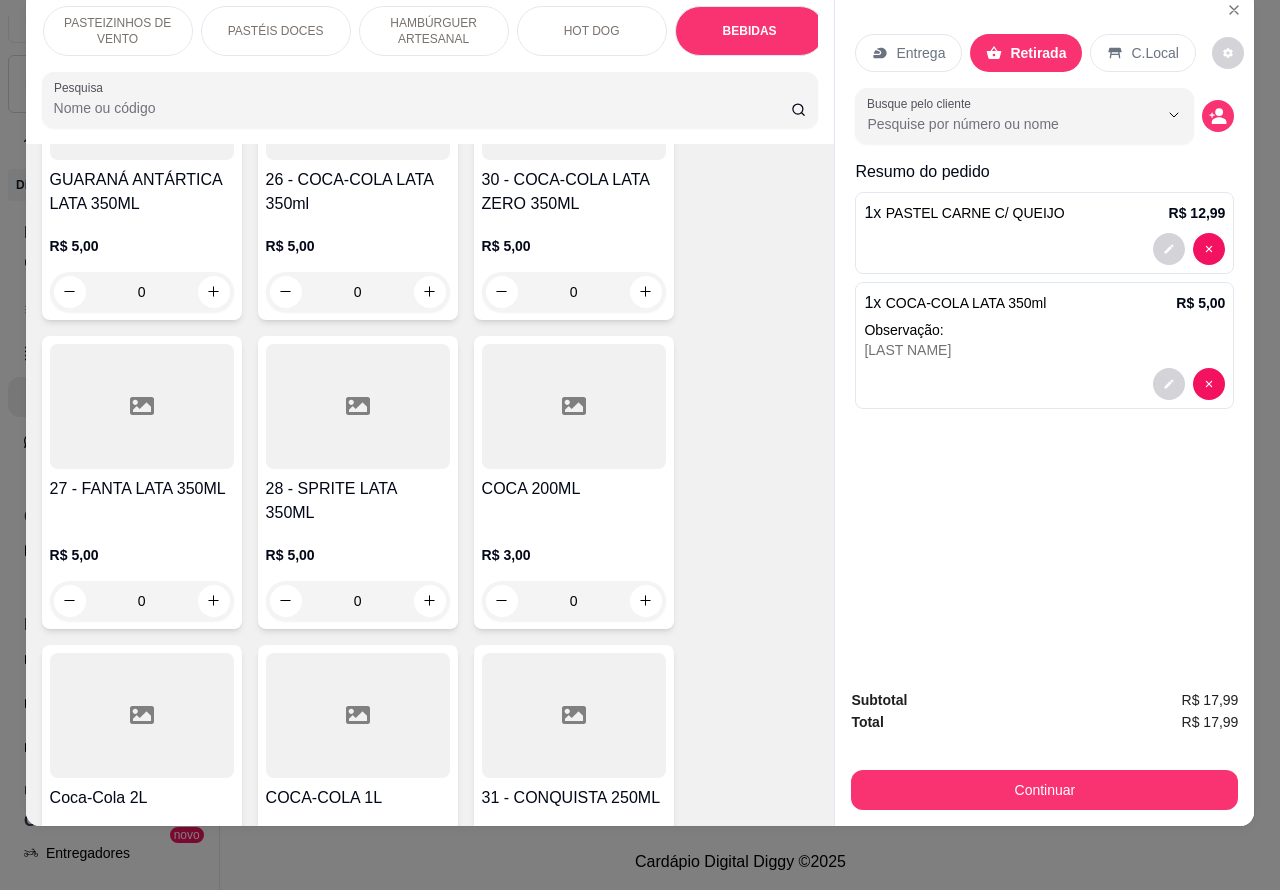 click at bounding box center [1044, 384] 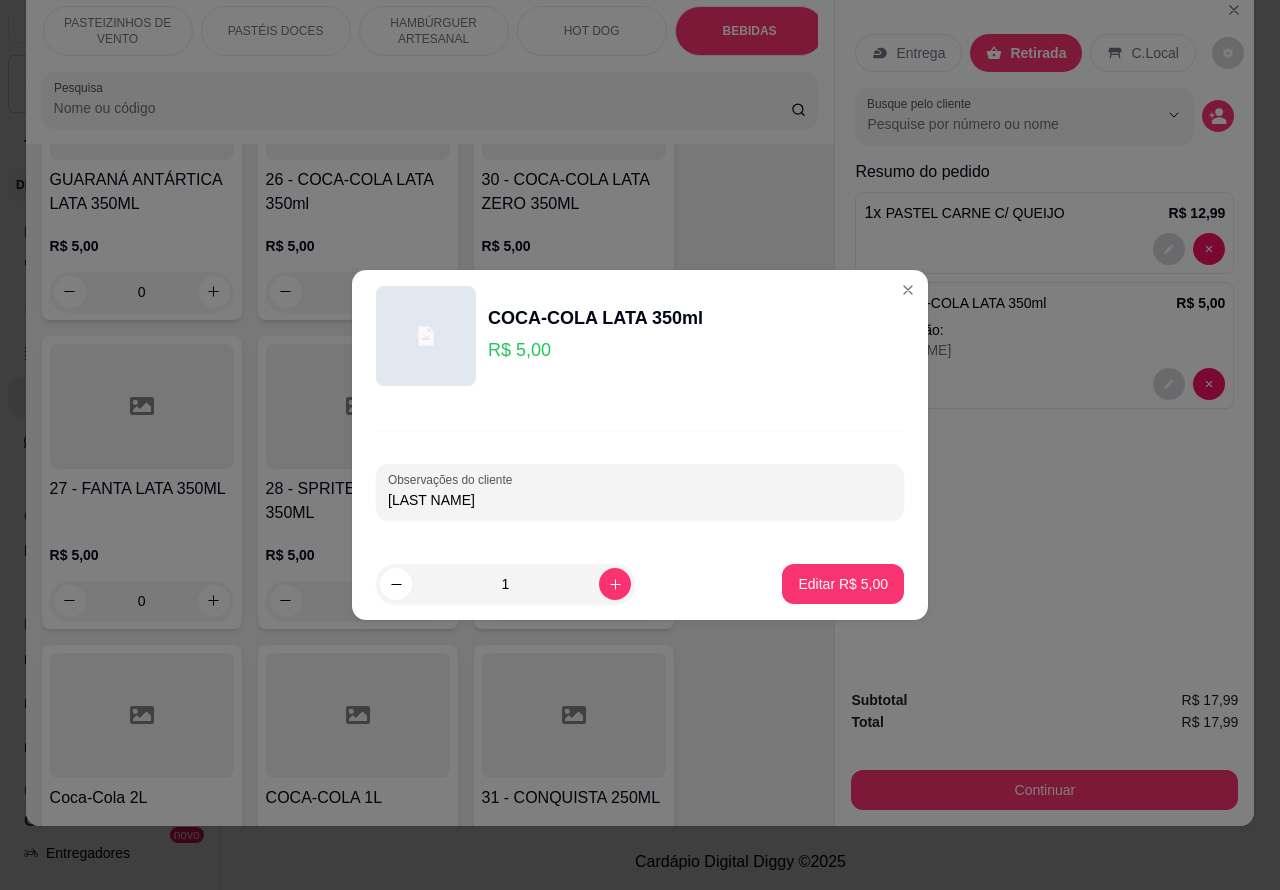 click on "Entrega Retirada C.Local Busque pelo cliente Resumo do pedido 1 x   PASTEL CARNE C/ QUEIJO R$ 12,99 1 x   COCA-COLA LATA 350ml  R$ 5,00 Observação:  [CLIENTE]" at bounding box center (1044, 332) 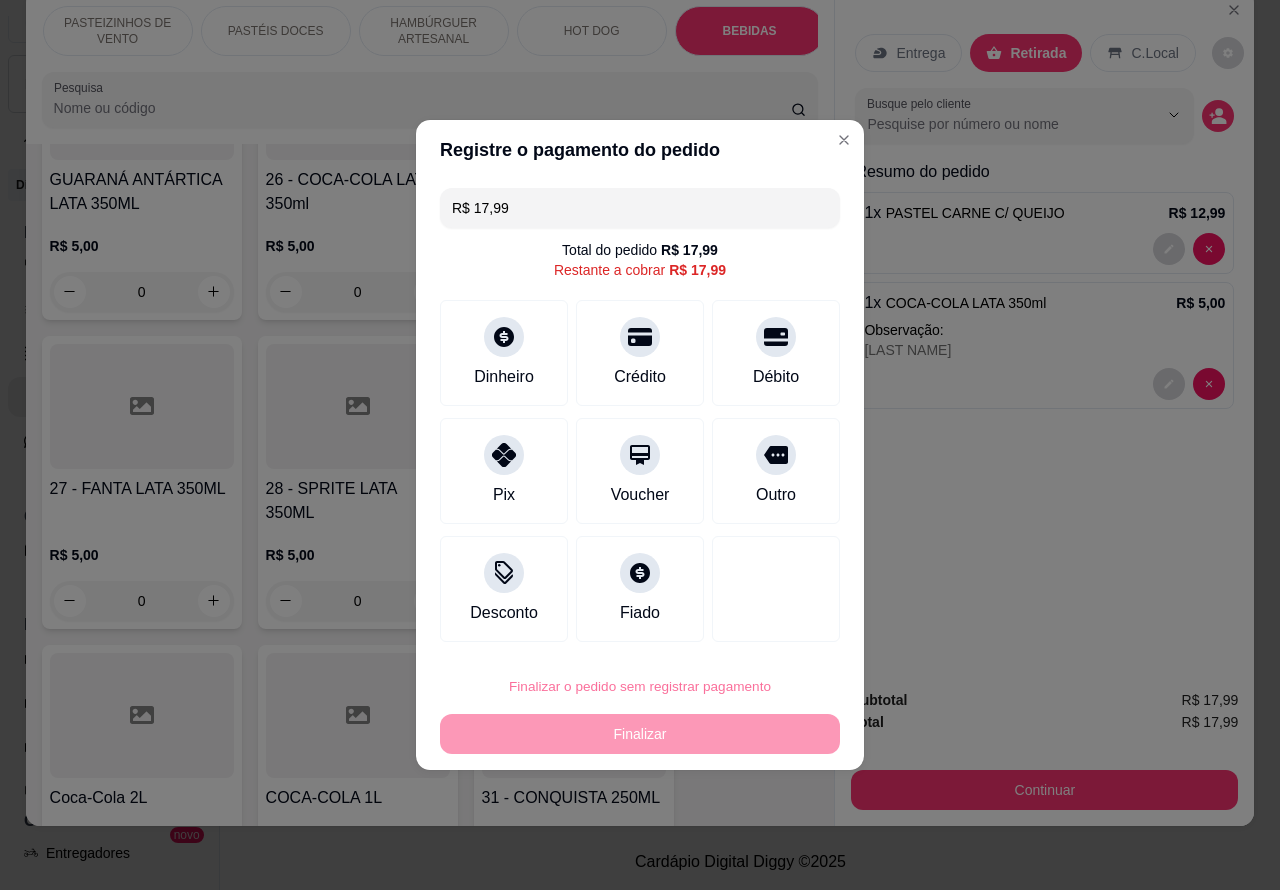 click on "Confirmar" at bounding box center [758, 630] 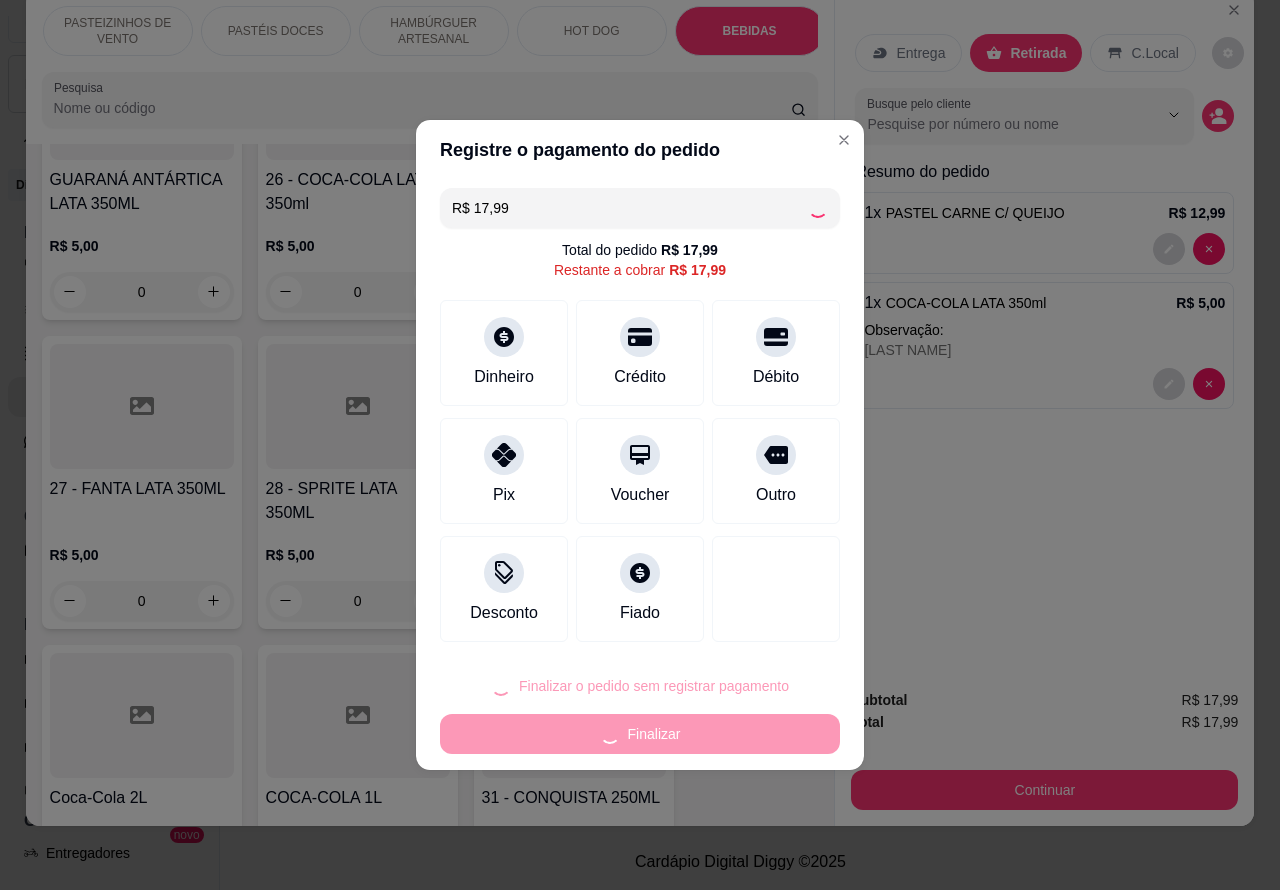 type on "0" 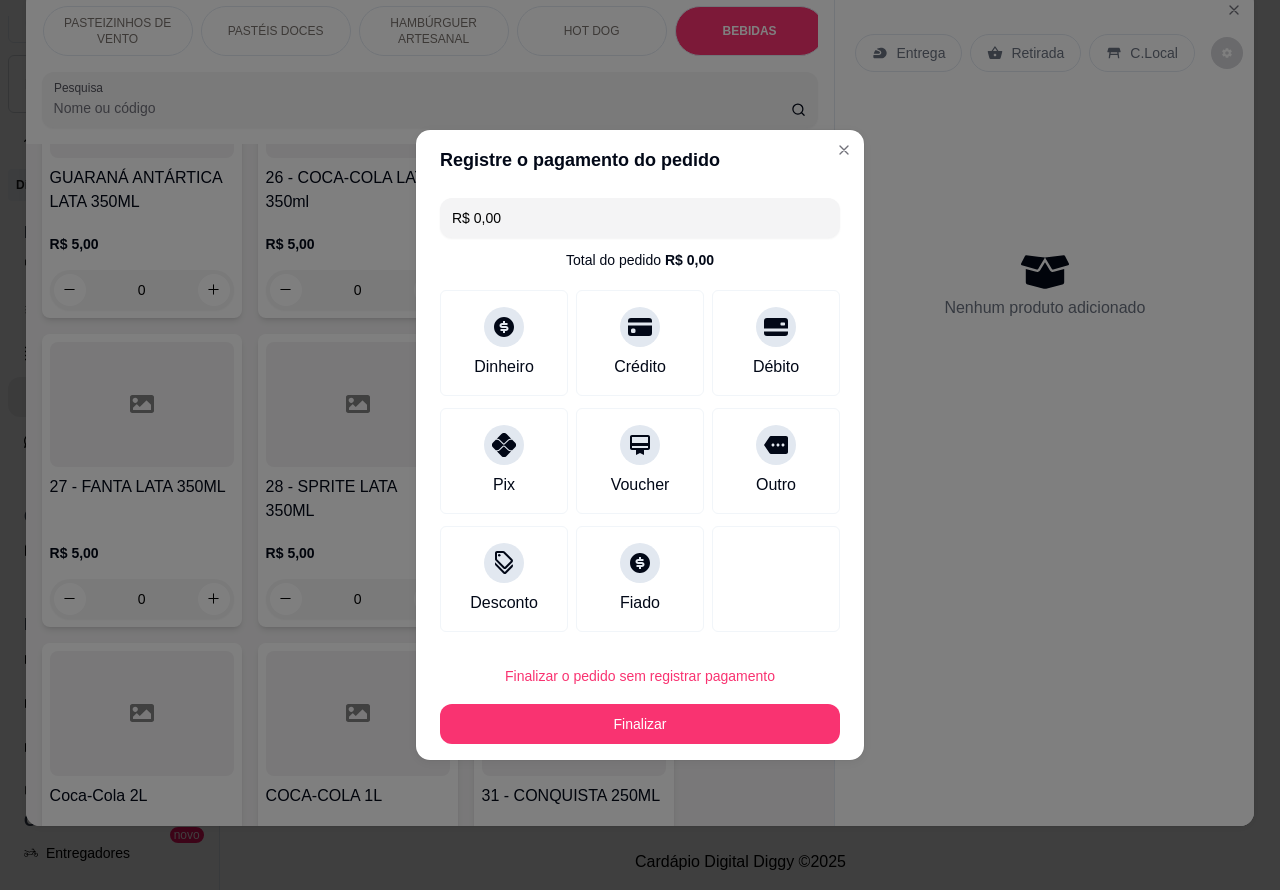 type on "R$ 0,00" 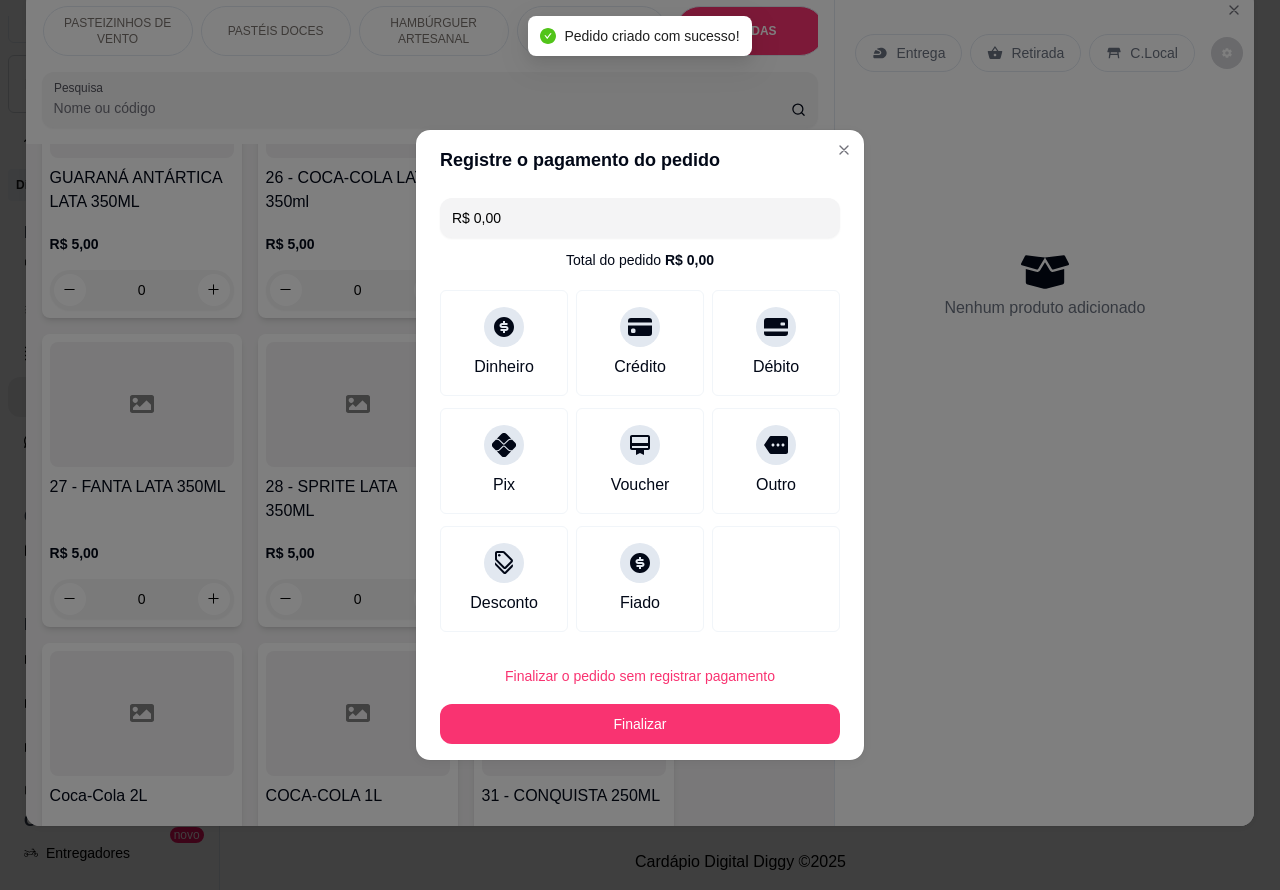 scroll, scrollTop: 6783, scrollLeft: 0, axis: vertical 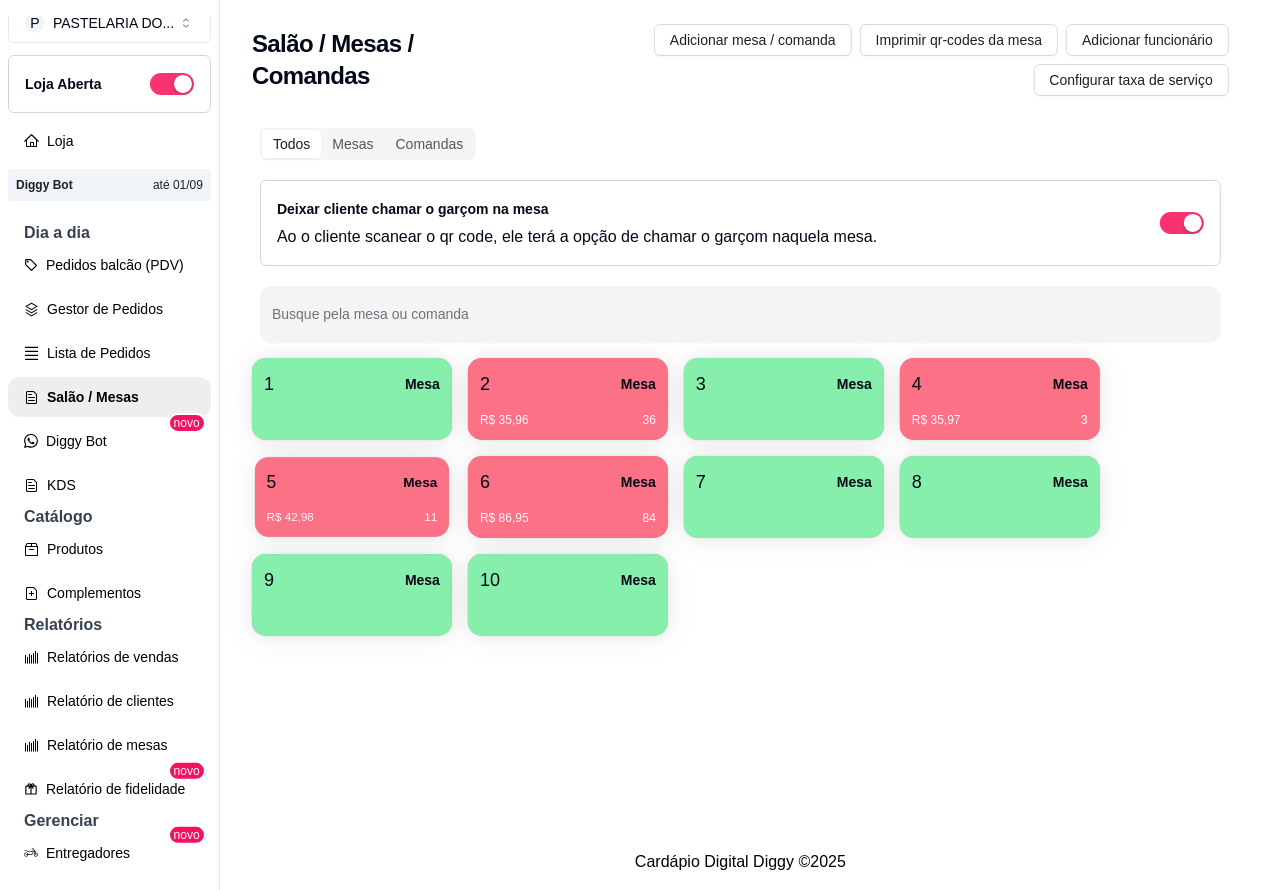 click on "5 Mesa" at bounding box center (352, 482) 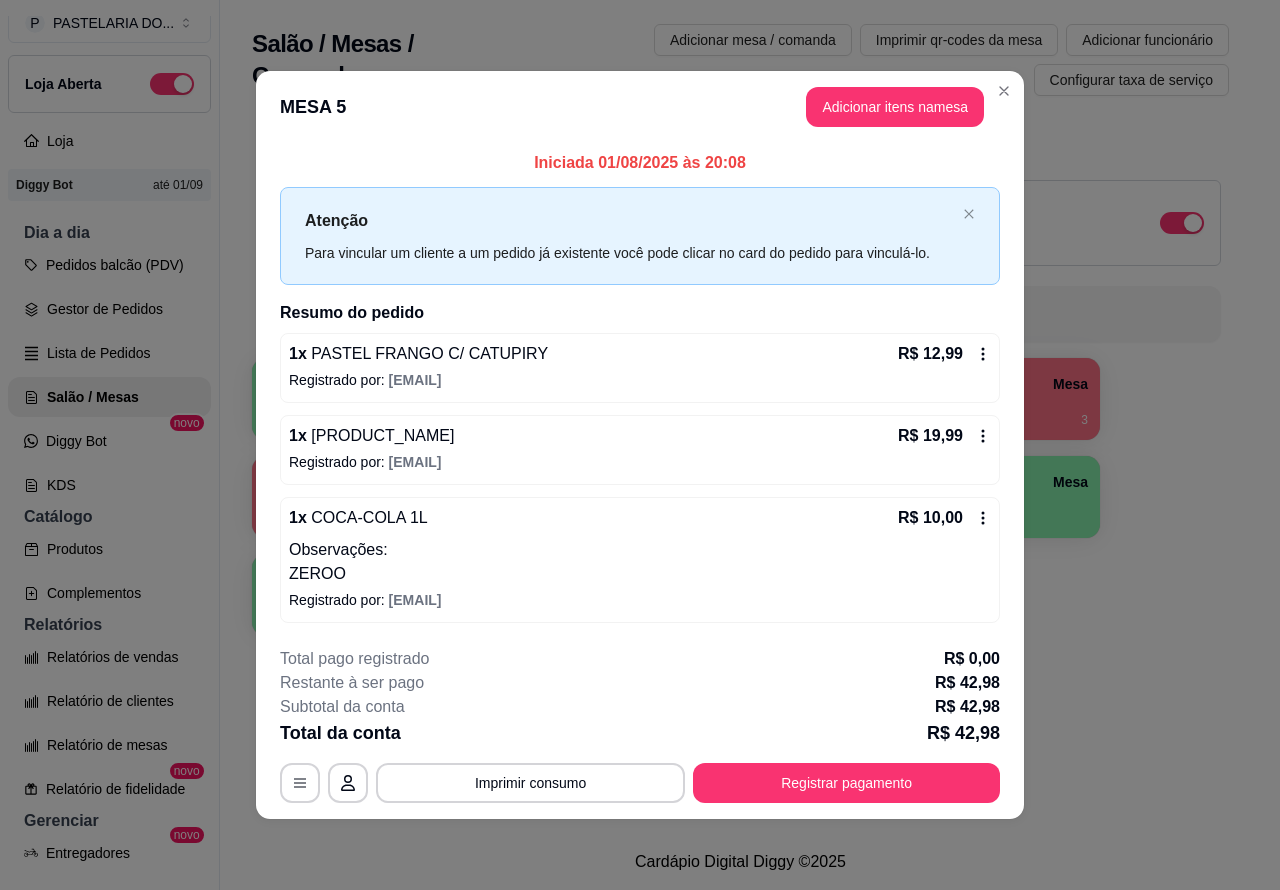 click on "Salão / Mesas / Comandas Adicionar mesa / comanda Imprimir qr-codes da mesa Adicionar funcionário Configurar taxa de serviço Todos Mesas Comandas Deixar cliente chamar o garçom na mesa Ao o cliente scanear o qr code, ele terá a opção de chamar o garçom naquela mesa. Busque pela mesa ou comanda 1 Mesa 2 Mesa R$ 35,96 36 3 Mesa 4 Mesa R$ 35,97 3 5 Mesa R$ 42,98 11 6 Mesa R$ 86,95 85 7 Mesa 8 Mesa 9 Mesa 10 Mesa" at bounding box center [740, 417] 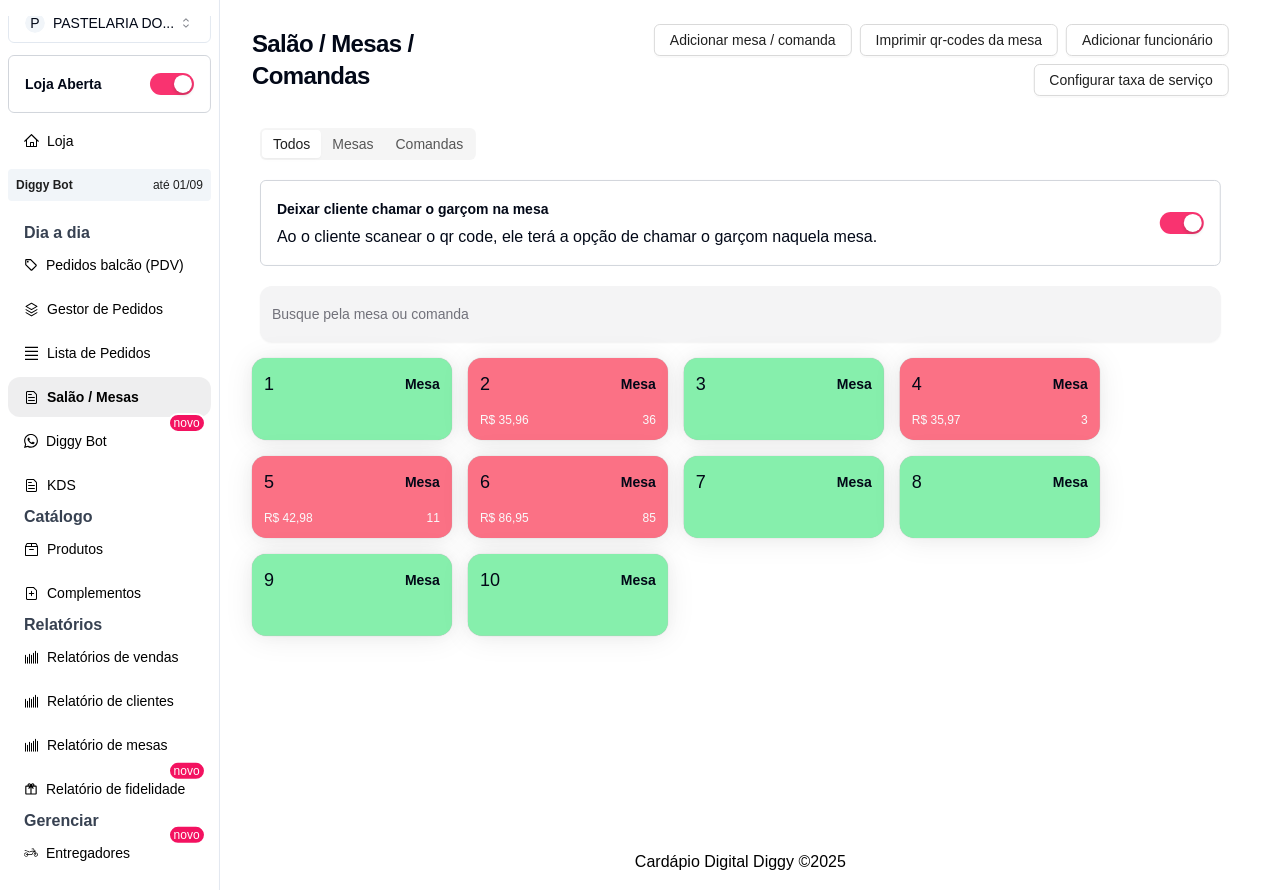 click at bounding box center (352, 413) 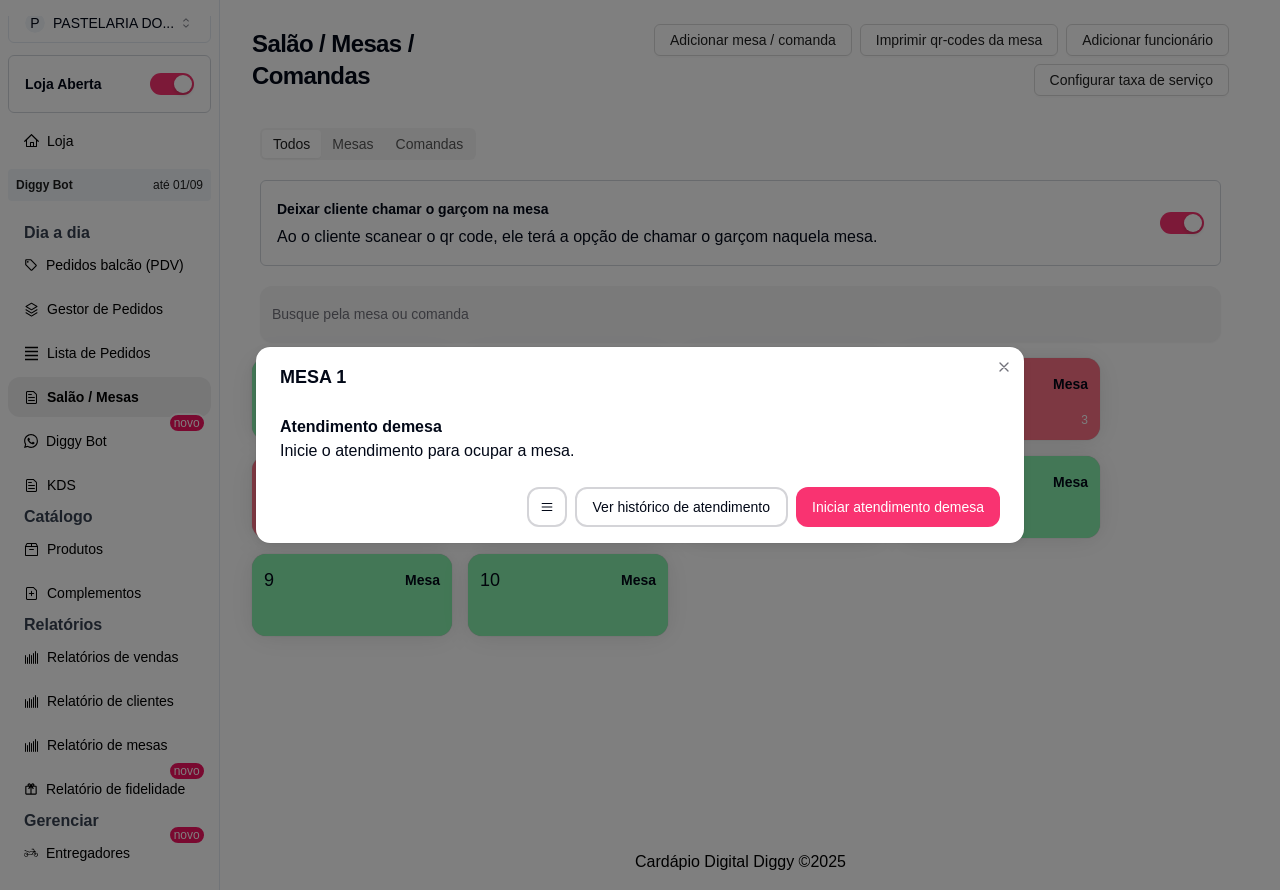click on "Iniciar atendimento de  mesa" at bounding box center (898, 507) 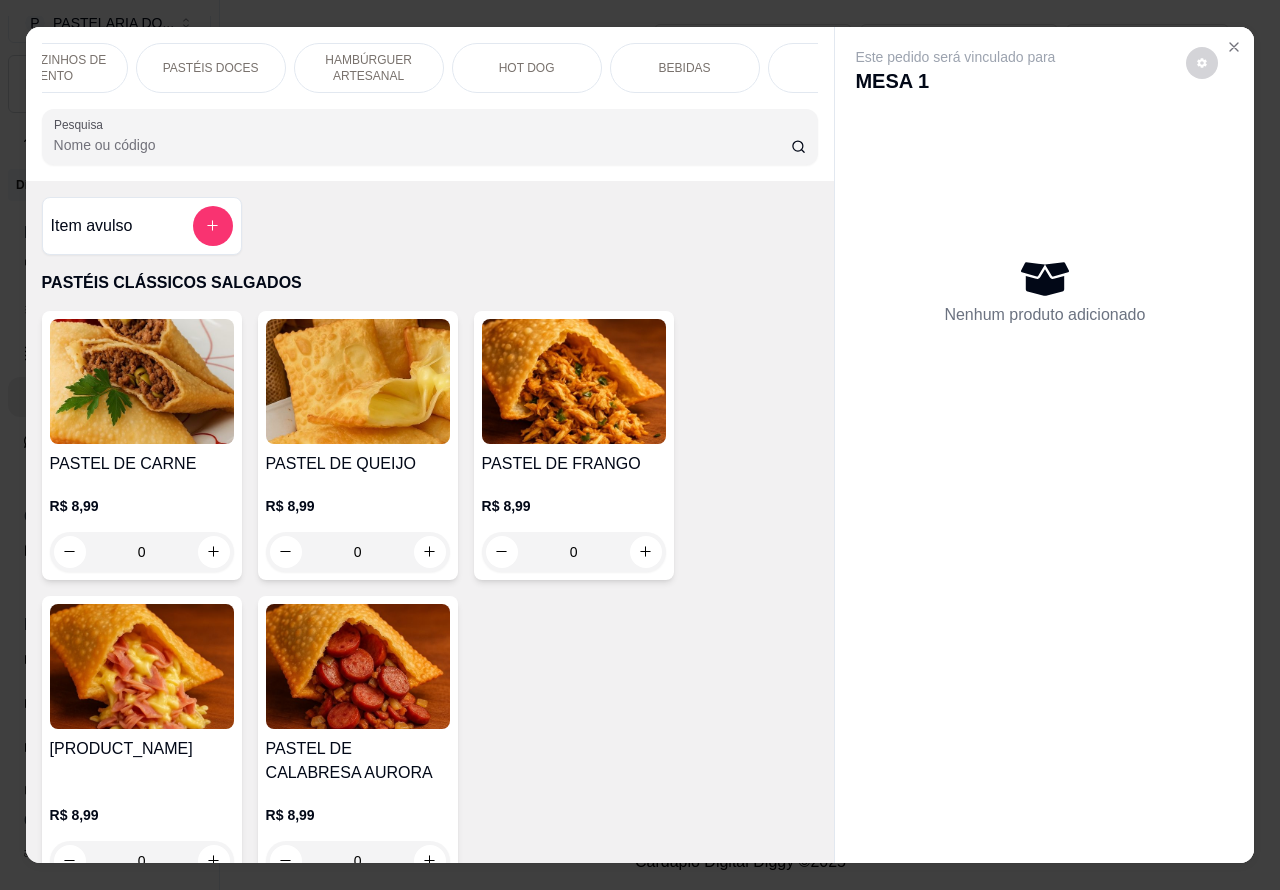 scroll, scrollTop: 0, scrollLeft: 480, axis: horizontal 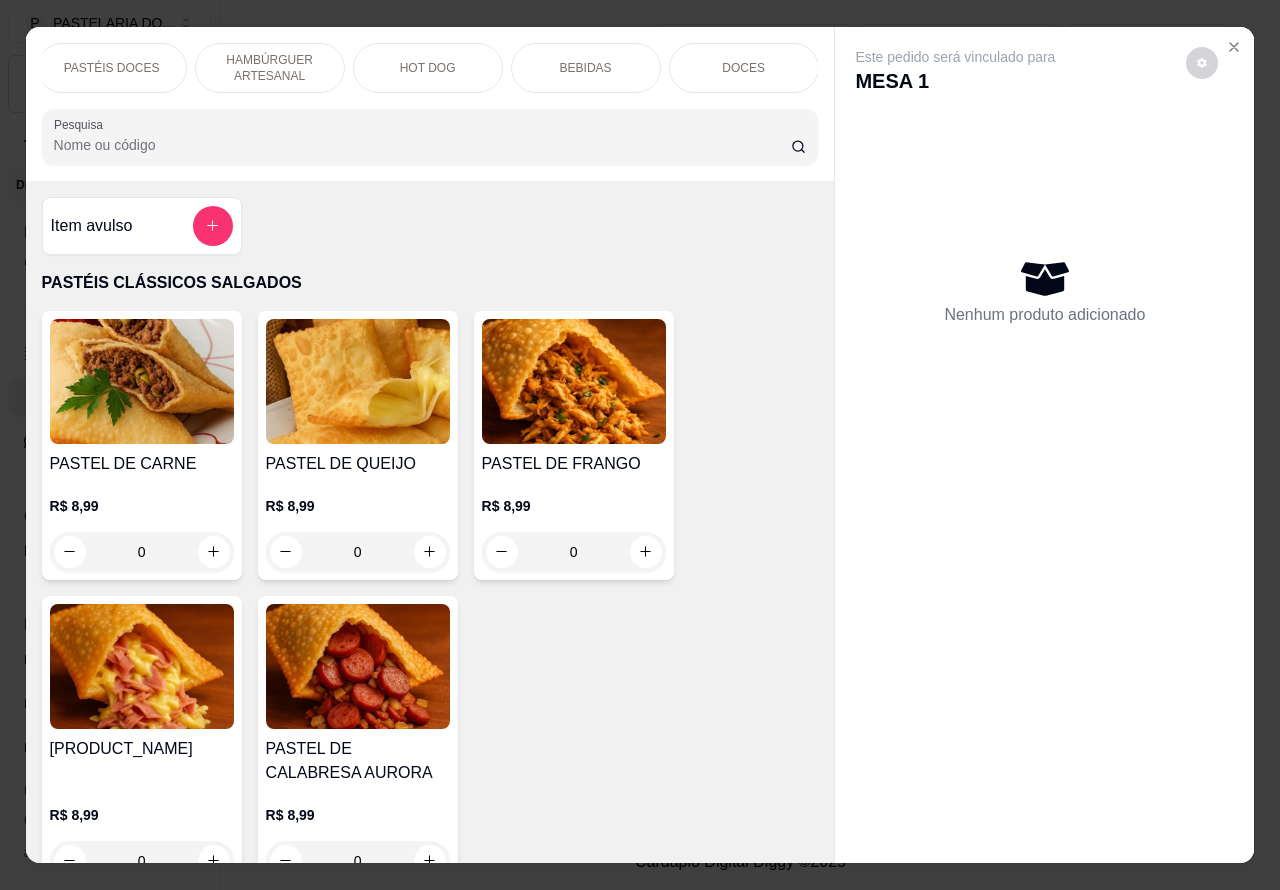 click on "HOT DOG" at bounding box center [428, 68] 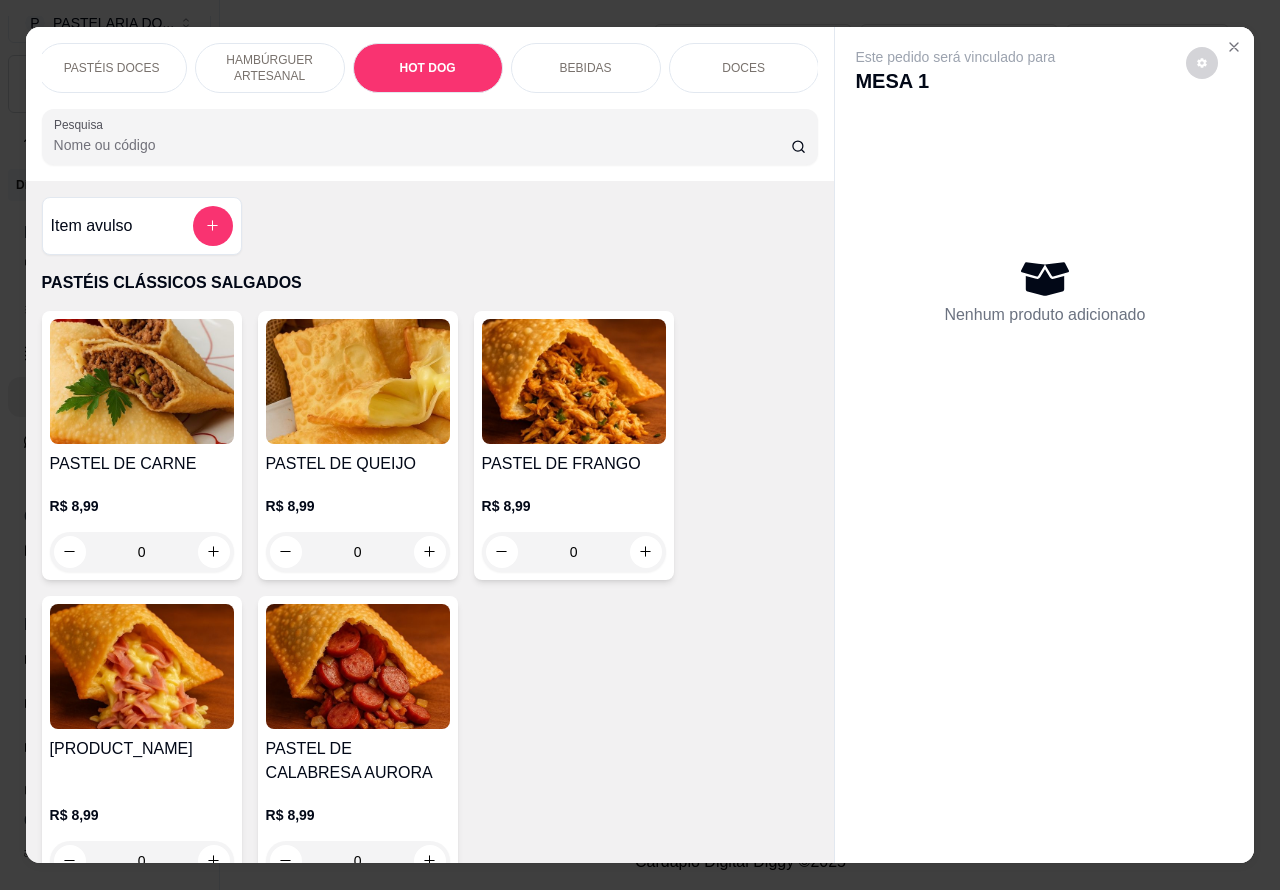 scroll, scrollTop: 6301, scrollLeft: 0, axis: vertical 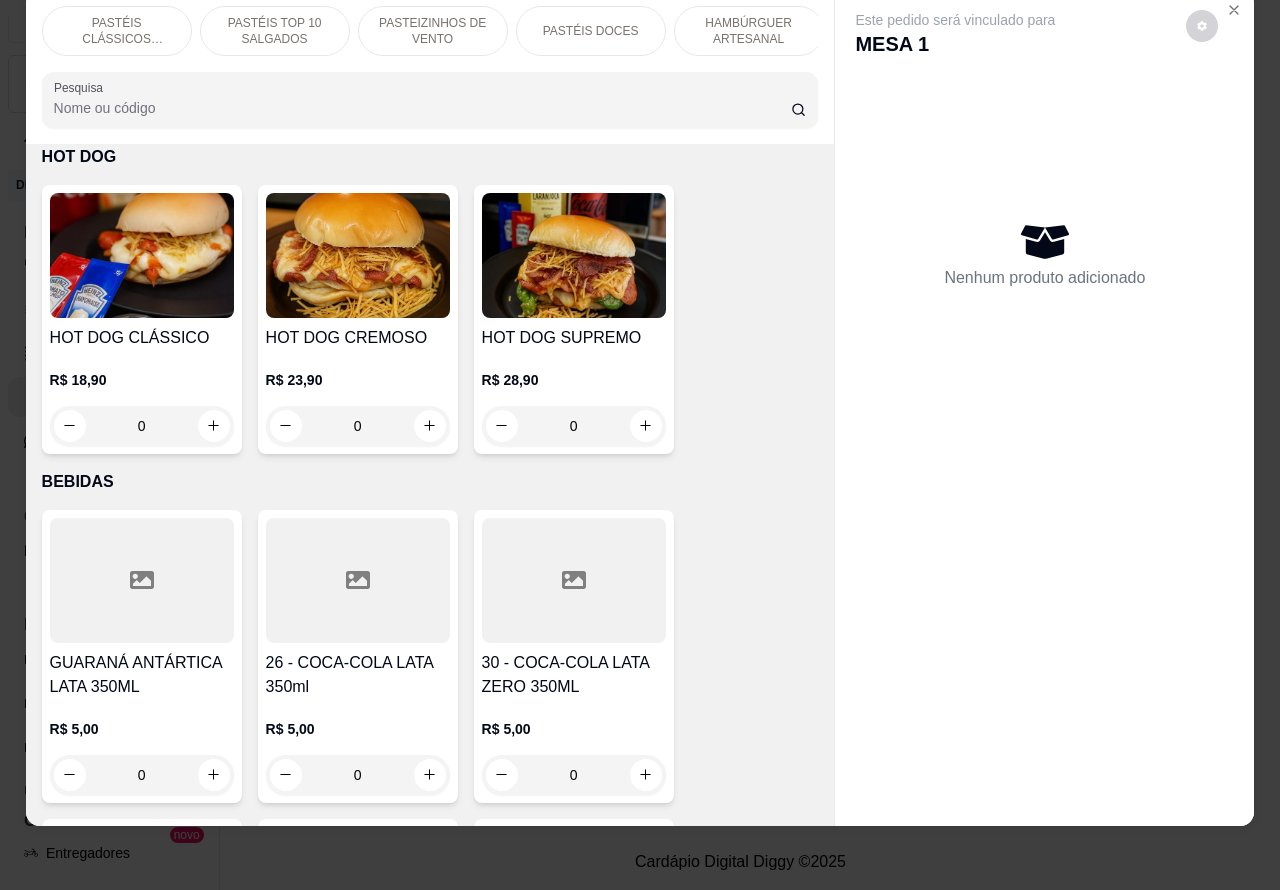 click on "HAMBÚRGUER ARTESANAL" at bounding box center [749, 31] 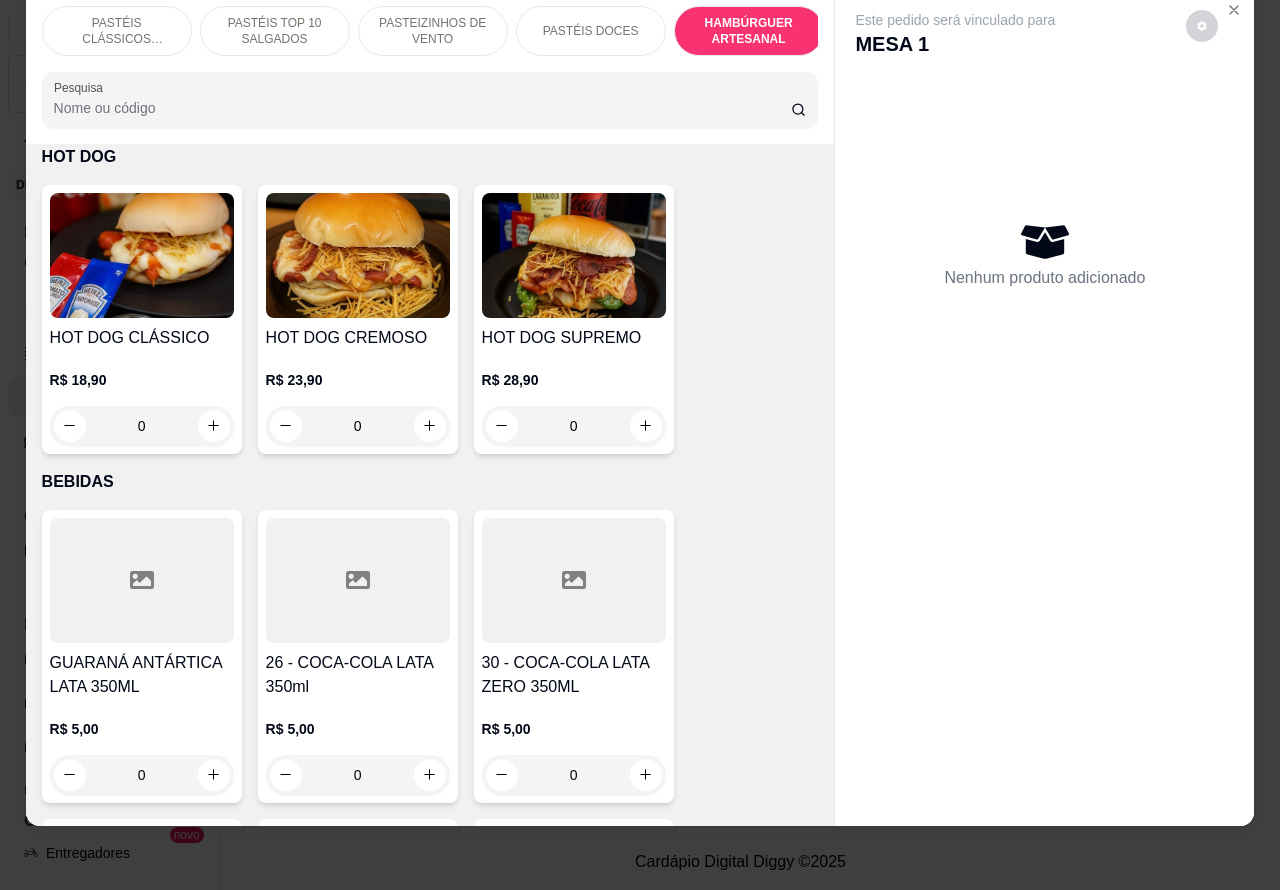 scroll, scrollTop: 4812, scrollLeft: 0, axis: vertical 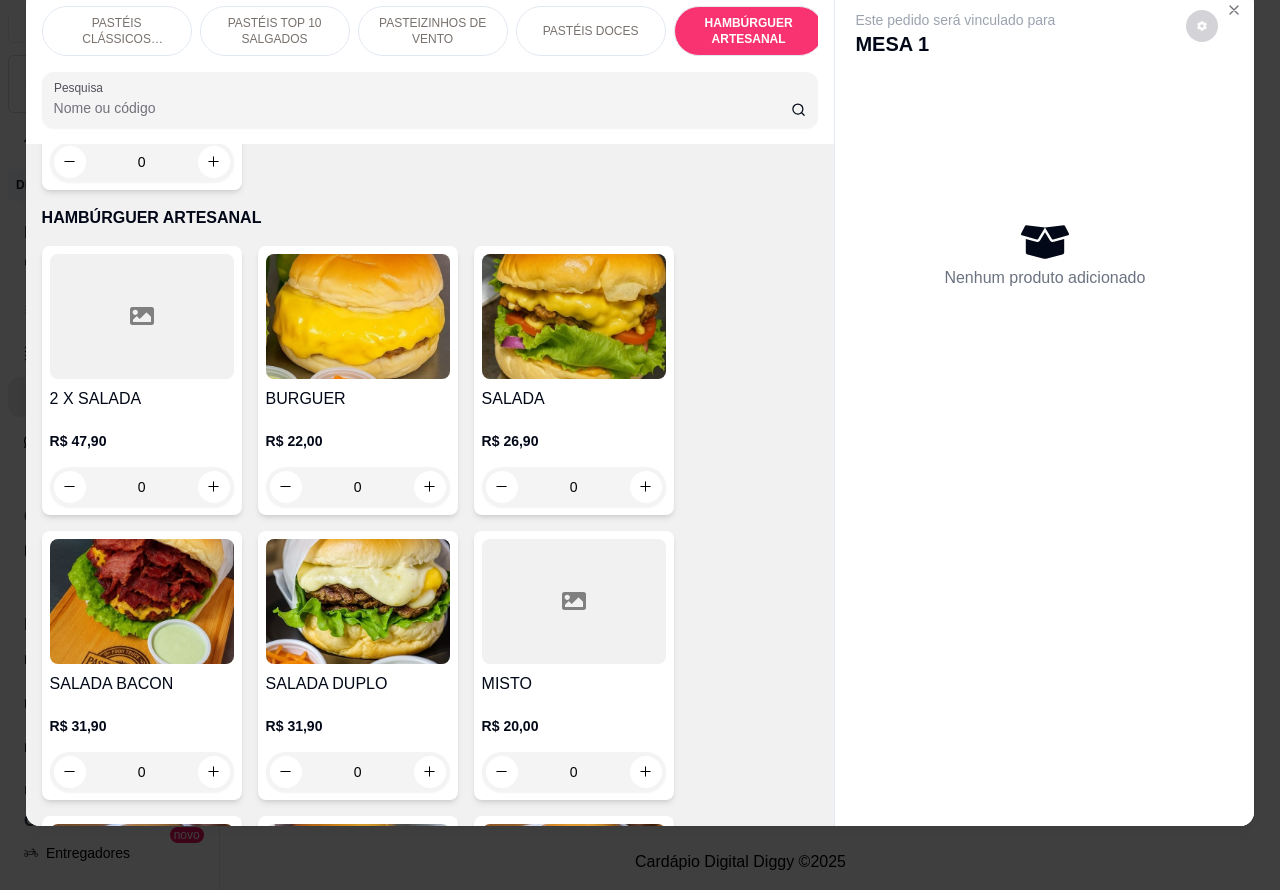 click on "0" at bounding box center (358, 487) 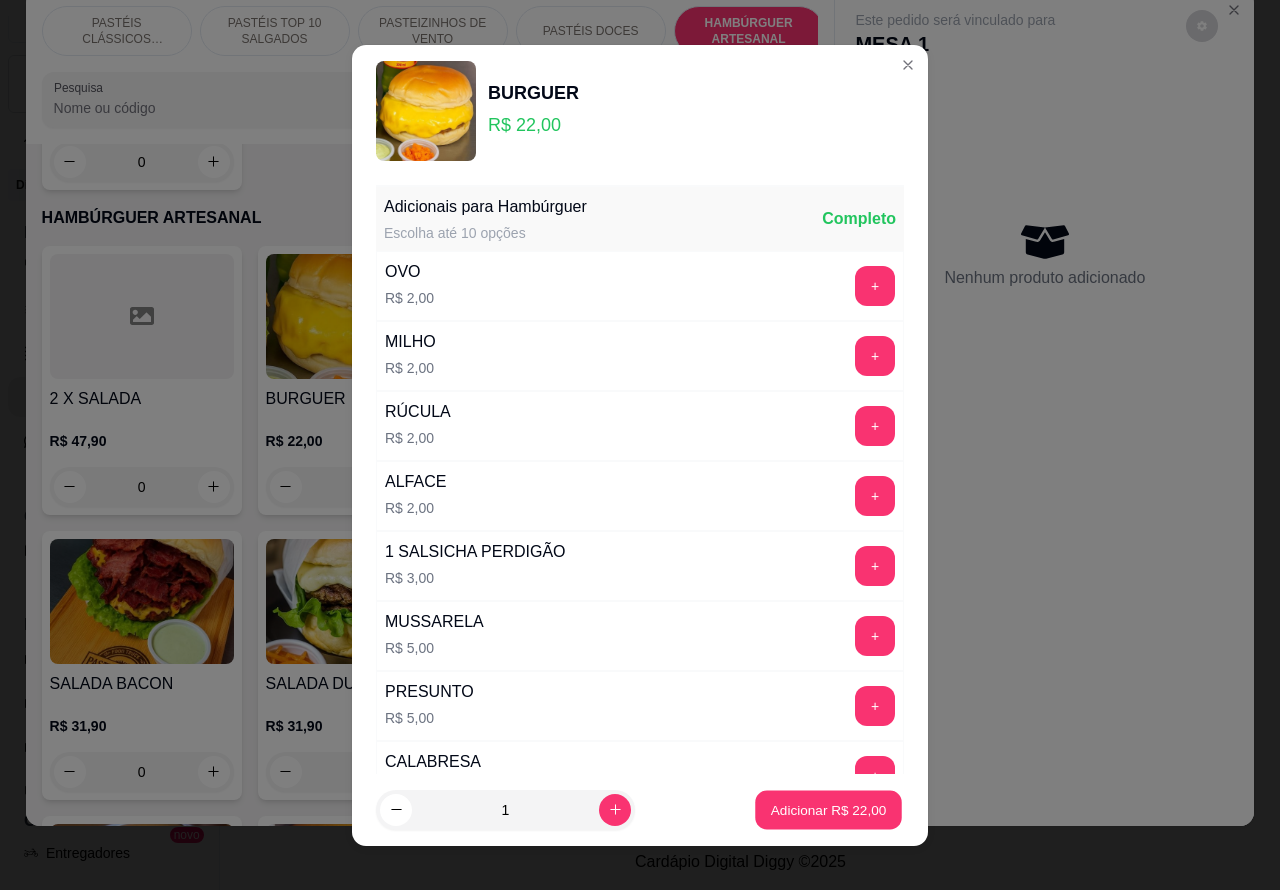 click on "Adicionar   R$ 22,00" at bounding box center [829, 809] 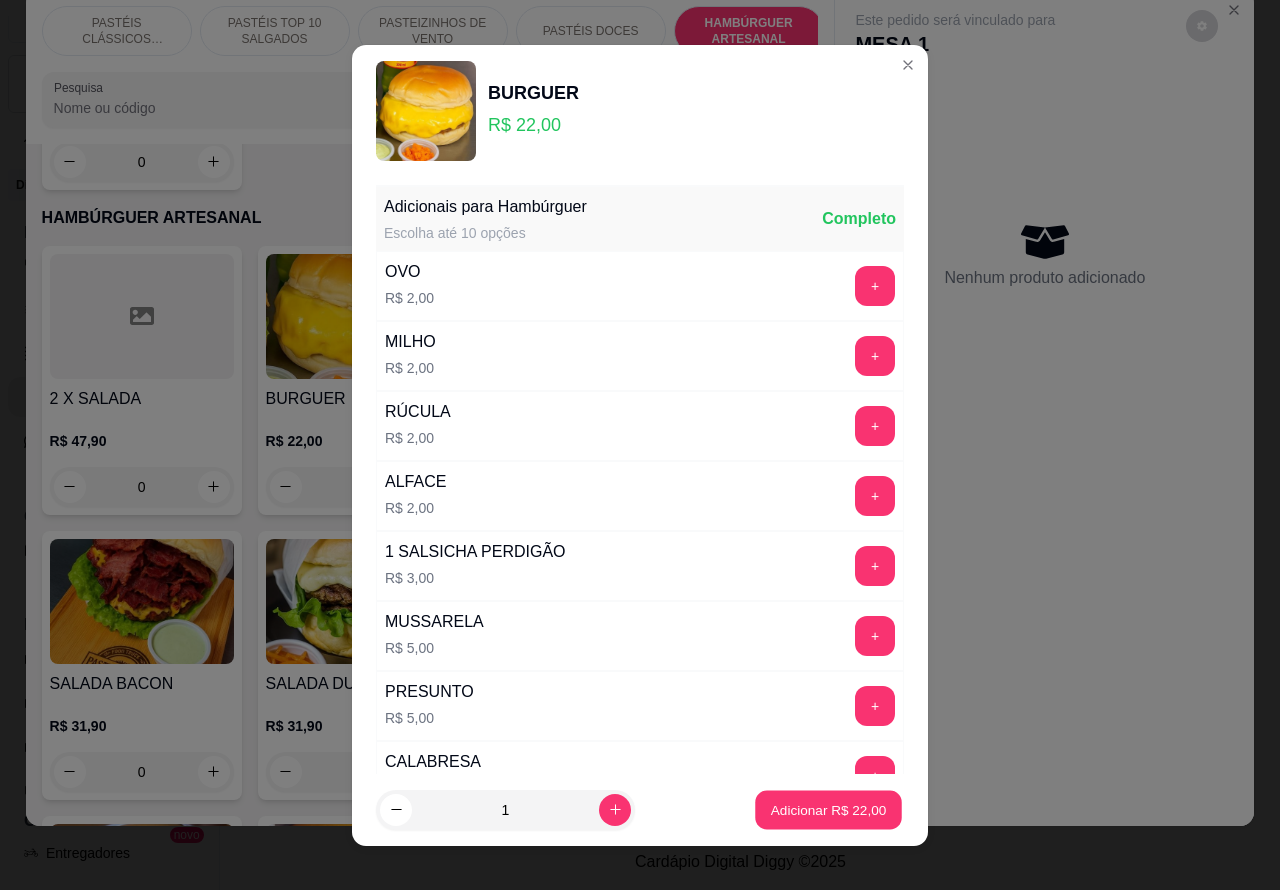 type on "1" 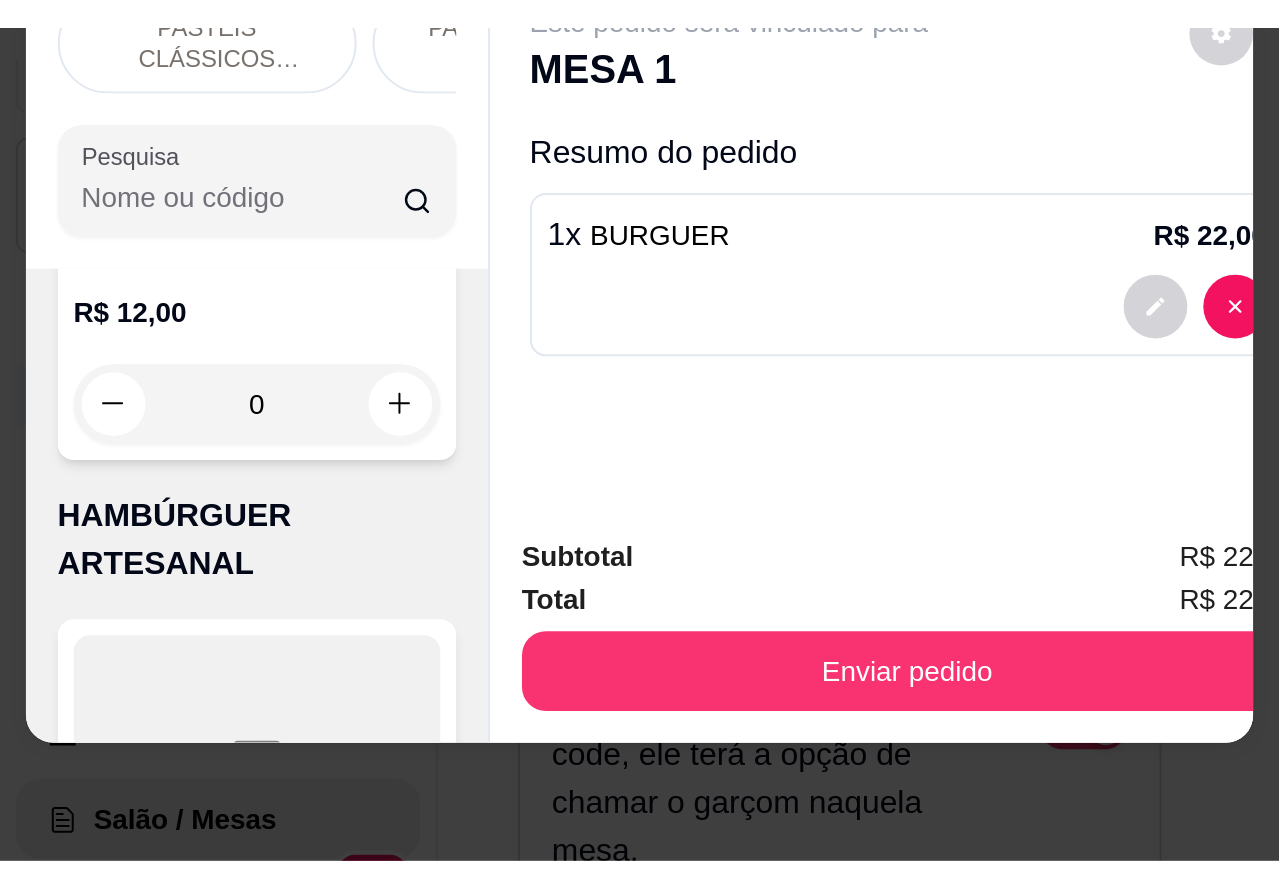 scroll, scrollTop: 4751, scrollLeft: 0, axis: vertical 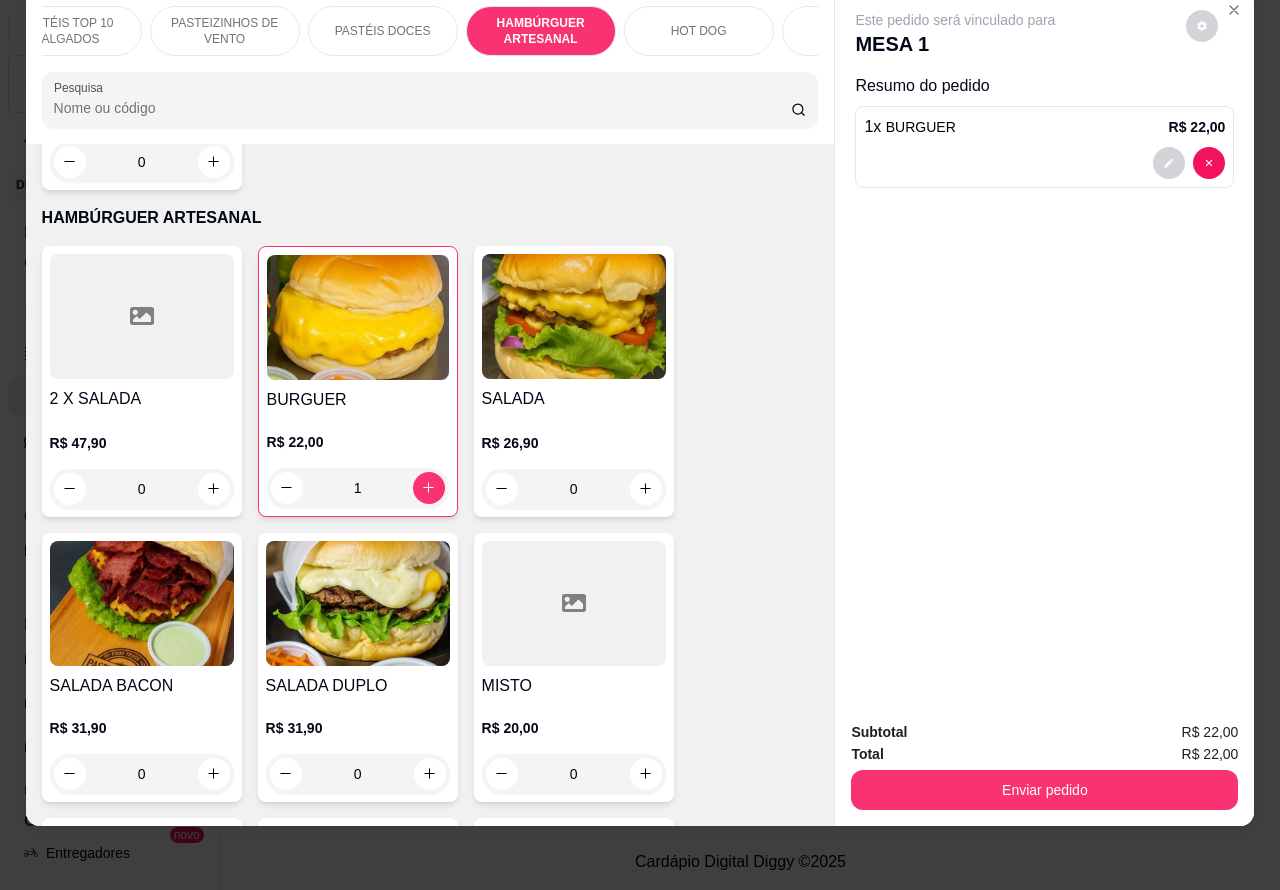 click on "HOT DOG" at bounding box center (699, 31) 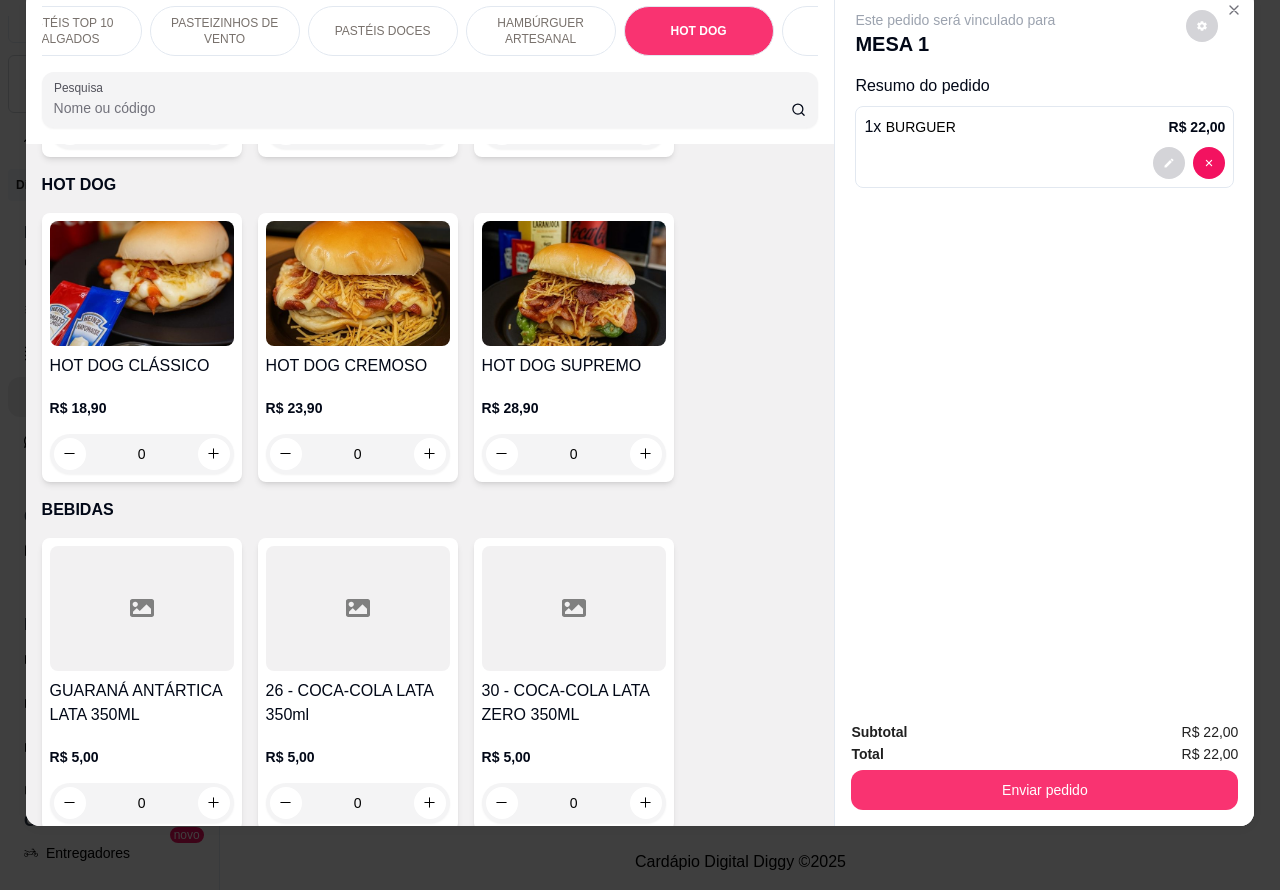 scroll, scrollTop: 6402, scrollLeft: 0, axis: vertical 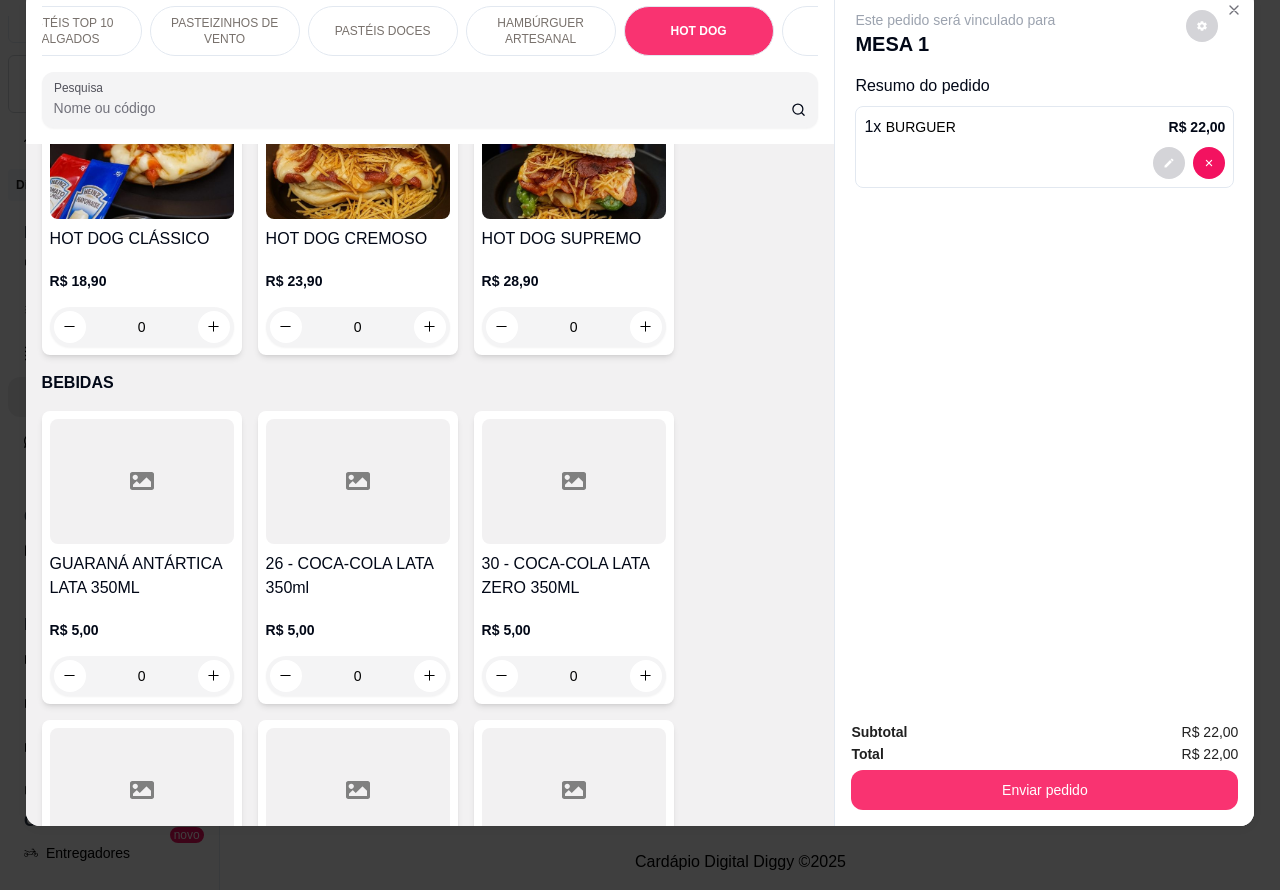 click on "0" at bounding box center (358, 327) 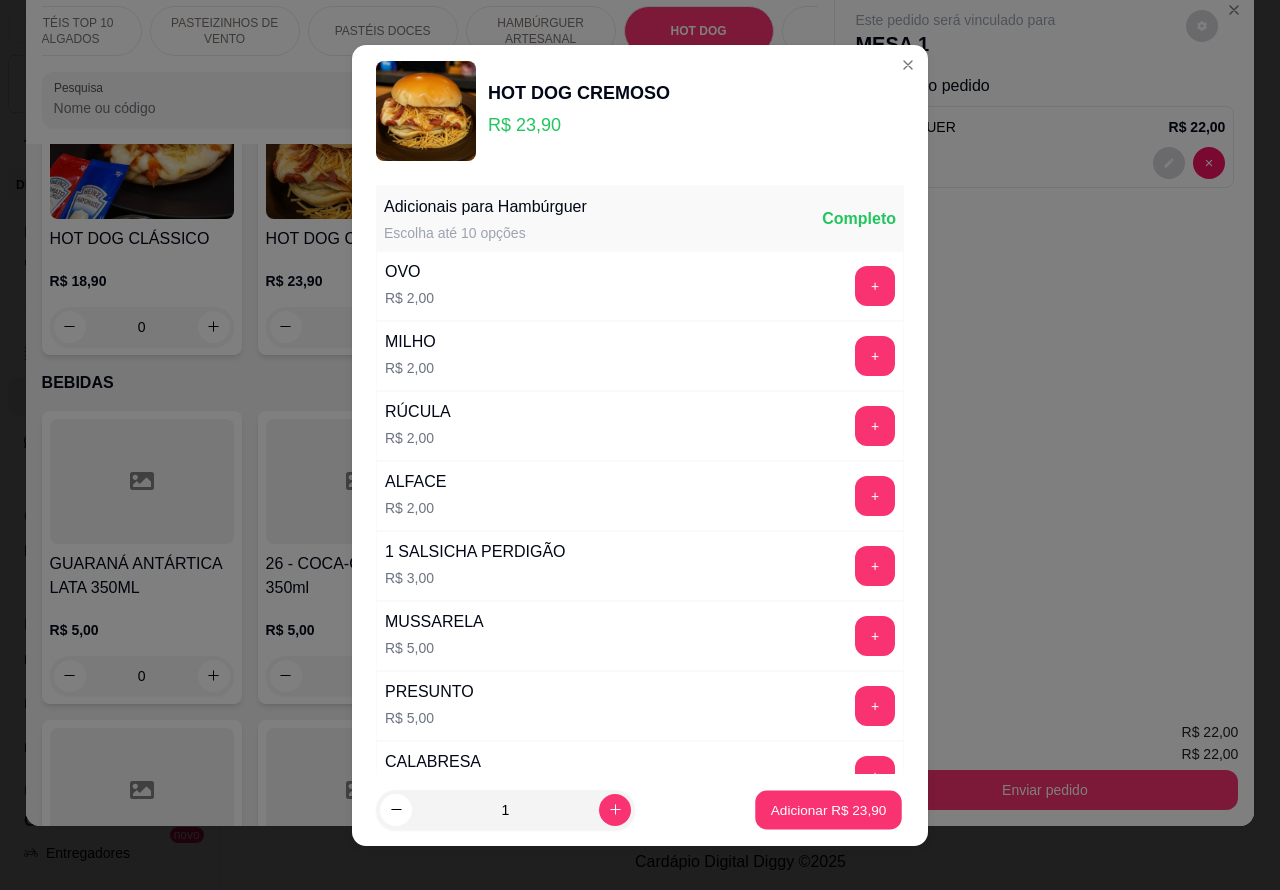 click on "Adicionar   R$ 23,90" at bounding box center (829, 809) 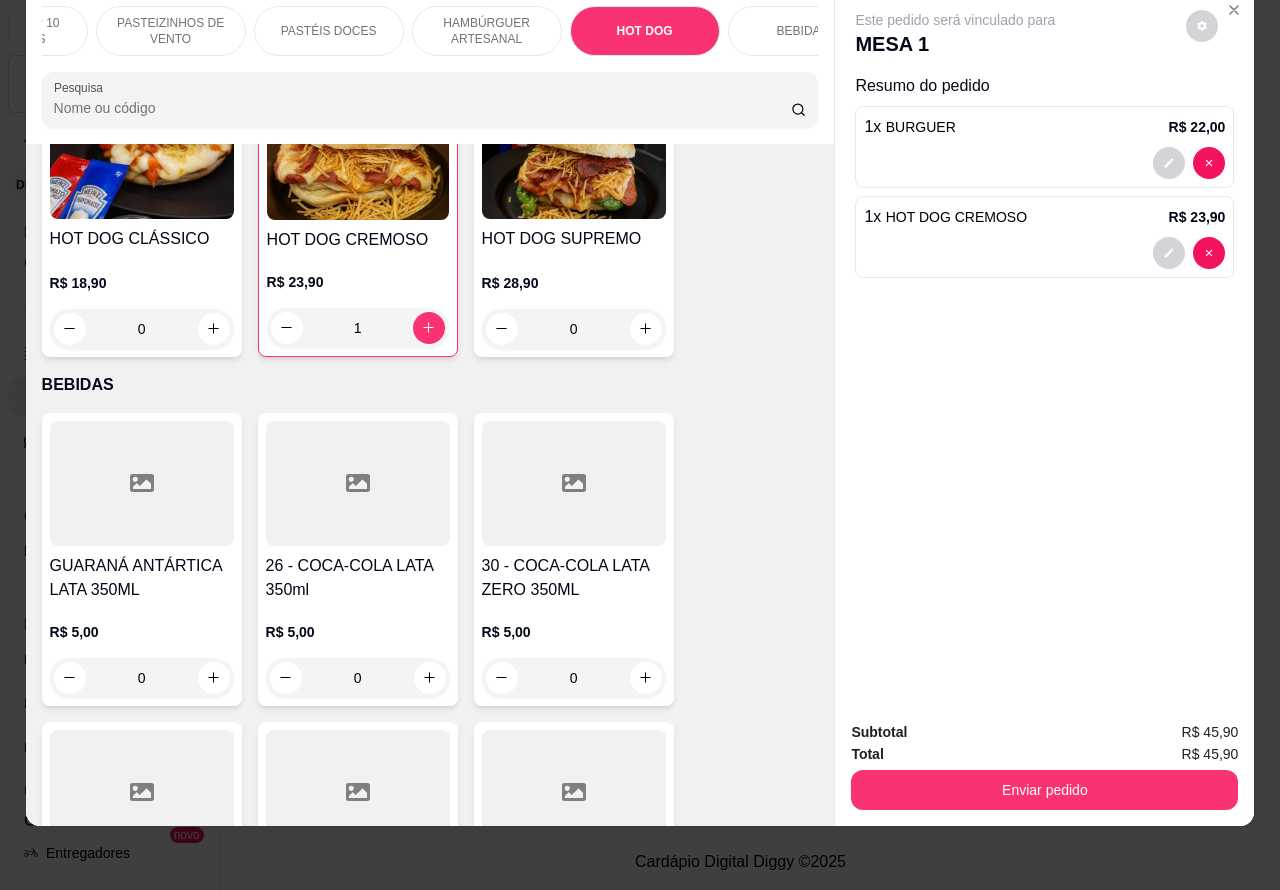 scroll, scrollTop: 0, scrollLeft: 0, axis: both 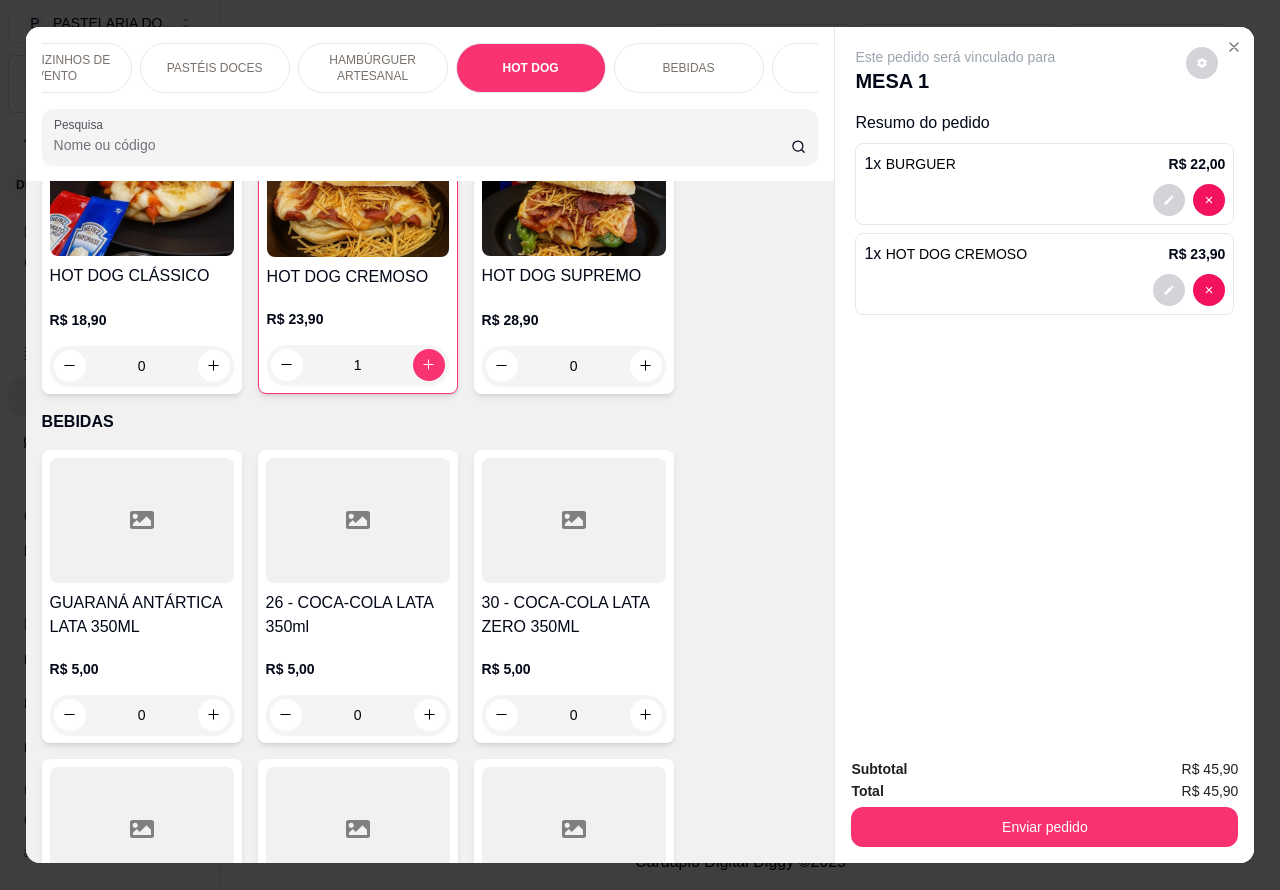 click on "HAMBÚRGUER ARTESANAL" at bounding box center (373, 68) 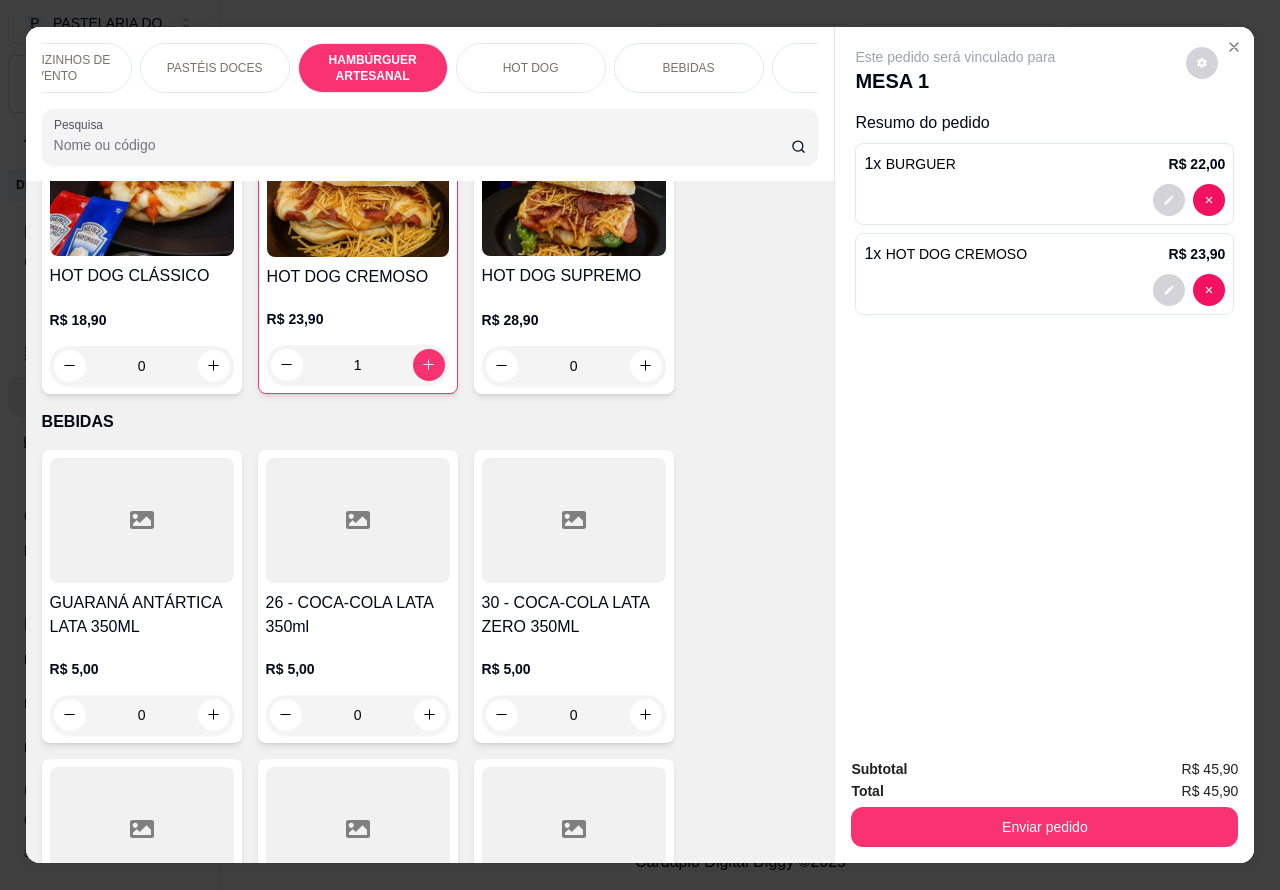 scroll, scrollTop: 4812, scrollLeft: 0, axis: vertical 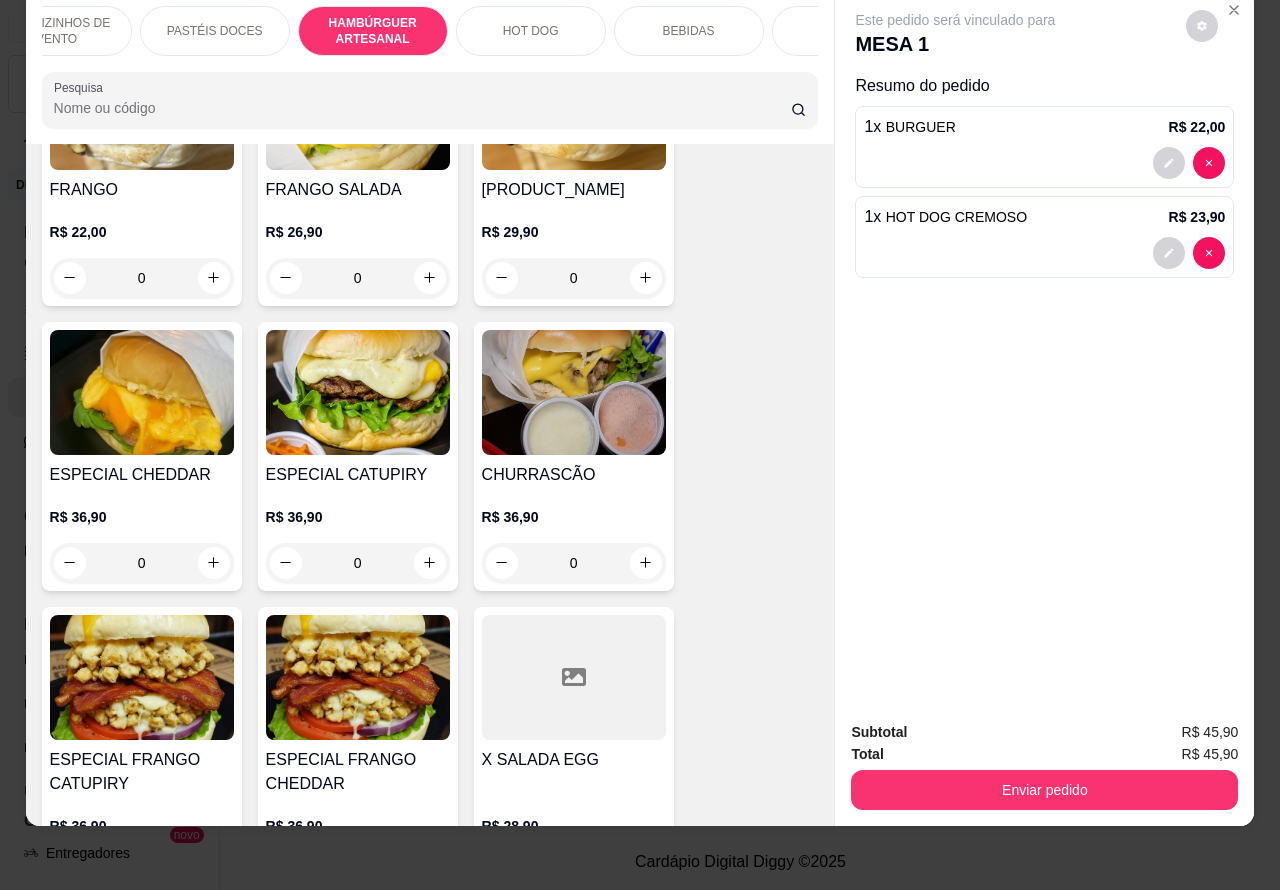 click on "HOT DOG" at bounding box center [531, 31] 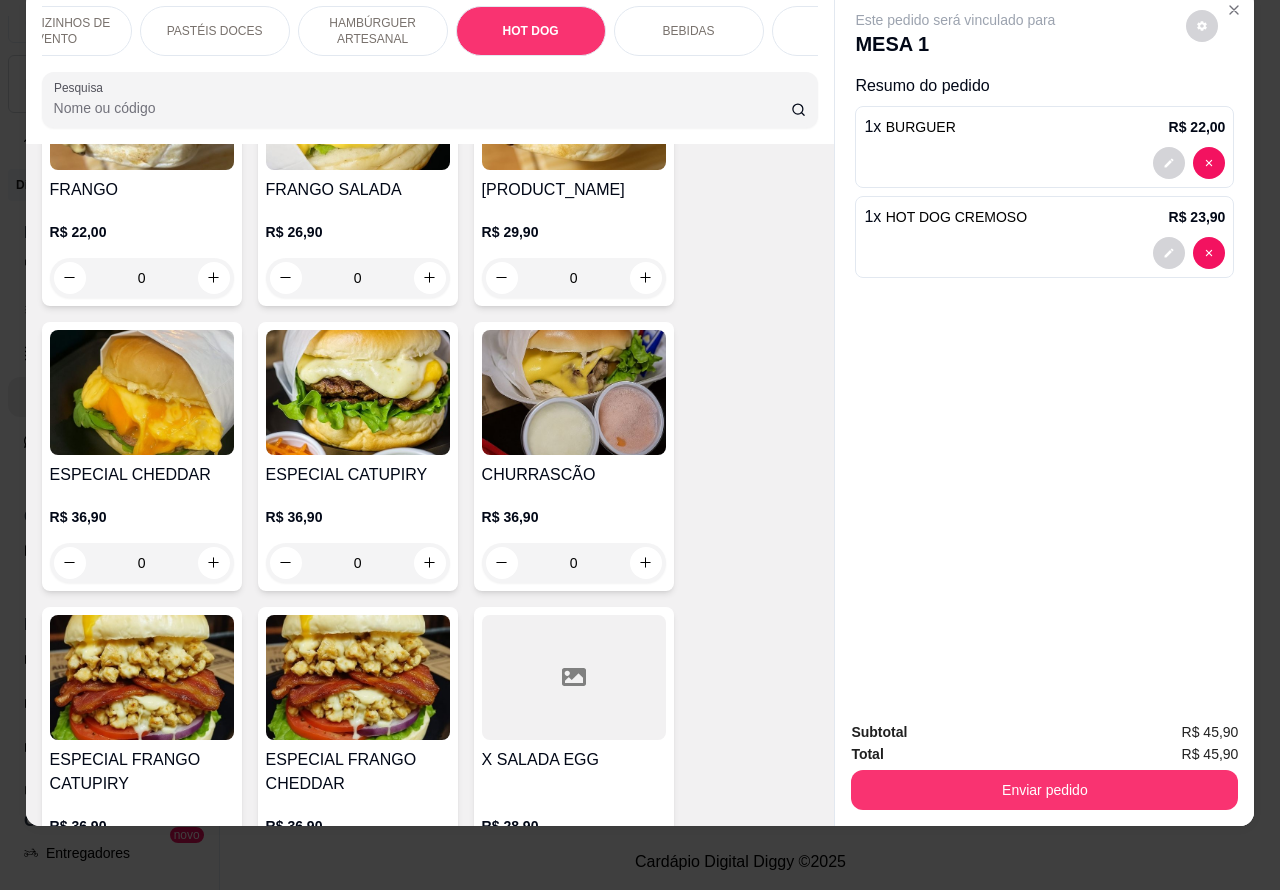 scroll, scrollTop: 6303, scrollLeft: 0, axis: vertical 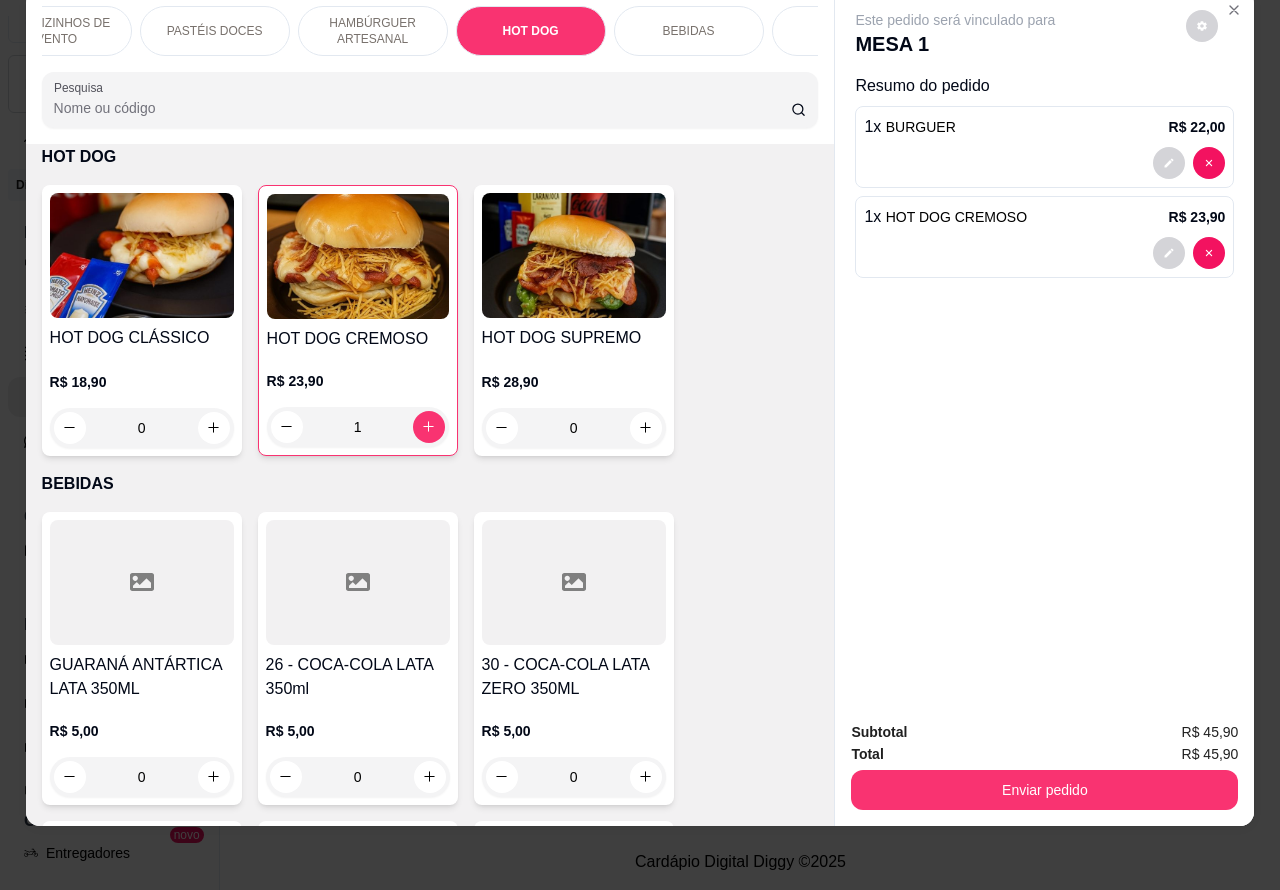 click on "0" at bounding box center (142, 428) 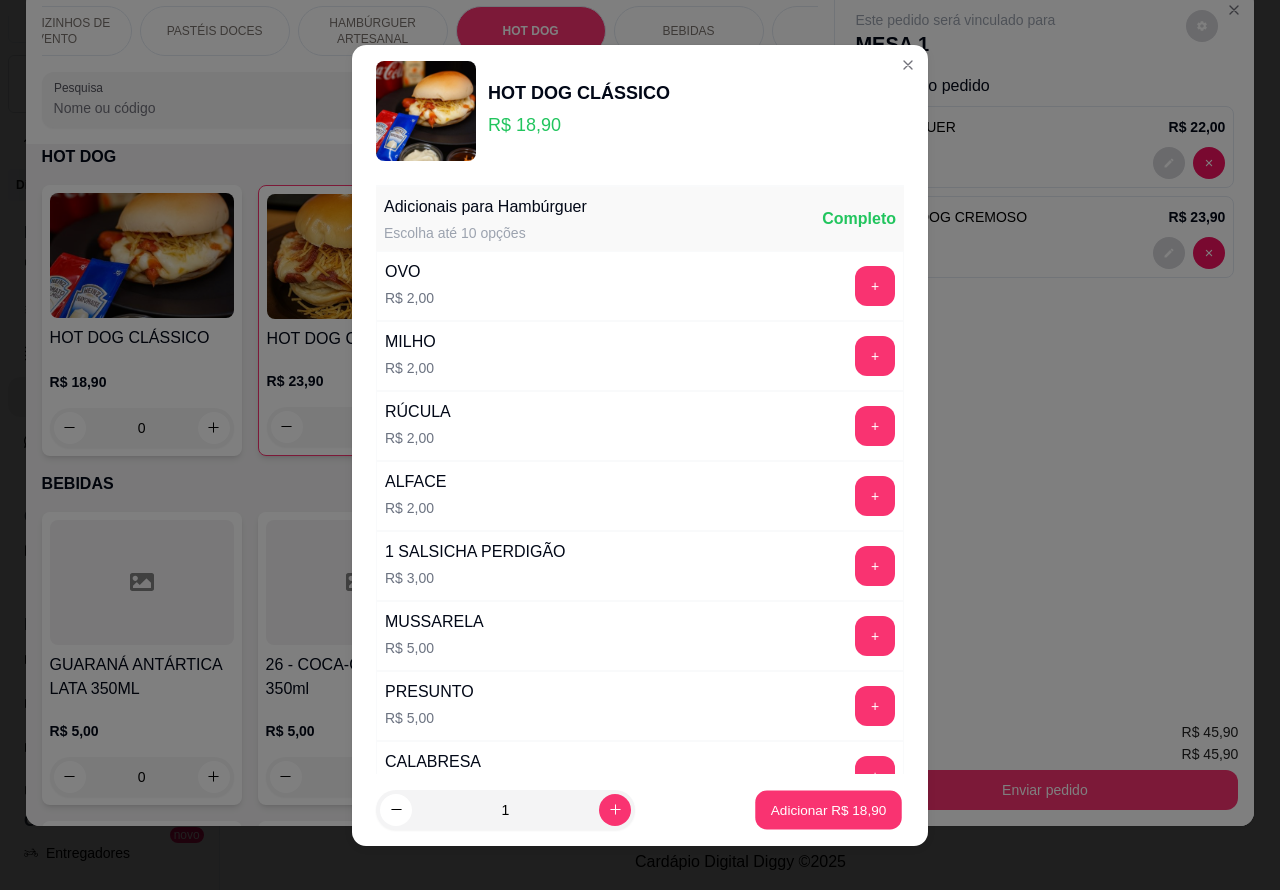 click on "Adicionar   R$ 18,90" at bounding box center (829, 809) 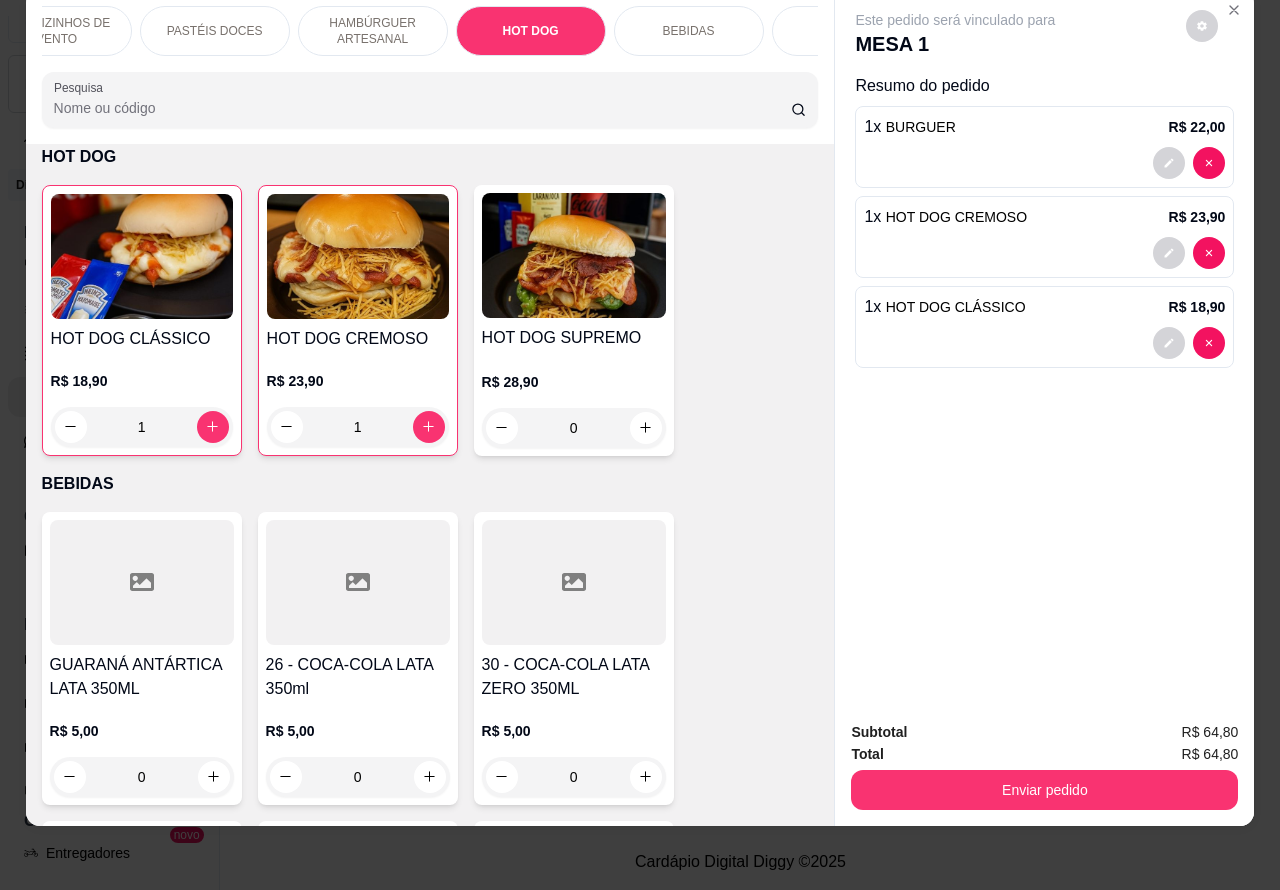 scroll, scrollTop: 0, scrollLeft: 0, axis: both 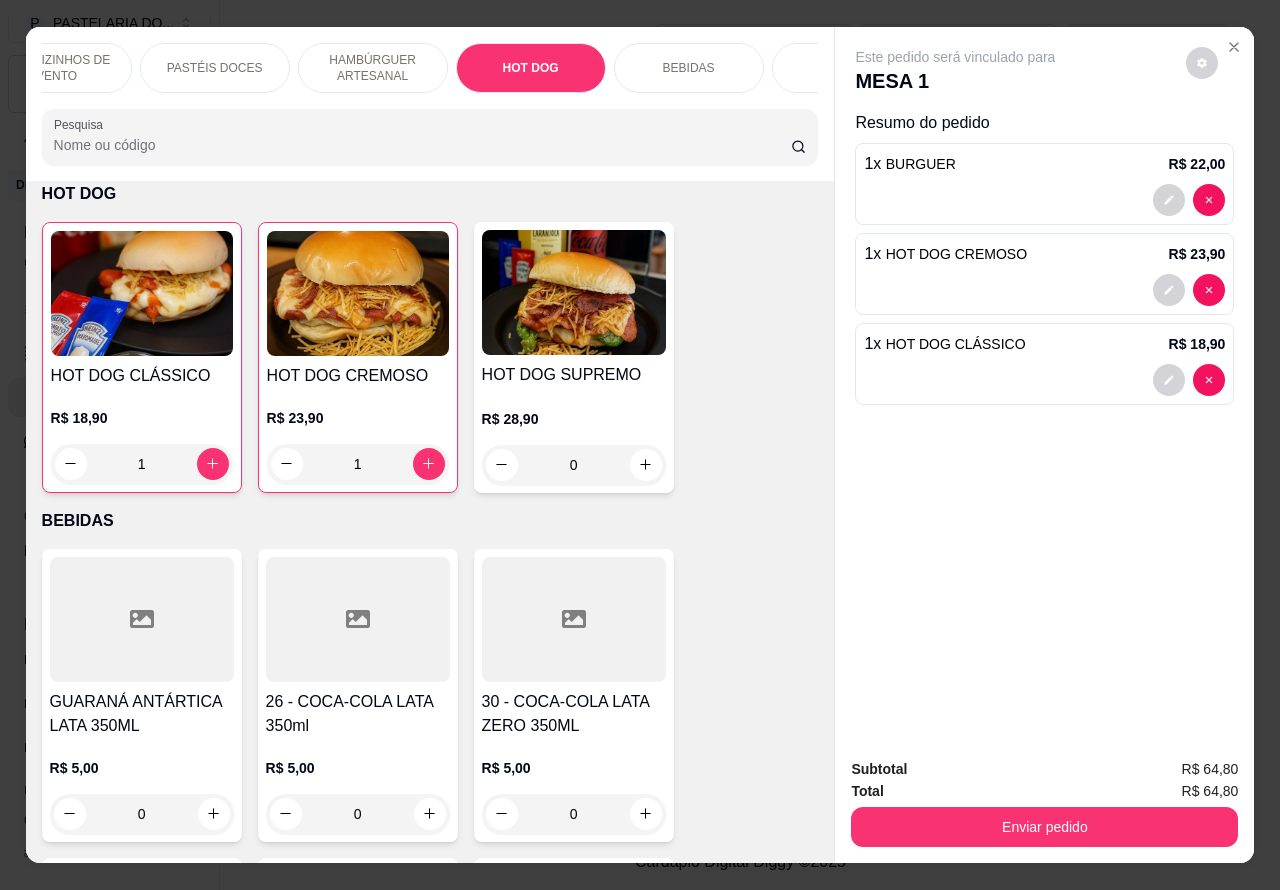 click on "Enviar pedido" at bounding box center [1044, 827] 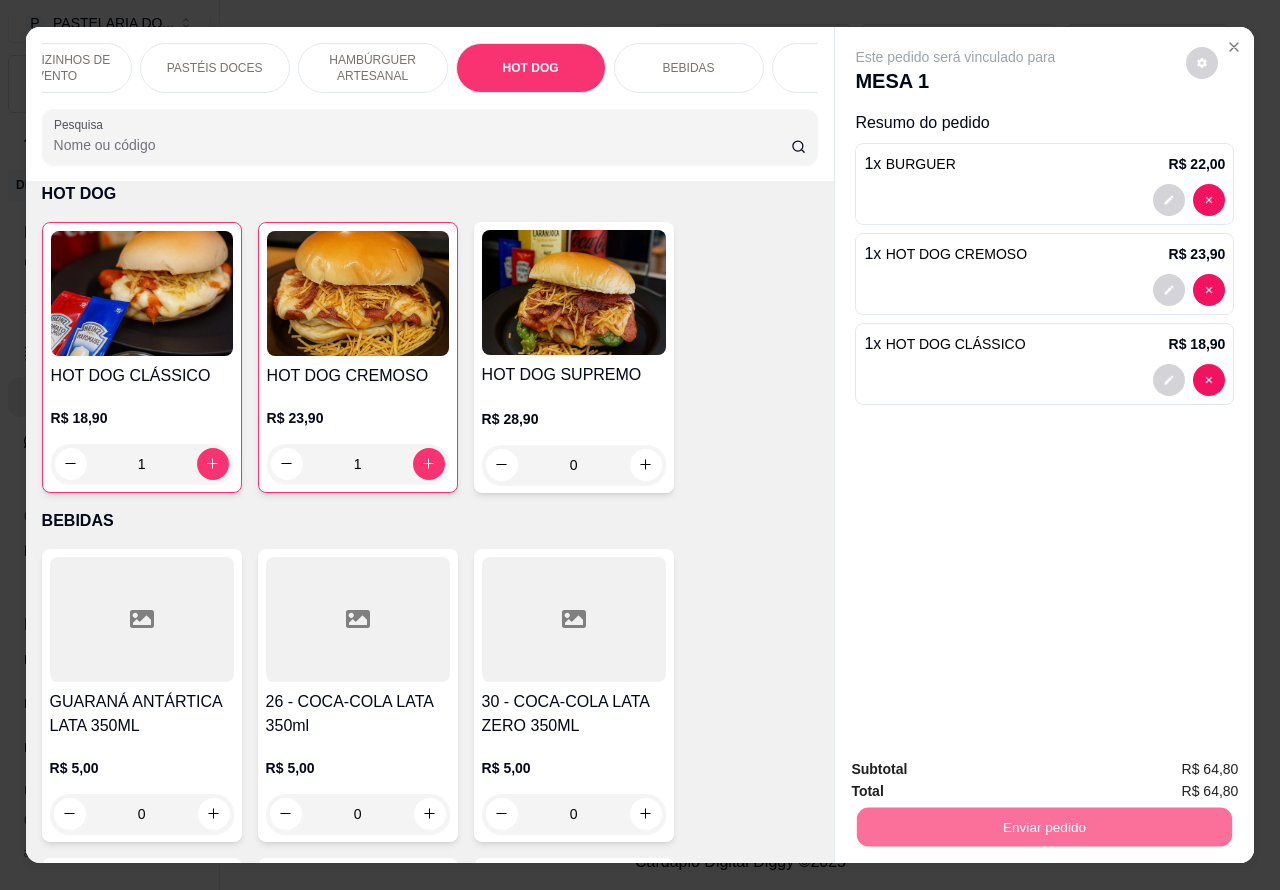 click on "Este pedido será vinculado para   MESA 1 Resumo do pedido 1 x   BURGUER R$ 22,00 1 x   HOT DOG CREMOSO  R$ 23,90 1 x   HOT DOG CLÁSSICO R$ 18,90" at bounding box center (1044, 385) 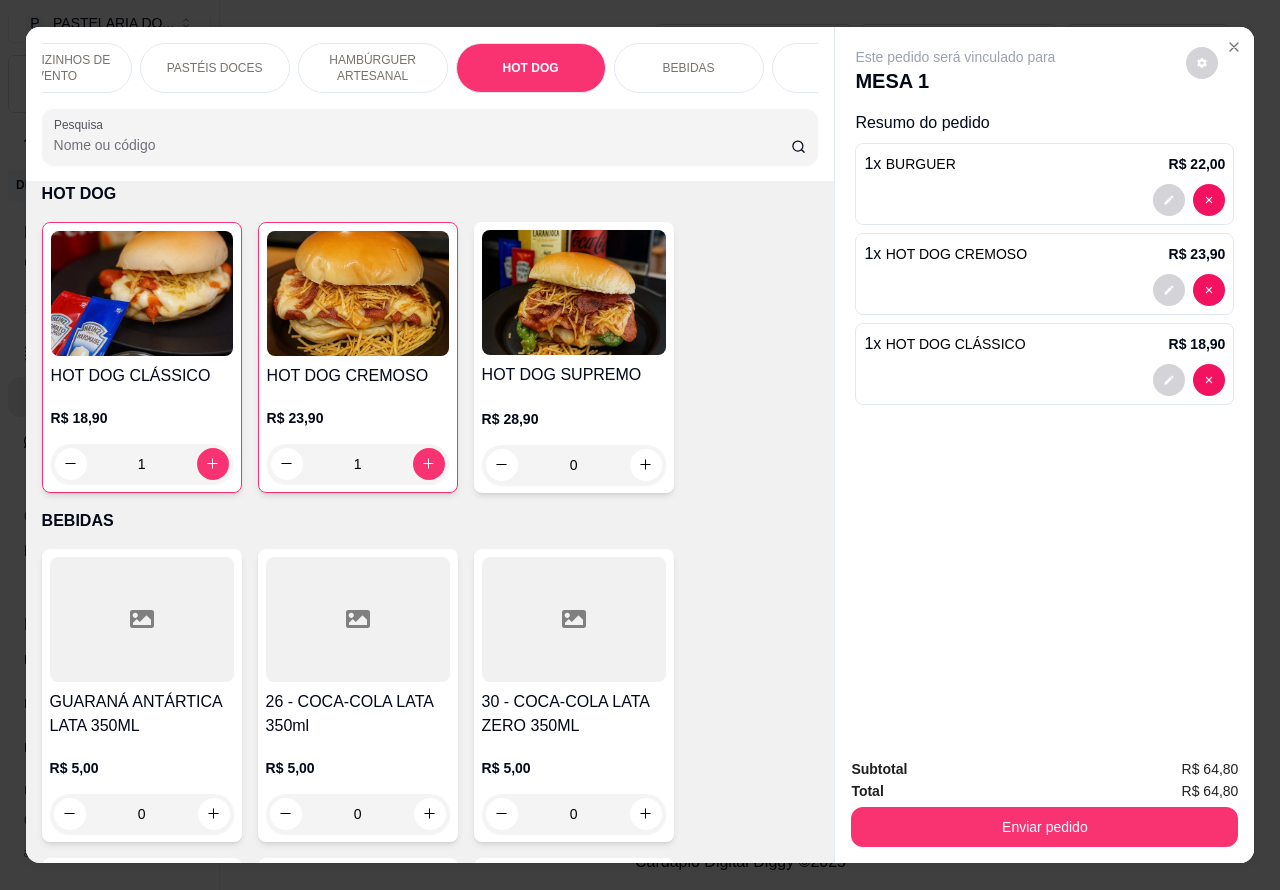 click at bounding box center (1044, 200) 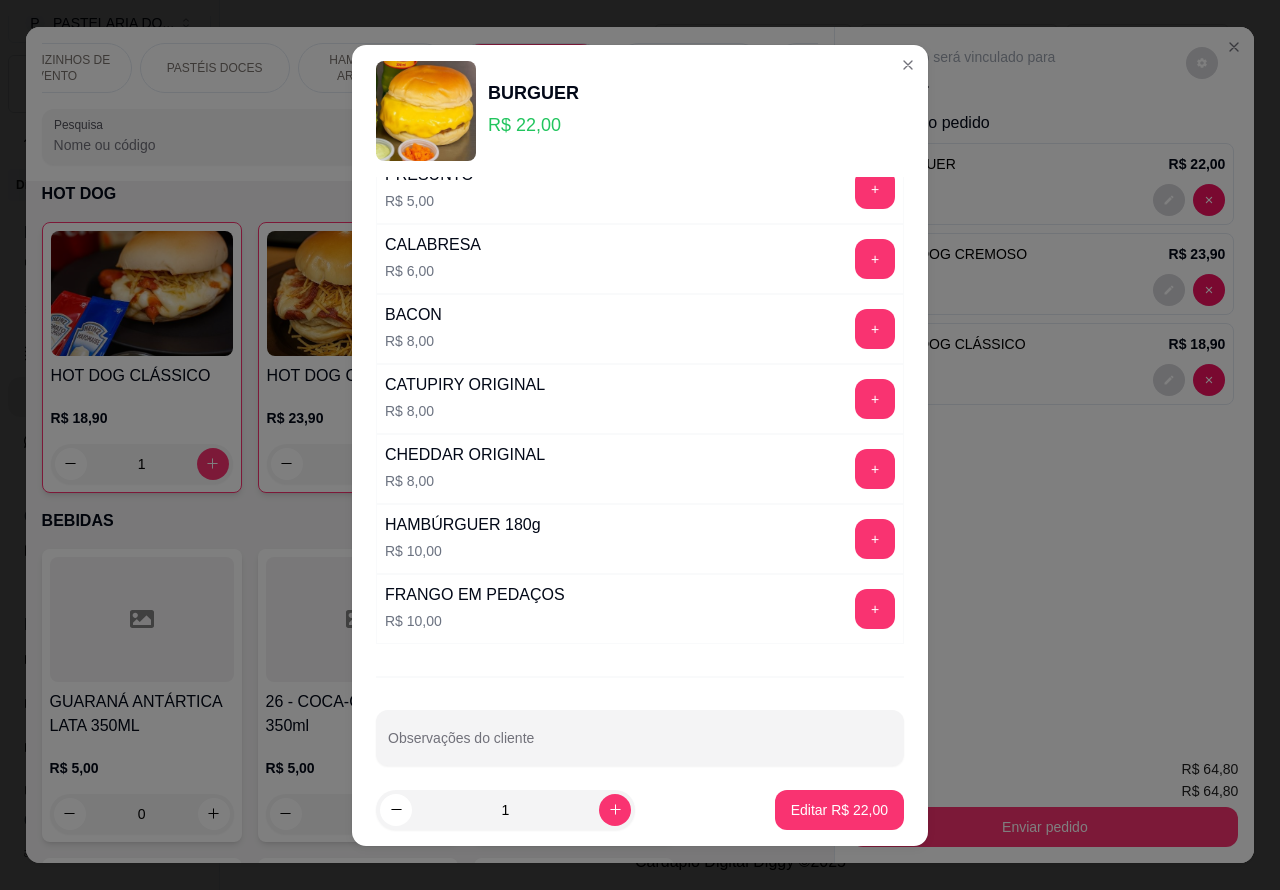 scroll, scrollTop: 542, scrollLeft: 0, axis: vertical 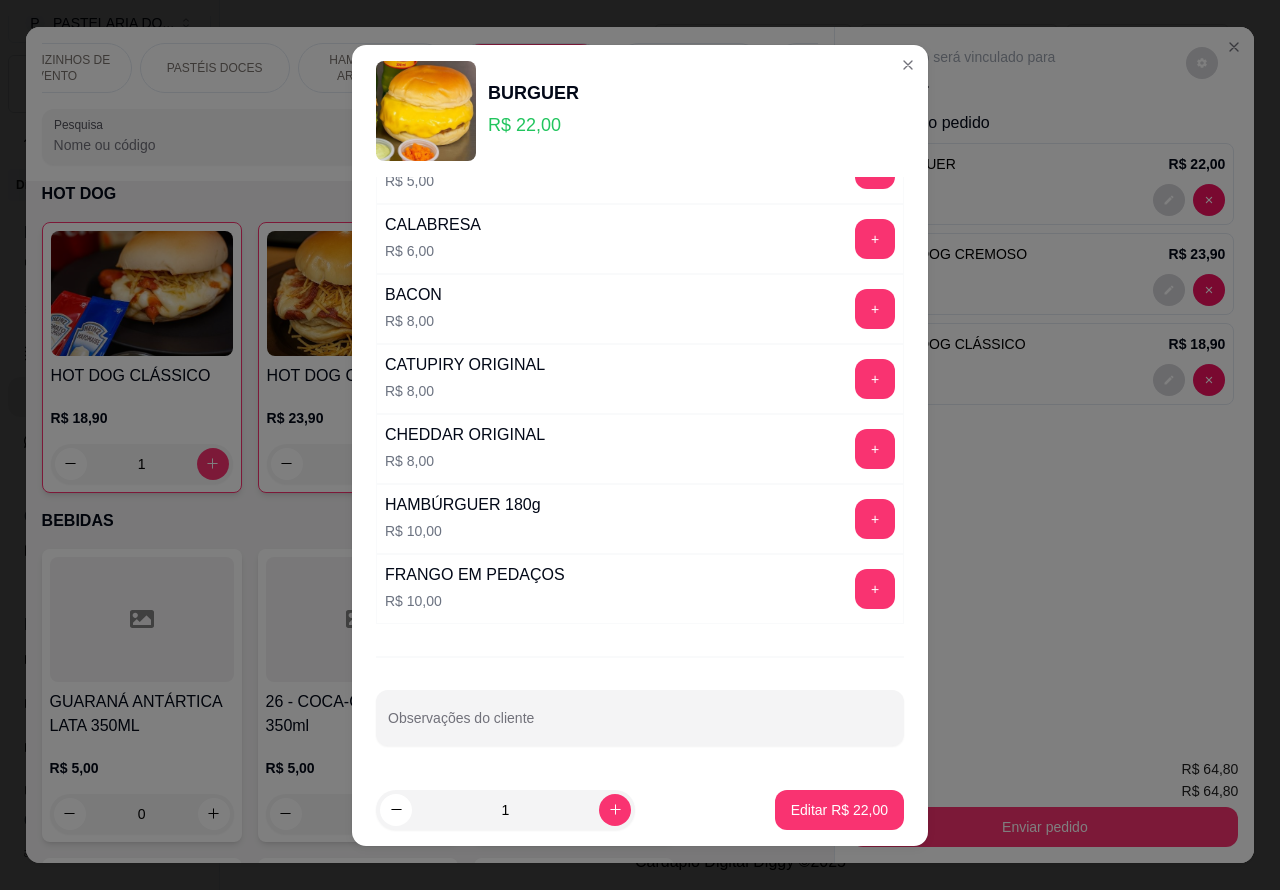 click at bounding box center (640, 718) 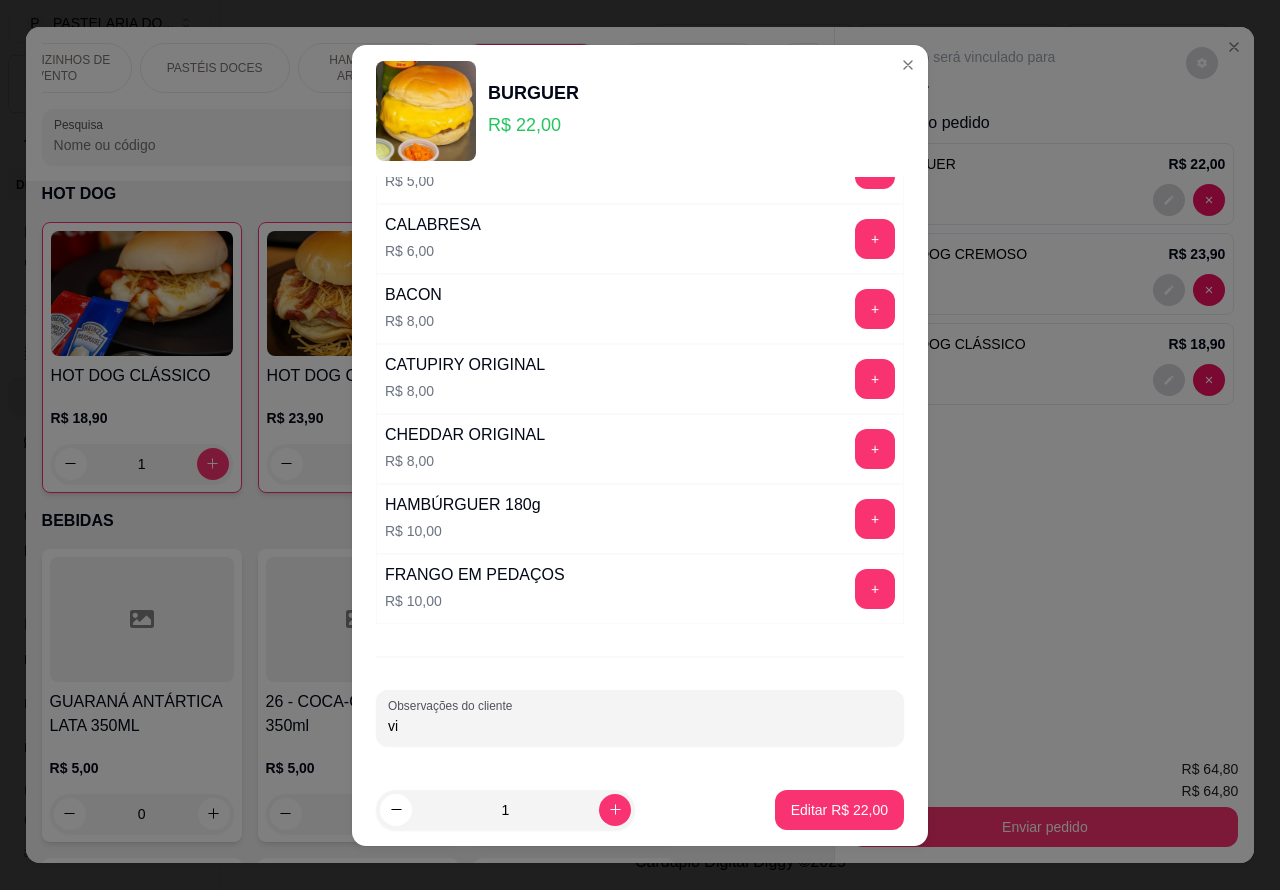 type on "v" 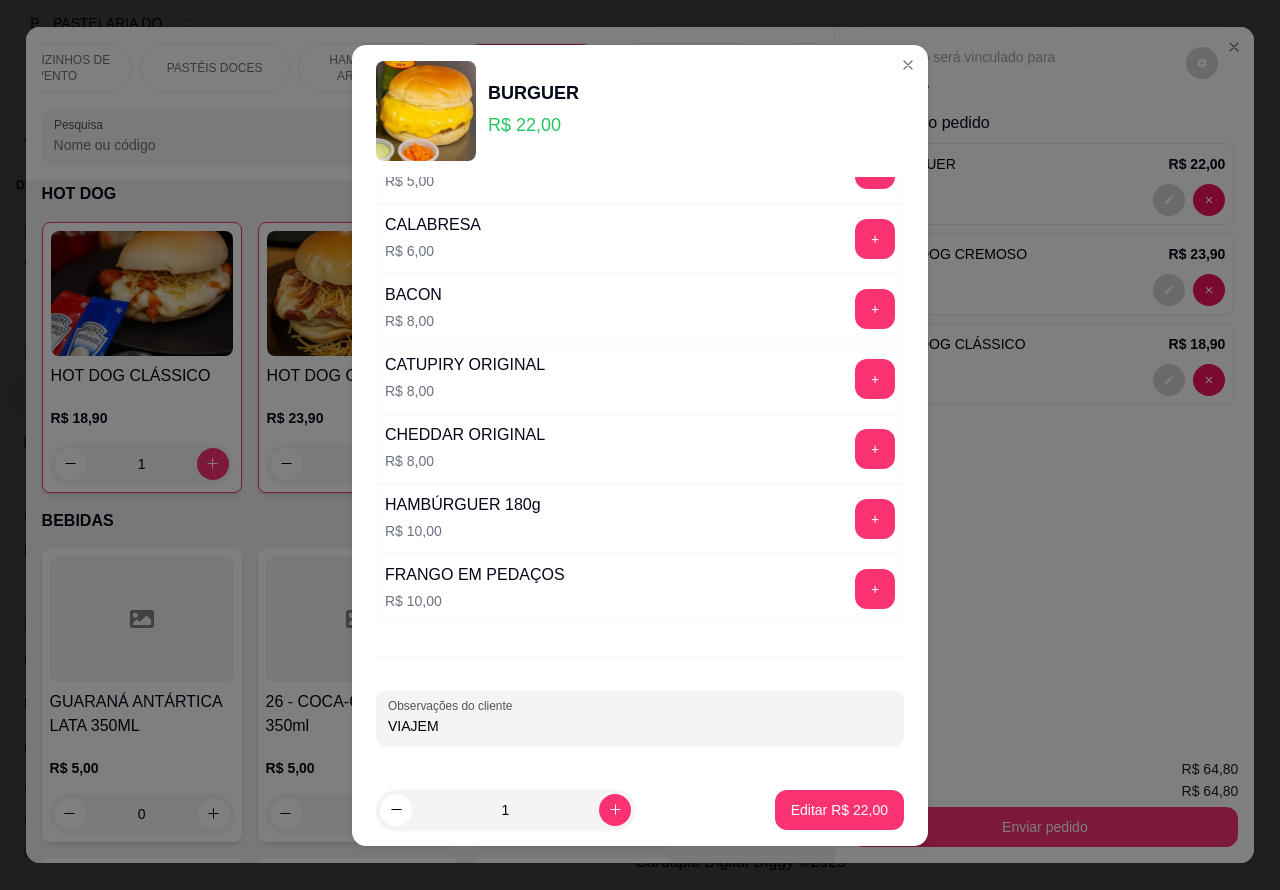type on "VIAJEM" 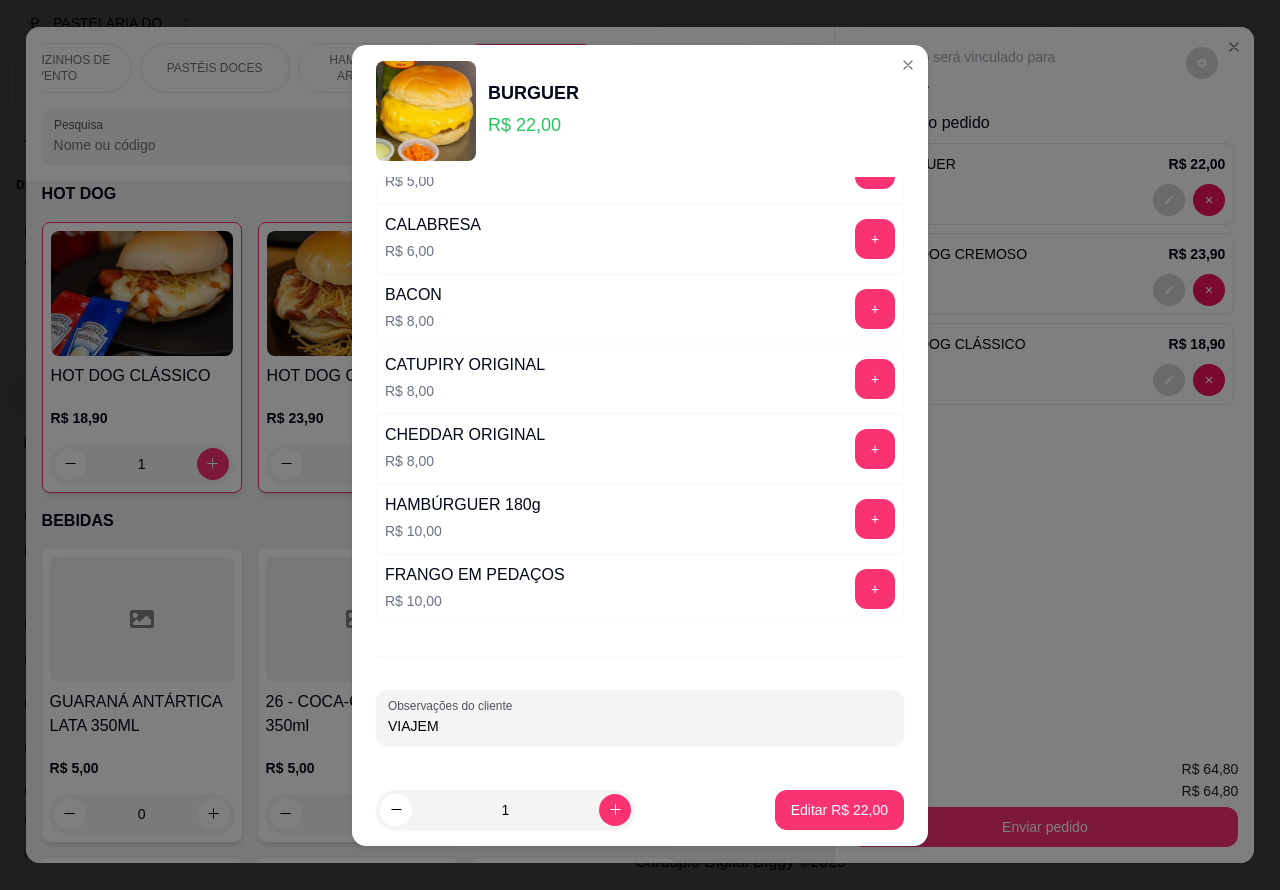 click on "Editar   R$ 22,00" at bounding box center (839, 810) 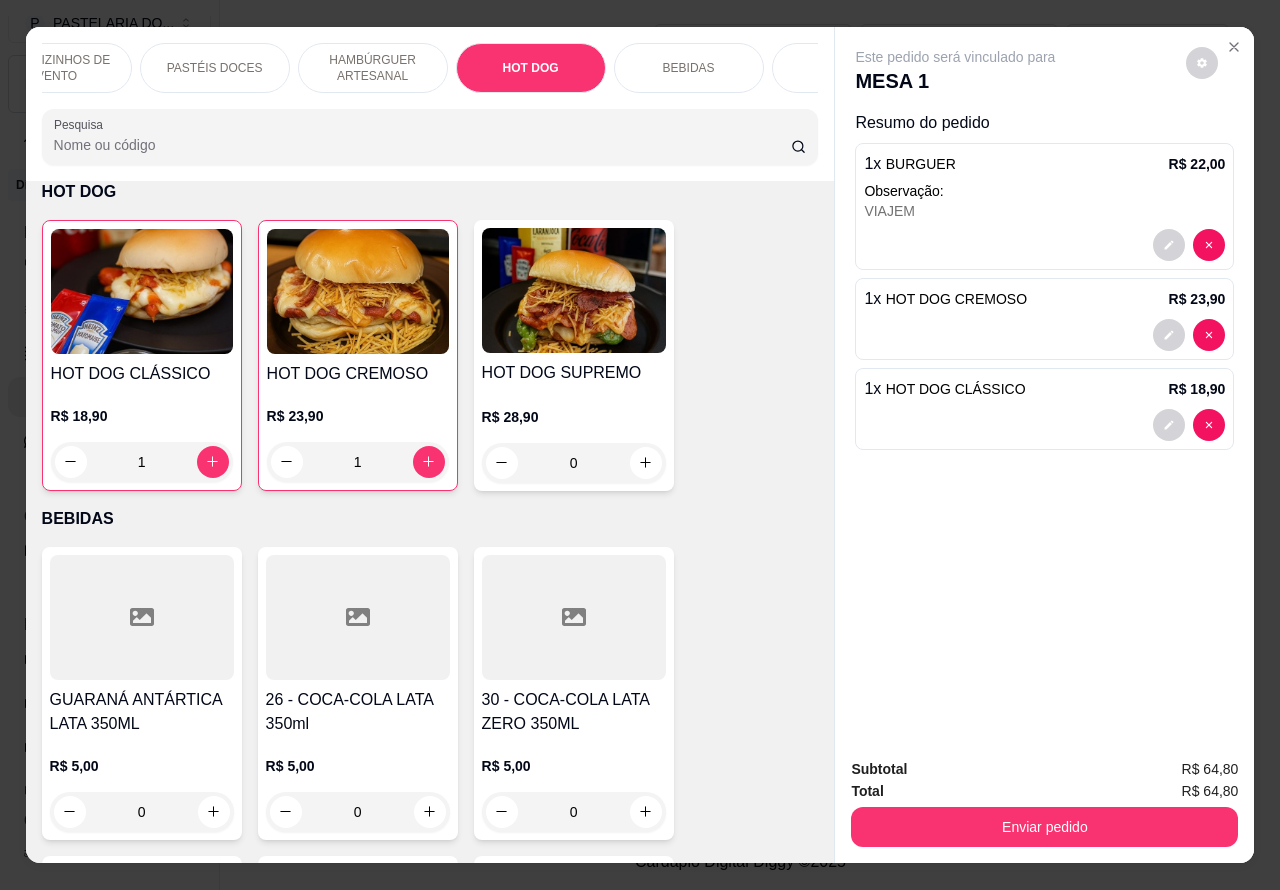 scroll, scrollTop: 6301, scrollLeft: 0, axis: vertical 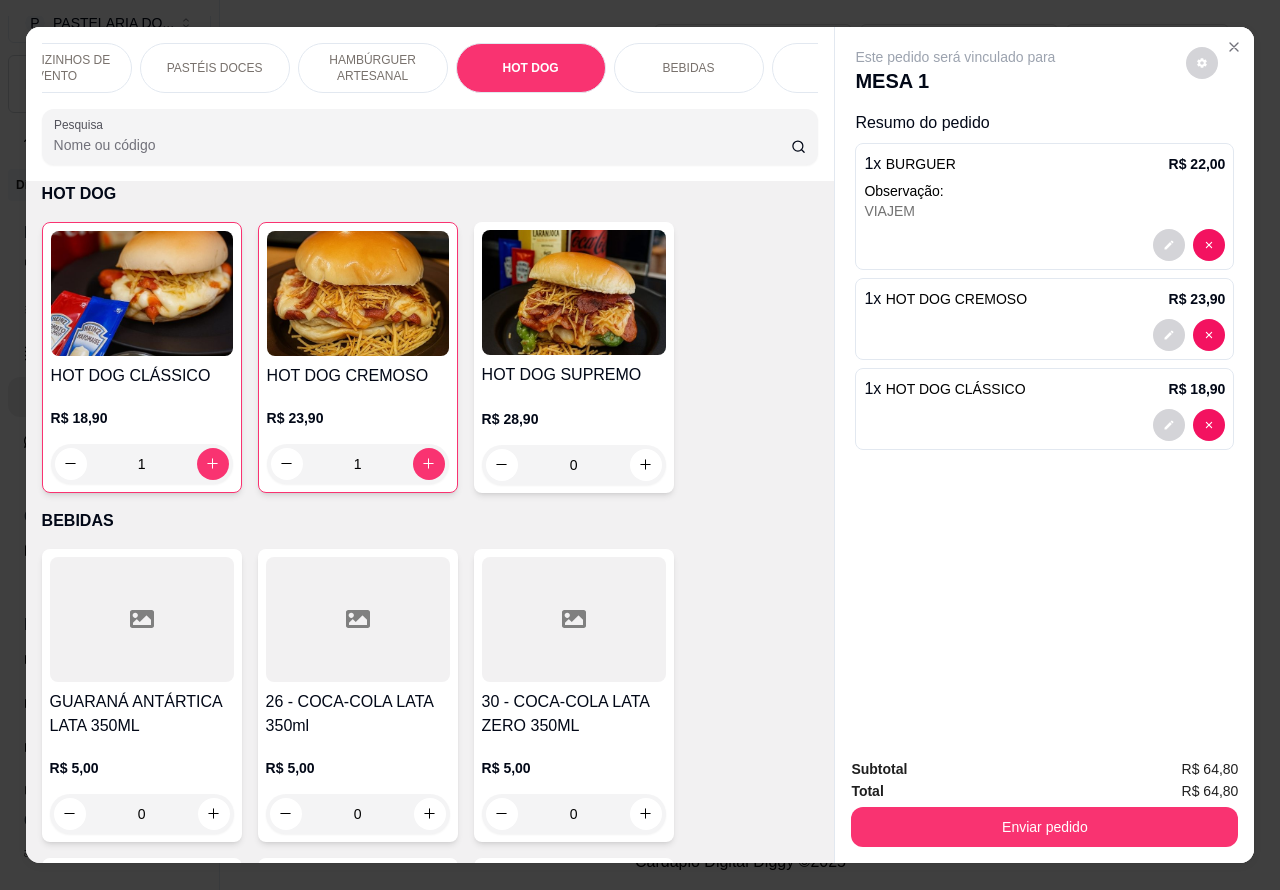 click on "Enviar pedido" at bounding box center [1044, 827] 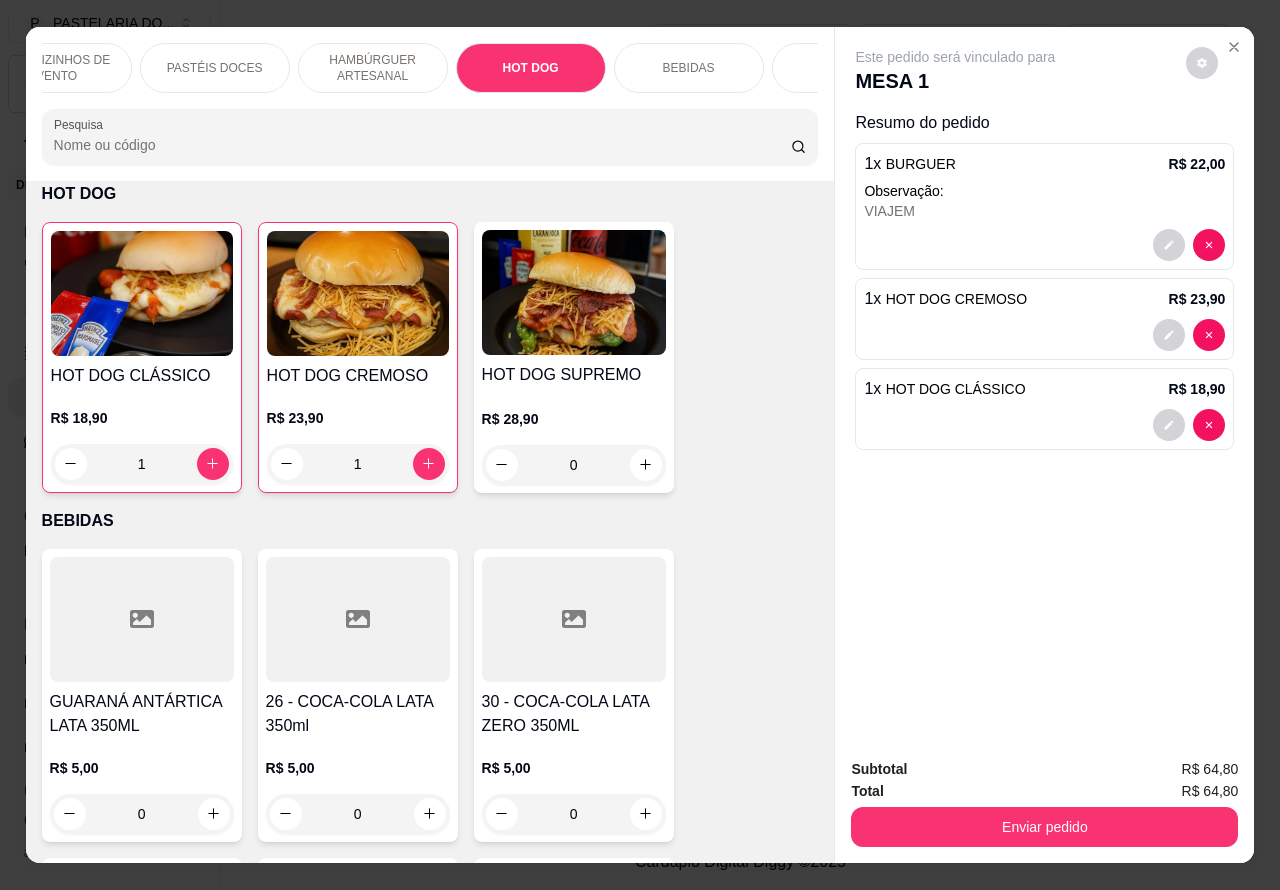 click on "Enviar pedido" at bounding box center [1044, 827] 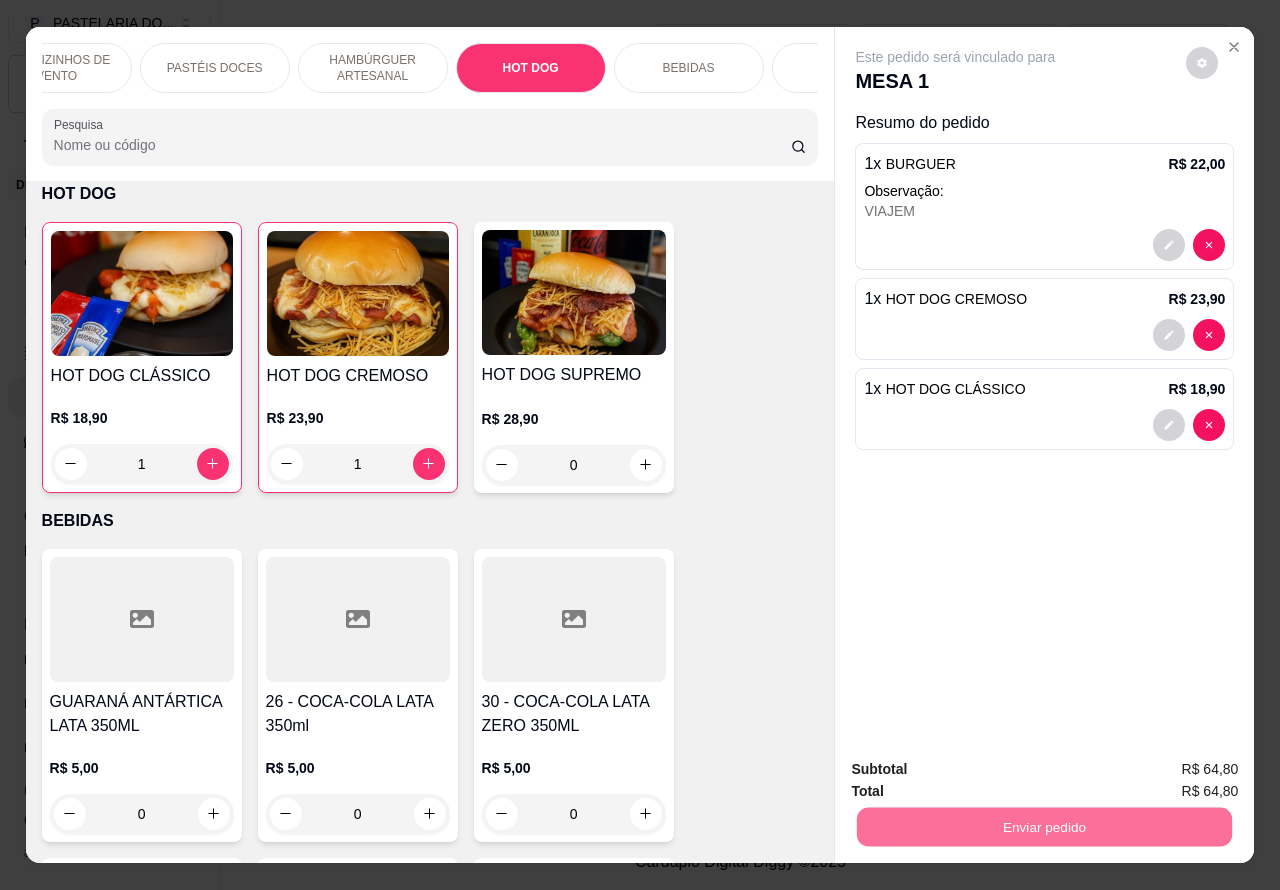 click on "Não registrar e enviar pedido" at bounding box center (977, 769) 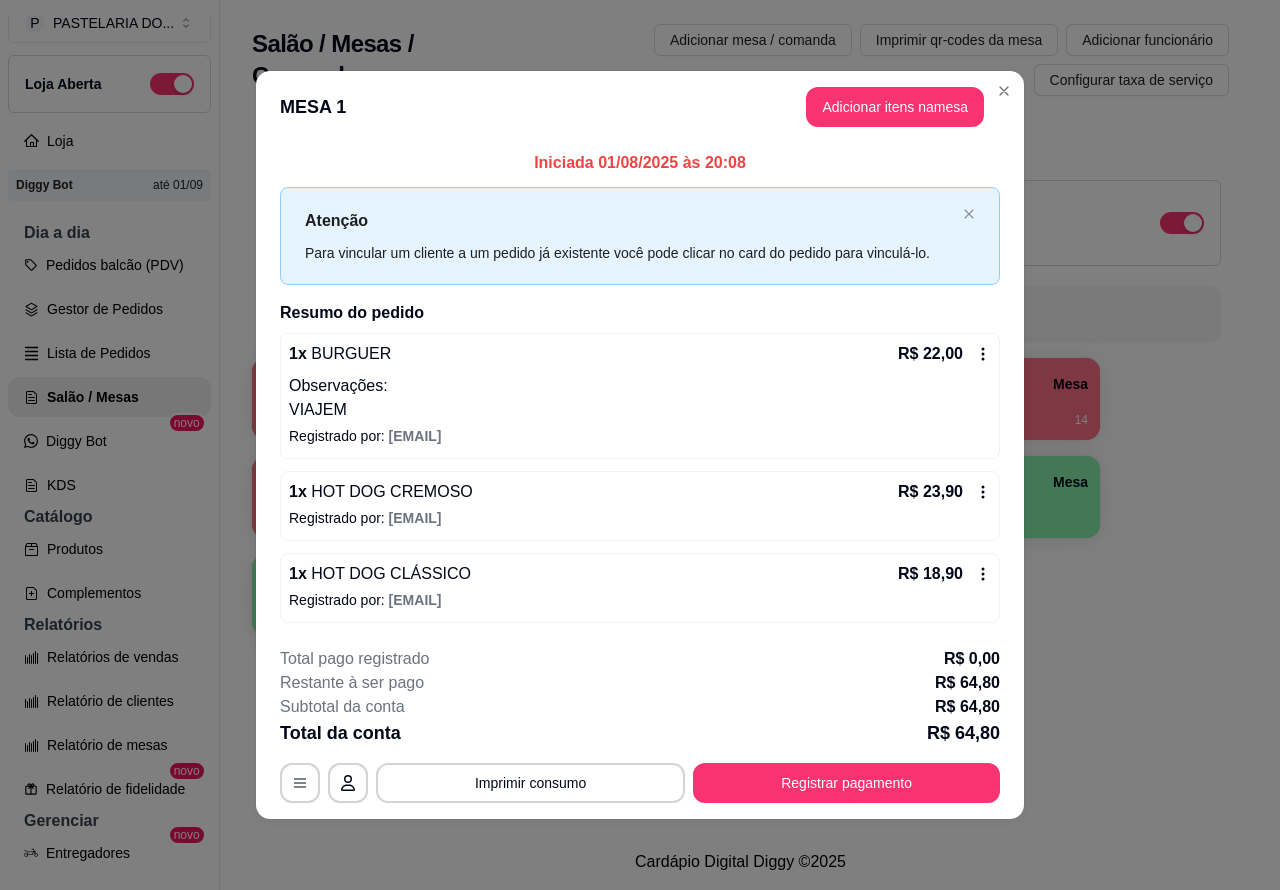click on "Pedidos balcão (PDV)" at bounding box center [109, 265] 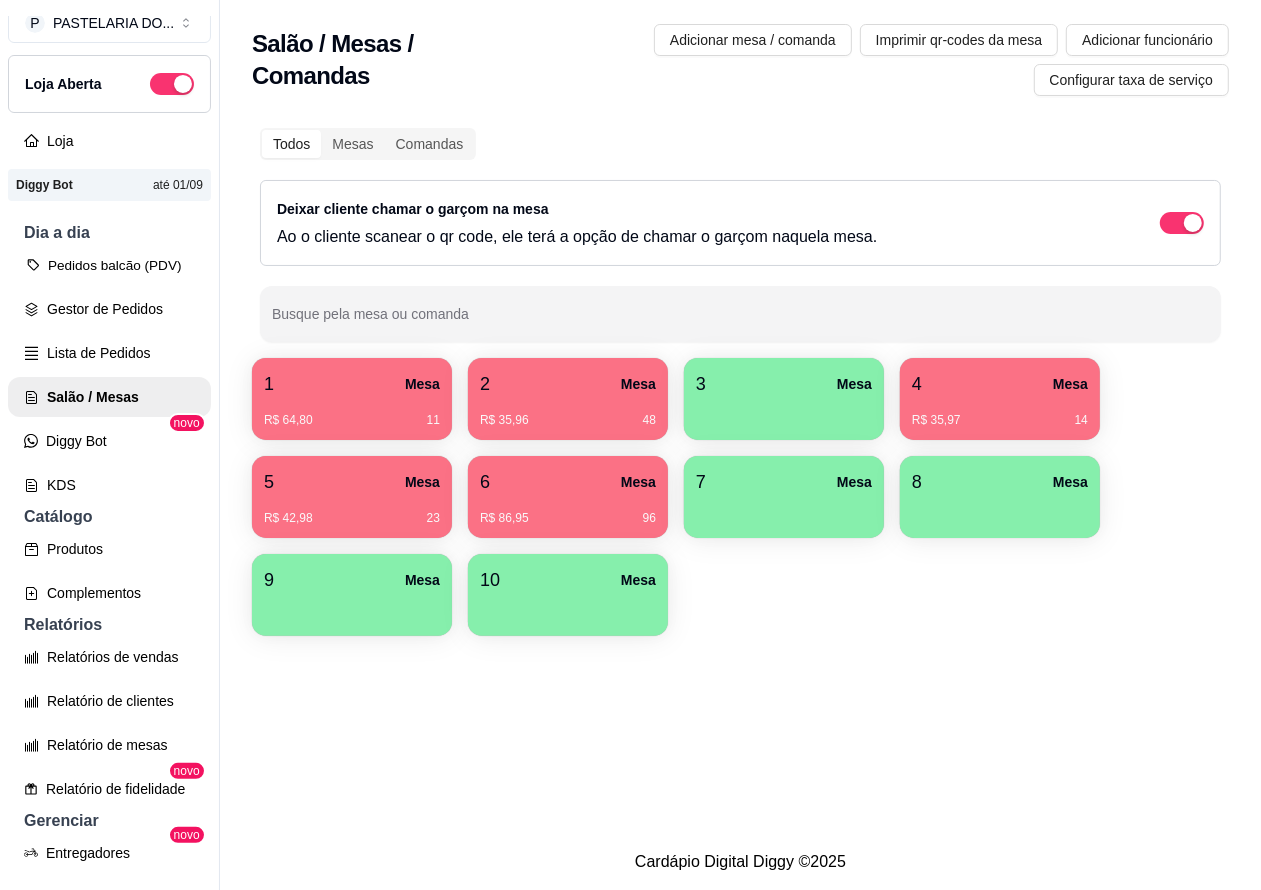 click on "Pedidos balcão (PDV)" at bounding box center (109, 265) 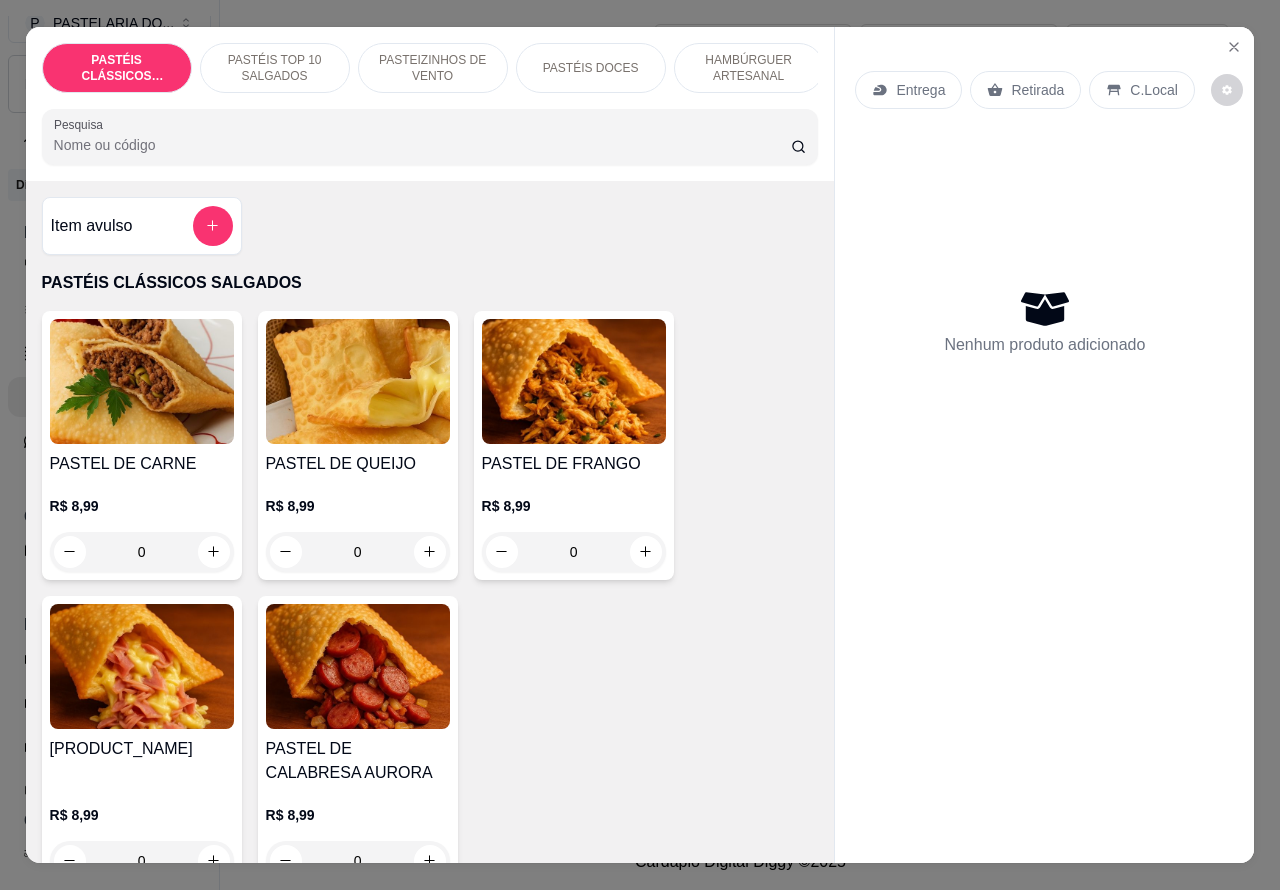 click on "Entrega" at bounding box center [920, 90] 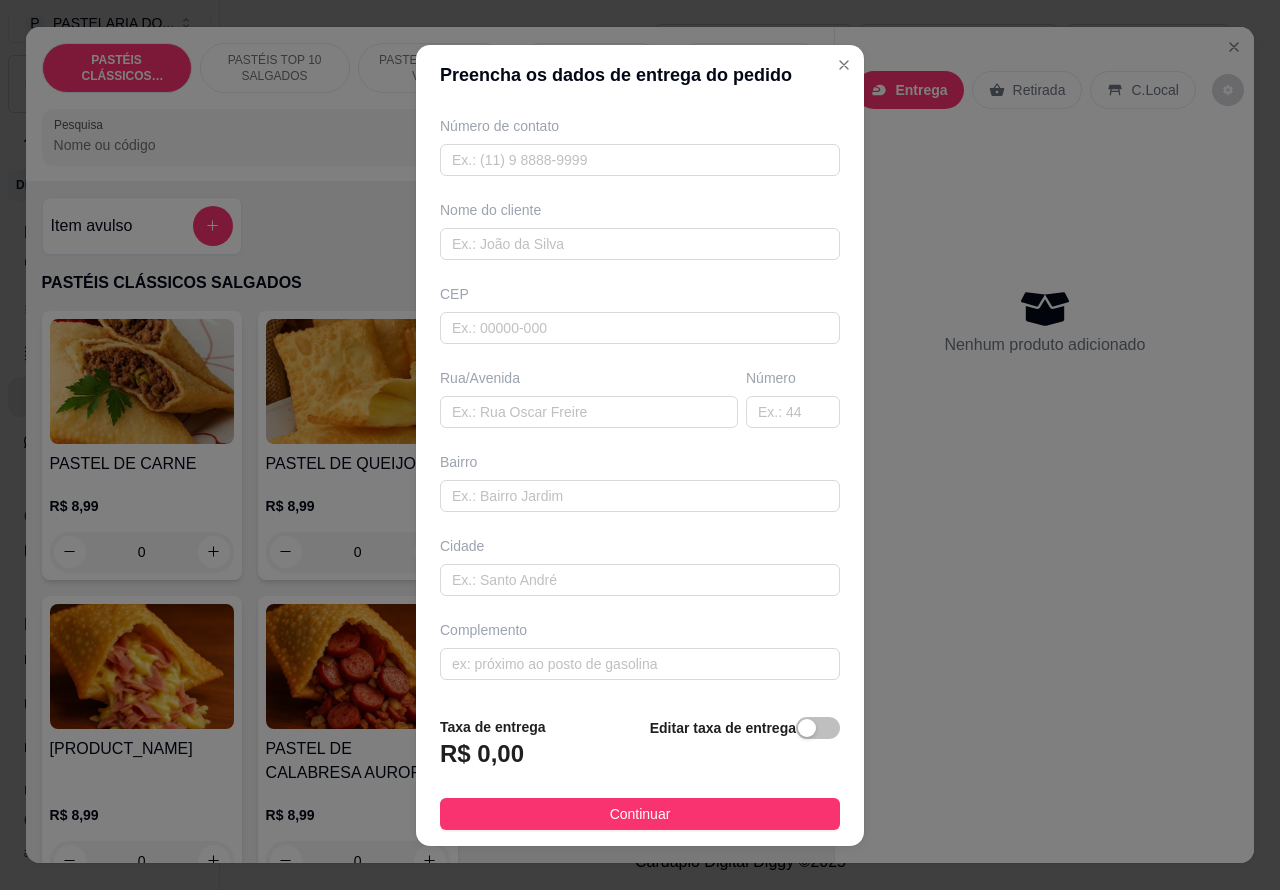 scroll, scrollTop: 0, scrollLeft: 0, axis: both 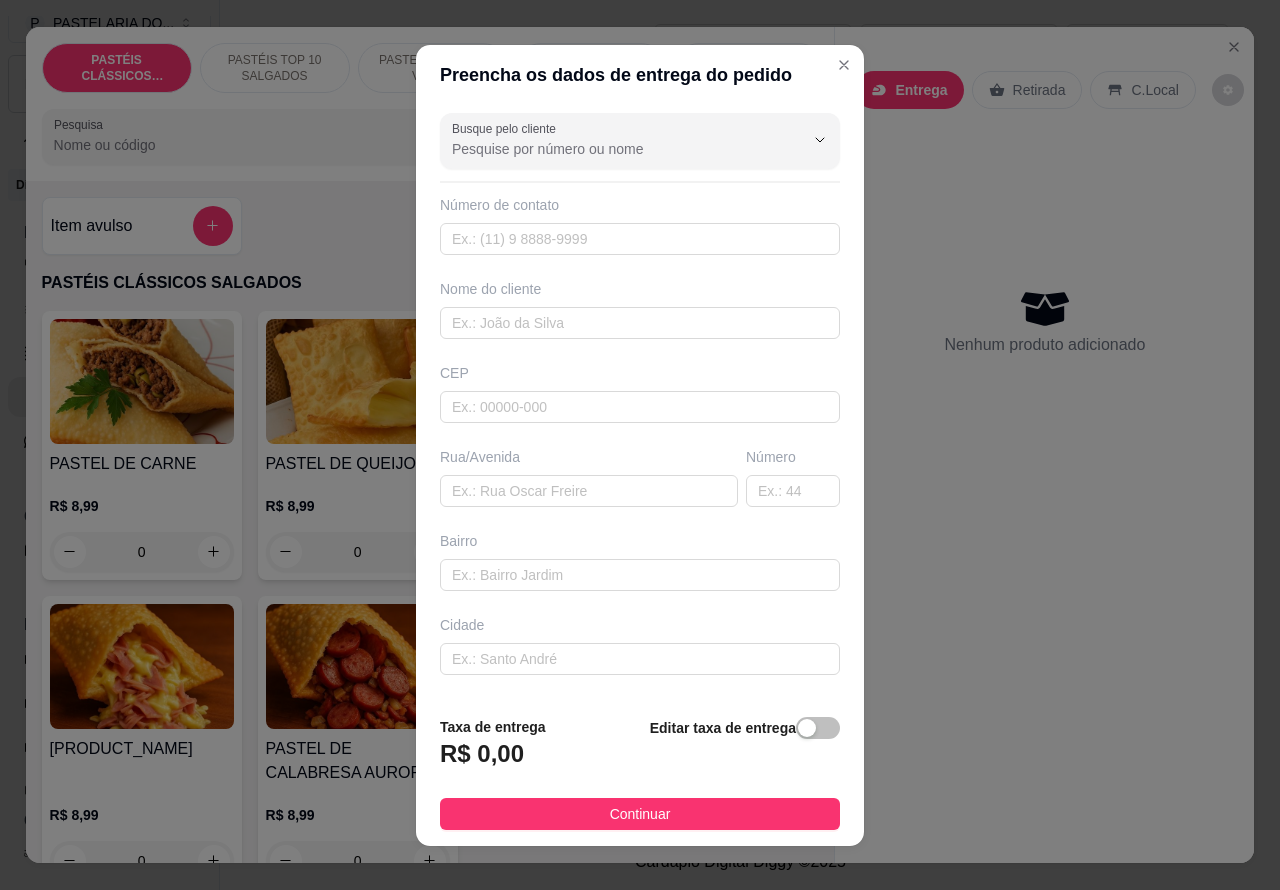 click 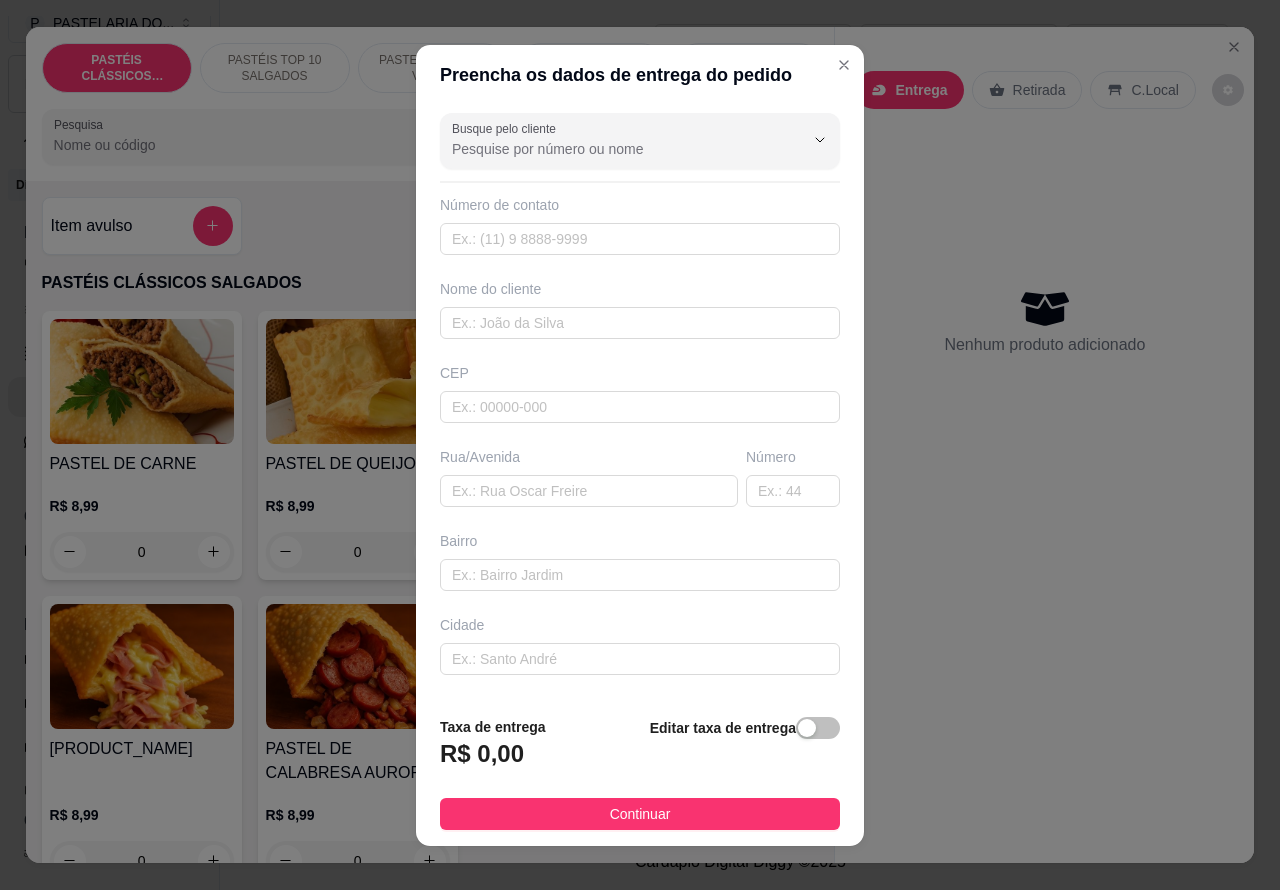 click on "Retirada" at bounding box center (1039, 90) 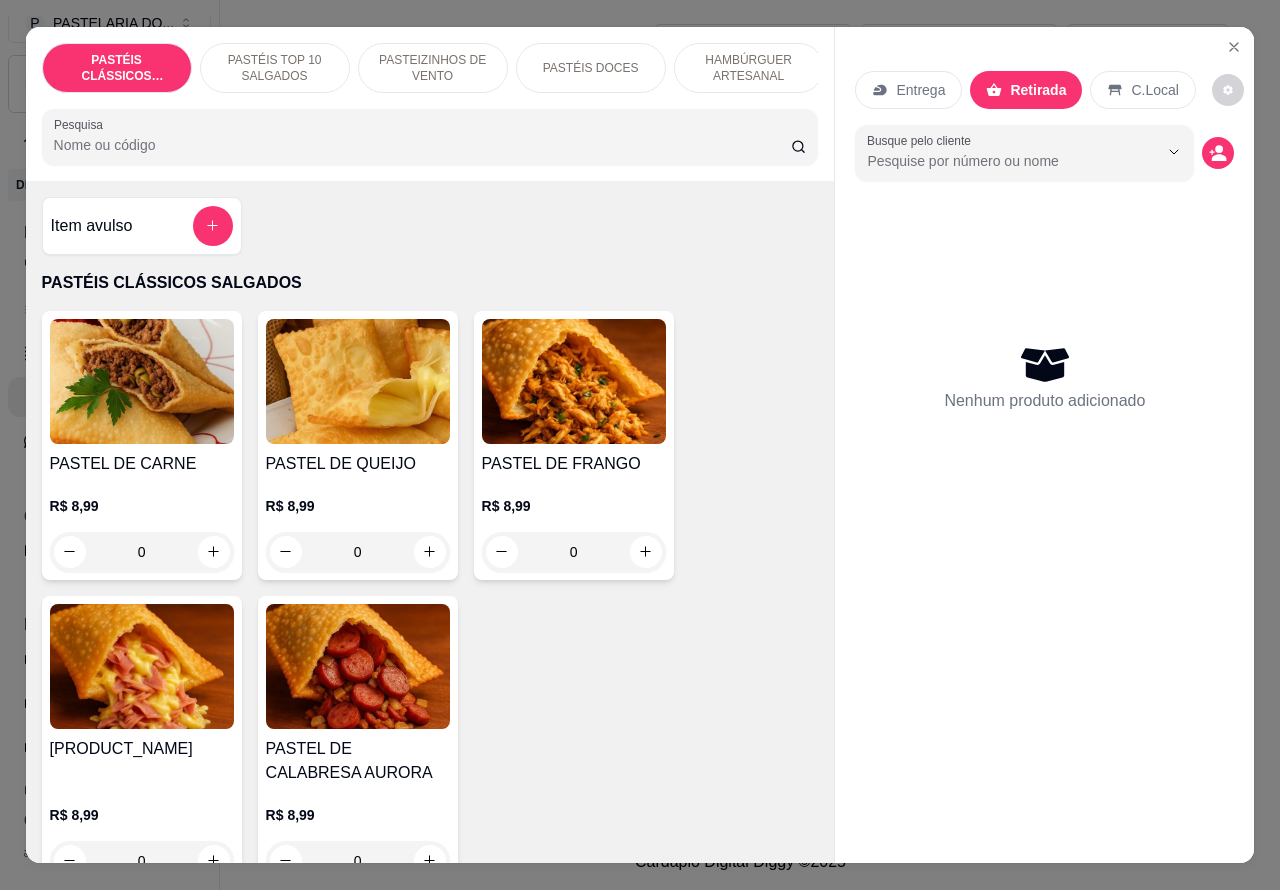 click on "HAMBÚRGUER ARTESANAL" at bounding box center [749, 68] 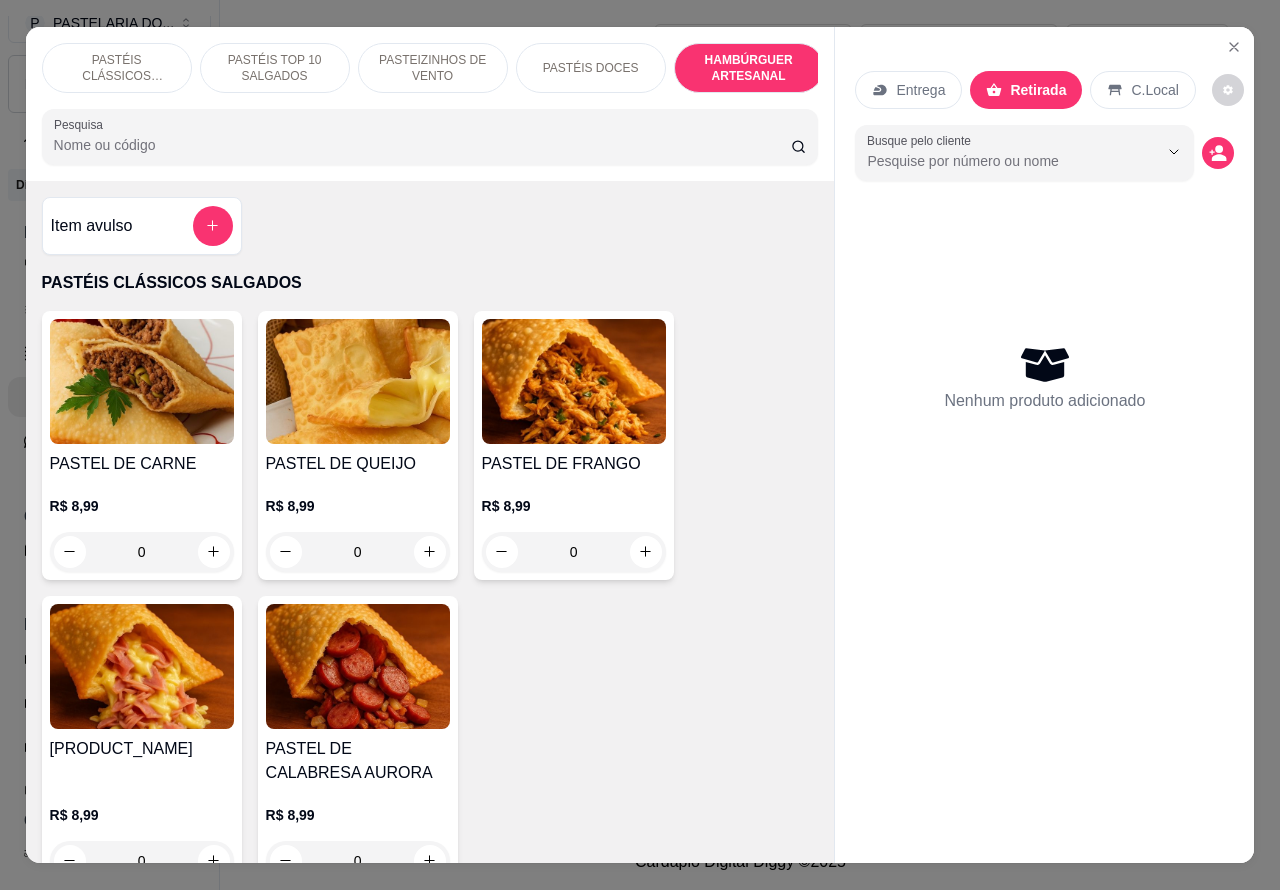 scroll, scrollTop: 4812, scrollLeft: 0, axis: vertical 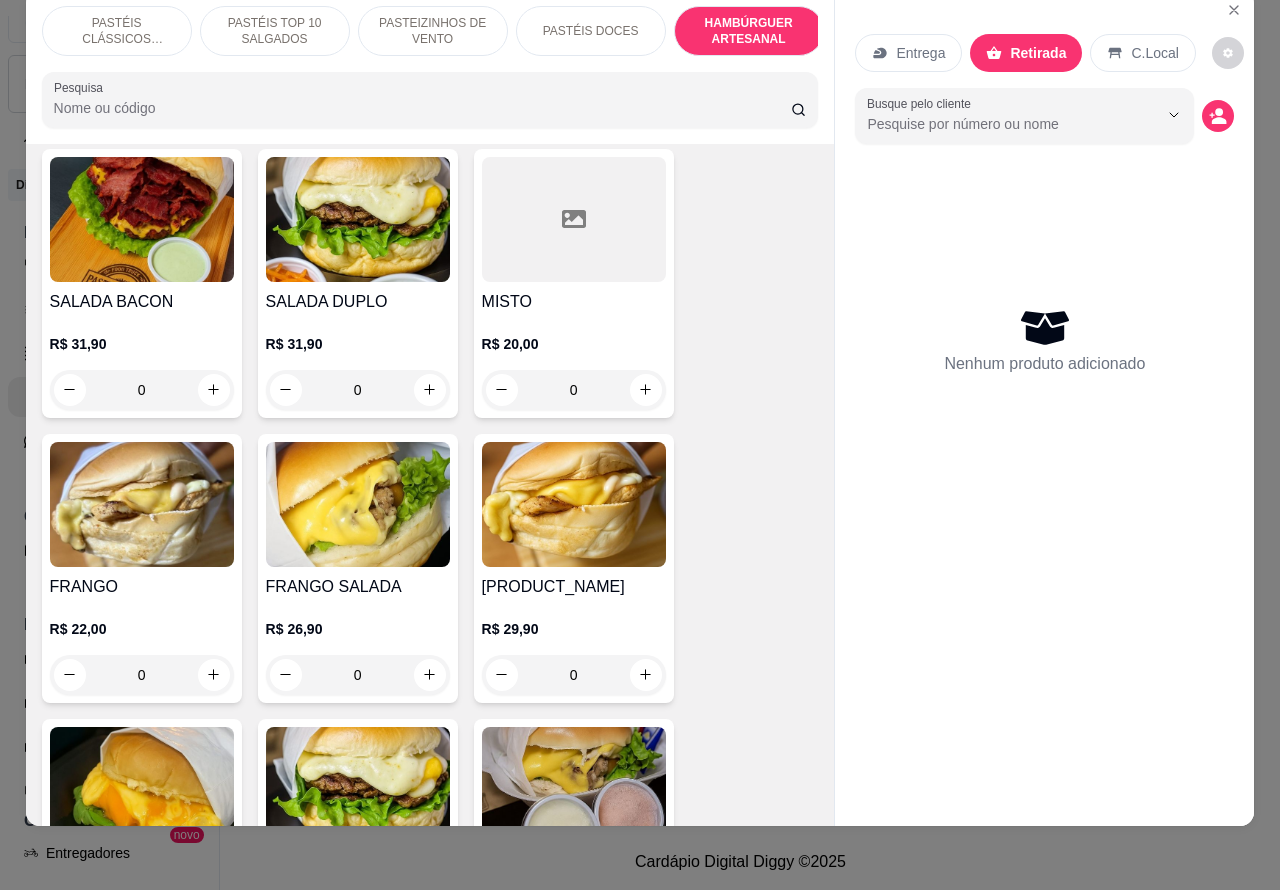 click on "0" at bounding box center (142, 390) 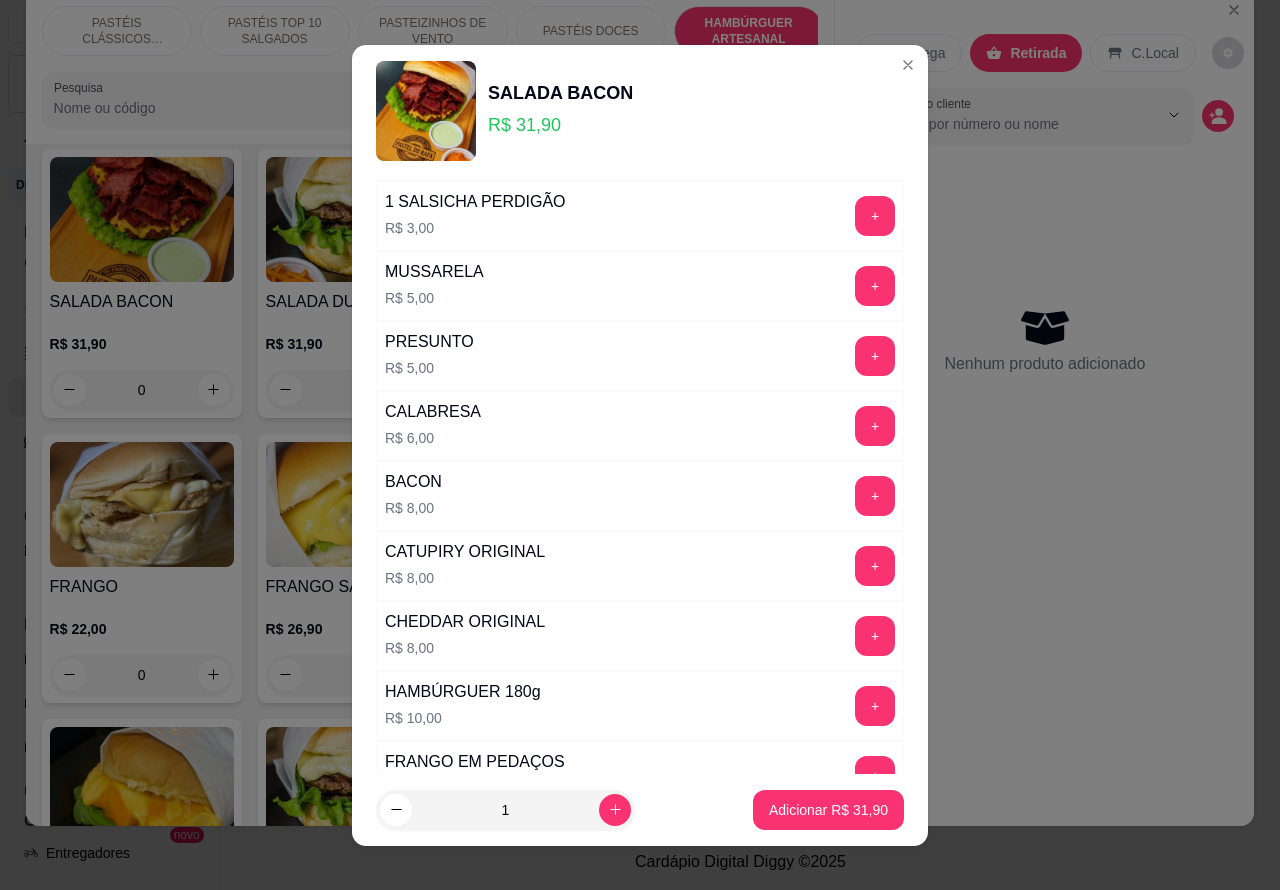 scroll, scrollTop: 542, scrollLeft: 0, axis: vertical 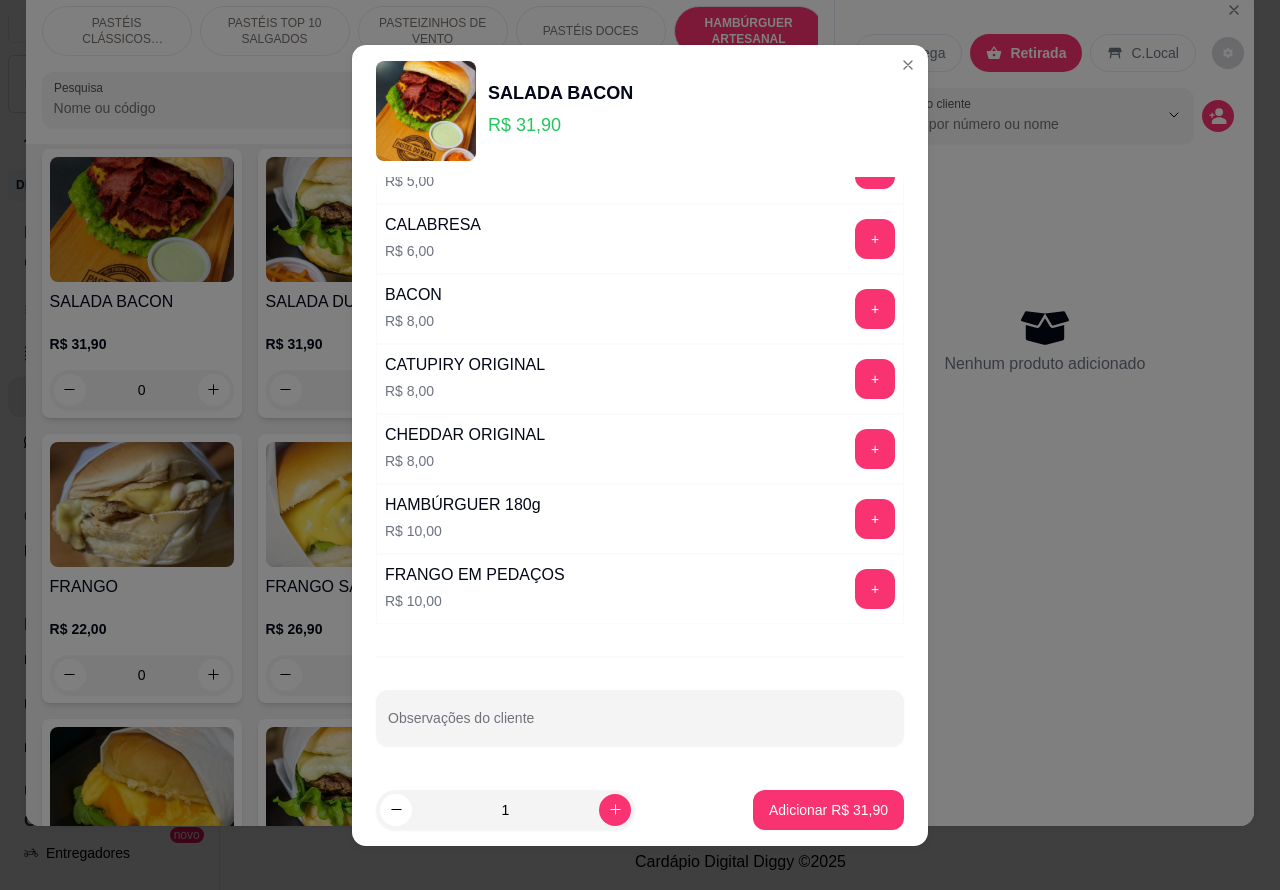 click at bounding box center (640, 718) 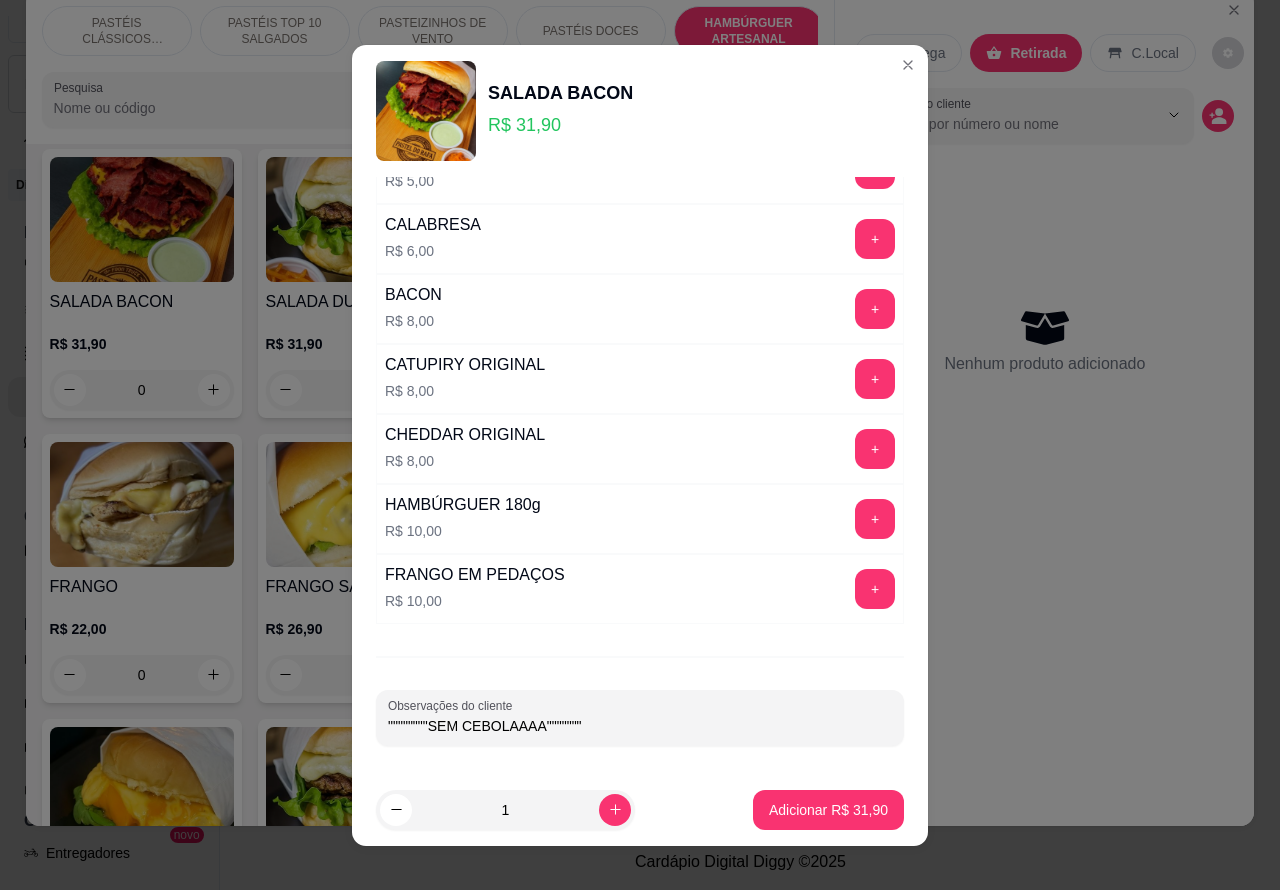 type on """""""""SEM CEBOLAAAA"""""""" 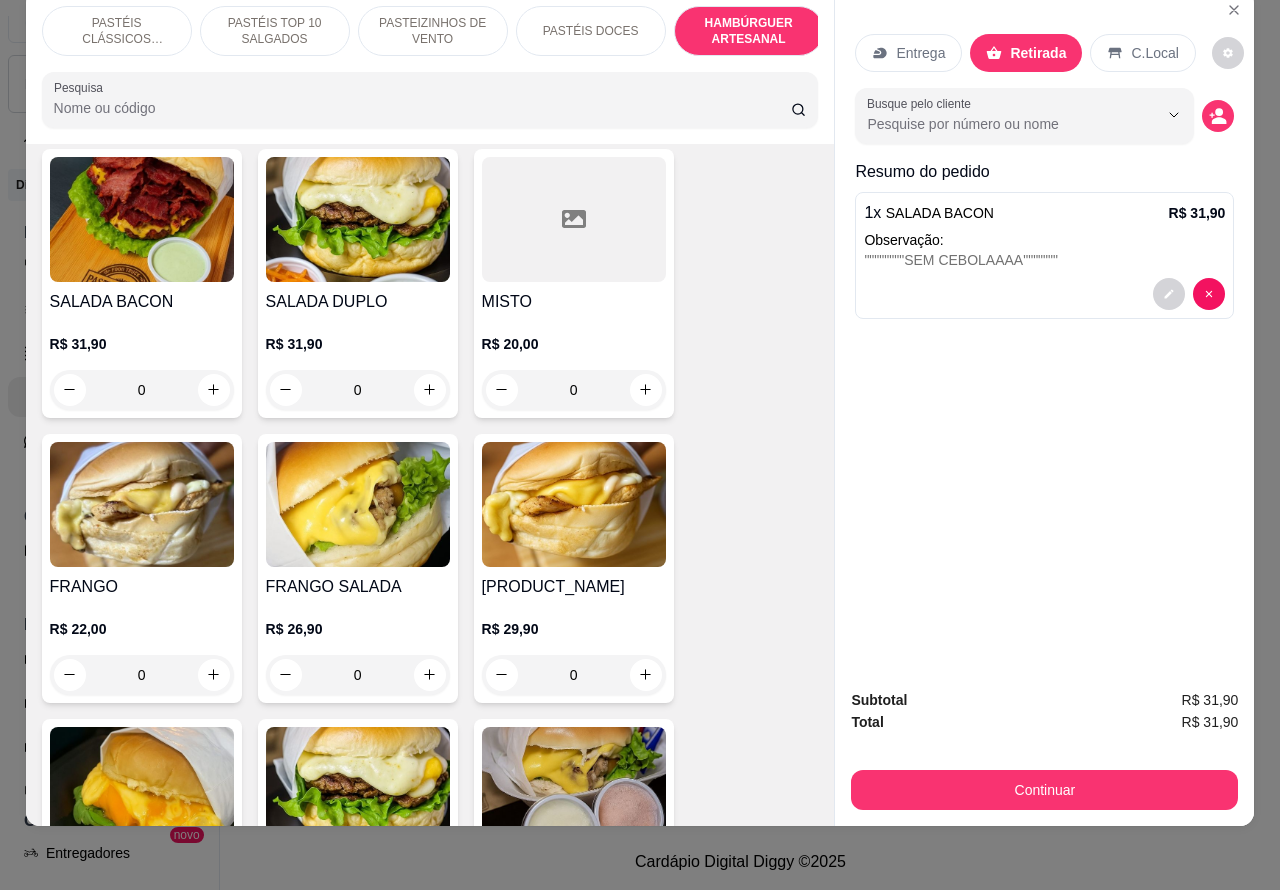 scroll, scrollTop: 5262, scrollLeft: 0, axis: vertical 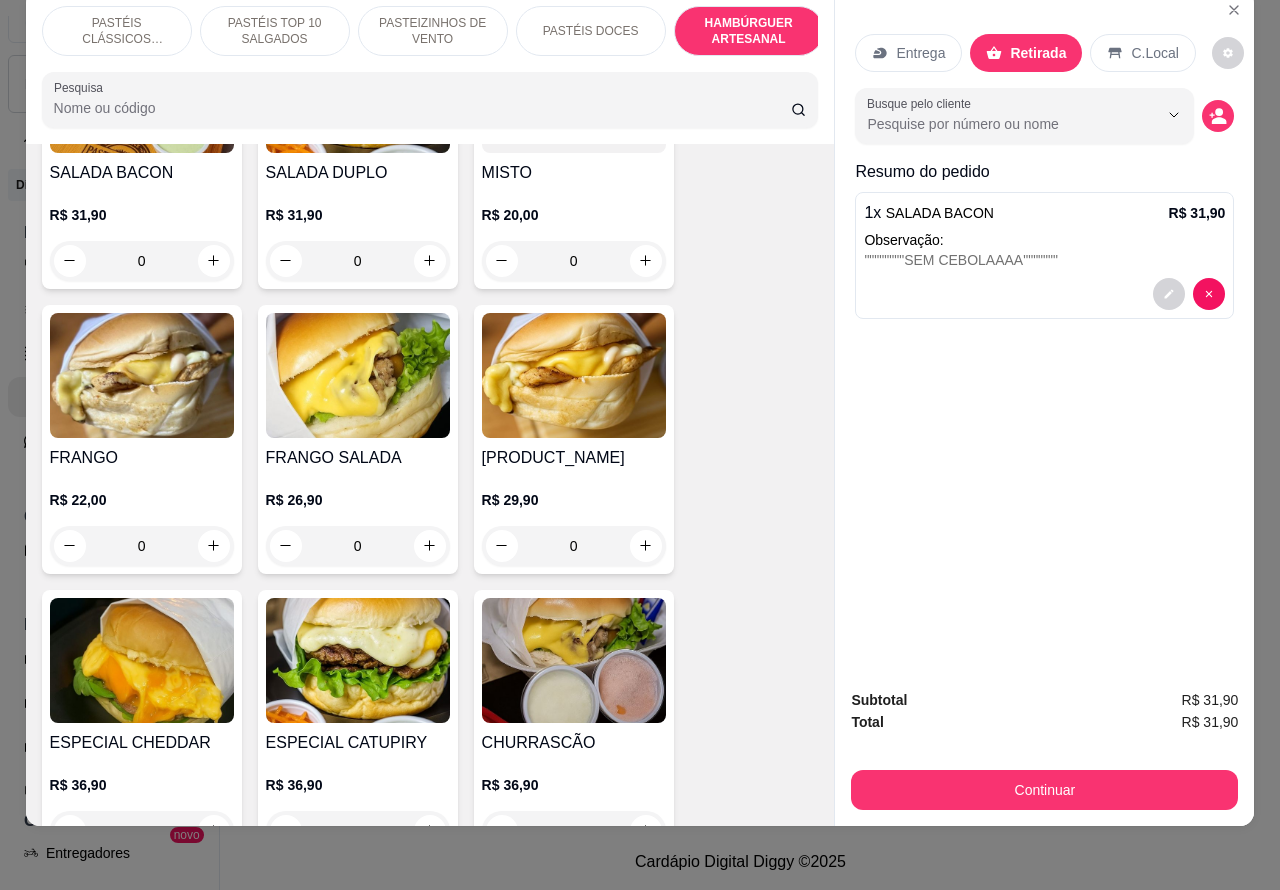 click at bounding box center (358, 375) 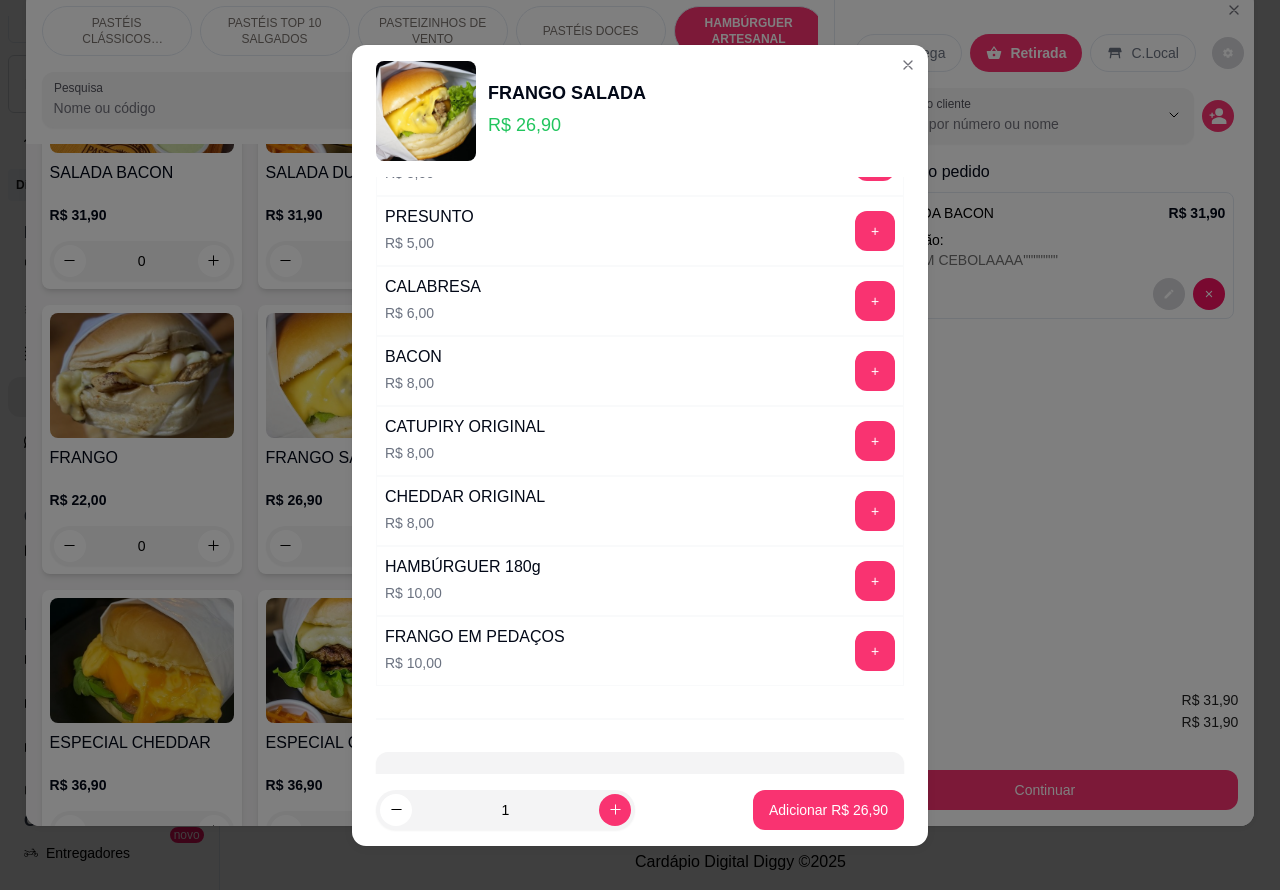 scroll, scrollTop: 542, scrollLeft: 0, axis: vertical 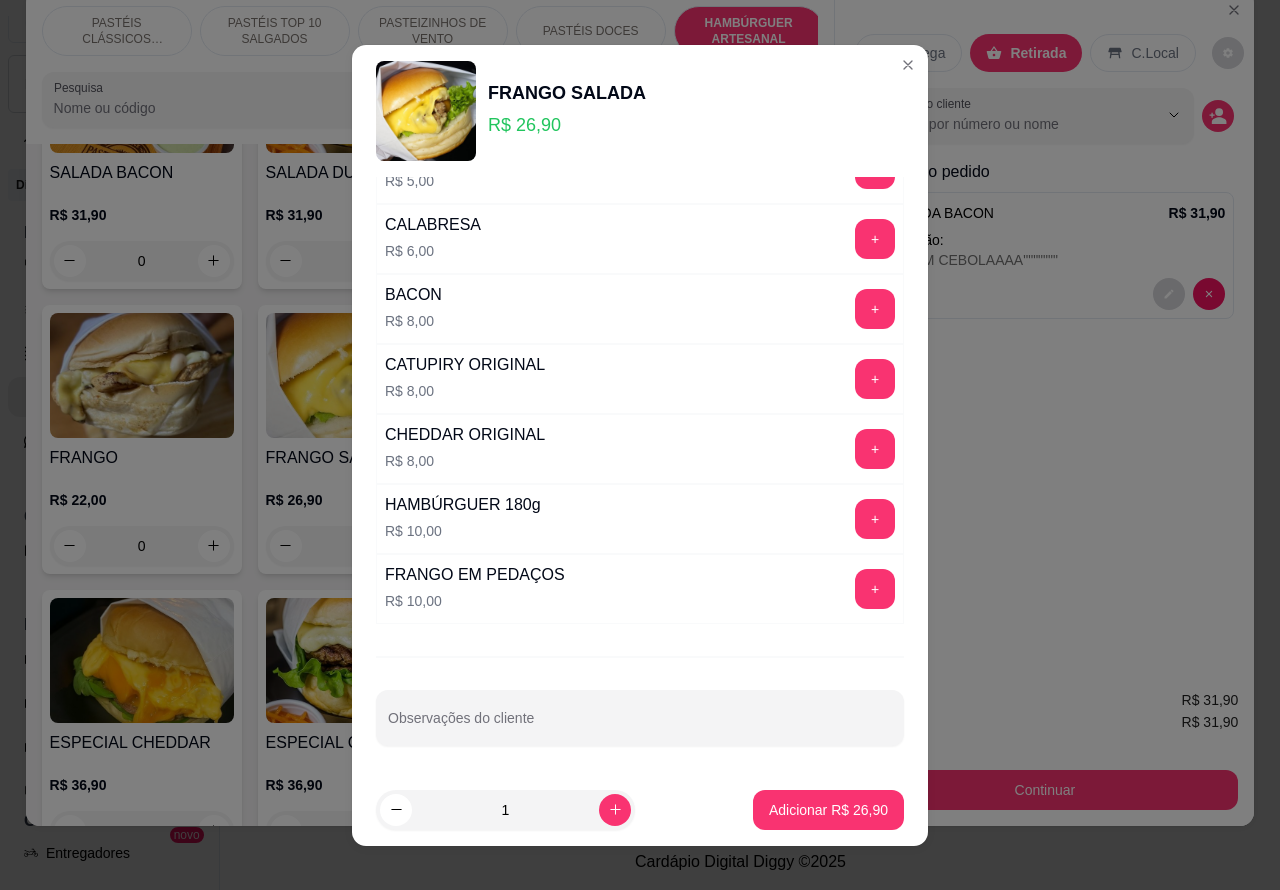 click on "Observações do cliente" at bounding box center [640, 726] 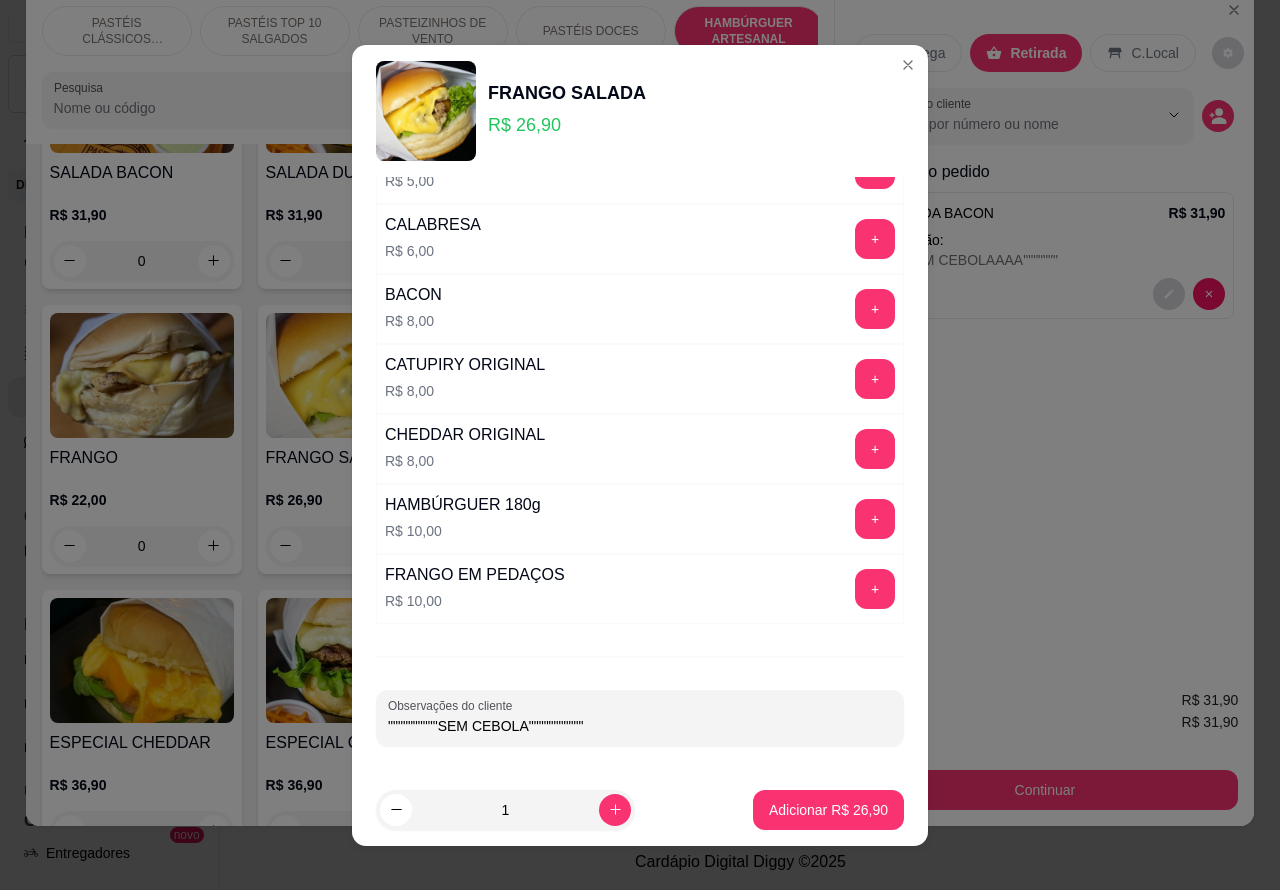type on """""""""""SEM CEBOLA"""""""""""" 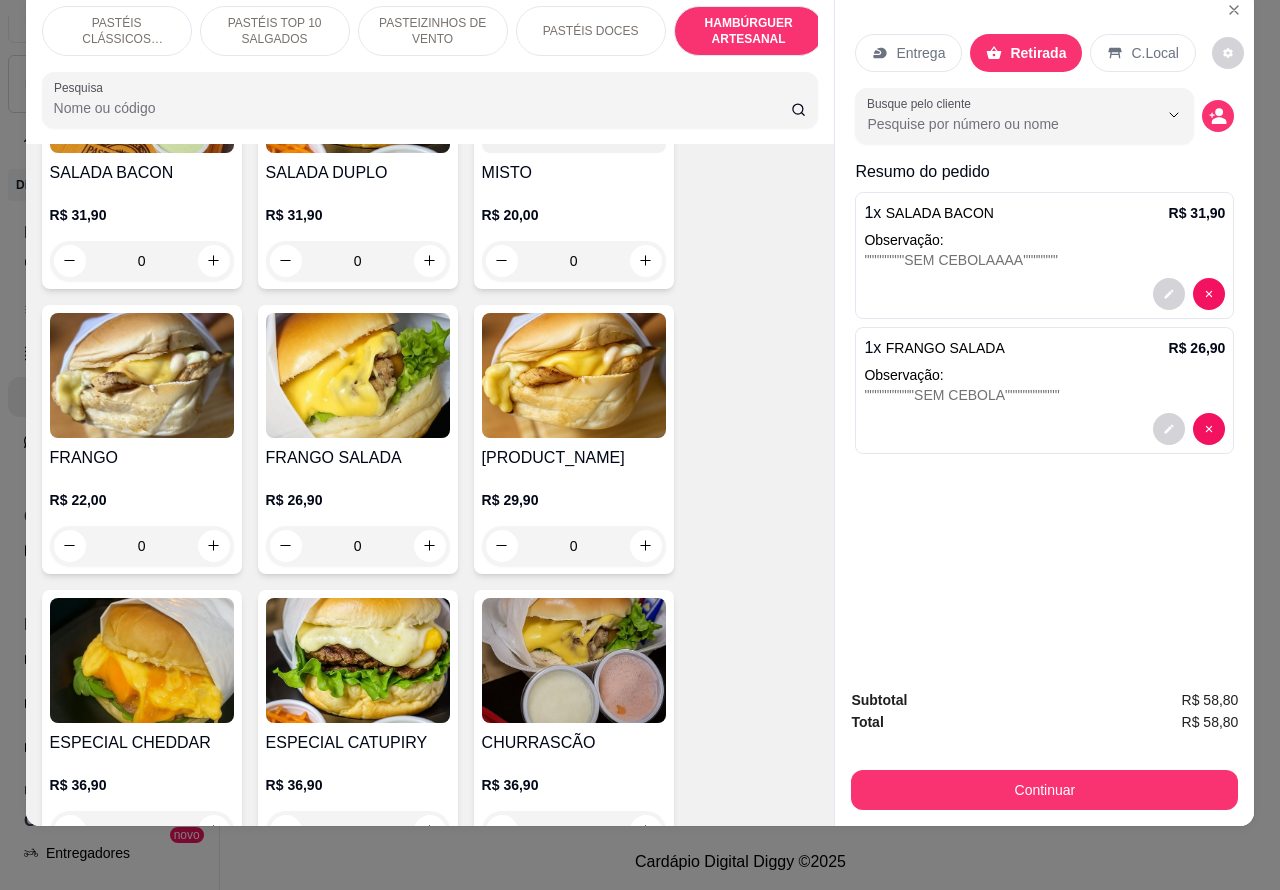 click on "0" at bounding box center [358, 546] 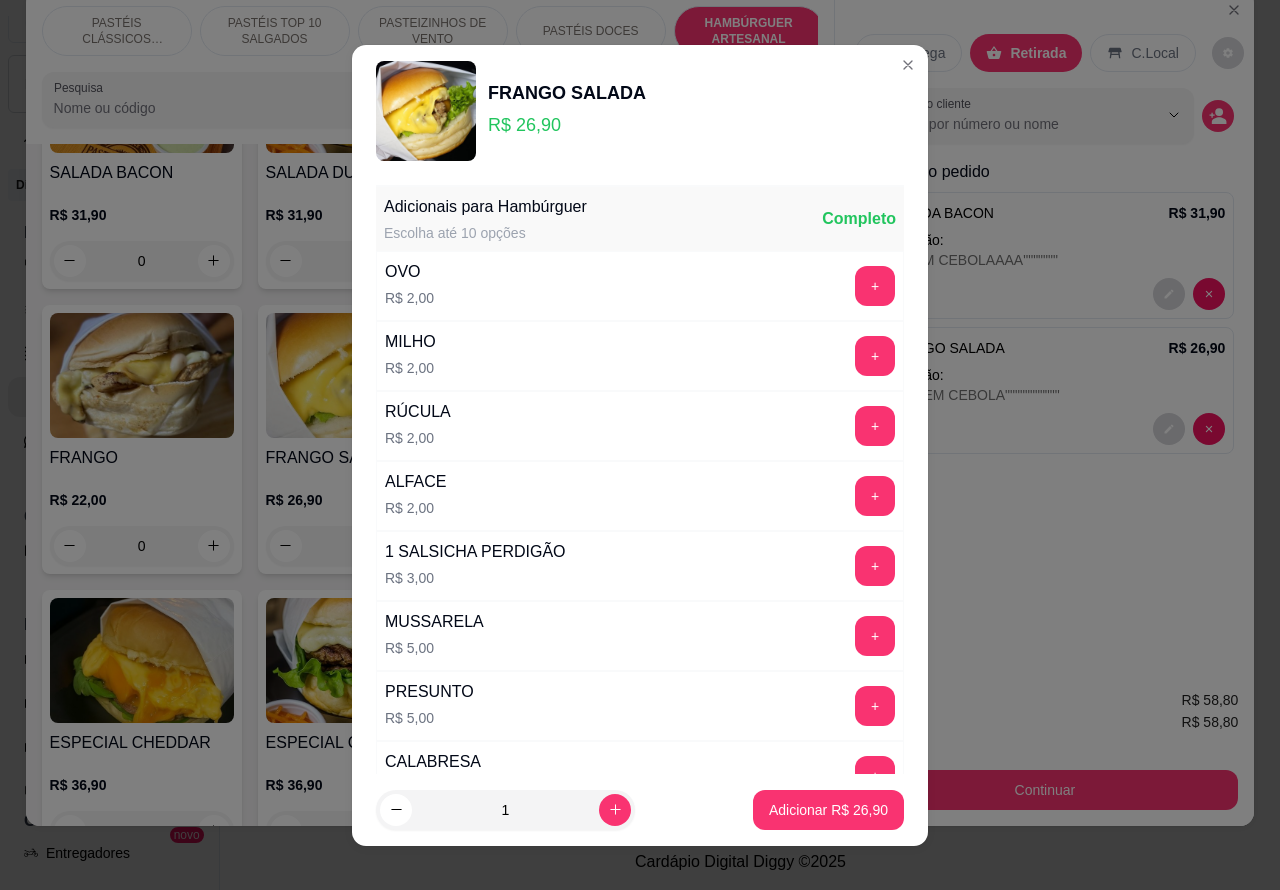 click on "Adicionar   R$ 26,90" at bounding box center (828, 810) 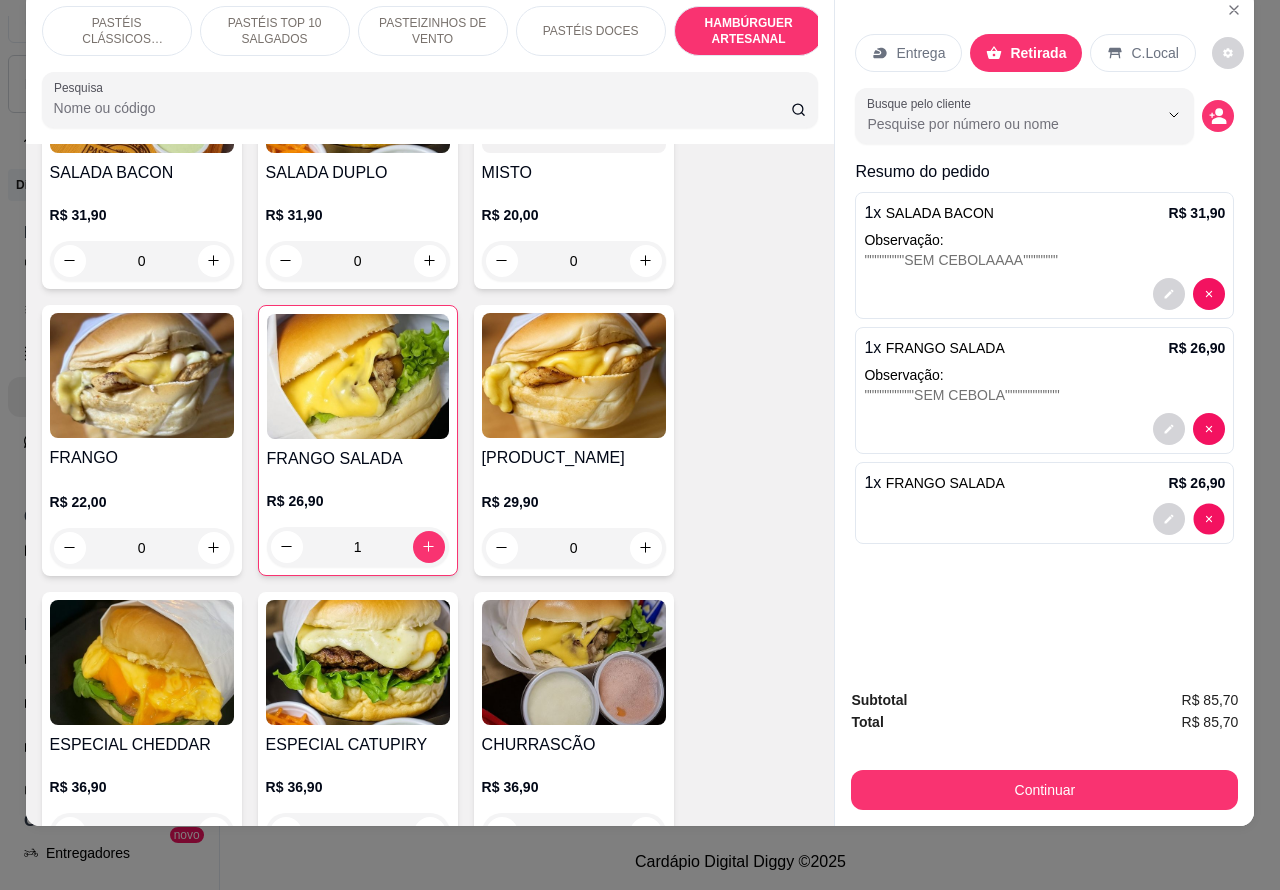 click on "Entrega Retirada C.Local Busque pelo cliente Resumo do pedido 1 x   SALADA BACON R$ 31,90 Observação:  """"""""SEM CEBOLAAAA""""""" 1 x   FRANGO SALADA  R$ 26,90 Observação:  """"""""""SEM CEBOLA""""""""""" 1 x   FRANGO SALADA  R$ 26,90" at bounding box center [1044, 332] 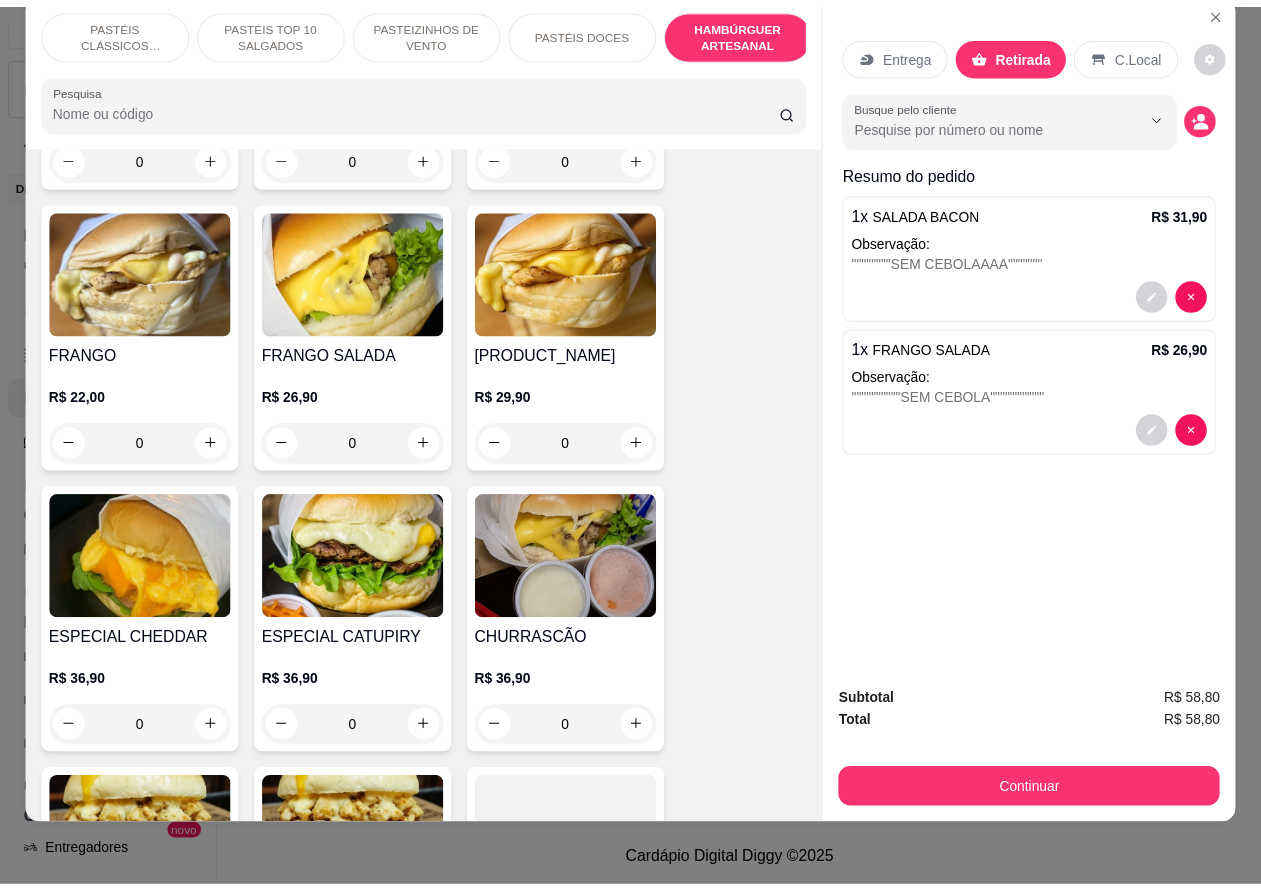 scroll, scrollTop: 5373, scrollLeft: 0, axis: vertical 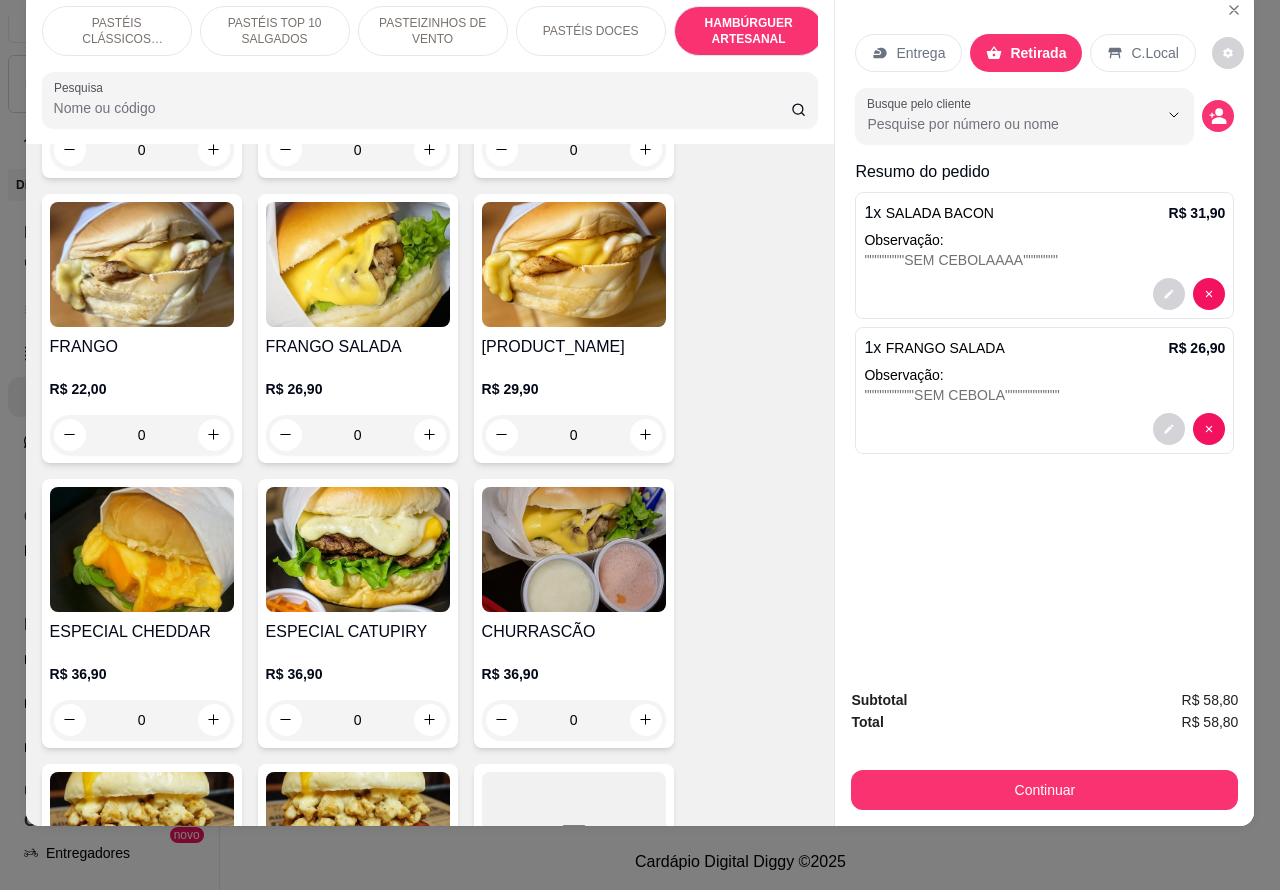 click on "0" at bounding box center [358, 435] 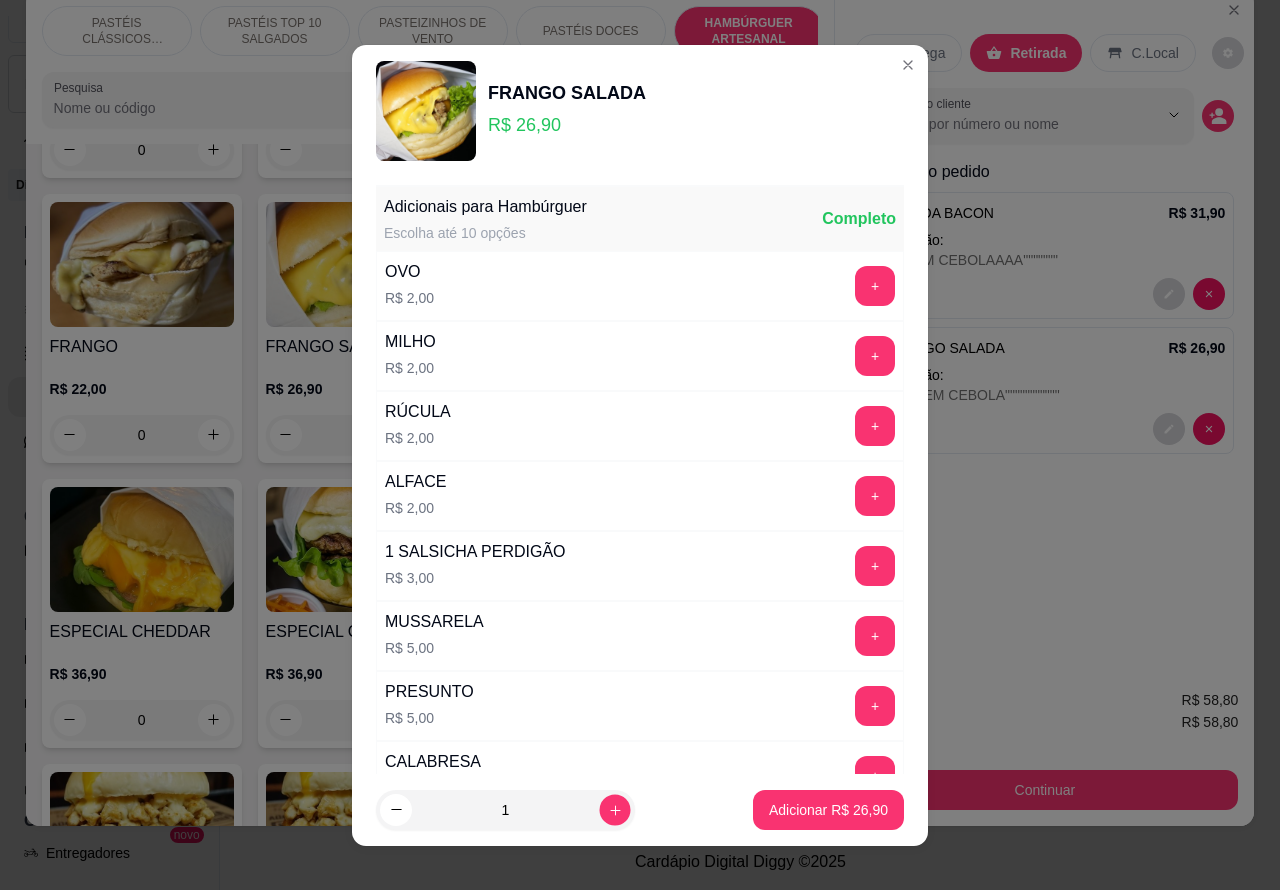 click 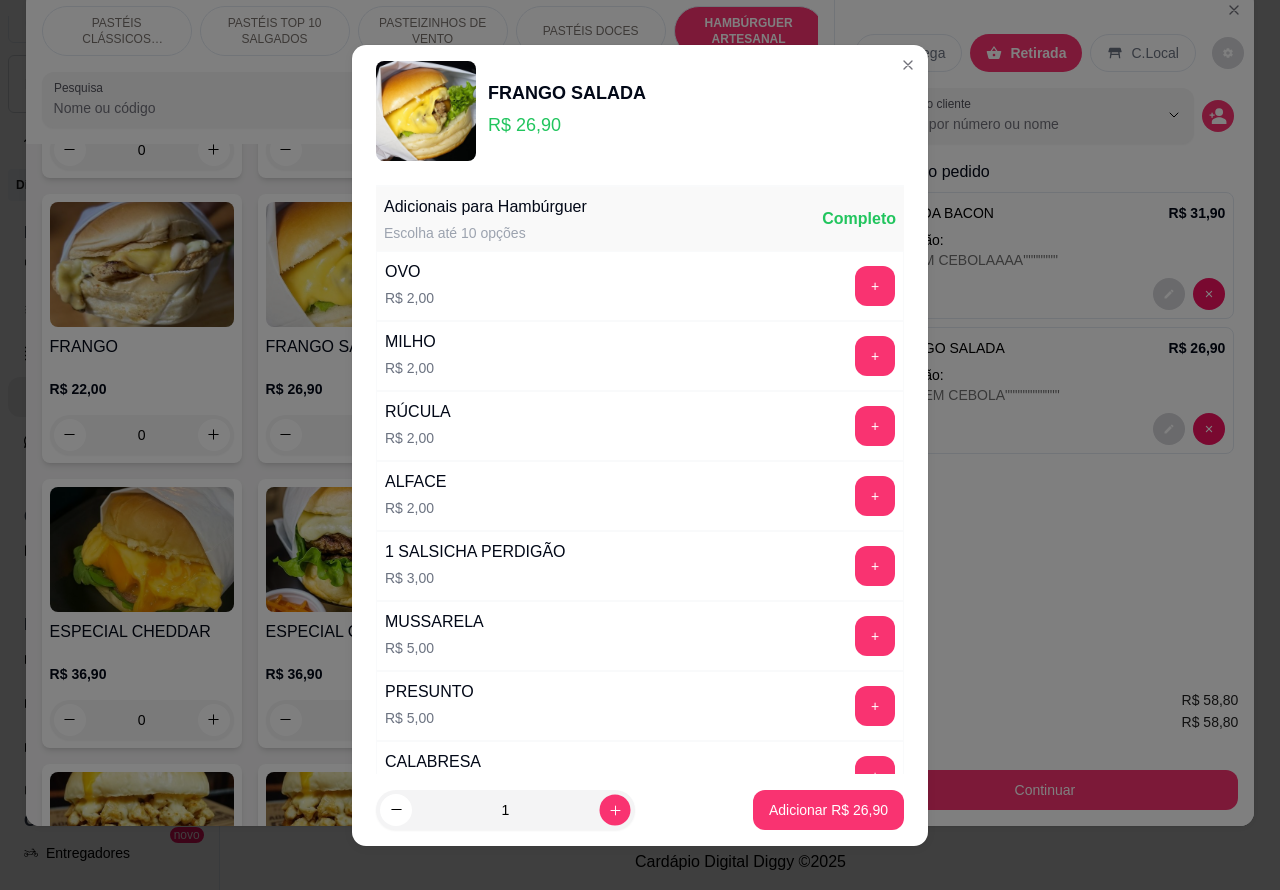 type on "2" 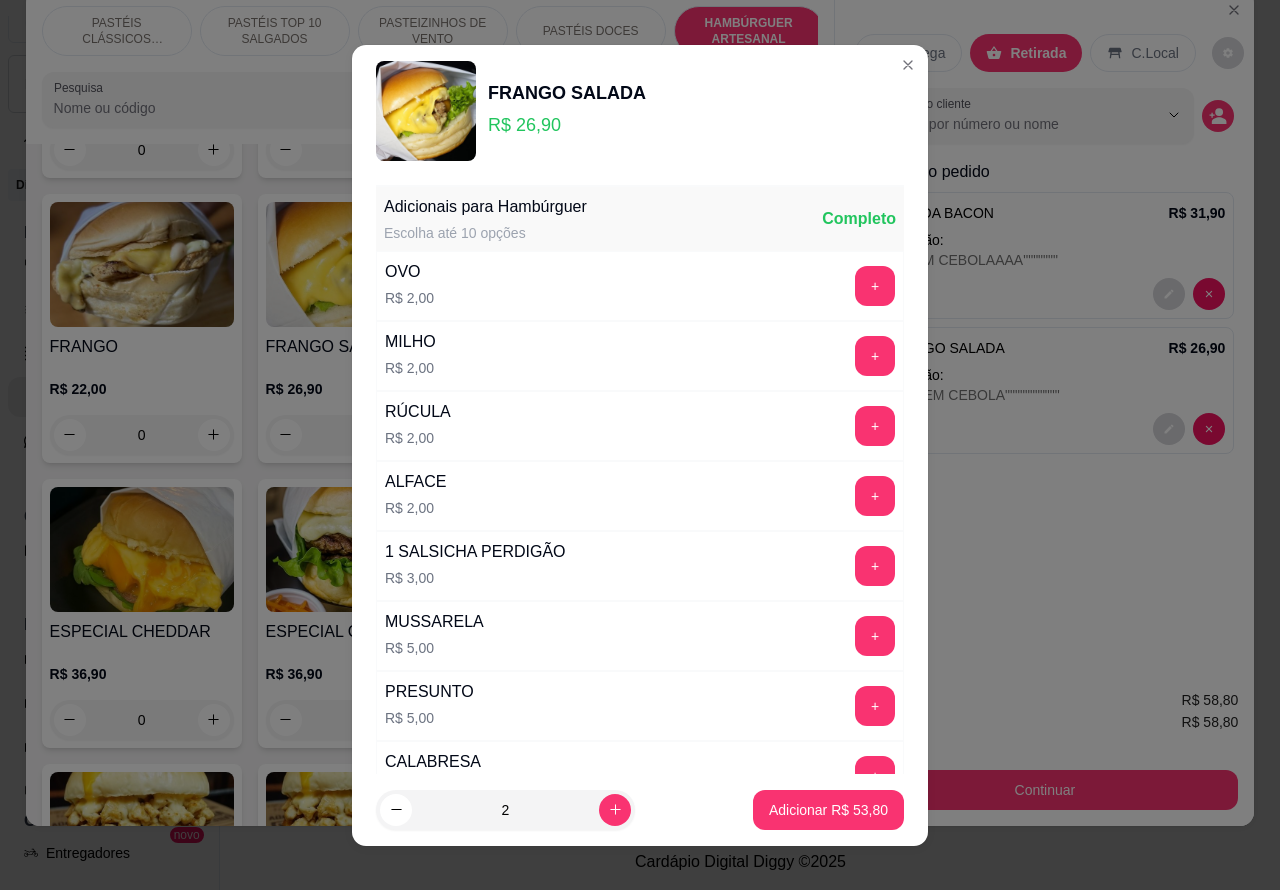 click on "Adicionar   R$ 53,80" at bounding box center [828, 810] 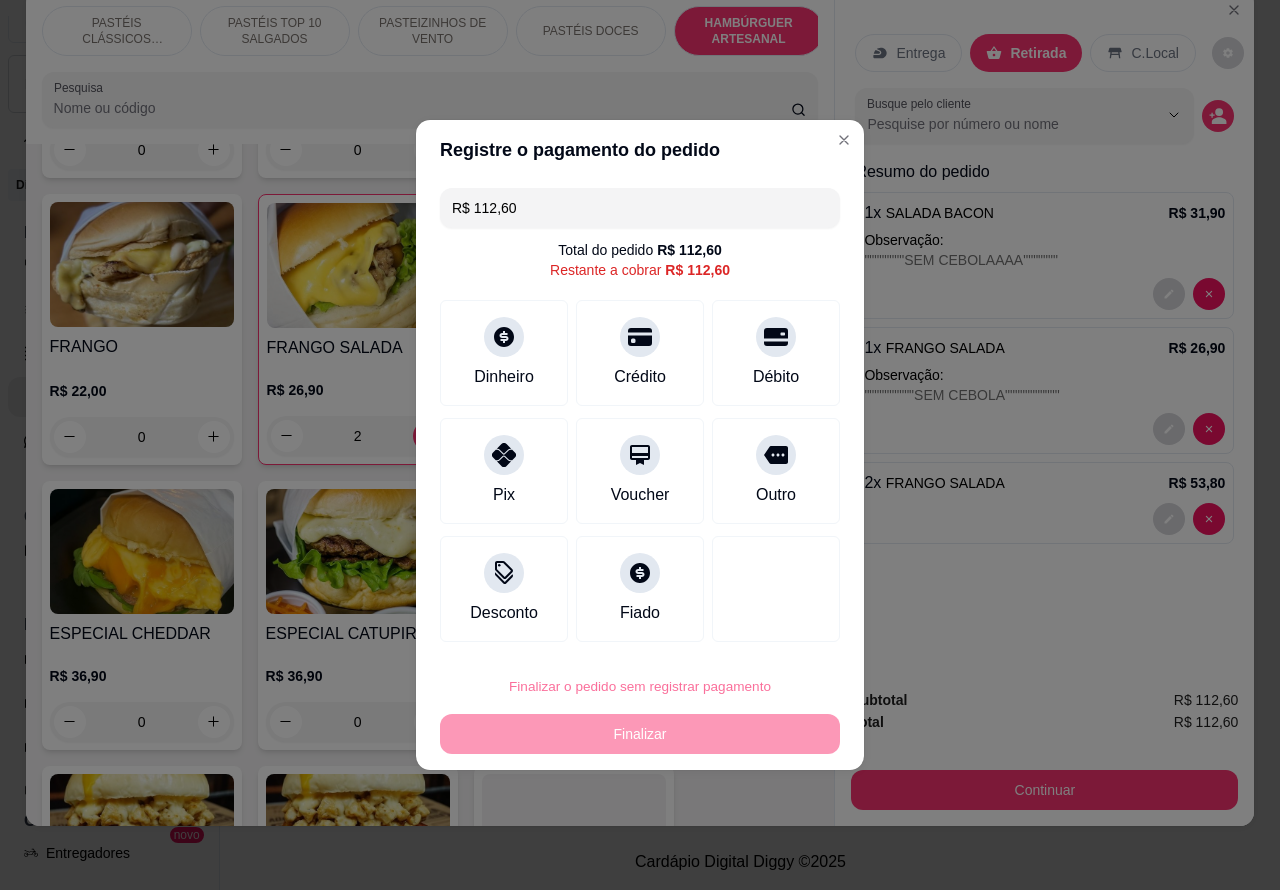 click on "Confirmar" at bounding box center [758, 630] 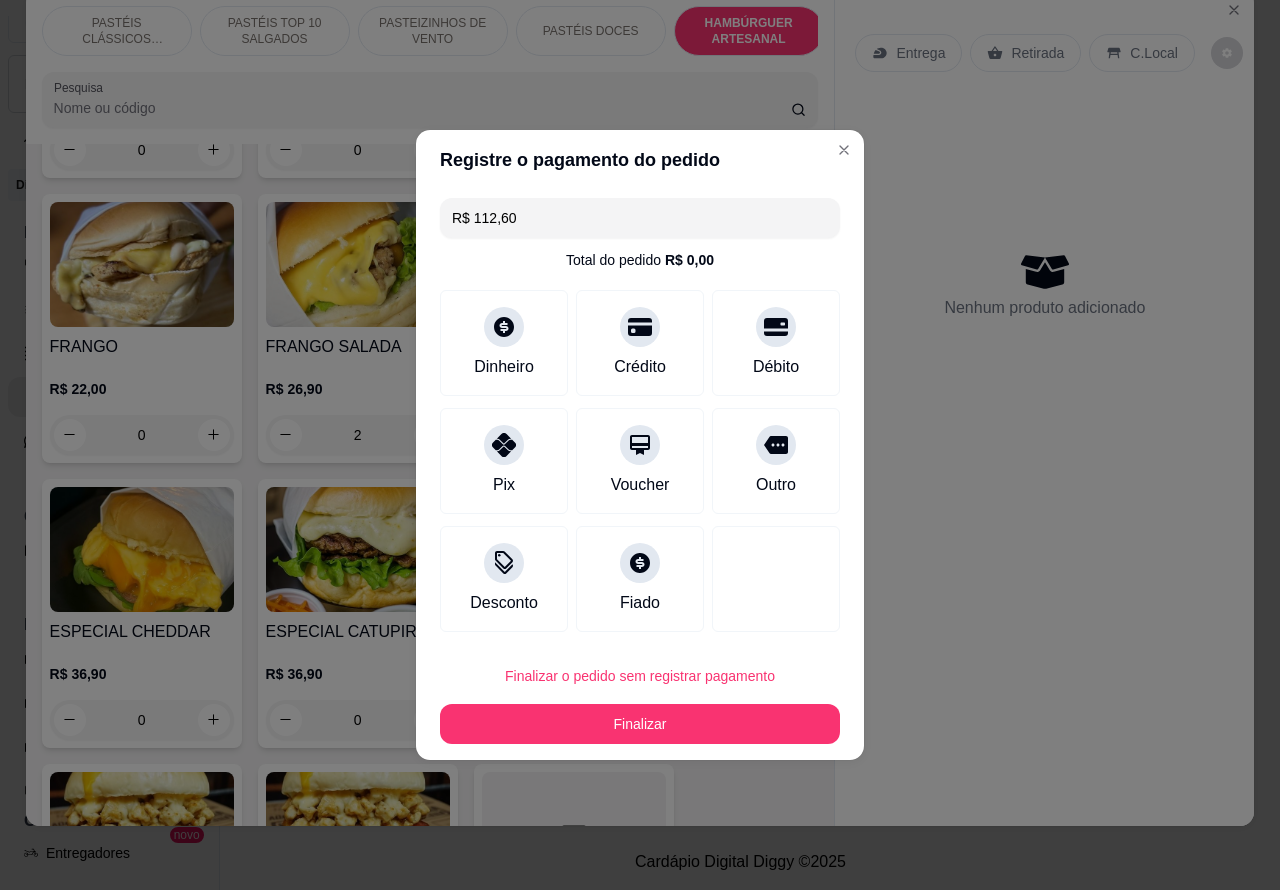 type on "0" 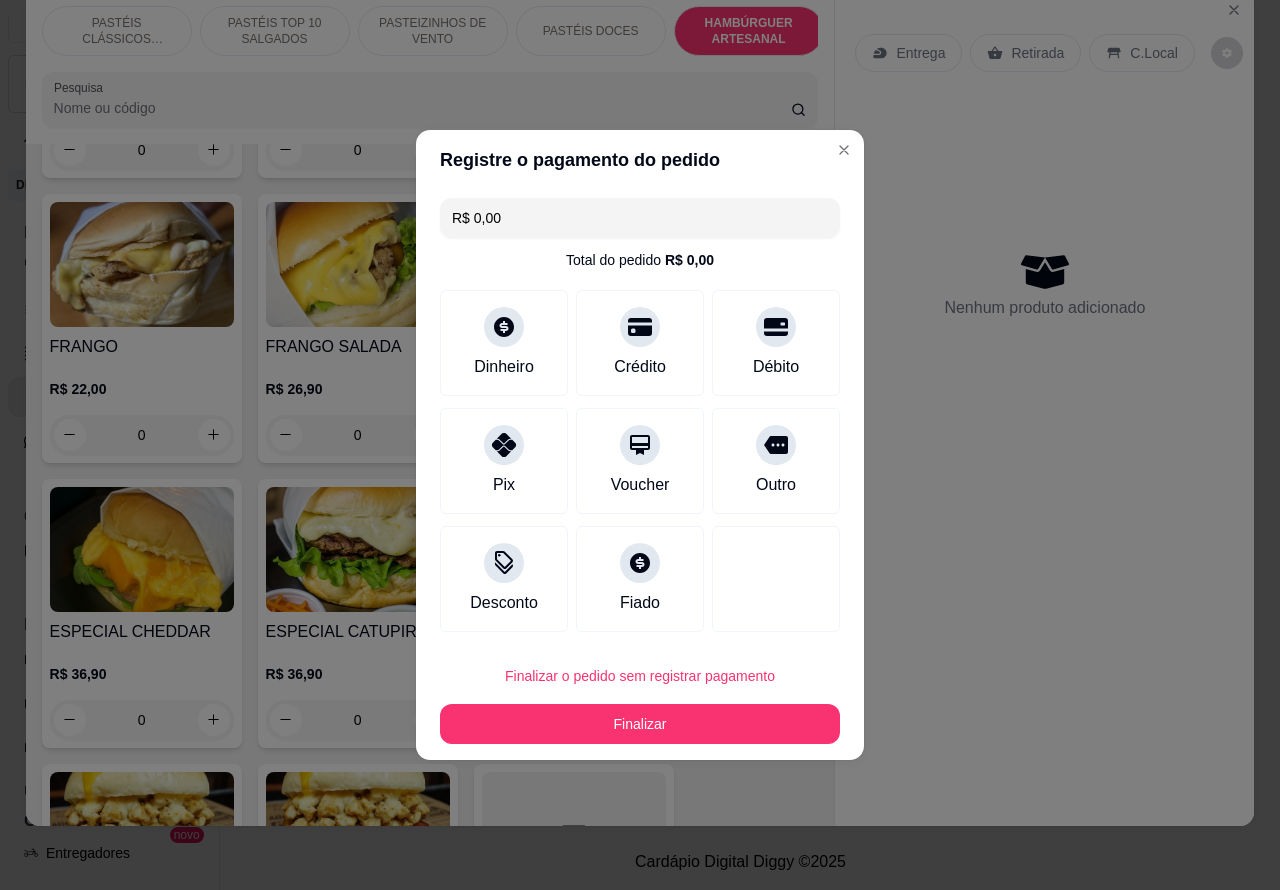 type on "R$ 0,00" 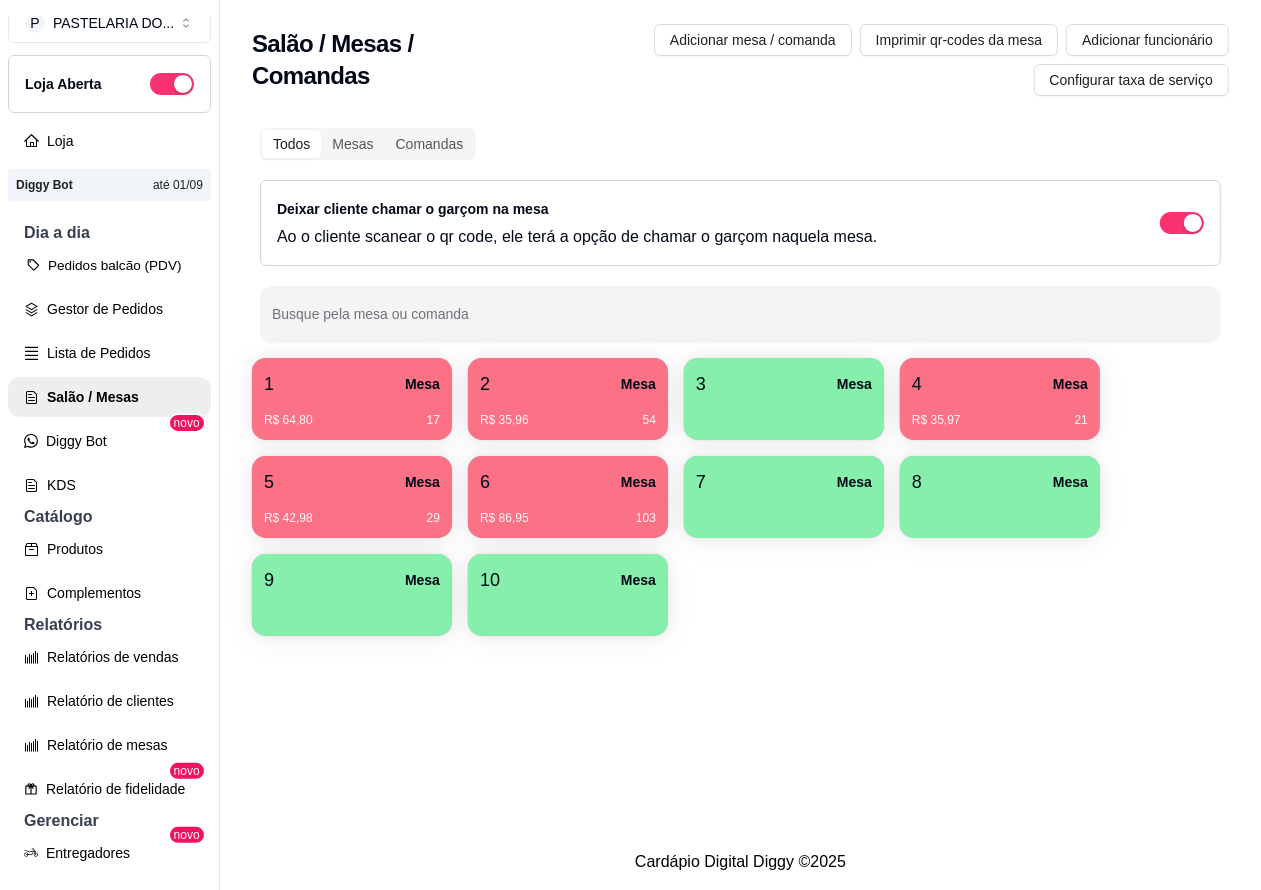 click on "Pedidos balcão (PDV)" at bounding box center (109, 265) 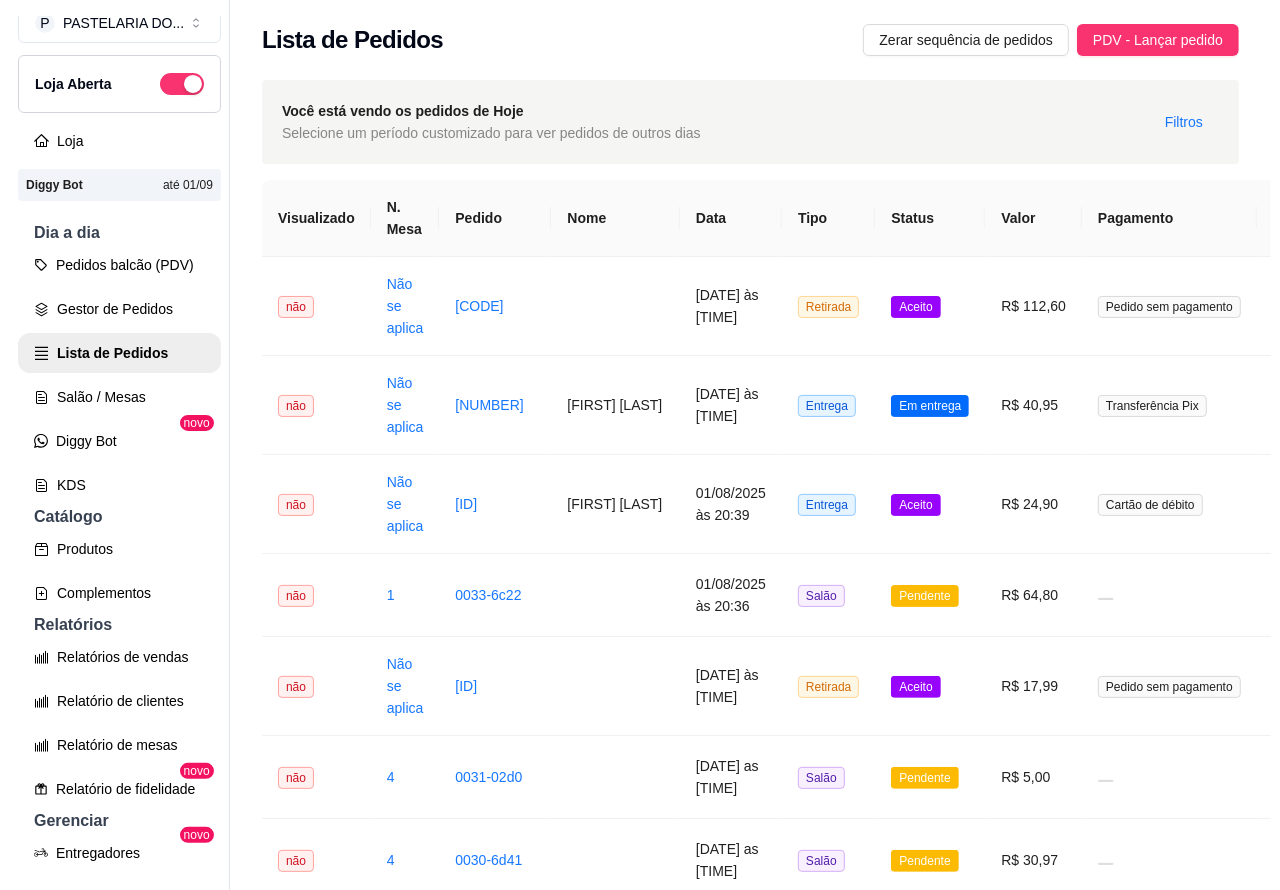 scroll, scrollTop: 0, scrollLeft: 145, axis: horizontal 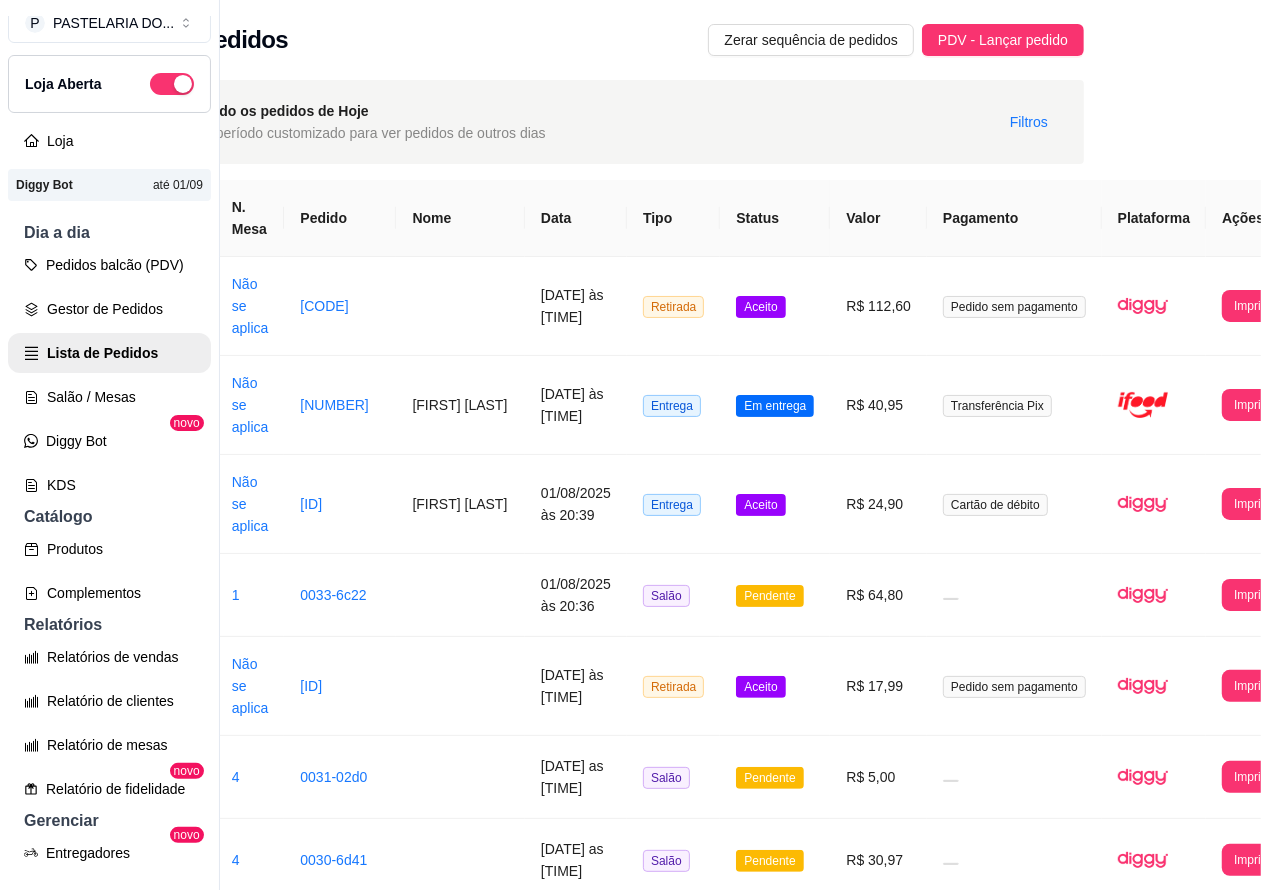 click at bounding box center [1154, 306] 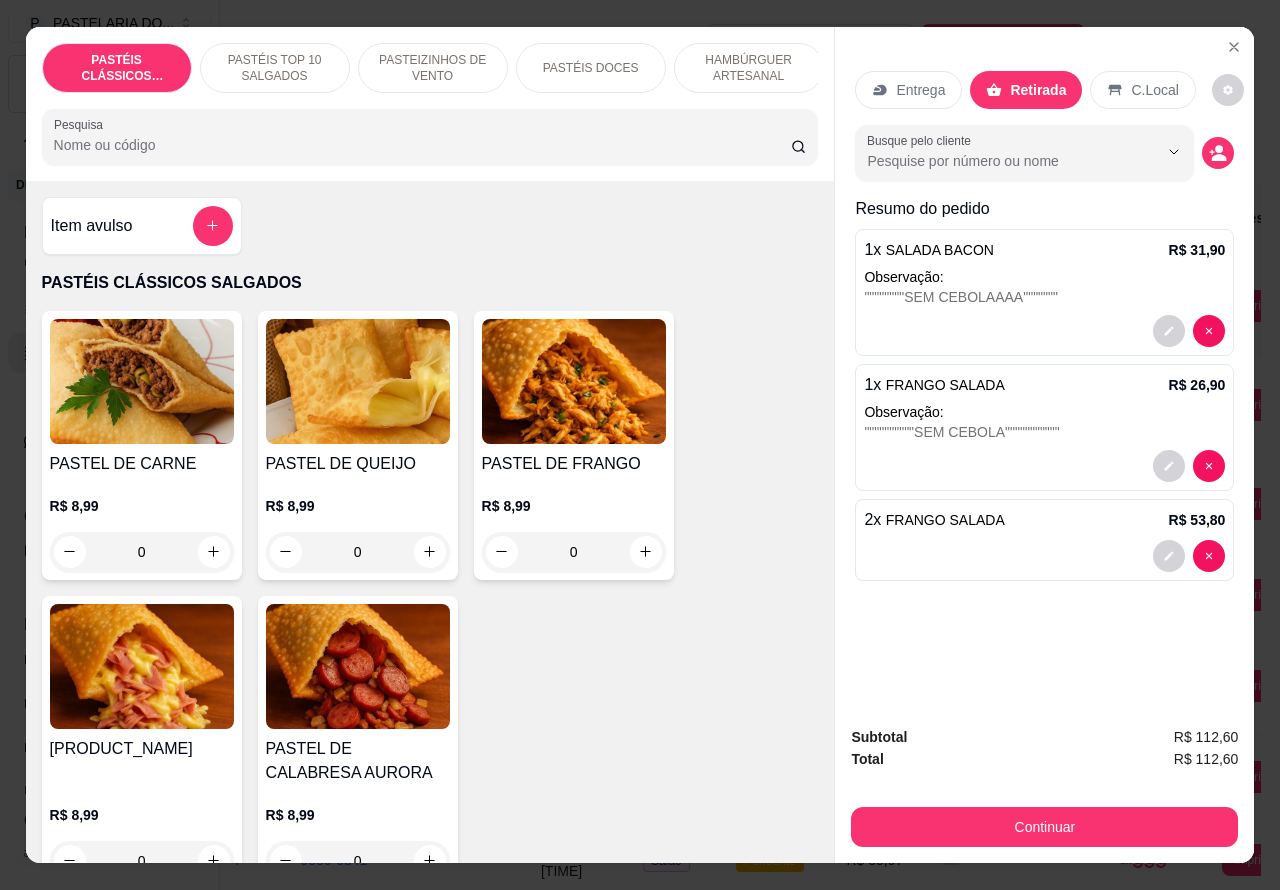 scroll, scrollTop: 46, scrollLeft: 0, axis: vertical 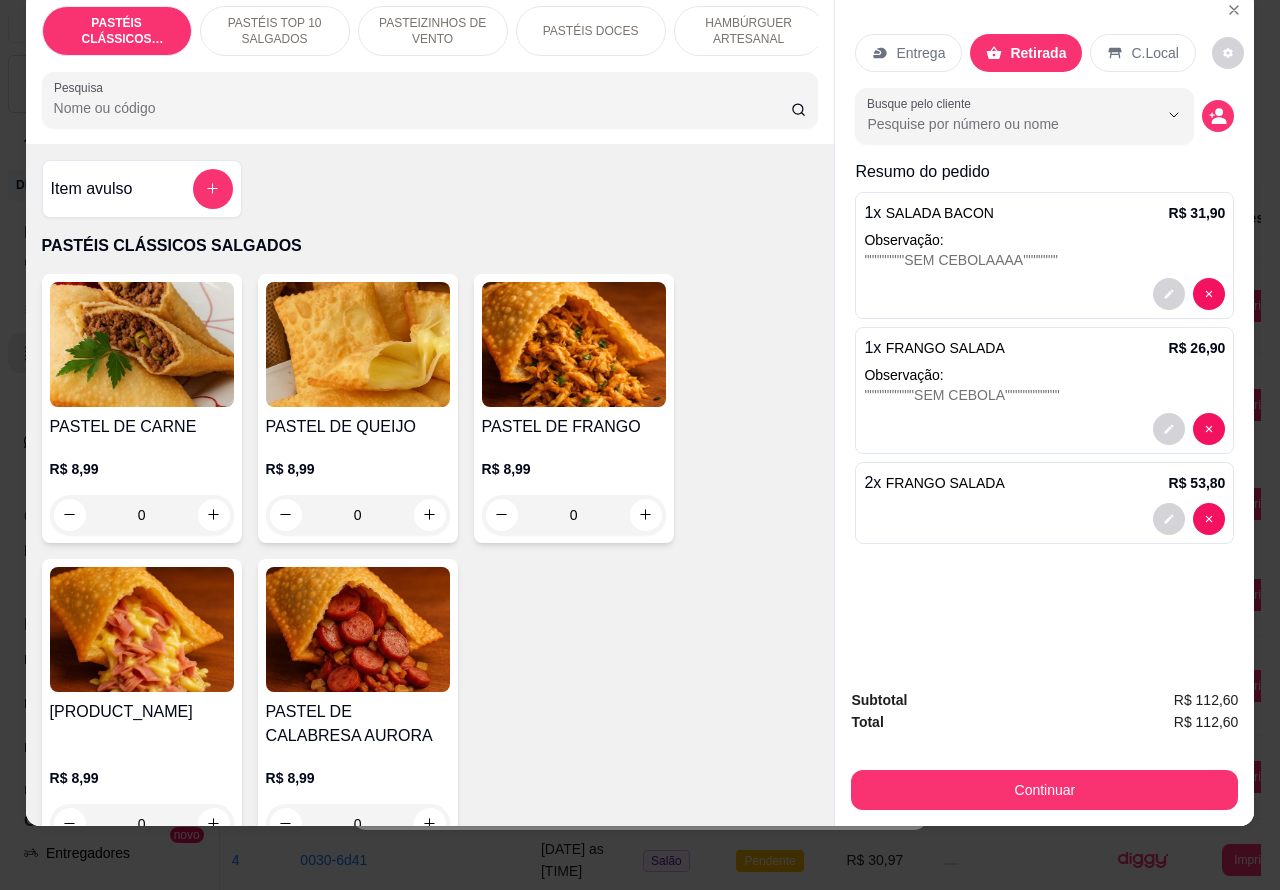 click at bounding box center (1044, 519) 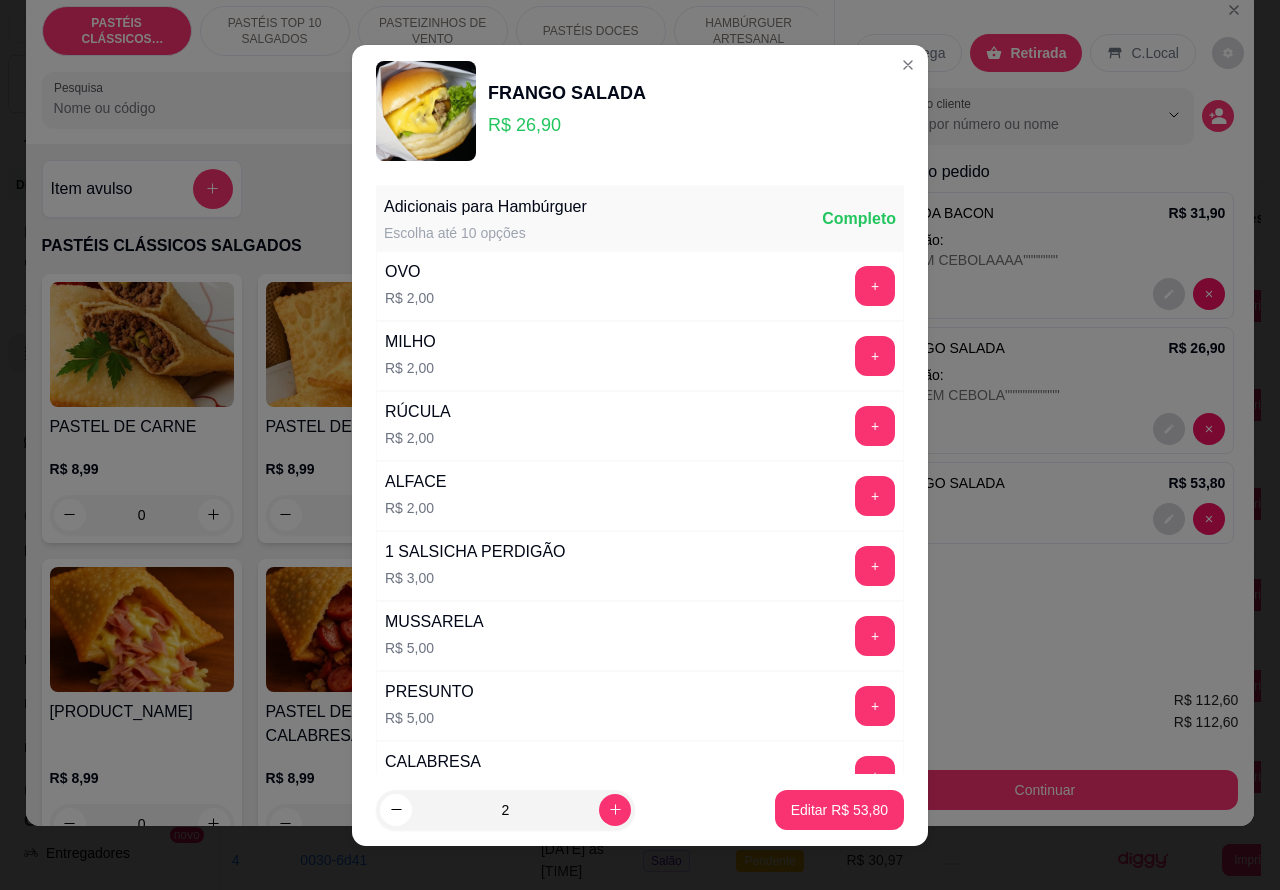 scroll, scrollTop: 542, scrollLeft: 0, axis: vertical 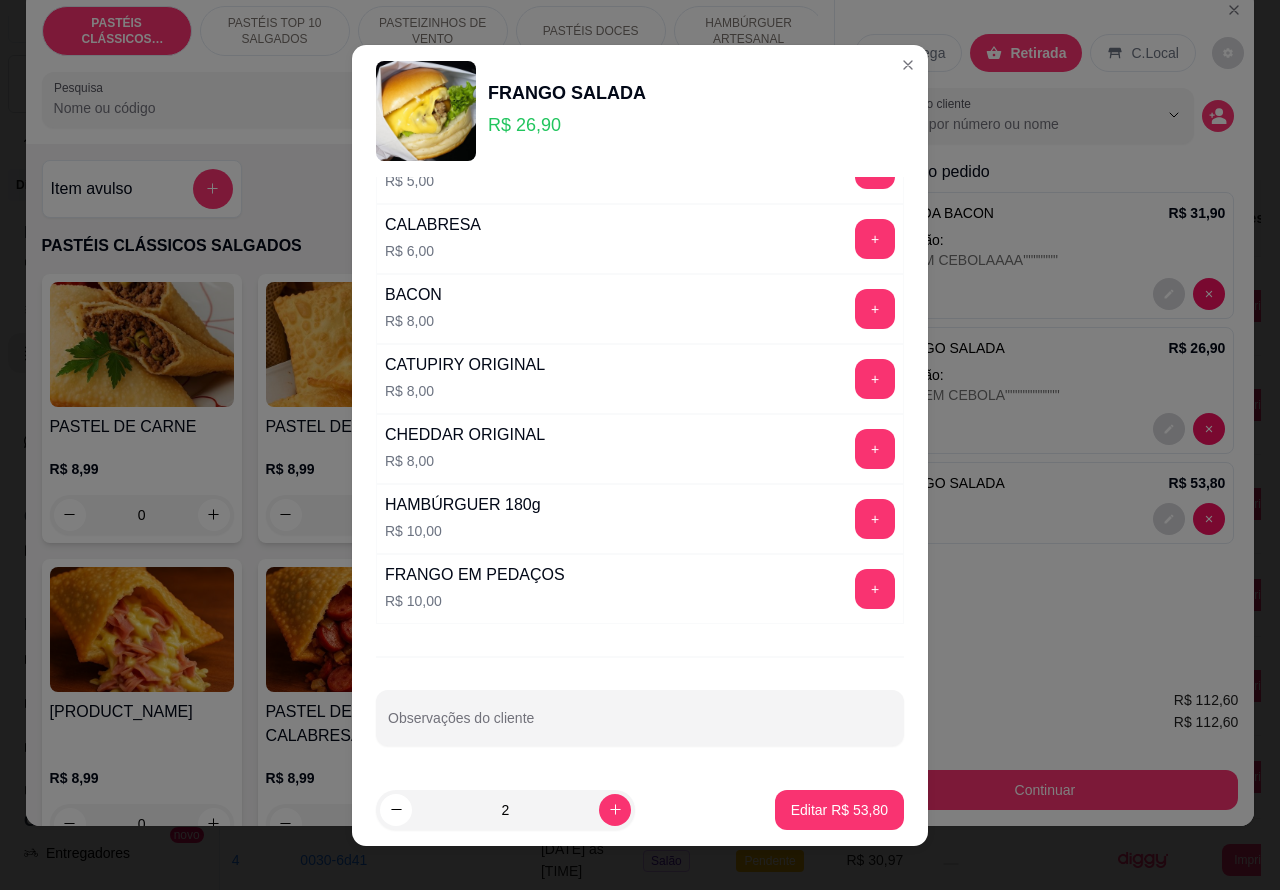click on "Observações do cliente" at bounding box center [640, 726] 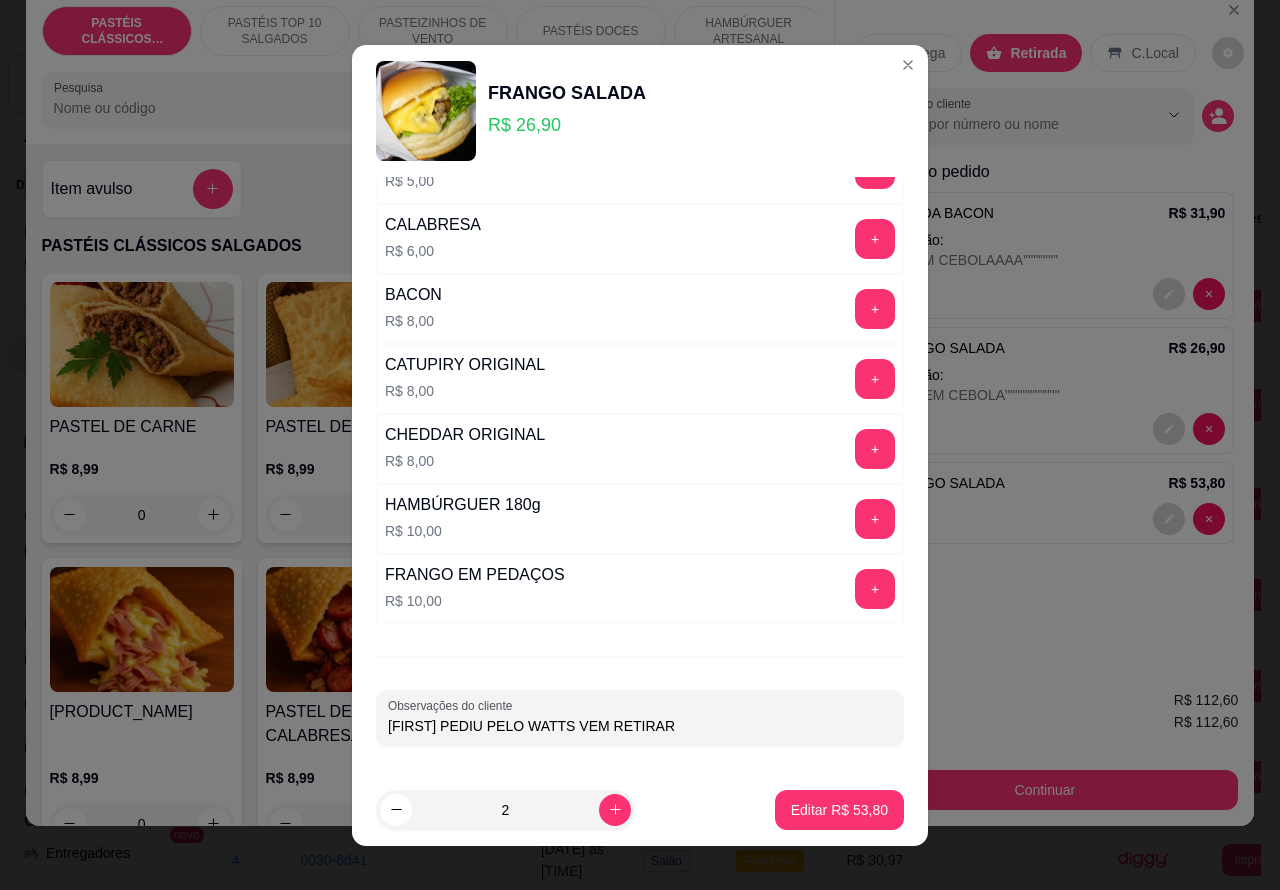 type on "[FIRST] PEDIU PELO WATTS VEM RETIRAR" 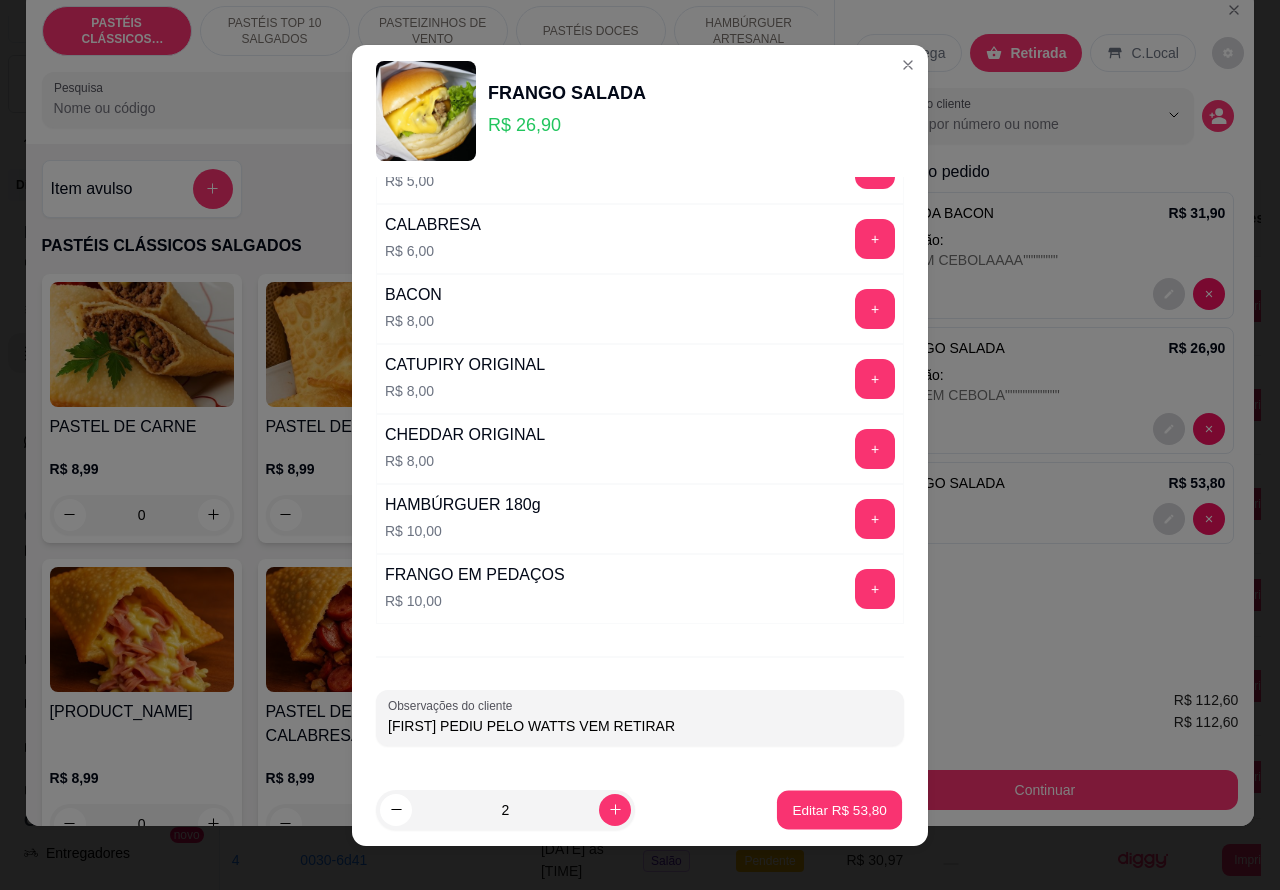 click on "Editar   R$ 53,80" at bounding box center (839, 809) 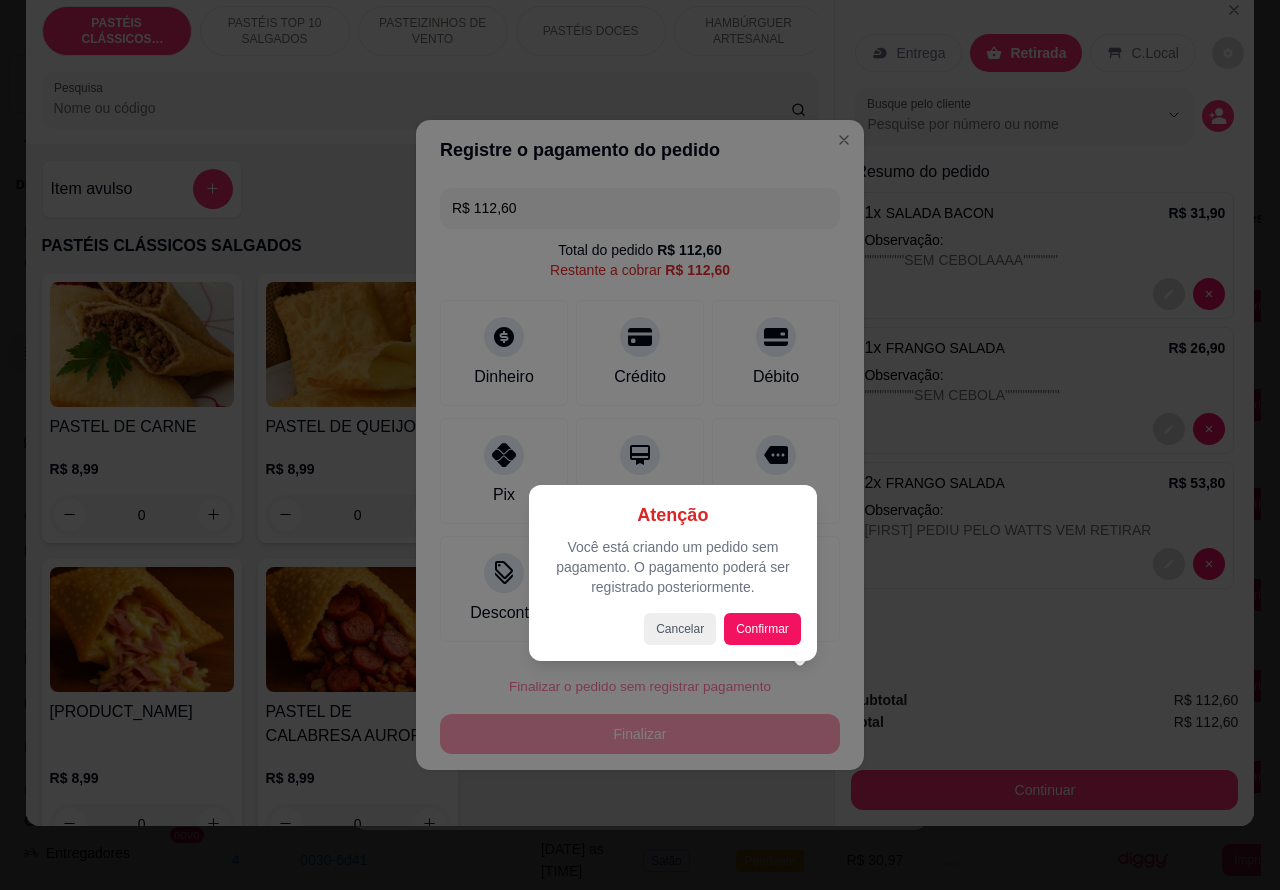click at bounding box center (640, 445) 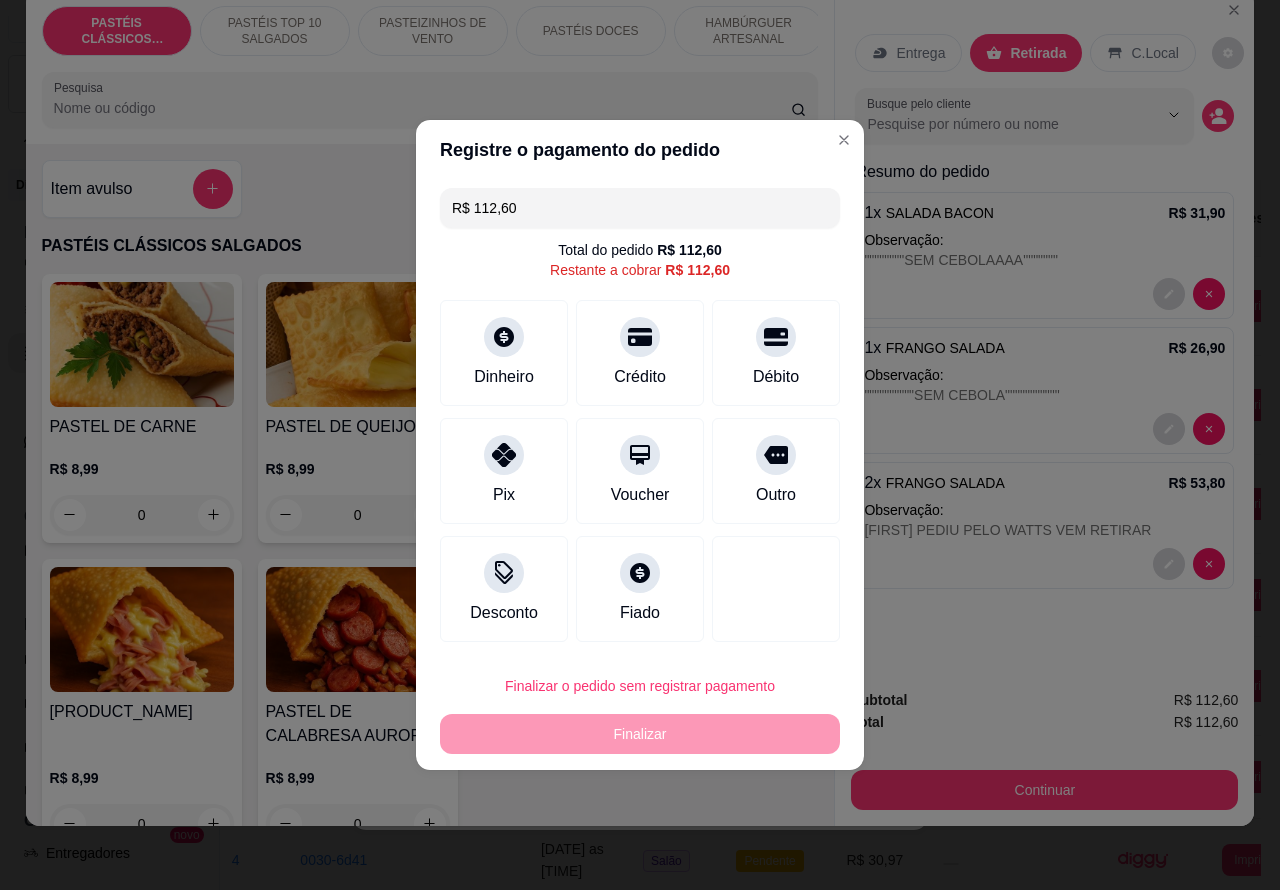 click 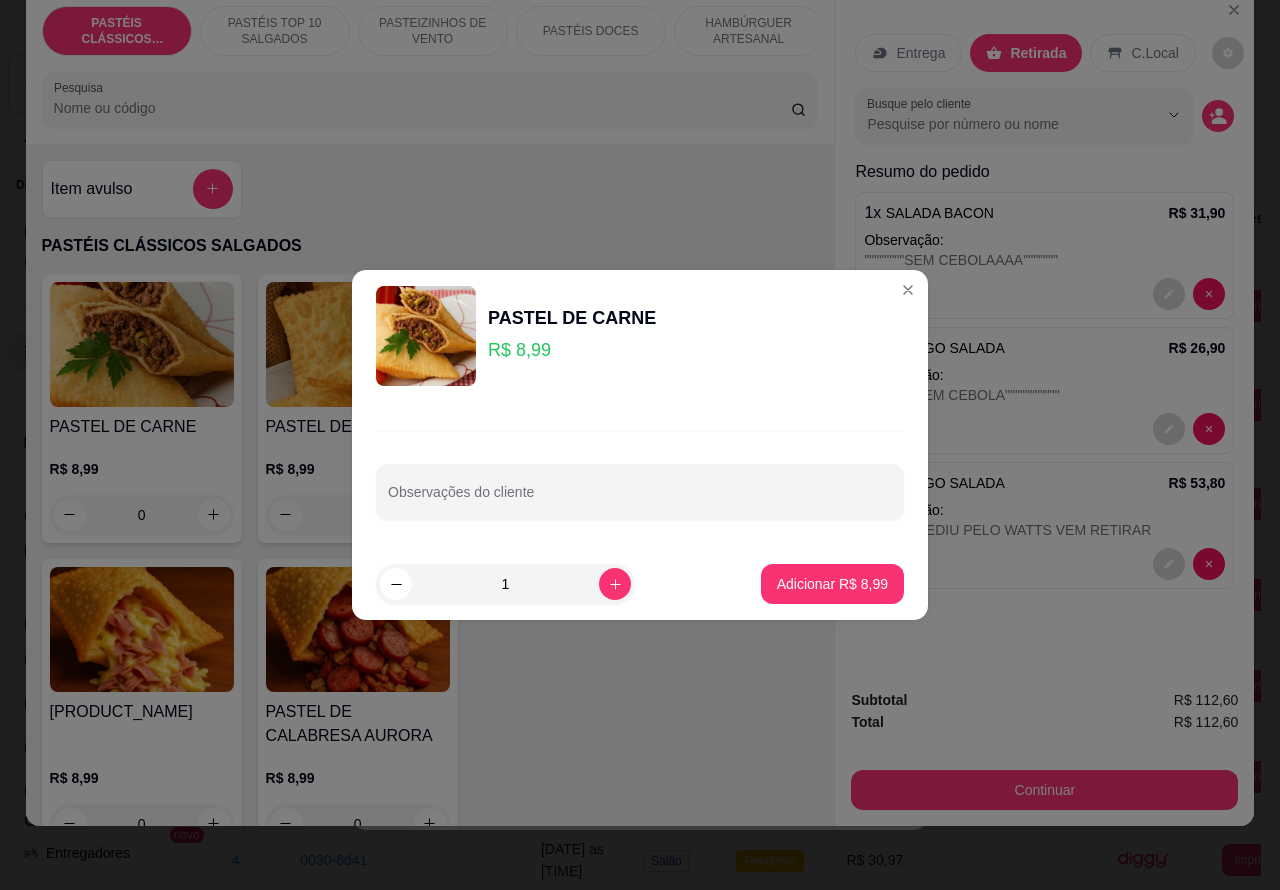 click on "Item avulso PASTÉIS CLÁSSICOS SALGADOS PASTEL DE CARNE R$ 8,99 0 PASTEL DE QUEIJO R$ 8,99 0 PASTEL DE FRANGO R$ 8,99 0 PASTEL DE PRESUNTO E QUEIJO R$ 8,99 0 PASTEL DE CALABRESA AURORA R$ 8,99 0 PASTÉIS TOP 10 SALGADOS 00 - ADICIONAIS R$ 3,00 0 MOLHO EXTRA DE CENOURA R$ 0,50 0 MOLHO EXTRA DE ALHO R$ 0,50 0 PASTEL DE VENTO R$ 4,00 0 PORÇÃO TIRAS MASSA DE PASTEL R$ 4,00 0 PASTEIZINHOS DE VENTO R$ 4,00 0 05 - PASTEL CARNE C/ BACON R$ 12,99 0 06 - PASTEL CARNE C/ QUEIJO R$ 12,99 0 08 - PASTEL CARNE C/ OVO R$ 12,99 0 PASTEL CALABRESA COM QUEIJO R$ 12,99 0 PASTEL QUEIJ0 COM BACON R$ 12,99 0 10 - PASTEL DE FRANGO C/ BACON R$ 12,99 0 11 - PASTEL FRANGO C/ CATUPIRY R$ 12,99 0 12 - PASTEL FRANGO C/ CHEDDAR R$ 12,99 0 15 - PASTEL DE PIZZA R$ 12,99 0 QUEIJO COM MILHO R$ 12,99 0 14 - PASTEL FRANGO CAIPIRA R$ 14,99 0 BRÓCOLIS, QUEIJO E BACON R$ 14,99 0 09 - PASTEL CARNE SECA C/ CATUPIRY R$ 14,99 0 PASTEL CARNE SECA COM QUEIJO R$ 14,99 0" at bounding box center (430, 485) 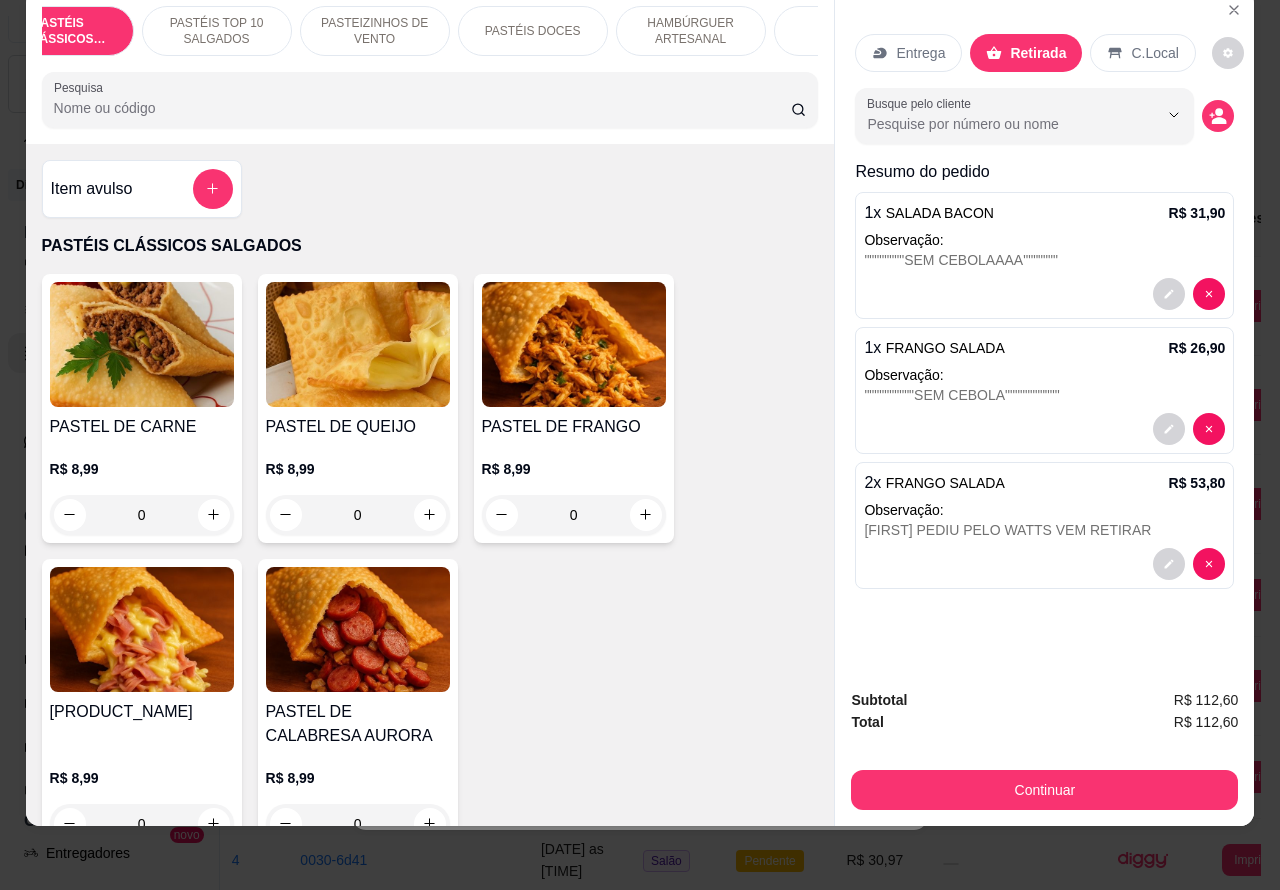 scroll, scrollTop: 0, scrollLeft: 61, axis: horizontal 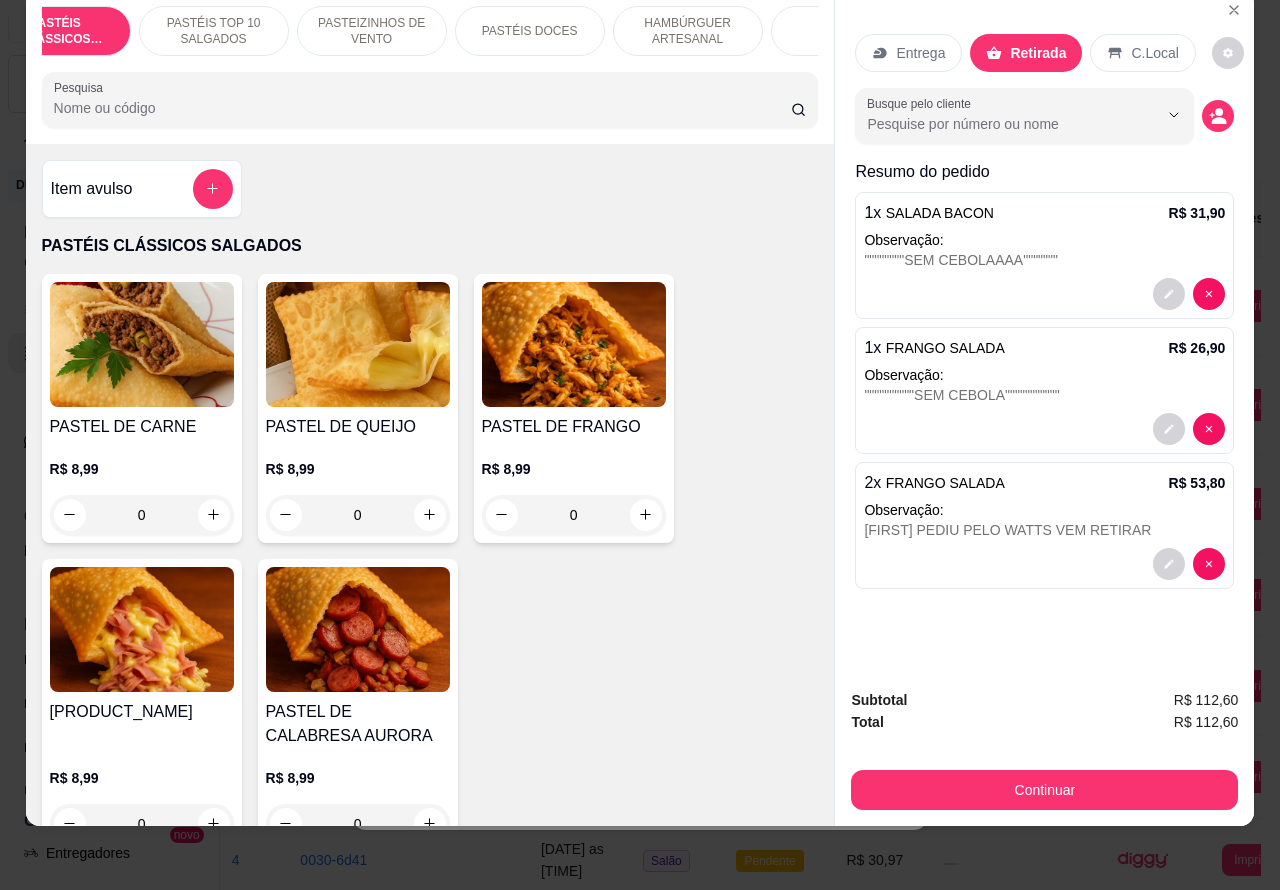 click on "PASTÉIS DOCES" at bounding box center [530, 31] 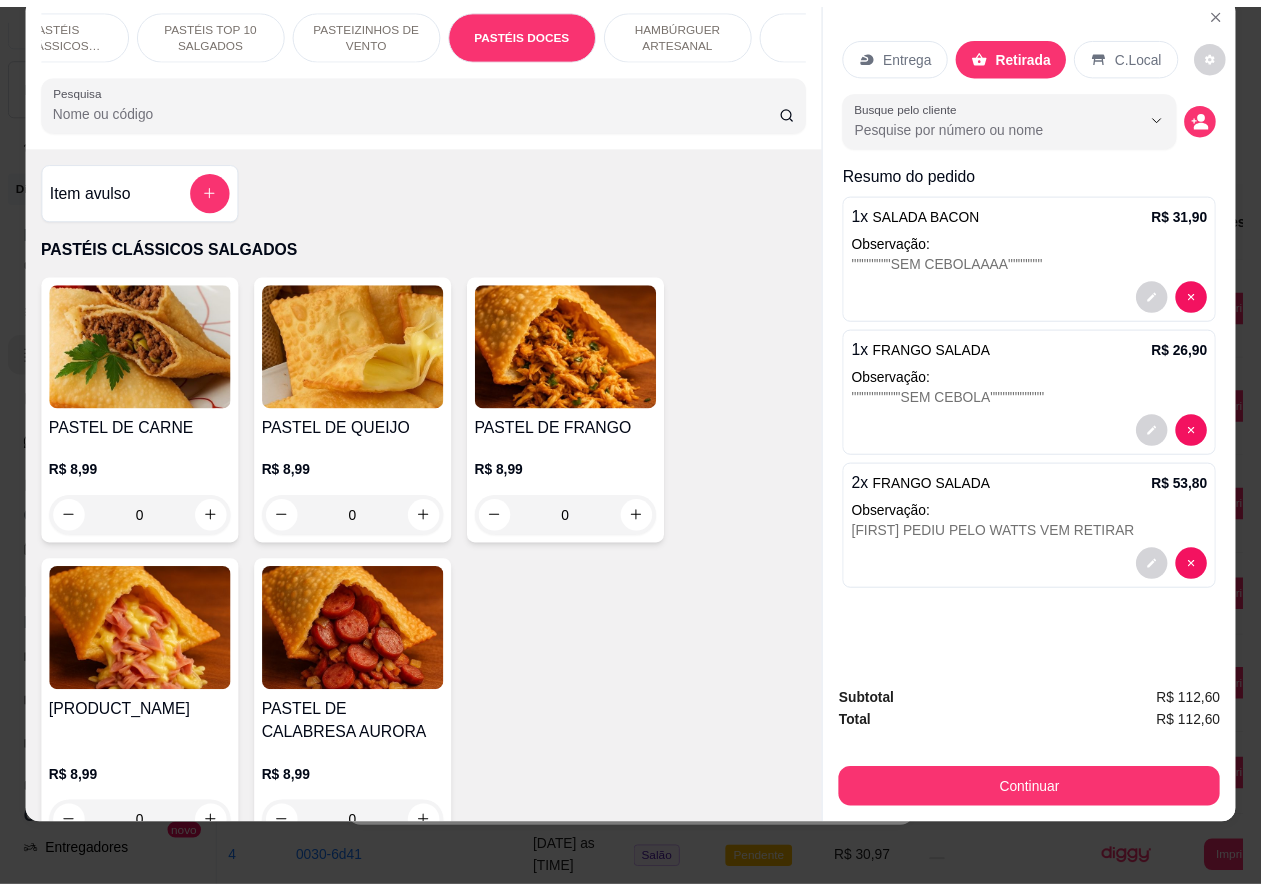 scroll, scrollTop: 3870, scrollLeft: 0, axis: vertical 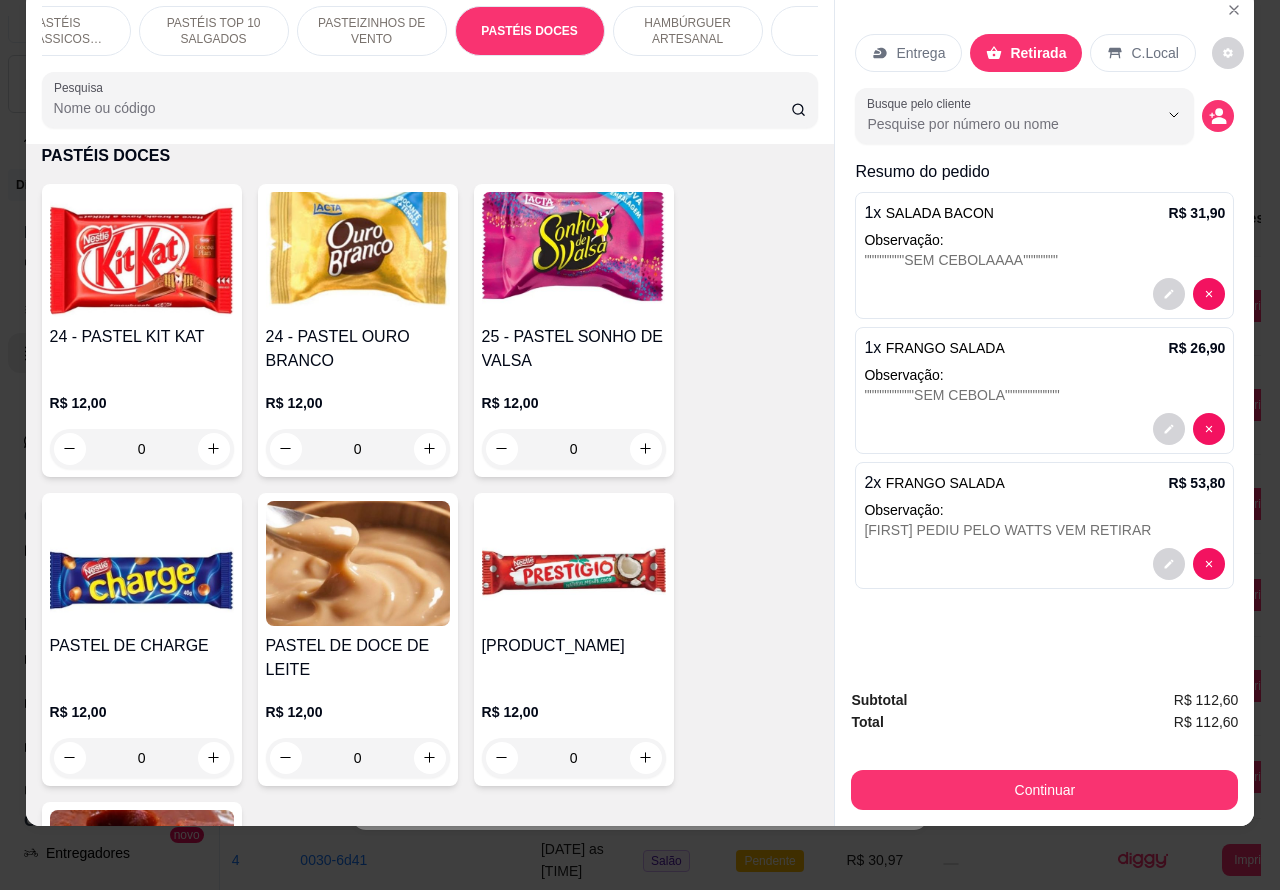 click 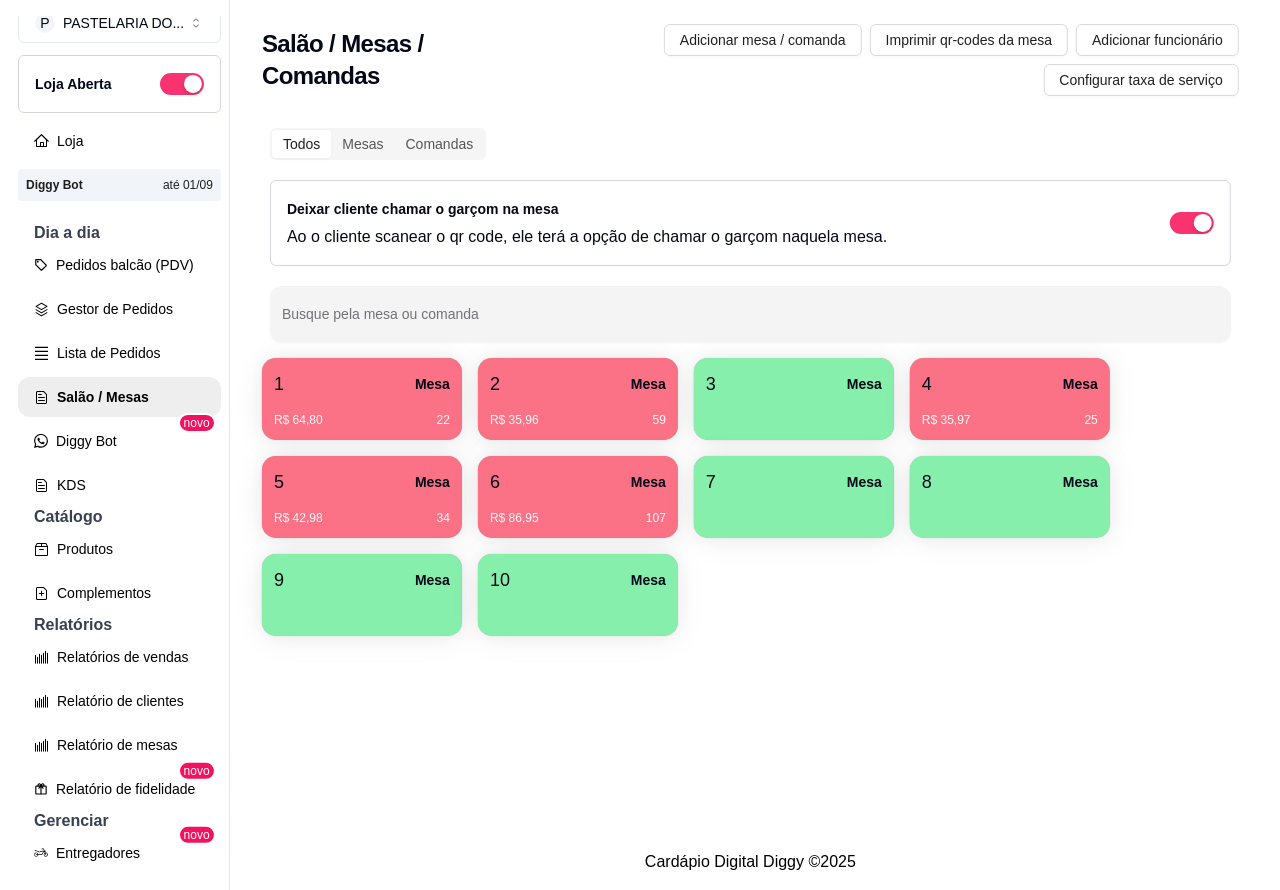 scroll, scrollTop: 0, scrollLeft: 0, axis: both 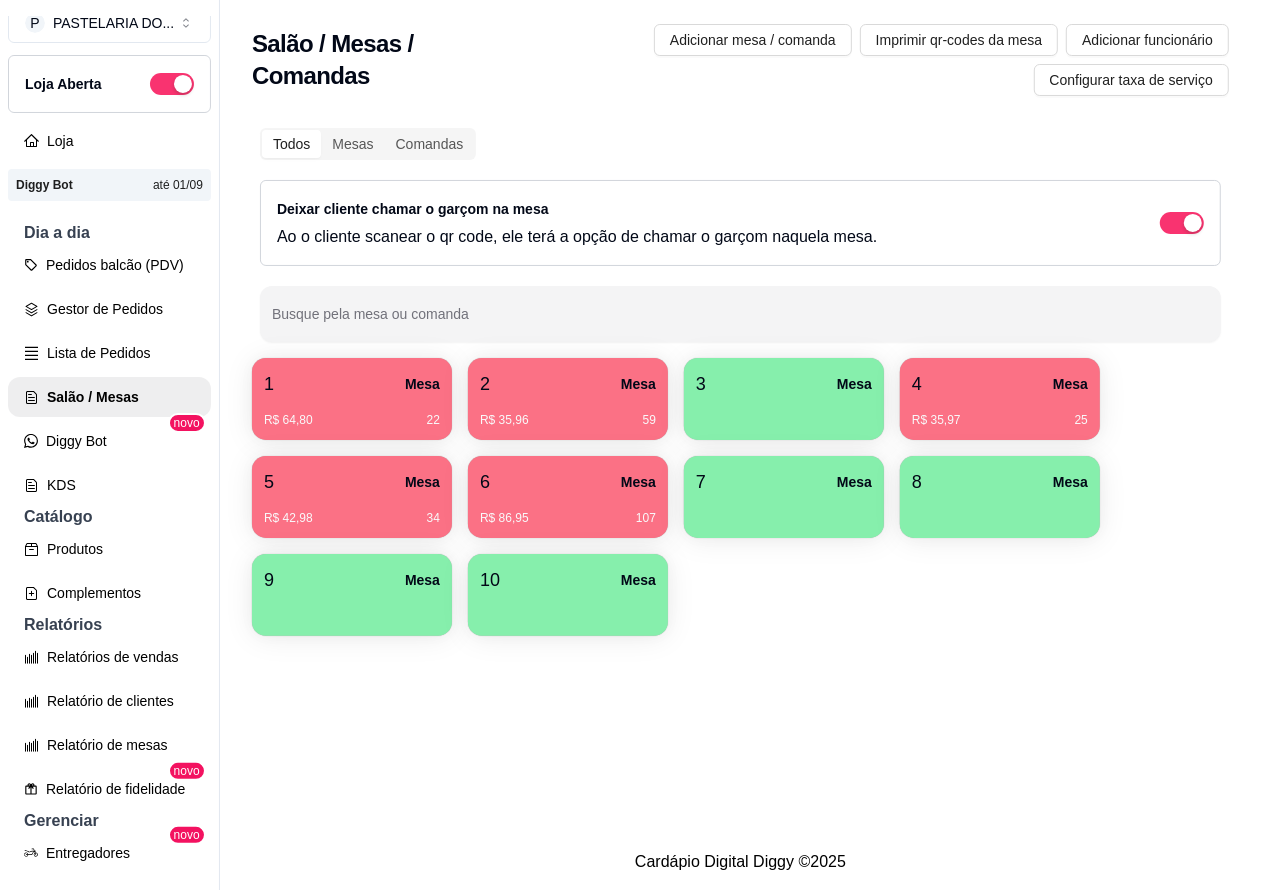 click on "Pedidos balcão (PDV)" at bounding box center (109, 265) 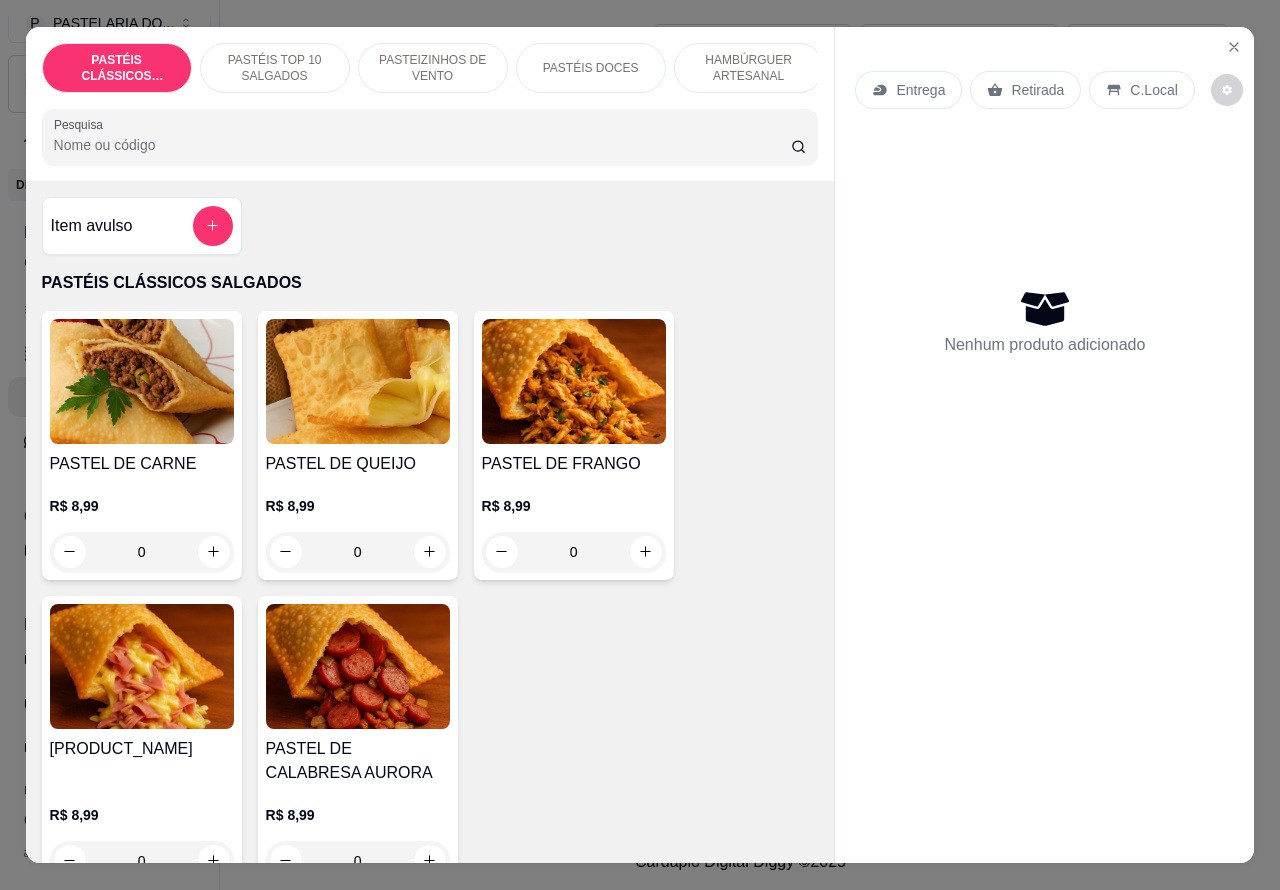 click on "PASTÉIS DOCES" at bounding box center [591, 68] 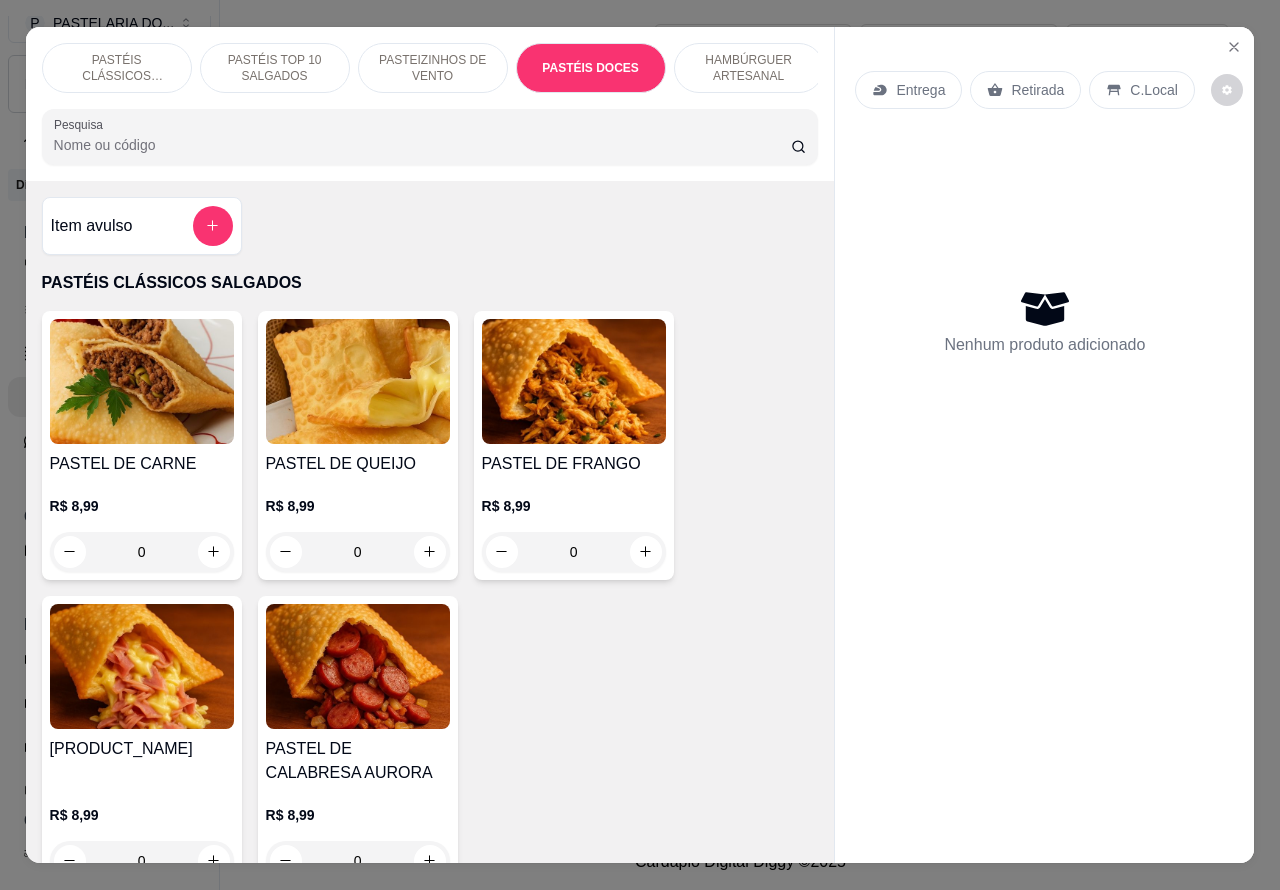 scroll, scrollTop: 3870, scrollLeft: 0, axis: vertical 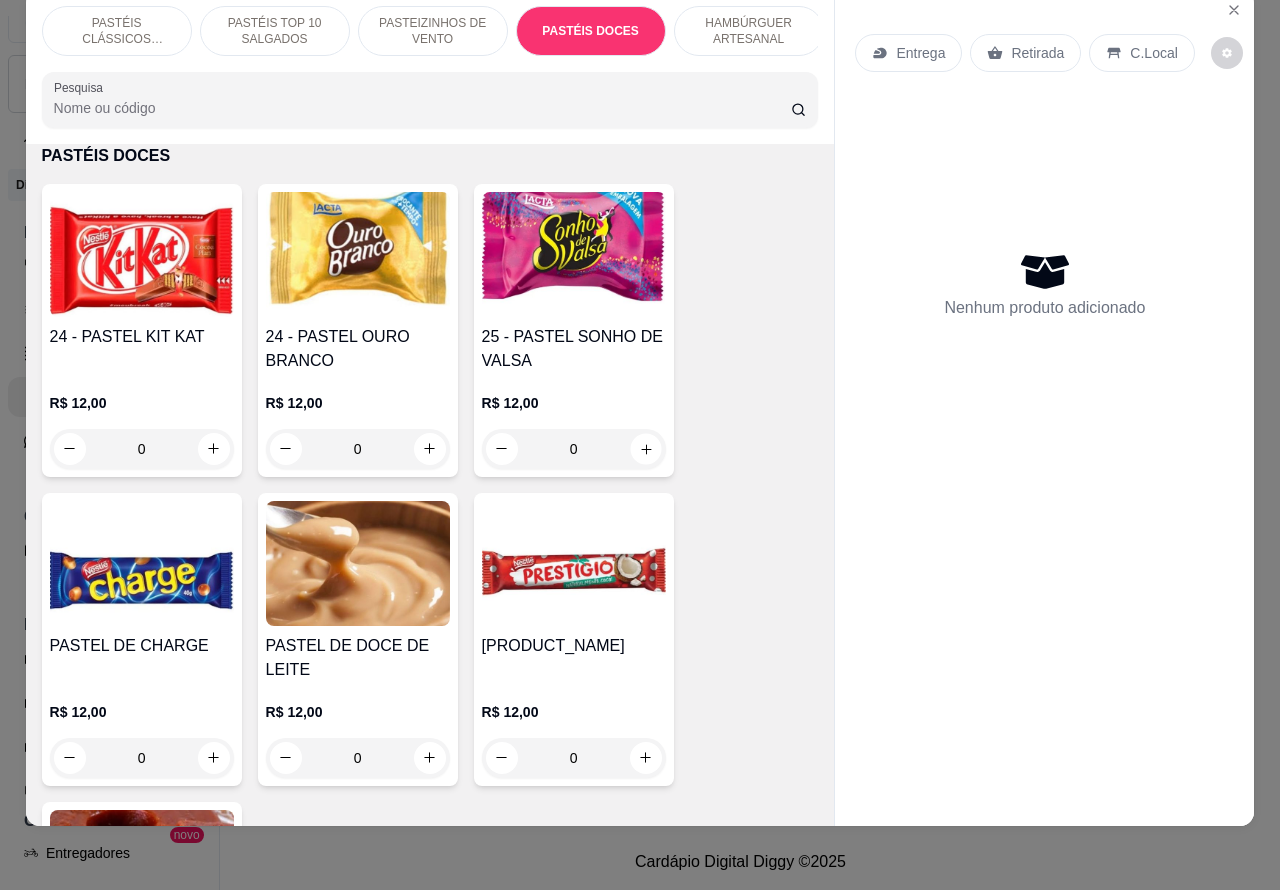 click 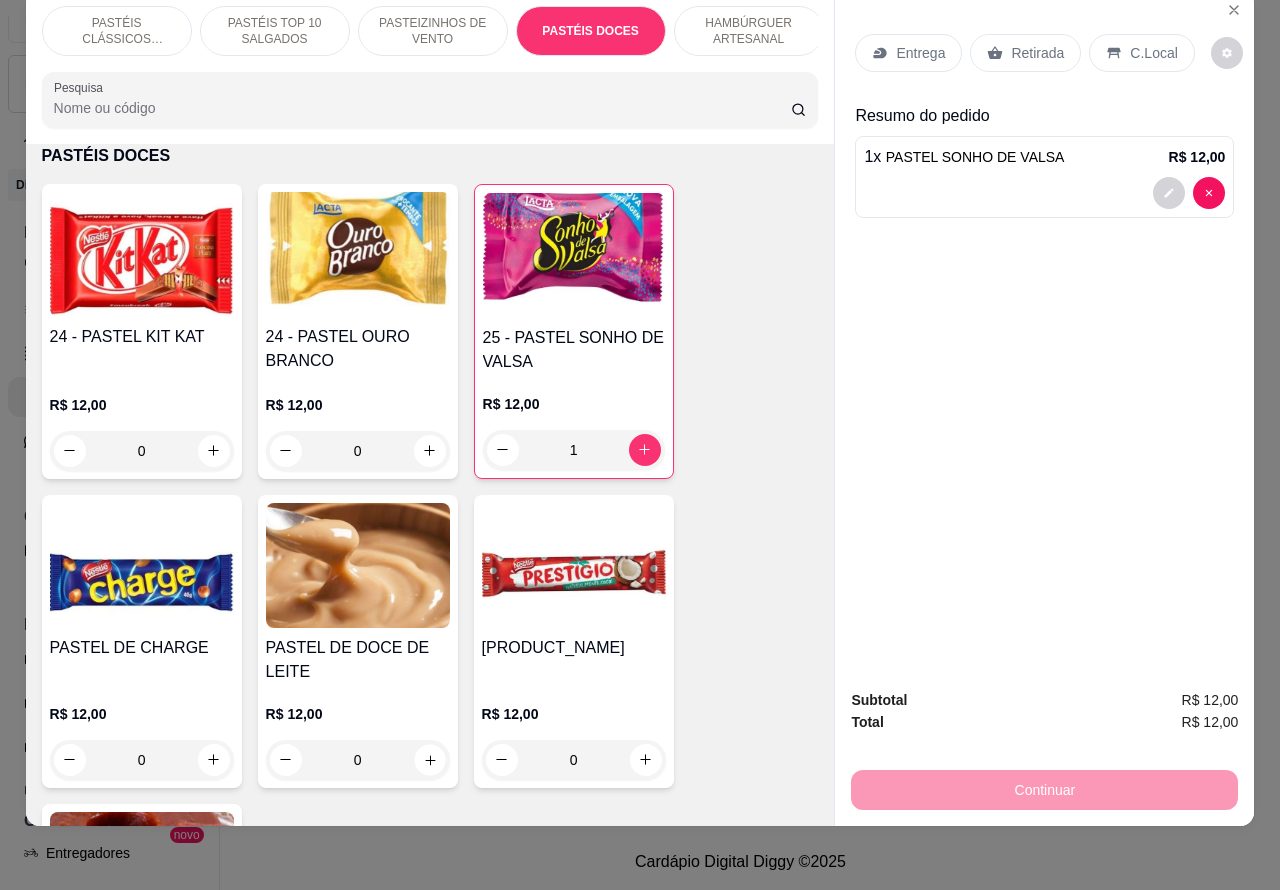 click 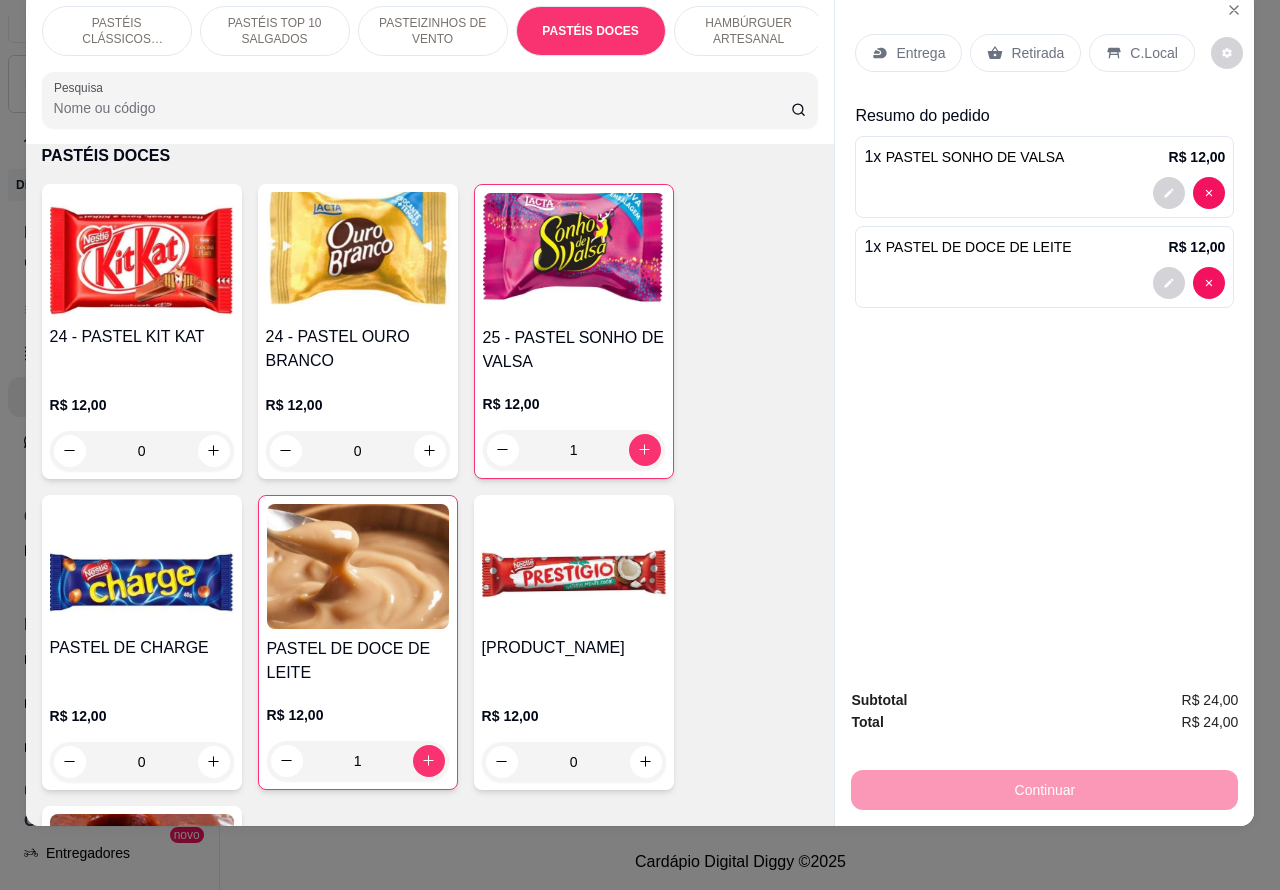 click at bounding box center [1044, 283] 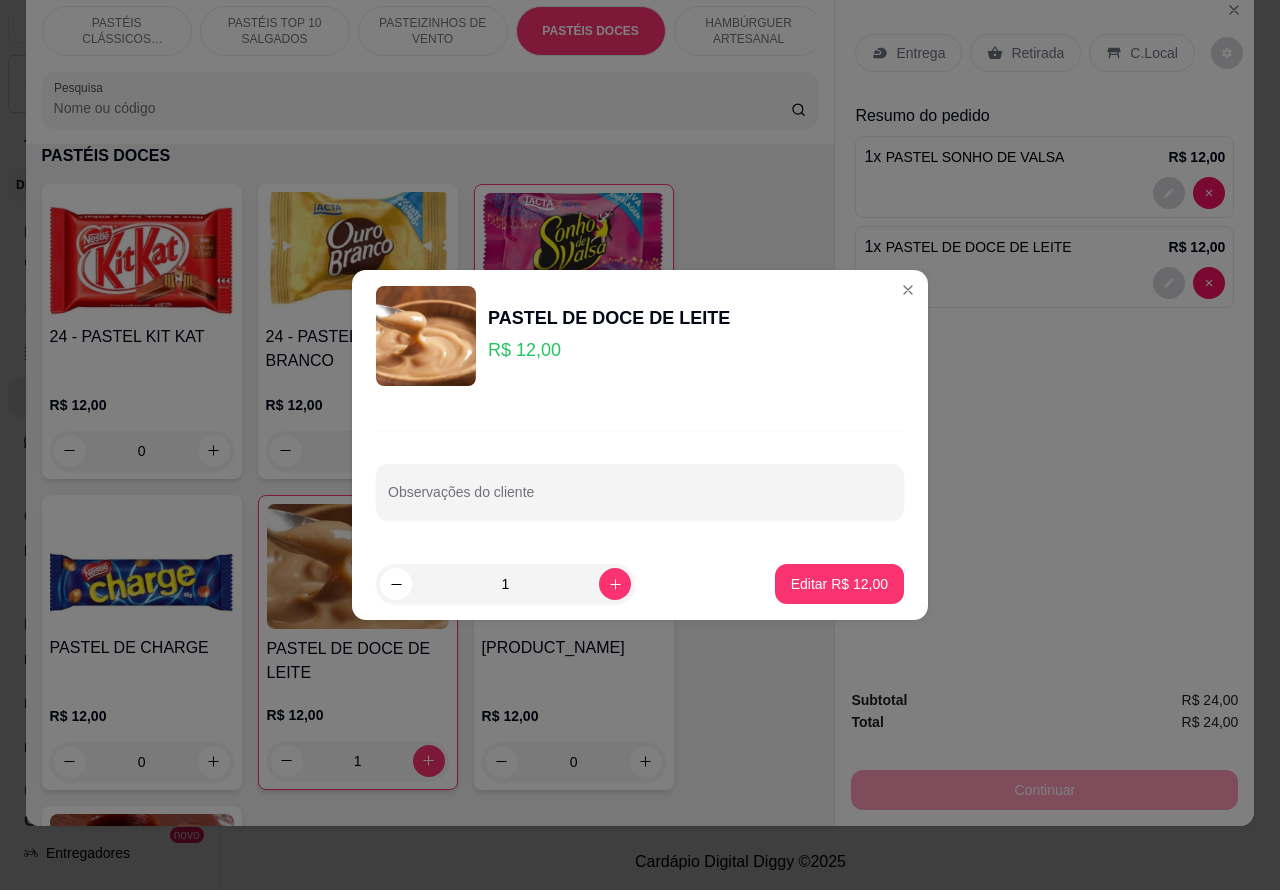 click on "Observações do cliente" at bounding box center [640, 500] 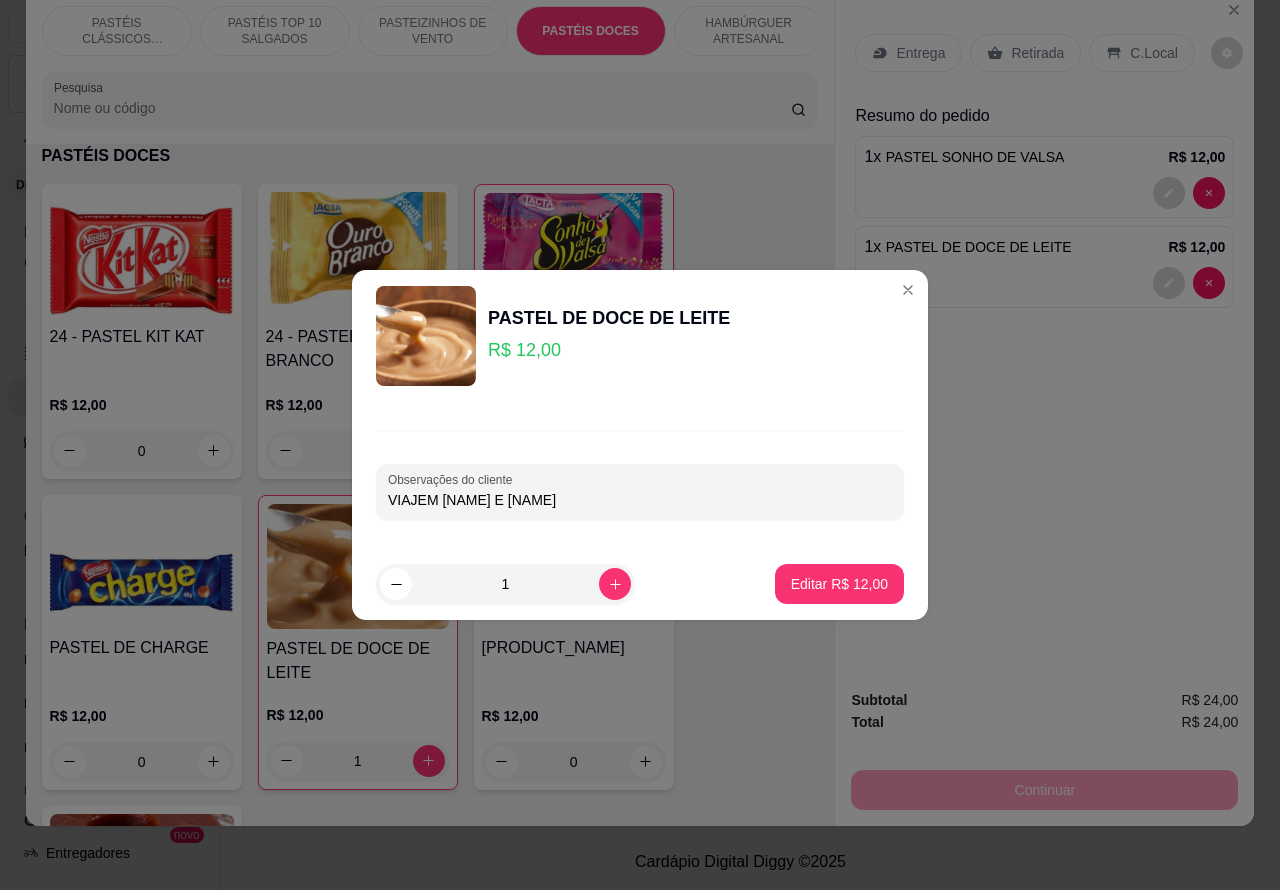 type on "VIAJEM [NAME] E [NAME]" 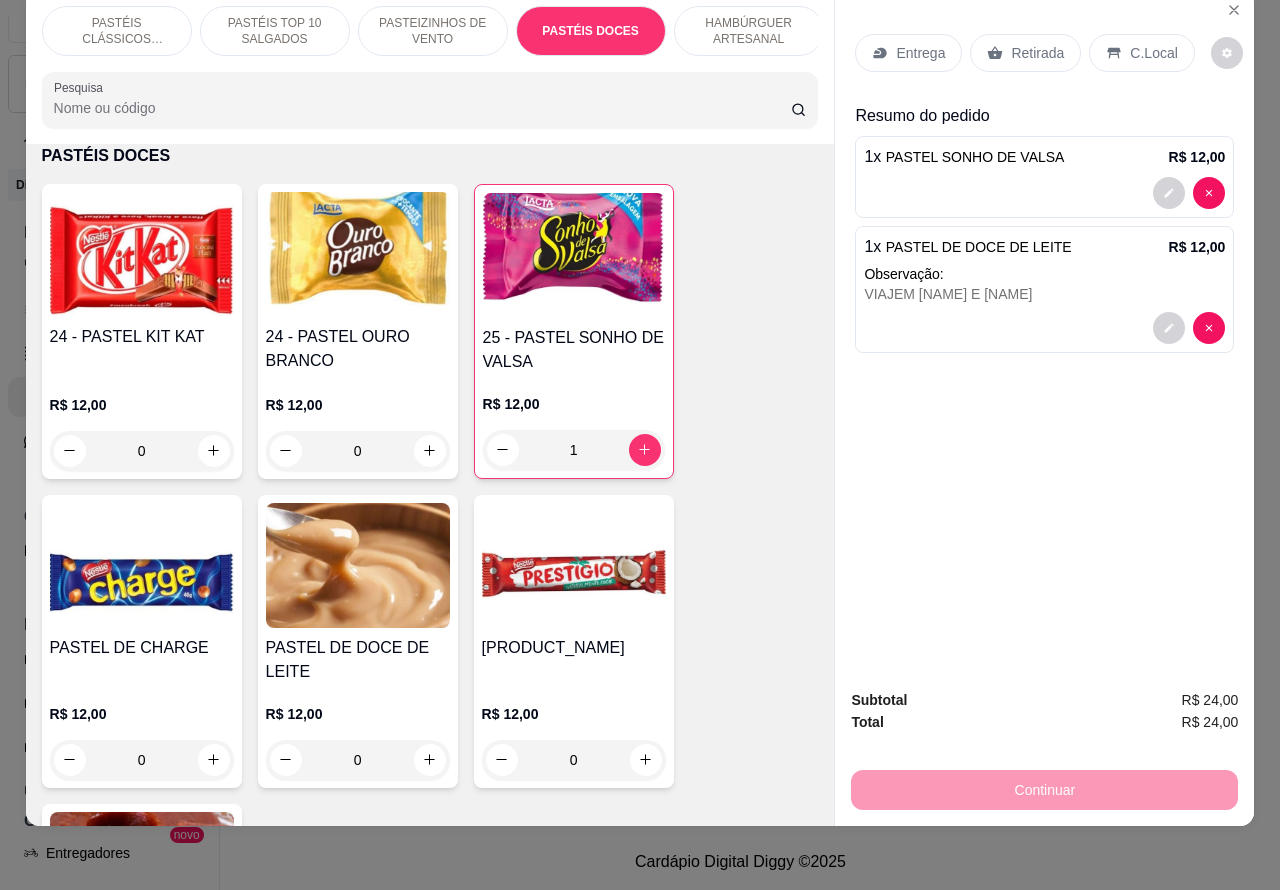 click on "Retirada" at bounding box center [1037, 53] 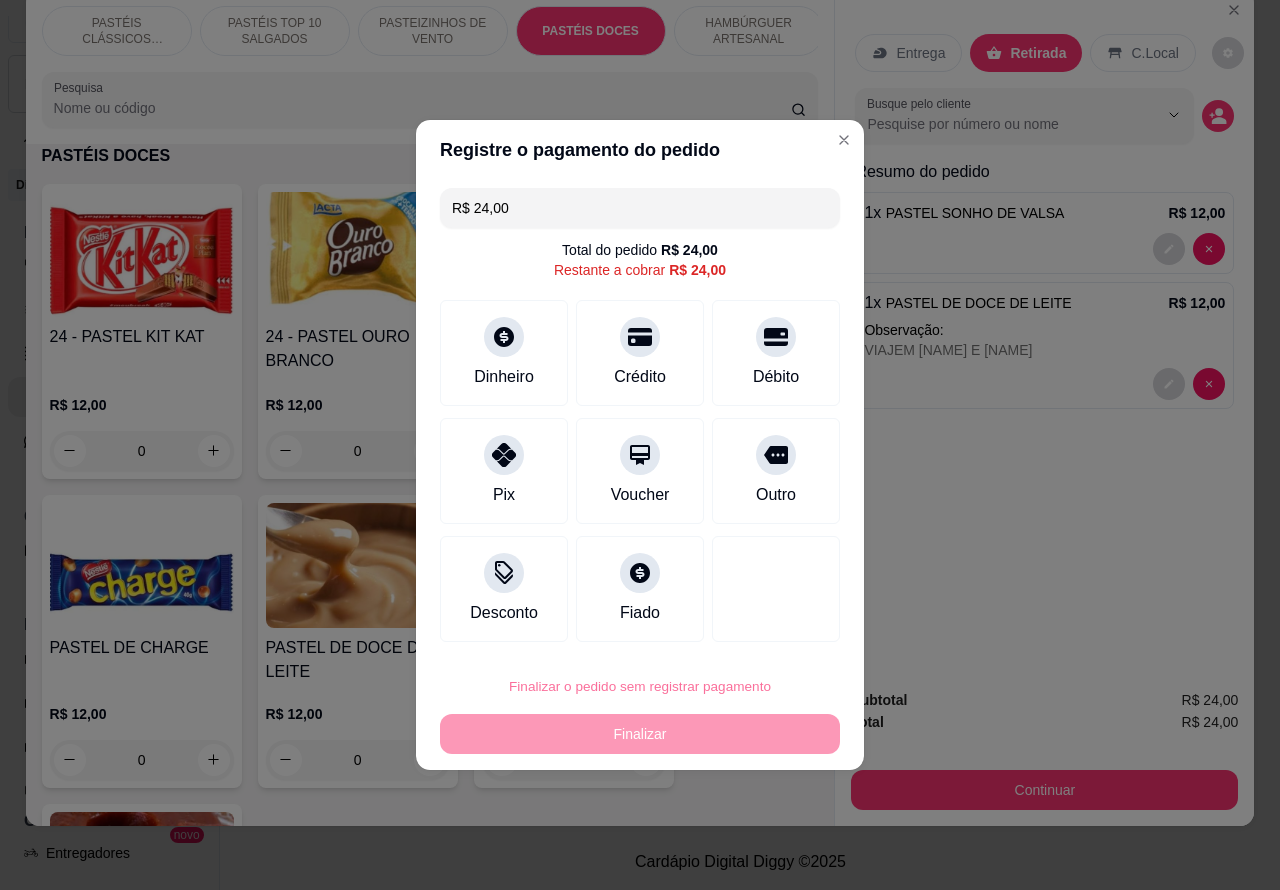 click on "Confirmar" at bounding box center [758, 630] 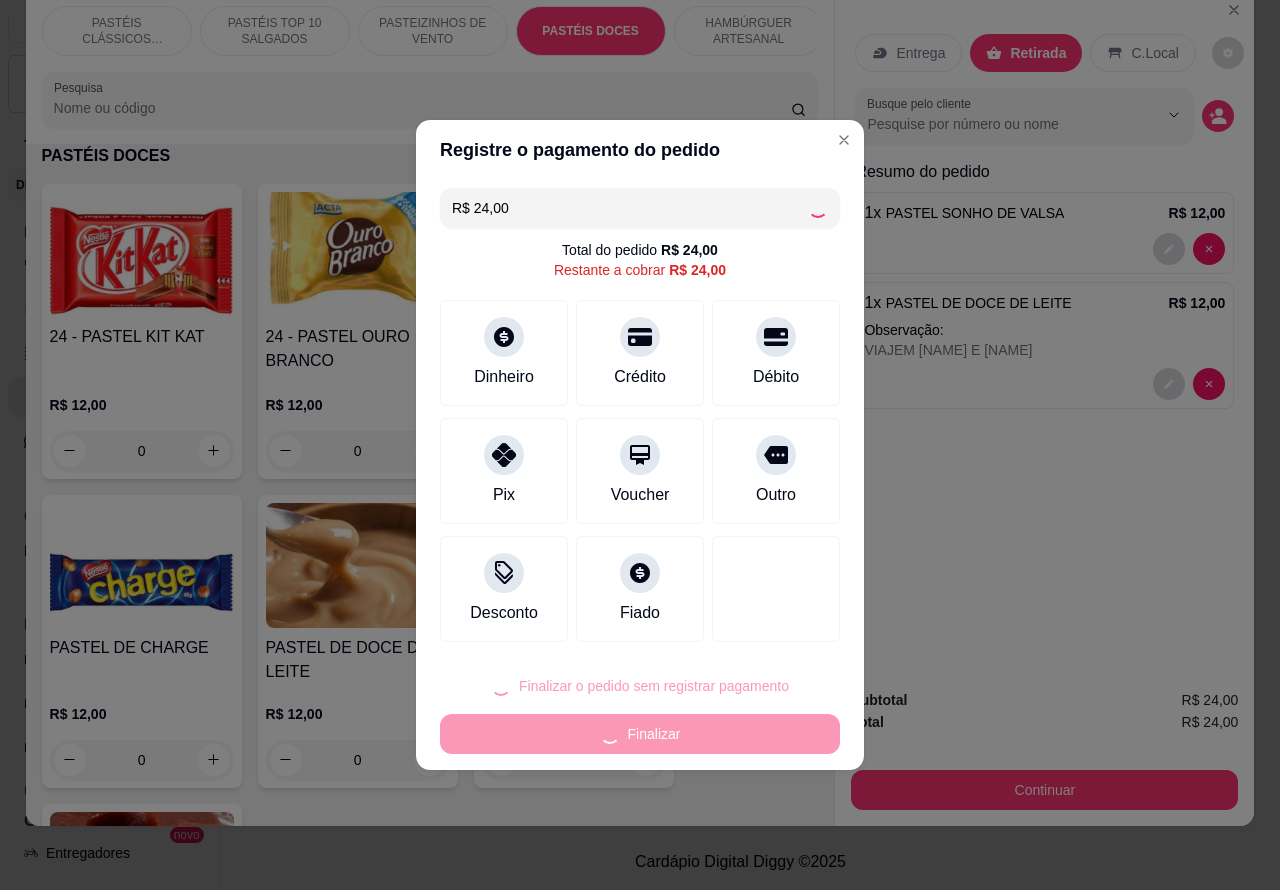 type on "0" 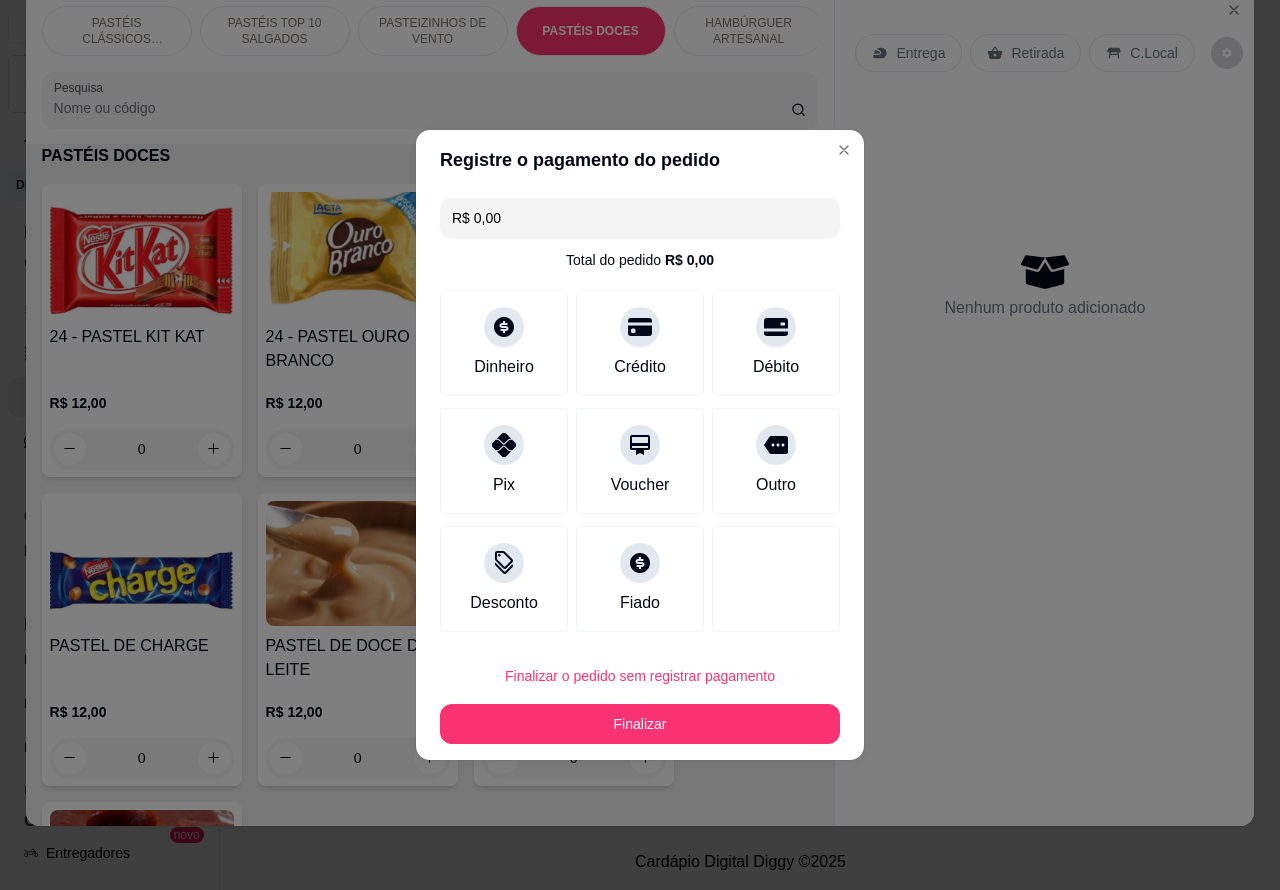 type on "R$ 0,00" 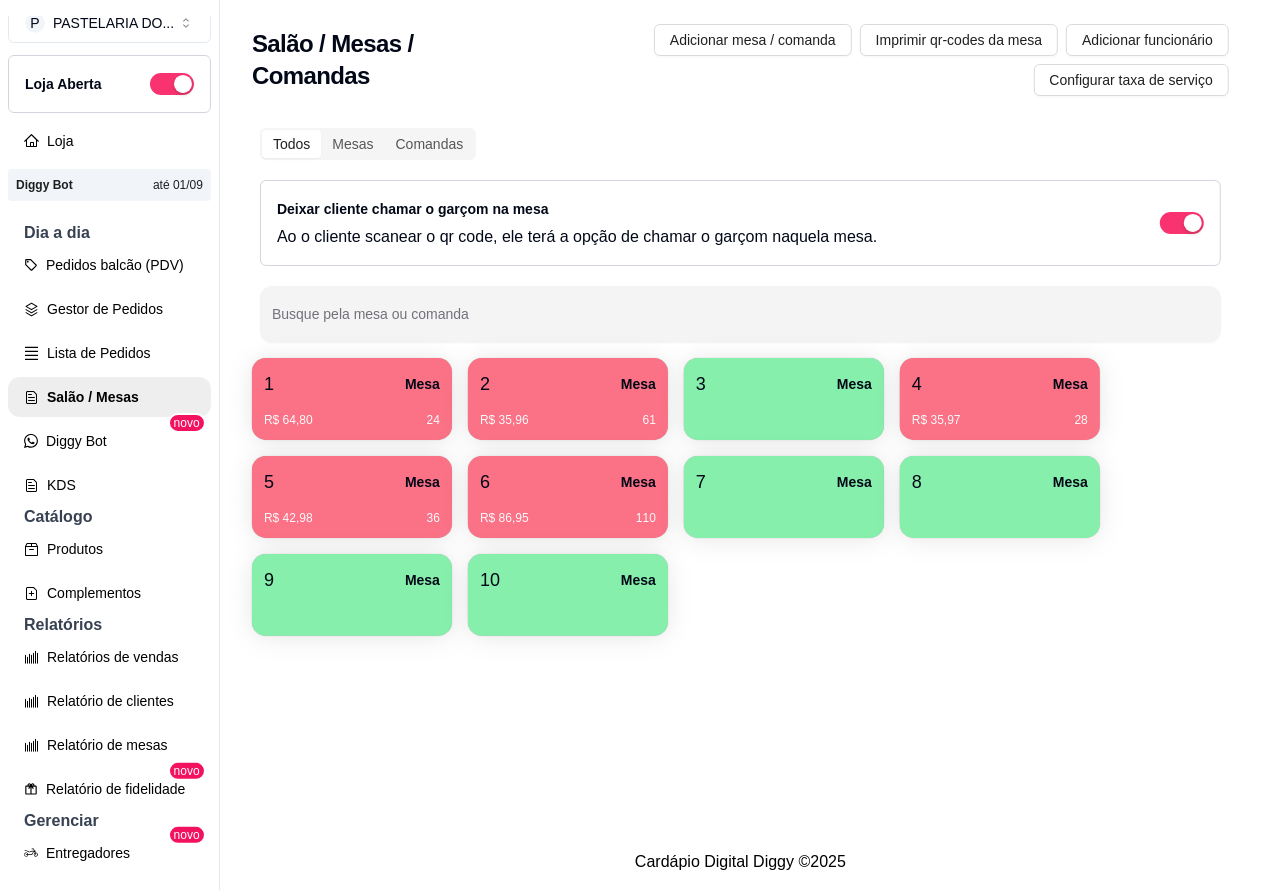 click on "R$ 86,95 110" at bounding box center (568, 511) 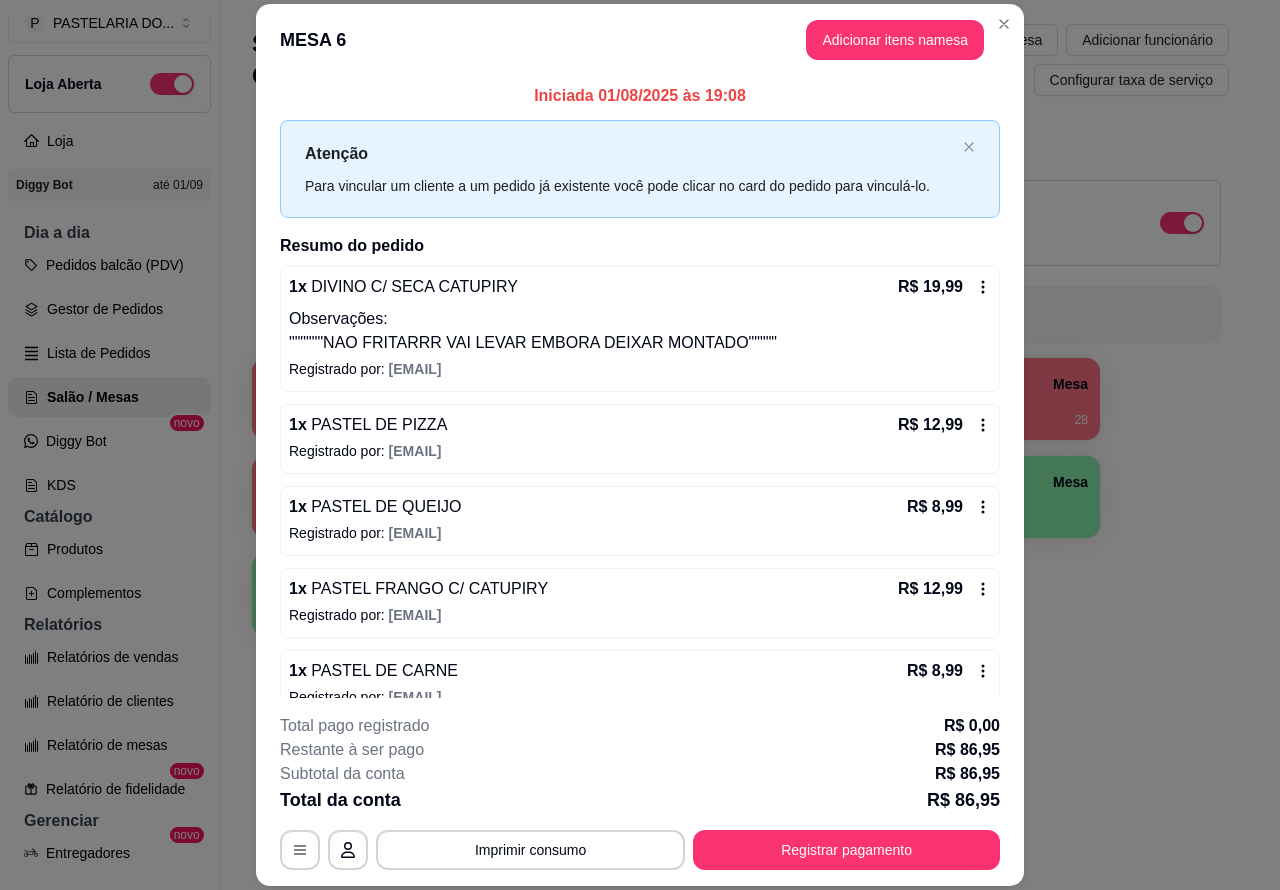 click on "Salão / Mesas / Comandas Adicionar mesa / comanda Imprimir qr-codes da mesa Adicionar funcionário Configurar taxa de serviço Todos Mesas Comandas Deixar cliente chamar o garçom na mesa Ao o cliente scanear o qr code, ele terá a opção de chamar o garçom naquela mesa. Busque pela mesa ou comanda
1 Mesa R$ 64,80 24 2 Mesa R$ 35,96 61 3 Mesa 4 Mesa R$ 35,97 28 5 Mesa R$ 42,98 36 6 Mesa R$ 86,95 110 7 Mesa 8 Mesa 9 Mesa 10 Mesa" at bounding box center [740, 417] 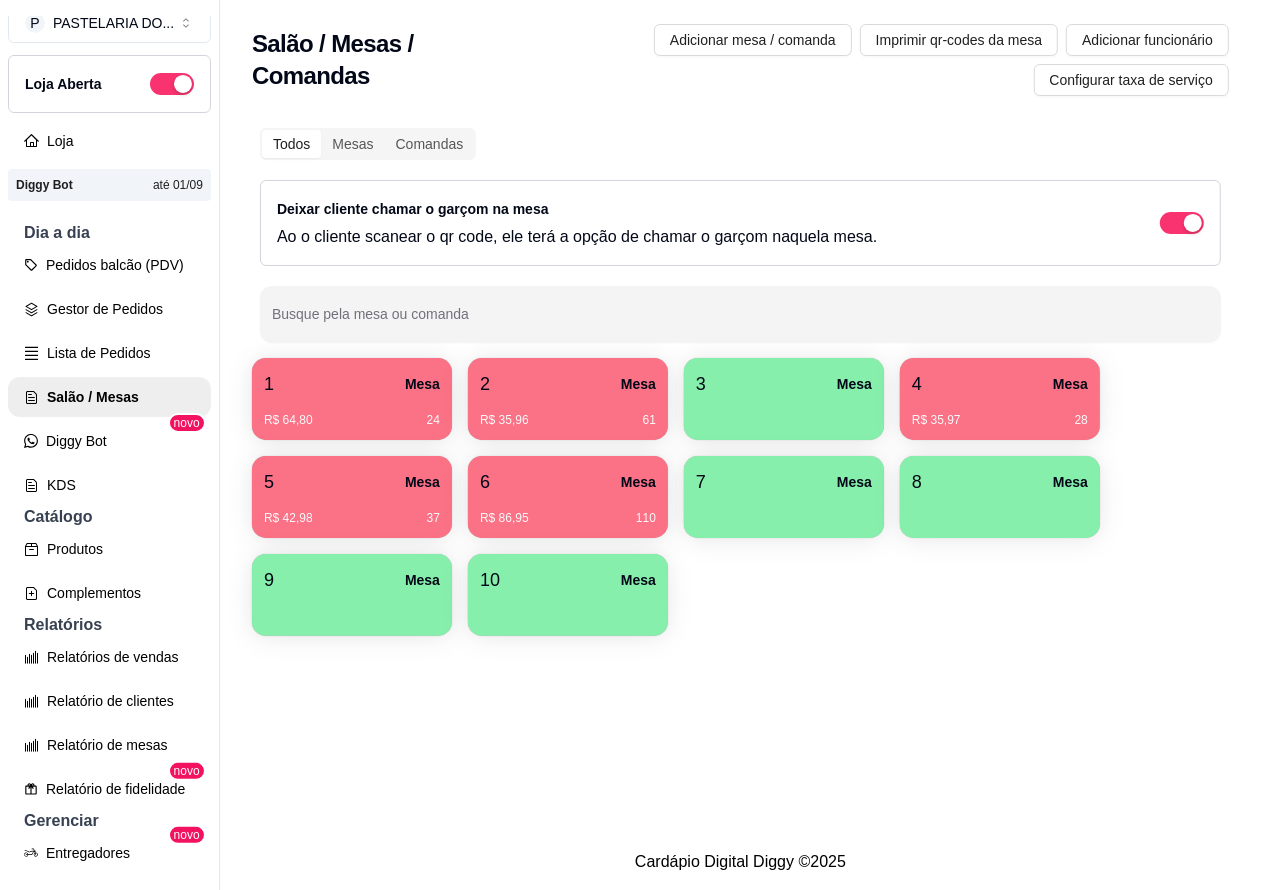click on "Pedidos balcão (PDV)" at bounding box center (109, 265) 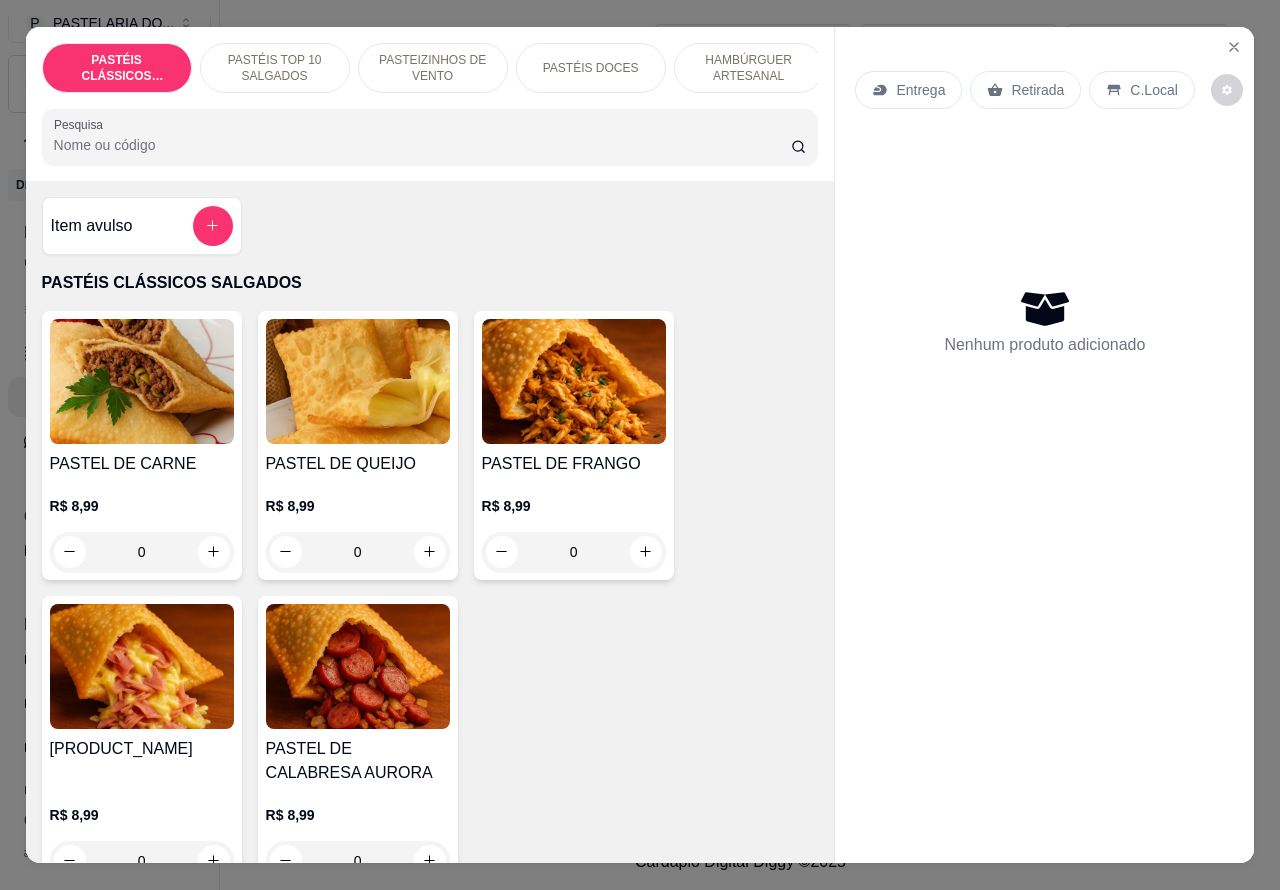 click on "Entrega" at bounding box center [908, 90] 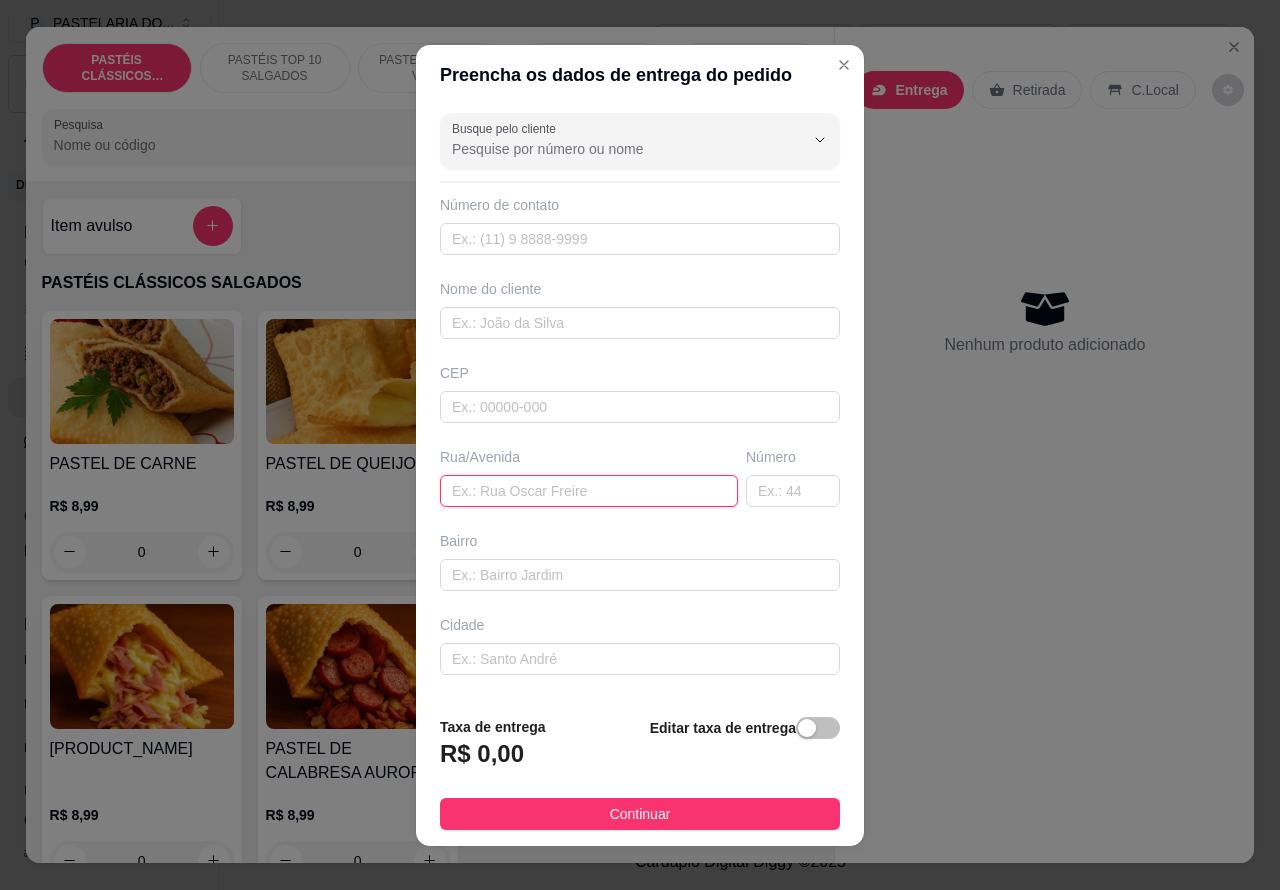 paste on "[STREET] [NUMBER]" 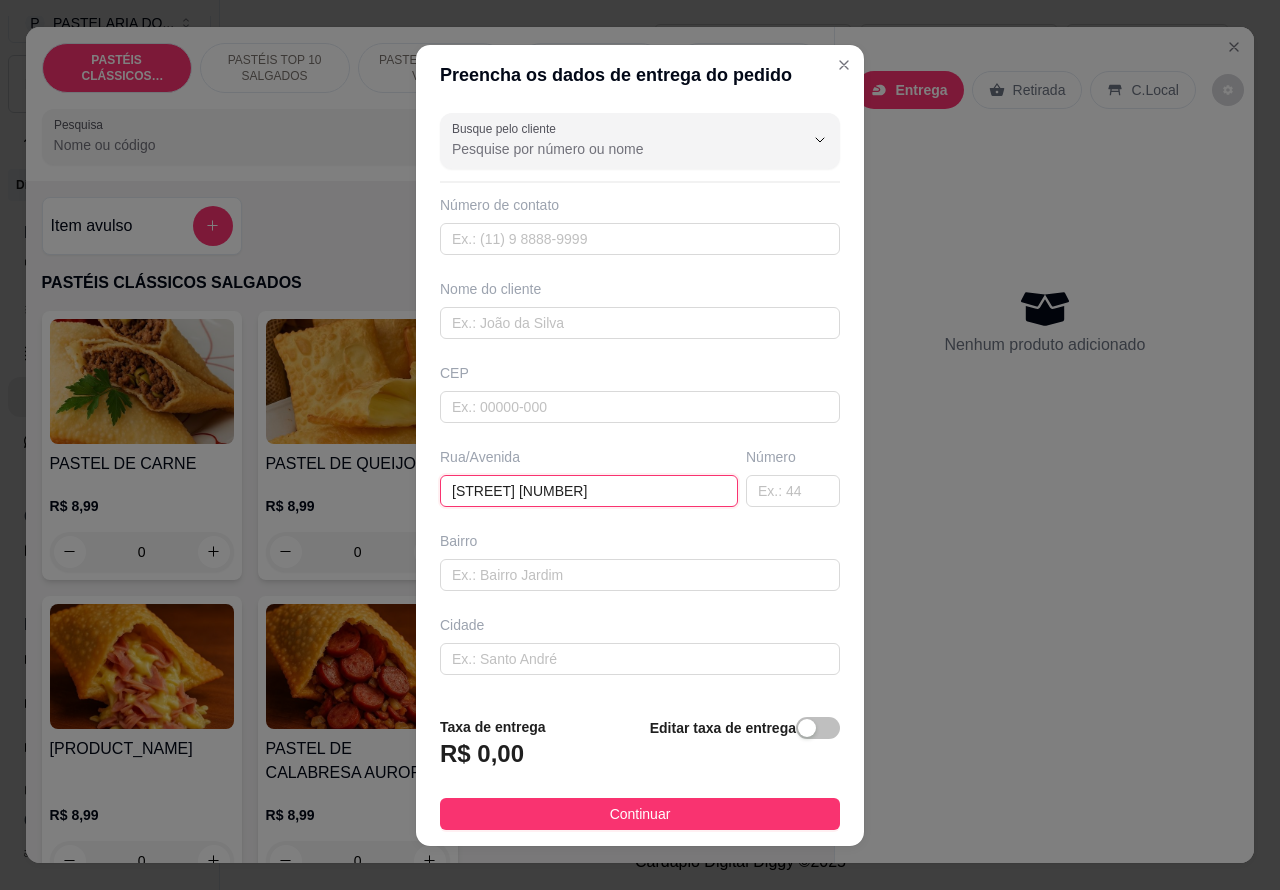 type on "[STREET] [NUMBER]" 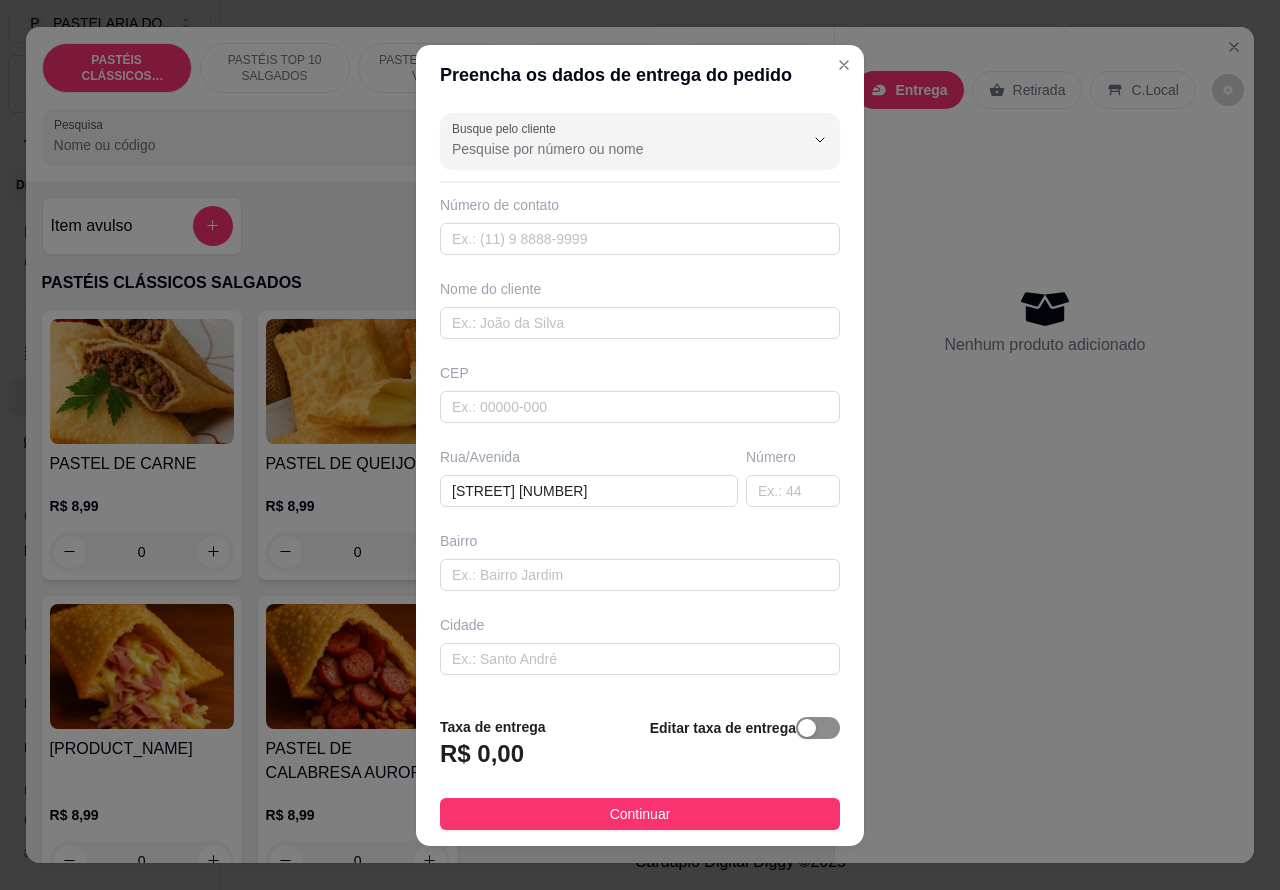 click at bounding box center [807, 728] 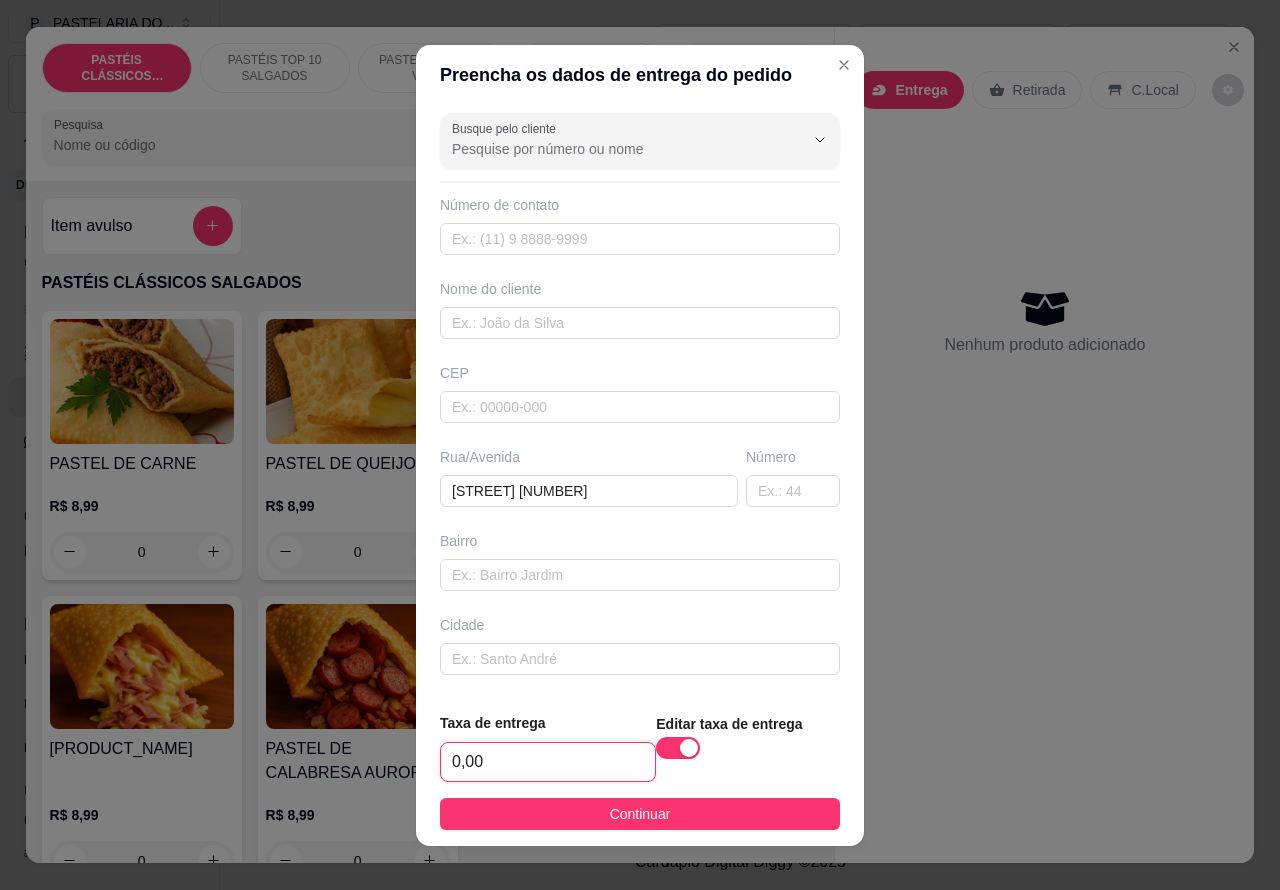 click on "0,00" at bounding box center [548, 762] 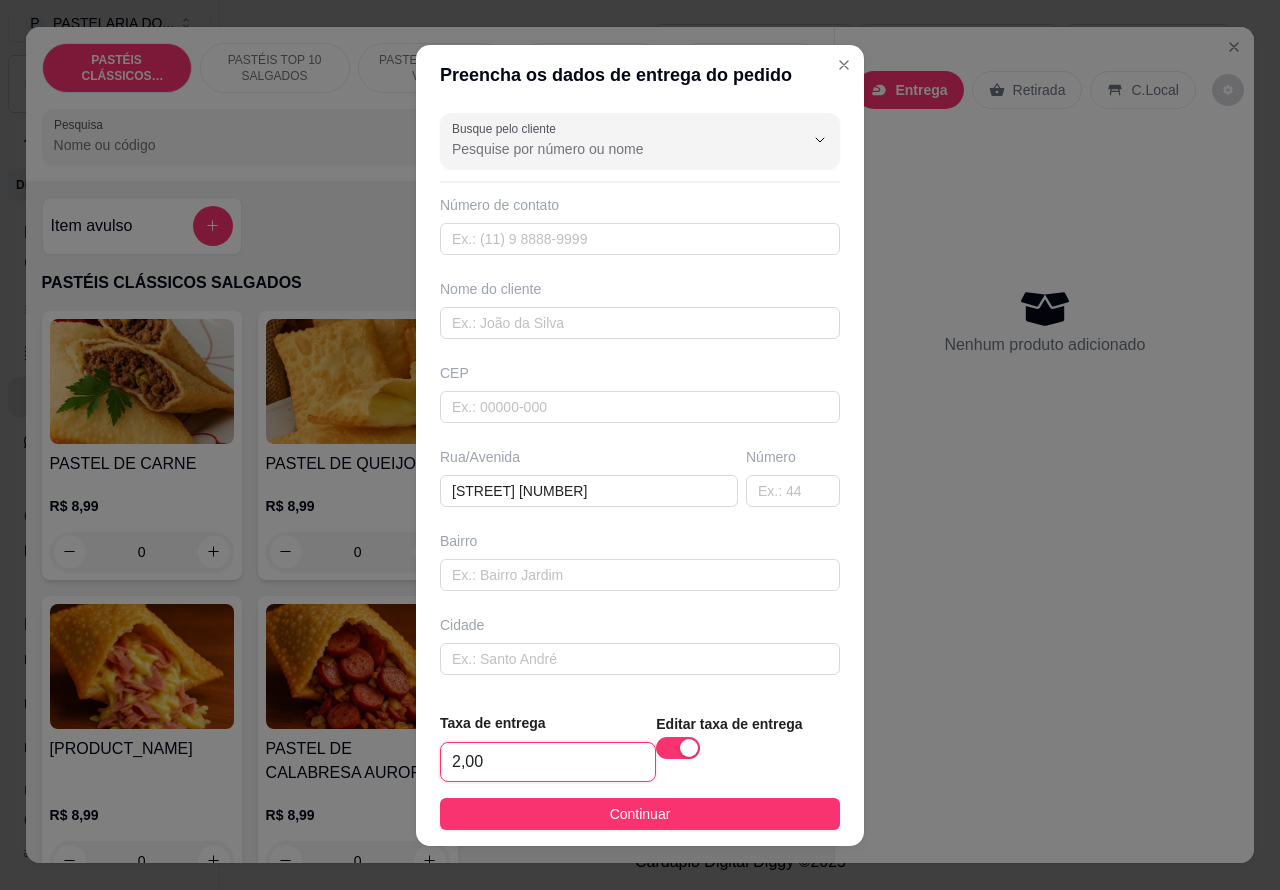 type on "2,00" 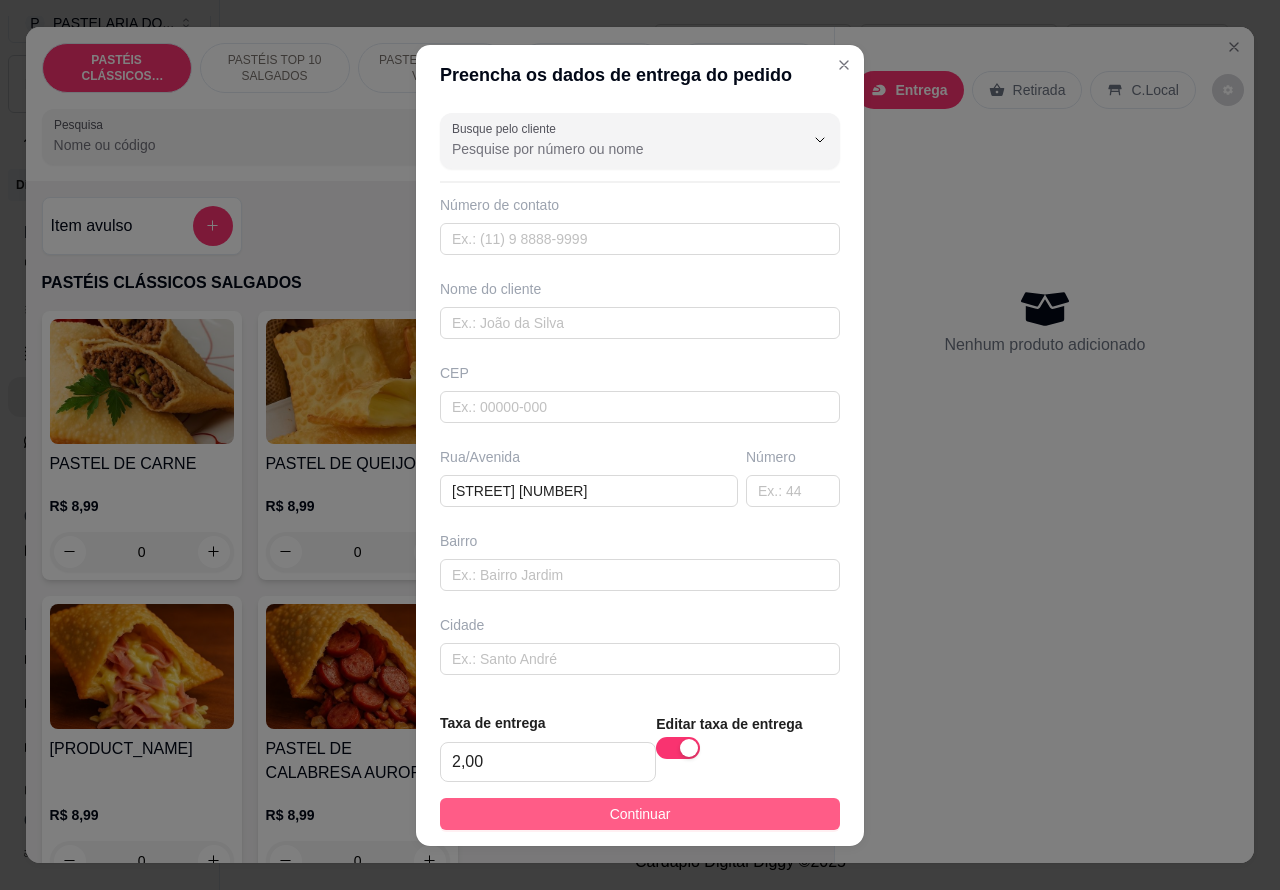 click on "Continuar" at bounding box center (640, 814) 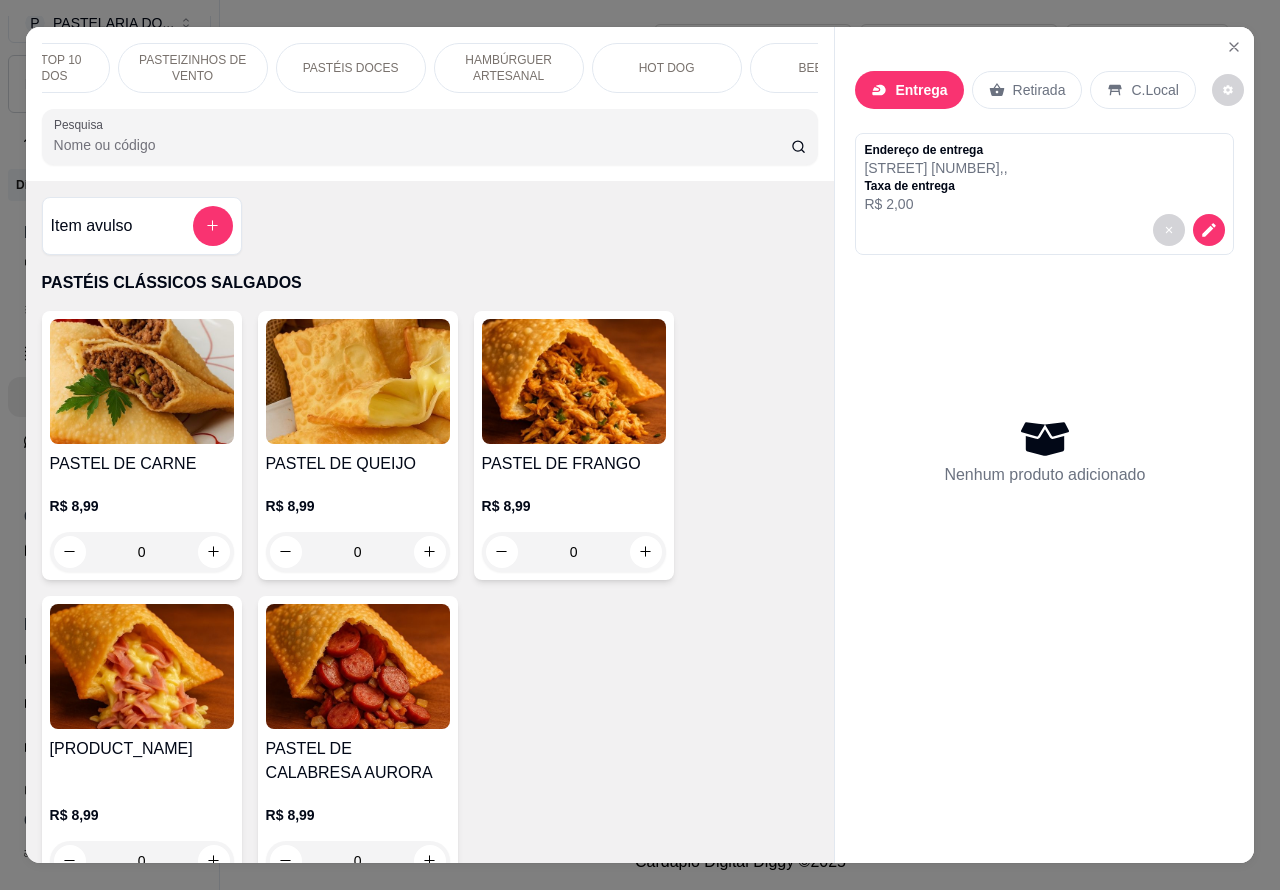 scroll, scrollTop: 0, scrollLeft: 268, axis: horizontal 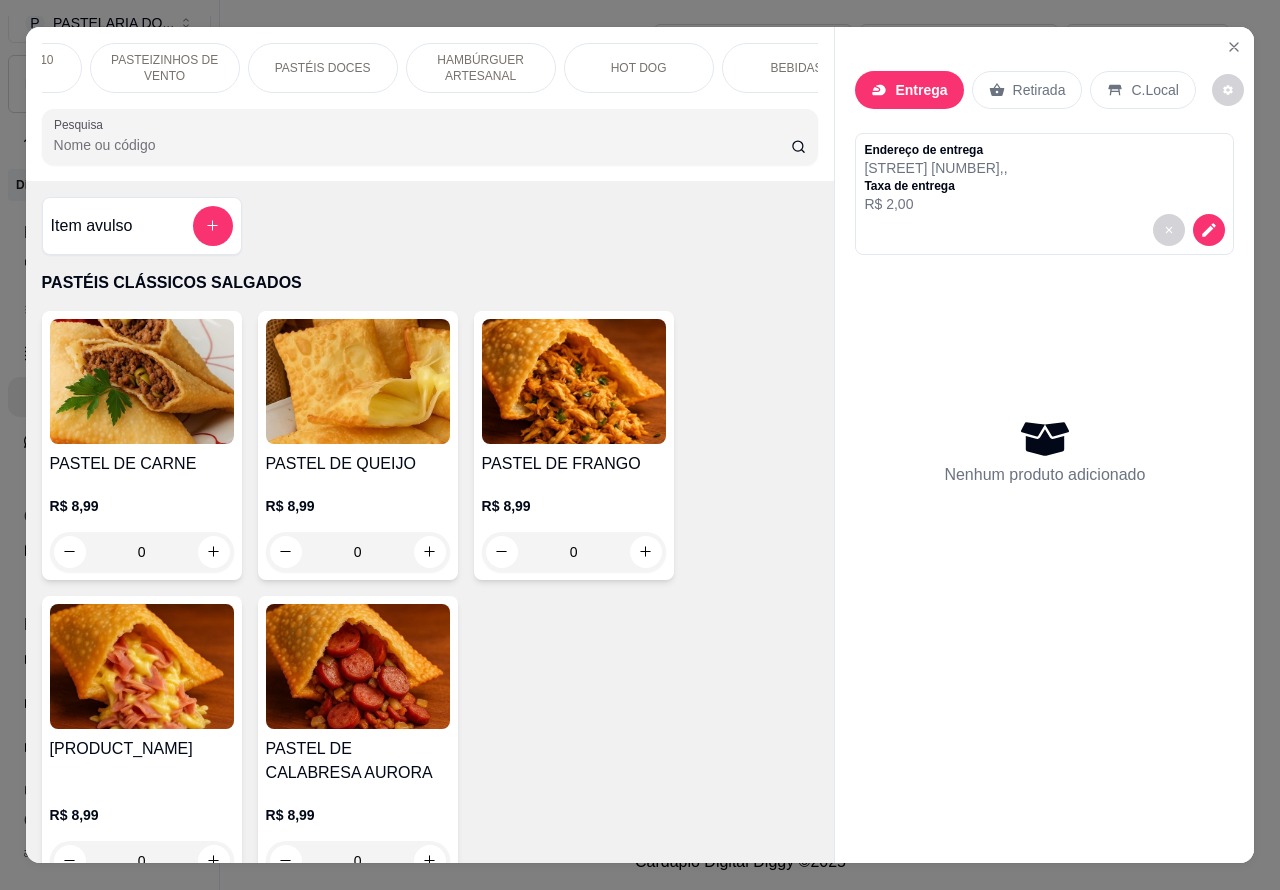 click on "HOT DOG" at bounding box center (639, 68) 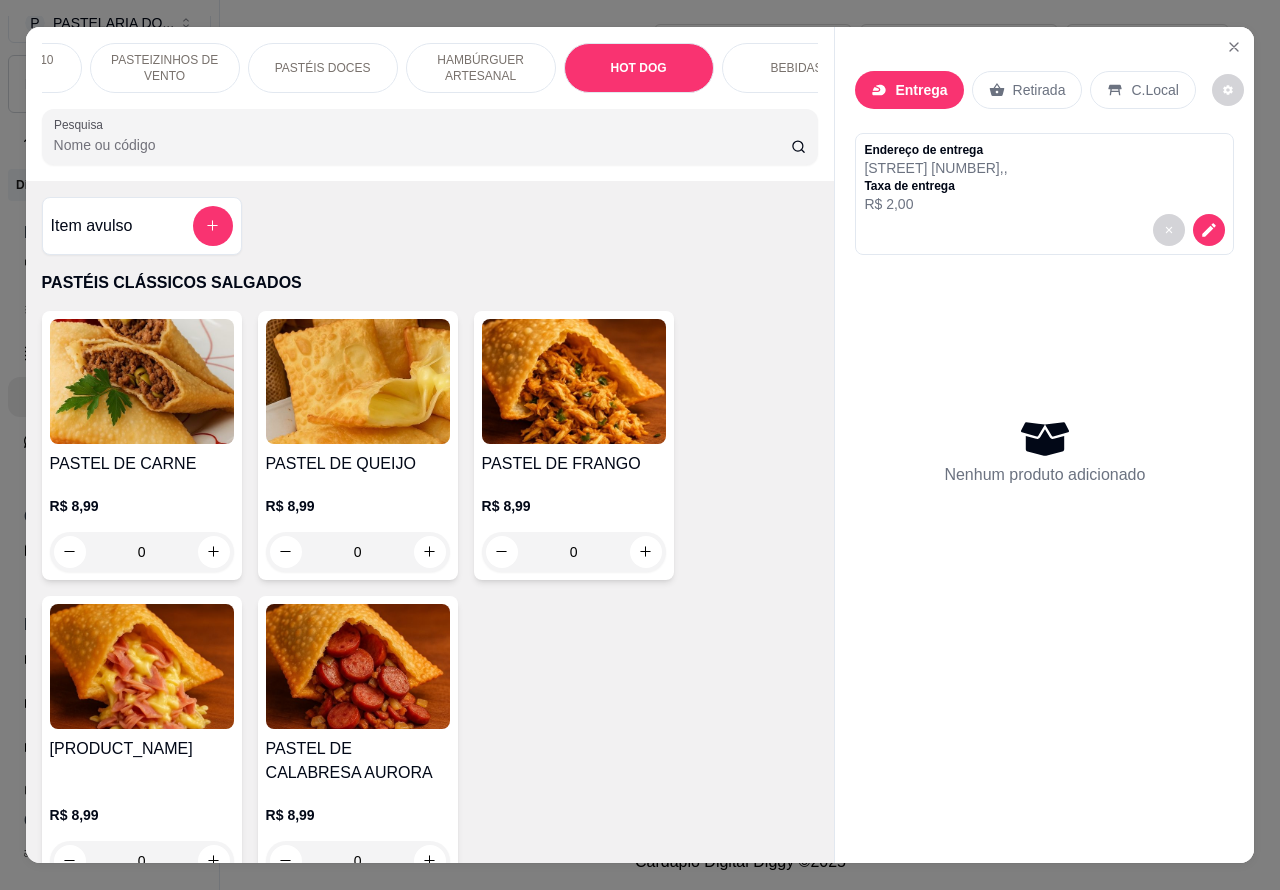 scroll, scrollTop: 6301, scrollLeft: 0, axis: vertical 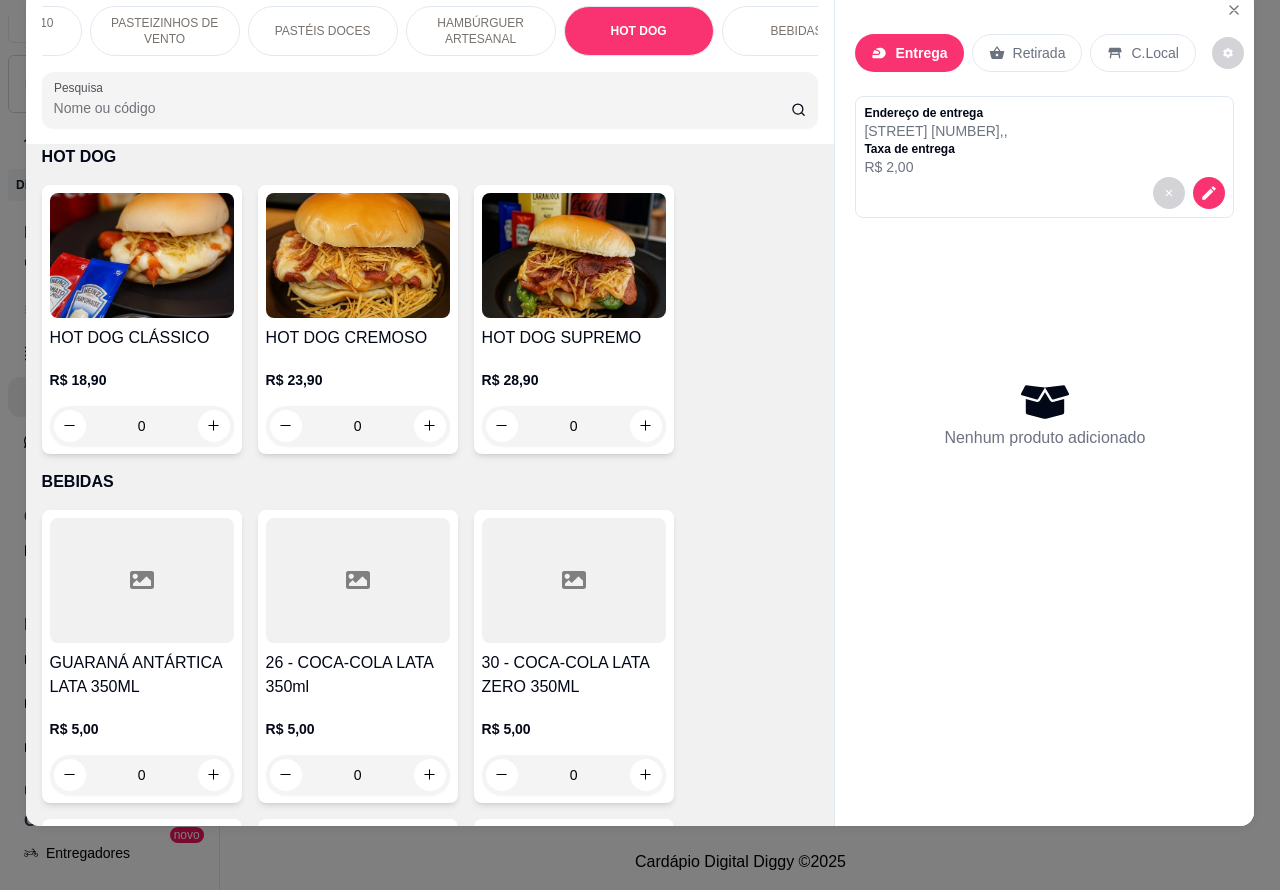 click on "0" at bounding box center (142, 426) 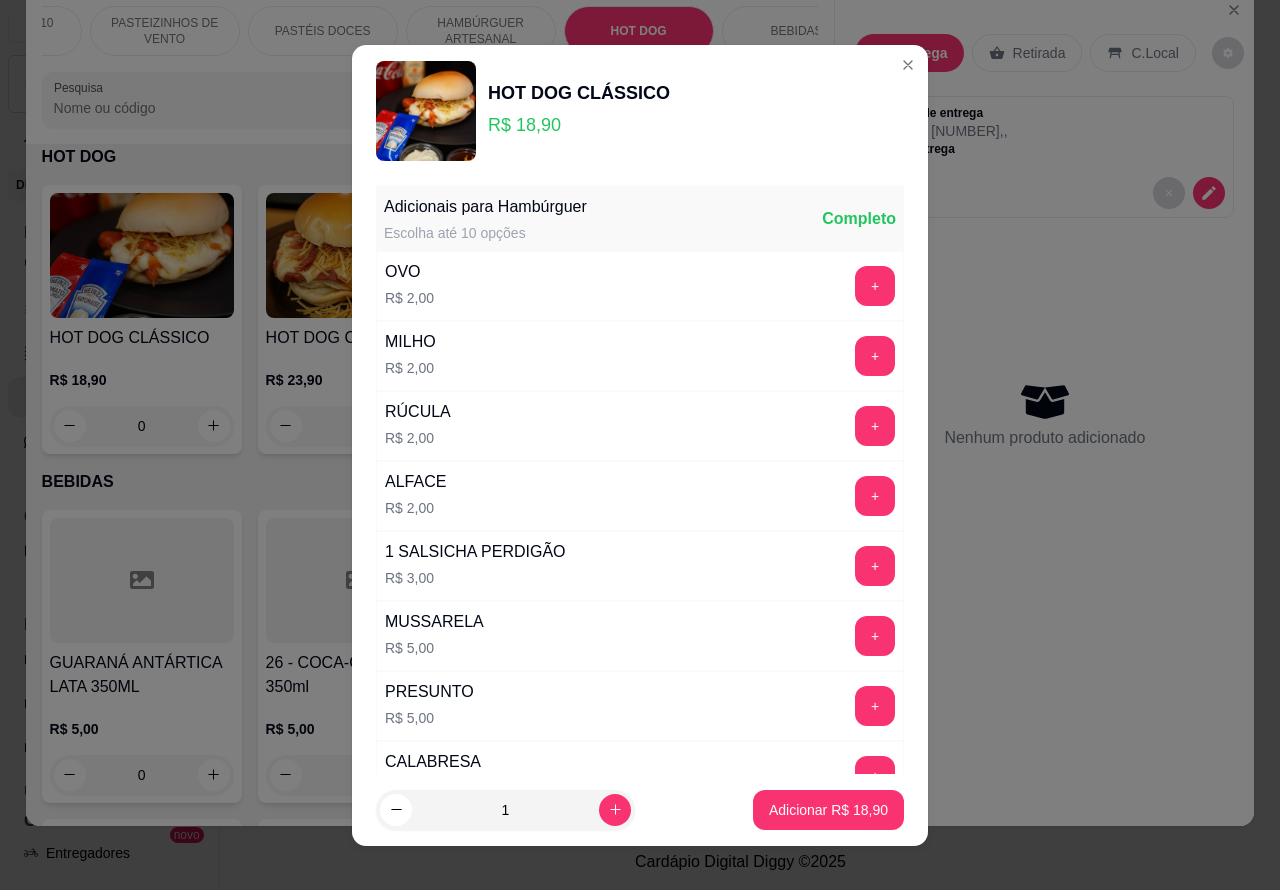 click 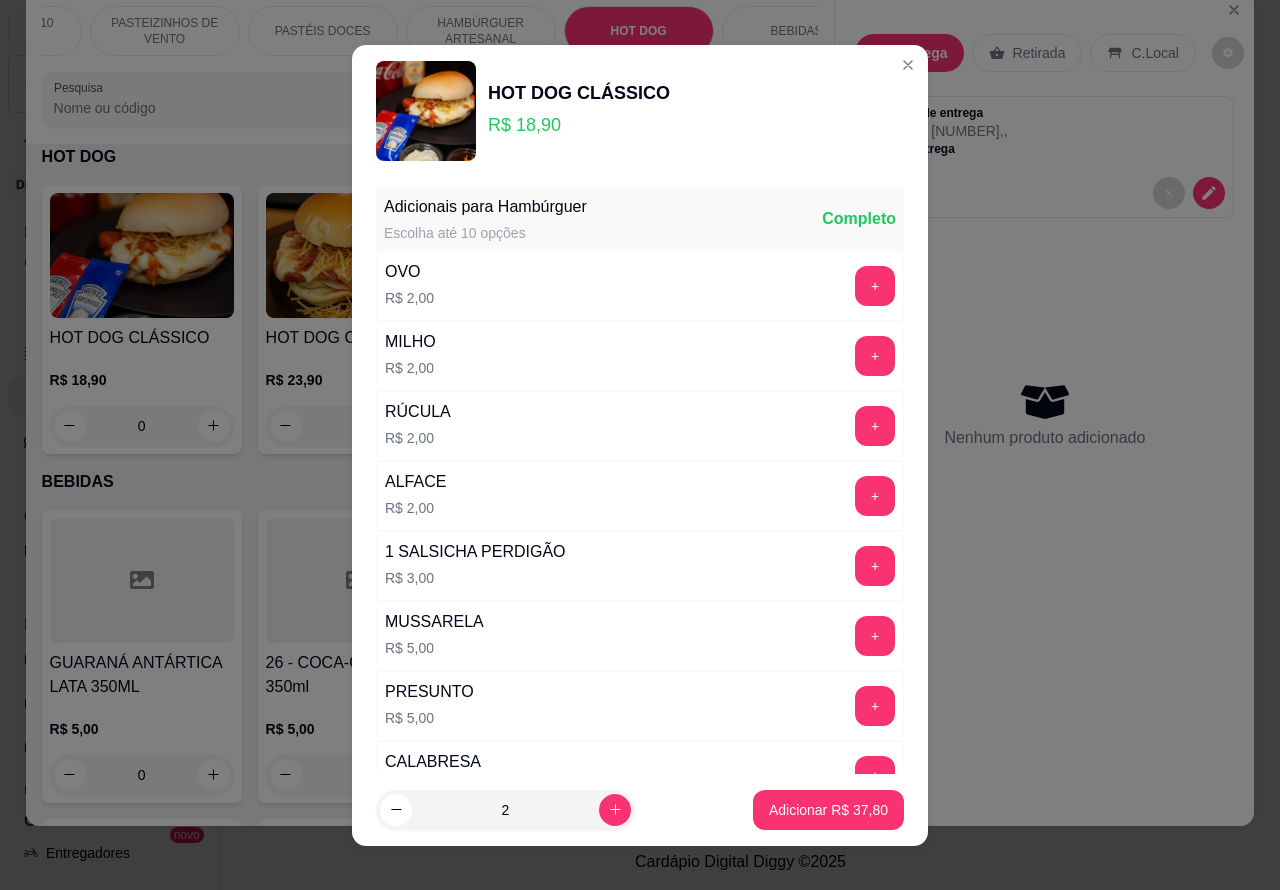 click on "Adicionar R$ 37,80" at bounding box center [828, 810] 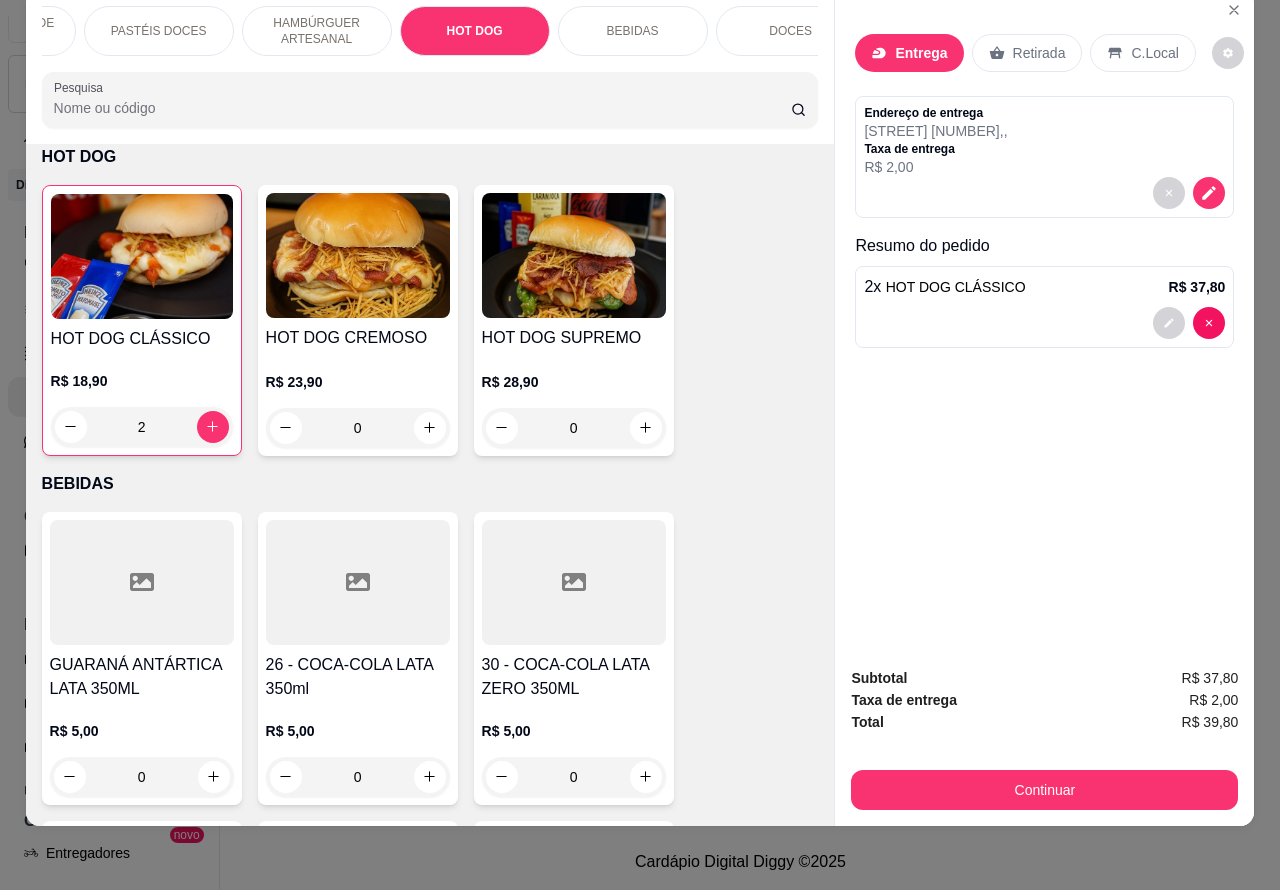 scroll, scrollTop: 0, scrollLeft: 456, axis: horizontal 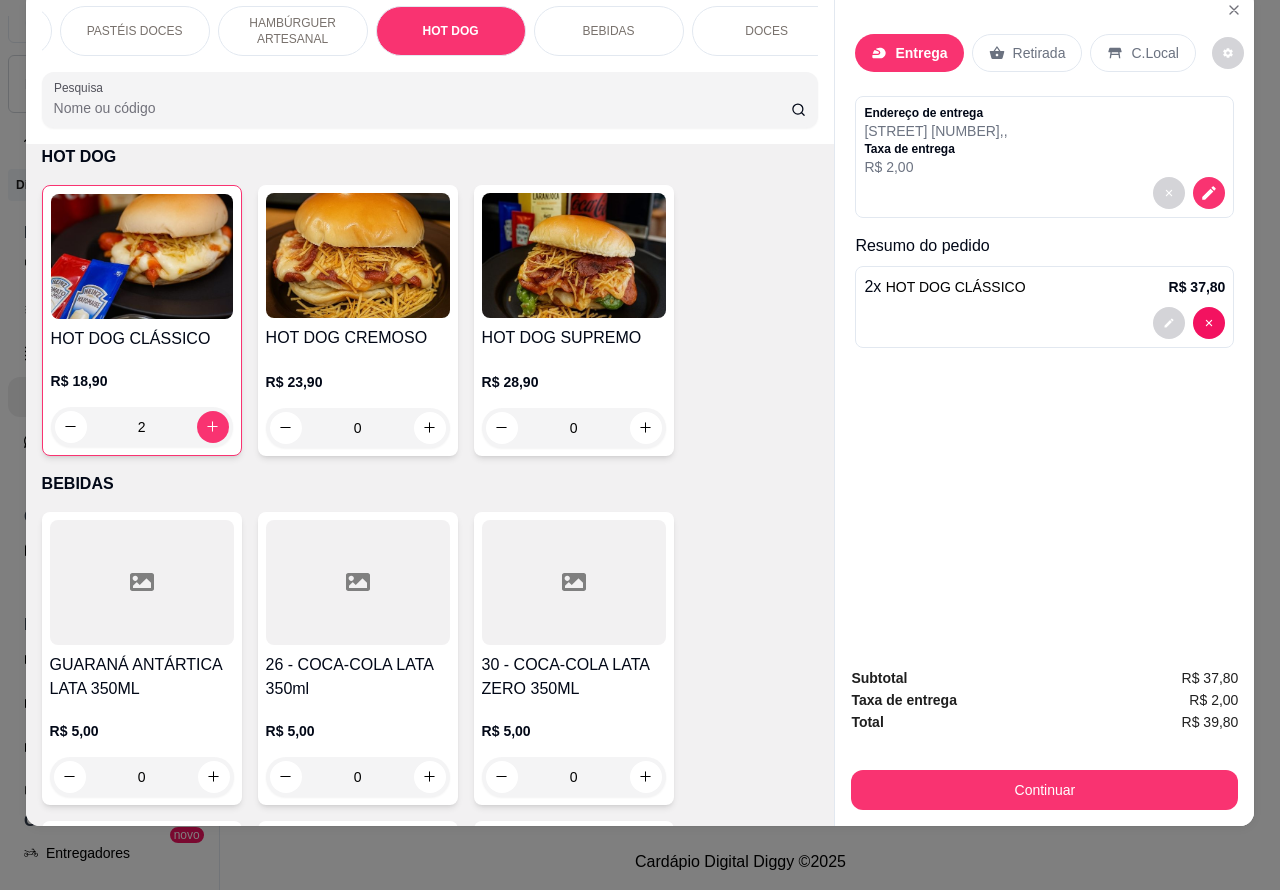 click on "PASTÉIS DOCES" at bounding box center (135, 31) 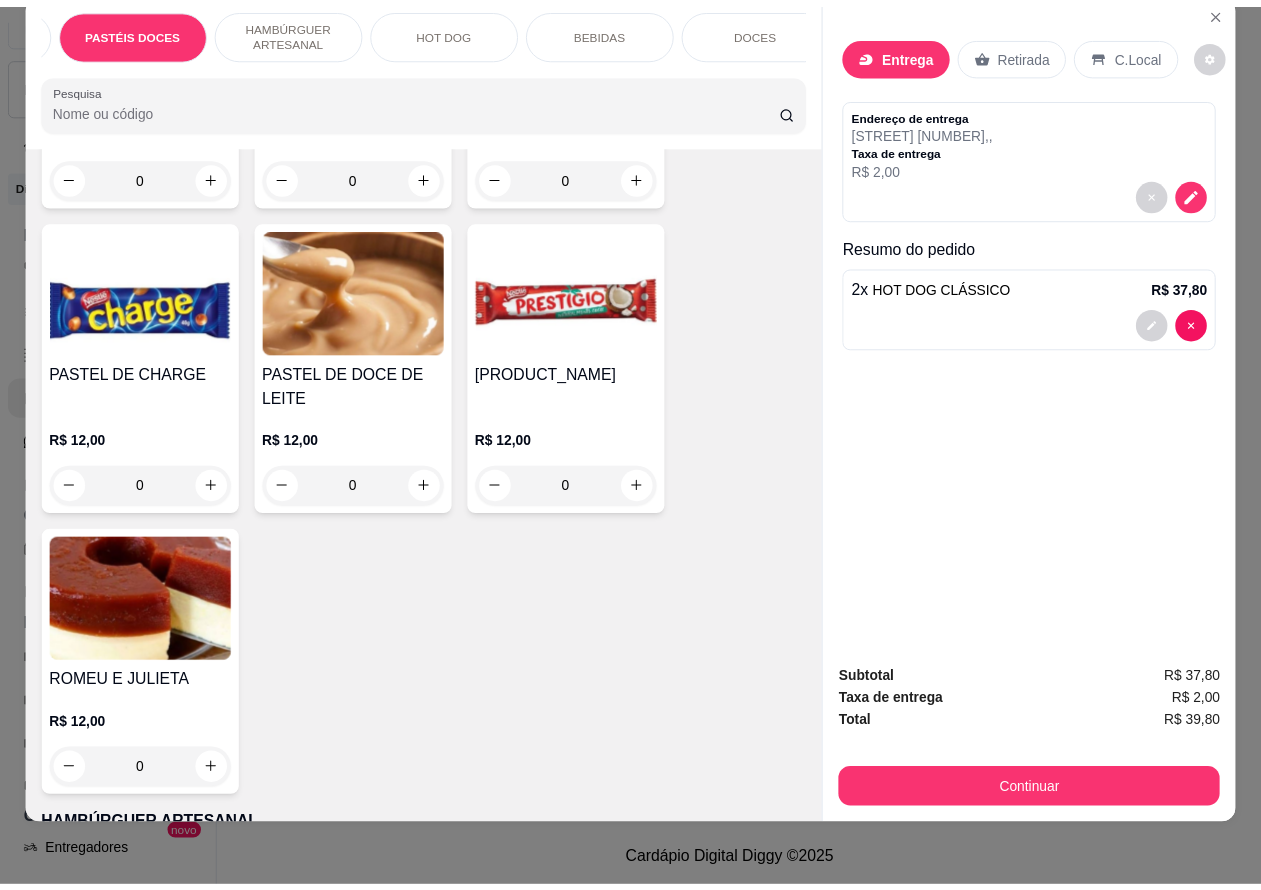 scroll, scrollTop: 4146, scrollLeft: 0, axis: vertical 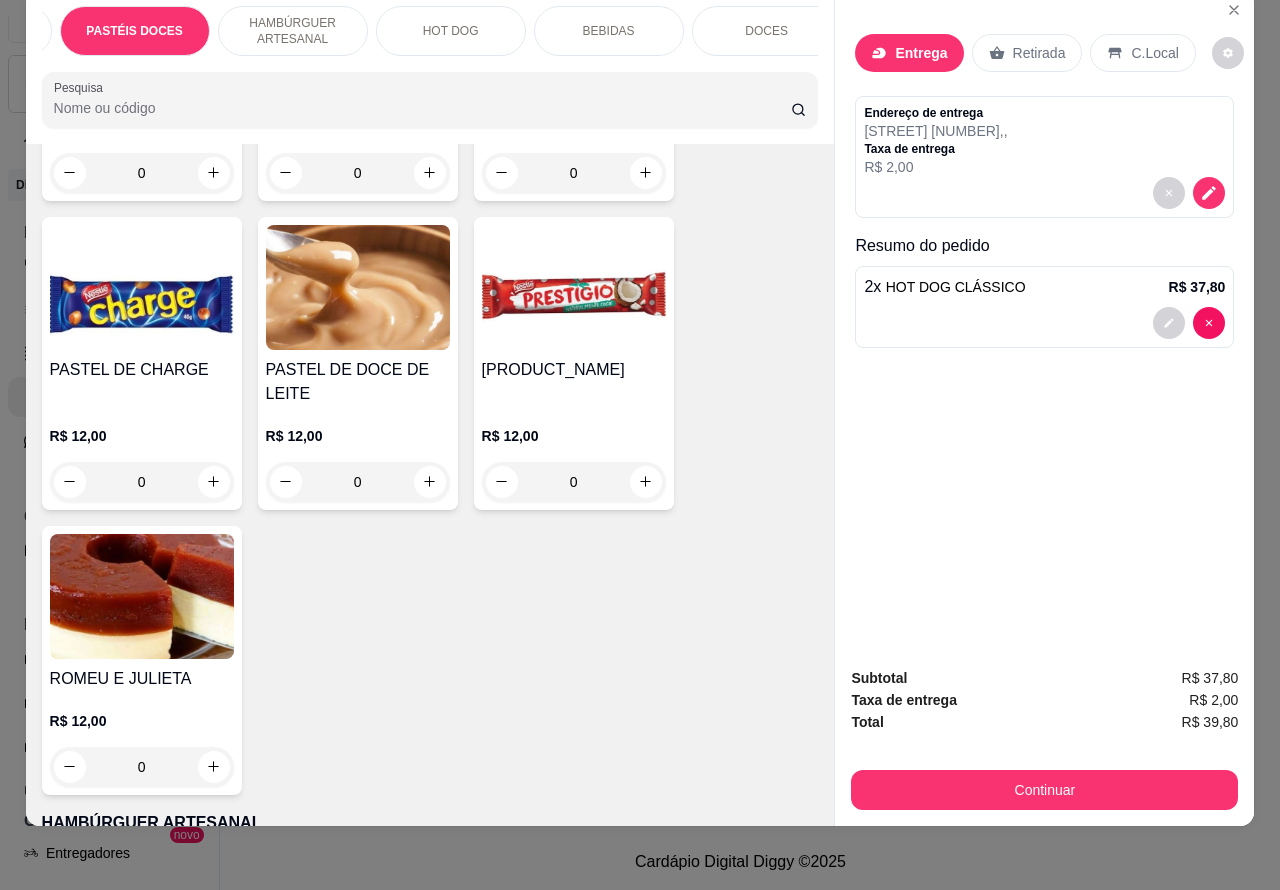 click 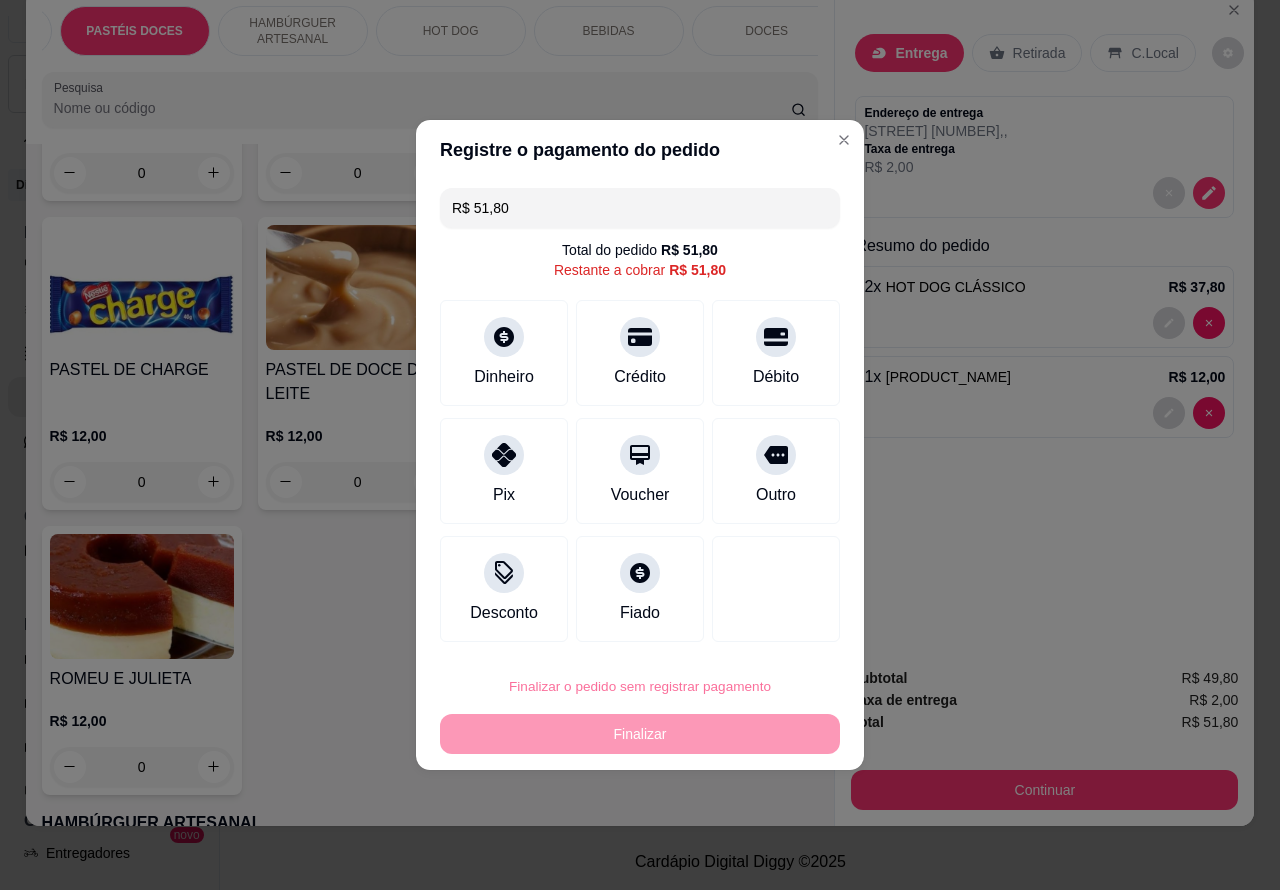 click on "Confirmar" at bounding box center [759, 630] 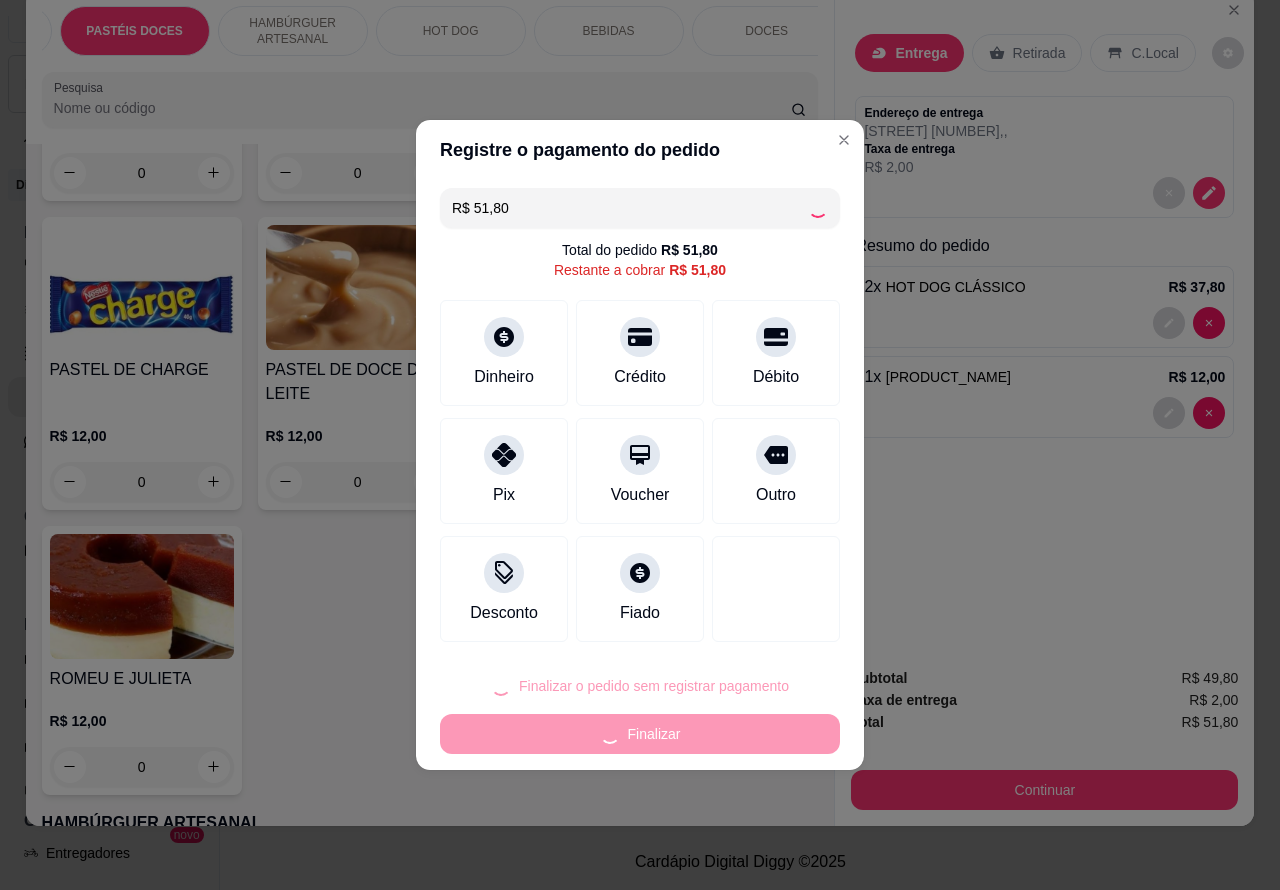 type on "0" 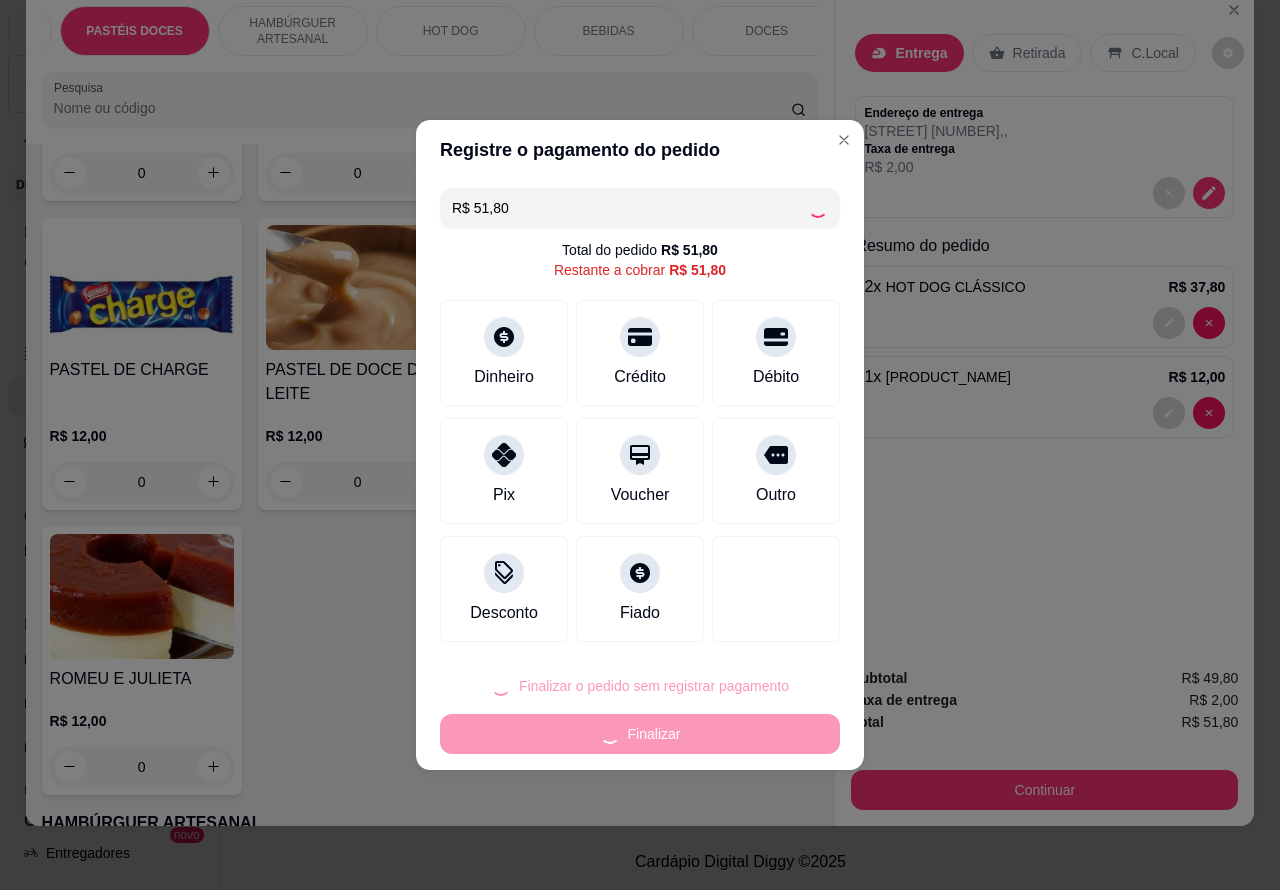 type on "0" 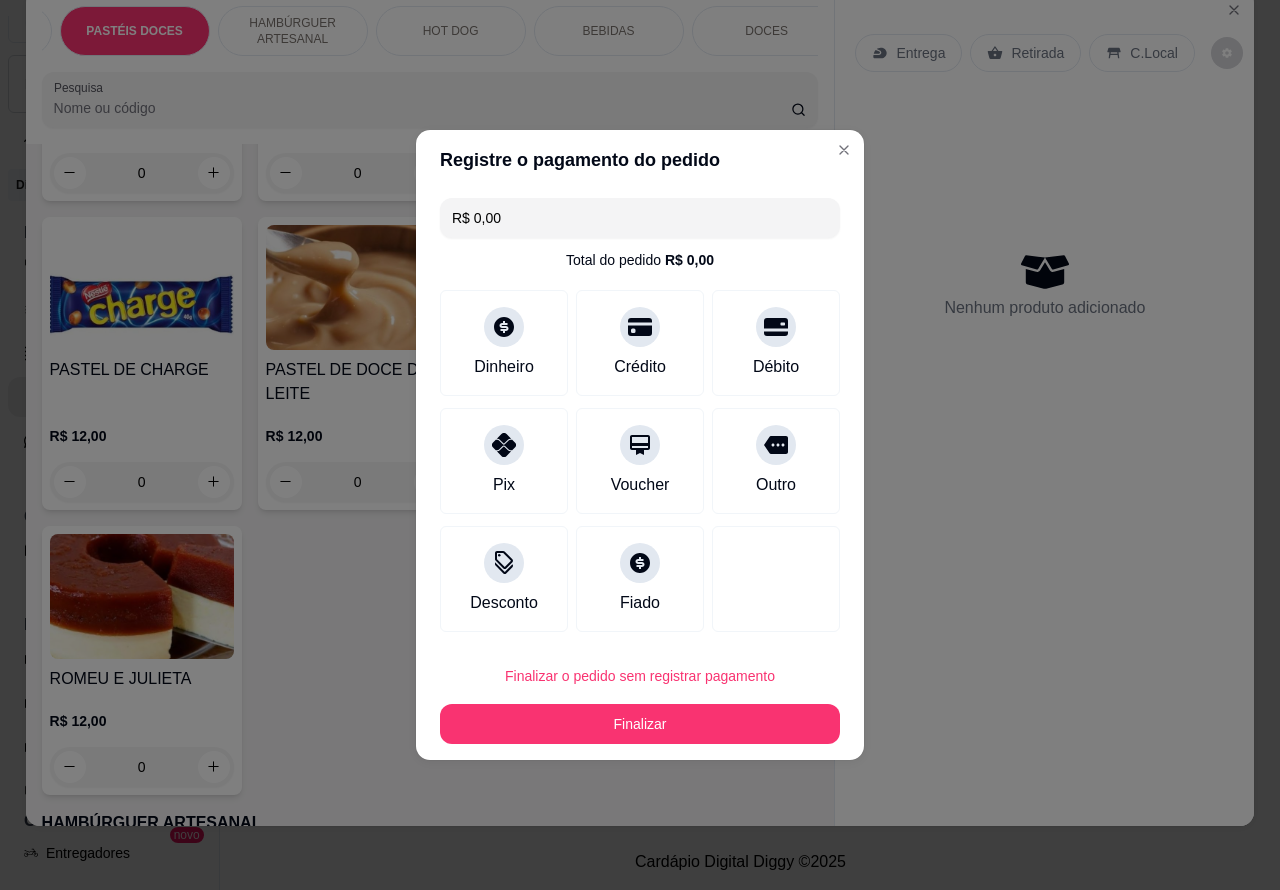 type on "R$ 0,00" 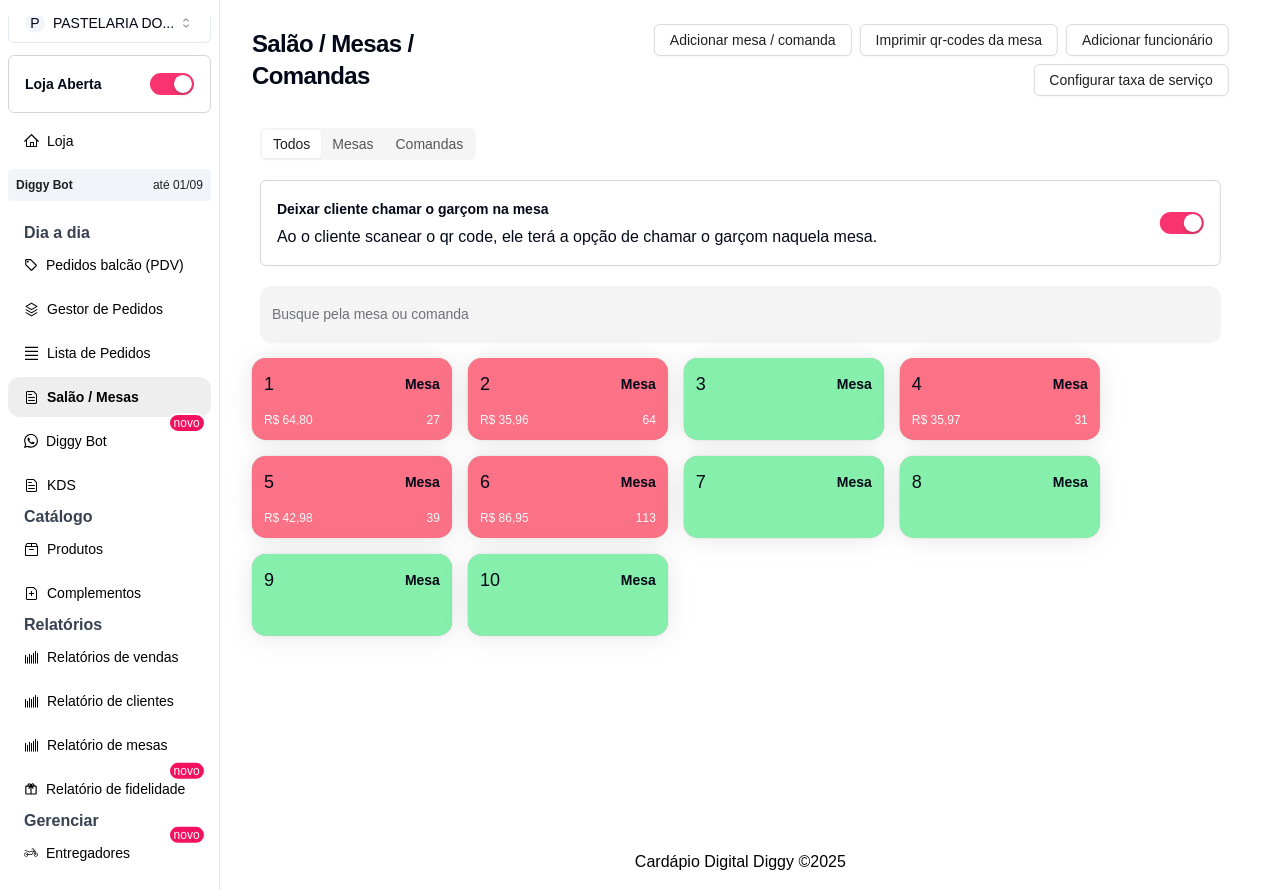 click on "Lista de Pedidos" at bounding box center [109, 353] 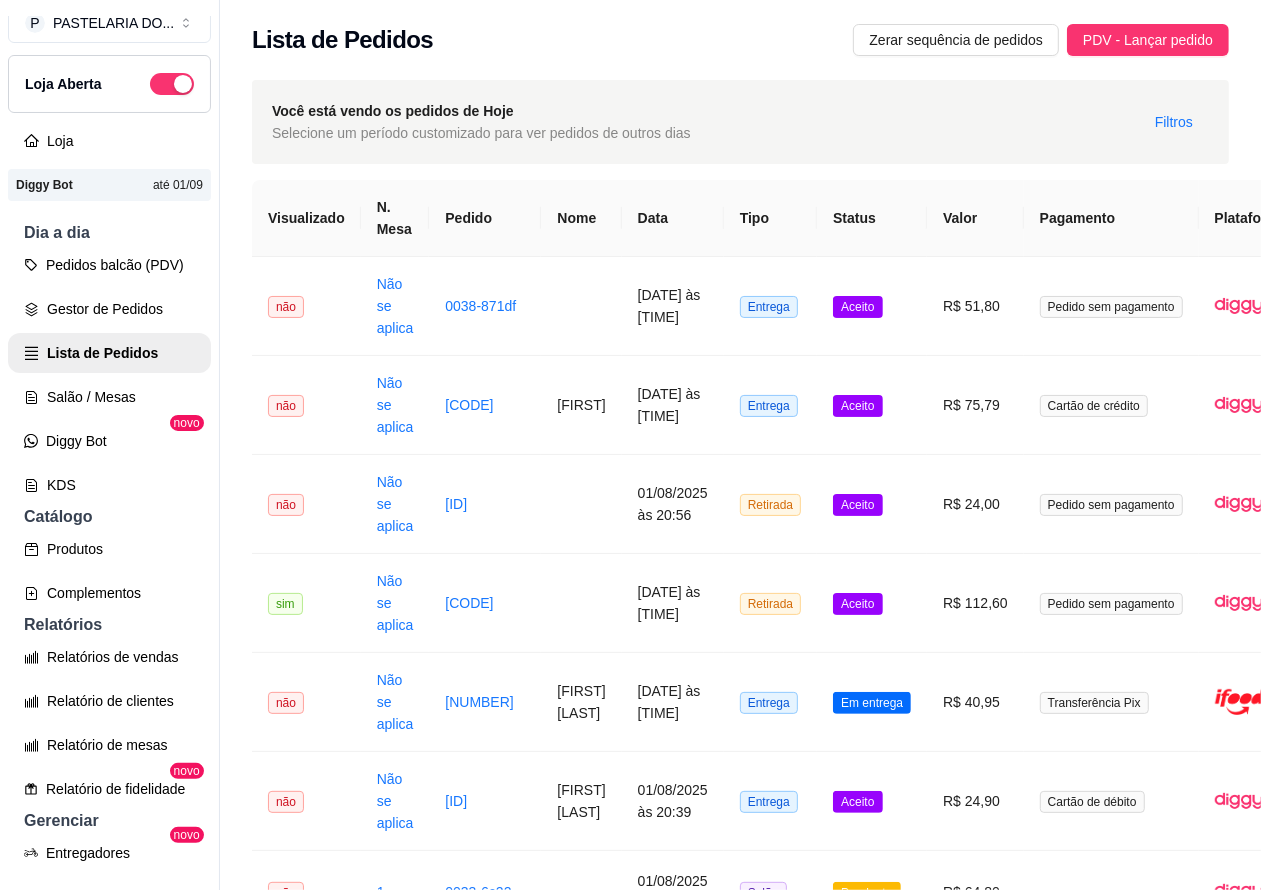 scroll, scrollTop: 0, scrollLeft: 145, axis: horizontal 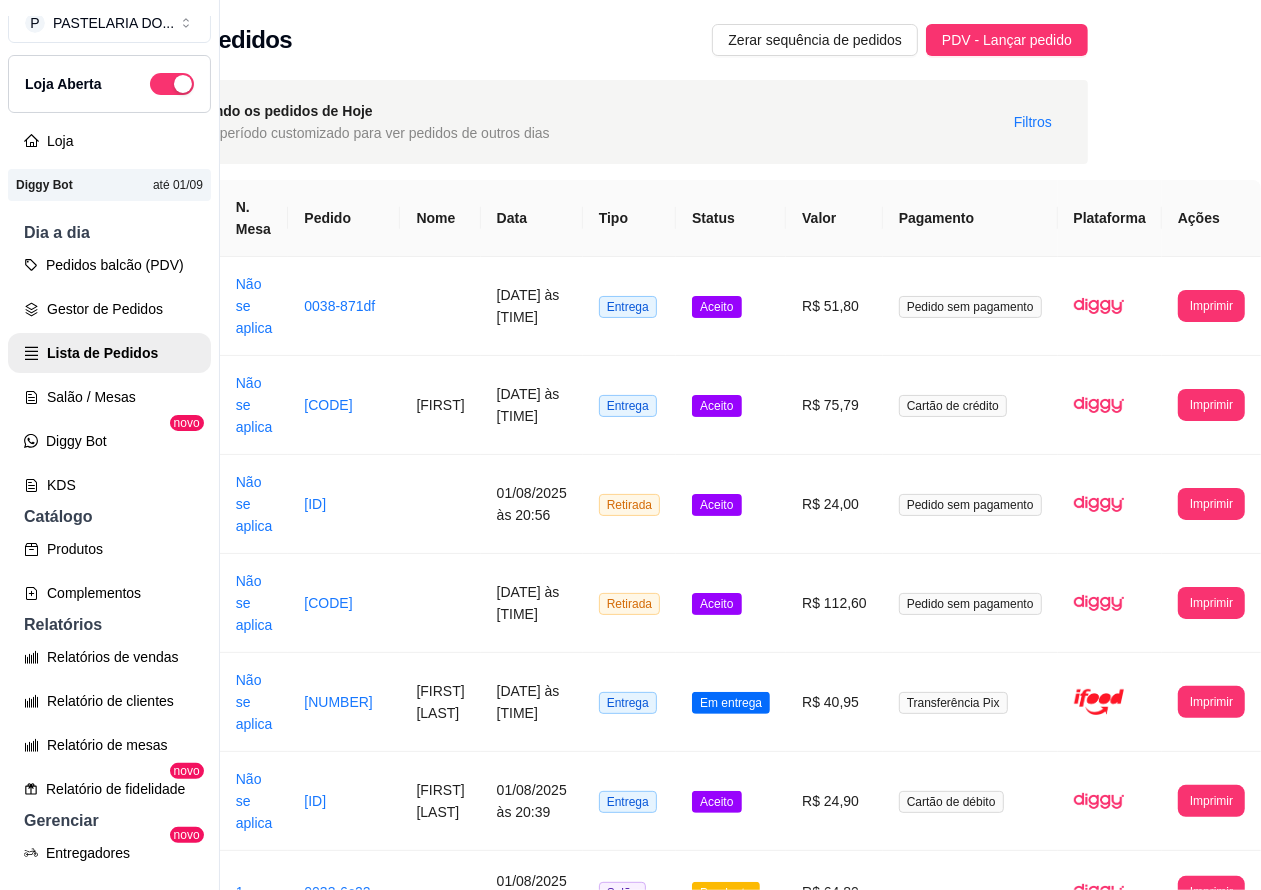 click on "Imprimir" at bounding box center [1211, 306] 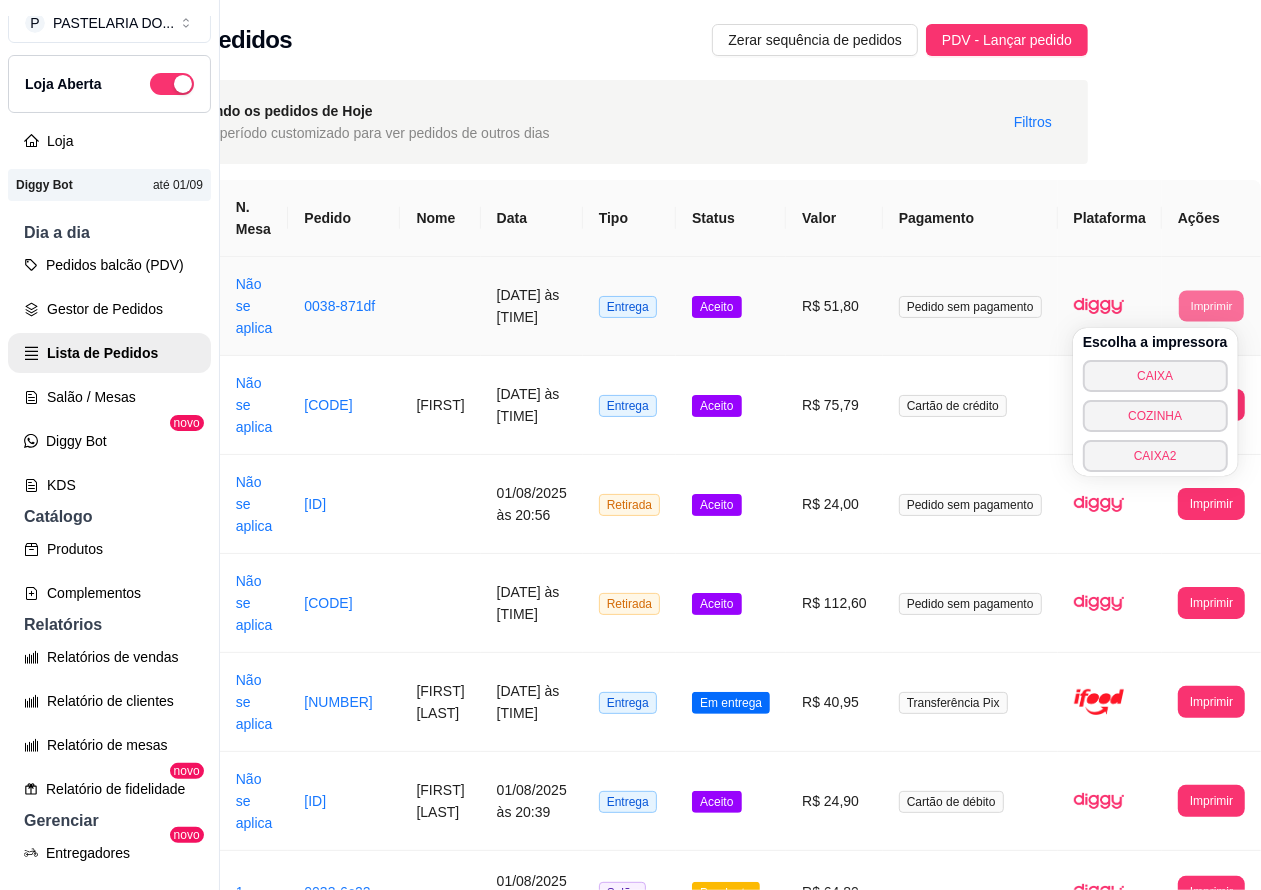 click on "COZINHA" at bounding box center (1155, 416) 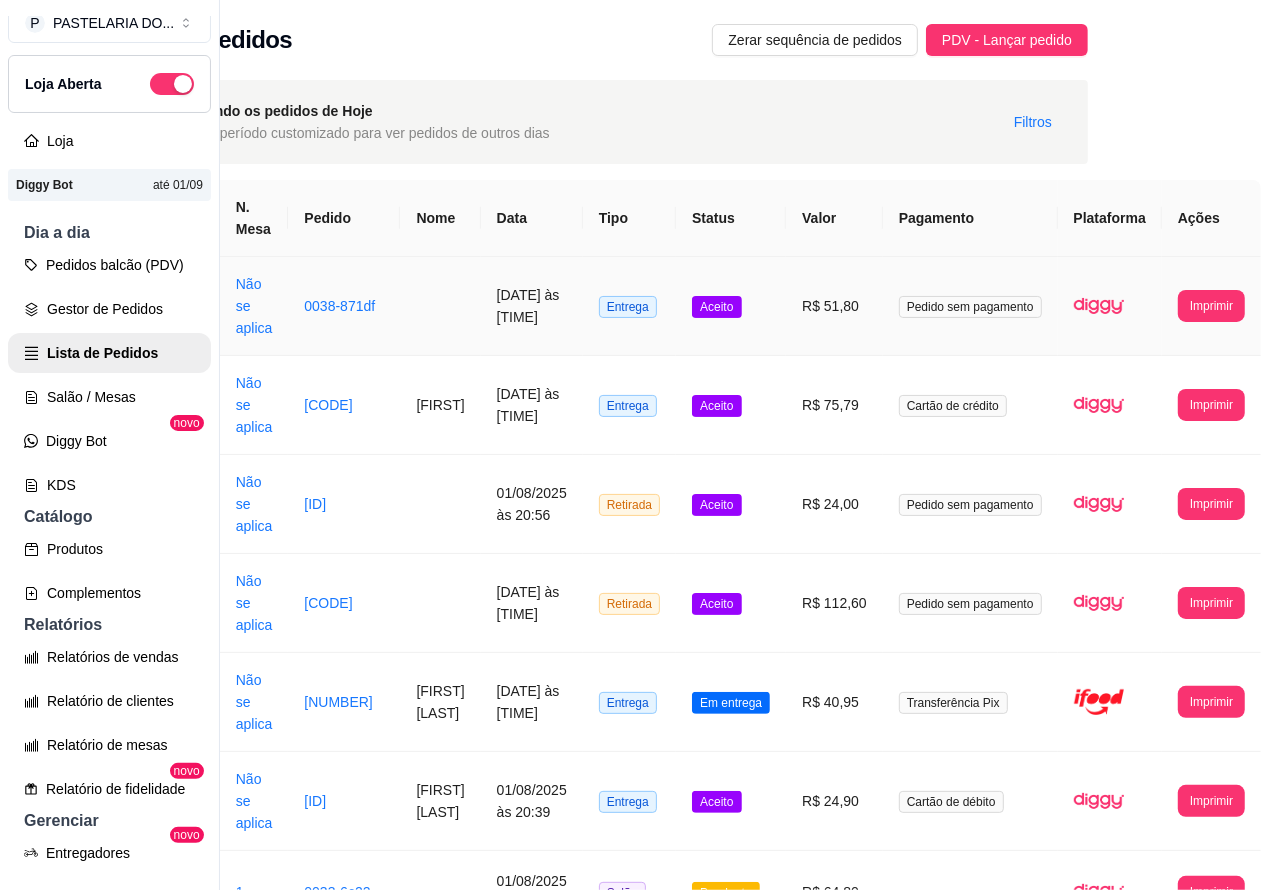 click on "Salão / Mesas" at bounding box center (109, 397) 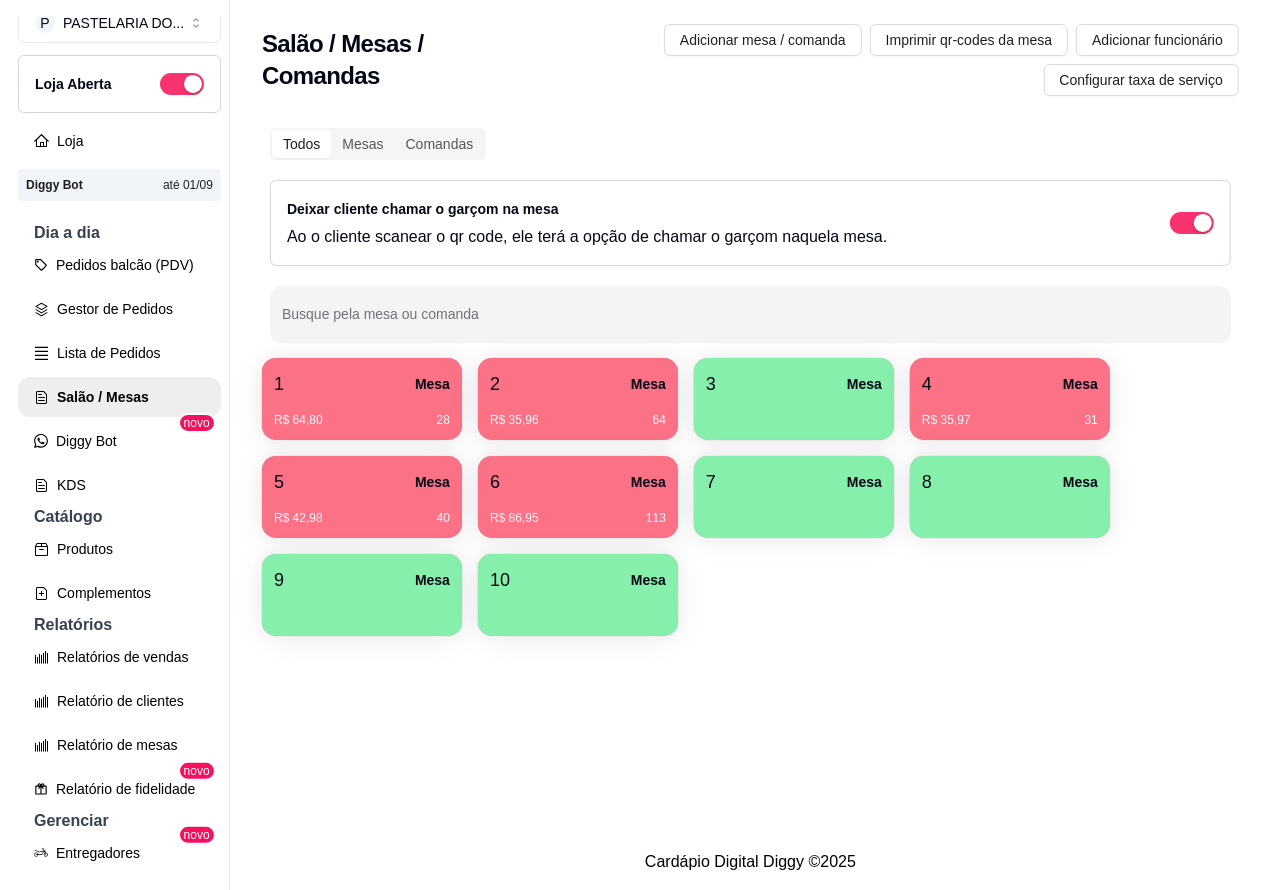 scroll, scrollTop: 0, scrollLeft: 0, axis: both 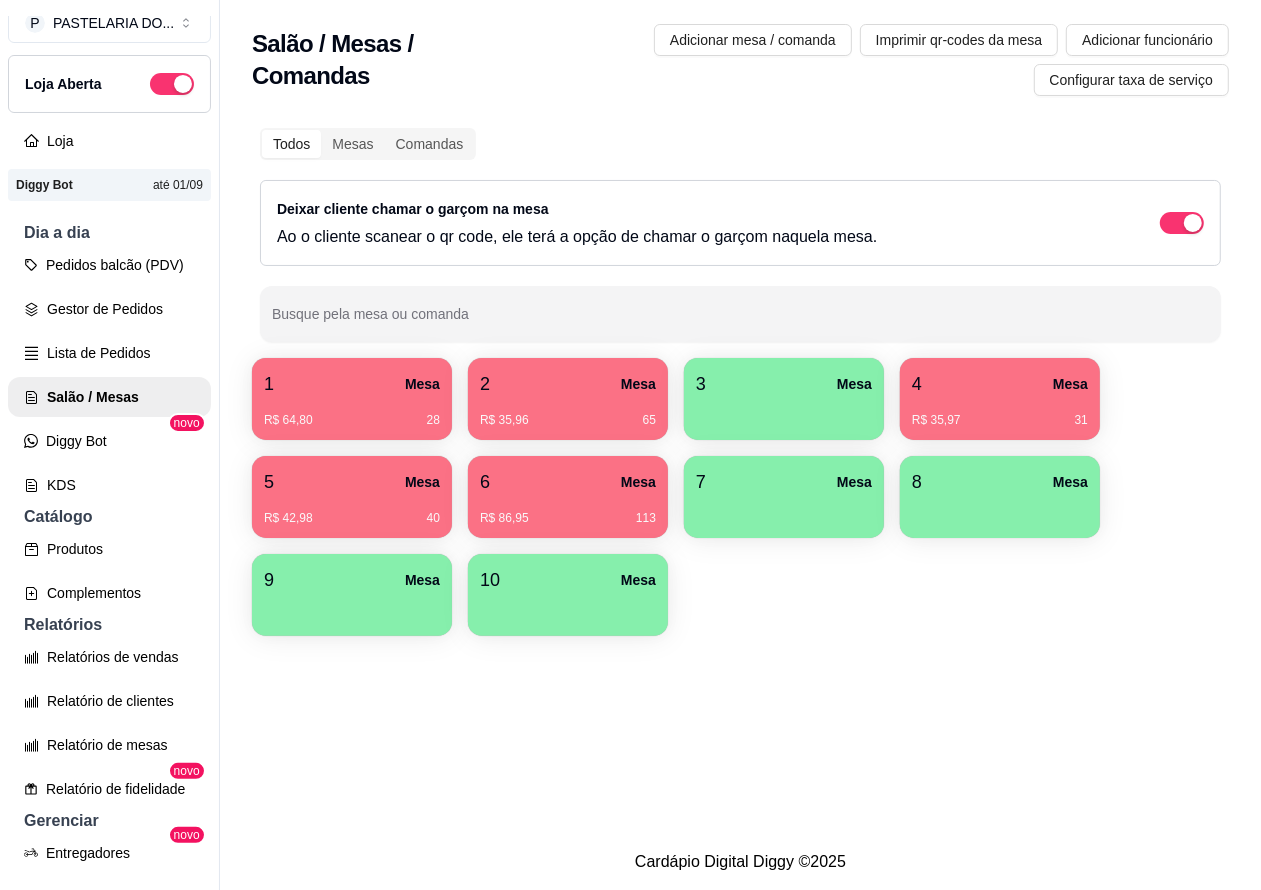 click on "3 Mesa" at bounding box center (784, 384) 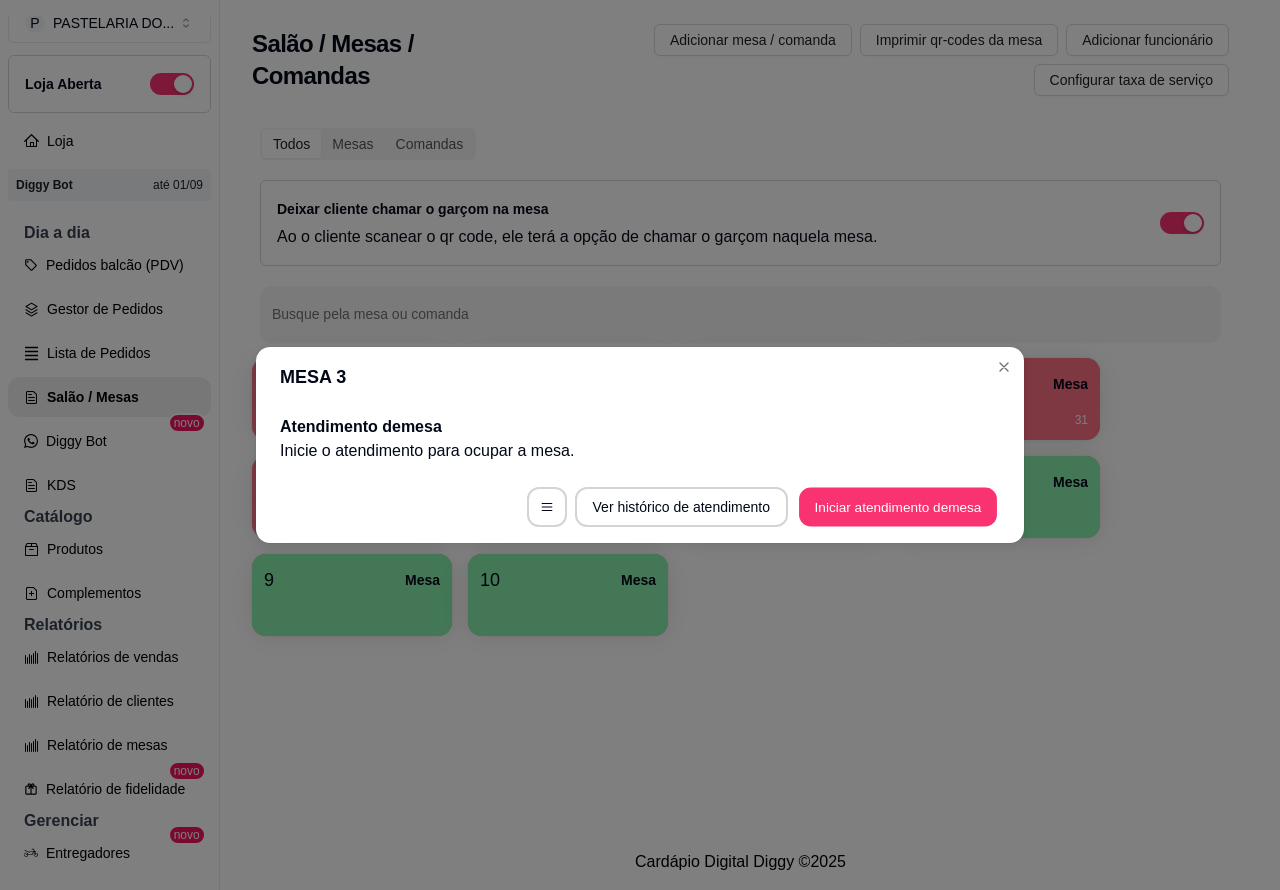 click on "Iniciar atendimento de  mesa" at bounding box center [898, 507] 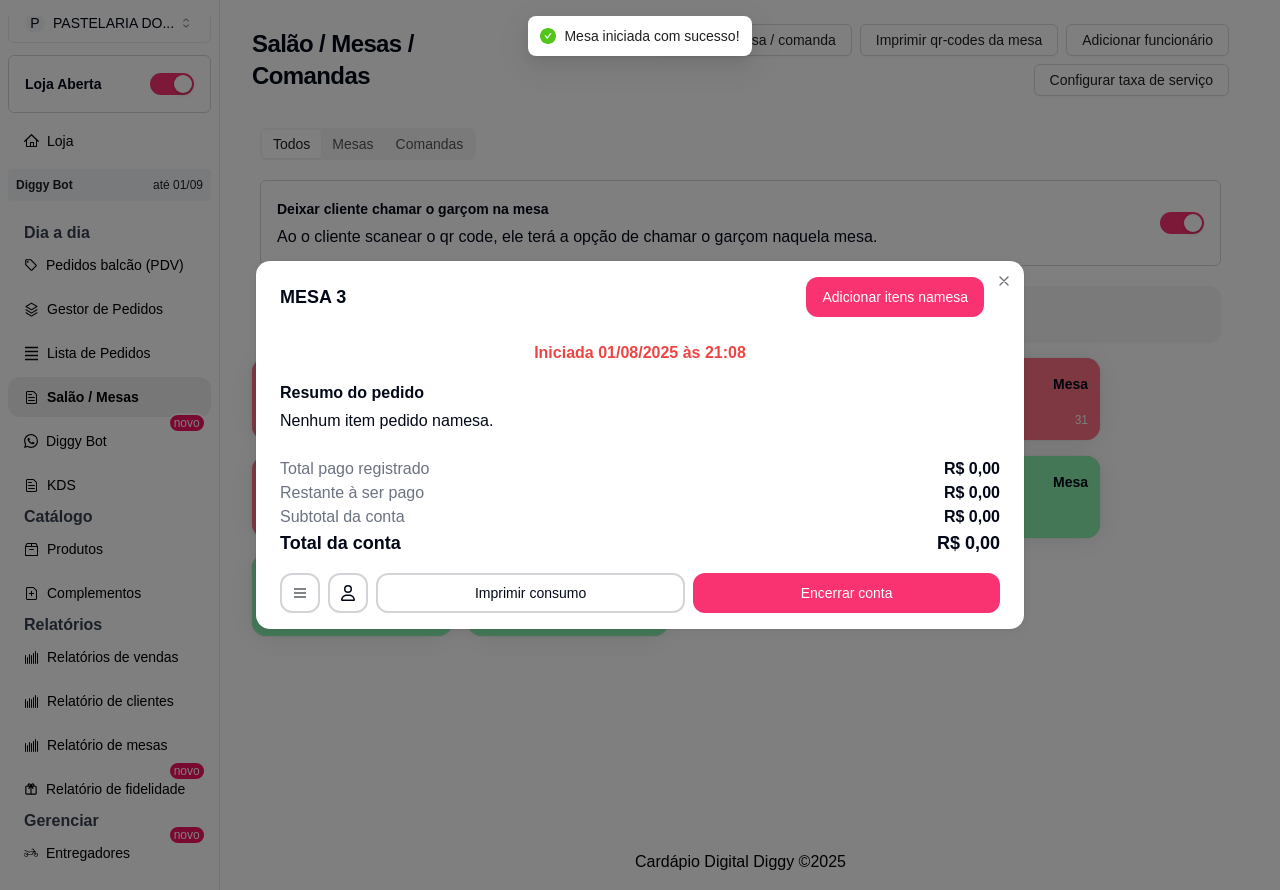 click on "Nenhum produto adicionado" at bounding box center (1057, 286) 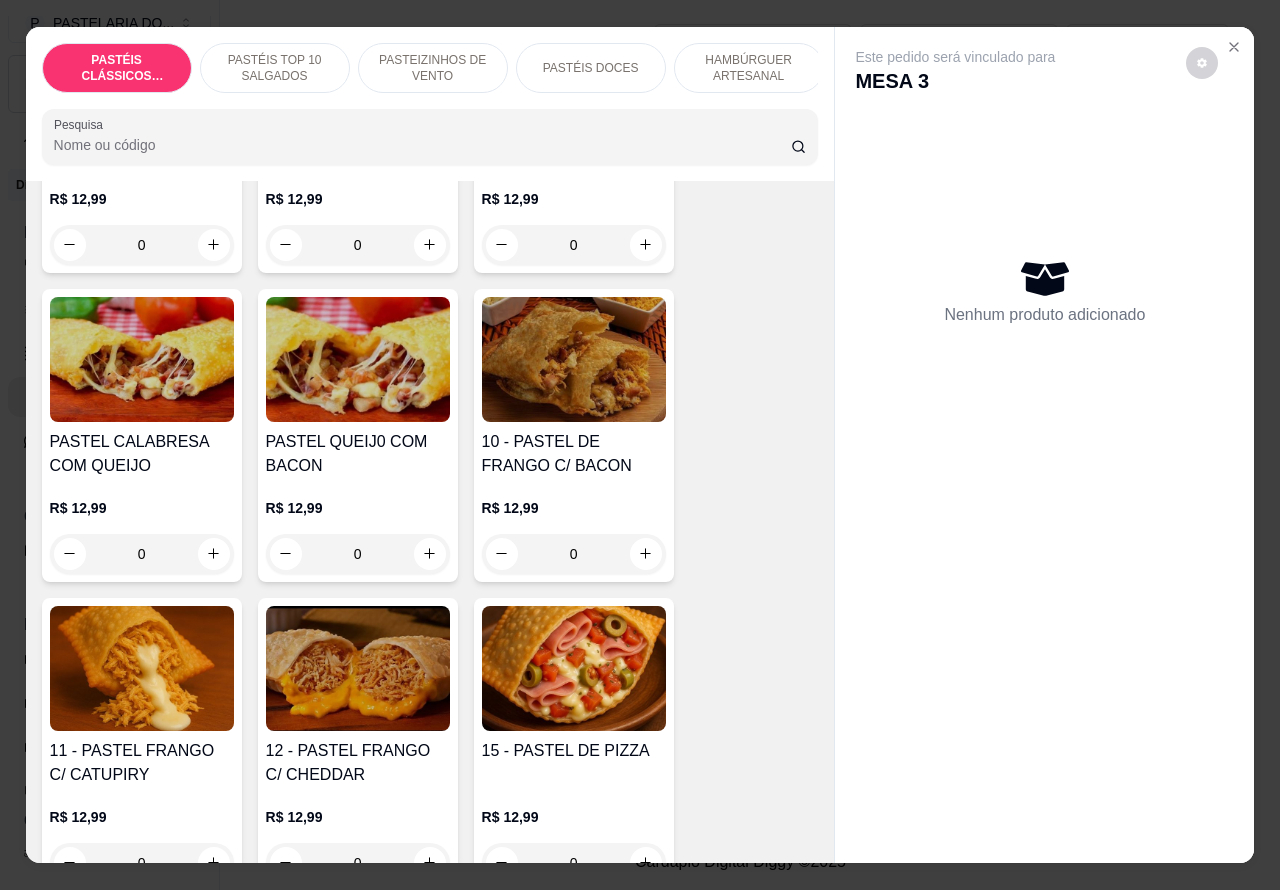 scroll, scrollTop: 1586, scrollLeft: 0, axis: vertical 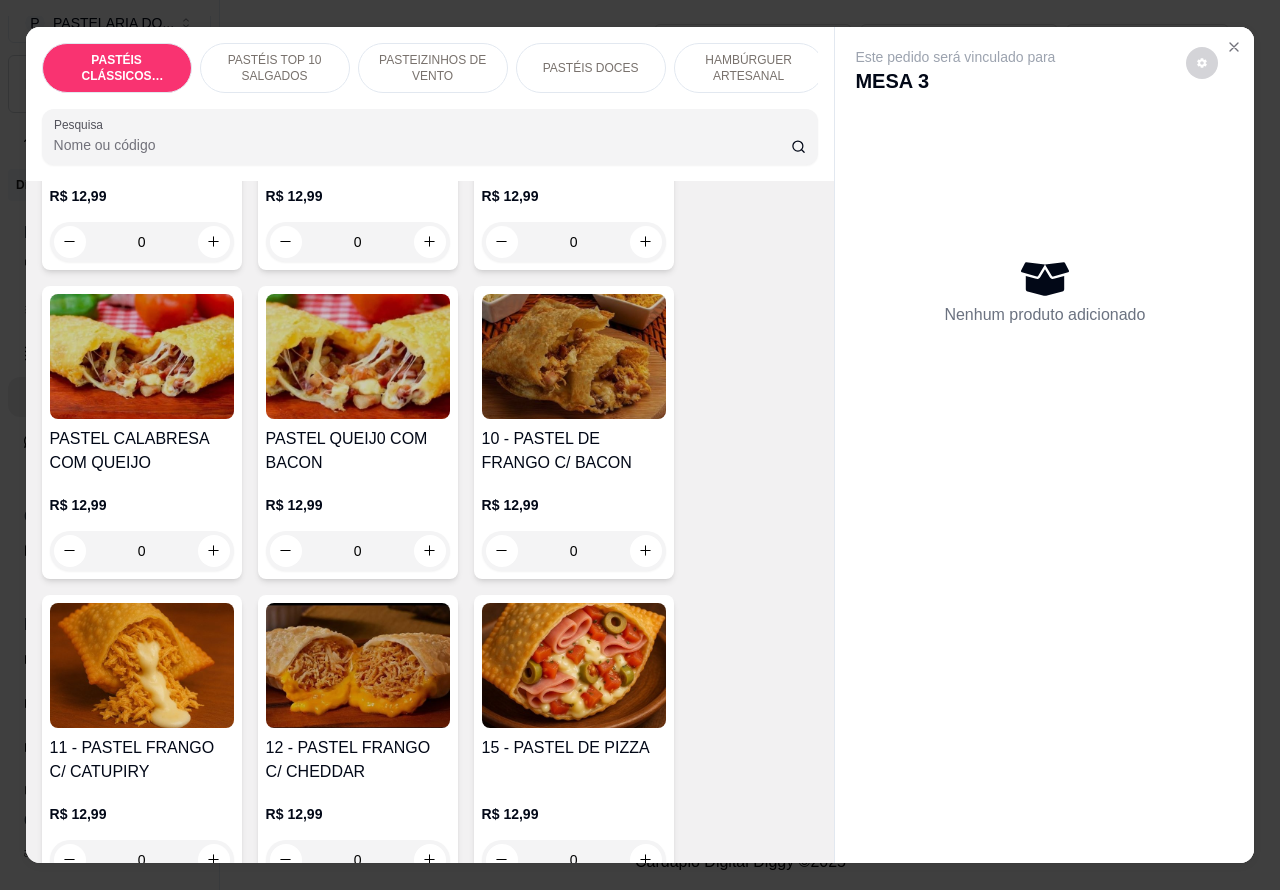click on "10 - PASTEL DE FRANGO C/ BACON   R$ 12,99 0" at bounding box center (574, 432) 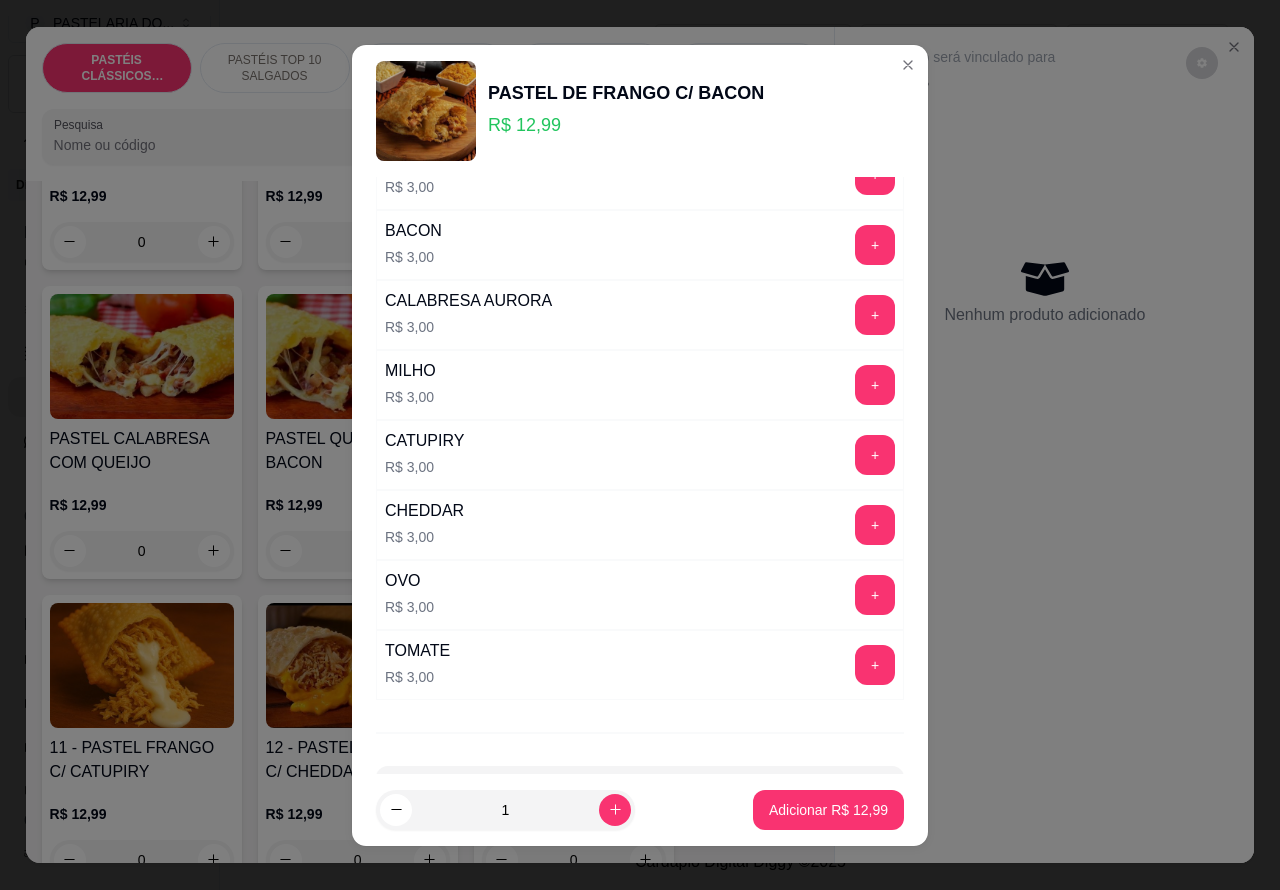 scroll, scrollTop: 186, scrollLeft: 0, axis: vertical 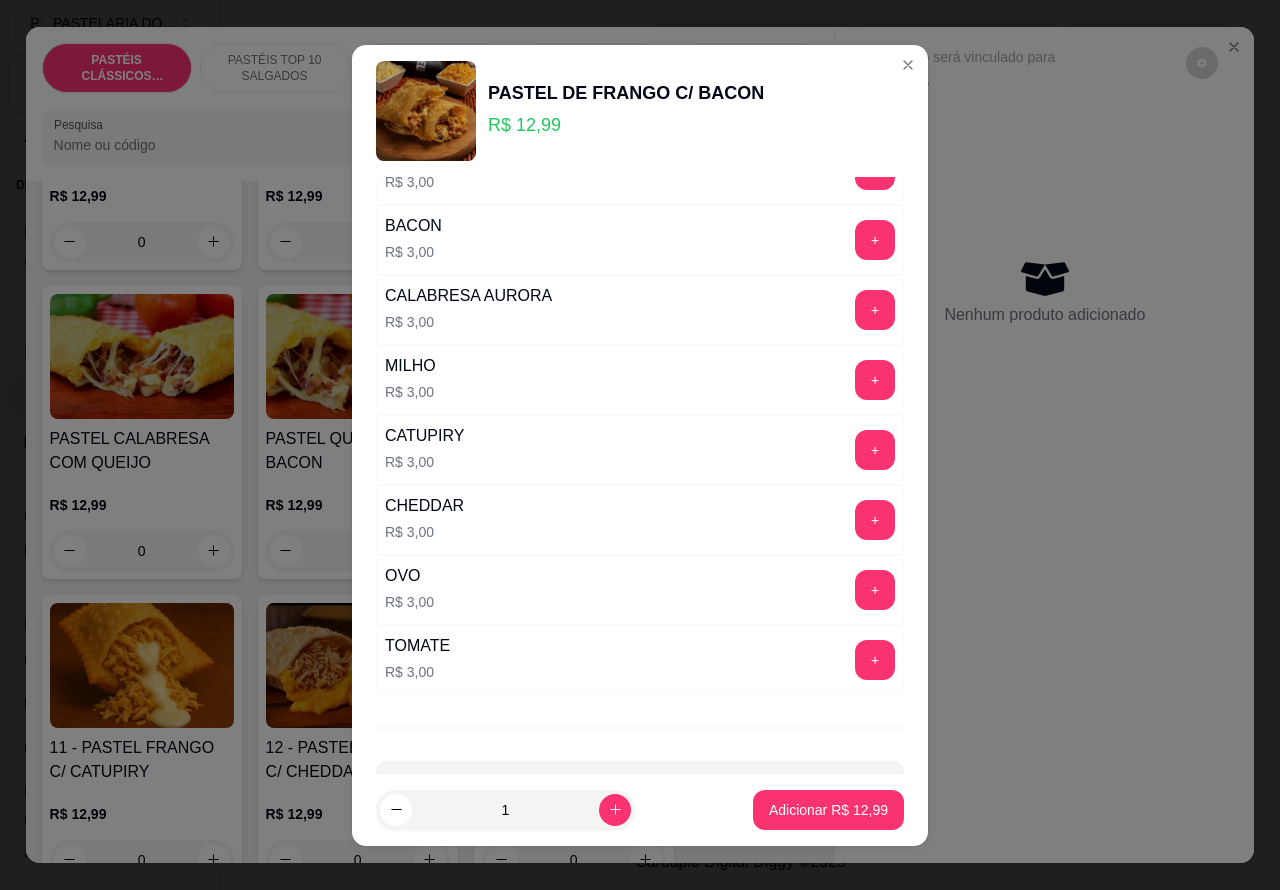 click on "+" at bounding box center (875, 450) 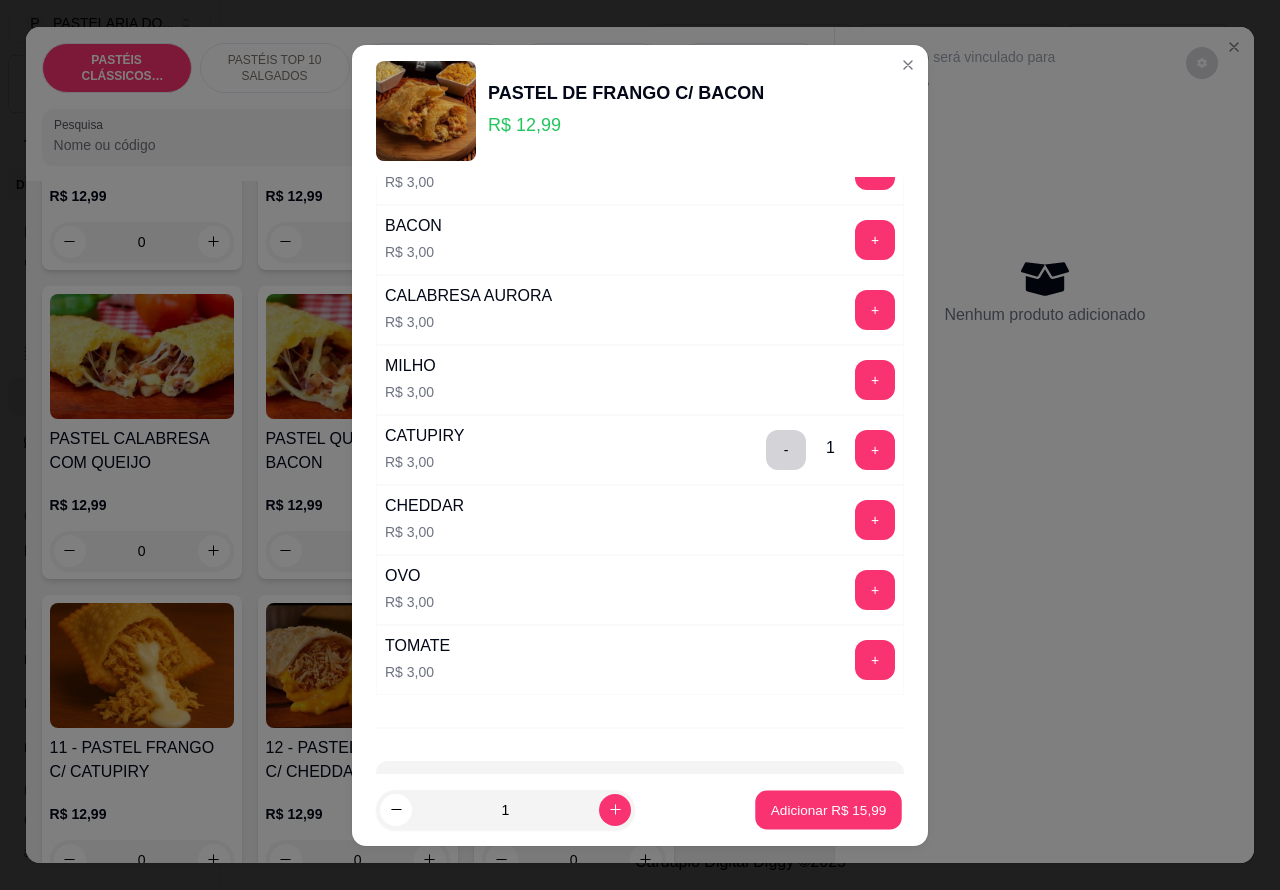 click on "Adicionar   R$ 15,99" at bounding box center (828, 809) 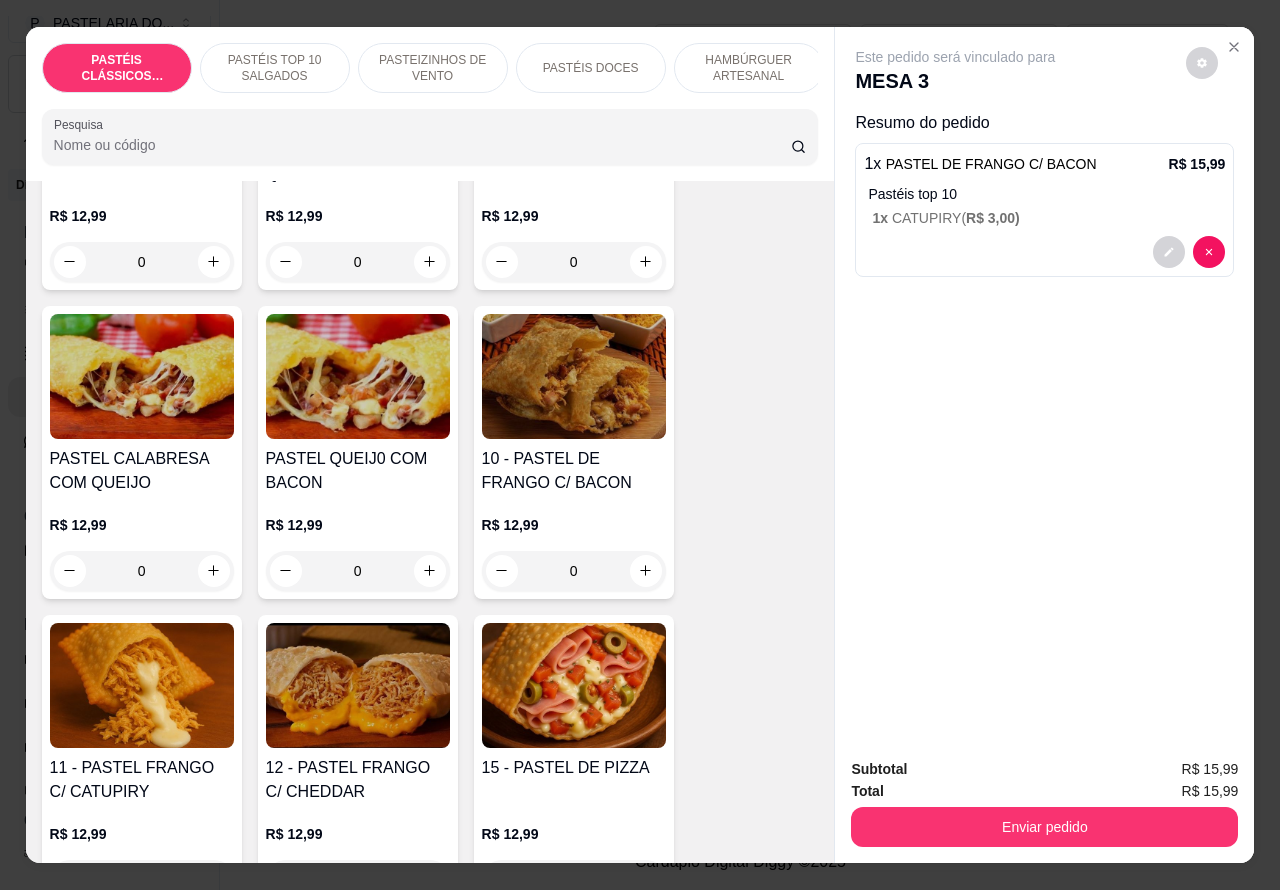 click on "HAMBÚRGUER ARTESANAL" at bounding box center (749, 68) 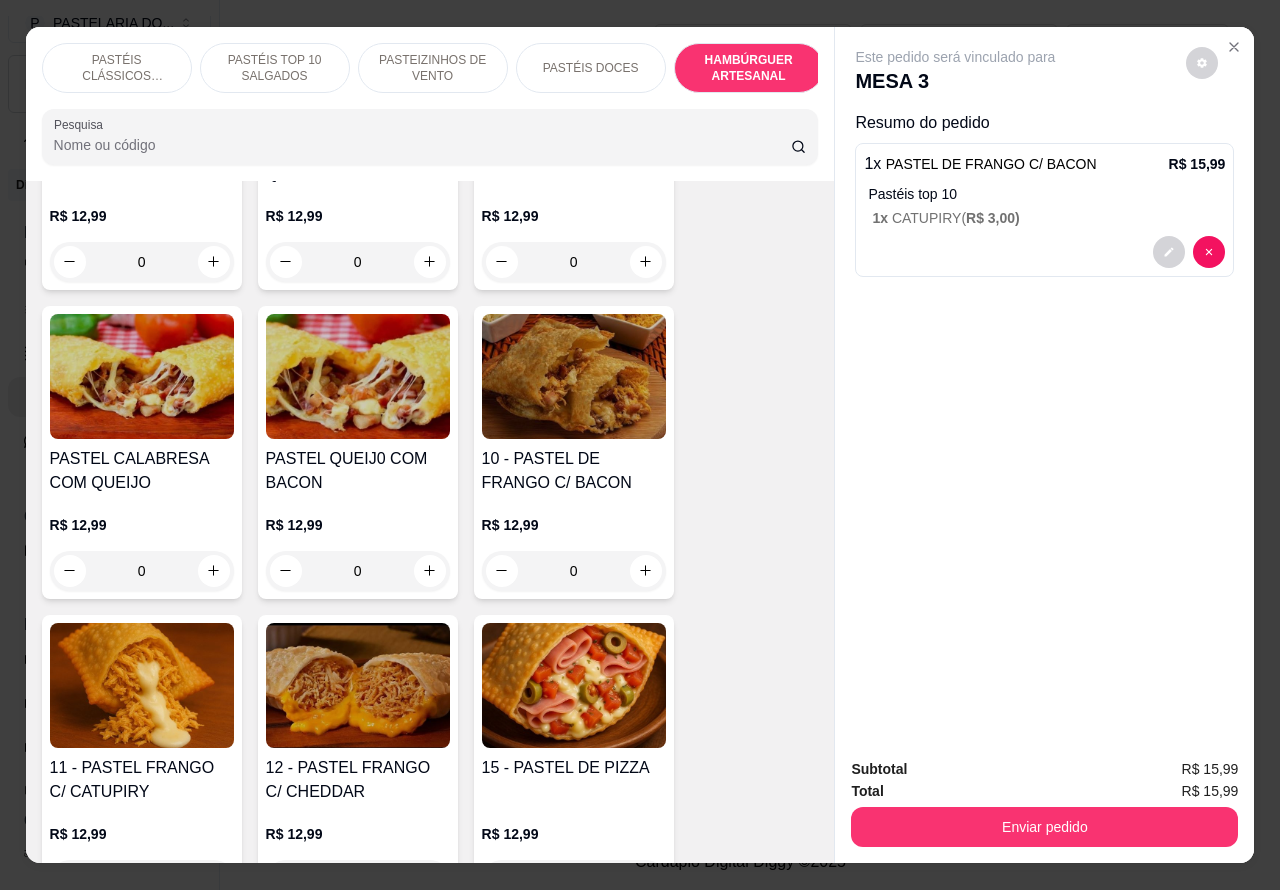 scroll, scrollTop: 4812, scrollLeft: 0, axis: vertical 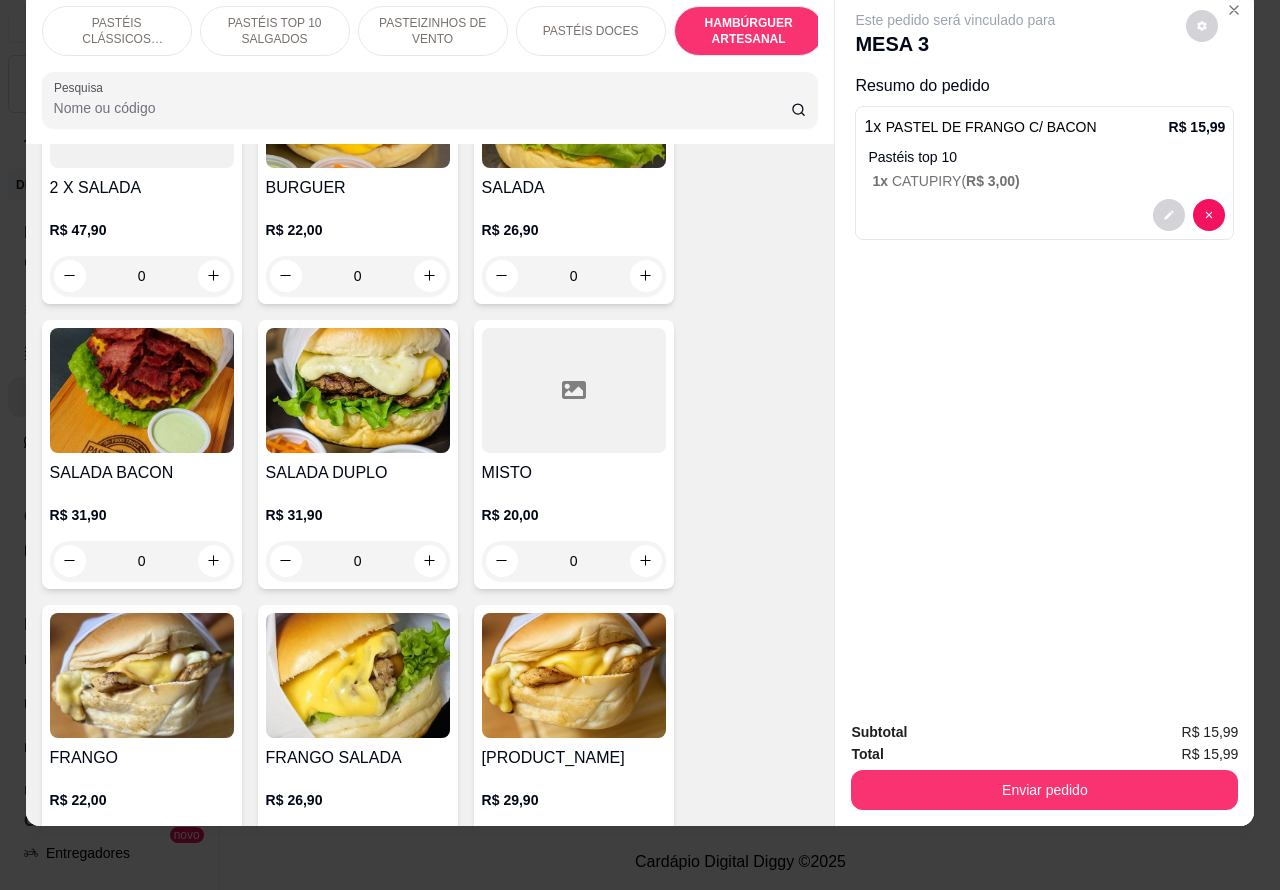 click on "0" at bounding box center (574, 276) 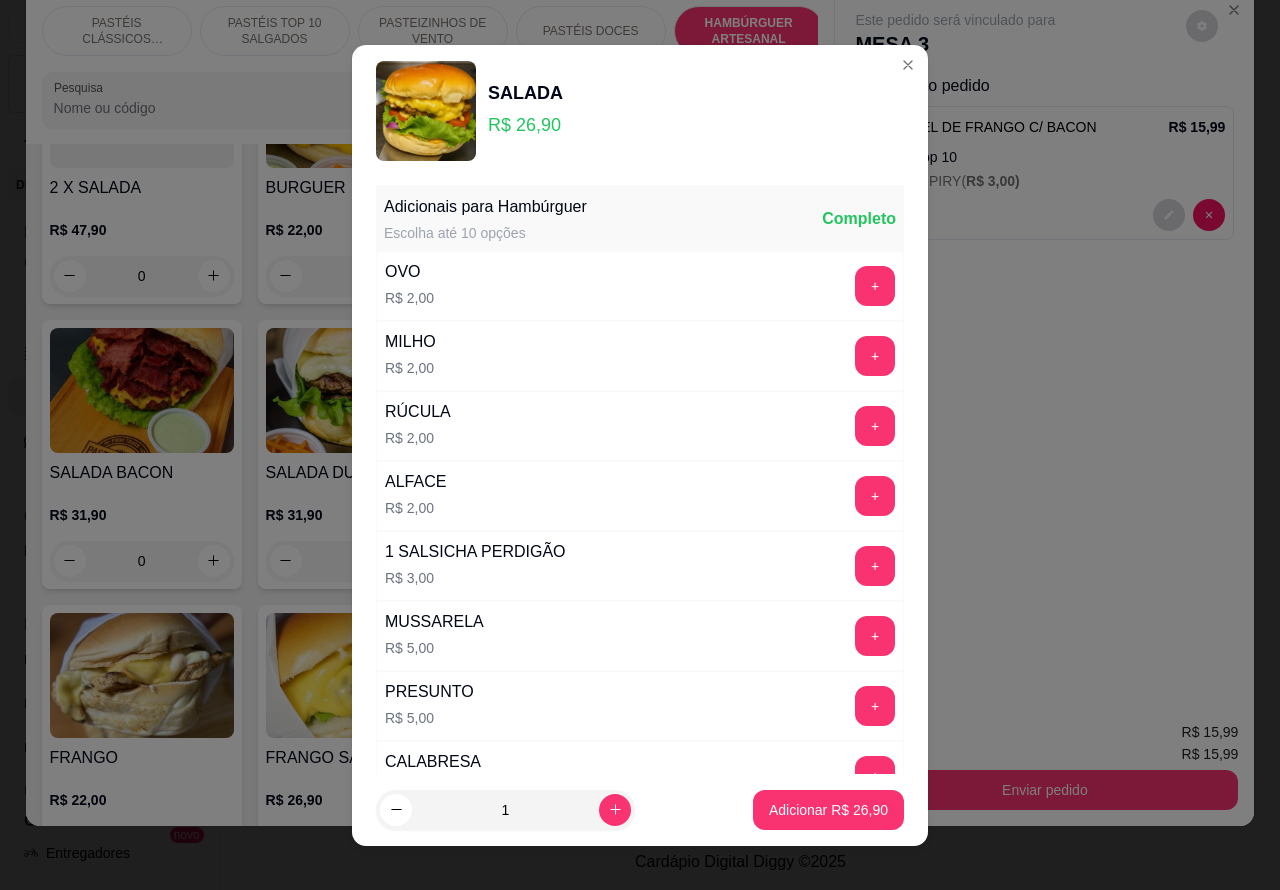click on "Adicionar   R$ 26,90" at bounding box center (828, 810) 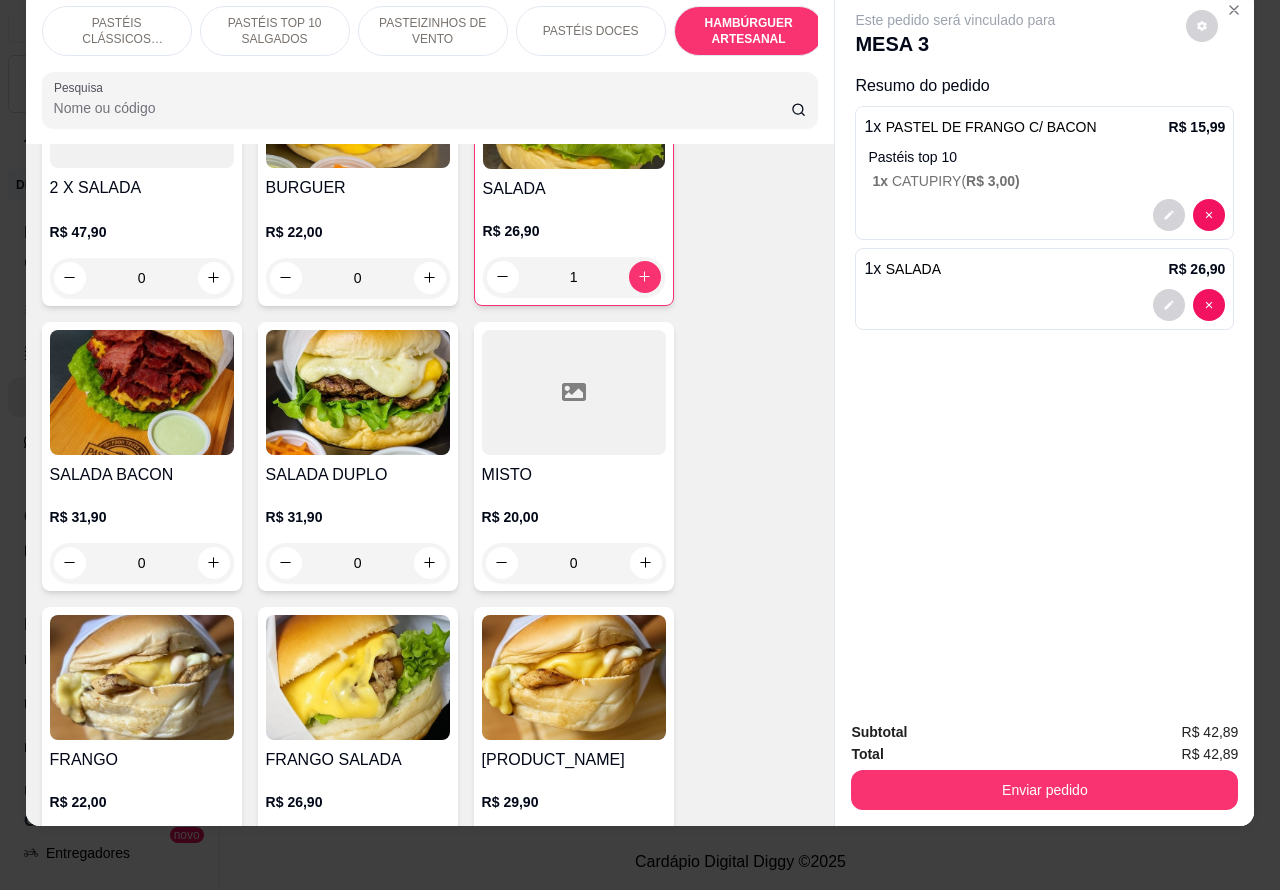 click at bounding box center [142, 392] 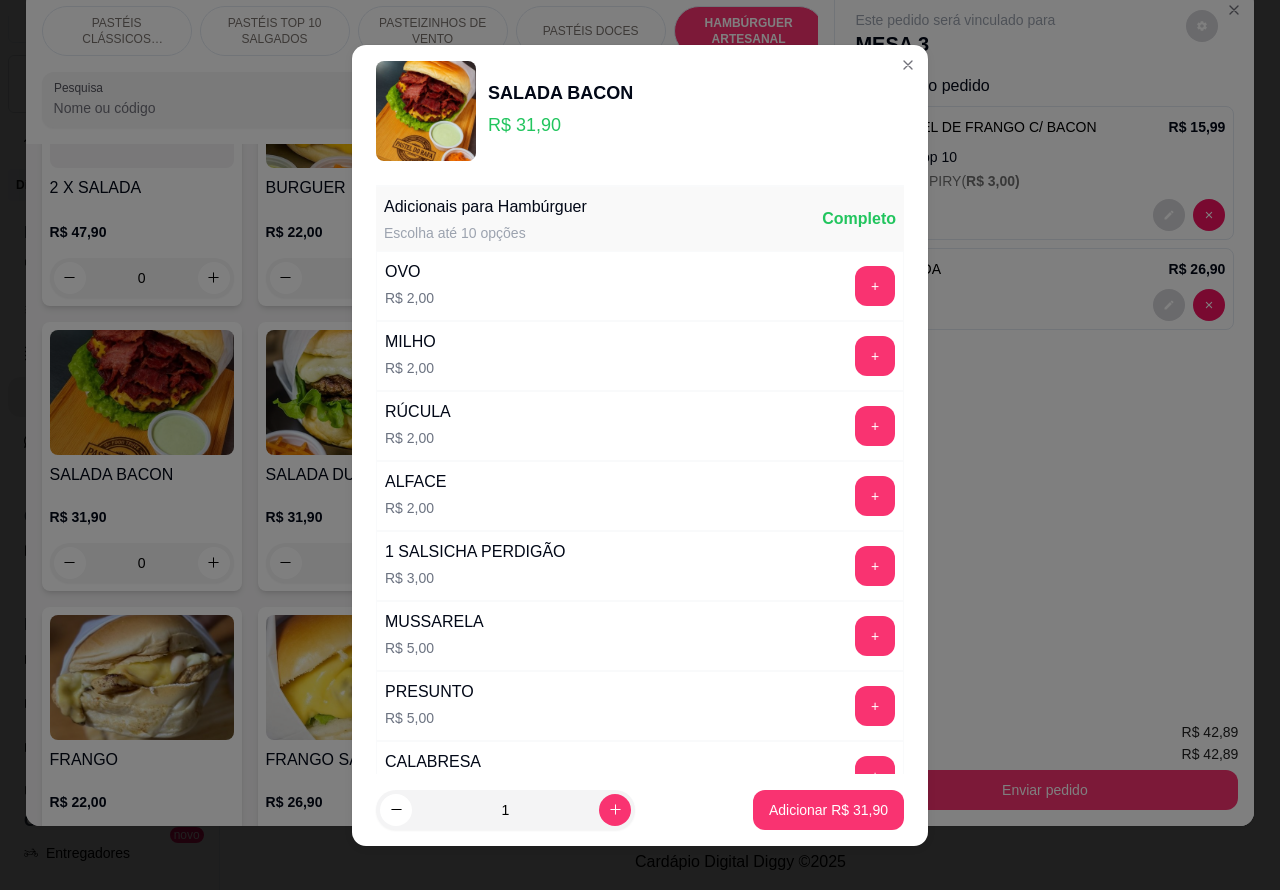 click on "+" at bounding box center (875, 286) 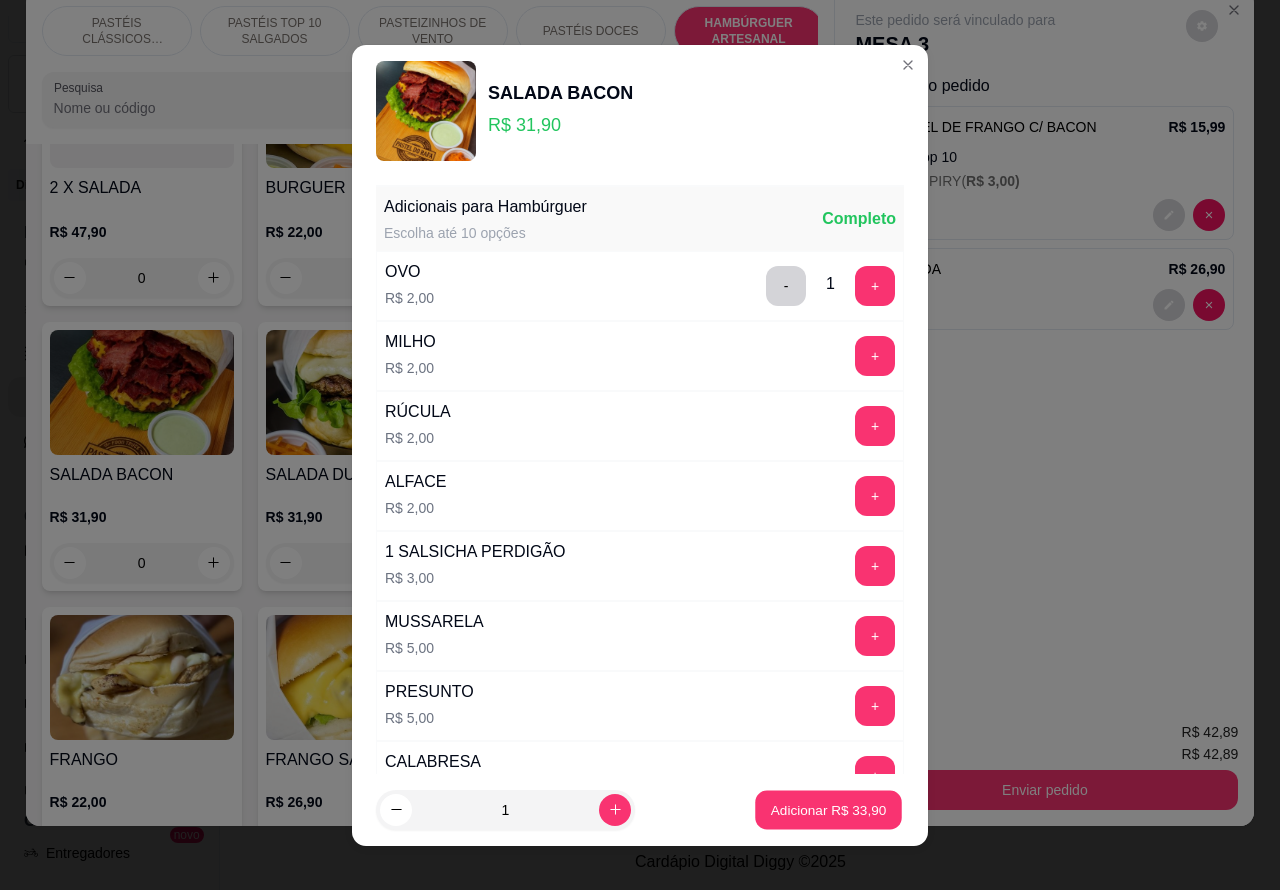 click on "Adicionar R$ 33,90" at bounding box center [828, 809] 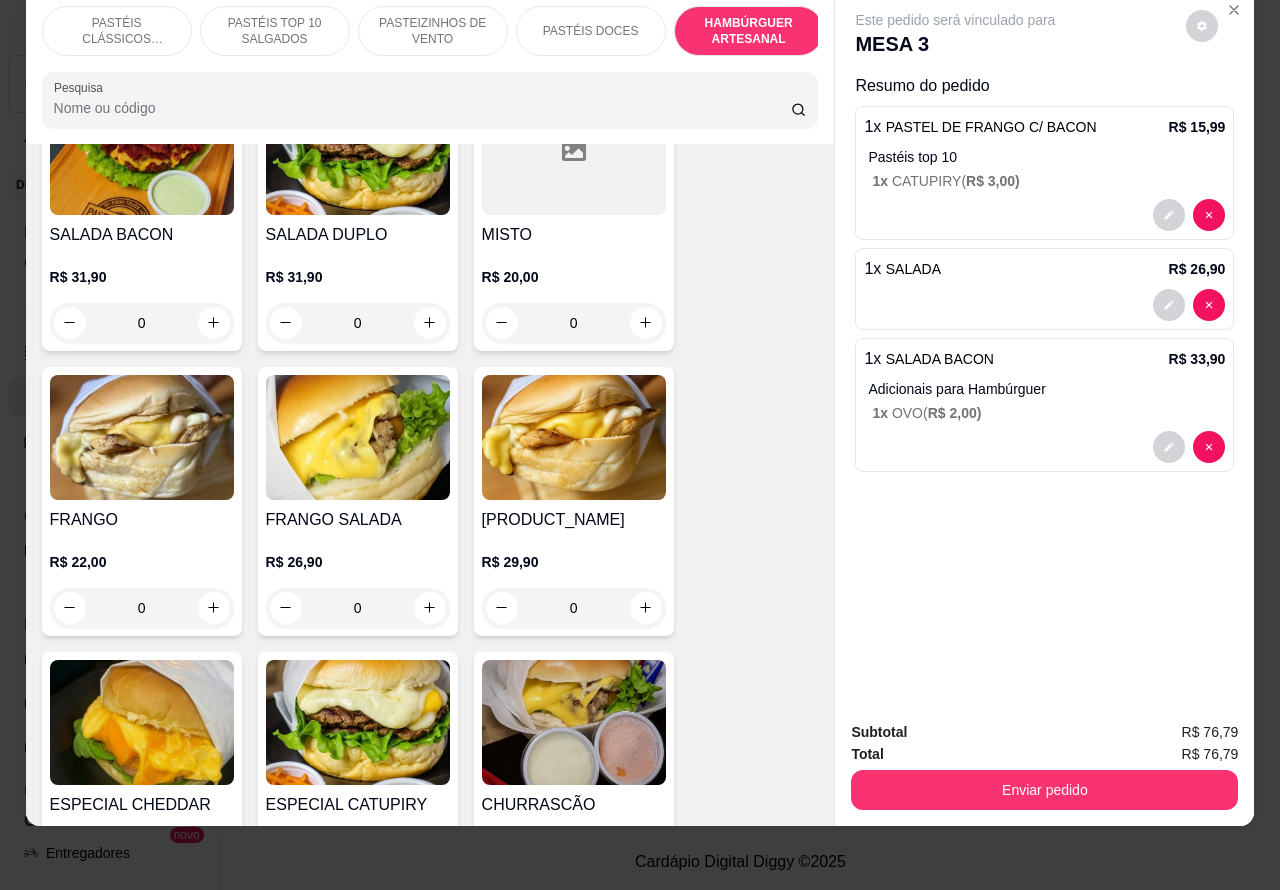 scroll, scrollTop: 5207, scrollLeft: 0, axis: vertical 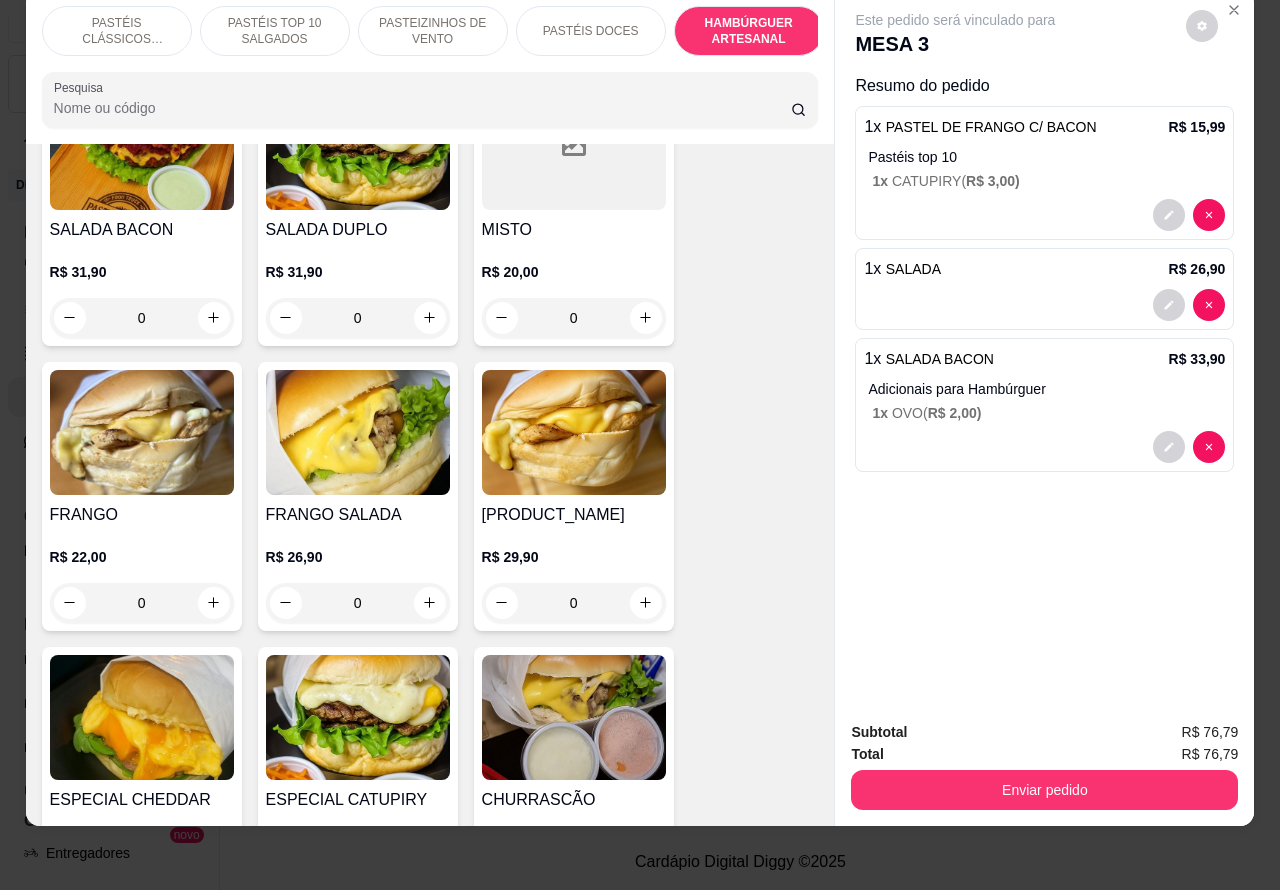 click on "0" at bounding box center (358, 318) 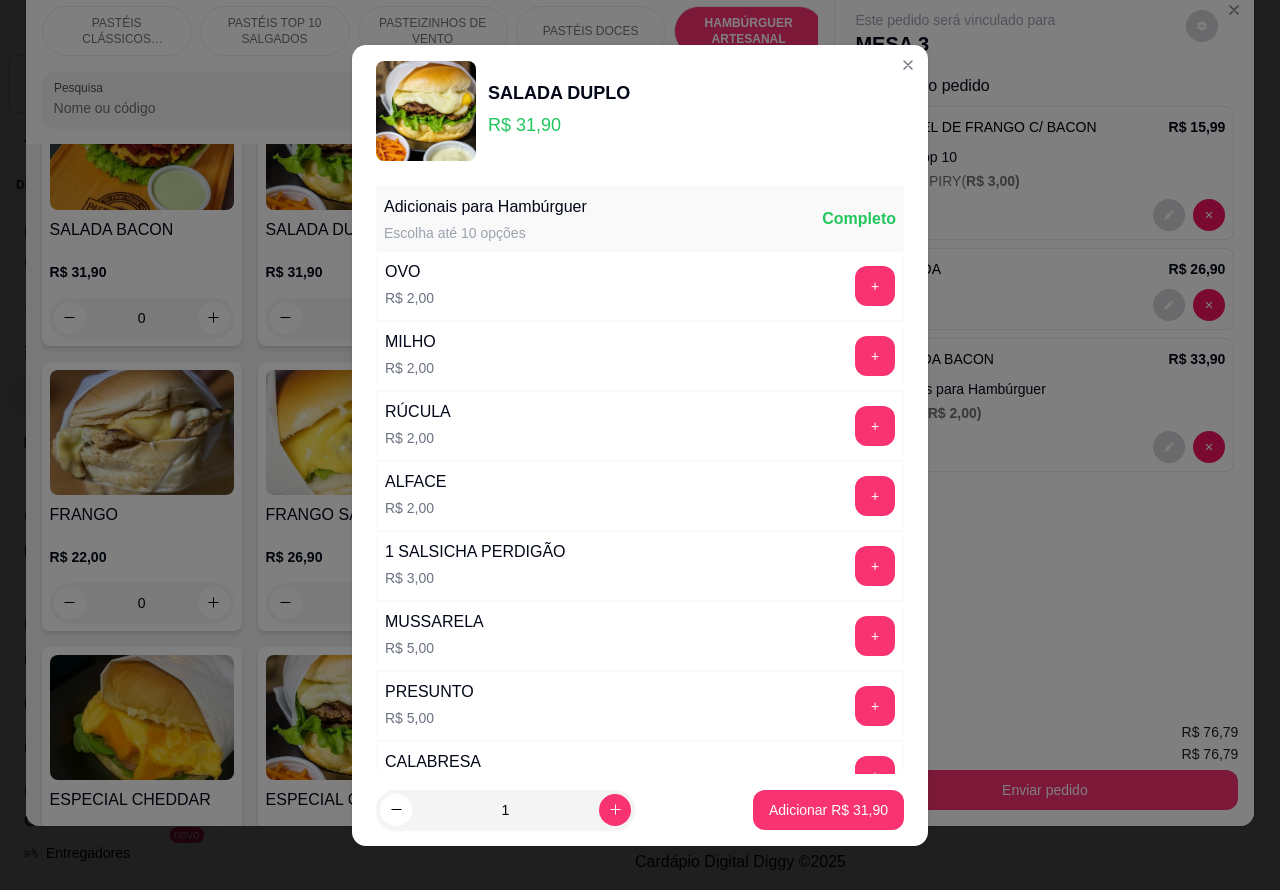 click on "Adicionar   R$ 31,90" at bounding box center [828, 810] 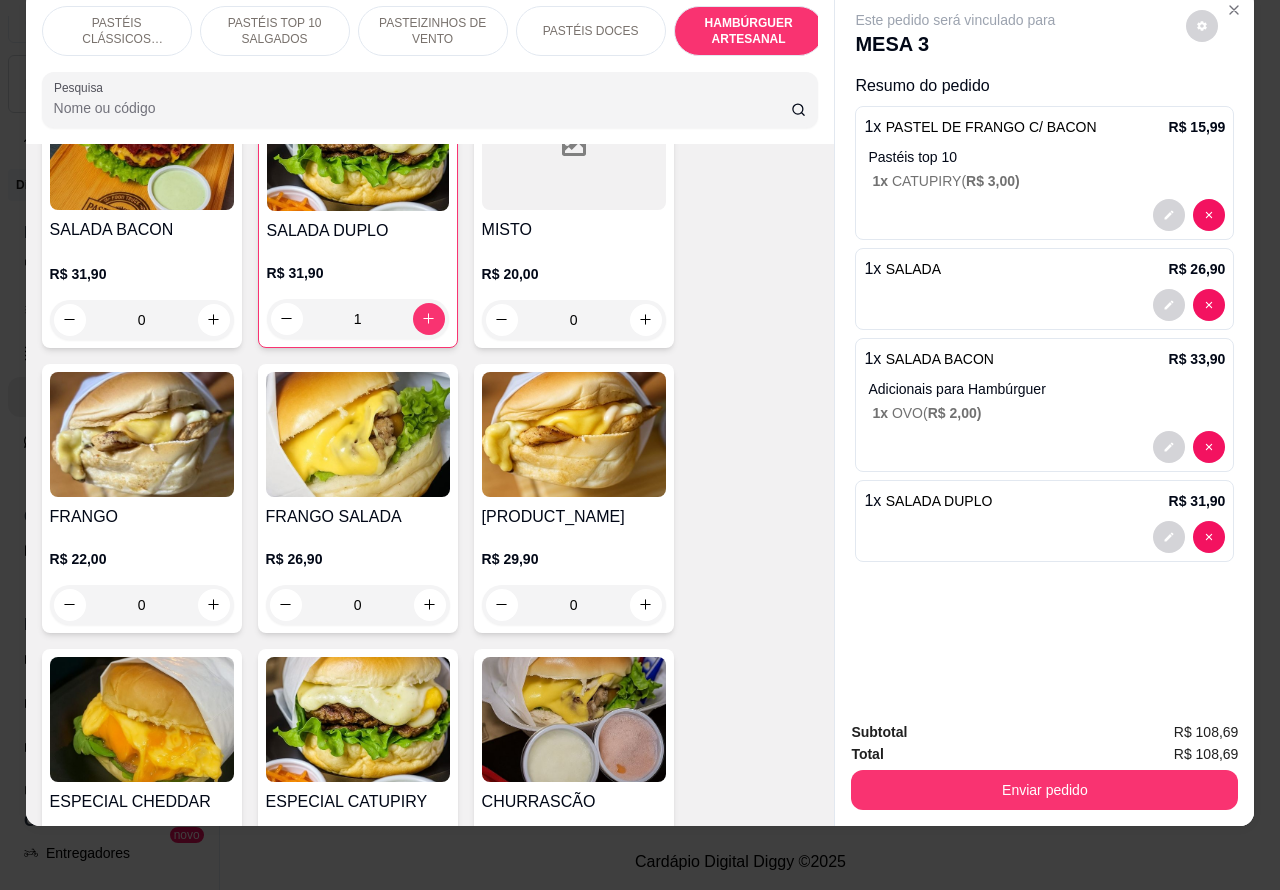 click on "1 x SALADA DUPLO R$ 31,90" at bounding box center (1044, 501) 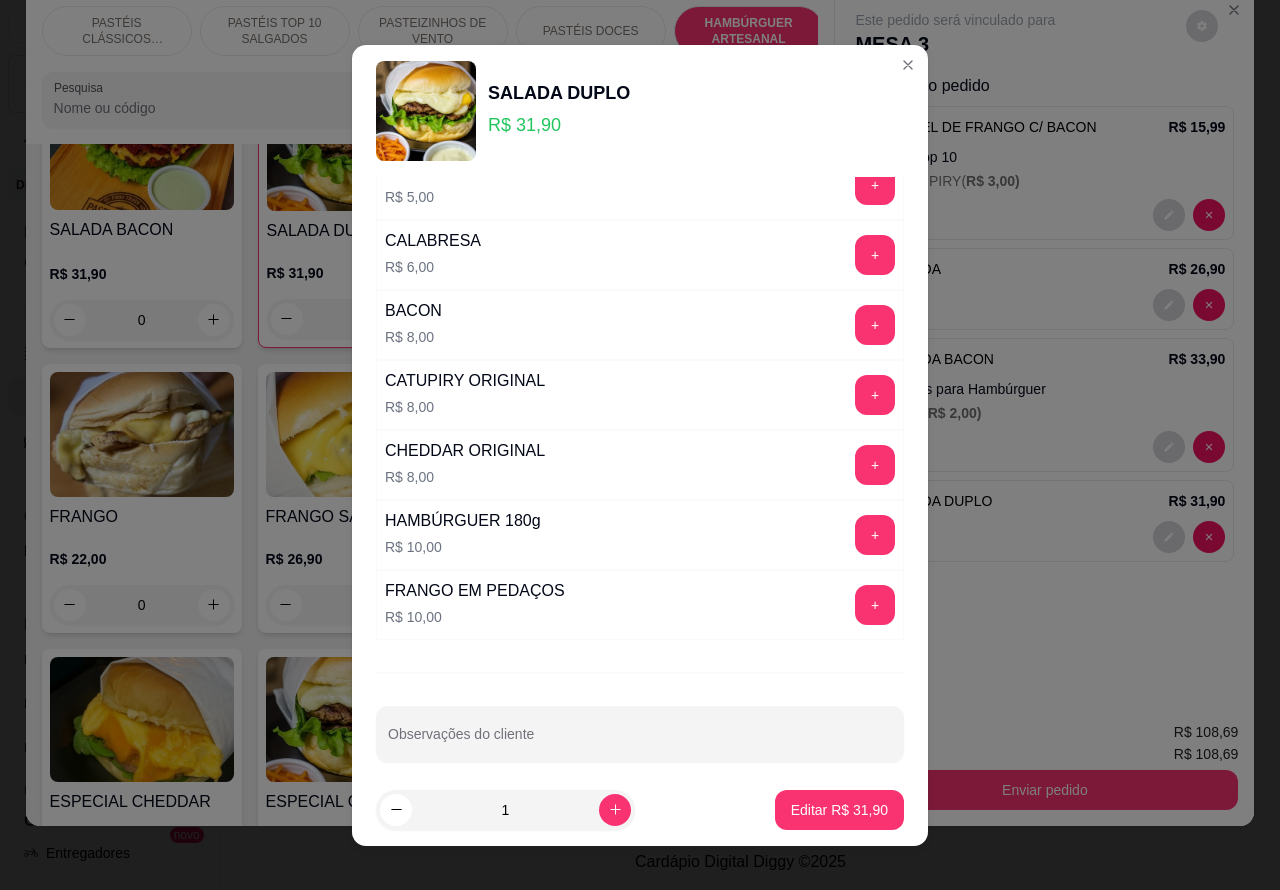 scroll, scrollTop: 542, scrollLeft: 0, axis: vertical 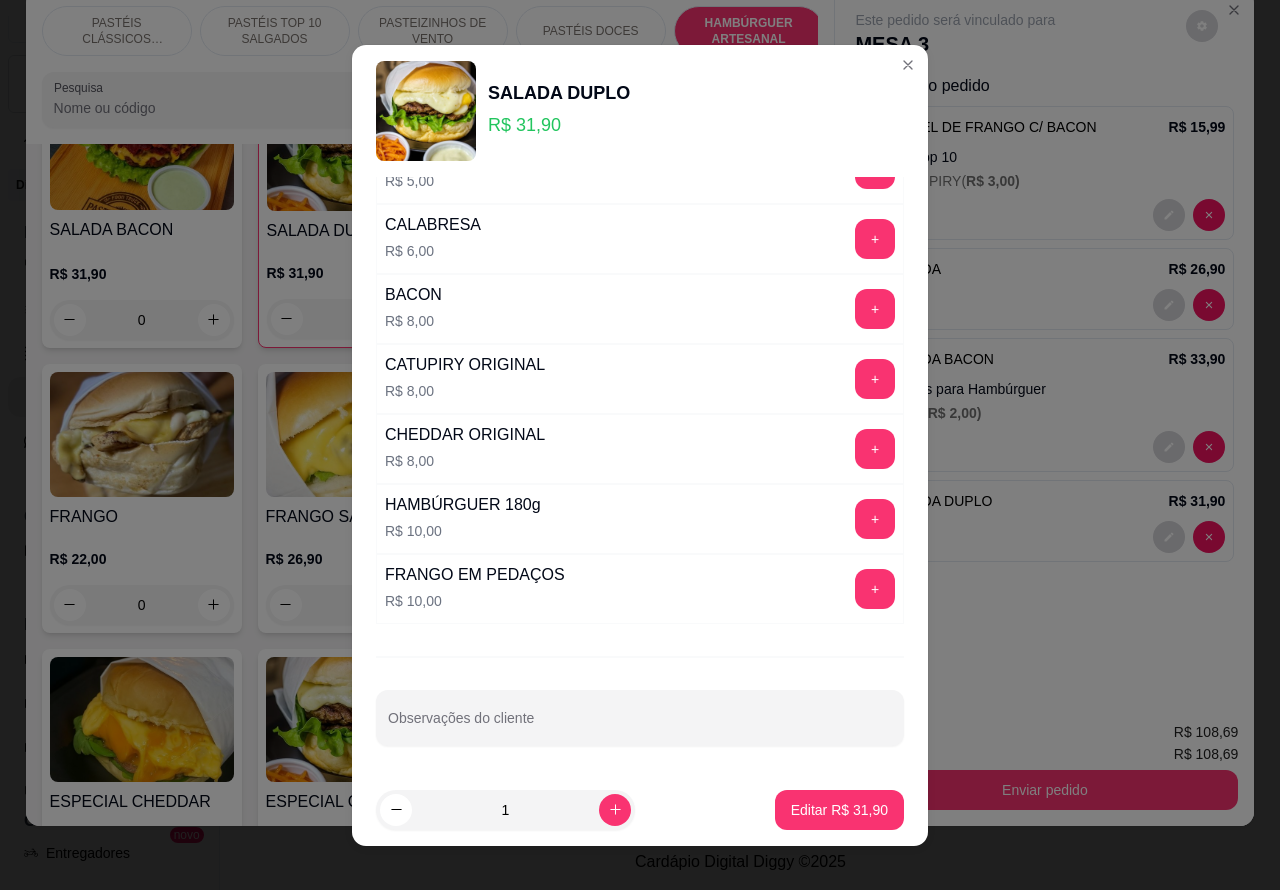 click on "Observações do cliente" at bounding box center [640, 718] 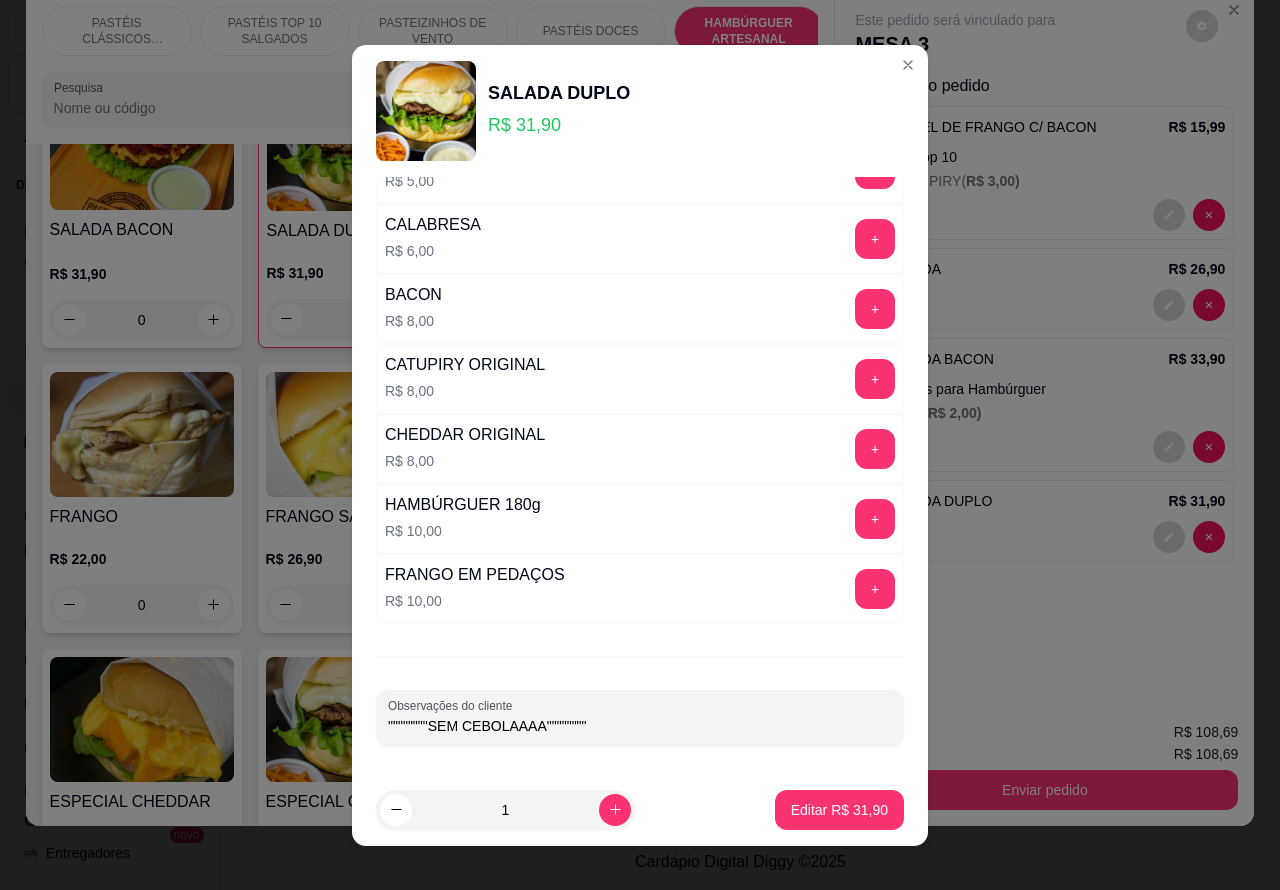 type on """""""""SEM CEBOLAAAA""""""""" 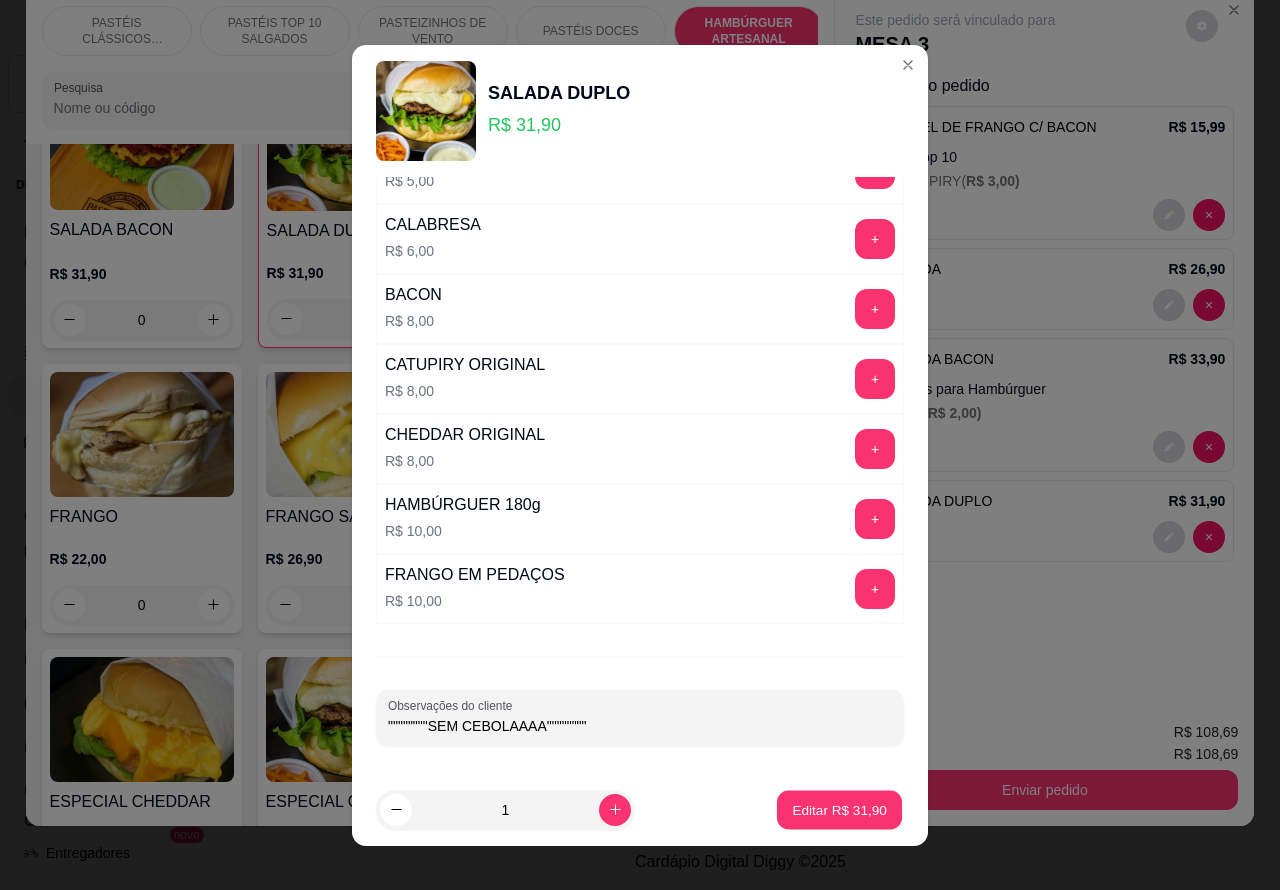 click on "Editar   R$ 31,90" at bounding box center [839, 809] 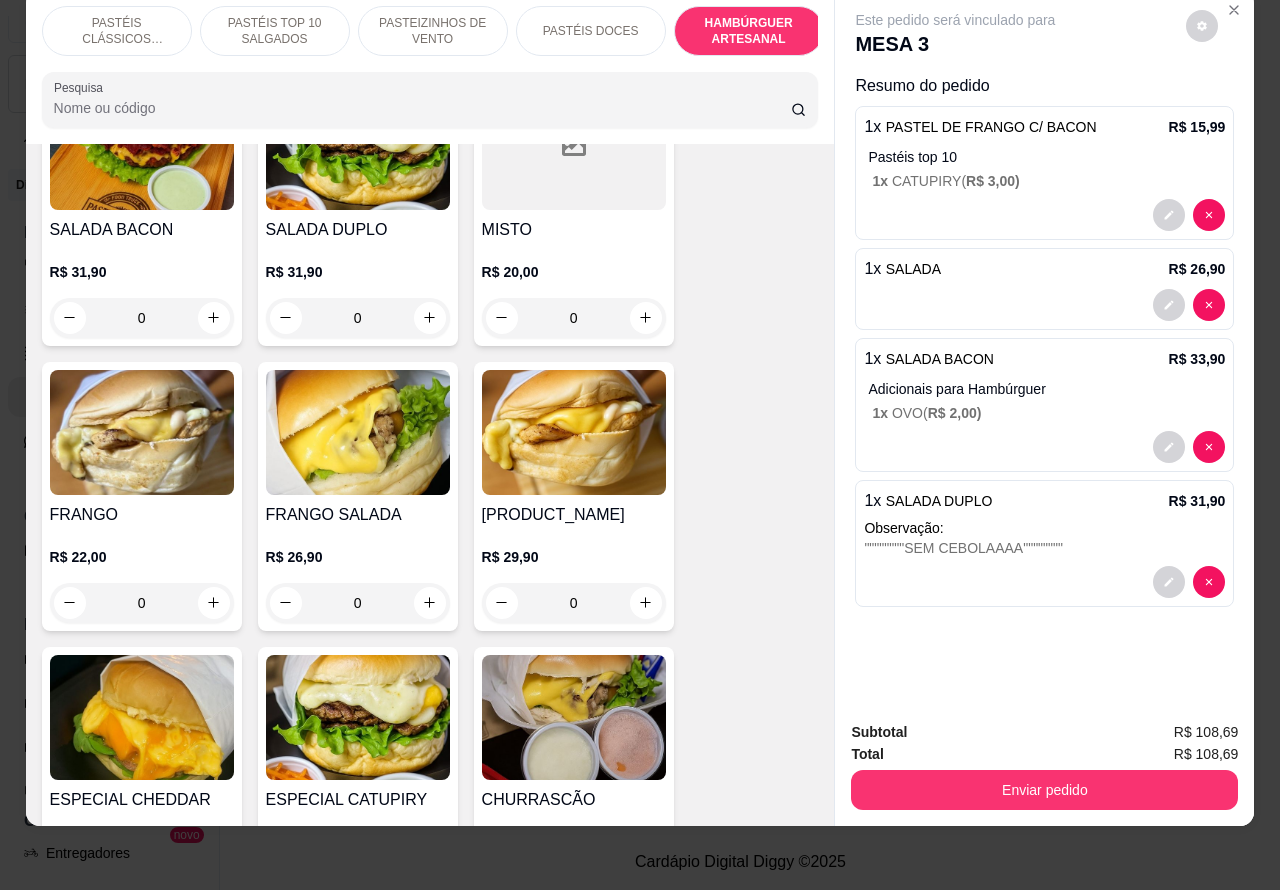 click on "1 x SALADA BACON R$ 33,90 Adicionais para Hambúrguer 1 x OVO ( R$ 2,00 )" at bounding box center [1044, 405] 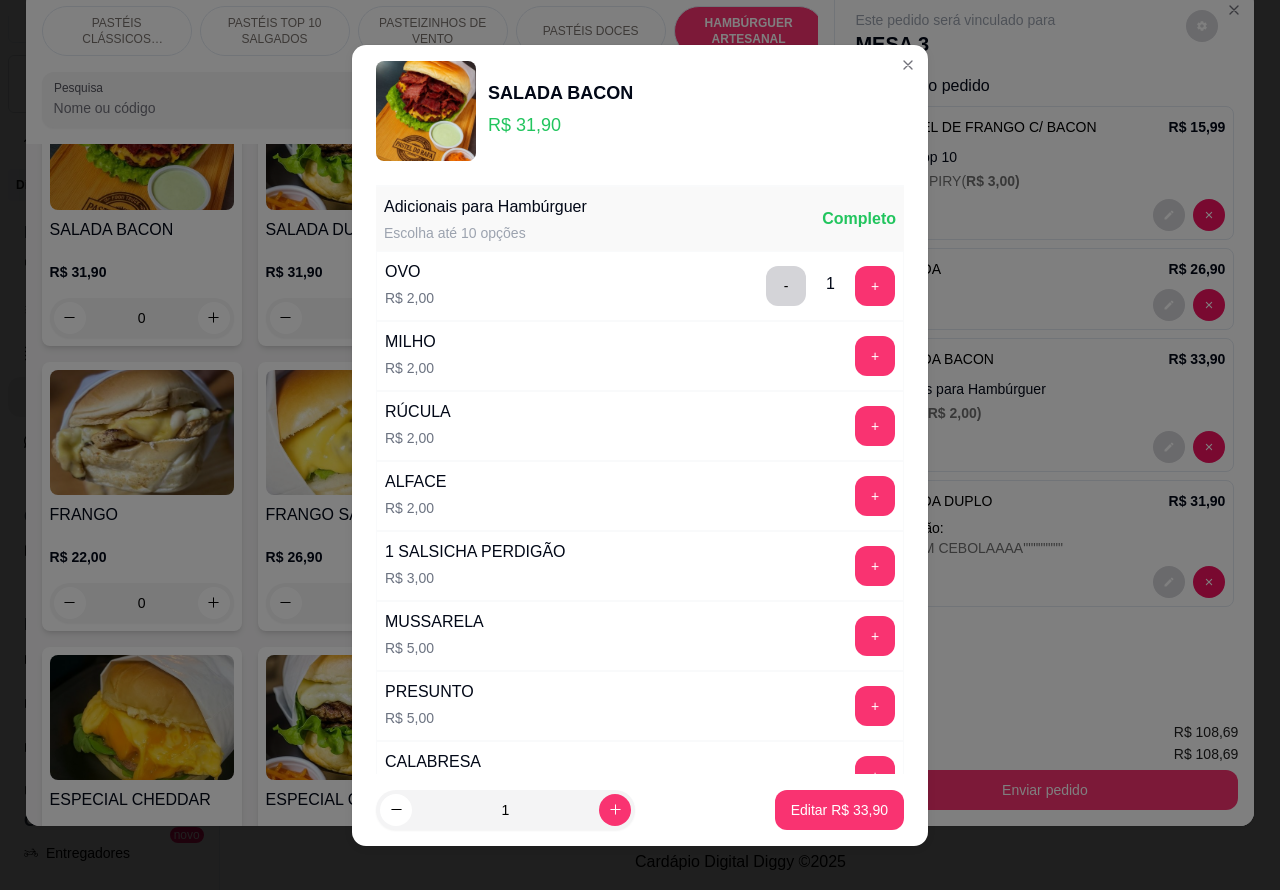 scroll, scrollTop: 542, scrollLeft: 0, axis: vertical 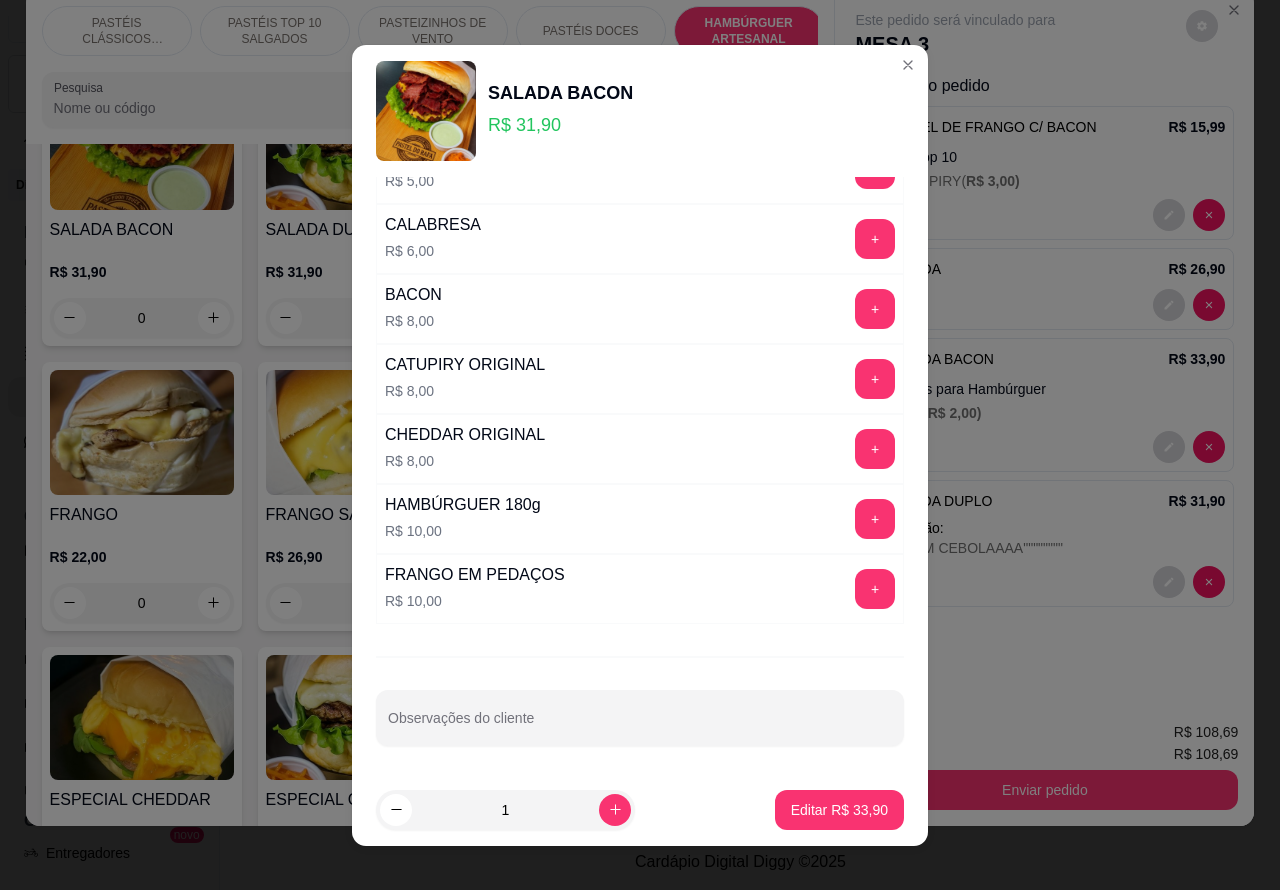 click on "Observações do cliente" at bounding box center [640, 726] 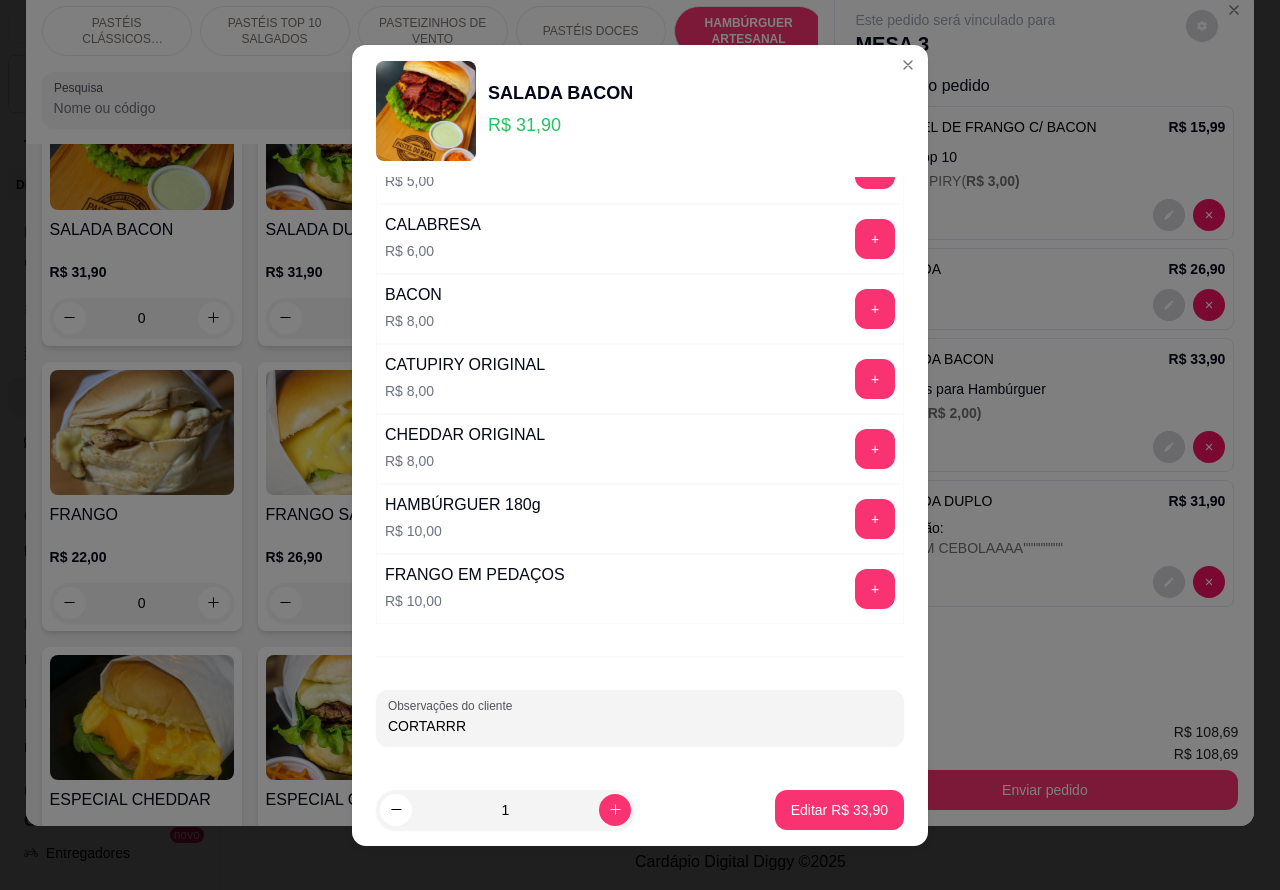 type on "CORTARRR" 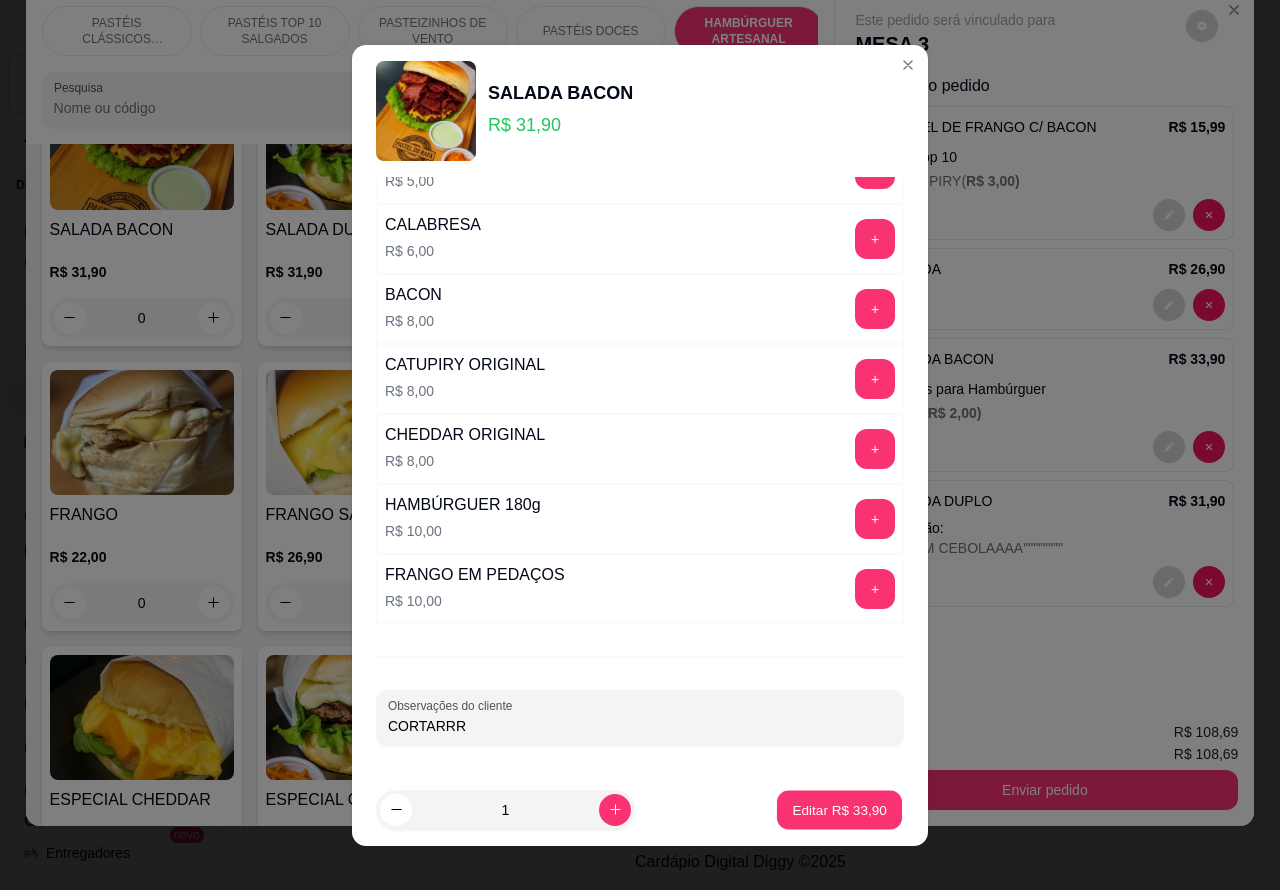 click on "Editar   R$ 33,90" at bounding box center [839, 809] 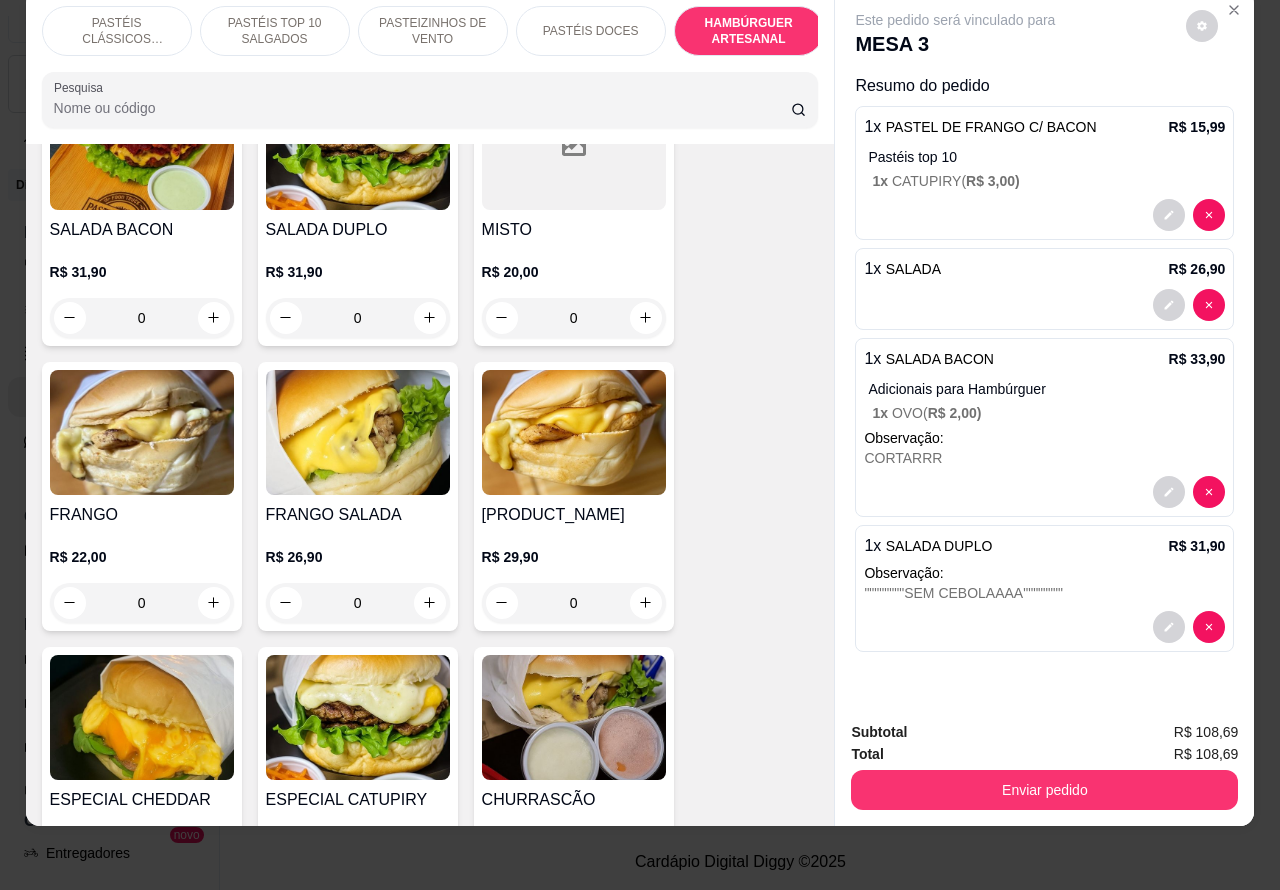 click at bounding box center (1044, 305) 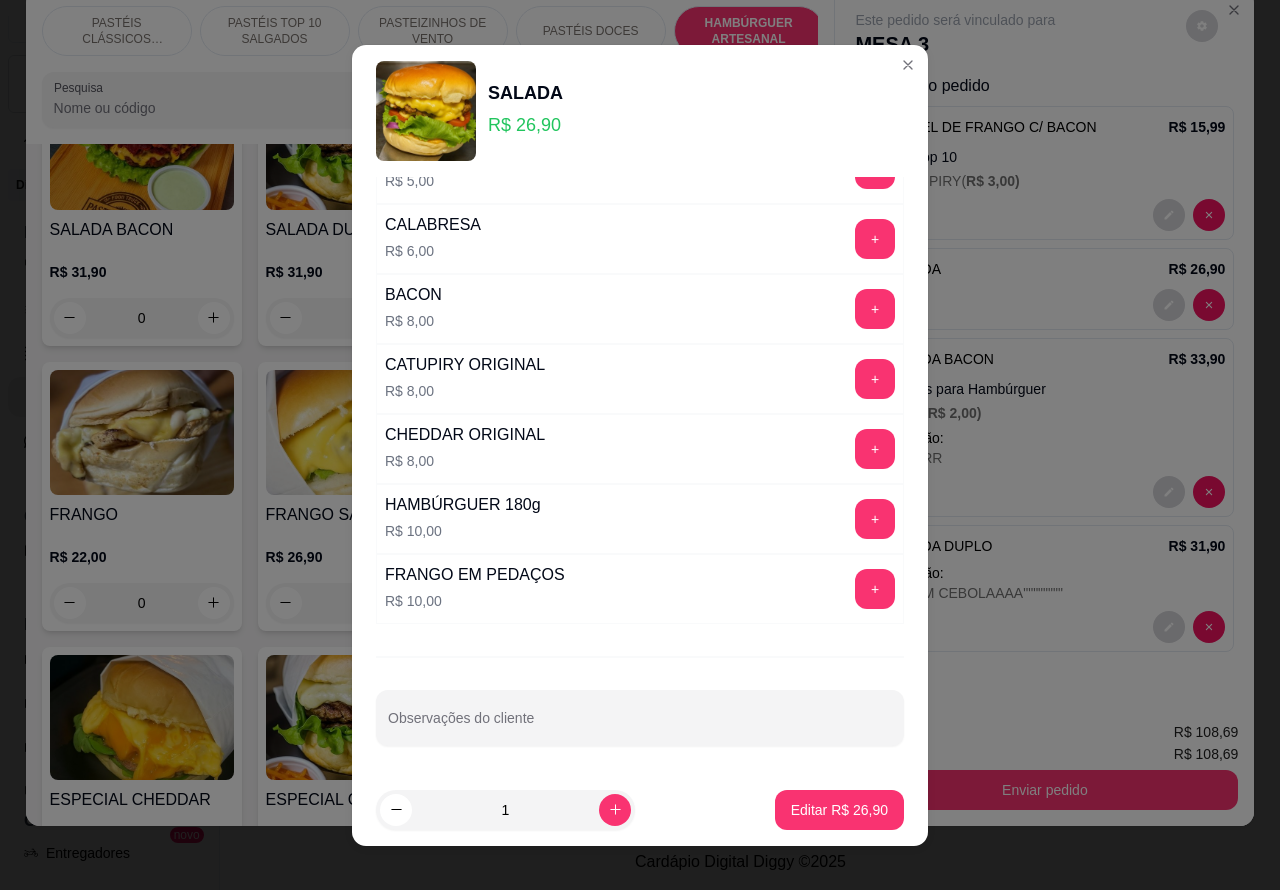scroll, scrollTop: 542, scrollLeft: 0, axis: vertical 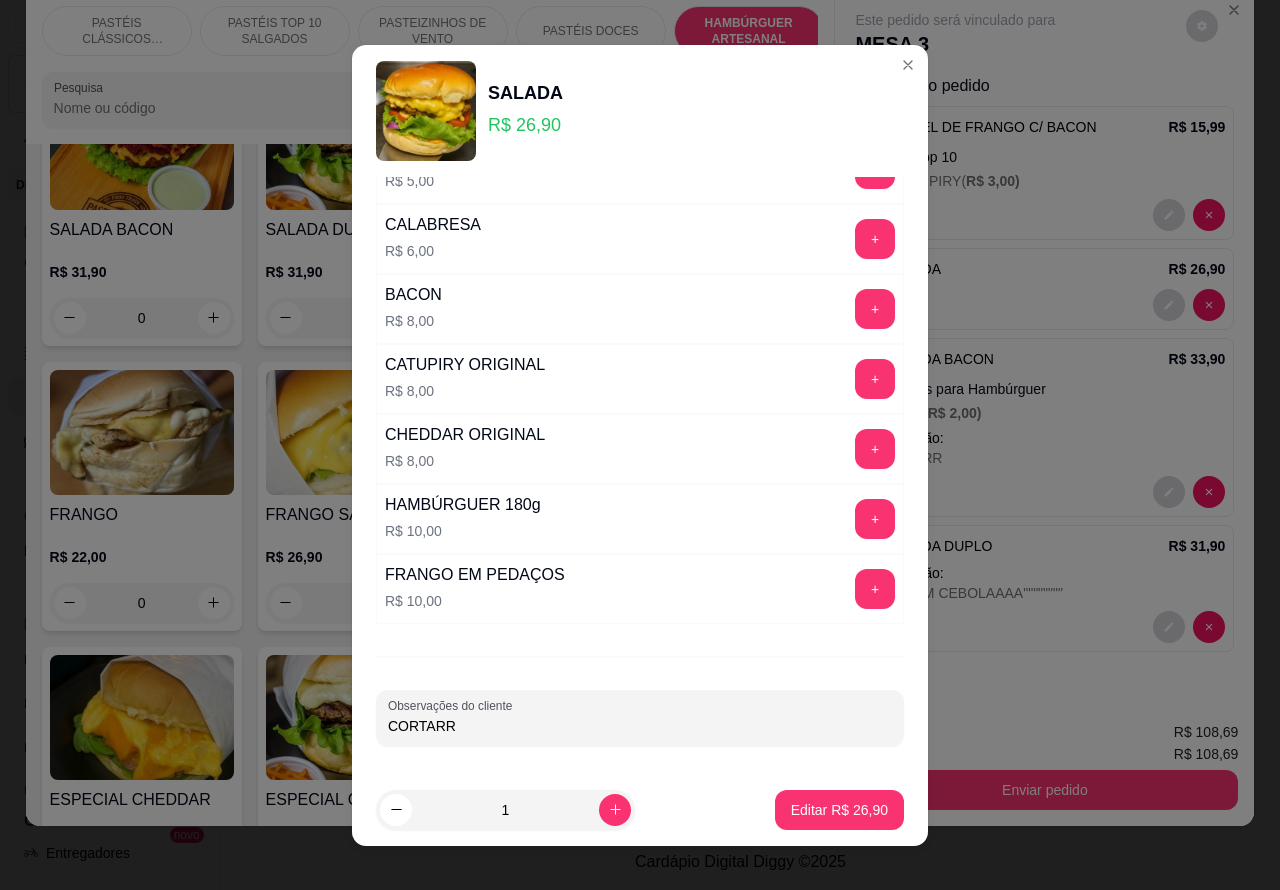 type on "CORTARR" 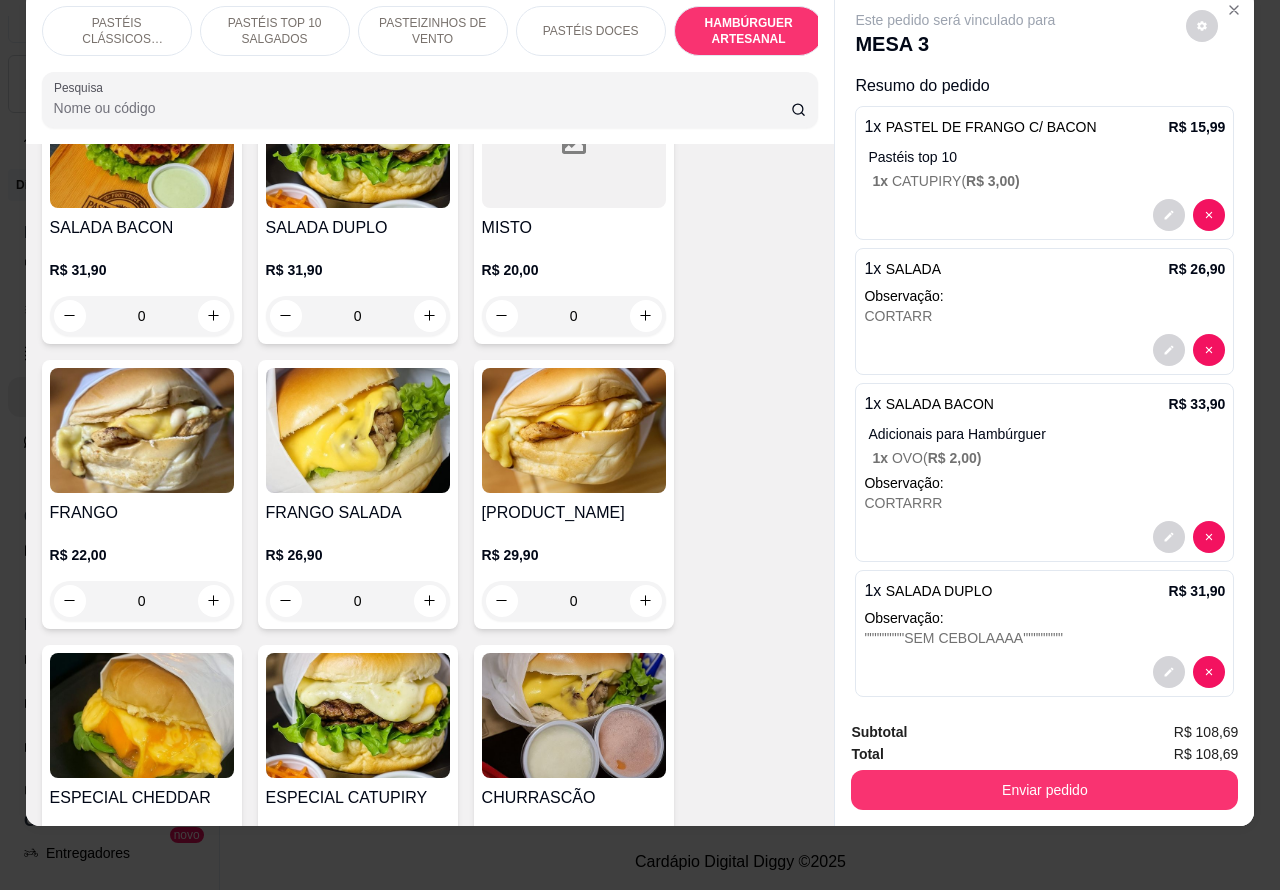 scroll, scrollTop: 5205, scrollLeft: 0, axis: vertical 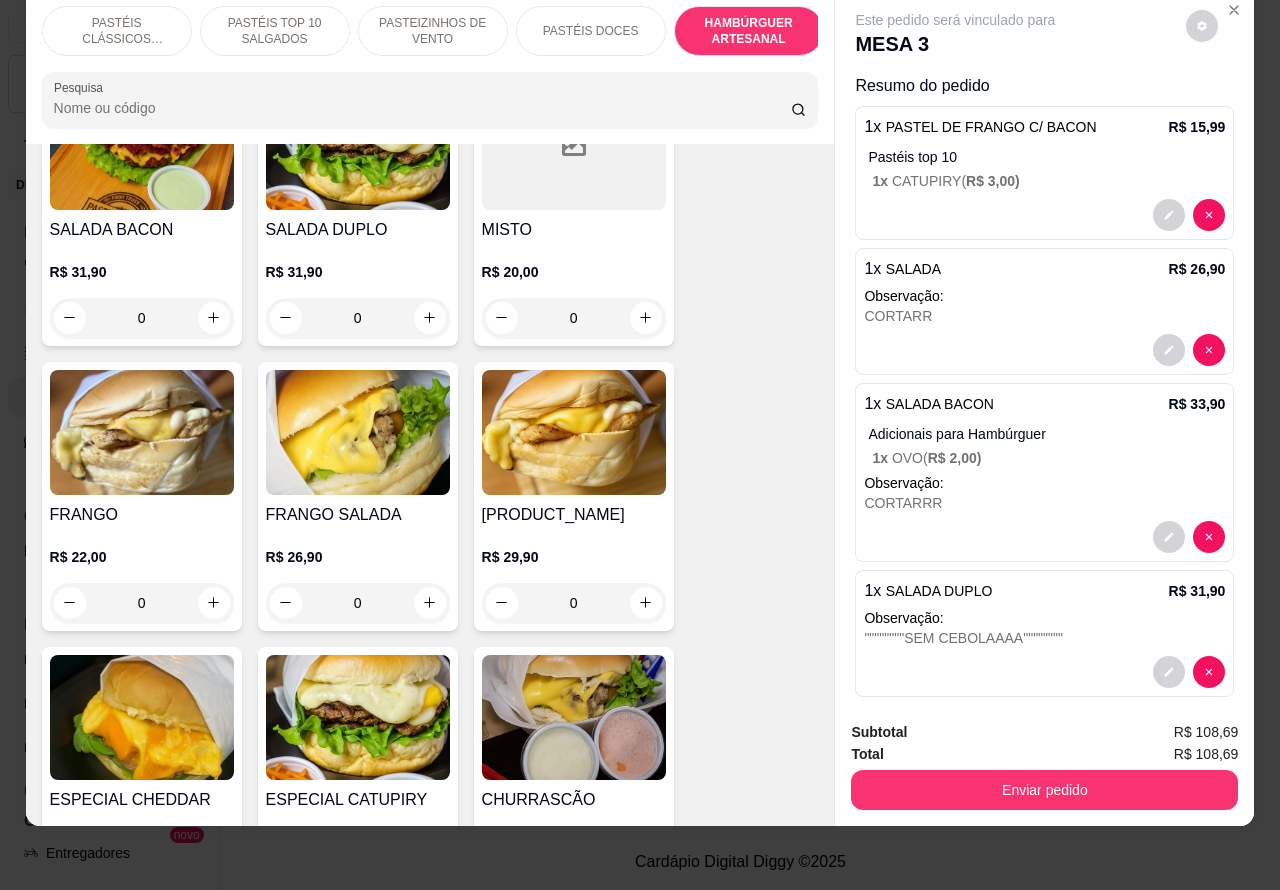 click on "1 x CATUPIRY ( R$ 3,00 )" at bounding box center [1048, 181] 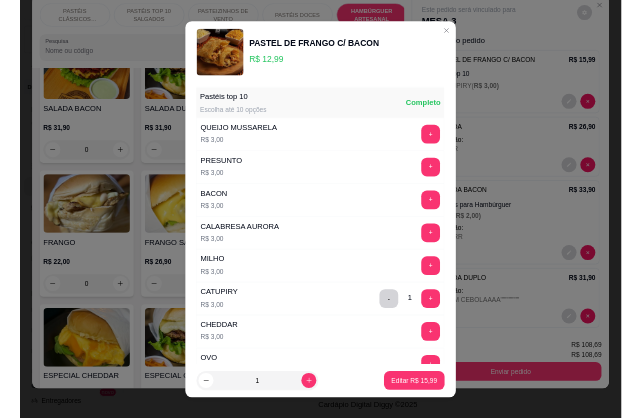 scroll, scrollTop: 261, scrollLeft: 0, axis: vertical 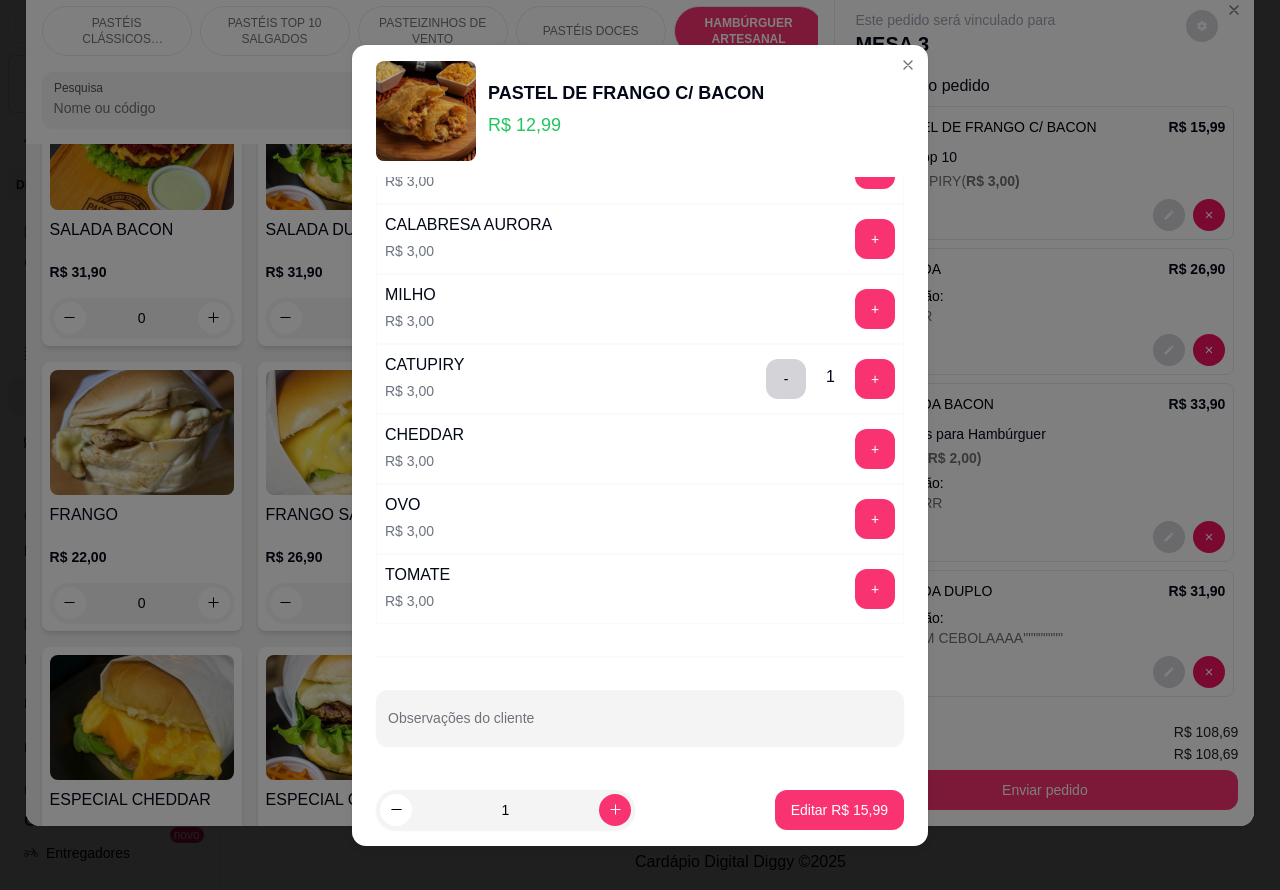 click on "Observações do cliente" at bounding box center [640, 726] 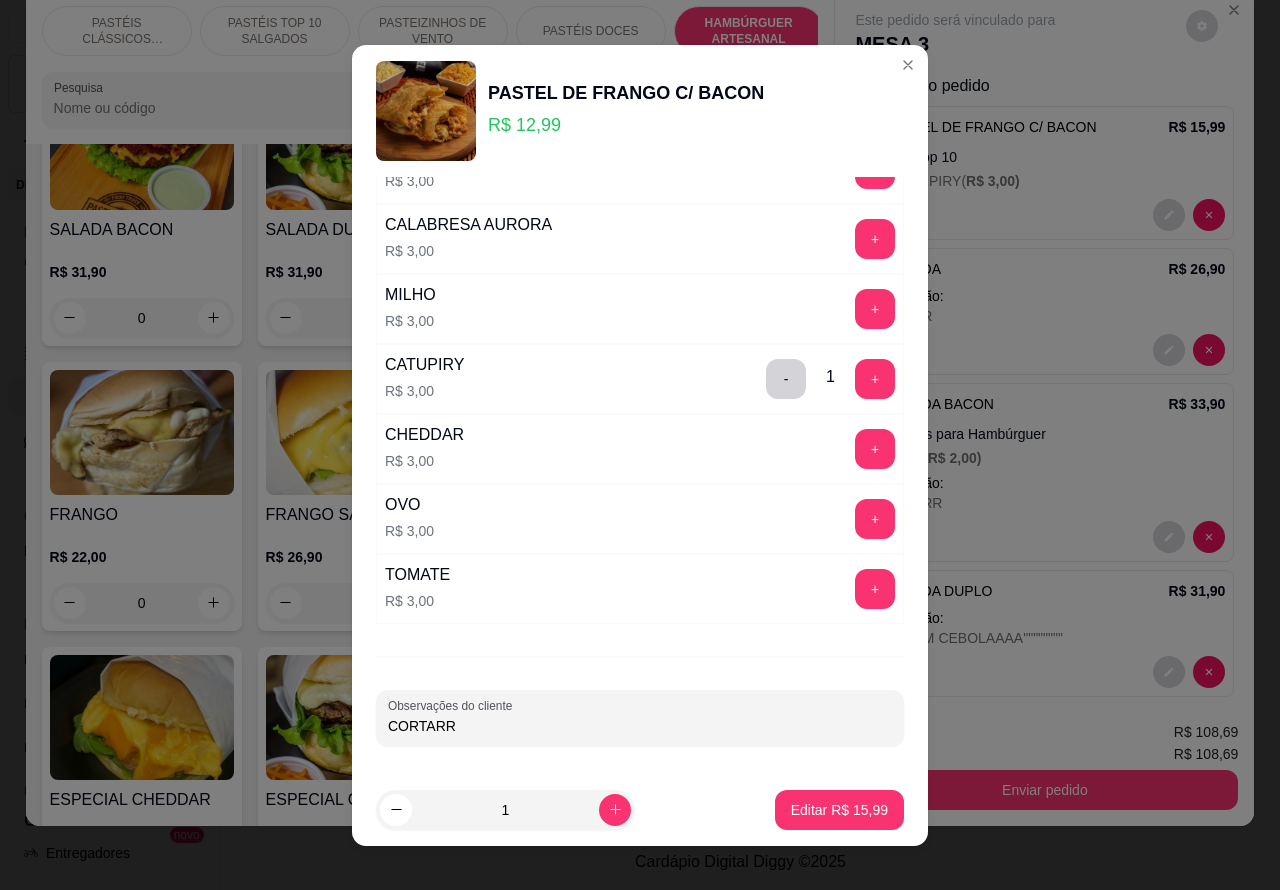 type on "CORTARR" 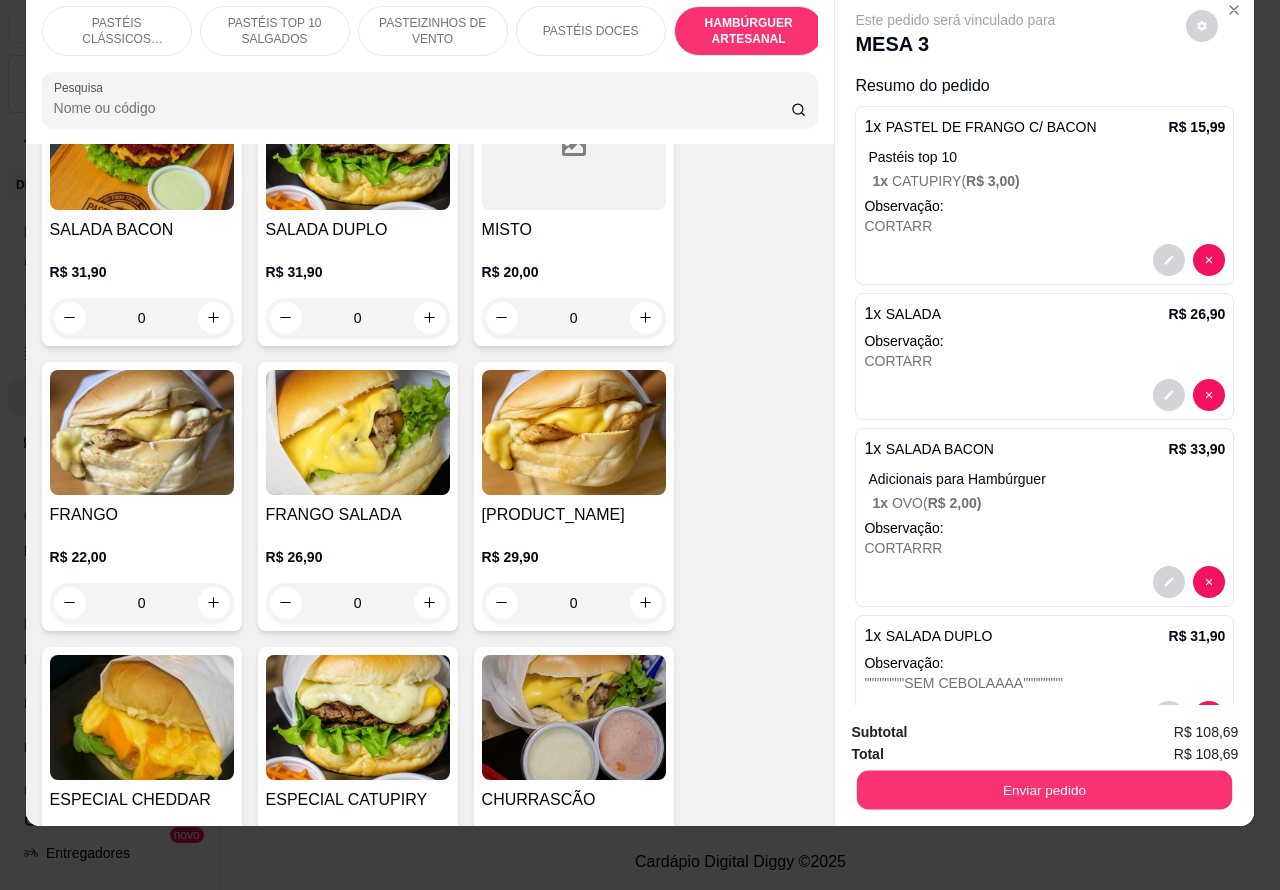 click on "Enviar pedido" at bounding box center (1044, 790) 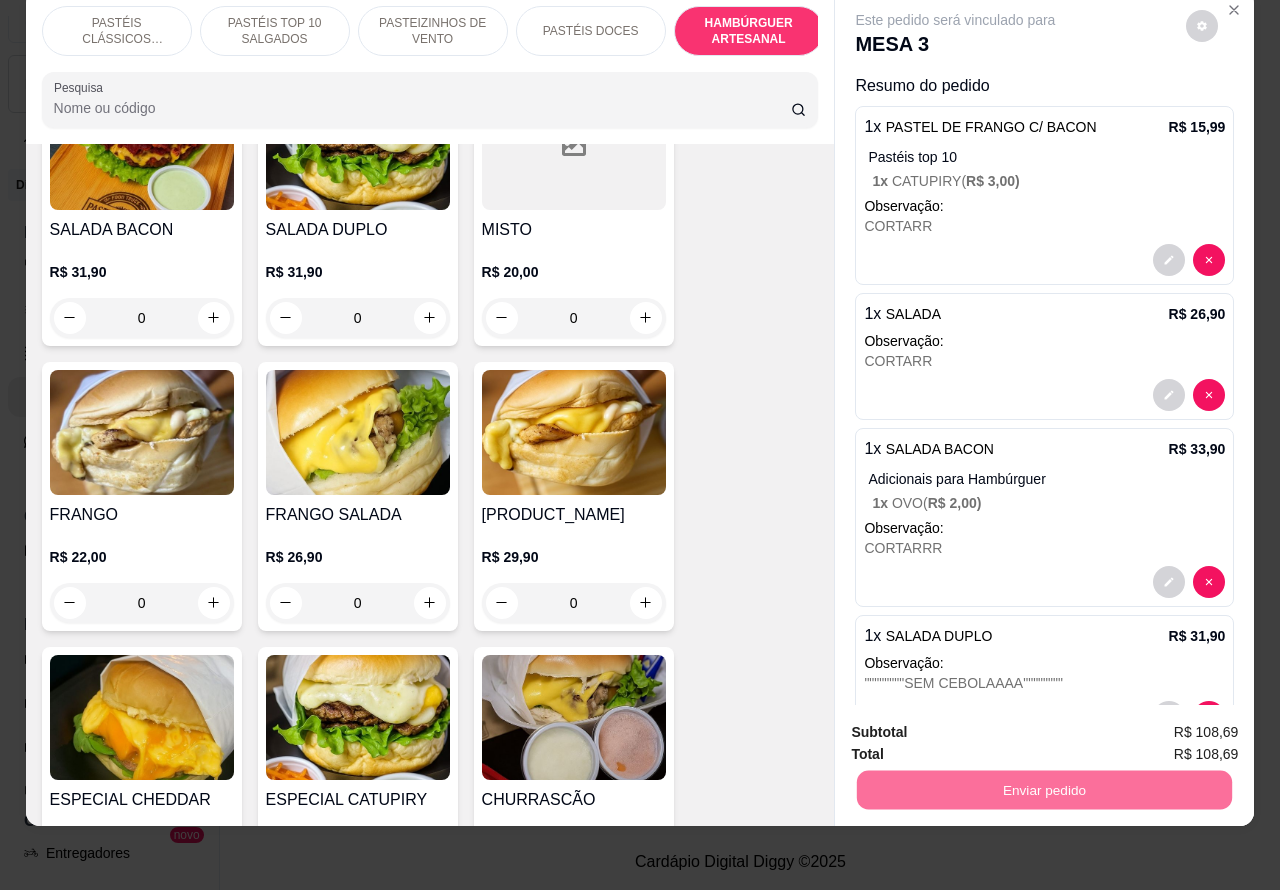 click on "2 X SALADA    R$ 47,90 0 BURGUER   R$ 22,00 0 SALADA   R$ 26,90 0 SALADA BACON   R$ 31,90 0 SALADA DUPLO    R$ 31,90 0 MISTO   R$ 20,00 0 FRANGO   R$ 22,00 0 FRANGO SALADA    R$ 26,90 0 FRANGO CREMOSO   R$ 29,90 0 ESPECIAL CHEDDAR   R$ 36,90 0 ESPECIAL CATUPIRY    R$ 36,90 0 CHURRASCÃO   R$ 36,90 0 ESPECIAL FRANGO CATUPIRY    R$ 36,90 0 ESPECIAL FRANGO CHEDDAR    R$ 36,90 0 X SALADA EGG   R$ 28,90 0" at bounding box center [430, 508] 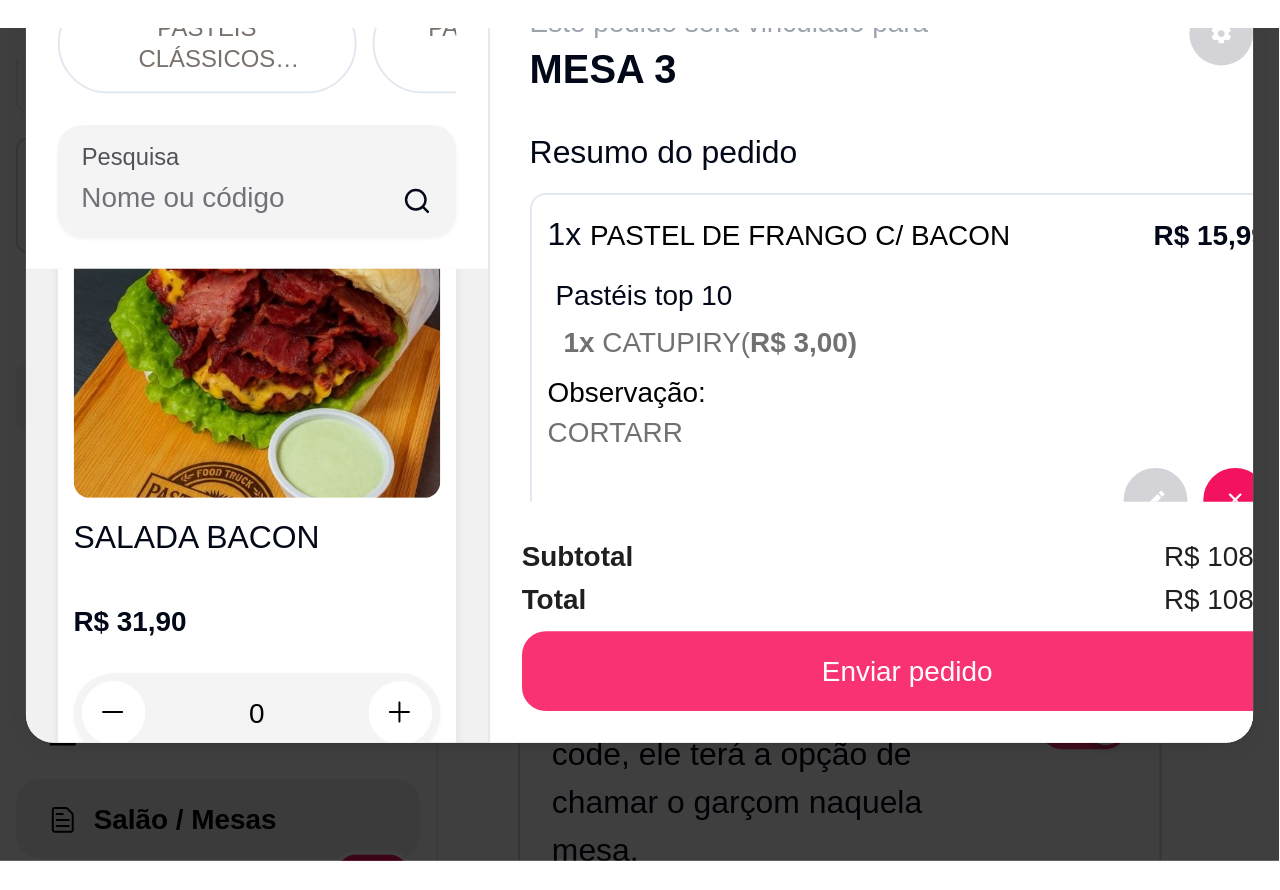 scroll, scrollTop: 5205, scrollLeft: 0, axis: vertical 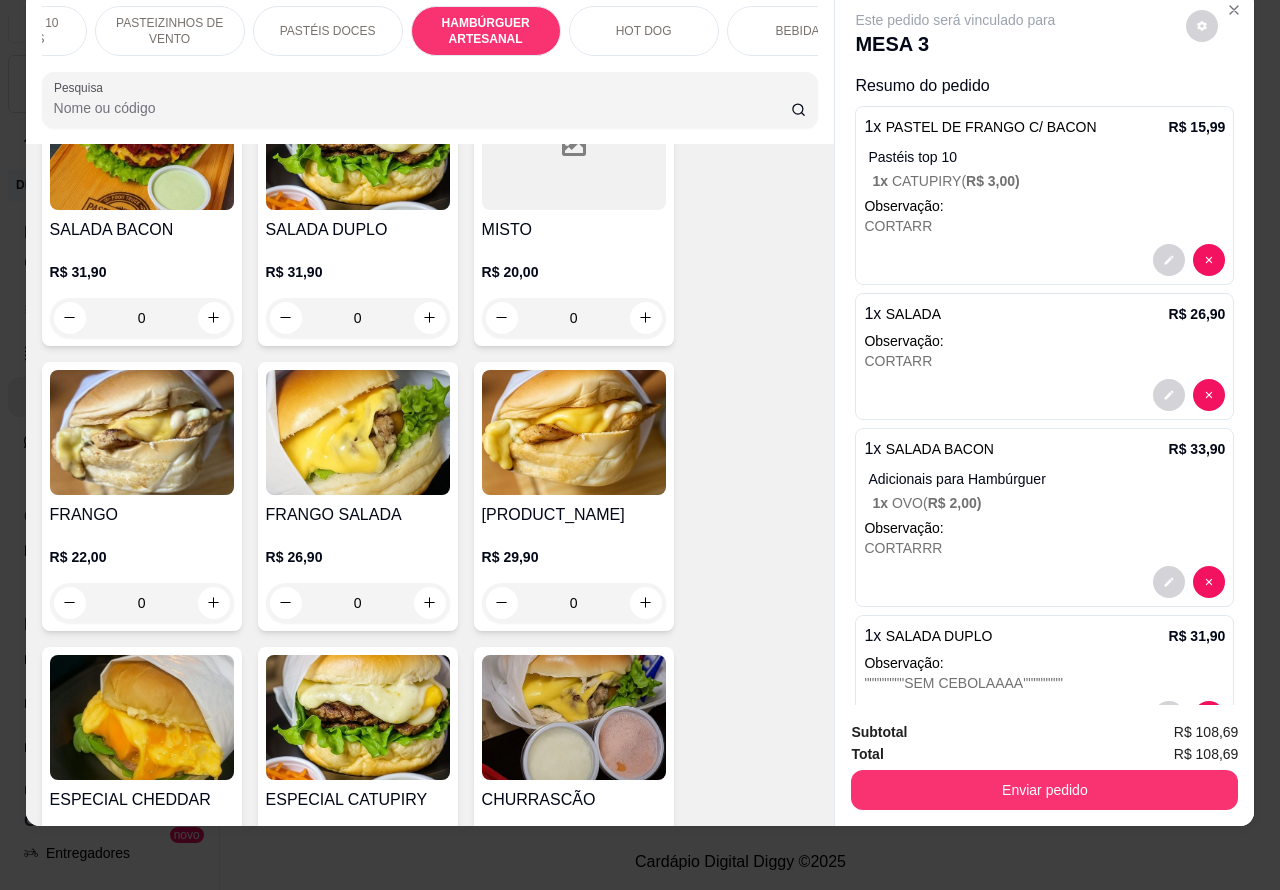 click on "BEBIDAS" at bounding box center [802, 31] 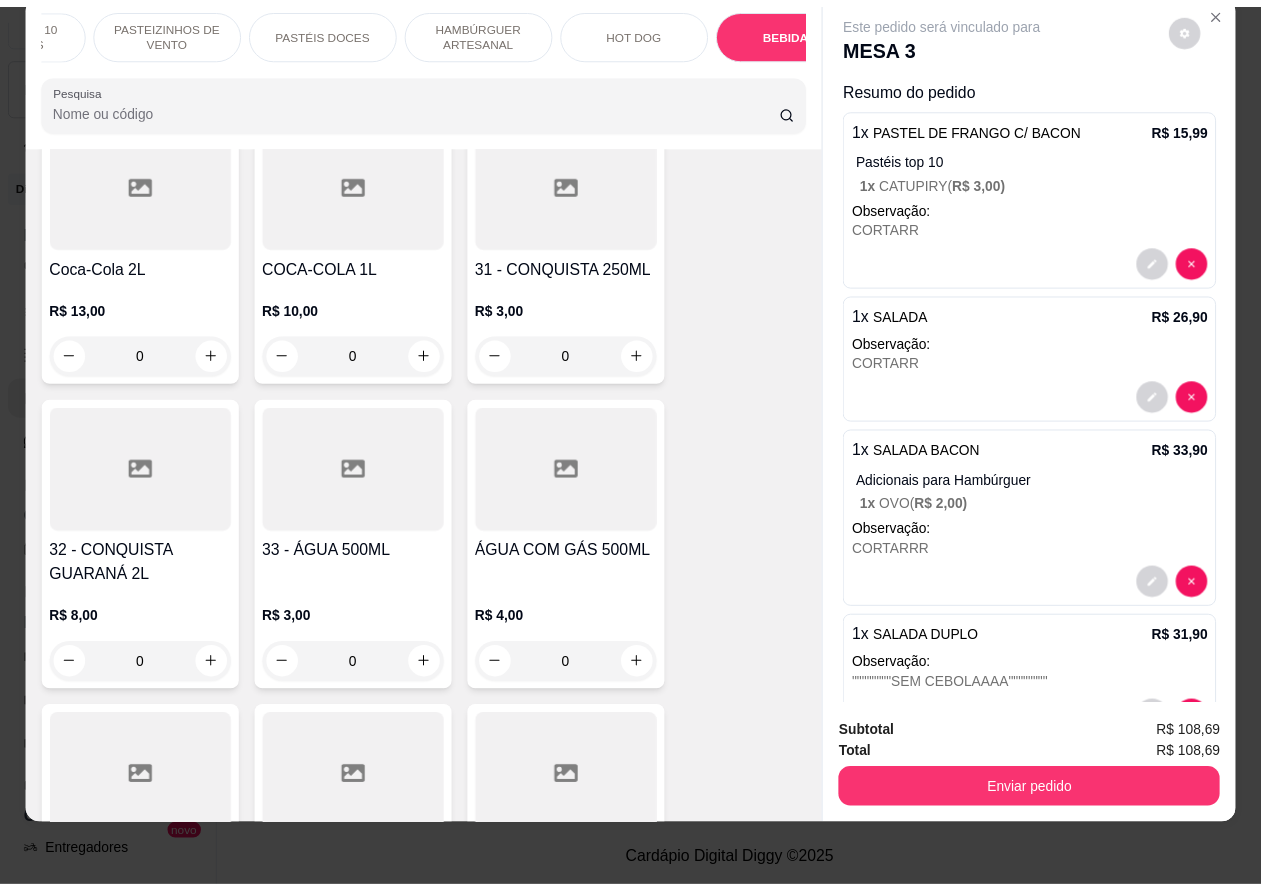 scroll, scrollTop: 7363, scrollLeft: 0, axis: vertical 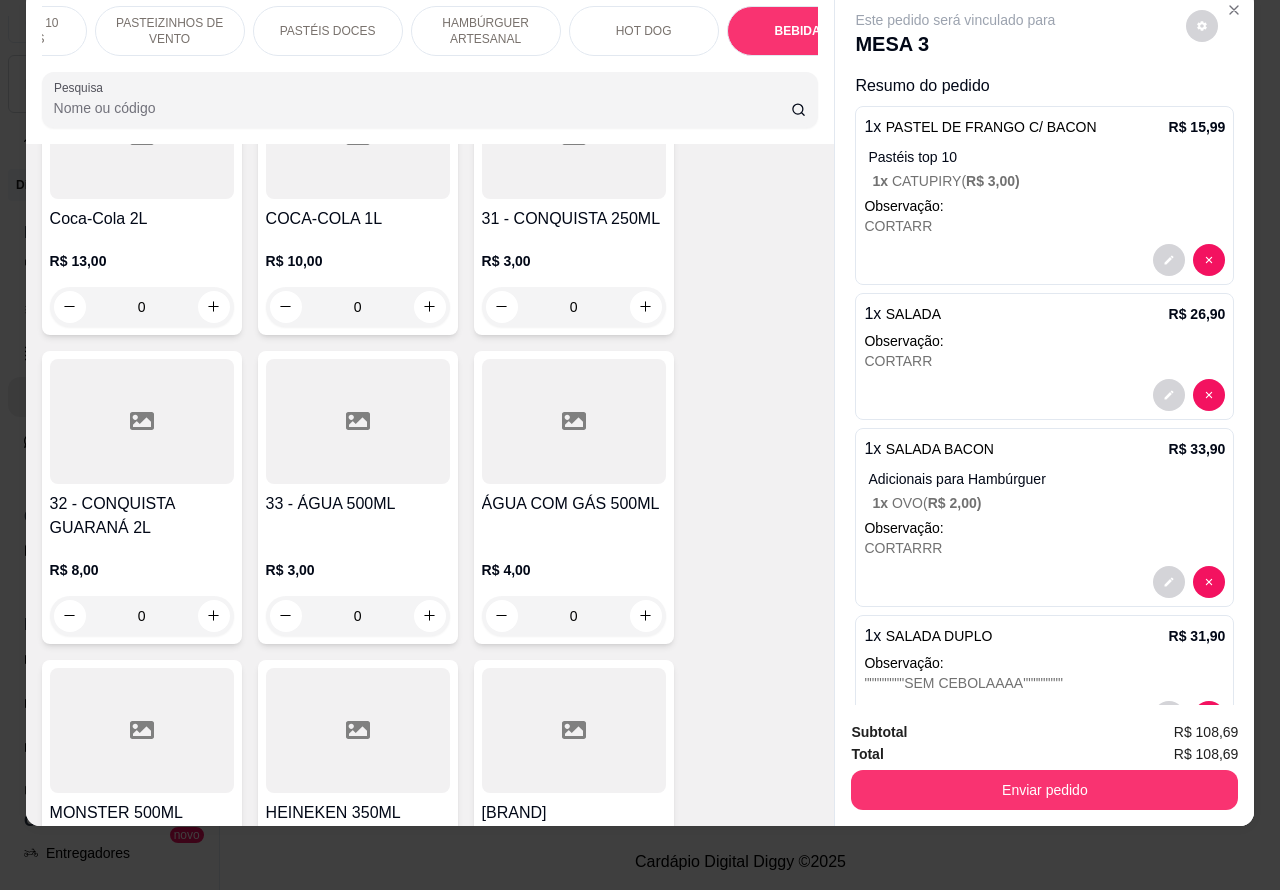 click 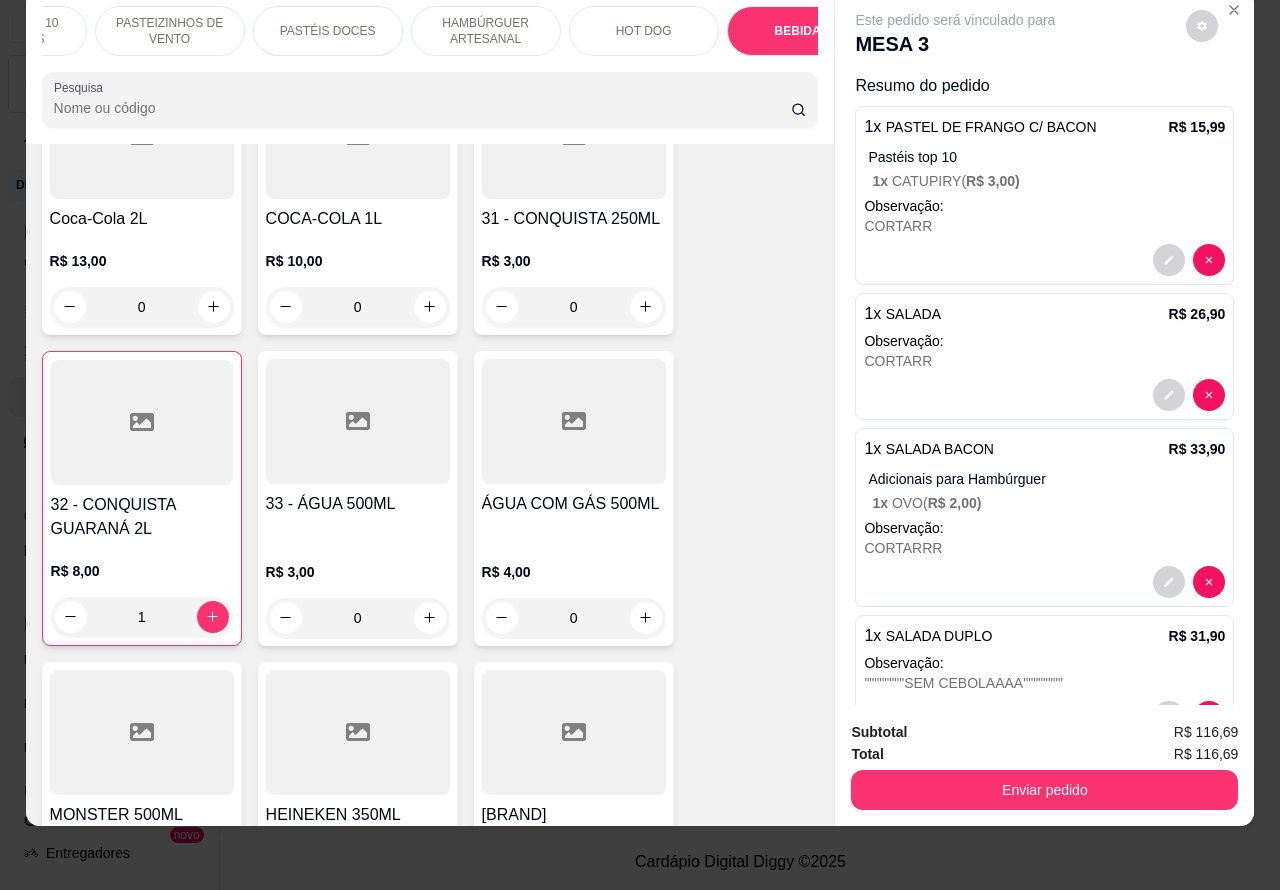 click on "Enviar pedido" at bounding box center (1044, 790) 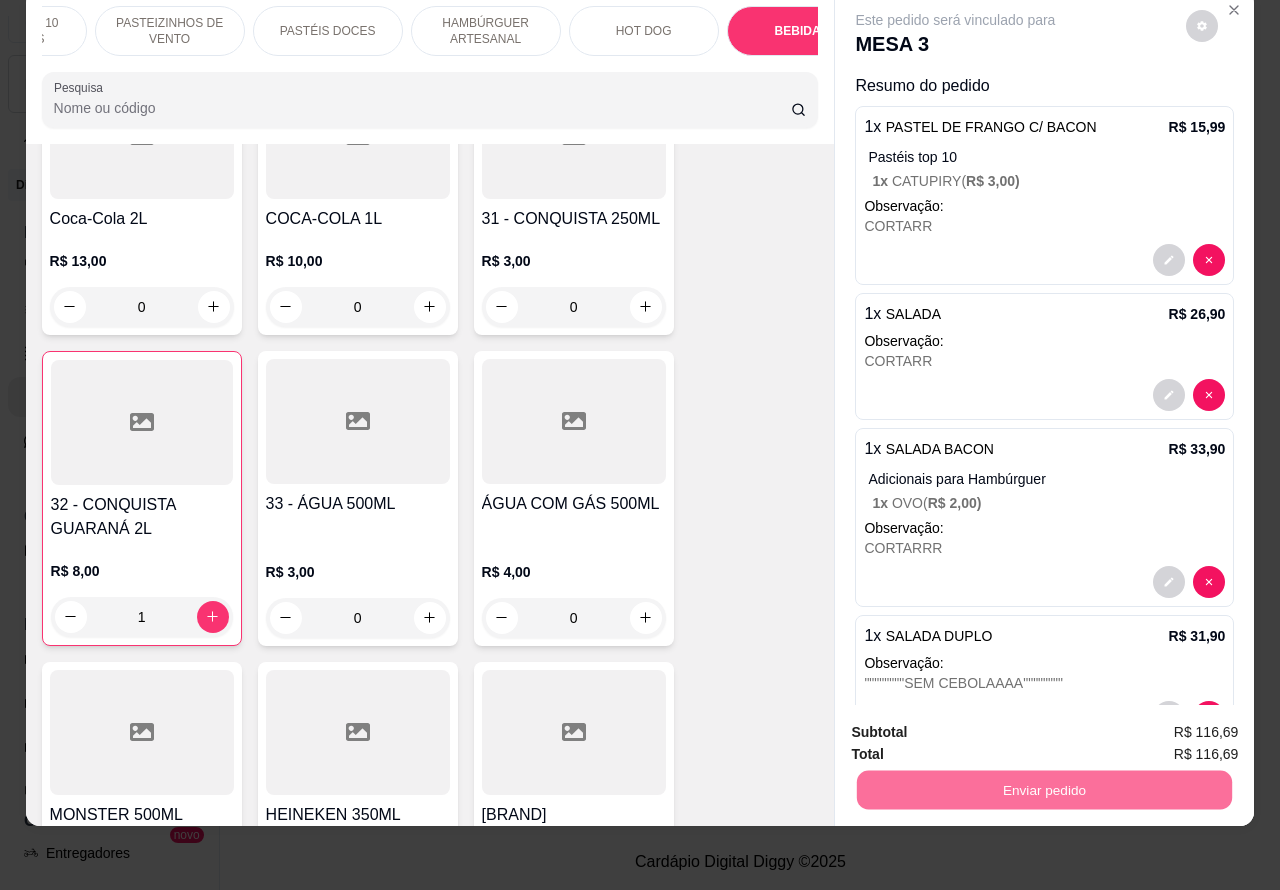 click on "Não registrar e enviar pedido" at bounding box center [977, 722] 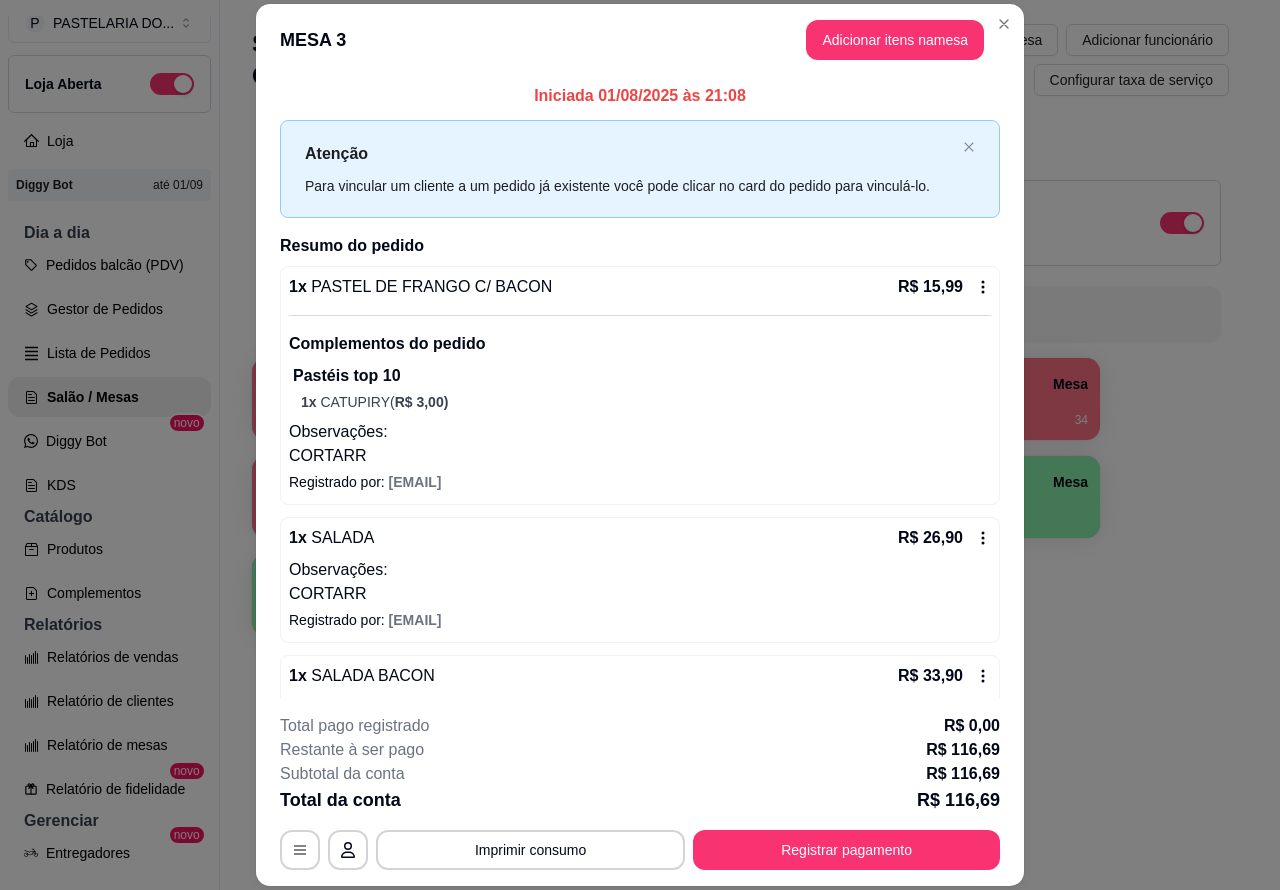 click on "Lista de Pedidos" at bounding box center (109, 353) 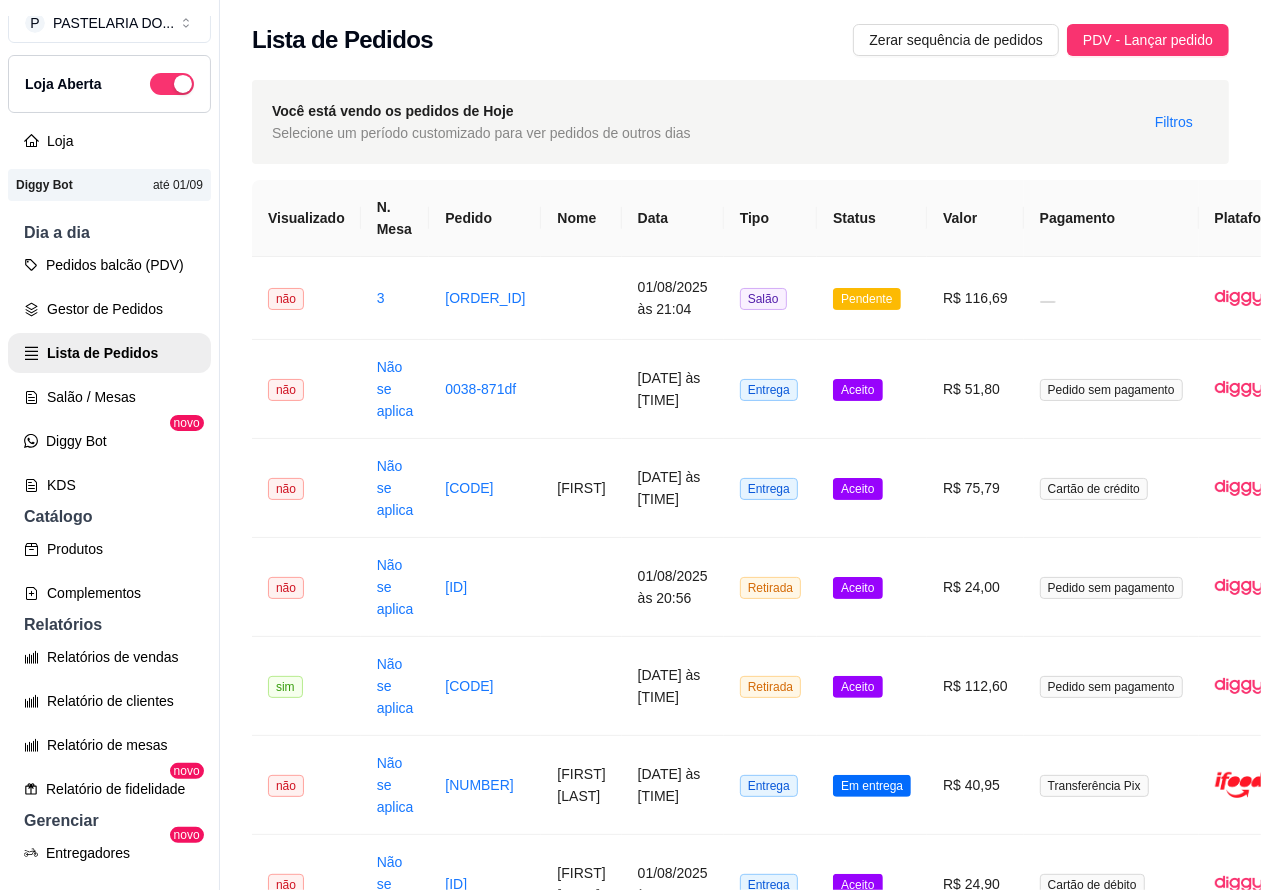 scroll, scrollTop: 0, scrollLeft: 145, axis: horizontal 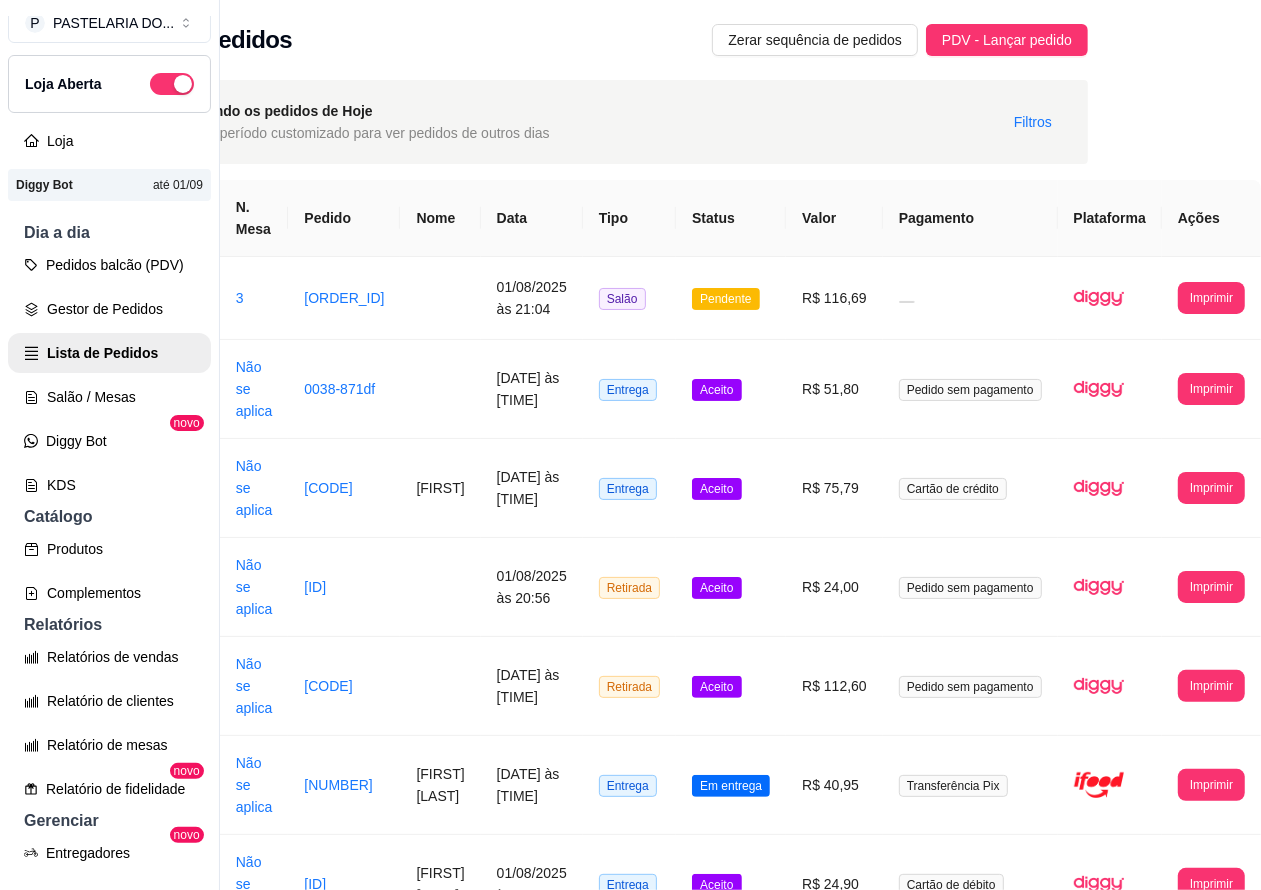 click on "Imprimir" at bounding box center (1211, 298) 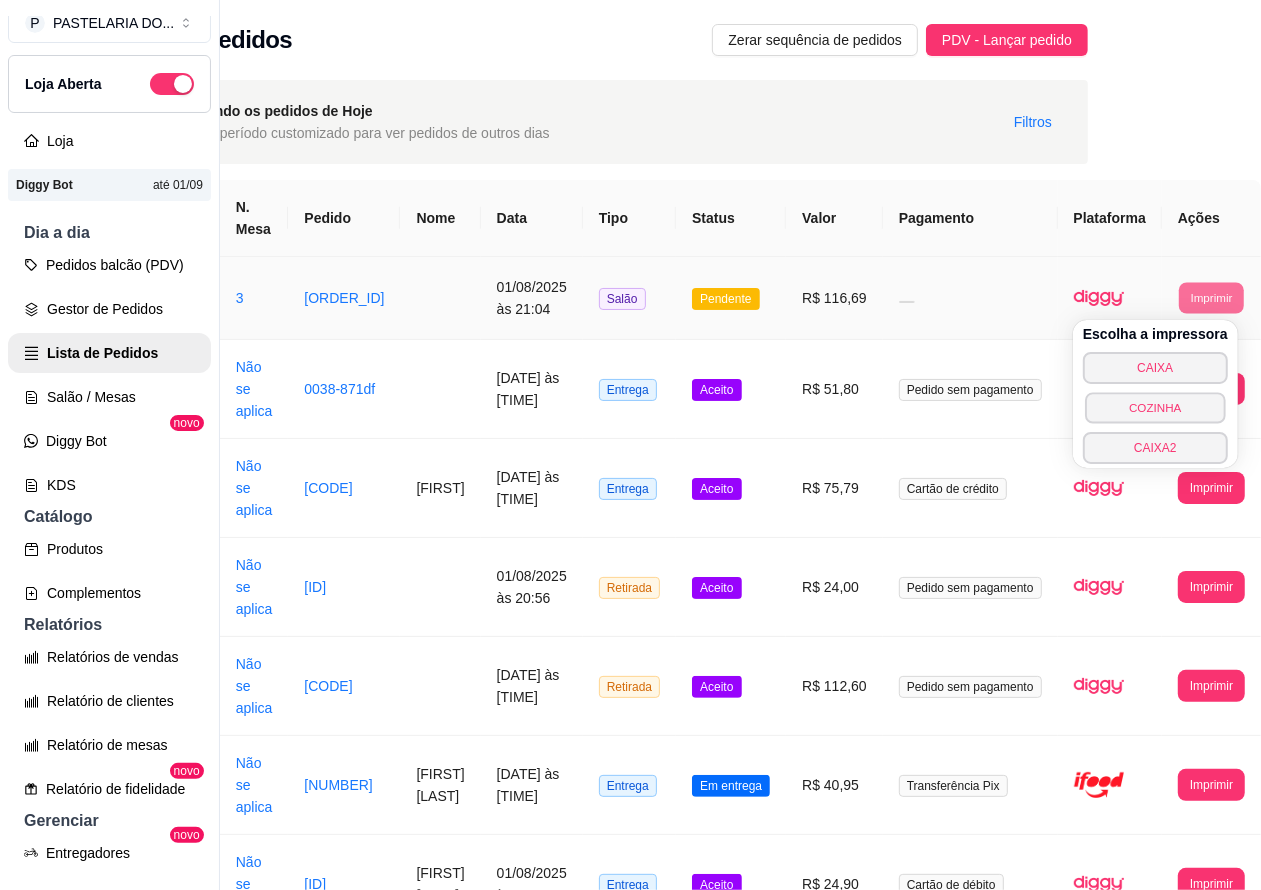 click on "COZINHA" at bounding box center [1155, 407] 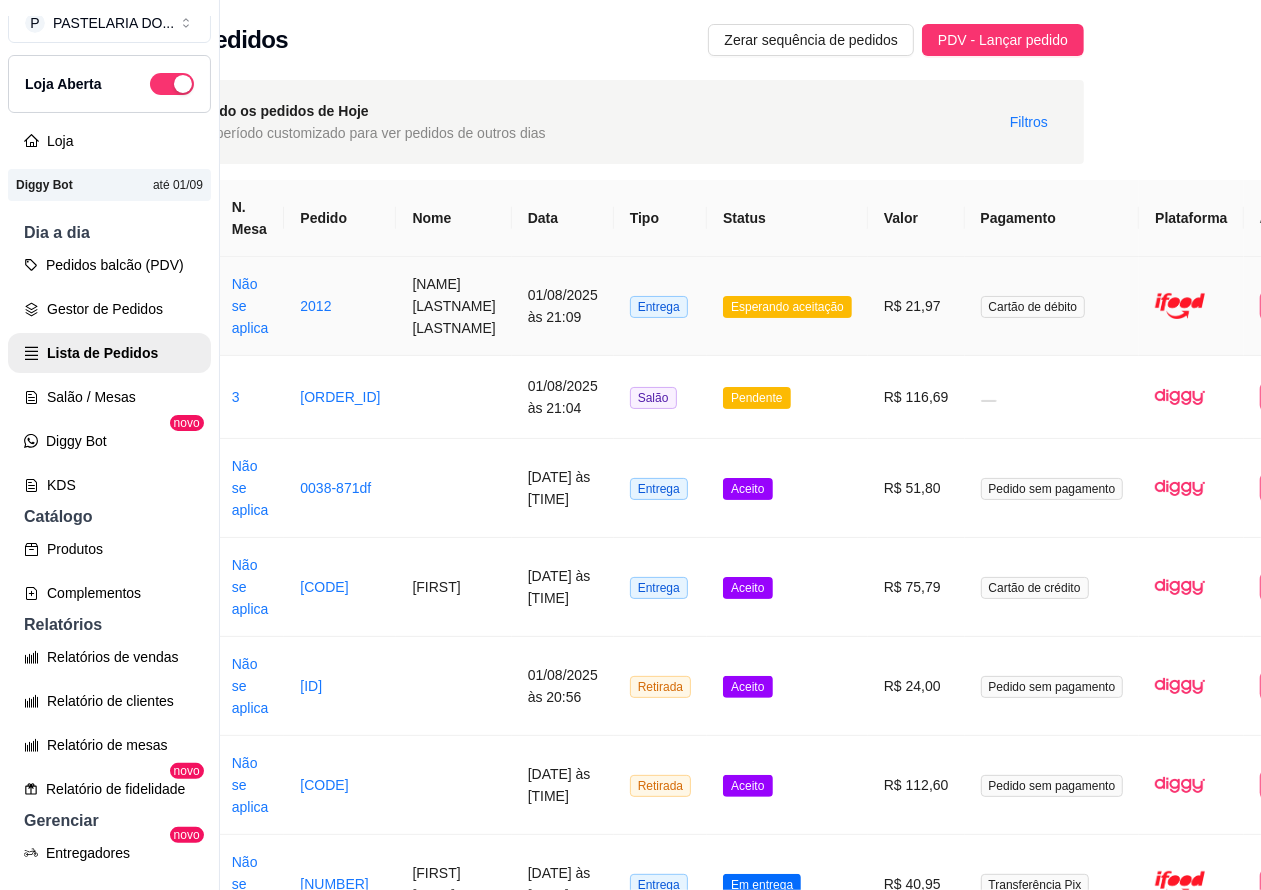 click on "Salão / Mesas" at bounding box center [109, 397] 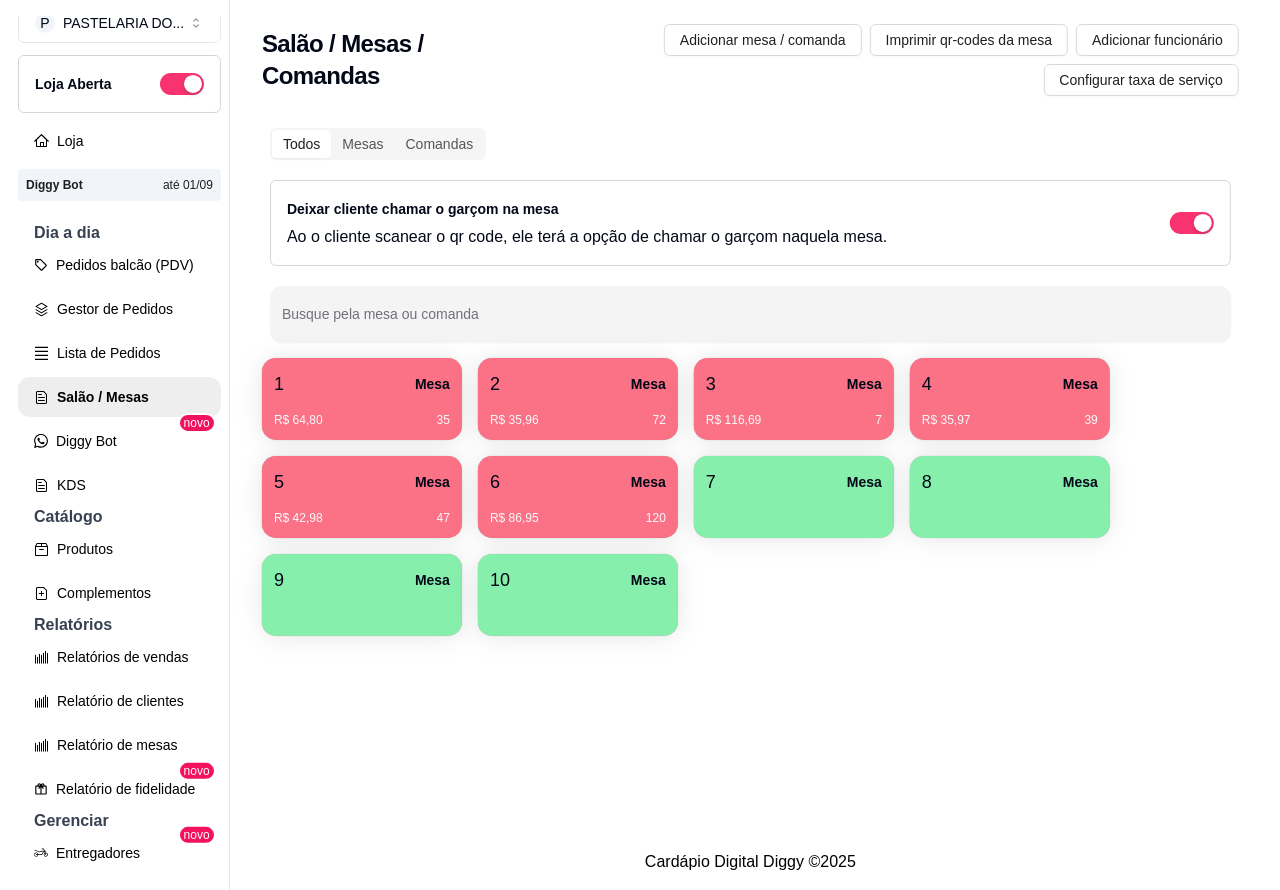 scroll, scrollTop: 0, scrollLeft: 0, axis: both 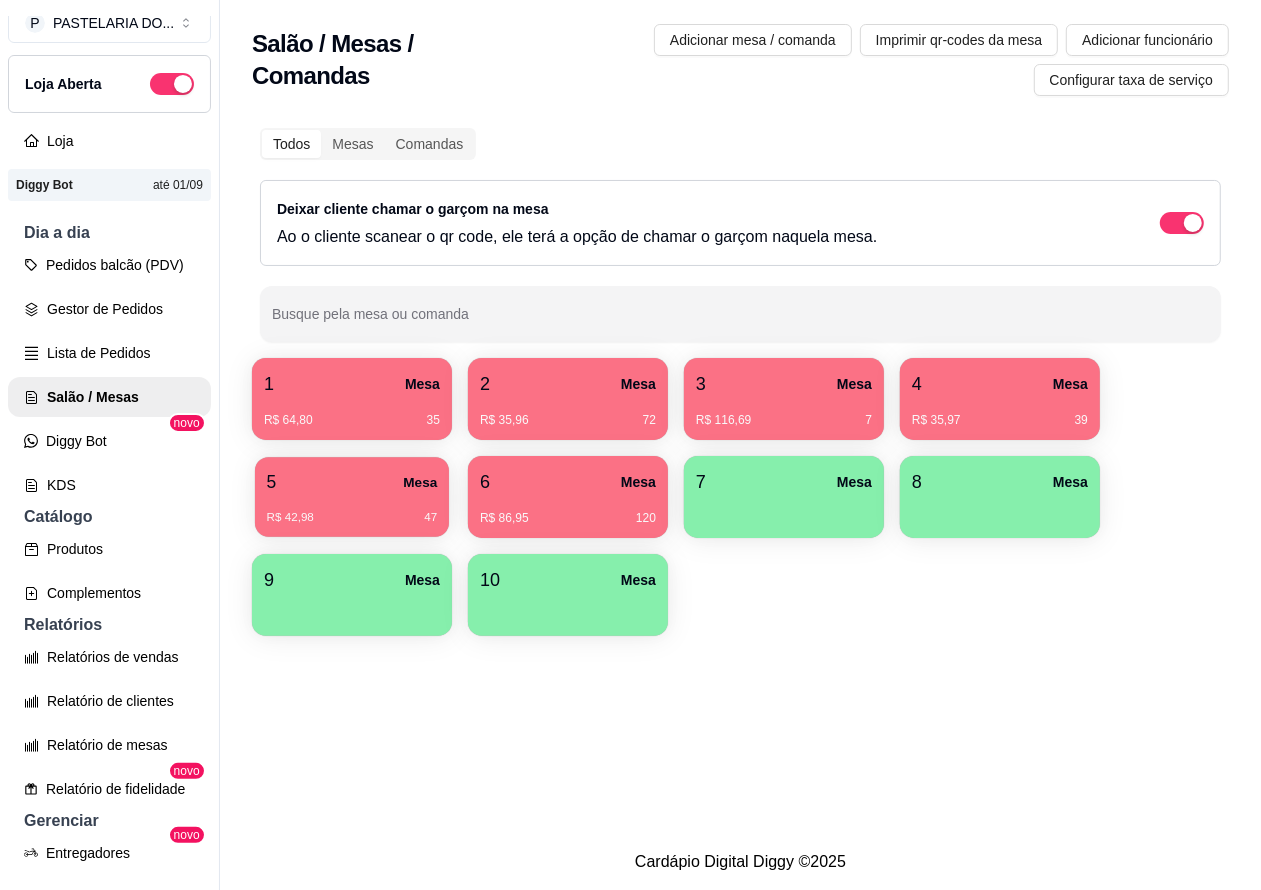 click on "5 Mesa" at bounding box center [352, 482] 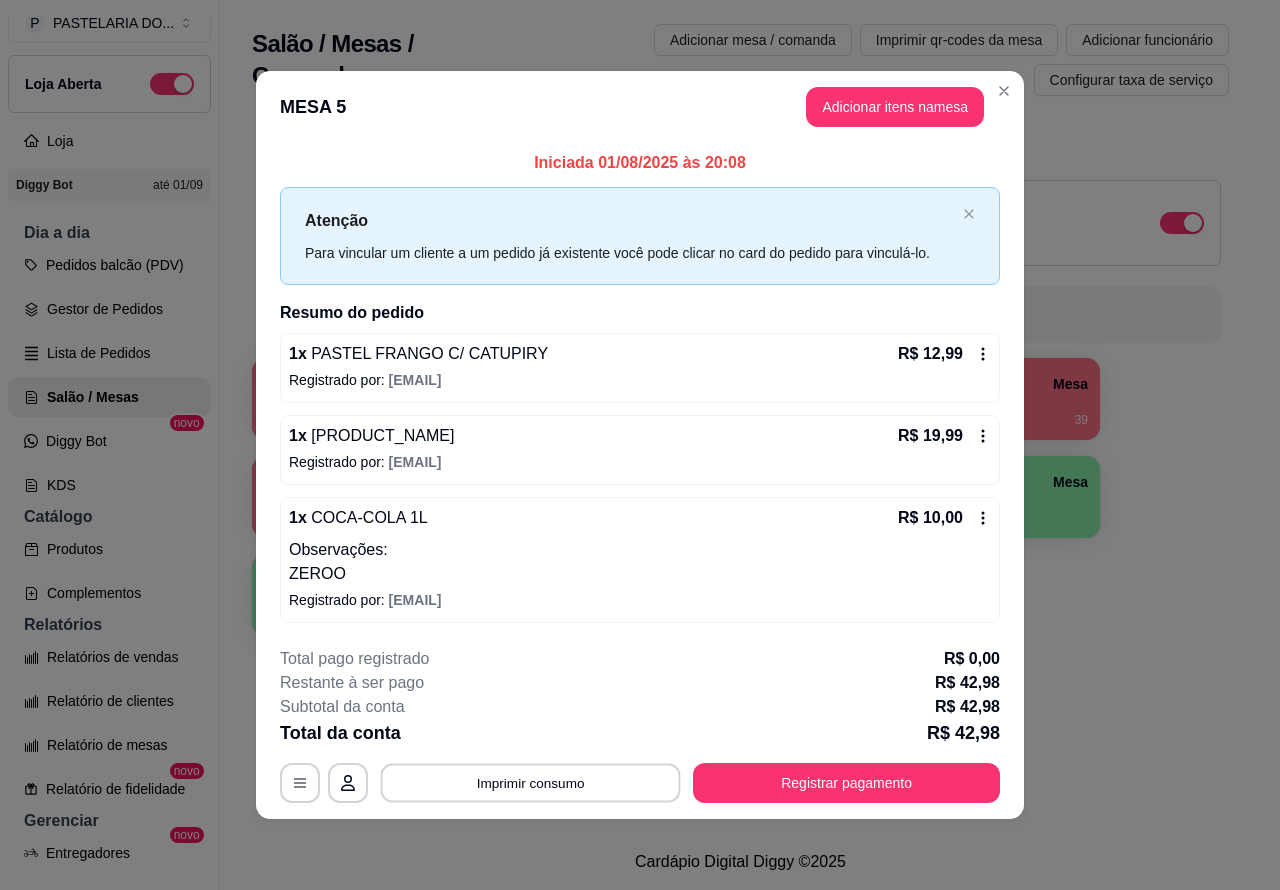 click on "Imprimir consumo" at bounding box center (531, 782) 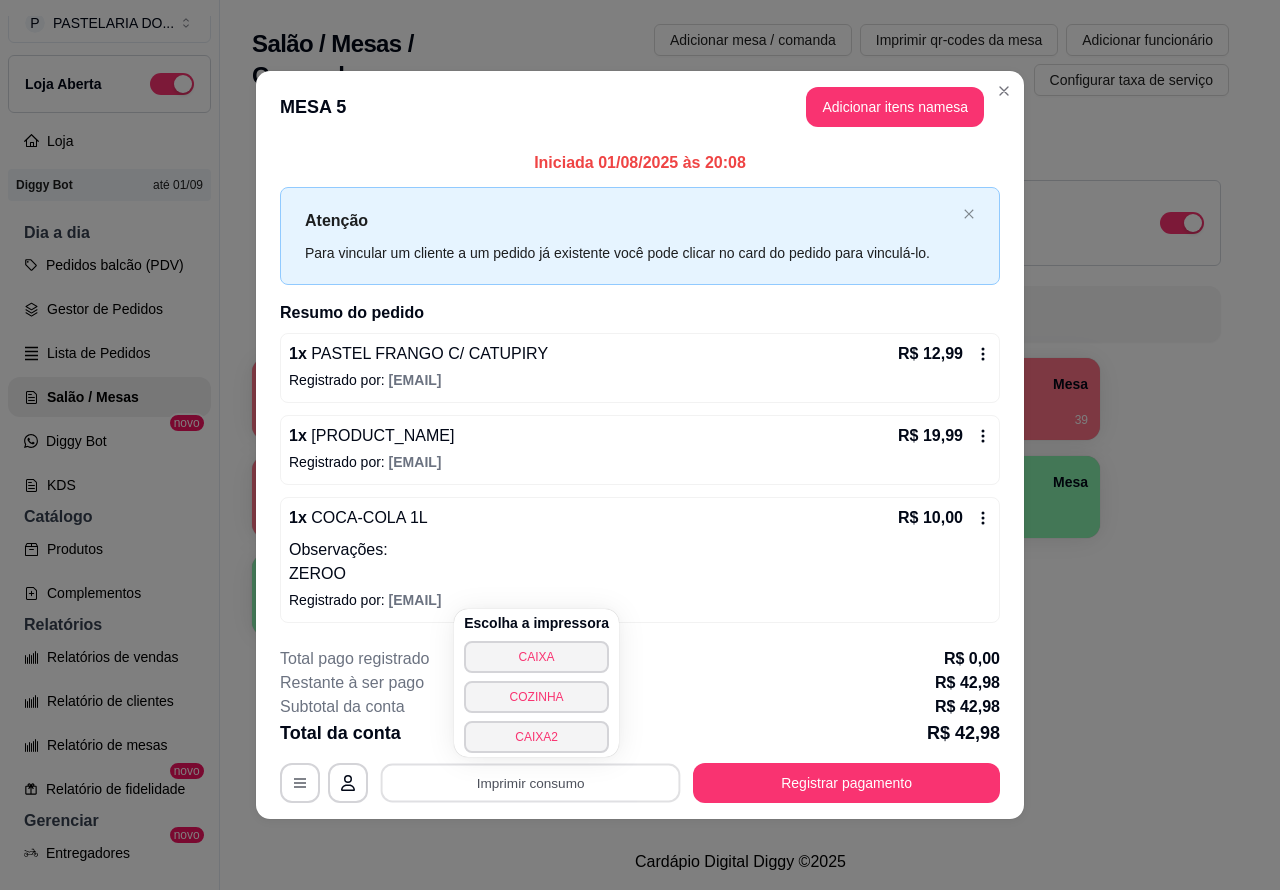 click on "CAIXA2" at bounding box center (536, 737) 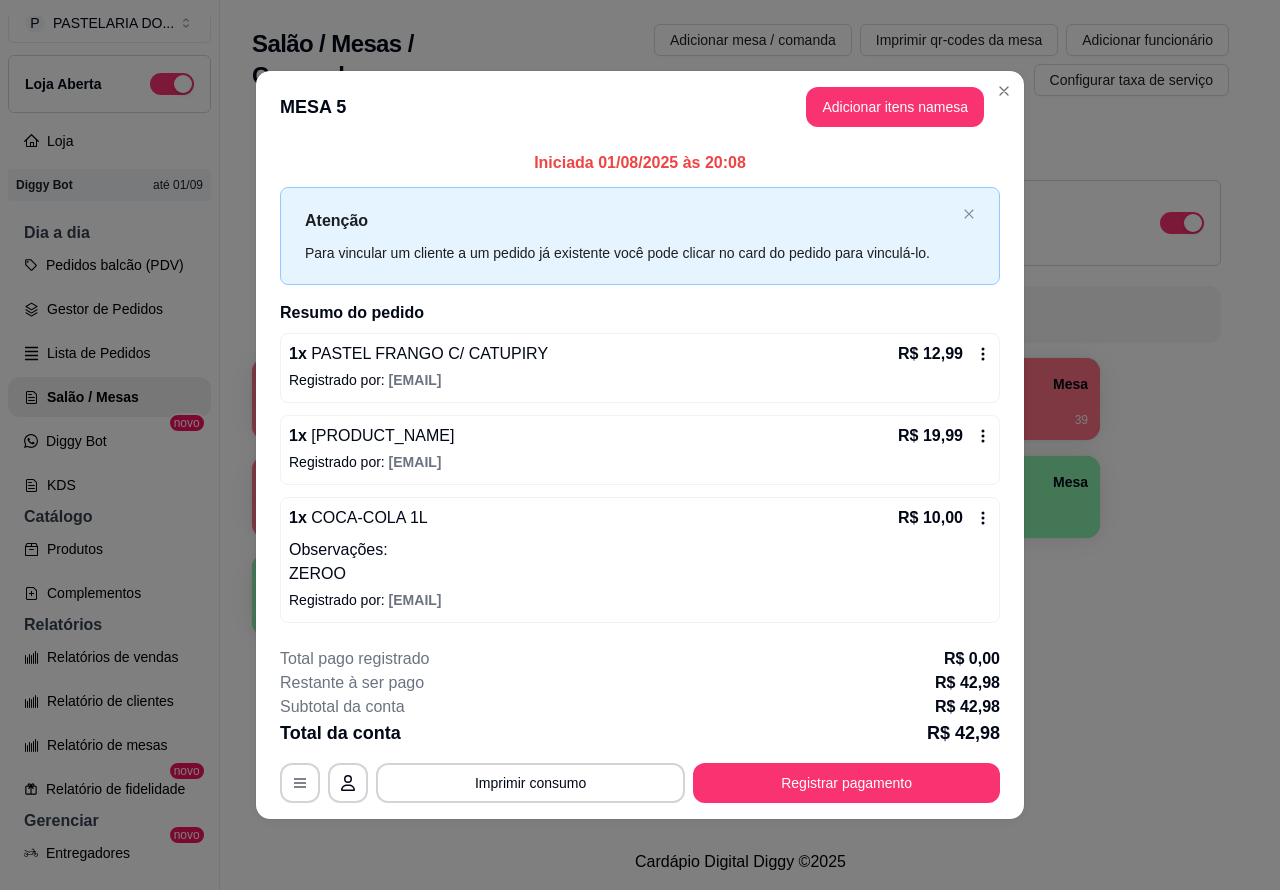 click on "Lista de Pedidos" at bounding box center [109, 353] 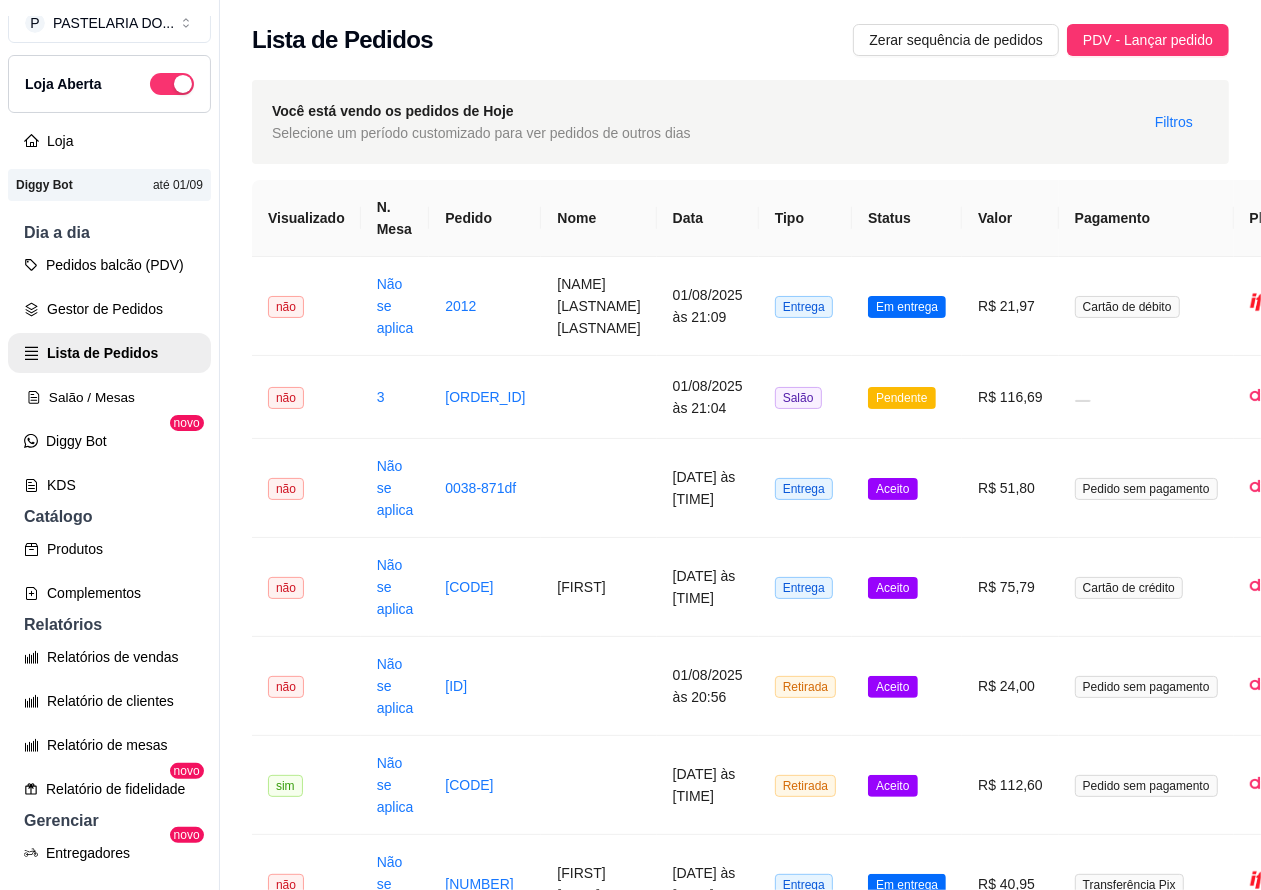 click on "Salão / Mesas" at bounding box center [109, 397] 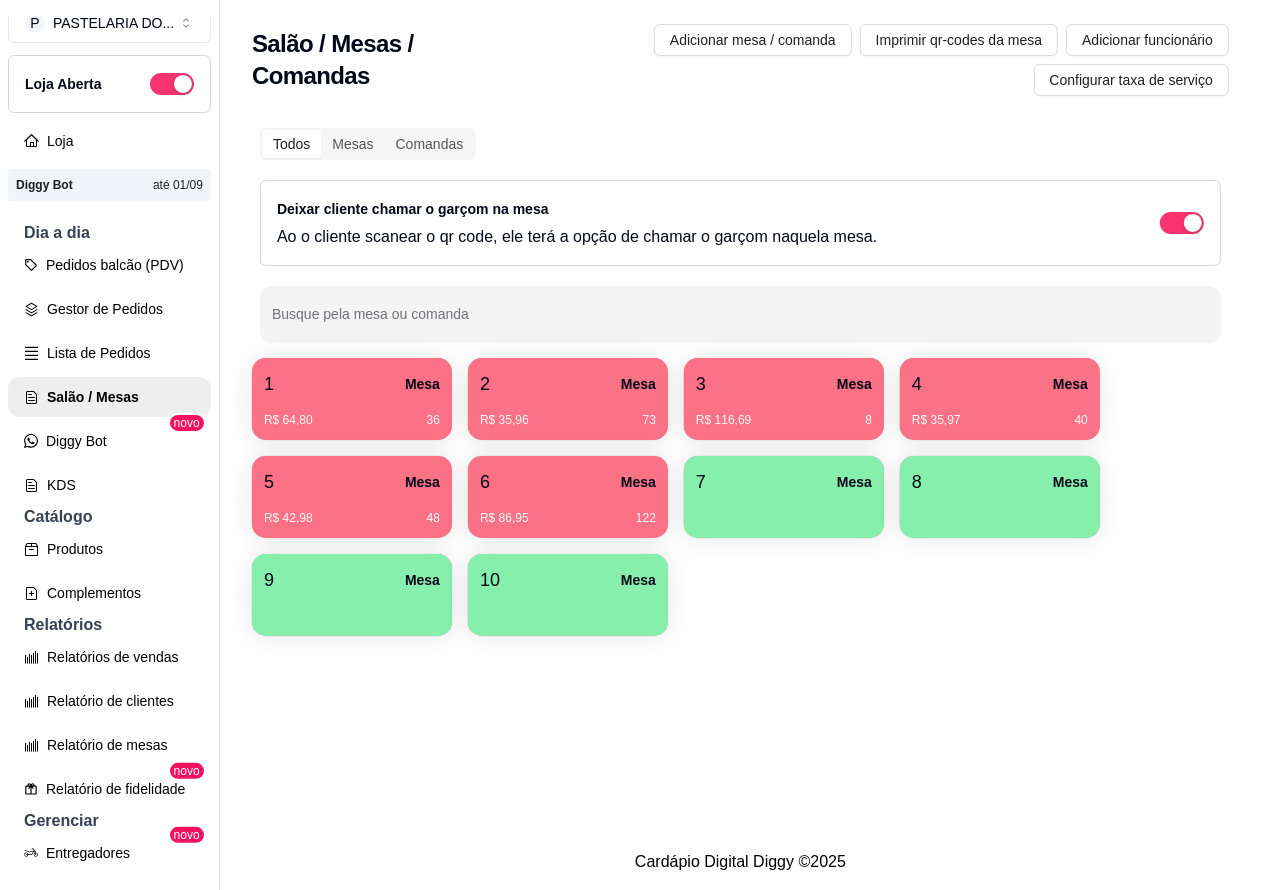 click on "R$ 86,95 122" at bounding box center [568, 511] 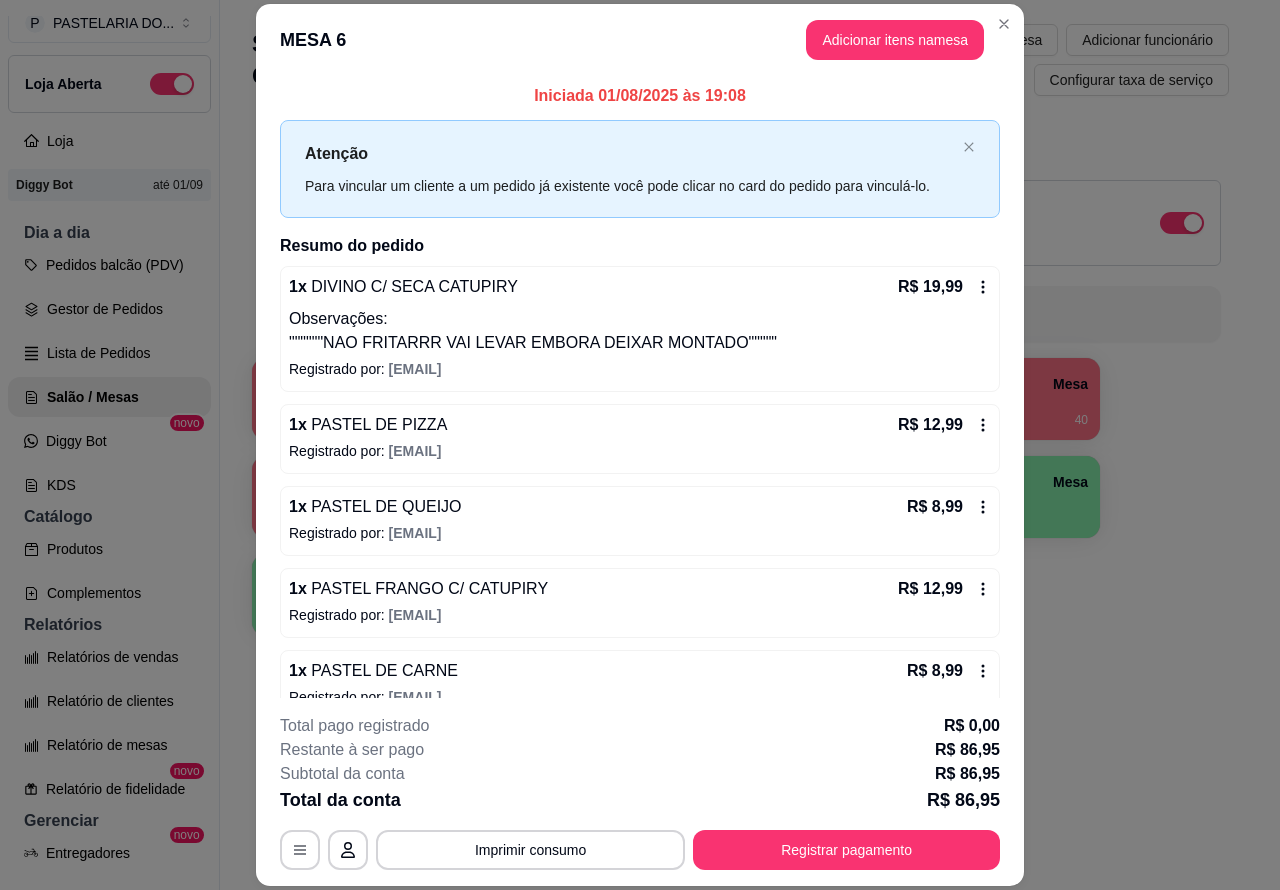 click on "Salão / Mesas / Comandas Adicionar mesa / comanda Imprimir qr-codes da mesa Adicionar funcionário Configurar taxa de serviço Todos Mesas Comandas Deixar cliente chamar o garçom na mesa Ao o cliente scanear o qr code, ele terá a opção de chamar o garçom naquela mesa. Busque pela mesa ou comanda
1 Mesa R$ 64,80 36 2 Mesa R$ 35,96 73 3 Mesa R$ 116,69 8 4 Mesa R$ 35,97 40 5 Mesa R$ 42,98 48 6 Mesa R$ 86,95 122 7 Mesa 8 Mesa 9 Mesa 10 Mesa" at bounding box center [740, 417] 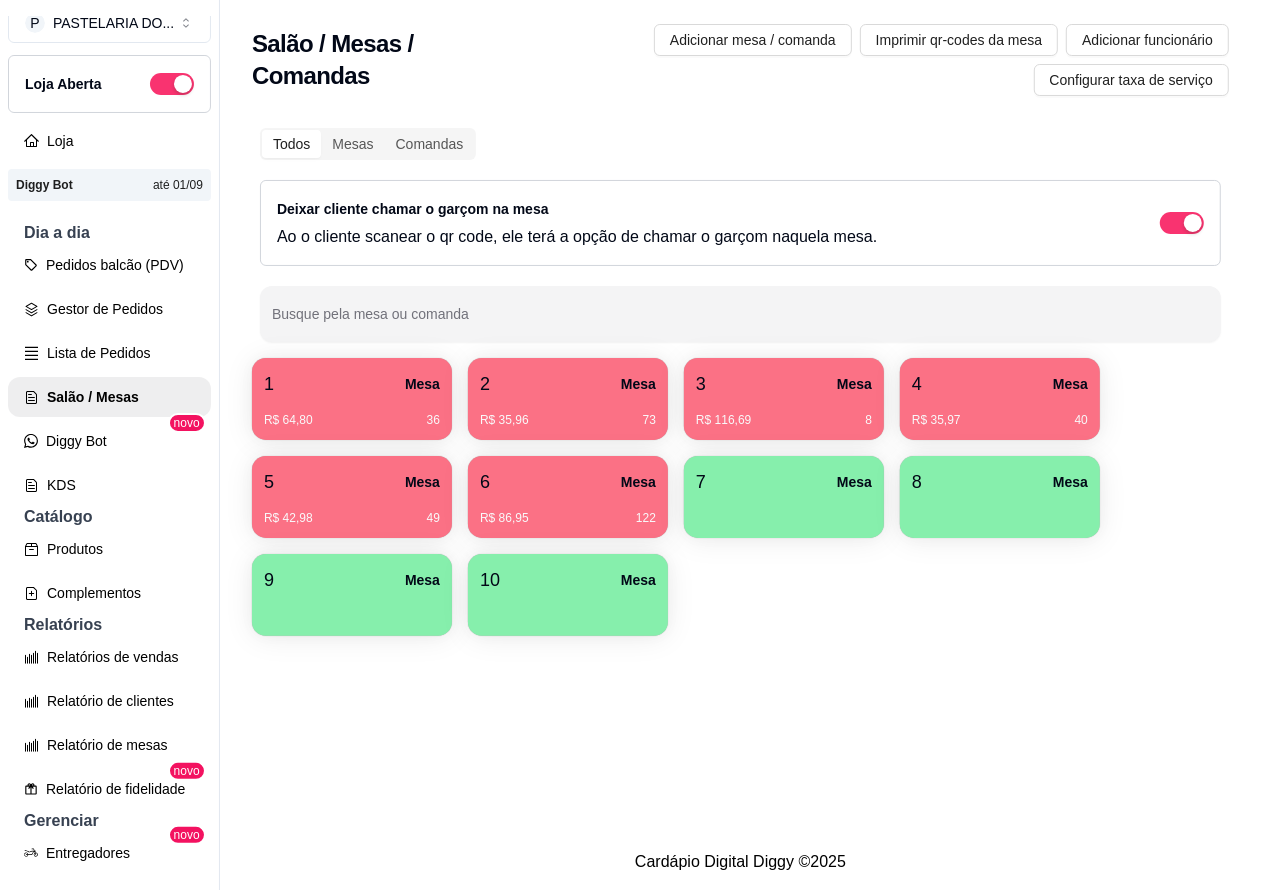 click on "4 Mesa" at bounding box center [1000, 384] 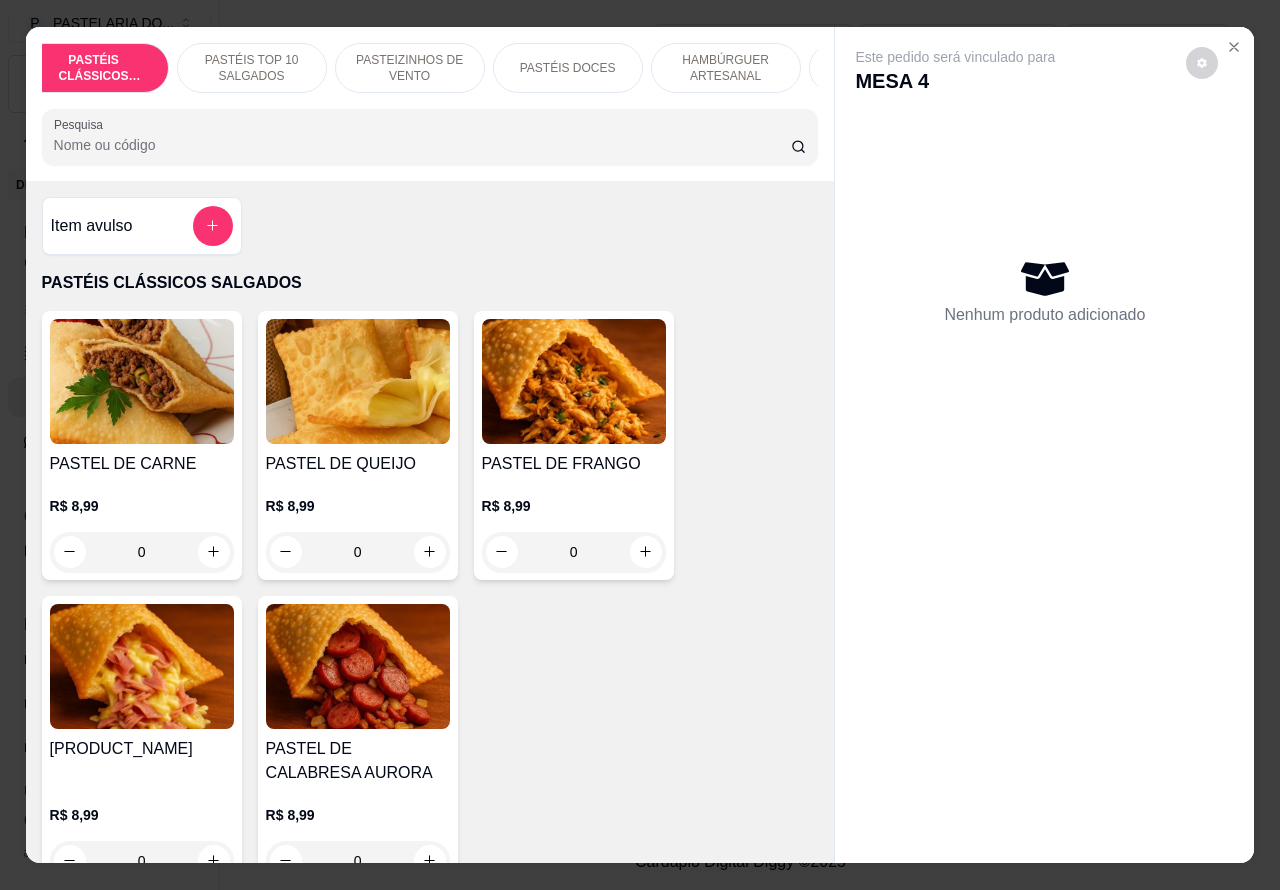 scroll, scrollTop: 0, scrollLeft: 0, axis: both 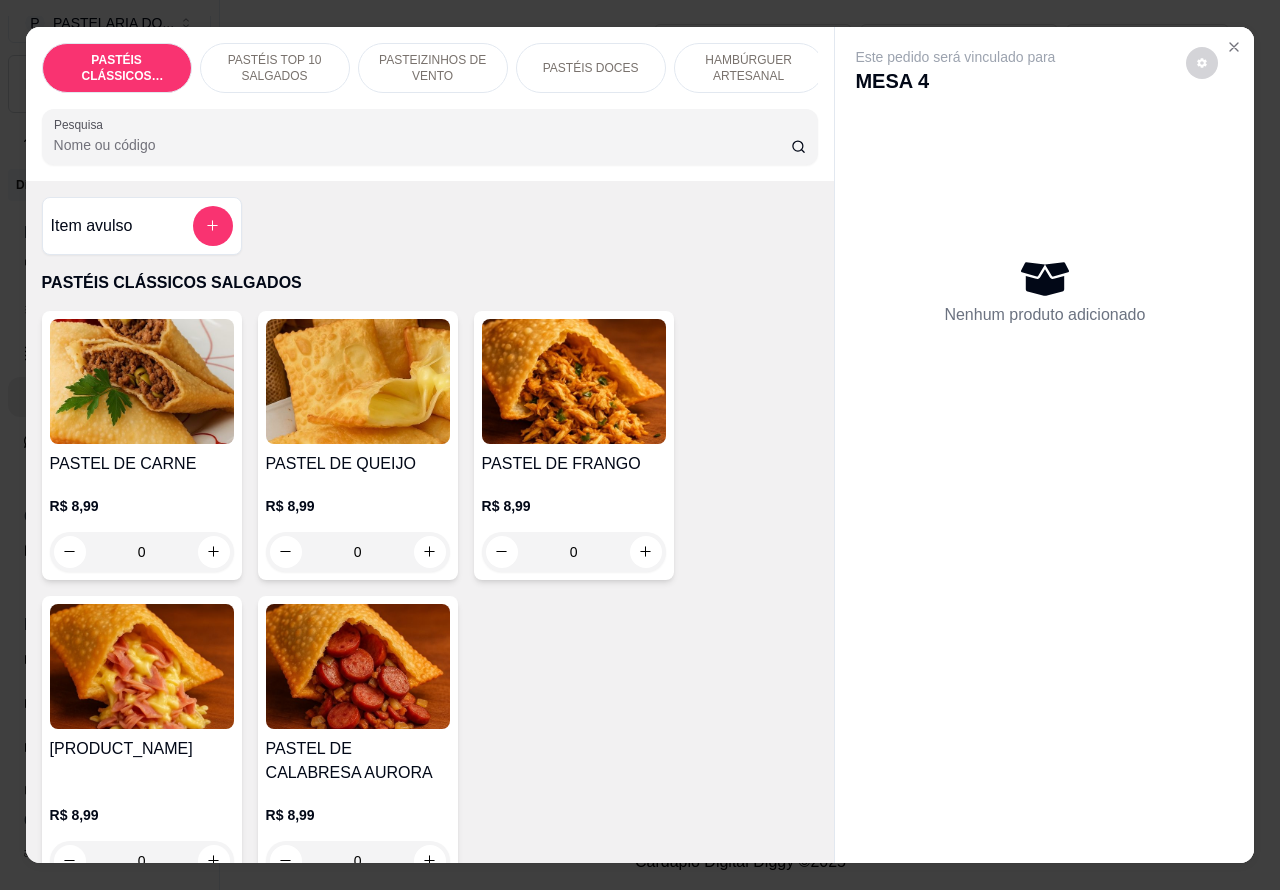 click on "PASTÉIS TOP 10 SALGADOS" at bounding box center [275, 68] 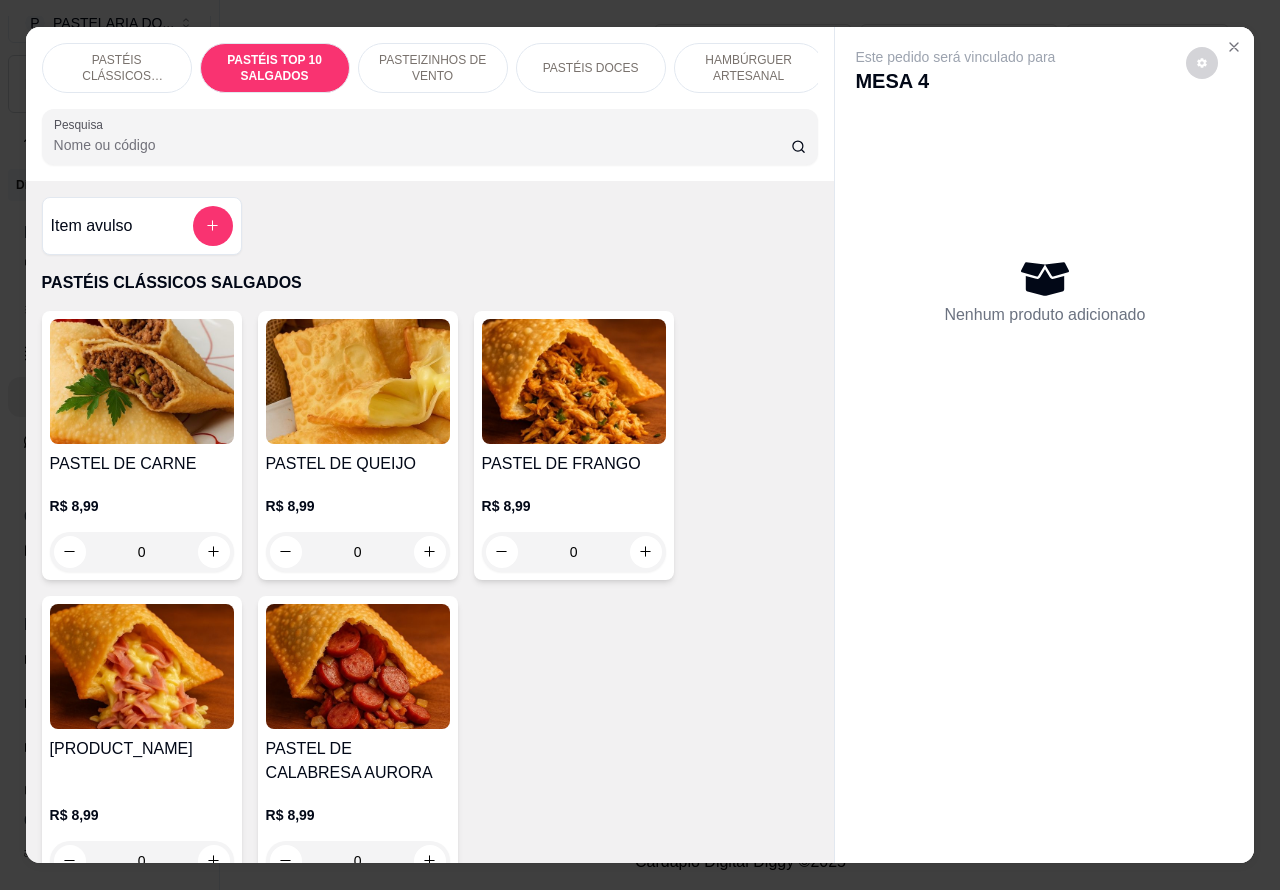 scroll, scrollTop: 723, scrollLeft: 0, axis: vertical 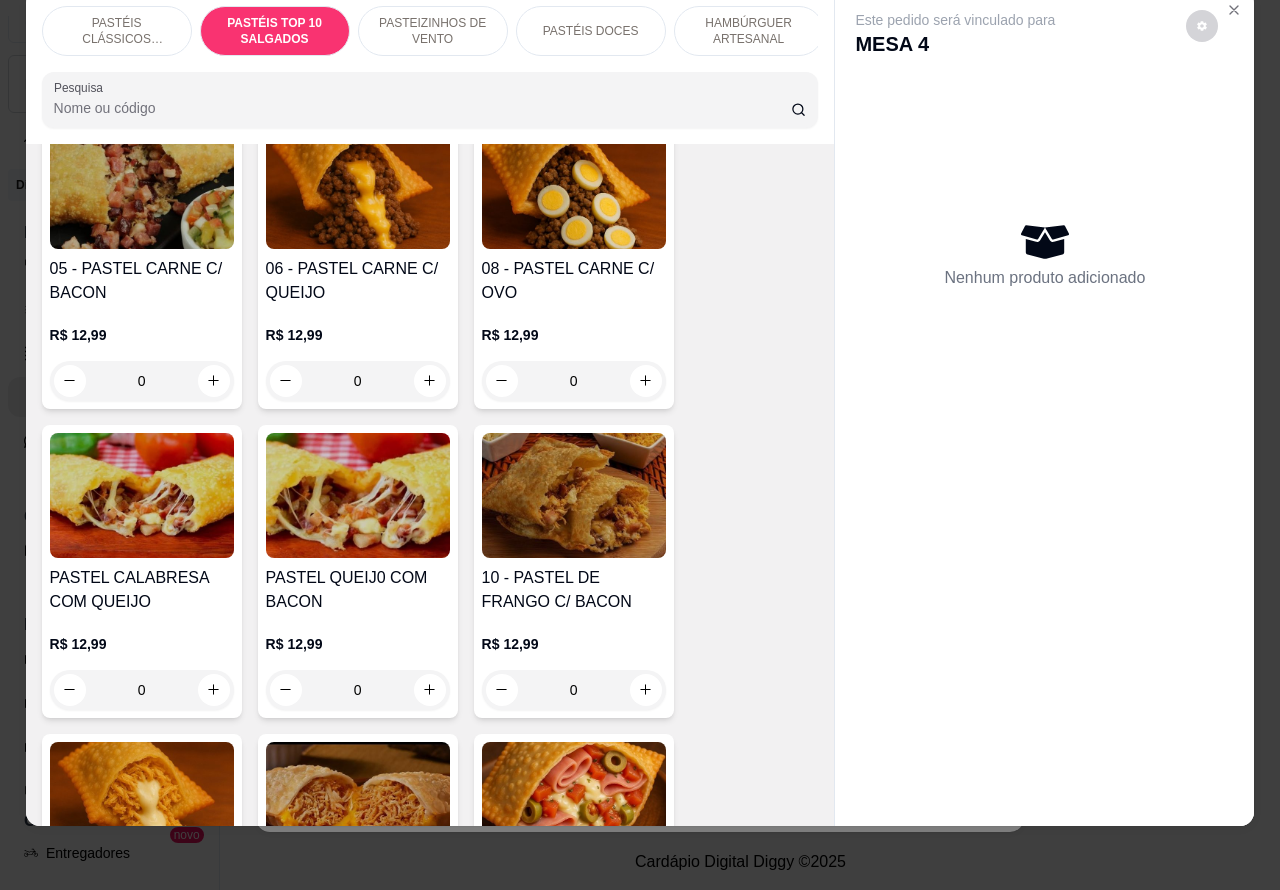 click on "0" at bounding box center (574, 381) 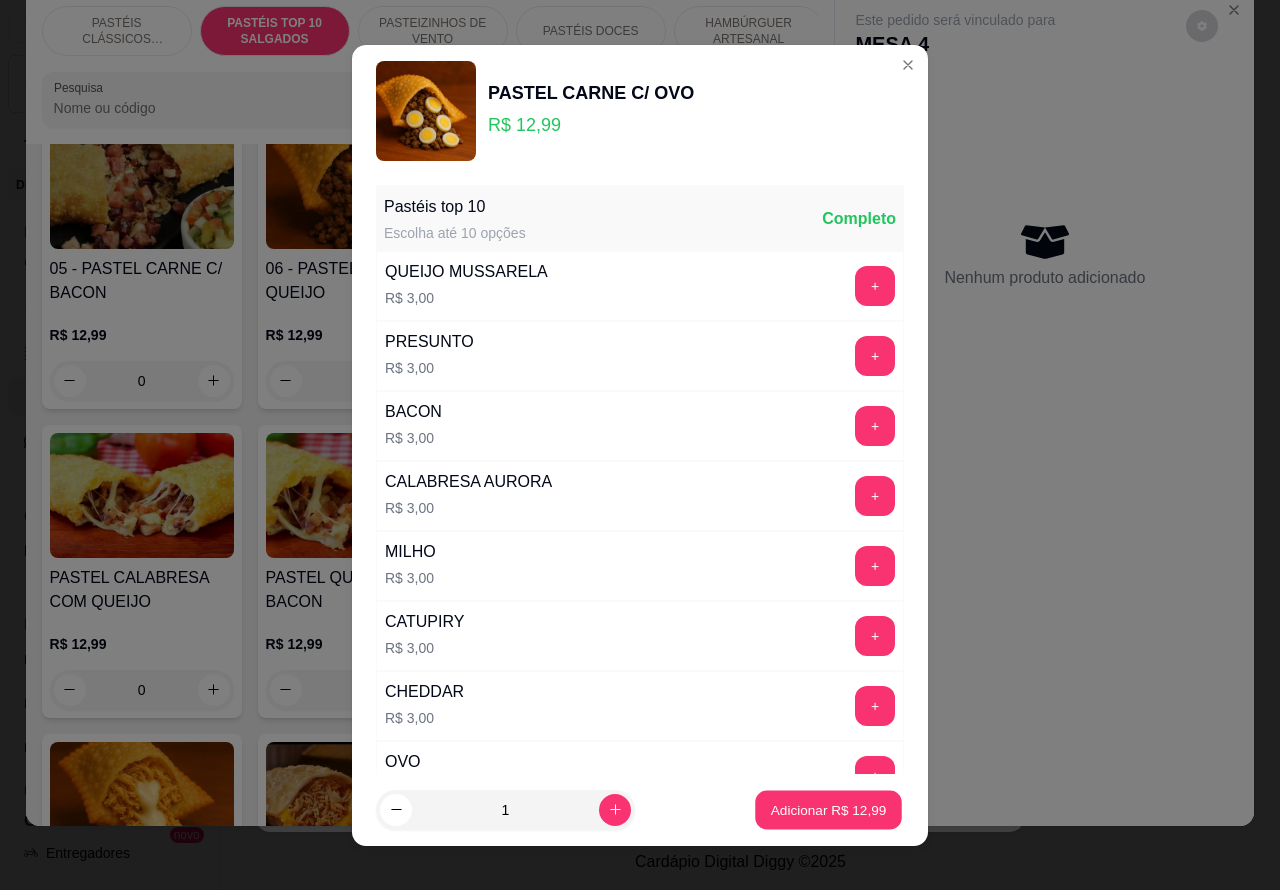 click on "Adicionar   R$ 12,99" at bounding box center (829, 809) 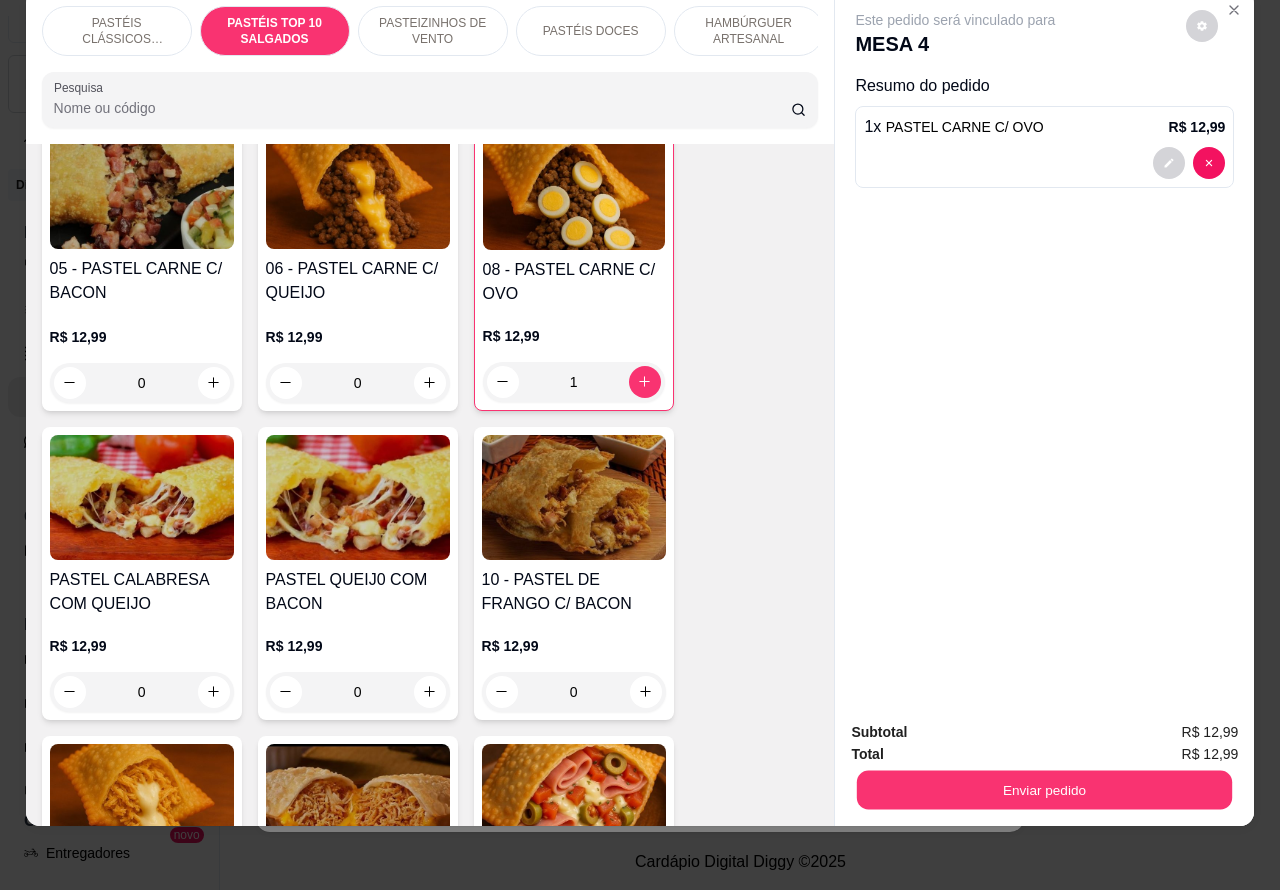 click on "Enviar pedido" at bounding box center (1044, 790) 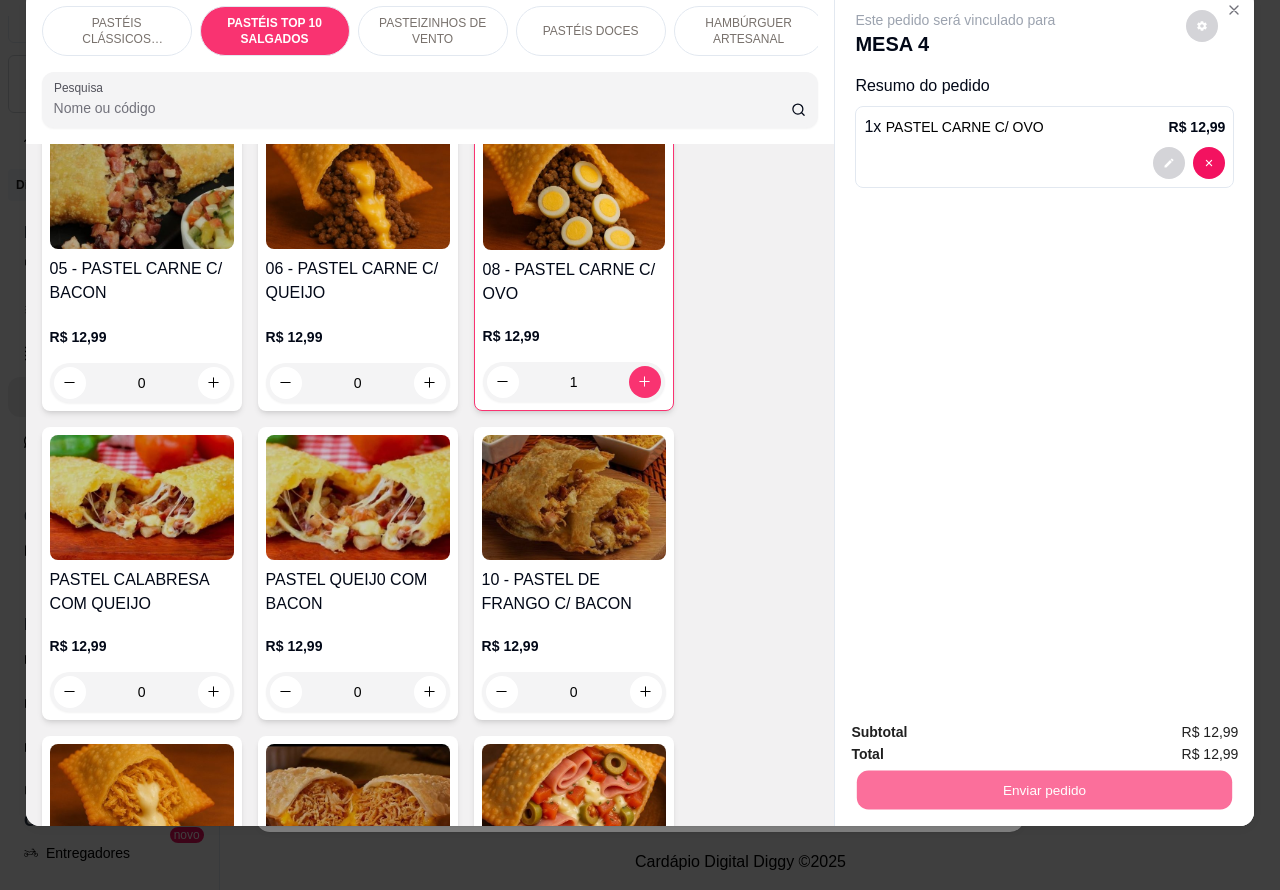 click on "Não registrar e enviar pedido" at bounding box center [977, 722] 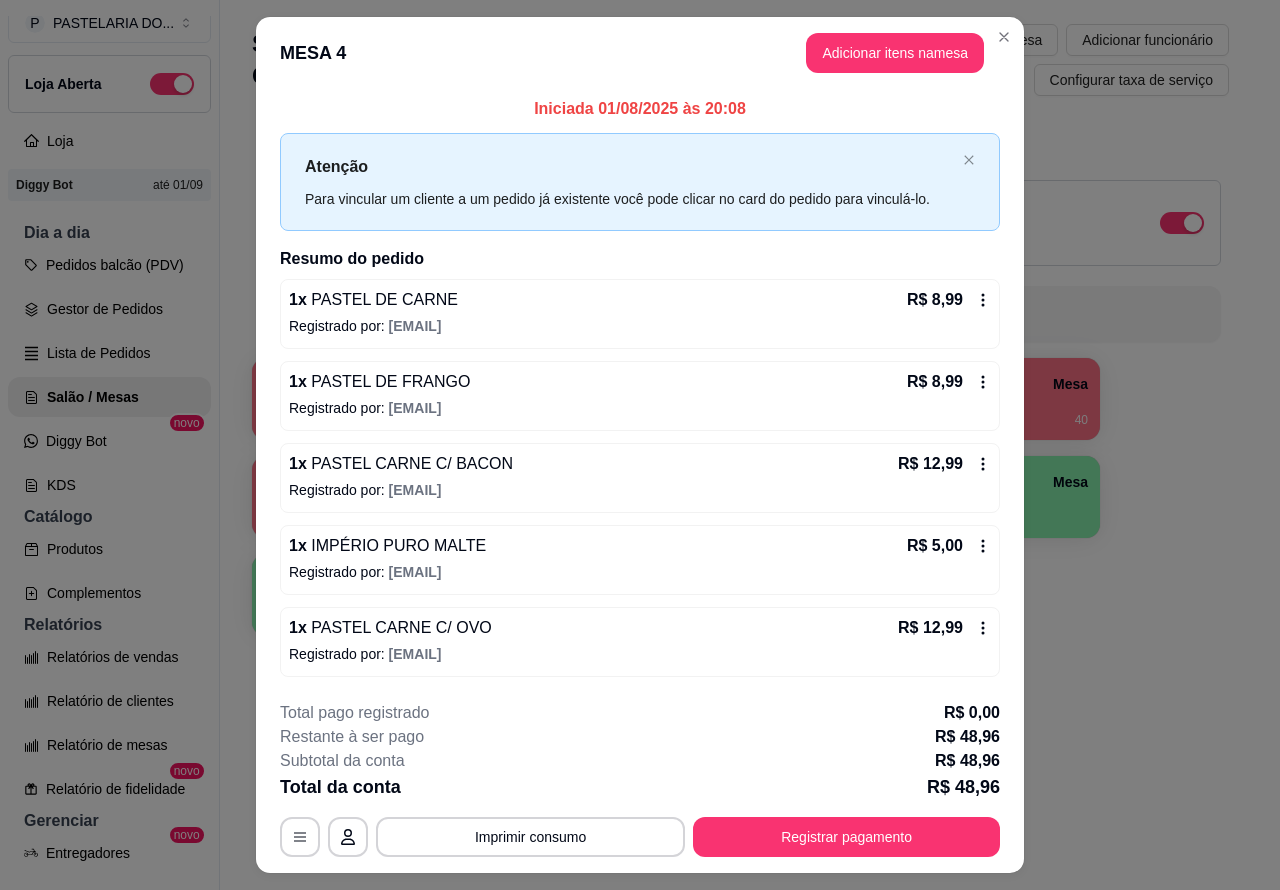 click on "Salão / Mesas / Comandas Adicionar mesa / comanda Imprimir qr-codes da mesa Adicionar funcionário Configurar taxa de serviço Todos Mesas Comandas Deixar cliente chamar o garçom na mesa Ao o cliente scanear o qr code, ele terá a opção de chamar o garçom naquela mesa. Busque pela mesa ou comanda
1 Mesa R$ 64,80 36 2 Mesa R$ 35,96 73 3 Mesa R$ 116,69 8 4 Mesa R$ 35,97 40 5 Mesa R$ 42,98 49 6 Mesa R$ 86,95 122 7 Mesa 8 Mesa 9 Mesa 10 Mesa" at bounding box center (740, 417) 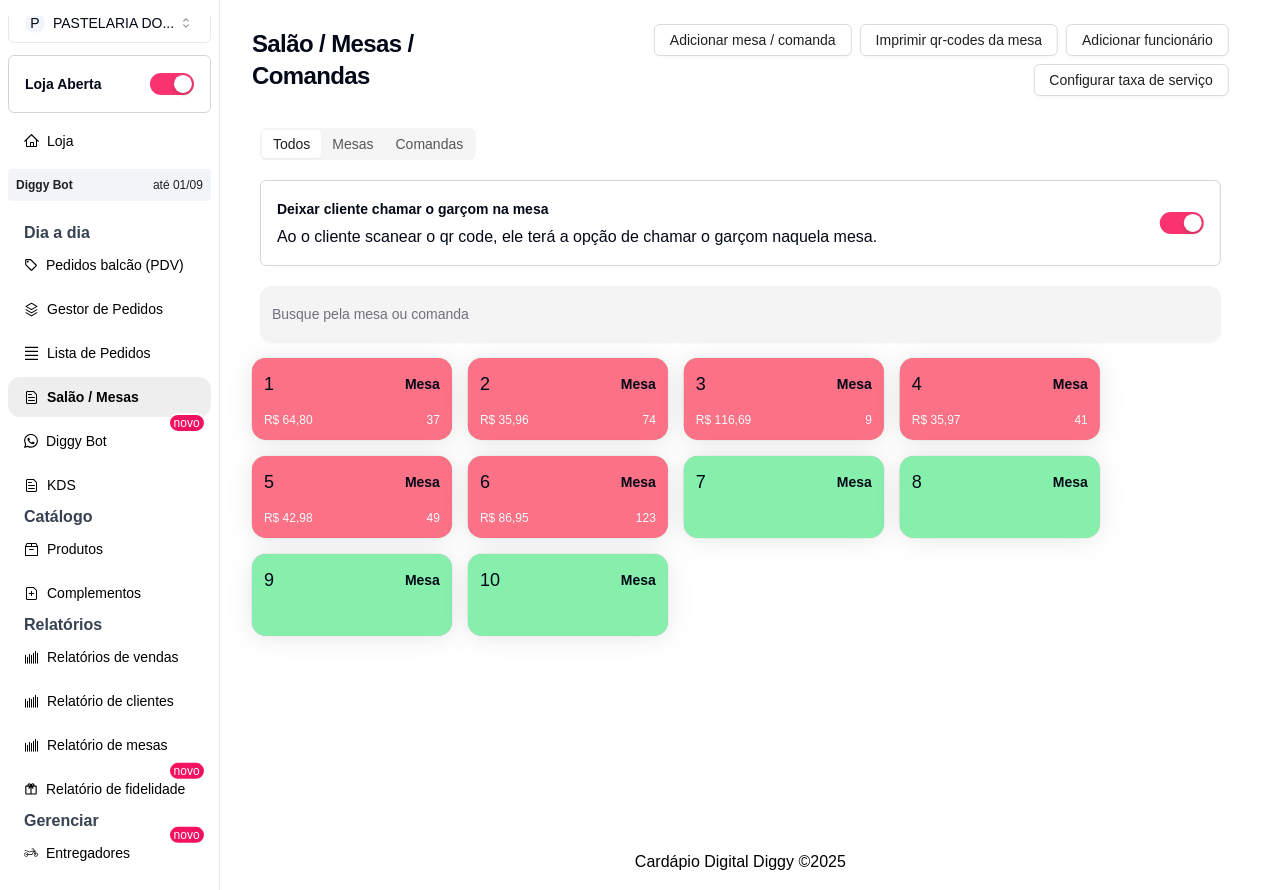 click on "R$ 35,97 41" at bounding box center [1000, 413] 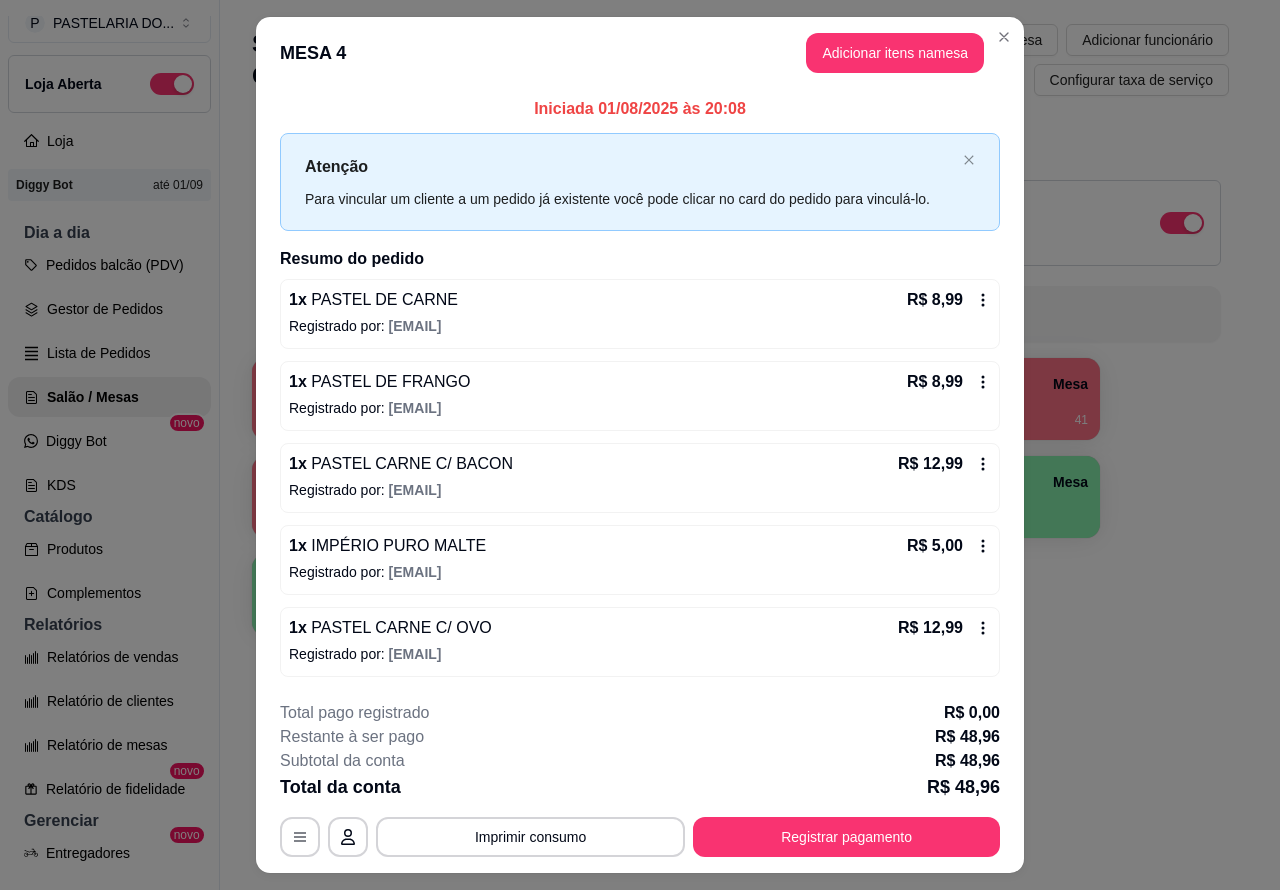click on "Salão / Mesas / Comandas Adicionar mesa / comanda Imprimir qr-codes da mesa Adicionar funcionário Configurar taxa de serviço Todos Mesas Comandas Deixar cliente chamar o garçom na mesa Ao o cliente scanear o qr code, ele terá a opção de chamar o garçom naquela mesa. Busque pela mesa ou comanda 1 Mesa R$ 64,80 37 2 Mesa R$ 35,96 74 3 Mesa R$ 116,69 9 4 Mesa R$ 35,97 41 5 Mesa R$ 42,98 49 6 Mesa R$ 86,95 123 7 Mesa 8 Mesa 9 Mesa 10 Mesa" at bounding box center (740, 417) 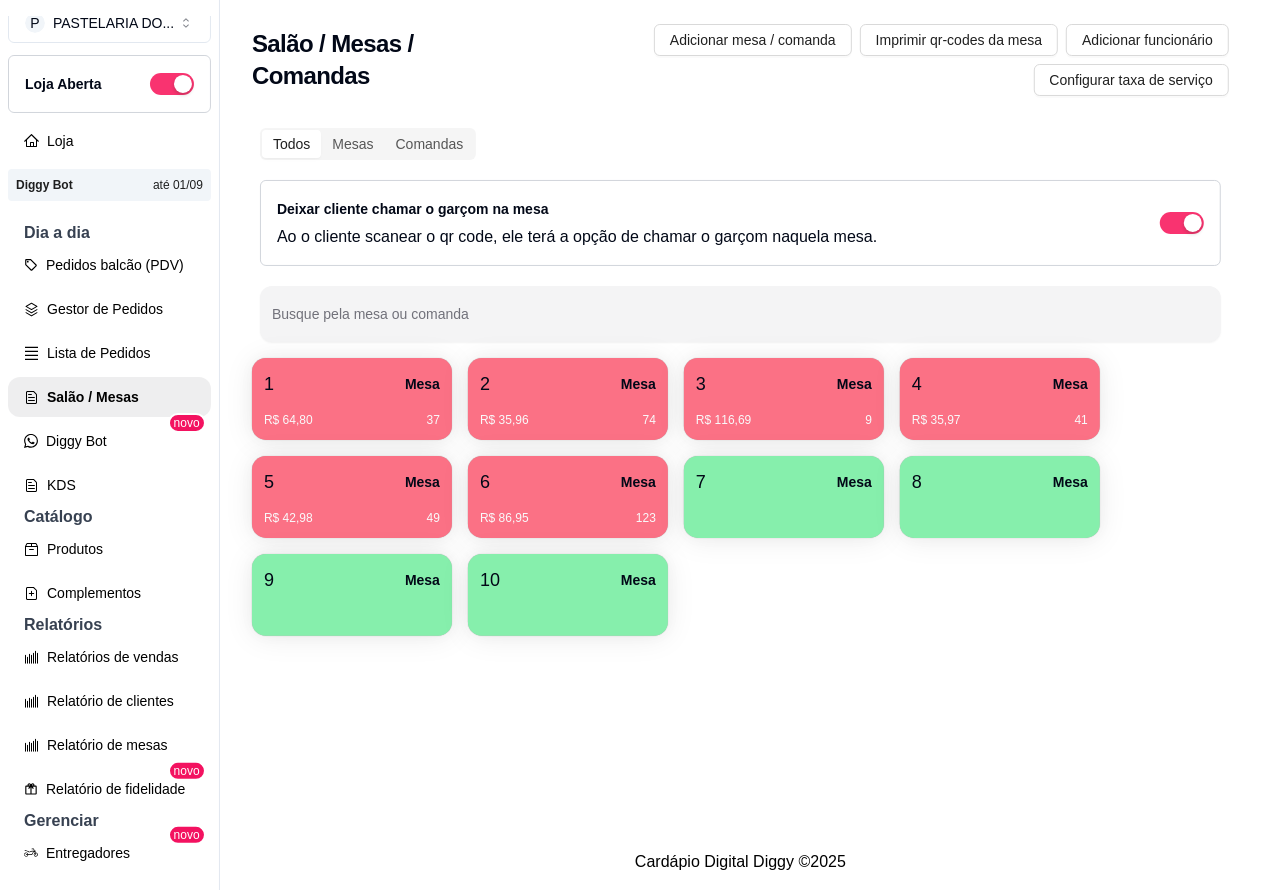 click on "5 Mesa" at bounding box center [352, 482] 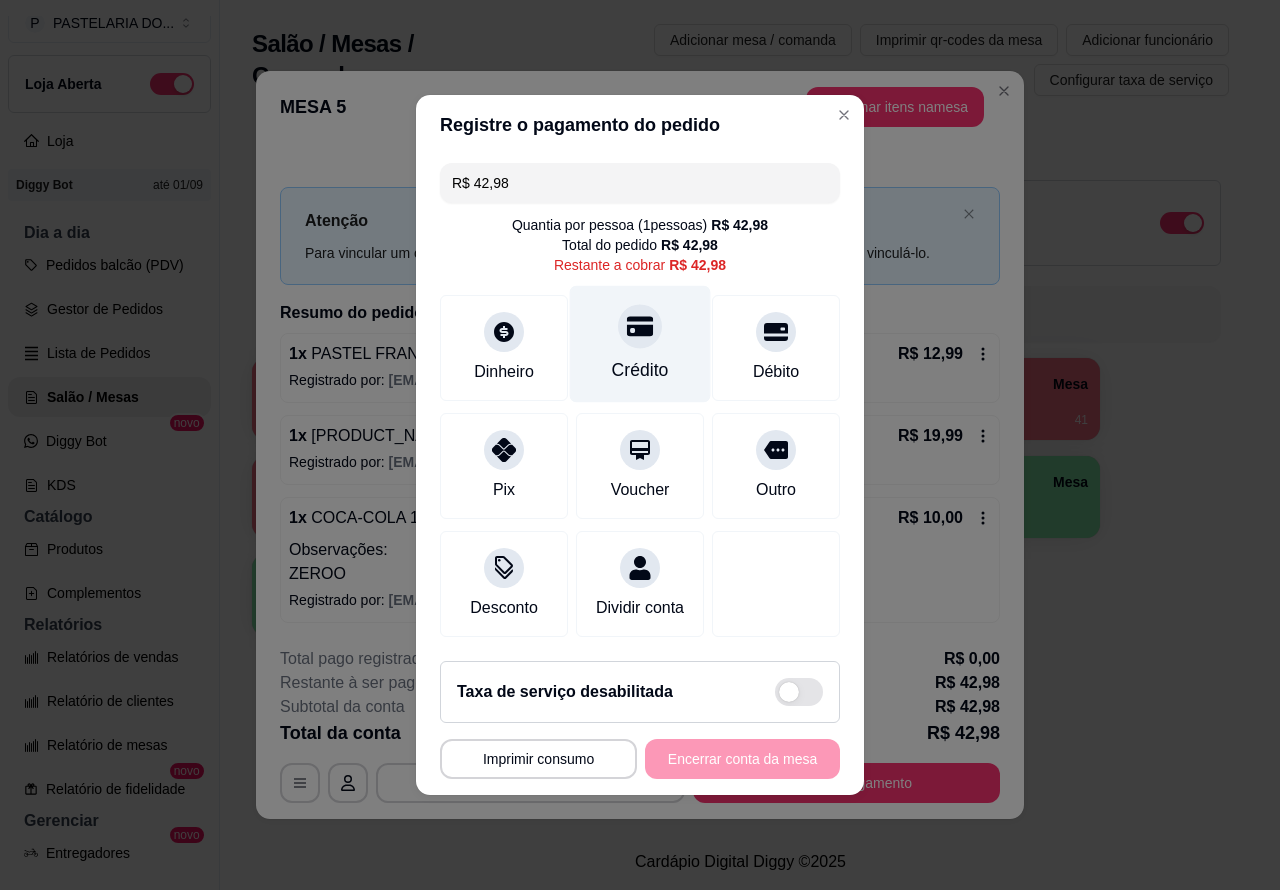 click at bounding box center (640, 326) 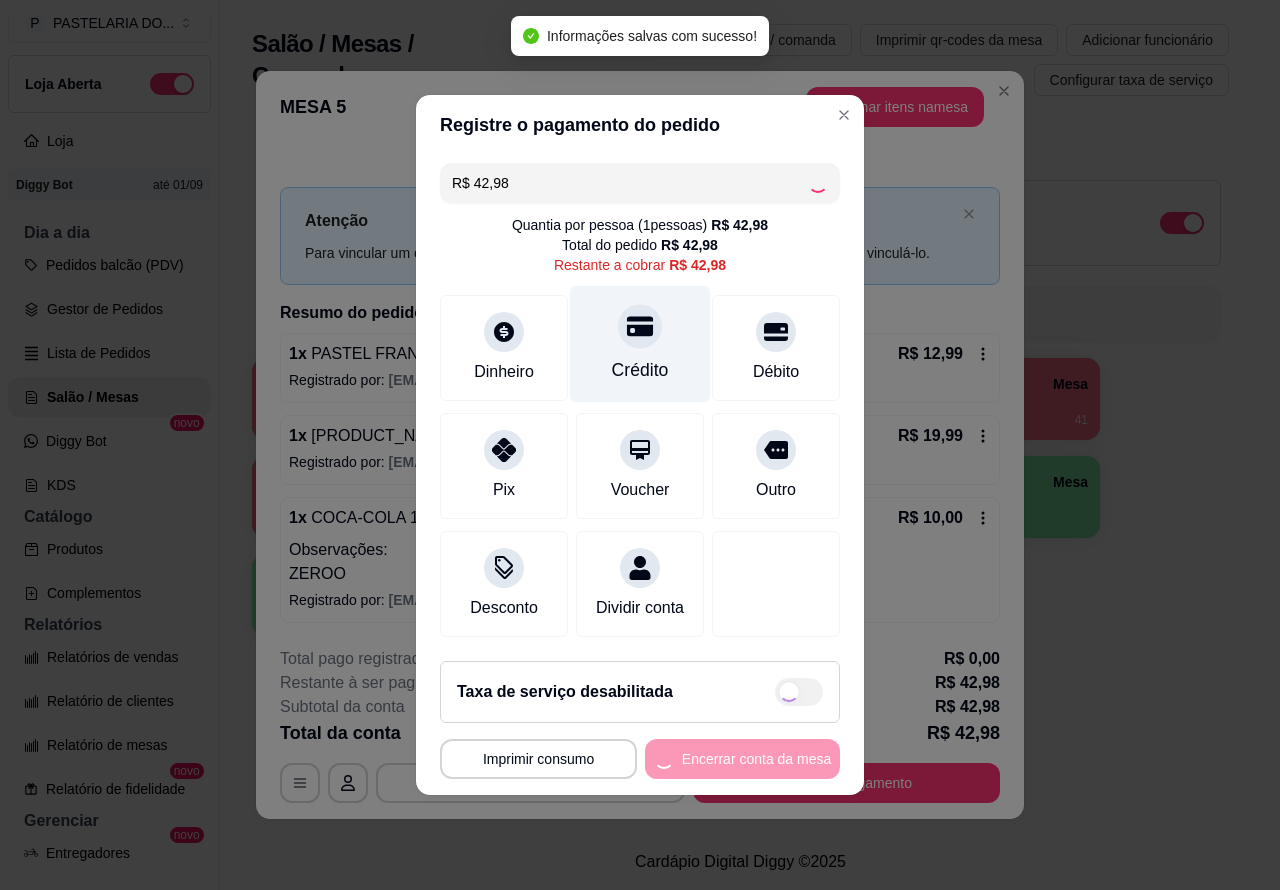 type on "R$ 0,00" 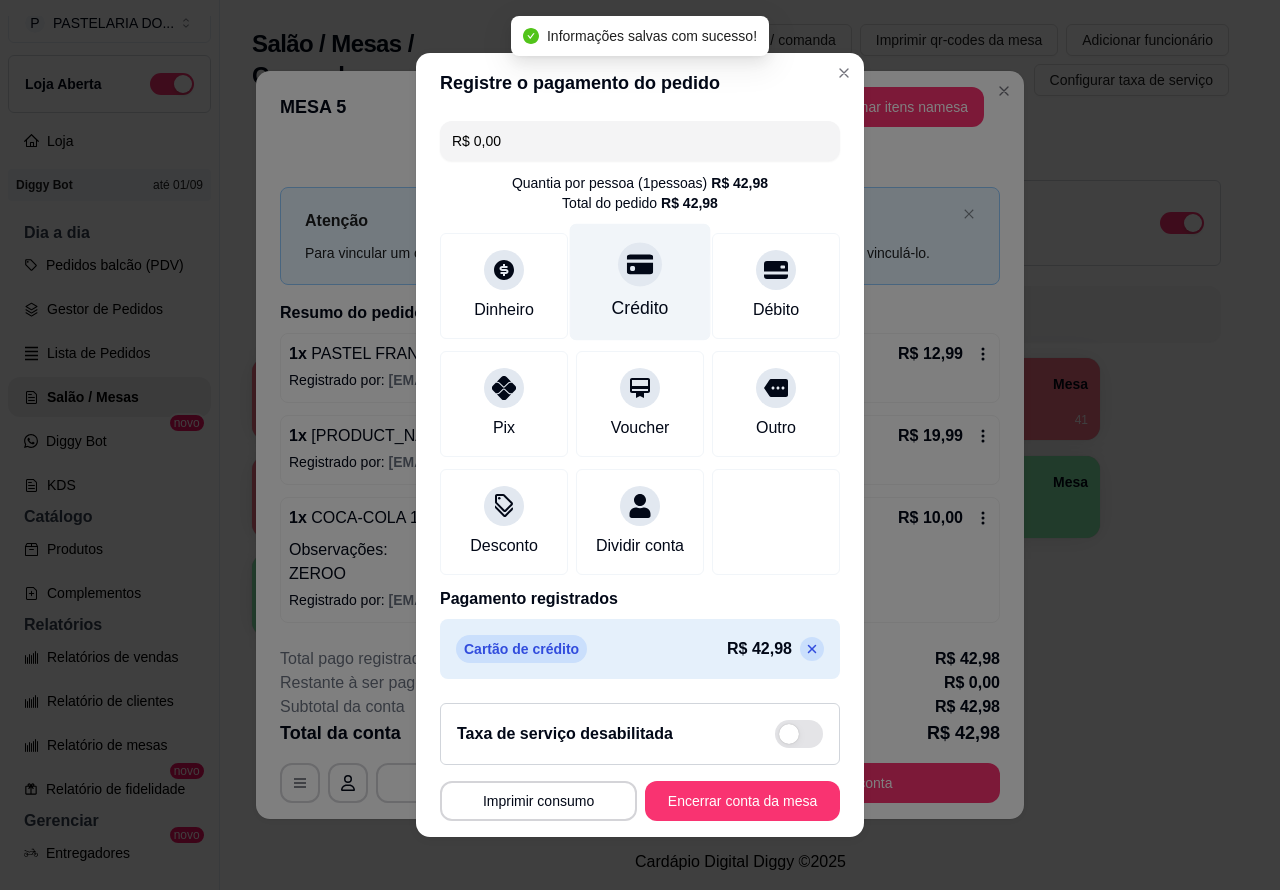 click on "Encerrar conta da mesa" at bounding box center (742, 801) 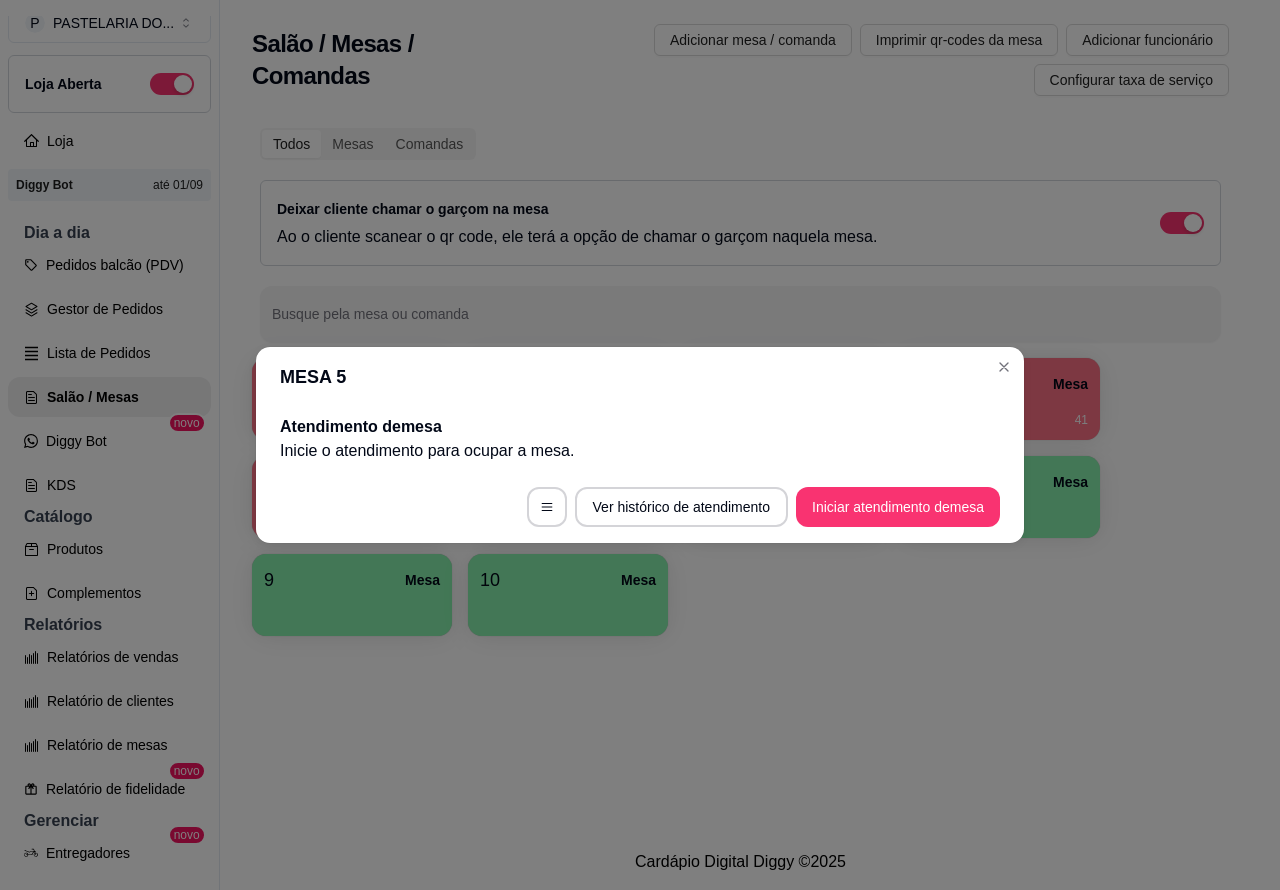 click on "Salão / Mesas / Comandas Adicionar mesa / comanda Imprimir qr-codes da mesa Adicionar funcionário Configurar taxa de serviço Todos Mesas Comandas Deixar cliente chamar o garçom na mesa Ao o cliente scanear o qr code, ele terá a opção de chamar o garçom naquela mesa. Busque pela mesa ou comanda 1 Mesa R$ 64,80 37 2 Mesa R$ 35,96 74 3 Mesa R$ 116,69 9 4 Mesa R$ 35,97 41 5 Mesa R$ 42,98 49 6 Mesa R$ 86,95 123 7 Mesa 8 Mesa 9 Mesa 10 Mesa" at bounding box center (740, 417) 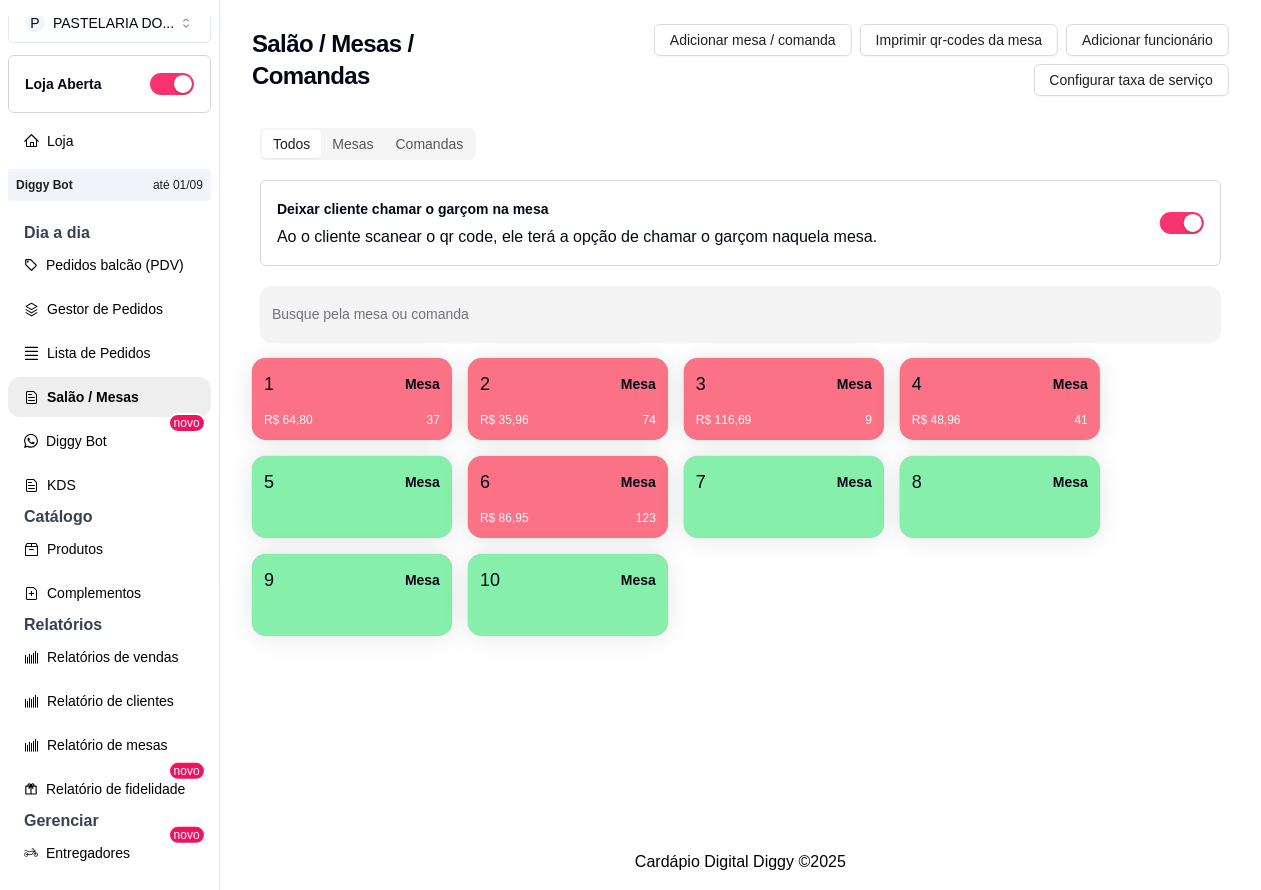 click on "R$ 64,80 37" at bounding box center (352, 413) 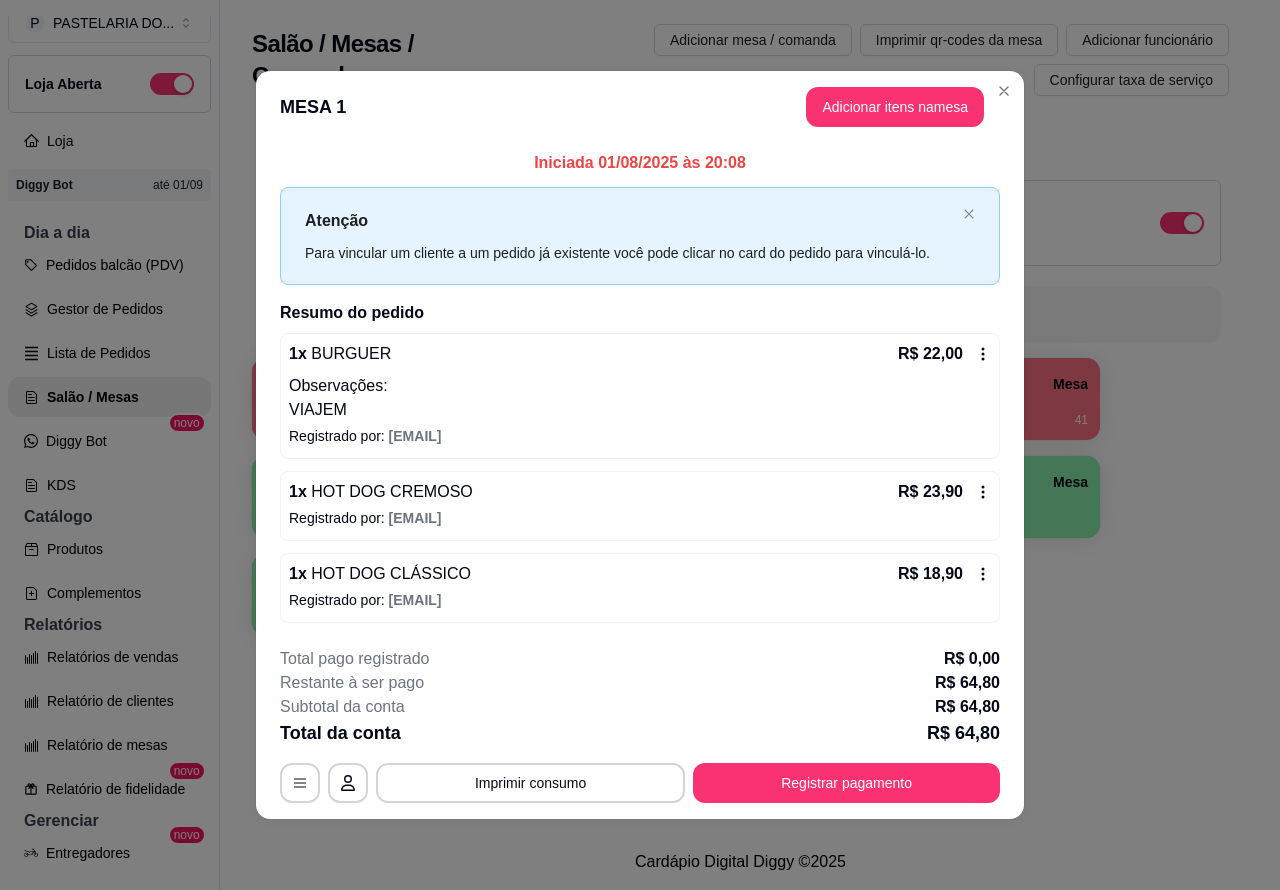 click on "Imprimir consumo" at bounding box center [530, 783] 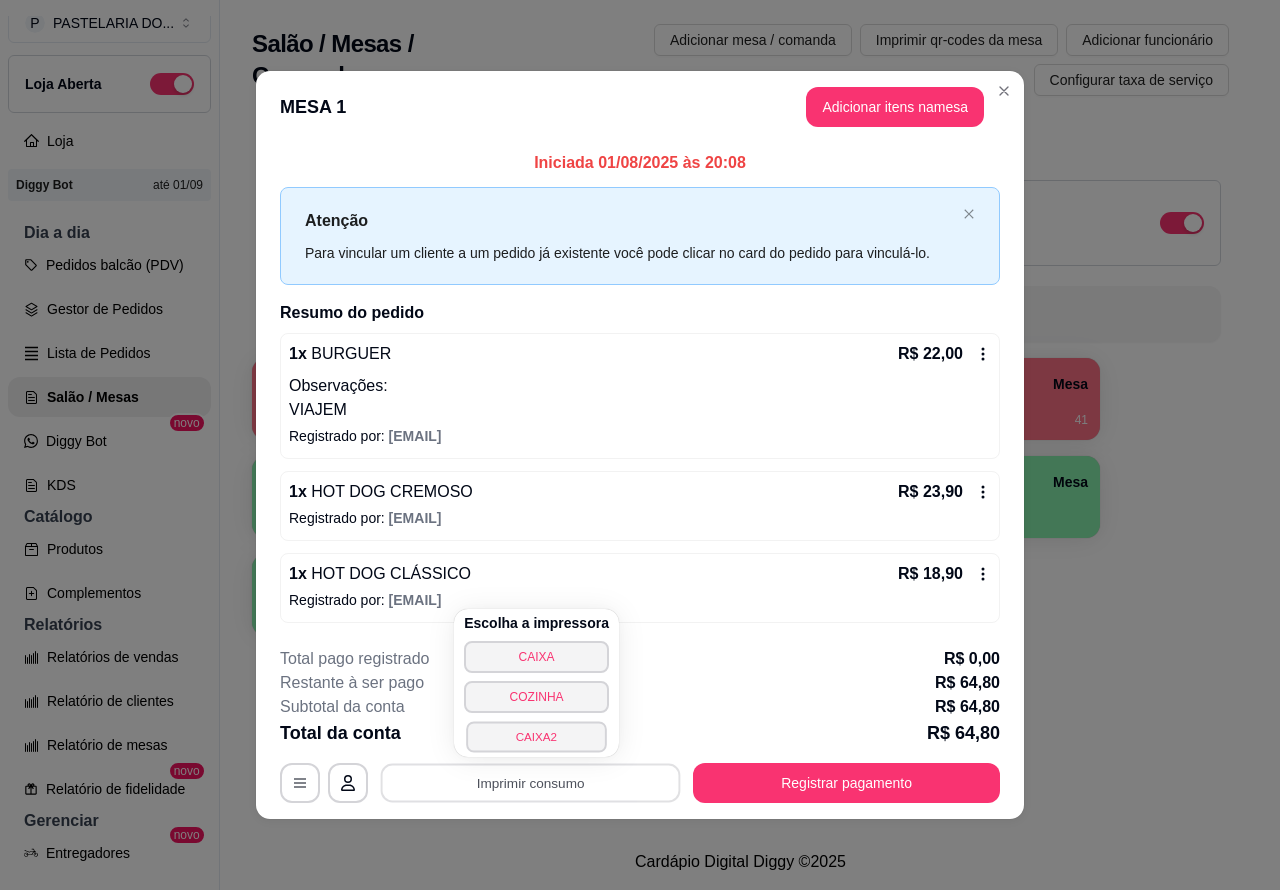 click on "CAIXA2" at bounding box center (536, 736) 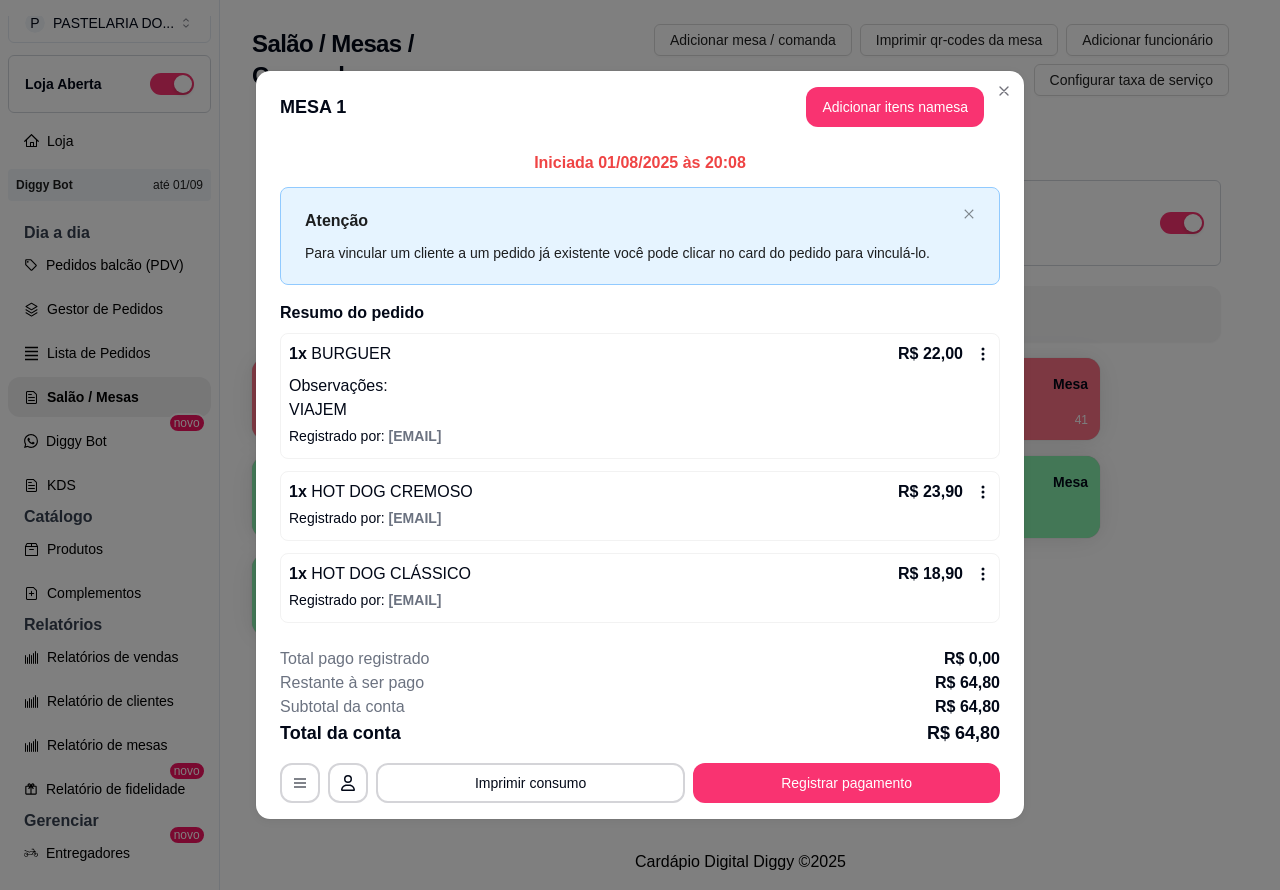 click on "Salão / Mesas / Comandas Adicionar mesa / comanda Imprimir qr-codes da mesa Adicionar funcionário Configurar taxa de serviço Todos Mesas Comandas Deixar cliente chamar o garçom na mesa Ao o cliente scanear o qr code, ele terá a opção de chamar o garçom naquela mesa. Busque pela mesa ou comanda
1 Mesa R$ 64,80 37 2 Mesa R$ 35,96 74 3 Mesa R$ 116,69 9 4 Mesa R$ 48,96 41 5 Mesa 6 Mesa R$ 86,95 123 7 Mesa 8 Mesa 9 Mesa 10 Mesa" at bounding box center (740, 417) 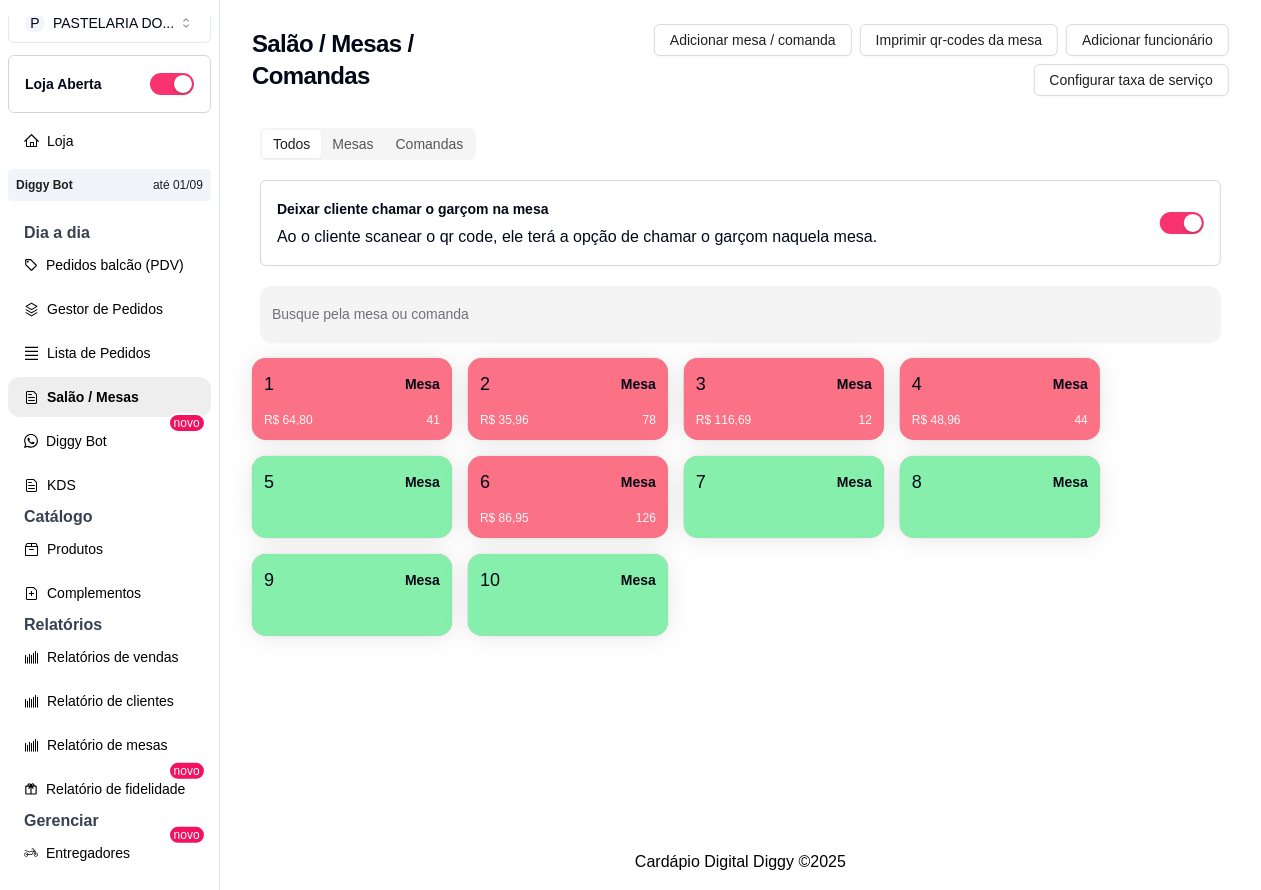 click on "1 Mesa" at bounding box center (352, 384) 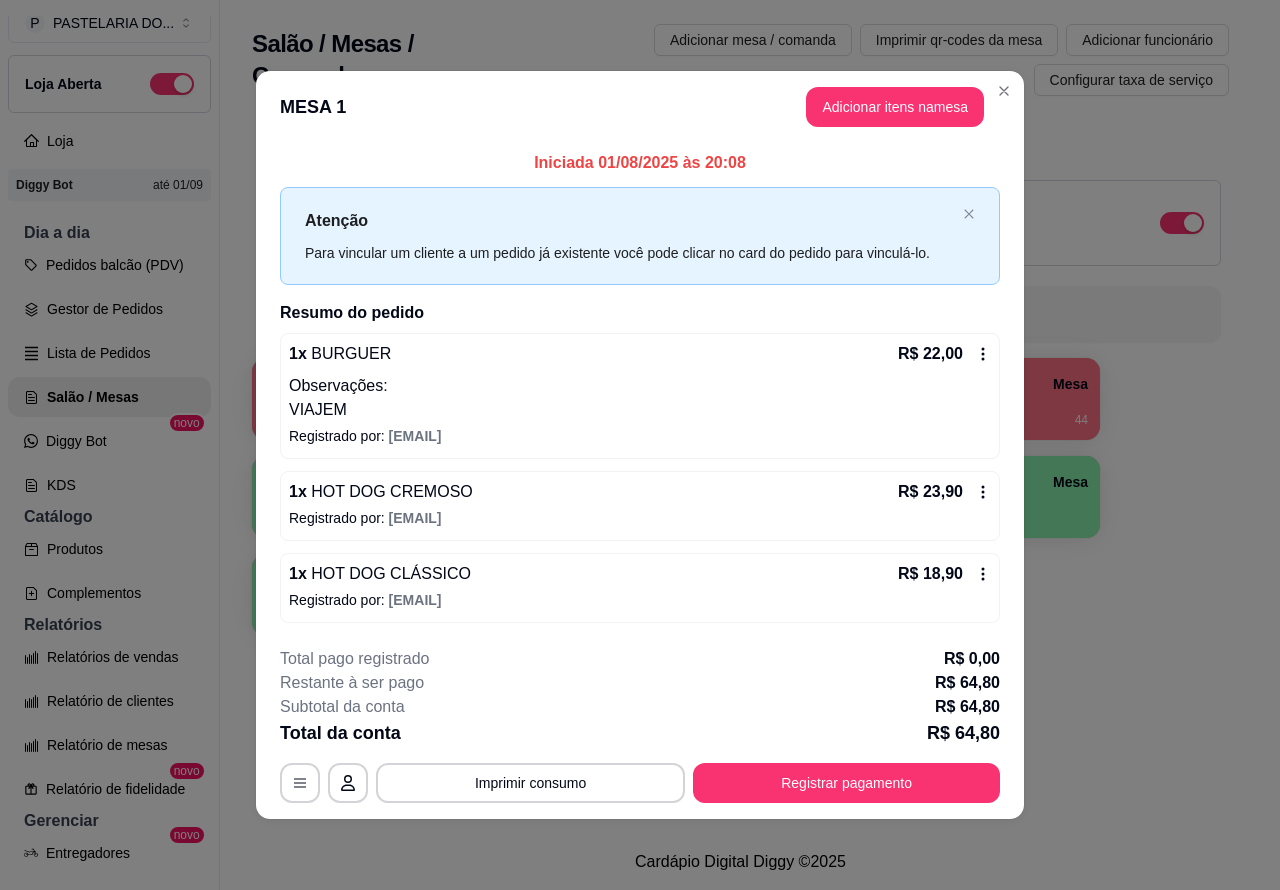 click on "Cardápio Digital Diggy © 2025" at bounding box center [740, 862] 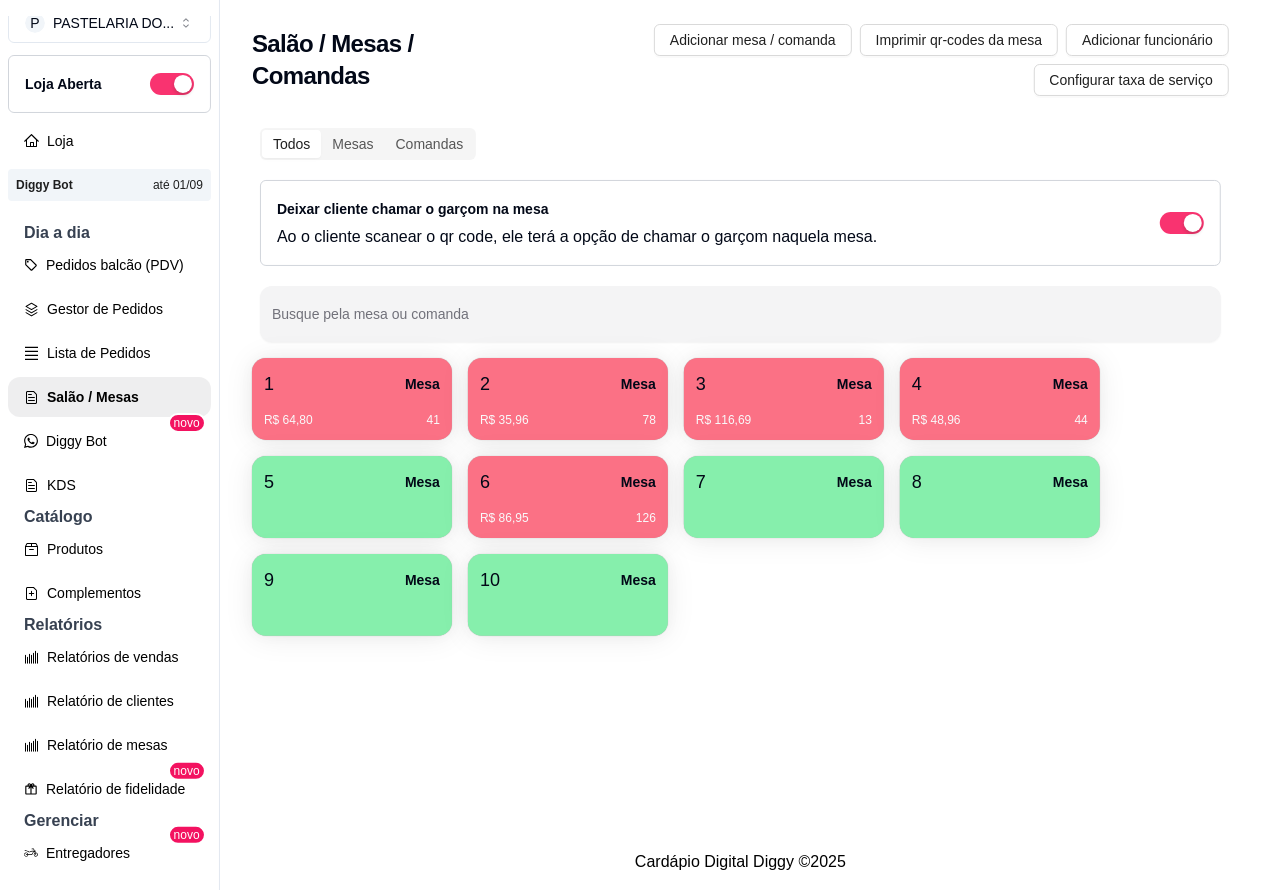 click on "1 Mesa" at bounding box center (352, 384) 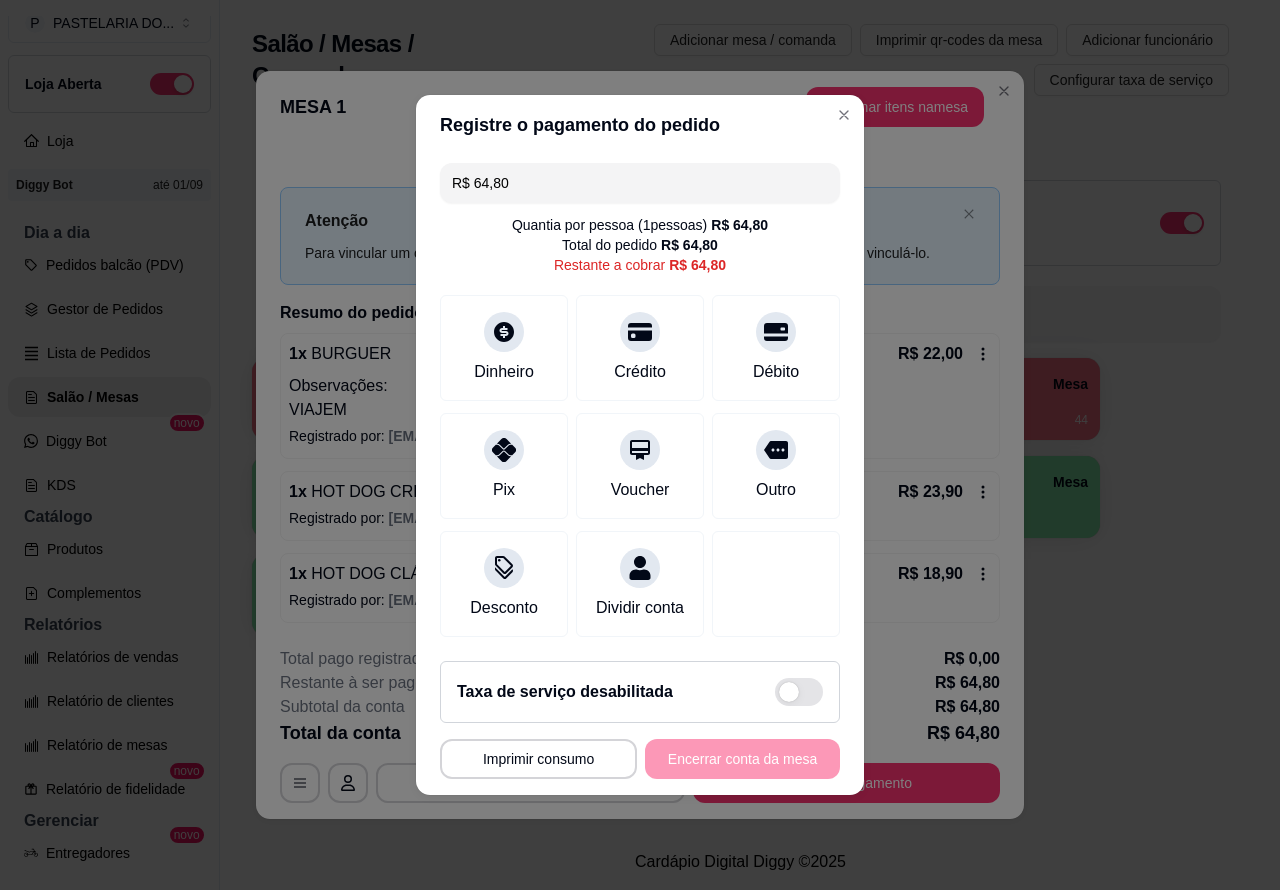 click on "**********" at bounding box center [640, 445] 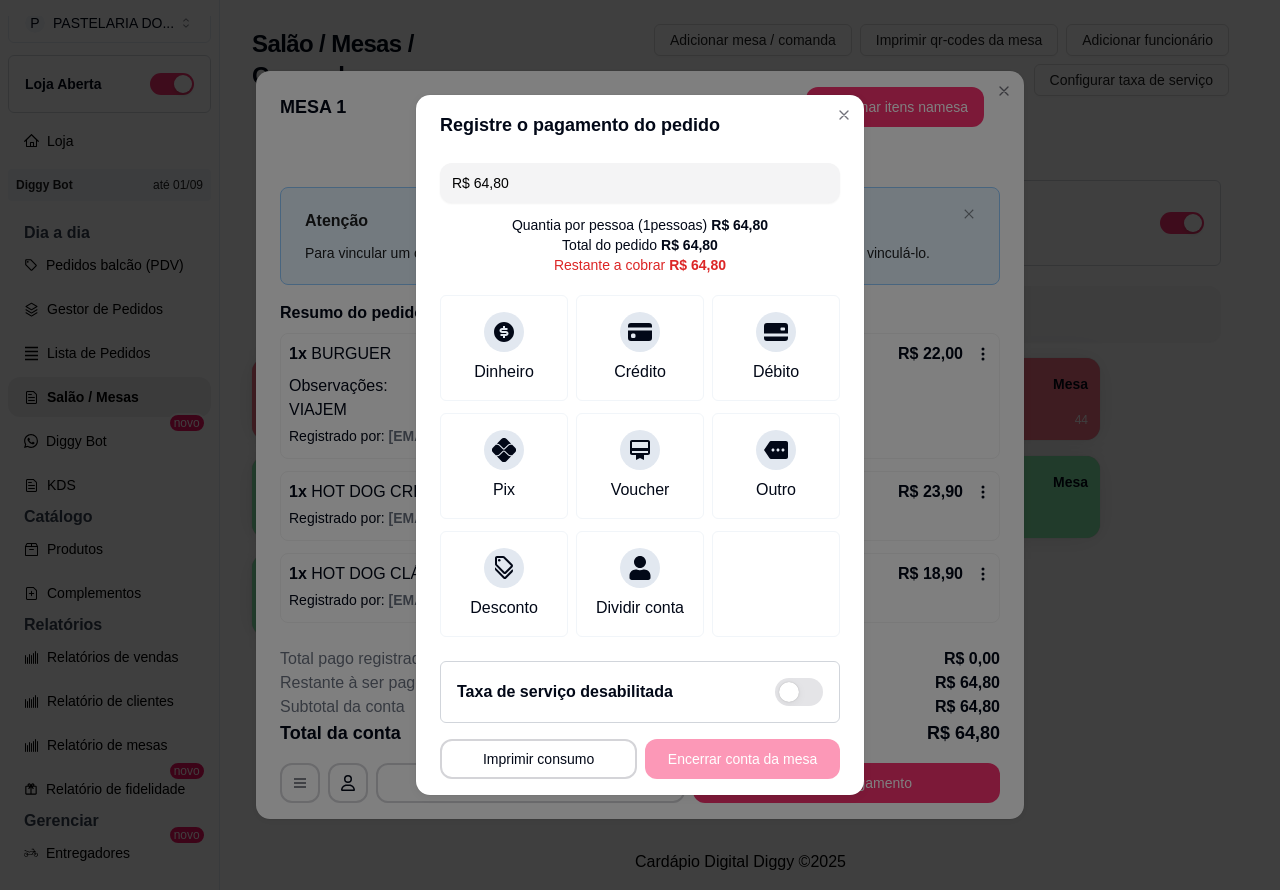 click on "**********" at bounding box center [640, 445] 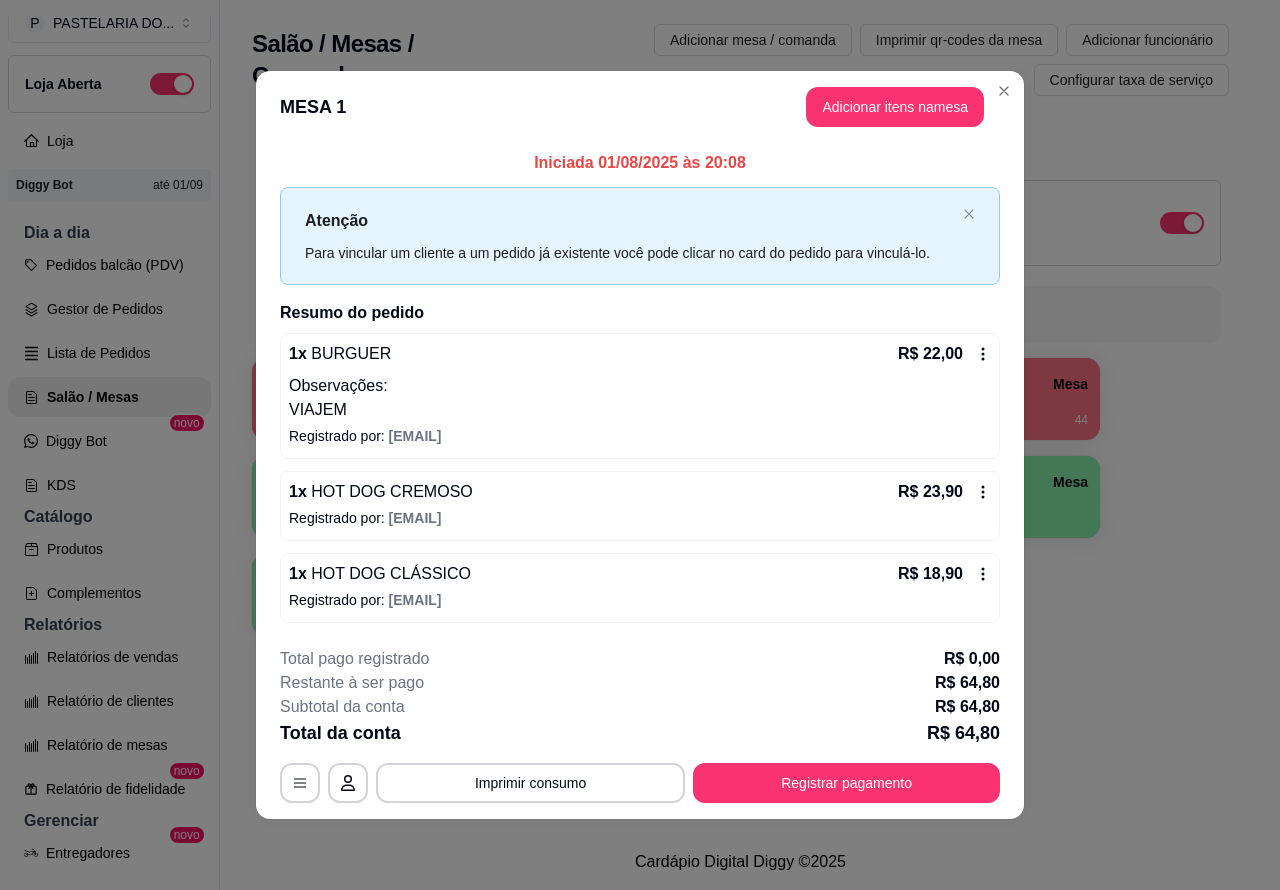 click on "Adicionar mesa / comanda Imprimir qr-codes da mesa Adicionar funcionário Configurar taxa de serviço" at bounding box center [877, 60] 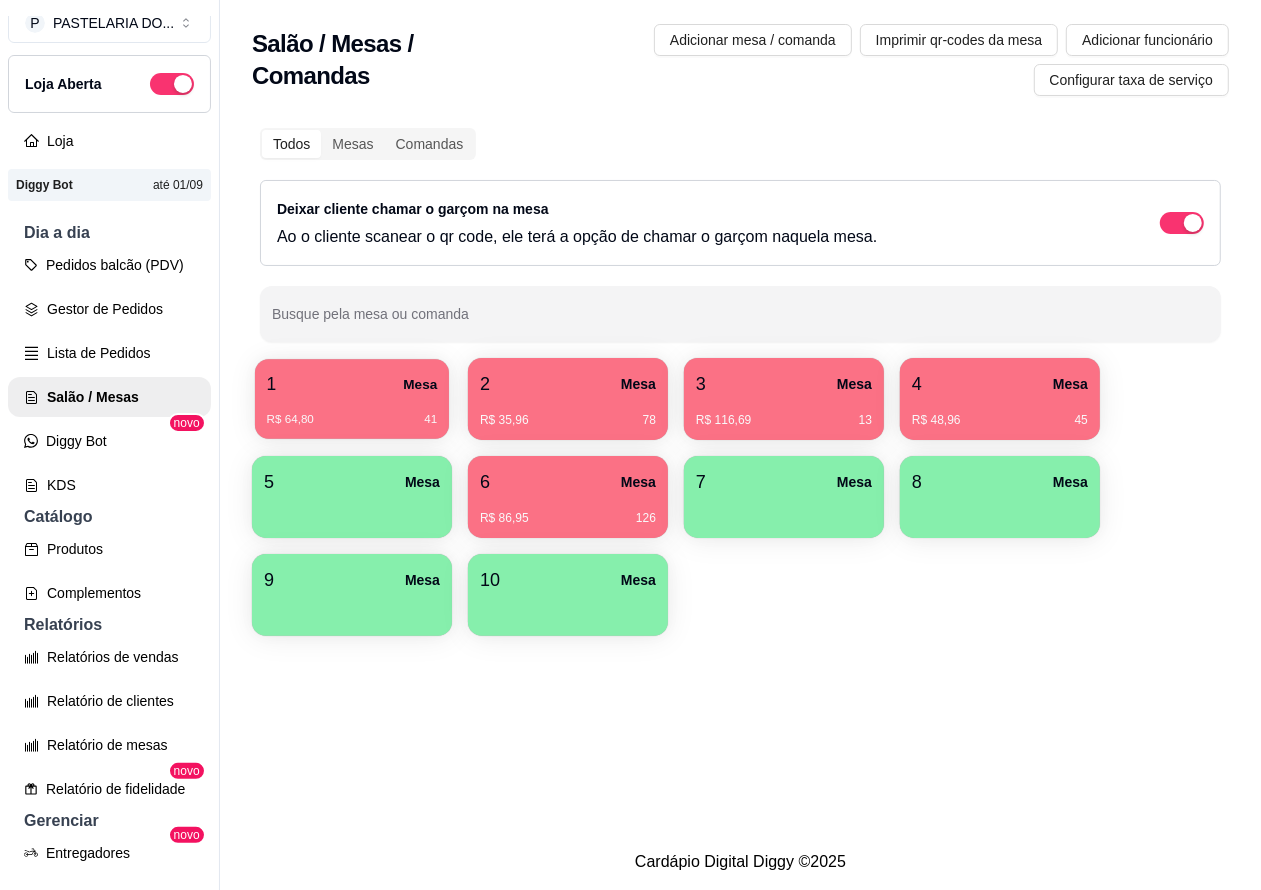 click on "1 Mesa" at bounding box center (352, 384) 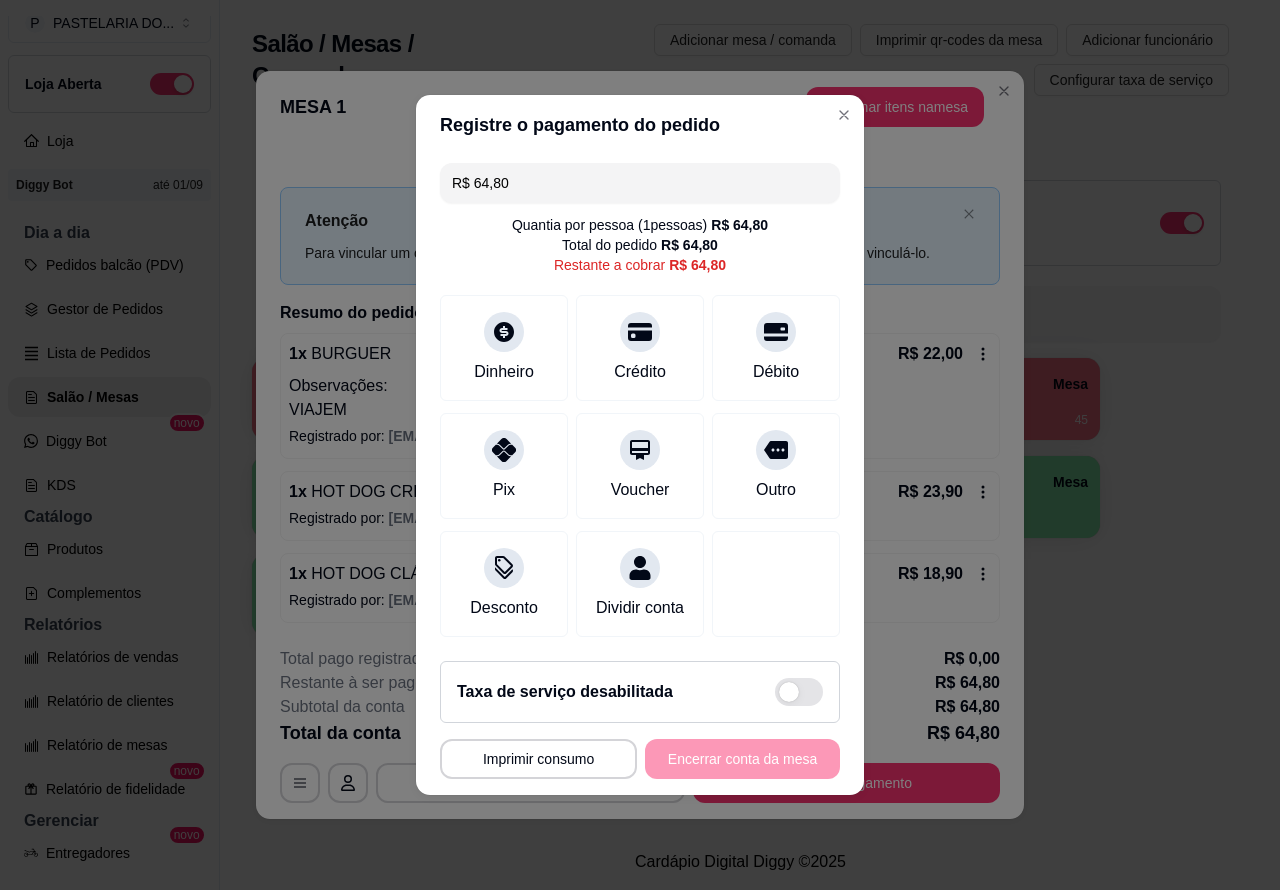 click on "**********" at bounding box center [640, 759] 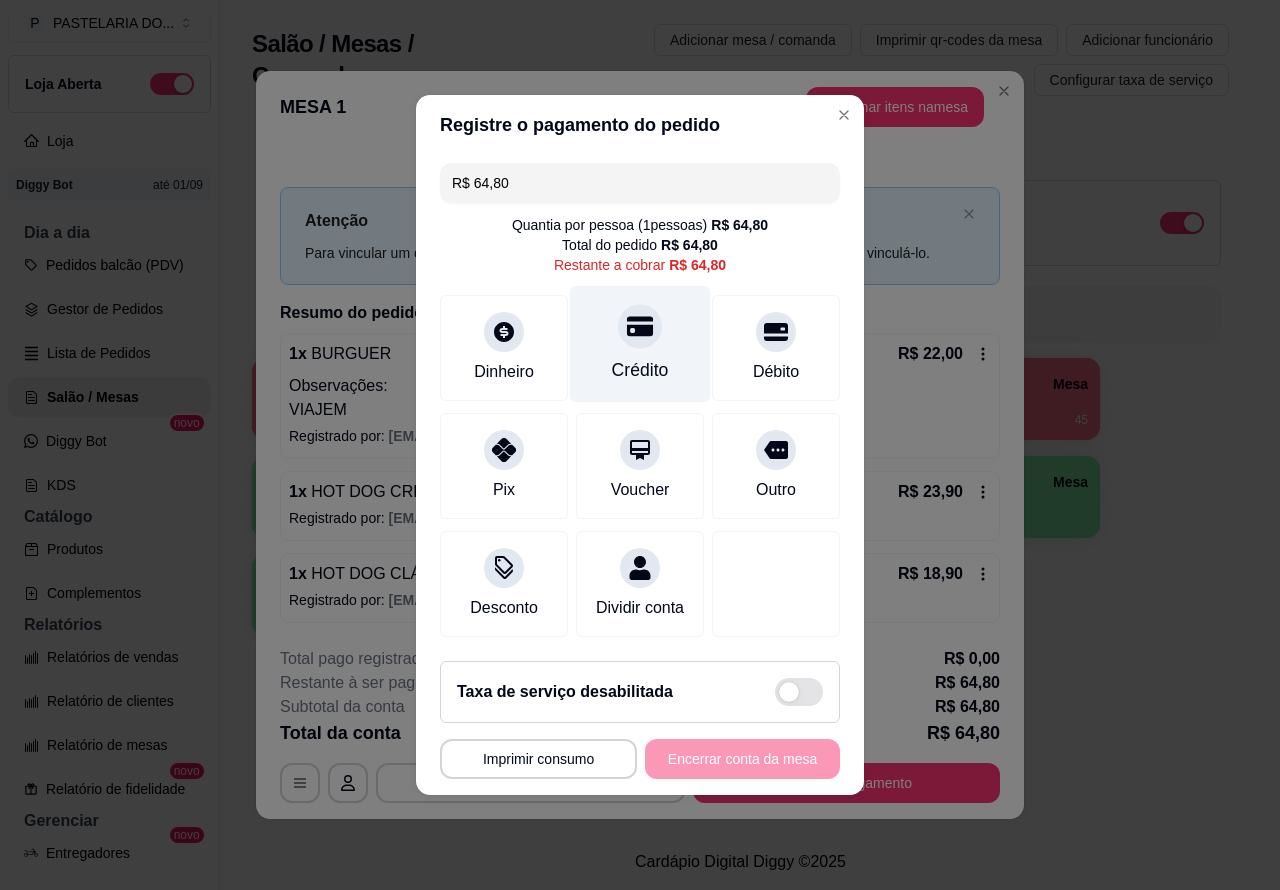 click 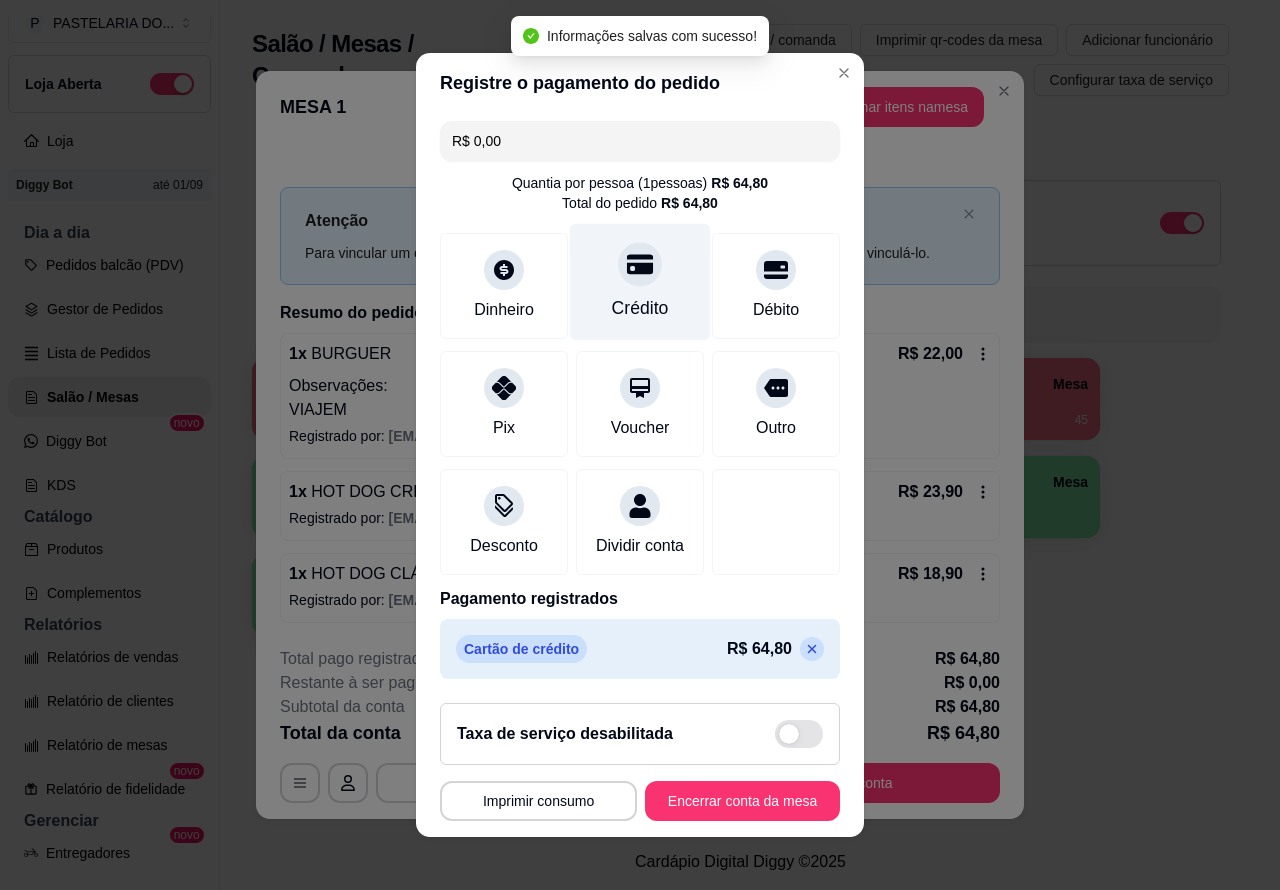 type on "R$ 0,00" 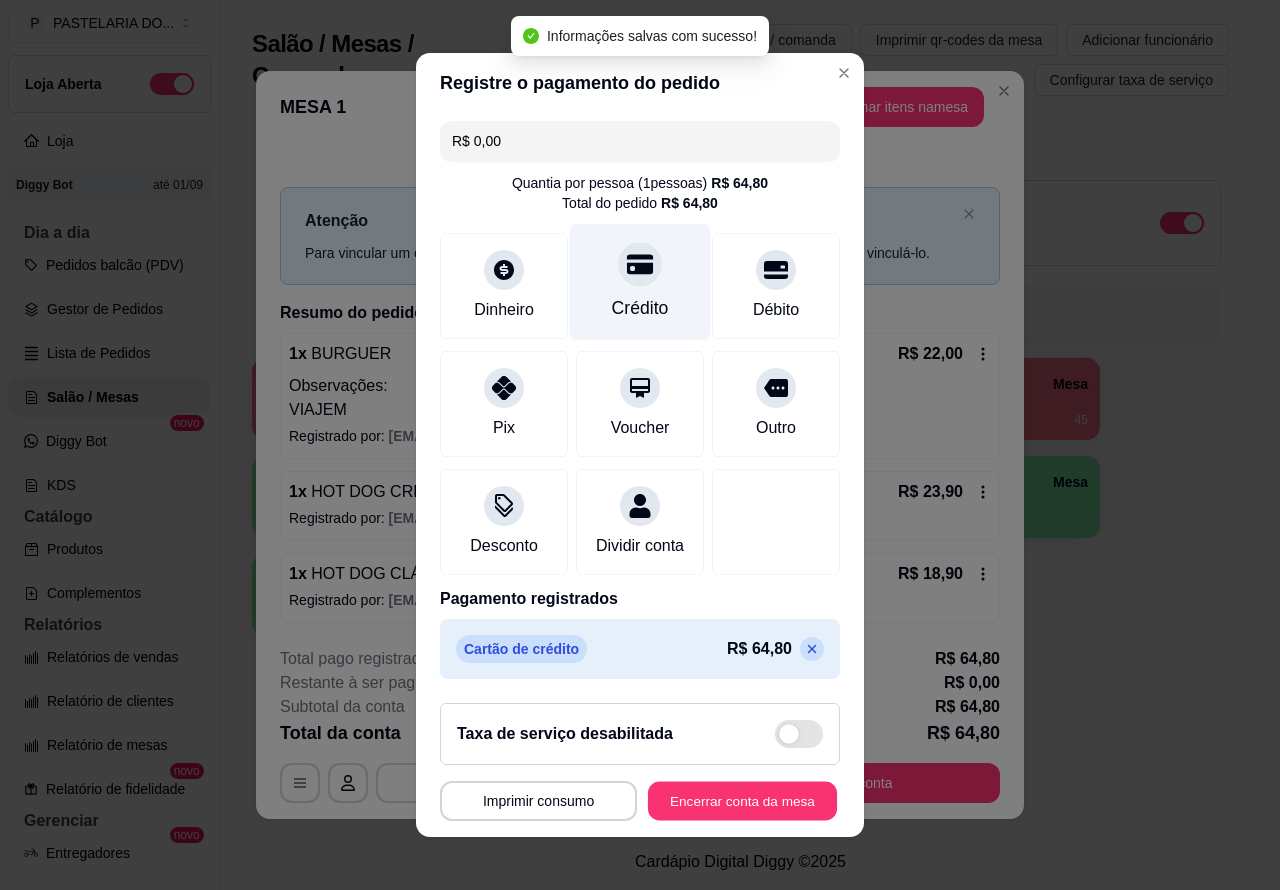 click on "Encerrar conta da mesa" at bounding box center [742, 801] 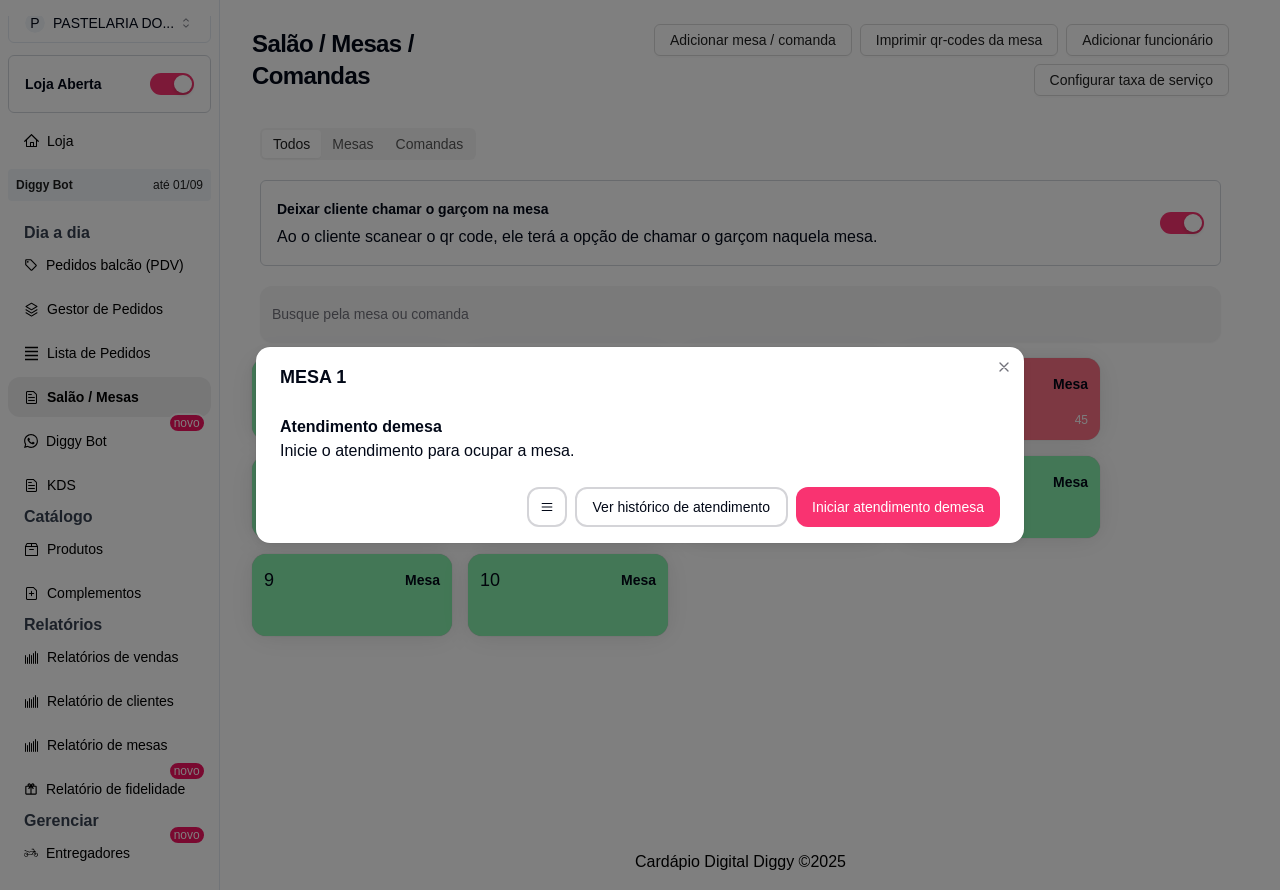 click on "Salão / Mesas / Comandas Adicionar mesa / comanda Imprimir qr-codes da mesa Adicionar funcionário Configurar taxa de serviço Todos Mesas Comandas Deixar cliente chamar o garçom na mesa Ao o cliente scanear o qr code, ele terá a opção de chamar o garçom naquela mesa. Busque pela mesa ou comanda
1 Mesa 2 Mesa R$ 35,96 78 3 Mesa R$ 116,69 13 4 Mesa R$ 48,96 45 5 Mesa 6 Mesa R$ 86,95 127 7 Mesa 8 Mesa 9 Mesa 10 Mesa" at bounding box center [740, 417] 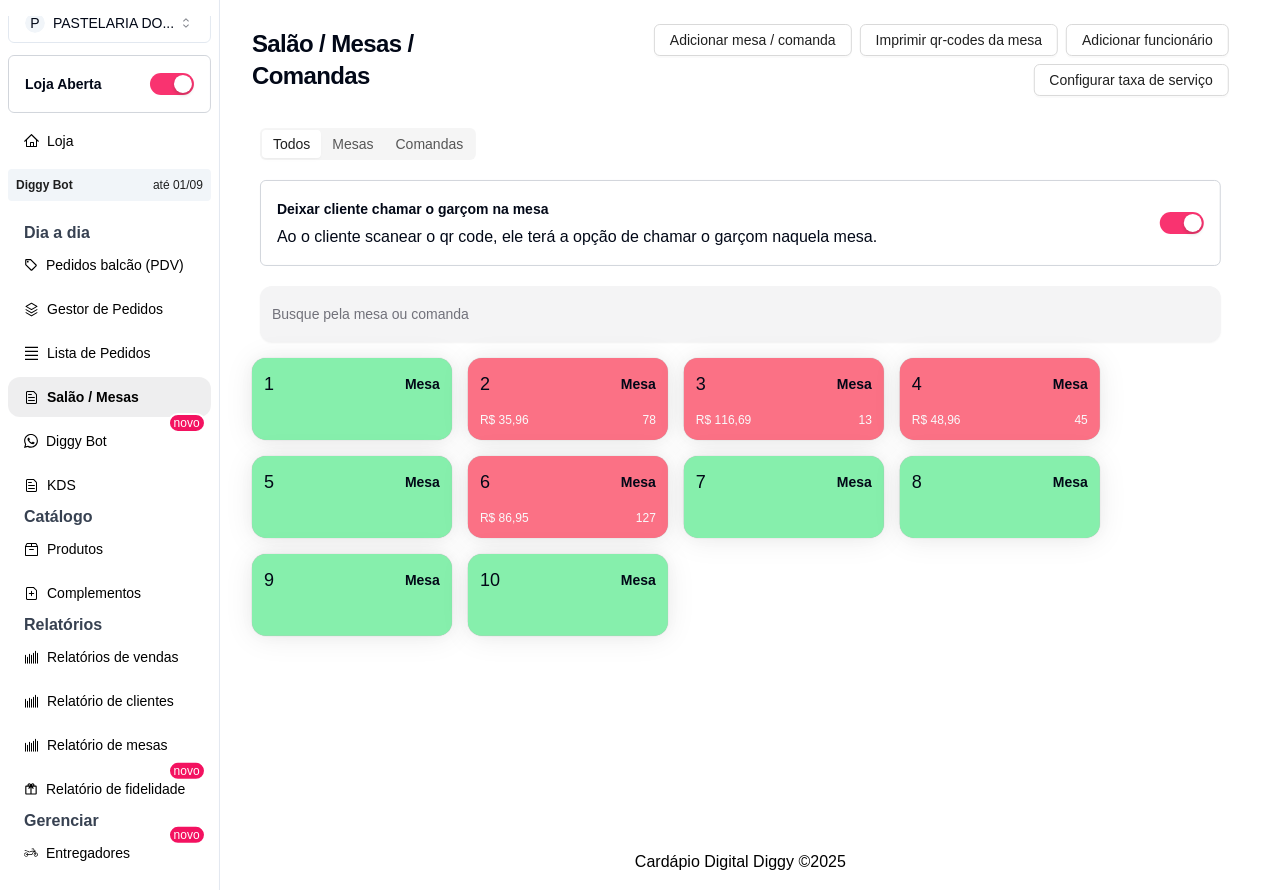click on "R$ 86,95 127" at bounding box center (568, 511) 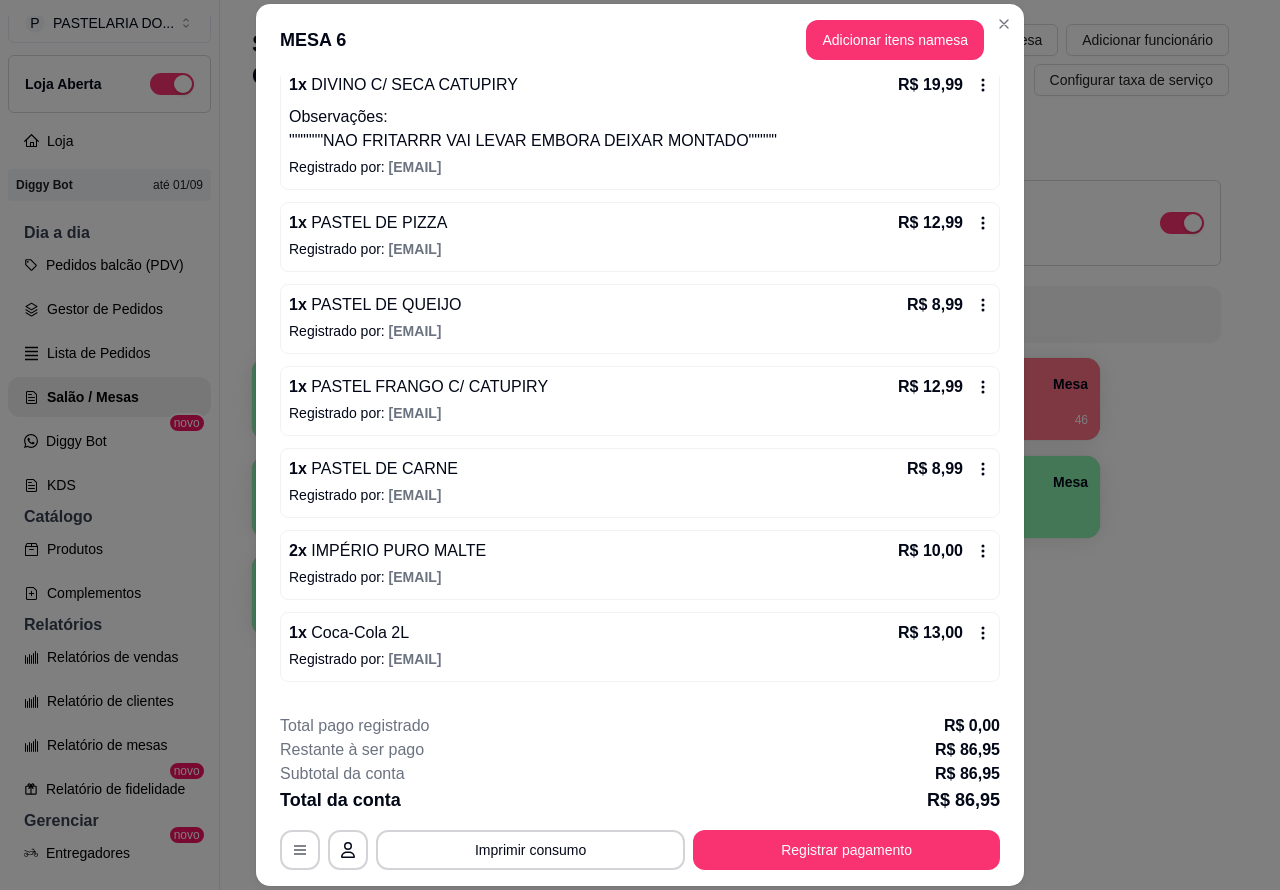 scroll, scrollTop: 222, scrollLeft: 0, axis: vertical 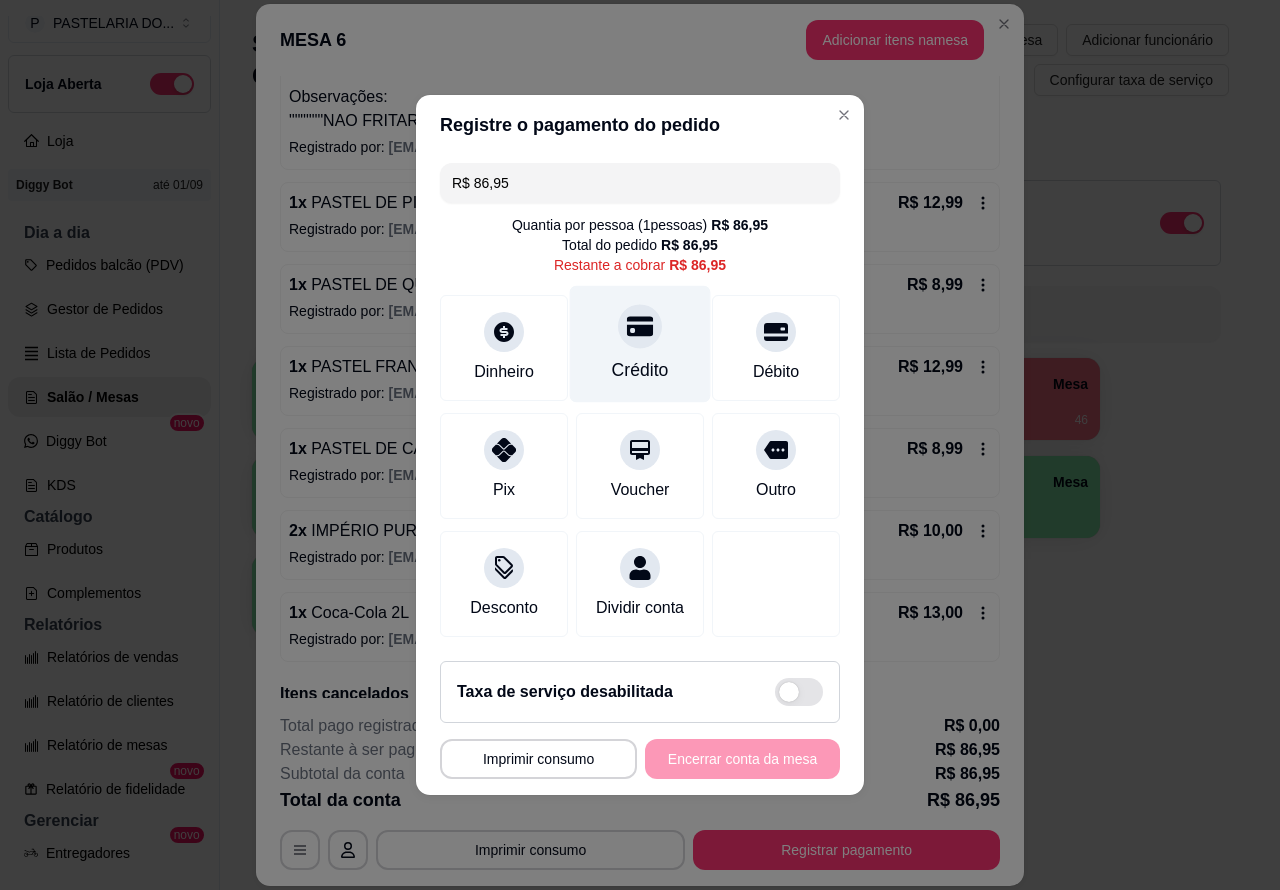 click 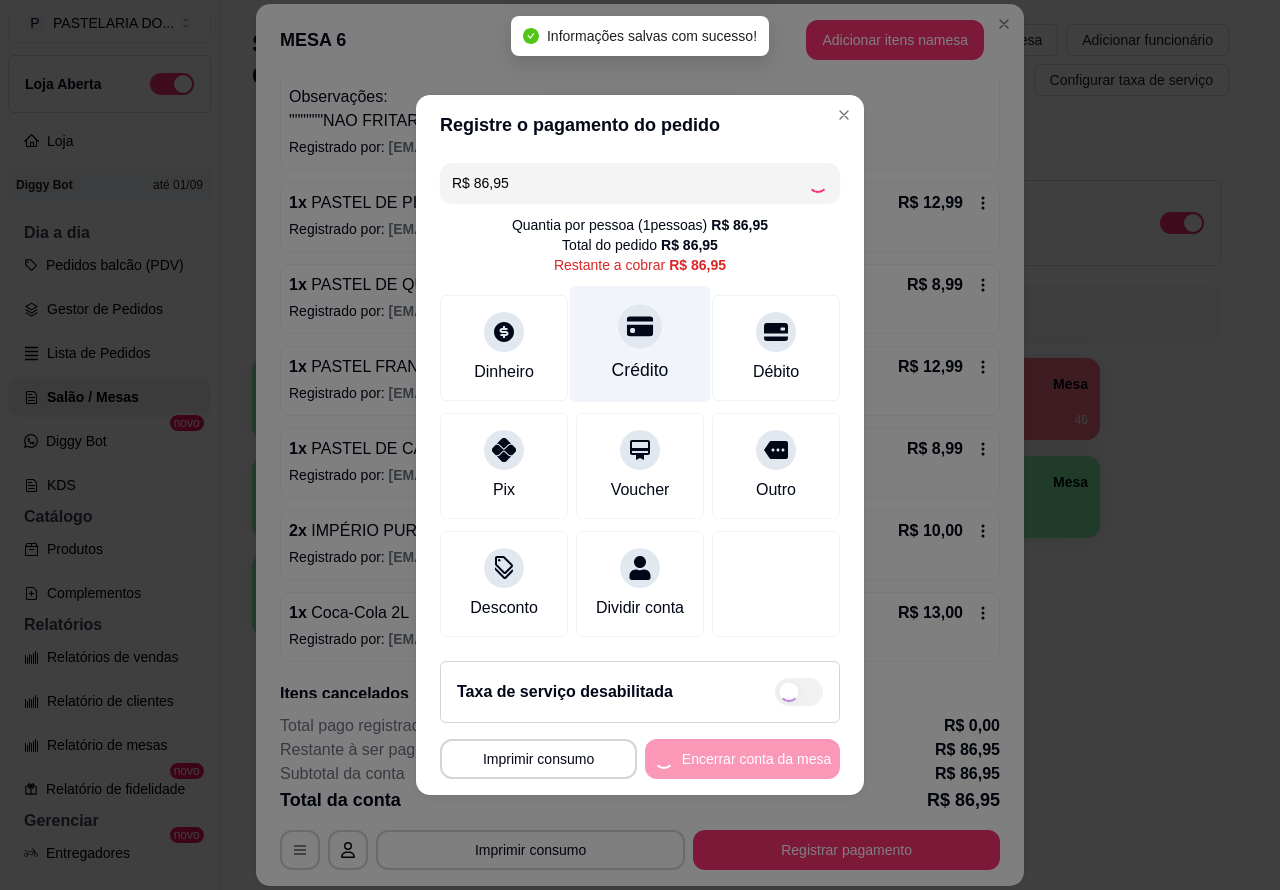 type on "R$ 0,00" 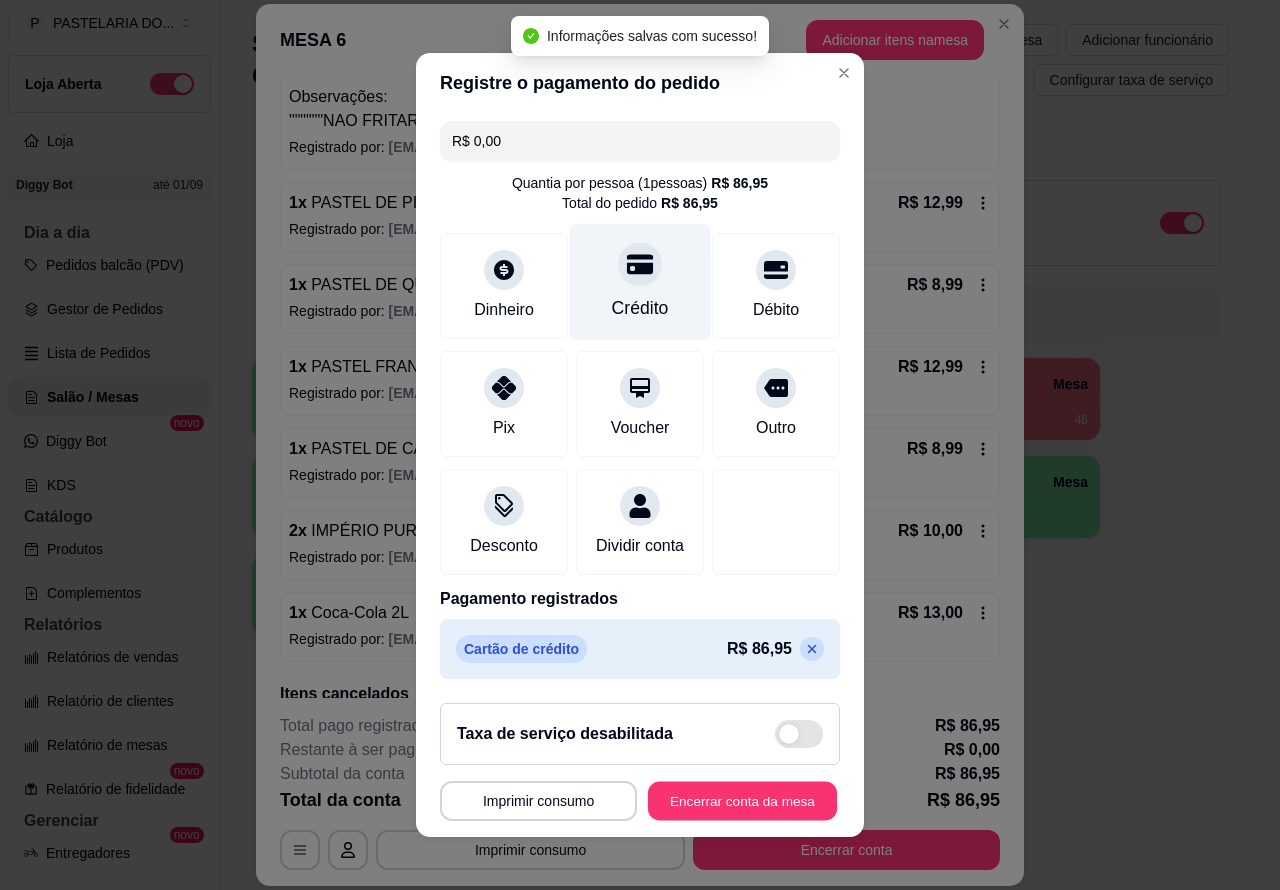 click on "Encerrar conta da mesa" at bounding box center [742, 801] 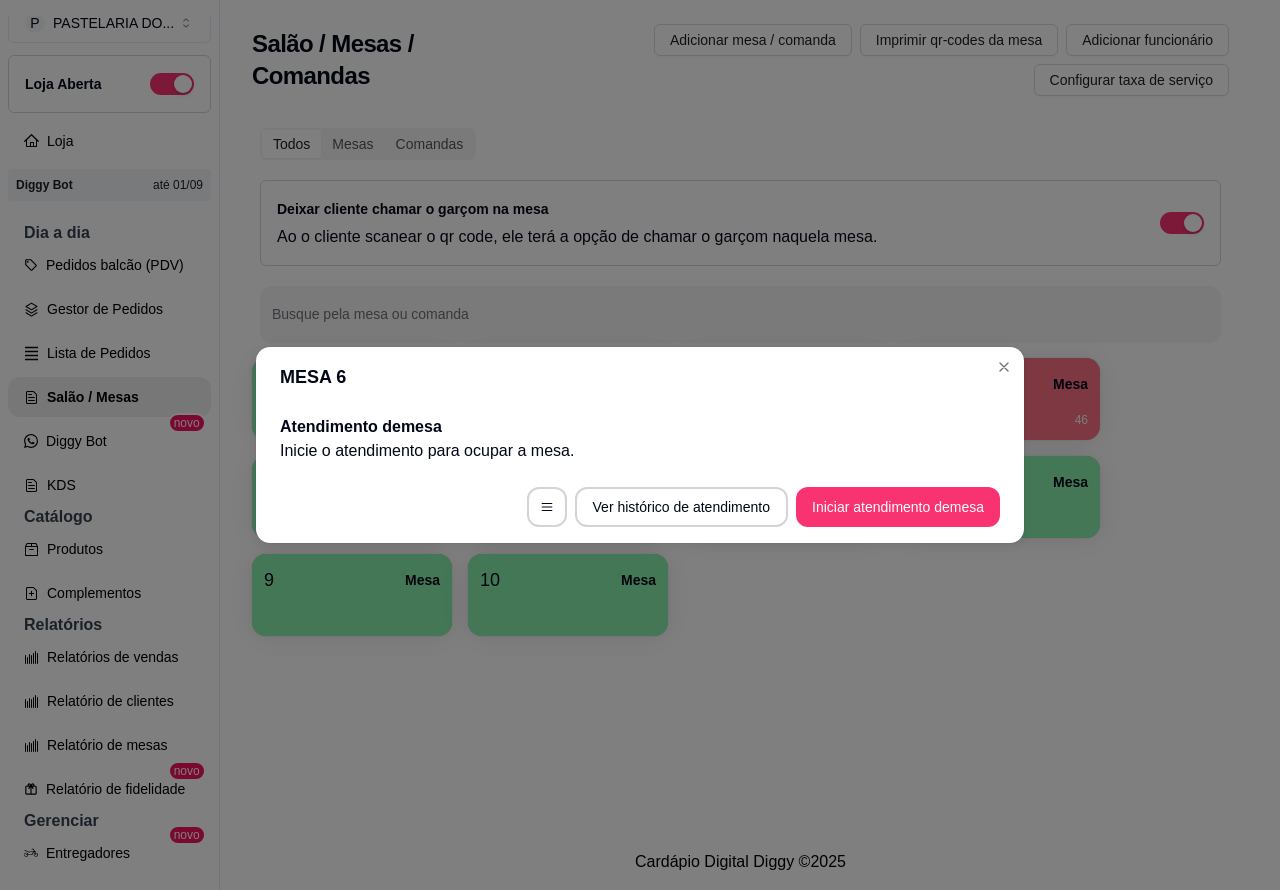 scroll, scrollTop: 0, scrollLeft: 0, axis: both 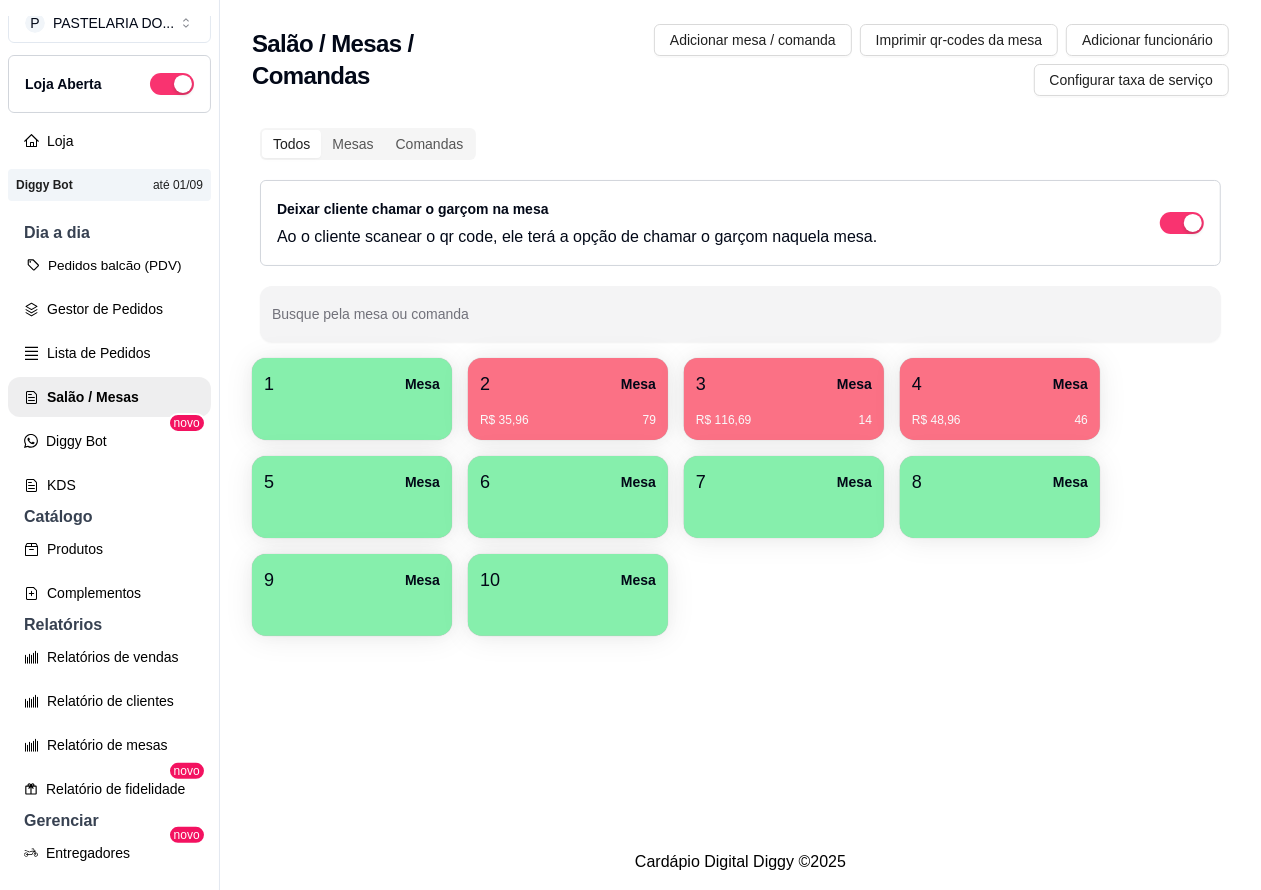 click on "Pedidos balcão (PDV)" at bounding box center (109, 265) 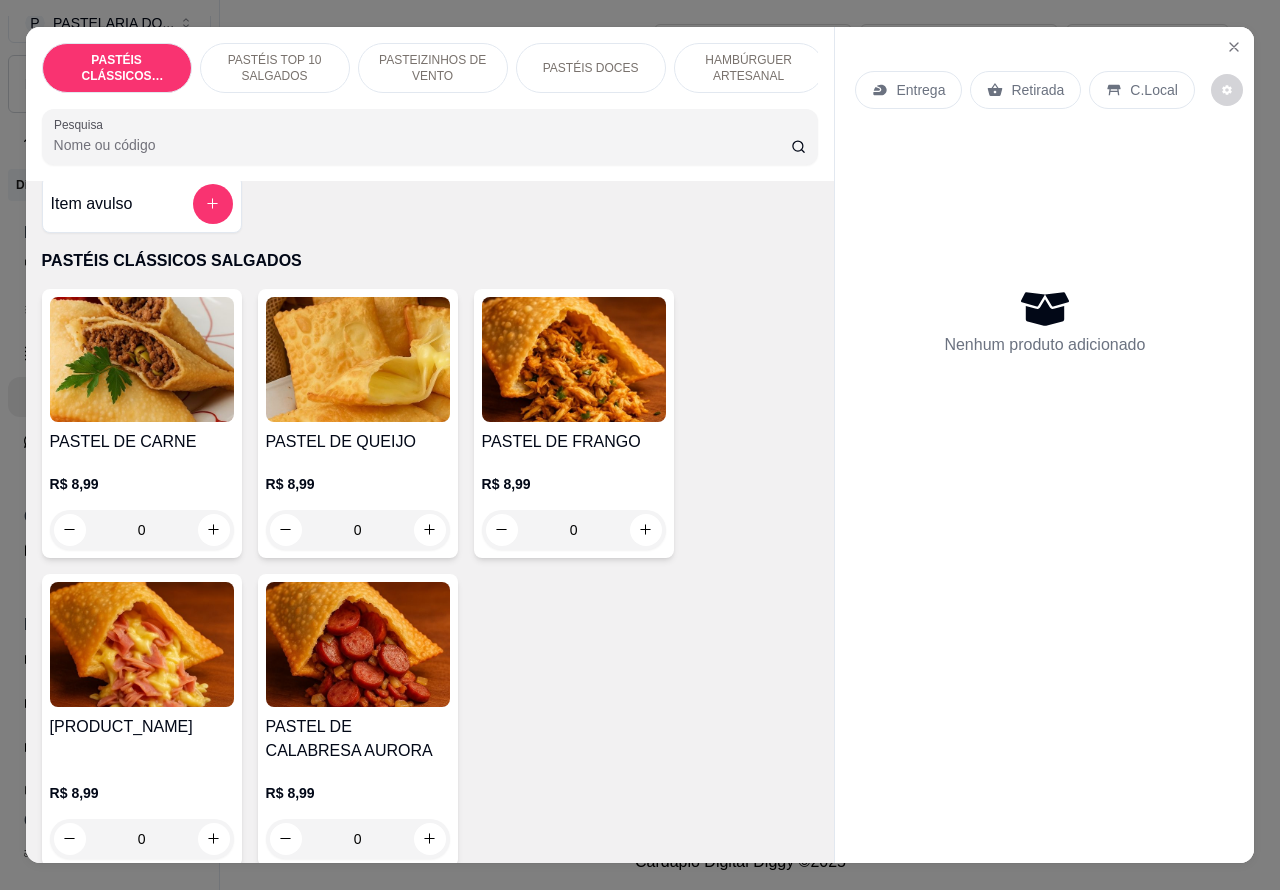scroll, scrollTop: 0, scrollLeft: 0, axis: both 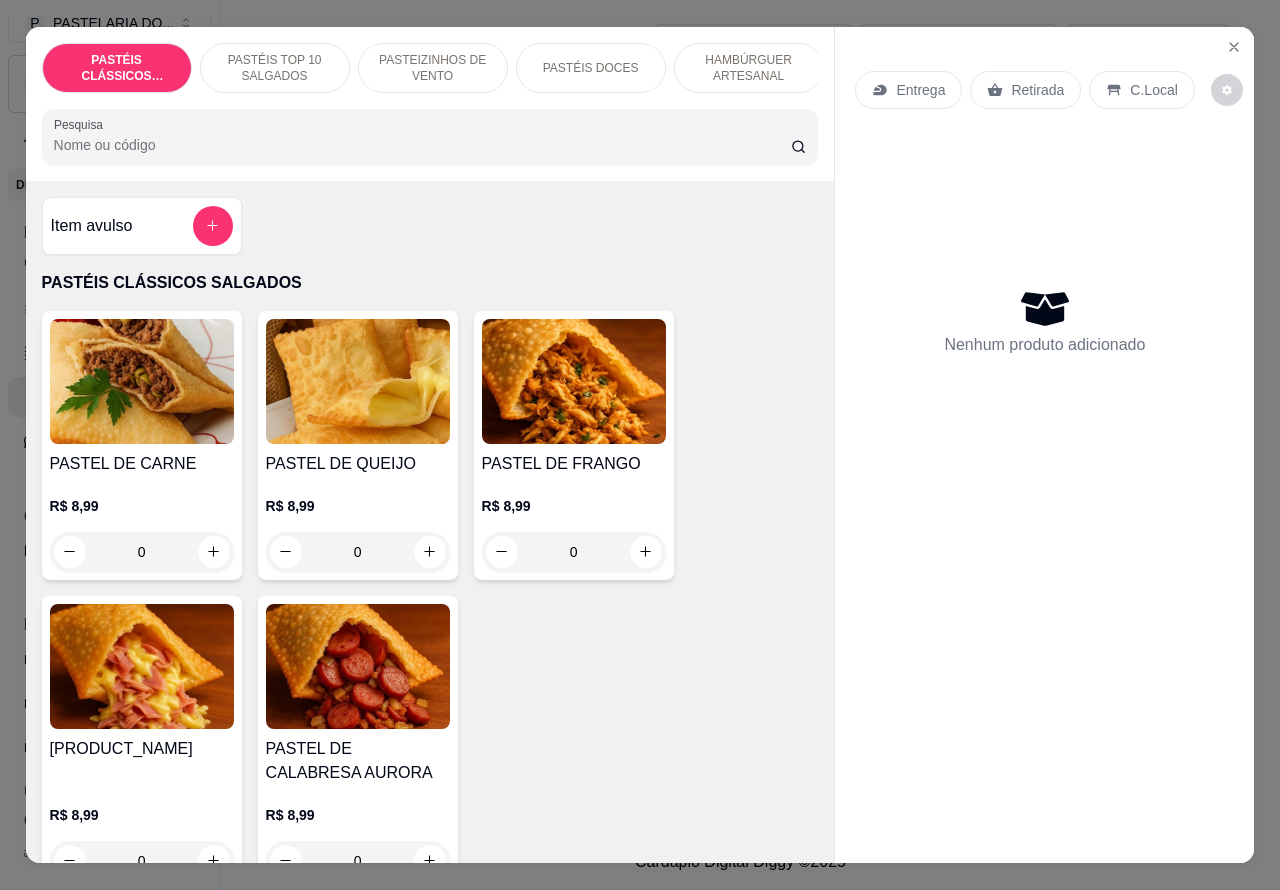 click on "Entrega" at bounding box center [920, 90] 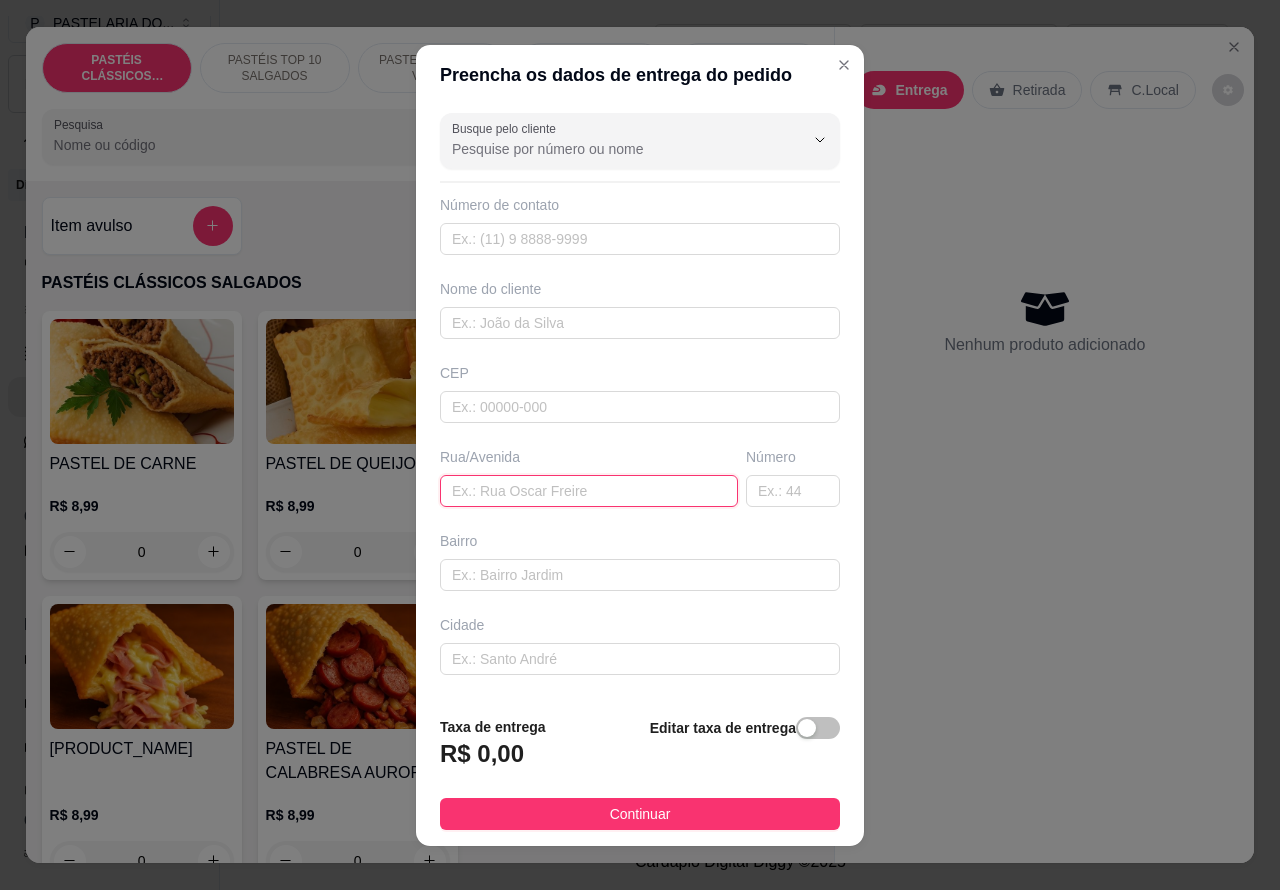 paste on "Rua [STREET_NAME] [NUMBER]" 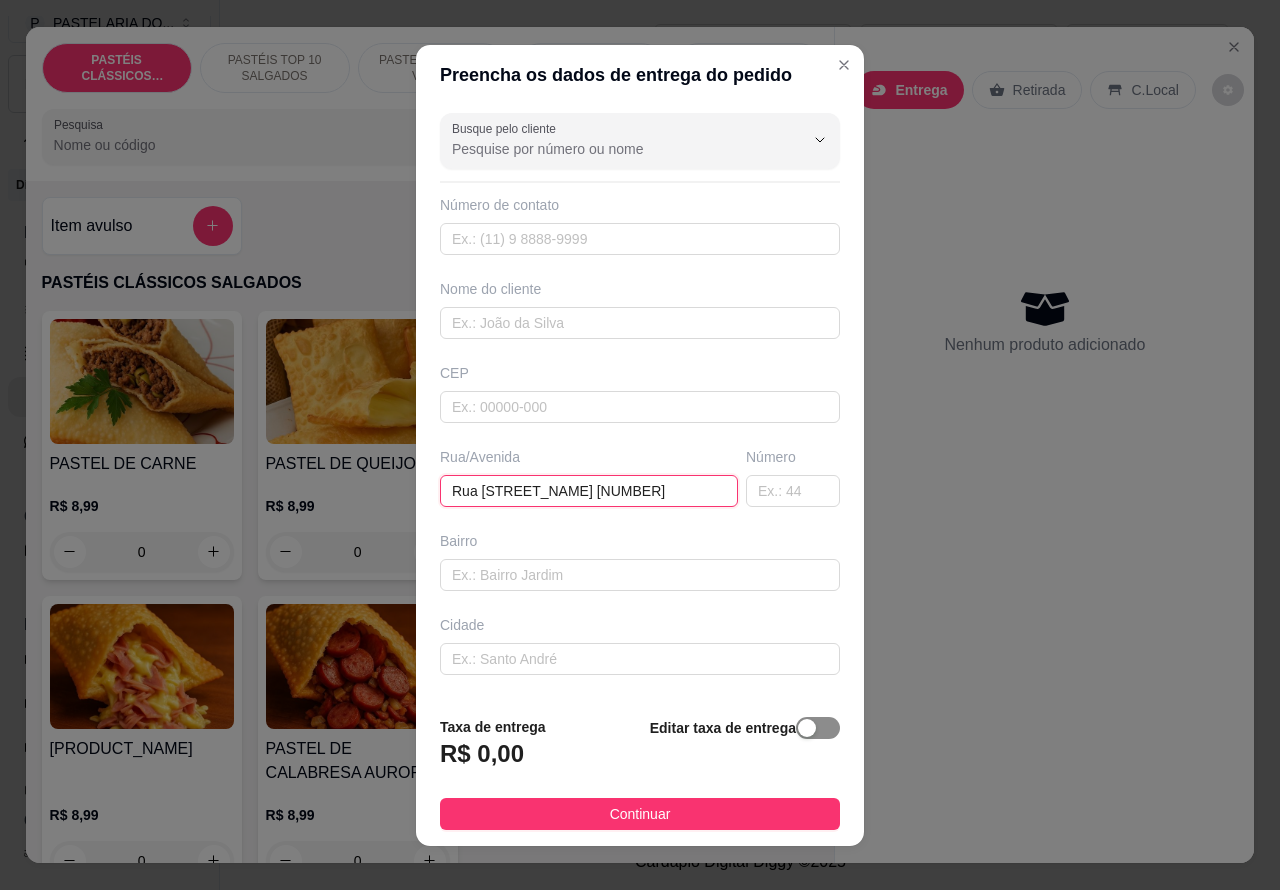 type on "Rua [STREET_NAME] [NUMBER]" 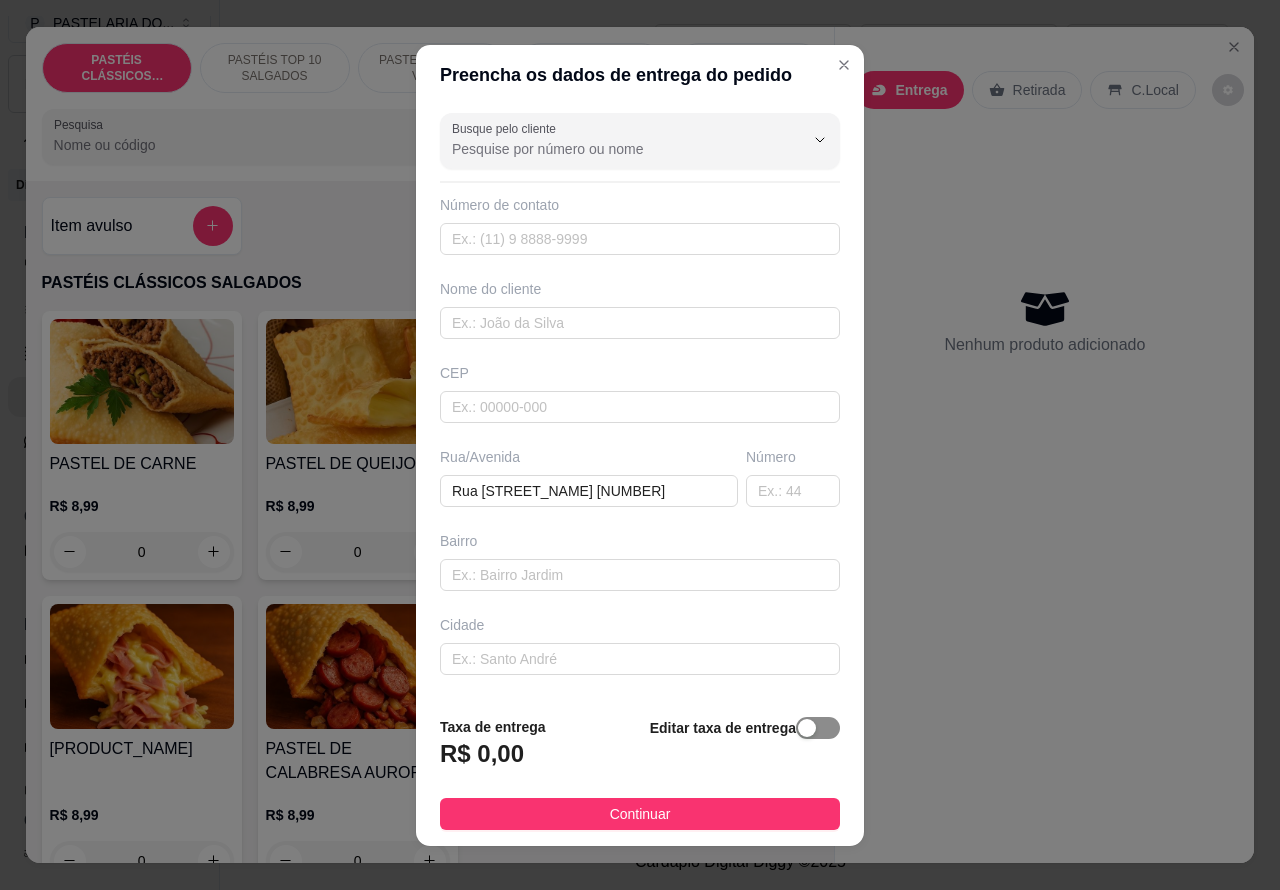 click at bounding box center (807, 728) 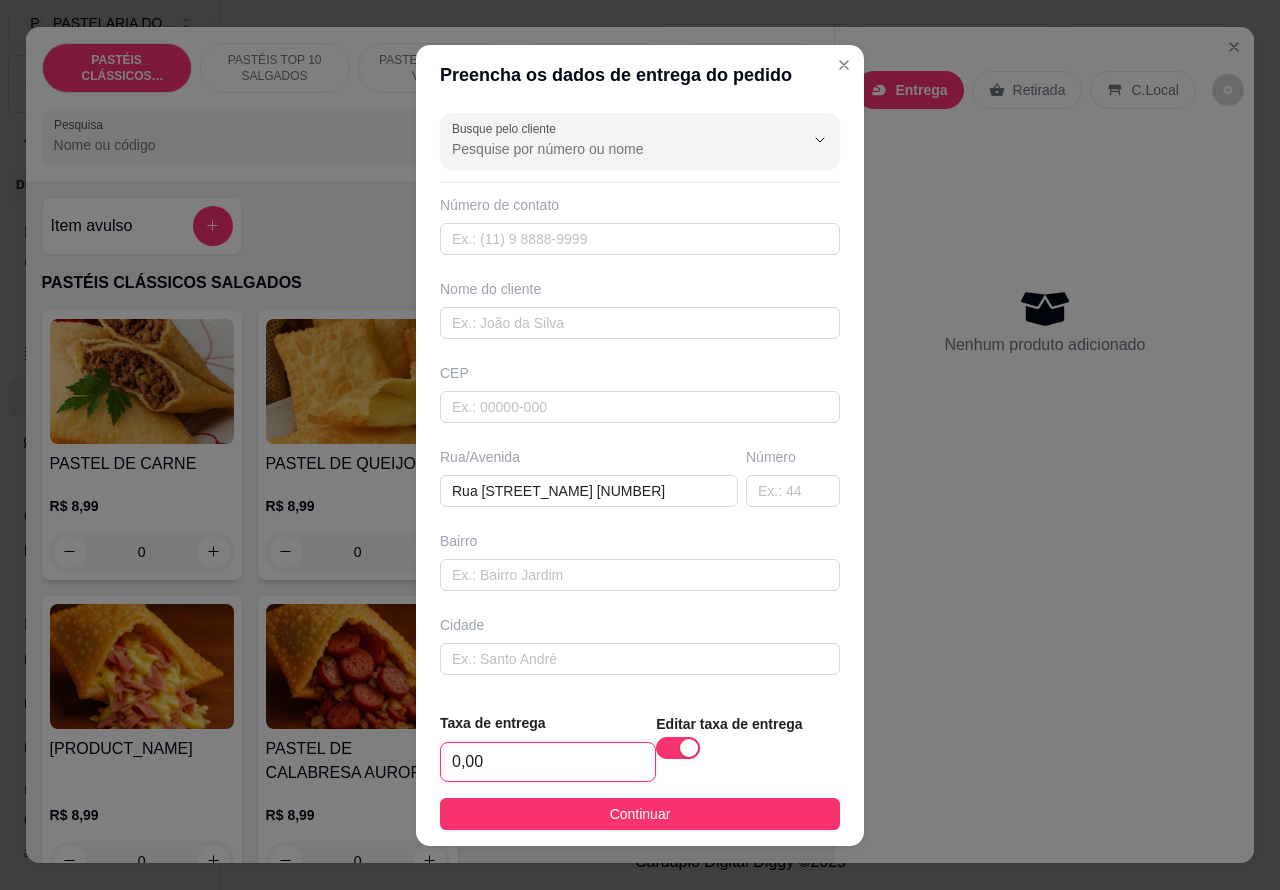 click on "0,00" at bounding box center [548, 762] 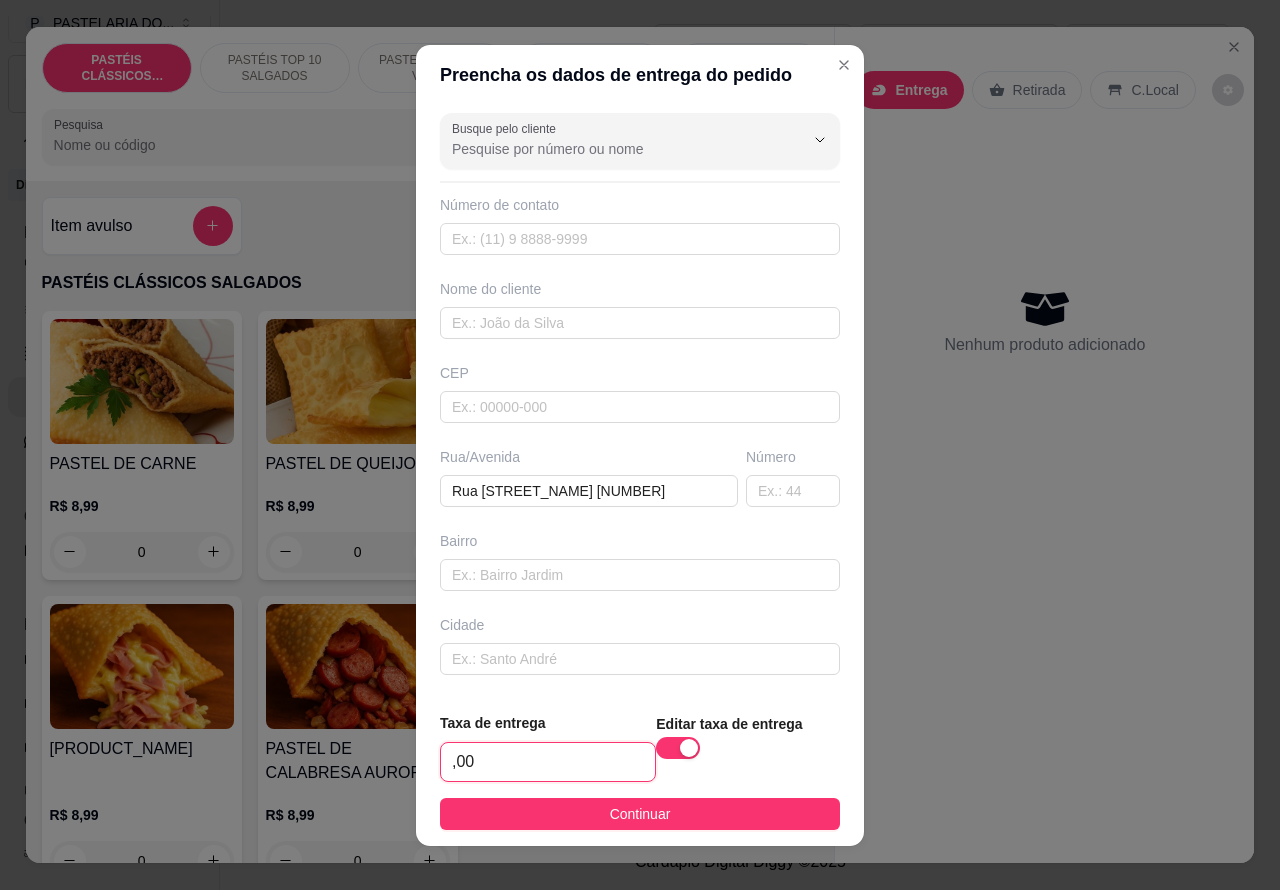 type on "2,00" 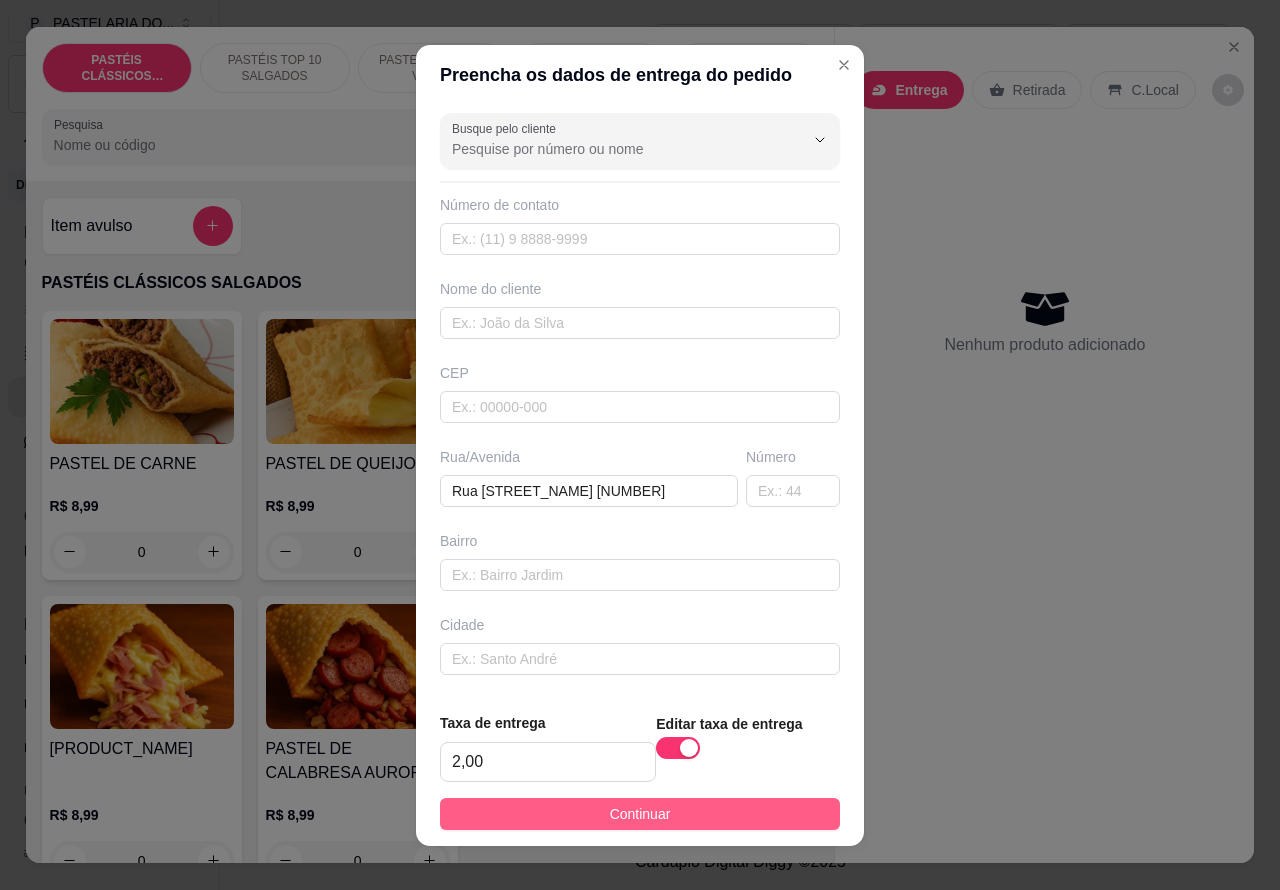click on "Continuar" at bounding box center [640, 814] 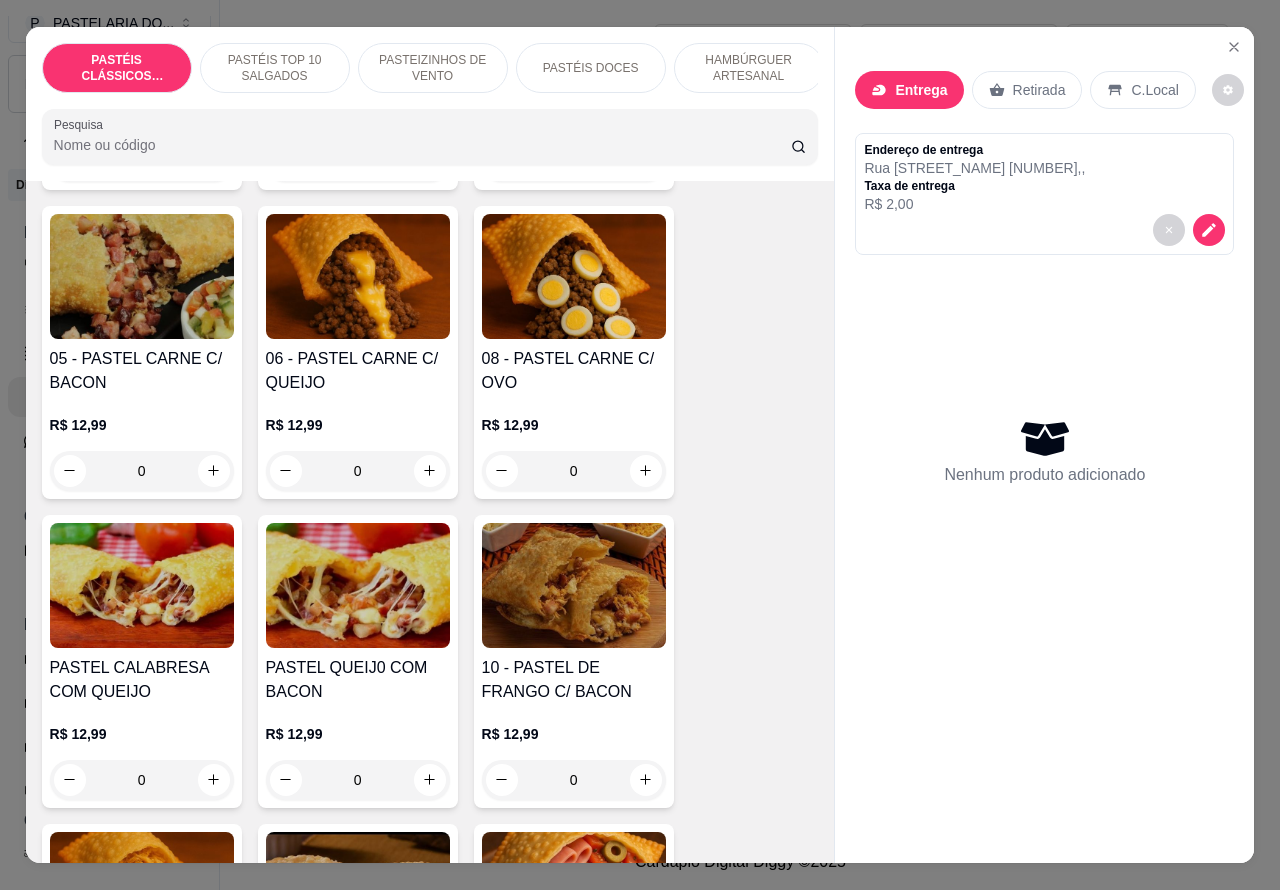 scroll, scrollTop: 1442, scrollLeft: 0, axis: vertical 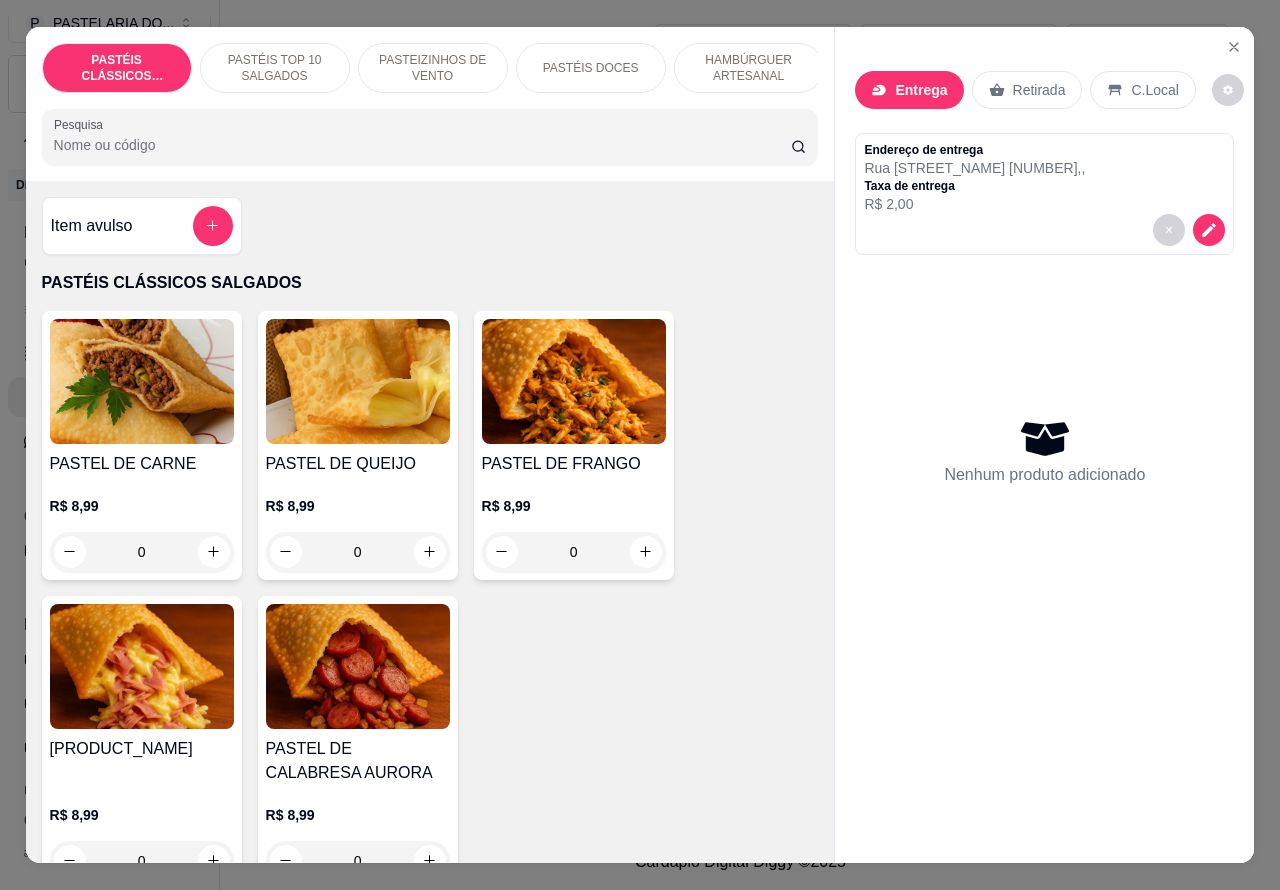 click on "PASTEL DE FRANGO   R$ 8,99 0" at bounding box center (574, 445) 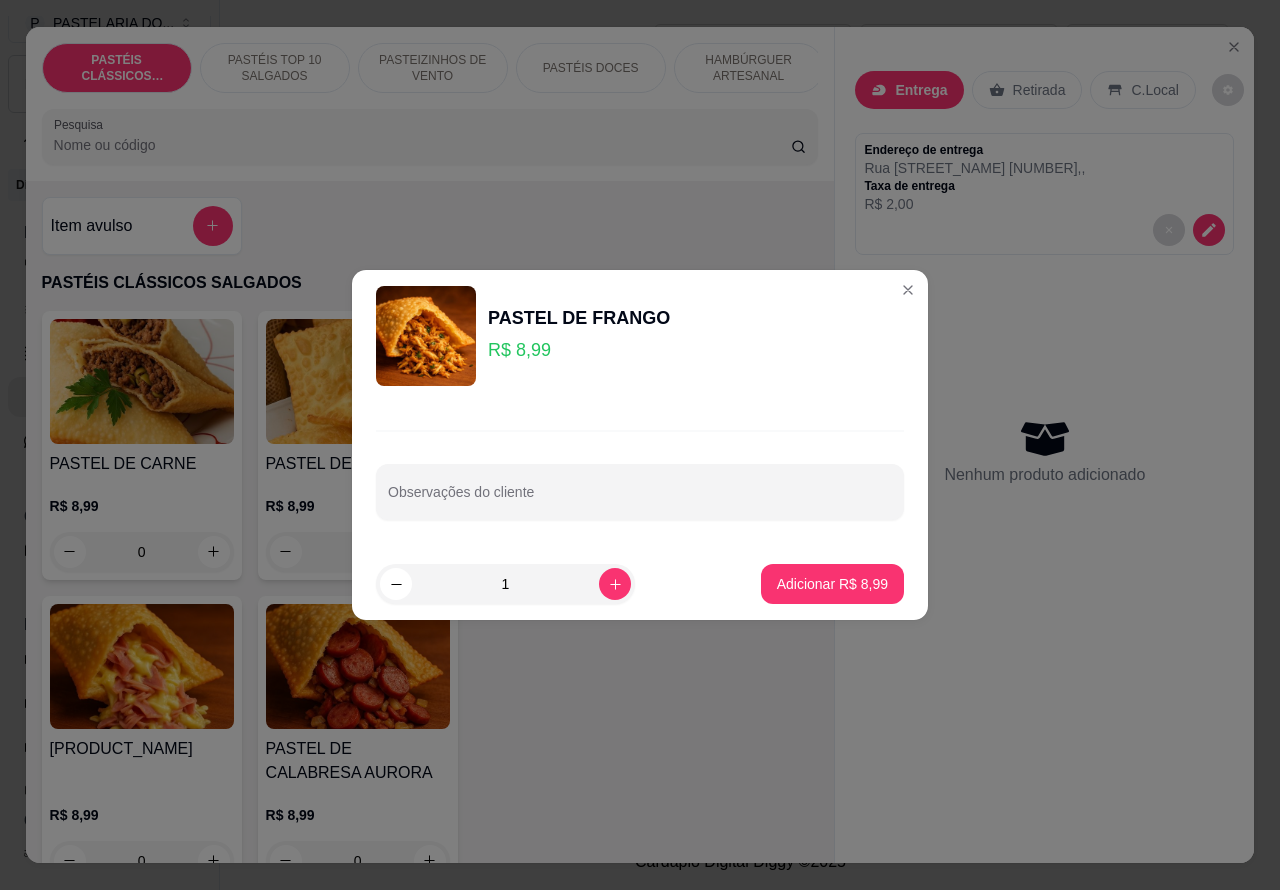 click on "Observações do cliente" at bounding box center (640, 500) 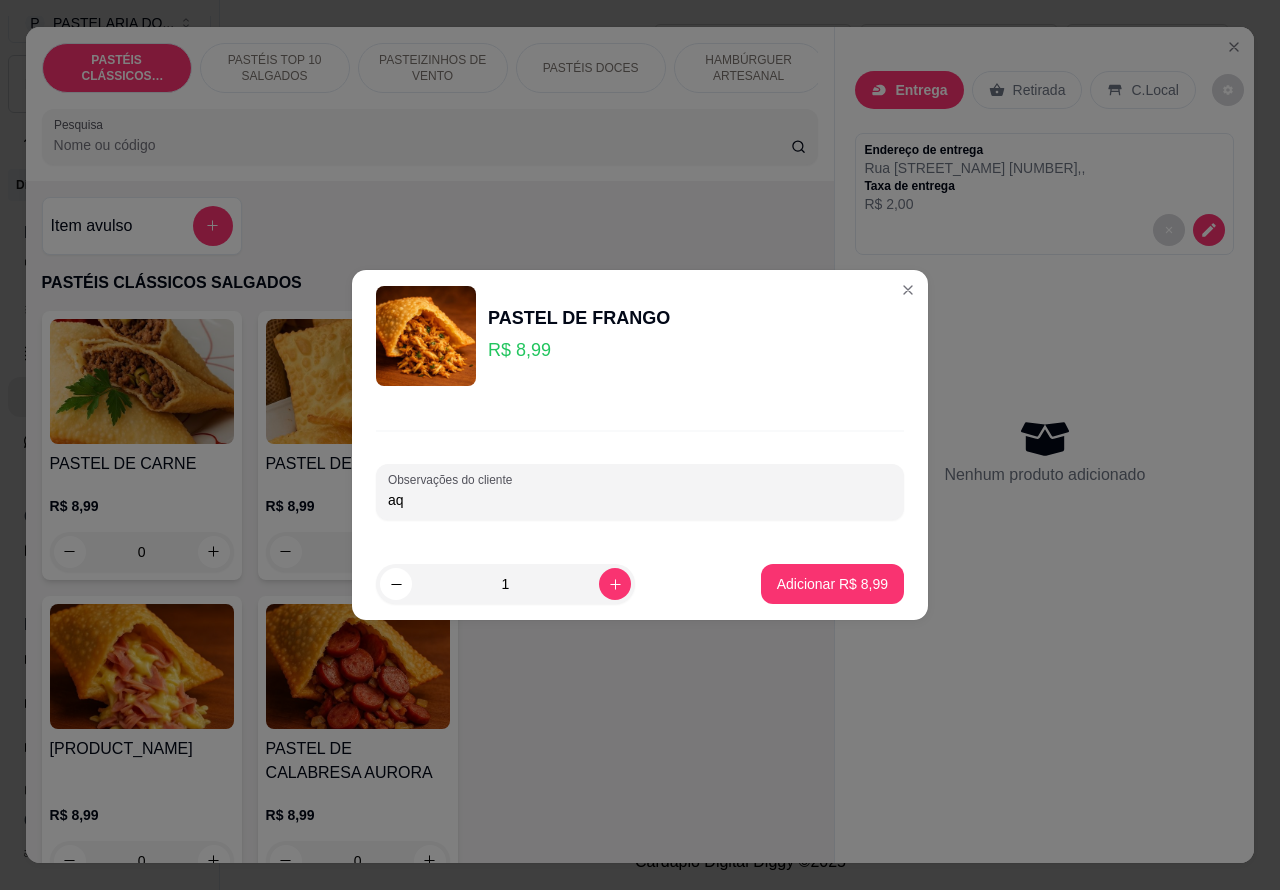 type on "a" 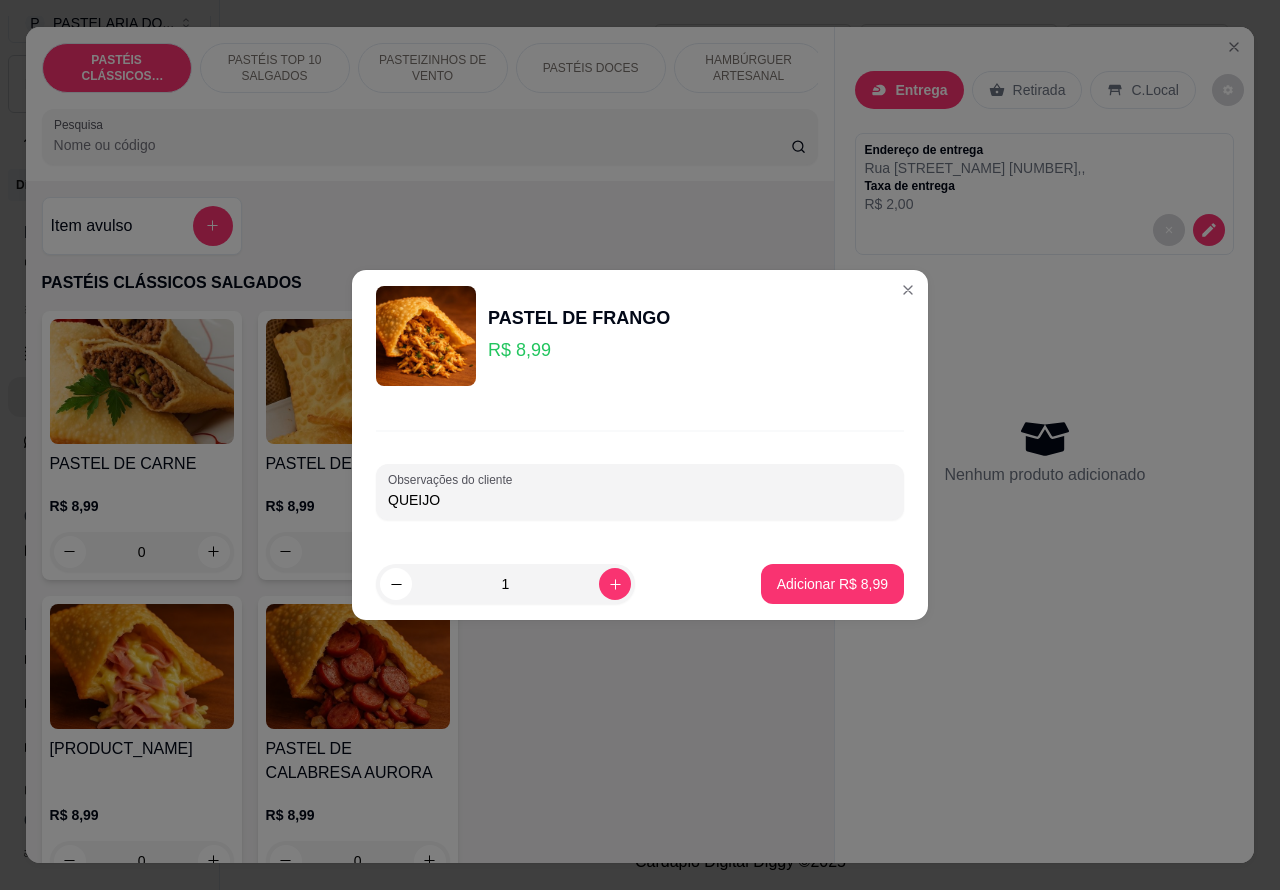 type on "QUEIJO" 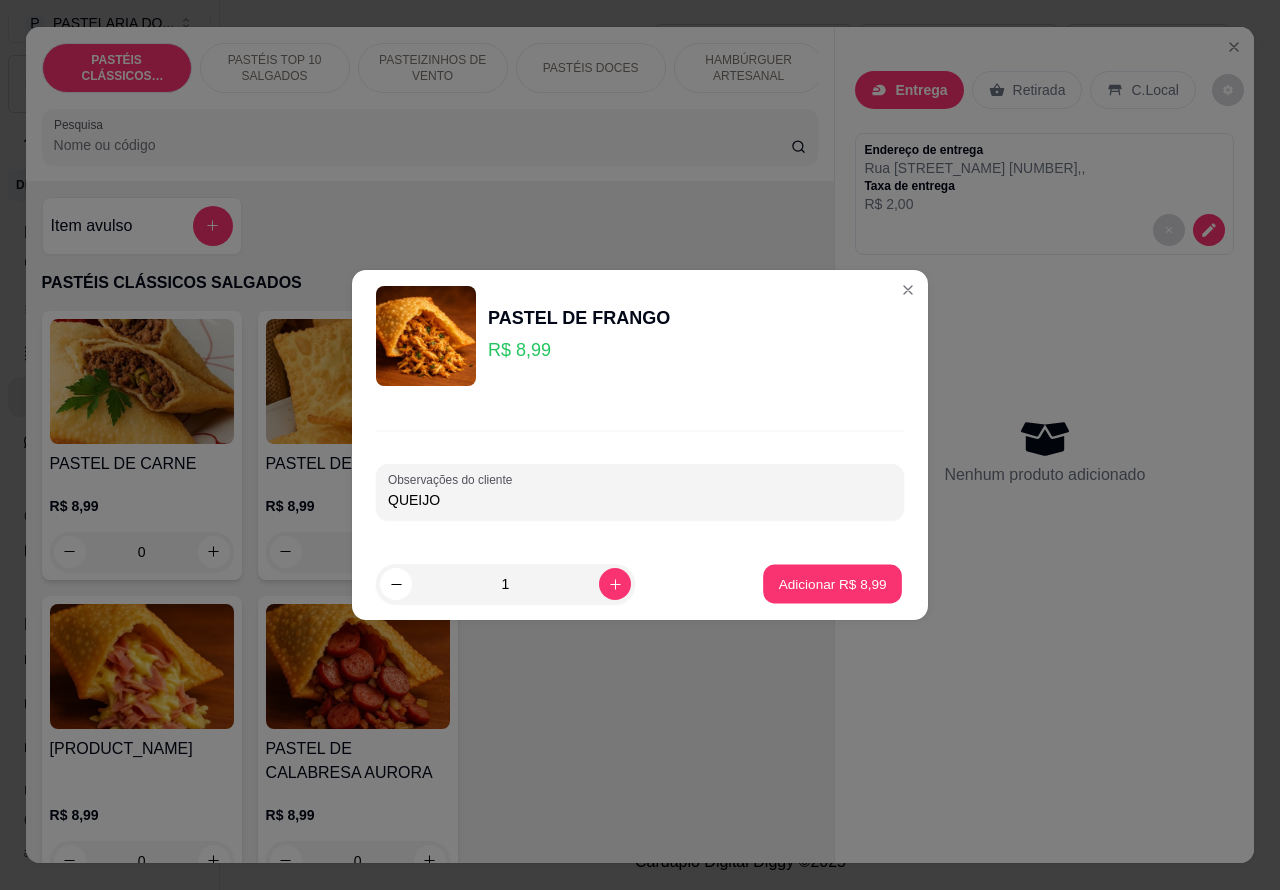 click on "Adicionar   R$ 8,99" at bounding box center [832, 583] 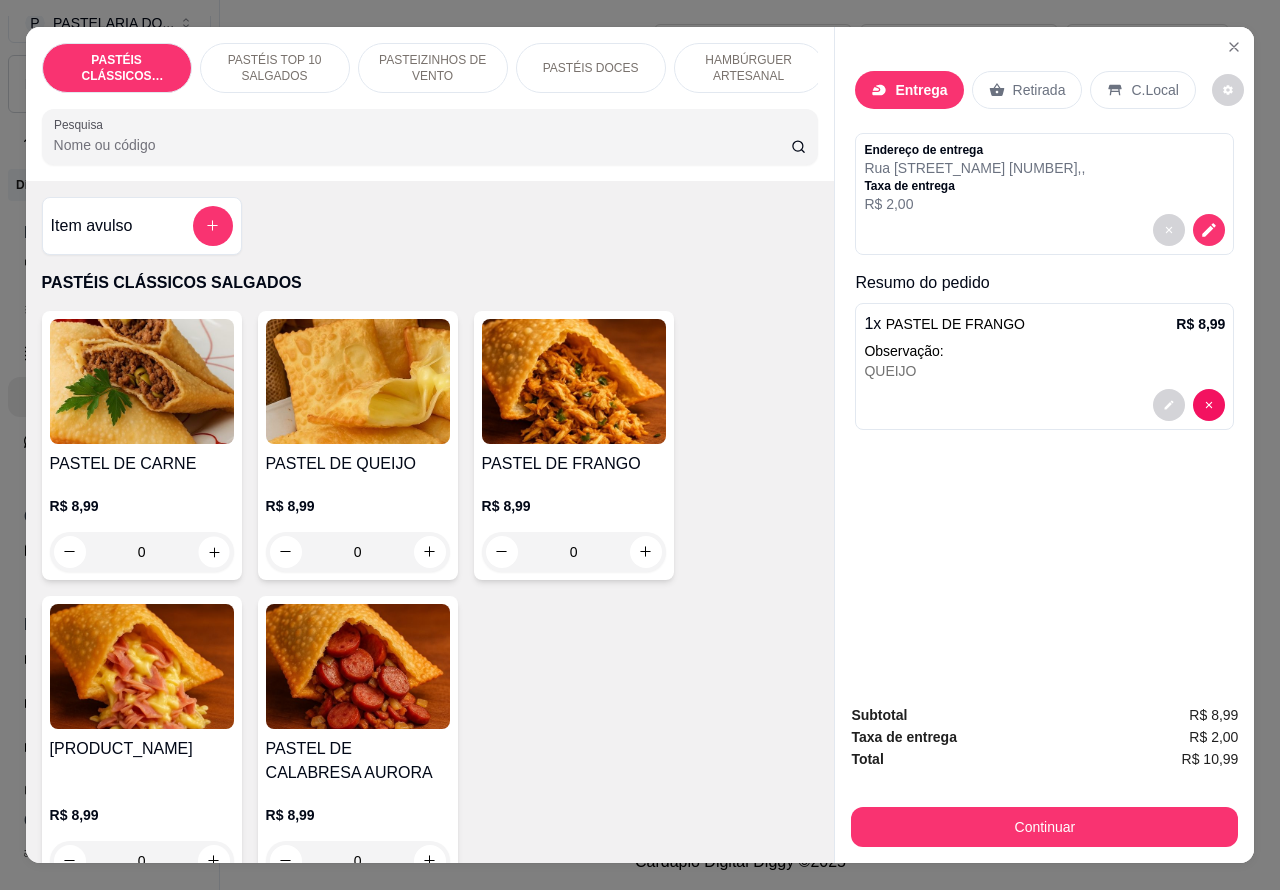 click 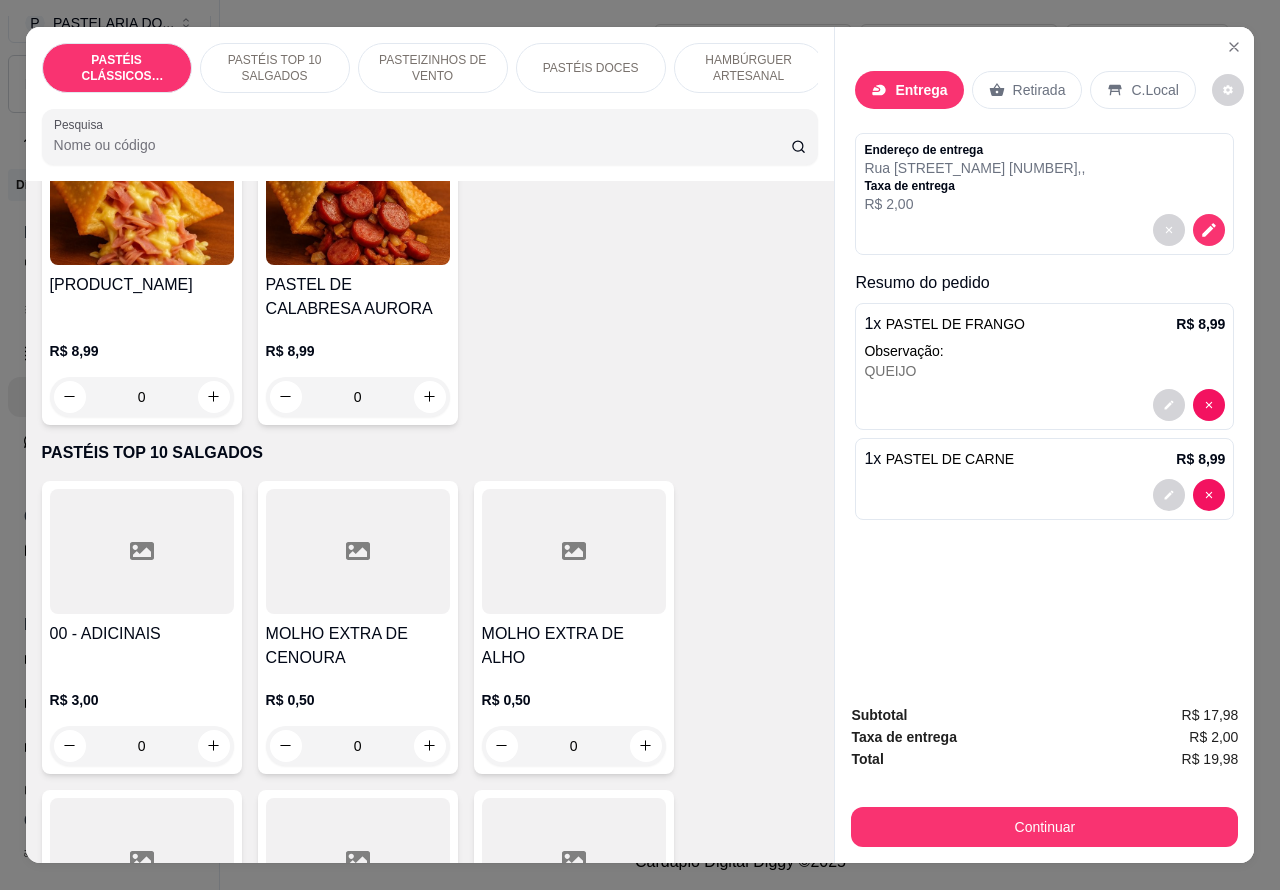 scroll, scrollTop: 566, scrollLeft: 0, axis: vertical 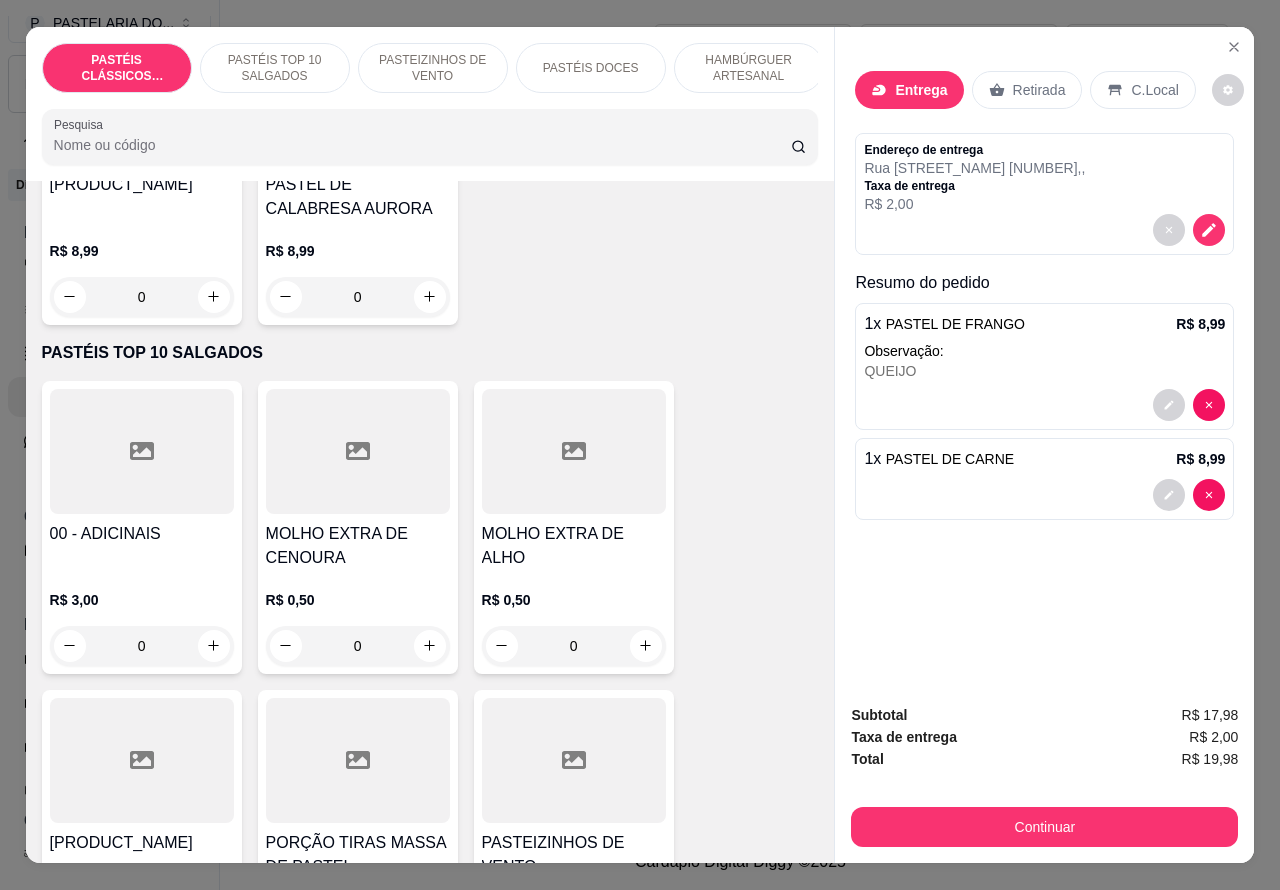 click 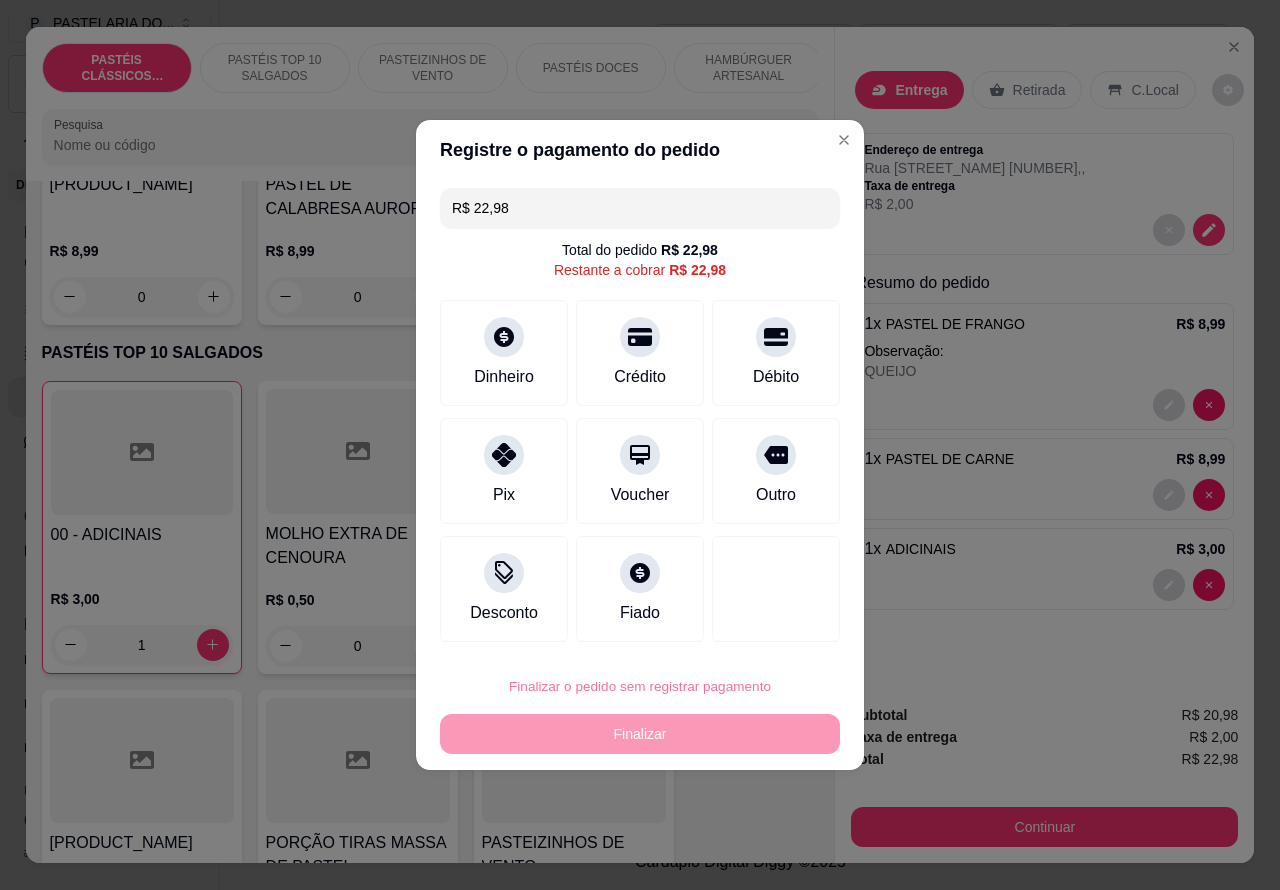 click on "Confirmar" at bounding box center [759, 630] 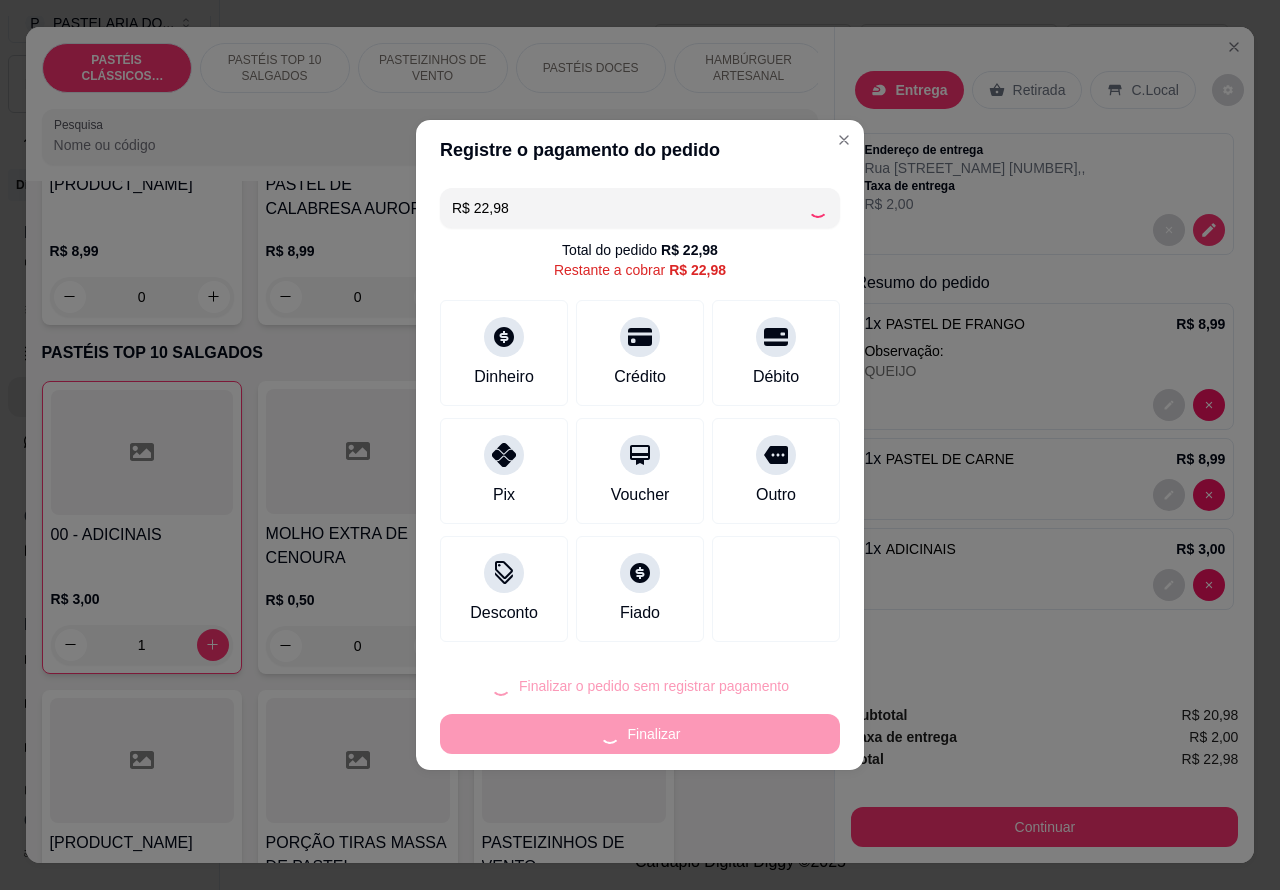 type on "0" 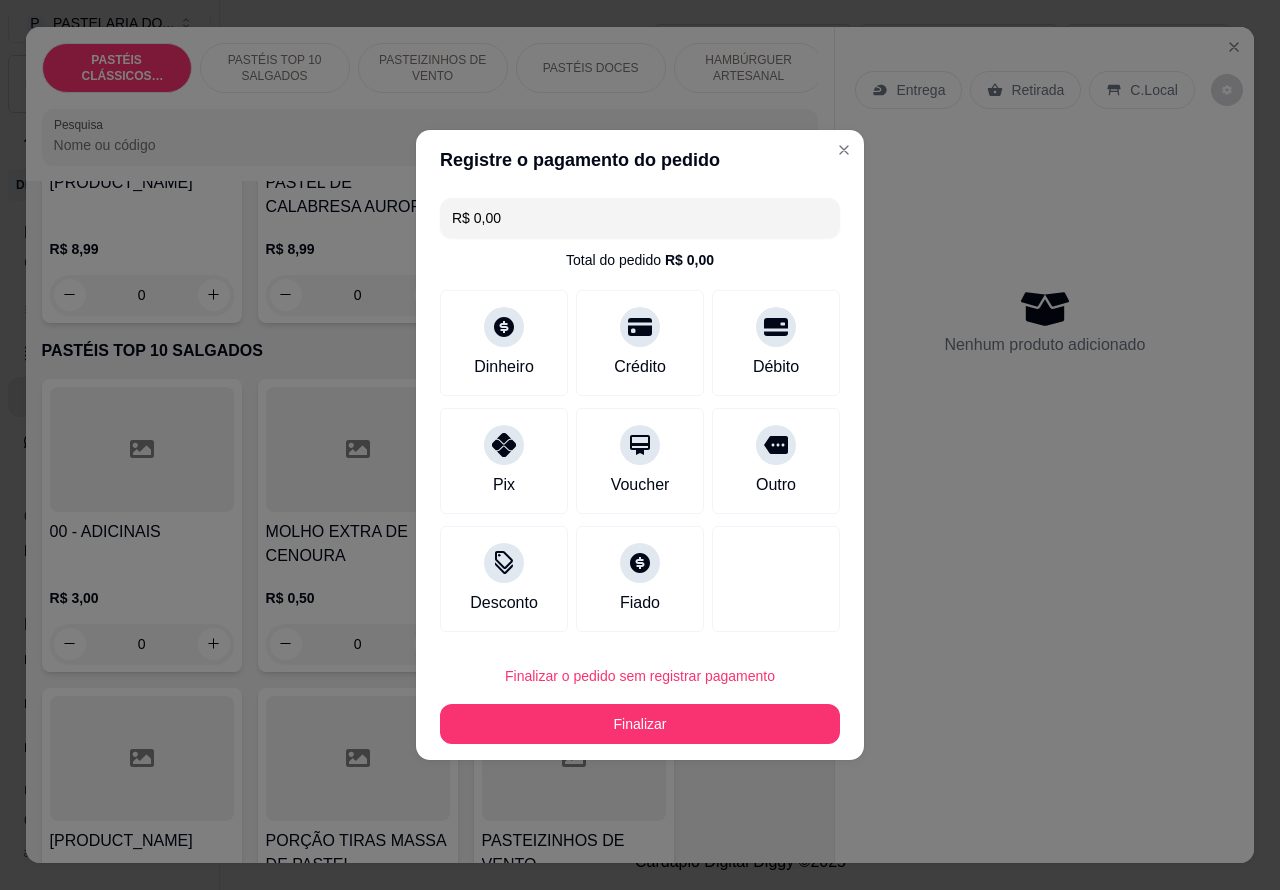 type on "R$ 0,00" 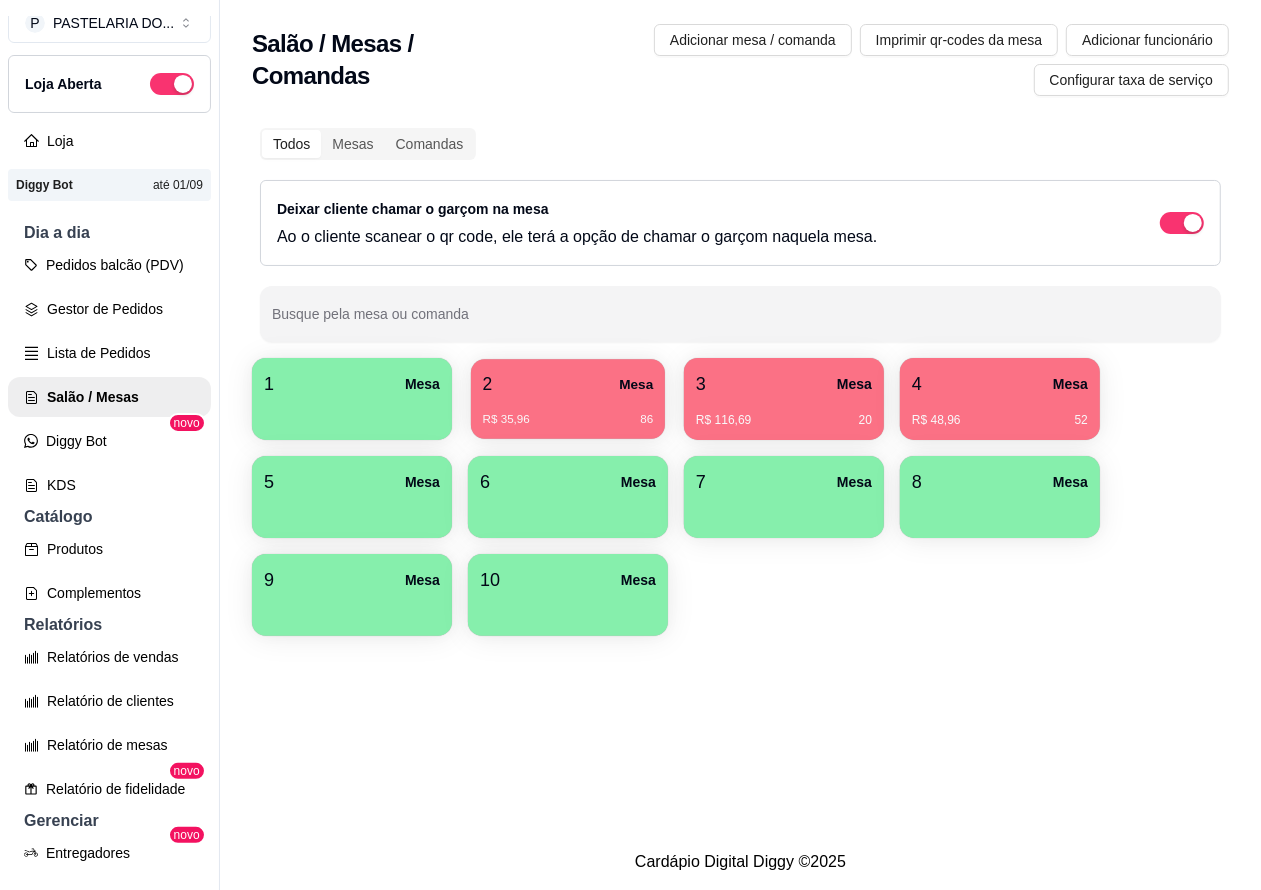 click on "R$ 35,96 [NUMBER]" at bounding box center (568, 412) 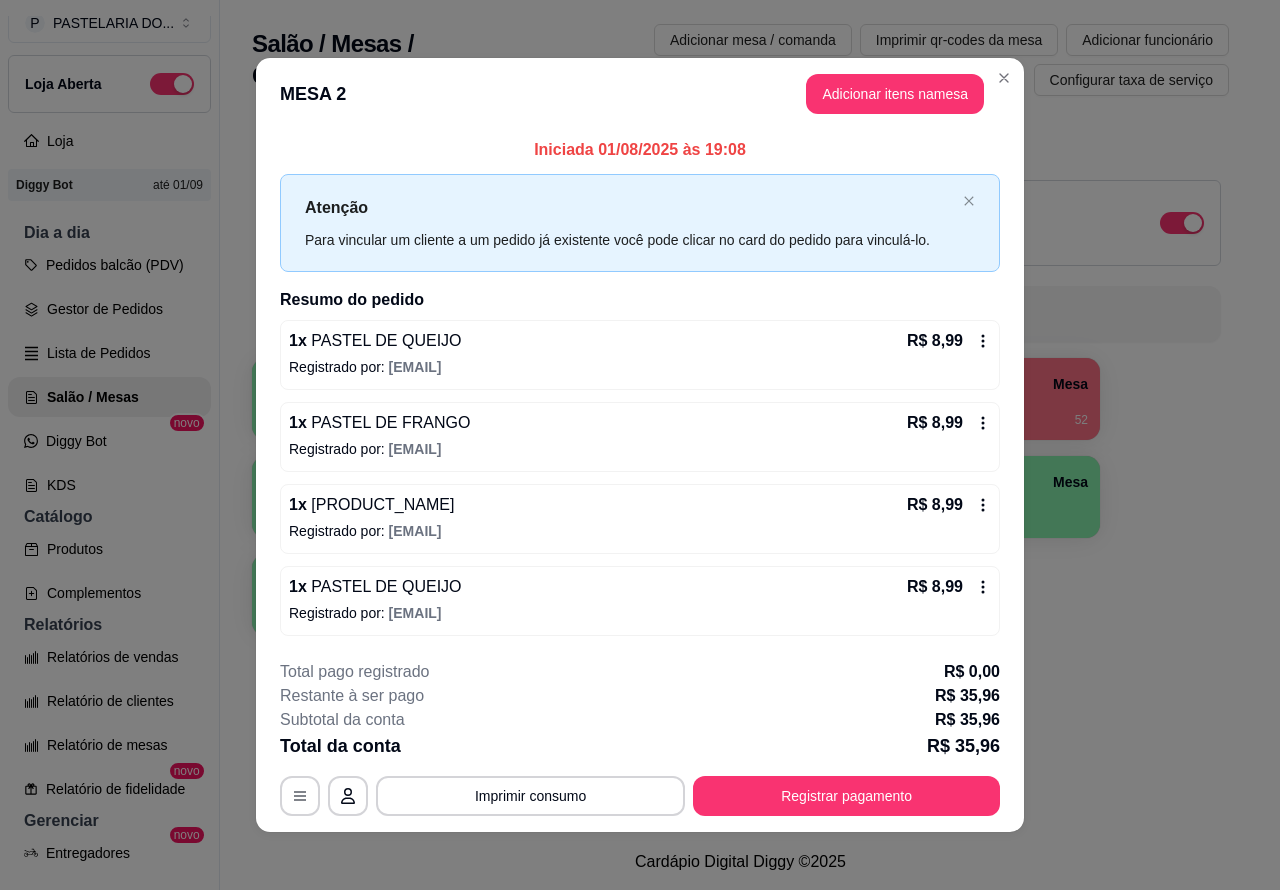 click on "Salão / Mesas / Comandas Adicionar mesa / comanda Imprimir qr-codes da mesa Adicionar funcionário Configurar taxa de serviço Todos Mesas Comandas Deixar cliente chamar o garçom na mesa Ao o cliente scanear o qr code, ele terá a opção de chamar o garçom naquela mesa. Busque pela mesa ou comanda
1 Mesa 2 Mesa R$ 35,96 86 3 Mesa R$ 116,69 20 4 Mesa R$ 48,96 52 5 Mesa 6 Mesa 7 Mesa 8 Mesa 9 Mesa 10 Mesa" at bounding box center (740, 417) 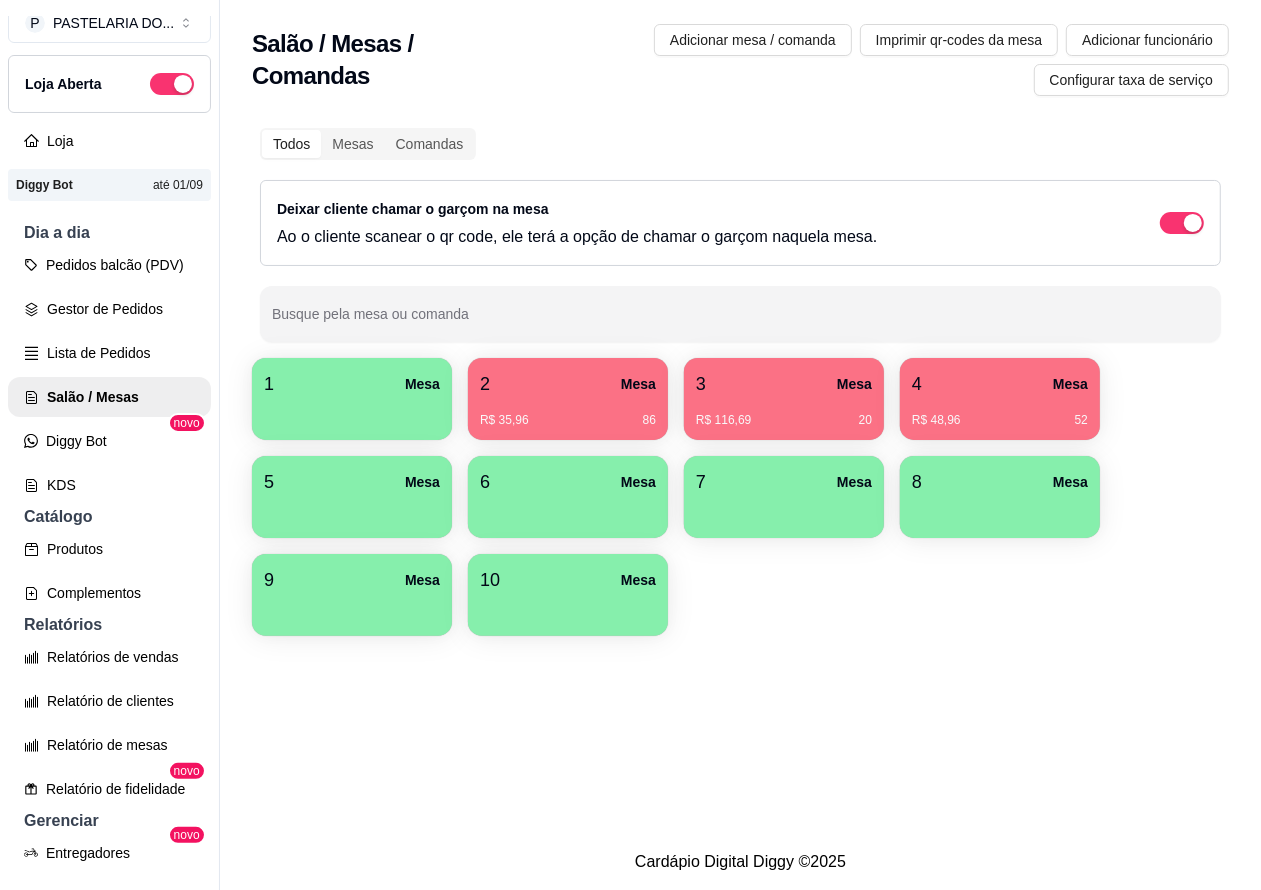 click on "R$ 116,69 20" at bounding box center (784, 413) 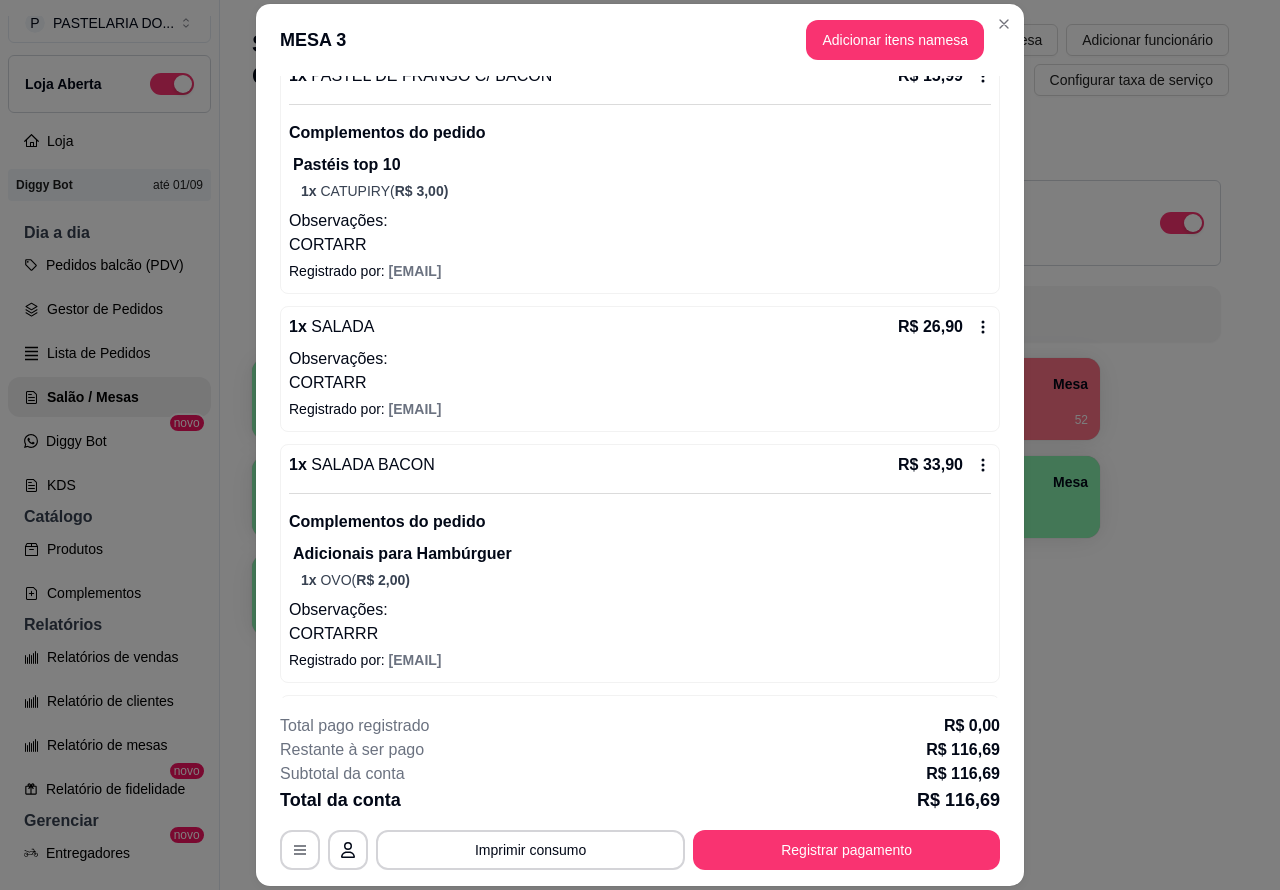 scroll, scrollTop: 217, scrollLeft: 0, axis: vertical 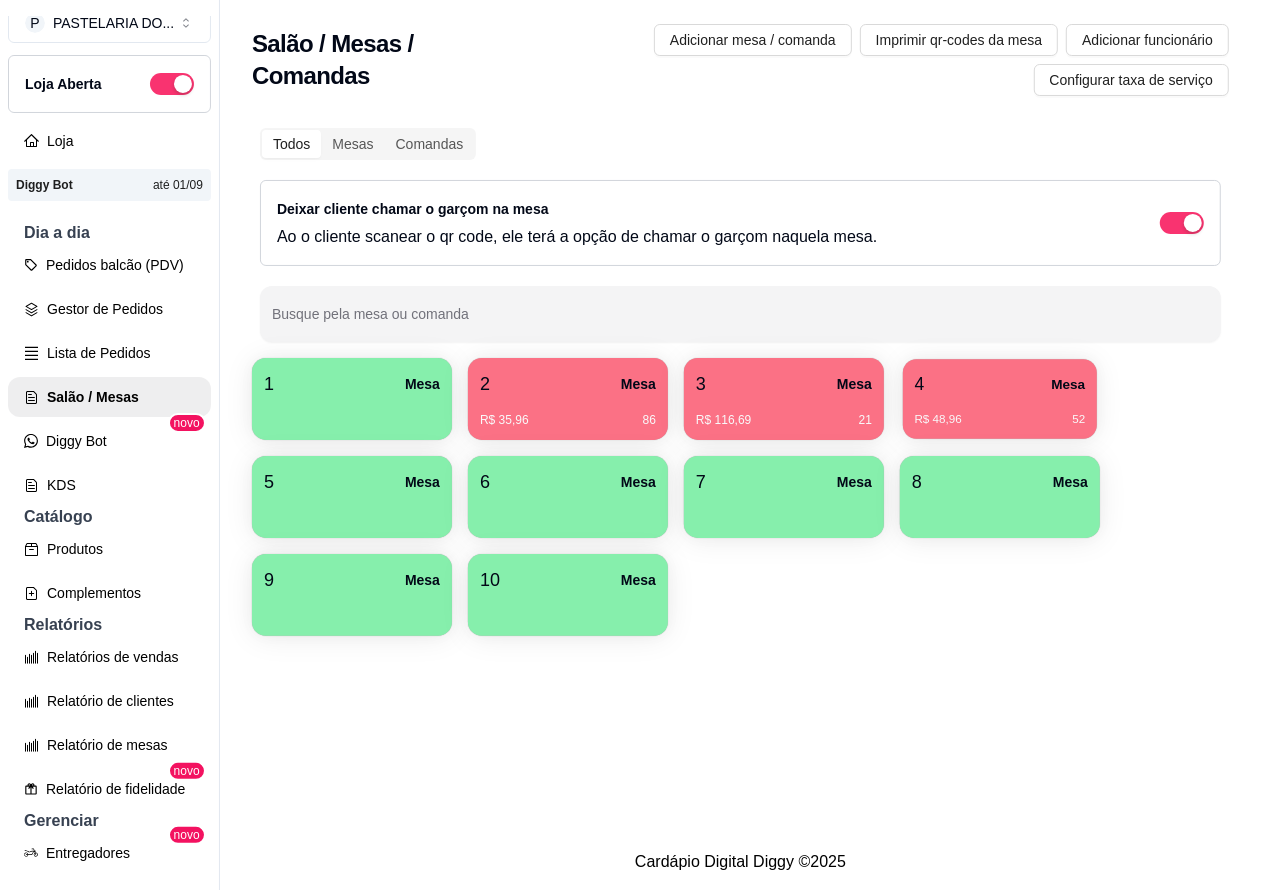 click on "R$ 48,96 52" at bounding box center (1000, 412) 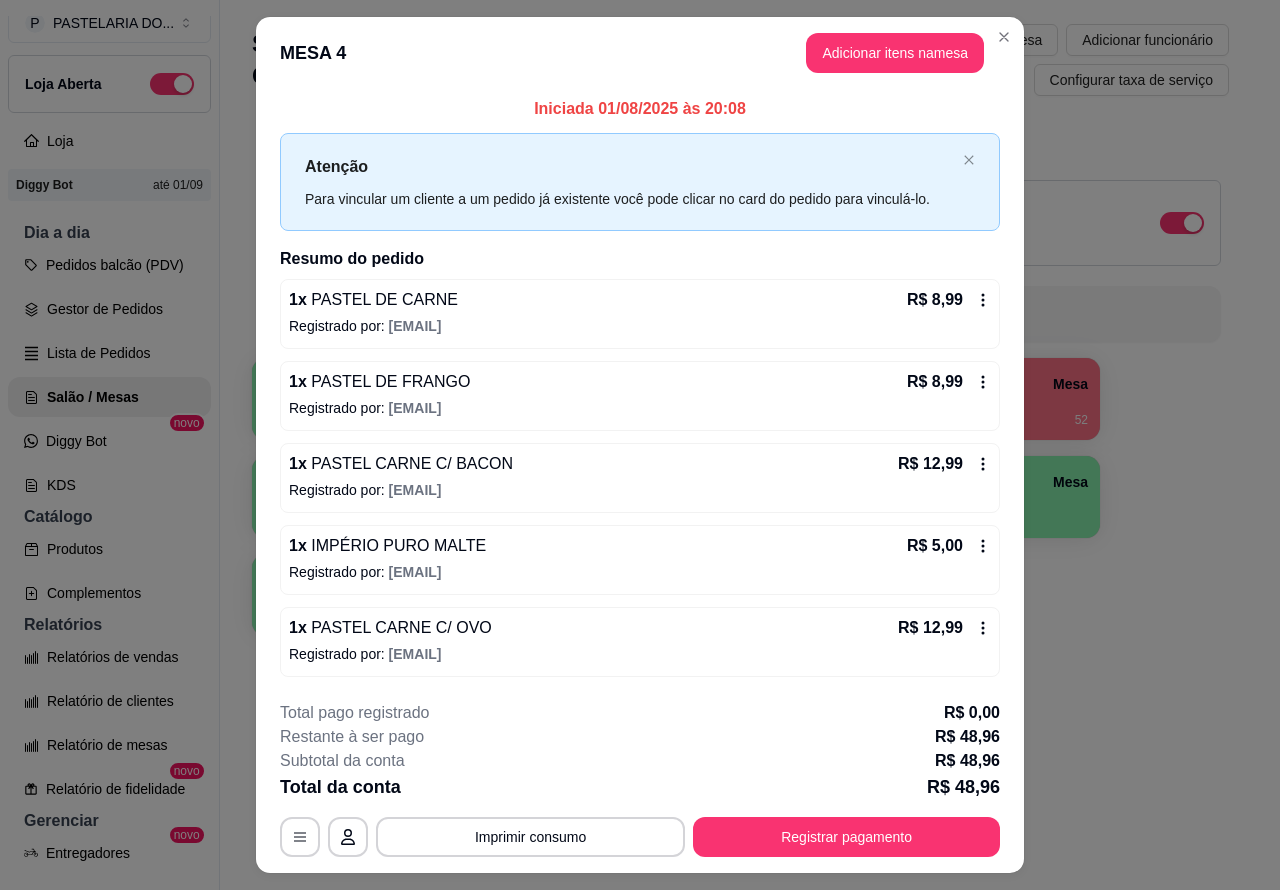 scroll, scrollTop: 47, scrollLeft: 0, axis: vertical 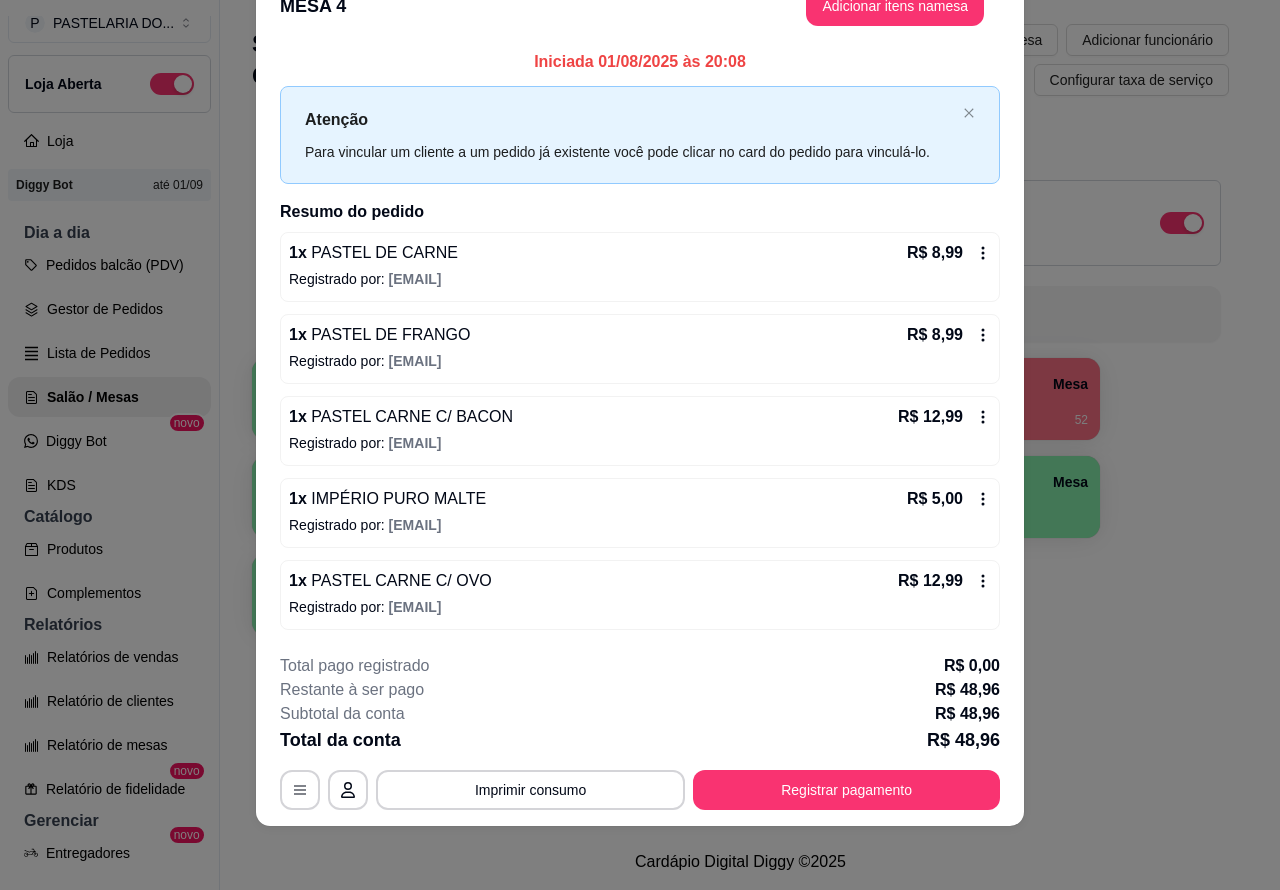 click on "Salão / Mesas / Comandas Adicionar mesa / comanda Imprimir qr-codes da mesa Adicionar funcionário Configurar taxa de serviço Todos Mesas Comandas Deixar cliente chamar o garçom na mesa Ao o cliente scanear o qr code, ele terá a opção de chamar o garçom naquela mesa. Busque pela mesa ou comanda
1 Mesa 2 Mesa R$ 35,96 86 3 Mesa R$ 116,69 21 4 Mesa R$ 48,96 52 5 Mesa 6 Mesa 7 Mesa 8 Mesa 9 Mesa 10 Mesa" at bounding box center [740, 417] 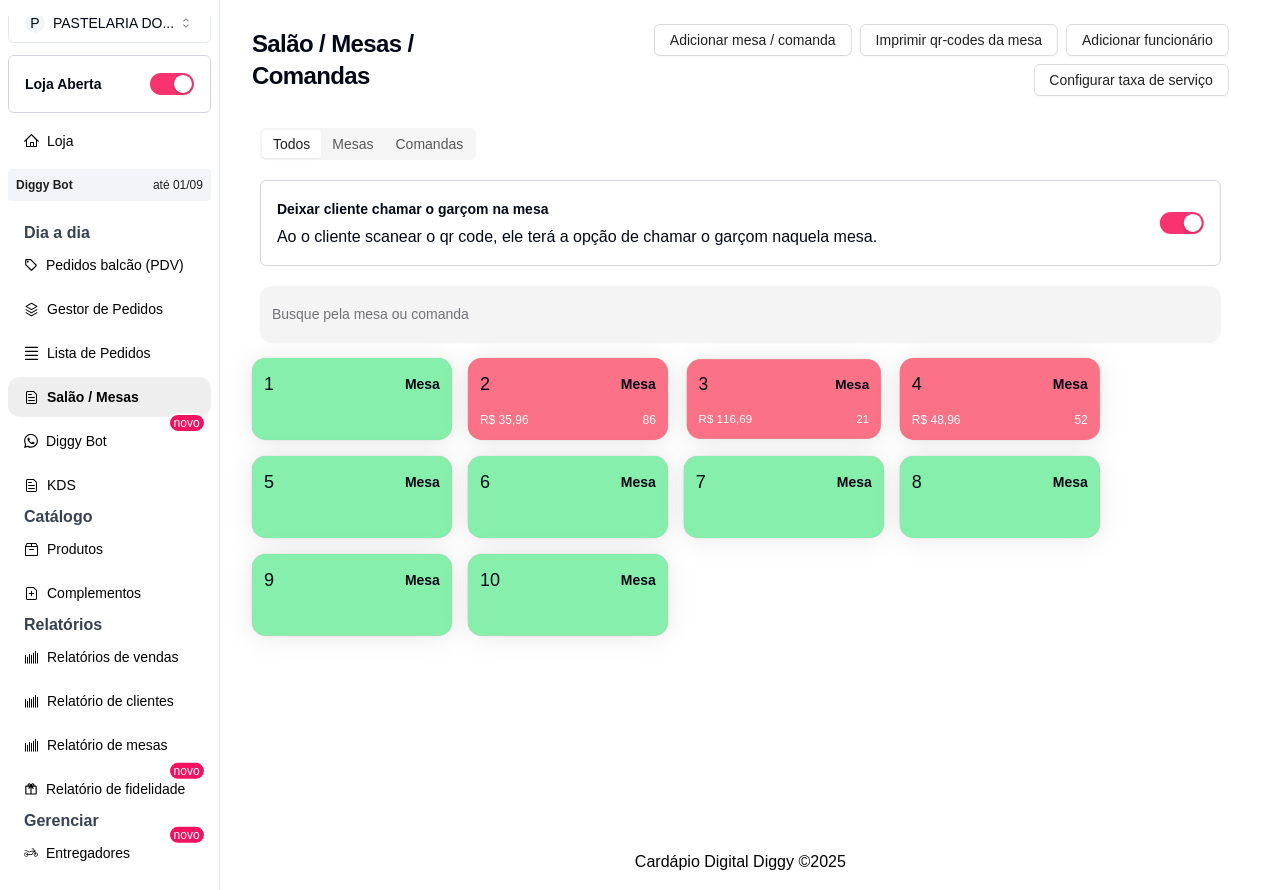 click on "R$ 116,69 21" at bounding box center (784, 412) 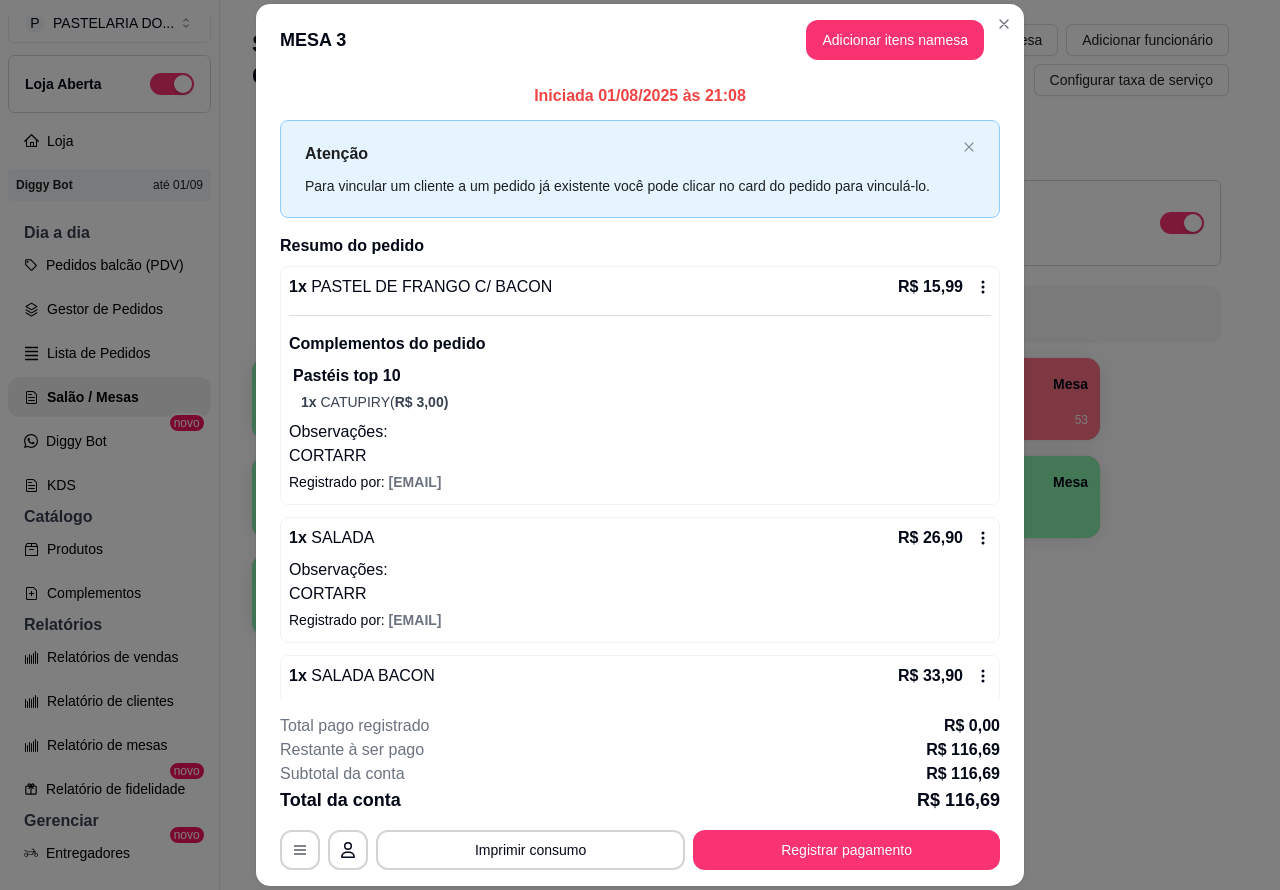 click on "Este pedido será vinculado para   MESA 3 Nenhum produto adicionado" at bounding box center (1057, 428) 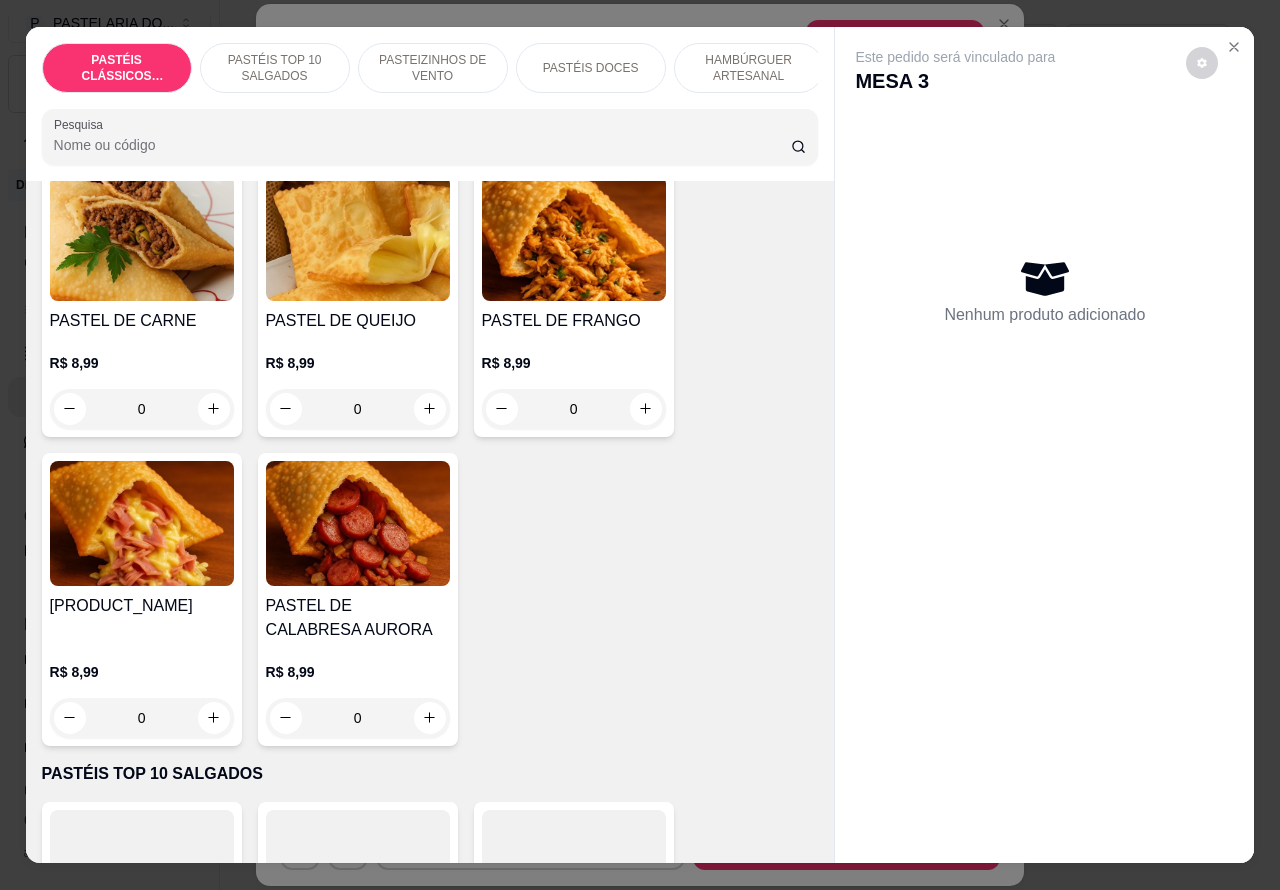 scroll, scrollTop: 0, scrollLeft: 0, axis: both 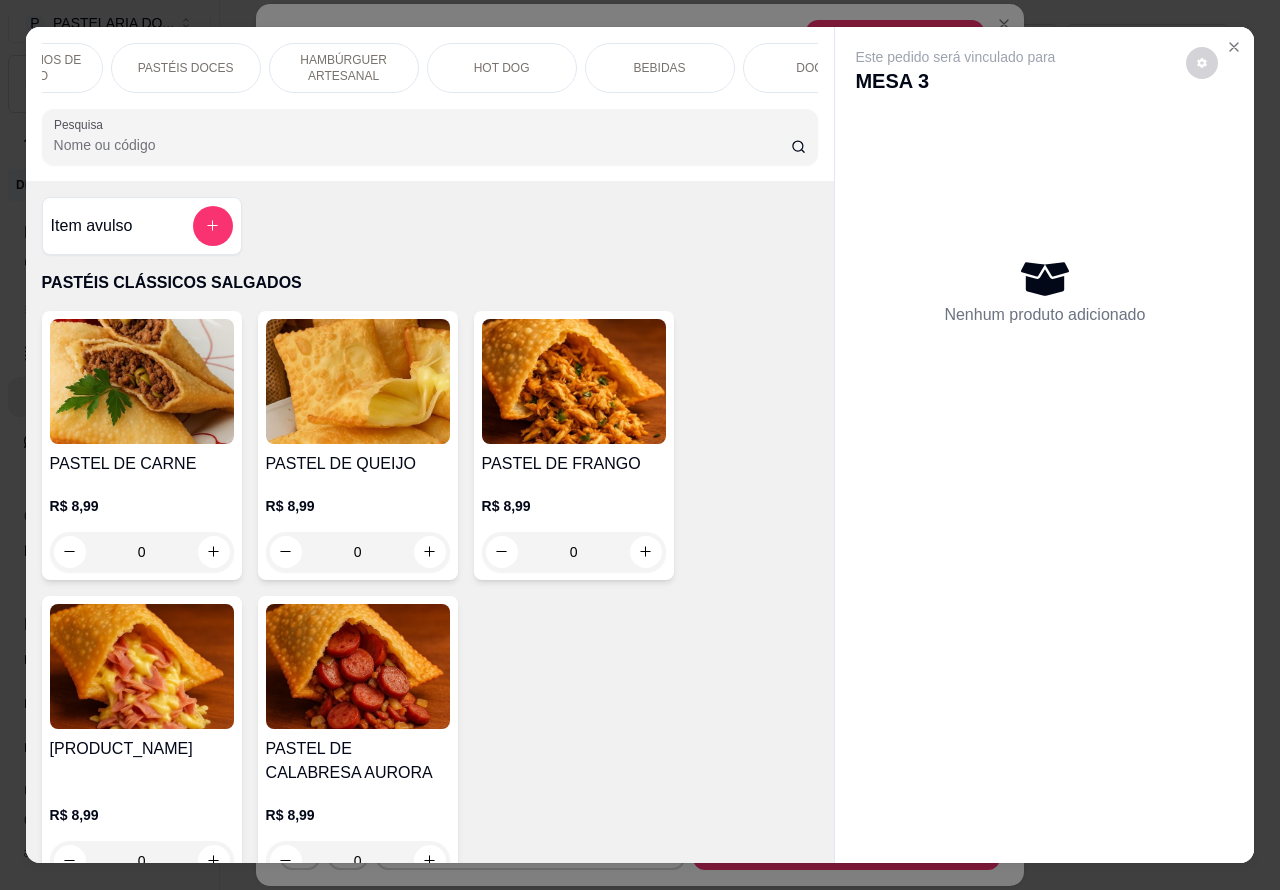 click on "BEBIDAS" at bounding box center [660, 68] 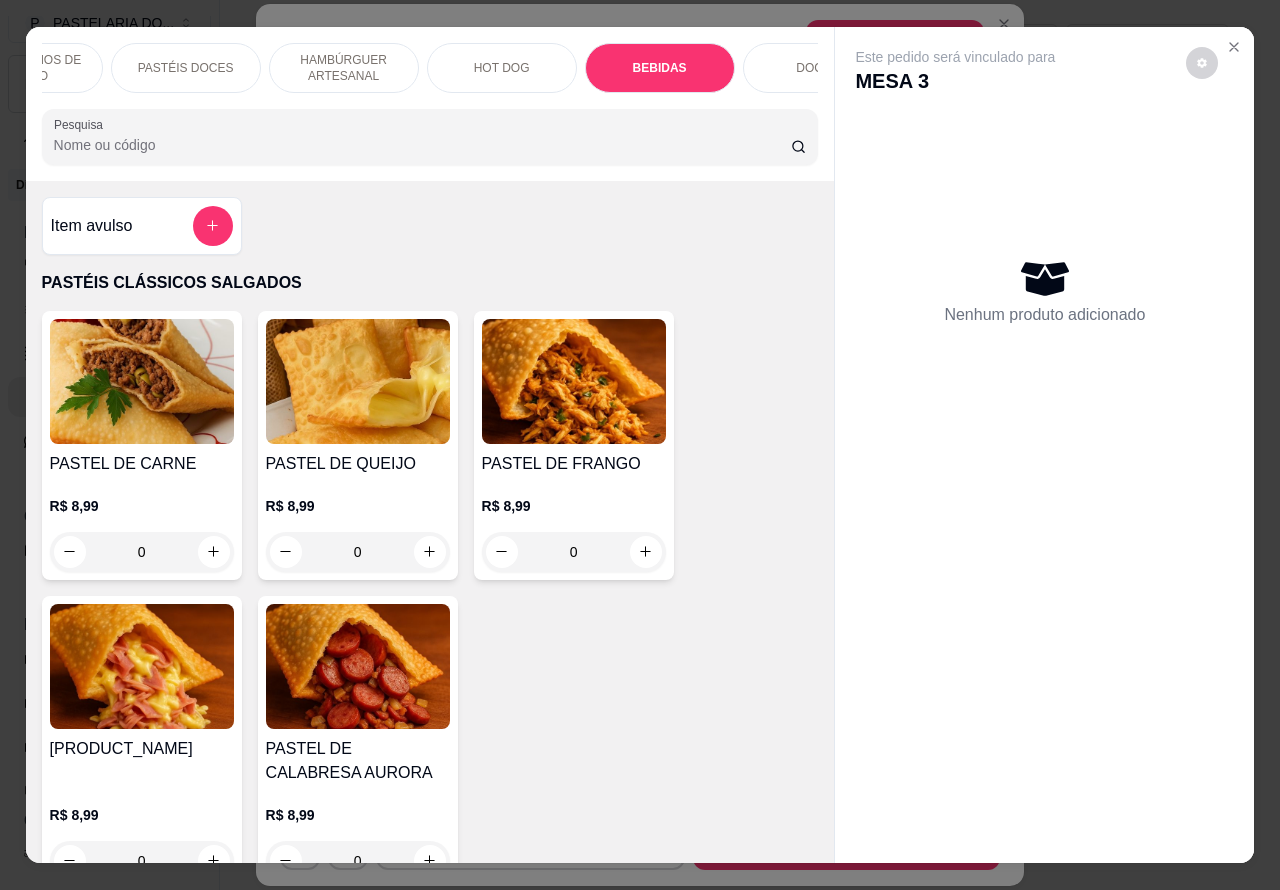 scroll, scrollTop: 6626, scrollLeft: 0, axis: vertical 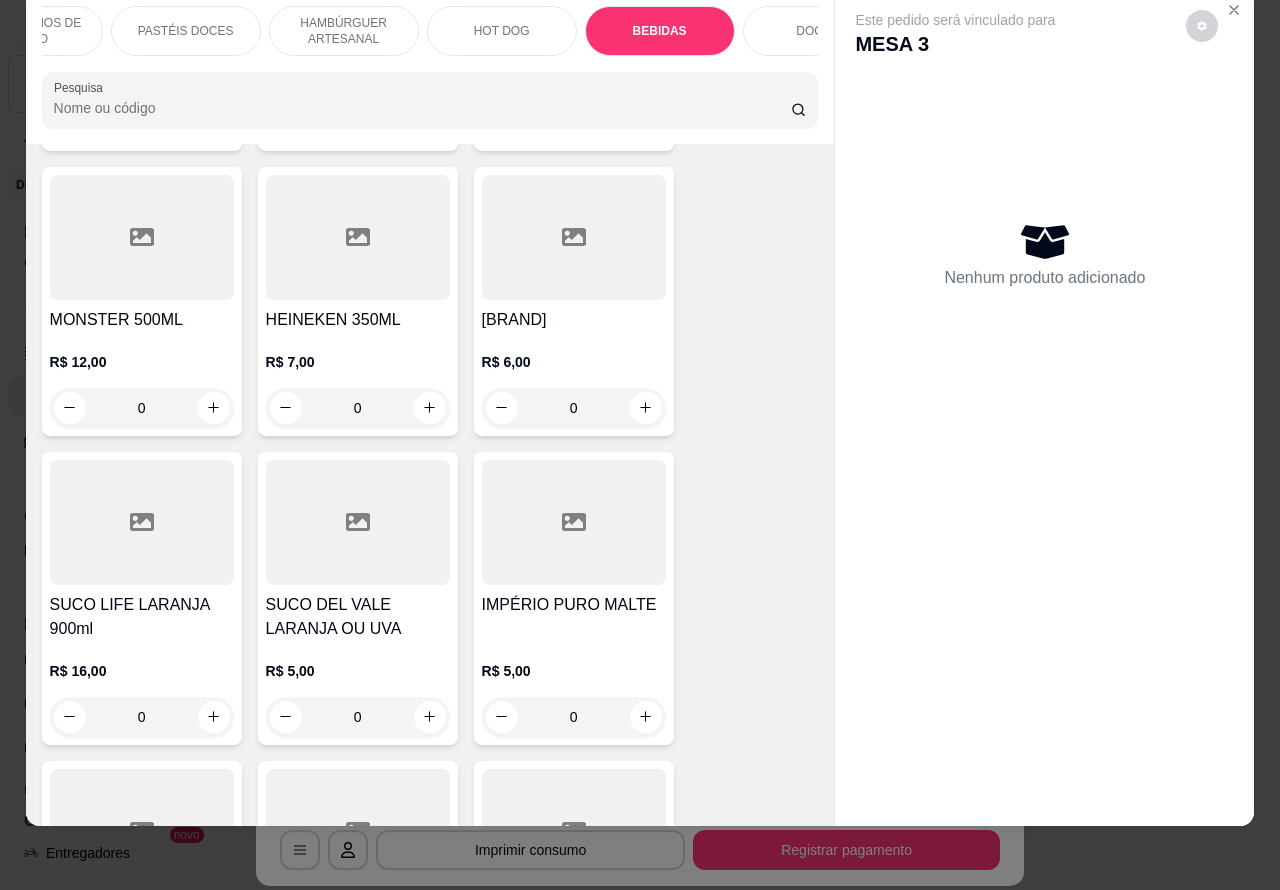click 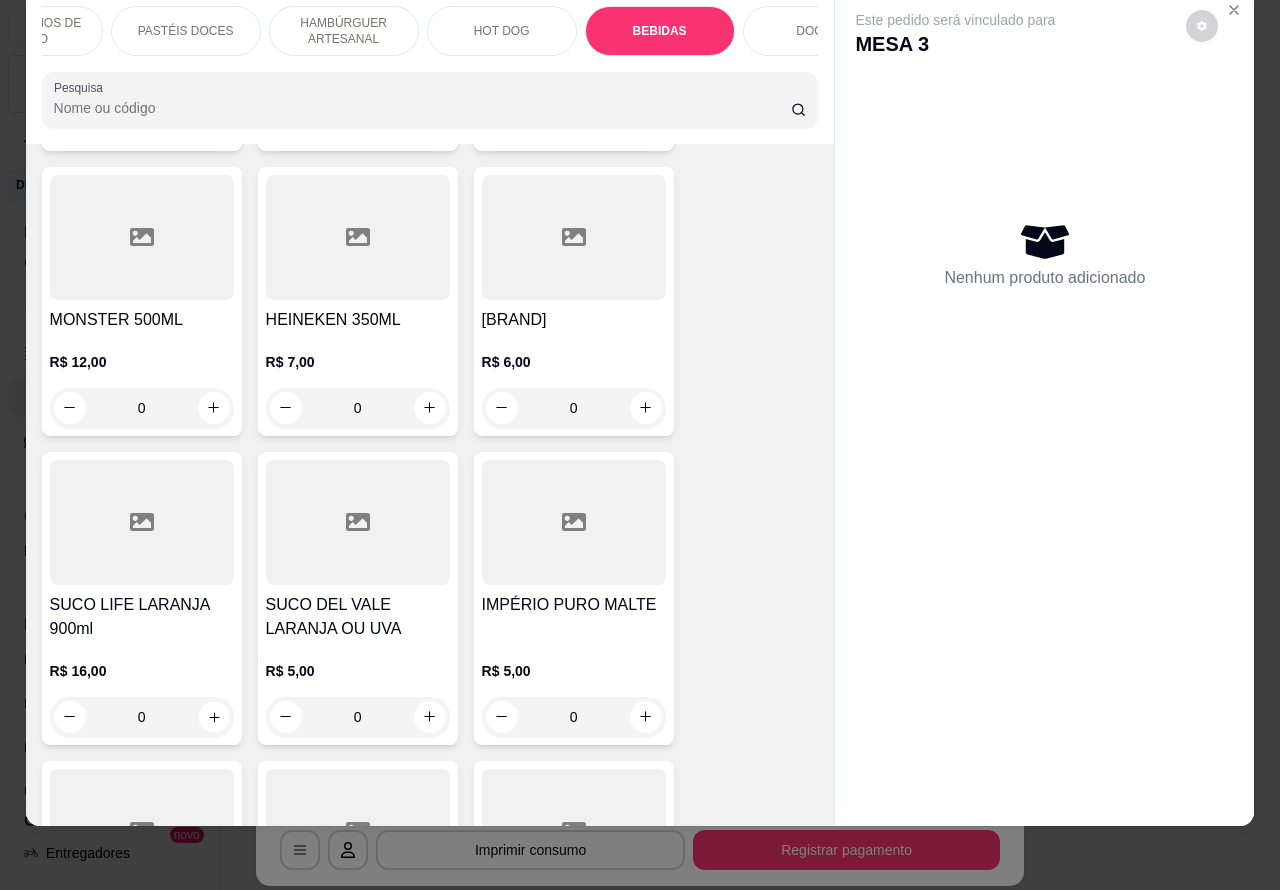 click 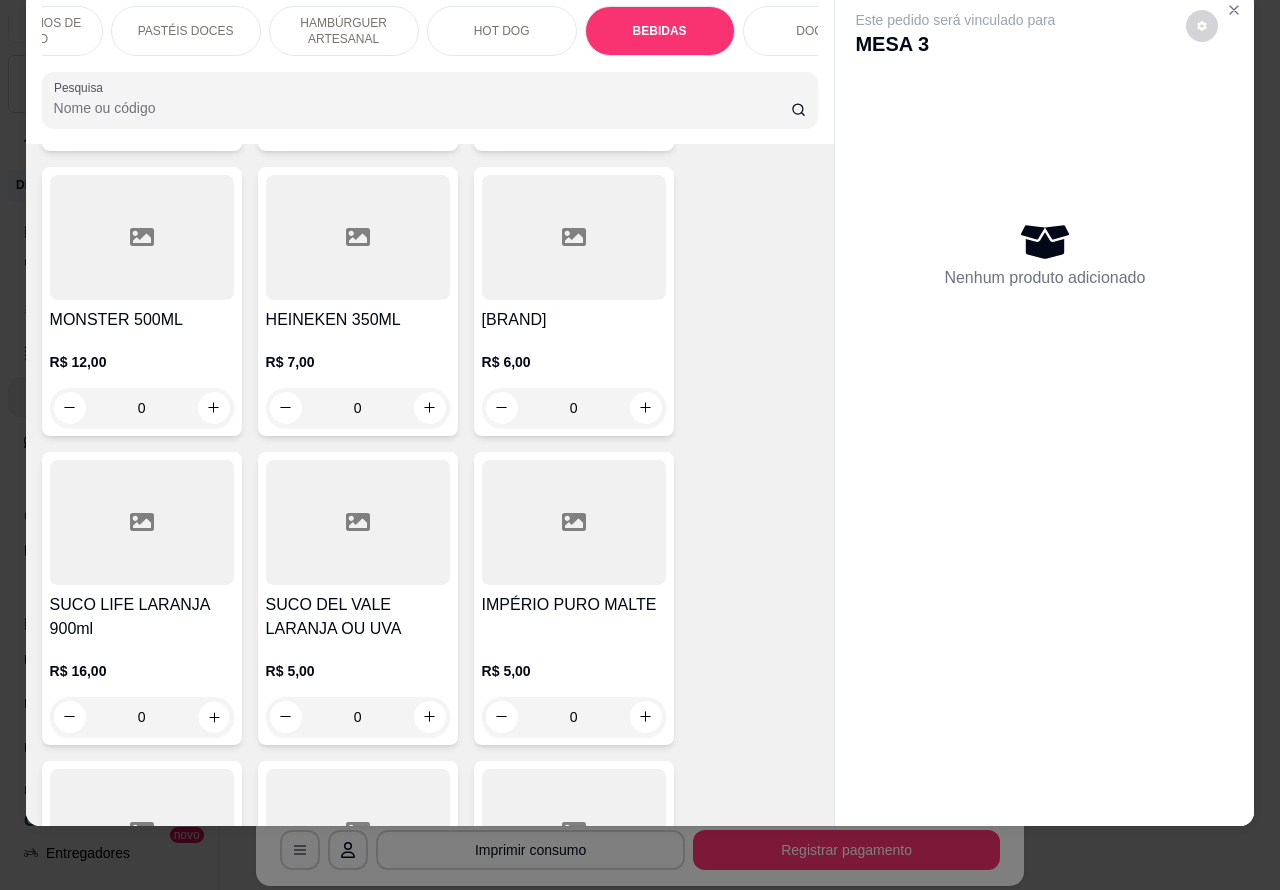 type on "1" 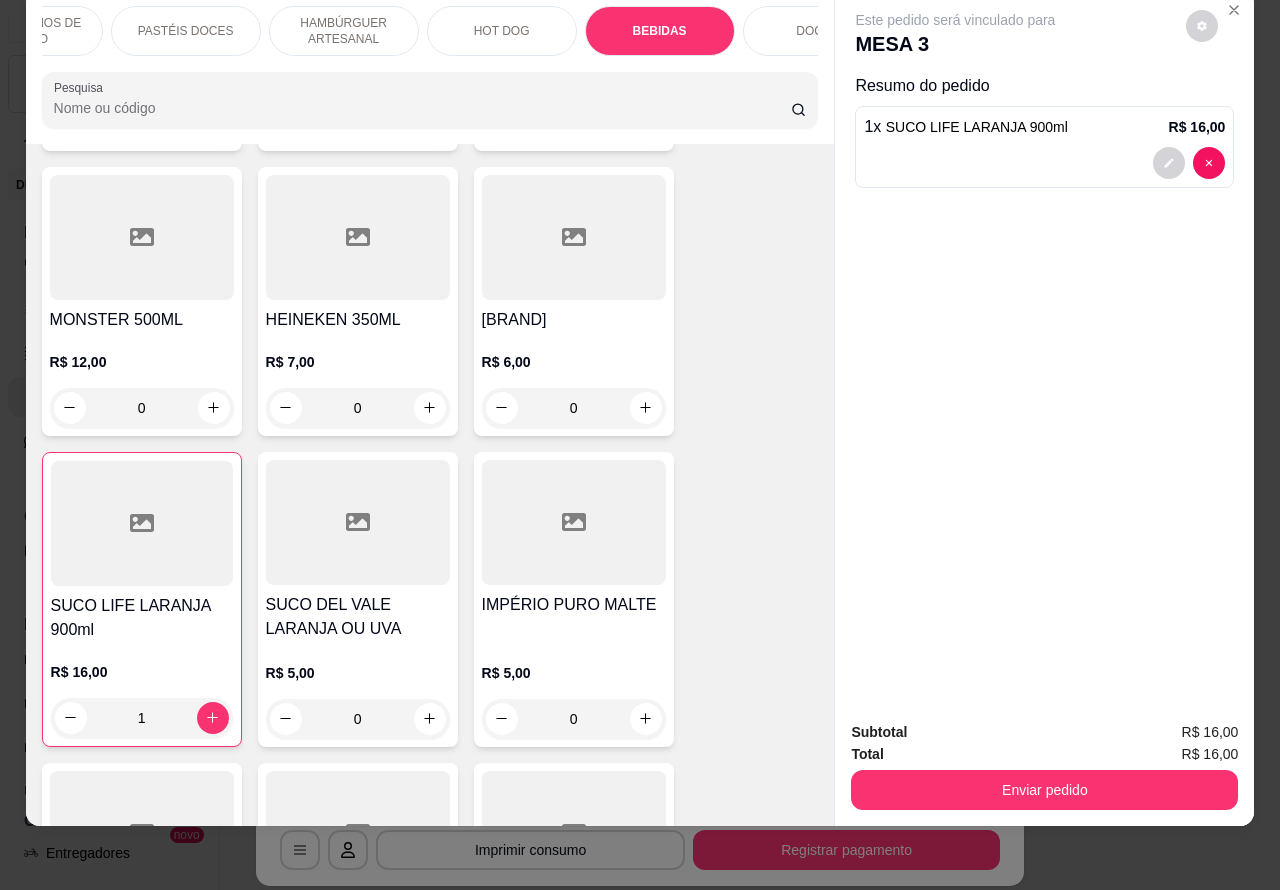 click on "Enviar pedido" at bounding box center (1044, 790) 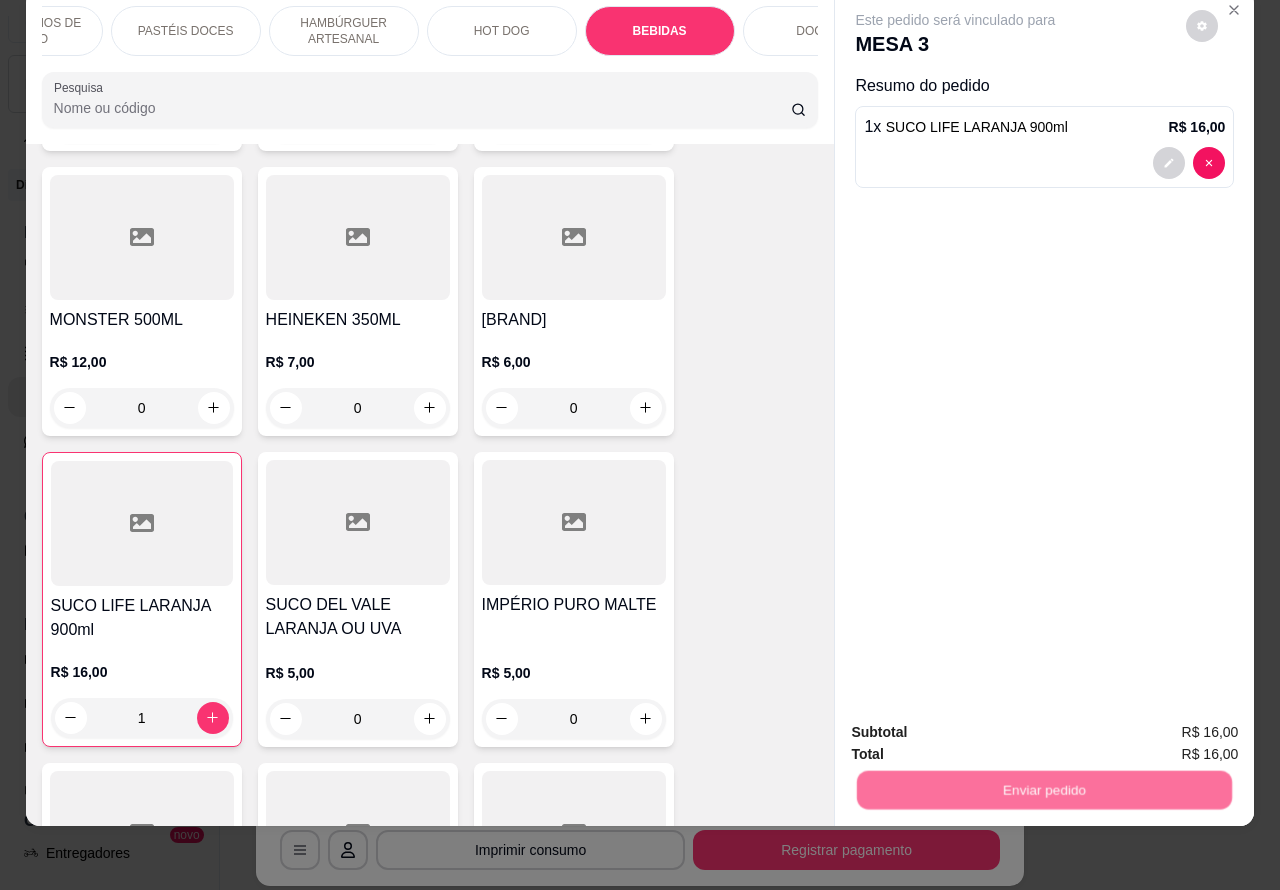 click on "Não registrar e enviar pedido" at bounding box center [977, 723] 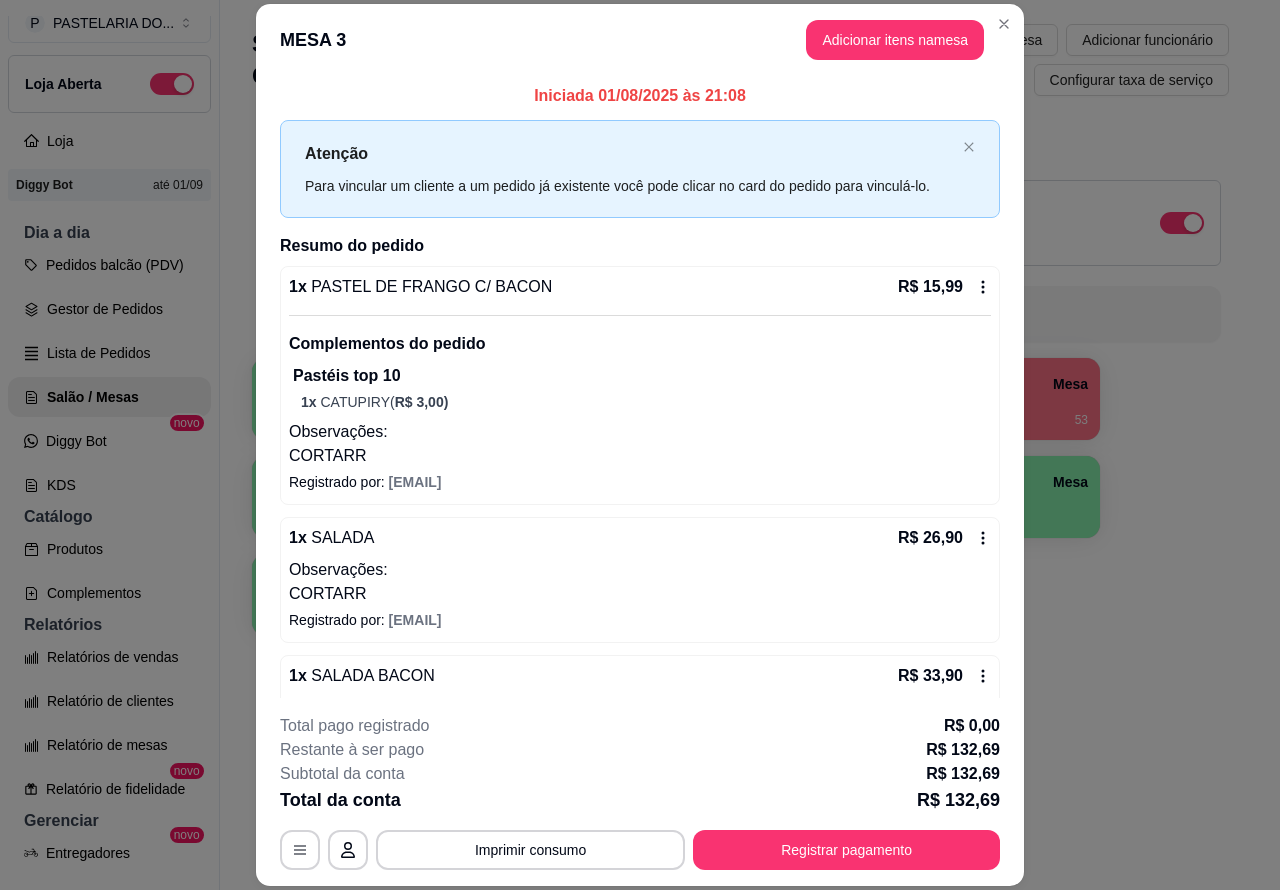 click on "Salão / Mesas / Comandas Adicionar mesa / comanda Imprimir qr-codes da mesa Adicionar funcionário Configurar taxa de serviço Todos Mesas Comandas Deixar cliente chamar o garçom na mesa Ao o cliente scanear o qr code, ele terá a opção de chamar o garçom naquela mesa. Busque pela mesa ou comanda
1 Mesa 2 Mesa R$ 35,96 86 3 Mesa R$ 132,69 21 4 Mesa R$ 48,96 53 5 Mesa 6 Mesa 7 Mesa 8 Mesa 9 Mesa 10 Mesa" at bounding box center (740, 417) 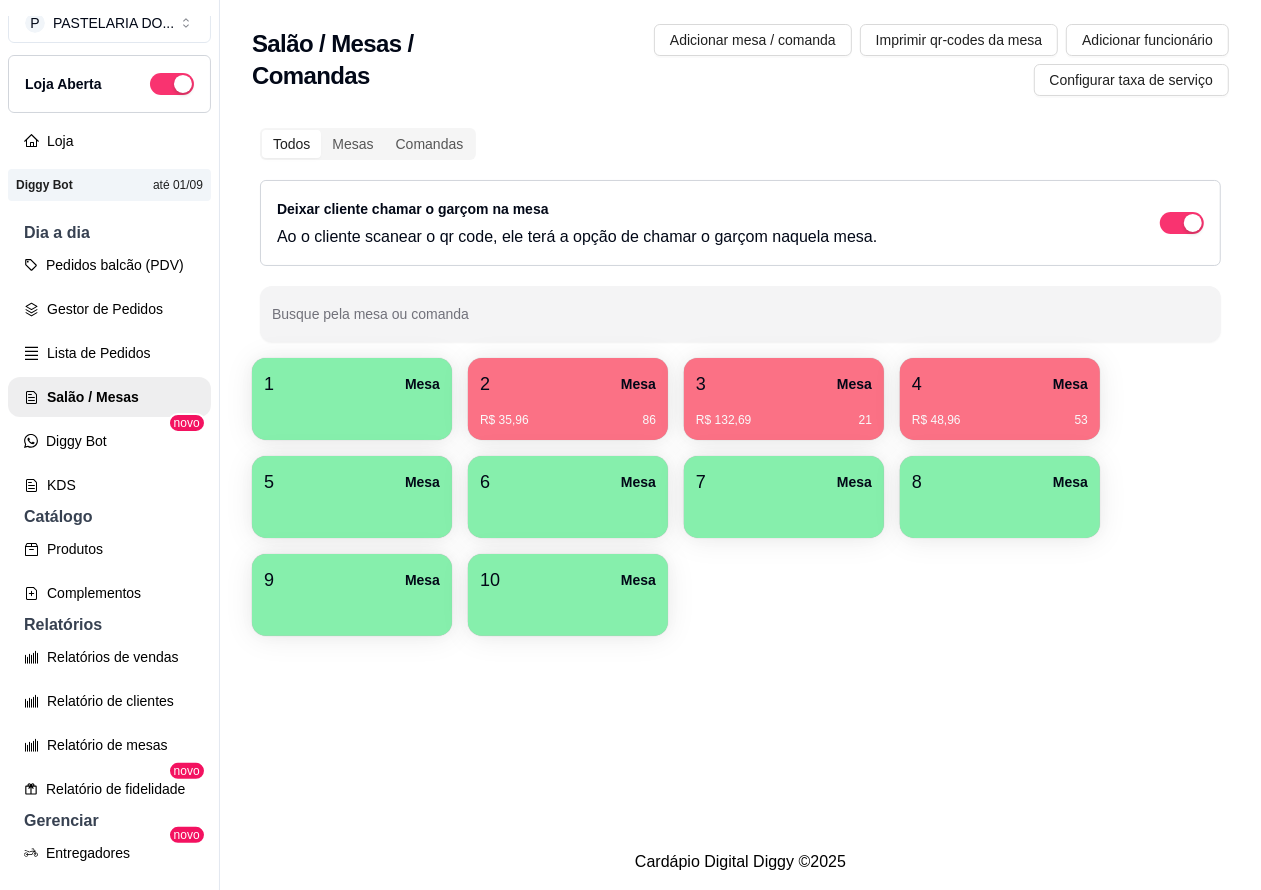 click on "R$ 132,69 21" at bounding box center [784, 413] 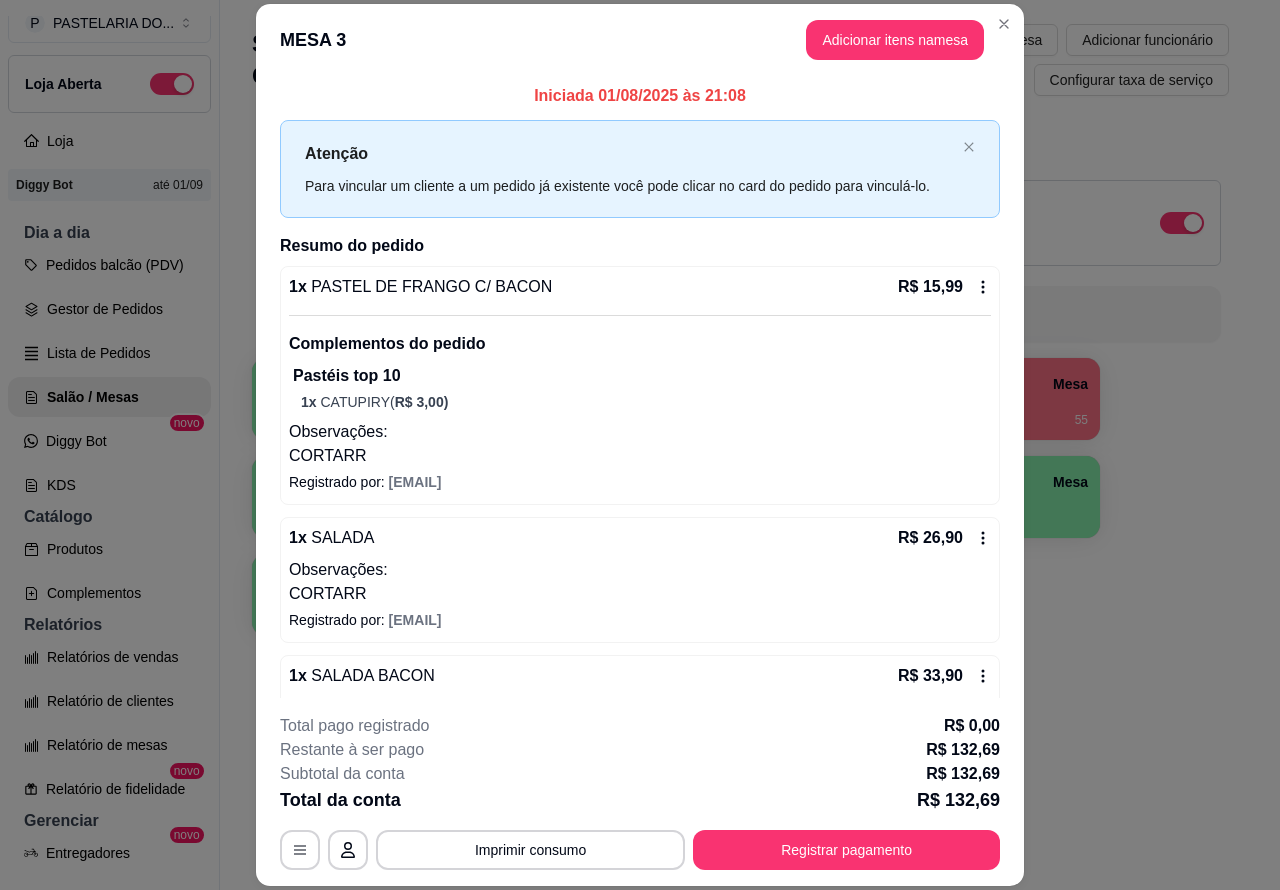 click on "Salão / Mesas / Comandas Adicionar mesa / comanda Imprimir qr-codes da mesa Adicionar funcionário Configurar taxa de serviço Todos Mesas Comandas Deixar cliente chamar o garçom na mesa Ao o cliente scanear o qr code, ele terá a opção de chamar o garçom naquela mesa. Busque pela mesa ou comanda 1 Mesa 2 Mesa R$ 35,96 88 3 Mesa R$ 132,69 23 4 Mesa R$ 48,96 55 5 Mesa 6 Mesa 7 Mesa 8 Mesa 9 Mesa 10 Mesa" at bounding box center [740, 417] 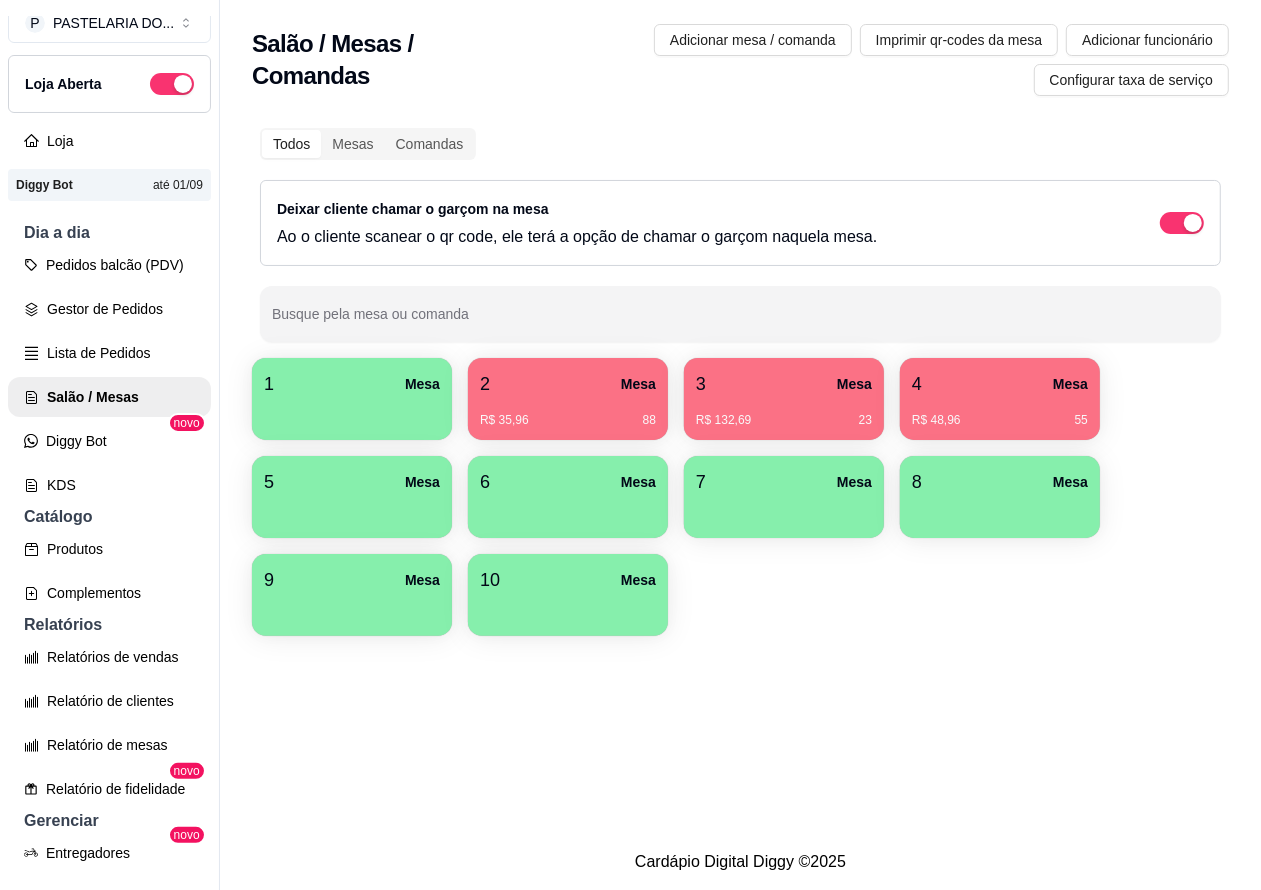 click on "R$ 48,96 55" at bounding box center (1000, 413) 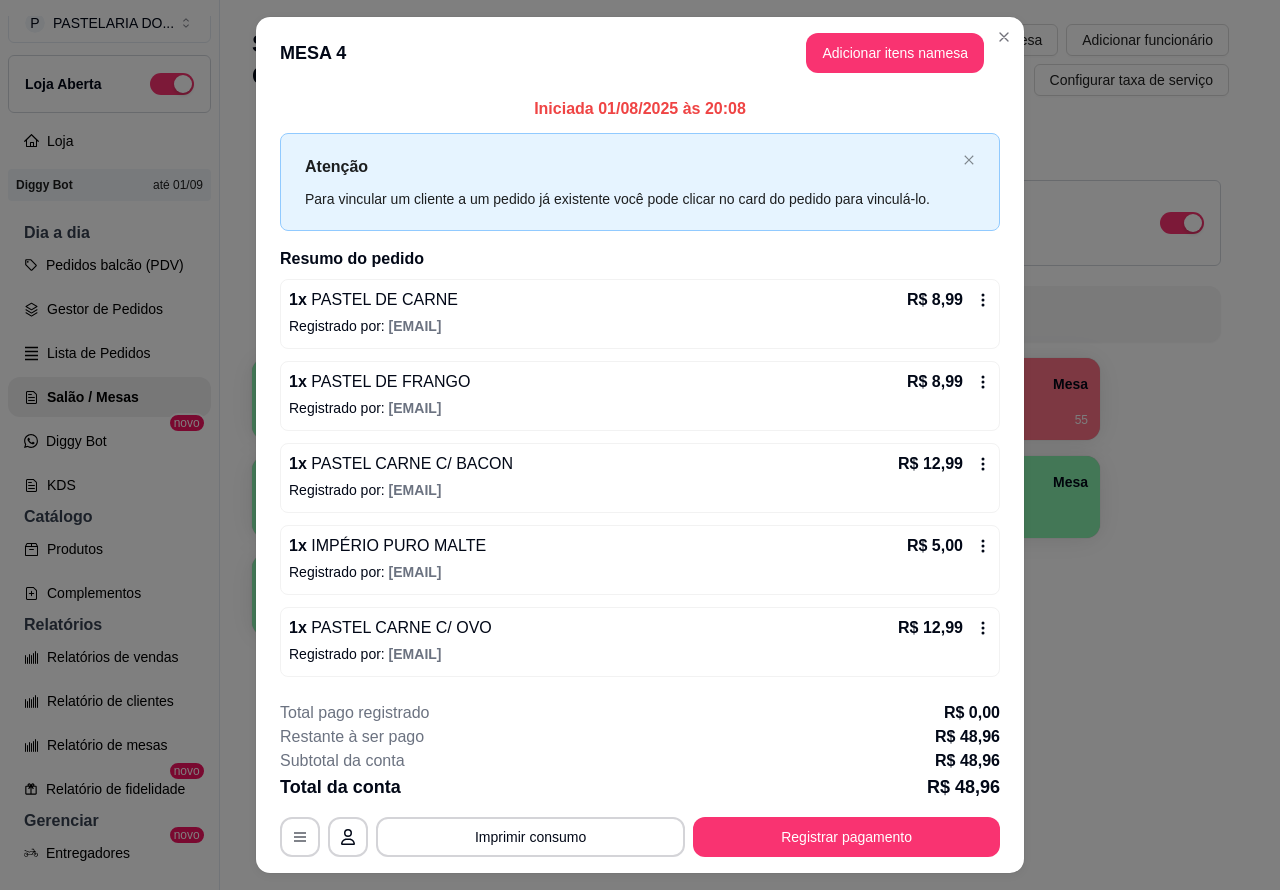 scroll, scrollTop: 47, scrollLeft: 0, axis: vertical 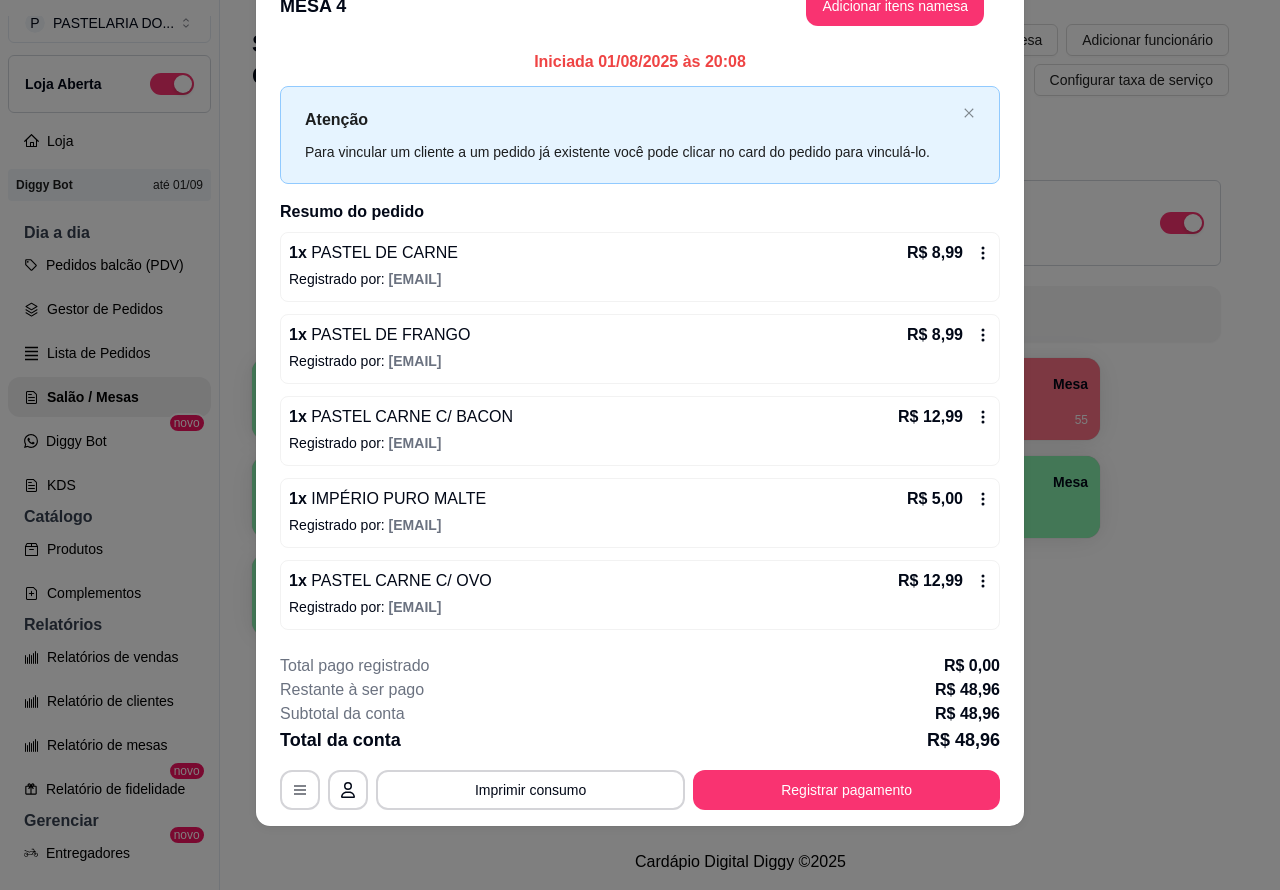 click on "Salão / Mesas / Comandas Adicionar mesa / comanda Imprimir qr-codes da mesa Adicionar funcionário Configurar taxa de serviço Todos Mesas Comandas Deixar cliente chamar o garçom na mesa Ao o cliente scanear o qr code, ele terá a opção de chamar o garçom naquela mesa. Busque pela mesa ou comanda 1 Mesa 2 Mesa R$ 35,96 88 3 Mesa R$ 132,69 23 4 Mesa R$ 48,96 55 5 Mesa 6 Mesa 7 Mesa 8 Mesa 9 Mesa 10 Mesa" at bounding box center [740, 417] 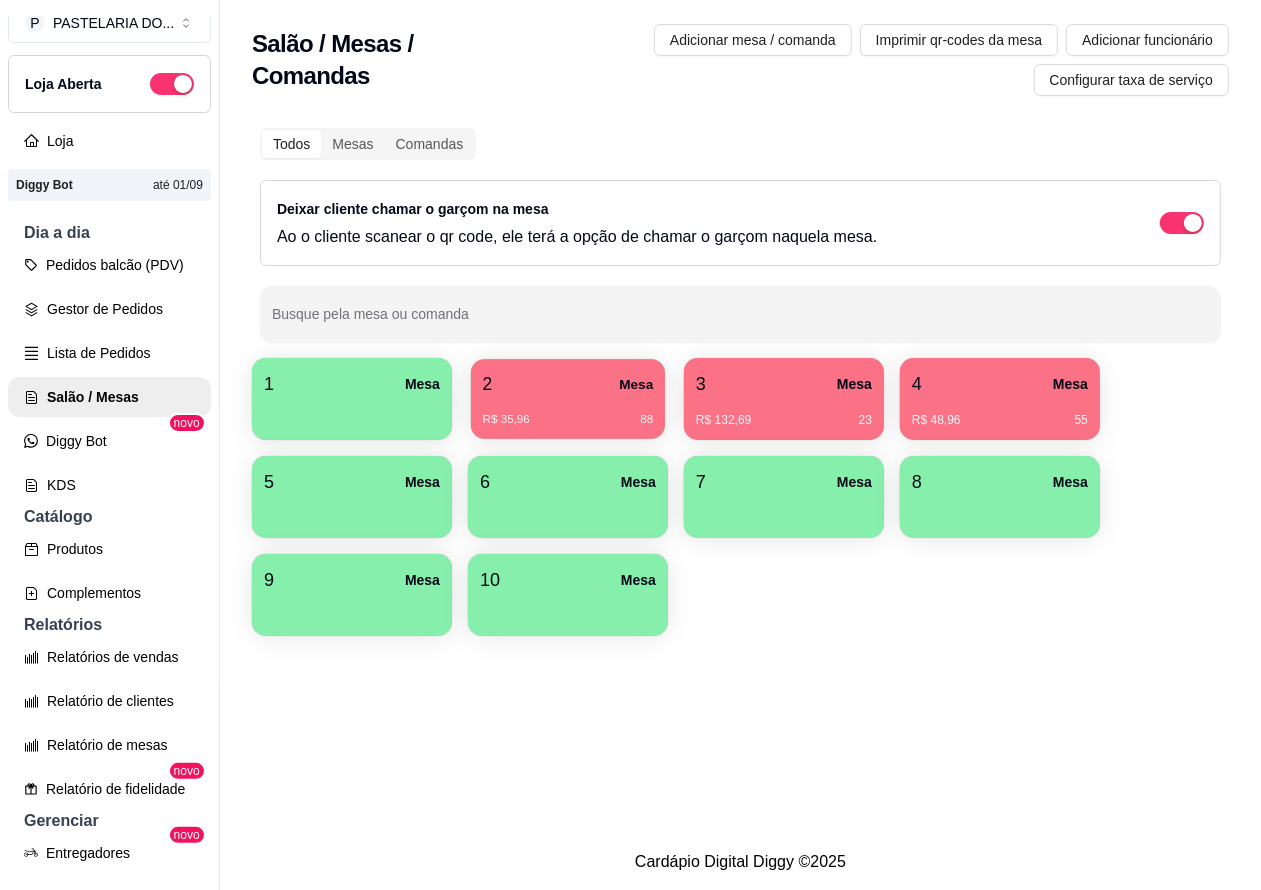 click on "R$ 35,96 88" at bounding box center [568, 412] 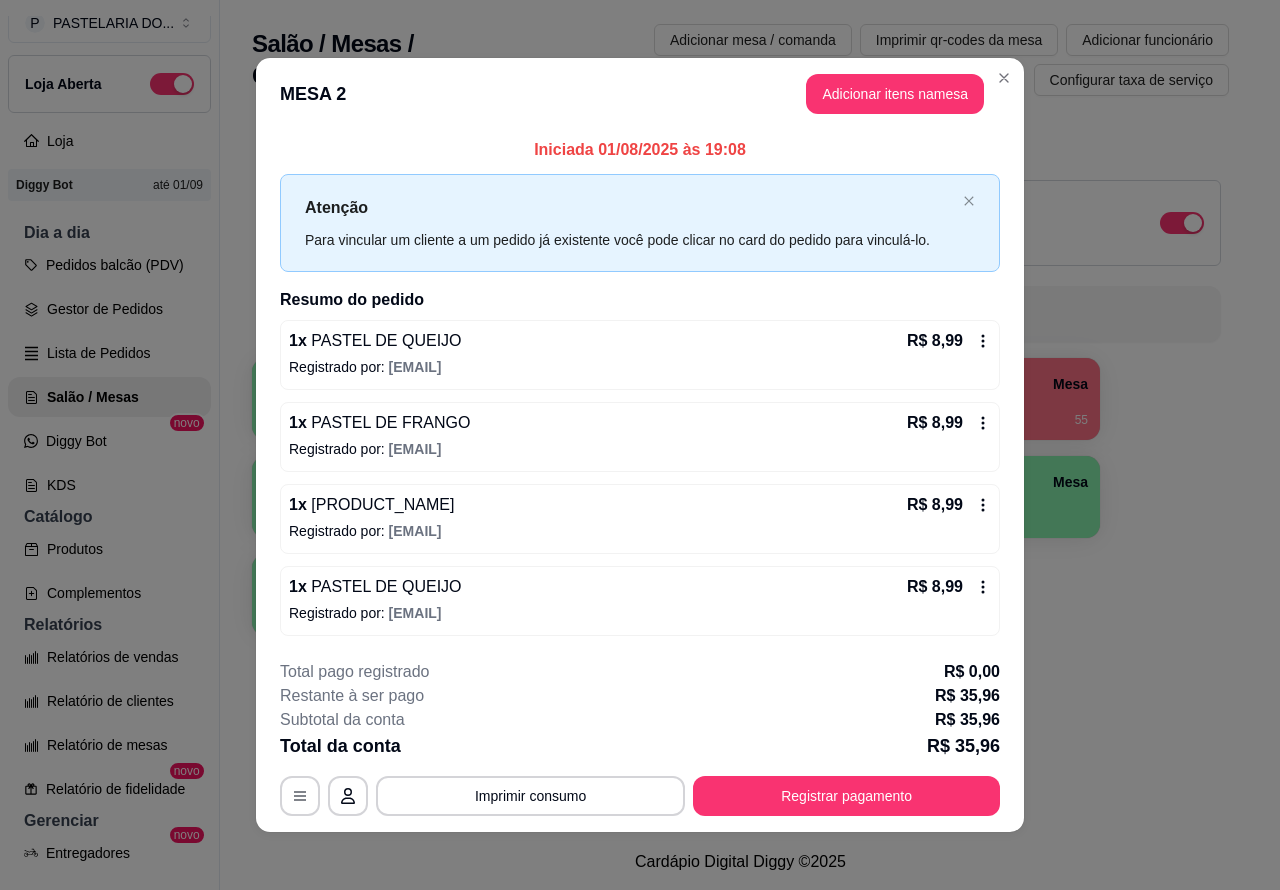 scroll, scrollTop: 6, scrollLeft: 0, axis: vertical 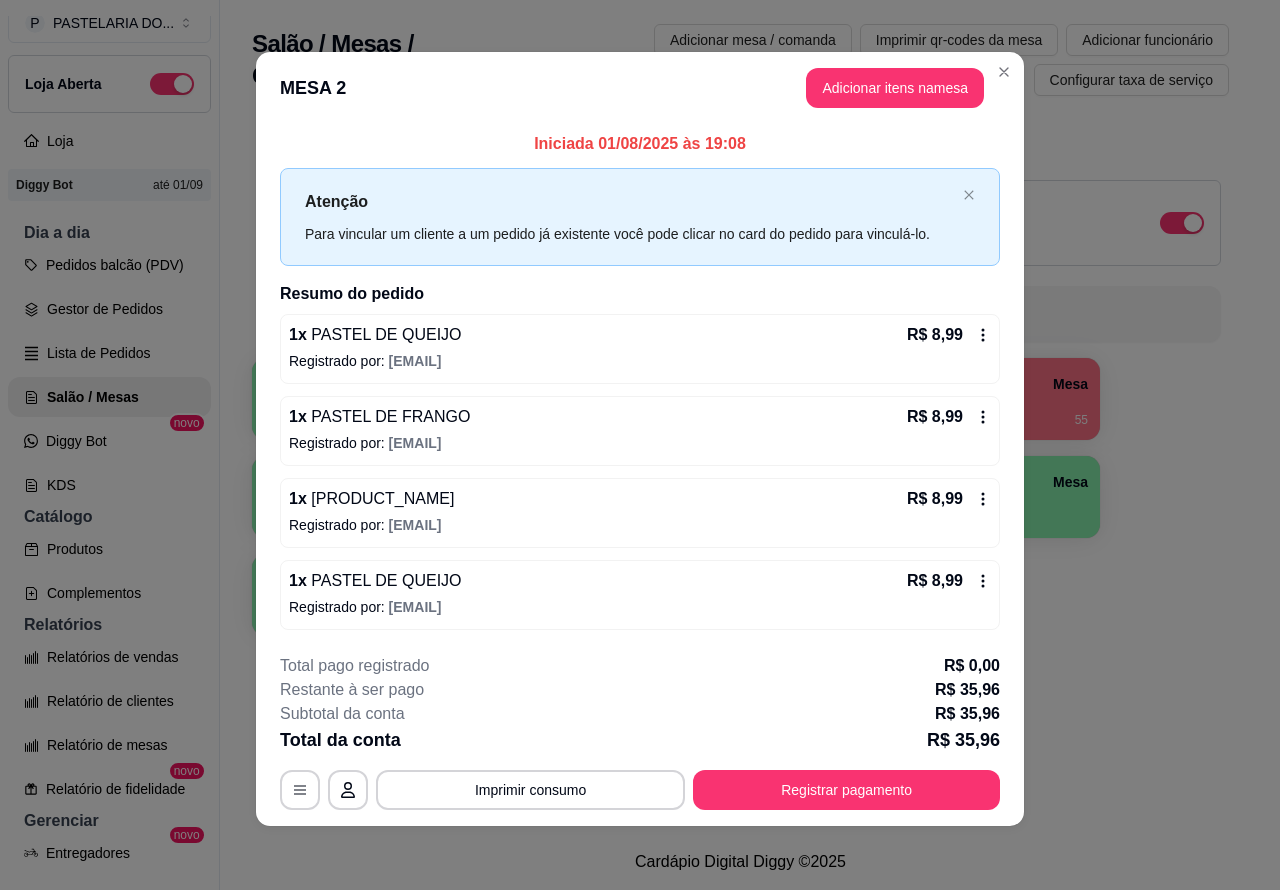 click 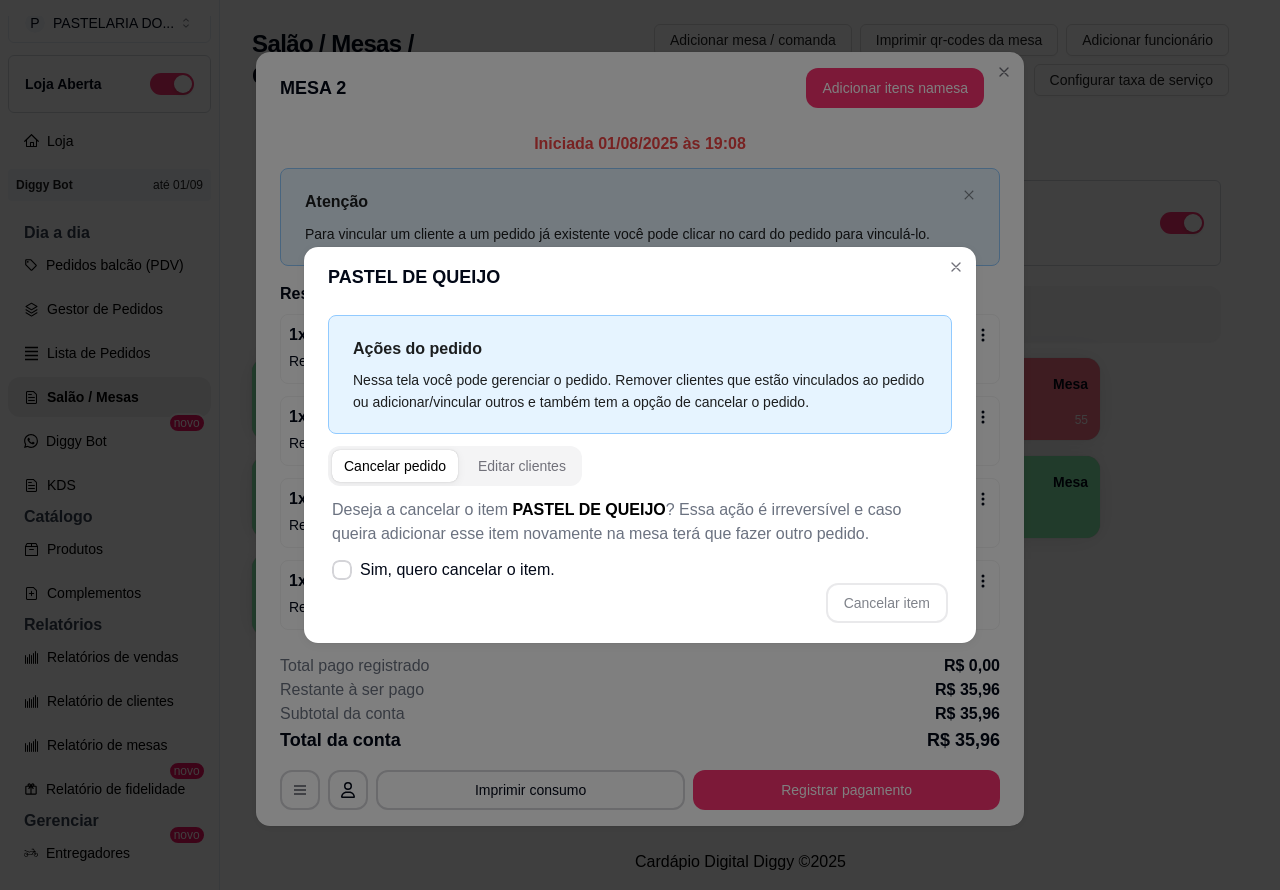 click 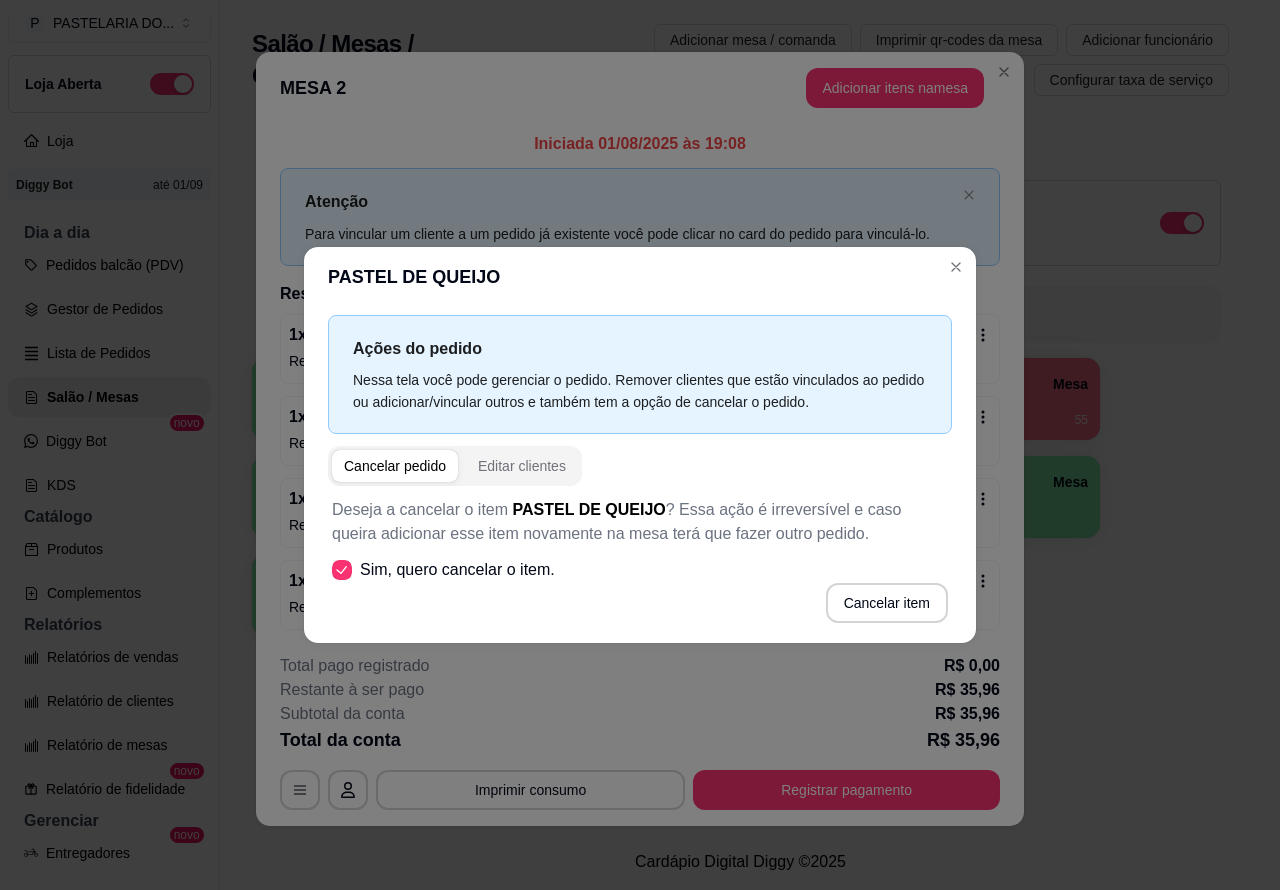 click on "Cancelar item" at bounding box center [887, 603] 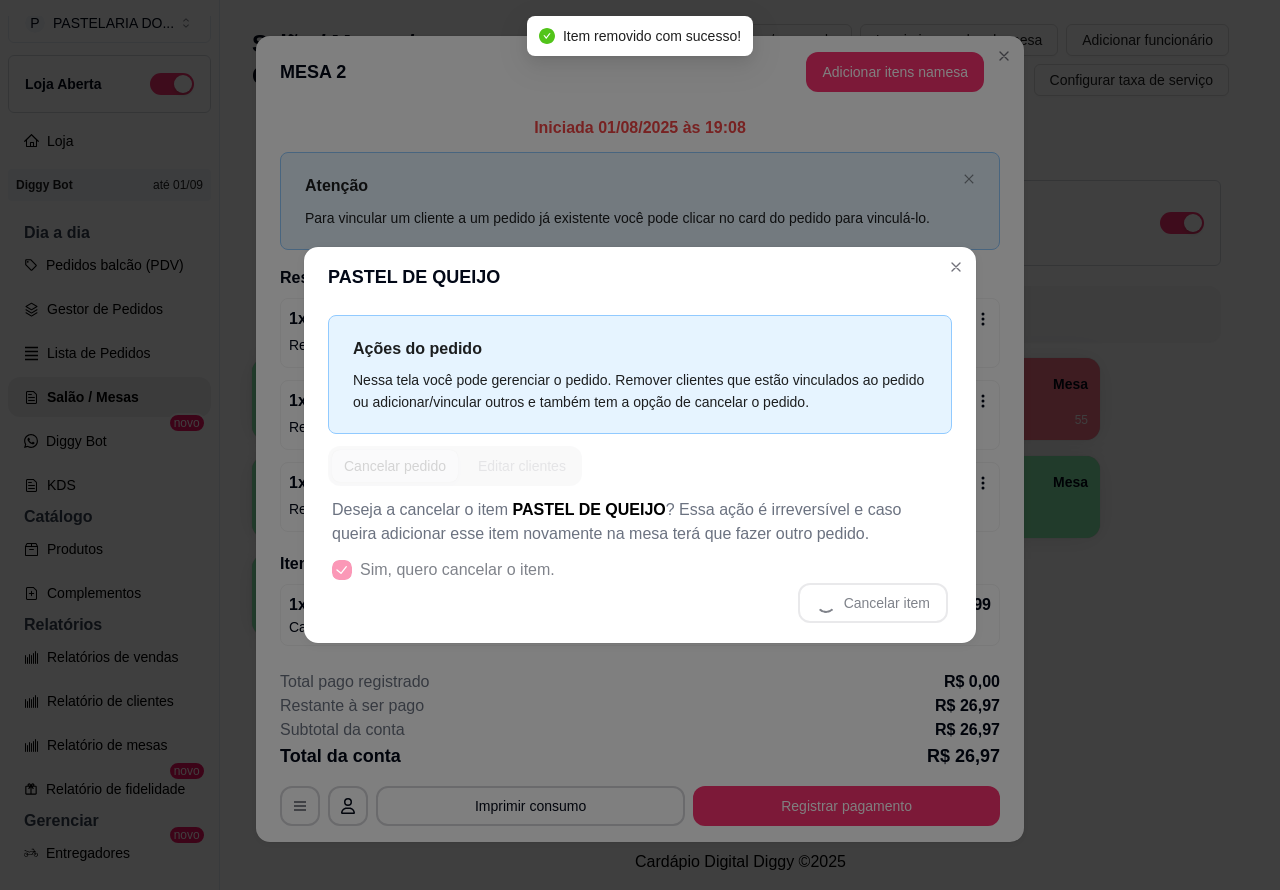 click on "**********" at bounding box center [640, 445] 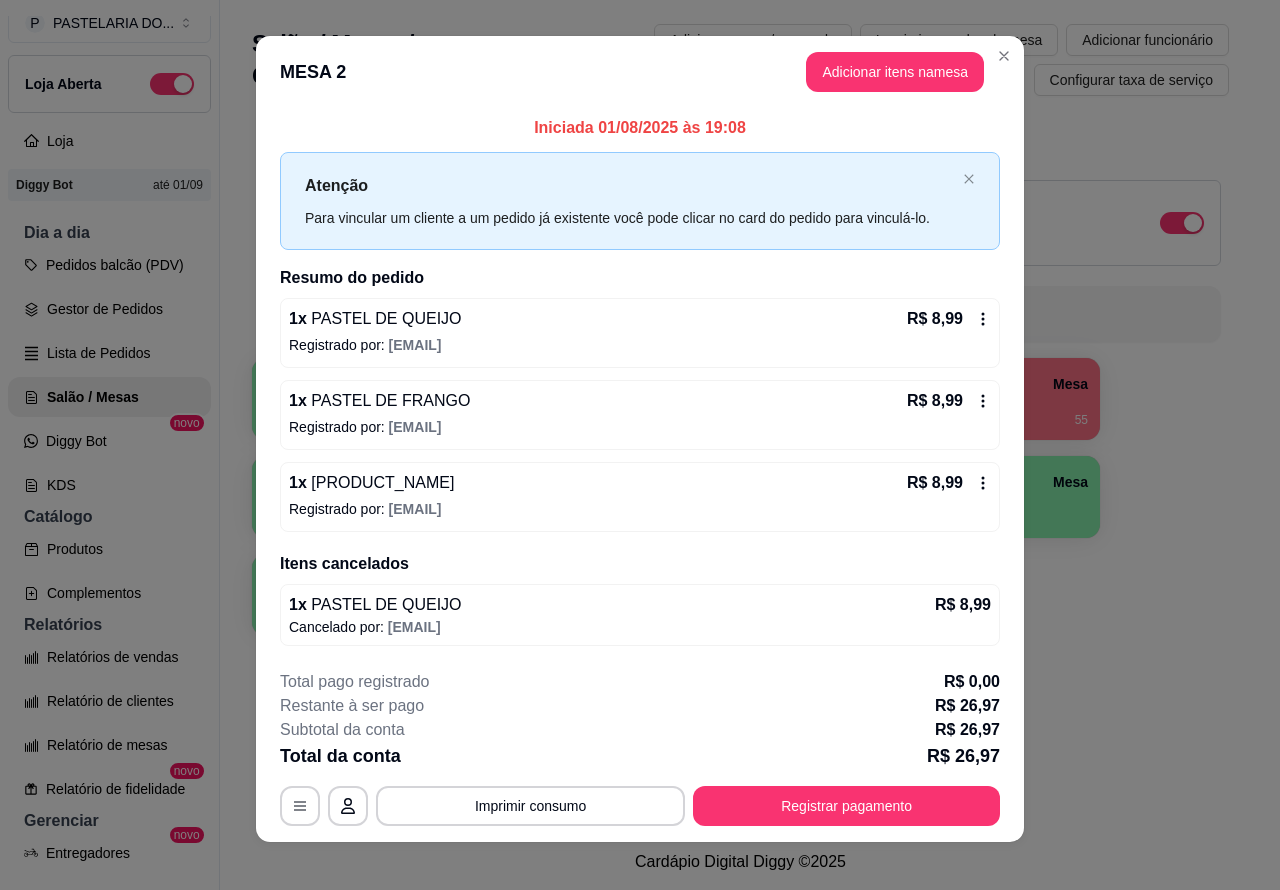 click on "Salão / Mesas / Comandas Adicionar mesa / comanda Imprimir qr-codes da mesa Adicionar funcionário Configurar taxa de serviço Todos Mesas Comandas Deixar cliente chamar o garçom na mesa Ao o cliente scanear o qr code, ele terá a opção de chamar o garçom naquela mesa. Busque pela mesa ou comanda 1 Mesa 2 Mesa R$ 35,96 88 3 Mesa R$ 132,69 23 4 Mesa R$ 48,96 55 5 Mesa 6 Mesa 7 Mesa 8 Mesa 9 Mesa 10 Mesa" at bounding box center [740, 417] 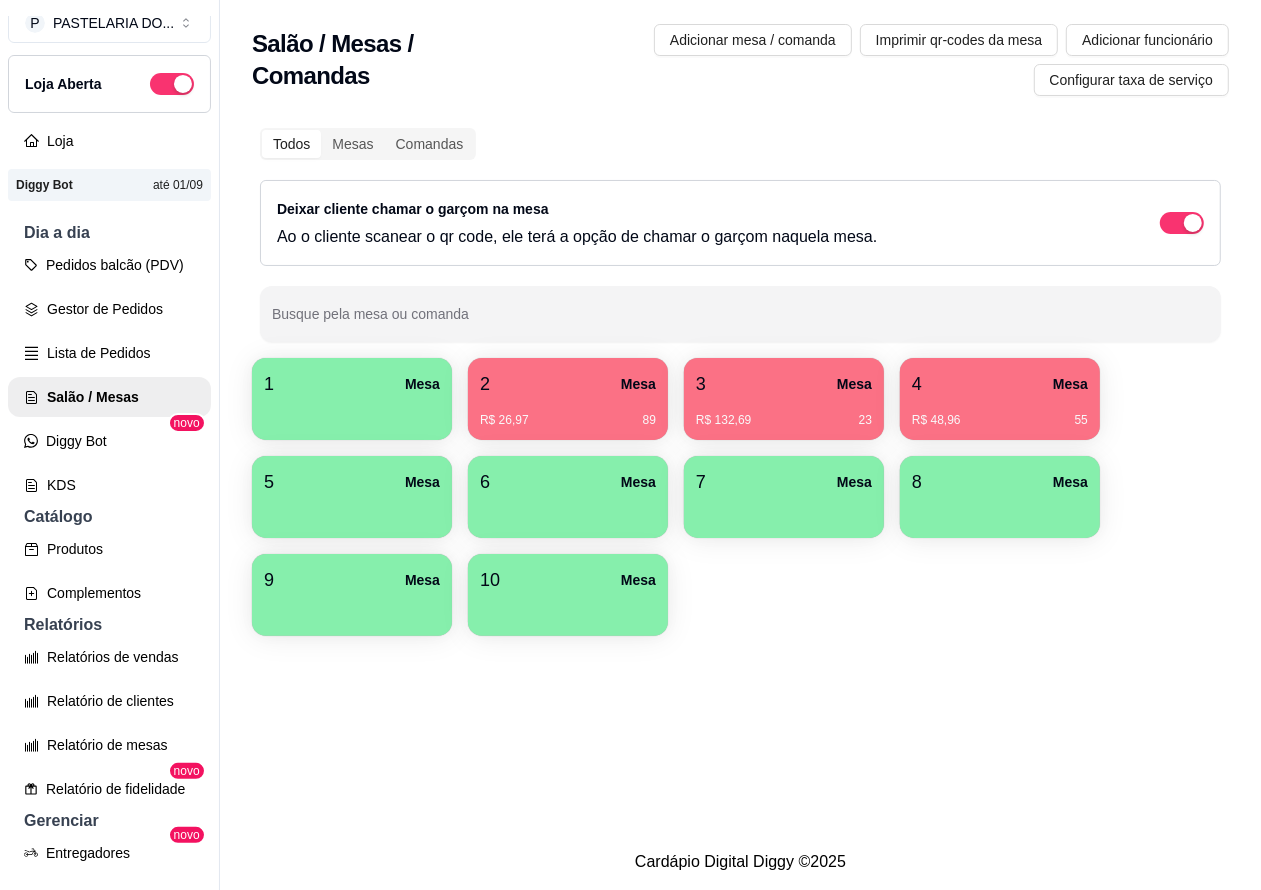 click on "R$ 26,97 89" at bounding box center [568, 413] 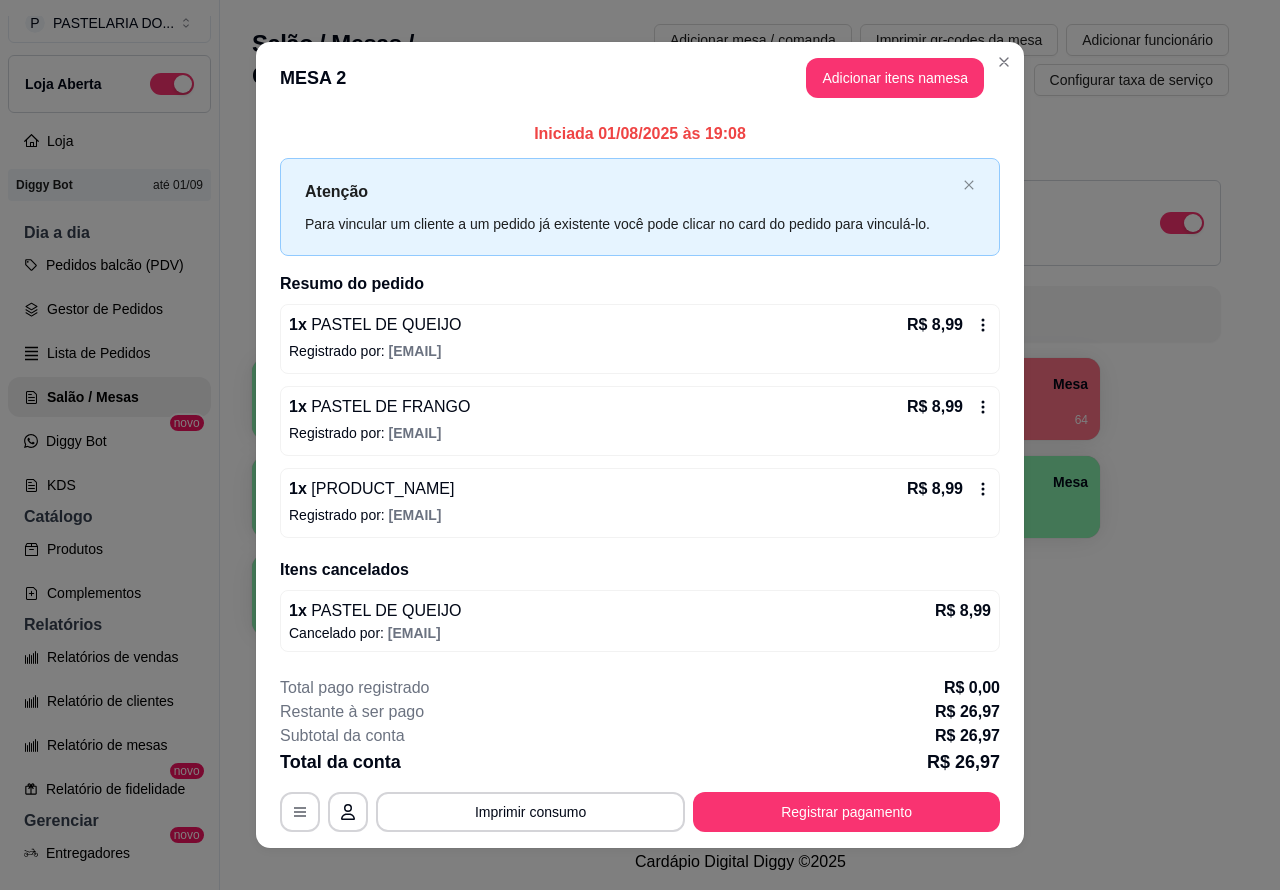 click on "1 Mesa 2 Mesa R$ 26,97 97 3 Mesa R$ 132,69 32 4 Mesa R$ 48,96 64 5 Mesa 6 Mesa R$ 86,95 127 7 Mesa 8 Mesa 9 Mesa 10 Mesa" at bounding box center (740, 497) 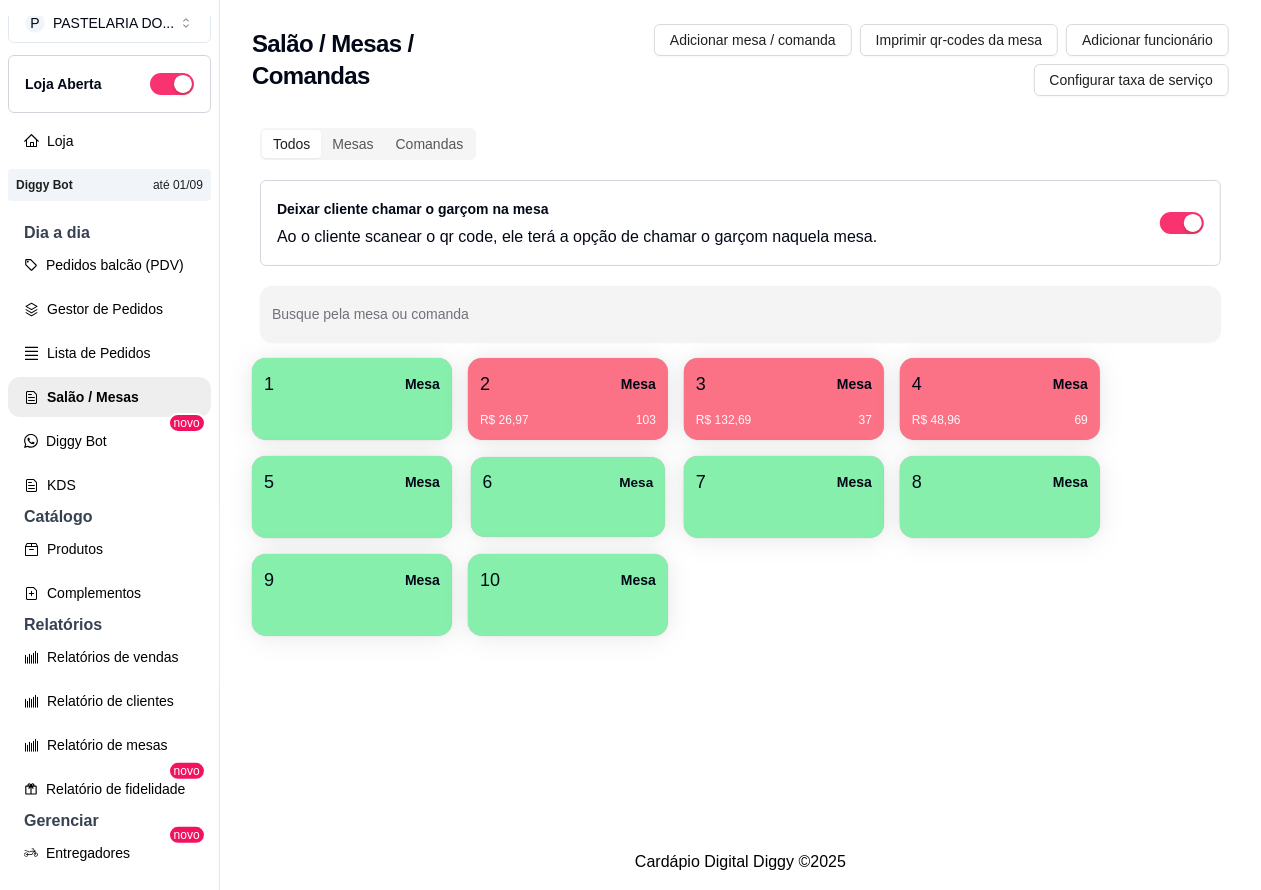 click on "6 Mesa" at bounding box center [568, 482] 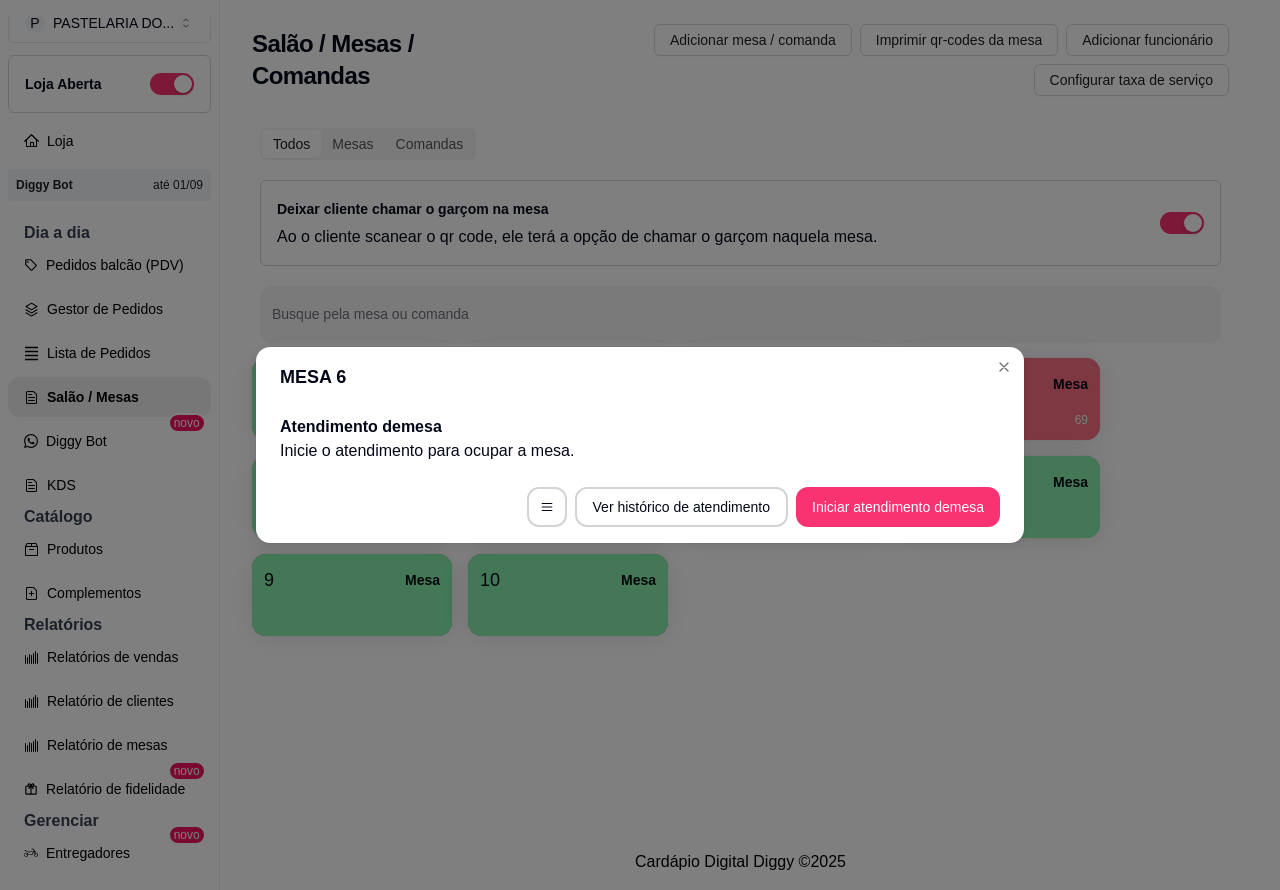click on "Salão / Mesas / Comandas Adicionar mesa / comanda Imprimir qr-codes da mesa Adicionar funcionário Configurar taxa de serviço Todos Mesas Comandas Deixar cliente chamar o garçom na mesa Ao o cliente scanear o qr code, ele terá a opção de chamar o garçom naquela mesa. Busque pela mesa ou comanda
1 Mesa 2 Mesa R$ 26,97 103 3 Mesa R$ 132,69 38 4 Mesa R$ 48,96 69 5 Mesa 6 Mesa 7 Mesa 8 Mesa 9 Mesa 10 Mesa" at bounding box center (740, 417) 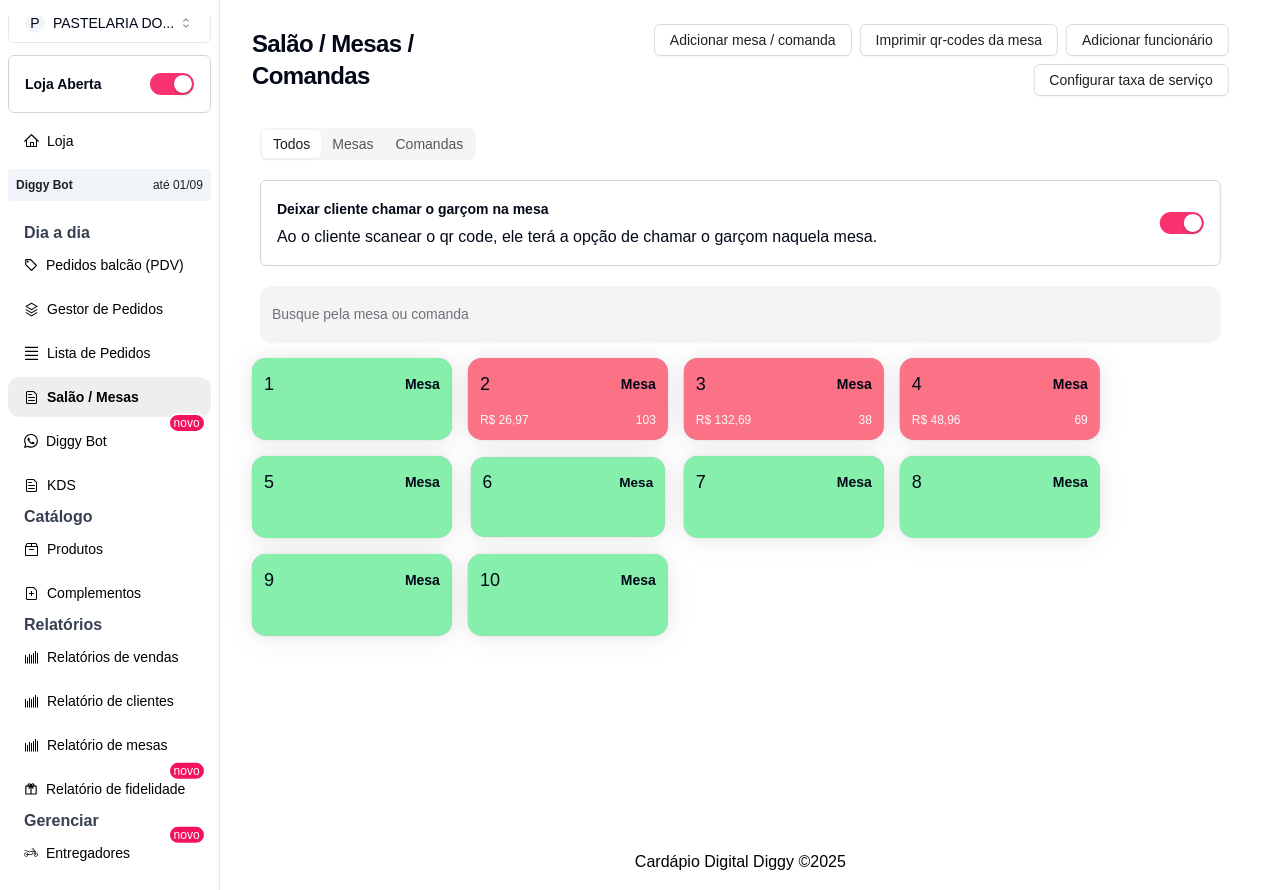 click at bounding box center [568, 510] 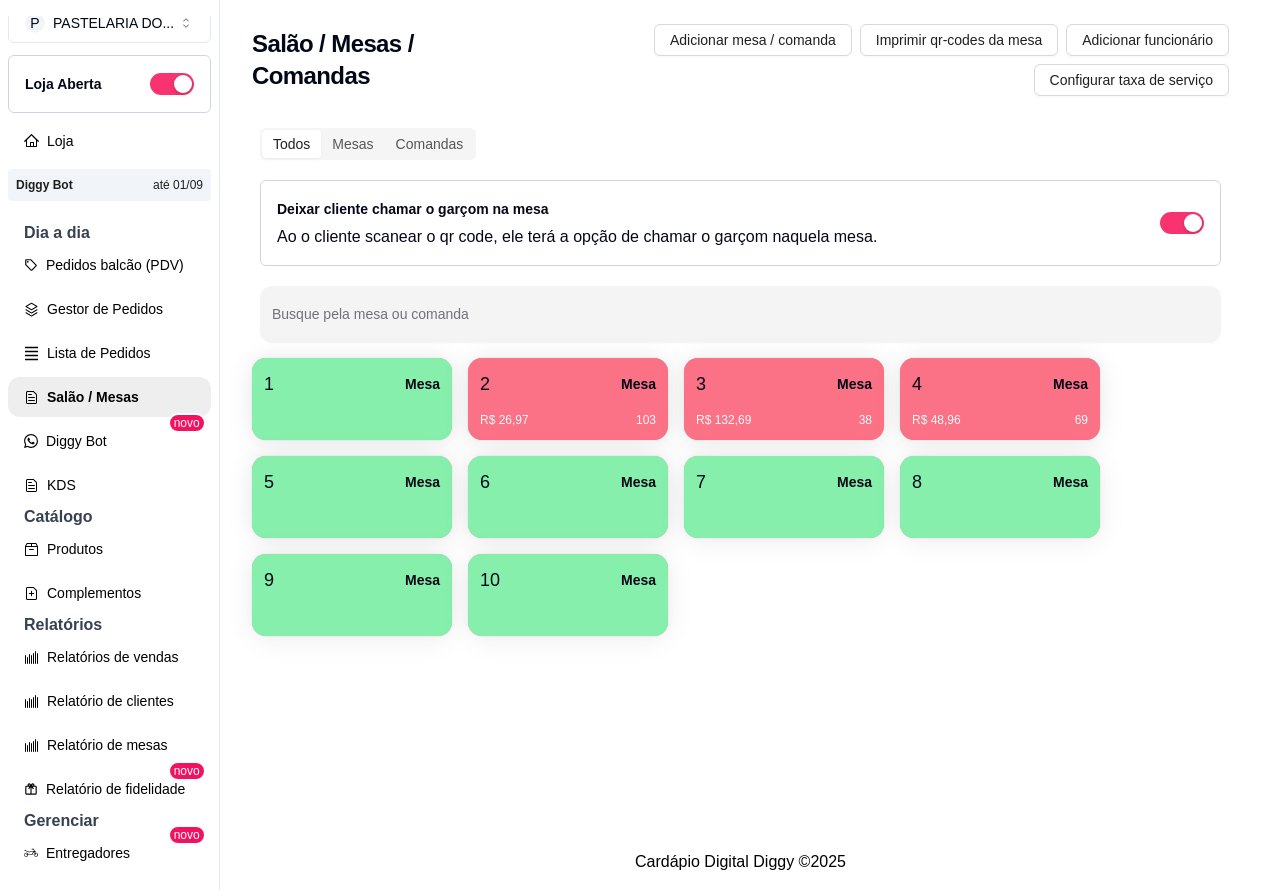 click on "Salão / Mesas / Comandas Adicionar mesa / comanda Imprimir qr-codes da mesa Adicionar funcionário Configurar taxa de serviço Todos Mesas Comandas Deixar cliente chamar o garçom na mesa Ao o cliente scanear o qr code, ele terá a opção de chamar o garçom naquela mesa. Busque pela mesa ou comanda
1 Mesa 2 Mesa R$ 26,97 103 3 Mesa R$ 132,69 38 4 Mesa R$ 48,96 69 5 Mesa 6 Mesa 7 Mesa 8 Mesa 9 Mesa 10 Mesa" at bounding box center [740, 417] 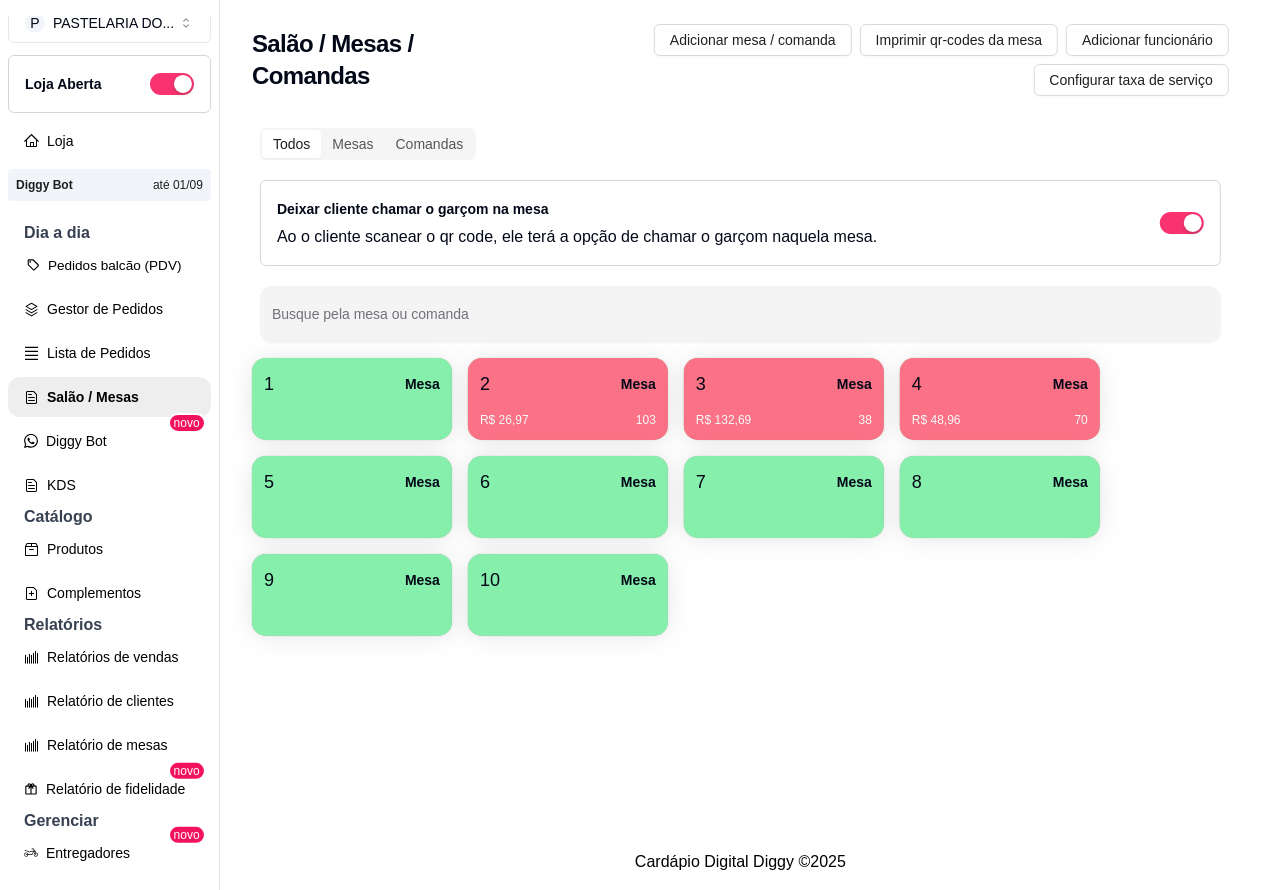 click on "Pedidos balcão (PDV)" at bounding box center [109, 265] 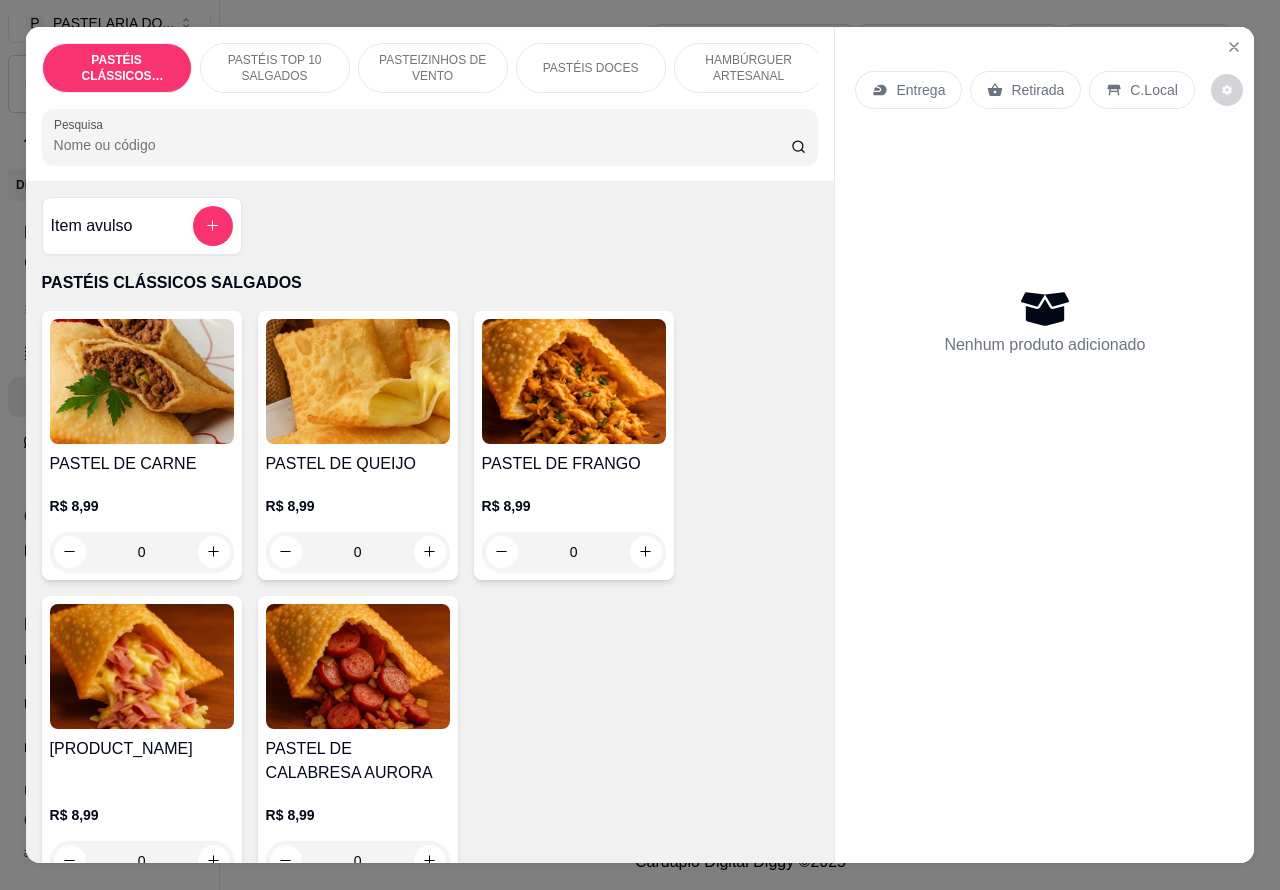 click on "Entrega" at bounding box center (920, 90) 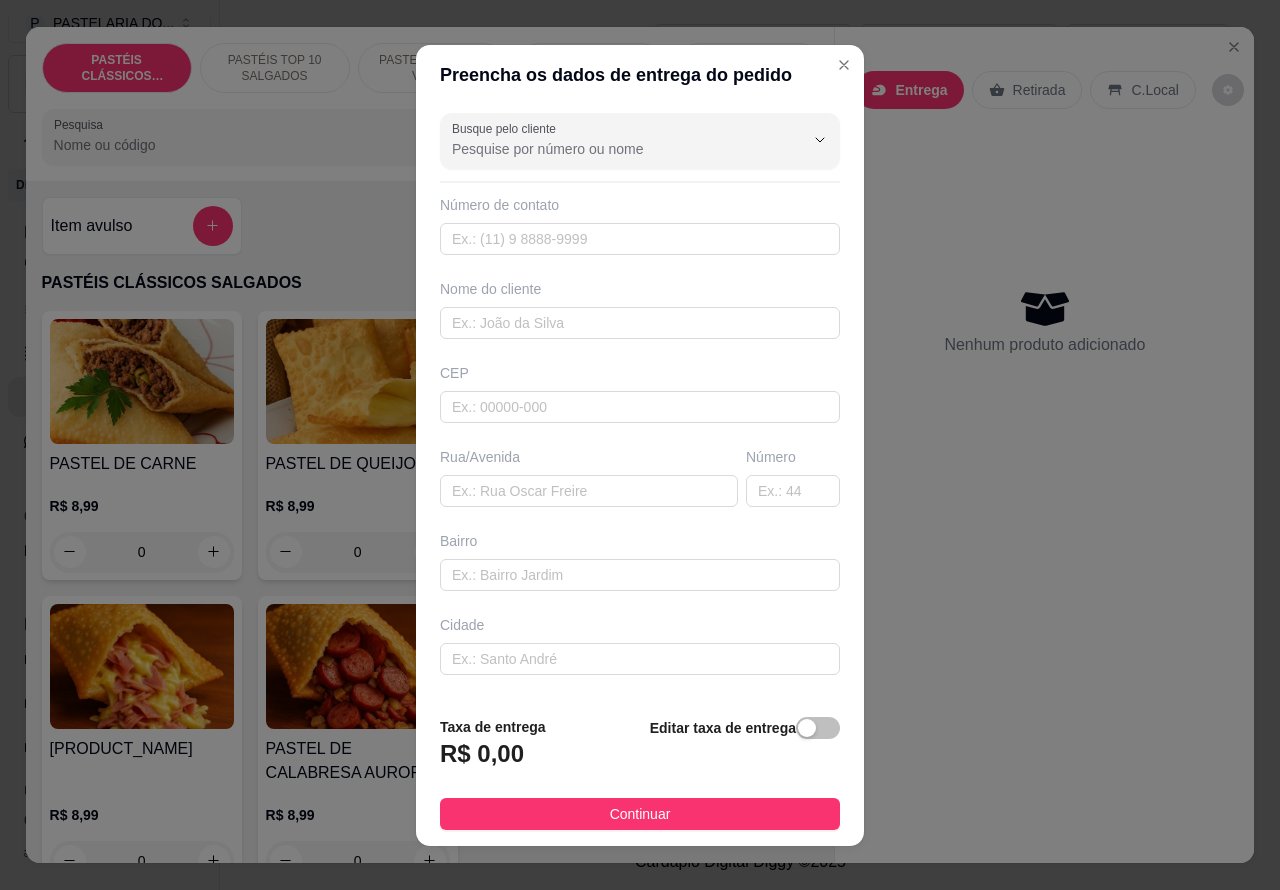 click on "Nenhum produto adicionado" at bounding box center [1044, 321] 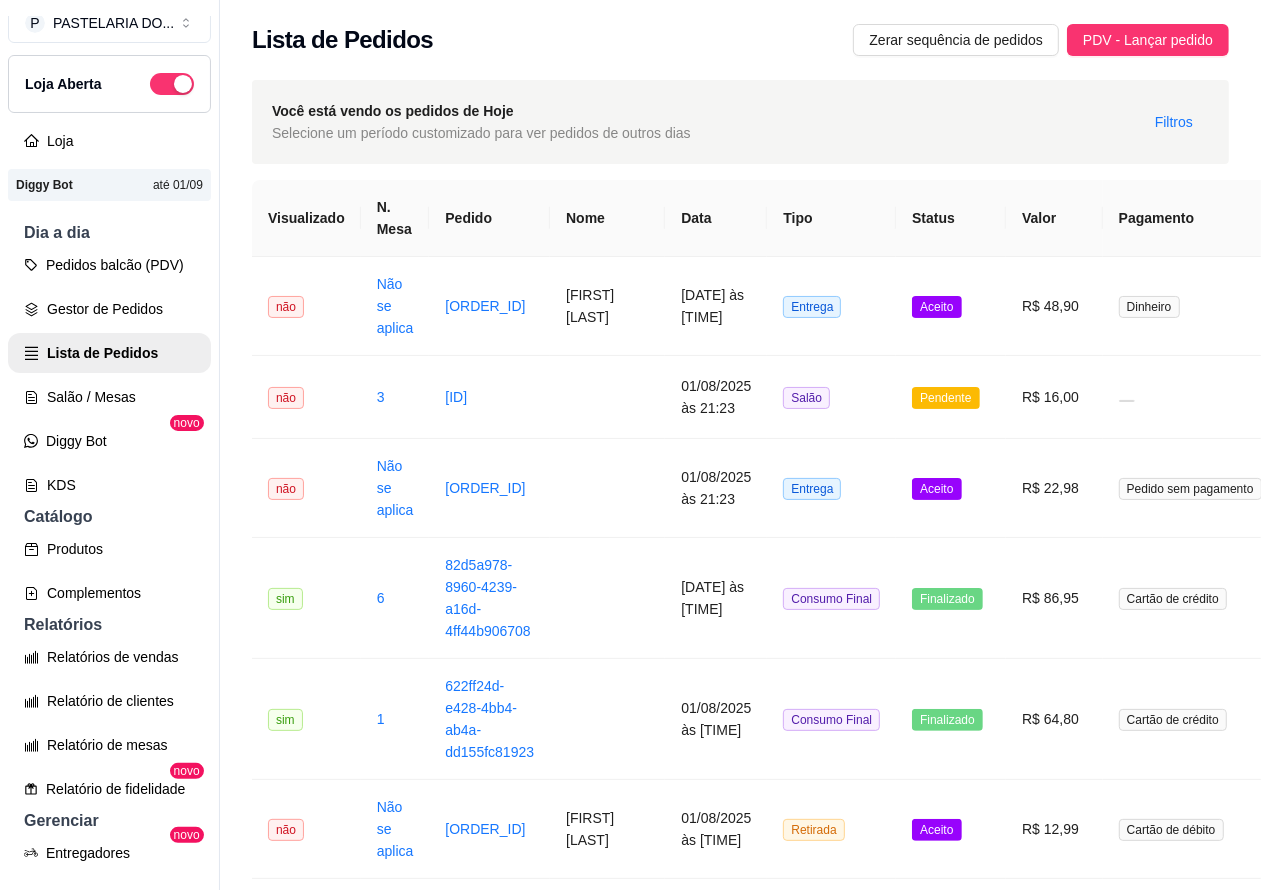 click on "Salão / Mesas" at bounding box center [109, 397] 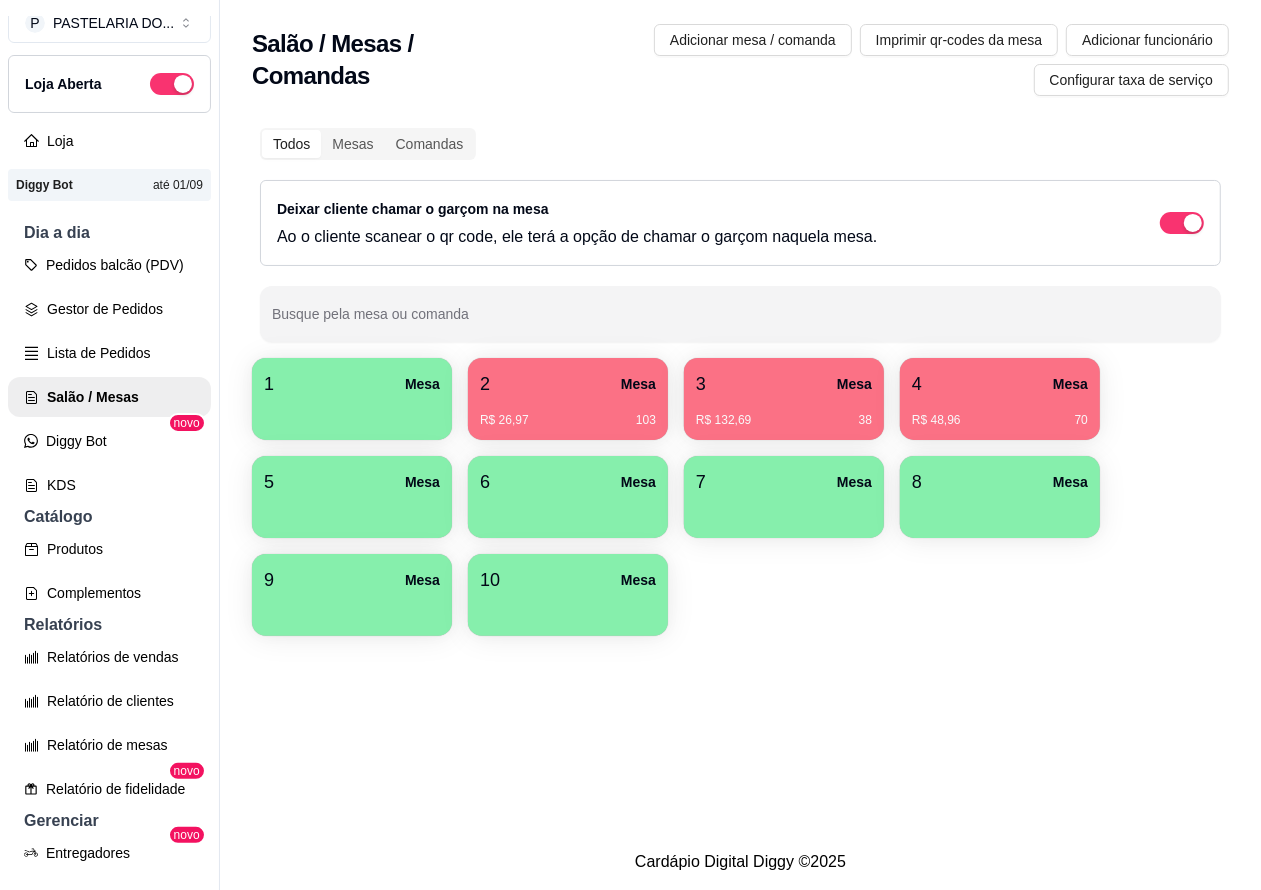 click at bounding box center (568, 511) 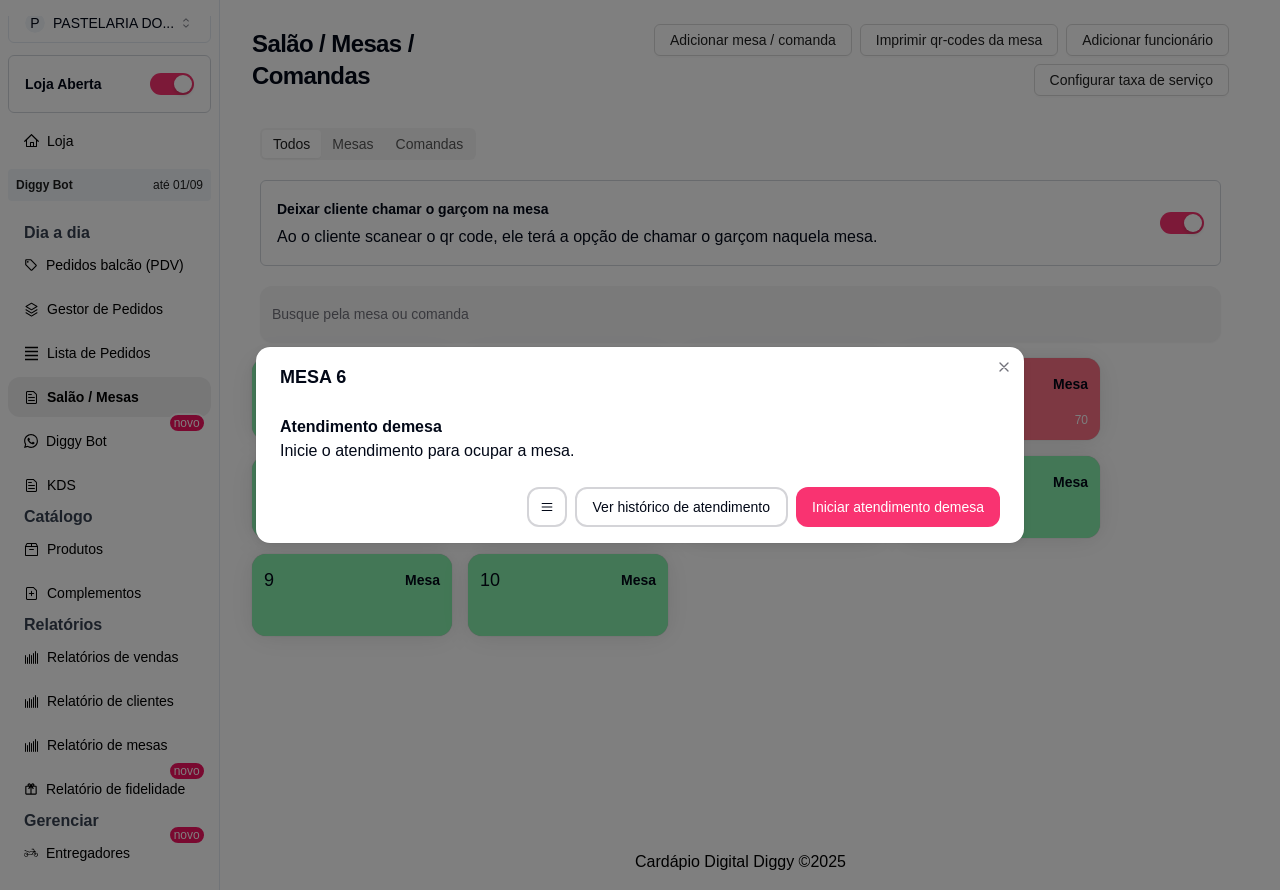 click on "Iniciar atendimento de  mesa" at bounding box center (898, 507) 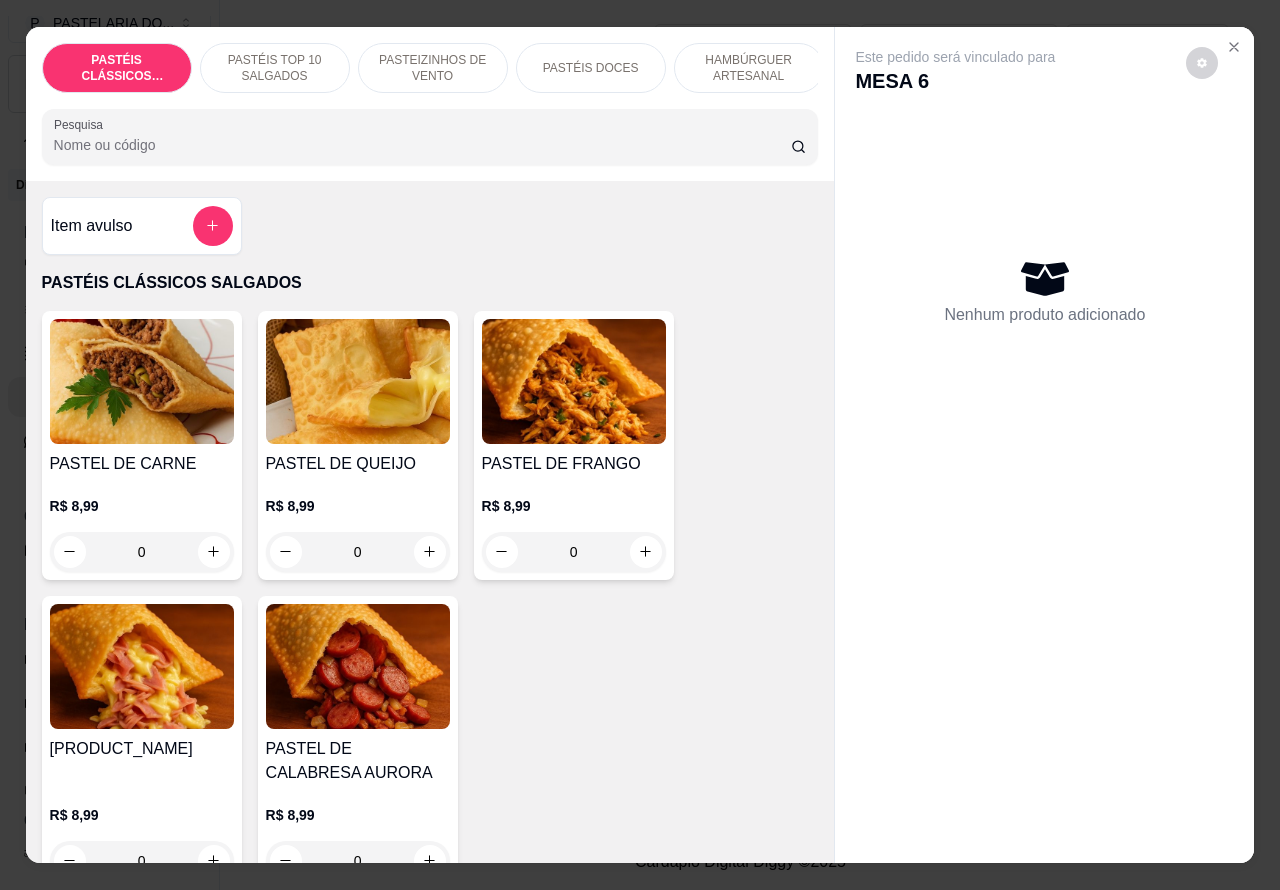 click 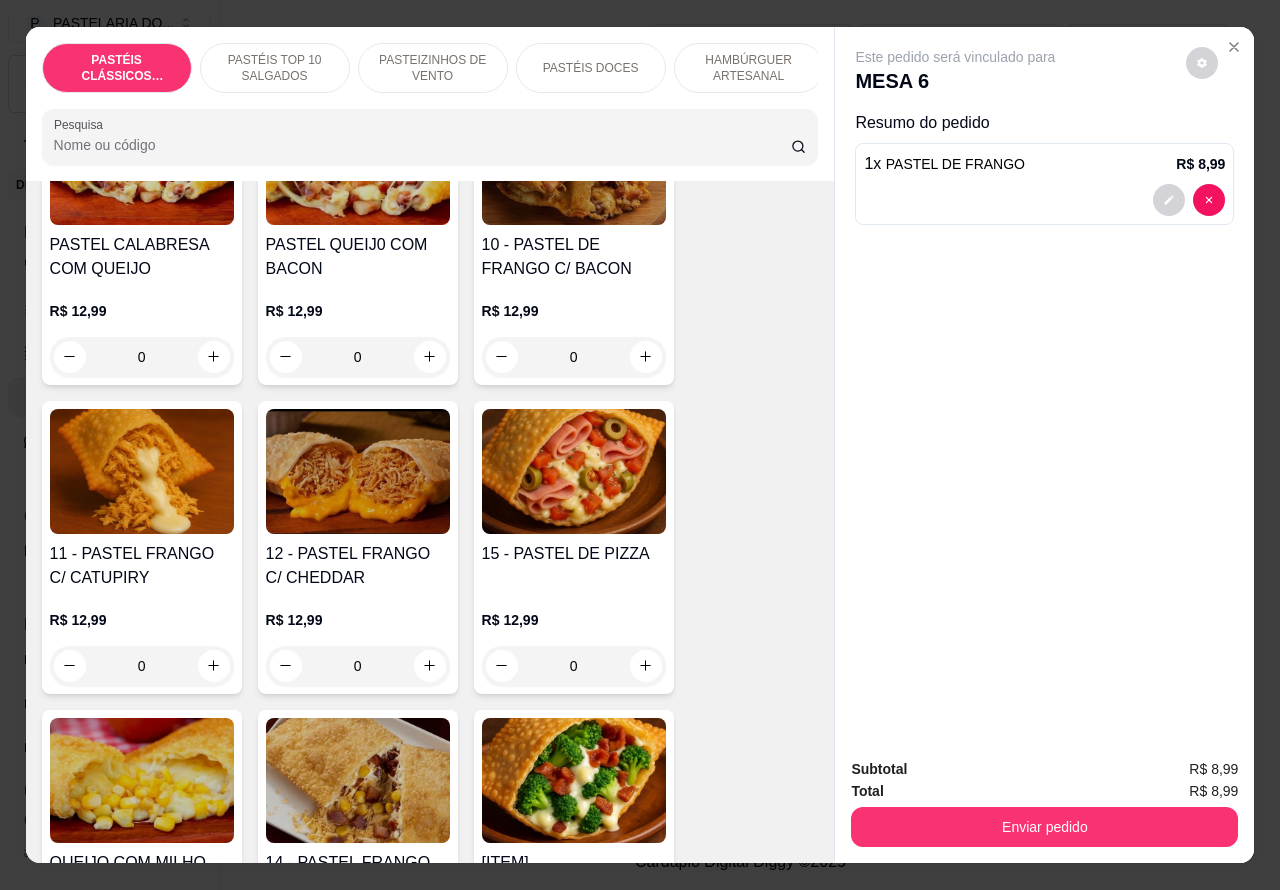 scroll, scrollTop: 1793, scrollLeft: 0, axis: vertical 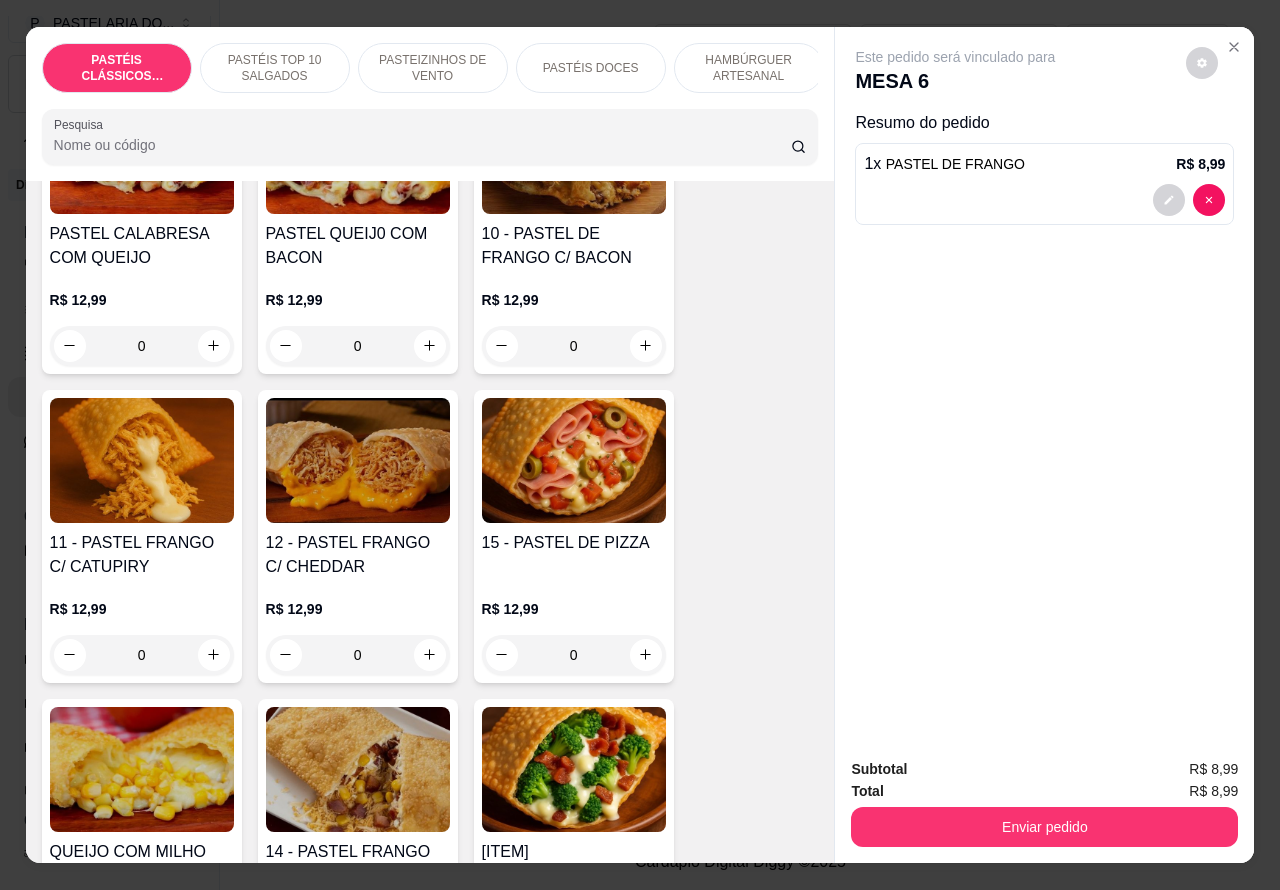 click on "0" at bounding box center (574, 655) 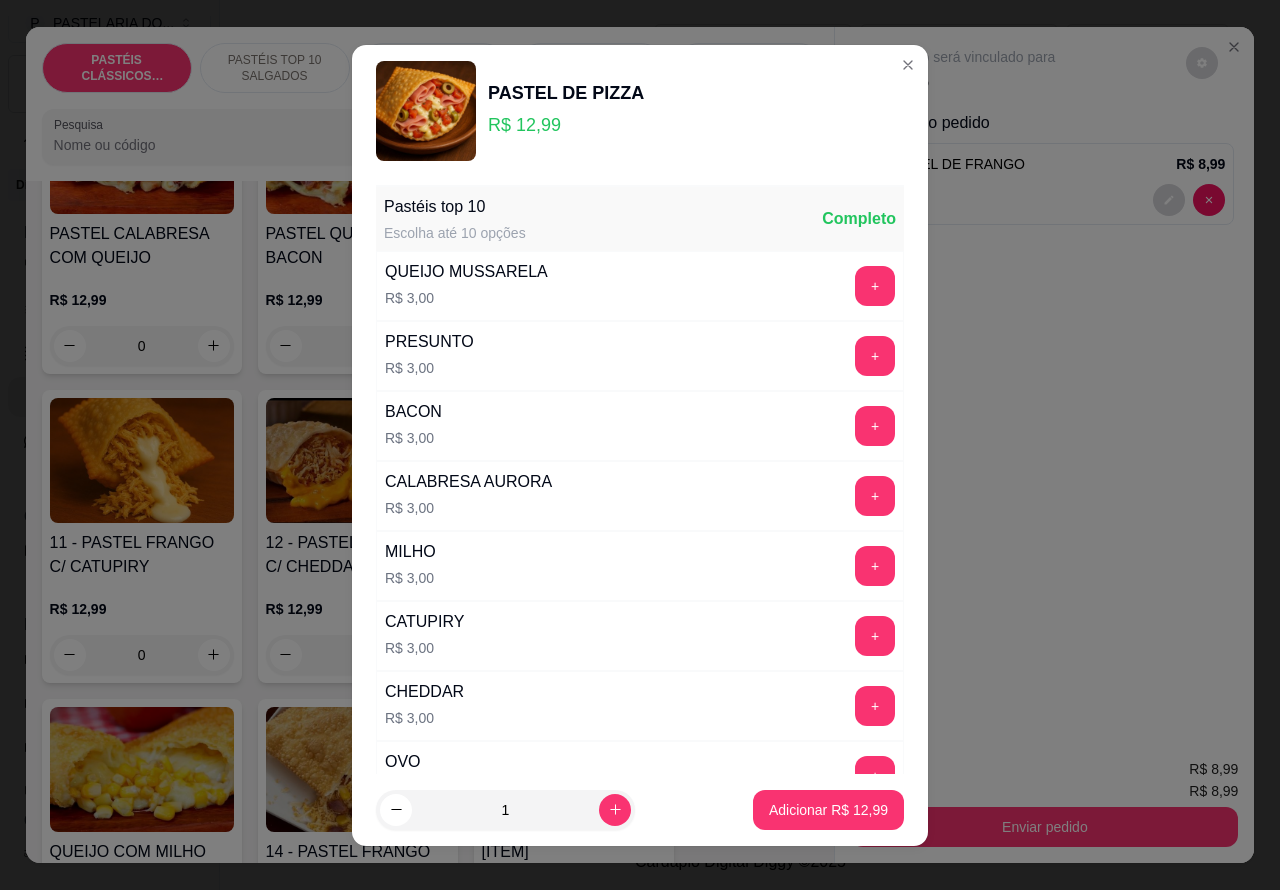 click on "Adicionar   R$ 12,99" at bounding box center [828, 810] 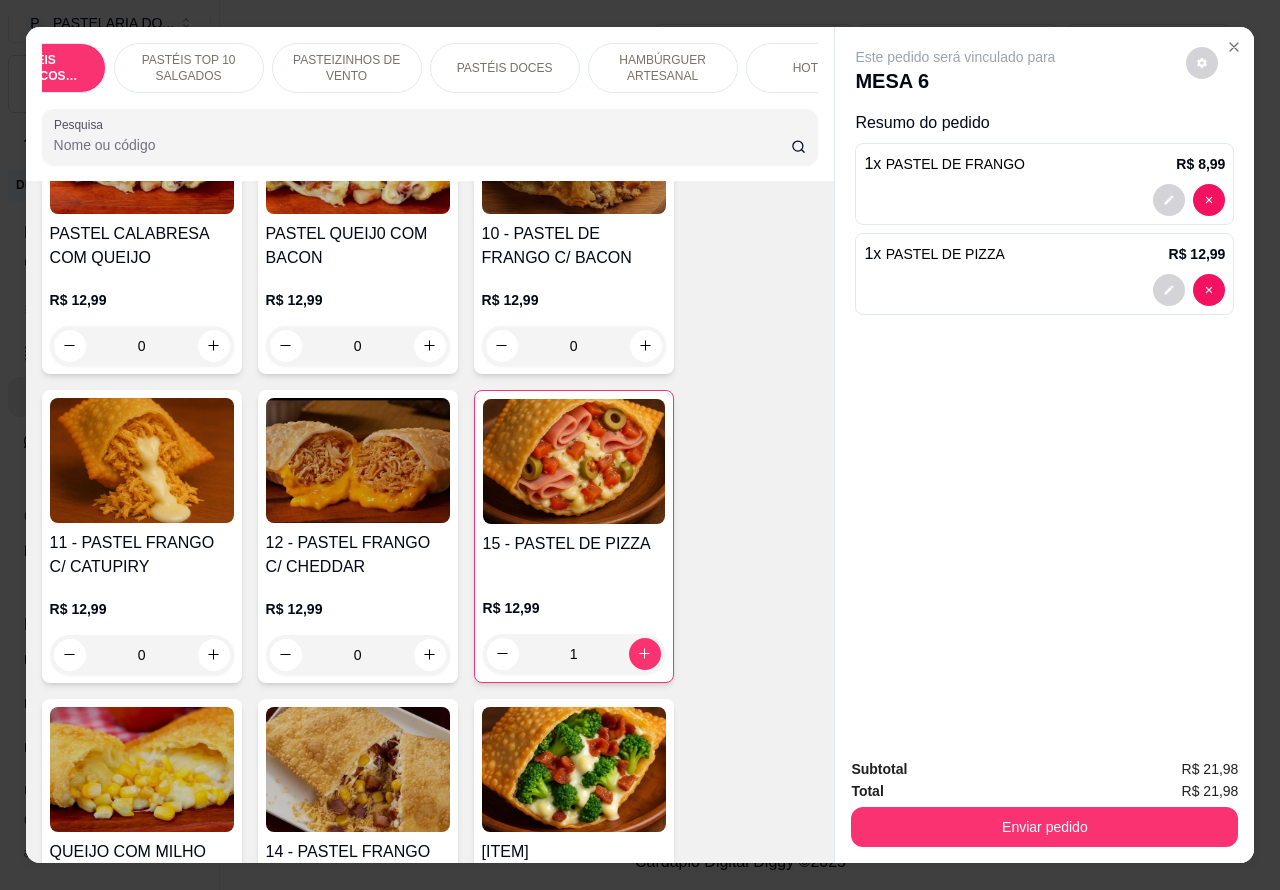 scroll, scrollTop: 0, scrollLeft: 116, axis: horizontal 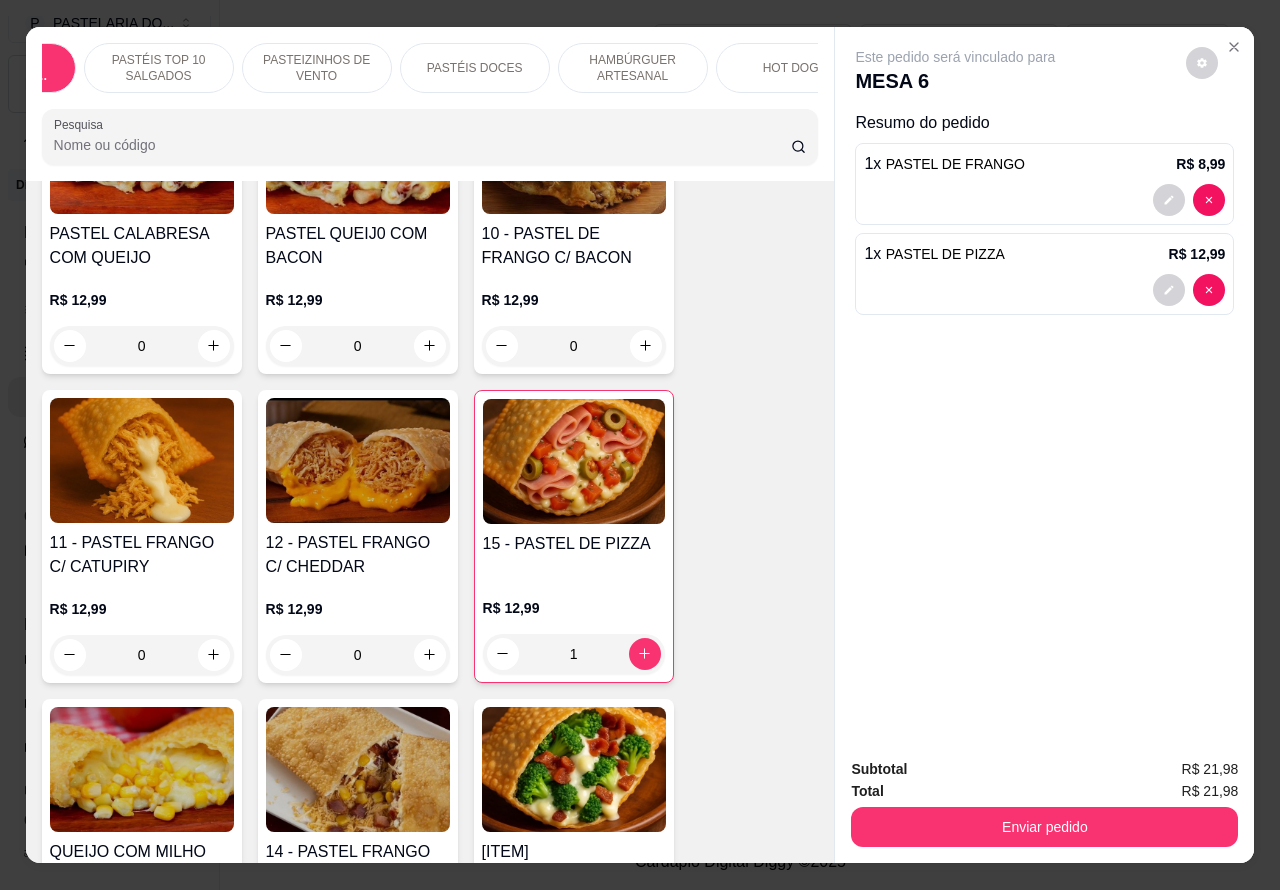 click on "HAMBÚRGUER ARTESANAL" at bounding box center (633, 68) 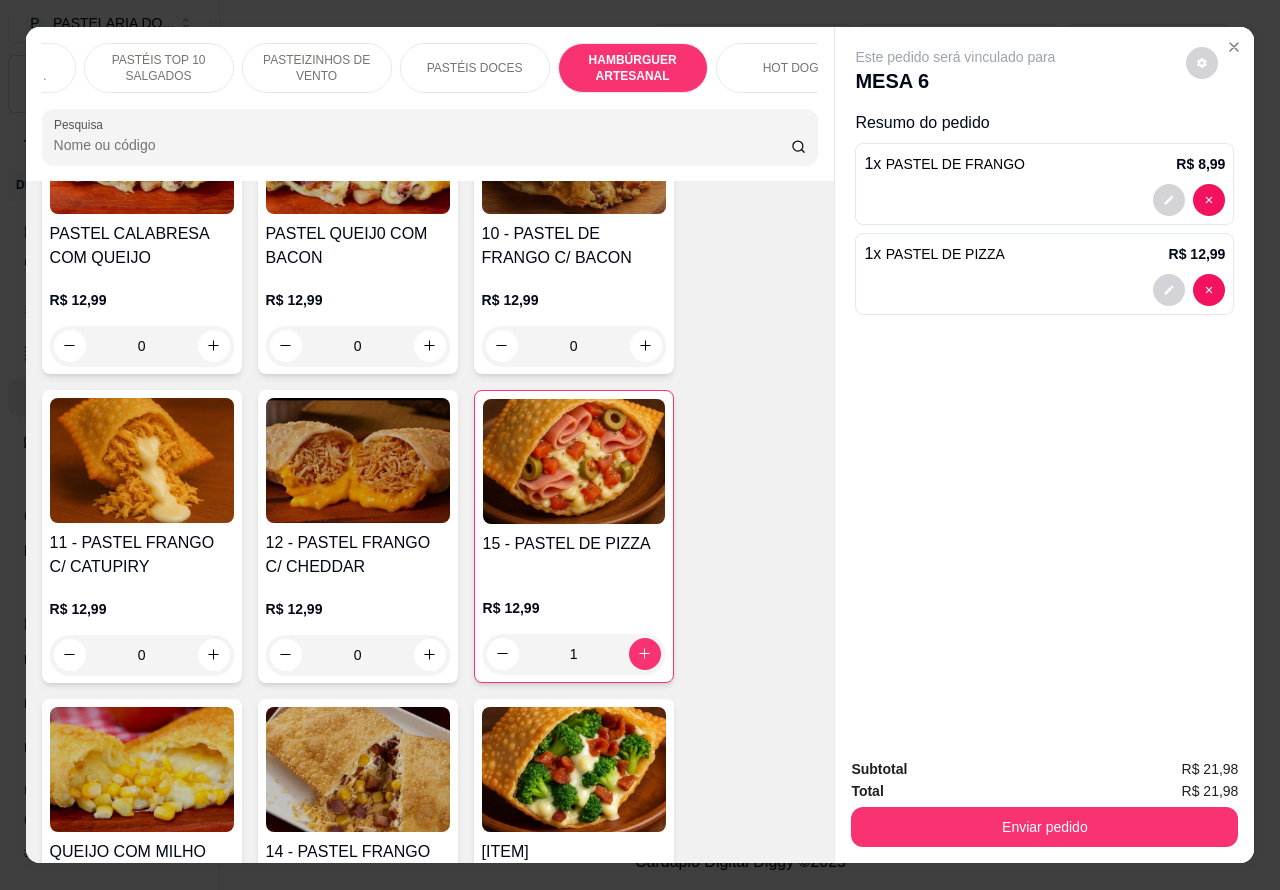 scroll, scrollTop: 4815, scrollLeft: 0, axis: vertical 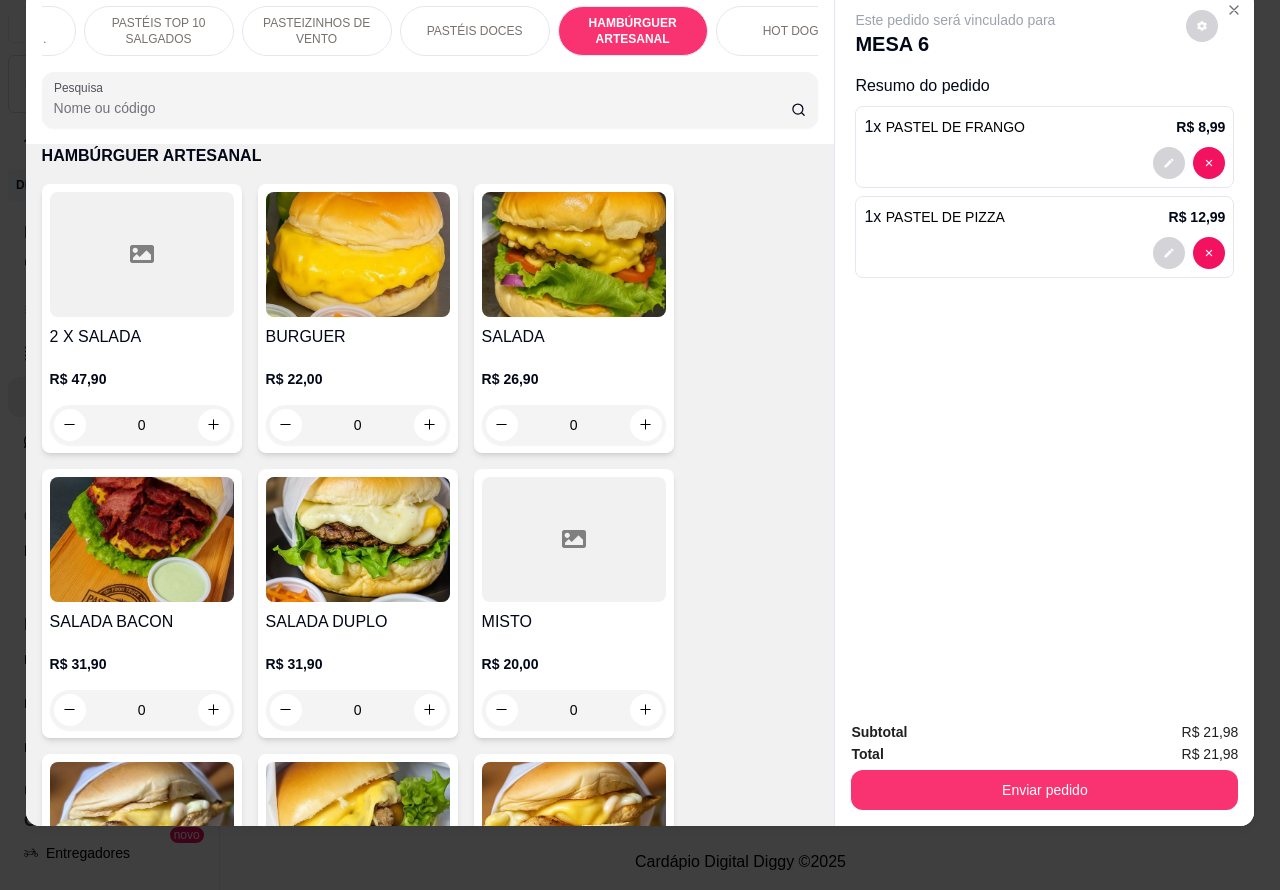 click on "0" at bounding box center [574, 425] 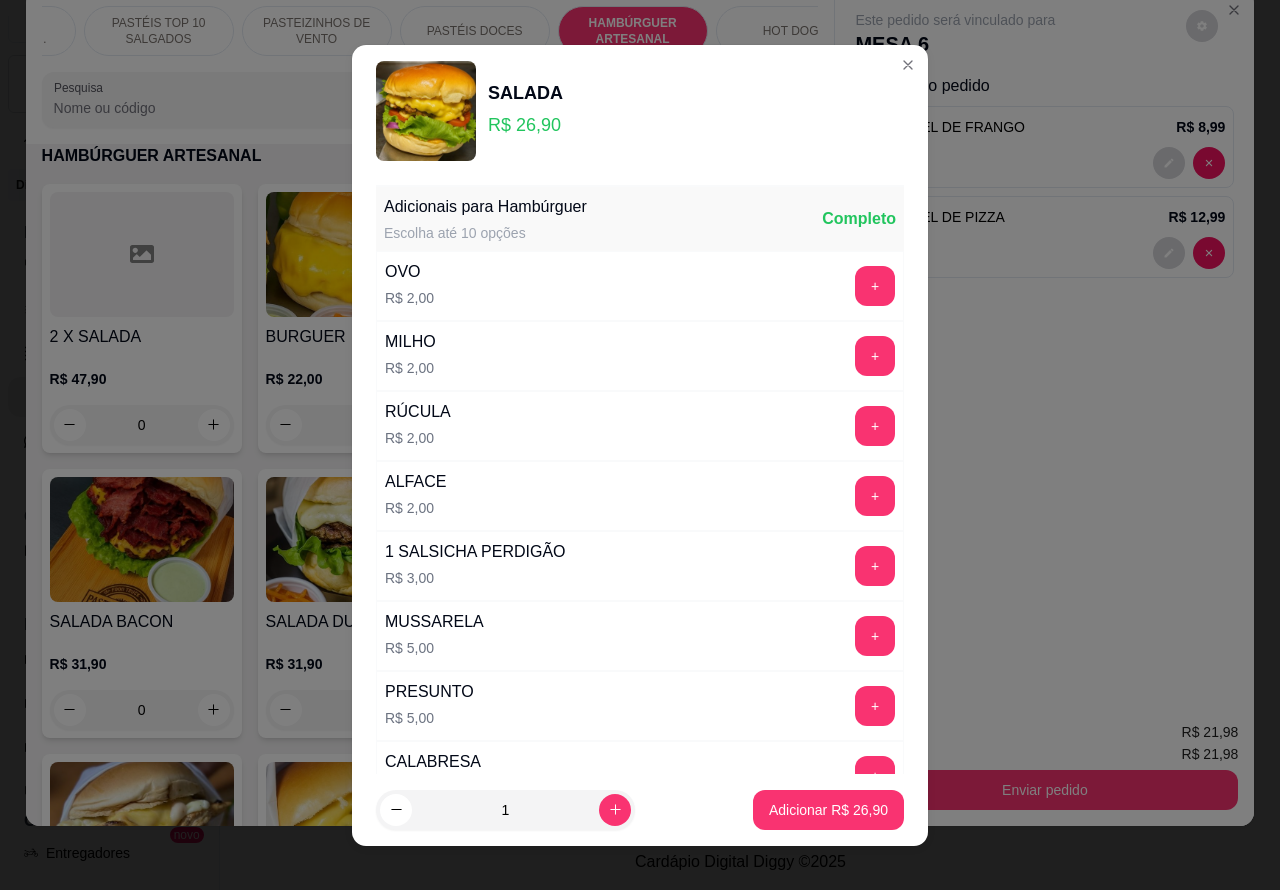 click 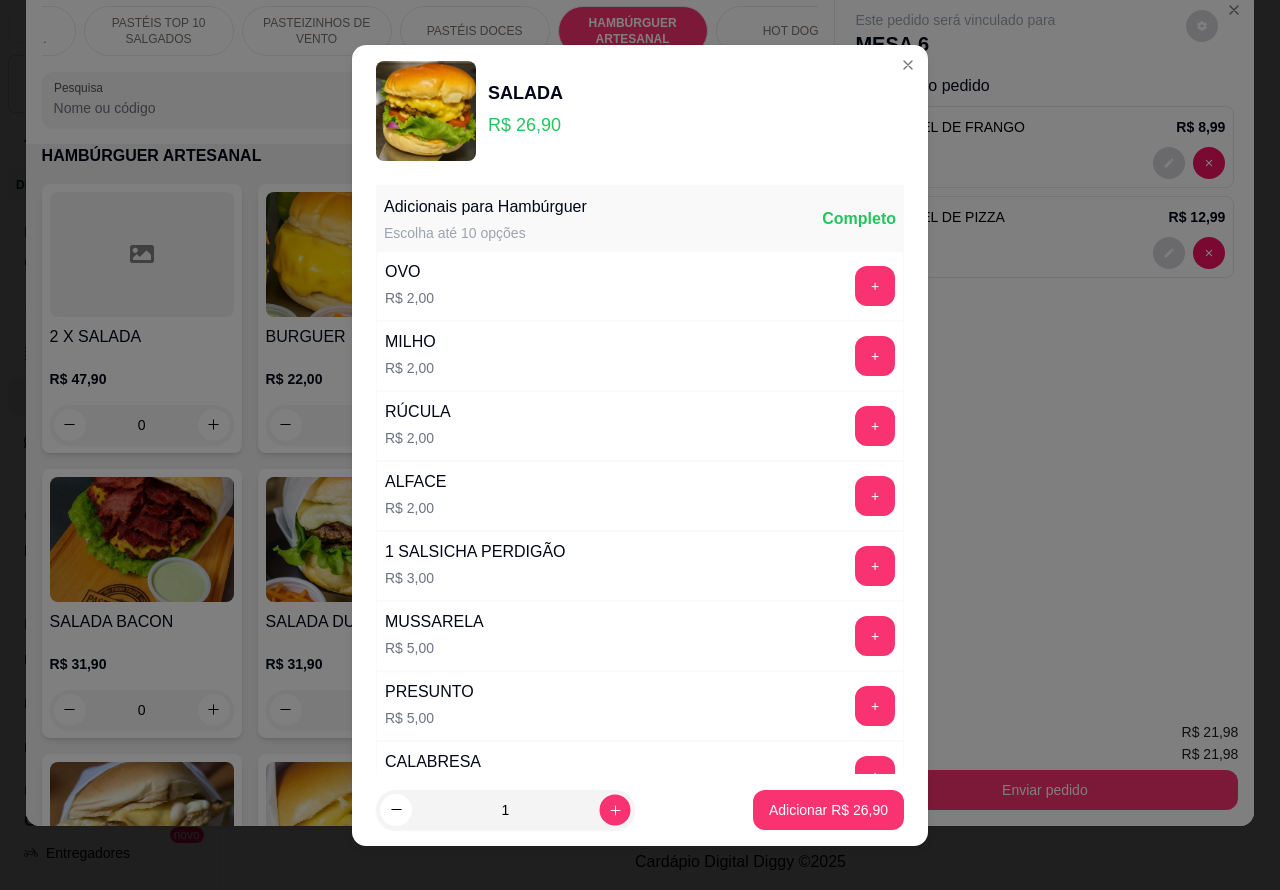 click 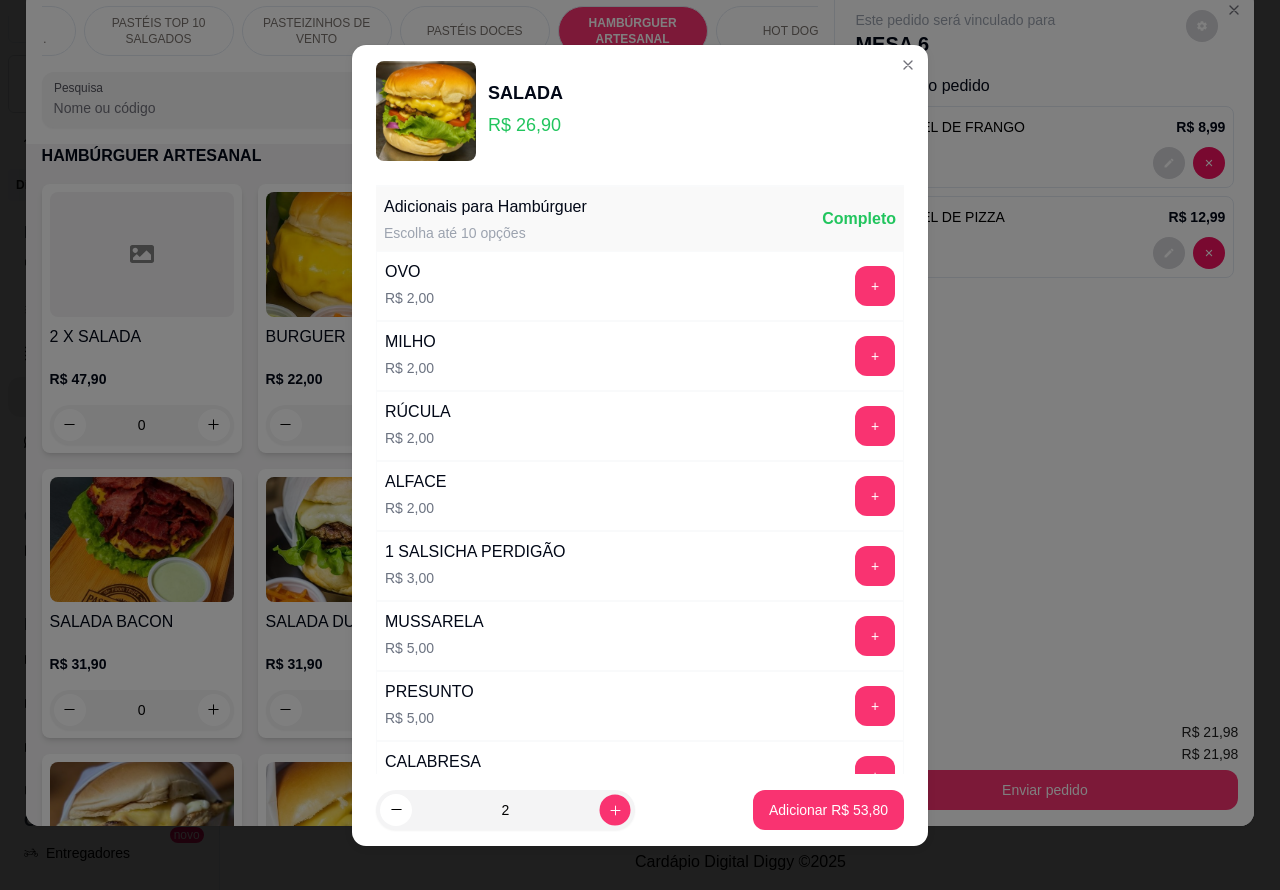 click 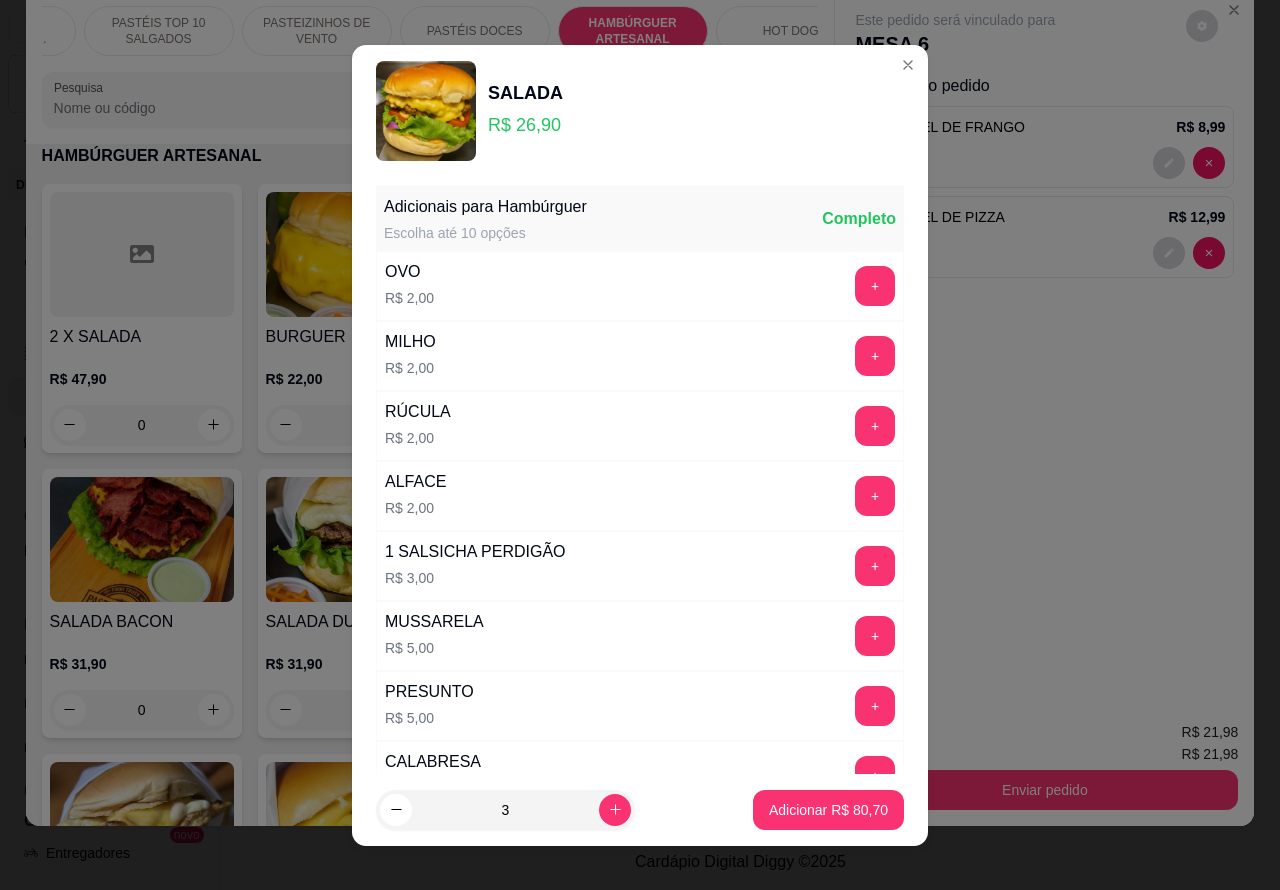 click 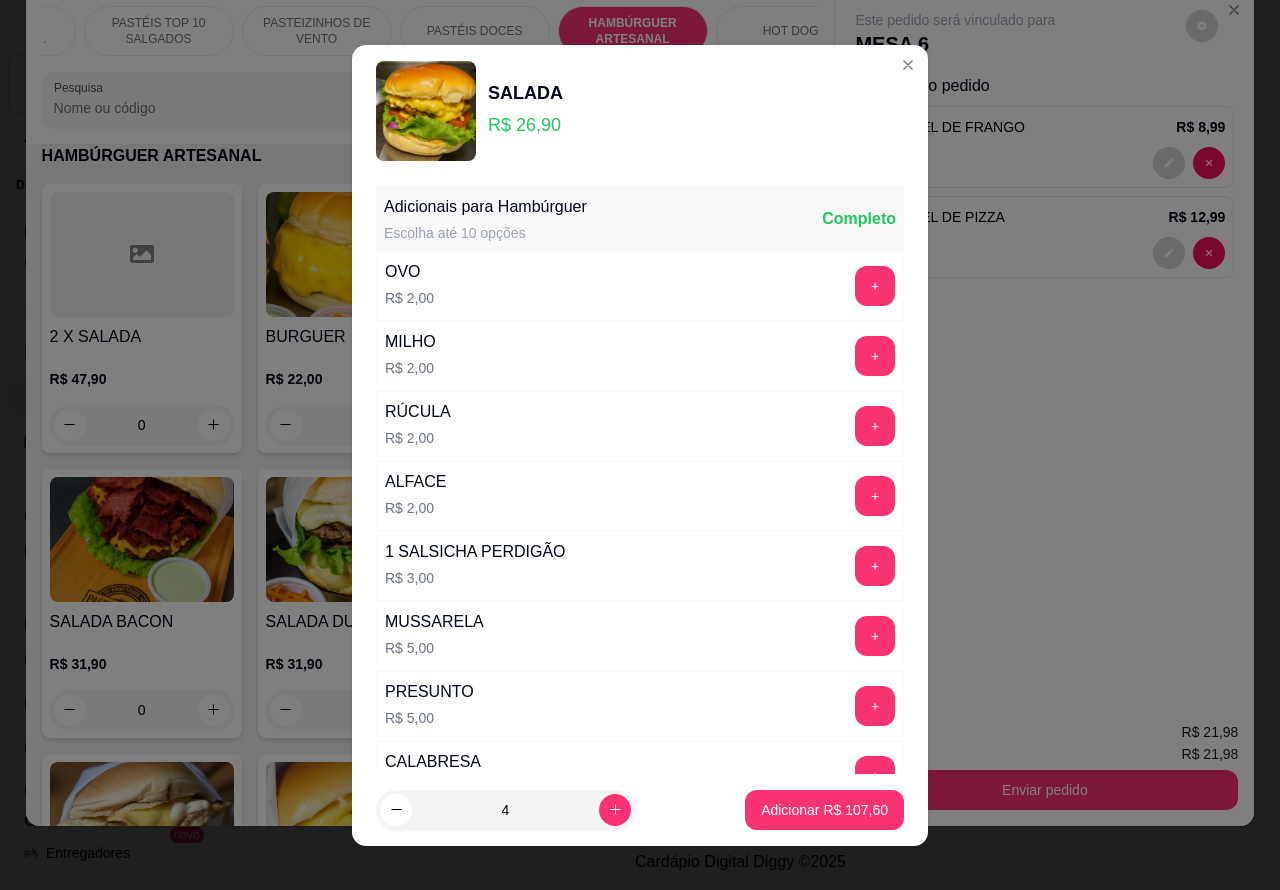 click on "Adicionar   R$ 107,60" at bounding box center (824, 810) 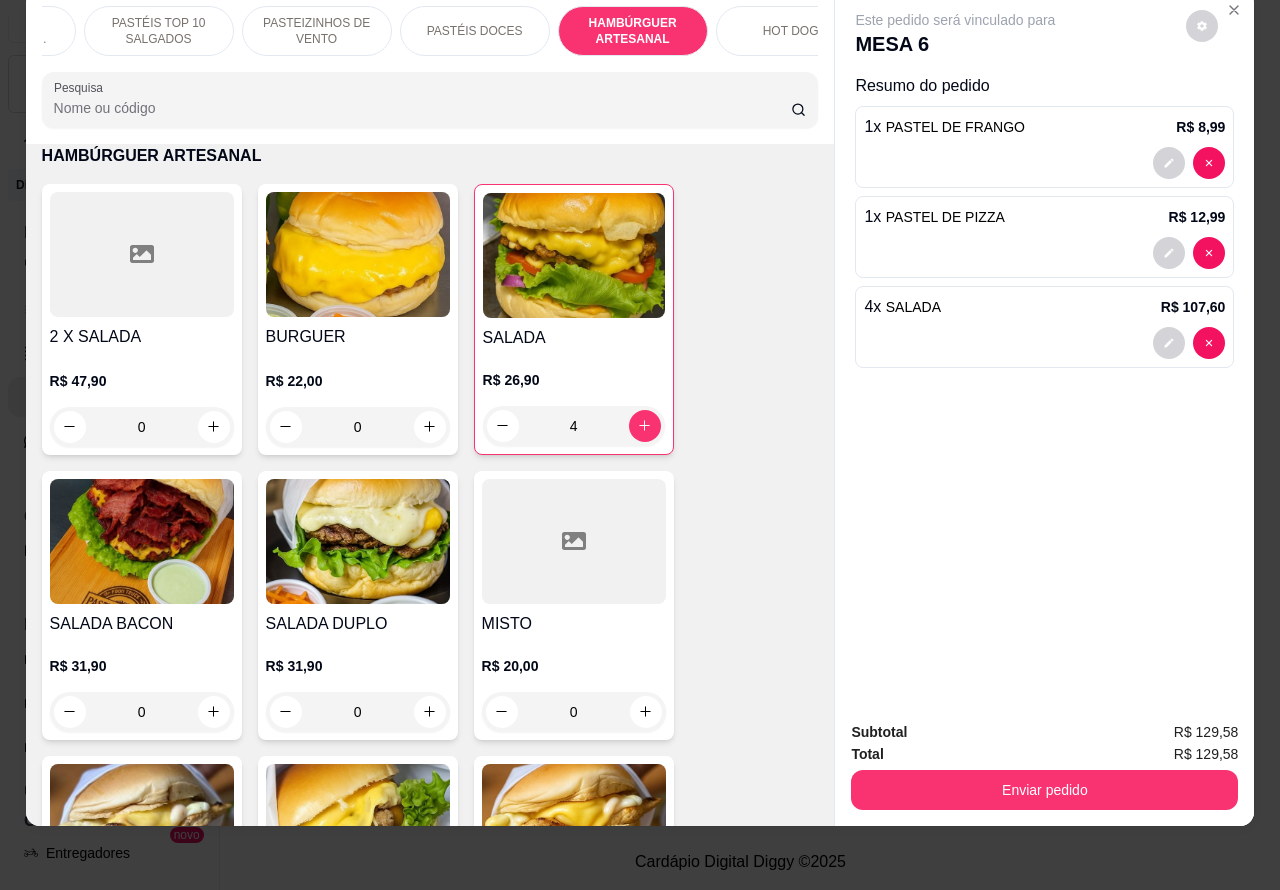 click on "0" at bounding box center [142, 712] 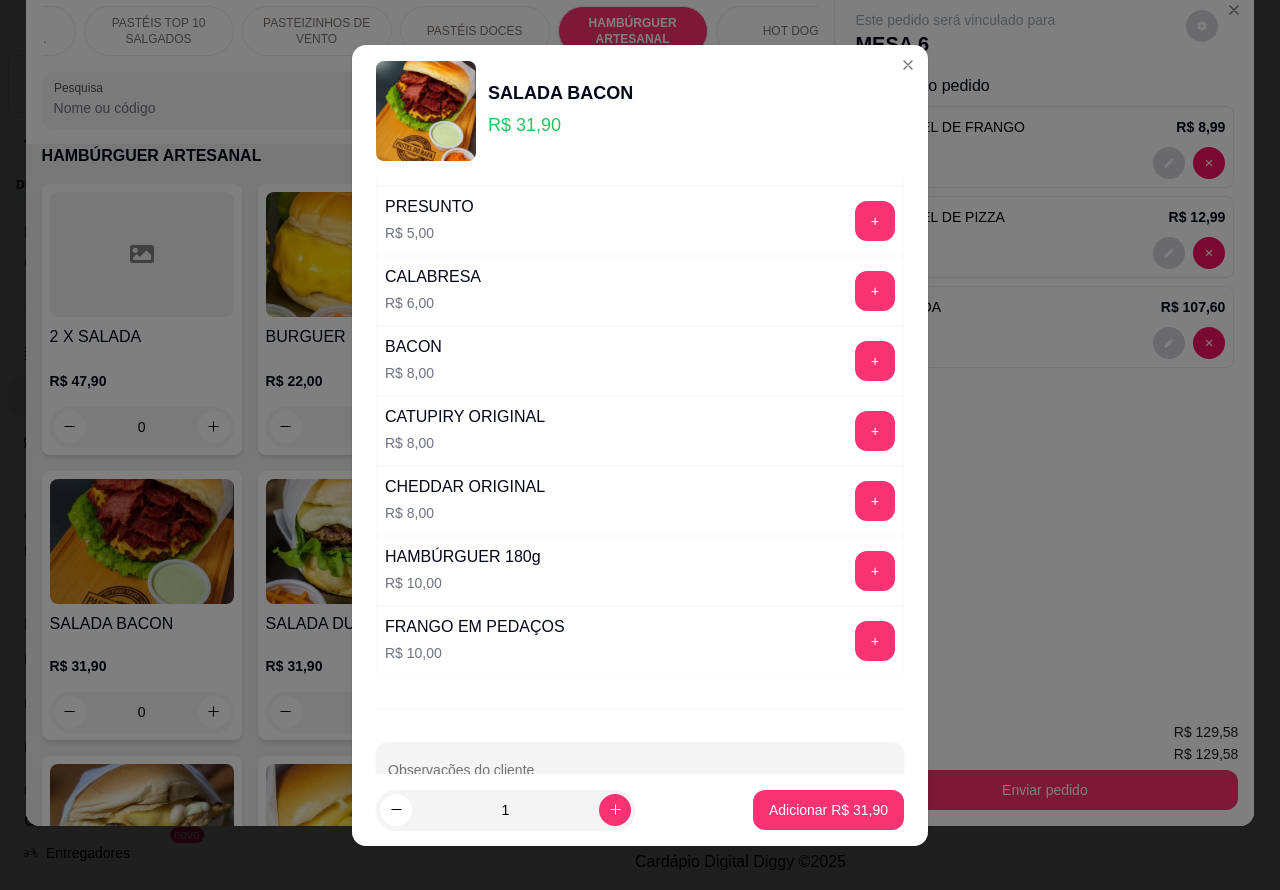 scroll, scrollTop: 542, scrollLeft: 0, axis: vertical 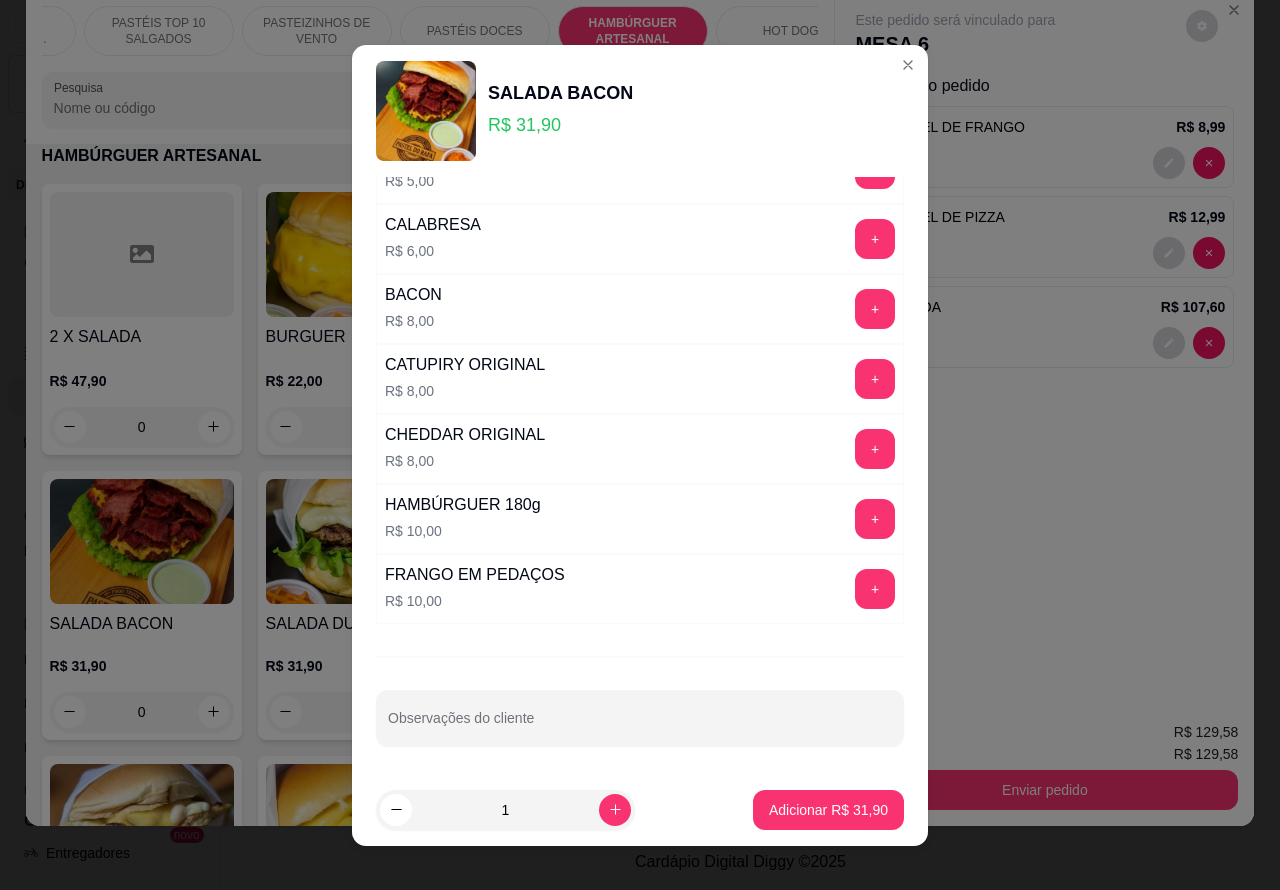 click on "Observações do cliente" at bounding box center [640, 726] 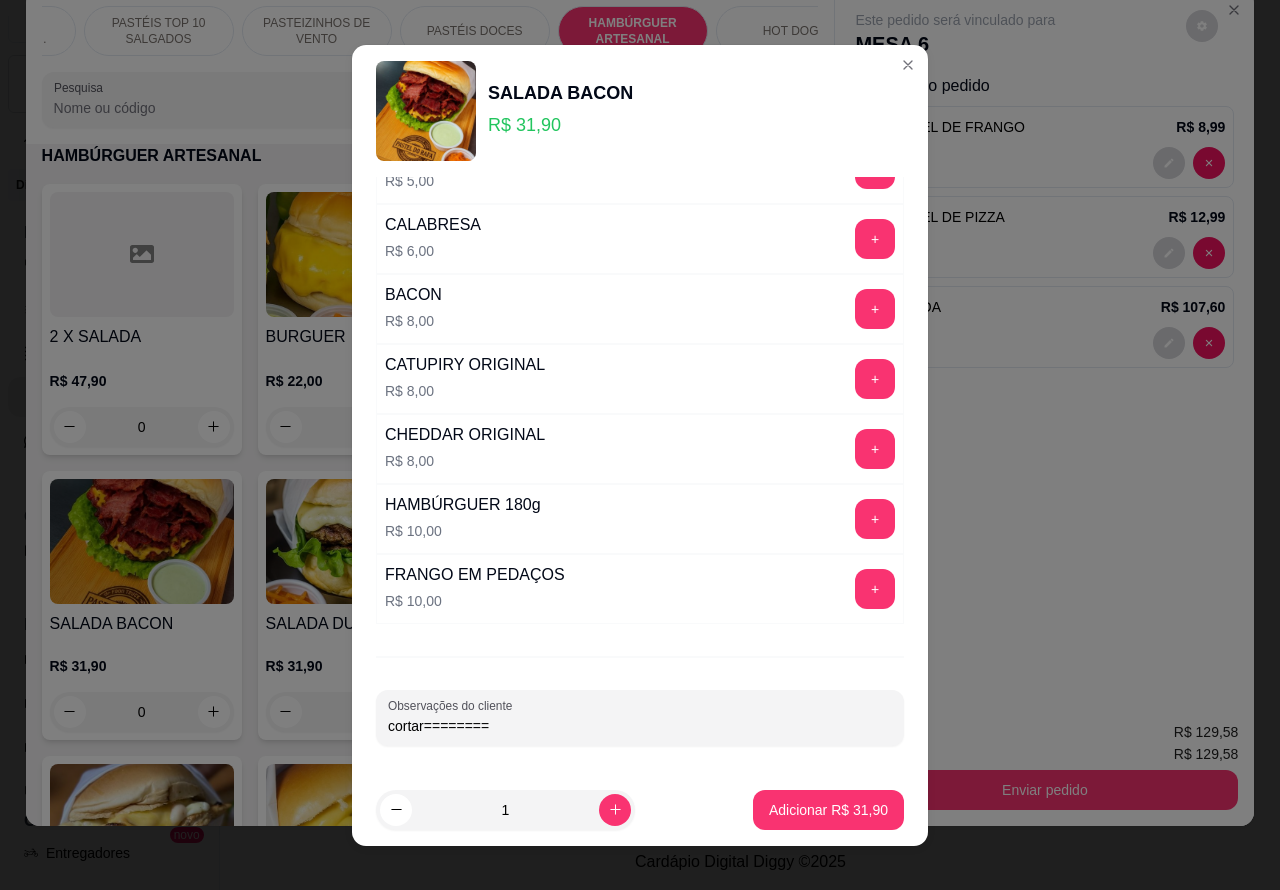 type on "cortar========" 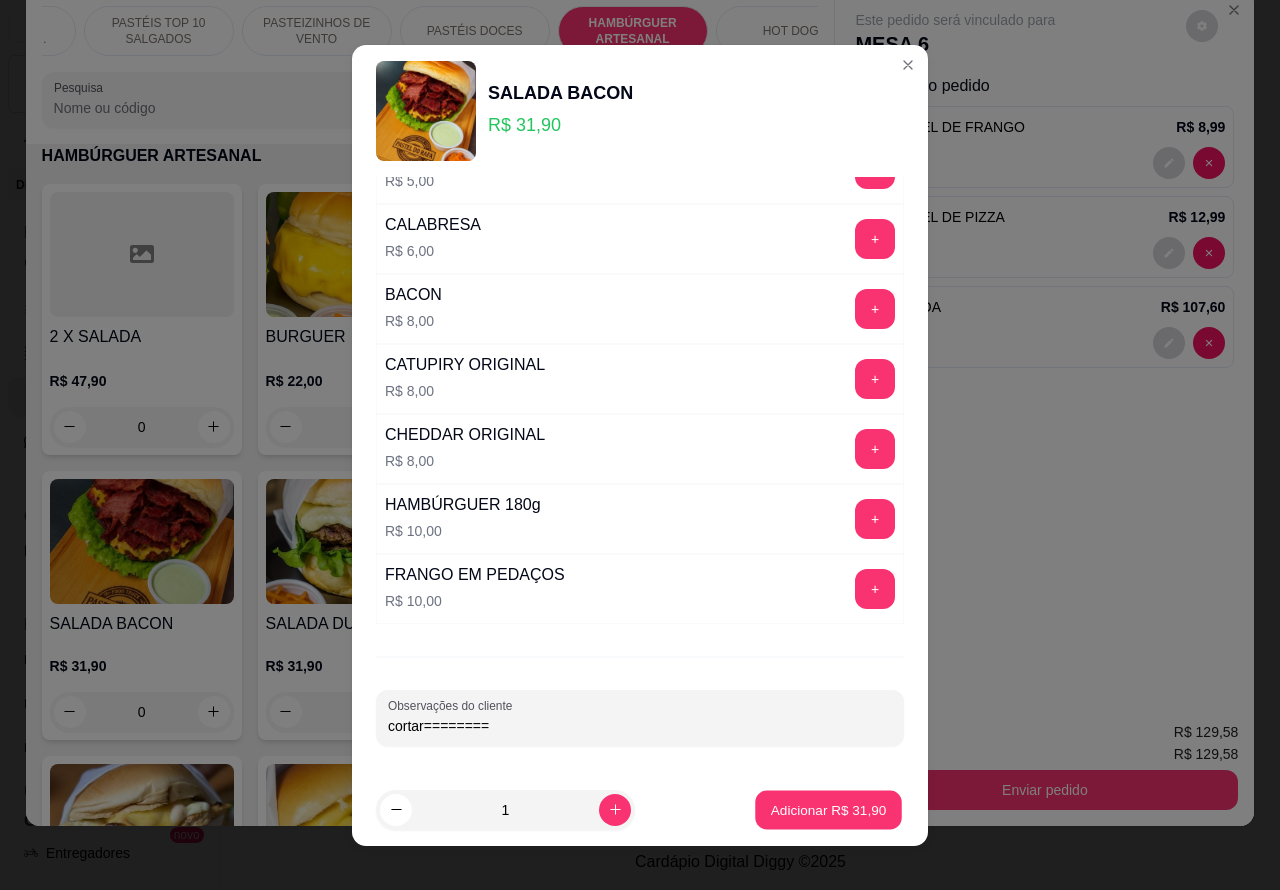 click on "Adicionar   R$ 31,90" at bounding box center (829, 809) 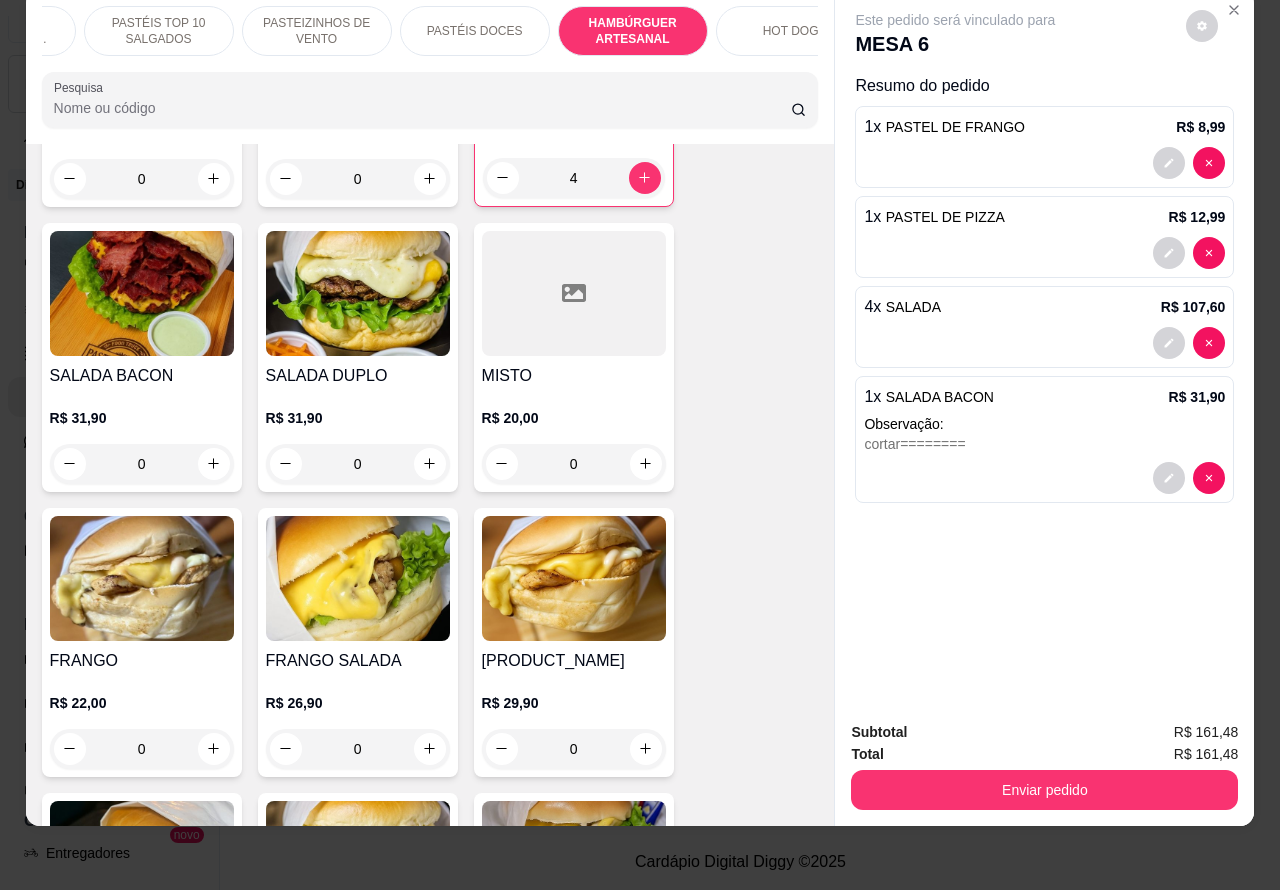 scroll, scrollTop: 5121, scrollLeft: 0, axis: vertical 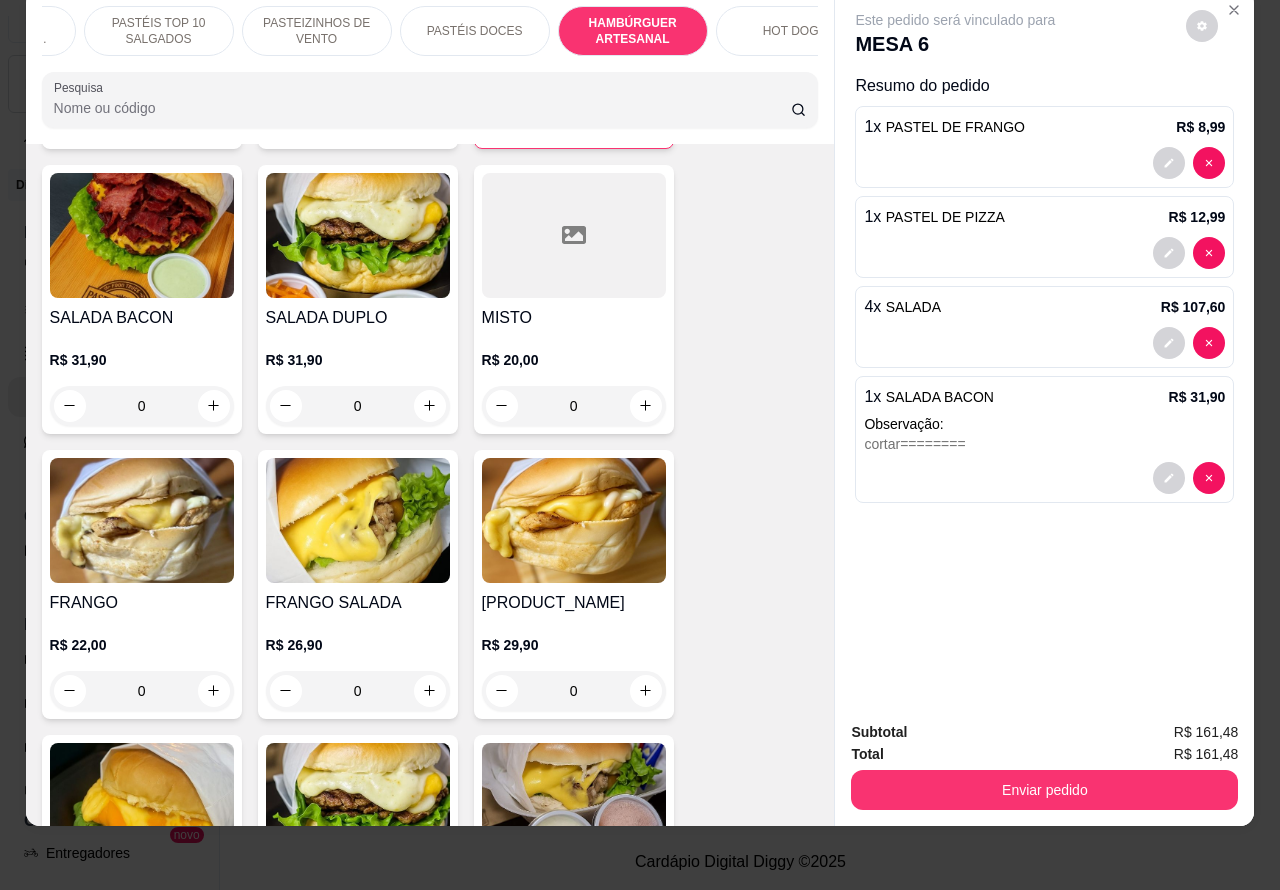 click on "R$ 29,90 0" at bounding box center [574, 663] 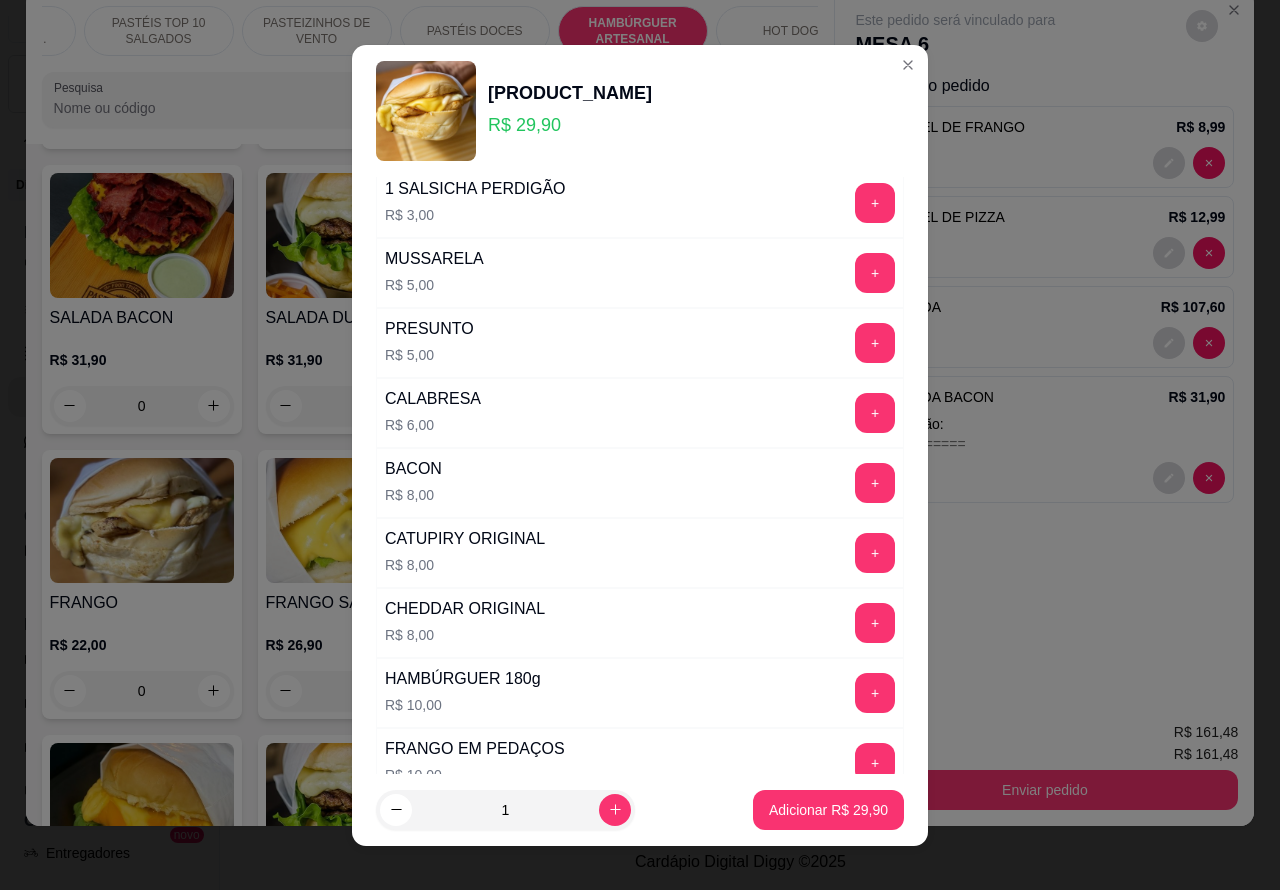 scroll, scrollTop: 441, scrollLeft: 0, axis: vertical 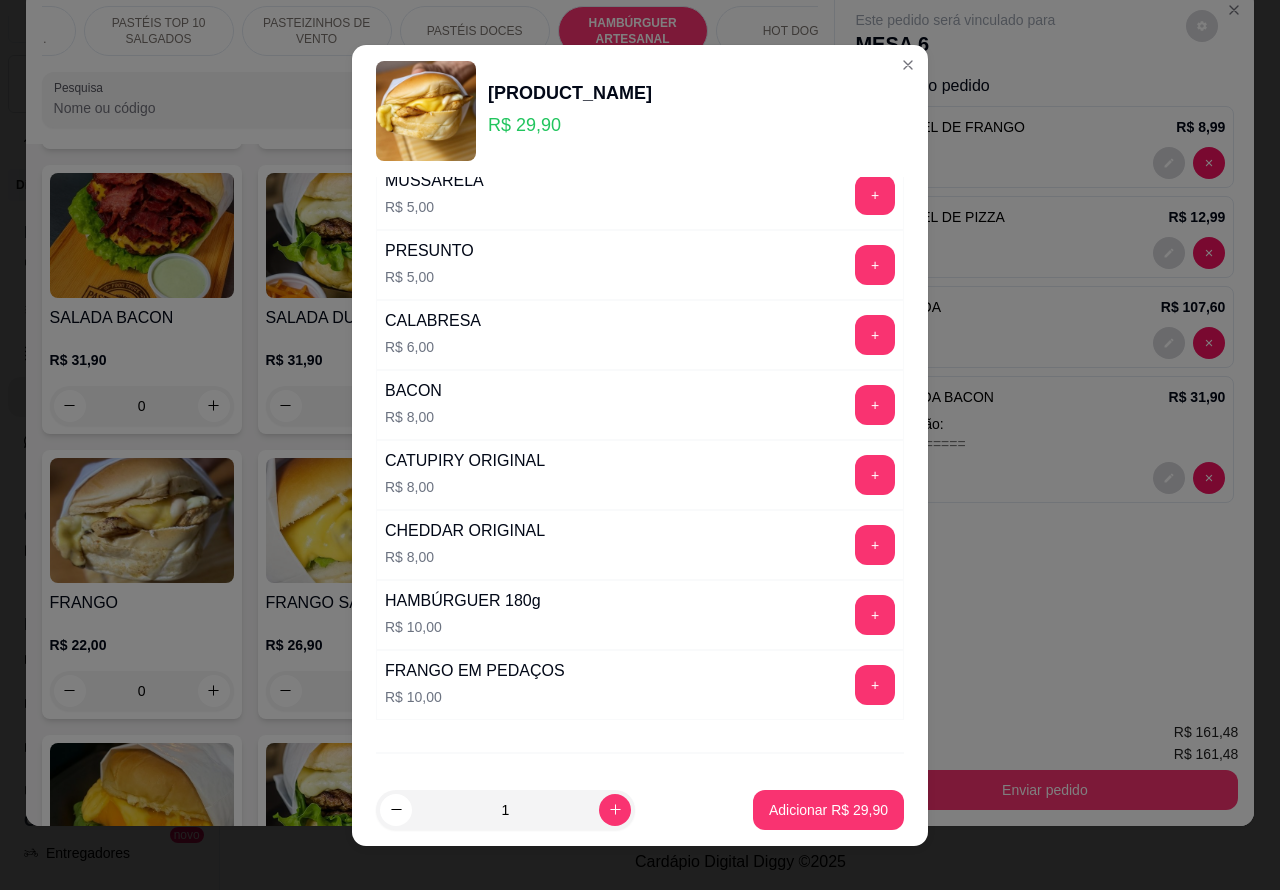 click at bounding box center (640, 753) 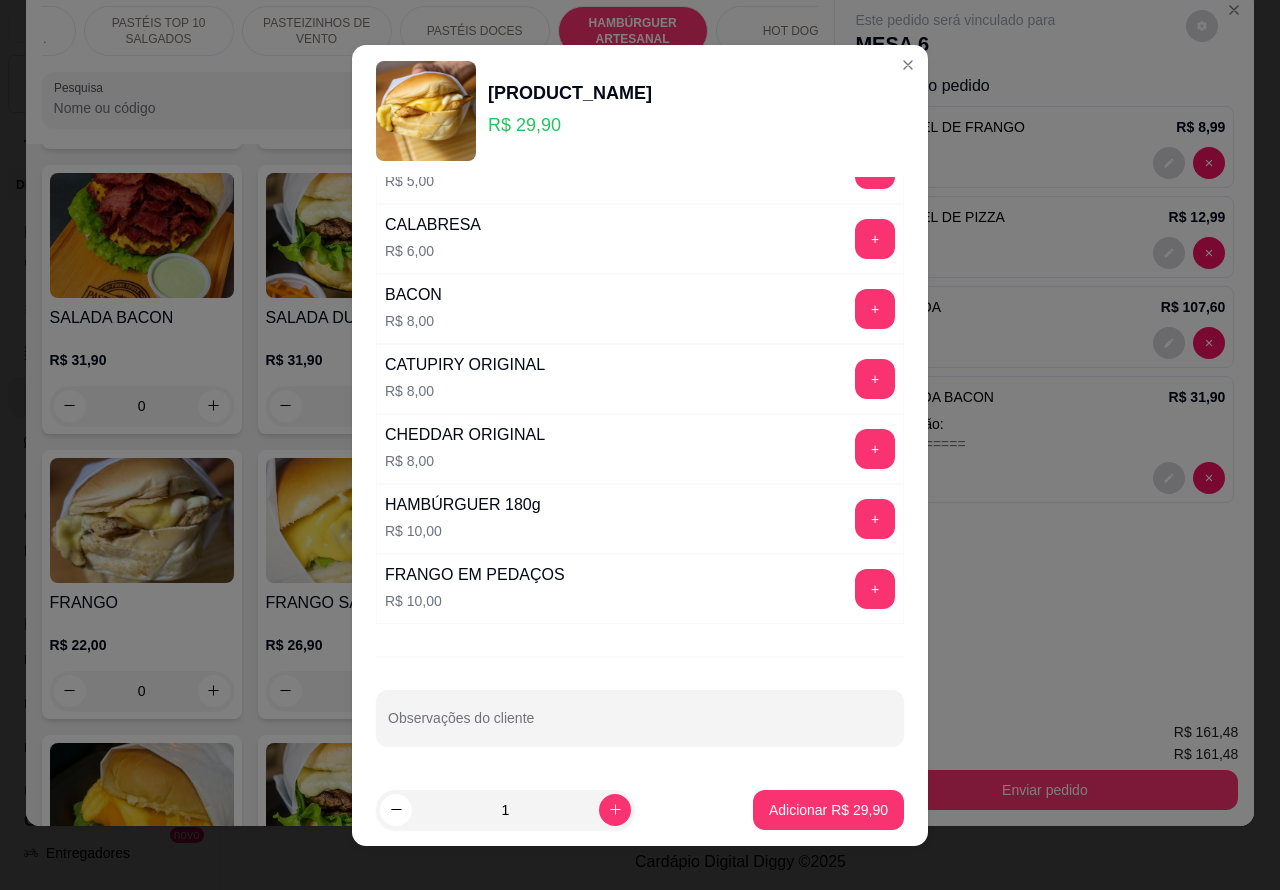 click on "Observações do cliente" at bounding box center [640, 726] 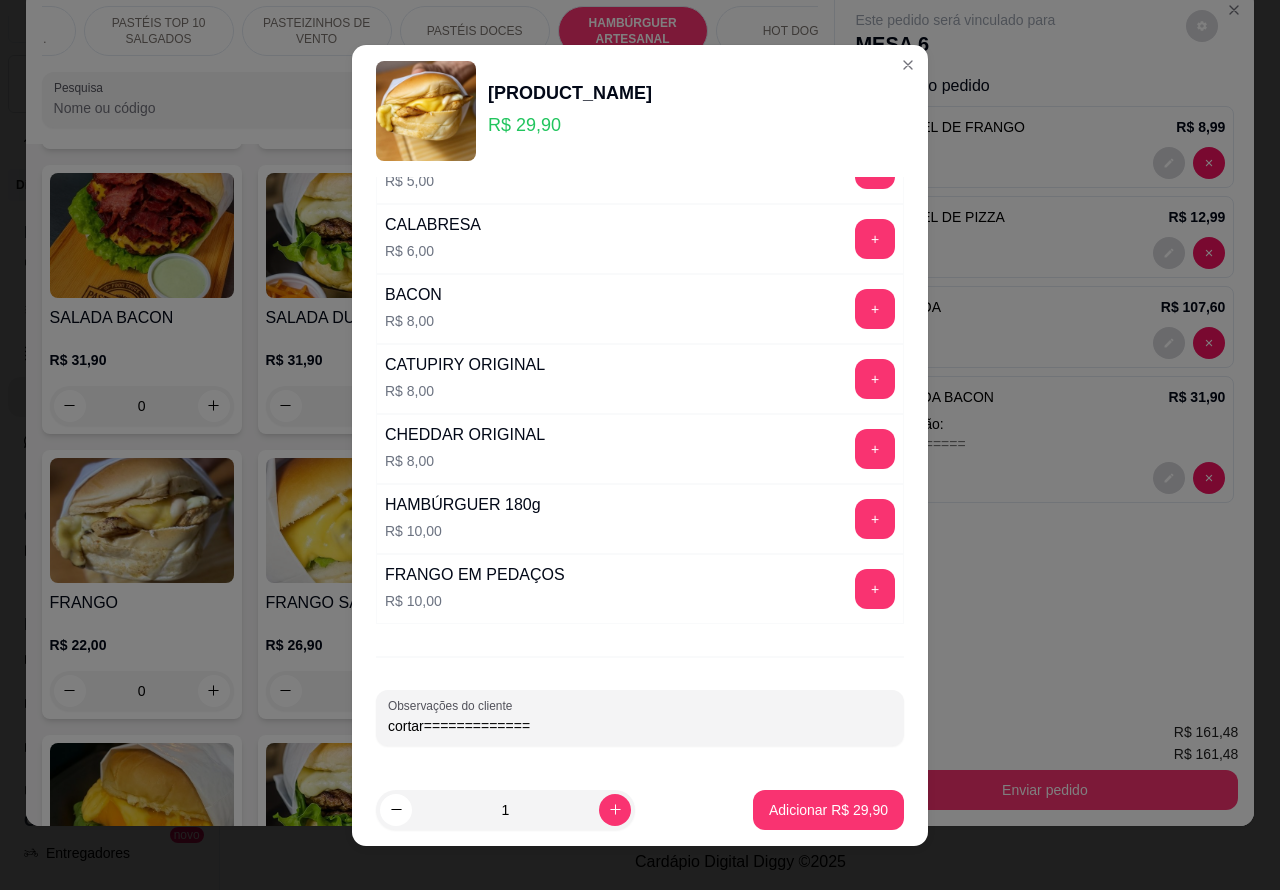 type on "cortar=============" 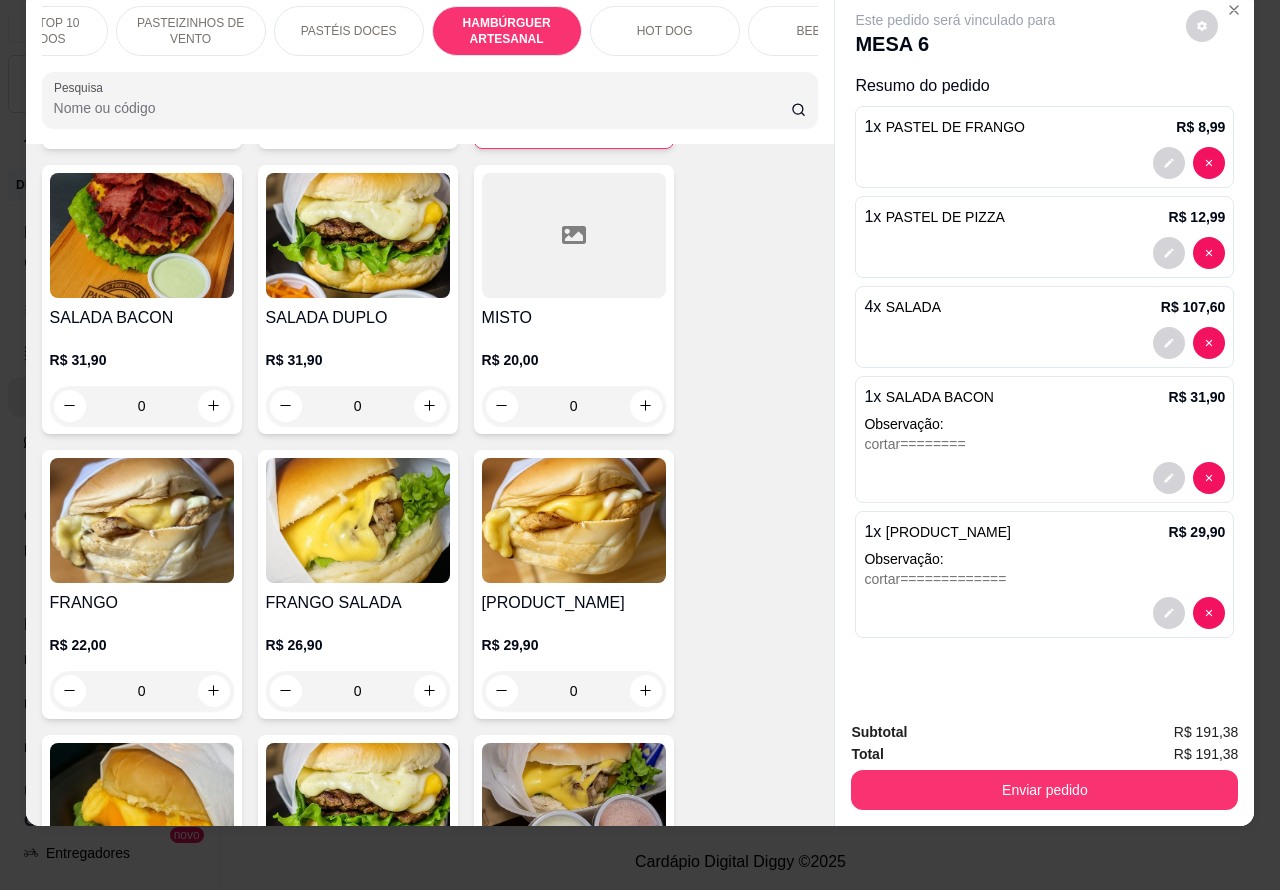 scroll, scrollTop: 0, scrollLeft: 316, axis: horizontal 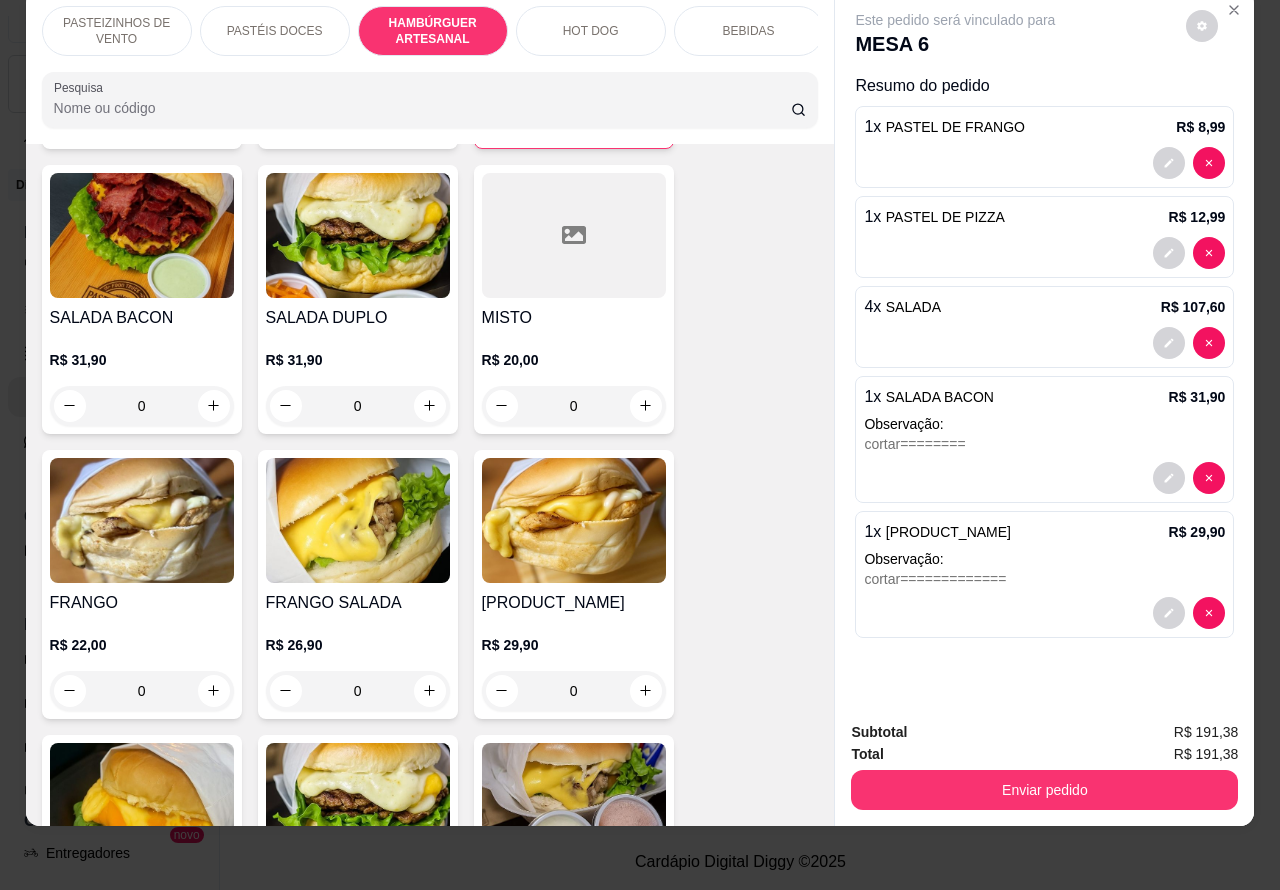 click on "BEBIDAS" at bounding box center [749, 31] 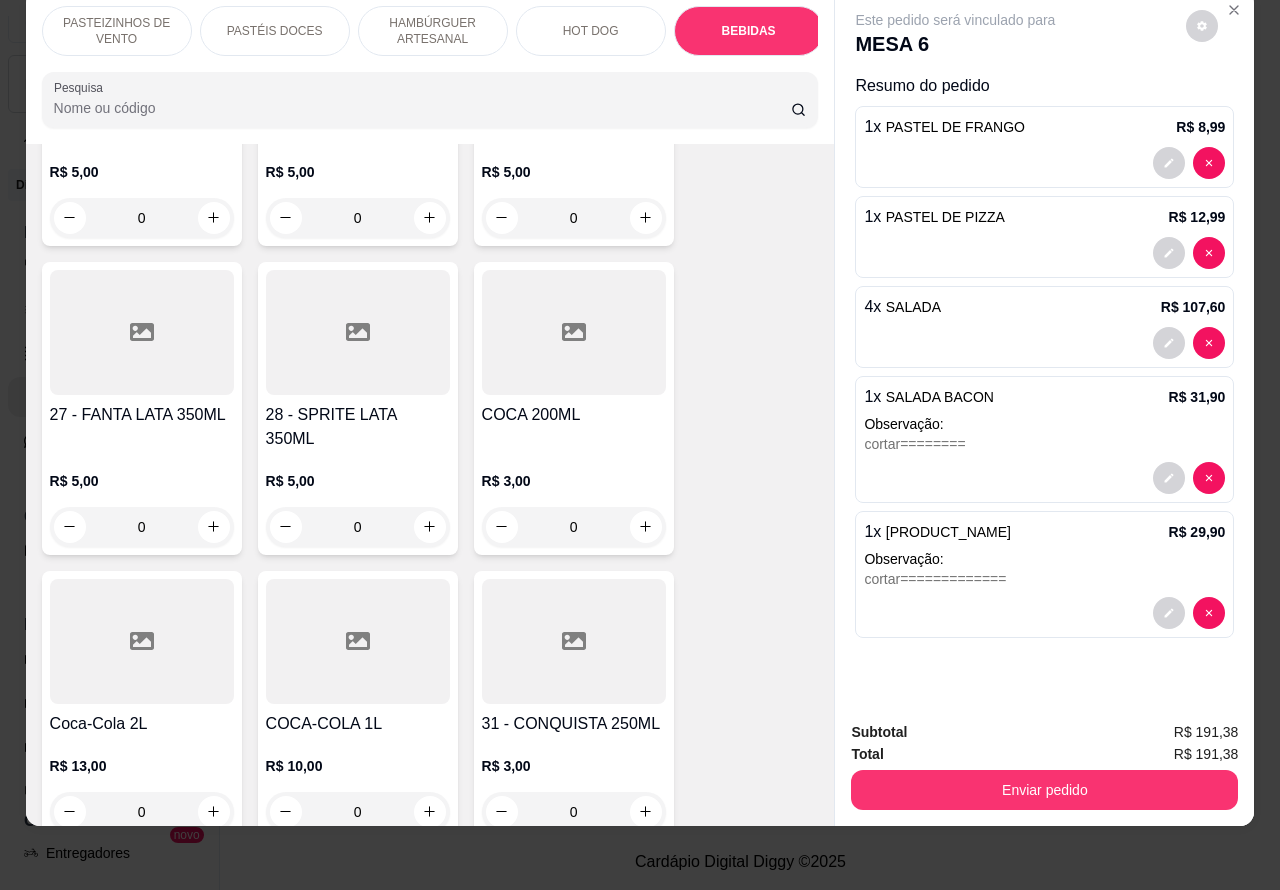 scroll, scrollTop: 6956, scrollLeft: 0, axis: vertical 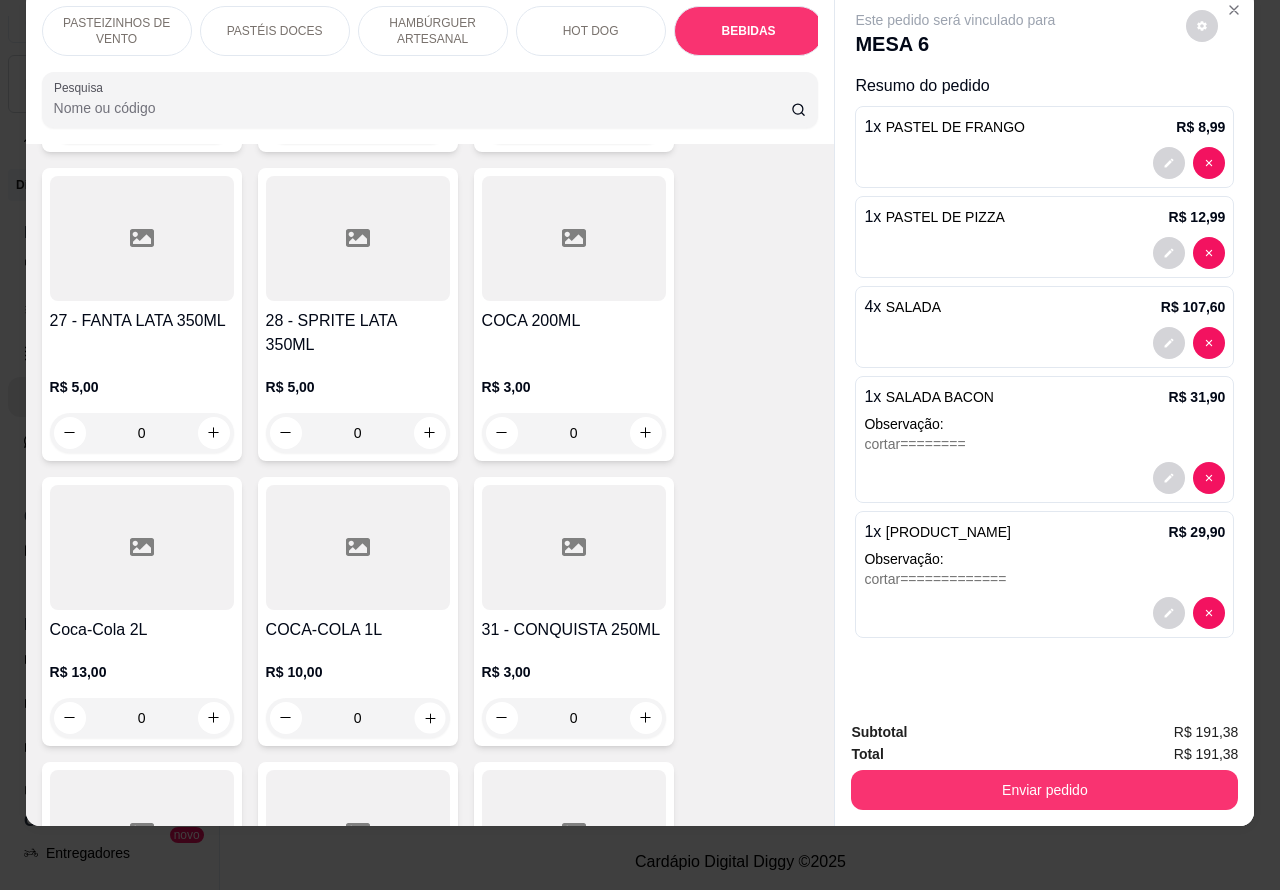 click 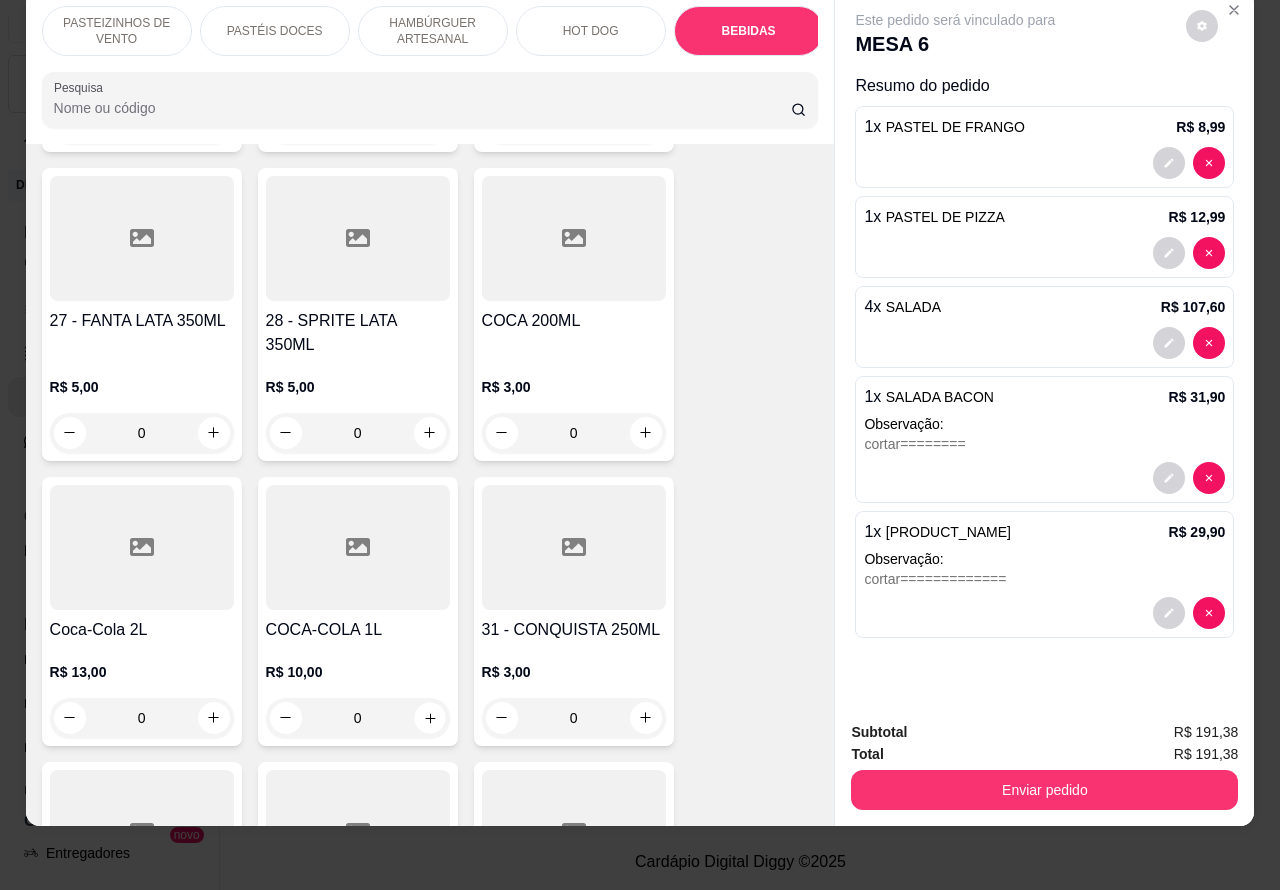 click 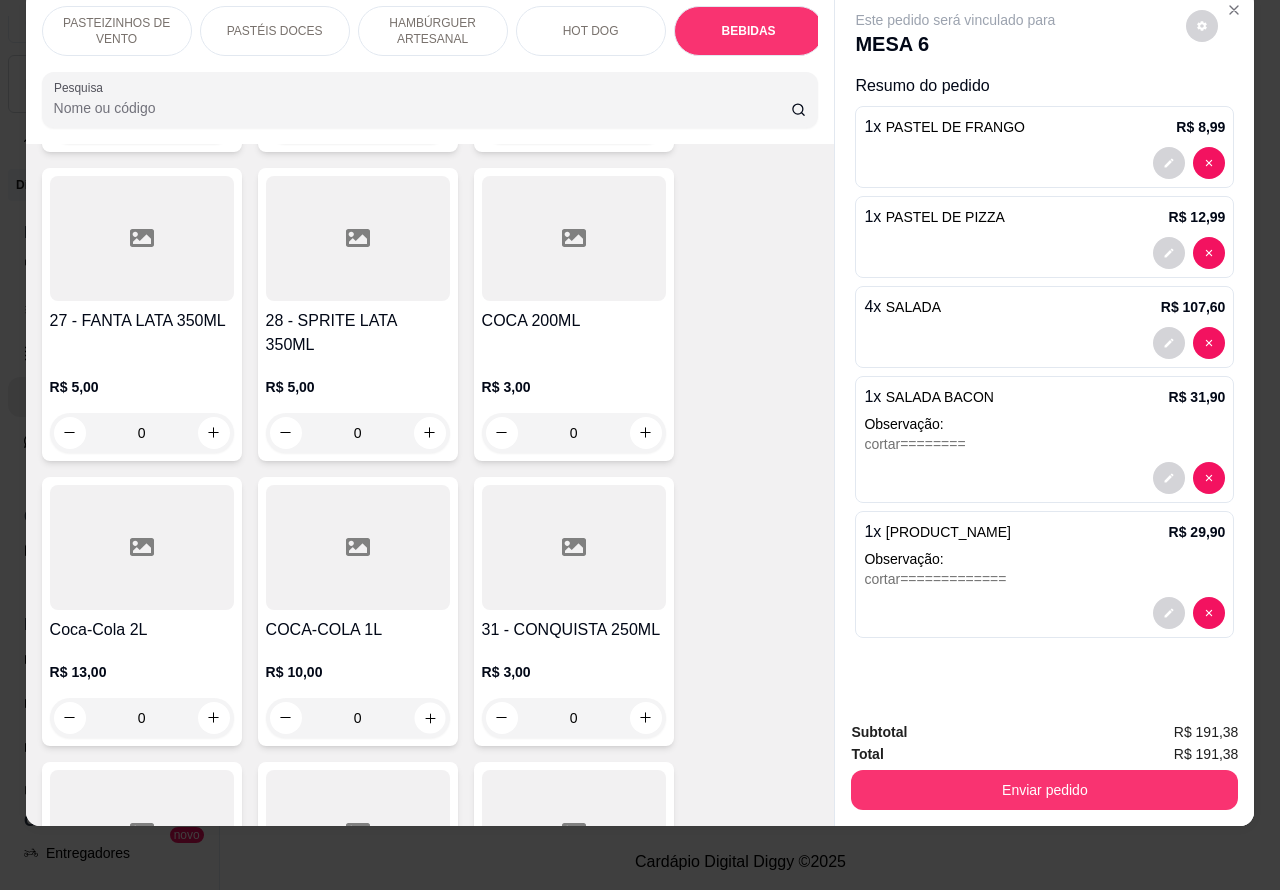 type on "1" 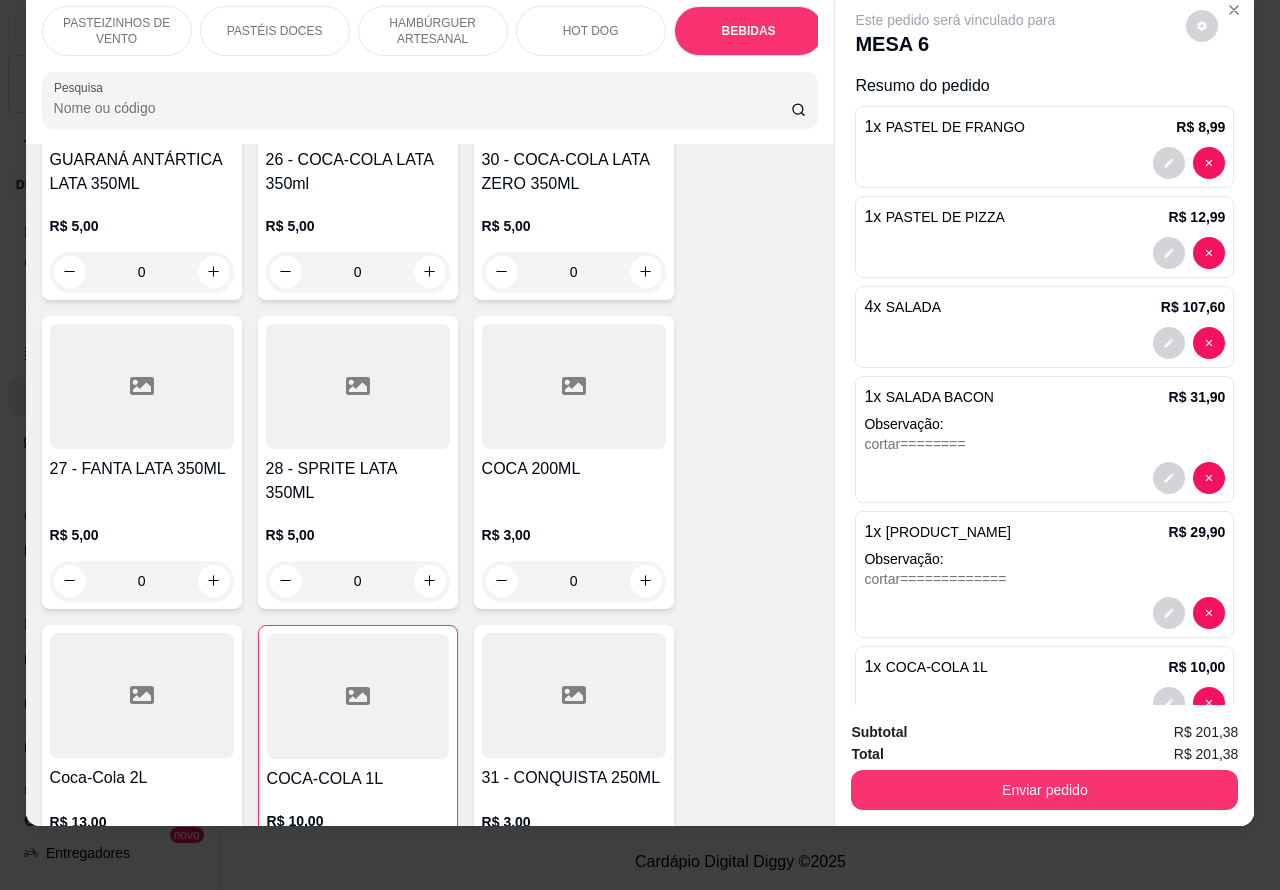 scroll, scrollTop: 6643, scrollLeft: 0, axis: vertical 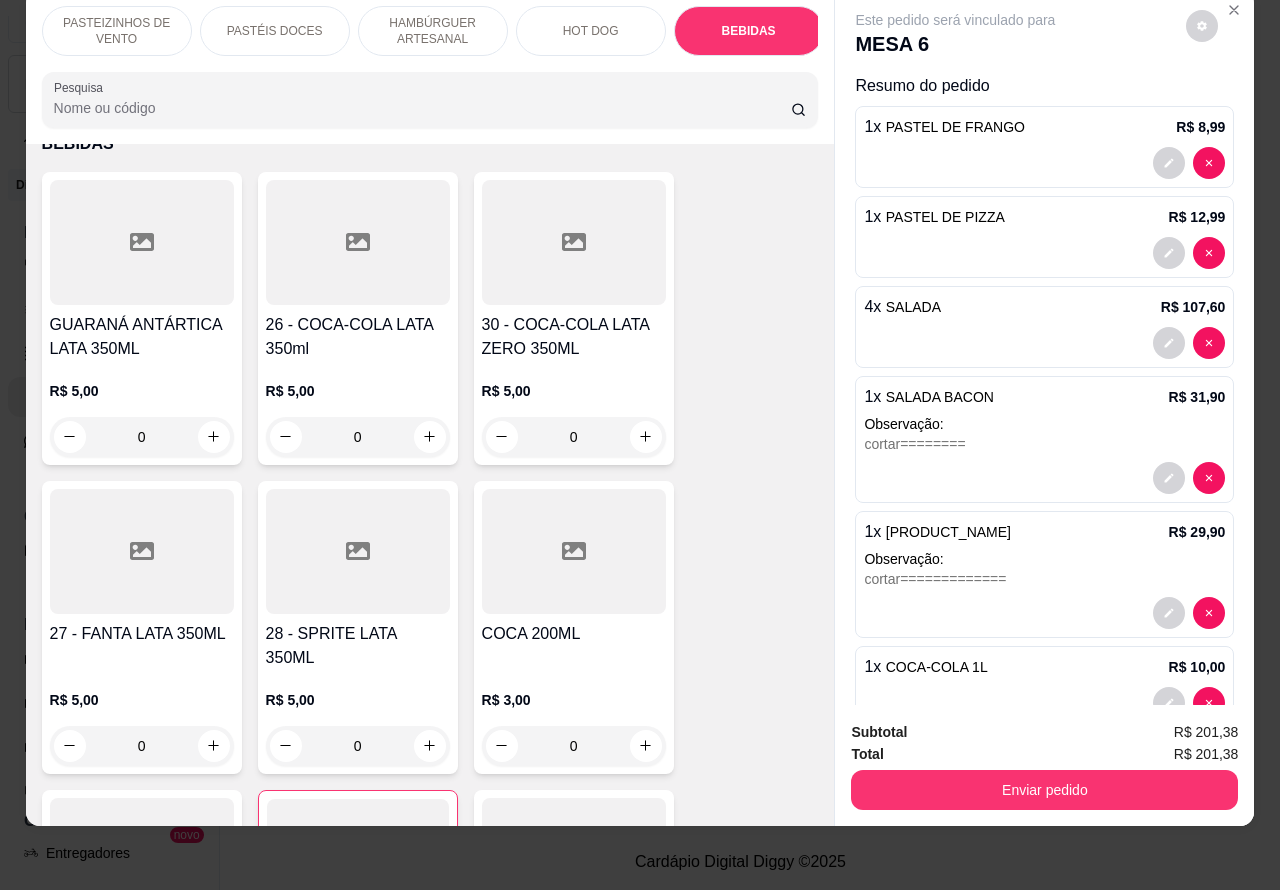 click 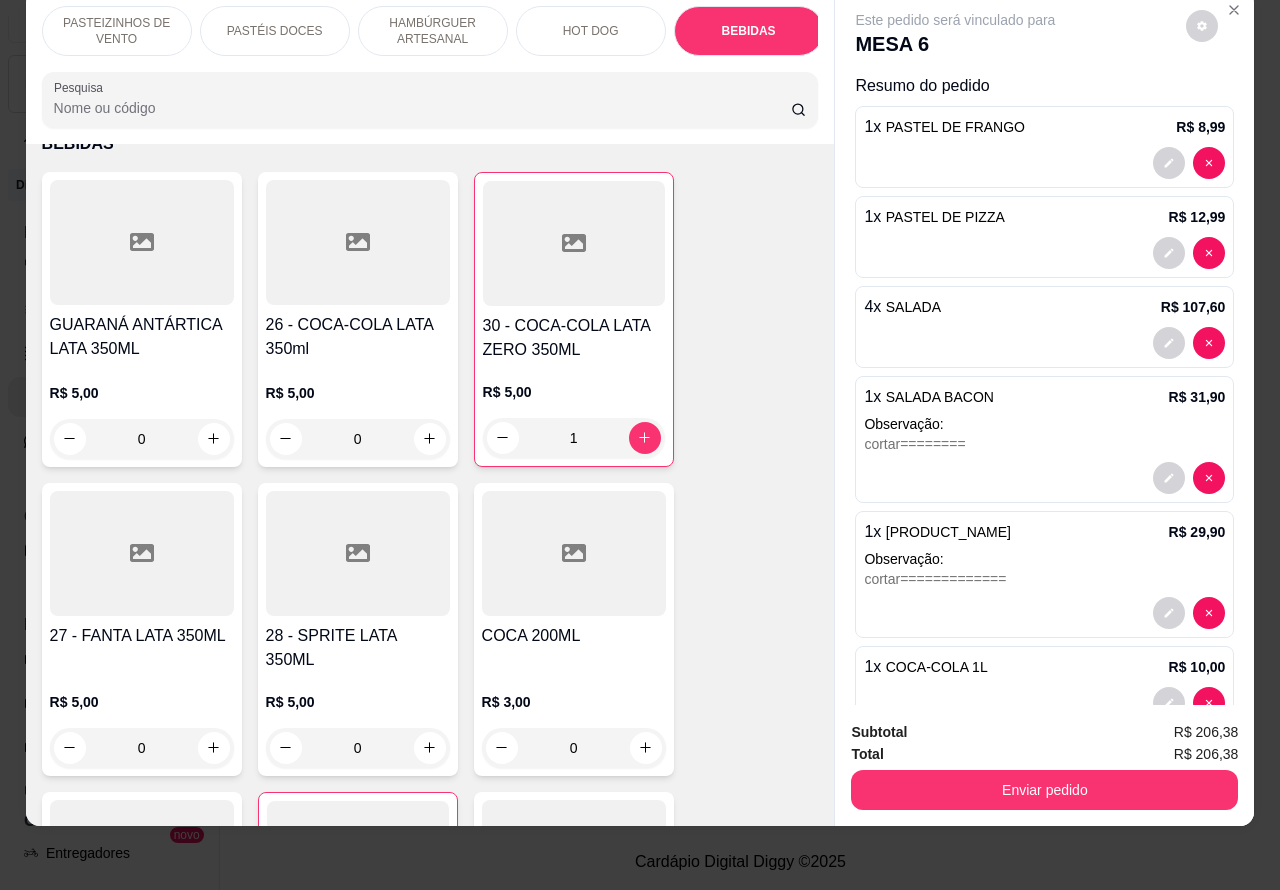 click 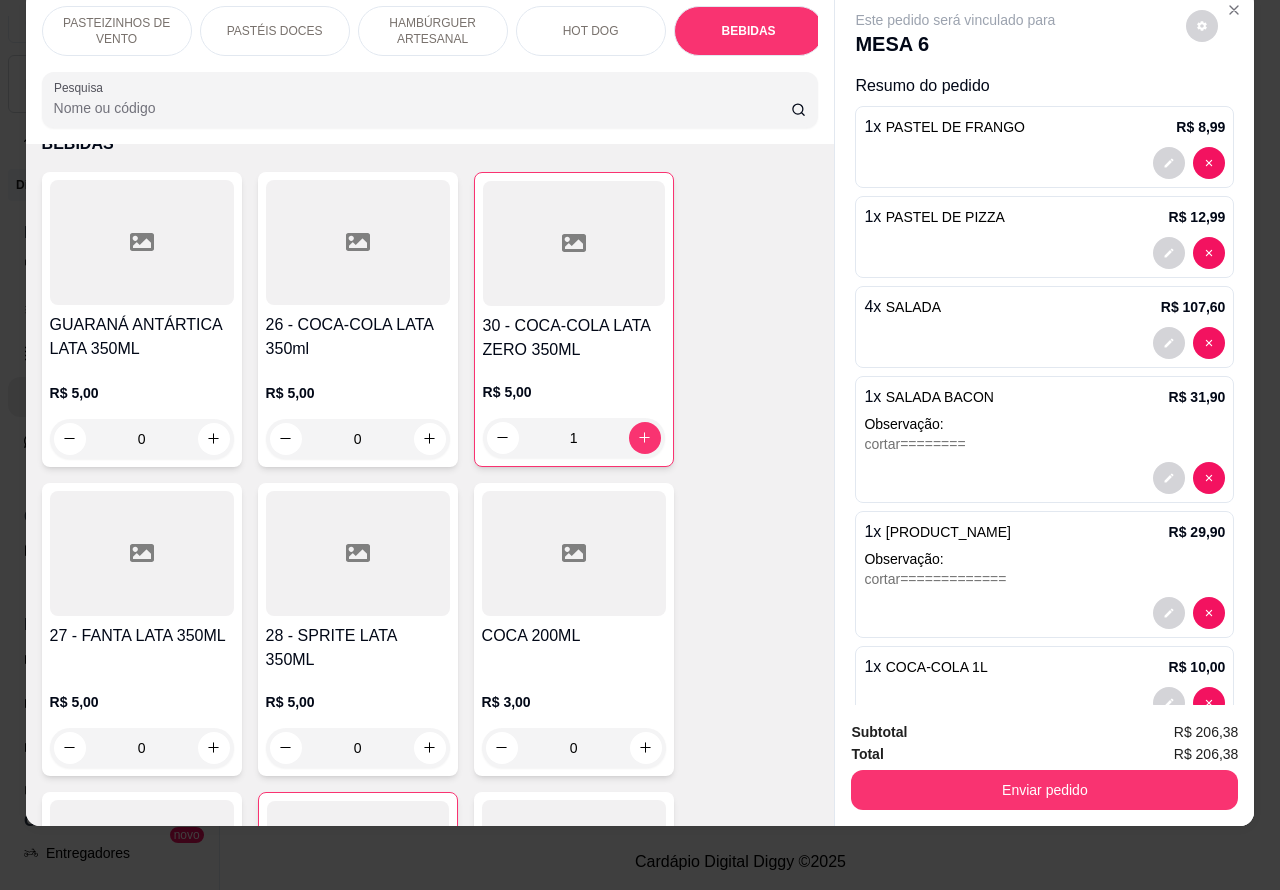 type on "2" 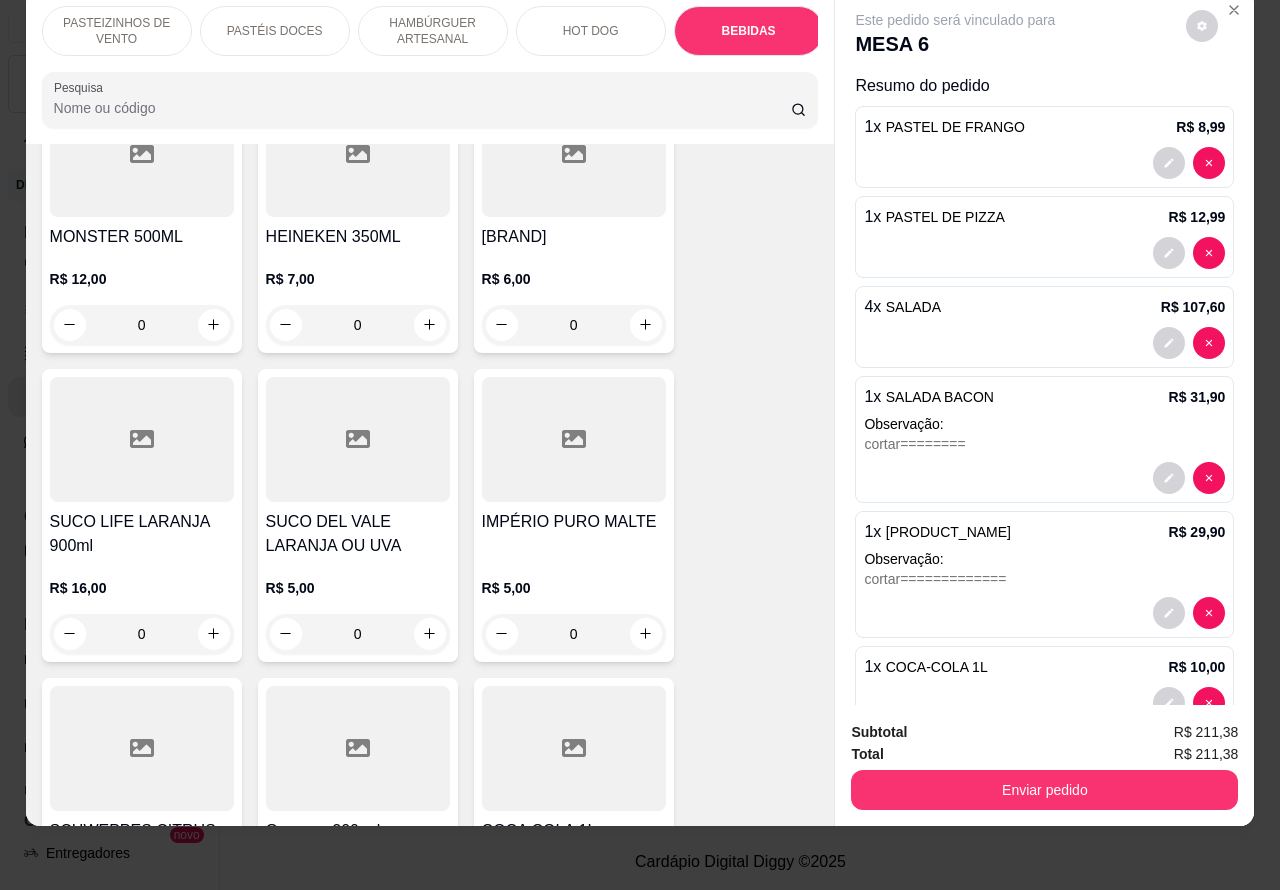 scroll, scrollTop: 7948, scrollLeft: 0, axis: vertical 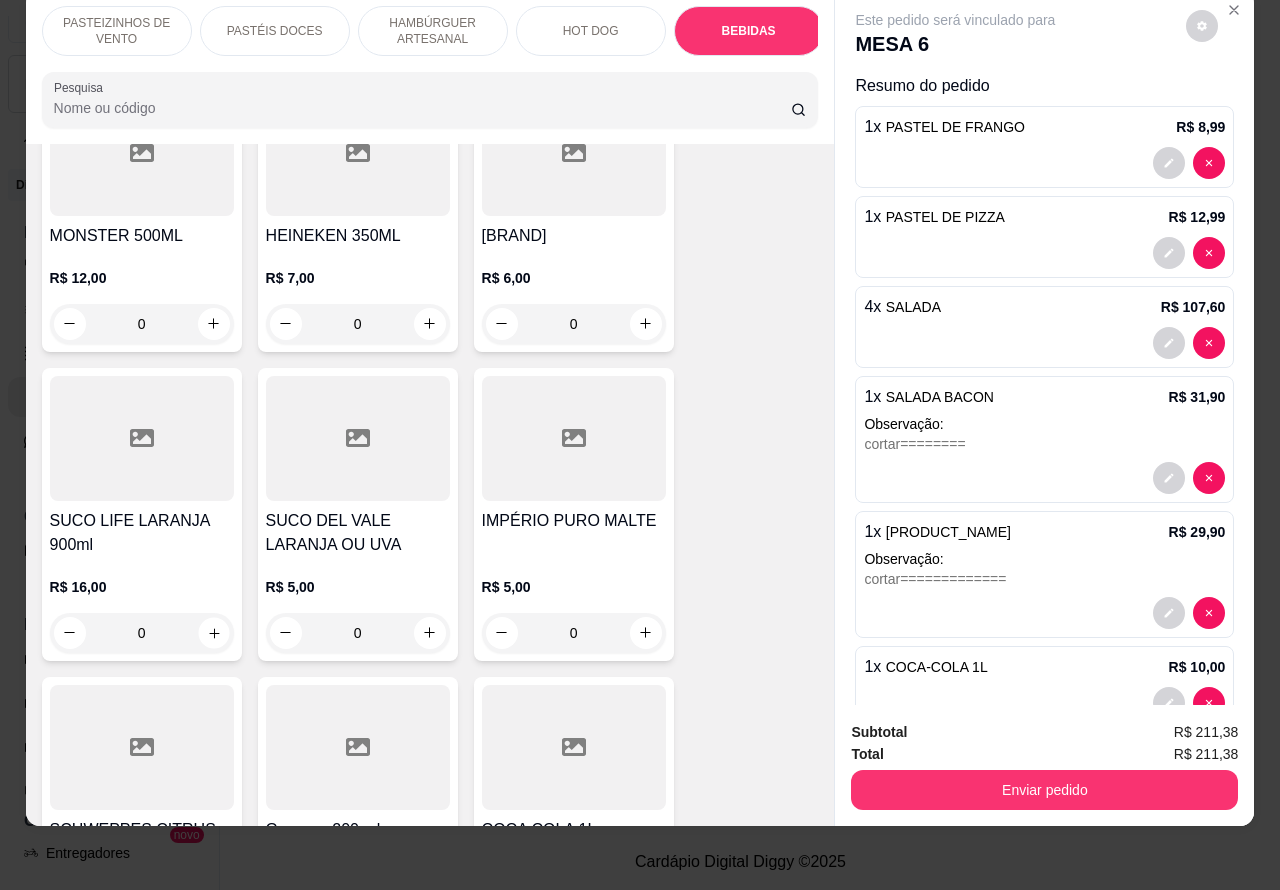click 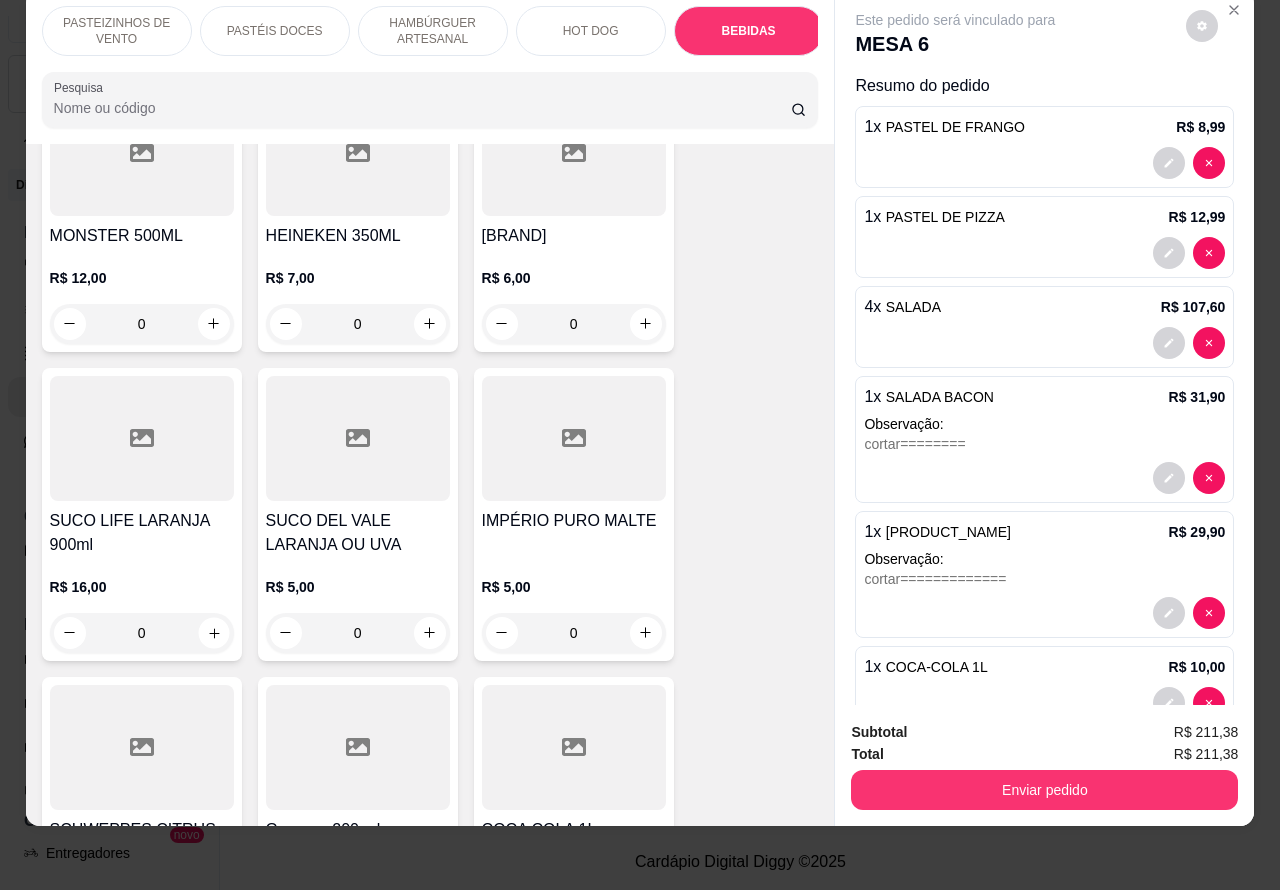 type on "1" 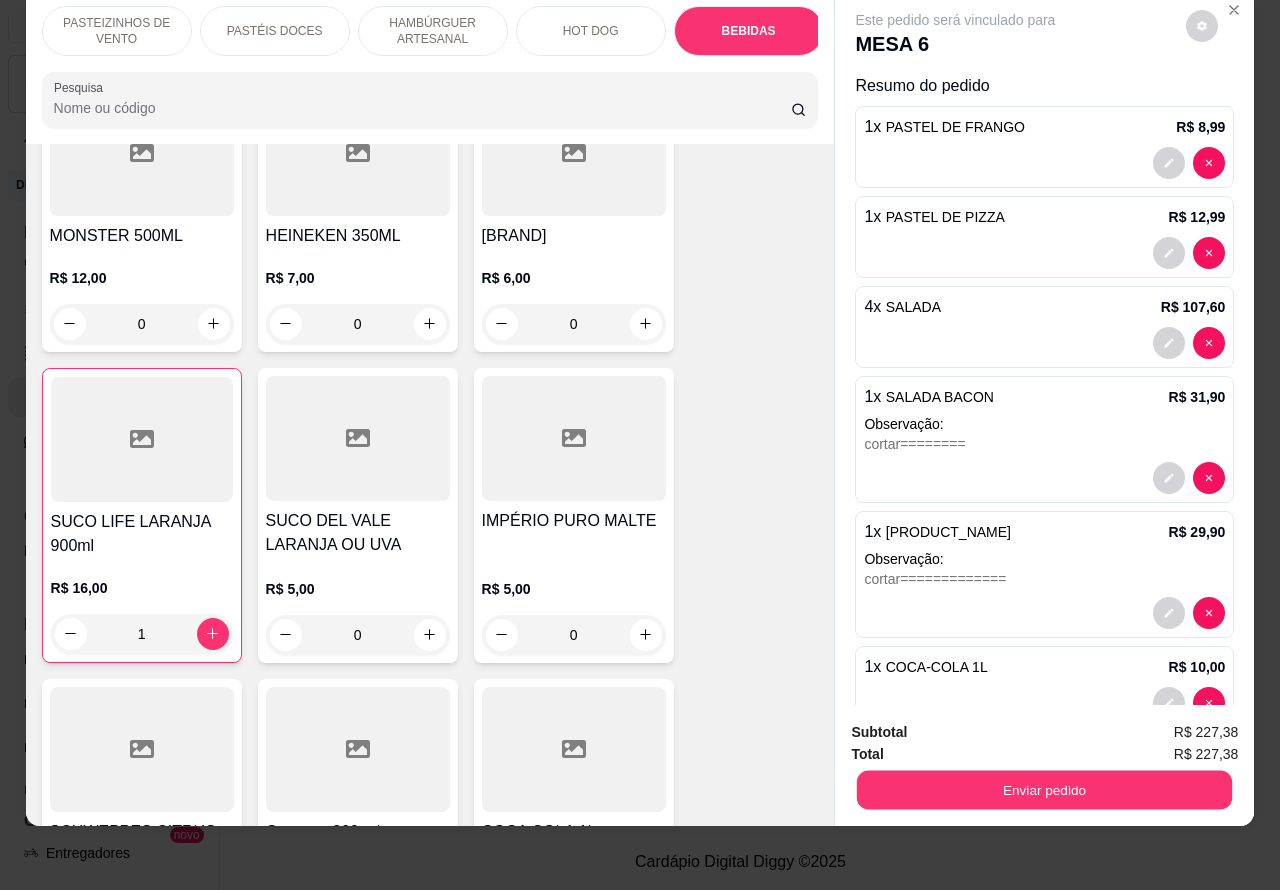 click on "Enviar pedido" at bounding box center [1044, 790] 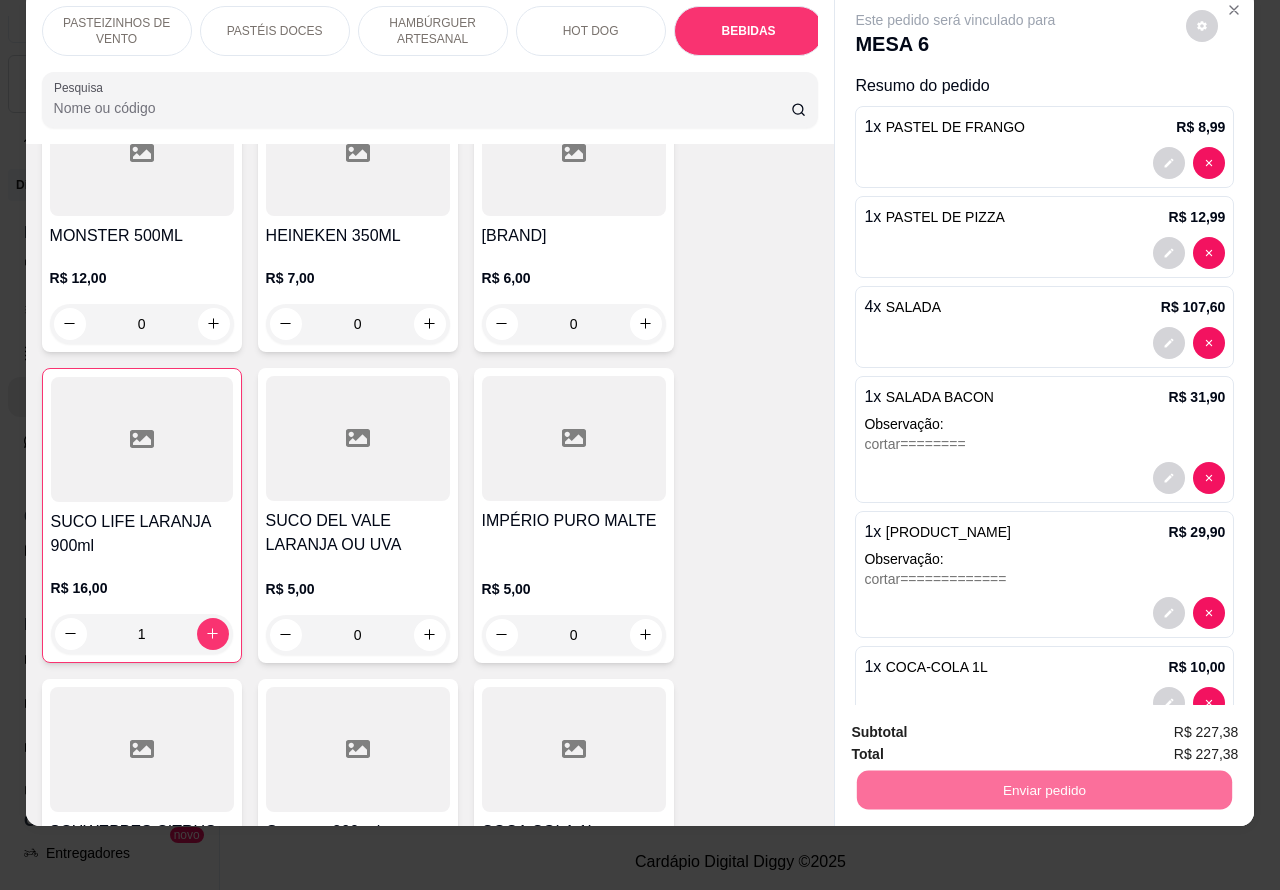 click on "Não registrar e enviar pedido" at bounding box center (977, 723) 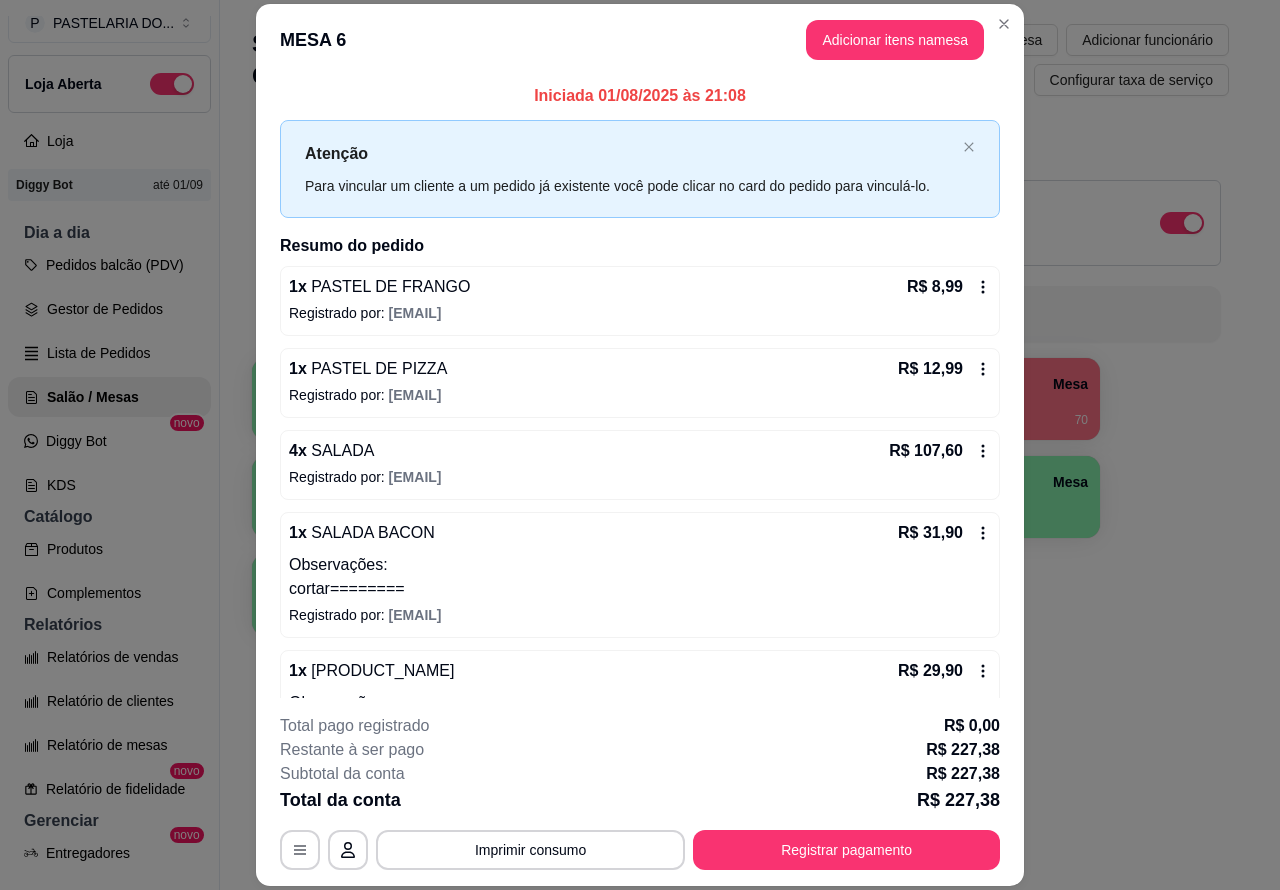 click on "1 Mesa 2 Mesa R$ 26,97 103 3 Mesa R$ 132,69 38 4 Mesa R$ 48,96 70 5 Mesa 6 Mesa R$ 0,00 0 7 Mesa 8 Mesa 9 Mesa 10 Mesa" at bounding box center (740, 497) 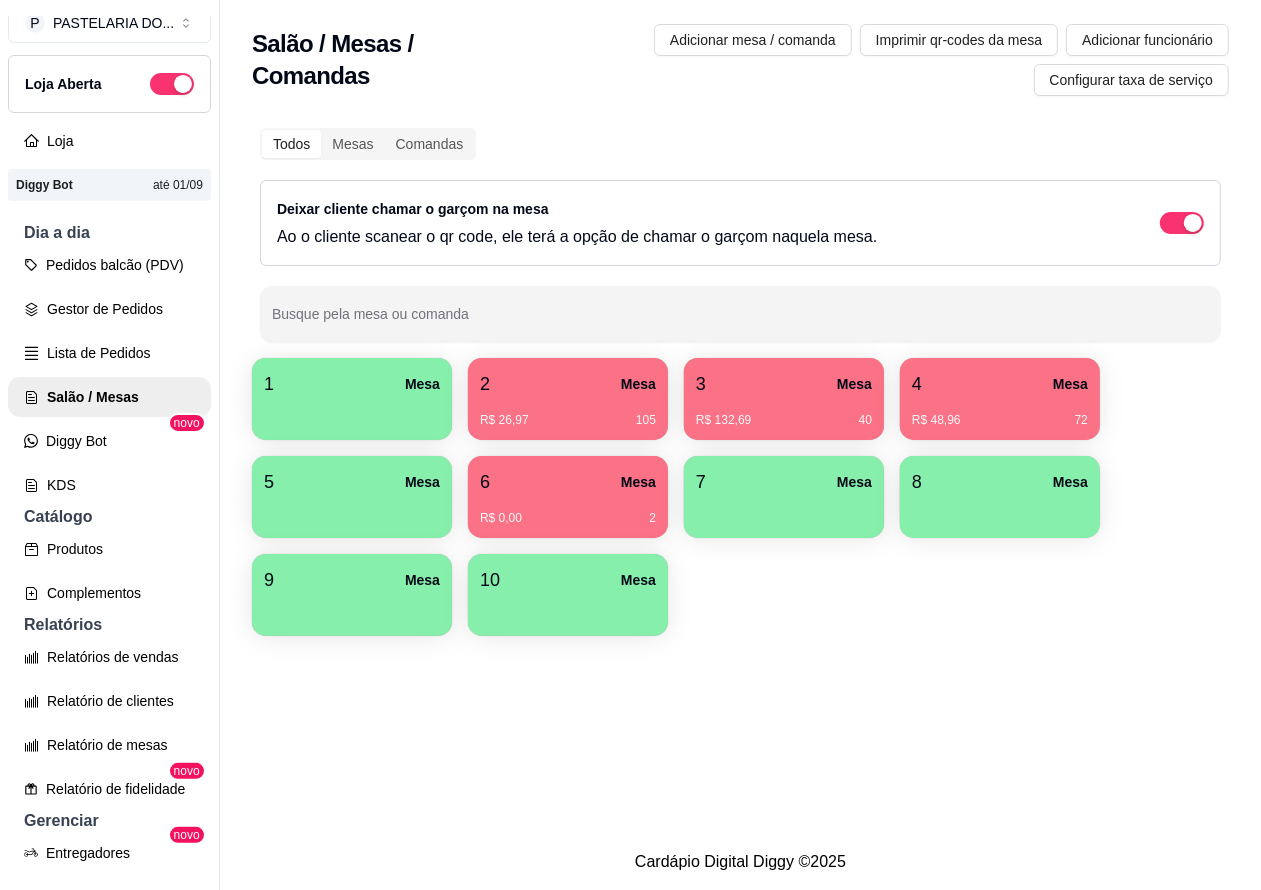 click on "Lista de Pedidos" at bounding box center [109, 353] 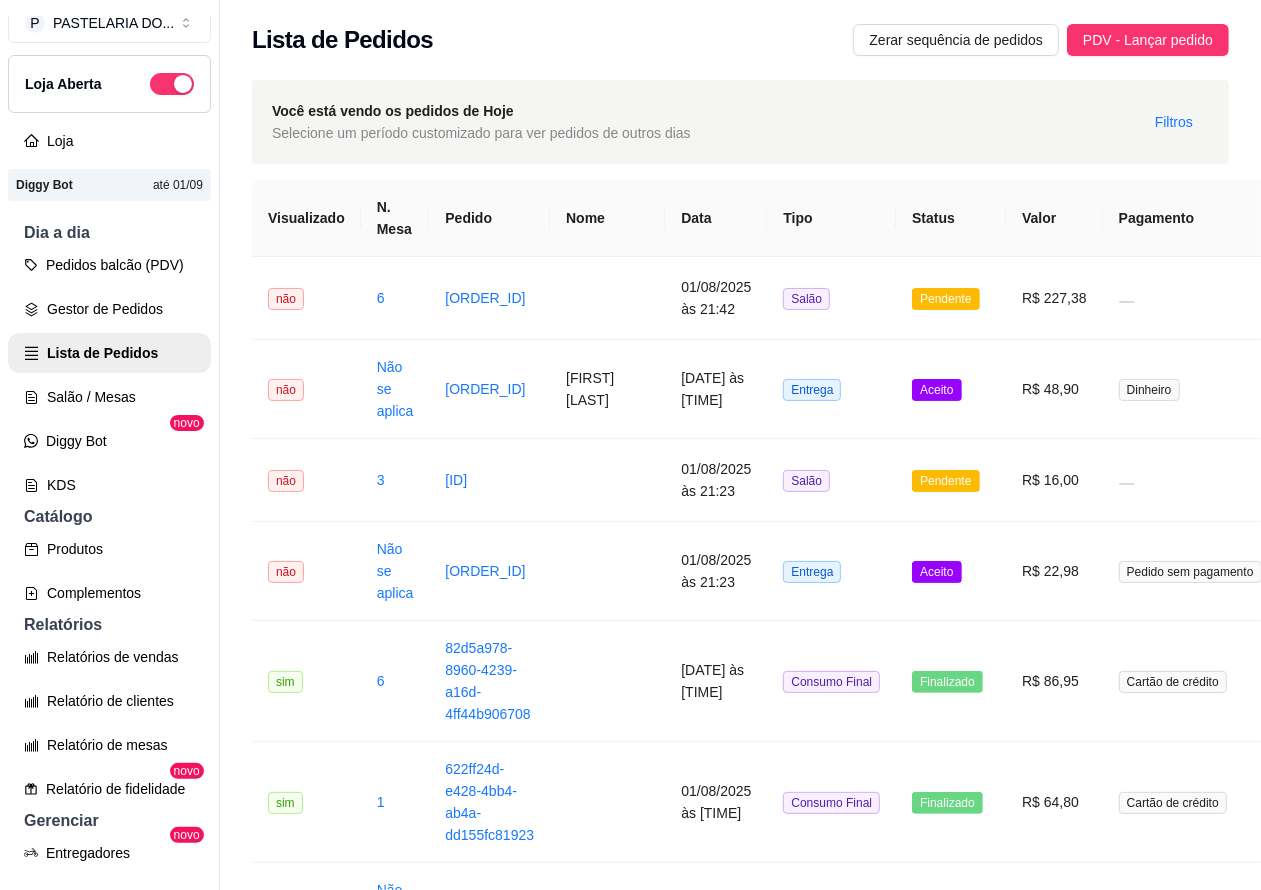 click on "[ORDER_ID]" at bounding box center [489, 298] 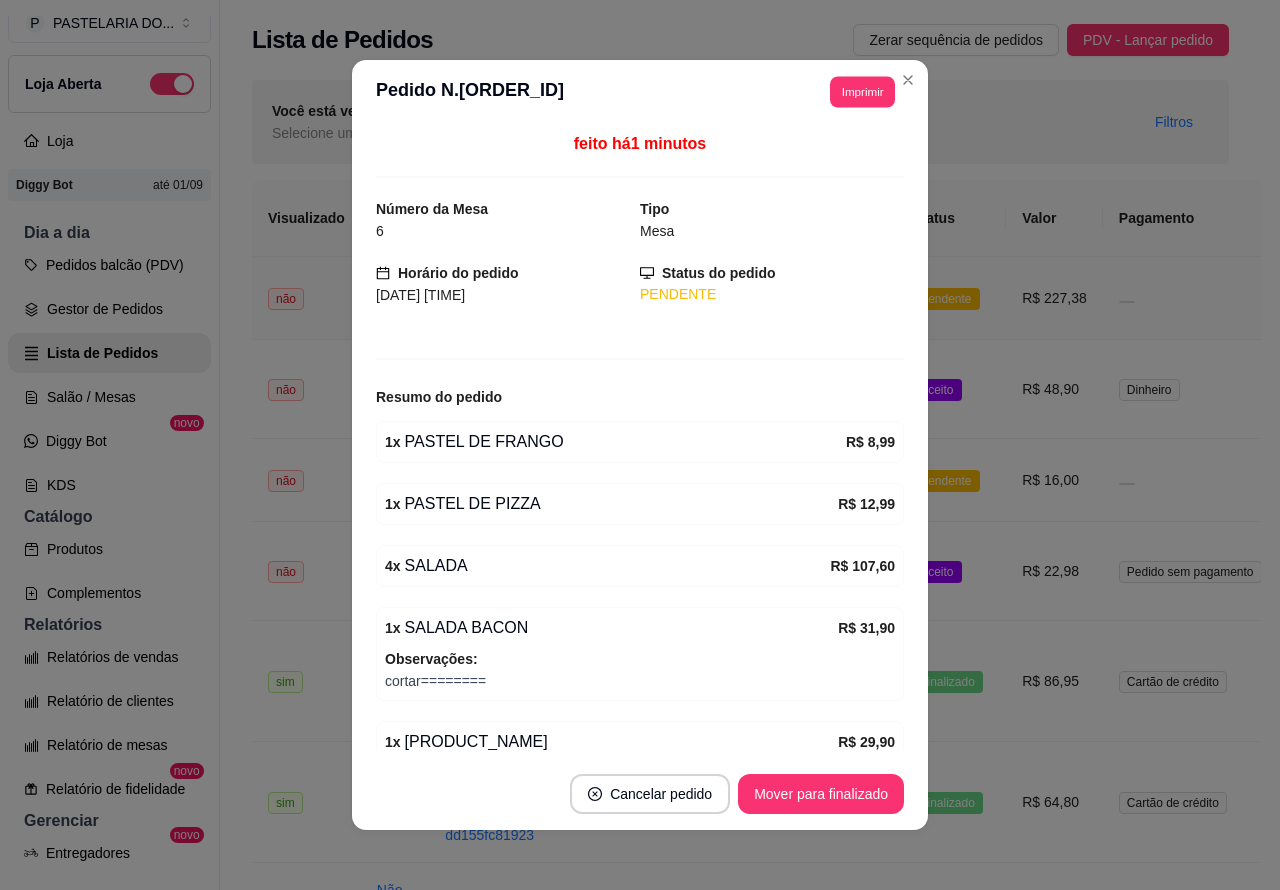 click on "Imprimir" at bounding box center (862, 91) 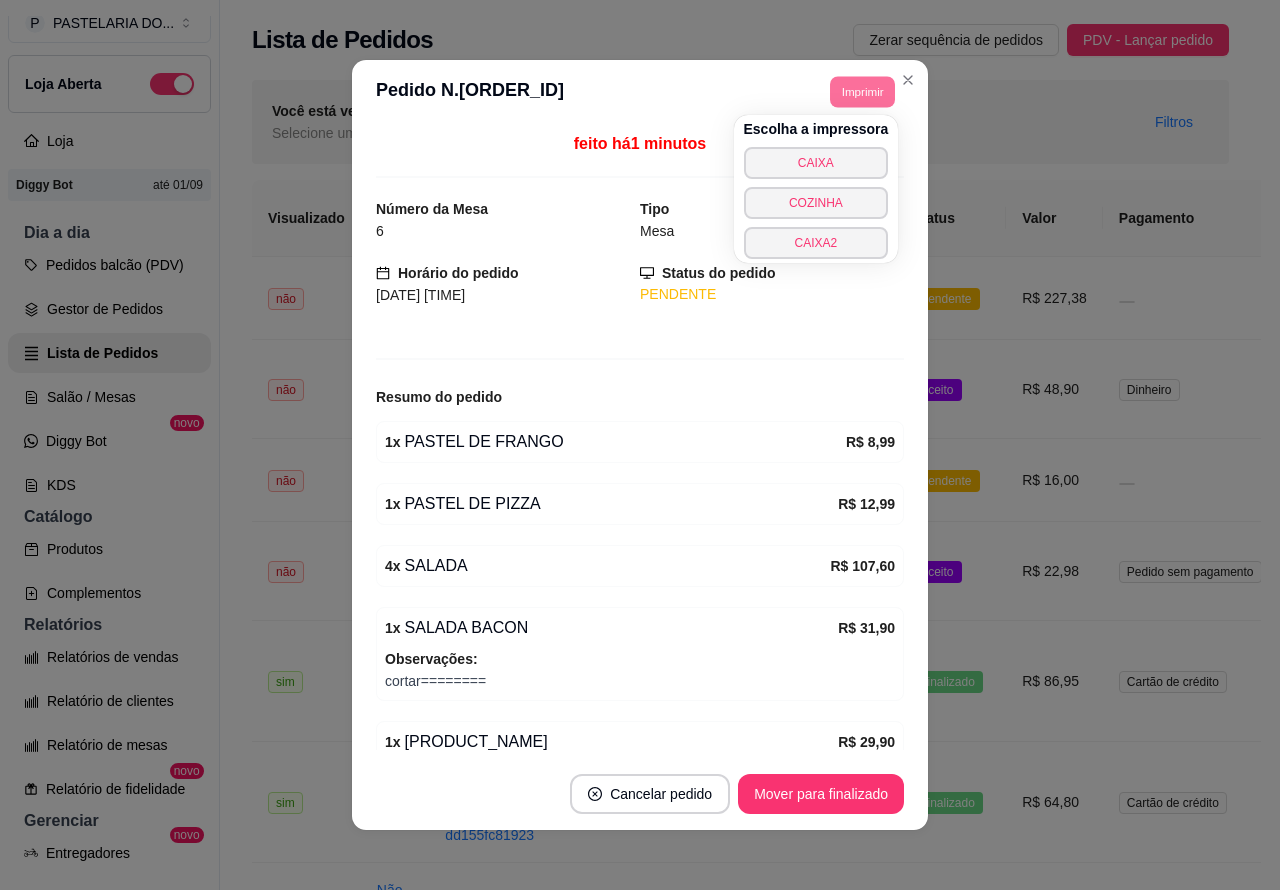 click on "COZINHA" at bounding box center [816, 203] 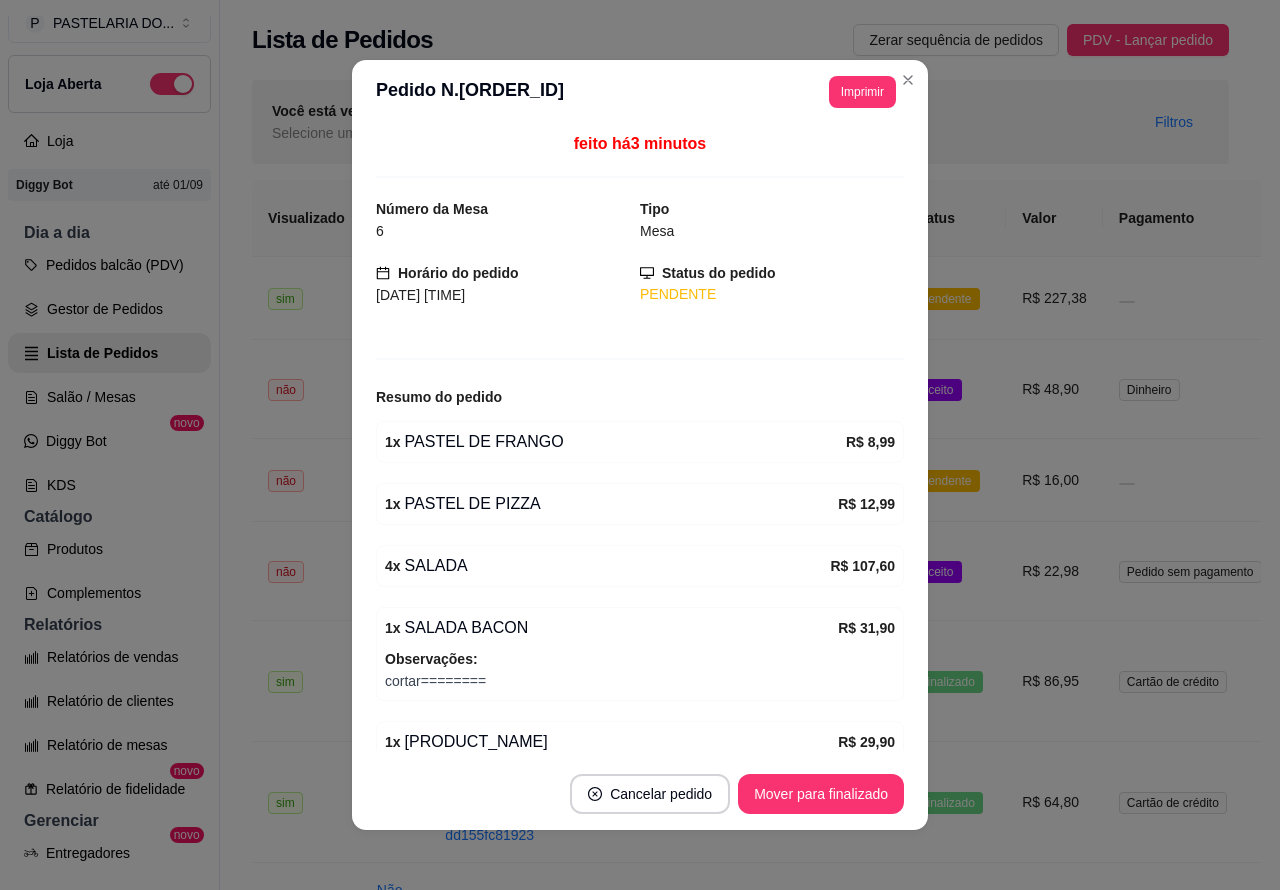 click at bounding box center (1190, 298) 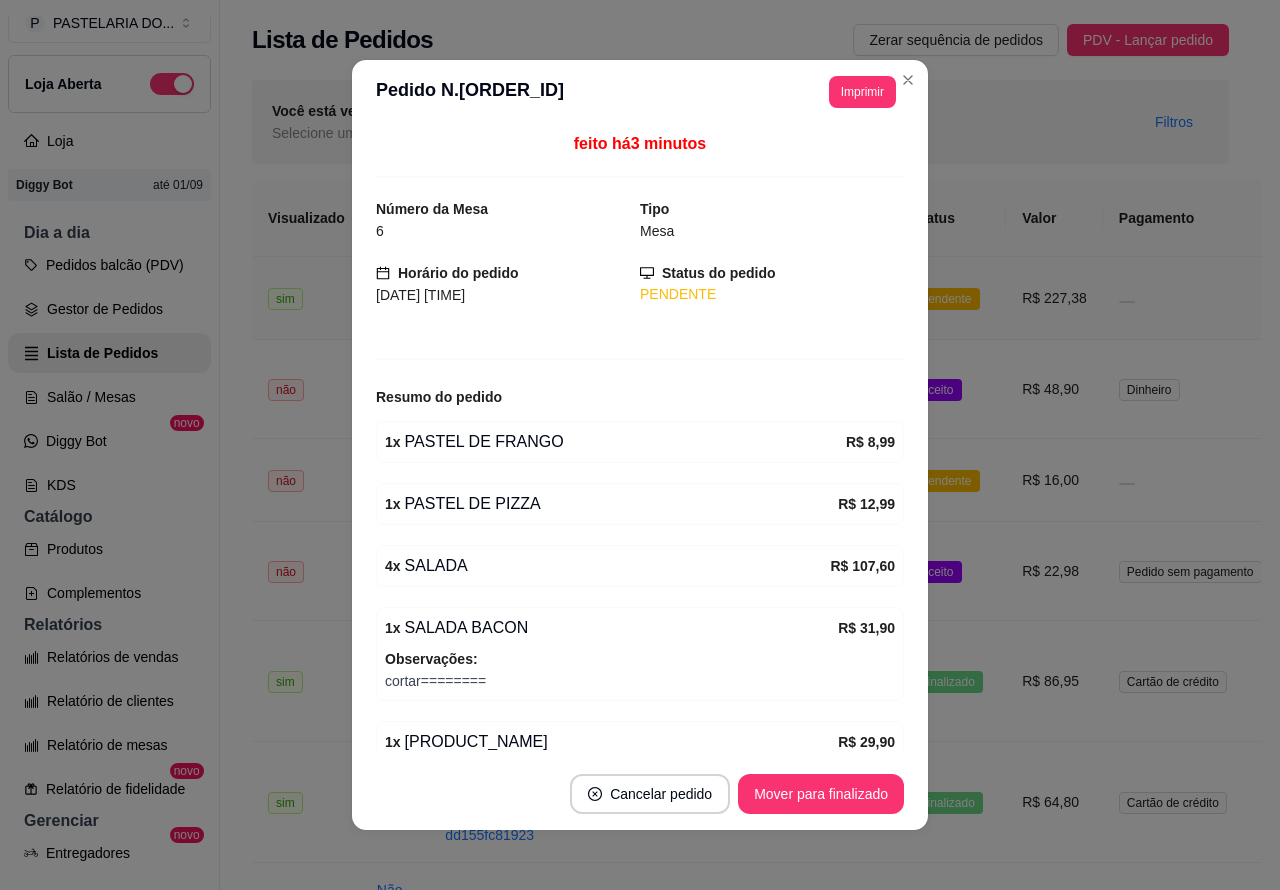 click on "Cartão de crédito" at bounding box center [1190, 802] 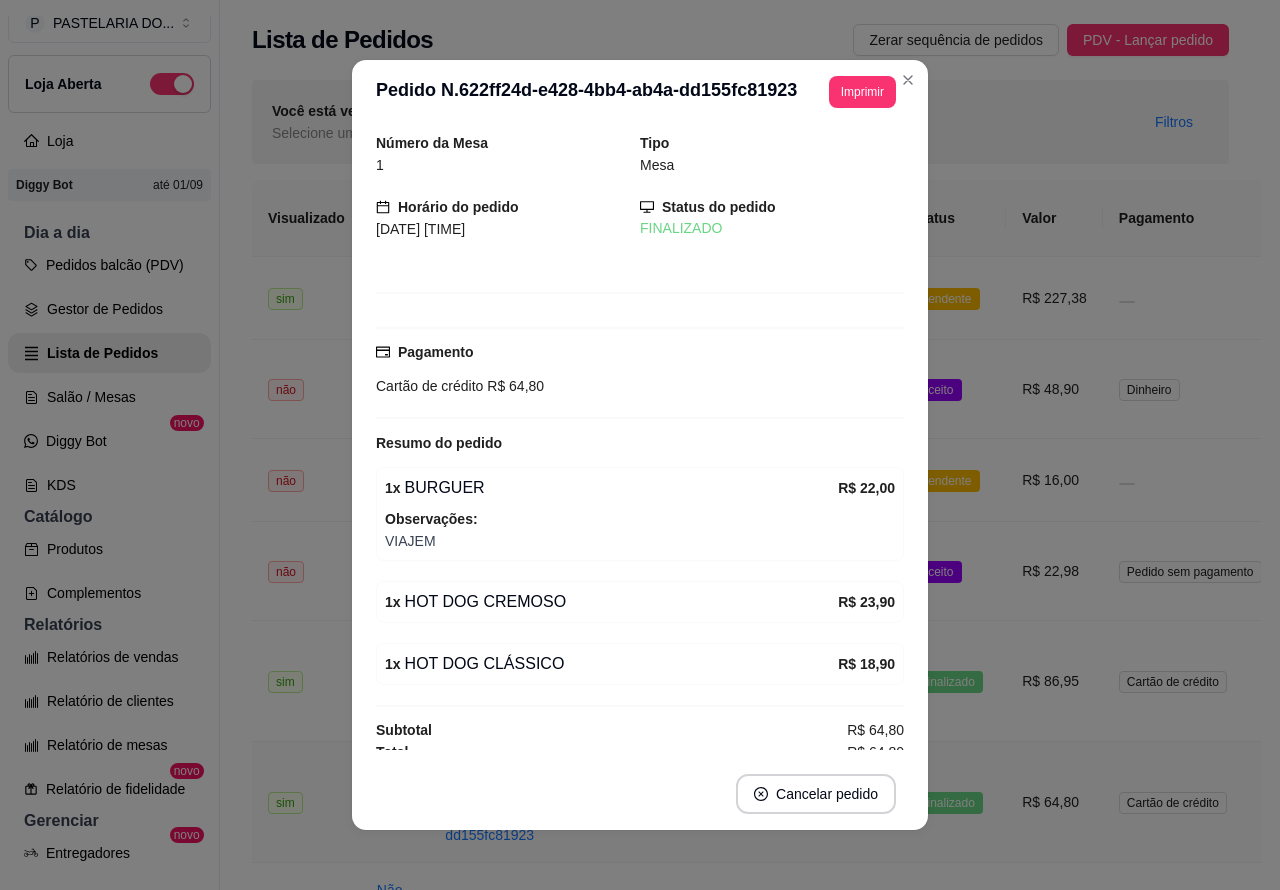 click on "Salão / Mesas" at bounding box center (109, 397) 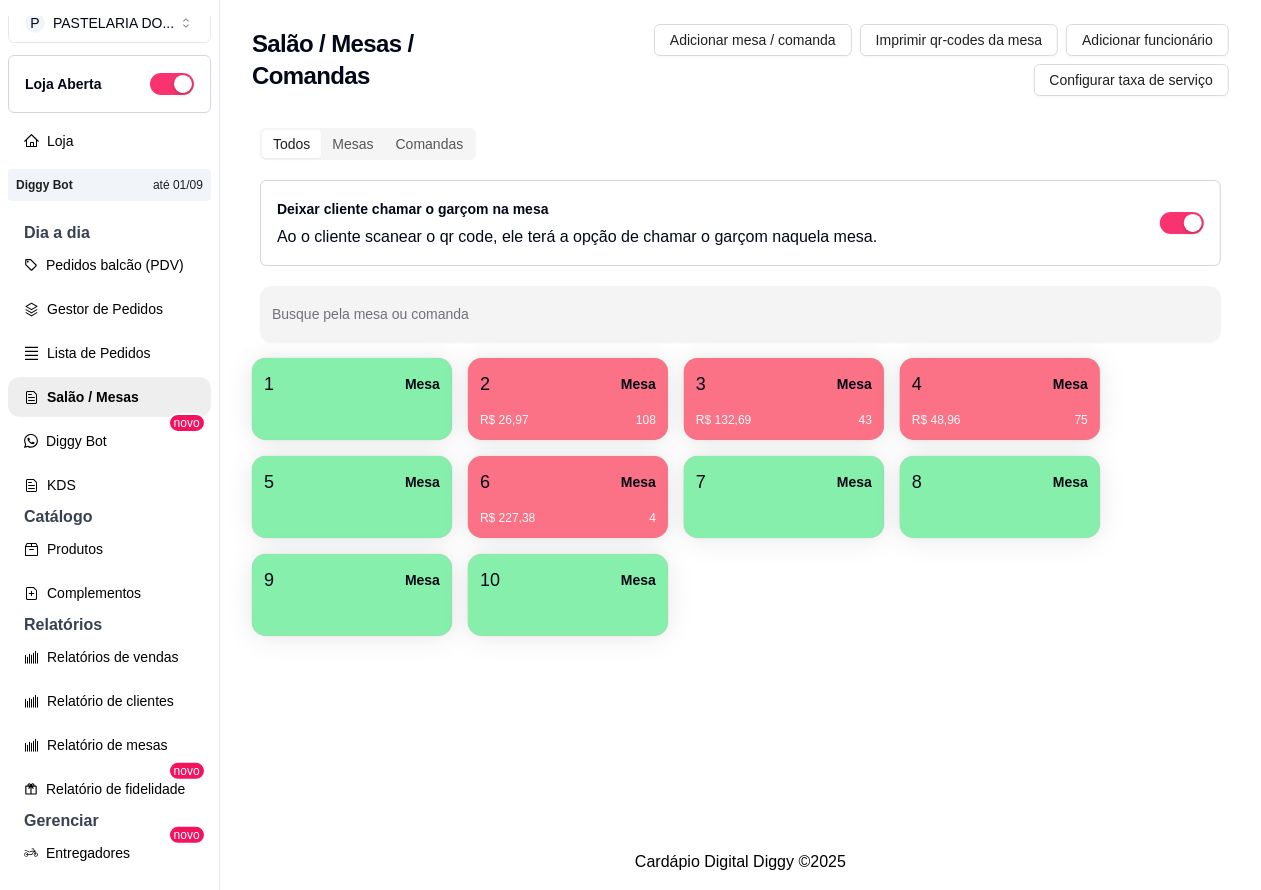 click on "3 Mesa" at bounding box center (784, 384) 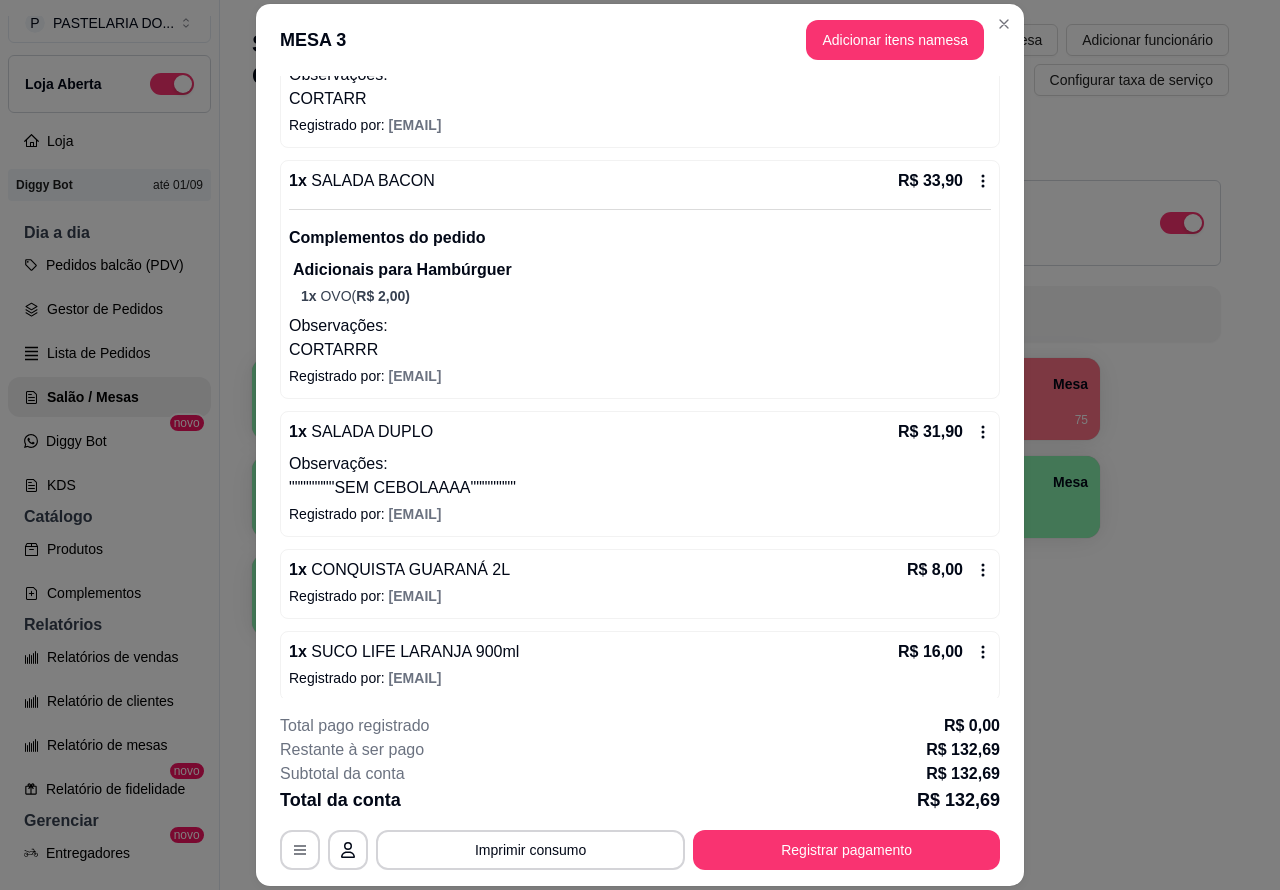scroll, scrollTop: 508, scrollLeft: 0, axis: vertical 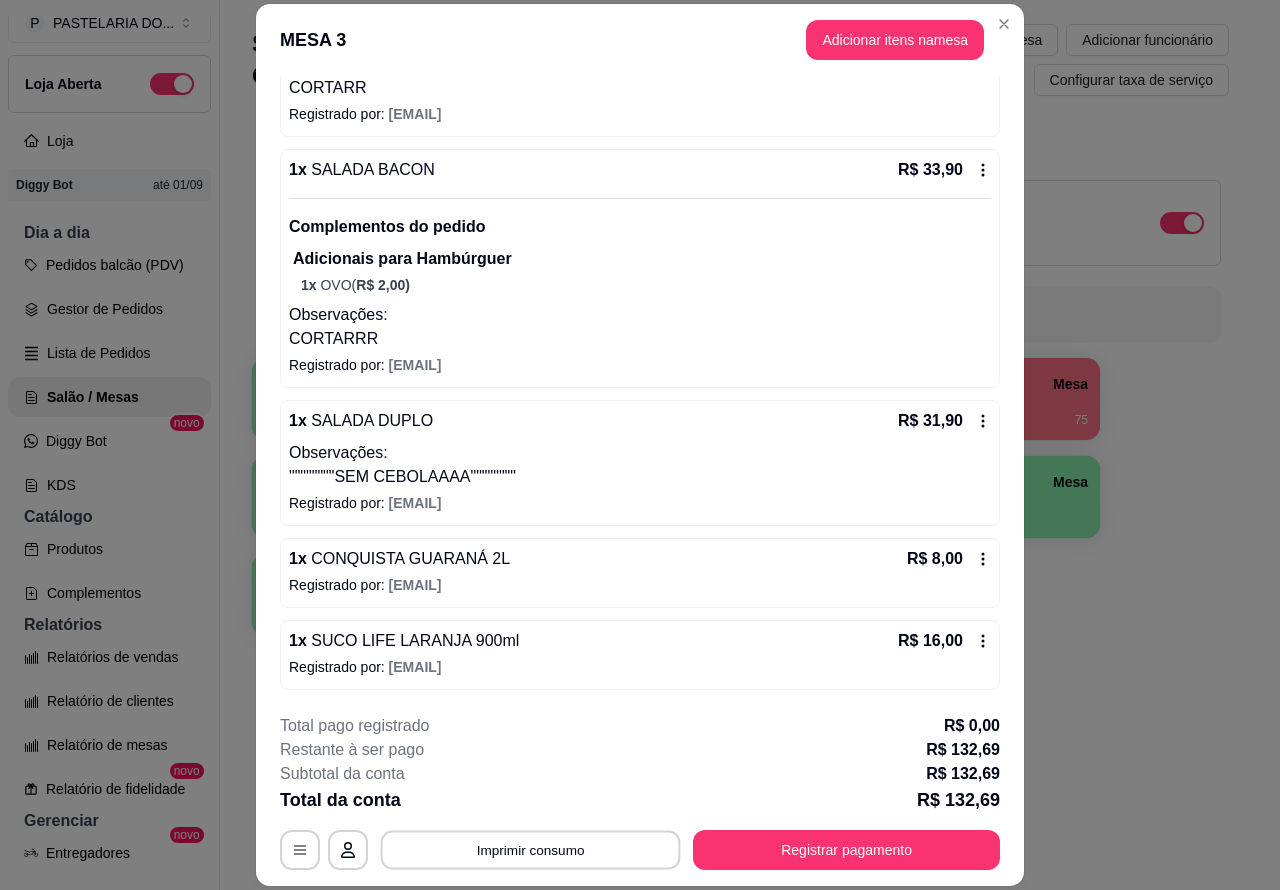 click on "Imprimir consumo" at bounding box center (531, 849) 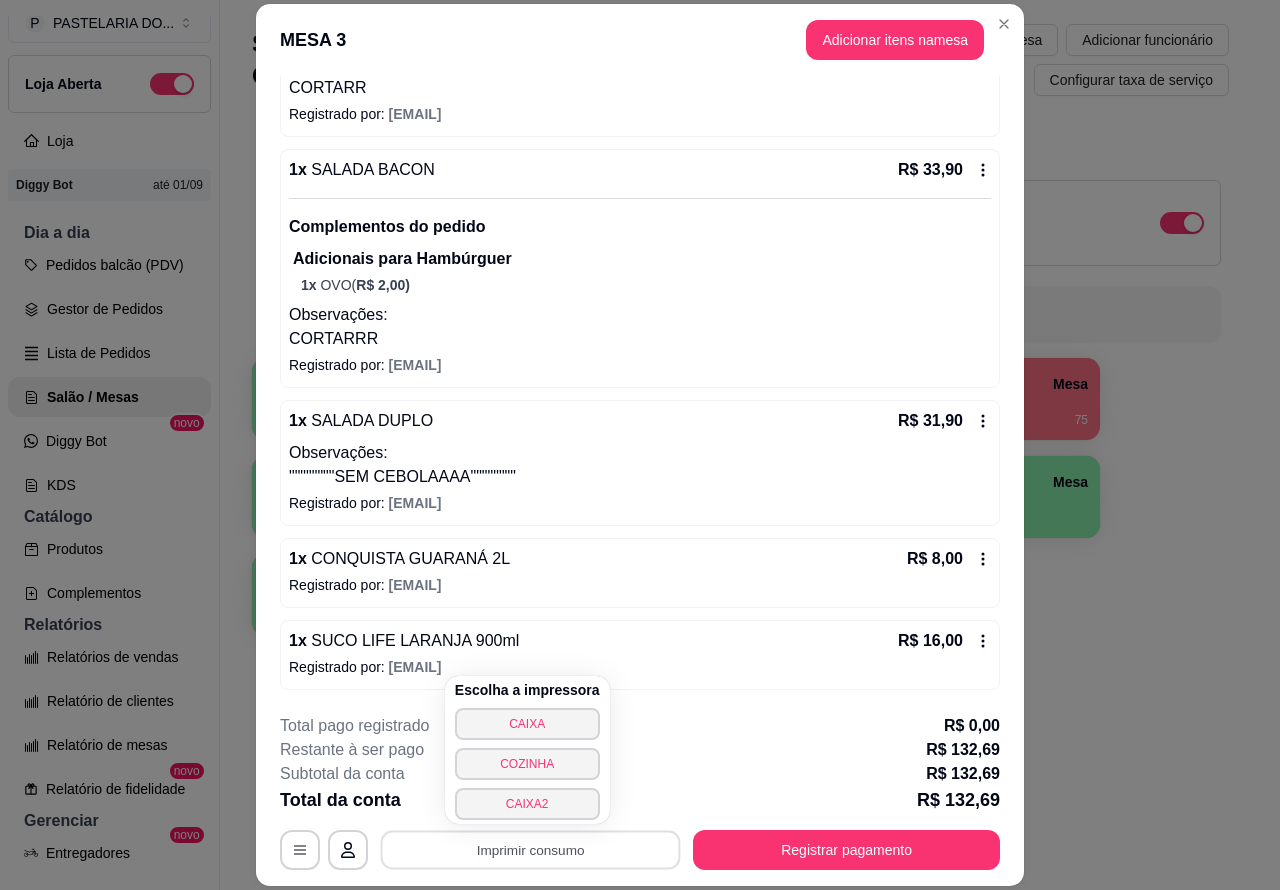click on "CAIXA2" at bounding box center (527, 804) 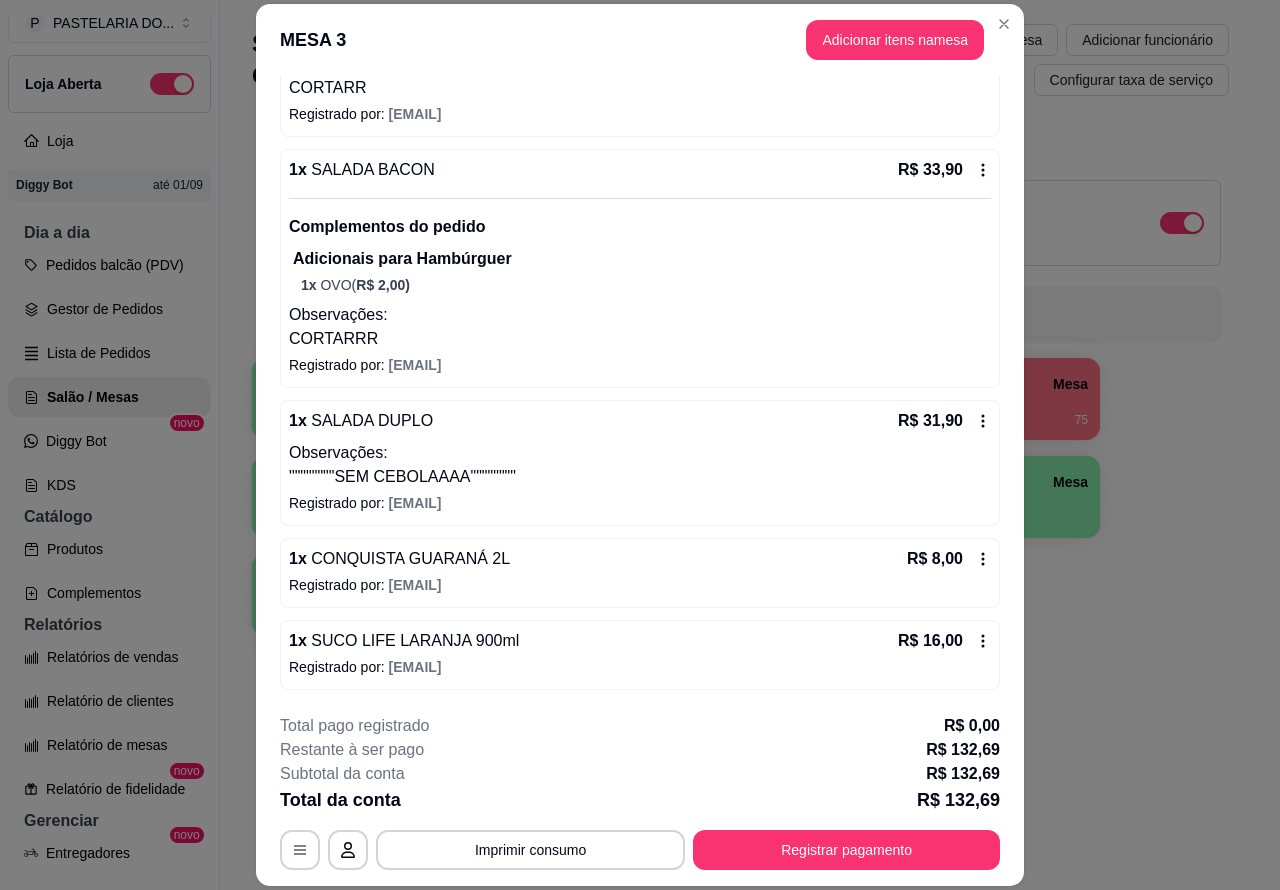 click on "Salão / Mesas / Comandas Adicionar mesa / comanda Imprimir qr-codes da mesa Adicionar funcionário Configurar taxa de serviço" at bounding box center [740, 54] 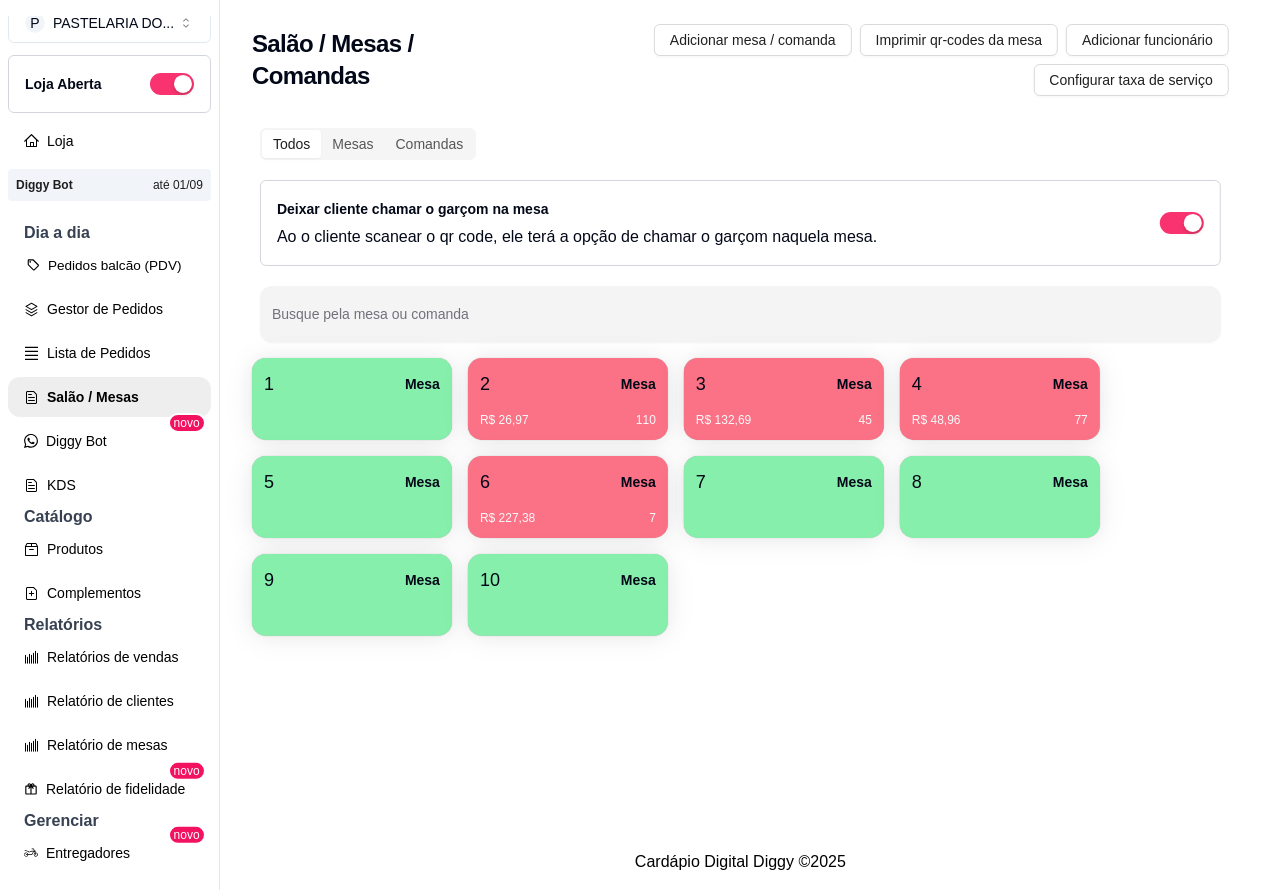 click on "Pedidos balcão (PDV)" at bounding box center [109, 265] 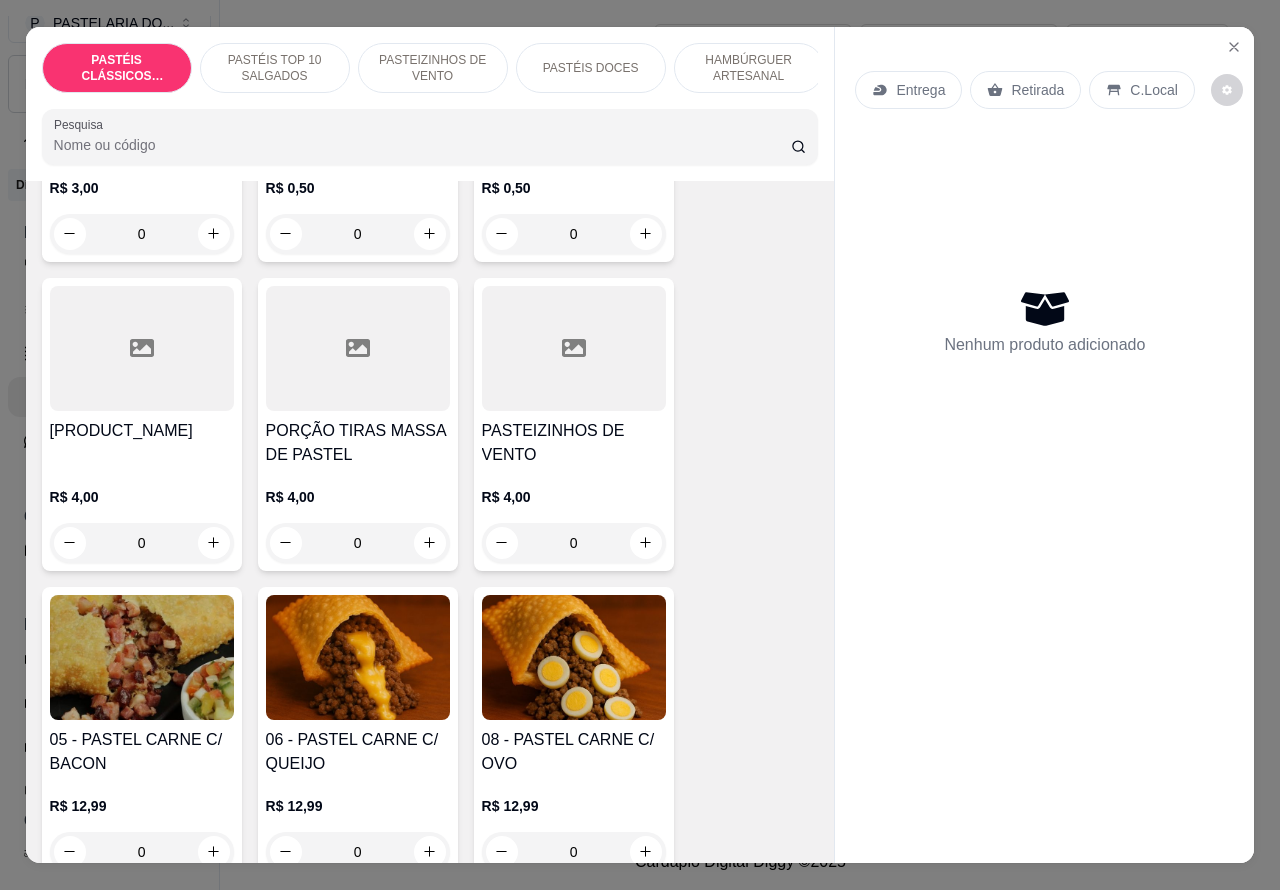 scroll, scrollTop: 1178, scrollLeft: 0, axis: vertical 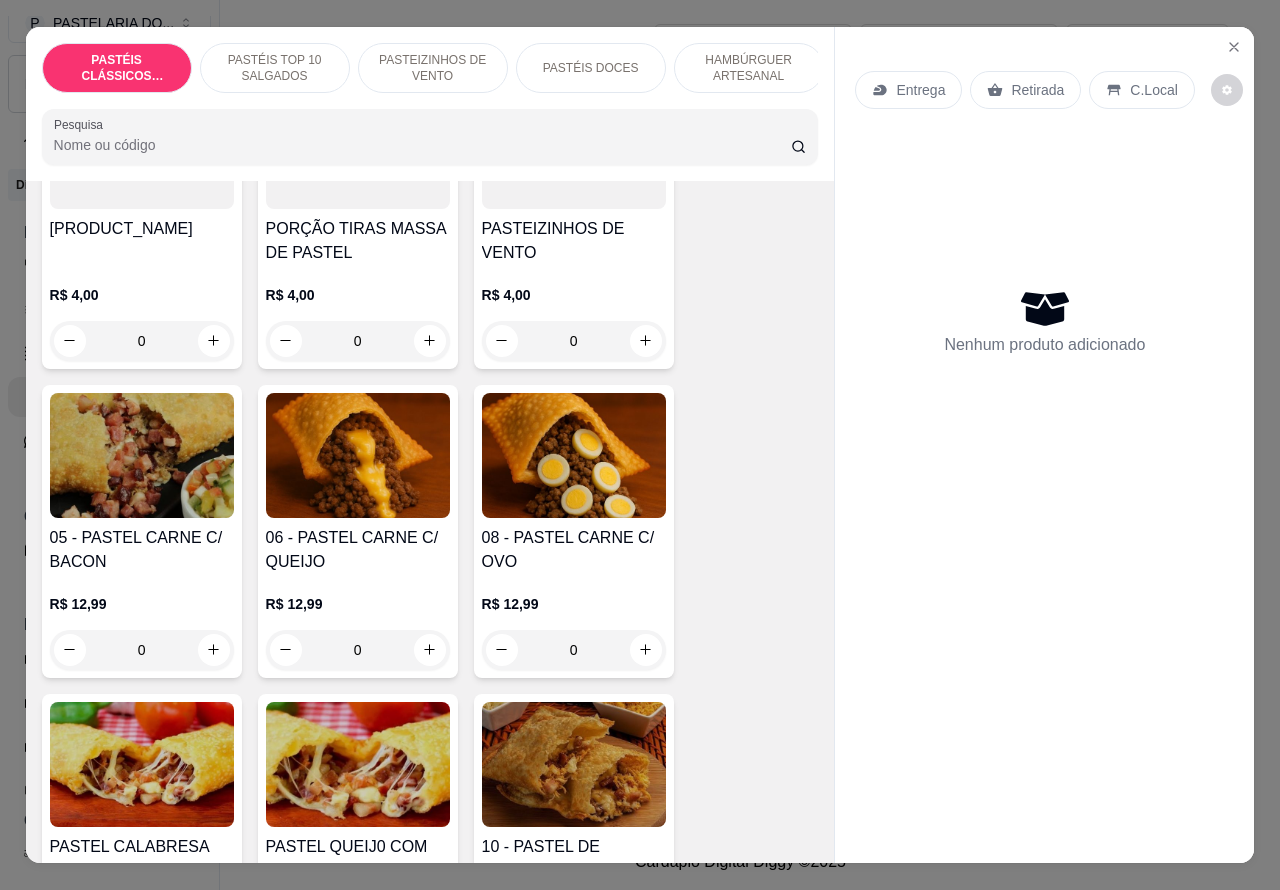 click on "0" at bounding box center (358, 650) 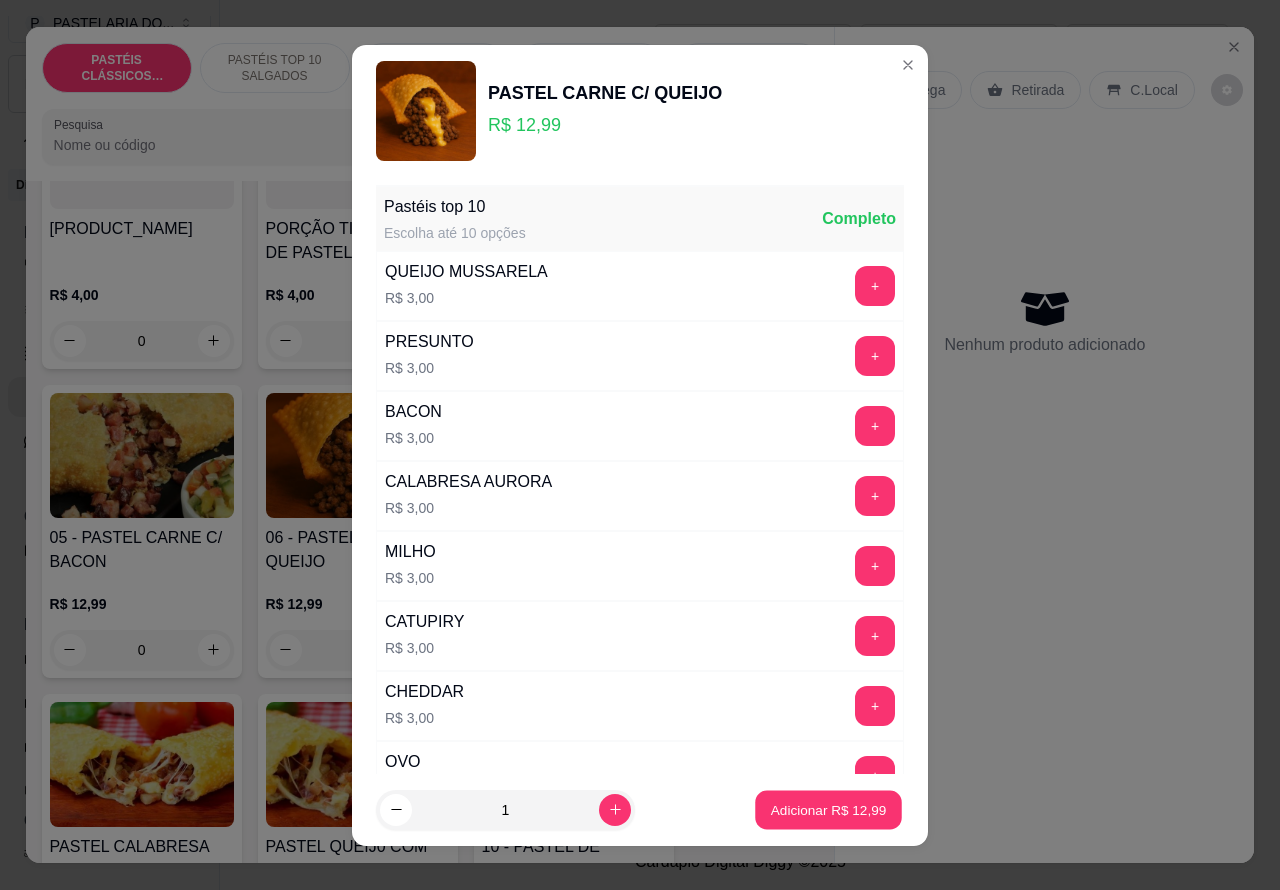 click on "Adicionar   R$ 12,99" at bounding box center [829, 809] 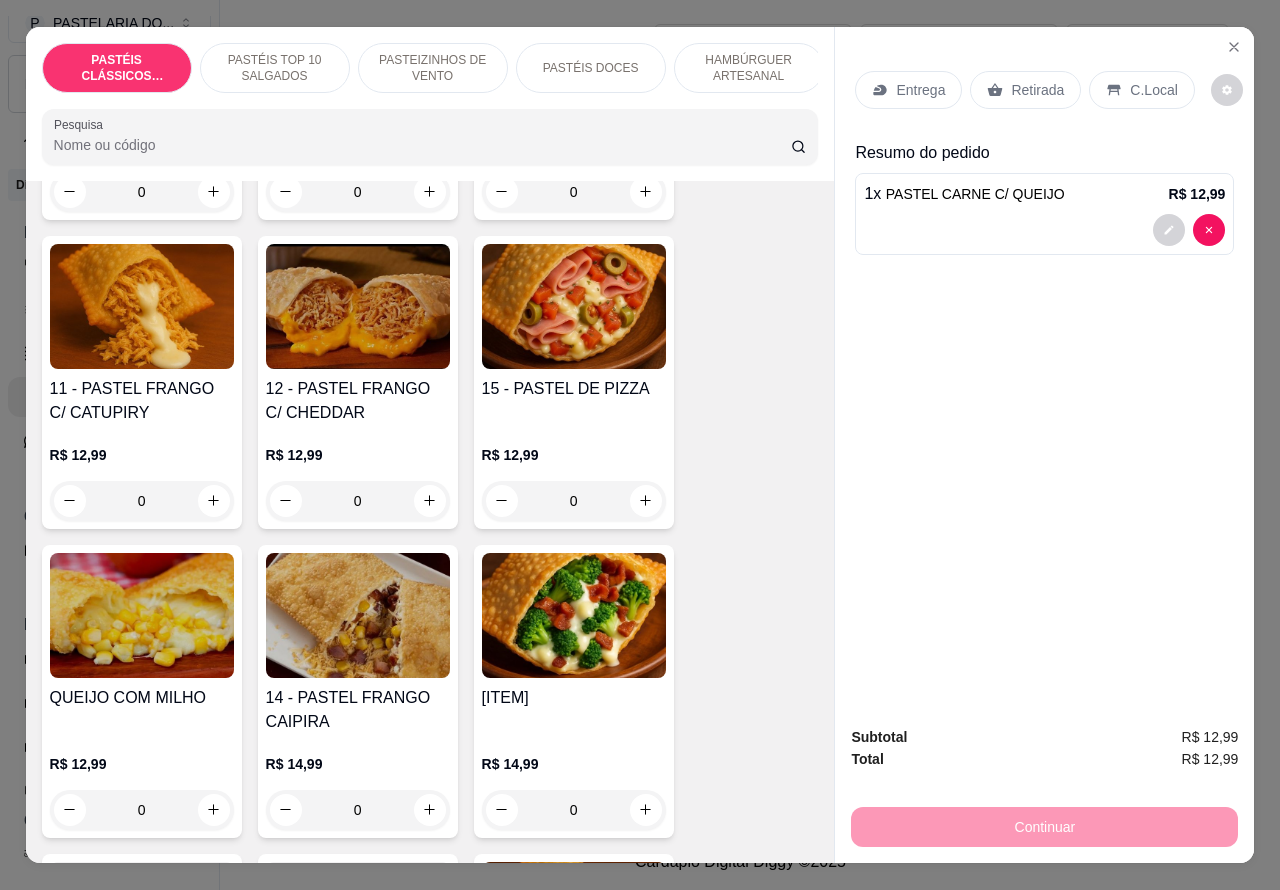 click on "PASTÉIS DOCES" at bounding box center [591, 68] 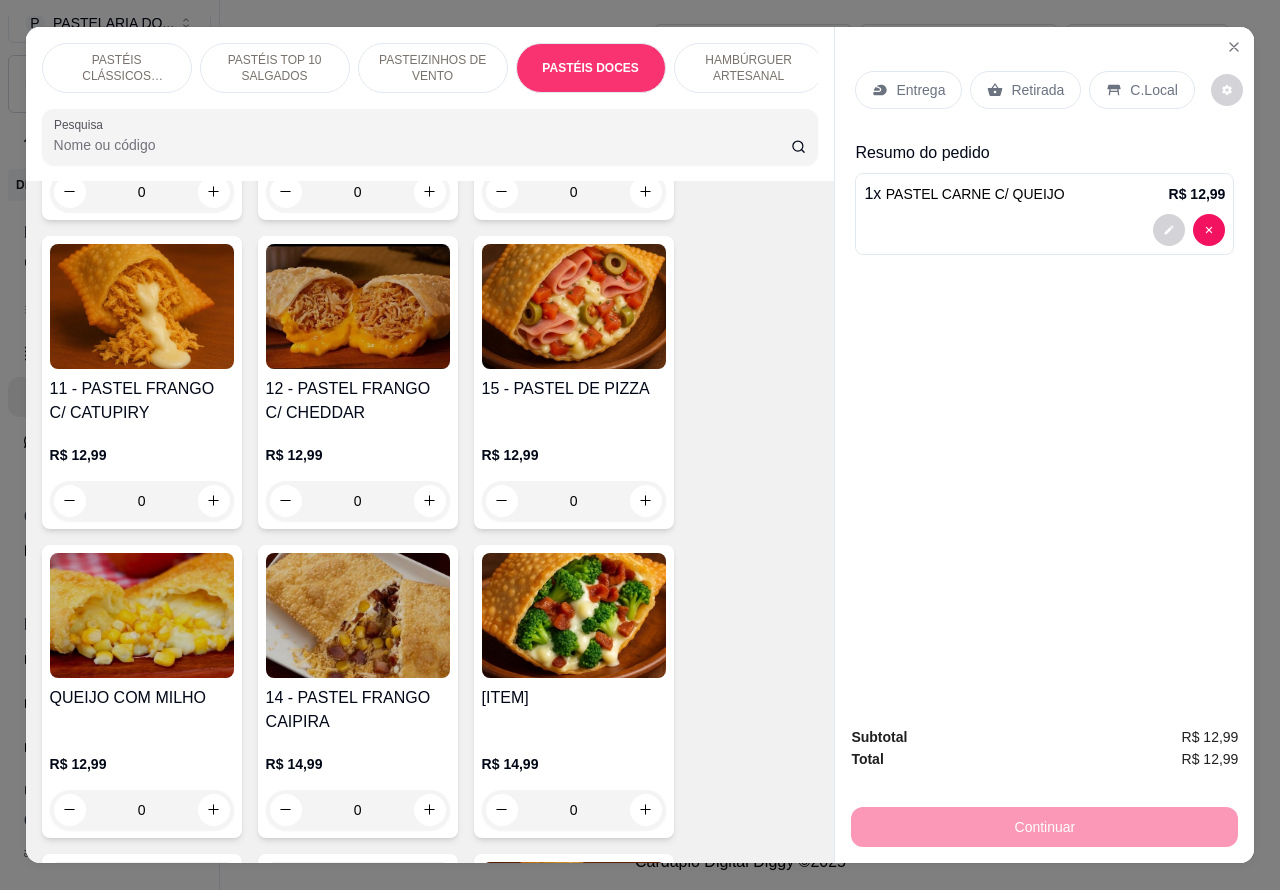 scroll, scrollTop: 3872, scrollLeft: 0, axis: vertical 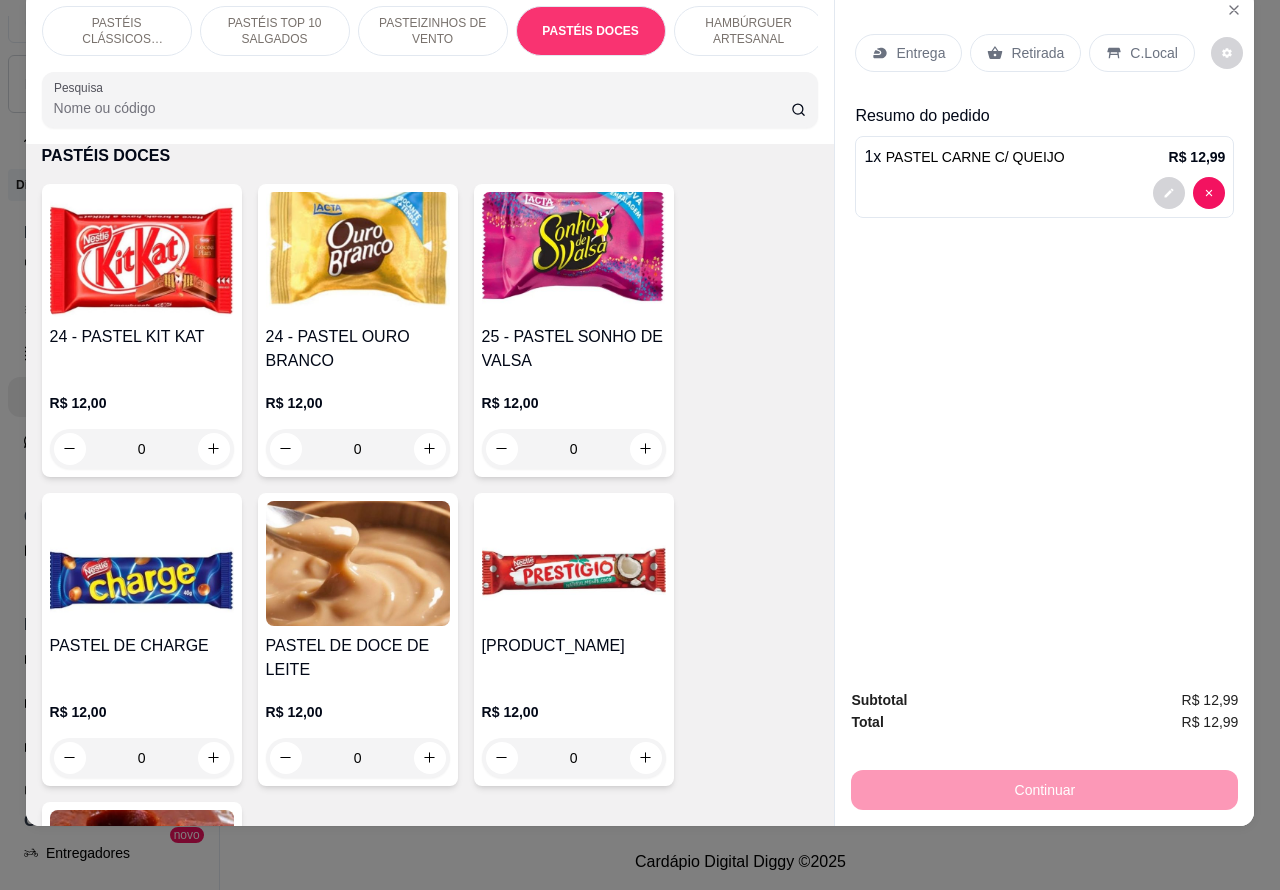 click 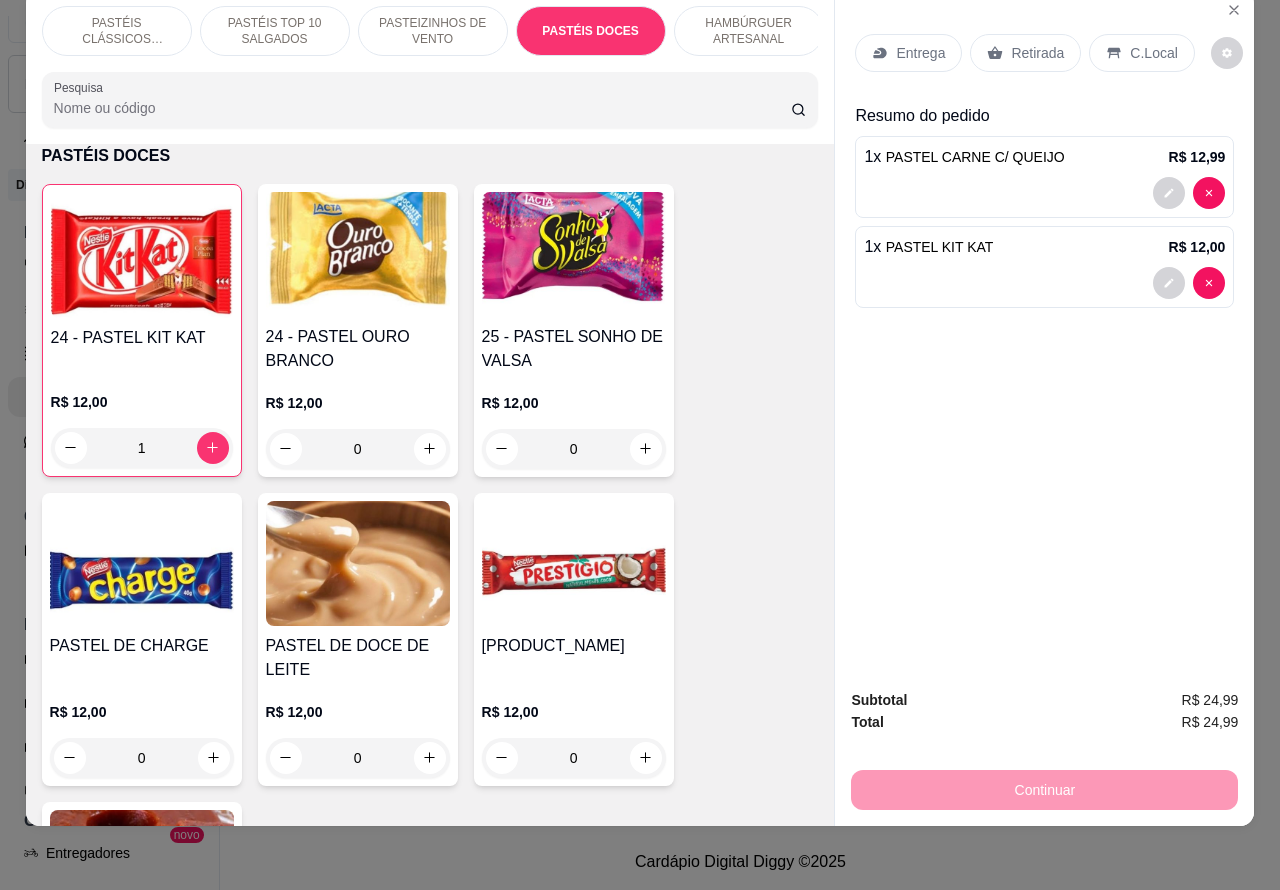 click on "Retirada" at bounding box center (1025, 53) 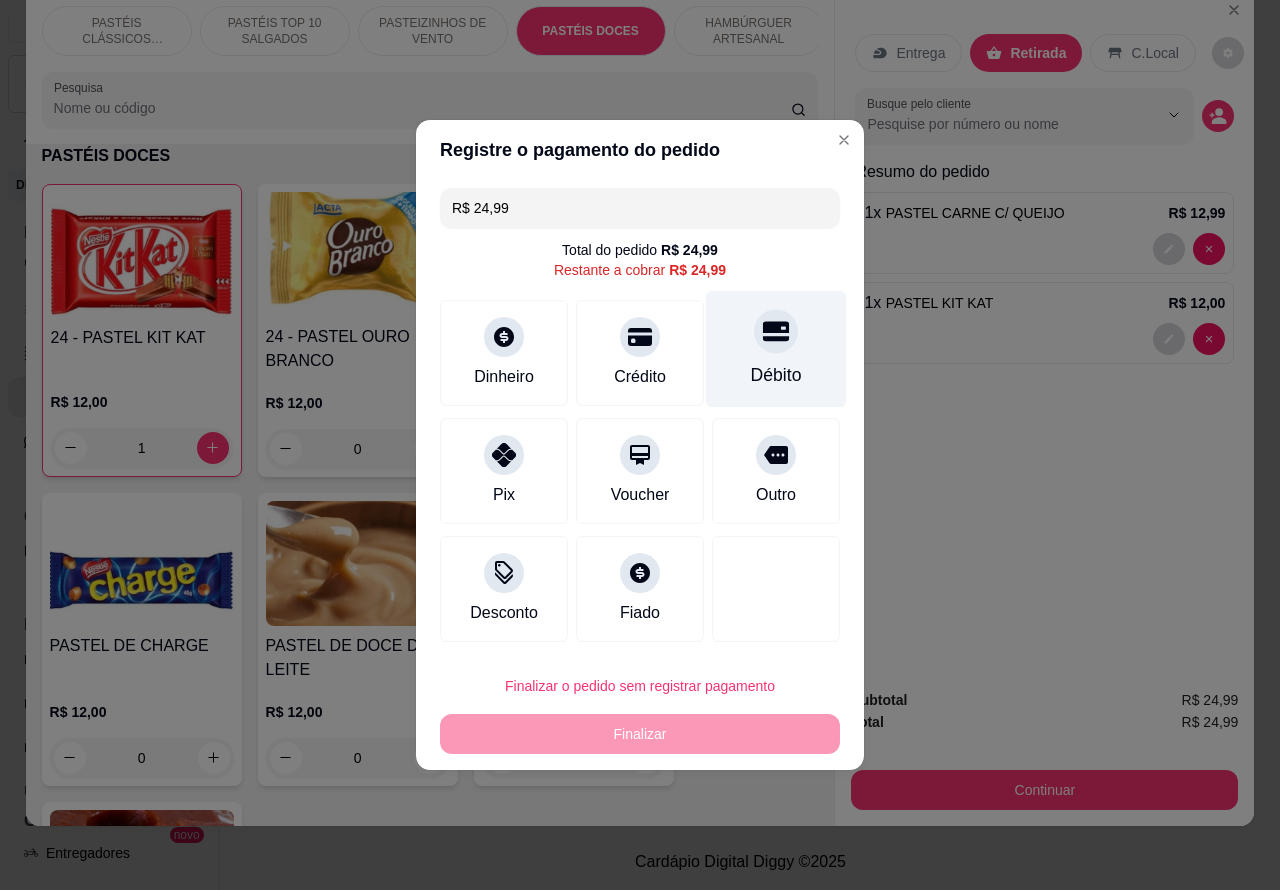 click 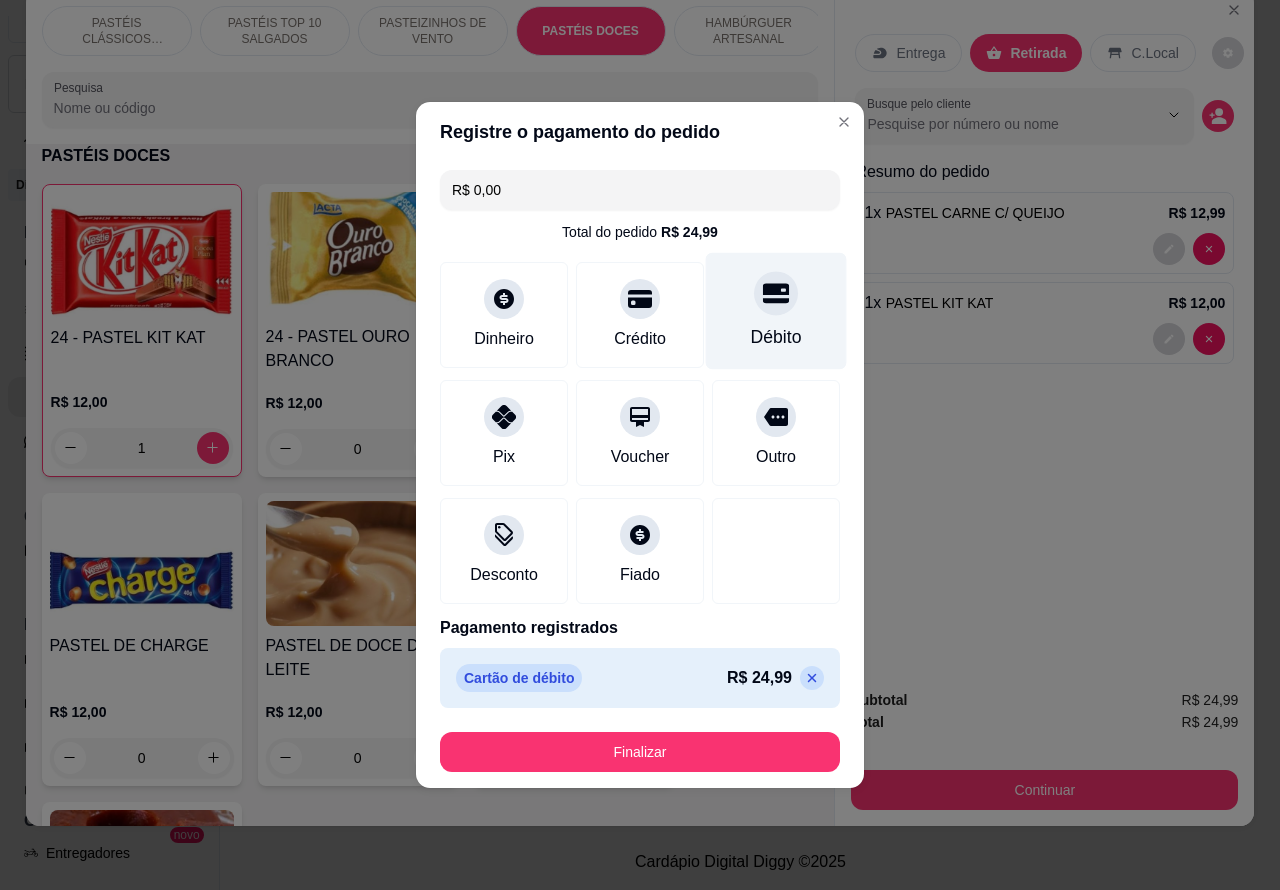 click on "Finalizar" at bounding box center (640, 752) 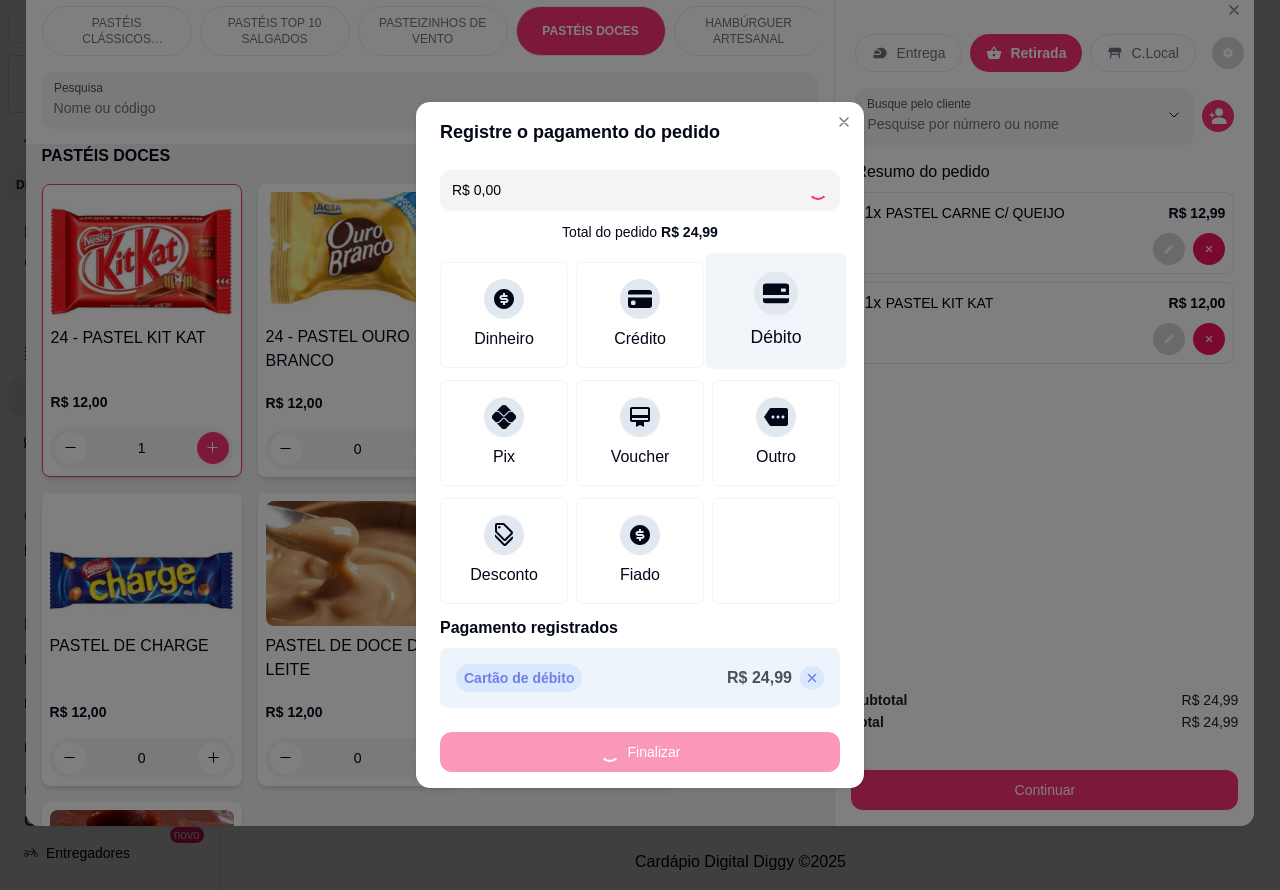 type on "0" 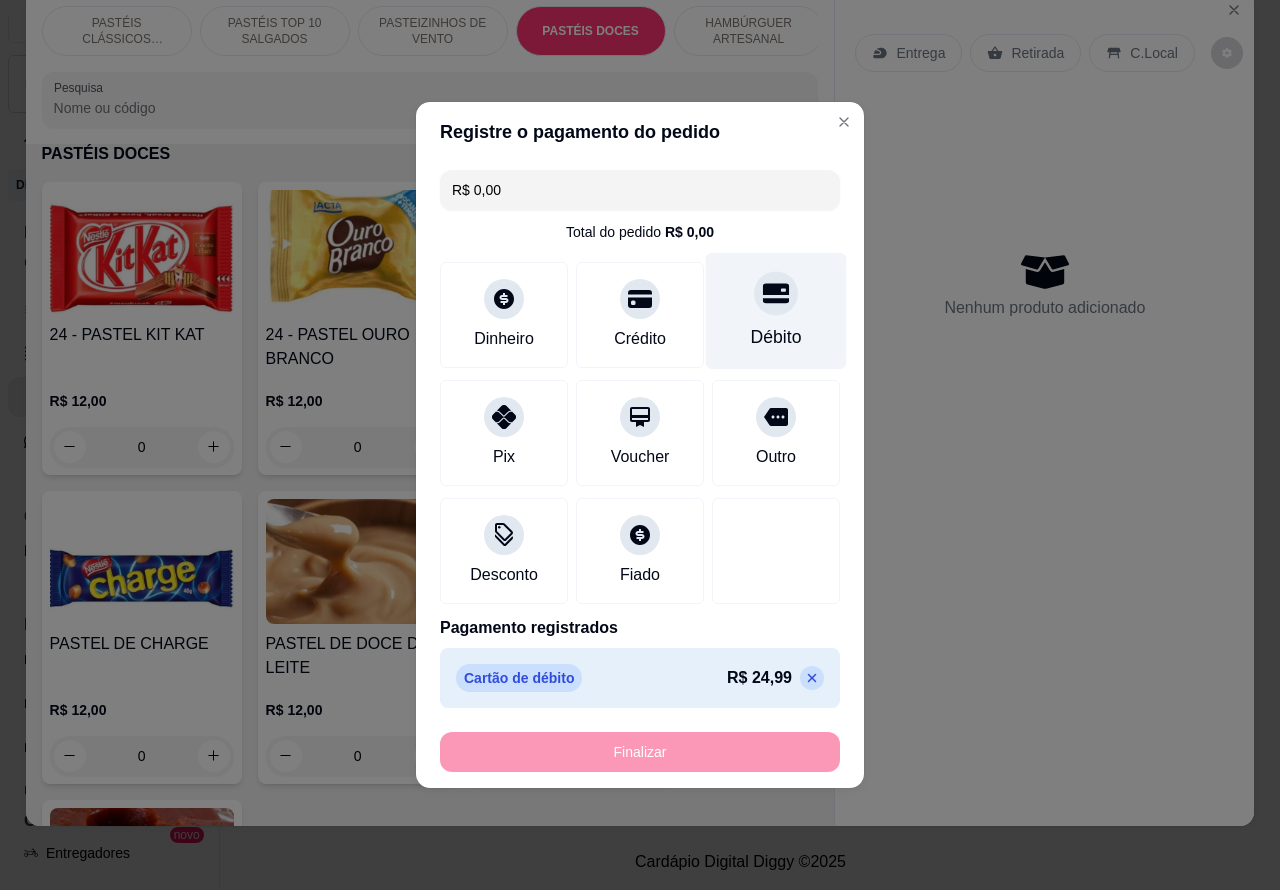 type on "-R$ 24,99" 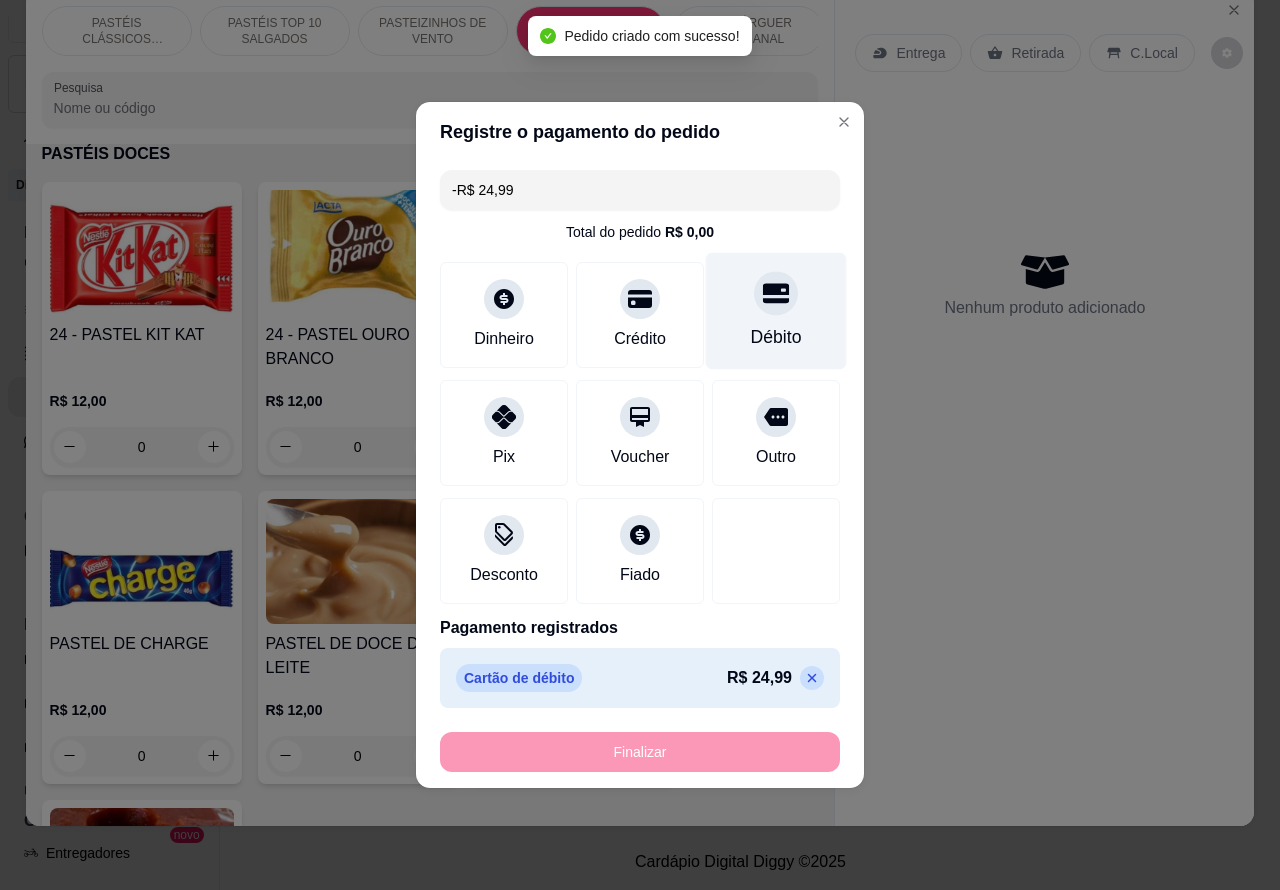 scroll, scrollTop: 3870, scrollLeft: 0, axis: vertical 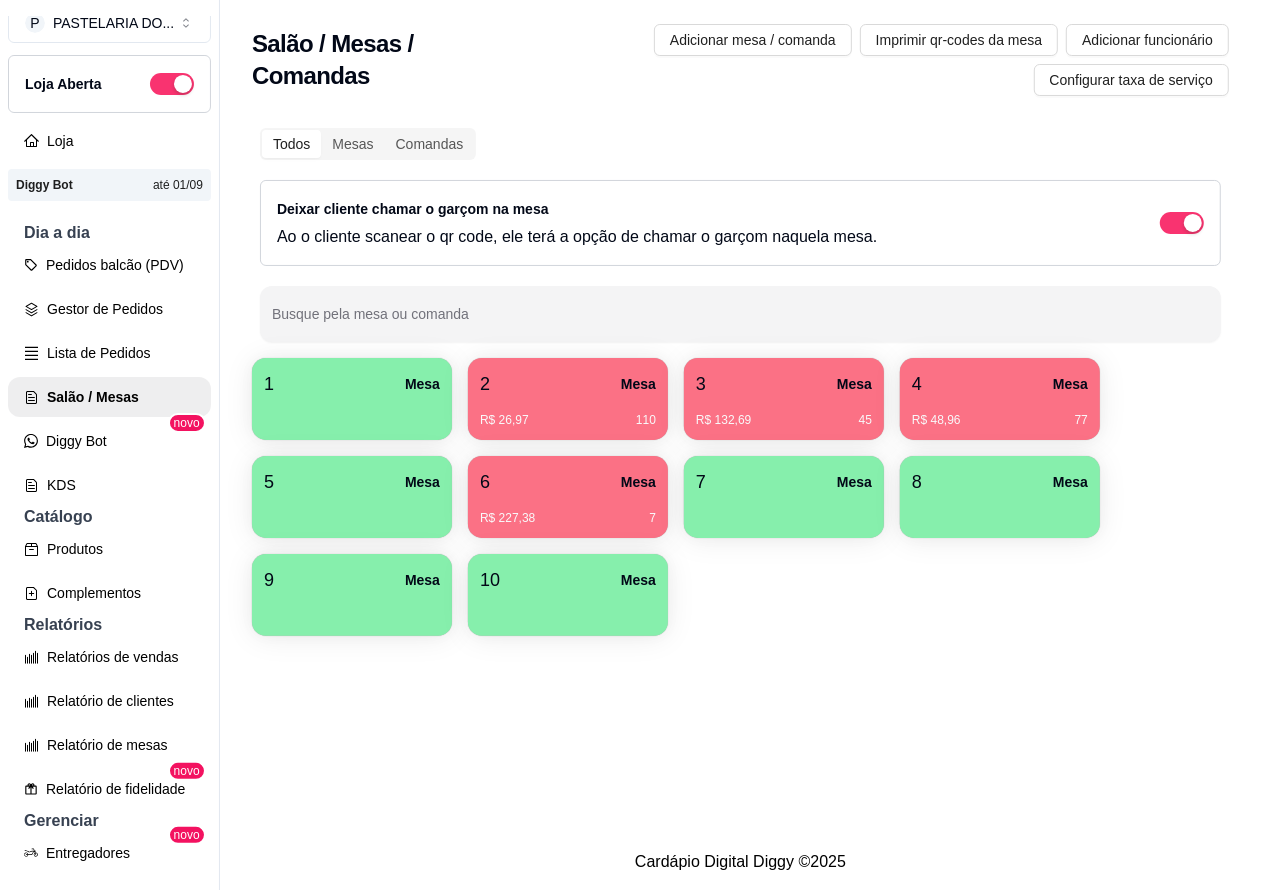 click on "R$ 132,69 45" at bounding box center (784, 413) 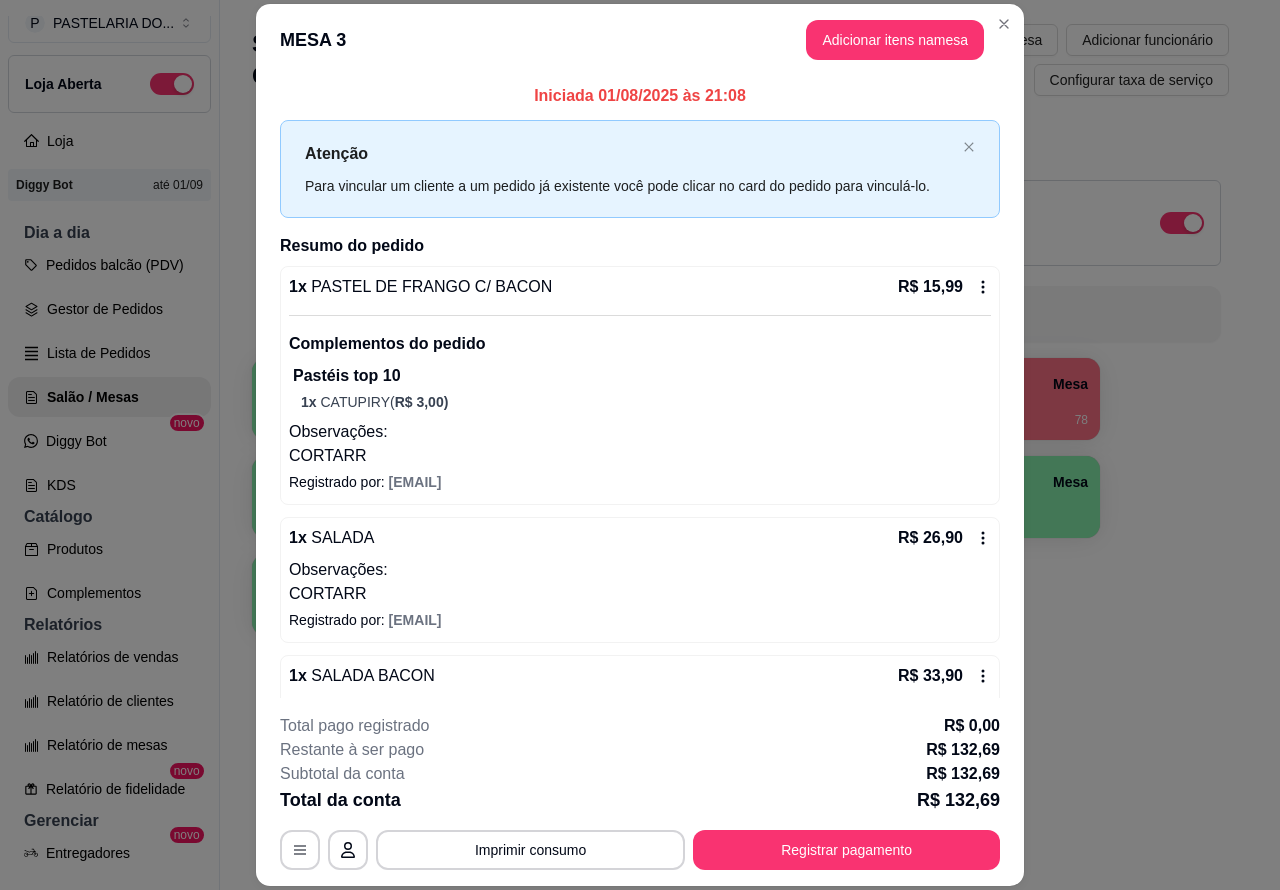 scroll, scrollTop: 60, scrollLeft: 0, axis: vertical 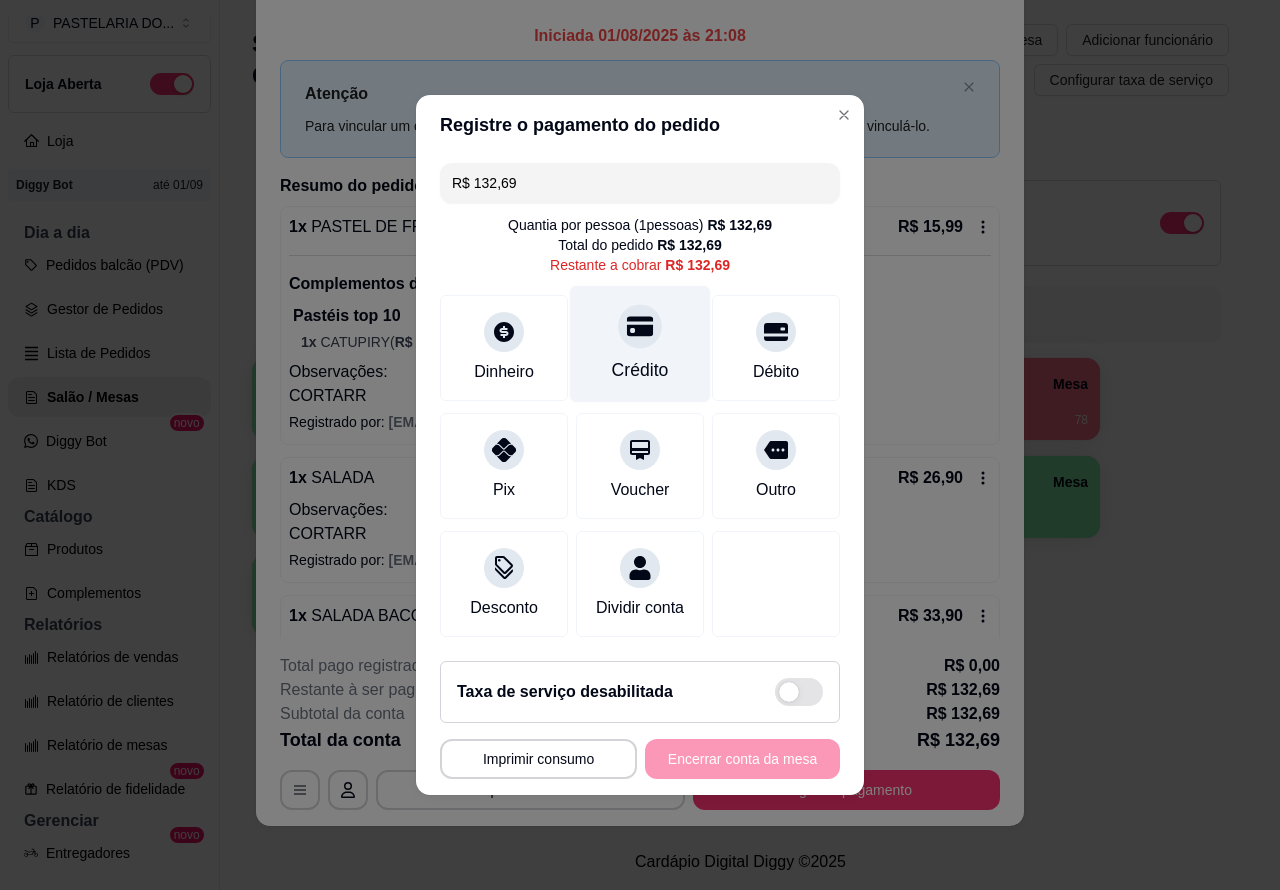 click at bounding box center (640, 326) 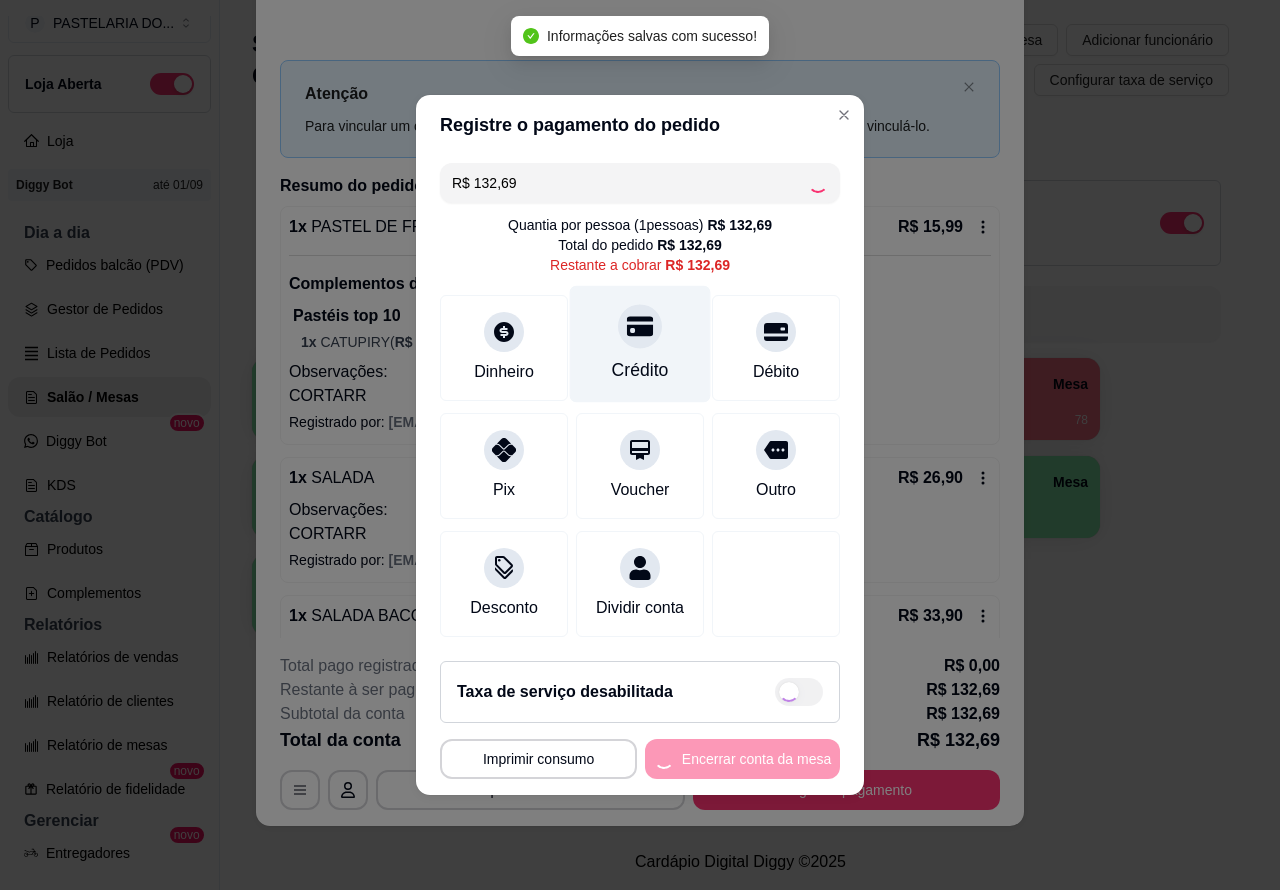 type on "R$ 0,00" 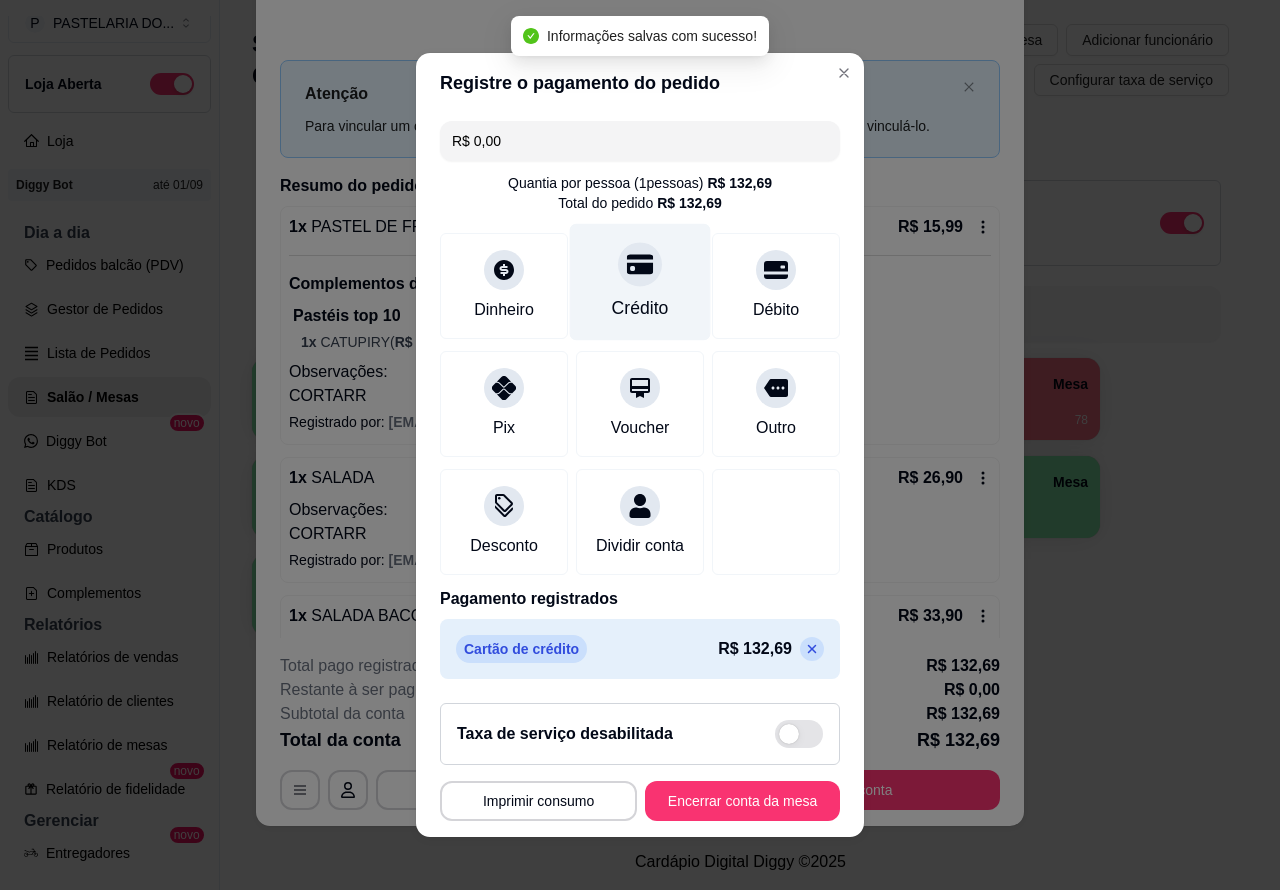 click on "Encerrar conta da mesa" at bounding box center [742, 801] 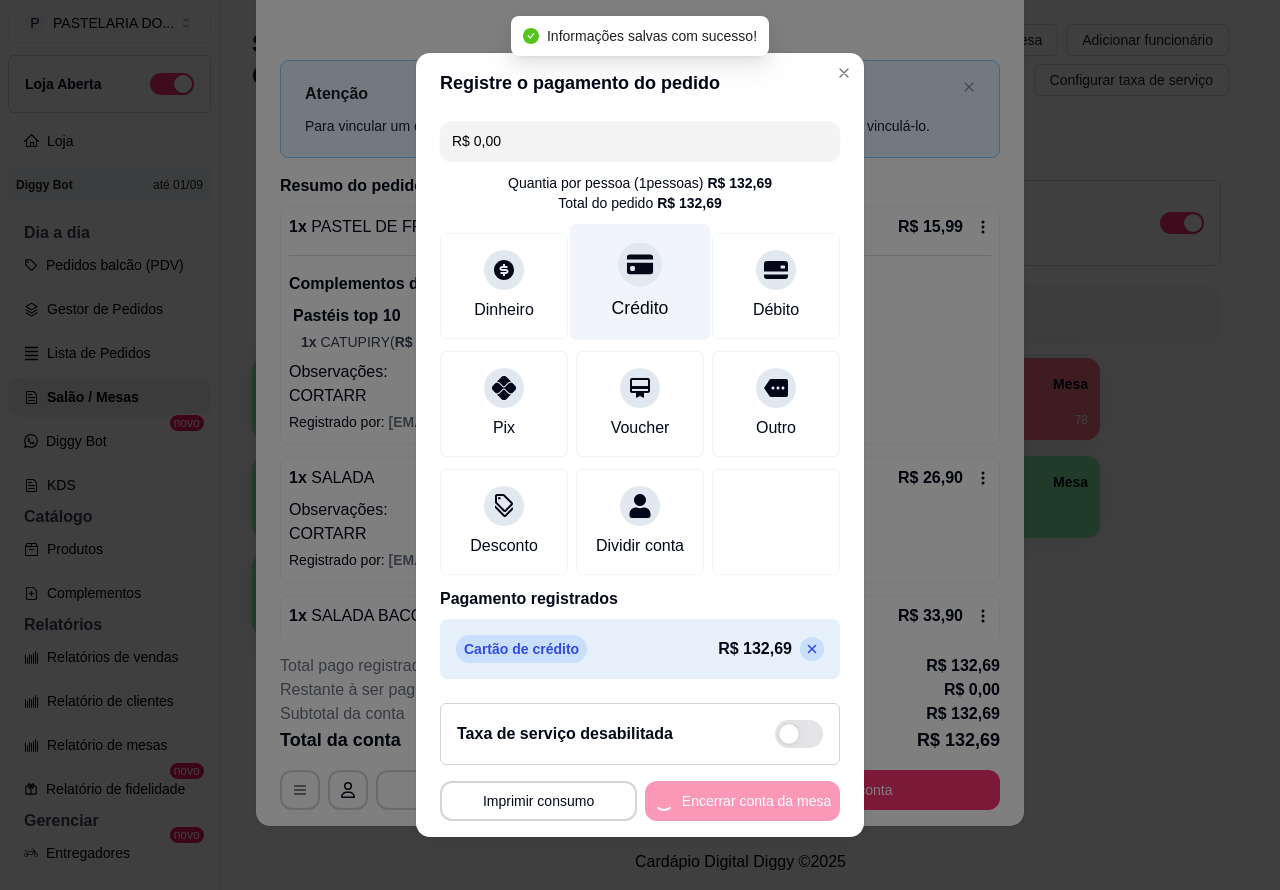 scroll, scrollTop: 0, scrollLeft: 0, axis: both 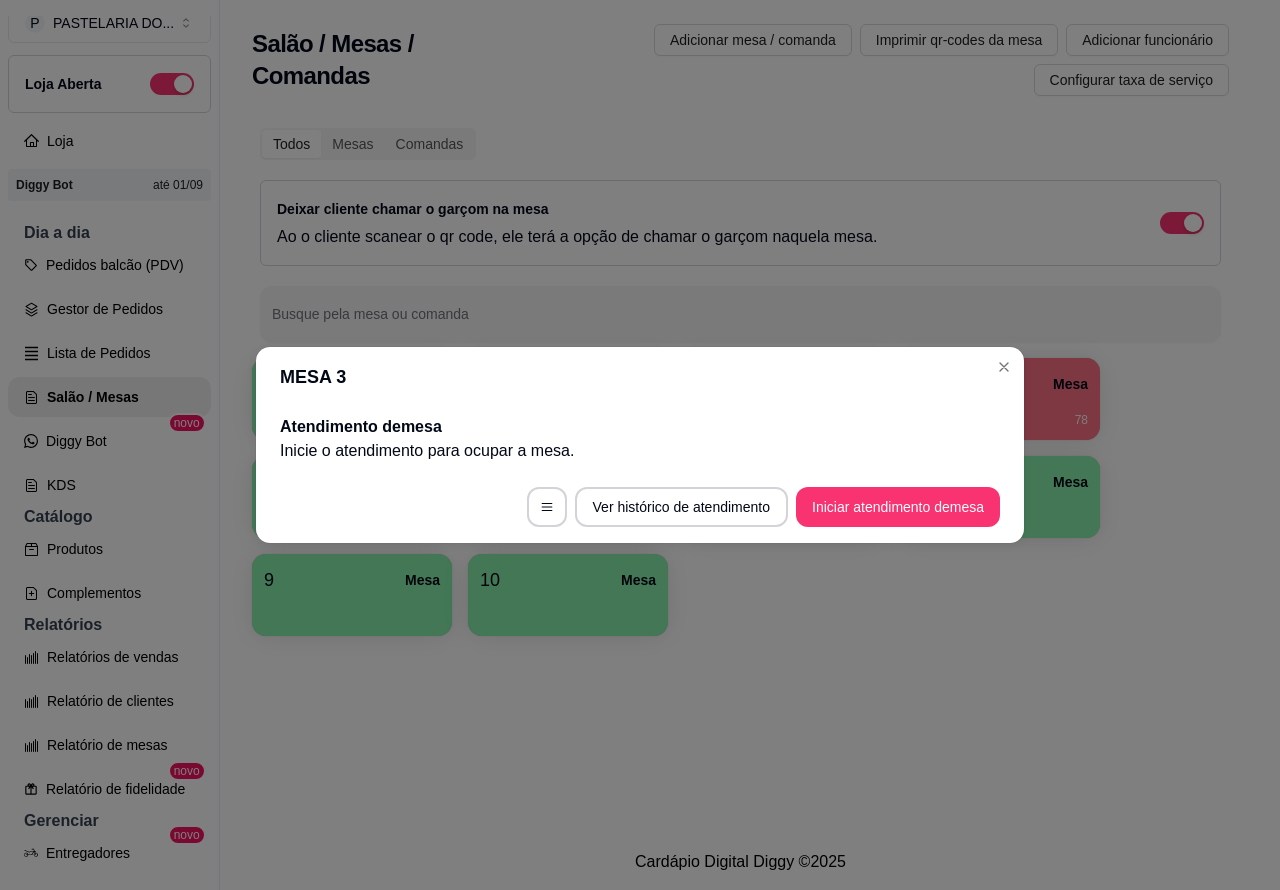 click on "Salão / Mesas / Comandas Adicionar mesa / comanda Imprimir qr-codes da mesa Adicionar funcionário Configurar taxa de serviço Todos Mesas Comandas Deixar cliente chamar o garçom na mesa Ao o cliente scanear o qr code, ele terá a opção de chamar o garçom naquela mesa. Busque pela mesa ou comanda
1 Mesa 2 Mesa R$ 26,97 112 3 Mesa 4 Mesa R$ 48,96 78 5 Mesa 6 Mesa R$ 227,38 8 7 Mesa 8 Mesa 9 Mesa 10 Mesa" at bounding box center [740, 417] 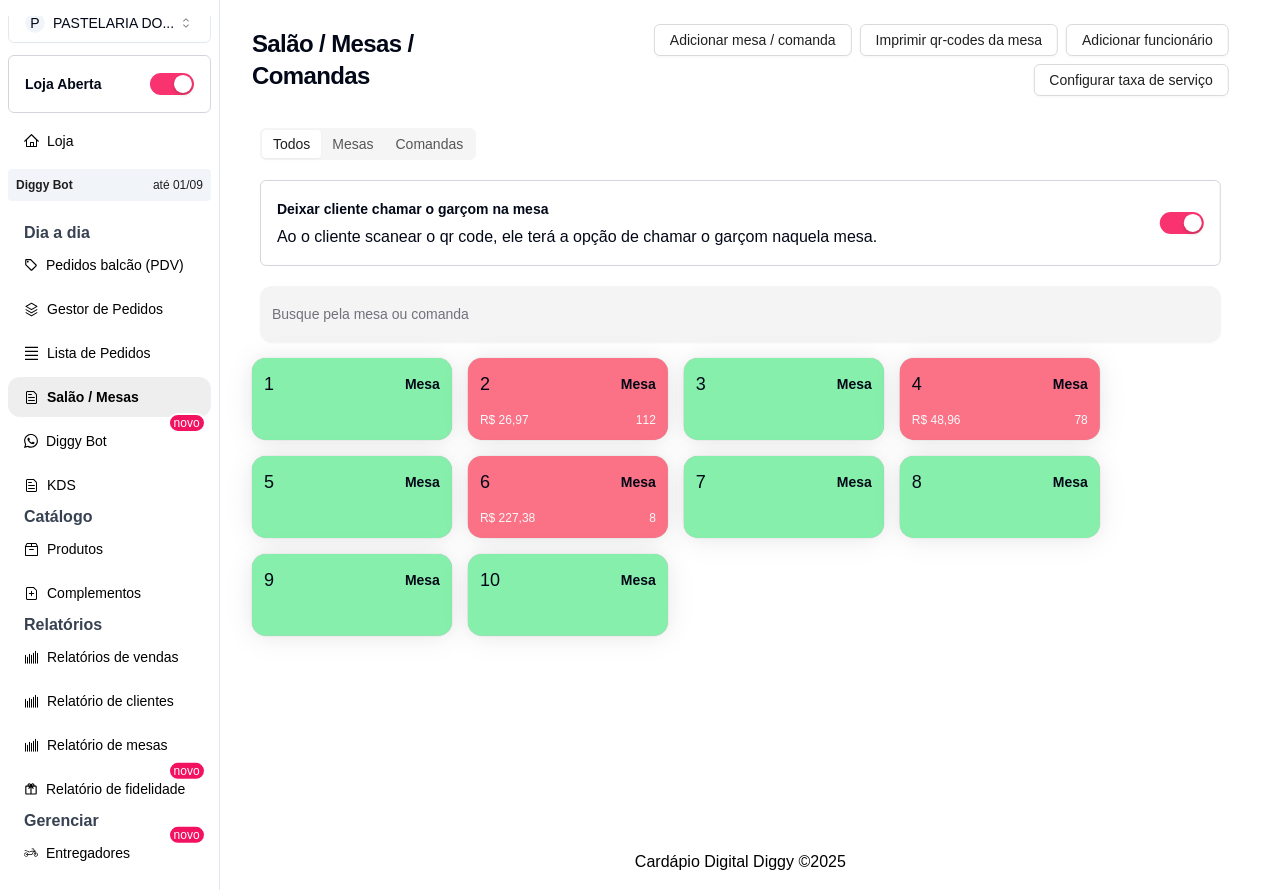click on "6 Mesa" at bounding box center [568, 482] 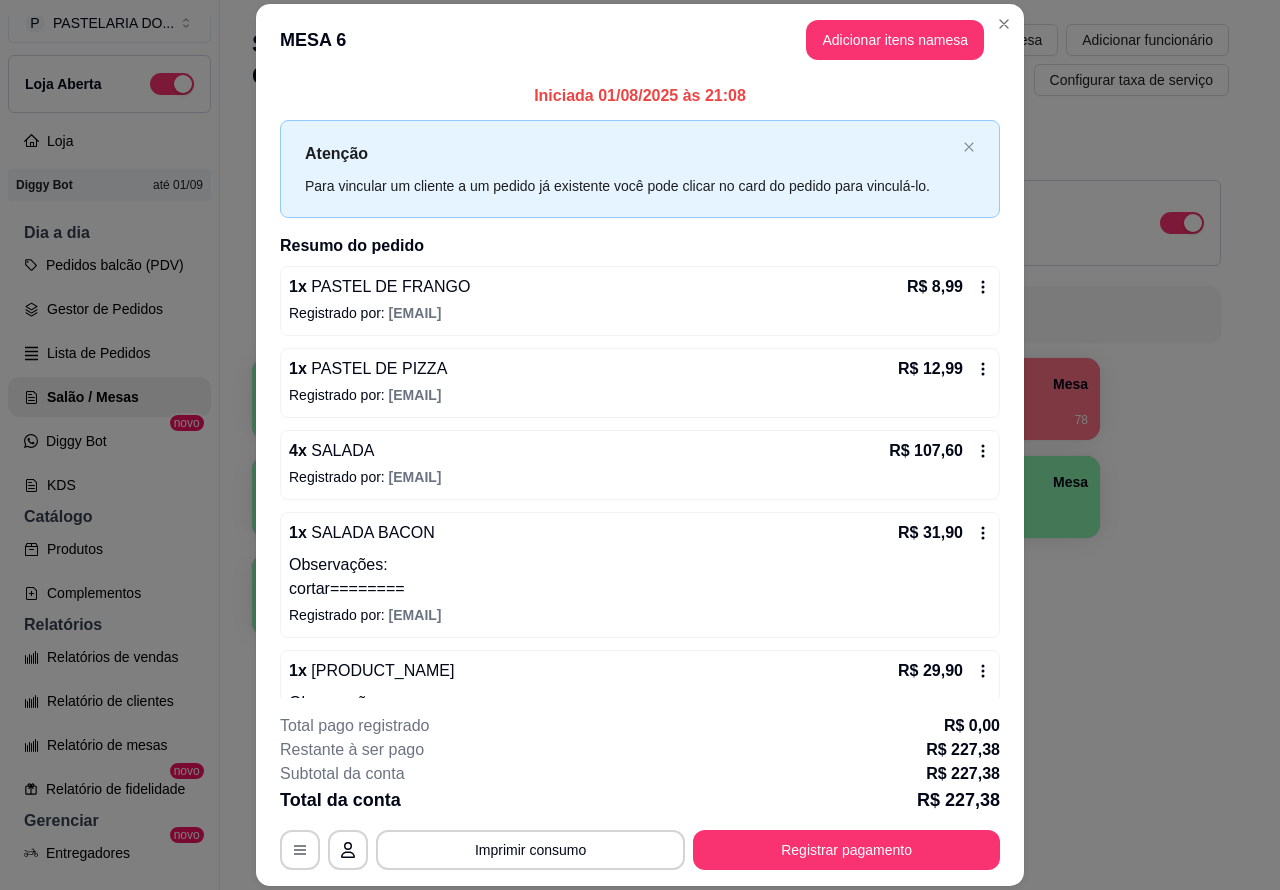 click on "Pedidos balcão (PDV)" at bounding box center [109, 265] 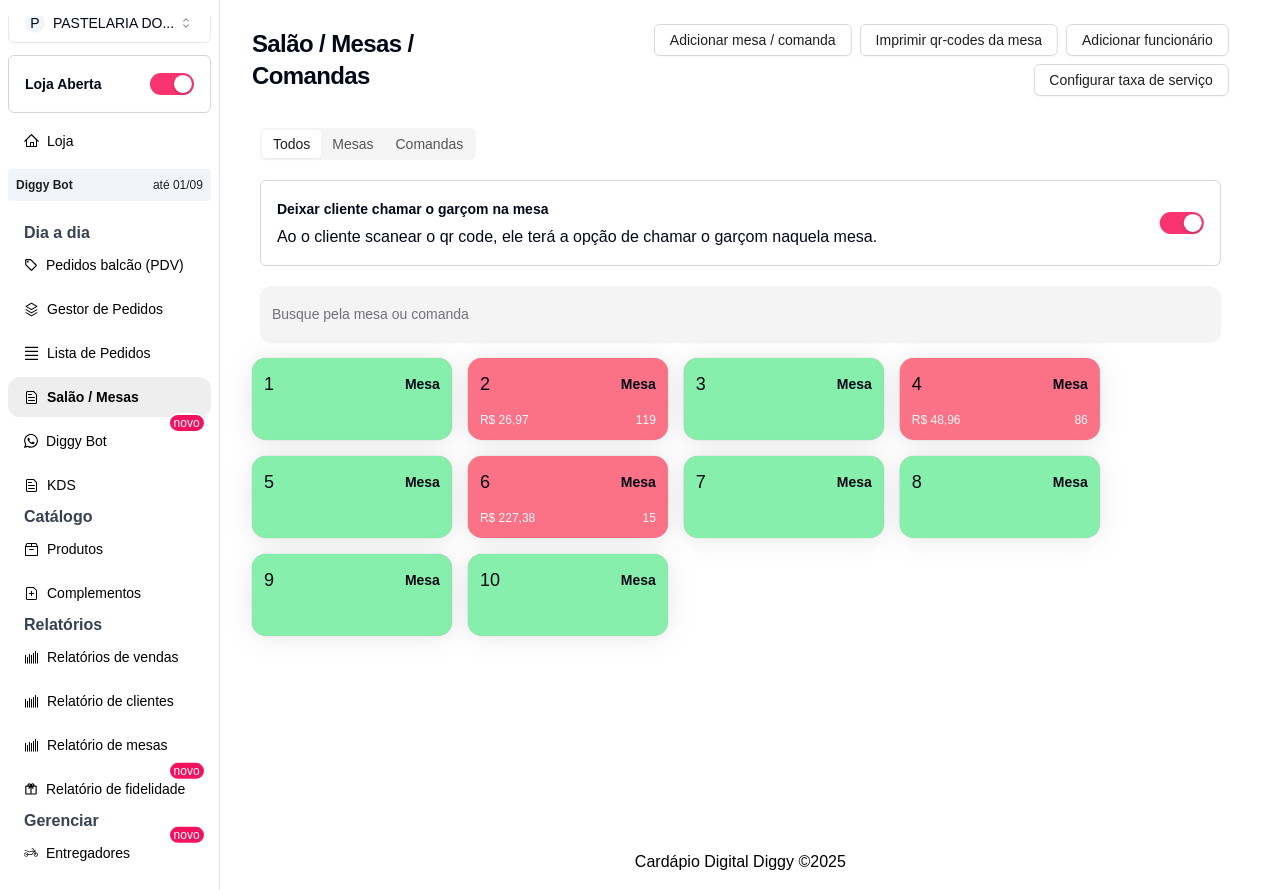 click on "Pedidos balcão (PDV)" at bounding box center [109, 265] 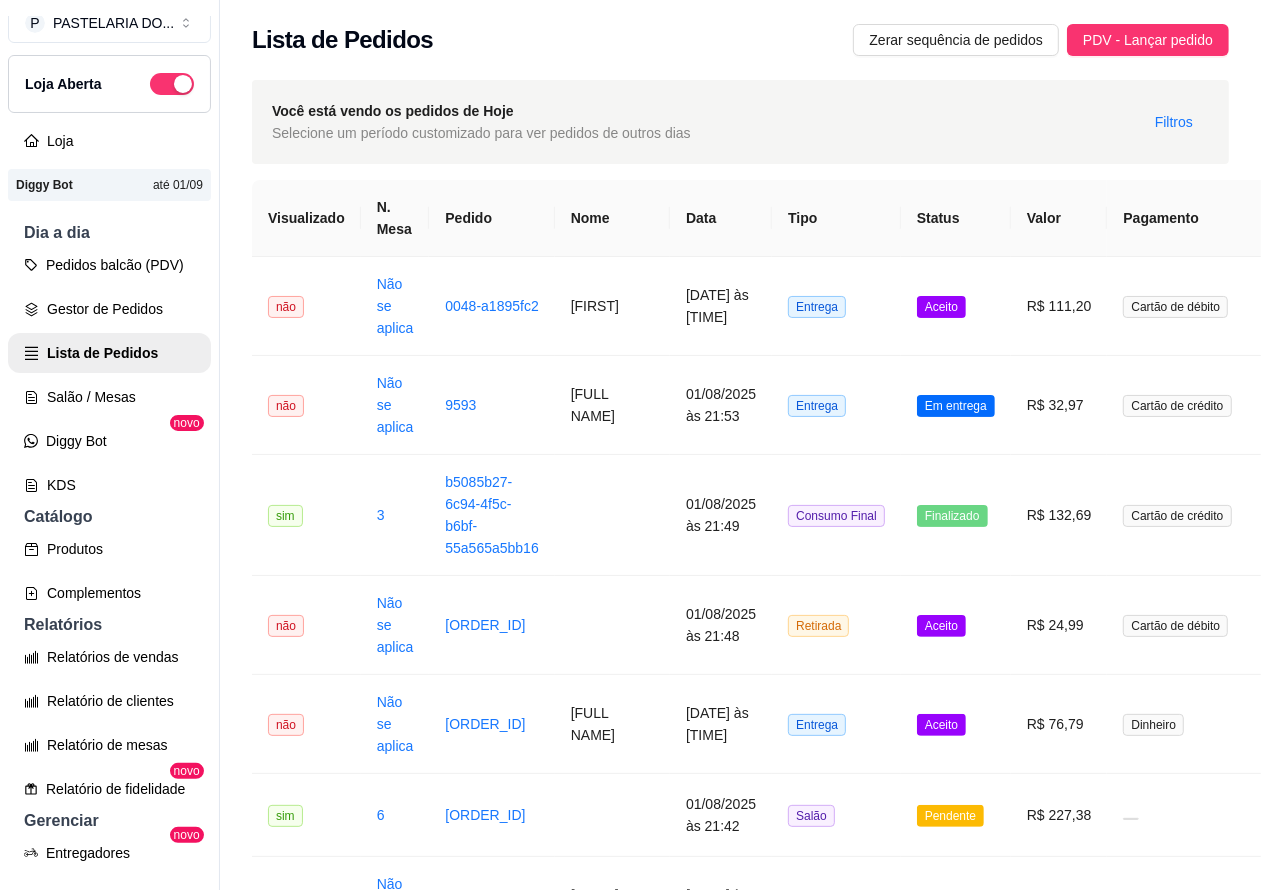 click on "Salão / Mesas" at bounding box center (109, 397) 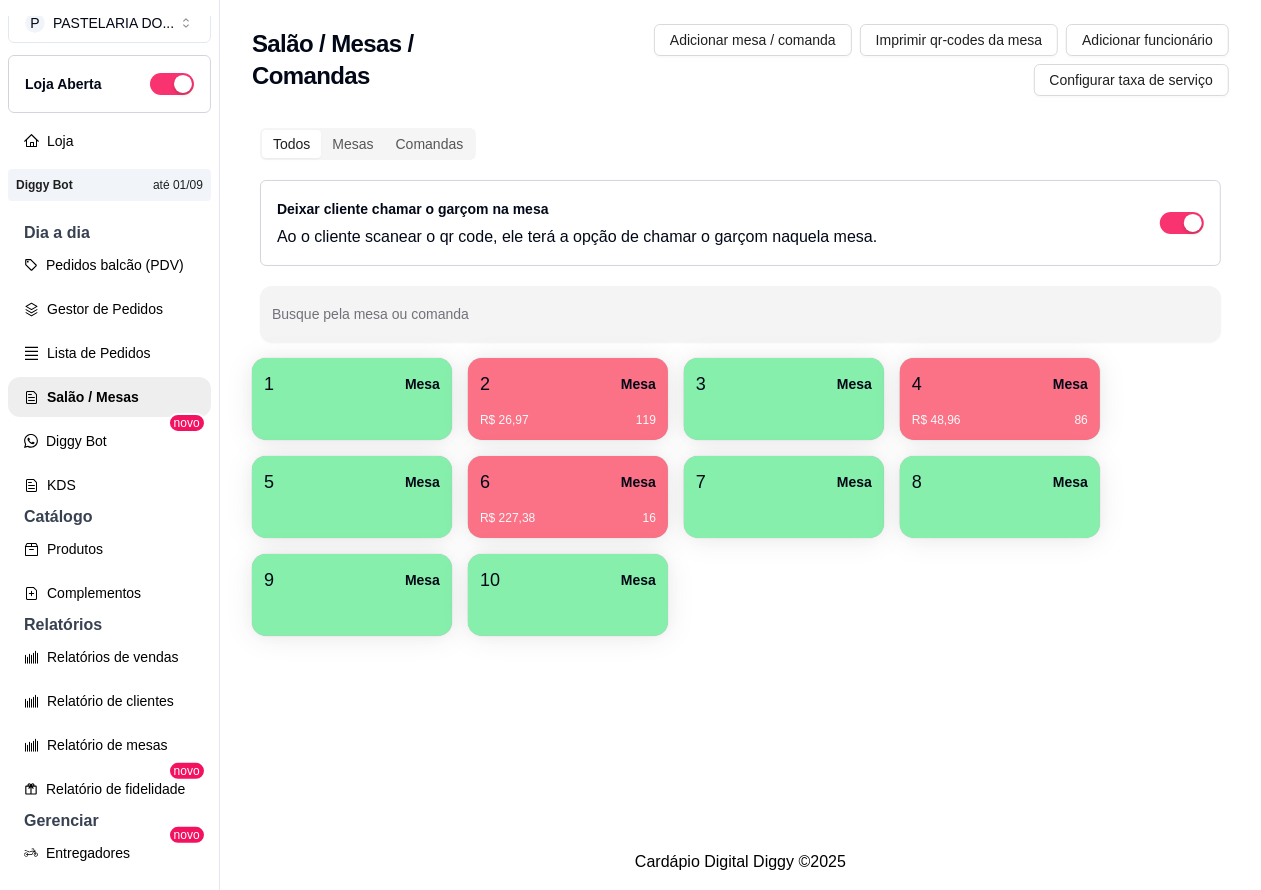 click on "R$ 26,97 119" at bounding box center [568, 413] 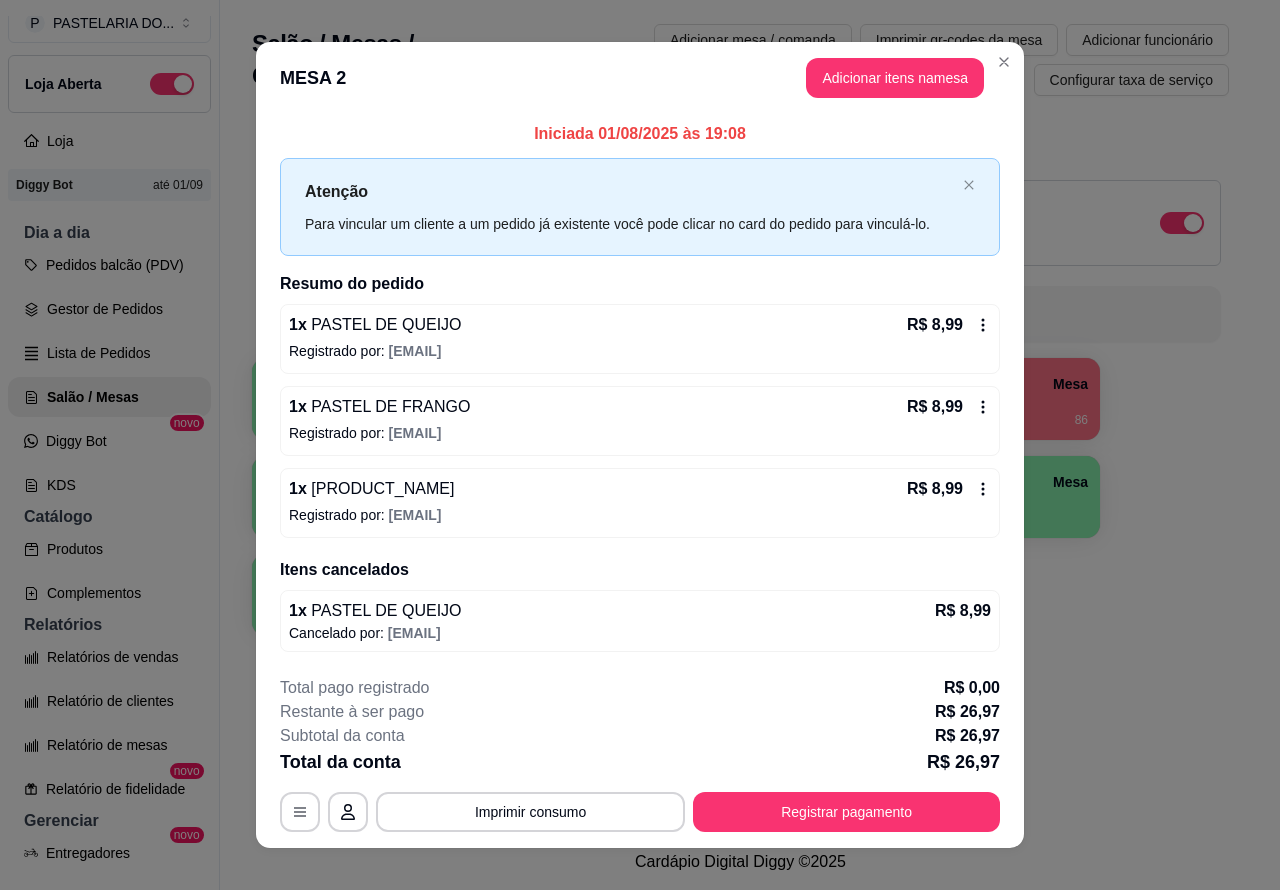scroll, scrollTop: 22, scrollLeft: 0, axis: vertical 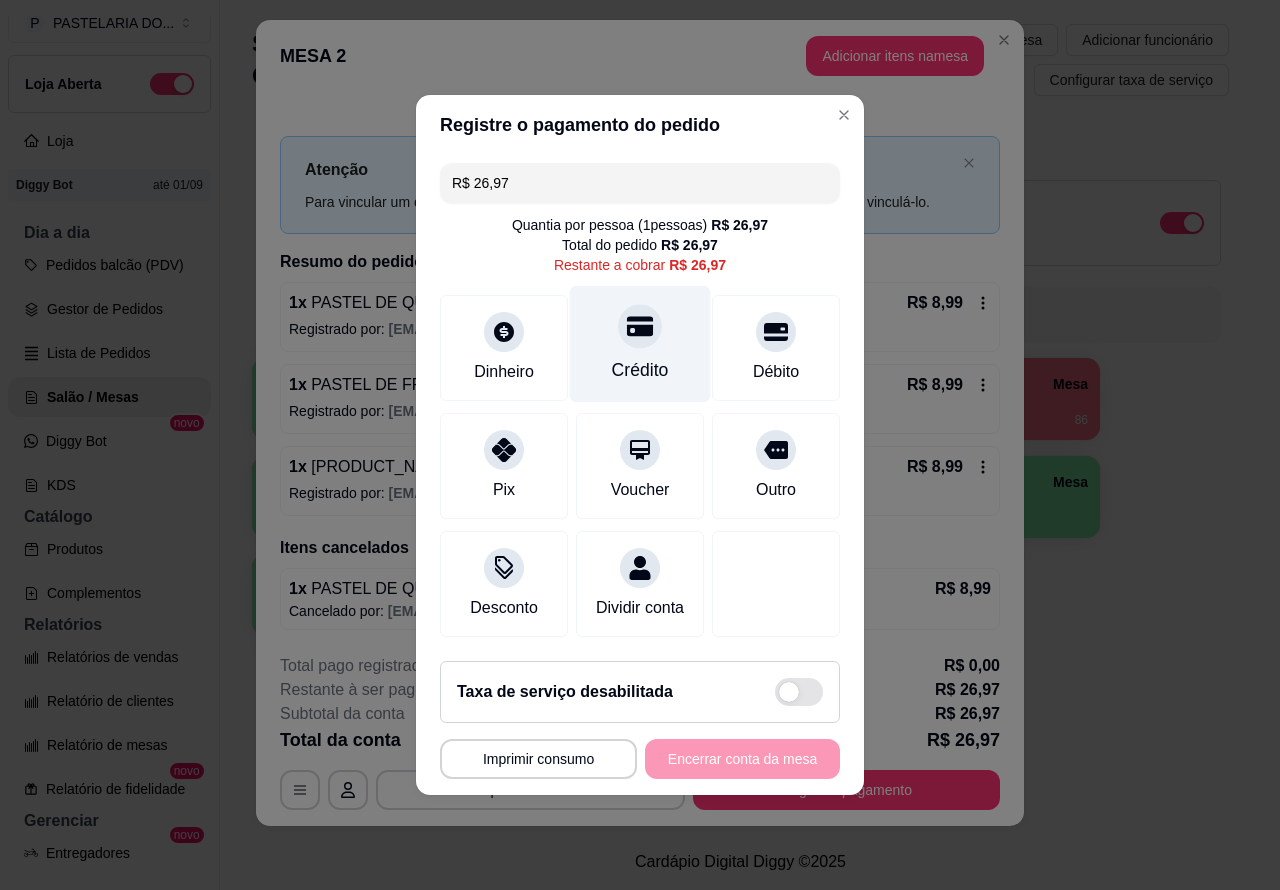click 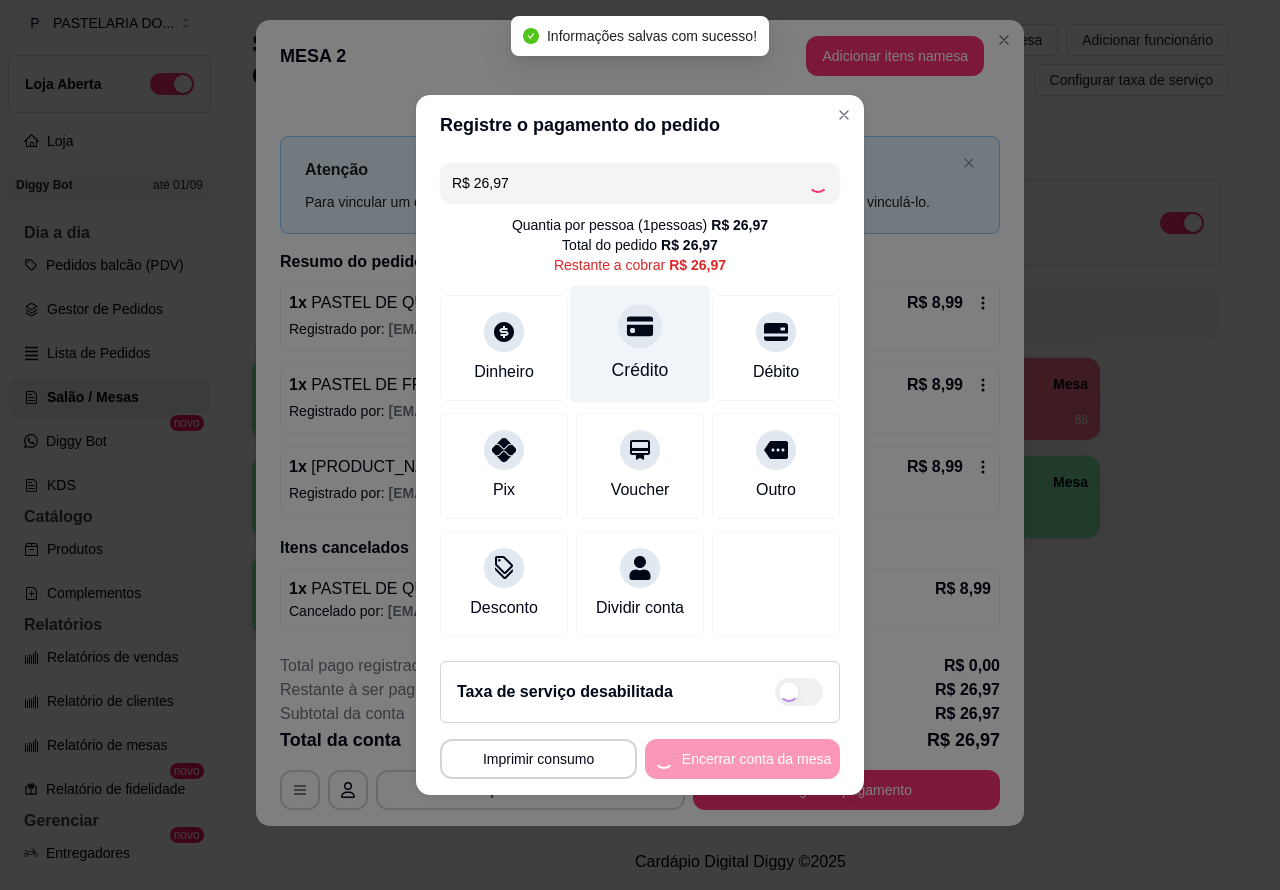 type on "R$ 0,00" 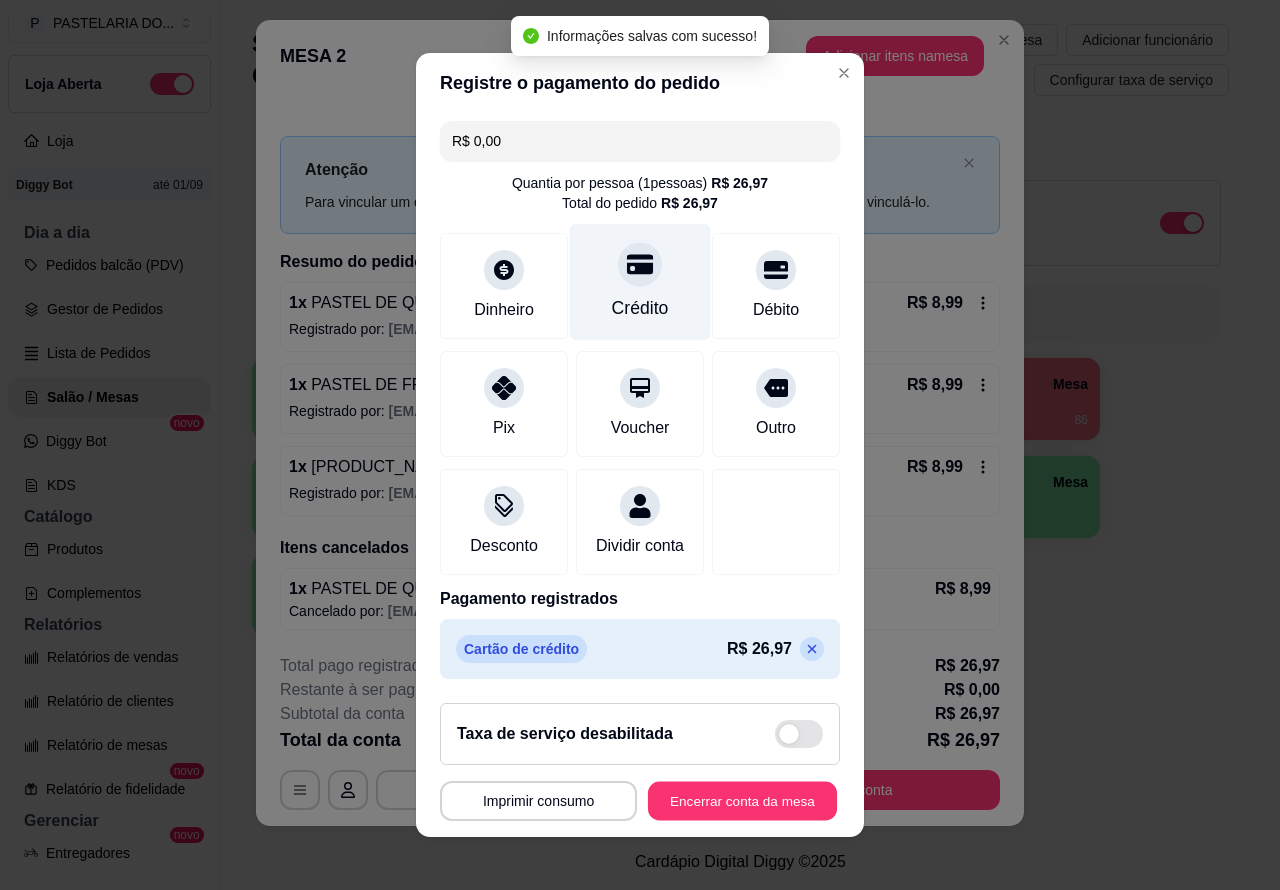 click on "Encerrar conta da mesa" at bounding box center (742, 801) 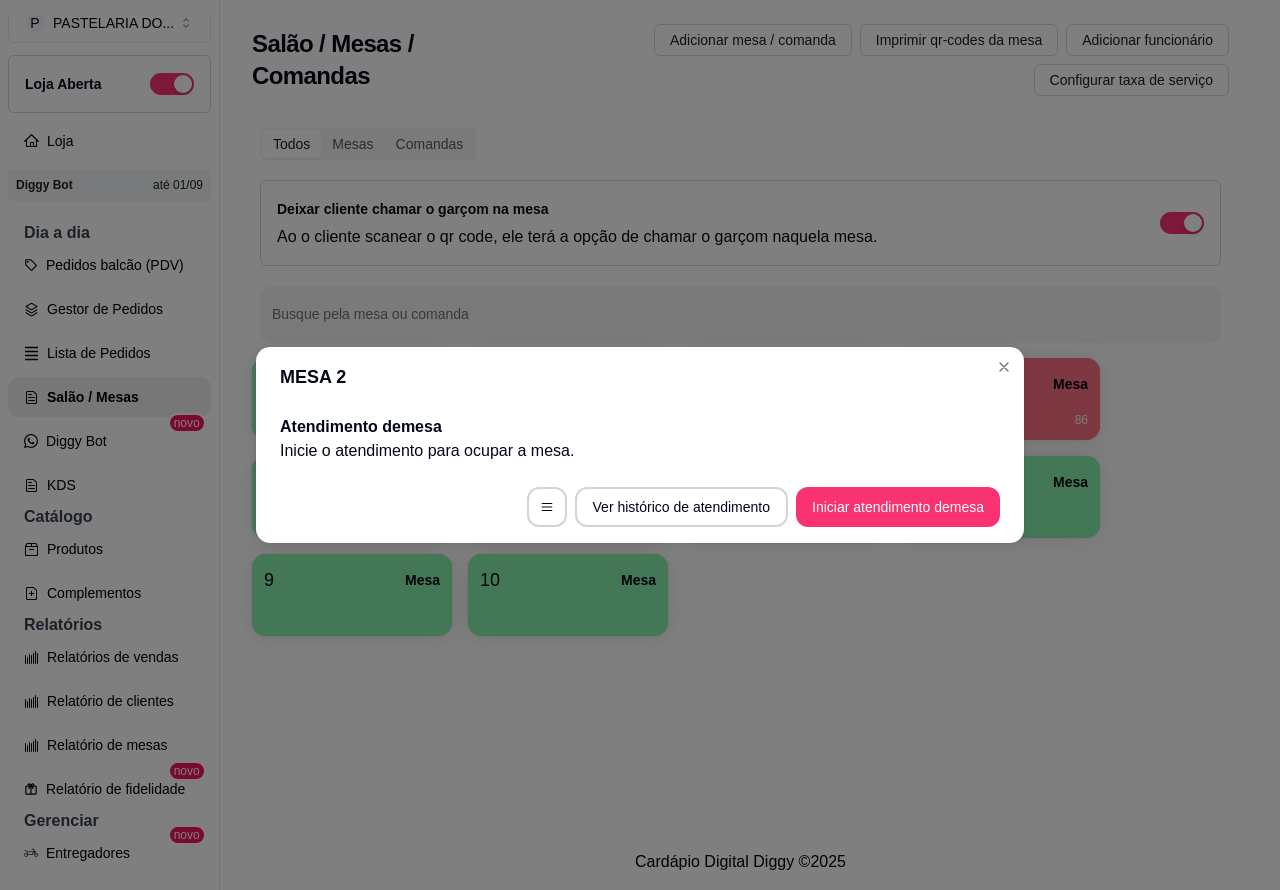 scroll, scrollTop: 0, scrollLeft: 0, axis: both 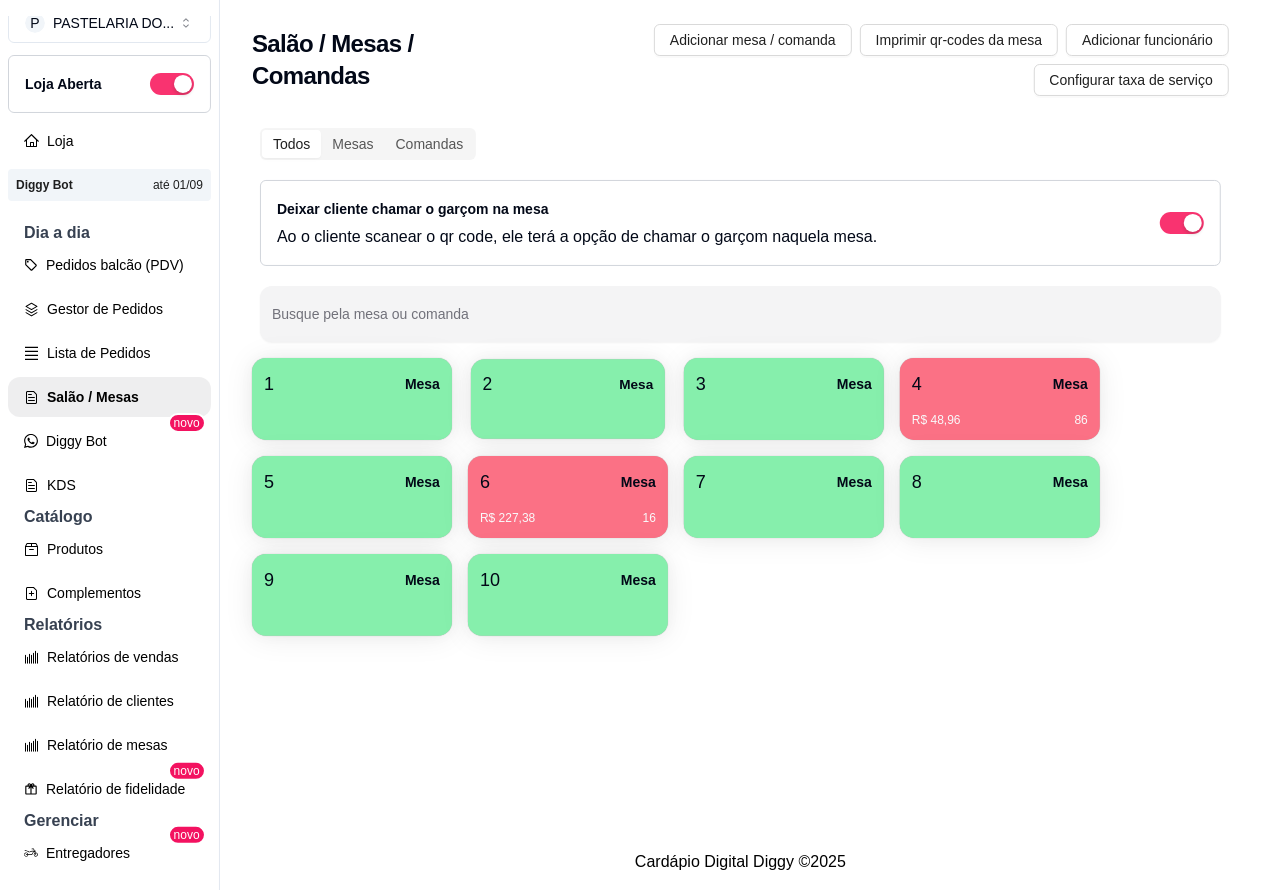 click on "2 Mesa" at bounding box center [568, 384] 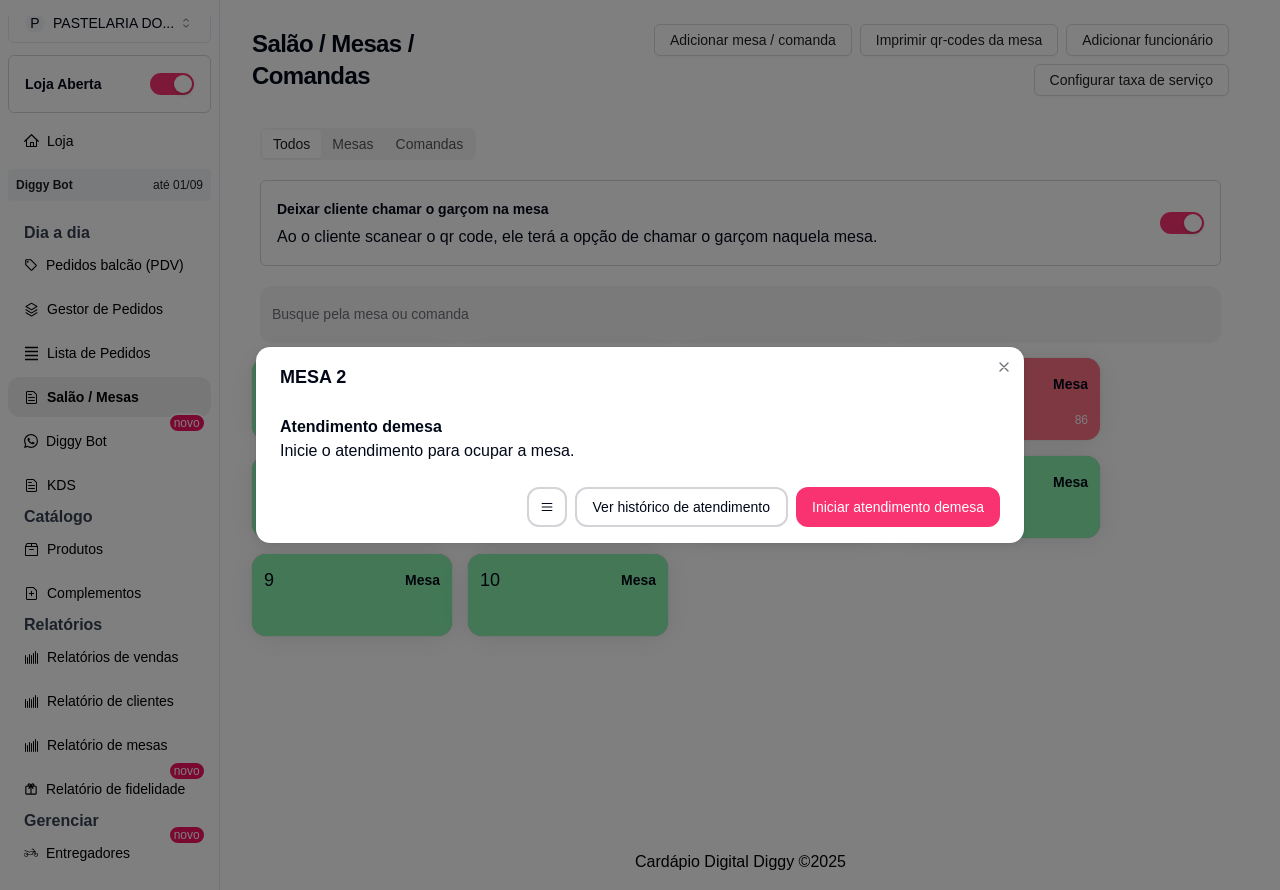 click on "Iniciar atendimento de  mesa" at bounding box center (898, 507) 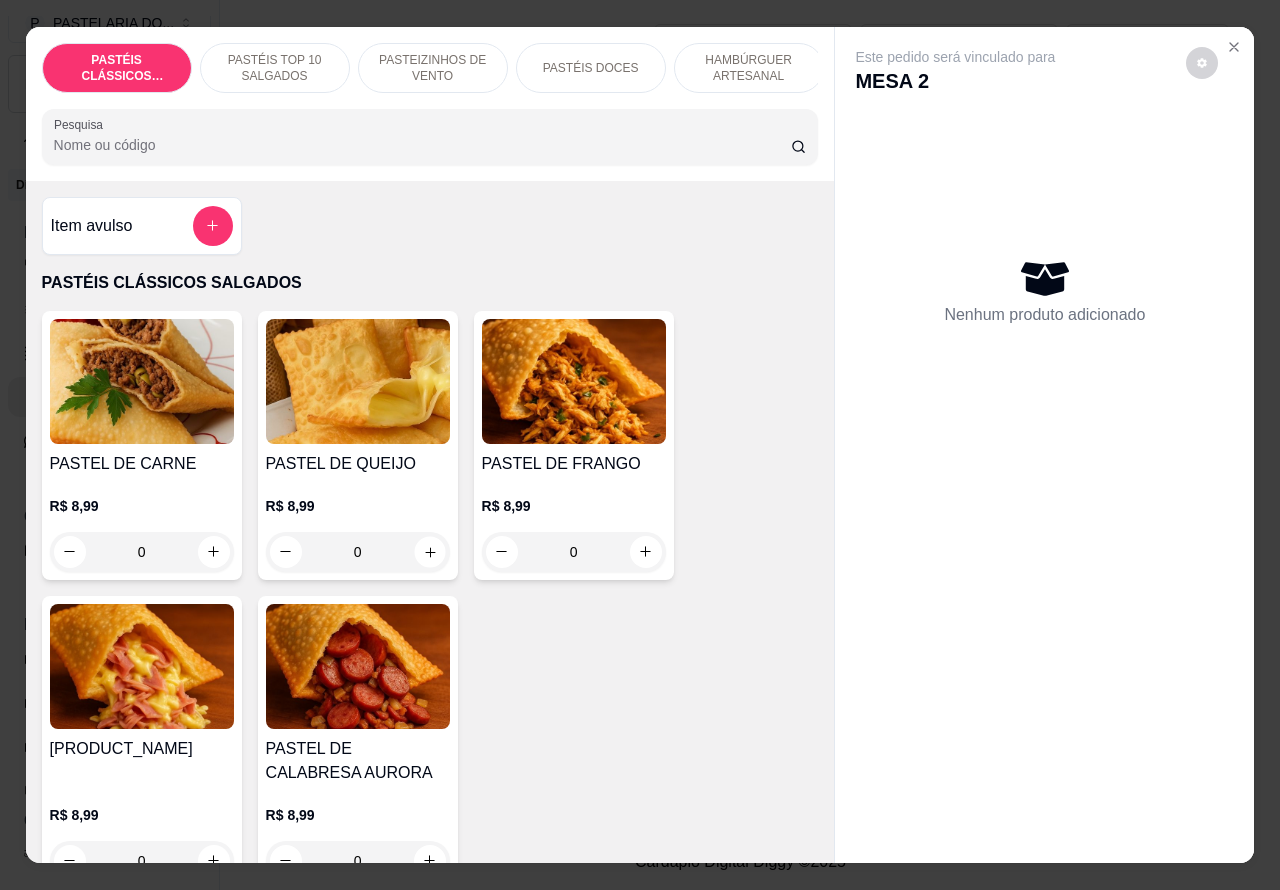 click 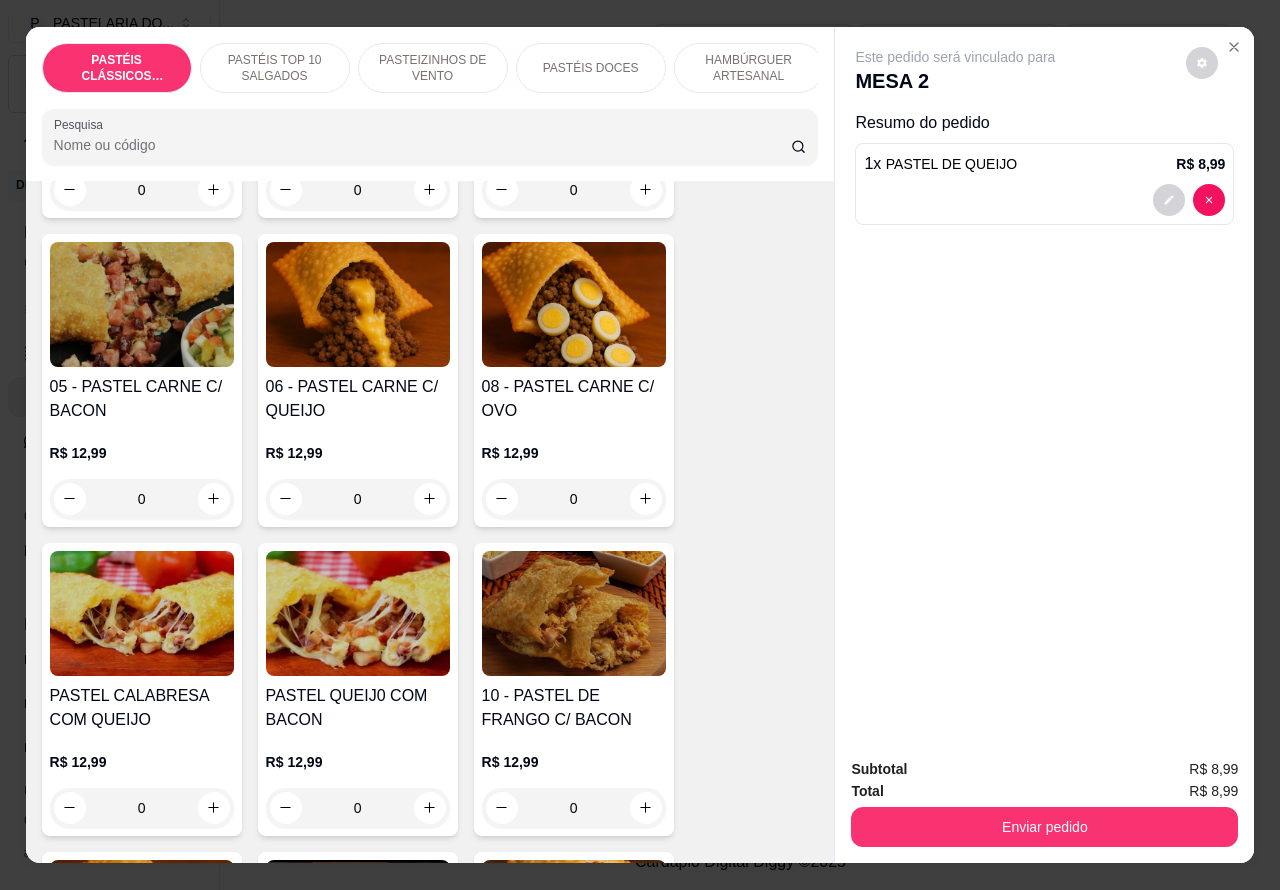 scroll, scrollTop: 1516, scrollLeft: 0, axis: vertical 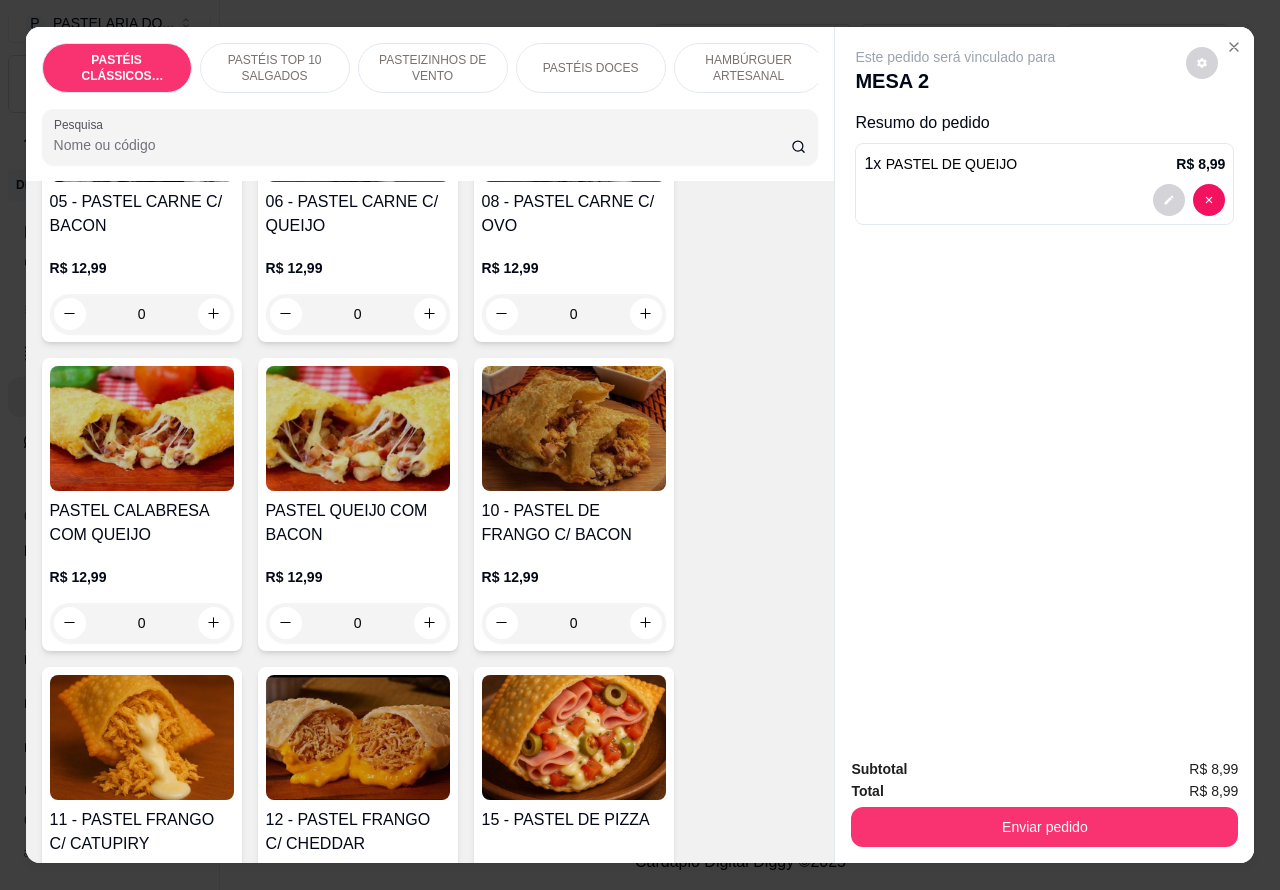 click on "0" at bounding box center [574, 623] 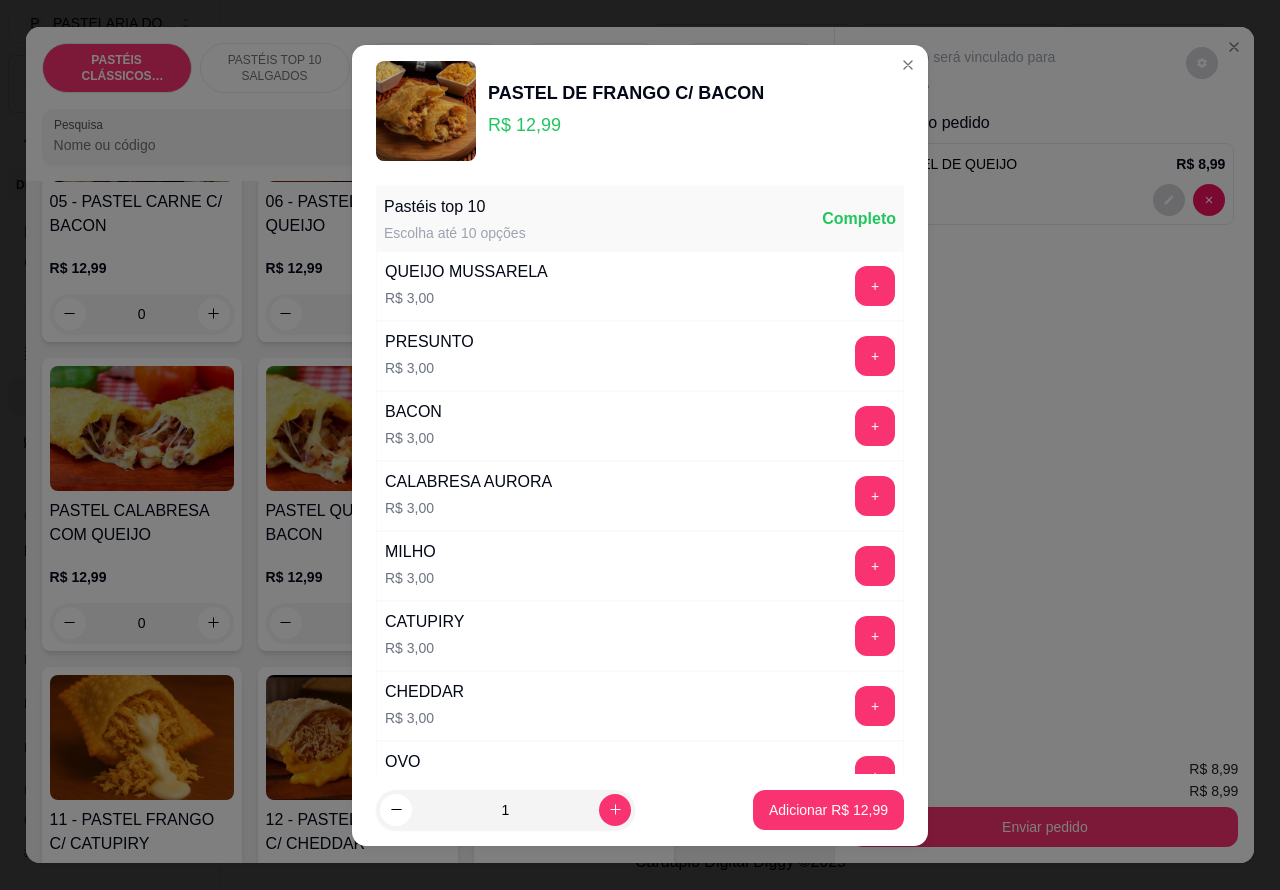 click on "Adicionar   R$ 12,99" at bounding box center (828, 810) 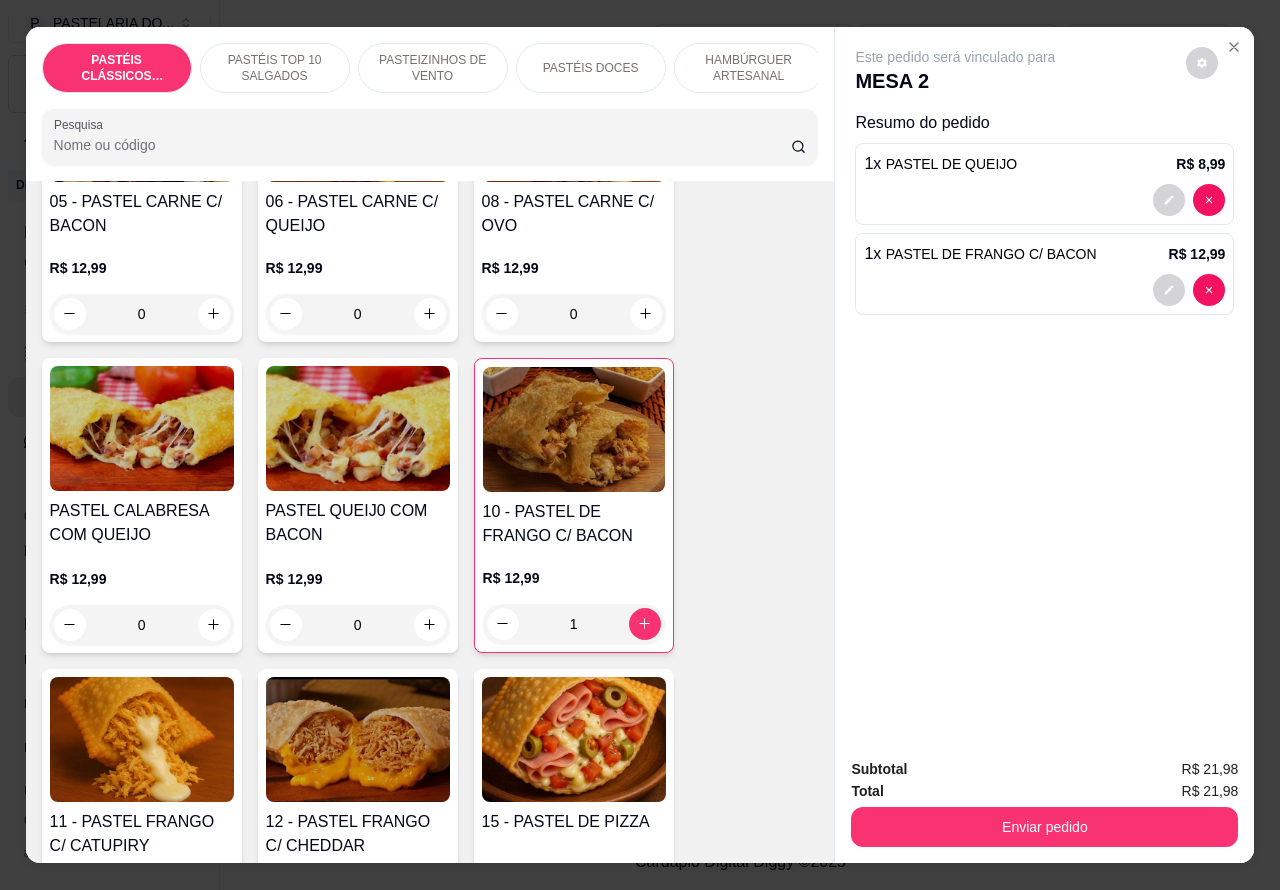 scroll, scrollTop: 0, scrollLeft: 7, axis: horizontal 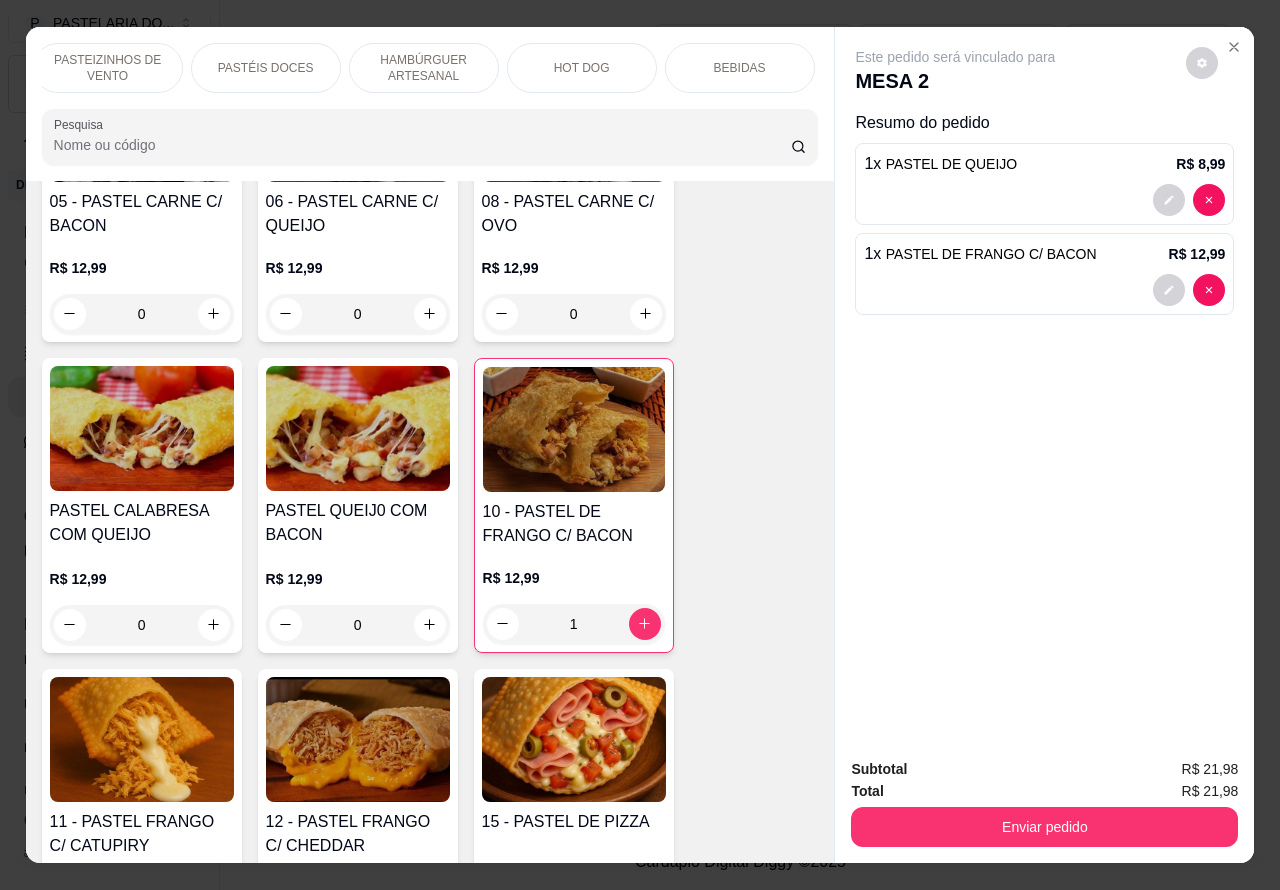 click on "BEBIDAS" at bounding box center [740, 68] 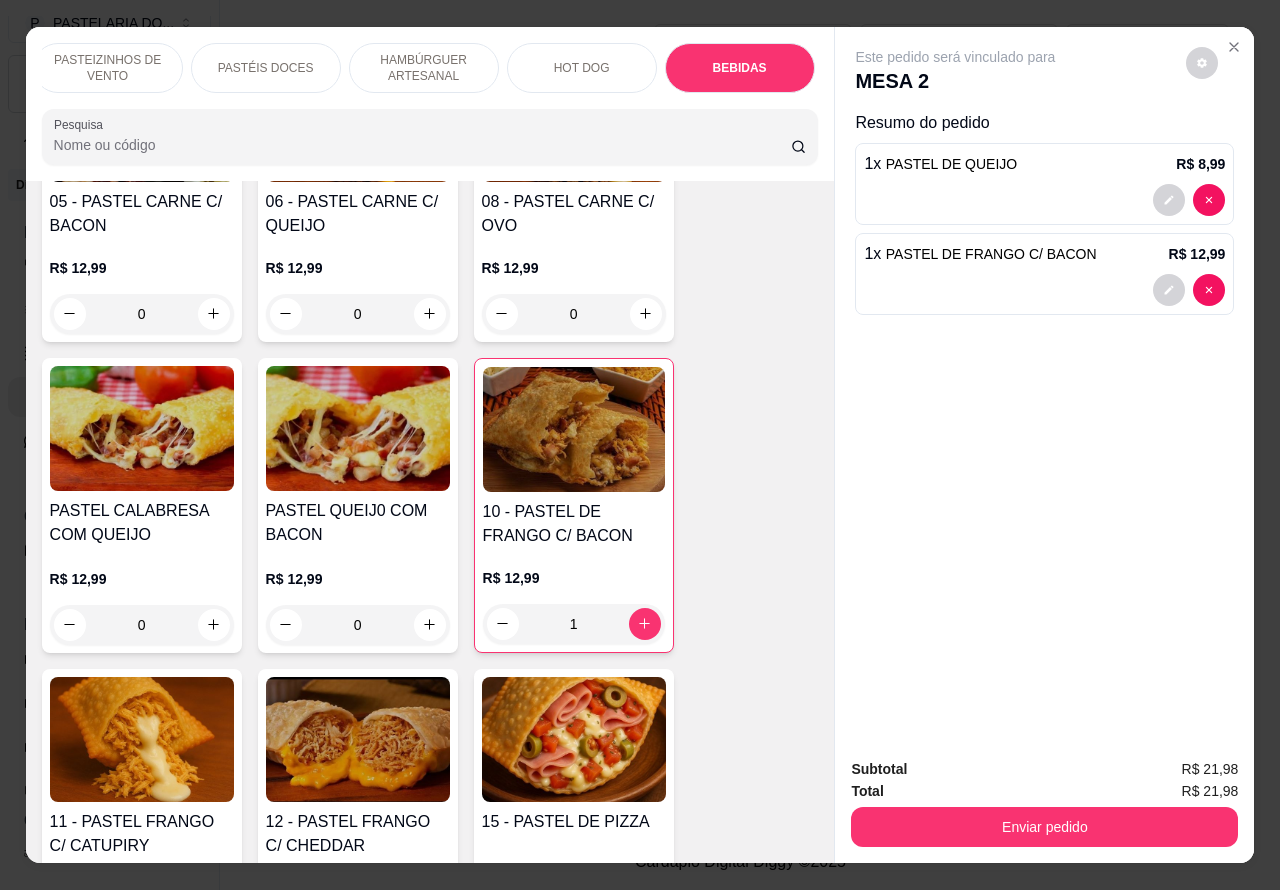 scroll, scrollTop: 6631, scrollLeft: 0, axis: vertical 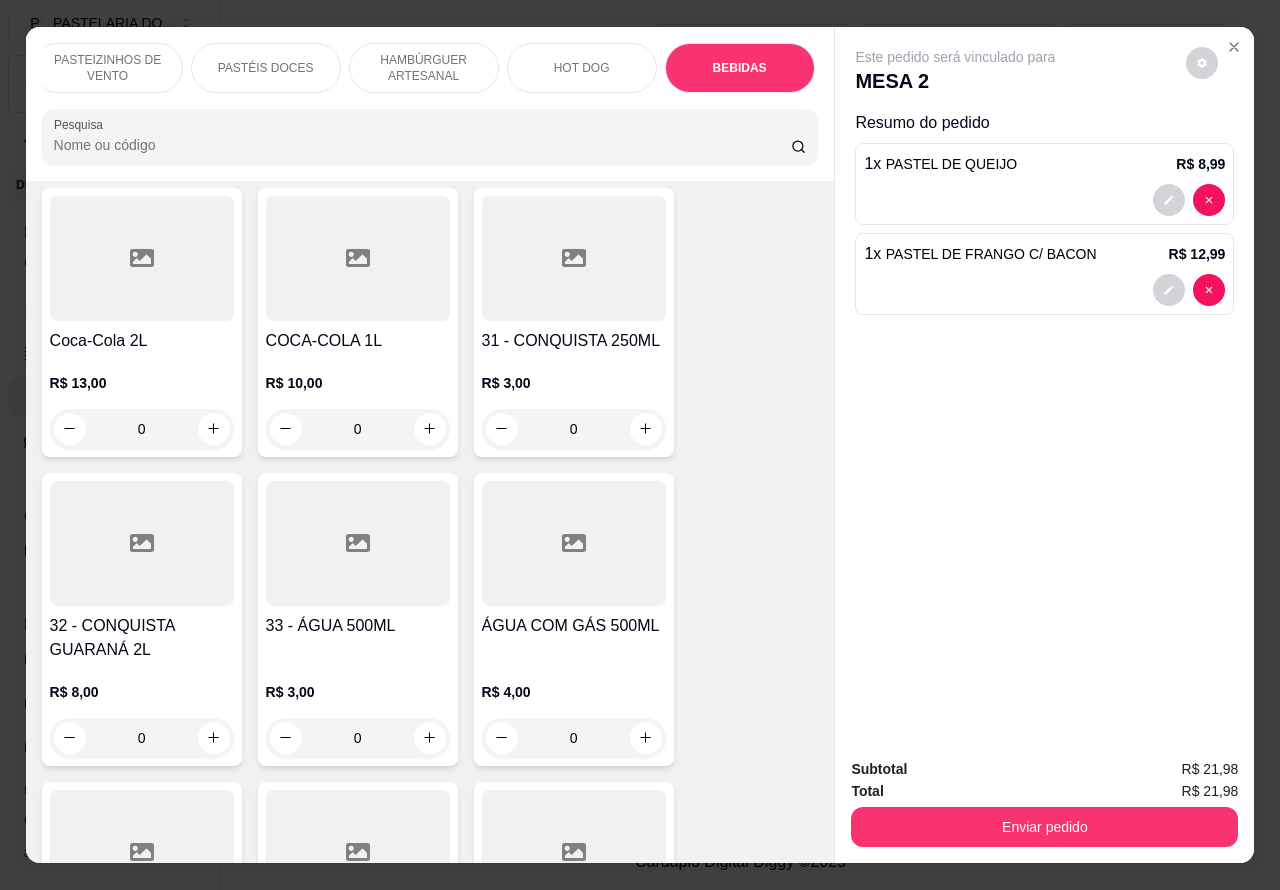 click 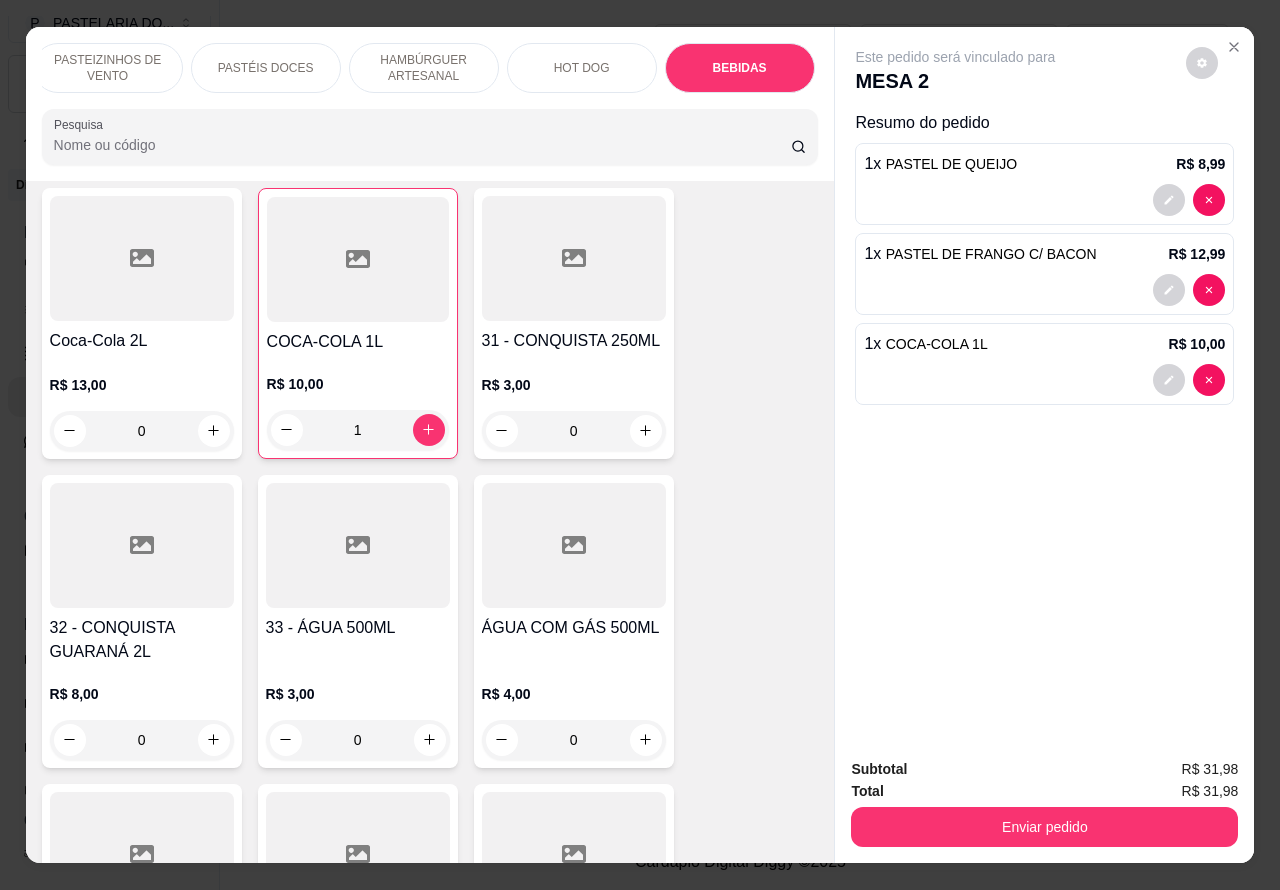 click on "Enviar pedido" at bounding box center (1044, 827) 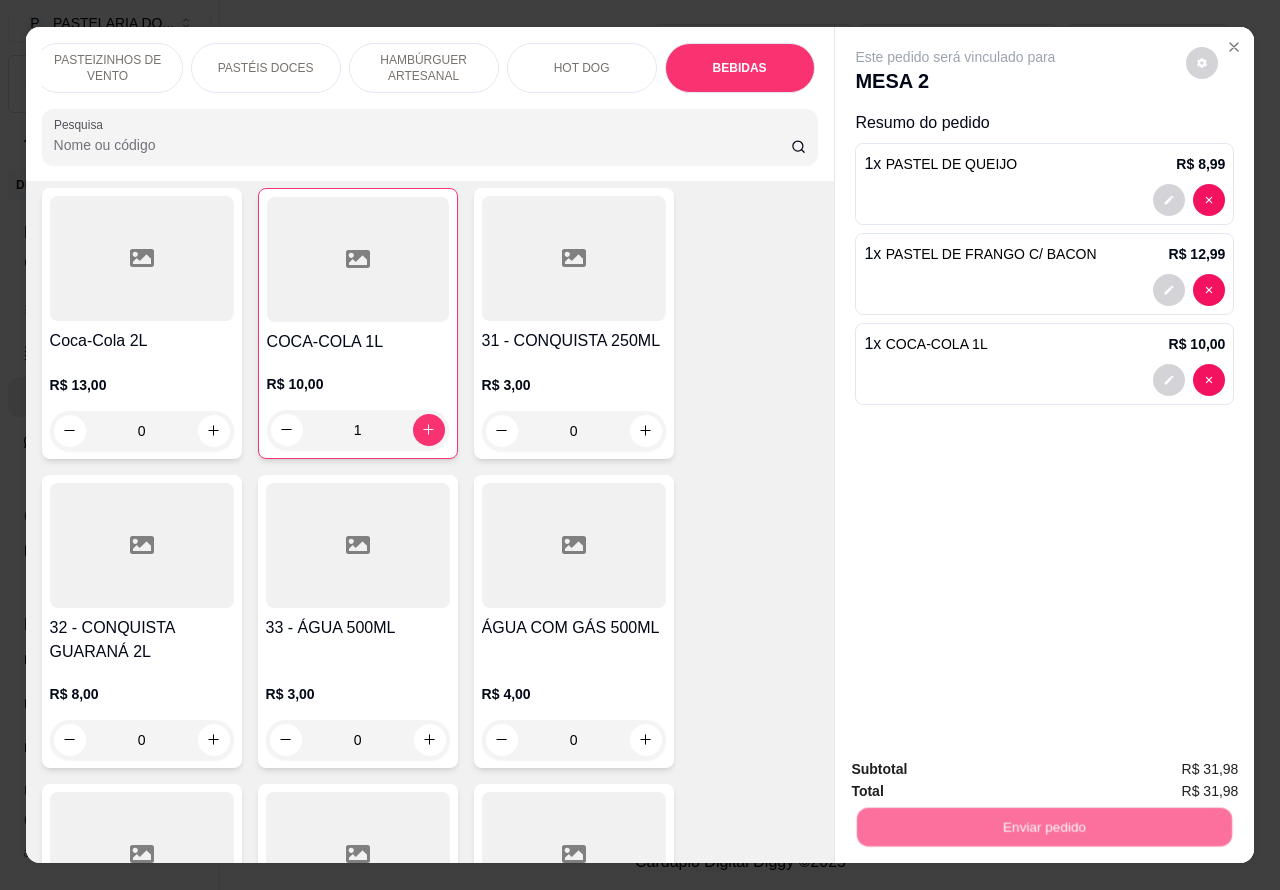 click on "Não registrar e enviar pedido" at bounding box center [969, 769] 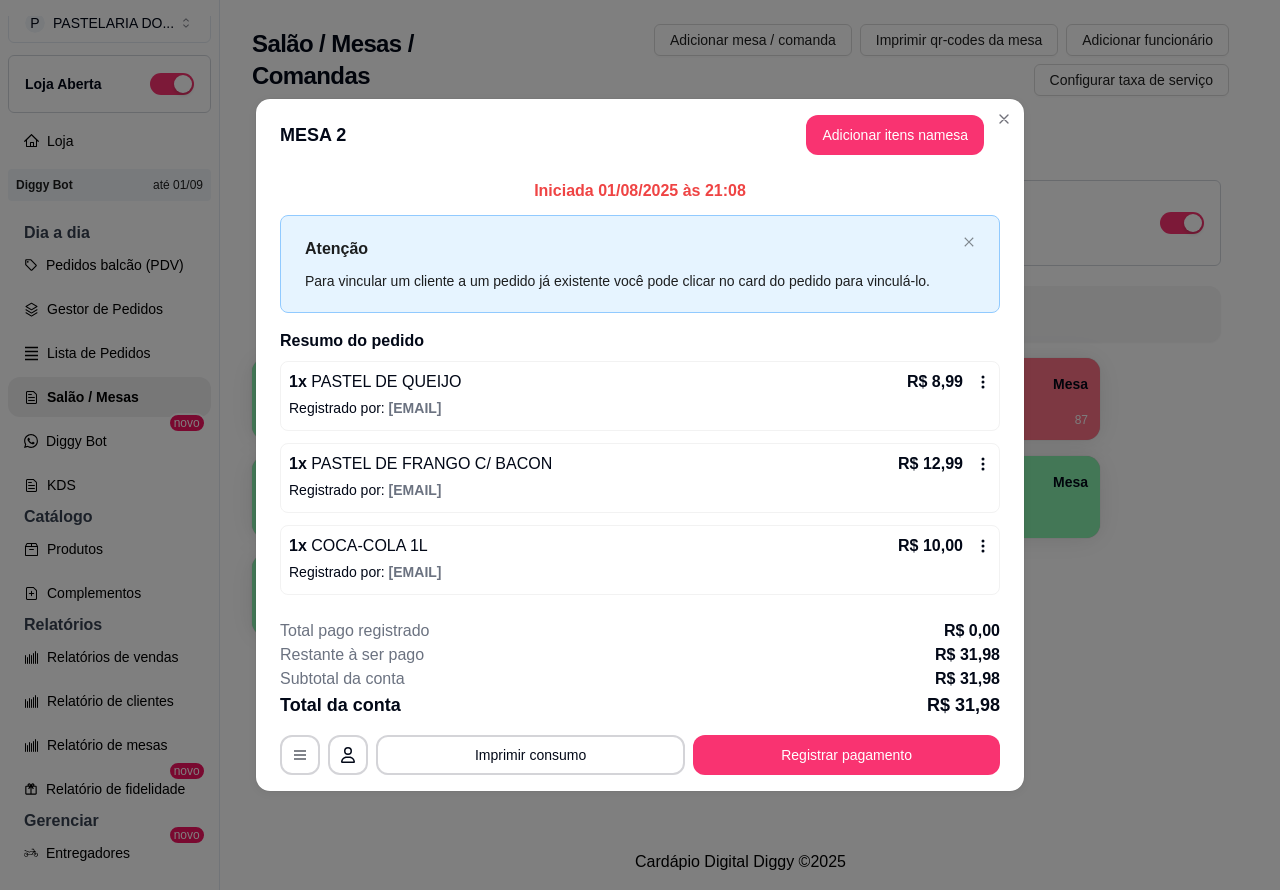 click on "Pedidos balcão (PDV)" at bounding box center (109, 265) 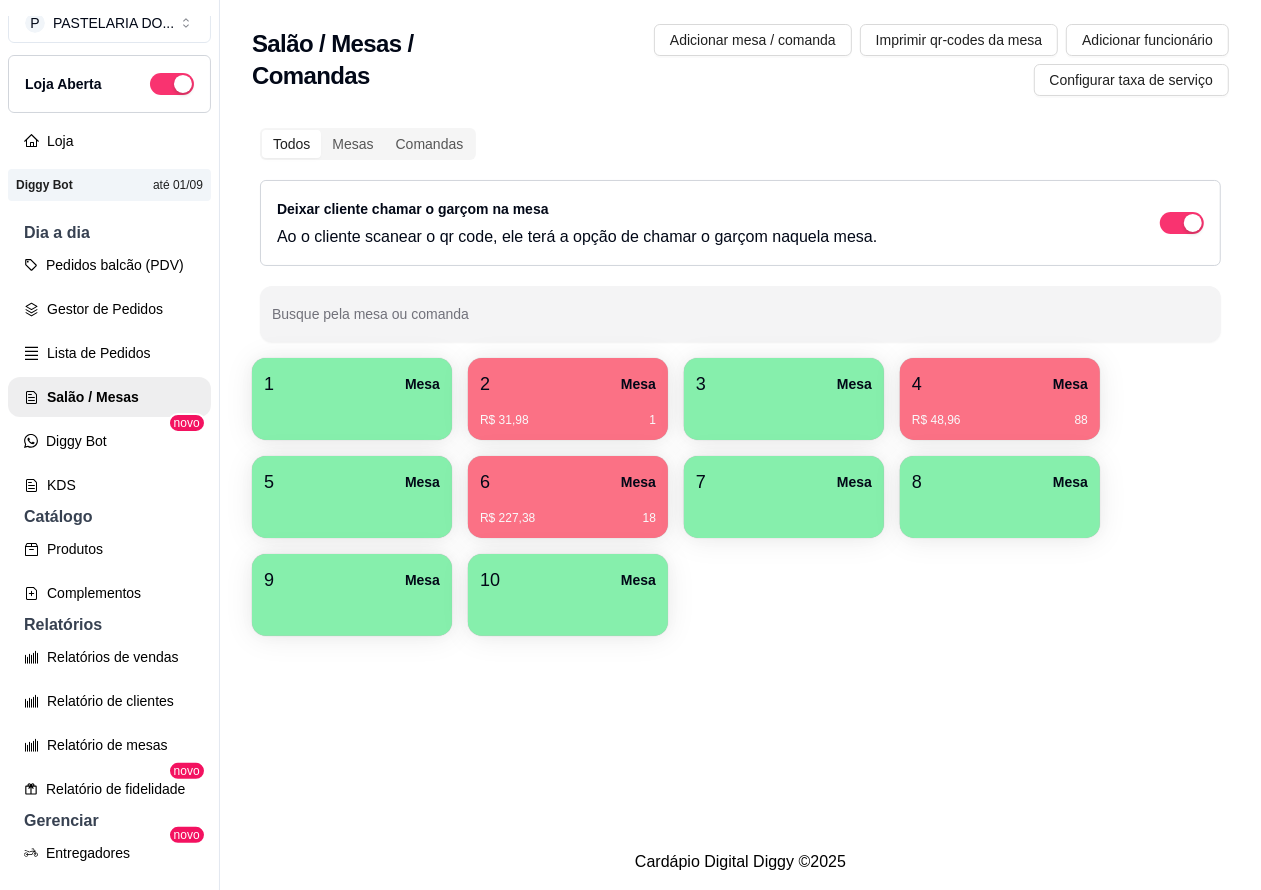click on "Pedidos balcão (PDV)" at bounding box center (109, 265) 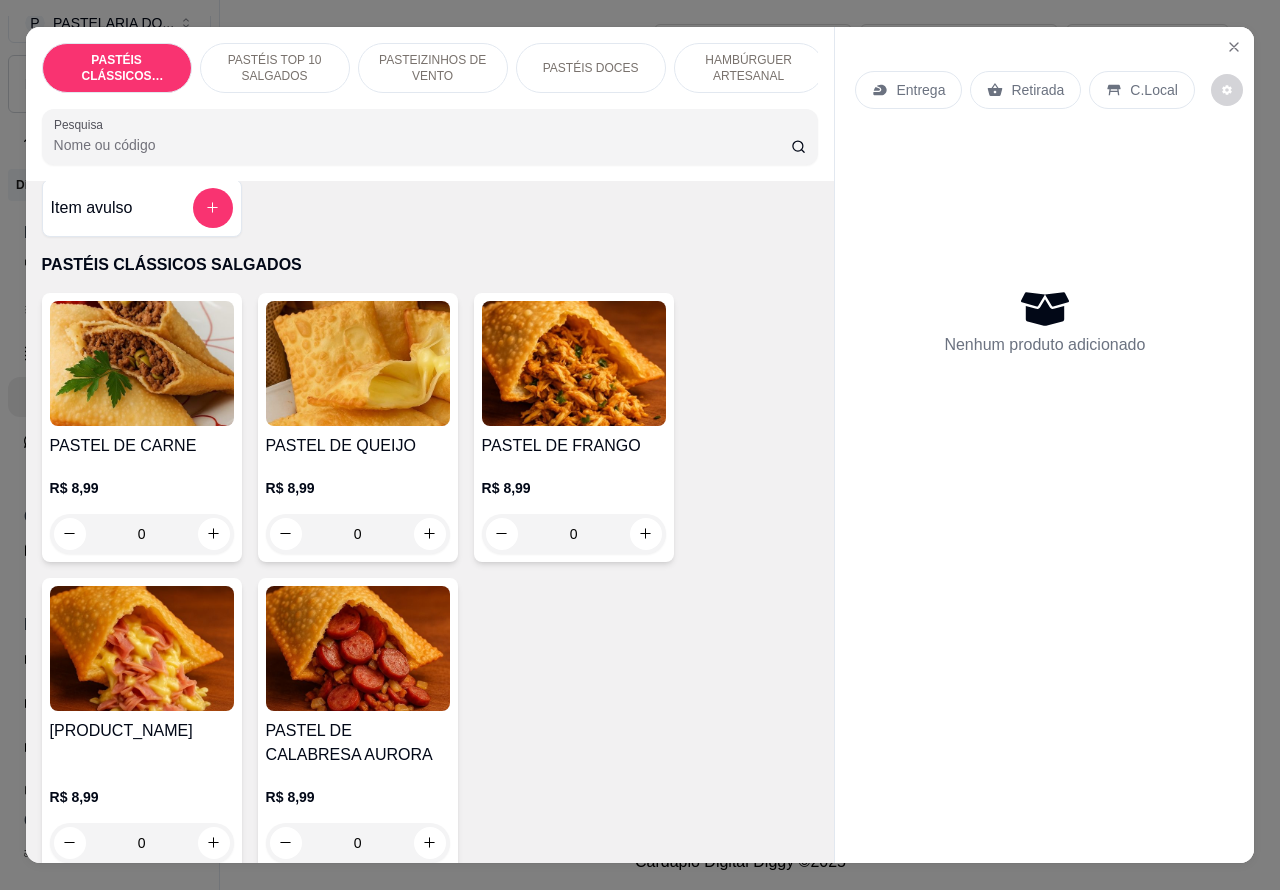 scroll, scrollTop: 0, scrollLeft: 0, axis: both 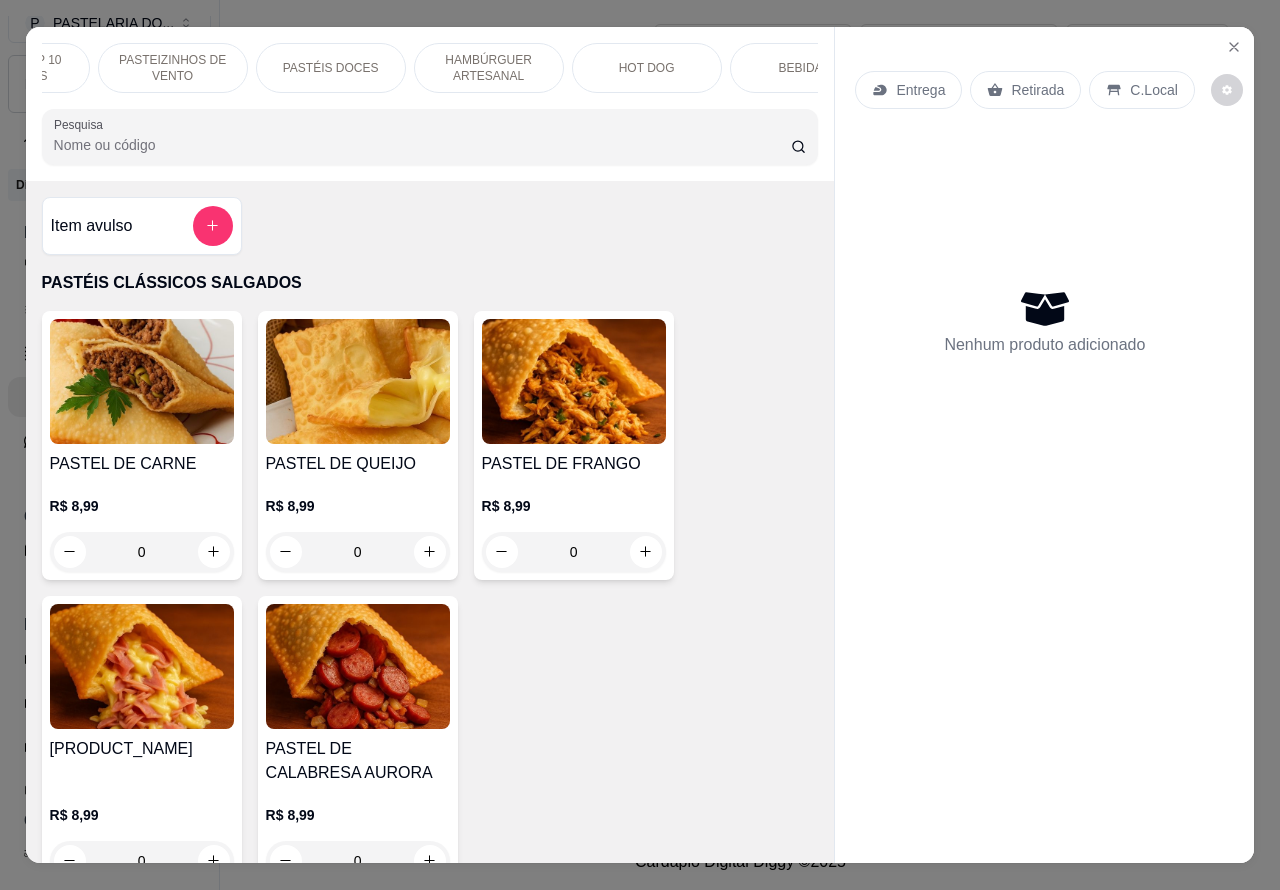 click on "HAMBÚRGUER ARTESANAL" at bounding box center [489, 68] 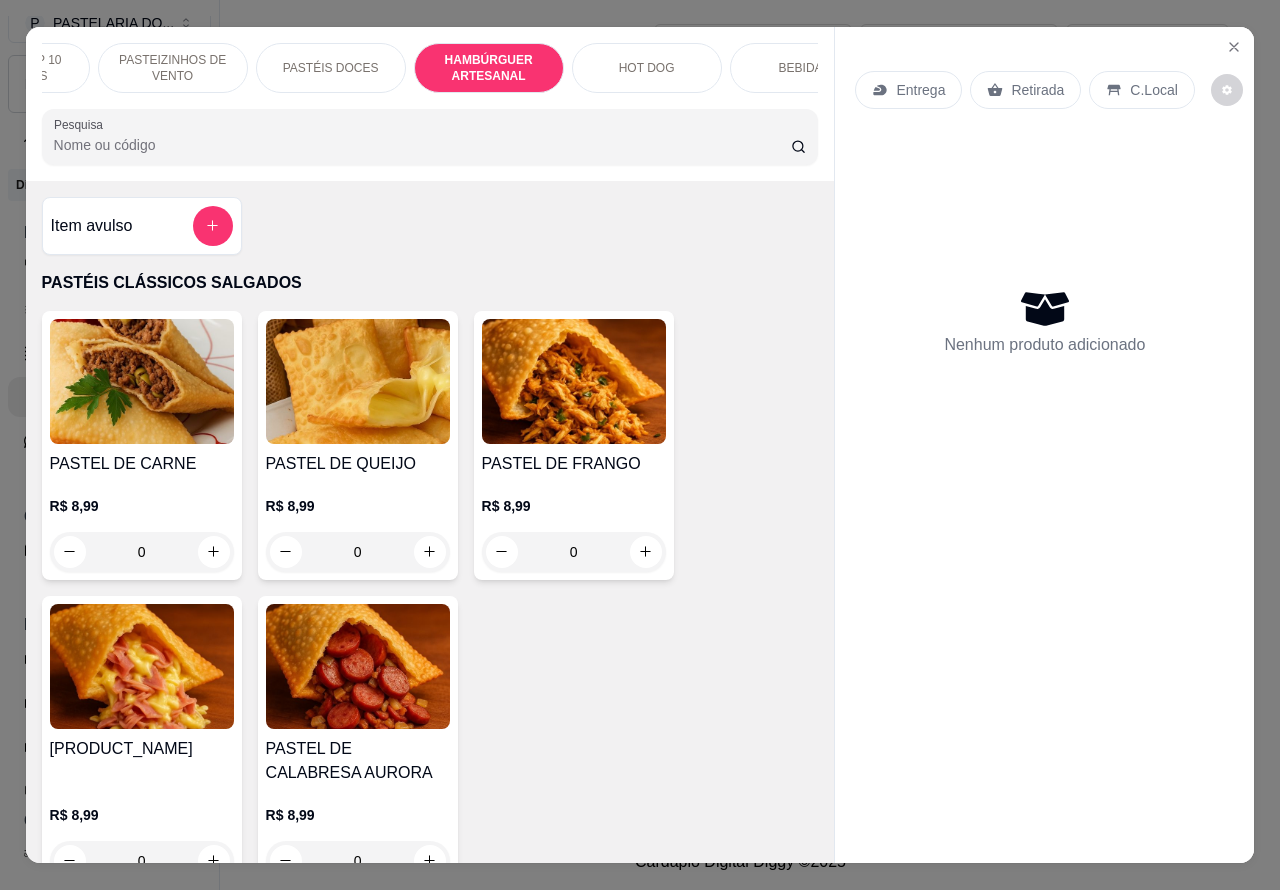 scroll, scrollTop: 4812, scrollLeft: 0, axis: vertical 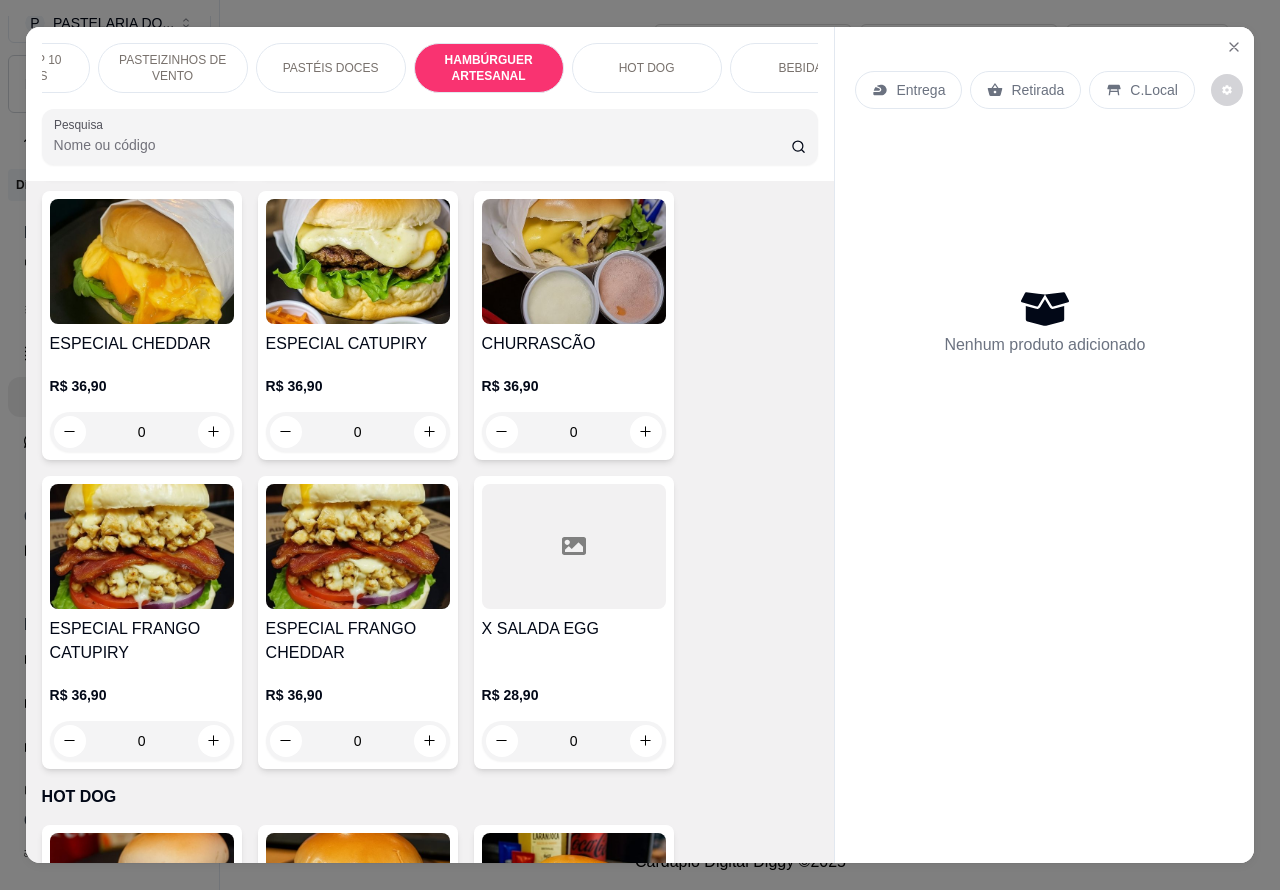 click on "0" at bounding box center [574, 432] 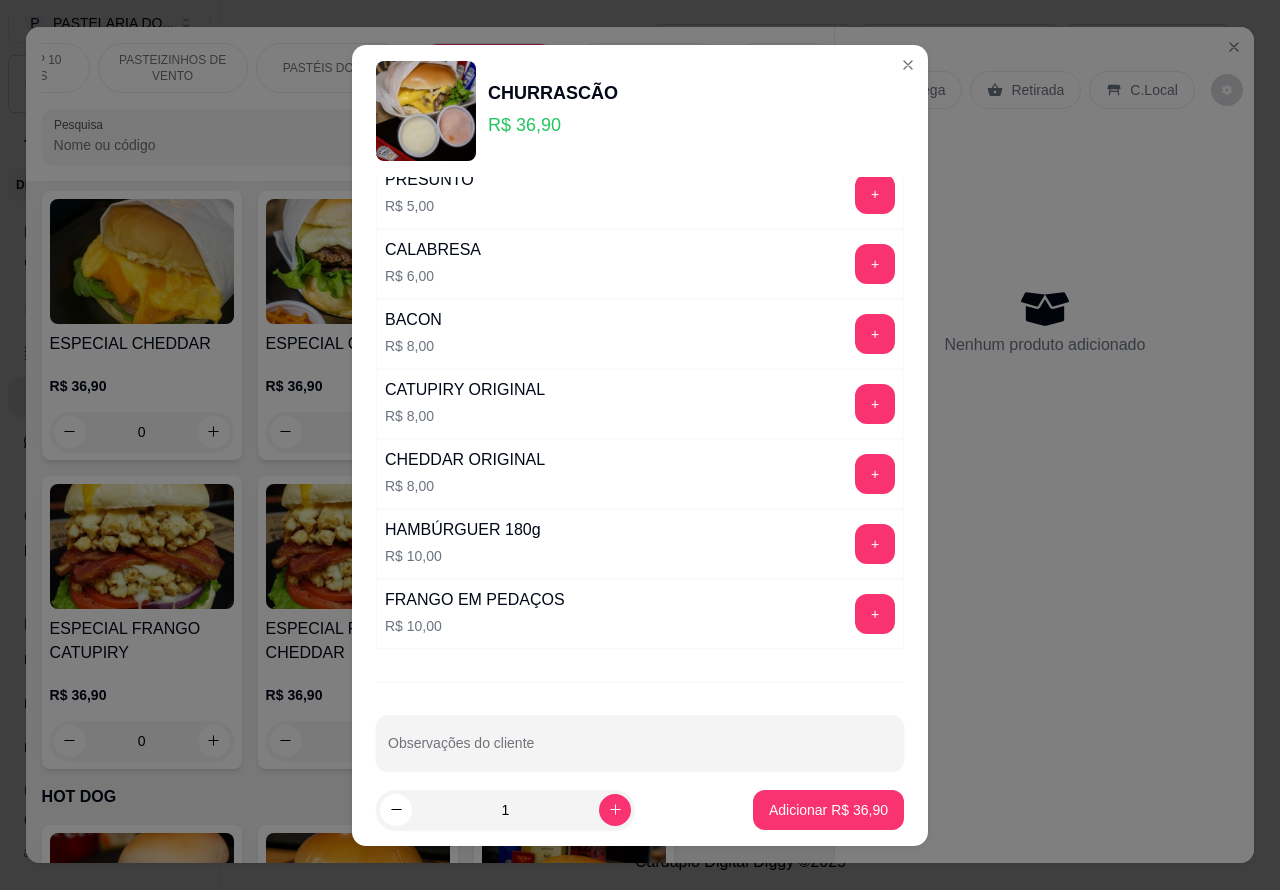 scroll, scrollTop: 542, scrollLeft: 0, axis: vertical 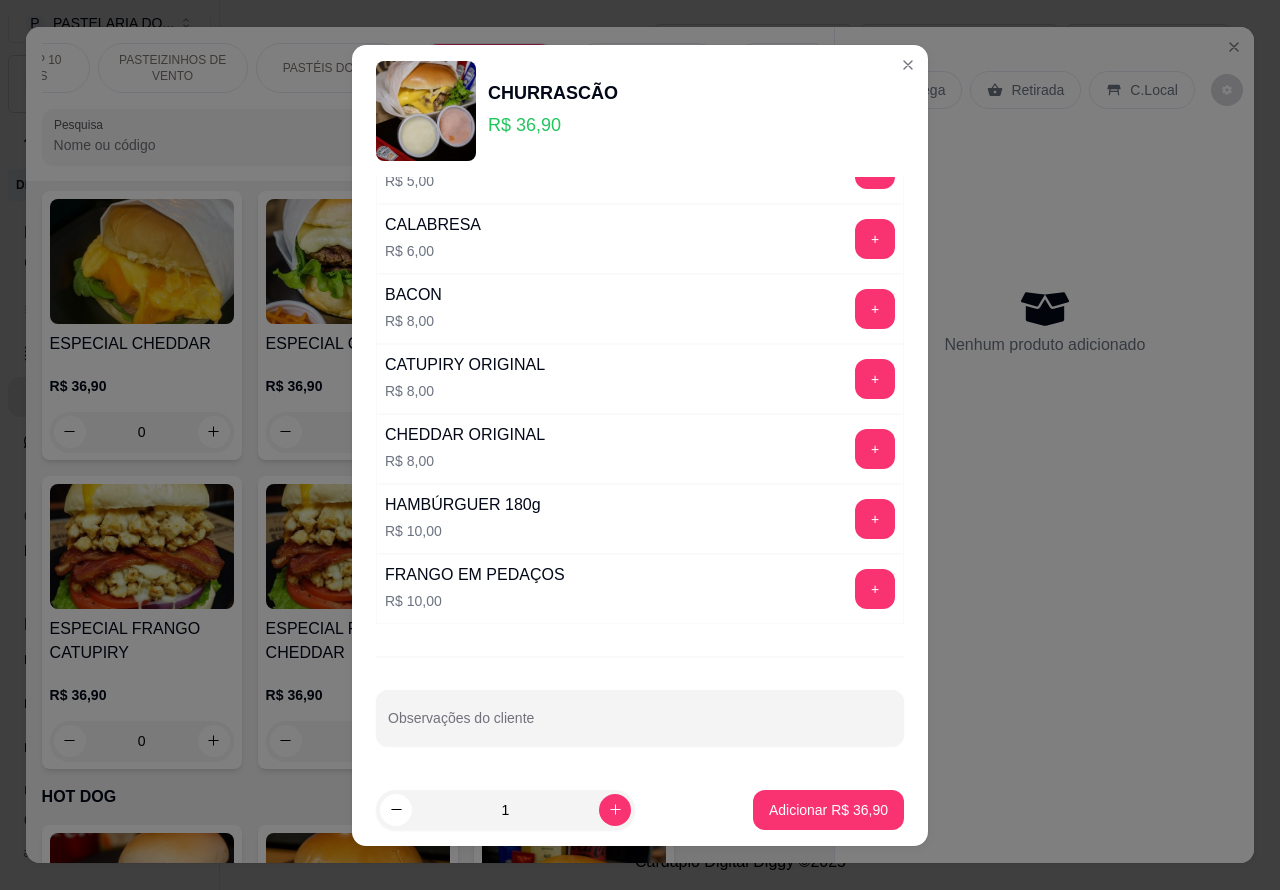 click on "Observações do cliente" at bounding box center [640, 726] 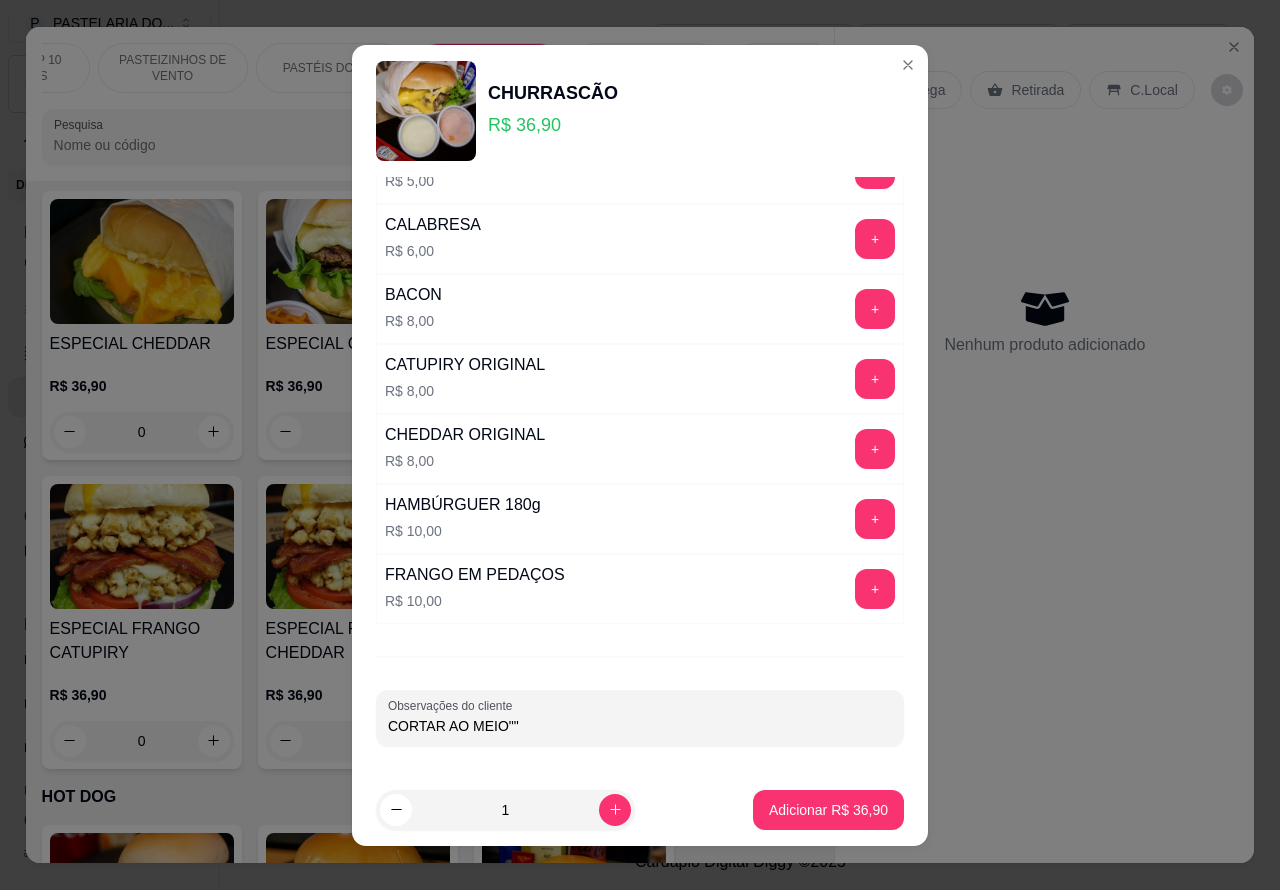 click on "Observações do cliente" at bounding box center [453, 705] 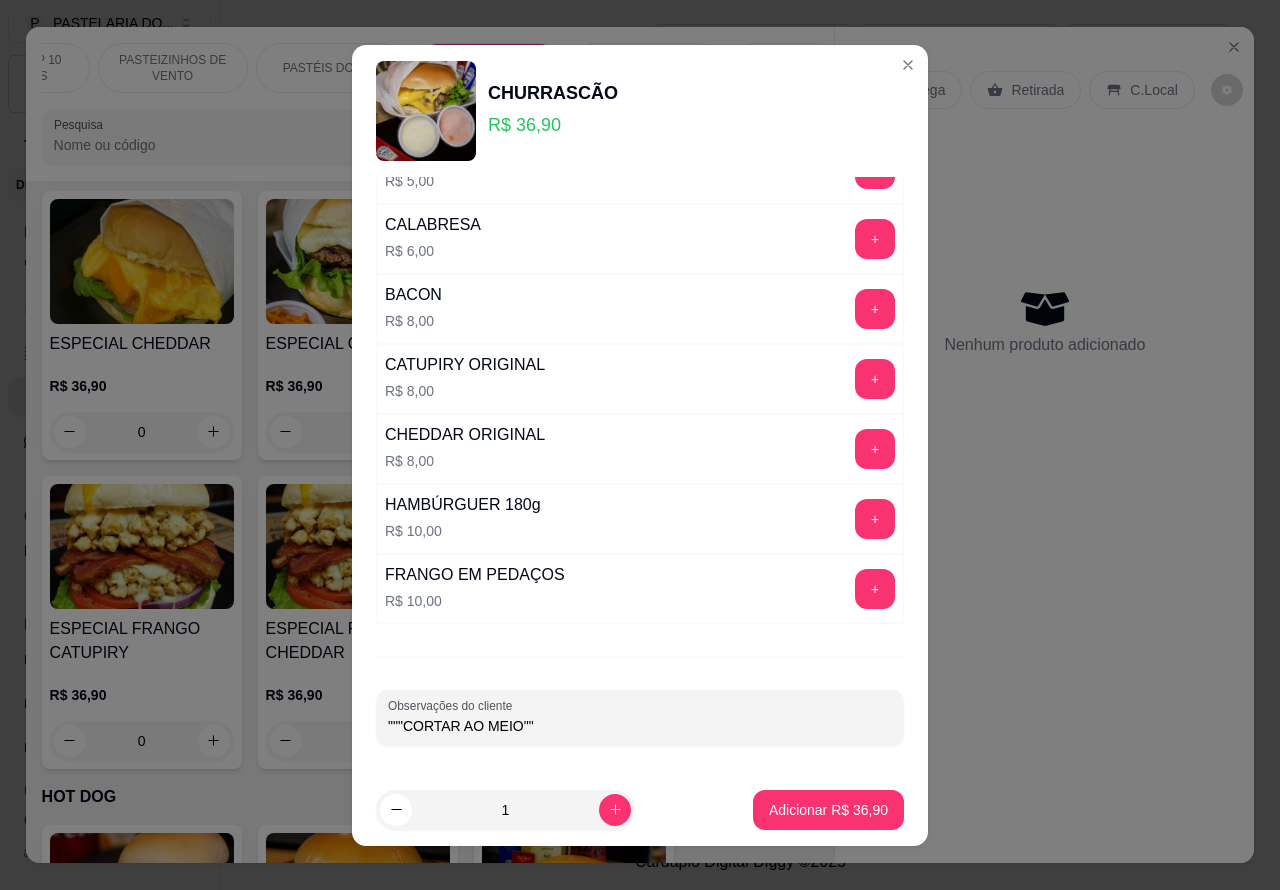 type on """"CORTAR AO MEIO""" 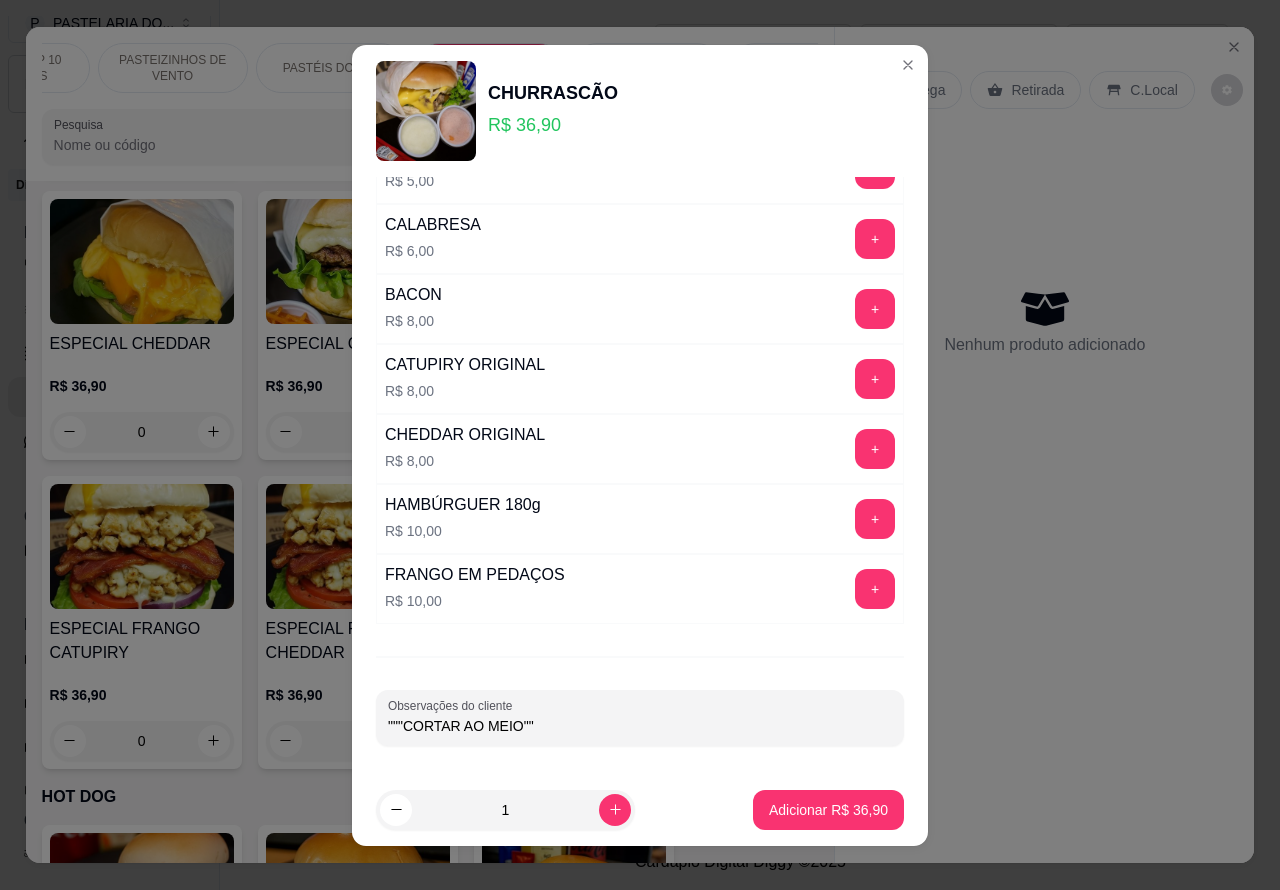 click on "Adicionar   R$ 36,90" at bounding box center (828, 810) 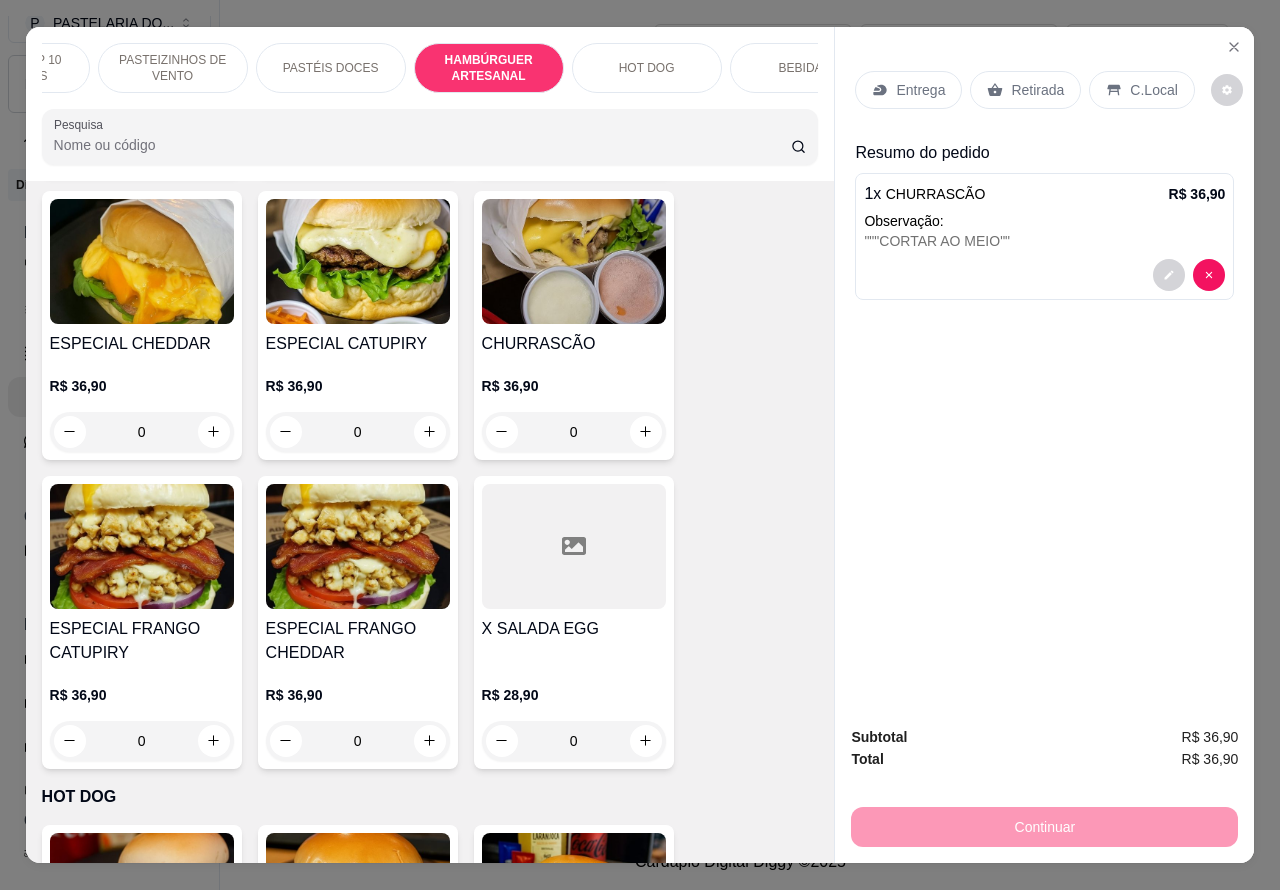 click on "Retirada" at bounding box center (1037, 90) 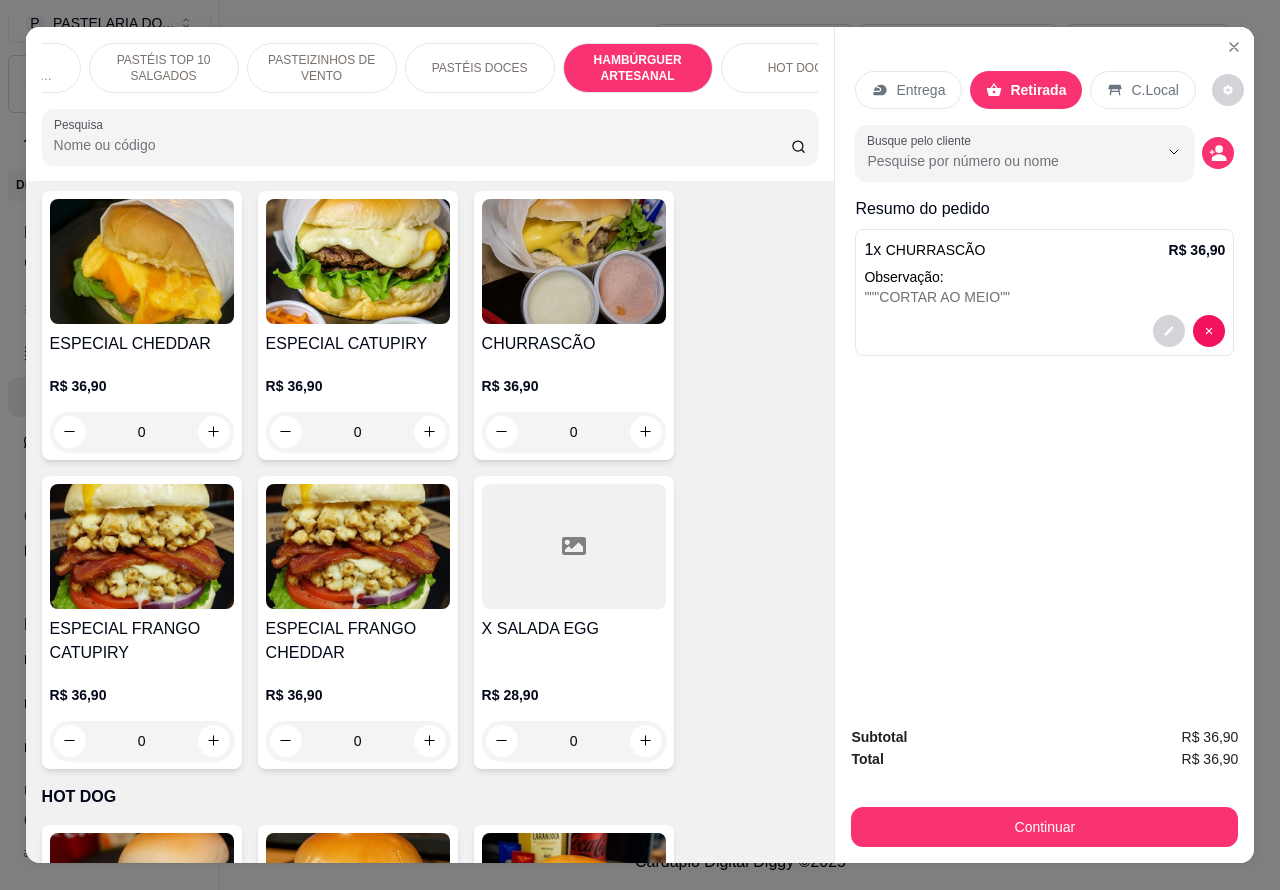 scroll, scrollTop: 0, scrollLeft: 0, axis: both 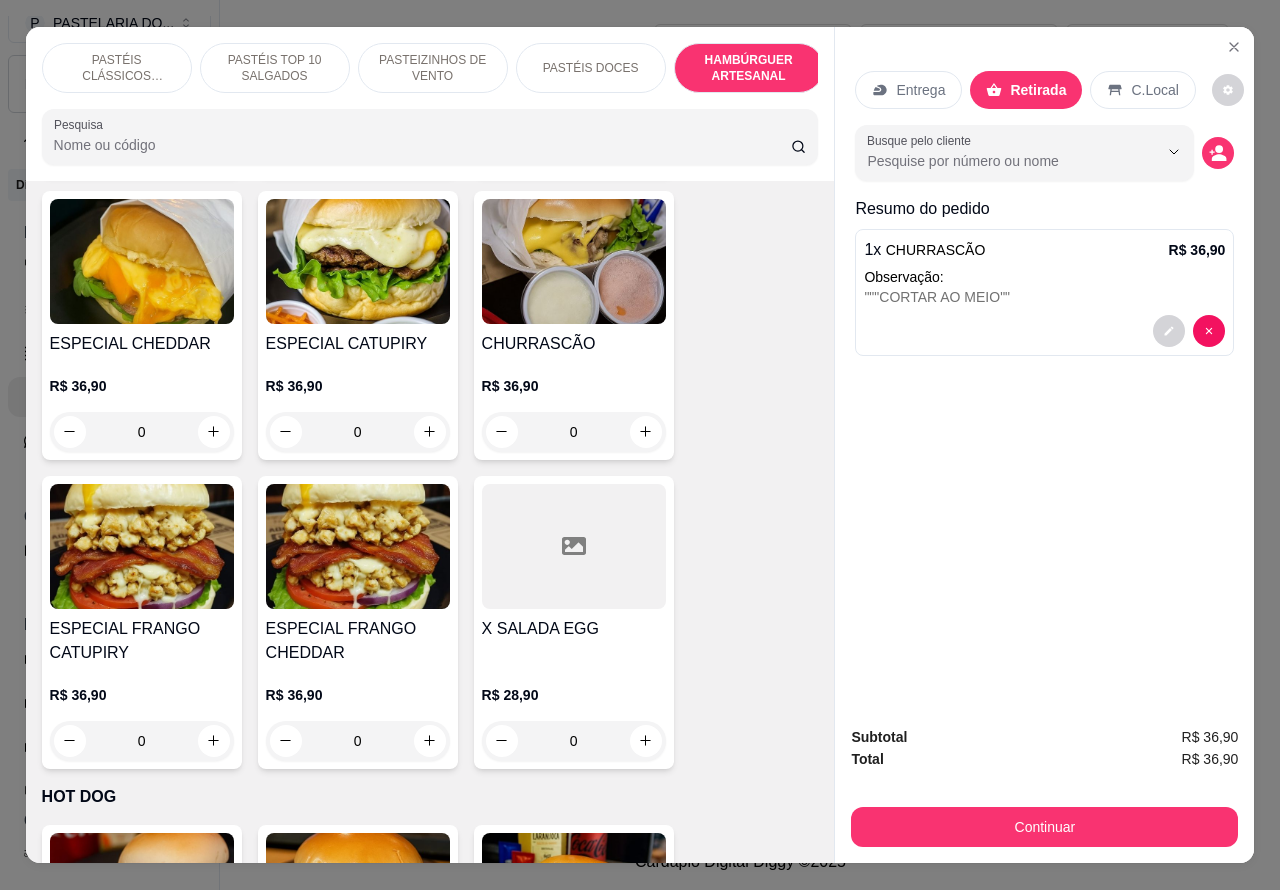 click on "PASTÉIS CLÁSSICOS SALGADOS" at bounding box center (117, 68) 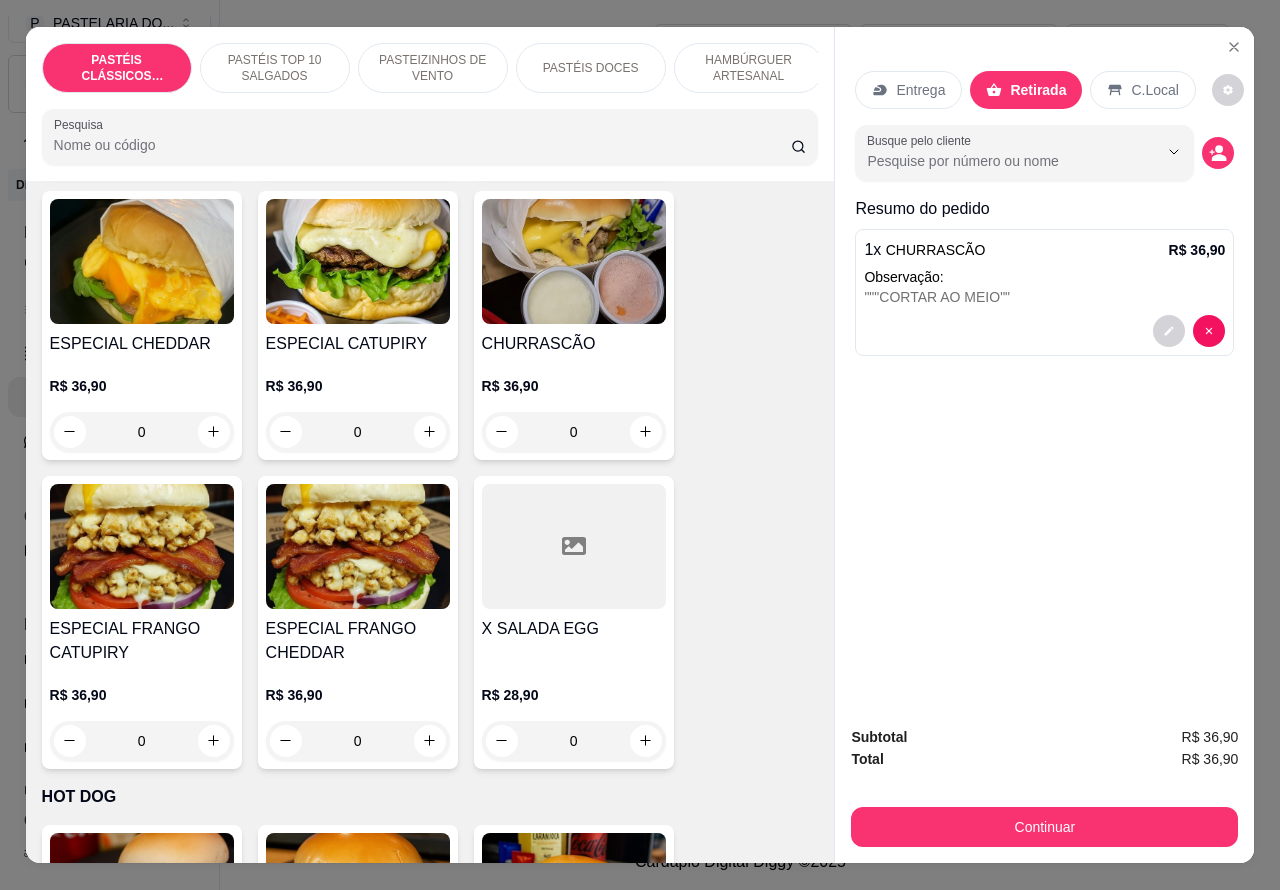 scroll, scrollTop: 90, scrollLeft: 0, axis: vertical 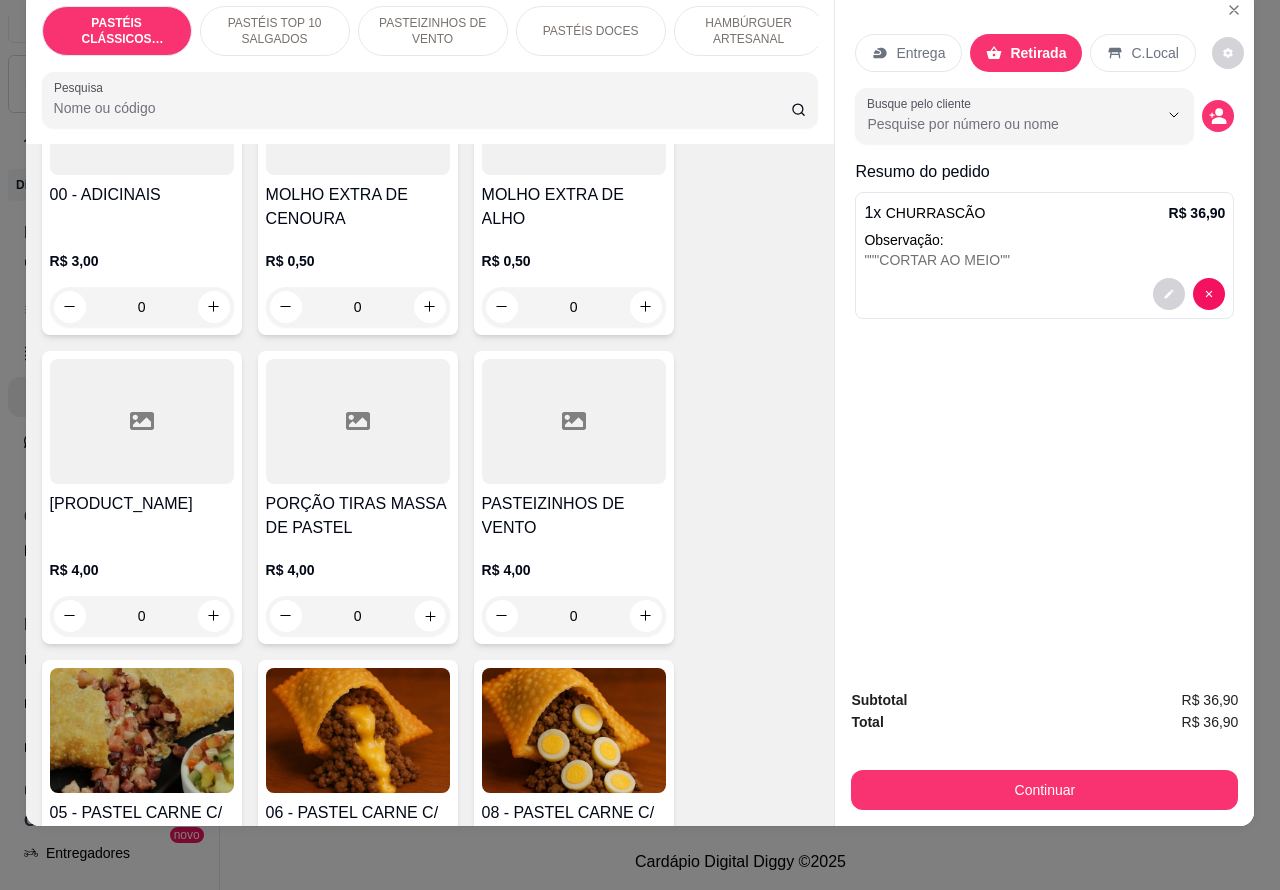 click 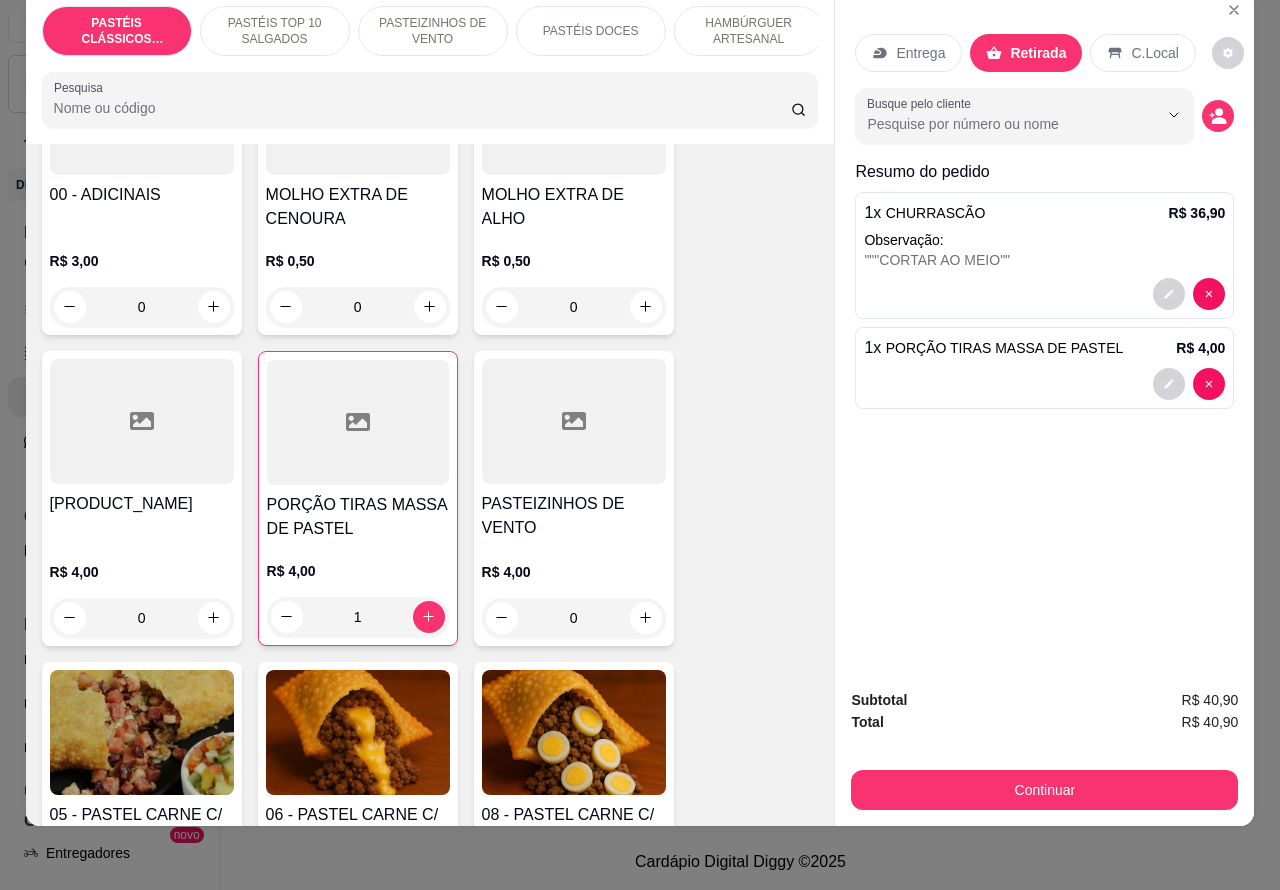 scroll, scrollTop: 0, scrollLeft: 0, axis: both 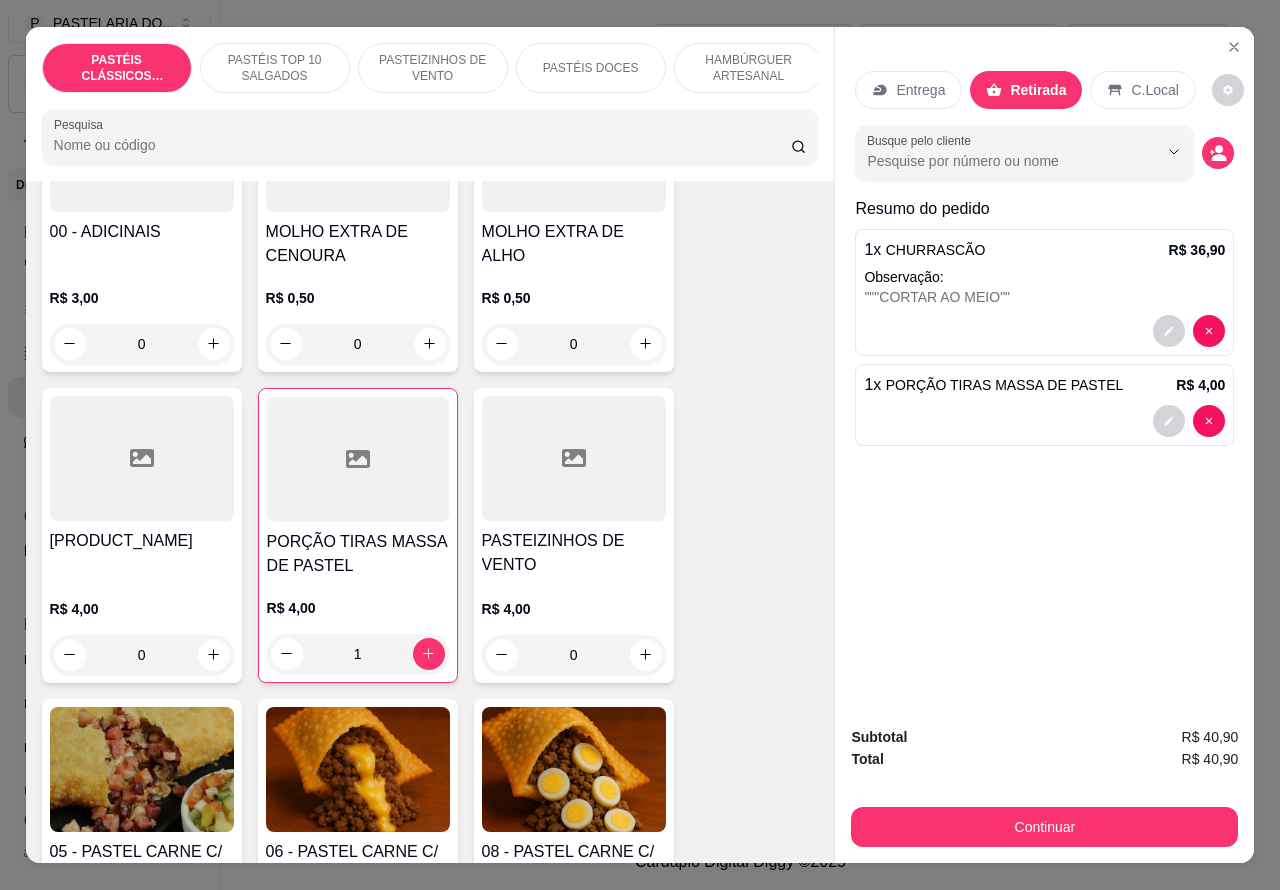 click at bounding box center [1044, 421] 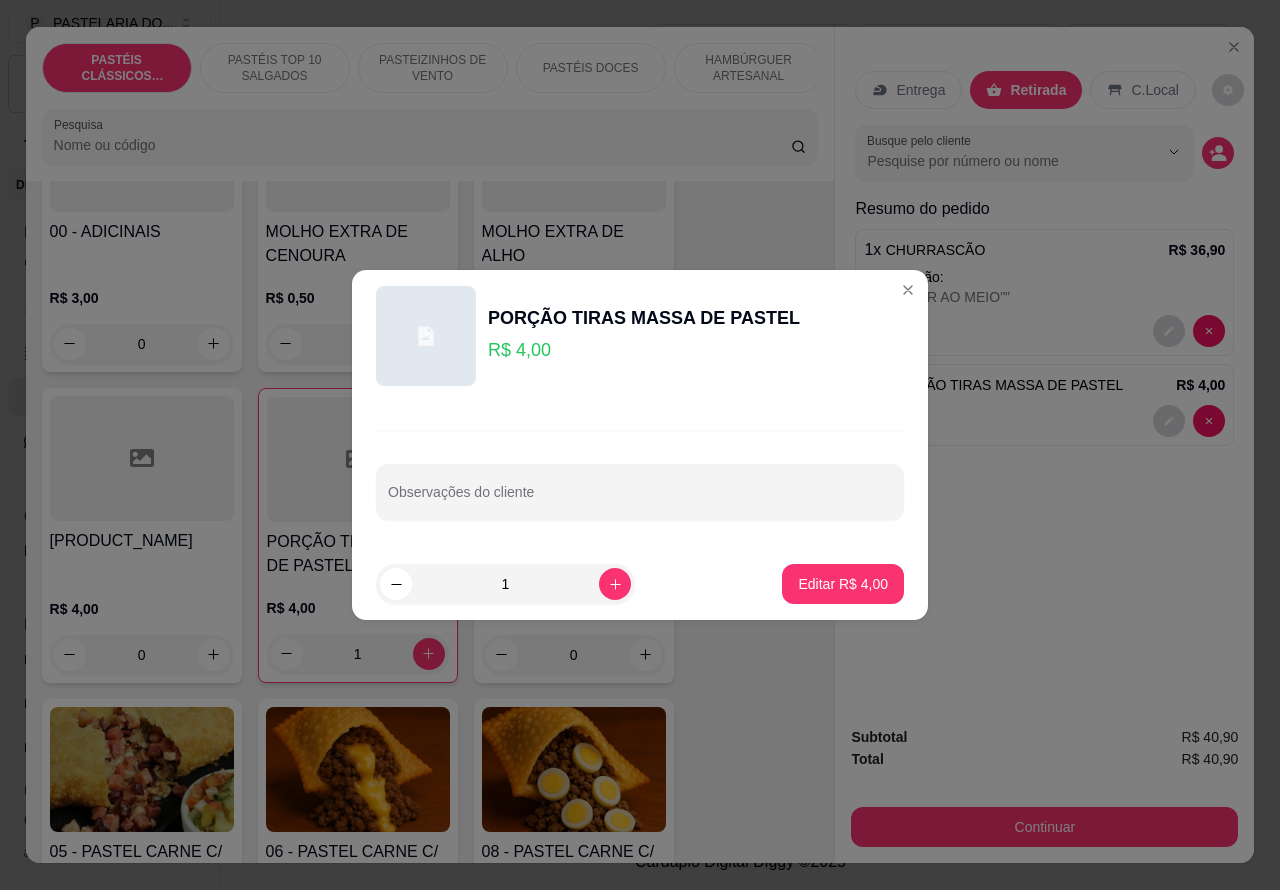 click on "Observações do cliente" at bounding box center (640, 492) 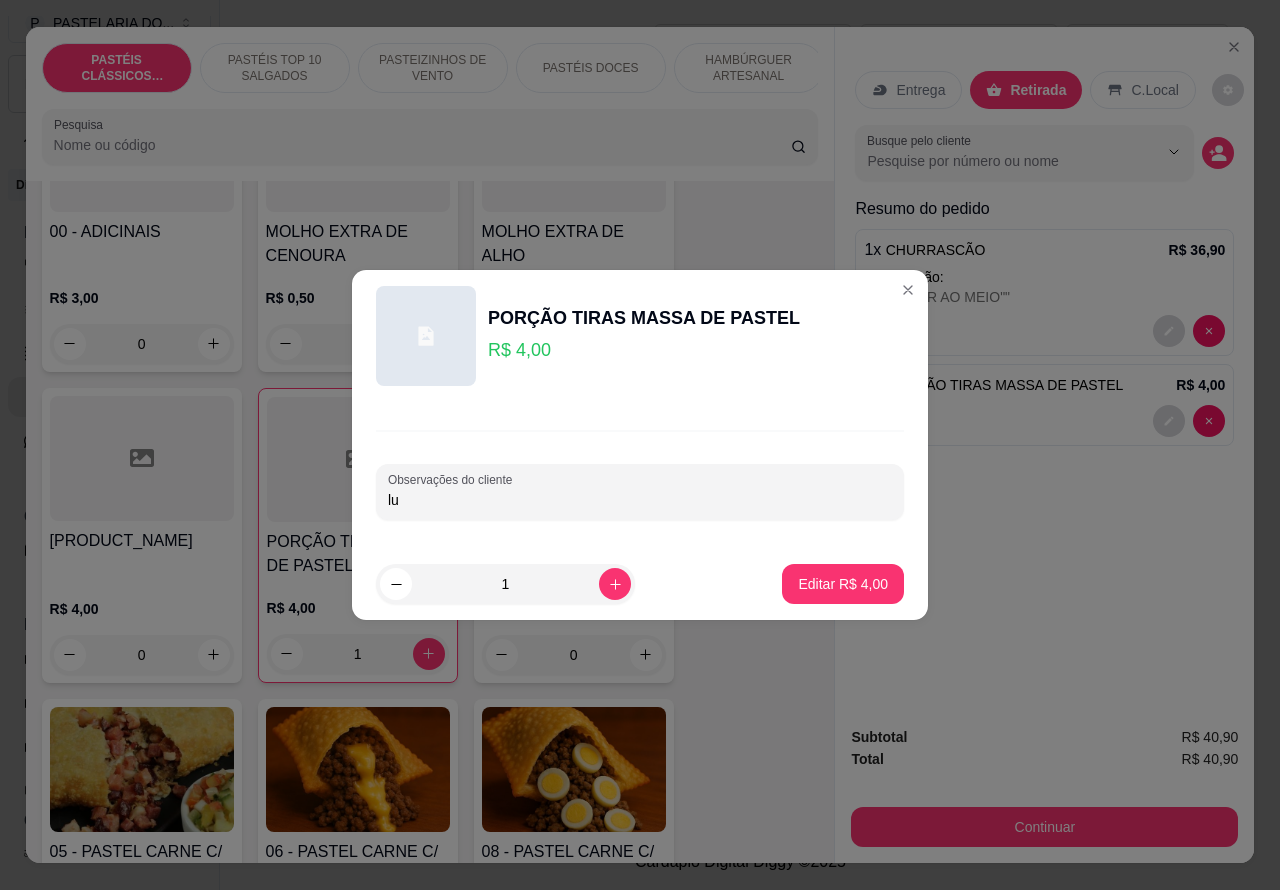 type on "l" 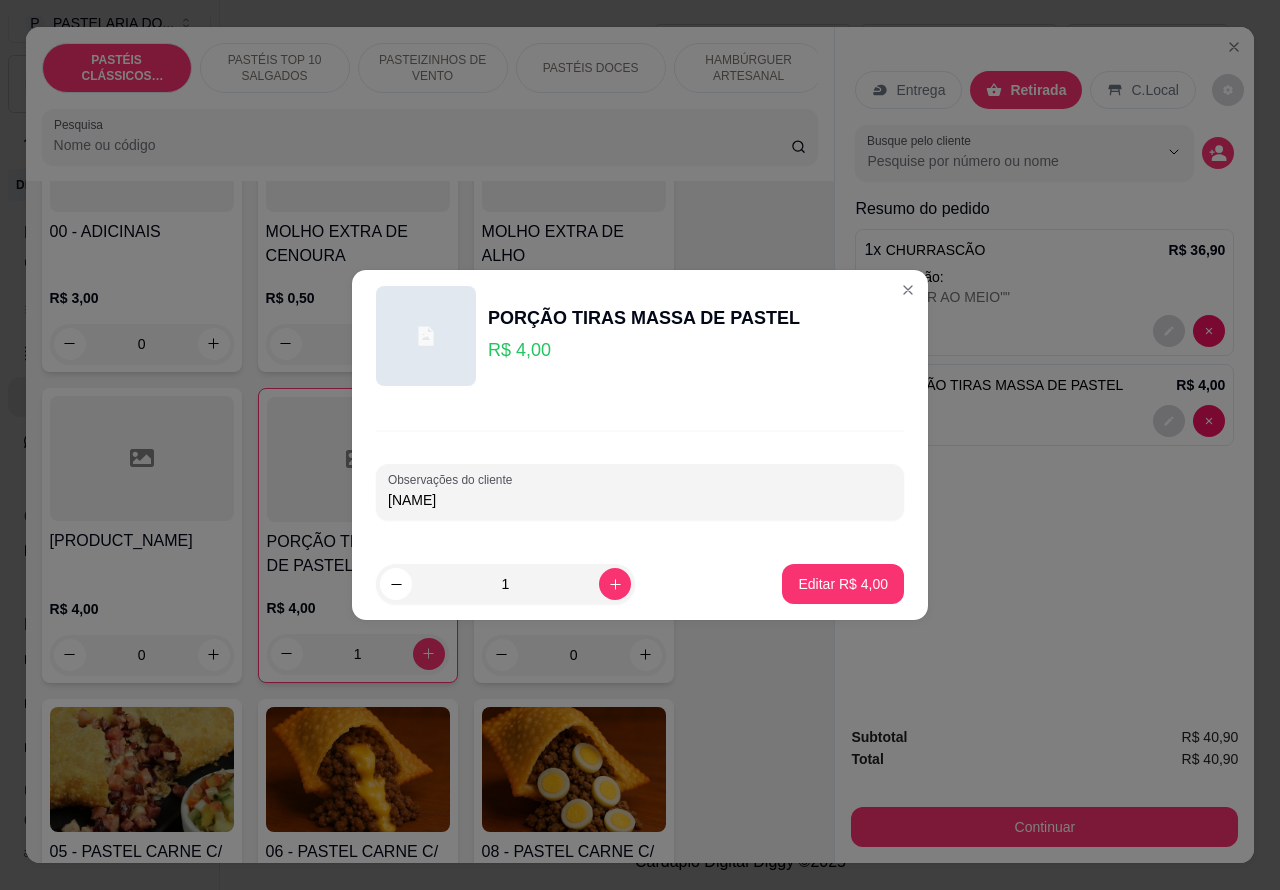 type on "[NAME]" 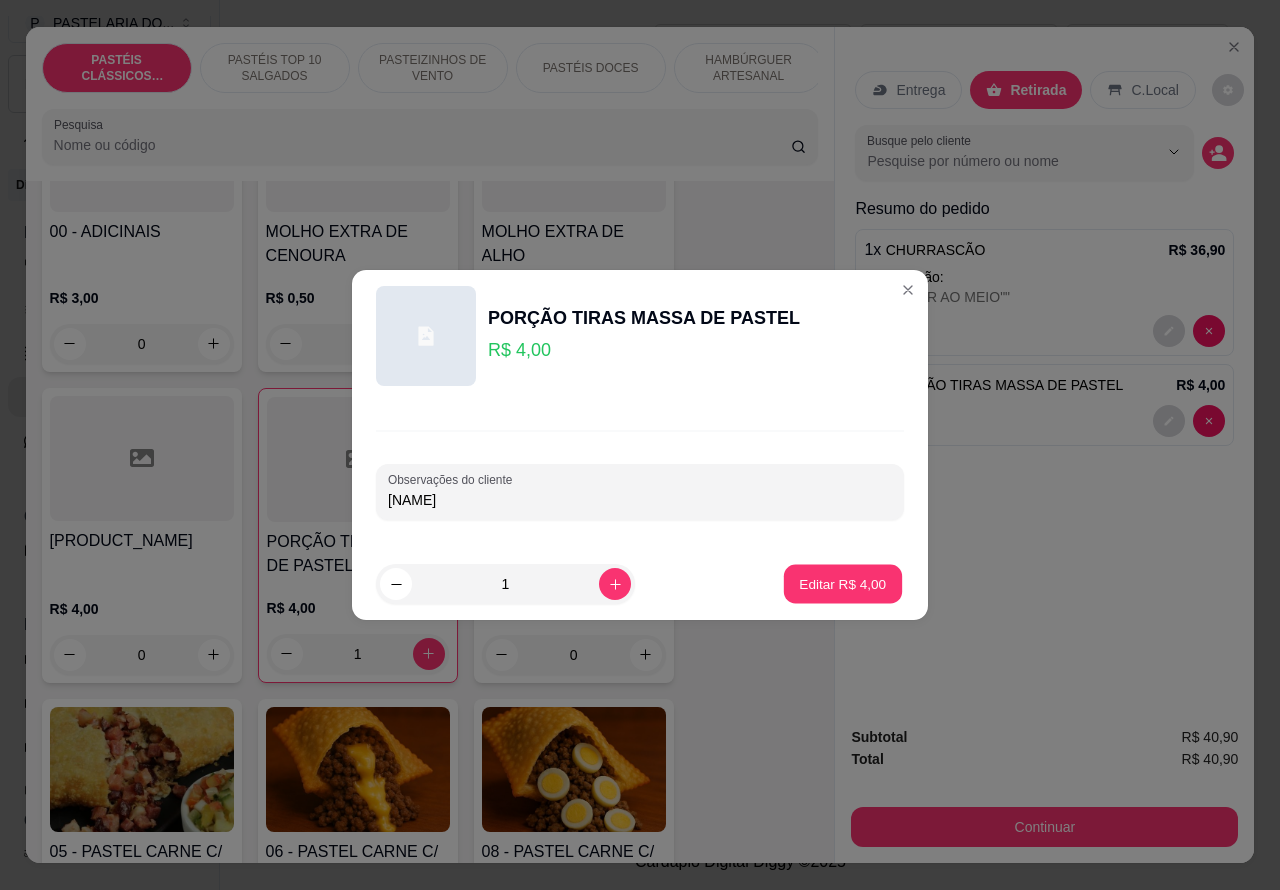 click on "Editar   R$ 4,00" at bounding box center [843, 583] 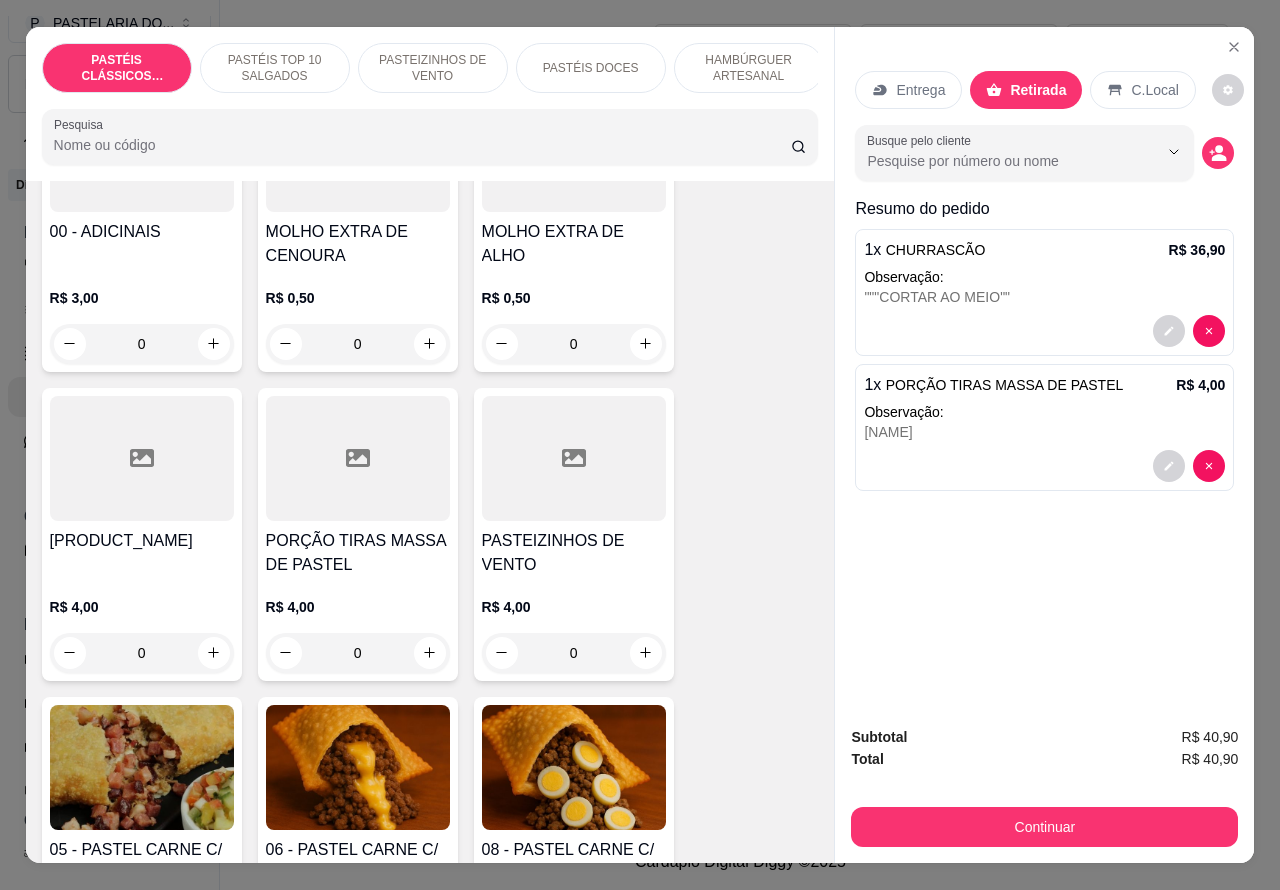 click on "1 x   PORÇÃO TIRAS MASSA DE PASTEL R$ 4,00 Observação:  [CLIENTE]" at bounding box center (1044, 427) 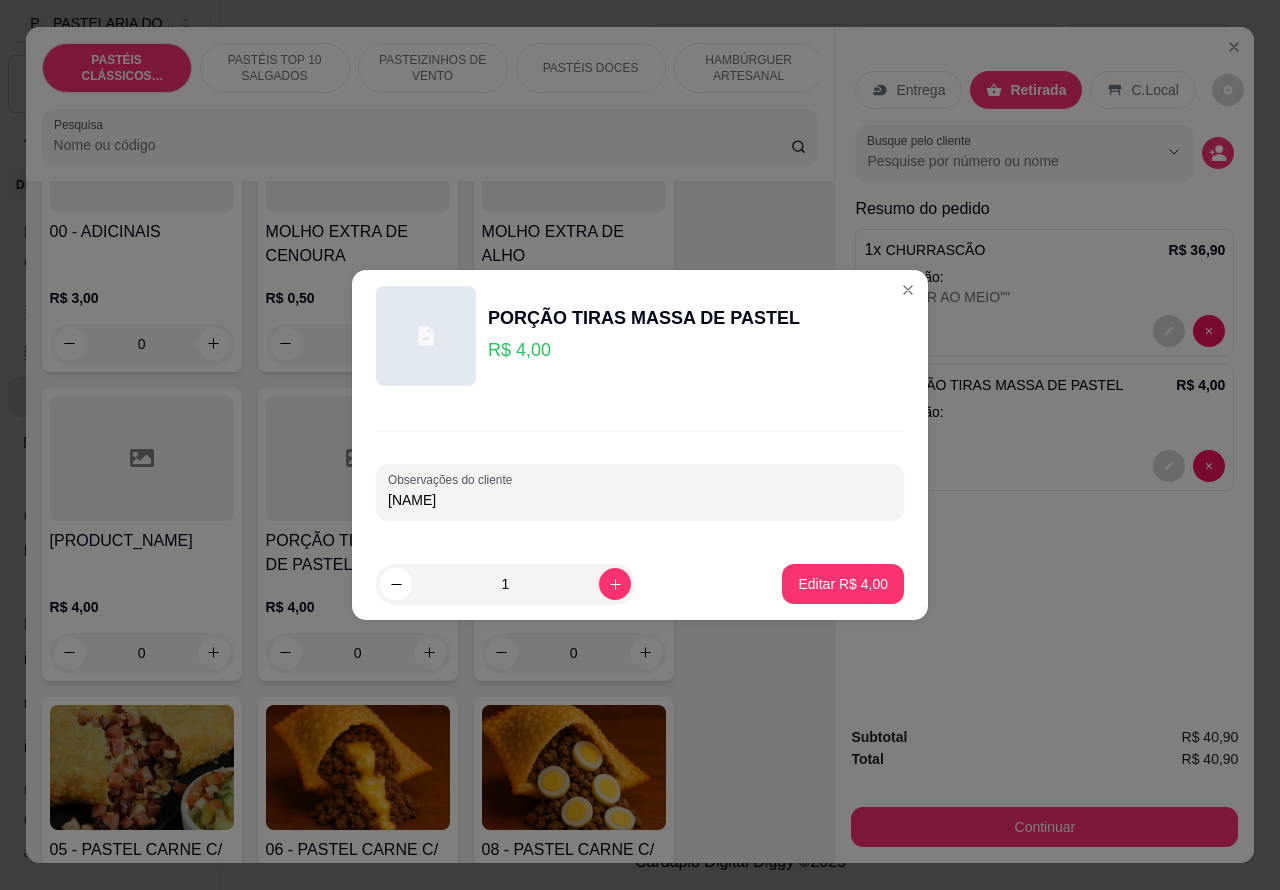 click on "[NAME]" at bounding box center [640, 500] 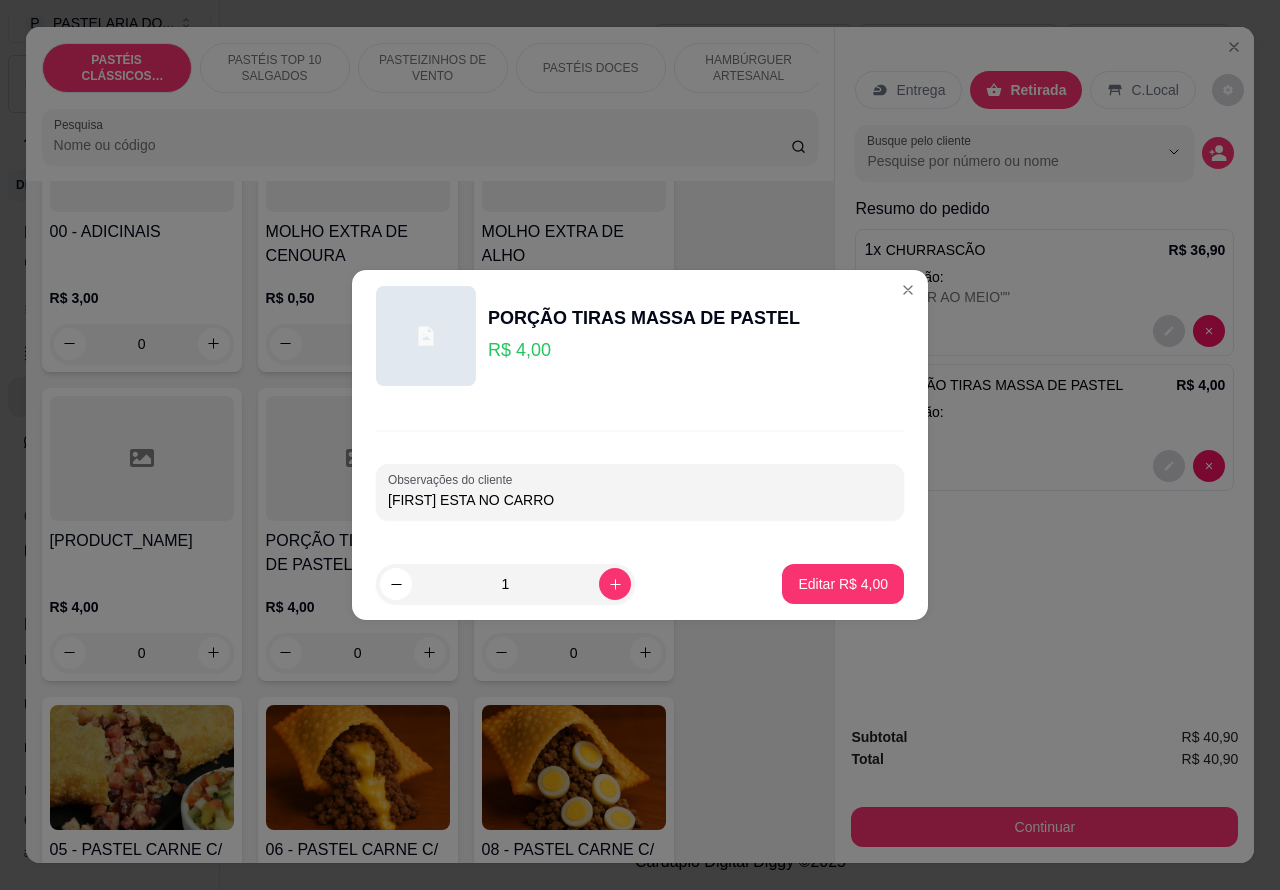 type on "[FIRST] ESTA NO CARRO" 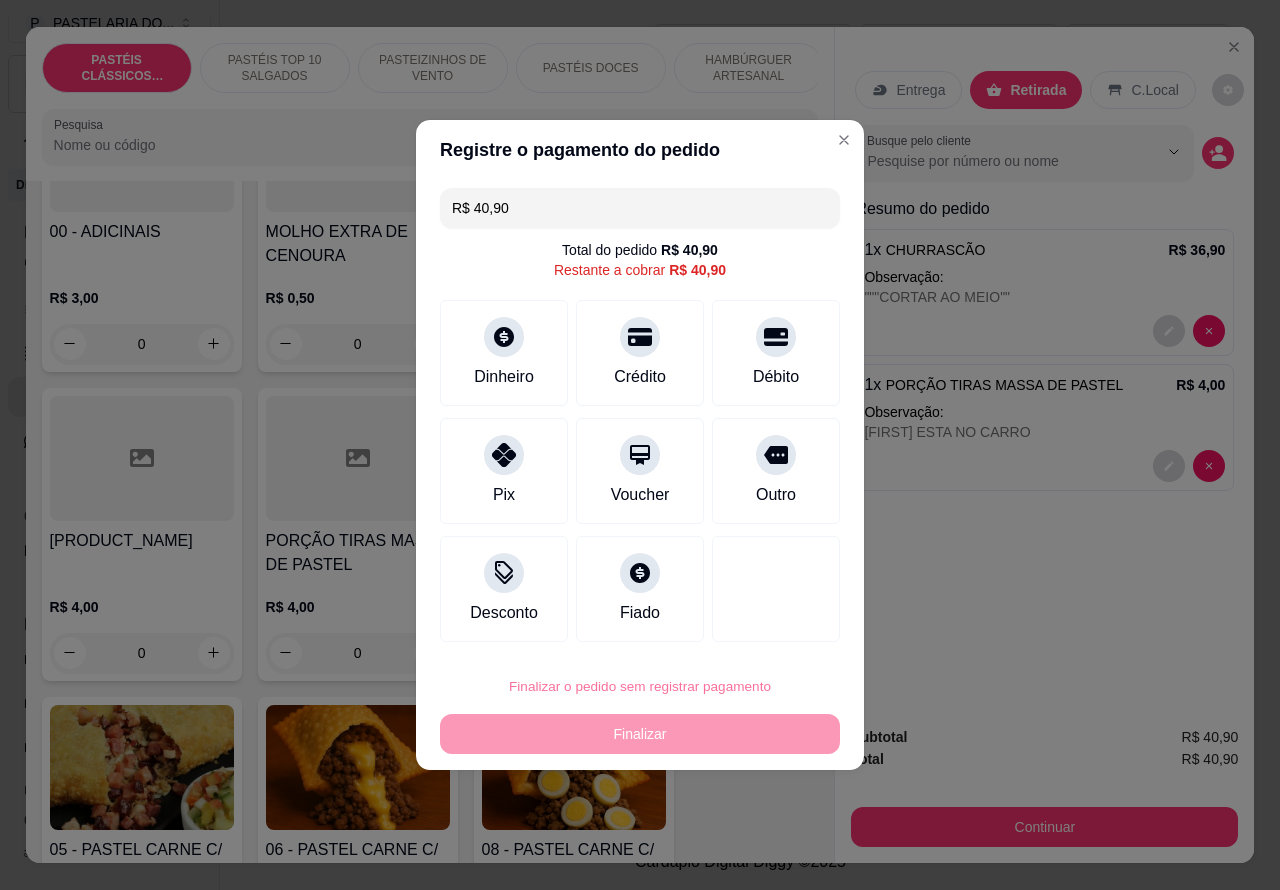 click on "Confirmar" at bounding box center (759, 630) 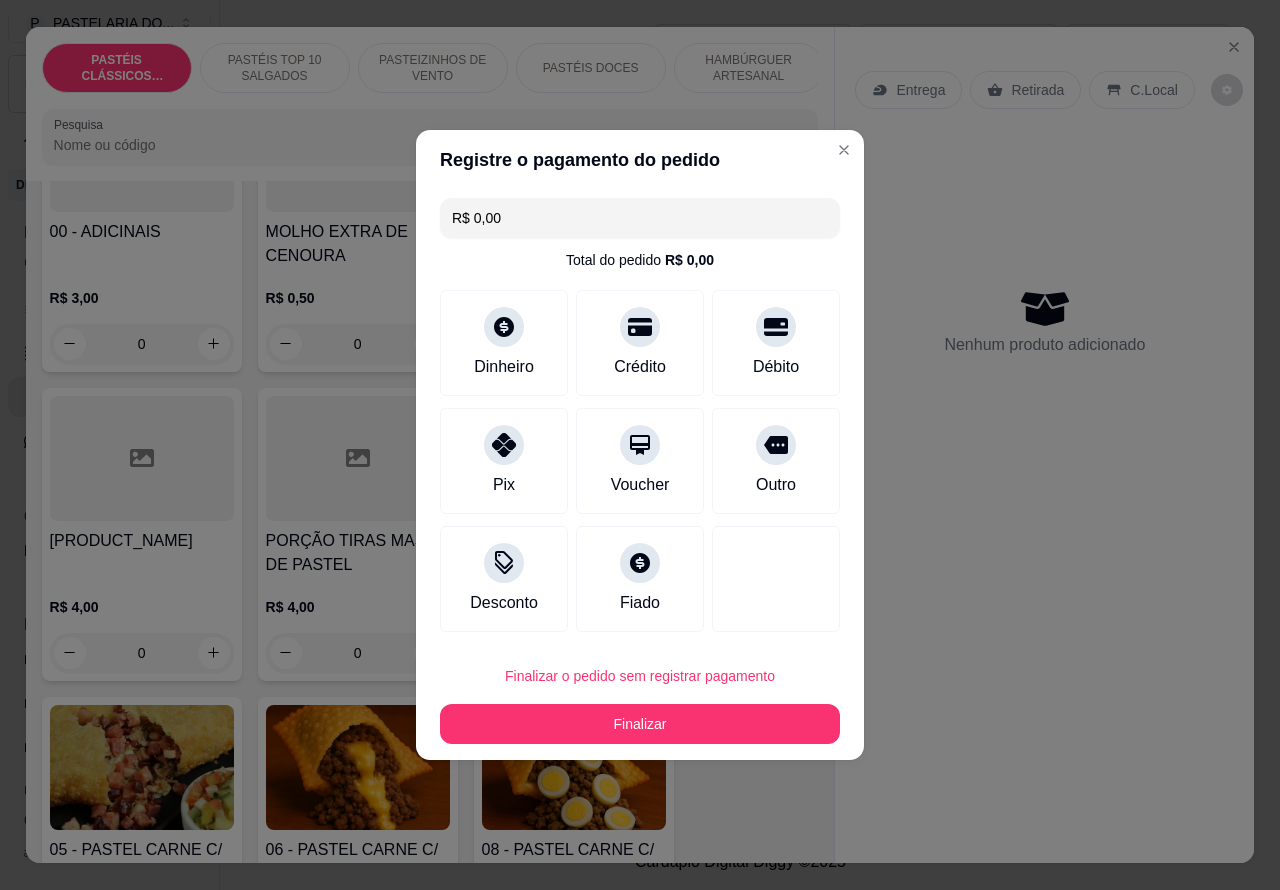 type on "R$ 0,00" 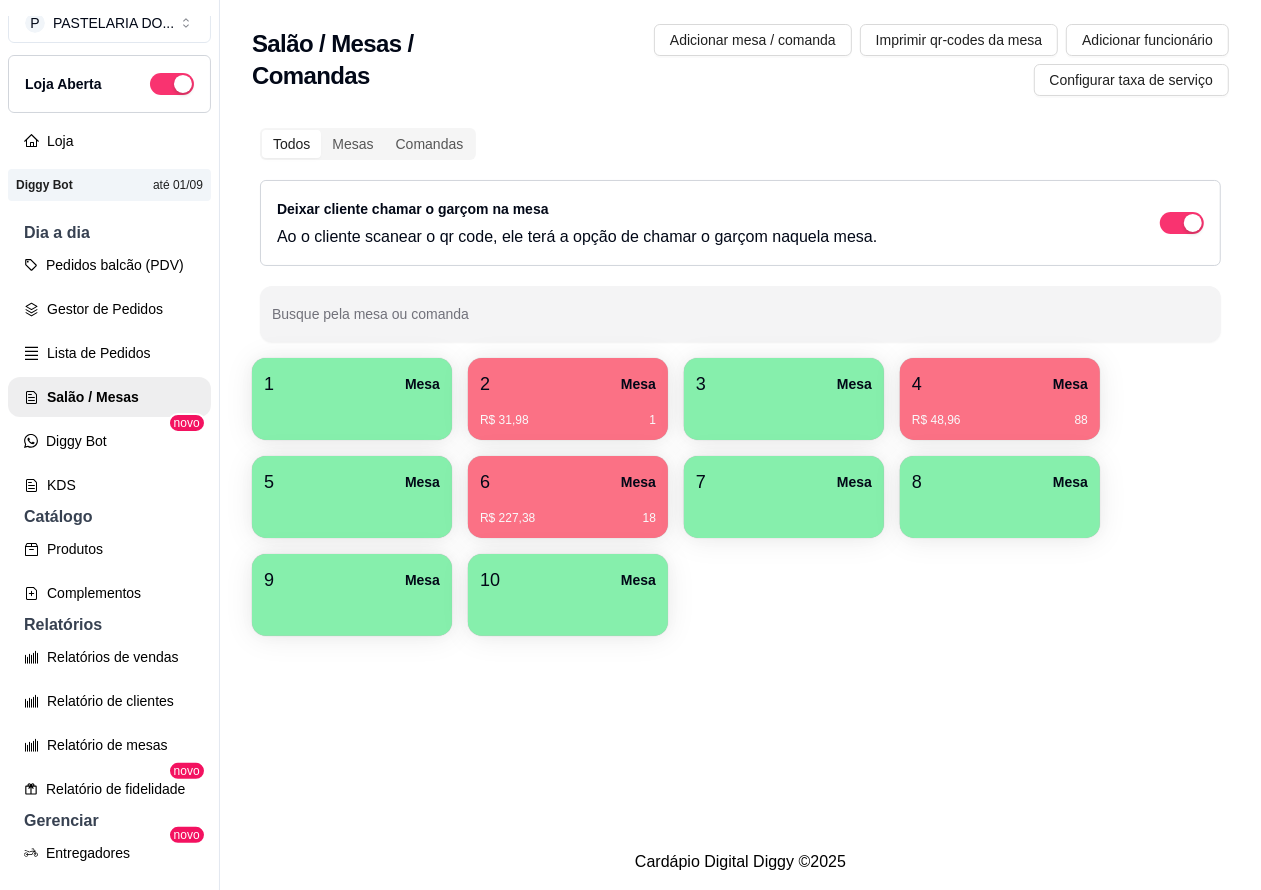 click on "4 Mesa" at bounding box center (1000, 384) 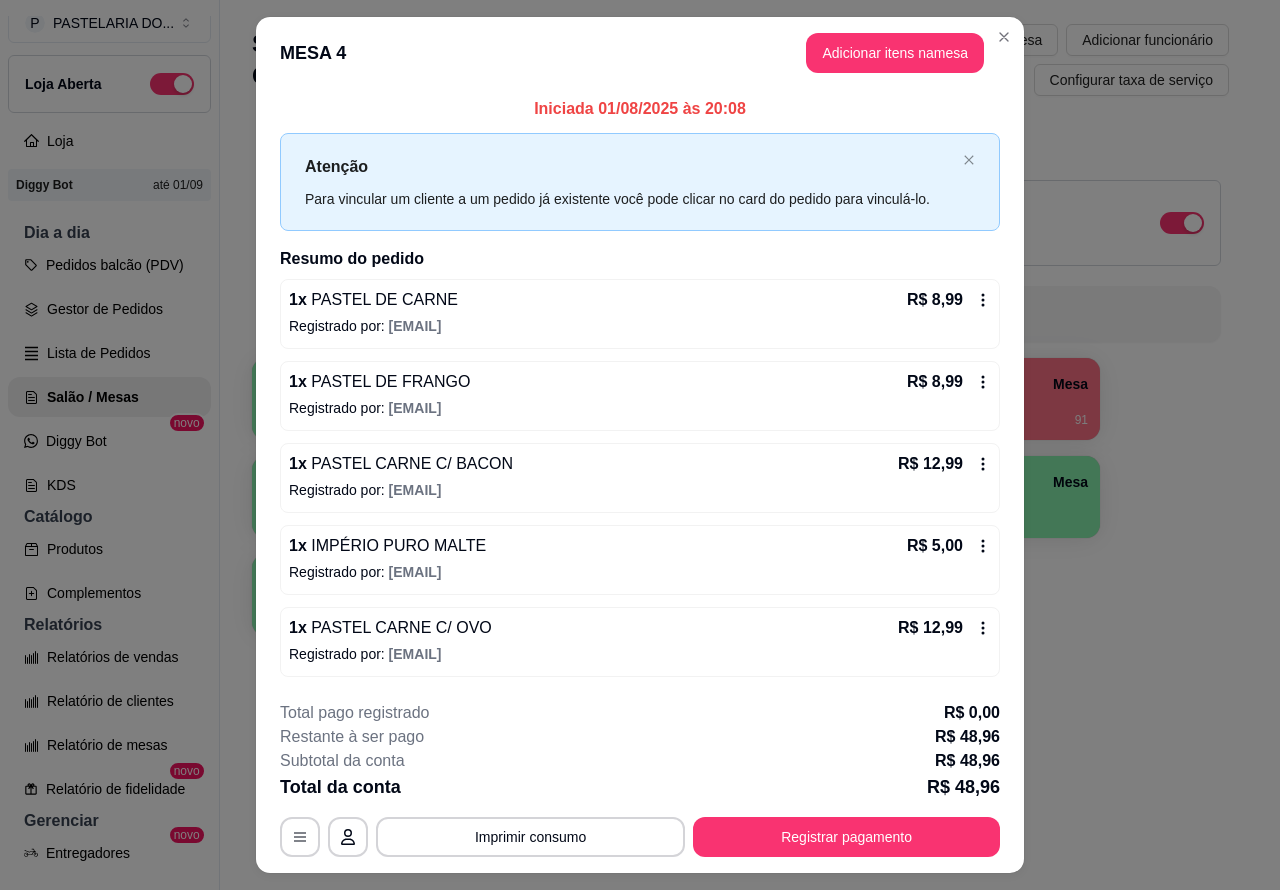 scroll, scrollTop: 47, scrollLeft: 0, axis: vertical 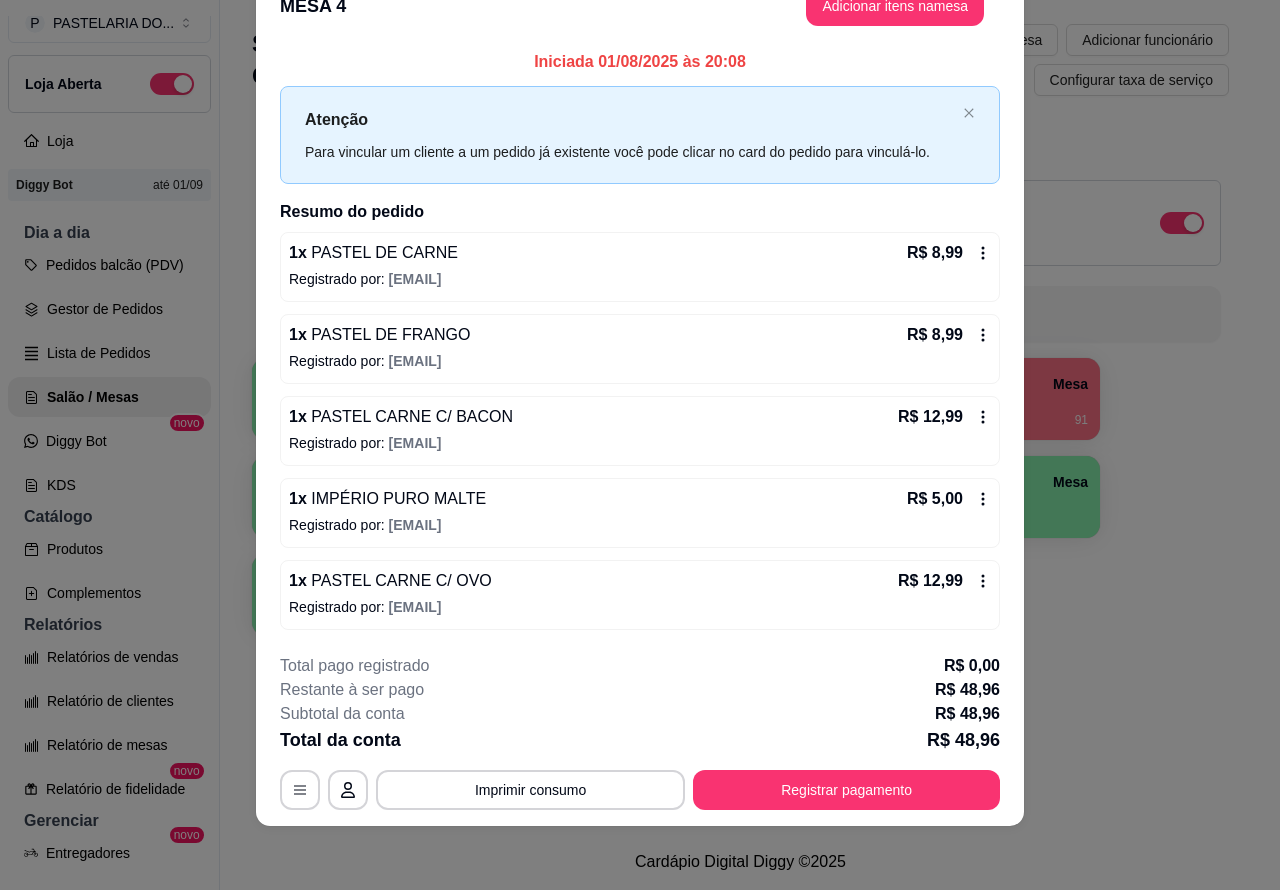 click on "Imprimir consumo" at bounding box center (530, 790) 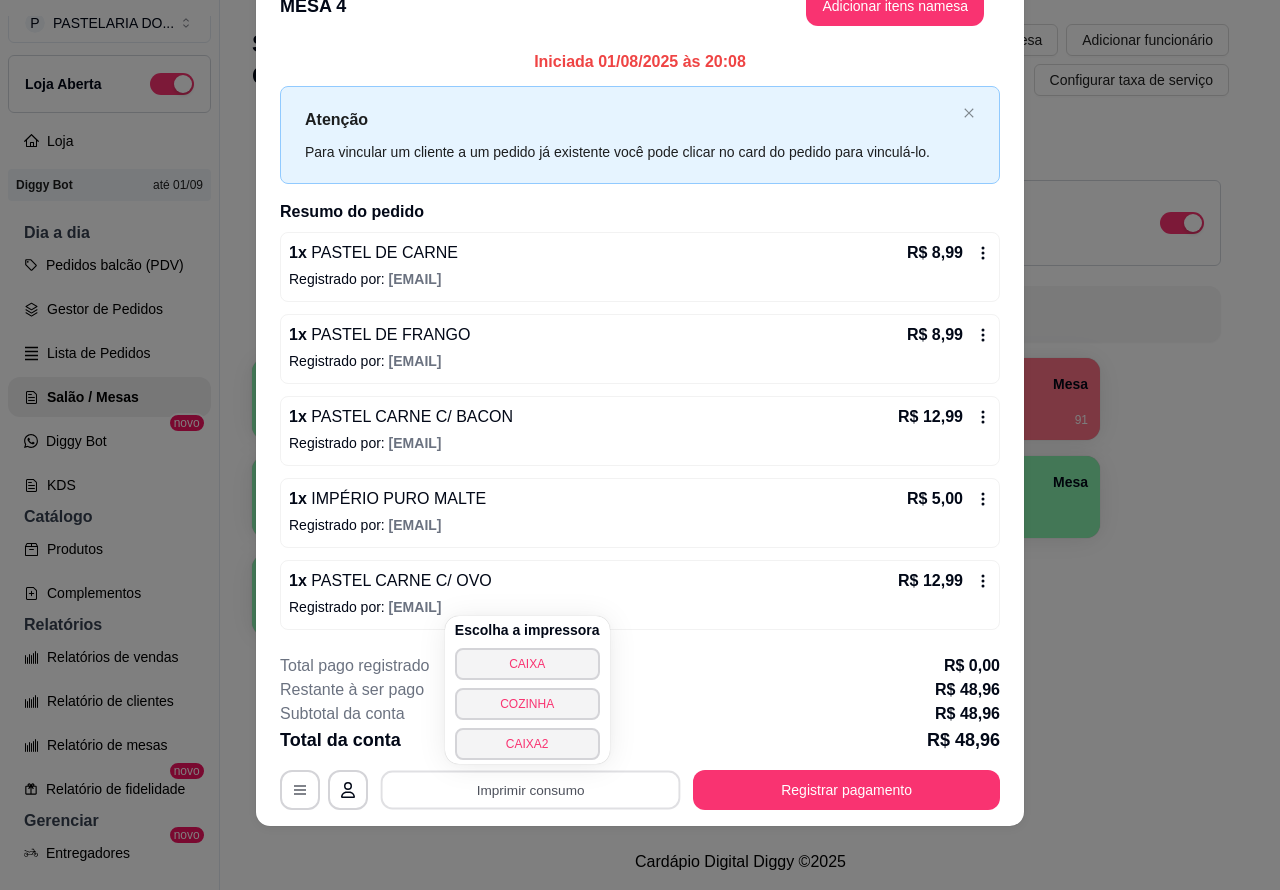 click on "CAIXA2" at bounding box center [527, 744] 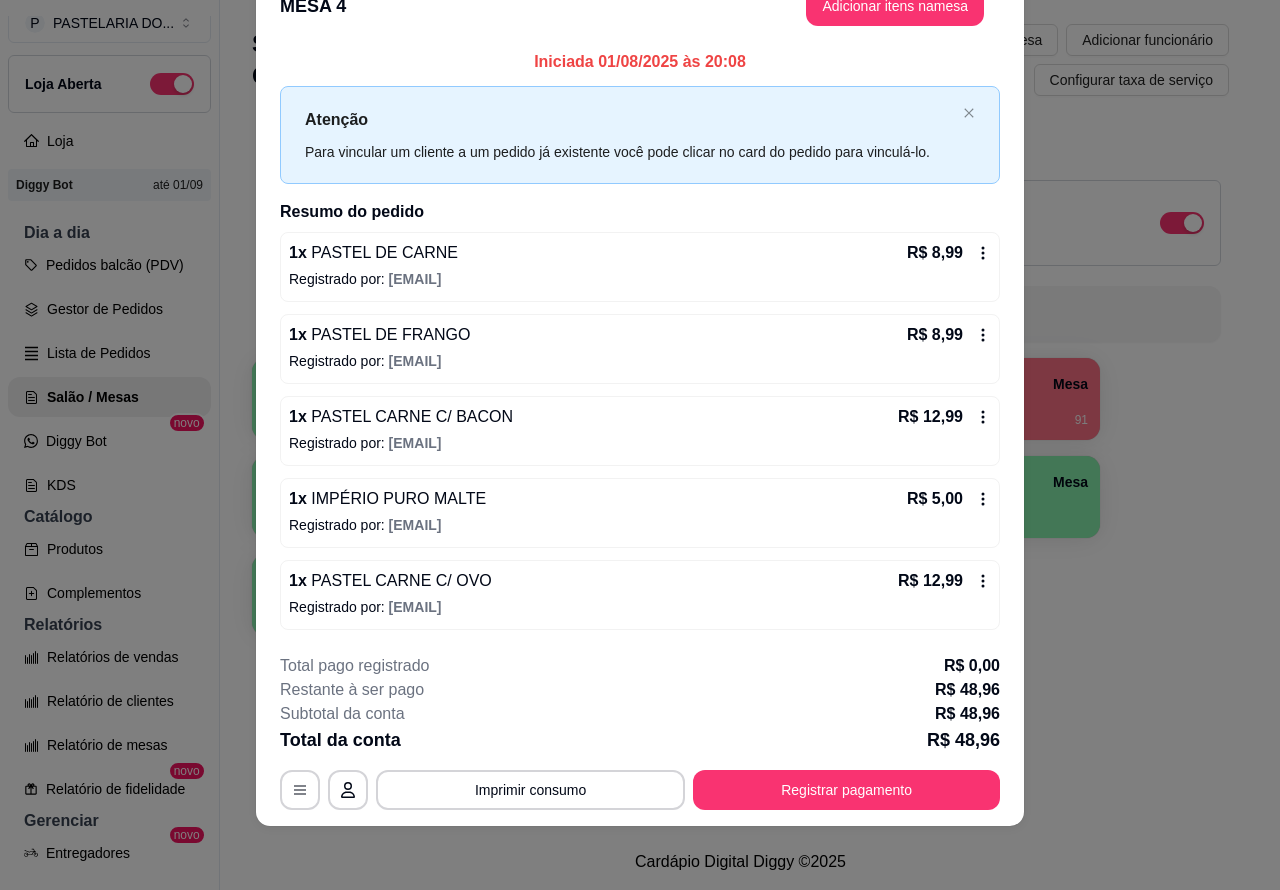 scroll, scrollTop: 0, scrollLeft: 0, axis: both 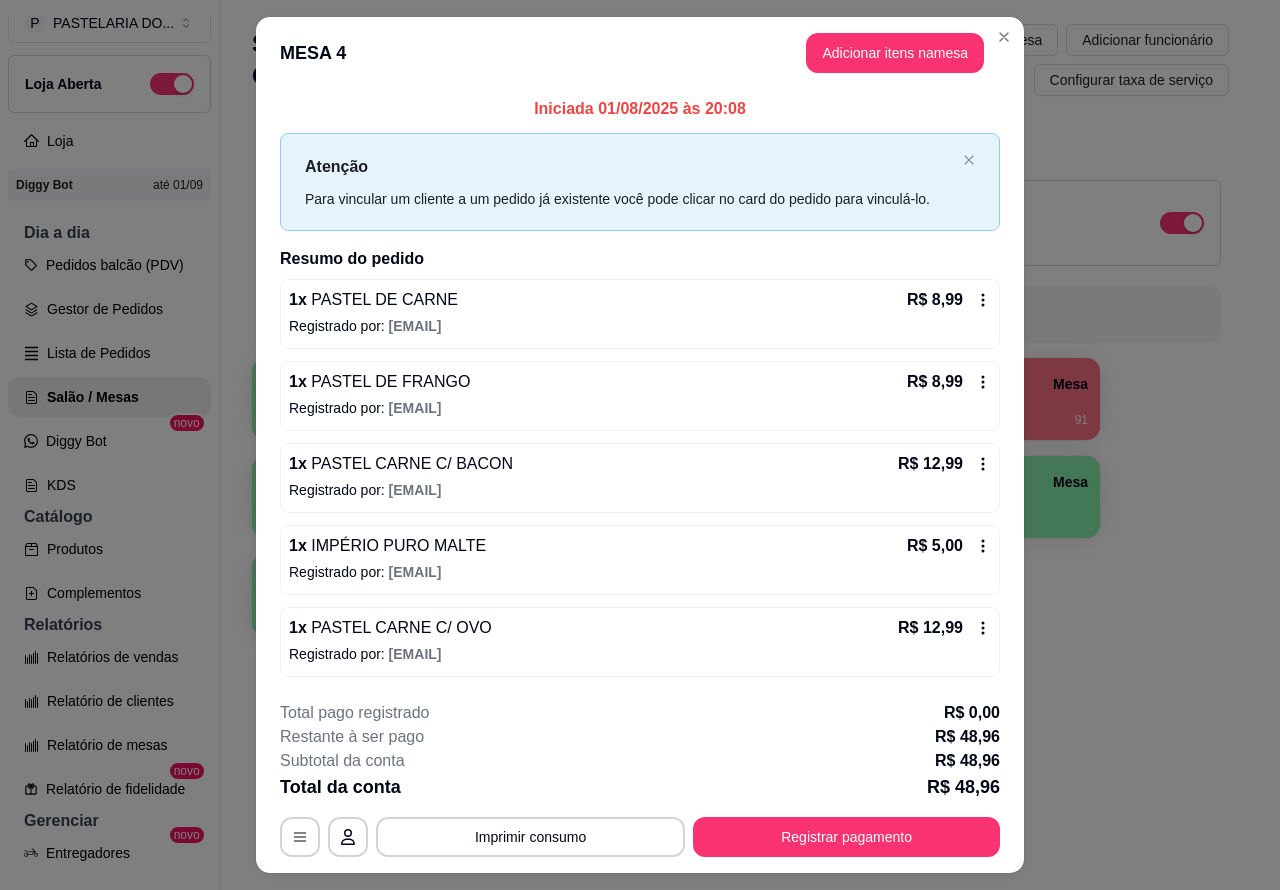 click on "Salão / Mesas / Comandas Adicionar mesa / comanda Imprimir qr-codes da mesa Adicionar funcionário Configurar taxa de serviço Todos Mesas Comandas Deixar cliente chamar o garçom na mesa Ao o cliente scanear o qr code, ele terá a opção de chamar o garçom naquela mesa. Busque pela mesa ou comanda
1 Mesa 2 Mesa R$ 31,98 4 3 Mesa 4 Mesa R$ 48,96 91 5 Mesa 6 Mesa R$ 227,38 21 7 Mesa 8 Mesa 9 Mesa 10 Mesa" at bounding box center (740, 417) 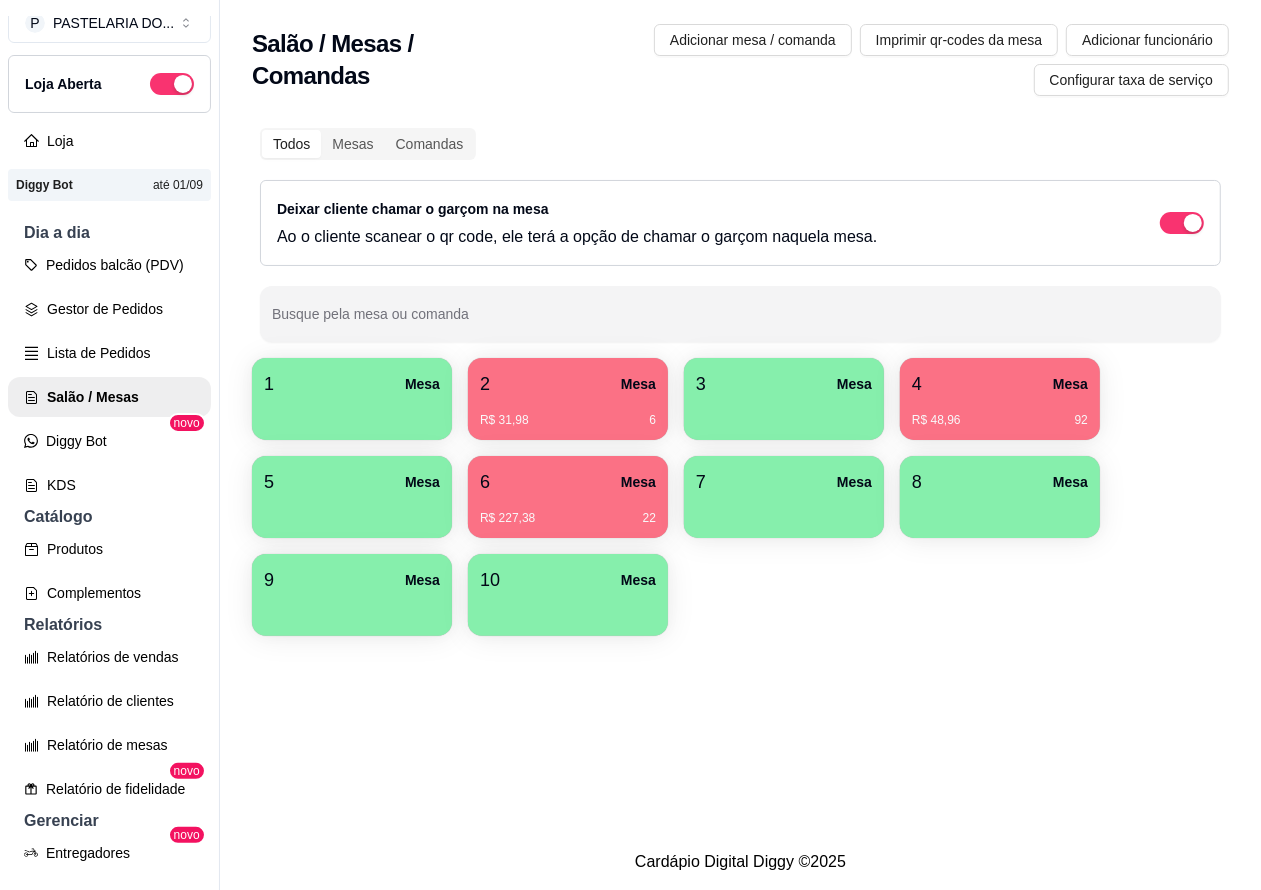 click on "R$ 48,96 92" at bounding box center (1000, 413) 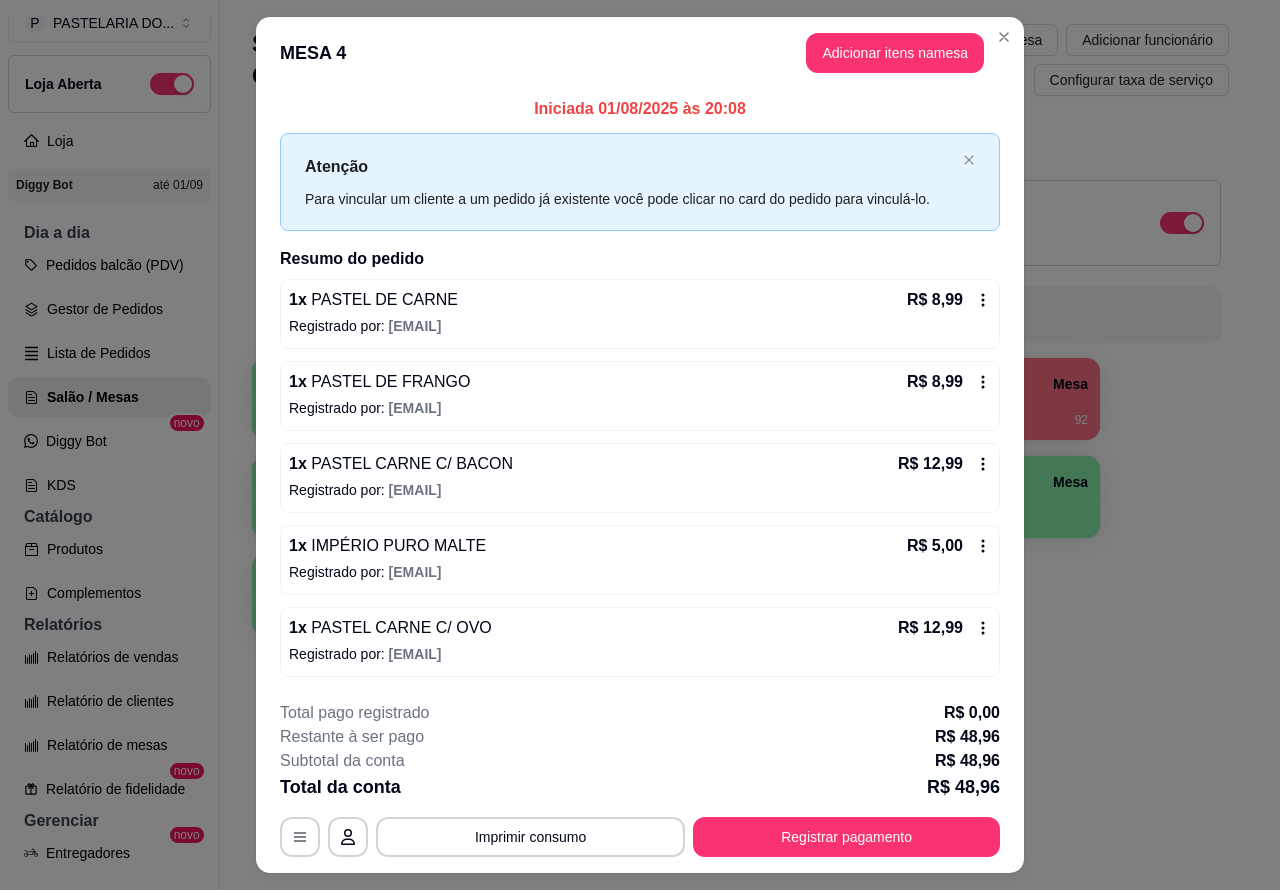 scroll, scrollTop: 47, scrollLeft: 0, axis: vertical 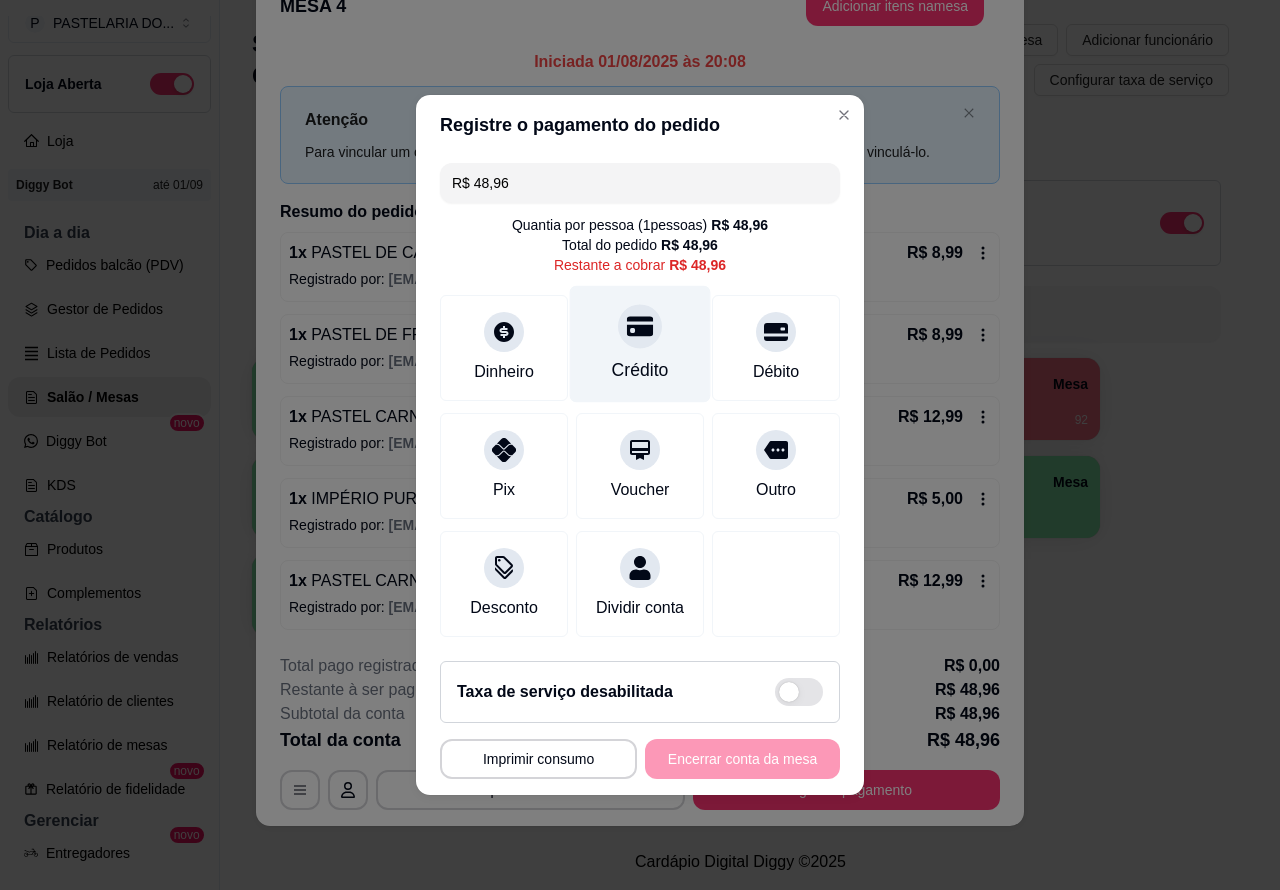 click 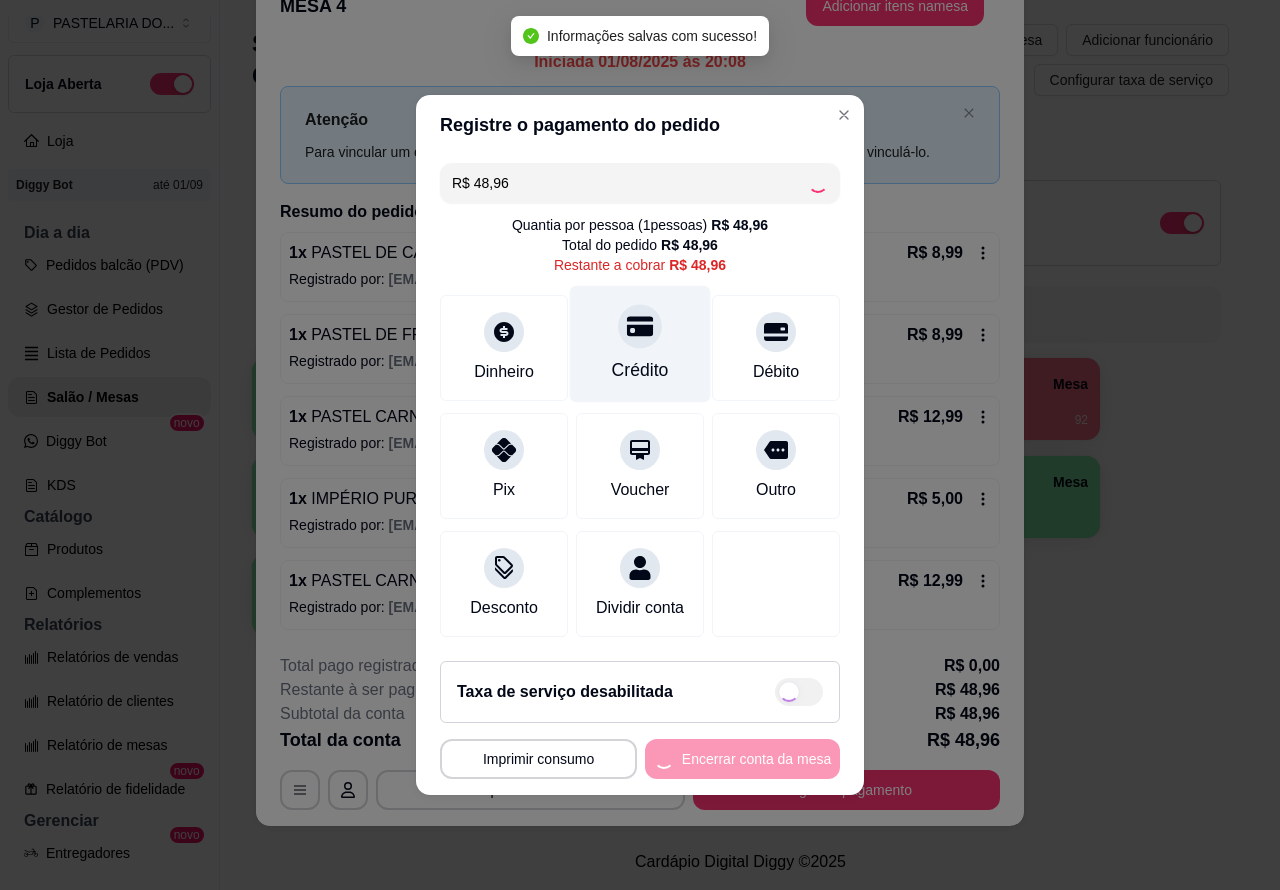 type on "R$ 0,00" 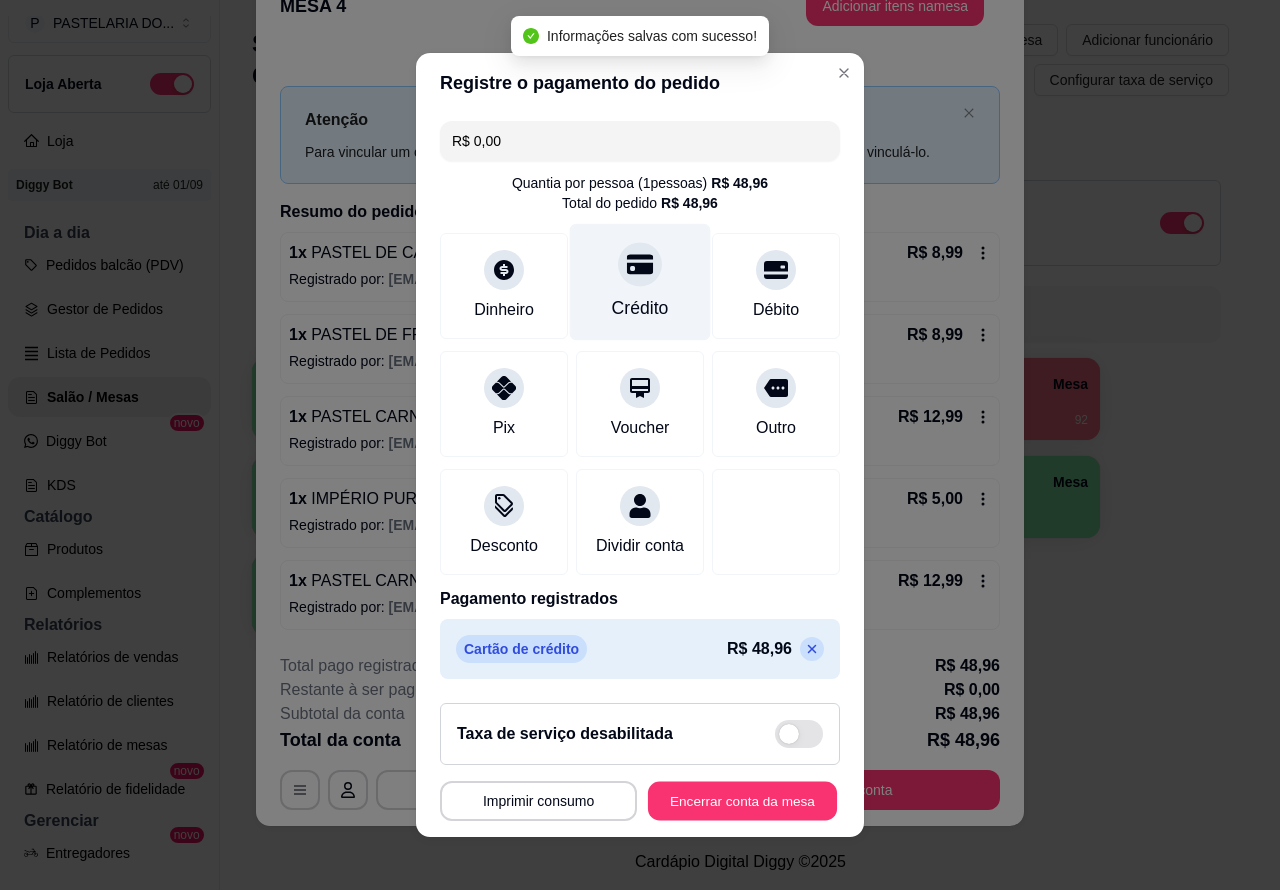 click on "Encerrar conta da mesa" at bounding box center (742, 801) 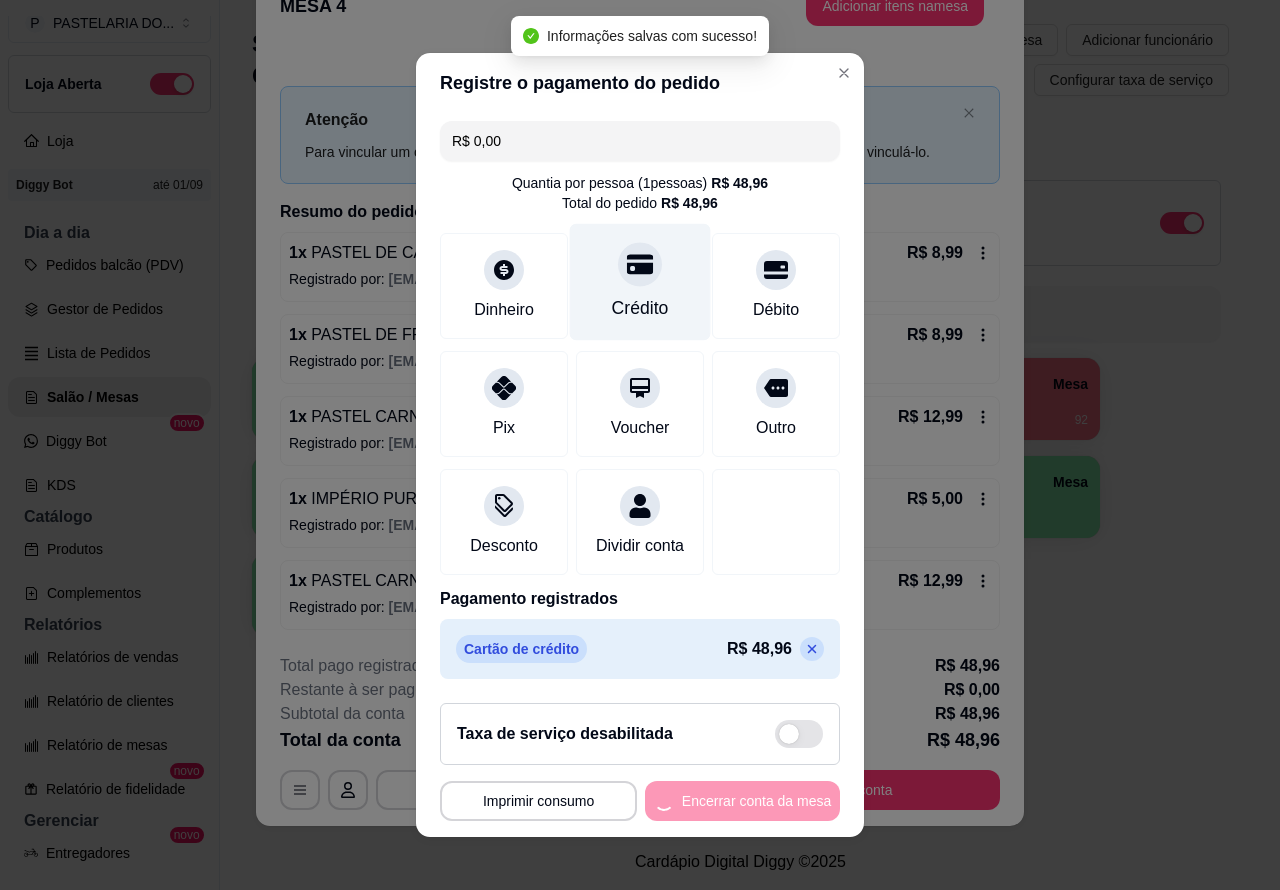click on "**********" at bounding box center (640, 445) 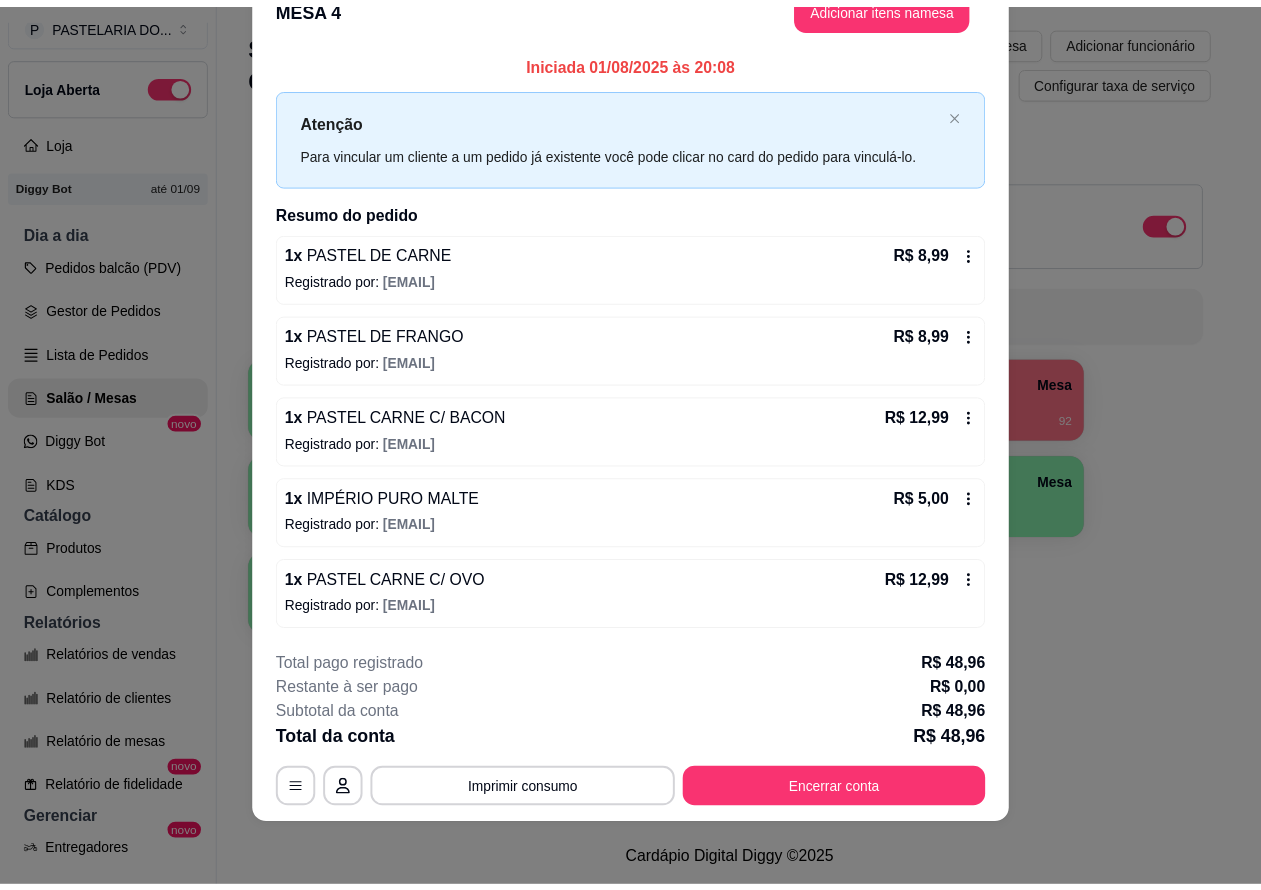 scroll, scrollTop: 0, scrollLeft: 0, axis: both 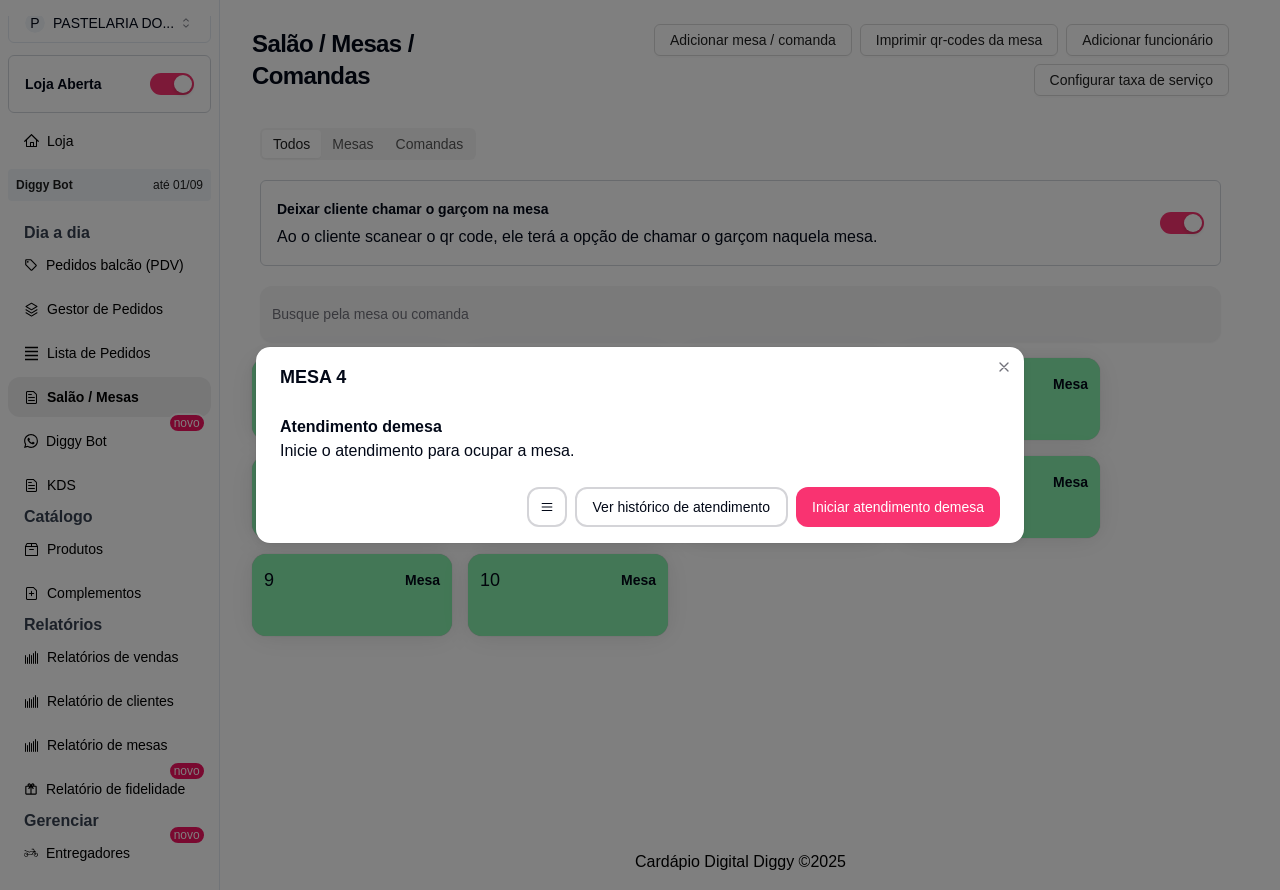 click on "Salão / Mesas / Comandas Adicionar mesa / comanda Imprimir qr-codes da mesa Adicionar funcionário Configurar taxa de serviço Todos Mesas Comandas Deixar cliente chamar o garçom na mesa Ao o cliente scanear o qr code, ele terá a opção de chamar o garçom naquela mesa. Busque pela mesa ou comanda
1 Mesa 2 Mesa R$ 31,98 6 3 Mesa 4 Mesa 5 Mesa 6 Mesa R$ 227,38 22 7 Mesa 8 Mesa 9 Mesa 10 Mesa" at bounding box center [740, 417] 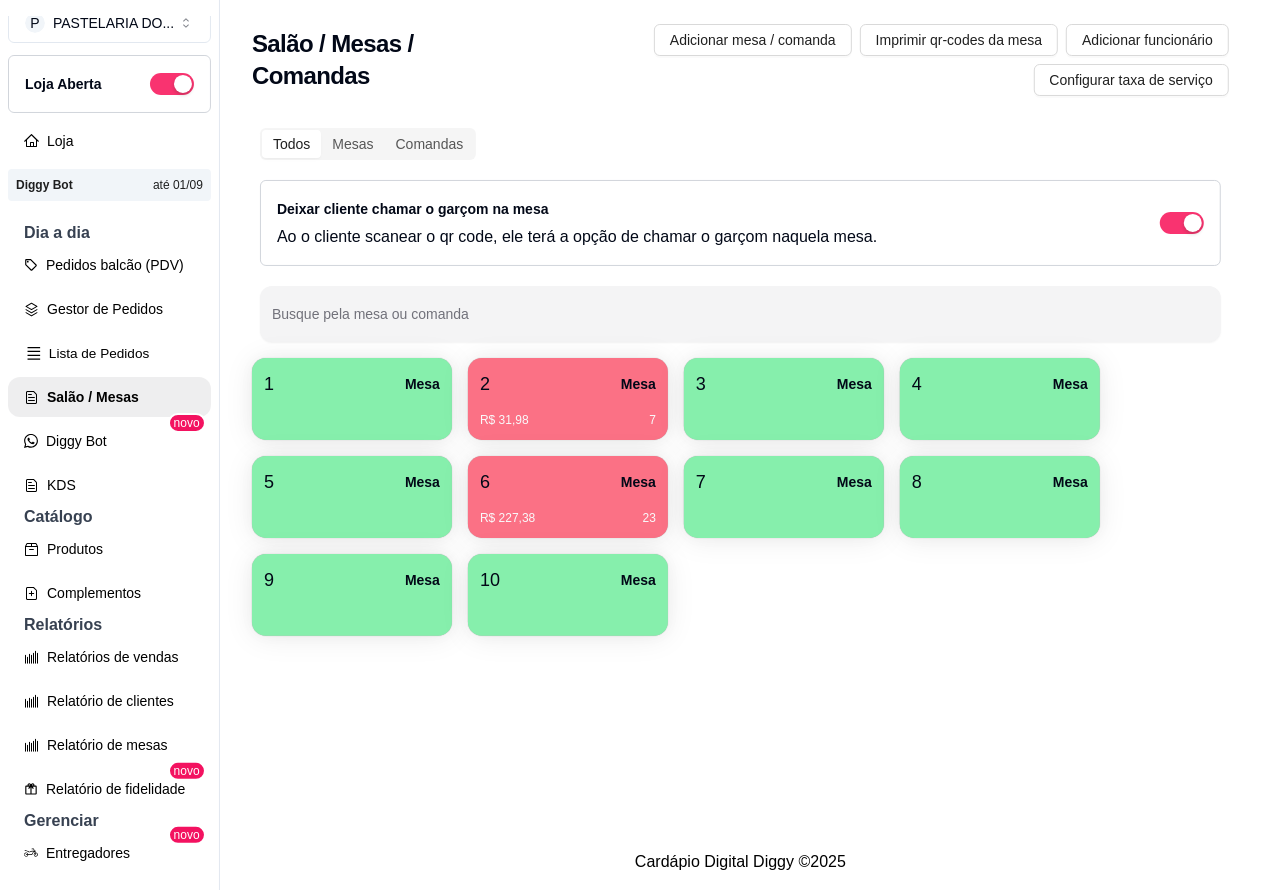 click on "Lista de Pedidos" at bounding box center (109, 353) 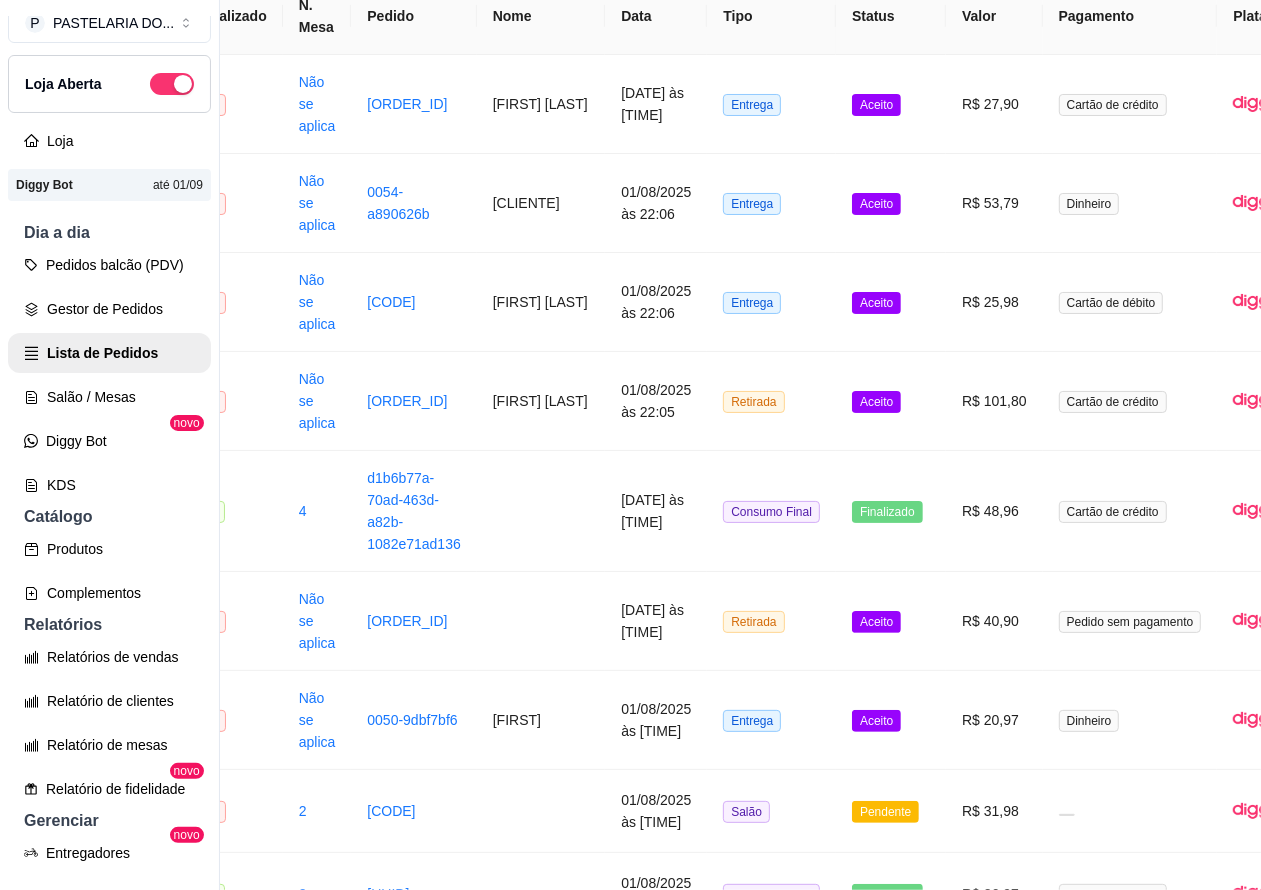 scroll, scrollTop: 202, scrollLeft: 223, axis: both 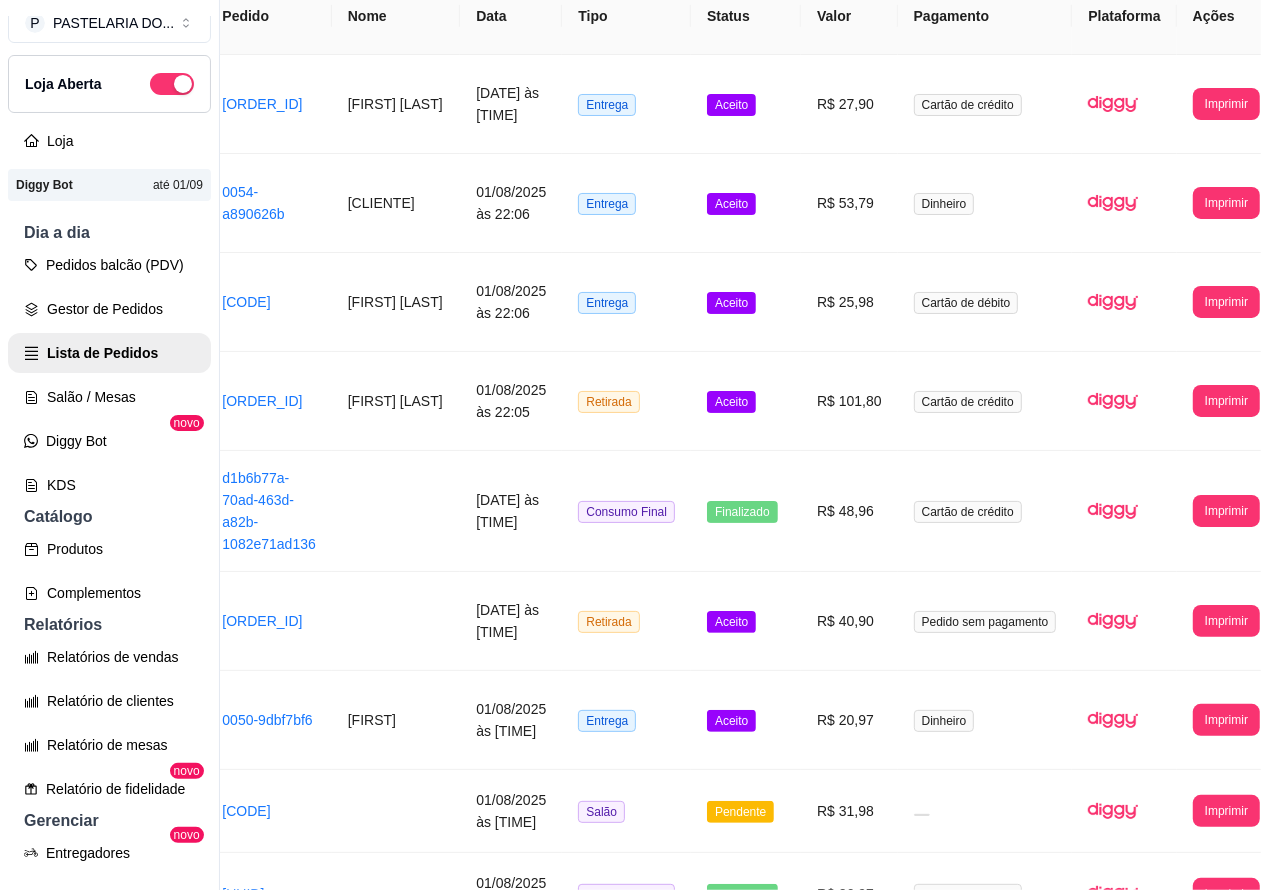 click on "Imprimir" at bounding box center (1226, 621) 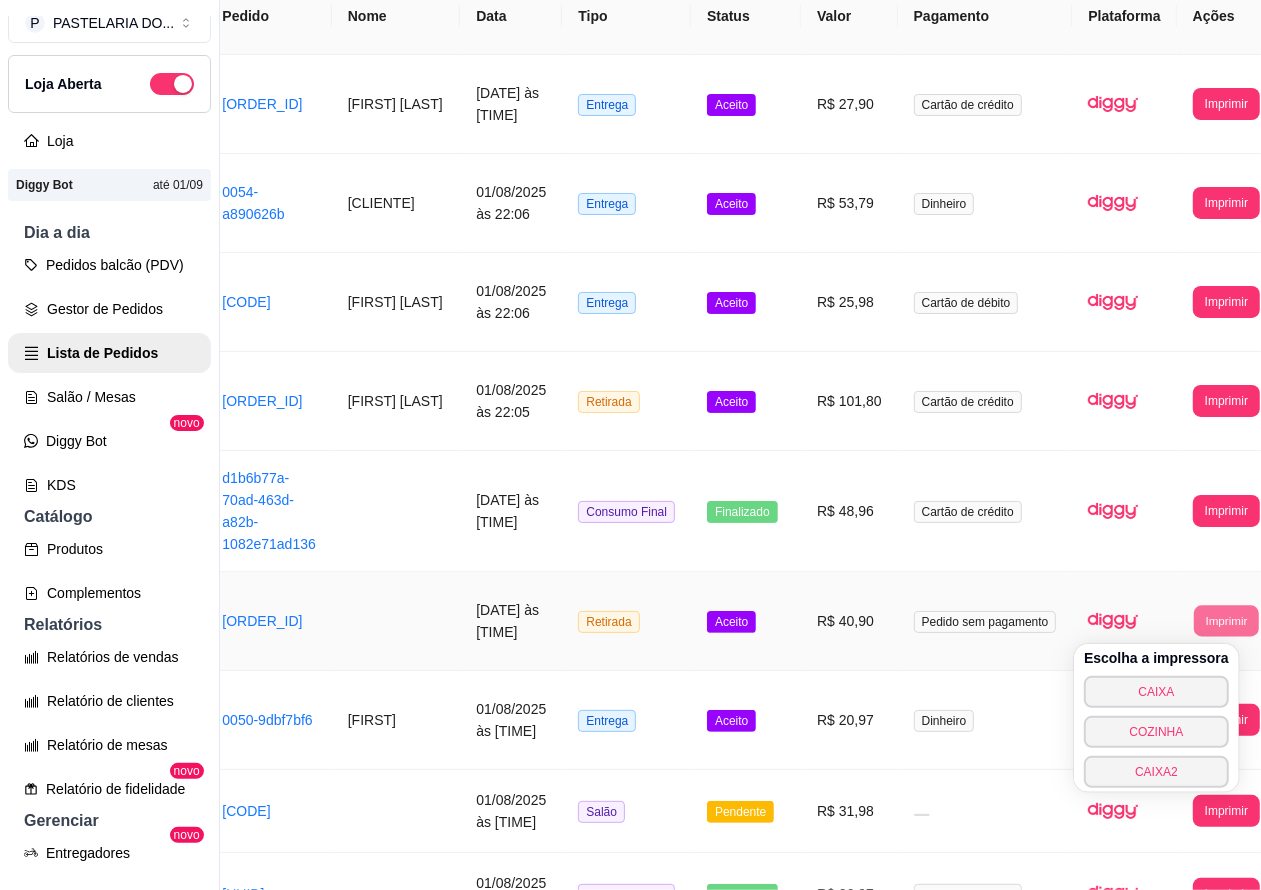 click on "COZINHA" at bounding box center [1156, 732] 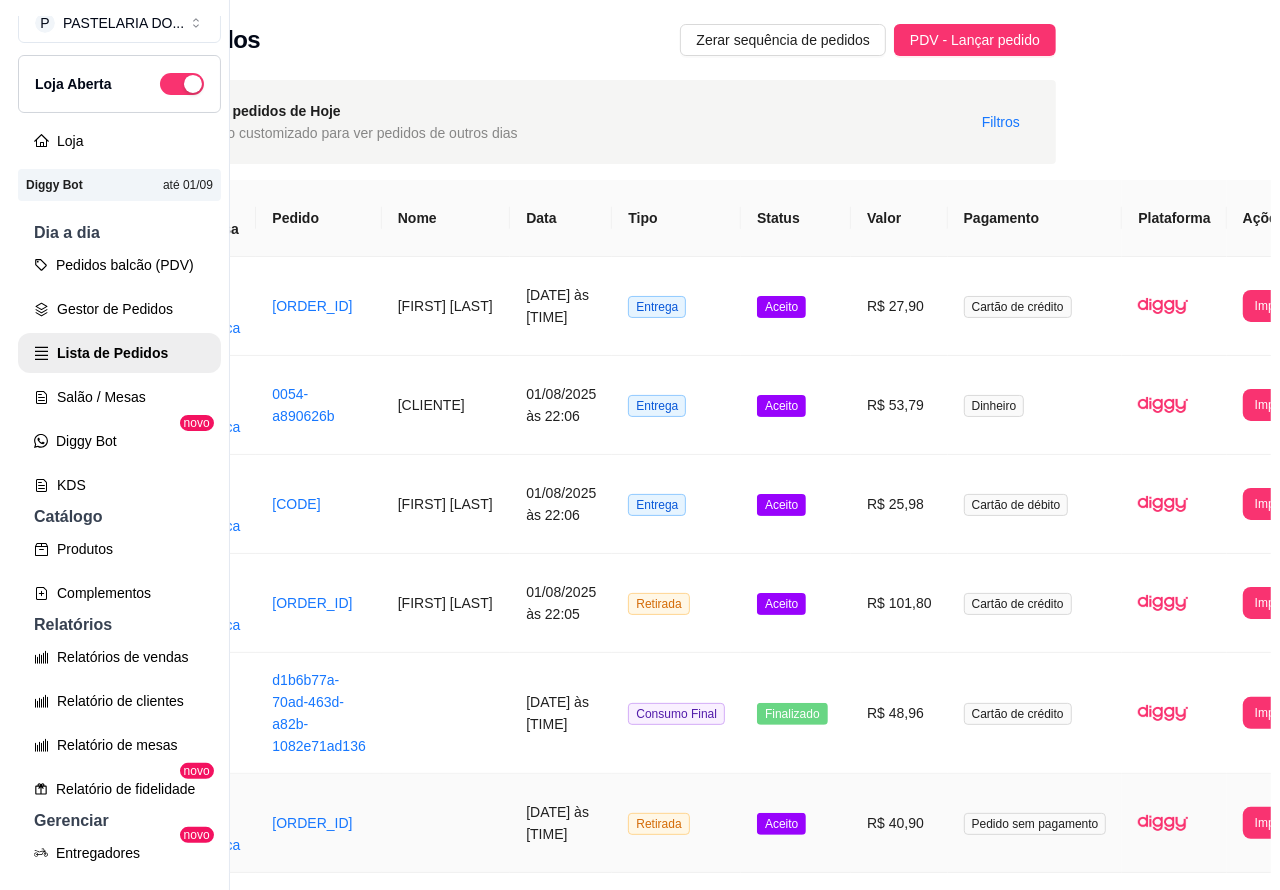 scroll, scrollTop: 0, scrollLeft: 223, axis: horizontal 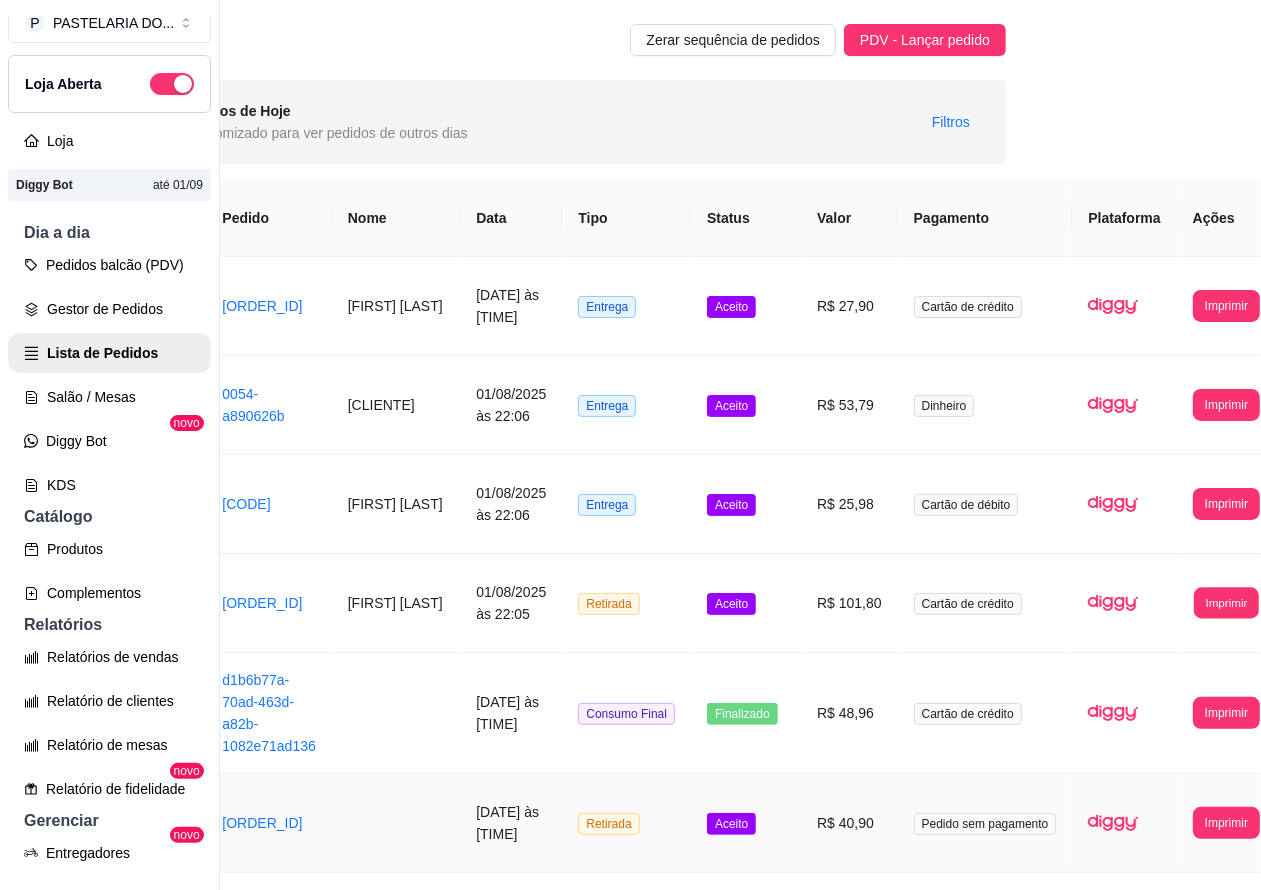 click on "Imprimir" at bounding box center [1226, 602] 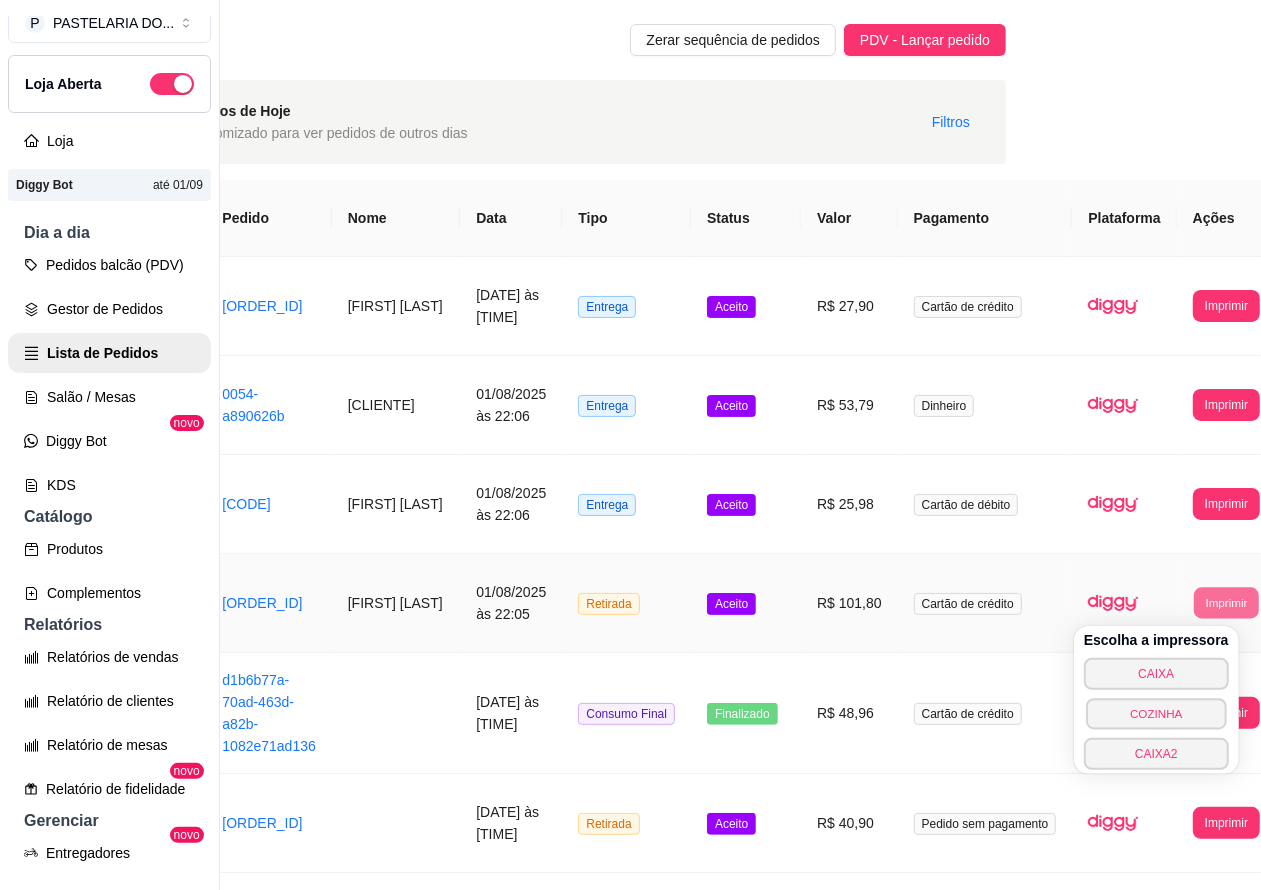 click on "COZINHA" at bounding box center [1156, 713] 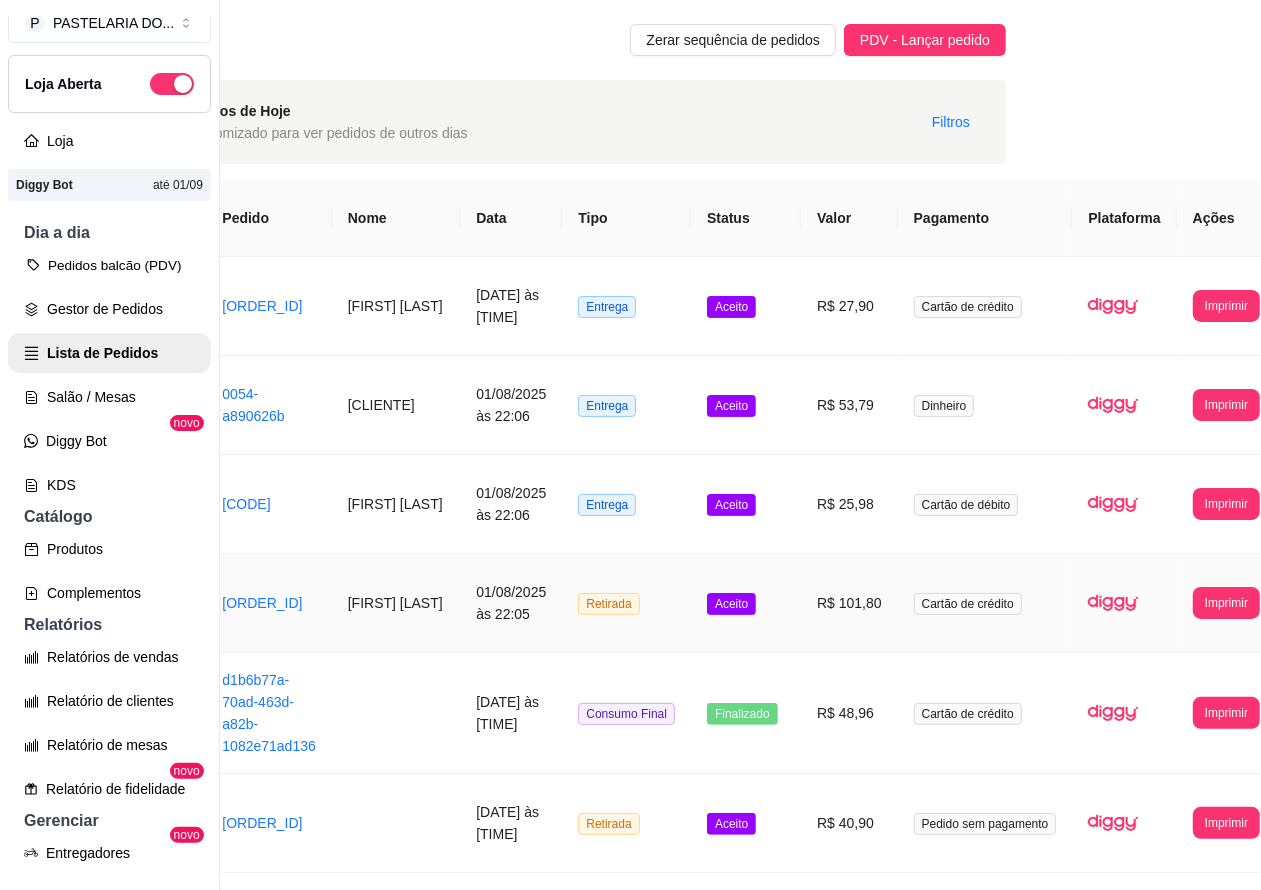 click on "Pedidos balcão (PDV)" at bounding box center (109, 265) 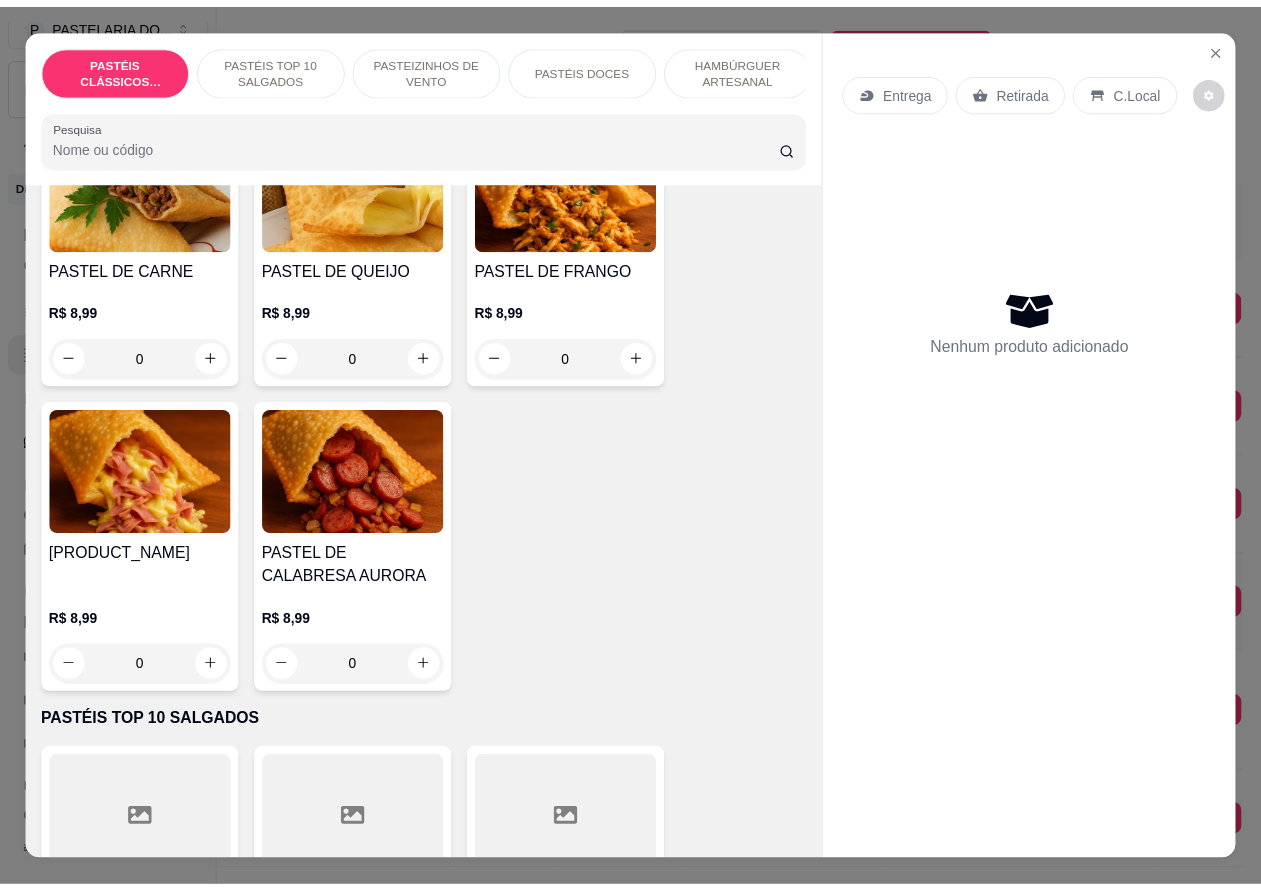 scroll, scrollTop: 197, scrollLeft: 0, axis: vertical 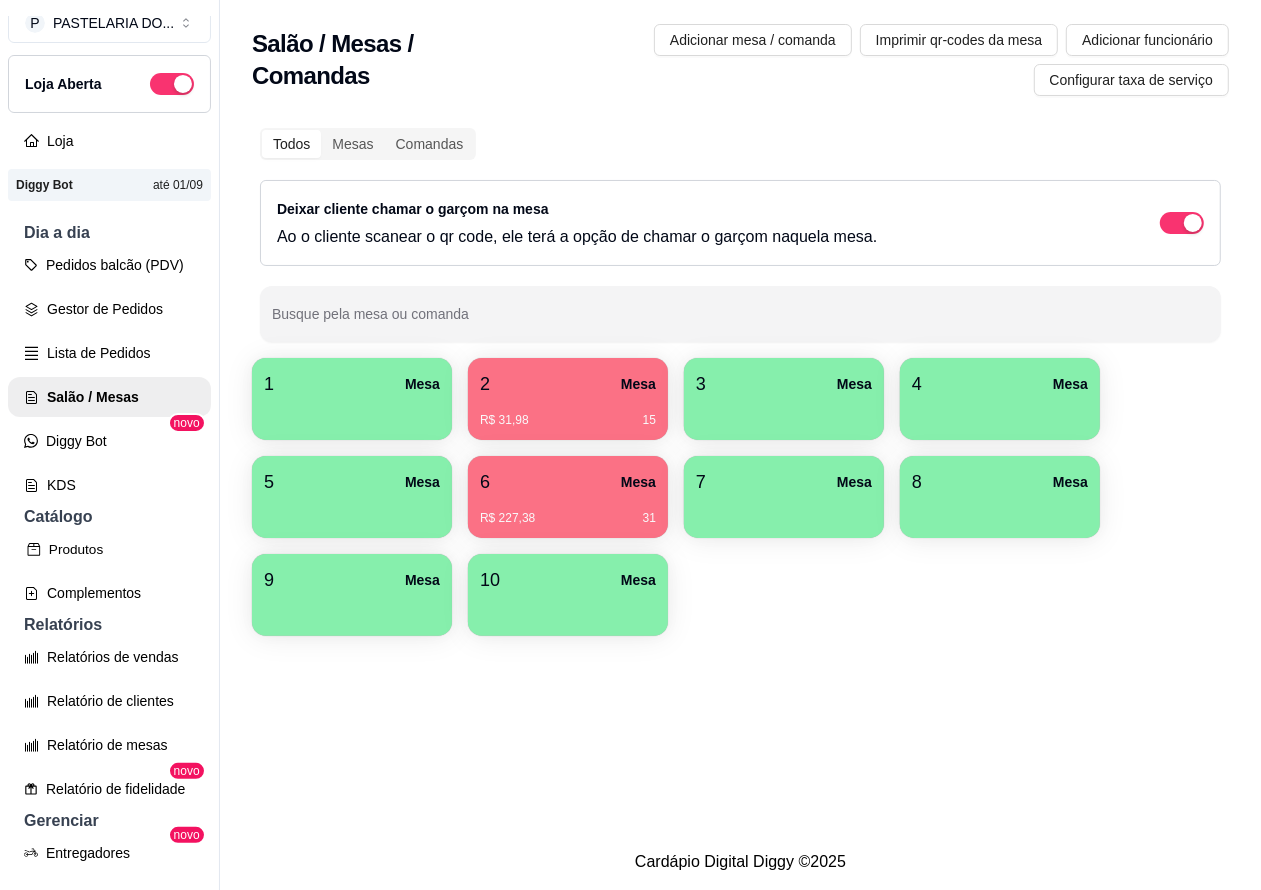 click on "Produtos" at bounding box center [109, 549] 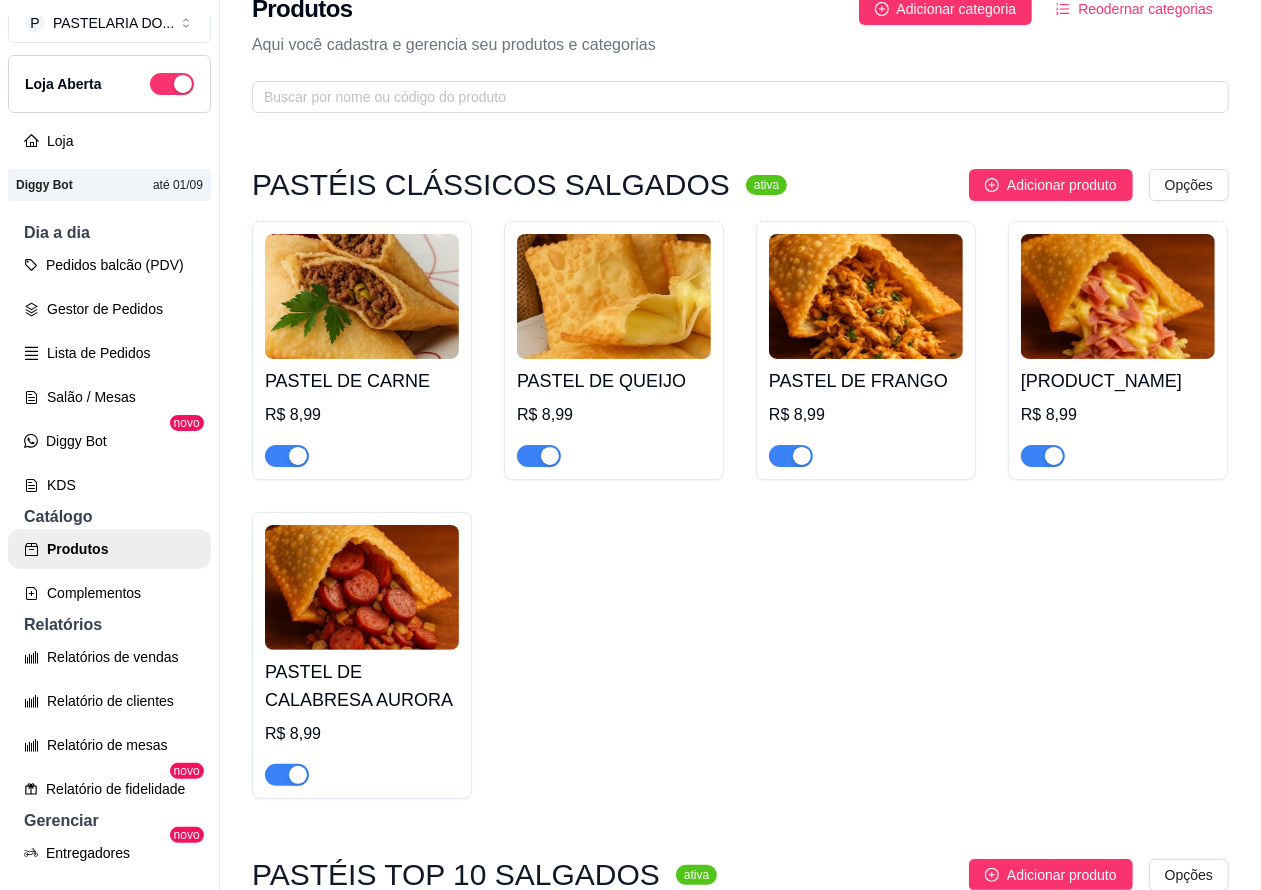 scroll, scrollTop: 0, scrollLeft: 0, axis: both 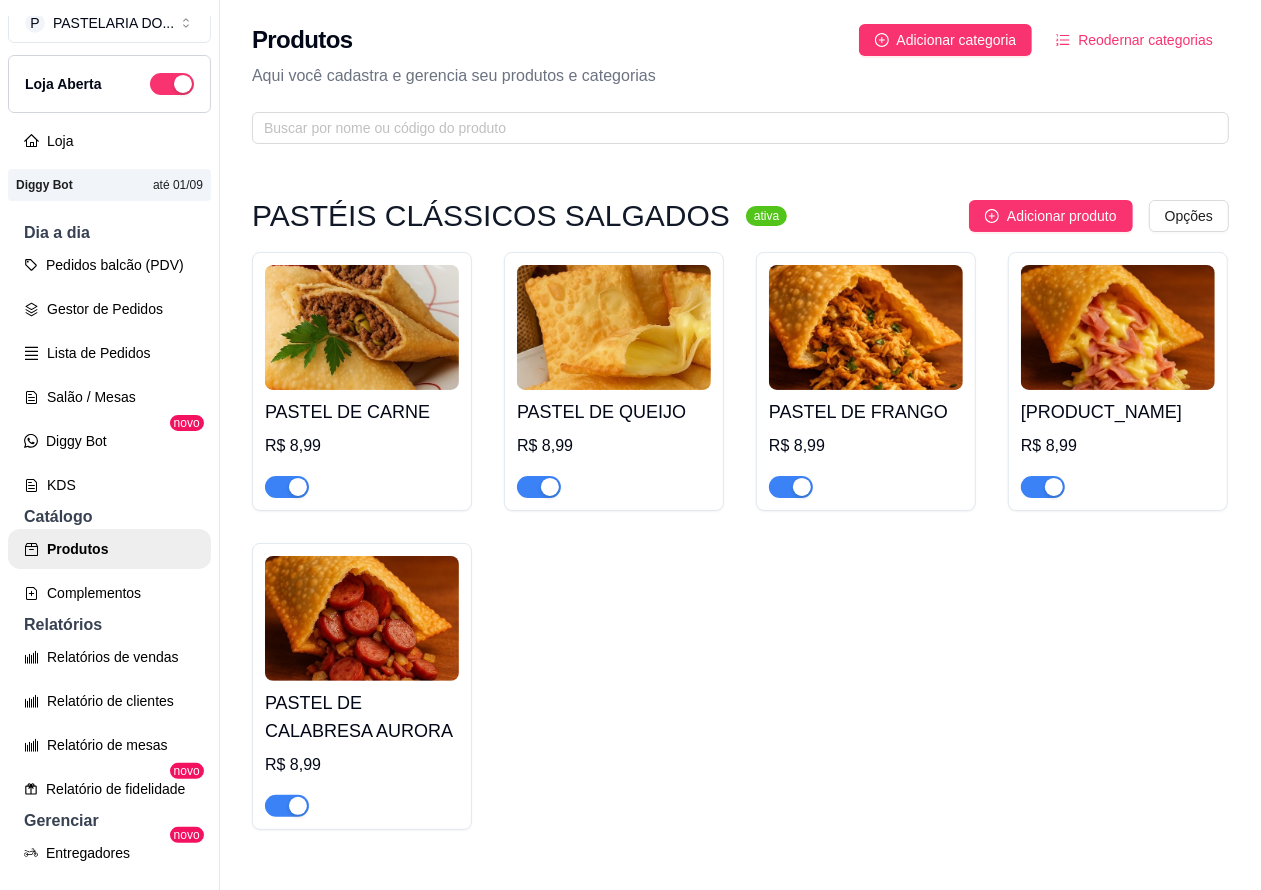 click at bounding box center [791, 487] 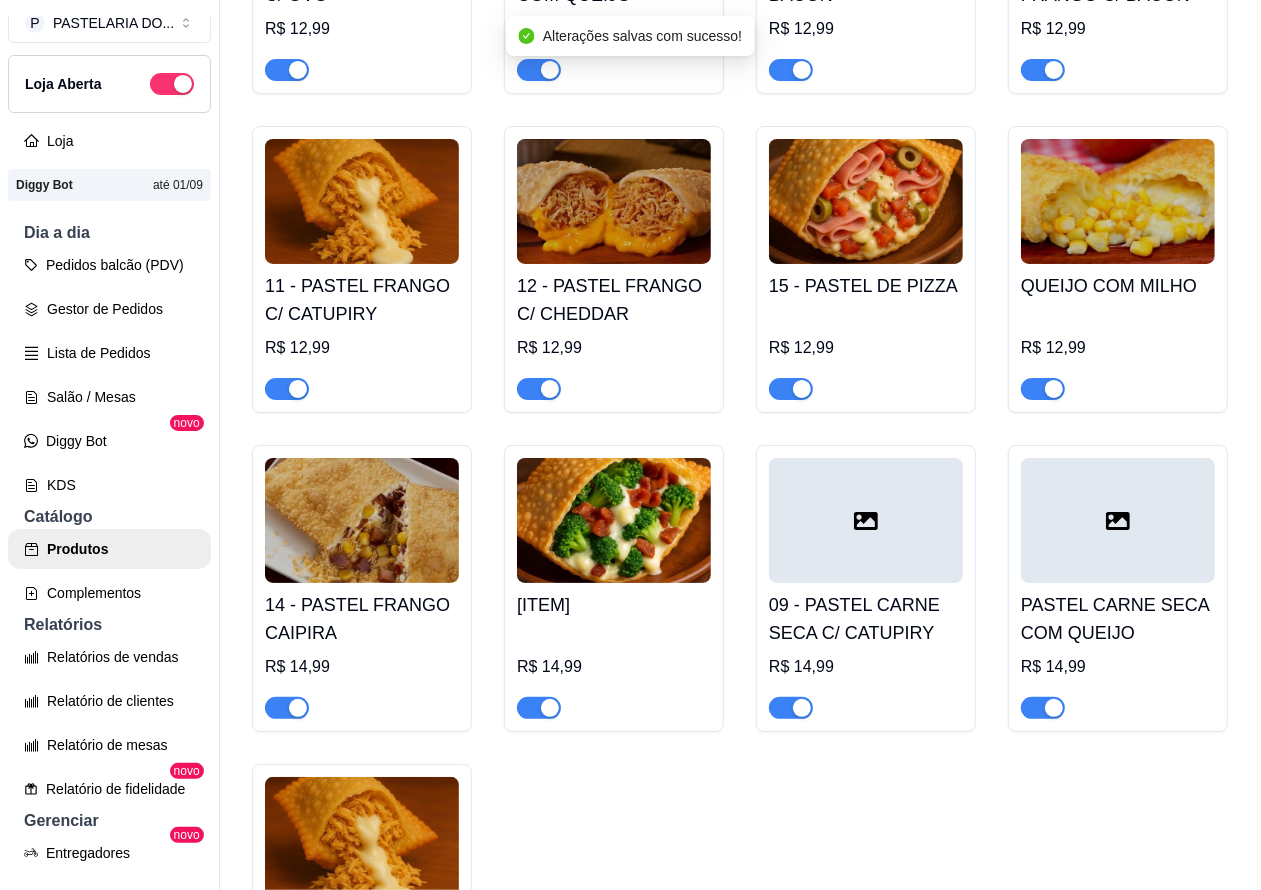 scroll, scrollTop: 1775, scrollLeft: 0, axis: vertical 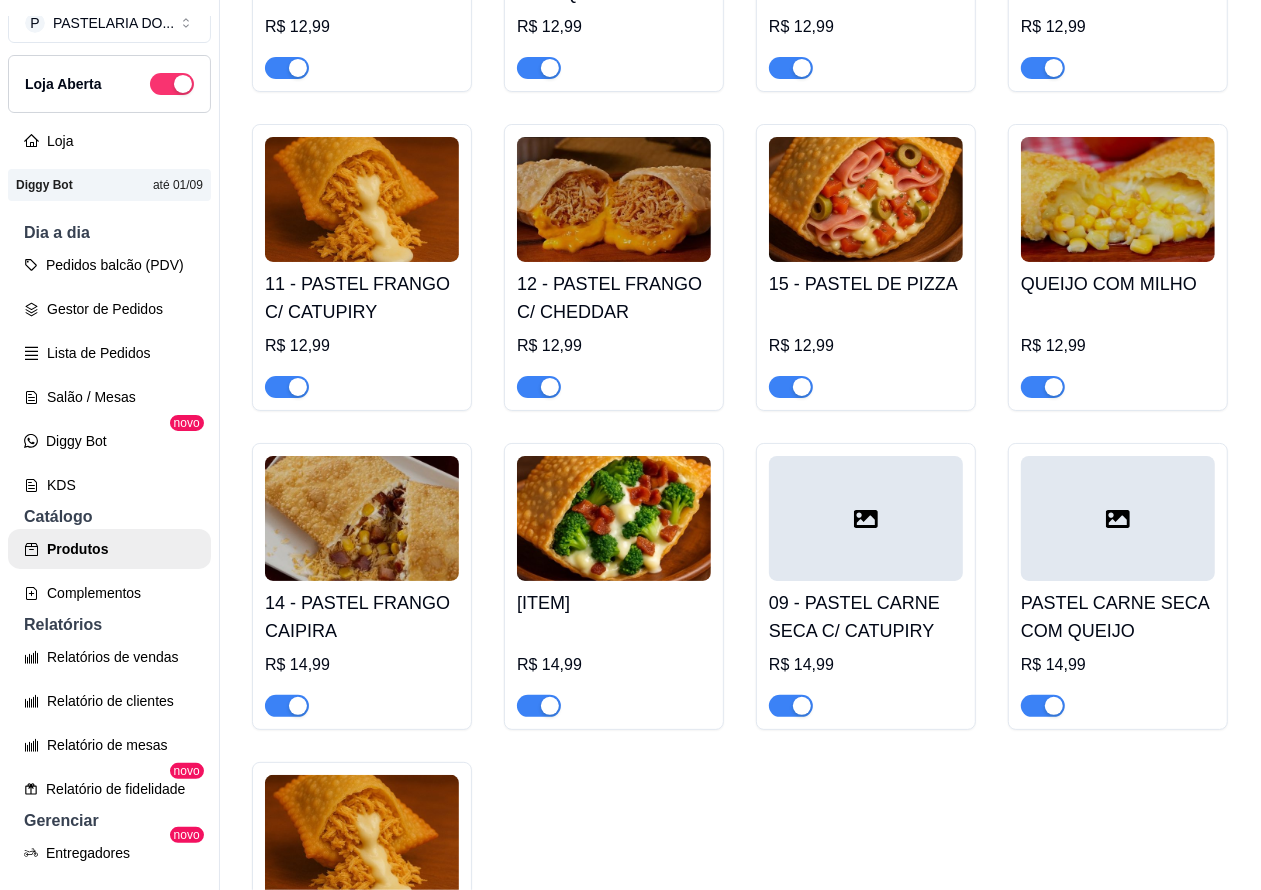 click at bounding box center (287, 387) 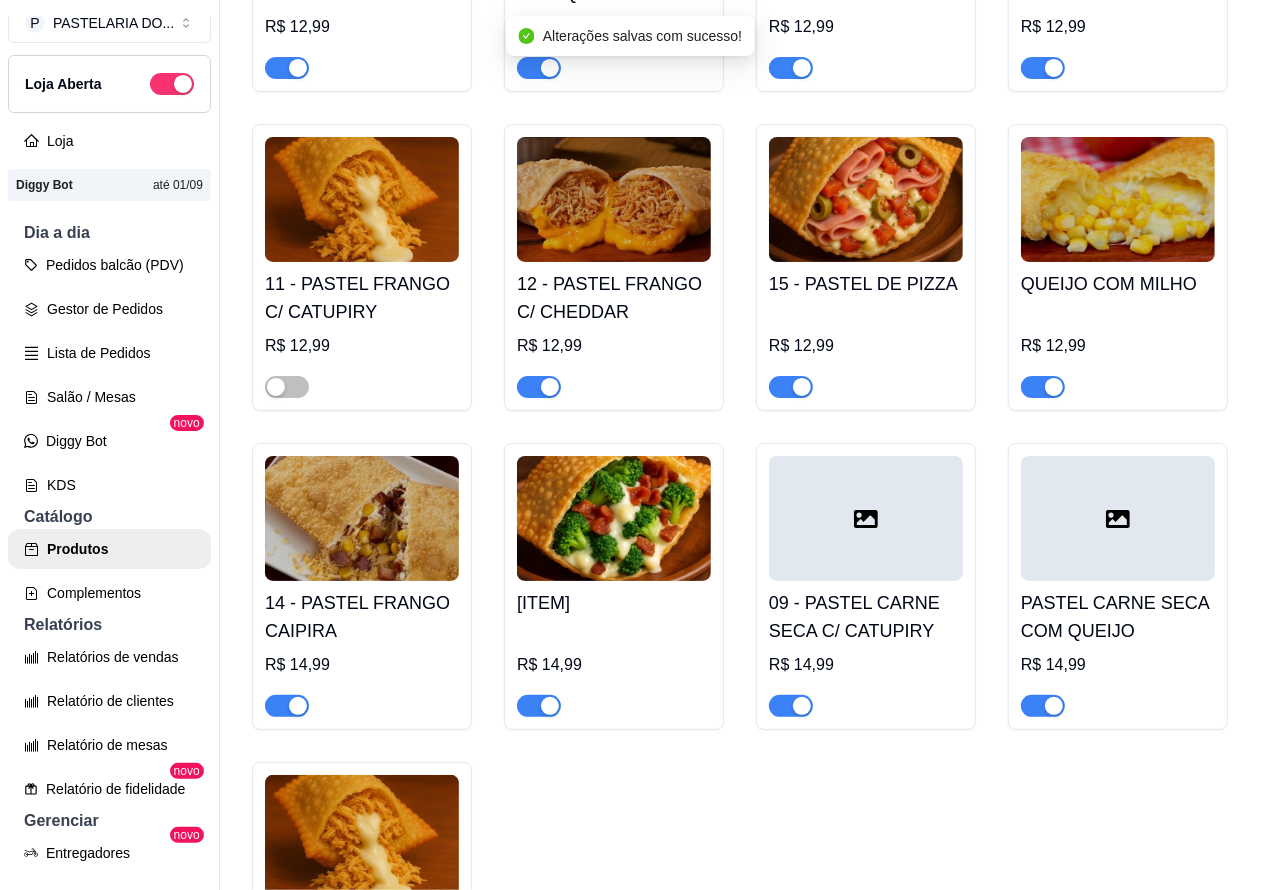 click at bounding box center (539, 387) 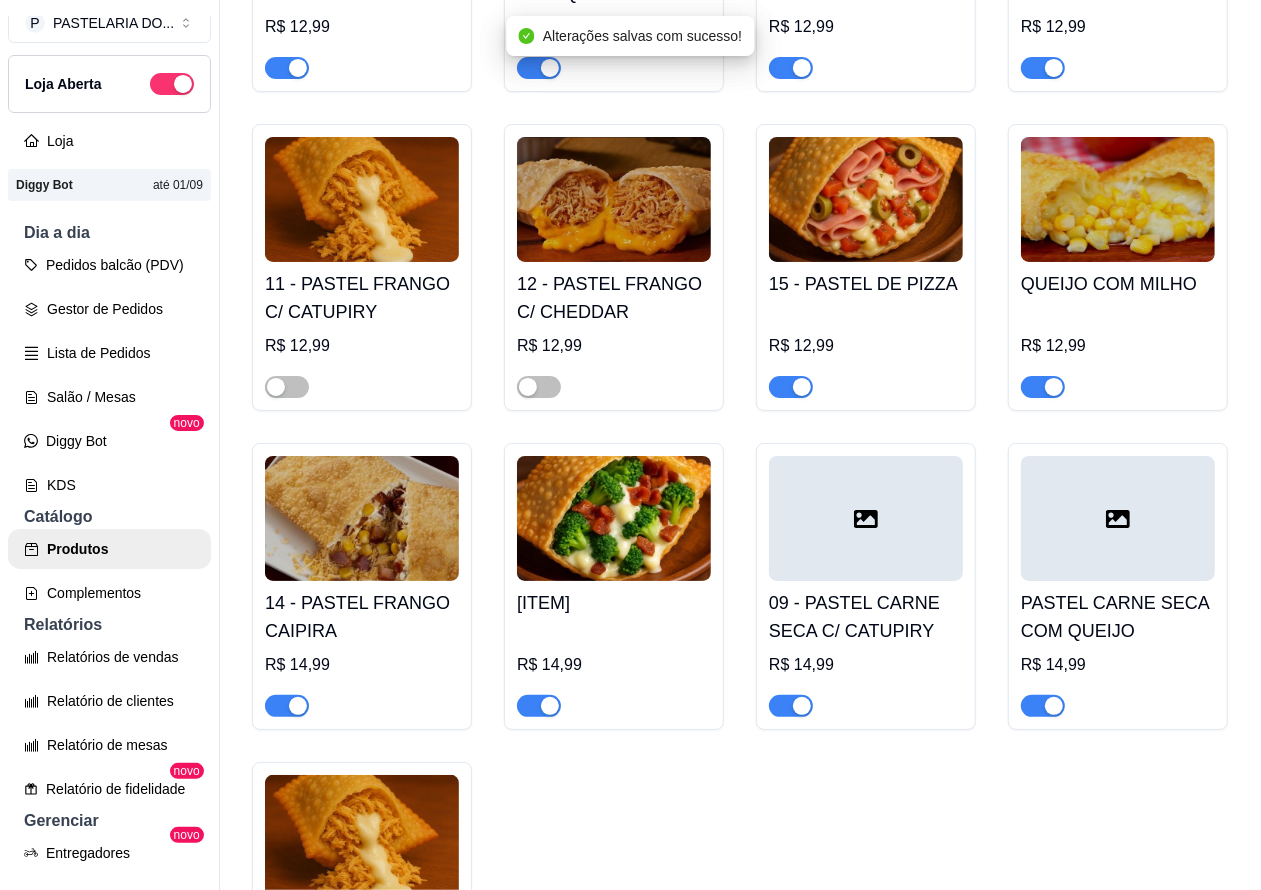 click at bounding box center (1043, 68) 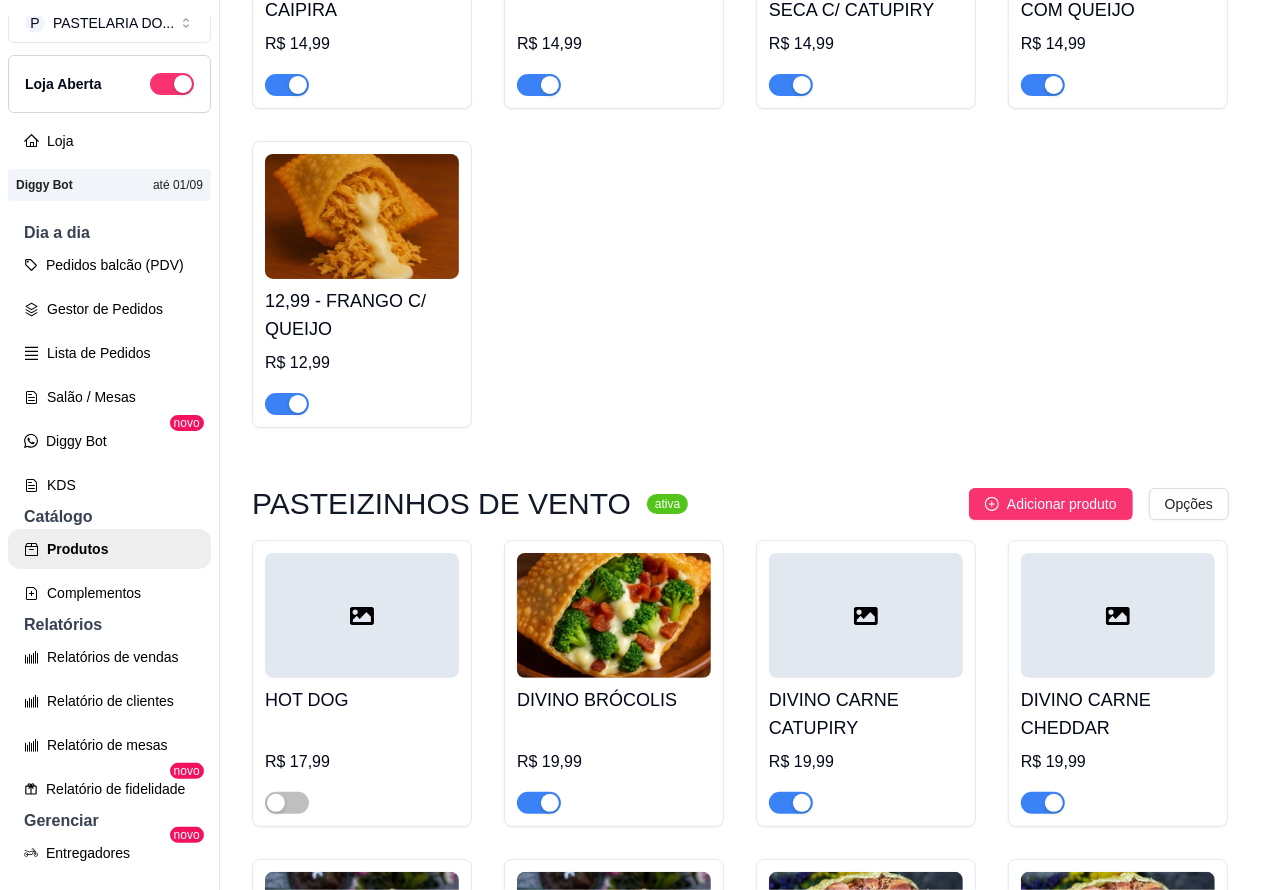 scroll, scrollTop: 2488, scrollLeft: 0, axis: vertical 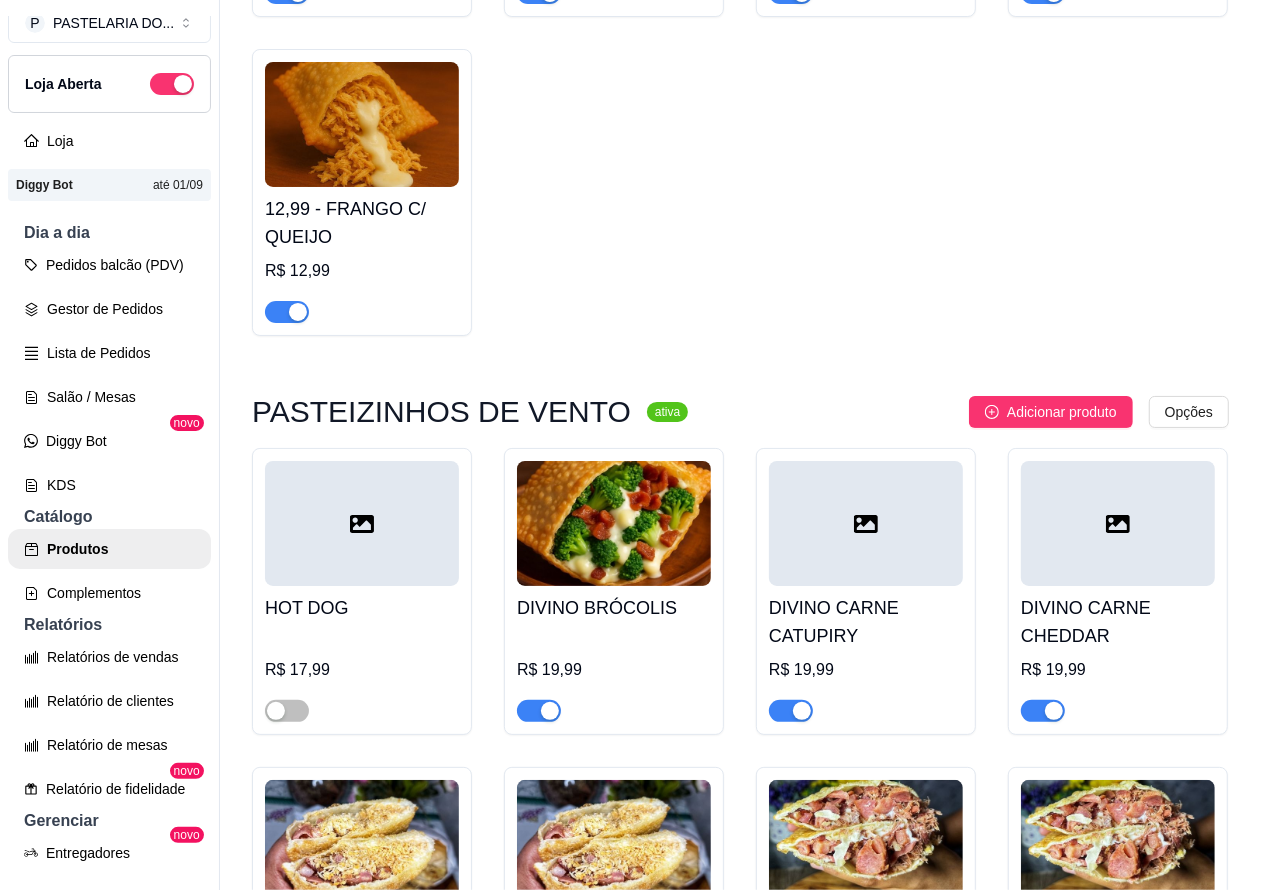 click at bounding box center (287, 312) 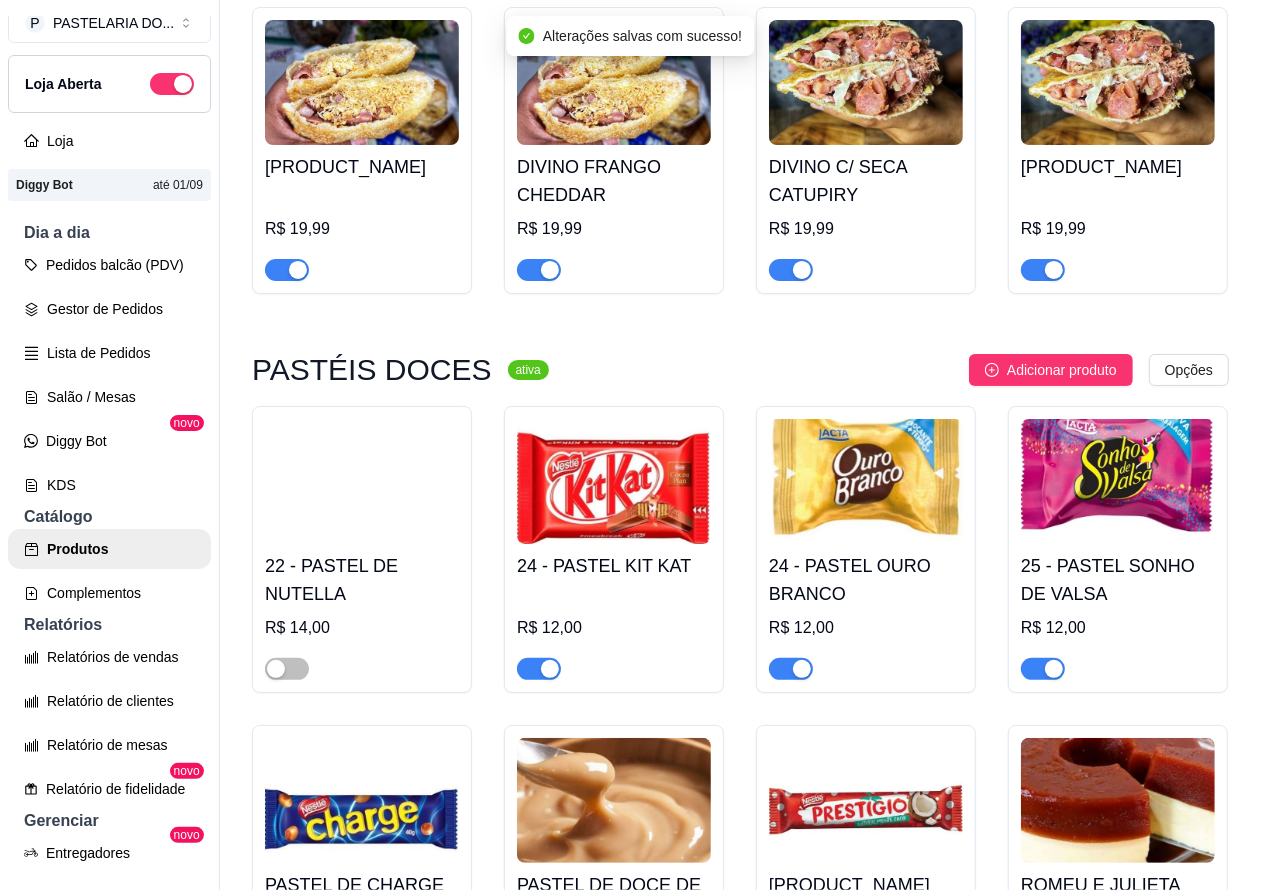 scroll, scrollTop: 3295, scrollLeft: 0, axis: vertical 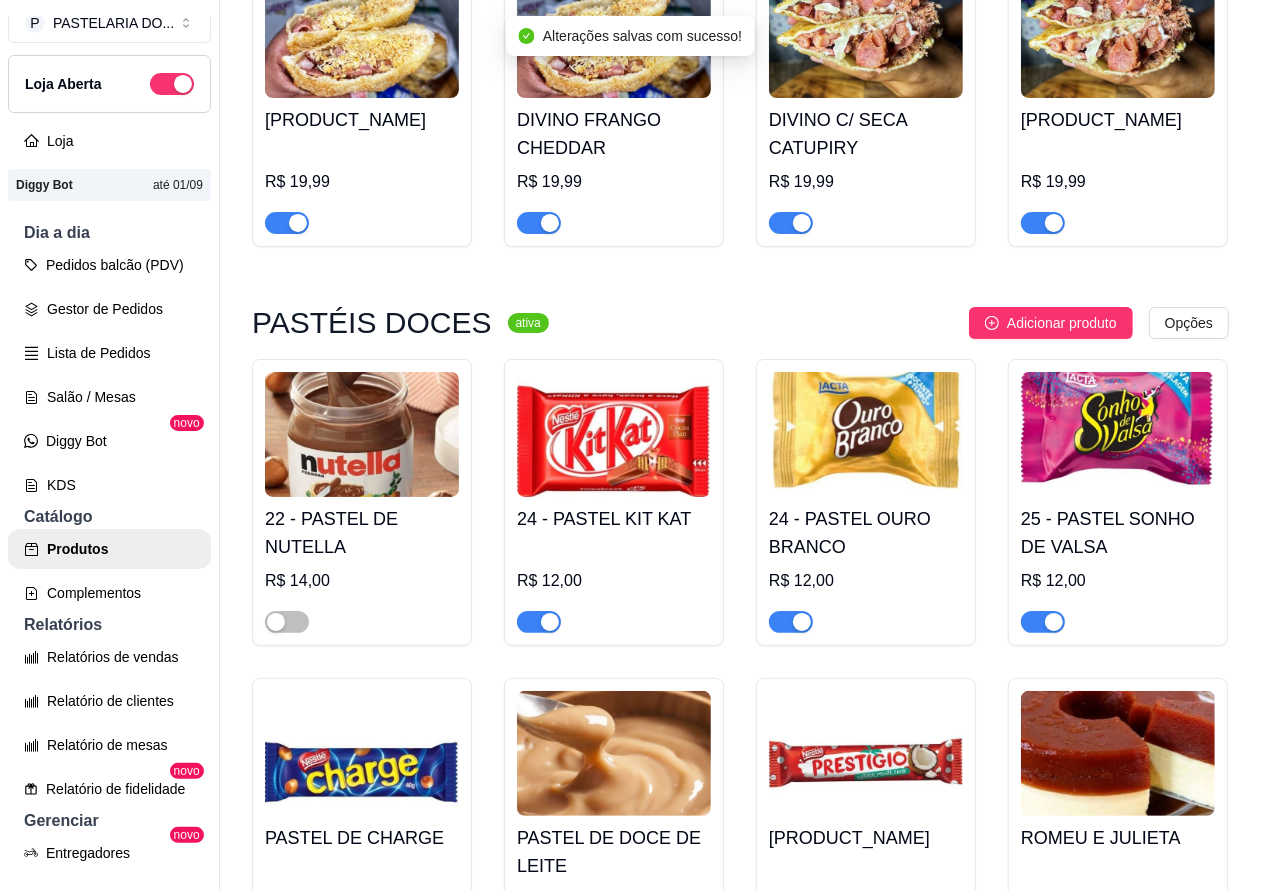 click at bounding box center [287, 223] 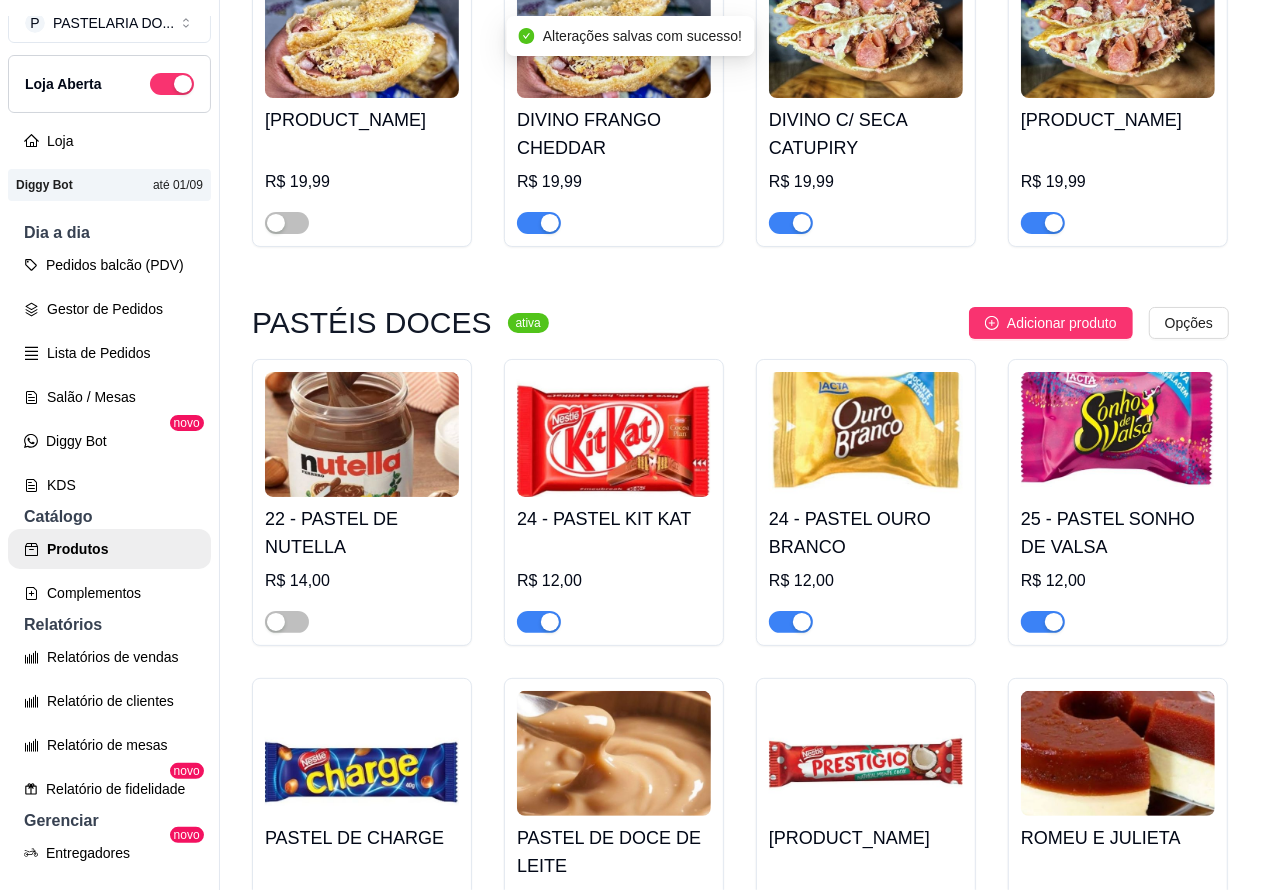 click at bounding box center (539, 223) 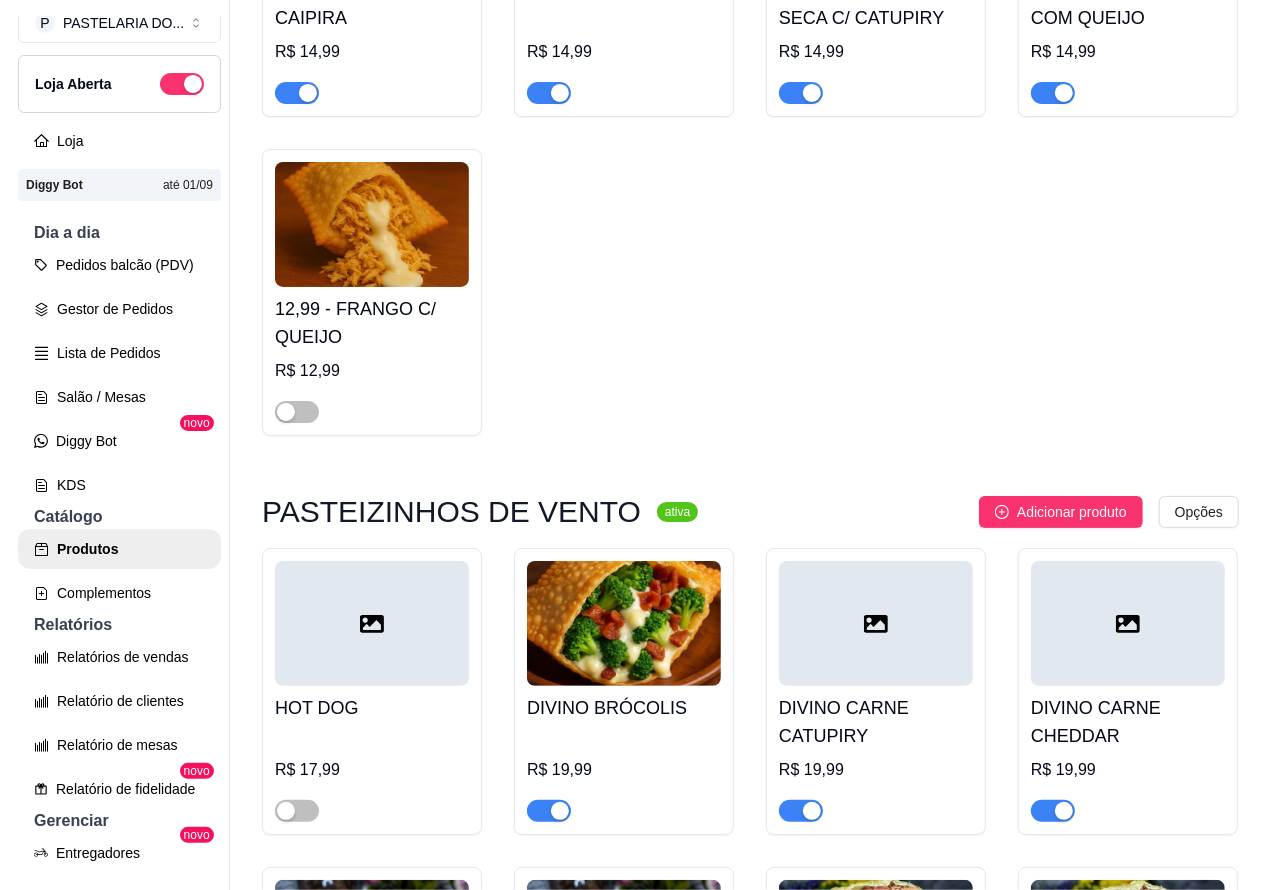 scroll, scrollTop: 2370, scrollLeft: 0, axis: vertical 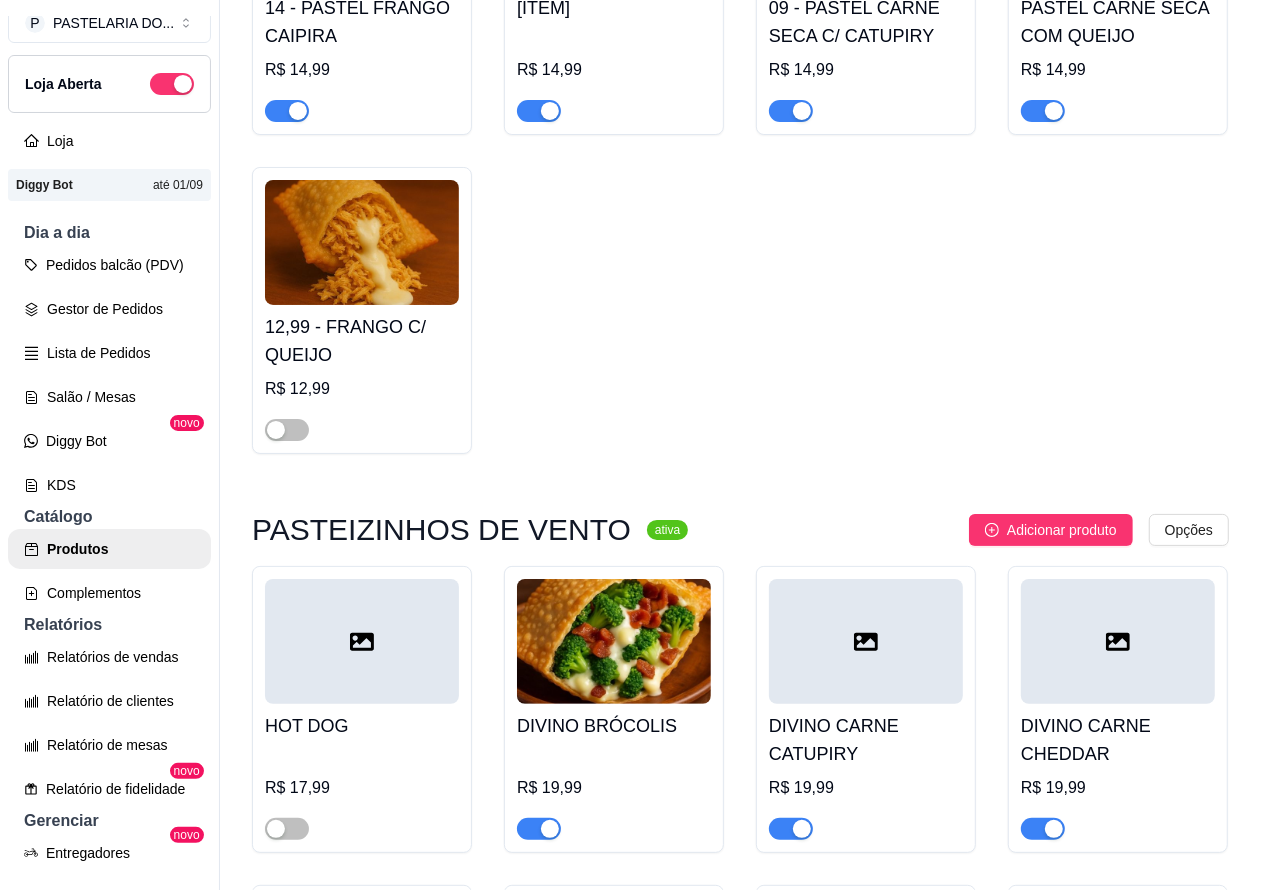 click on "Pedidos balcão (PDV)" at bounding box center [109, 265] 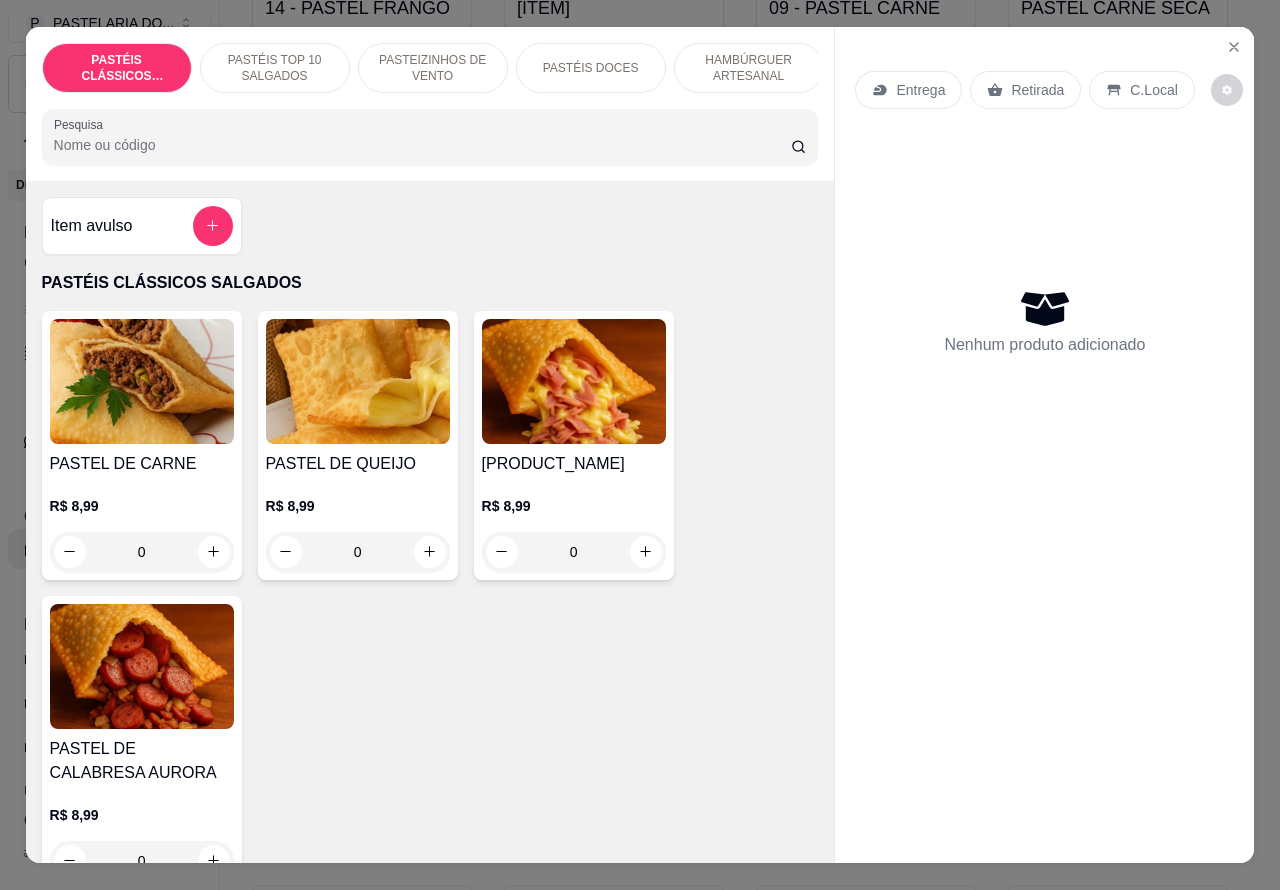 click on "Entrega" at bounding box center [920, 90] 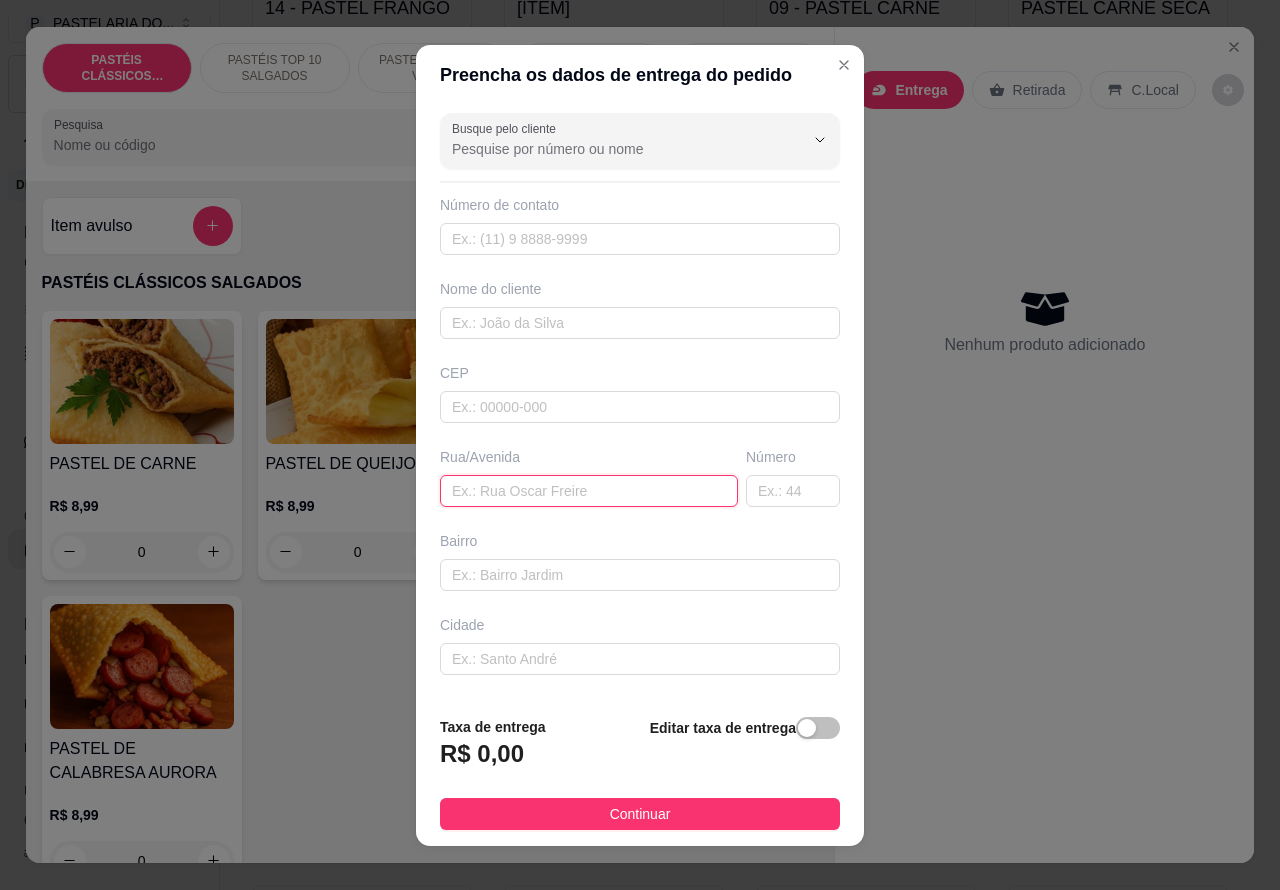 paste on "Rua [STREET_NAME] [NUMBER]" 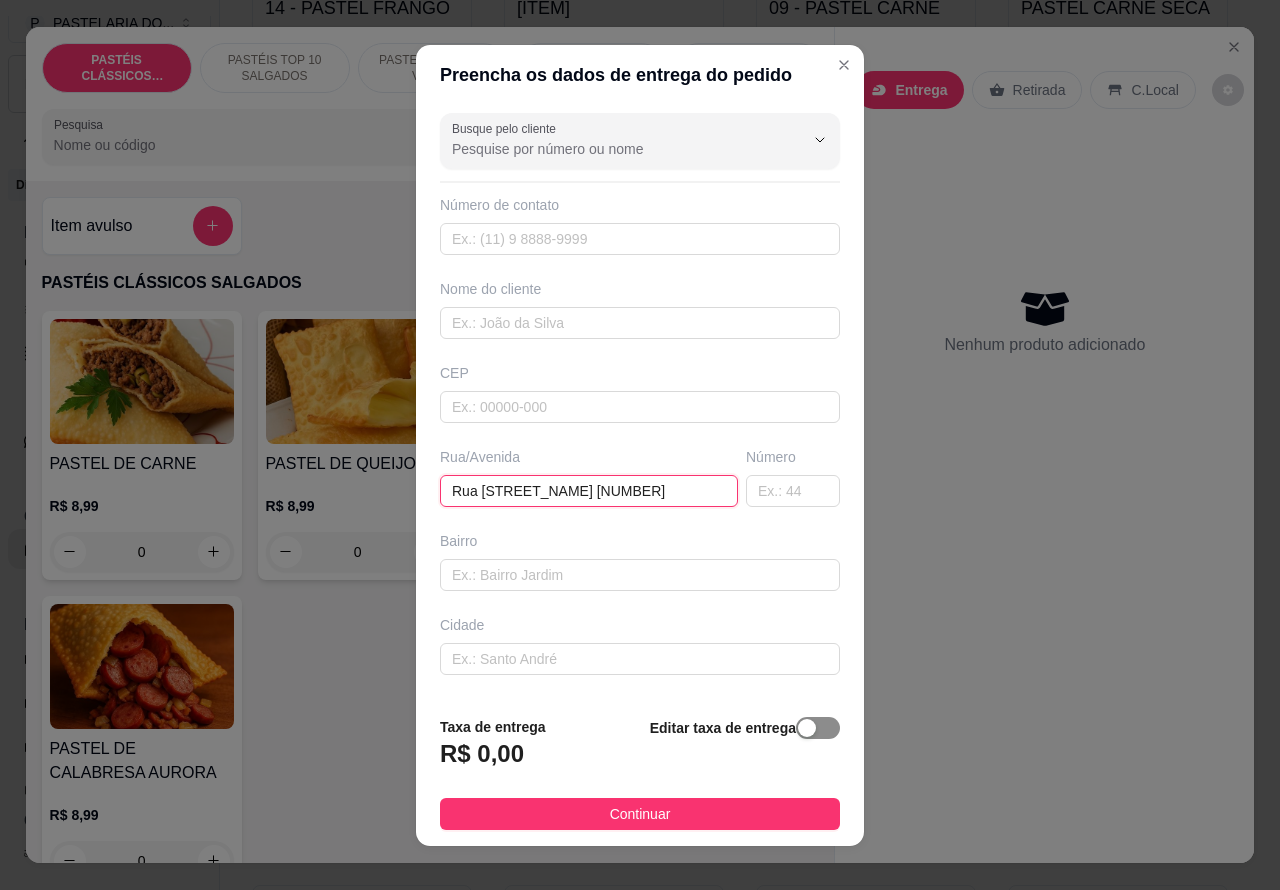 type on "Rua [STREET_NAME] [NUMBER]" 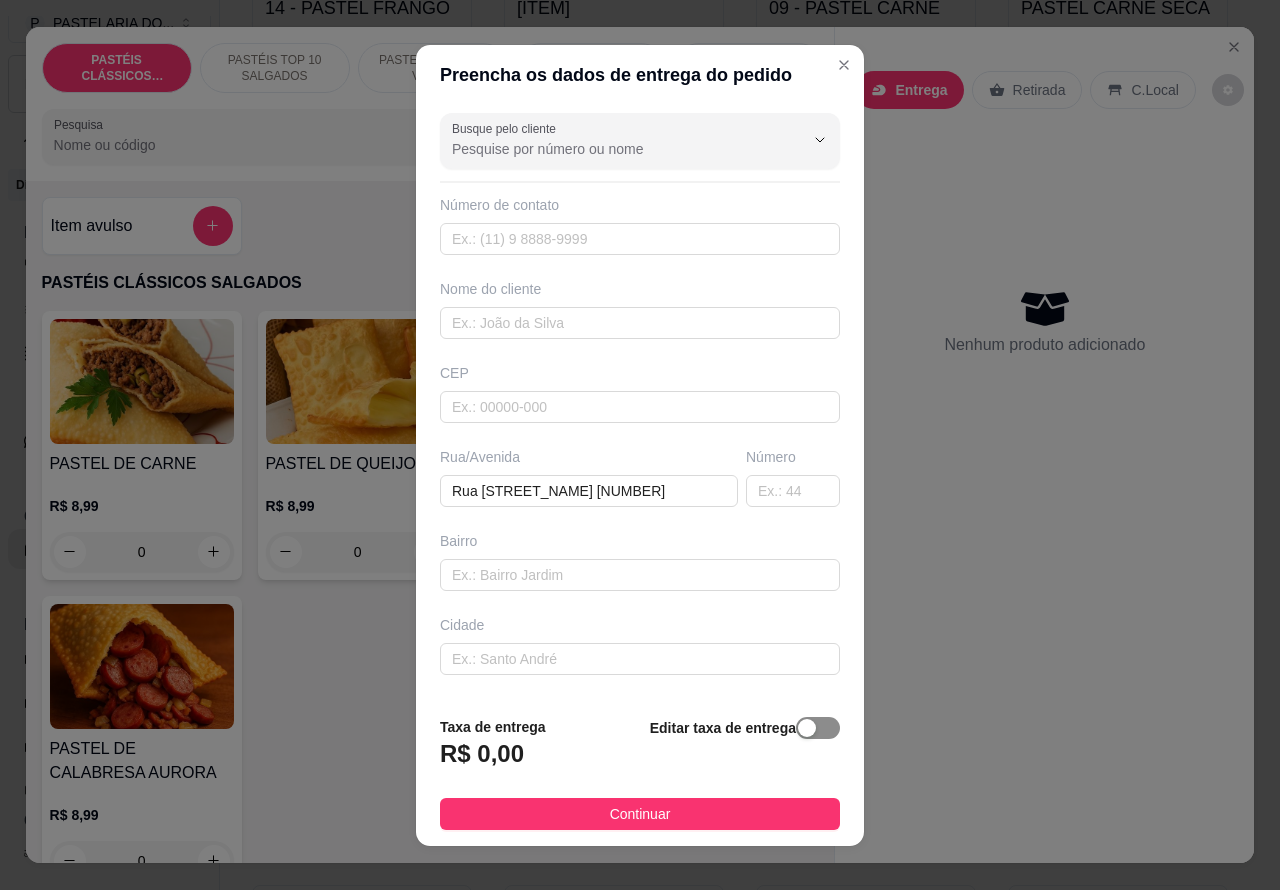 click at bounding box center (807, 728) 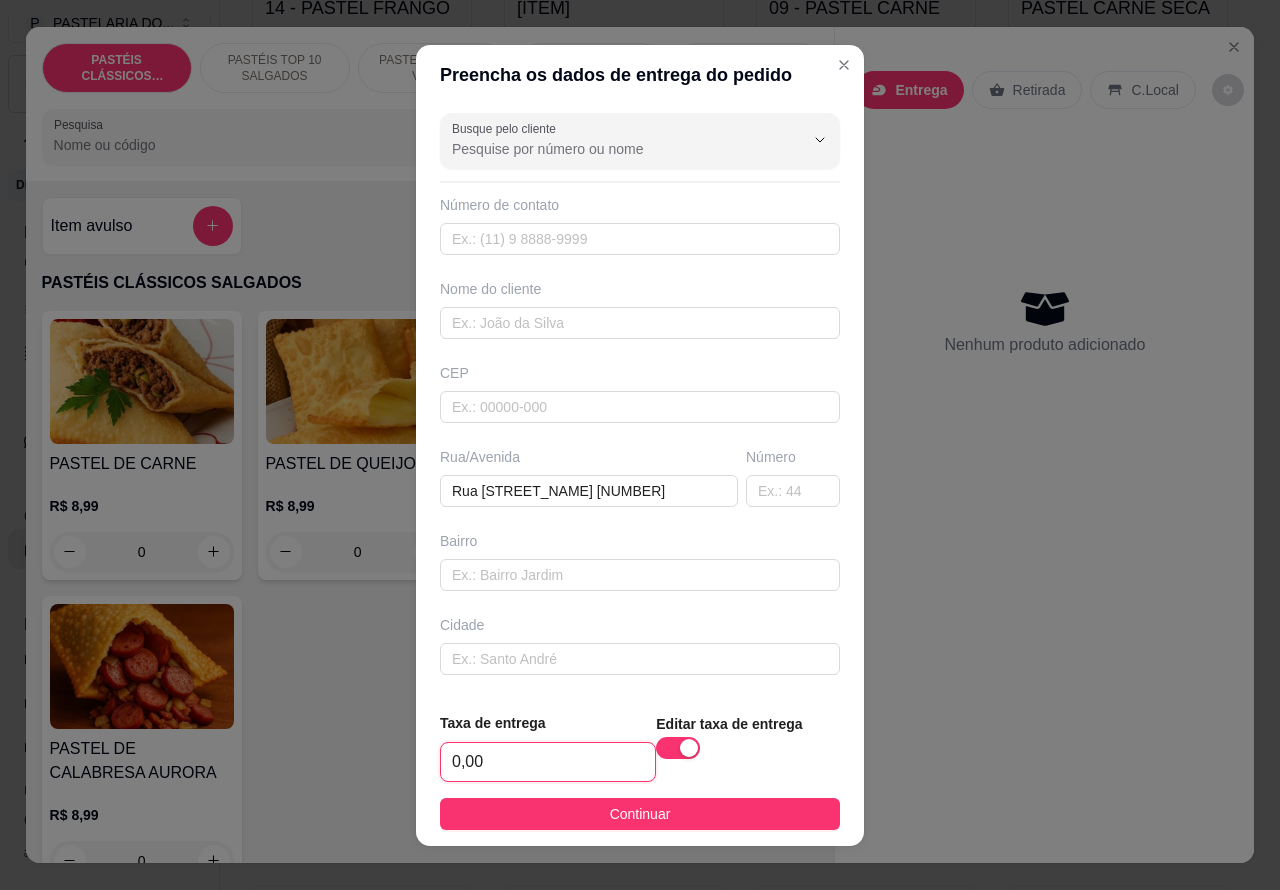 click on "0,00" at bounding box center (548, 762) 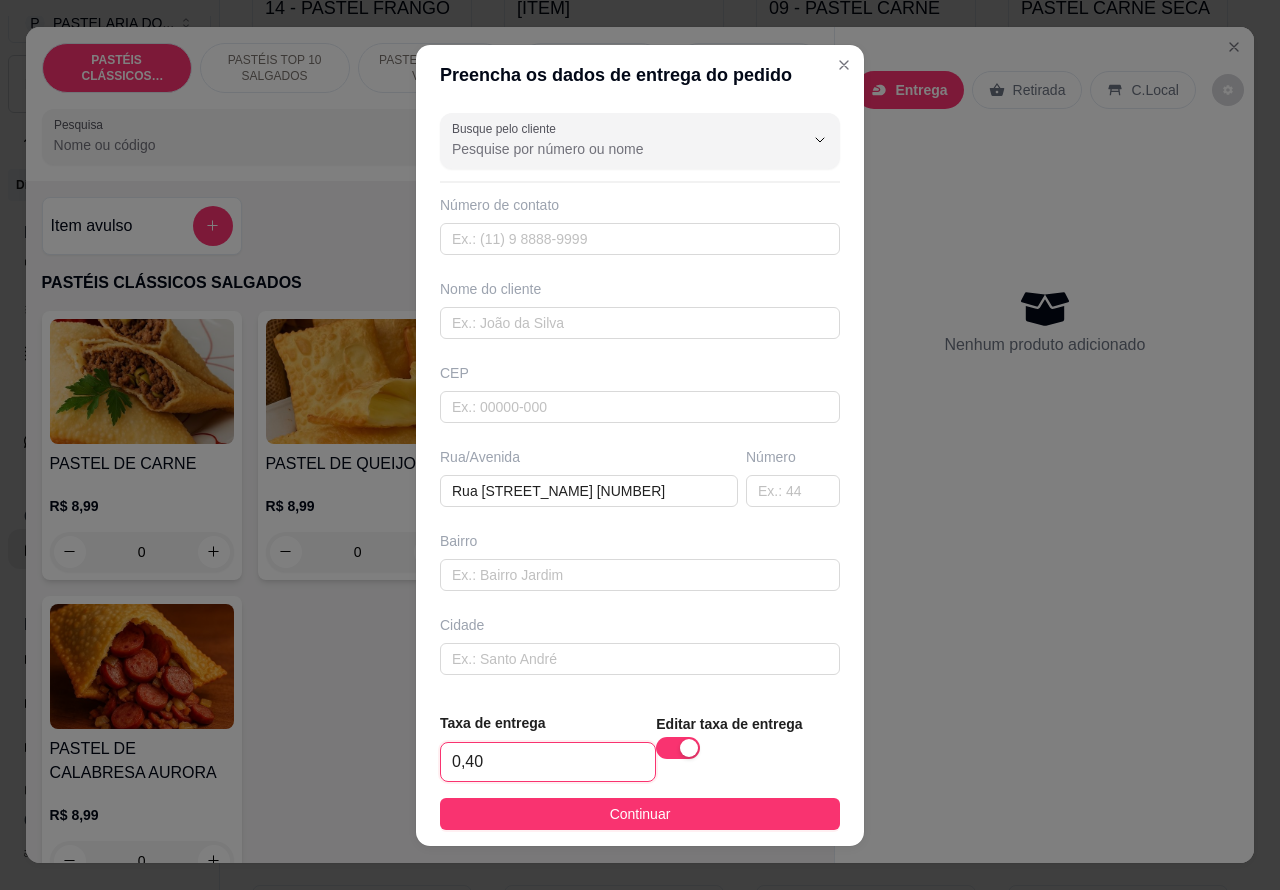 type on "4,00" 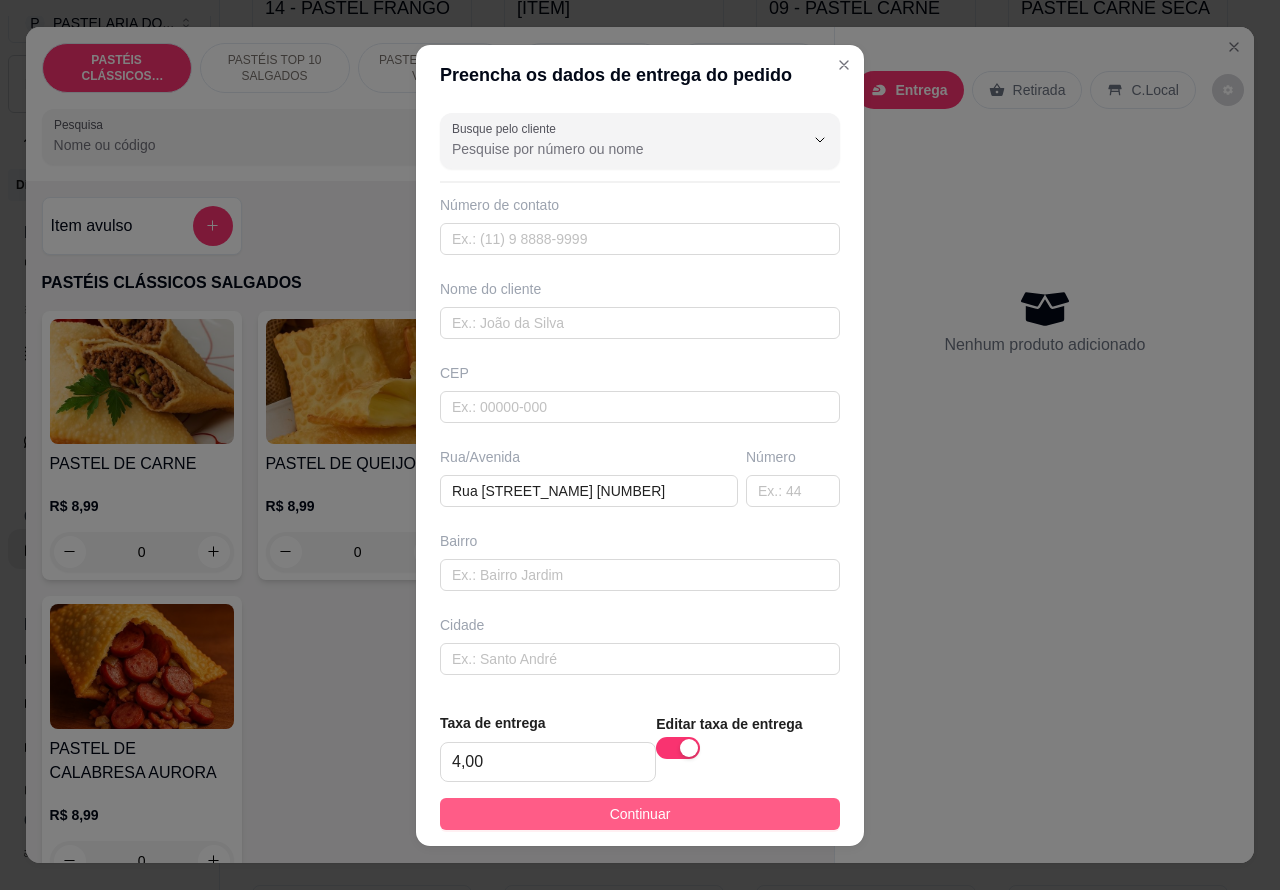 click on "Continuar" at bounding box center (640, 814) 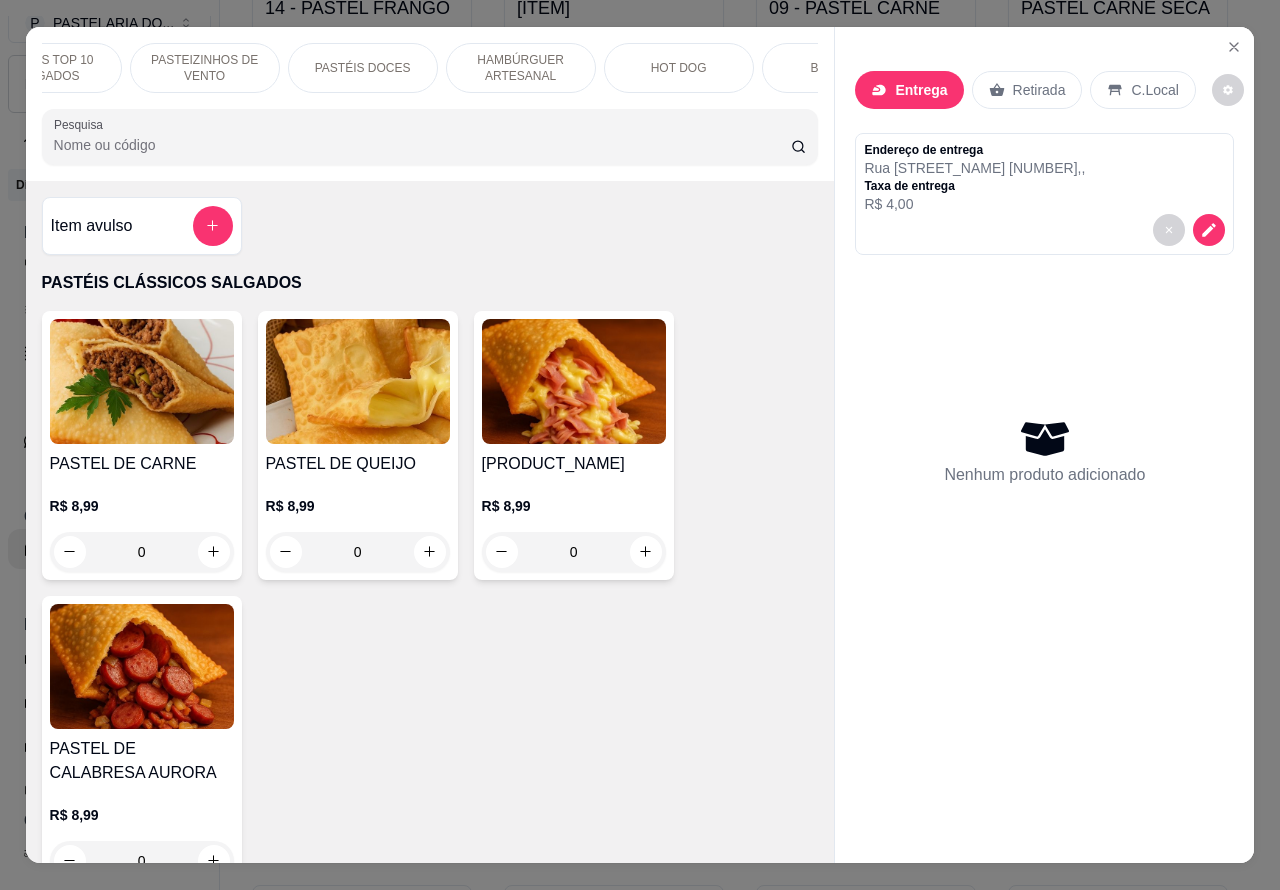 scroll, scrollTop: 0, scrollLeft: 295, axis: horizontal 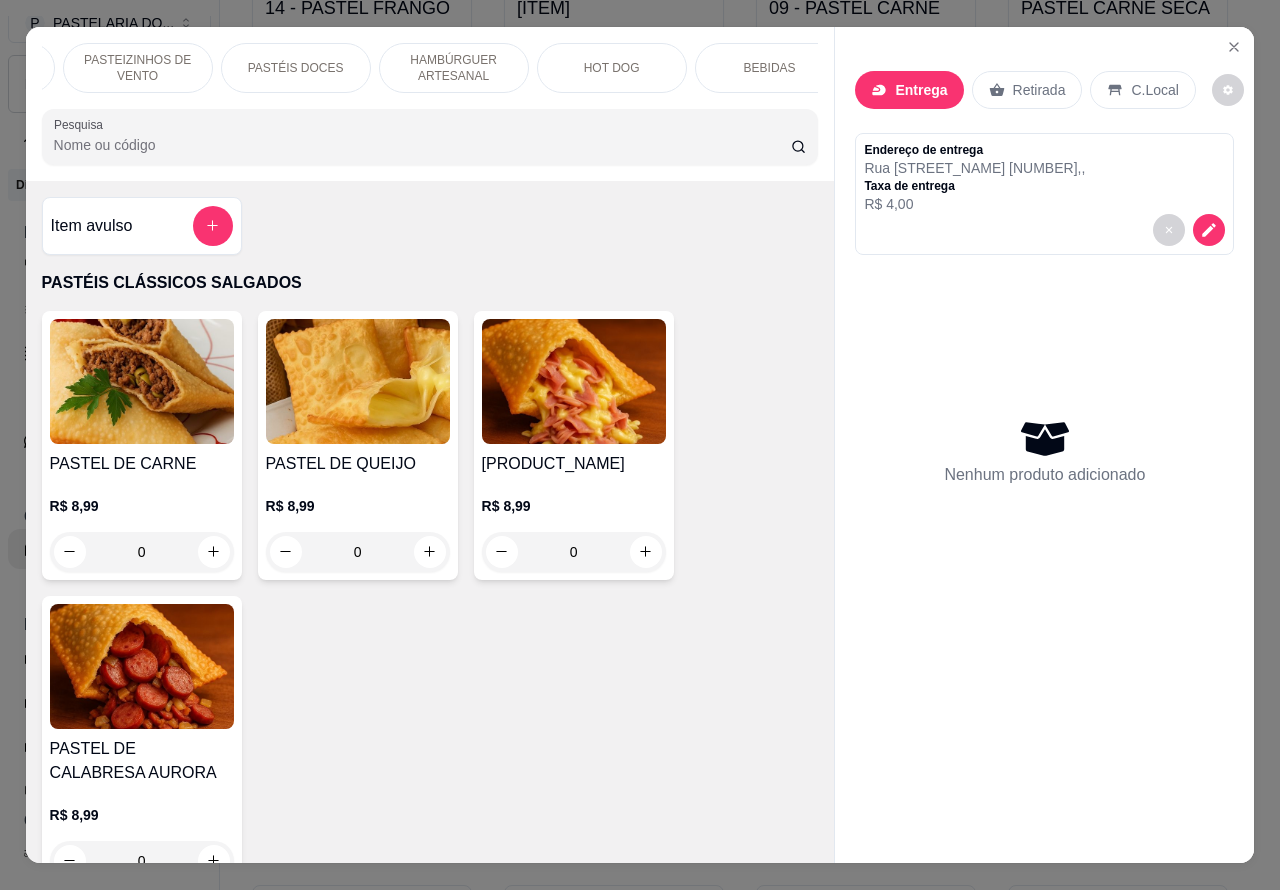 click on "HOT DOG" at bounding box center [612, 68] 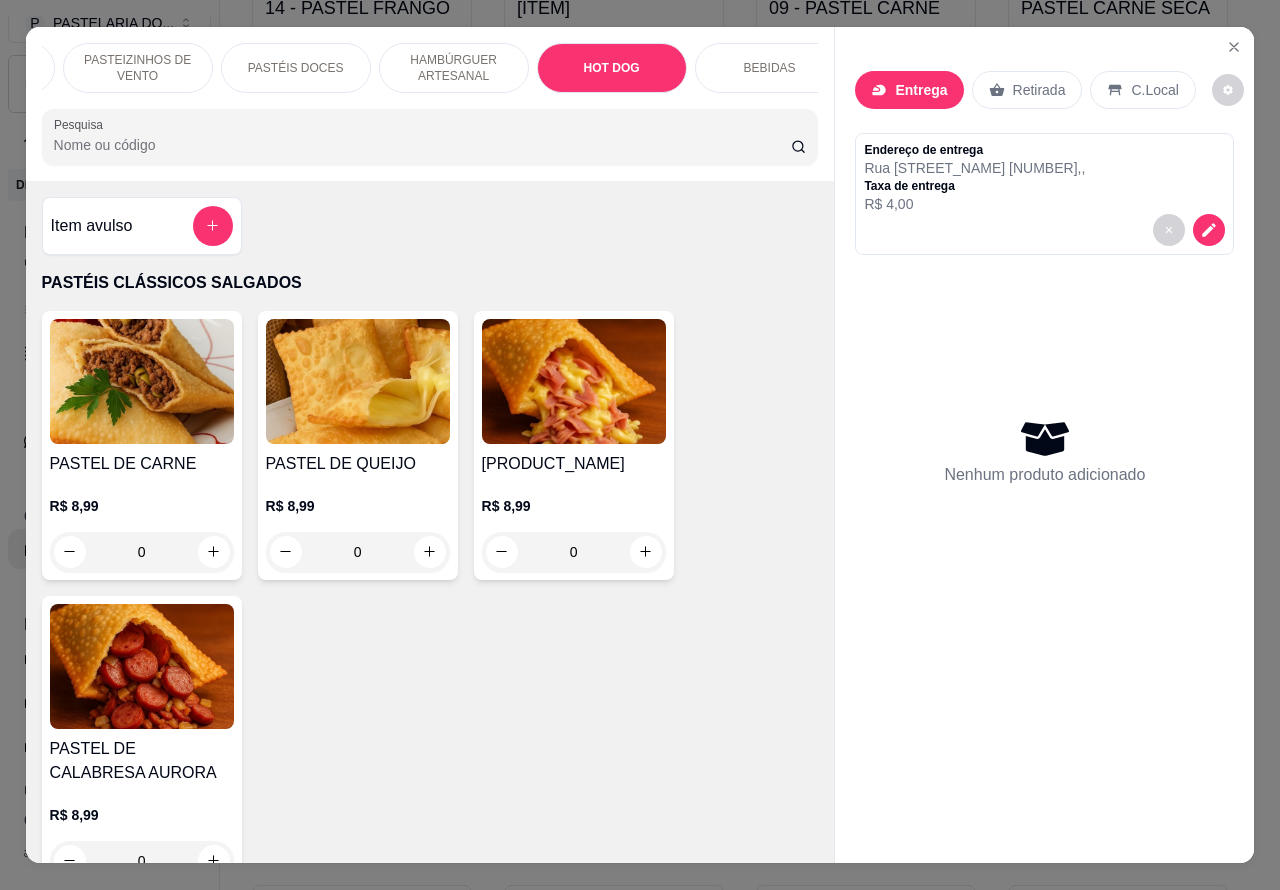 scroll, scrollTop: 5707, scrollLeft: 0, axis: vertical 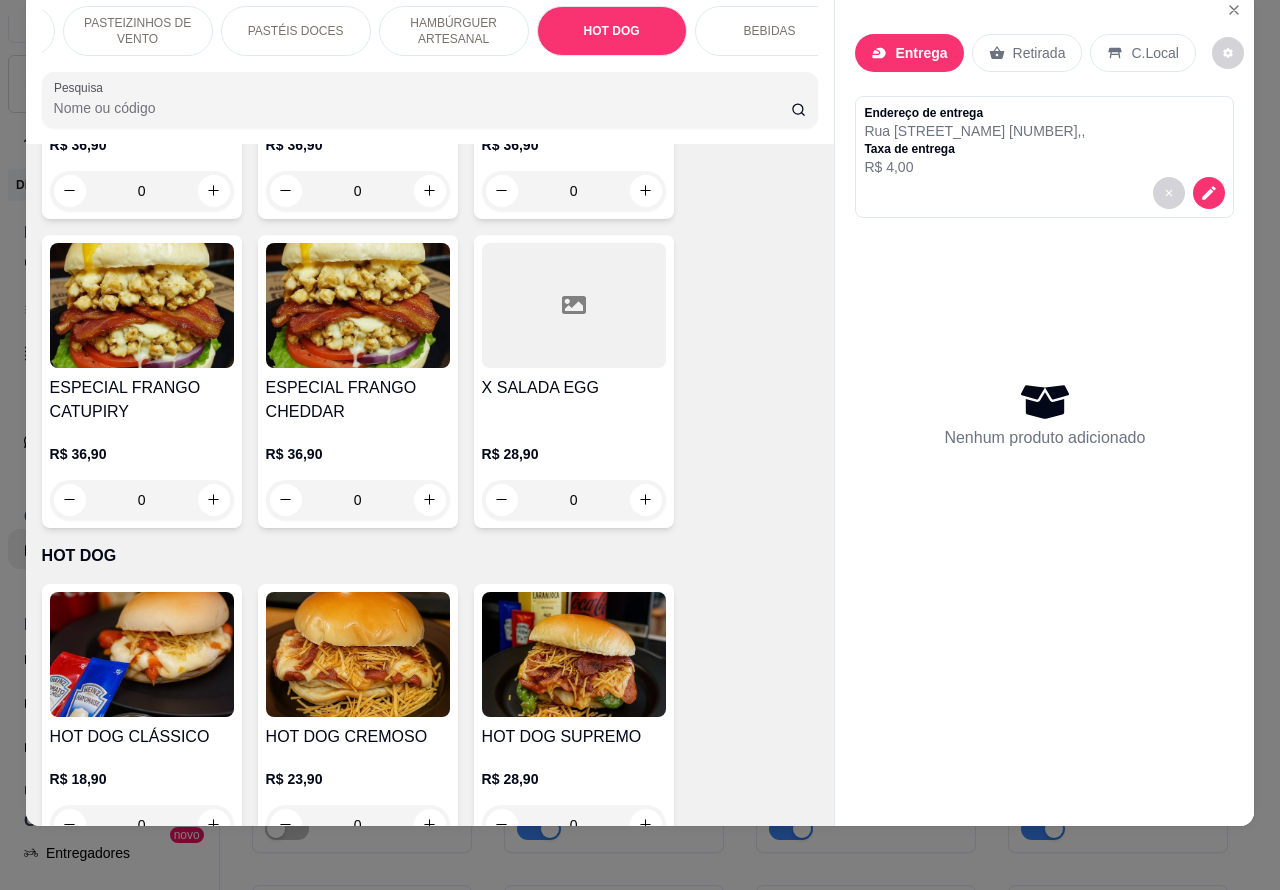 click on "HAMBÚRGUER ARTESANAL" at bounding box center [454, 31] 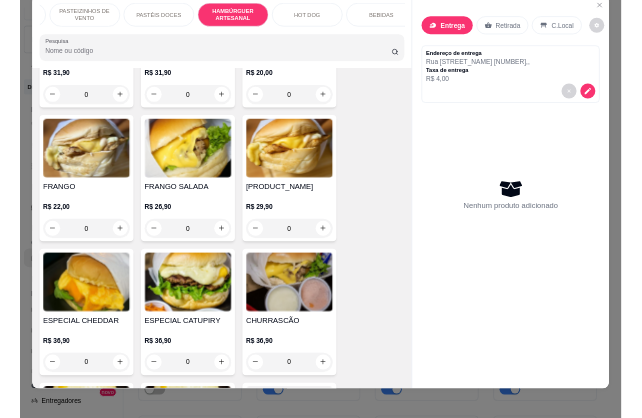 scroll, scrollTop: 4722, scrollLeft: 0, axis: vertical 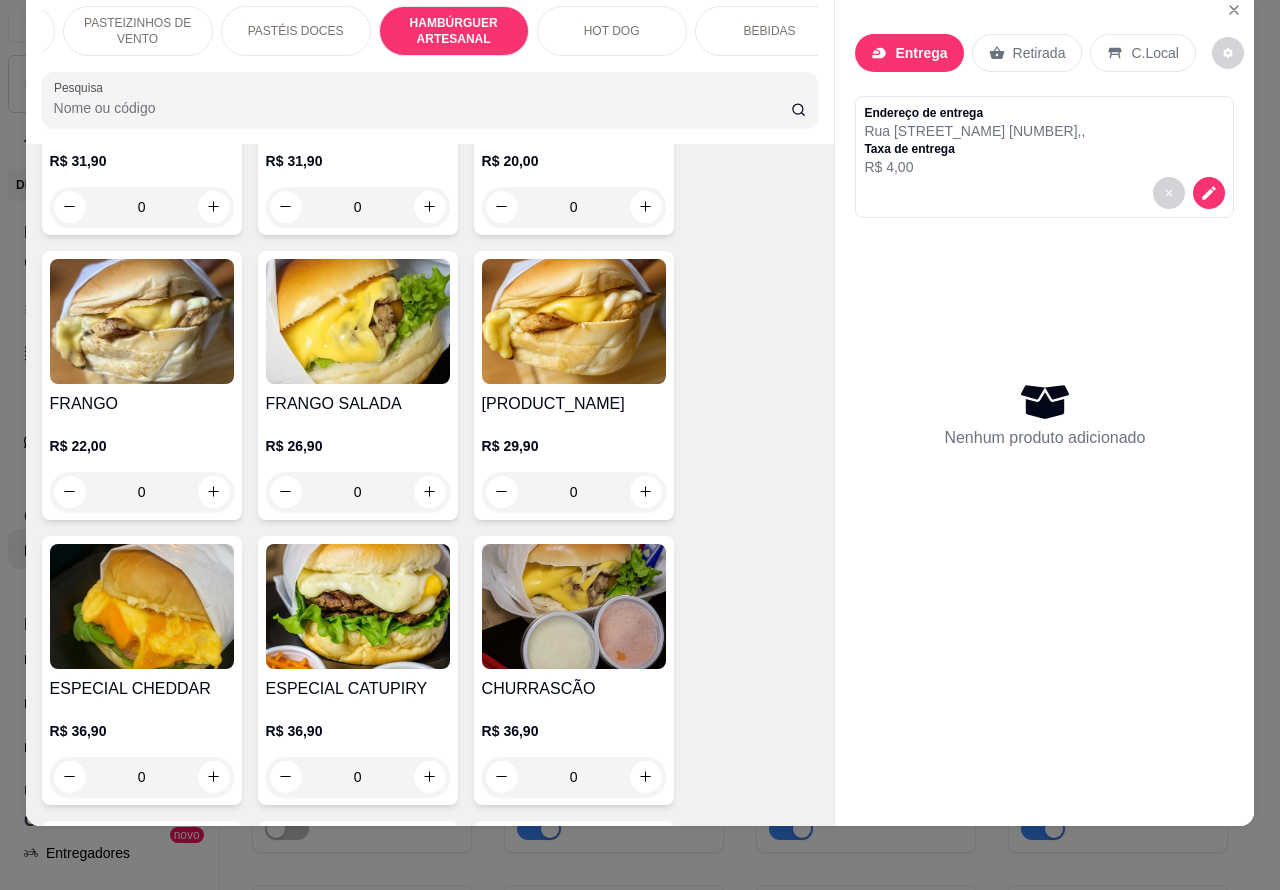 click on "PASTÉIS DOCES" at bounding box center (296, 31) 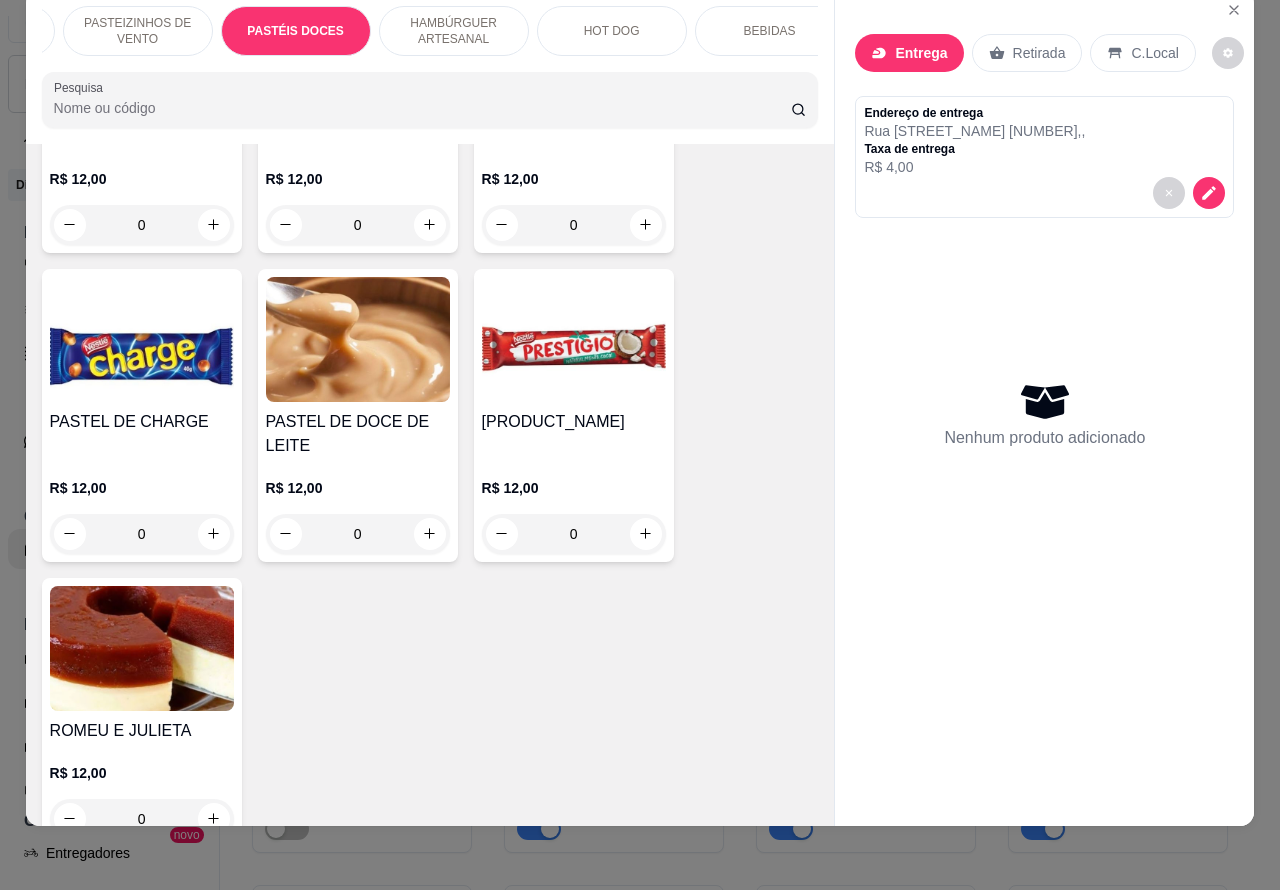 scroll, scrollTop: 3328, scrollLeft: 0, axis: vertical 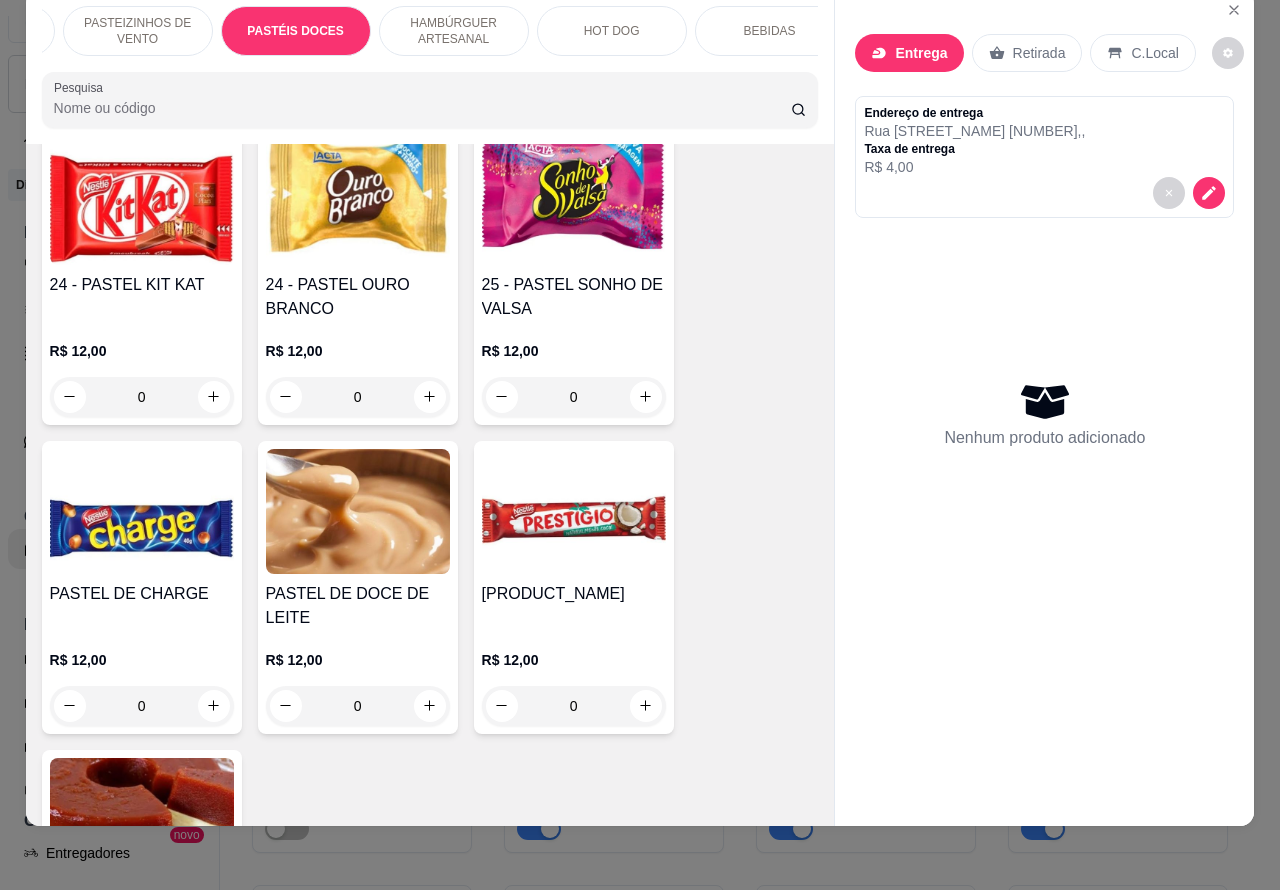 click 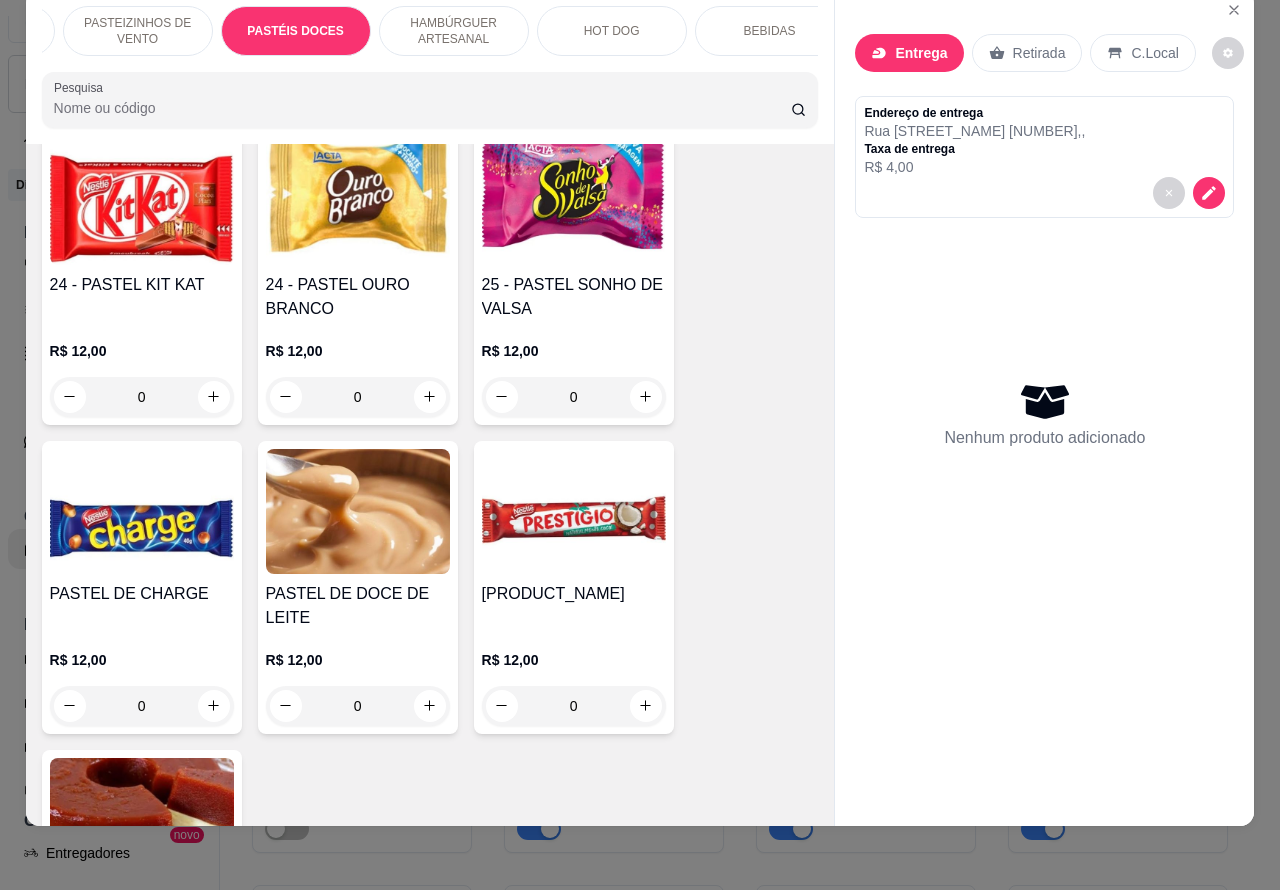 click 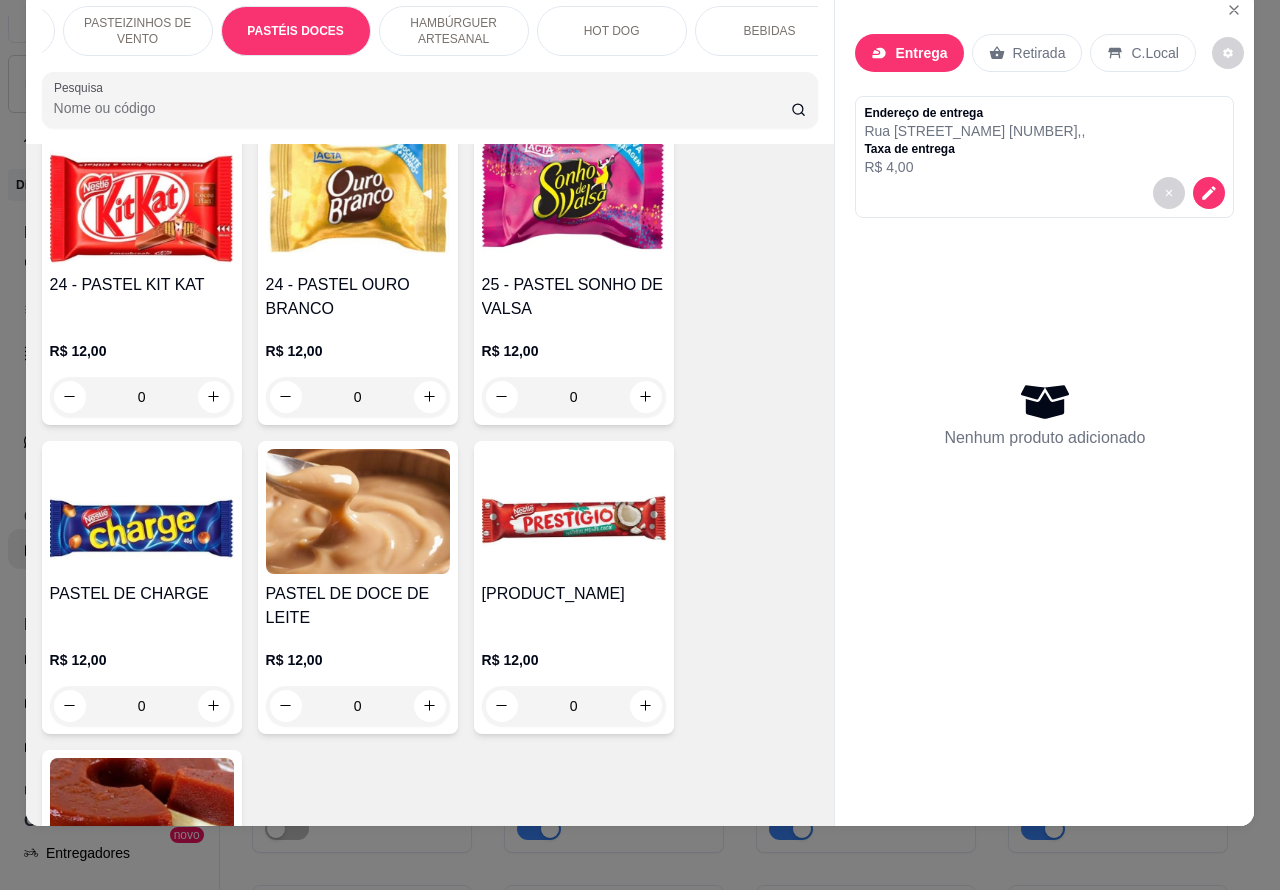 type on "1" 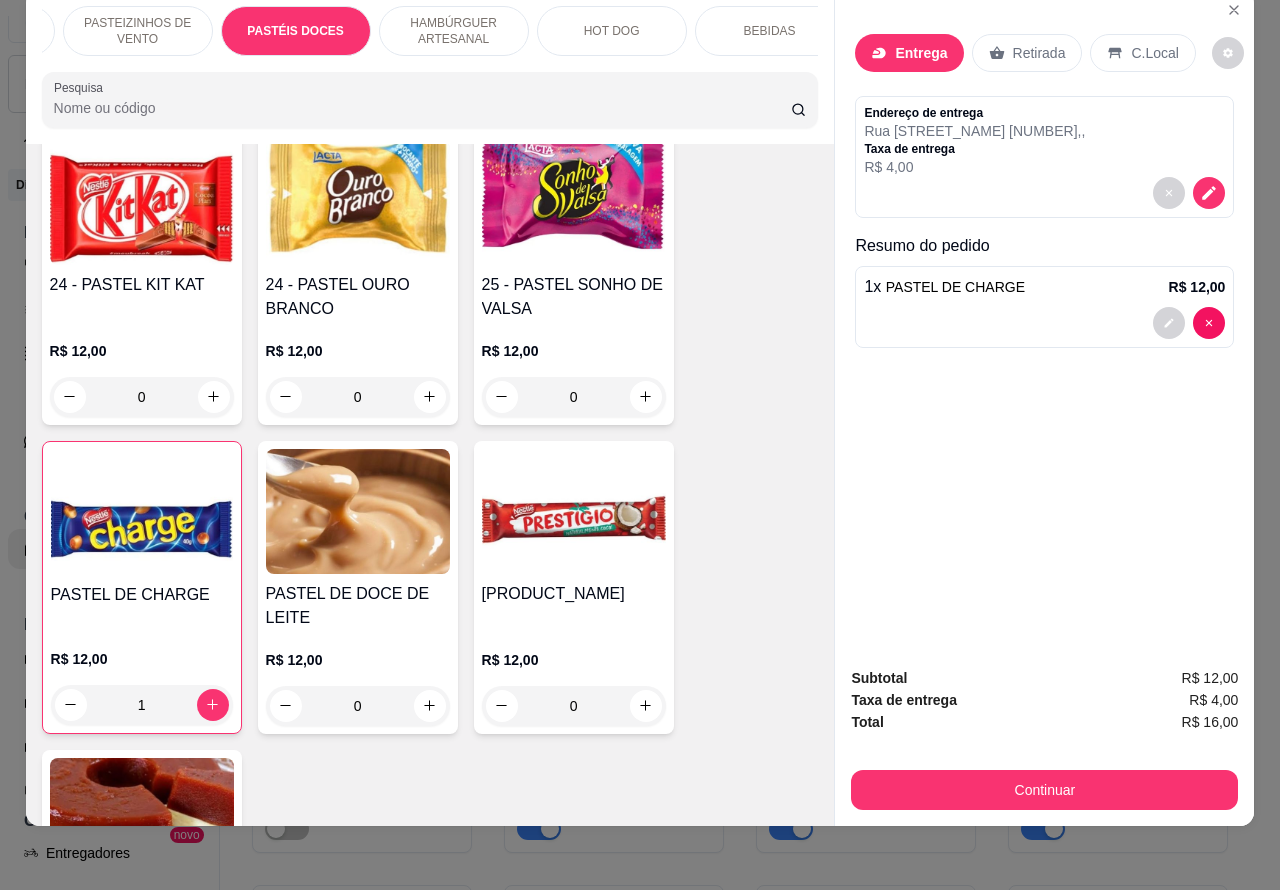 click on "1 x   PASTEL DE CHARGE R$ 12,00" at bounding box center [1044, 307] 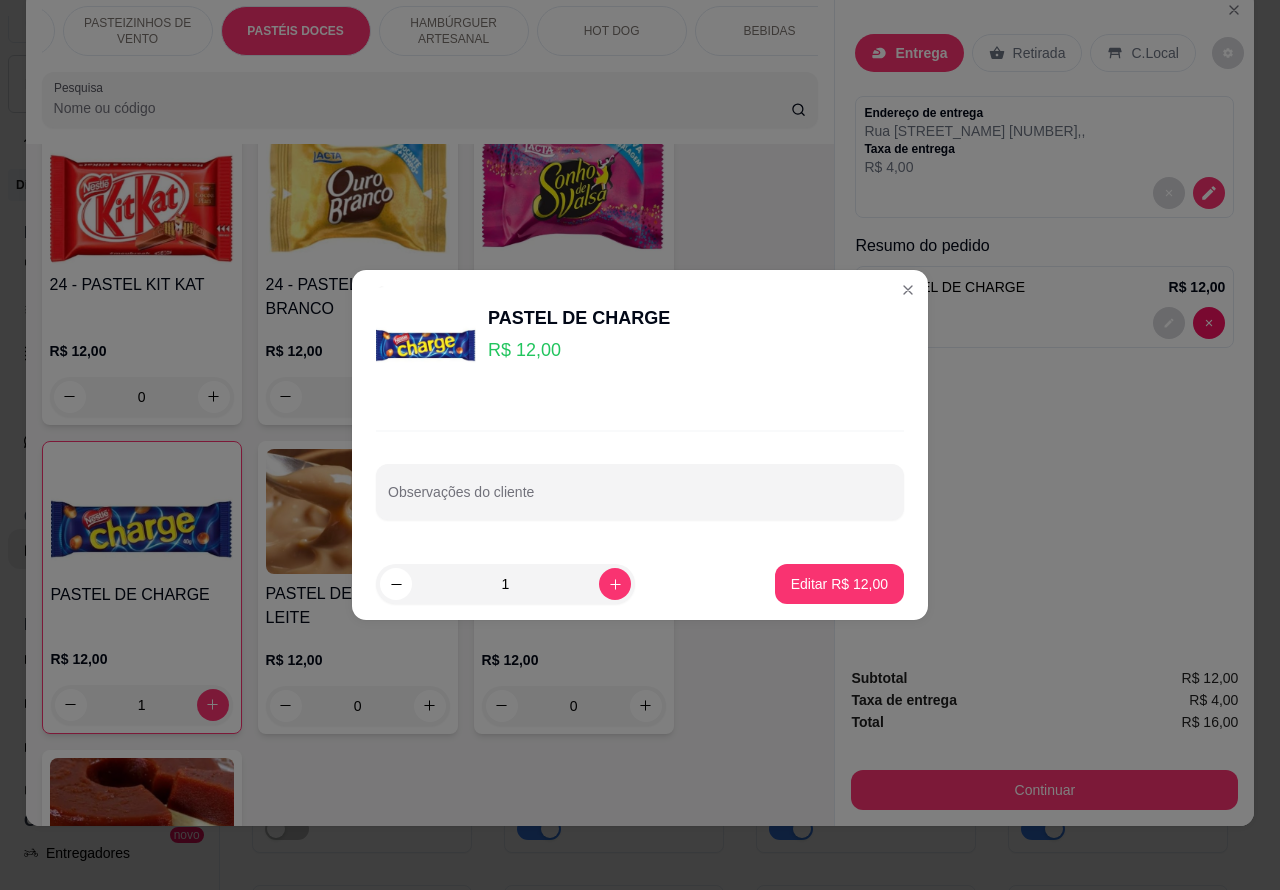 click on "Observações do cliente" at bounding box center [640, 500] 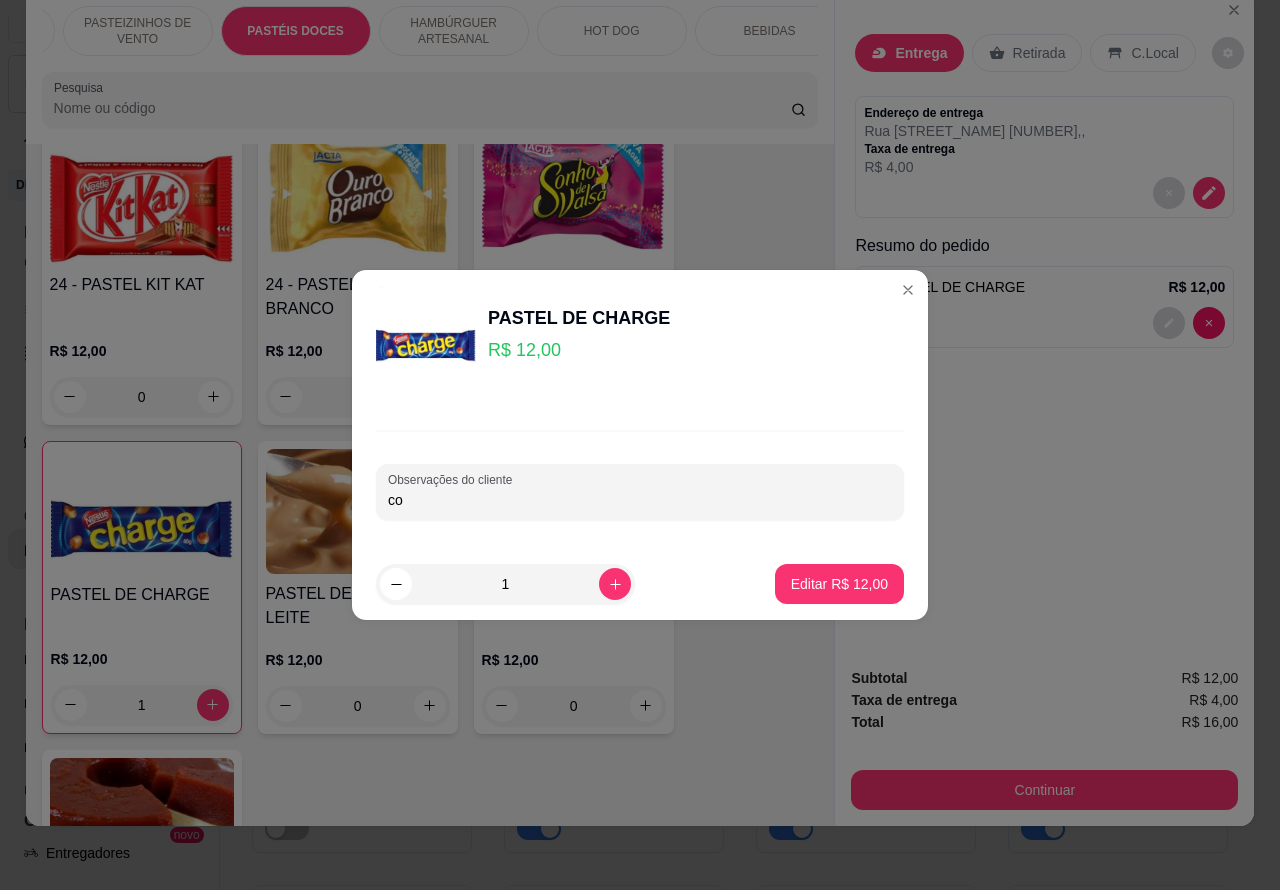 type on "c" 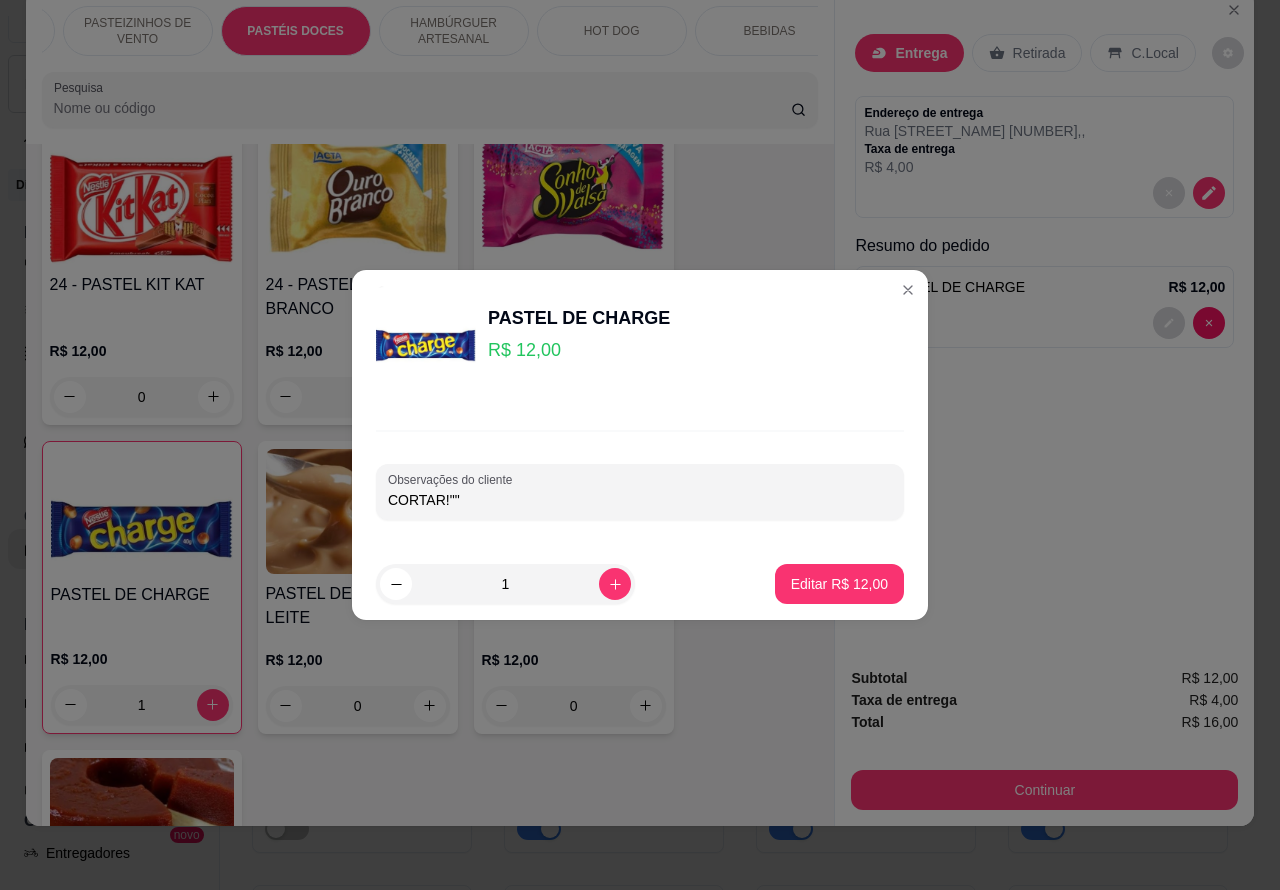 click on "CORTAR!""" at bounding box center (640, 500) 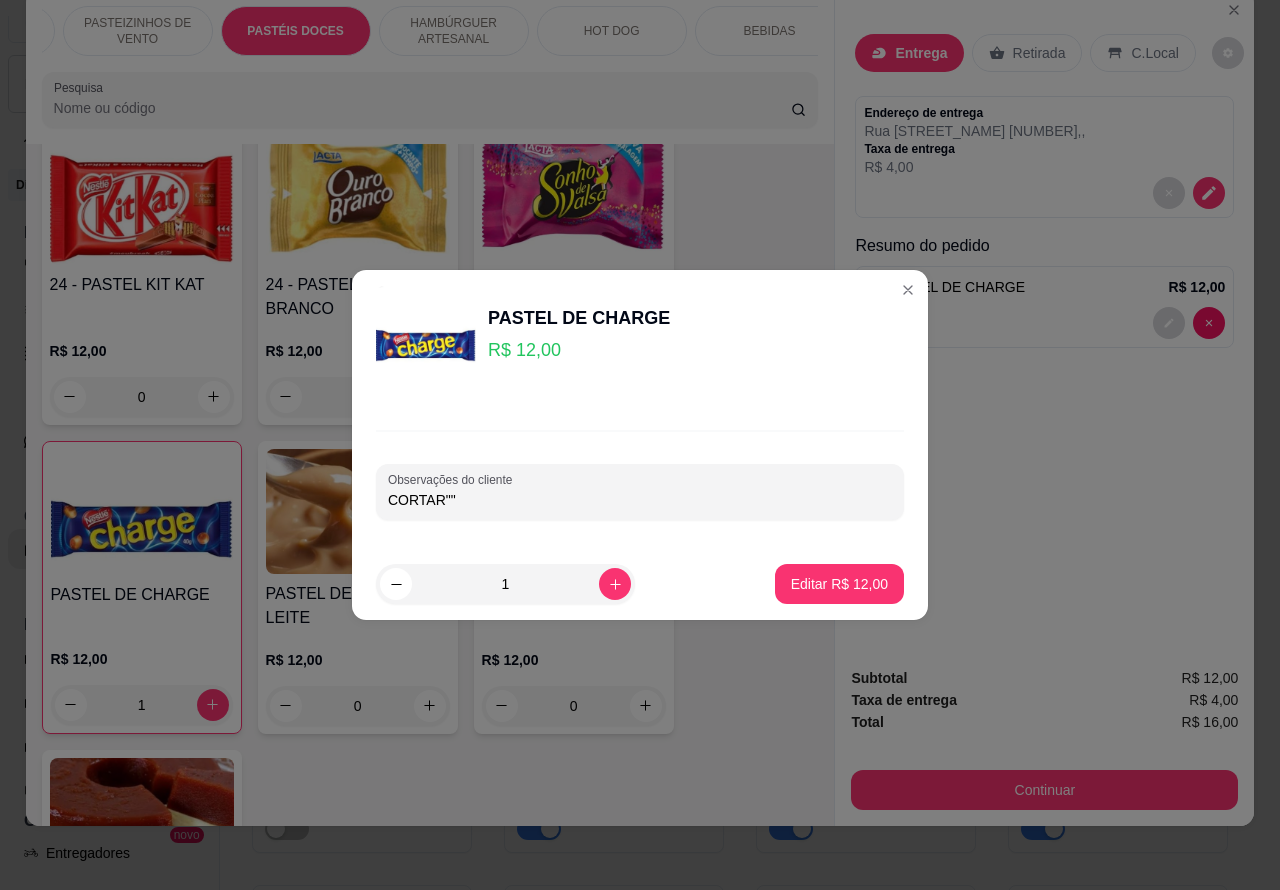 click on "Observações do cliente CORTAR""" at bounding box center [640, 475] 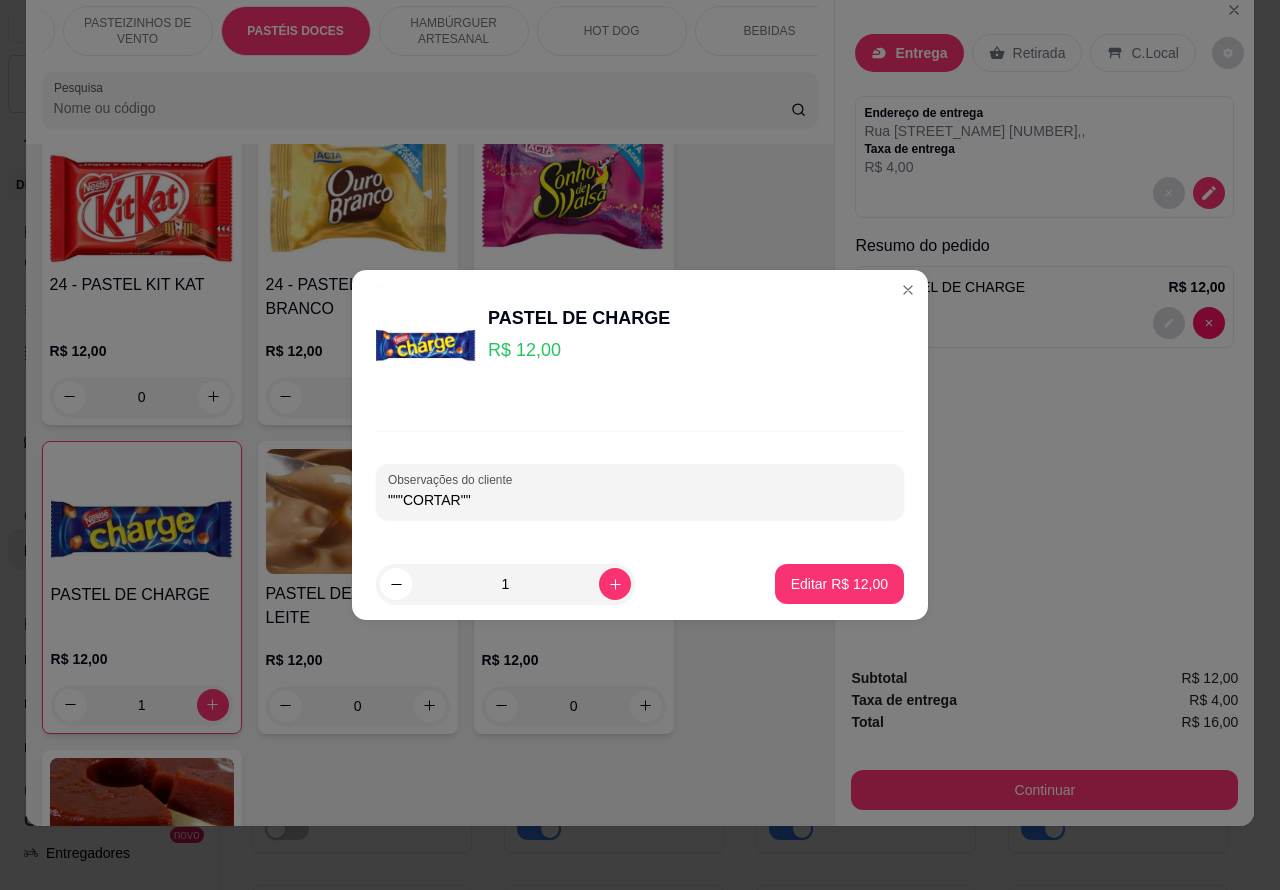 type on """"CORTAR""" 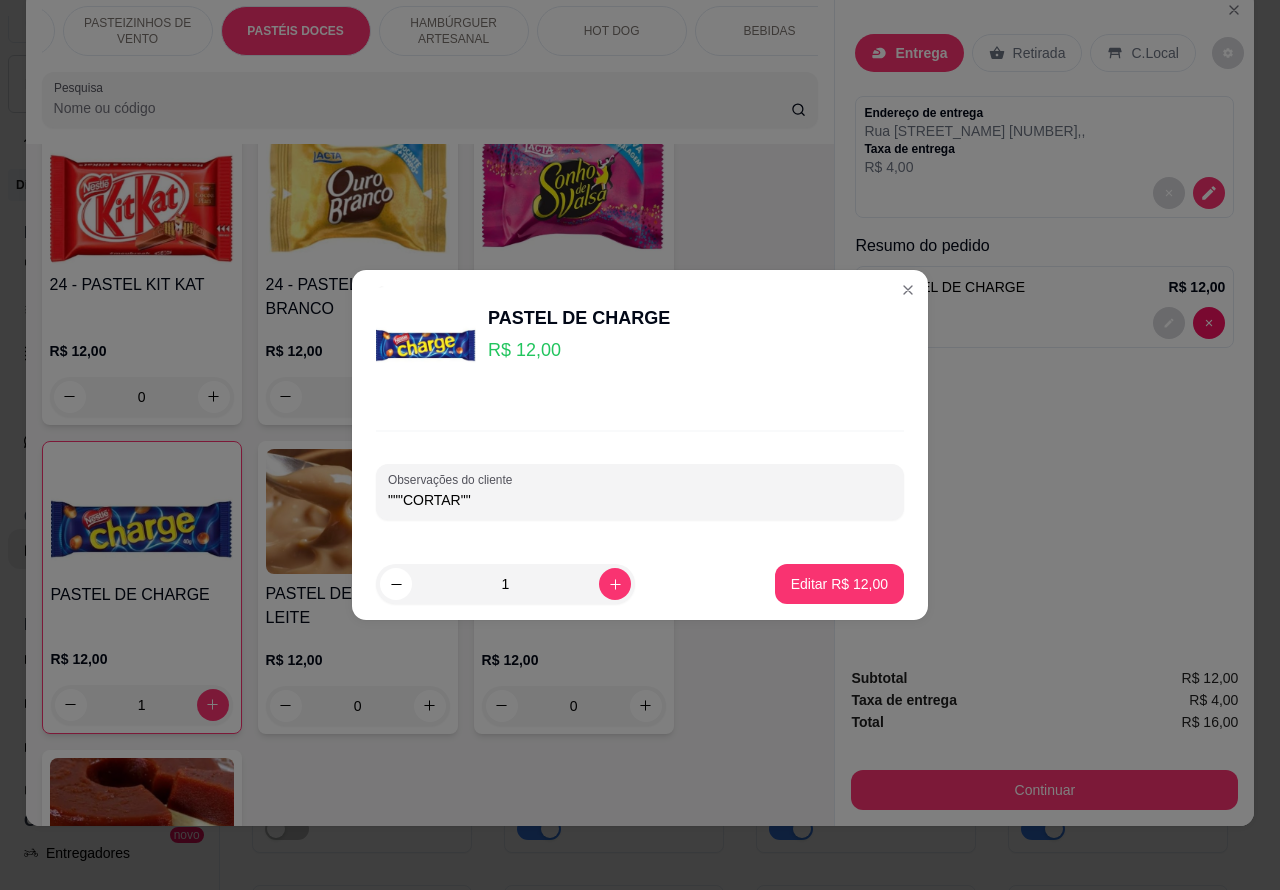 click on "Editar   R$ 12,00" at bounding box center (839, 584) 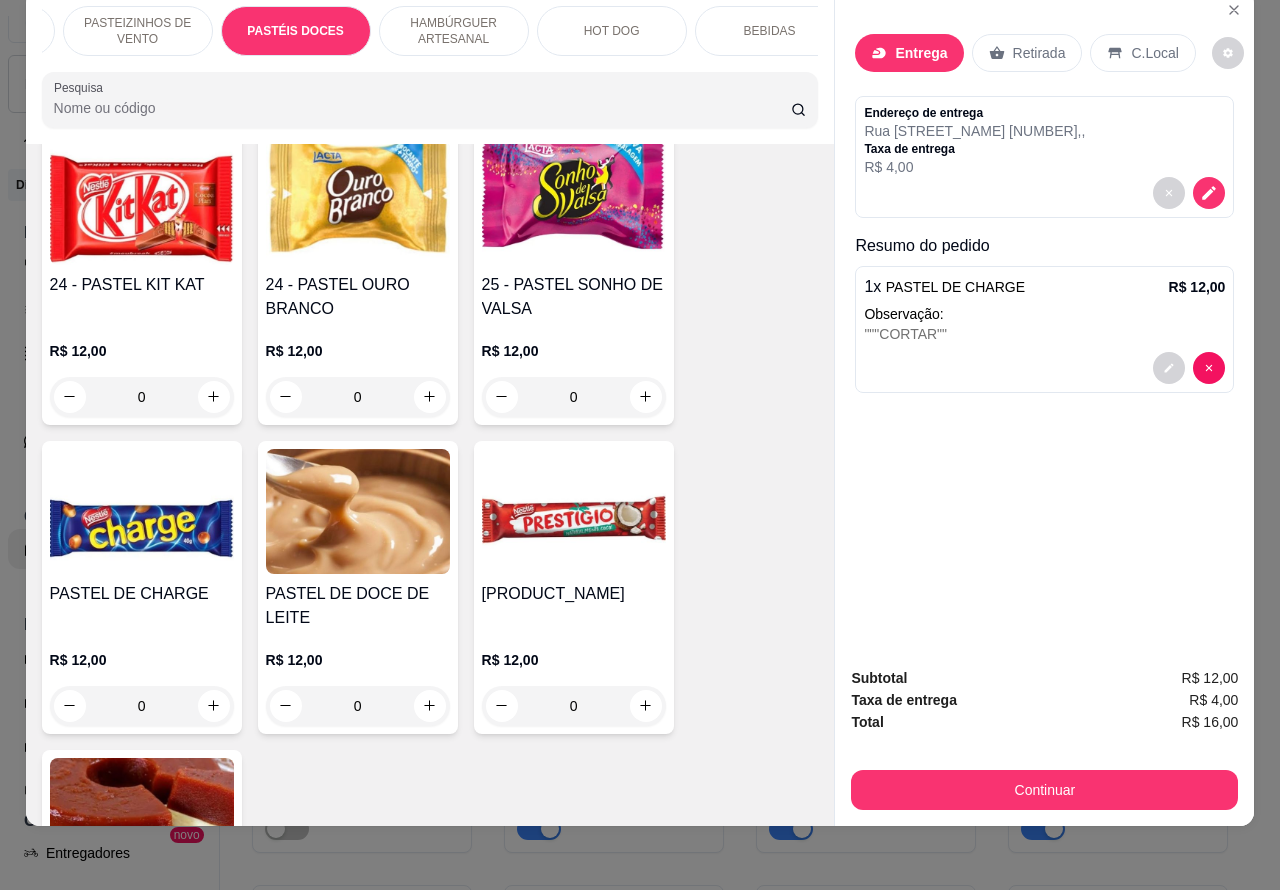 click at bounding box center [1209, 368] 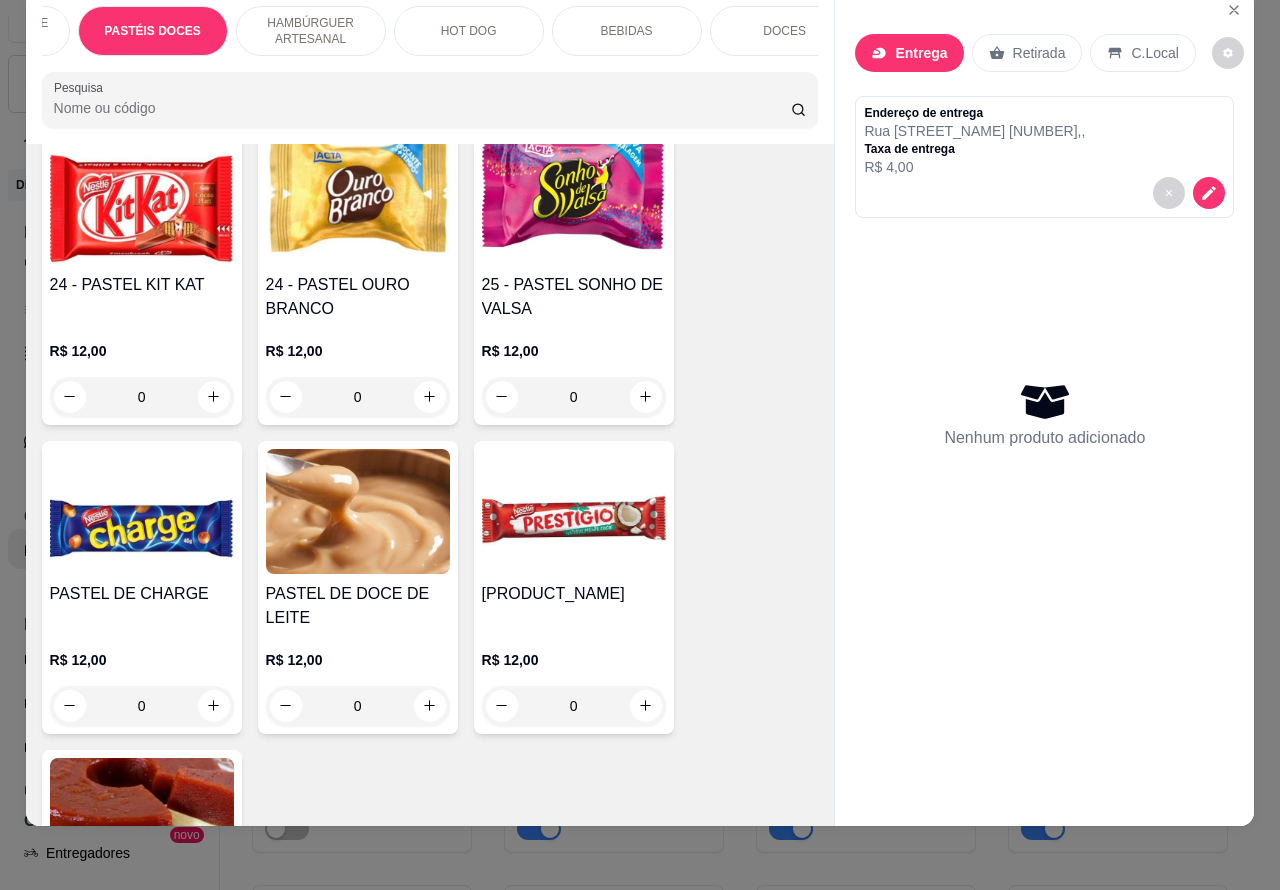 scroll, scrollTop: 0, scrollLeft: 480, axis: horizontal 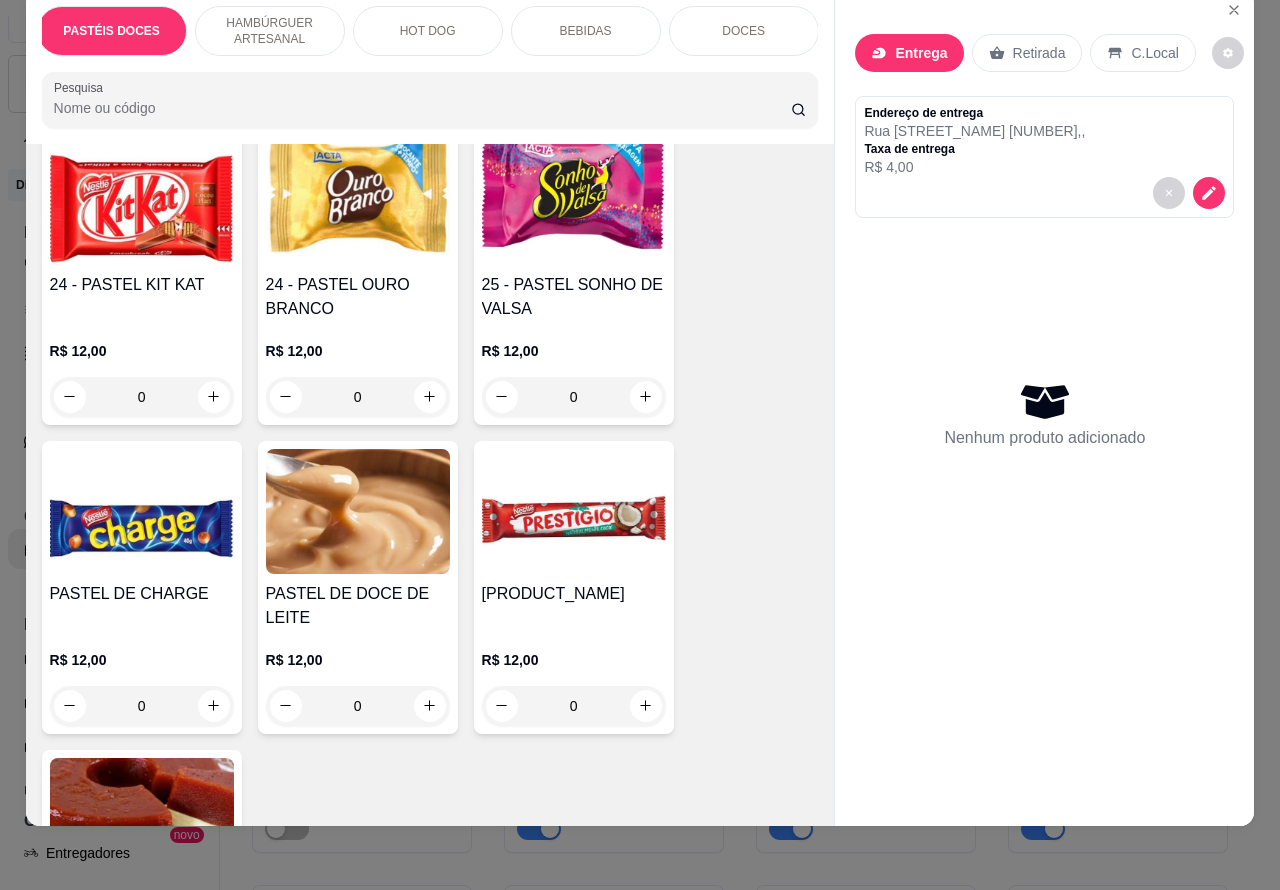 click on "HAMBÚRGUER ARTESANAL" at bounding box center (270, 31) 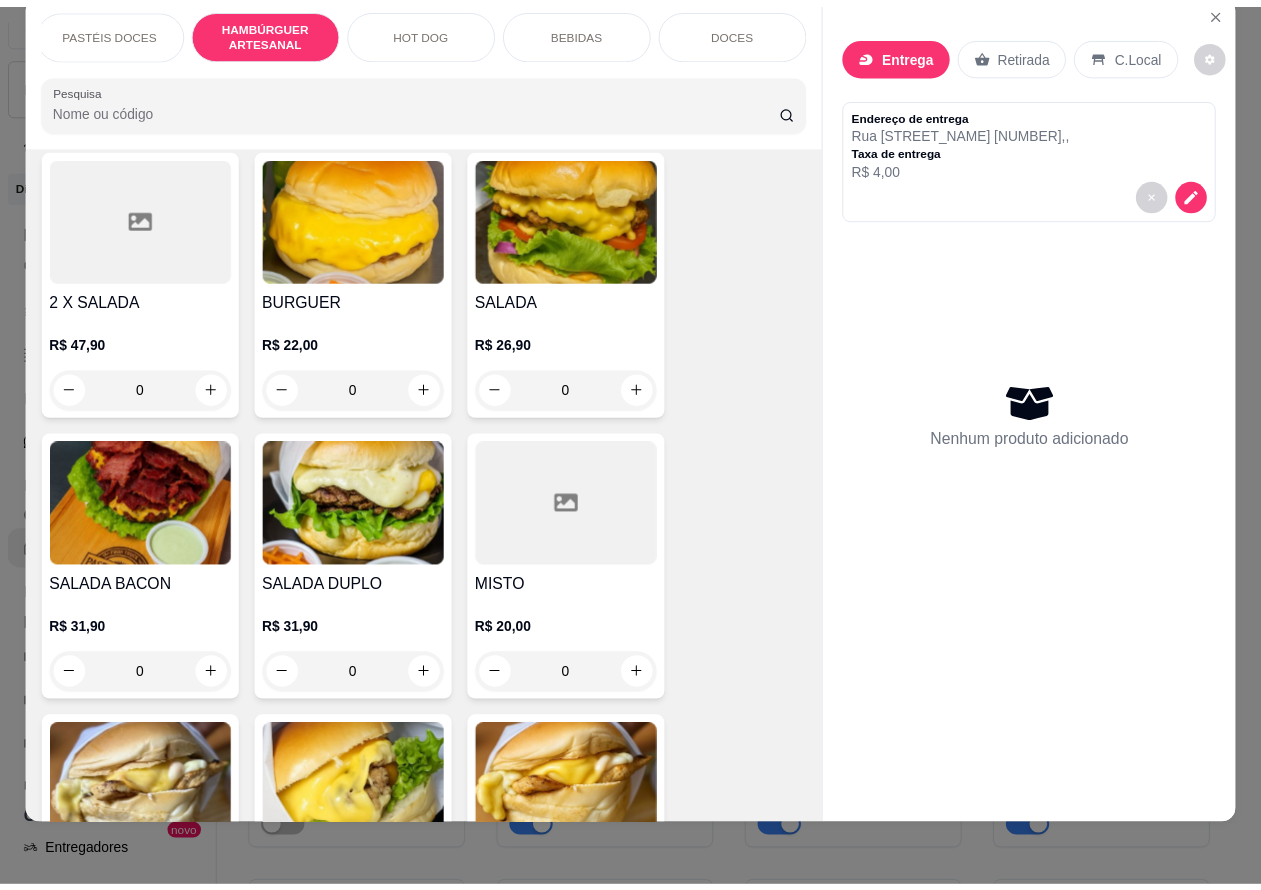 scroll, scrollTop: 4288, scrollLeft: 0, axis: vertical 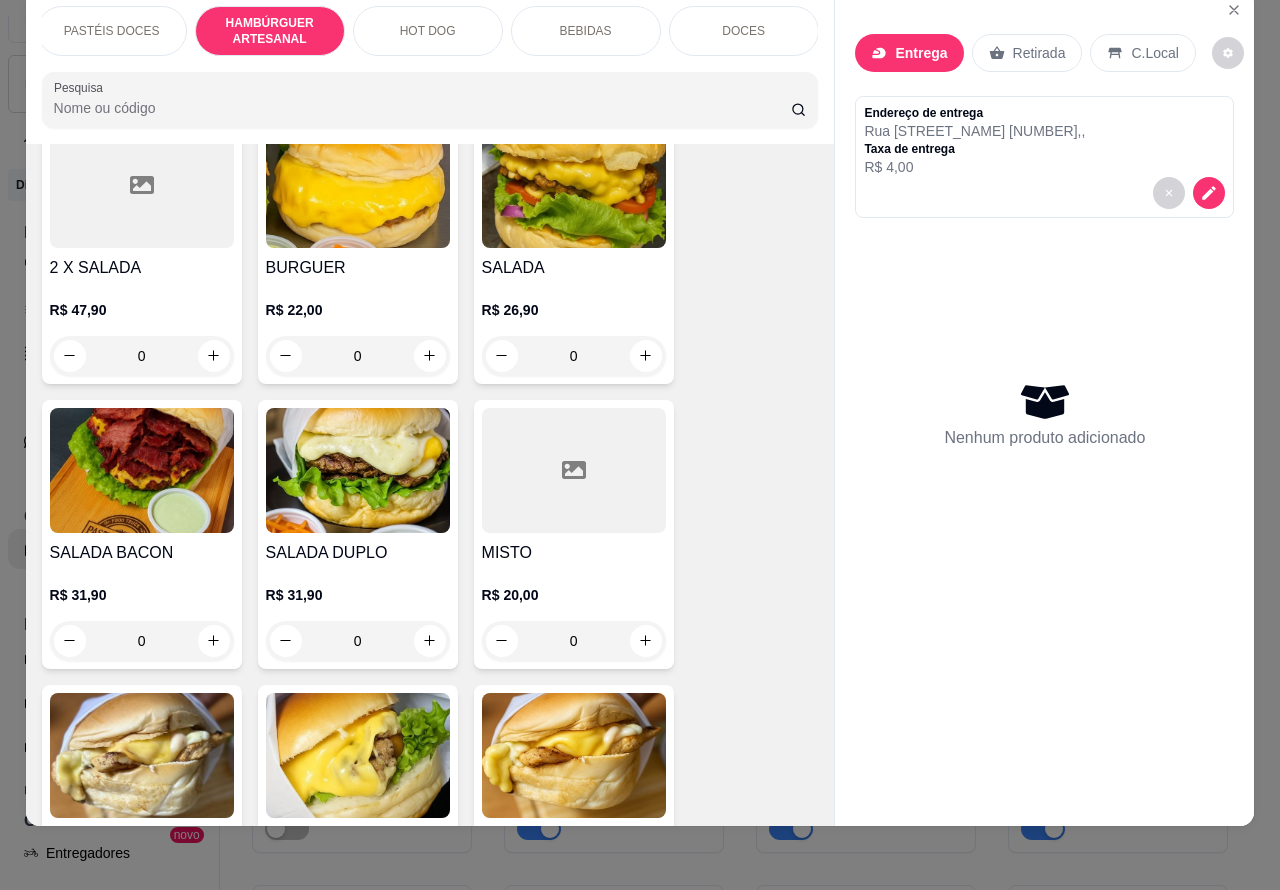 click on "0" at bounding box center [142, 641] 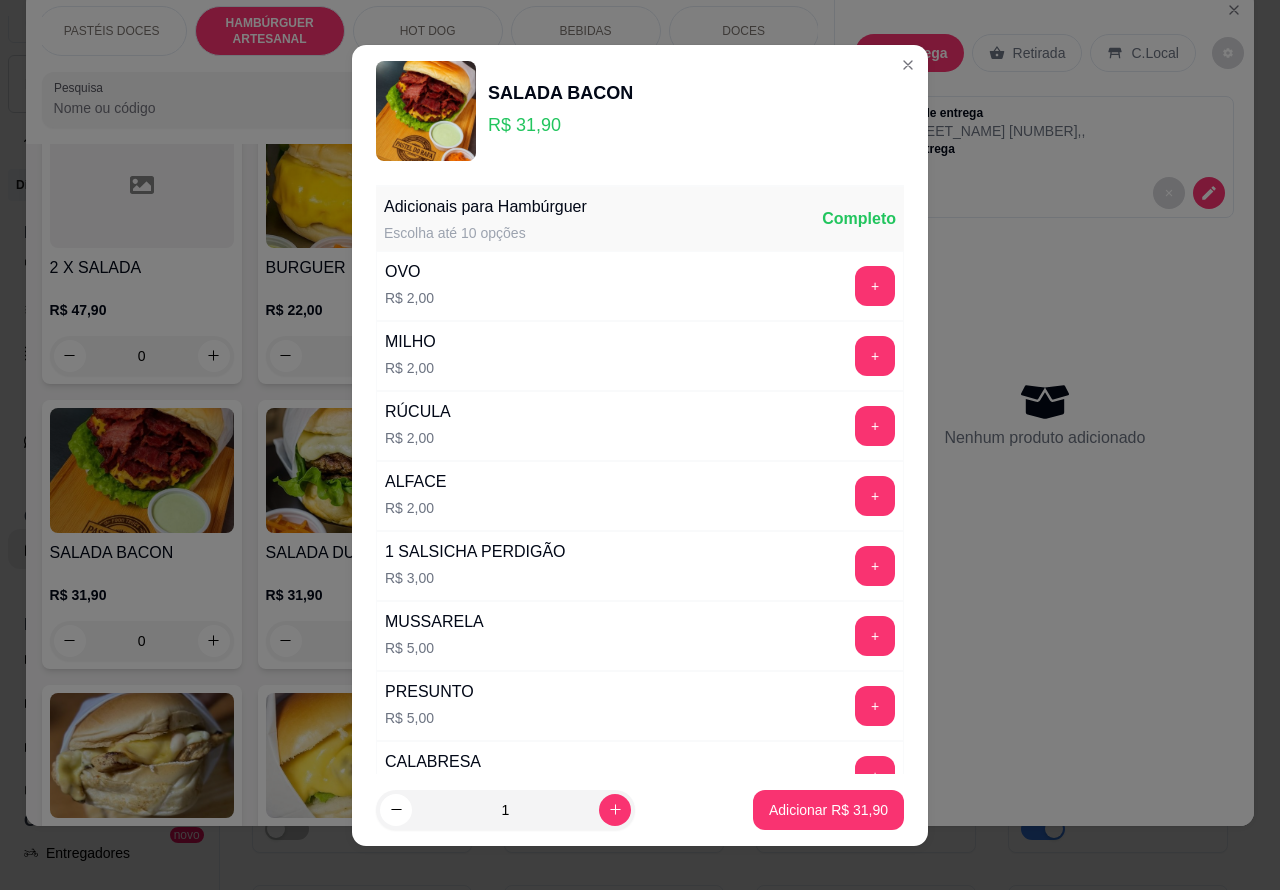 click on "Adicionar   R$ 31,90" at bounding box center [828, 810] 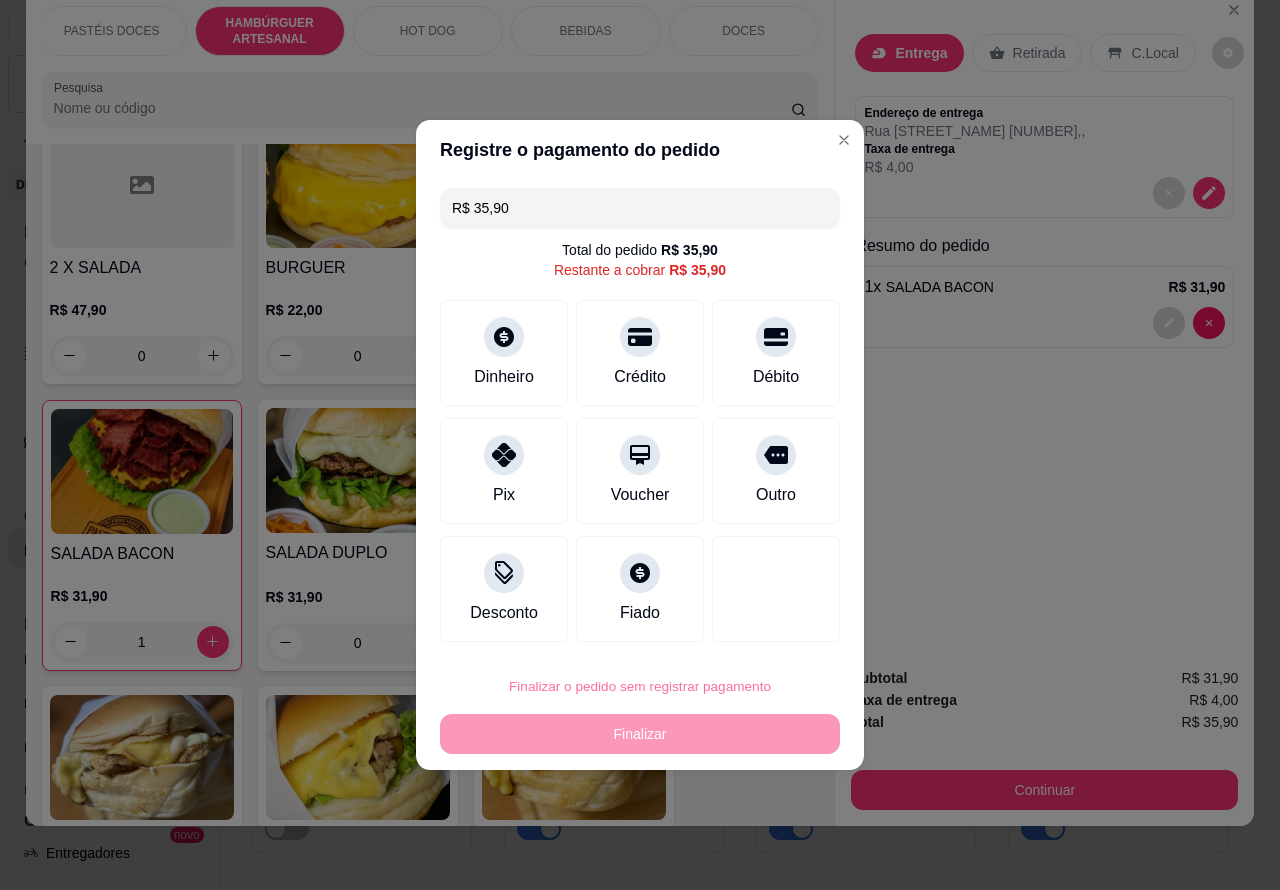 click on "Confirmar" at bounding box center (760, 630) 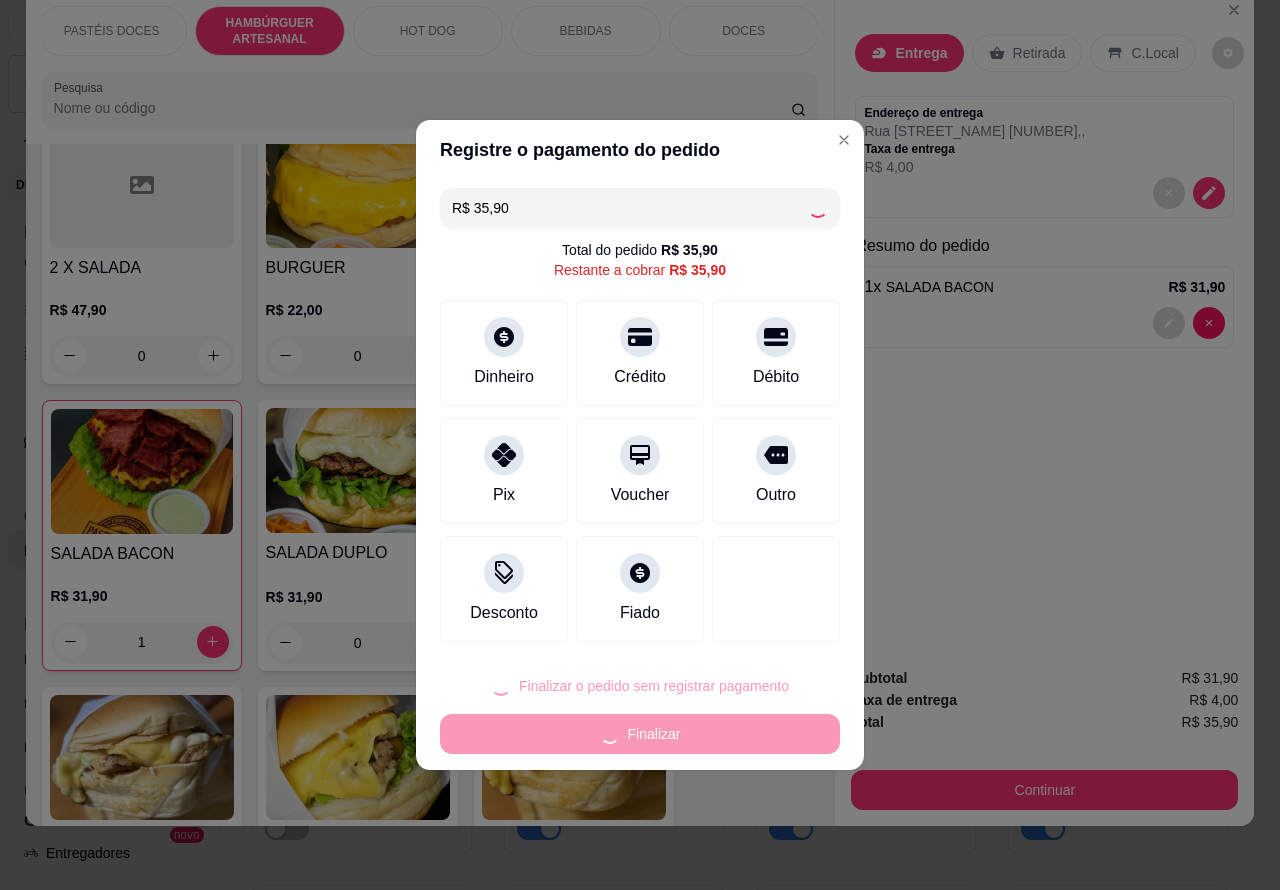 type on "0" 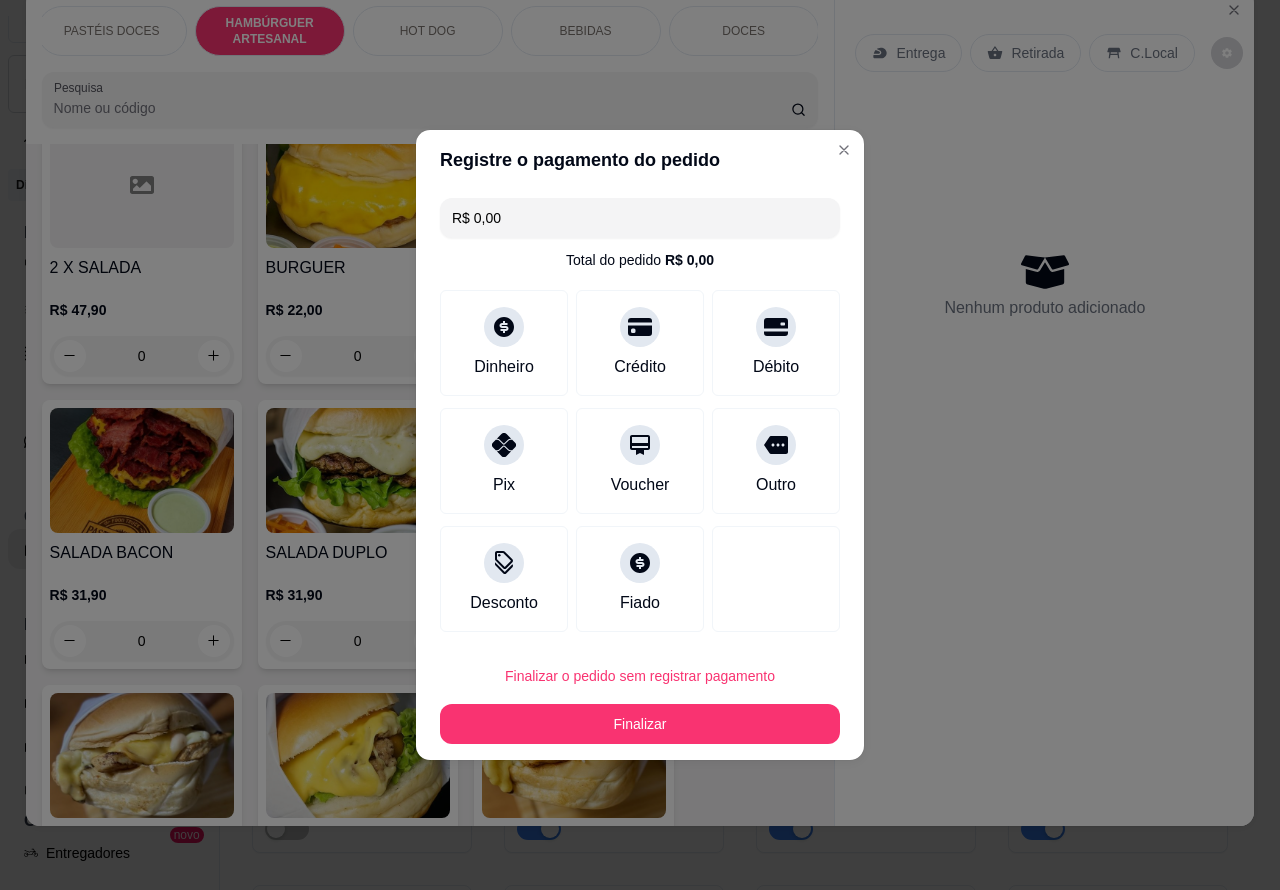 type on "R$ 0,00" 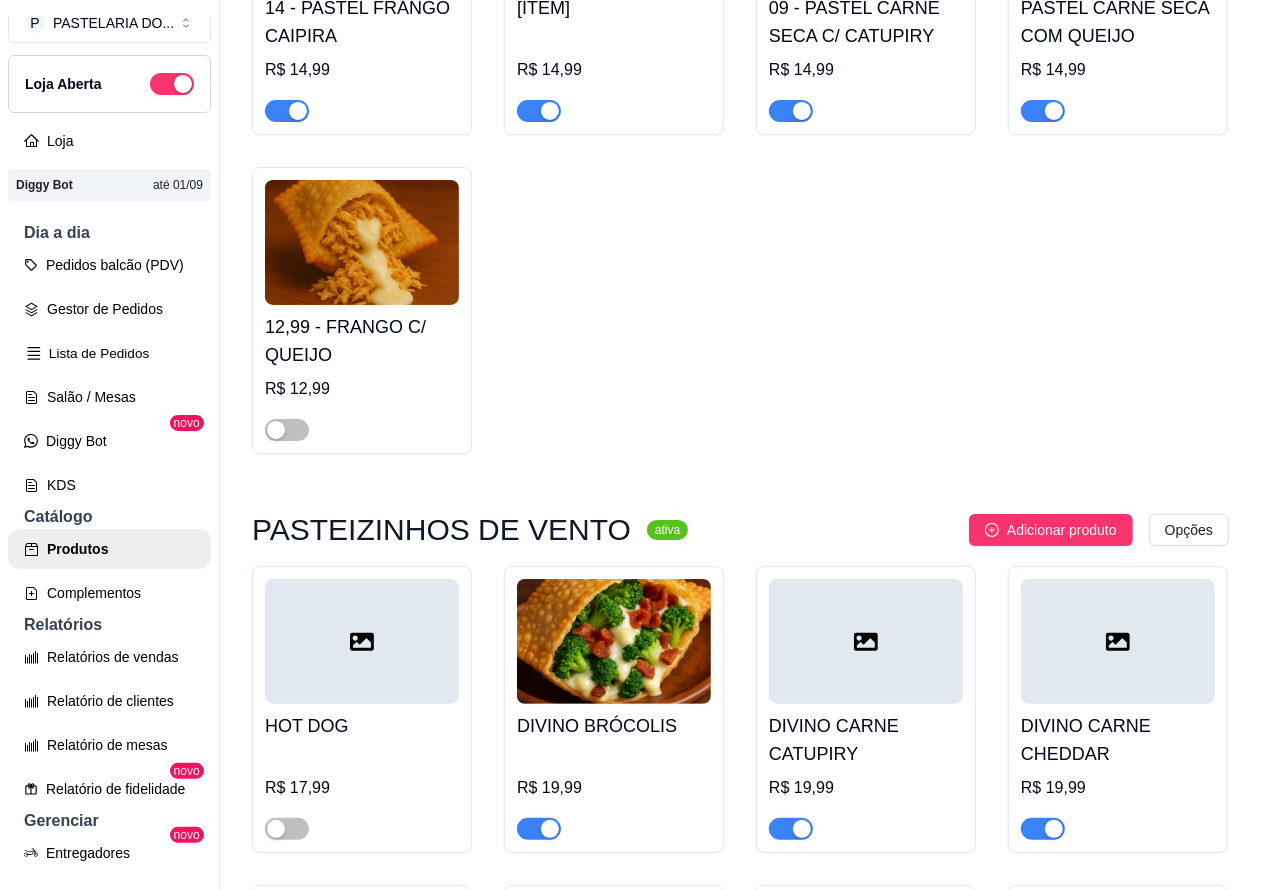 click on "Lista de Pedidos" at bounding box center [109, 353] 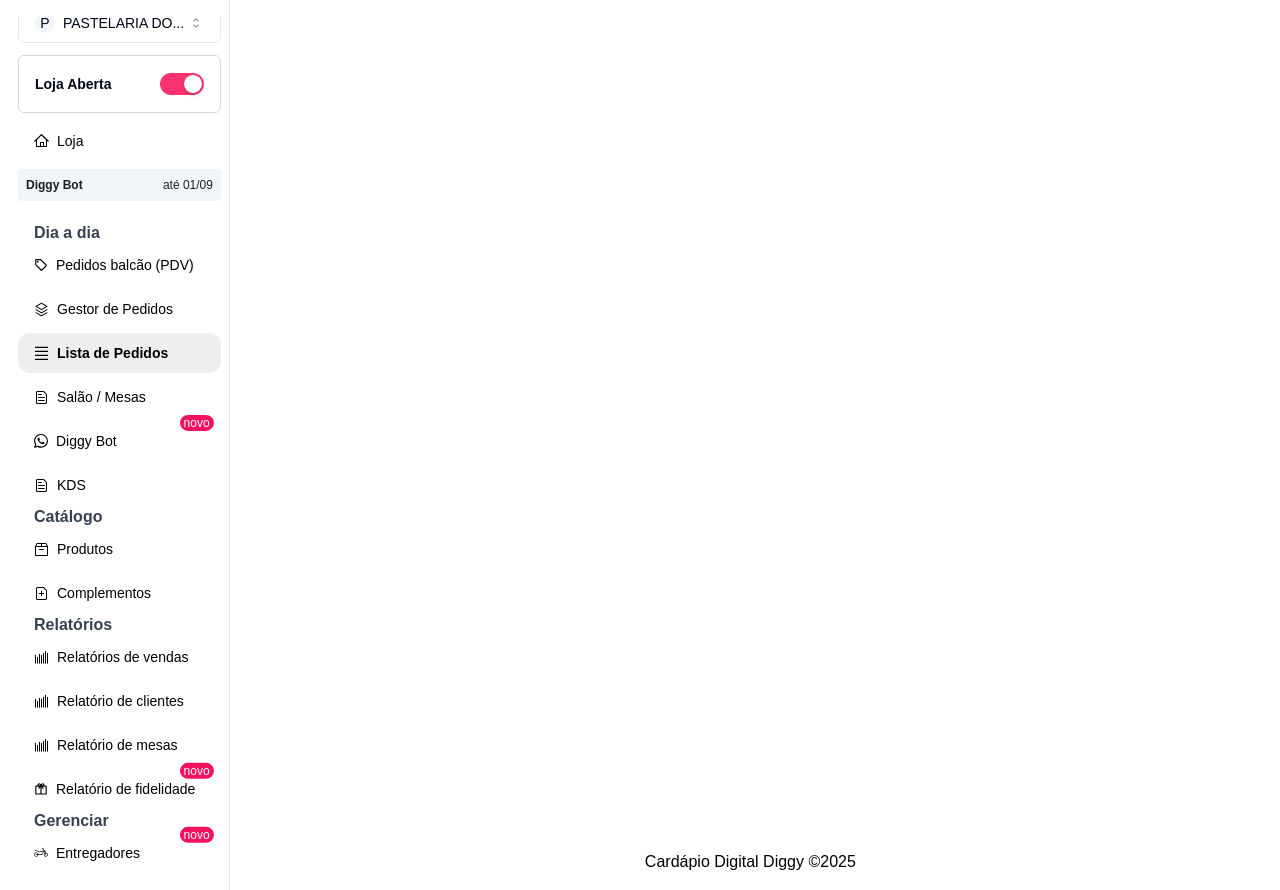 scroll, scrollTop: 0, scrollLeft: 0, axis: both 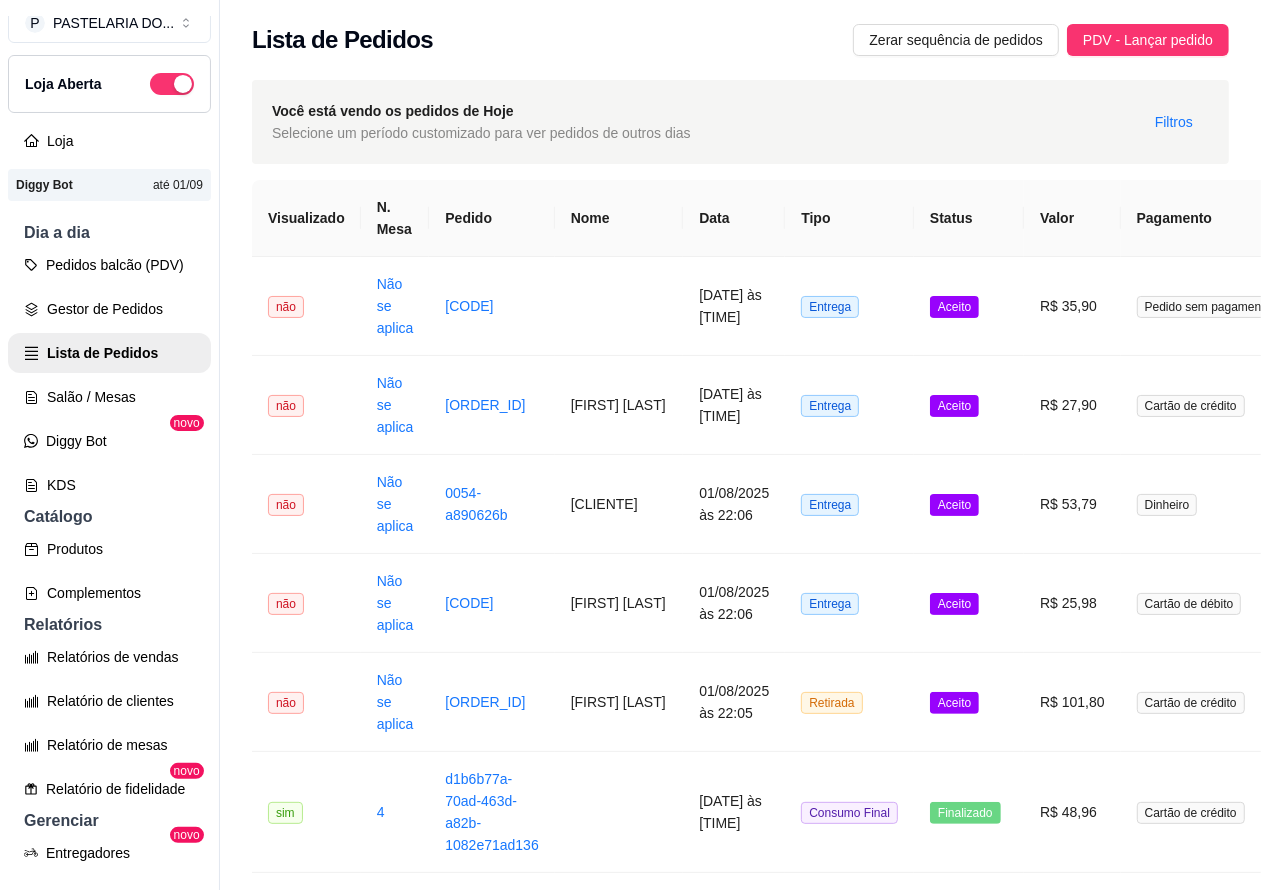 click on "Salão / Mesas" at bounding box center (109, 397) 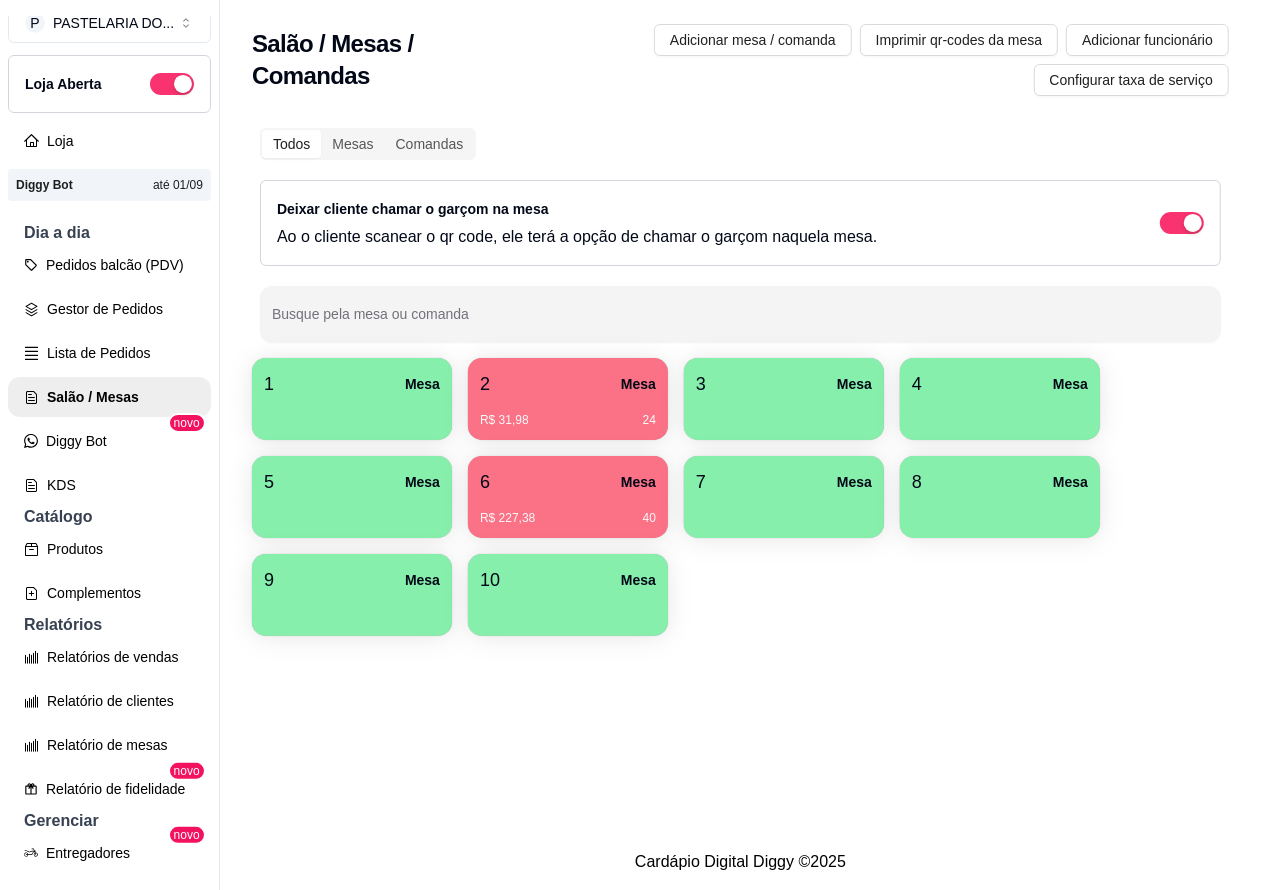 click on "R$ 227,38 40" at bounding box center [568, 511] 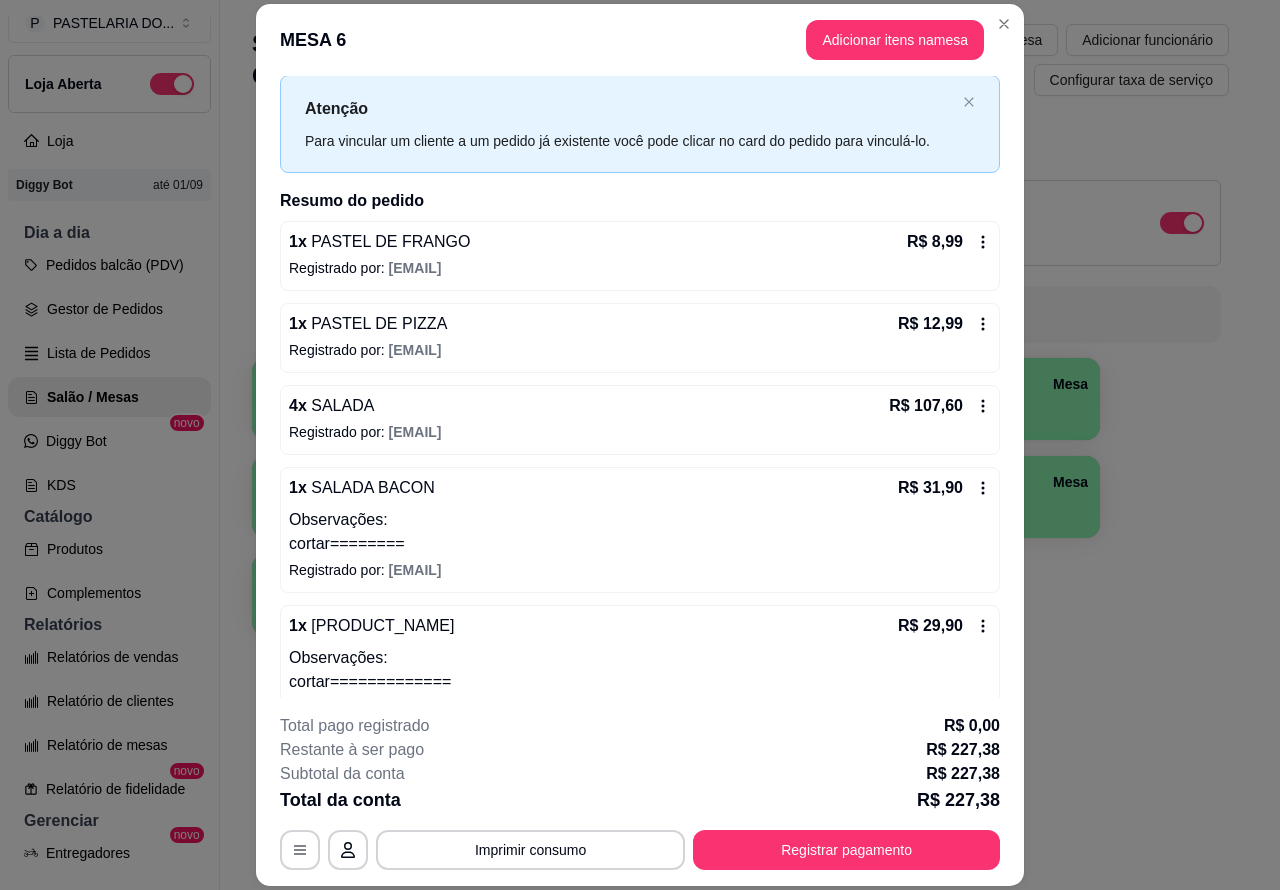 scroll, scrollTop: 62, scrollLeft: 0, axis: vertical 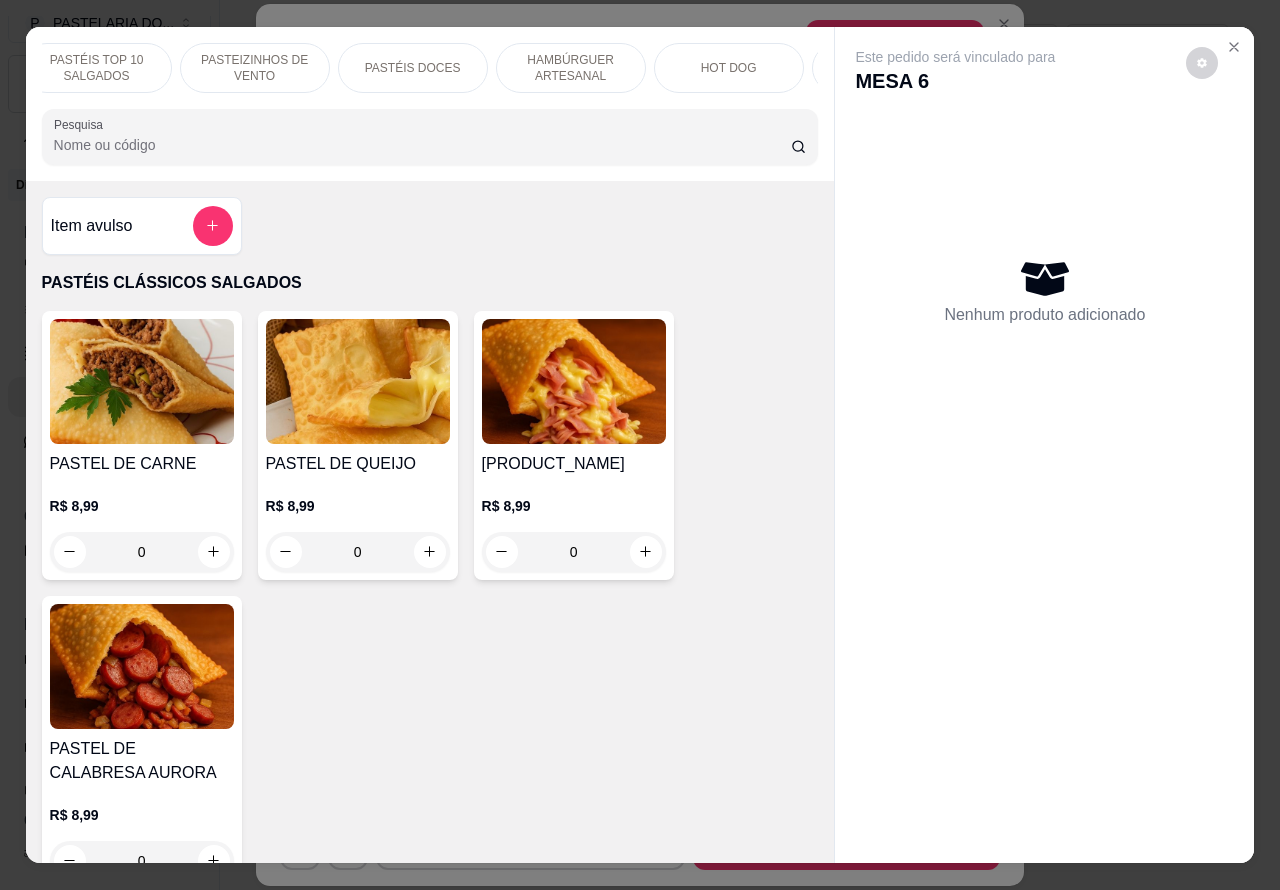 click on "PASTÉIS DOCES" at bounding box center (413, 68) 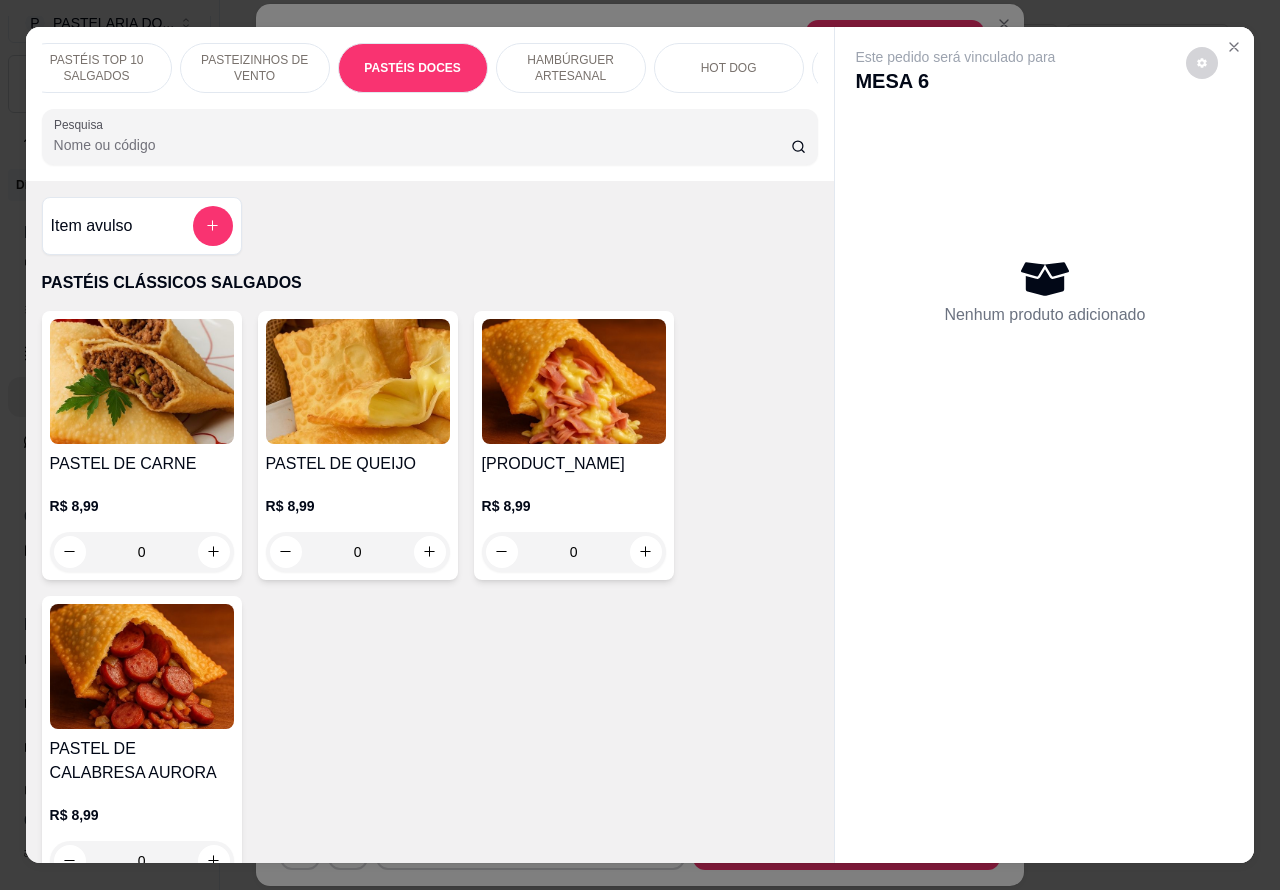 scroll, scrollTop: 3276, scrollLeft: 0, axis: vertical 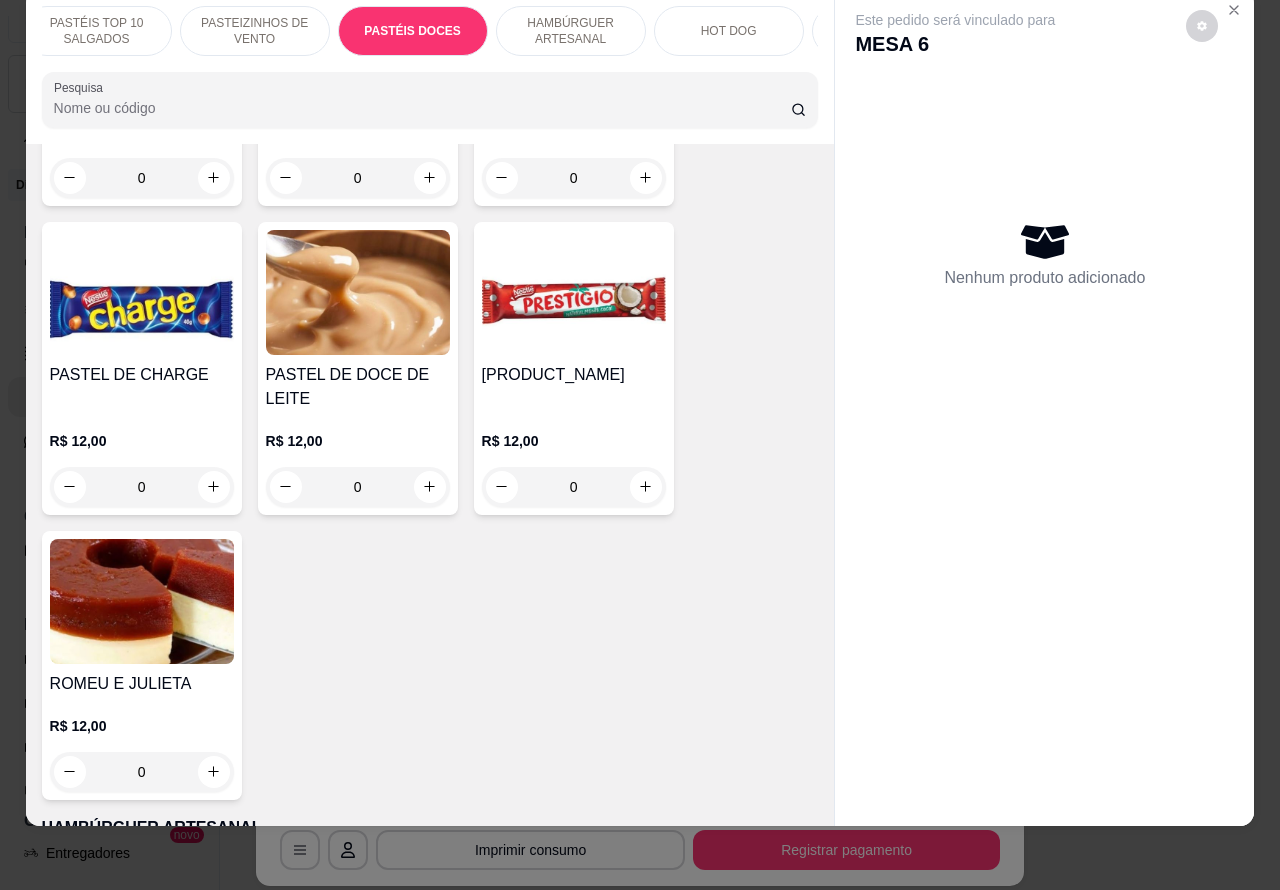 click 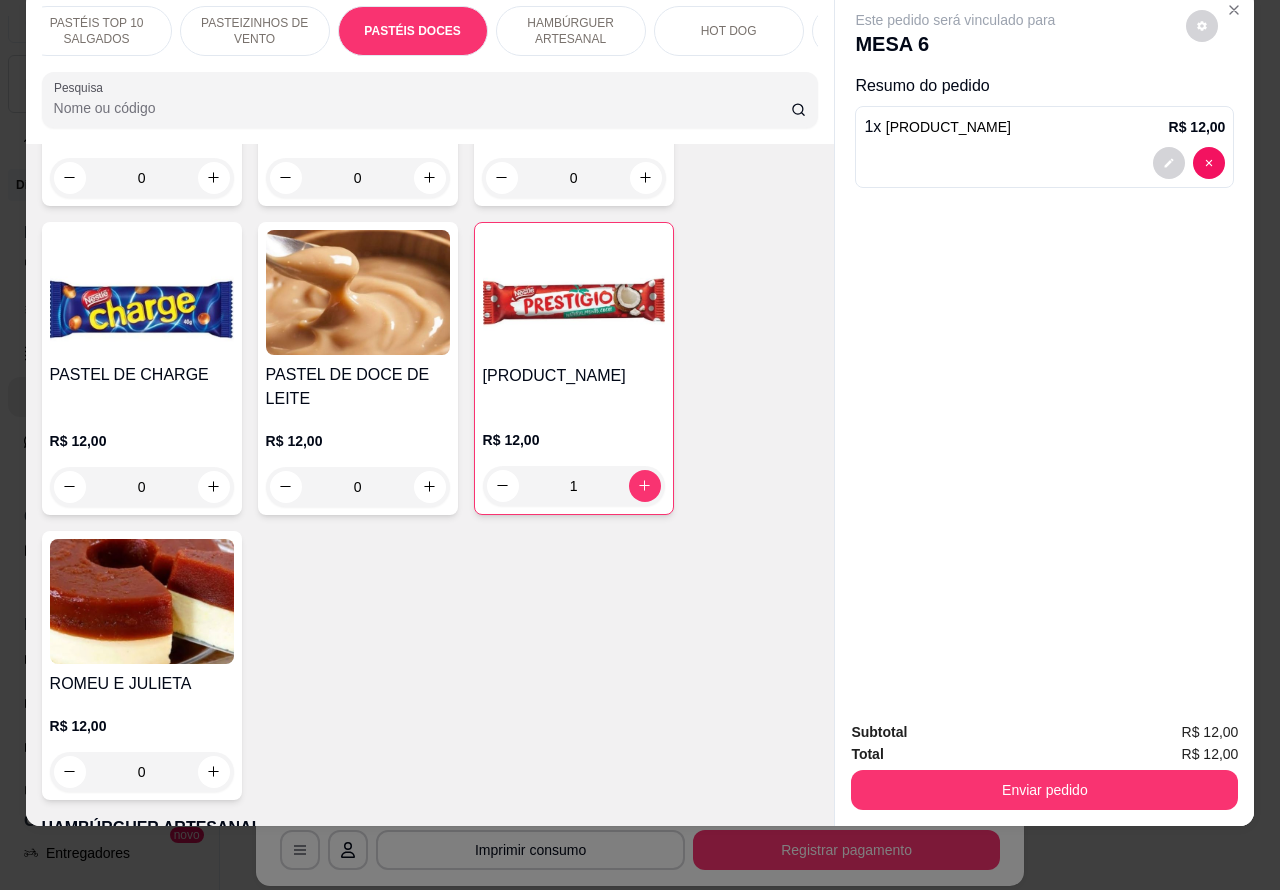click at bounding box center (1044, 163) 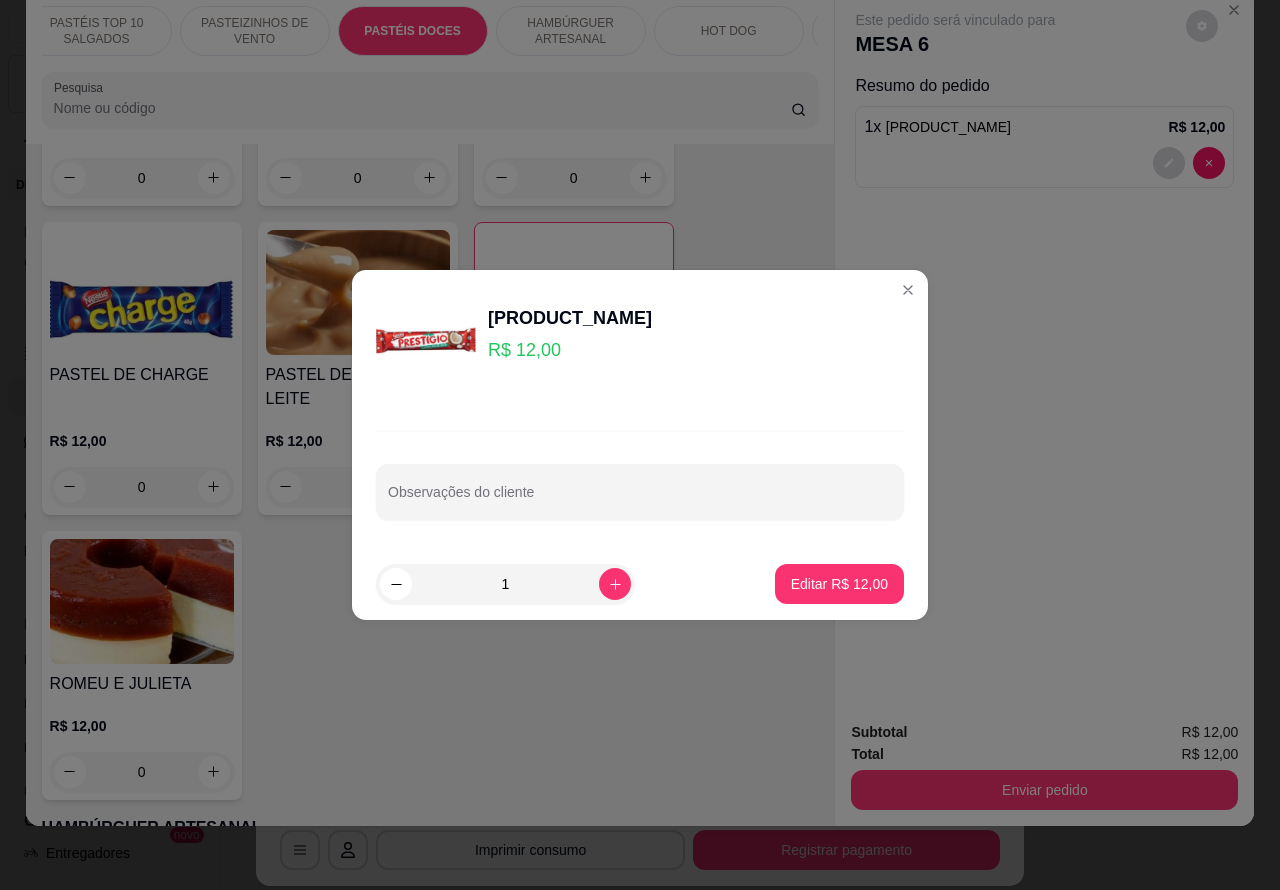 click on "Observações do cliente" at bounding box center [640, 492] 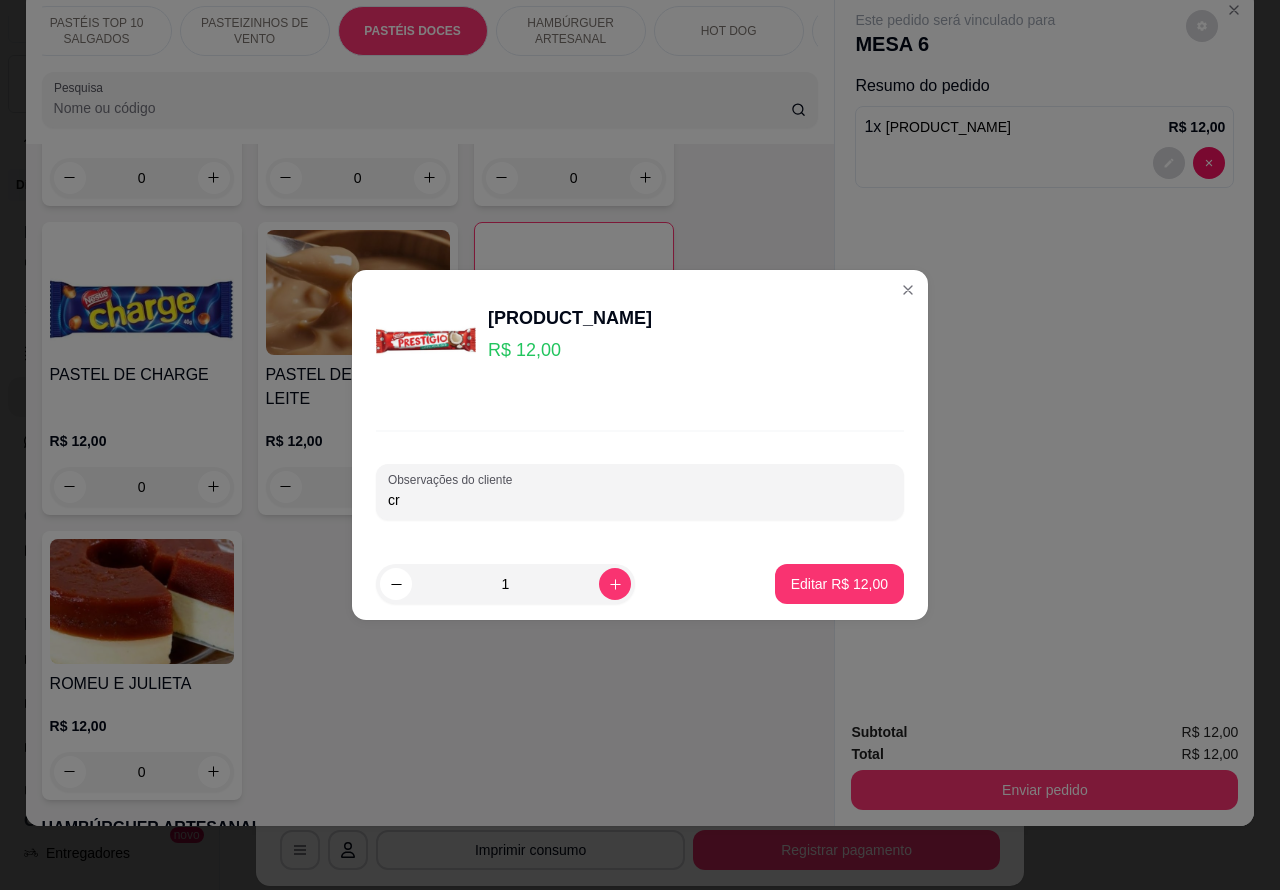 type on "c" 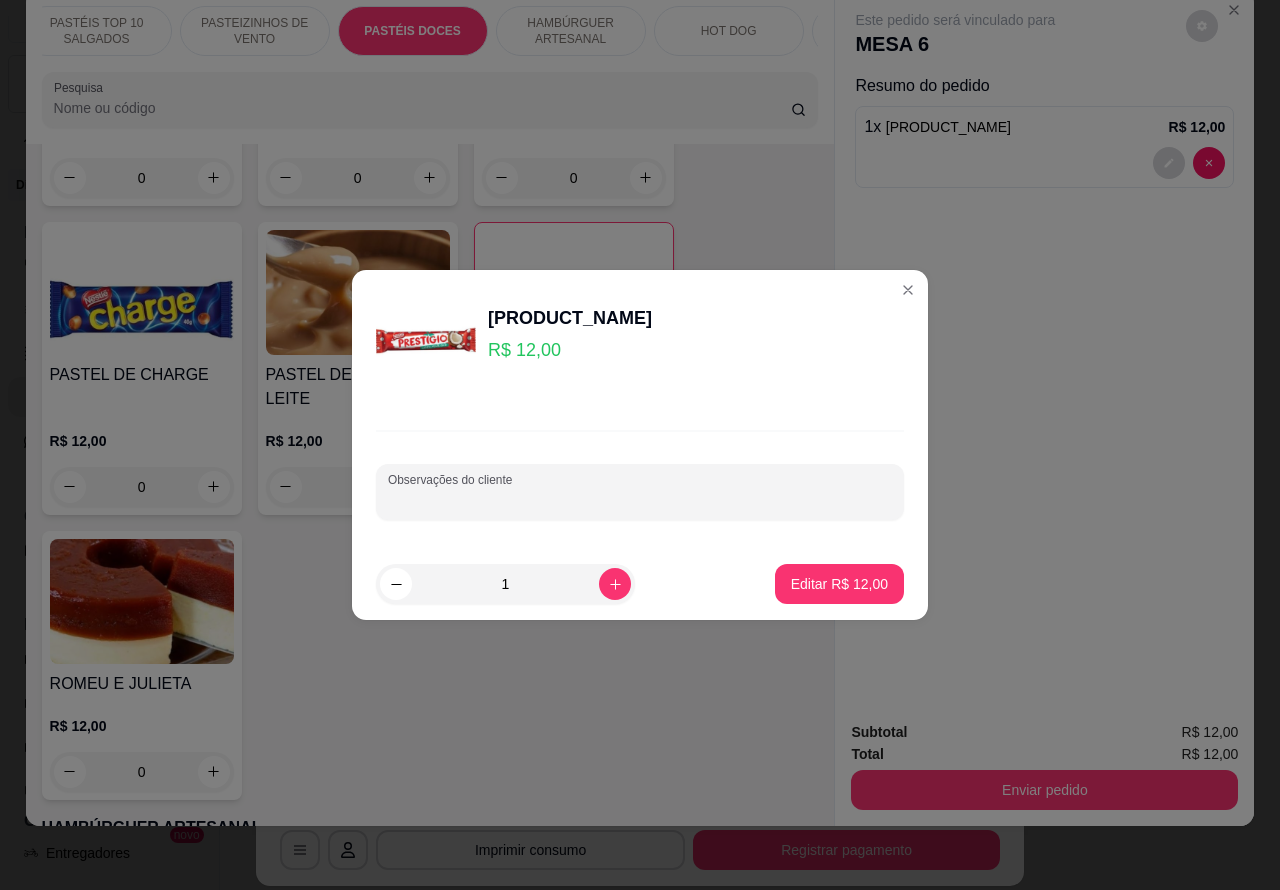 type on "E" 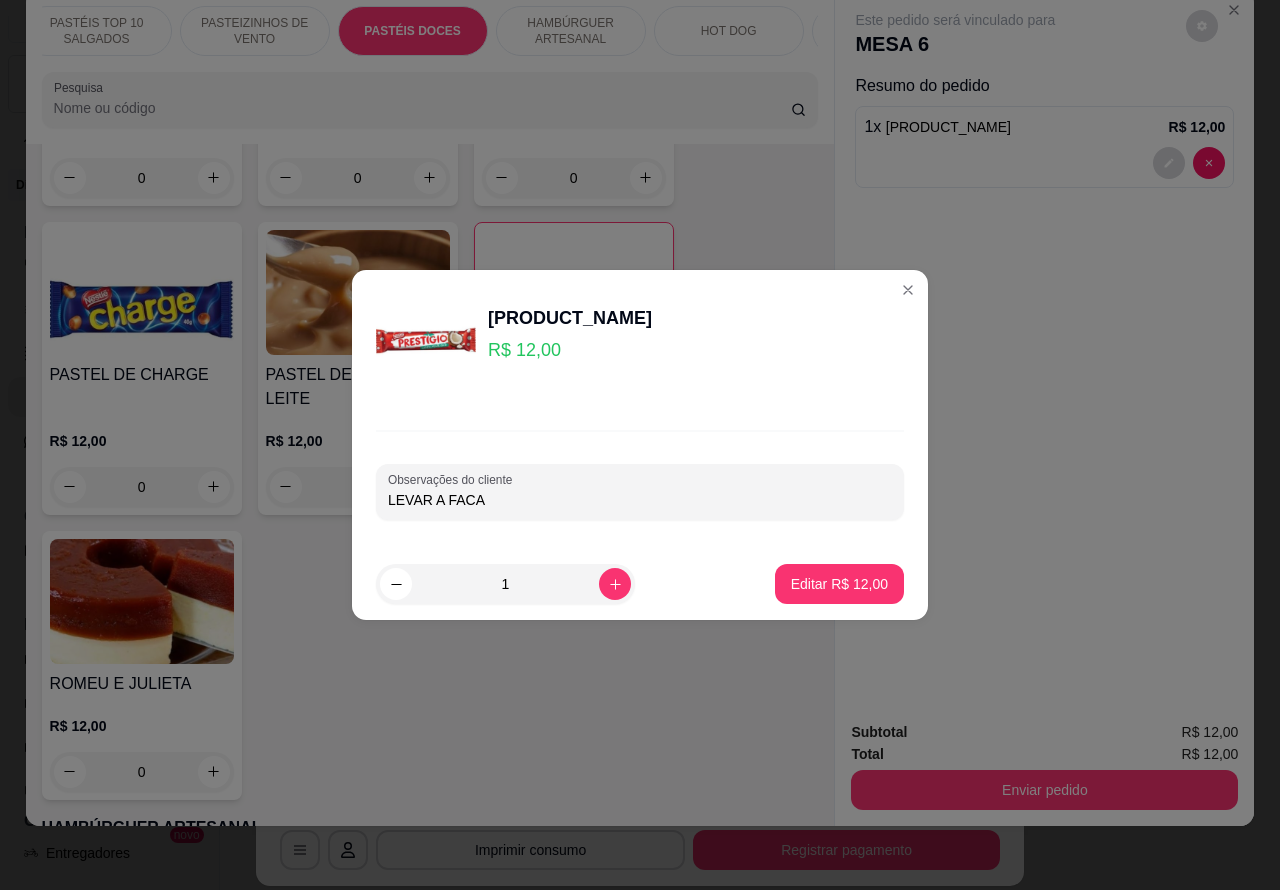 type on "LEVAR A FACA" 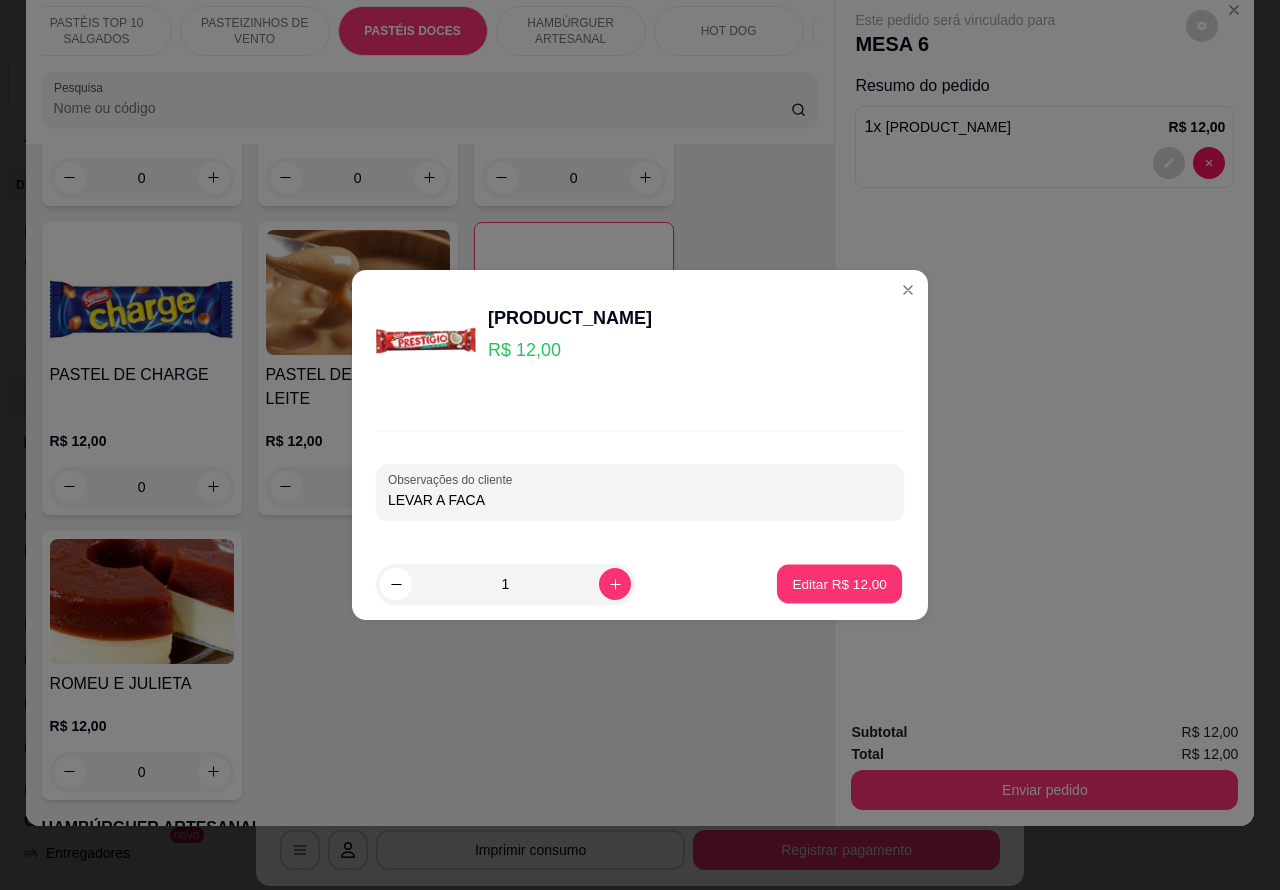 click on "Editar   R$ 12,00" at bounding box center (839, 583) 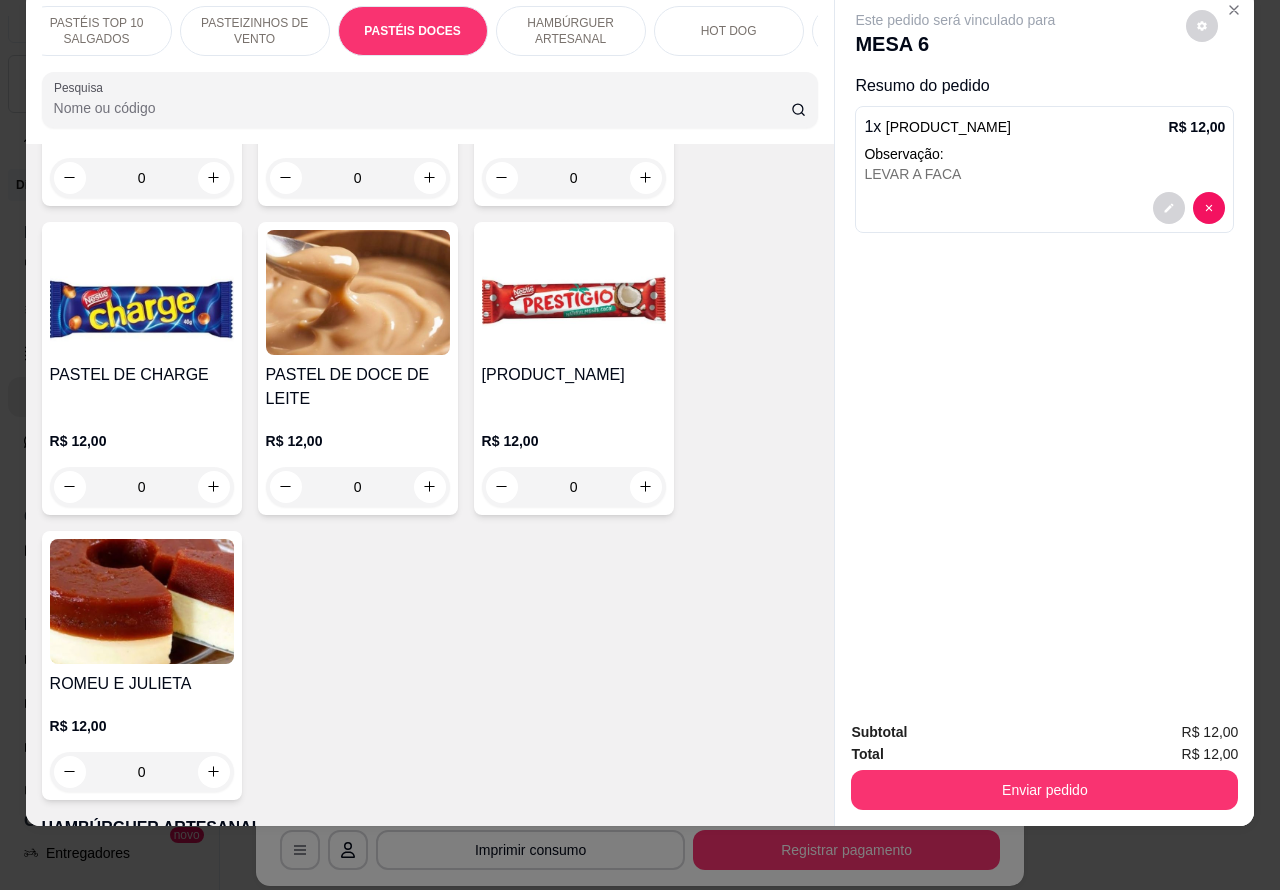 click on "Enviar pedido" at bounding box center (1044, 790) 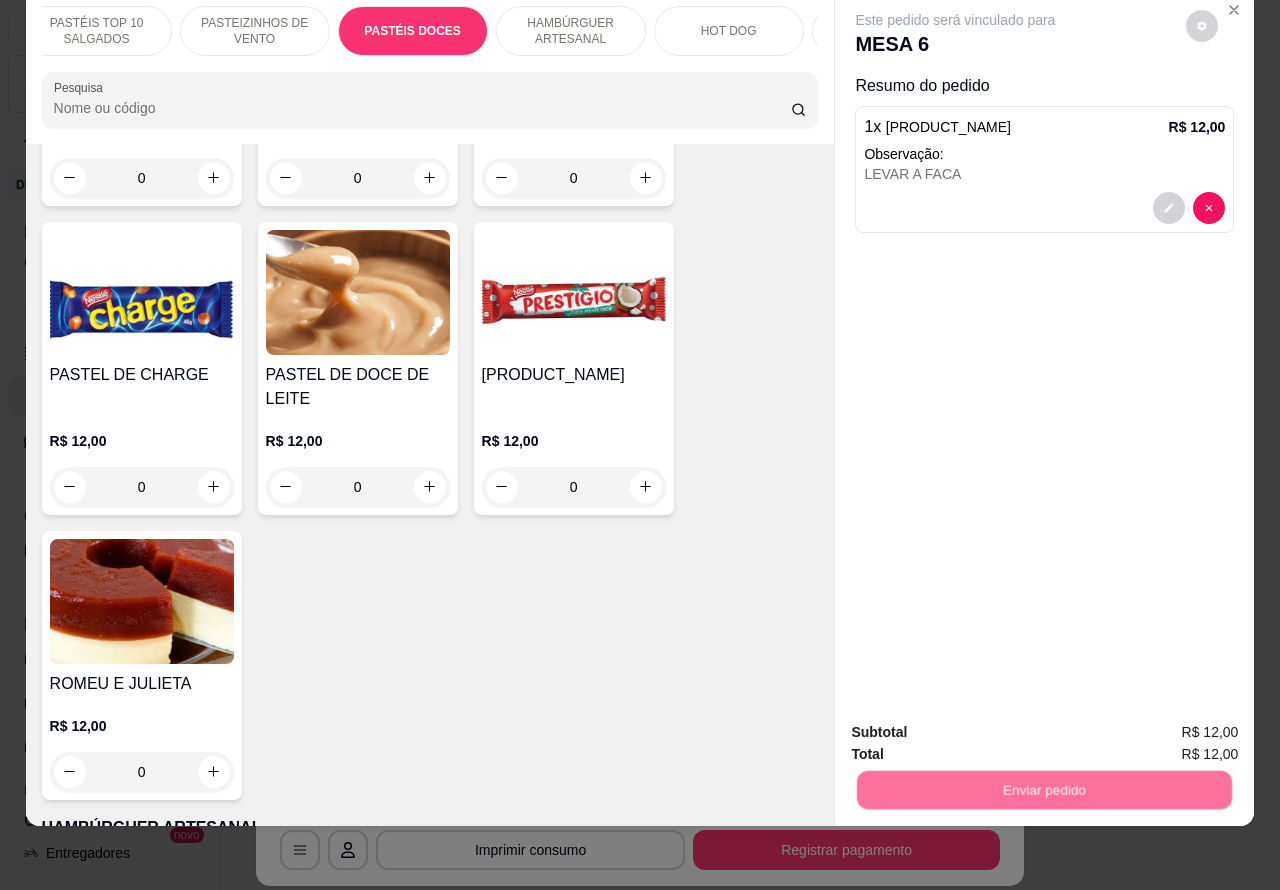 click on "Não registrar e enviar pedido" at bounding box center (977, 723) 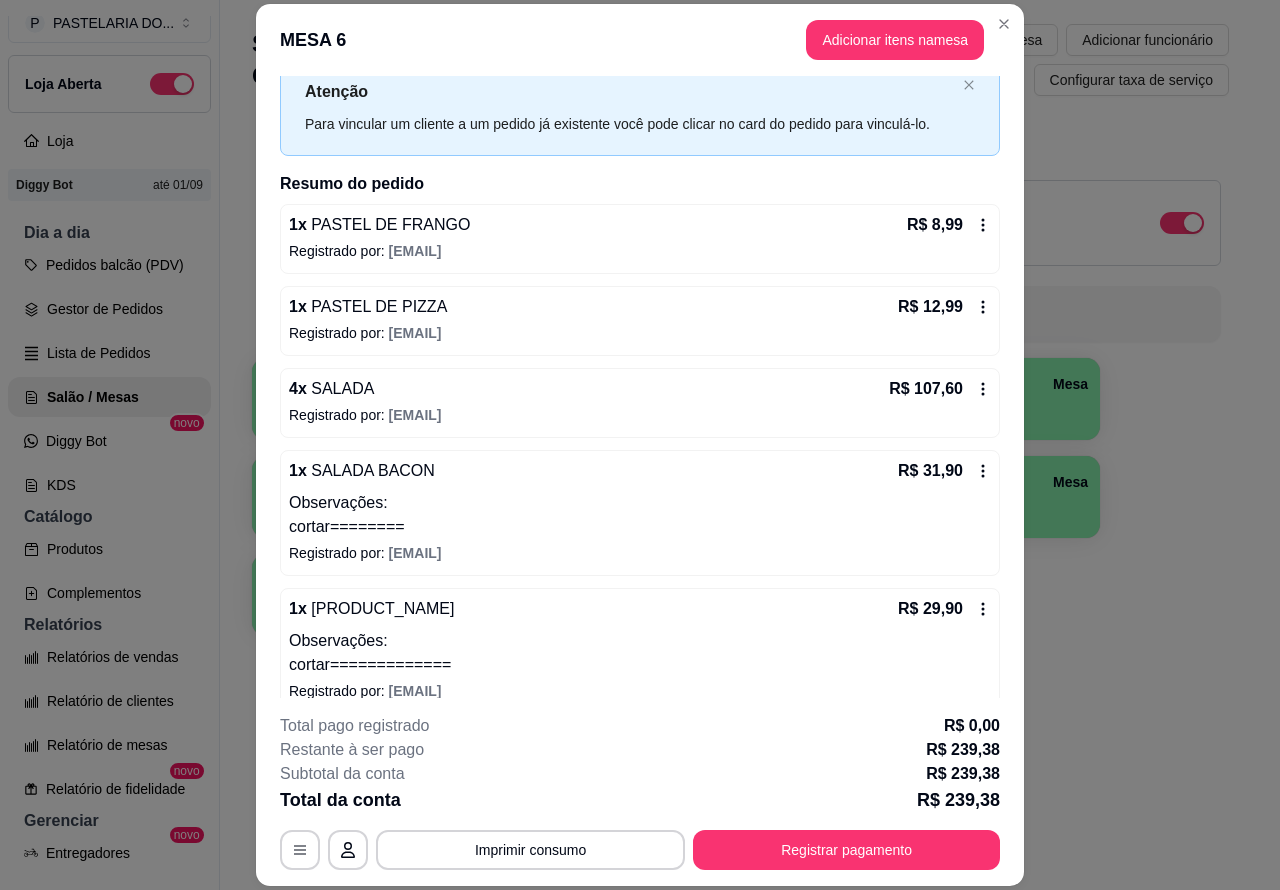 click on "Todos Mesas Comandas Deixar cliente chamar o garçom na mesa Ao o cliente scanear o qr code, ele terá a opção de chamar o garçom naquela mesa. Busque pela mesa ou comanda
1 Mesa 2 Mesa R$ 31,98 24 3 Mesa 4 Mesa 5 Mesa 6 Mesa R$ 227,38 40 7 Mesa 8 Mesa 9 Mesa 10 Mesa" at bounding box center (740, 384) 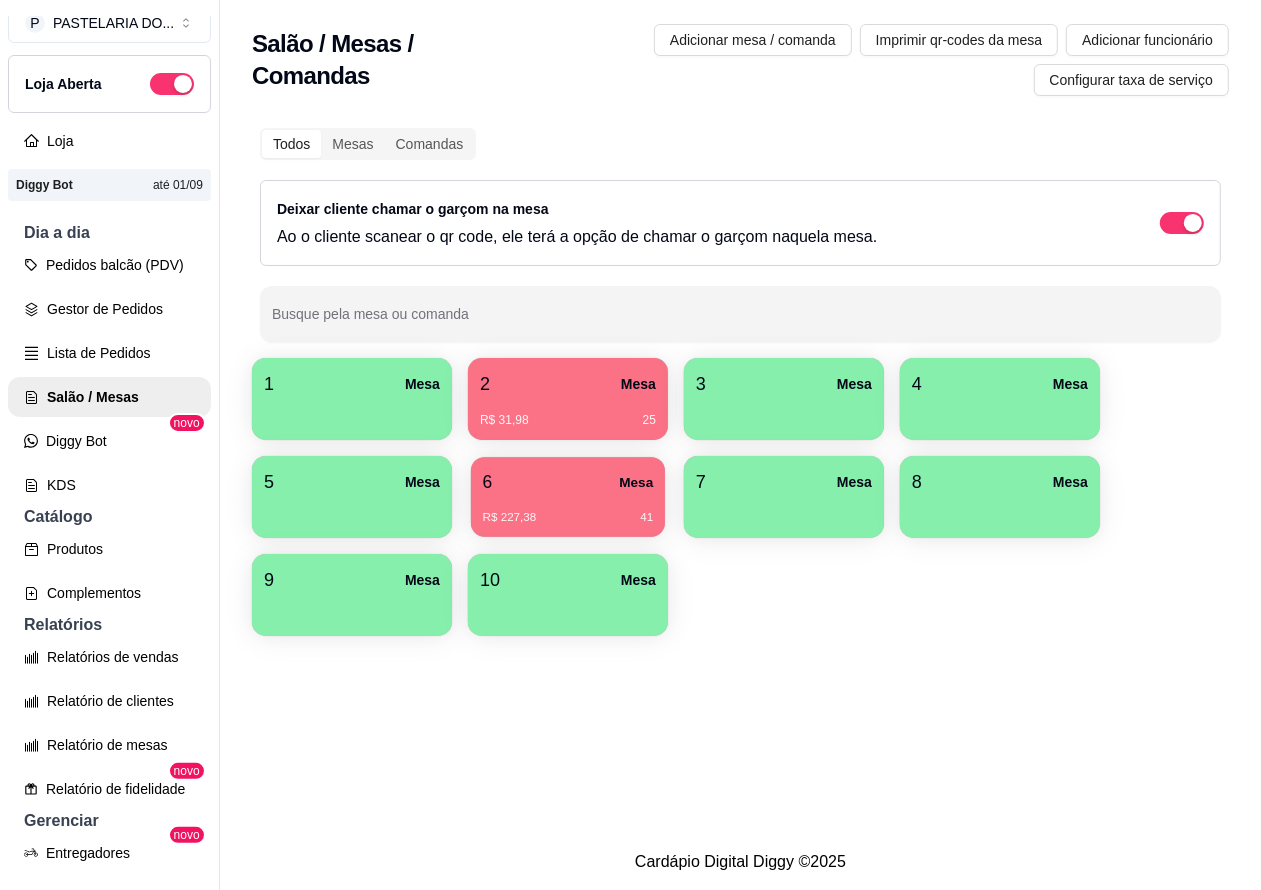 click on "R$ 227,38 41" at bounding box center [568, 510] 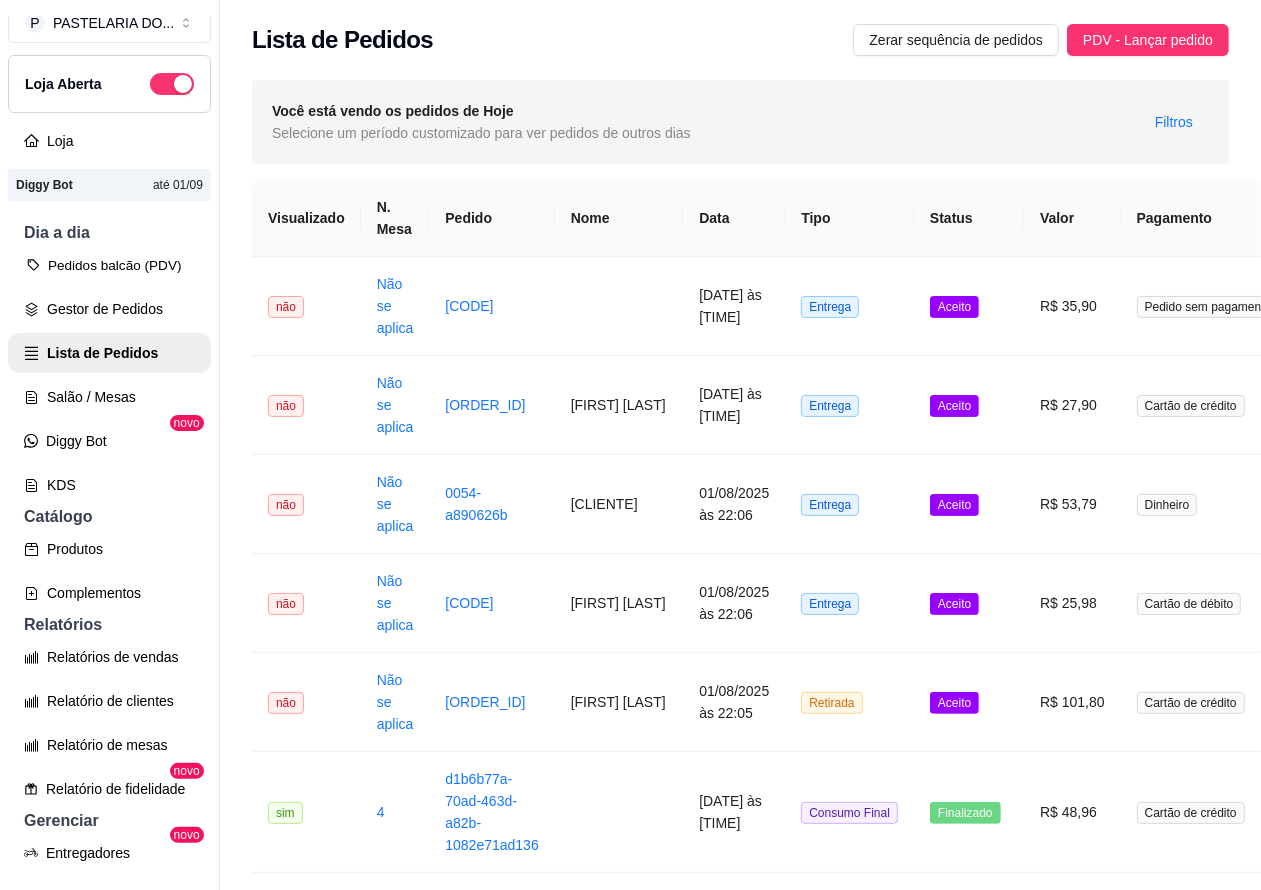 click on "Pedidos balcão (PDV)" at bounding box center (109, 265) 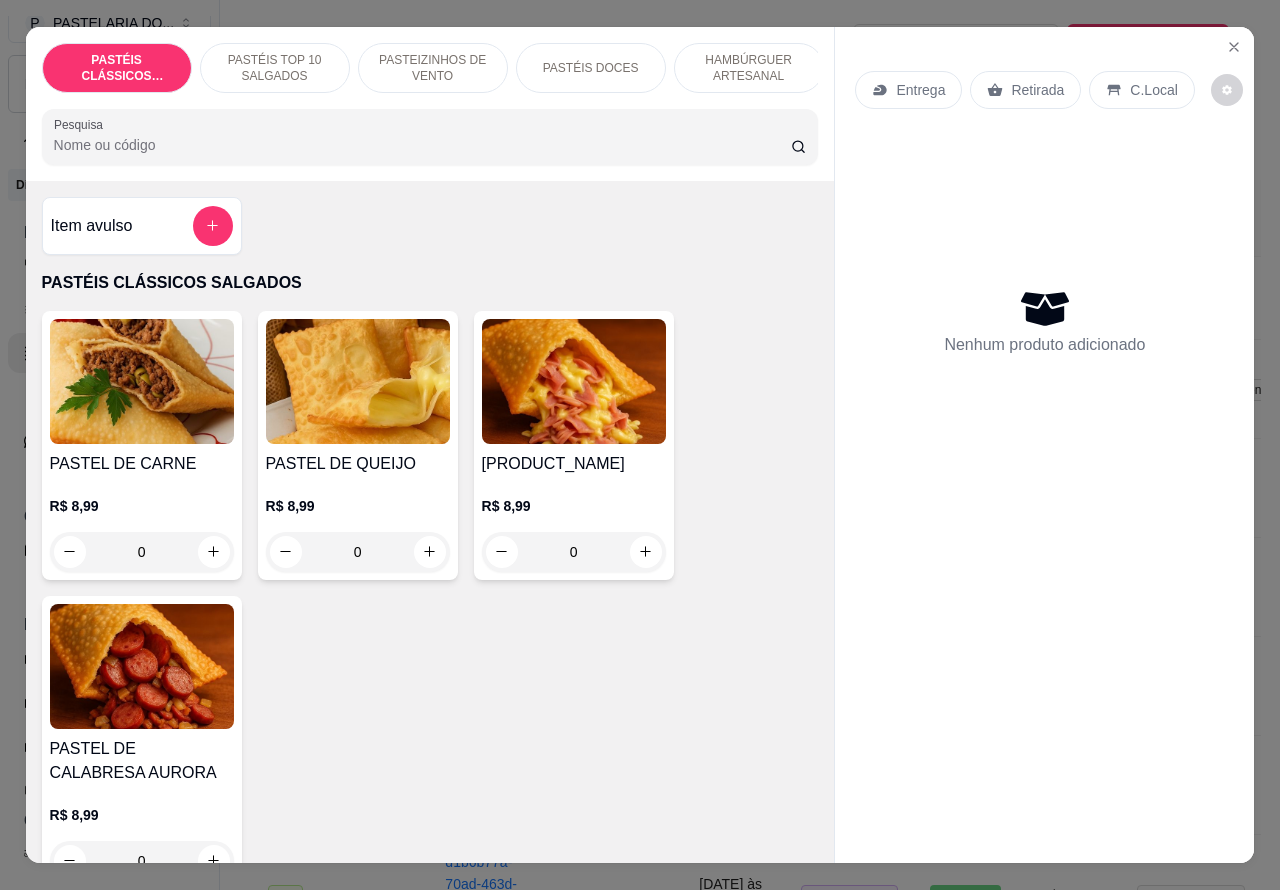 click on "Retirada" at bounding box center (1037, 90) 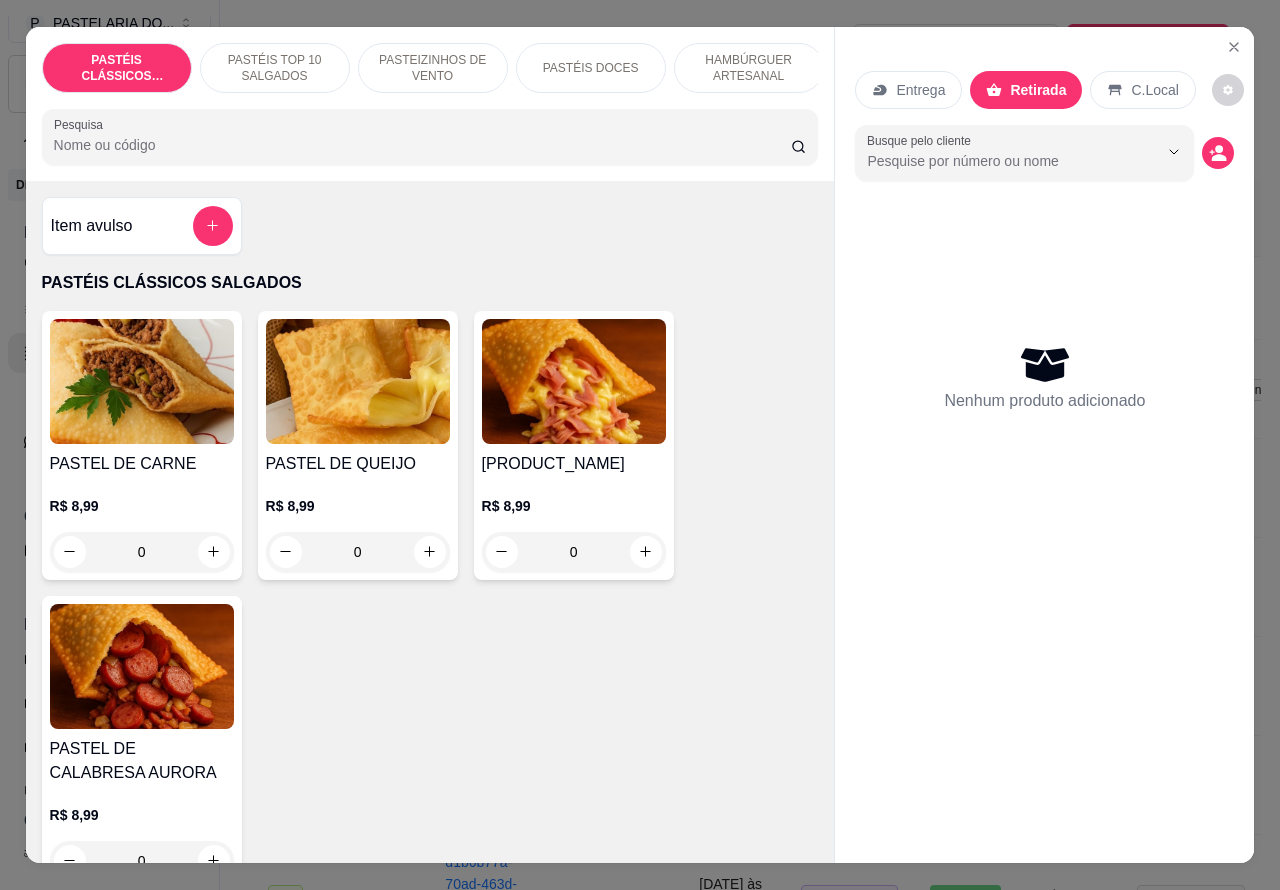 click on "HAMBÚRGUER ARTESANAL" at bounding box center [749, 68] 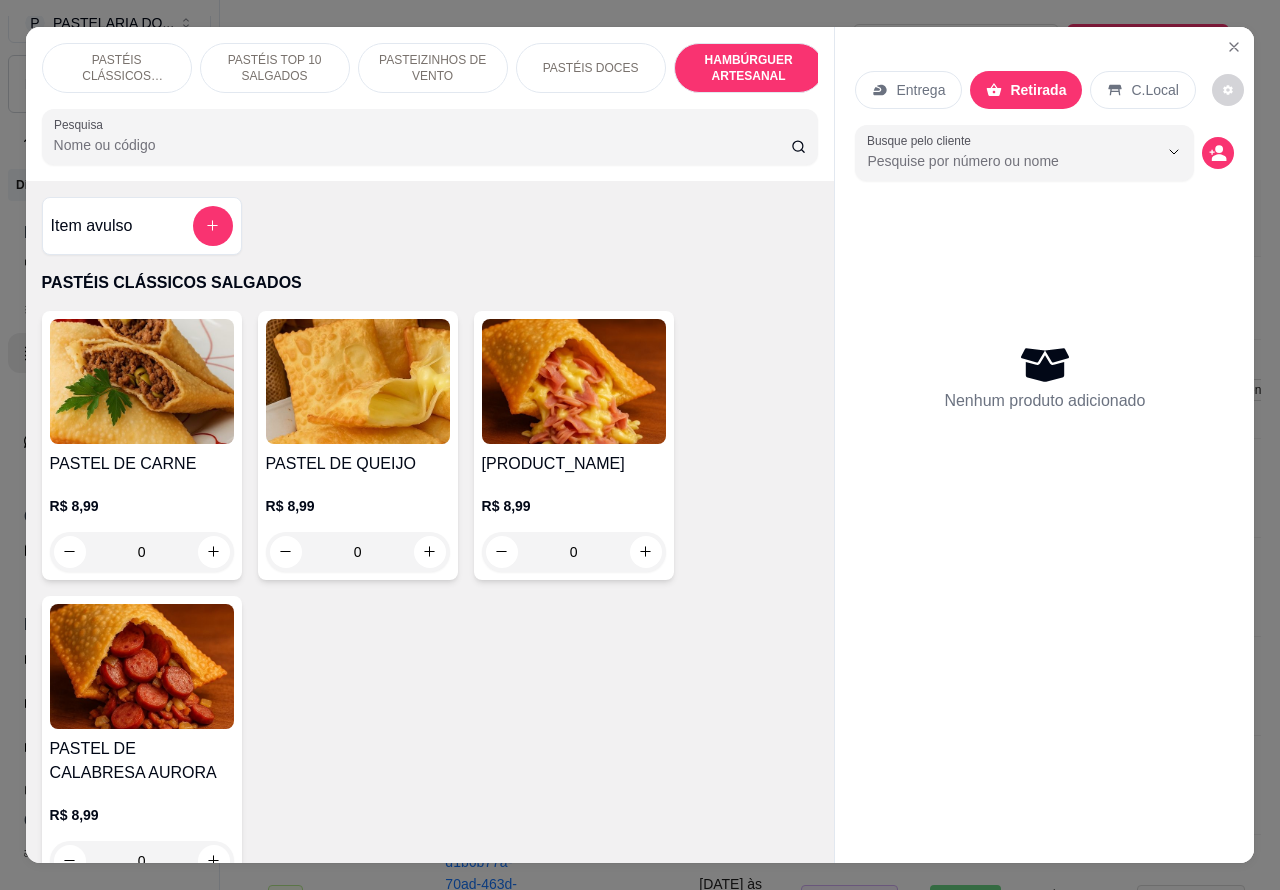 scroll, scrollTop: 4218, scrollLeft: 0, axis: vertical 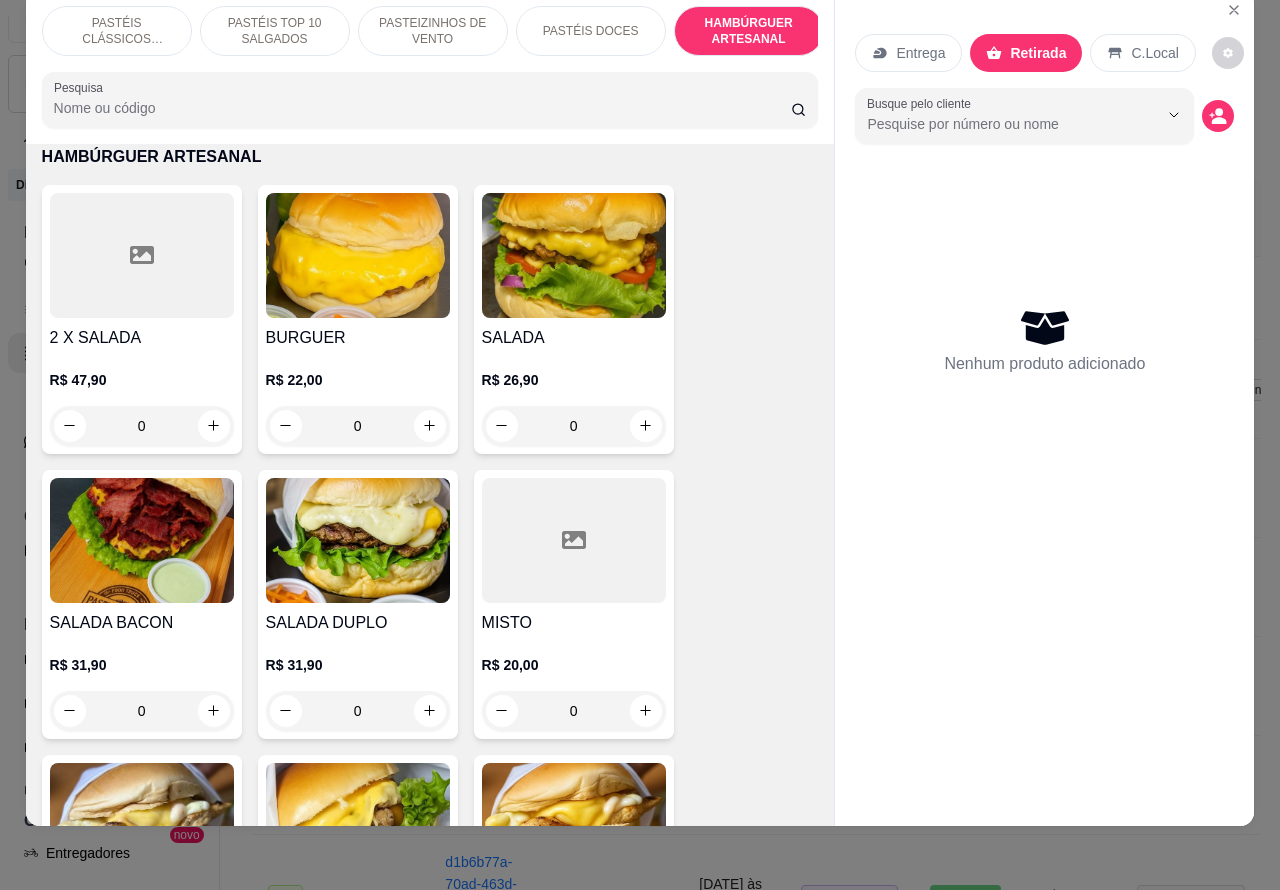 click on "0" at bounding box center [358, 426] 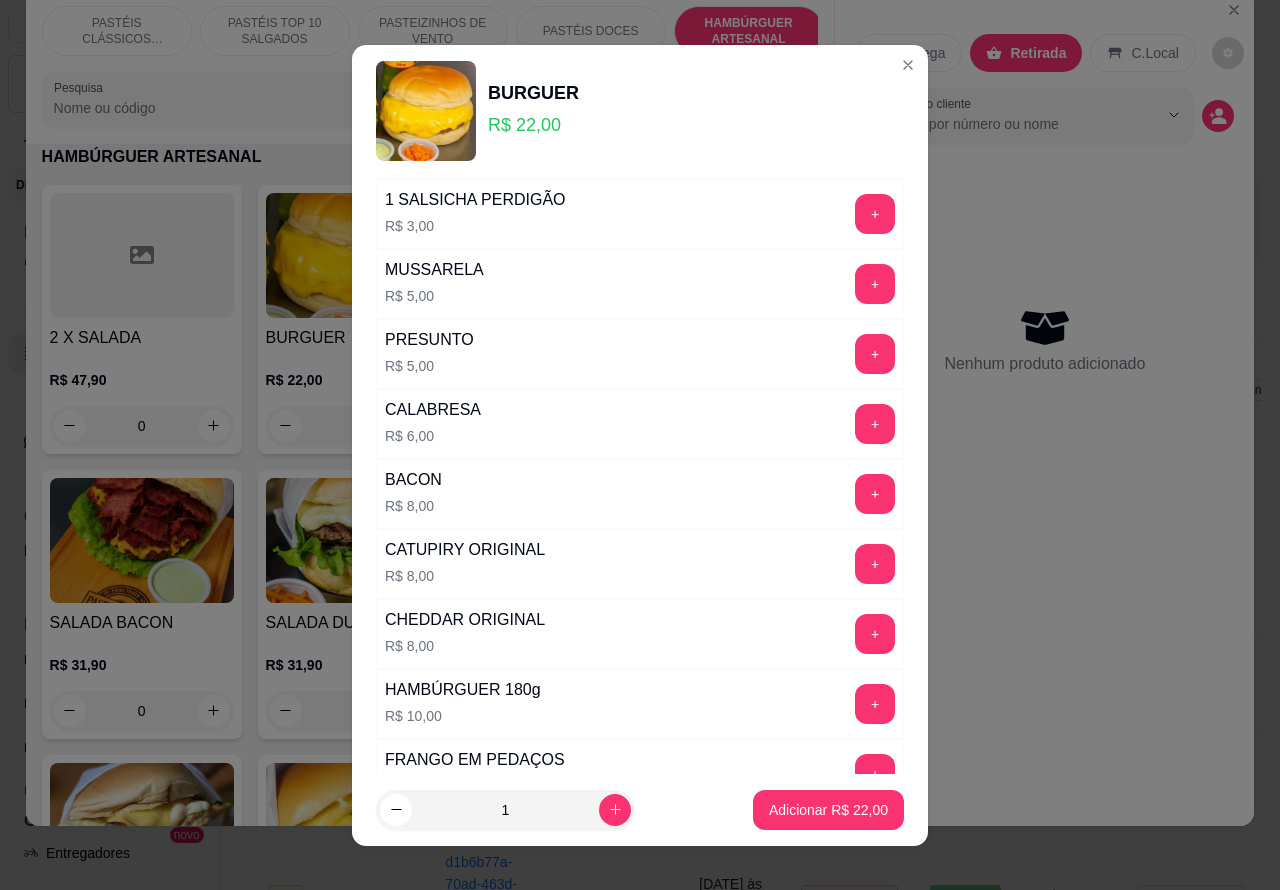 scroll, scrollTop: 542, scrollLeft: 0, axis: vertical 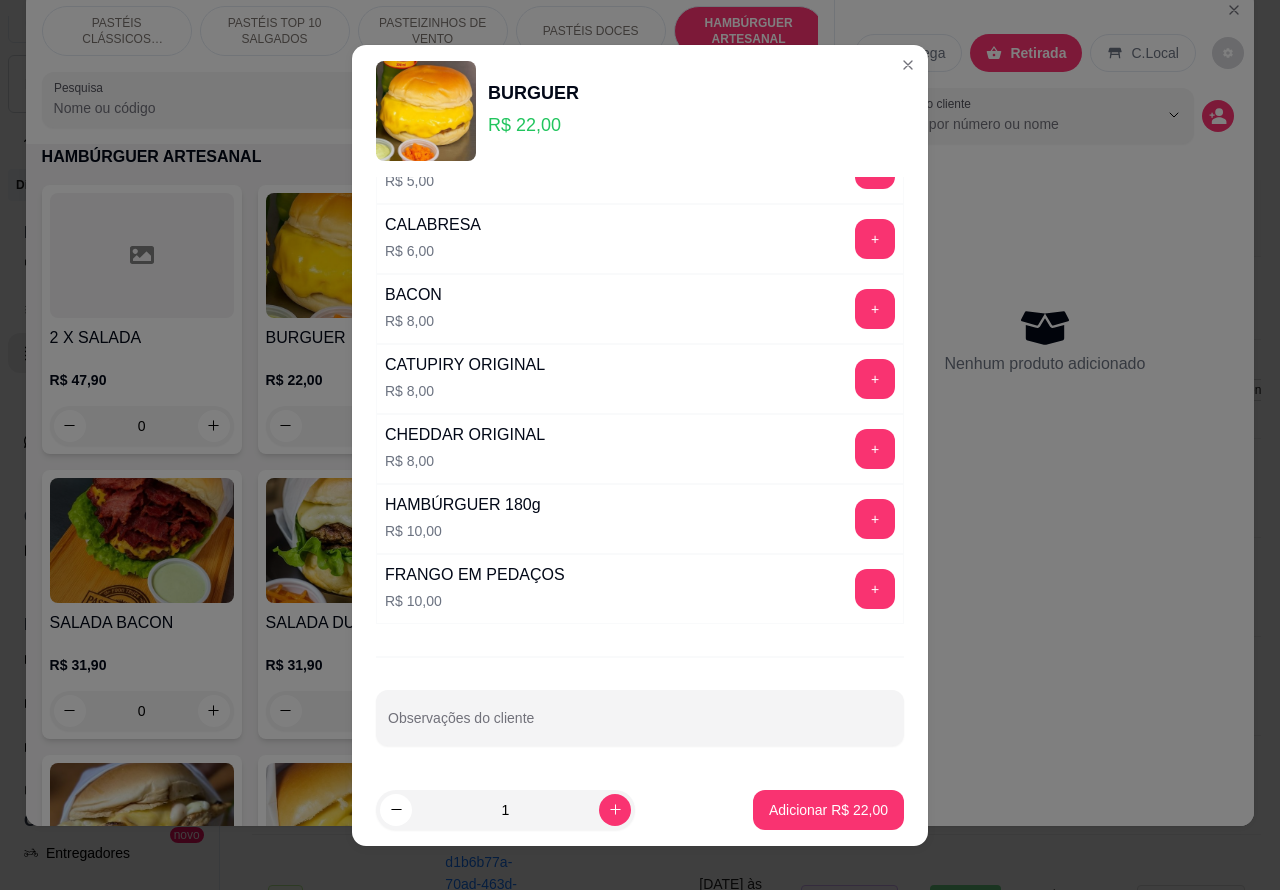 click on "Observações do cliente" at bounding box center (640, 726) 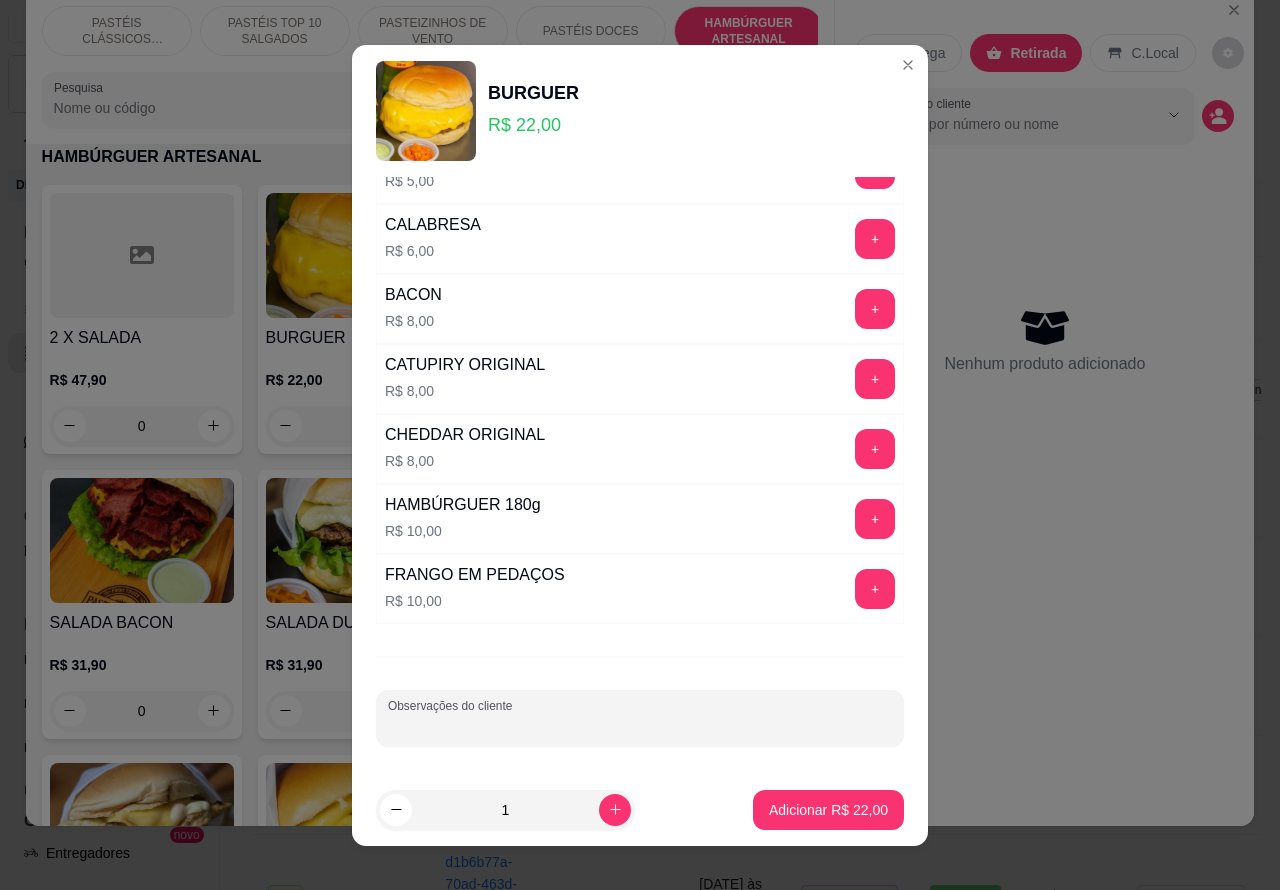 type on "g" 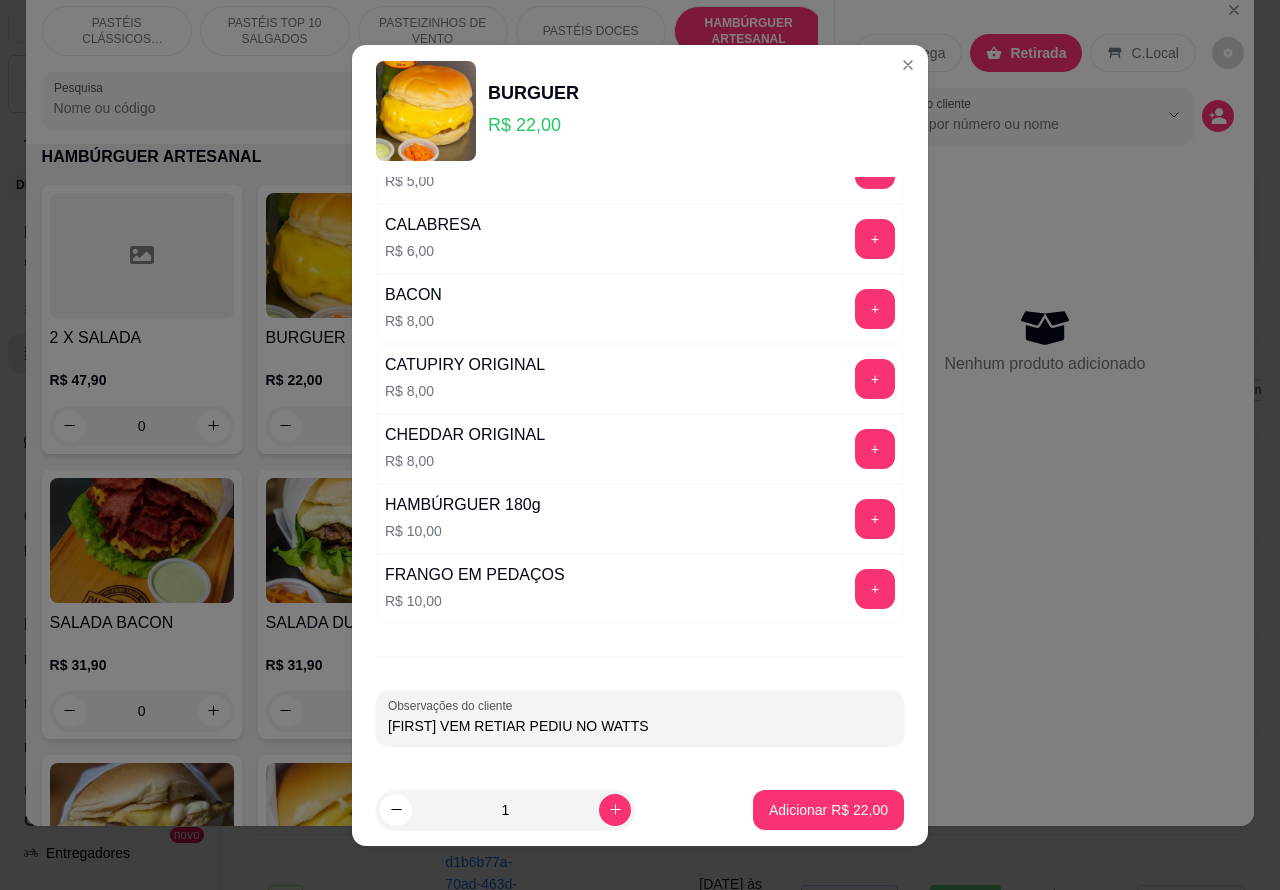 type on "[FIRST] VEM RETIAR PEDIU NO WATTS" 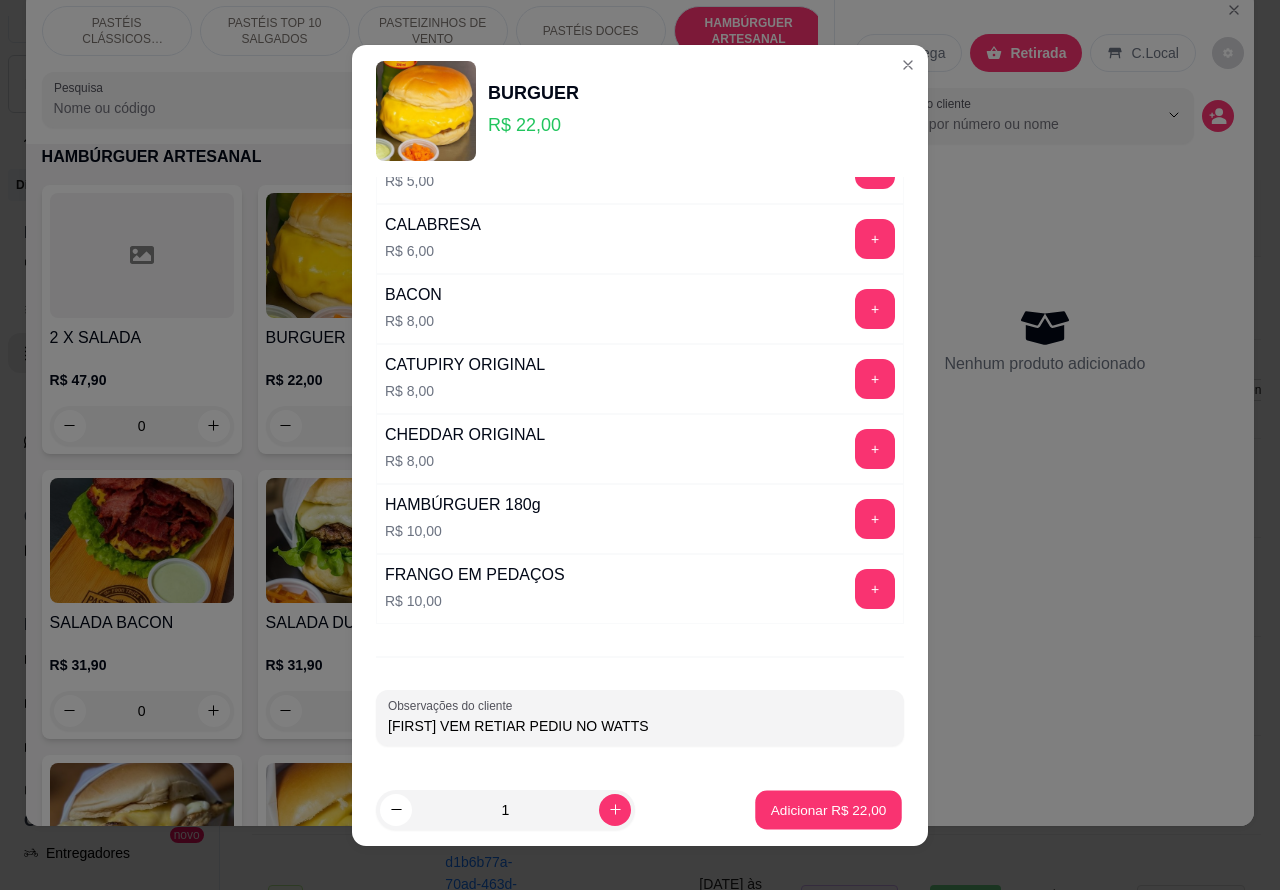 click on "Adicionar   R$ 22,00" at bounding box center (829, 809) 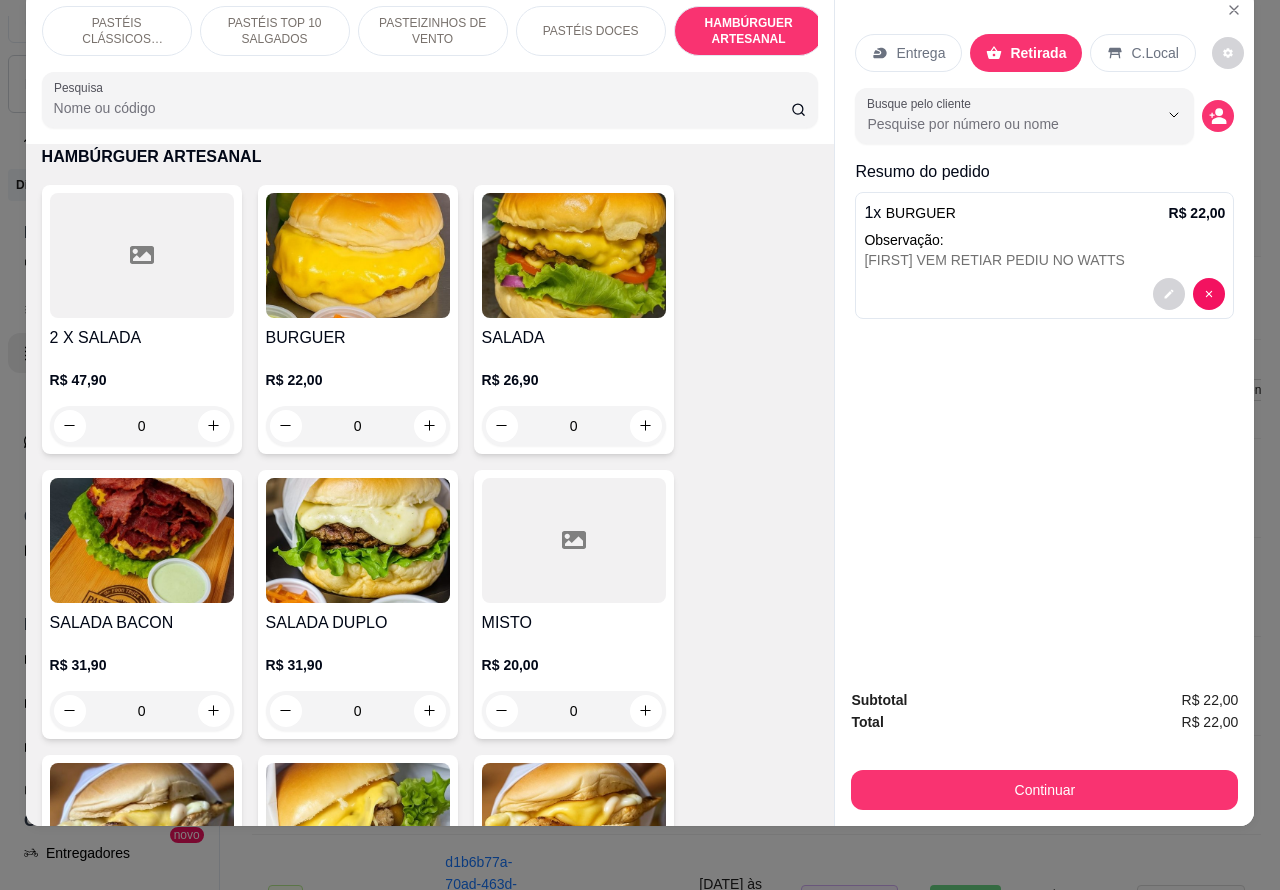 click on "Registre o pagamento do pedido R$ 22,00 Total do pedido   R$ 22,00 Restante a cobrar   R$ 22,00 Dinheiro Crédito Débito Pix Voucher Outro Desconto Fiado Finalizar o pedido sem registrar pagamento Finalizar" at bounding box center [640, 445] 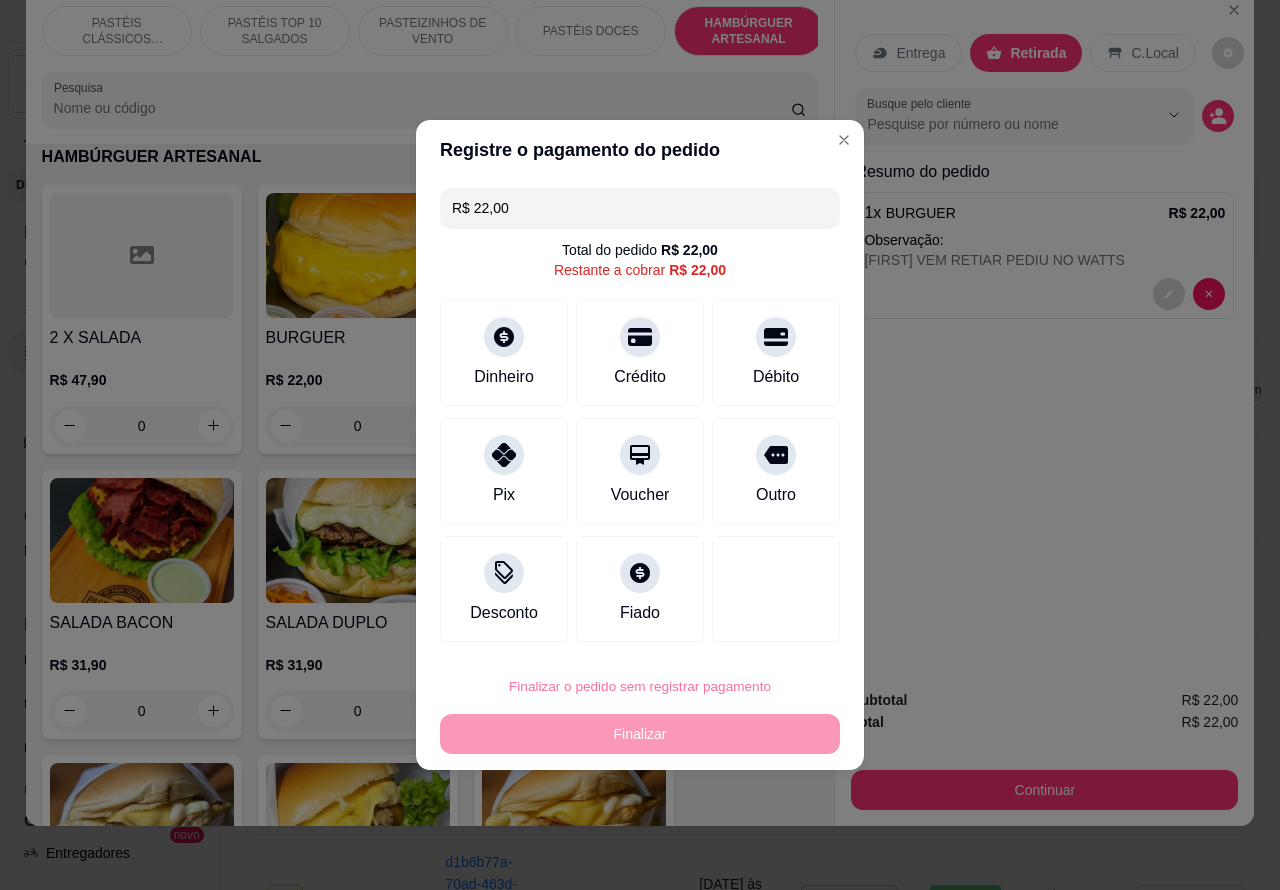click on "Confirmar" at bounding box center (760, 630) 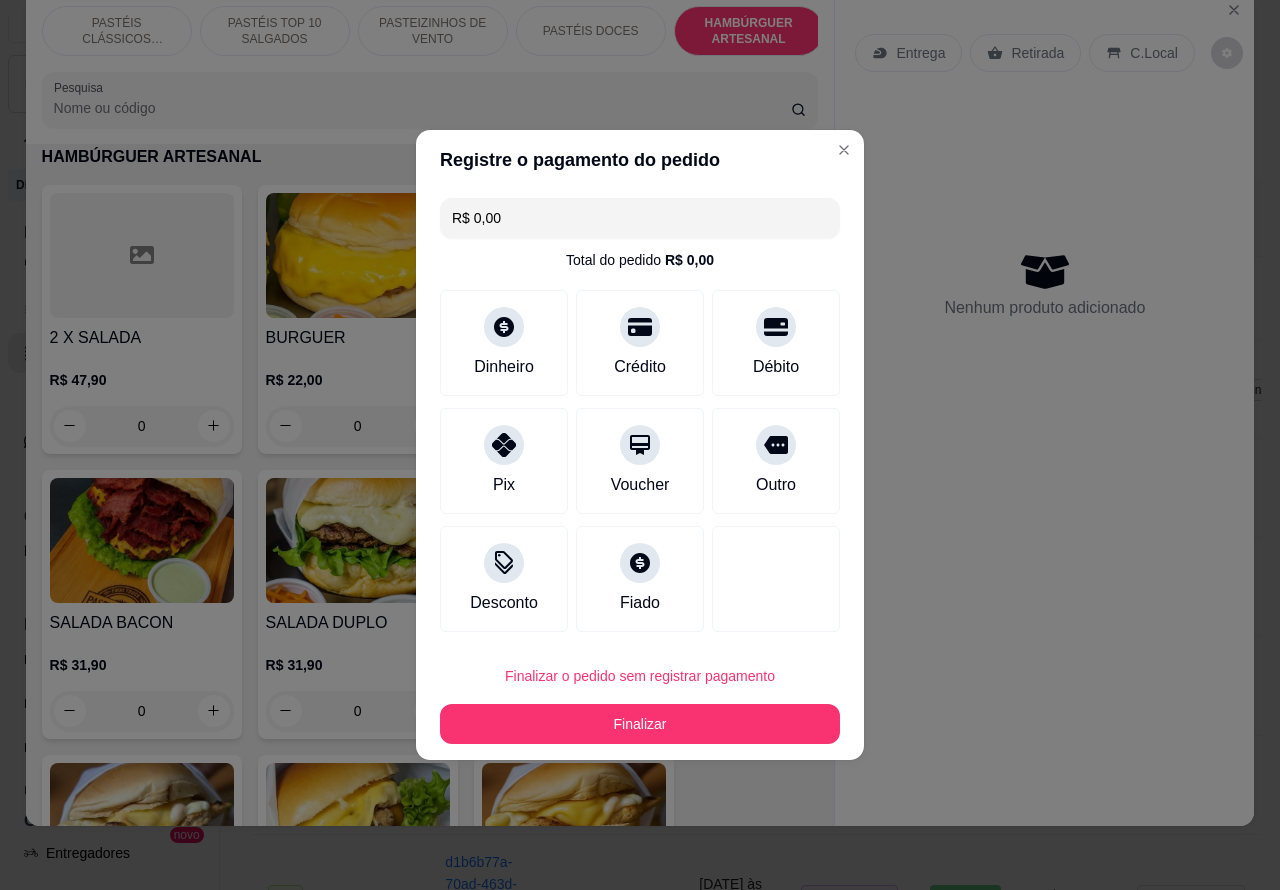 type on "R$ 0,00" 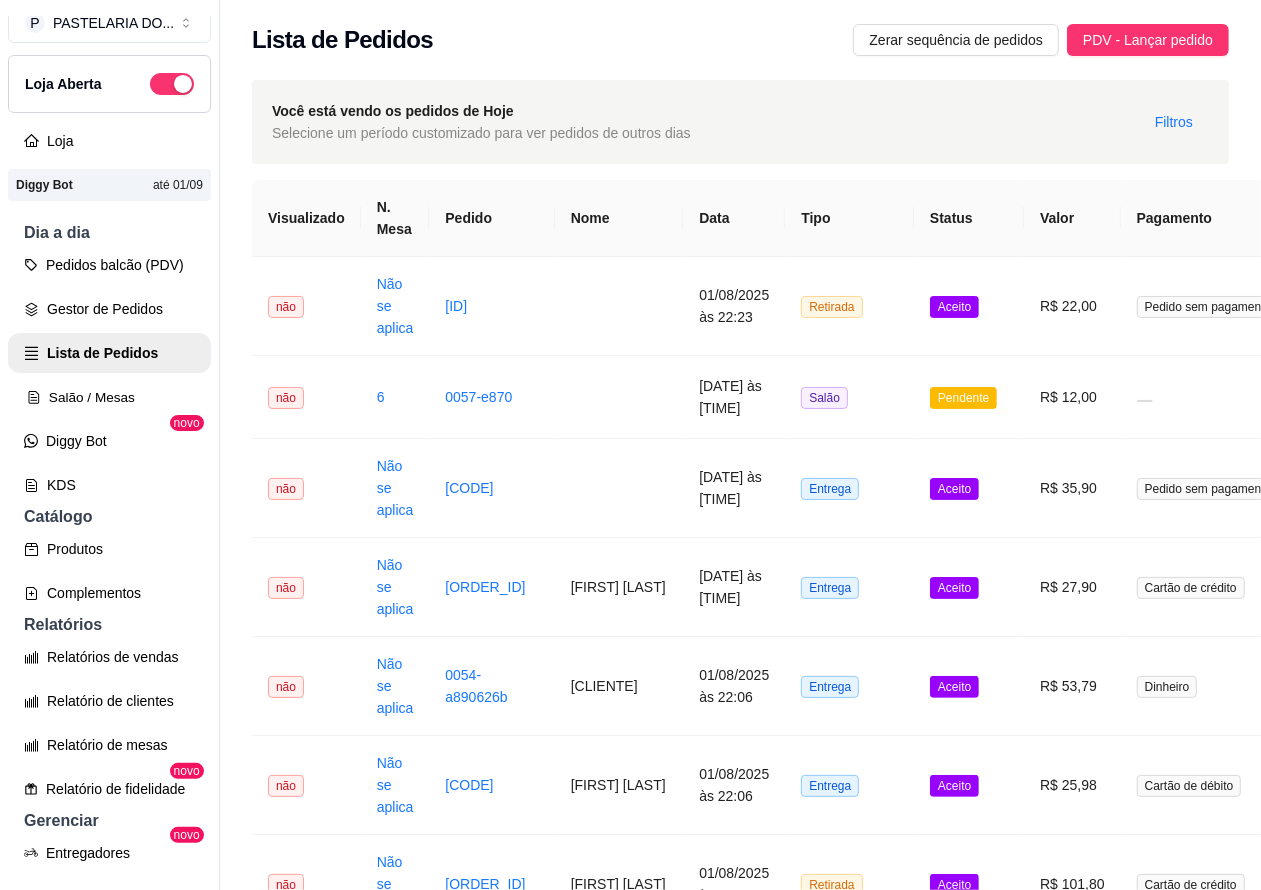 click on "Salão / Mesas" at bounding box center (109, 397) 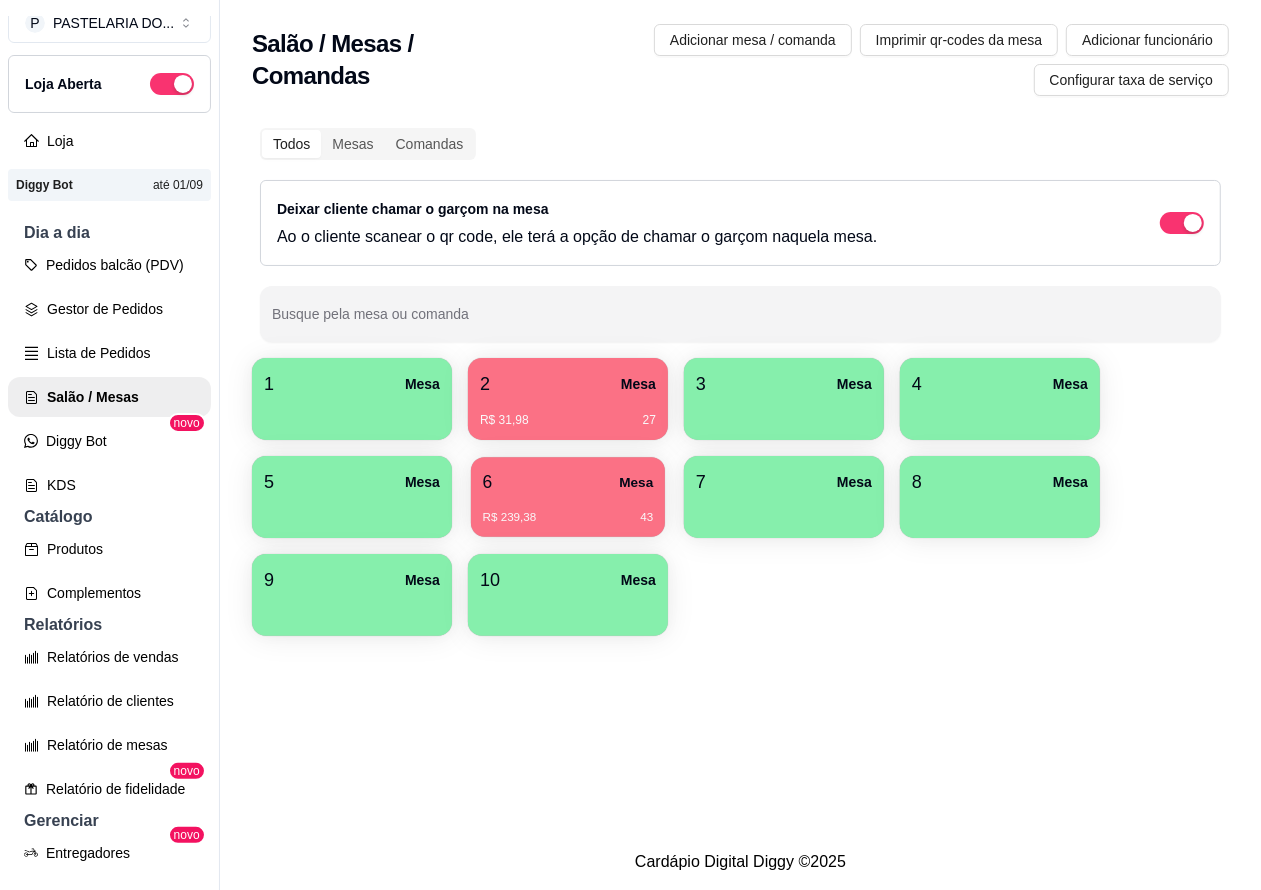 click on "R$ 239,38 43" at bounding box center [568, 510] 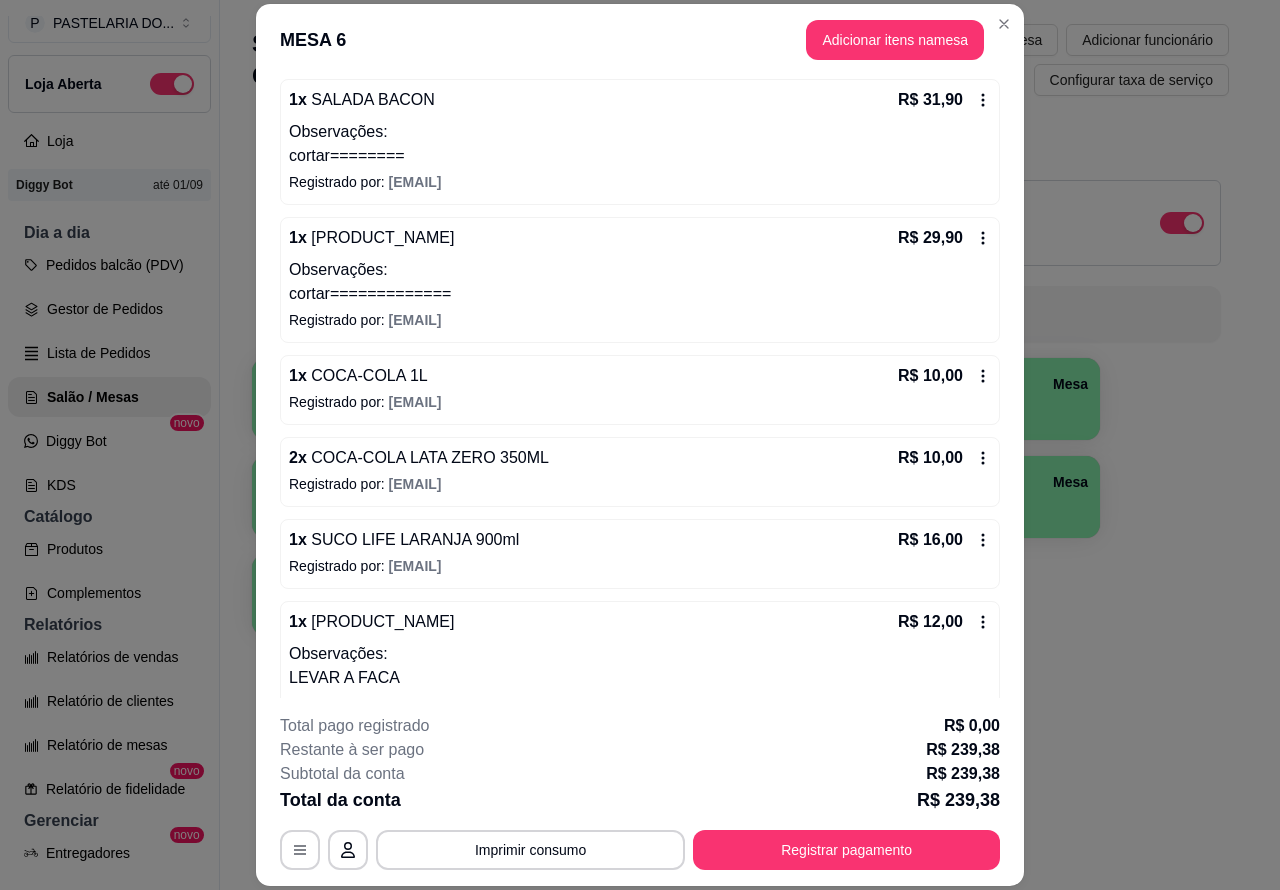 scroll, scrollTop: 473, scrollLeft: 0, axis: vertical 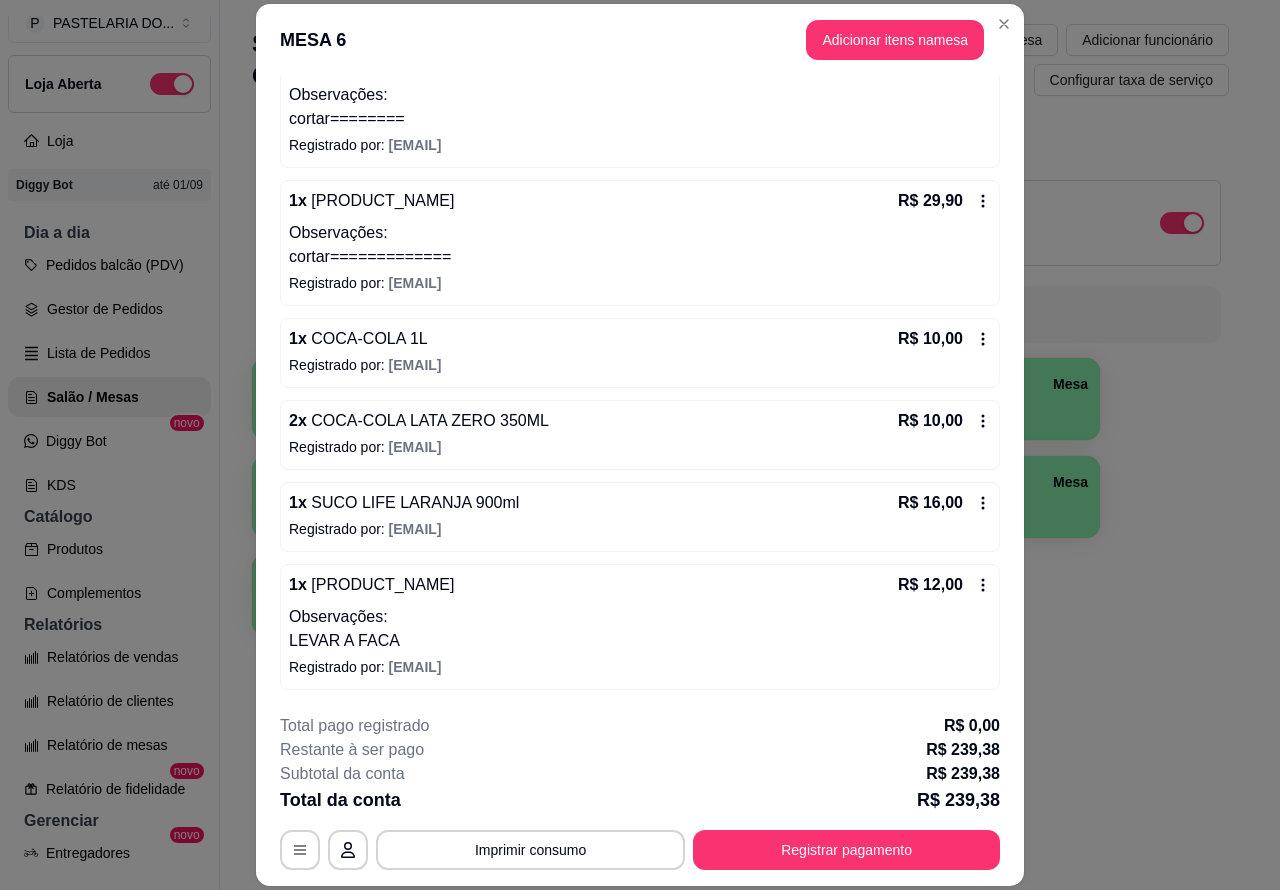 click on "Todos Mesas Comandas Deixar cliente chamar o garçom na mesa Ao o cliente scanear o qr code, ele terá a opção de chamar o garçom naquela mesa. Busque pela mesa ou comanda
1 Mesa 2 Mesa R$ 31,98 27 3 Mesa 4 Mesa 5 Mesa 6 Mesa R$ 239,38 43 7 Mesa 8 Mesa 9 Mesa 10 Mesa" at bounding box center (740, 384) 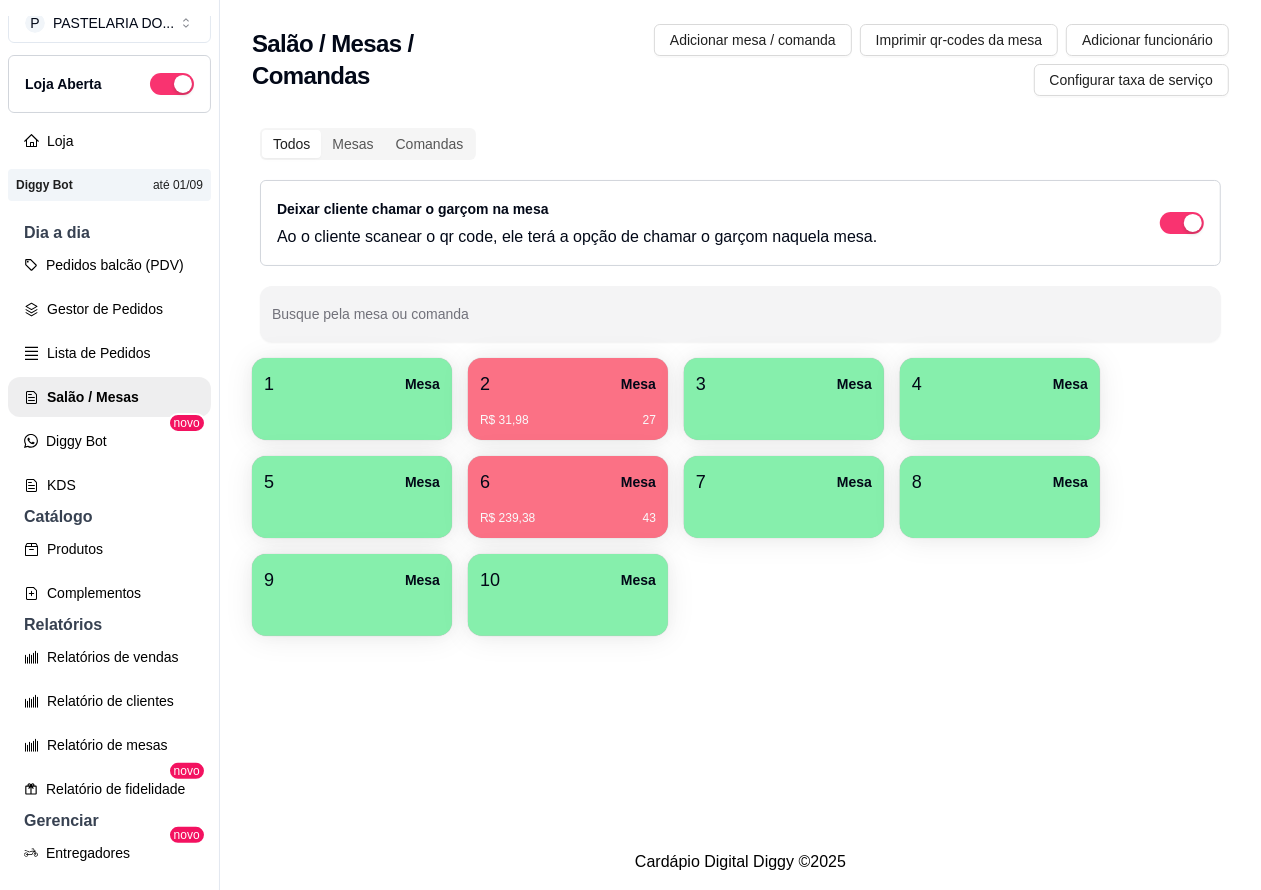 click on "R$ 239,38 43" at bounding box center (568, 511) 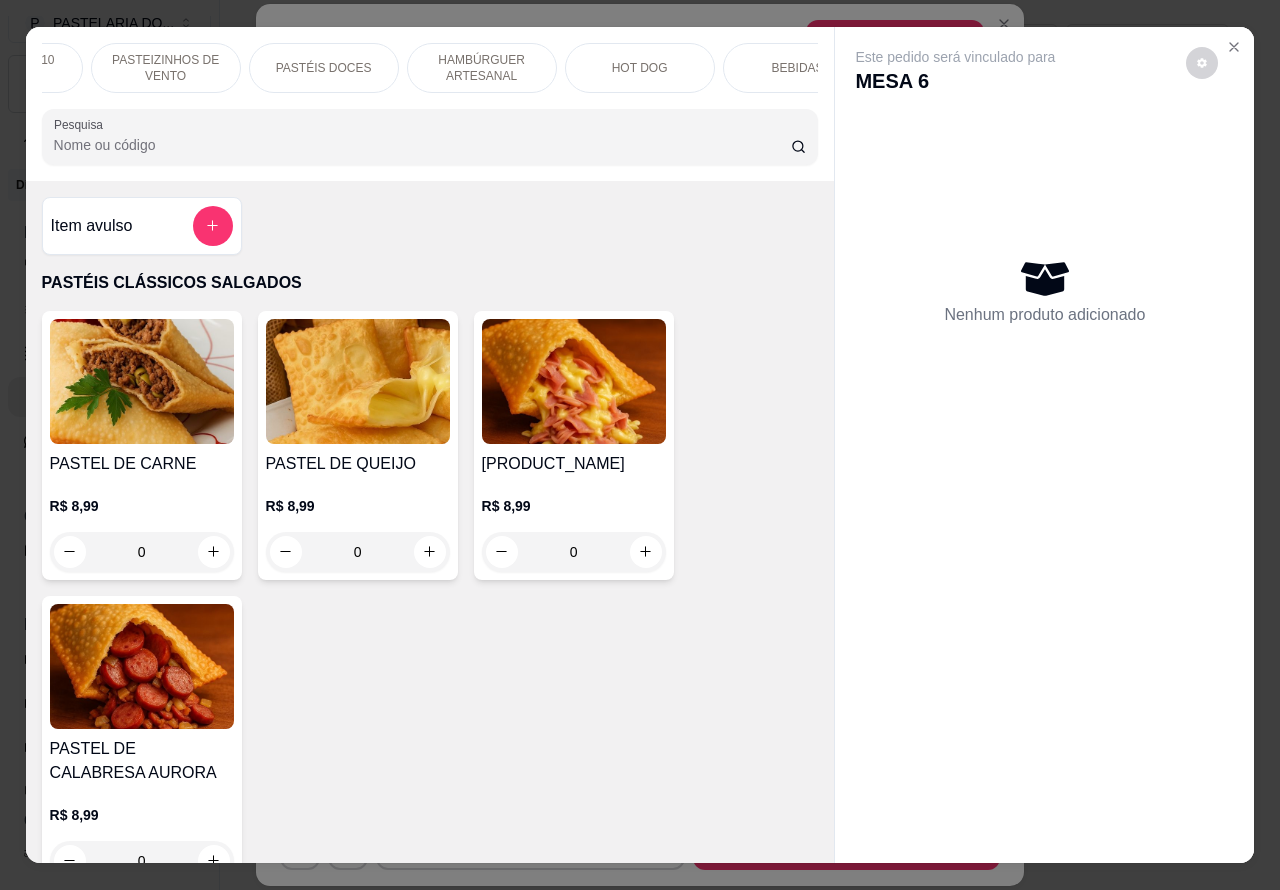 scroll, scrollTop: 0, scrollLeft: 297, axis: horizontal 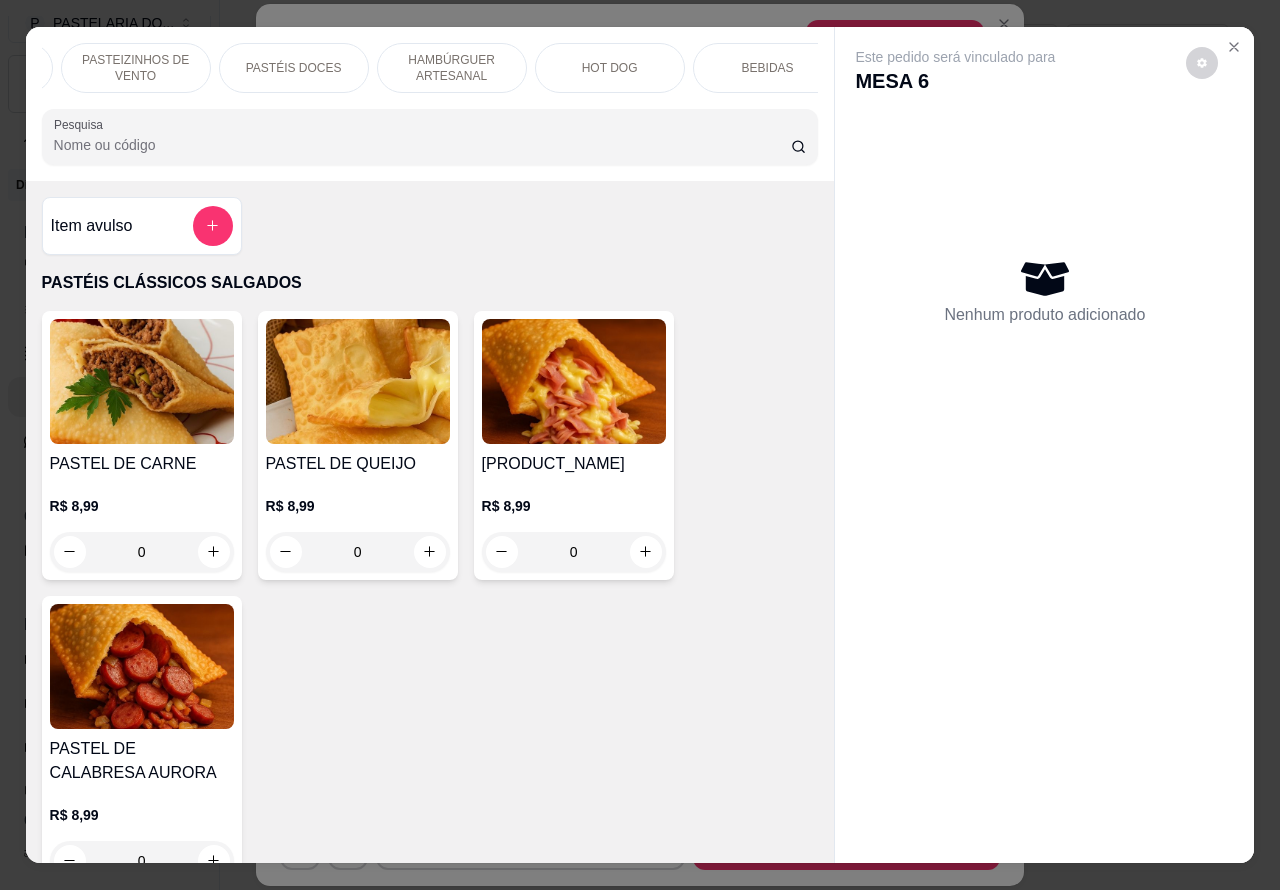 click on "HAMBÚRGUER ARTESANAL" at bounding box center [452, 68] 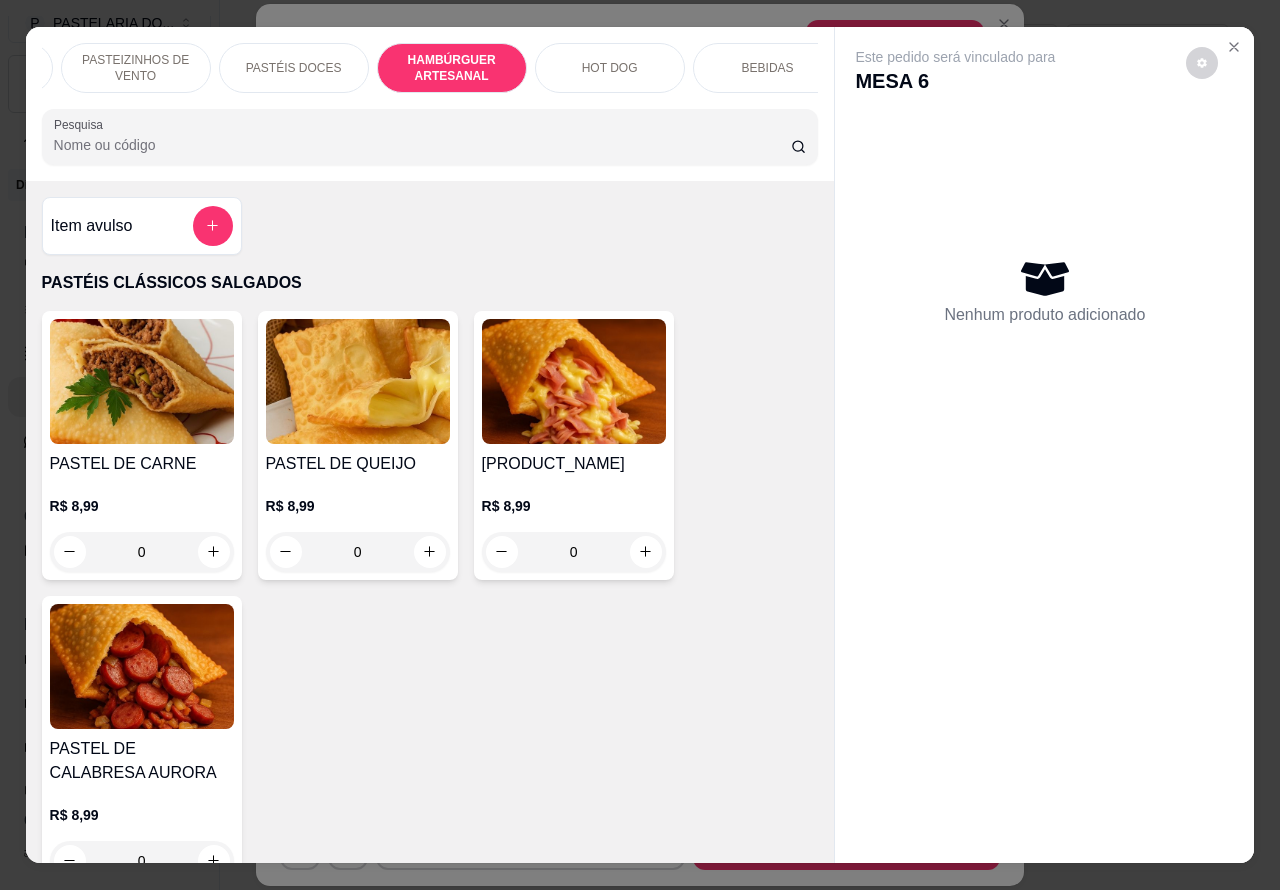 scroll, scrollTop: 4218, scrollLeft: 0, axis: vertical 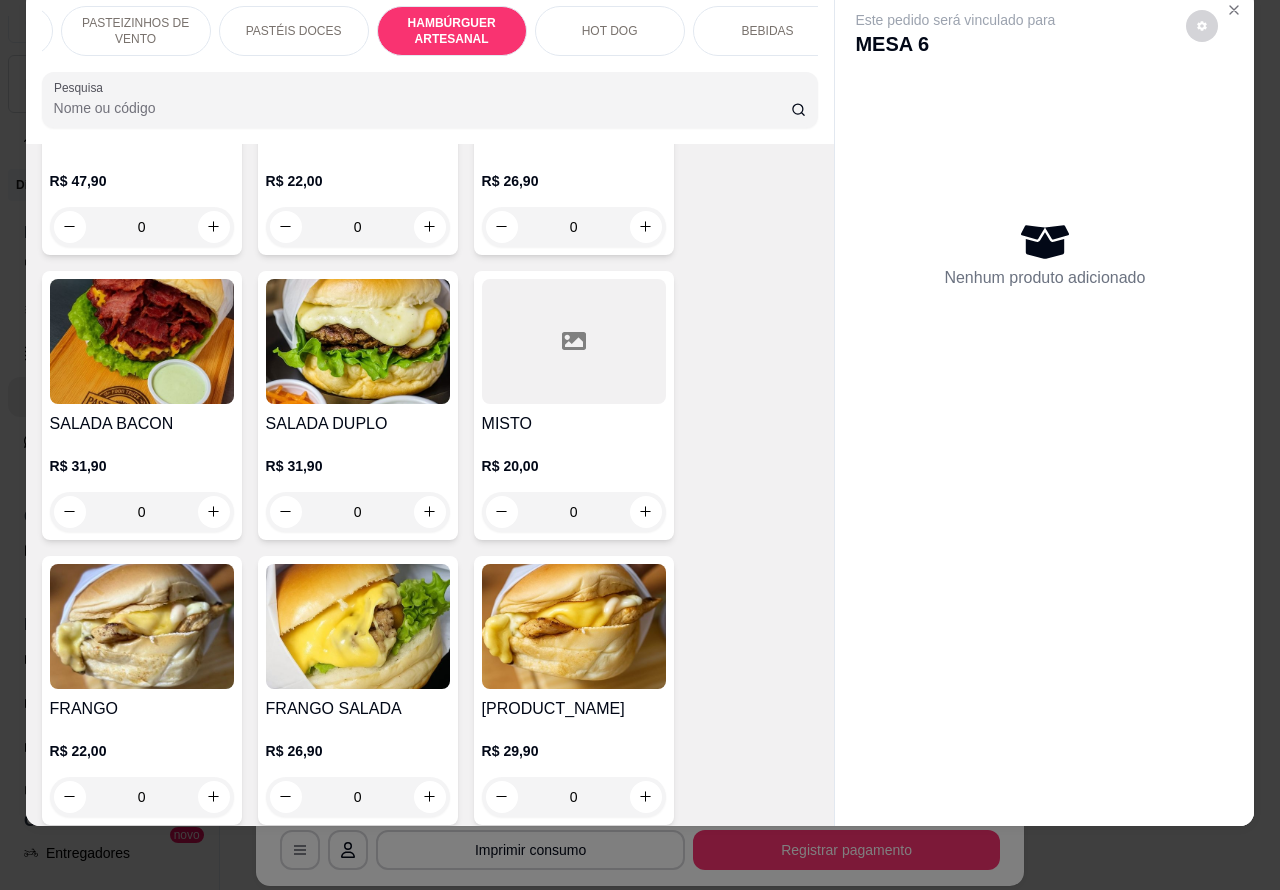click on "0" at bounding box center (142, 512) 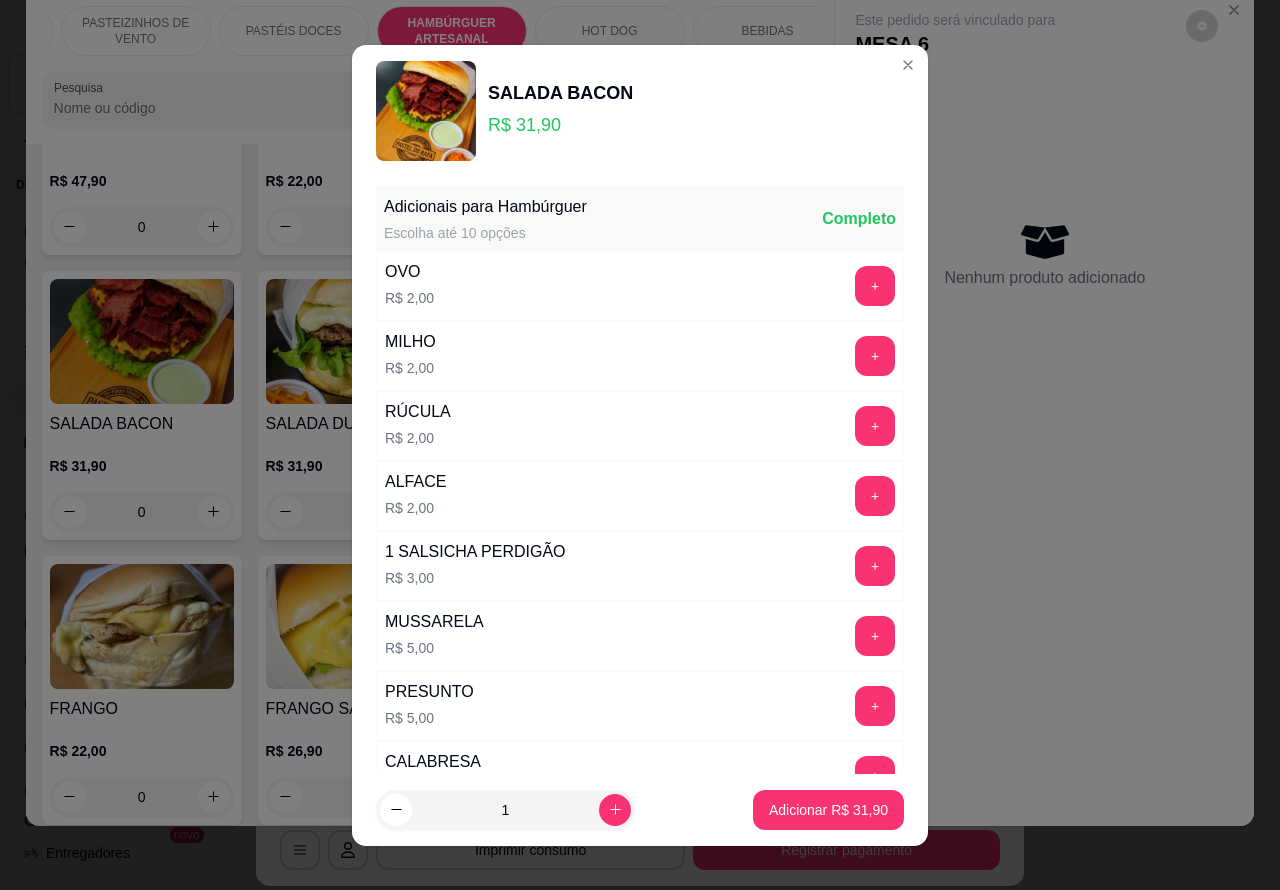 click on "Adicionar   R$ 31,90" at bounding box center (828, 810) 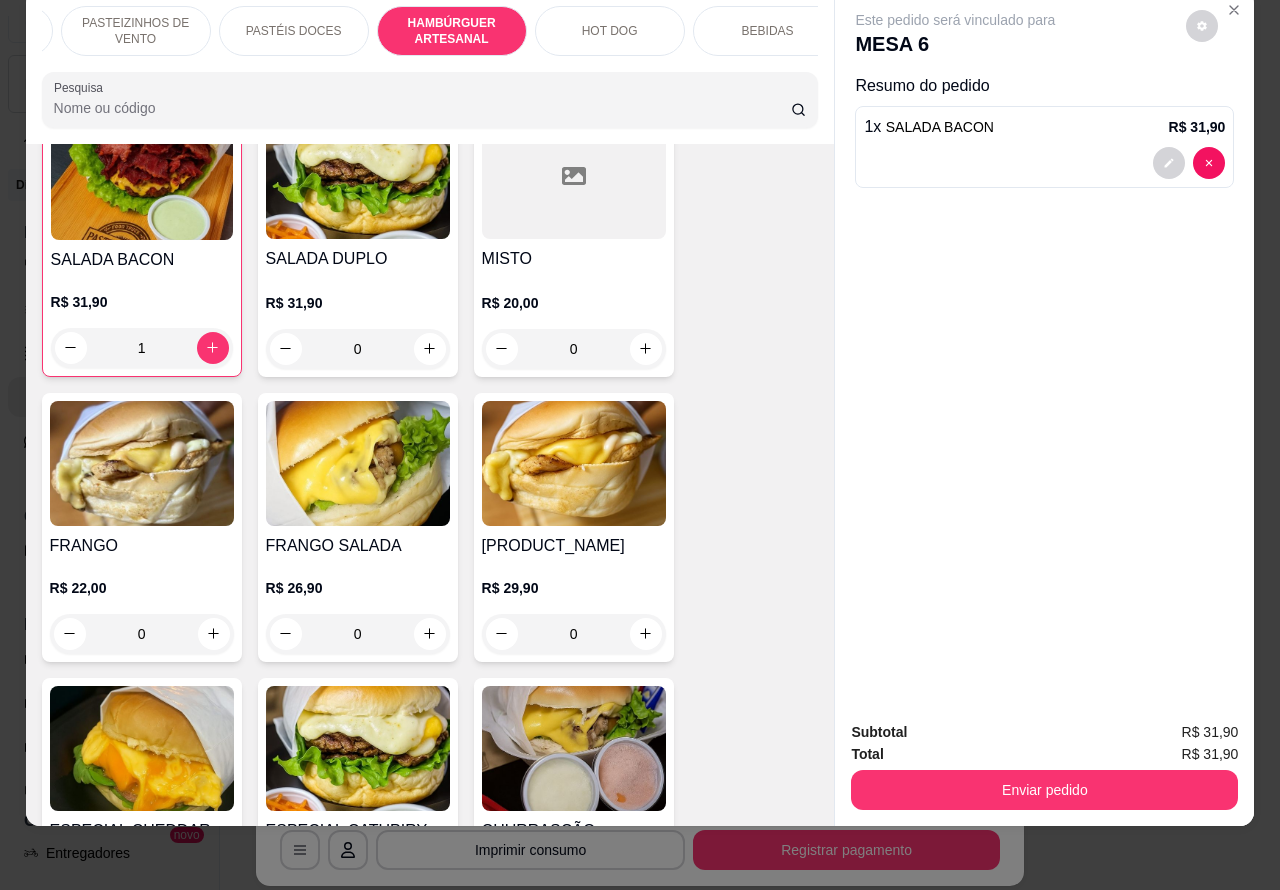 scroll, scrollTop: 4591, scrollLeft: 0, axis: vertical 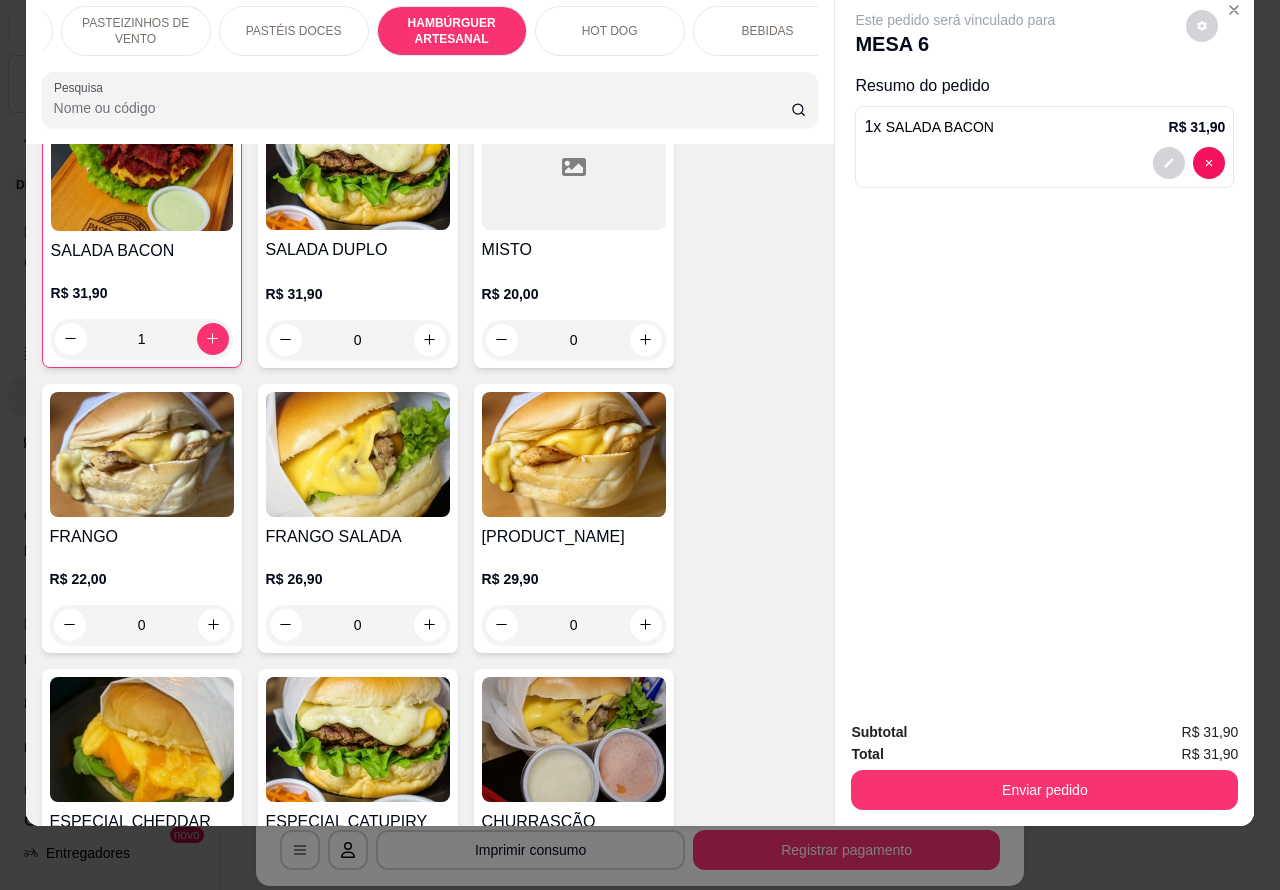 click on "0" at bounding box center [574, 625] 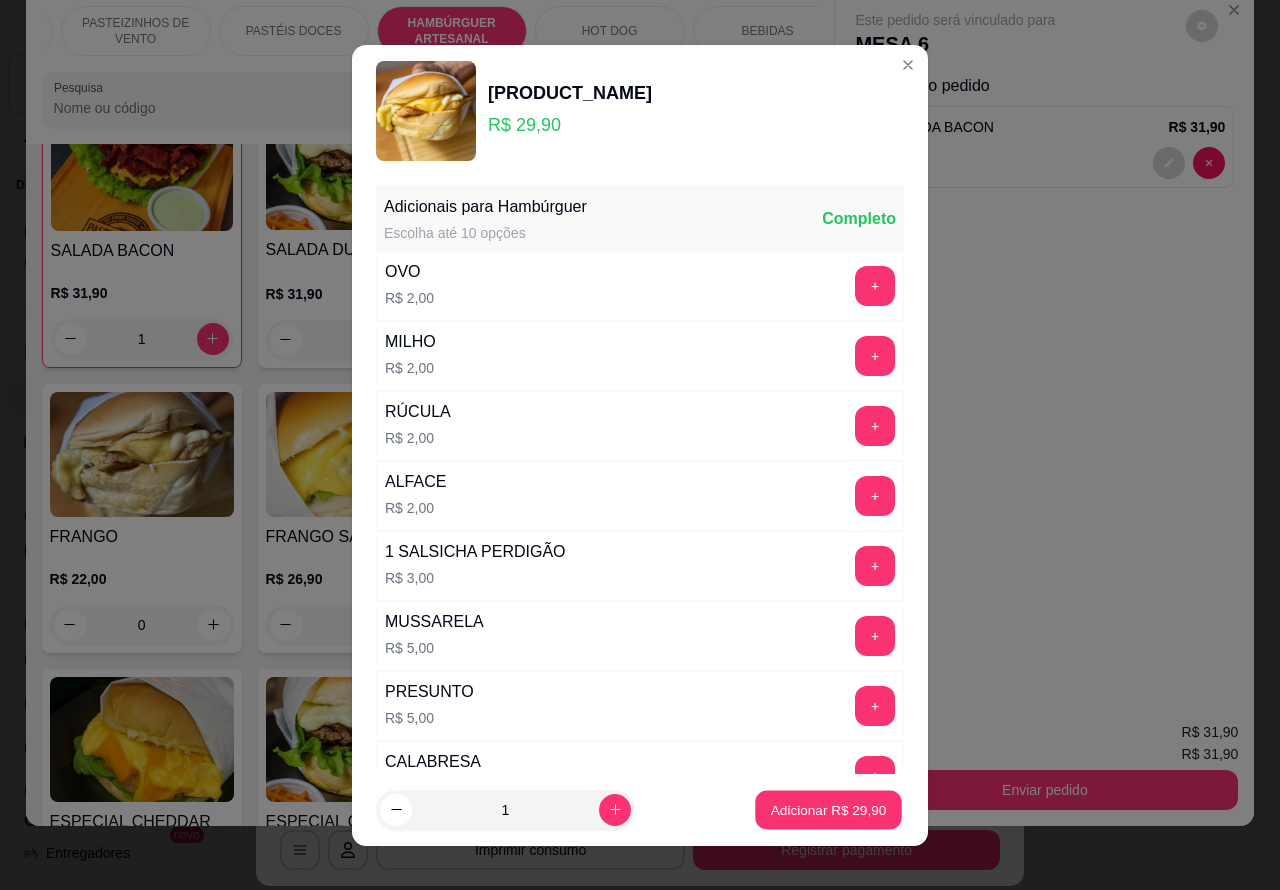 click on "Adicionar   R$ 29,90" at bounding box center [829, 809] 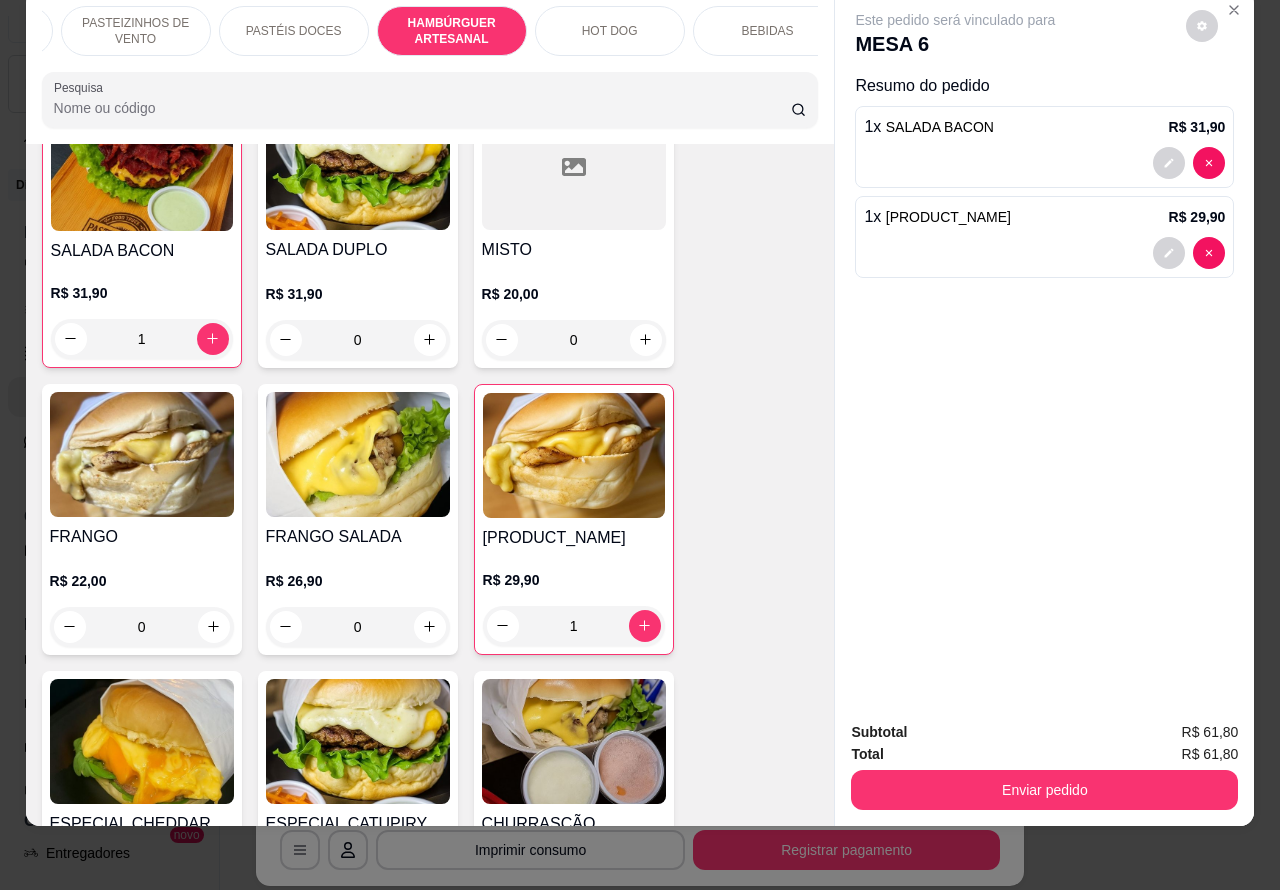 click on "Enviar pedido" at bounding box center [1044, 790] 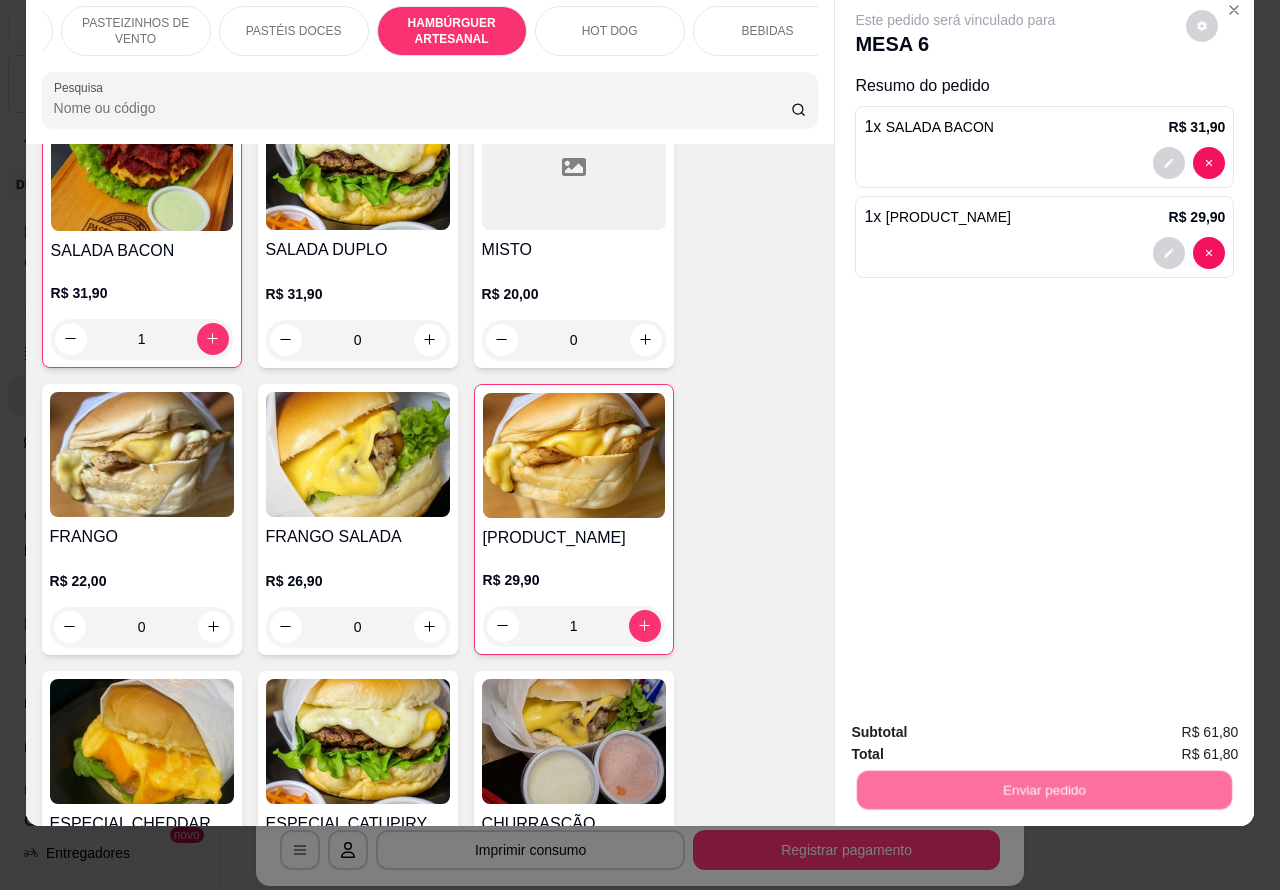 click on "Não registrar e enviar pedido" at bounding box center [977, 723] 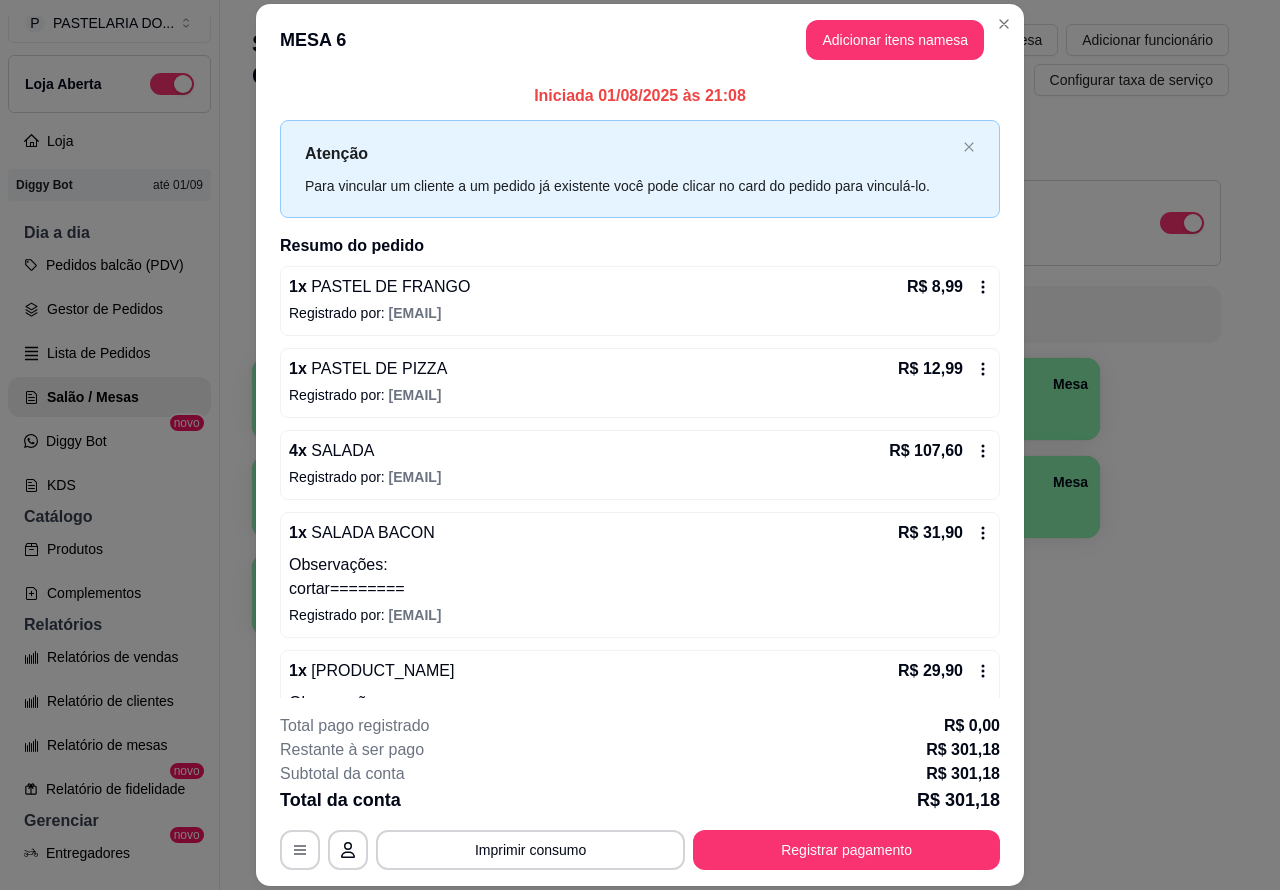 click on "Mesa 6 Mesa R$ 239,38 [NUMBER]" at bounding box center [740, 417] 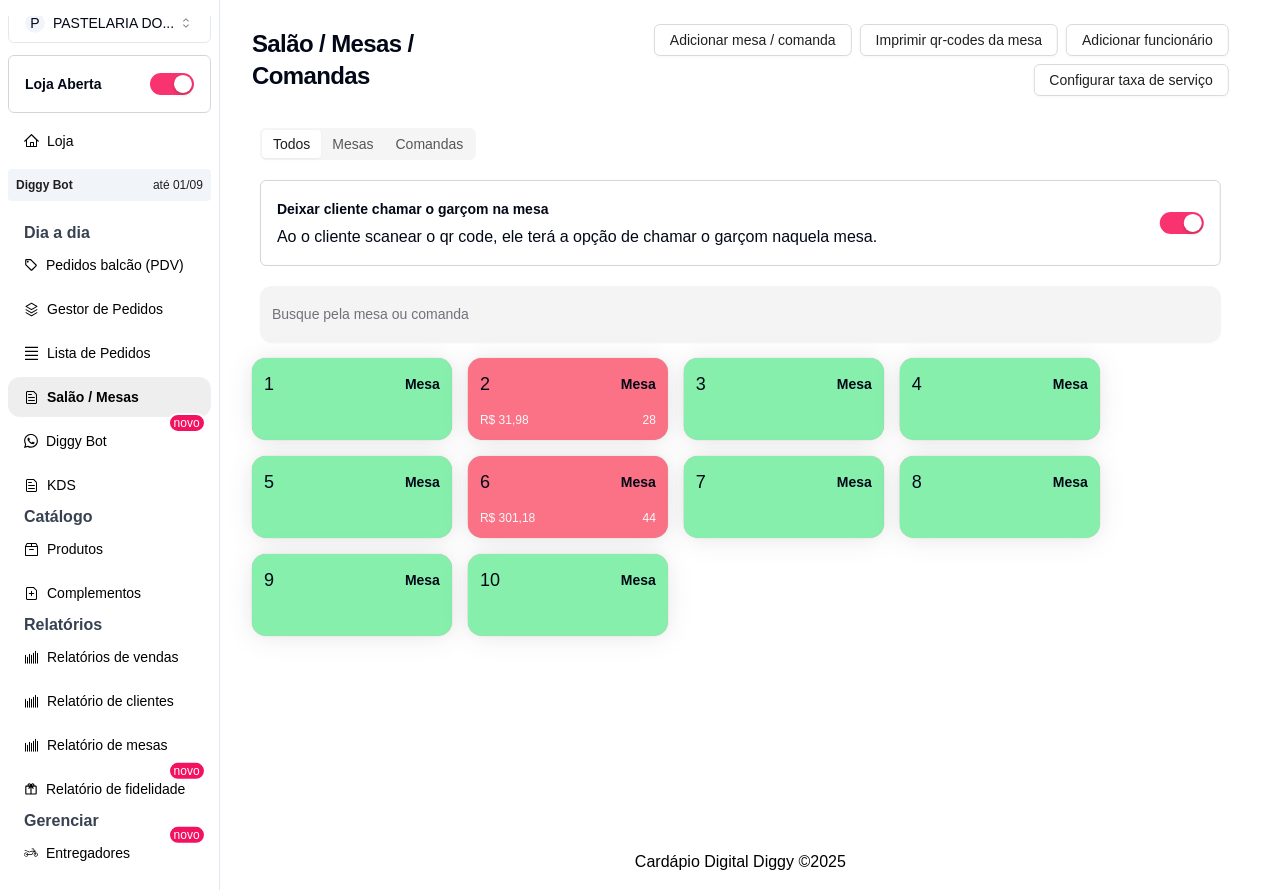 click on "R$ 31,98 28" at bounding box center (568, 413) 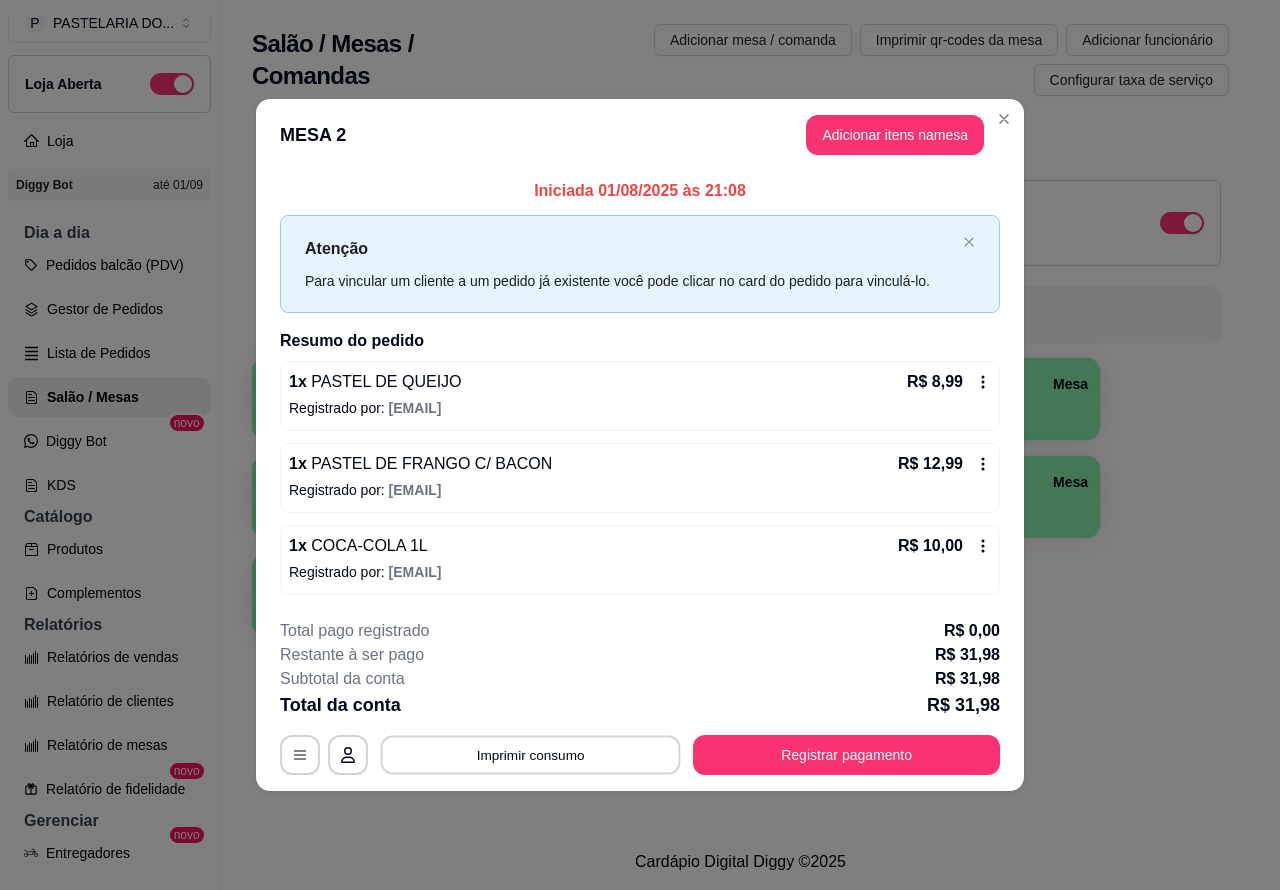click on "Imprimir consumo" at bounding box center [531, 754] 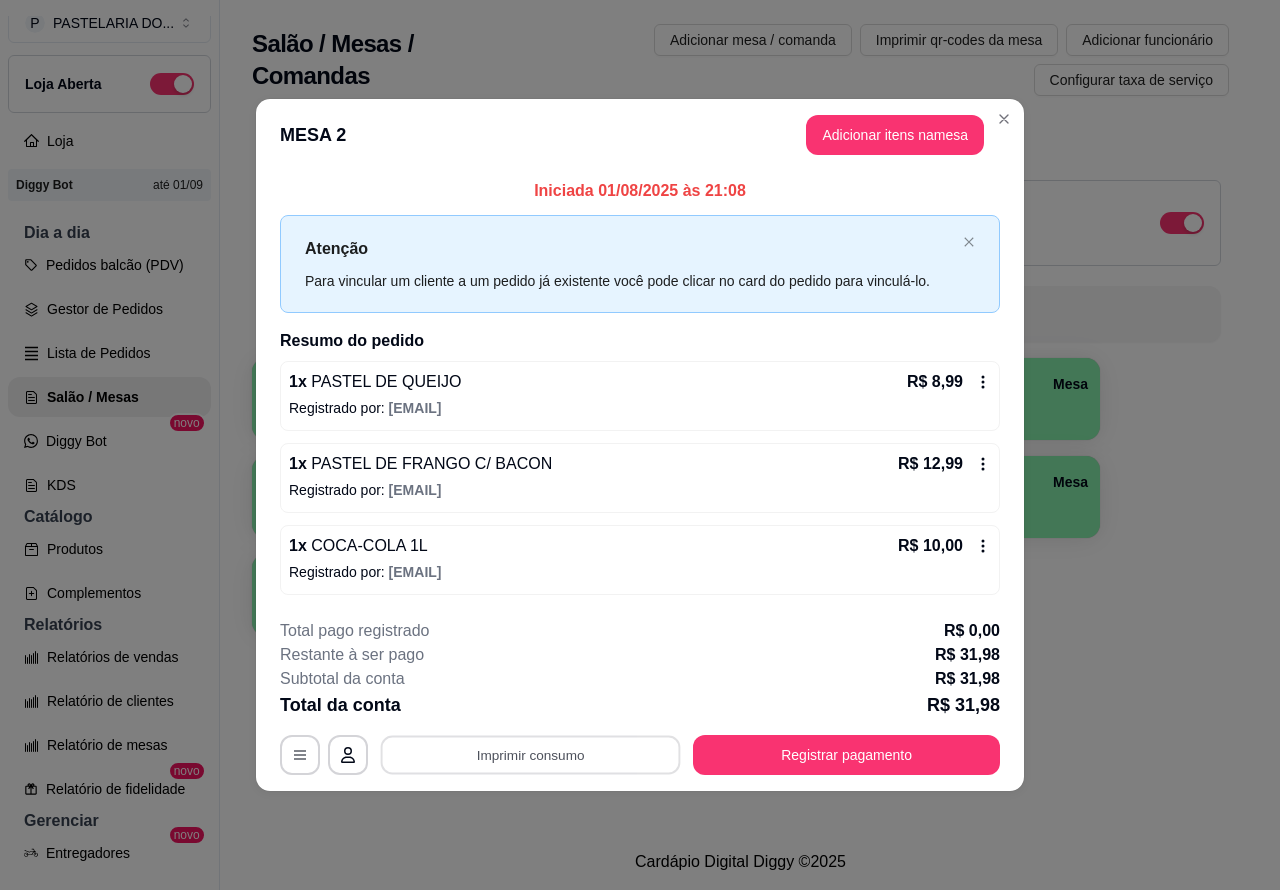 click on "**********" at bounding box center (640, 445) 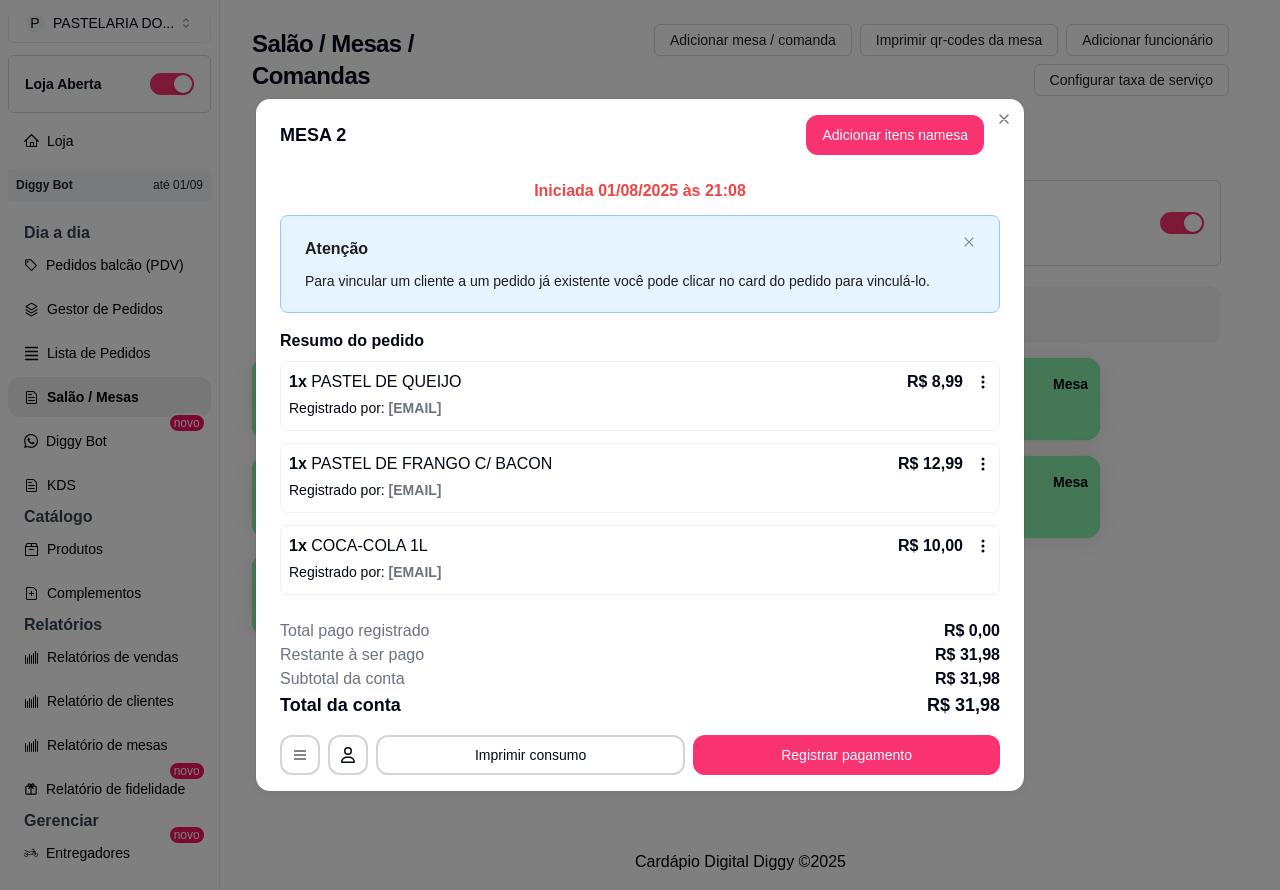 click on "Salão / Mesas / Comandas Adicionar mesa / comanda Imprimir qr-codes da mesa Adicionar funcionário Configurar taxa de serviço Todos Mesas Comandas Deixar cliente chamar o garçom na mesa Ao o cliente scanear o qr code, ele terá a opção de chamar o garçom naquela mesa. Busque pela mesa ou comanda
1 Mesa 2 Mesa R$ 31,98 28 3 Mesa 4 Mesa R$ 48,96 52 5 Mesa 6 Mesa R$ 301,18 44 7 Mesa 8 Mesa 9 Mesa 10 Mesa" at bounding box center [740, 384] 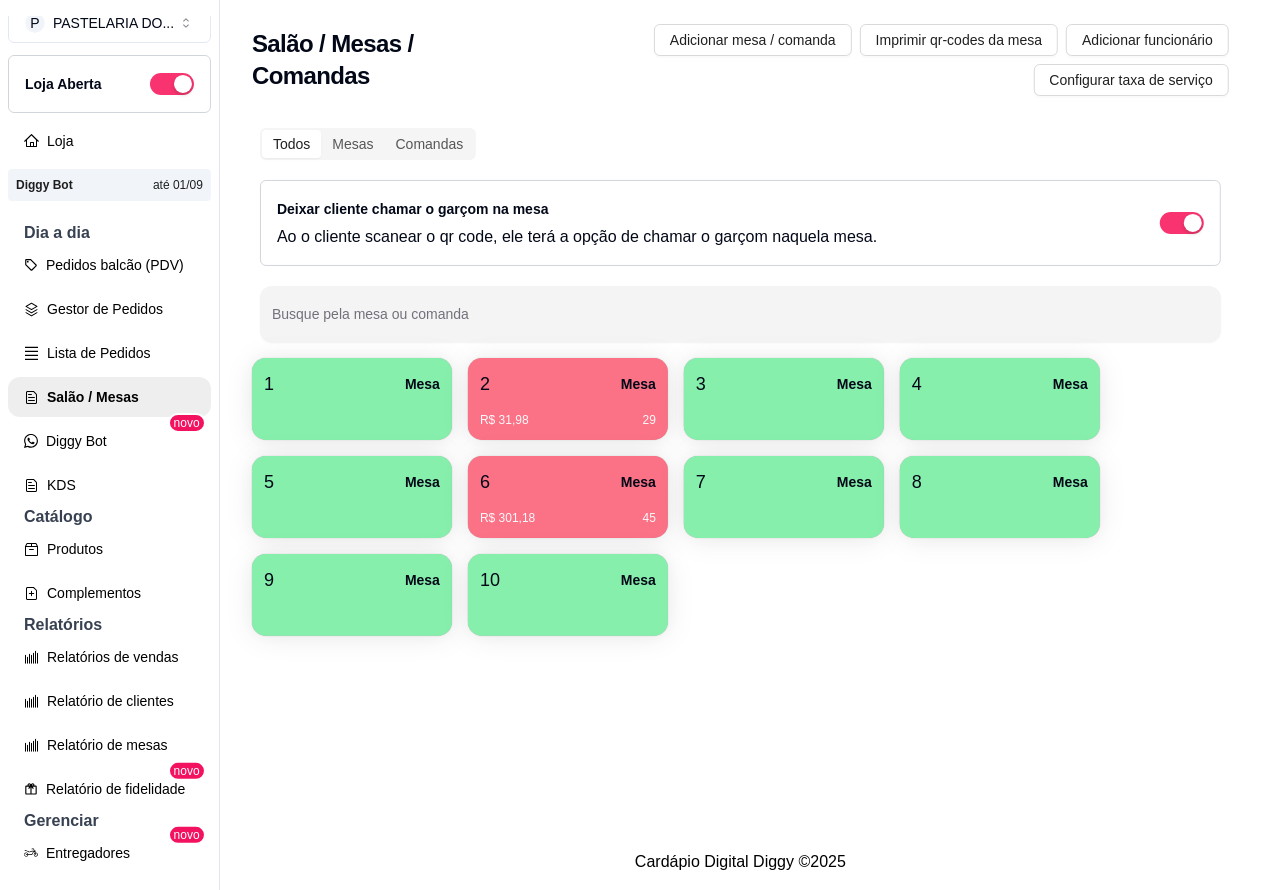 click on "2 Mesa" at bounding box center (568, 384) 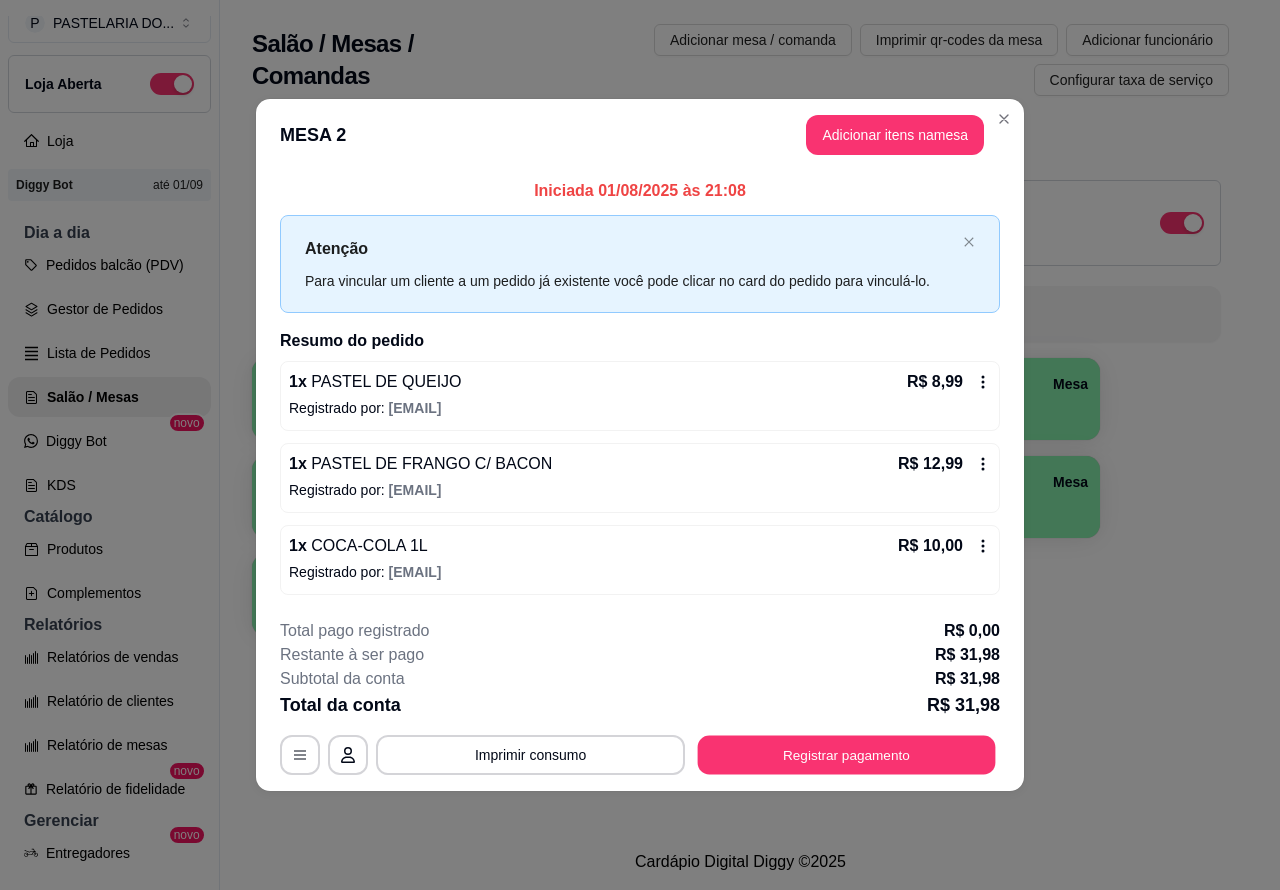 click on "Registrar pagamento" at bounding box center [847, 754] 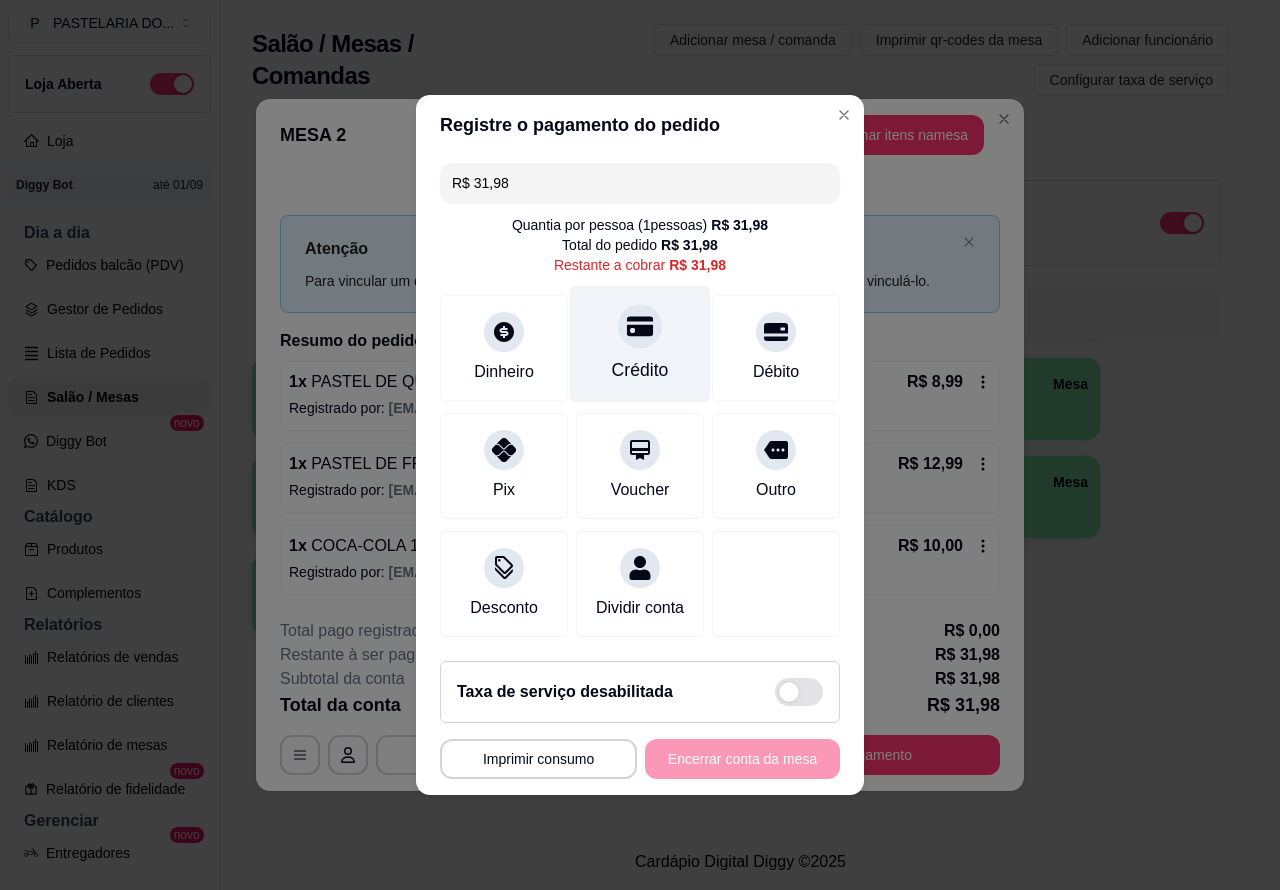 click 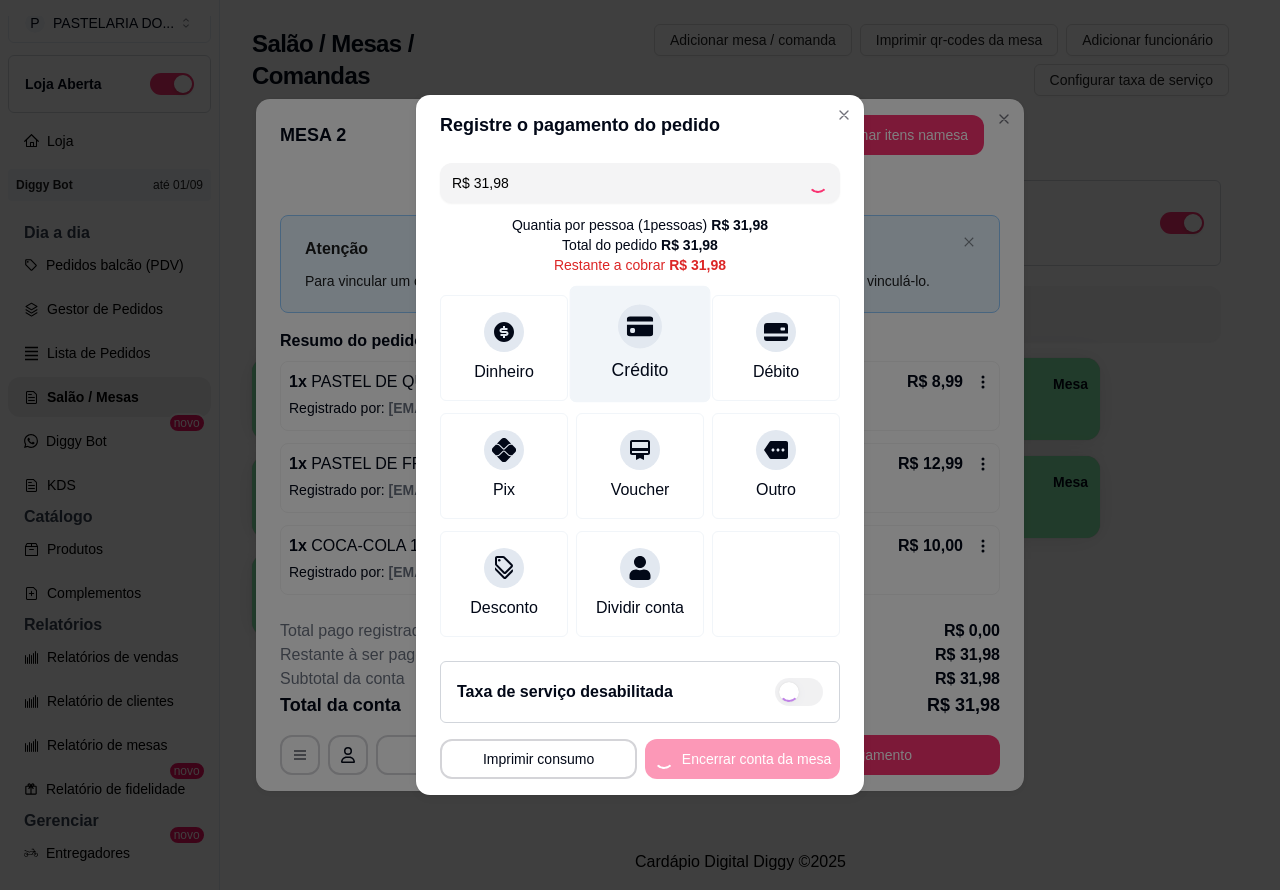 type on "R$ 0,00" 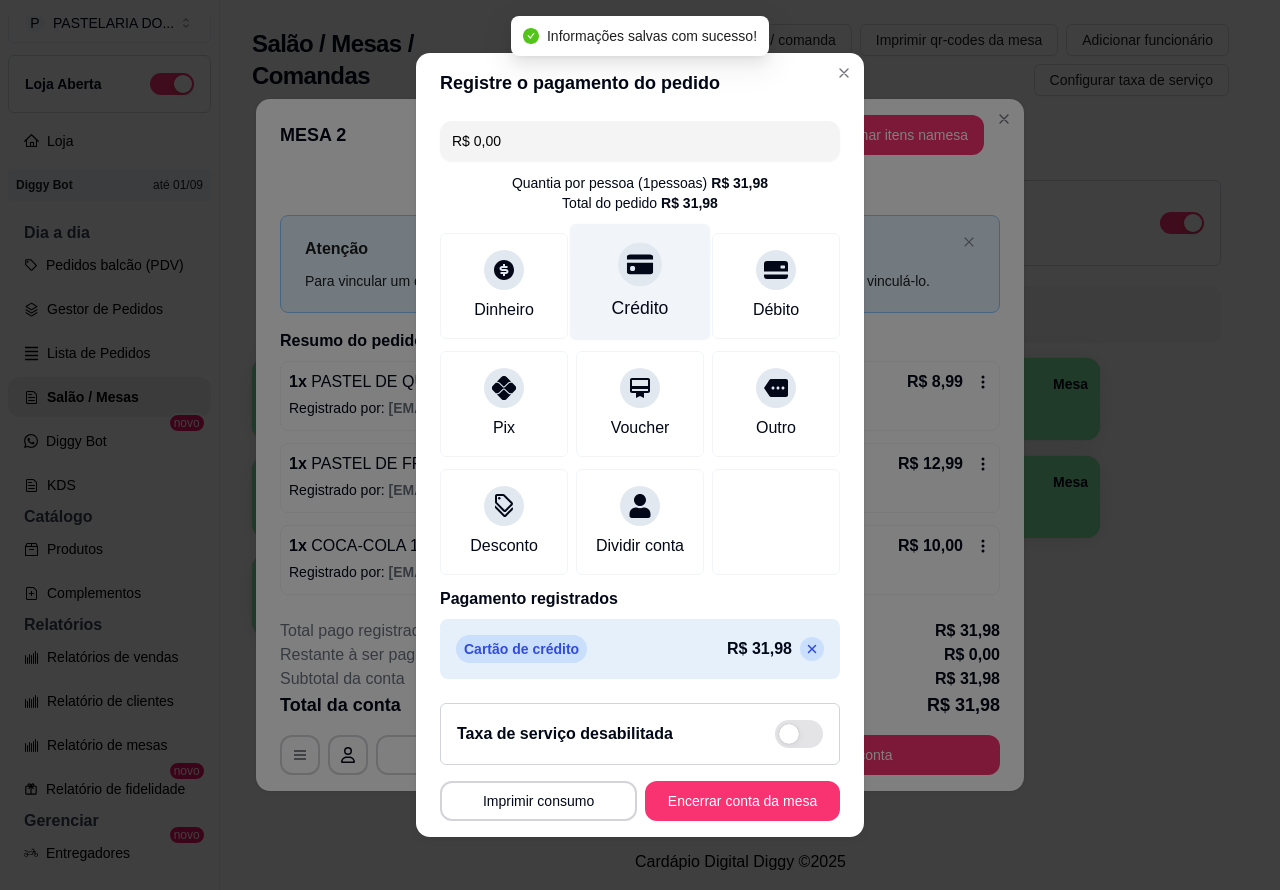 click on "Encerrar conta da mesa" at bounding box center (742, 801) 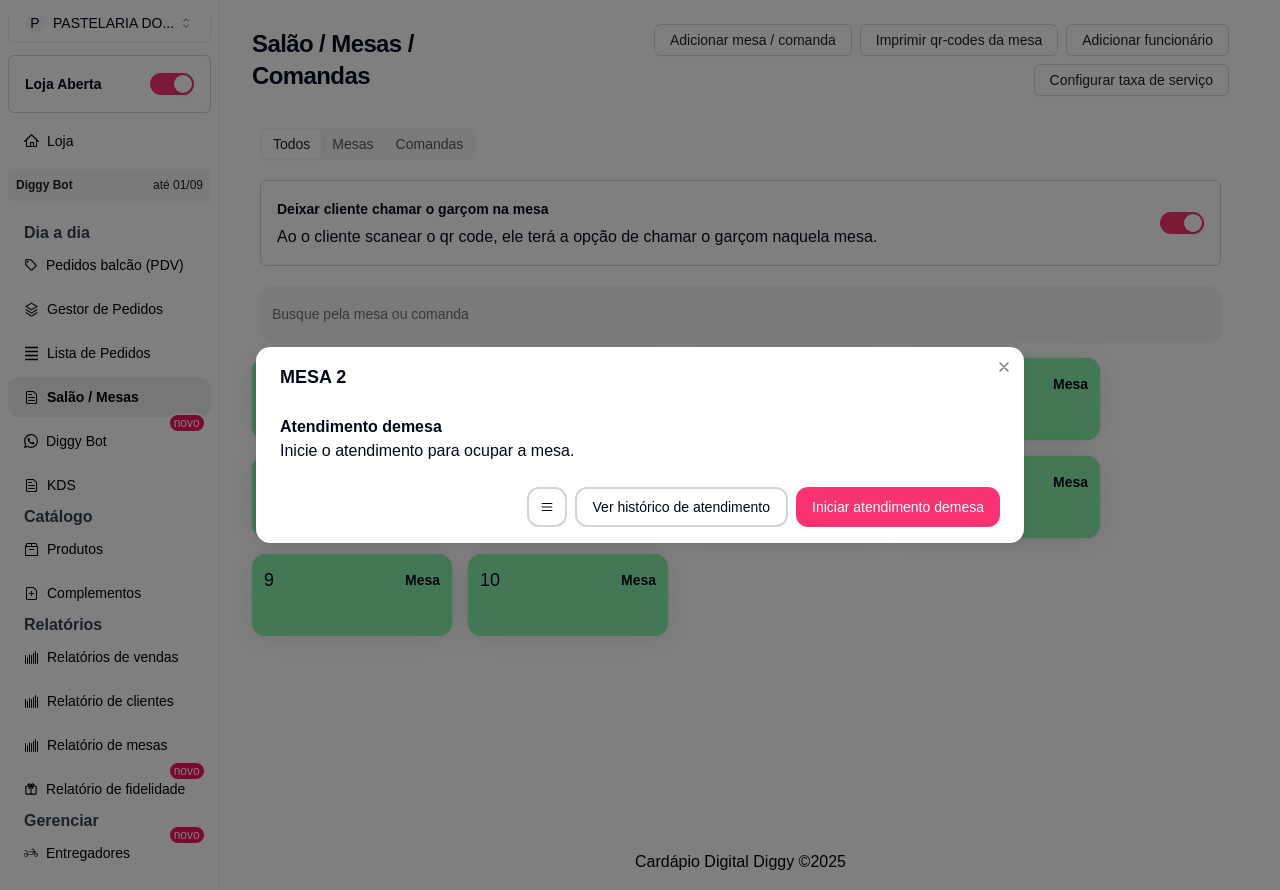 click on "Salão / Mesas / Comandas Adicionar mesa / comanda Imprimir qr-codes da mesa Adicionar funcionário Configurar taxa de serviço Todos Mesas Comandas Deixar cliente chamar o garçom na mesa Ao o cliente scanear o qr code, ele terá a opção de chamar o garçom naquela mesa. Busque pela mesa ou comanda
1 Mesa 2 Mesa R$ 31,98 29 3 Mesa 4 Mesa R$ 48,96 52 5 Mesa 6 Mesa R$ 301,18 46 7 Mesa 8 Mesa 9 Mesa 10 Mesa" at bounding box center (740, 417) 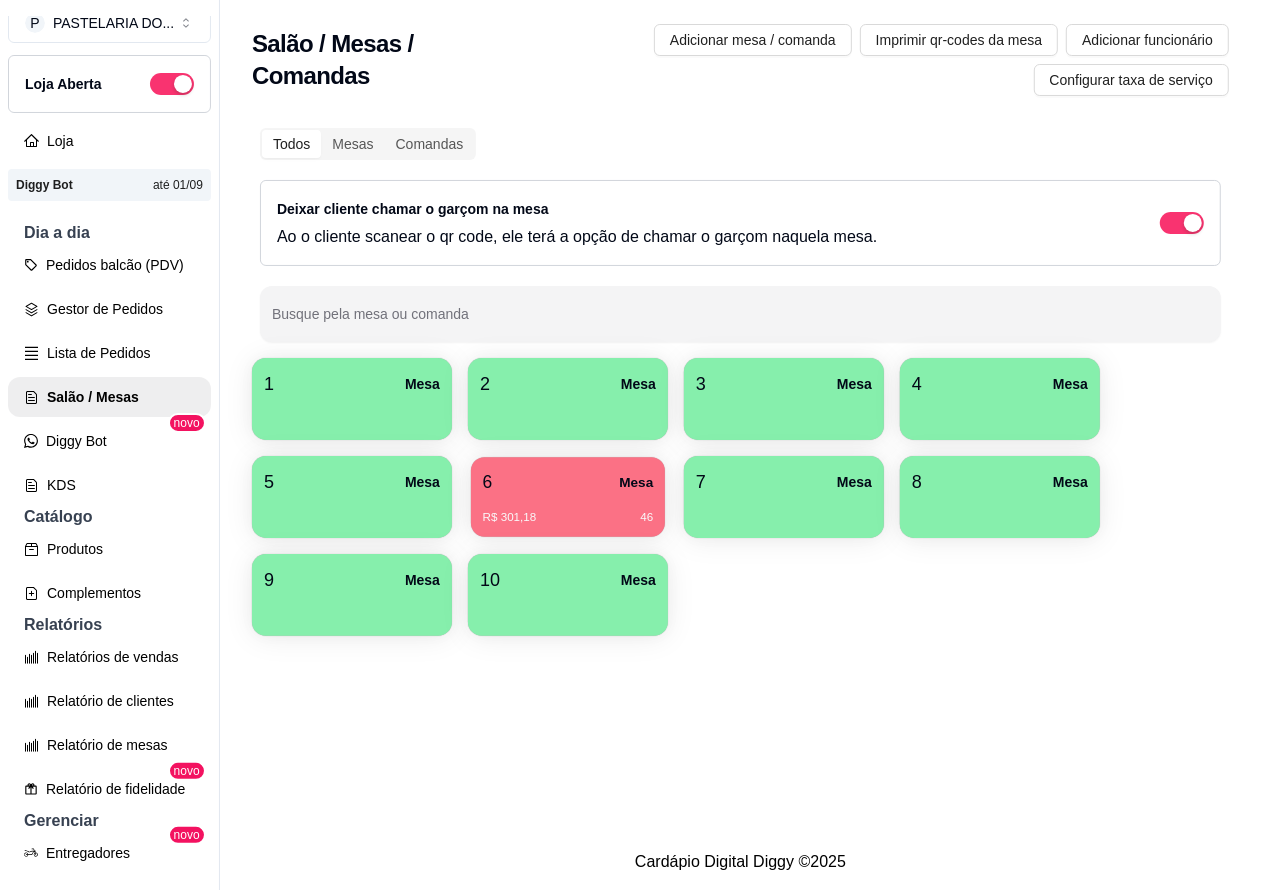 click on "6 Mesa" at bounding box center [568, 482] 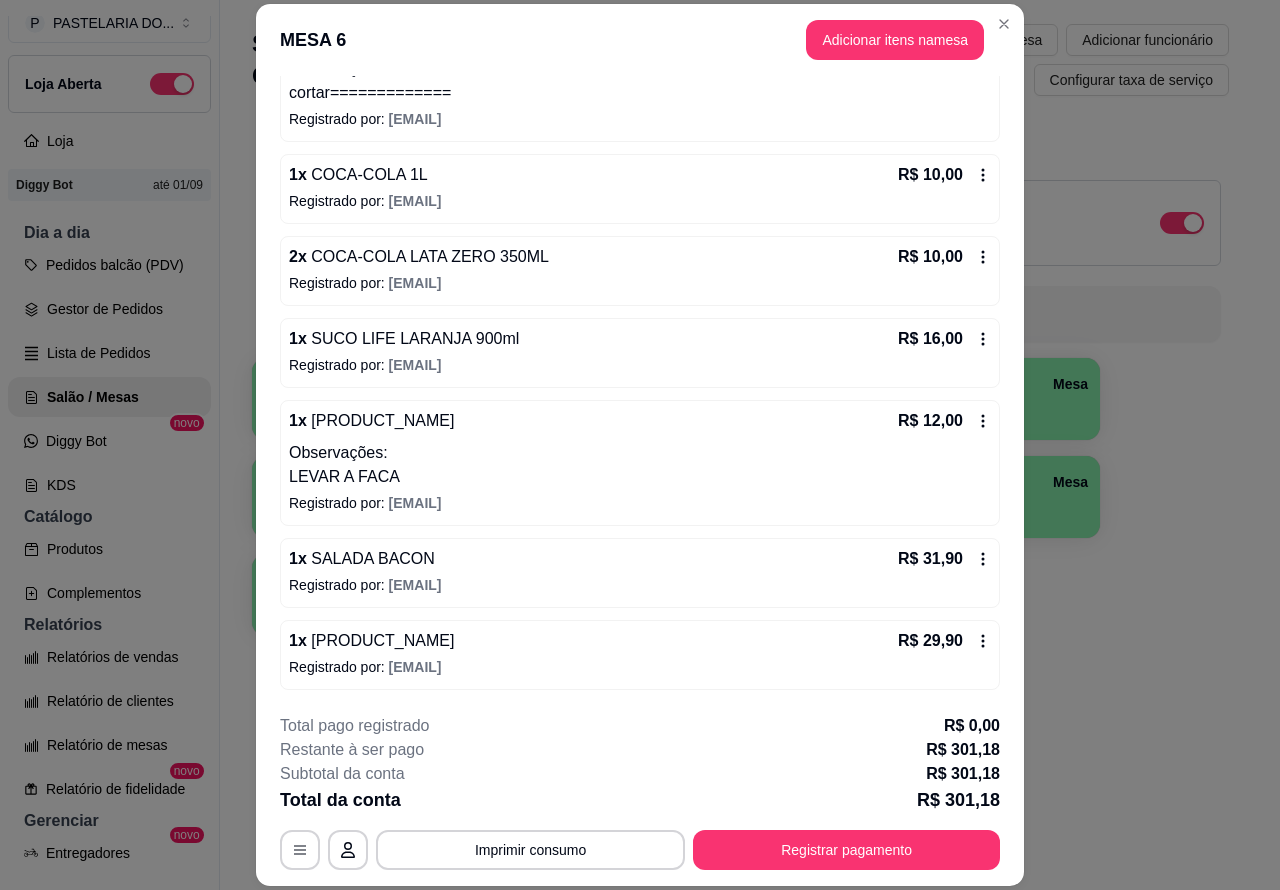 scroll, scrollTop: 638, scrollLeft: 0, axis: vertical 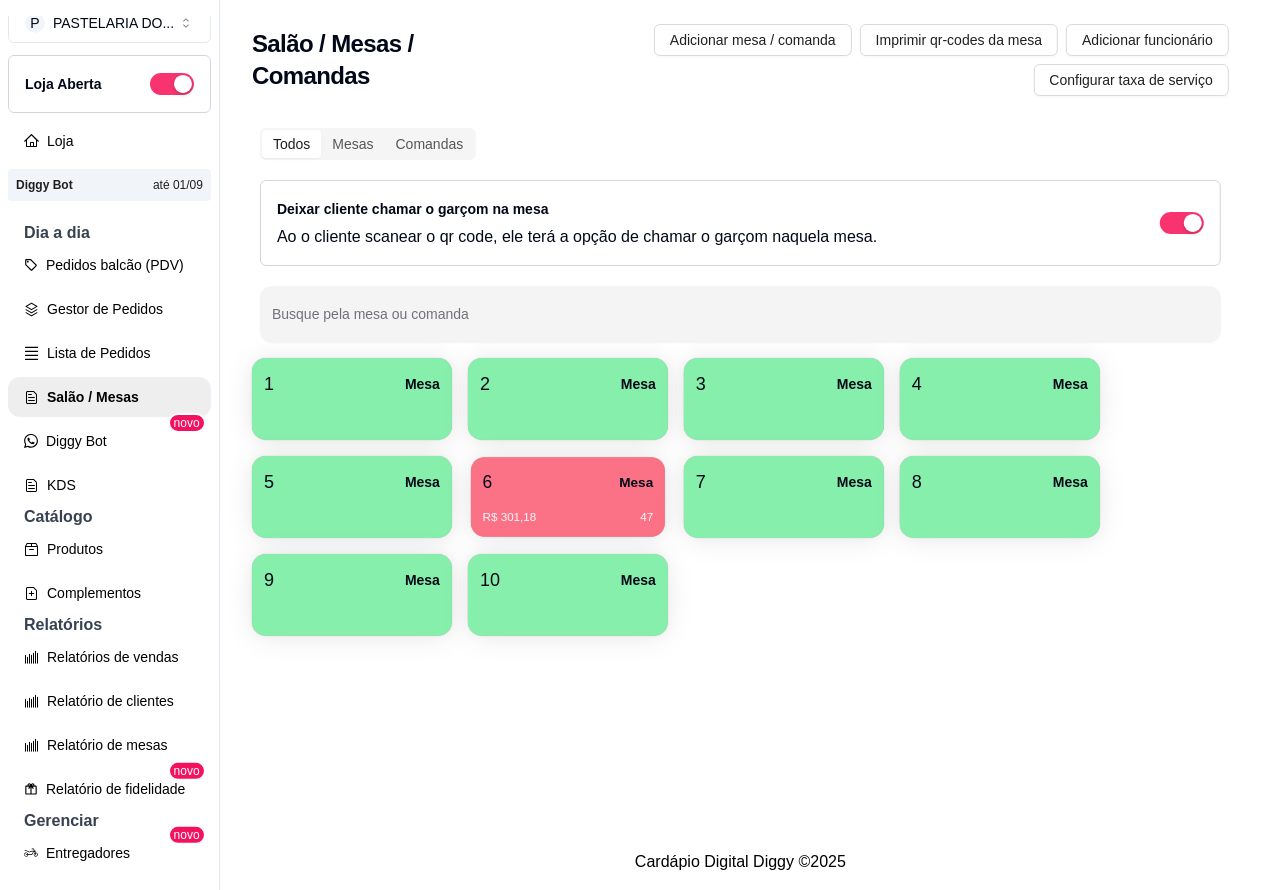 click on "R$ 301,18 47" at bounding box center [568, 510] 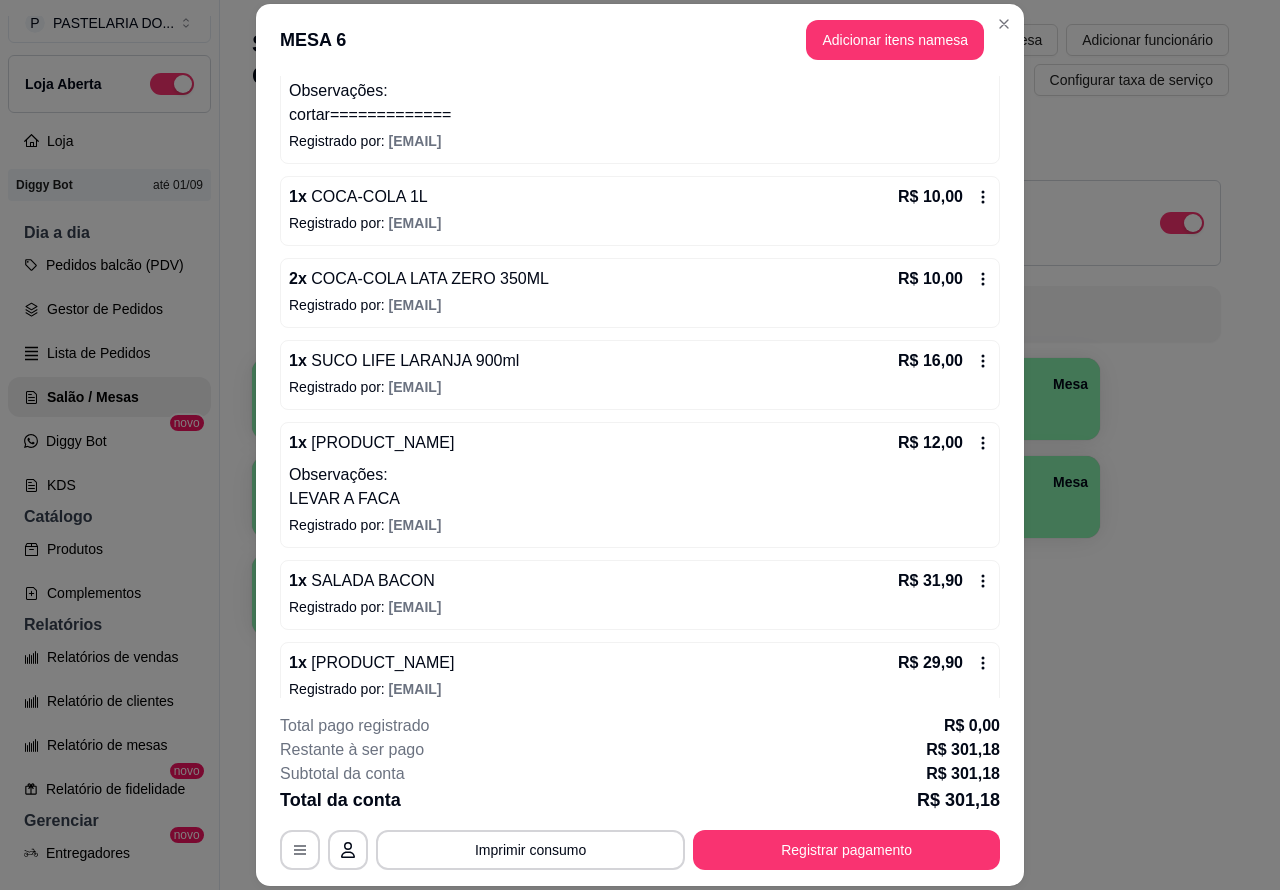 scroll, scrollTop: 638, scrollLeft: 0, axis: vertical 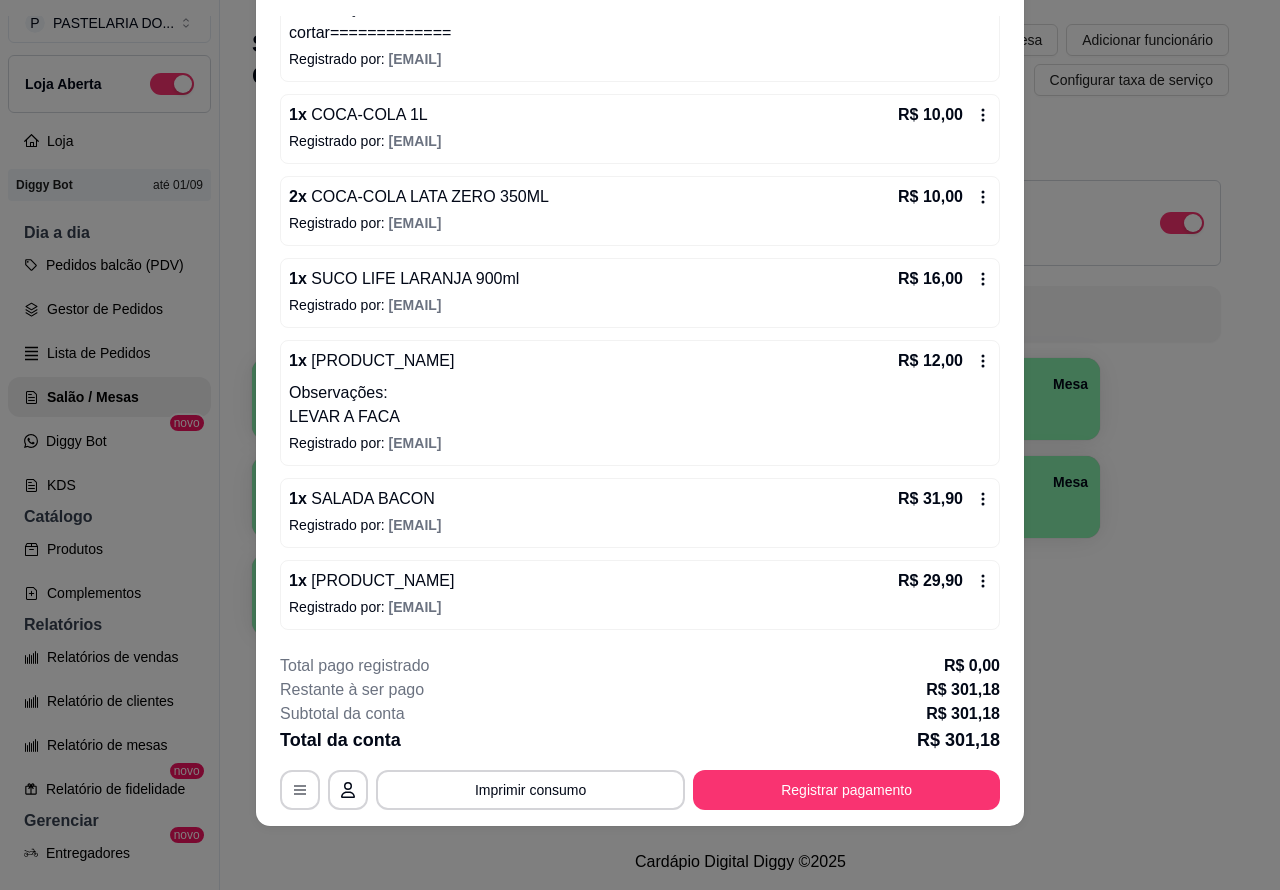 click 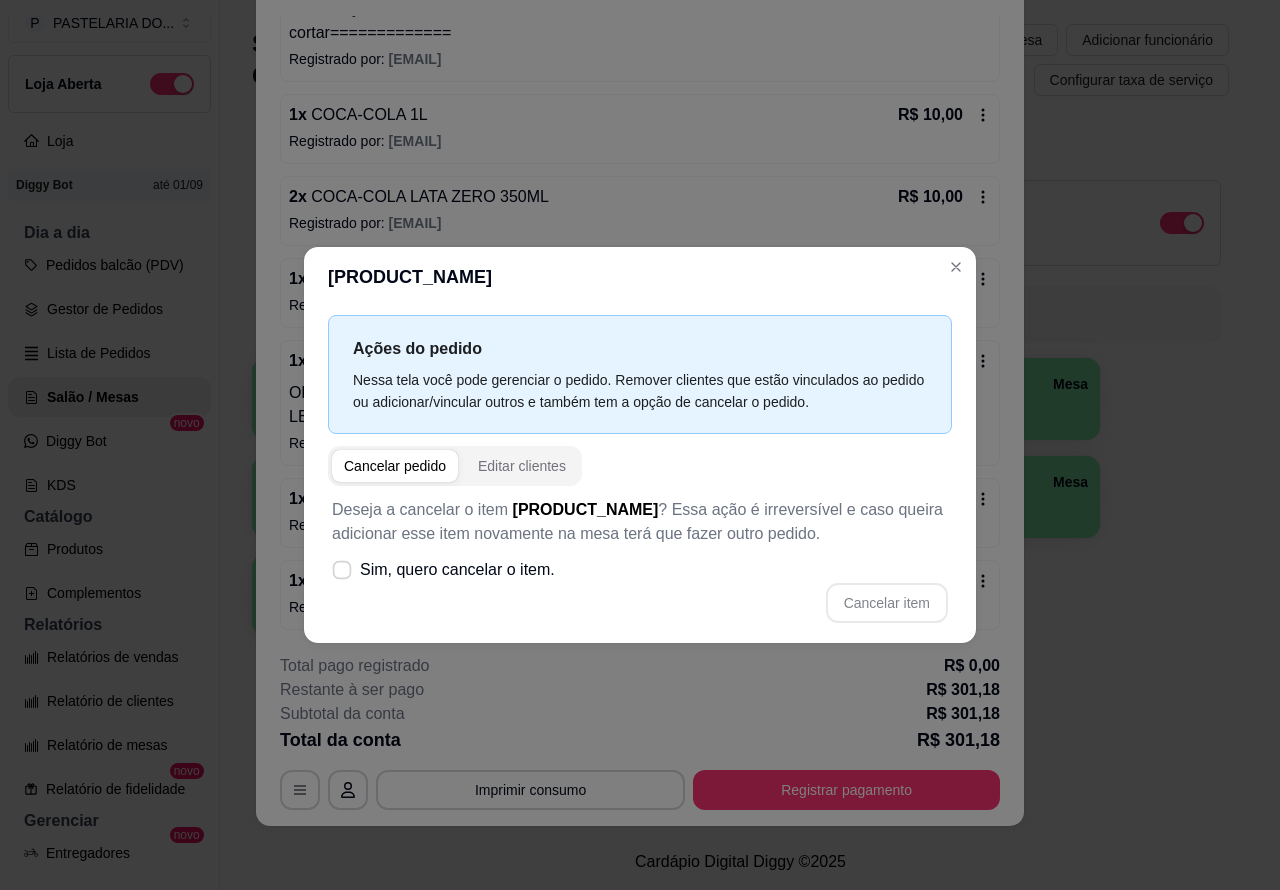 click on "Sim, quero cancelar o item." at bounding box center [443, 570] 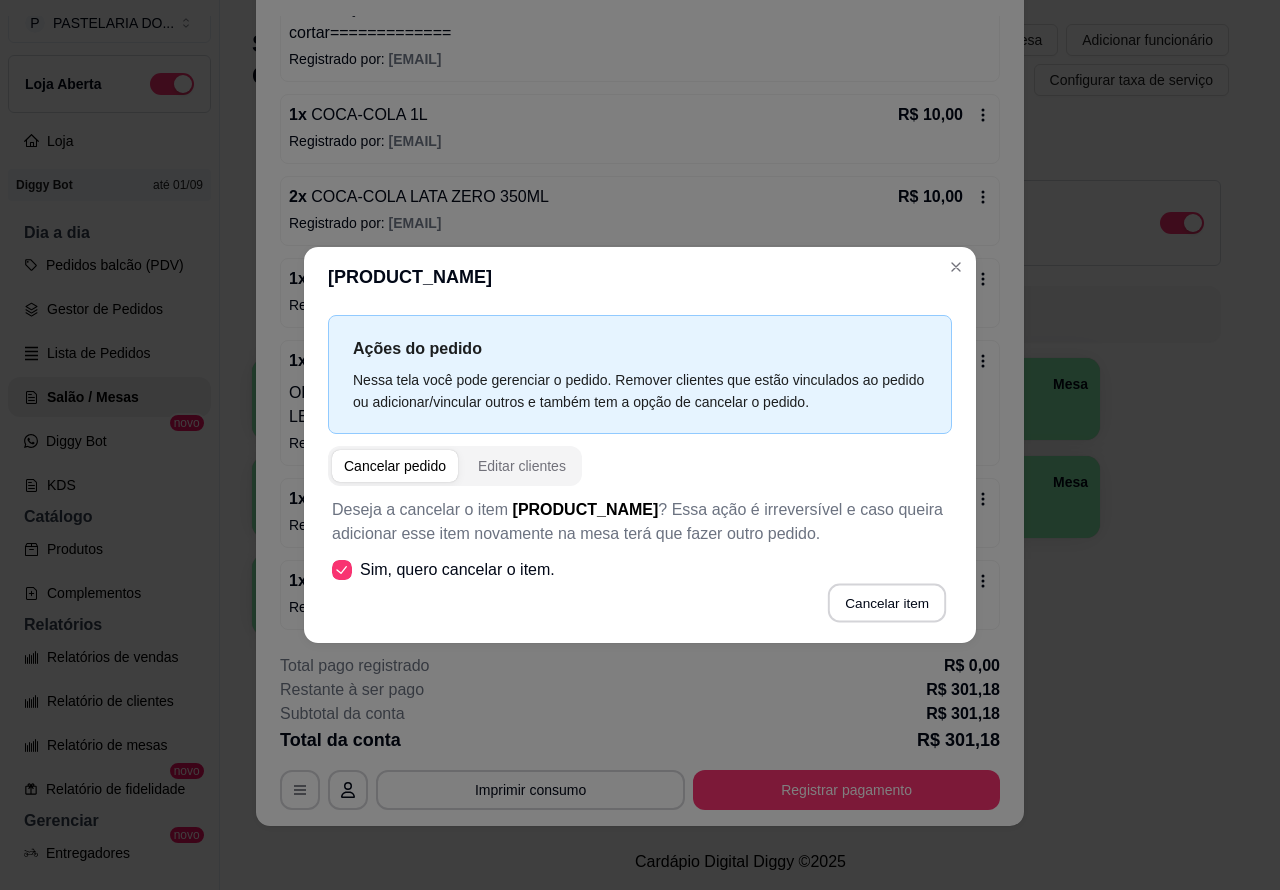 click on "Cancelar item" at bounding box center (886, 603) 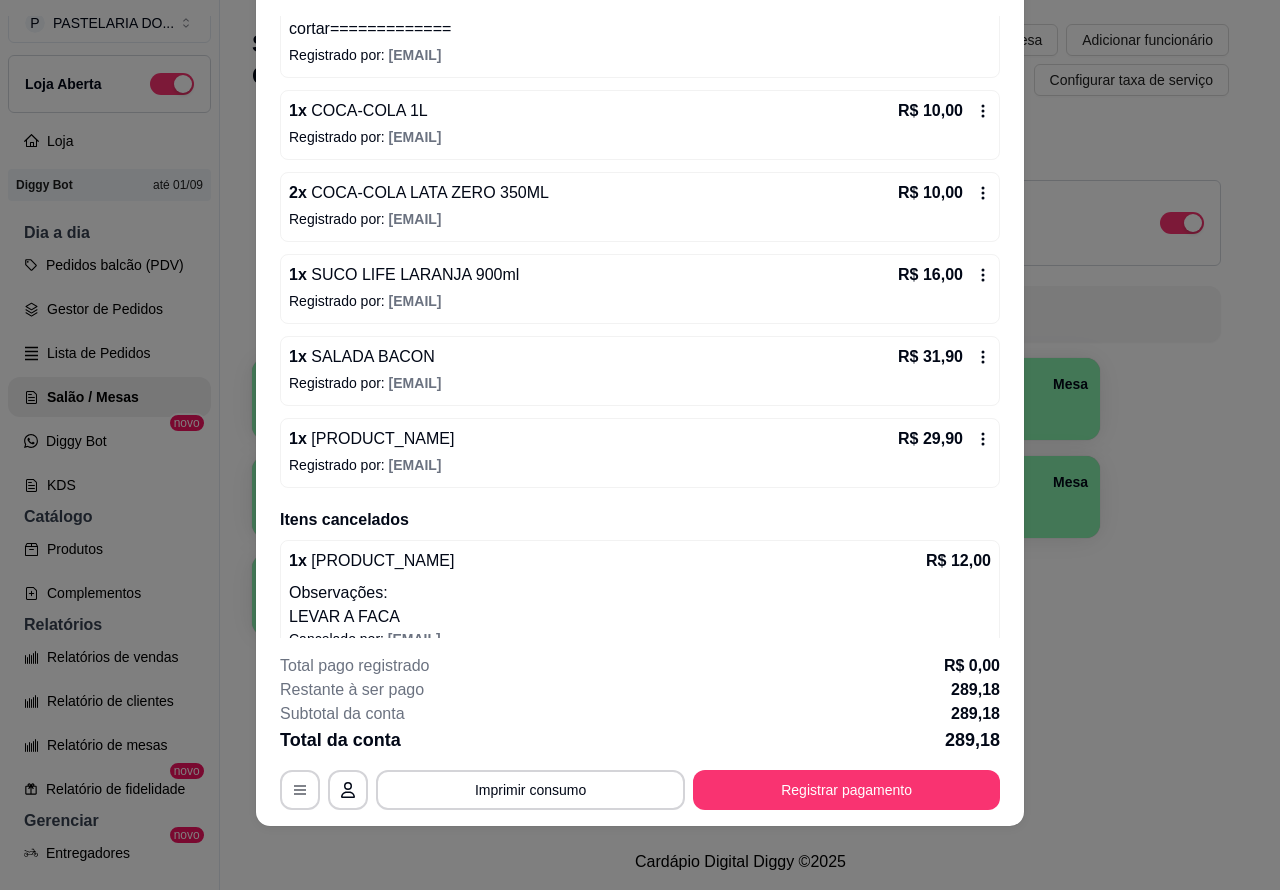 click on "Salão / Mesas / Comandas Adicionar mesa / comanda Imprimir qr-codes da mesa Adicionar funcionário Configurar taxa de serviço Todos Mesas Comandas Deixar cliente chamar o garçom na mesa Ao o cliente scanear o qr code, ele terá a opção de chamar o garçom naquela mesa. Busque pela mesa ou comanda
1 Mesa 2 Mesa 3 Mesa 4 Mesa 5 Mesa 6 Mesa R$ 301,18 48 7 Mesa 8 Mesa 9 Mesa 10 Mesa" at bounding box center (740, 417) 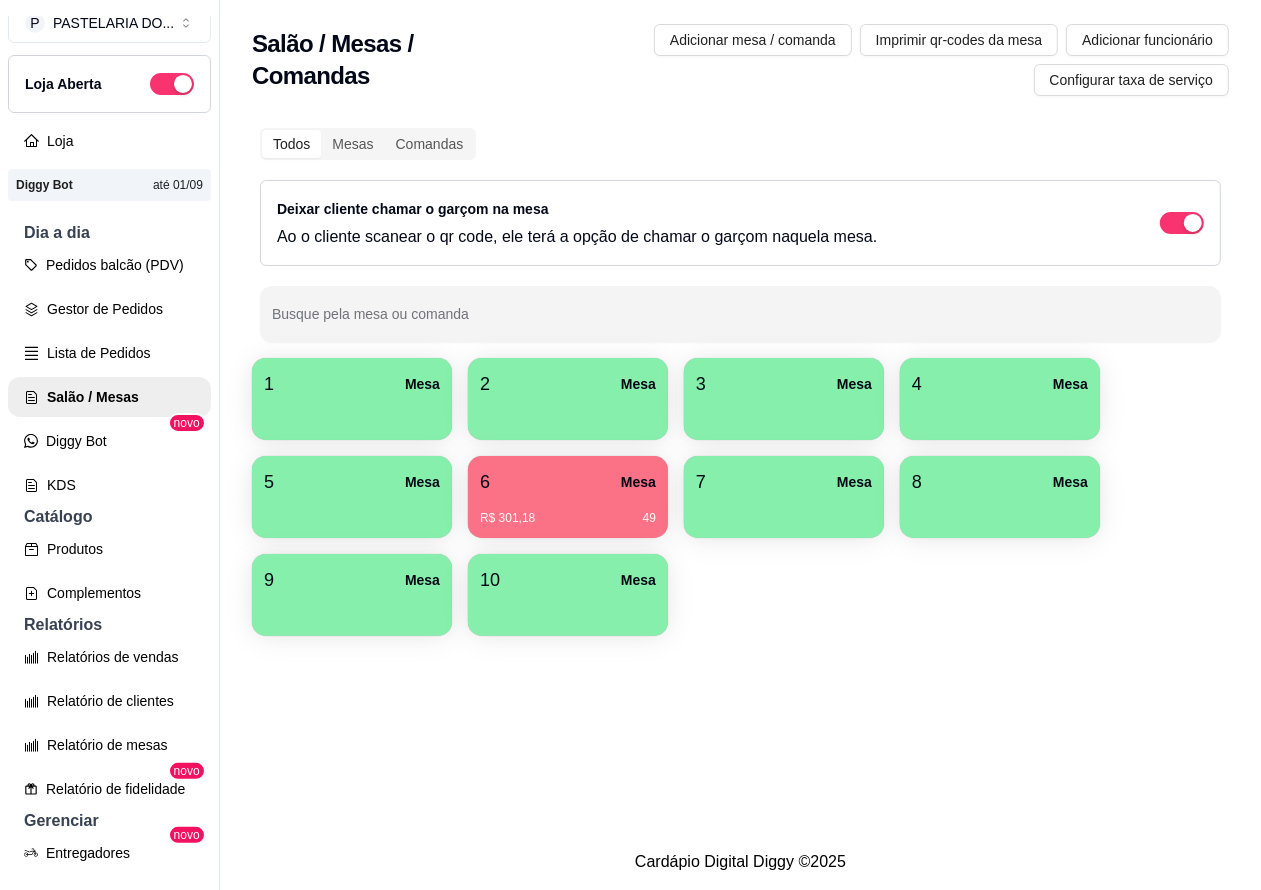 click on "R$ 301,18 49" at bounding box center (568, 511) 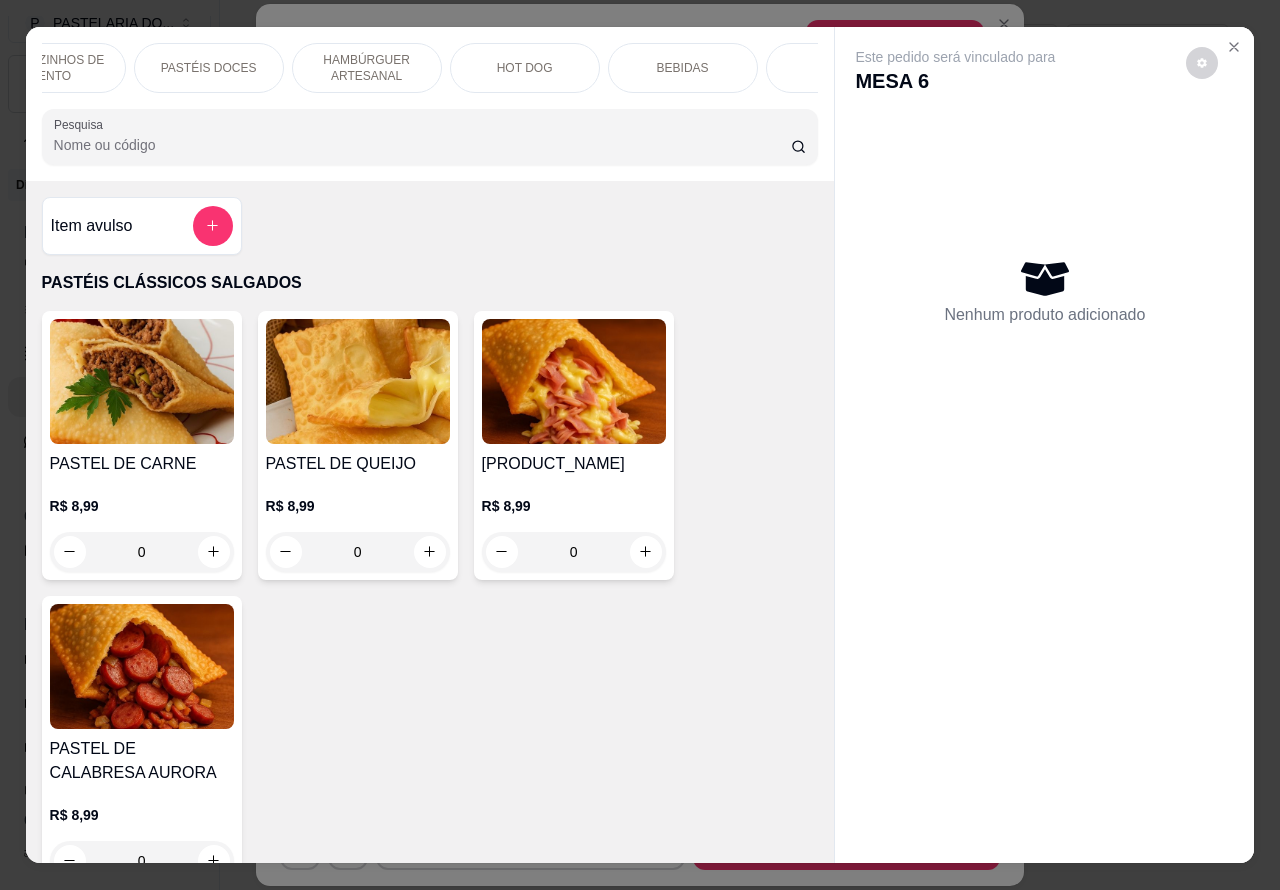 scroll, scrollTop: 0, scrollLeft: 417, axis: horizontal 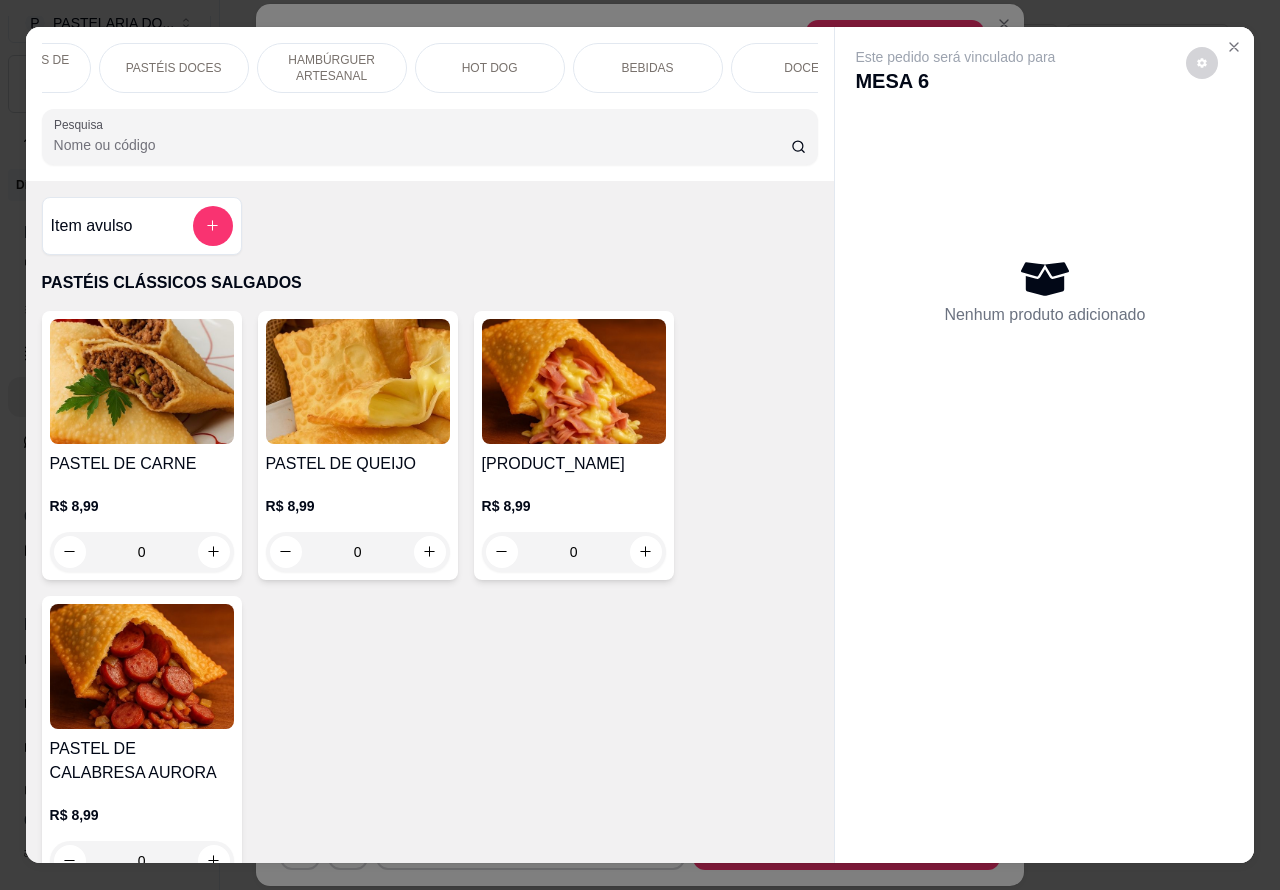 click on "DOCES" at bounding box center [805, 68] 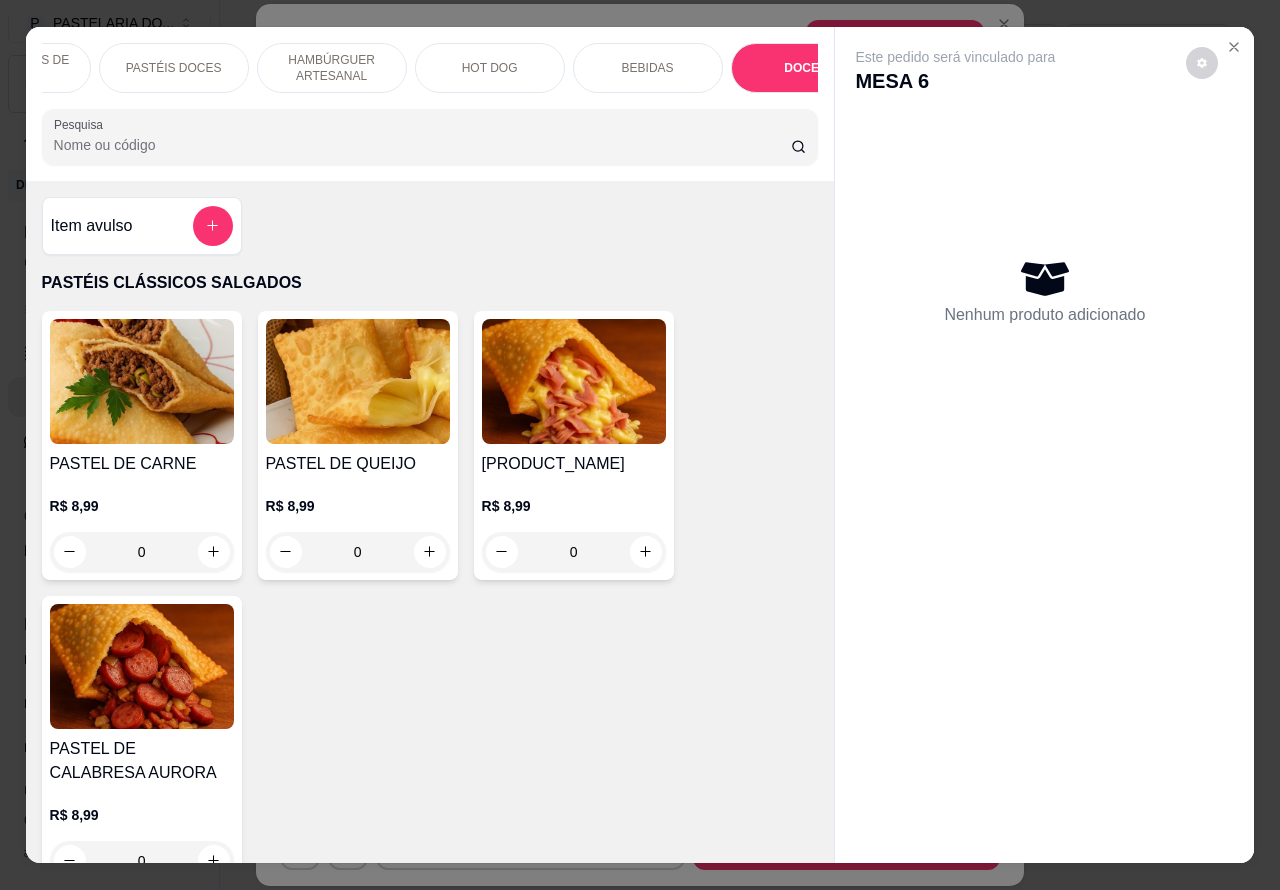 scroll, scrollTop: 8138, scrollLeft: 0, axis: vertical 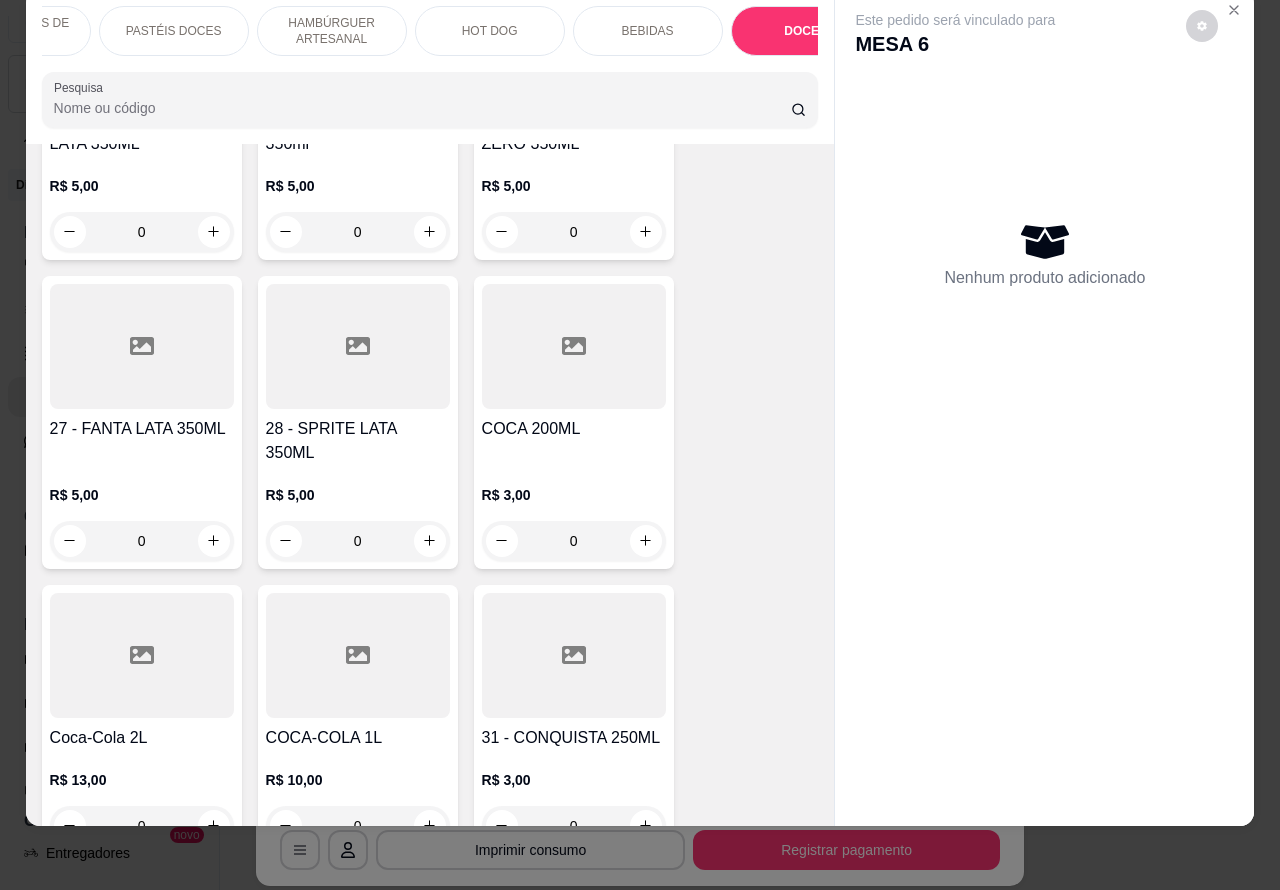 click on "PASTÉIS DOCES" at bounding box center [174, 31] 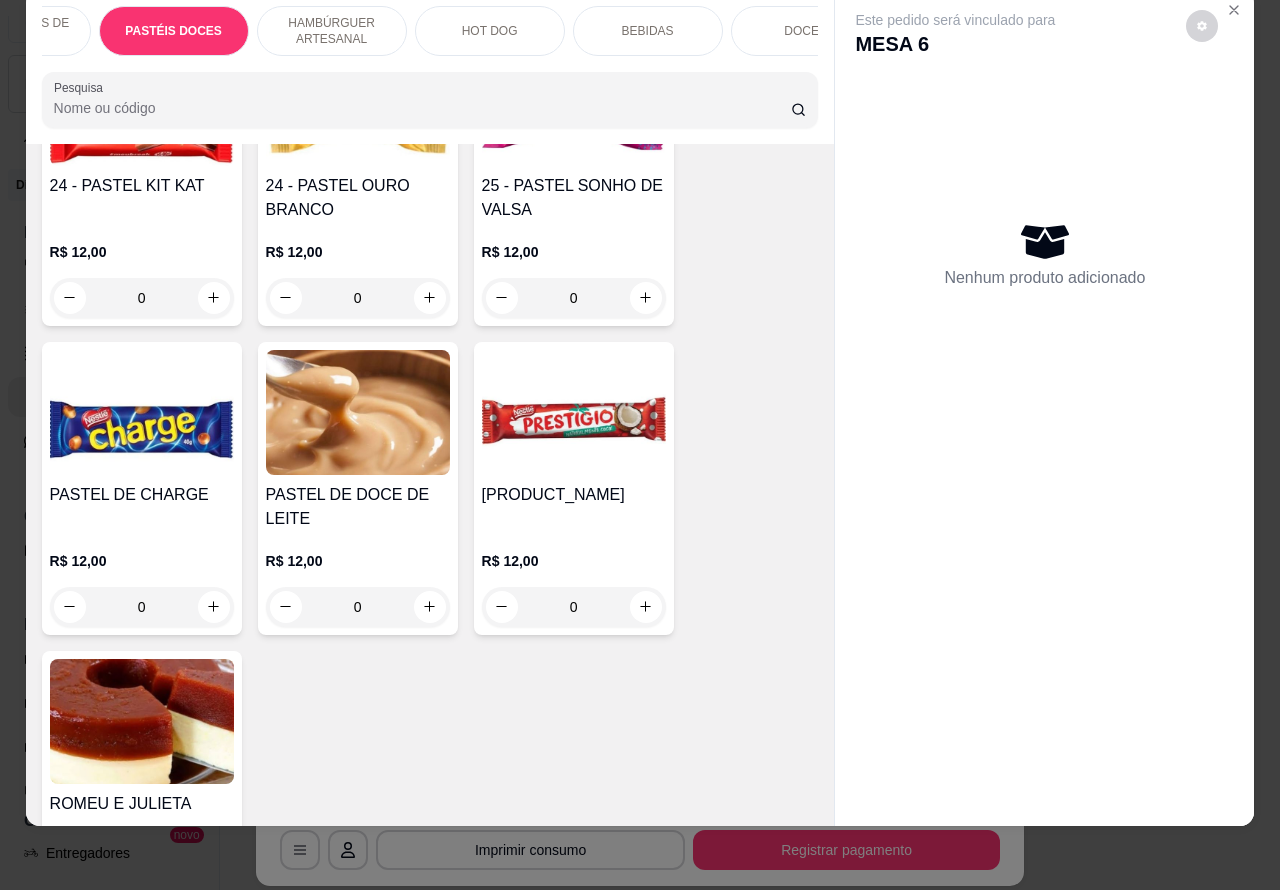 scroll, scrollTop: 3456, scrollLeft: 0, axis: vertical 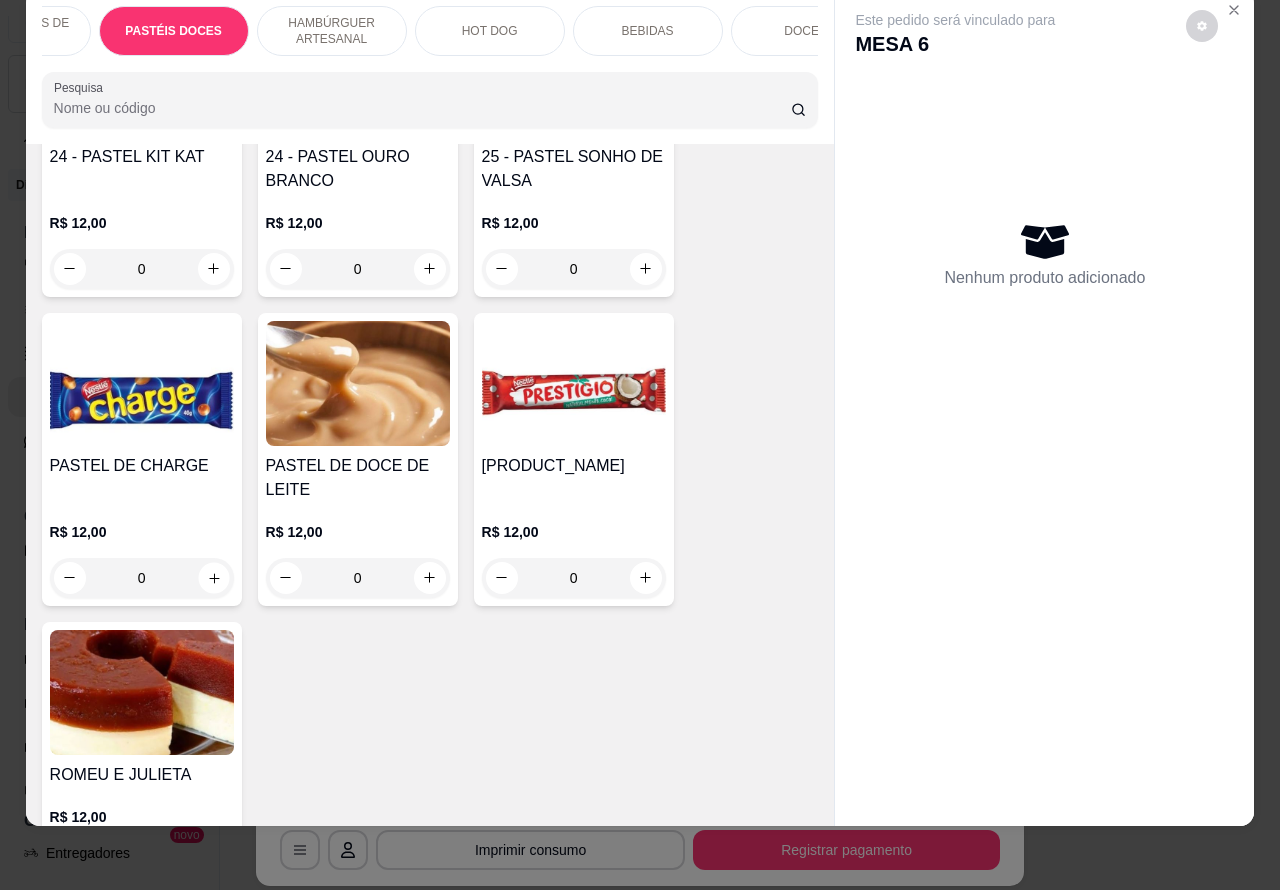 click 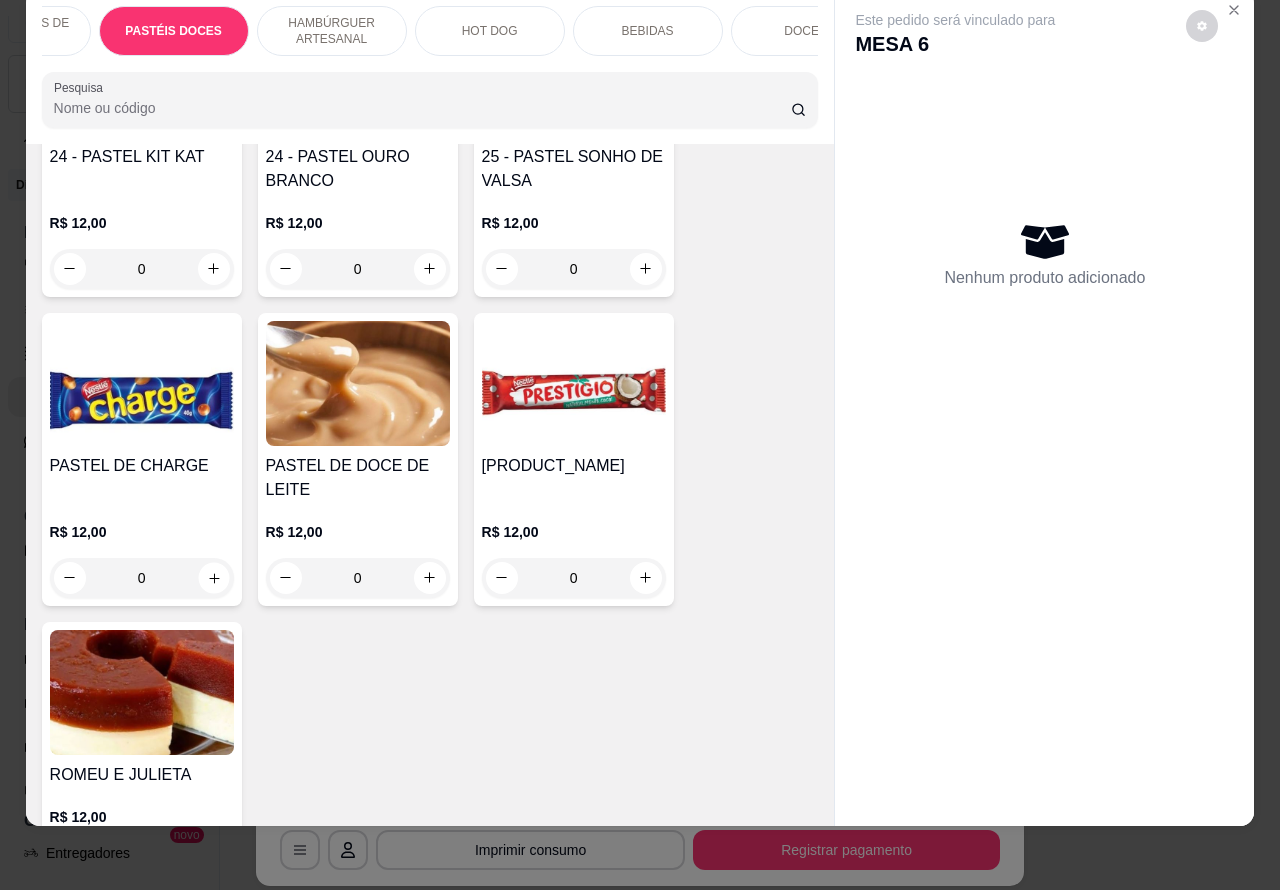 type on "1" 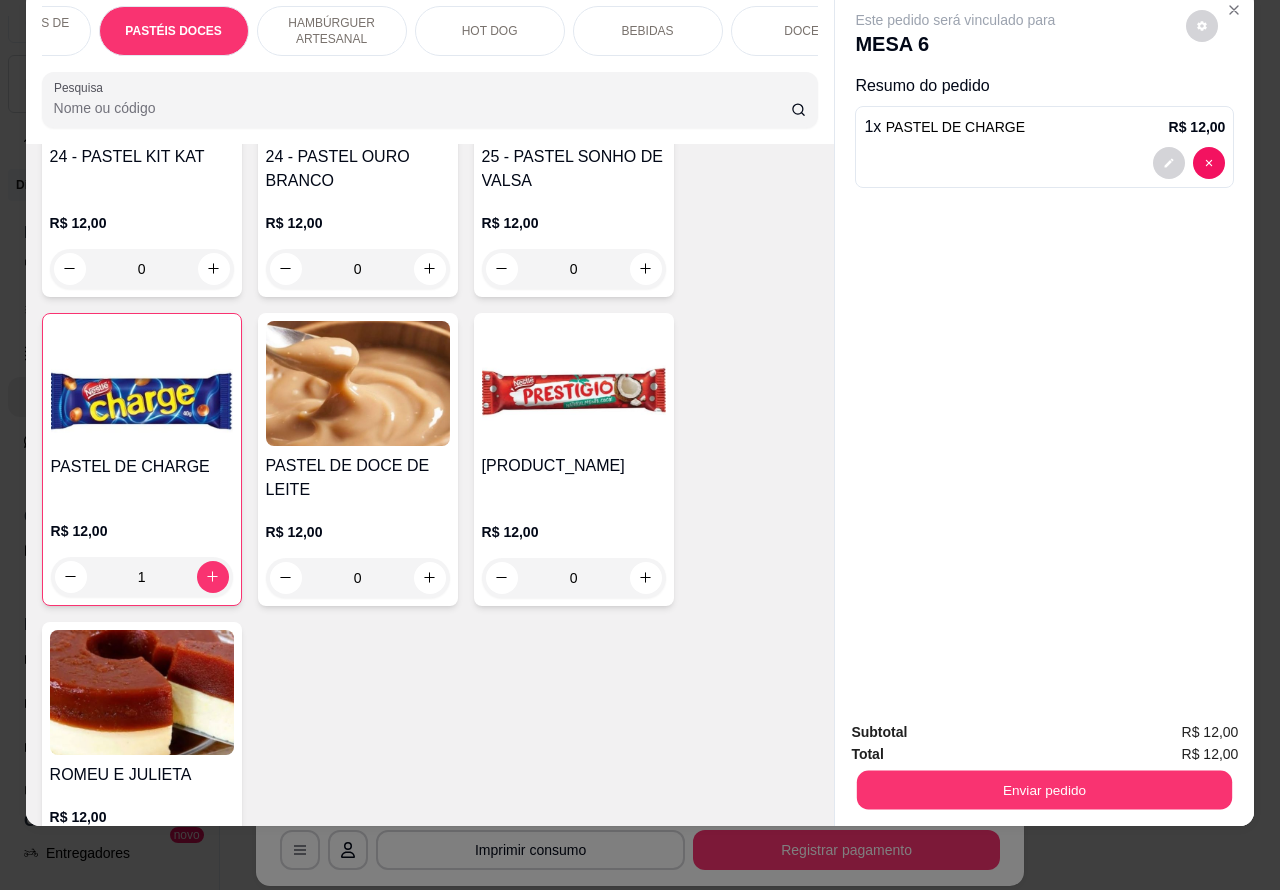 click on "Enviar pedido" at bounding box center (1044, 790) 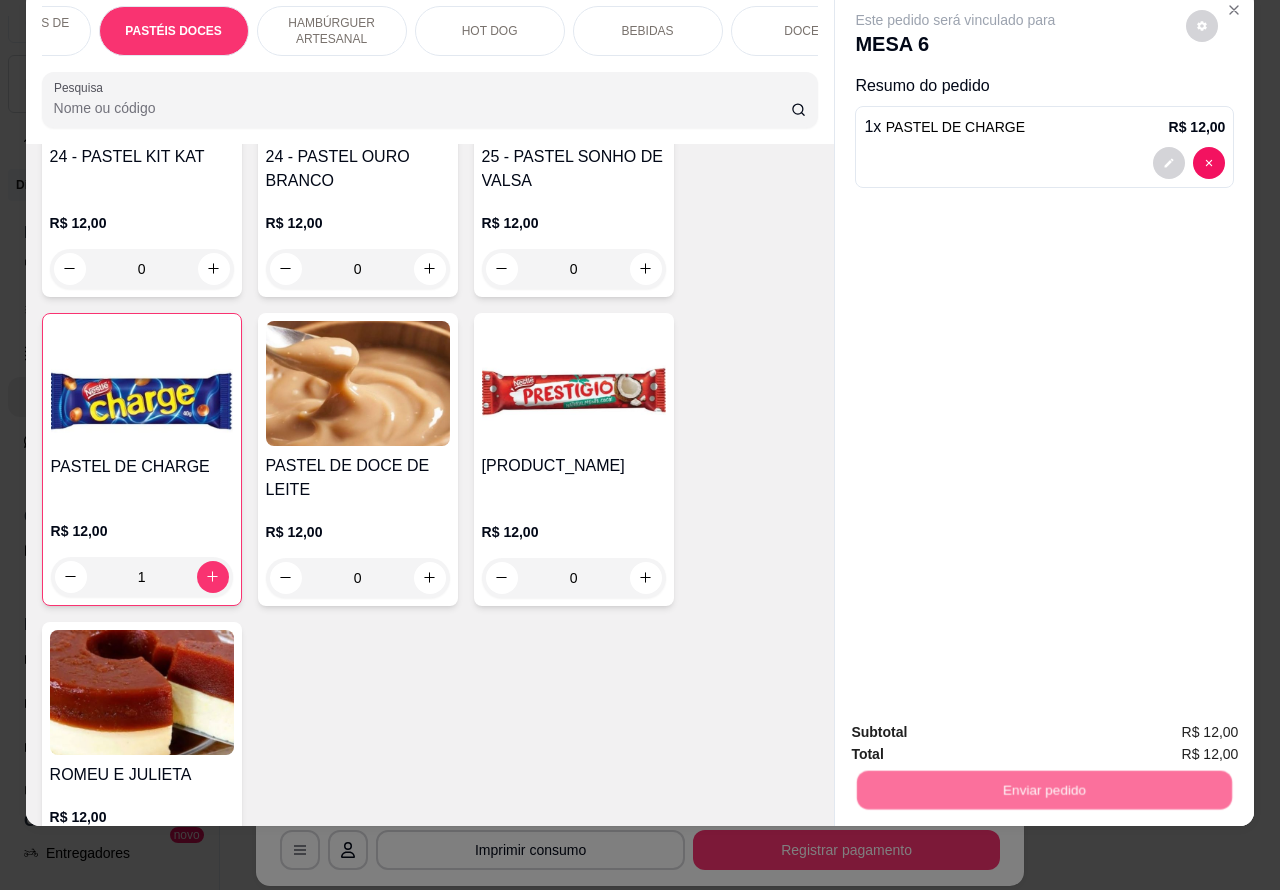 click on "Não registrar e enviar pedido" at bounding box center (977, 722) 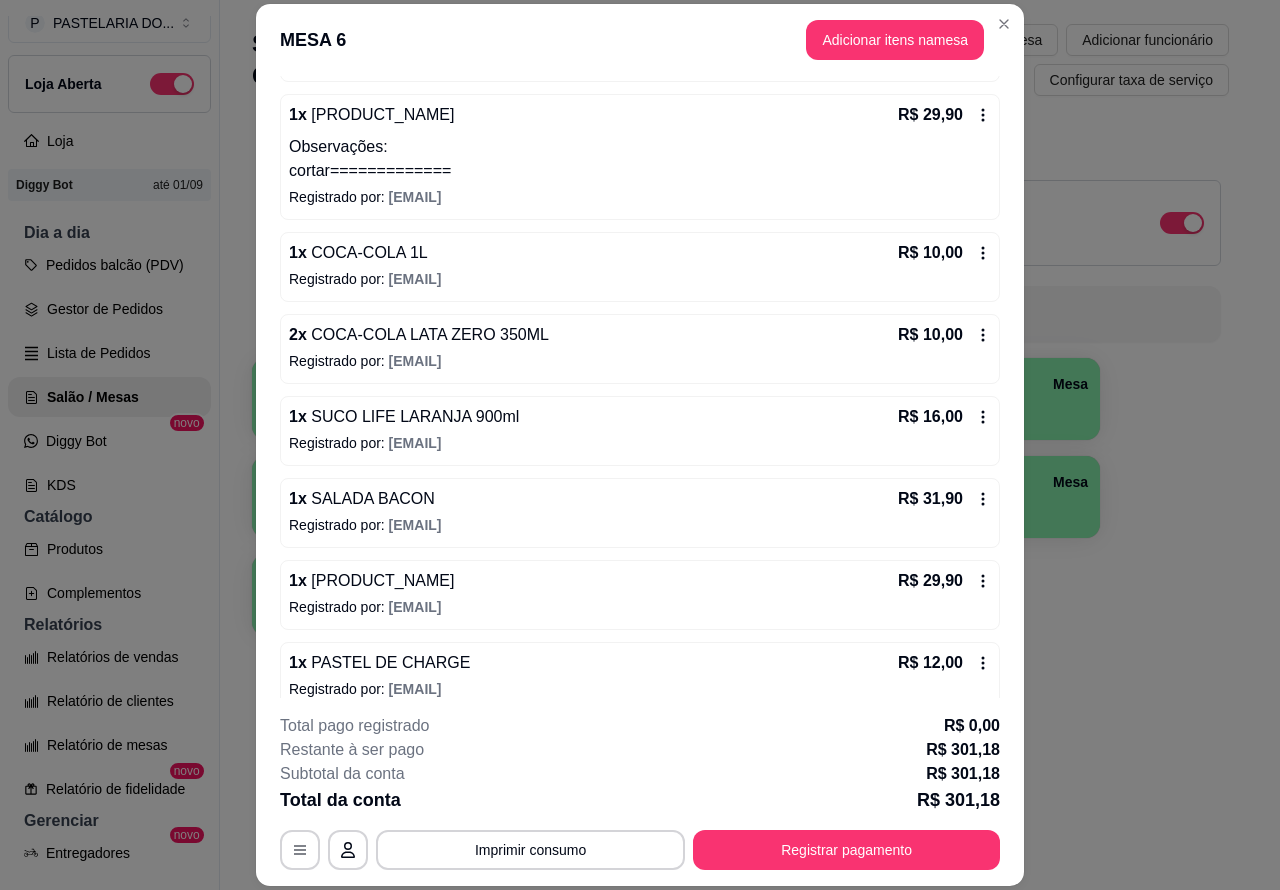 scroll, scrollTop: 753, scrollLeft: 0, axis: vertical 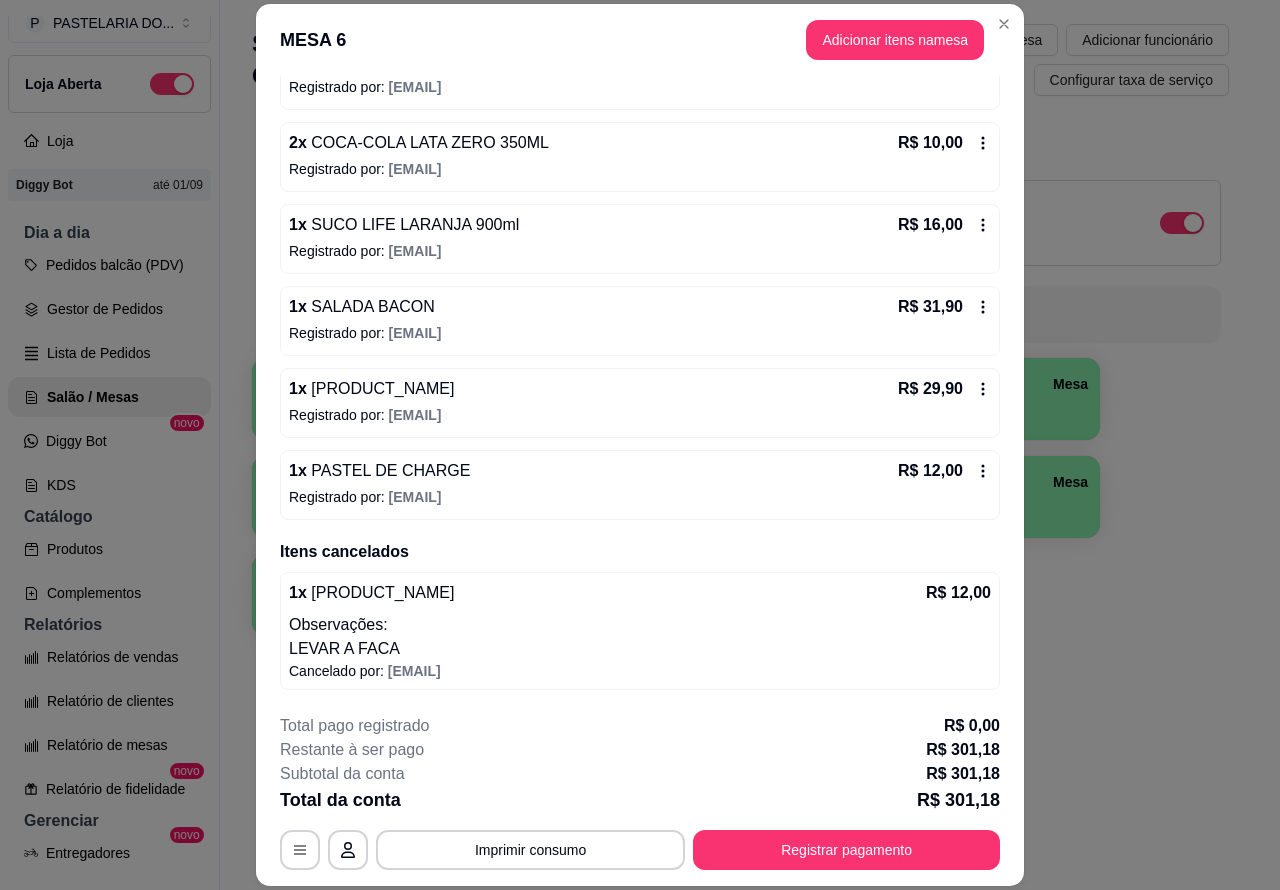 click on "Pedidos balcão (PDV)" at bounding box center [109, 265] 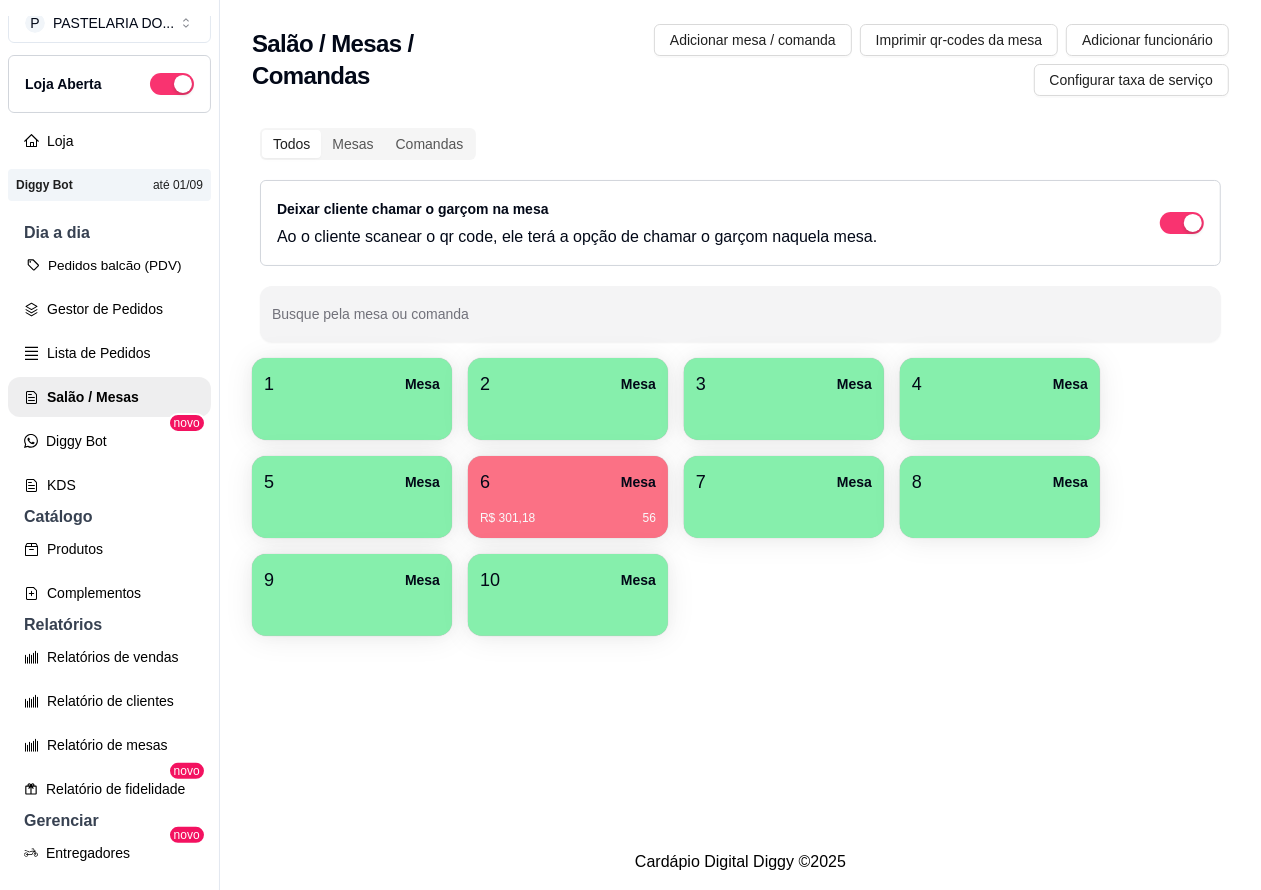 click on "Pedidos balcão (PDV)" at bounding box center (109, 265) 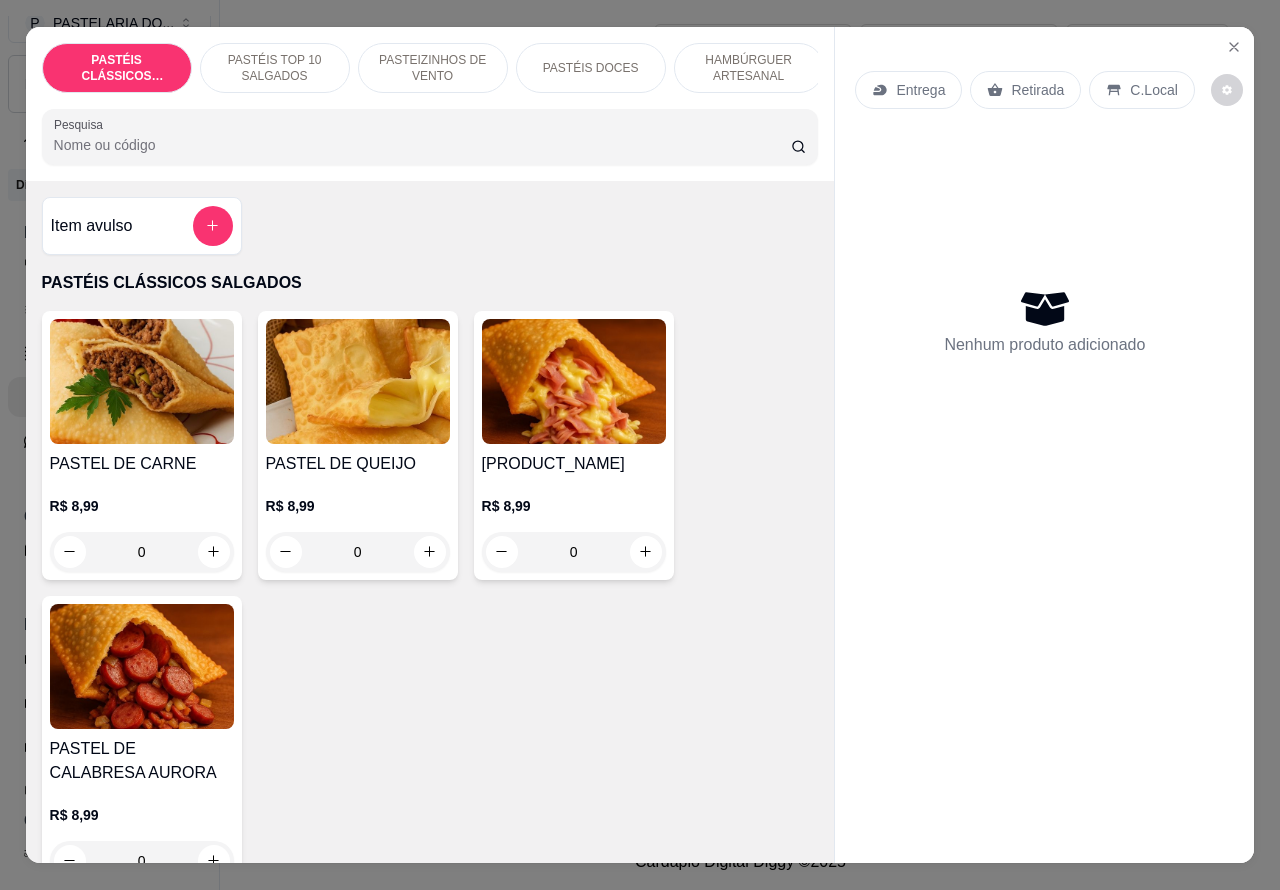 click on "Entrega" at bounding box center (920, 90) 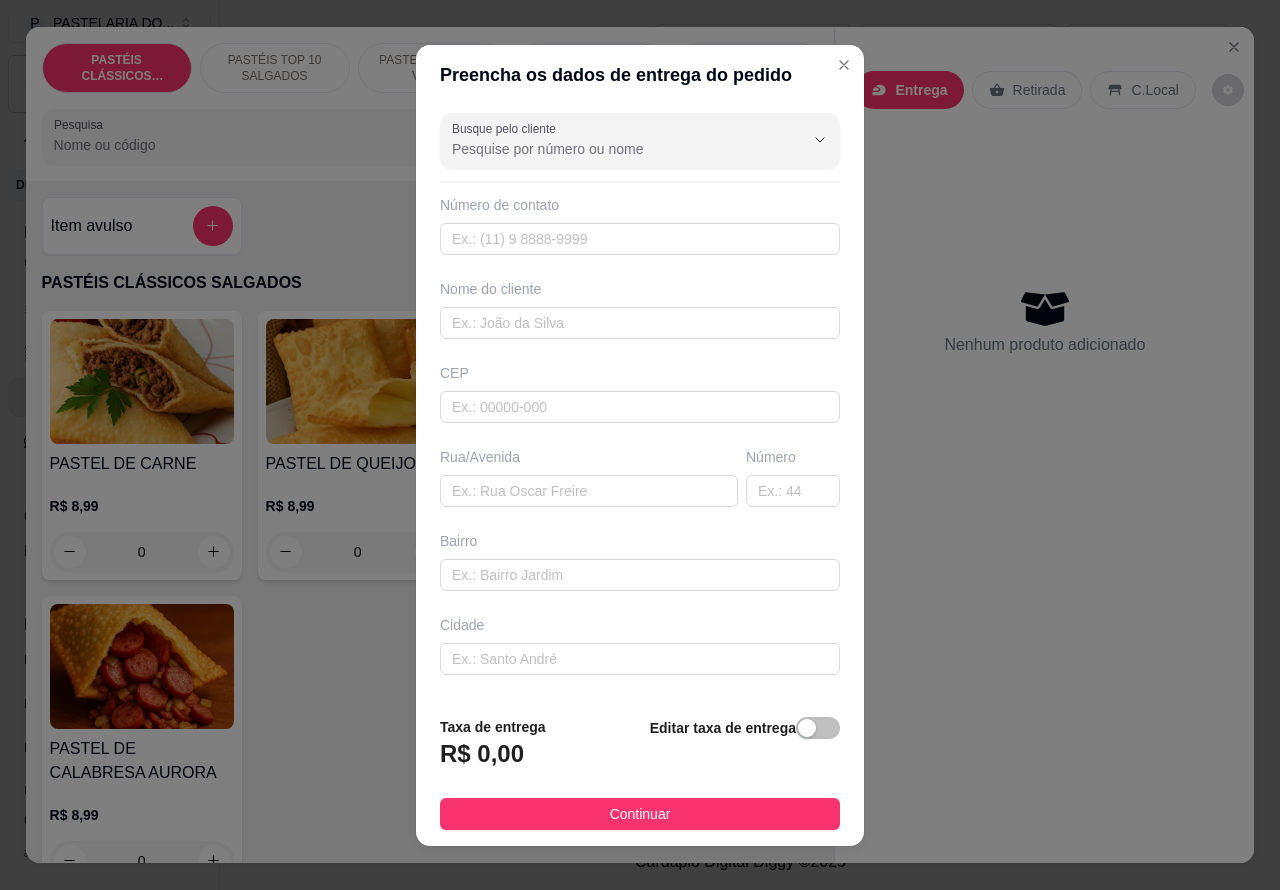 click on "Retirada" at bounding box center [1039, 90] 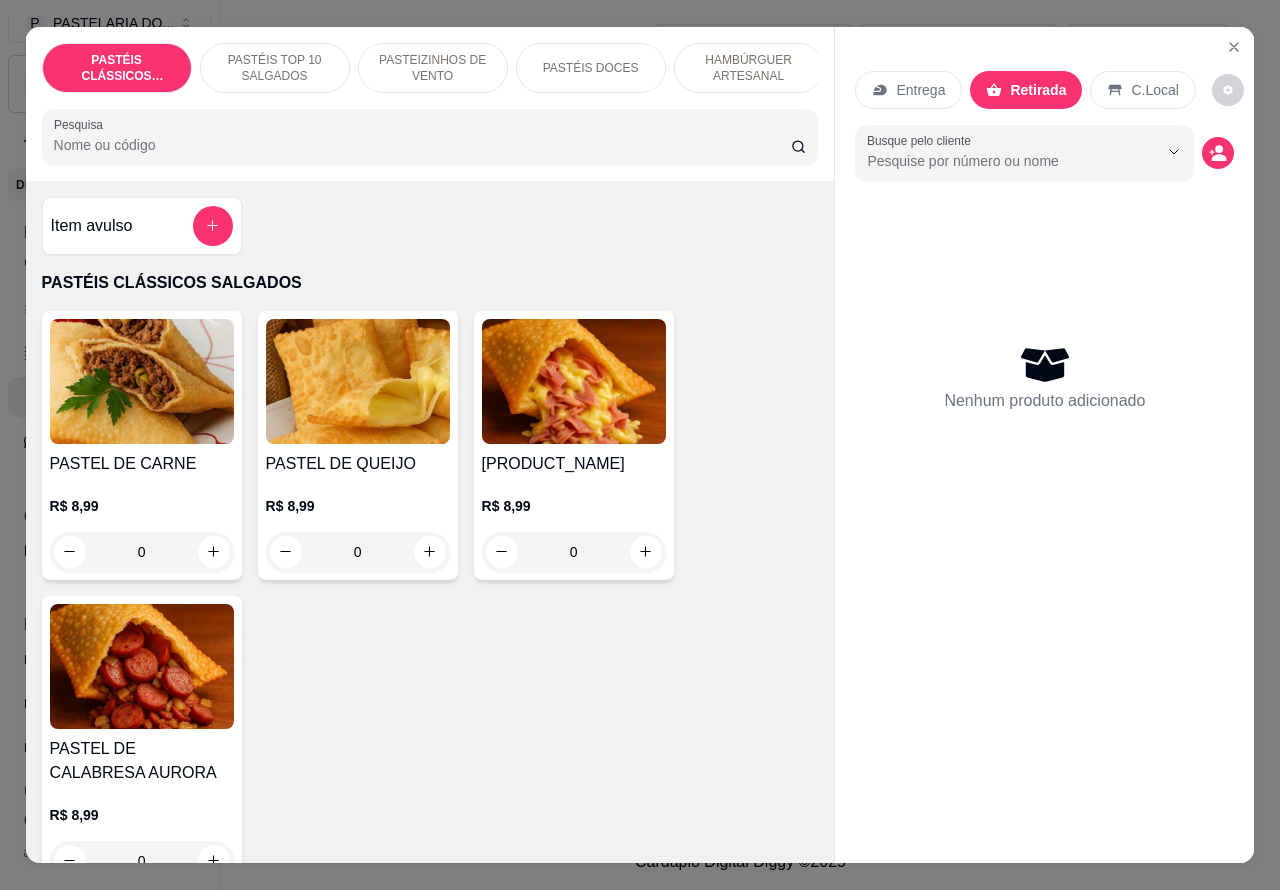 click on "HAMBÚRGUER ARTESANAL" at bounding box center (749, 68) 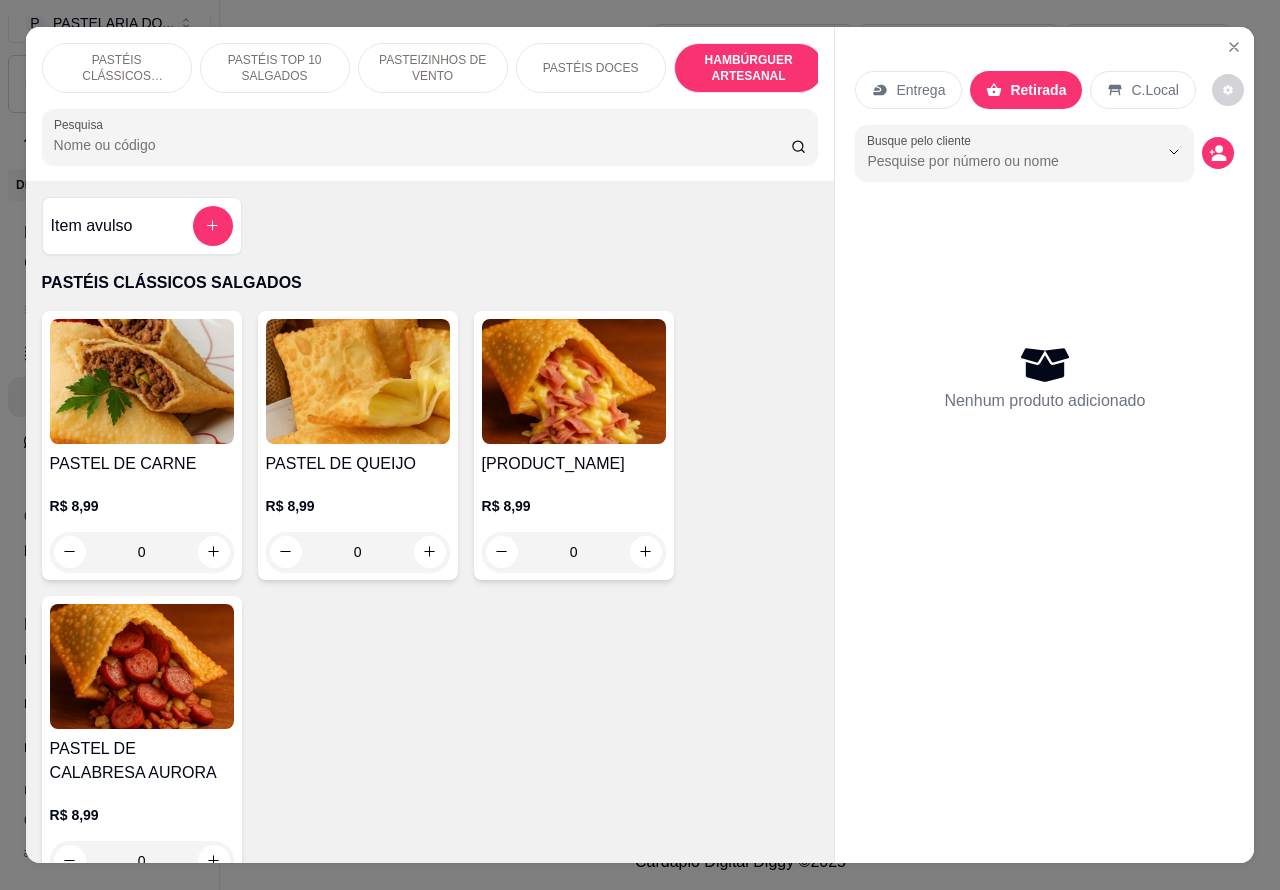scroll, scrollTop: 4218, scrollLeft: 0, axis: vertical 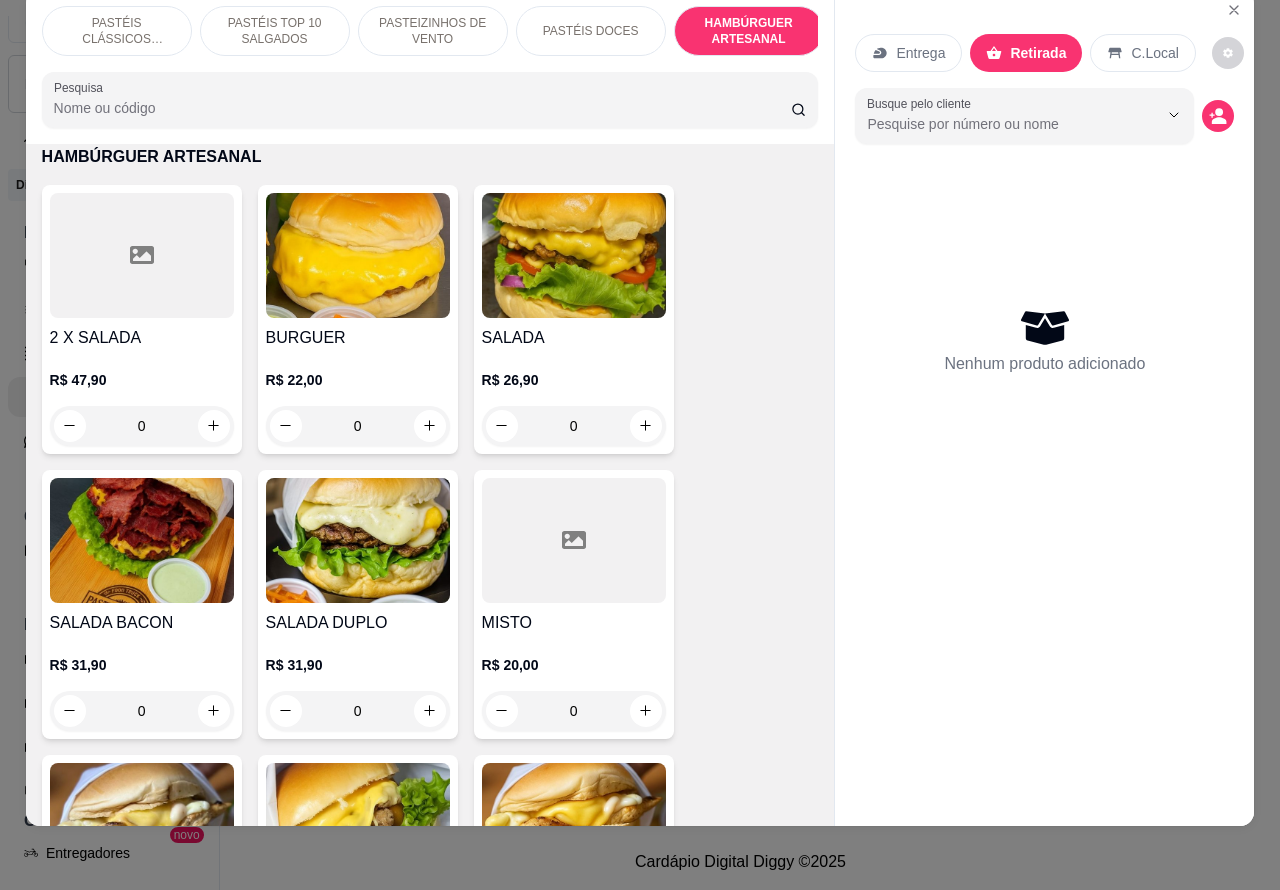 click on "Busque pelo cliente" at bounding box center [996, 124] 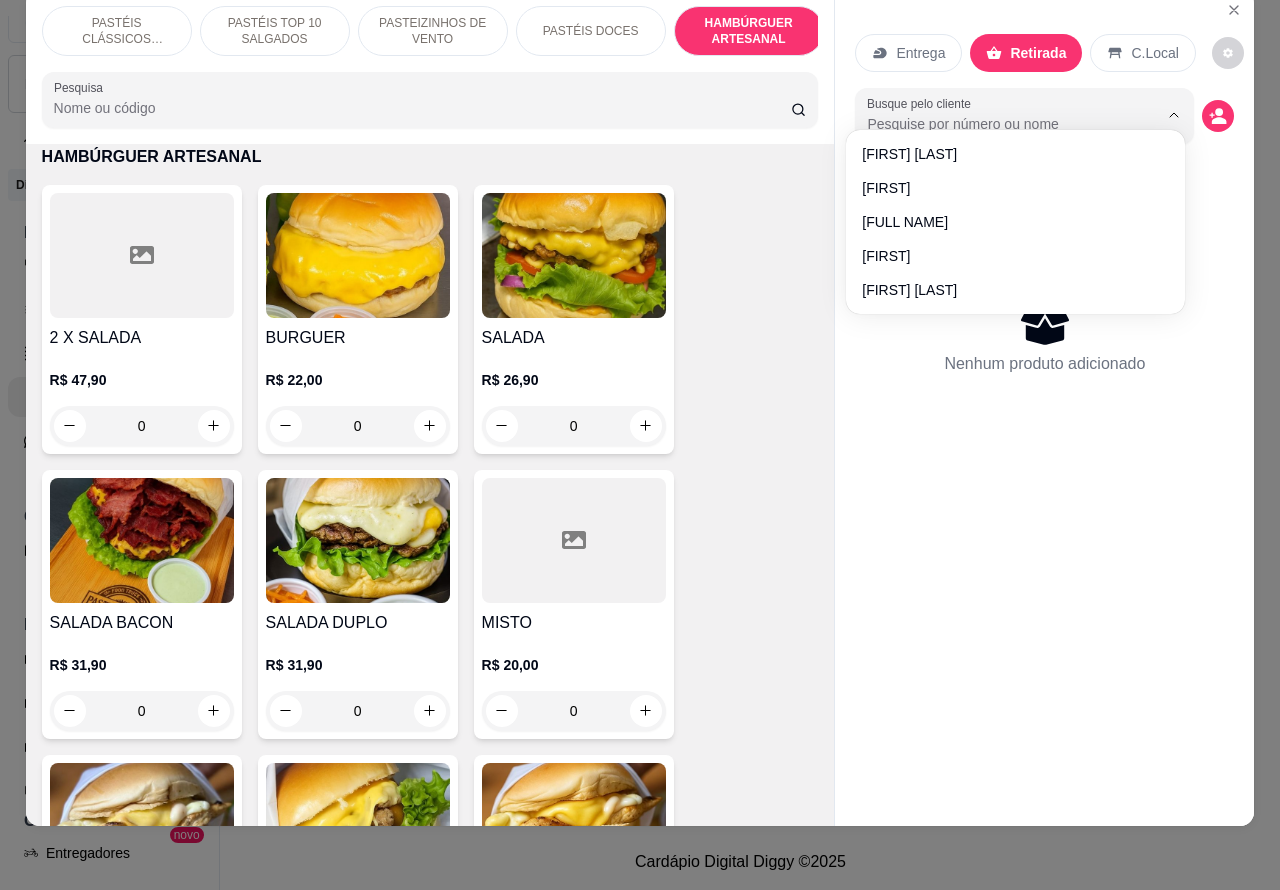 click on "Entrega Retirada C.Local Busque pelo cliente Nenhum produto adicionado" at bounding box center [1044, 392] 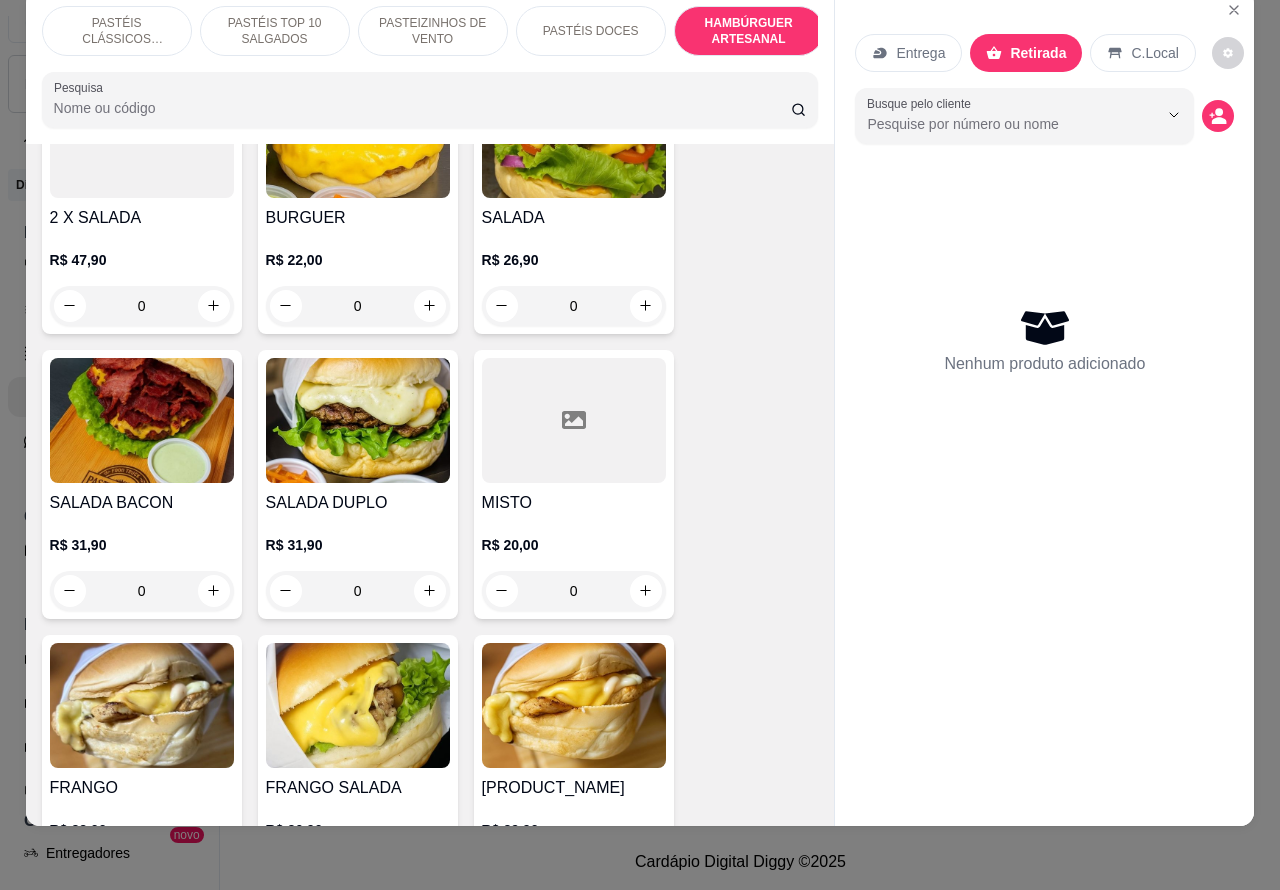scroll, scrollTop: 4348, scrollLeft: 0, axis: vertical 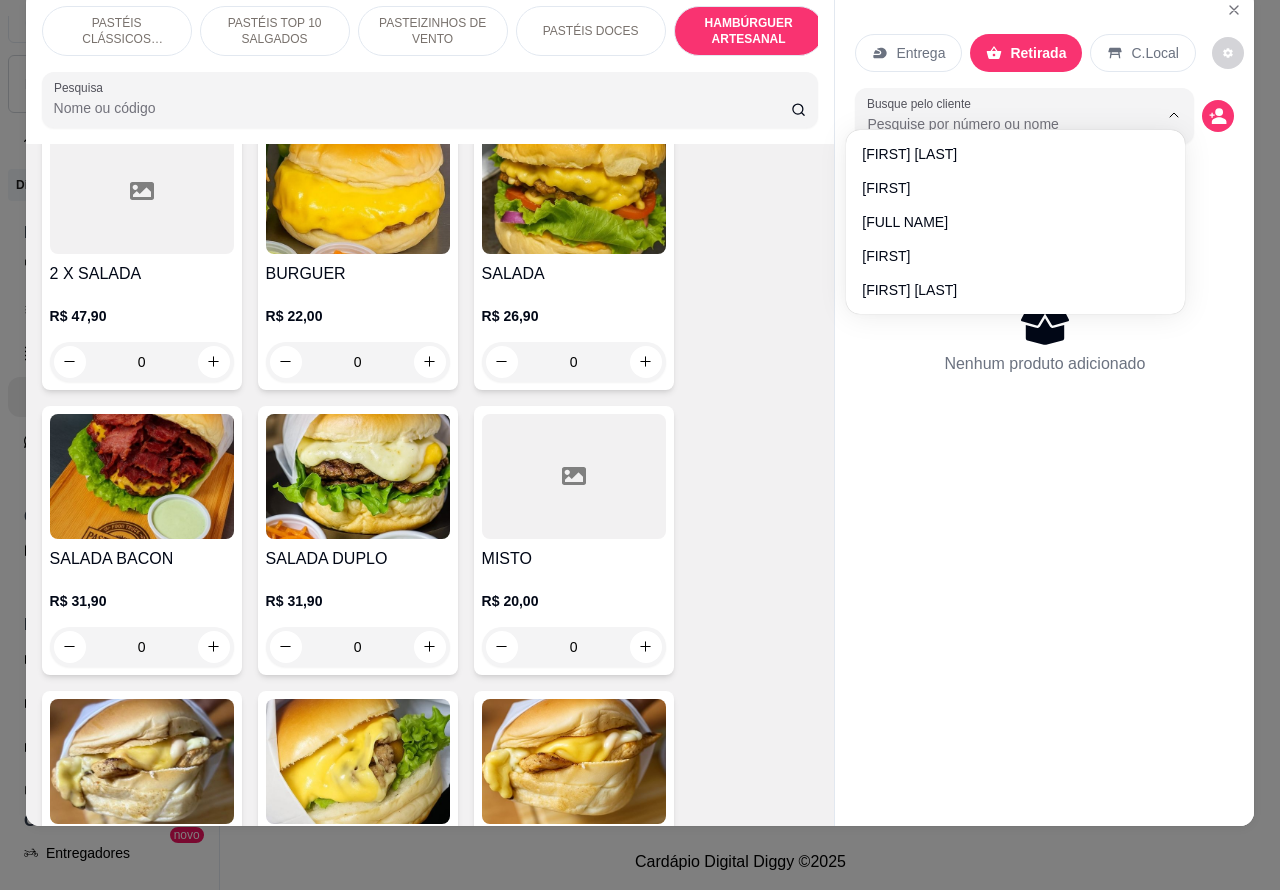 click on "Nenhum produto adicionado" at bounding box center (1044, 340) 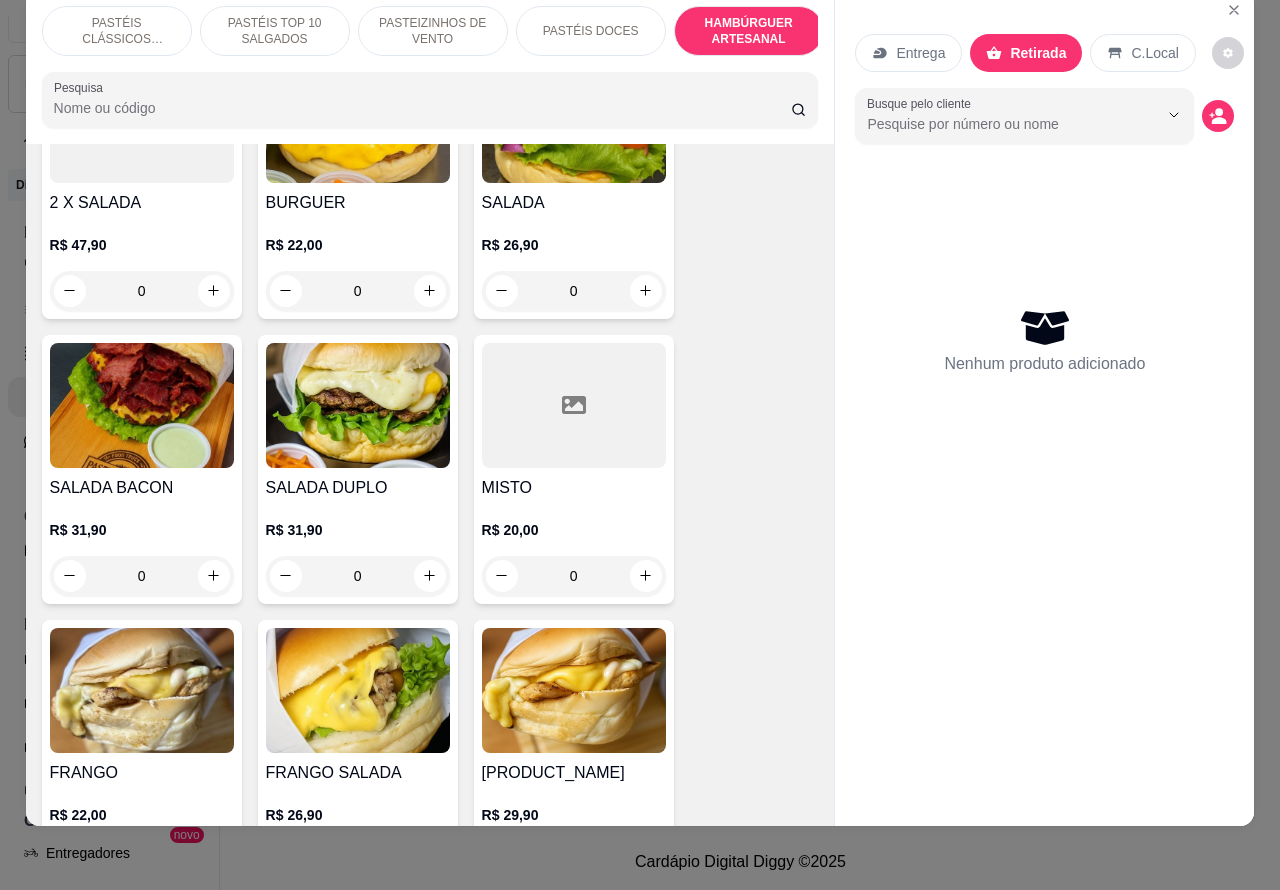 scroll, scrollTop: 4318, scrollLeft: 0, axis: vertical 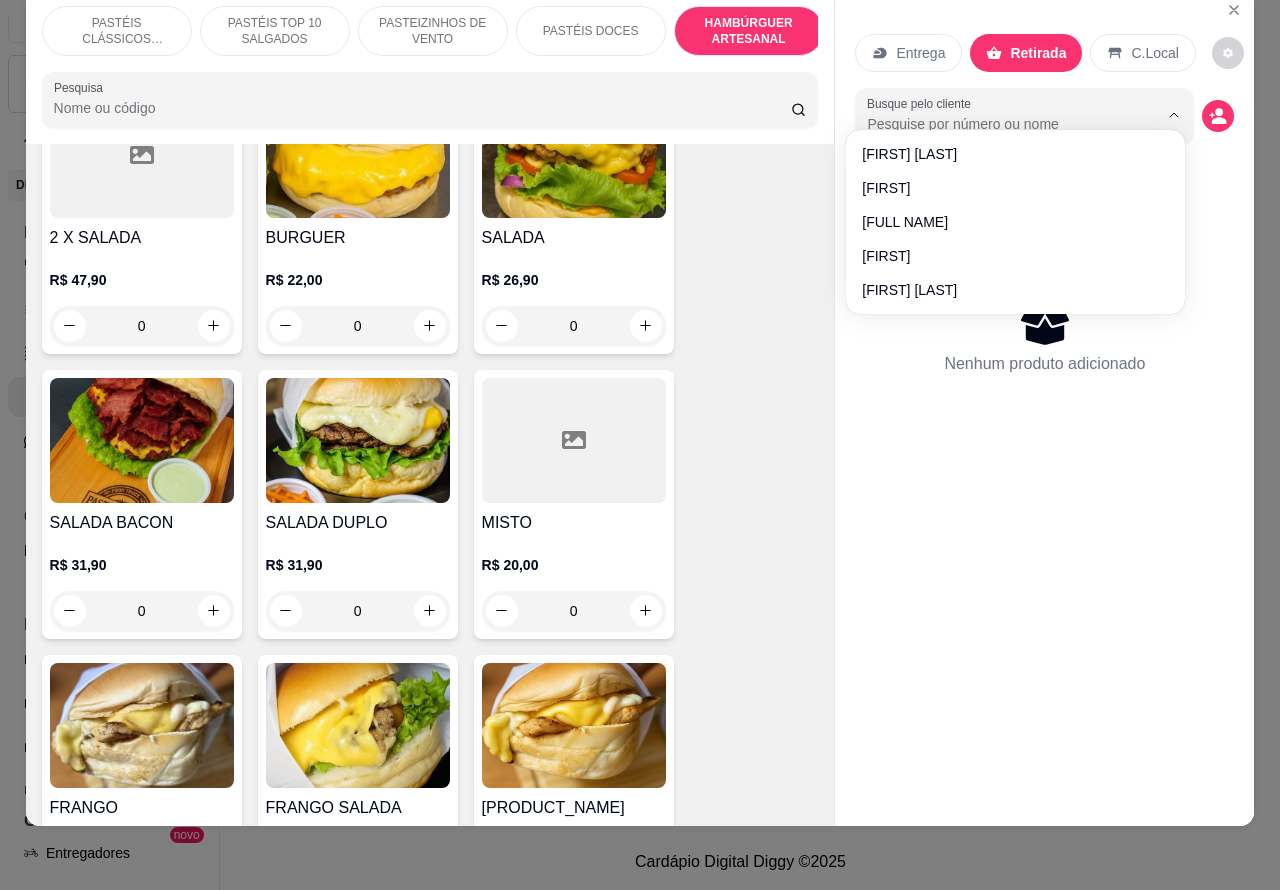 click on "0" at bounding box center [358, 611] 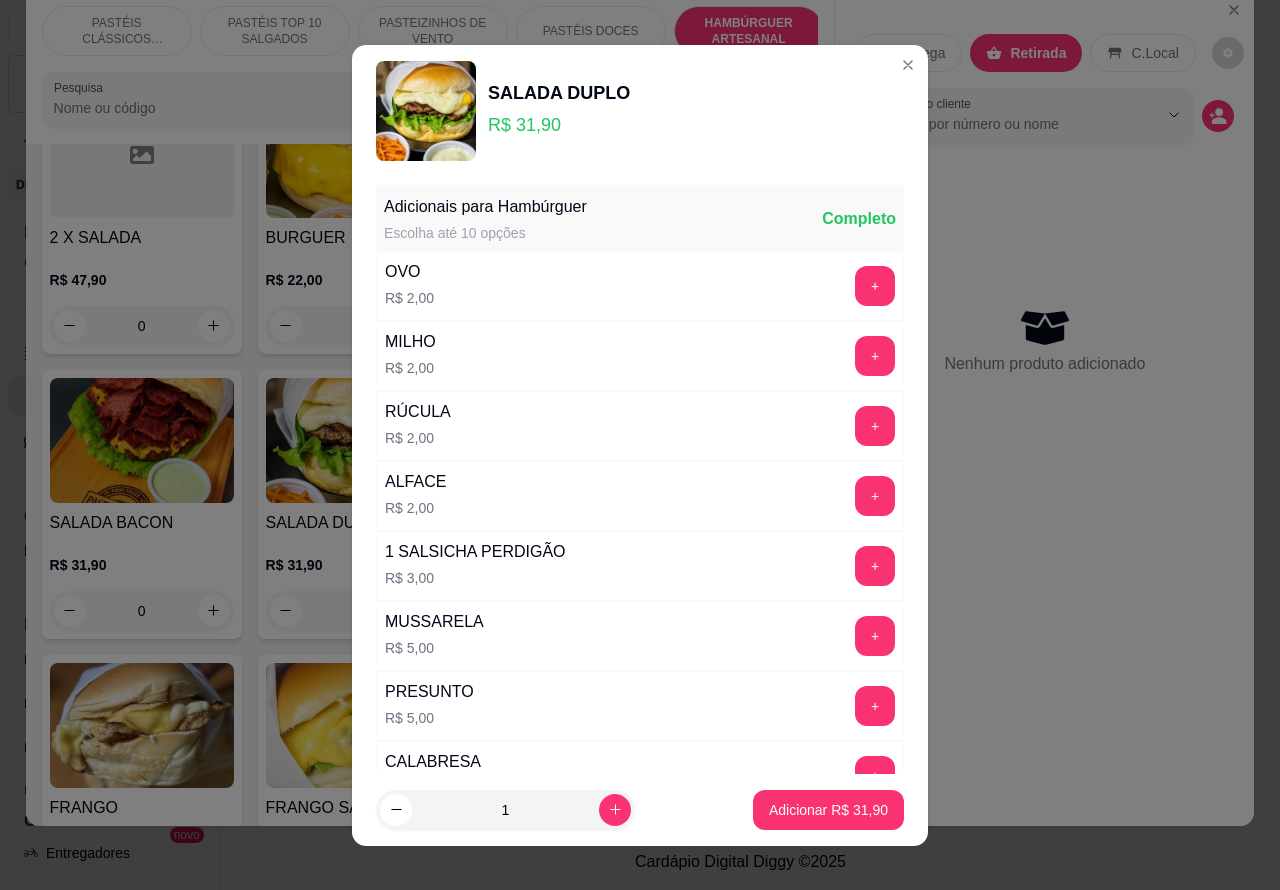click on "Adicionar   R$ 31,90" at bounding box center [828, 810] 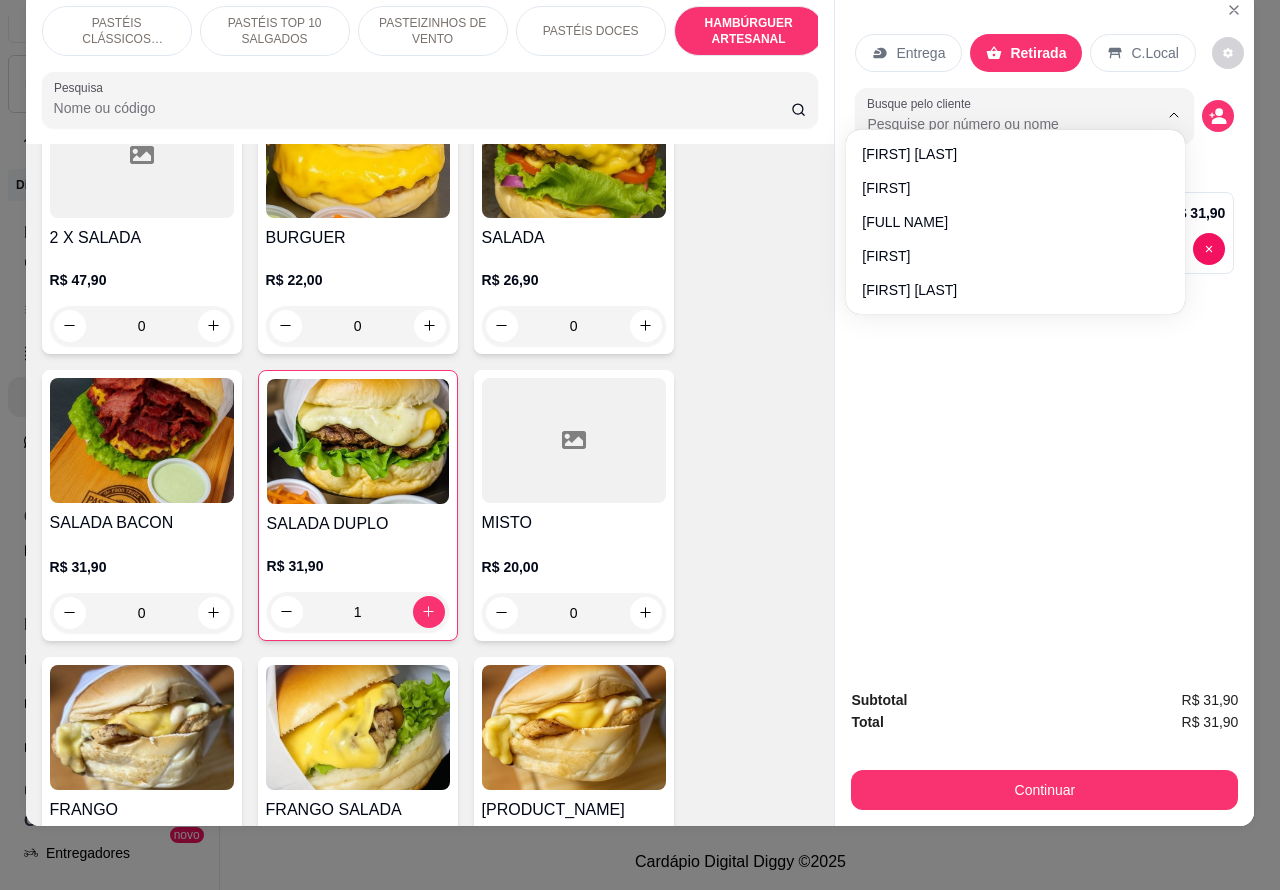 click on "SALADA   R$ 26,90 0" at bounding box center [574, 219] 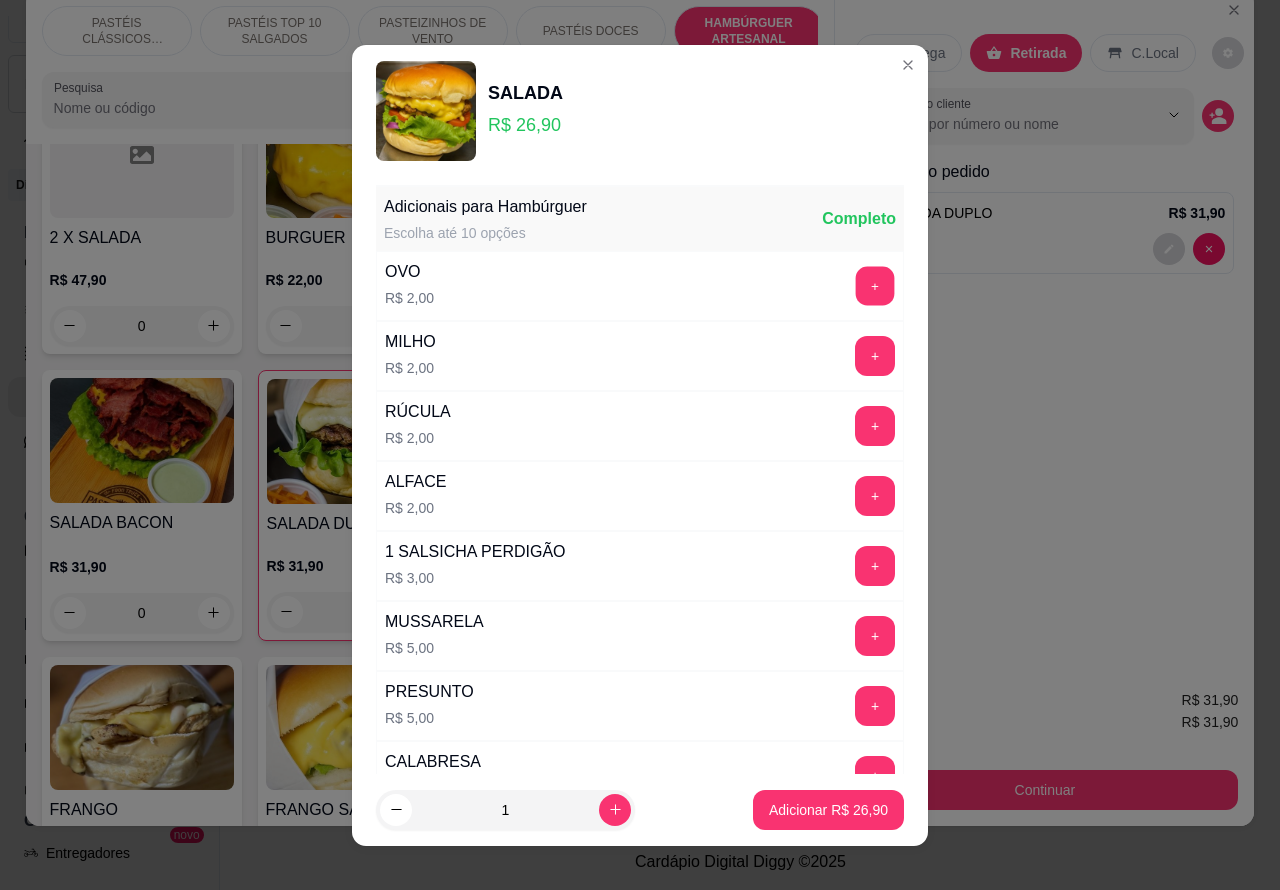 click on "+" at bounding box center (875, 285) 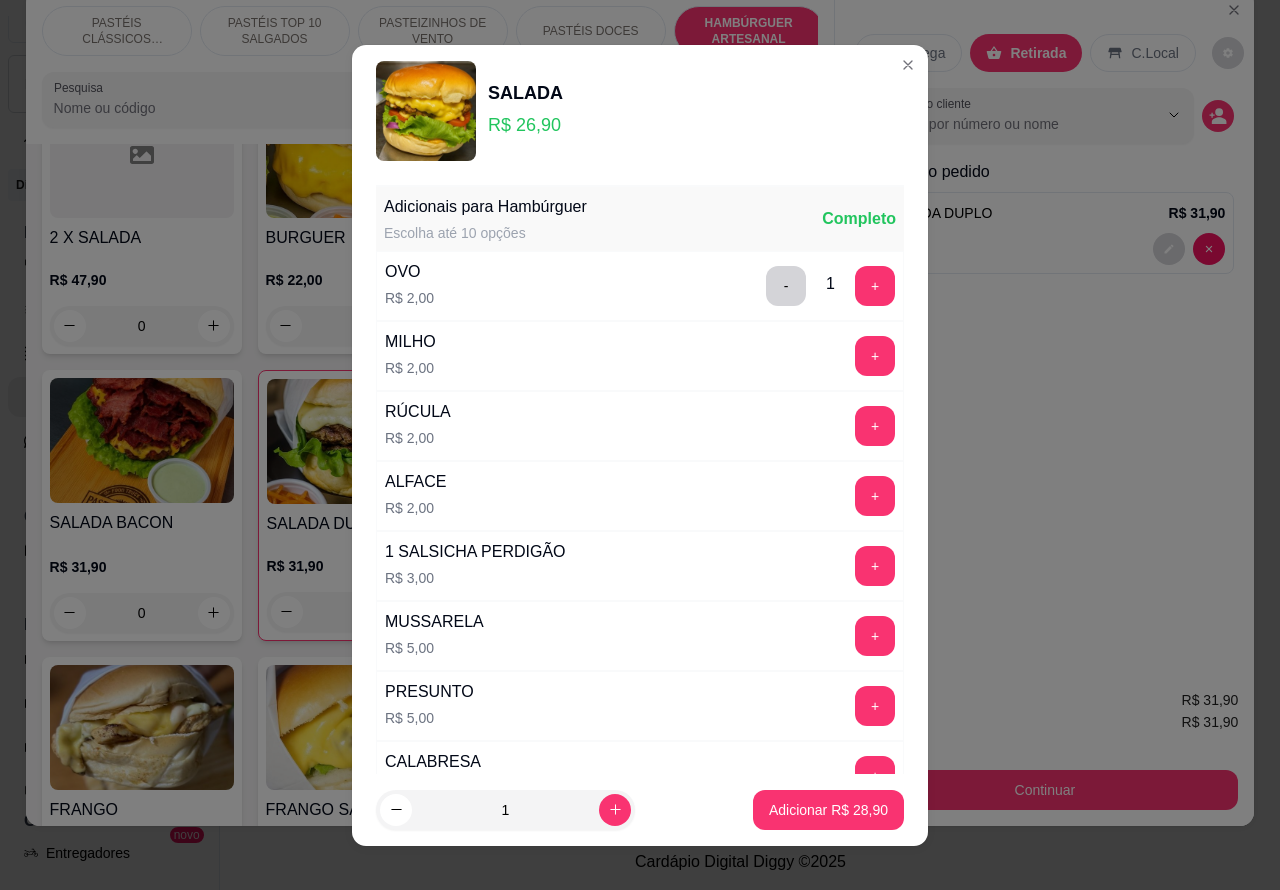 click on "Adicionar   R$ 28,90" at bounding box center (828, 810) 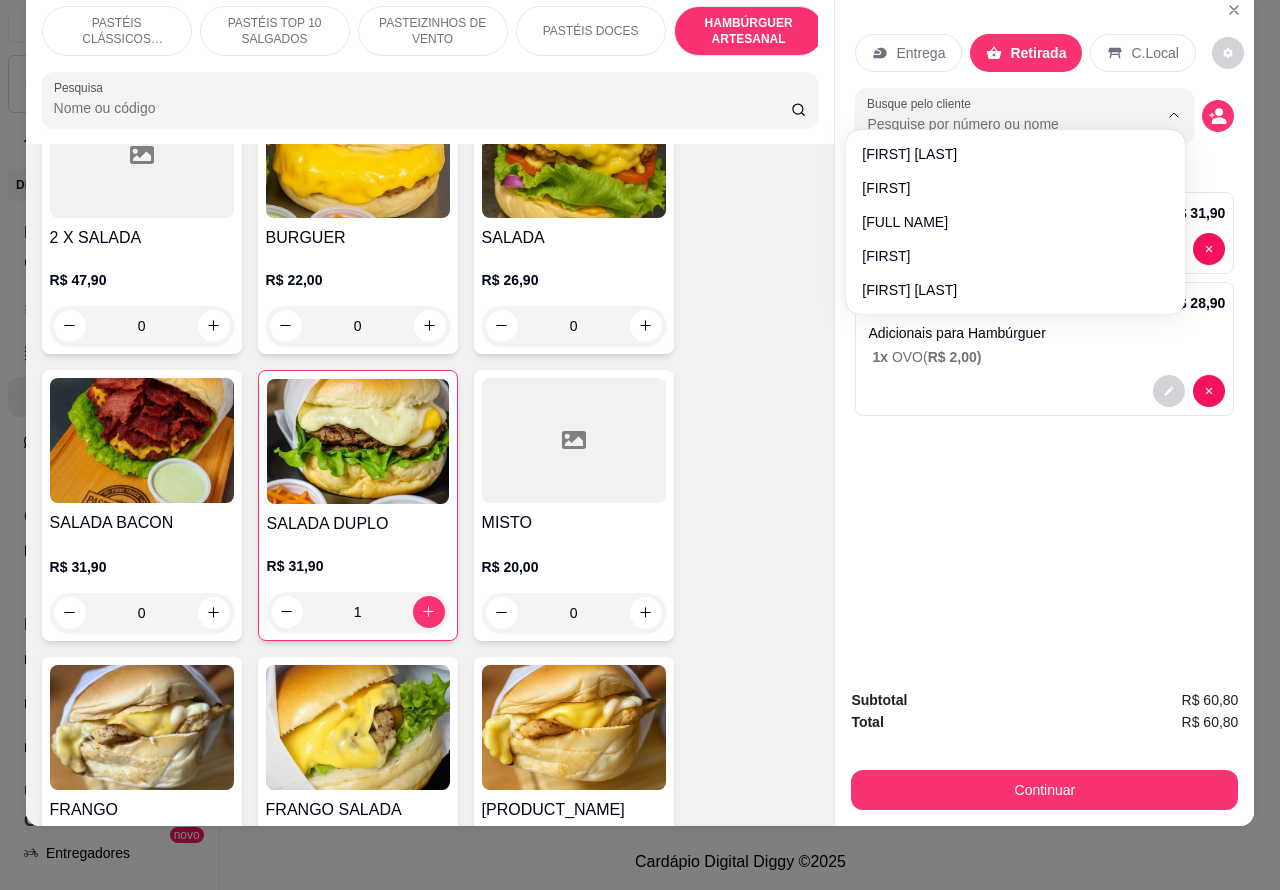 click on "SALADA DUPLO" at bounding box center (358, 524) 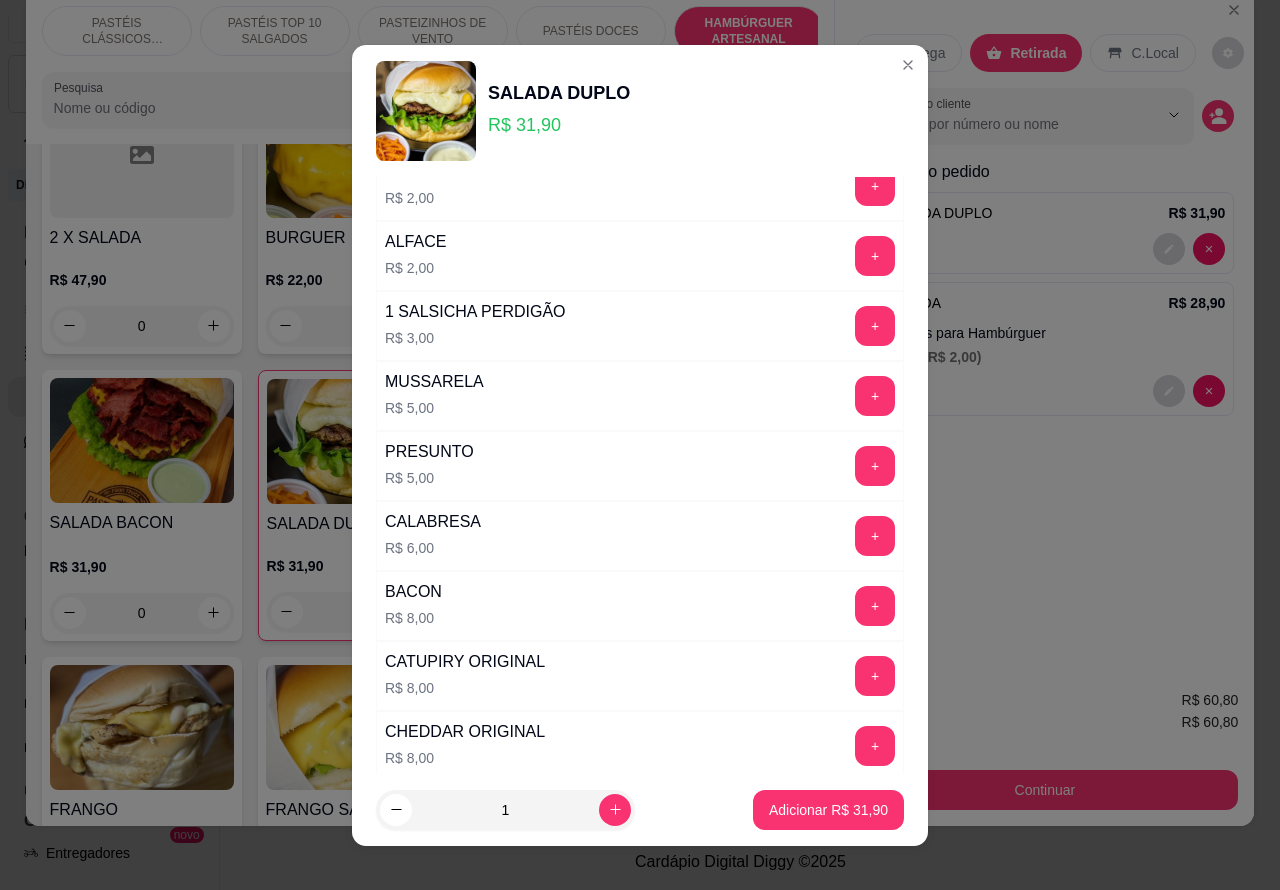 scroll, scrollTop: 242, scrollLeft: 0, axis: vertical 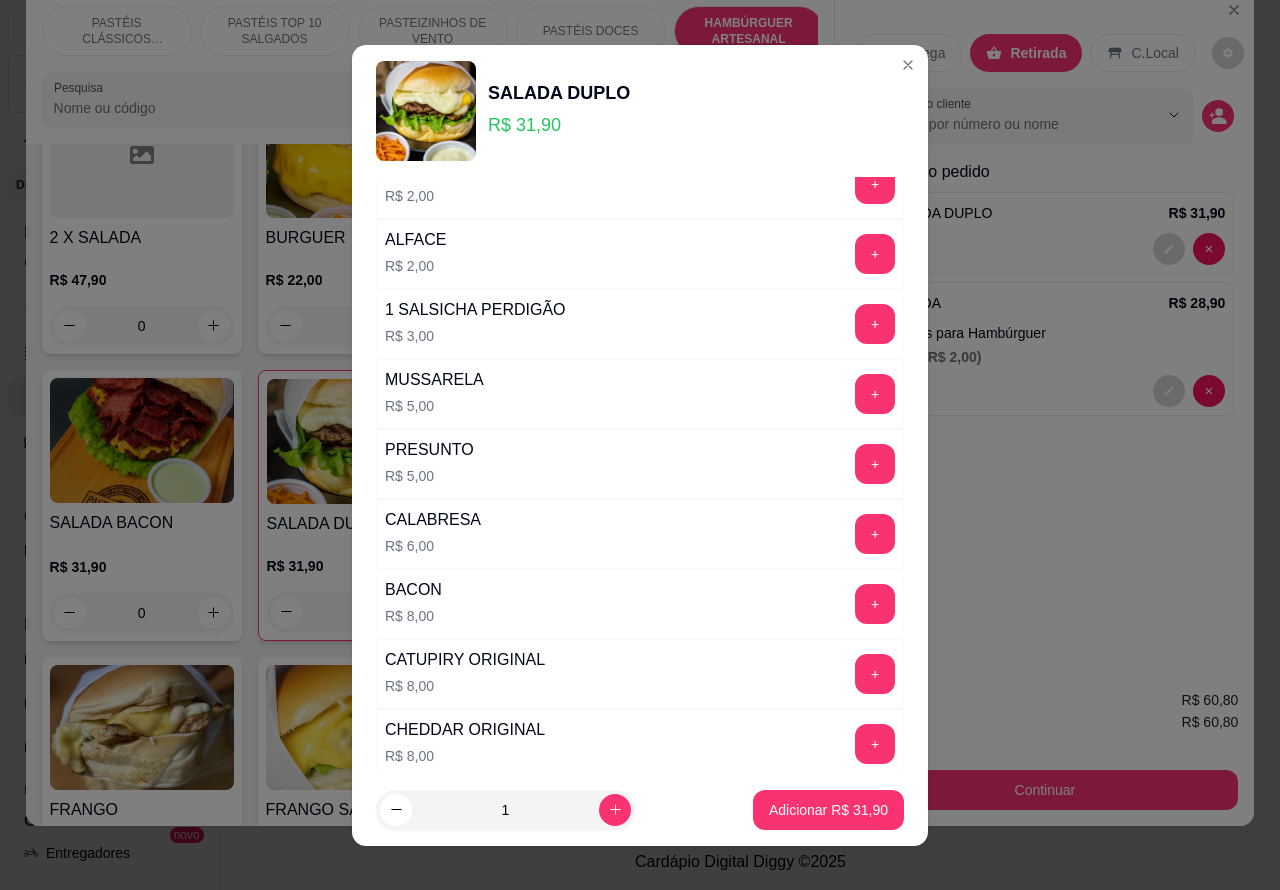 click on "+" at bounding box center [875, 674] 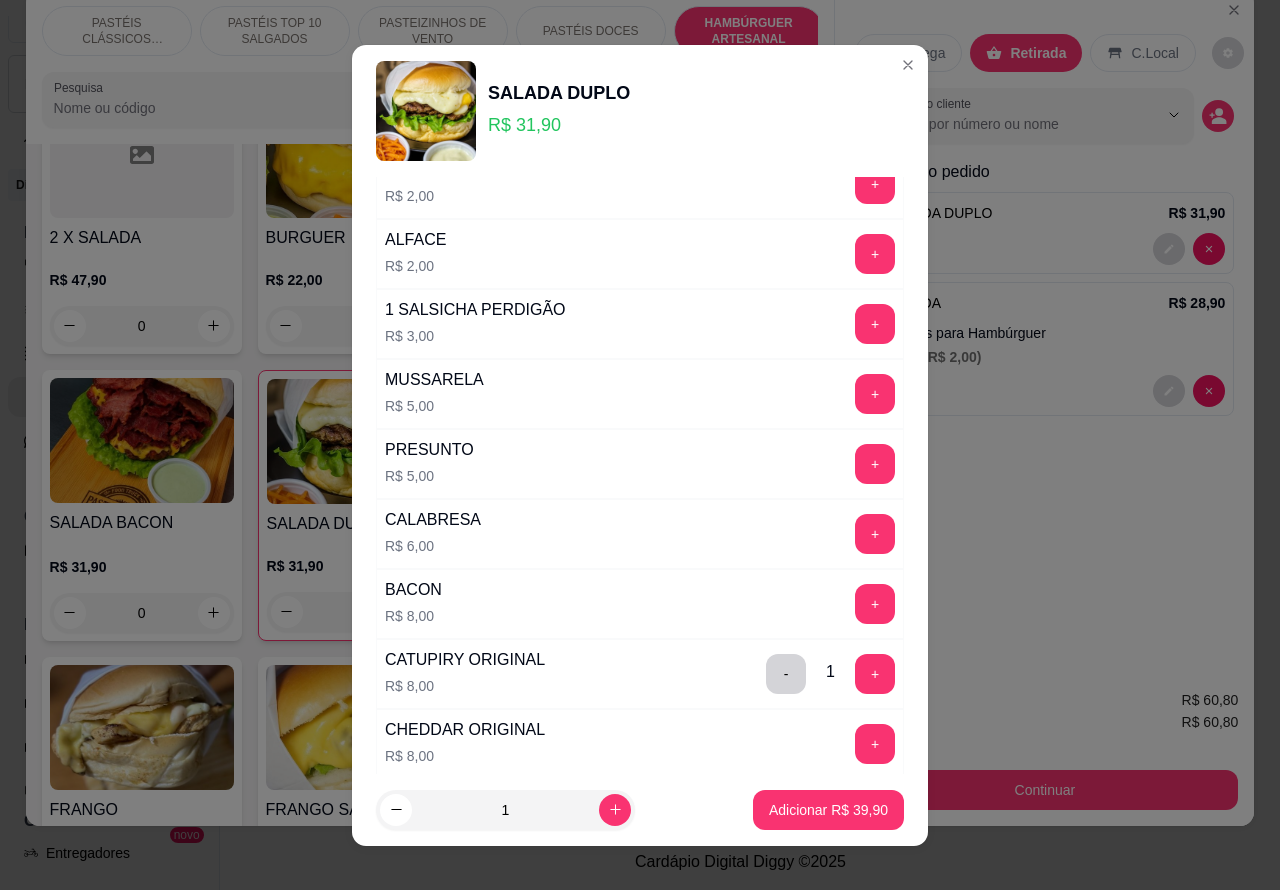 click on "Adicionar   R$ 39,90" at bounding box center (828, 810) 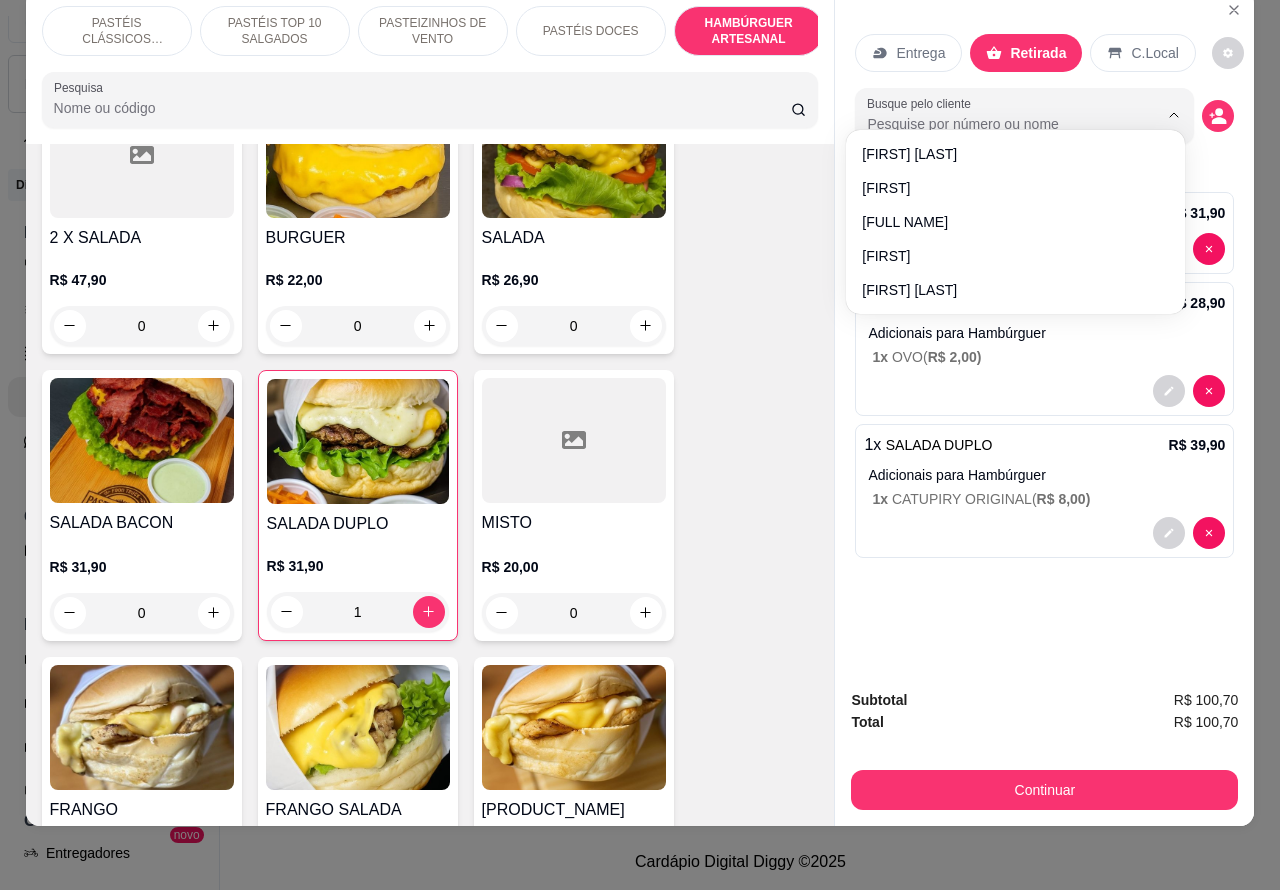 scroll, scrollTop: 0, scrollLeft: 0, axis: both 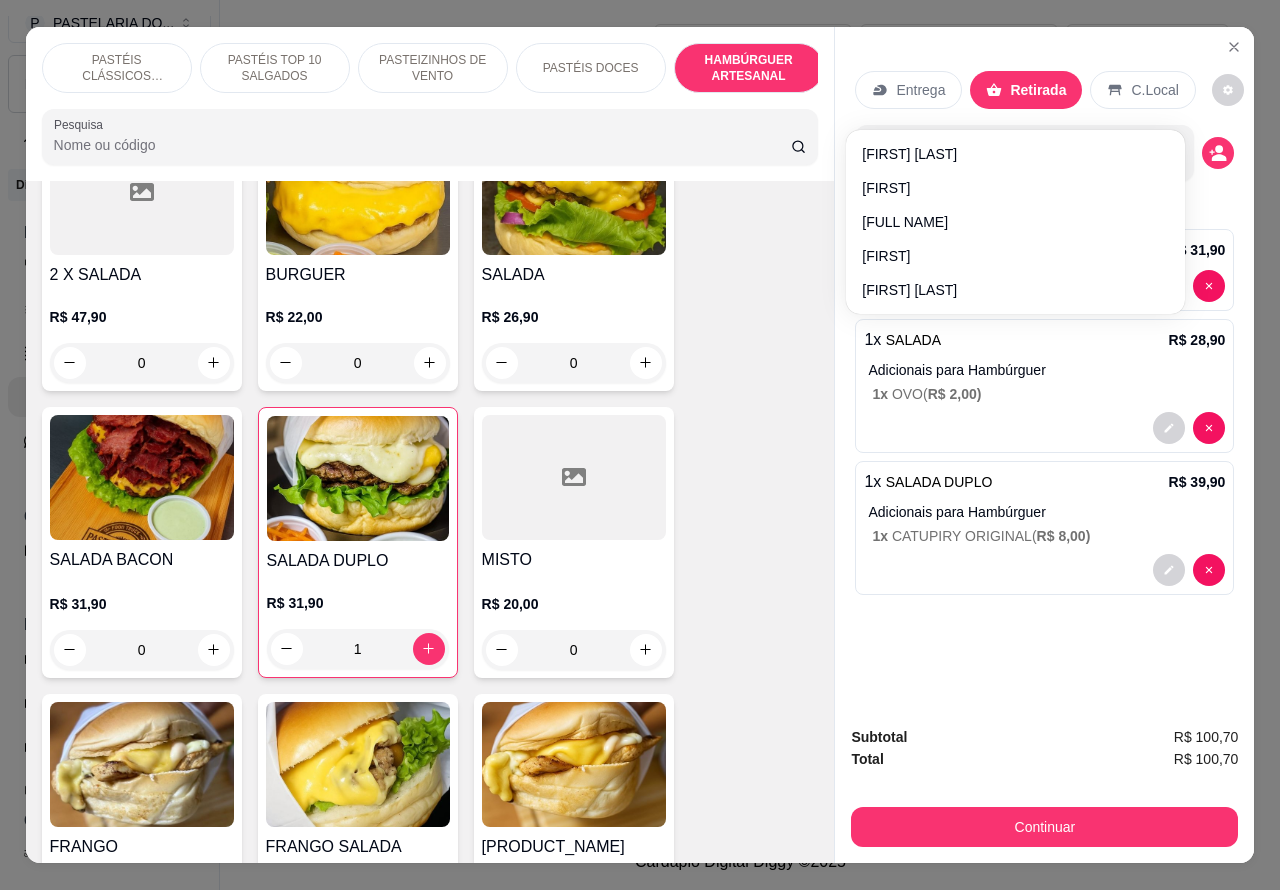 click 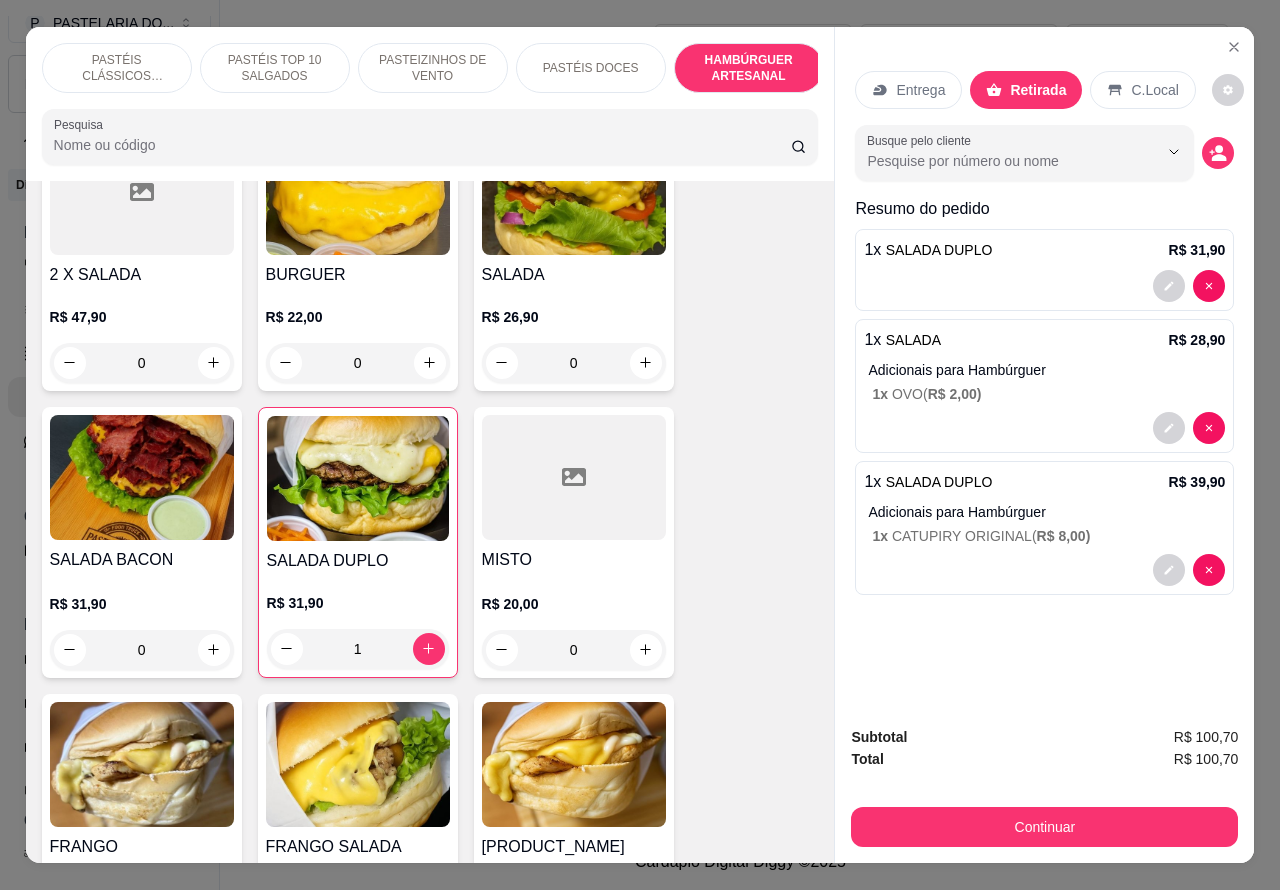 click 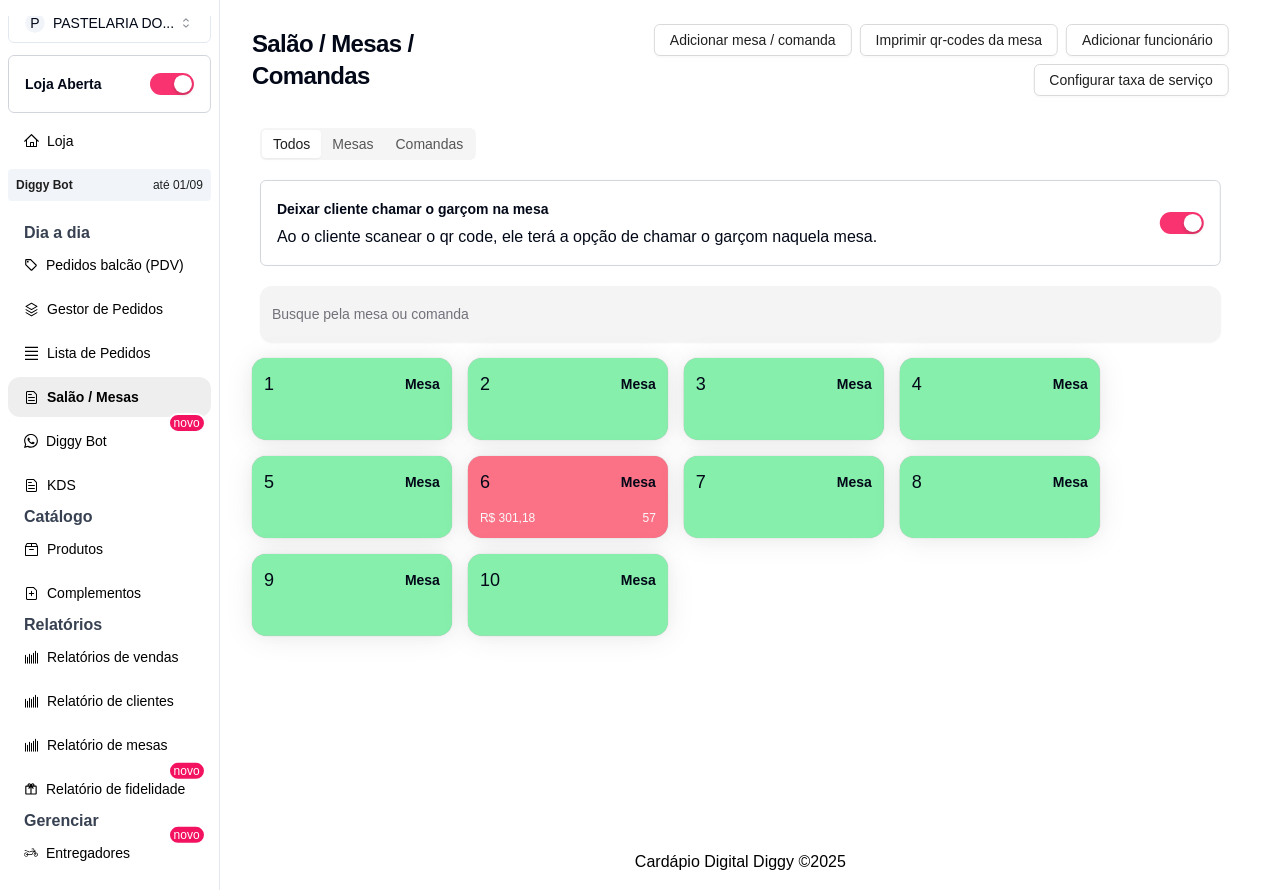 click on "Pedidos balcão (PDV)" at bounding box center (109, 265) 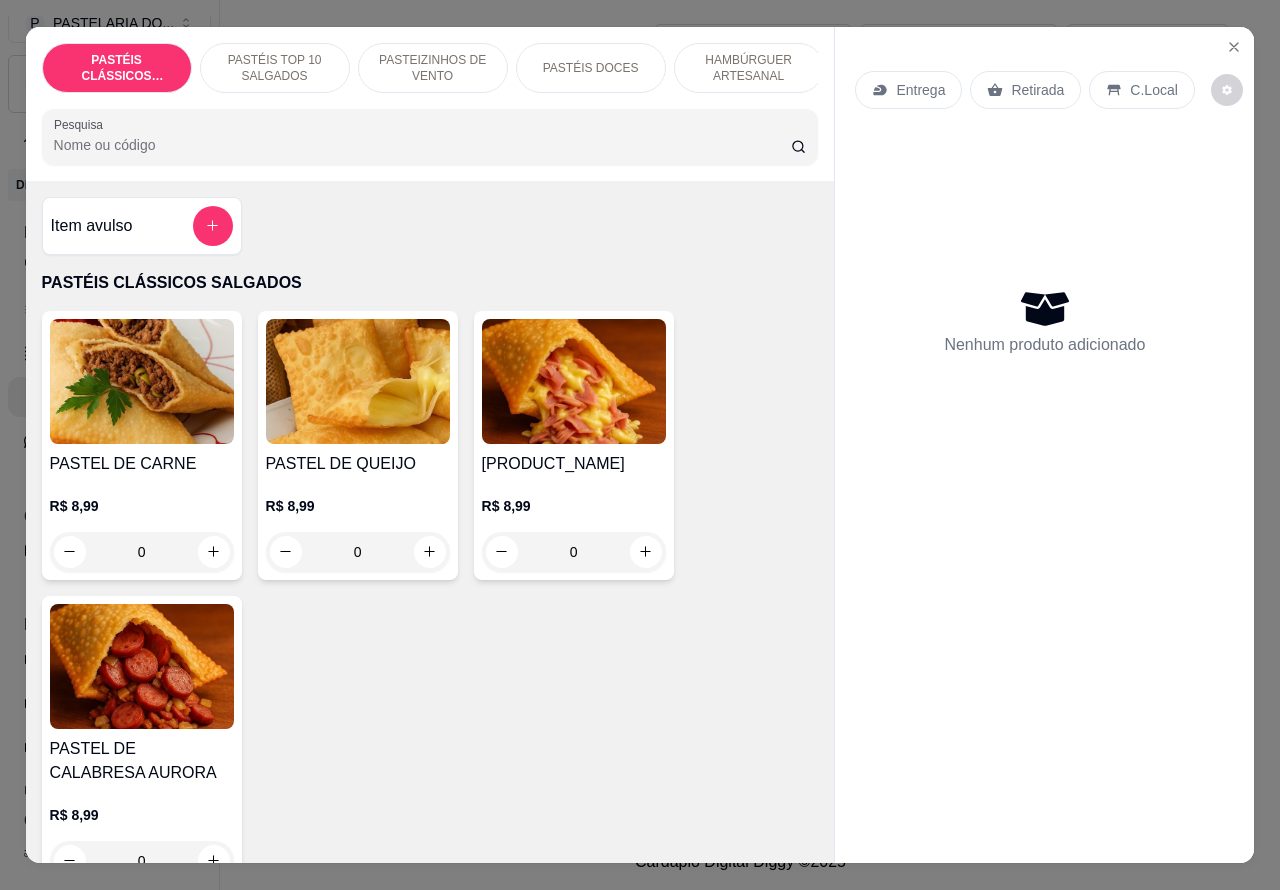 click on "Retirada" at bounding box center [1037, 90] 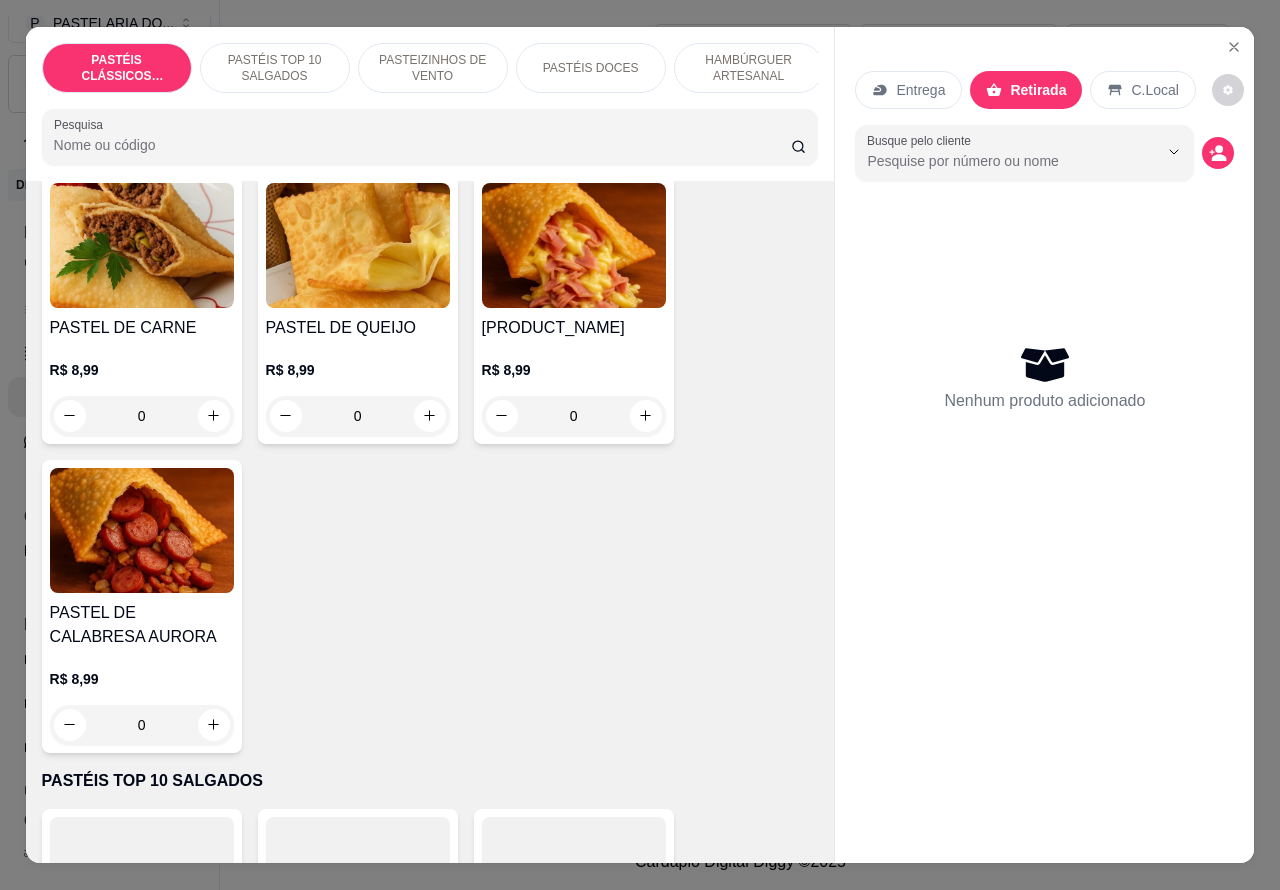 scroll, scrollTop: 0, scrollLeft: 0, axis: both 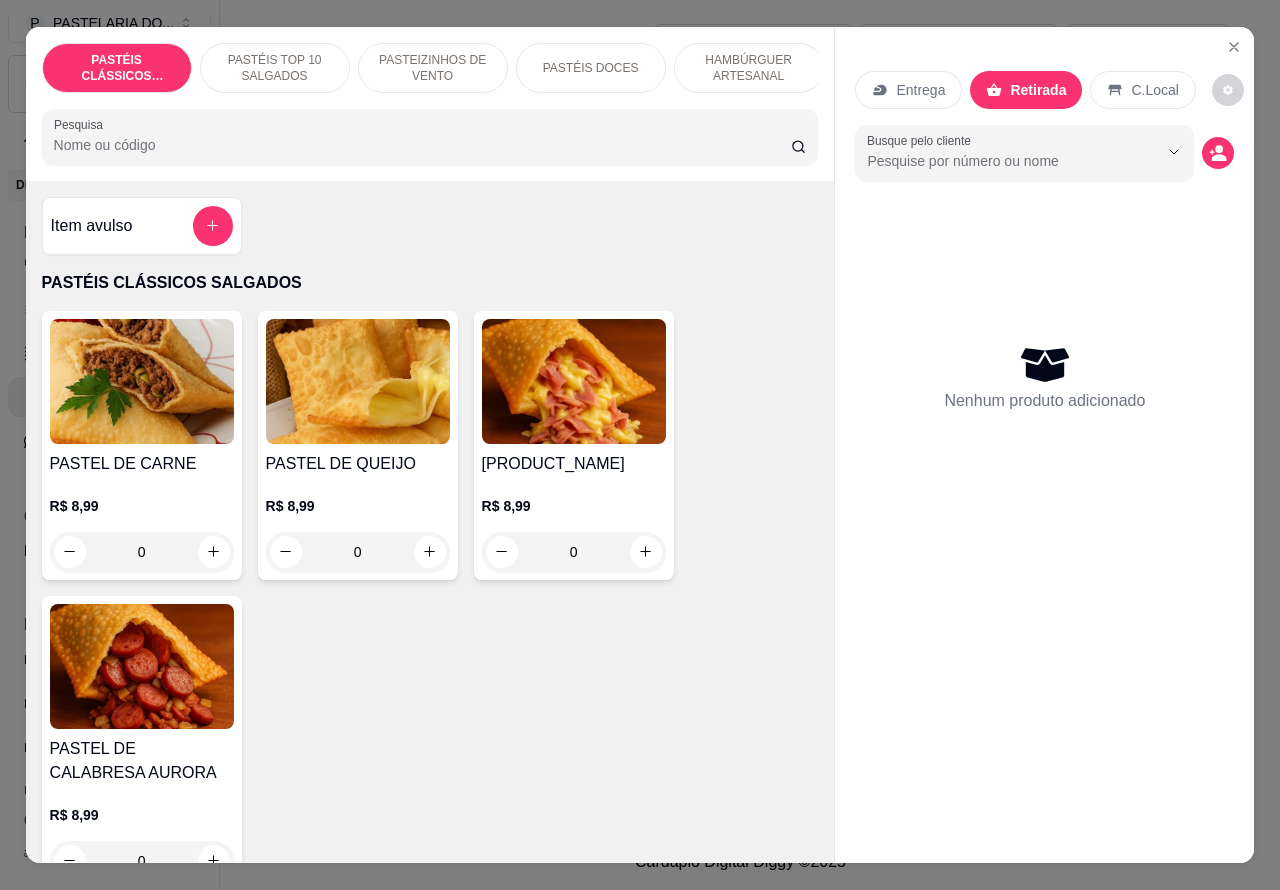 click on "HAMBÚRGUER ARTESANAL" at bounding box center (749, 68) 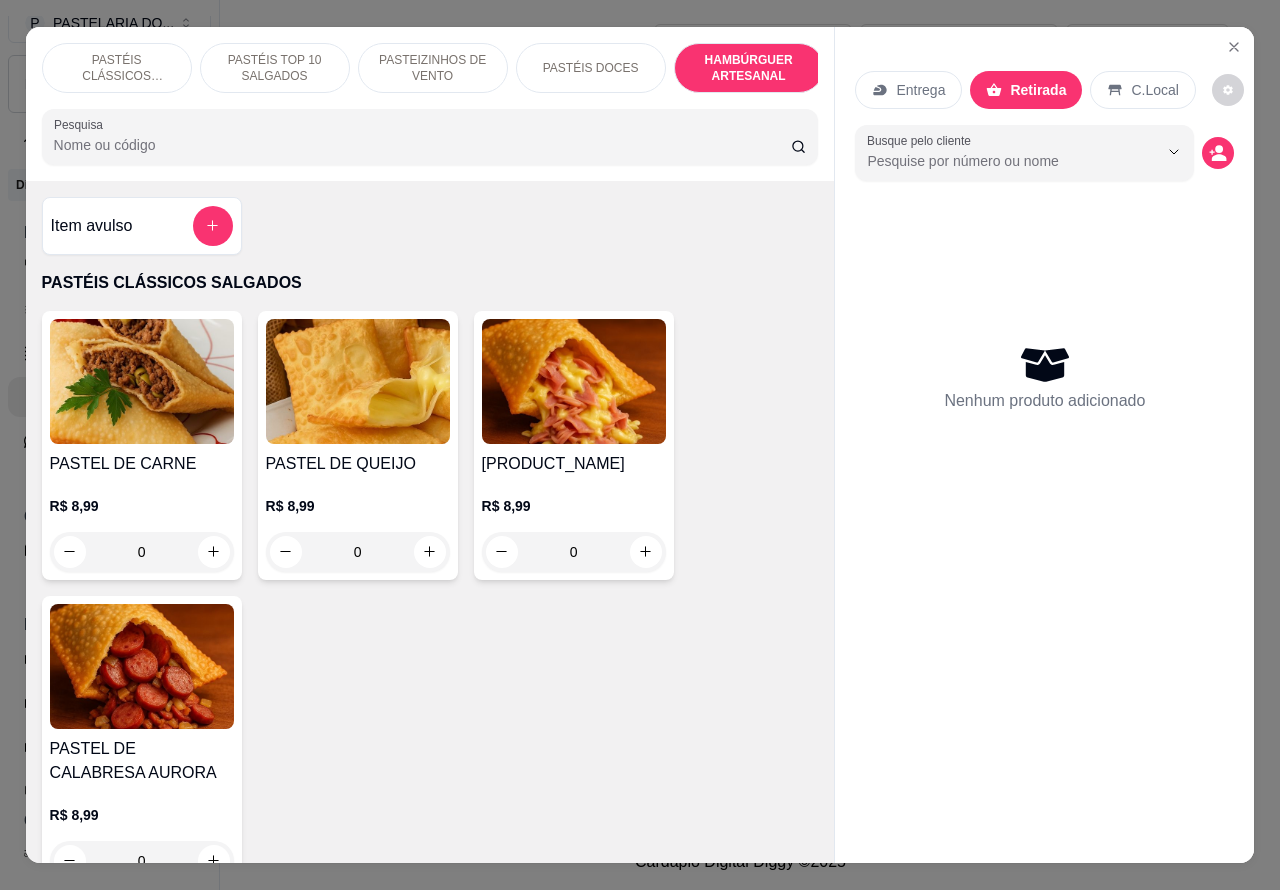 scroll, scrollTop: 4218, scrollLeft: 0, axis: vertical 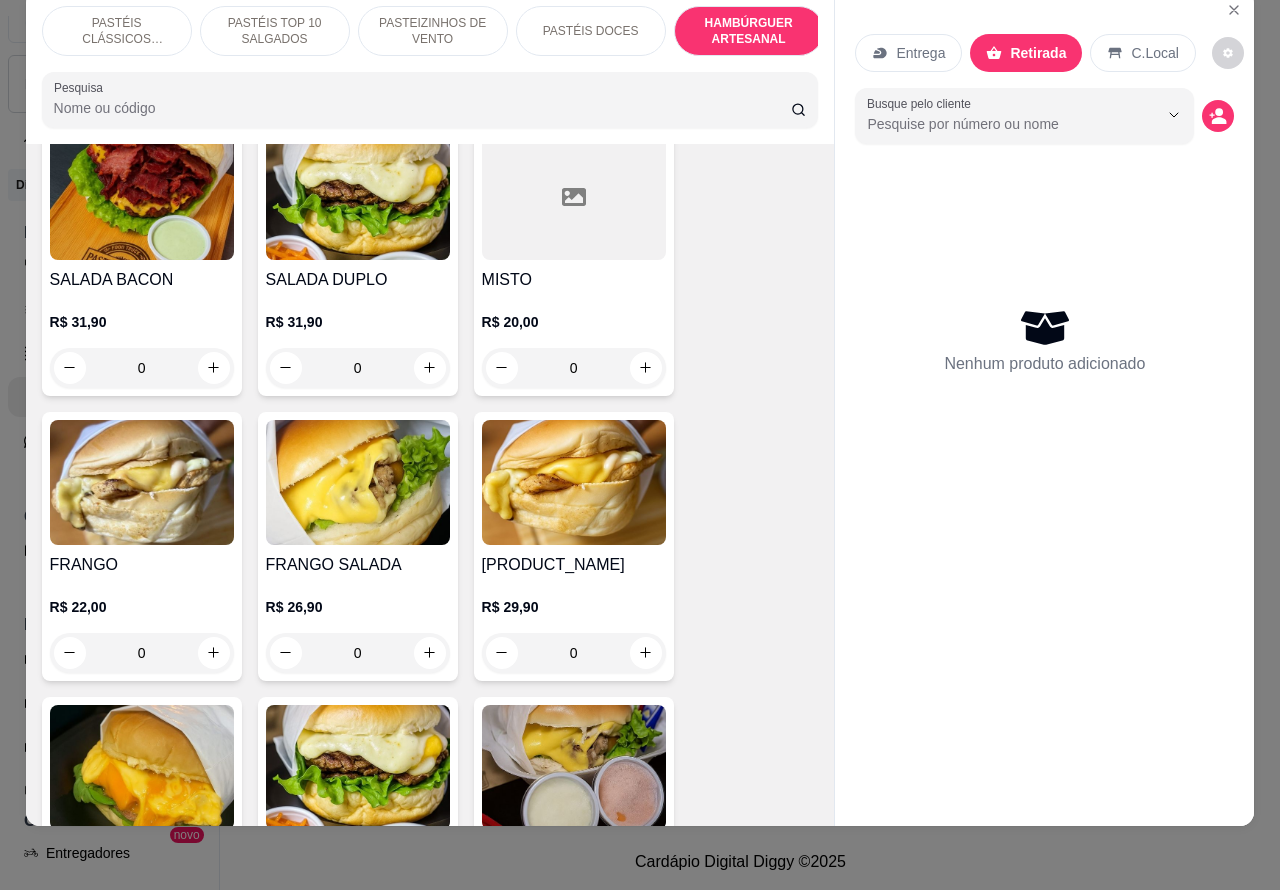 click at bounding box center (358, 197) 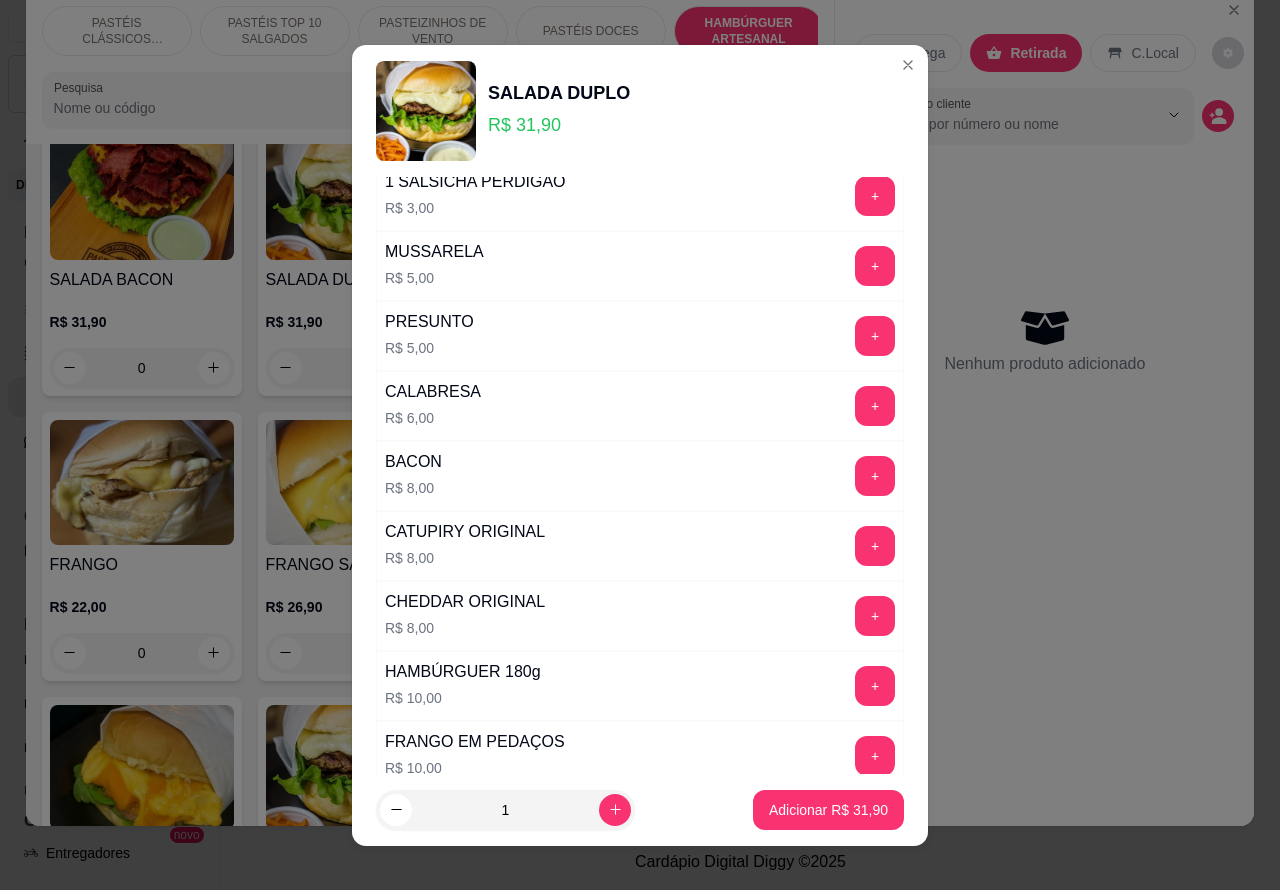 scroll, scrollTop: 542, scrollLeft: 0, axis: vertical 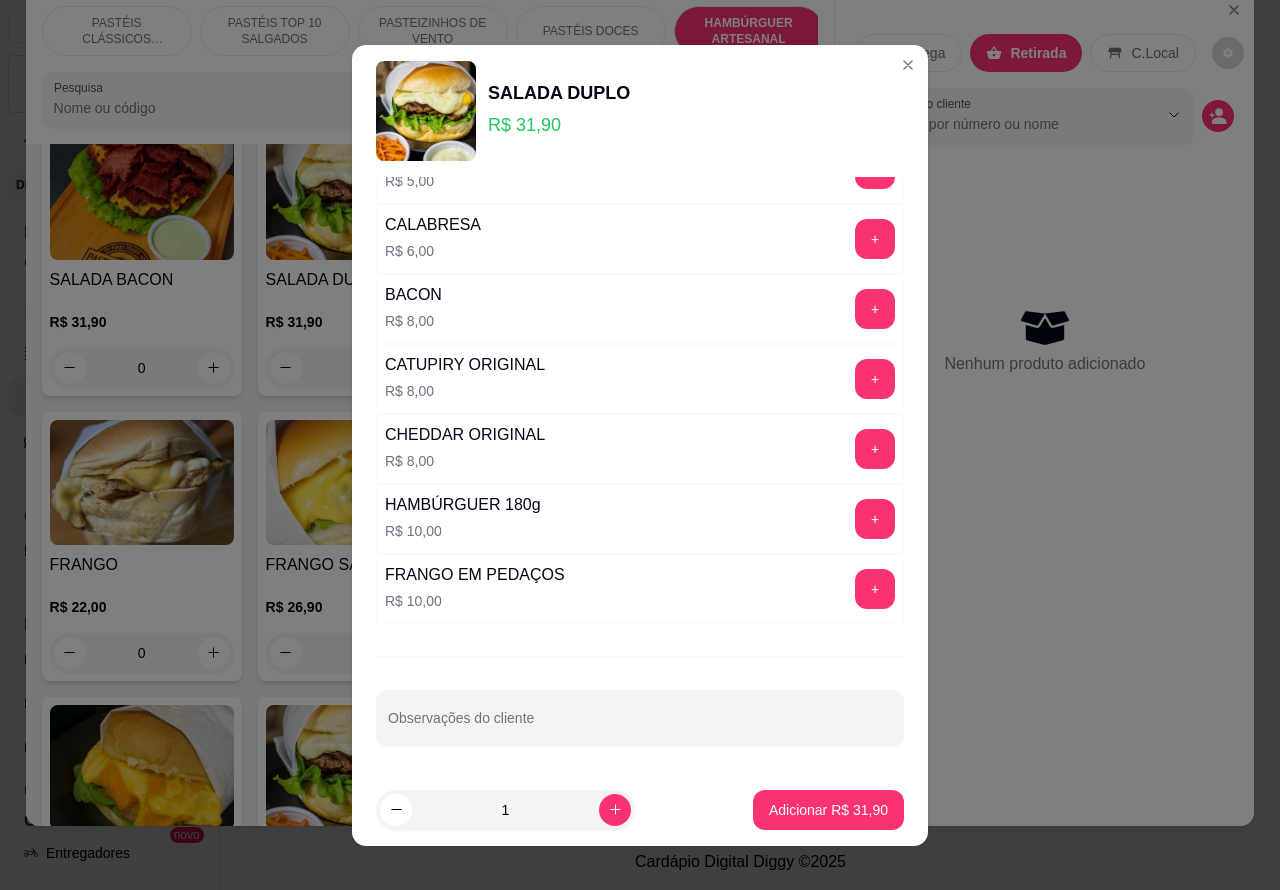 click on "Observações do cliente" at bounding box center [640, 726] 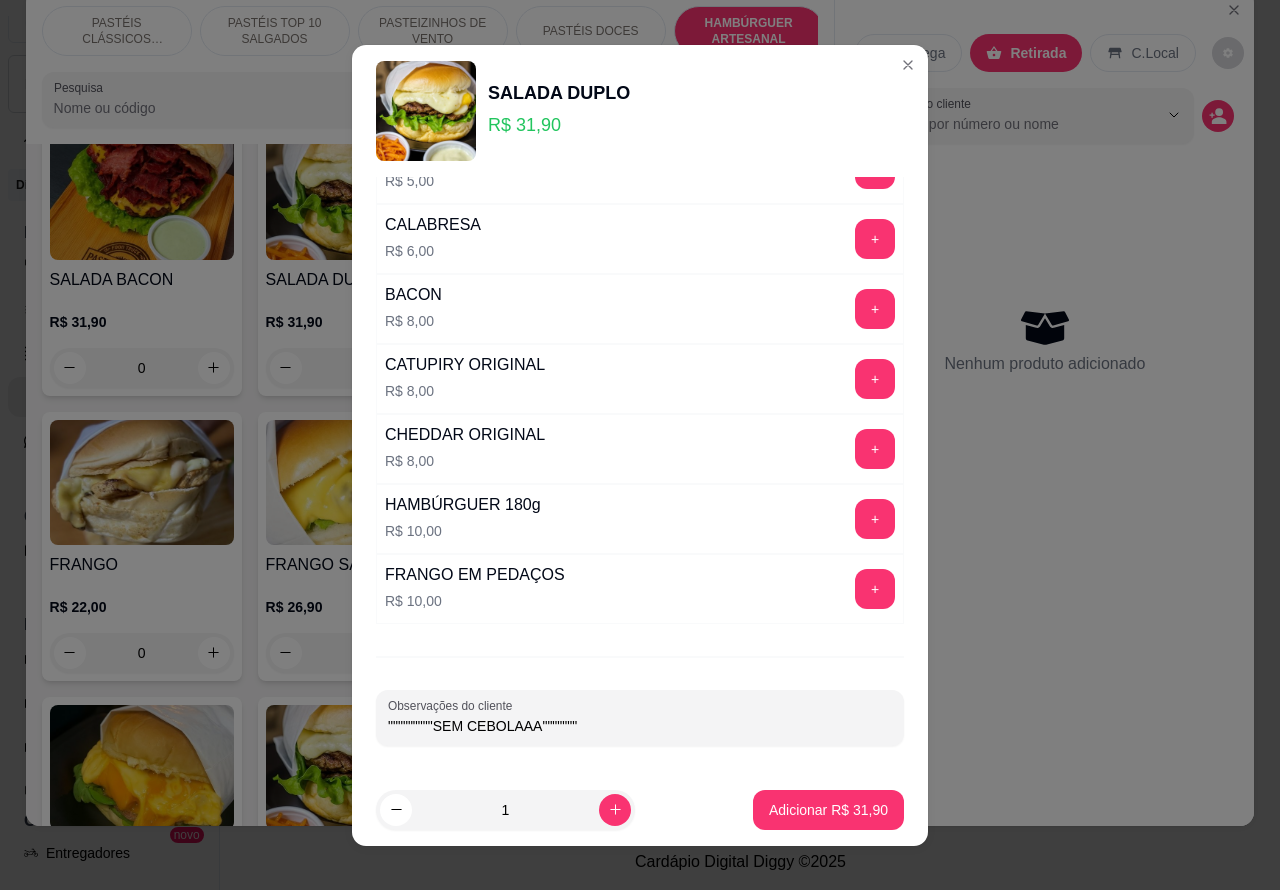 type on """"""""""SEM CEBOLAAA"""""""" 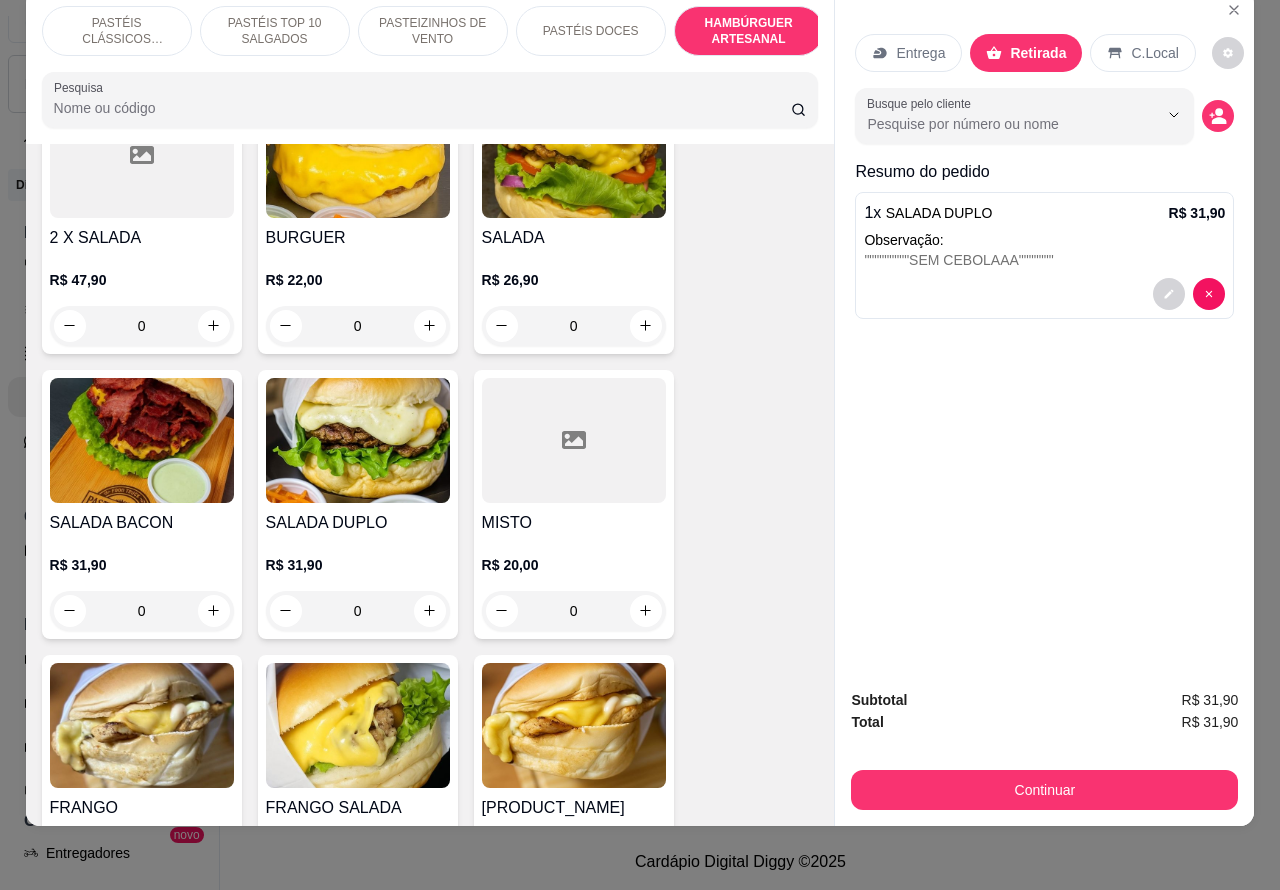 scroll, scrollTop: 4375, scrollLeft: 0, axis: vertical 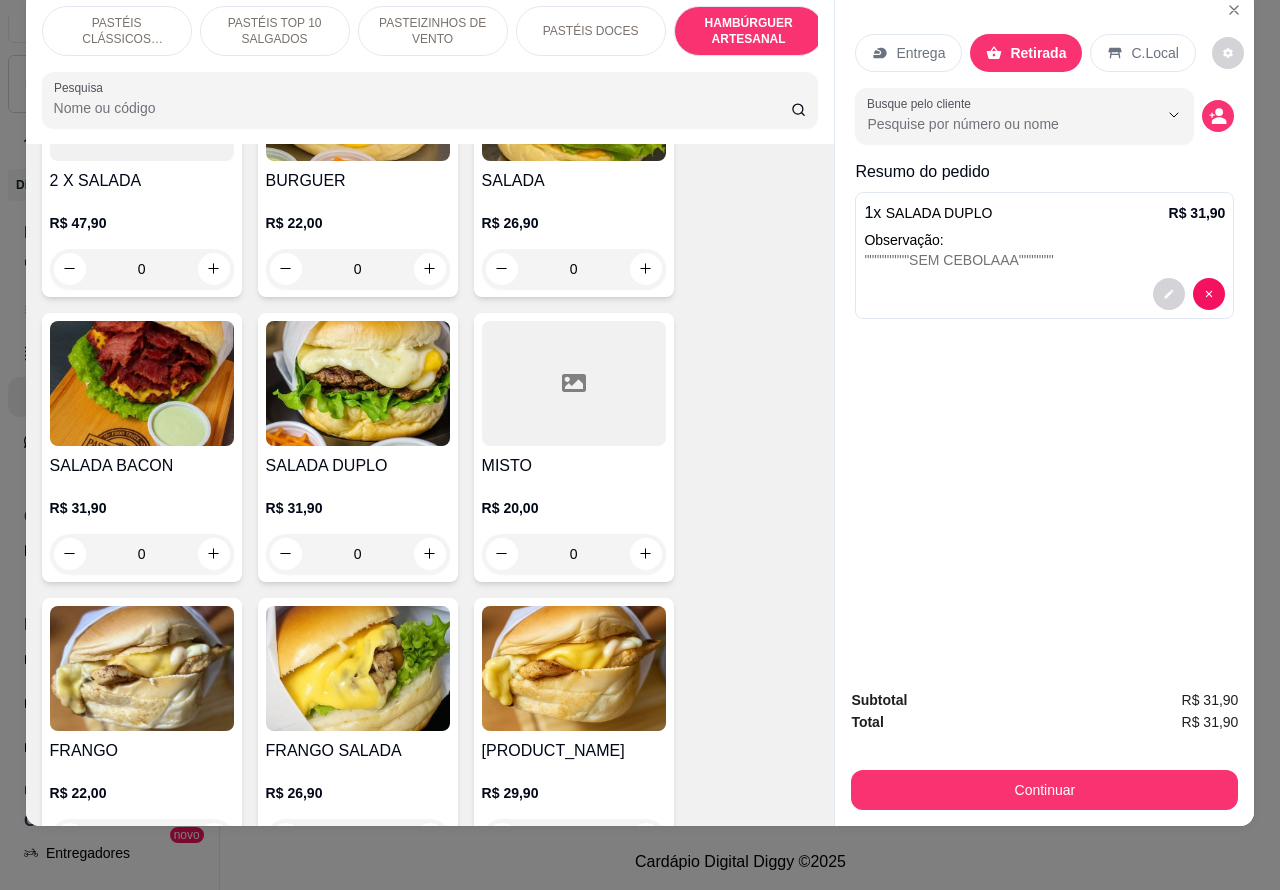 click on "R$ 26,90 0" at bounding box center [574, 241] 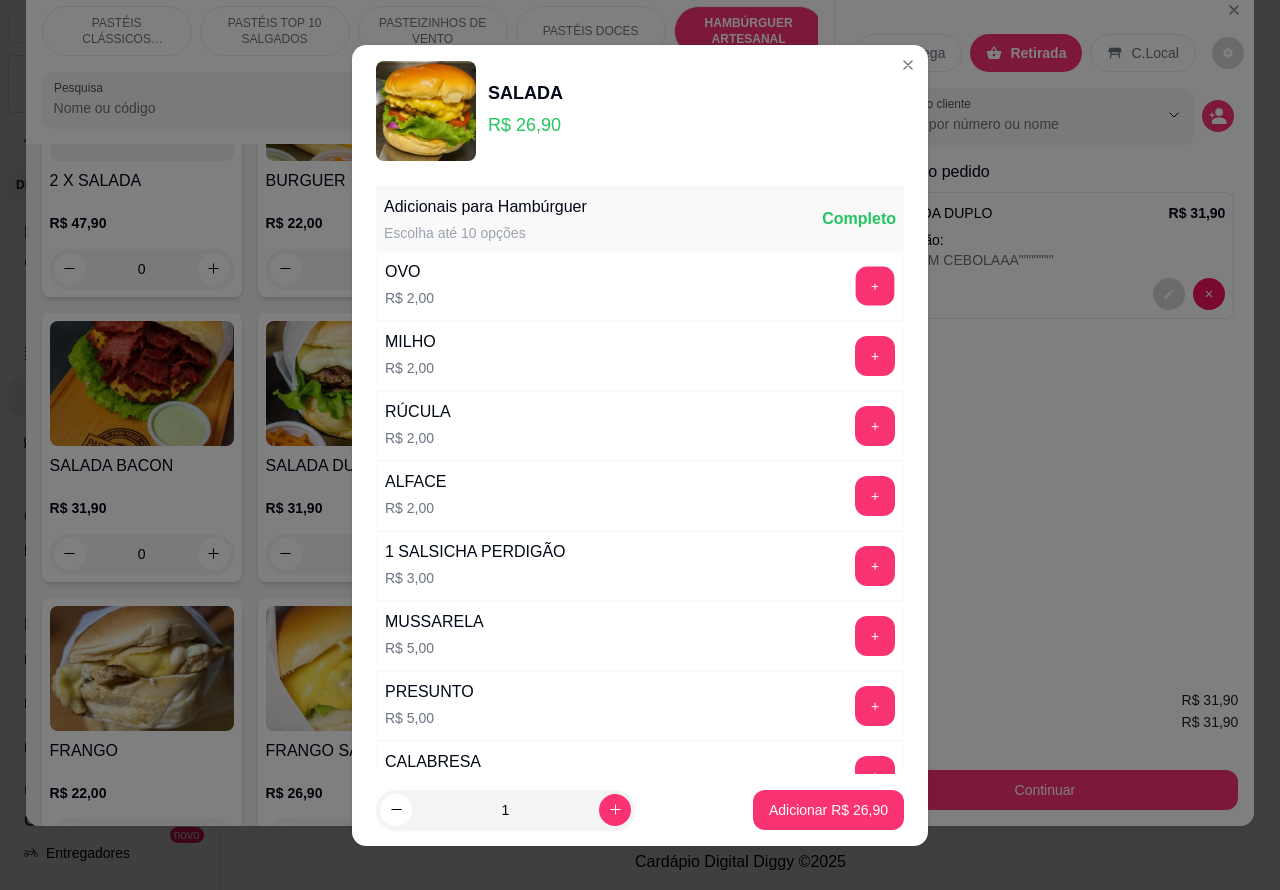 click on "+" at bounding box center [875, 285] 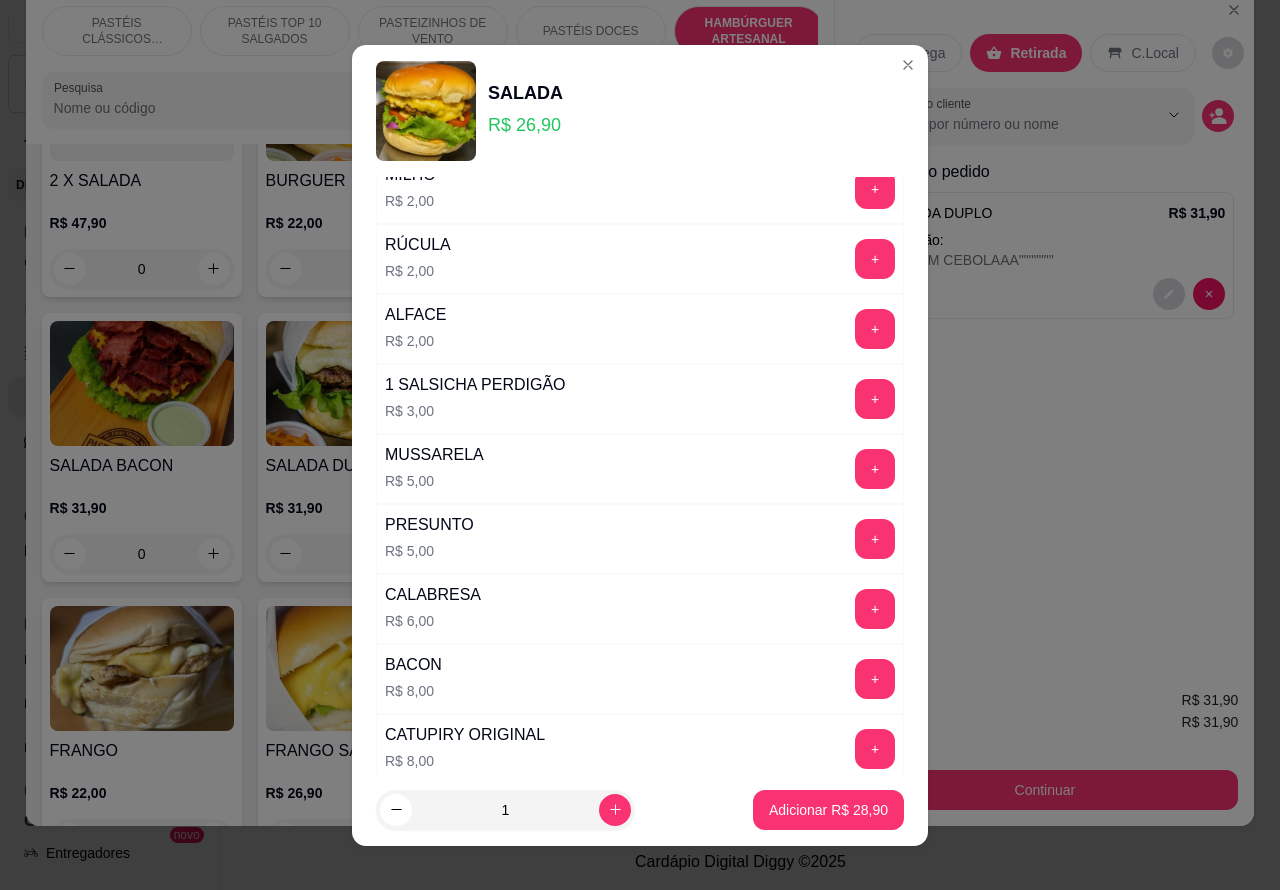 scroll, scrollTop: 266, scrollLeft: 0, axis: vertical 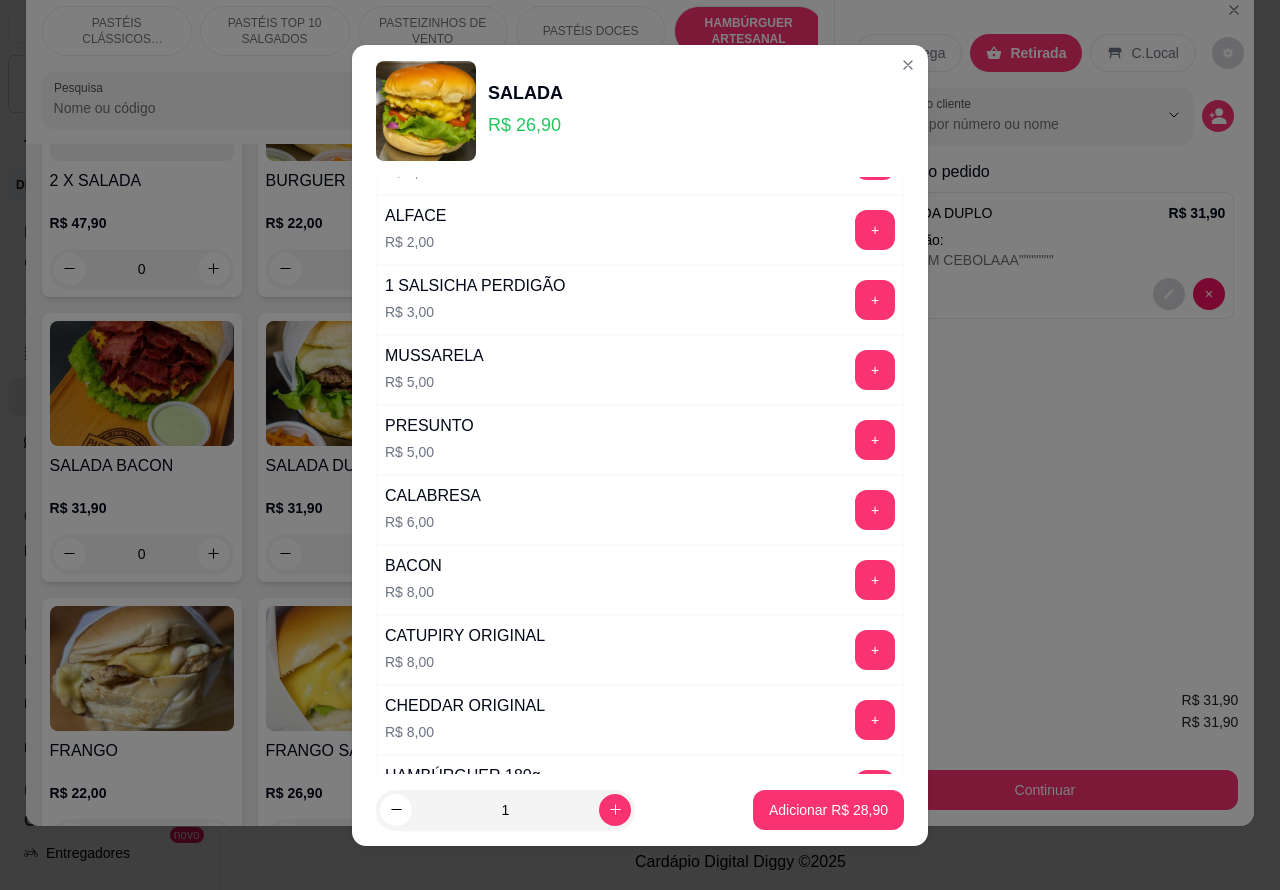 click on "+" at bounding box center [875, 580] 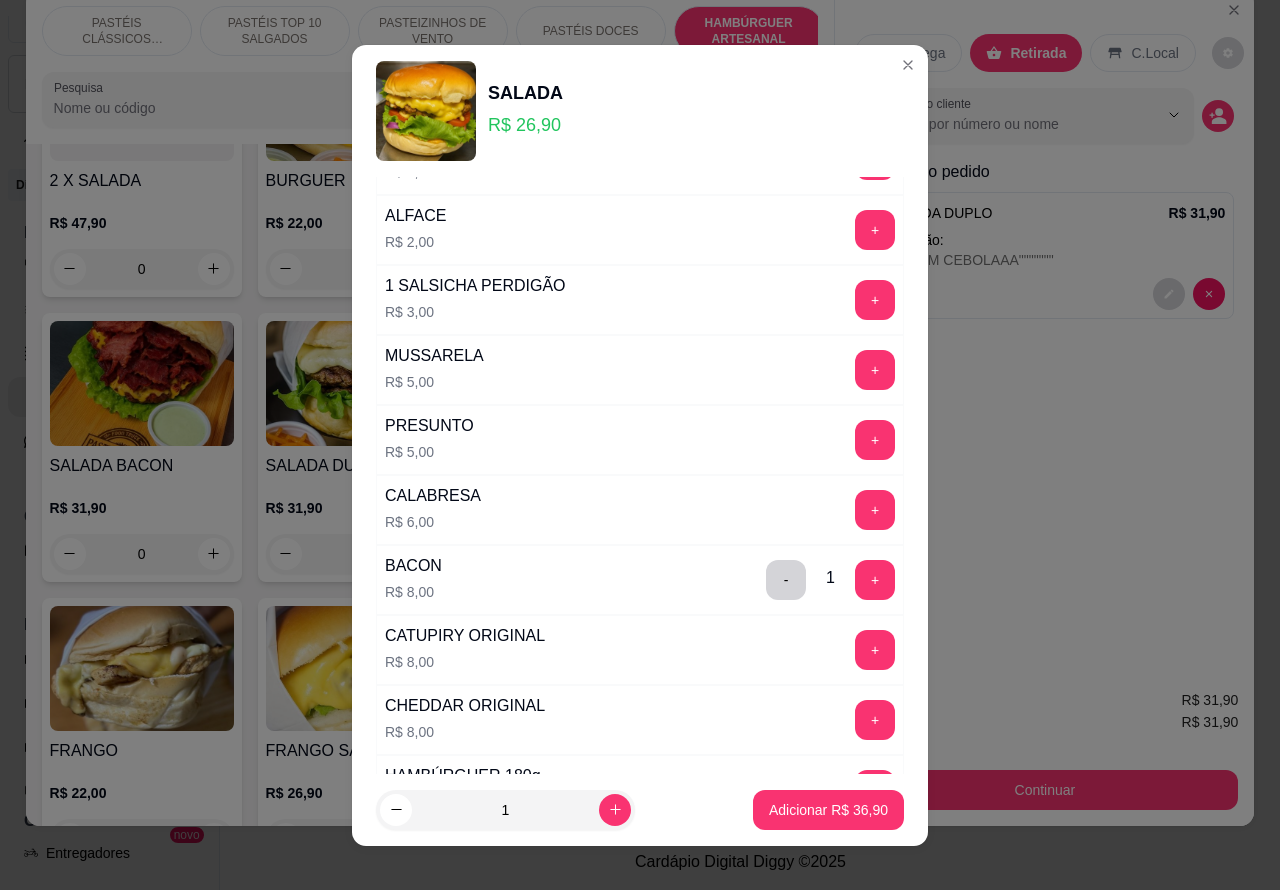 click on "-" at bounding box center (786, 580) 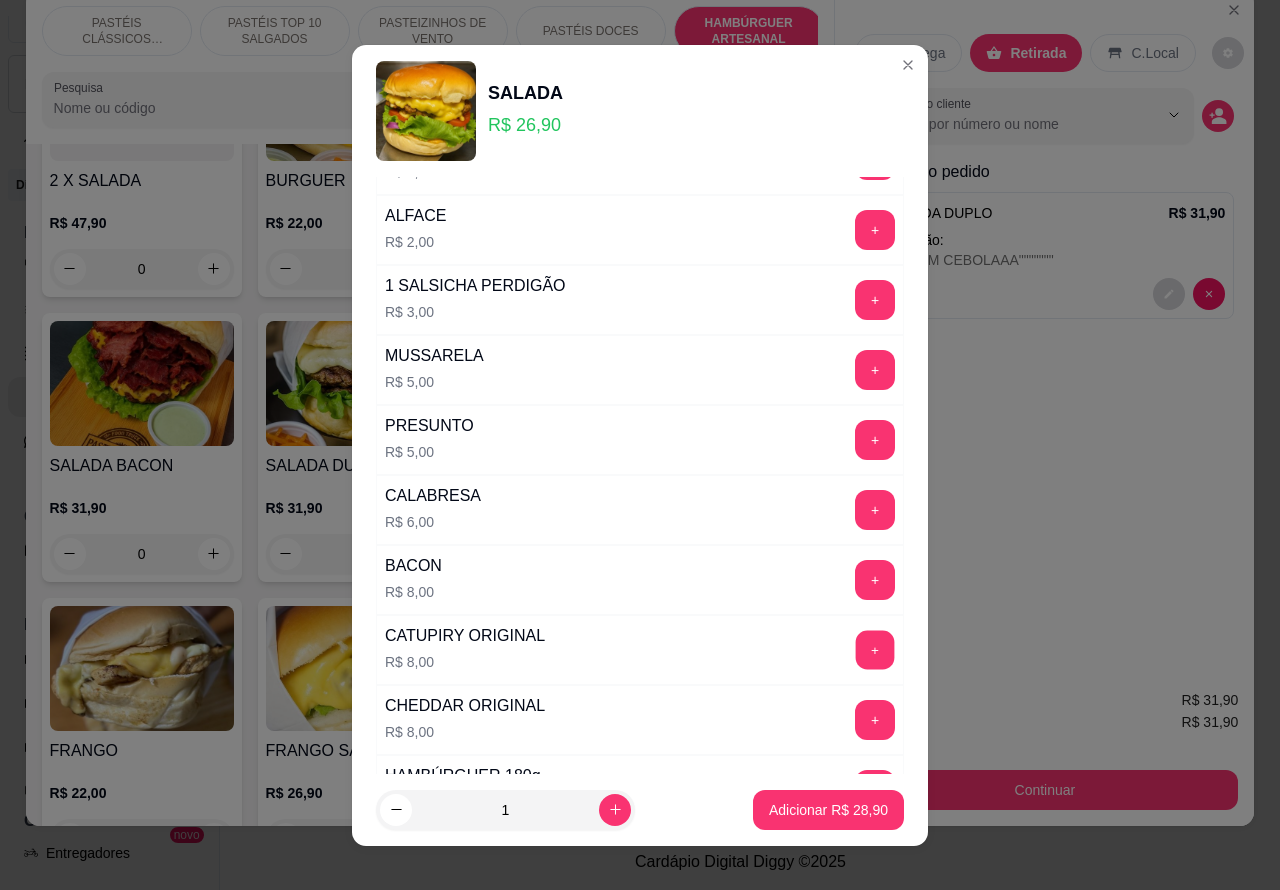 click on "+" at bounding box center (875, 649) 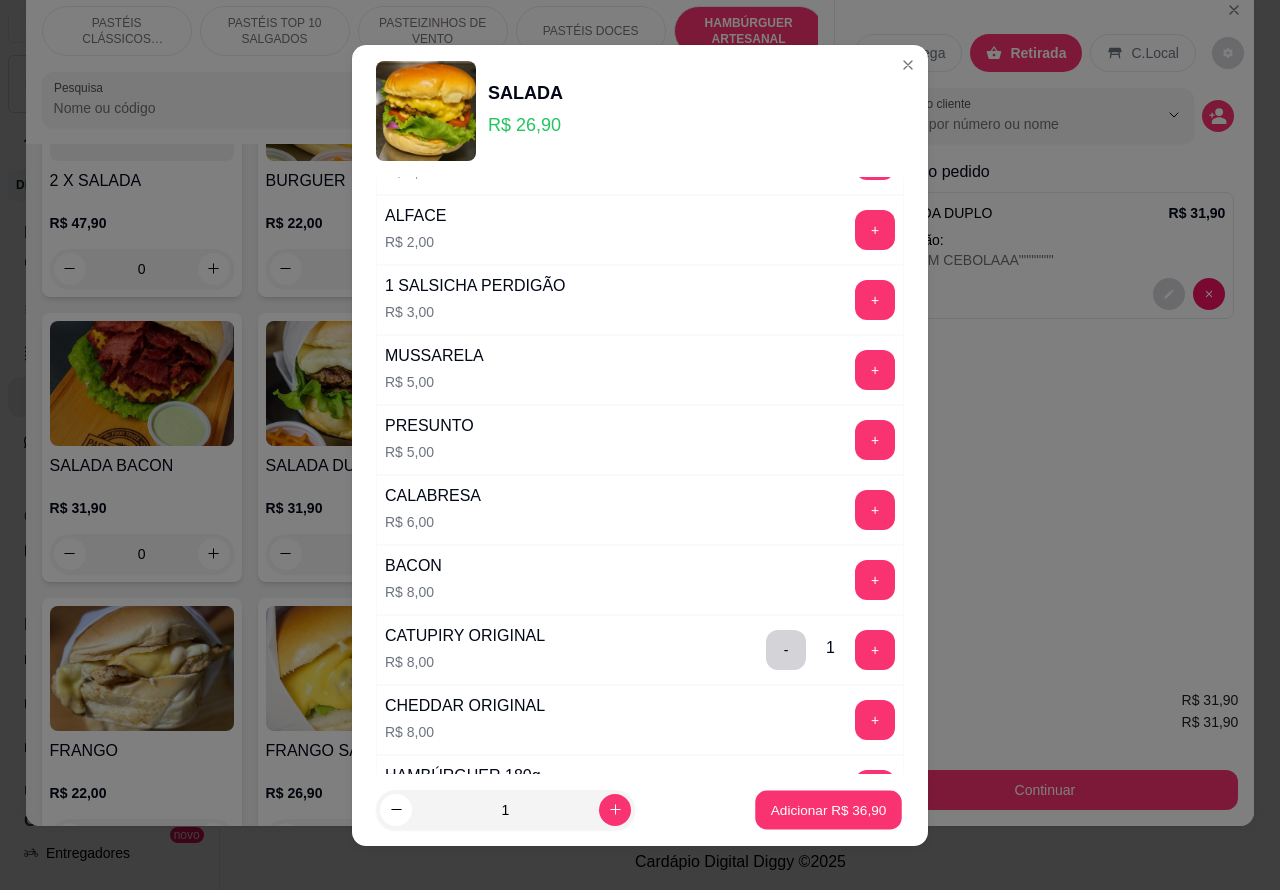 click on "Adicionar   R$ 36,90" at bounding box center (829, 809) 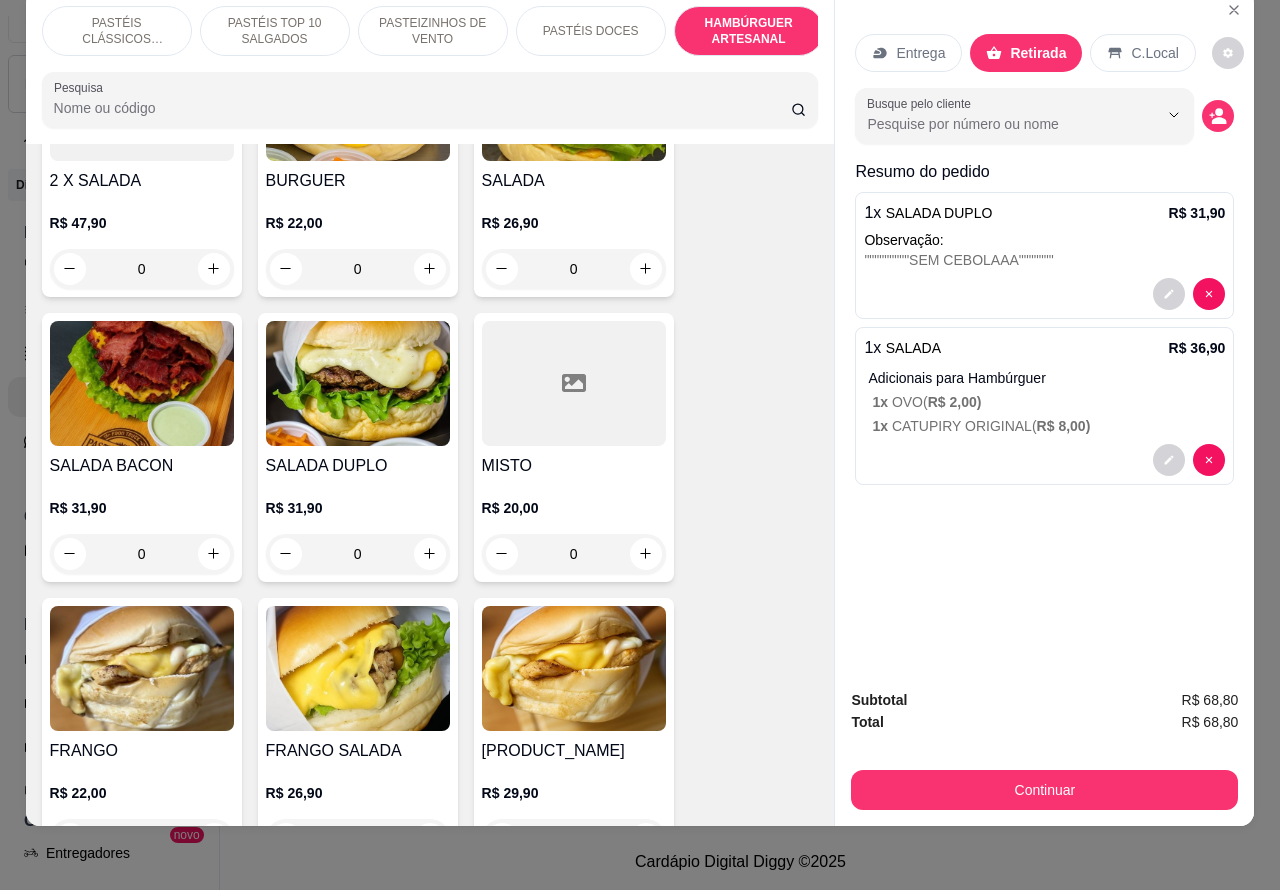 click at bounding box center [1044, 460] 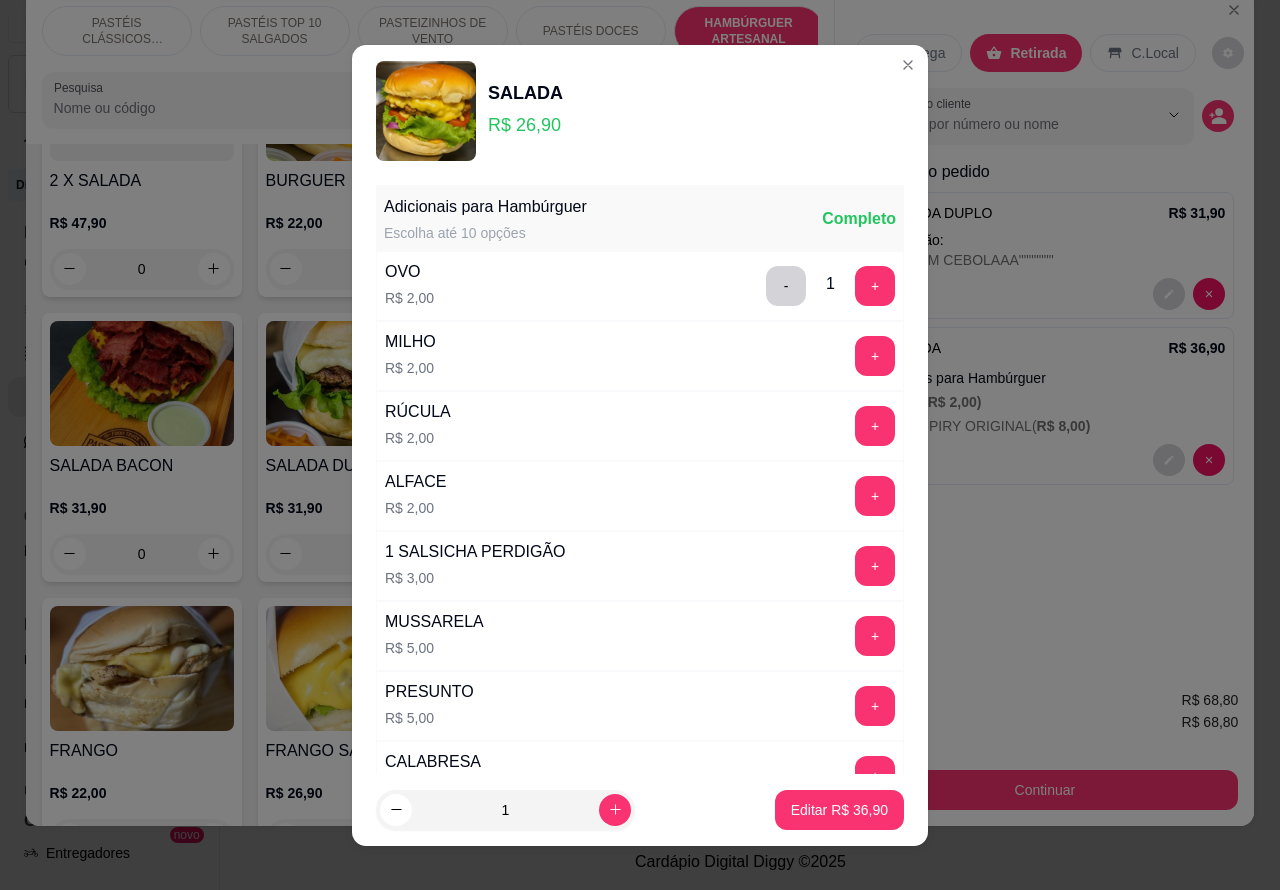 scroll, scrollTop: 542, scrollLeft: 0, axis: vertical 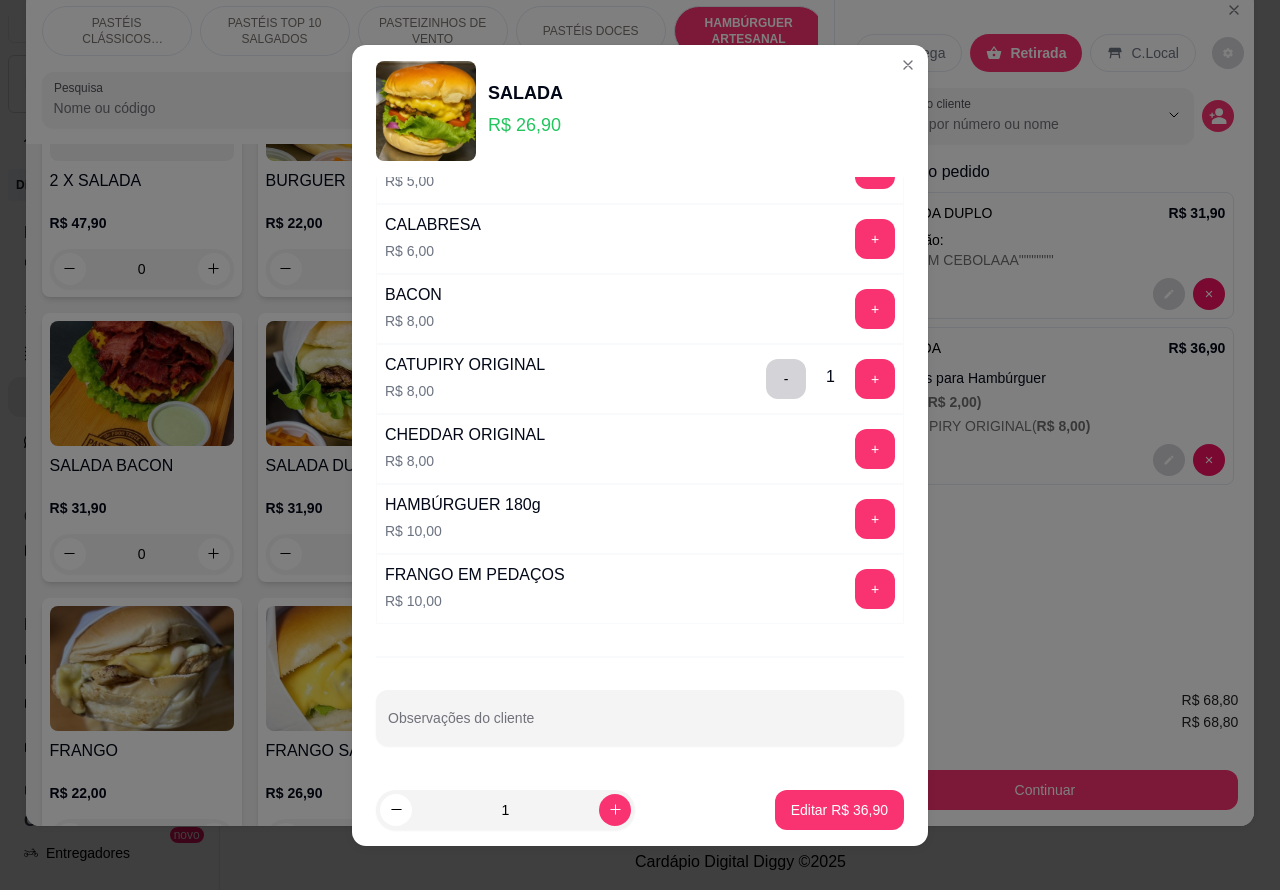 click on "Observações do cliente" at bounding box center [640, 726] 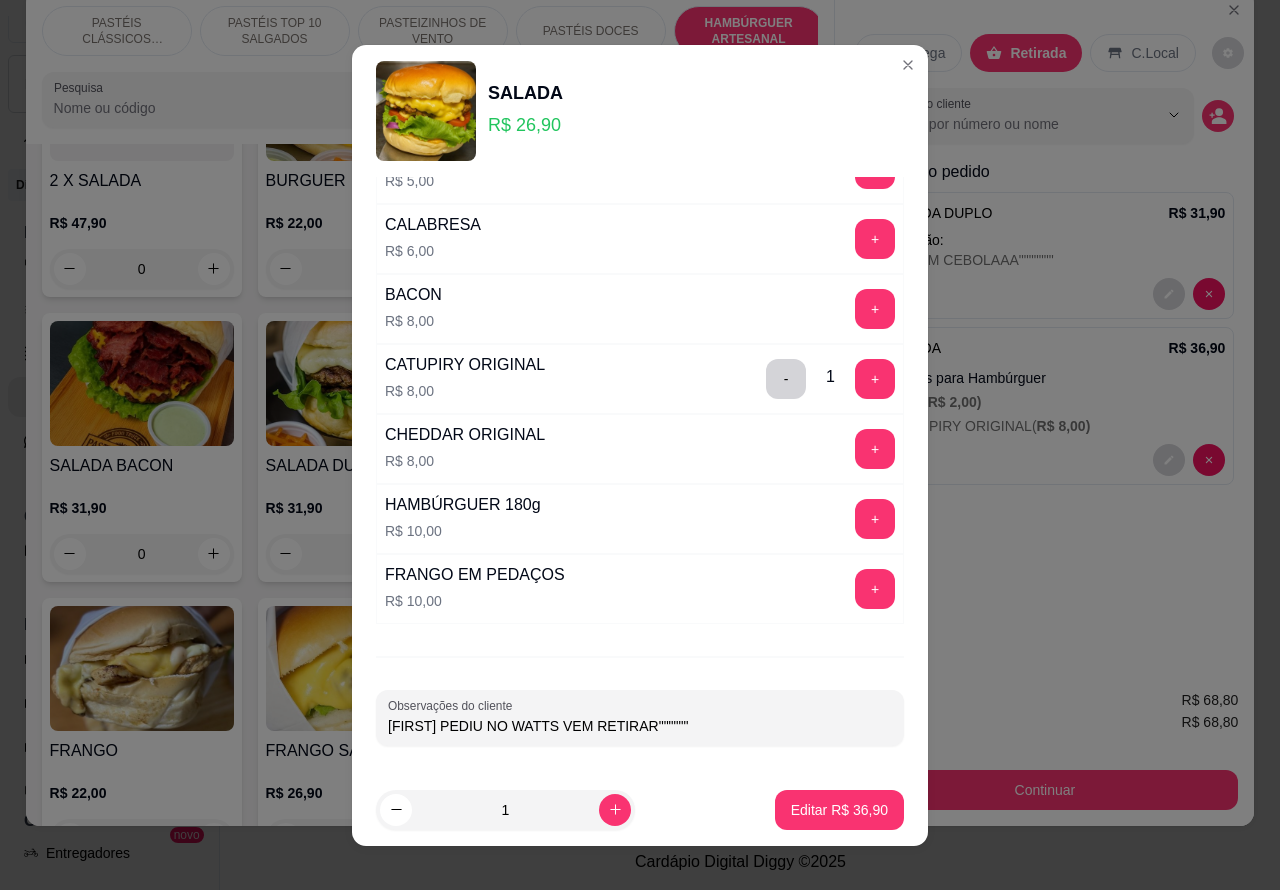 click on "[FIRST] PEDIU NO WATTS VEM RETIRAR""""""" at bounding box center [640, 726] 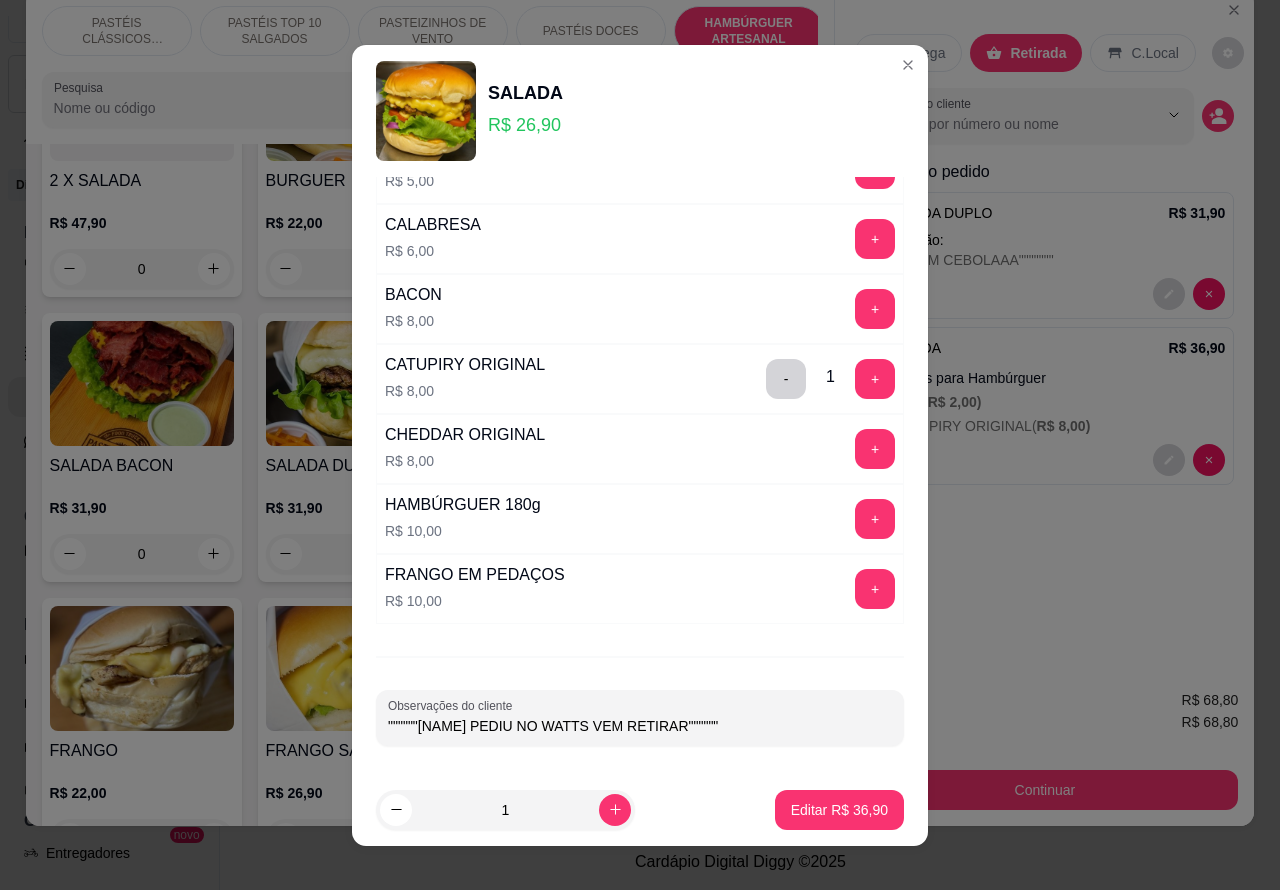 type on """""""[NAME] PEDIU NO WATTS VEM RETIRAR""""""" 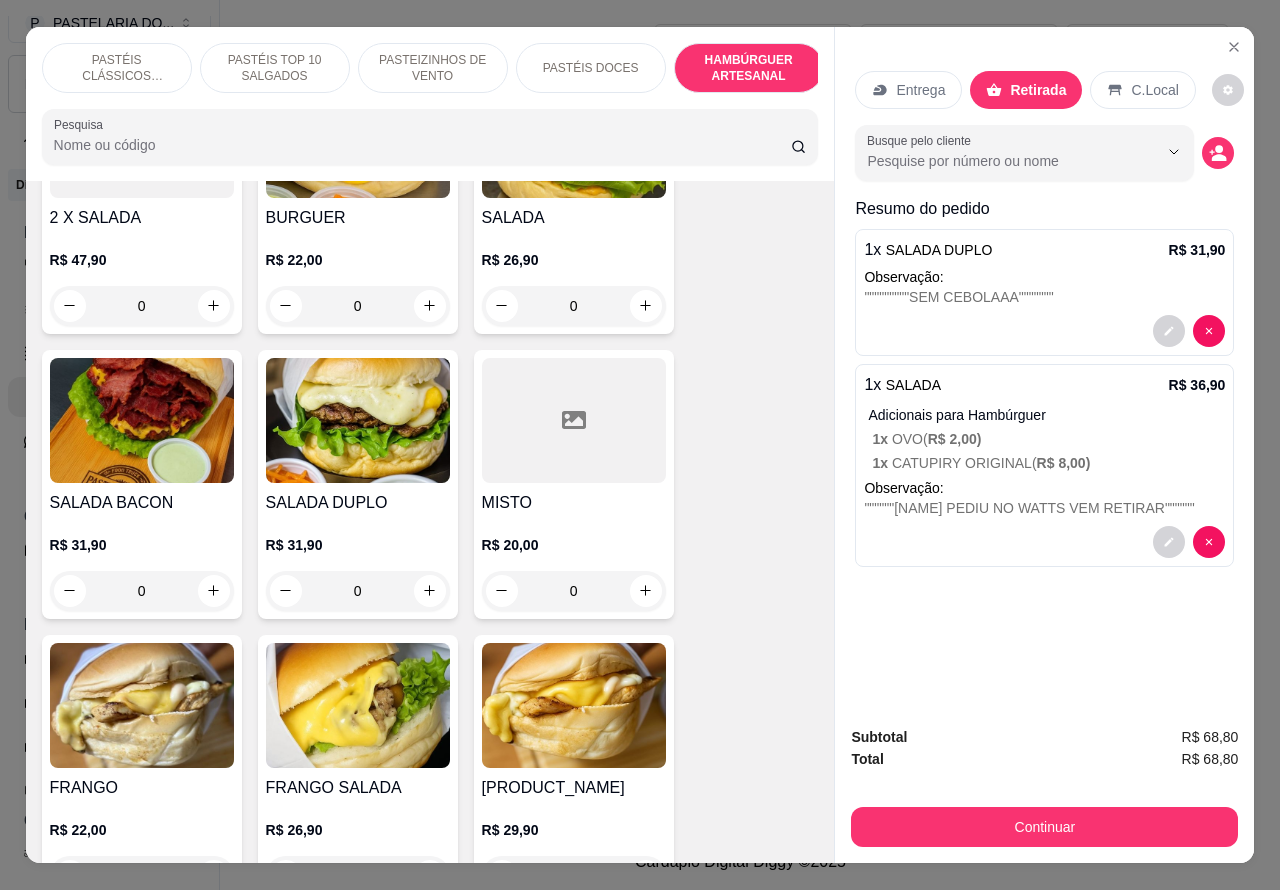 scroll, scrollTop: 46, scrollLeft: 0, axis: vertical 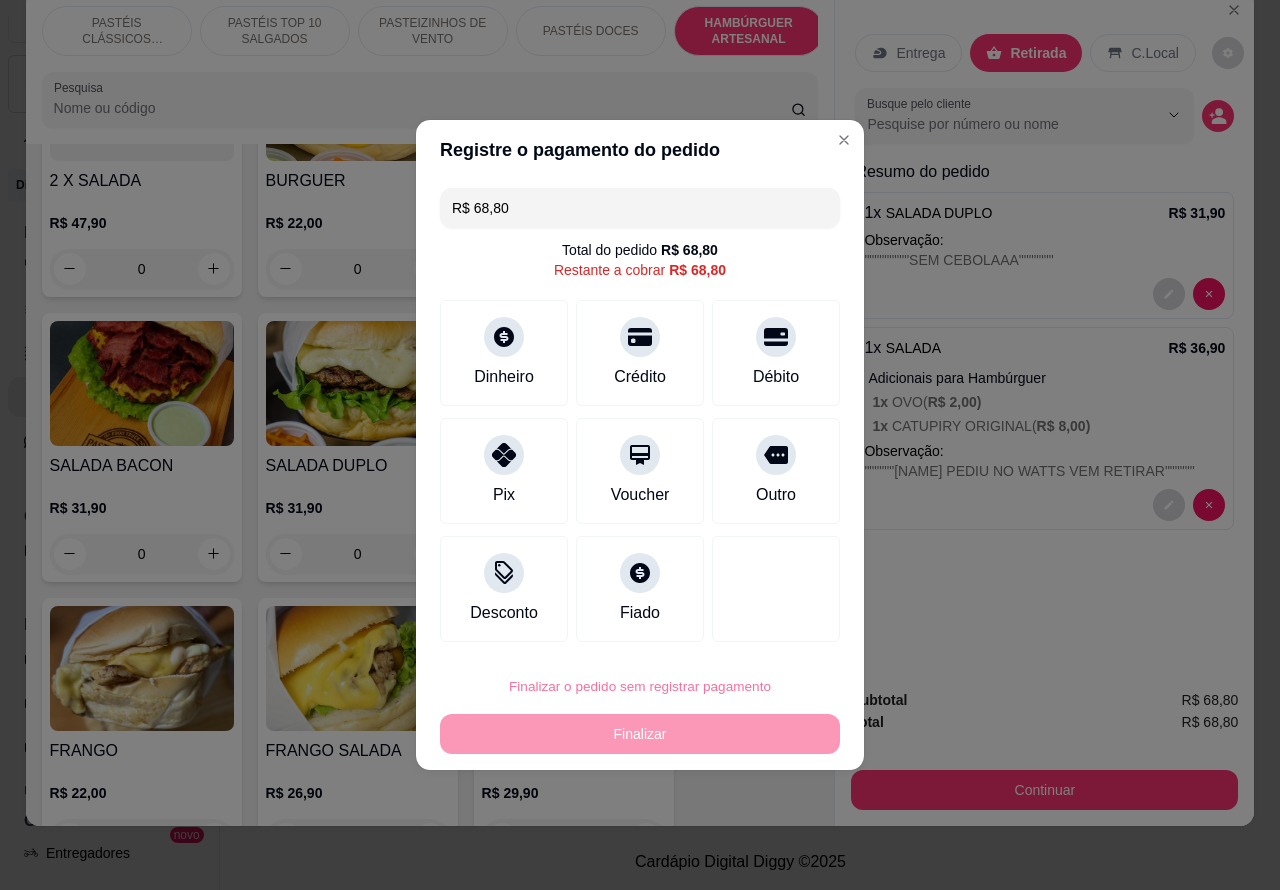 click on "Confirmar" at bounding box center [759, 630] 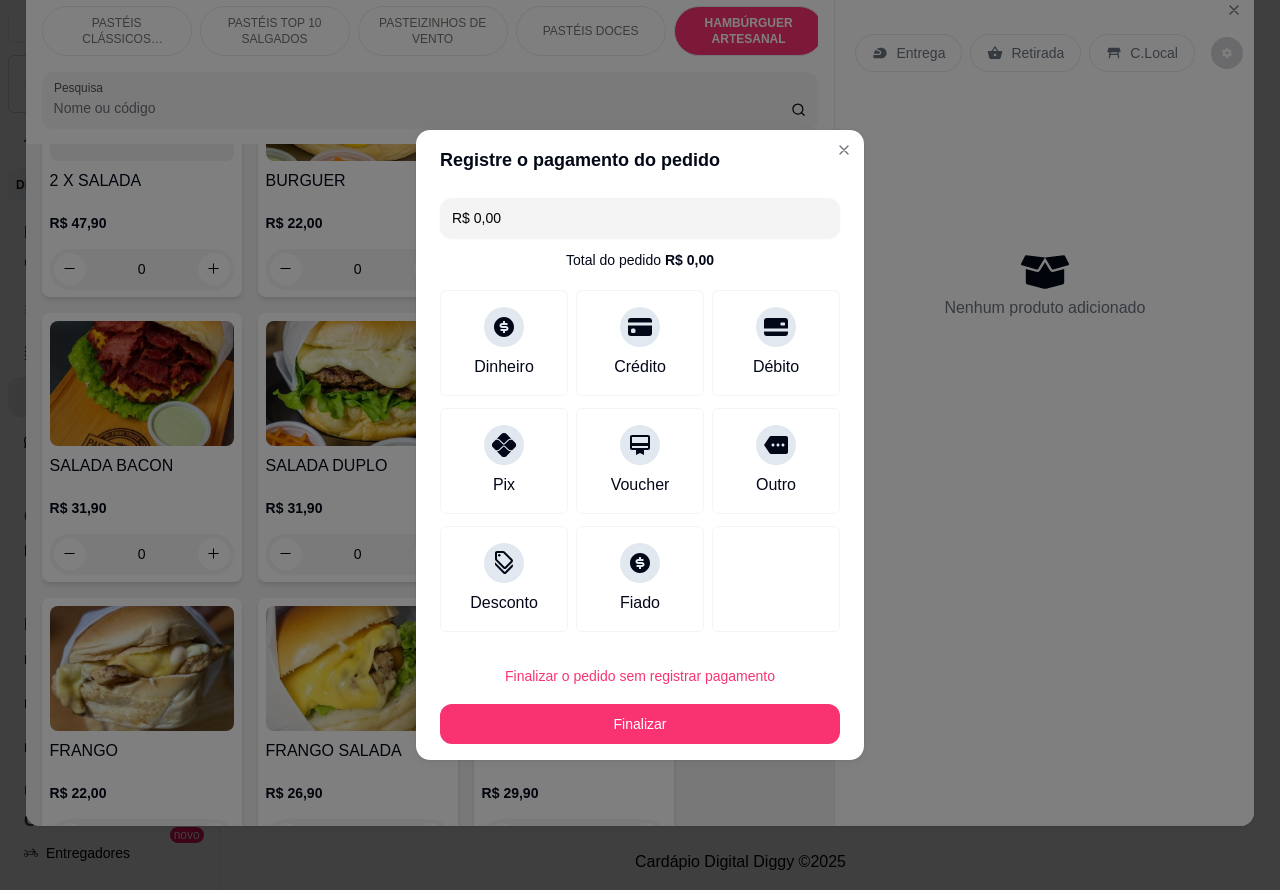 type on "R$ 0,00" 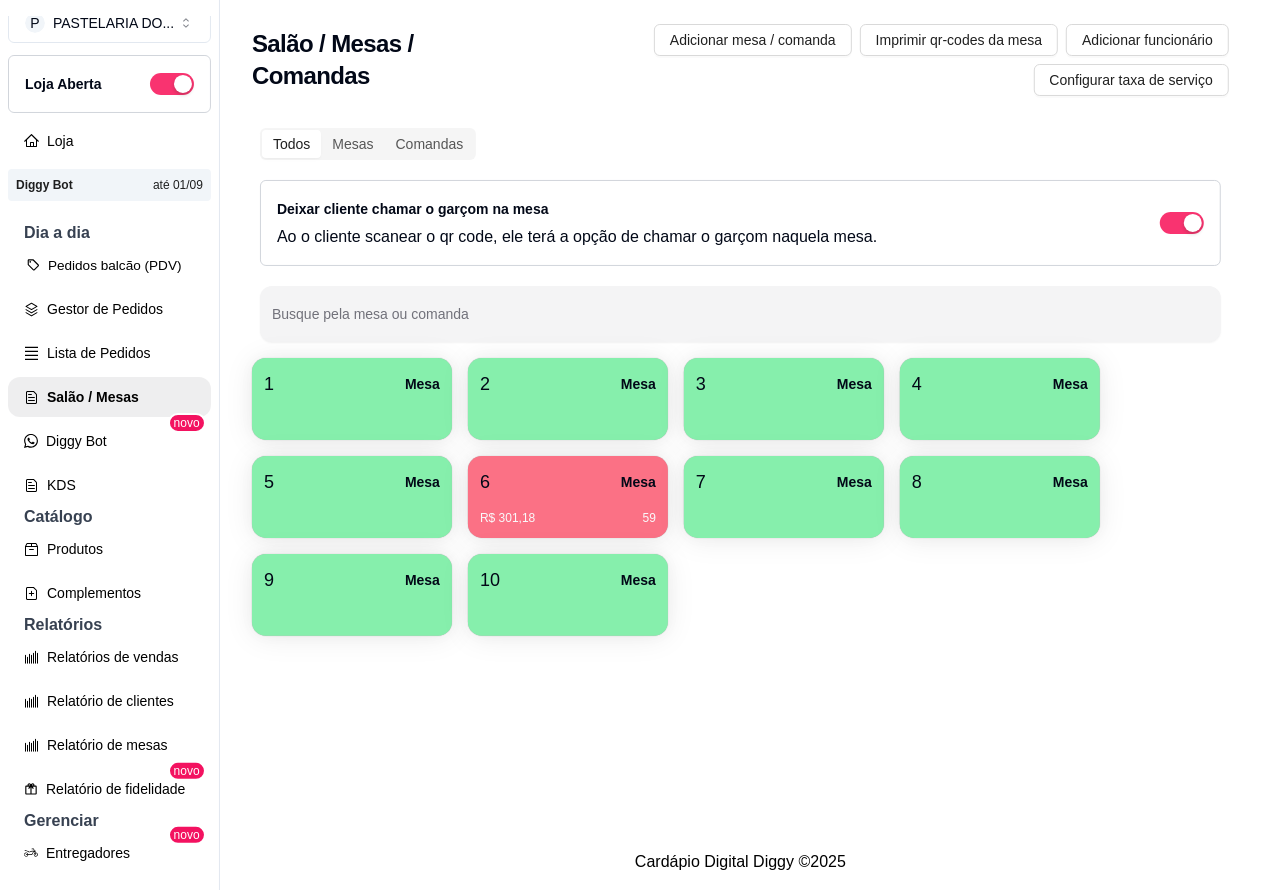 click on "Pedidos balcão (PDV)" at bounding box center (109, 265) 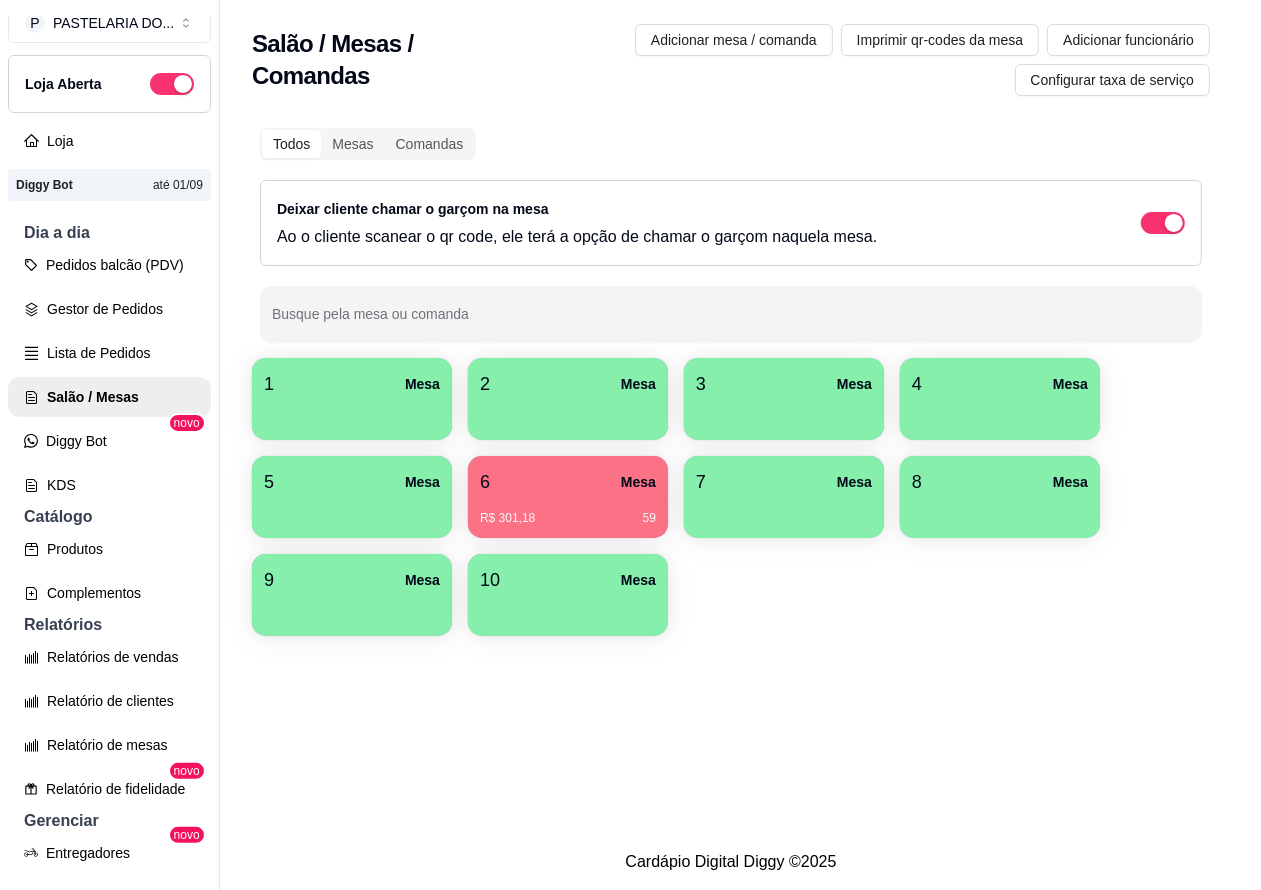 click on "Entrega" at bounding box center (902, 90) 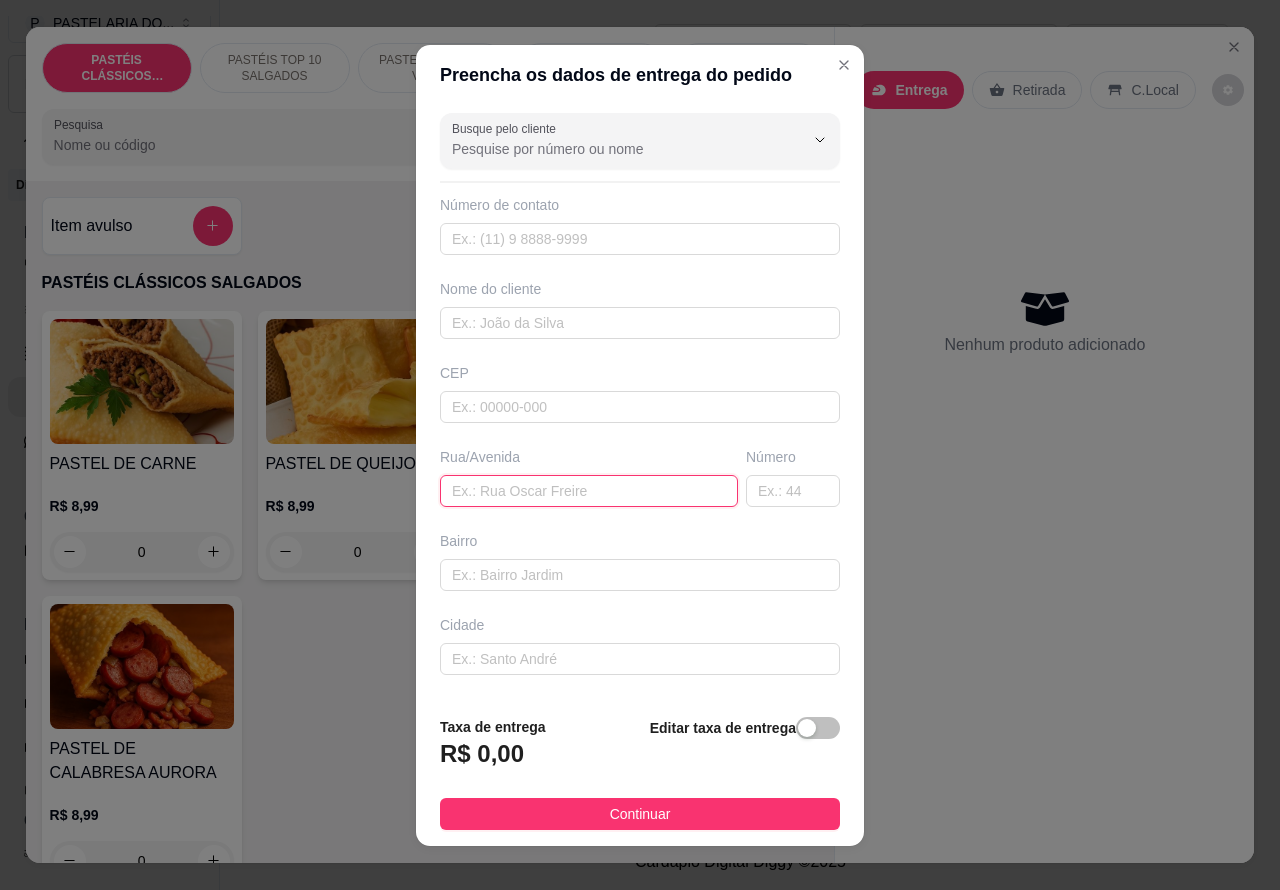 paste on "[NAME] [NUMBER]" 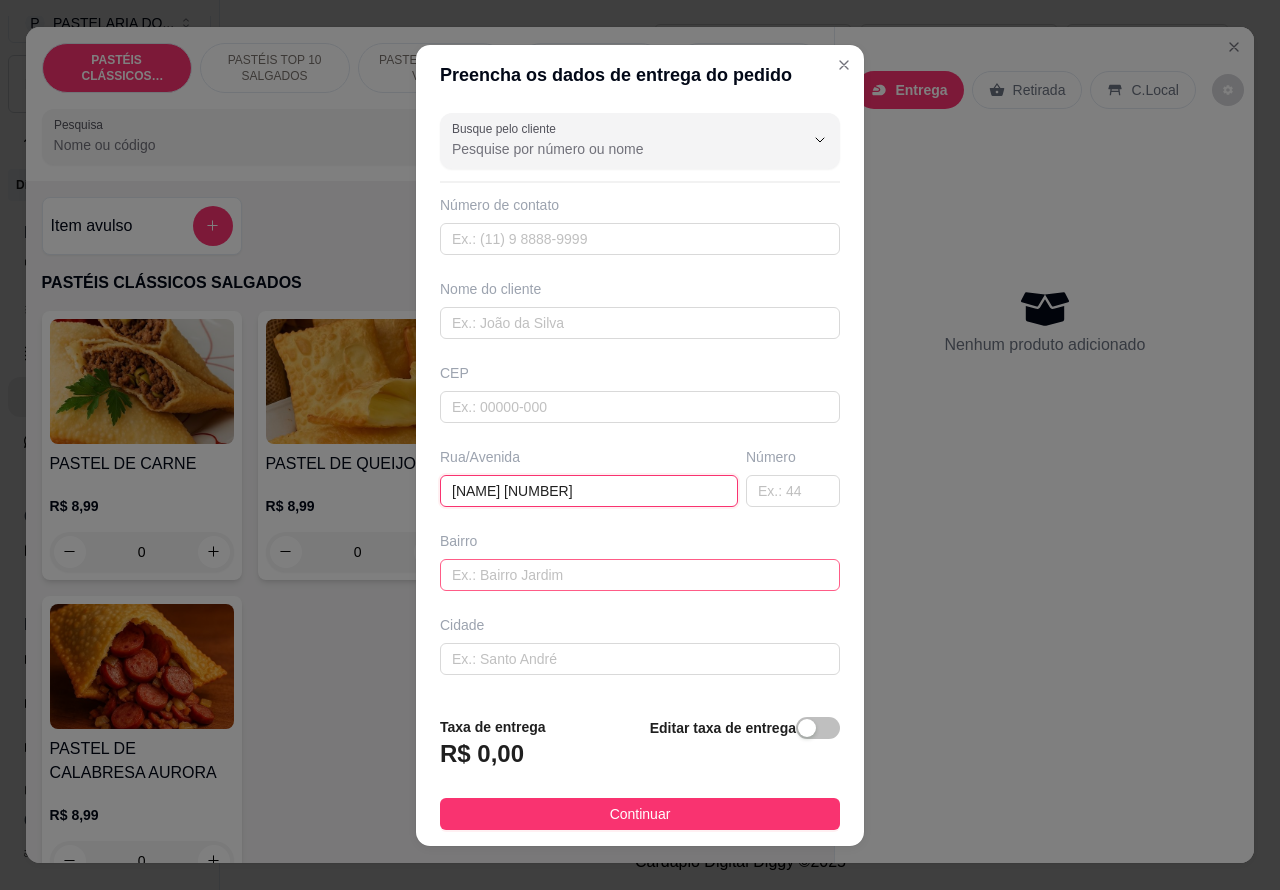 type on "[NAME] [NUMBER]" 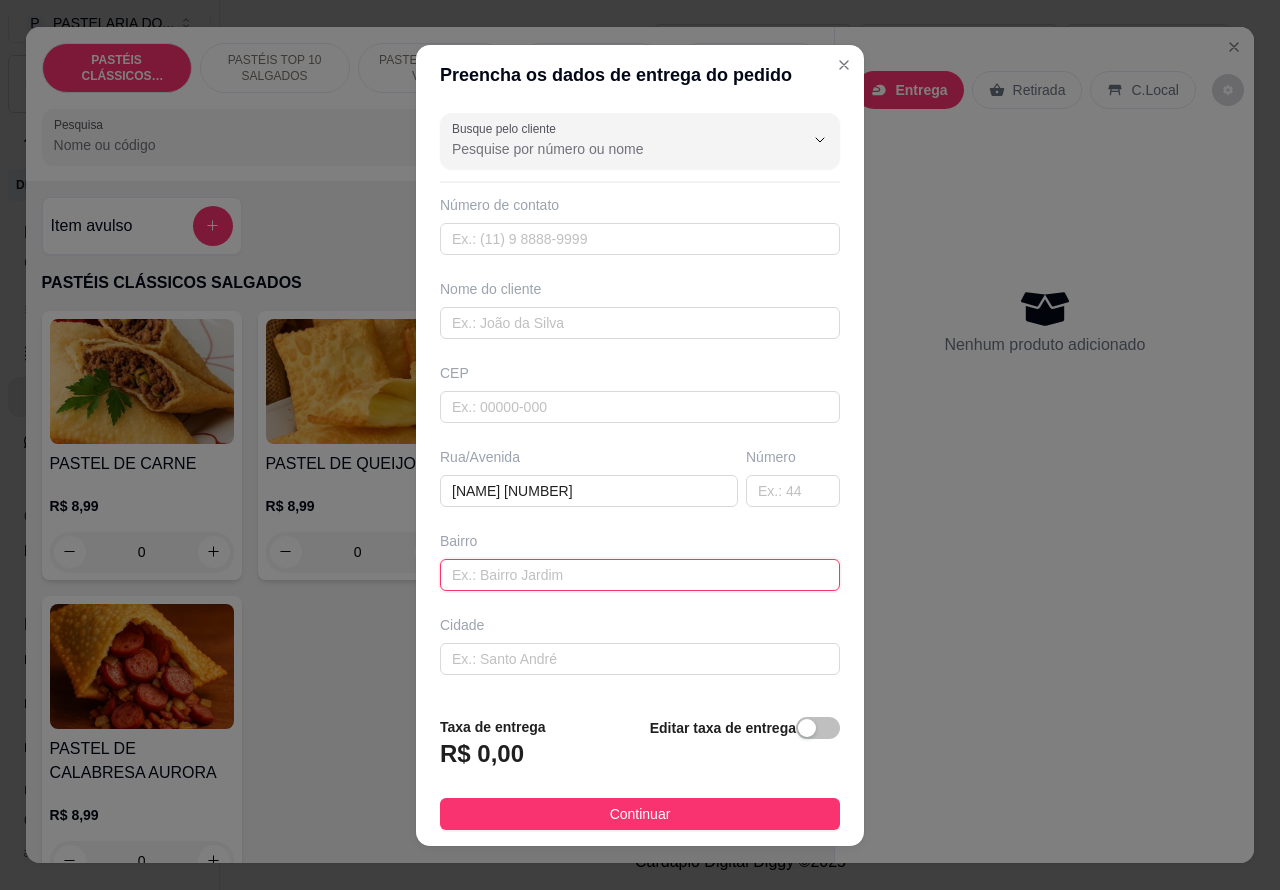 click at bounding box center (640, 575) 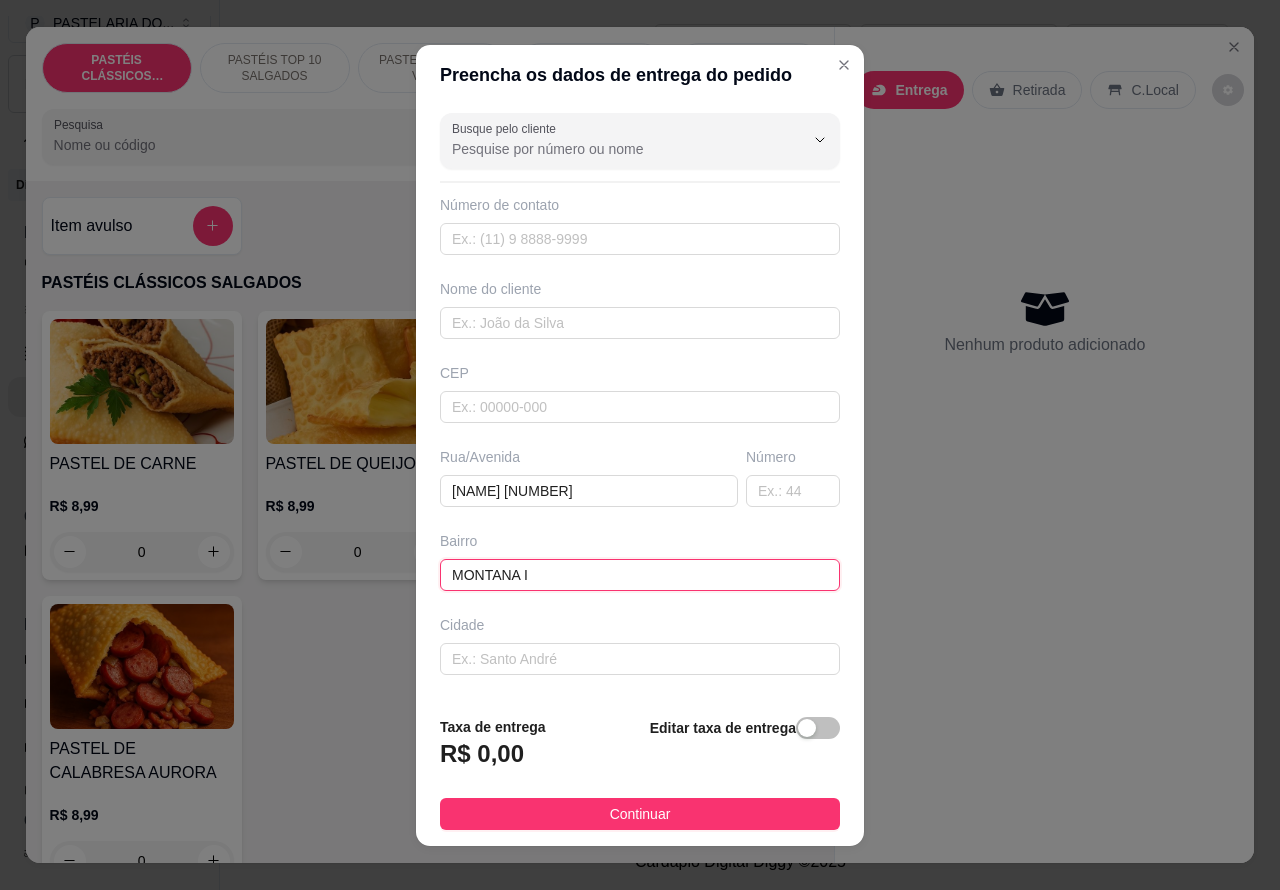 type on "MONTANA I" 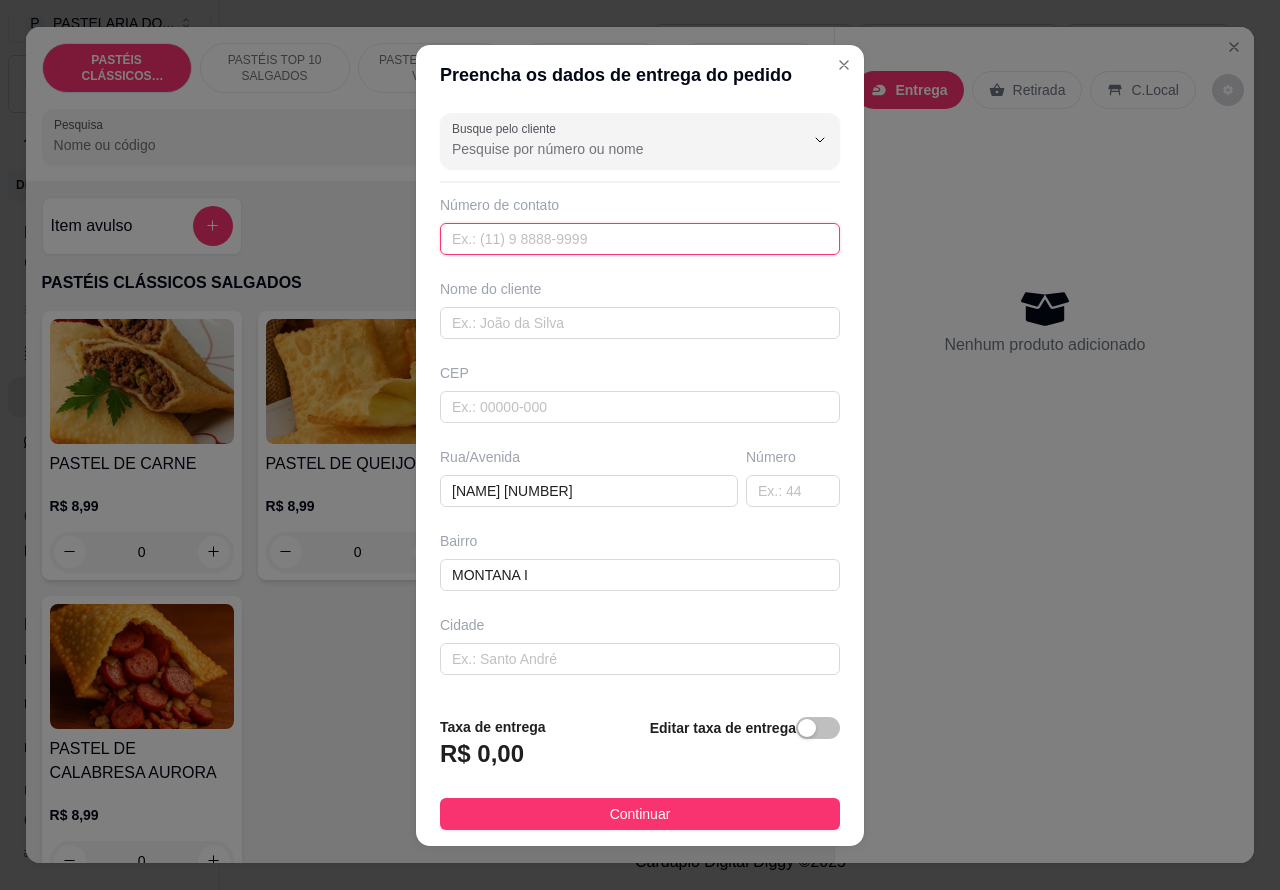 paste on "(14) [PHONE]" 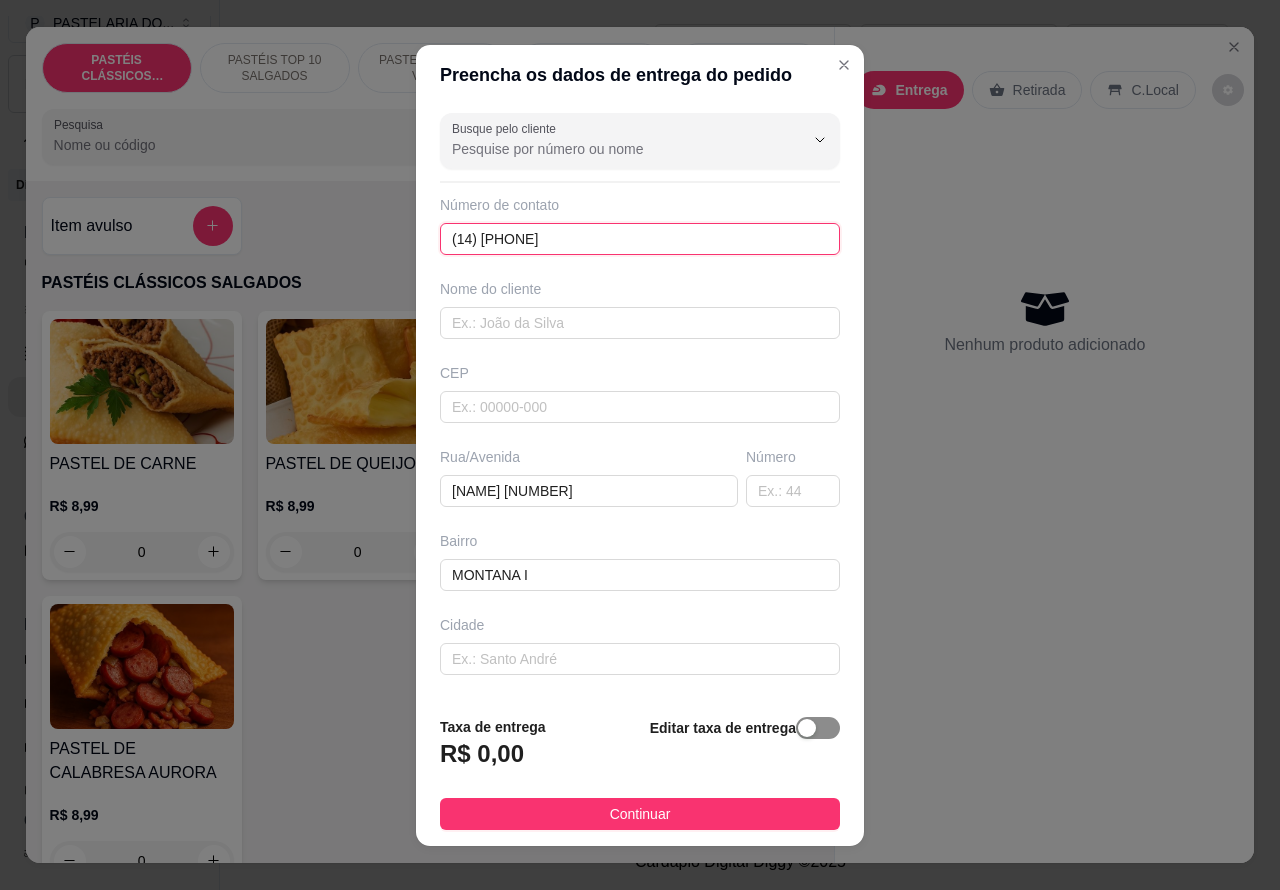 type on "(14) [PHONE]" 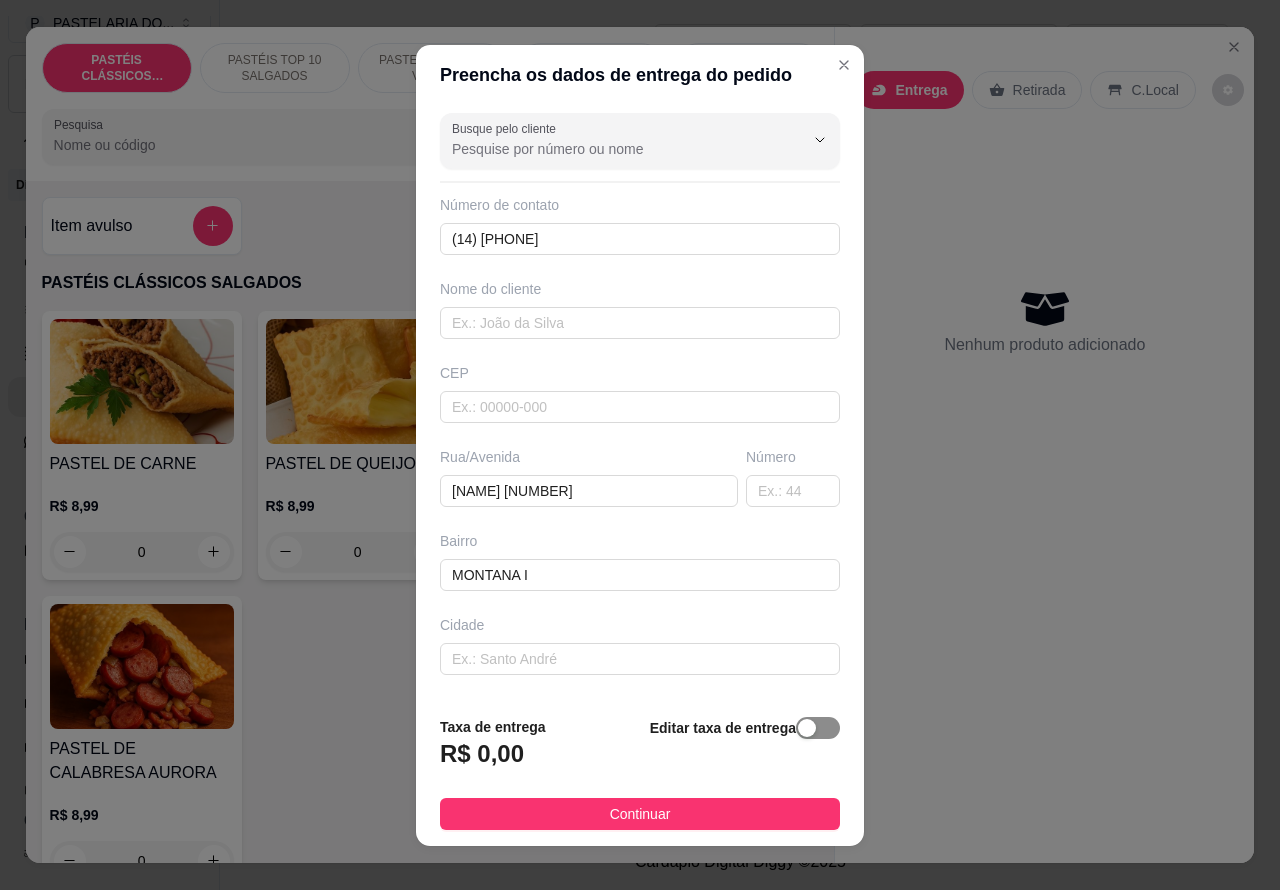 click at bounding box center (807, 728) 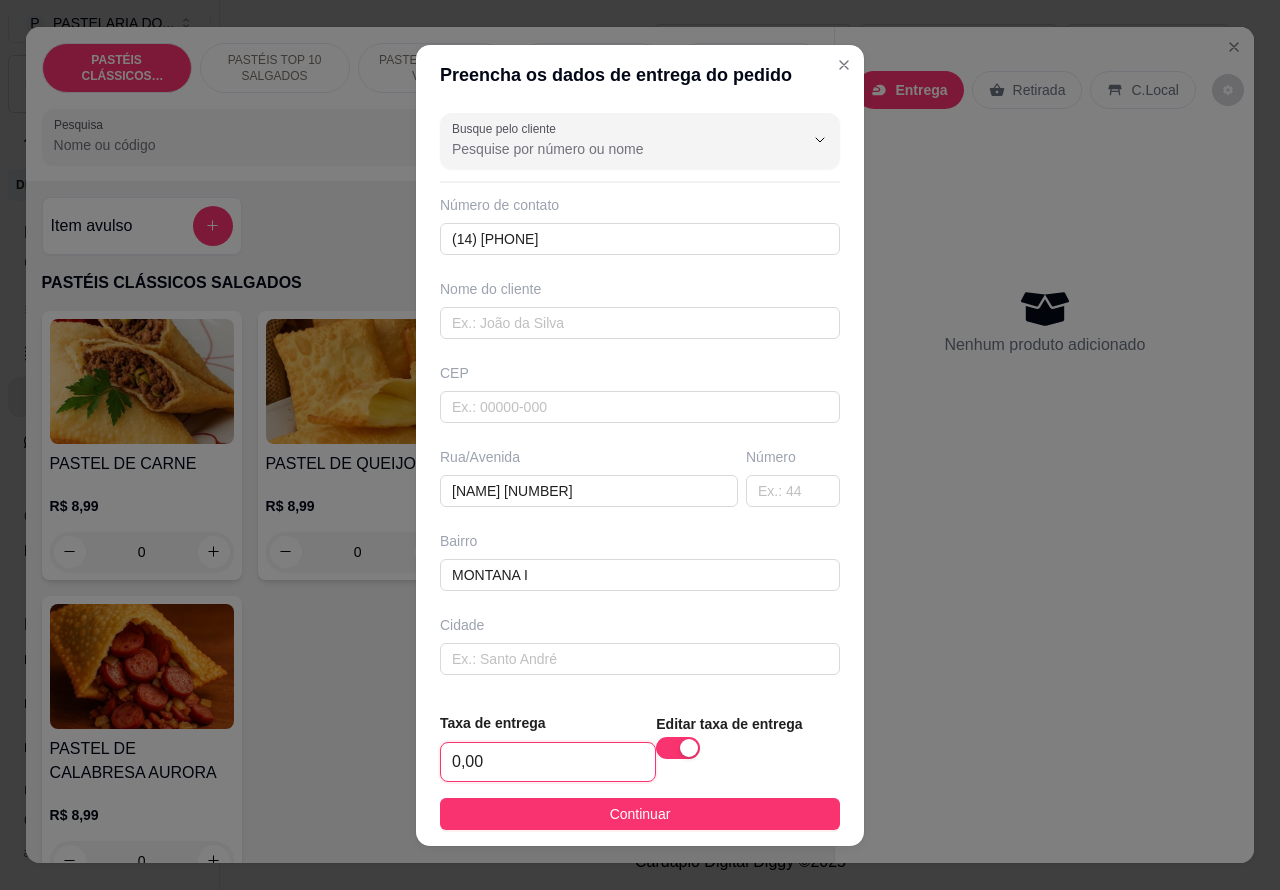 click on "0,00" at bounding box center [548, 762] 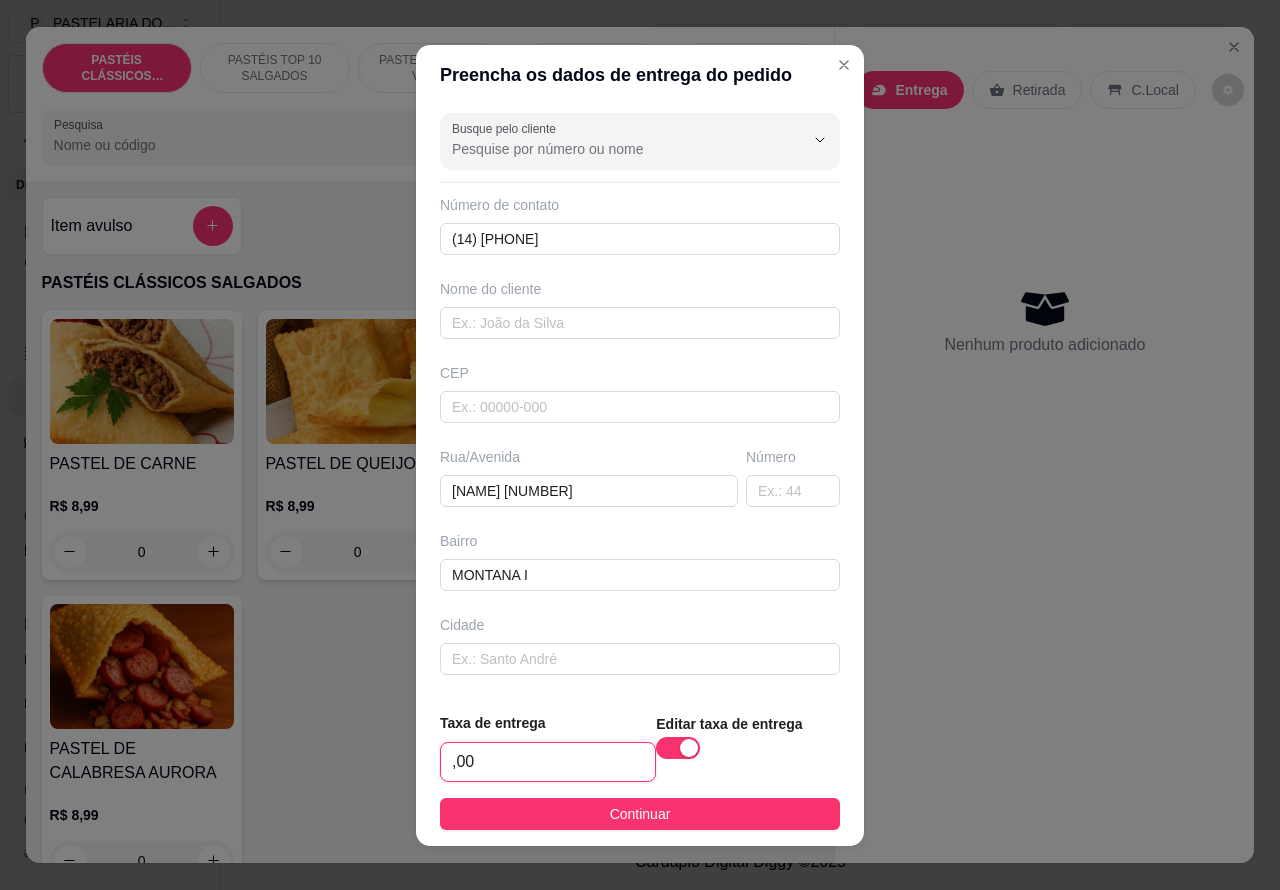 type on "6,00" 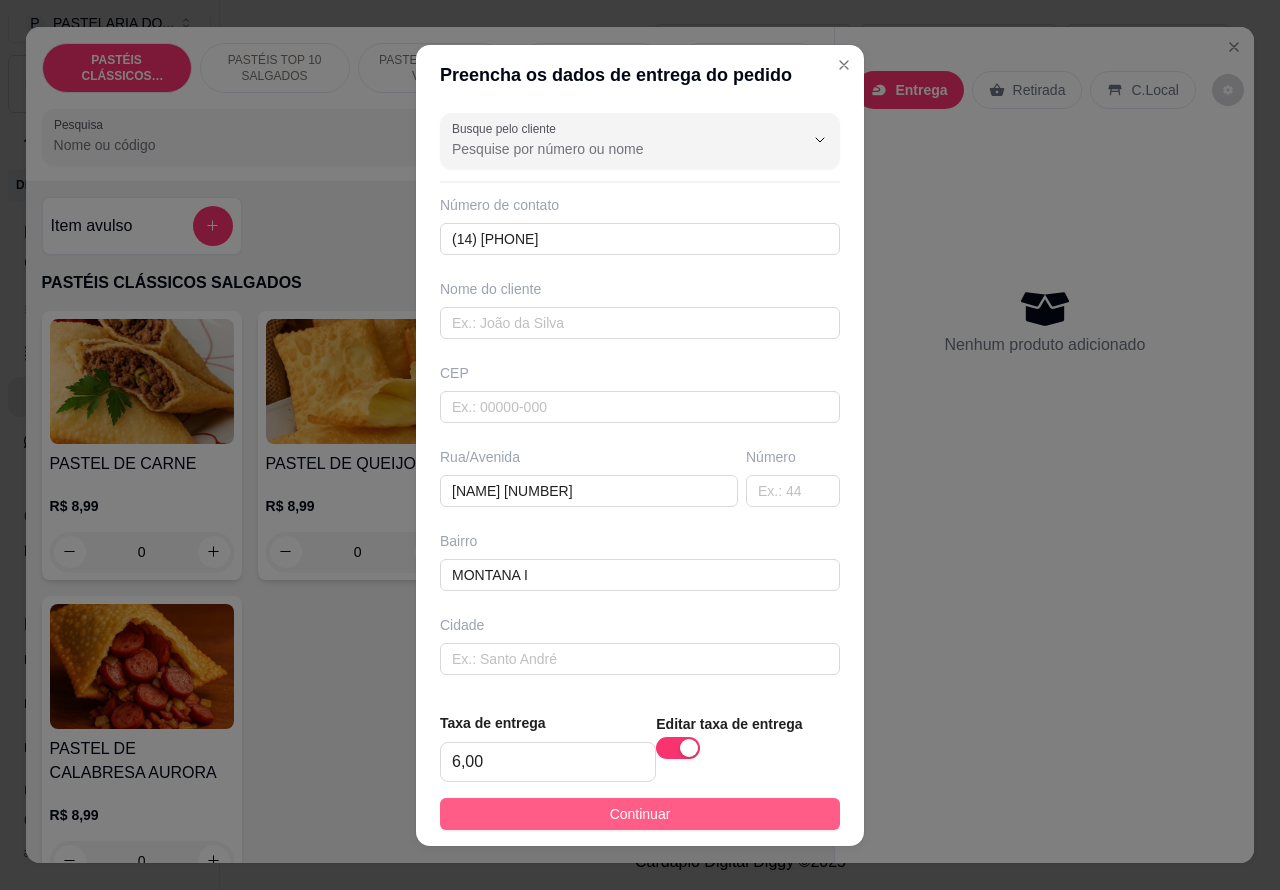 click on "Continuar" at bounding box center (640, 814) 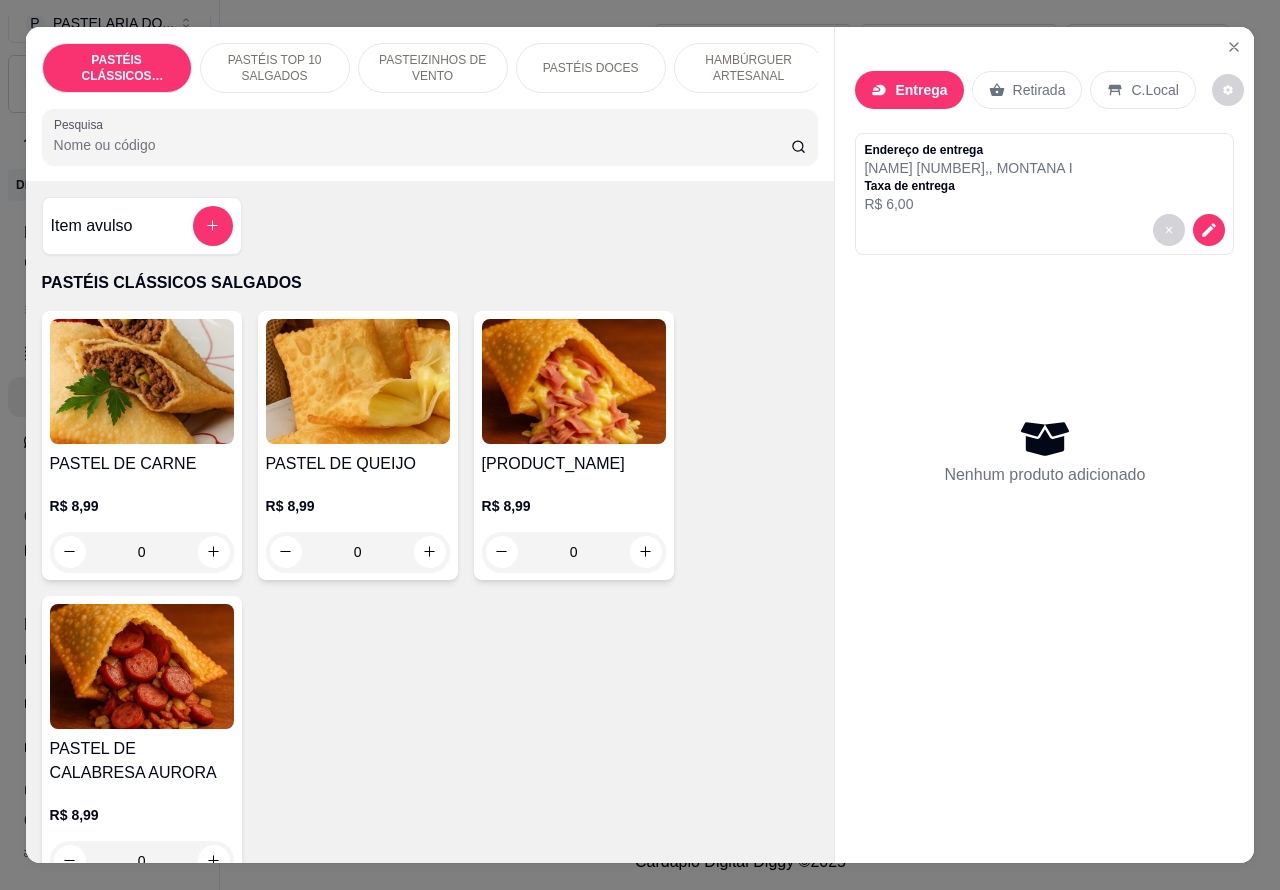 click on "[FIRST] [LAST] [NUMBER] , , MONTANA I" at bounding box center (968, 168) 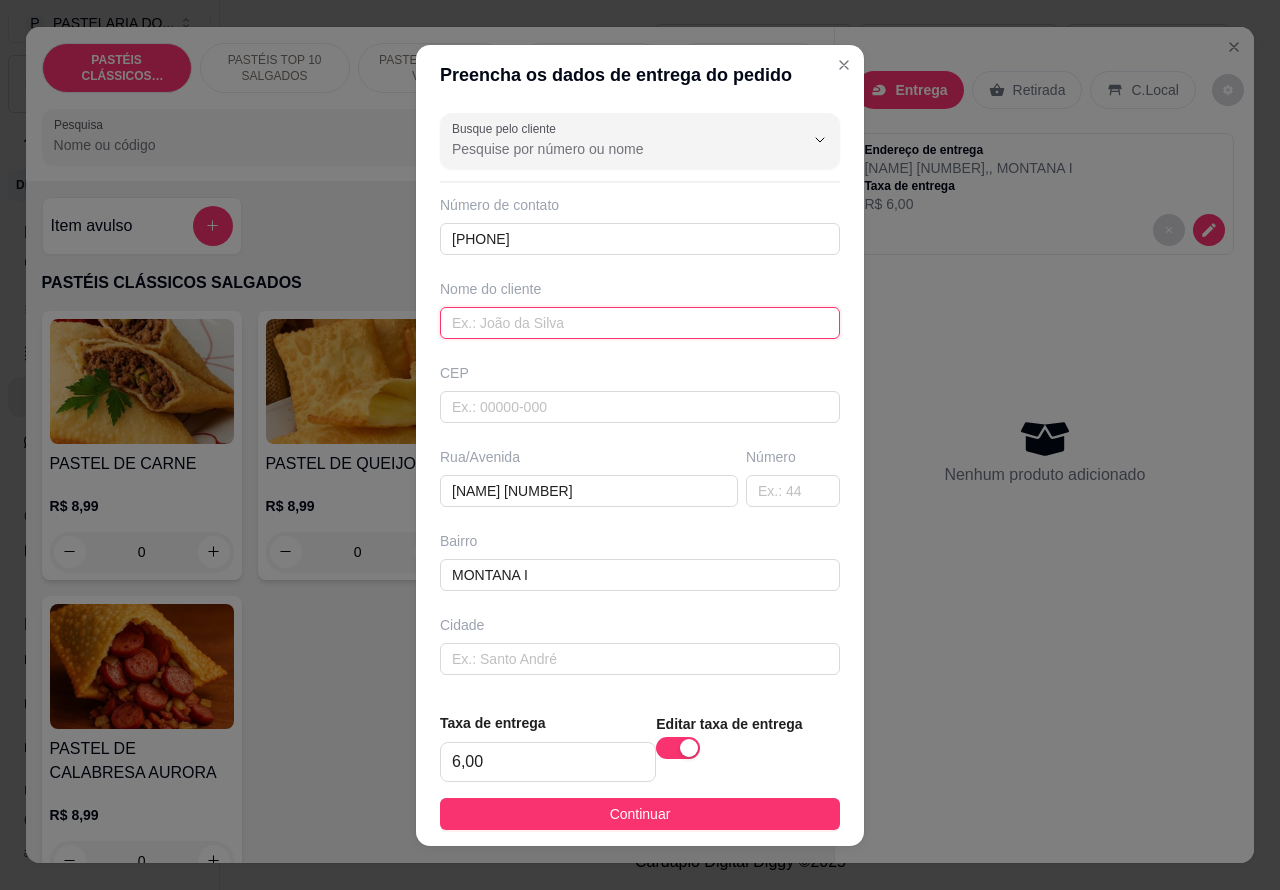 click at bounding box center [640, 323] 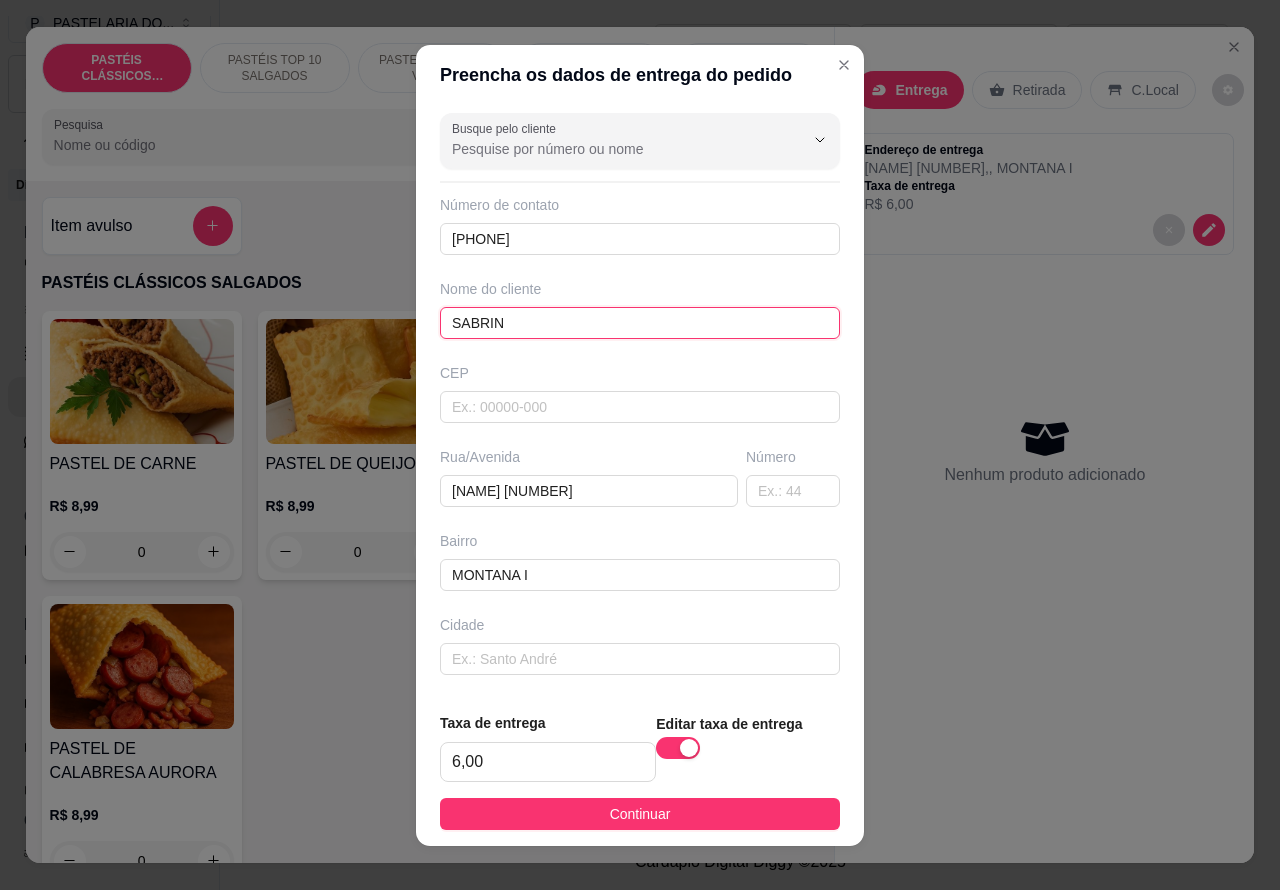 type on "[FIRST]" 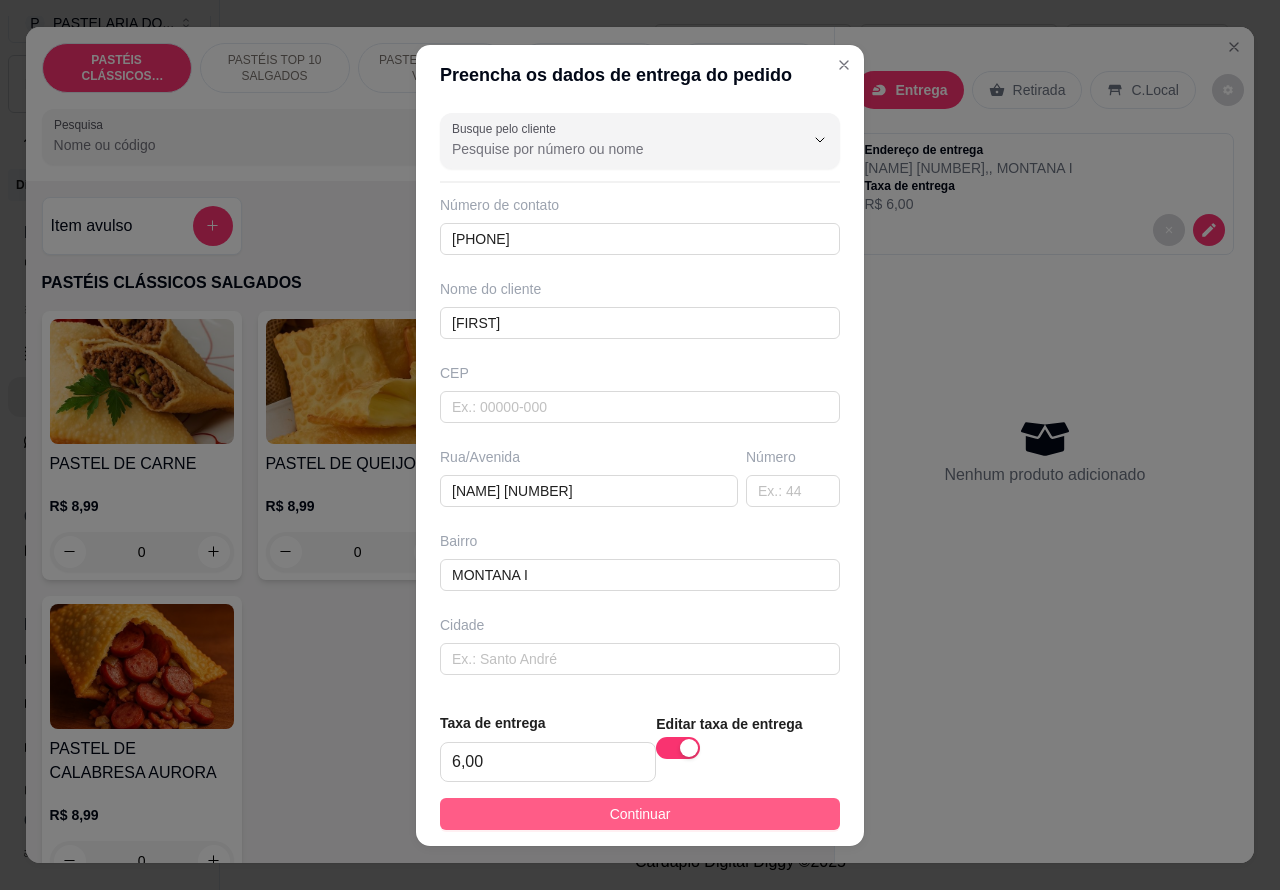 click on "Continuar" at bounding box center (640, 814) 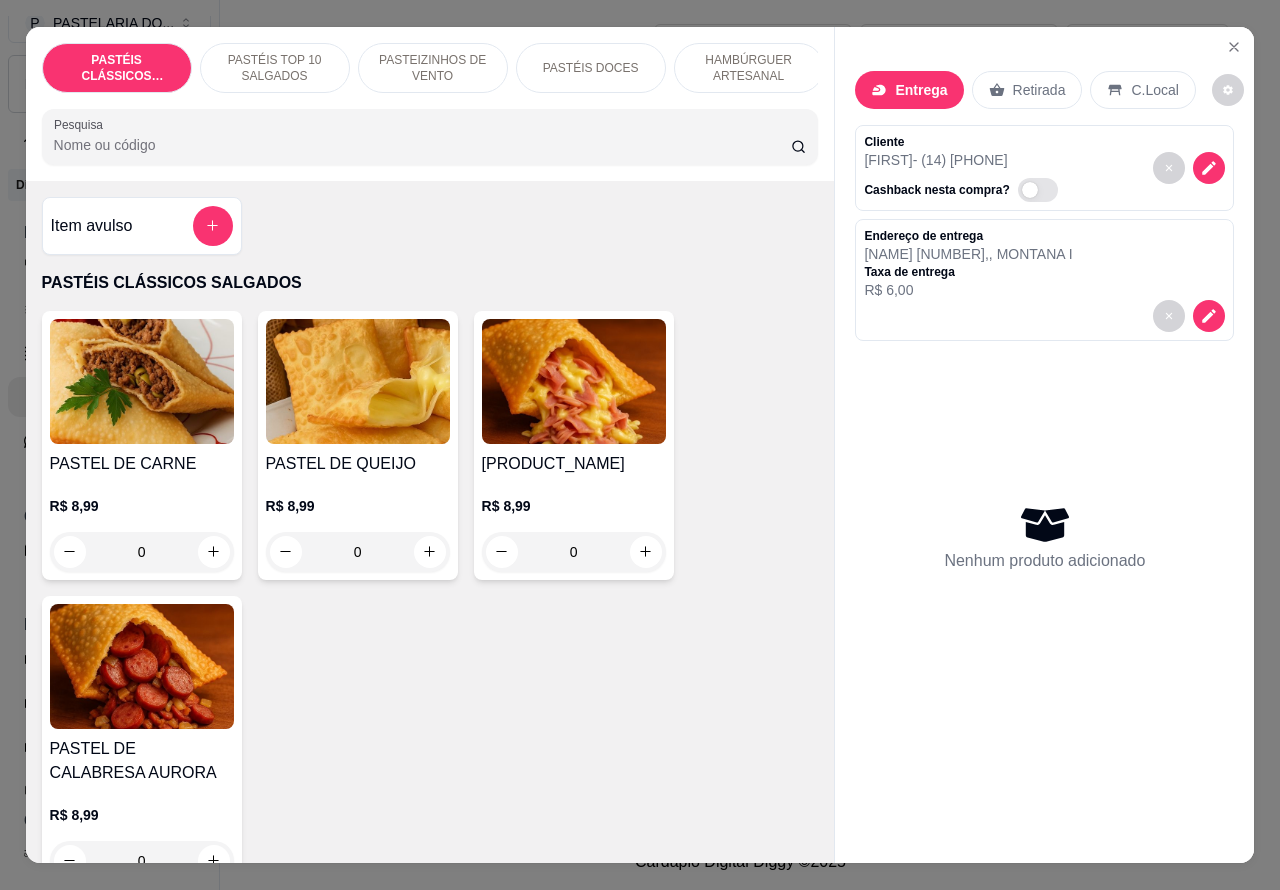 click on "HAMBÚRGUER ARTESANAL" at bounding box center (749, 68) 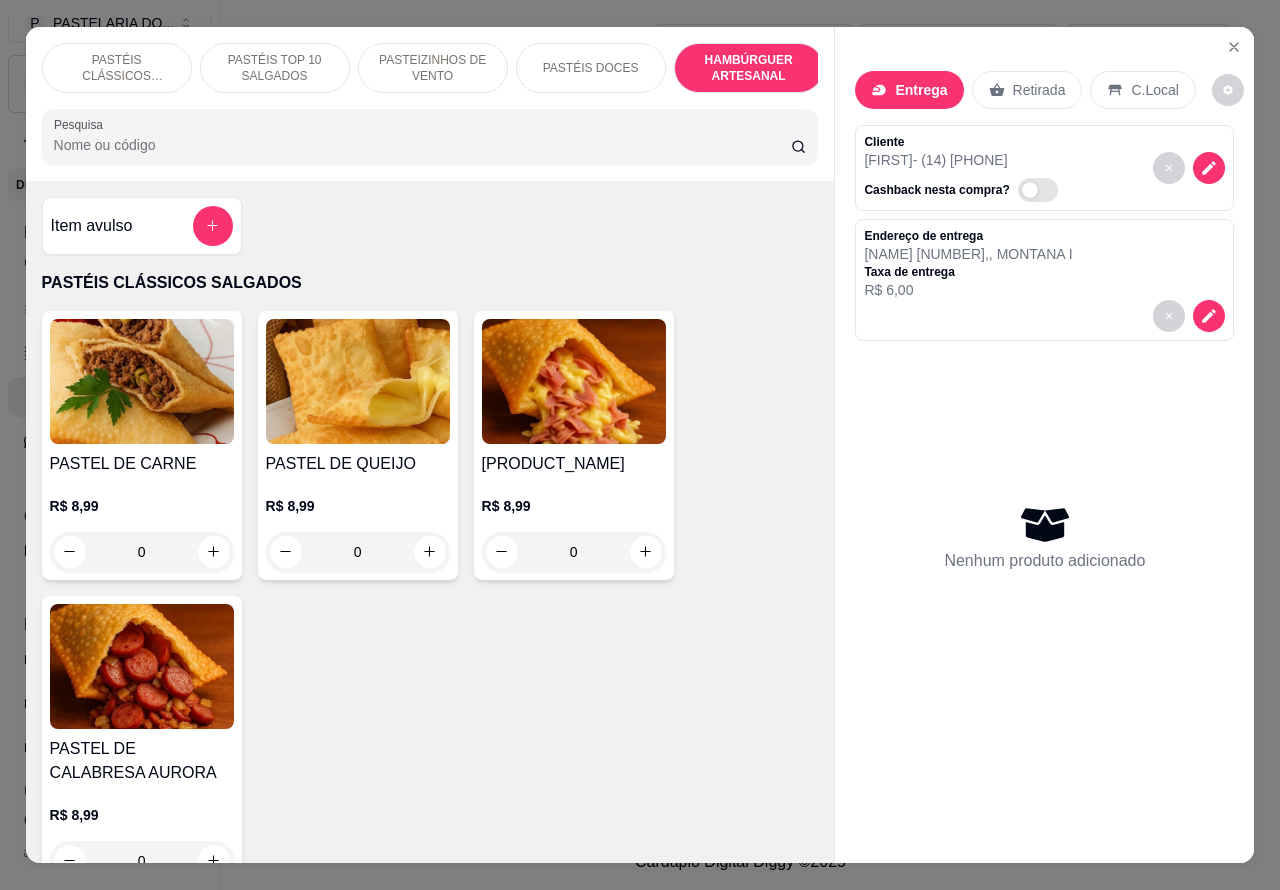 scroll, scrollTop: 4218, scrollLeft: 0, axis: vertical 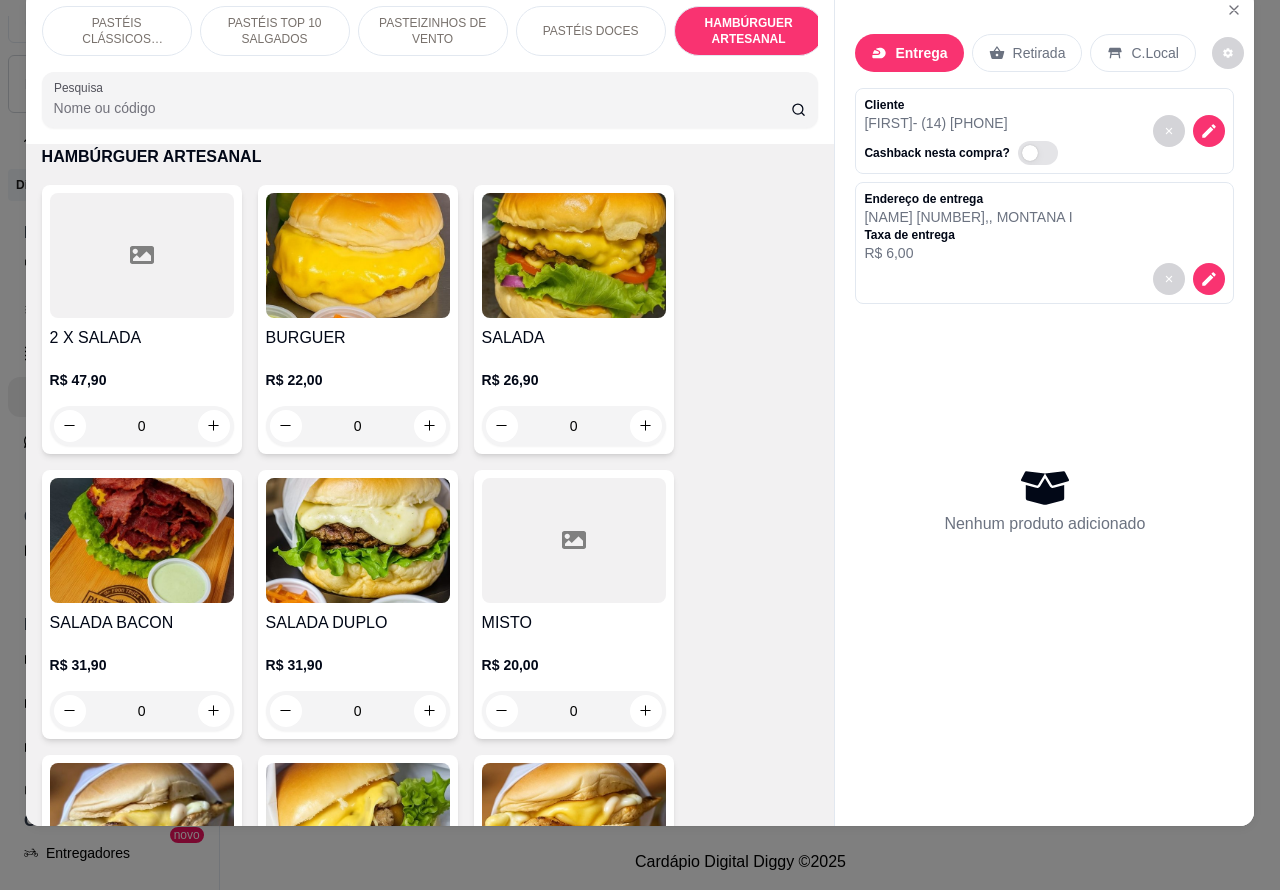 click on "0" at bounding box center (358, 426) 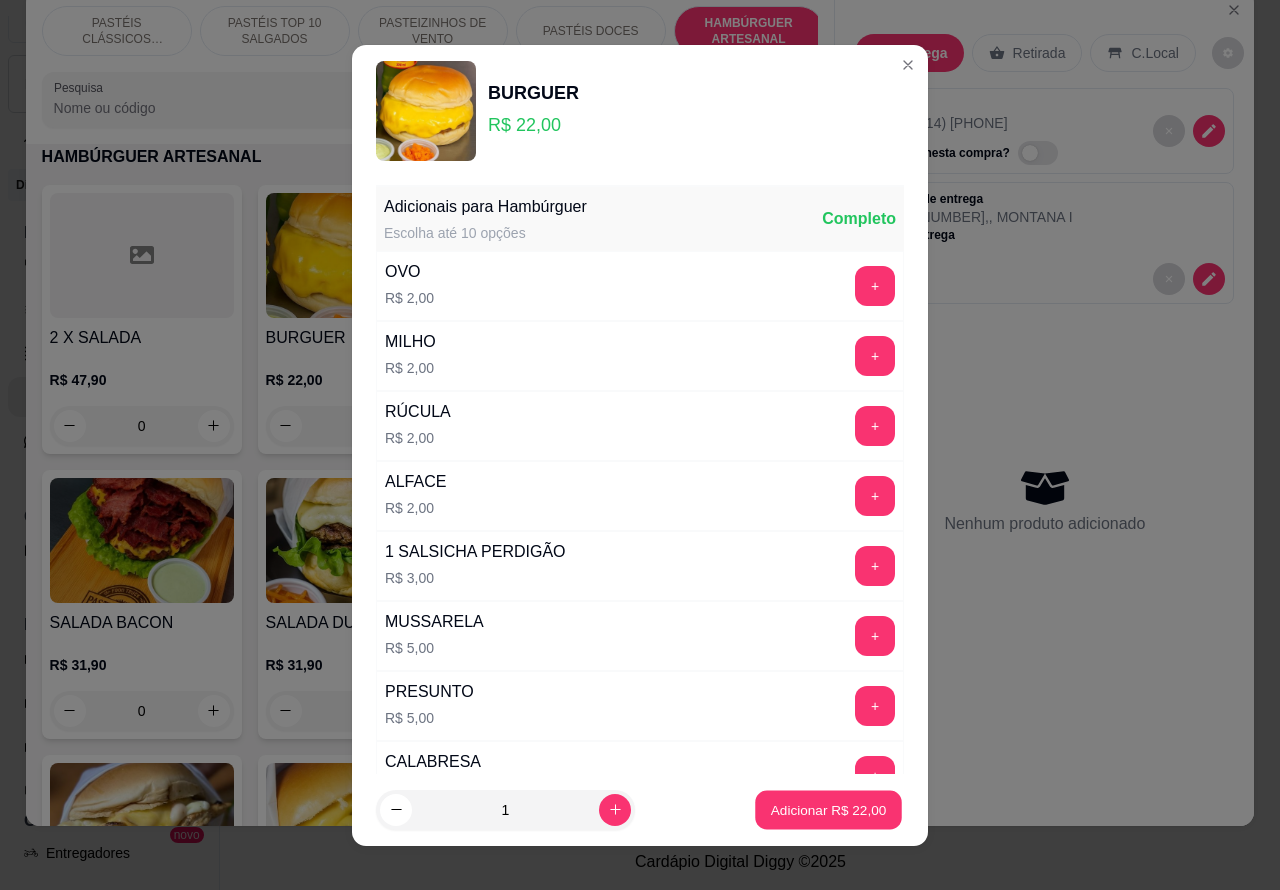 click on "Adicionar   R$ 22,00" at bounding box center [828, 809] 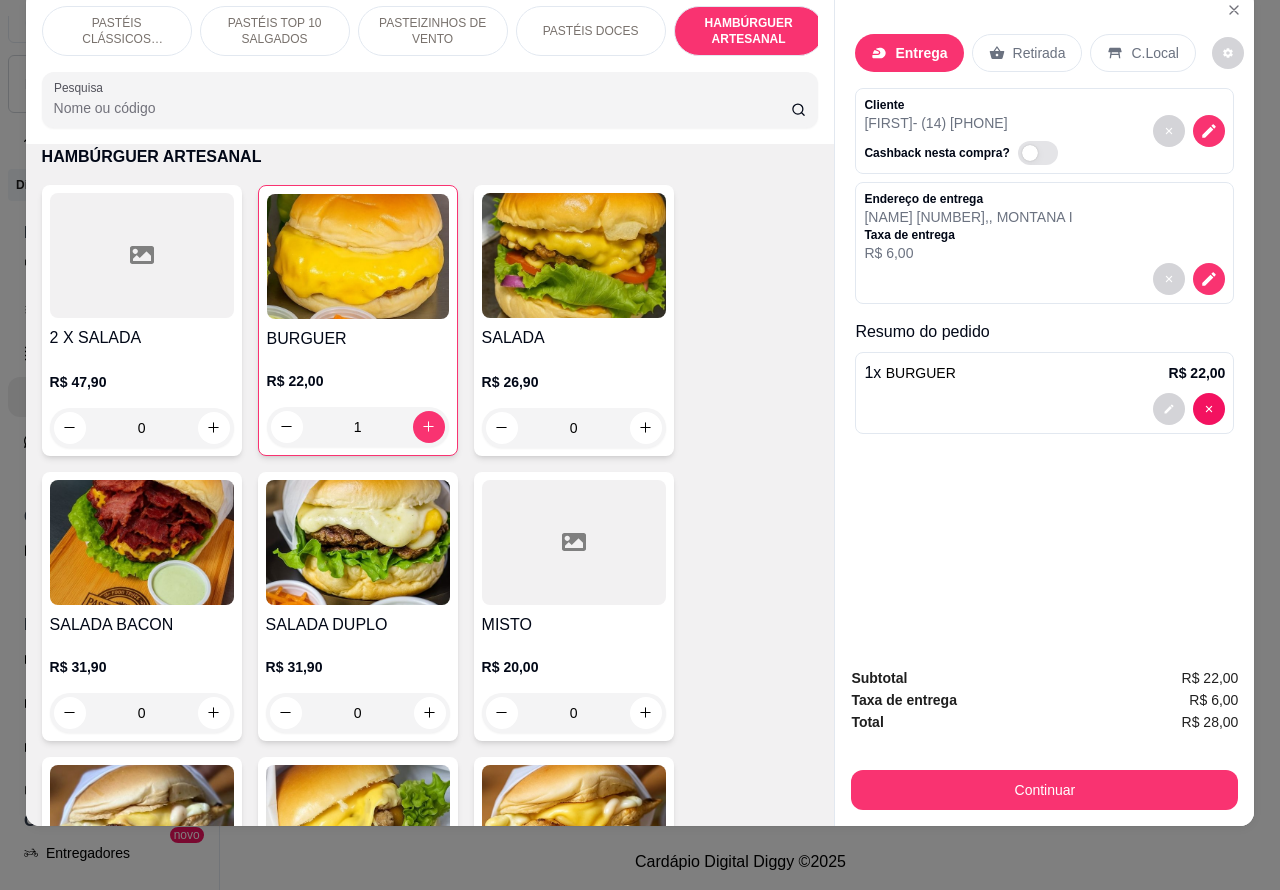 click on "0" at bounding box center [142, 713] 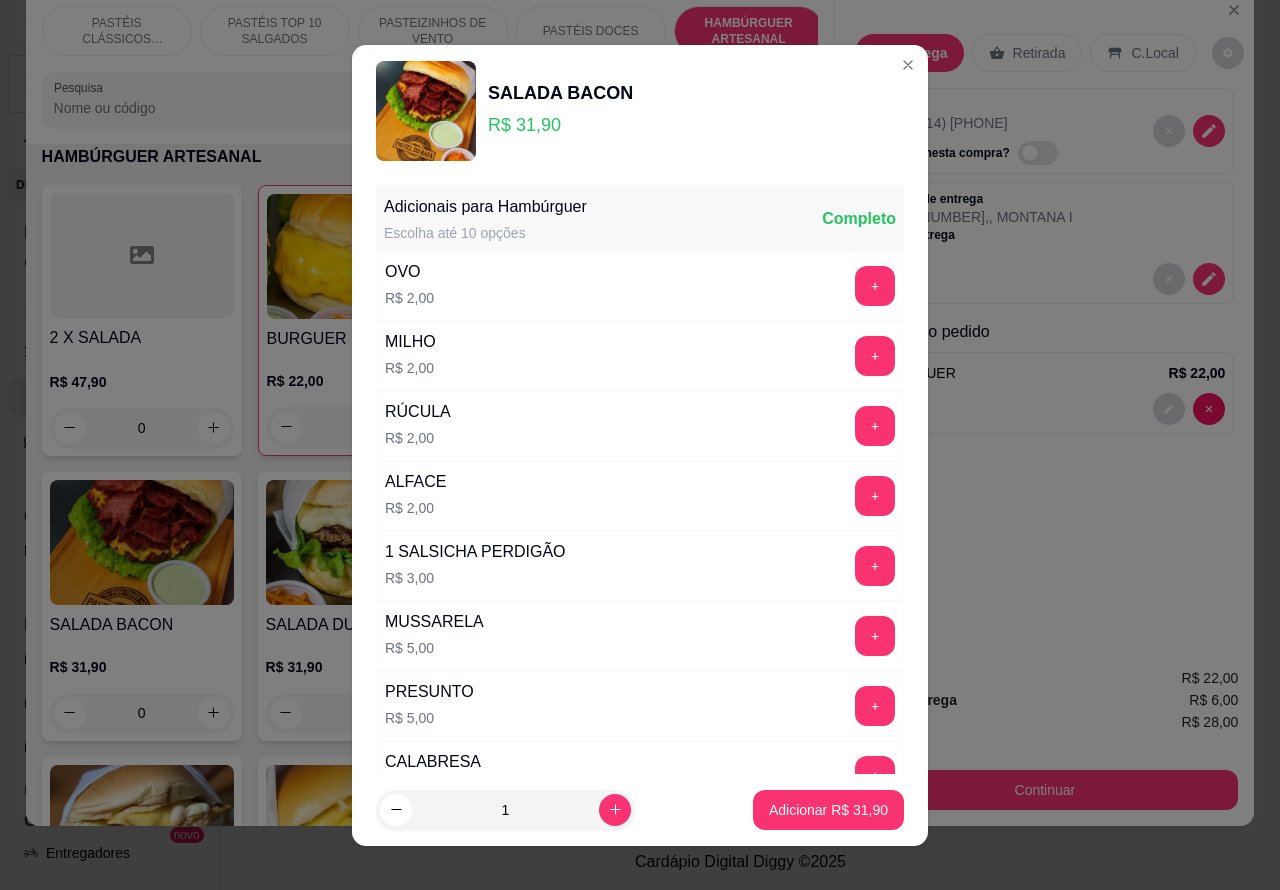 click on "Adicionar   R$ 31,90" at bounding box center (828, 810) 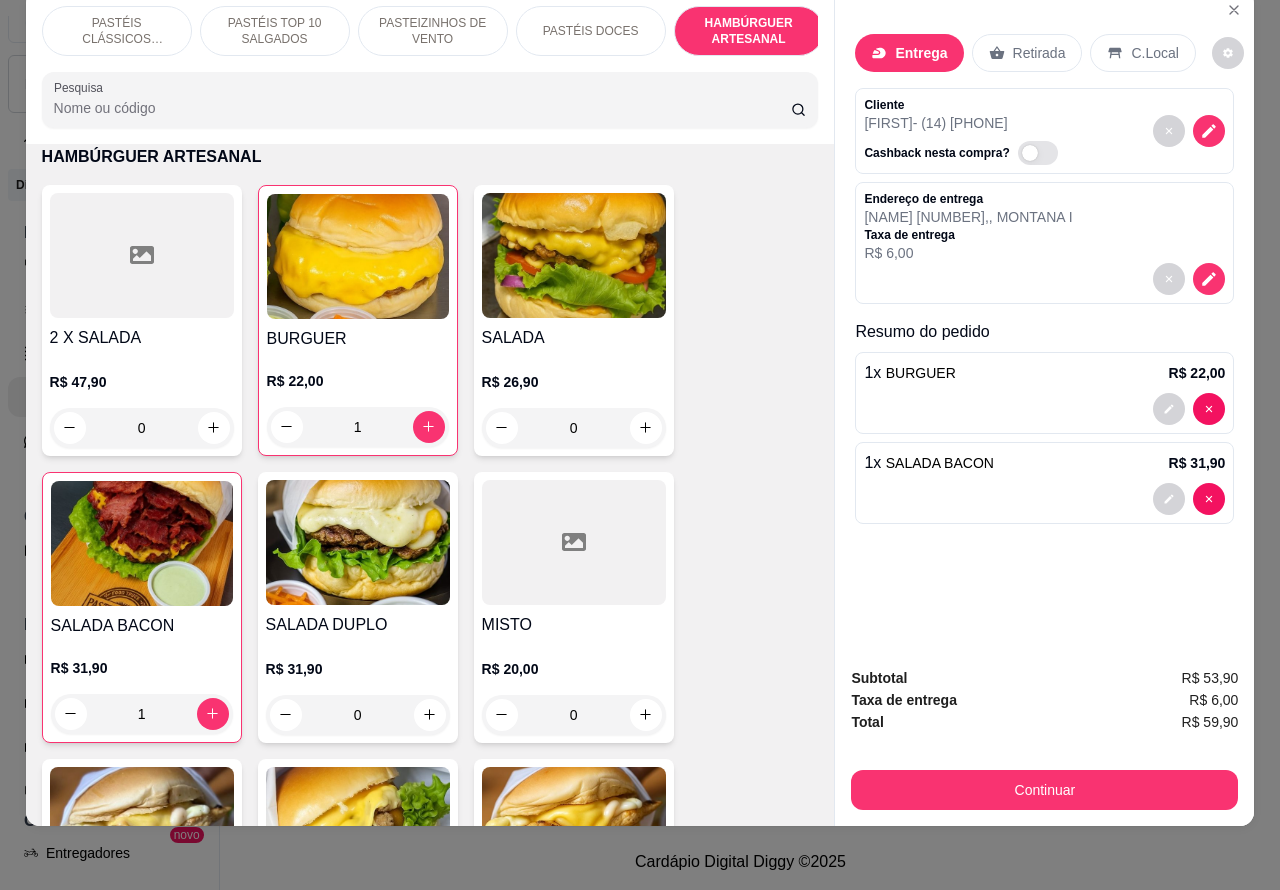 type on "1" 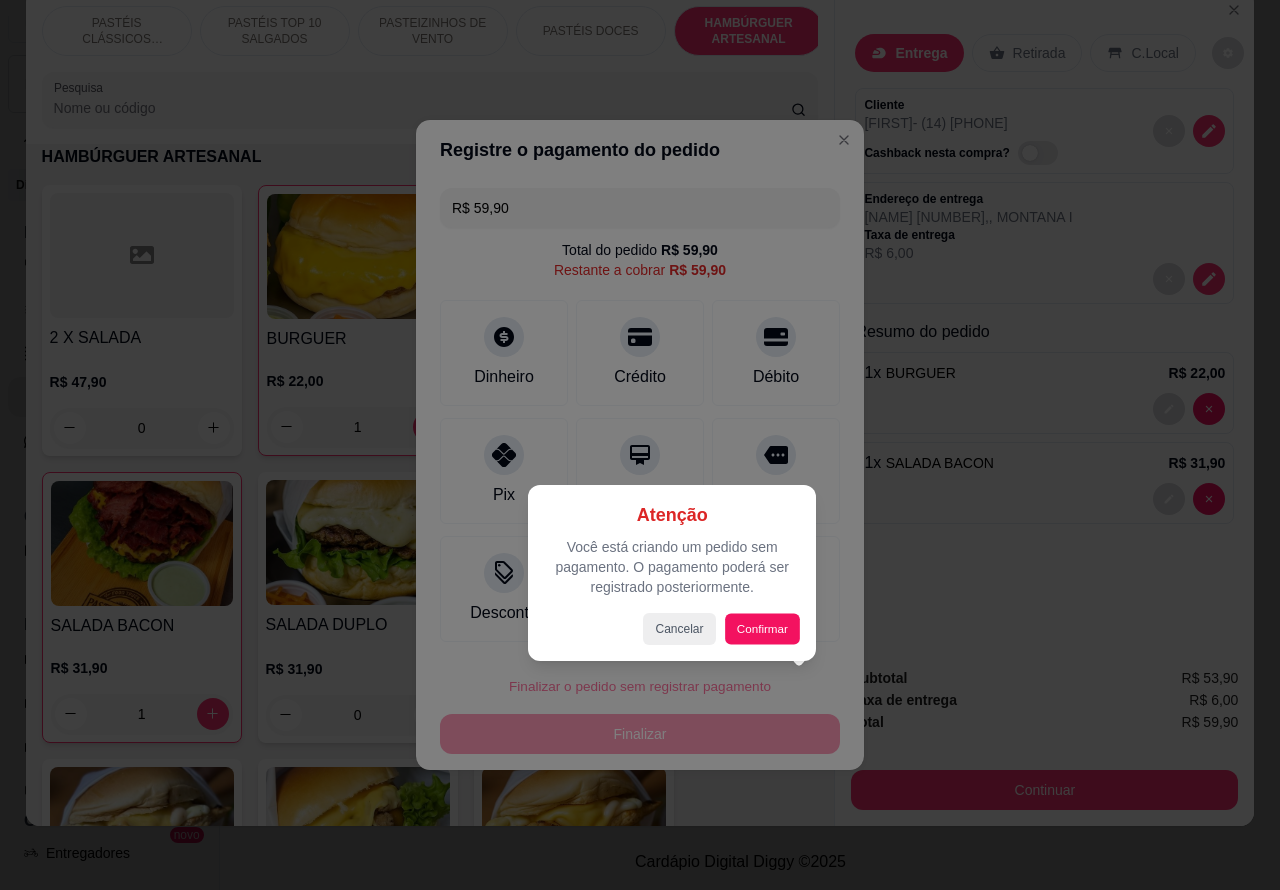 click on "Confirmar" at bounding box center (762, 628) 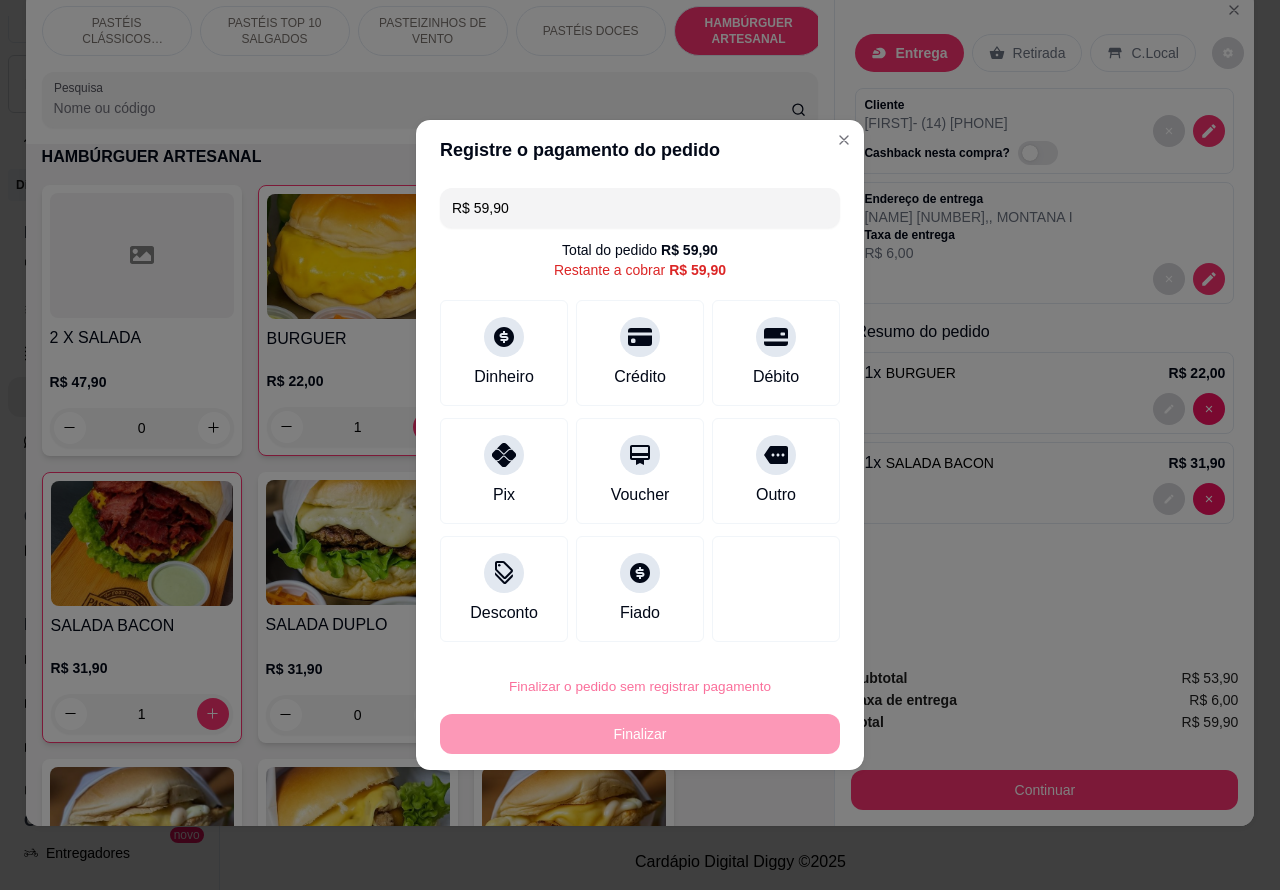 click on "Confirmar" at bounding box center [758, 630] 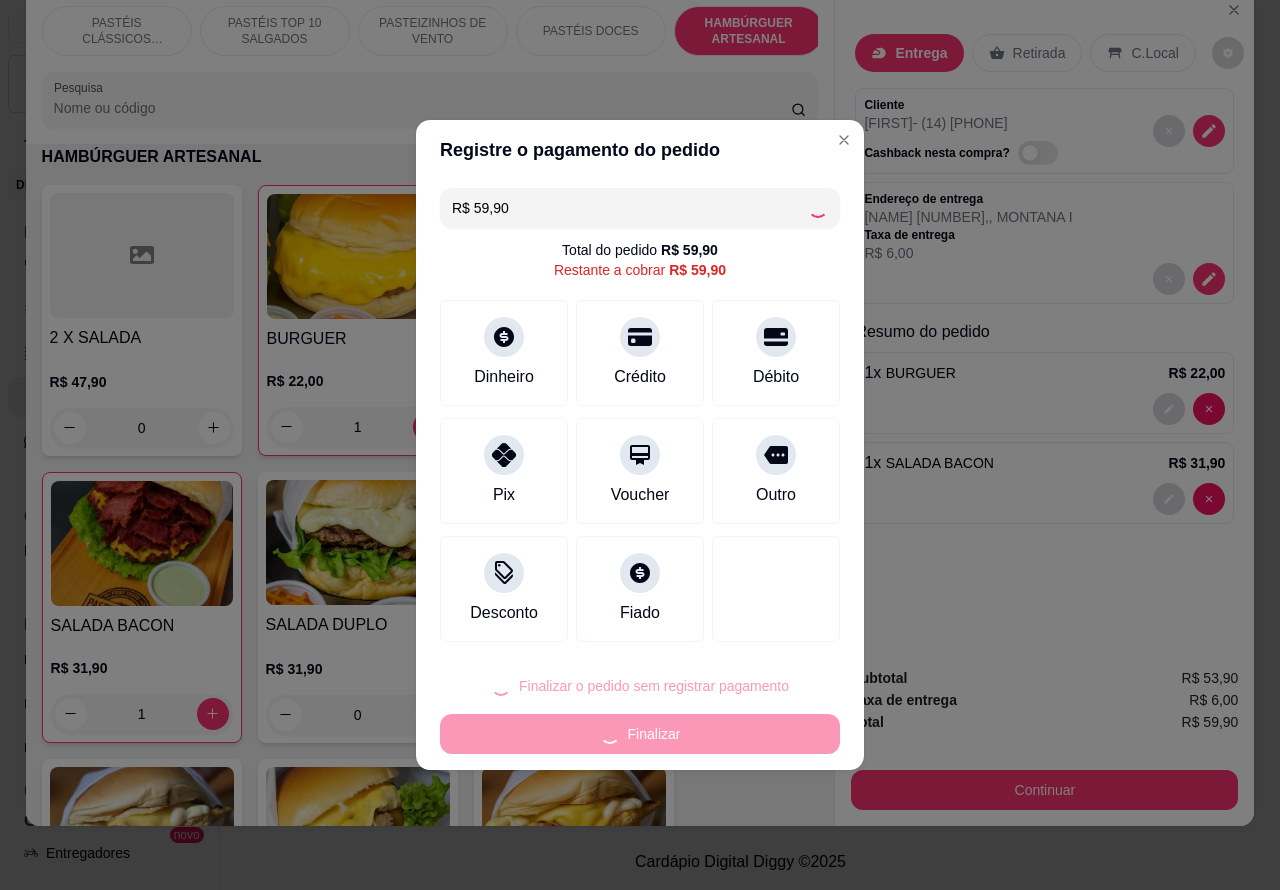 type on "0" 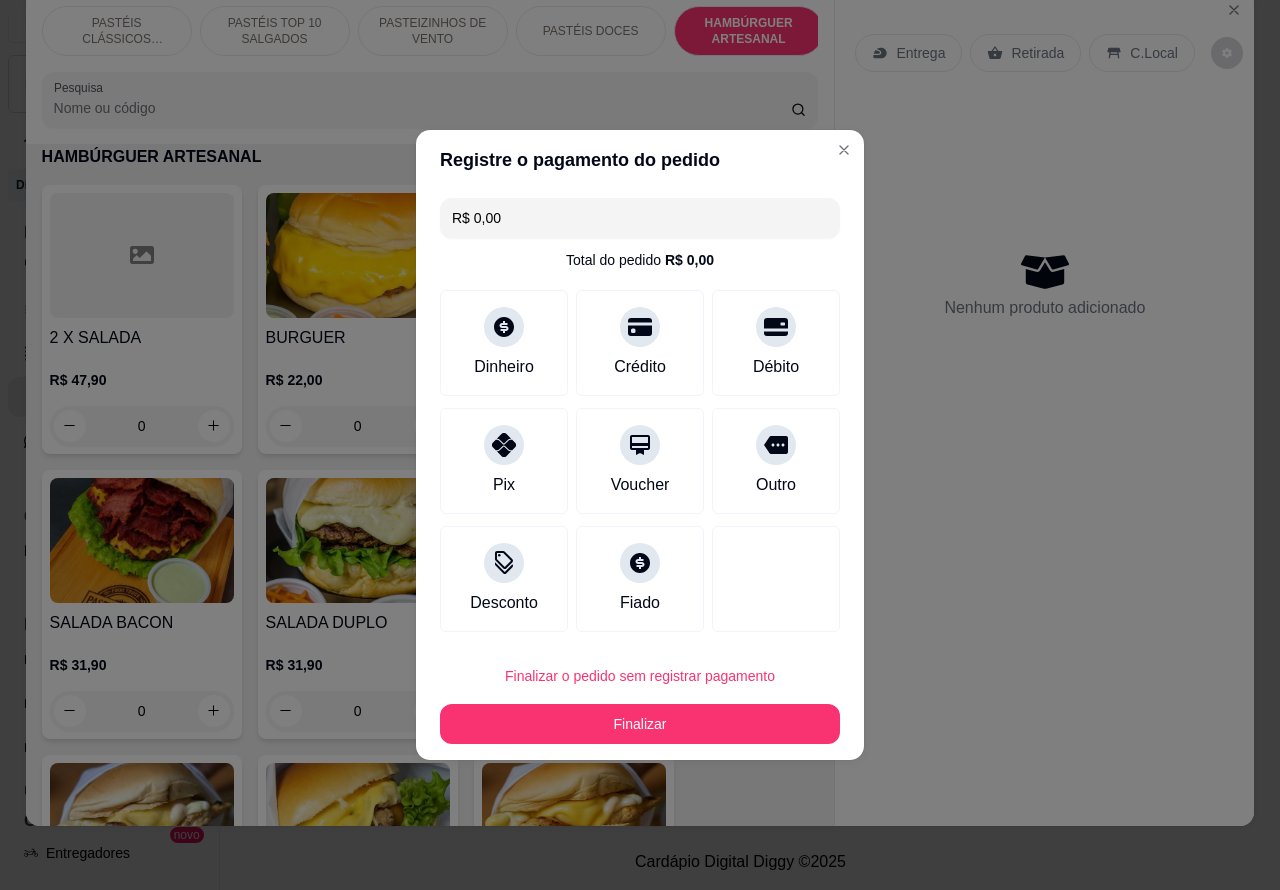 type on "R$ 0,00" 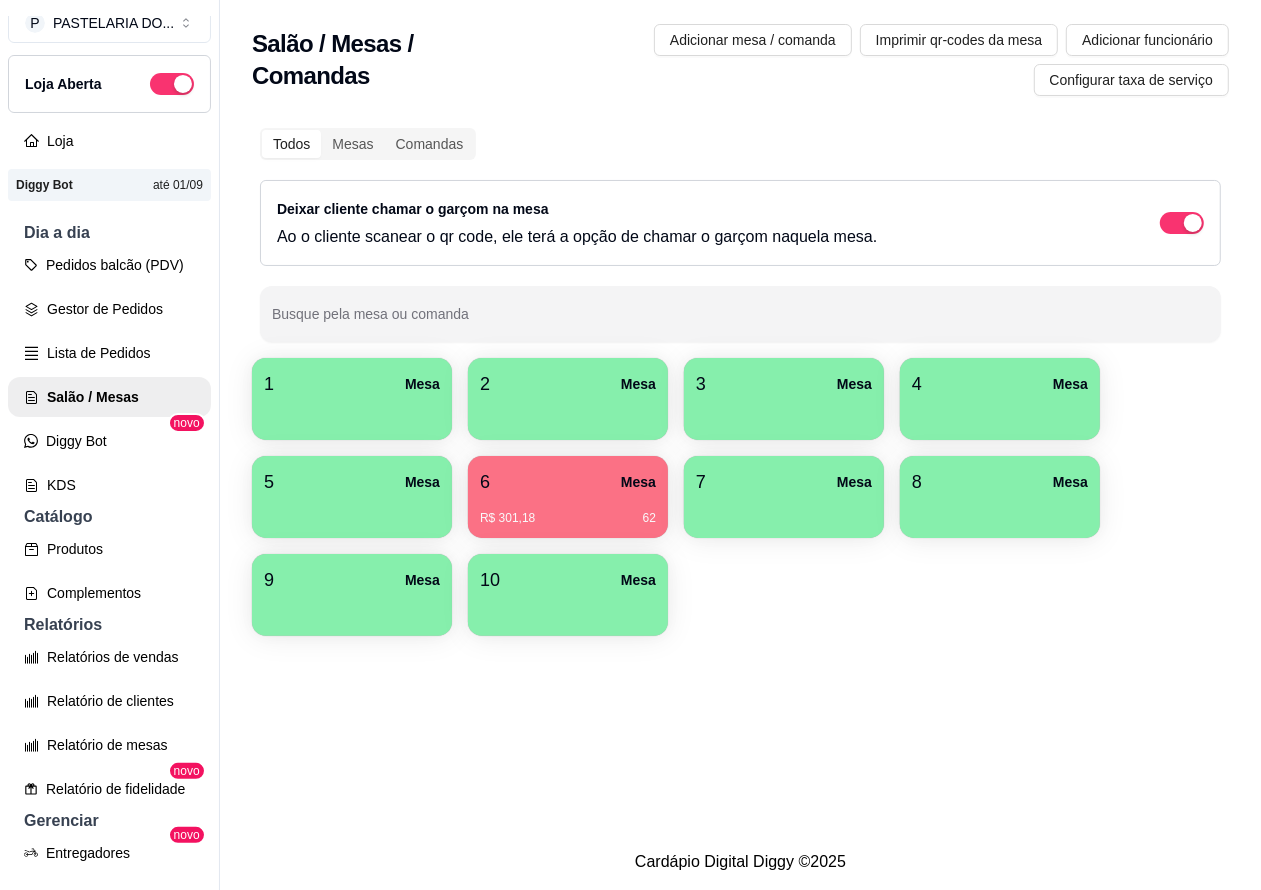 click on "Pedidos balcão (PDV)" at bounding box center [109, 265] 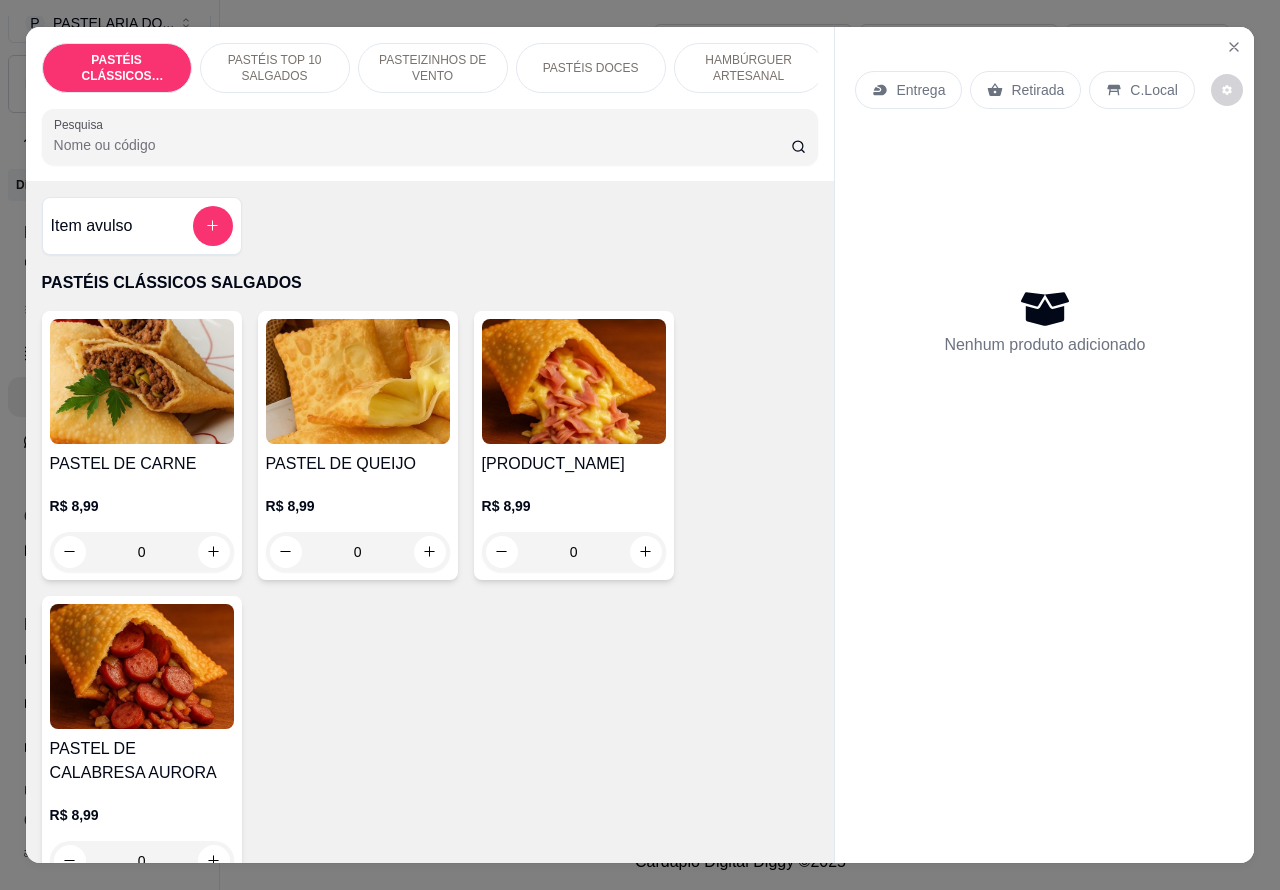 click 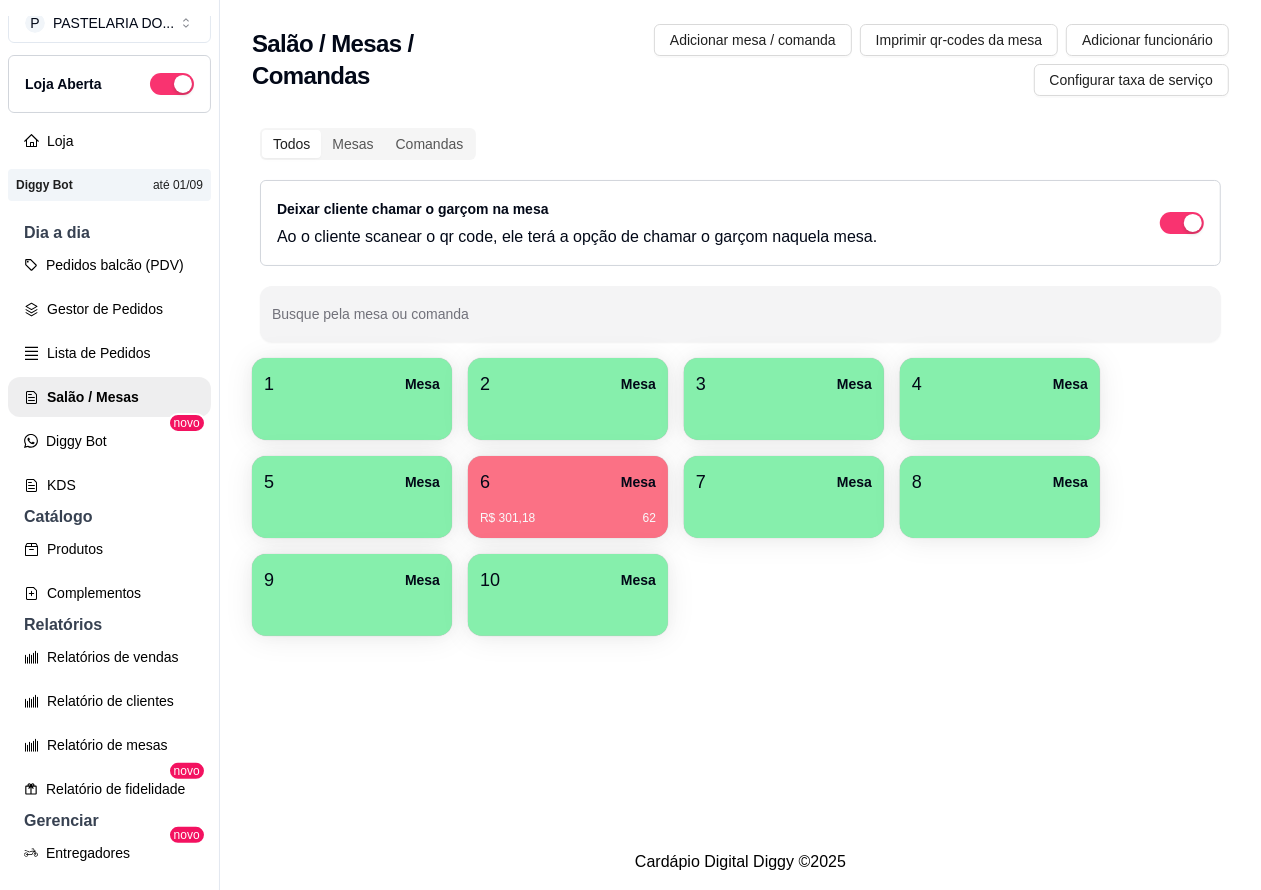 click on "Lista de Pedidos" at bounding box center [109, 353] 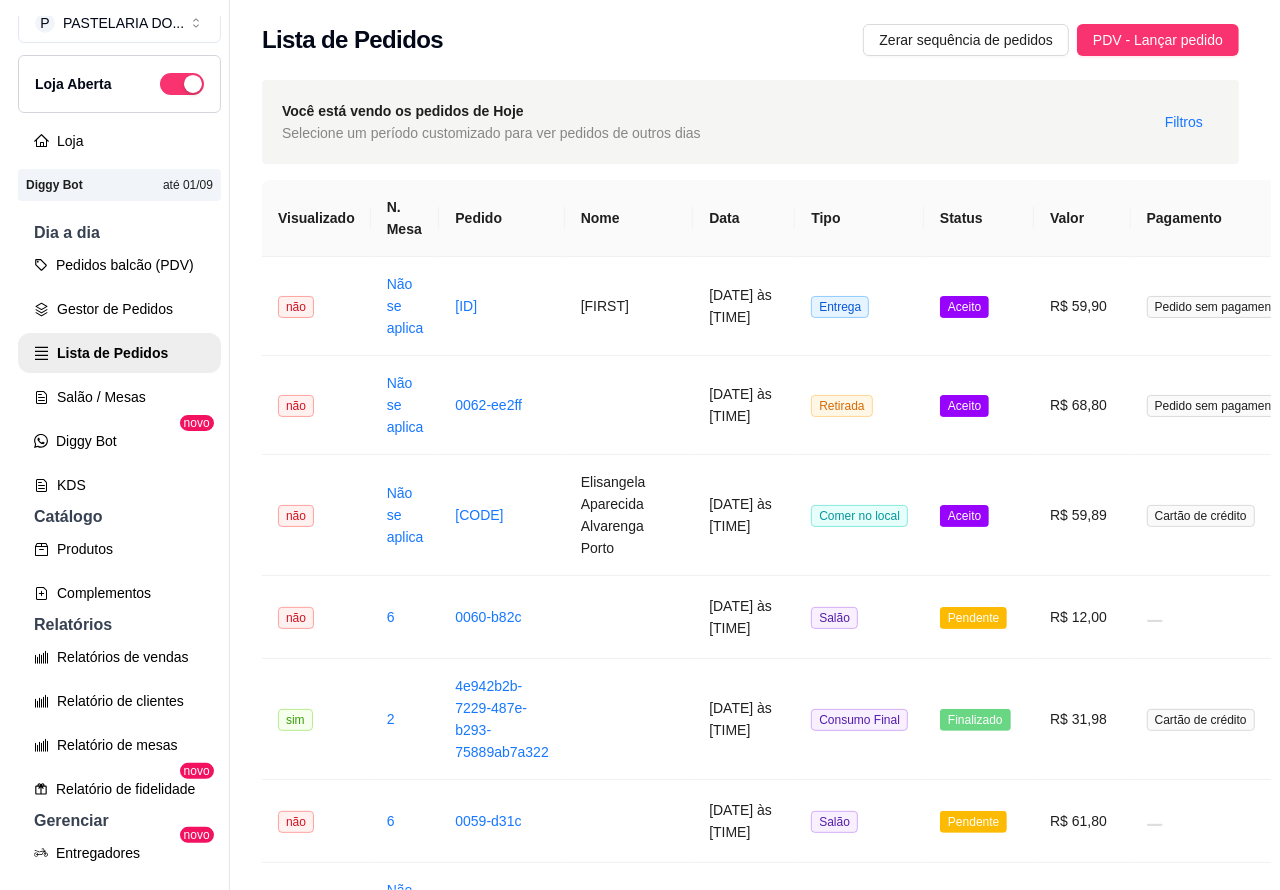 scroll, scrollTop: 0, scrollLeft: 226, axis: horizontal 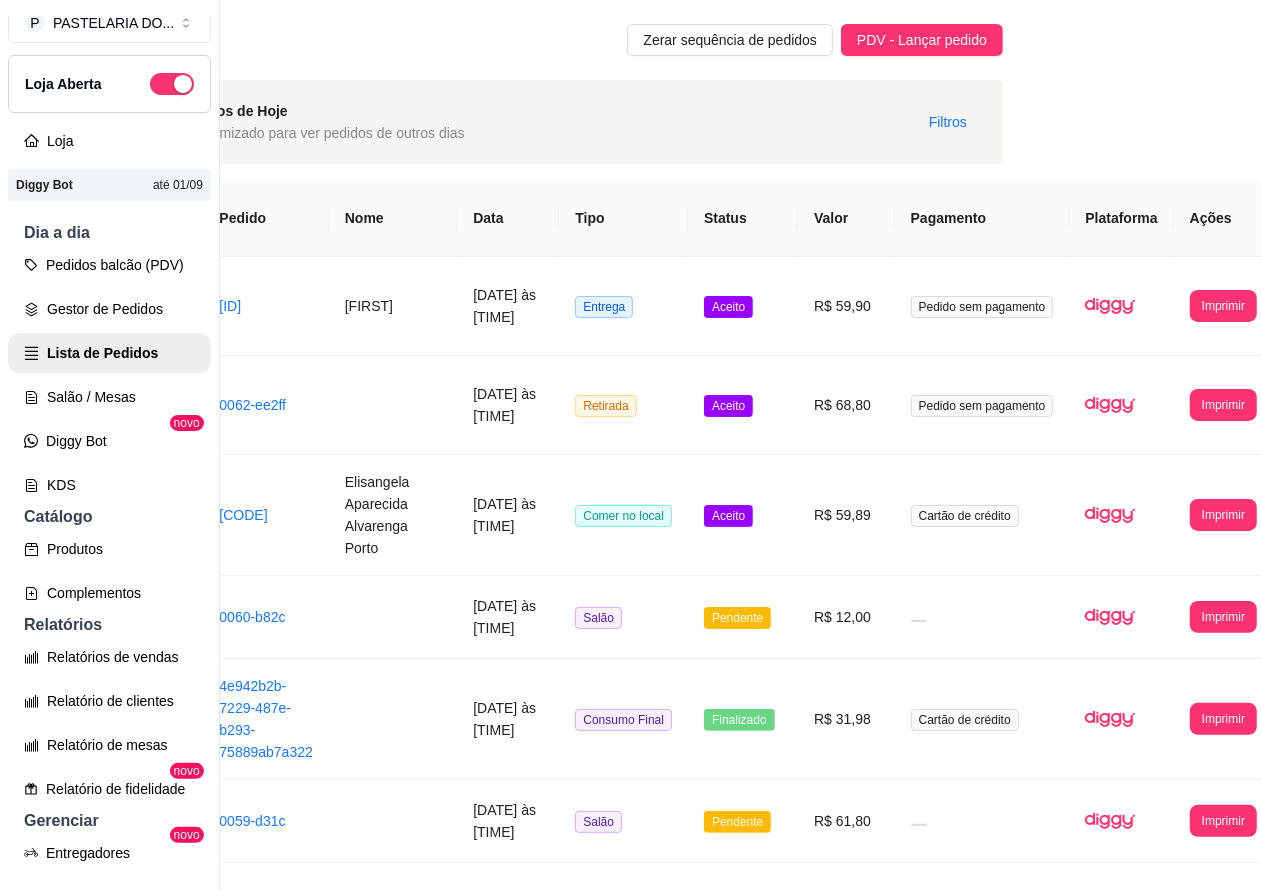 click on "R$ 59,90" at bounding box center [846, 306] 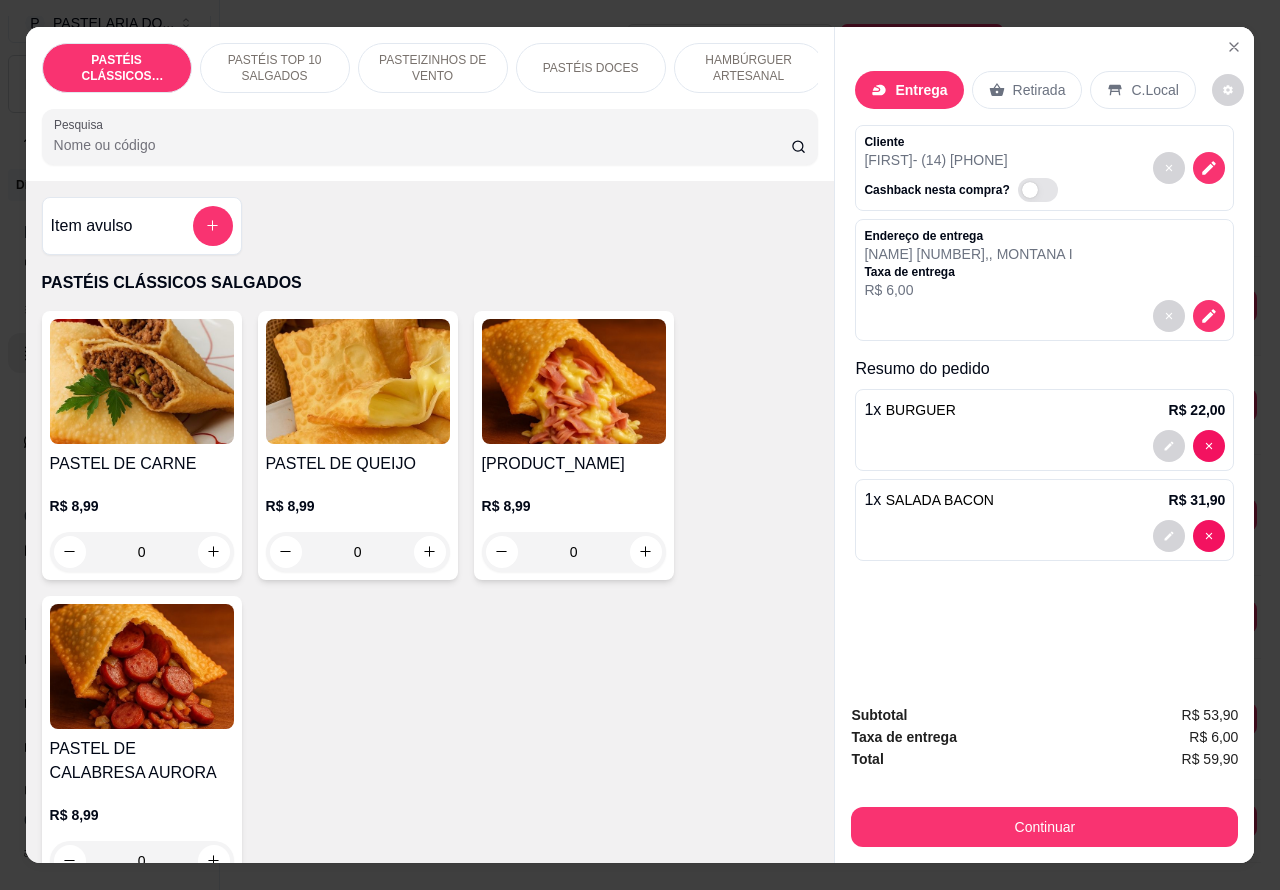 click on "Cashback nesta compra?" at bounding box center [964, 186] 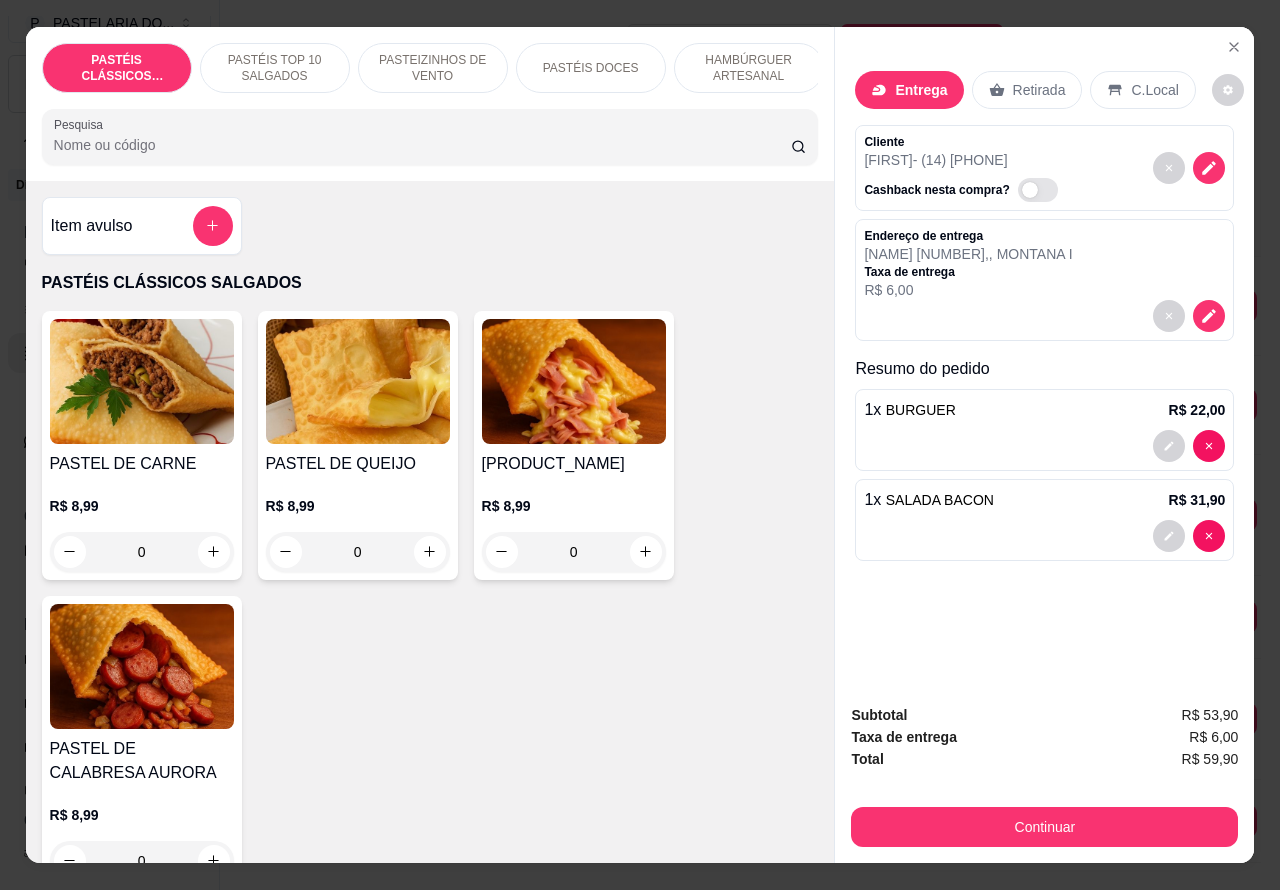 click on "[FIRST] - ([PHONE])" at bounding box center (964, 160) 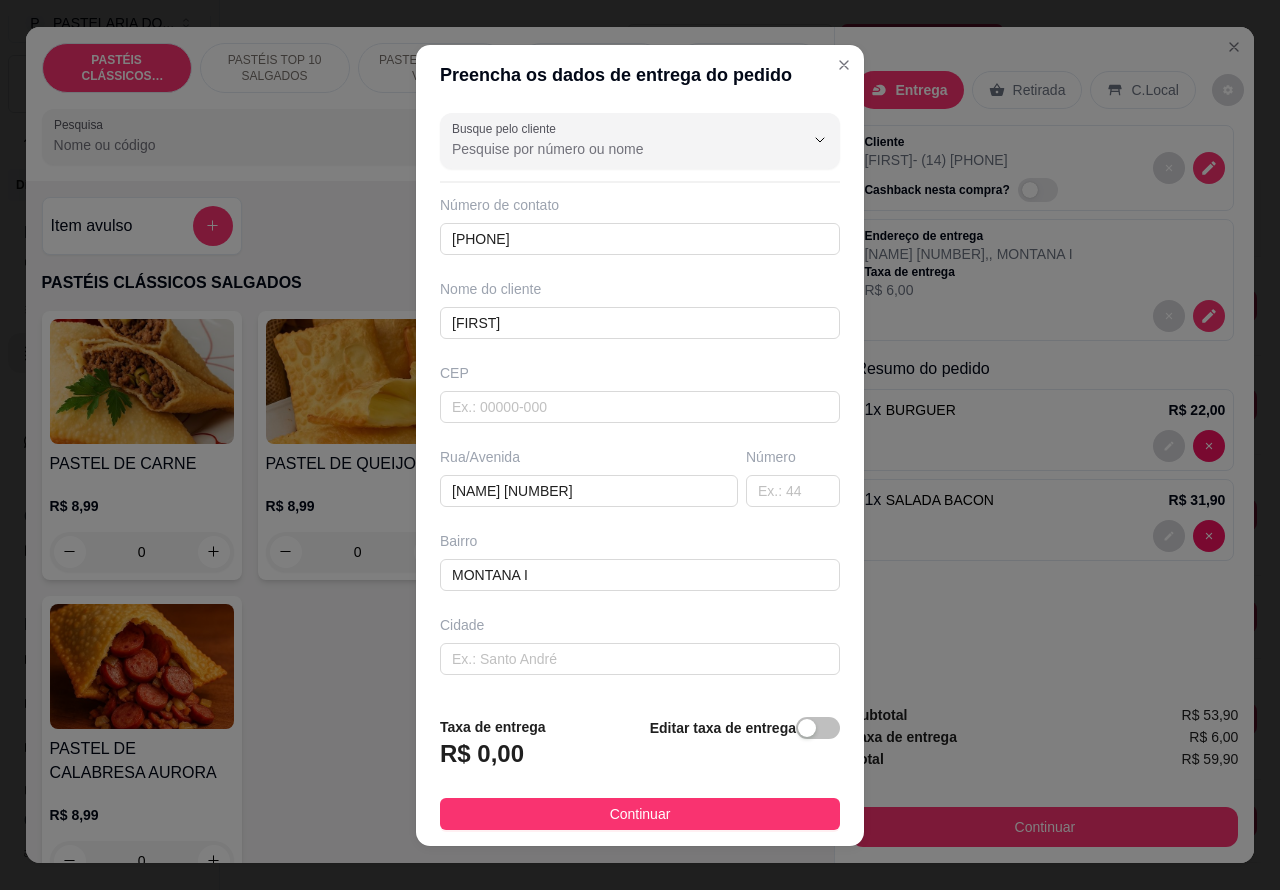 scroll, scrollTop: 82, scrollLeft: 0, axis: vertical 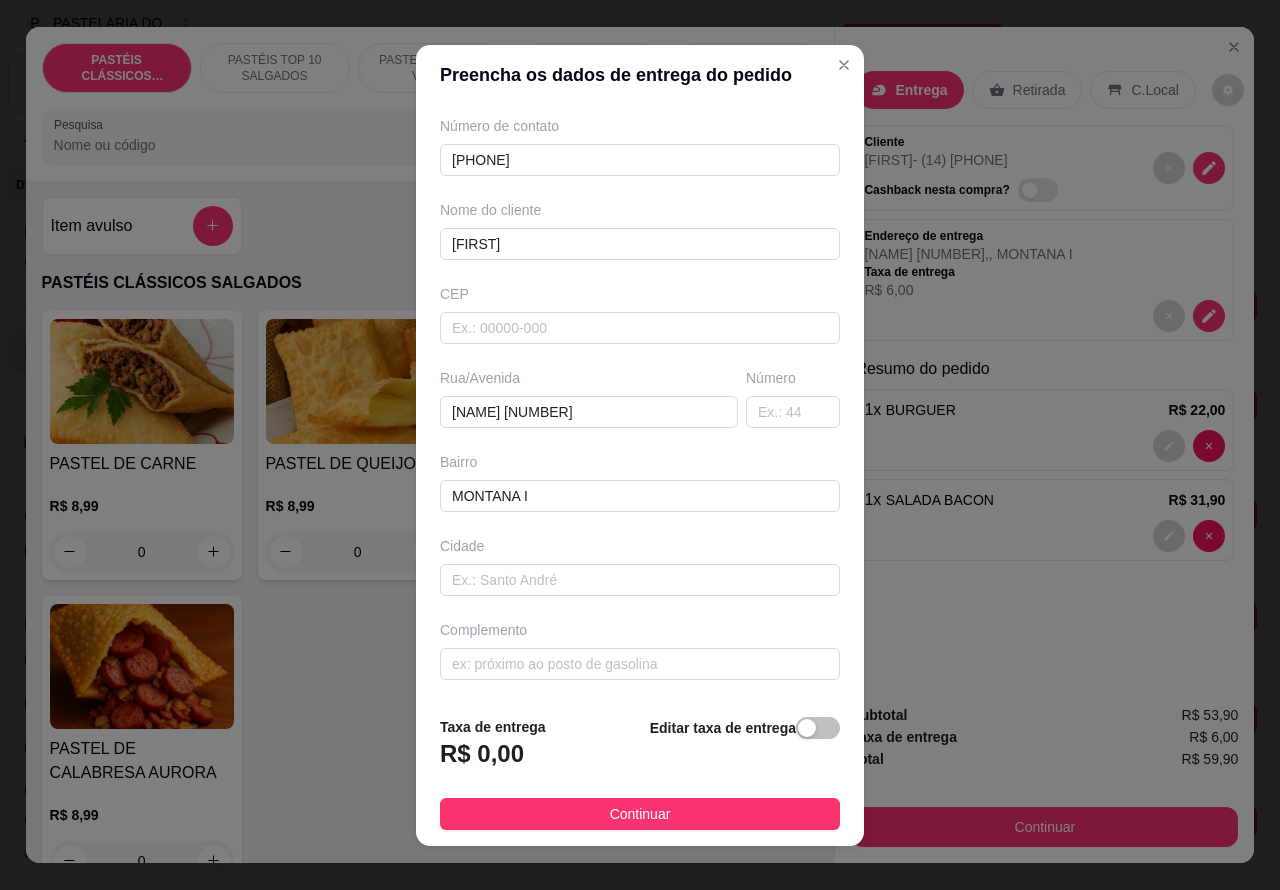 click on "PASTÉIS CLÁSSICOS SALGADOS  PASTÉIS TOP 10 SALGADOS PASTÉIS DIVINOS  PASTÉIS DOCES HAMBÚRGUER ARTESANAL HOT DOG  BEBIDAS DOCES Pesquisa" at bounding box center (430, 104) 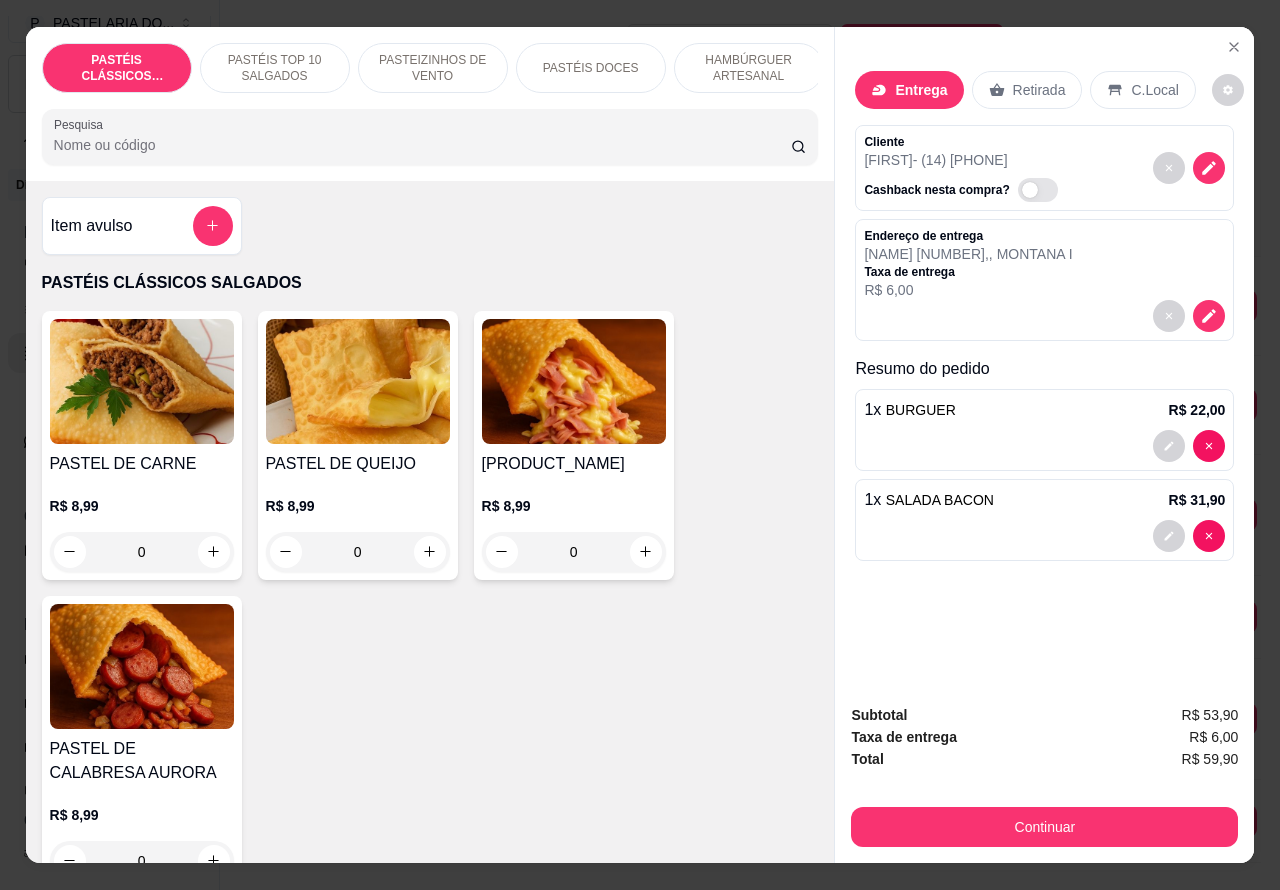 click at bounding box center (1044, 536) 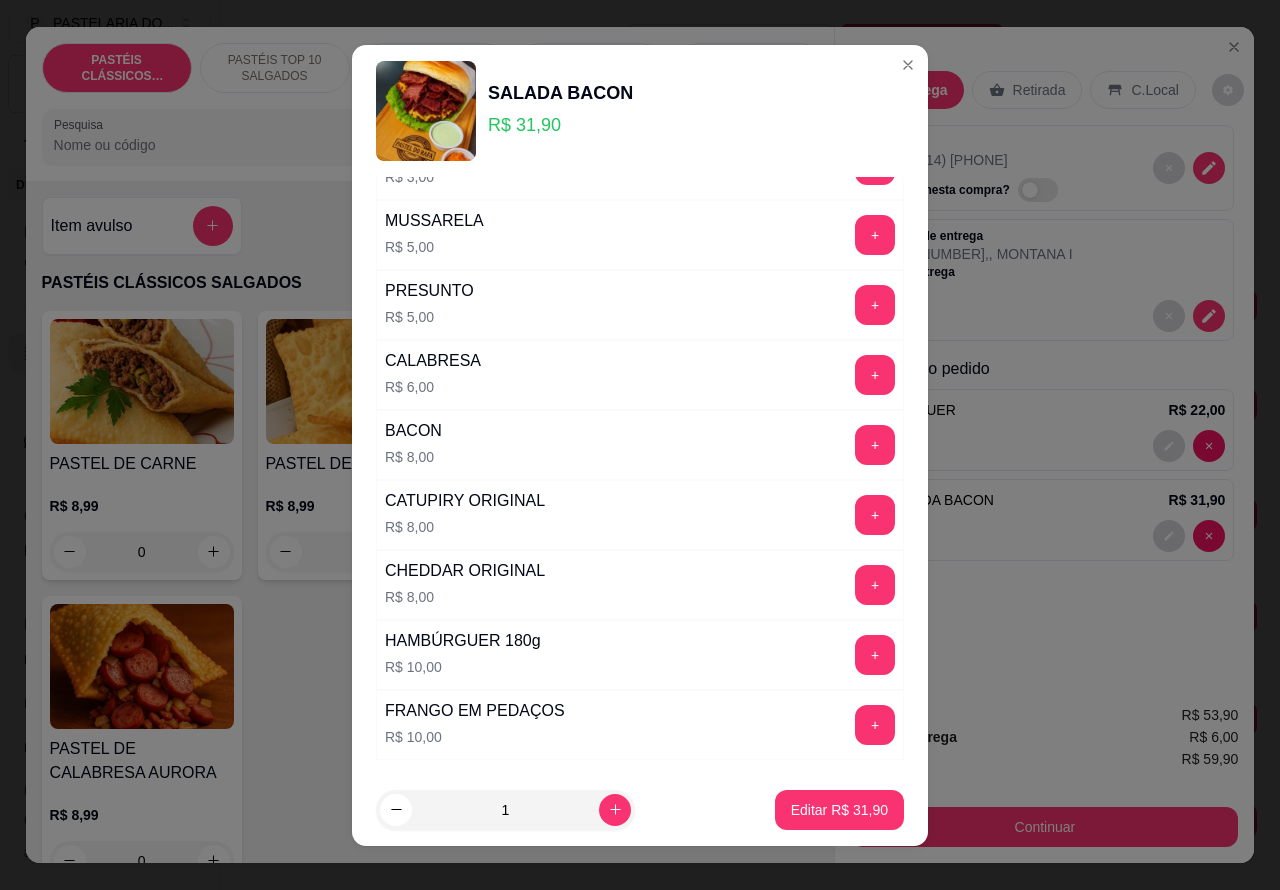 scroll, scrollTop: 542, scrollLeft: 0, axis: vertical 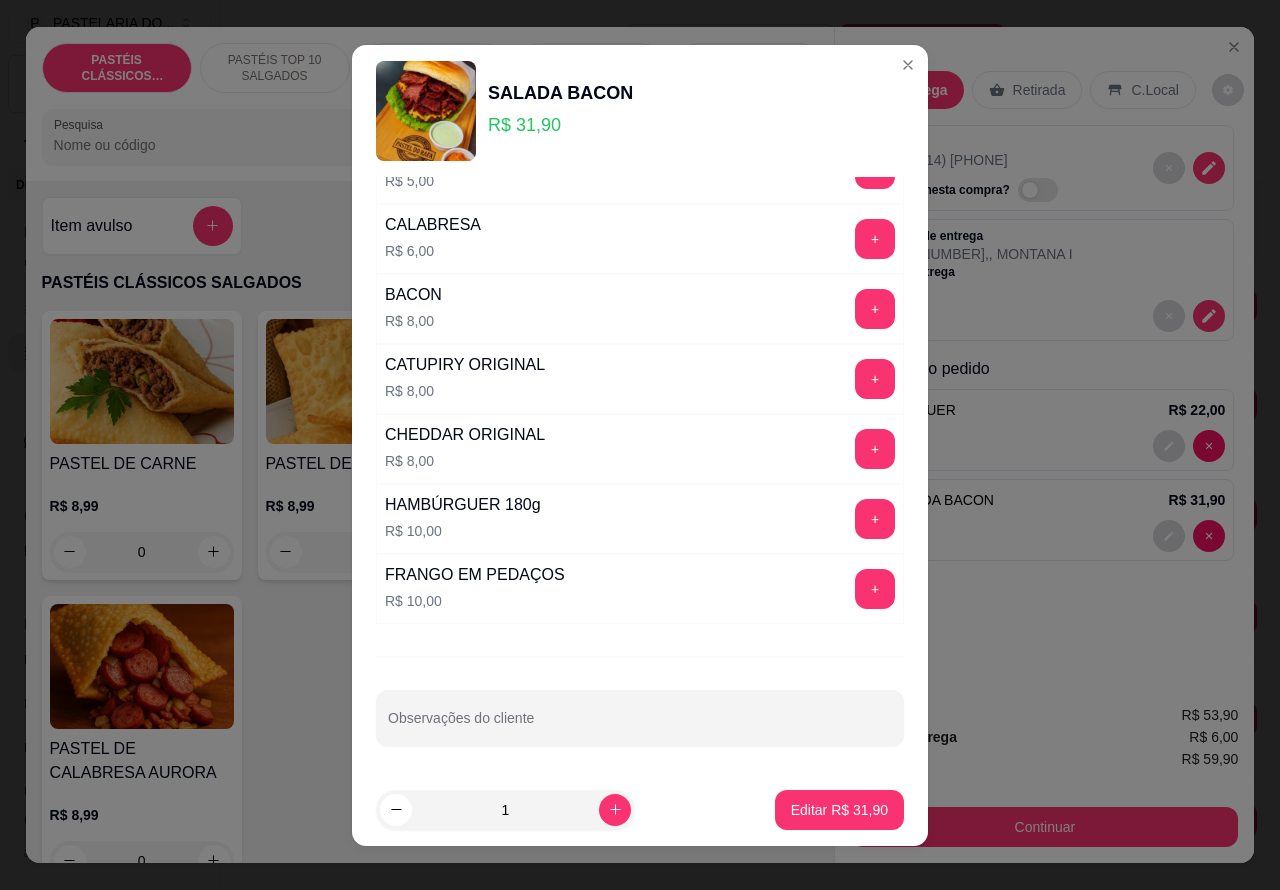 click on "Observações do cliente" at bounding box center [640, 726] 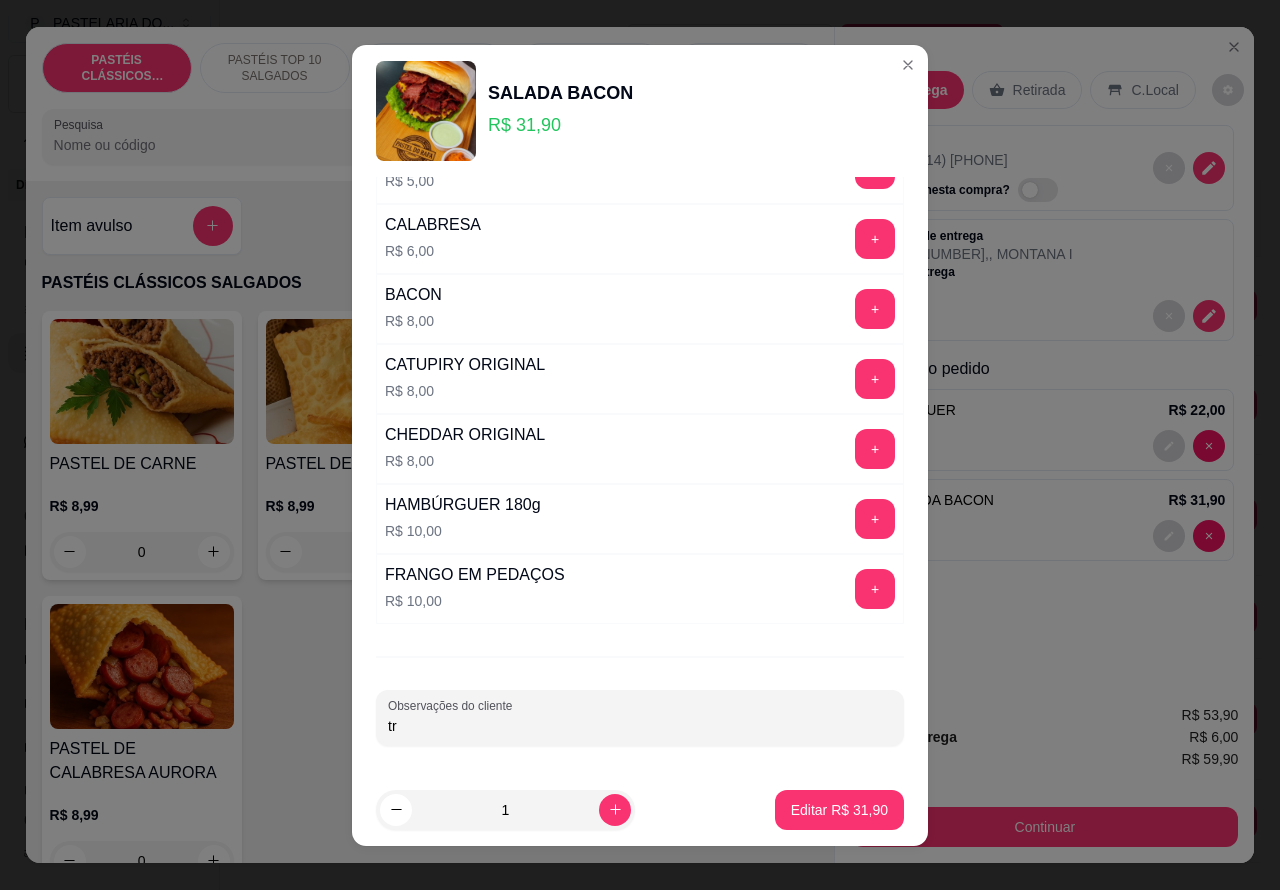 type on "trr" 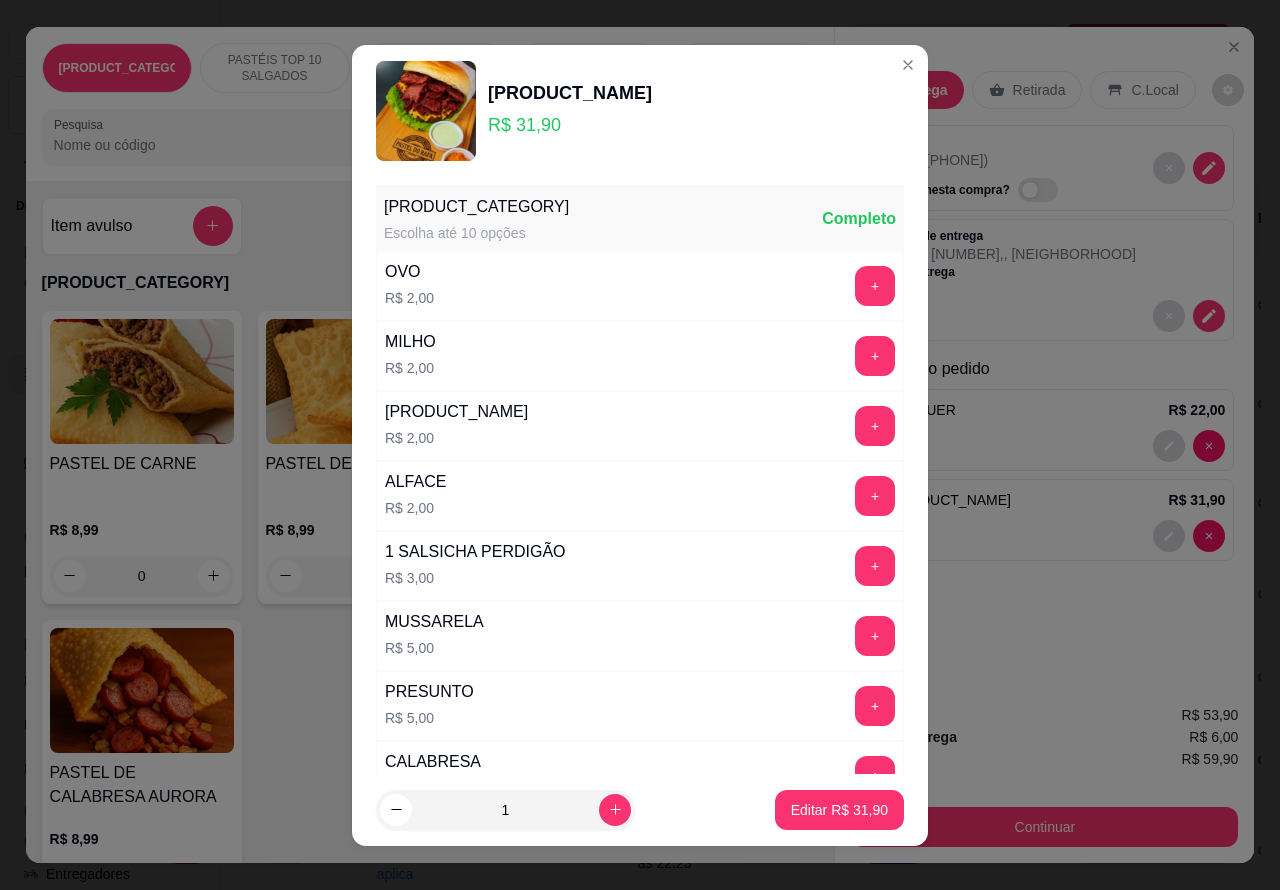 type on "t" 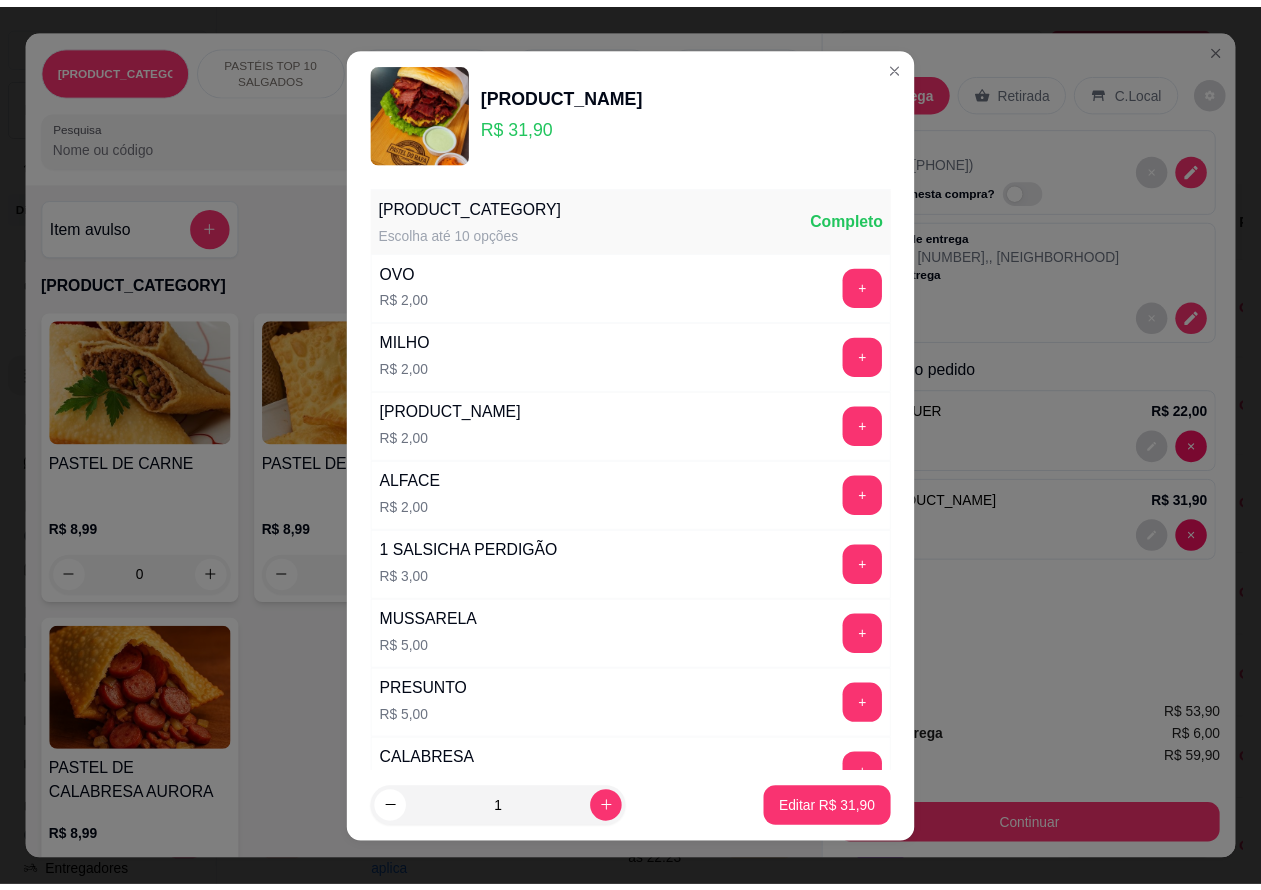 scroll, scrollTop: 542, scrollLeft: 0, axis: vertical 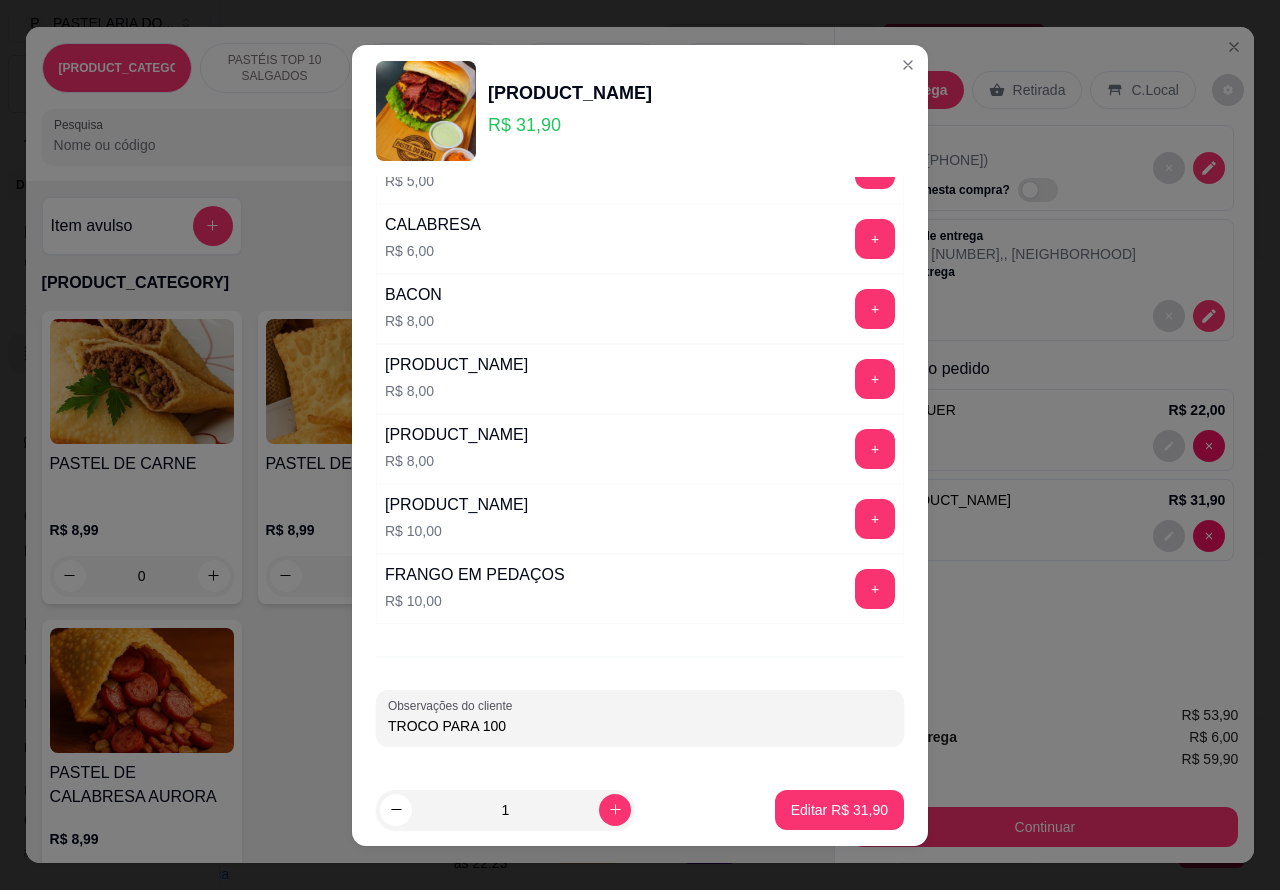 type on "TROCO PARA 100" 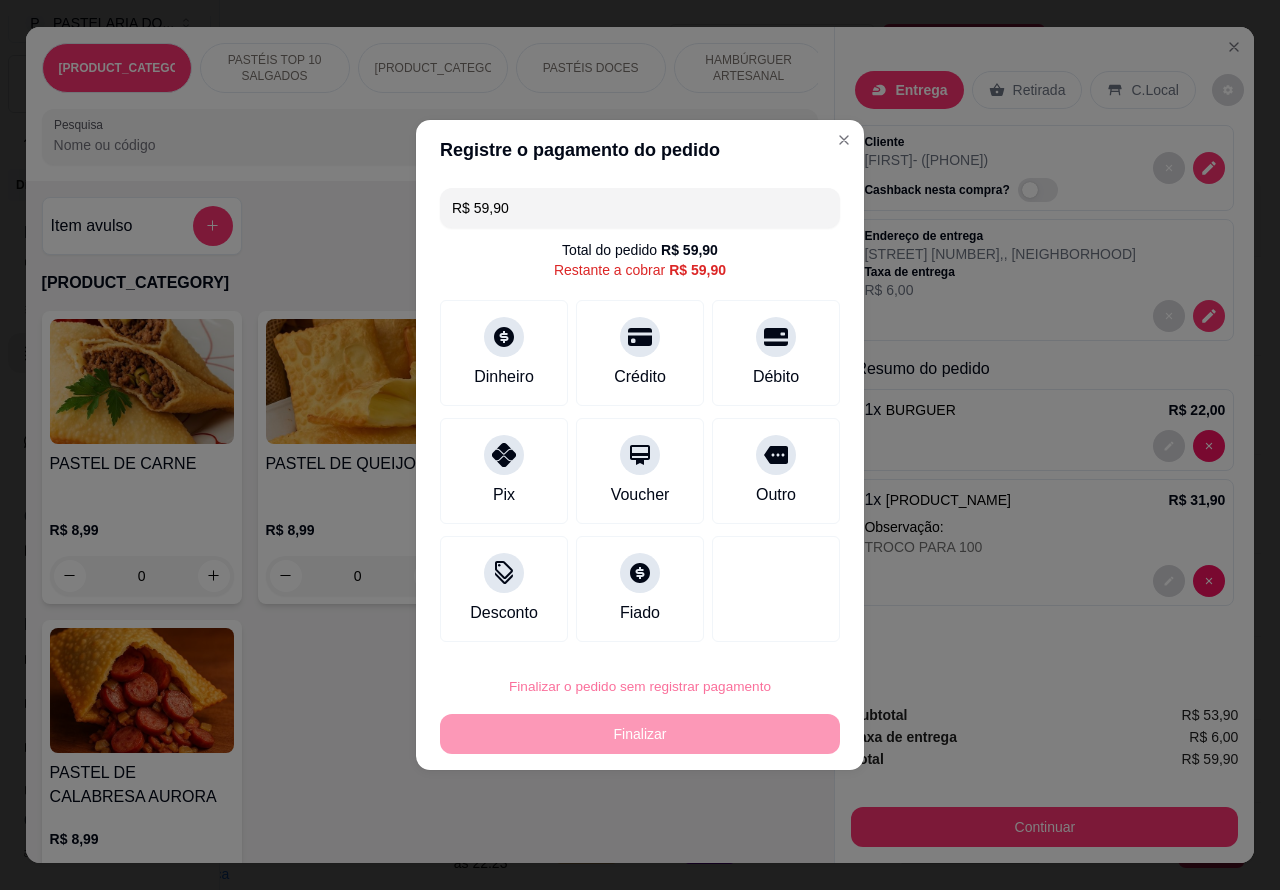 click on "Confirmar" at bounding box center (759, 630) 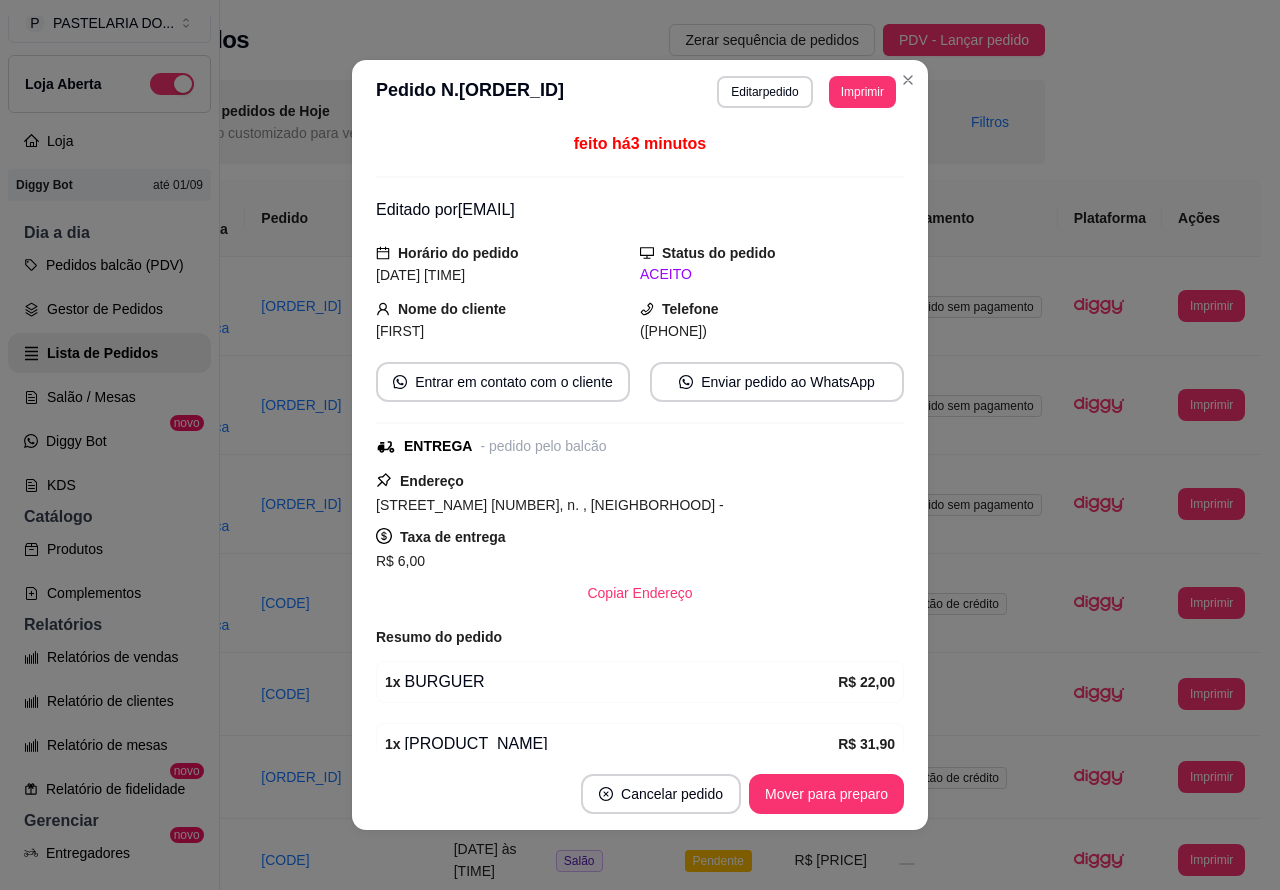 click on "**********" at bounding box center [740, 445] 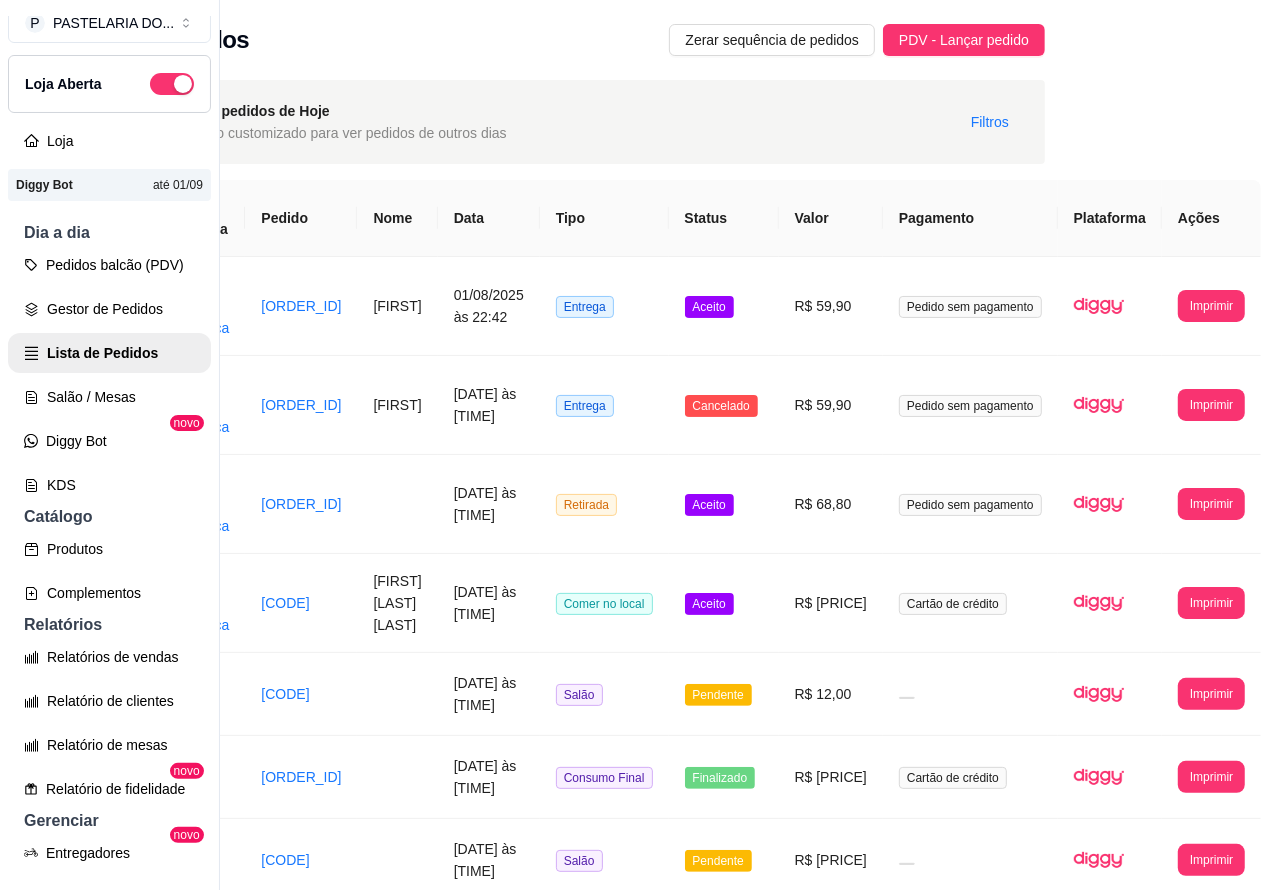 scroll, scrollTop: 0, scrollLeft: 207, axis: horizontal 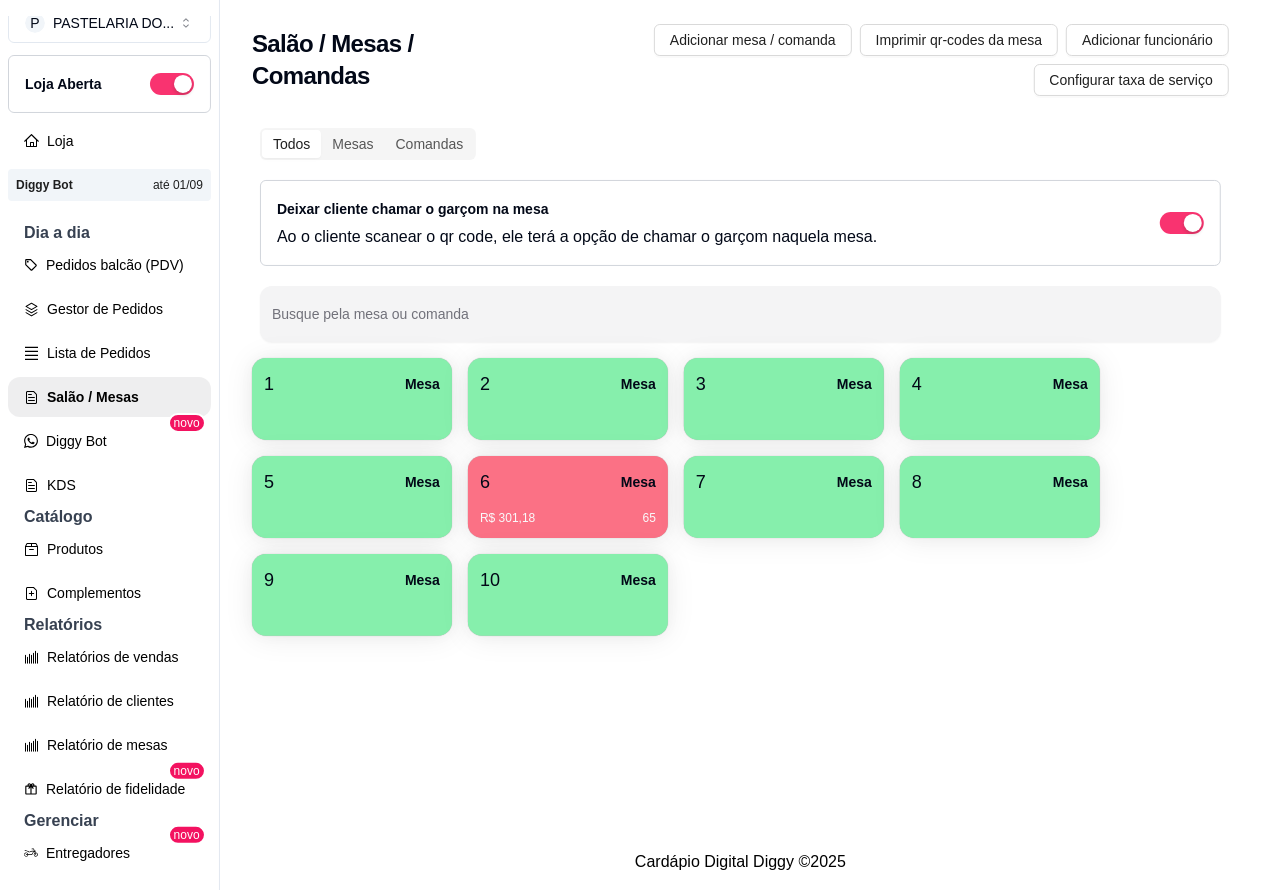 click on "6 Mesa" at bounding box center [568, 482] 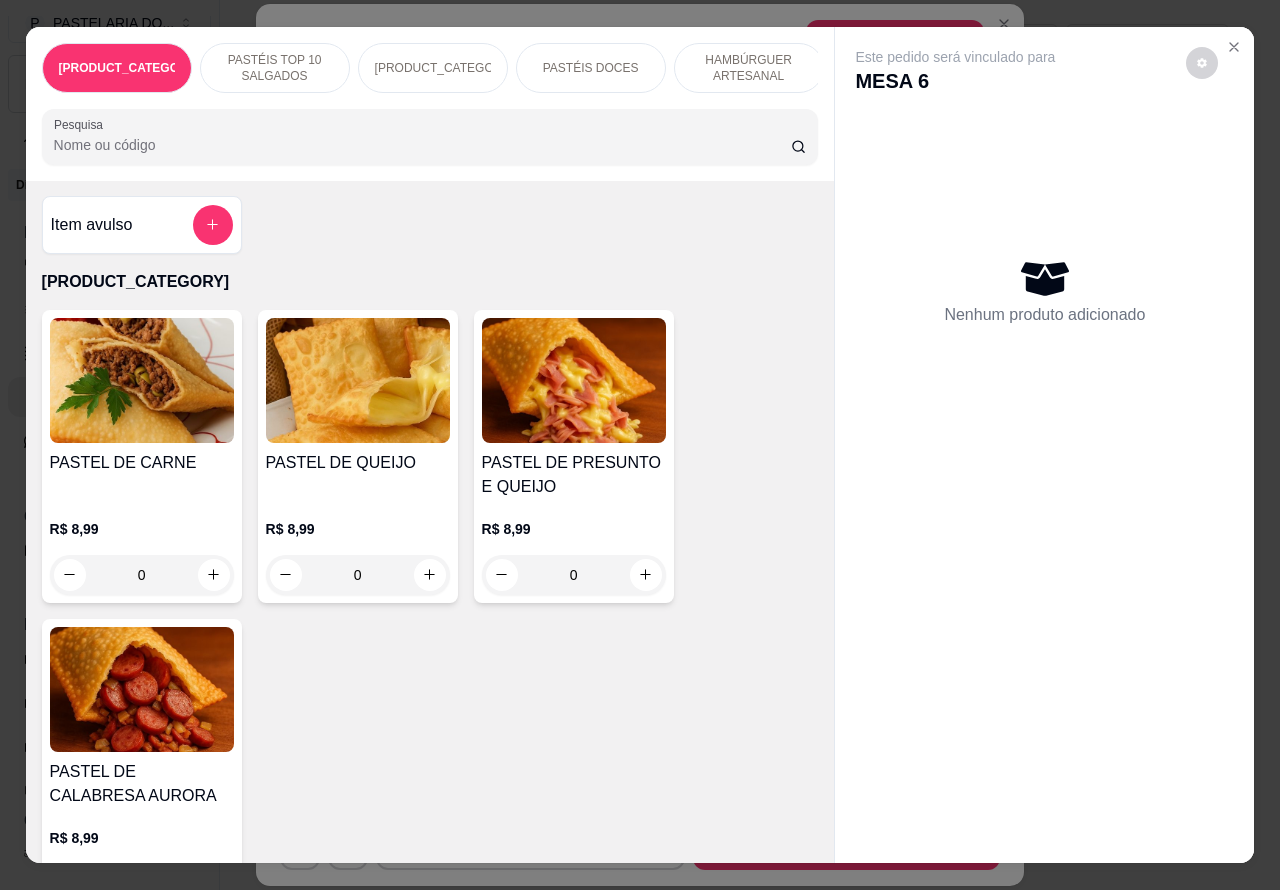 scroll, scrollTop: 0, scrollLeft: 0, axis: both 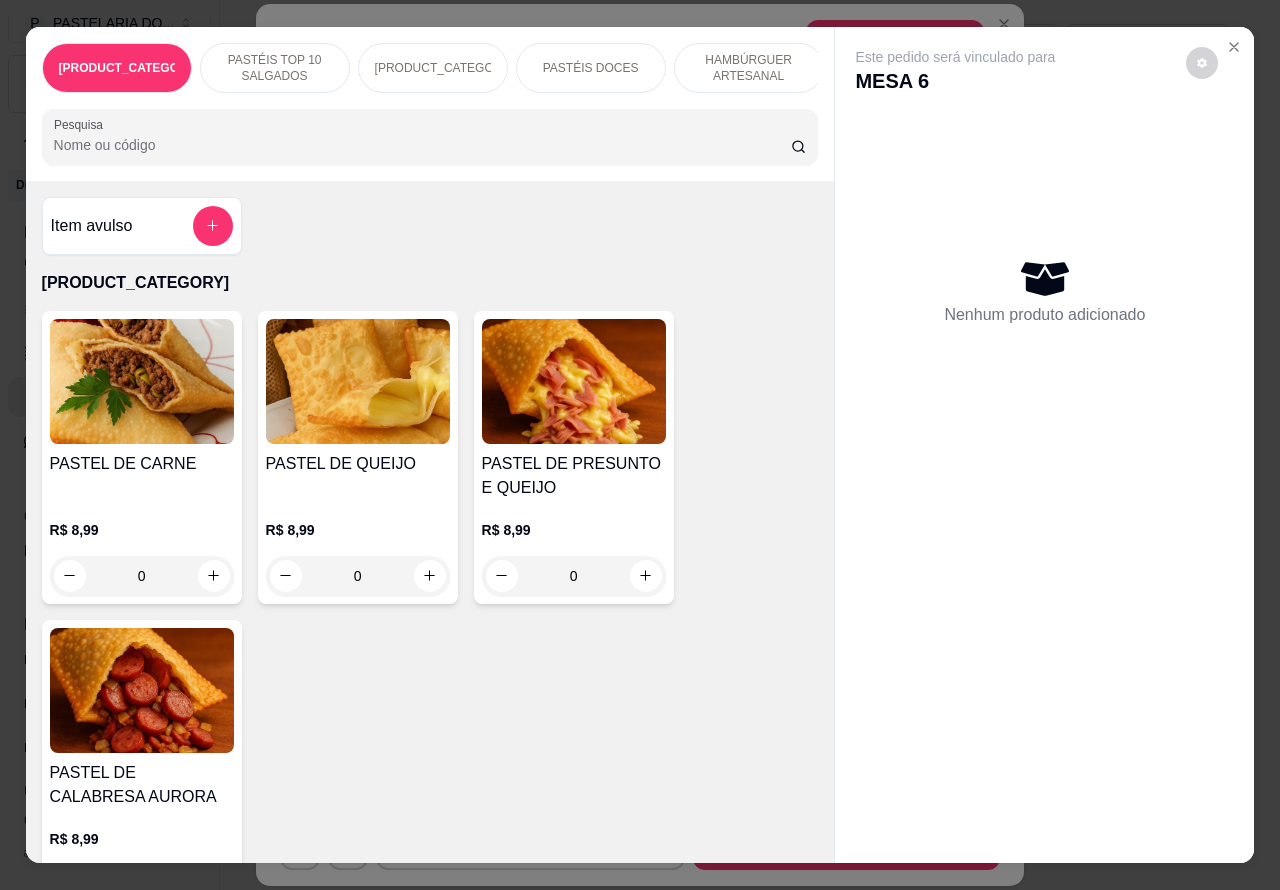 click on "PASTÉIS DOCES" at bounding box center (591, 68) 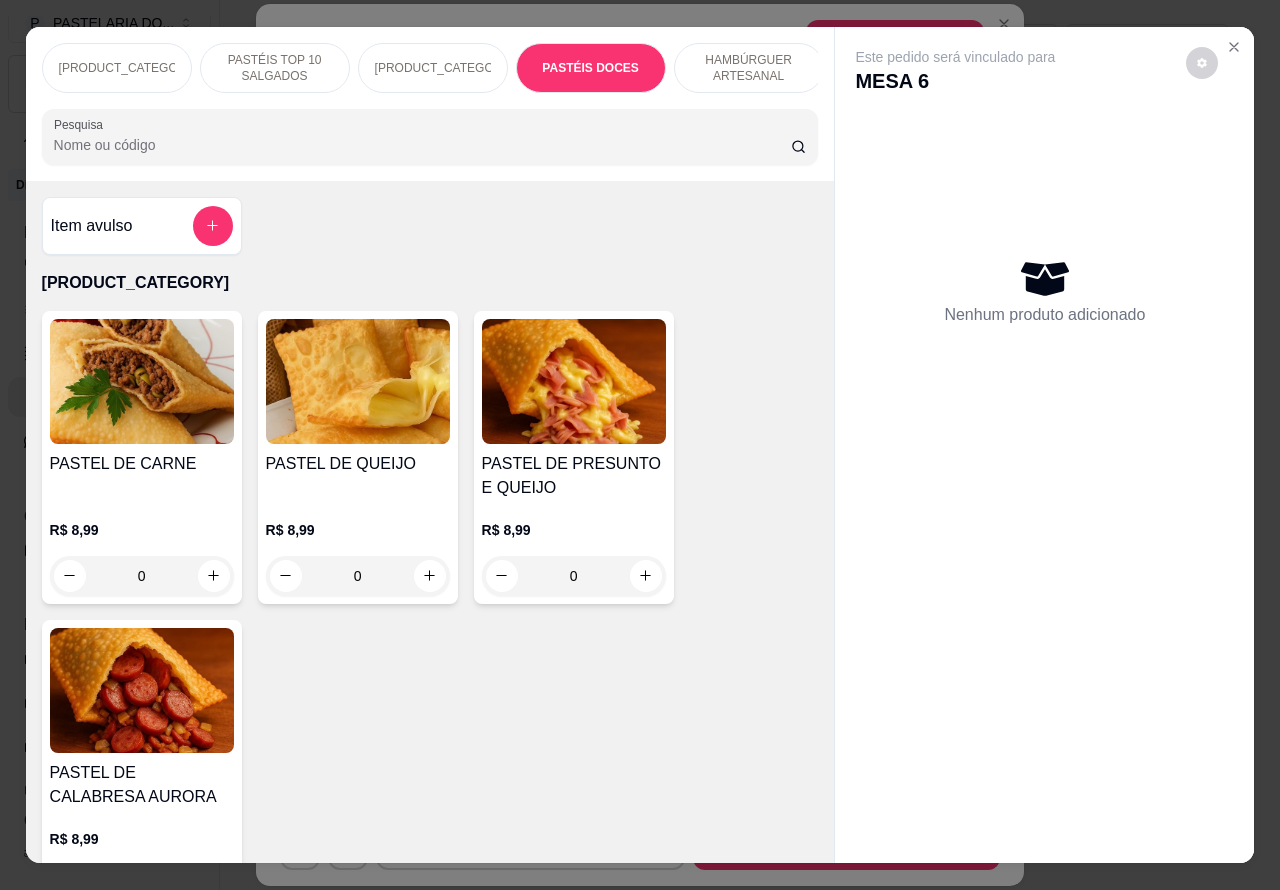 scroll, scrollTop: 3276, scrollLeft: 0, axis: vertical 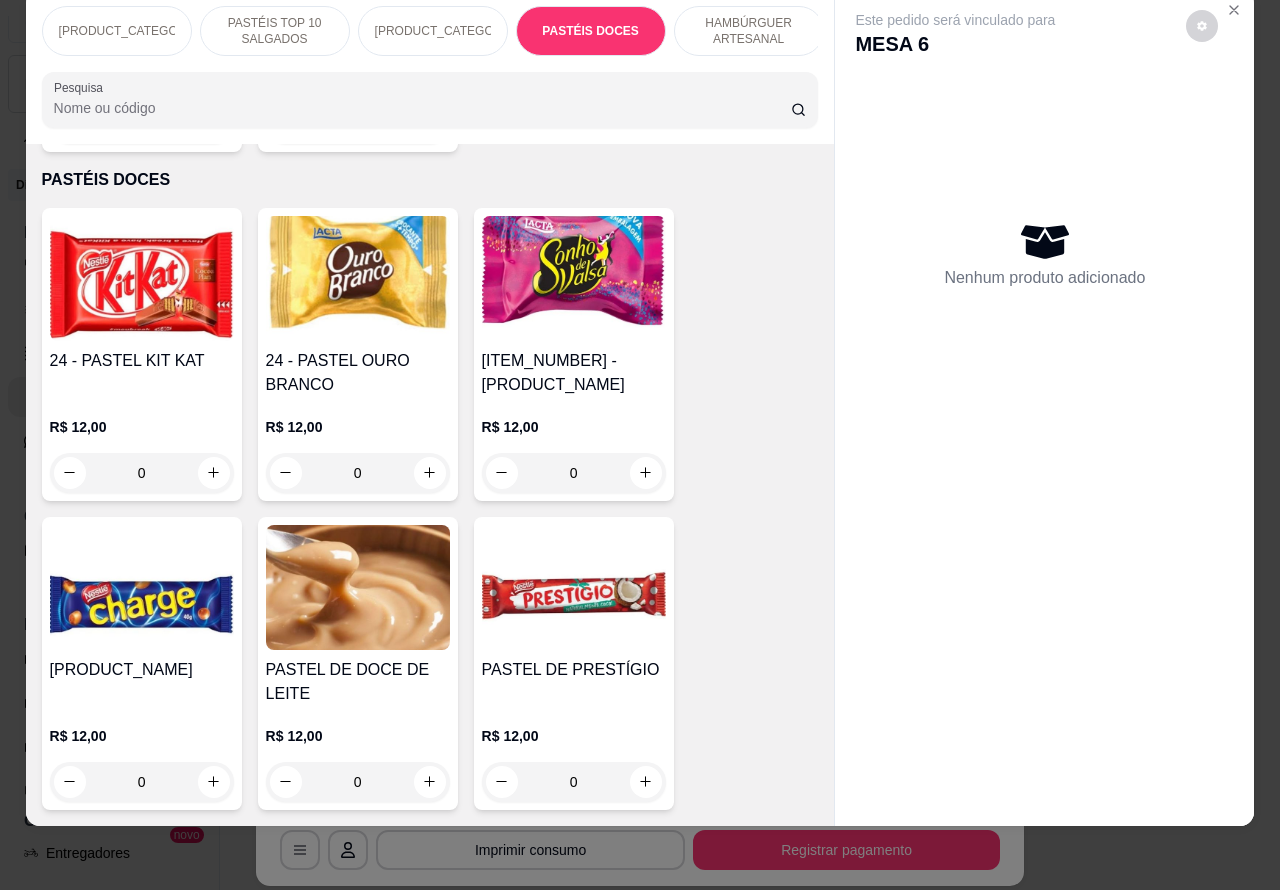 click 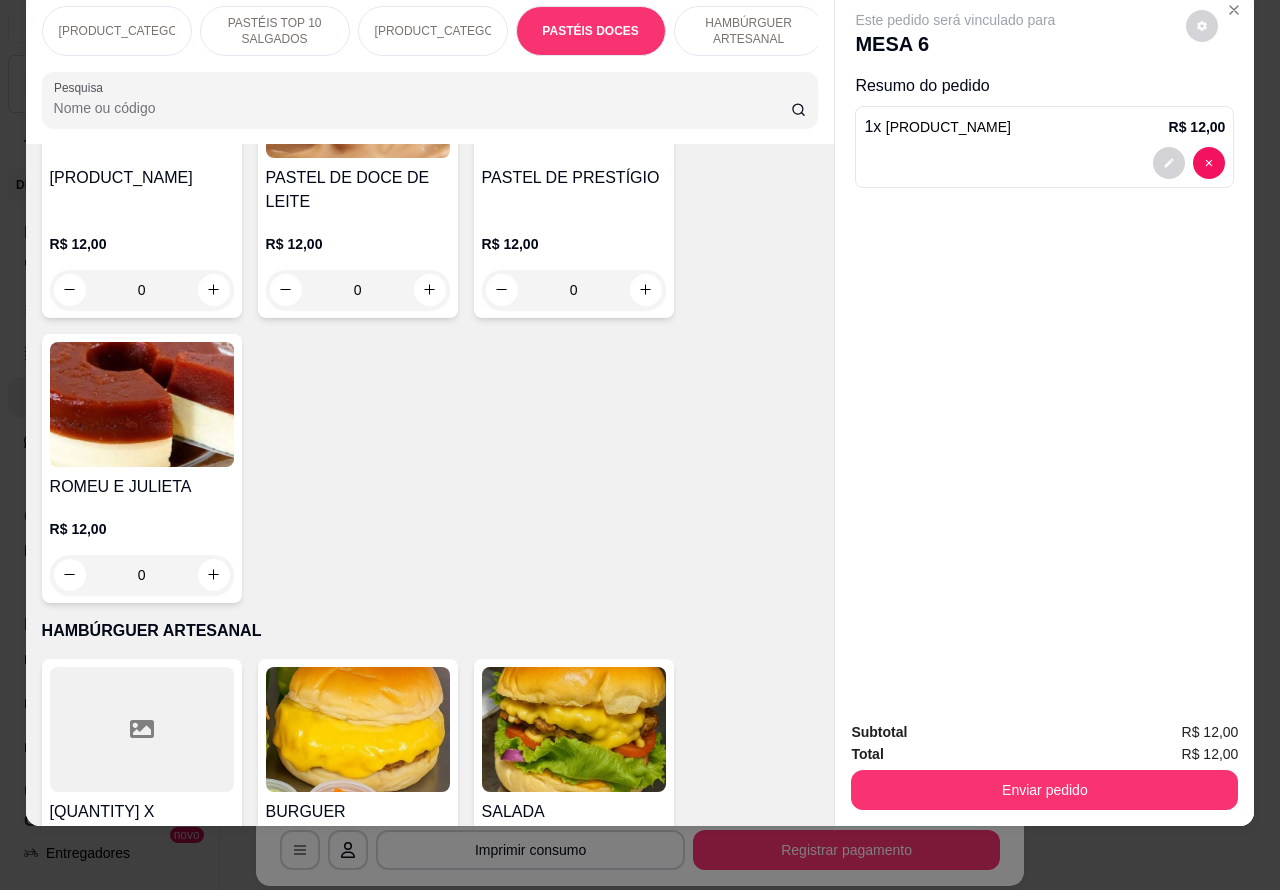 scroll, scrollTop: 3817, scrollLeft: 0, axis: vertical 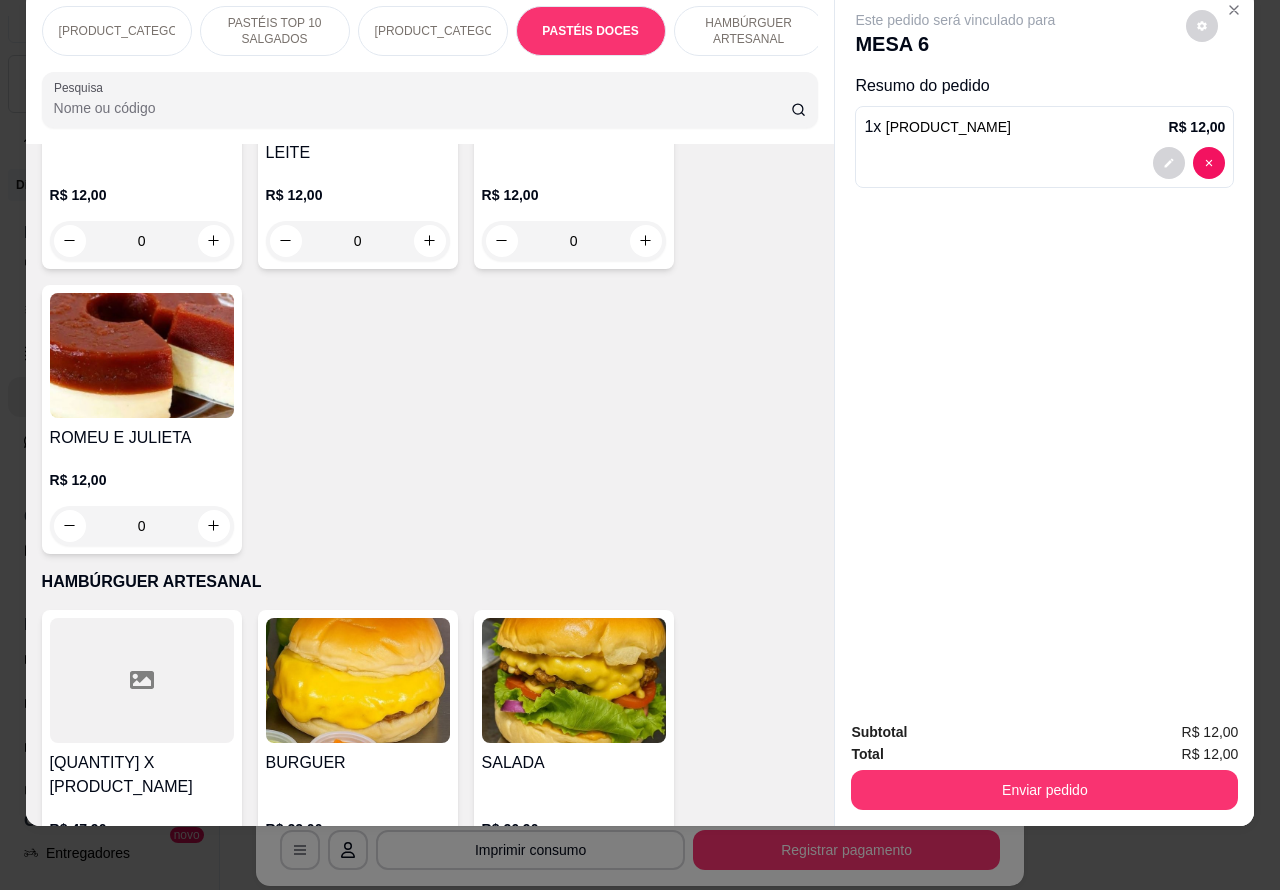 click at bounding box center (1044, 163) 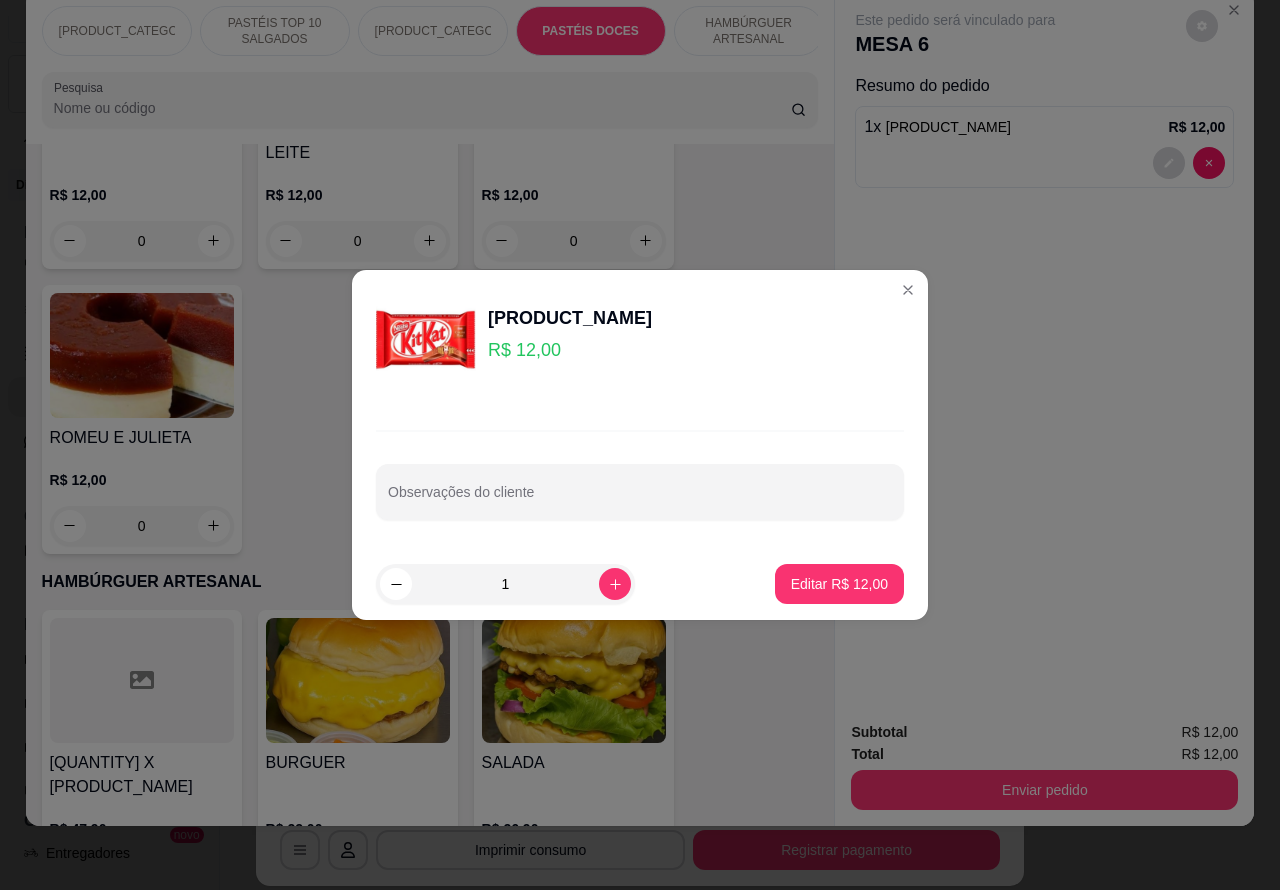 click on "Observações do cliente" at bounding box center (640, 500) 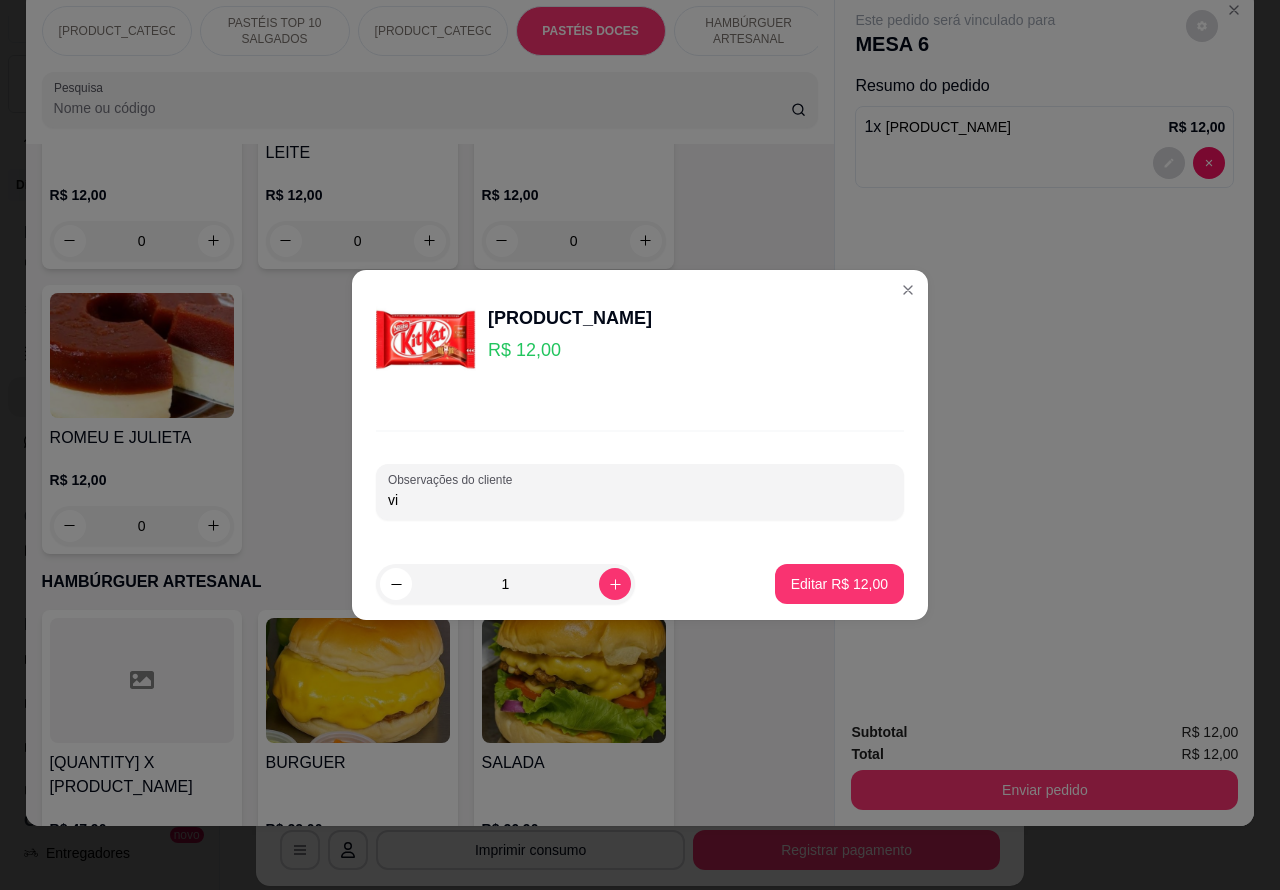 type on "v" 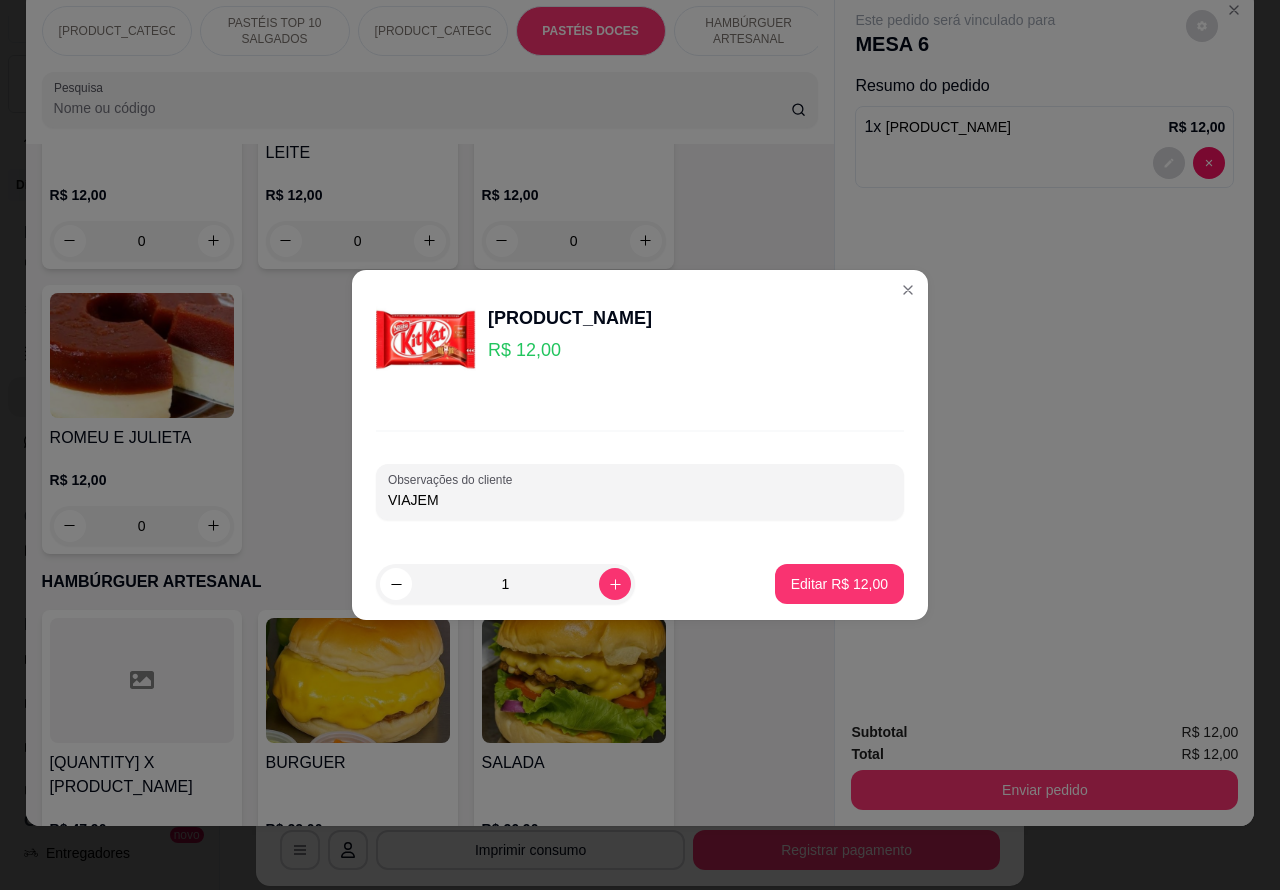 type on "VIAJEM" 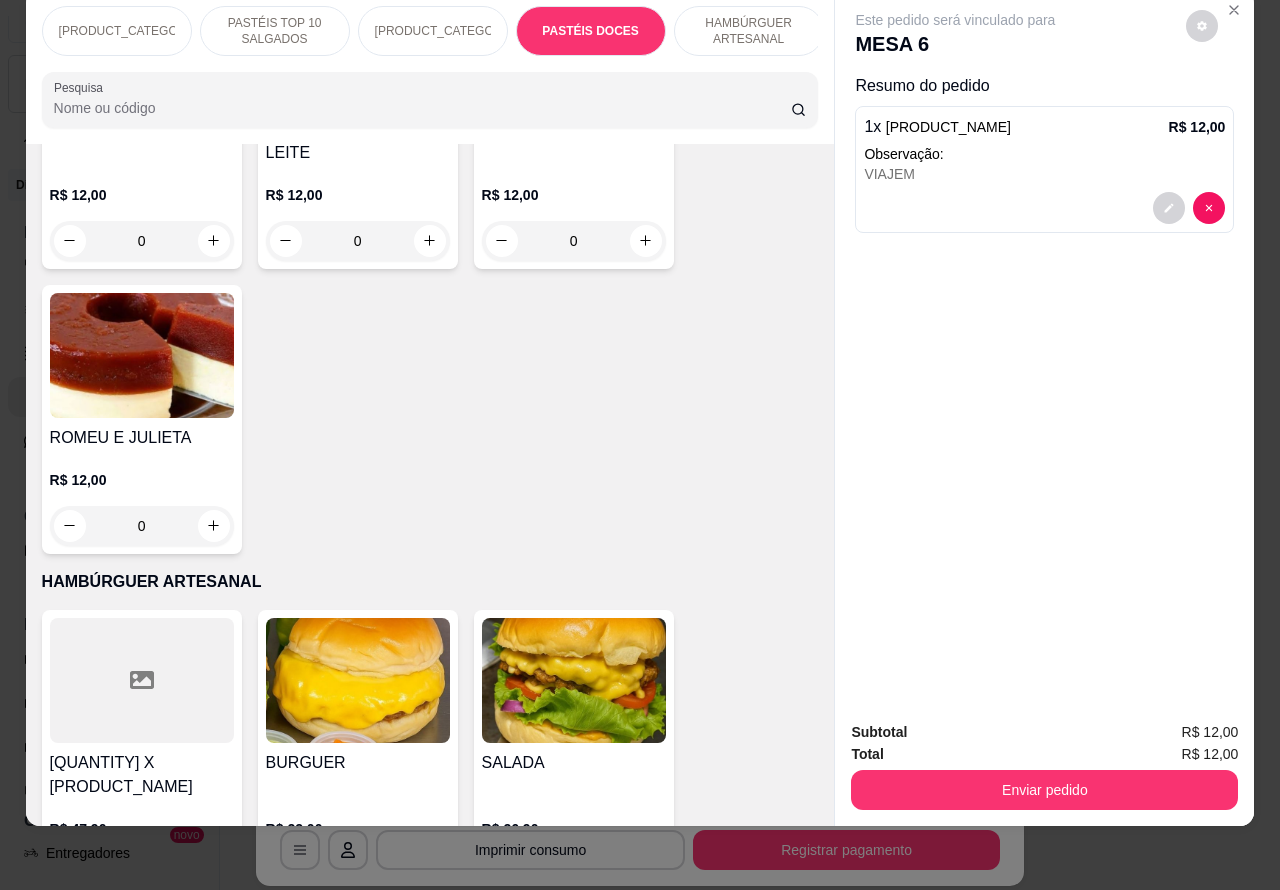 click on "Enviar pedido" at bounding box center [1044, 790] 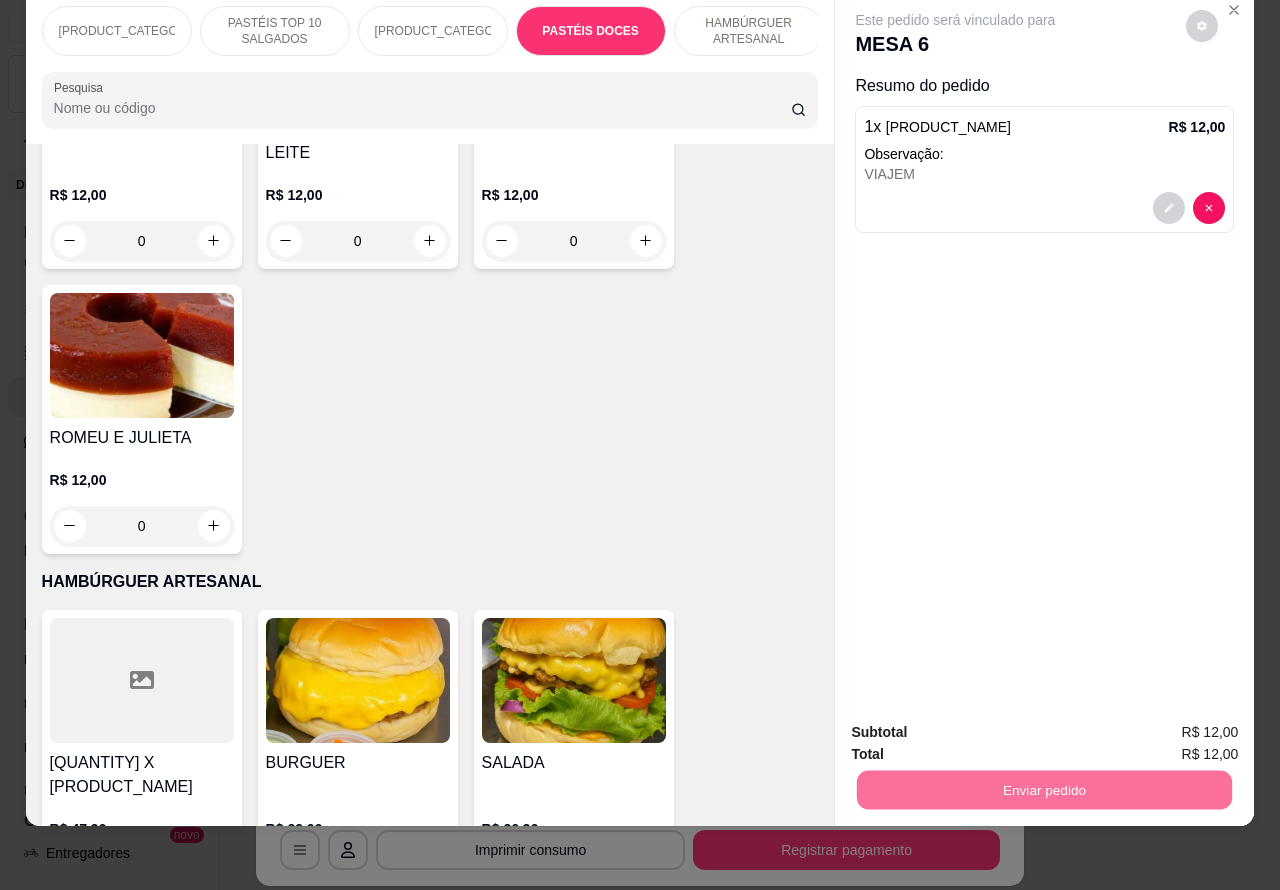 click on "Não registrar e enviar pedido" at bounding box center (977, 722) 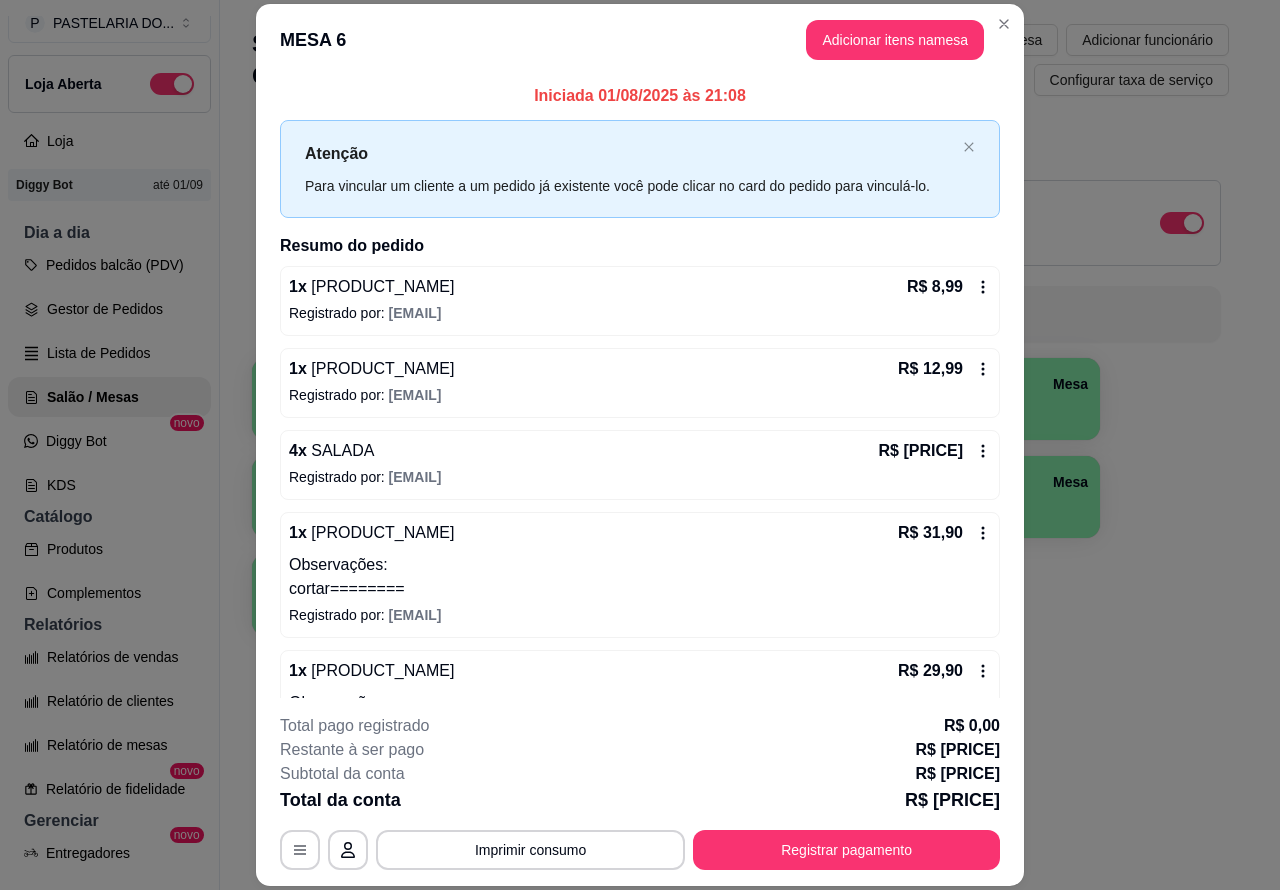 click on "**********" at bounding box center [640, 792] 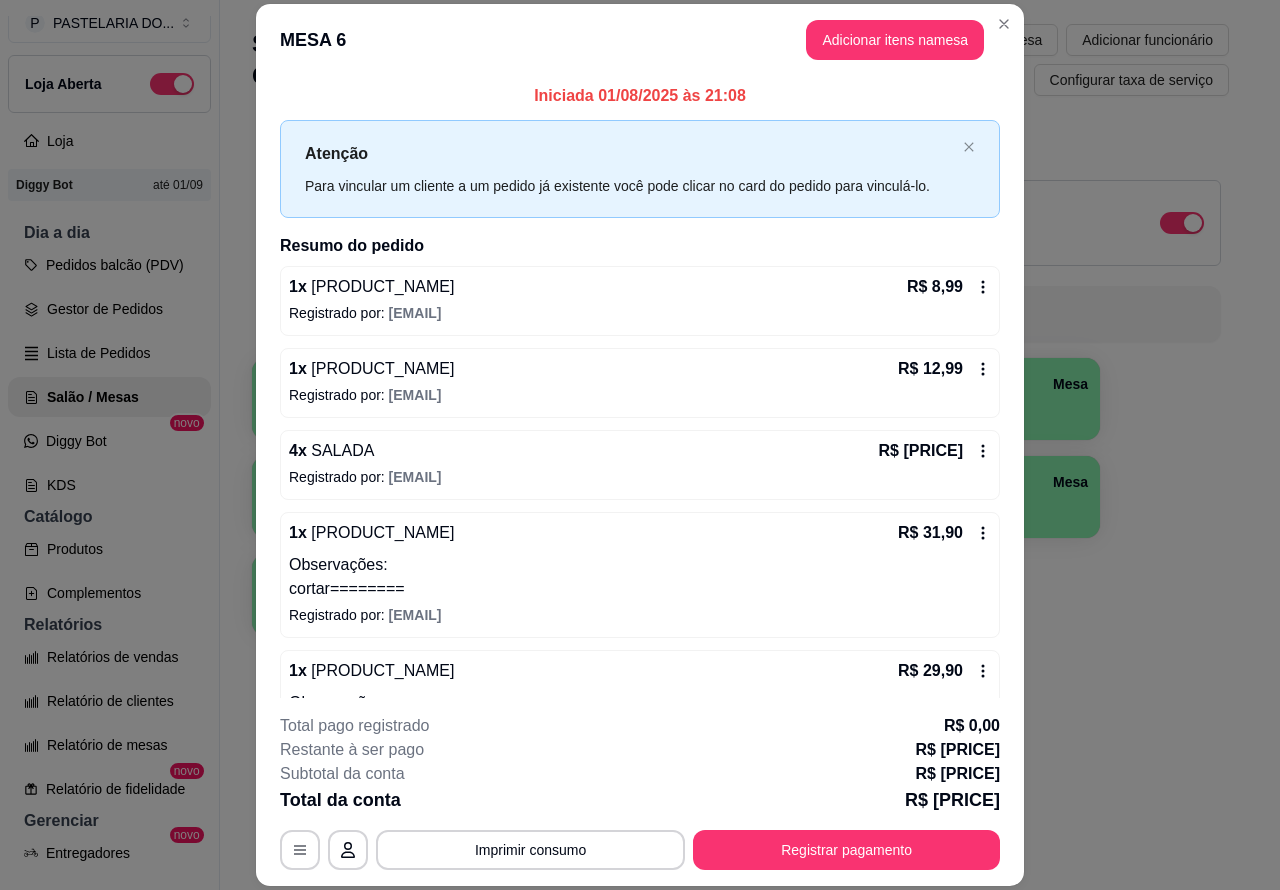 click on "Pedidos balcão (PDV)" at bounding box center [109, 265] 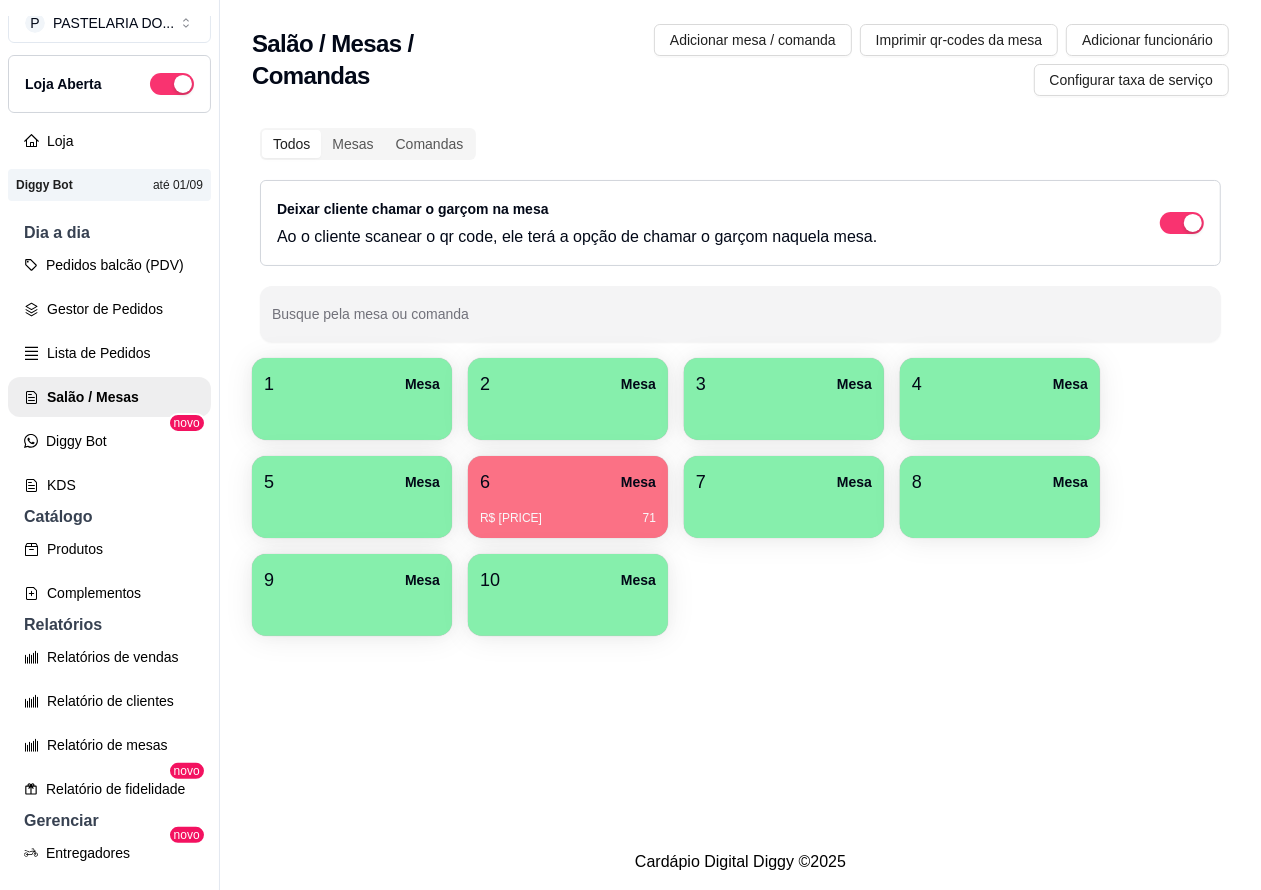 click on "Pedidos balcão (PDV)" at bounding box center [109, 265] 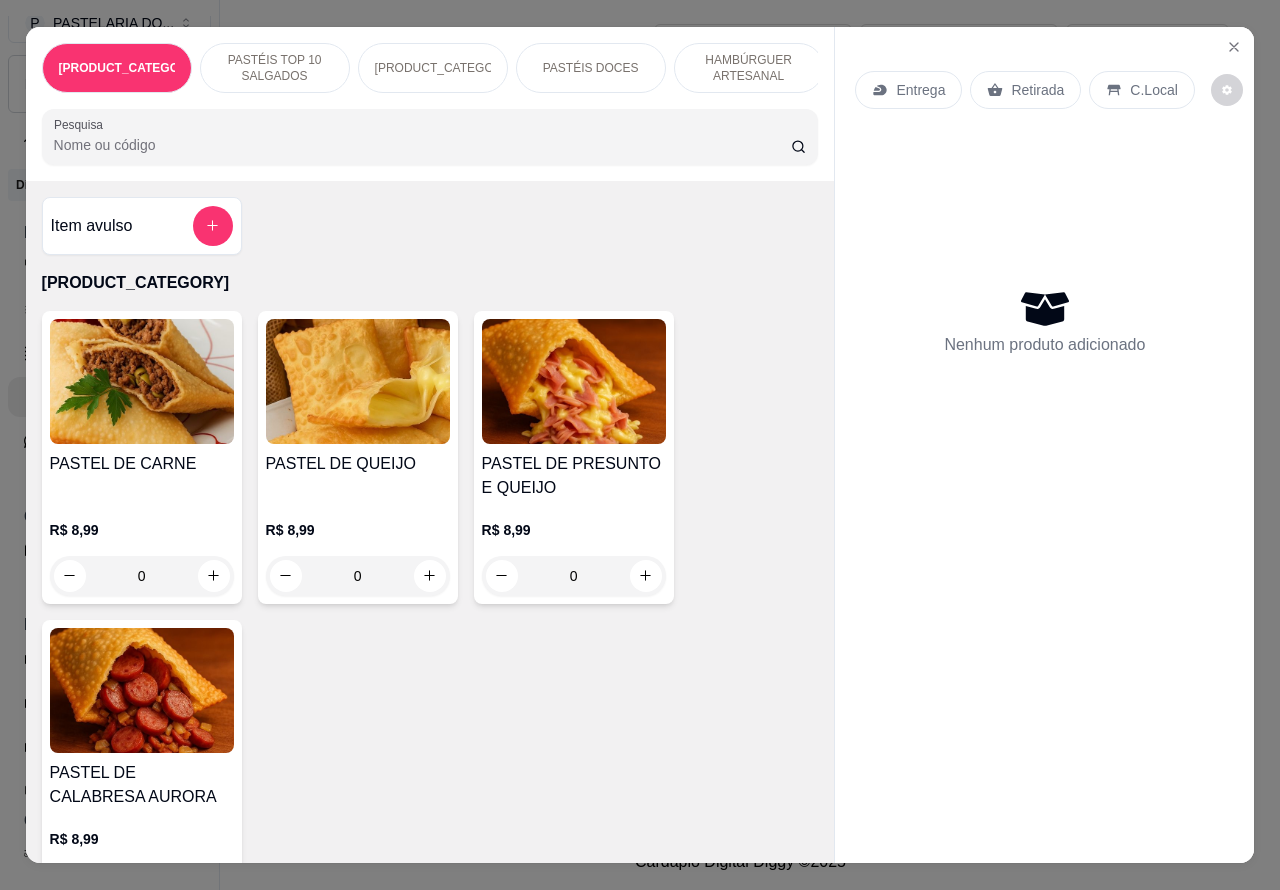 click on "Entrega" at bounding box center [920, 90] 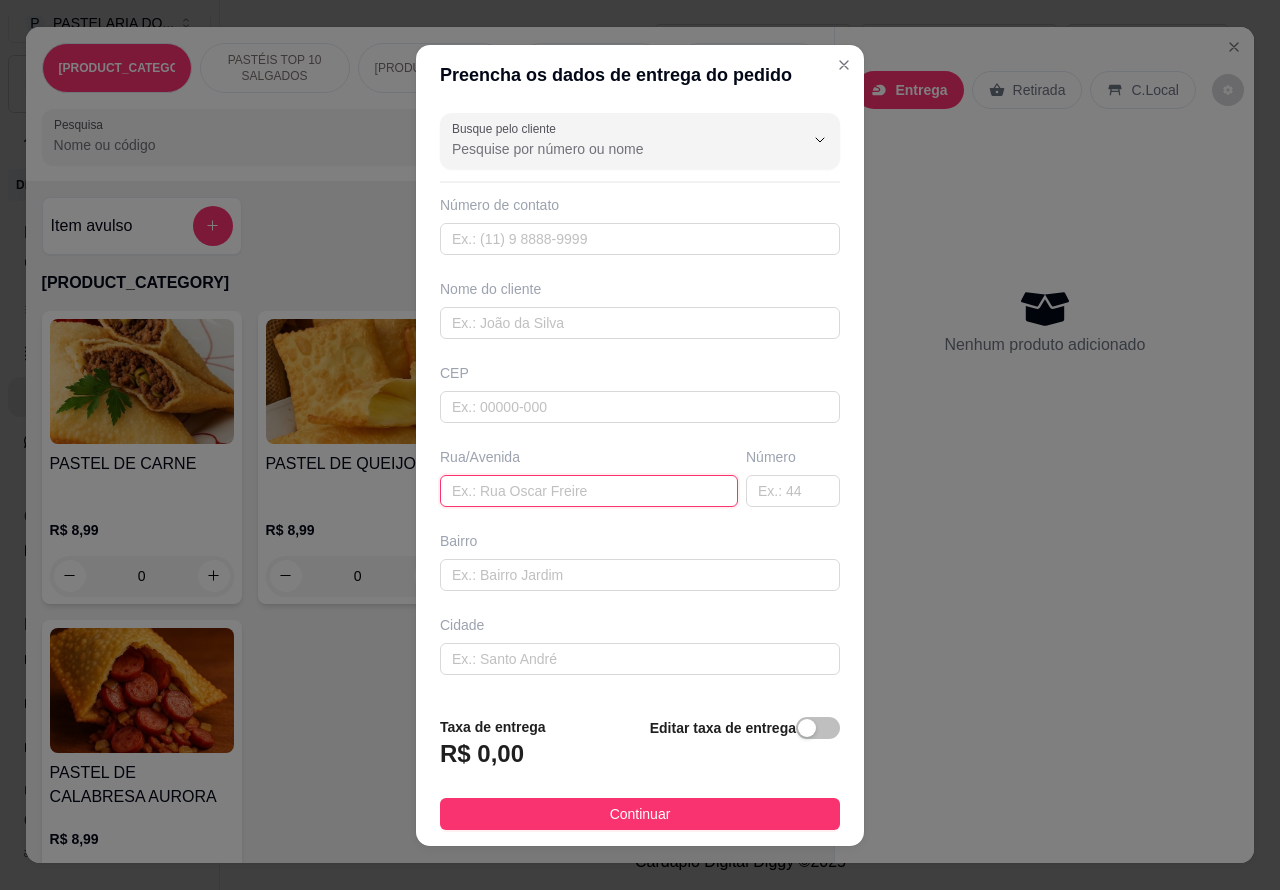 click at bounding box center (589, 491) 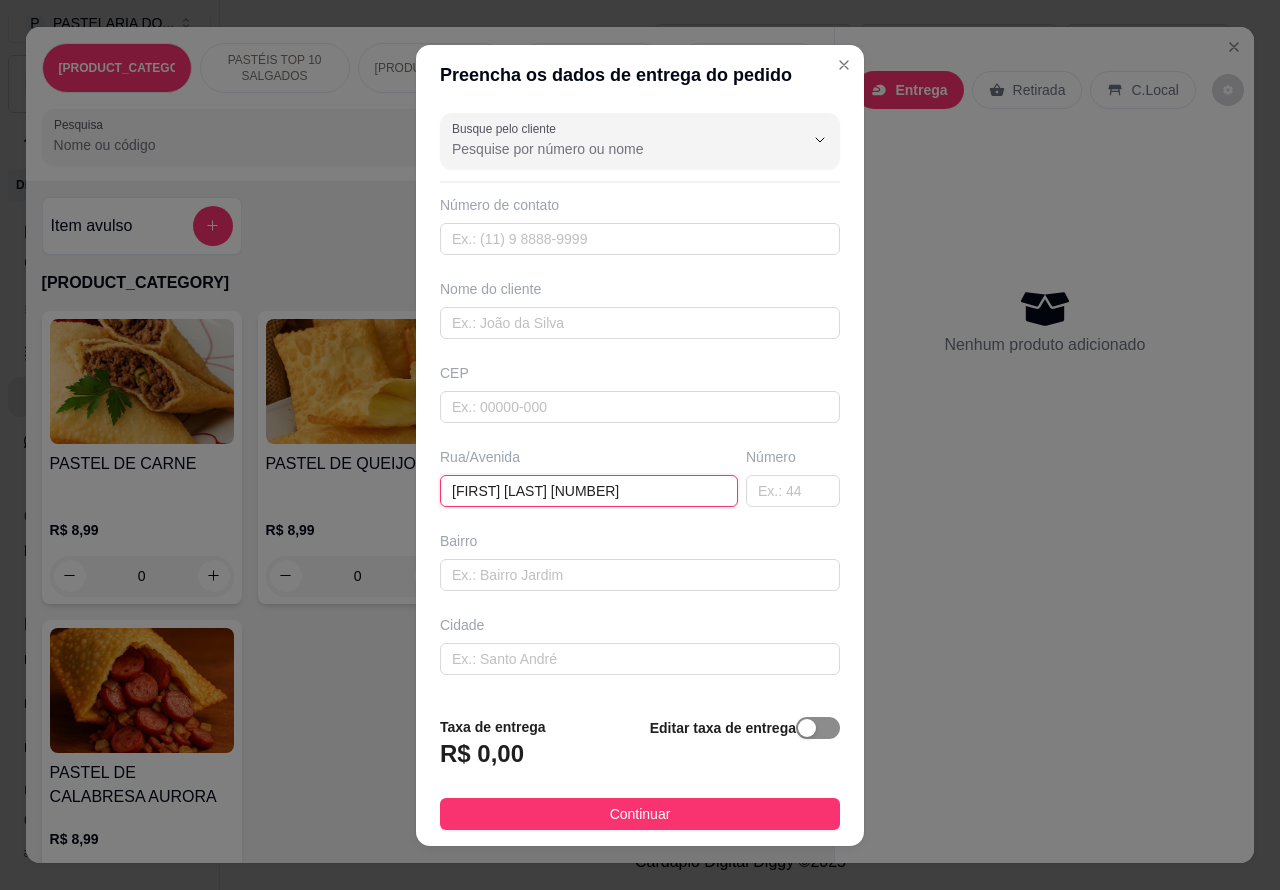 type on "Benedita maria de Carvalho 15" 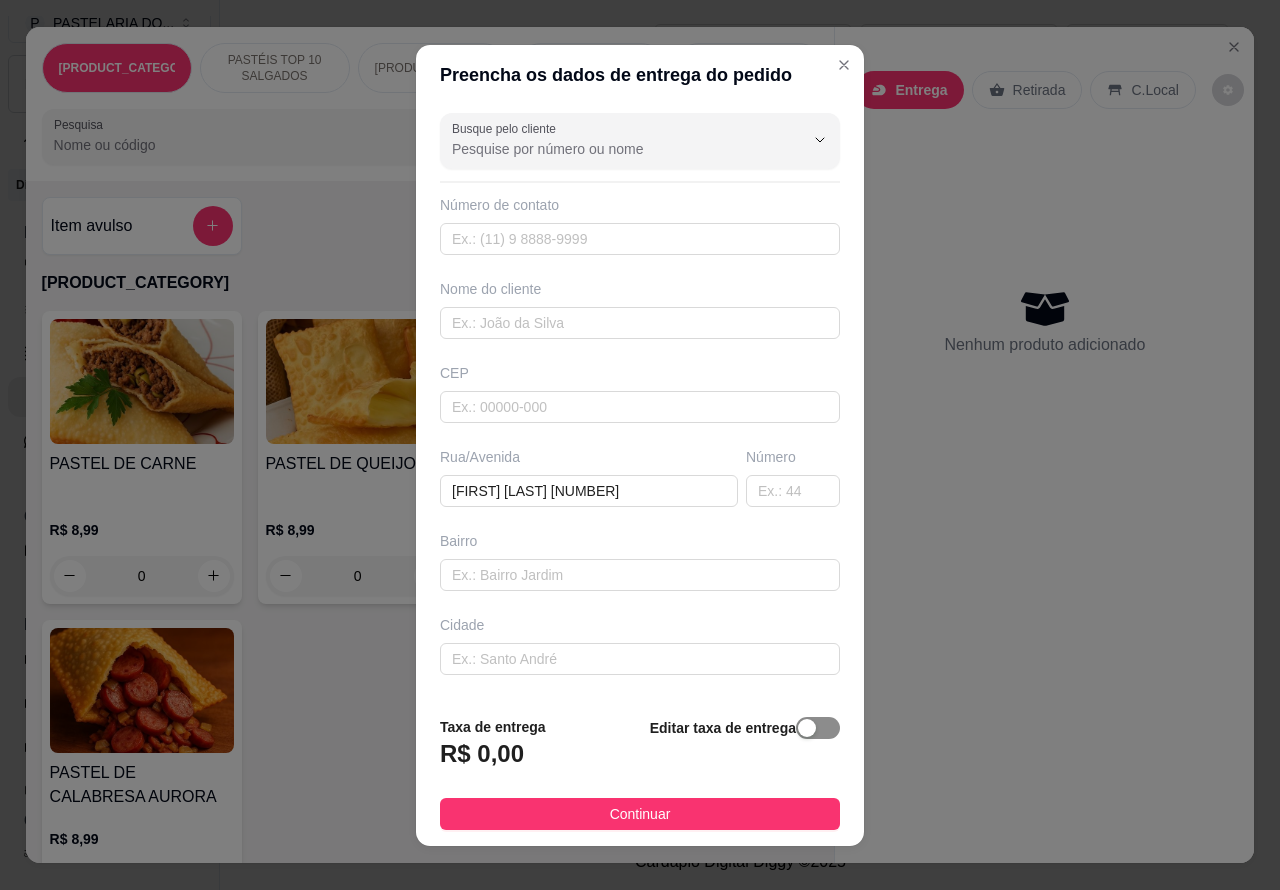 click at bounding box center [807, 728] 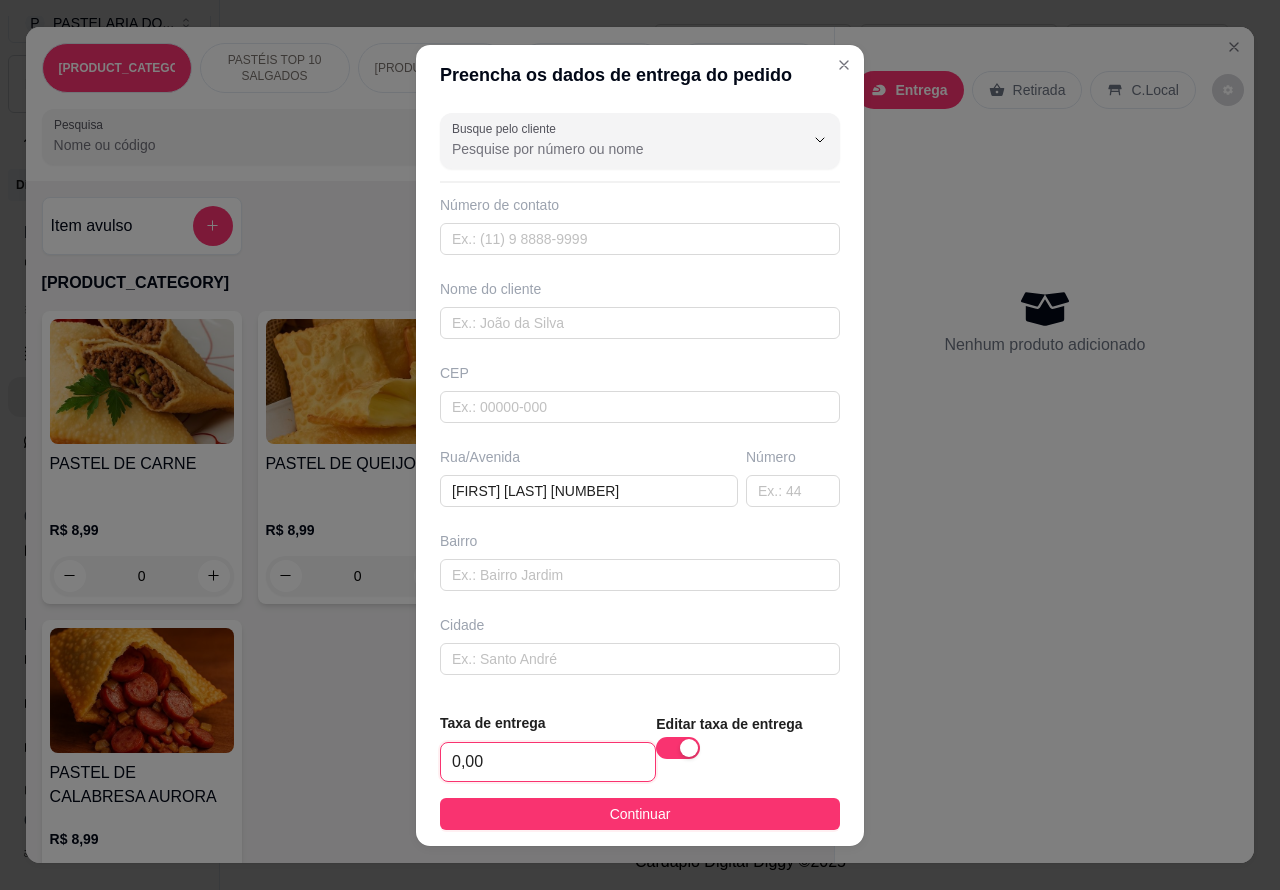 click on "0,00" at bounding box center [548, 762] 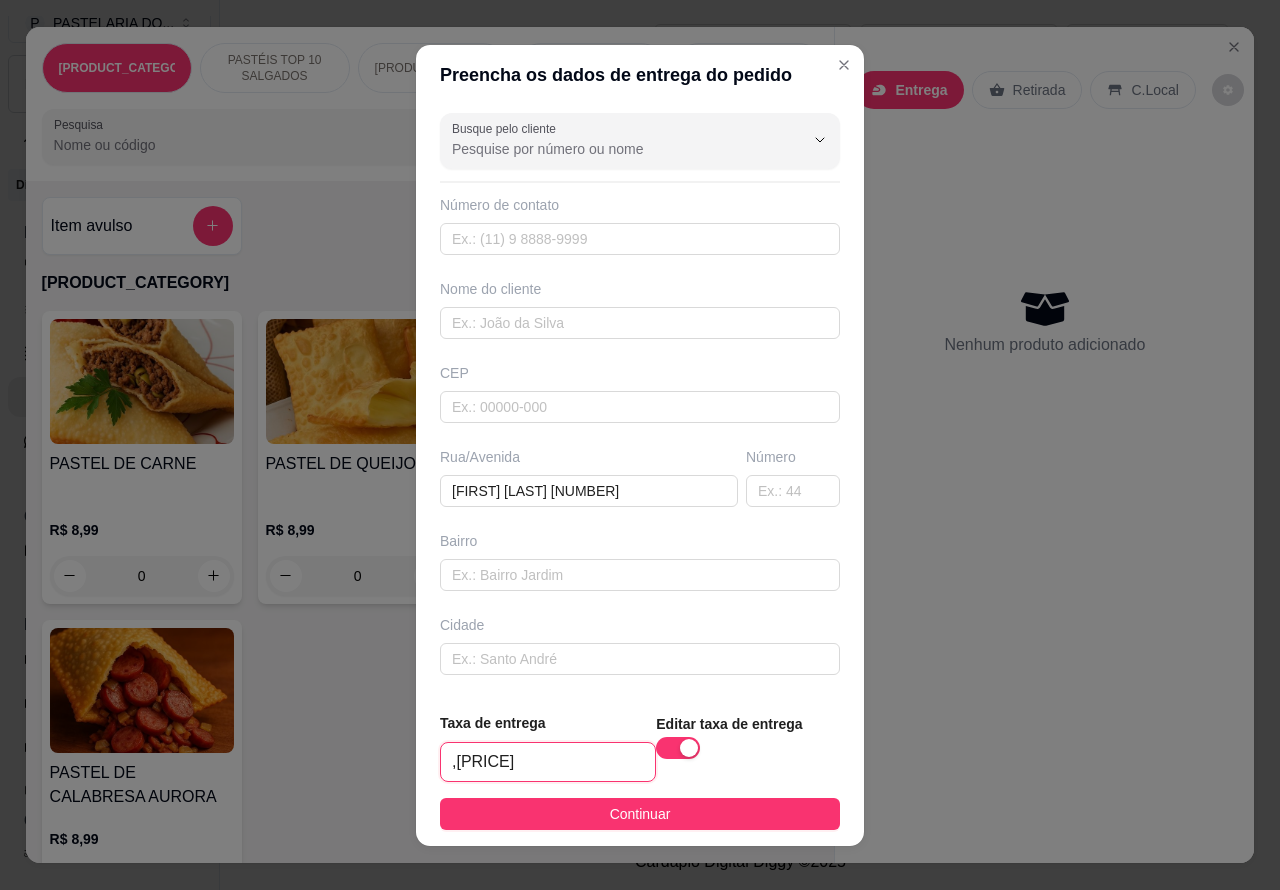 type on "1,00" 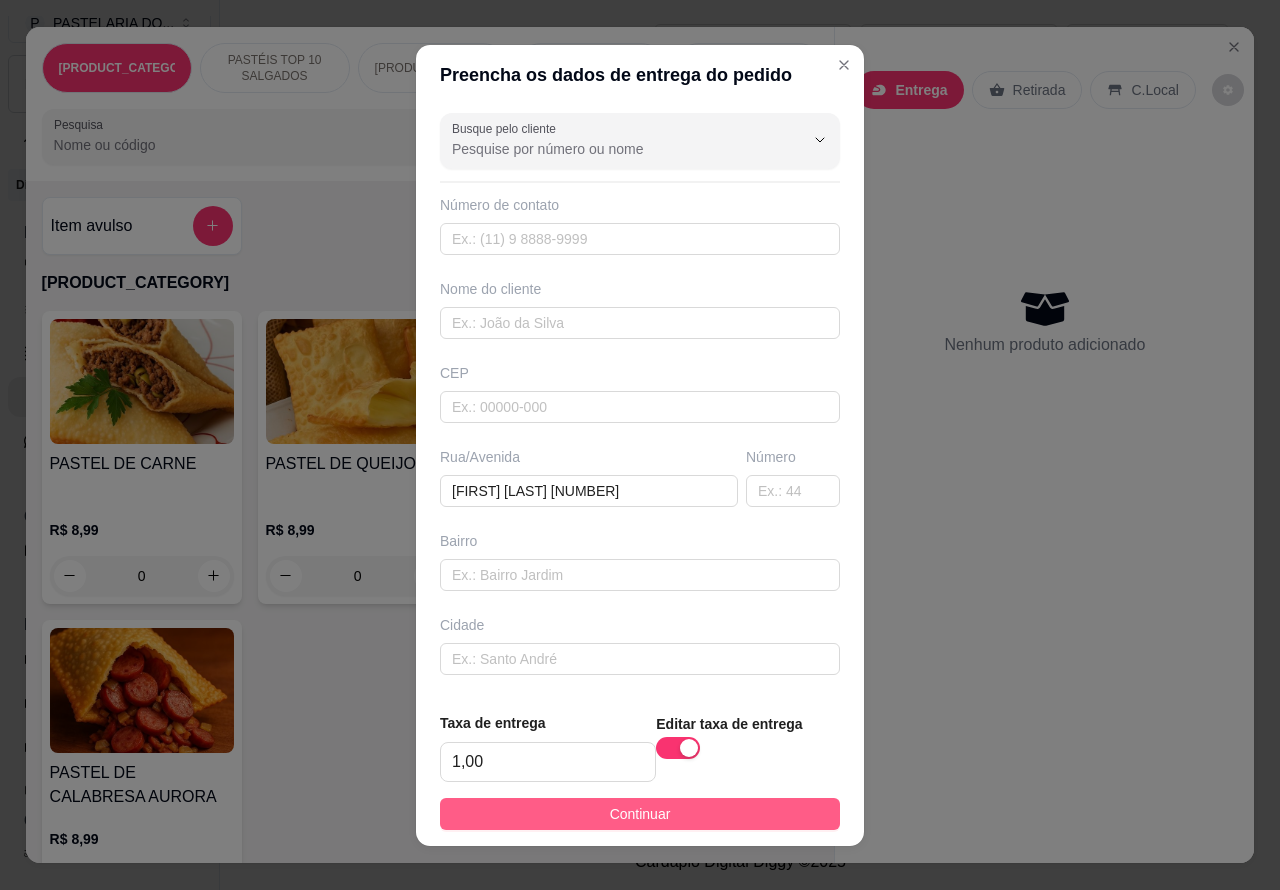 click on "Continuar" at bounding box center (640, 814) 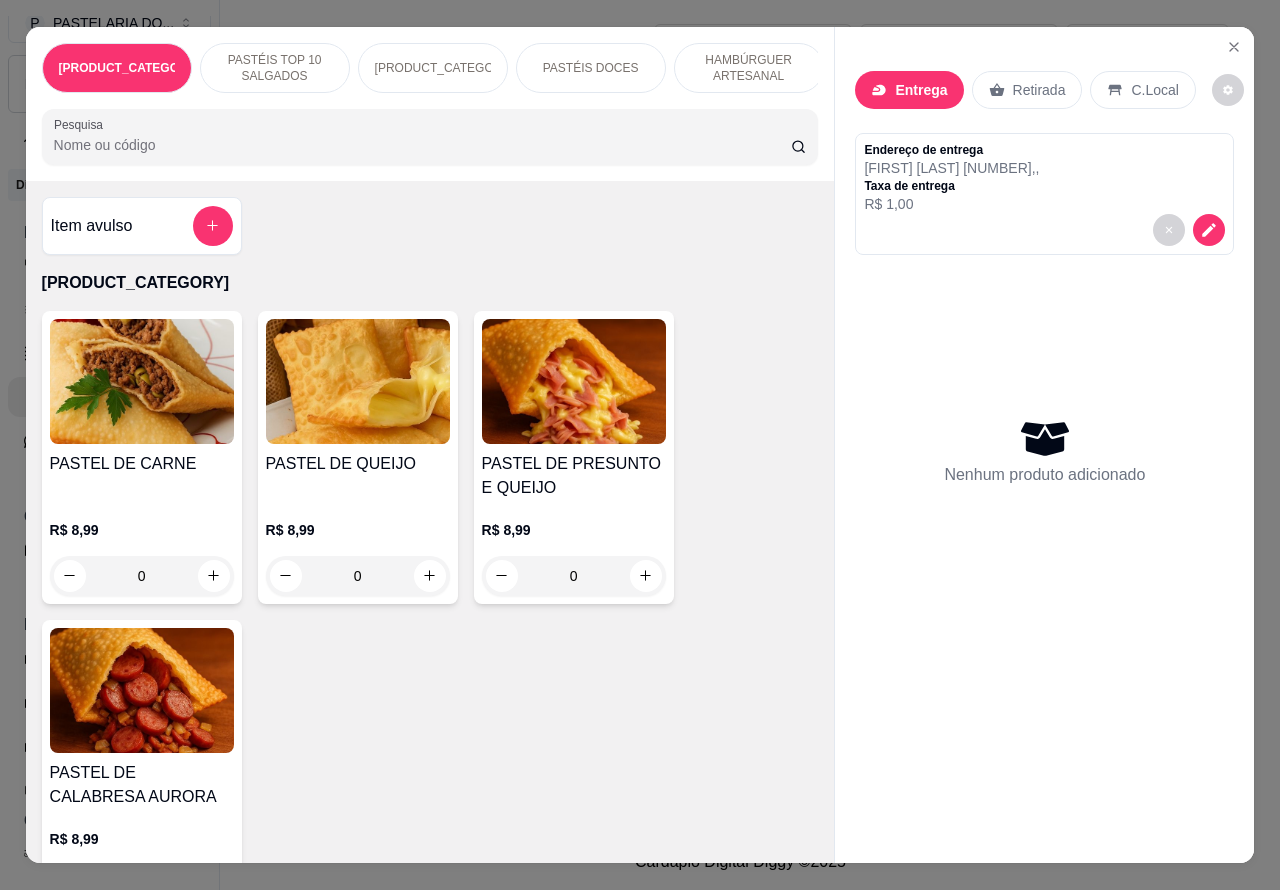 click 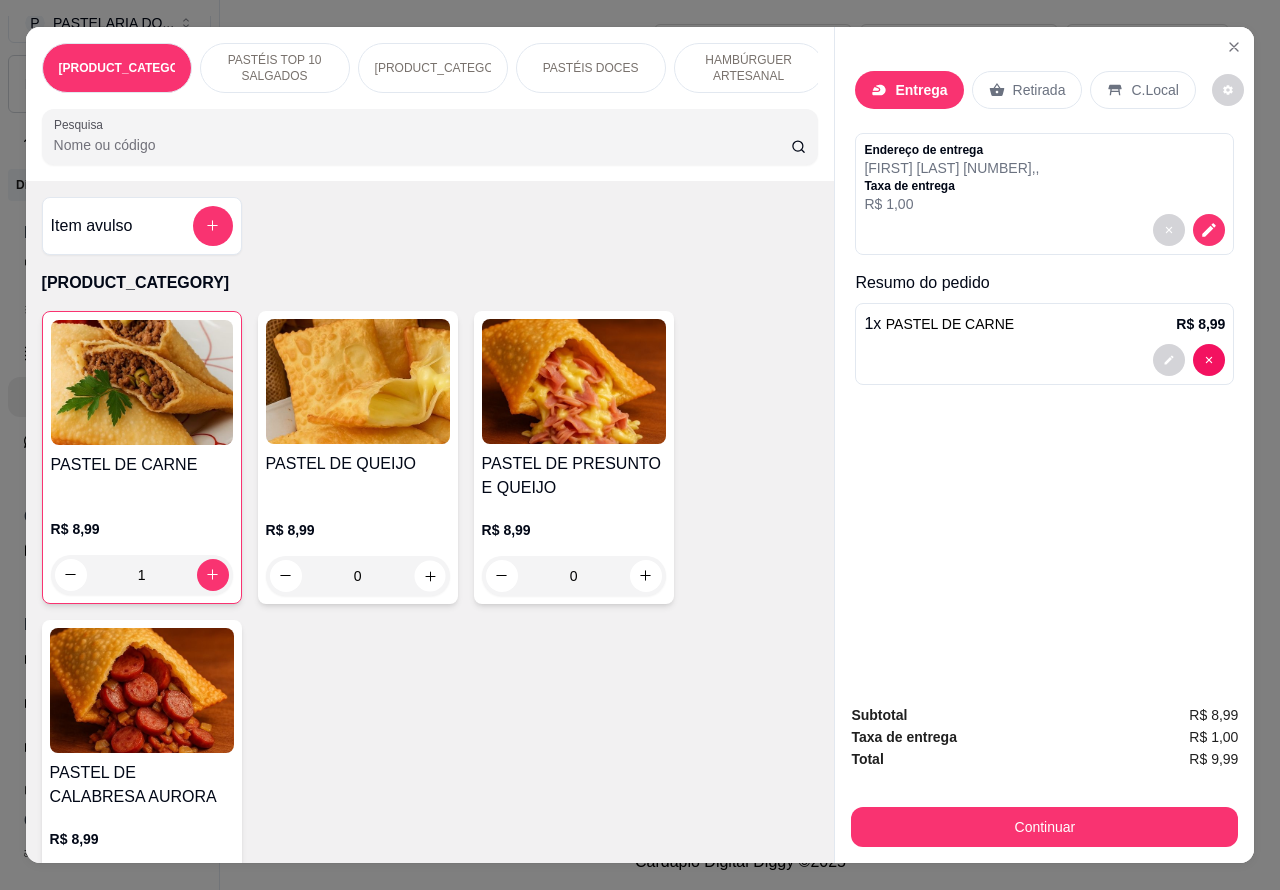 click 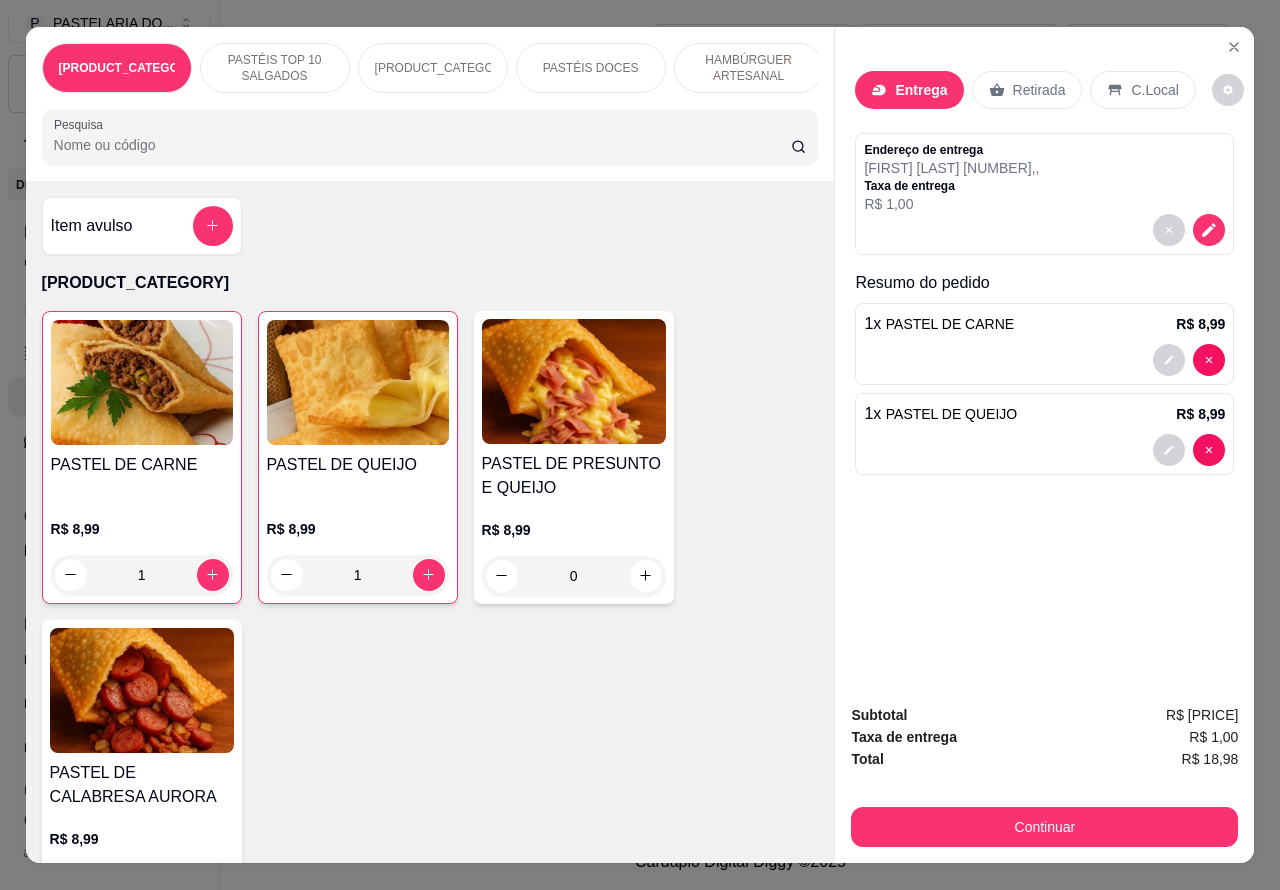 click 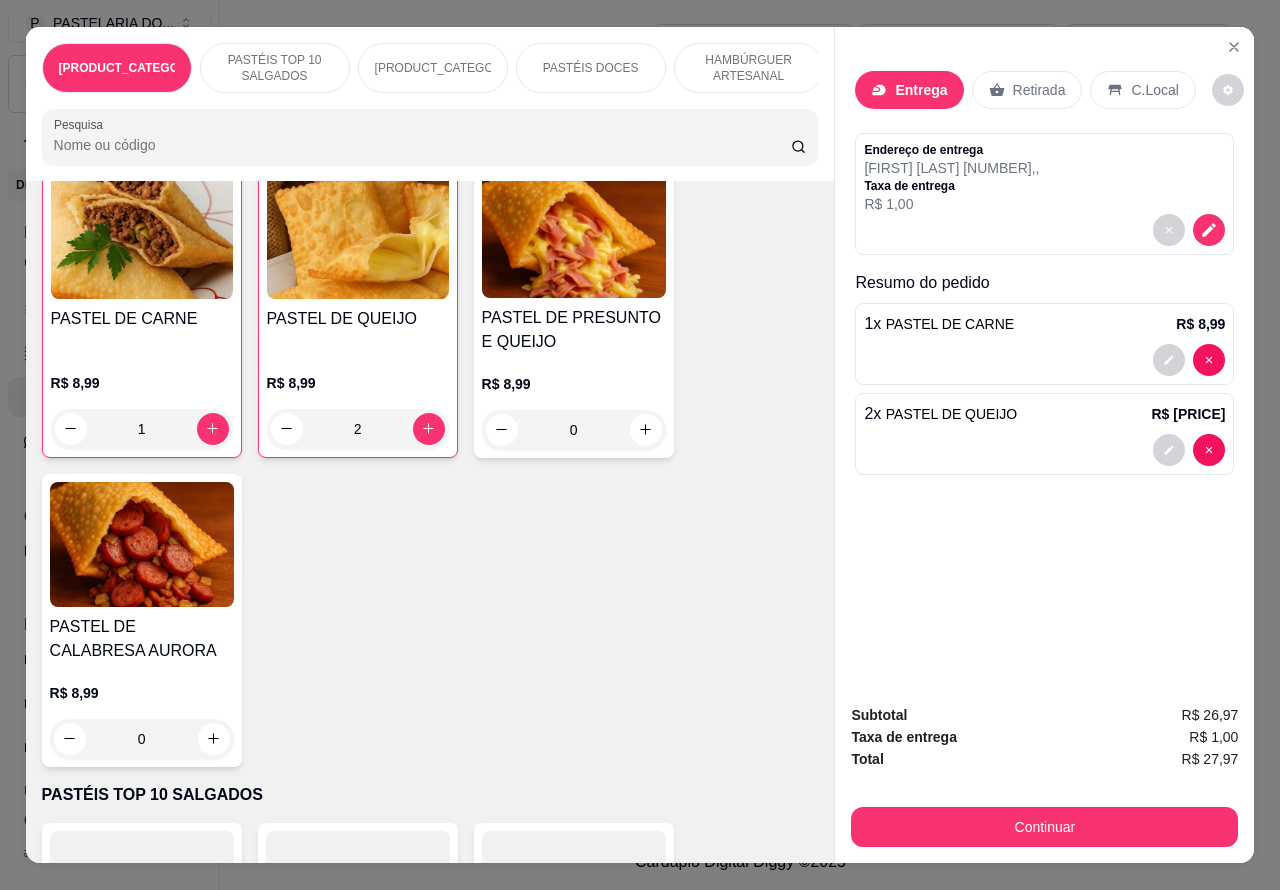scroll, scrollTop: 200, scrollLeft: 0, axis: vertical 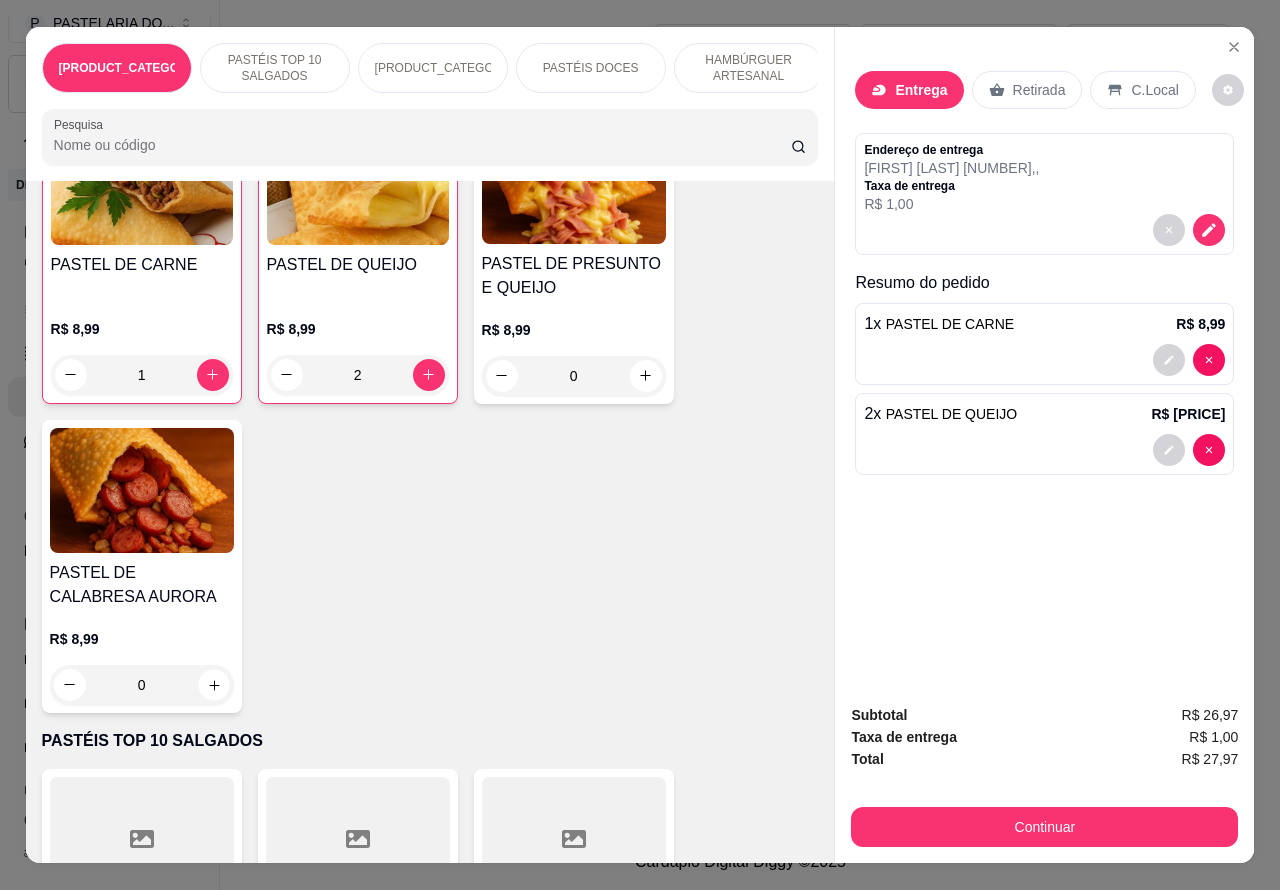 click 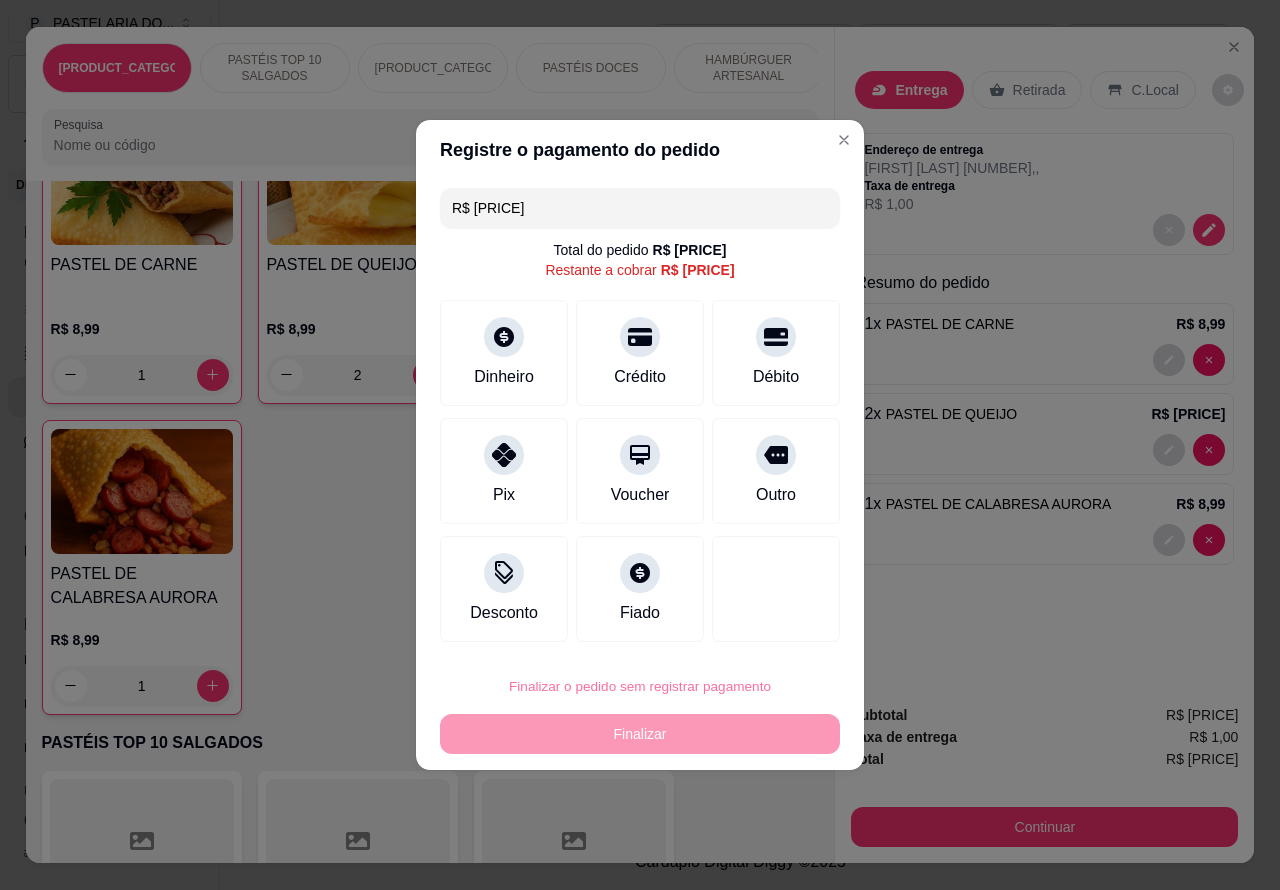 click on "Confirmar" at bounding box center [759, 630] 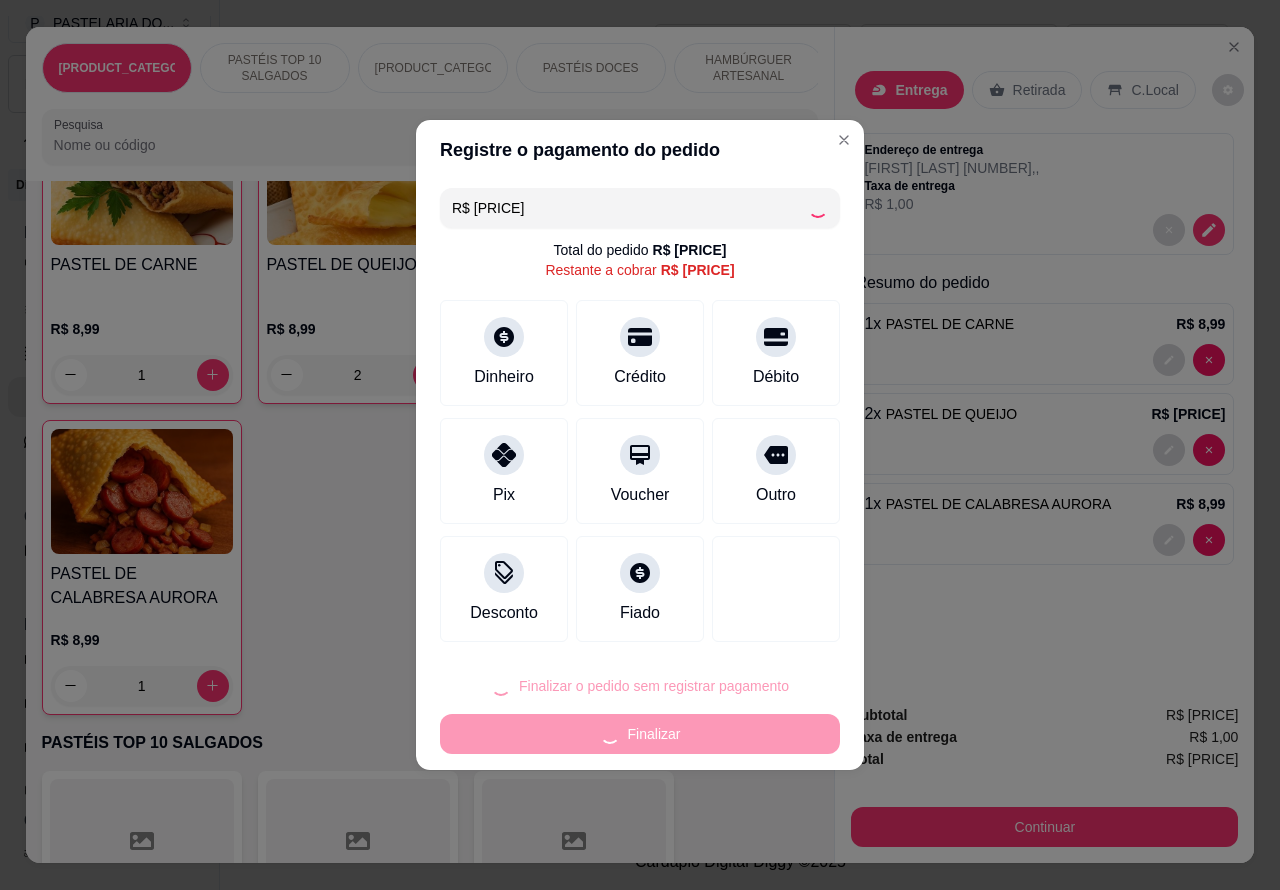type on "0" 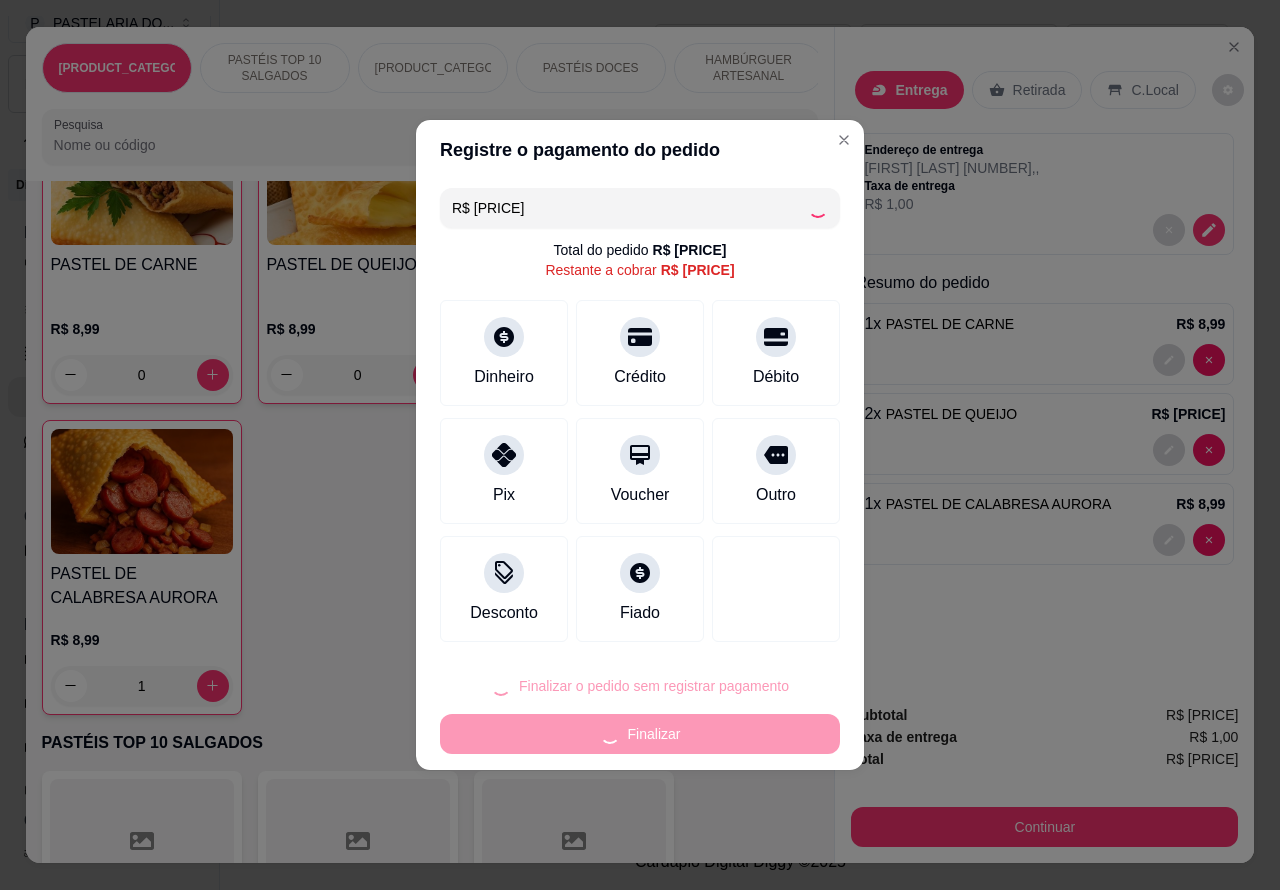 type on "0" 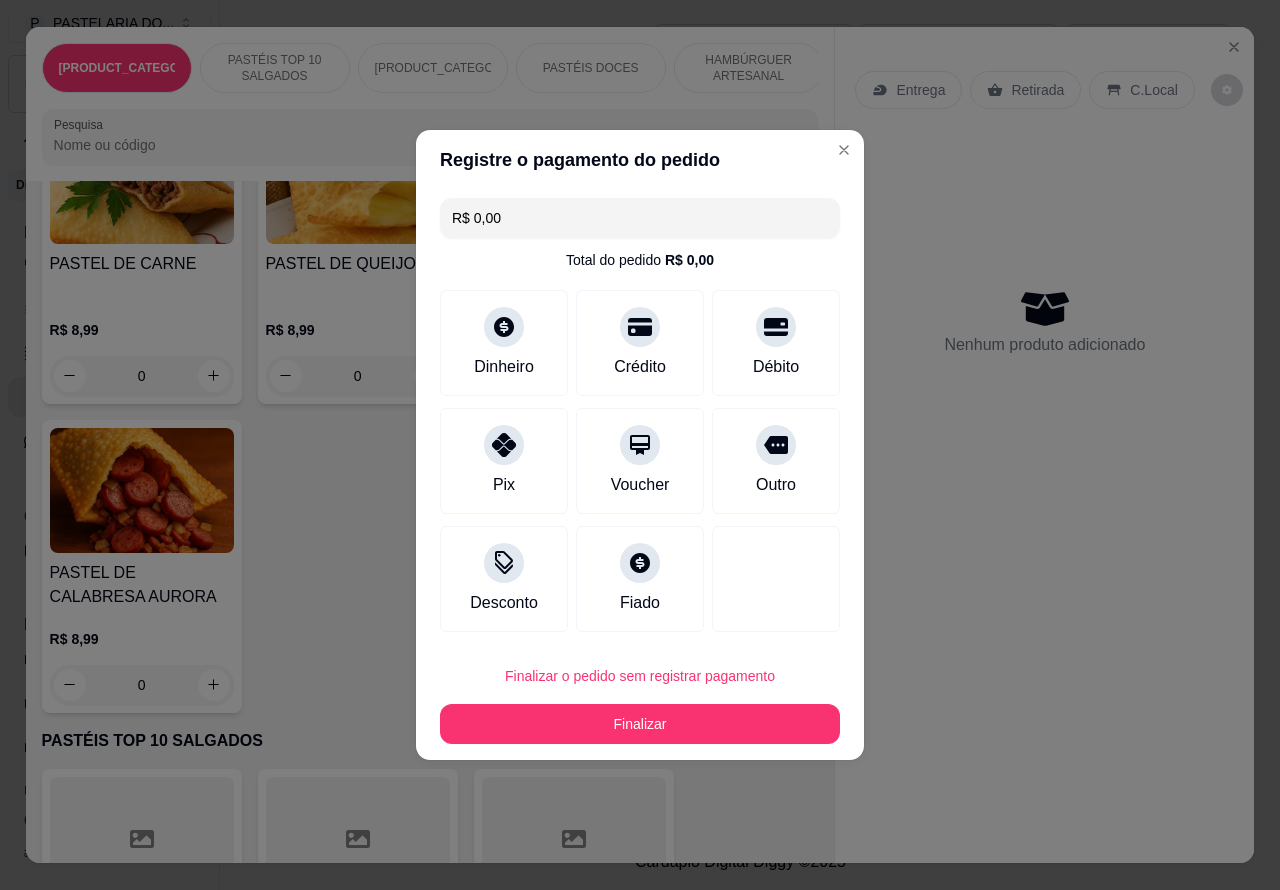 type on "R$ 0,00" 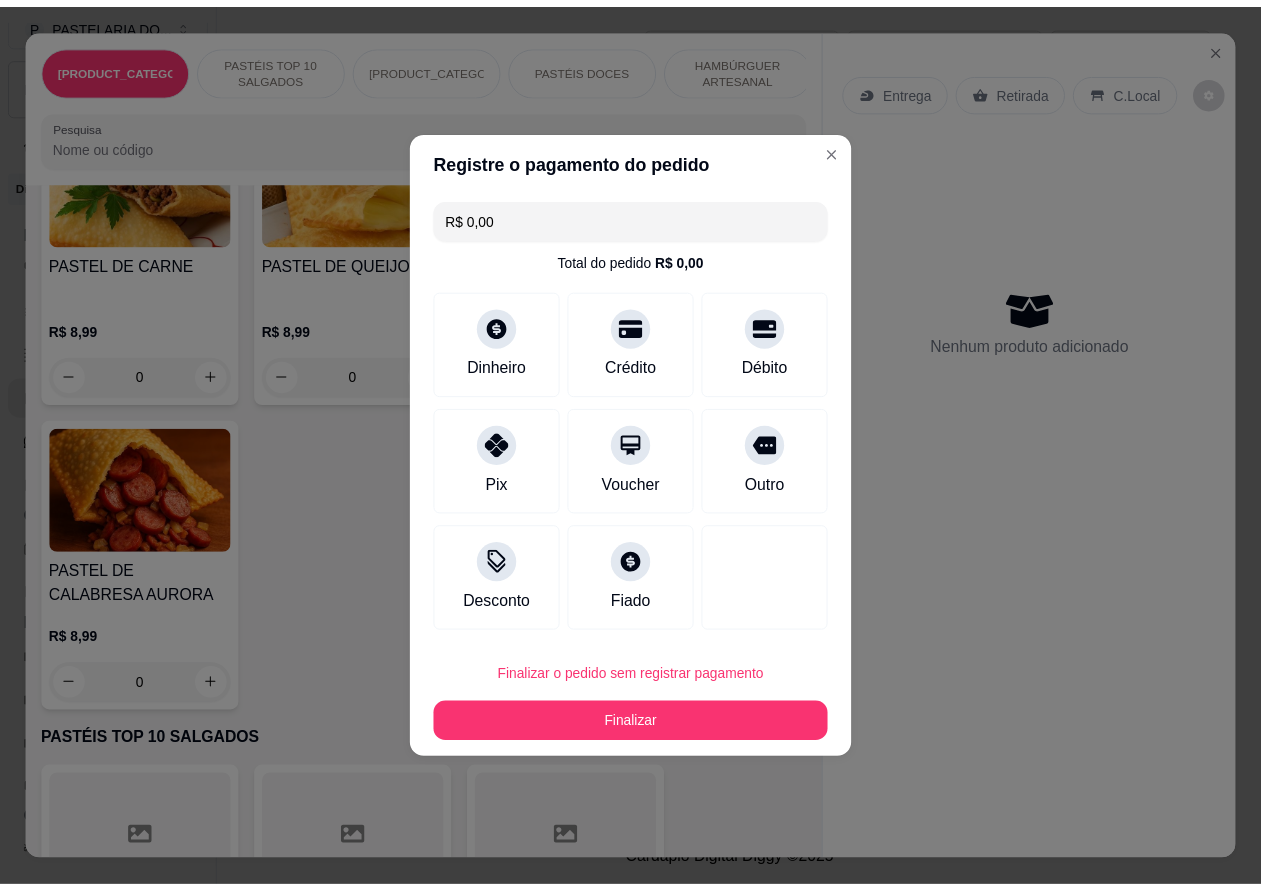 scroll, scrollTop: 198, scrollLeft: 0, axis: vertical 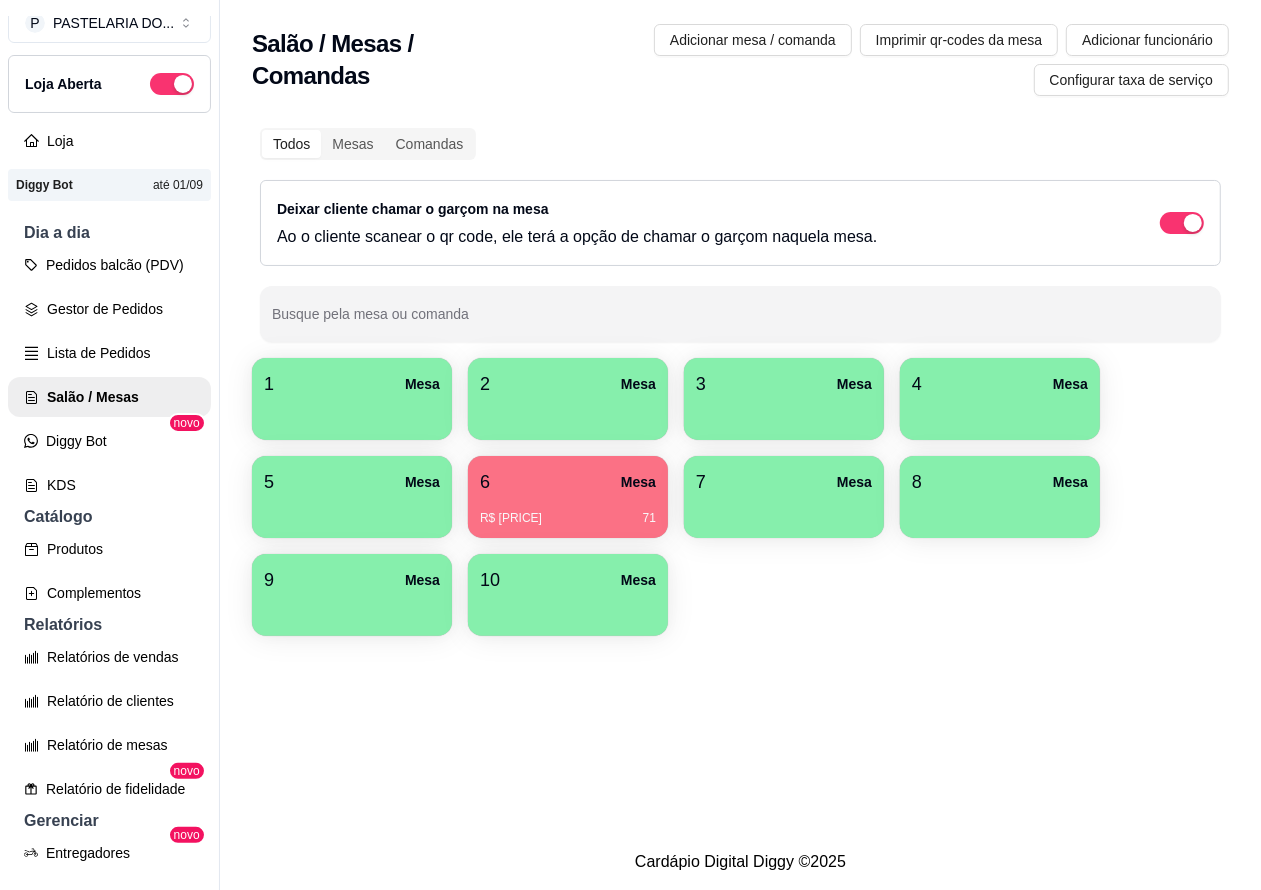 click on "Pedidos balcão (PDV)" at bounding box center (109, 265) 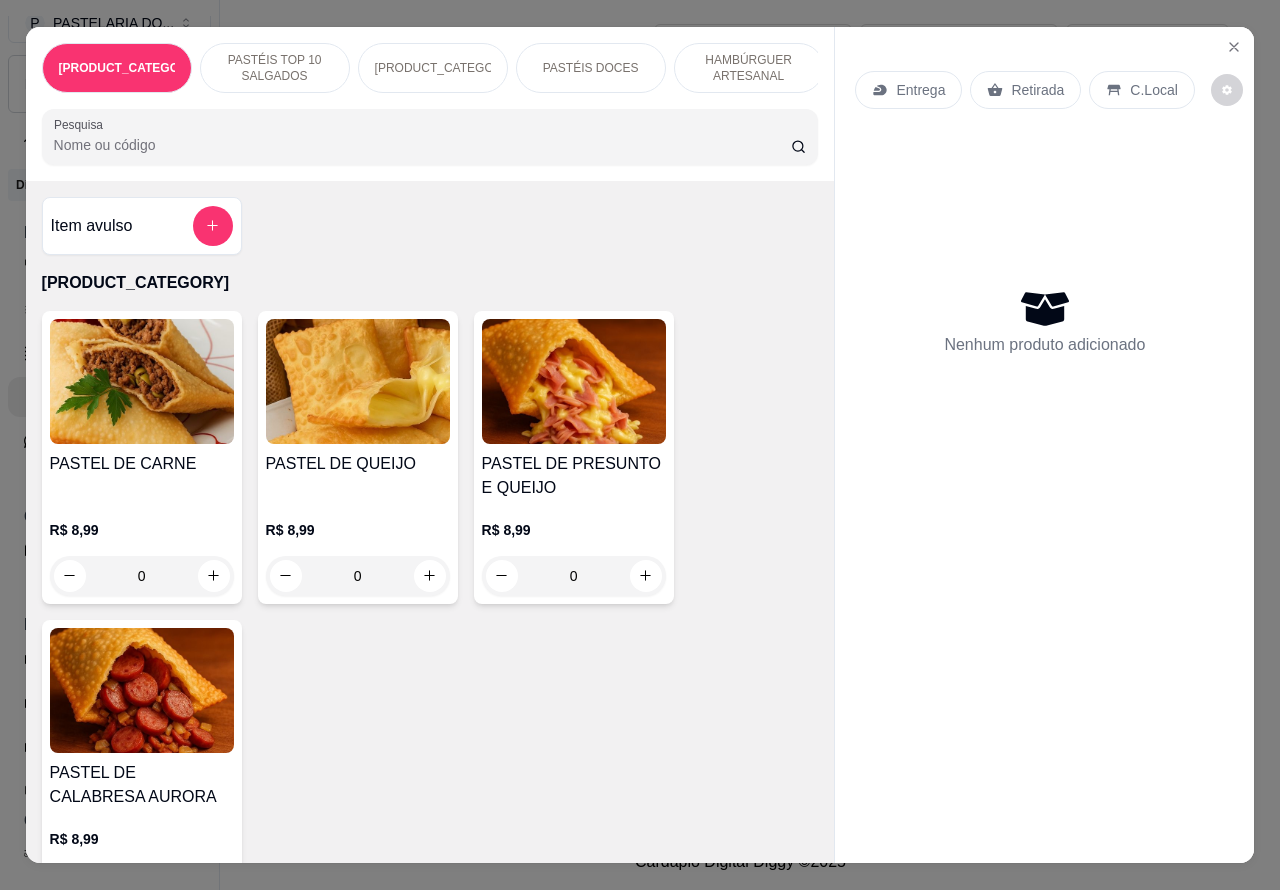click on "Entrega" at bounding box center (920, 90) 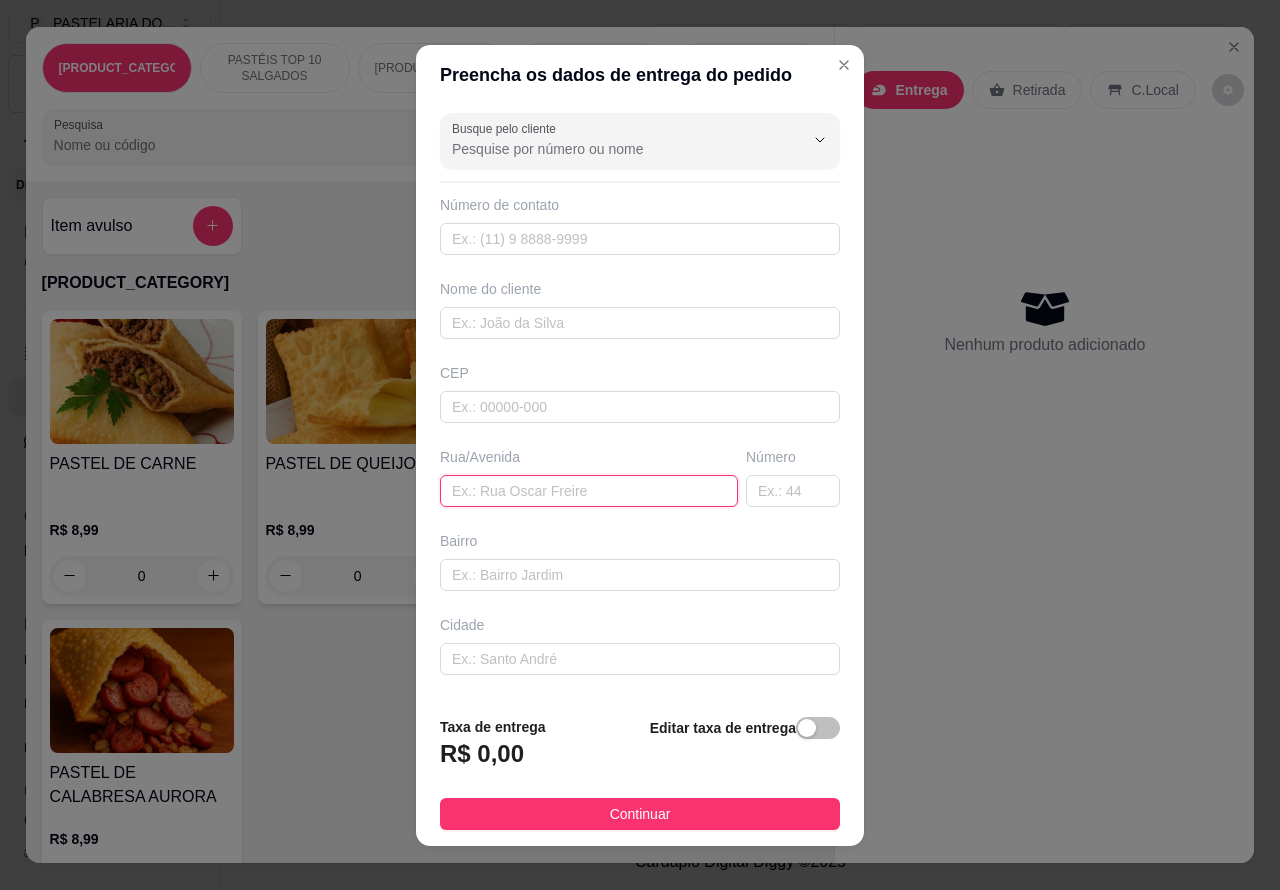 paste on "Hermínio mazzini 107" 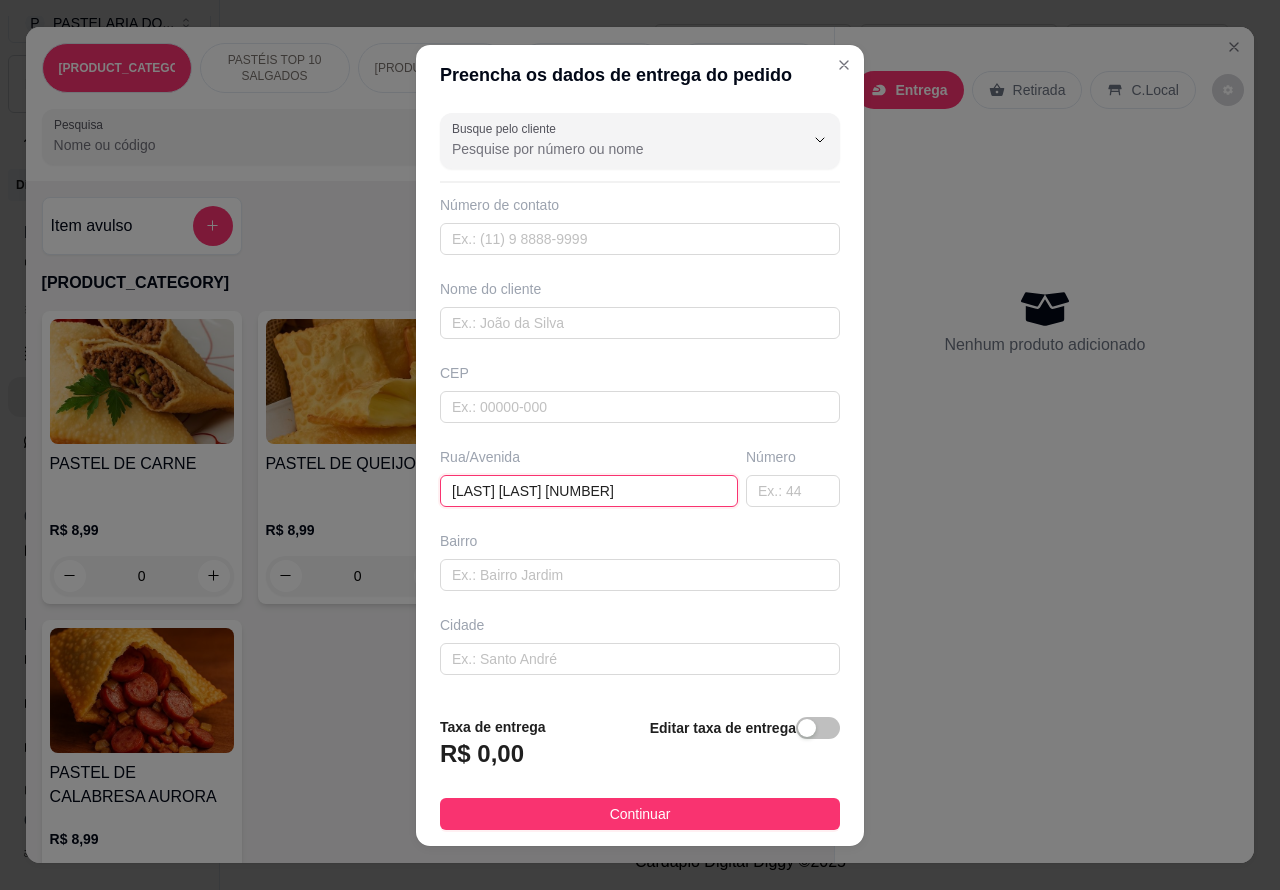 type on "Hermínio mazzini 107" 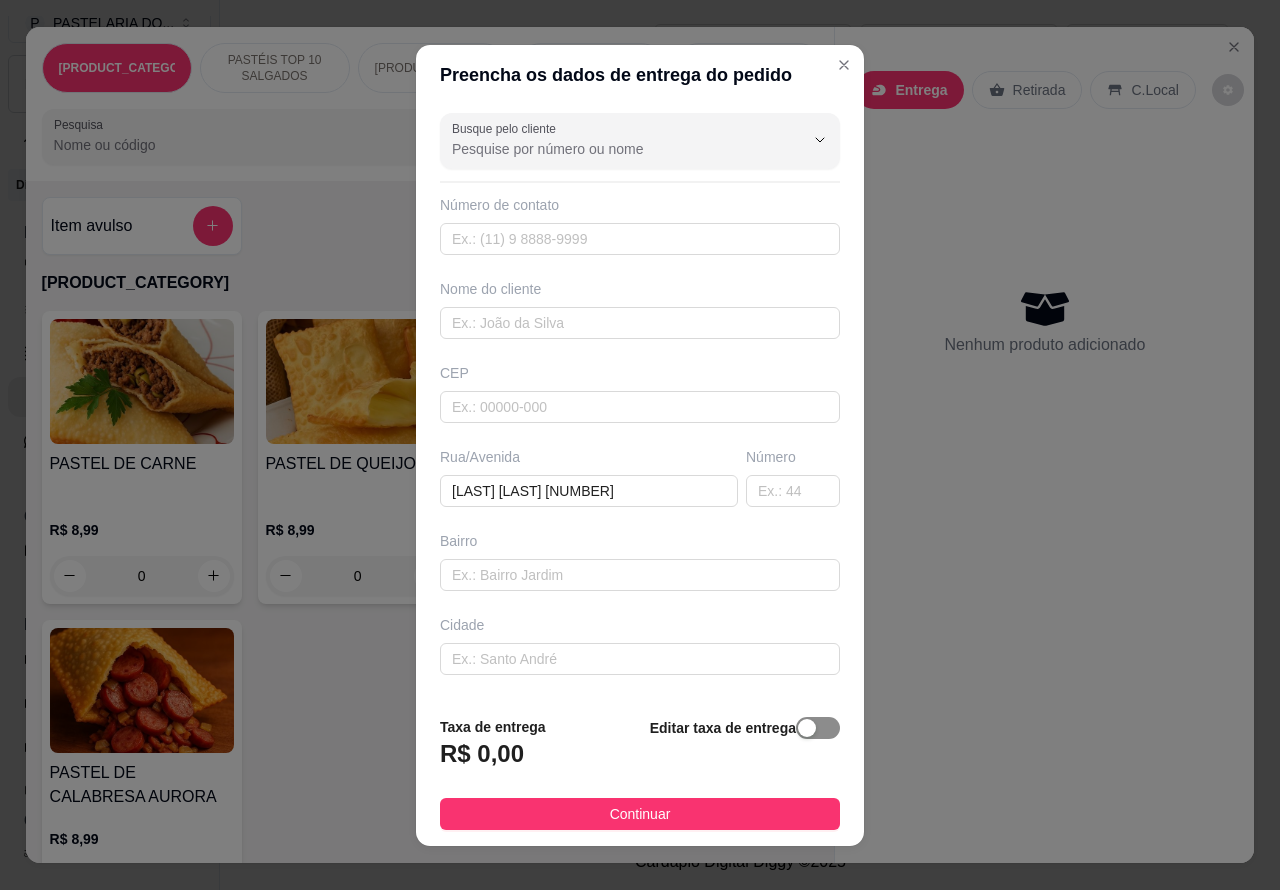 click at bounding box center [807, 728] 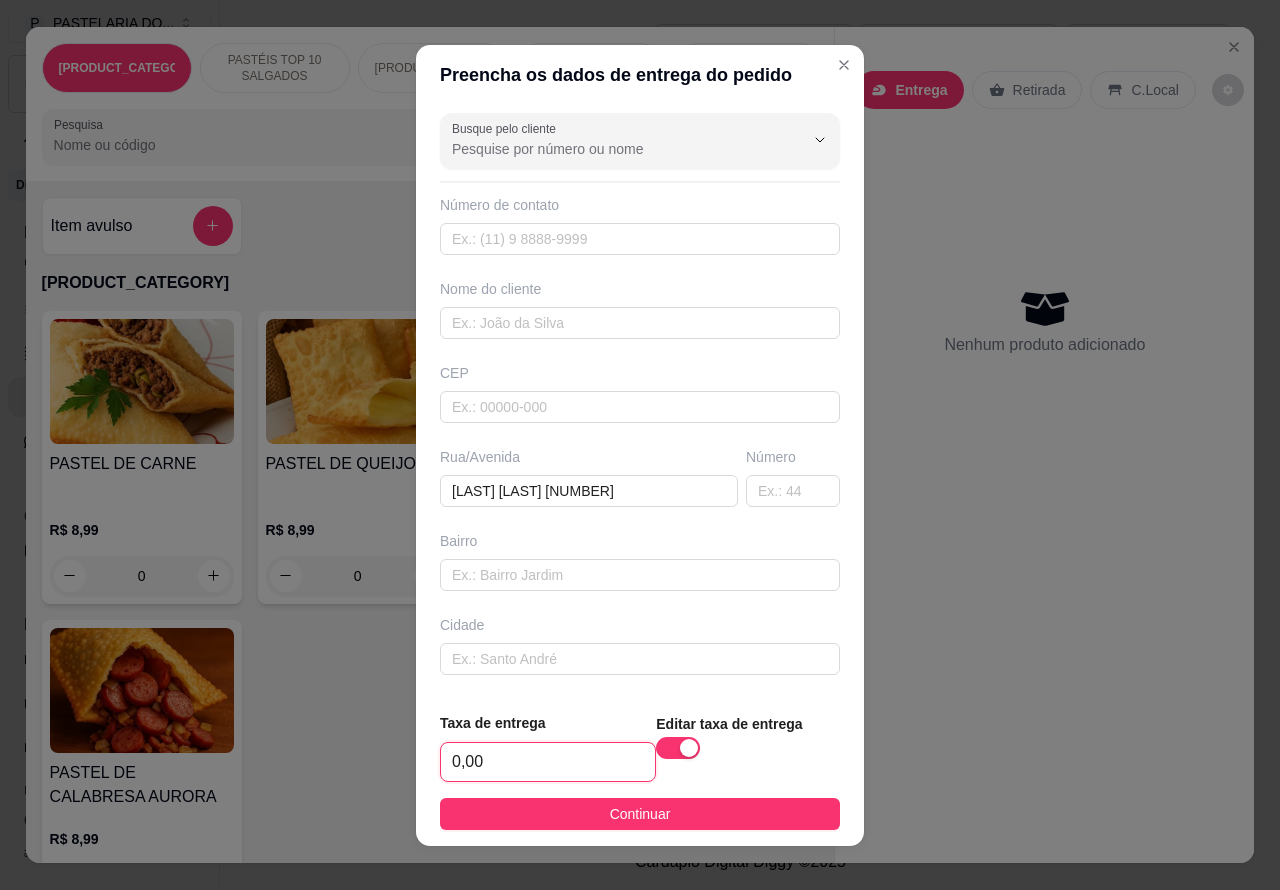 click on "0,00" at bounding box center (548, 762) 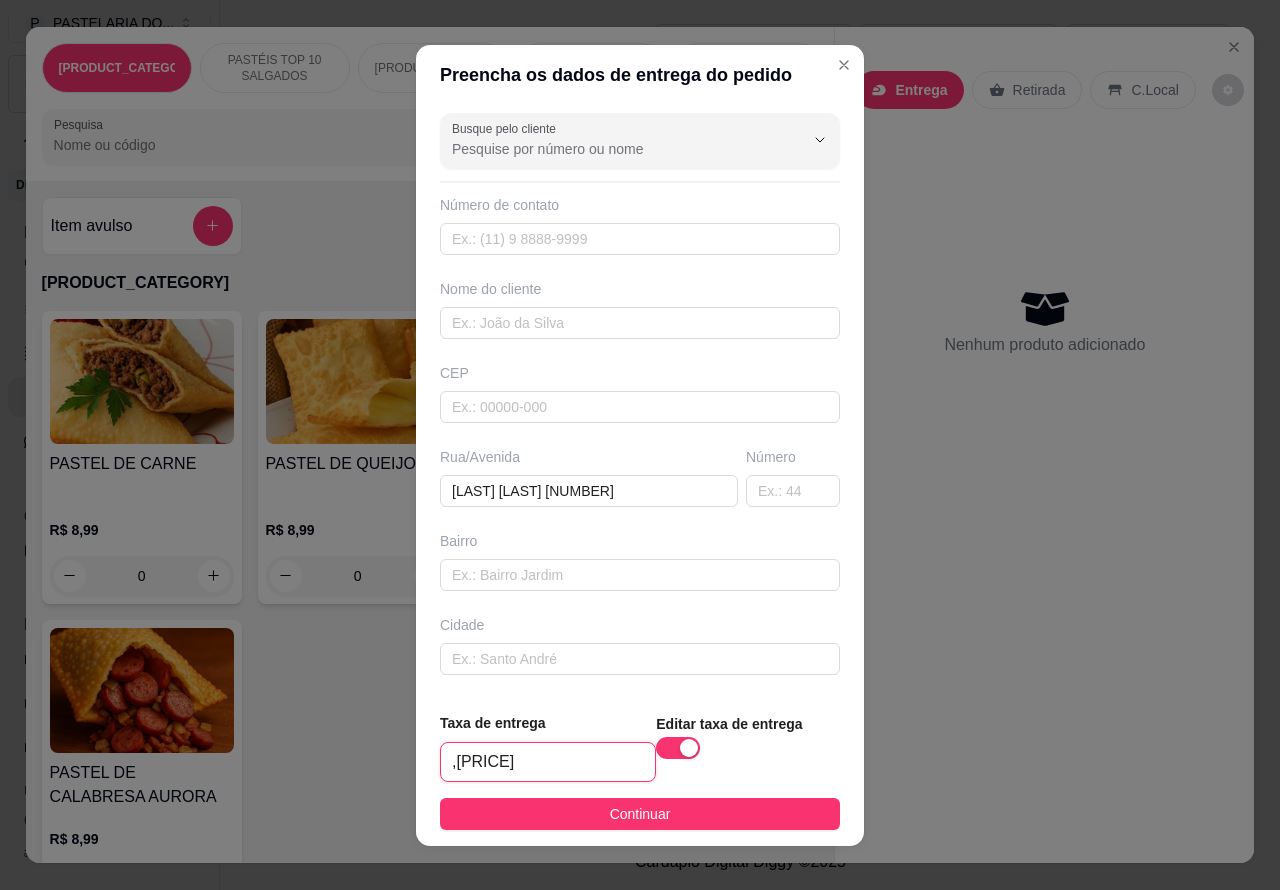 type on "1,00" 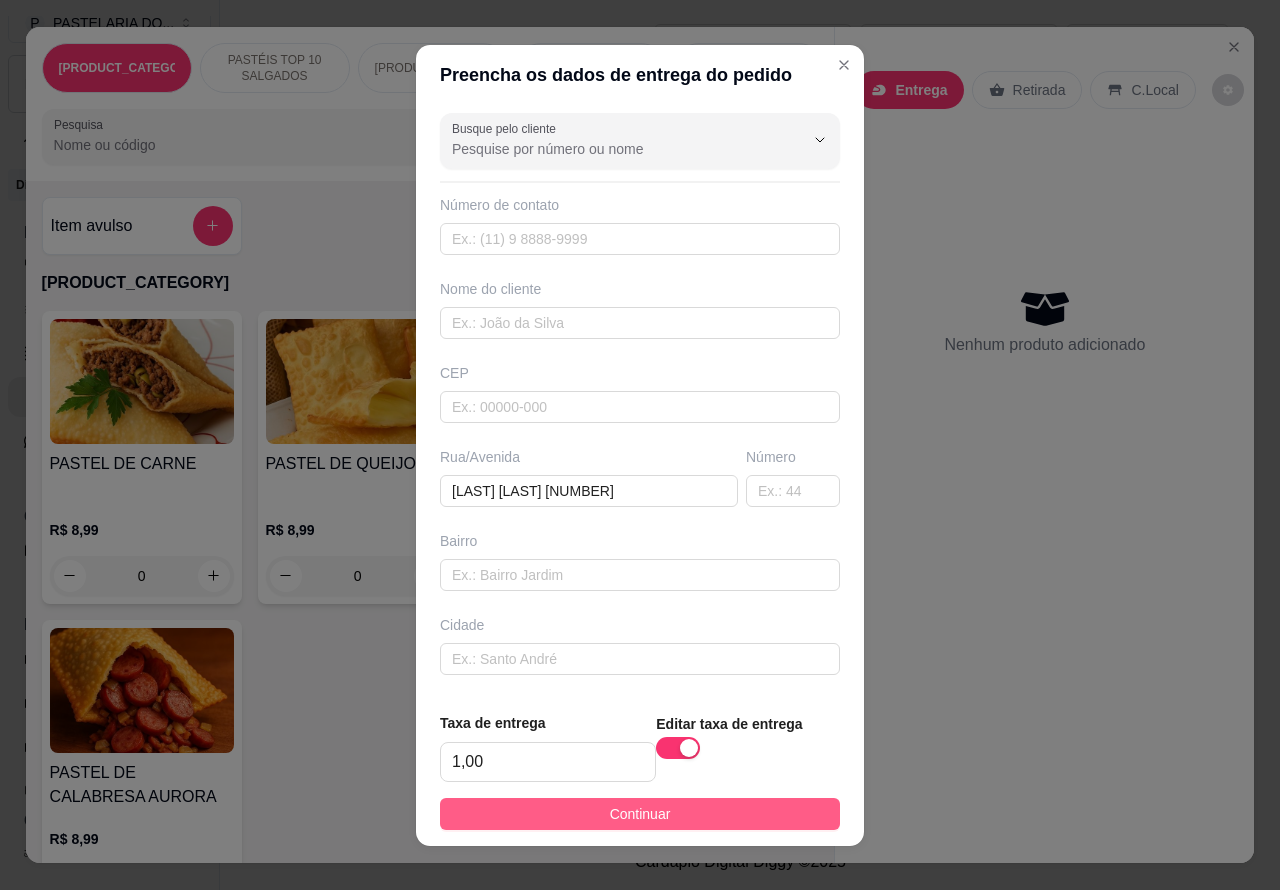 click on "Continuar" at bounding box center (640, 814) 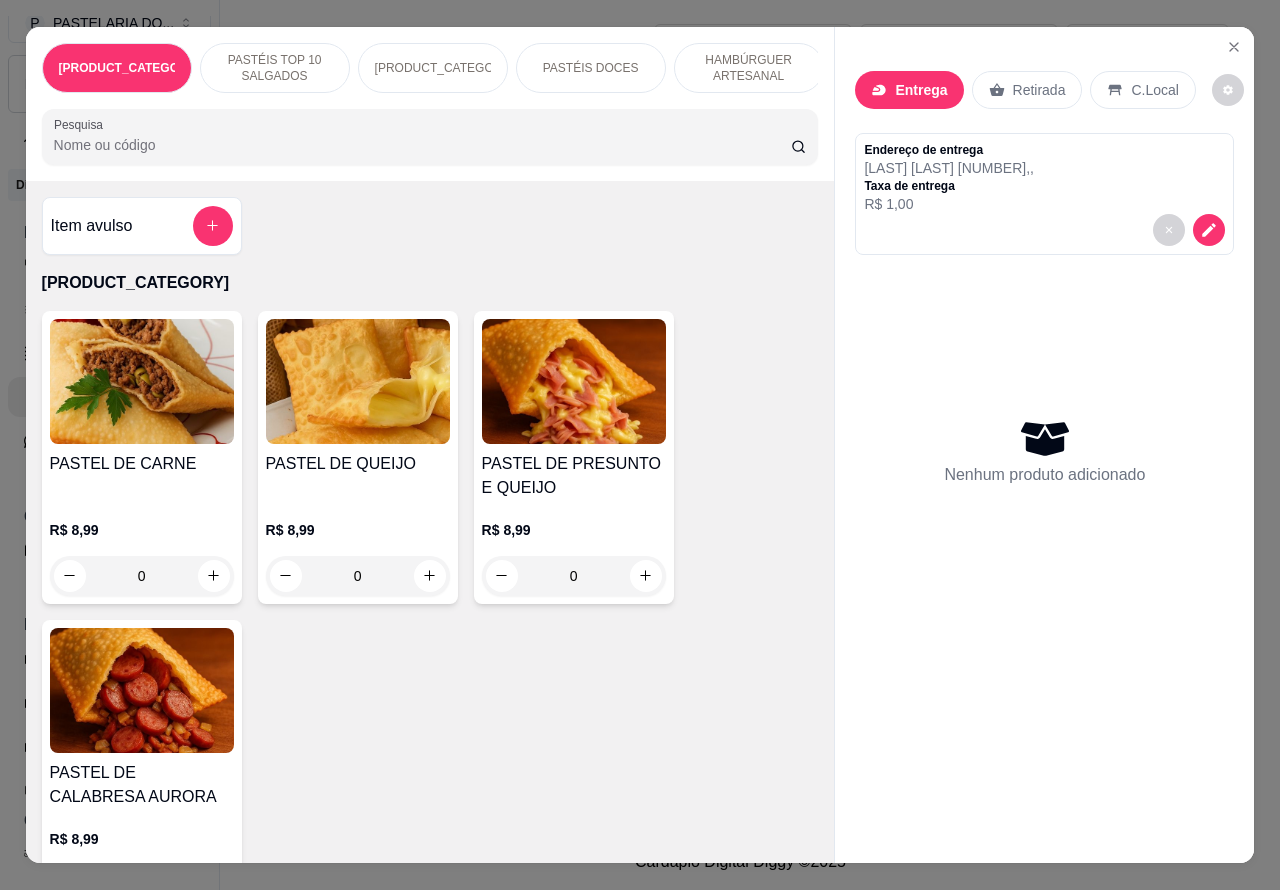 click 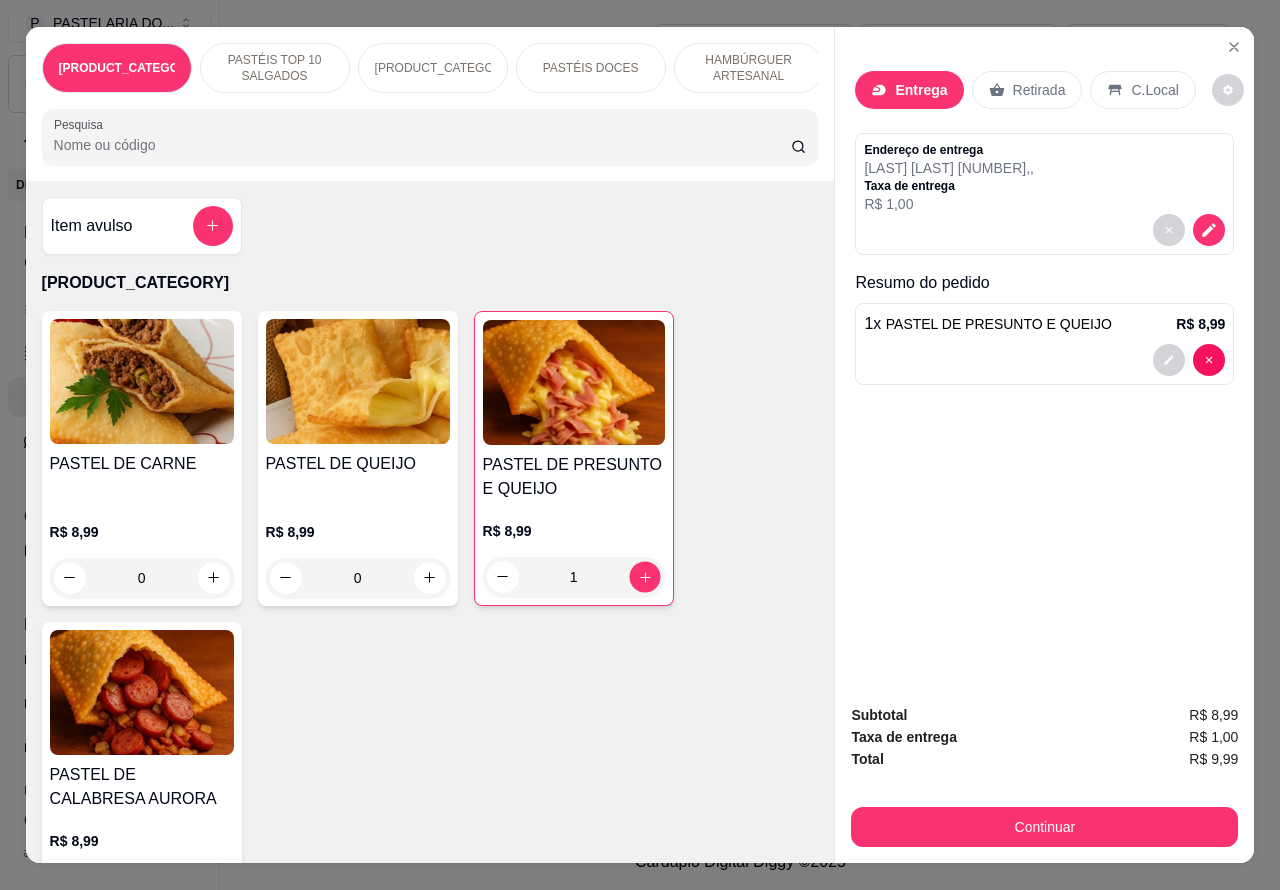 click 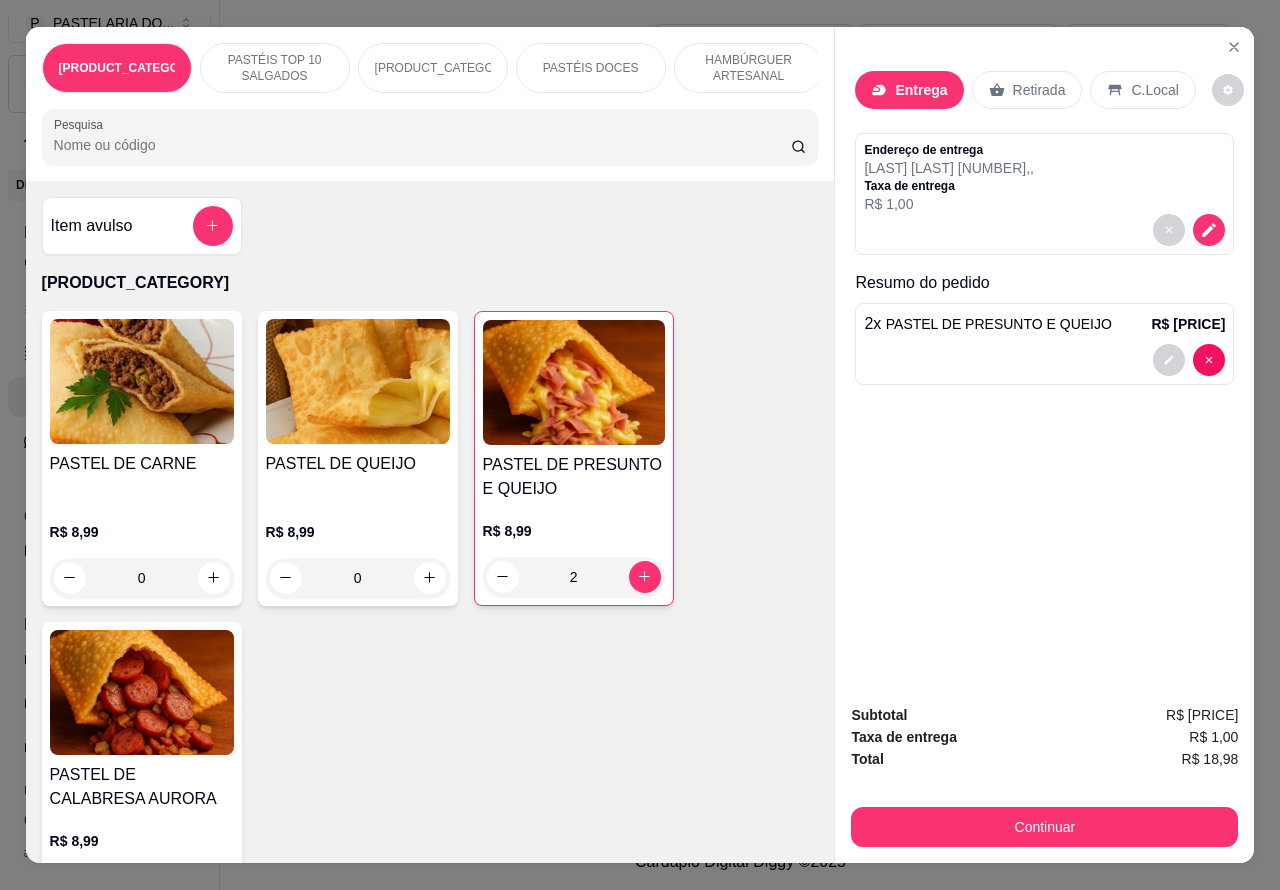 click 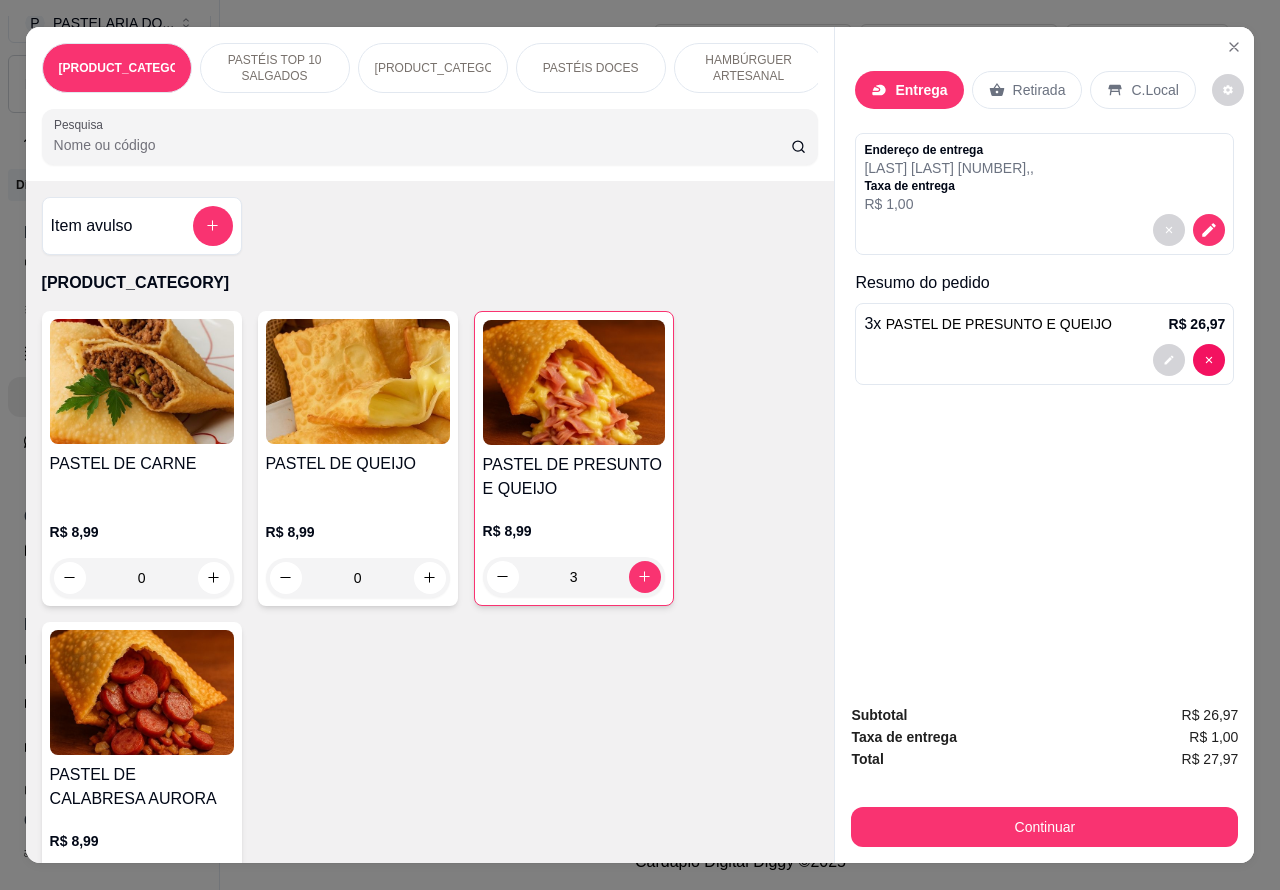 click 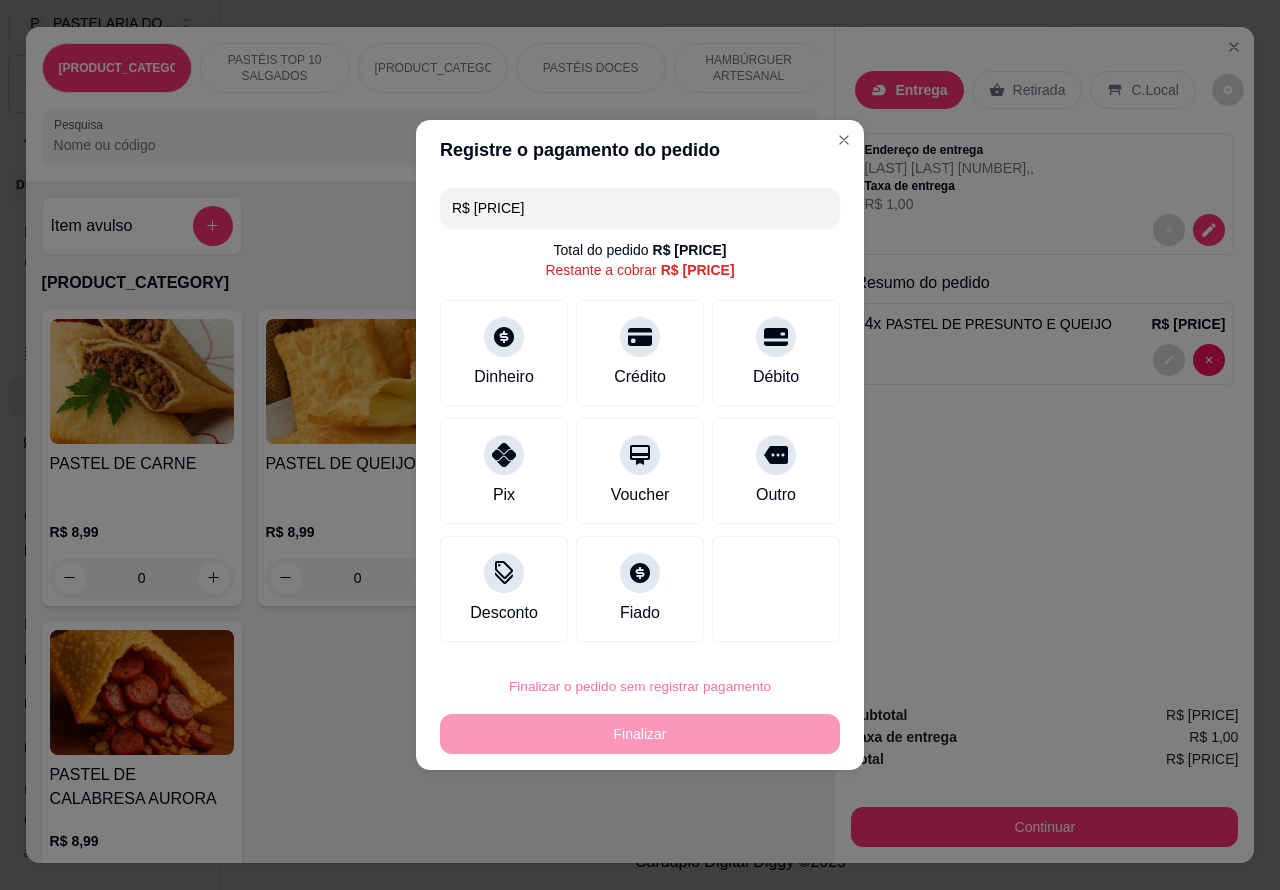 click on "Confirmar" at bounding box center [758, 630] 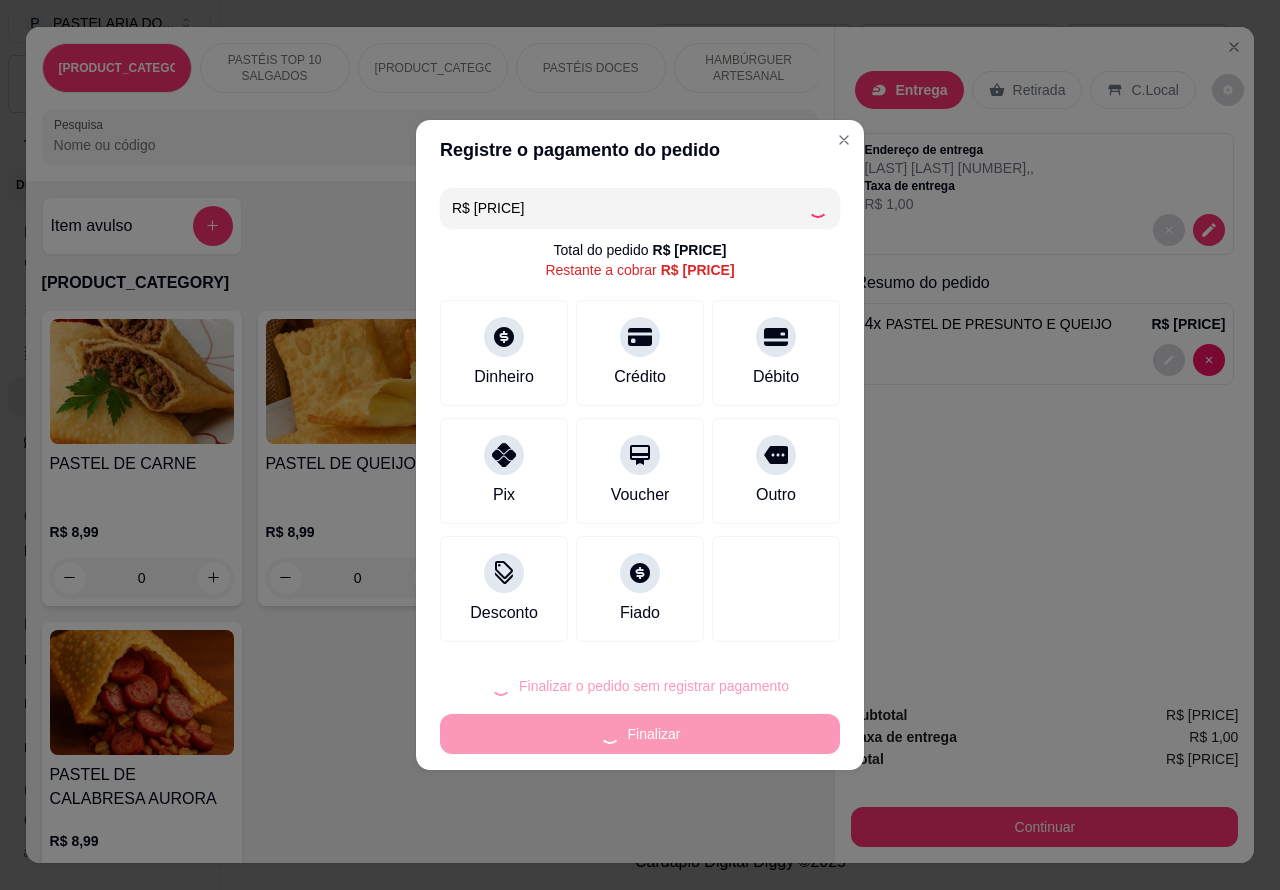 type on "0" 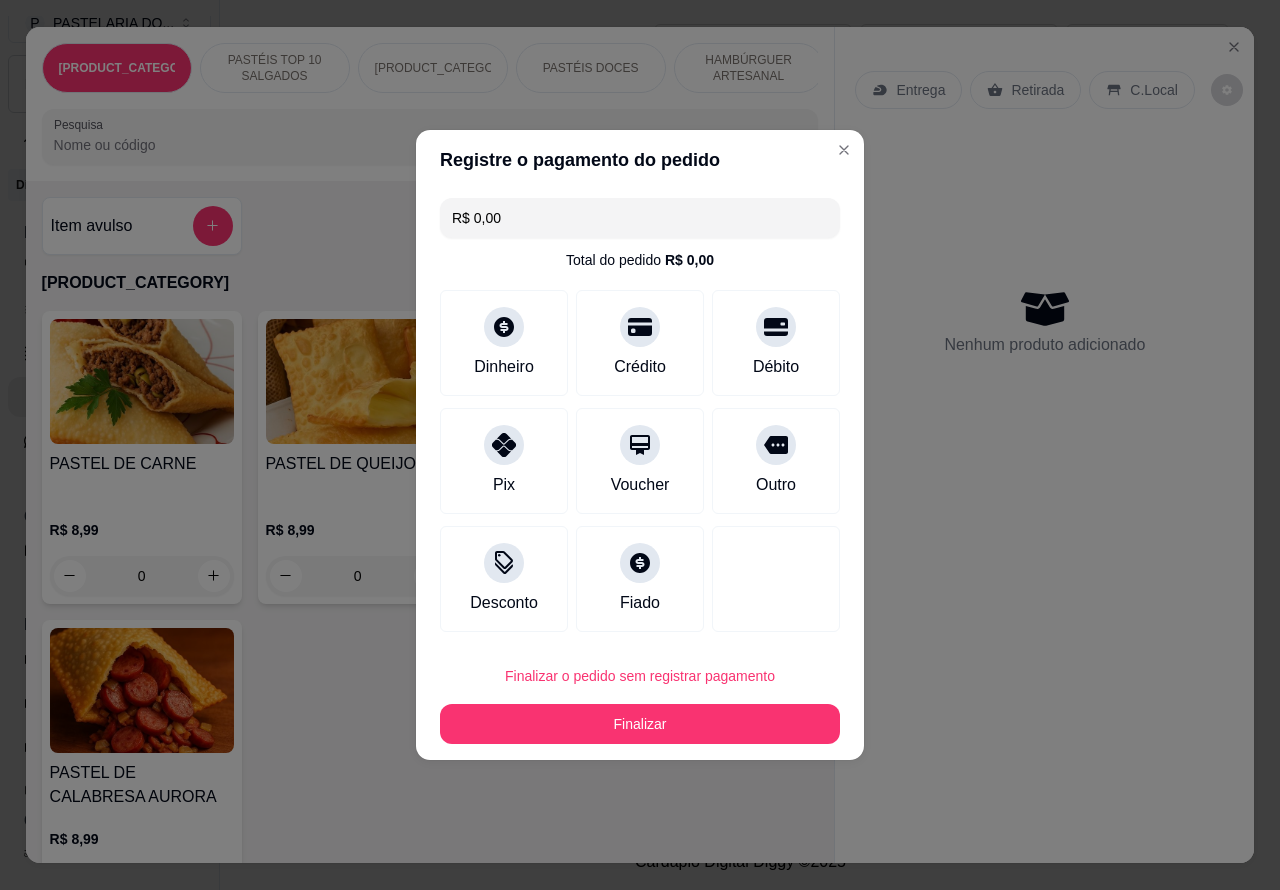 type on "R$ 0,00" 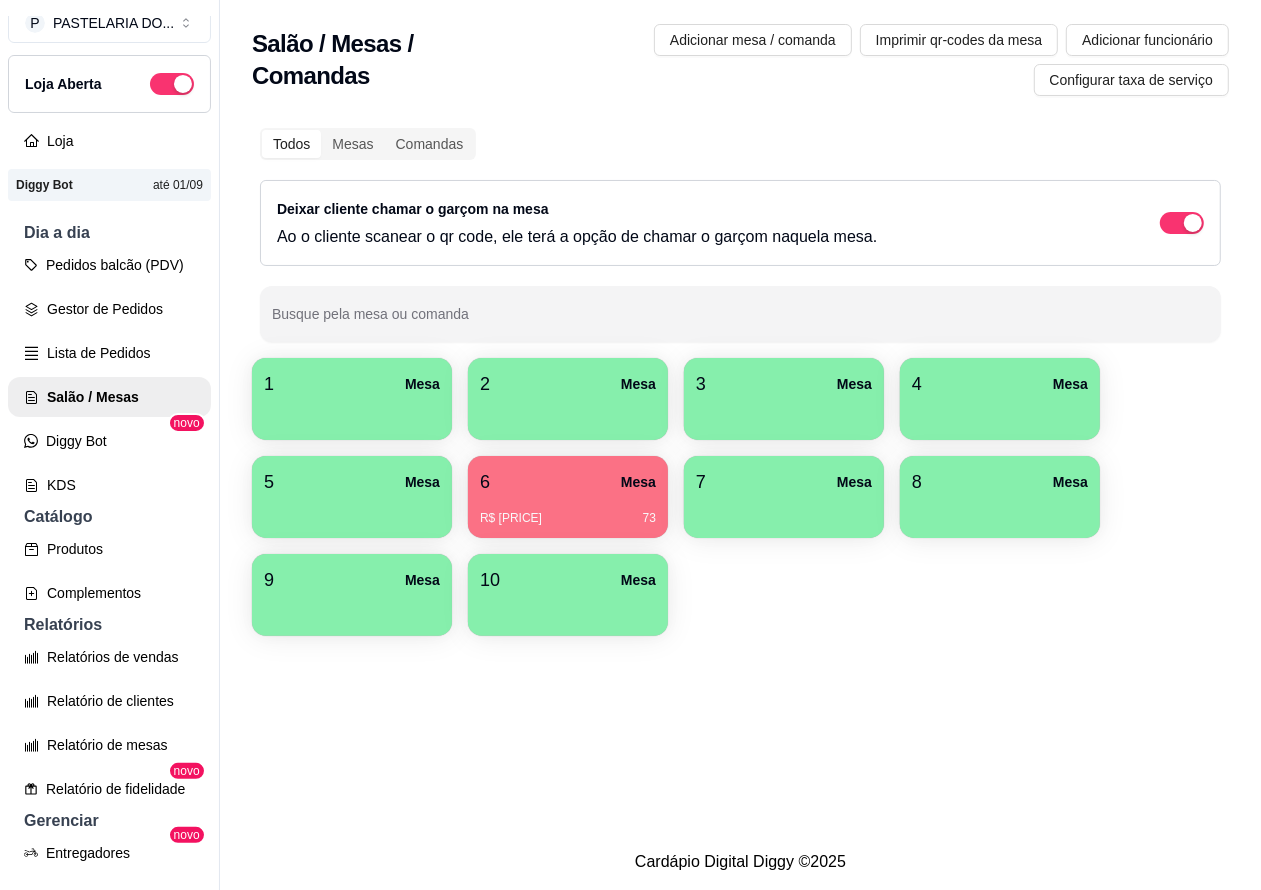 click on "2 Mesa" at bounding box center [568, 384] 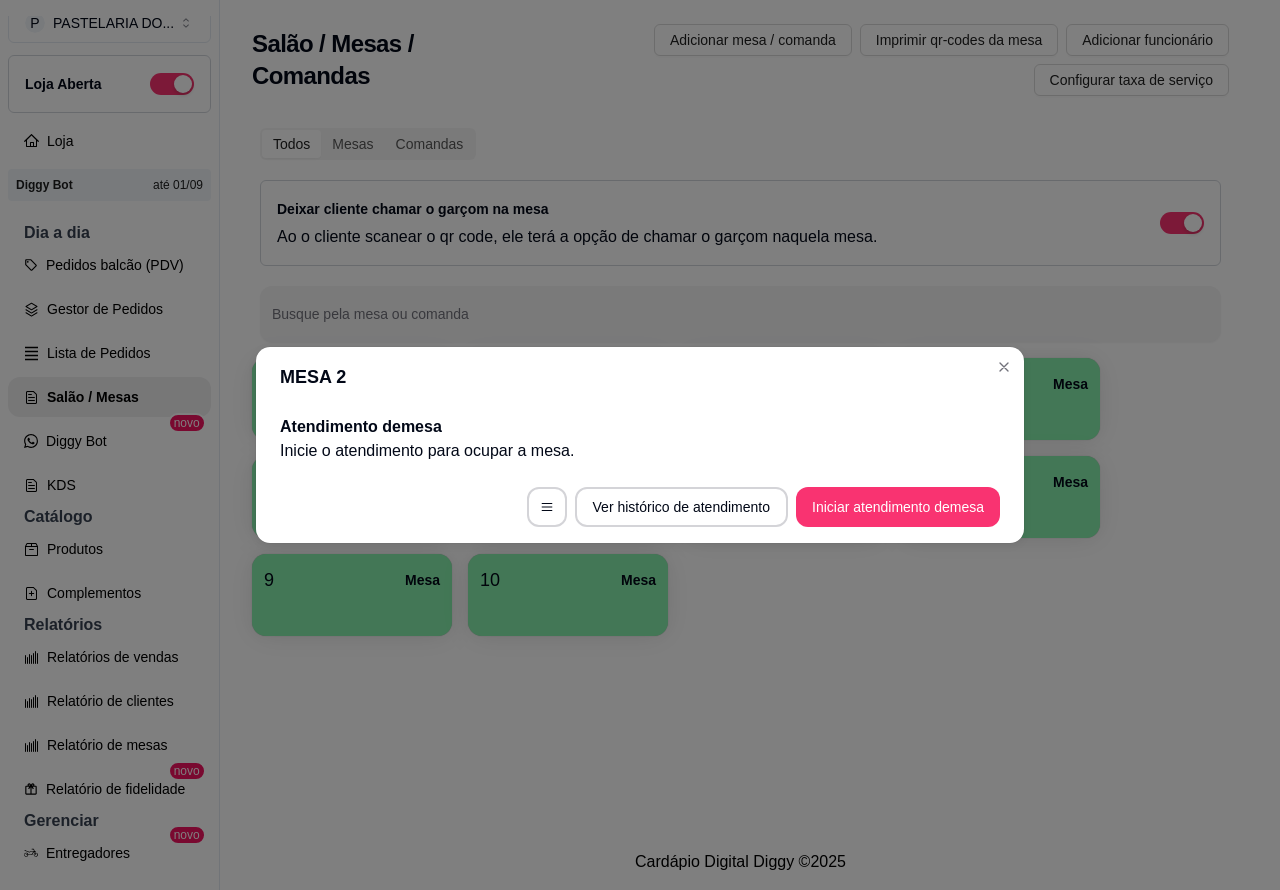 click on "Pedidos balcão (PDV)" at bounding box center [109, 265] 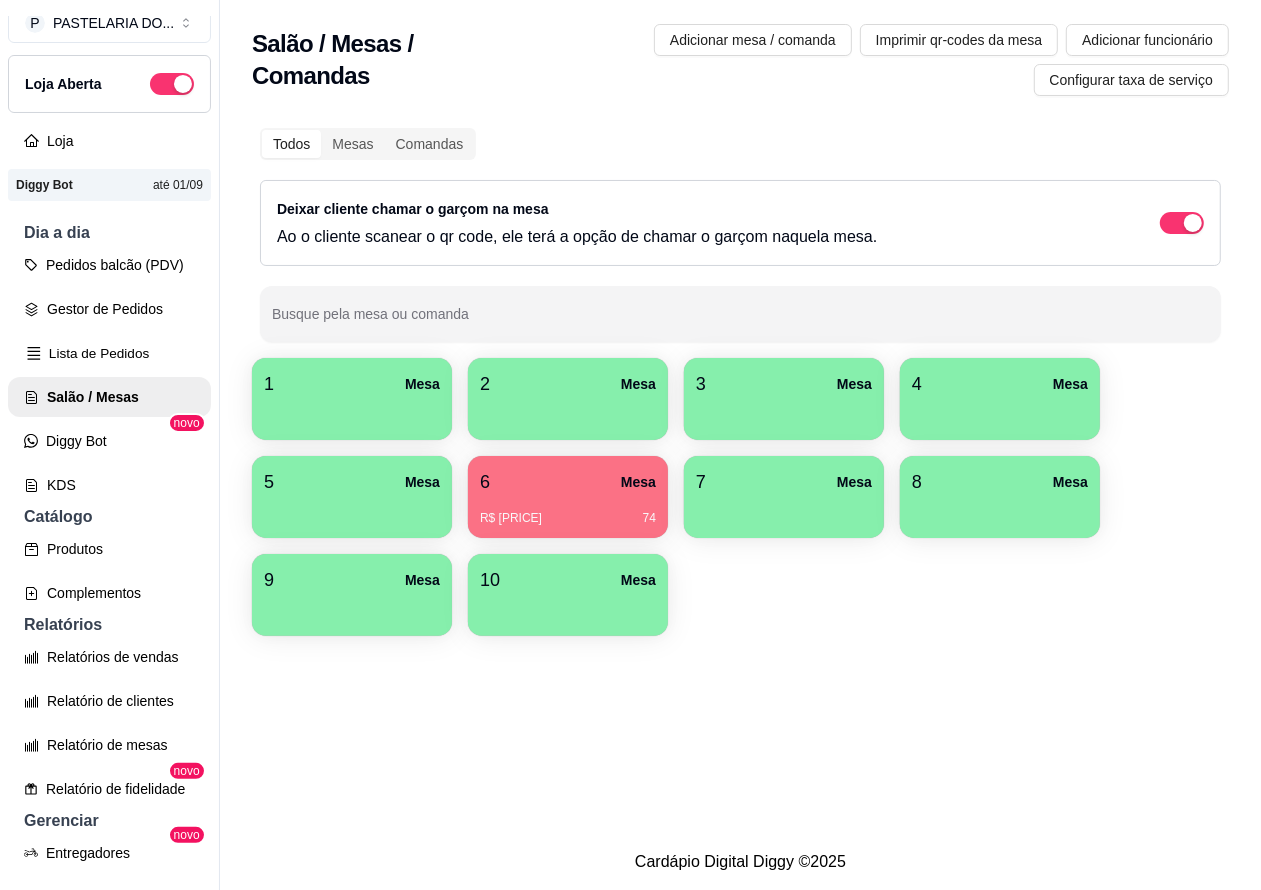 click on "Lista de Pedidos" at bounding box center (109, 353) 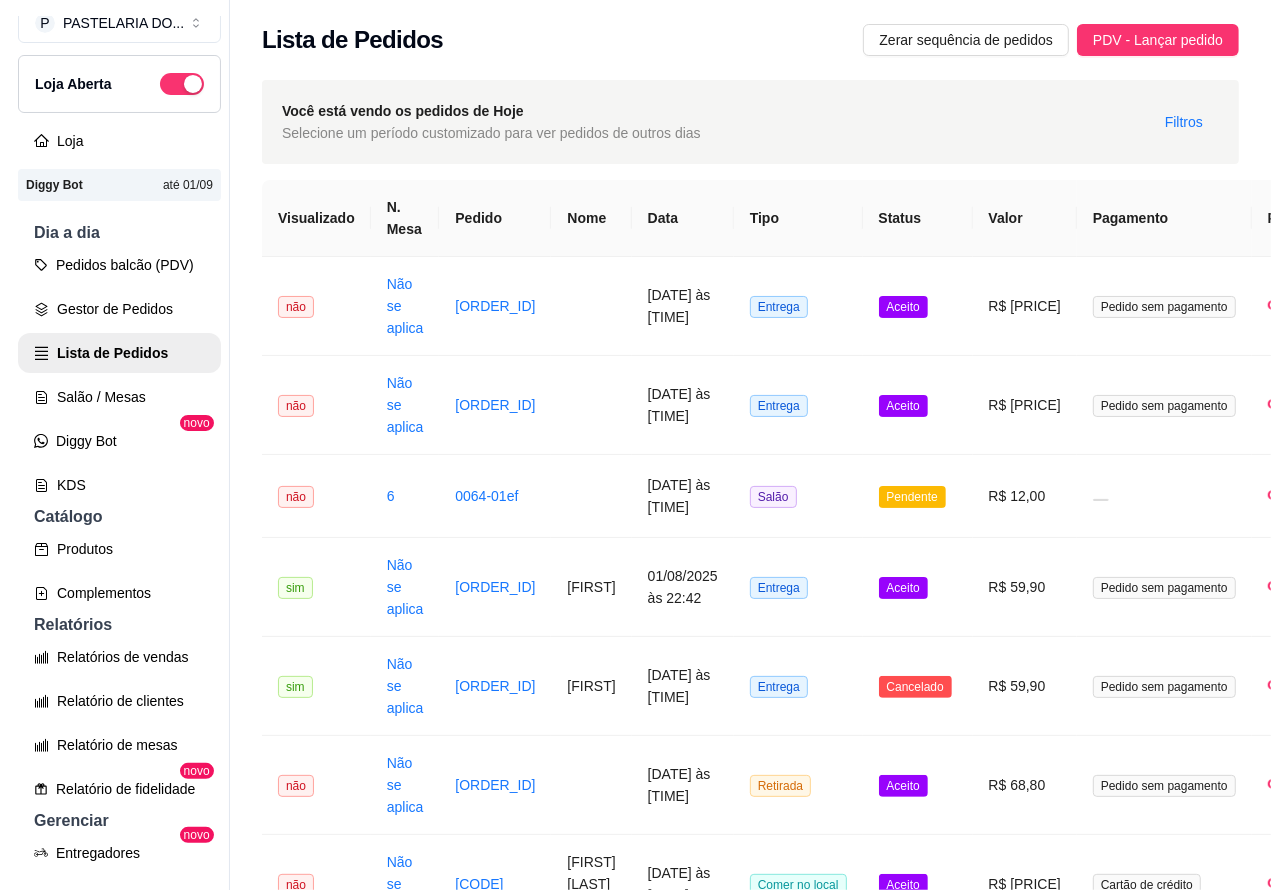 scroll, scrollTop: 0, scrollLeft: 226, axis: horizontal 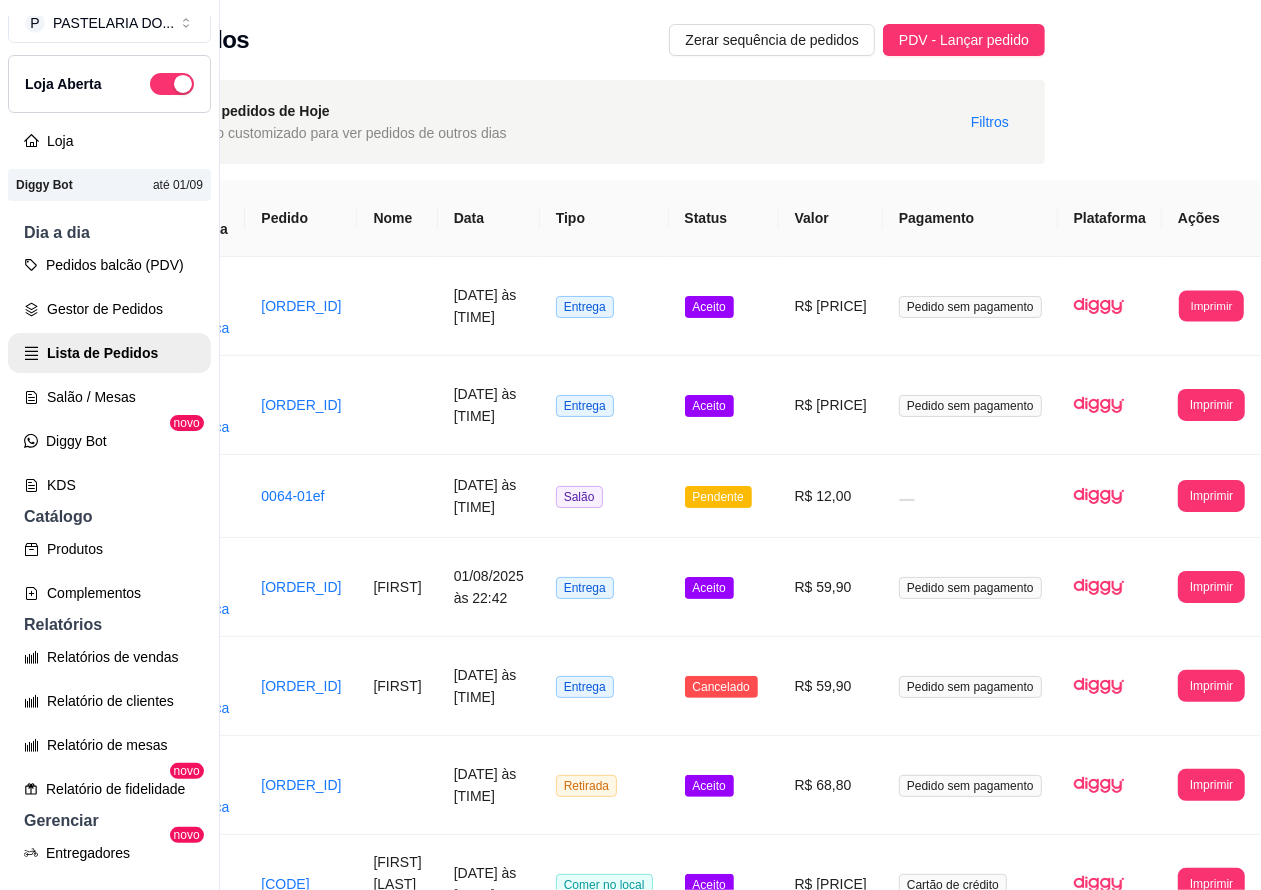 click on "Imprimir" at bounding box center [1211, 305] 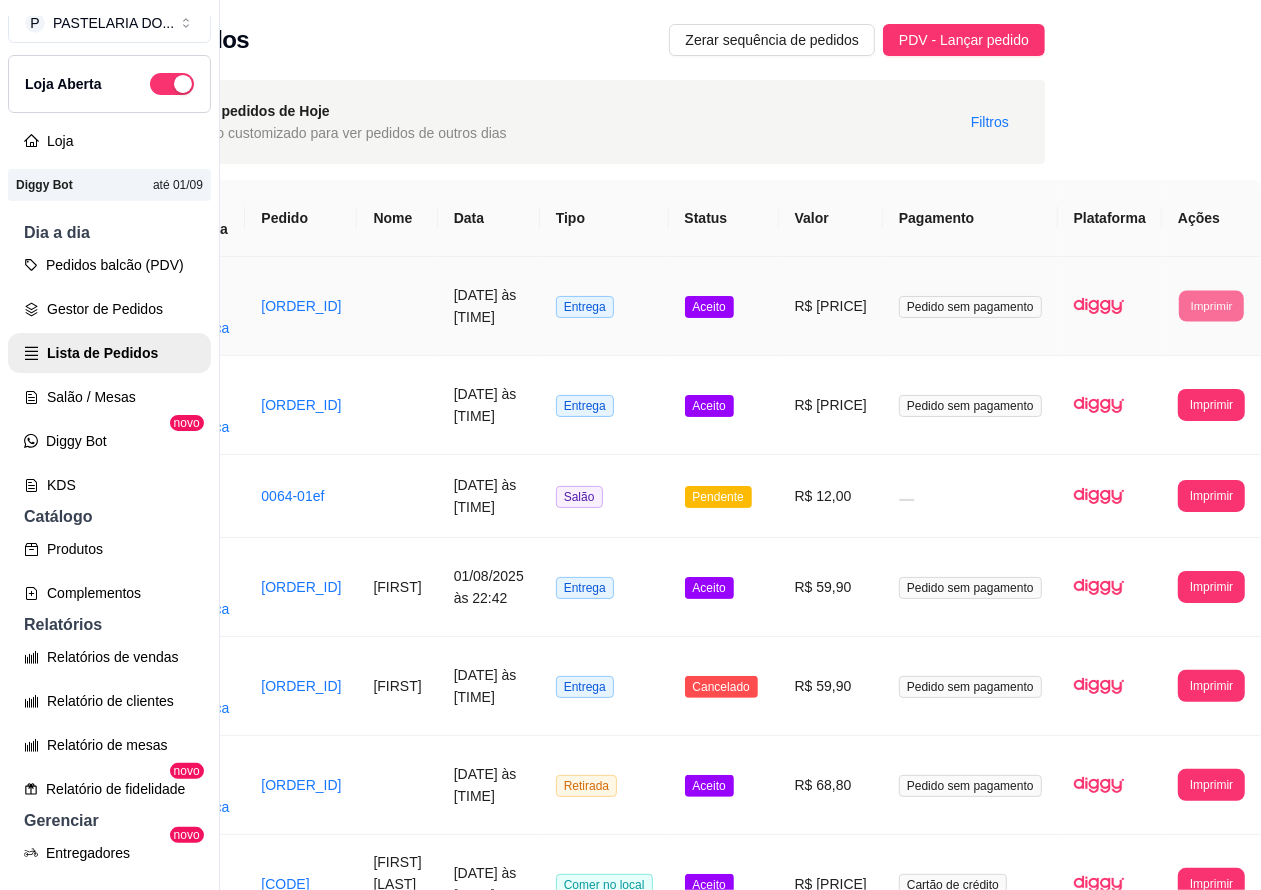 click on "R$ 36,96" at bounding box center (831, 306) 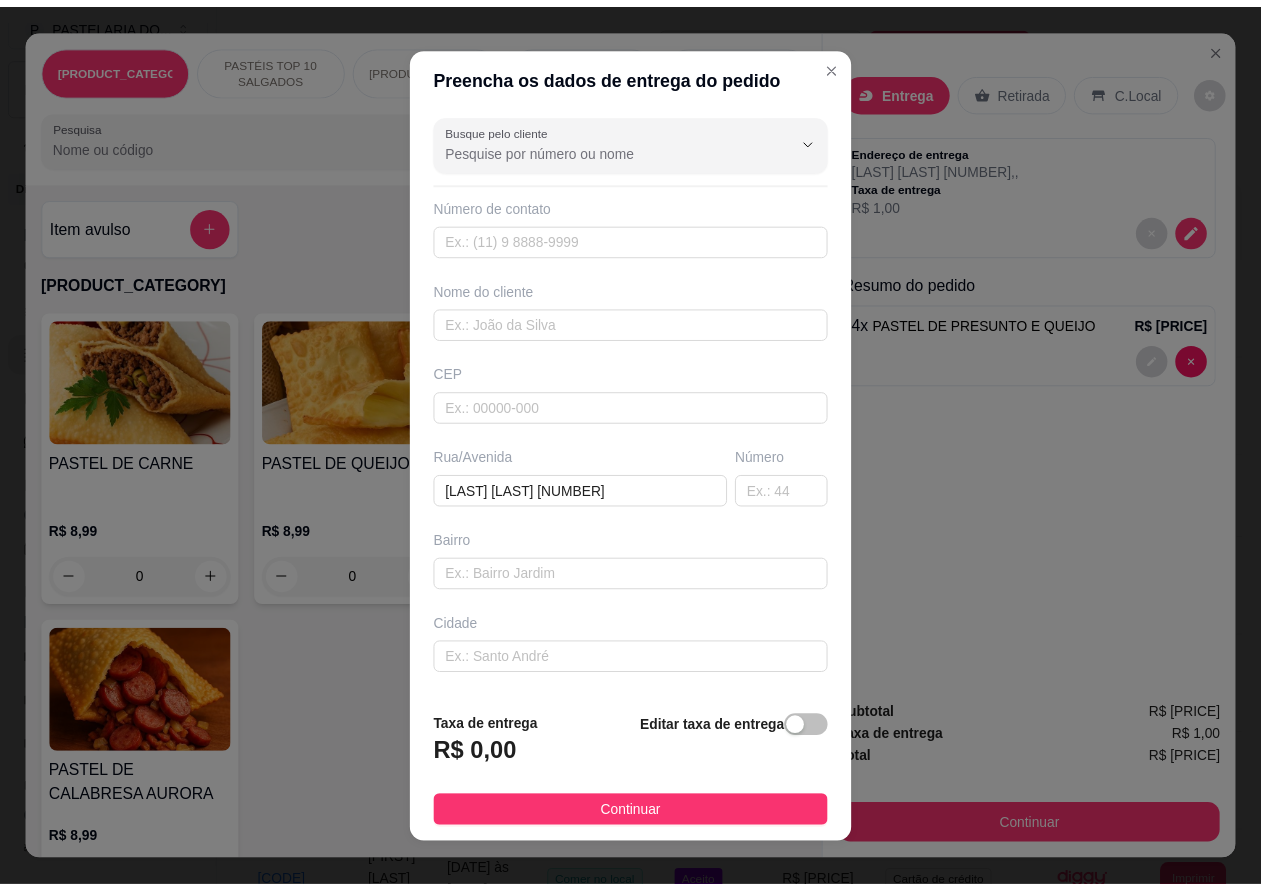 scroll, scrollTop: 82, scrollLeft: 0, axis: vertical 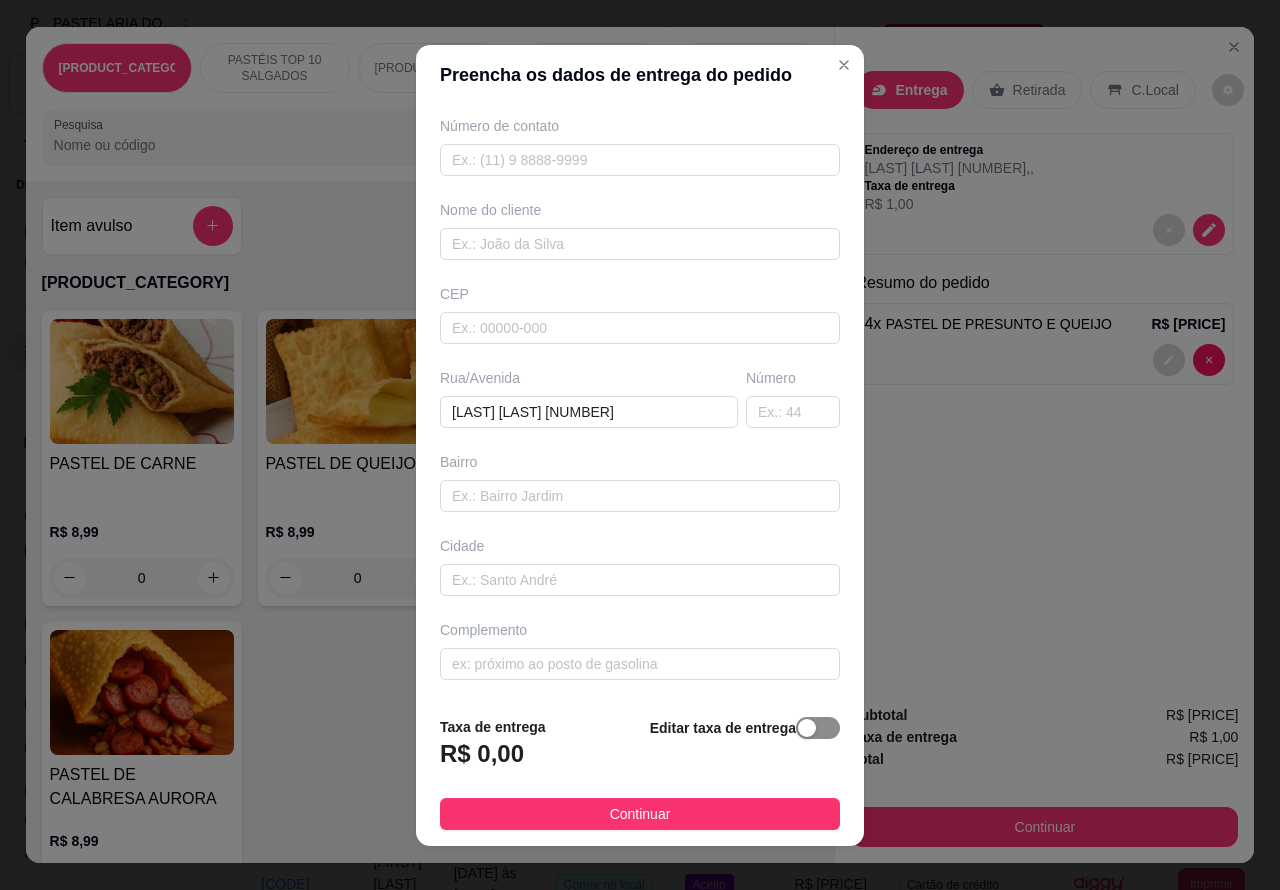click at bounding box center [807, 728] 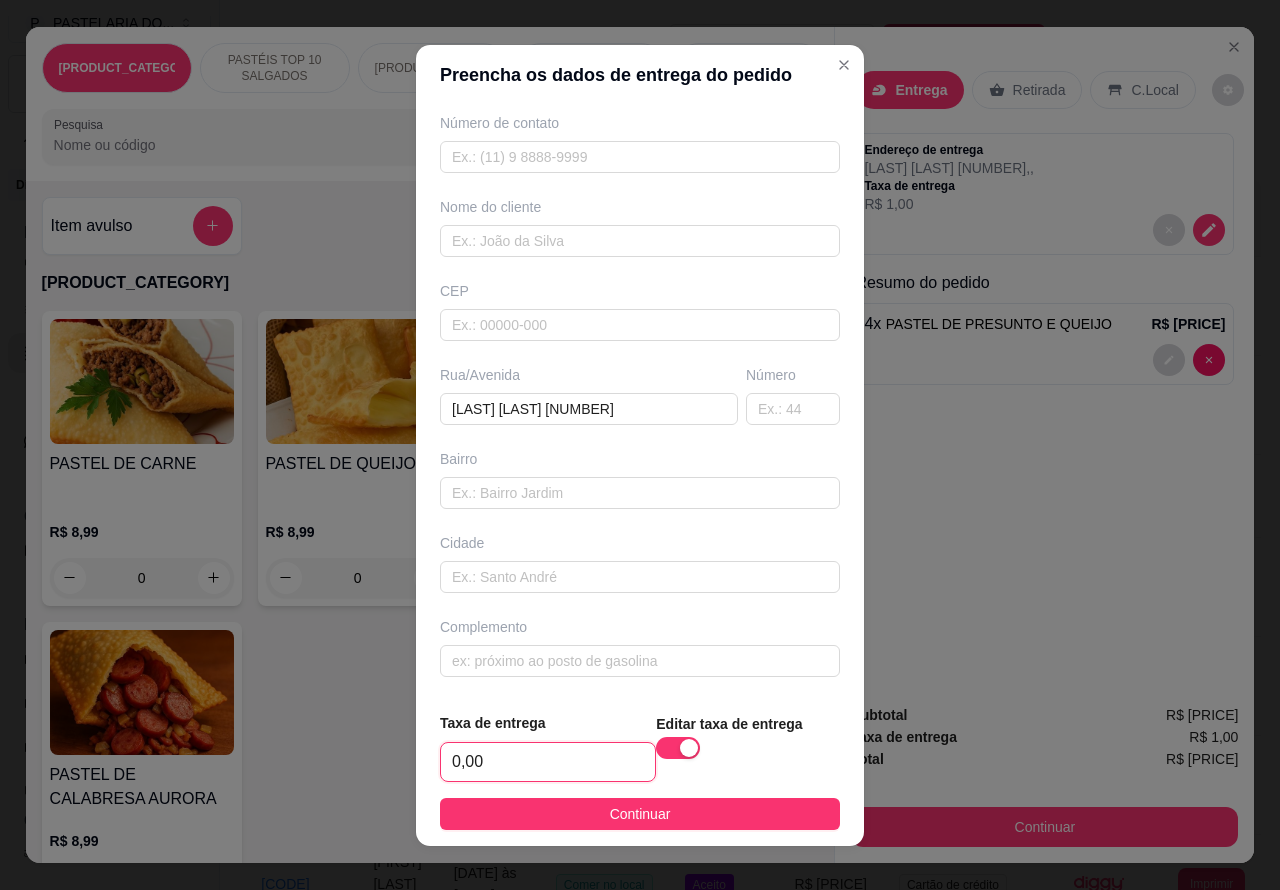 click on "0,00" at bounding box center (548, 762) 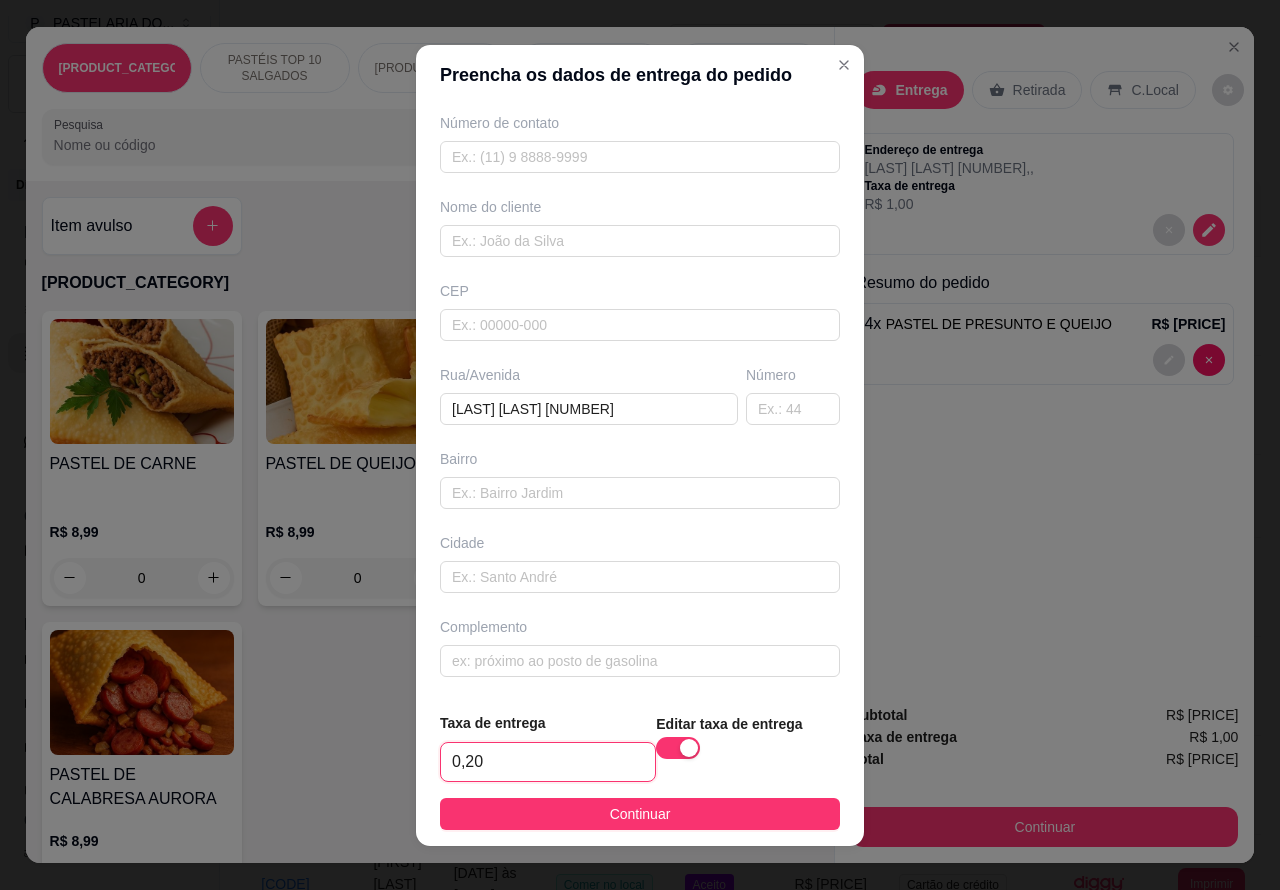 type on "2,00" 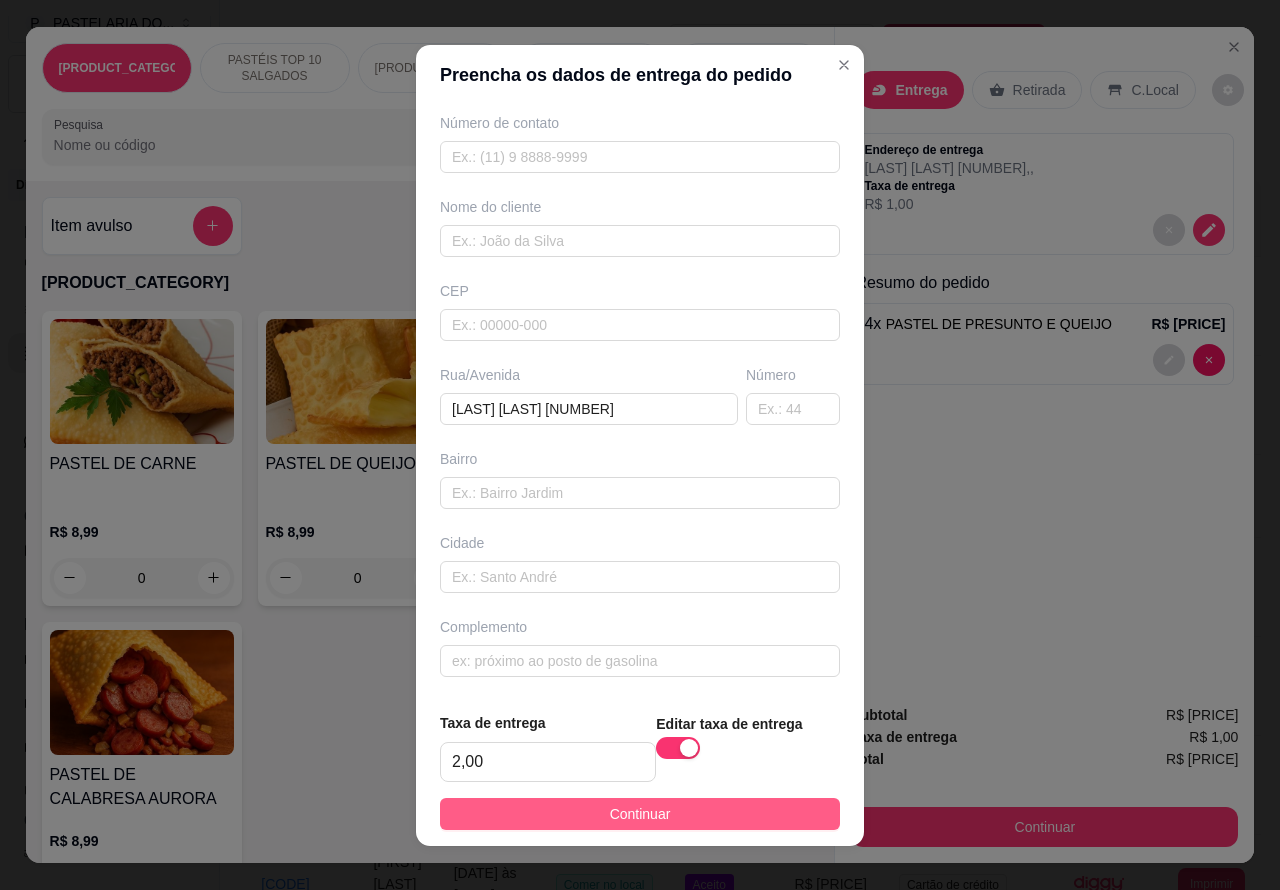 click on "Continuar" at bounding box center (640, 814) 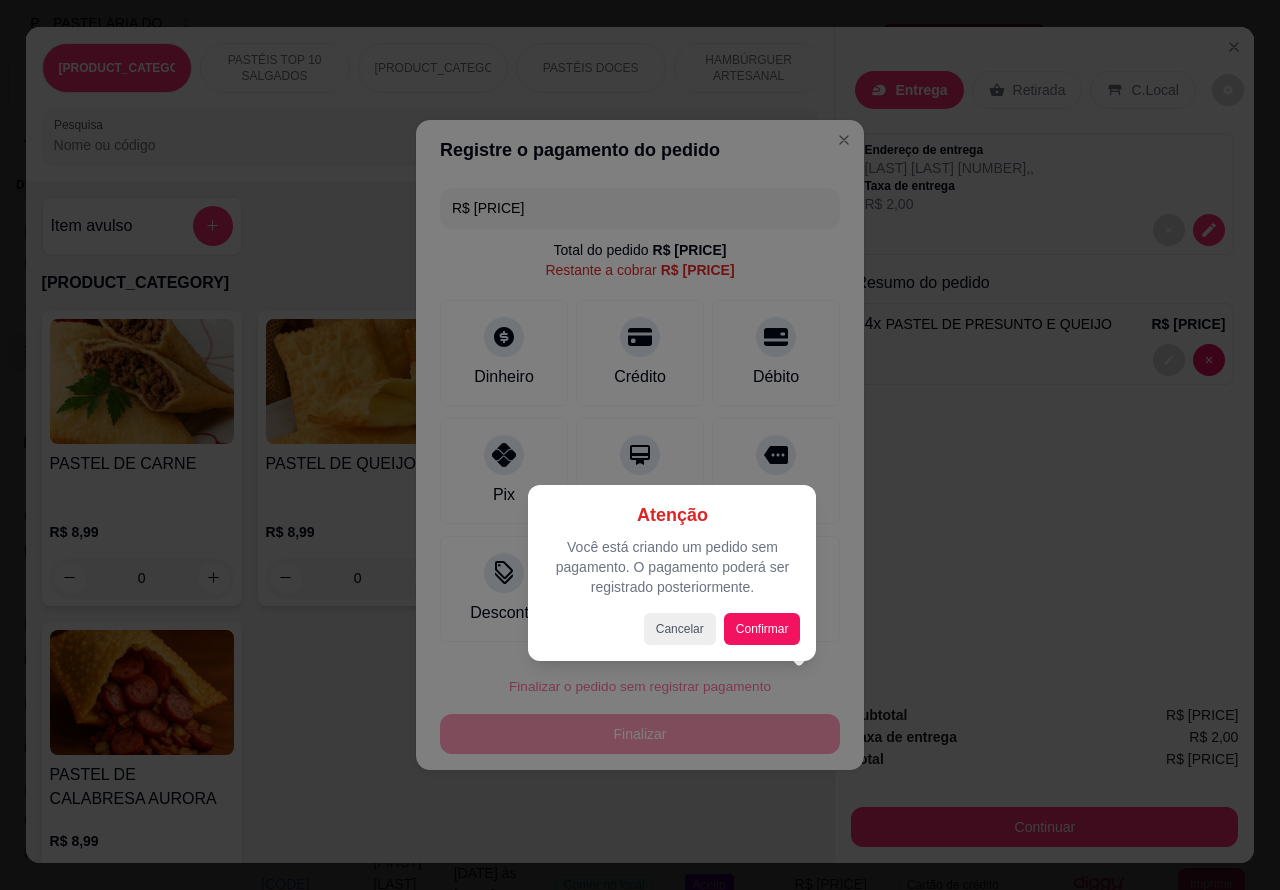 click on "Confirmar" at bounding box center [762, 629] 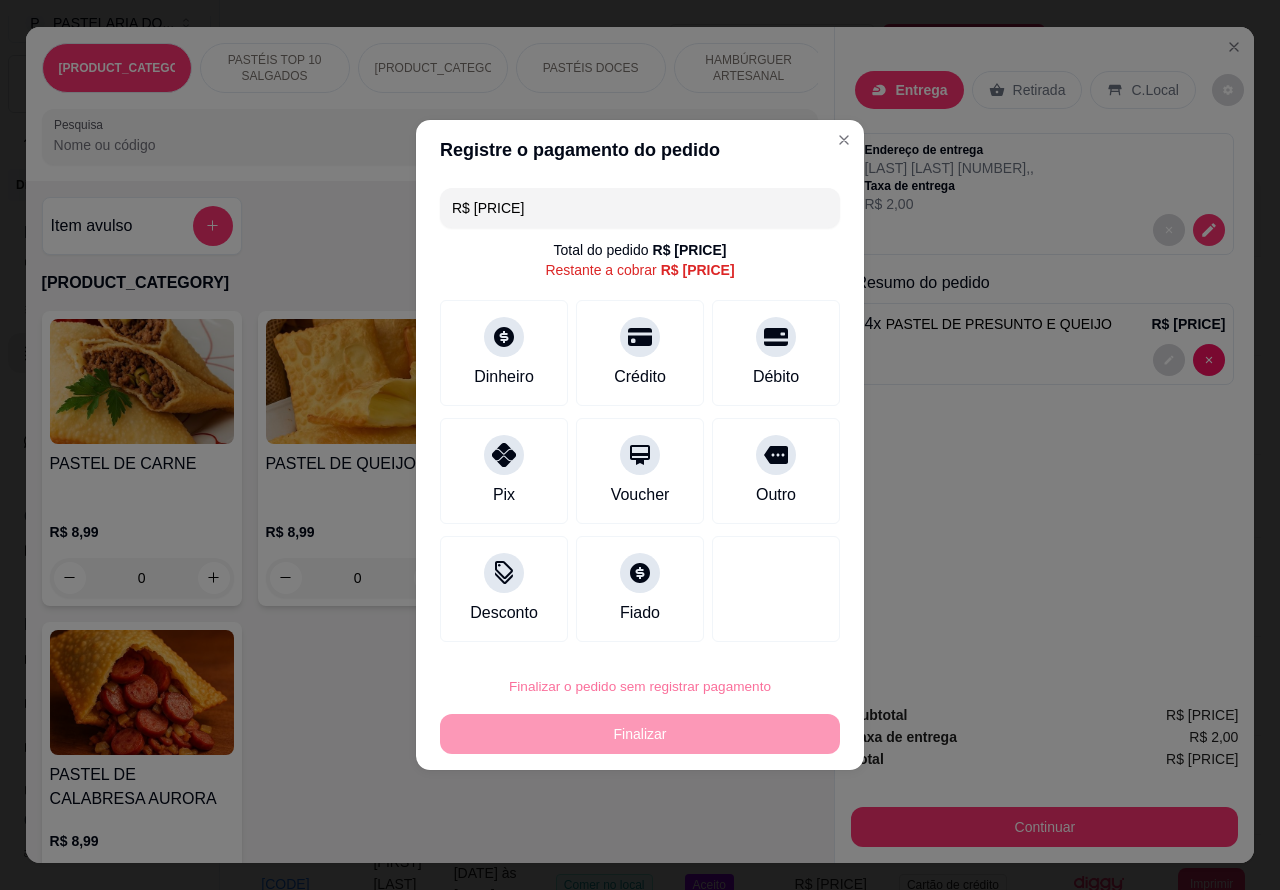 click on "Confirmar" at bounding box center (758, 630) 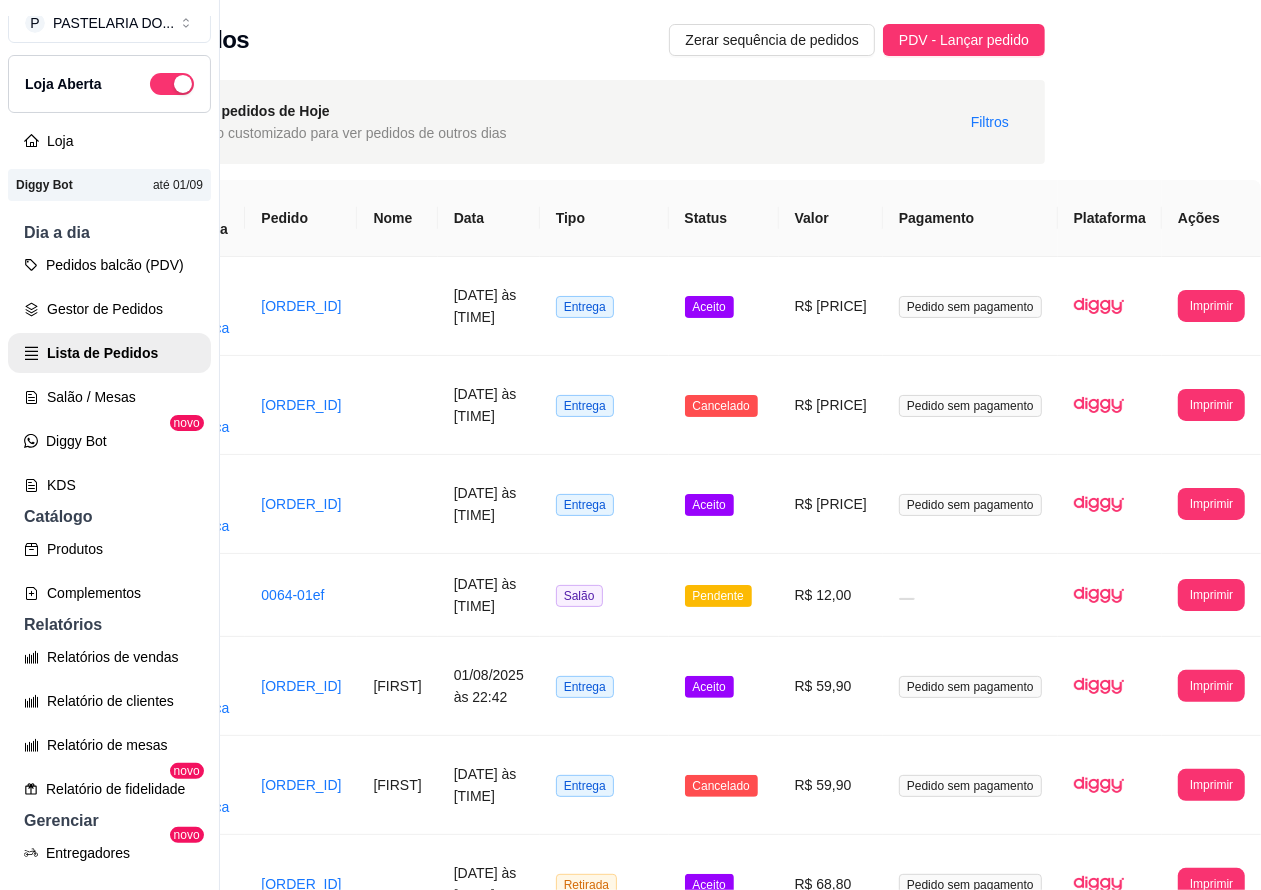 scroll, scrollTop: 0, scrollLeft: 207, axis: horizontal 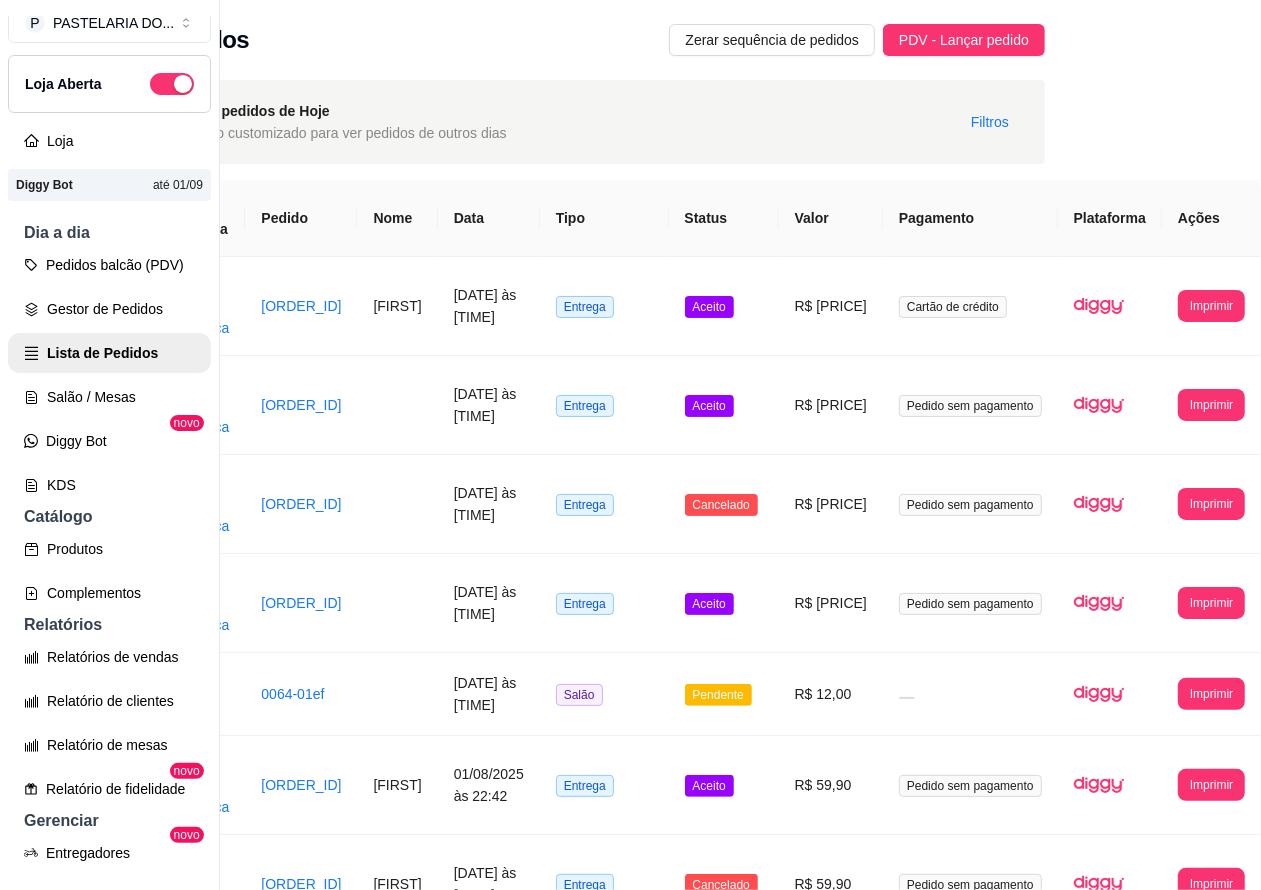 click on "Pedidos balcão (PDV)" at bounding box center (109, 265) 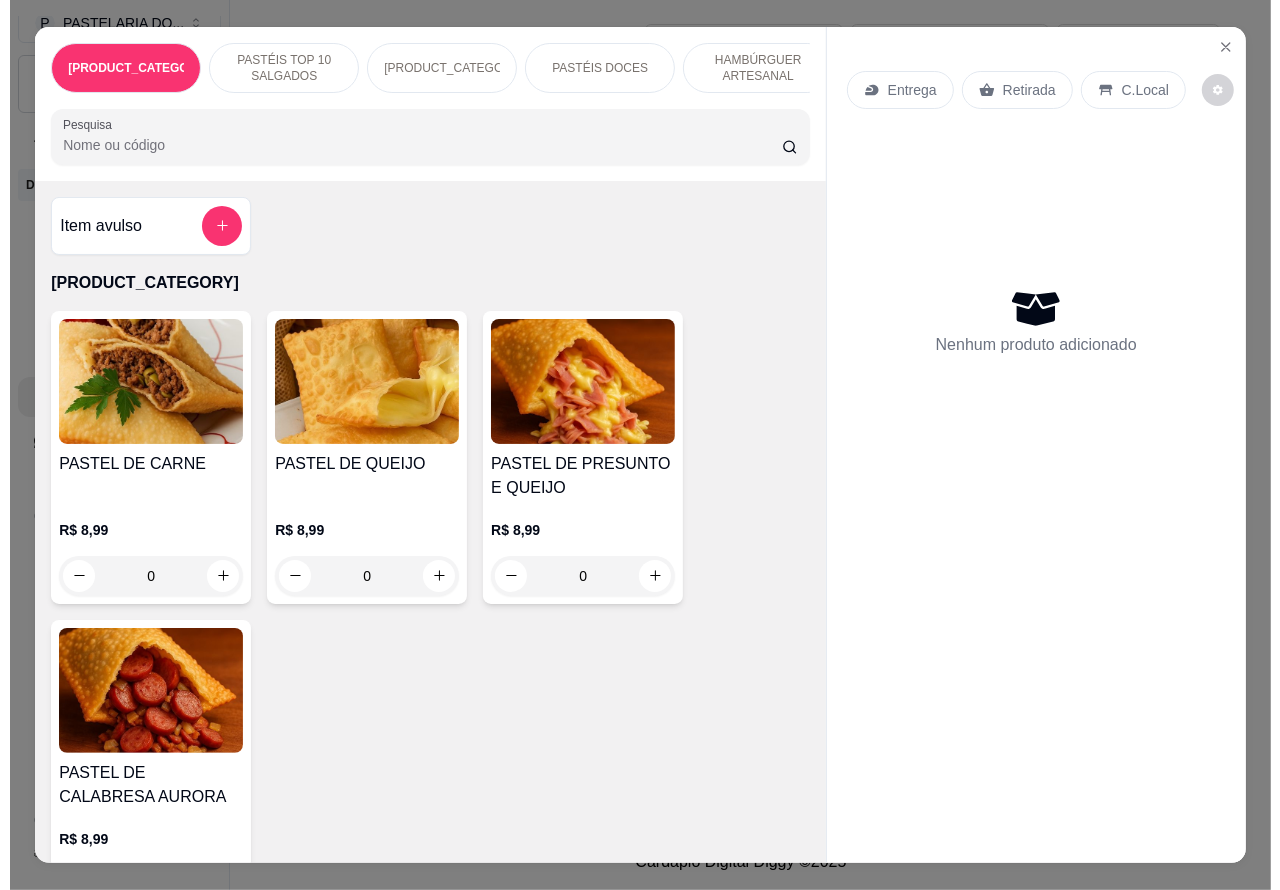 scroll, scrollTop: 0, scrollLeft: 0, axis: both 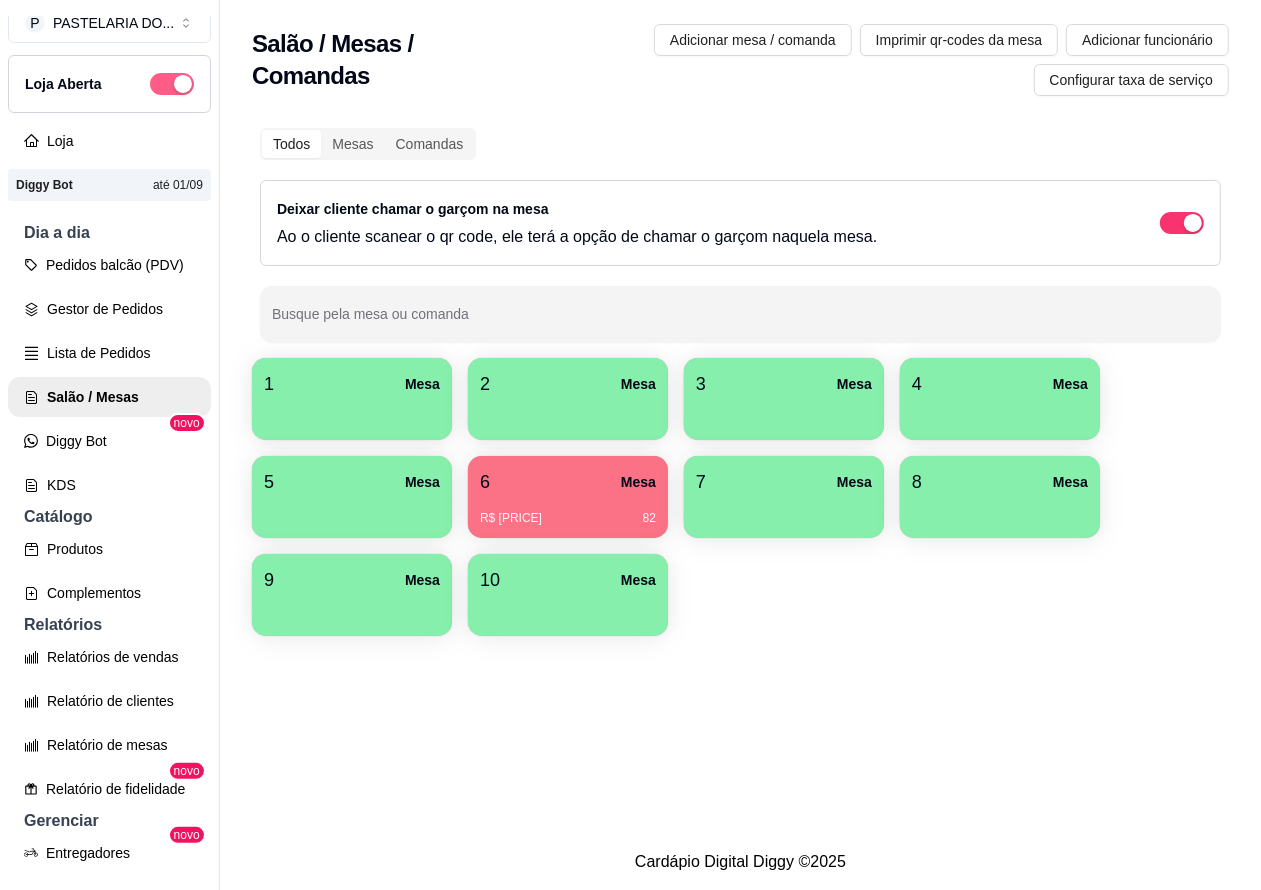 click at bounding box center [172, 84] 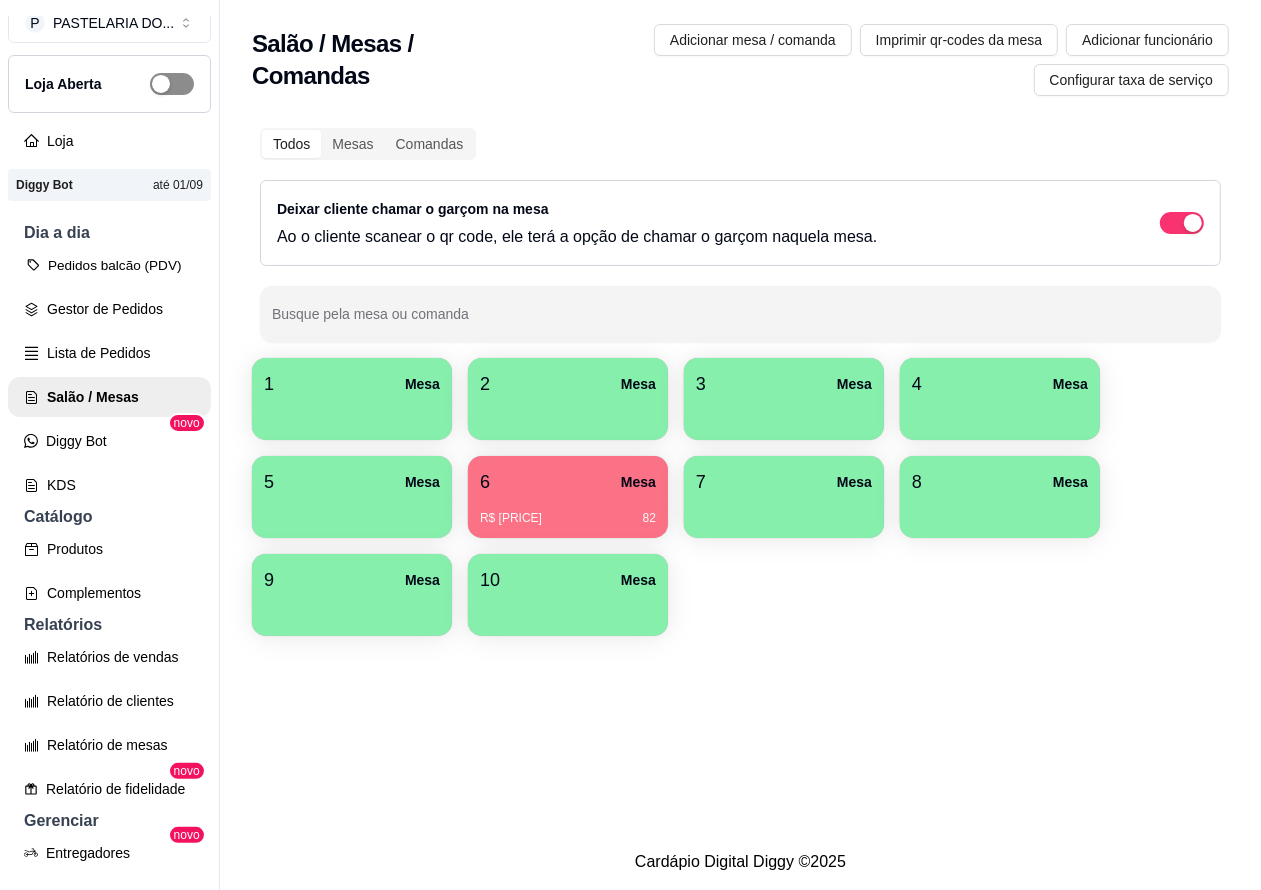 click on "Pedidos balcão (PDV)" at bounding box center (109, 265) 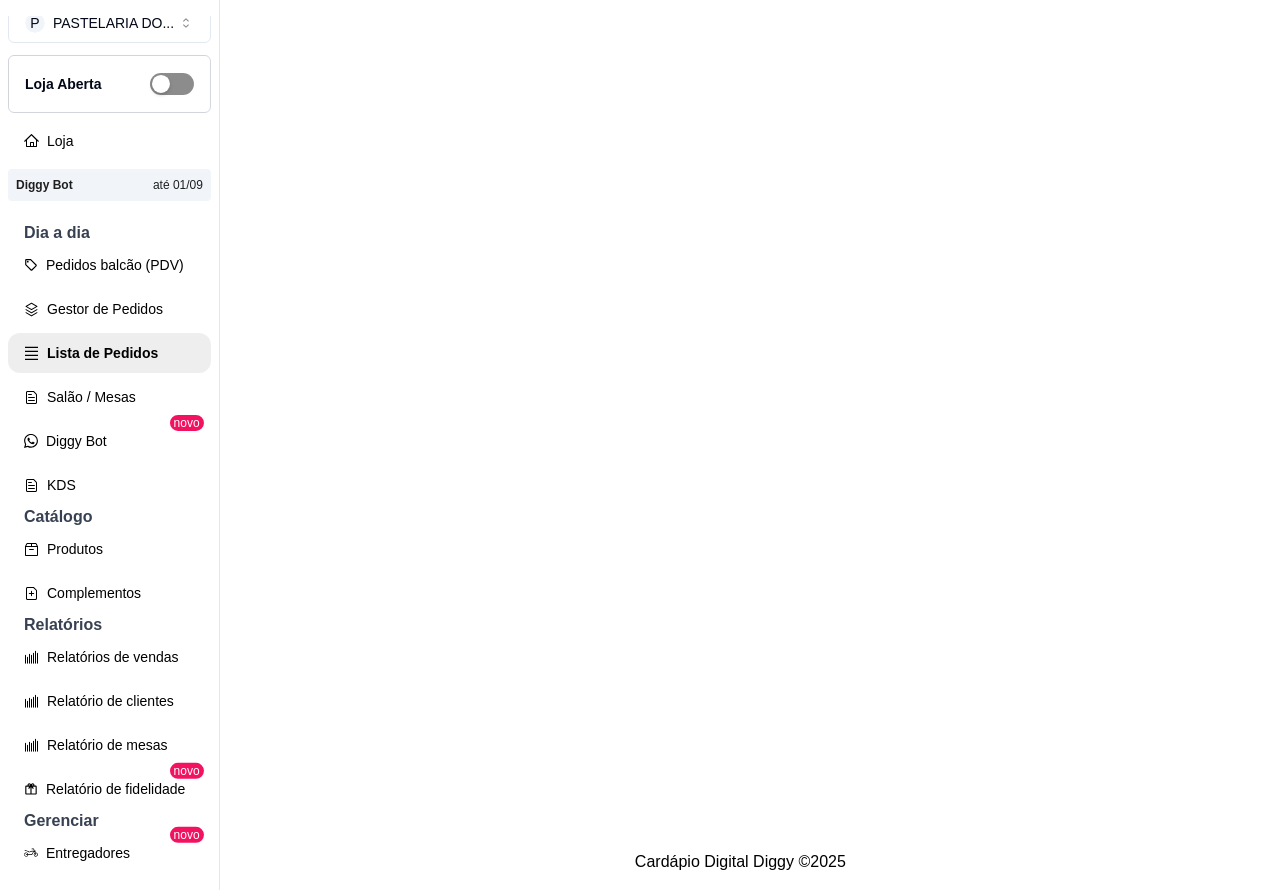 click on "Salão / Mesas" at bounding box center (109, 397) 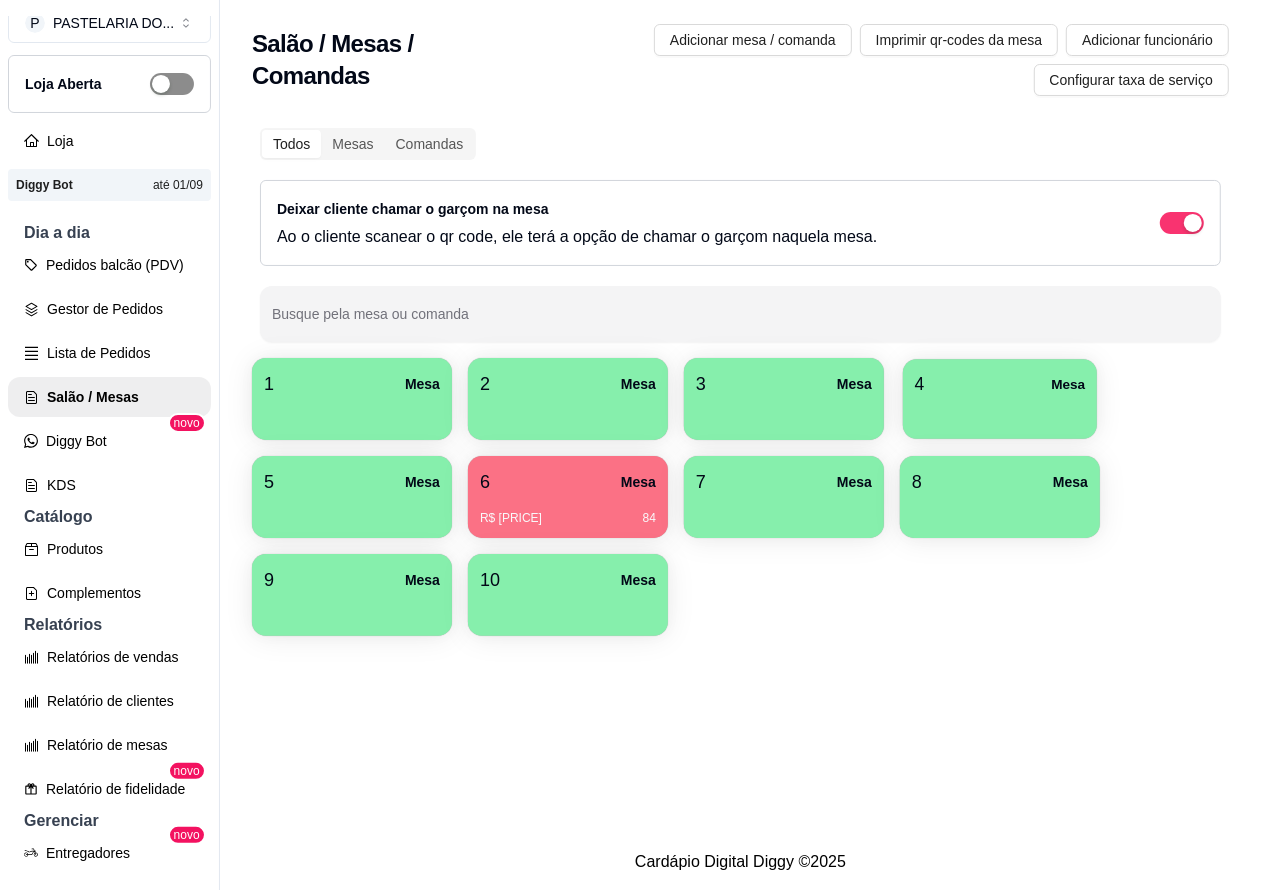click on "4 Mesa" at bounding box center (1000, 384) 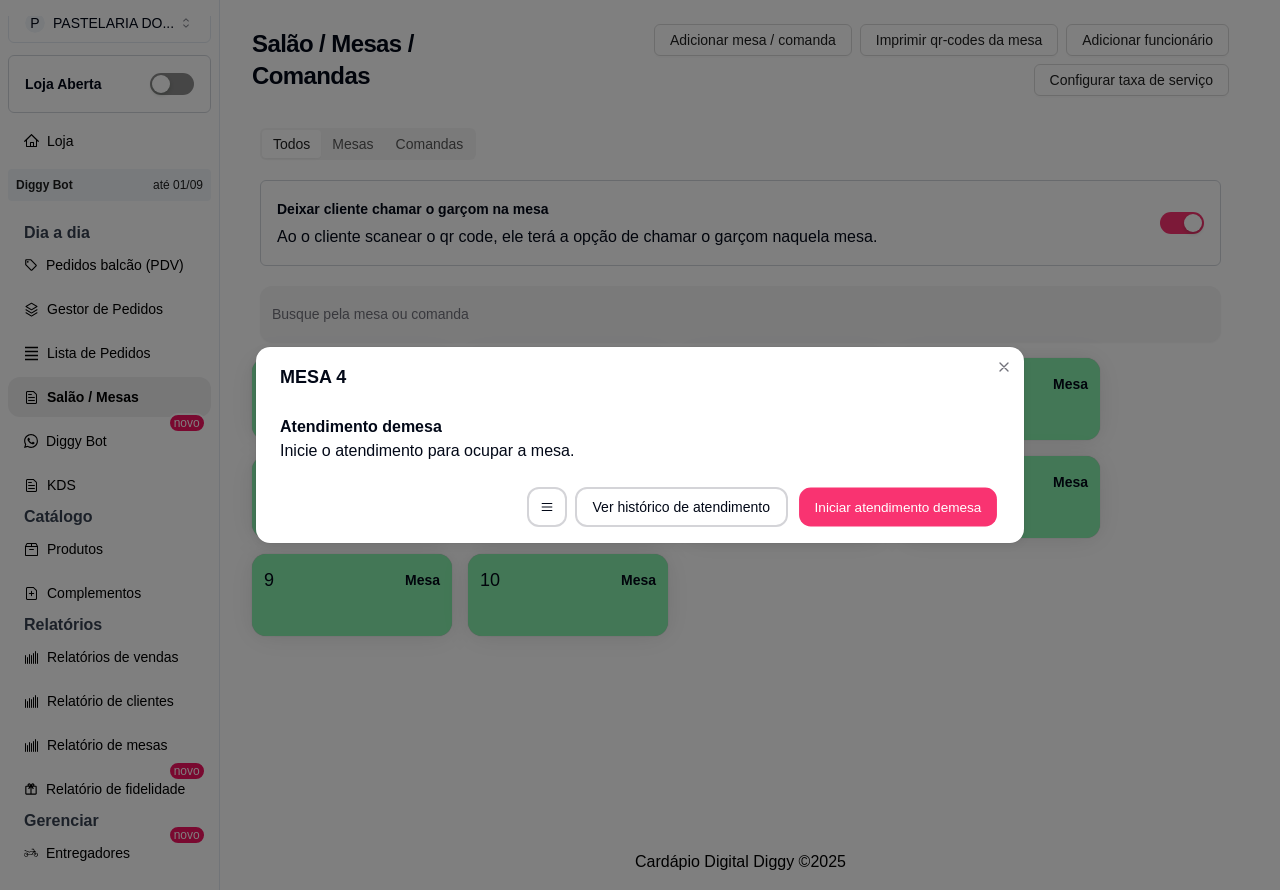click on "Iniciar atendimento de  mesa" at bounding box center (898, 507) 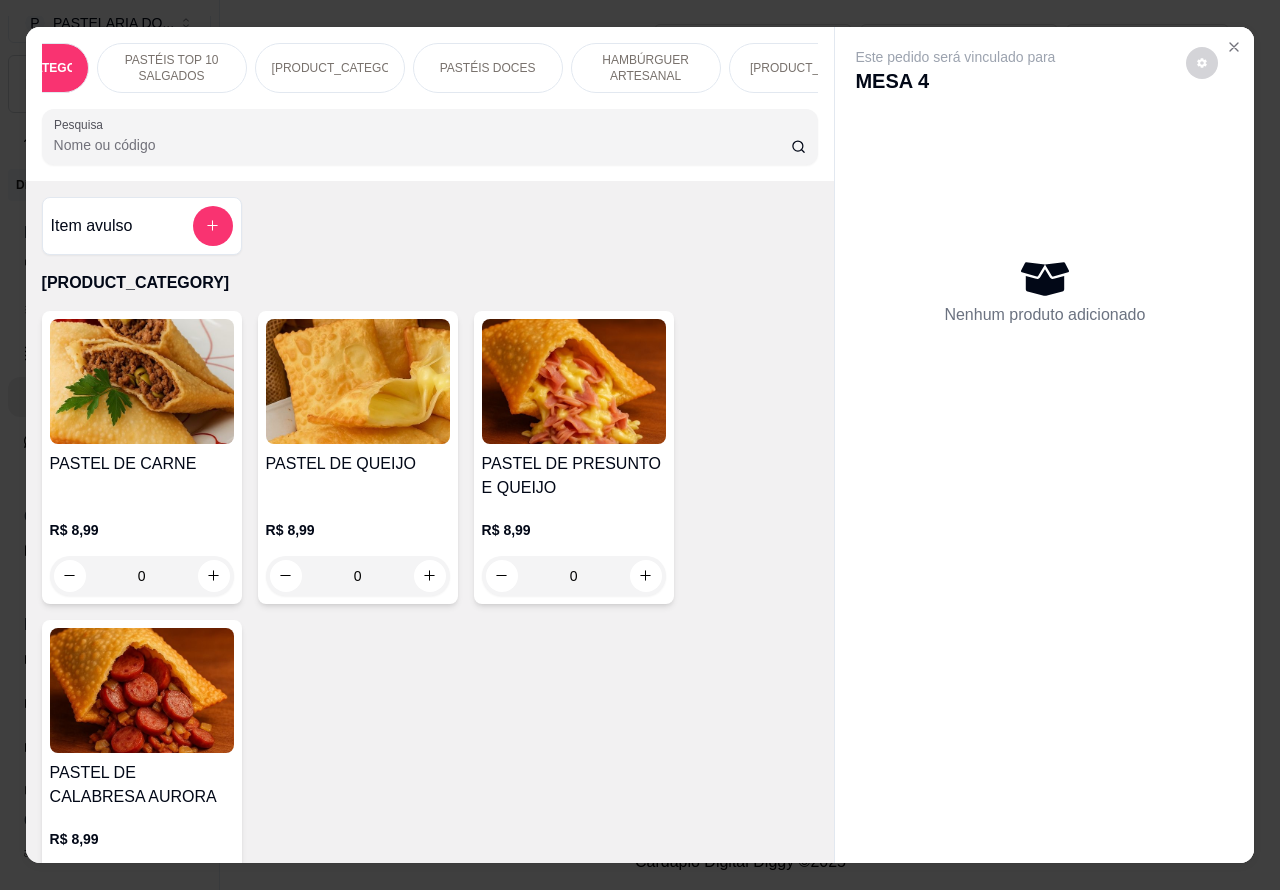 scroll, scrollTop: 0, scrollLeft: 171, axis: horizontal 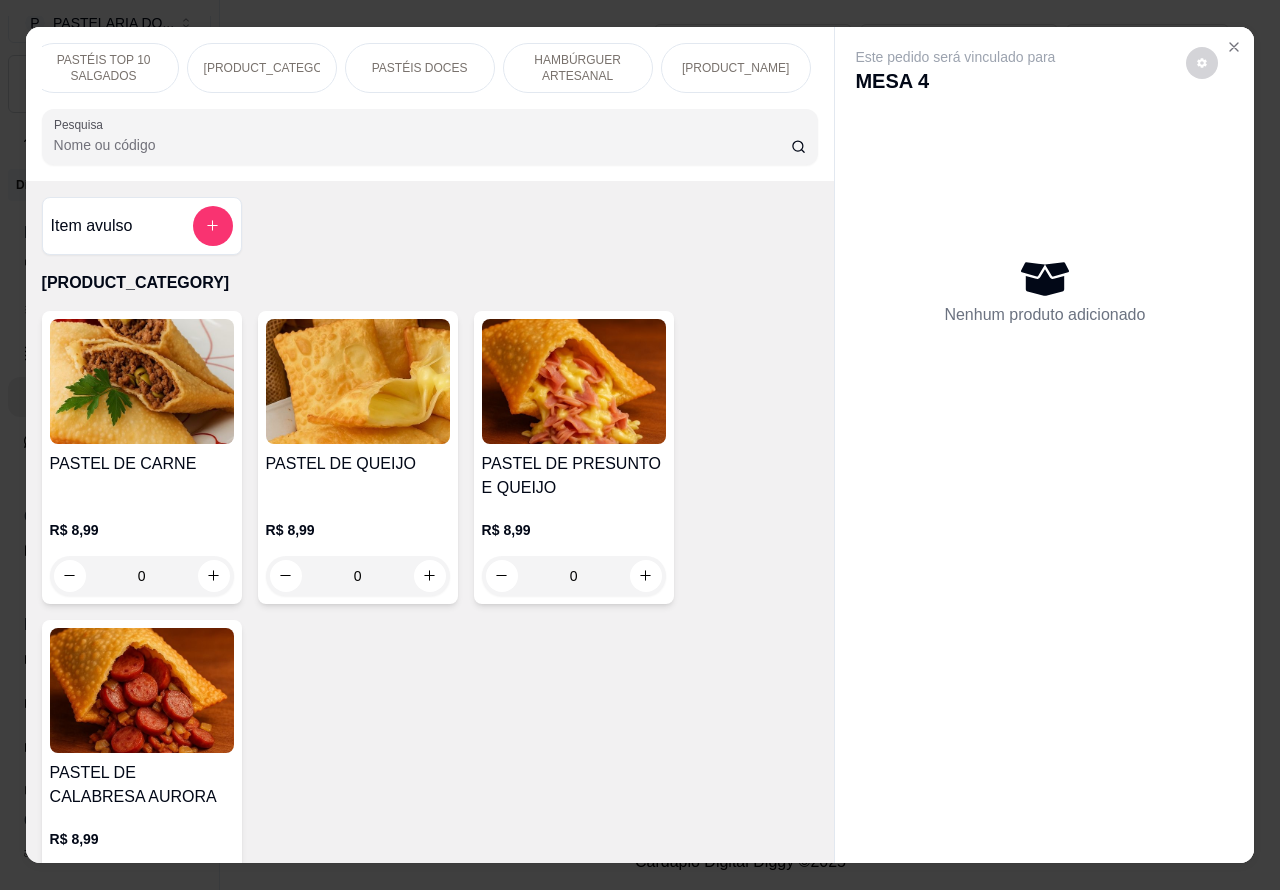 click on "HAMBÚRGUER ARTESANAL" at bounding box center [578, 68] 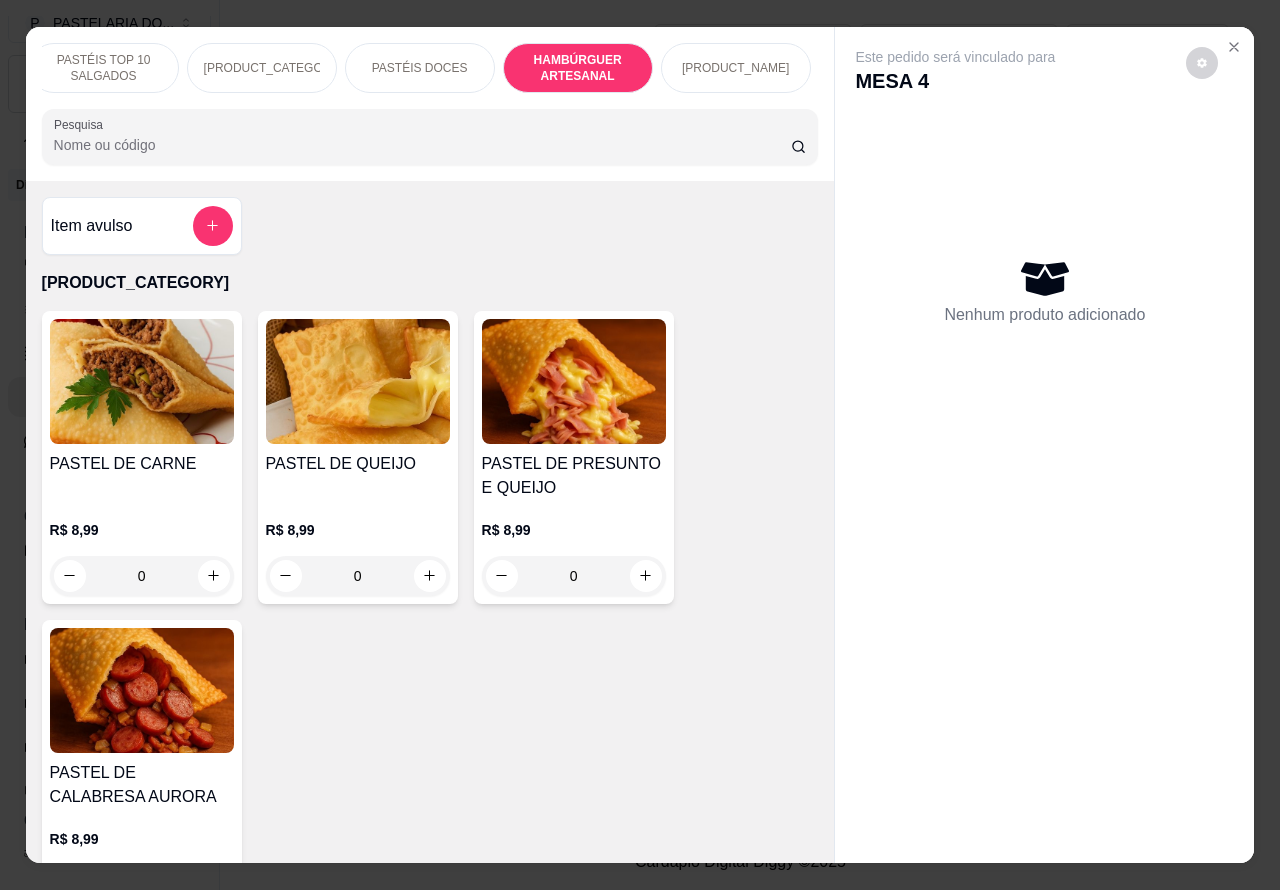 scroll, scrollTop: 4218, scrollLeft: 0, axis: vertical 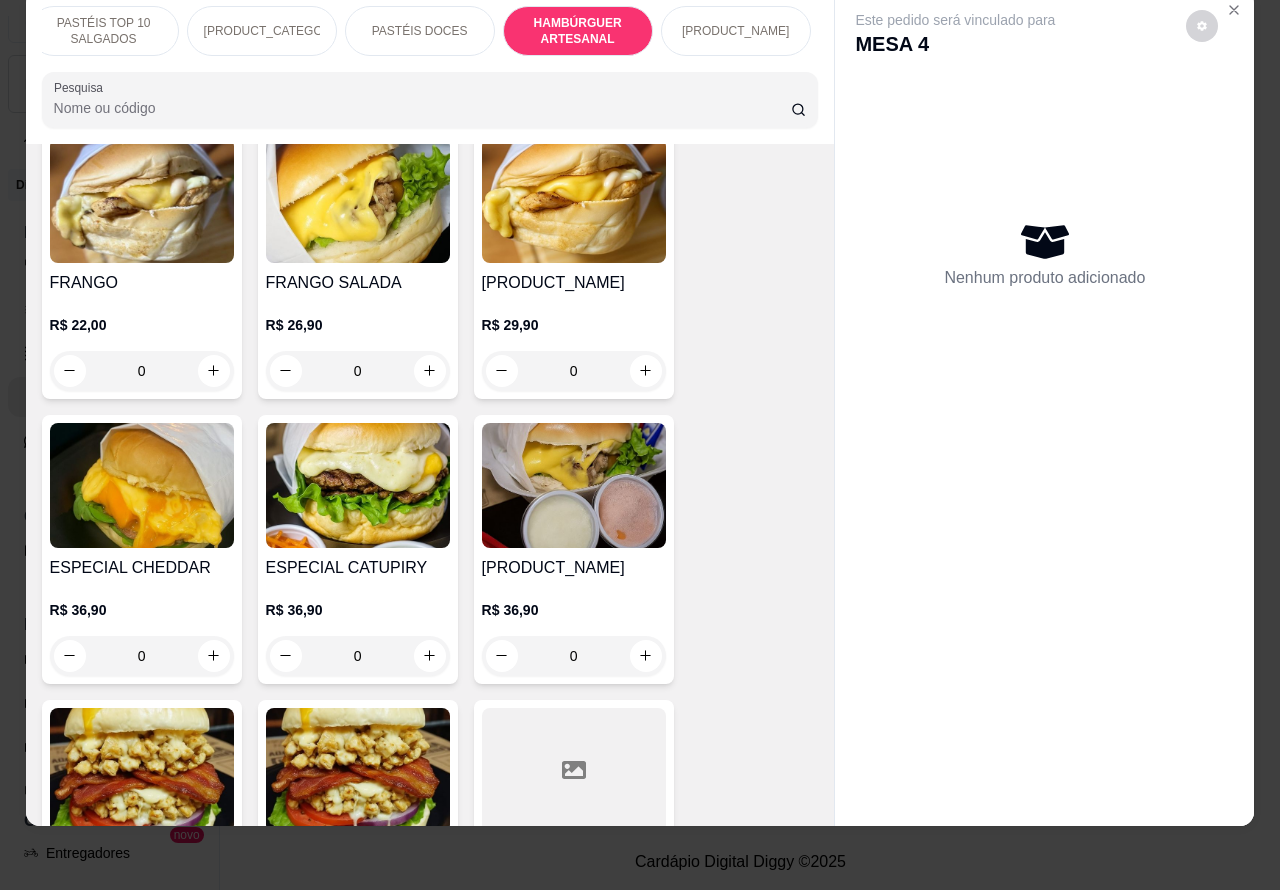 click on "0" at bounding box center (142, 656) 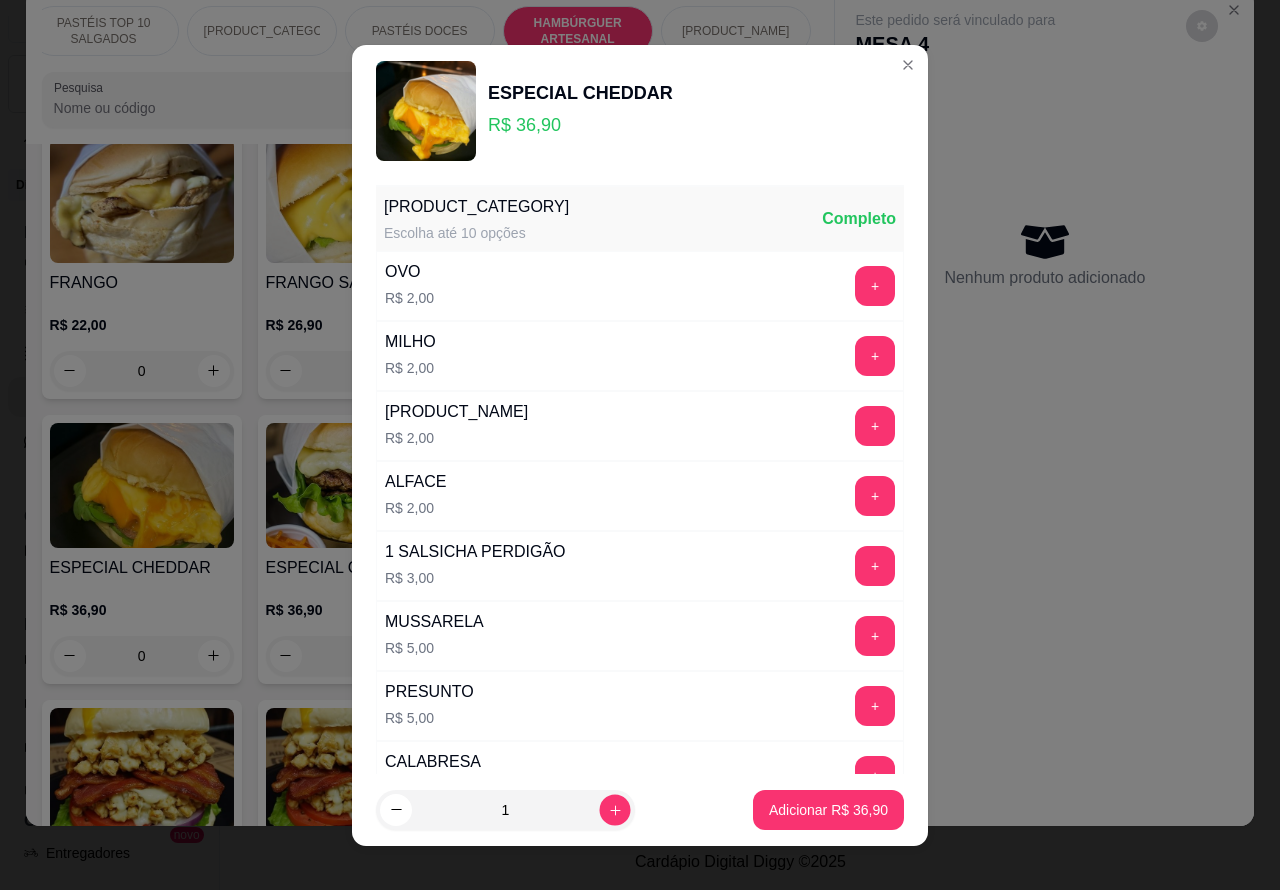 click 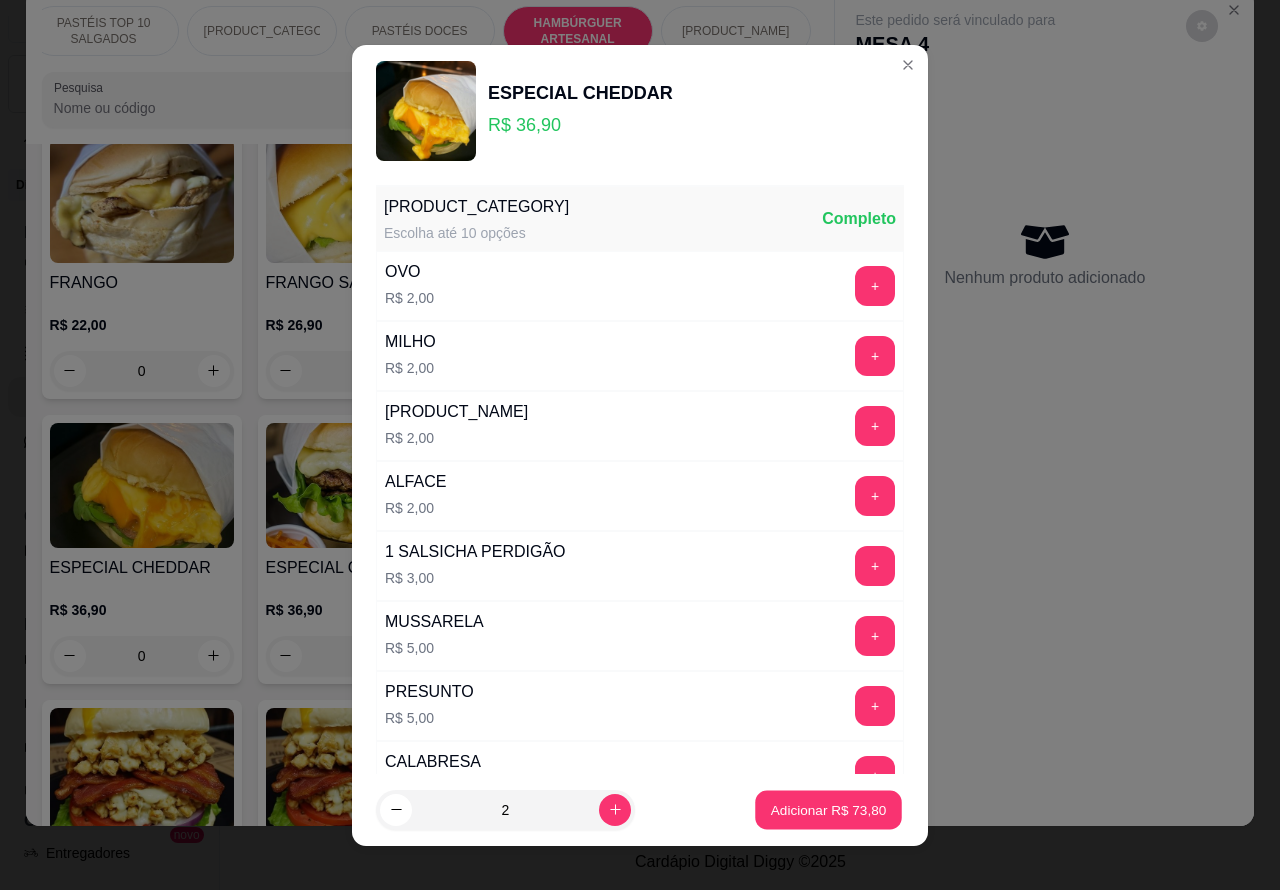 click on "Adicionar   R$ 73,80" at bounding box center [829, 809] 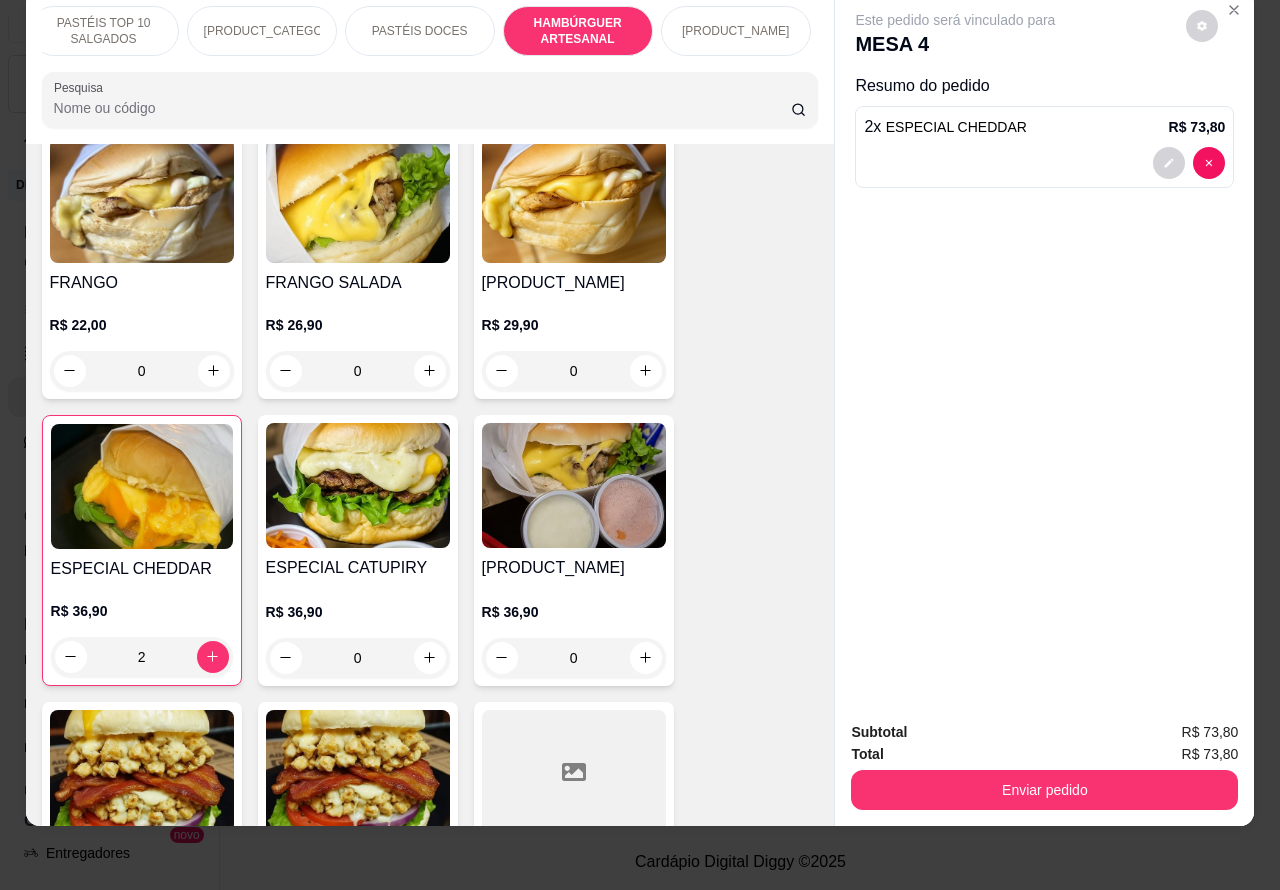 scroll, scrollTop: 0, scrollLeft: 0, axis: both 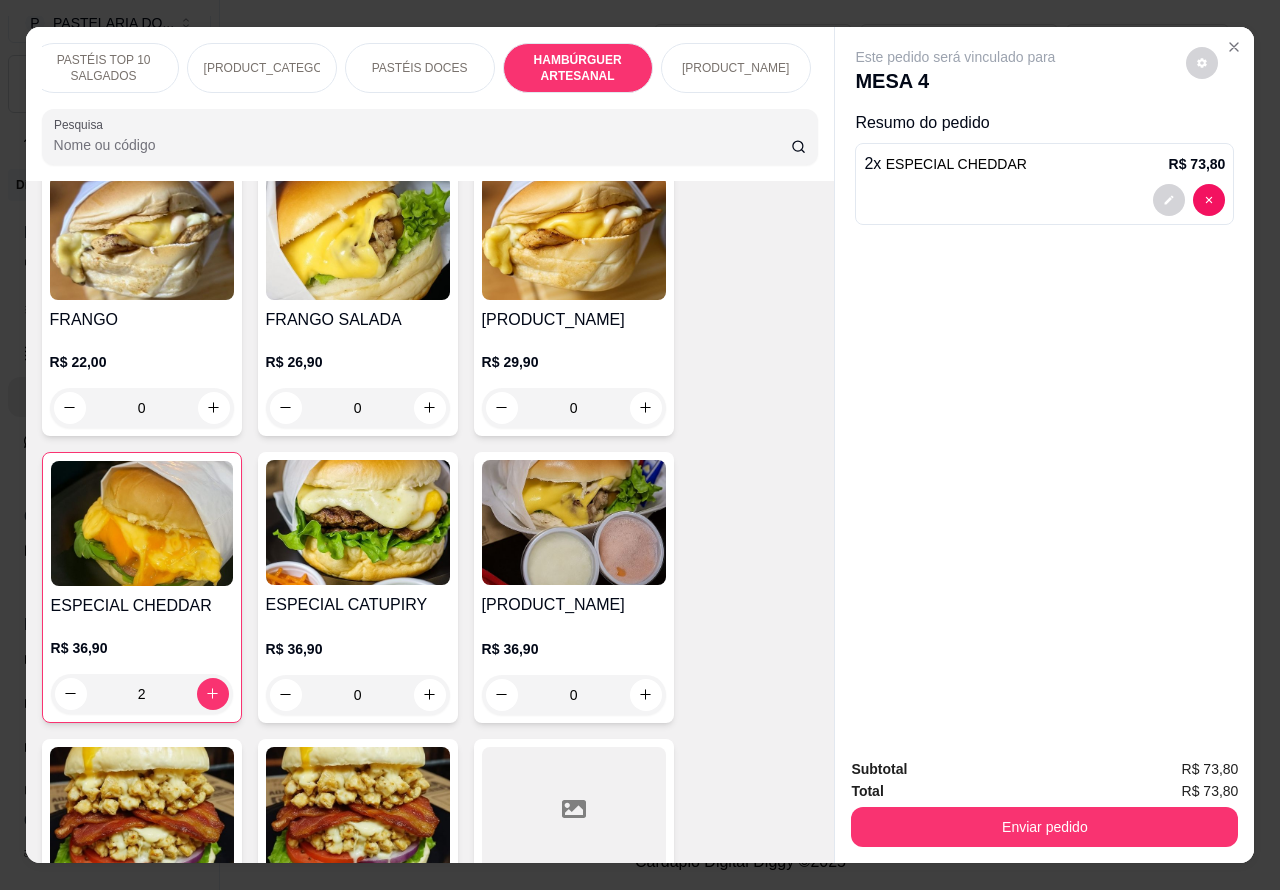 click on "Enviar pedido" at bounding box center [1044, 827] 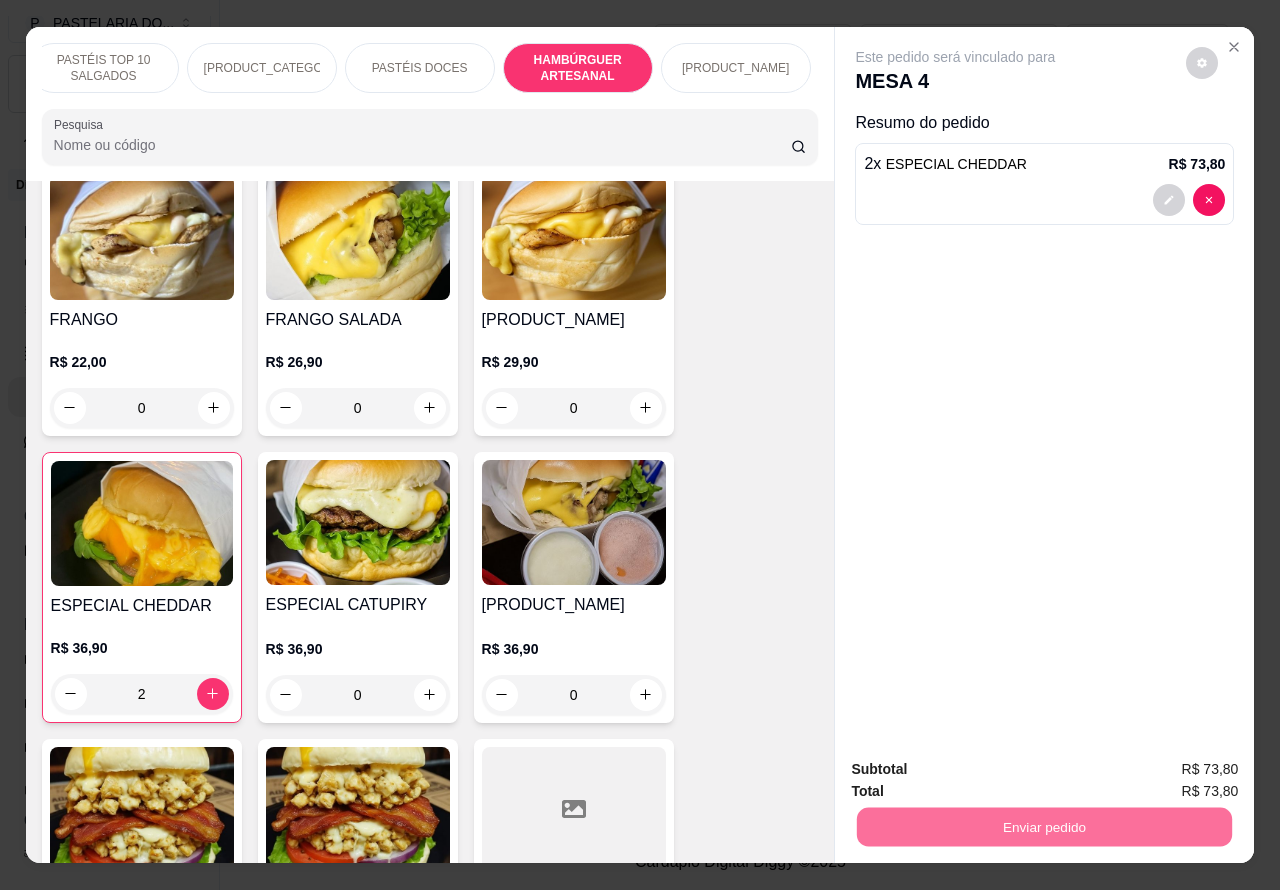 click on "Não registrar e enviar pedido" at bounding box center (977, 768) 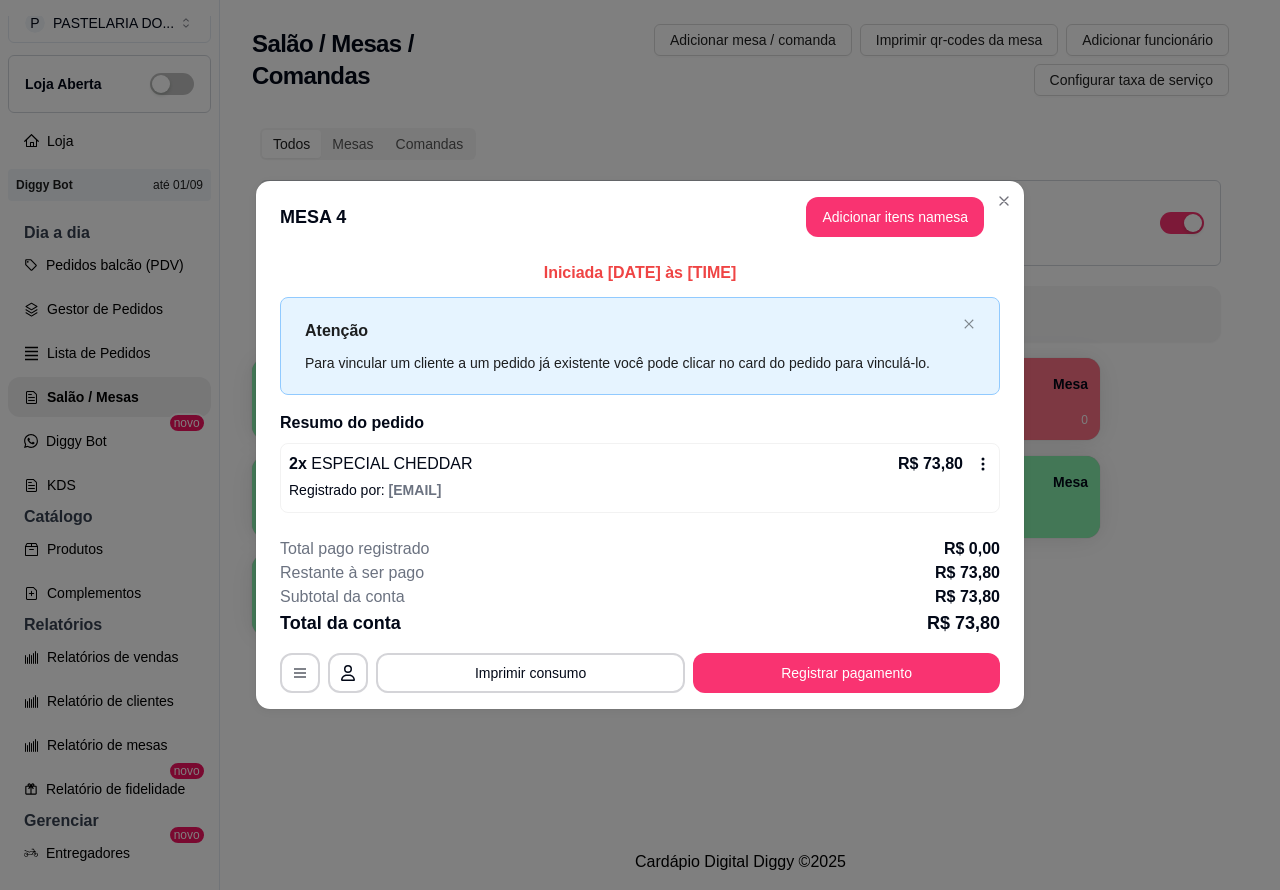 click on "Salão / Mesas / Comandas Adicionar mesa / comanda Imprimir qr-codes da mesa Adicionar funcionário Configurar taxa de serviço Todos Mesas Comandas Deixar cliente chamar o garçom na mesa Ao o cliente scanear o qr code, ele terá a opção de chamar o garçom naquela mesa. Busque pela mesa ou comanda
1 Mesa 2 Mesa 3 Mesa 4 Mesa R$ 0,00 0 5 Mesa 6 Mesa R$ 313,18 84 7 Mesa 8 Mesa 9 Mesa 10 Mesa" at bounding box center [740, 417] 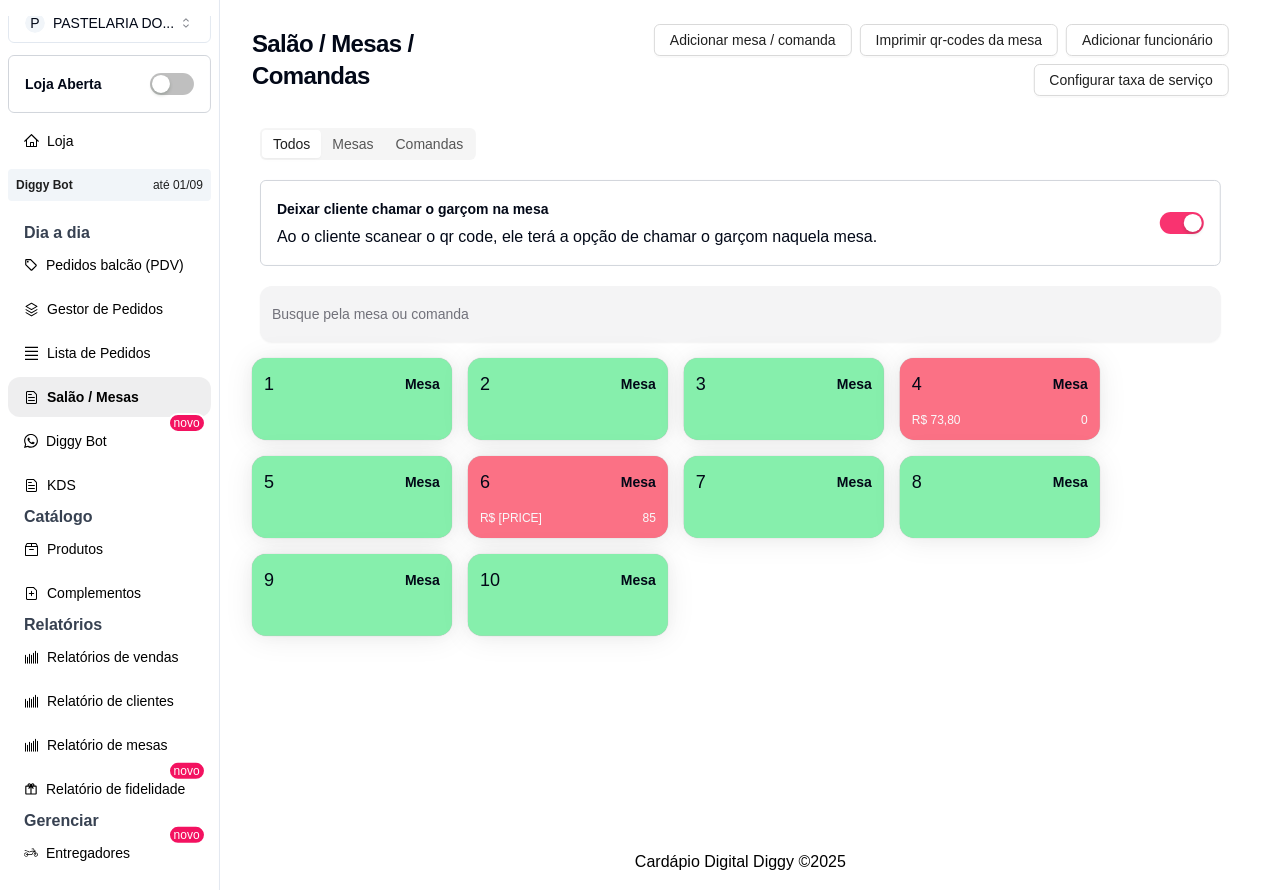 click on "6 Mesa" at bounding box center [568, 482] 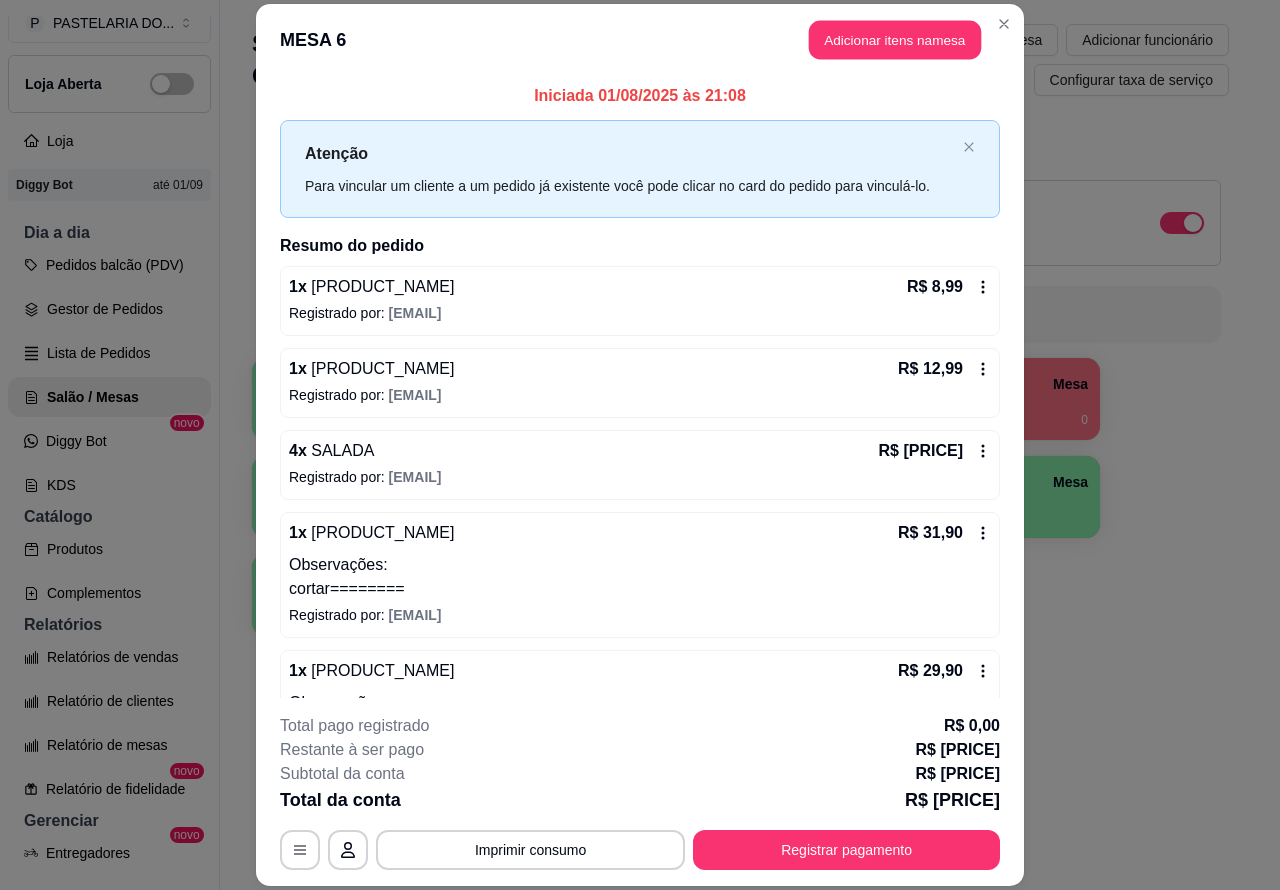 click on "Adicionar itens na  mesa" at bounding box center (895, 40) 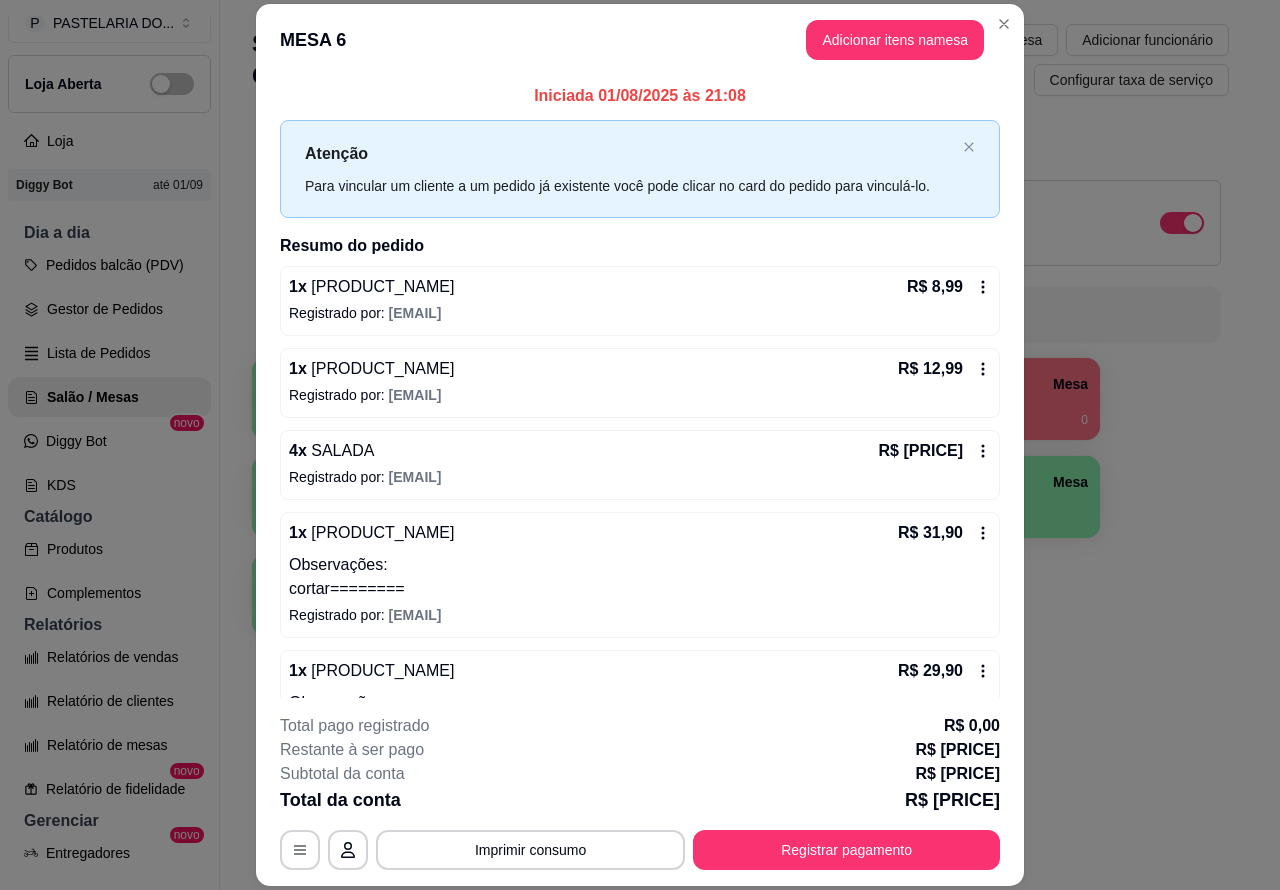 click on "Imprimir qr-codes da mesa" at bounding box center (959, 40) 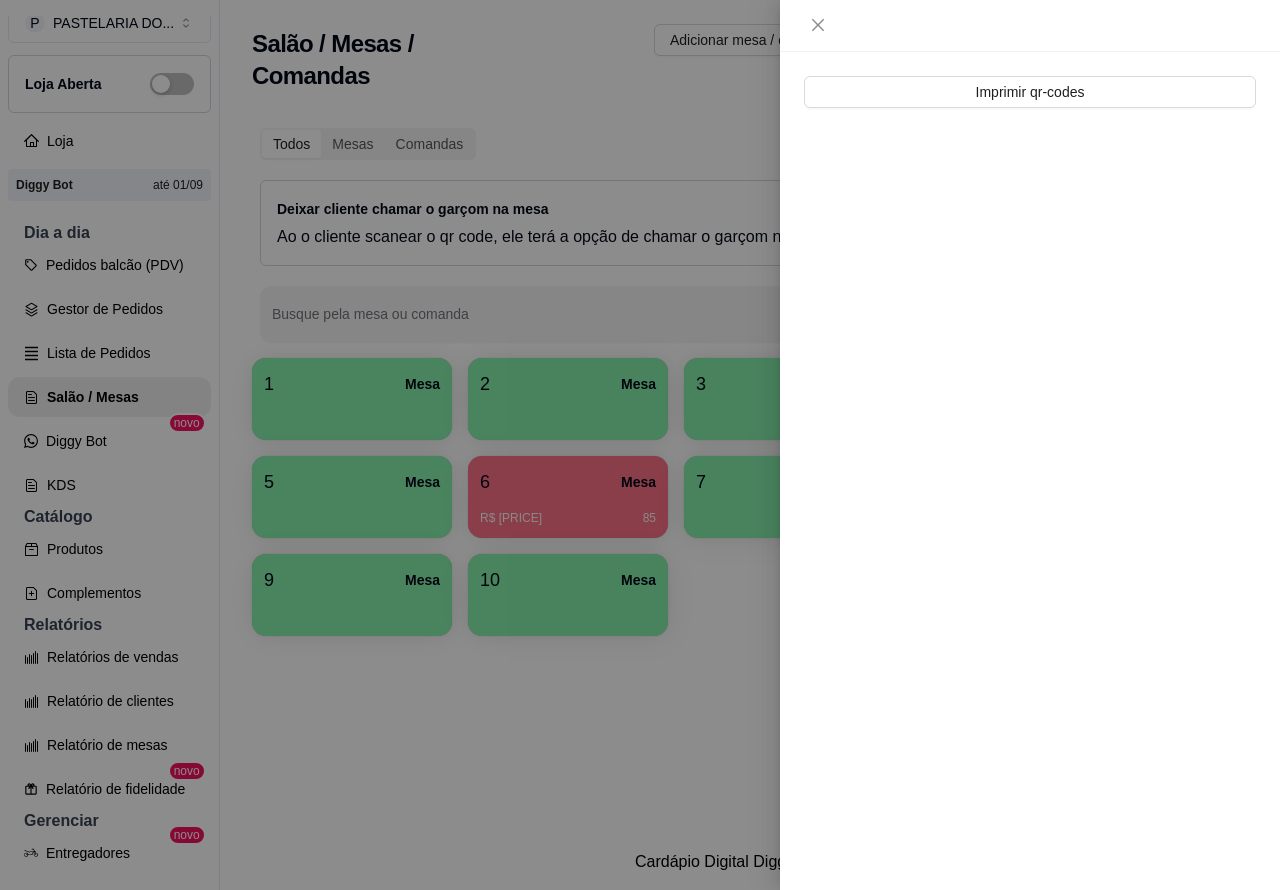 click at bounding box center [640, 445] 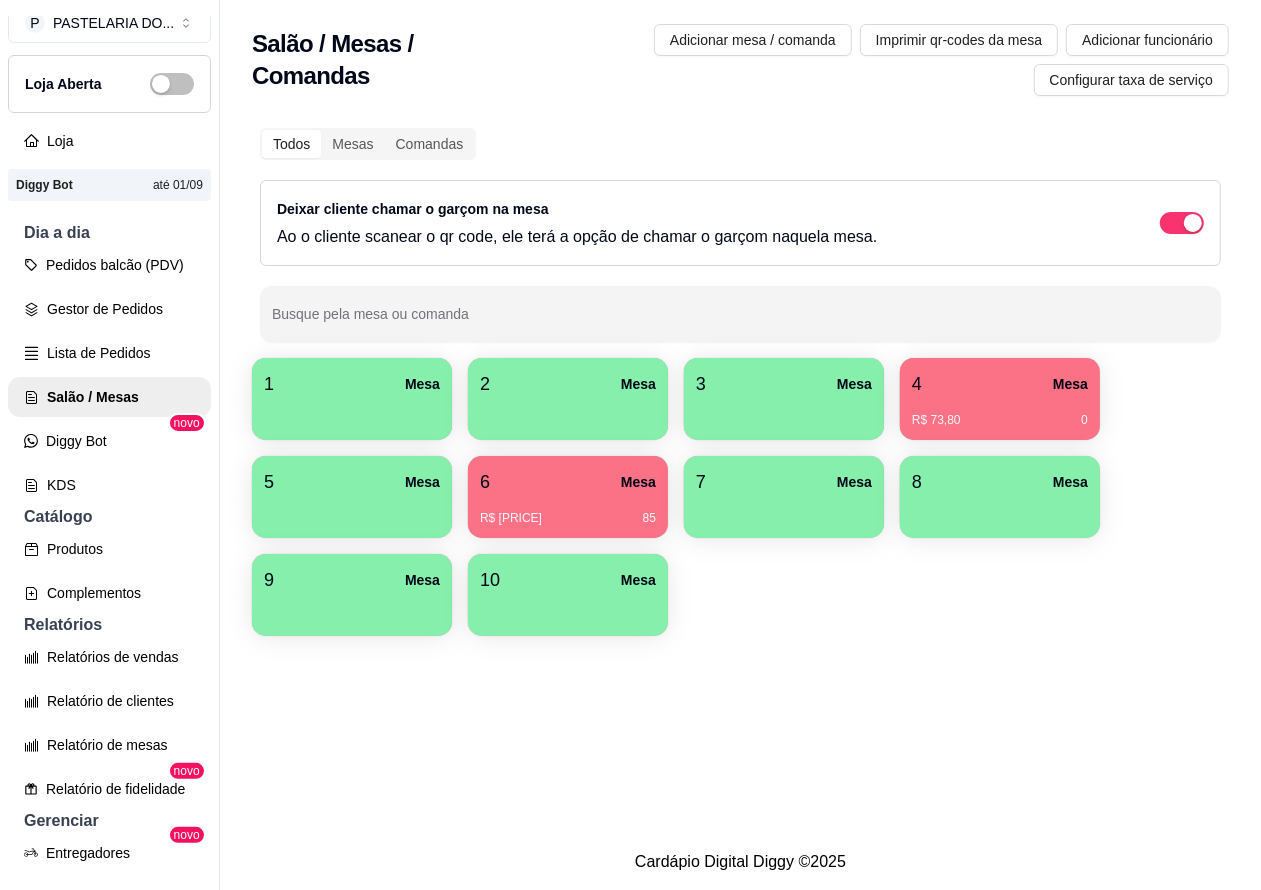 click on "Pedidos balcão (PDV)" at bounding box center (109, 265) 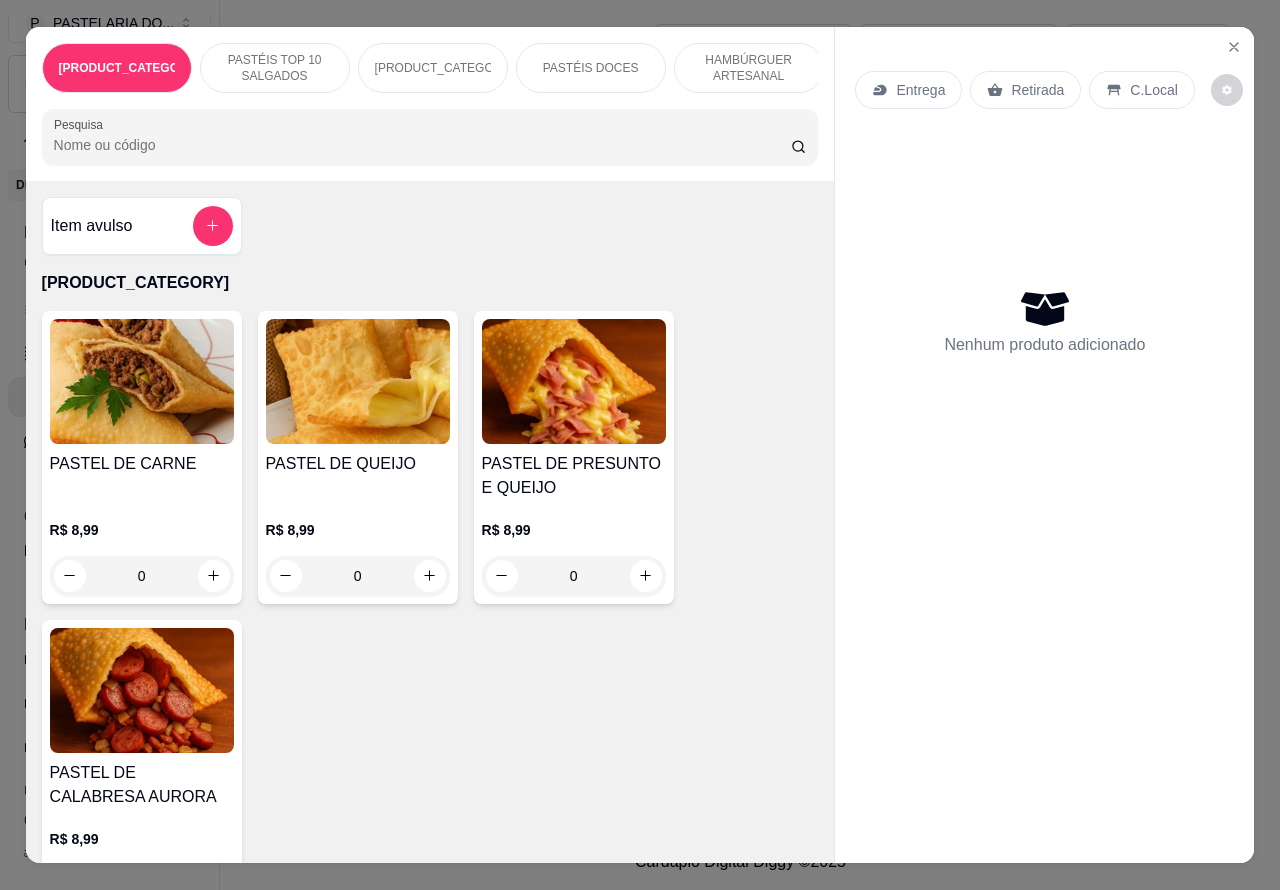 click on "HAMBÚRGUER ARTESANAL" at bounding box center (749, 68) 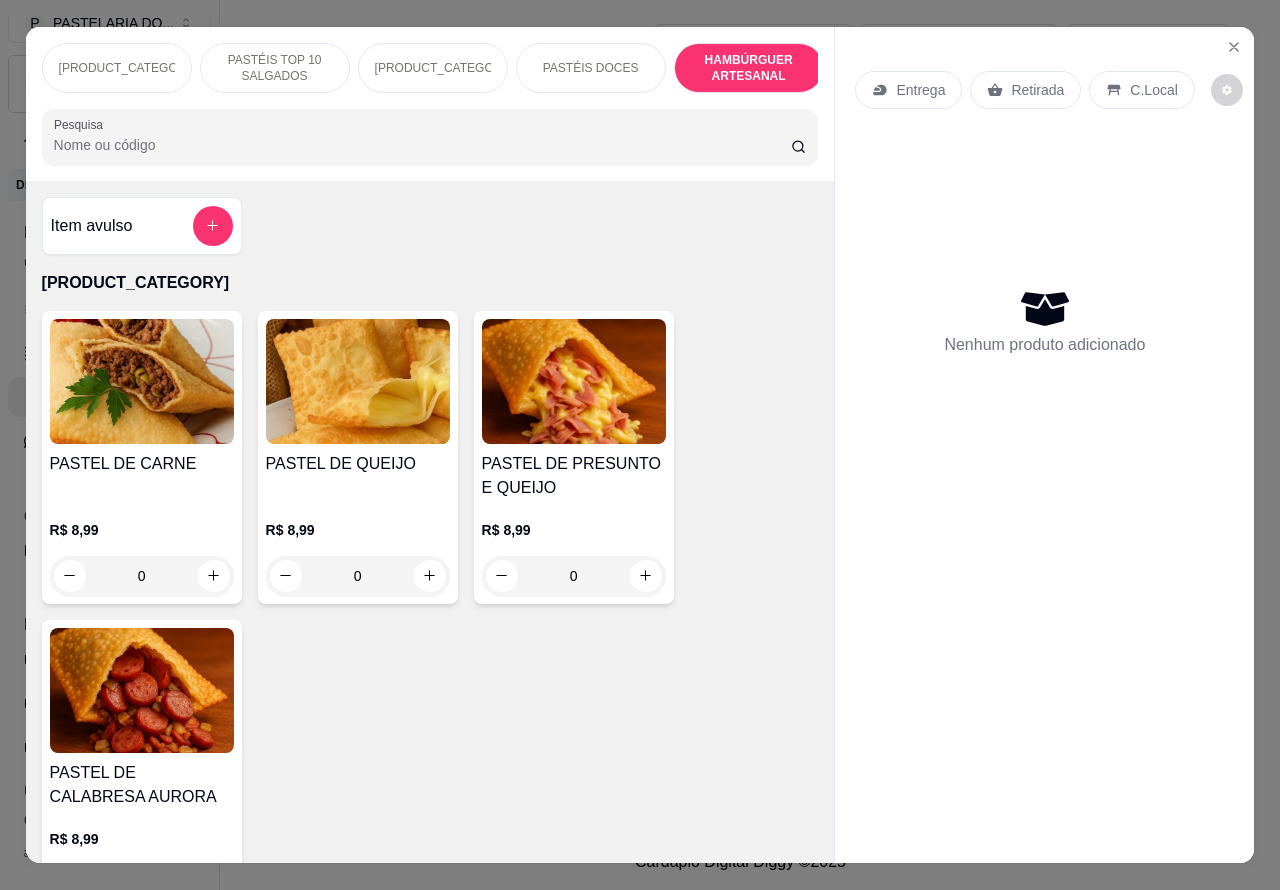 scroll, scrollTop: 4218, scrollLeft: 0, axis: vertical 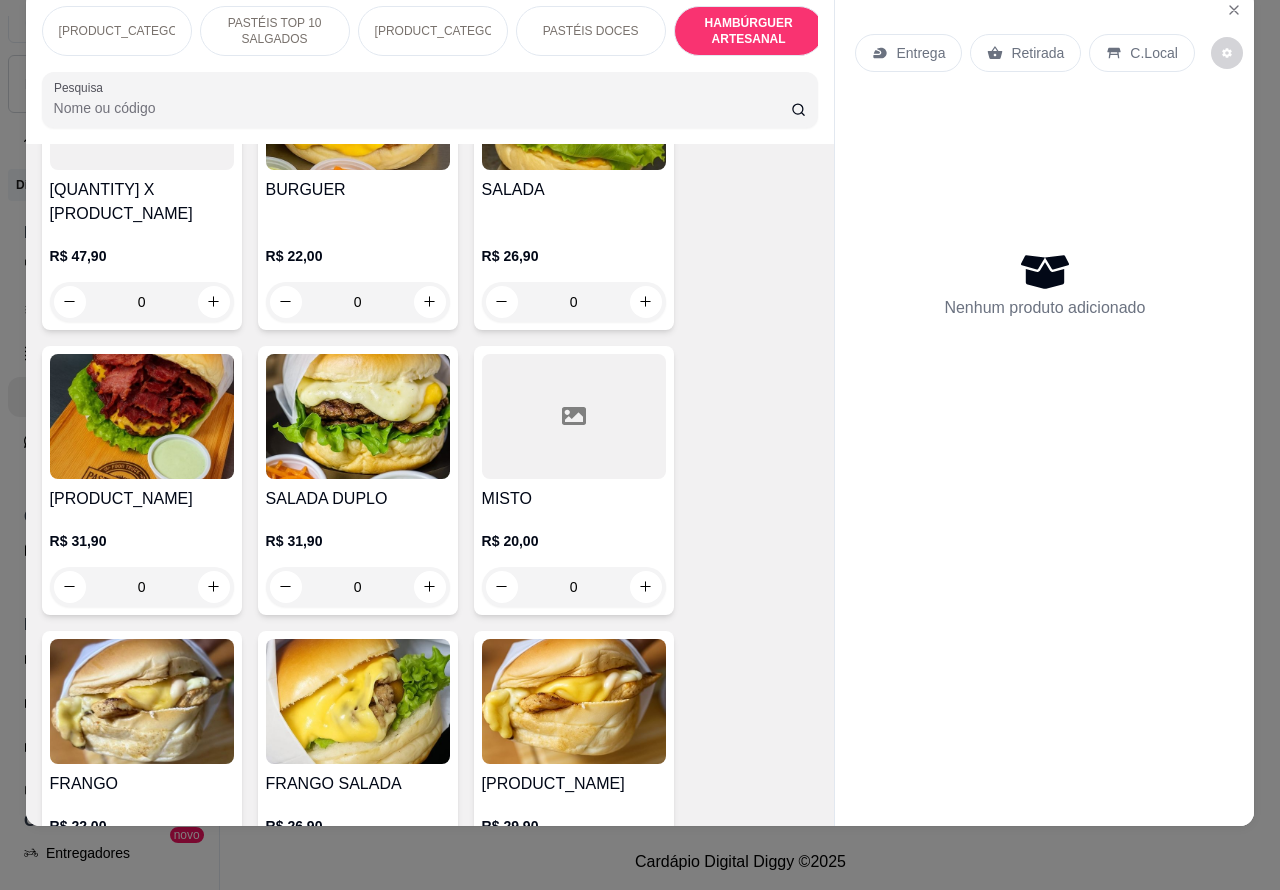 click on "0" at bounding box center (574, 302) 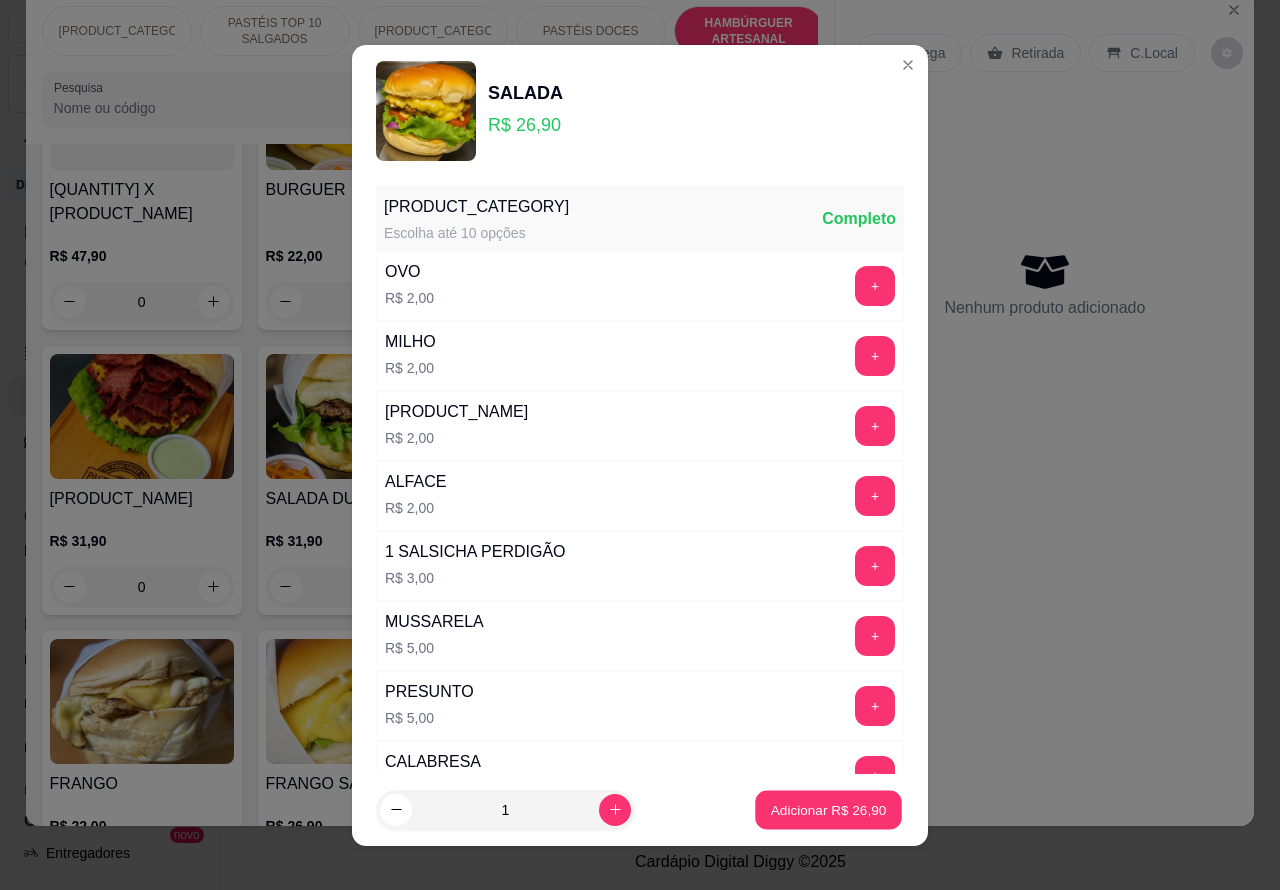 click on "Adicionar   R$ 26,90" at bounding box center [829, 809] 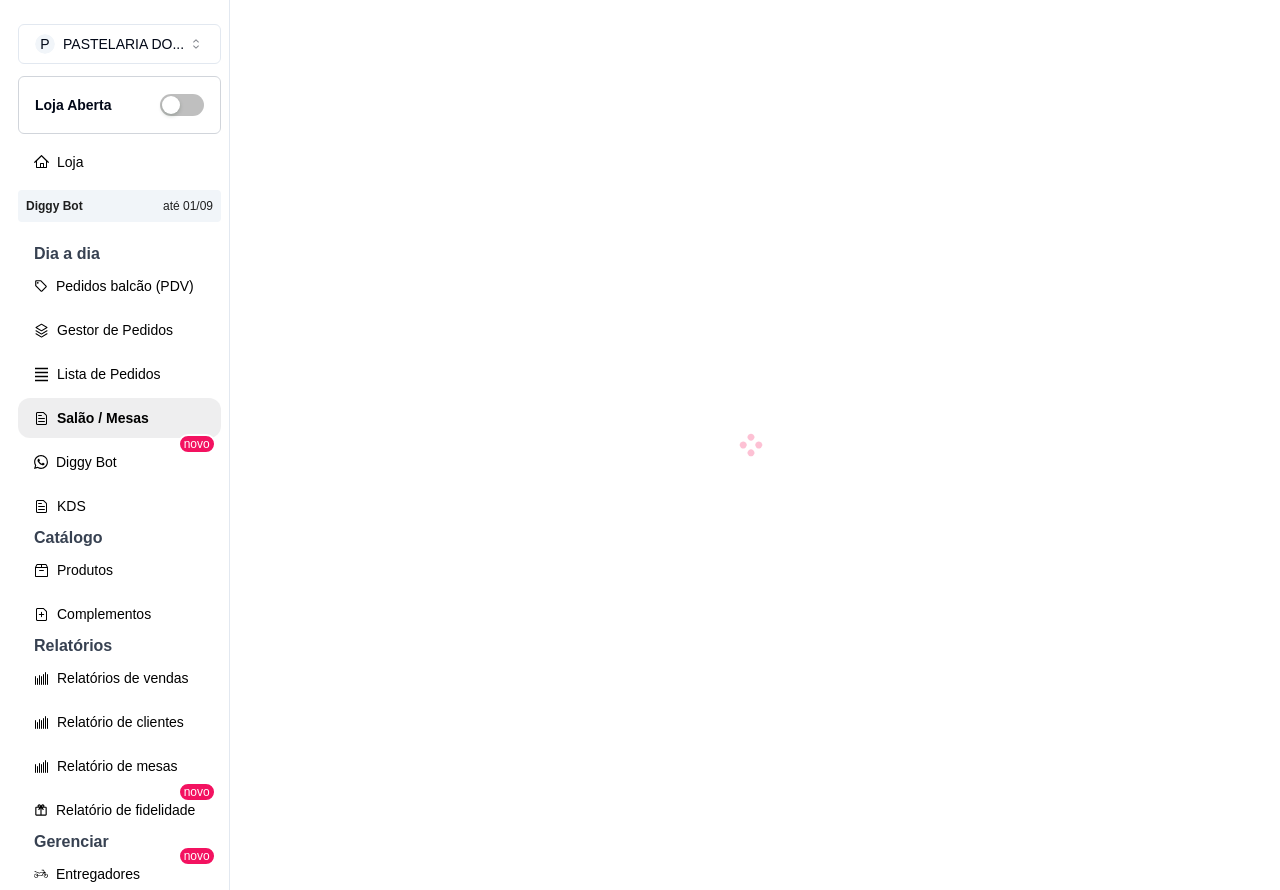 scroll, scrollTop: 0, scrollLeft: 0, axis: both 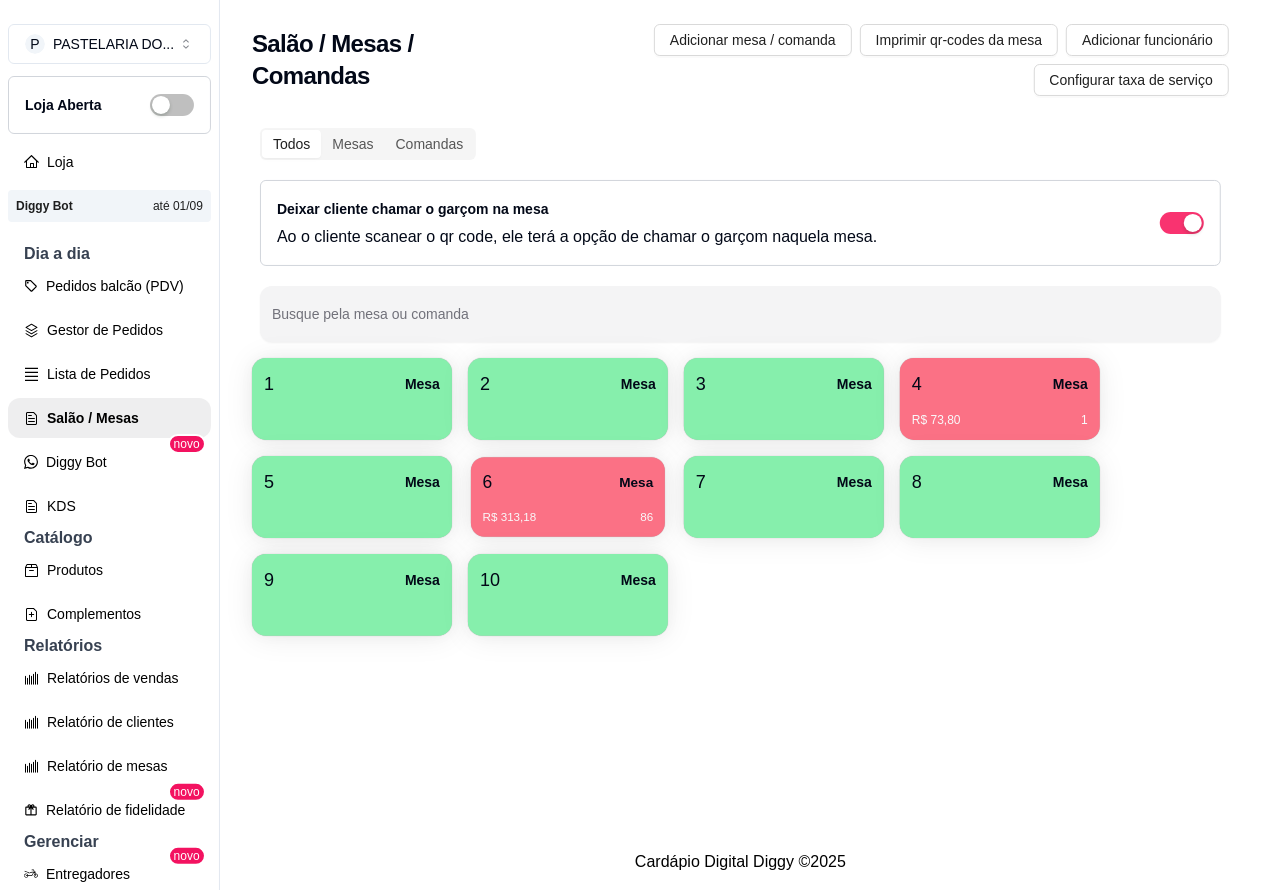 click on "6 Mesa" at bounding box center (568, 482) 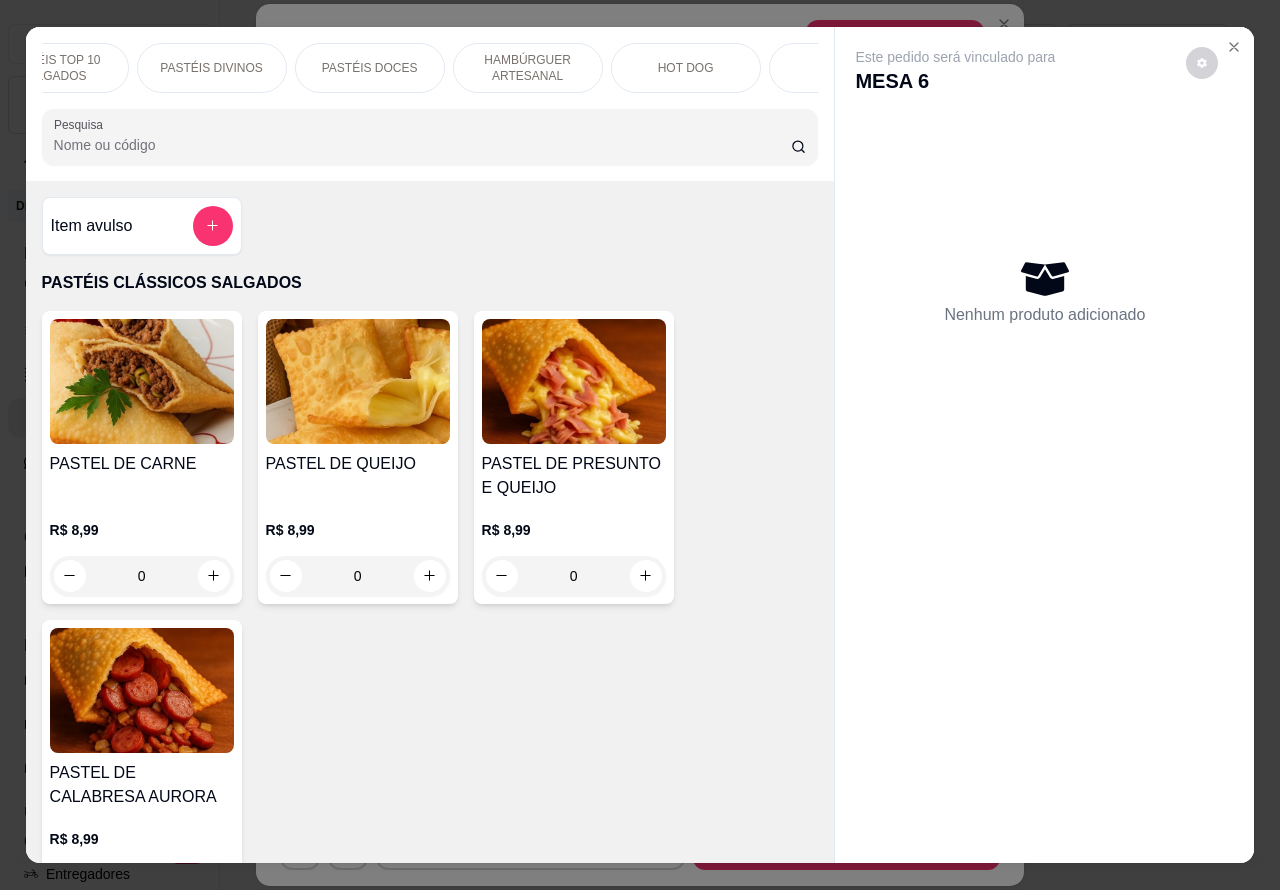 scroll, scrollTop: 0, scrollLeft: 242, axis: horizontal 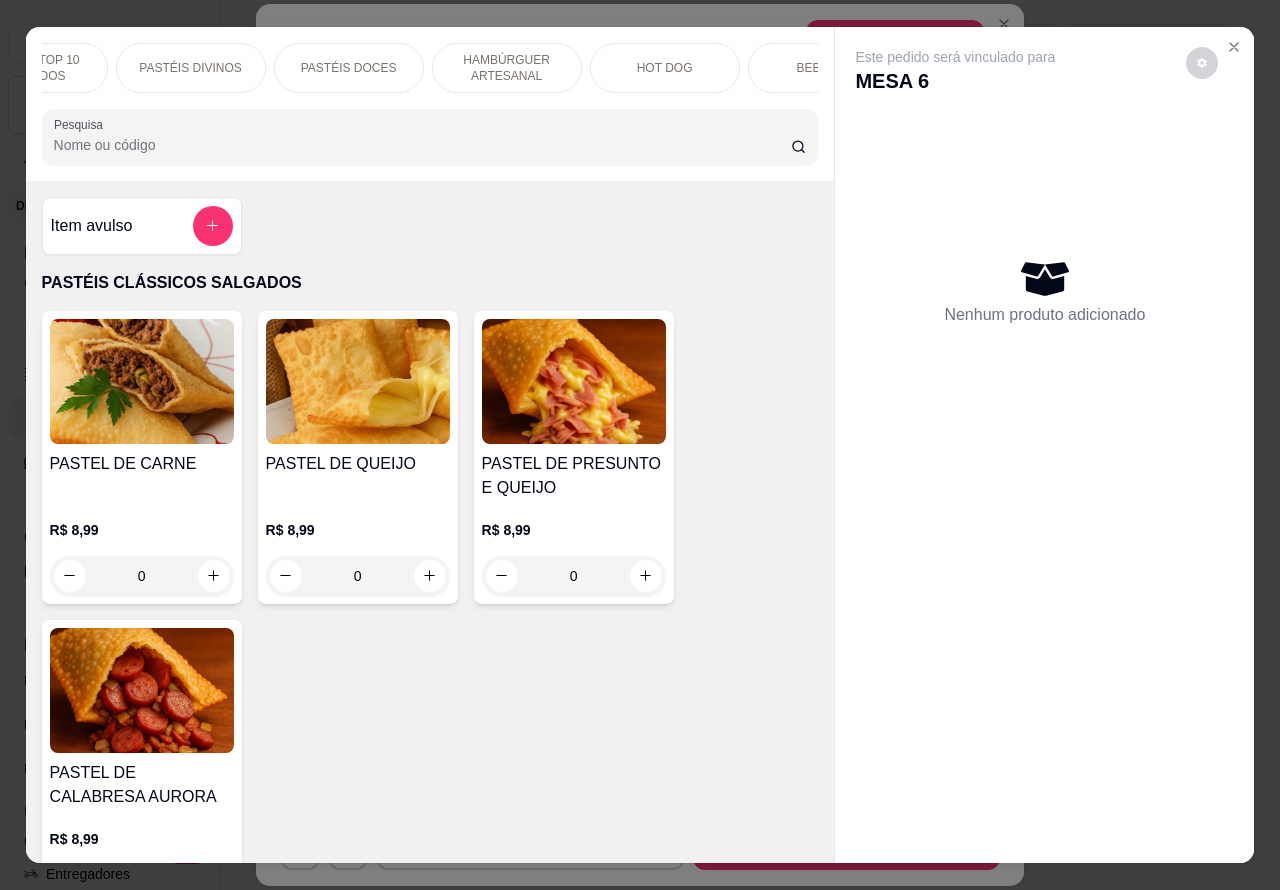 click on "HAMBÚRGUER ARTESANAL" at bounding box center (507, 68) 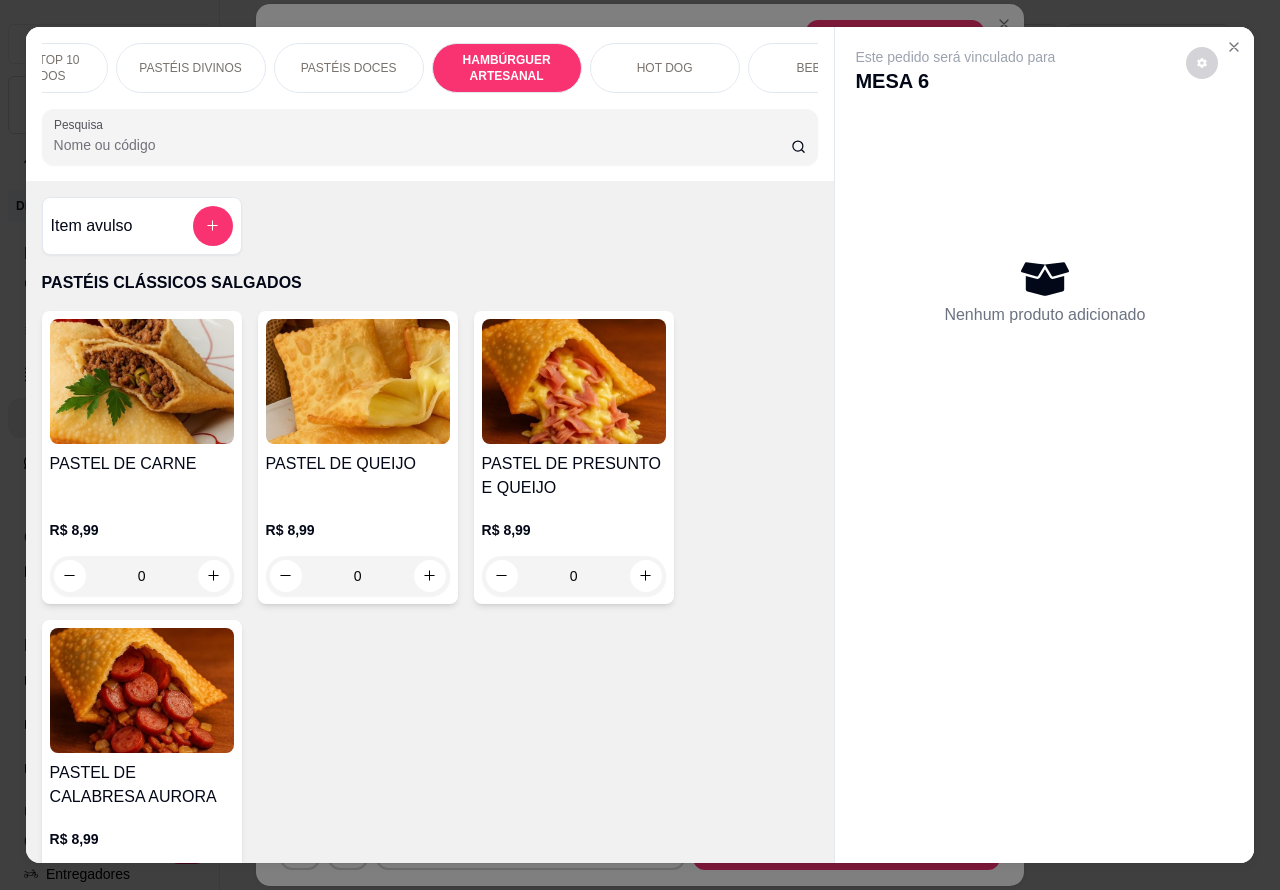 scroll, scrollTop: 4218, scrollLeft: 0, axis: vertical 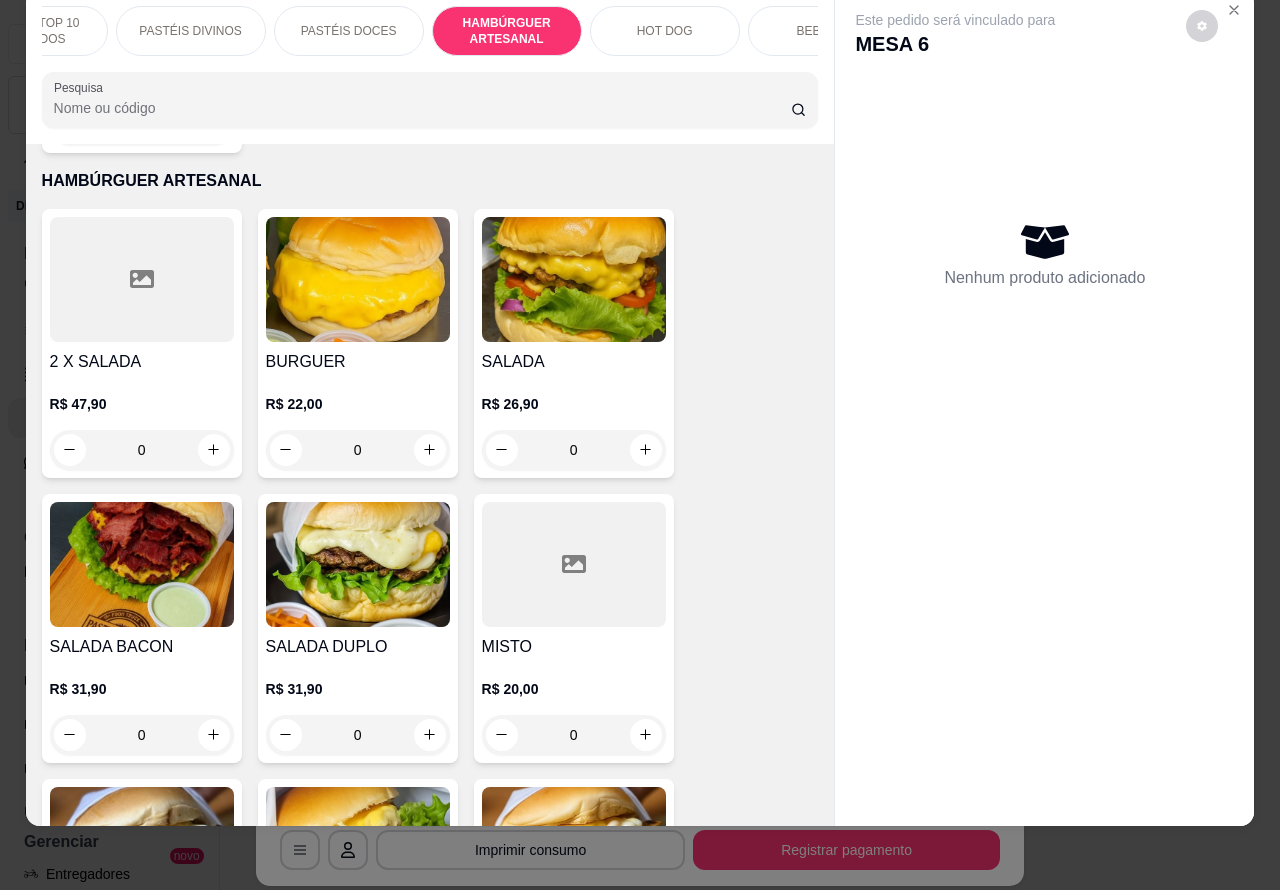 click on "0" at bounding box center [574, 450] 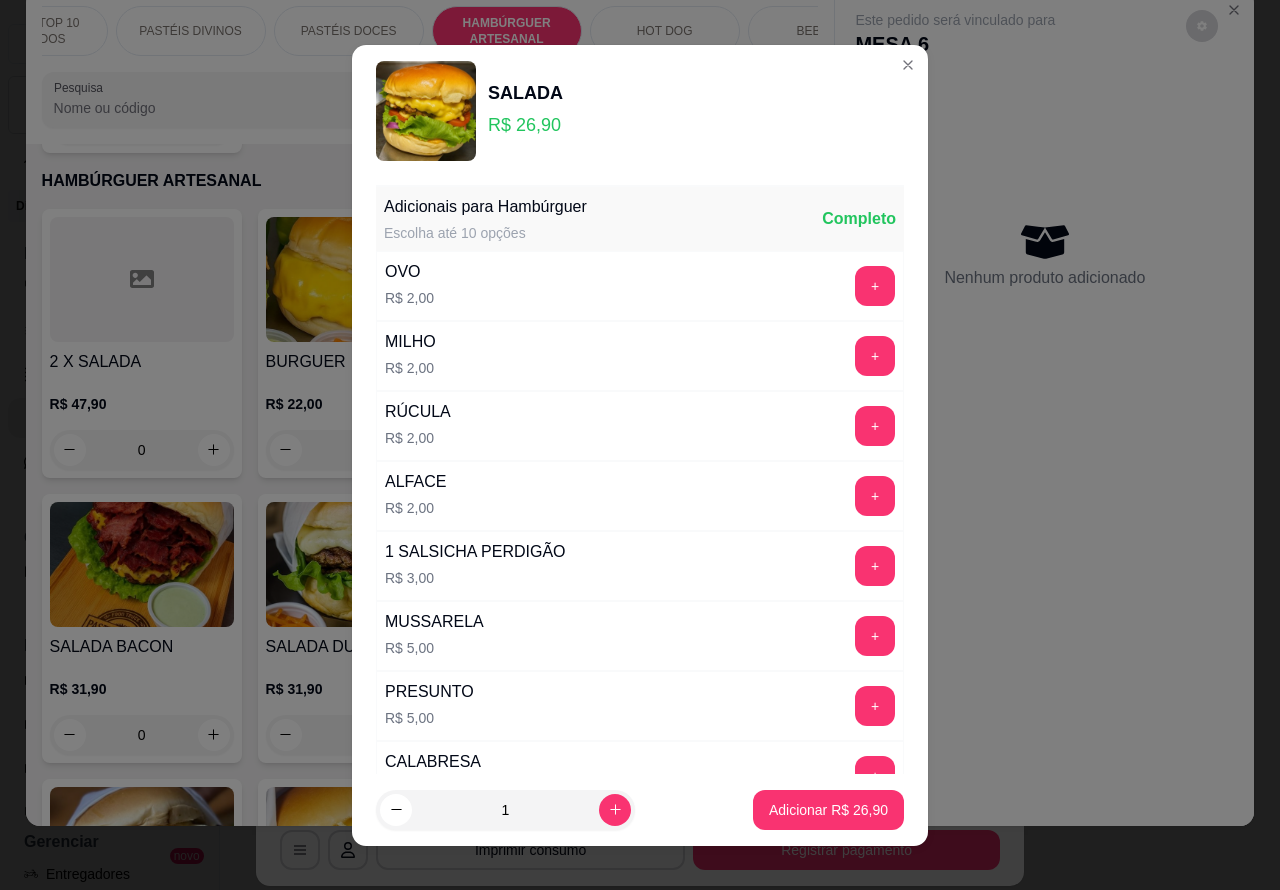 click on "Adicionar   R$ 26,90" at bounding box center [828, 810] 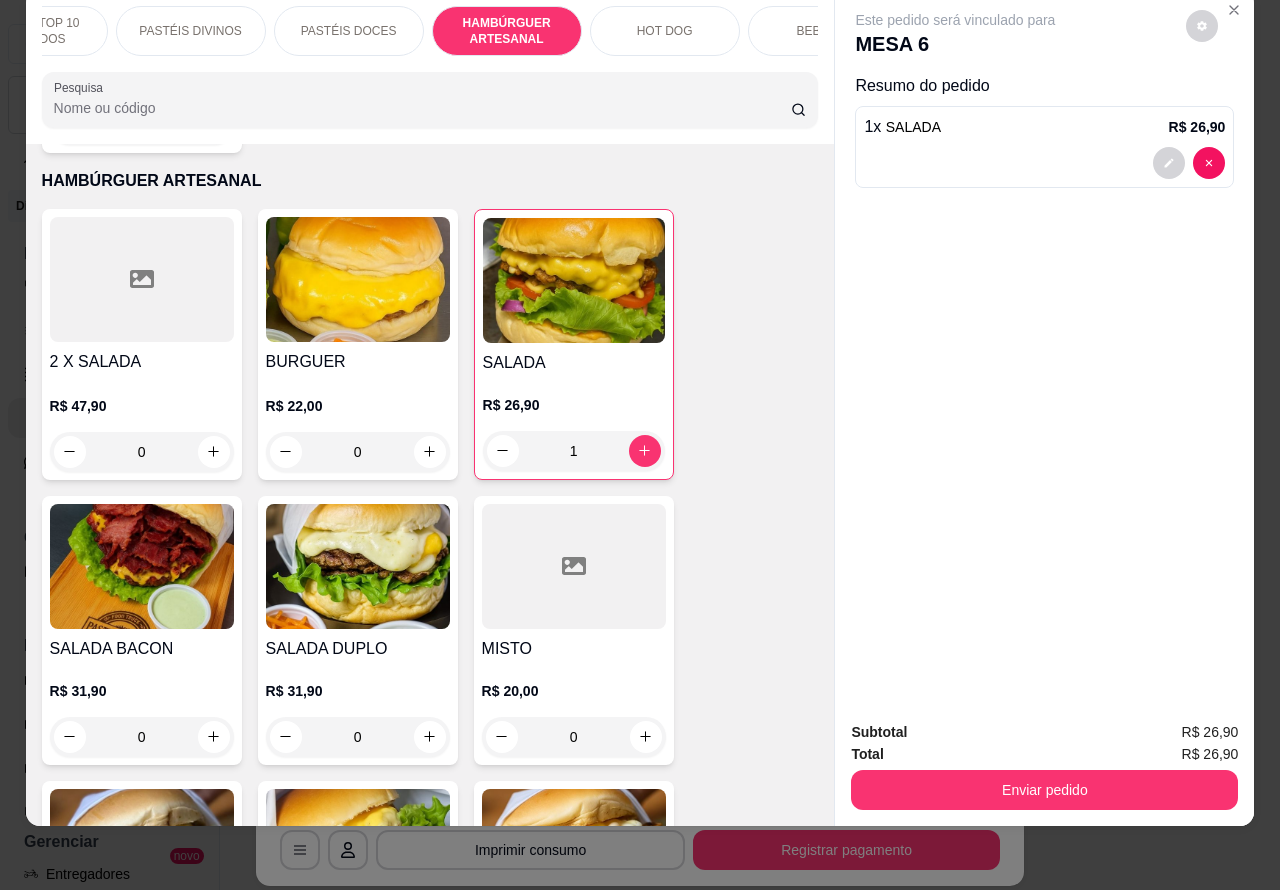 click at bounding box center [1044, 163] 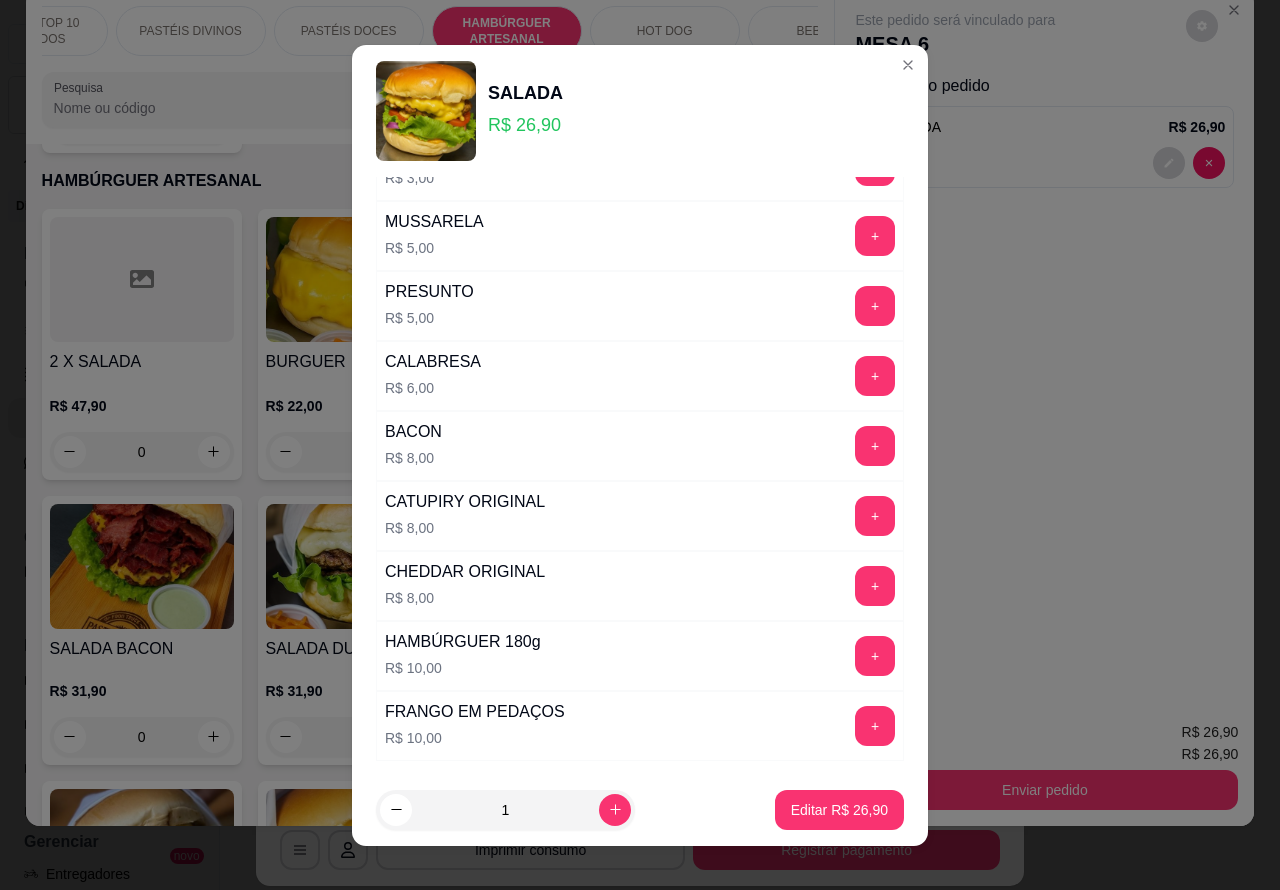 scroll, scrollTop: 542, scrollLeft: 0, axis: vertical 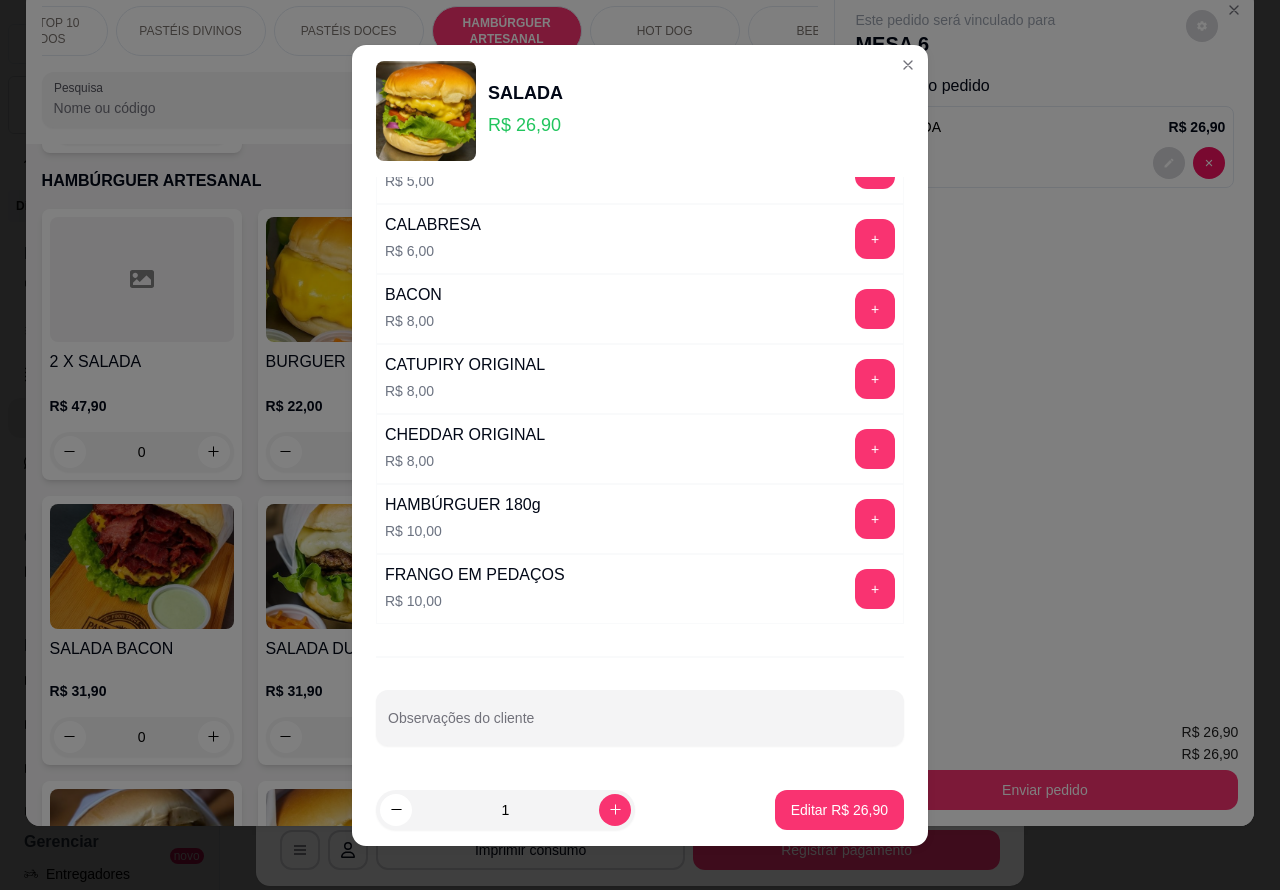 click on "Observações do cliente" at bounding box center (640, 726) 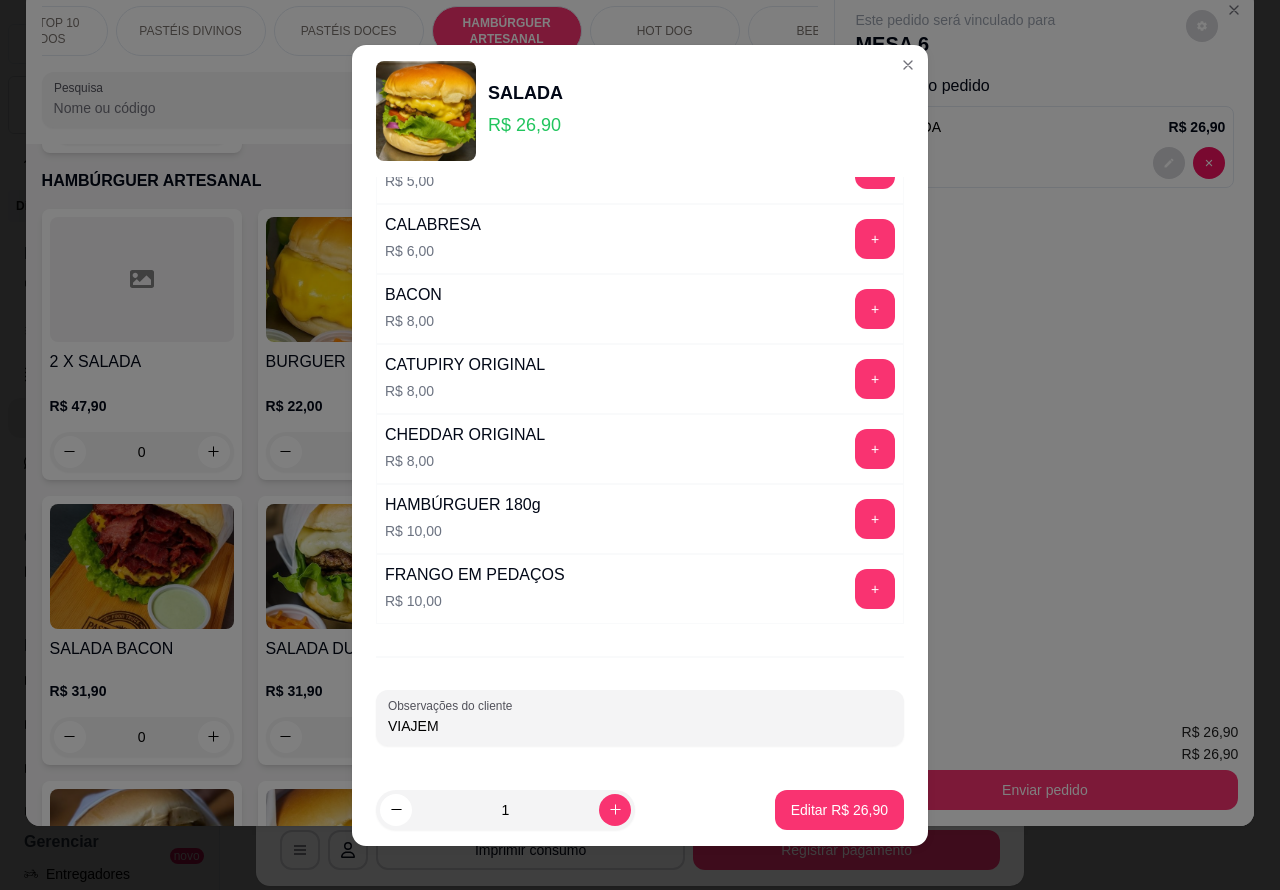 type on "VIAJEM" 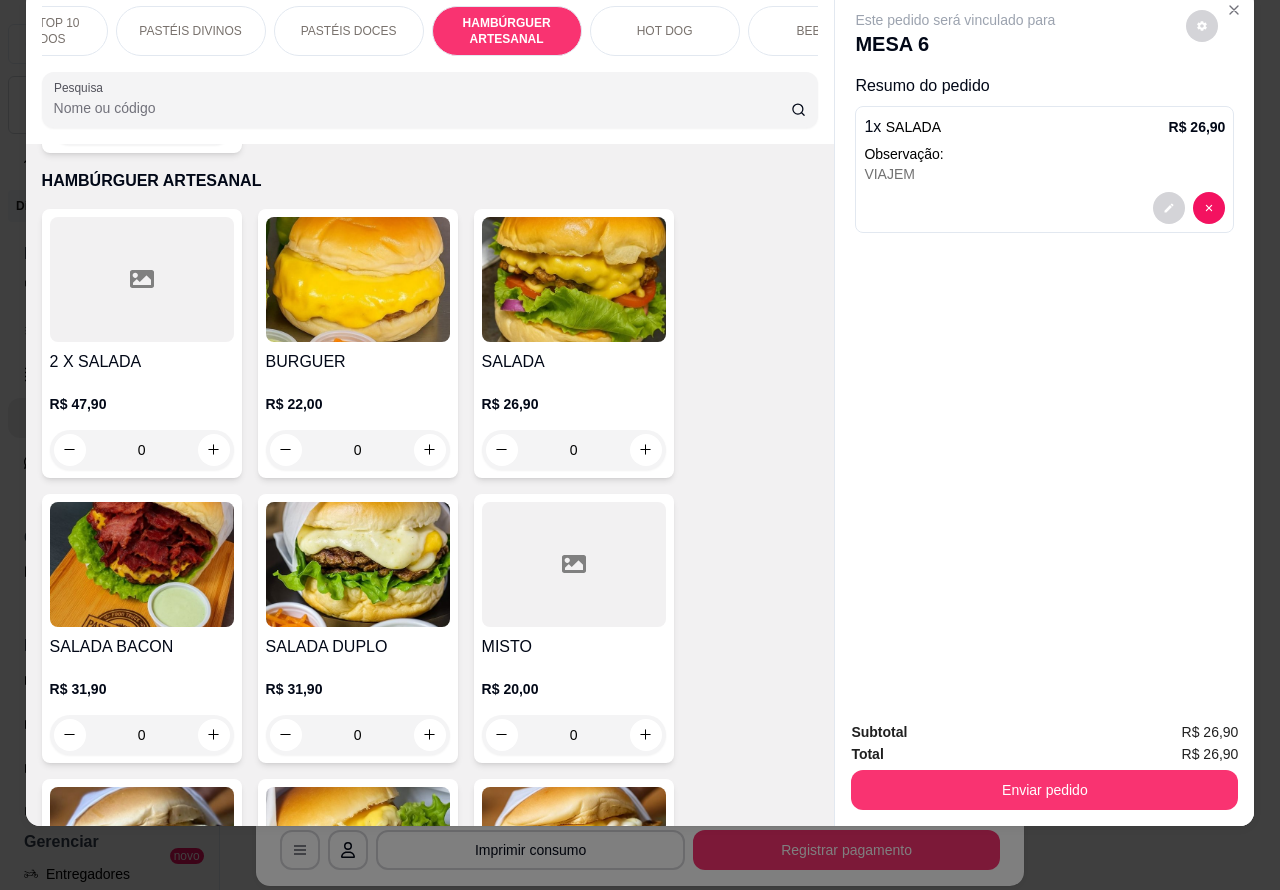 click on "Enviar pedido" at bounding box center [1044, 790] 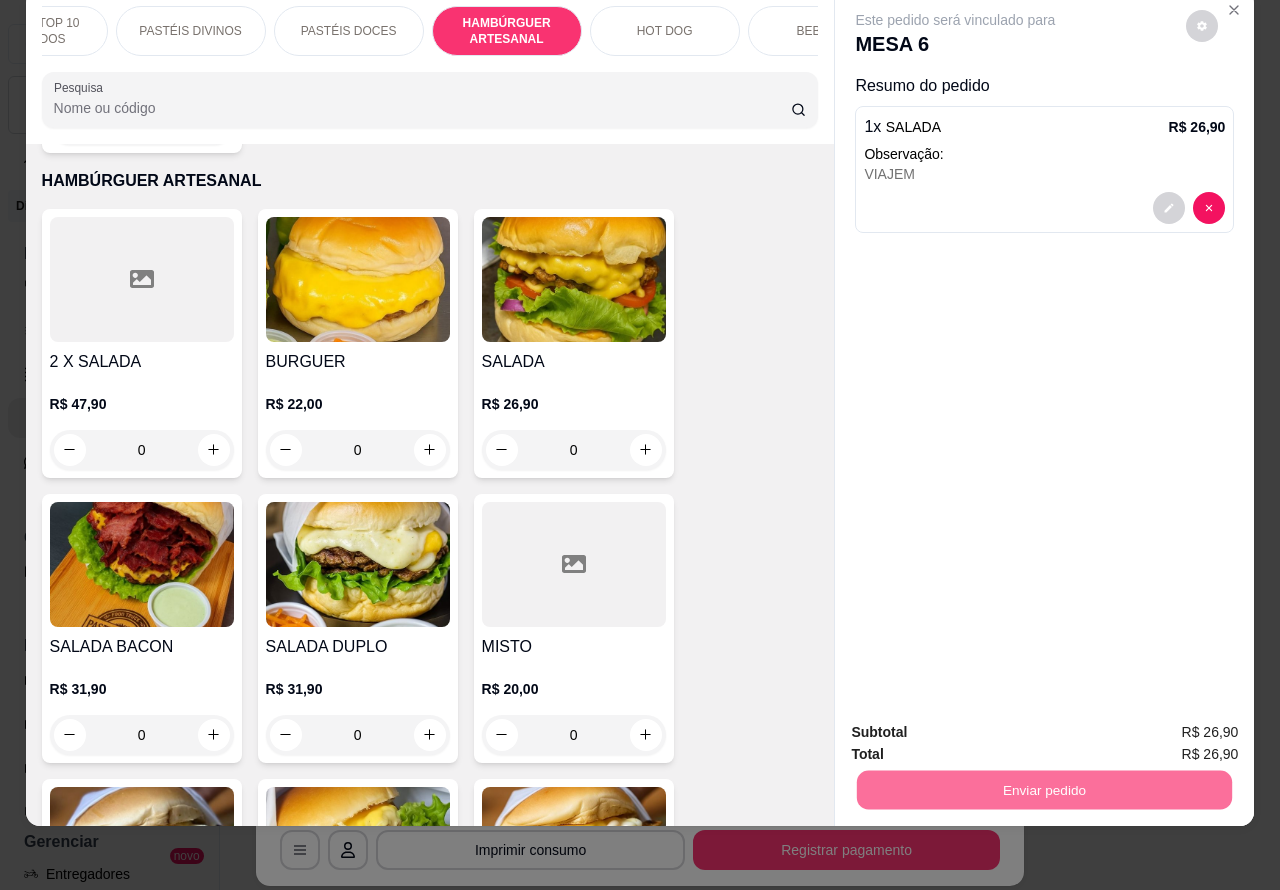 click on "Não registrar e enviar pedido" at bounding box center [977, 723] 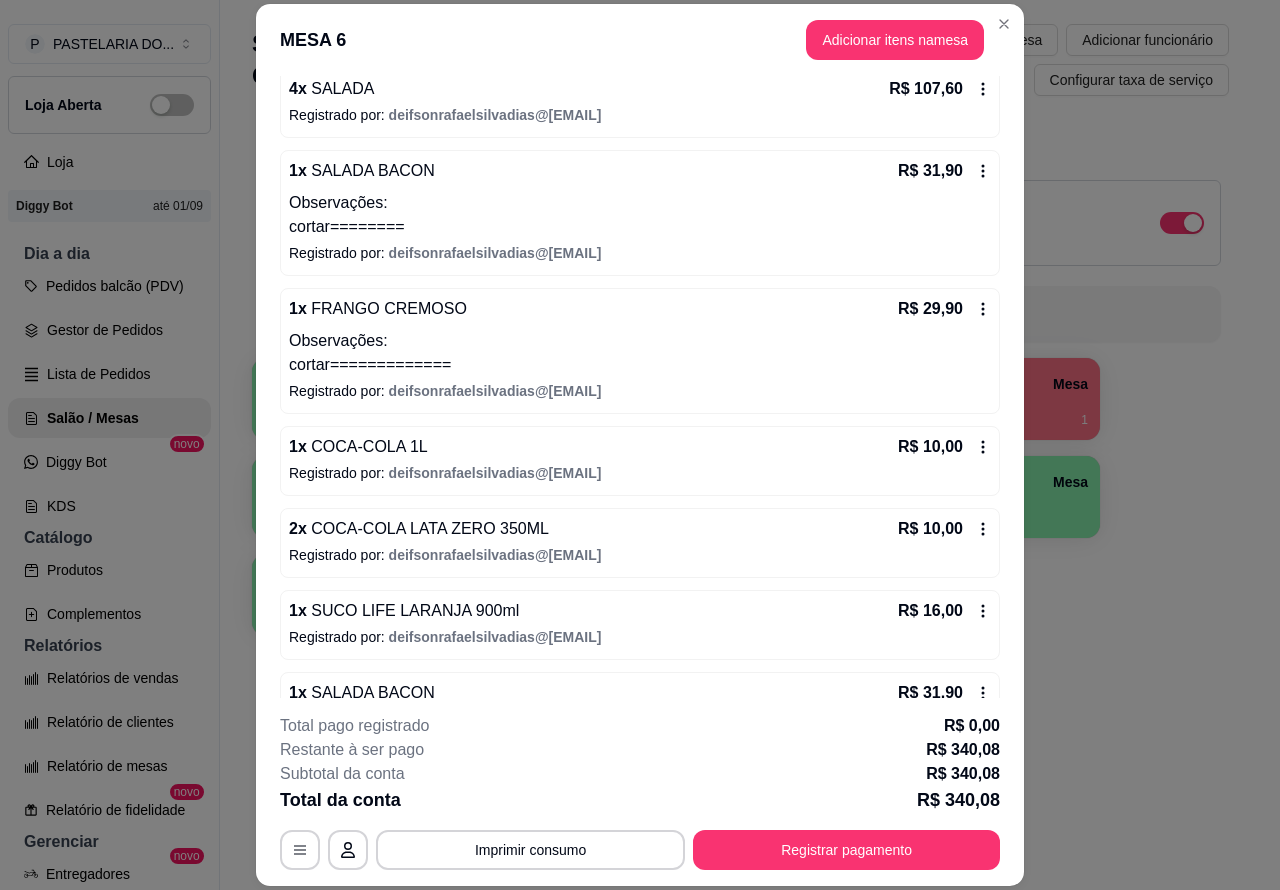 scroll, scrollTop: 390, scrollLeft: 0, axis: vertical 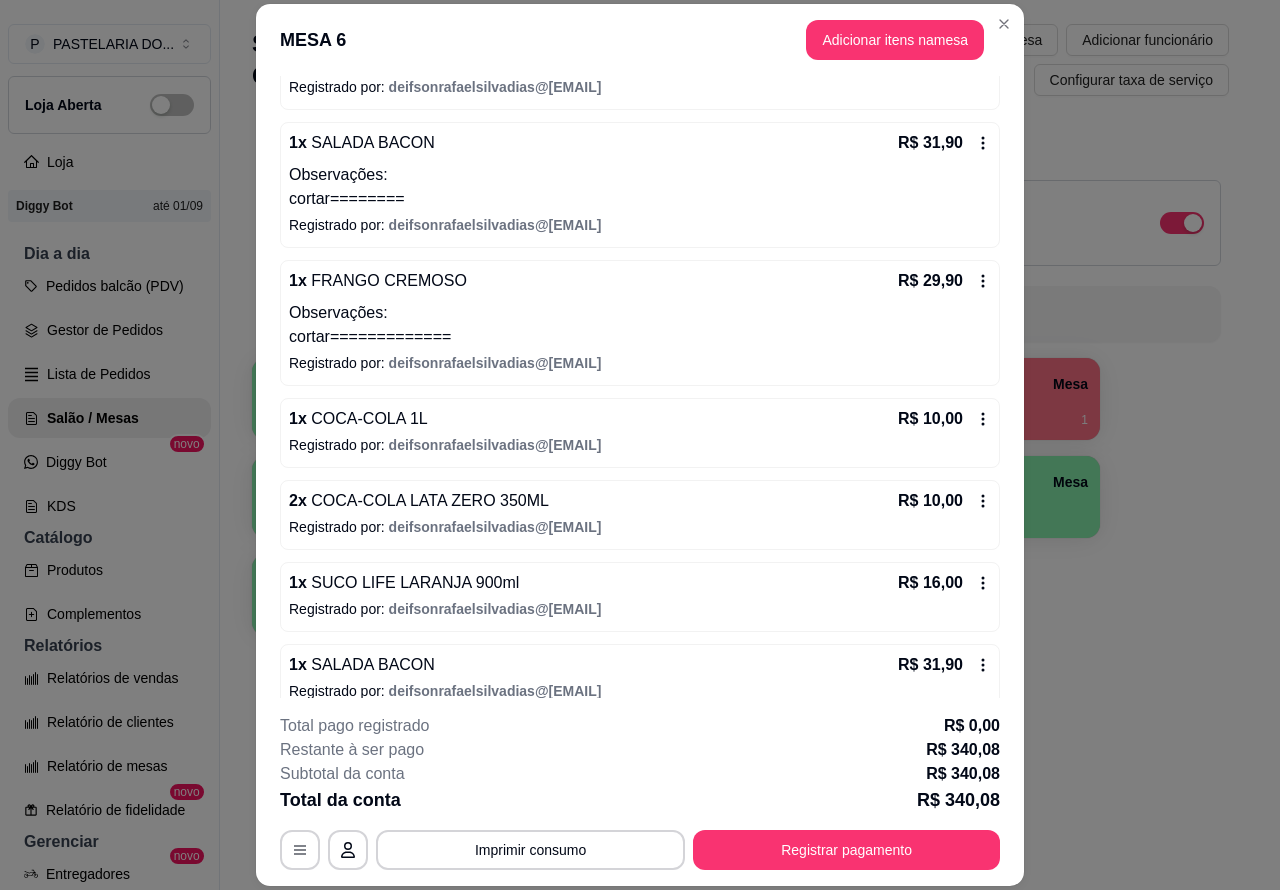 click on "1 Mesa 2 Mesa 3 Mesa 4 Mesa R$ 73,80 1 5 Mesa 6 Mesa R$ 313,18 86 7 Mesa 8 Mesa 9 Mesa 10 Mesa" at bounding box center [740, 497] 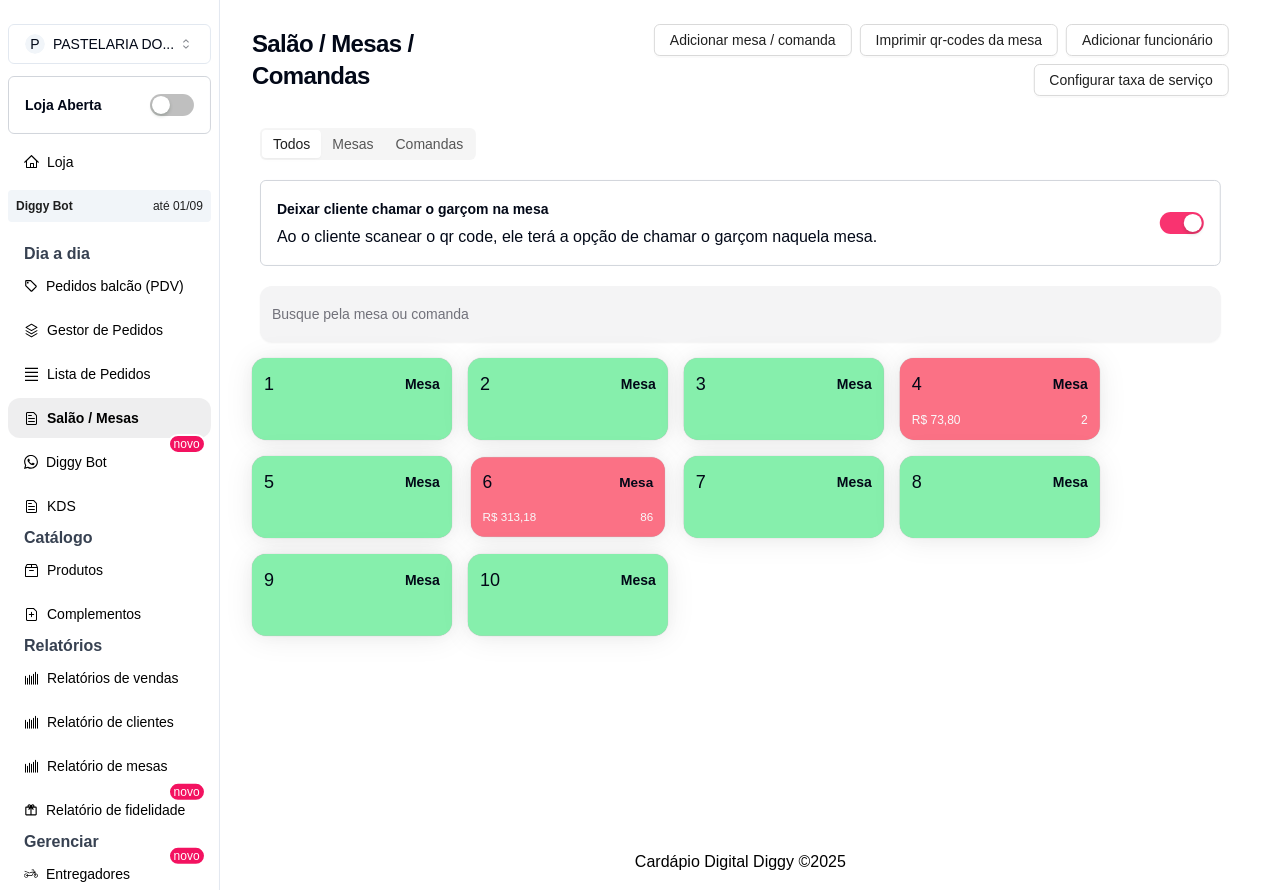 click on "6 Mesa" at bounding box center [568, 482] 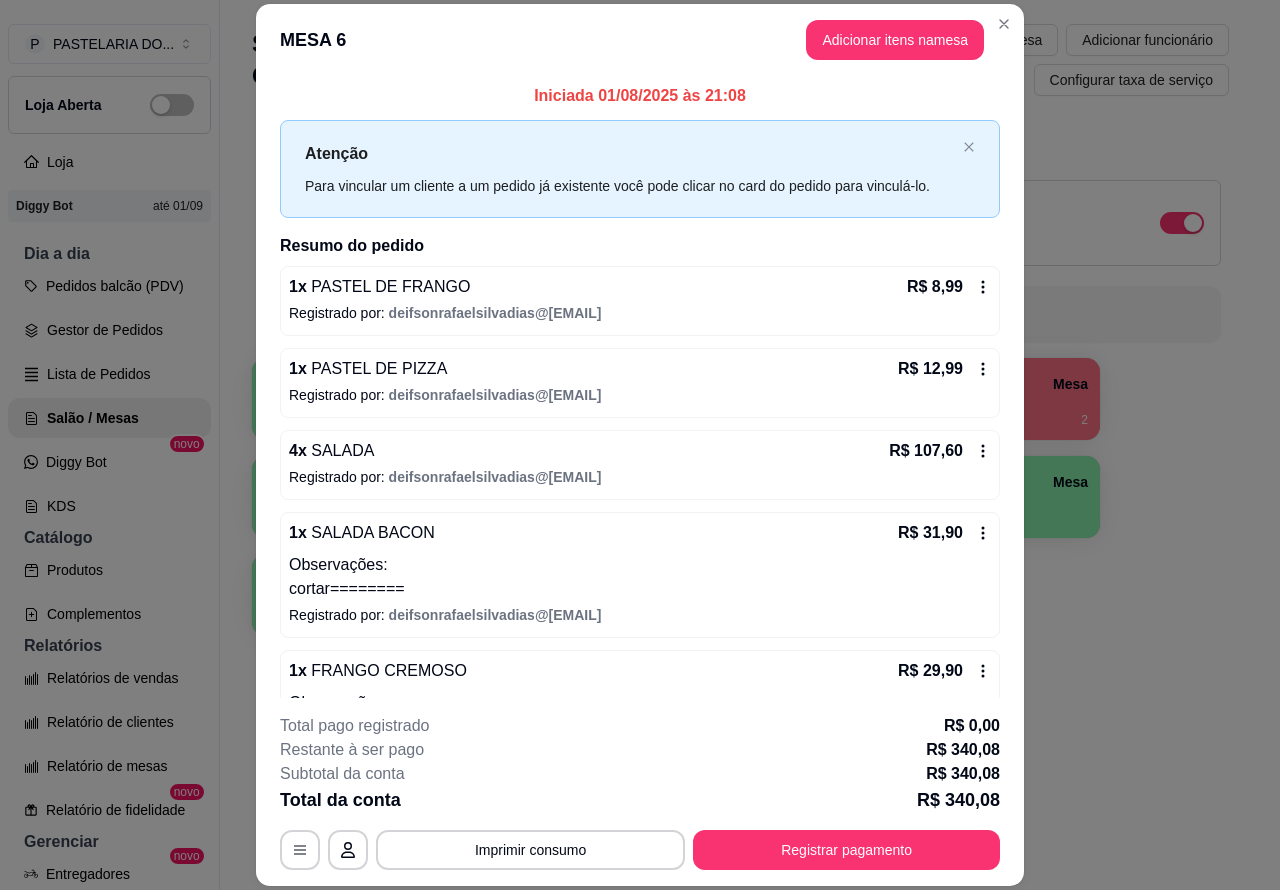 click on "Imprimir consumo" at bounding box center (530, 850) 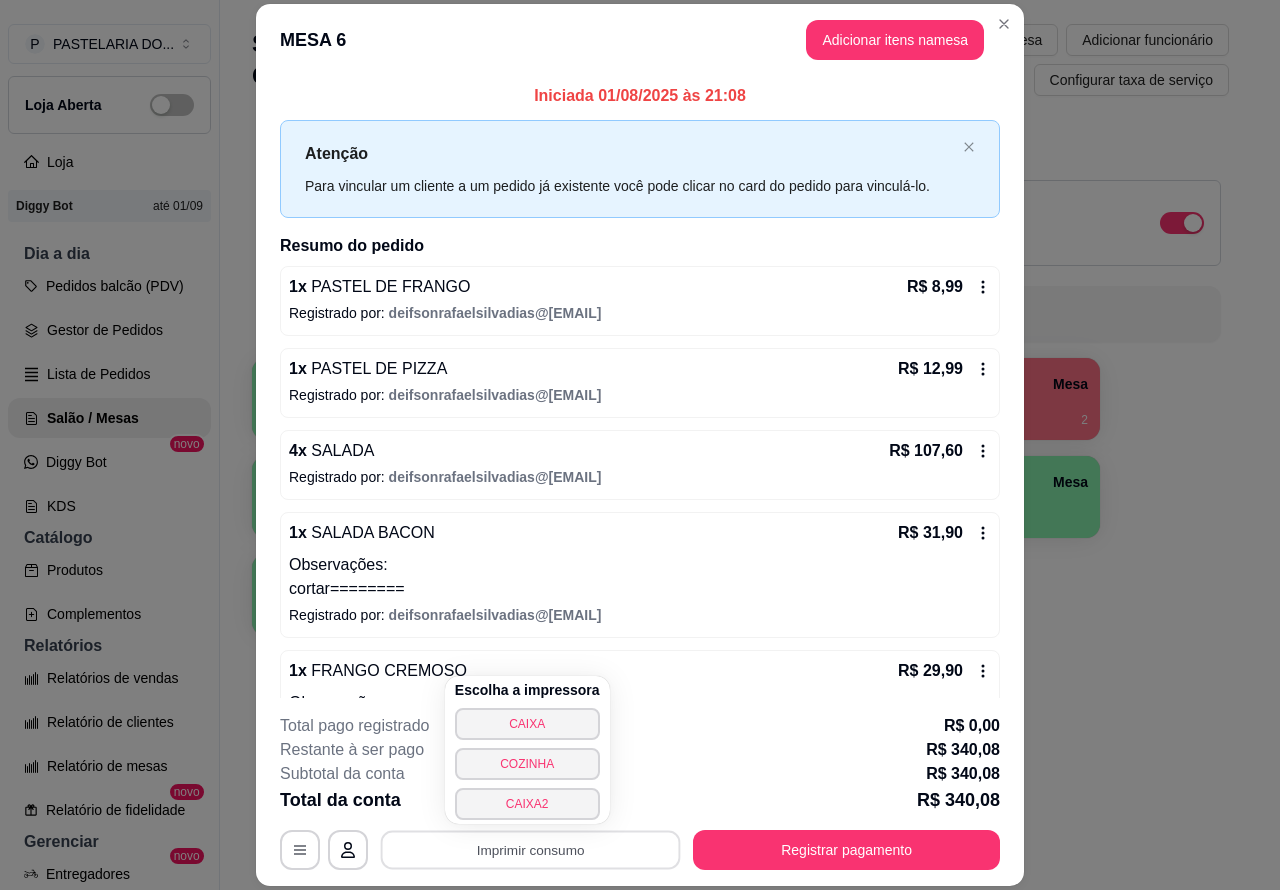 click on "CAIXA2" at bounding box center (527, 804) 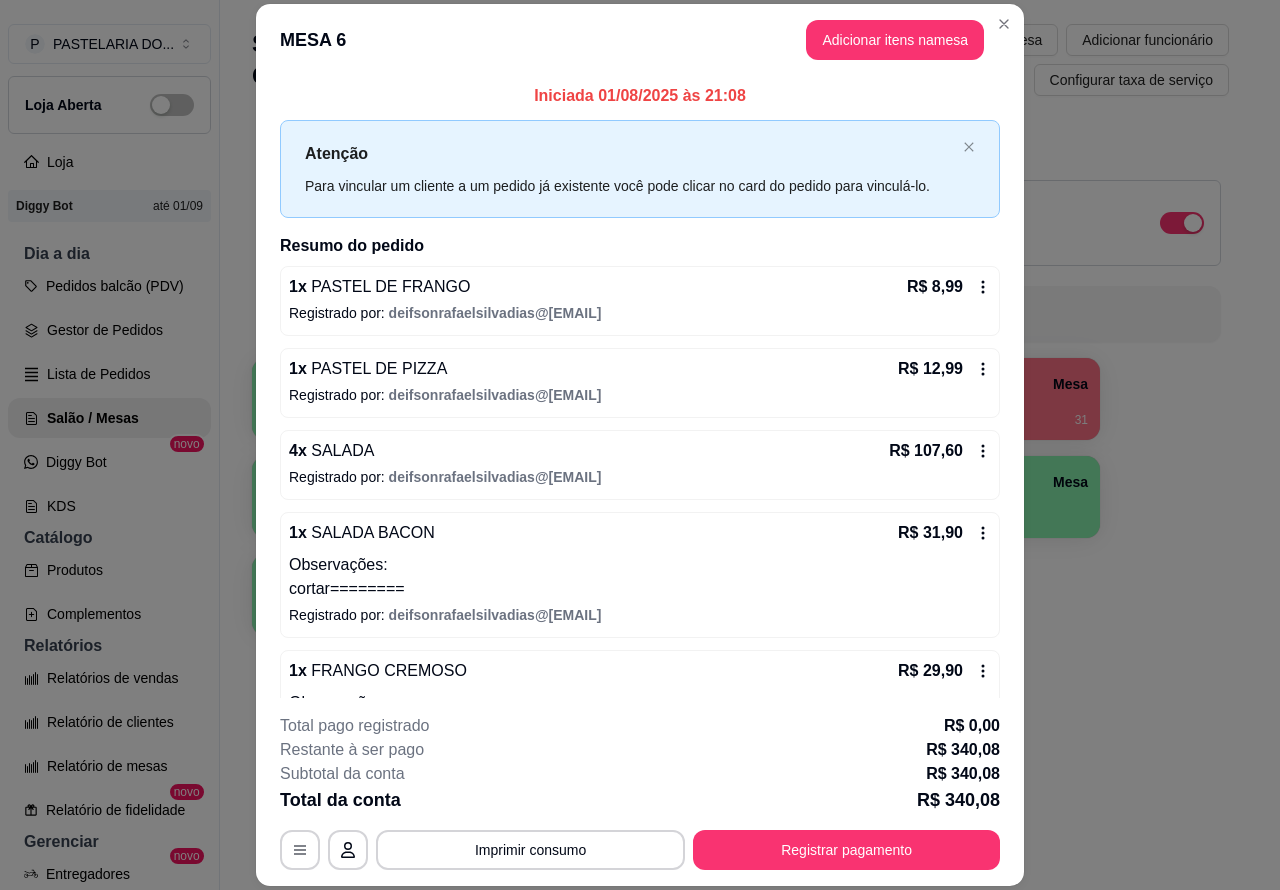 click on "Salão / Mesas / Comandas Adicionar mesa / comanda Imprimir qr-codes da mesa Adicionar funcionário Configurar taxa de serviço Todos Mesas Comandas Deixar cliente chamar o garçom na mesa Ao o cliente scanear o qr code, ele terá a opção de chamar o garçom naquela mesa. Busque pela mesa ou comanda
1 Mesa 2 Mesa 3 Mesa 4 Mesa R$ 73,80 31 5 Mesa 6 Mesa R$ 340,08 116 7 Mesa 8 Mesa 9 Mesa 10 Mesa" at bounding box center (740, 417) 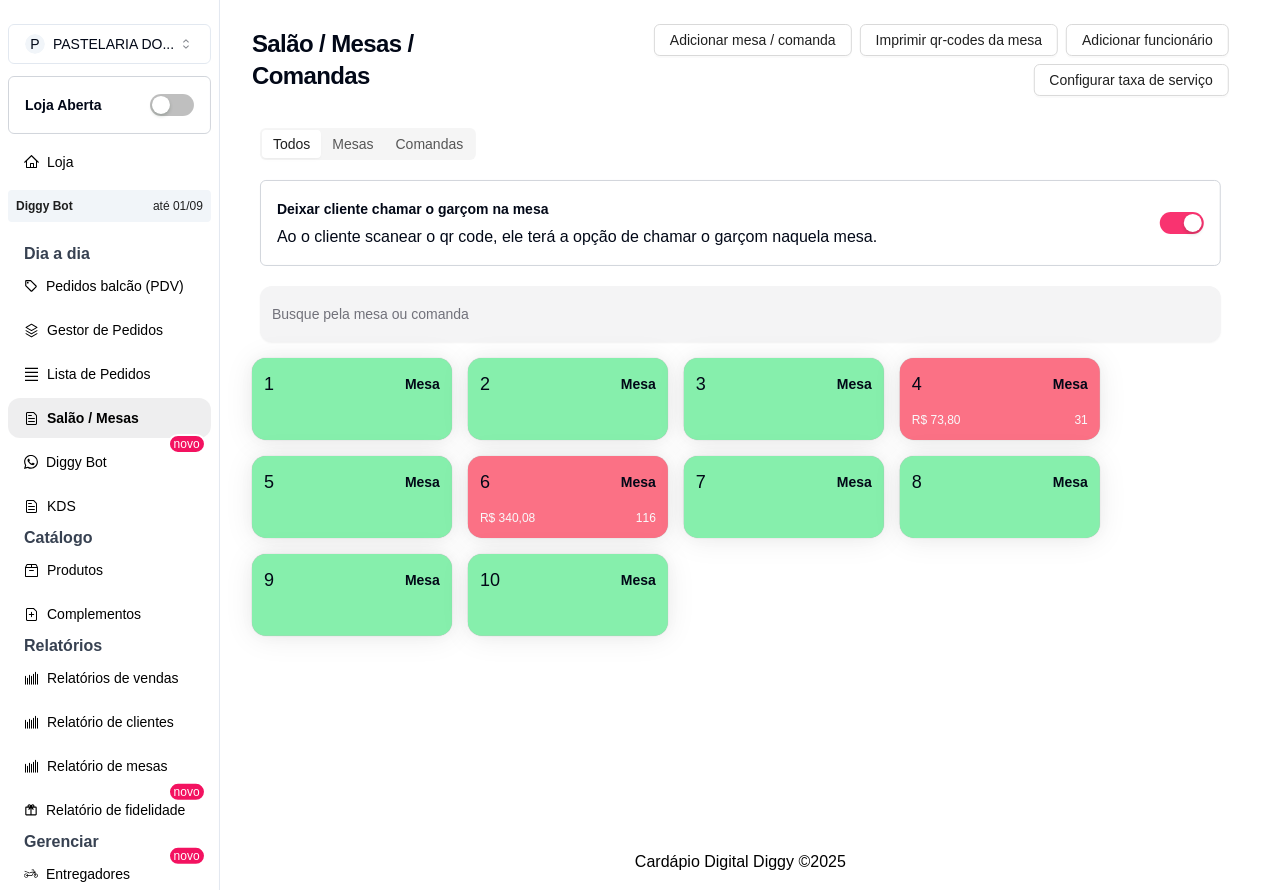 click on "6 Mesa" at bounding box center (568, 482) 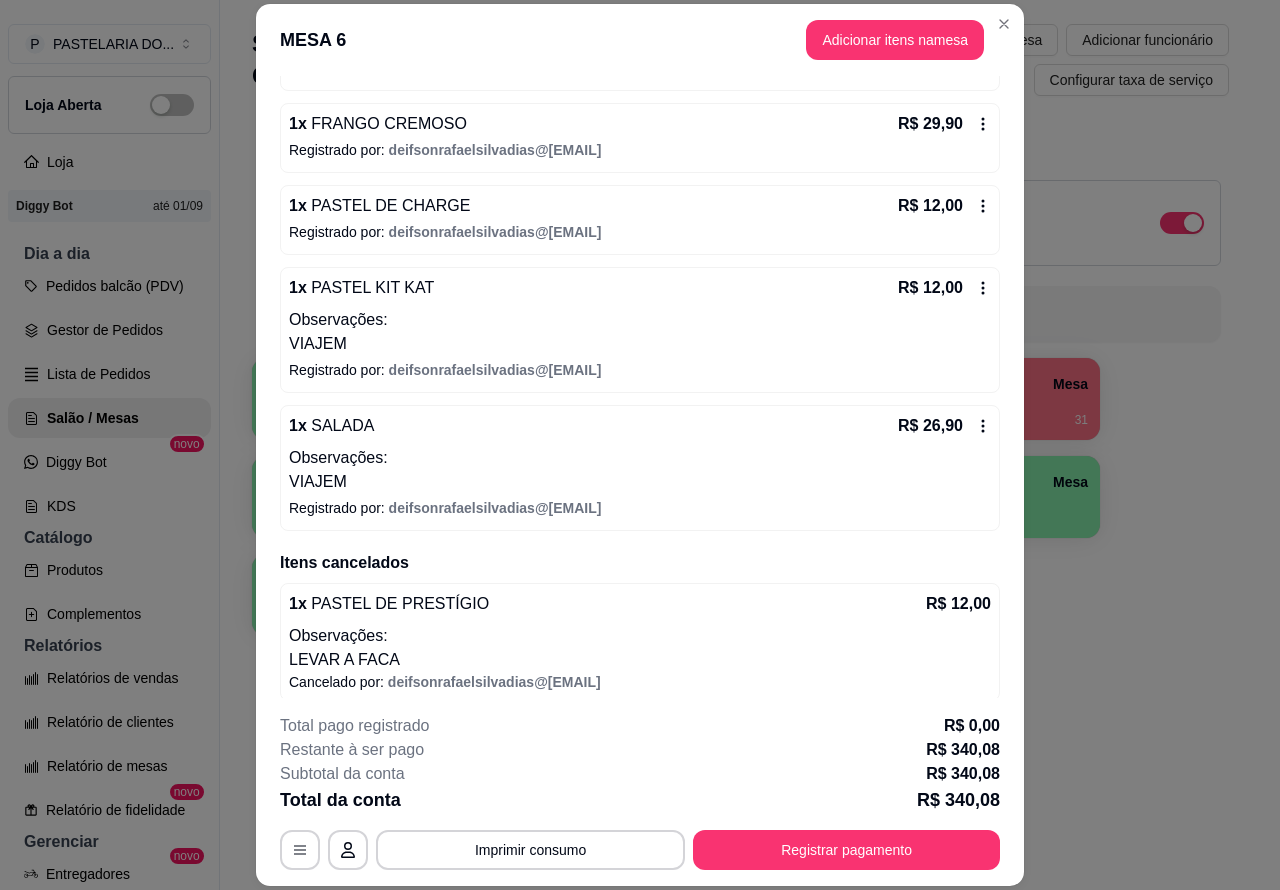 scroll, scrollTop: 1030, scrollLeft: 0, axis: vertical 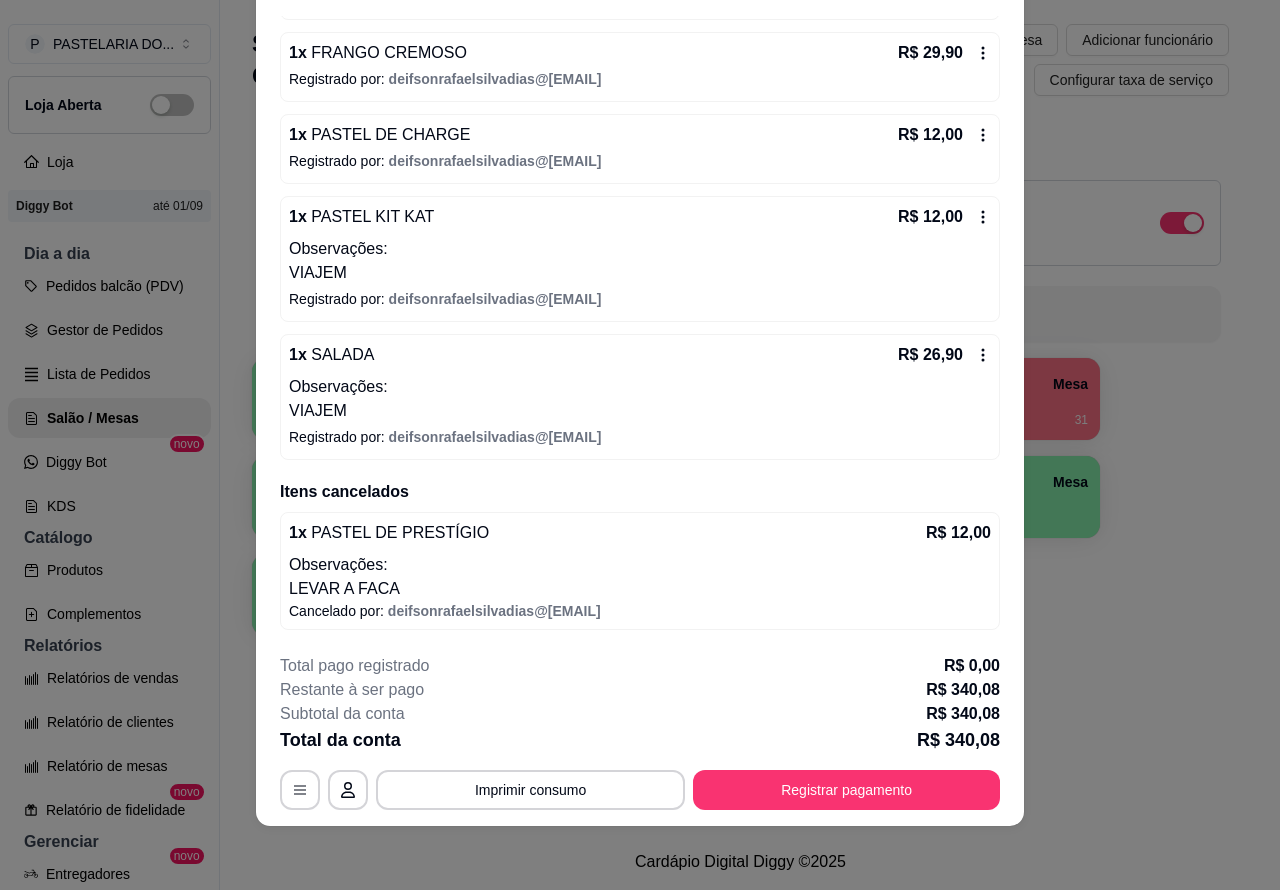 click on "Todos Mesas Comandas Deixar cliente chamar o garçom na mesa Ao o cliente scanear o qr code, ele terá a opção de chamar o garçom naquela mesa. Busque pela mesa ou comanda
1 Mesa 2 Mesa 3 Mesa 4 Mesa R$ 73,80 31 5 Mesa 6 Mesa R$ 340,08 116 7 Mesa 8 Mesa 9 Mesa 10 Mesa" at bounding box center (740, 384) 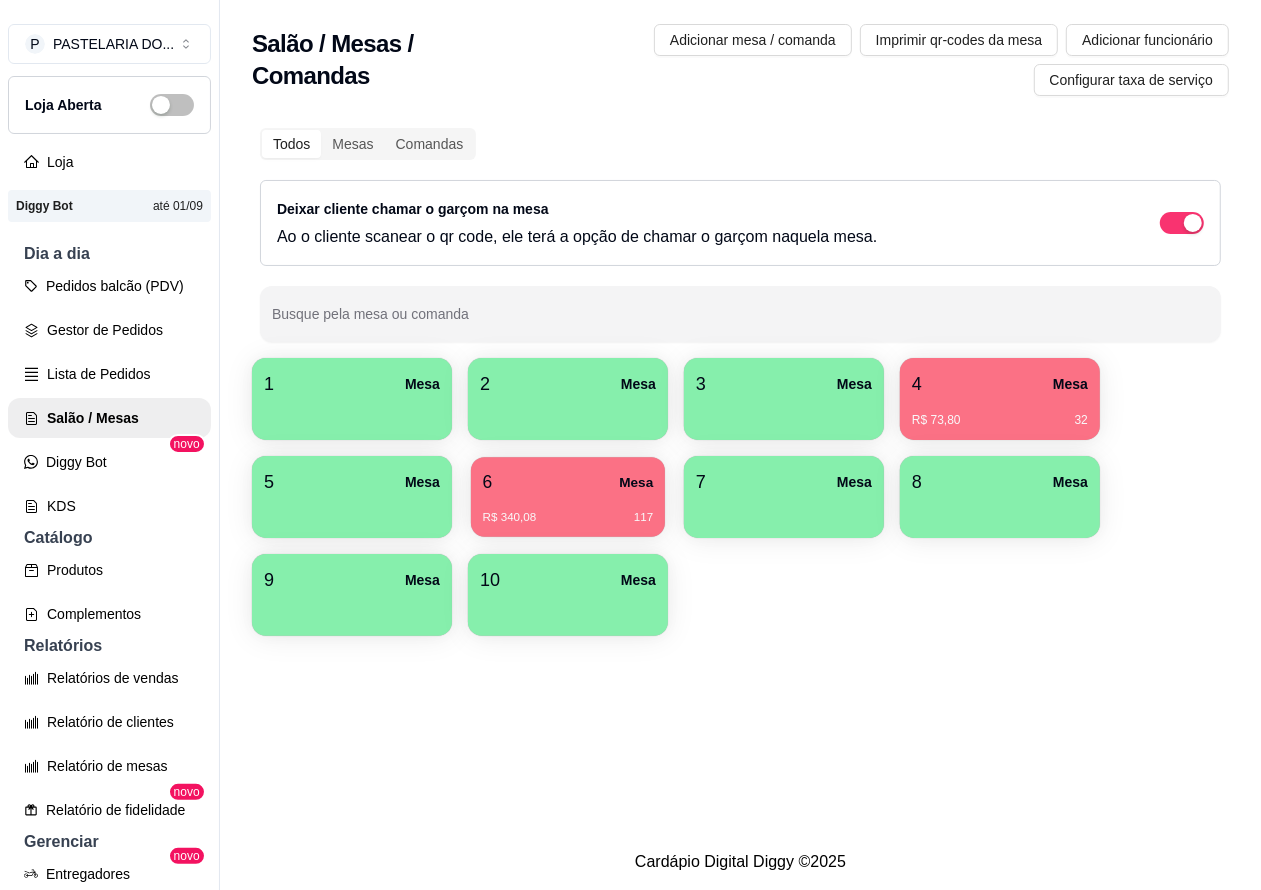 click on "6 Mesa" at bounding box center (568, 482) 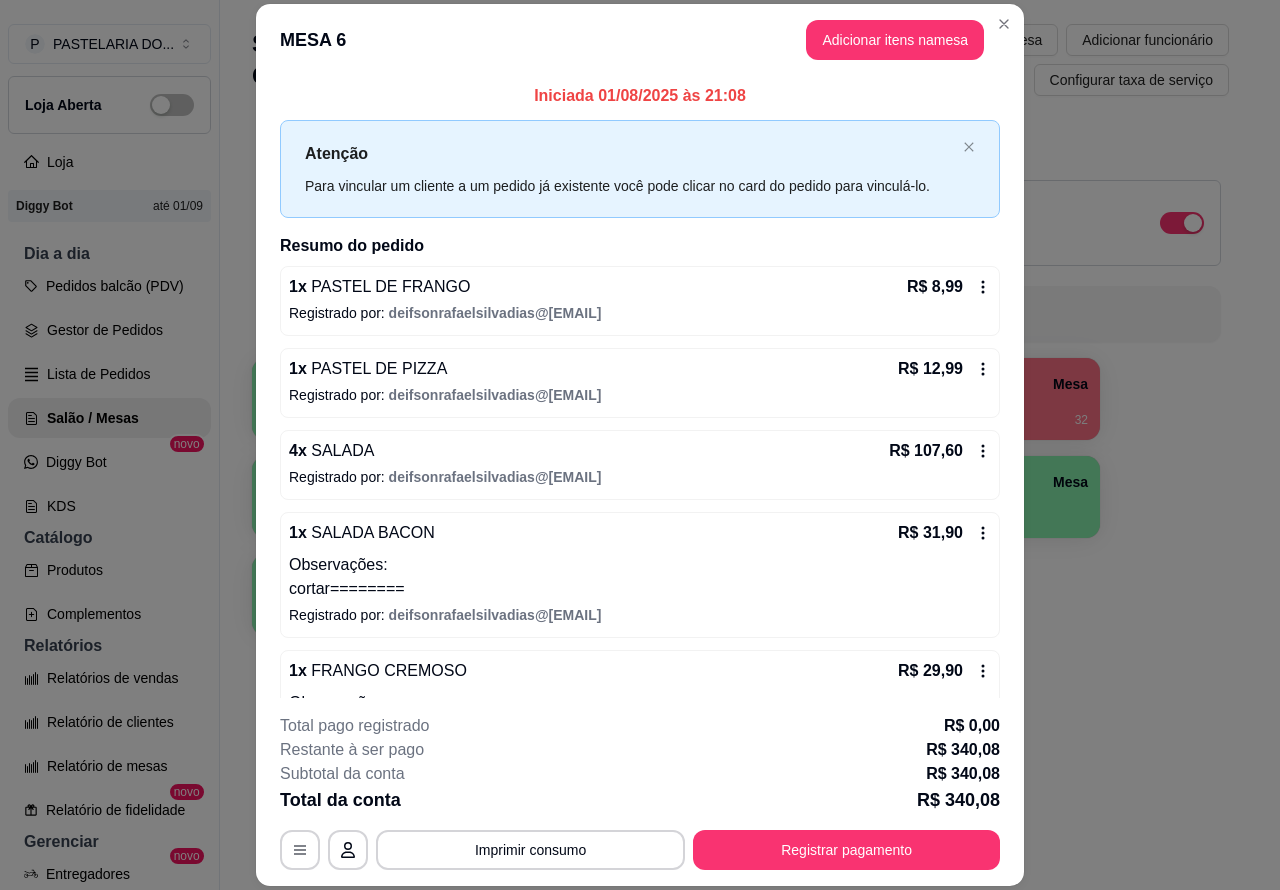 click on "Salão / Mesas / Comandas Adicionar mesa / comanda Imprimir qr-codes da mesa Adicionar funcionário Configurar taxa de serviço Todos Mesas Comandas Deixar cliente chamar o garçom na mesa Ao o cliente scanear o qr code, ele terá a opção de chamar o garçom naquela mesa. Busque pela mesa ou comanda
1 Mesa 2 Mesa 3 Mesa 4 Mesa R$ 73,80 32 5 Mesa 6 Mesa R$ 340,08 117 7 Mesa 8 Mesa 9 Mesa 10 Mesa" at bounding box center (740, 417) 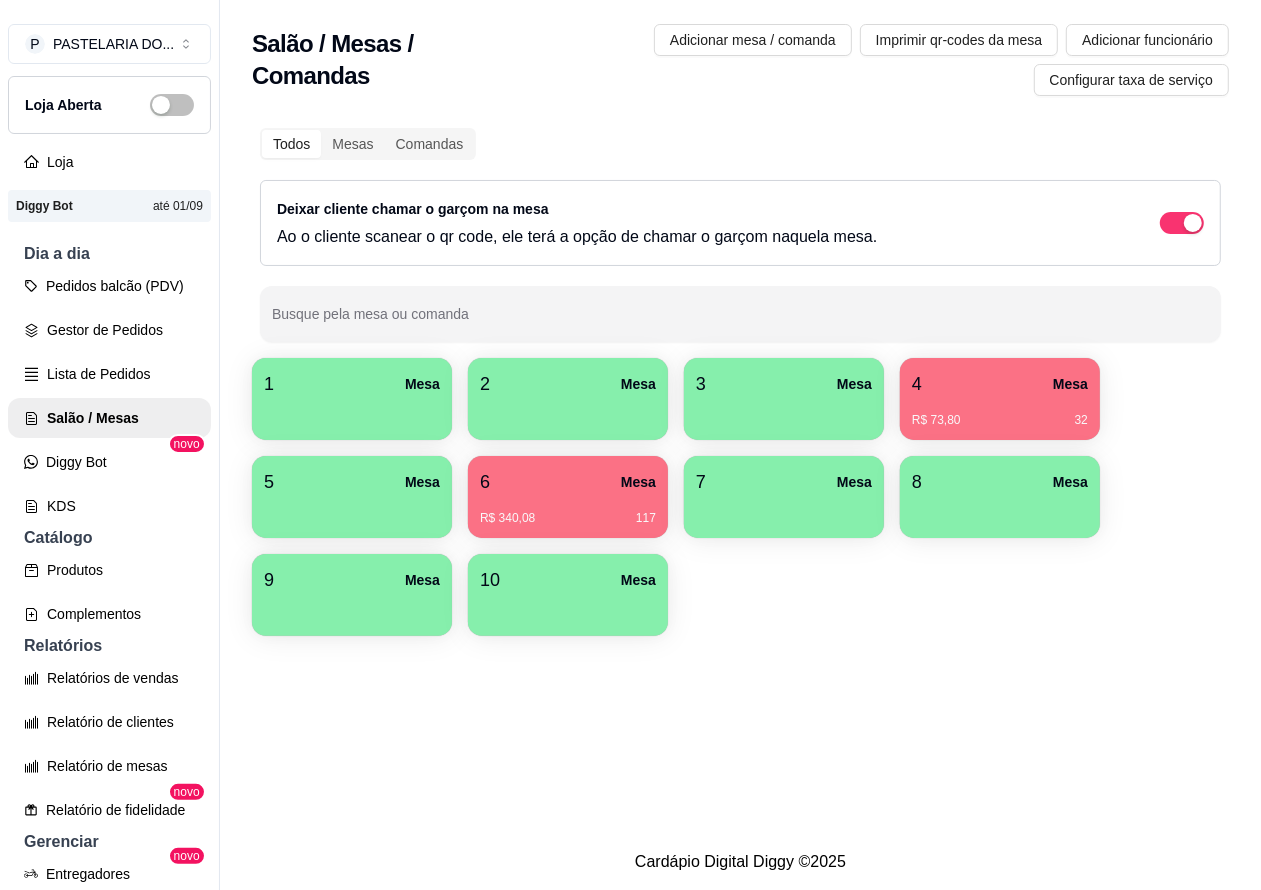 click on "R$ 73,80 32" at bounding box center (1000, 420) 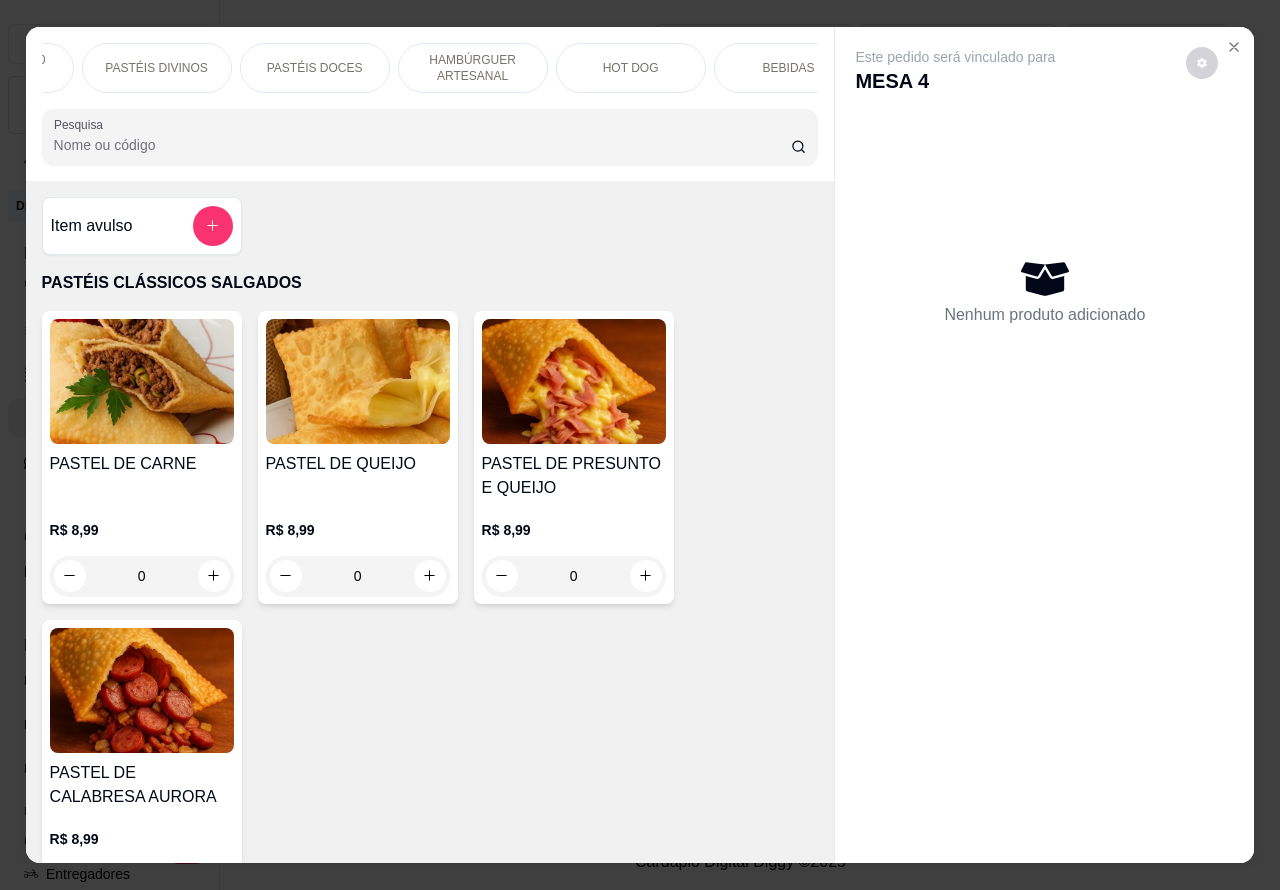 scroll, scrollTop: 0, scrollLeft: 305, axis: horizontal 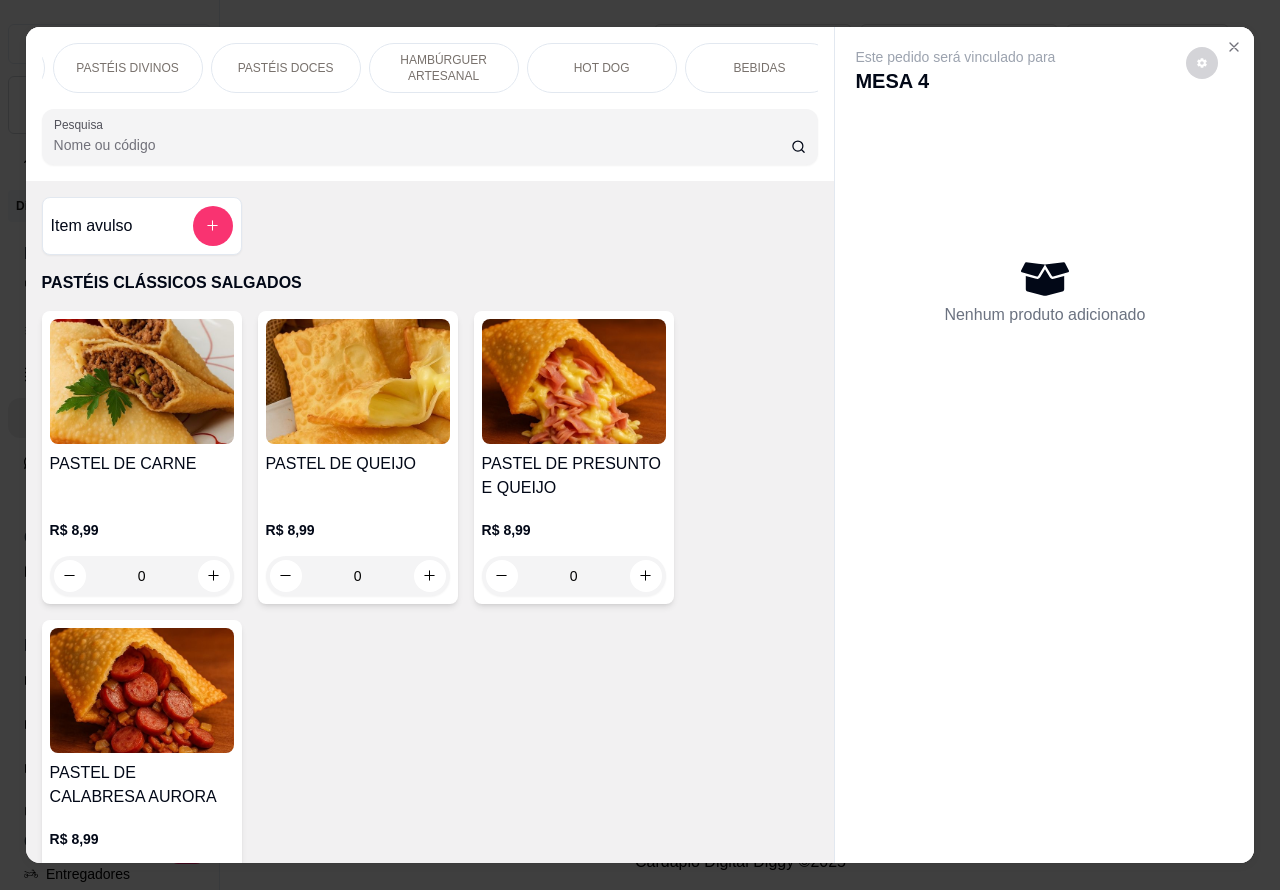click on "BEBIDAS" at bounding box center [760, 68] 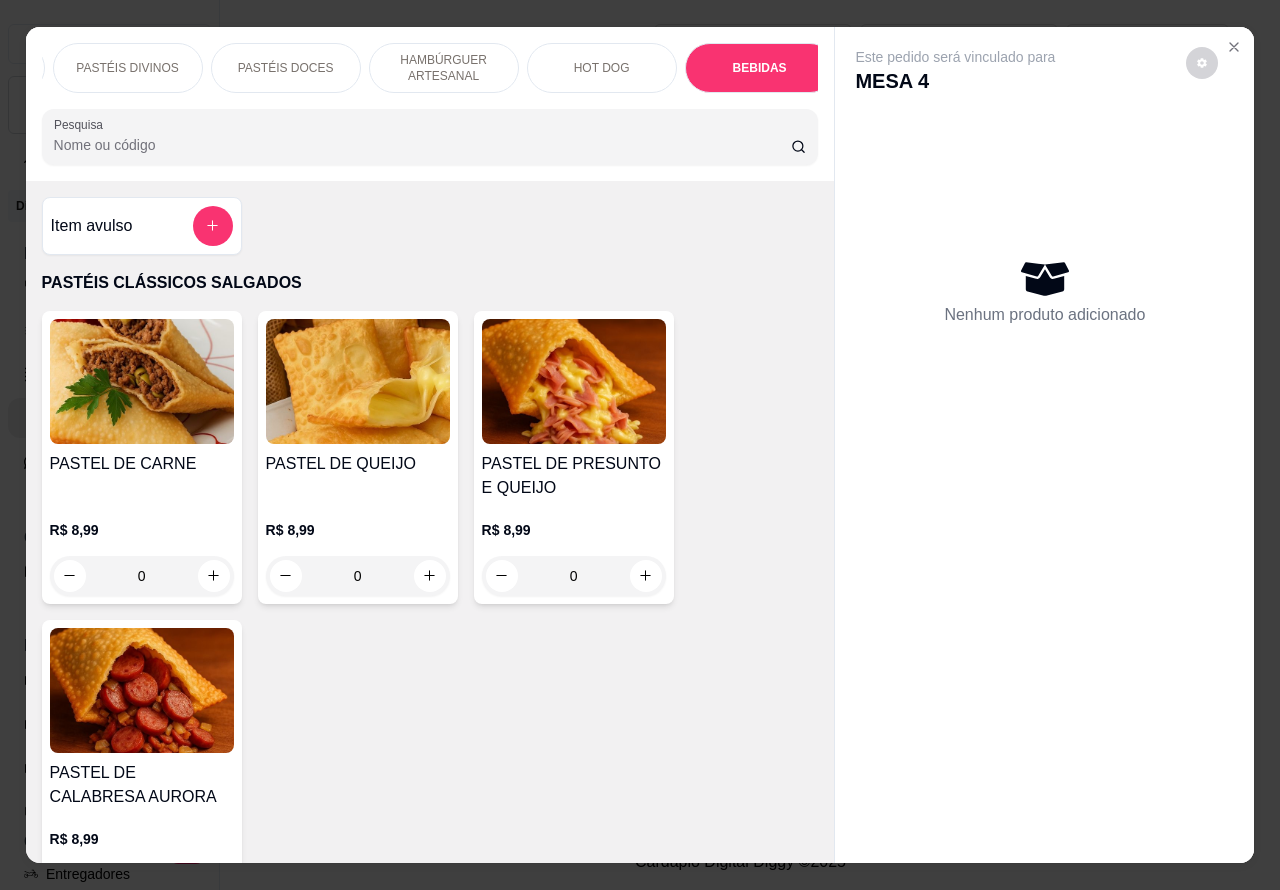 scroll, scrollTop: 6032, scrollLeft: 0, axis: vertical 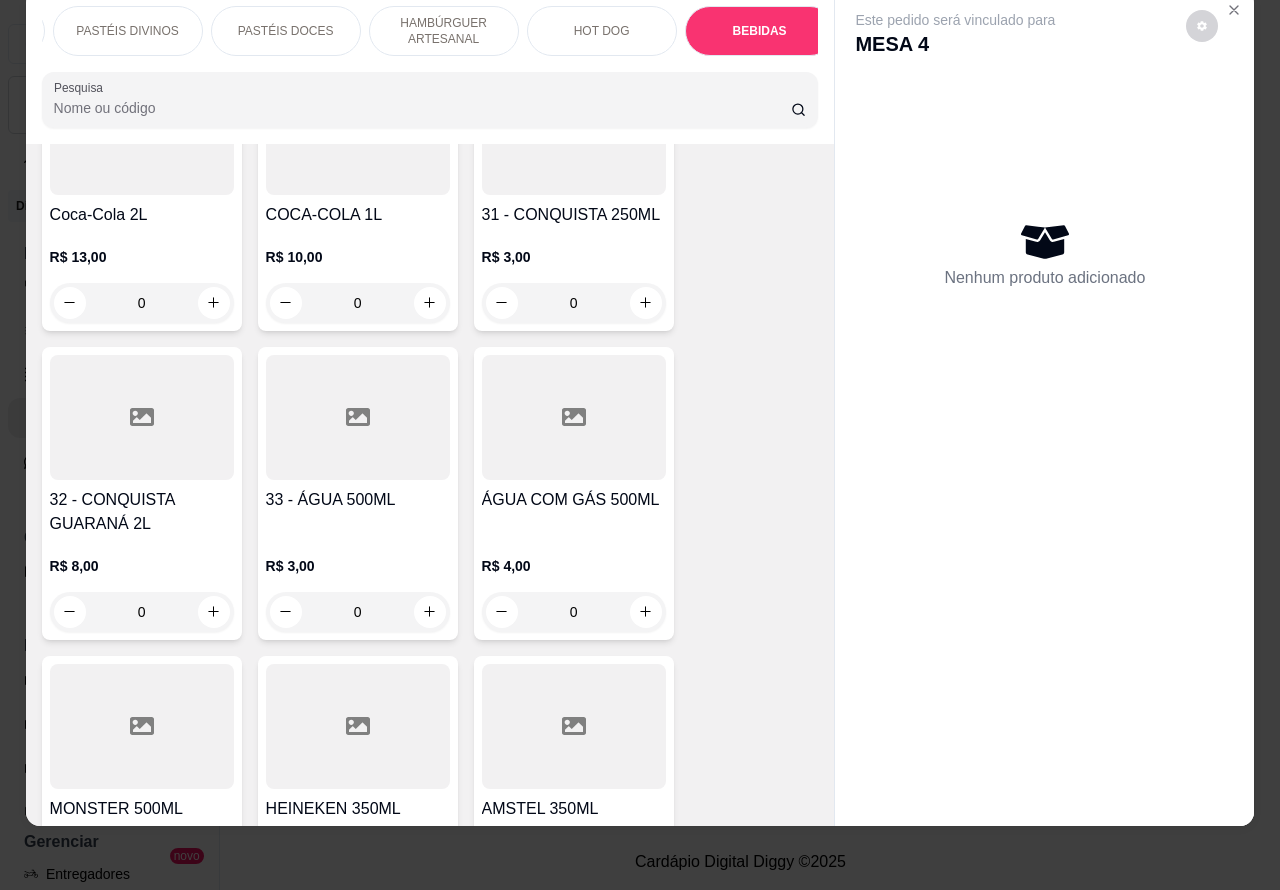 click 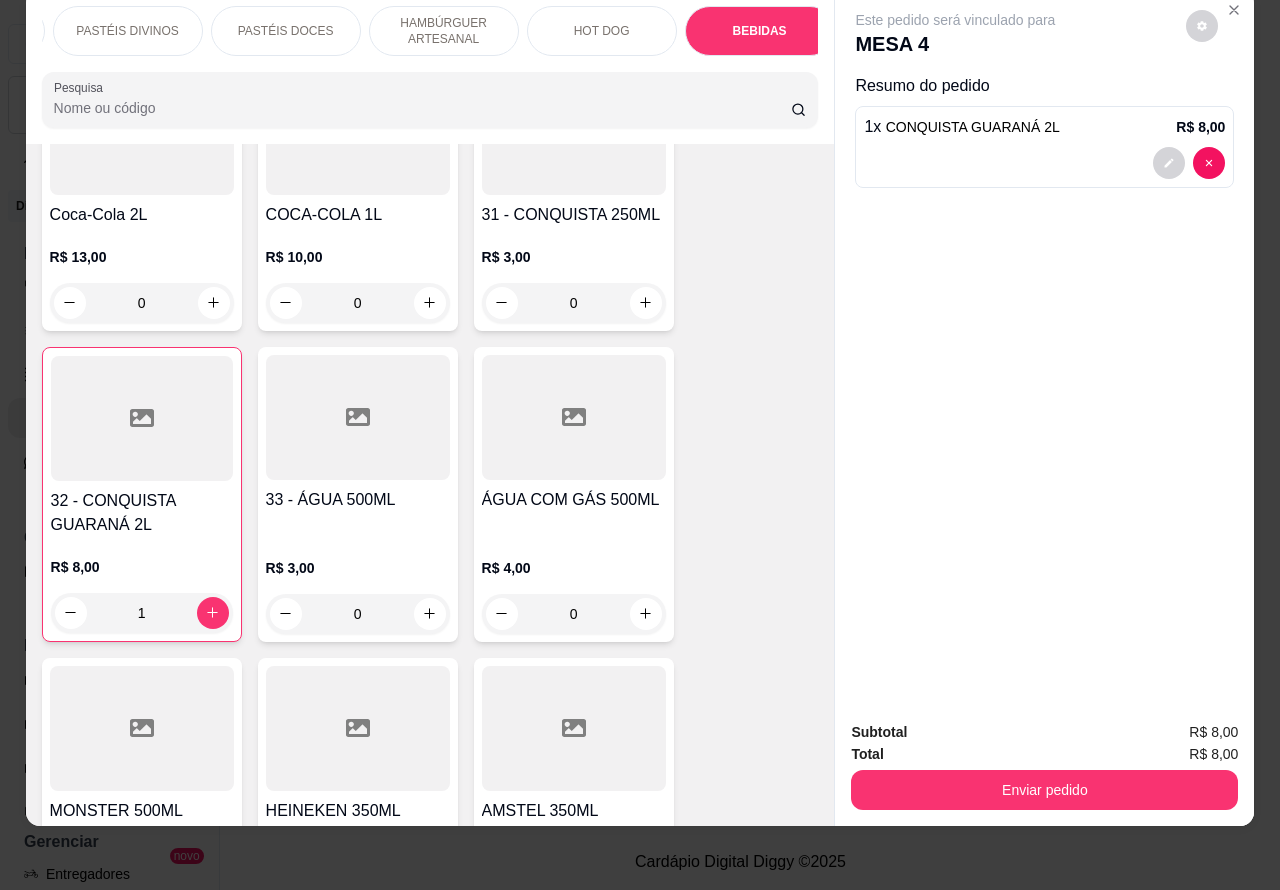 click on "Enviar pedido" at bounding box center [1044, 790] 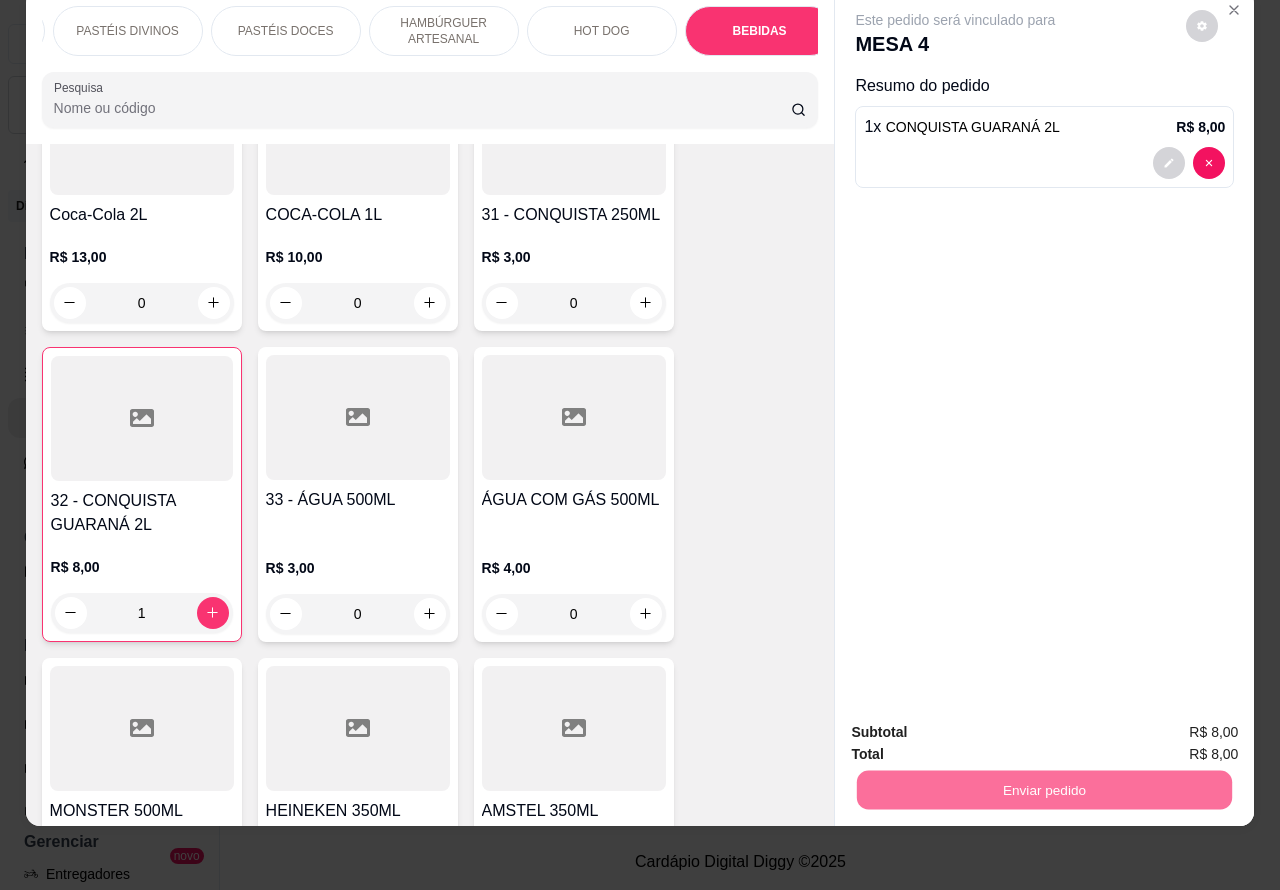 click on "Não registrar e enviar pedido" at bounding box center [977, 722] 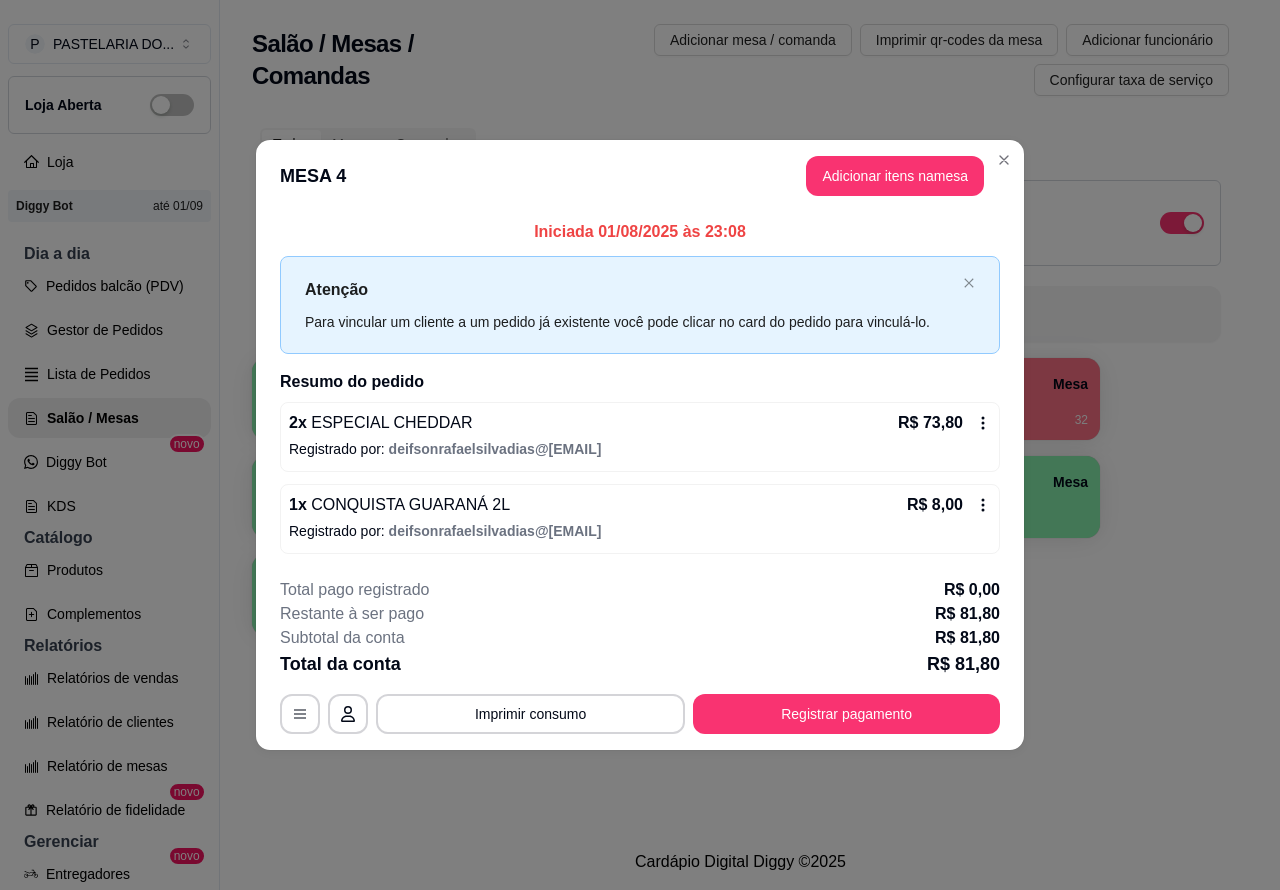 click on "Imprimir consumo" at bounding box center (530, 714) 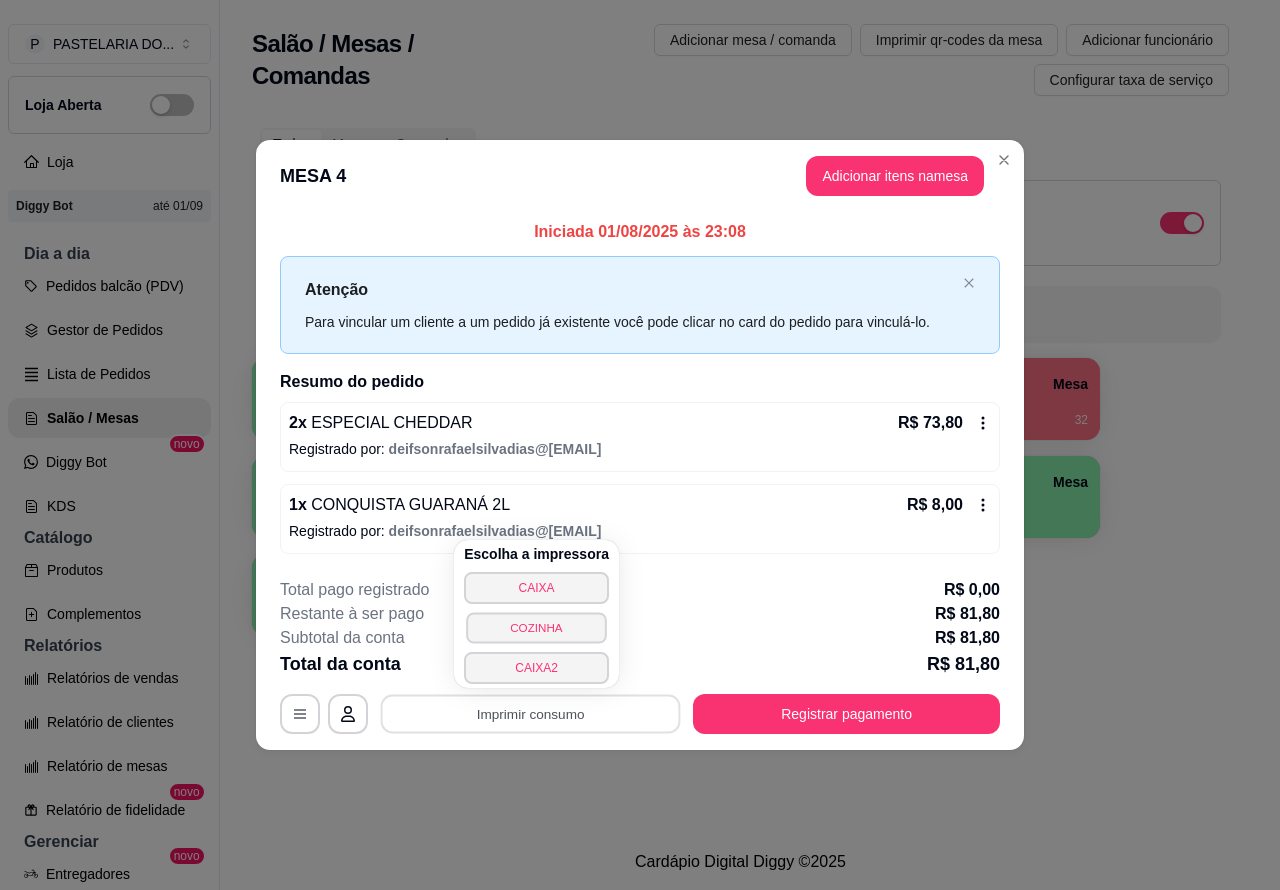 click on "COZINHA" at bounding box center (536, 627) 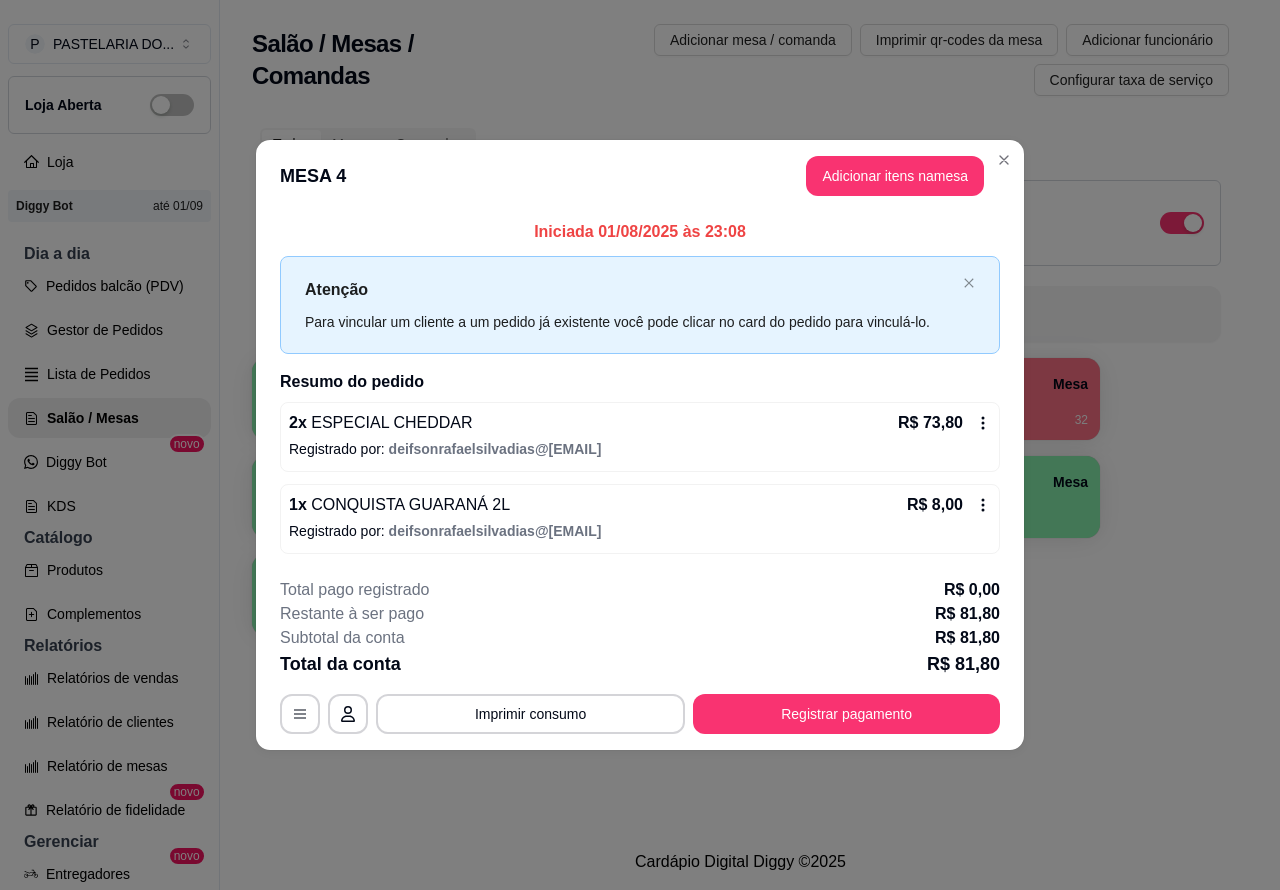 click on "Imprimir consumo" at bounding box center [530, 714] 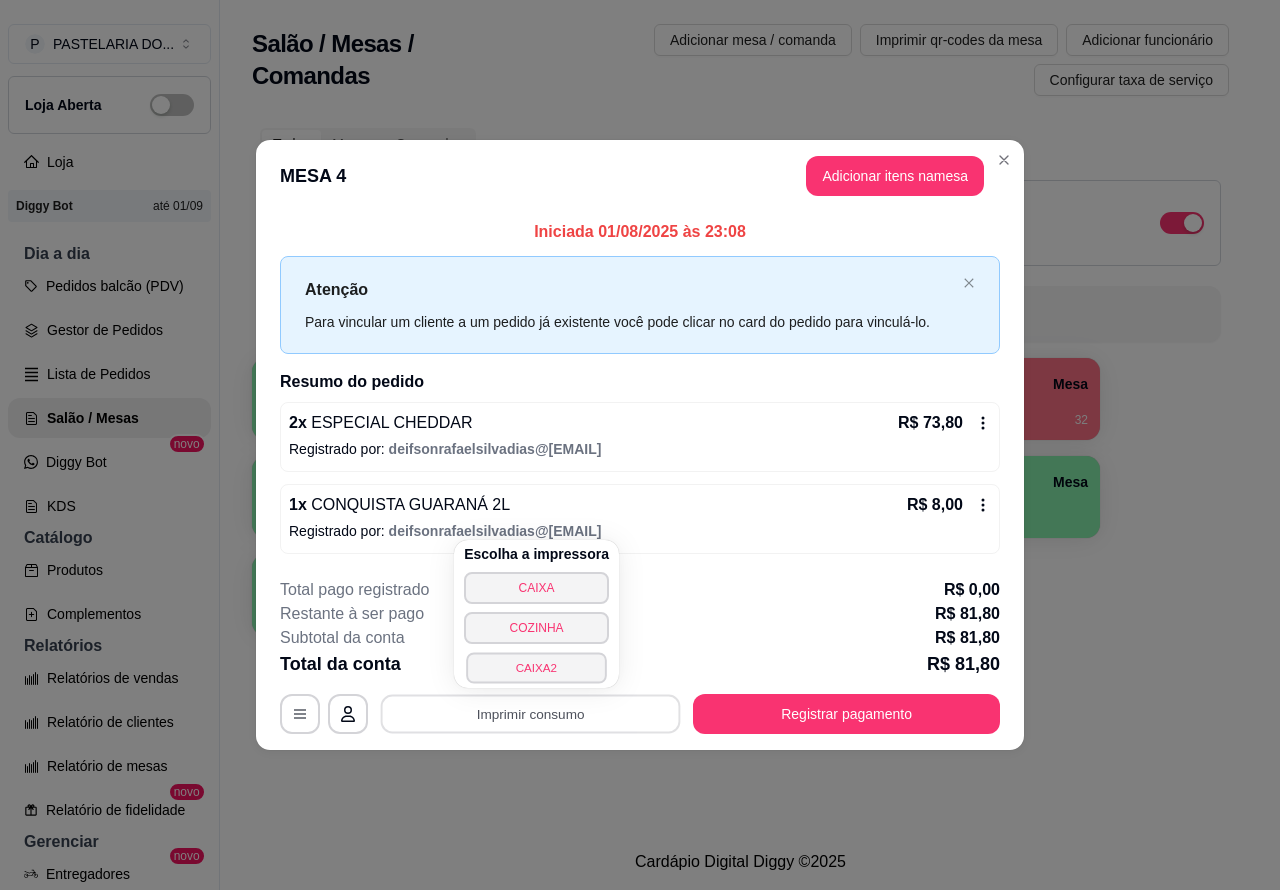 click on "CAIXA2" at bounding box center [536, 667] 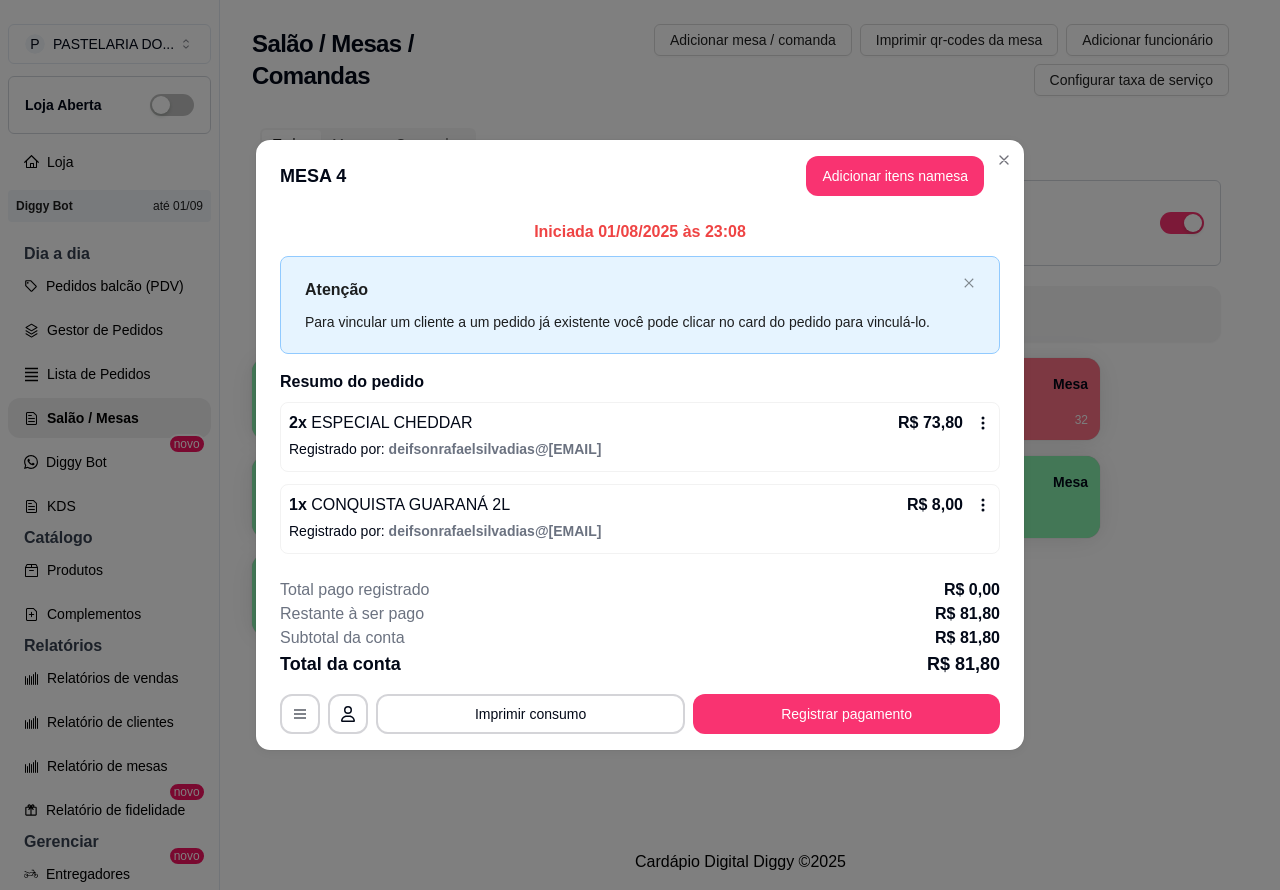 click on "Salão / Mesas / Comandas Adicionar mesa / comanda Imprimir qr-codes da mesa Adicionar funcionário Configurar taxa de serviço Todos Mesas Comandas Deixar cliente chamar o garçom na mesa Ao o cliente scanear o qr code, ele terá a opção de chamar o garçom naquela mesa. Busque pela mesa ou comanda
1 Mesa 2 Mesa 3 Mesa 4 Mesa R$ 73,80 32 5 Mesa 6 Mesa R$ 340,08 117 7 Mesa 8 Mesa 9 Mesa 10 Mesa" at bounding box center (740, 417) 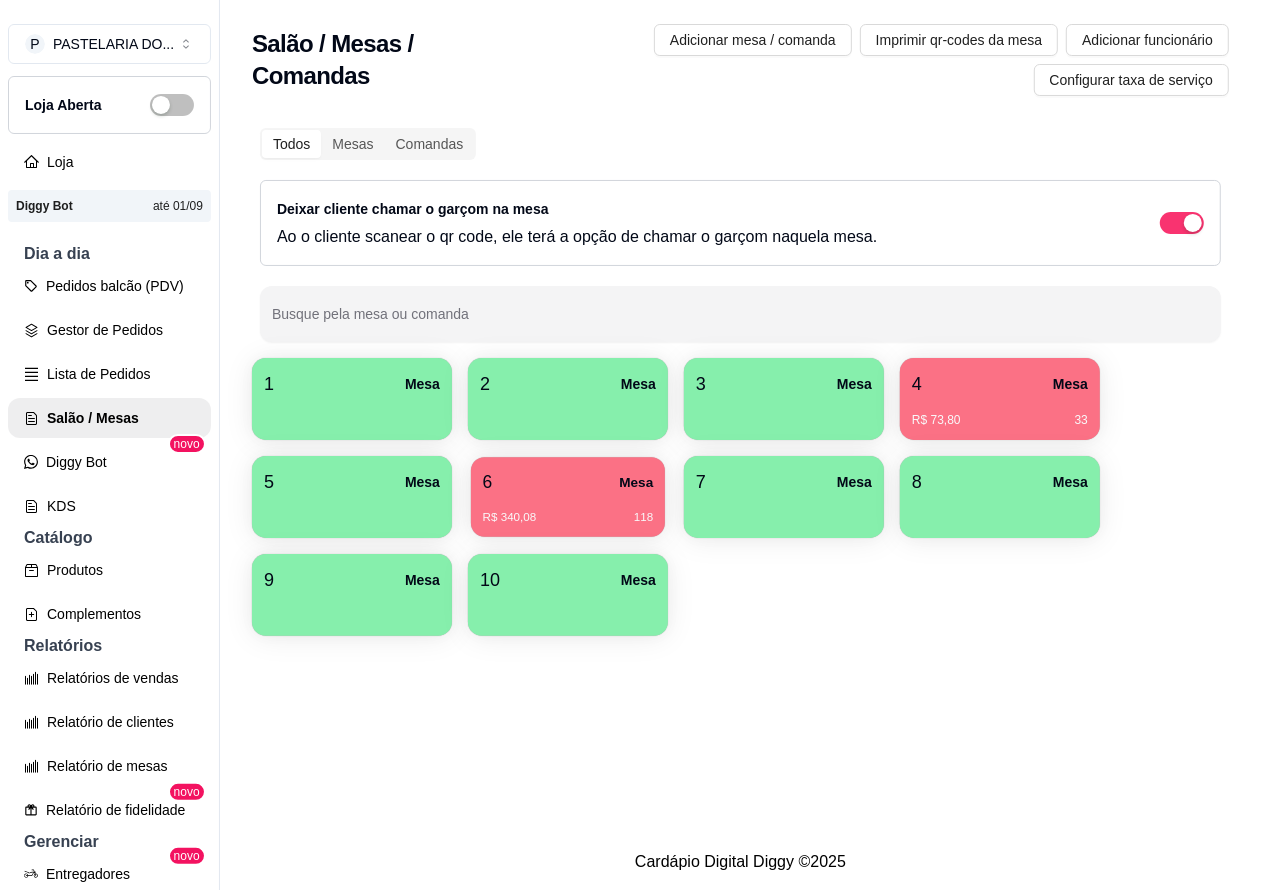 click on "R$ 340,08 118" at bounding box center (568, 518) 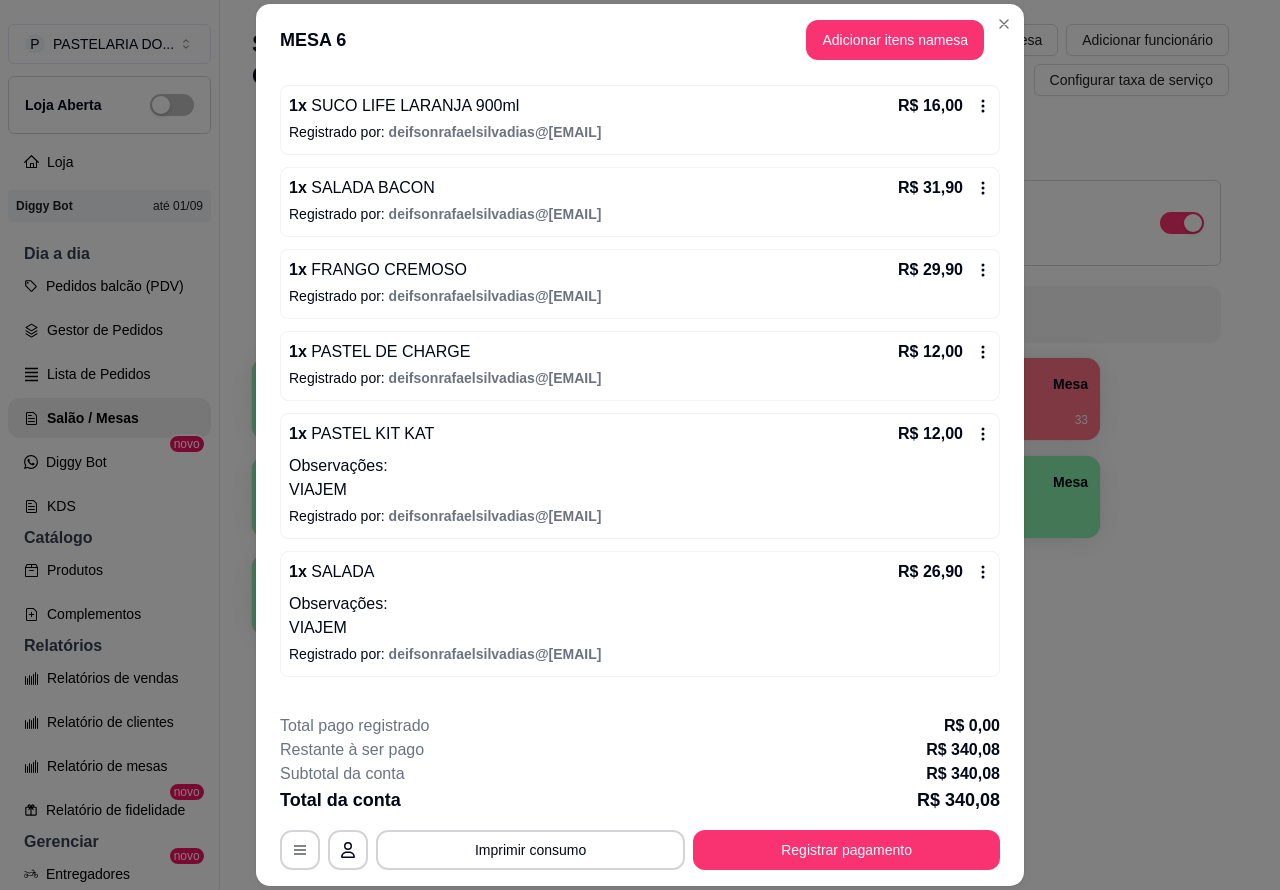 scroll, scrollTop: 875, scrollLeft: 0, axis: vertical 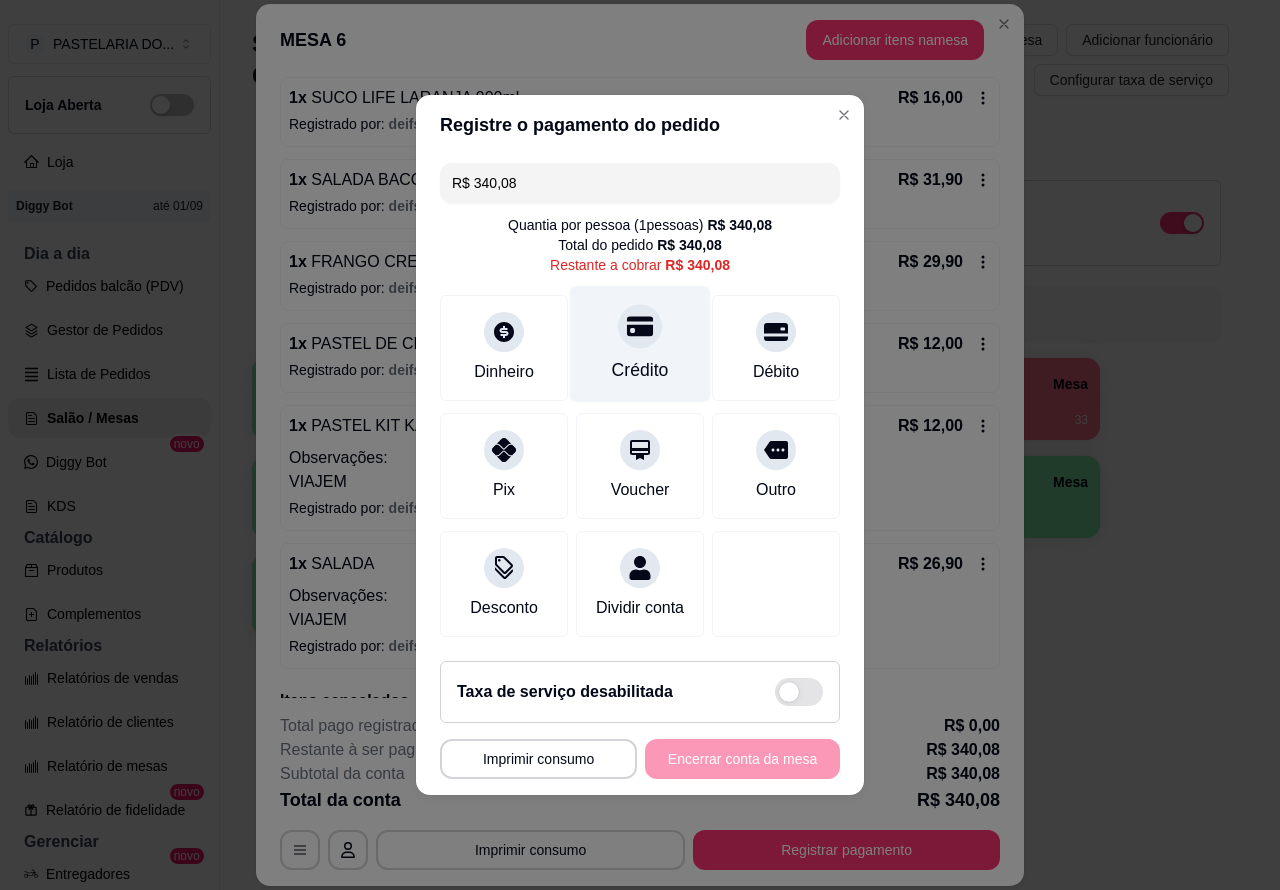 click 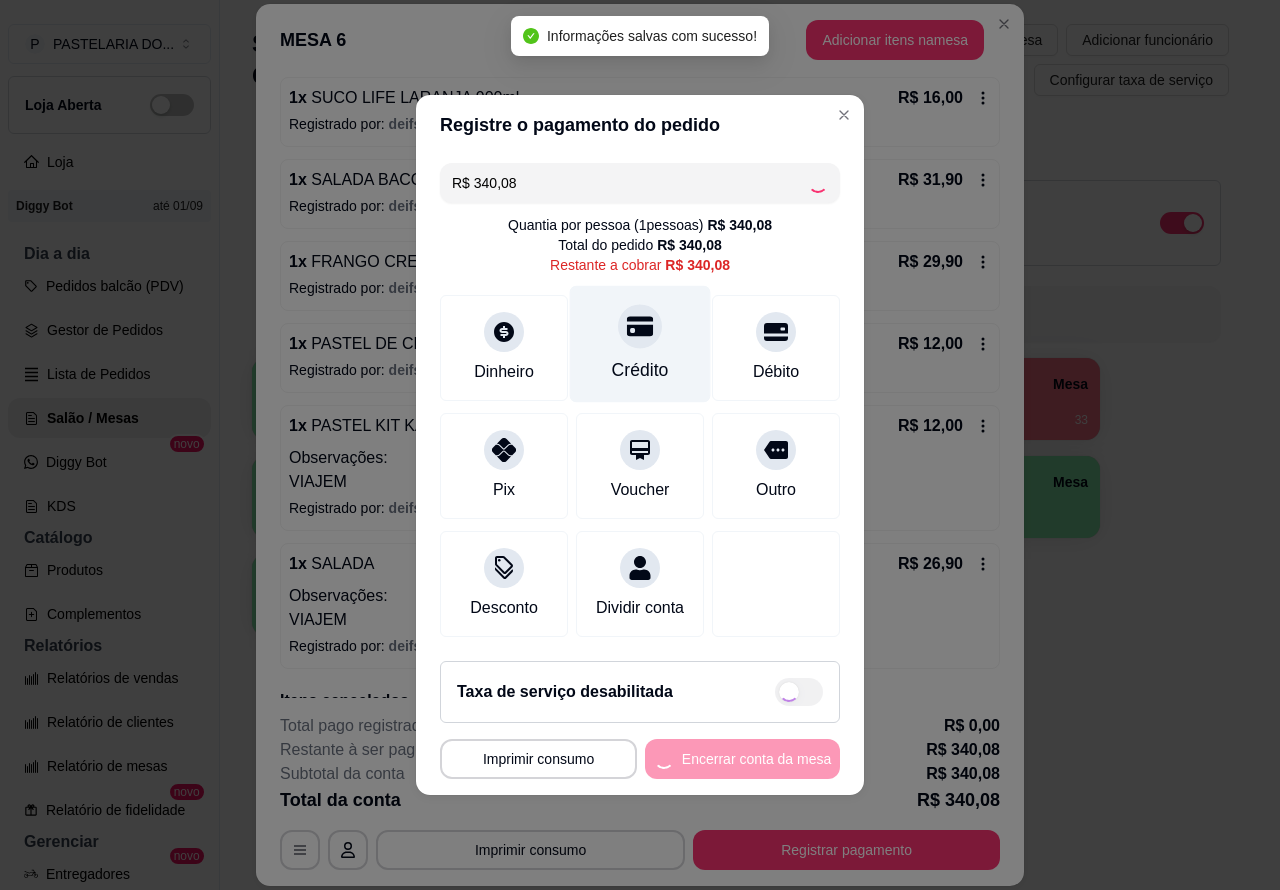 type on "R$ 0,00" 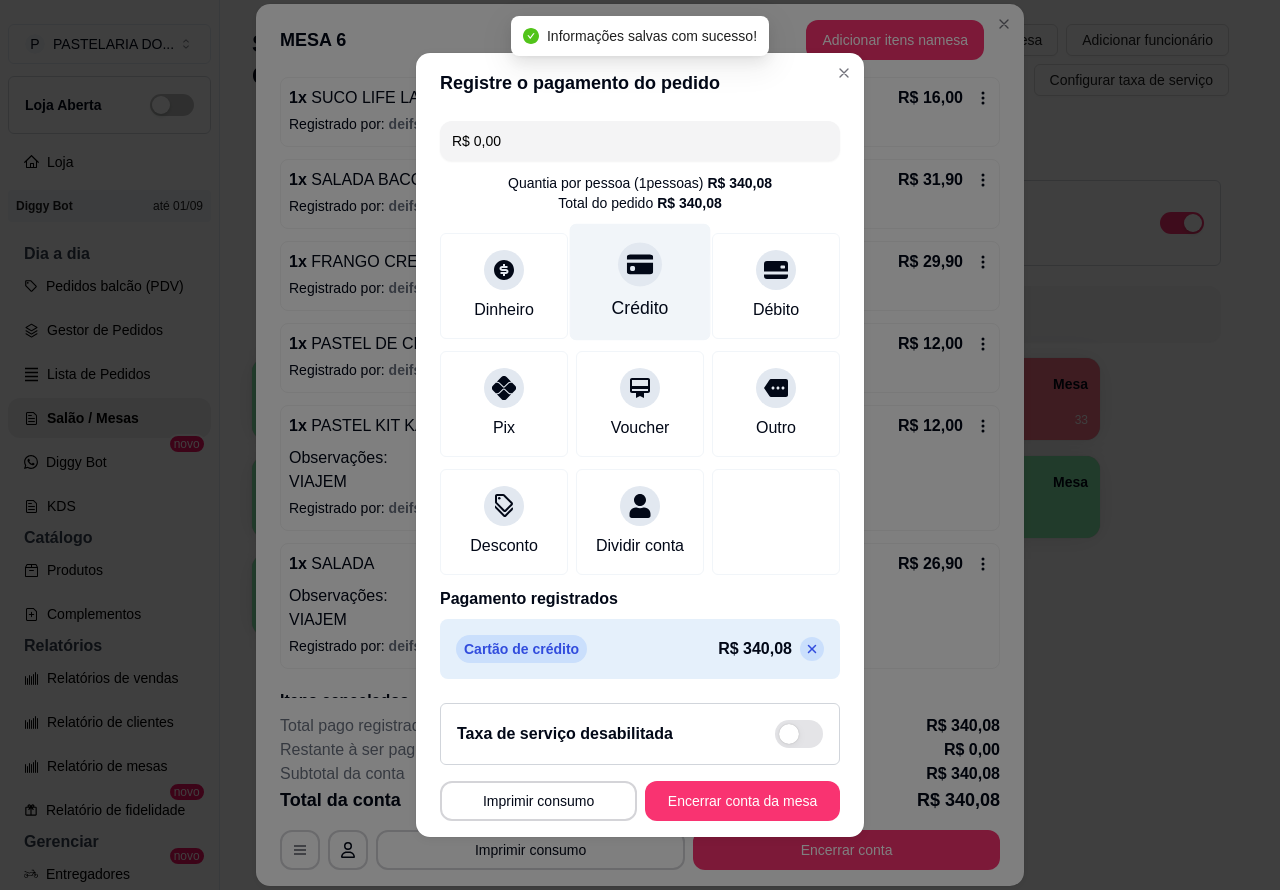 click on "Encerrar conta da mesa" at bounding box center (742, 801) 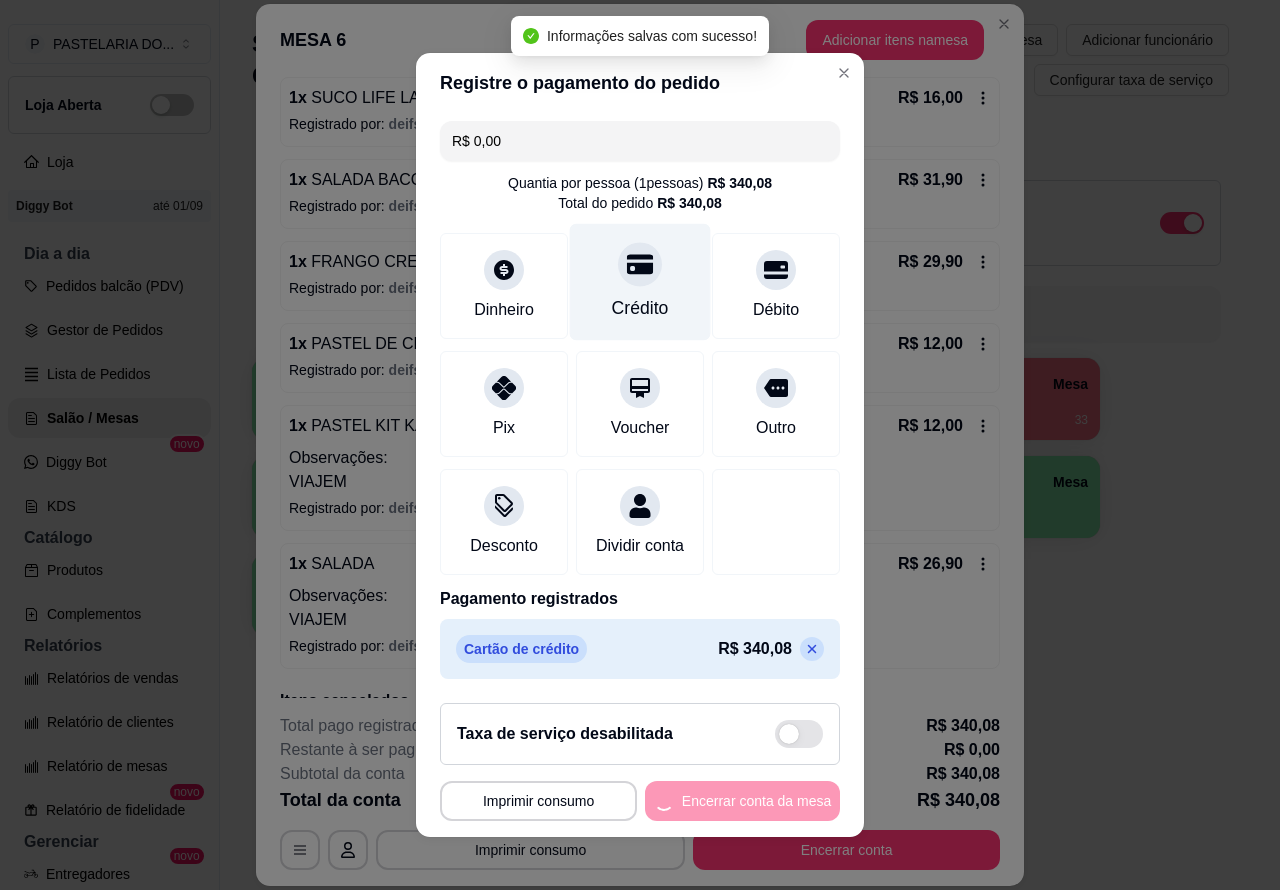click on "MESA 6 Adicionar itens na  mesa Iniciada   [DATE] às [TIME] Atenção Para vincular um cliente a um pedido já existente você pode clicar no card do pedido para vinculá-lo. Resumo do pedido 1 x   PASTEL DE FRANGO R$ 8,99 Registrado por:   [EMAIL] 1 x   PASTEL DE PIZZA R$ 12,99 Registrado por:   [EMAIL] 4 x   SALADA R$ 107,60 Registrado por:   [EMAIL] 1 x   SALADA BACON R$ 31,90 Observações: cortar======== Registrado por:   [EMAIL] 1 x   FRANGO CREMOSO R$ 29,90 Observações: cortar============= Registrado por:   [EMAIL] 1 x   COCA-COLA 1L  R$ 10,00 Registrado por:   [EMAIL] 2 x   COCA-COLA LATA ZERO 350ML R$ 10,00 Registrado por:   [EMAIL] 1 x   SUCO LIFE LARANJA  900ml R$ 16,00 Registrado por:   [EMAIL] 1 x   SALADA BACON R$ 31,90 Registrado por:   [EMAIL] 1 x     1 x" at bounding box center [640, 445] 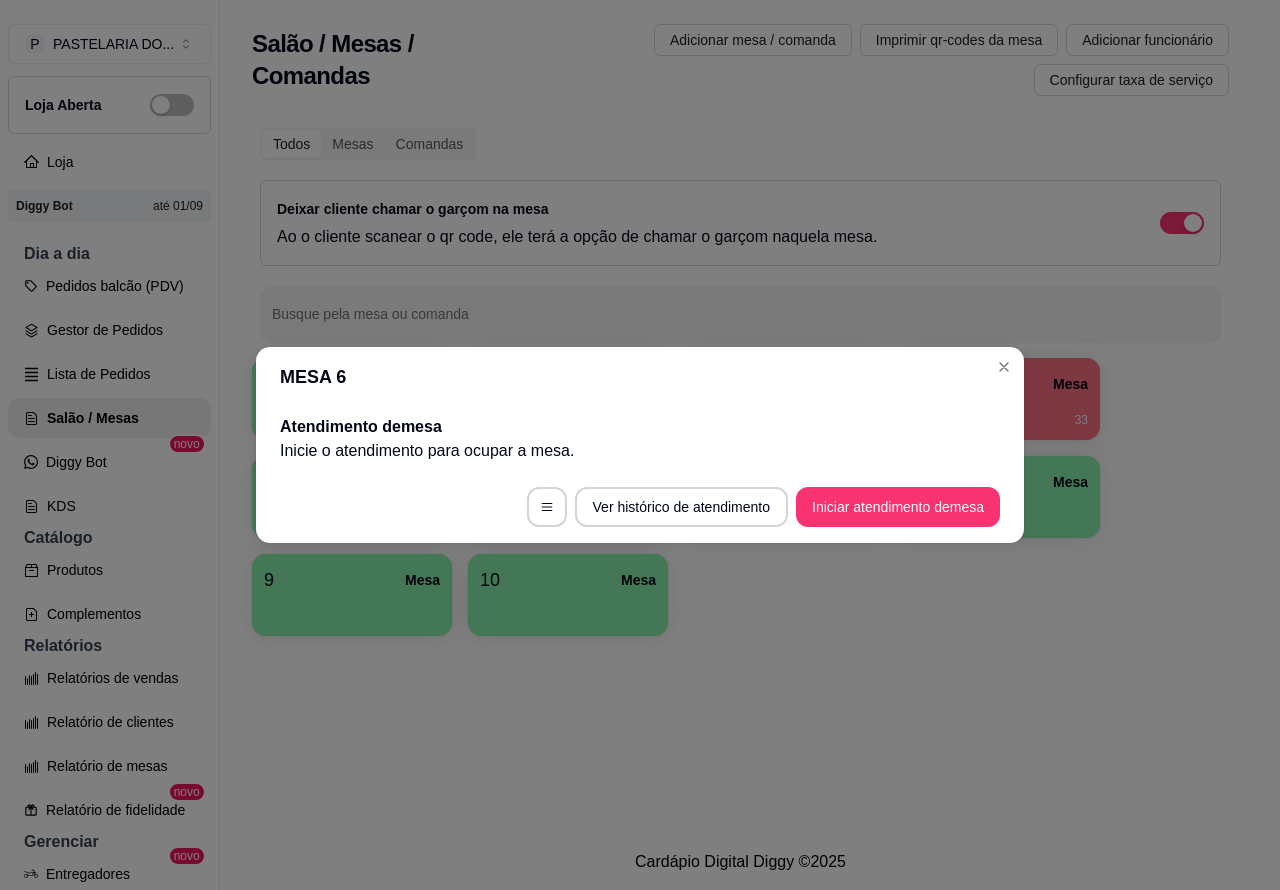 click on "Salão / Mesas / Comandas Adicionar mesa / comanda Imprimir qr-codes da mesa Adicionar funcionário Configurar taxa de serviço Todos Mesas Comandas Deixar cliente chamar o garçom na mesa Ao o cliente scanear o qr code, ele terá a opção de chamar o garçom naquela mesa. Busque pela mesa ou comanda
1 Mesa 2 Mesa 3 Mesa 4 Mesa R$ 81,80 33 5 Mesa 6 Mesa 7 Mesa 8 Mesa 9 Mesa 10 Mesa" at bounding box center (740, 417) 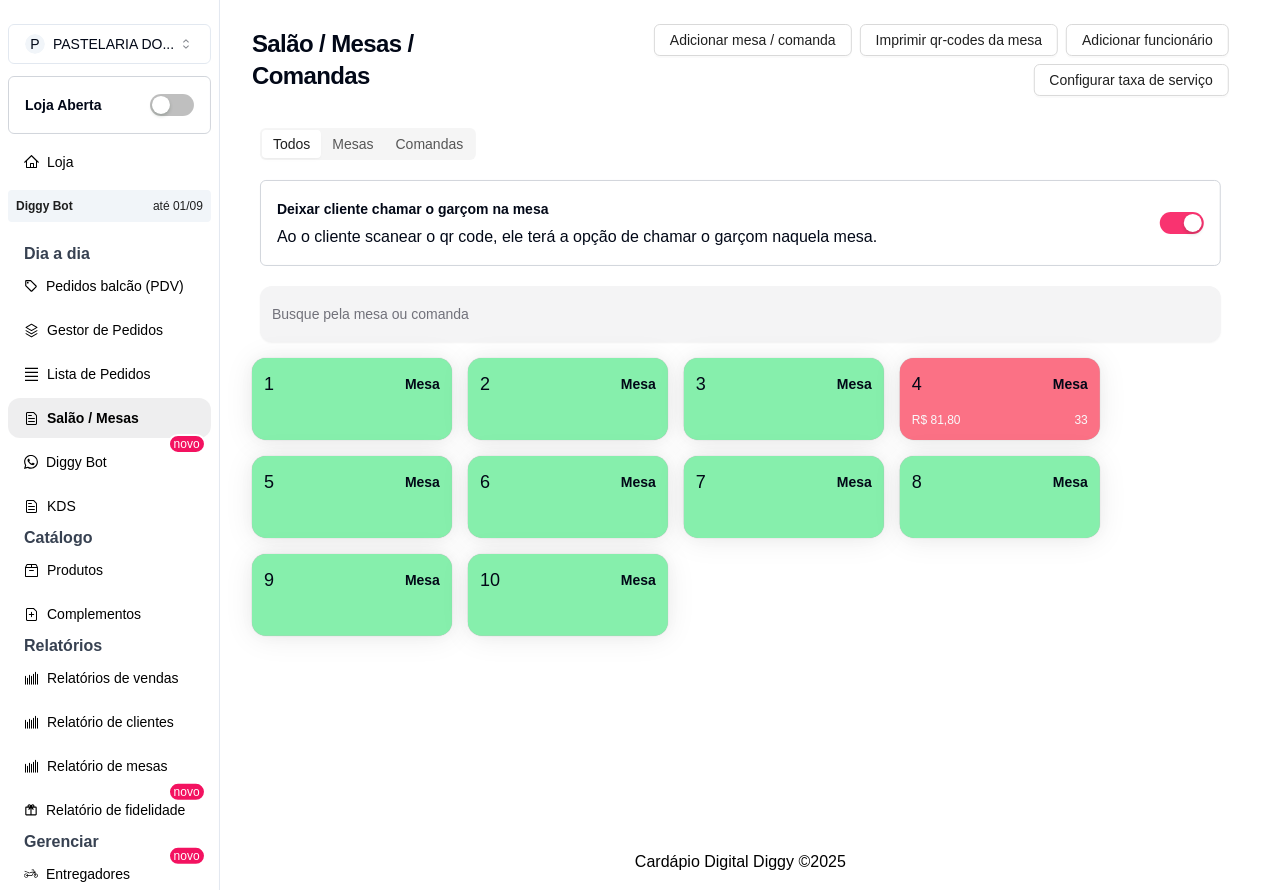 click on "4 Mesa" at bounding box center (1000, 384) 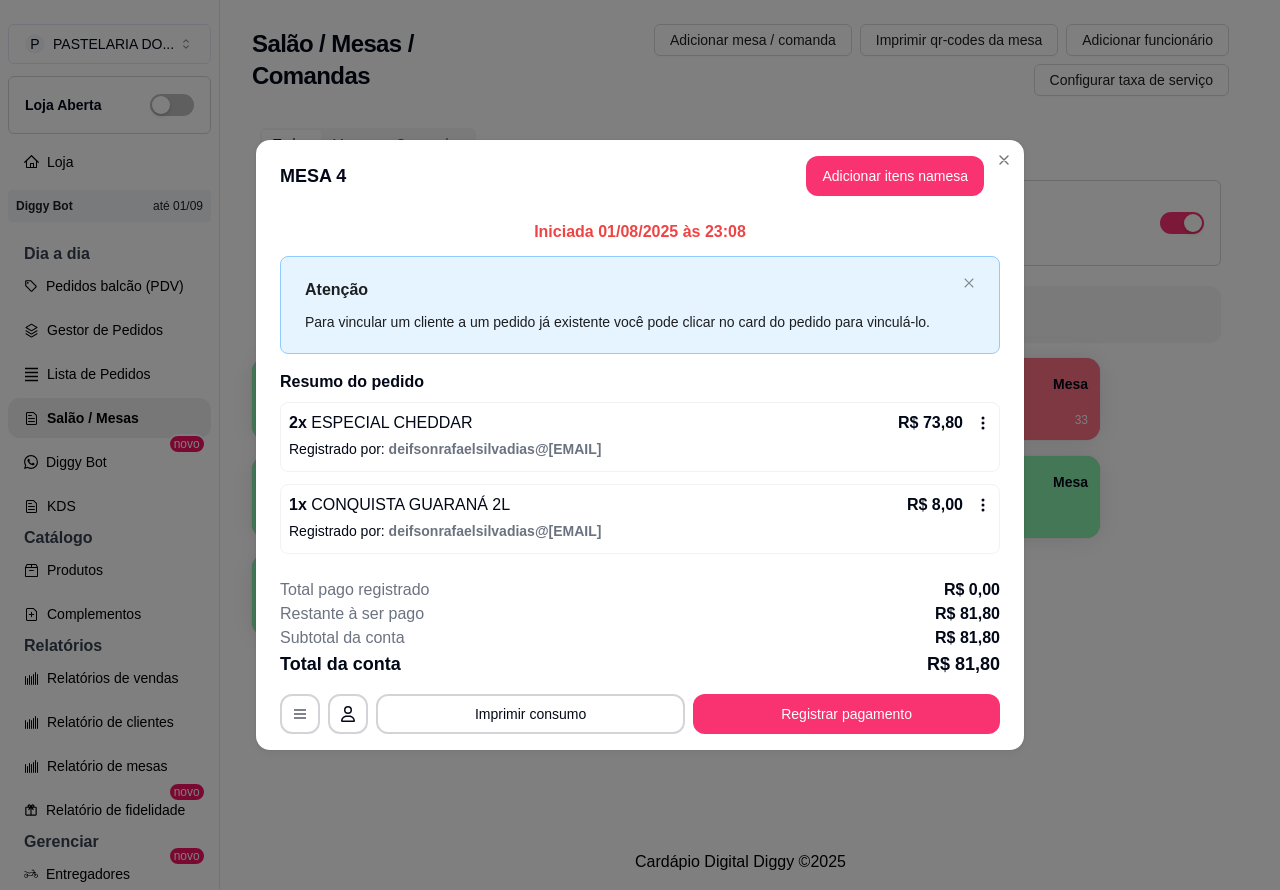 click on "1 Mesa 2 Mesa 3 Mesa 4 Mesa R$ 81,80 33 5 Mesa 6 Mesa 7 Mesa 8 Mesa 9 Mesa 10 Mesa" at bounding box center [740, 497] 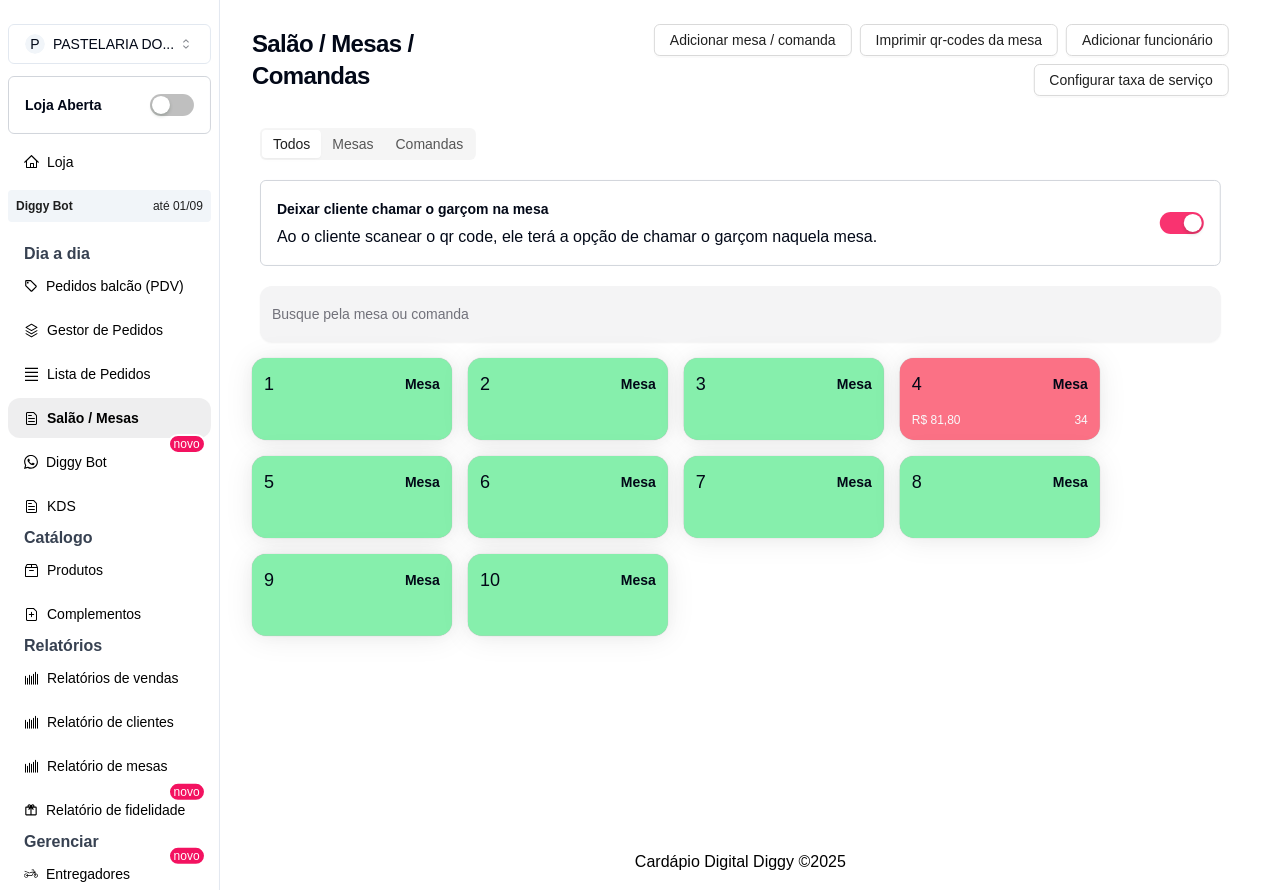 click on "4 Mesa" at bounding box center [1000, 384] 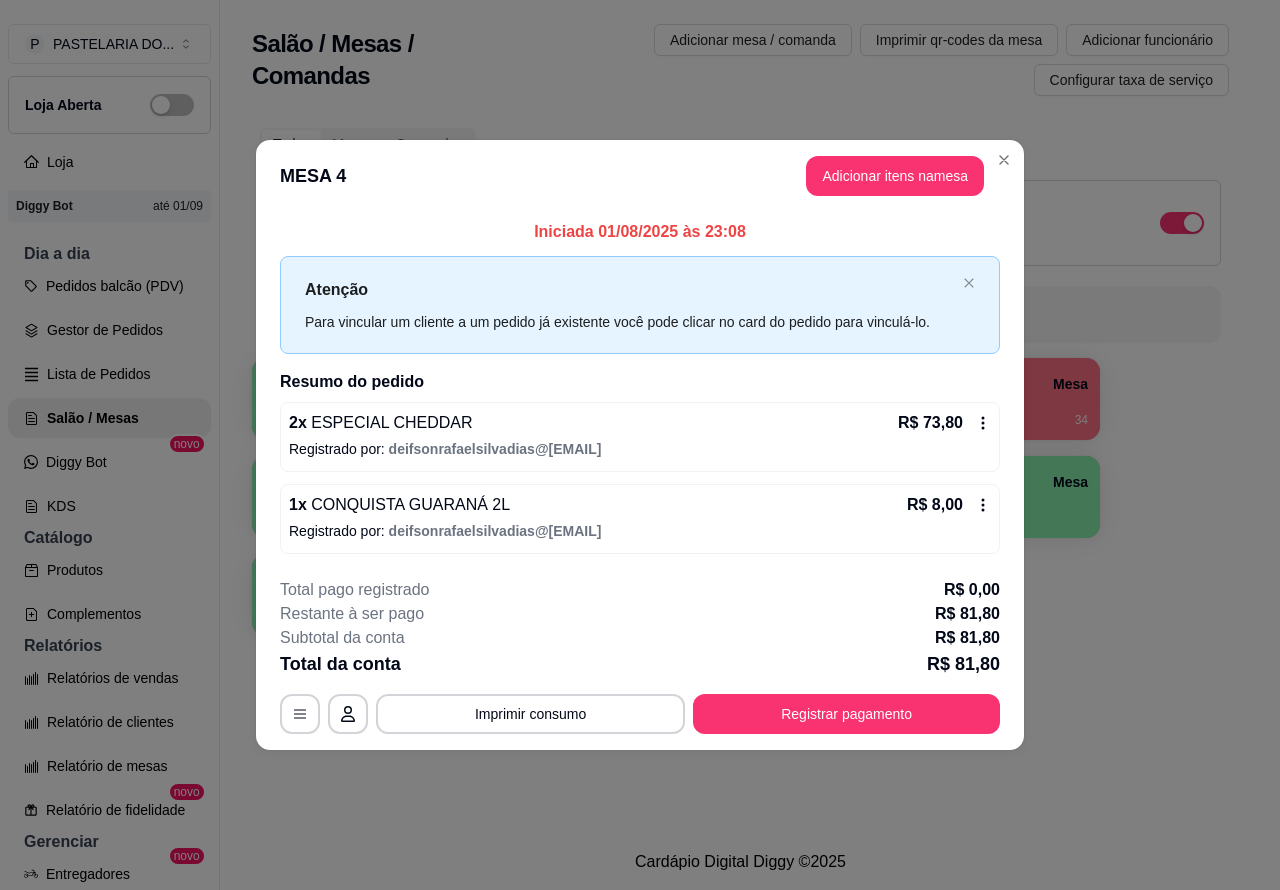 click on "Salão / Mesas / Comandas Adicionar mesa / comanda Imprimir qr-codes da mesa Adicionar funcionário Configurar taxa de serviço Todos Mesas Comandas Deixar cliente chamar o garçom na mesa Ao o cliente scanear o qr code, ele terá a opção de chamar o garçom naquela mesa. Busque pela mesa ou comanda
1 Mesa 2 Mesa 3 Mesa 4 Mesa R$ 81,80 34 5 Mesa 6 Mesa 7 Mesa 8 Mesa 9 Mesa 10 Mesa" at bounding box center (740, 417) 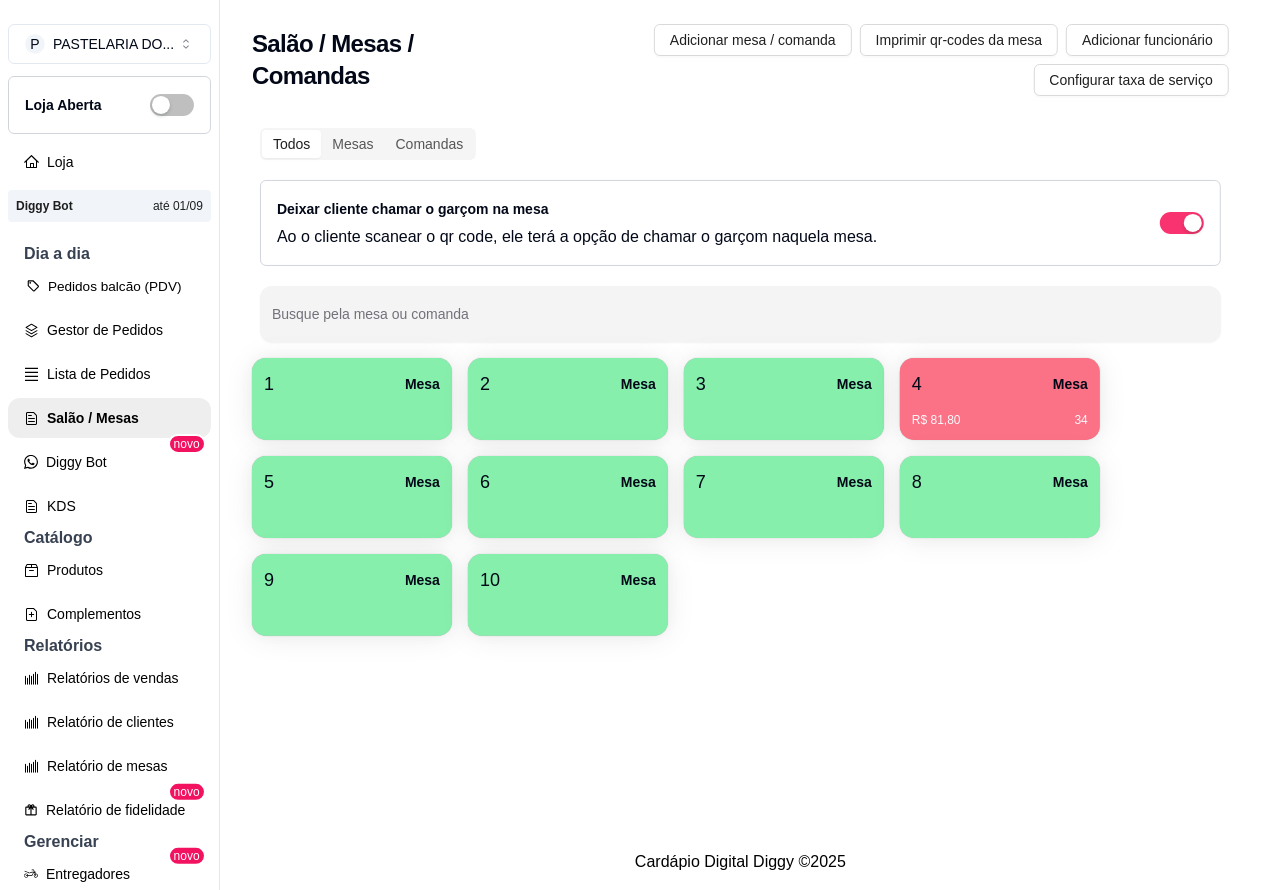 click on "Pedidos balcão (PDV)" at bounding box center [109, 286] 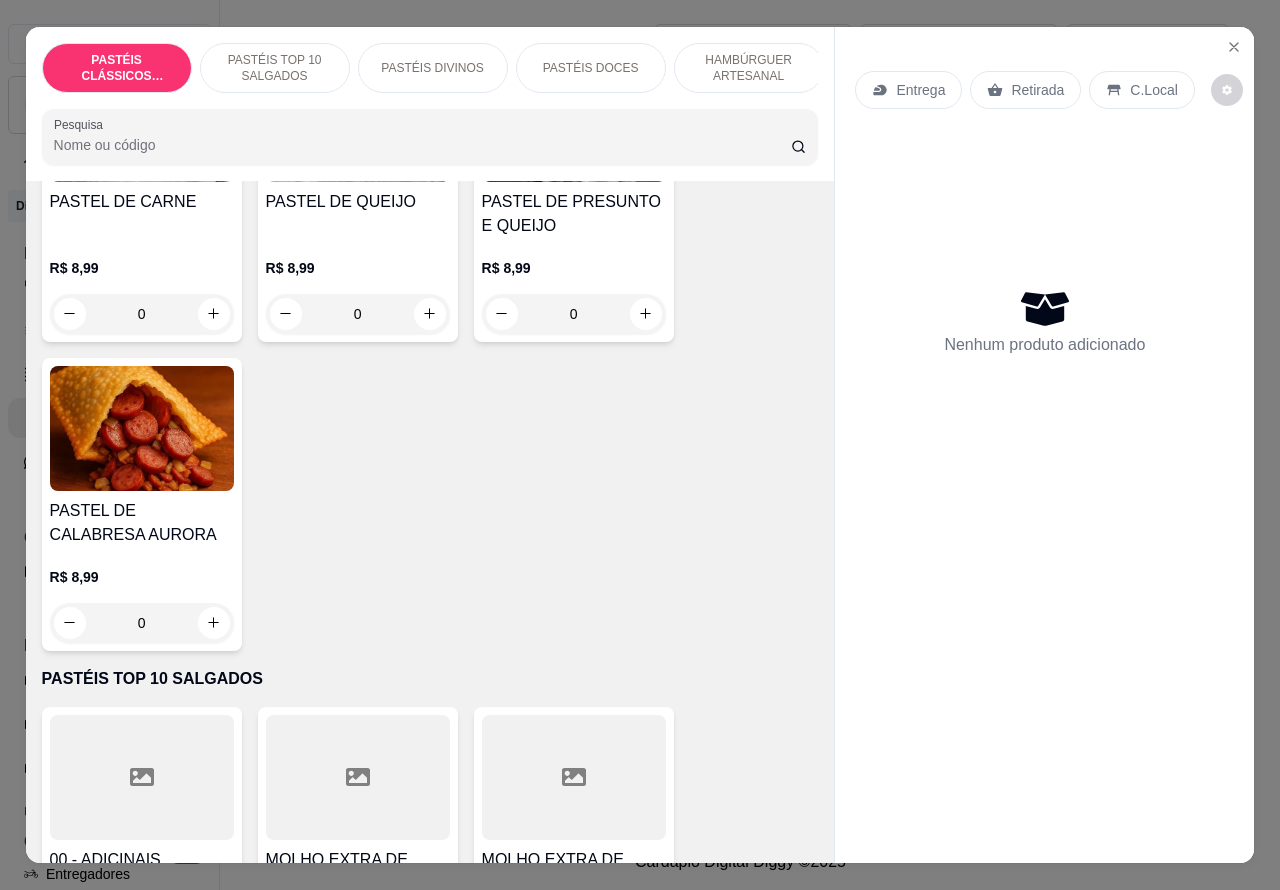 click on "HAMBÚRGUER ARTESANAL" at bounding box center [749, 68] 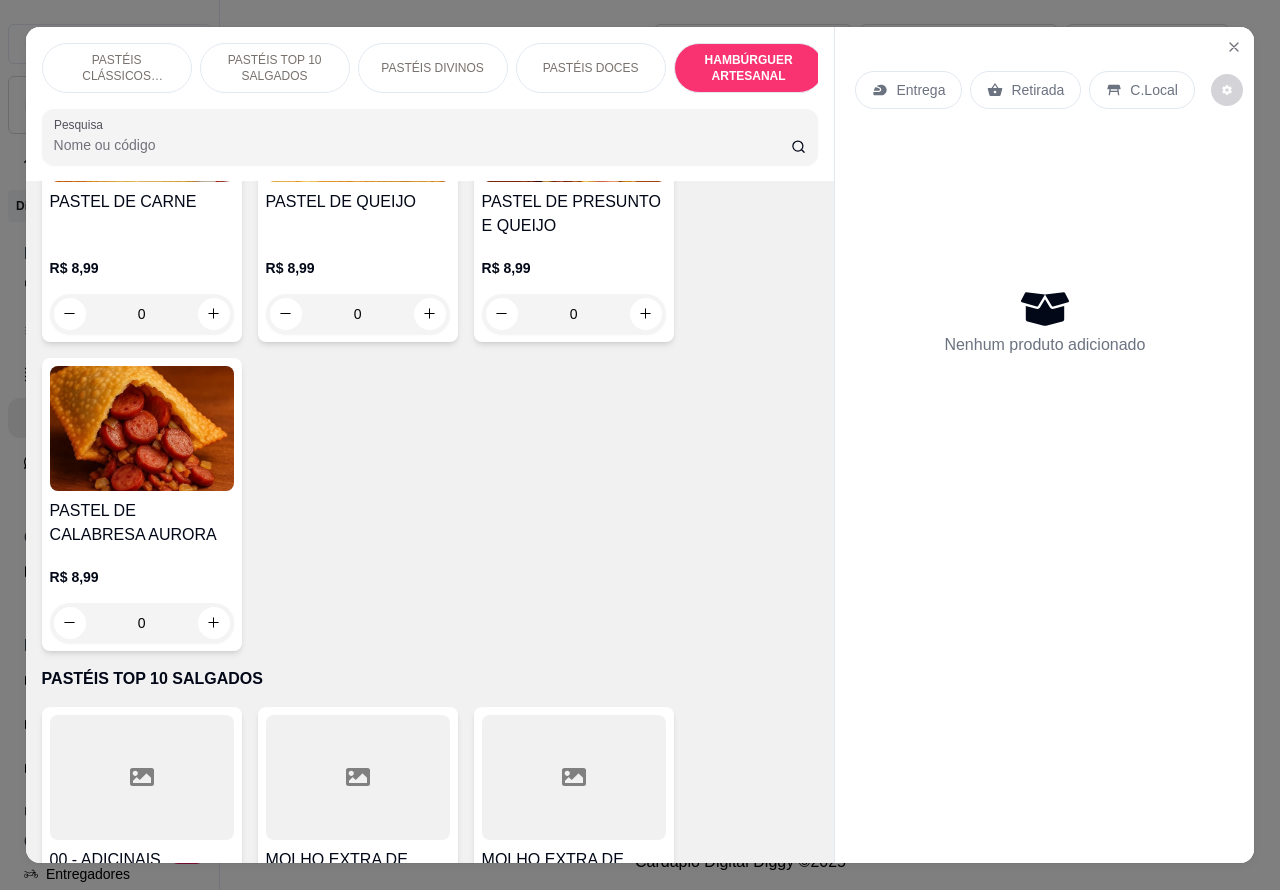 scroll, scrollTop: 4218, scrollLeft: 0, axis: vertical 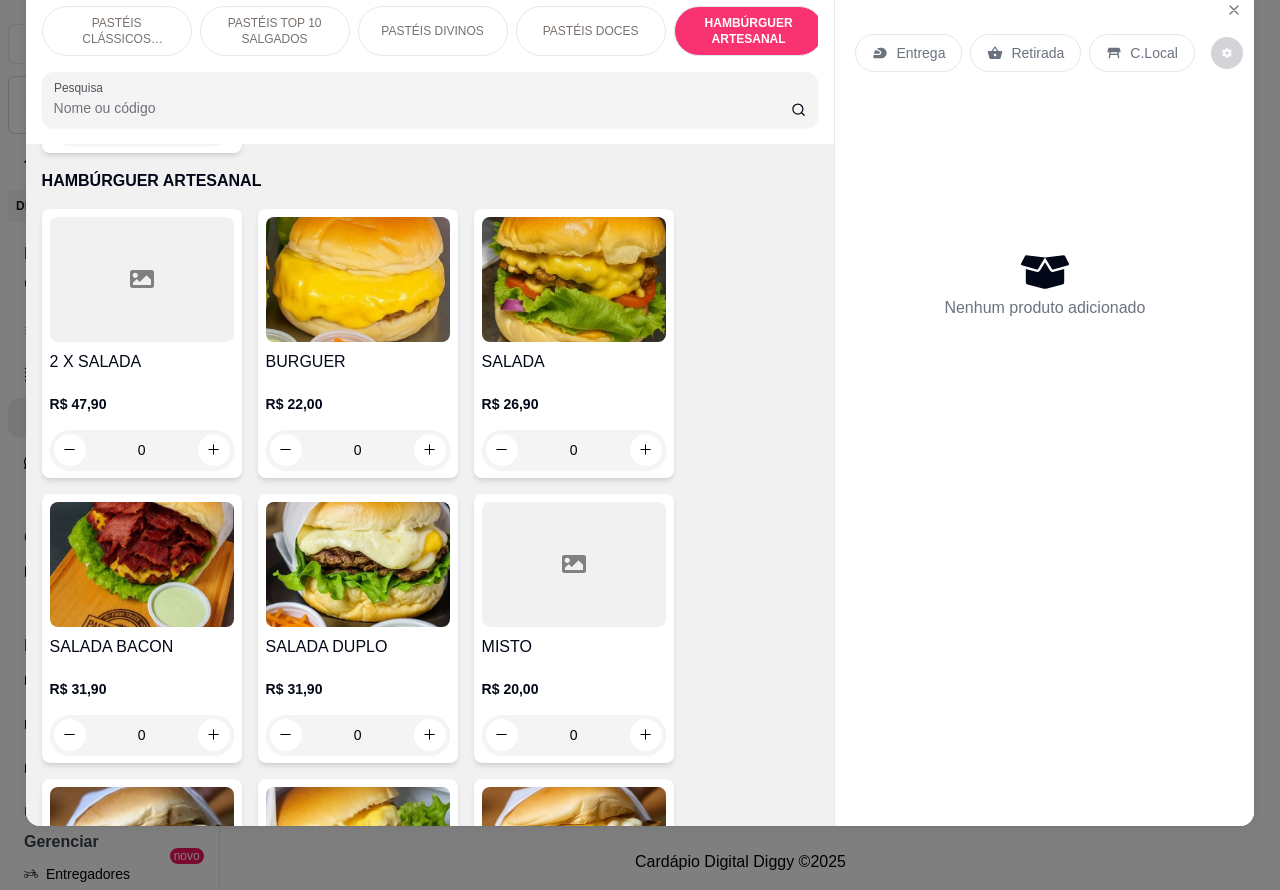 click on "0" at bounding box center (574, 450) 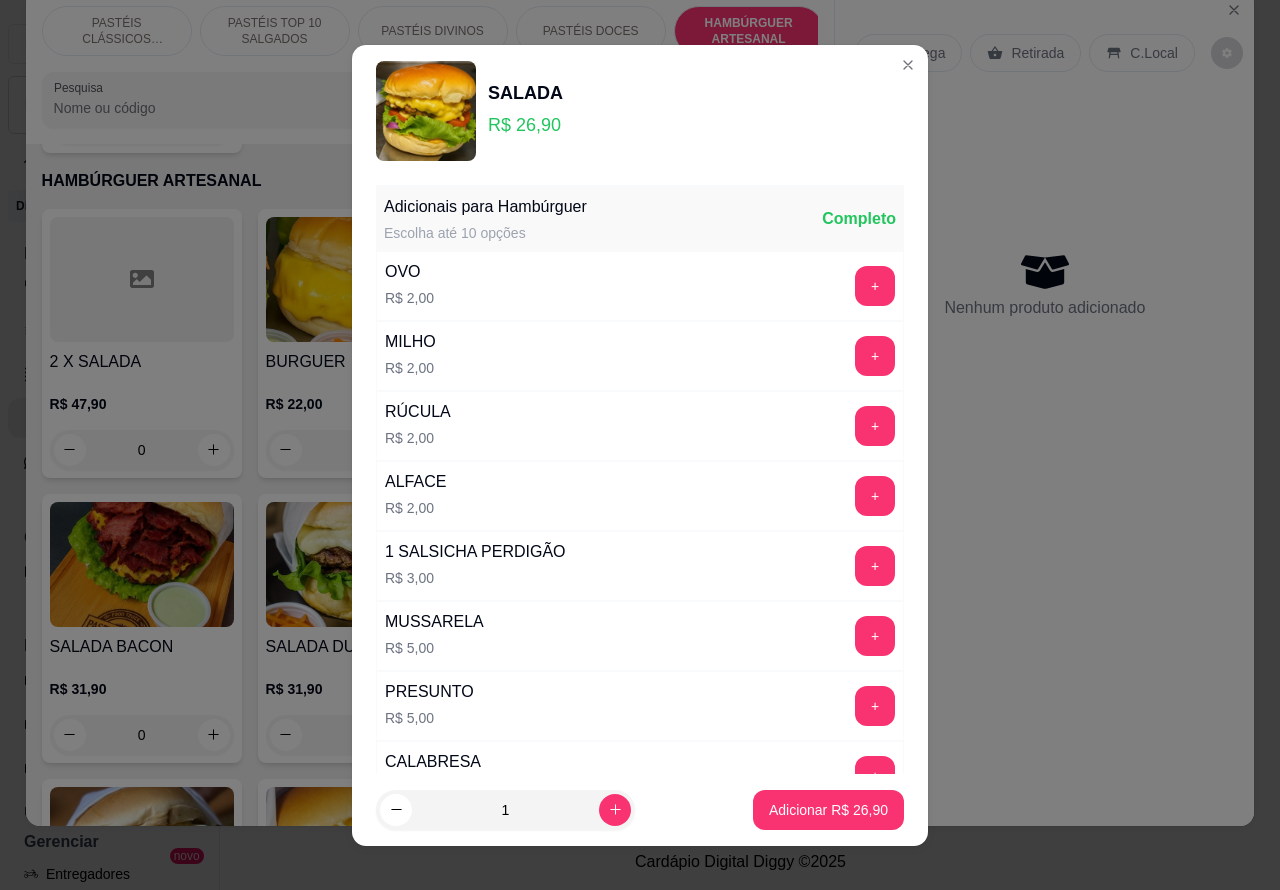 click at bounding box center (615, 810) 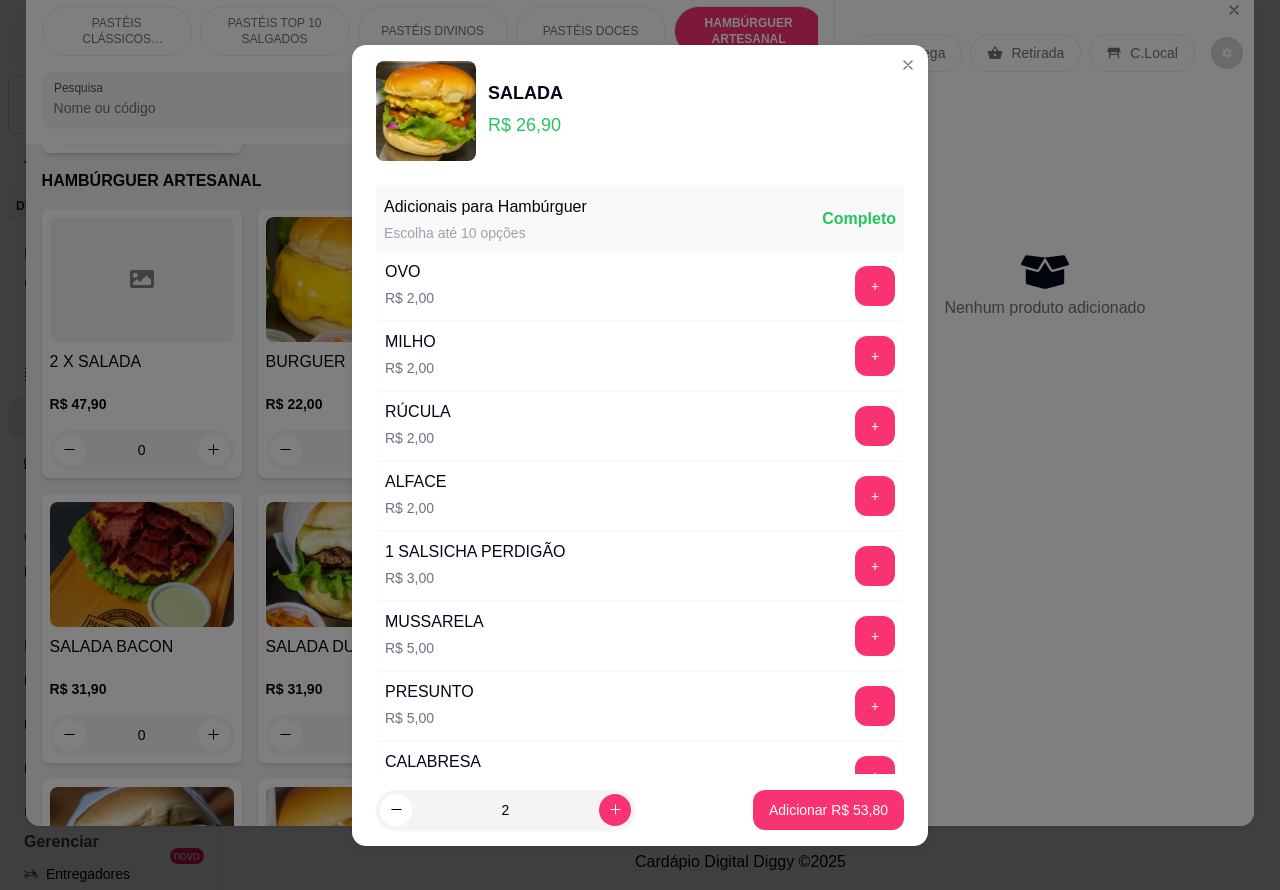 click 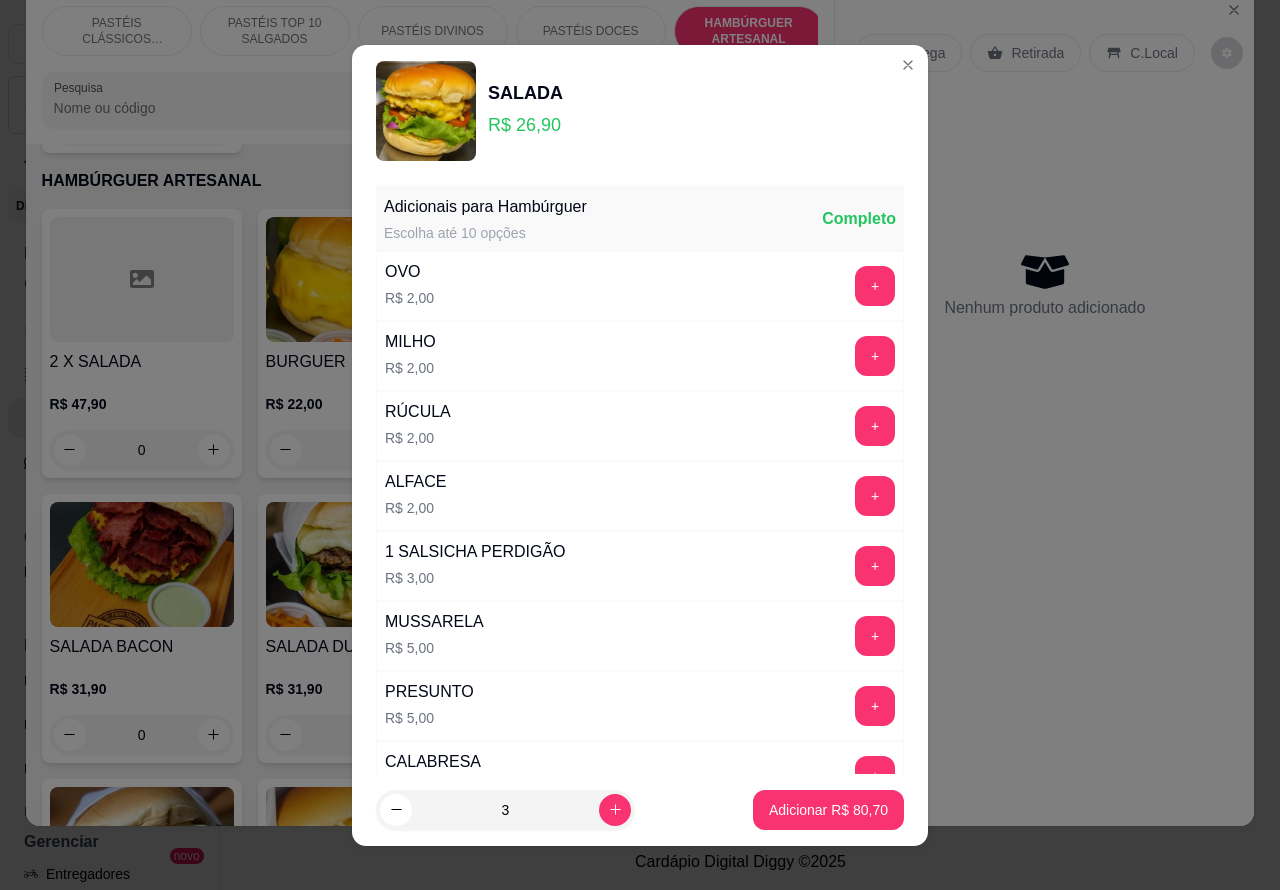 click on "Adicionar   R$ 80,70" at bounding box center (828, 810) 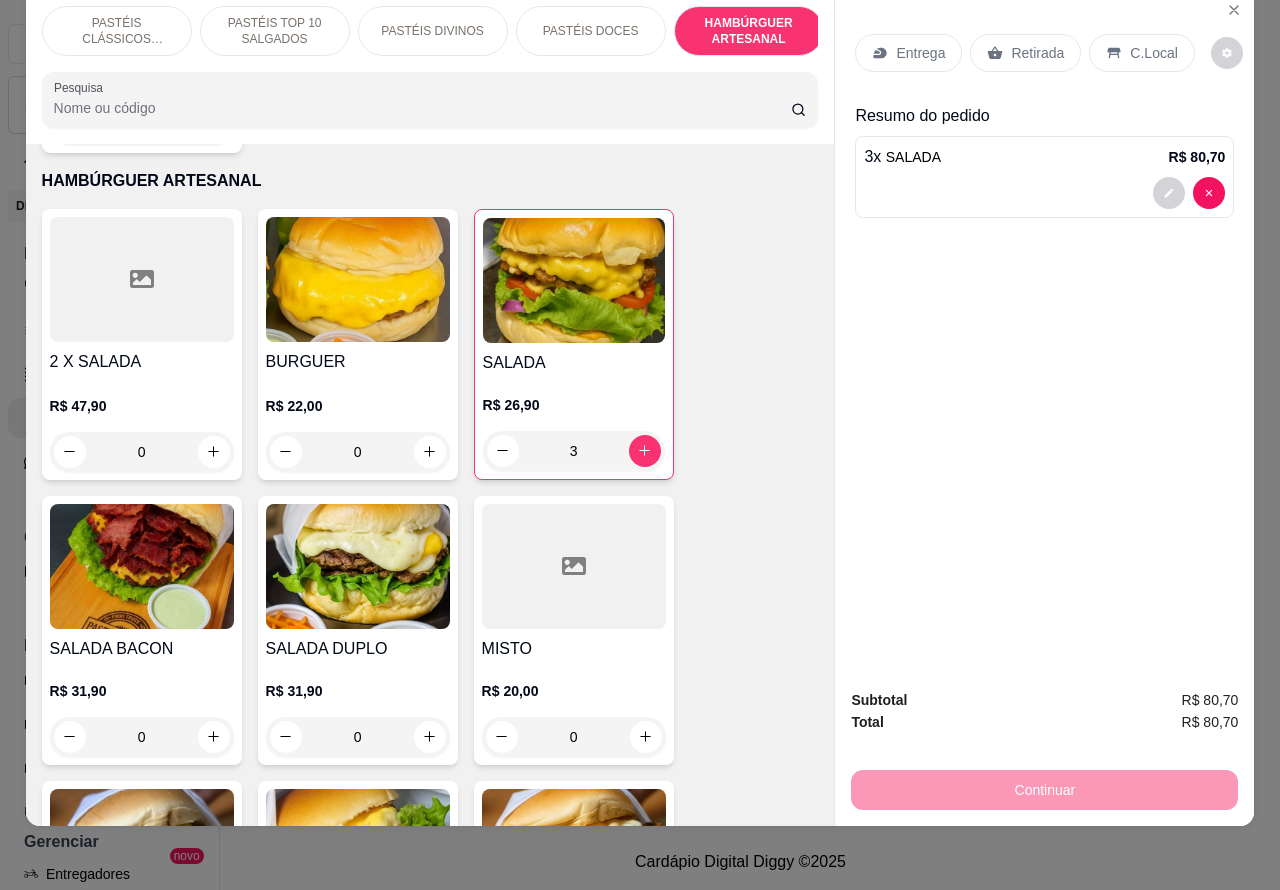 click on "0" at bounding box center [358, 452] 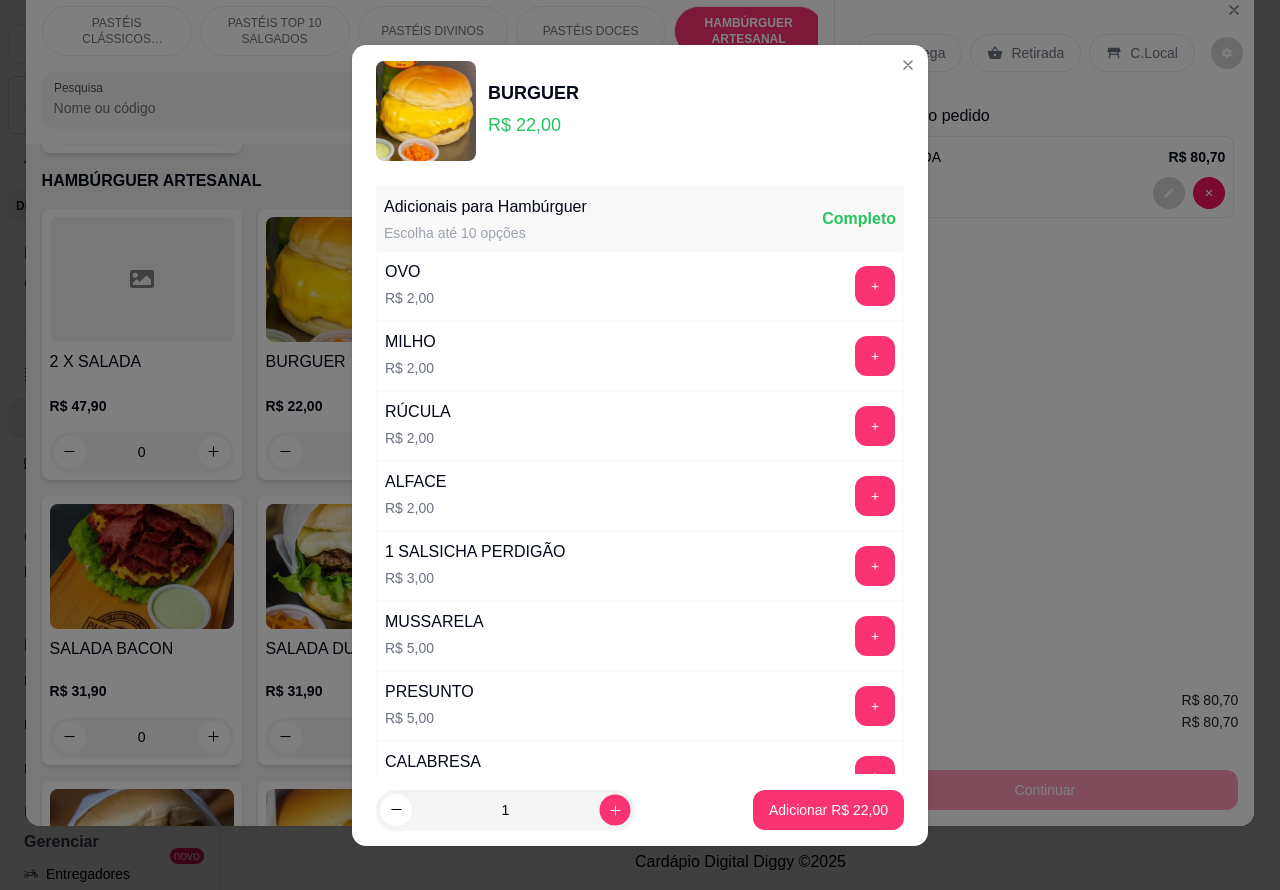 click 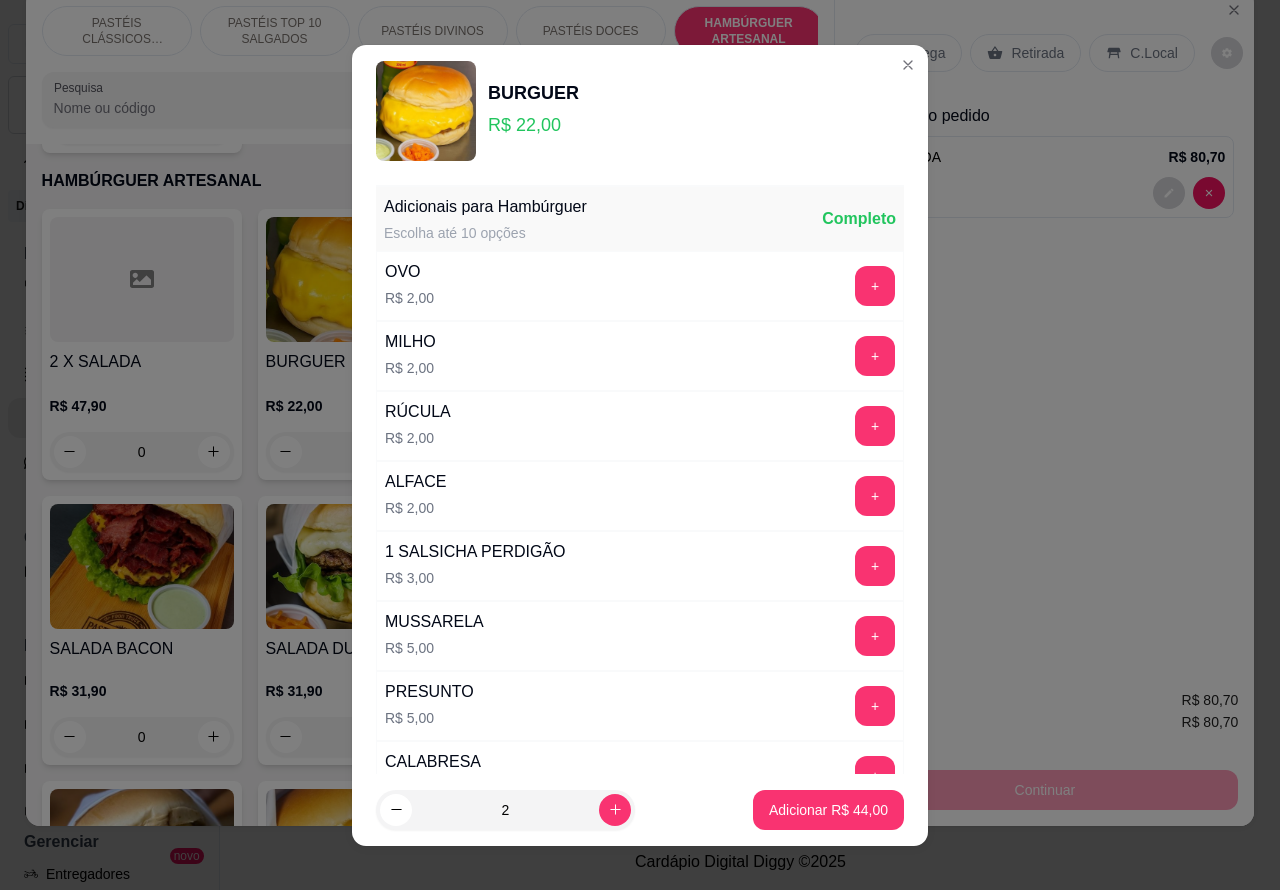 click on "Adicionar   R$ 44,00" at bounding box center [828, 810] 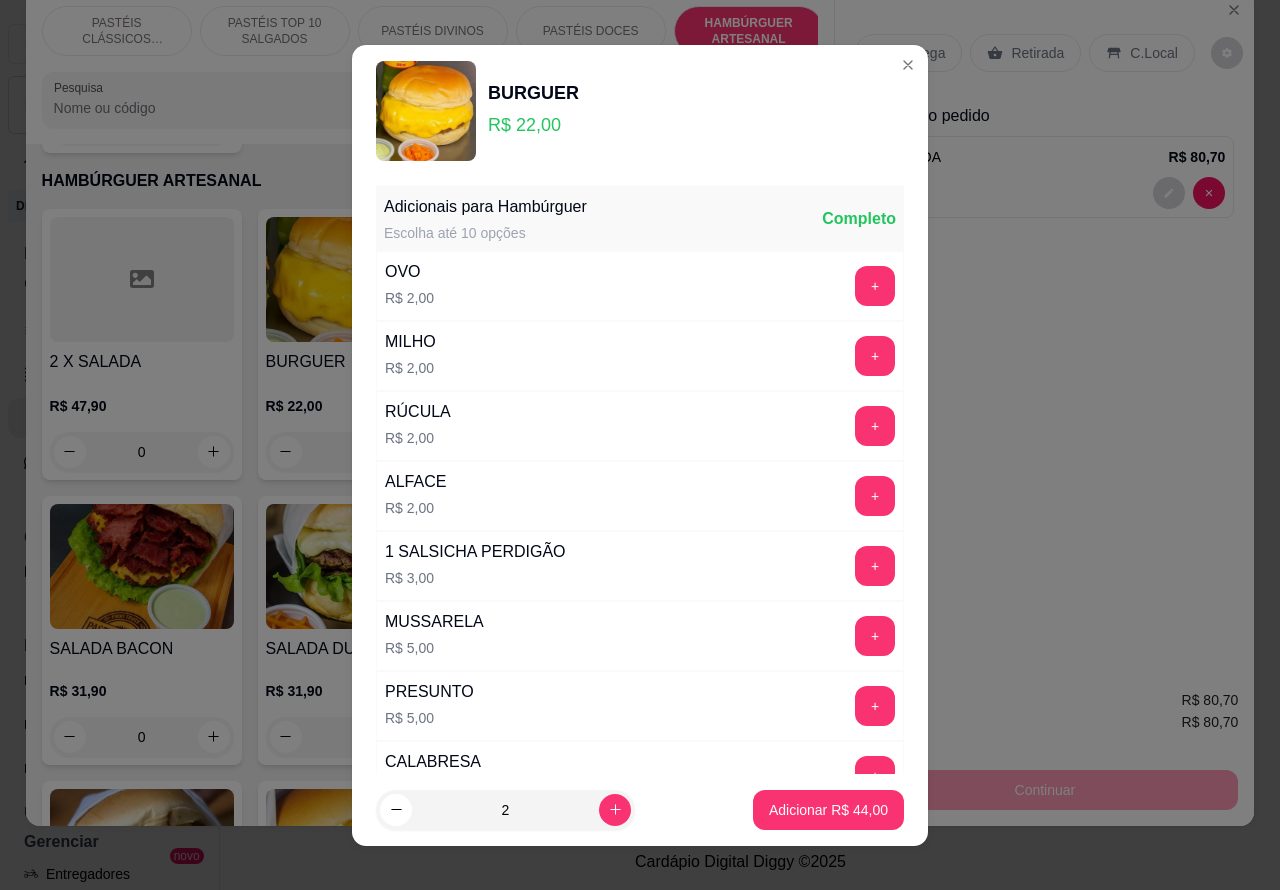 type on "2" 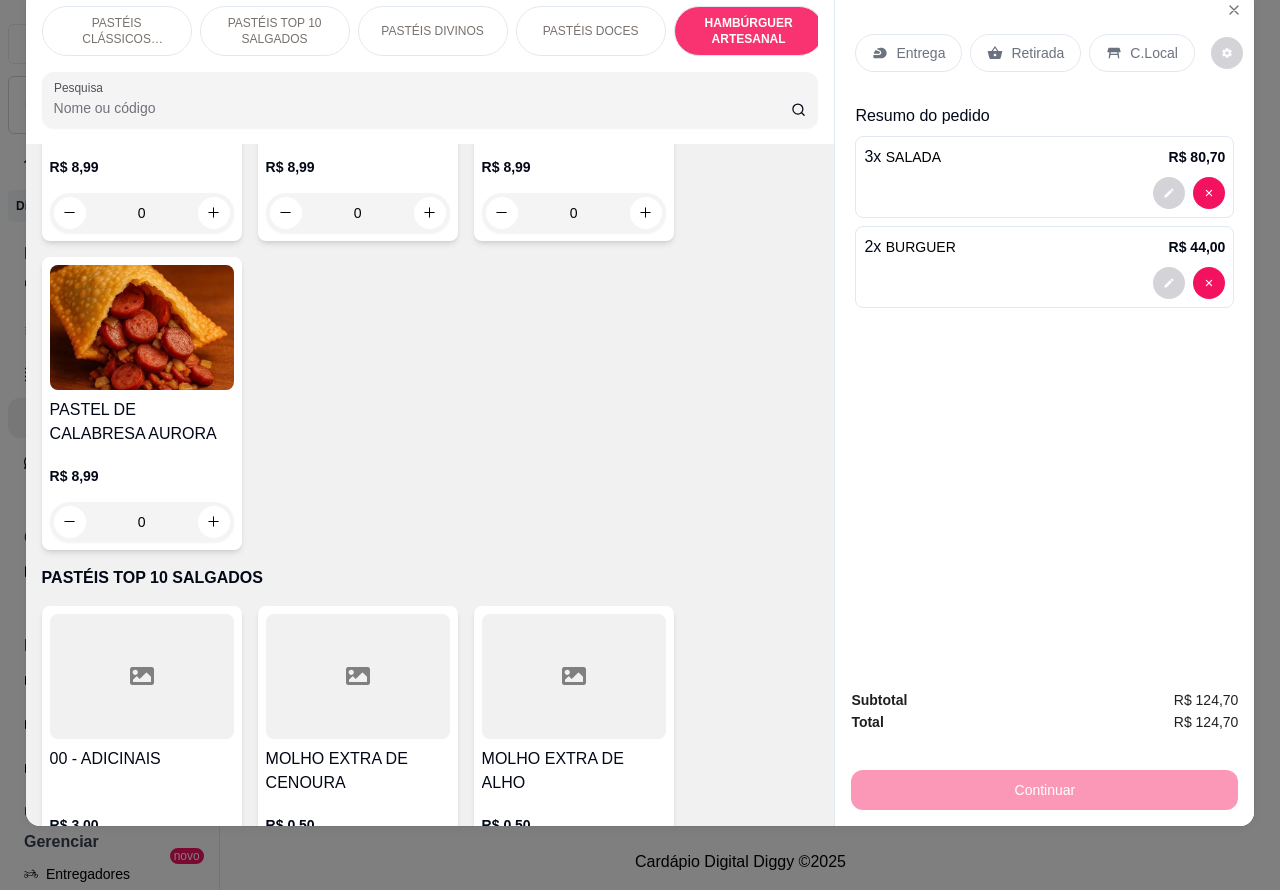 scroll, scrollTop: 0, scrollLeft: 0, axis: both 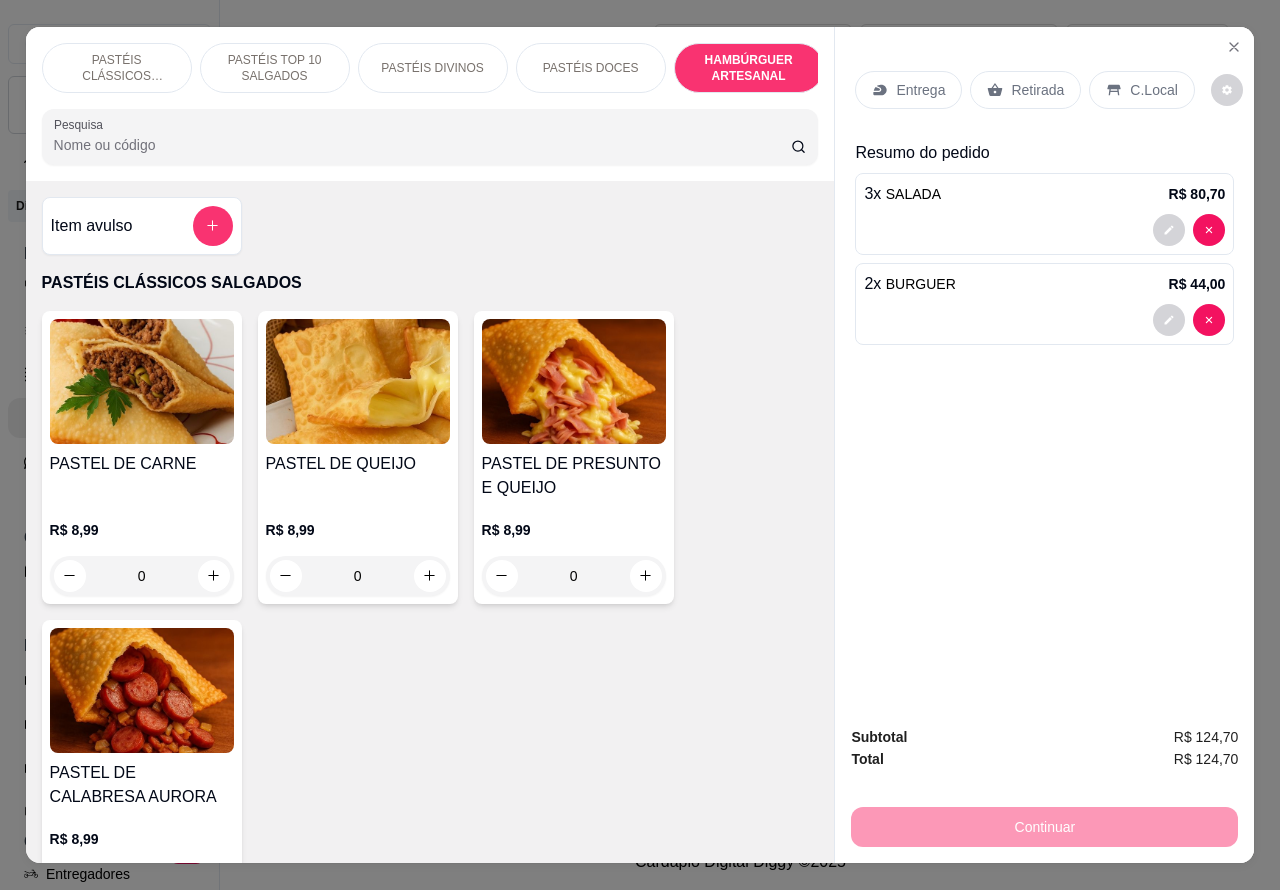 click 